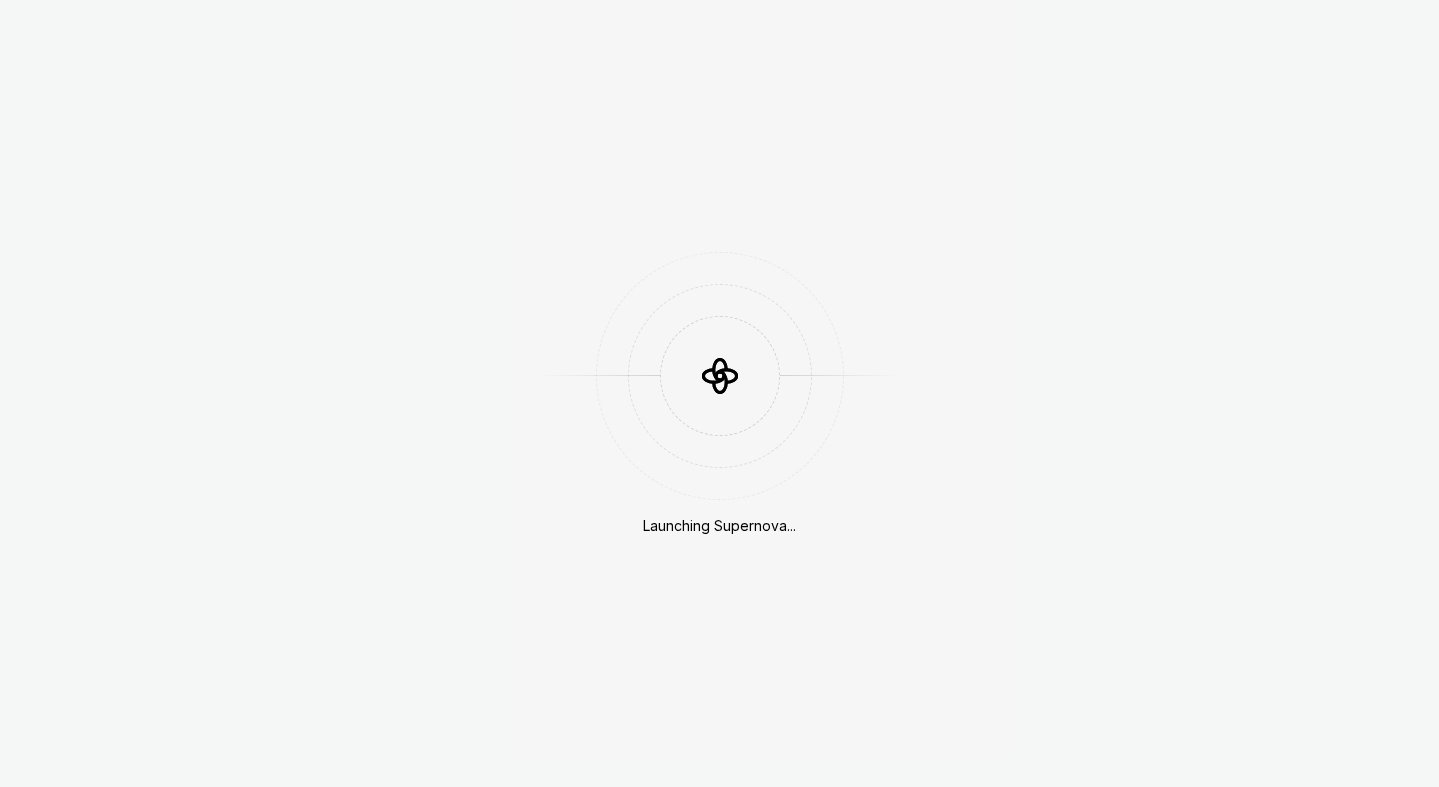 scroll, scrollTop: 0, scrollLeft: 0, axis: both 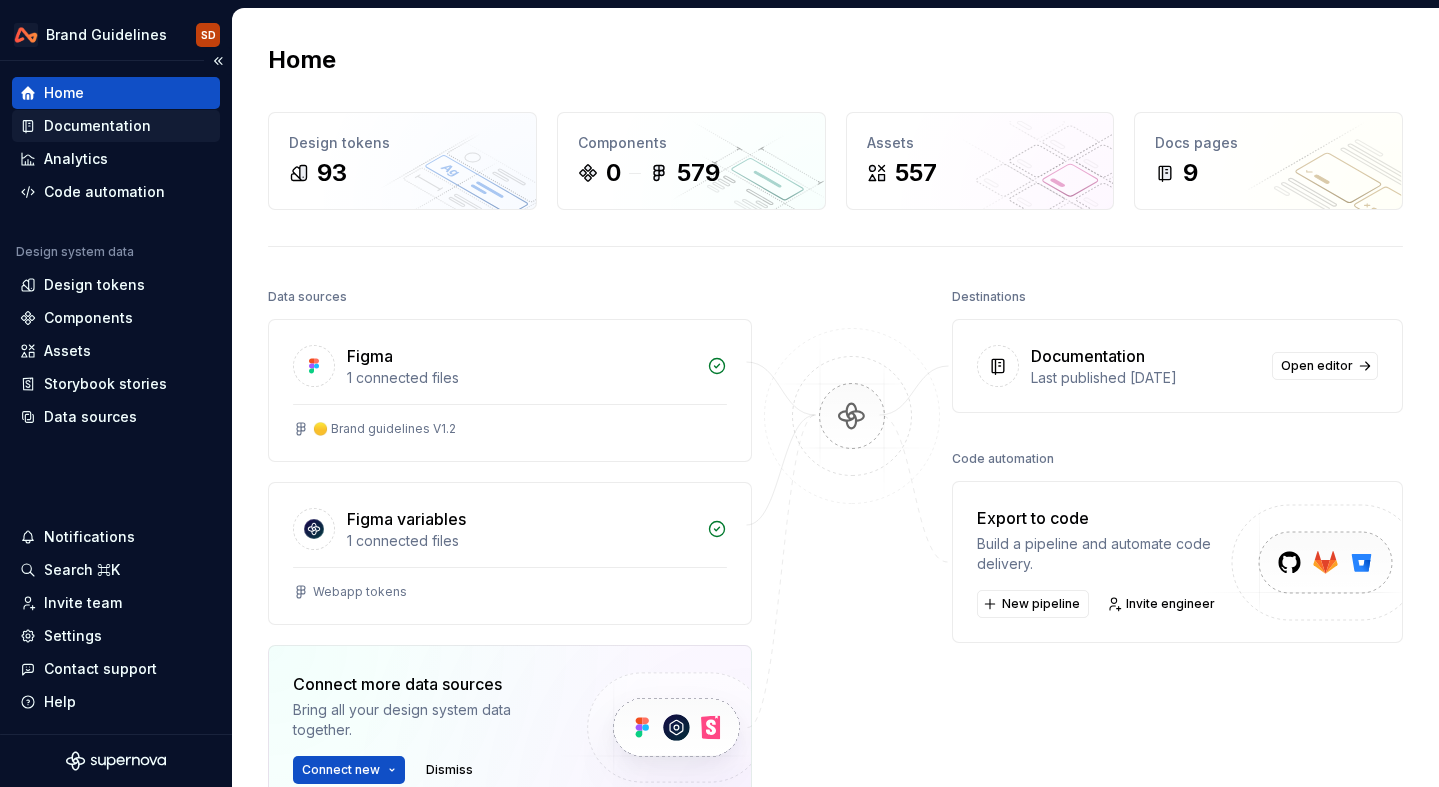 click on "Documentation" at bounding box center [97, 126] 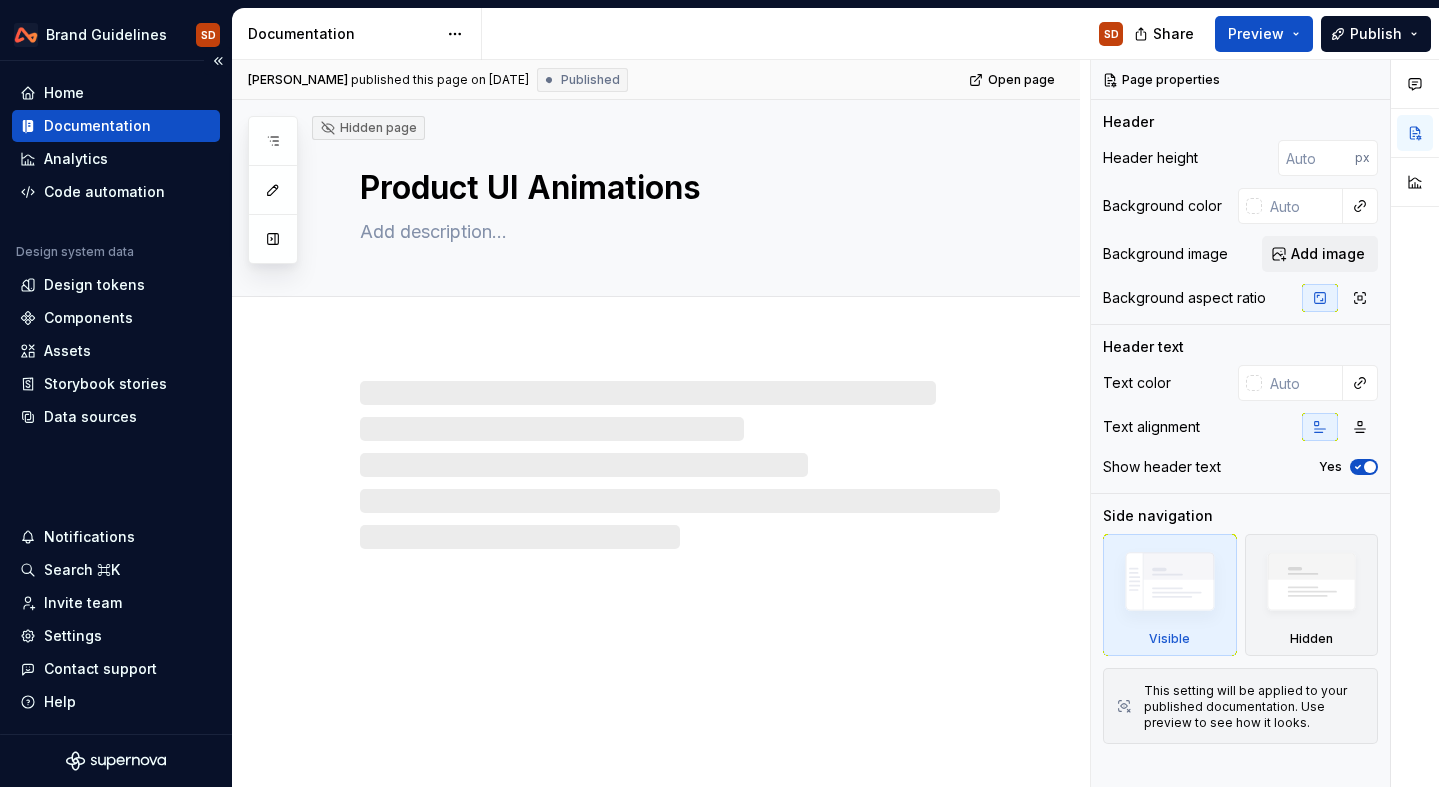 click on "Documentation" at bounding box center [97, 126] 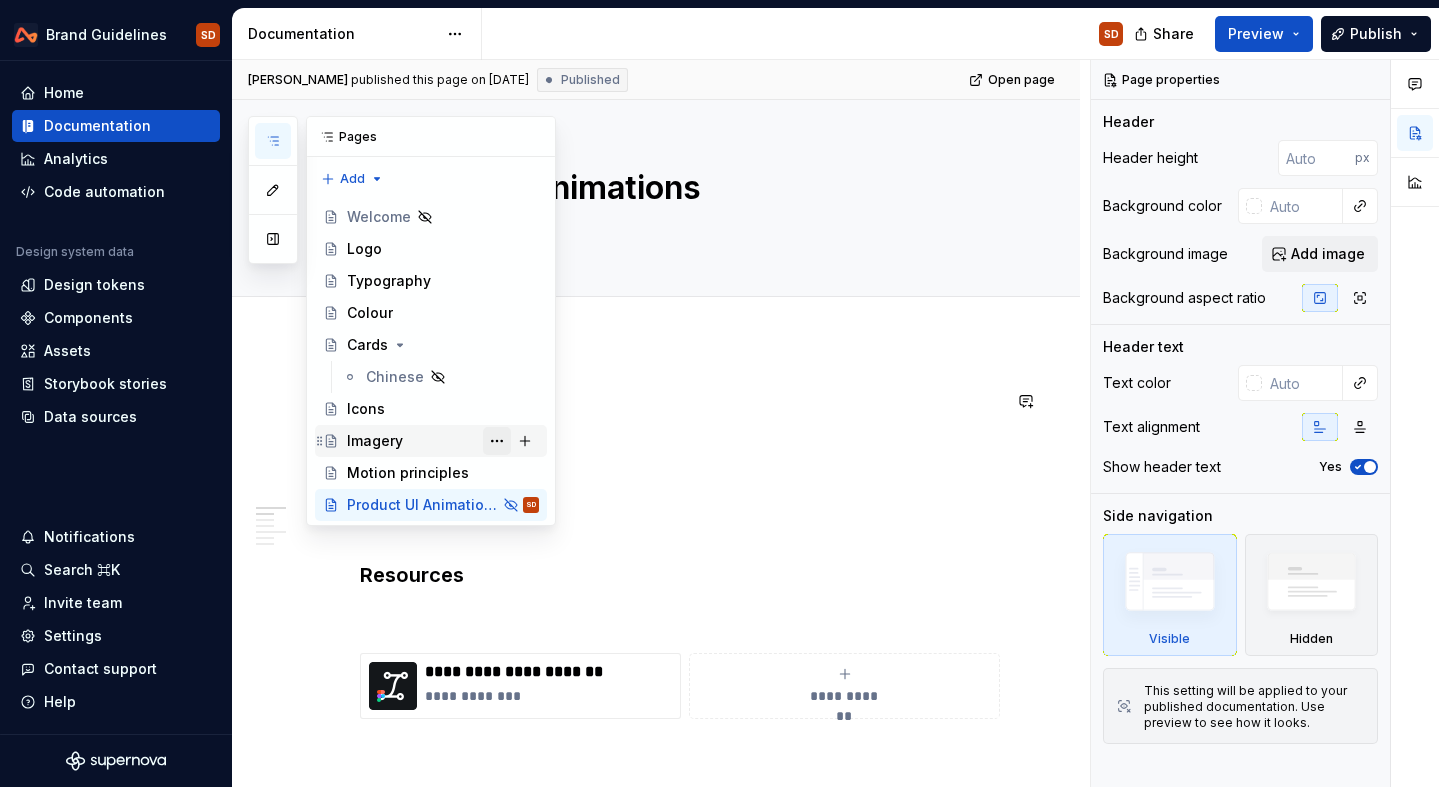 click at bounding box center [497, 441] 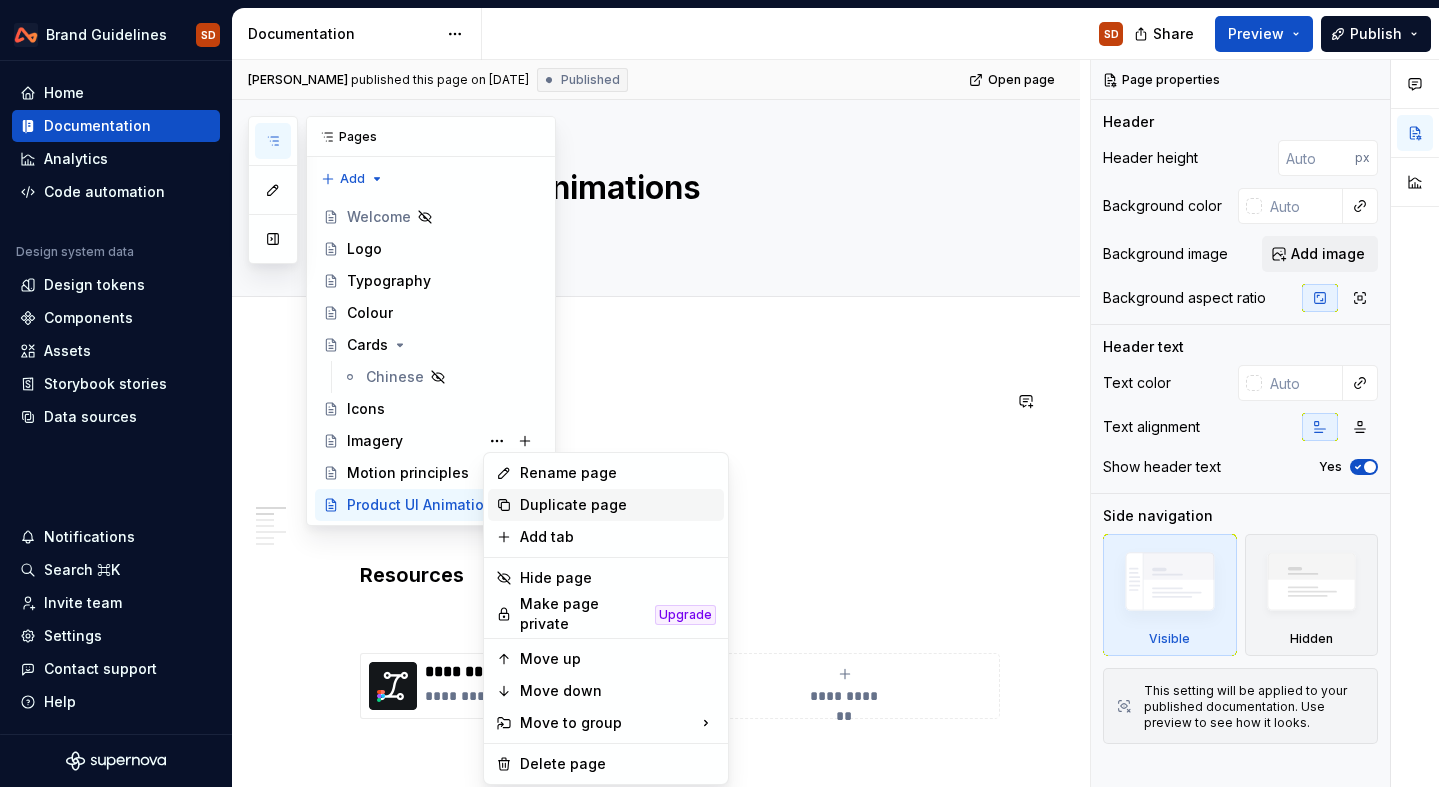 click on "Duplicate page" at bounding box center [618, 505] 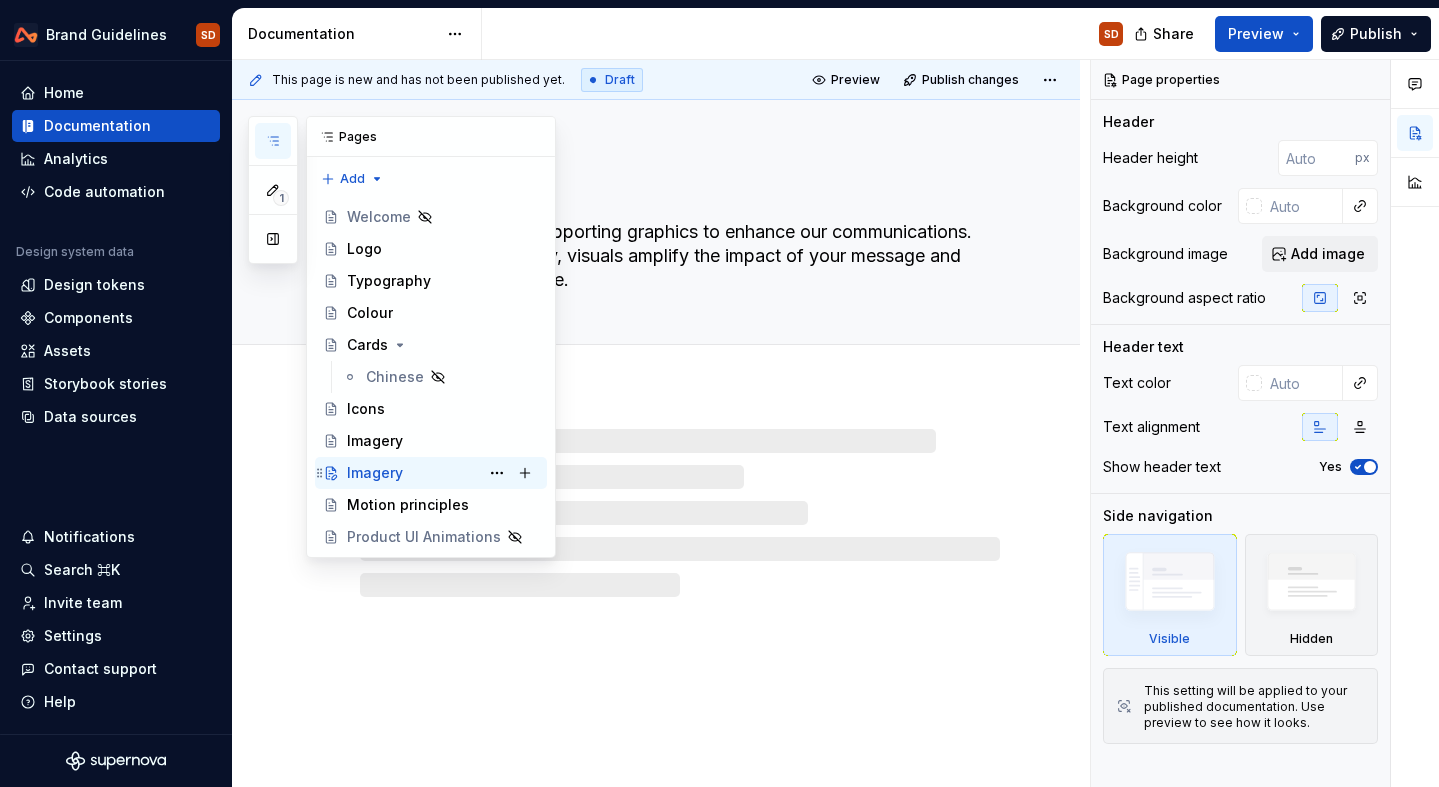 click on "Imagery" at bounding box center [375, 473] 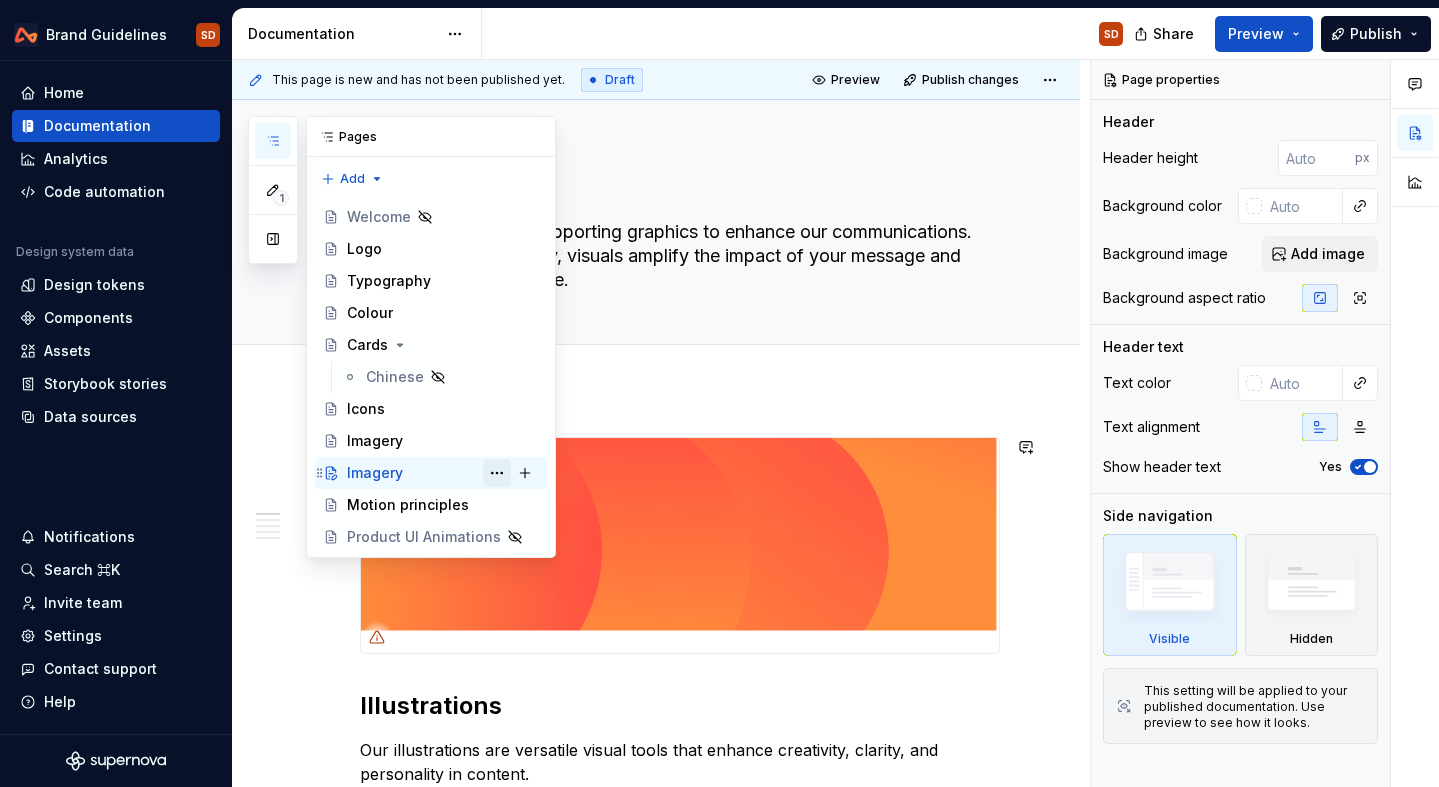 click at bounding box center [497, 473] 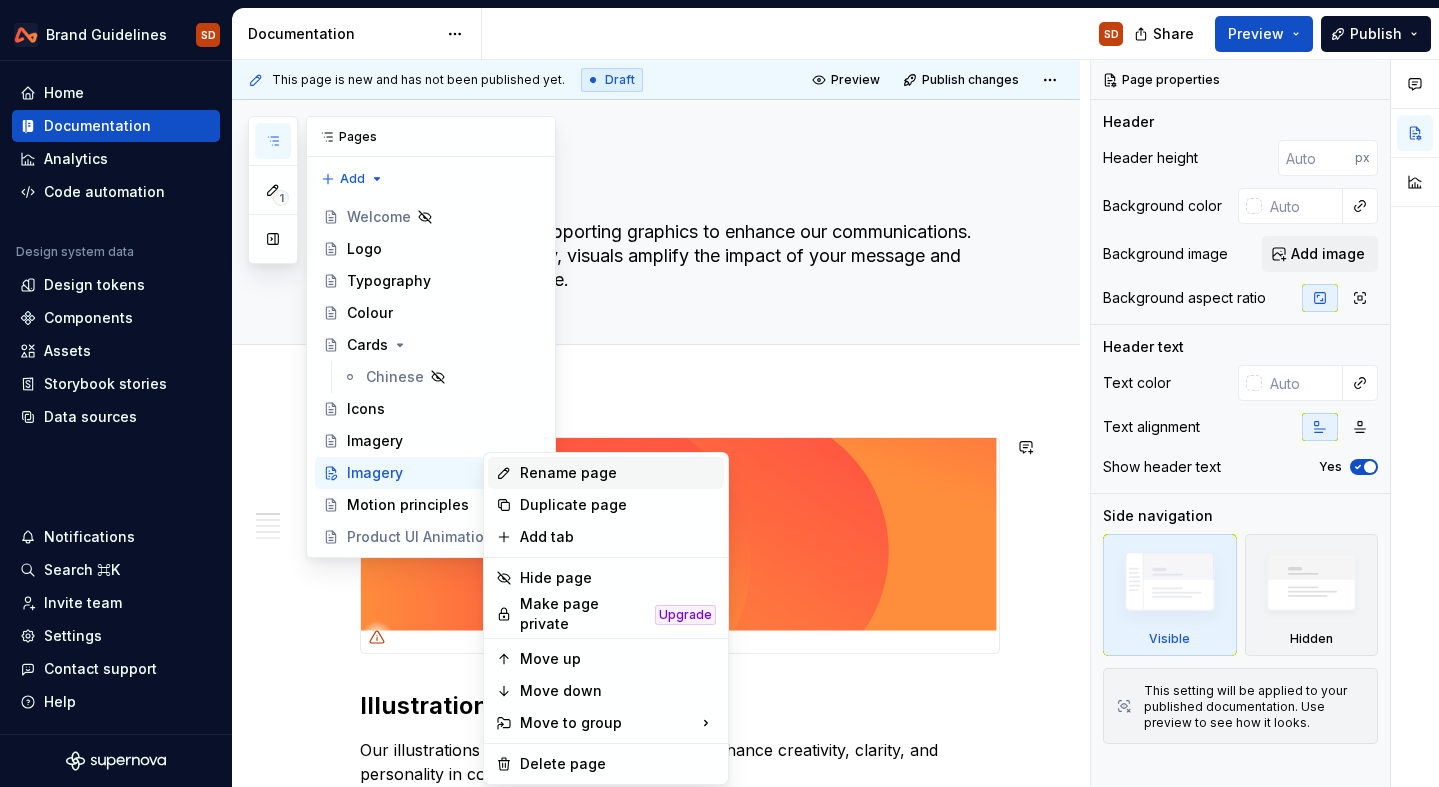 click on "Rename page" at bounding box center (618, 473) 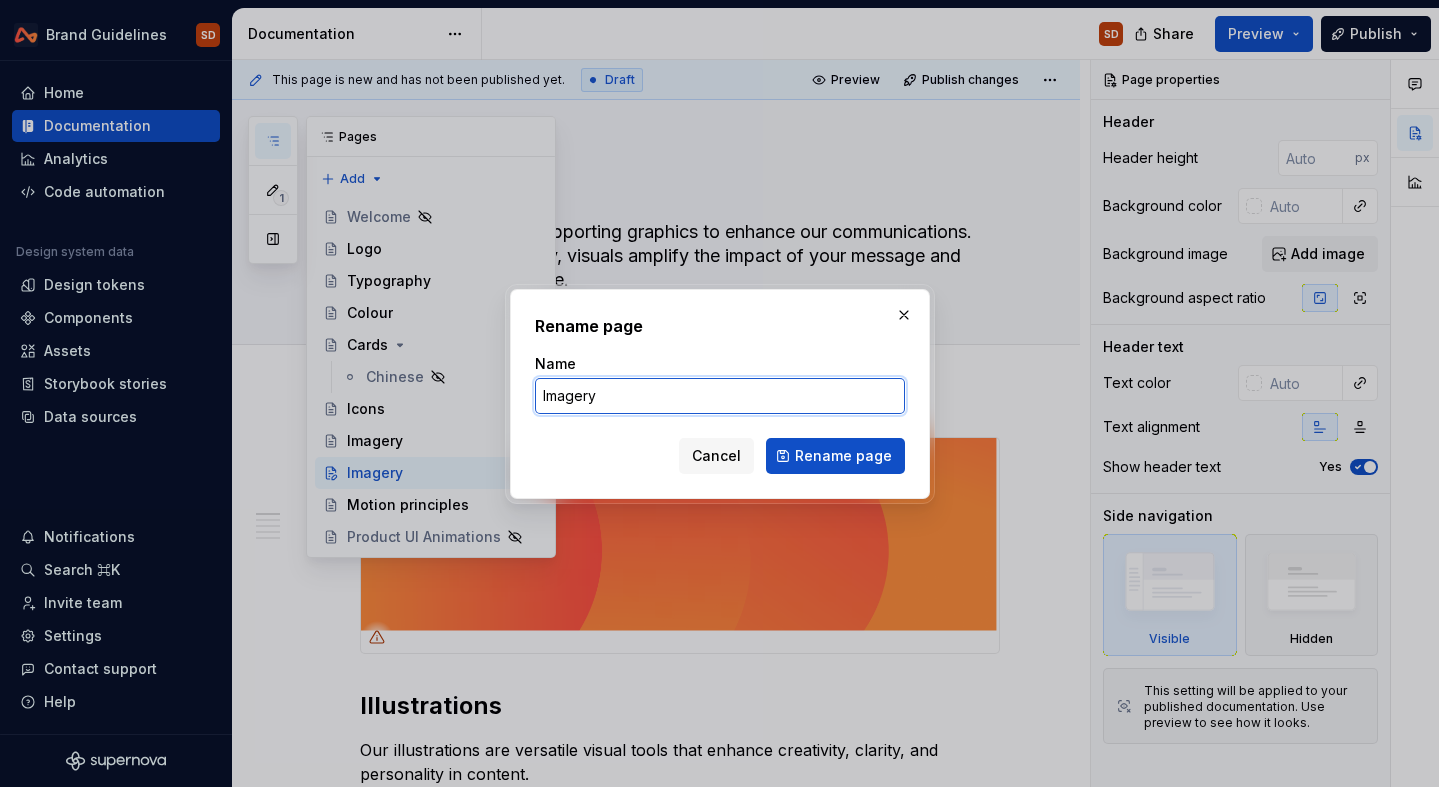 paste on "llustrations and graphics" 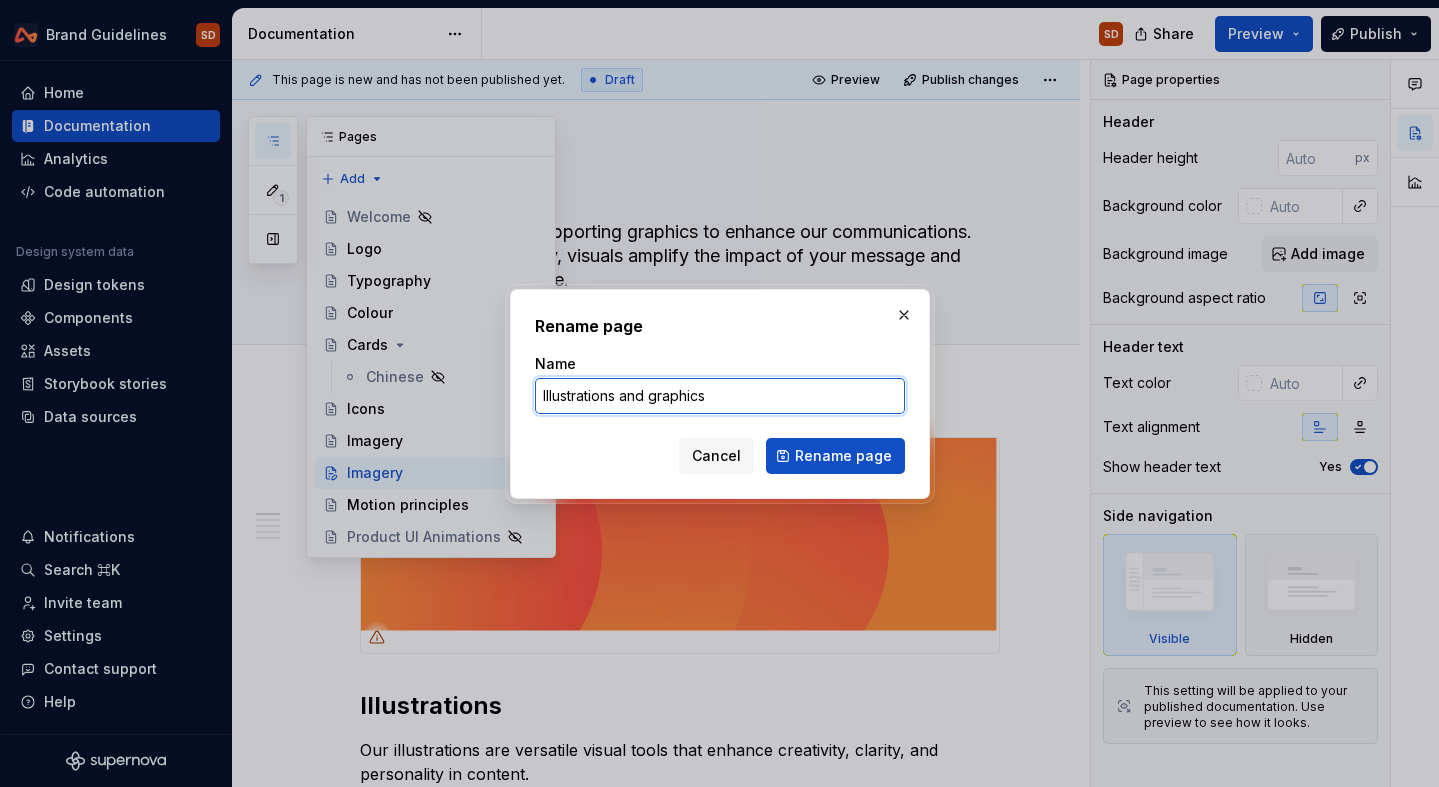 click on "Illustrations and graphics" at bounding box center [720, 396] 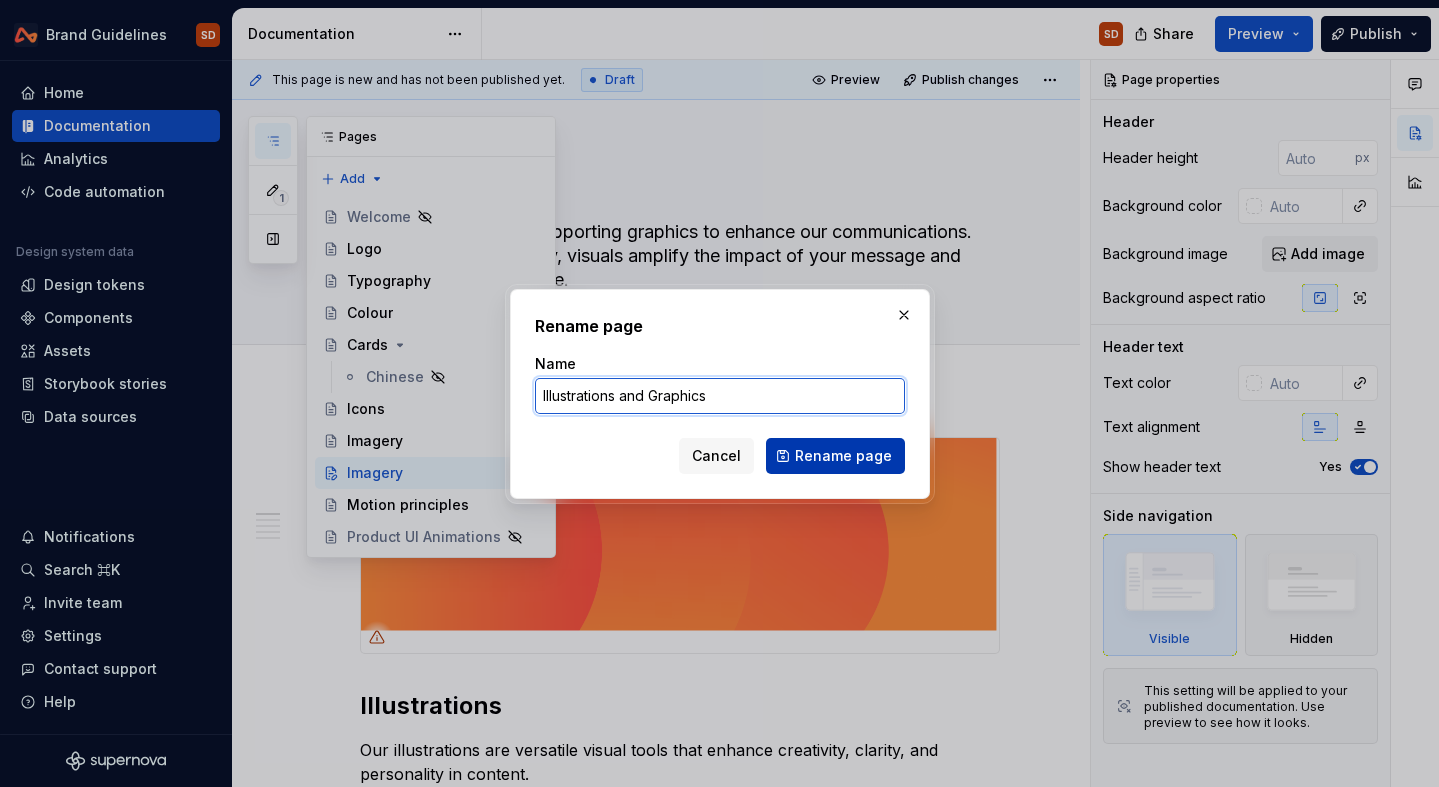 type on "Illustrations and Graphics" 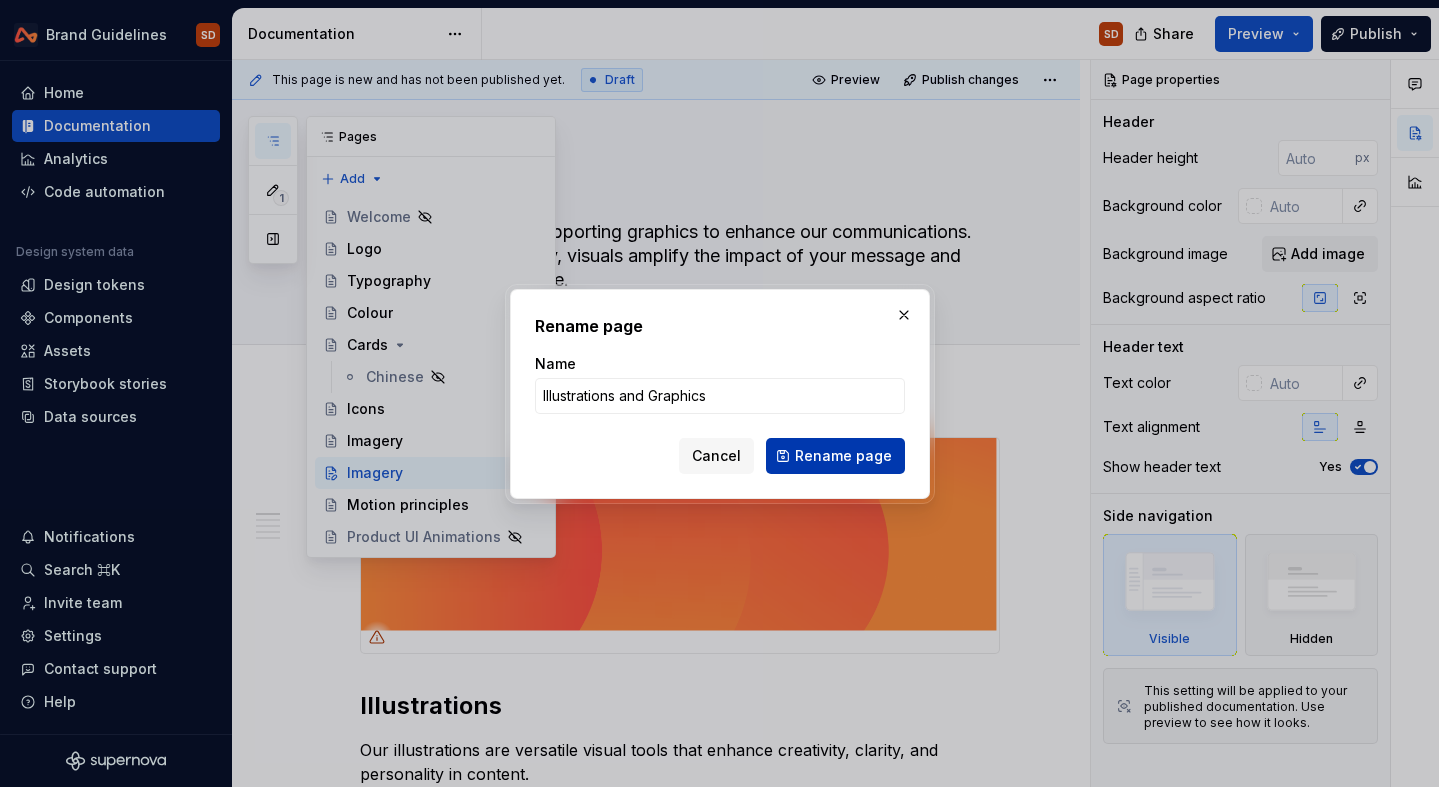 click on "Rename page" at bounding box center (843, 456) 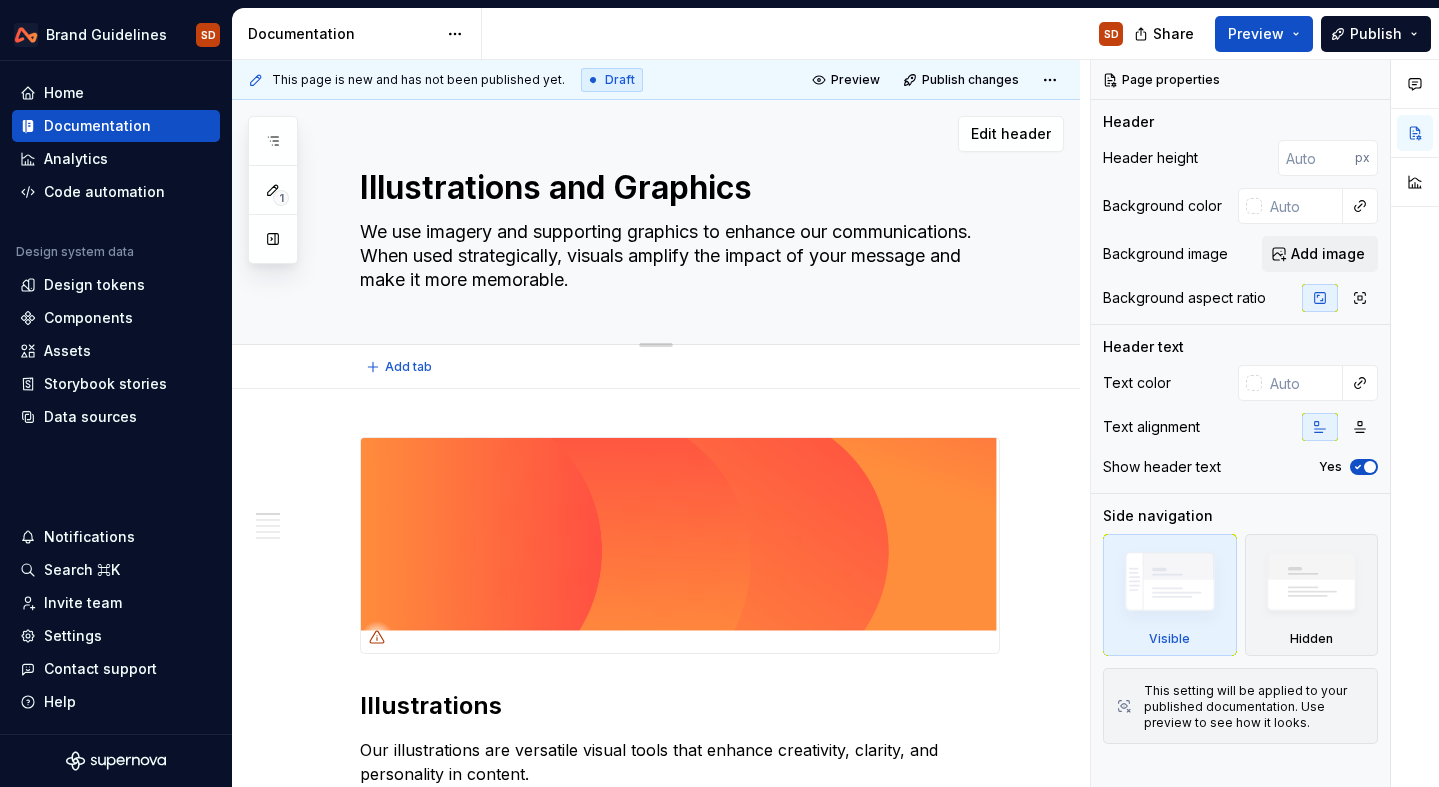 click on "We use imagery and supporting graphics to enhance our communications. When used strategically, visuals amplify the impact of your message and make it more memorable." at bounding box center [676, 256] 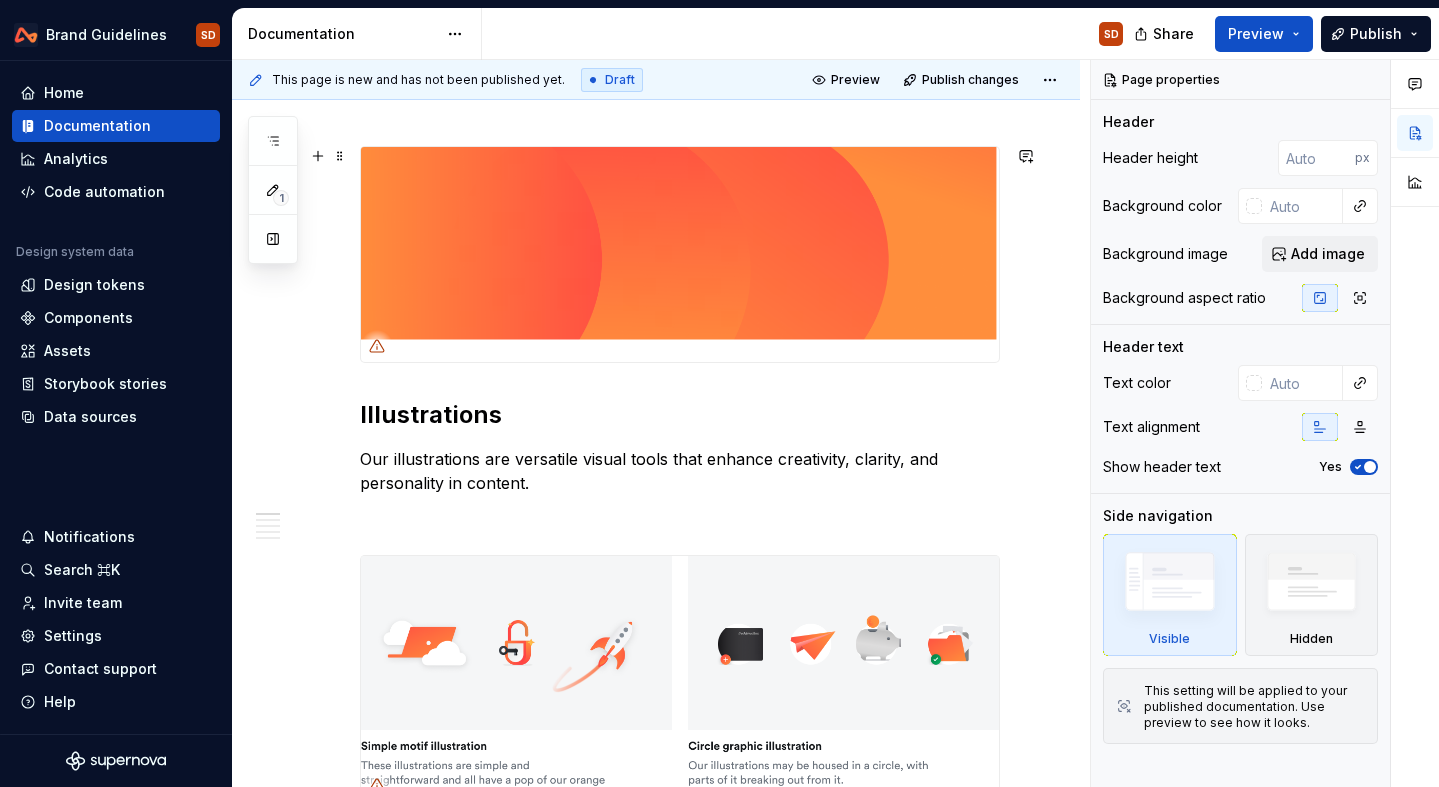 scroll, scrollTop: 290, scrollLeft: 0, axis: vertical 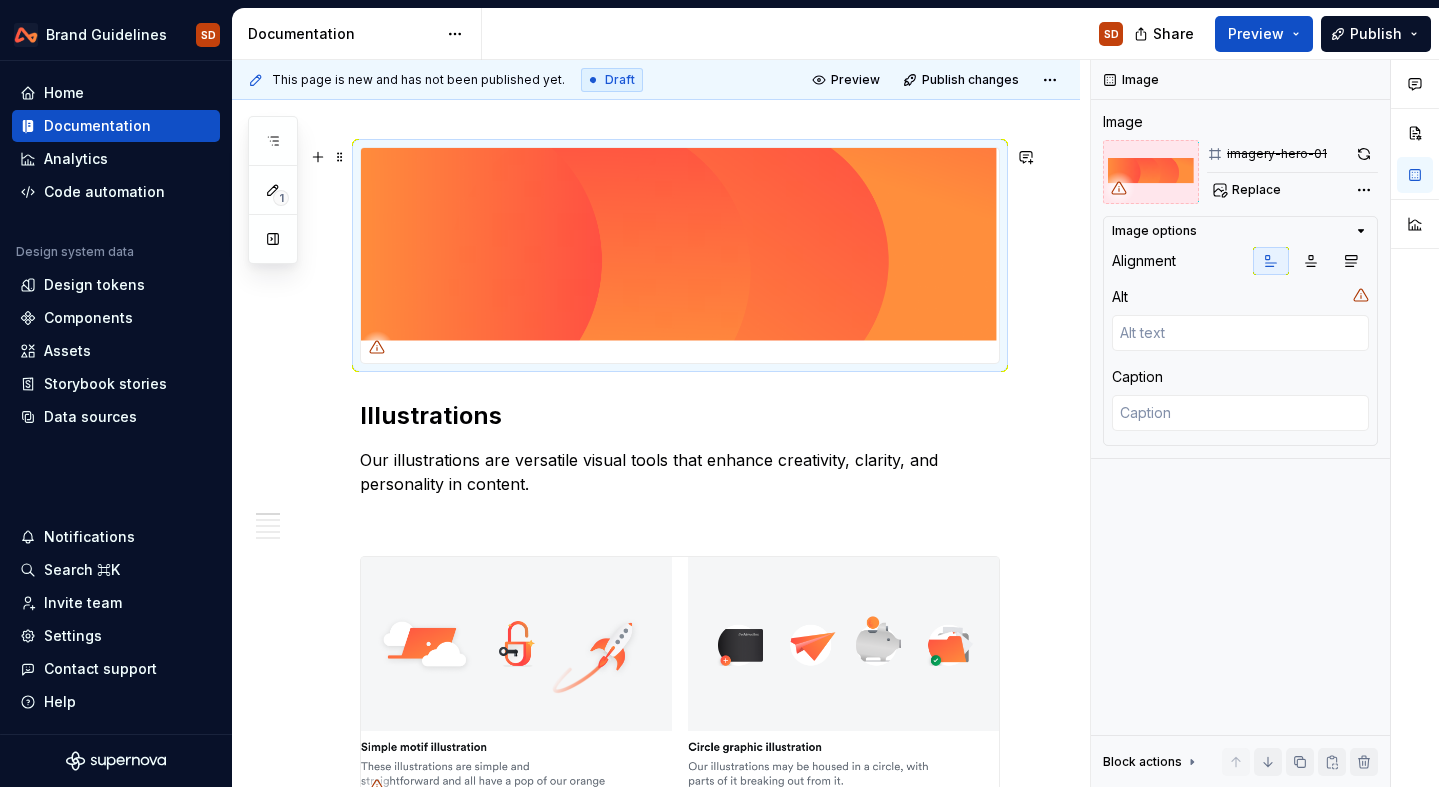 click 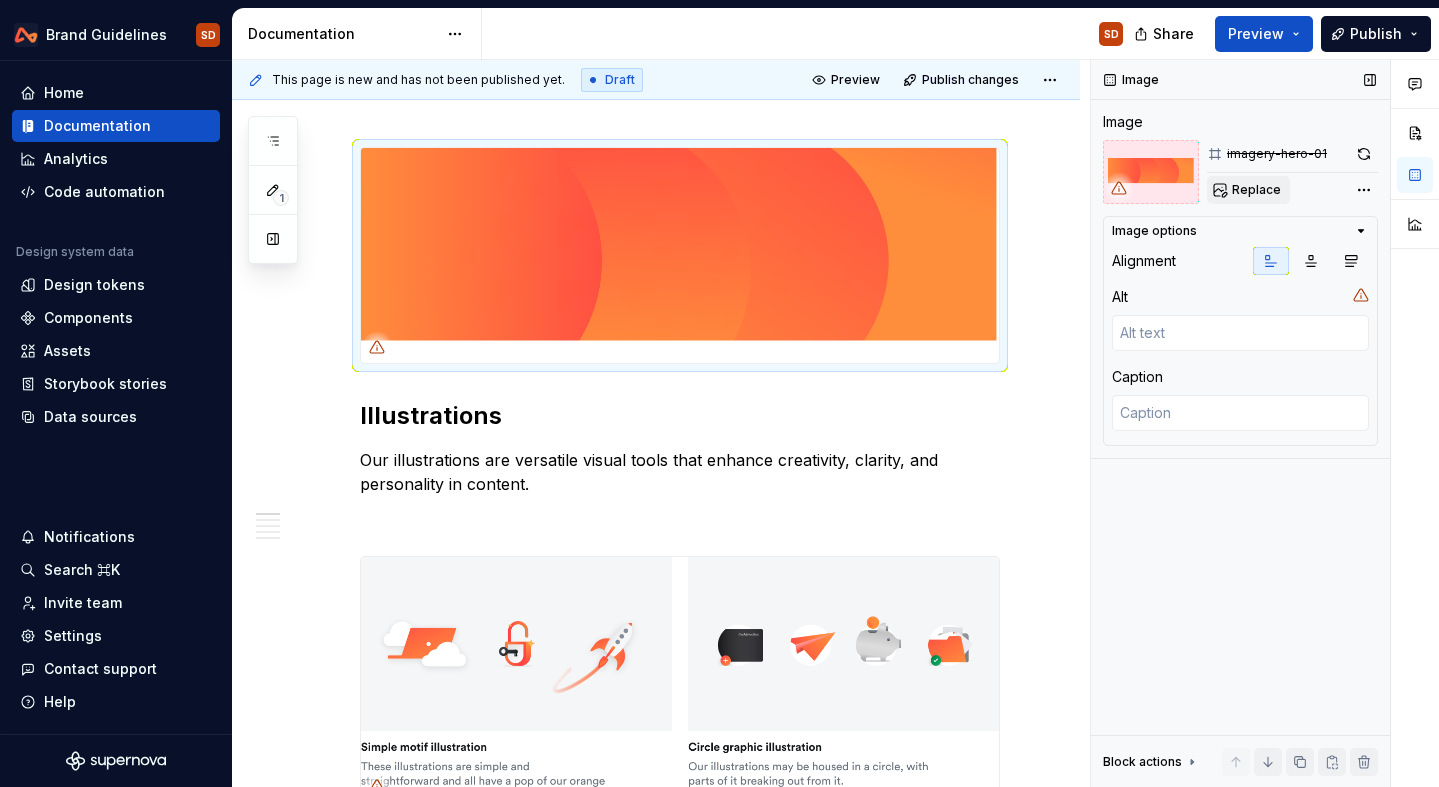 click on "Replace" at bounding box center (1256, 190) 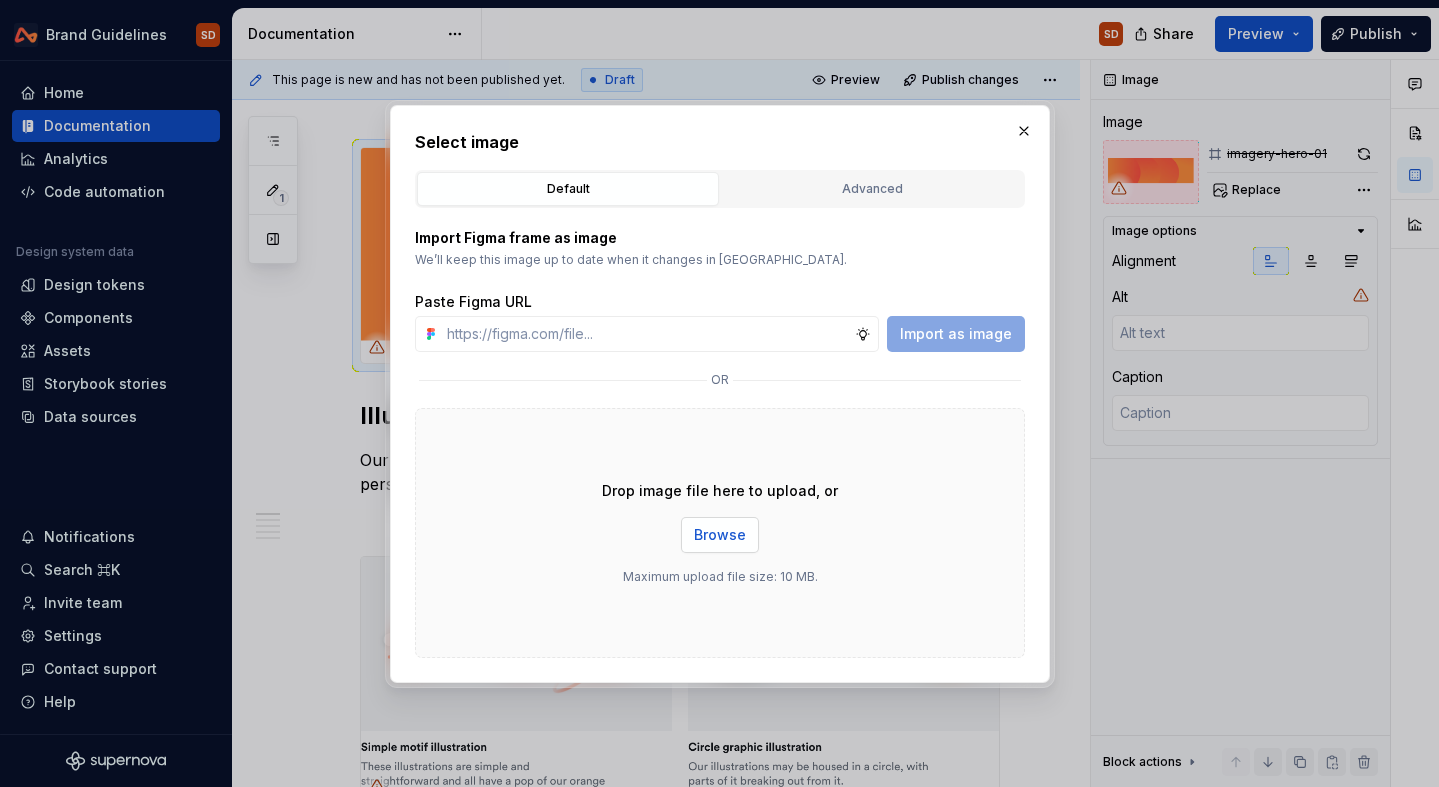 click on "Browse" at bounding box center (720, 535) 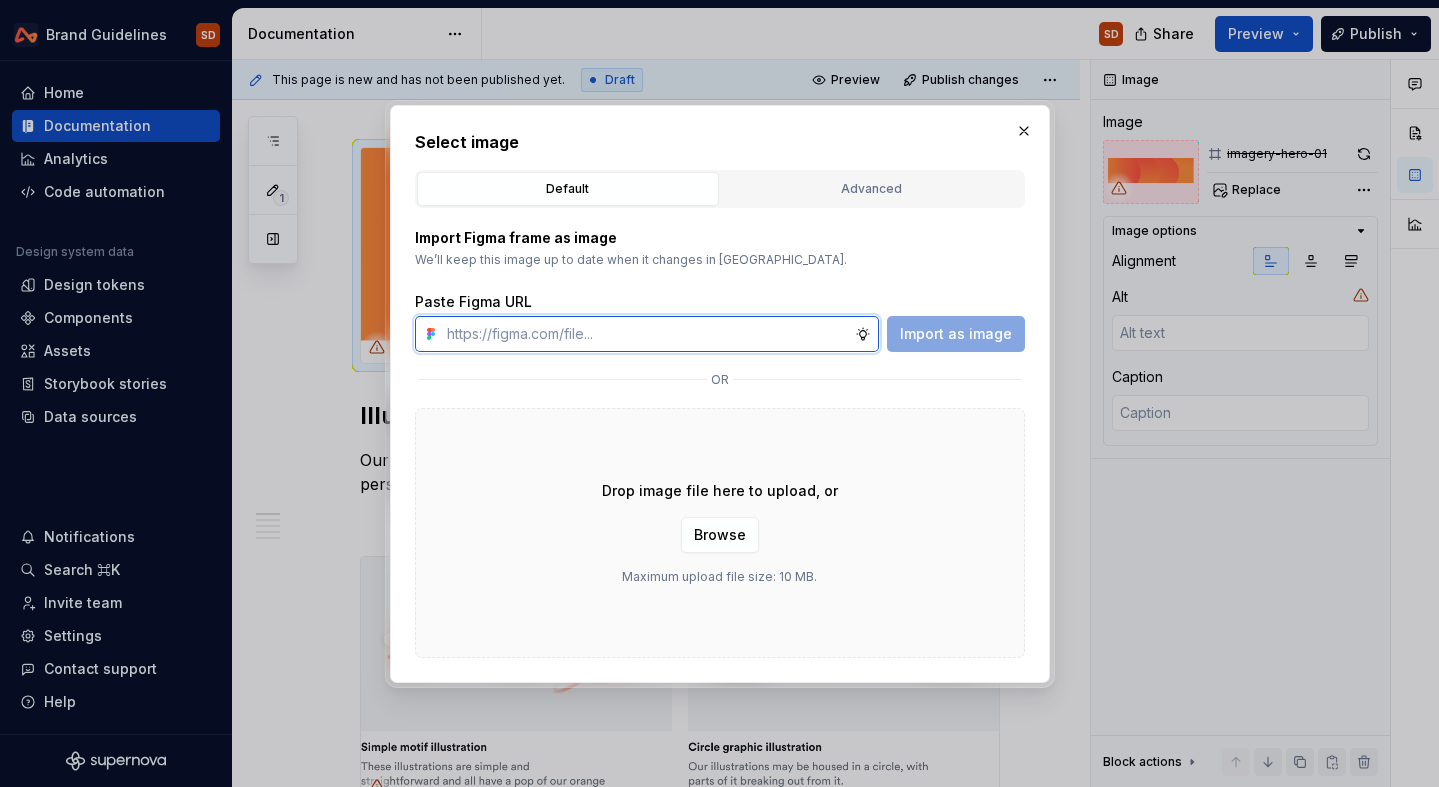 click at bounding box center (647, 334) 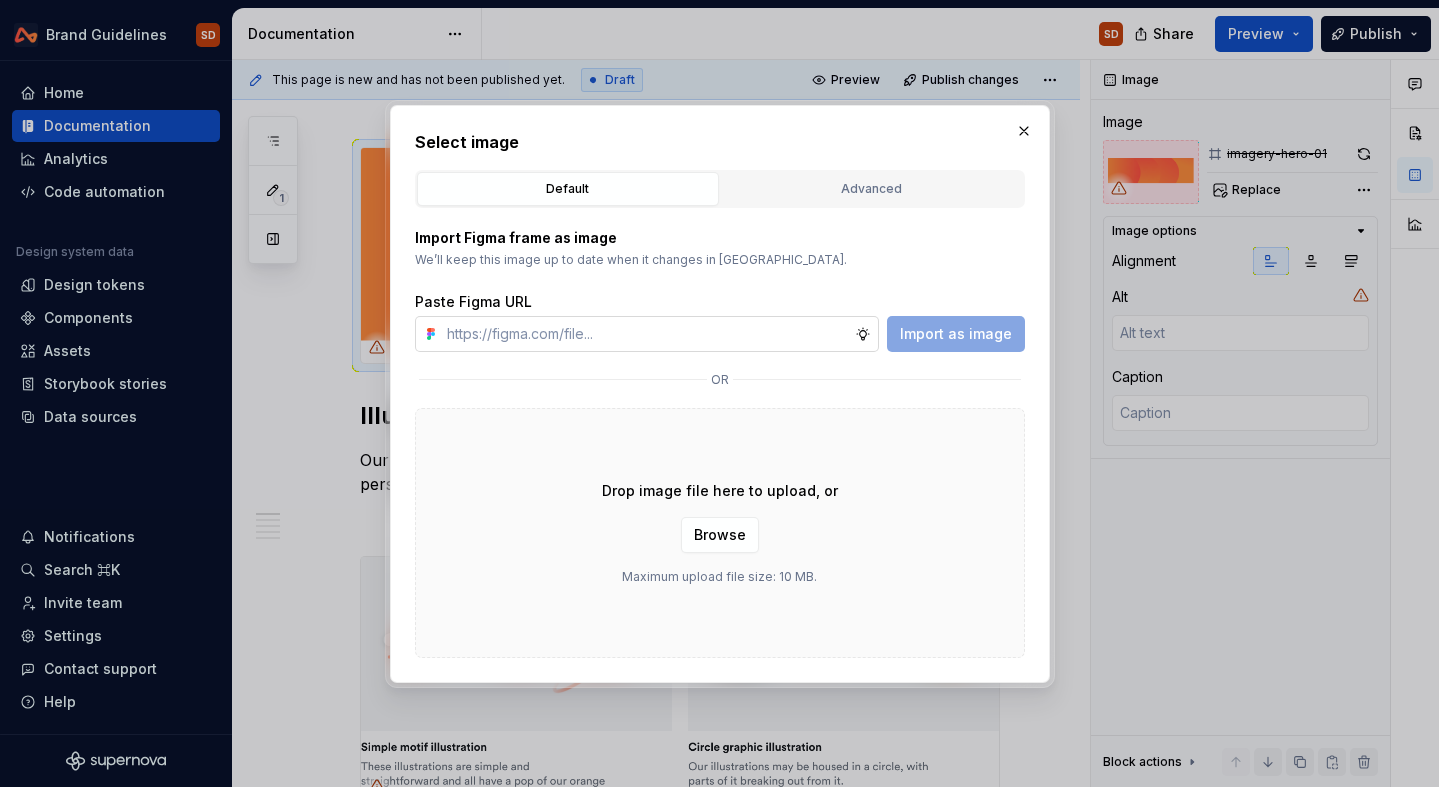 click at bounding box center (647, 334) 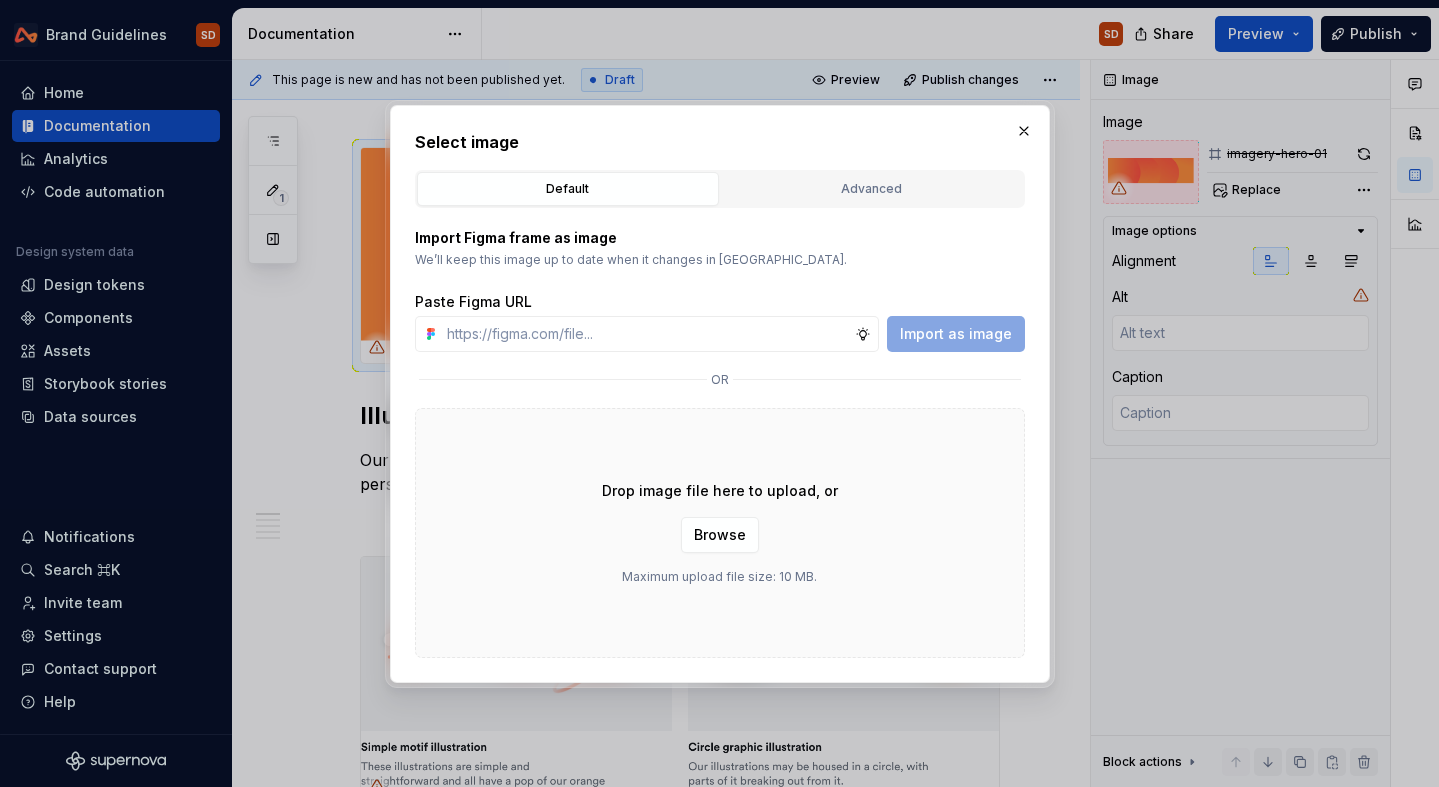click on "Import Figma frame as image We’ll keep this image up to date when it changes in Figma. Paste Figma URL Import as image" at bounding box center [720, 290] 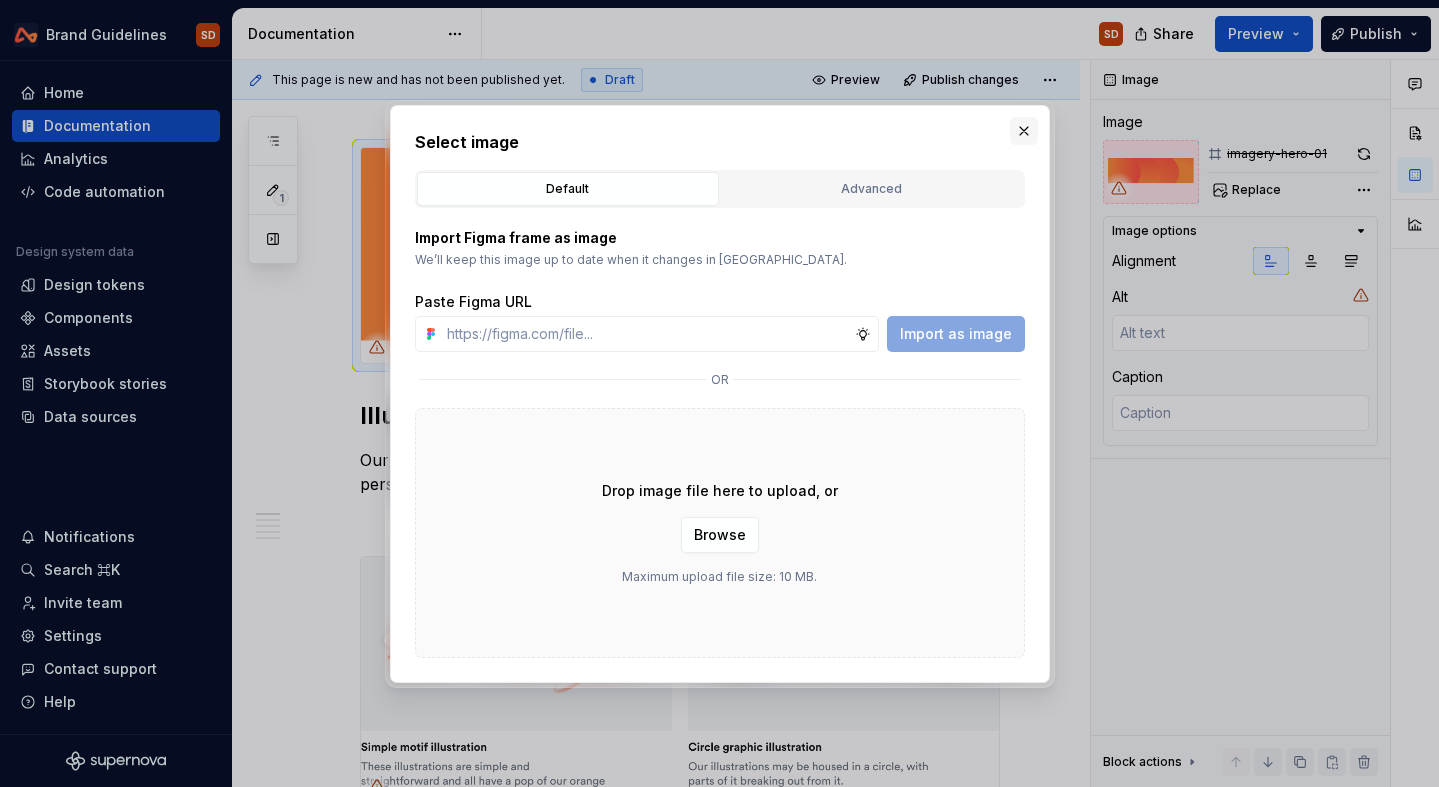 click at bounding box center (1024, 131) 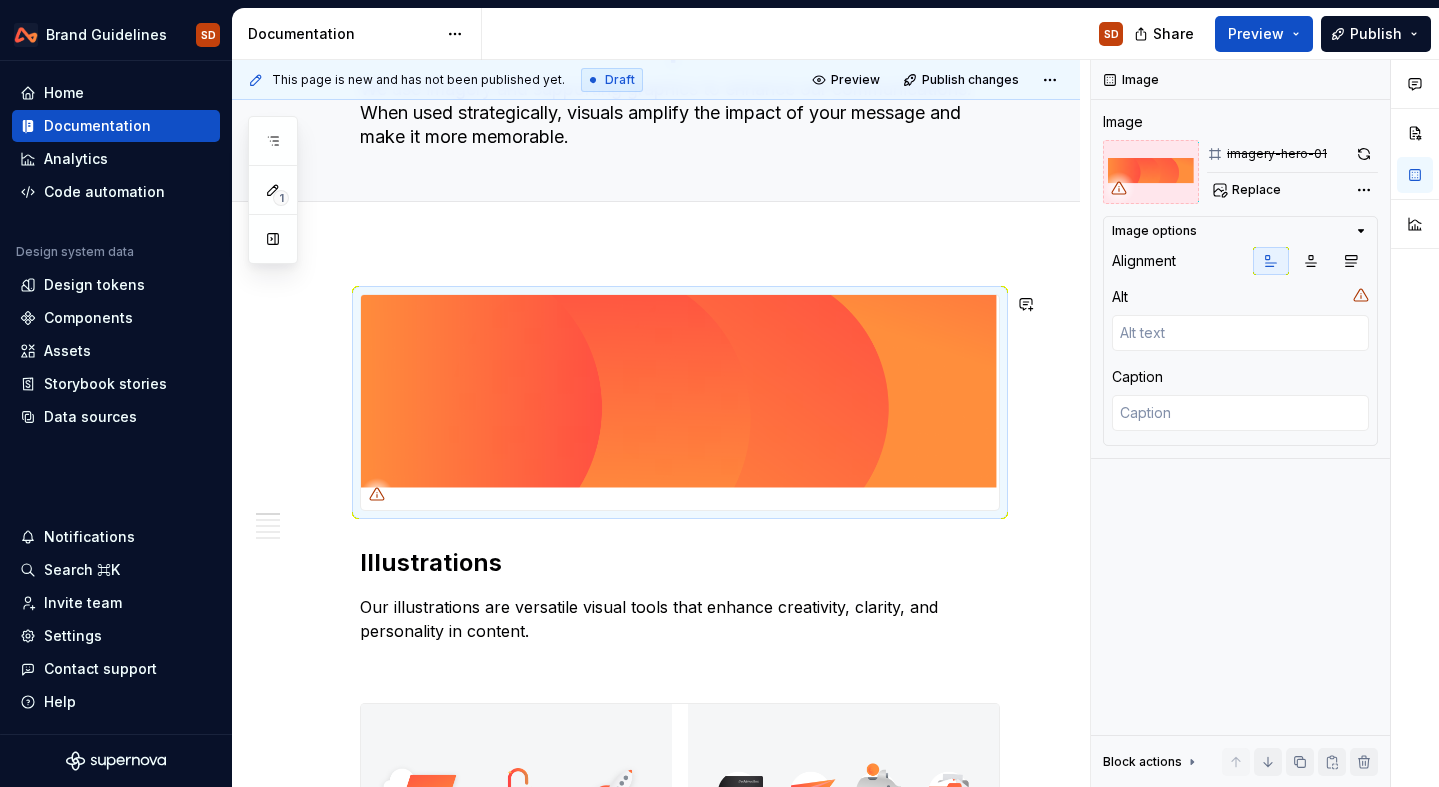 scroll, scrollTop: 147, scrollLeft: 0, axis: vertical 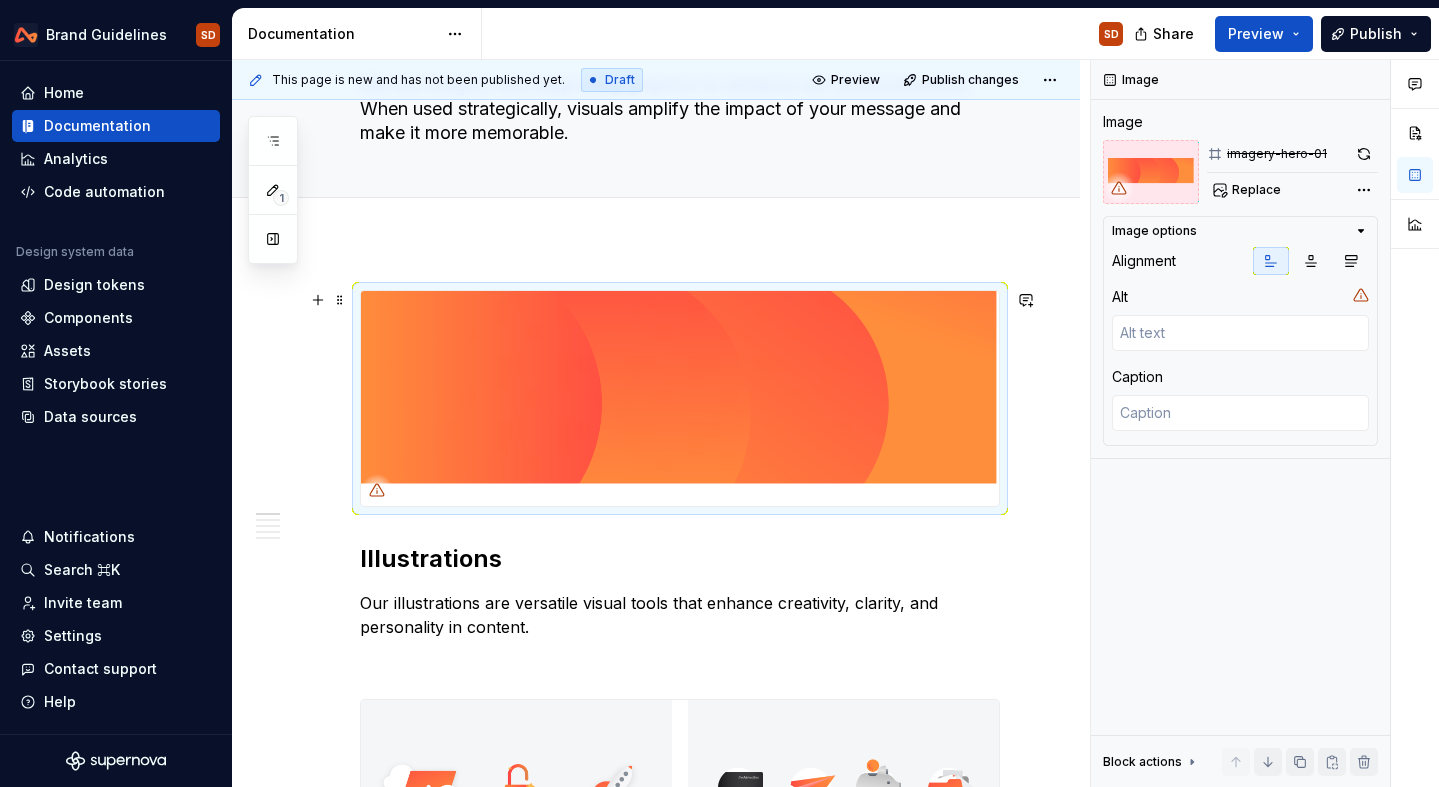 click at bounding box center [680, 398] 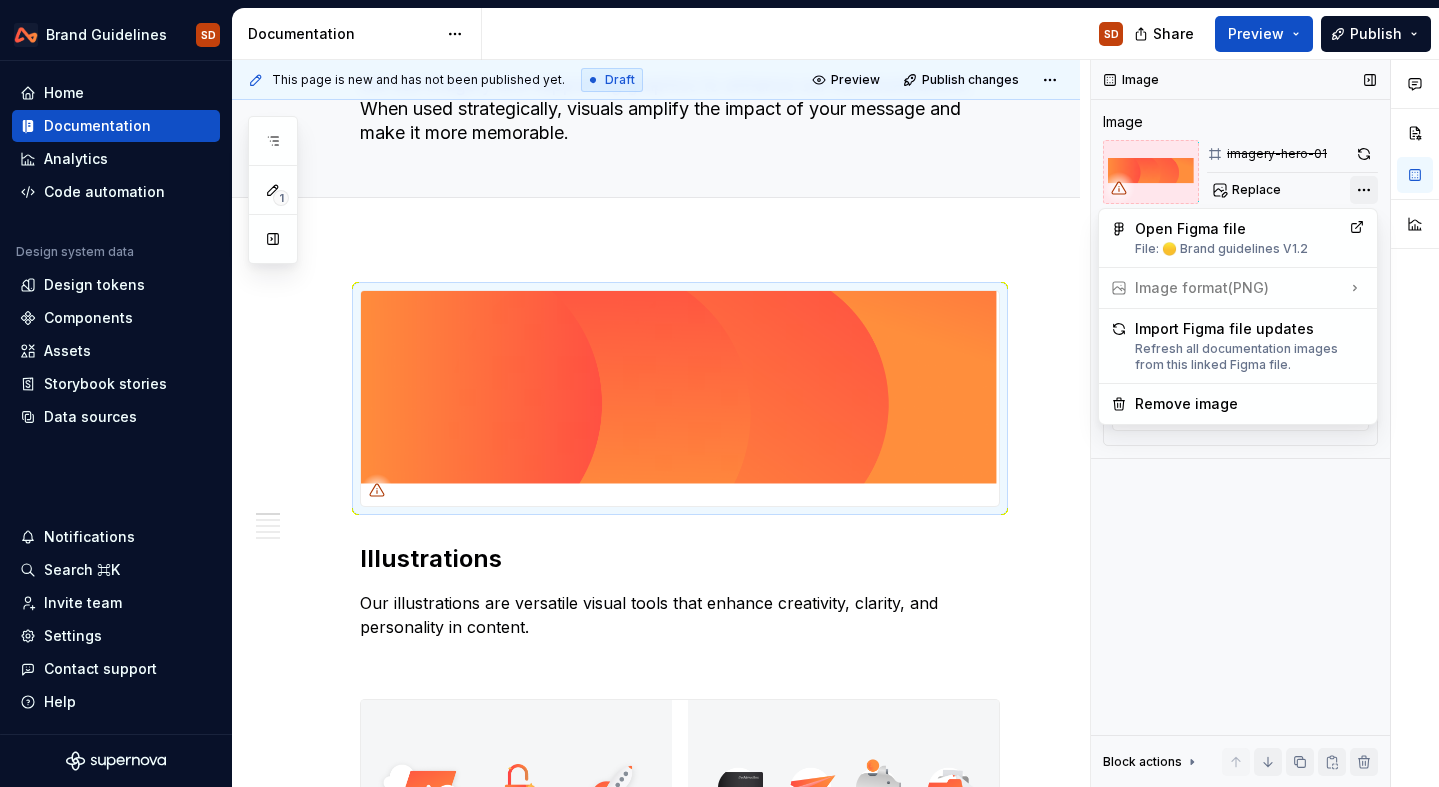 click on "Comments Open comments No comments yet Select ‘Comment’ from the block context menu to add one. Image Image imagery-hero-01 Replace Image options Alignment Alt Caption Block actions Move up Move down Duplicate Copy (⌘C) Cut (⌘X) Delete" at bounding box center (1265, 423) 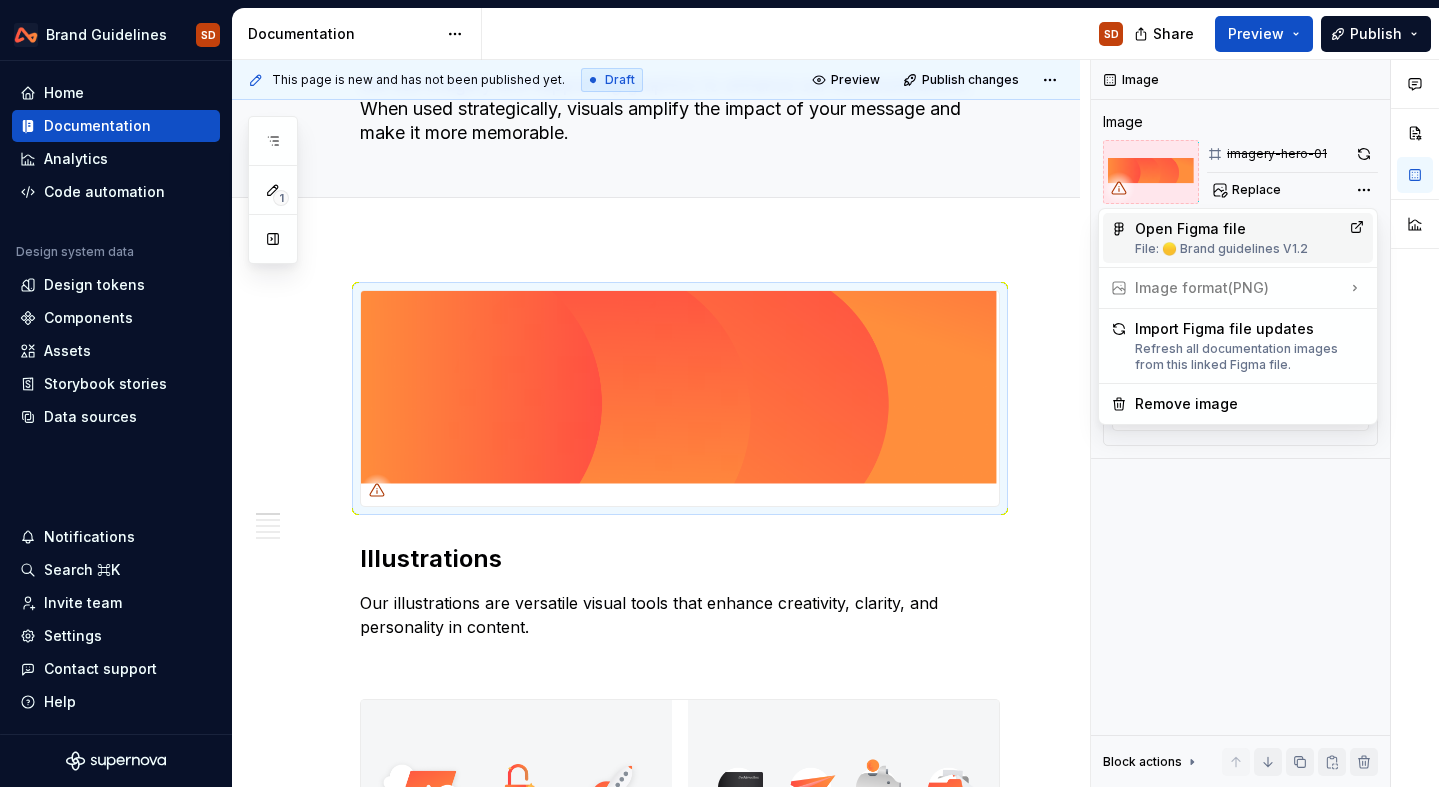 click on "Open Figma file File: 🟡 Brand guidelines V1.2" at bounding box center (1238, 238) 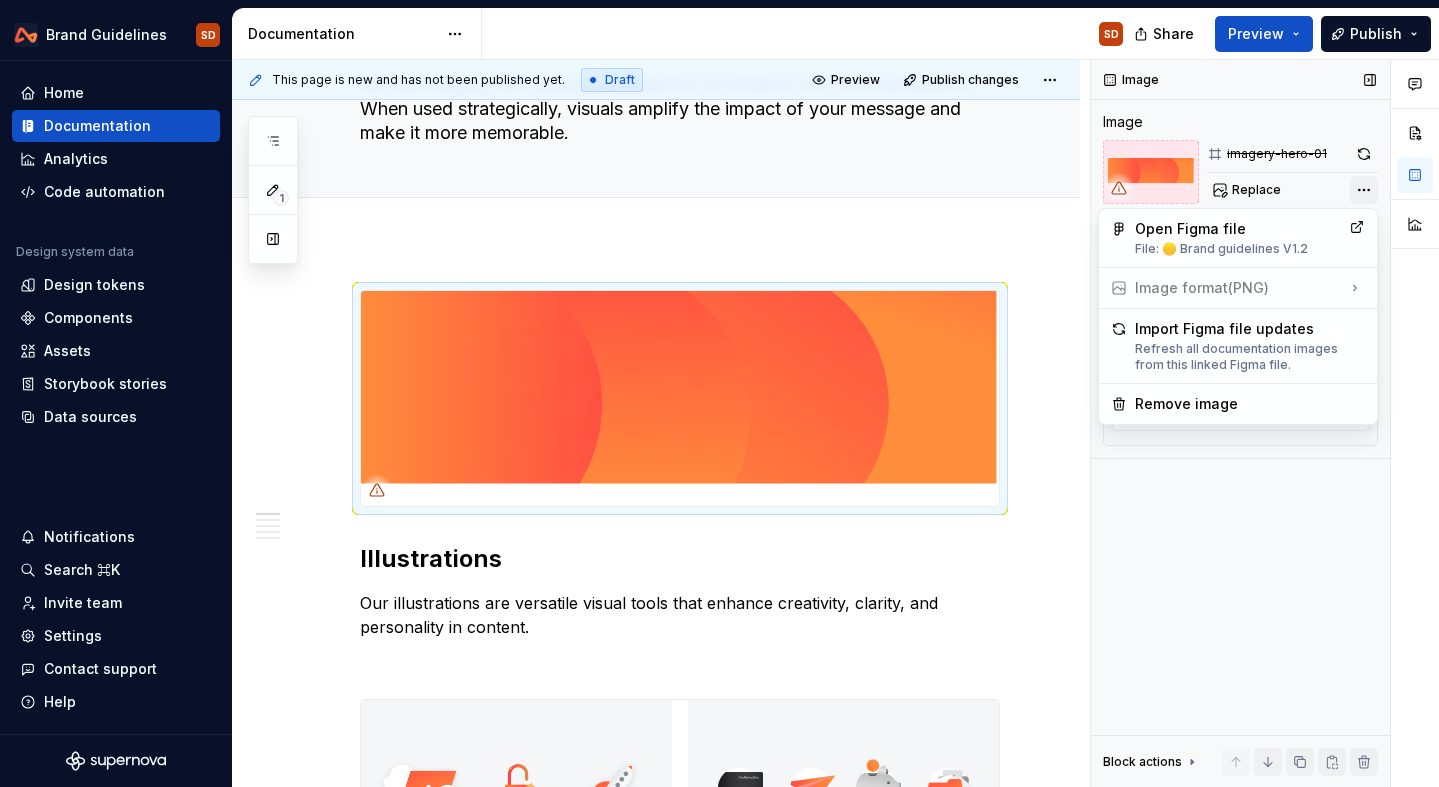 click on "Comments Open comments No comments yet Select ‘Comment’ from the block context menu to add one. Image Image imagery-hero-01 Replace Image options Alignment Alt Caption Block actions Move up Move down Duplicate Copy (⌘C) Cut (⌘X) Delete" at bounding box center [1265, 423] 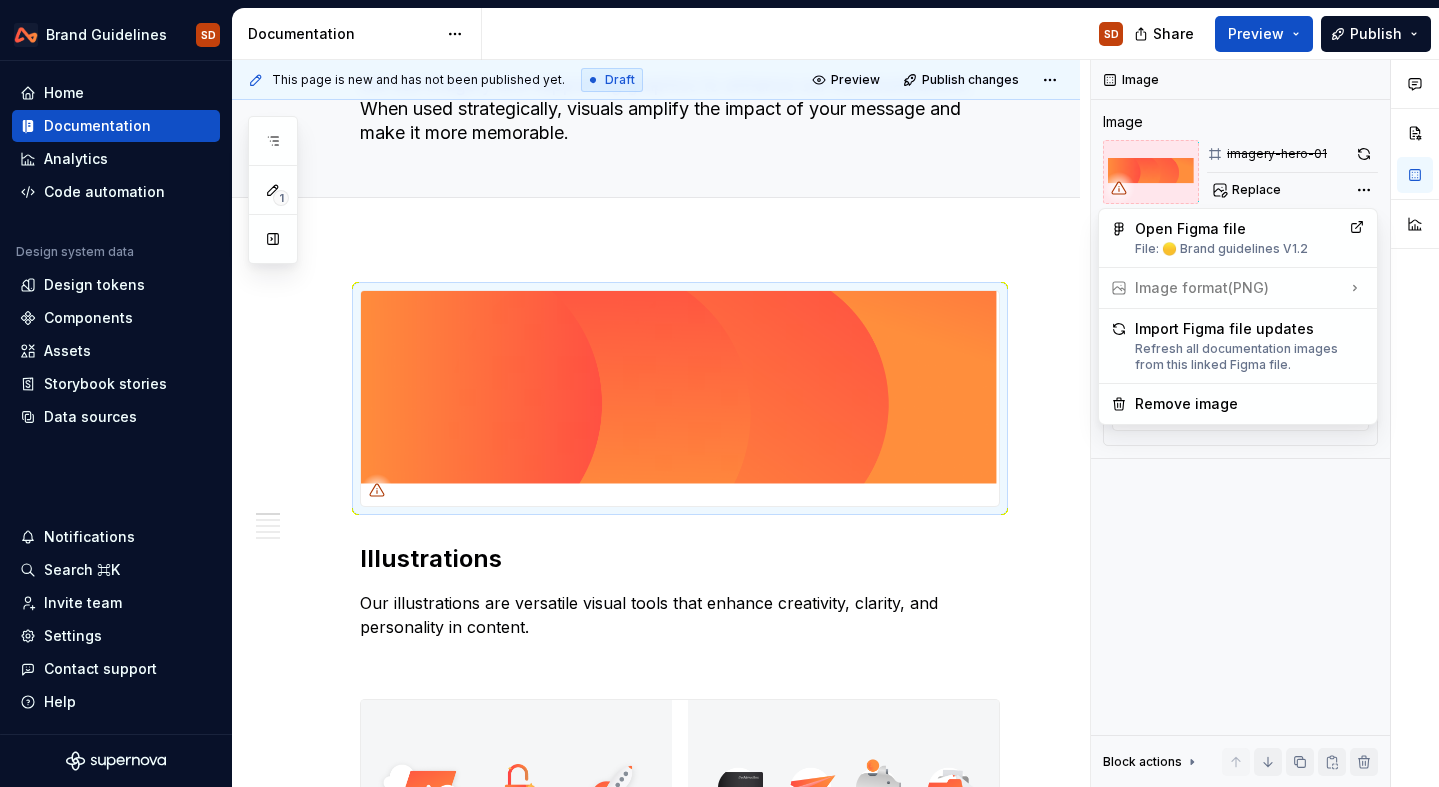 click on "Comments Open comments No comments yet Select ‘Comment’ from the block context menu to add one. Image Image imagery-hero-01 Replace Image options Alignment Alt Caption Block actions Move up Move down Duplicate Copy (⌘C) Cut (⌘X) Delete" at bounding box center (1265, 423) 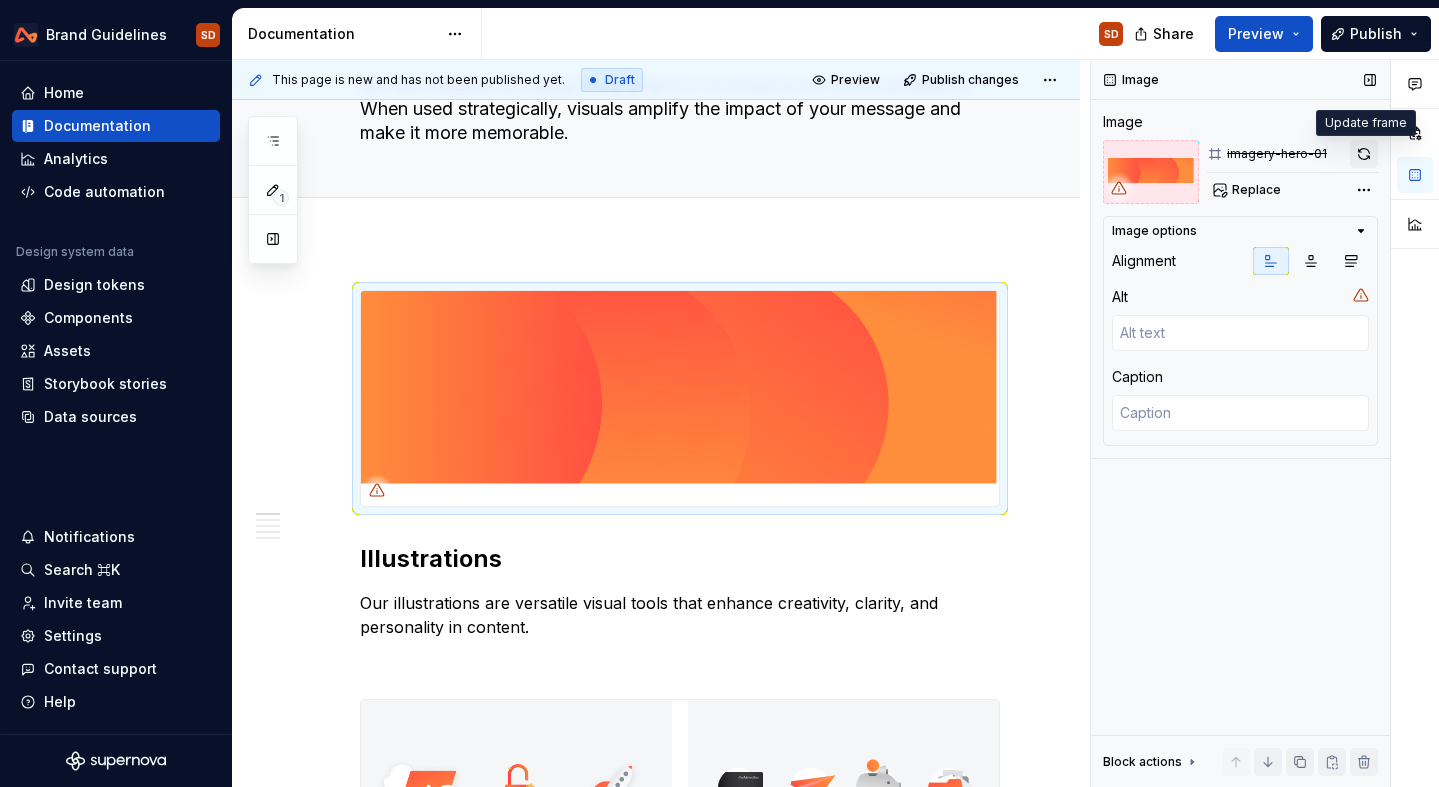 click at bounding box center (1364, 154) 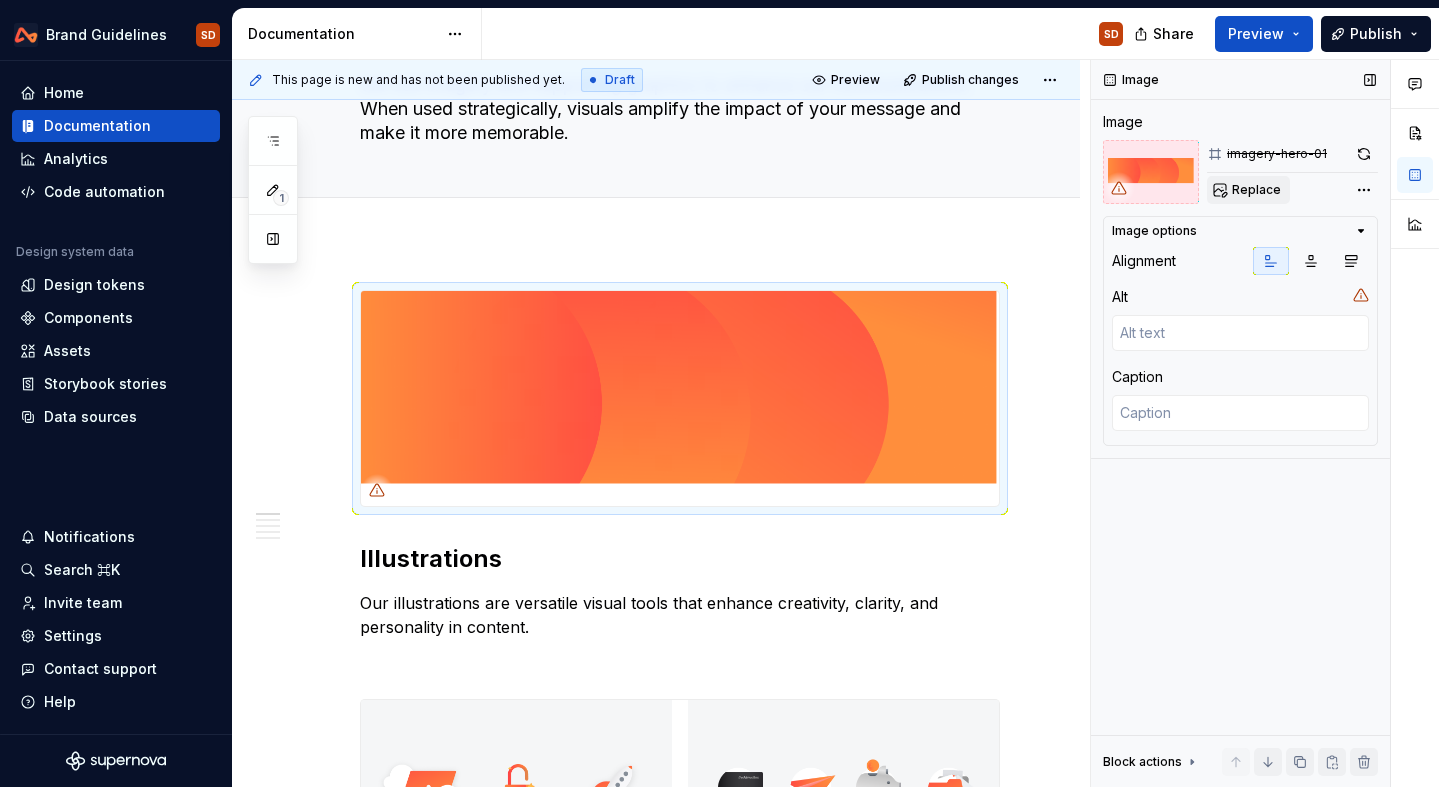 click on "Replace" at bounding box center (1256, 190) 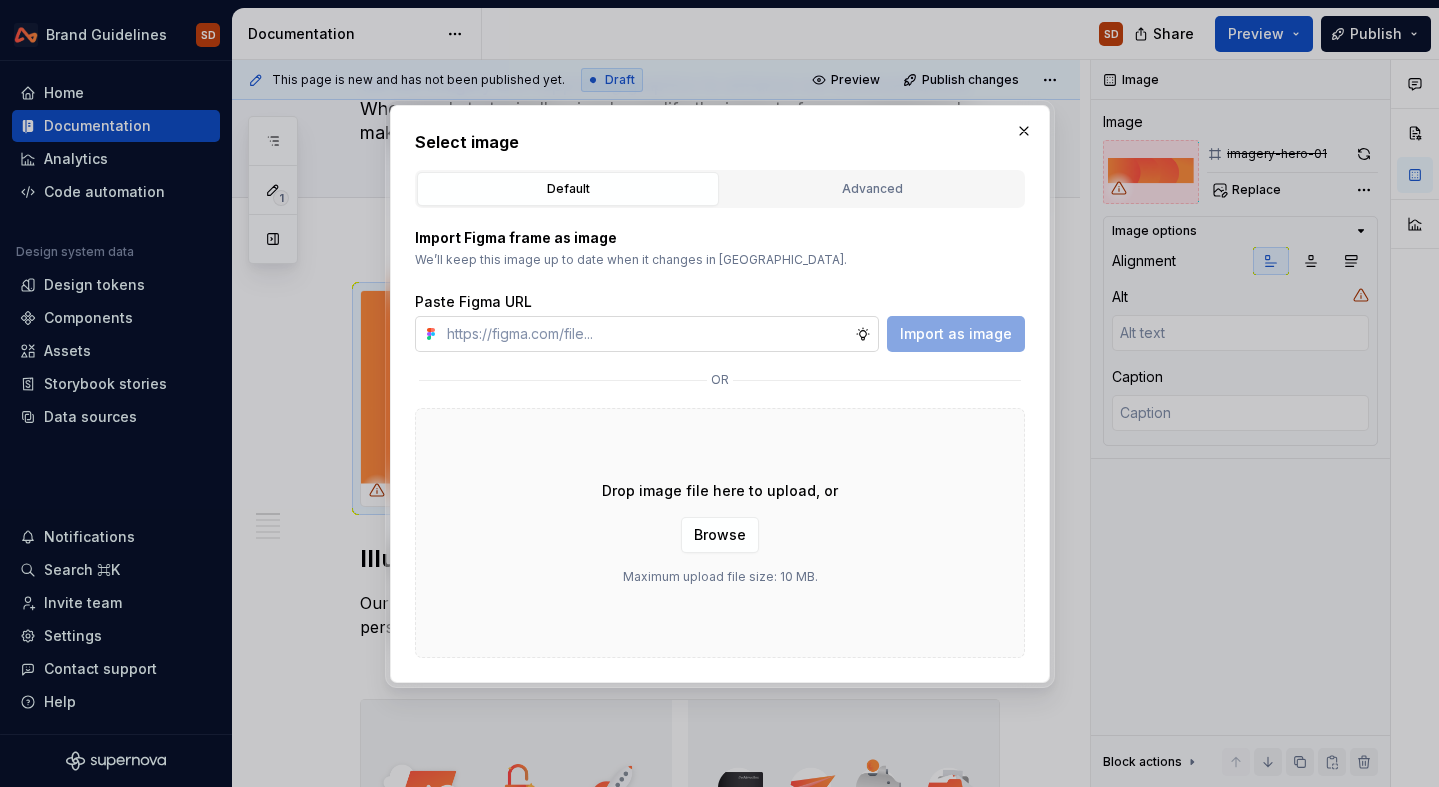 click at bounding box center [647, 334] 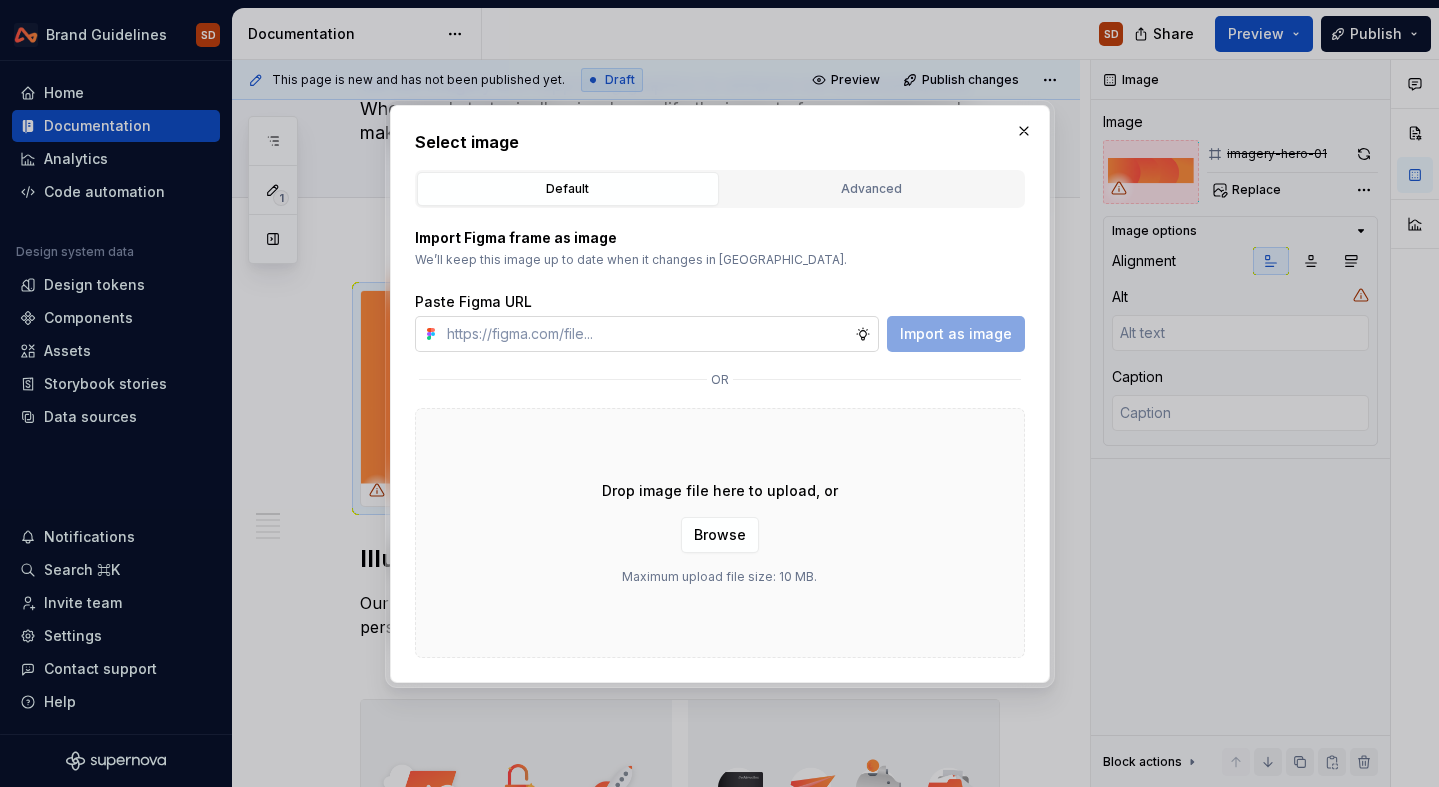 type on "*" 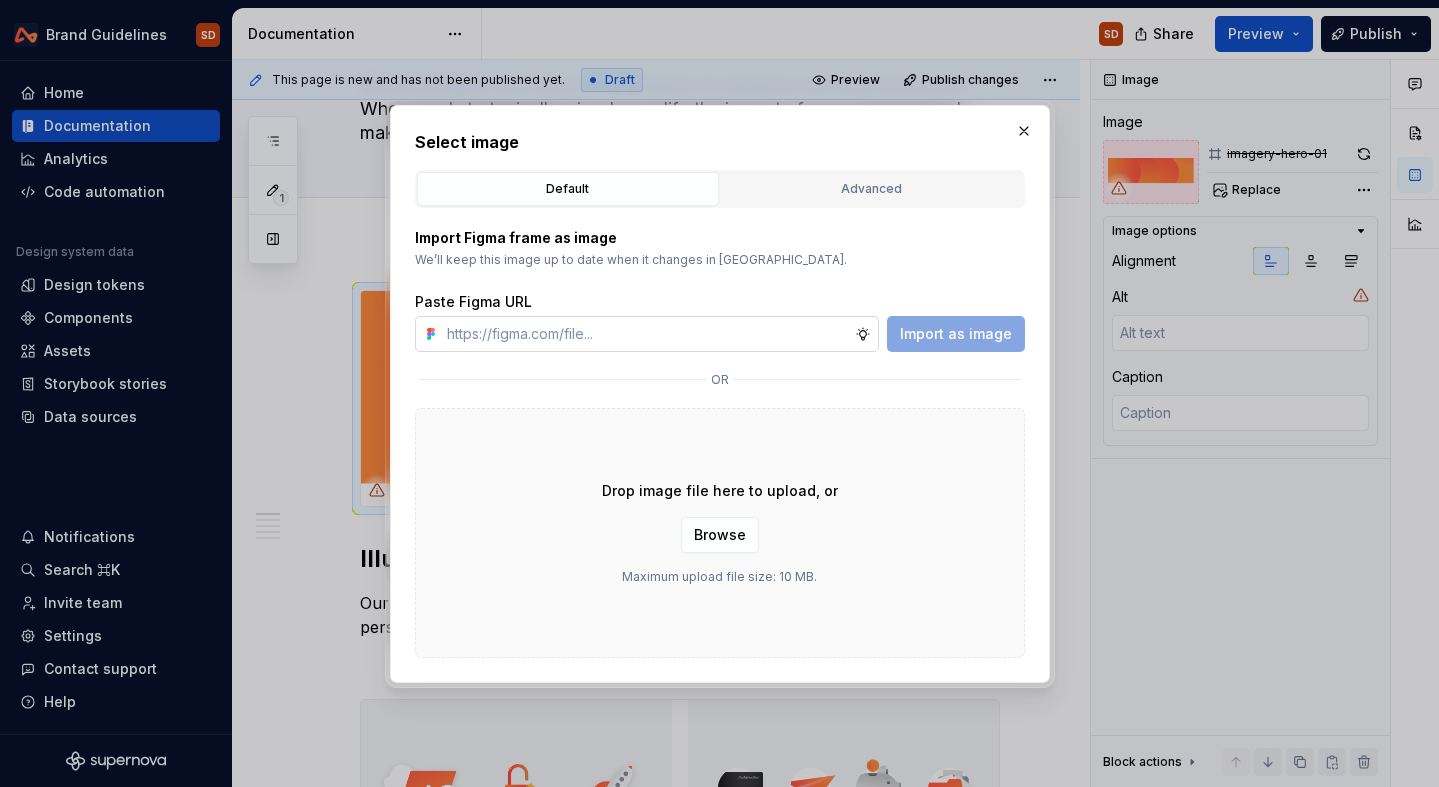 type on "[URL][DOMAIN_NAME]" 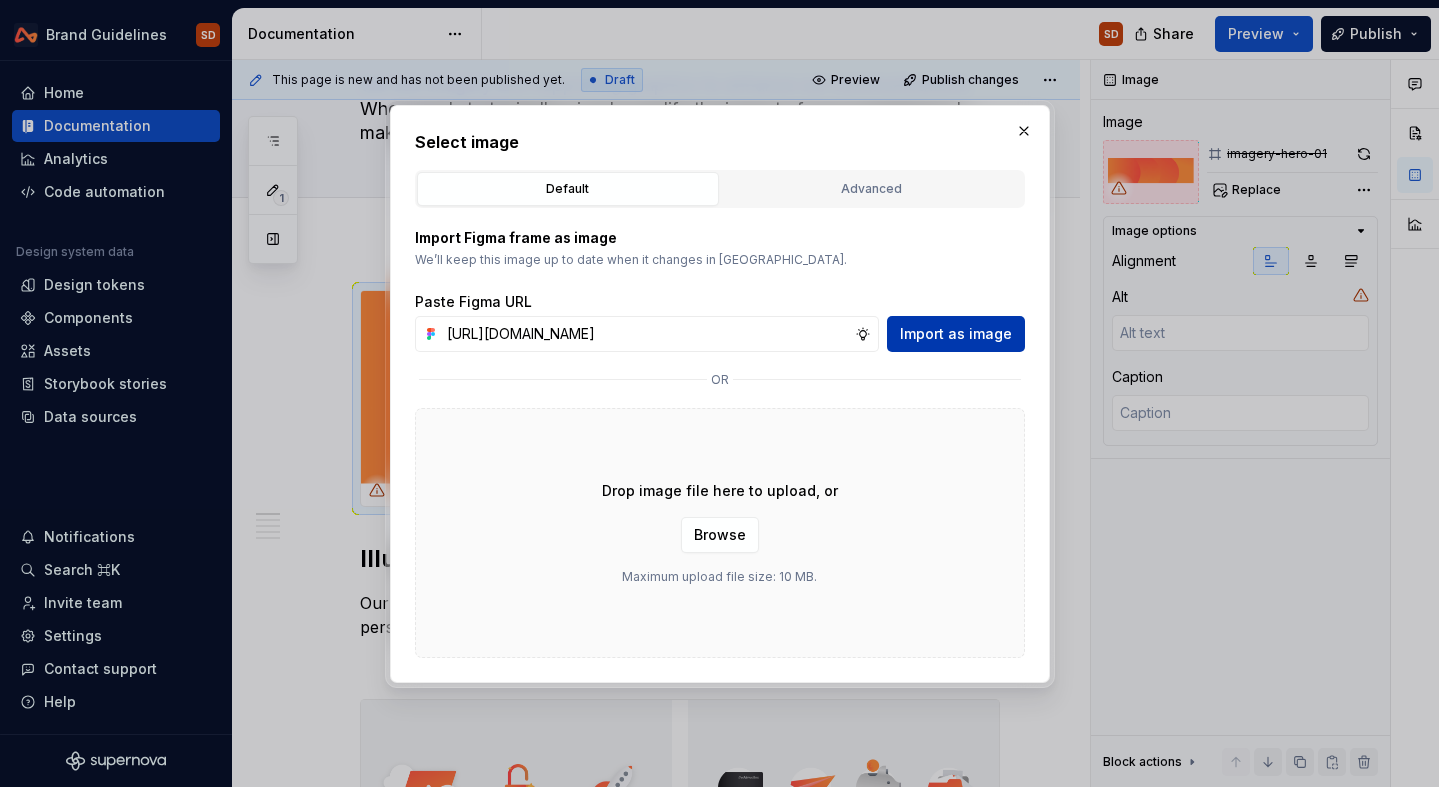 scroll, scrollTop: 0, scrollLeft: 604, axis: horizontal 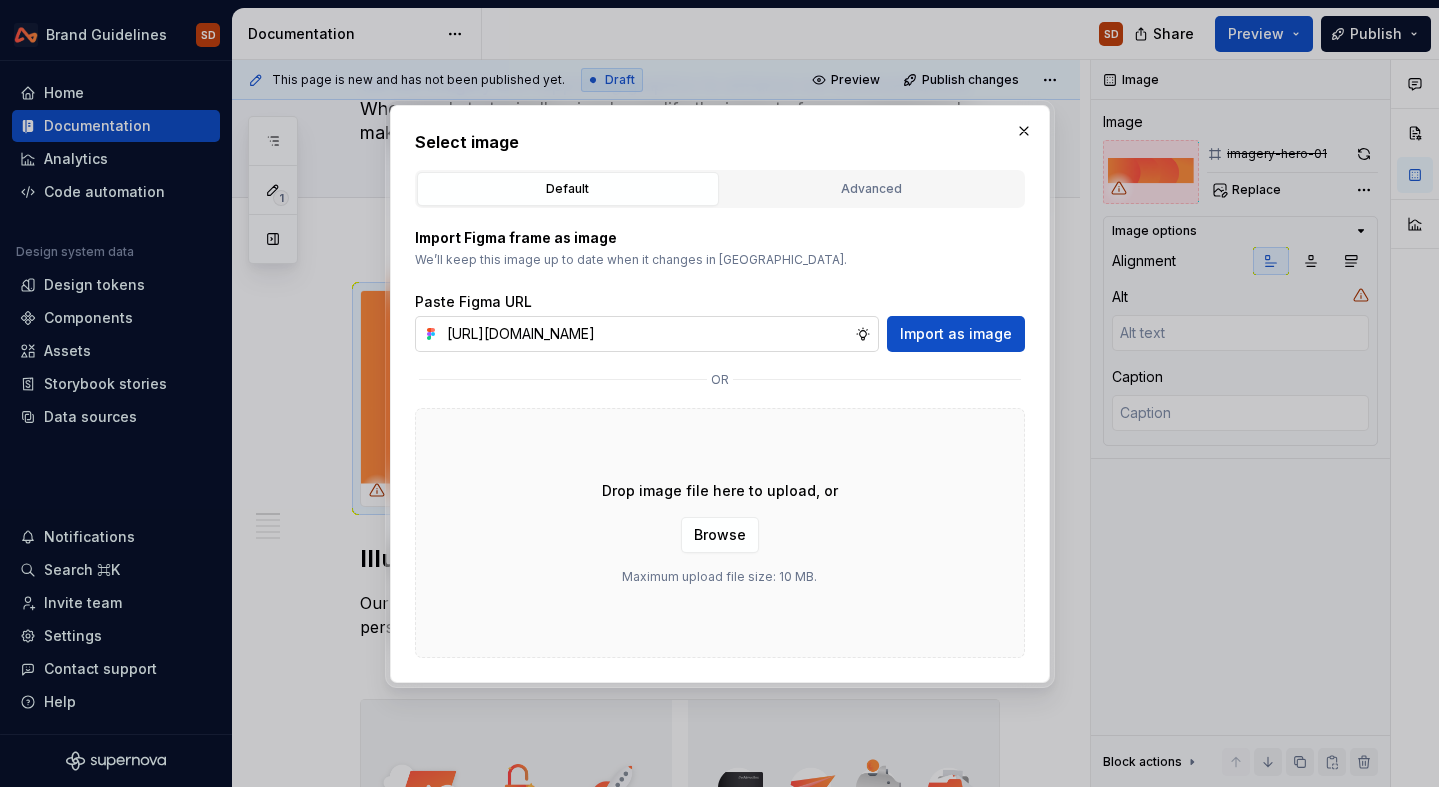 click on "[URL][DOMAIN_NAME]" at bounding box center (647, 334) 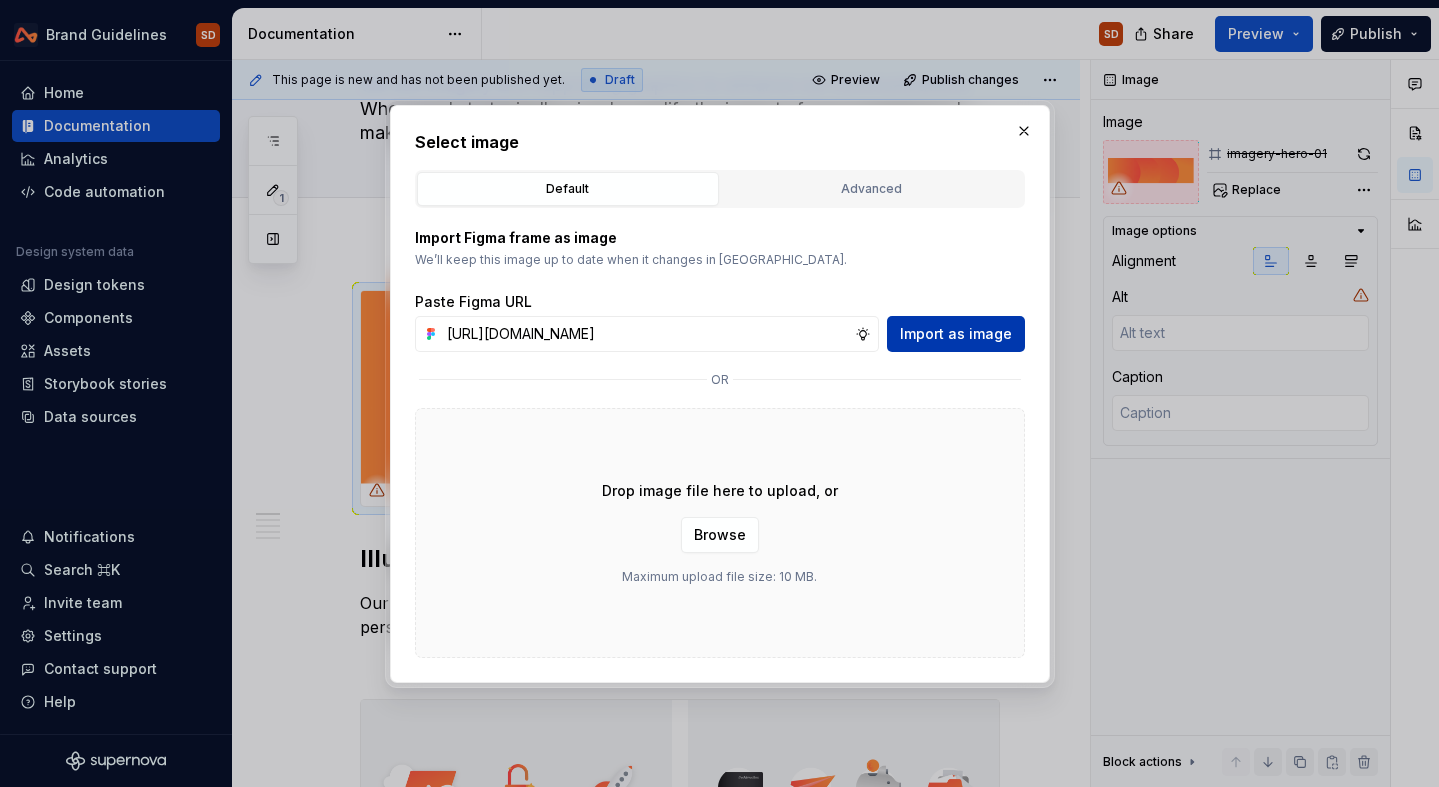 scroll, scrollTop: 0, scrollLeft: 0, axis: both 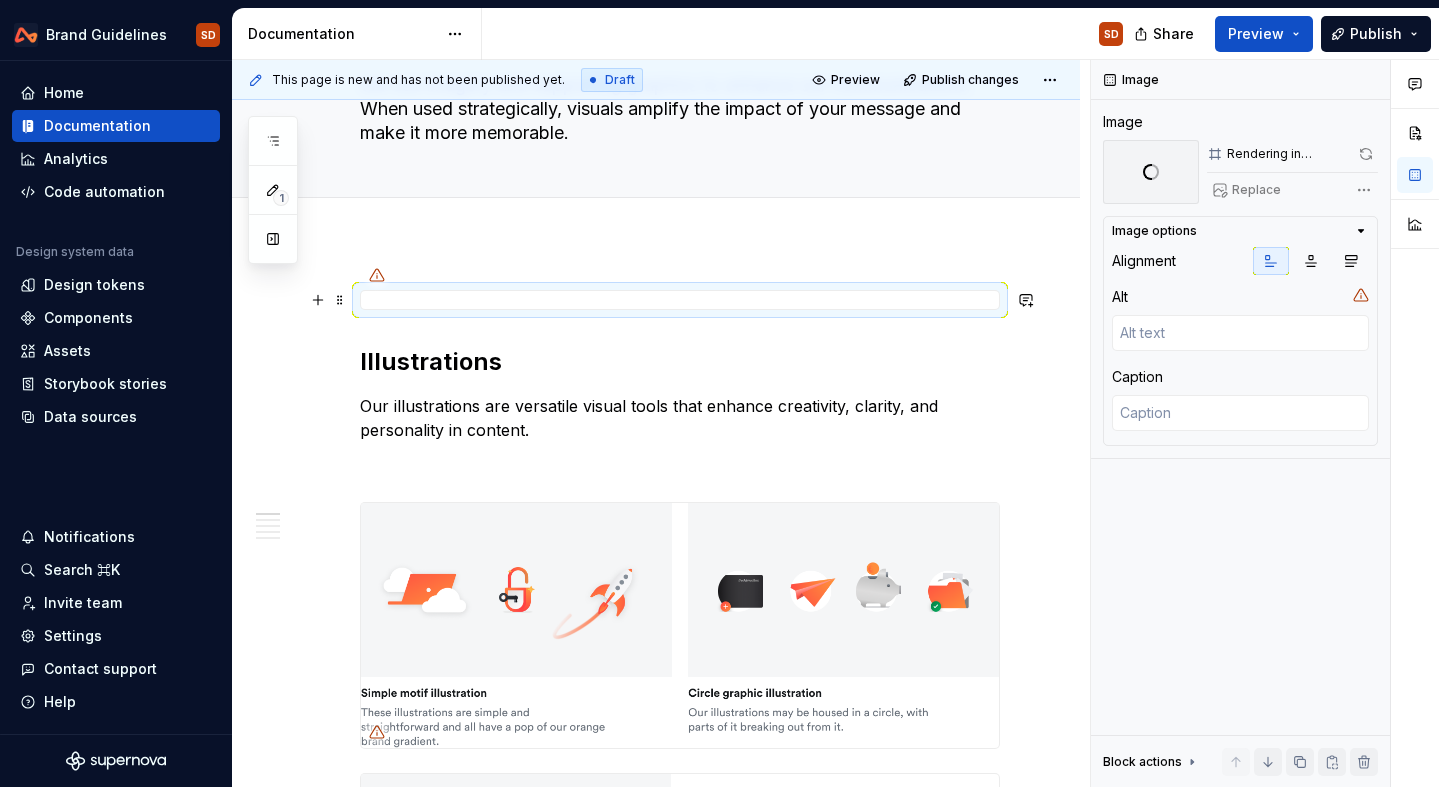 click at bounding box center (680, 300) 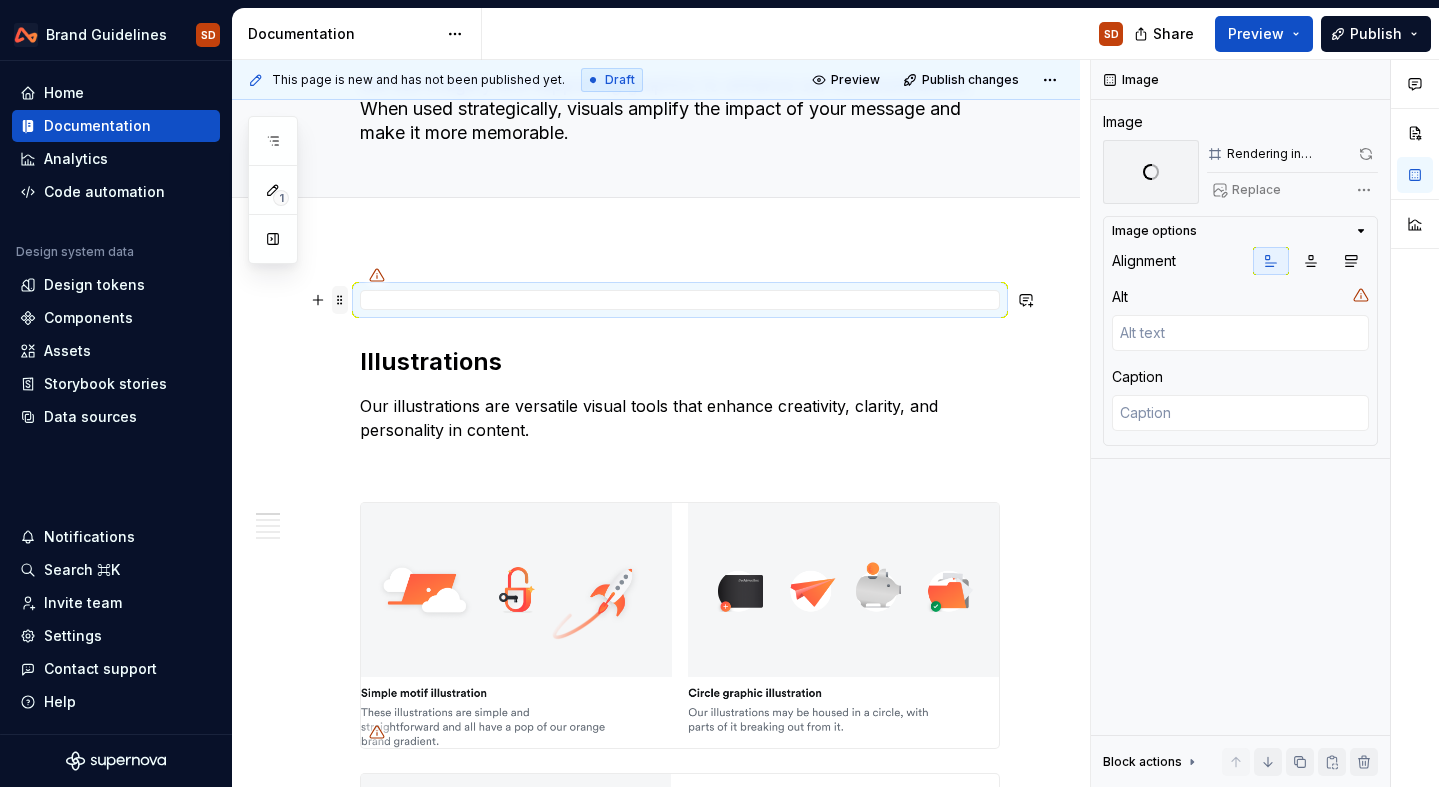 click at bounding box center [340, 300] 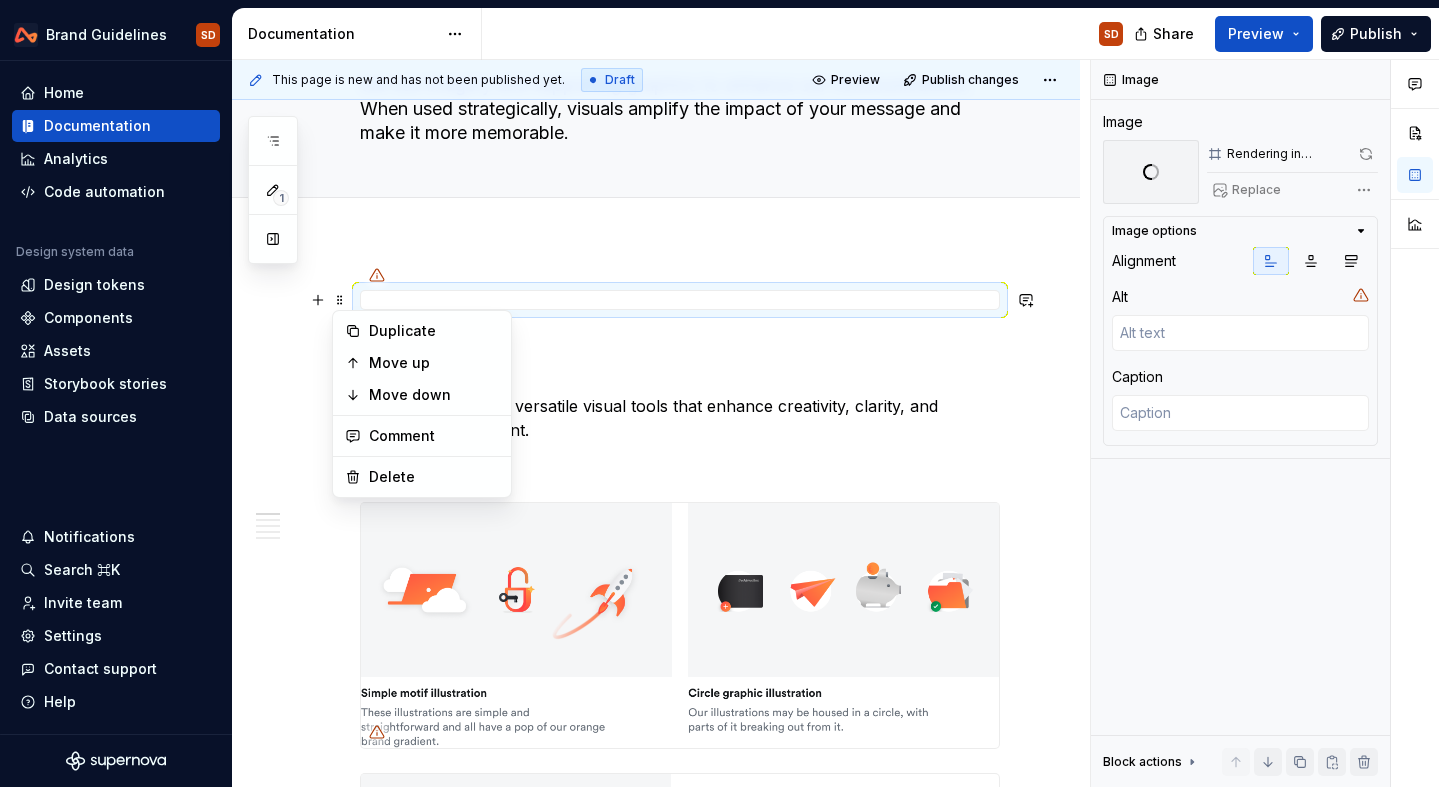 click at bounding box center [680, 300] 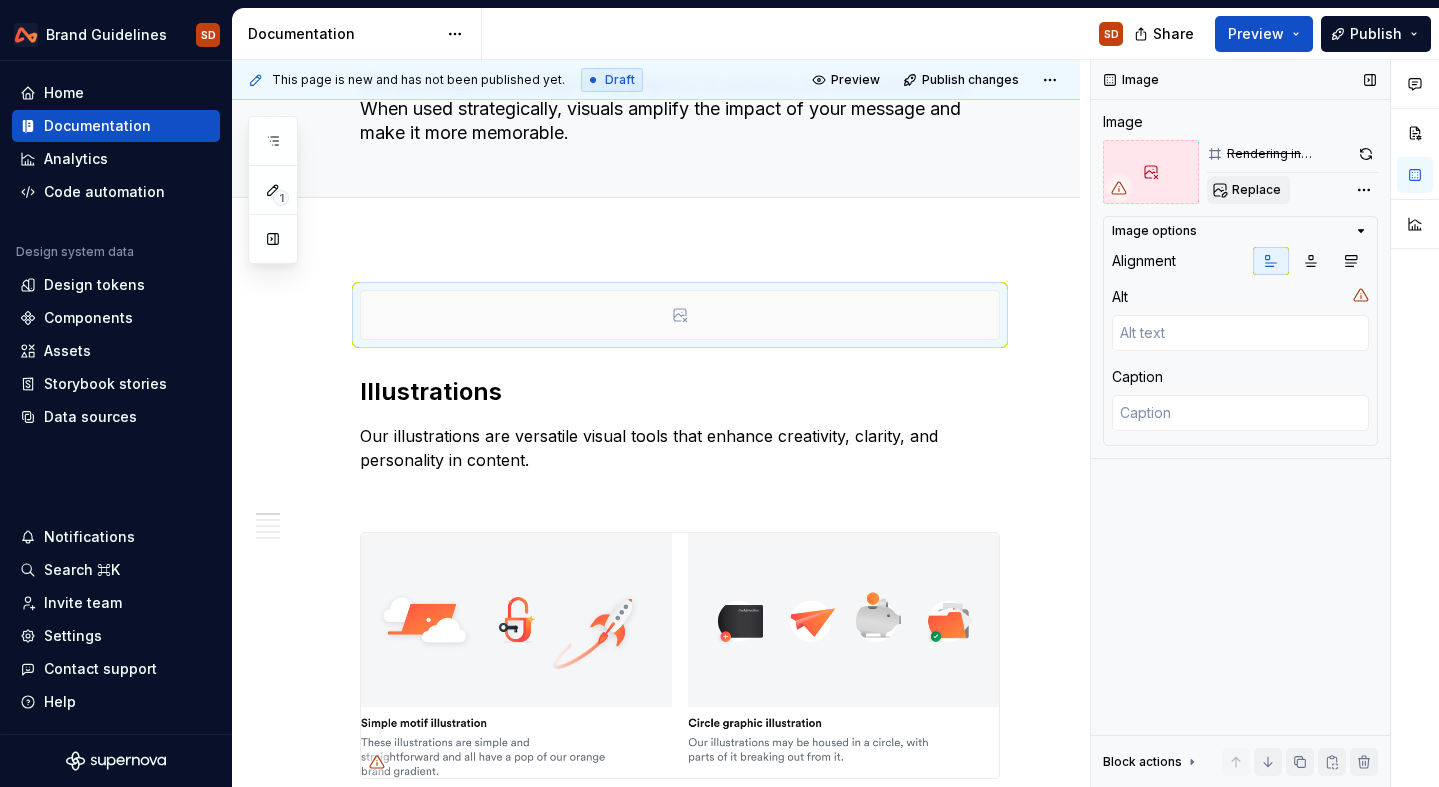 click on "Replace" at bounding box center [1256, 190] 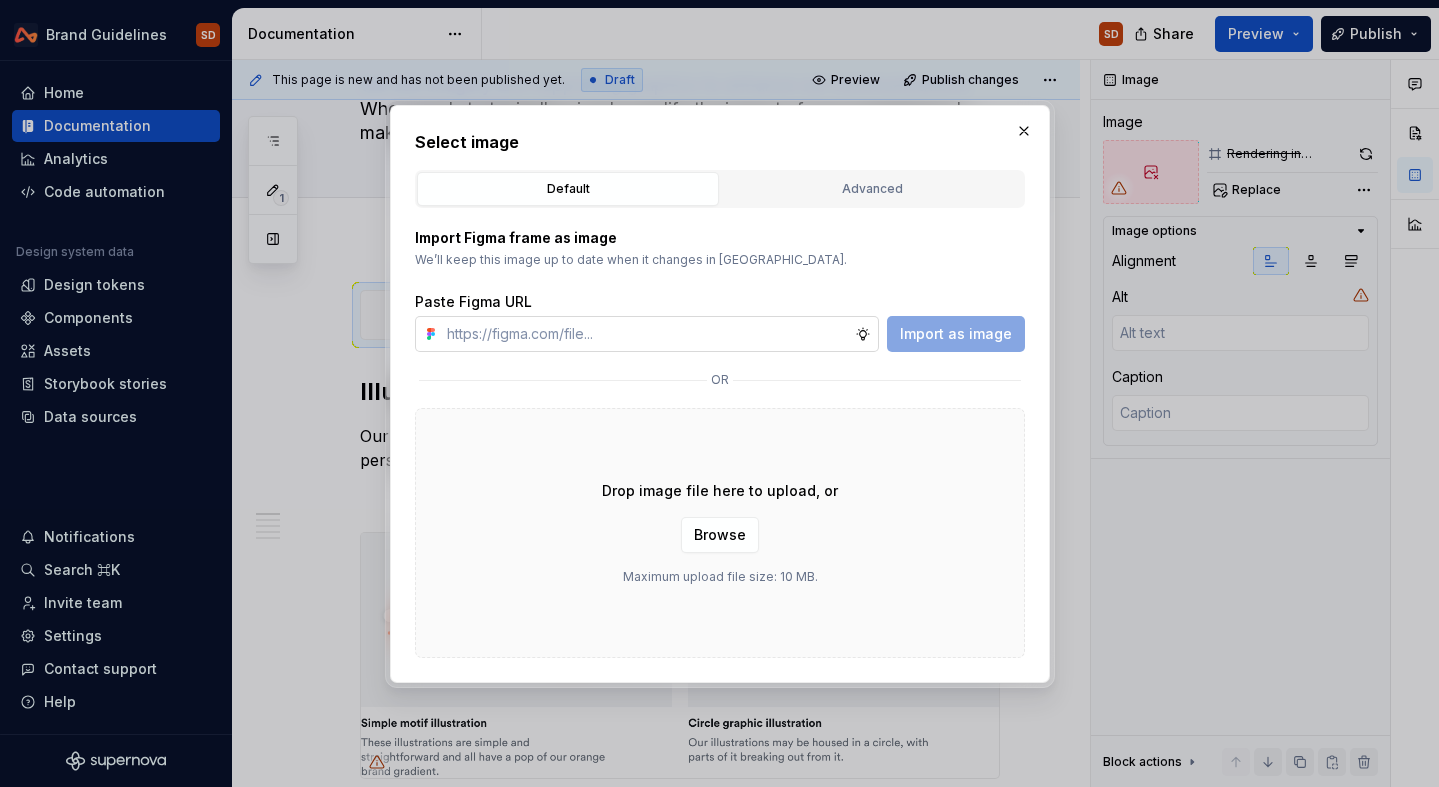 click at bounding box center [647, 334] 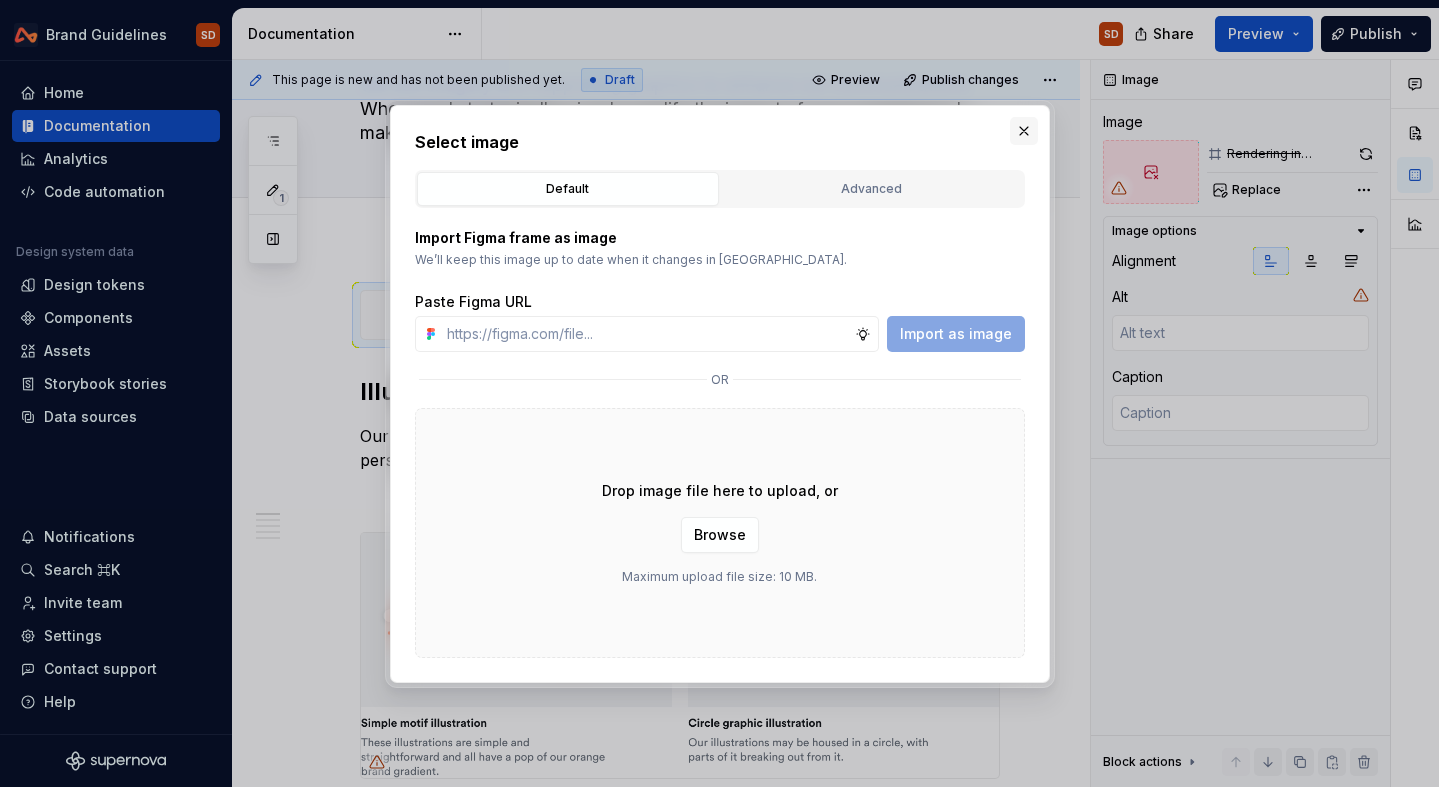 click at bounding box center (1024, 131) 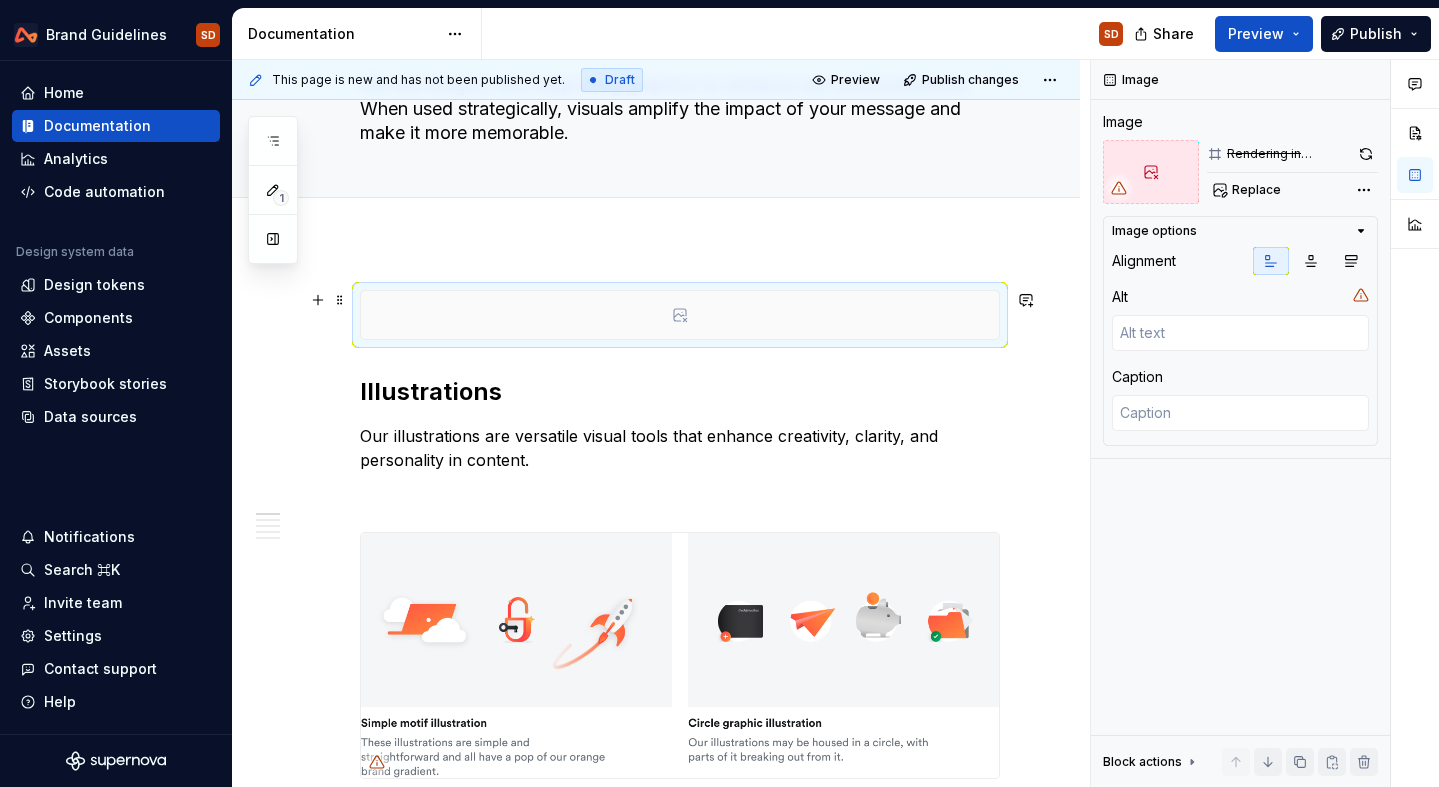 click at bounding box center [680, 315] 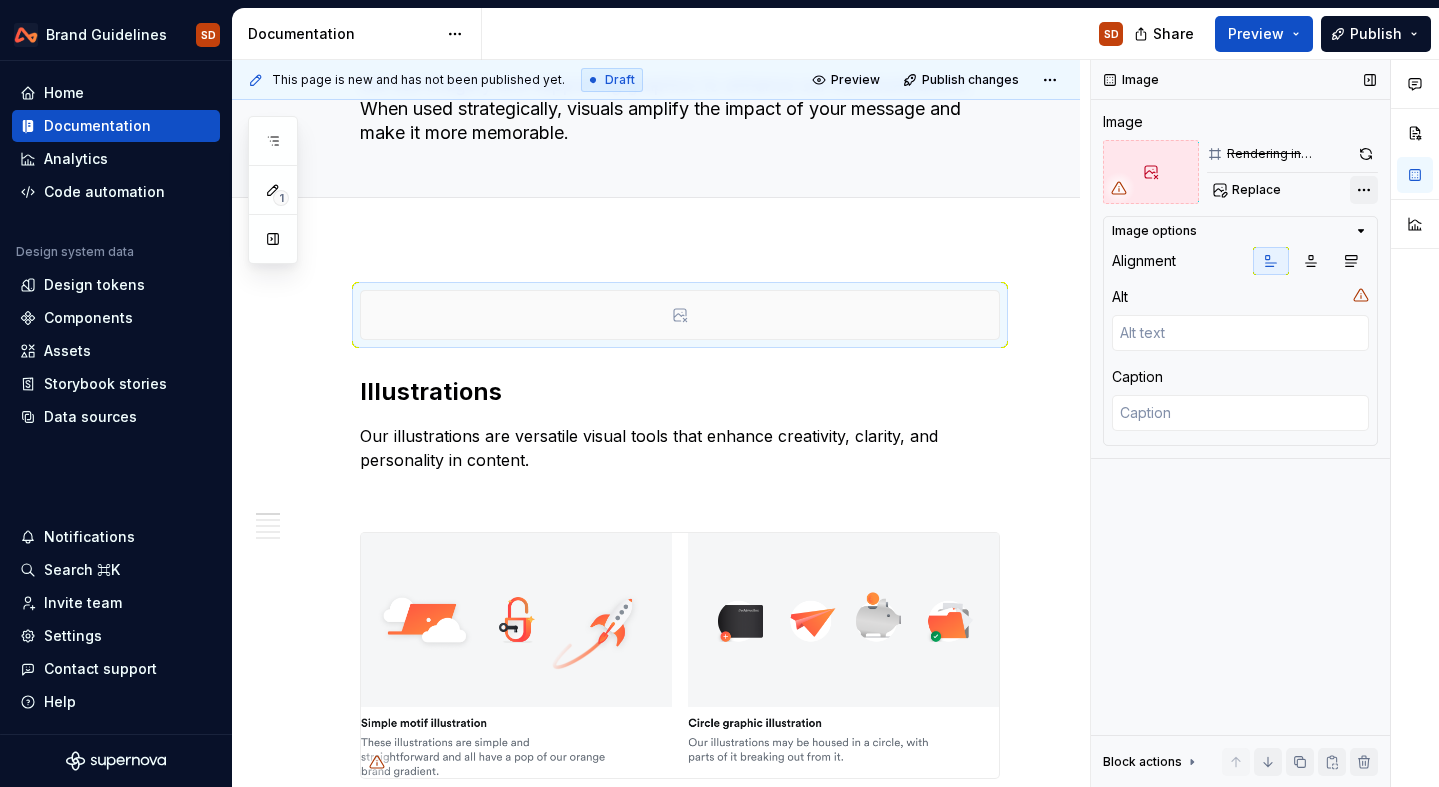 click on "Comments Open comments No comments yet Select ‘Comment’ from the block context menu to add one. Image Image Rendering in progress... Replace Image options Alignment Alt Caption Block actions Move up Move down Duplicate Copy (⌘C) Cut (⌘X) Delete" at bounding box center (1265, 423) 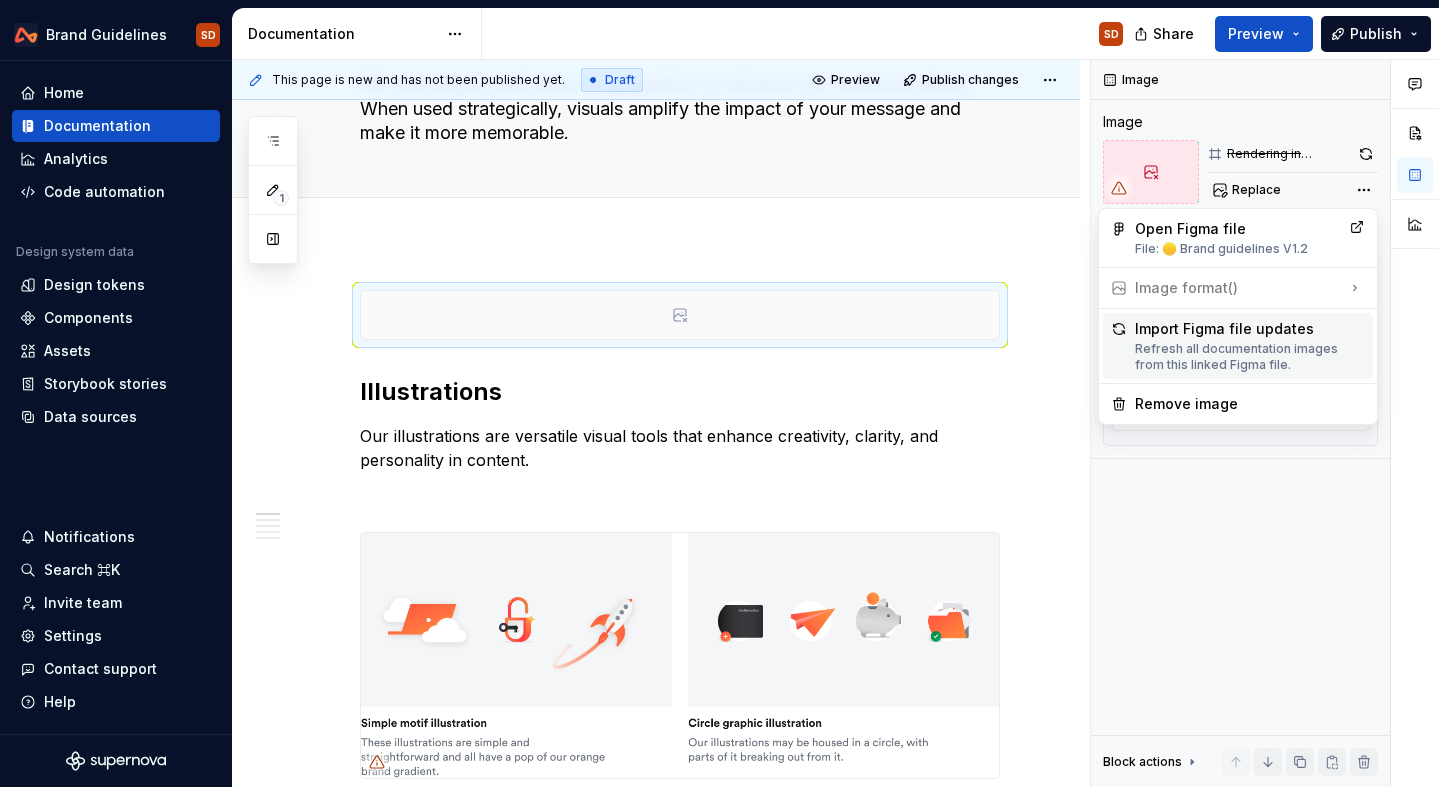 click on "Refresh all documentation images from this linked Figma file." at bounding box center [1250, 357] 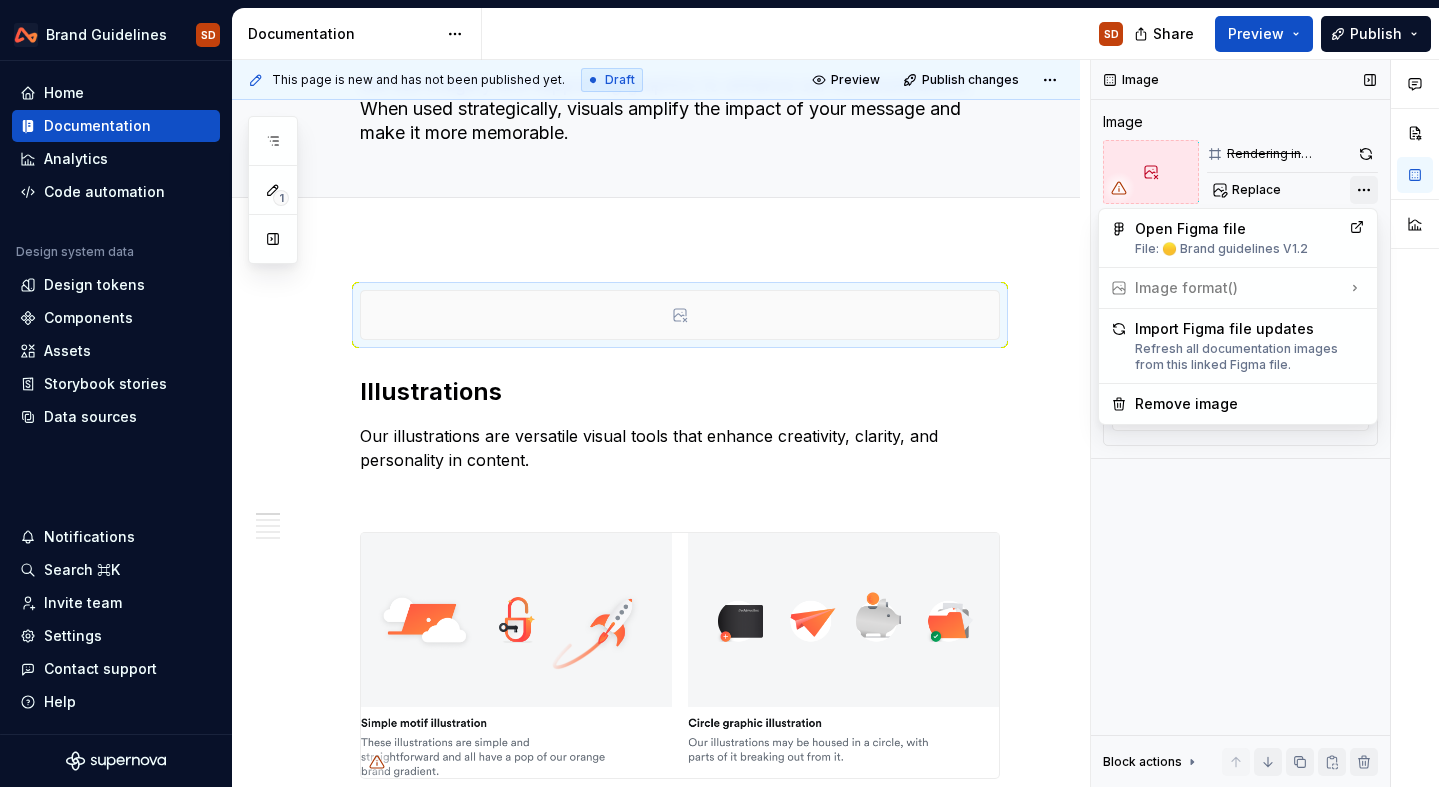 click on "Comments Open comments No comments yet Select ‘Comment’ from the block context menu to add one. Image Image Rendering in progress... Replace Image options Alignment Alt Caption Block actions Move up Move down Duplicate Copy (⌘C) Cut (⌘X) Delete" at bounding box center (1265, 423) 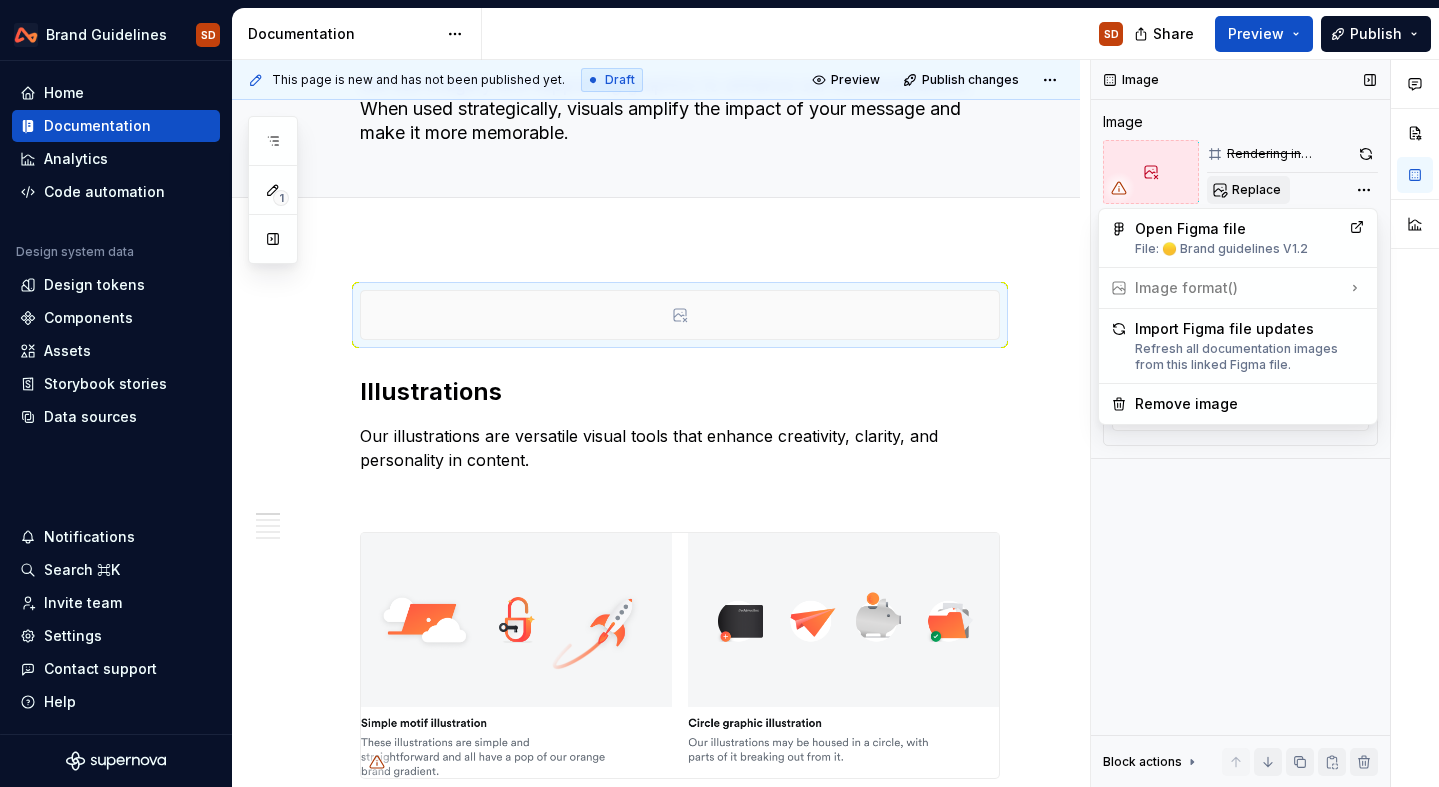 click on "Comments Open comments No comments yet Select ‘Comment’ from the block context menu to add one. Image Image Rendering in progress... Replace Image options Alignment Alt Caption Block actions Move up Move down Duplicate Copy (⌘C) Cut (⌘X) Delete" at bounding box center (1265, 423) 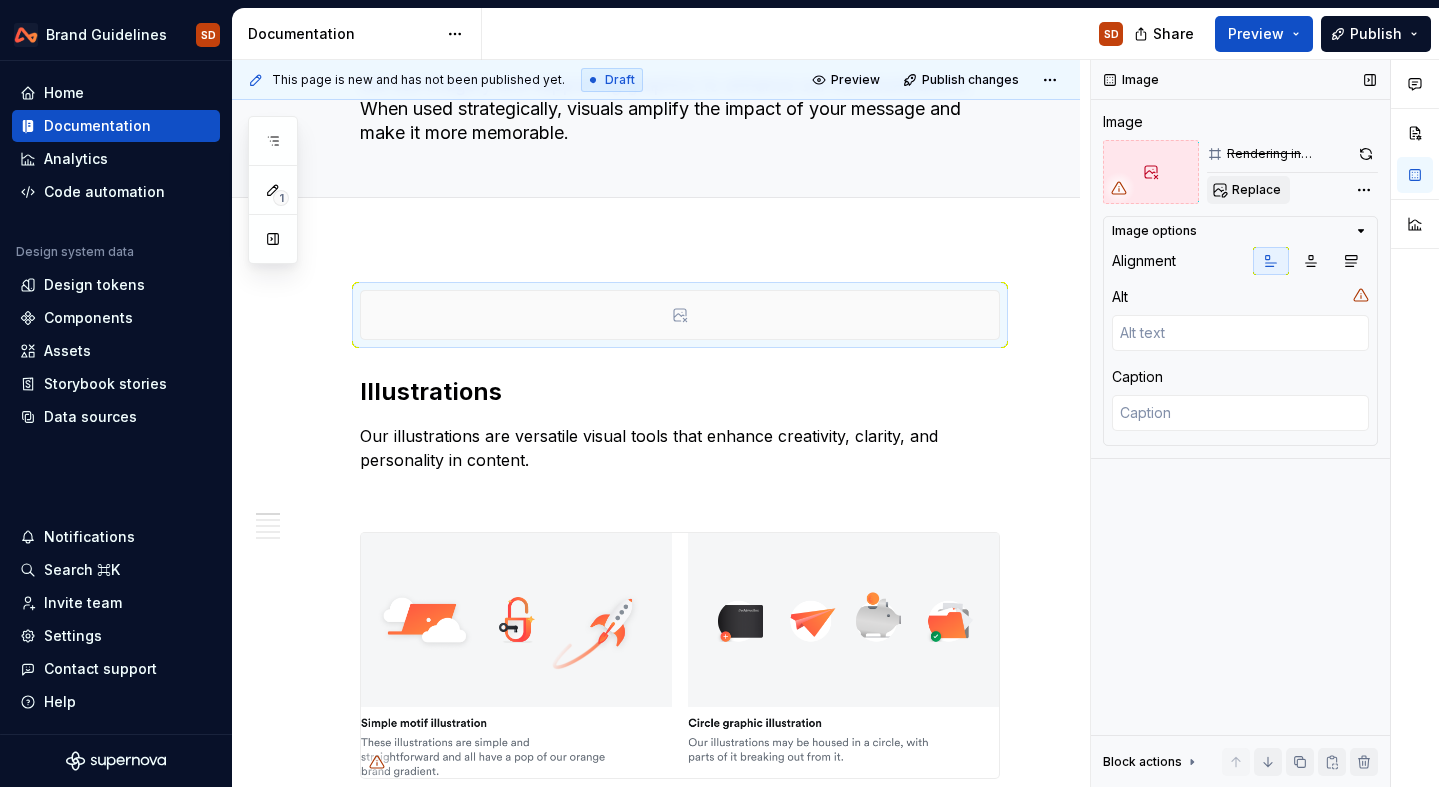 click on "Replace" at bounding box center [1256, 190] 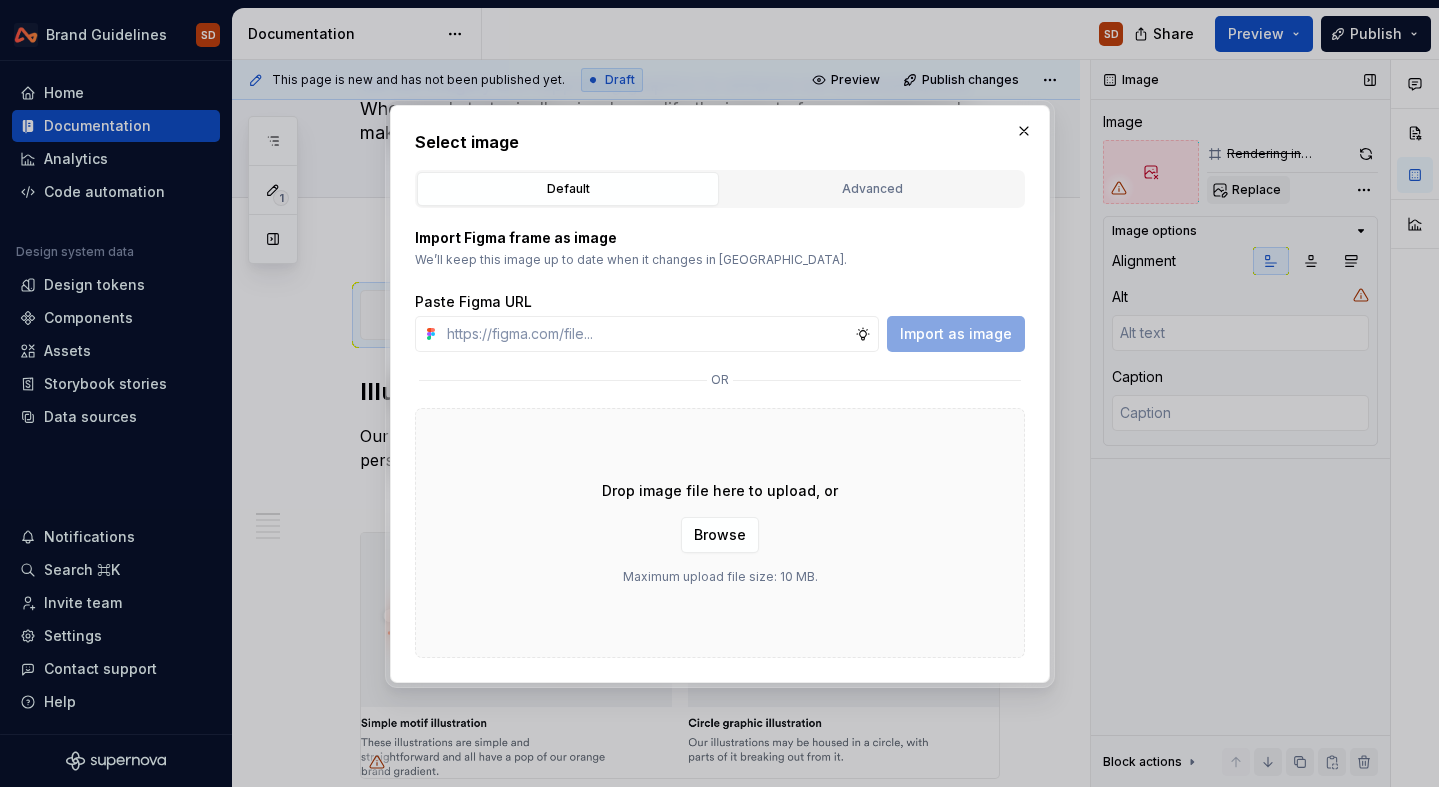 type on "*" 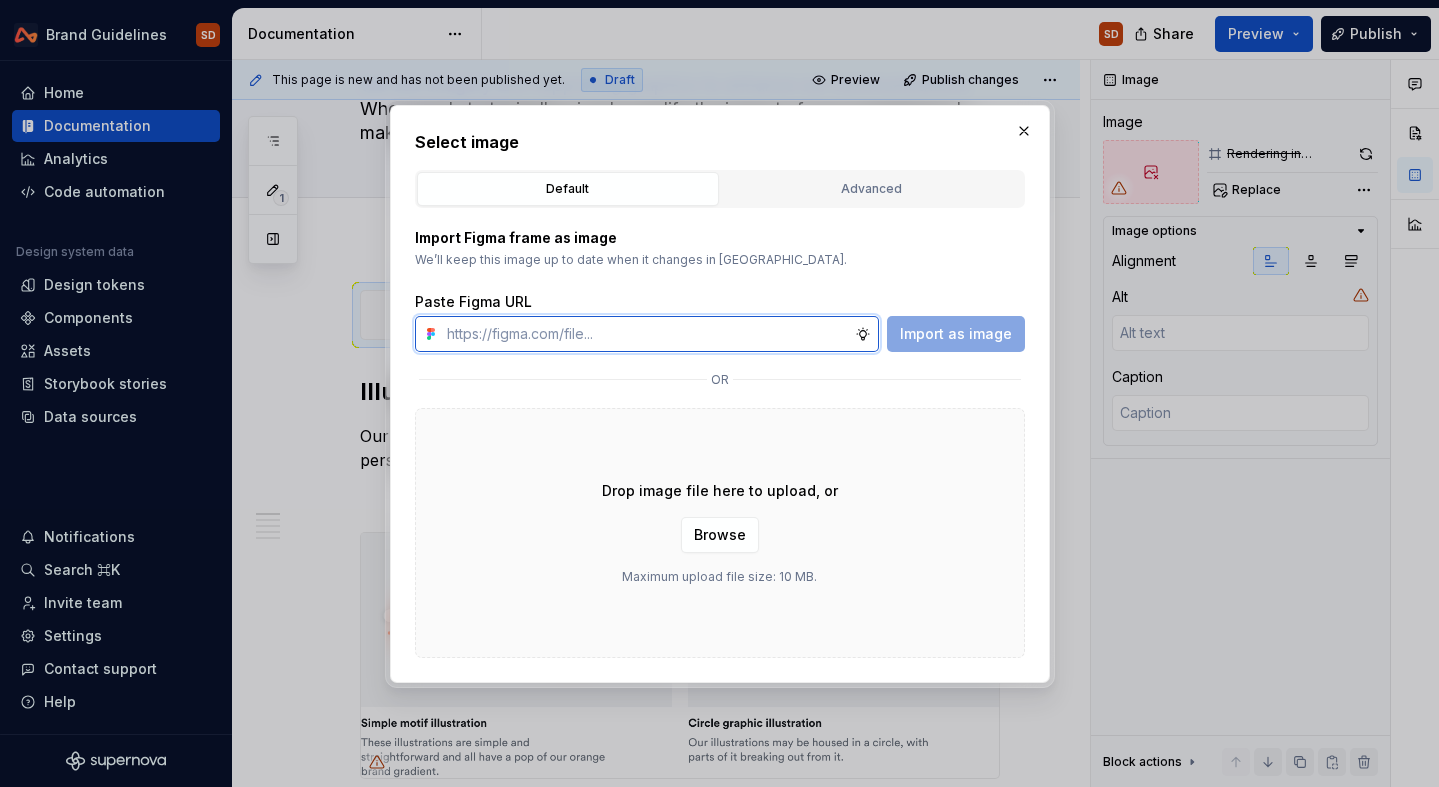 paste on "[URL][DOMAIN_NAME]" 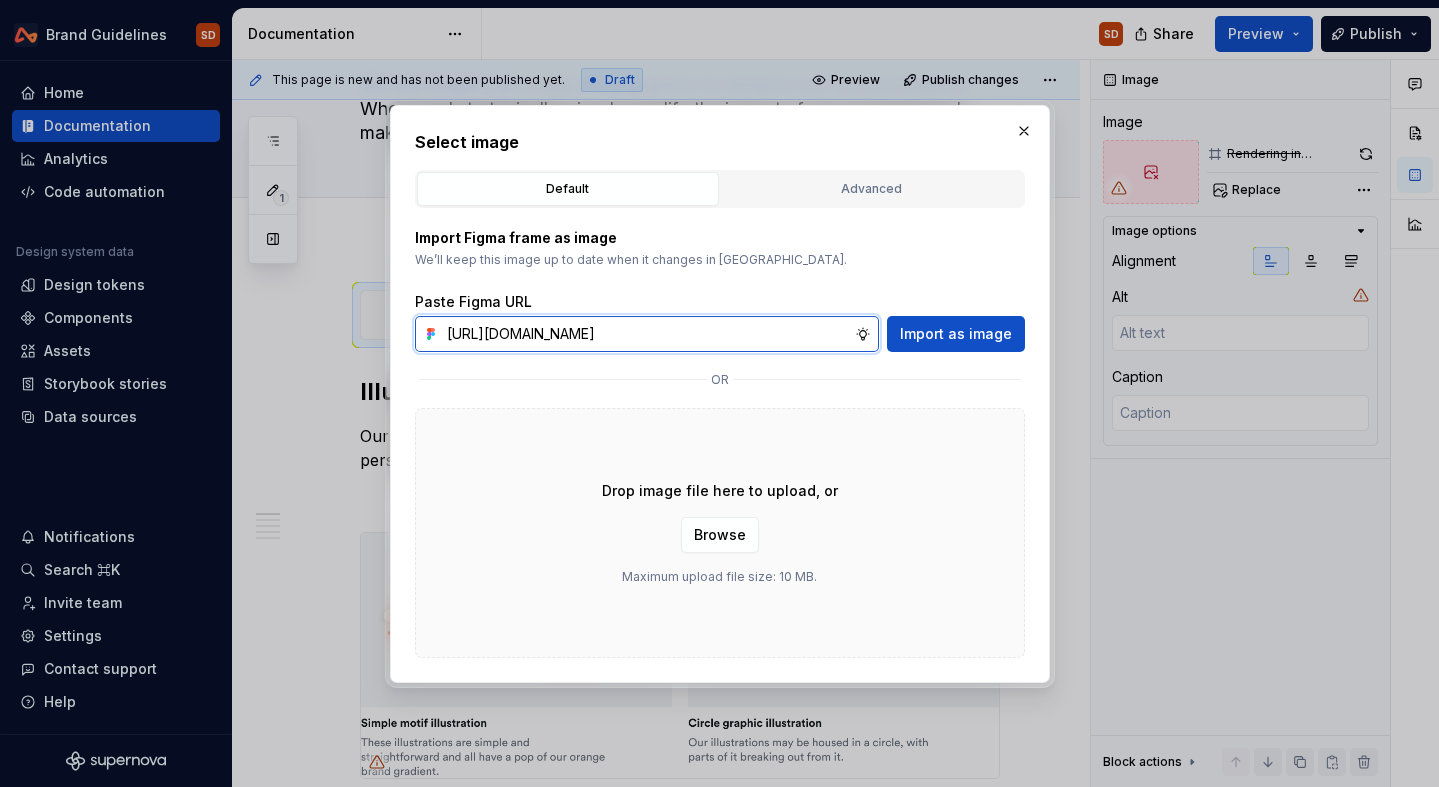 scroll, scrollTop: 0, scrollLeft: 599, axis: horizontal 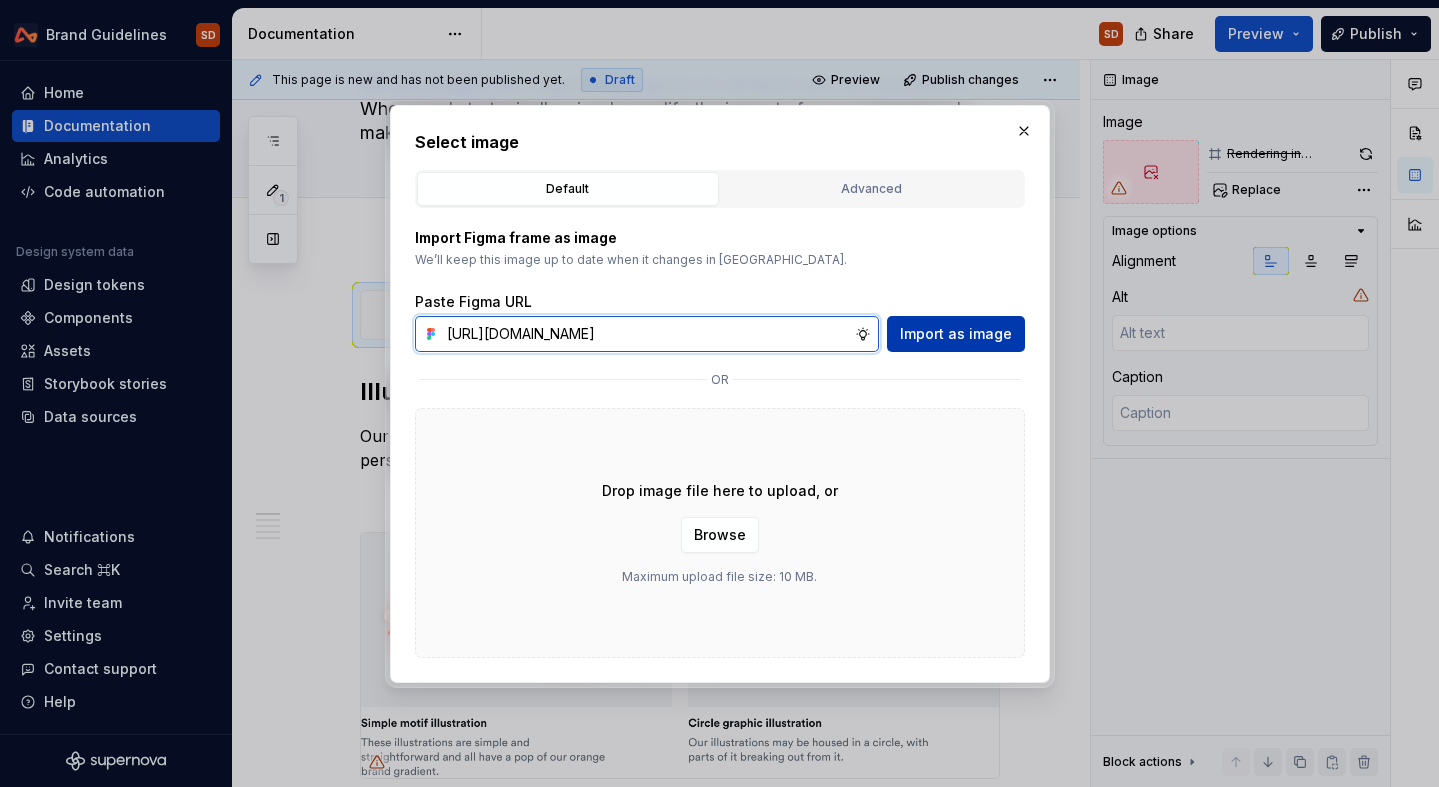 type on "[URL][DOMAIN_NAME]" 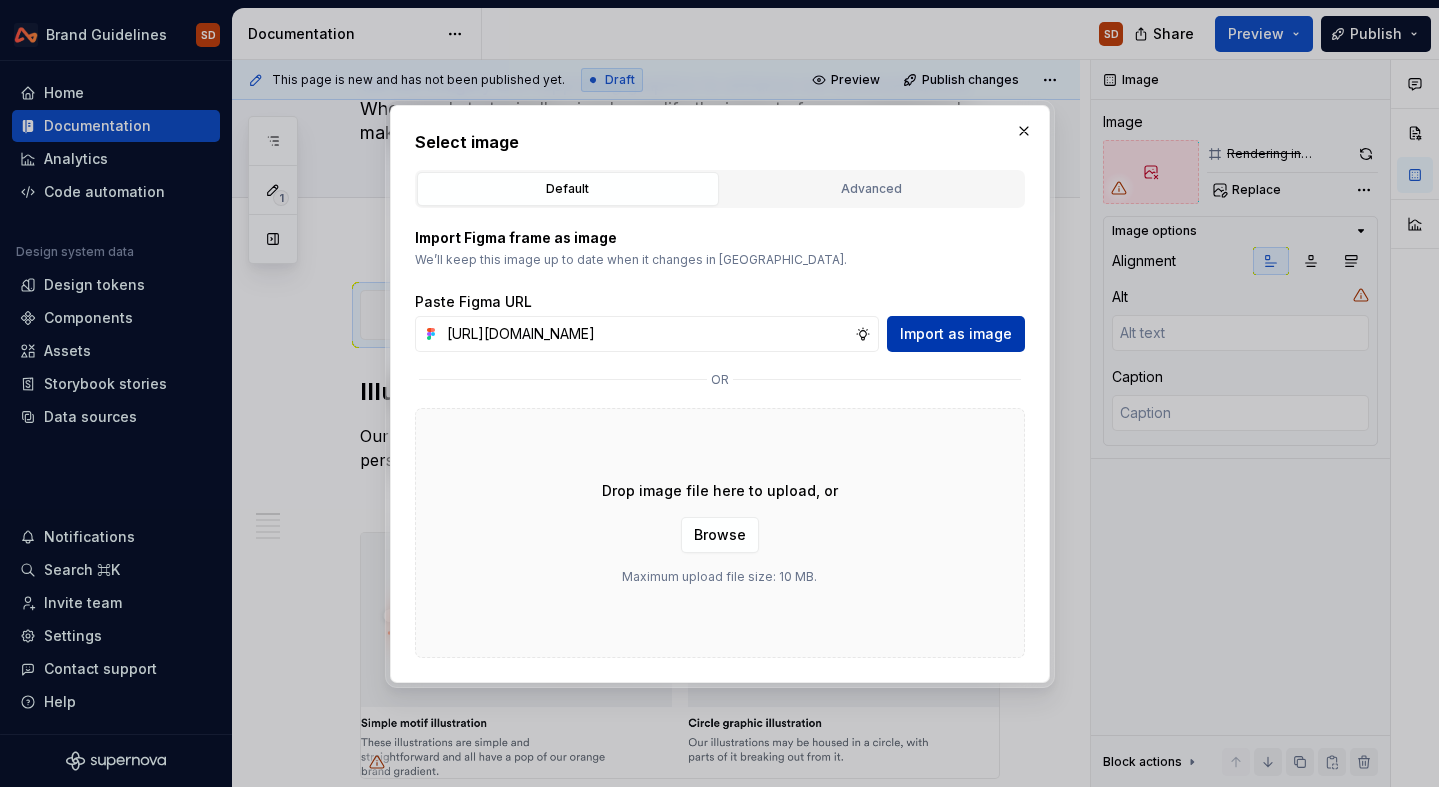 scroll, scrollTop: 0, scrollLeft: 0, axis: both 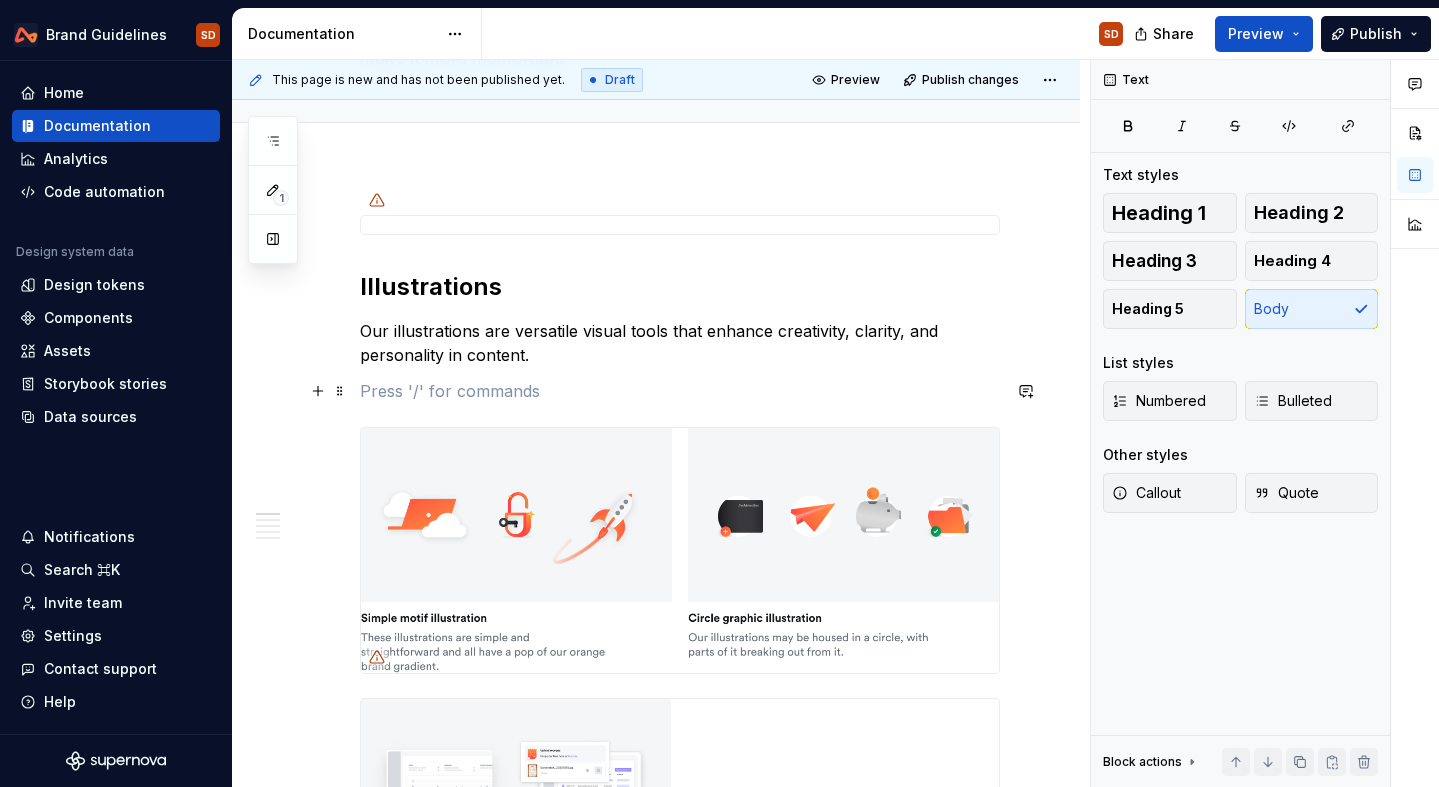 click at bounding box center [680, 391] 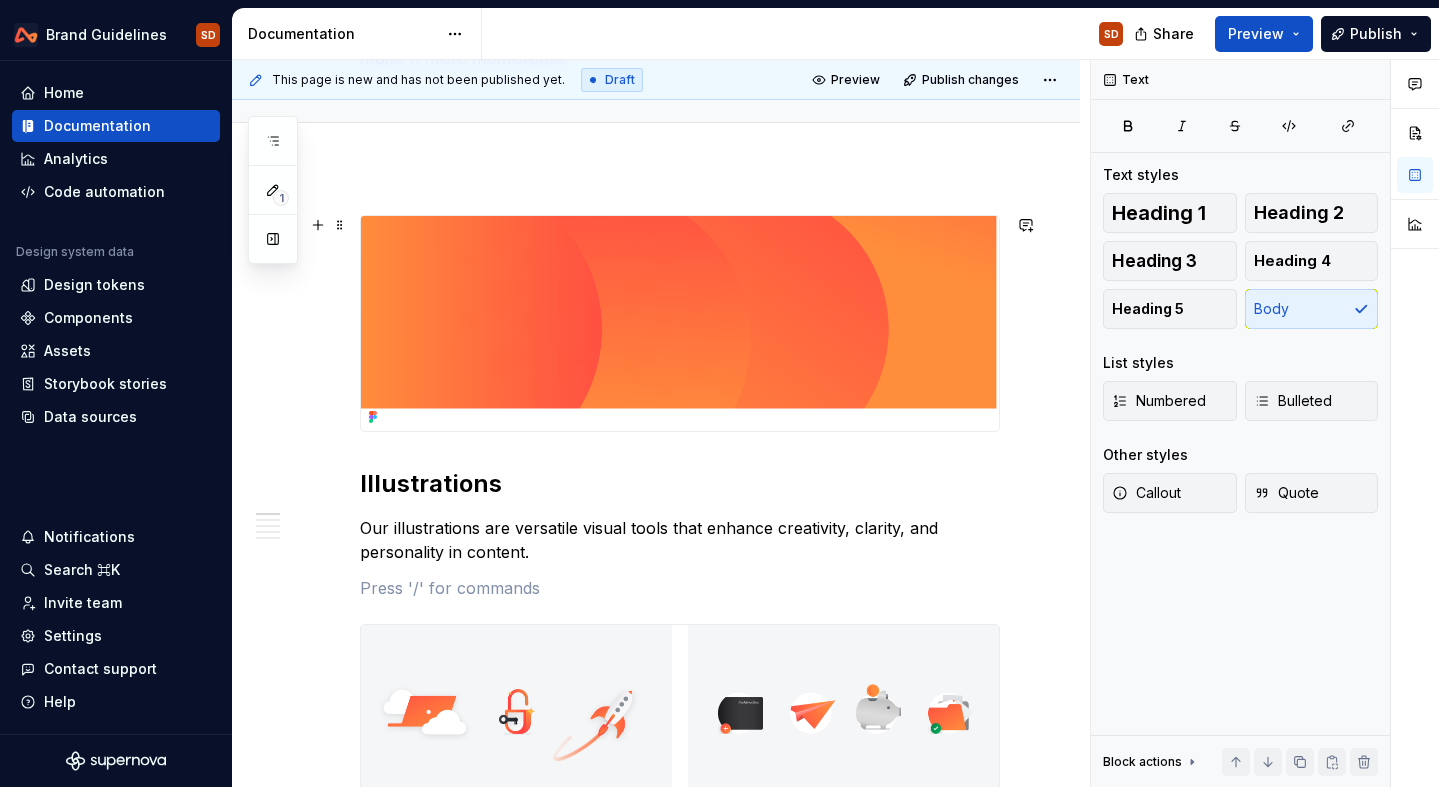 click on "Illustrations Our illustrations are versatile visual tools that enhance creativity, clarity, and personality in content. Using illustration Illustrations in our designs enhance storytelling and provide greater creative flexibility. Illustration formula If you need to create an illustration for our brand, use this set of principles and steps to guide the creation. Textures as image We use textures derived from our logo, either as gradient-based shapes or cropped in marks. Photography and people" at bounding box center (656, 1792) 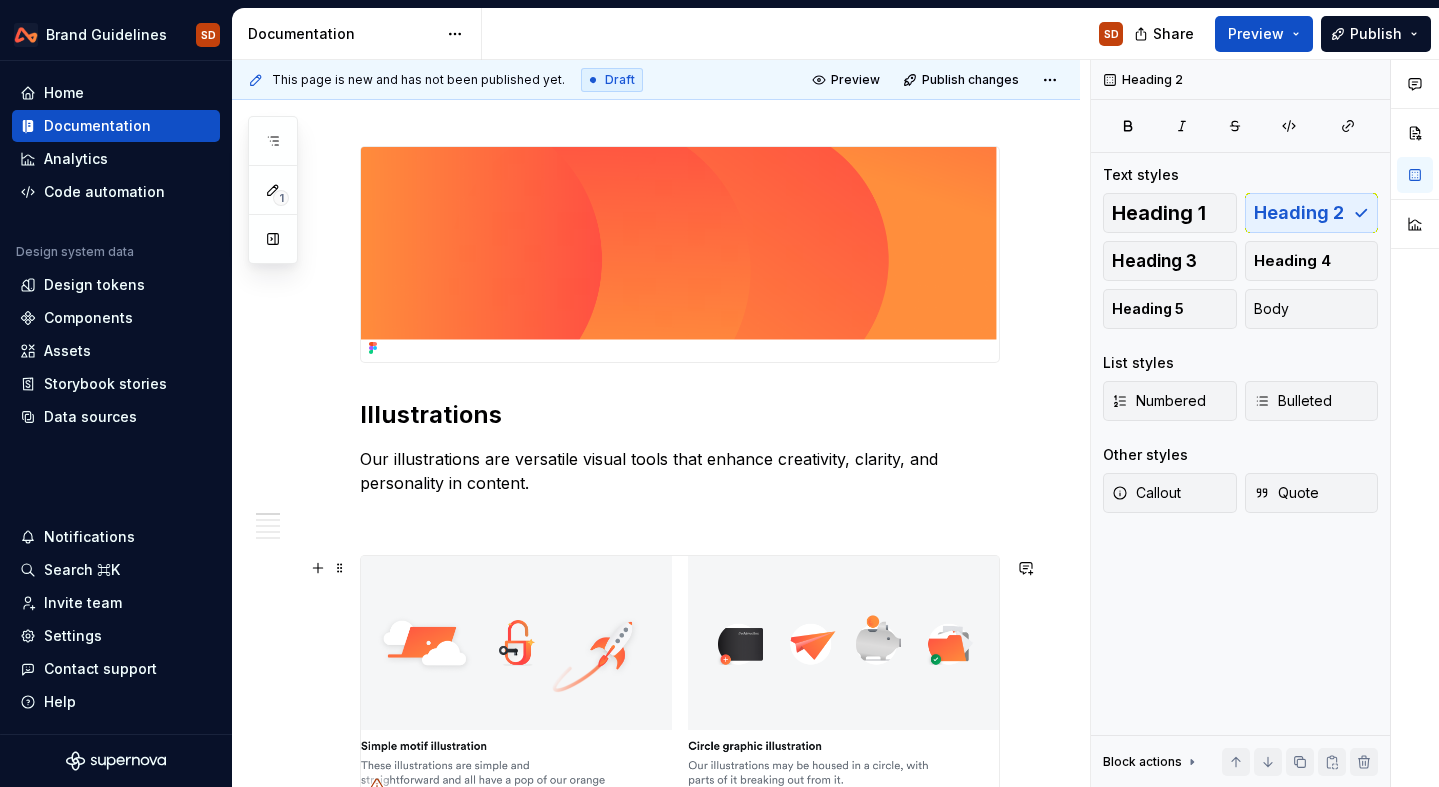scroll, scrollTop: 288, scrollLeft: 0, axis: vertical 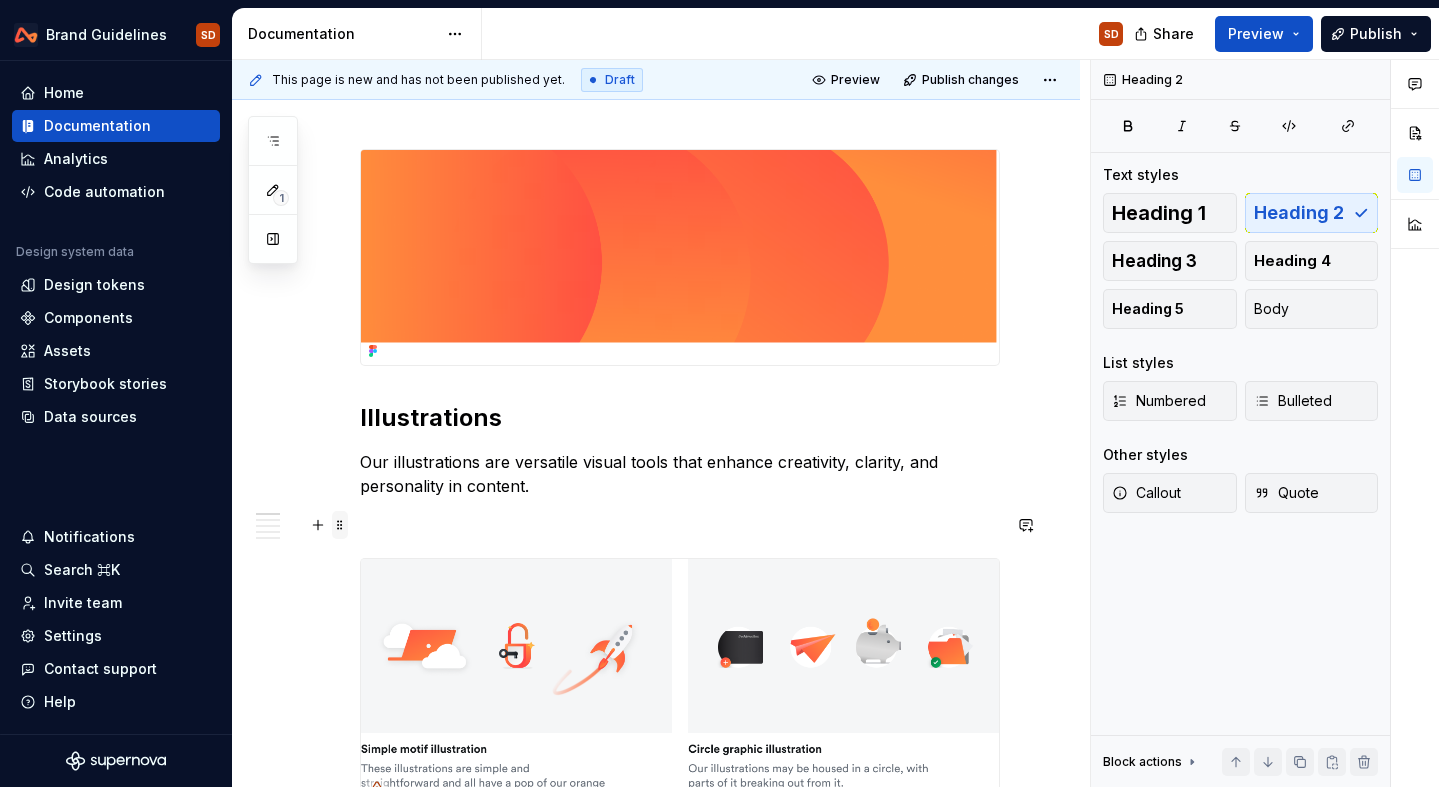 click at bounding box center [340, 525] 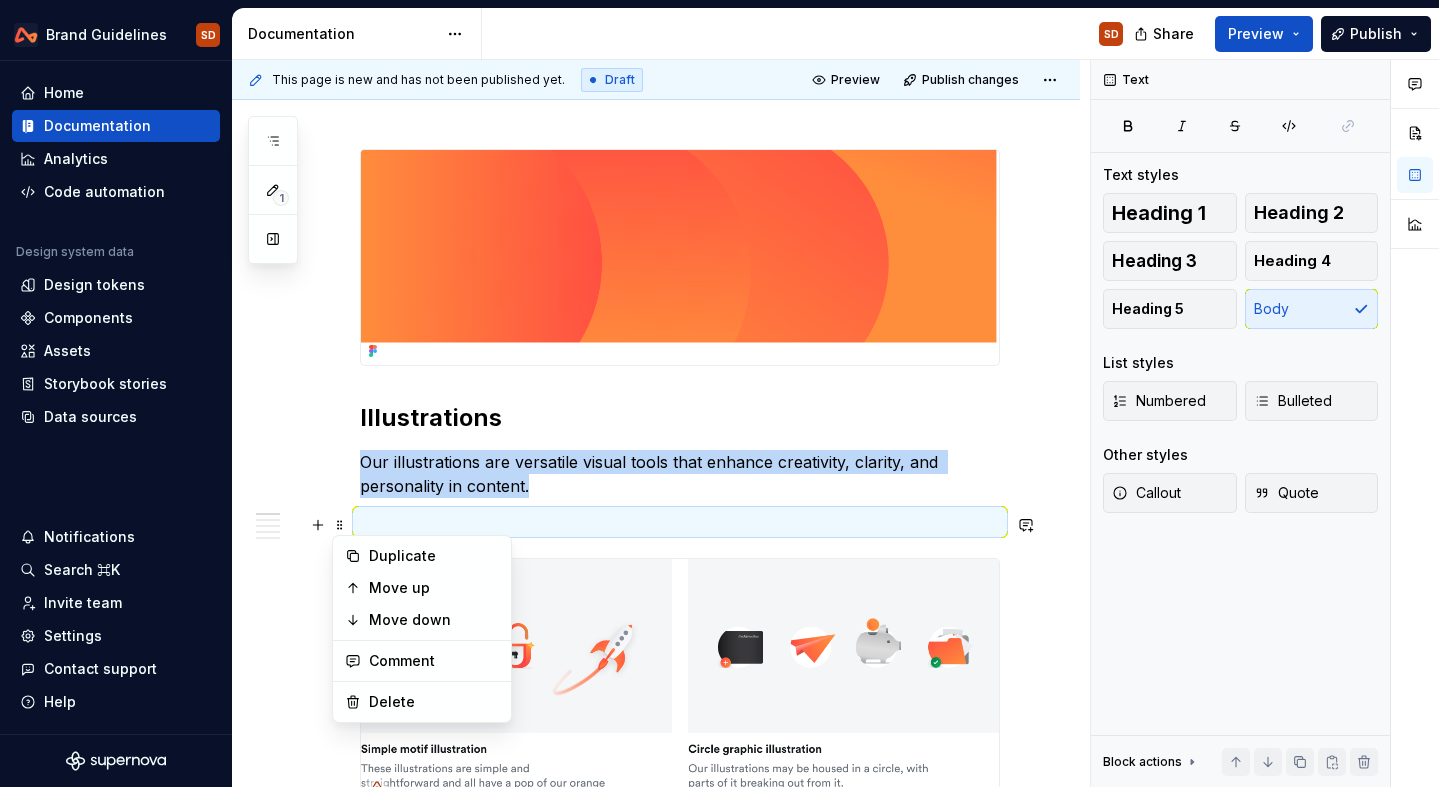 click on "Illustrations Our illustrations are versatile visual tools that enhance creativity, clarity, and personality in content. Using illustration Illustrations in our designs enhance storytelling and provide greater creative flexibility. Illustration formula If you need to create an illustration for our brand, use this set of principles and steps to guide the creation. Textures as image We use textures derived from our logo, either as gradient-based shapes or cropped in marks. Photography and people" at bounding box center [656, 1726] 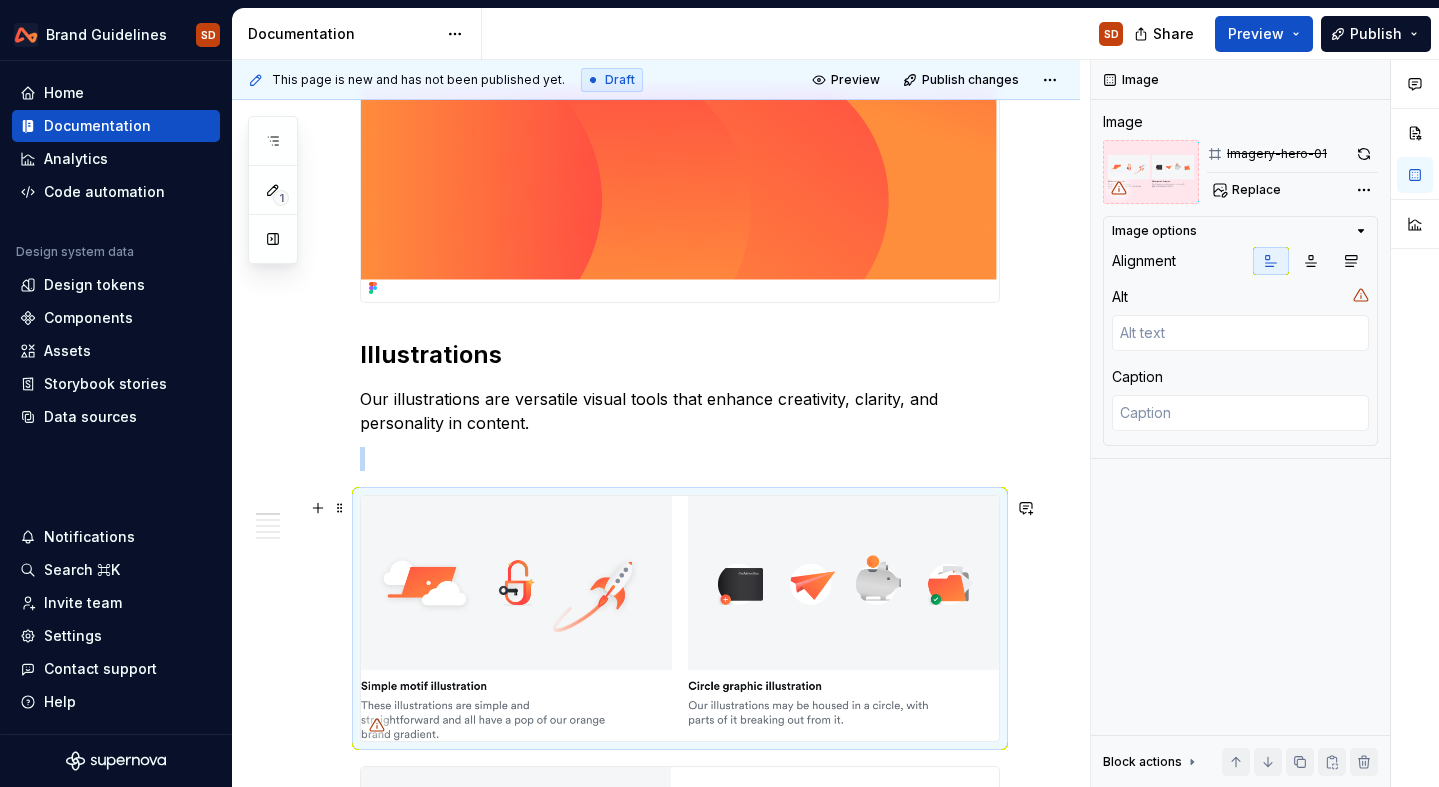 scroll, scrollTop: 353, scrollLeft: 0, axis: vertical 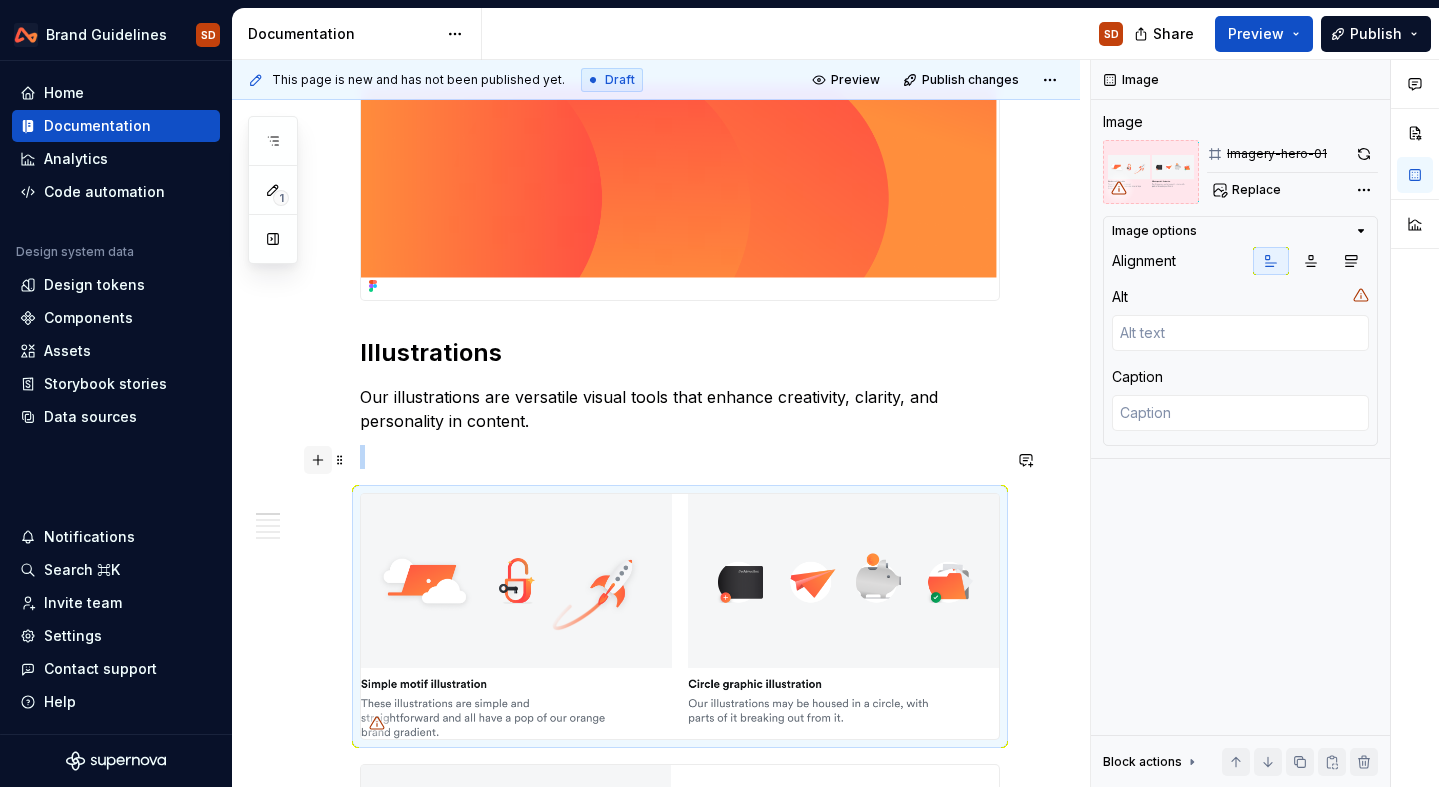 click at bounding box center [318, 460] 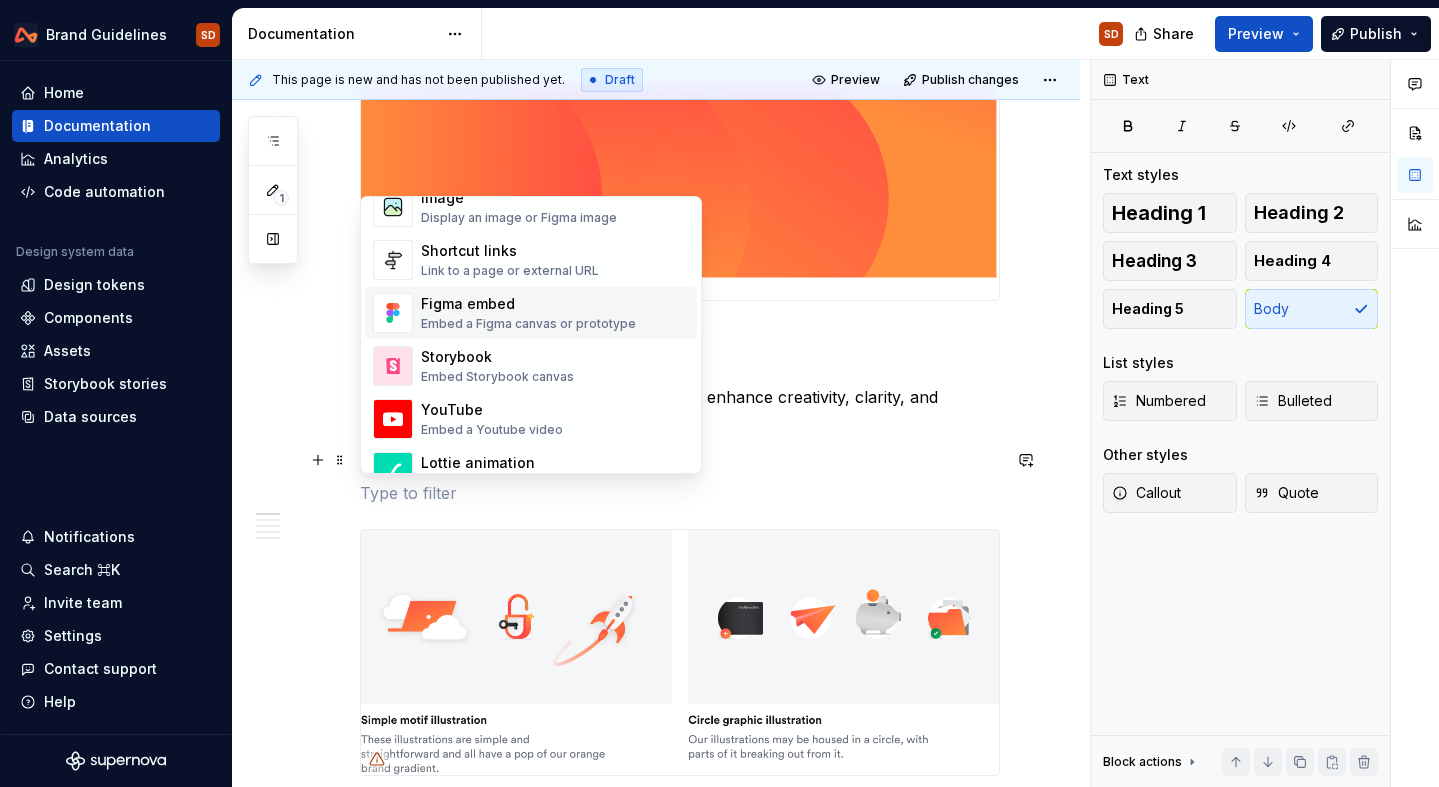 scroll, scrollTop: 775, scrollLeft: 0, axis: vertical 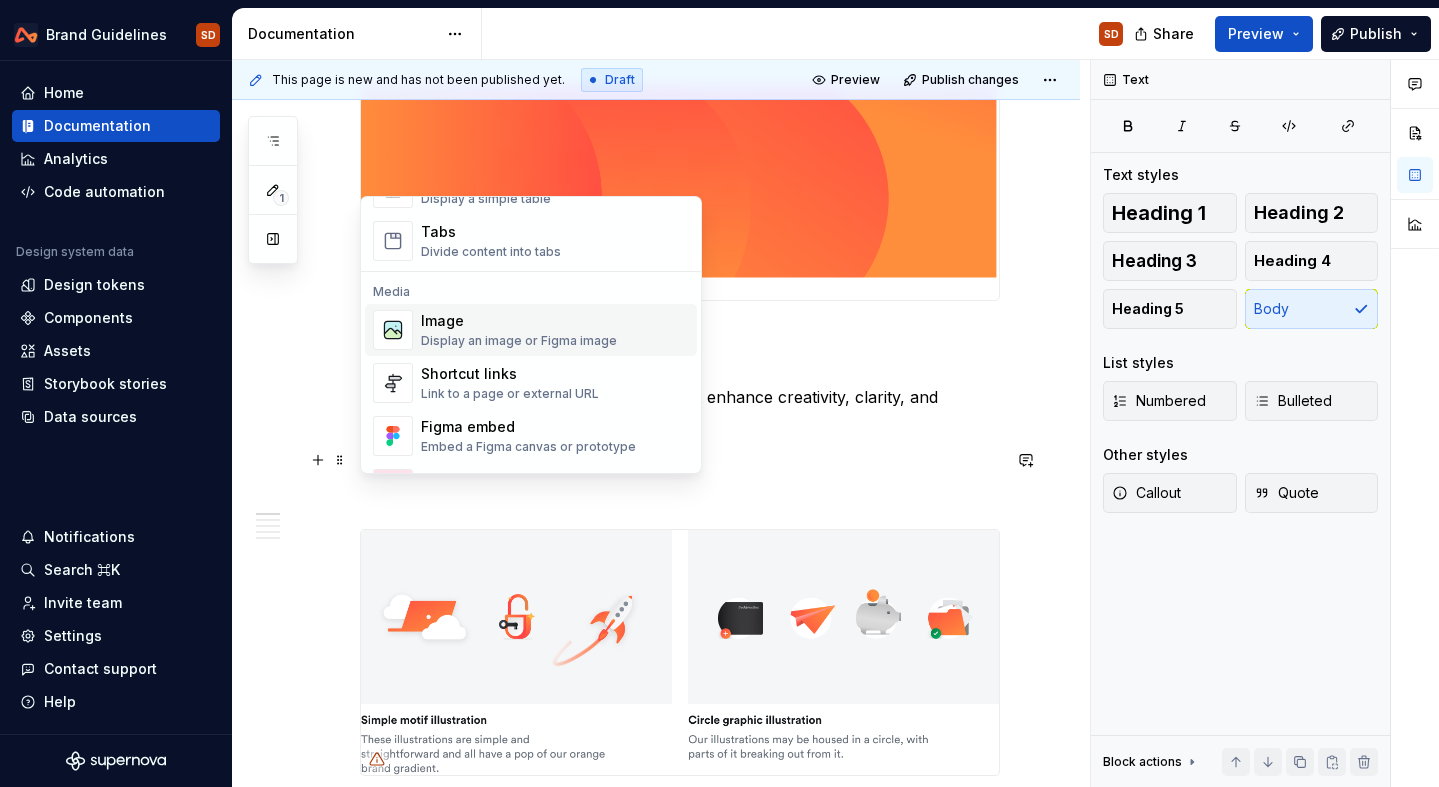 click on "Display an image or Figma image" at bounding box center (519, 341) 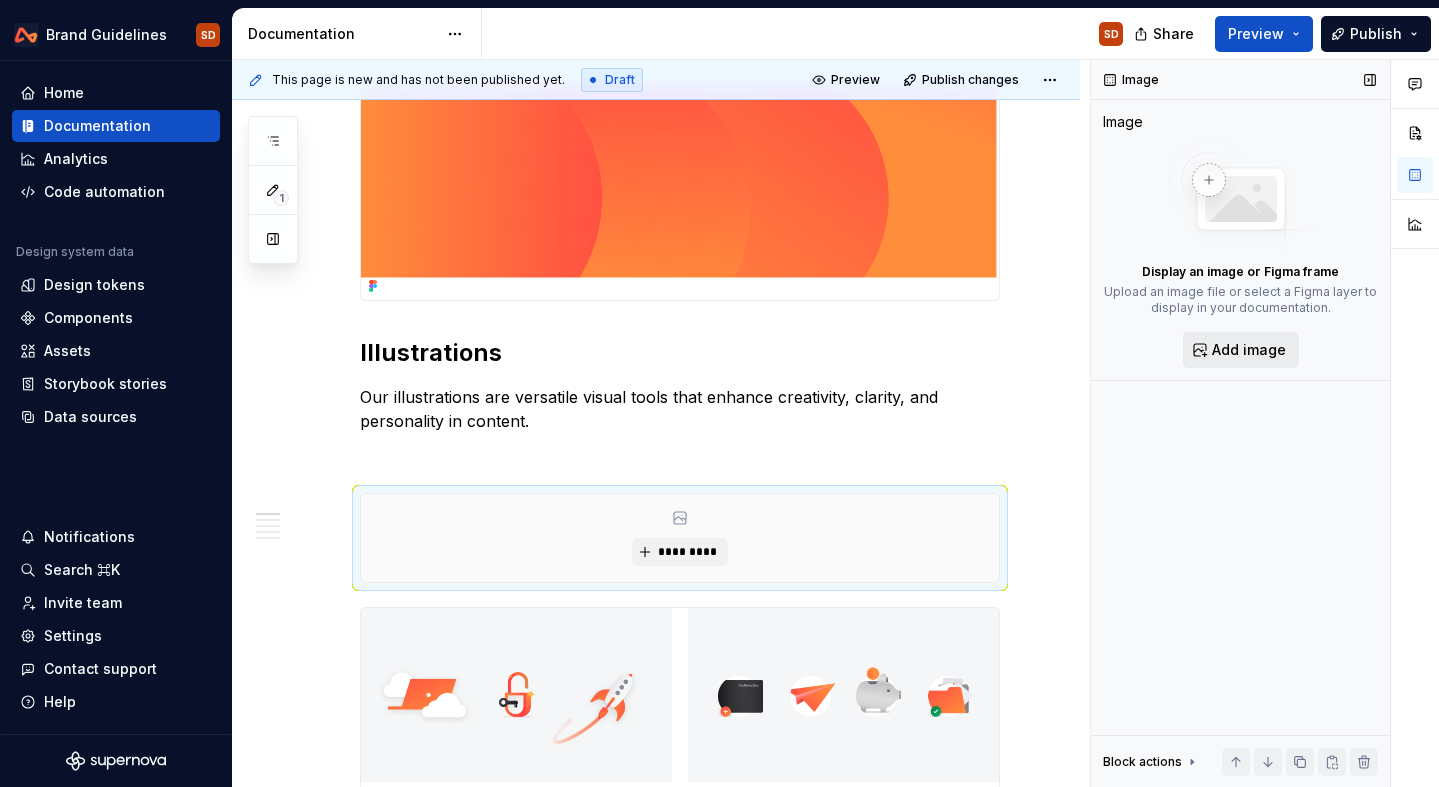click on "Add image" at bounding box center [1249, 350] 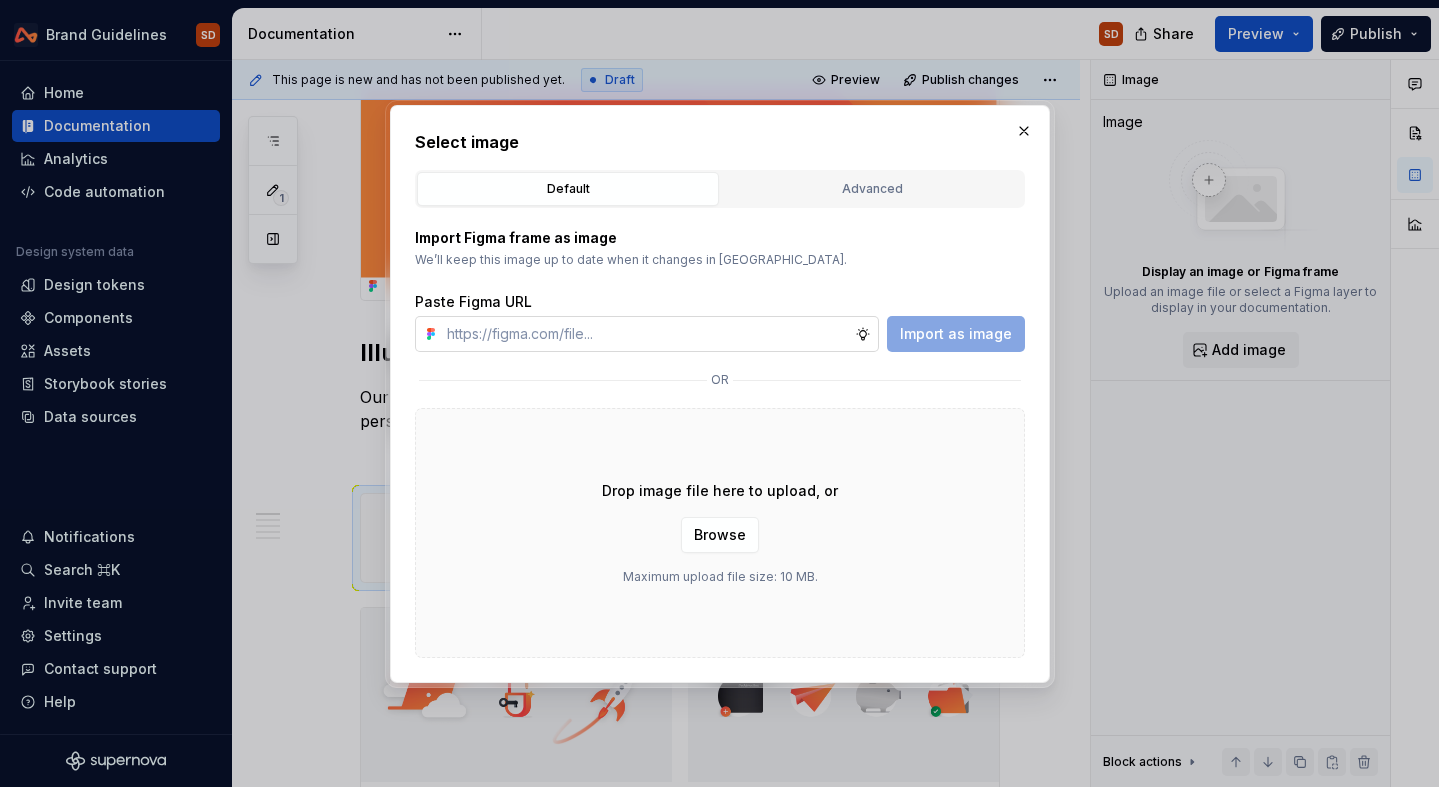 click at bounding box center (647, 334) 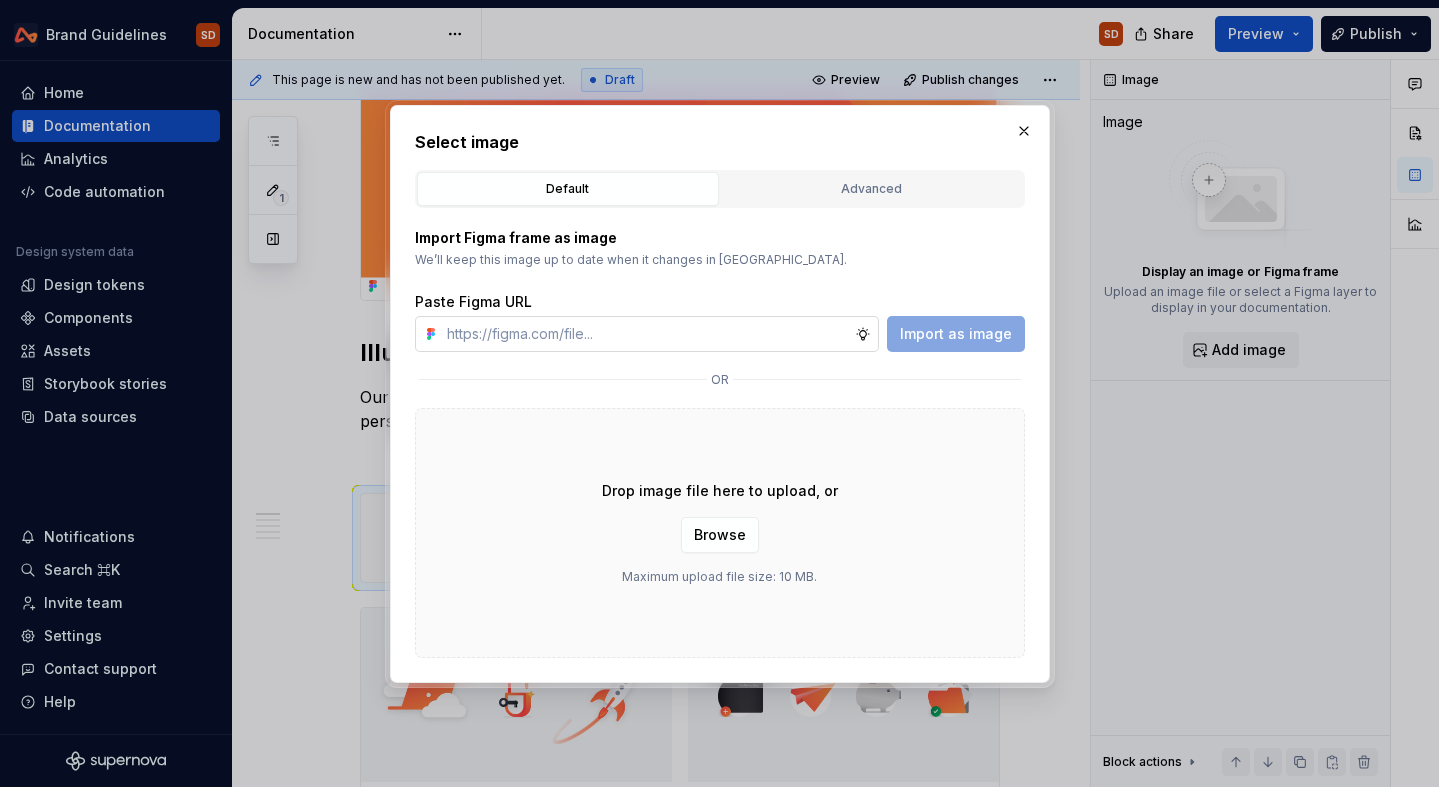 type on "[URL][DOMAIN_NAME]" 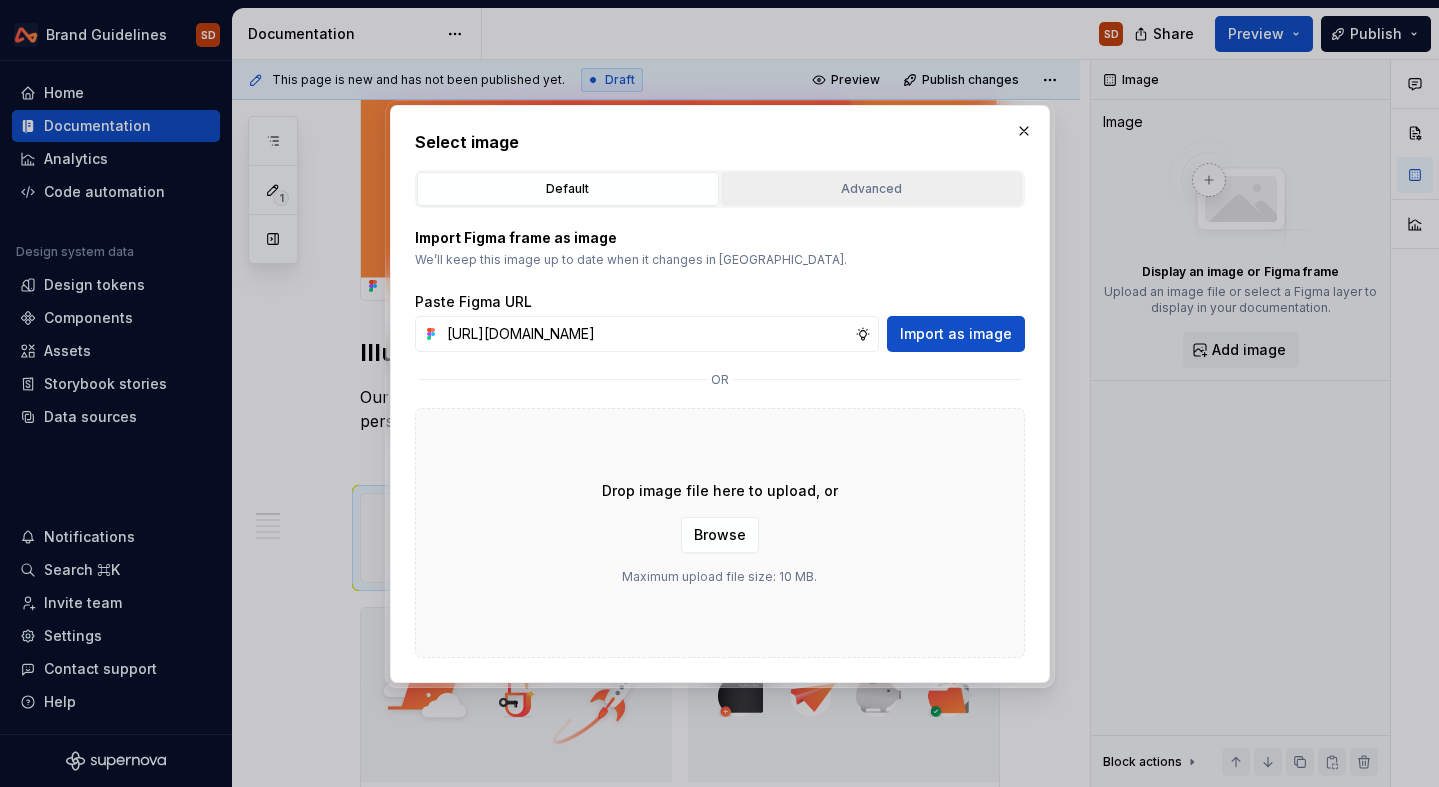click on "Advanced" at bounding box center (872, 189) 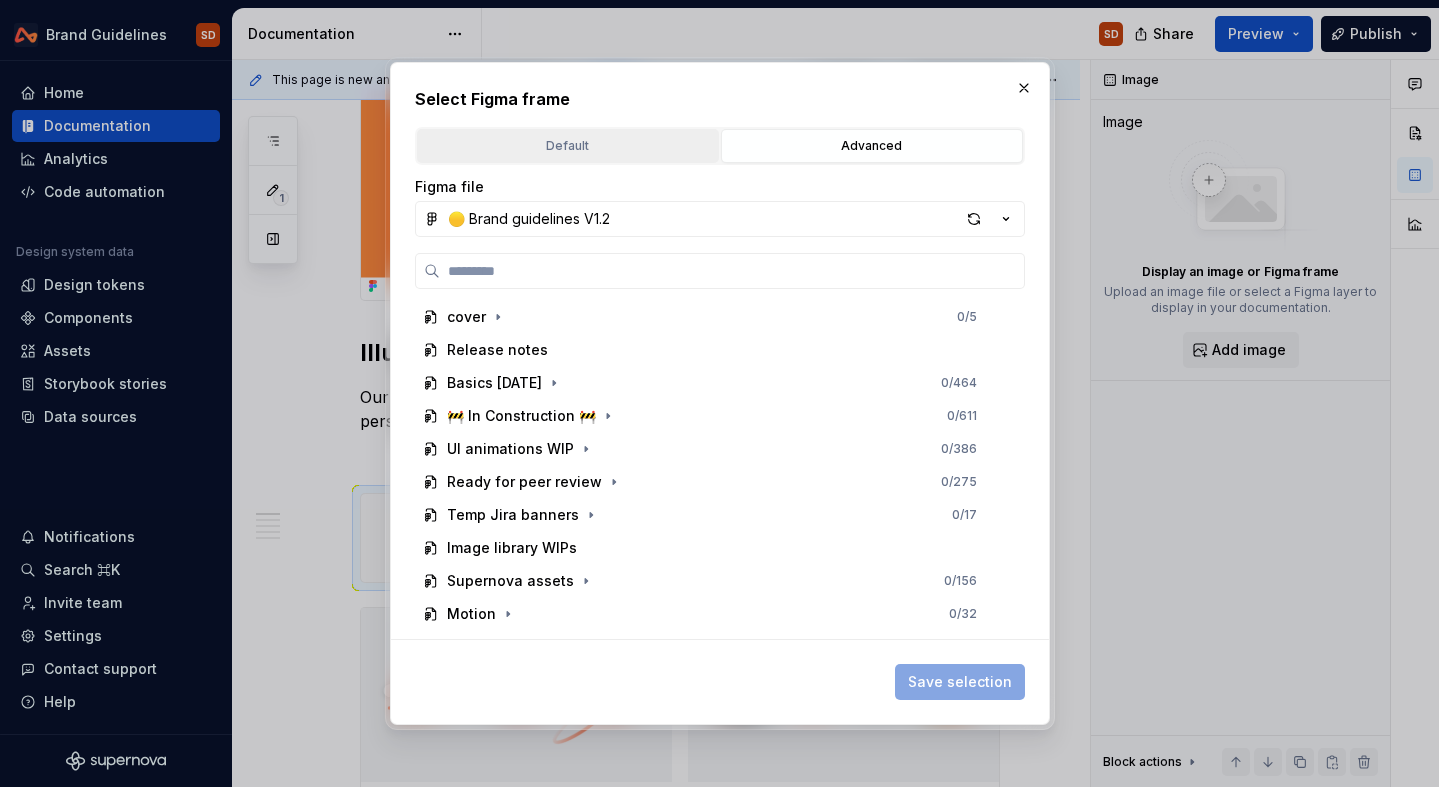click on "Default" at bounding box center [568, 146] 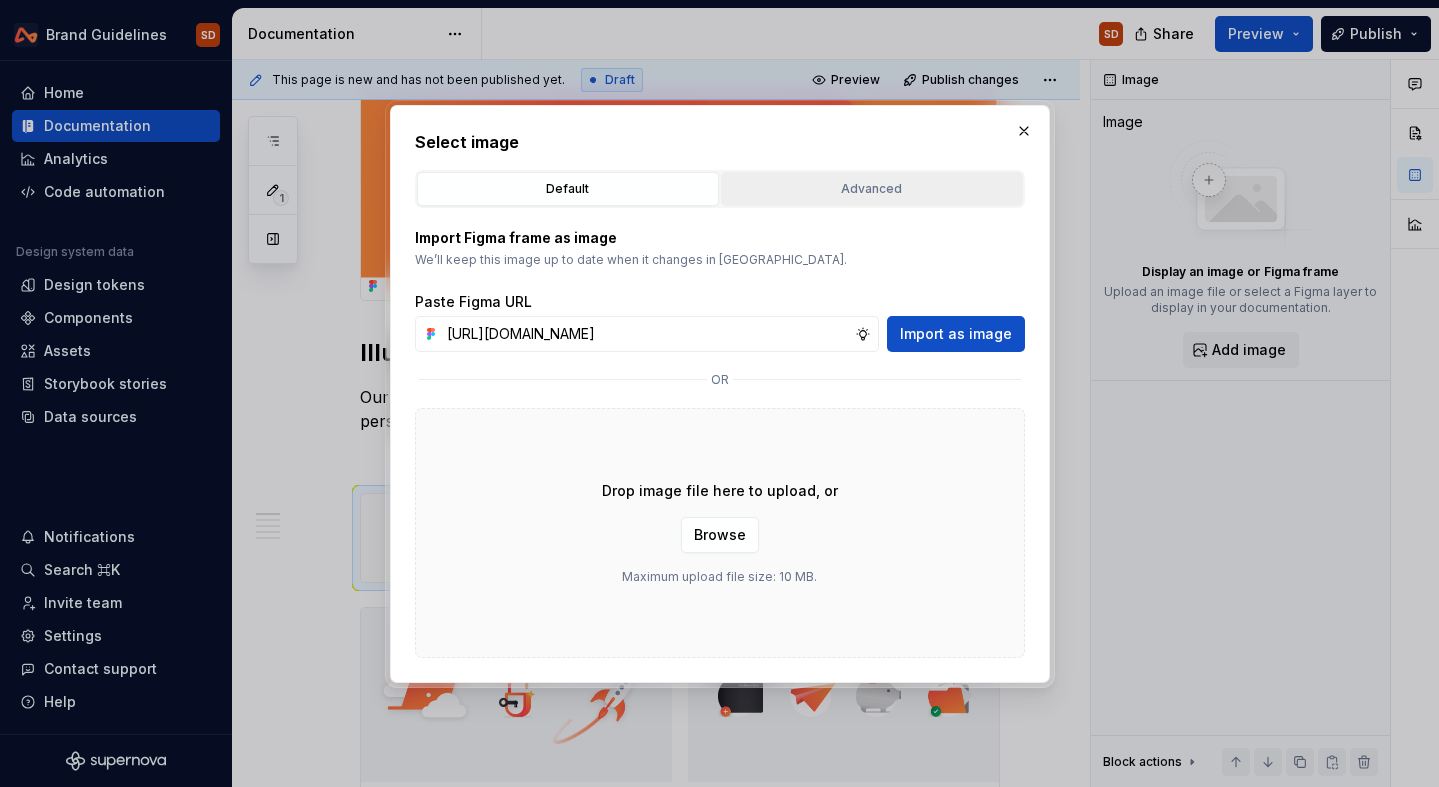click on "Advanced" at bounding box center (872, 189) 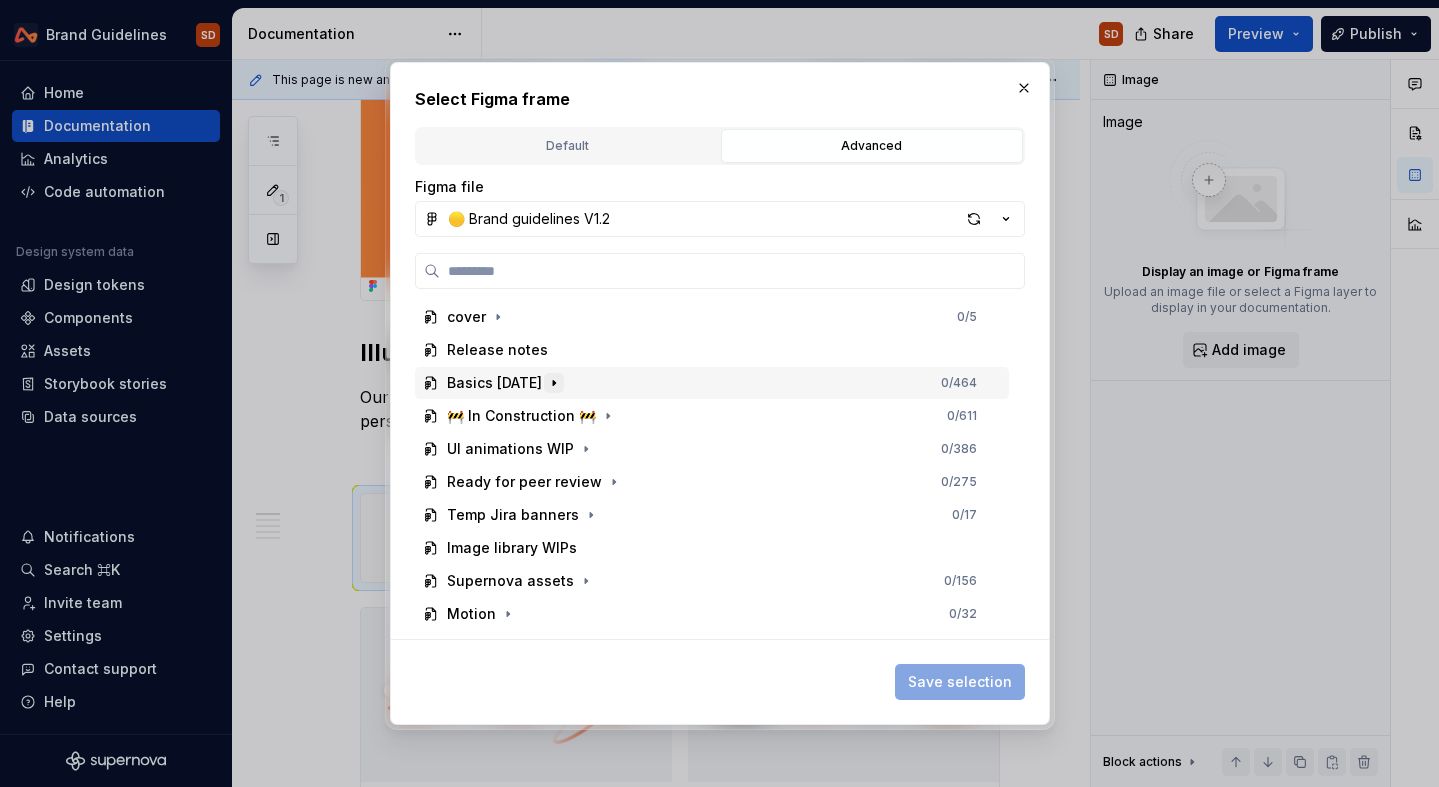 click 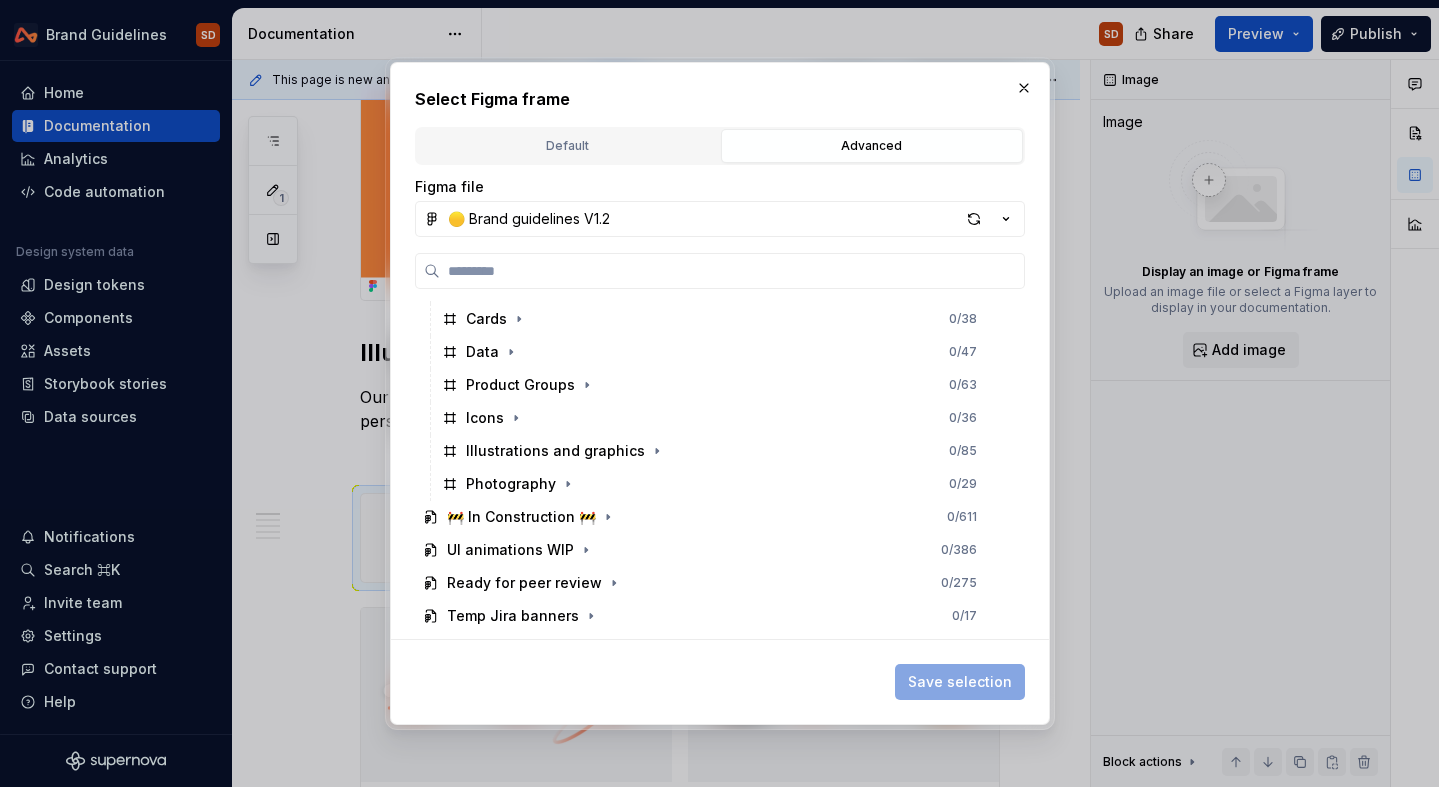 scroll, scrollTop: 258, scrollLeft: 0, axis: vertical 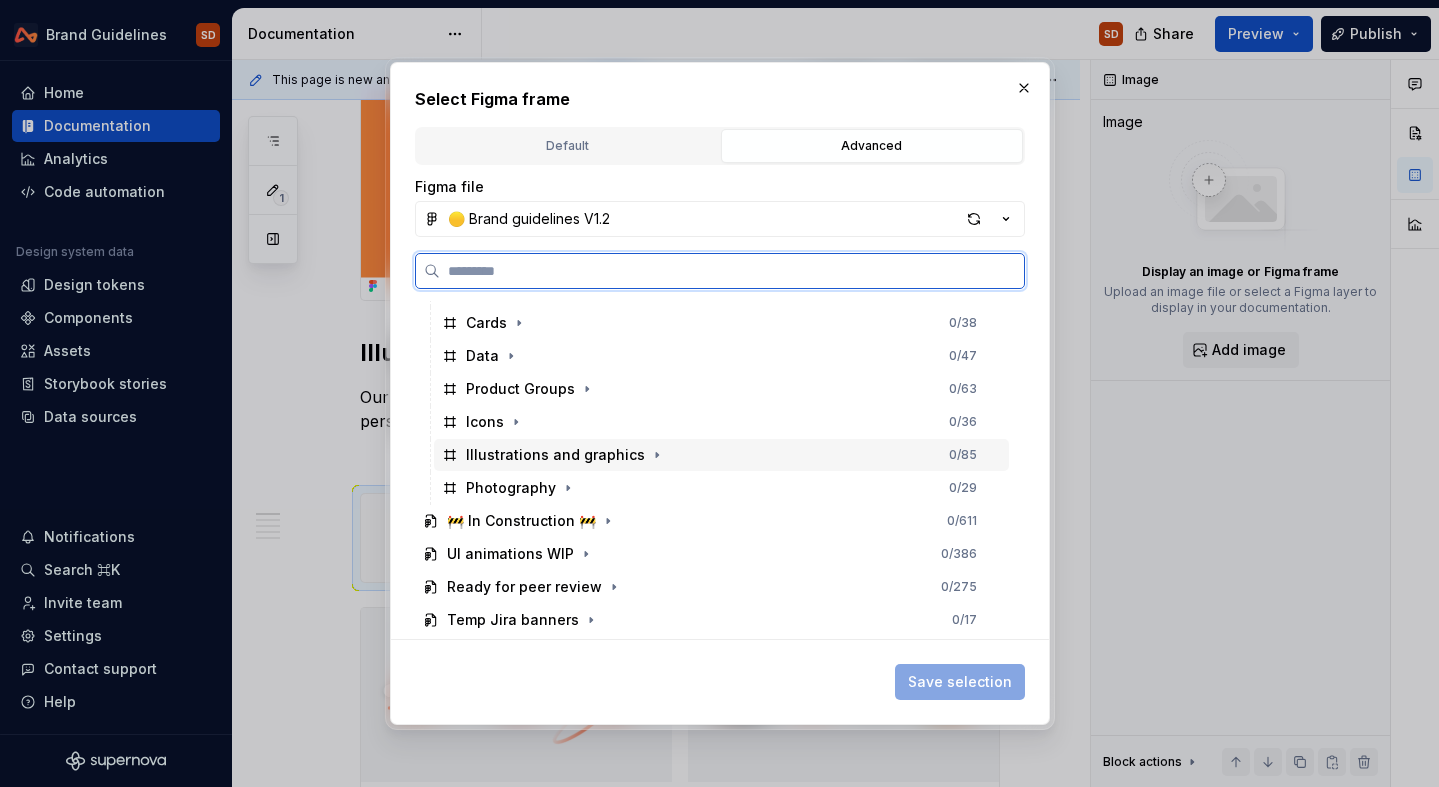 click on "Illustrations and graphics" at bounding box center (555, 455) 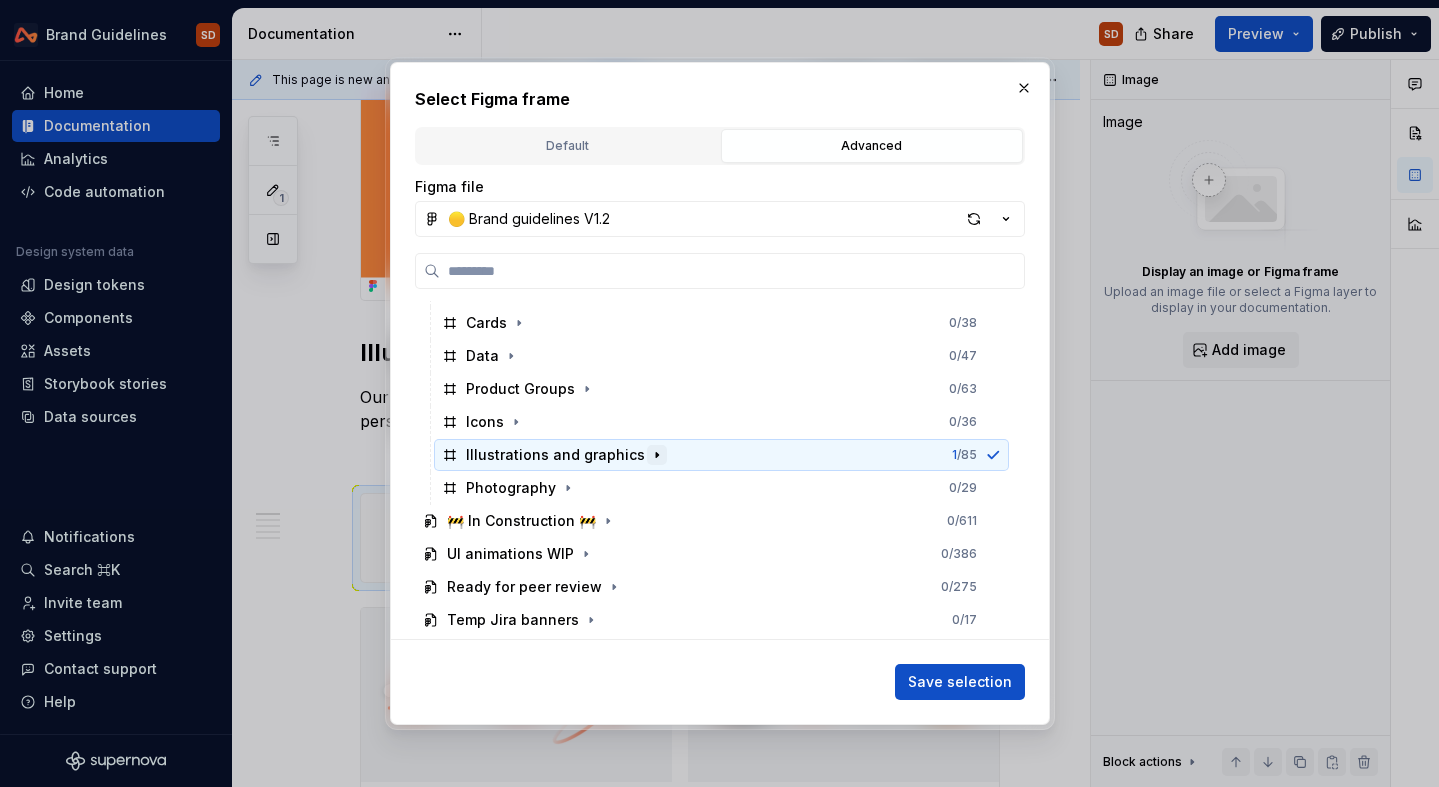 click 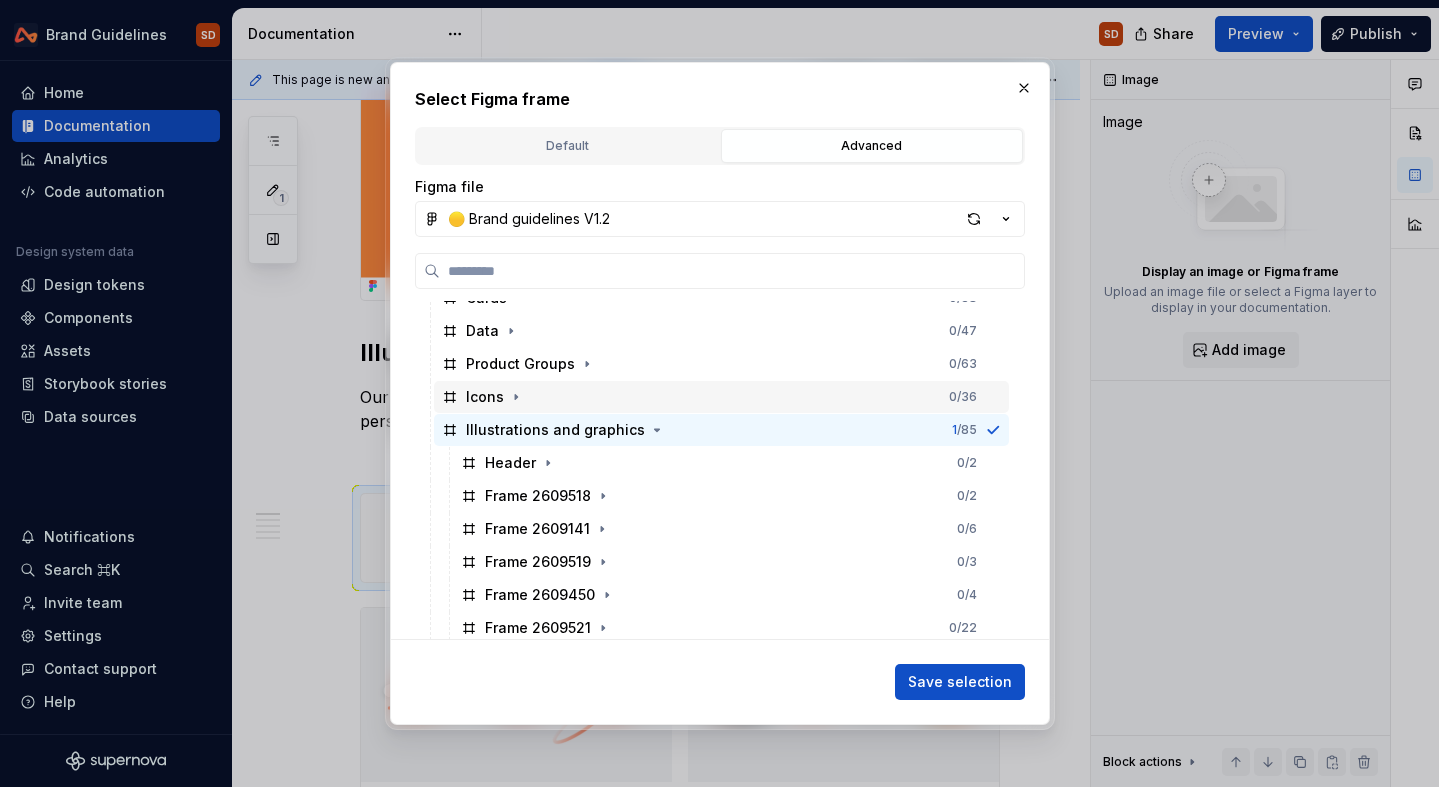 scroll, scrollTop: 285, scrollLeft: 0, axis: vertical 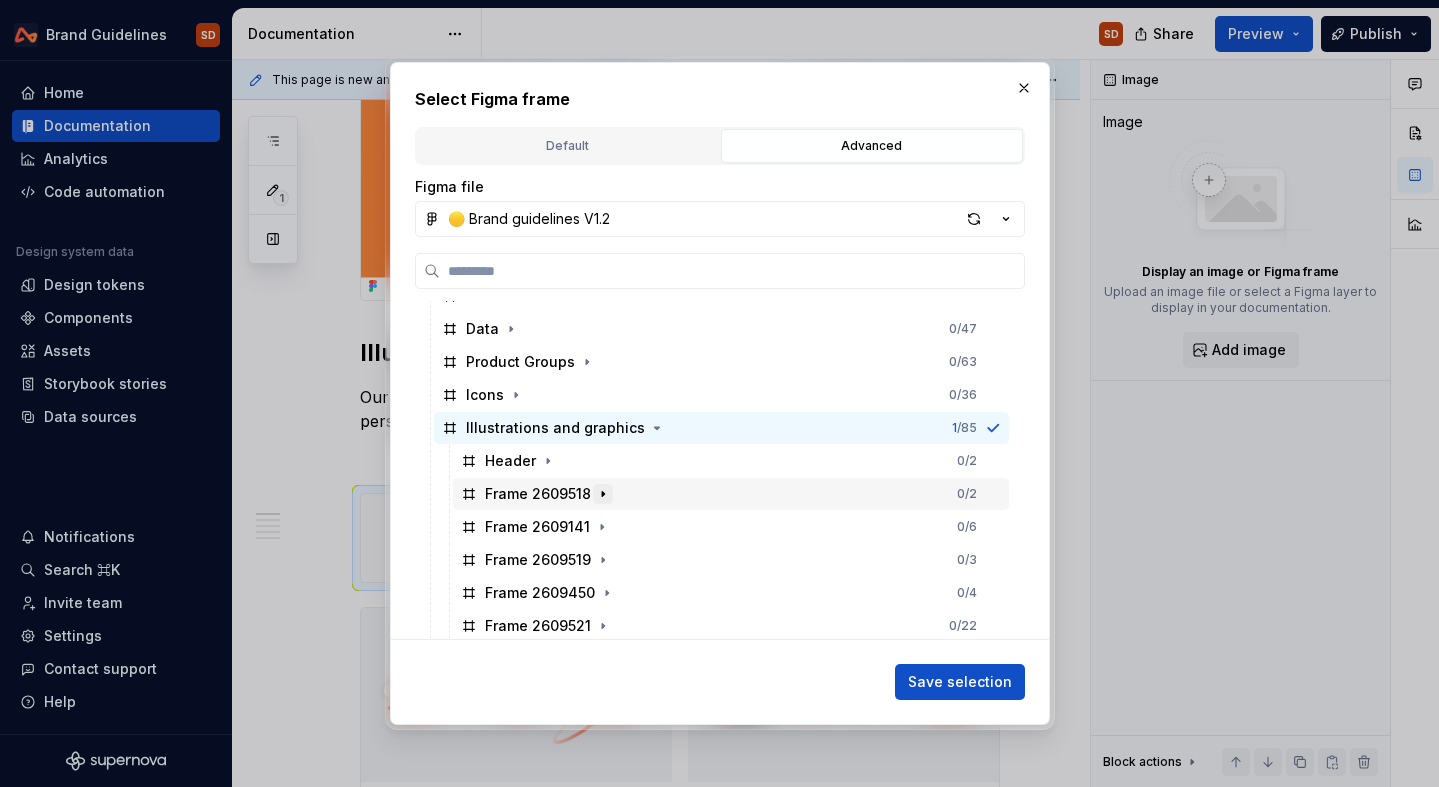 click 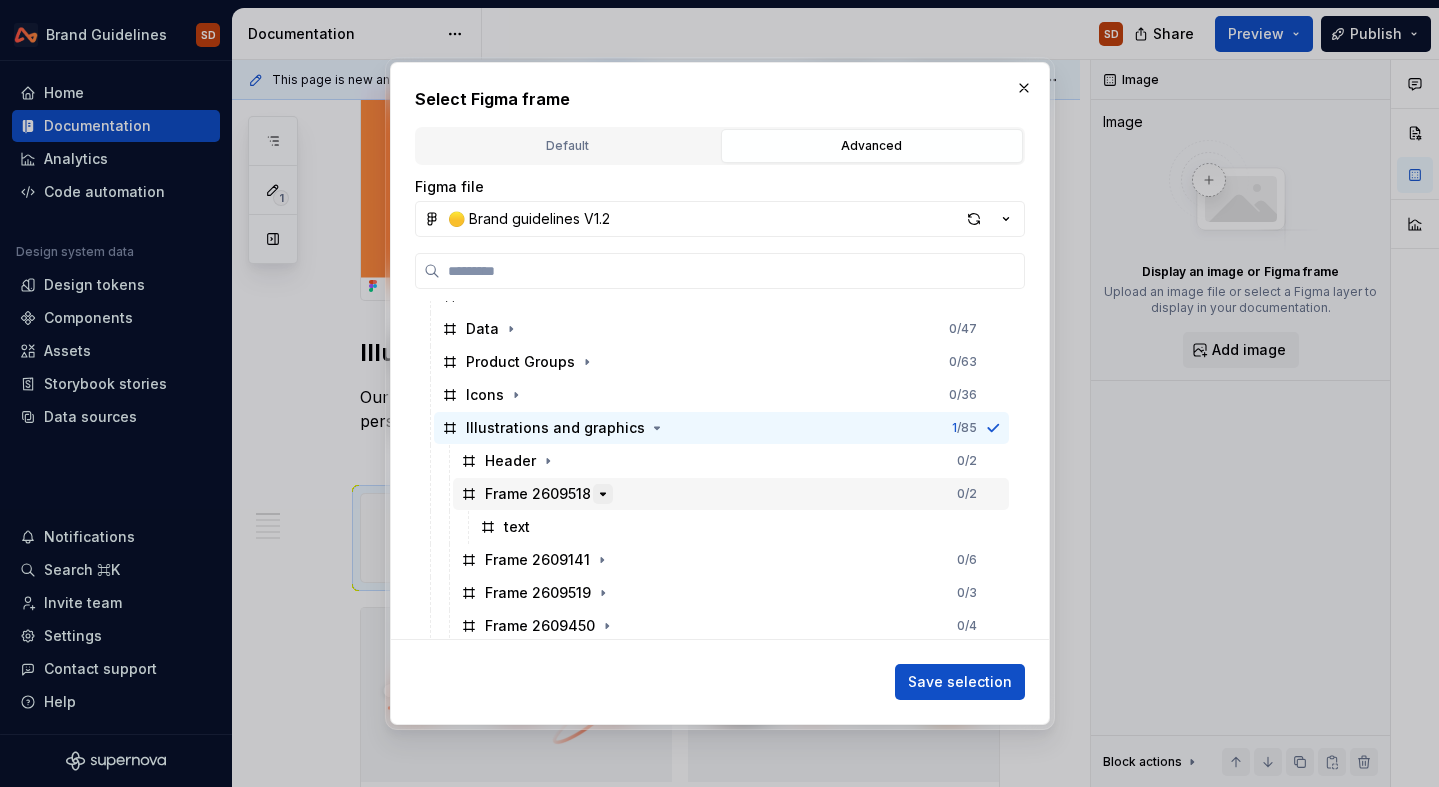 click 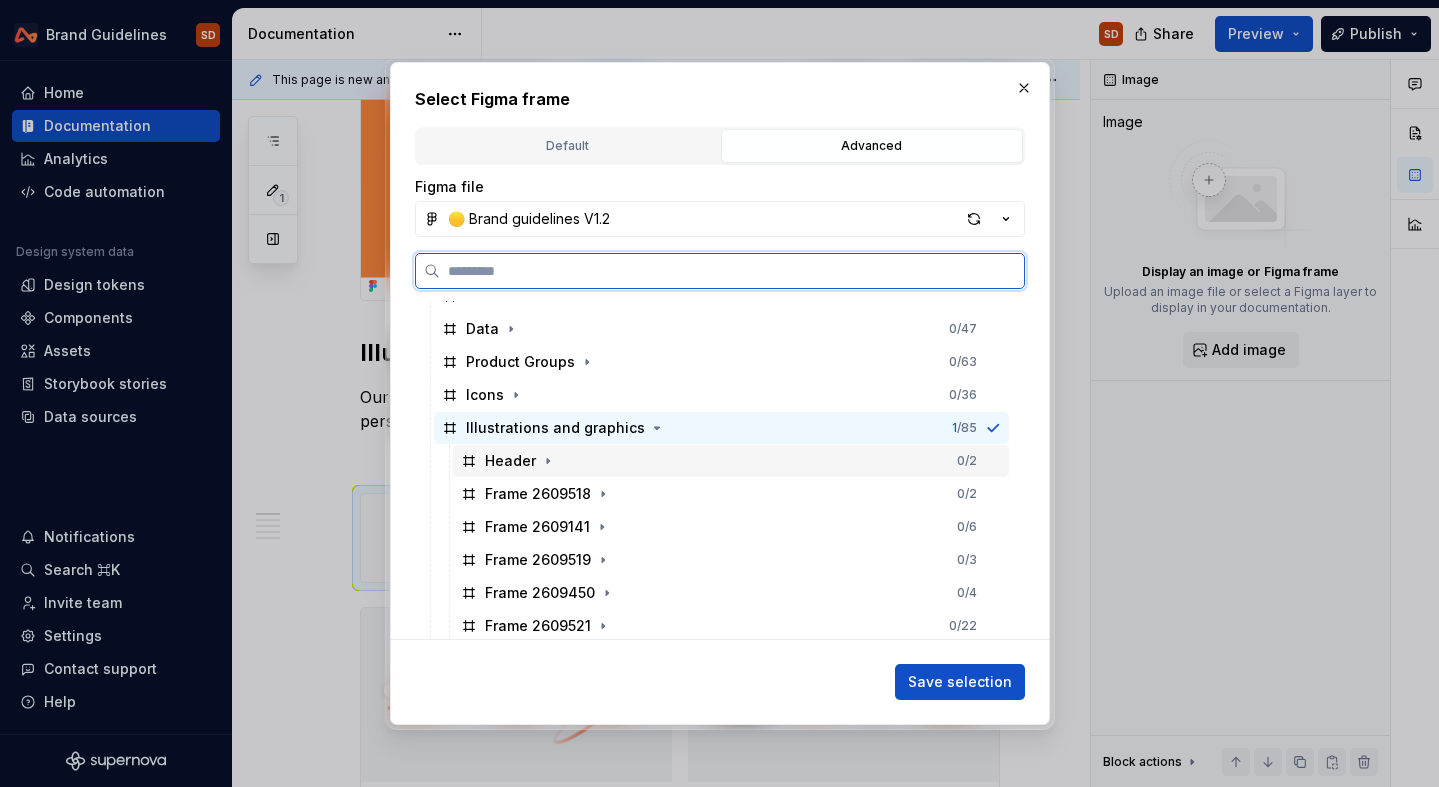 click on "Header" at bounding box center (510, 461) 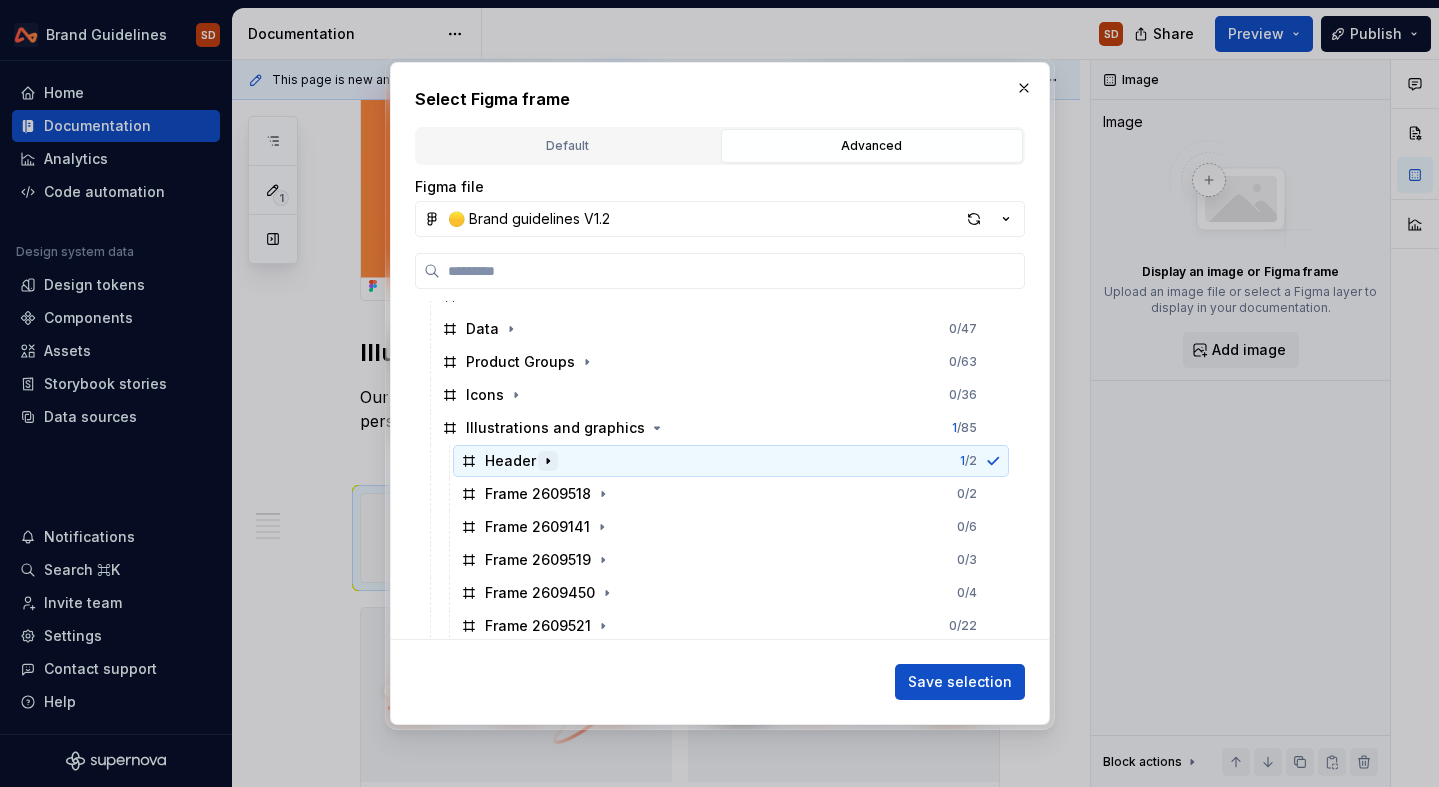 click 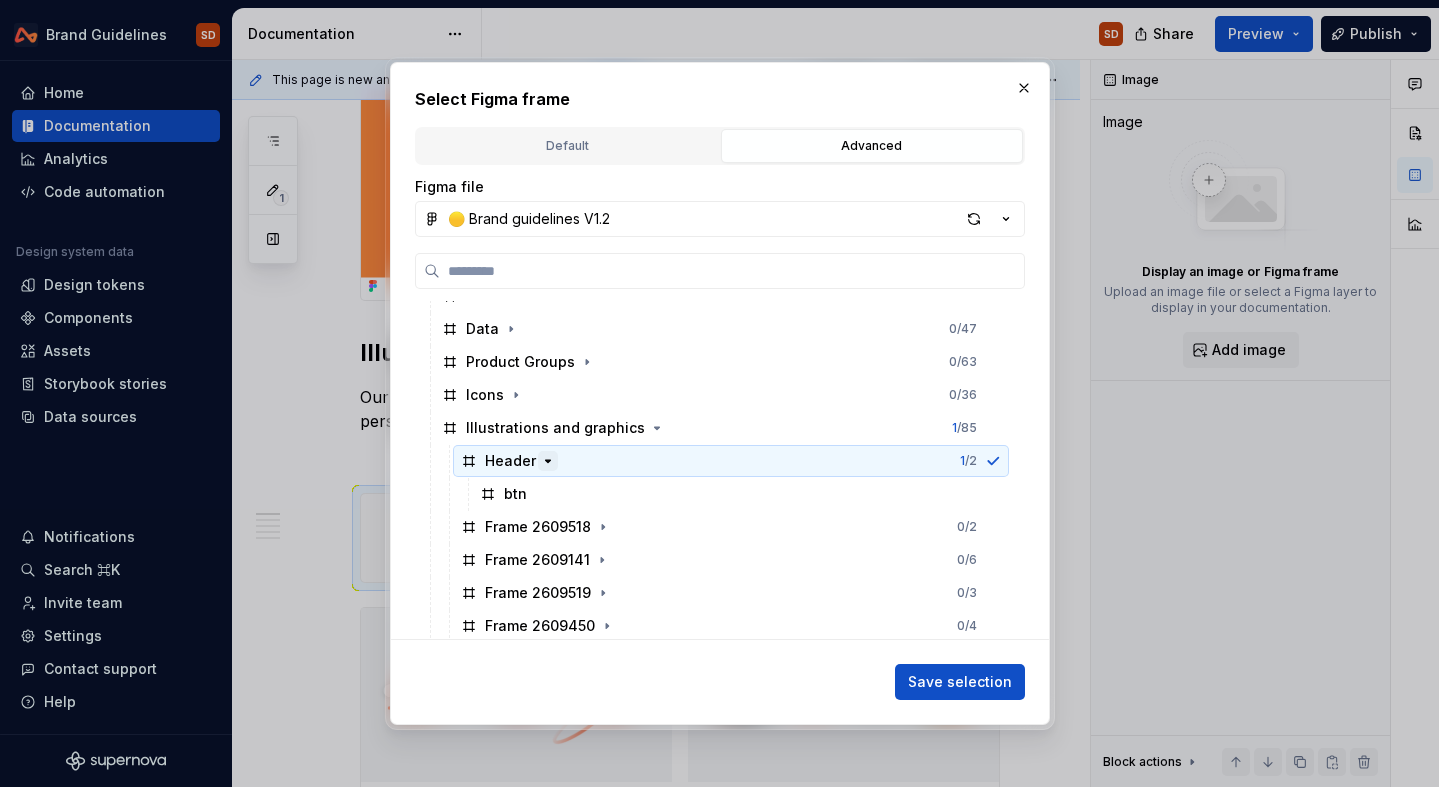 click 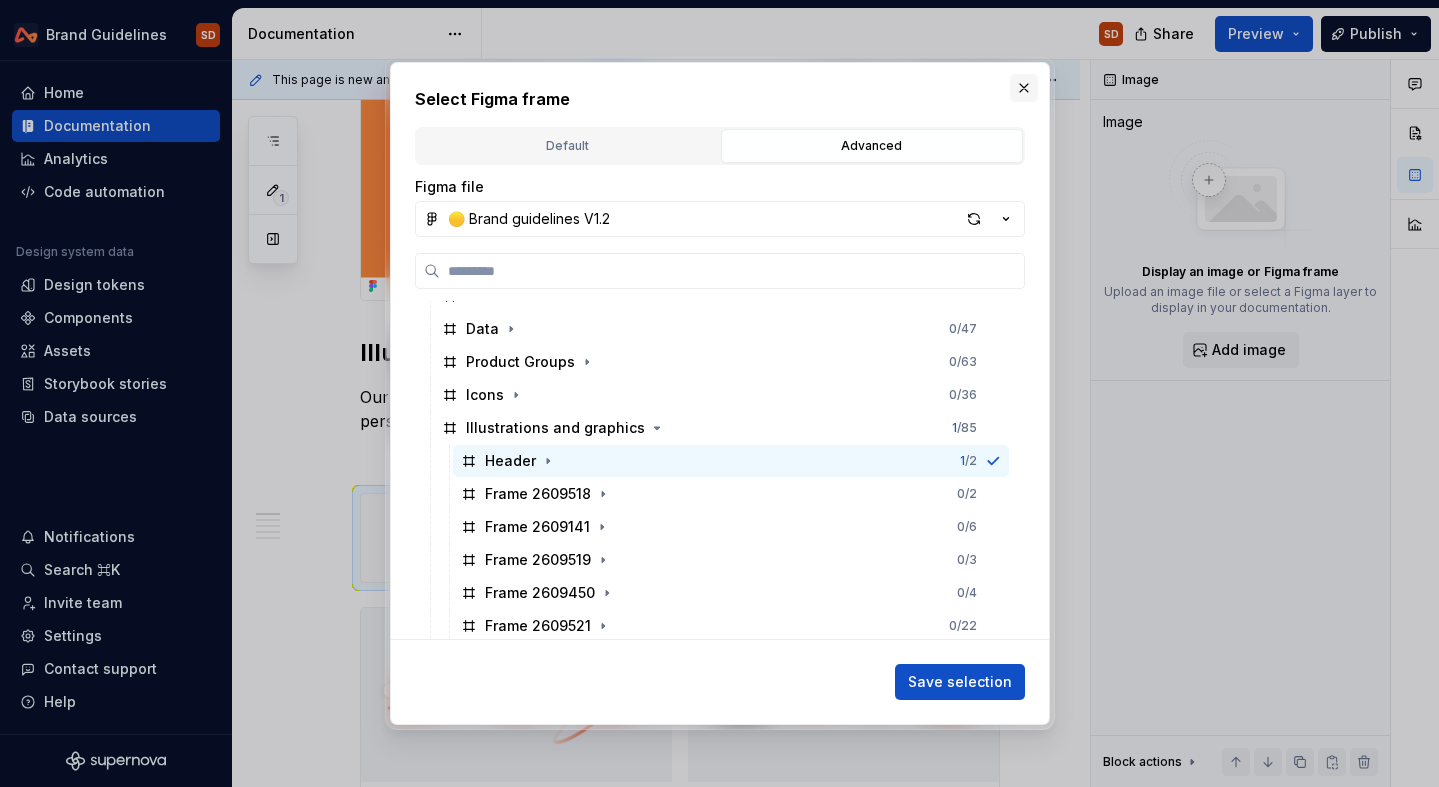 click at bounding box center [1024, 88] 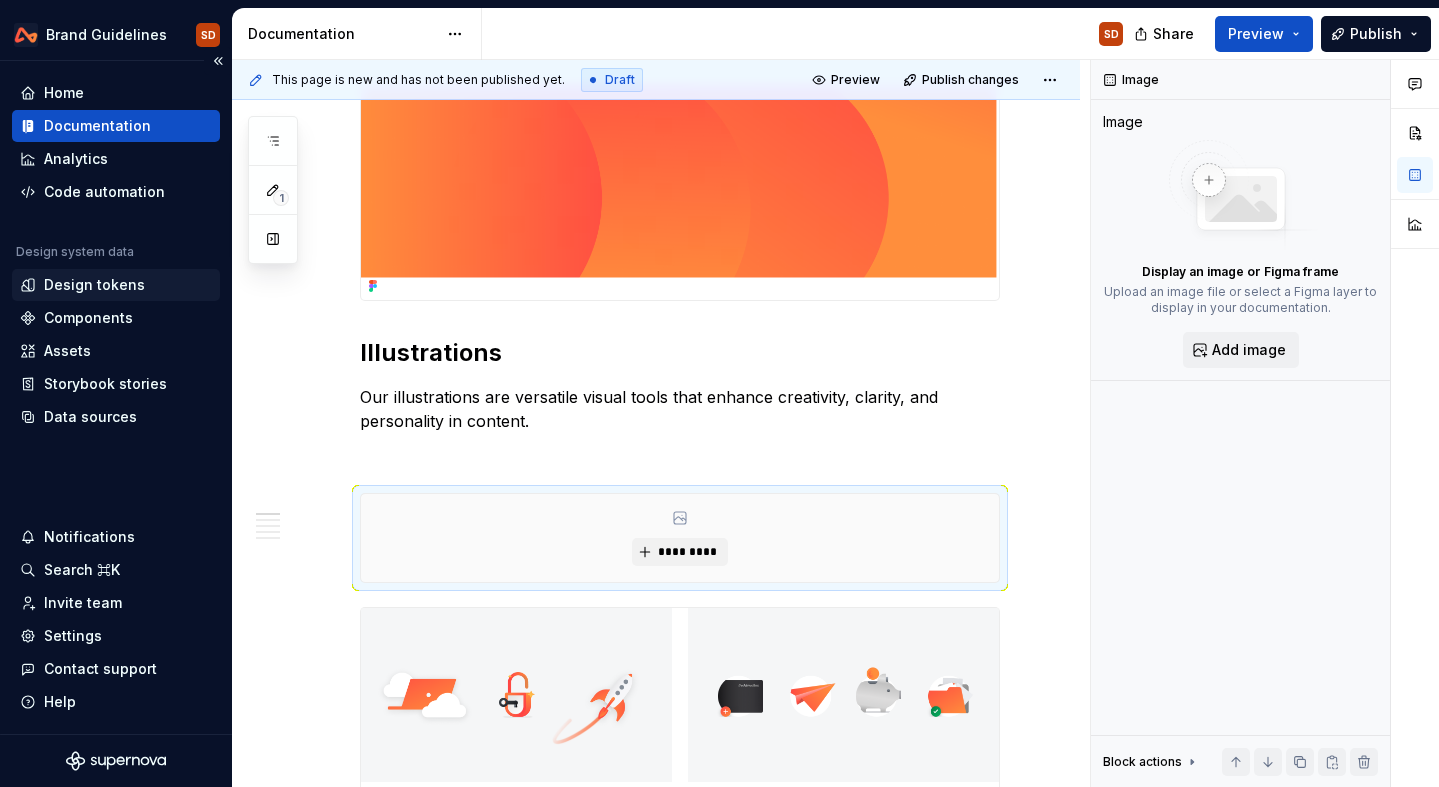 click on "Design tokens" at bounding box center (94, 285) 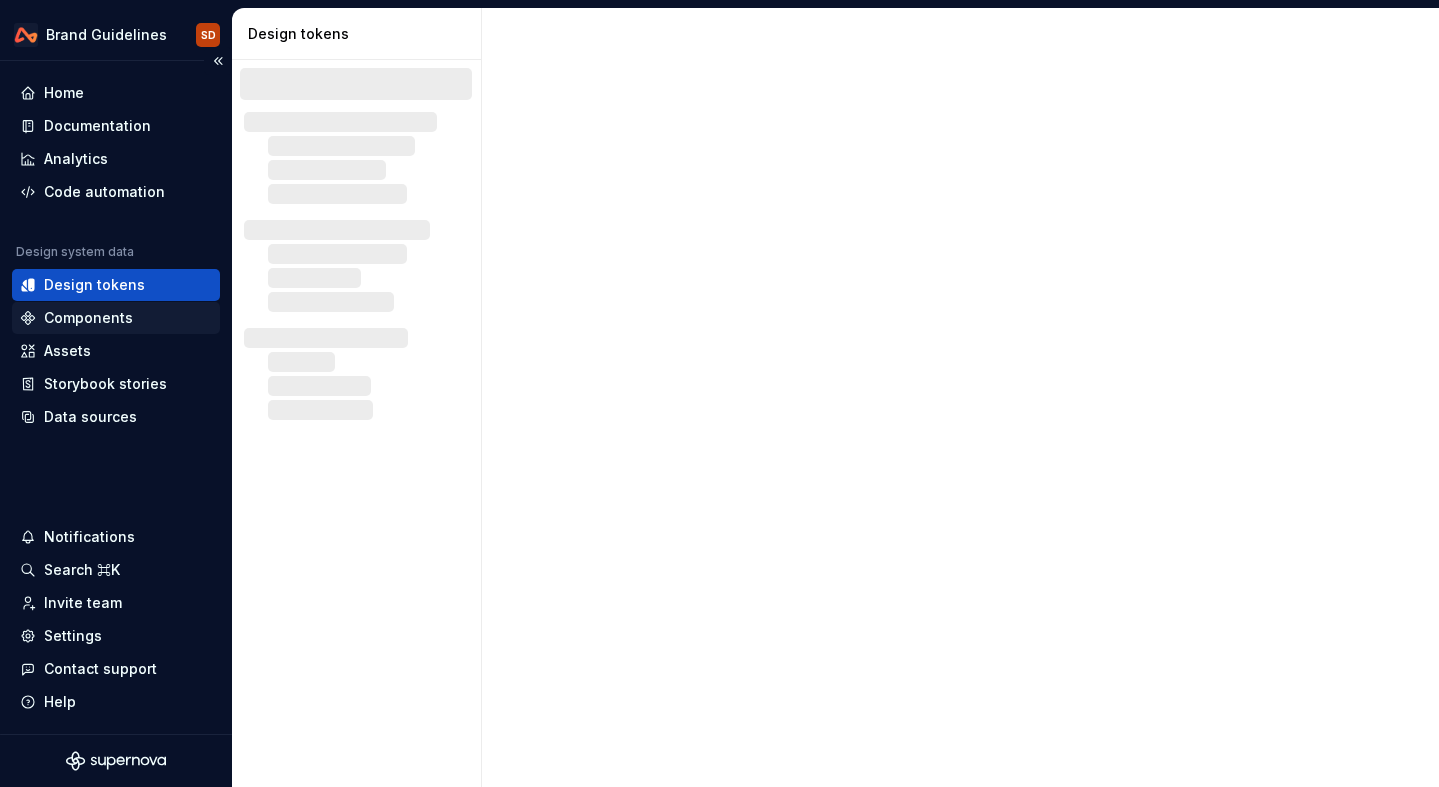 click on "Components" at bounding box center (88, 318) 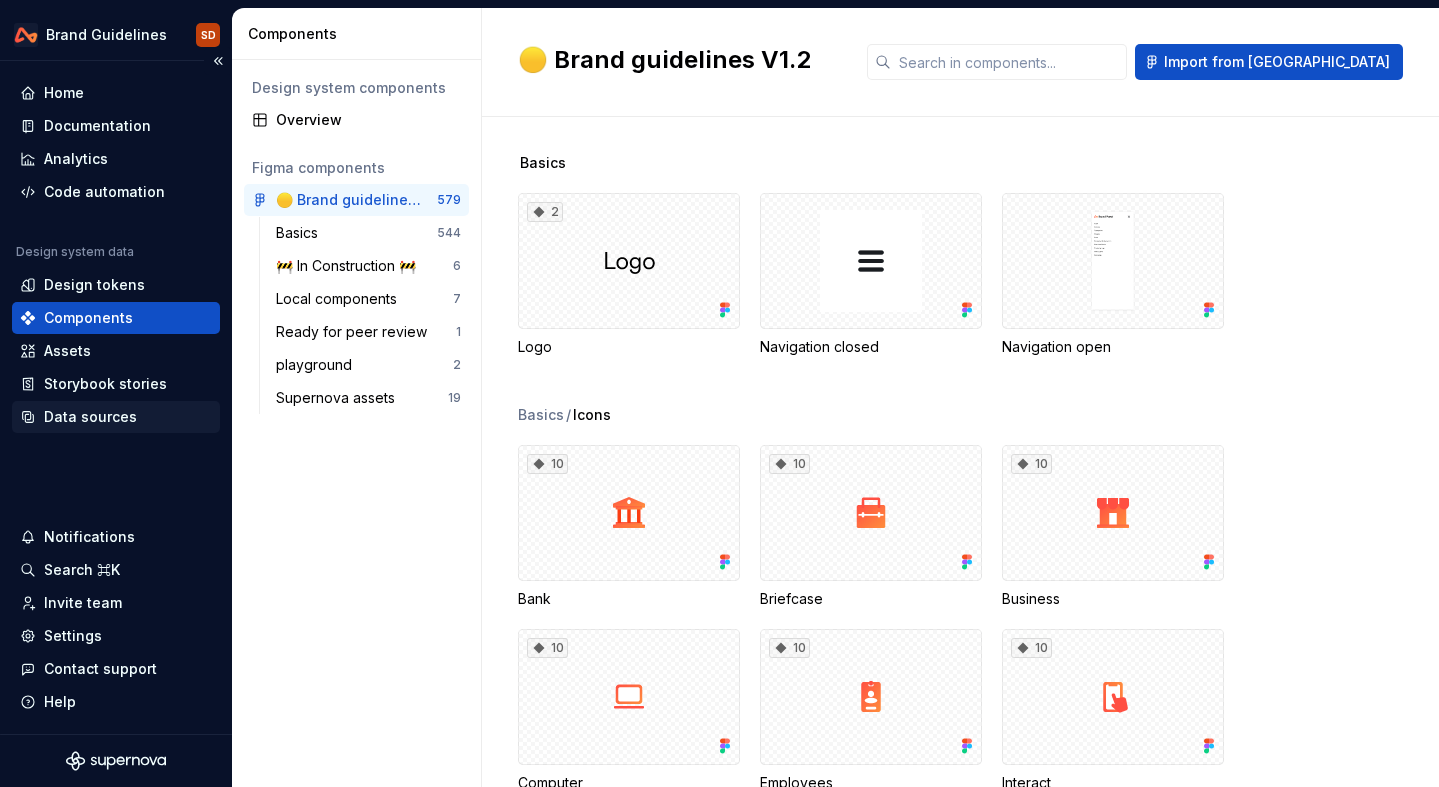 click on "Data sources" at bounding box center (90, 417) 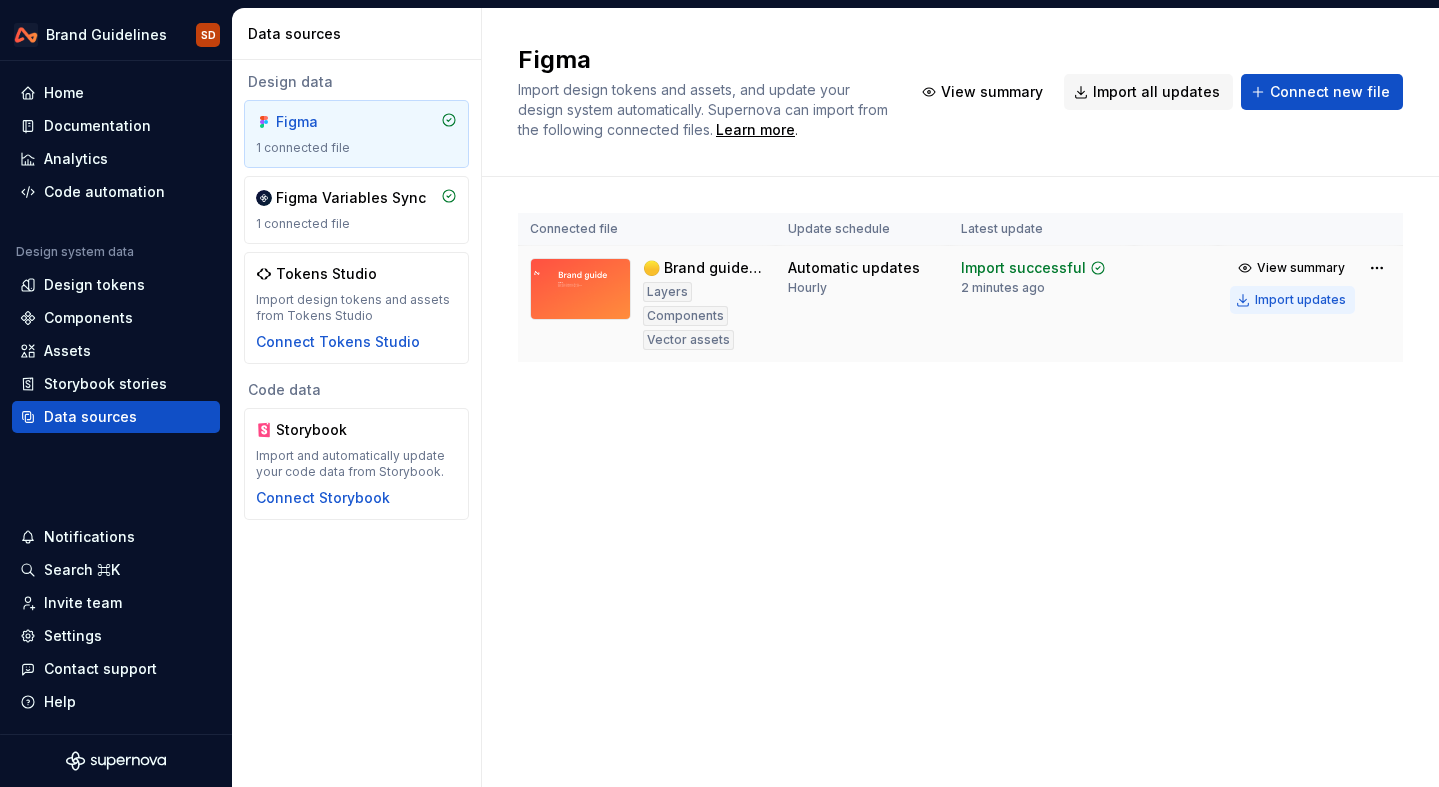 click on "Import updates" at bounding box center [1300, 300] 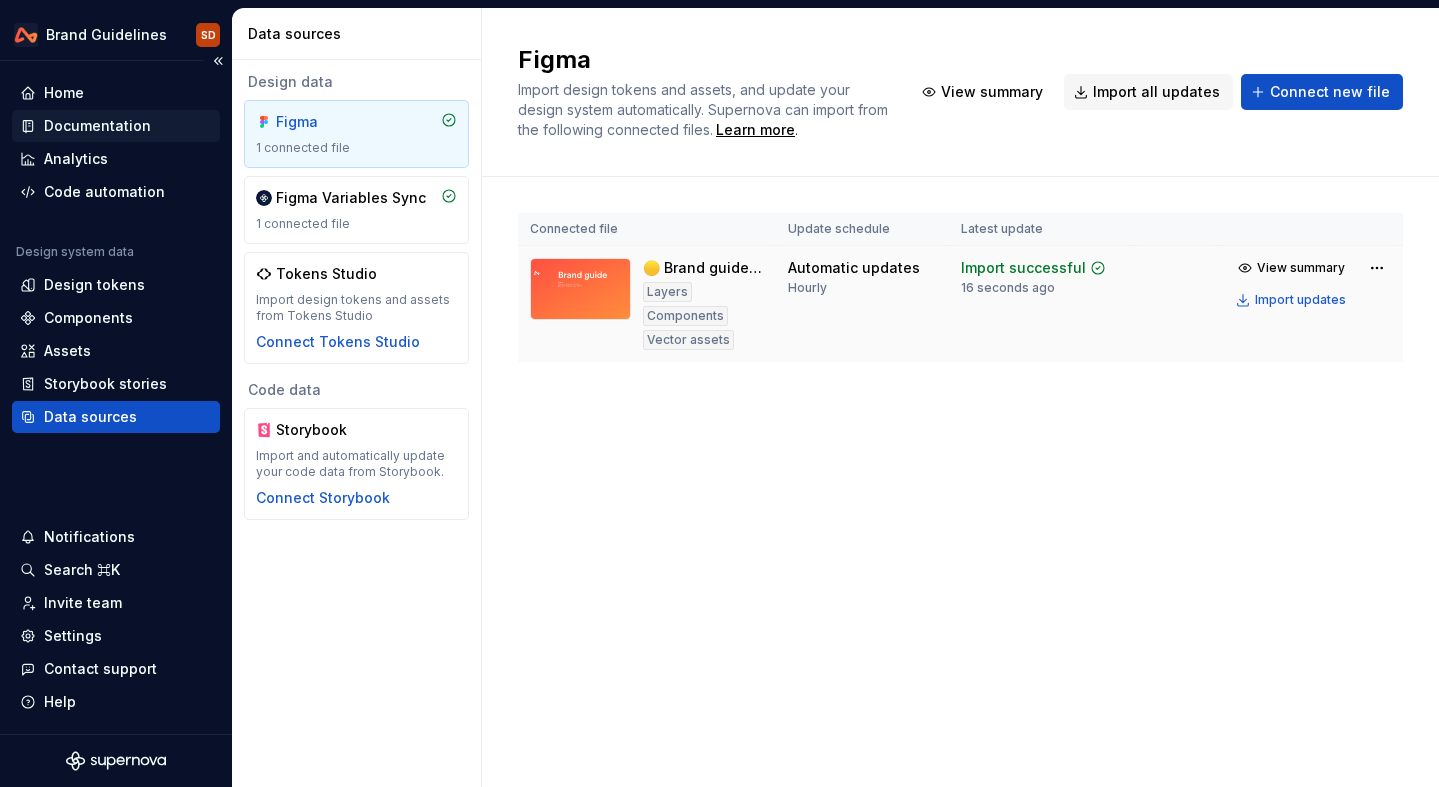 click on "Documentation" at bounding box center [97, 126] 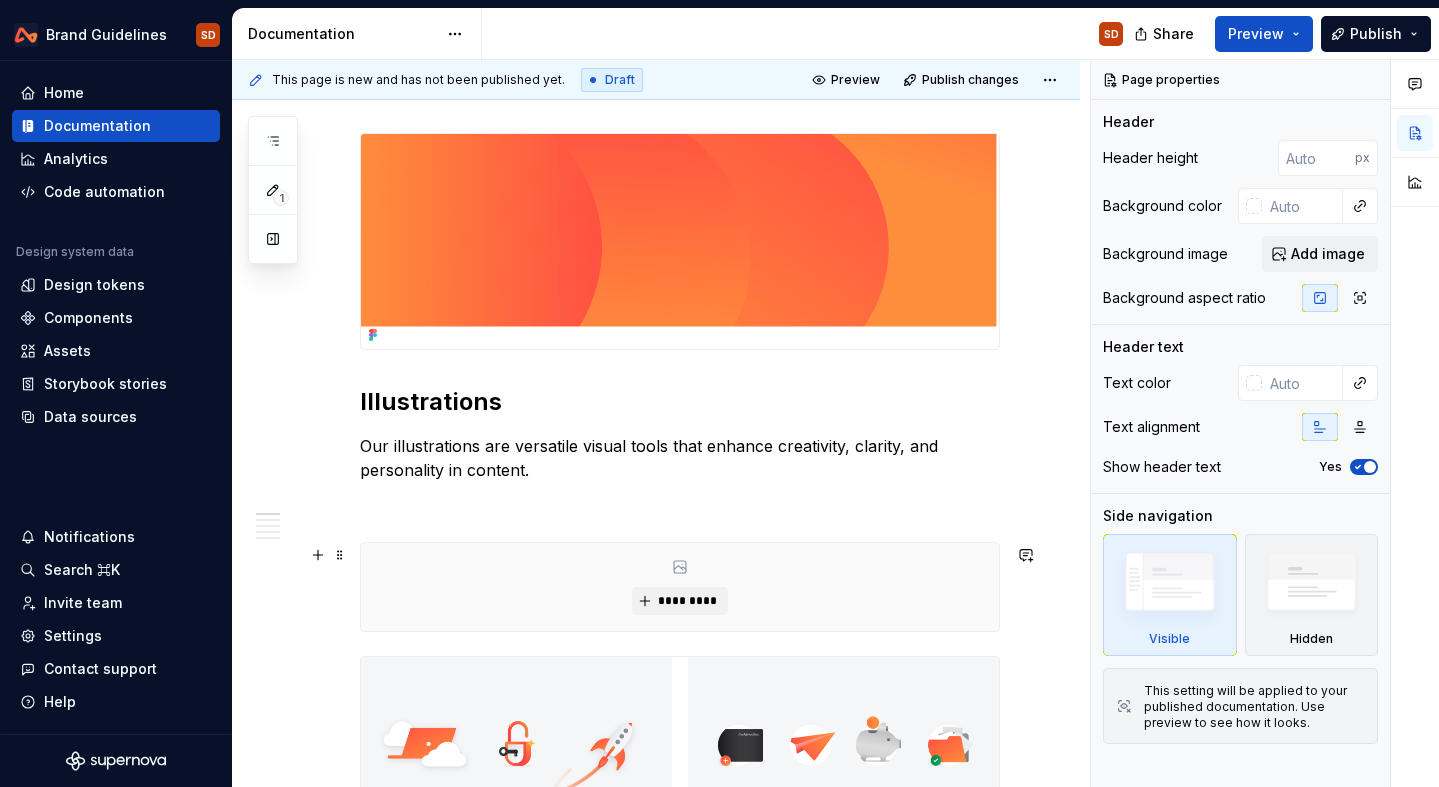 scroll, scrollTop: 552, scrollLeft: 0, axis: vertical 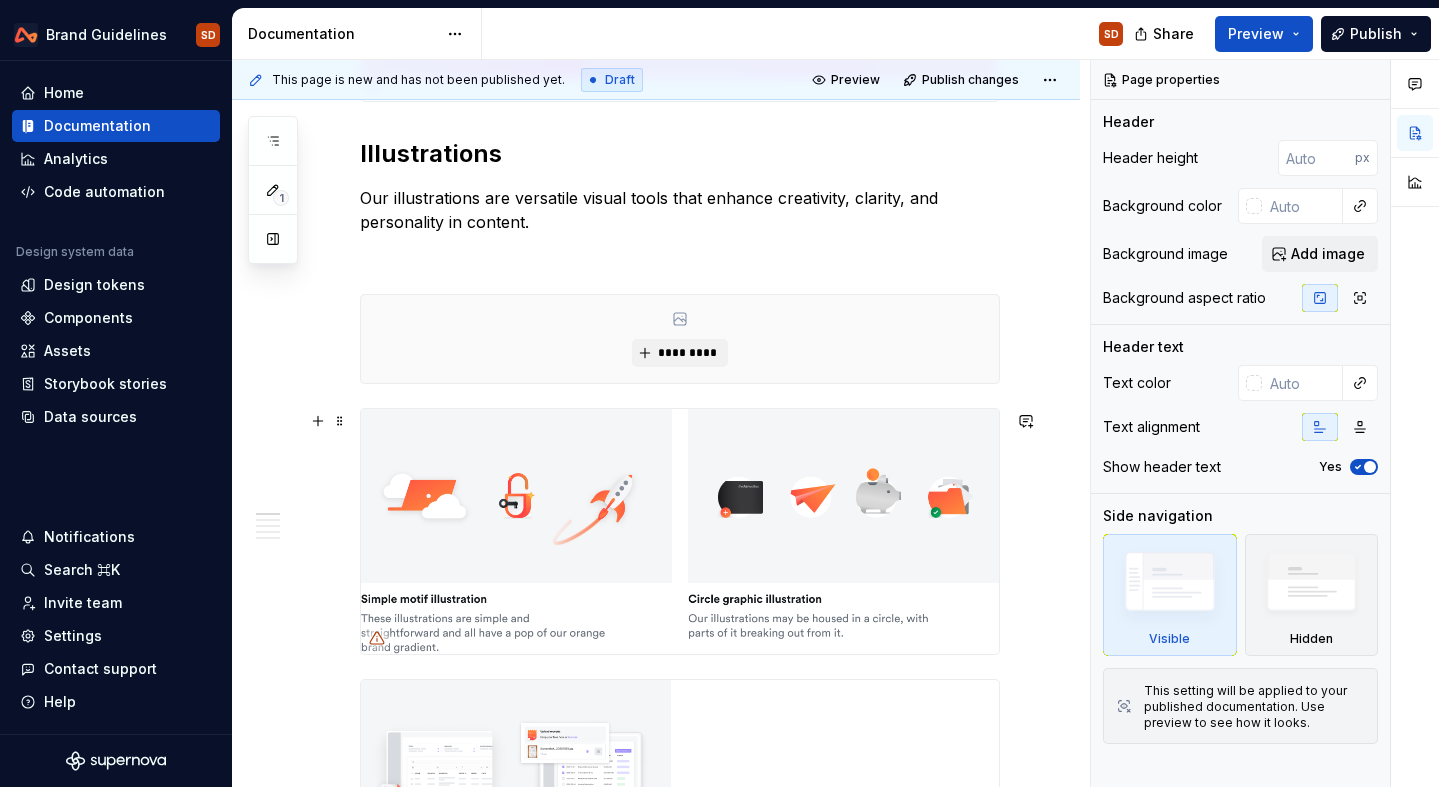 click at bounding box center (680, 531) 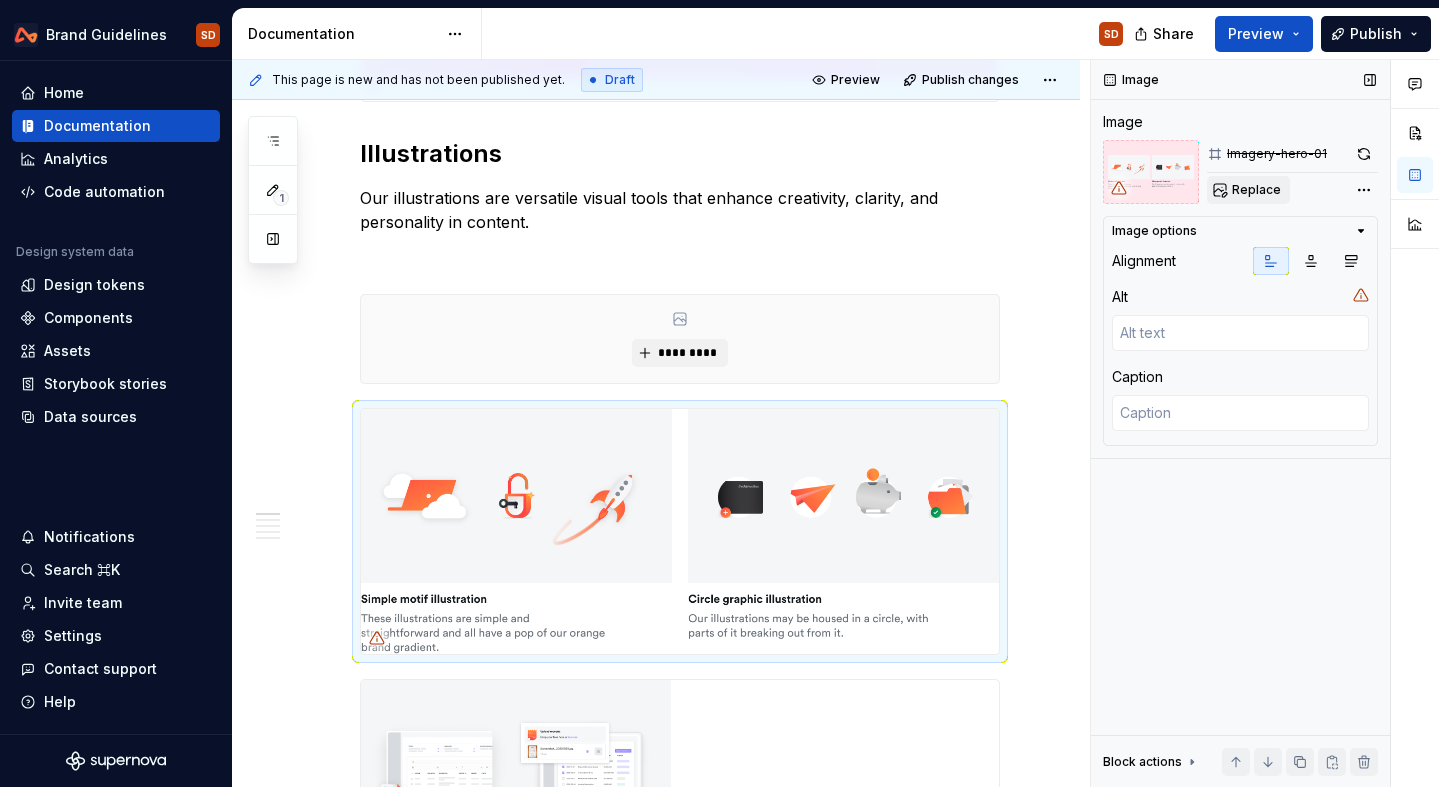 click on "Replace" at bounding box center [1256, 190] 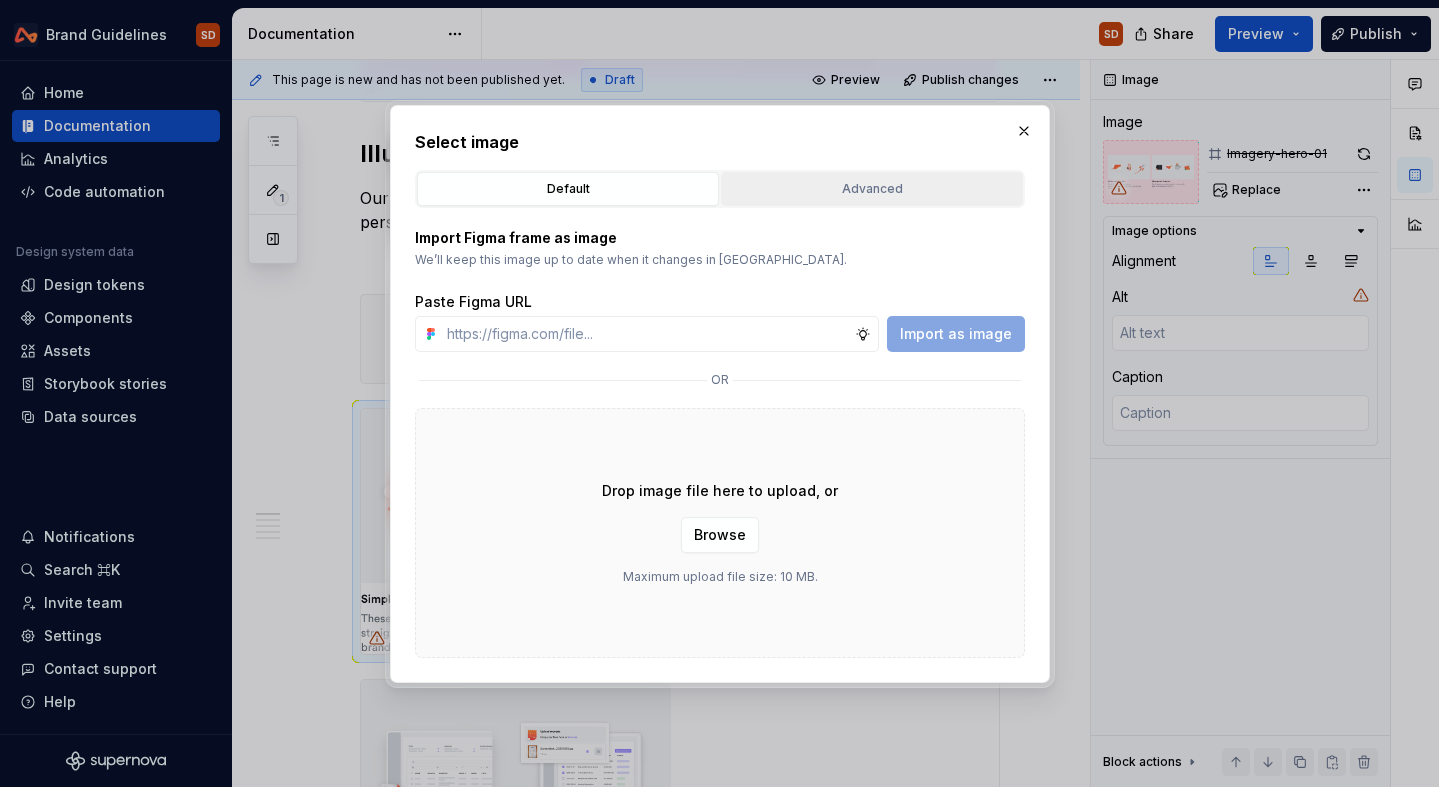 click on "Advanced" at bounding box center [872, 189] 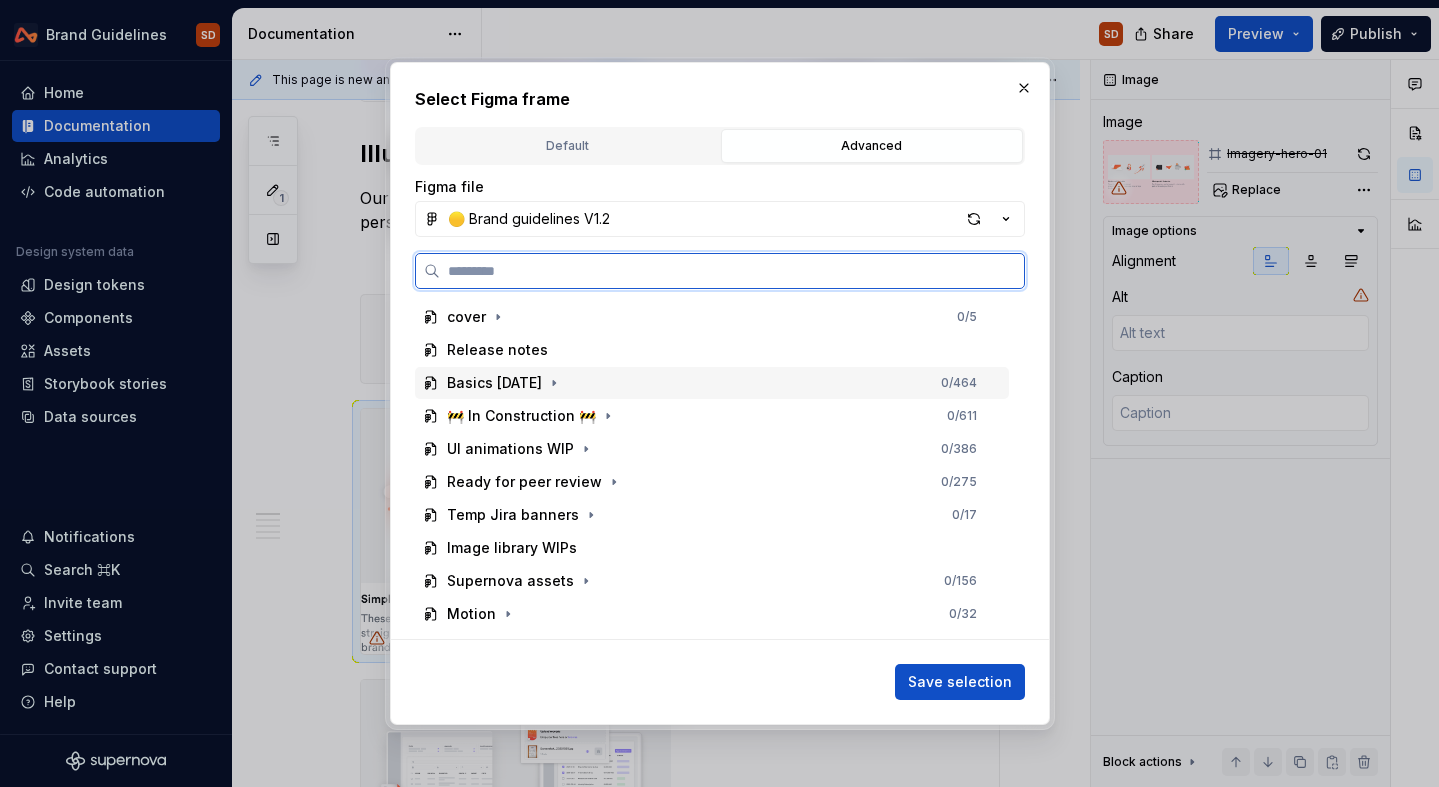 click on "Basics [DATE]" at bounding box center (494, 383) 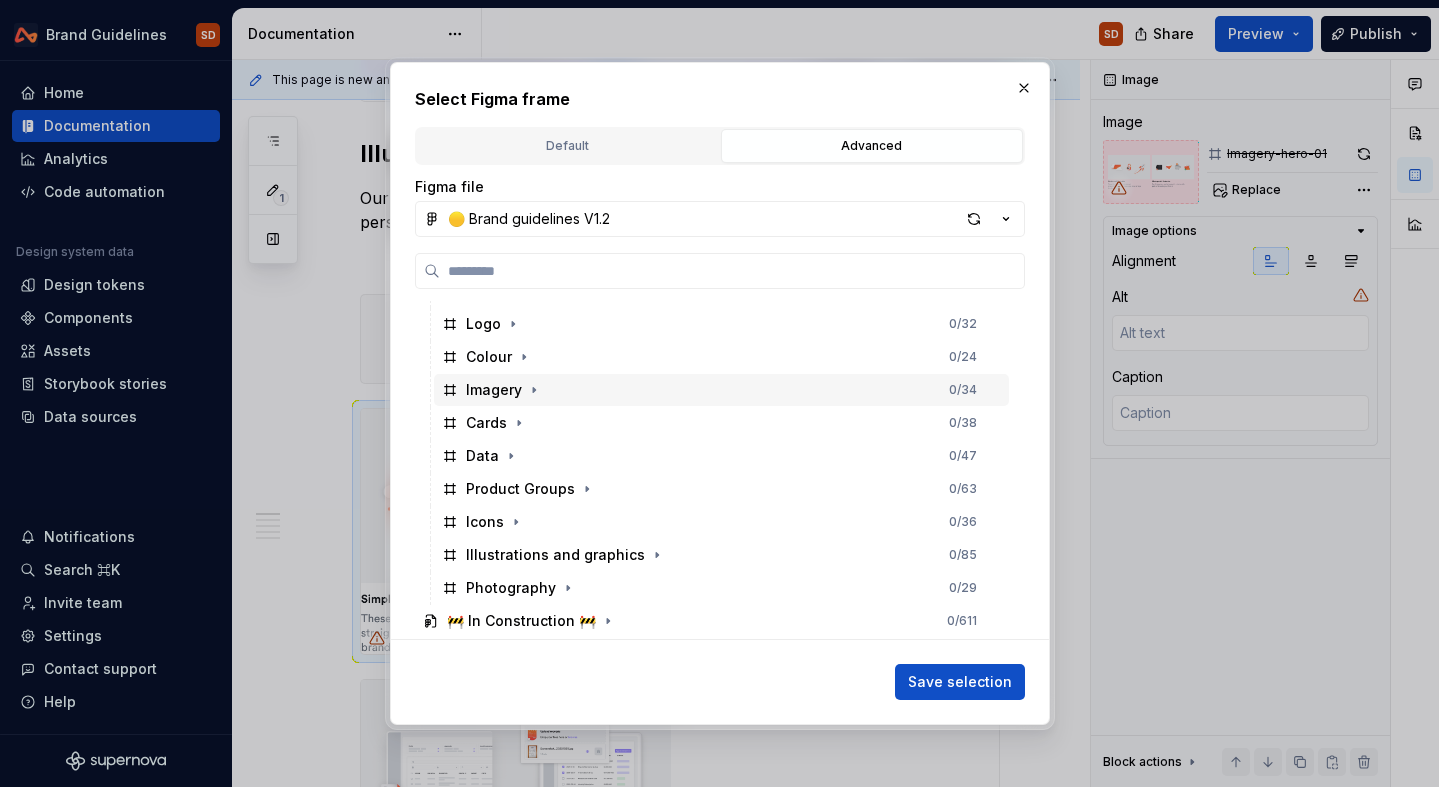 scroll, scrollTop: 160, scrollLeft: 0, axis: vertical 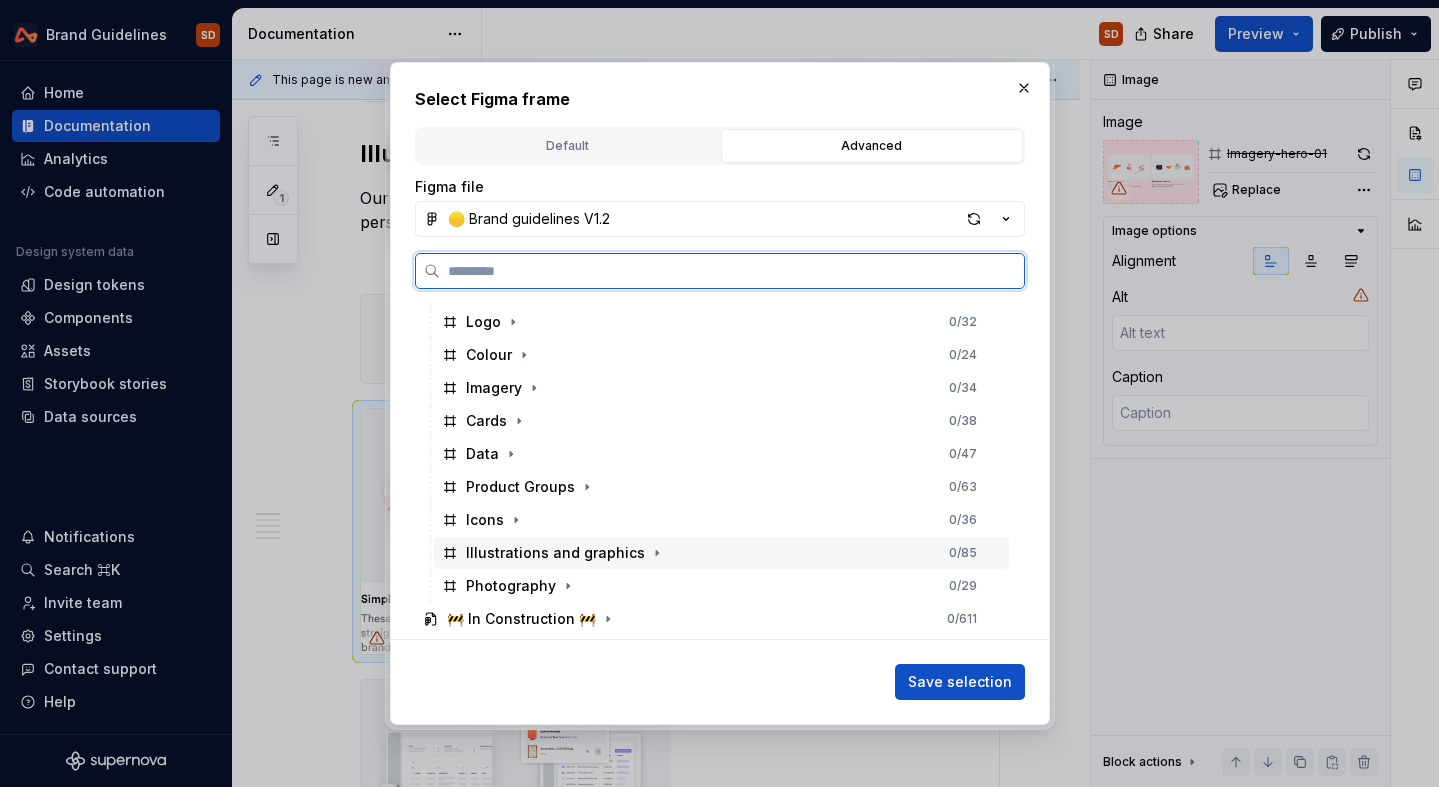 click on "Illustrations and graphics" at bounding box center [555, 553] 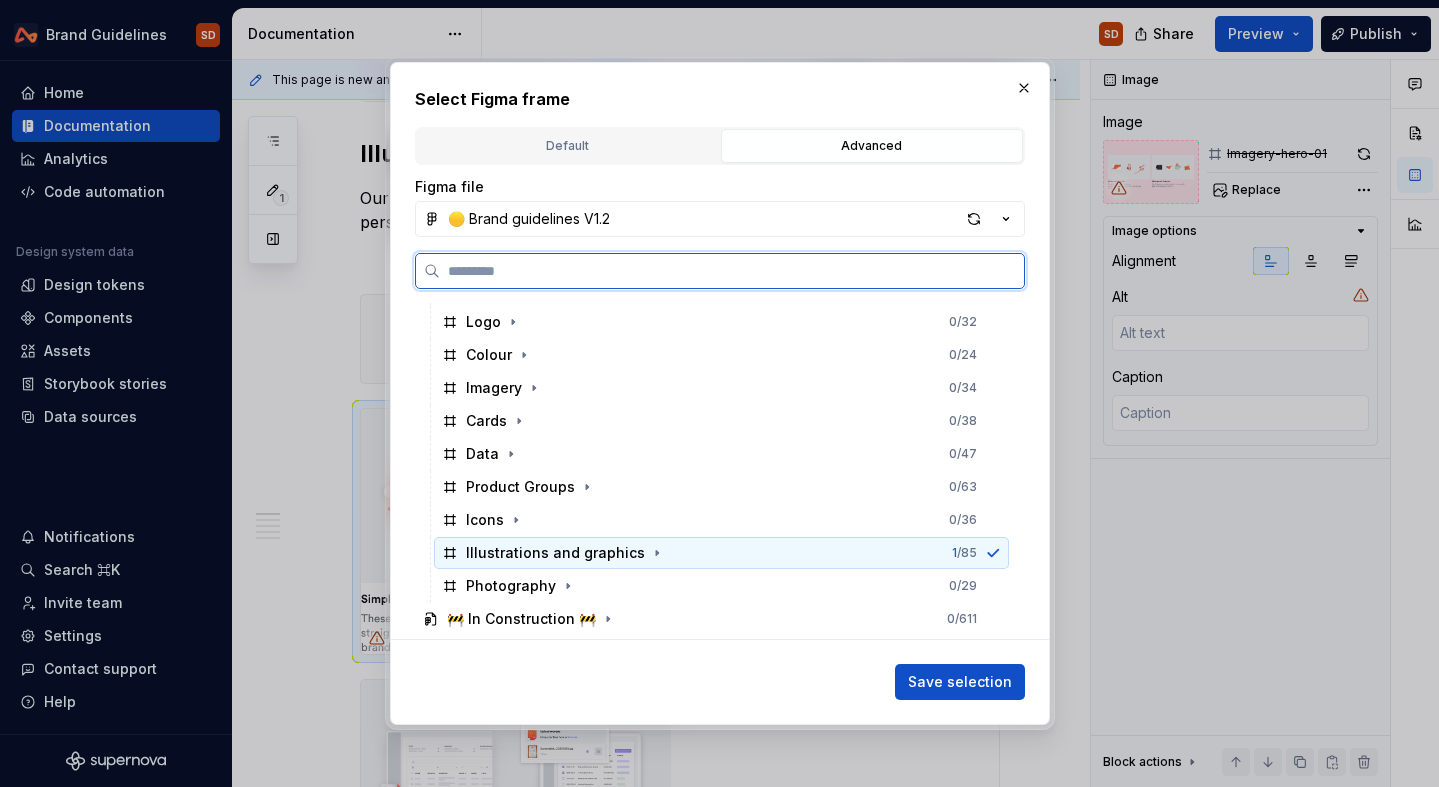 type on "*" 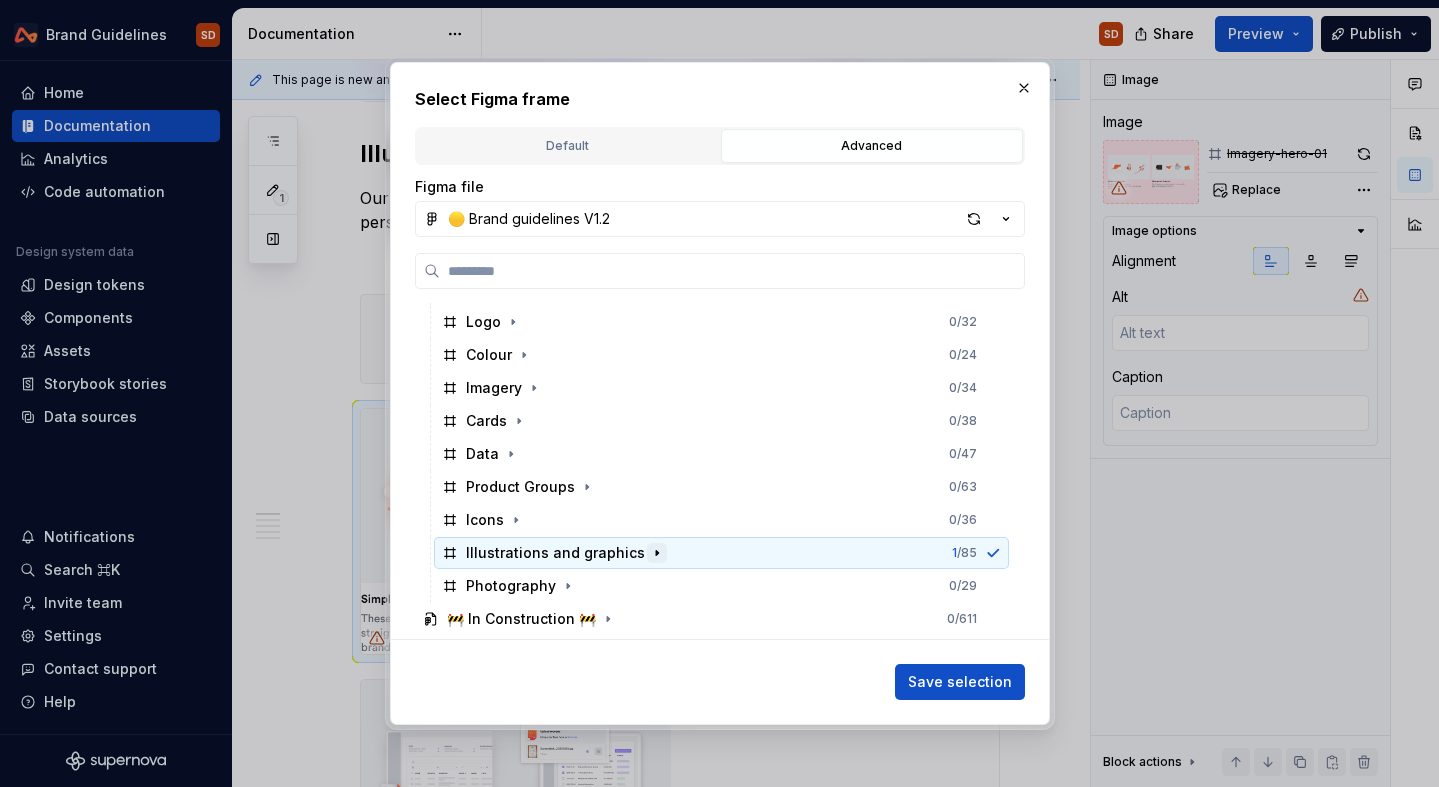 click 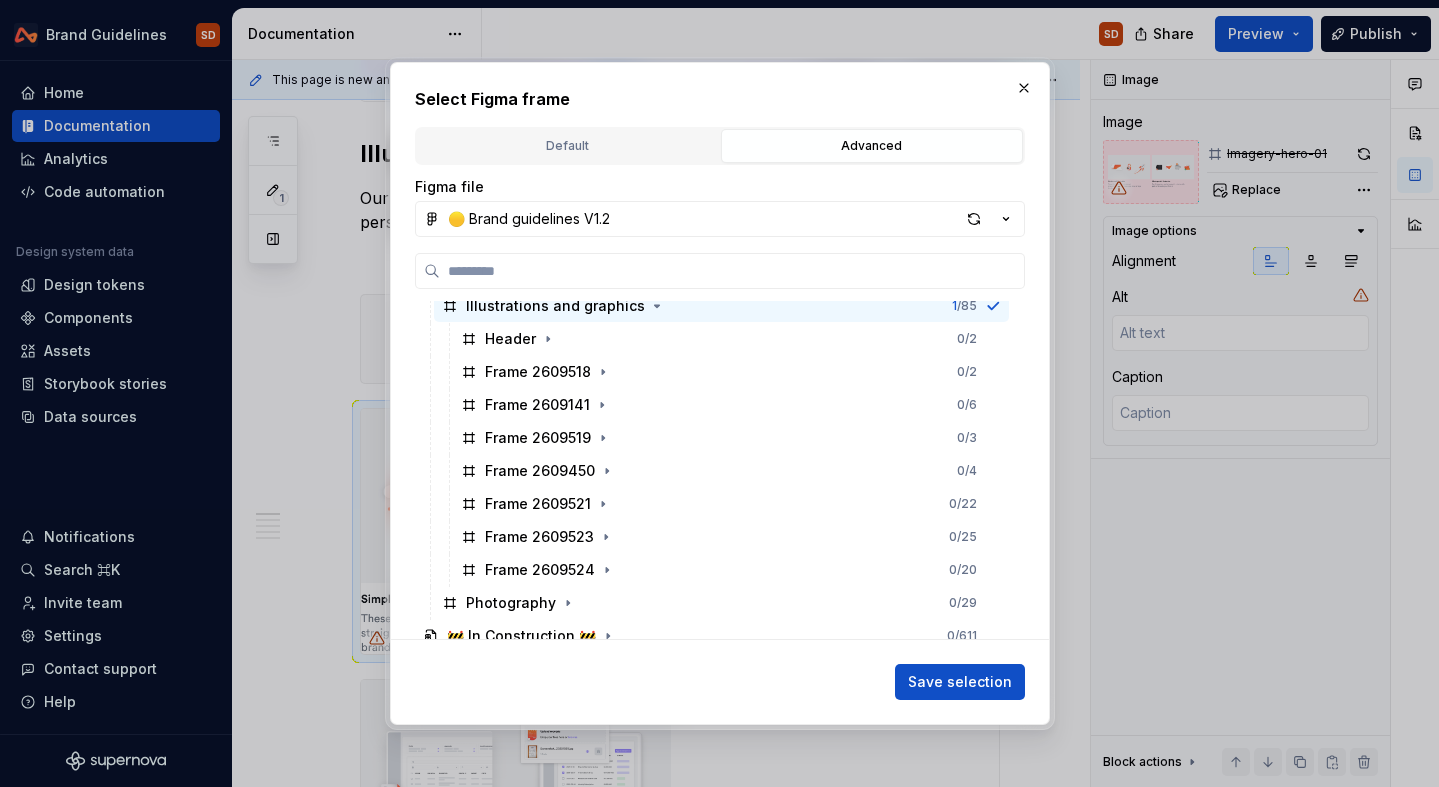 scroll, scrollTop: 408, scrollLeft: 0, axis: vertical 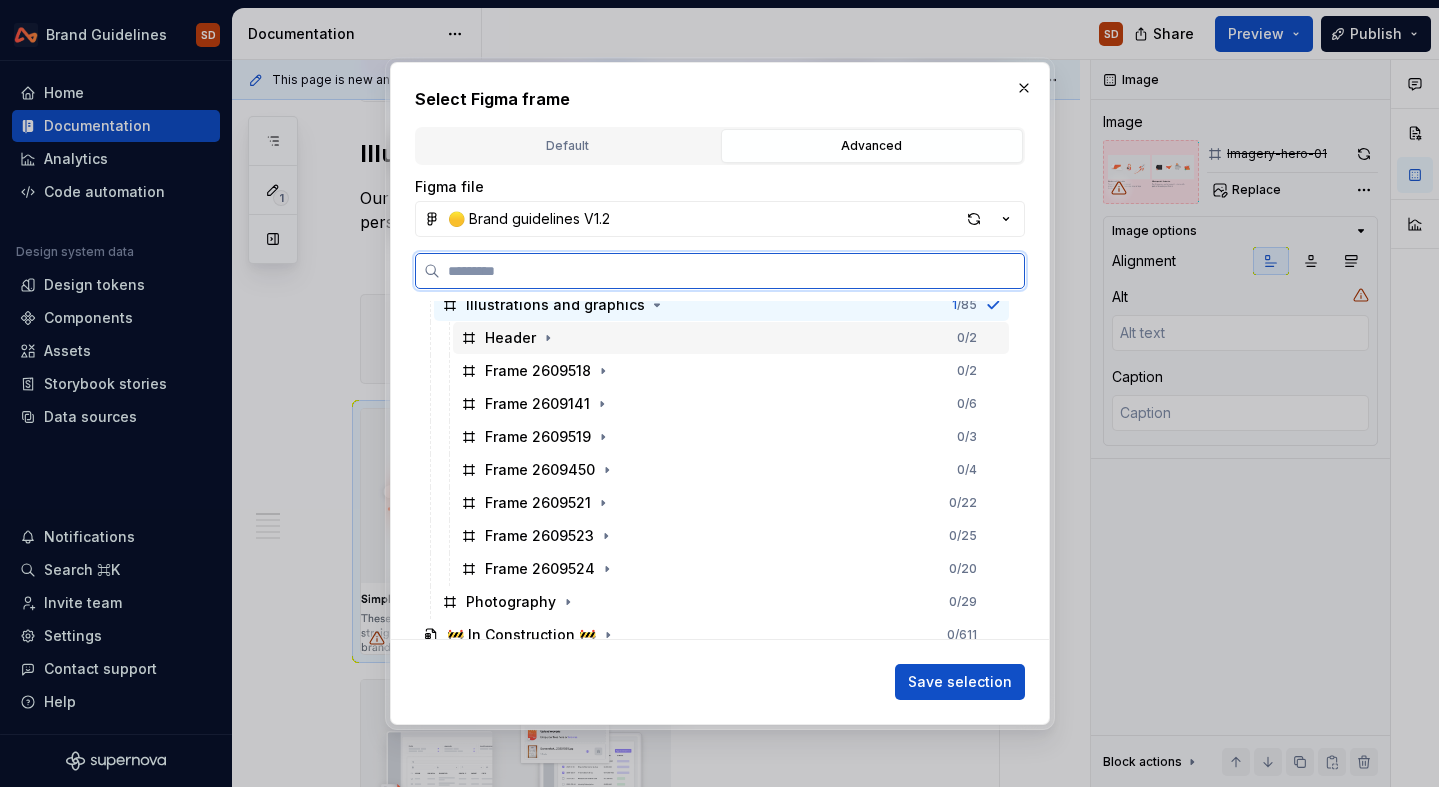 click on "Header" at bounding box center [510, 338] 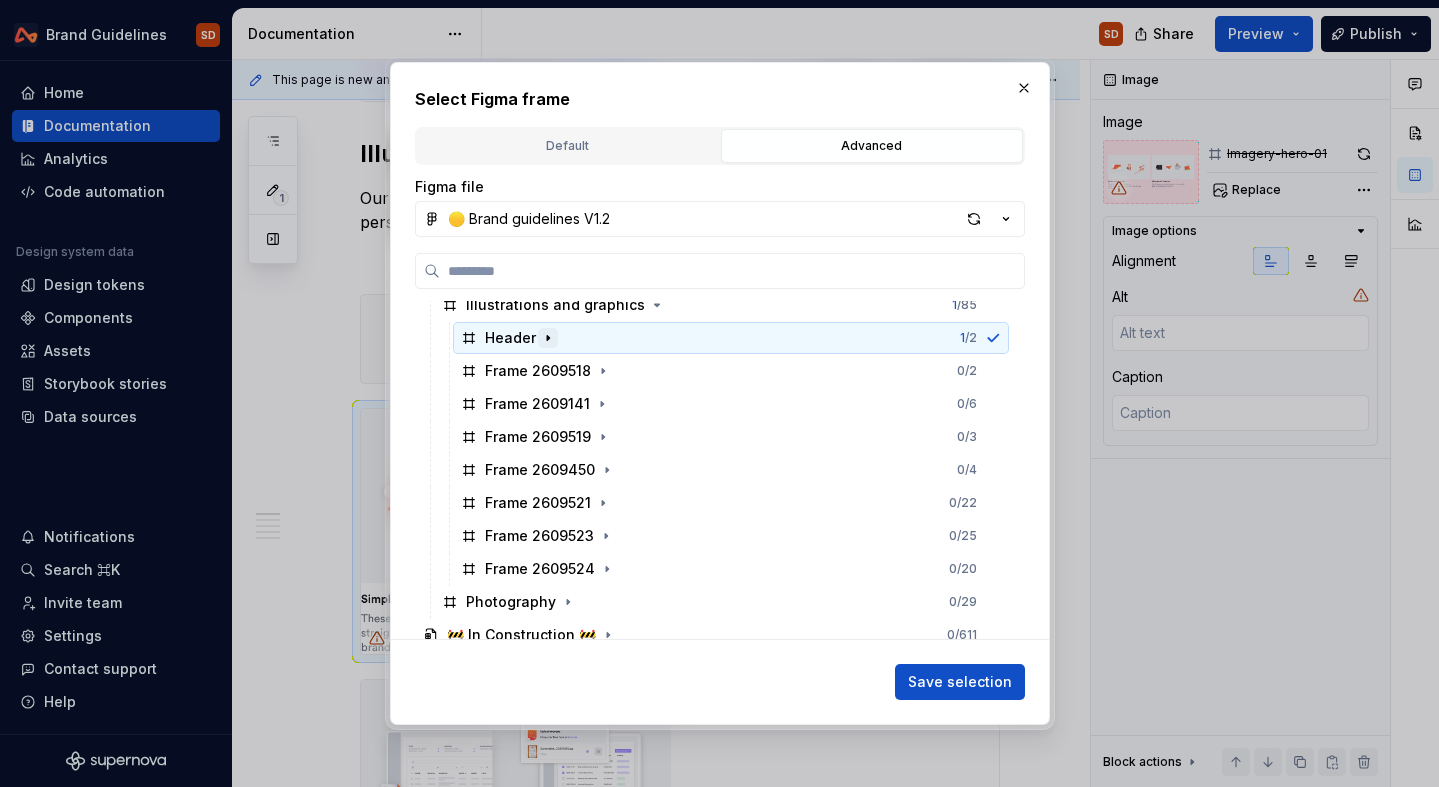 click 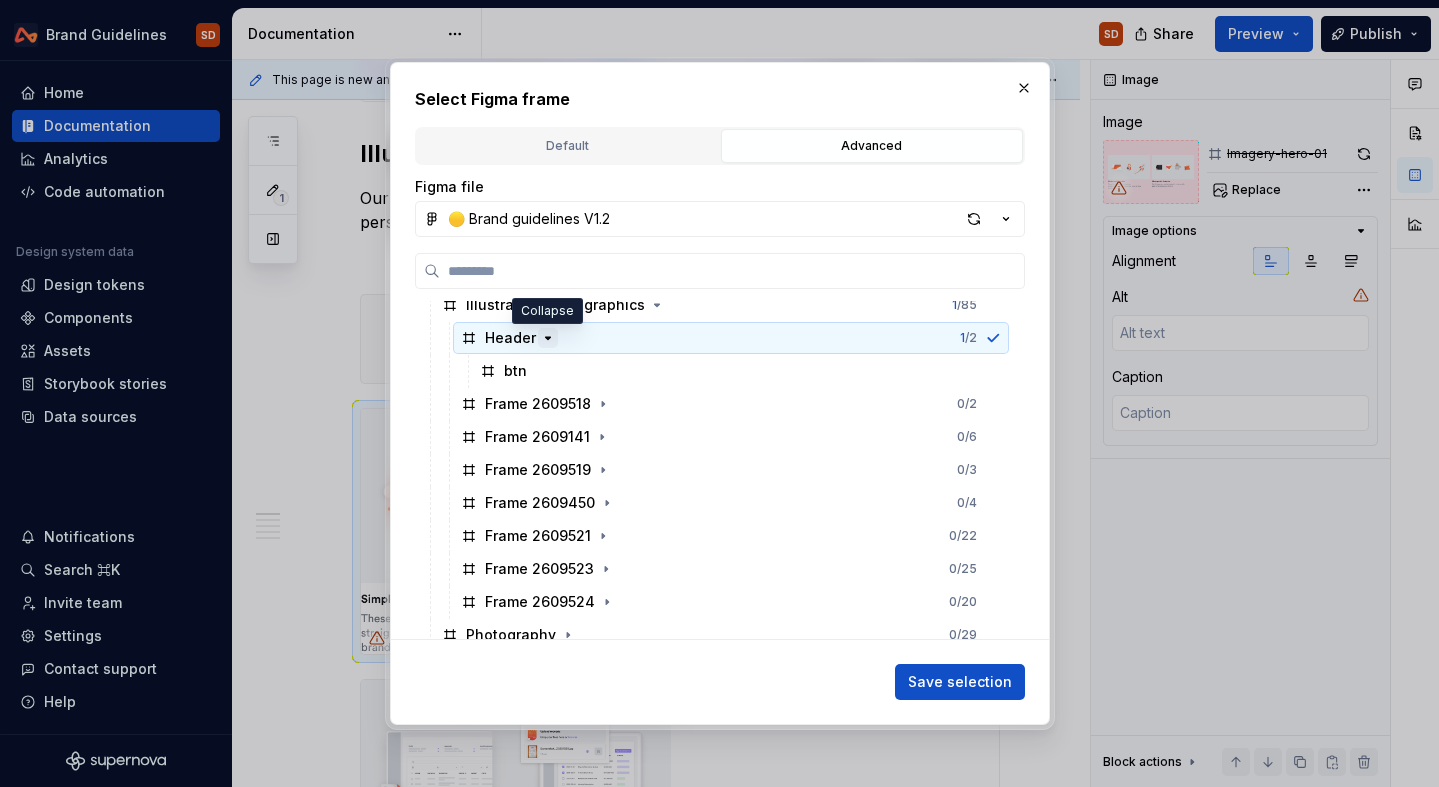 type 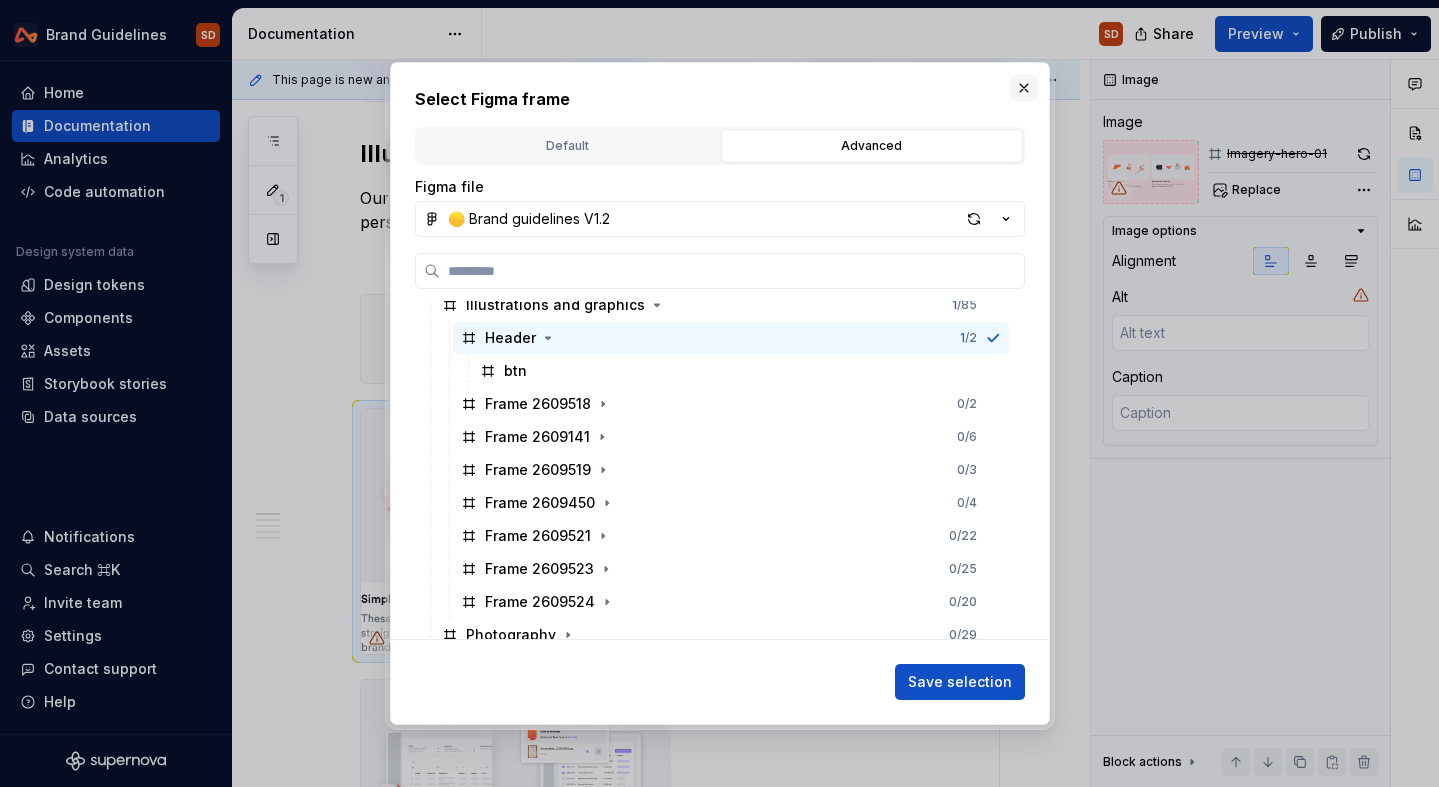 click at bounding box center [1024, 88] 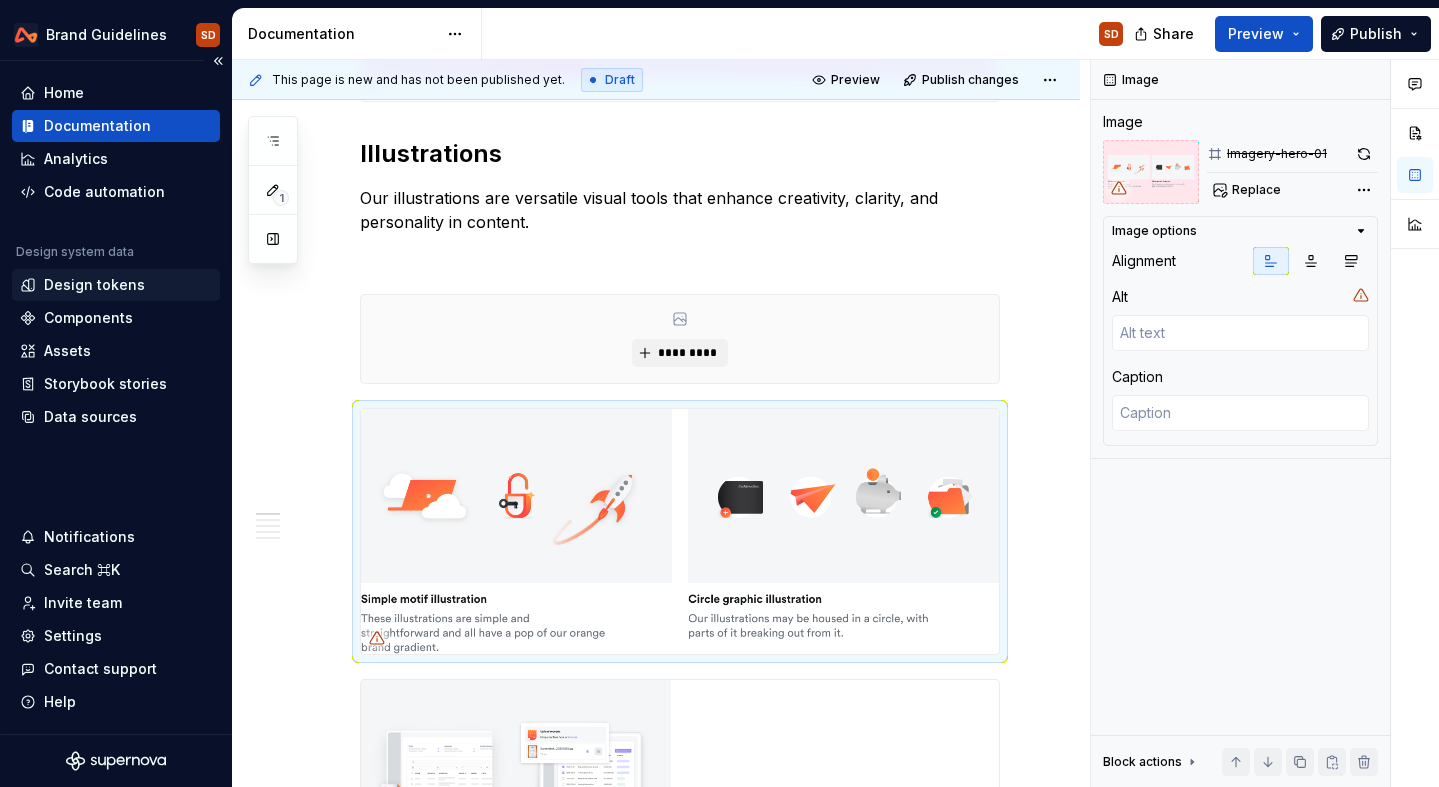 click on "Design tokens" at bounding box center (94, 285) 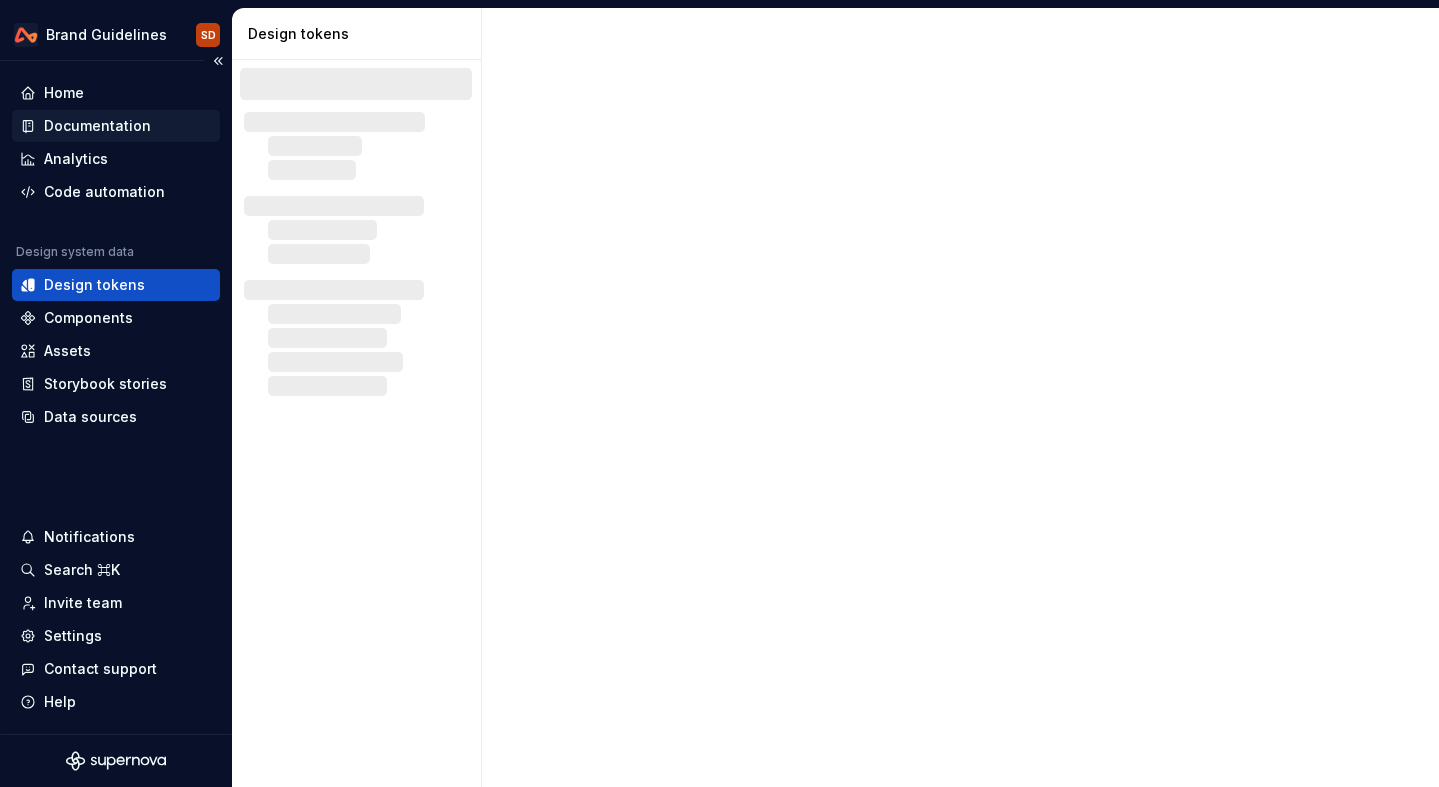 click on "Documentation" at bounding box center [97, 126] 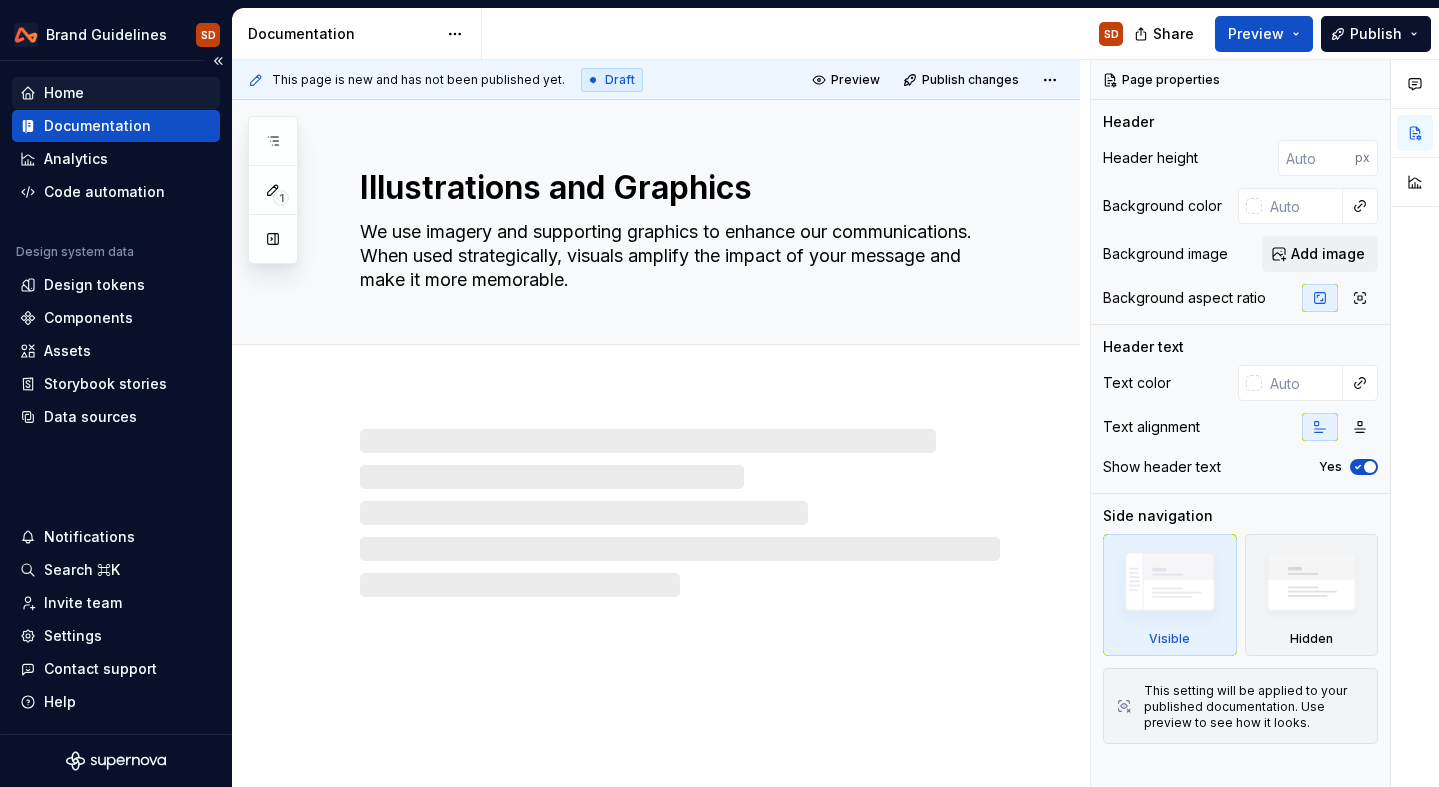 click on "Home" at bounding box center [64, 93] 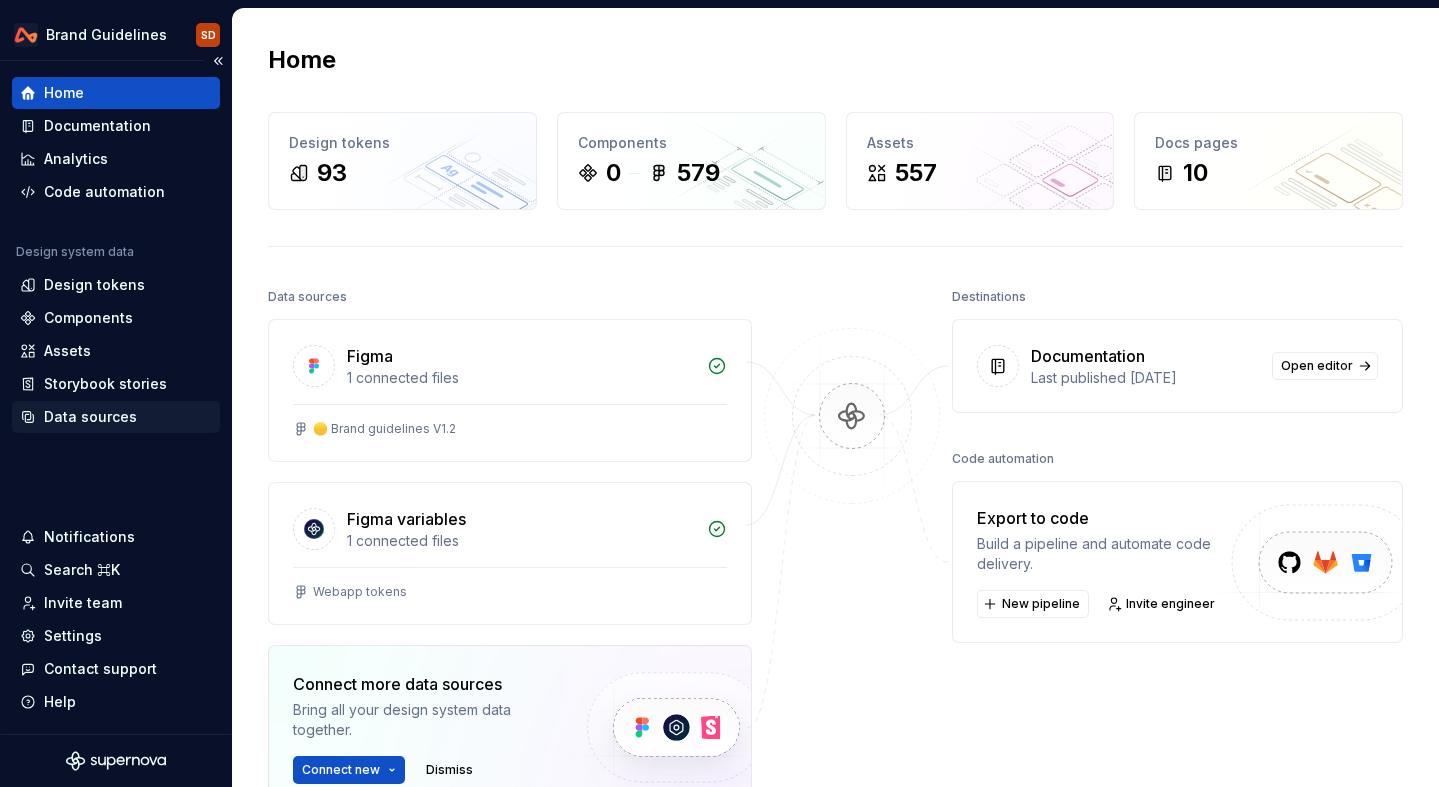 click on "Data sources" at bounding box center [90, 417] 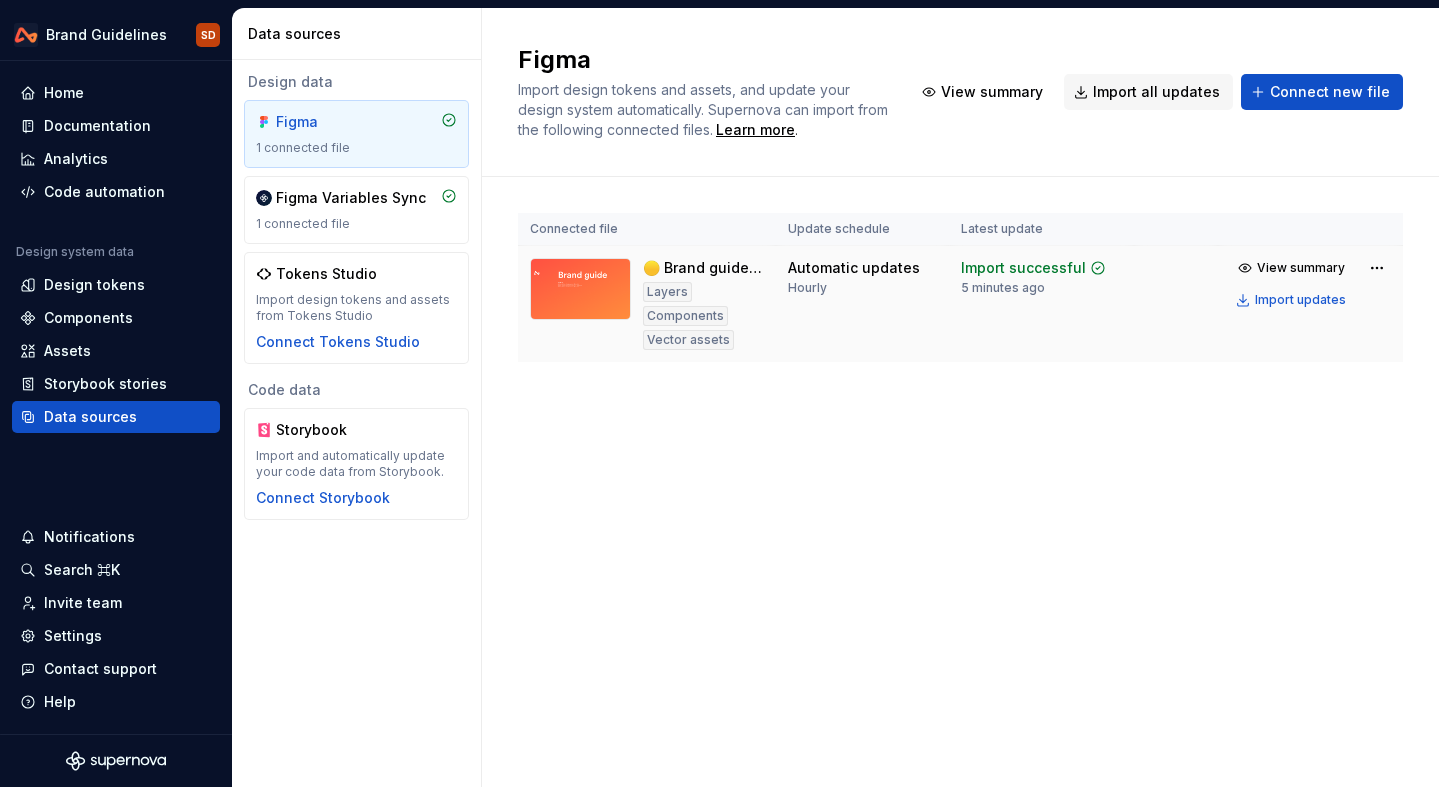 click on "Import successful" at bounding box center (1023, 268) 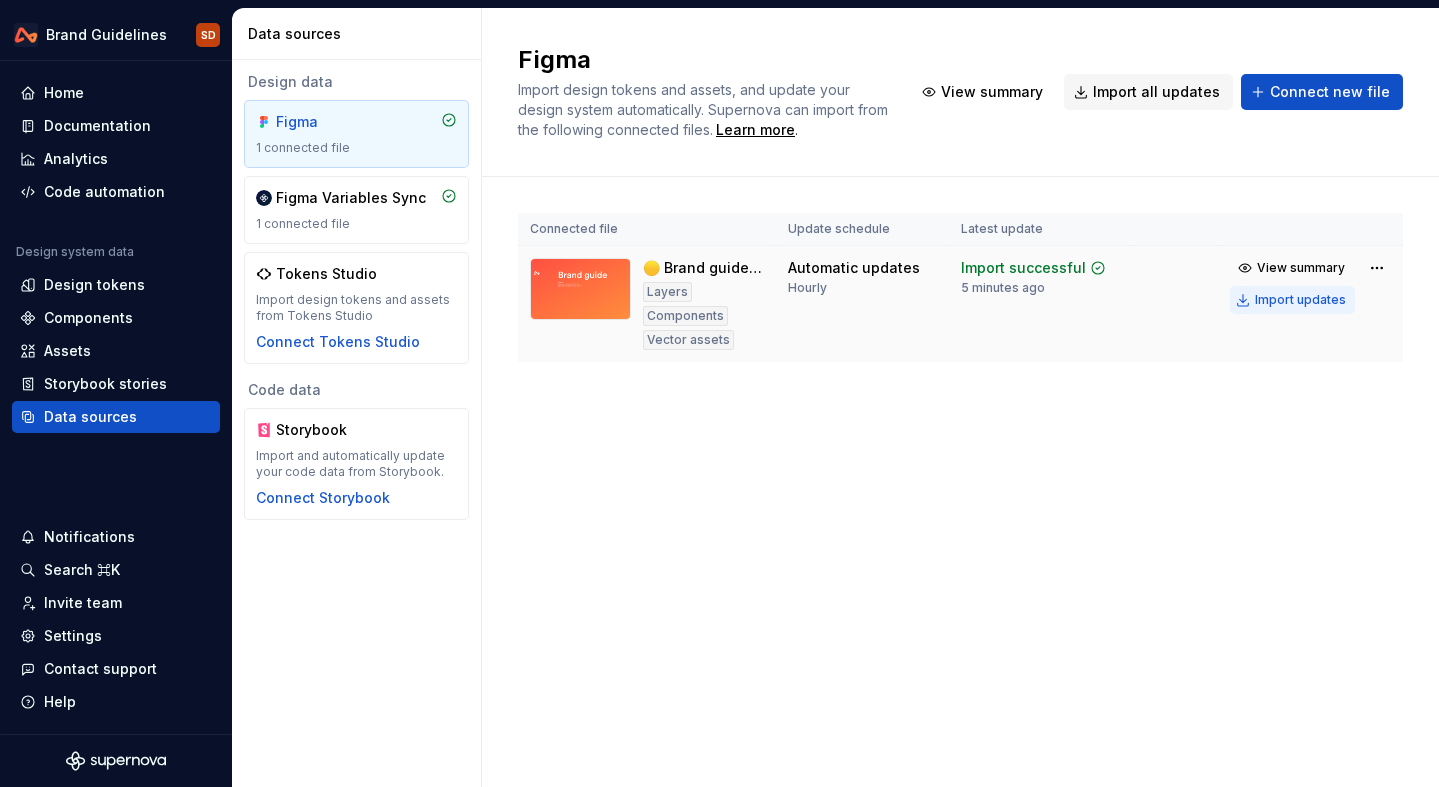 click on "Import updates" at bounding box center (1300, 300) 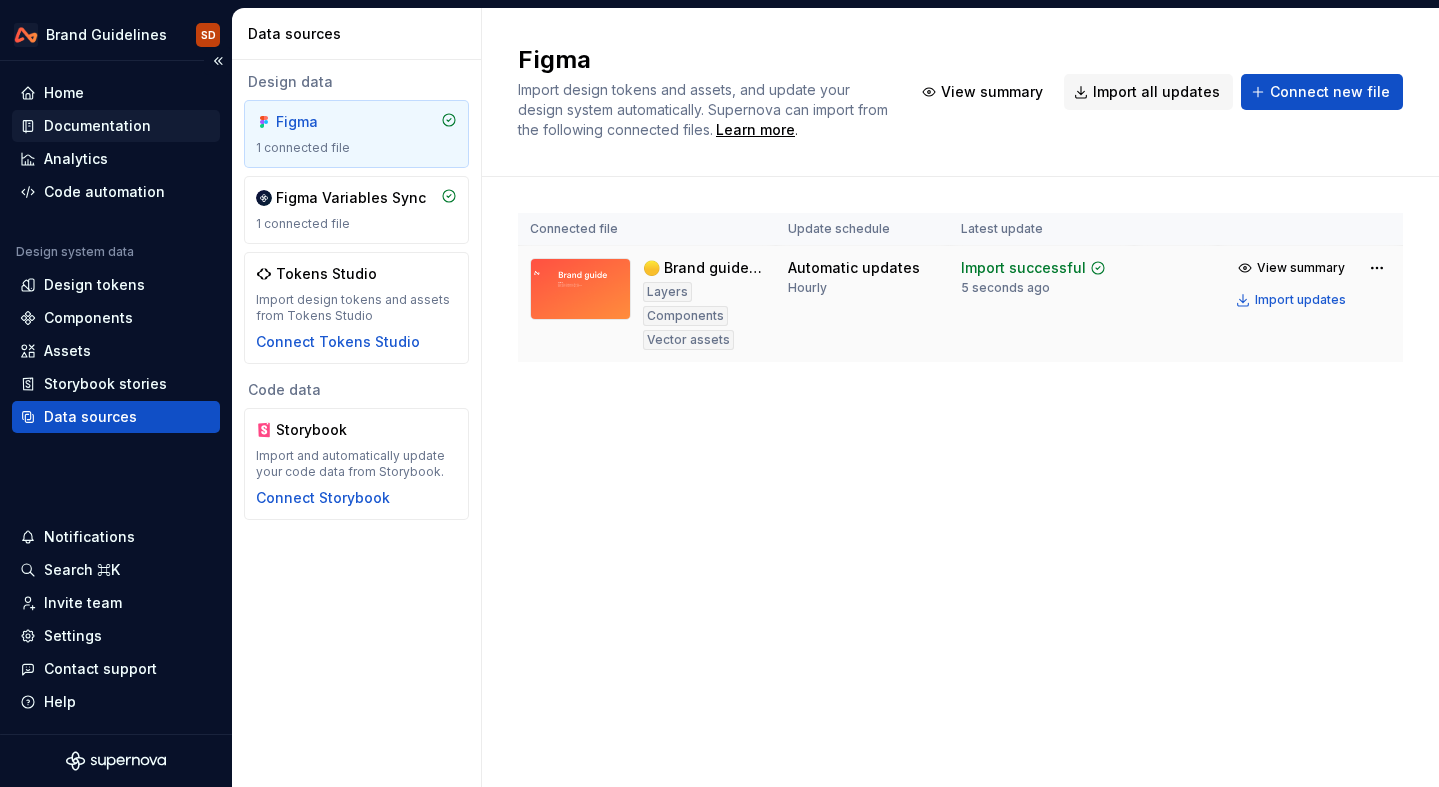 click on "Documentation" at bounding box center (97, 126) 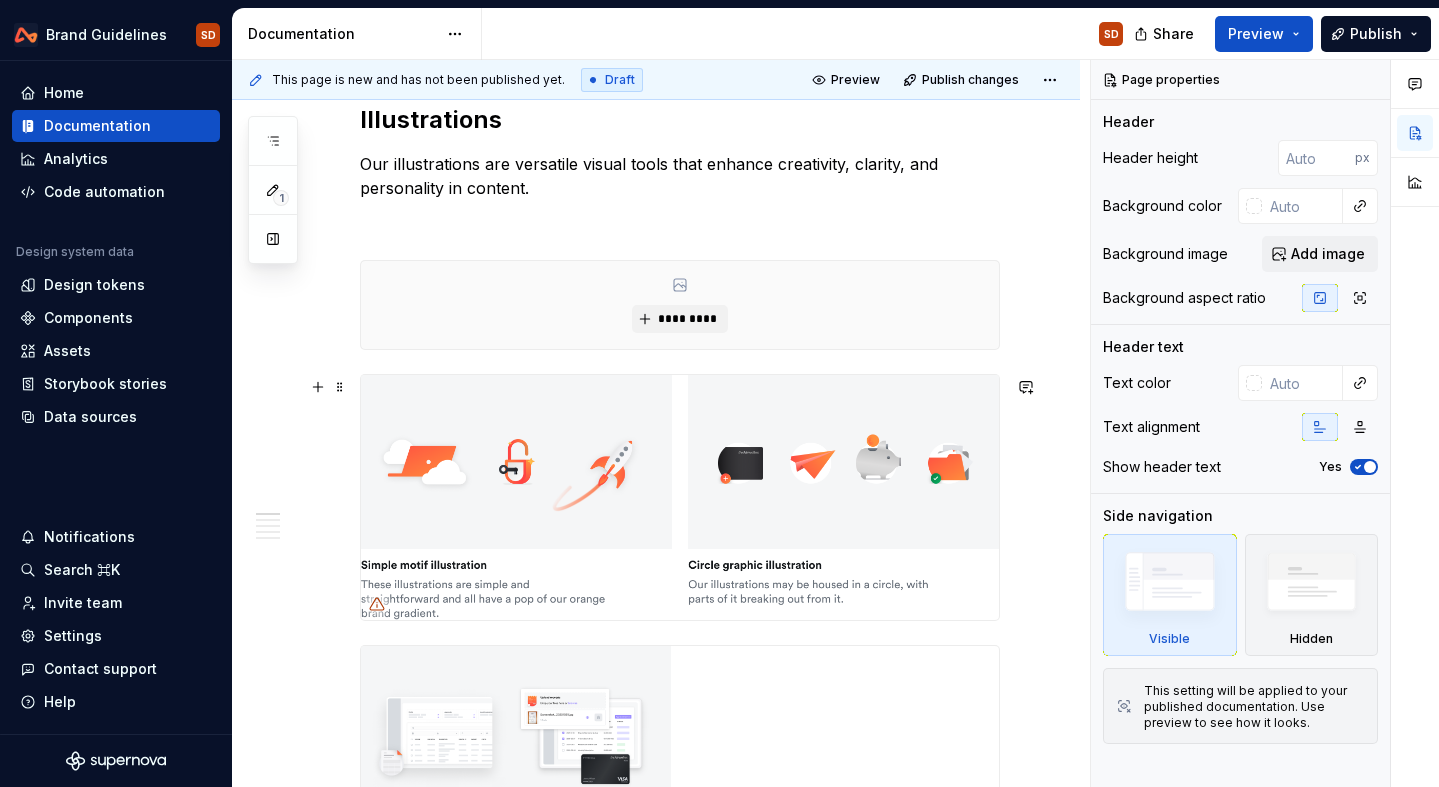 scroll, scrollTop: 603, scrollLeft: 0, axis: vertical 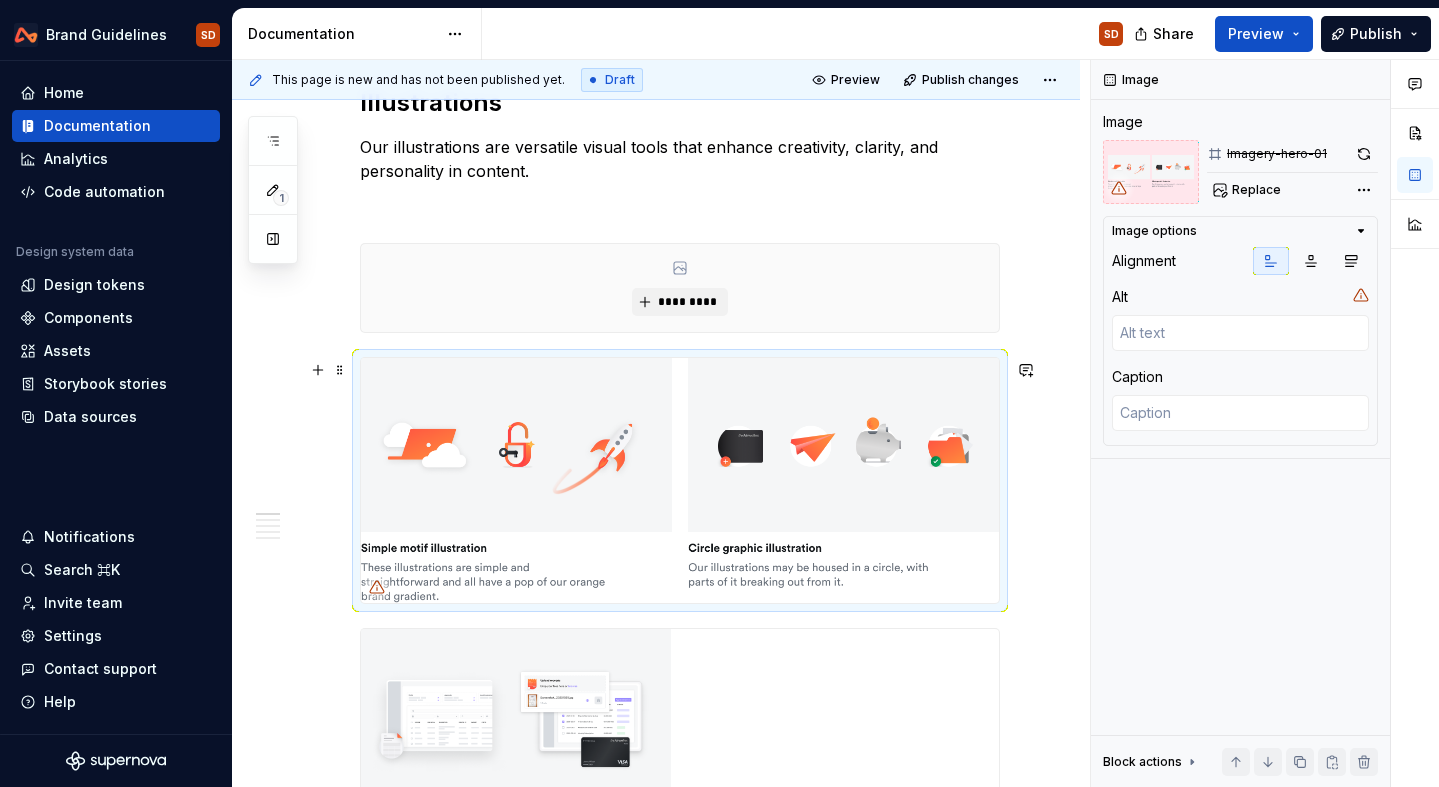 click at bounding box center [680, 480] 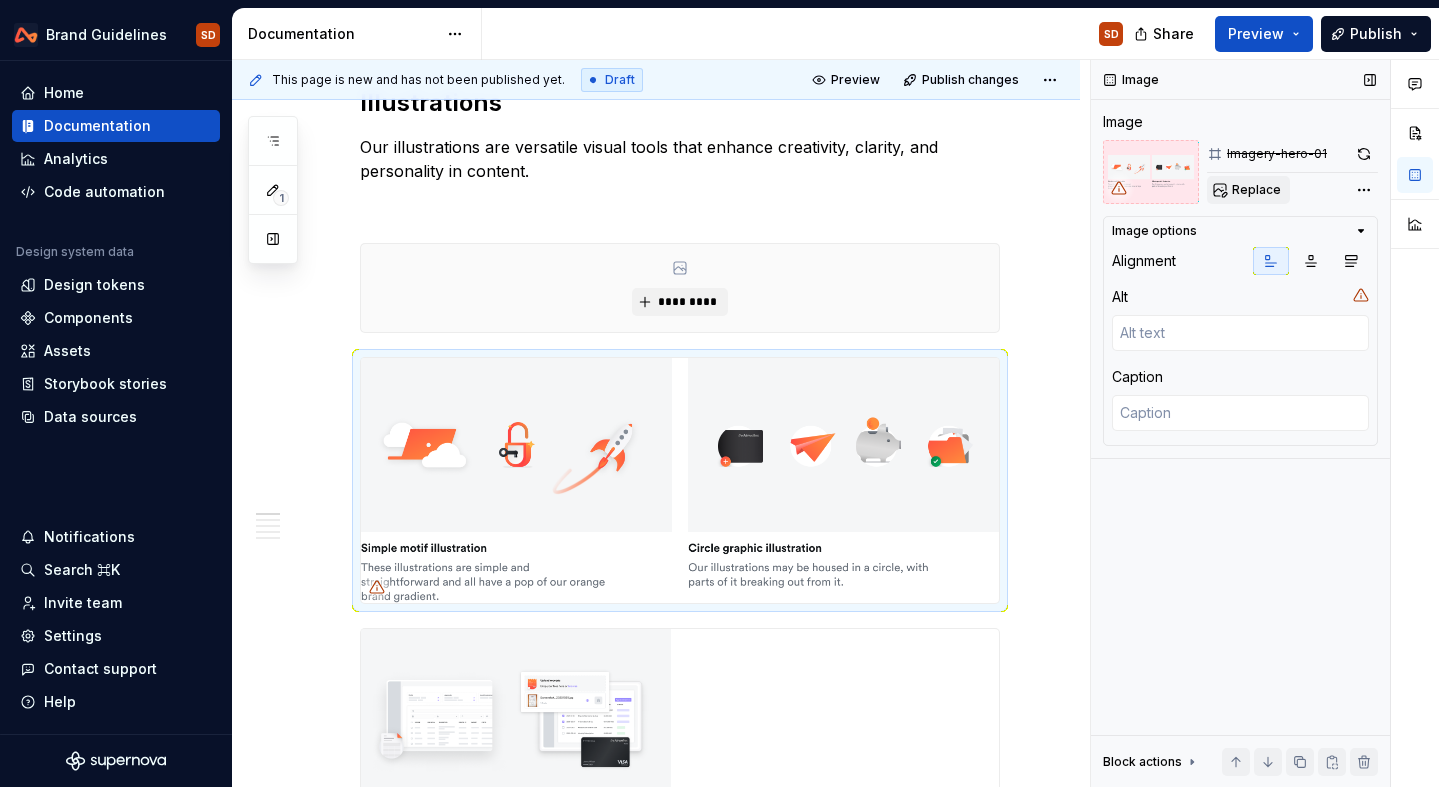 click on "Replace" at bounding box center [1256, 190] 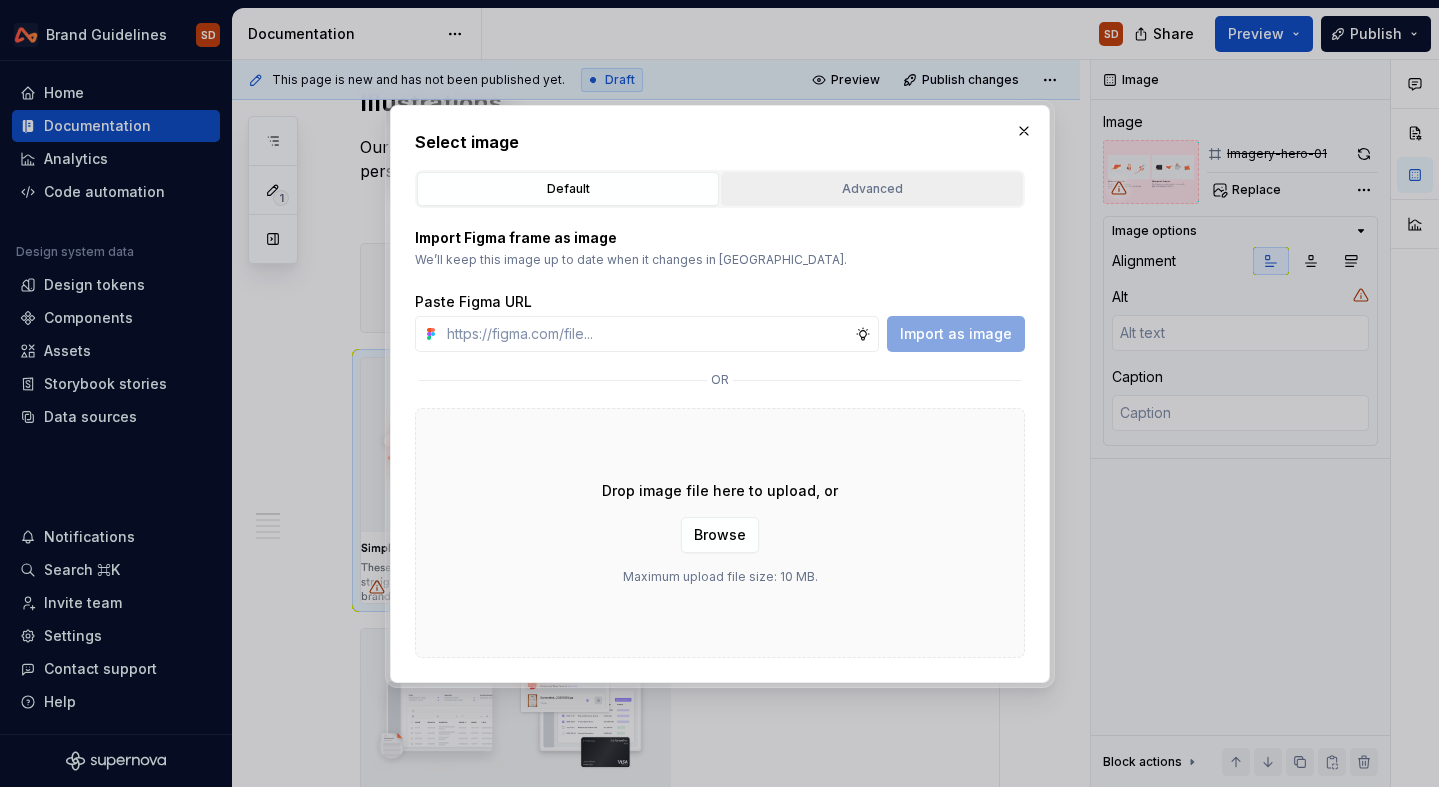 click on "Advanced" at bounding box center (872, 189) 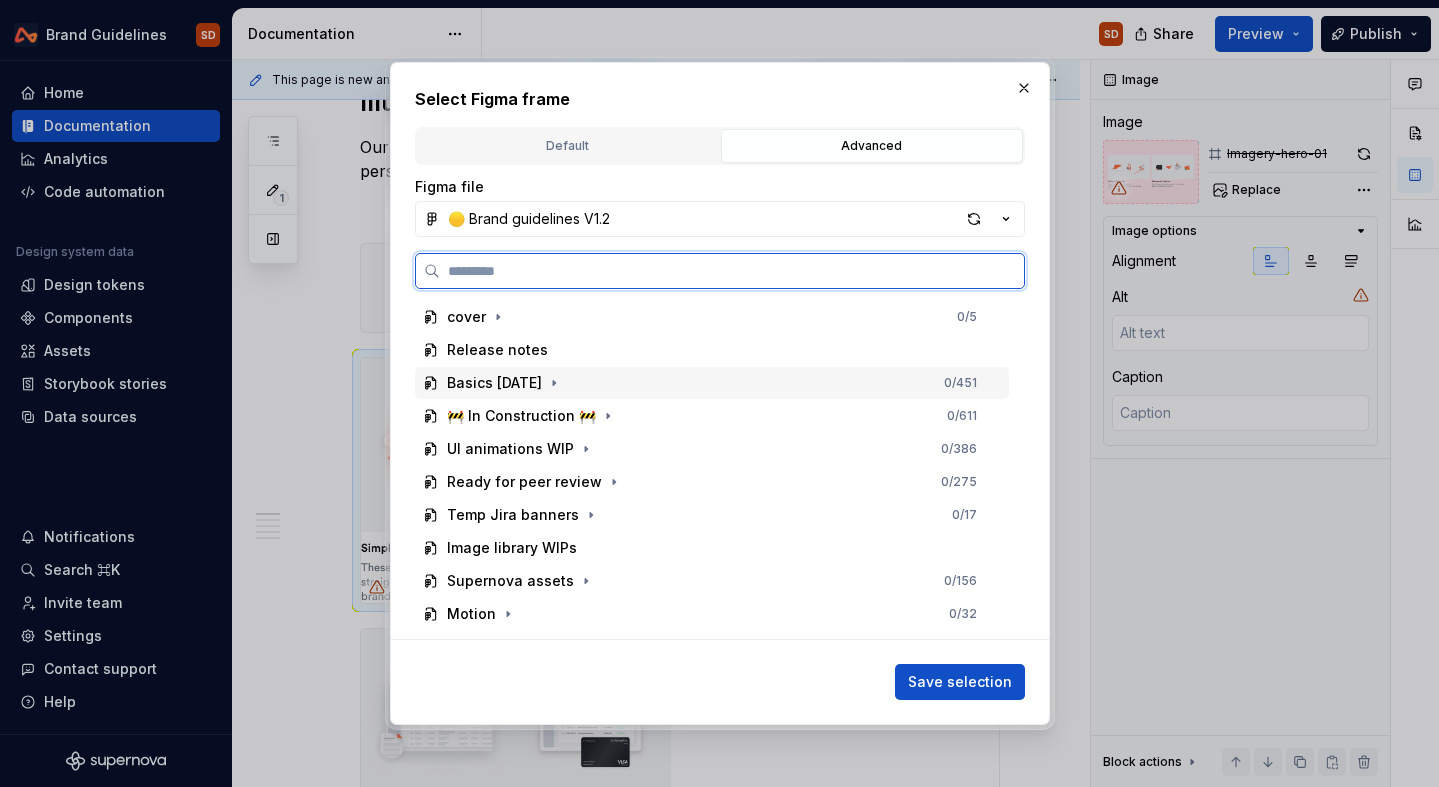 click on "Basics [DATE]  0 / 451" at bounding box center (712, 383) 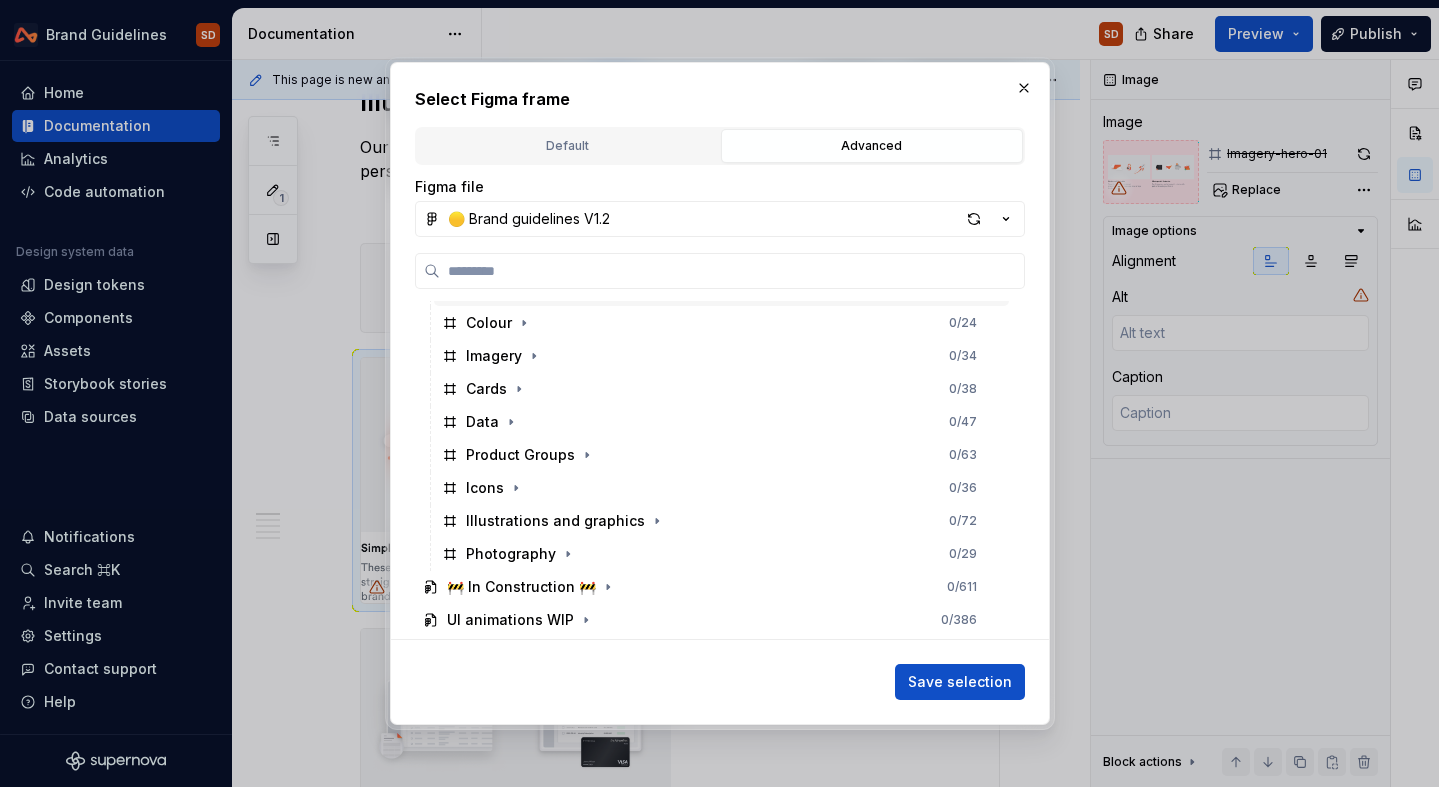 scroll, scrollTop: 199, scrollLeft: 0, axis: vertical 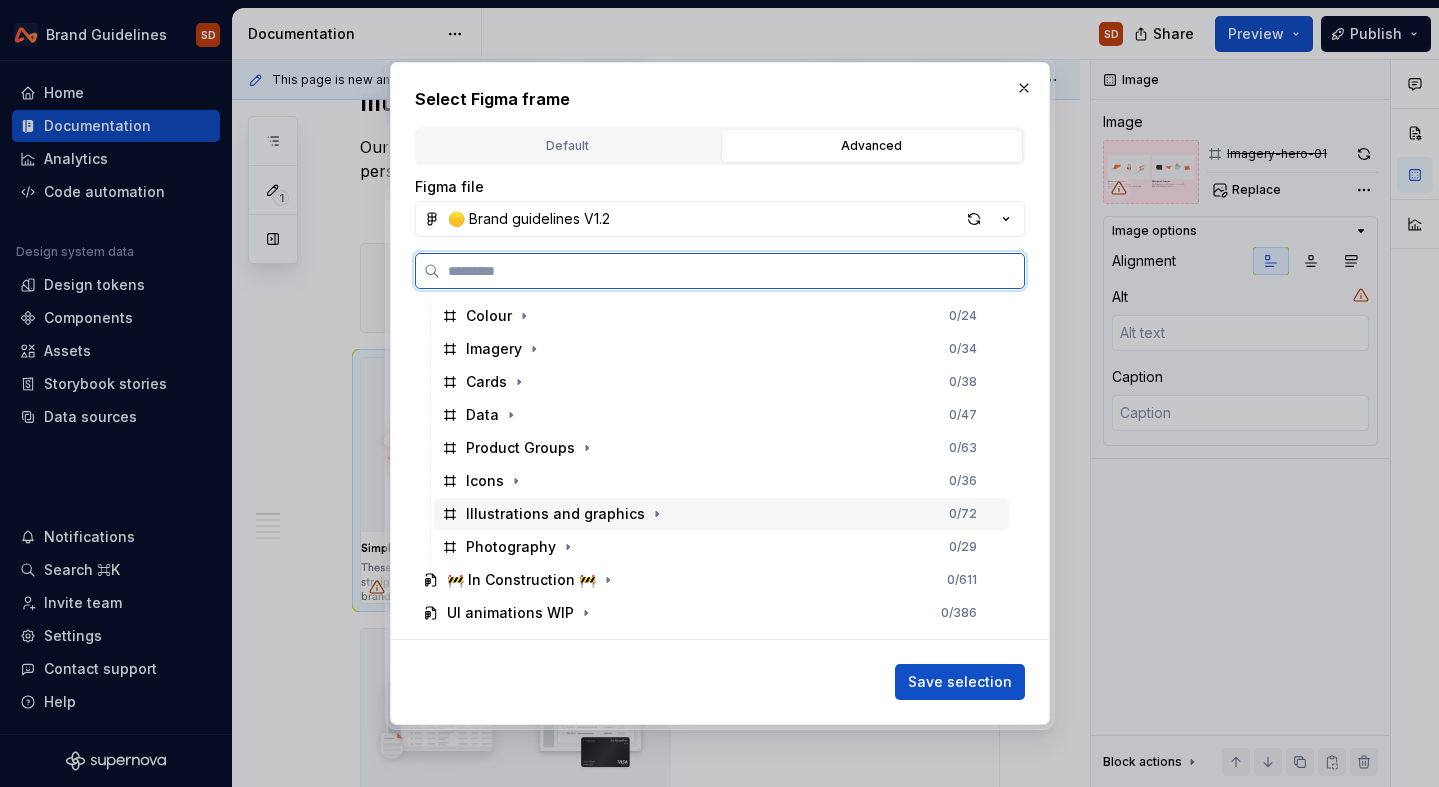 click on "Illustrations and graphics" at bounding box center [555, 514] 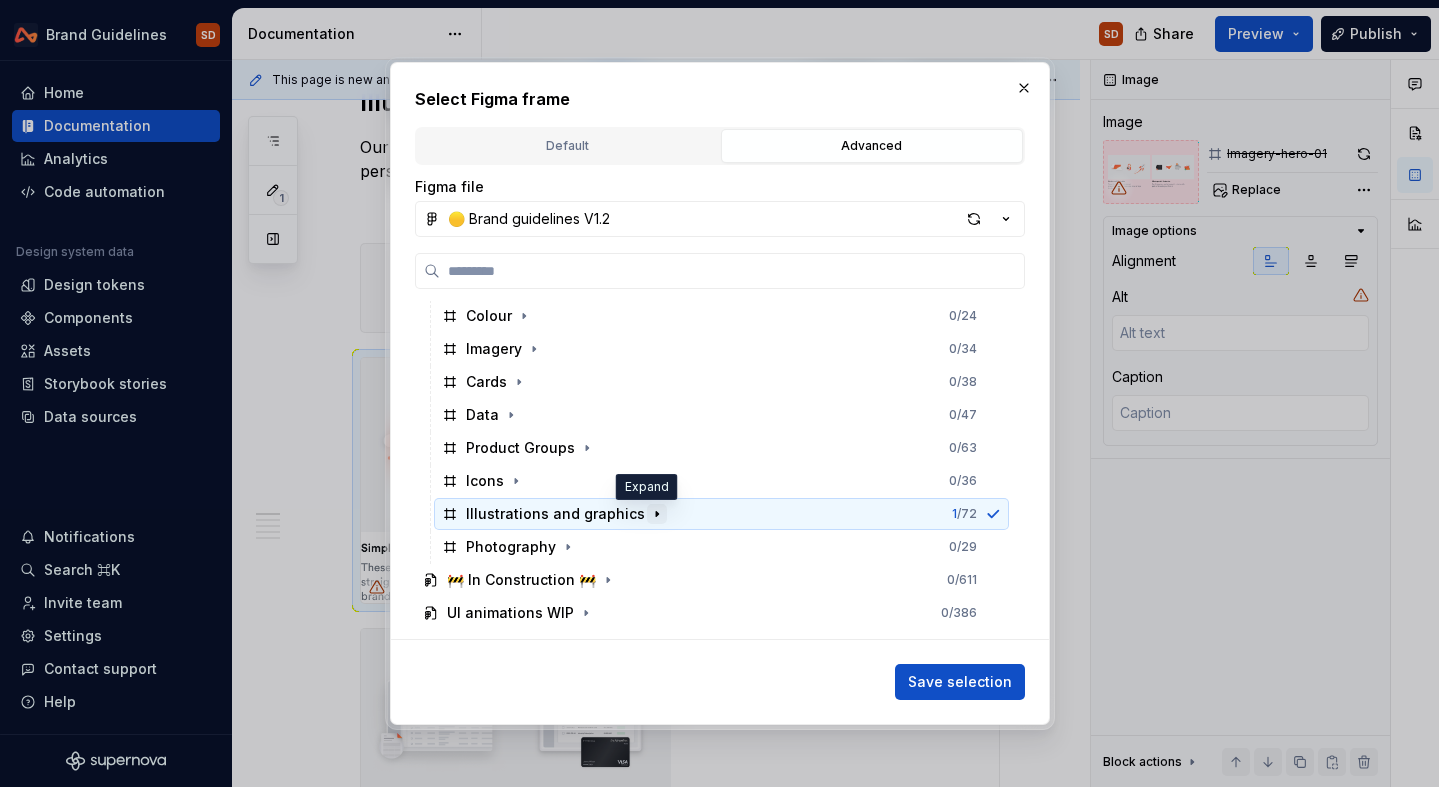click 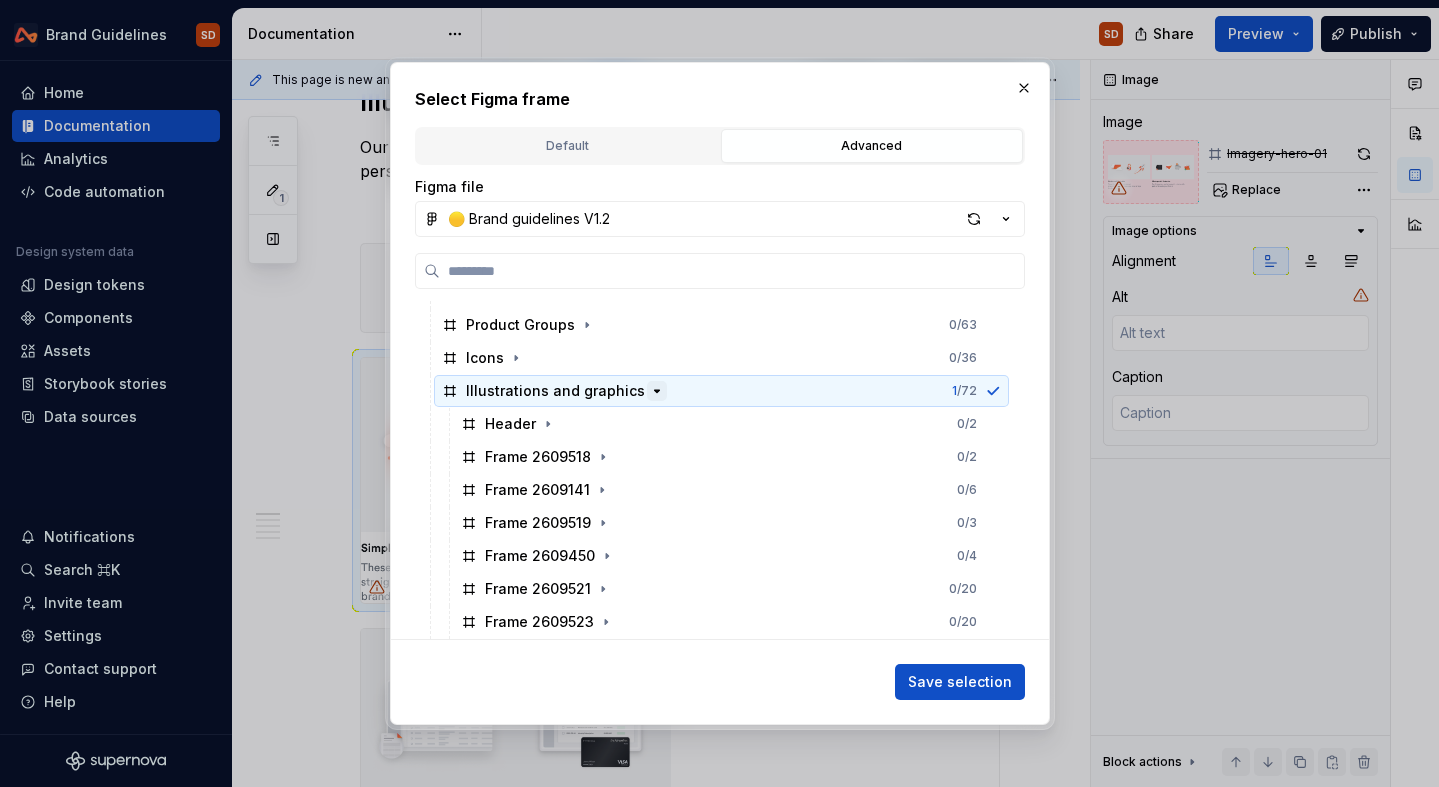 scroll, scrollTop: 354, scrollLeft: 0, axis: vertical 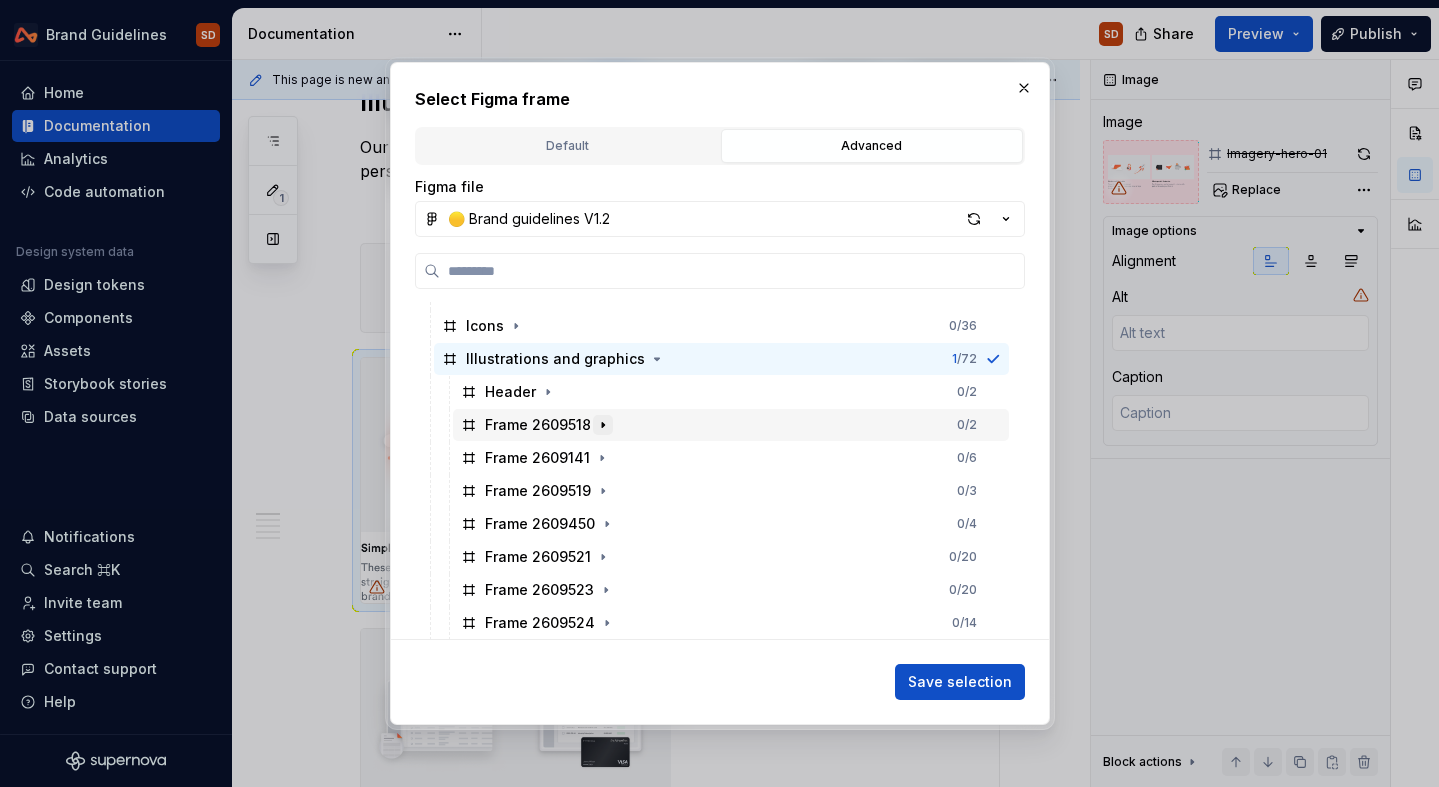 click 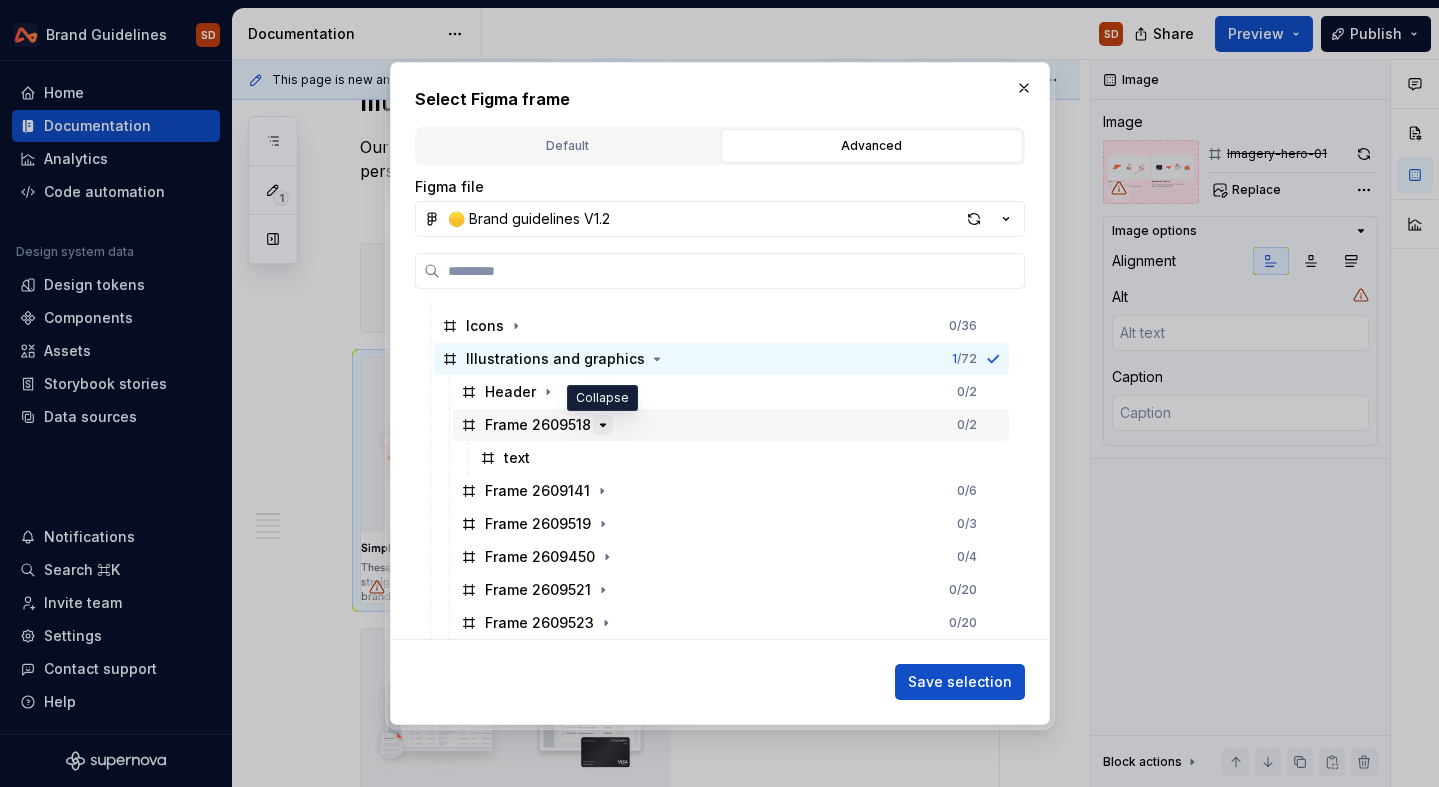 click 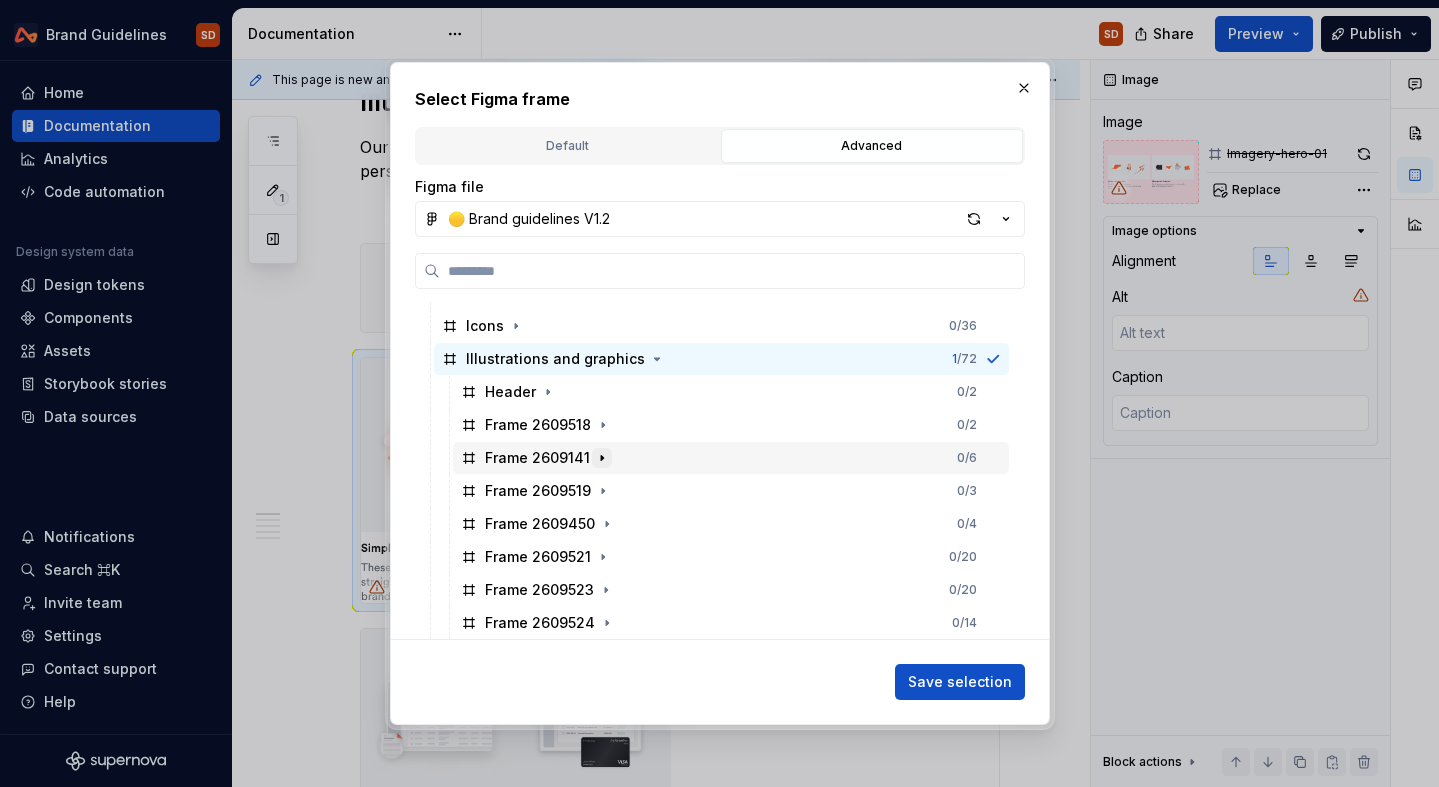 click 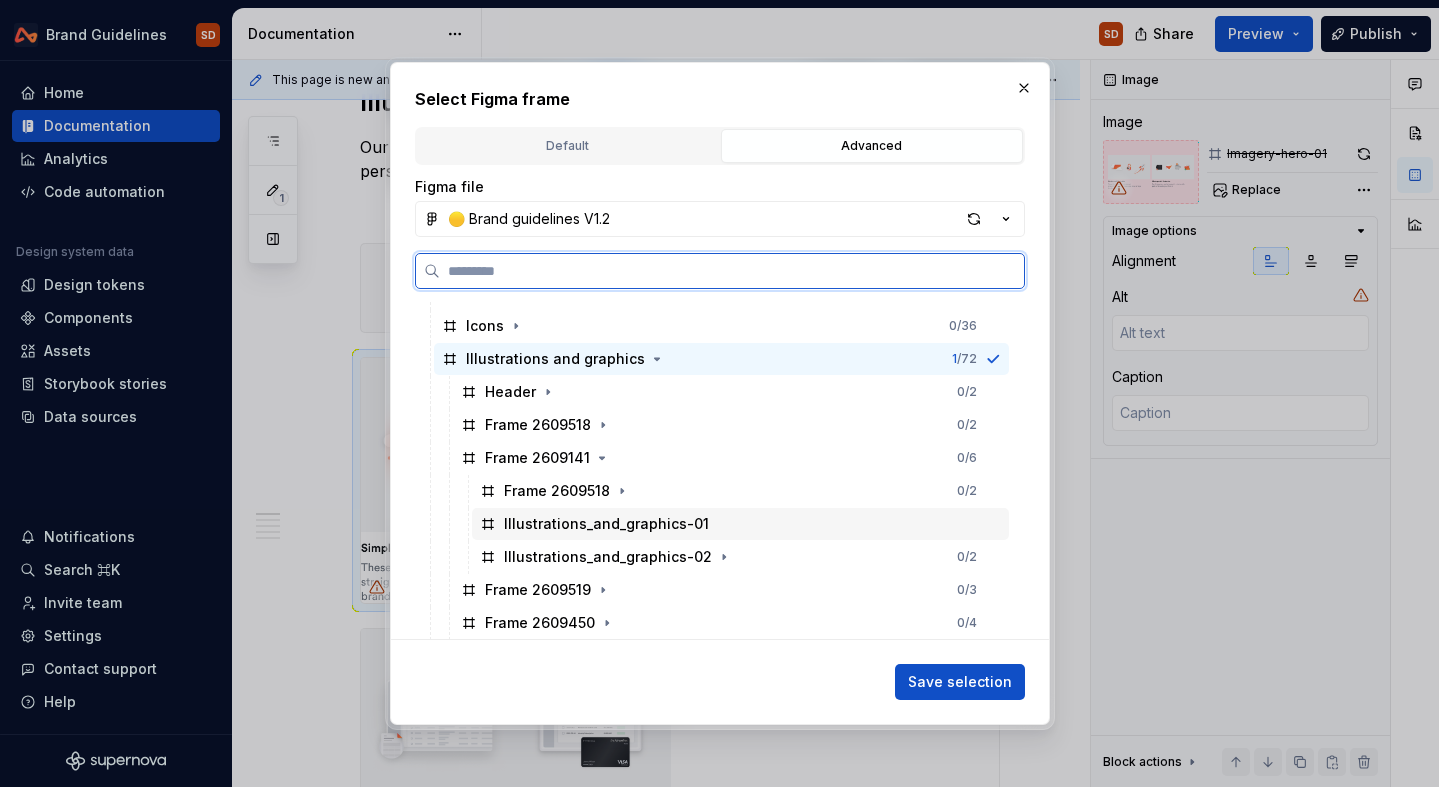 click on "Illustrations_and_graphics-01" at bounding box center [606, 524] 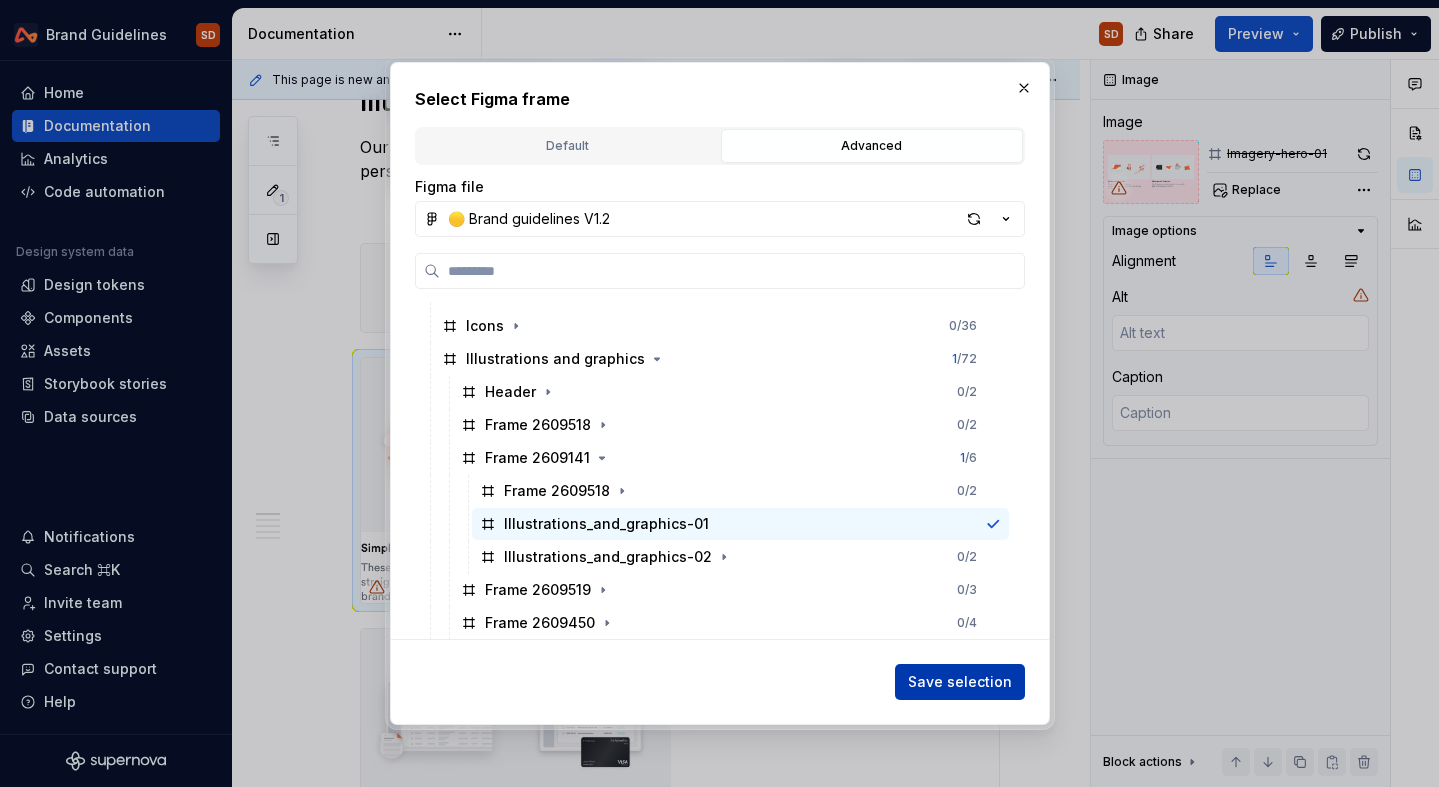 click on "Save selection" at bounding box center (960, 682) 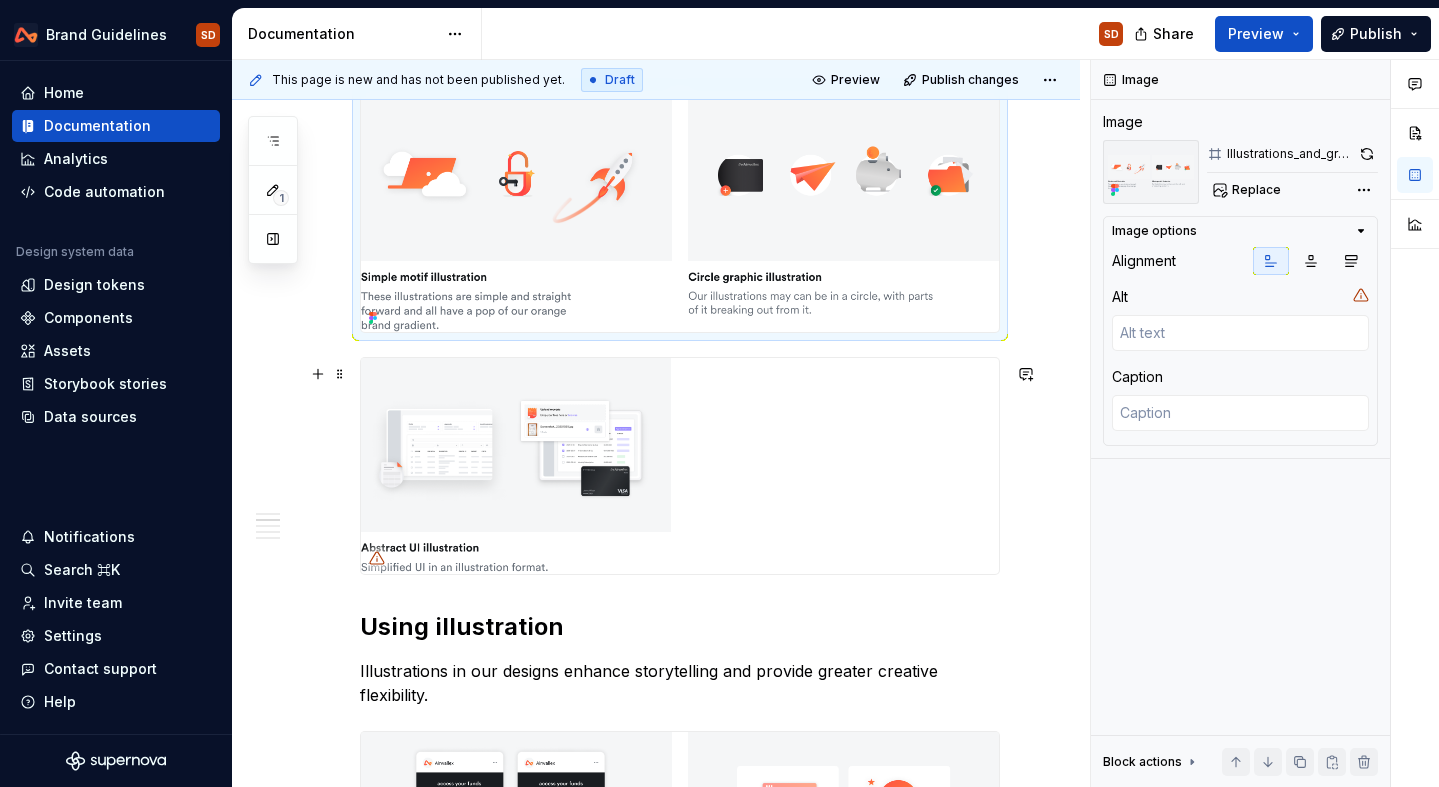 scroll, scrollTop: 883, scrollLeft: 0, axis: vertical 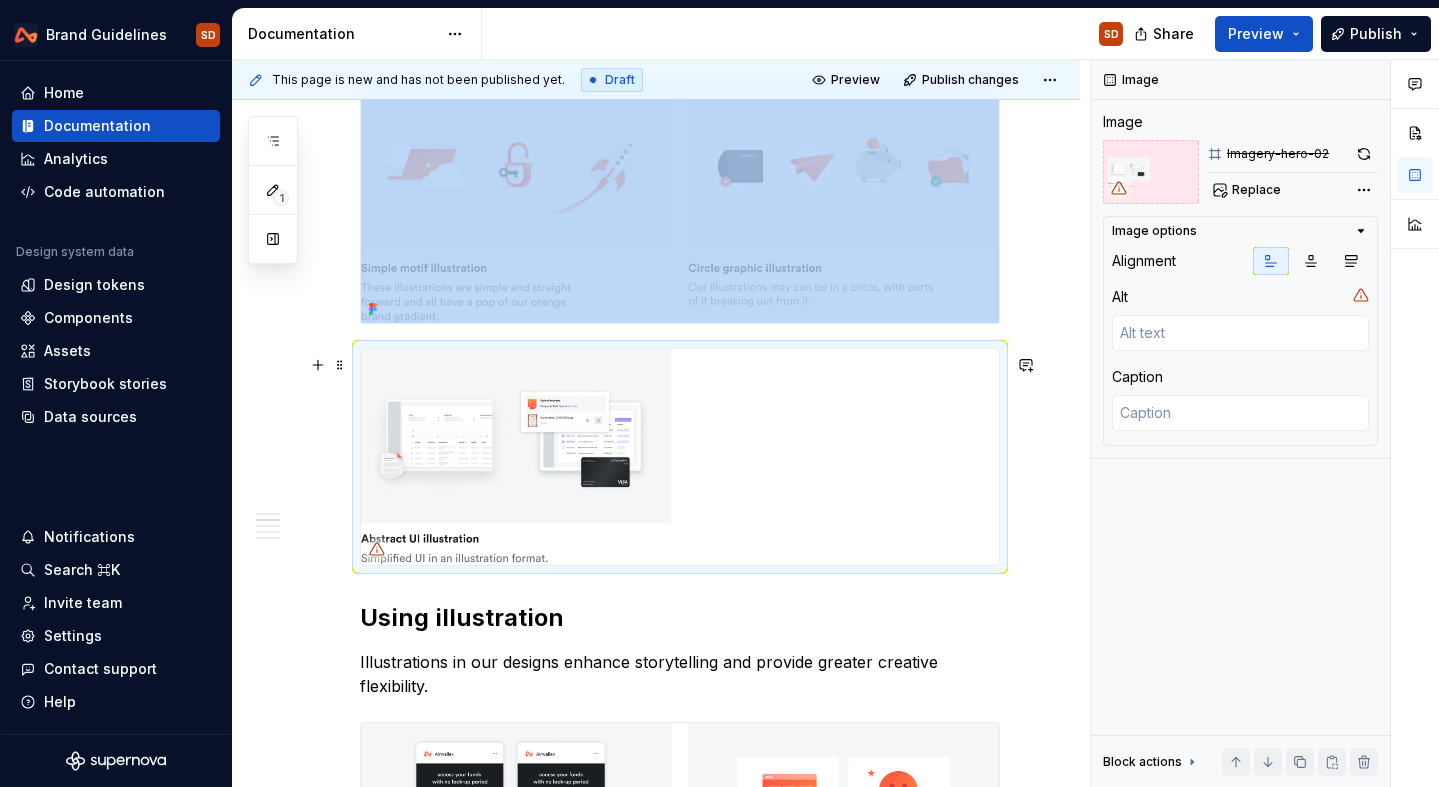 click at bounding box center [680, 457] 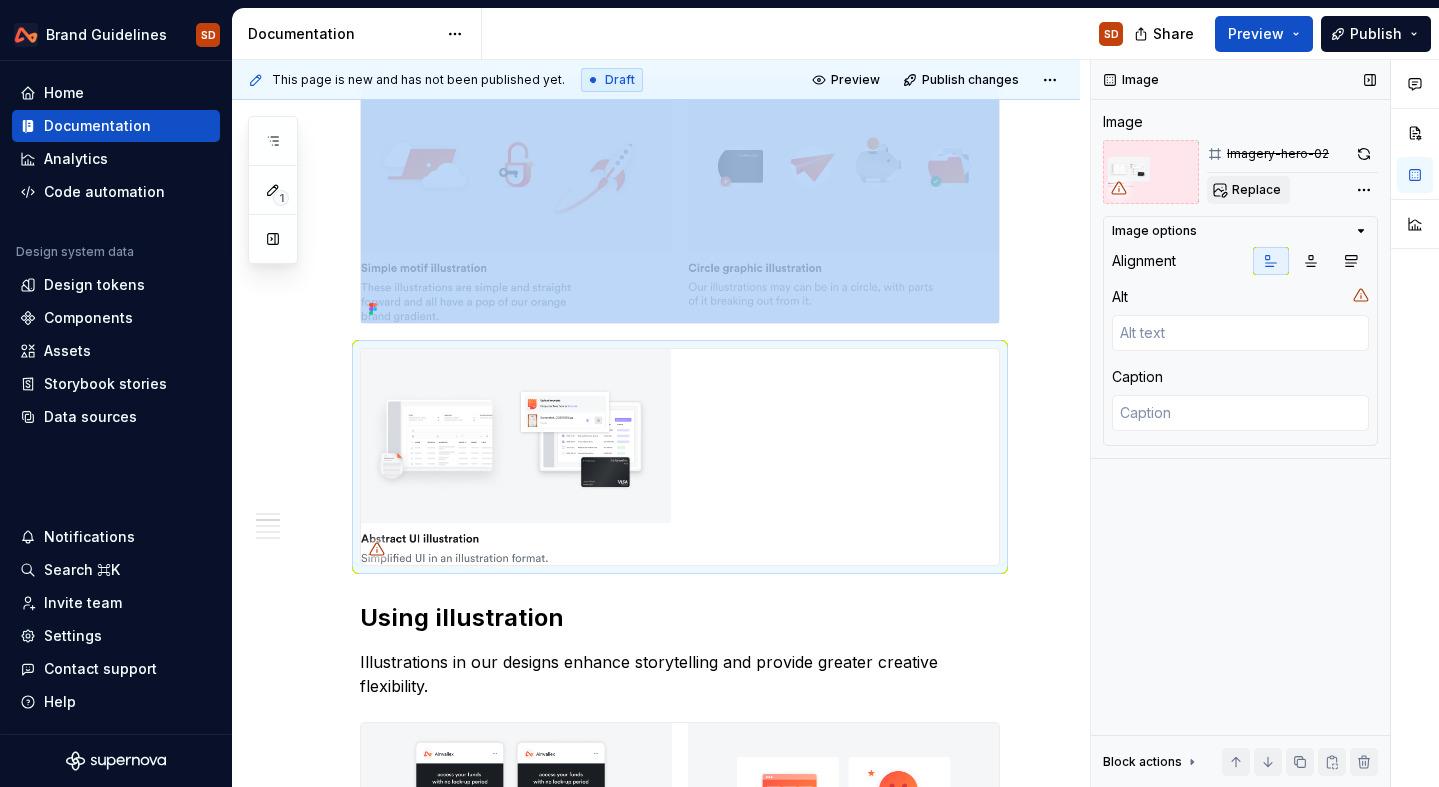 click on "Replace" at bounding box center (1256, 190) 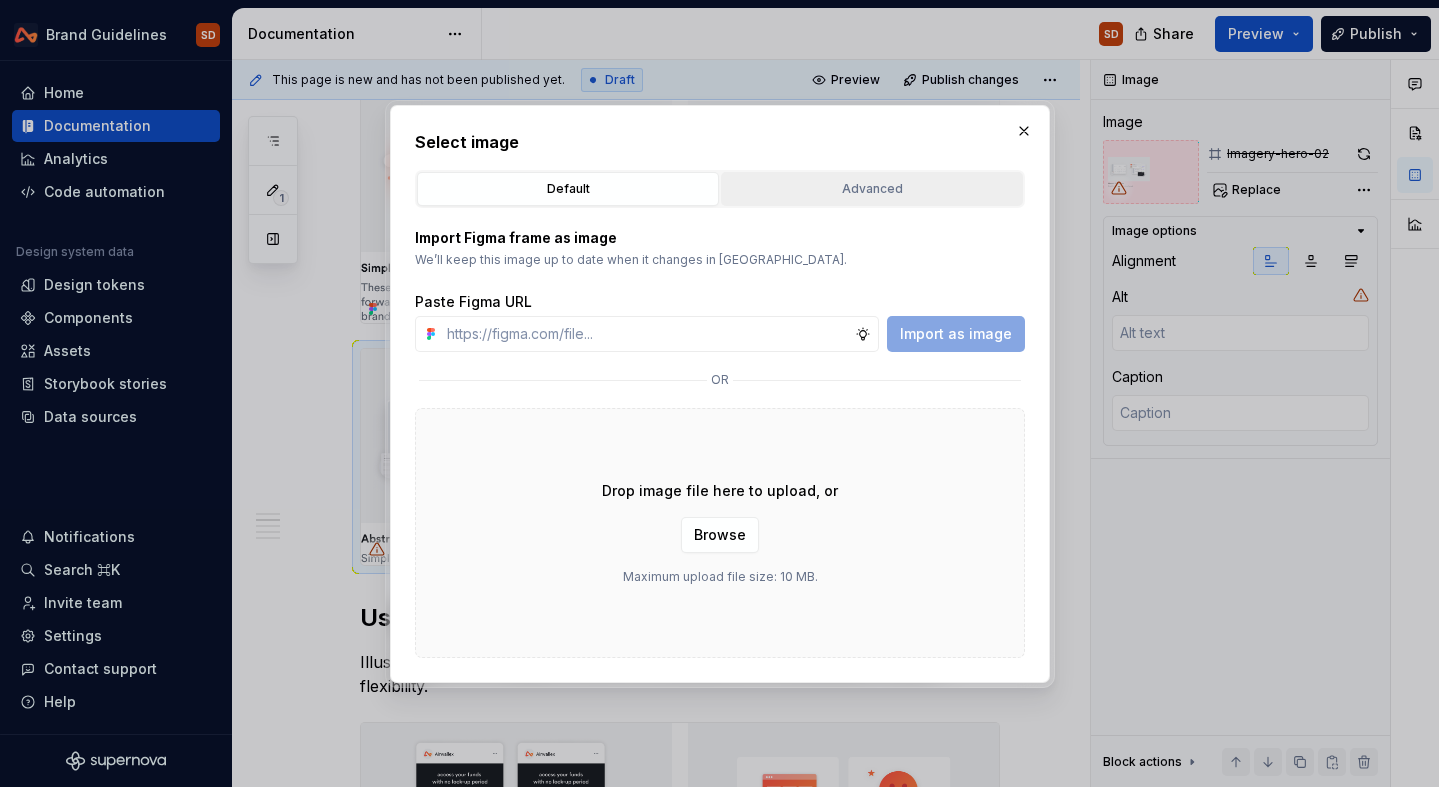 click on "Advanced" at bounding box center [872, 189] 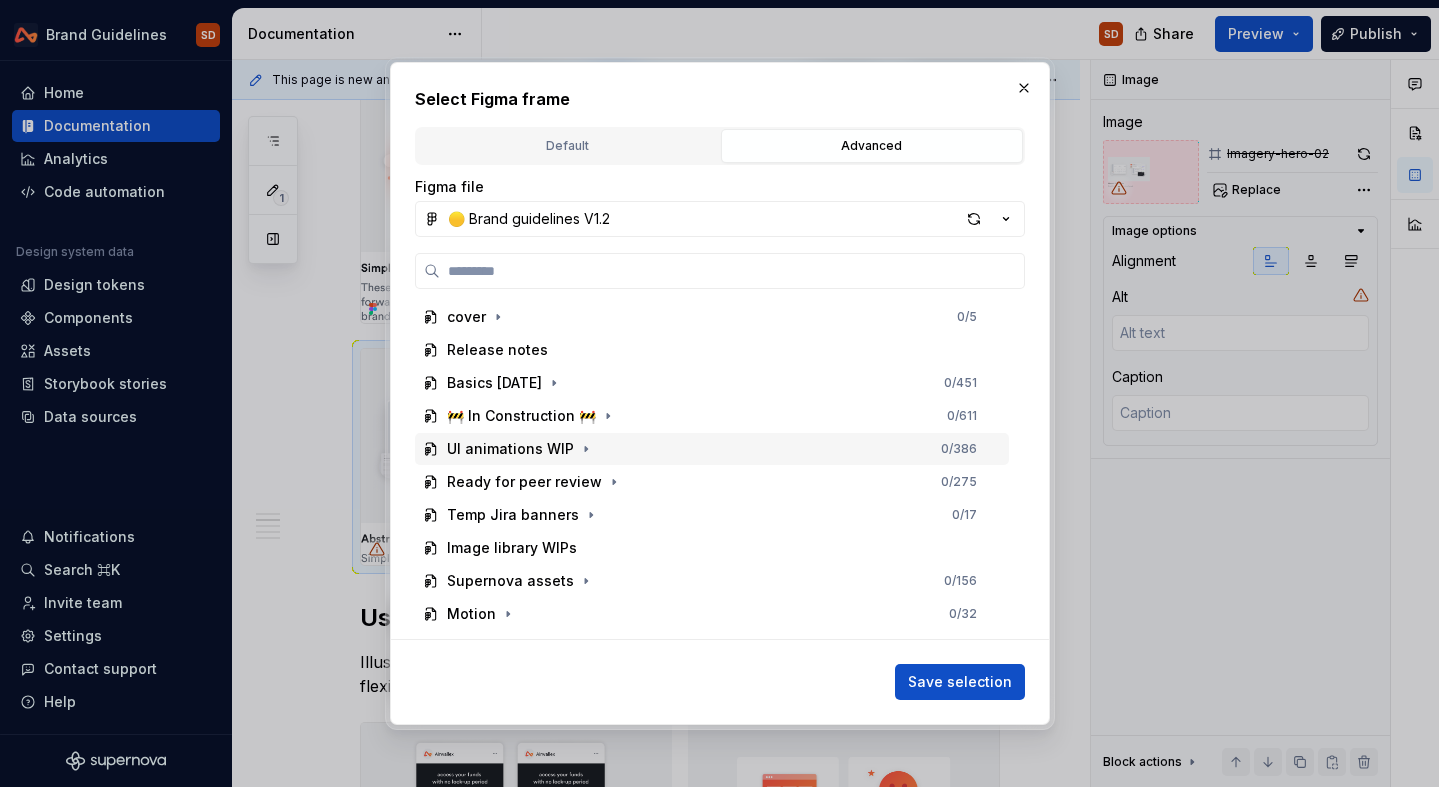 scroll, scrollTop: 10, scrollLeft: 0, axis: vertical 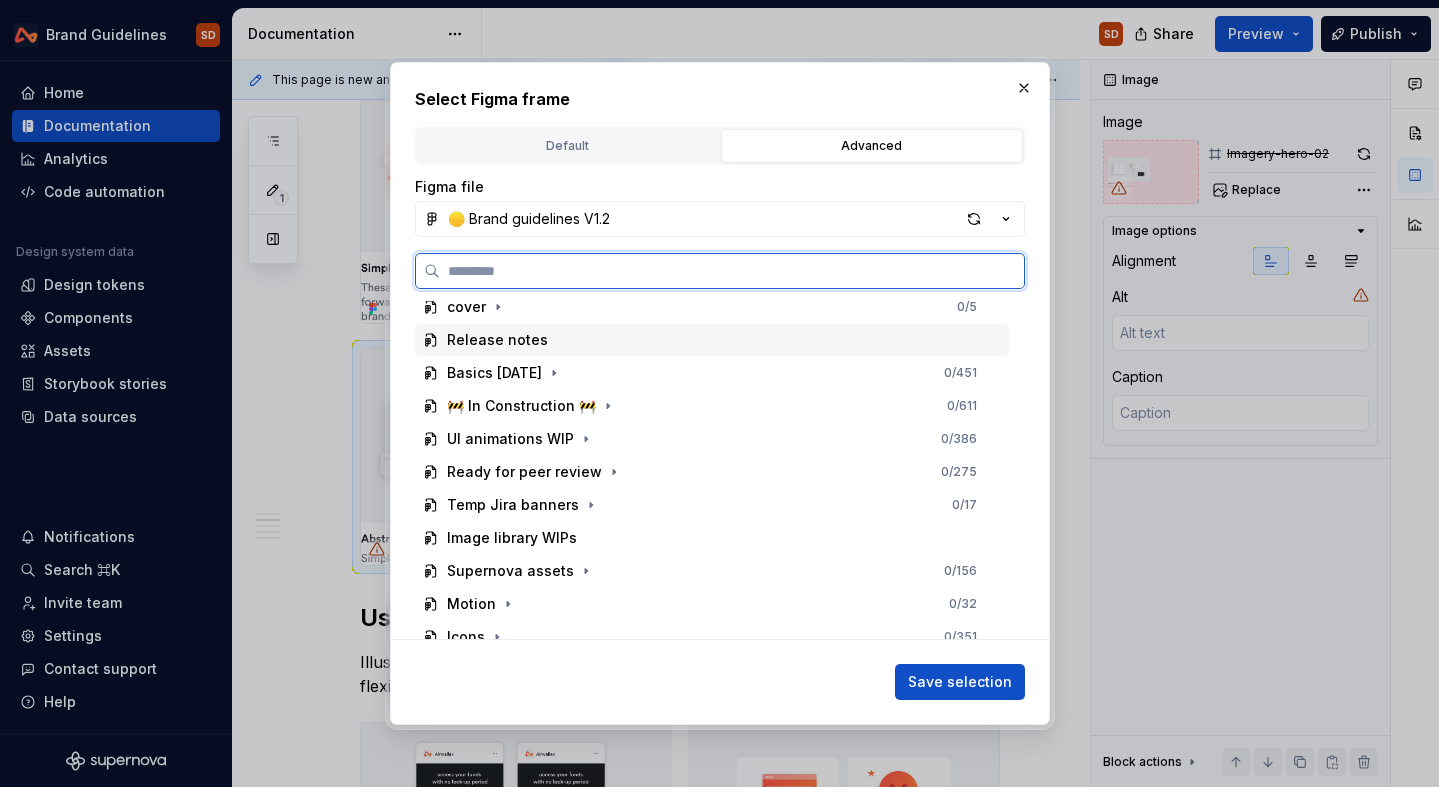 click on "Release notes" at bounding box center [712, 340] 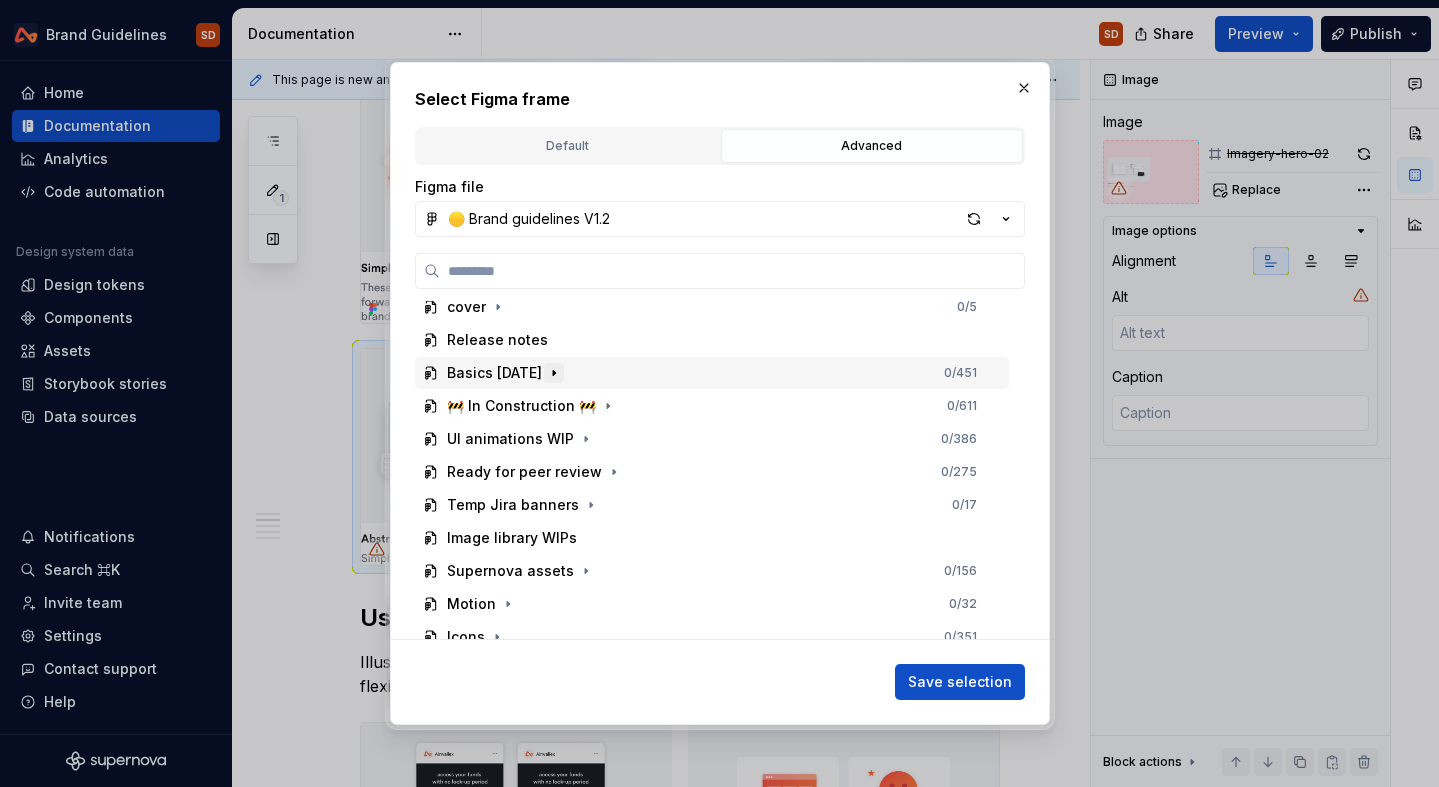 click 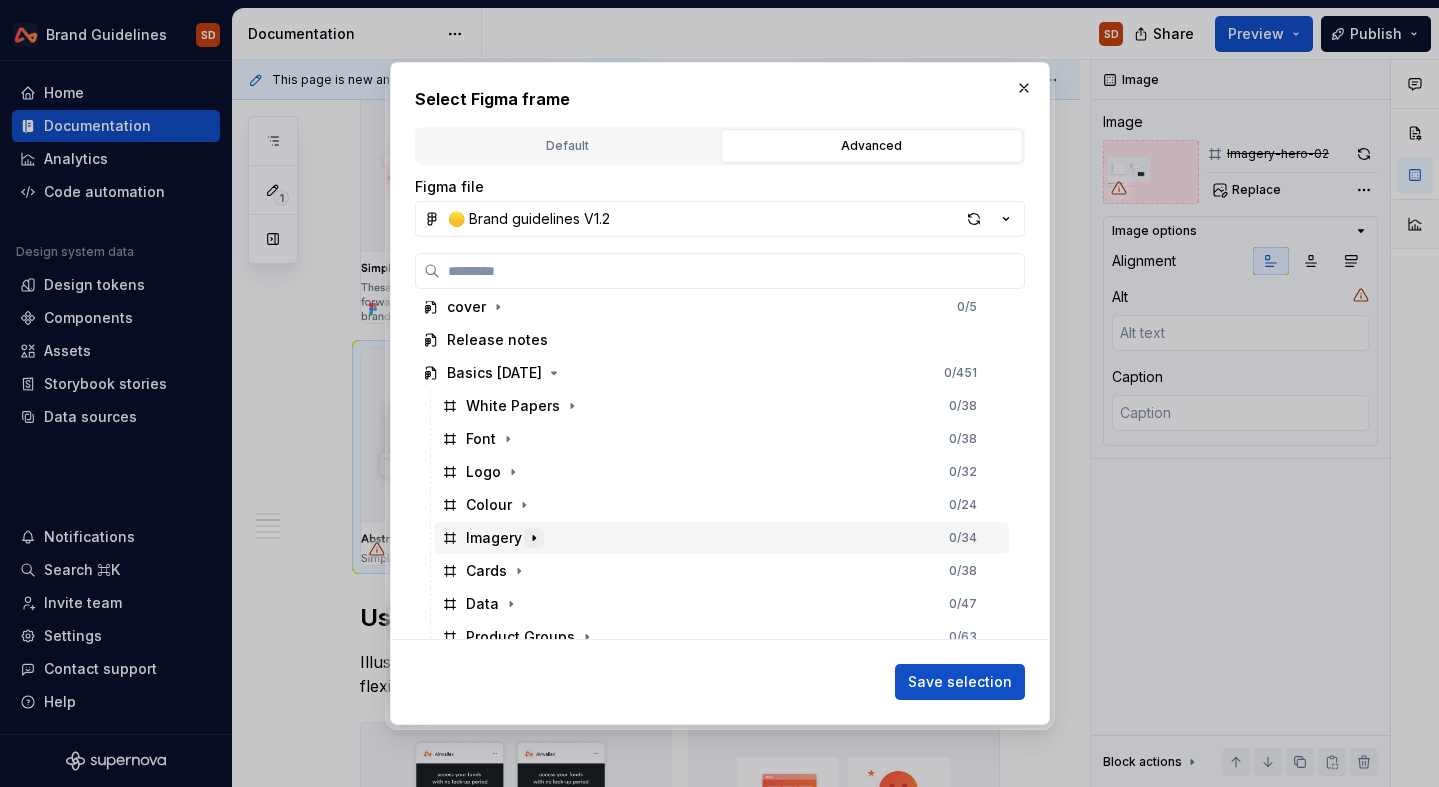 click 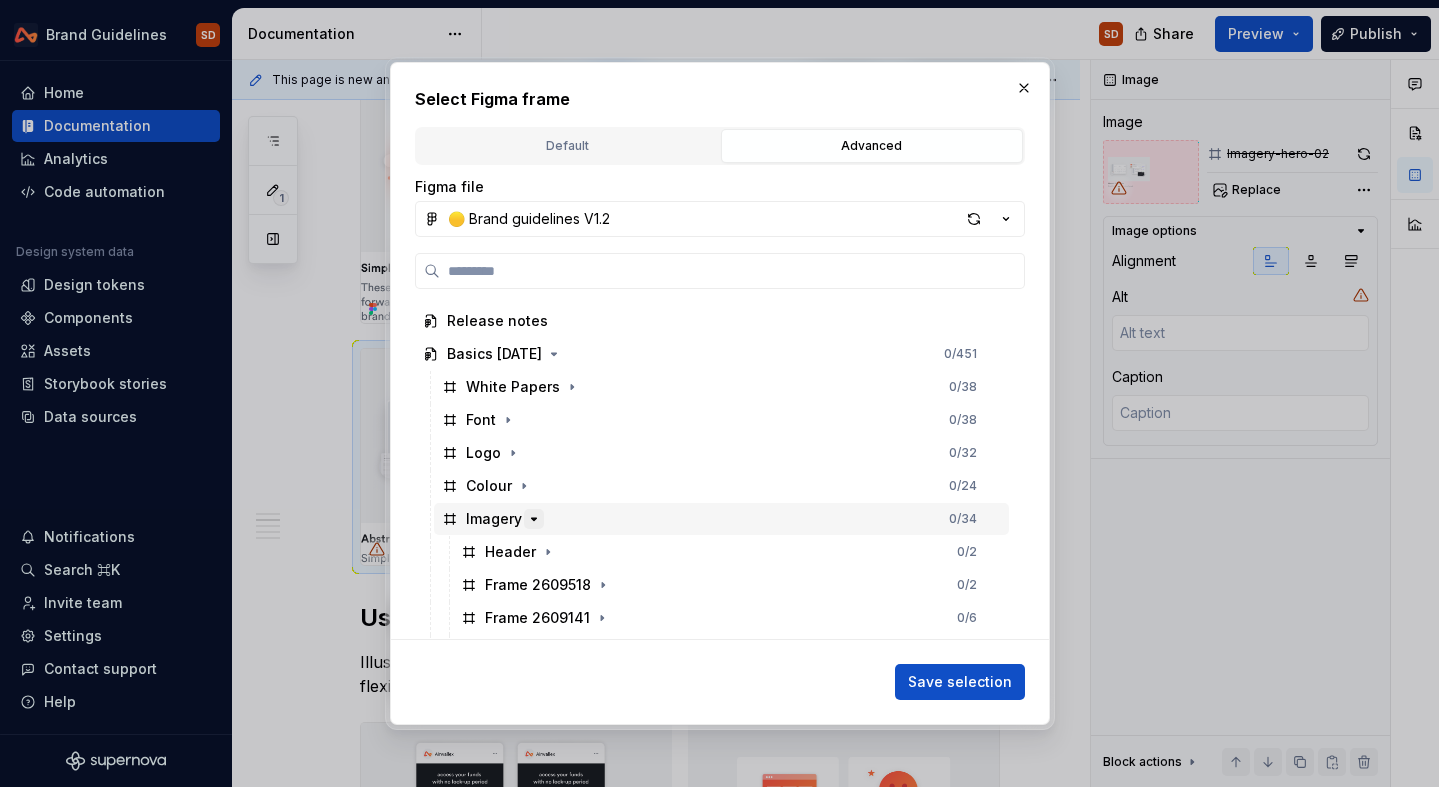 click 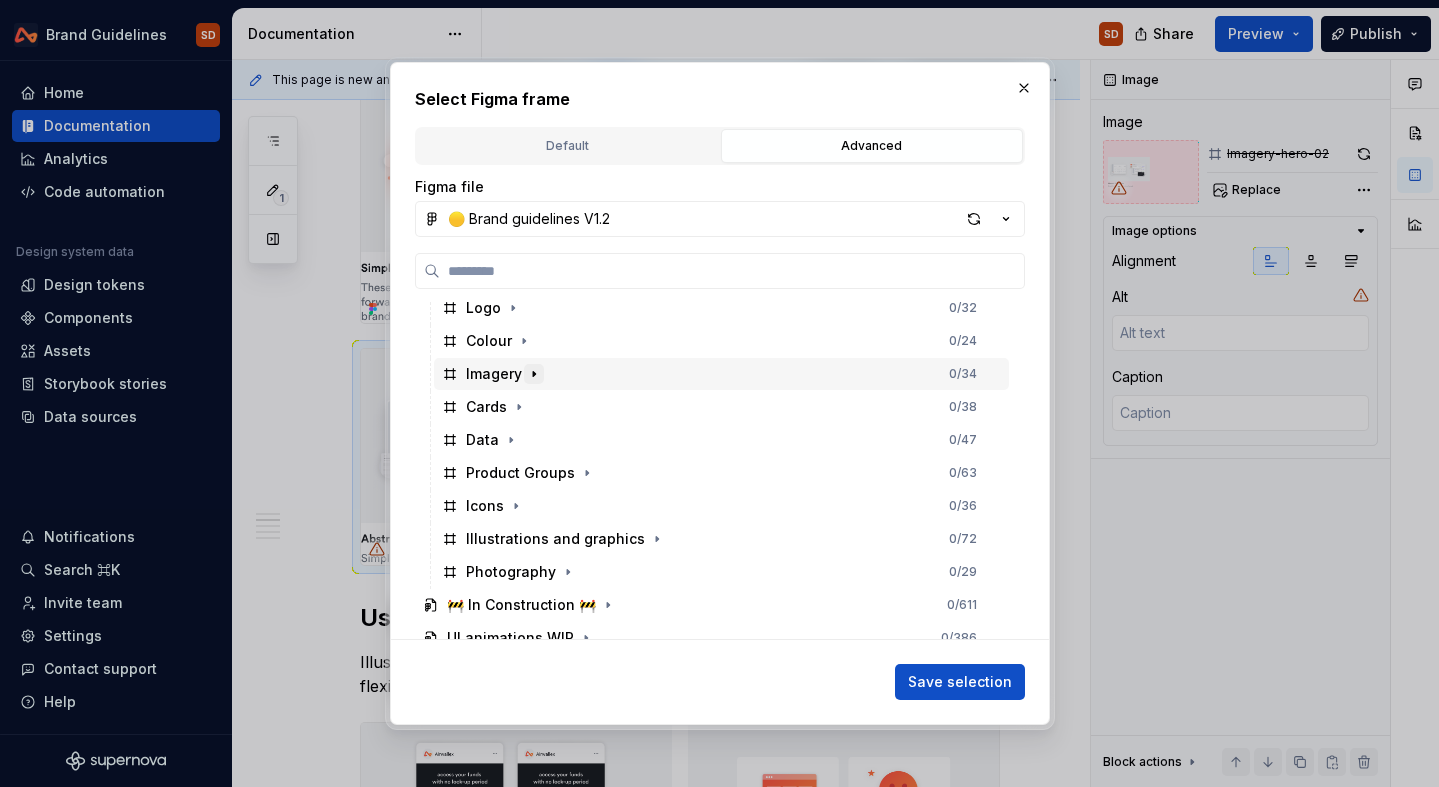 scroll, scrollTop: 173, scrollLeft: 0, axis: vertical 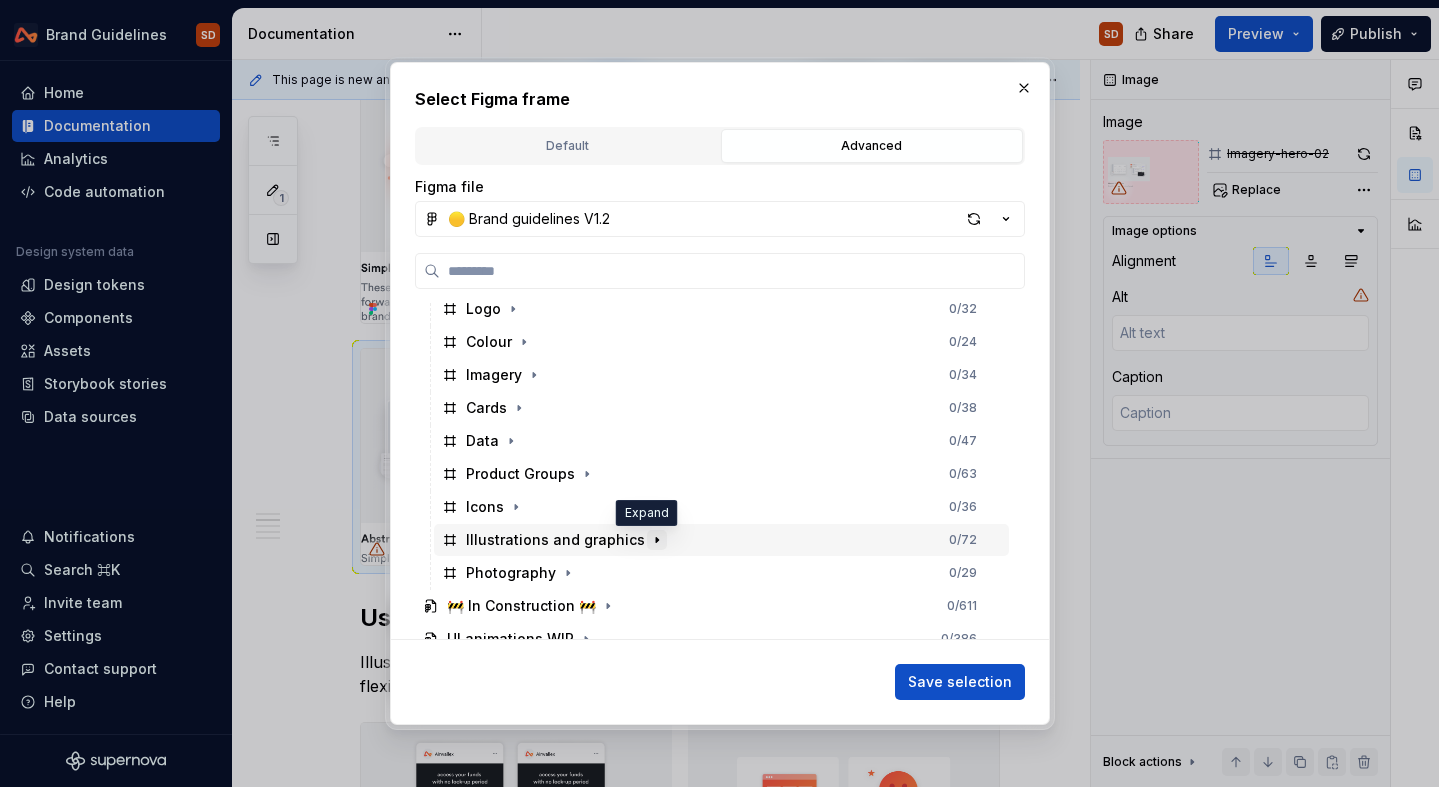 click at bounding box center (657, 540) 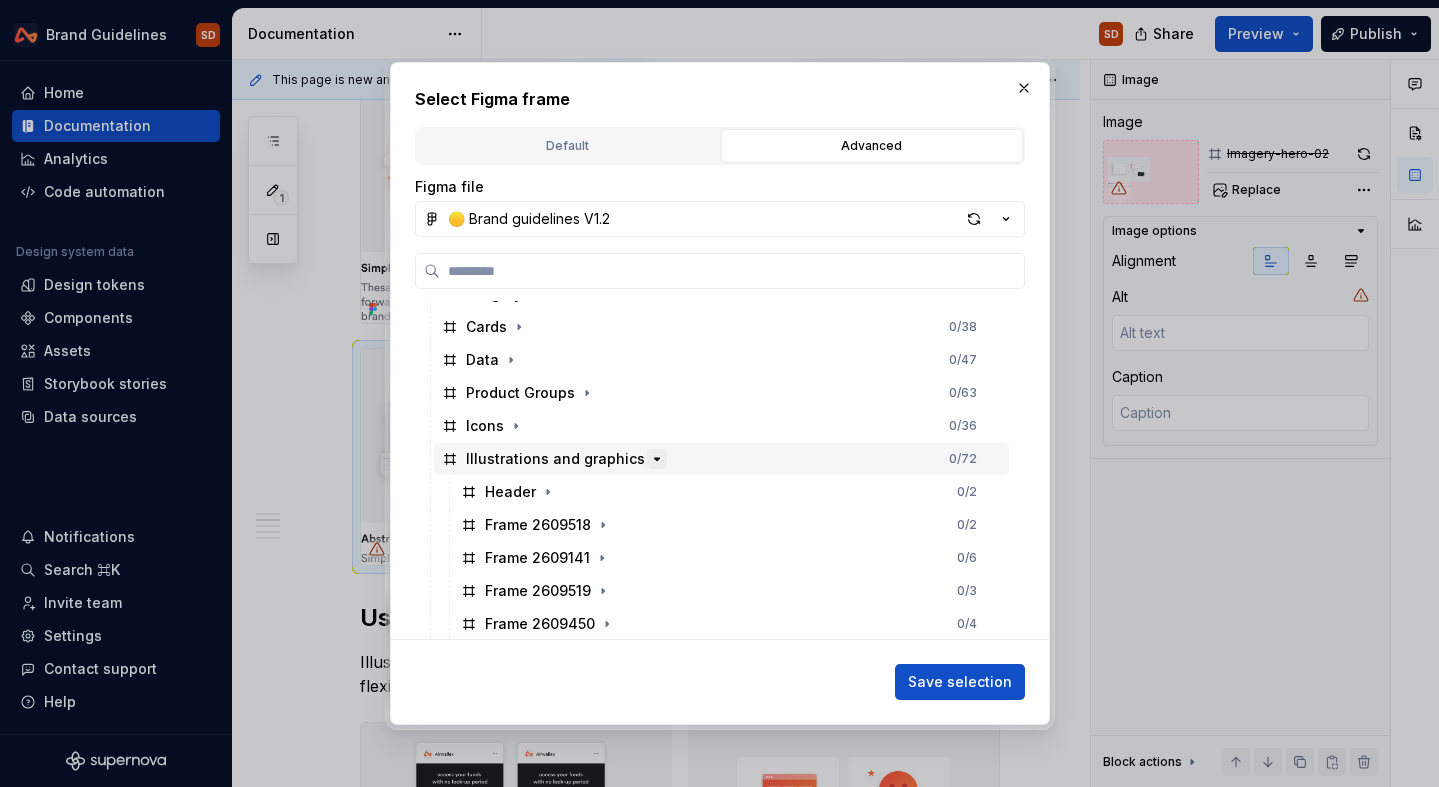 scroll, scrollTop: 260, scrollLeft: 0, axis: vertical 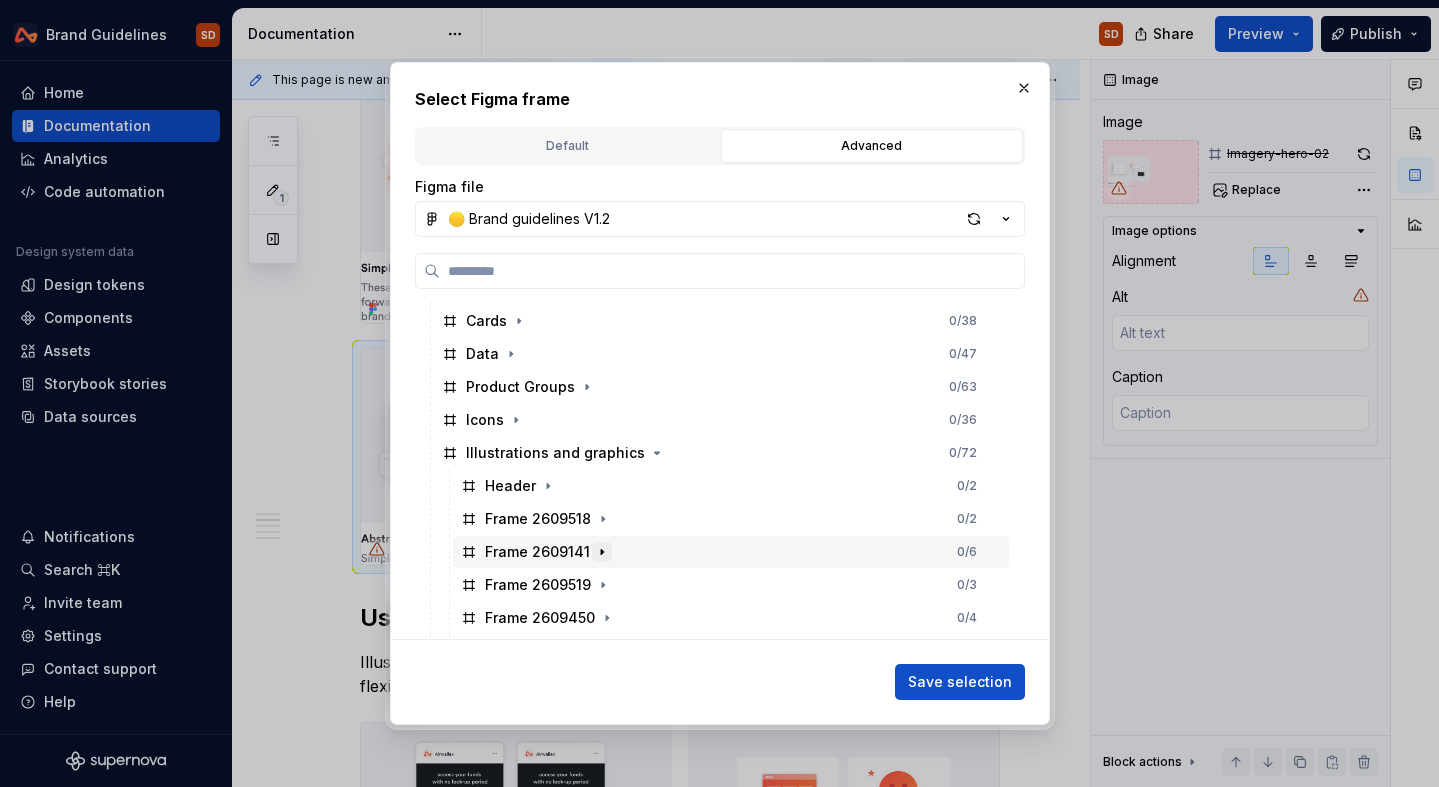 click 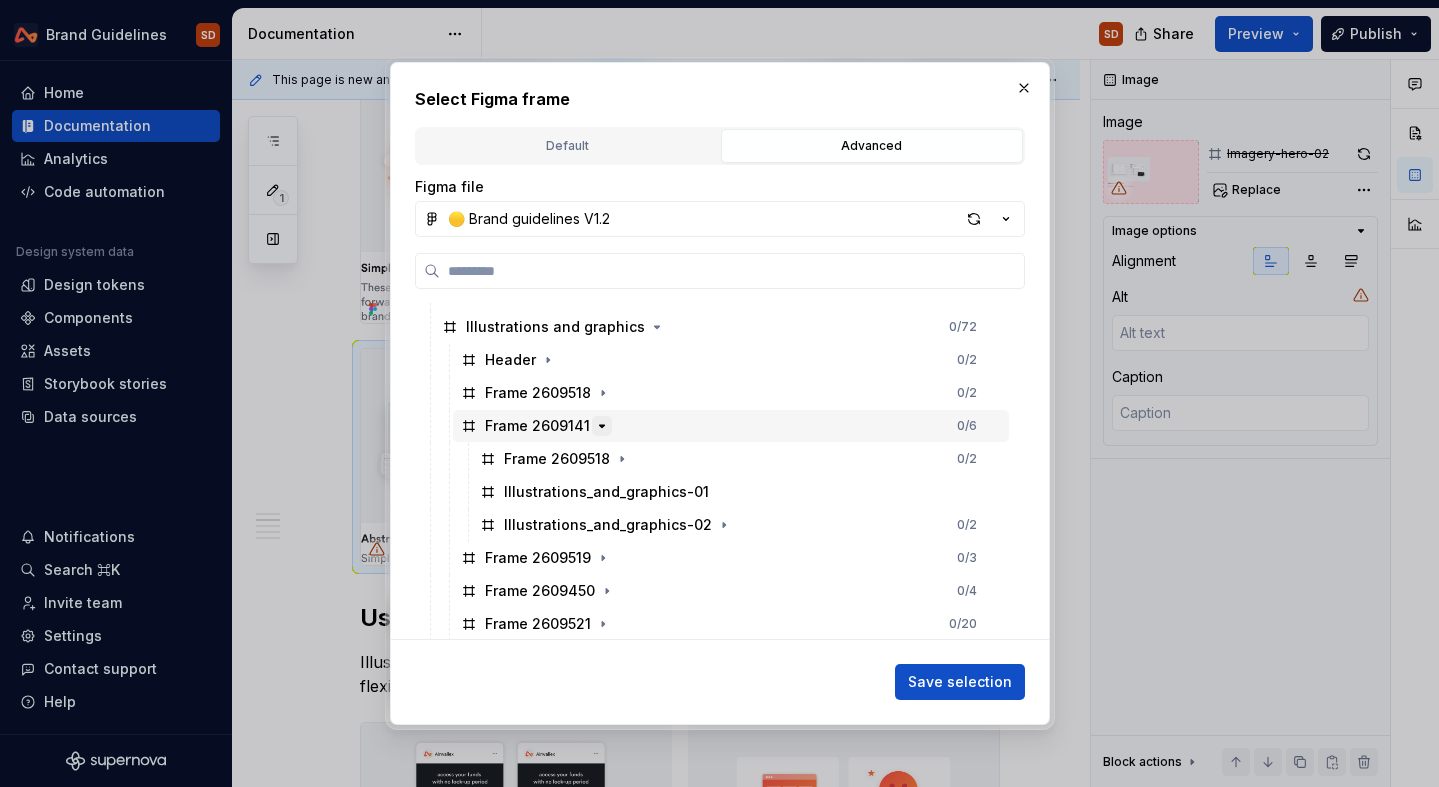 scroll, scrollTop: 405, scrollLeft: 0, axis: vertical 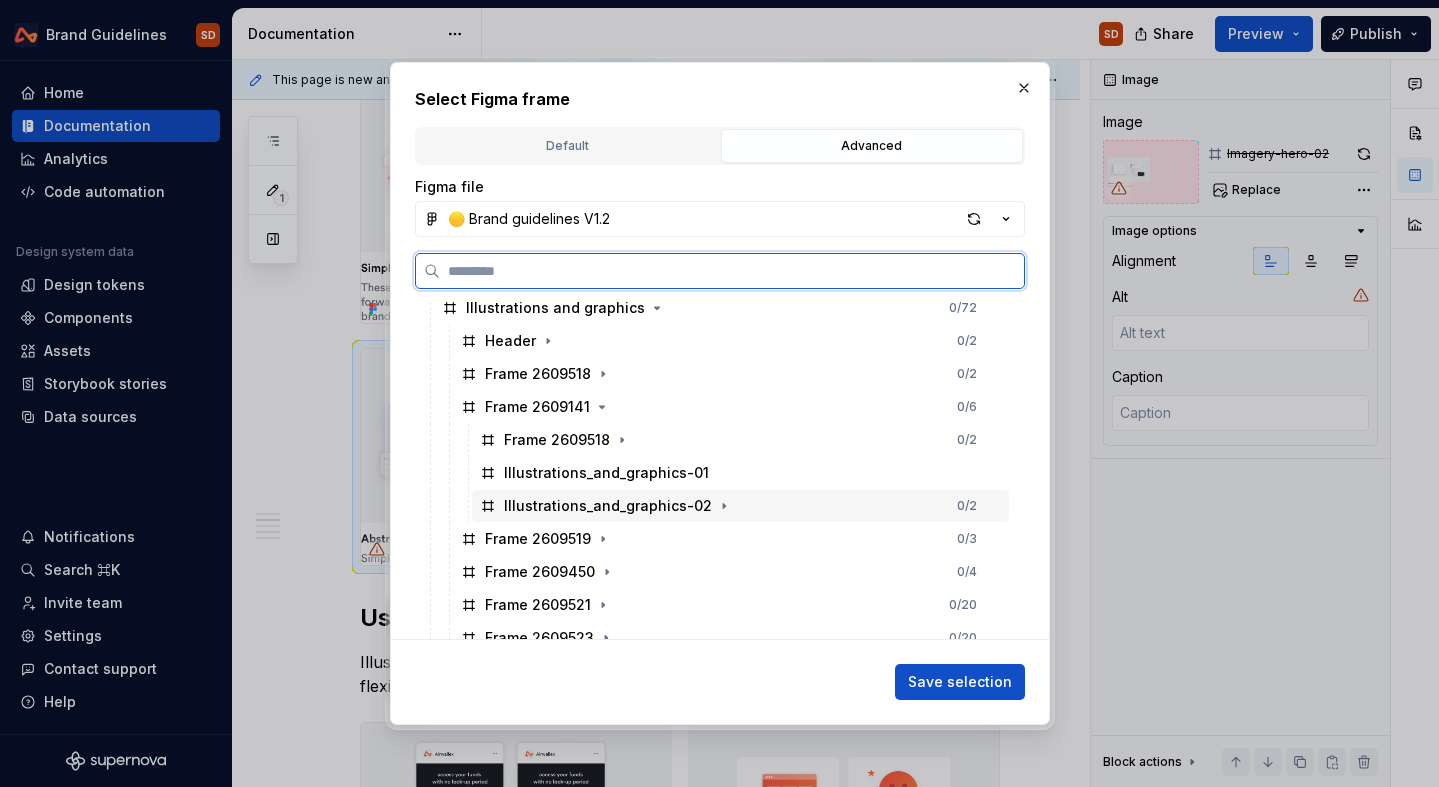 click on "Illustrations_and_graphics-02" at bounding box center [608, 506] 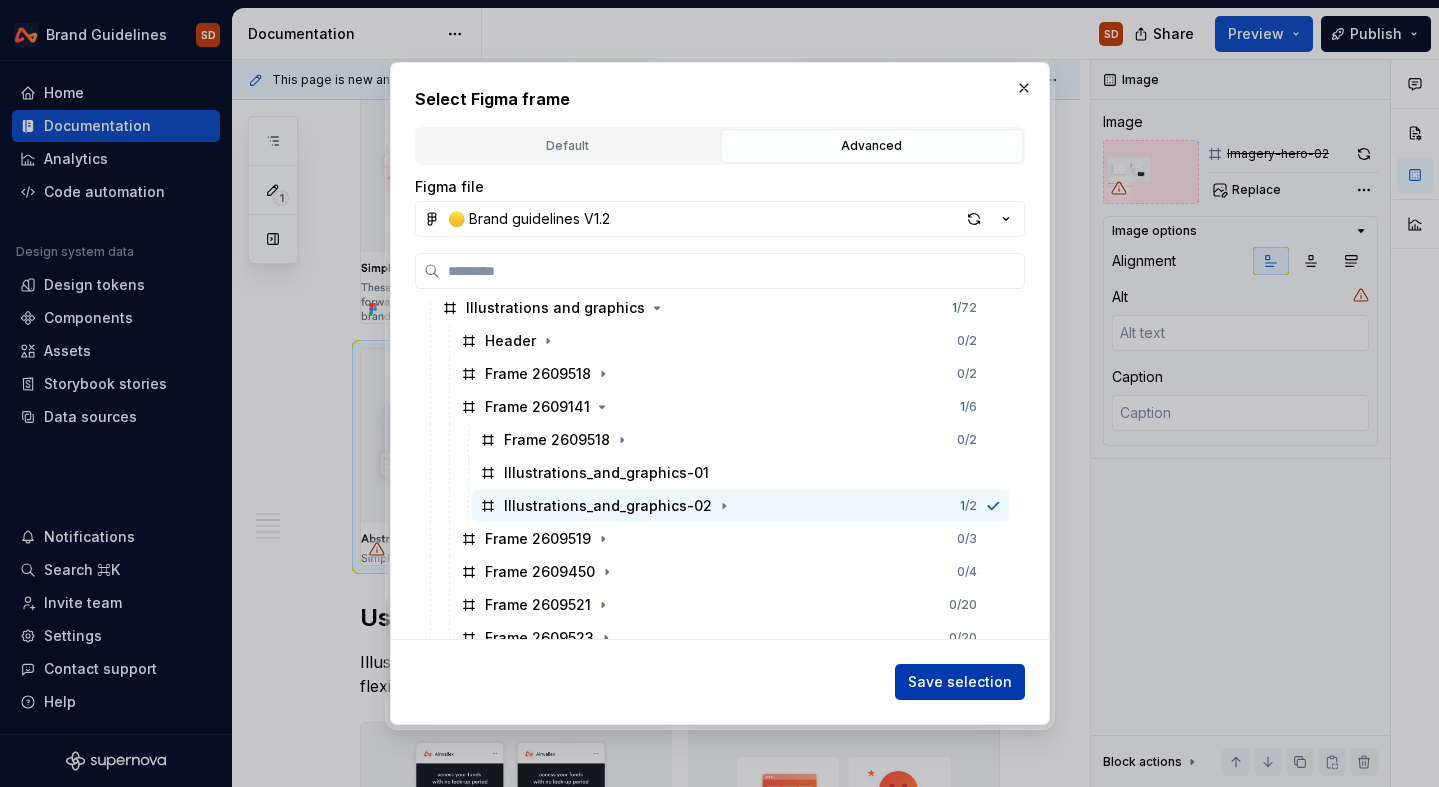 click on "Save selection" at bounding box center [960, 682] 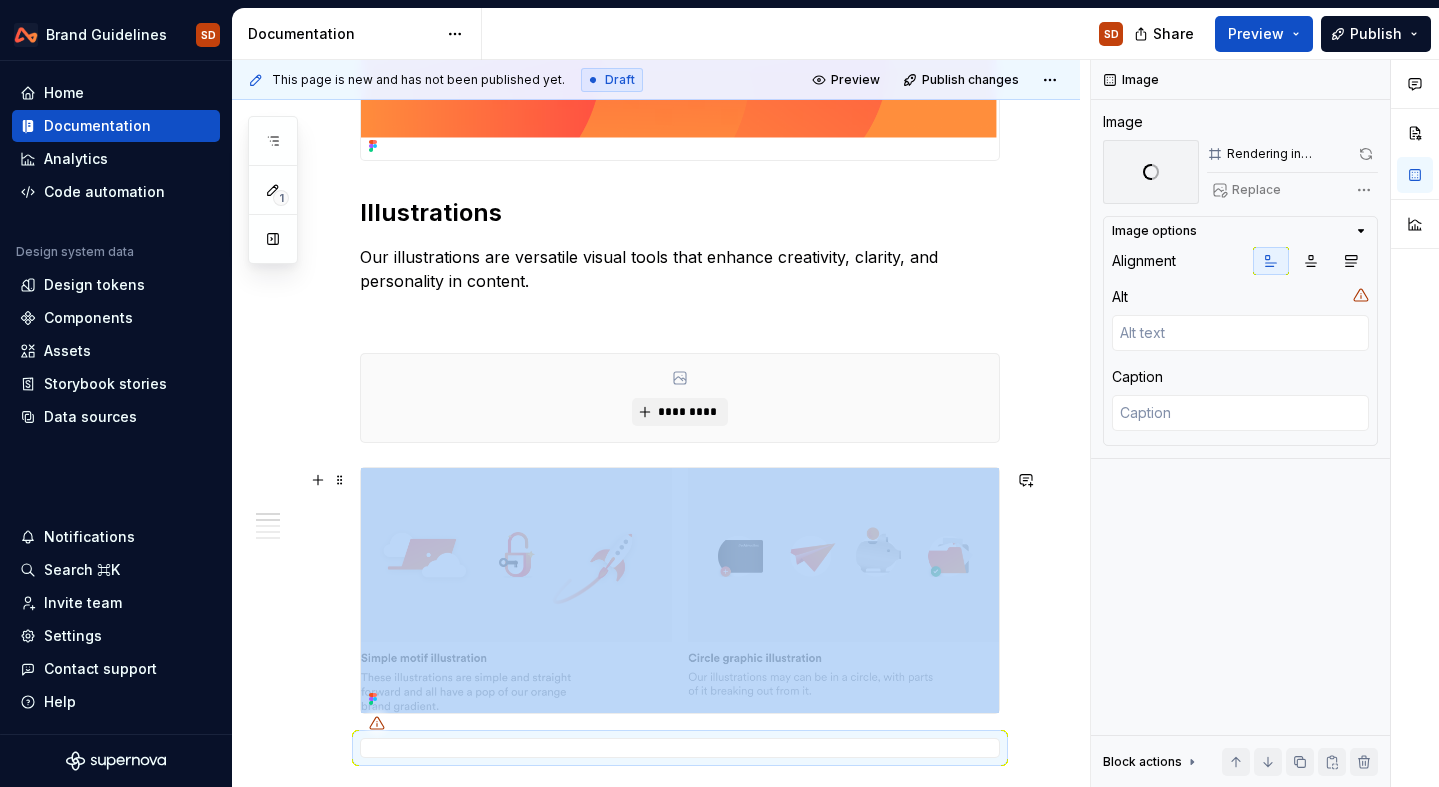 scroll, scrollTop: 485, scrollLeft: 0, axis: vertical 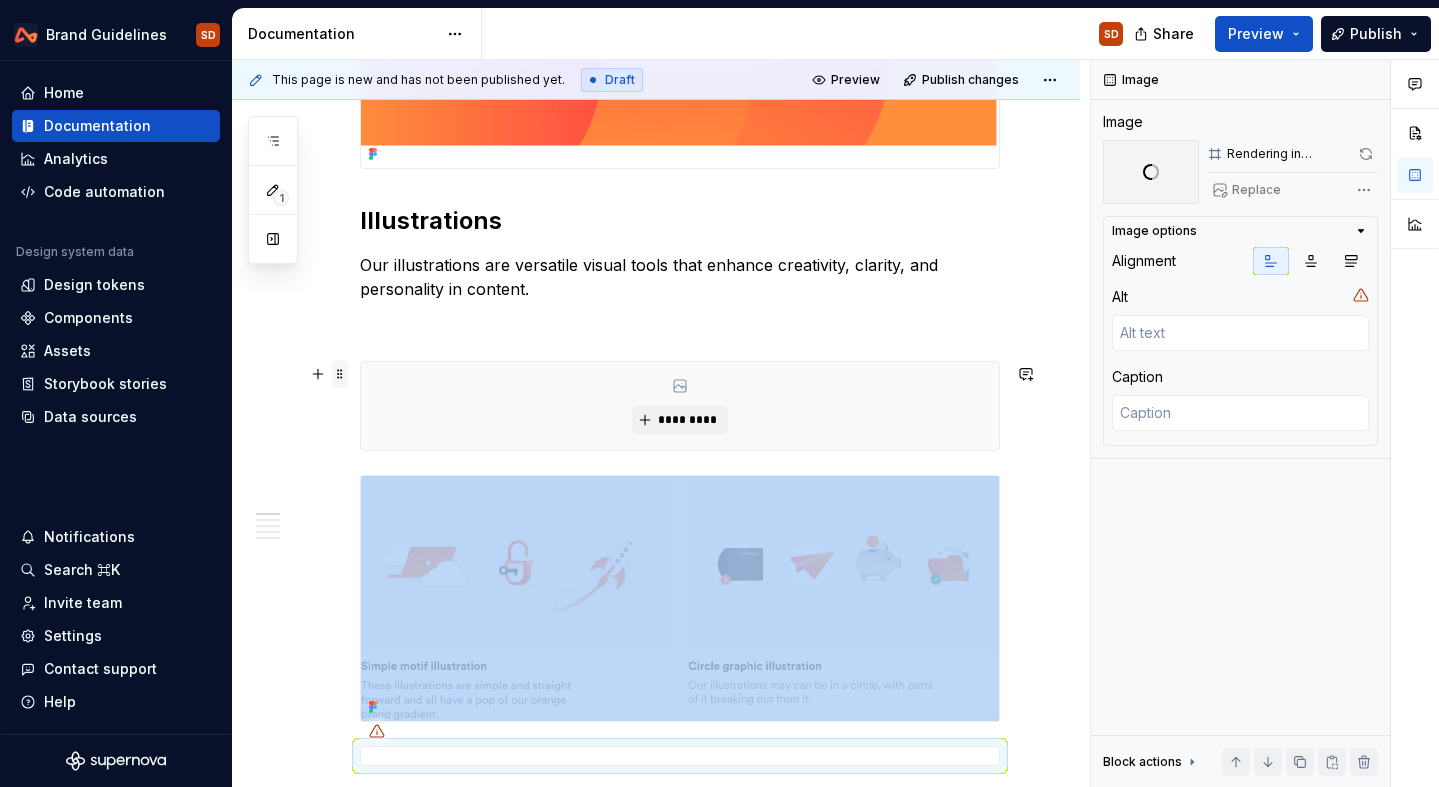 click at bounding box center (340, 374) 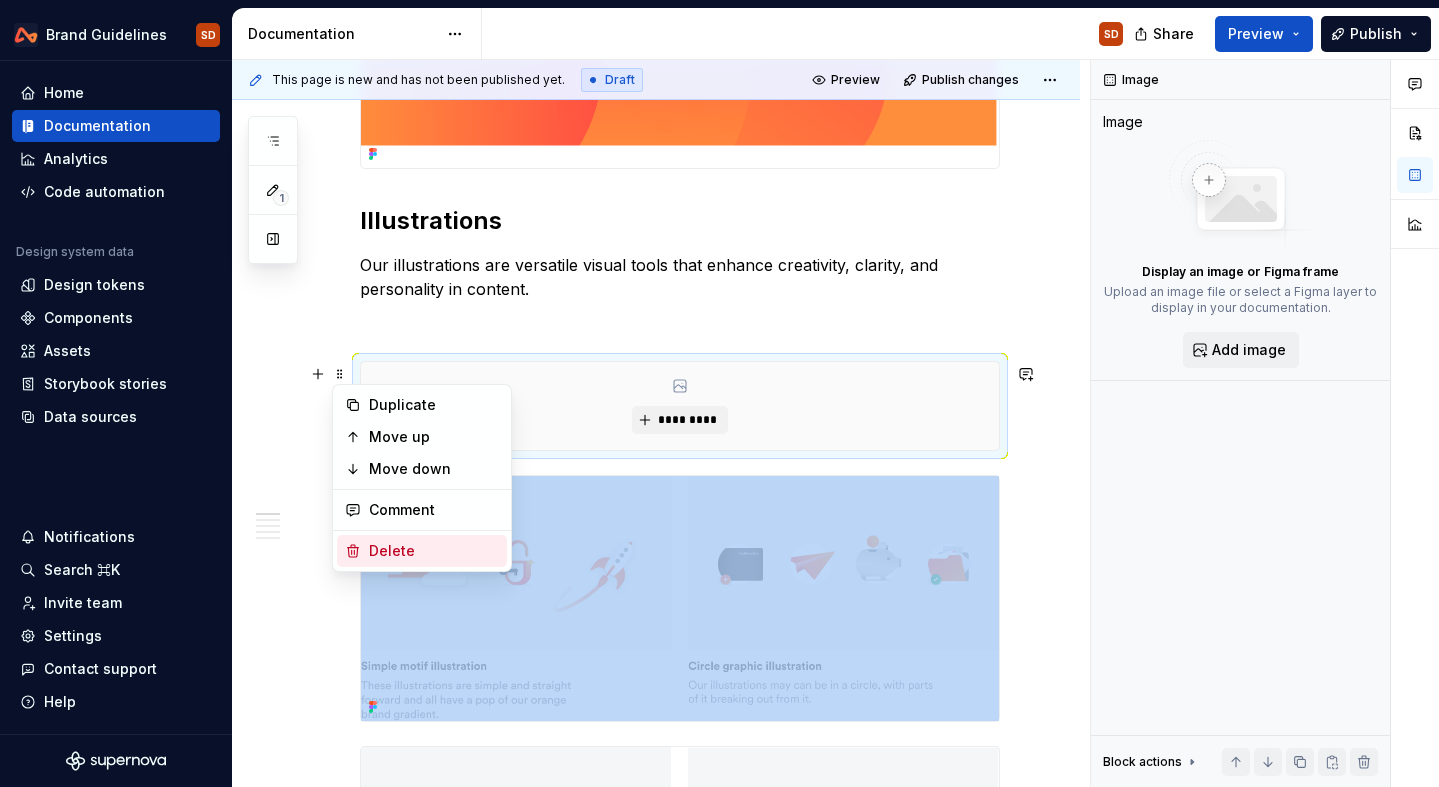 click on "Delete" at bounding box center (434, 551) 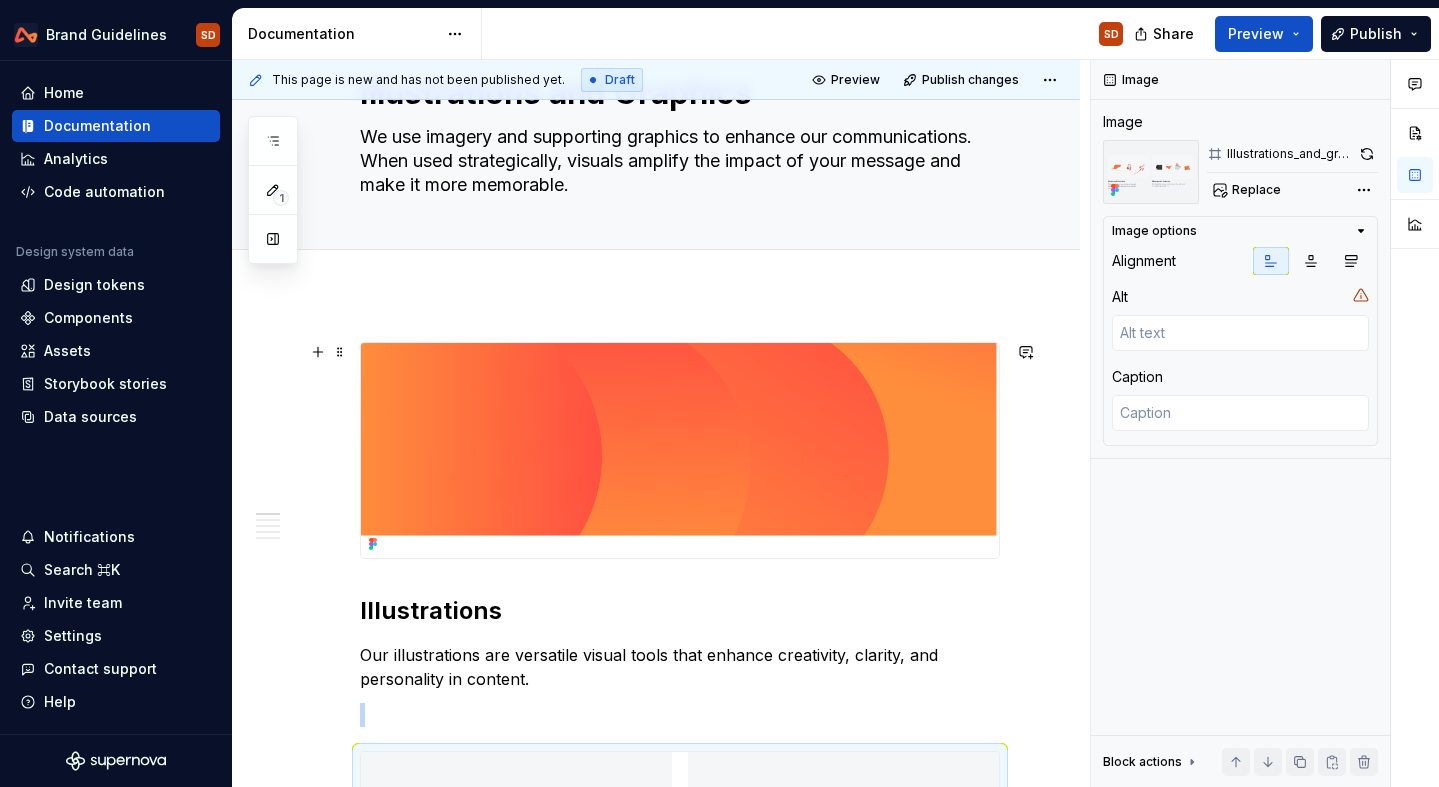scroll, scrollTop: 92, scrollLeft: 0, axis: vertical 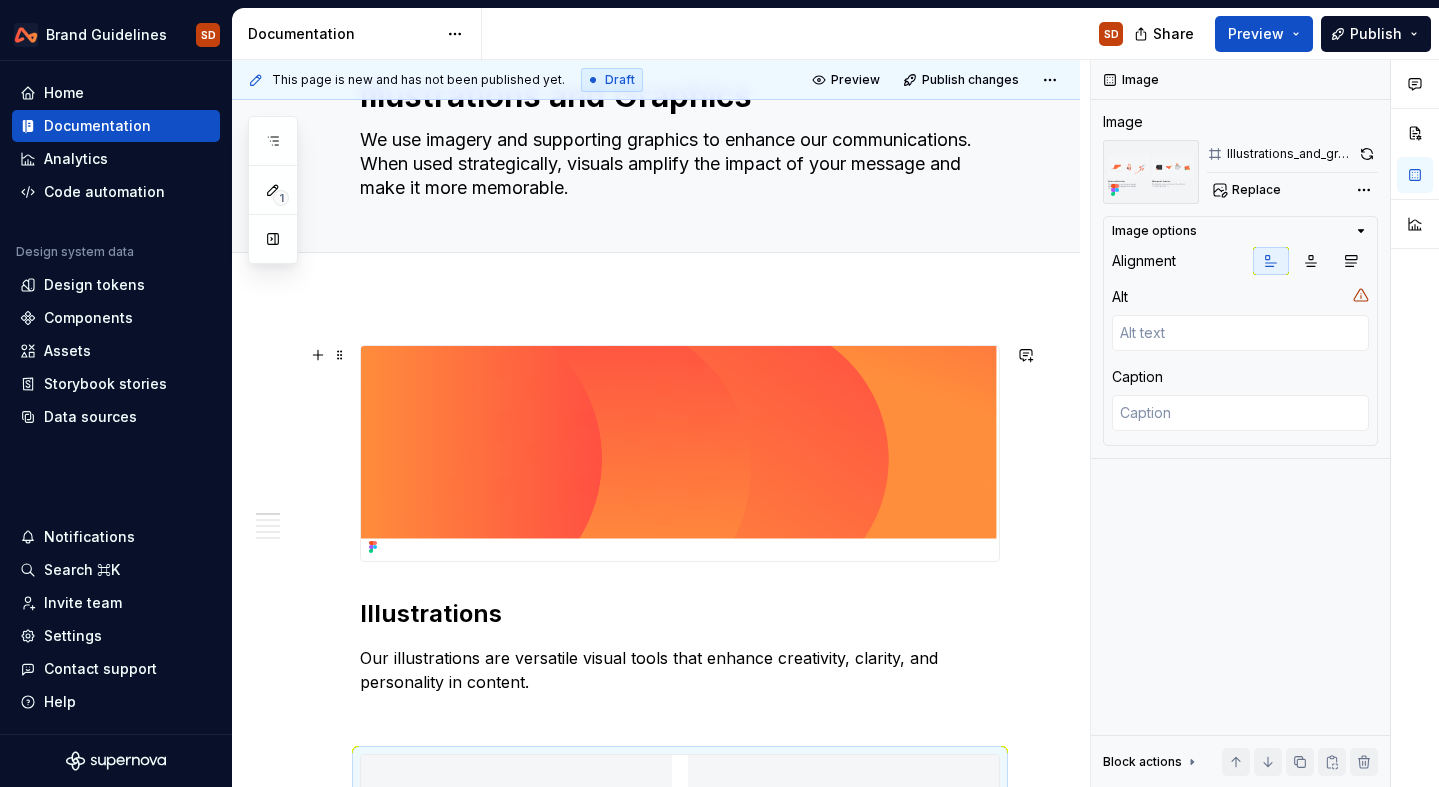 click at bounding box center (680, 453) 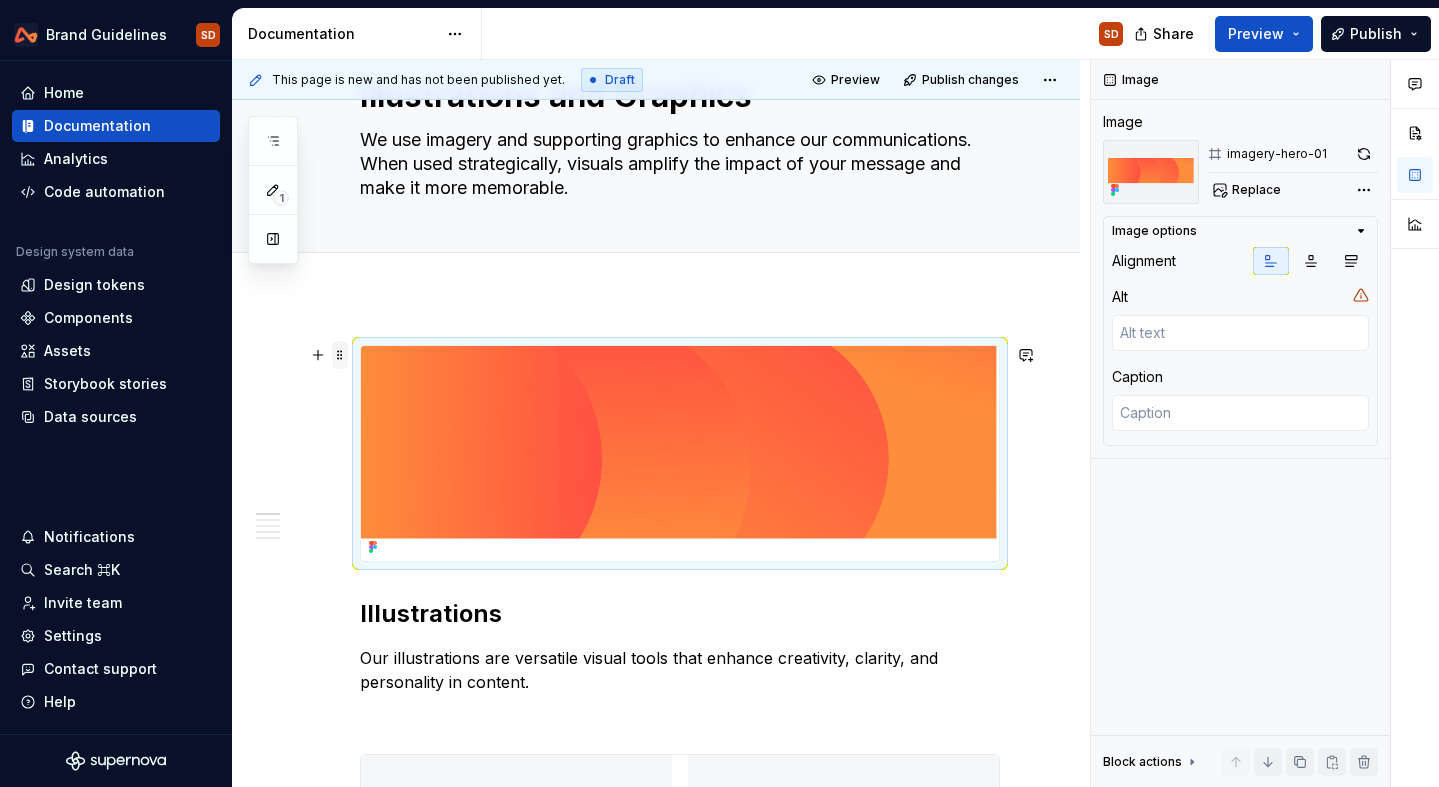 click at bounding box center (340, 355) 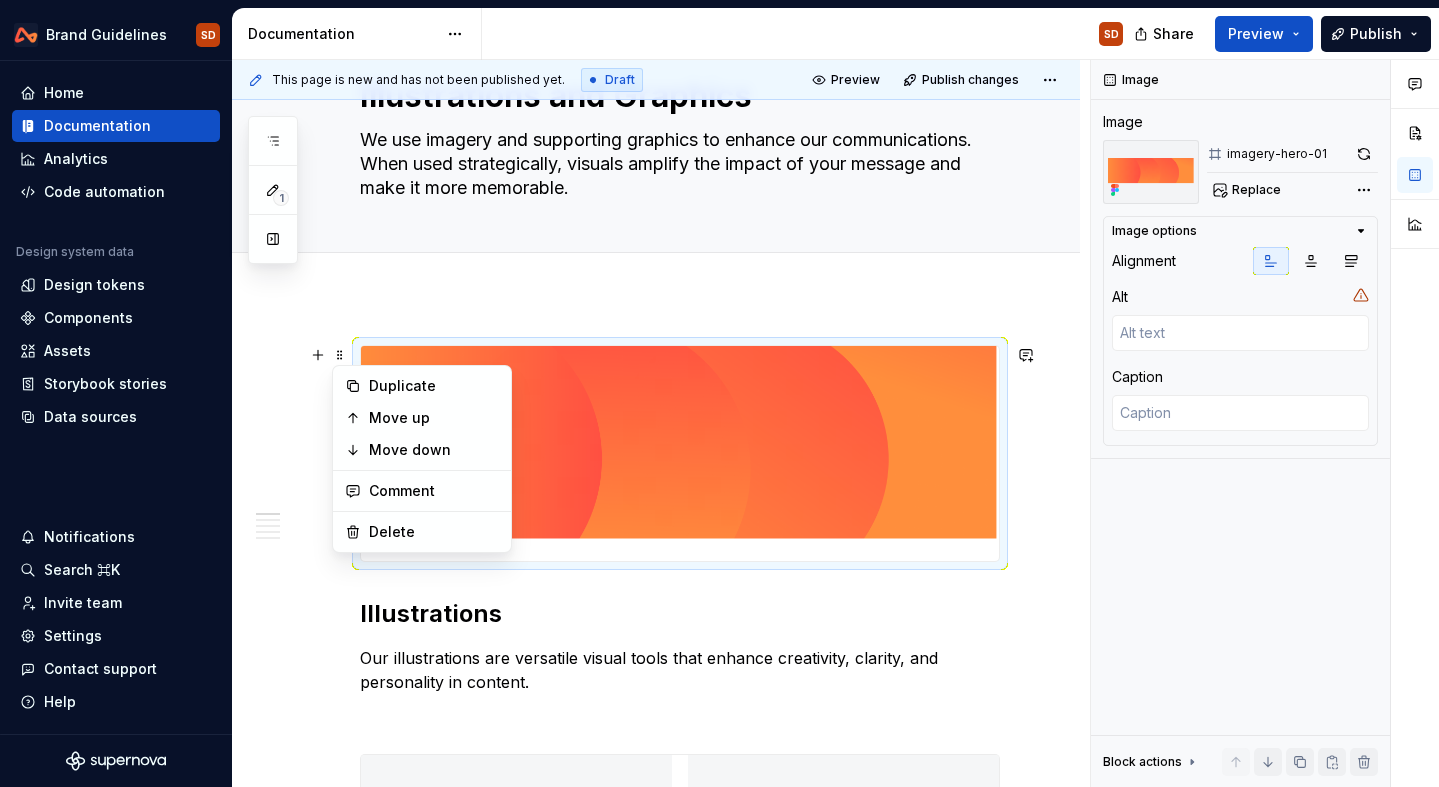 click on "Illustrations Our illustrations are versatile visual tools that enhance creativity, clarity, and personality in content. Using illustration Illustrations in our designs enhance storytelling and provide greater creative flexibility. Illustration formula If you need to create an illustration for our brand, use this set of principles and steps to guide the creation. Textures as image We use textures derived from our logo, either as gradient-based shapes or cropped in marks. Photography and people" at bounding box center [656, 1922] 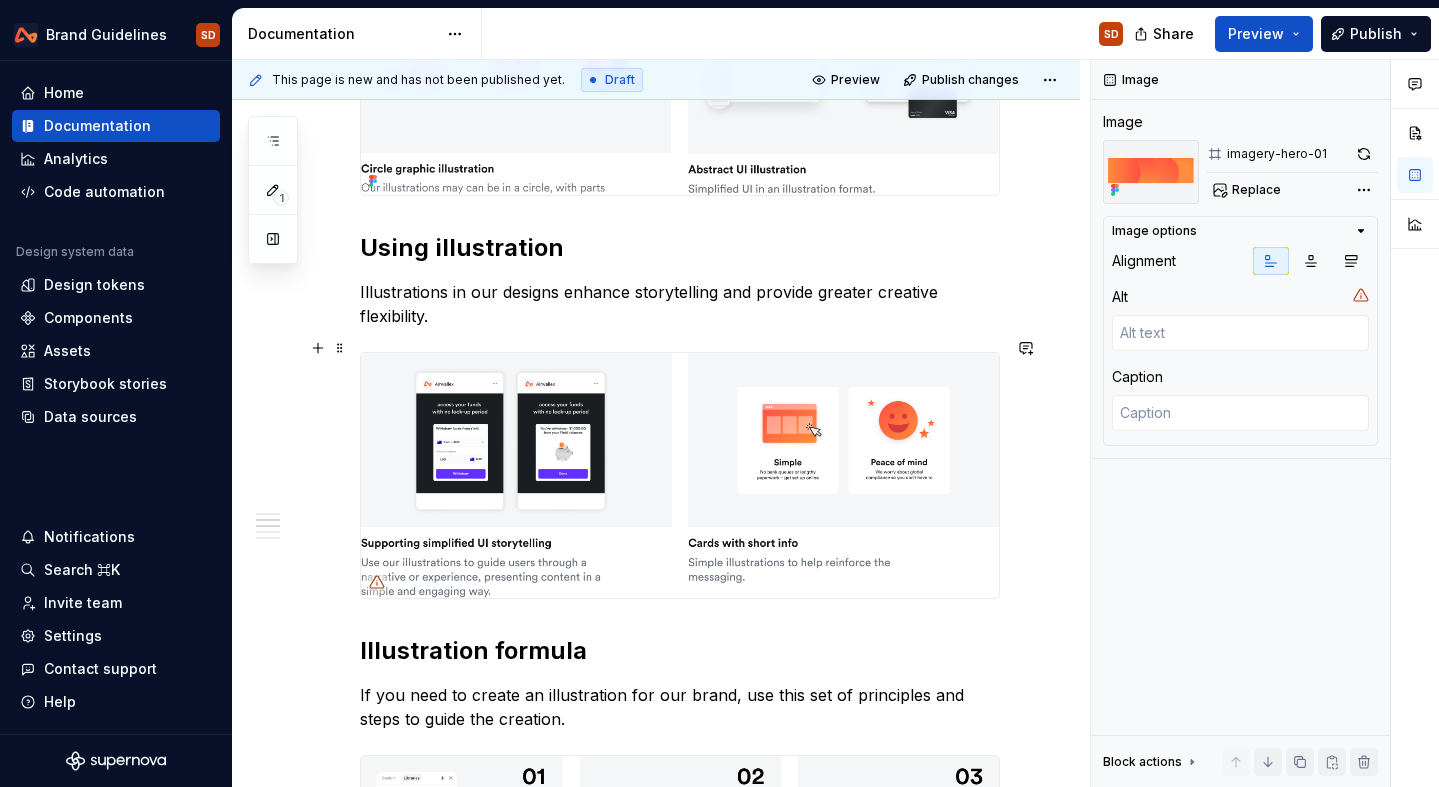 scroll, scrollTop: 1146, scrollLeft: 0, axis: vertical 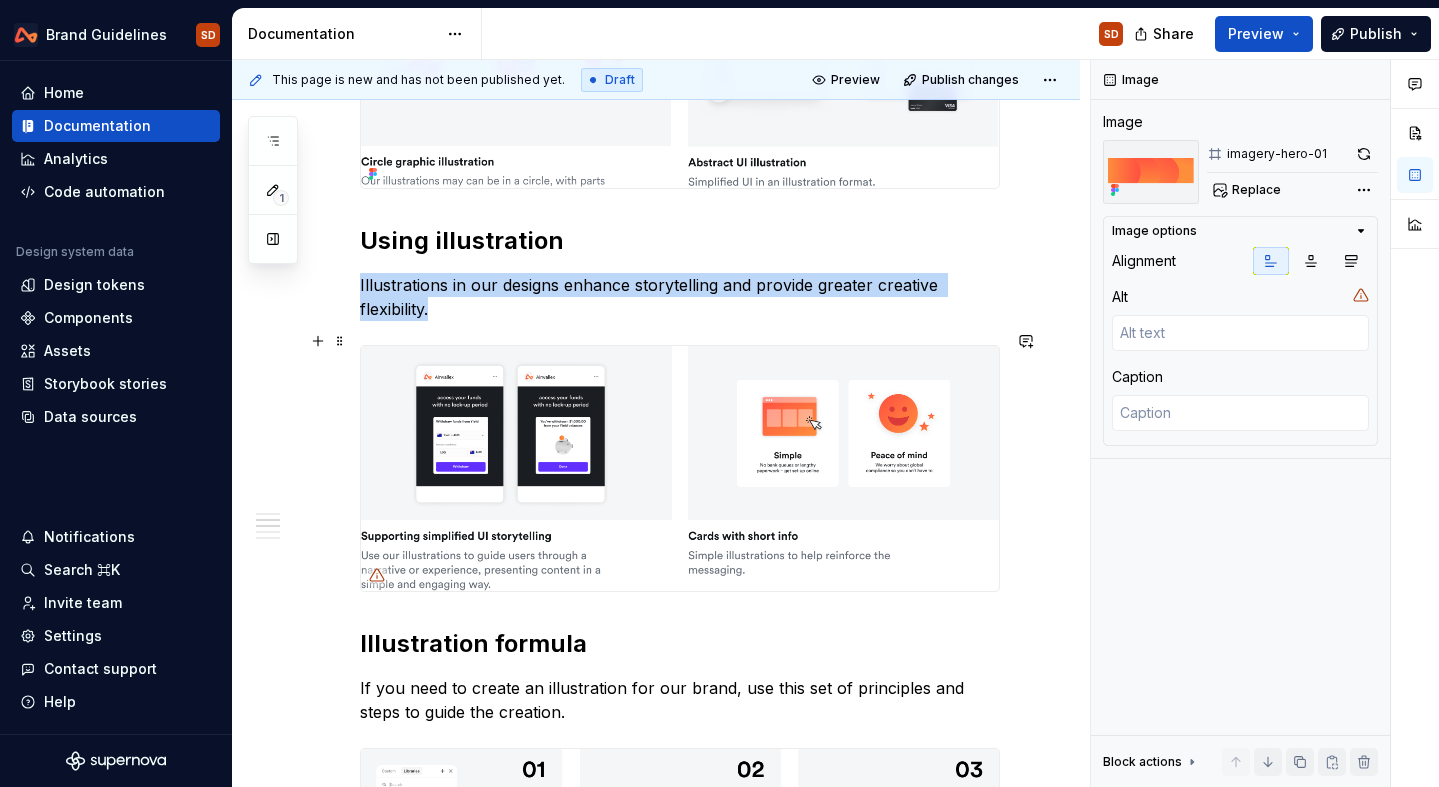click at bounding box center [680, 468] 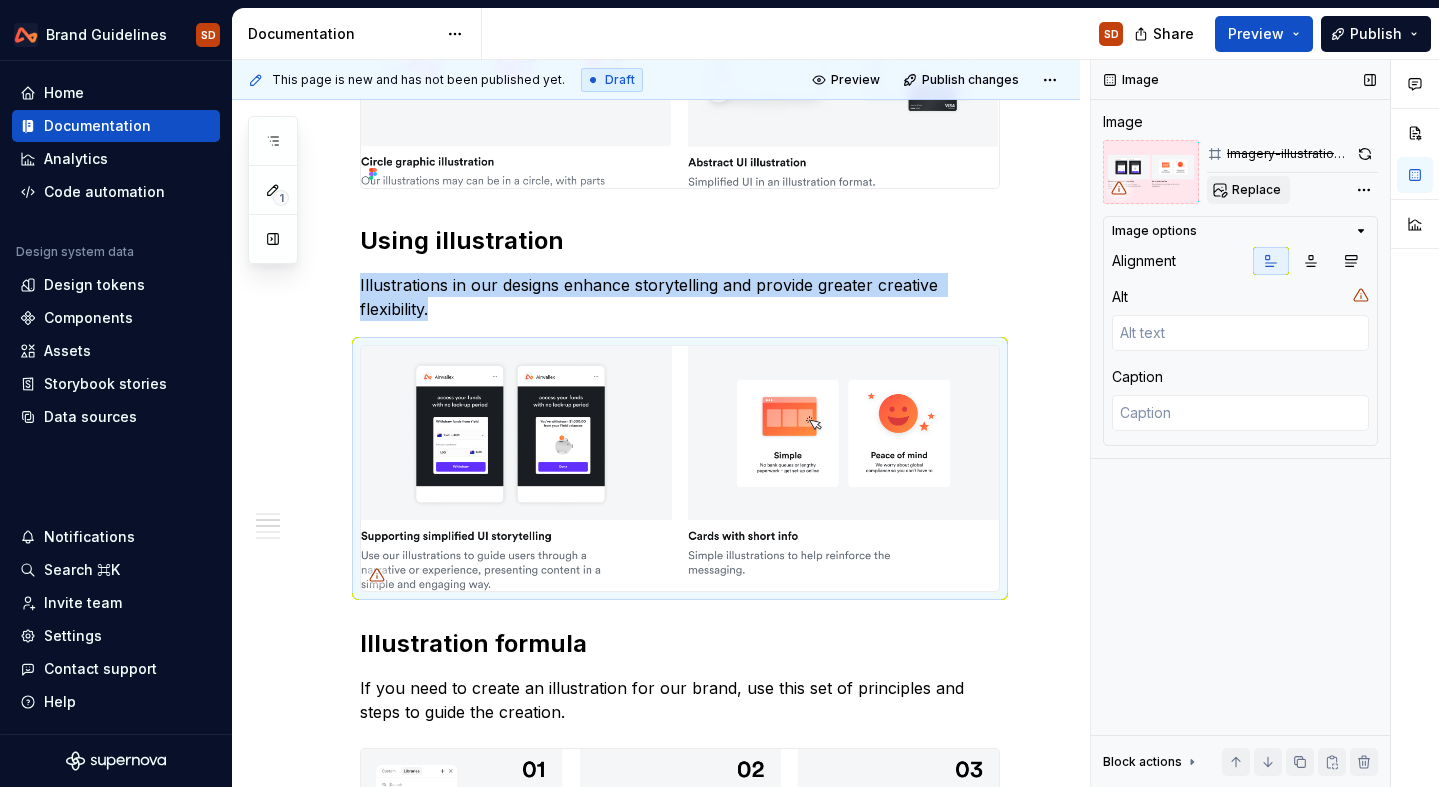 click on "Replace" at bounding box center (1256, 190) 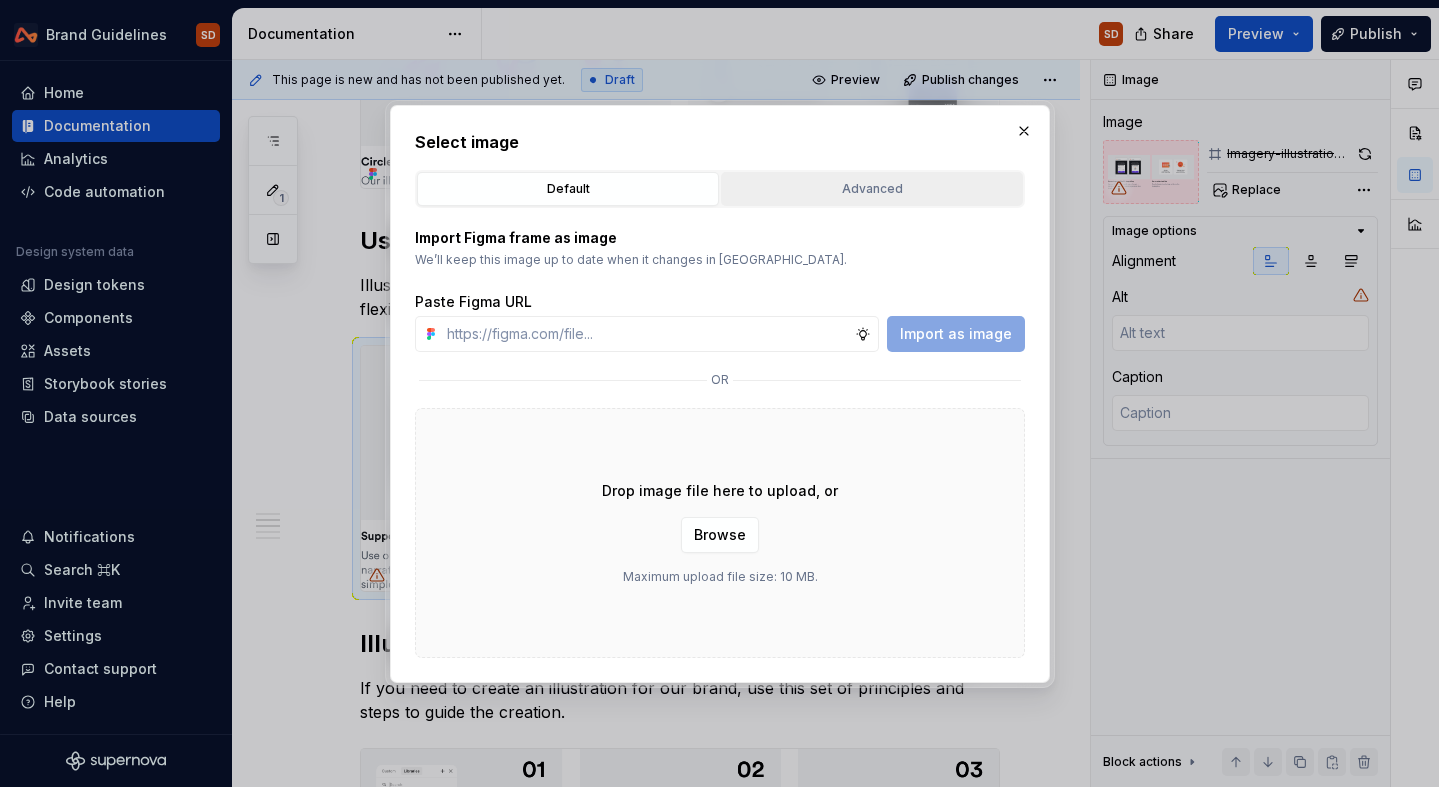 click on "Advanced" at bounding box center (872, 189) 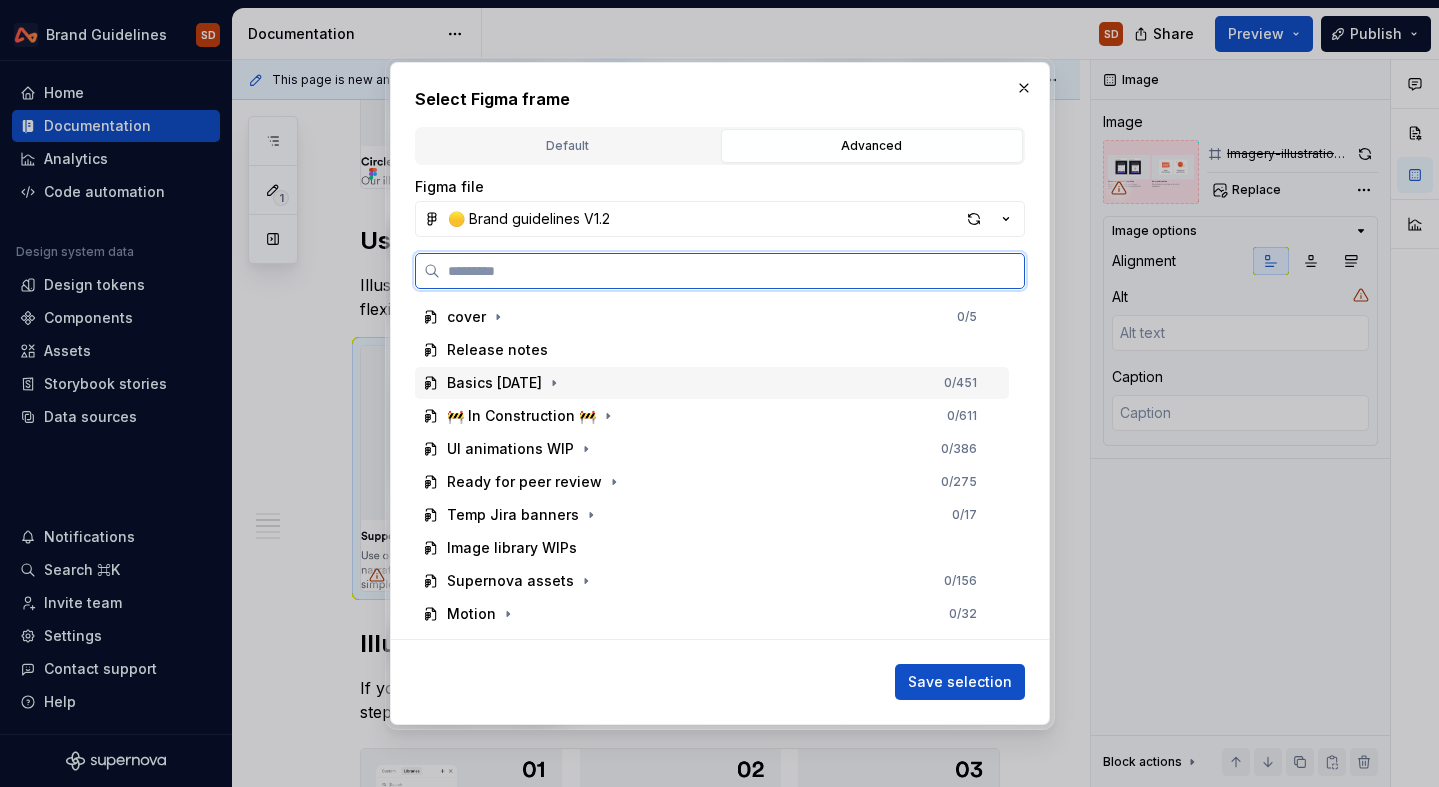 click on "Basics [DATE]" at bounding box center (494, 383) 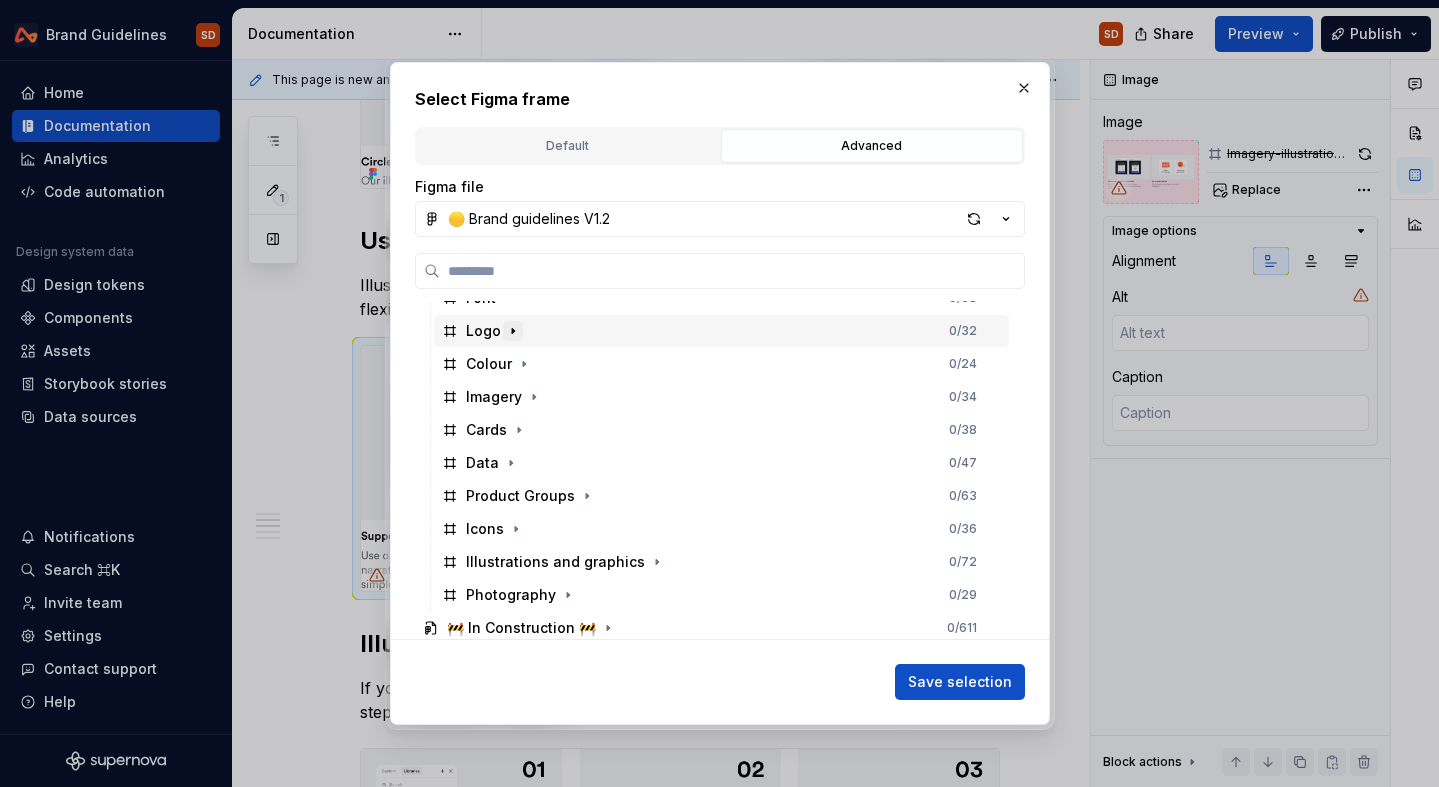 scroll, scrollTop: 316, scrollLeft: 0, axis: vertical 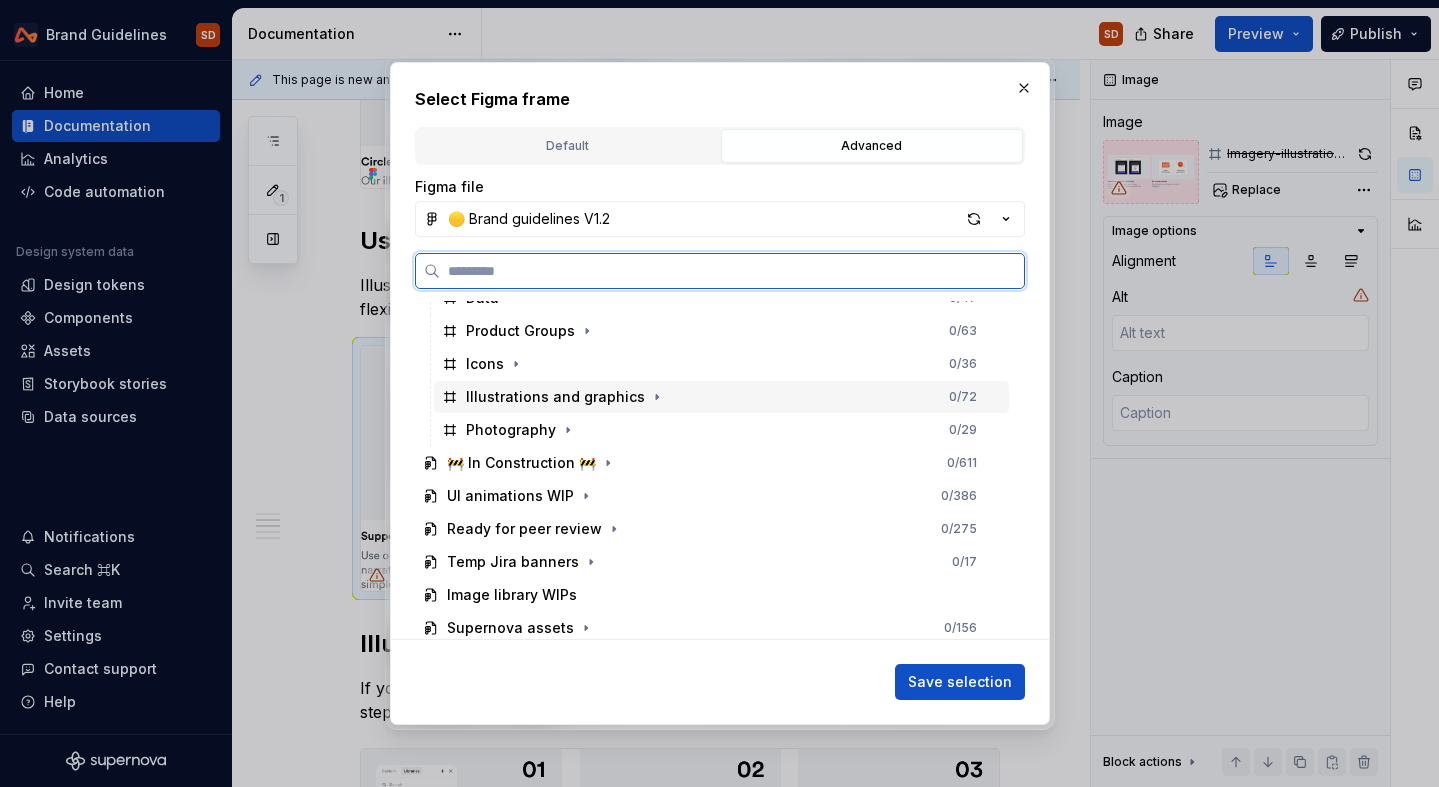 click on "Illustrations and graphics" at bounding box center [555, 397] 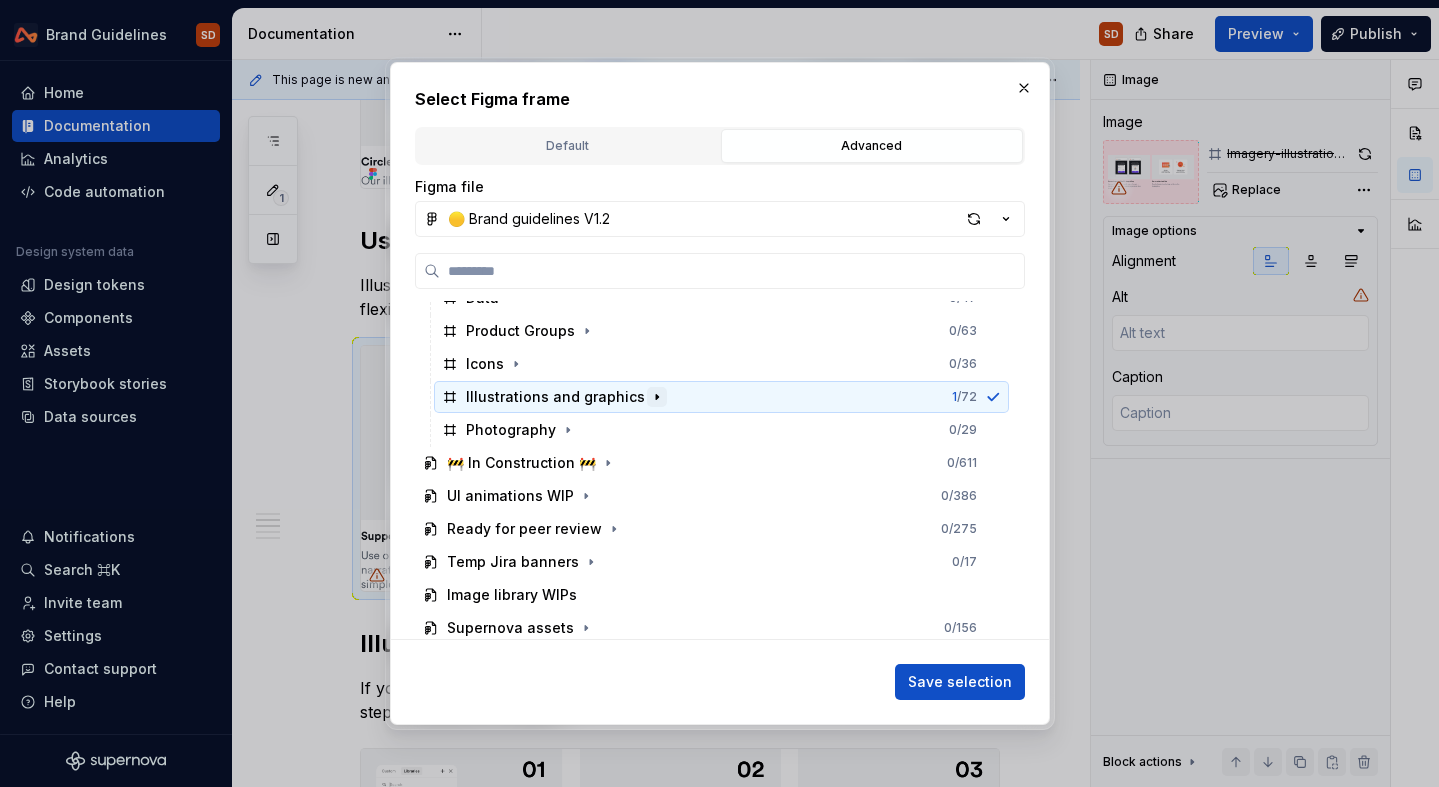 click 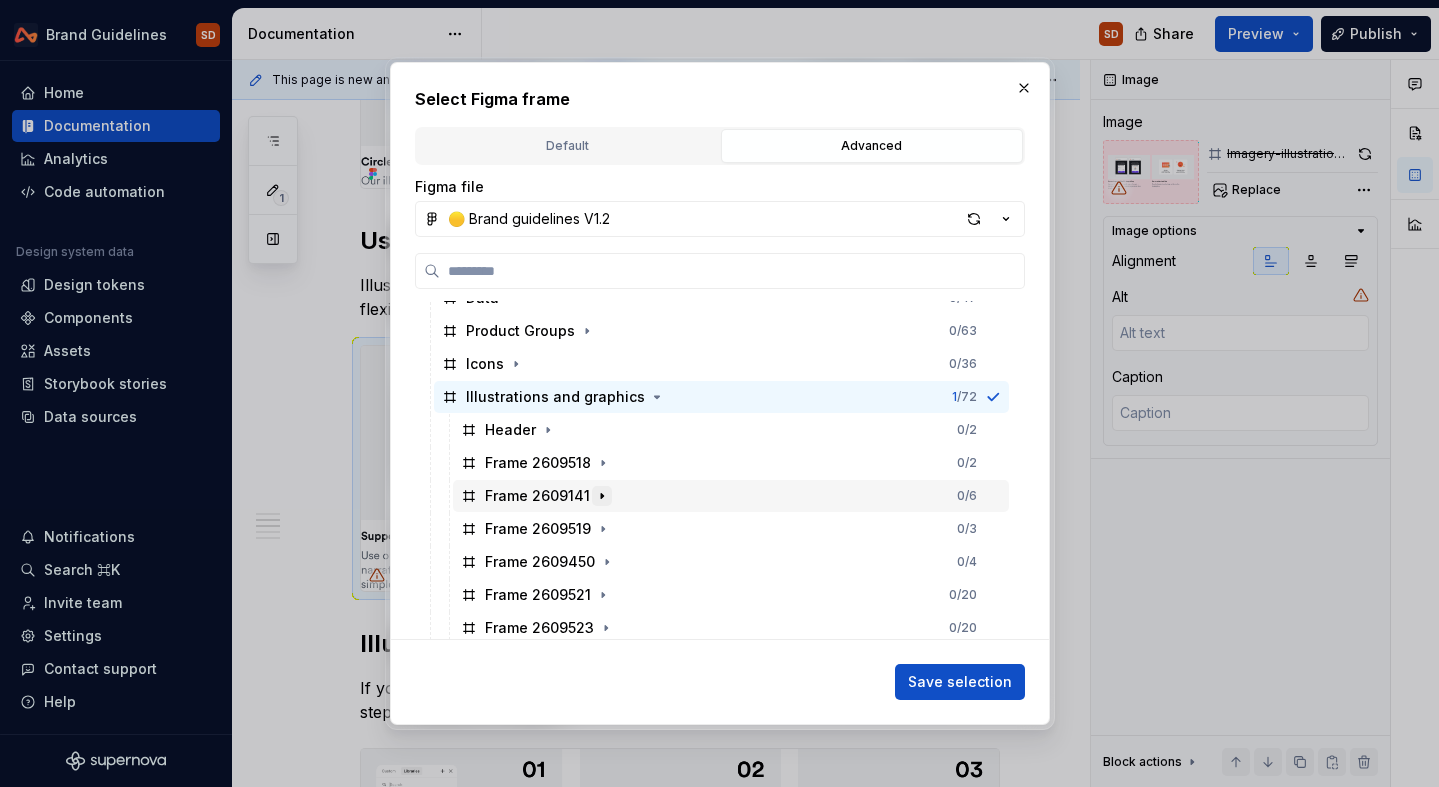 click 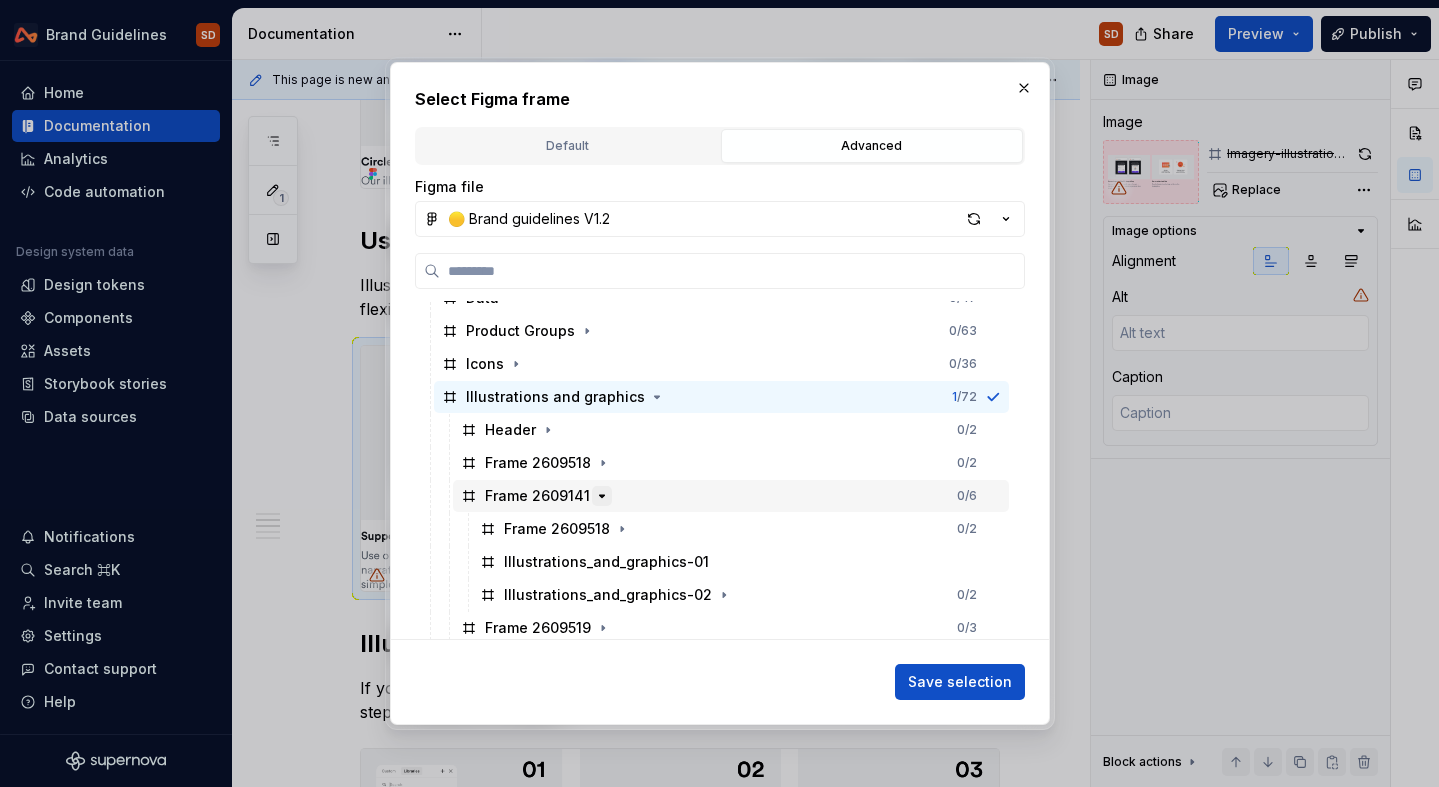 click 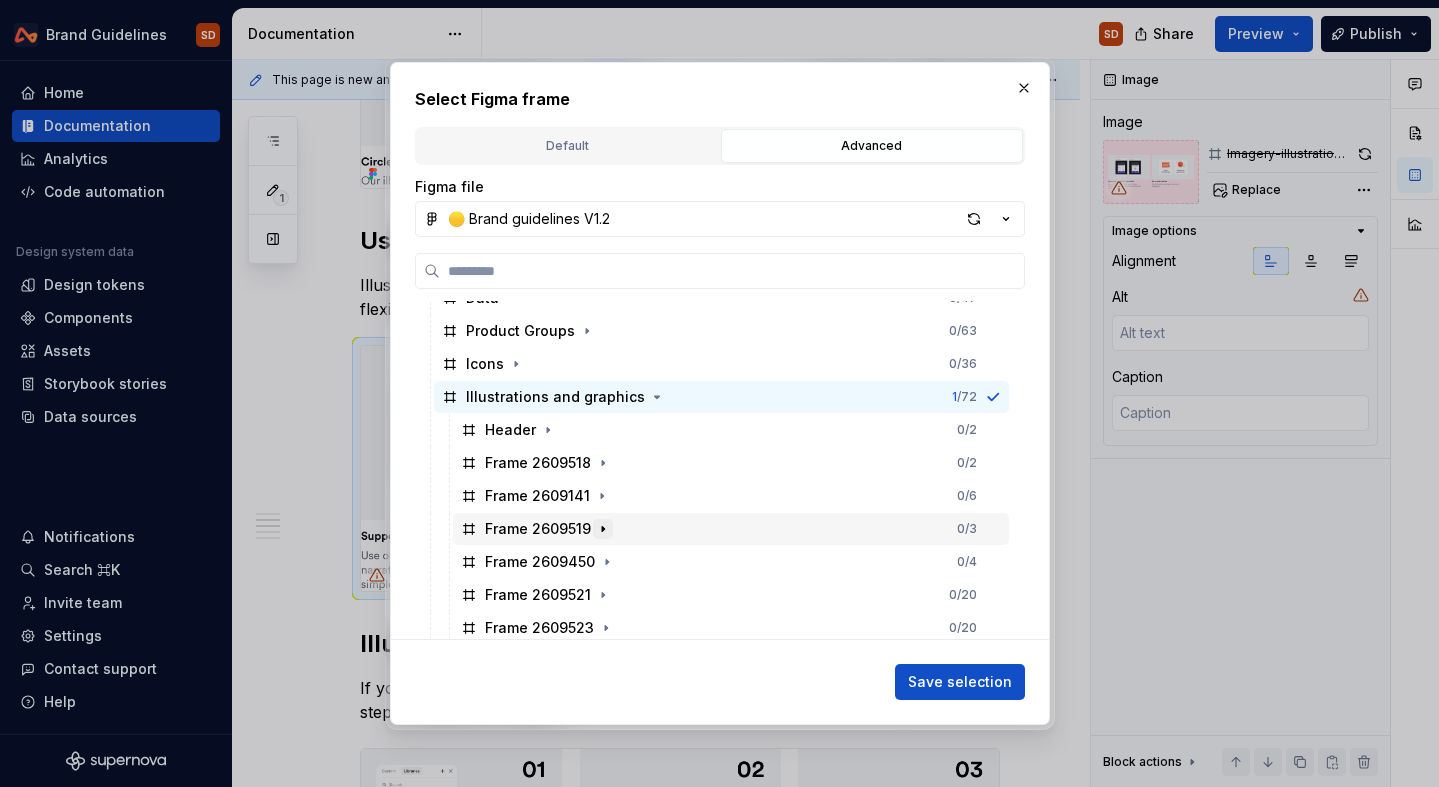 click 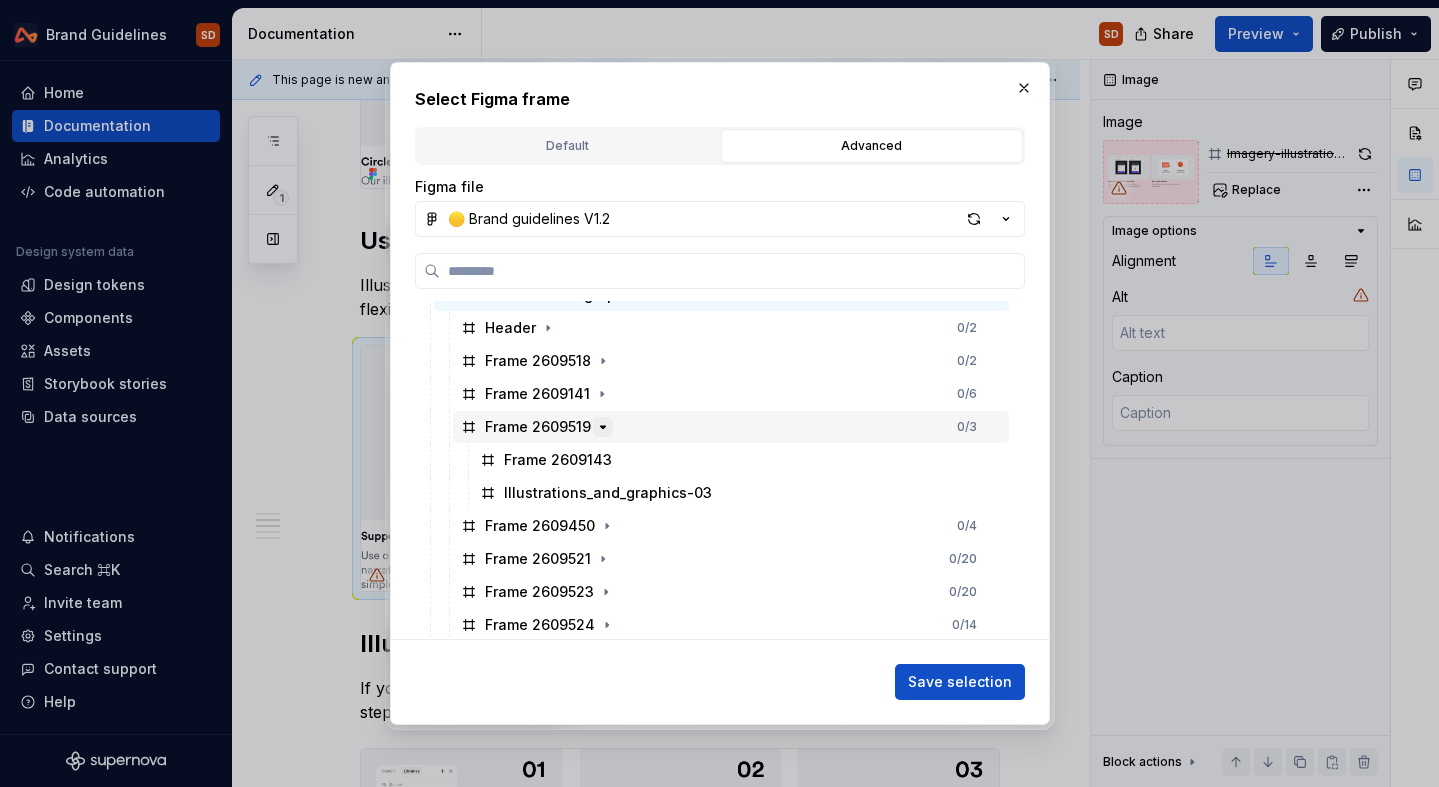scroll, scrollTop: 424, scrollLeft: 0, axis: vertical 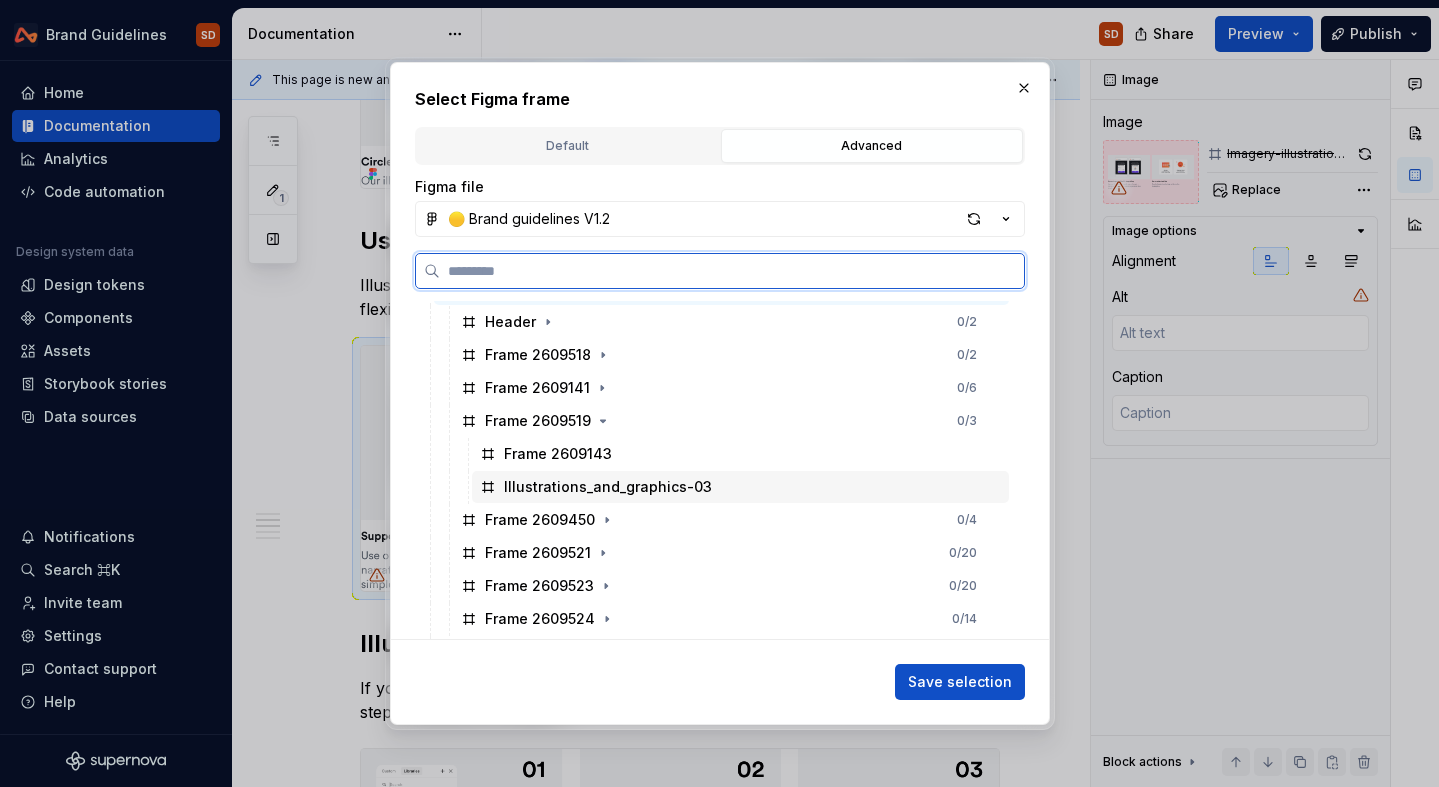 click on "Illustrations_and_graphics-03" at bounding box center [608, 487] 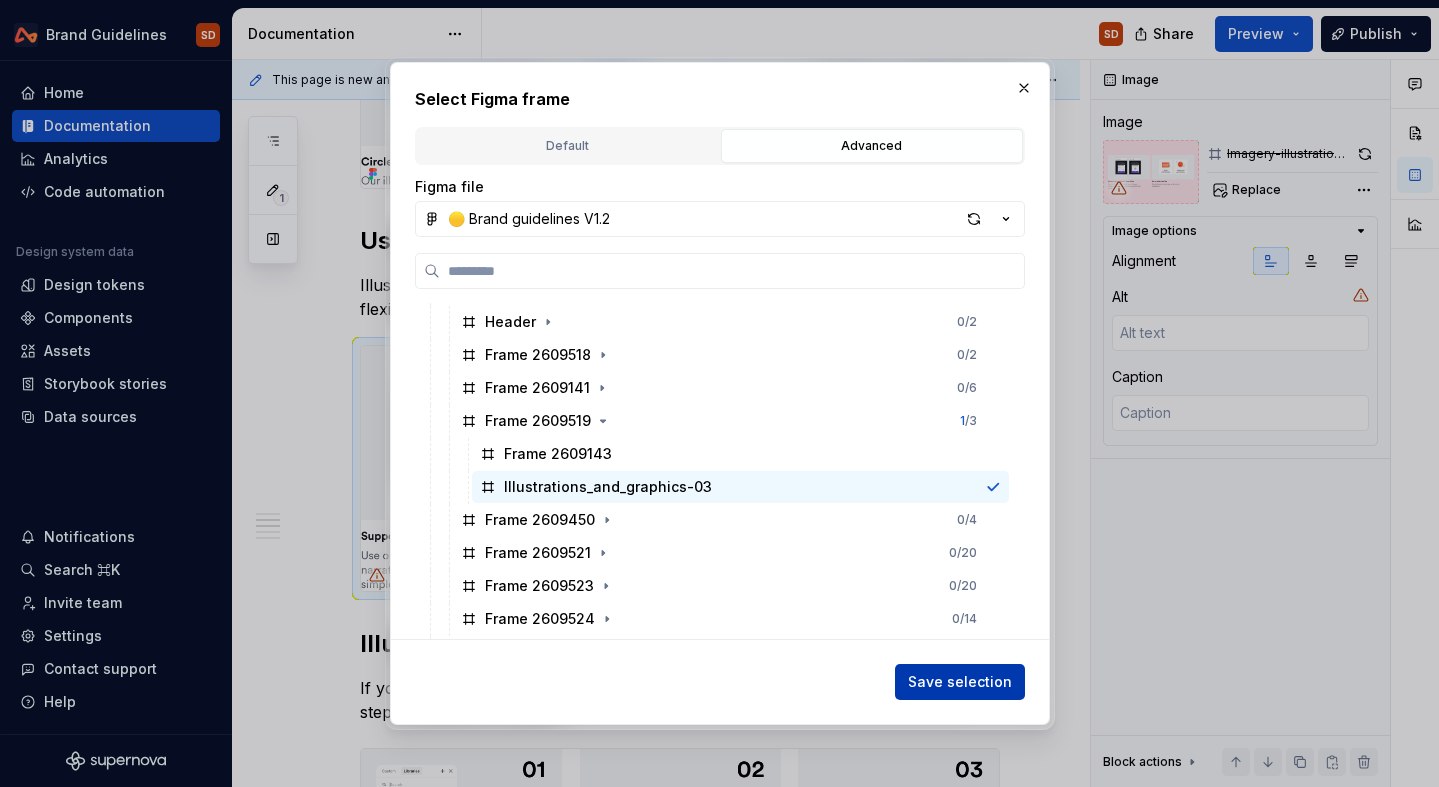 click on "Save selection" at bounding box center [960, 682] 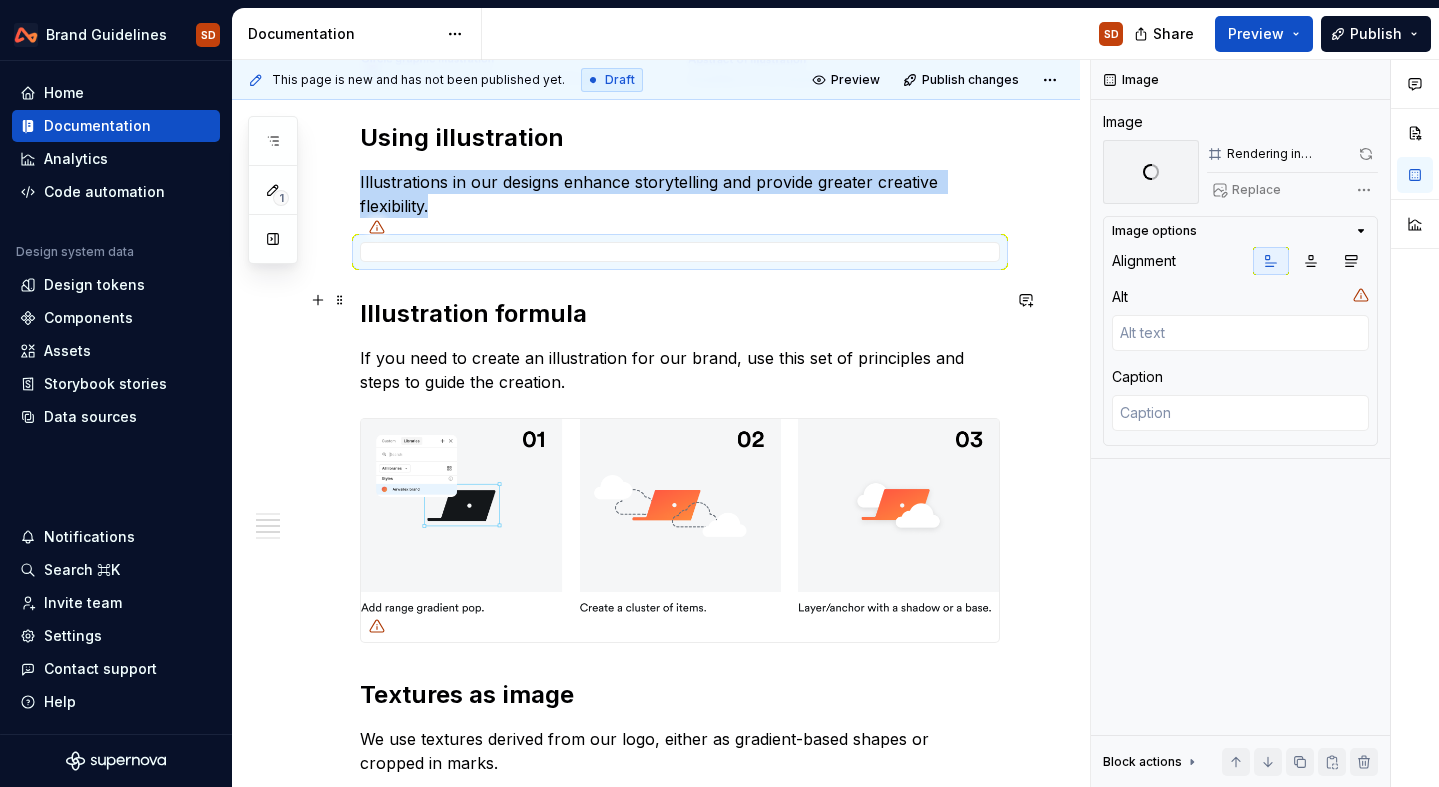 scroll, scrollTop: 1252, scrollLeft: 0, axis: vertical 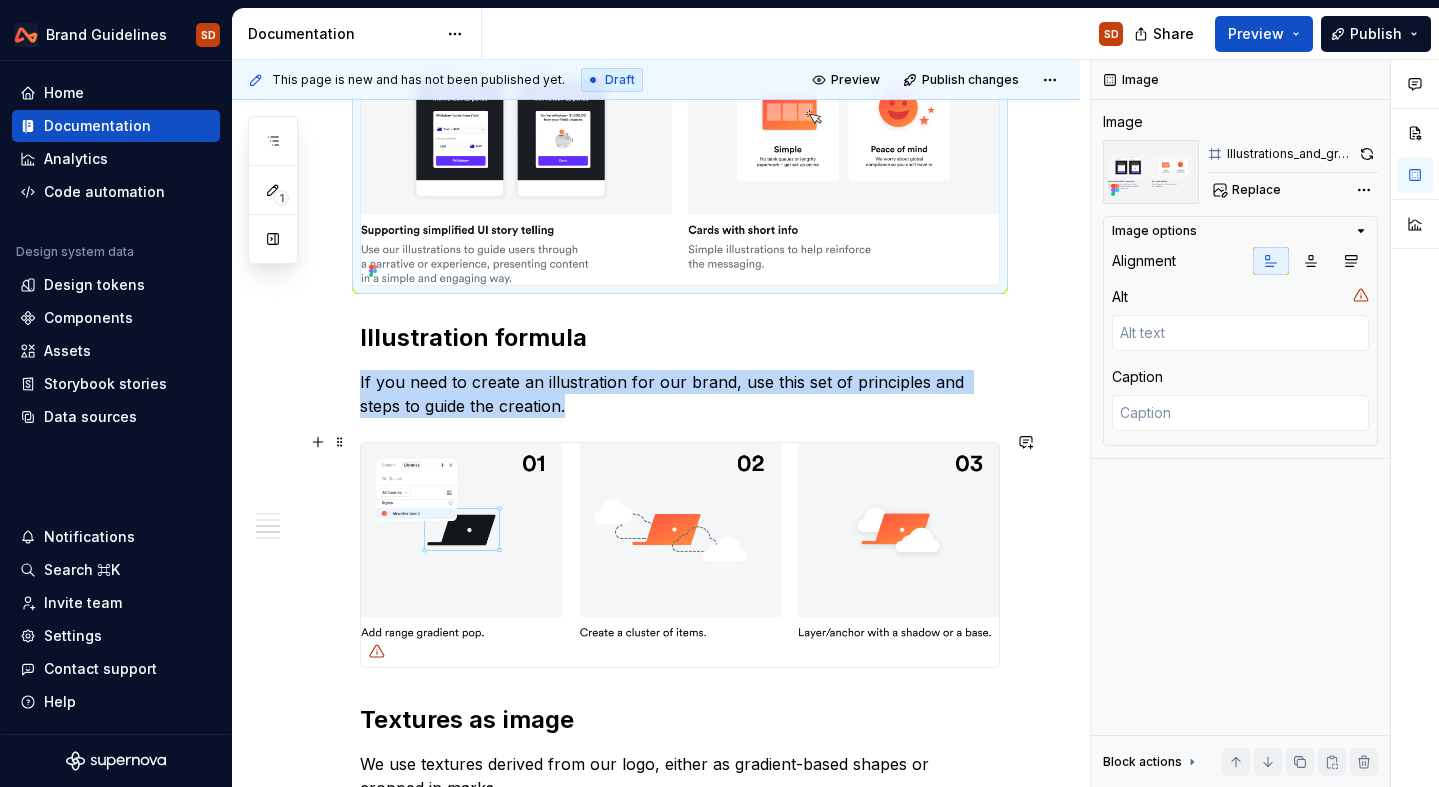 click at bounding box center (680, 555) 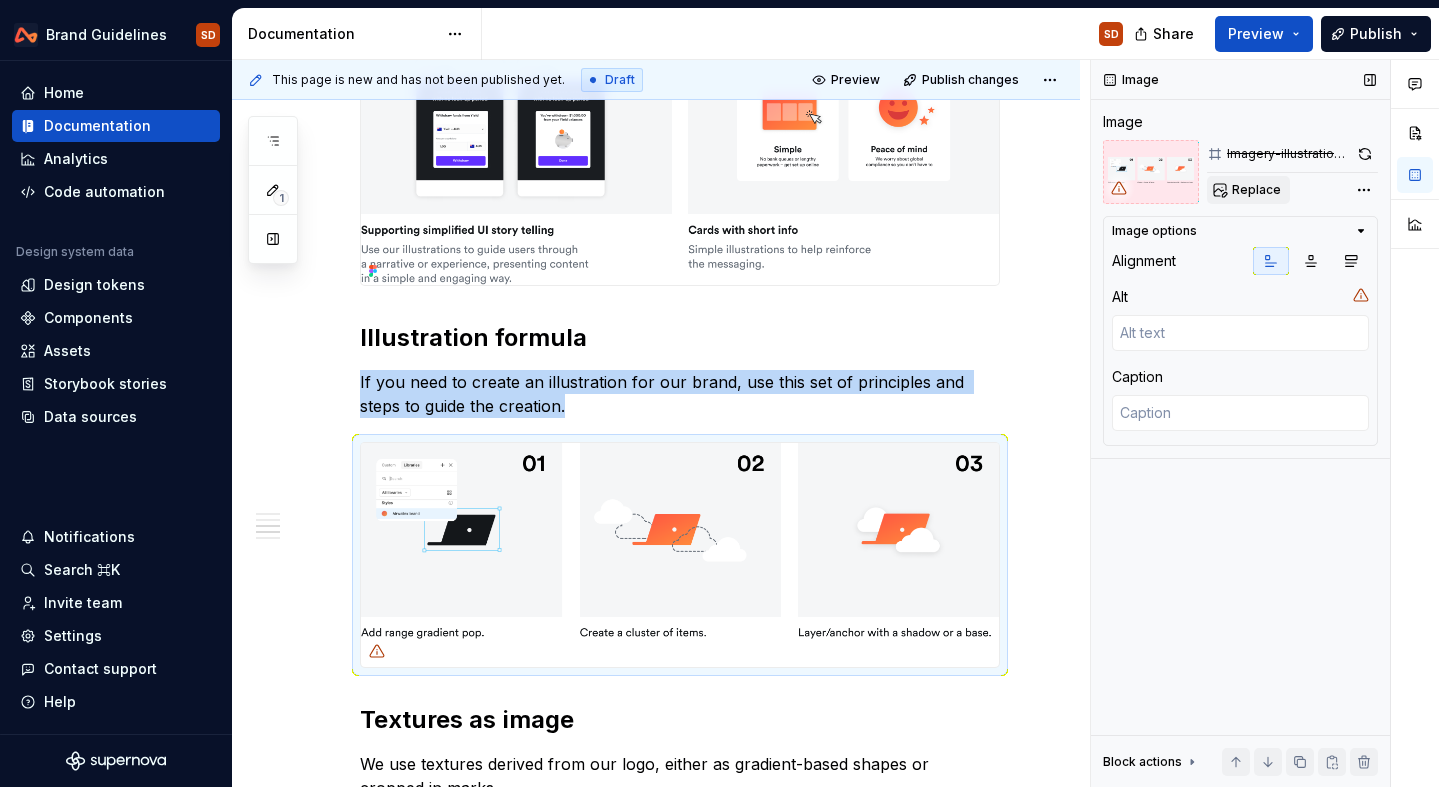 click on "Replace" at bounding box center (1248, 190) 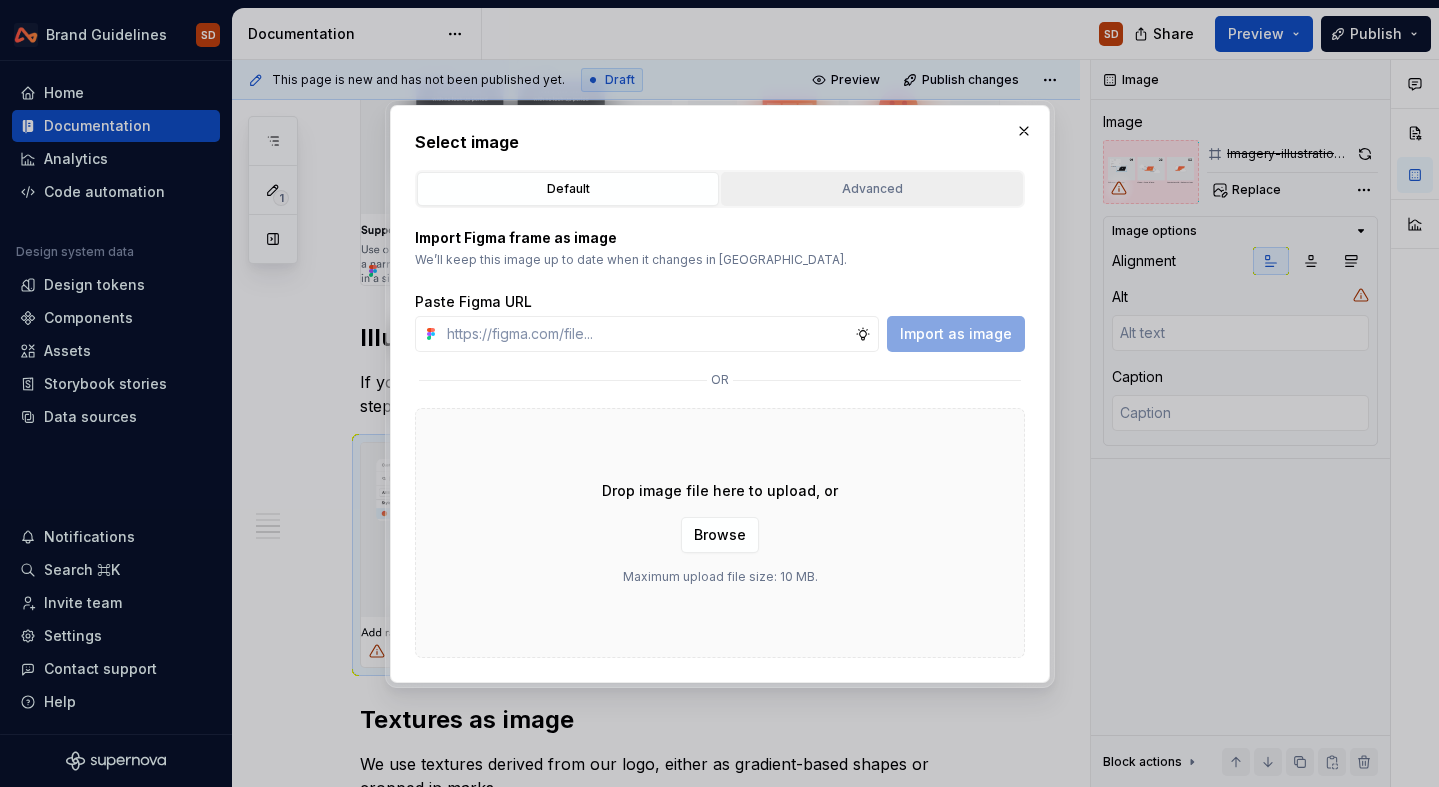 click on "Advanced" at bounding box center (872, 189) 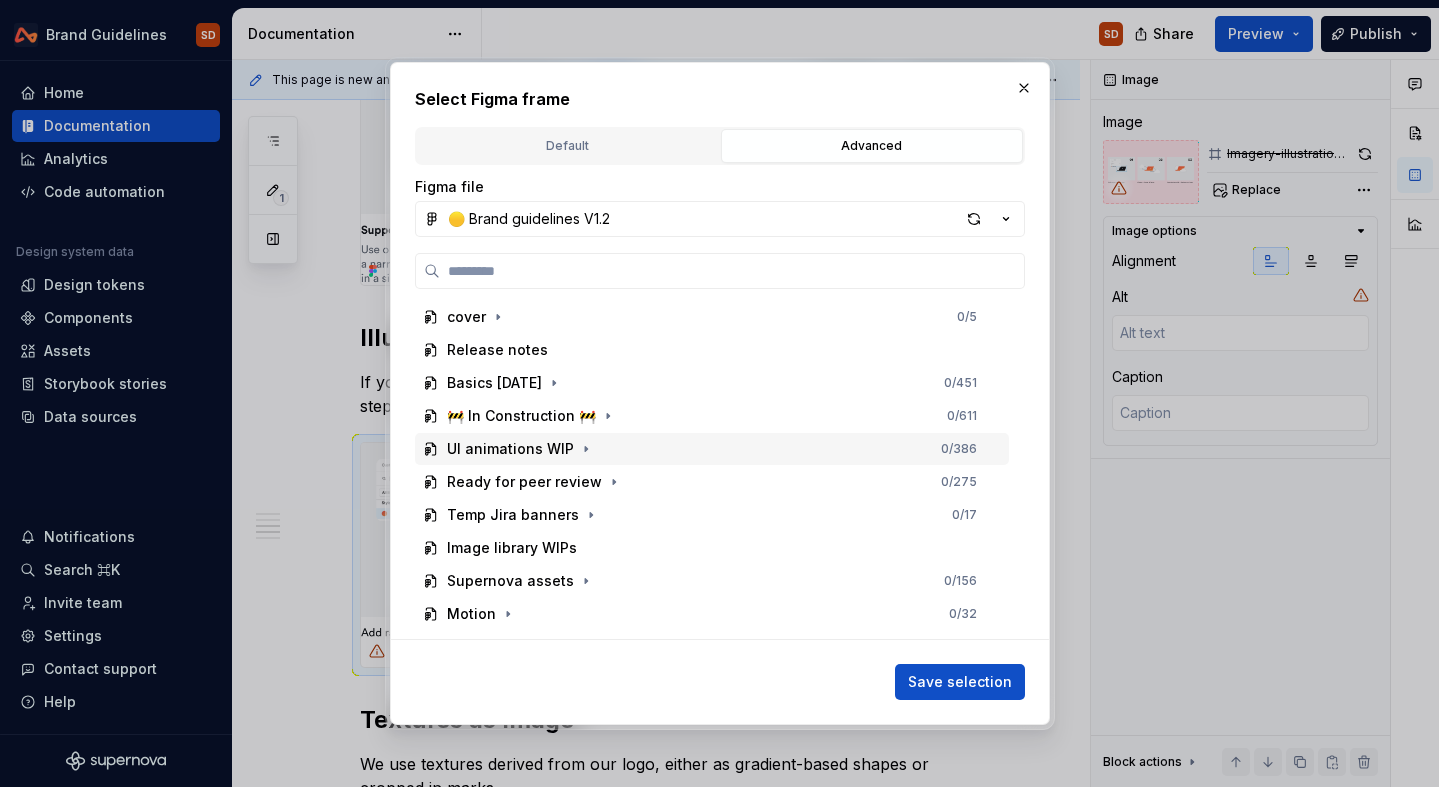 type on "*" 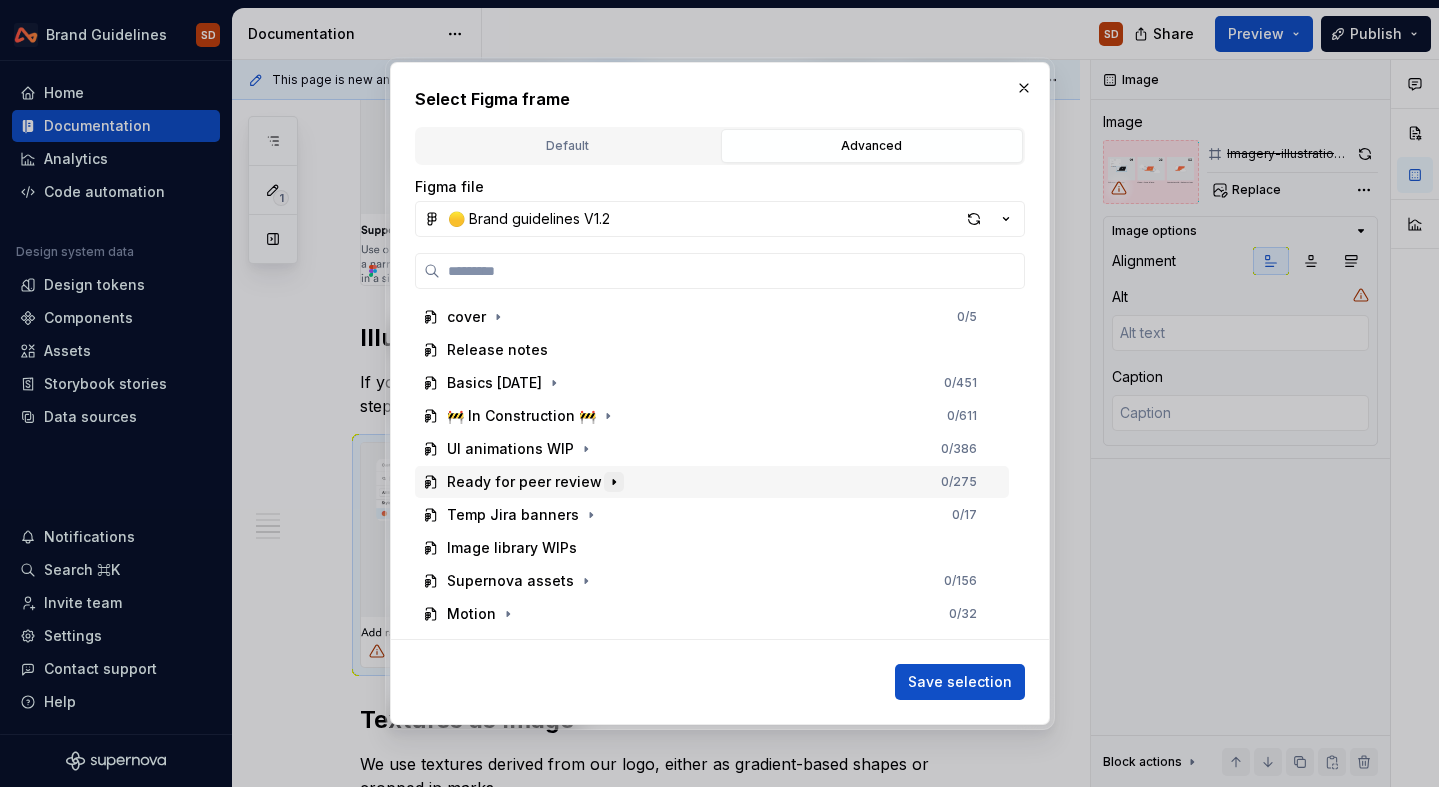 click 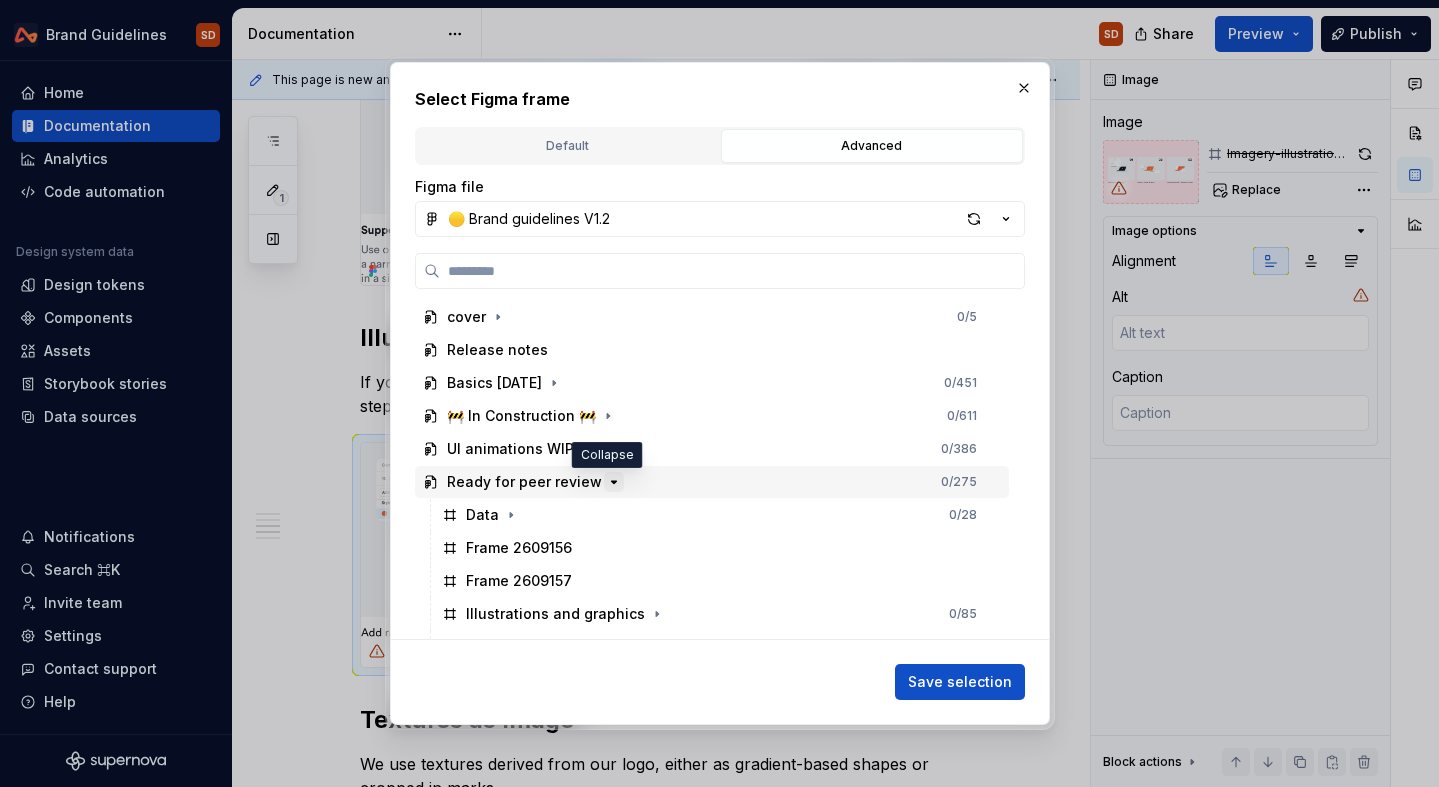 click 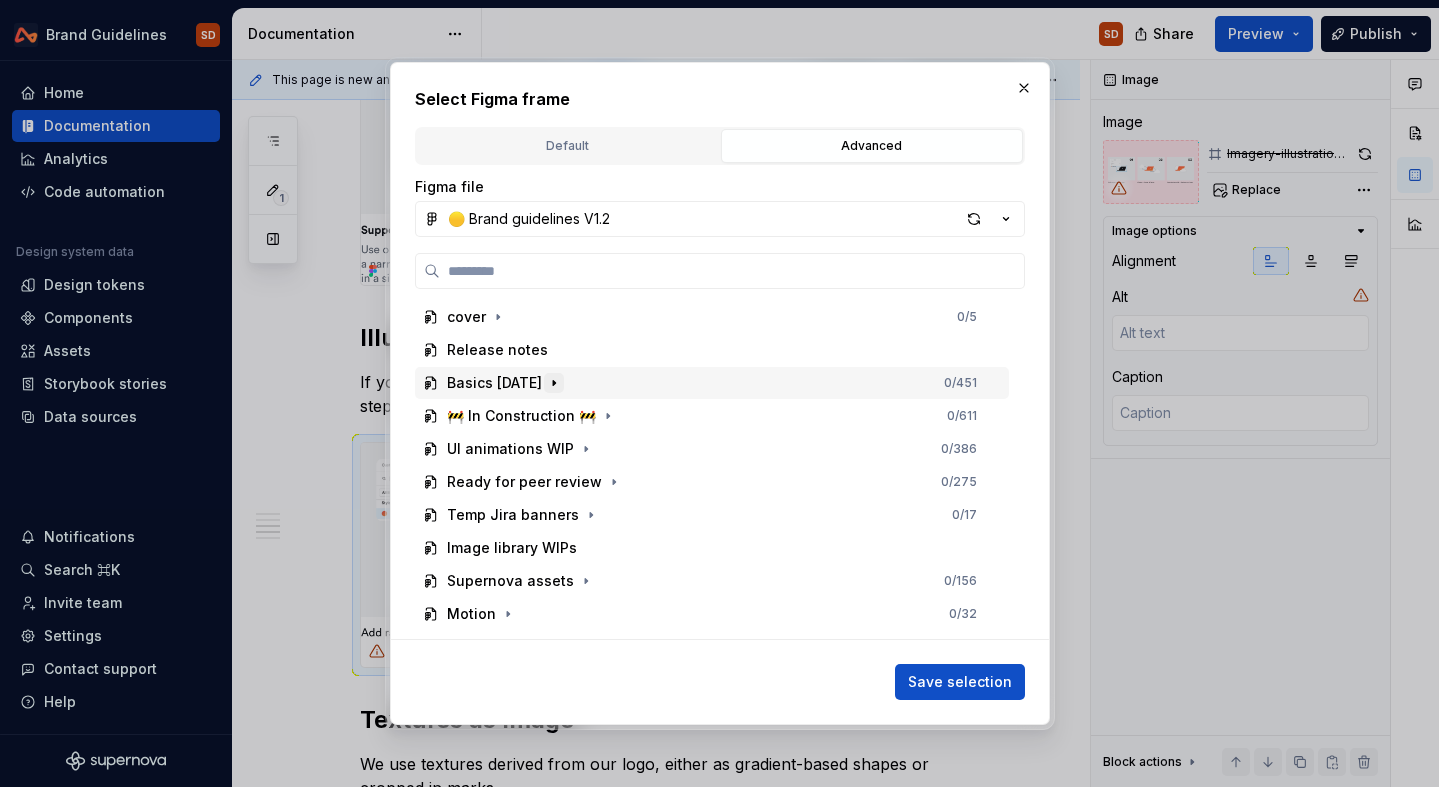 click 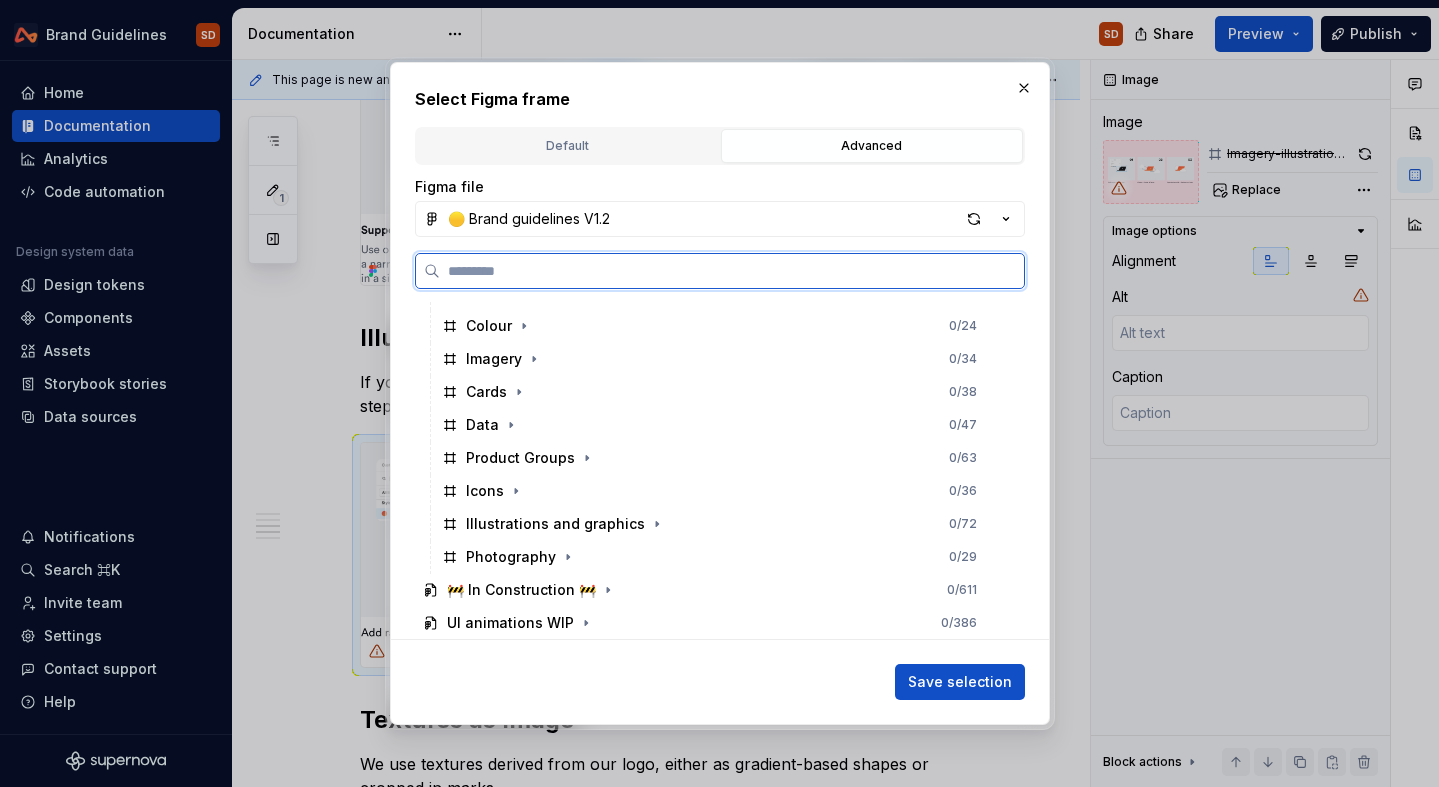 scroll, scrollTop: 212, scrollLeft: 0, axis: vertical 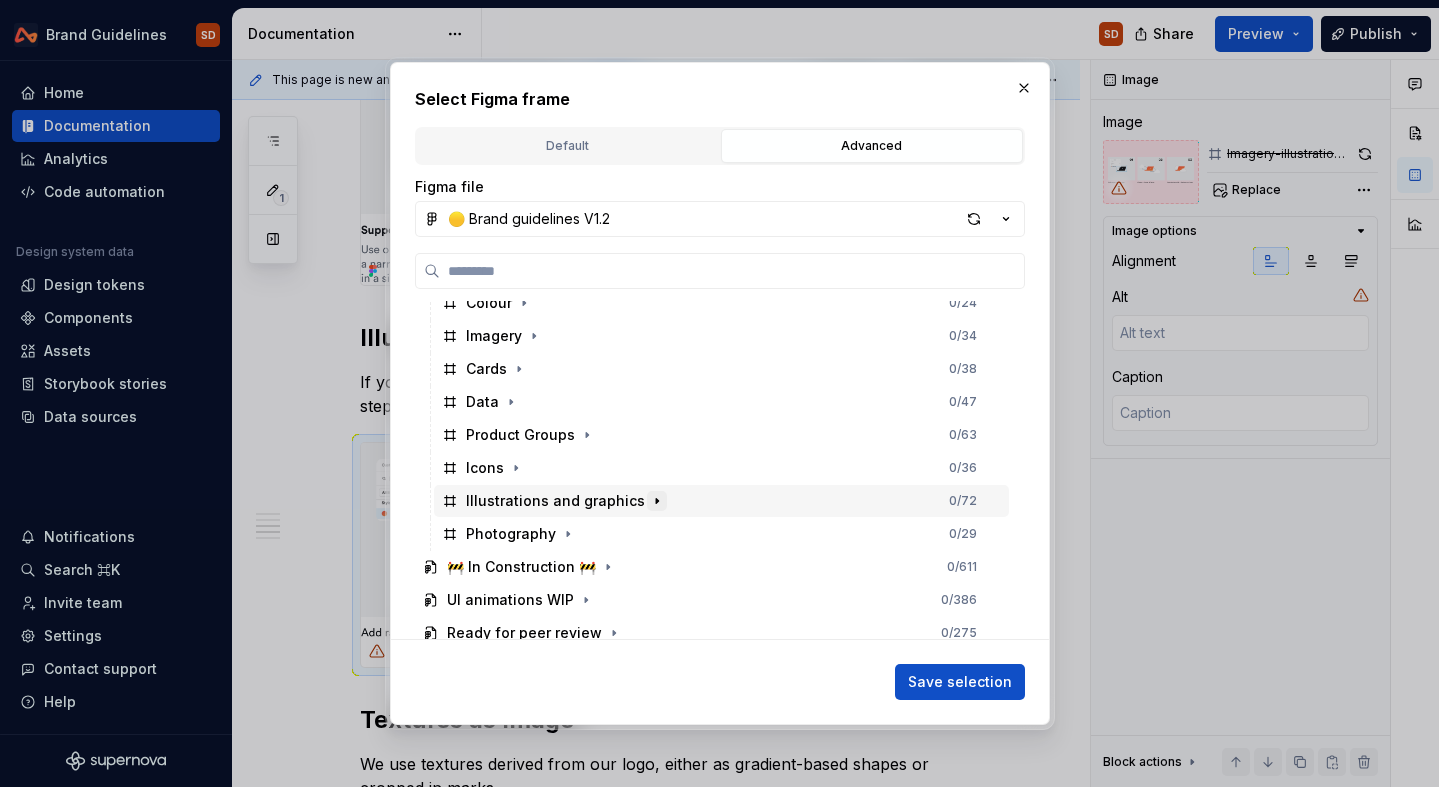 click 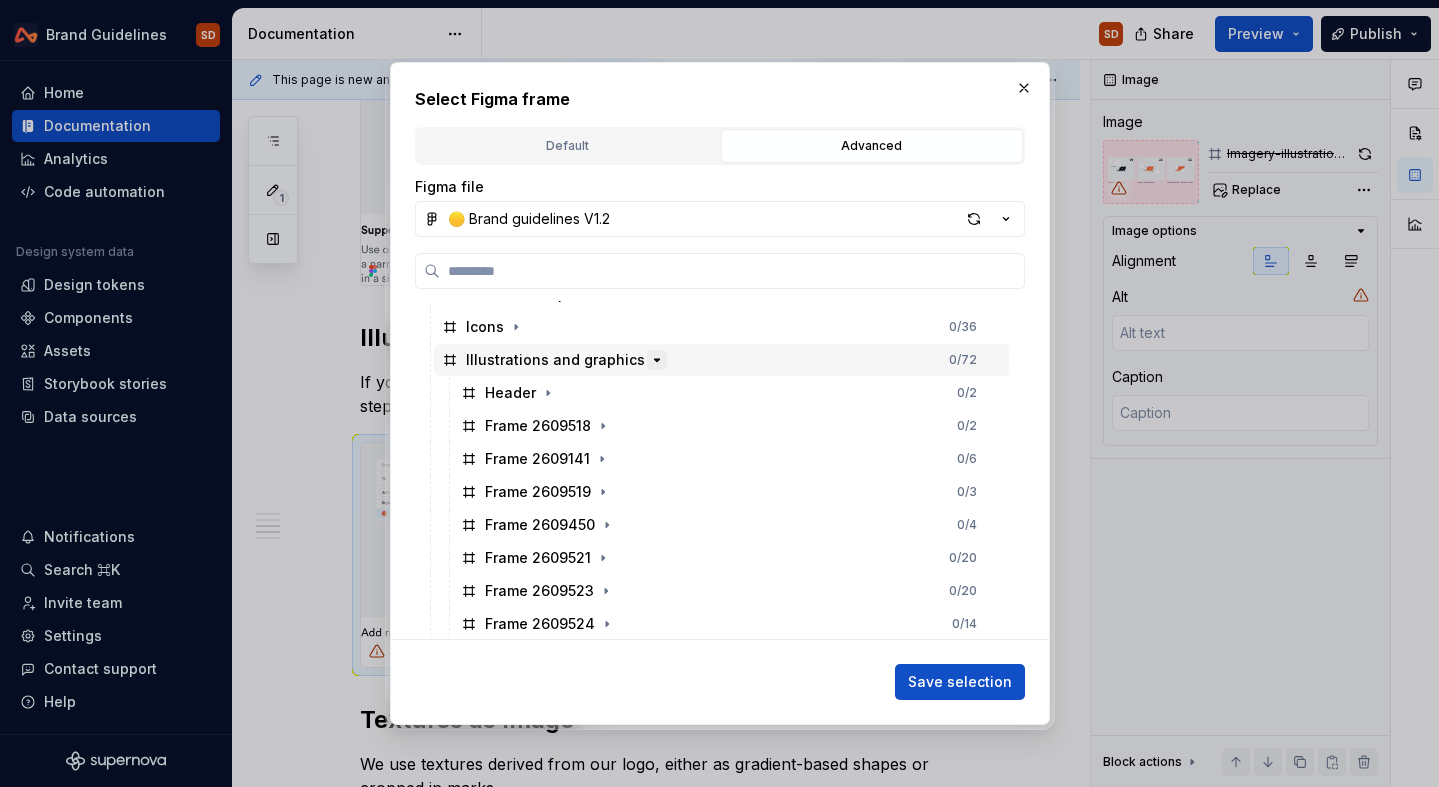 scroll, scrollTop: 368, scrollLeft: 0, axis: vertical 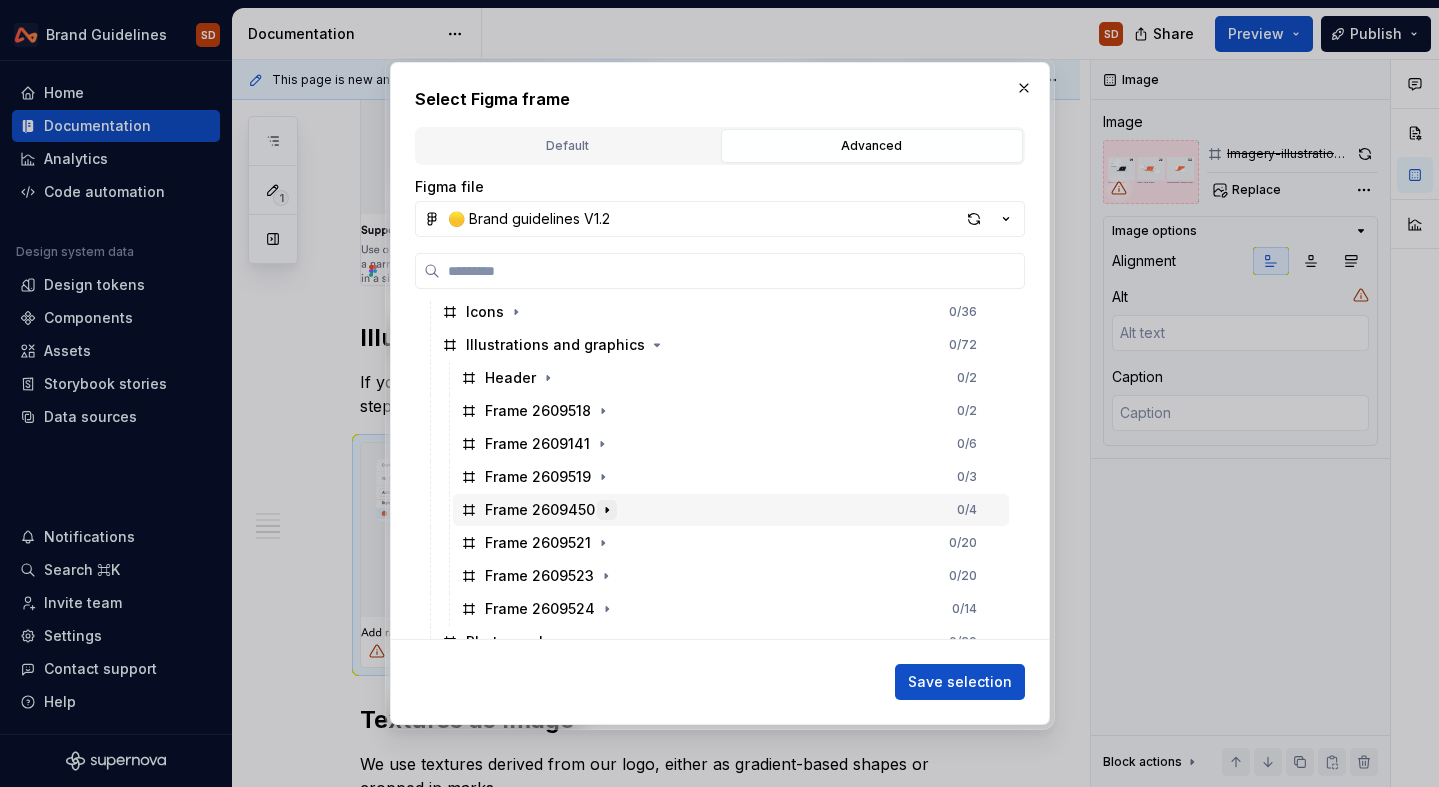 click 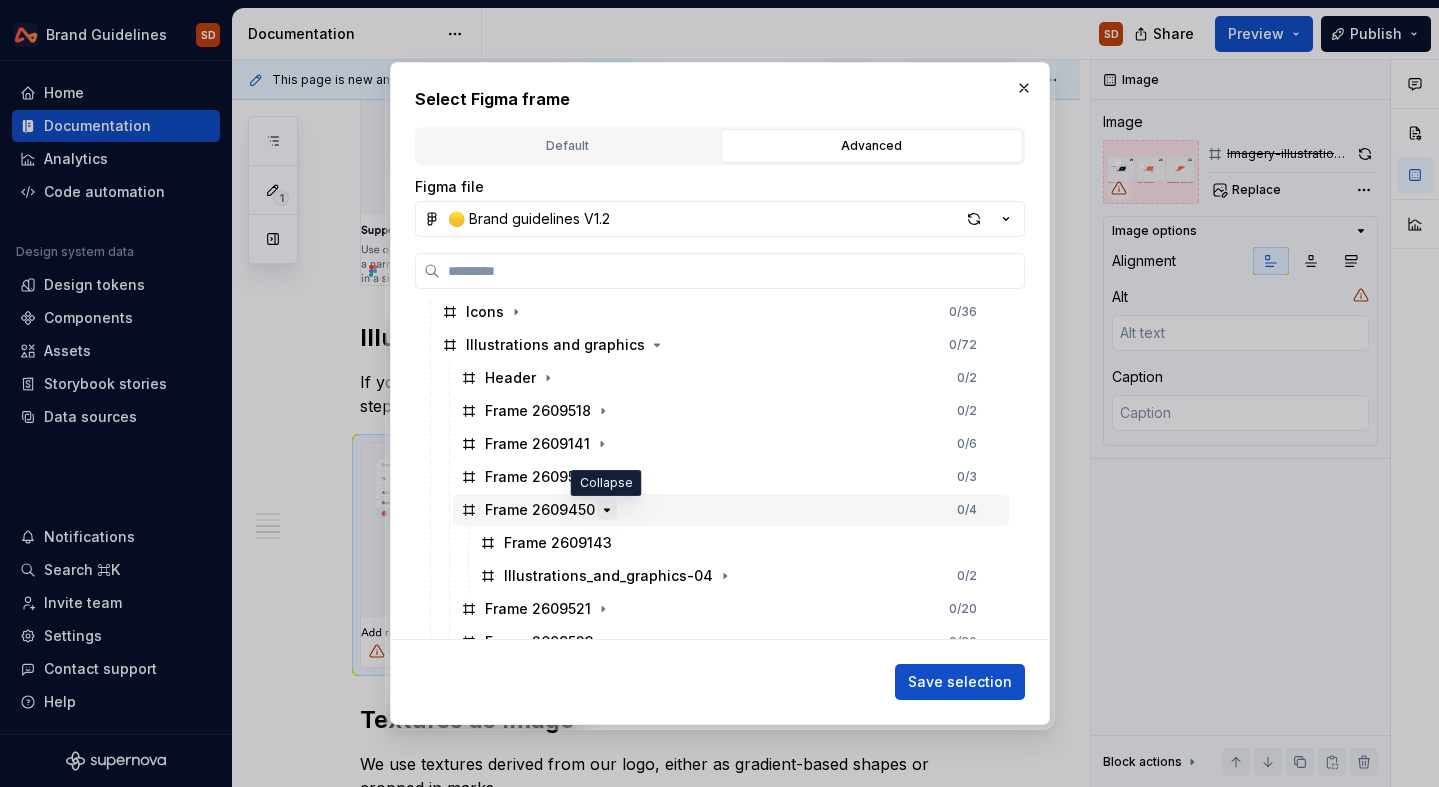 type 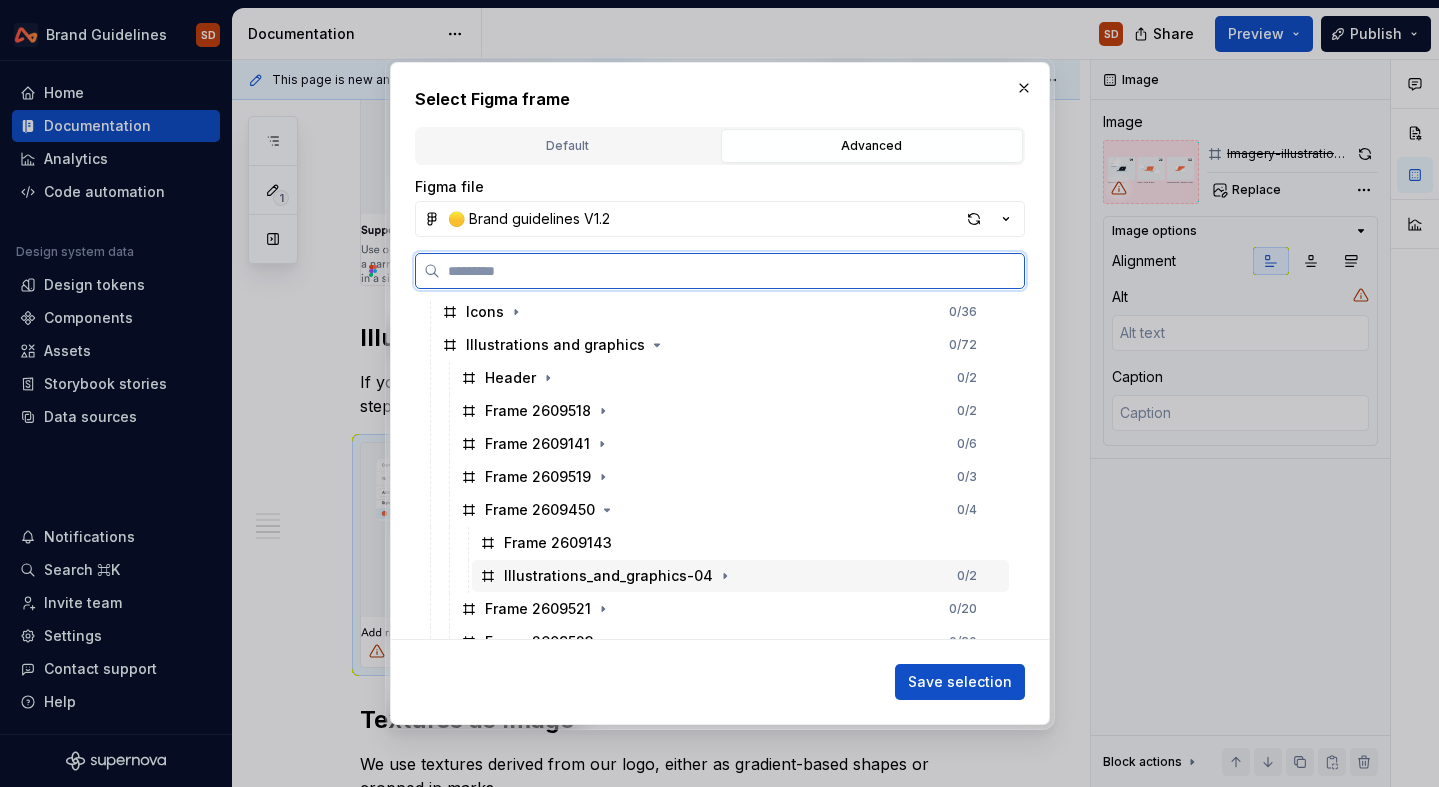 click on "Illustrations_and_graphics-04" at bounding box center [608, 576] 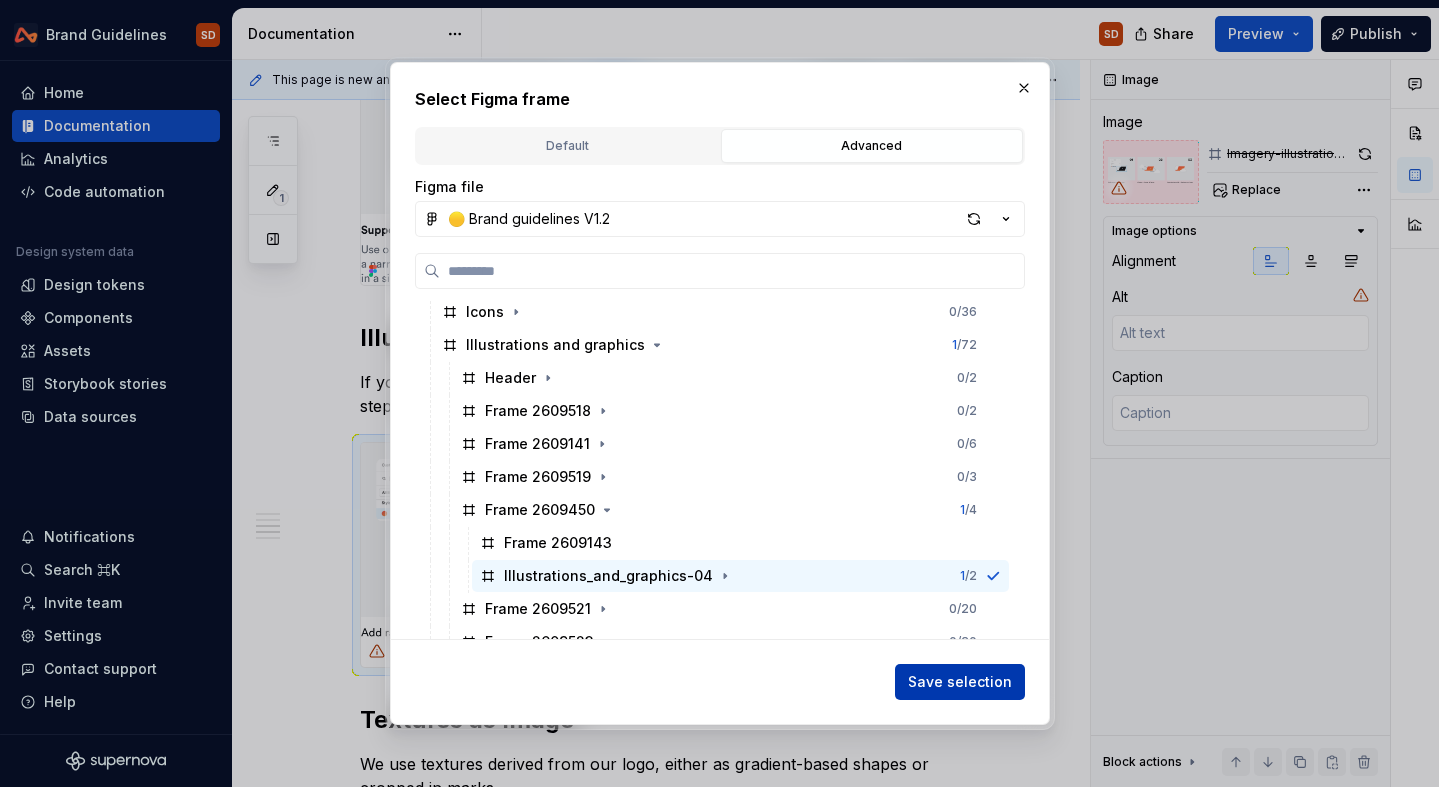click on "Save selection" at bounding box center (960, 682) 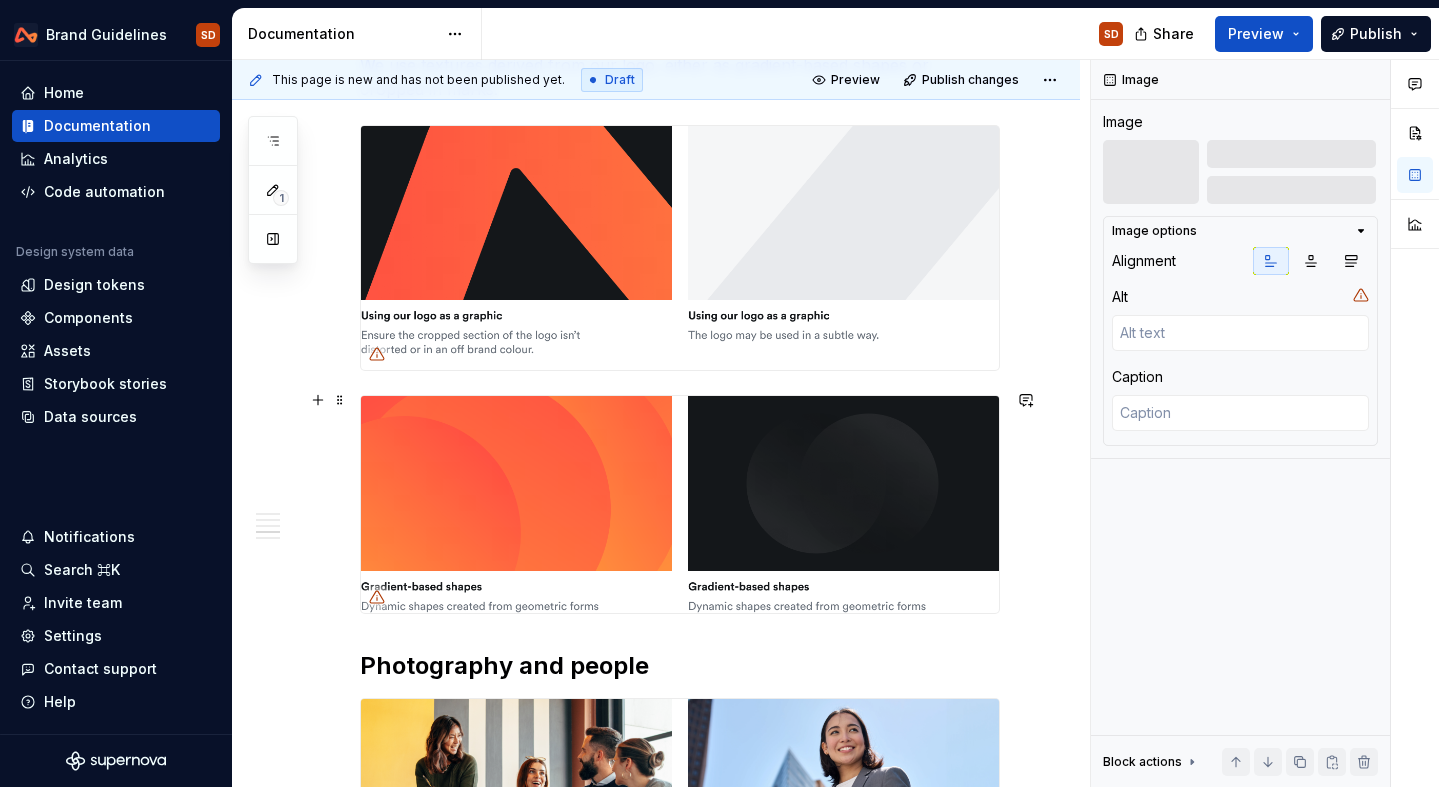 scroll, scrollTop: 1829, scrollLeft: 0, axis: vertical 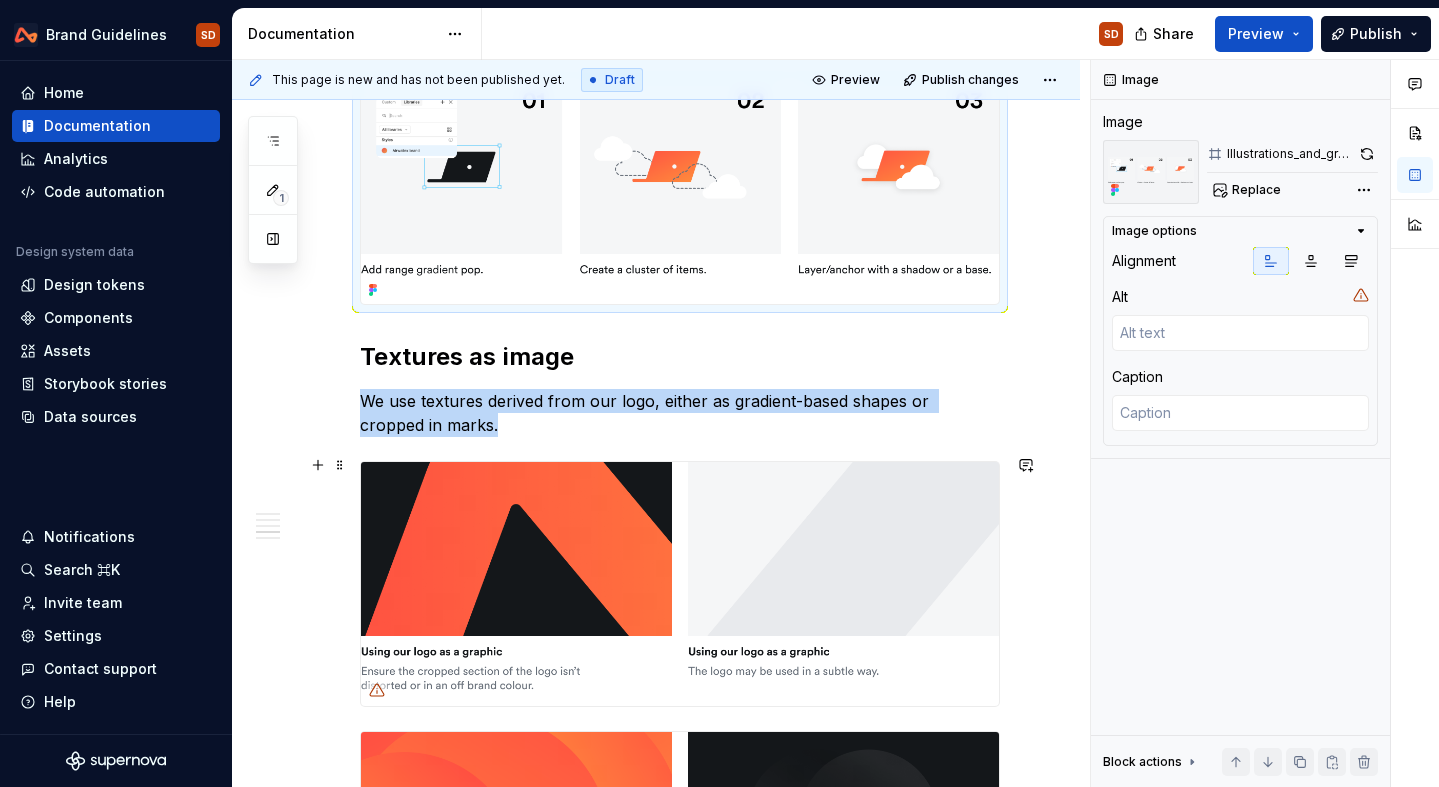 click at bounding box center [680, 584] 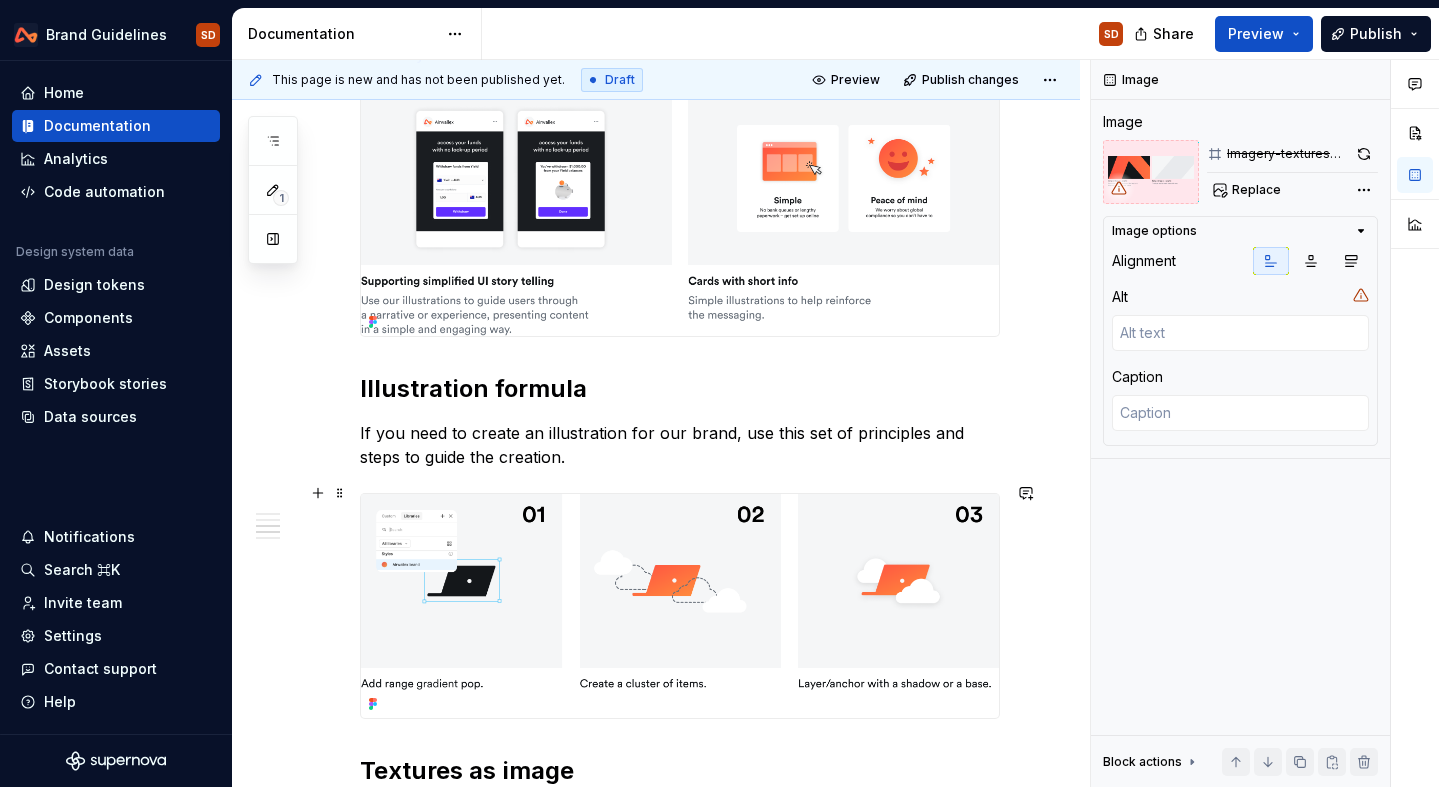 scroll, scrollTop: 1402, scrollLeft: 0, axis: vertical 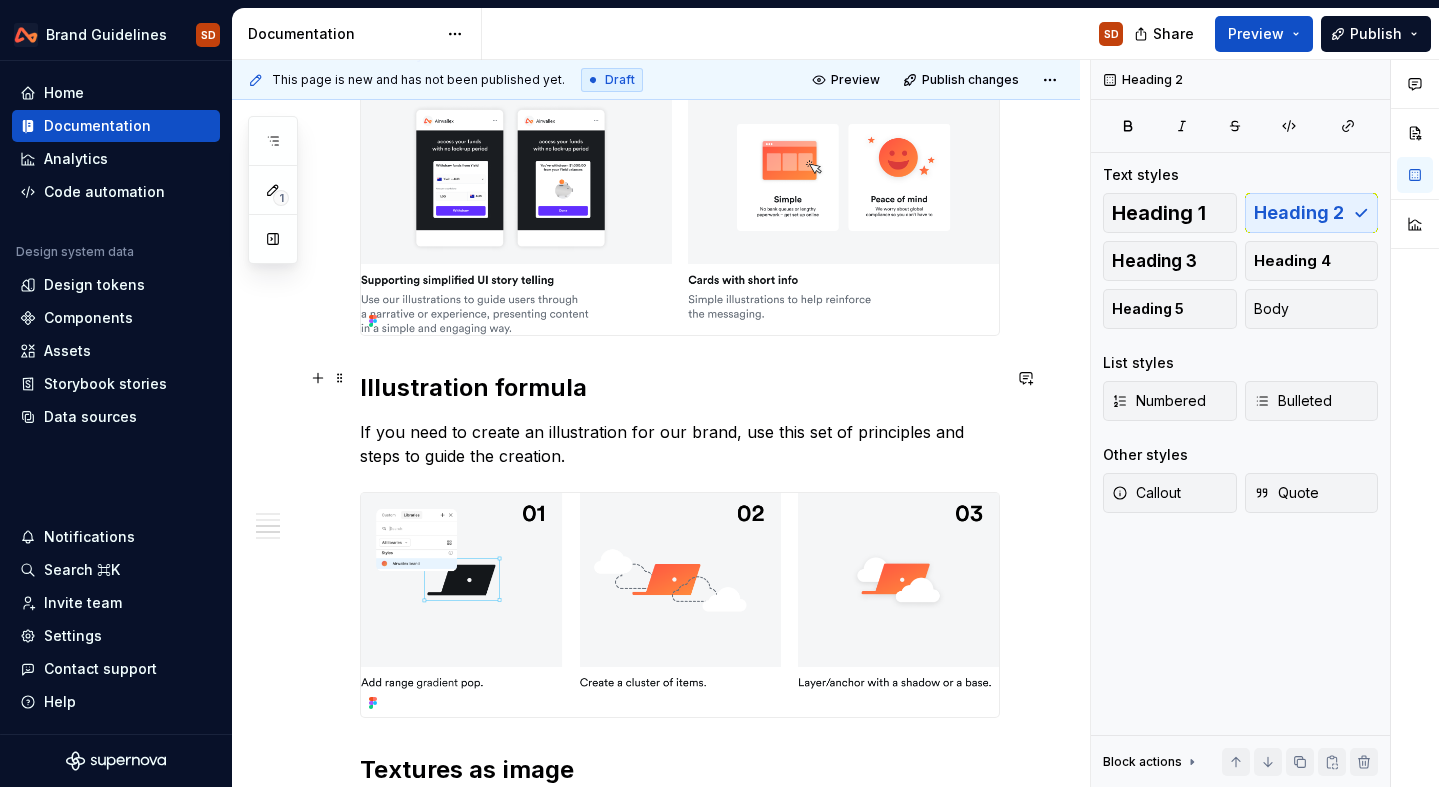 click on "Illustration formula" at bounding box center (680, 388) 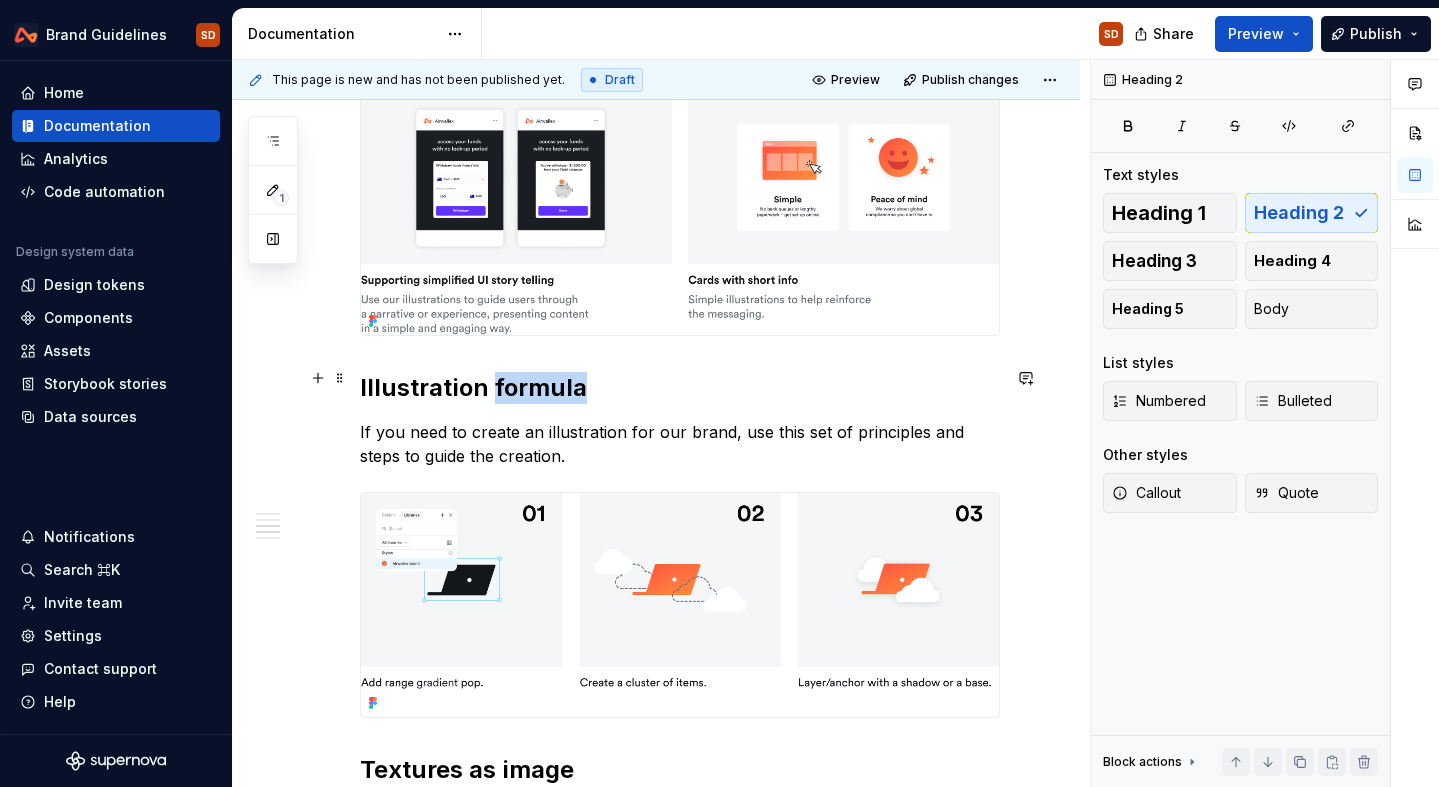 click on "Illustration formula" at bounding box center (680, 388) 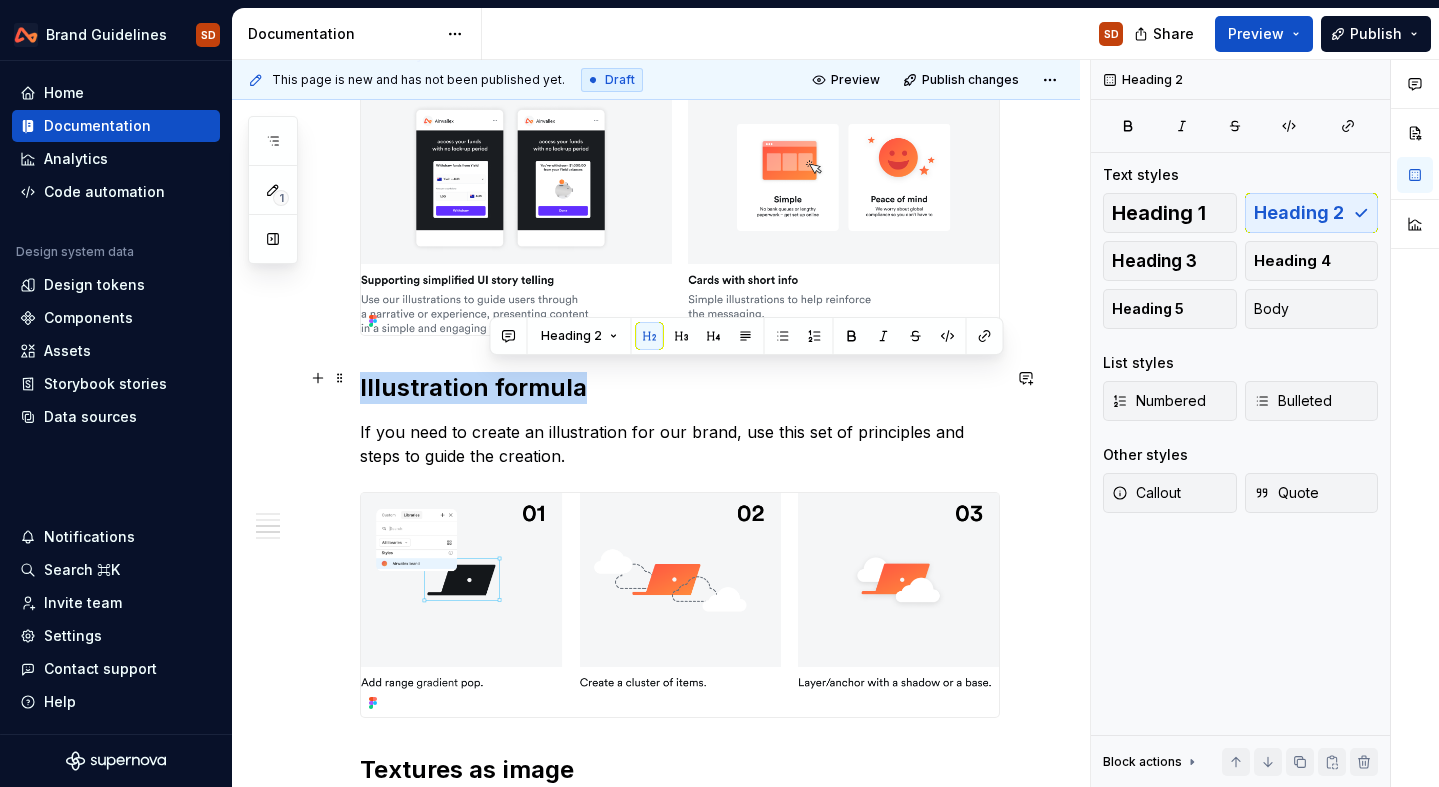 click on "Illustration formula" at bounding box center [680, 388] 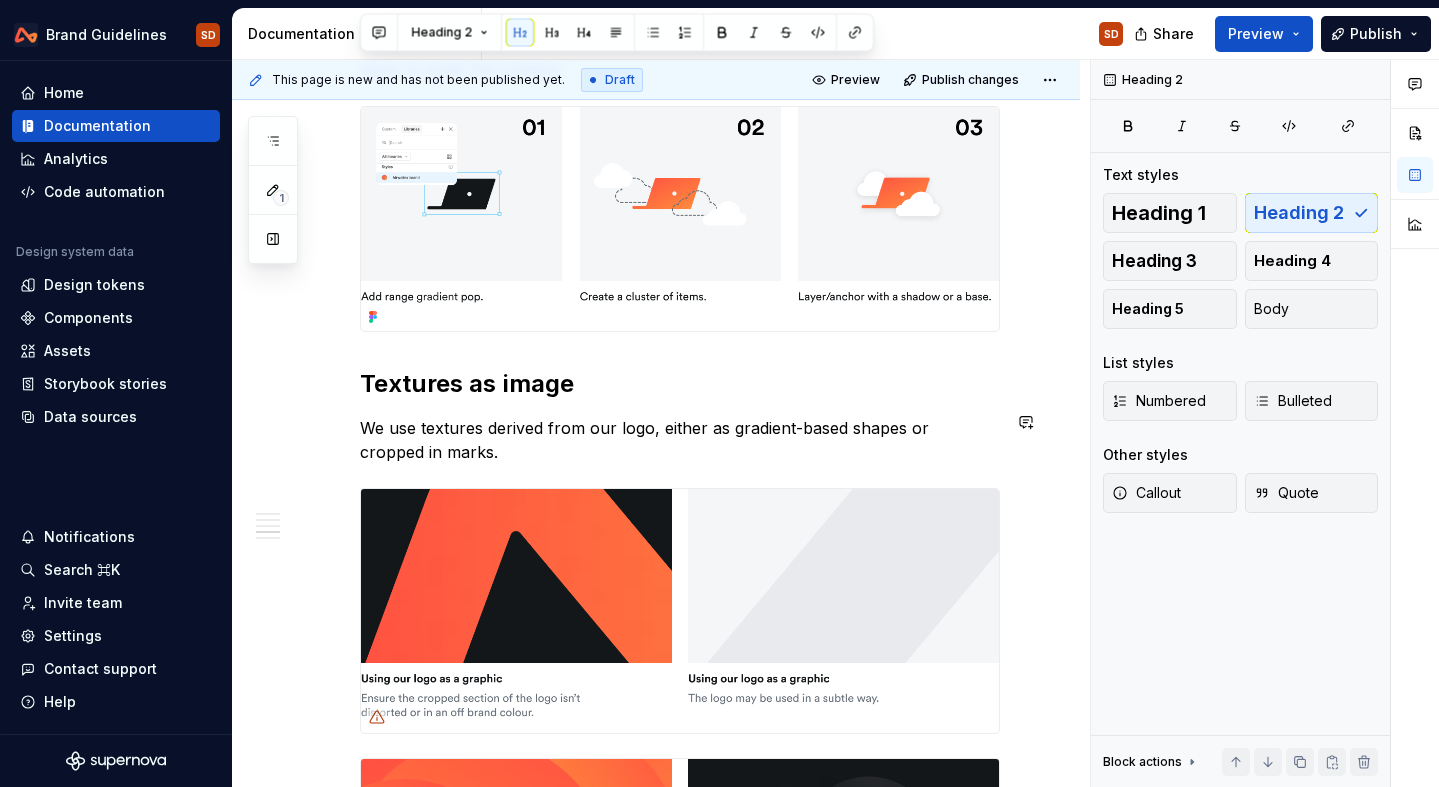 scroll, scrollTop: 1789, scrollLeft: 0, axis: vertical 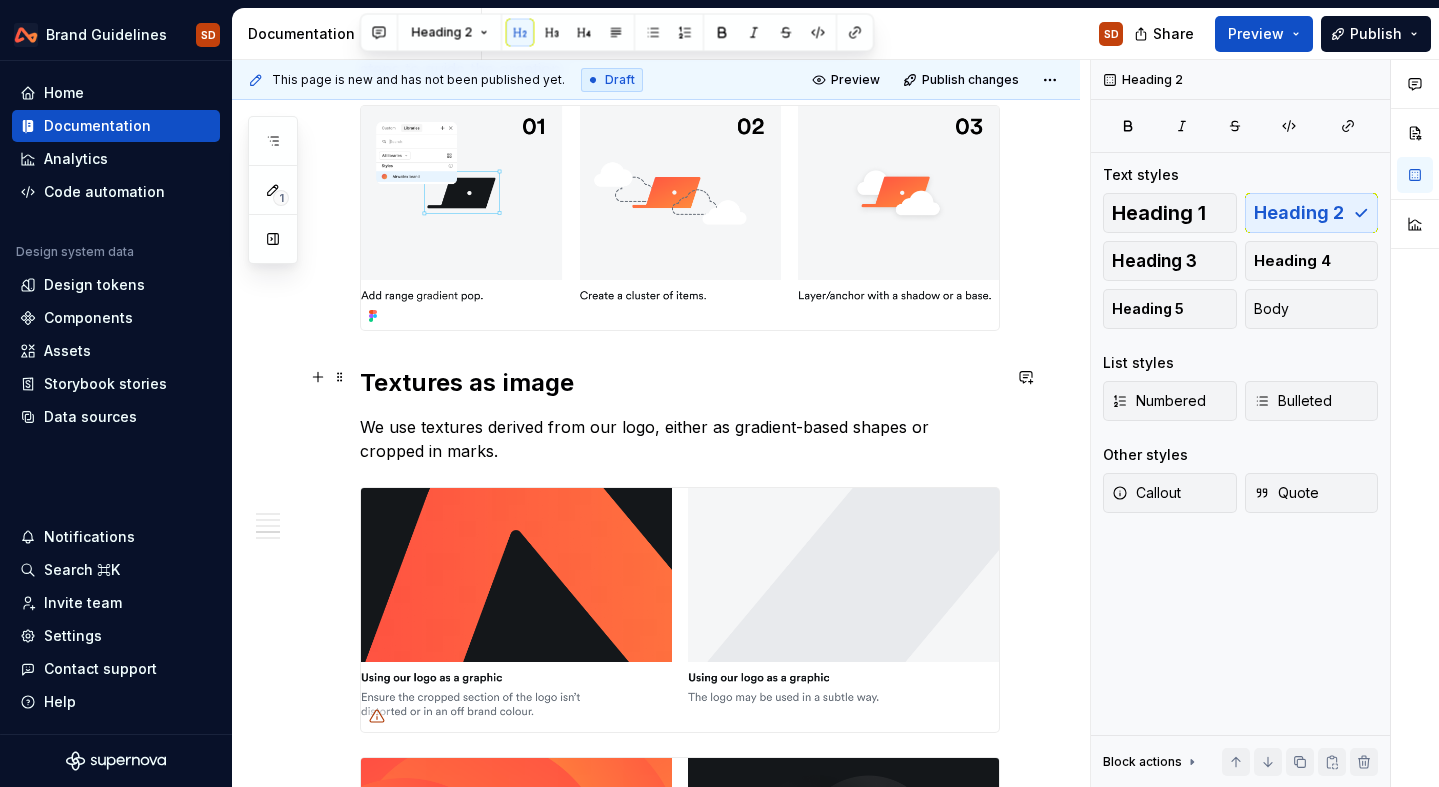 click on "Textures as image" at bounding box center (680, 383) 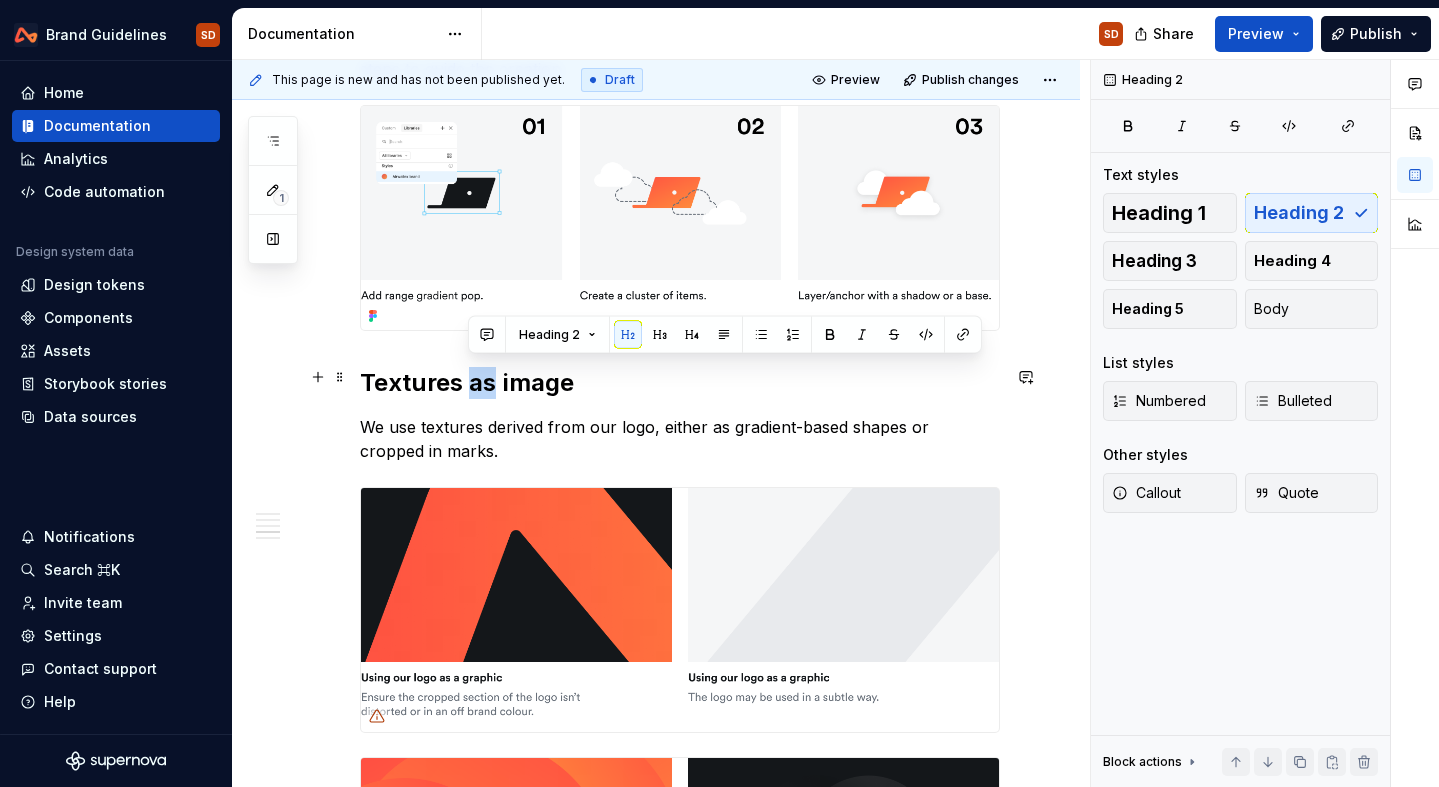 click on "Textures as image" at bounding box center (680, 383) 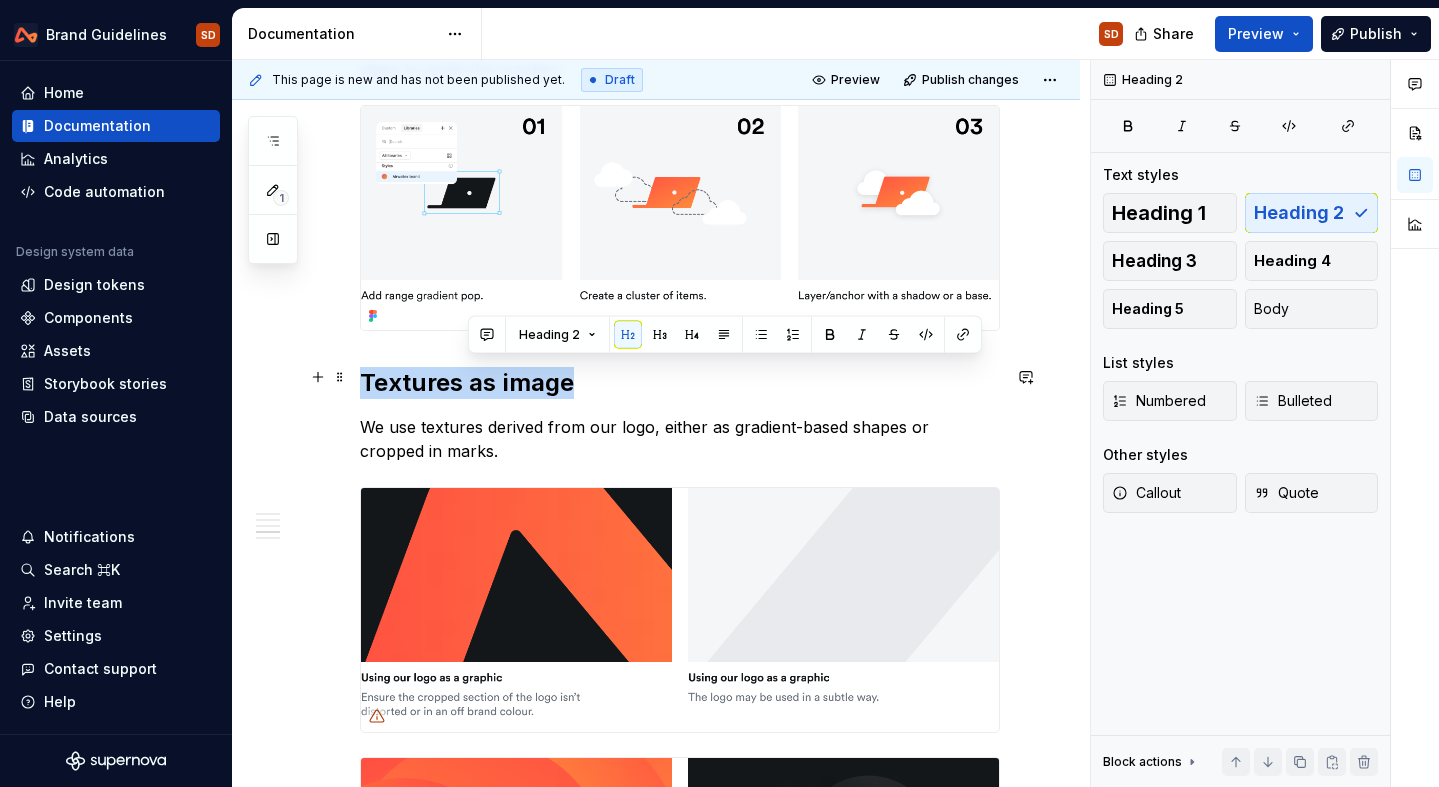 click on "Textures as image" at bounding box center (680, 383) 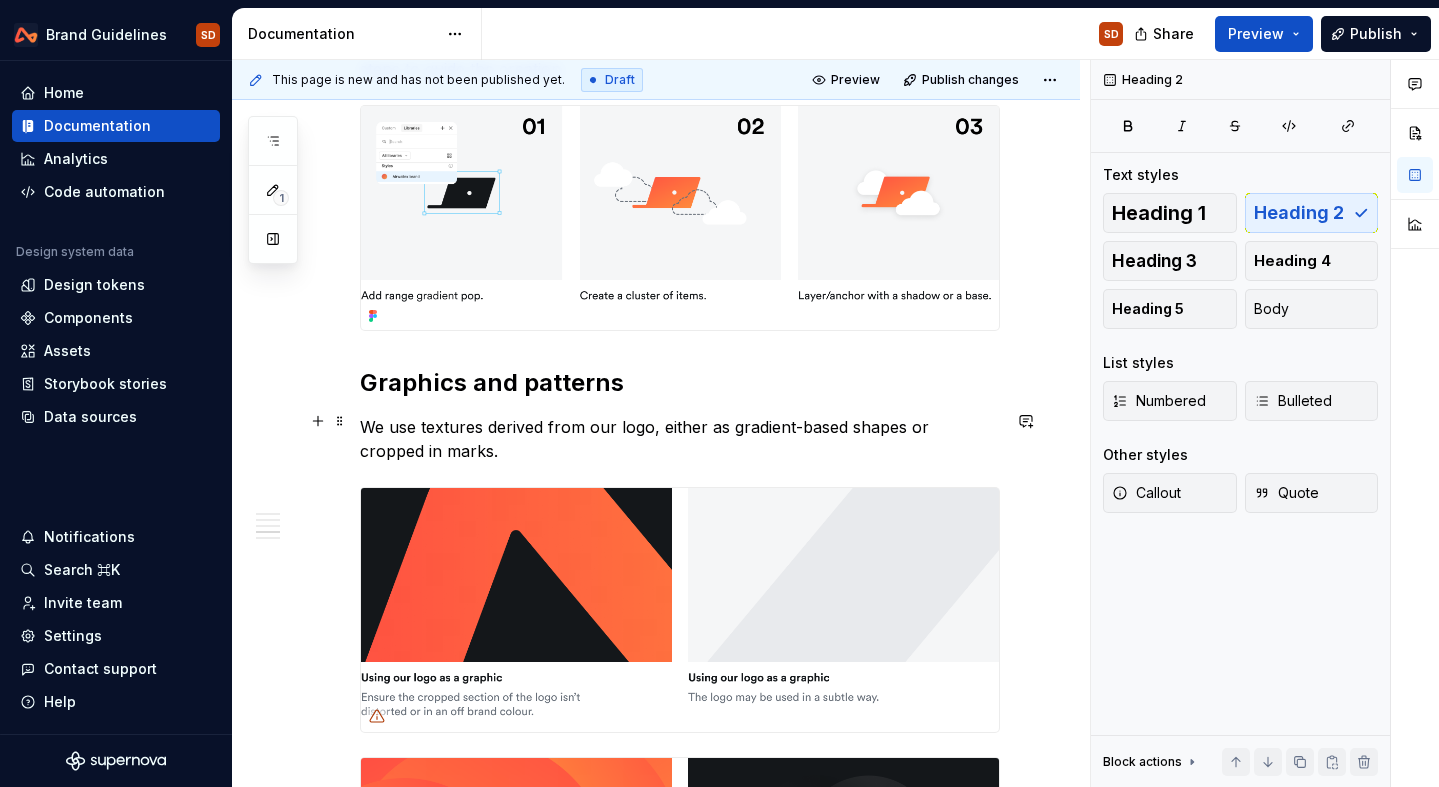click on "We use textures derived from our logo, either as gradient-based shapes or cropped in marks." at bounding box center (680, 439) 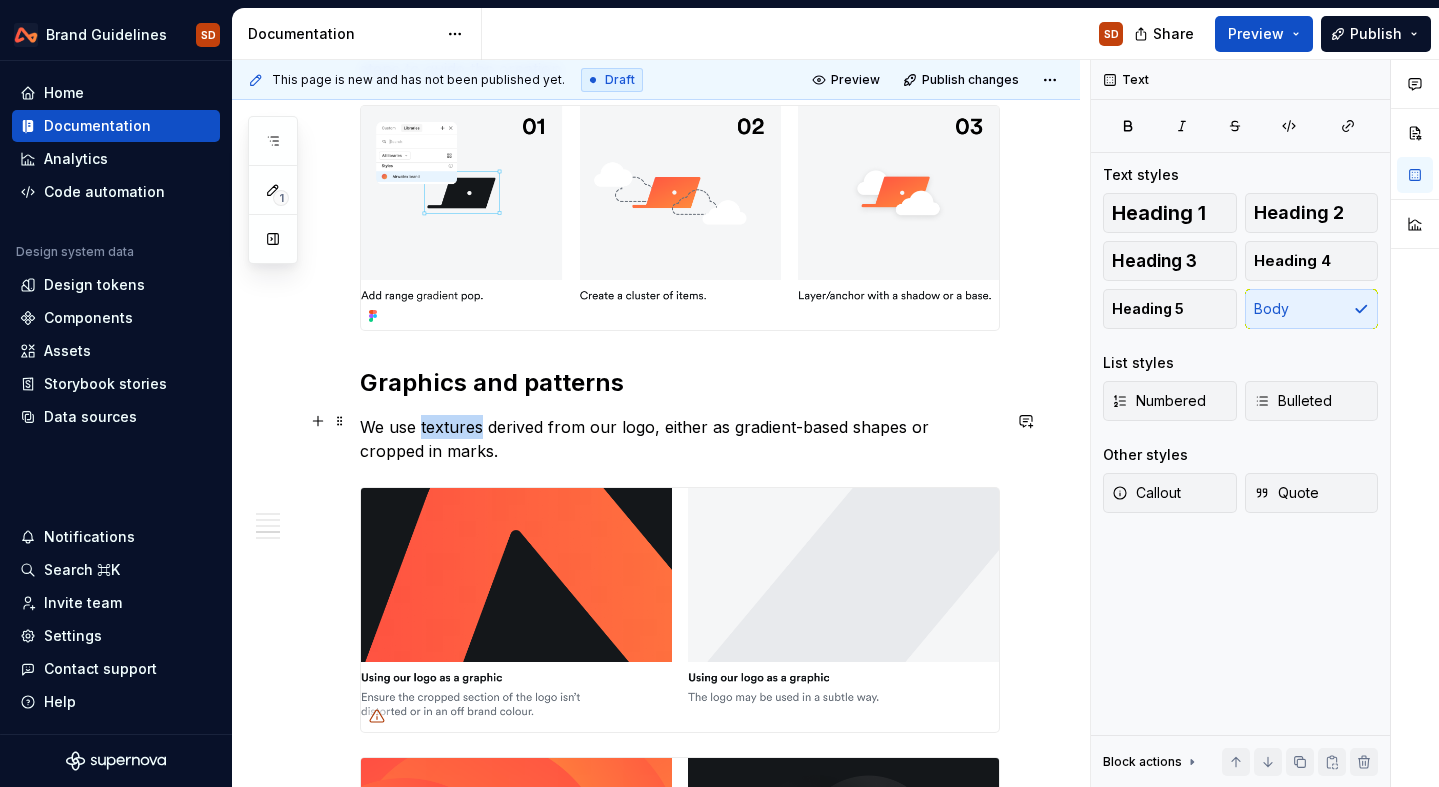 click on "We use textures derived from our logo, either as gradient-based shapes or cropped in marks." at bounding box center (680, 439) 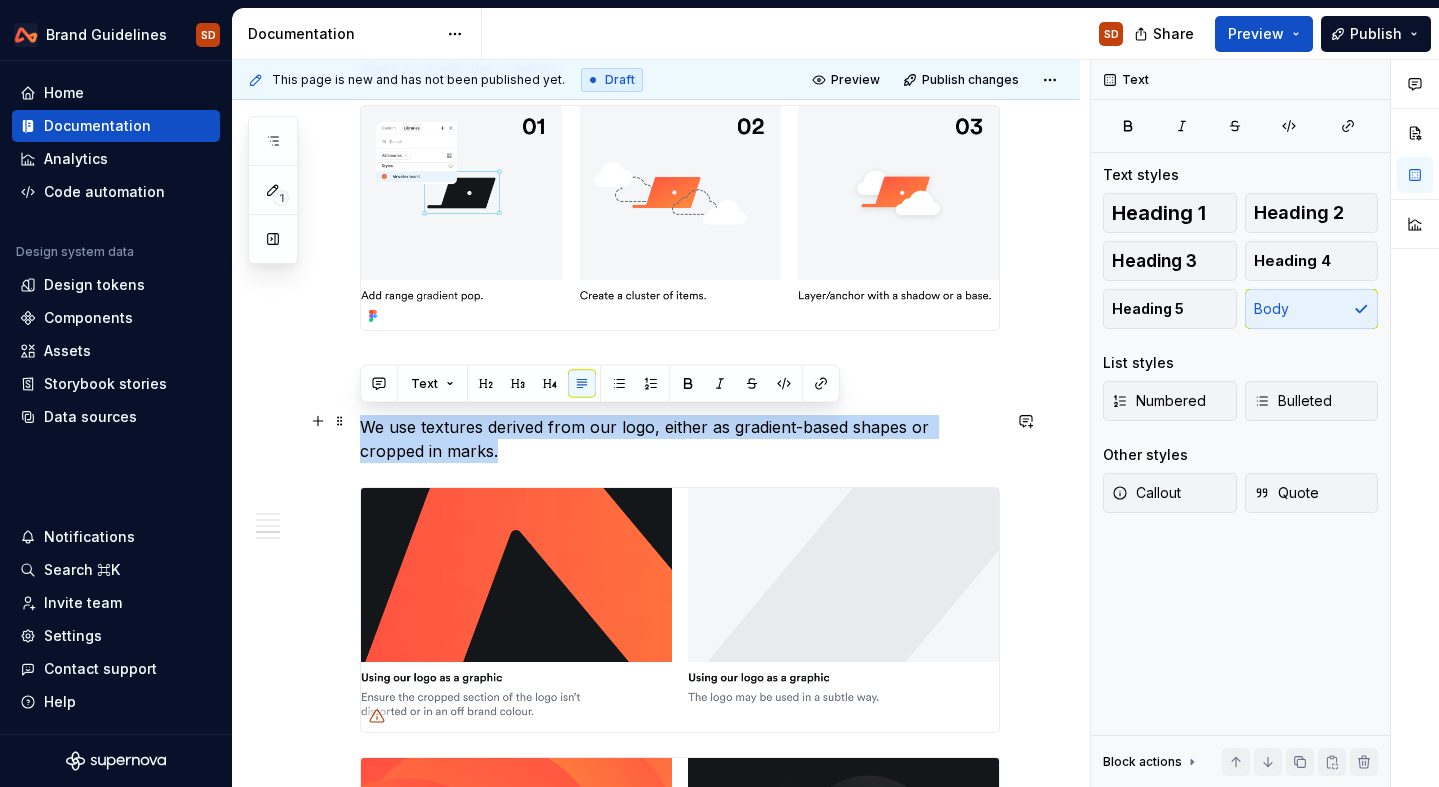click on "We use textures derived from our logo, either as gradient-based shapes or cropped in marks." at bounding box center (680, 439) 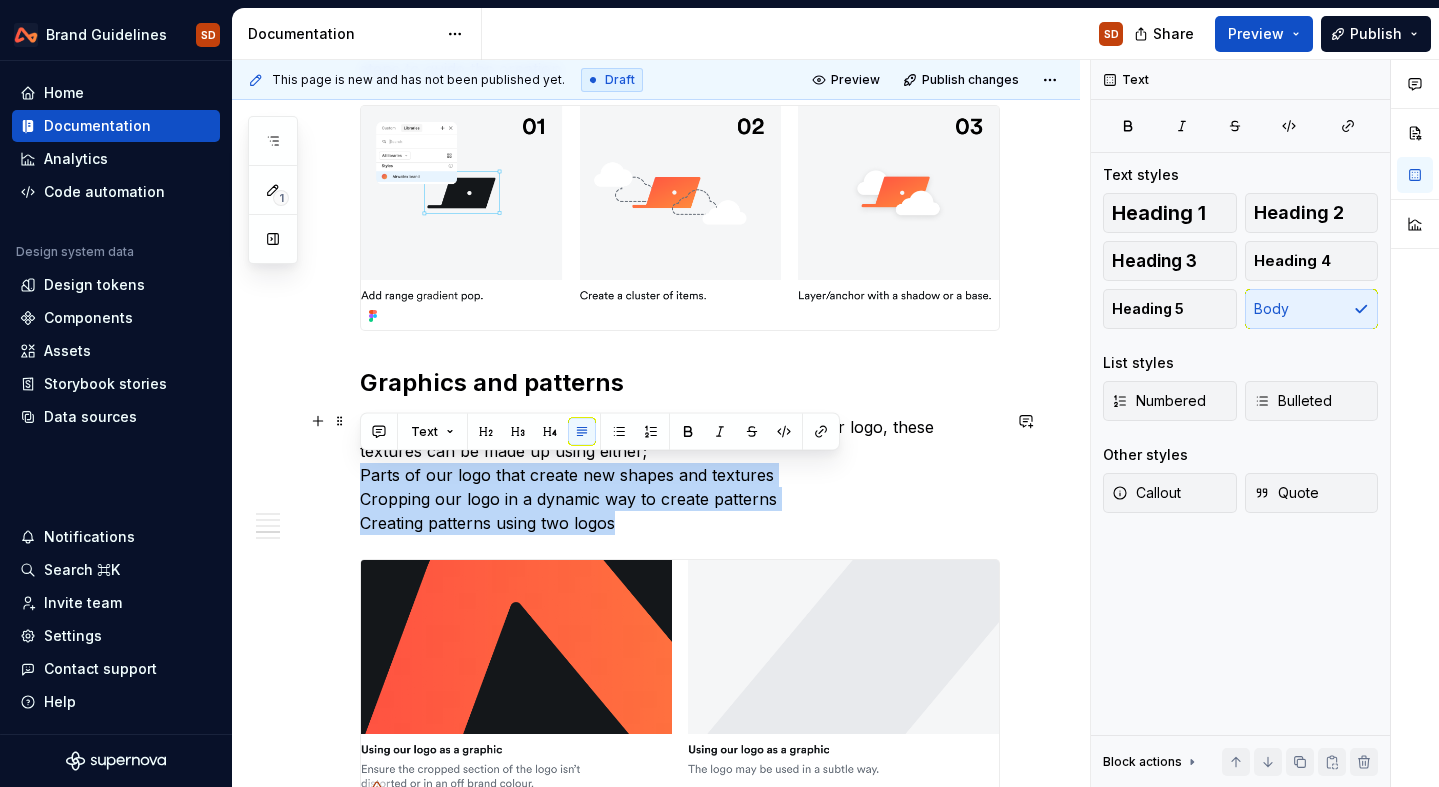 drag, startPoint x: 622, startPoint y: 516, endPoint x: 354, endPoint y: 468, distance: 272.2646 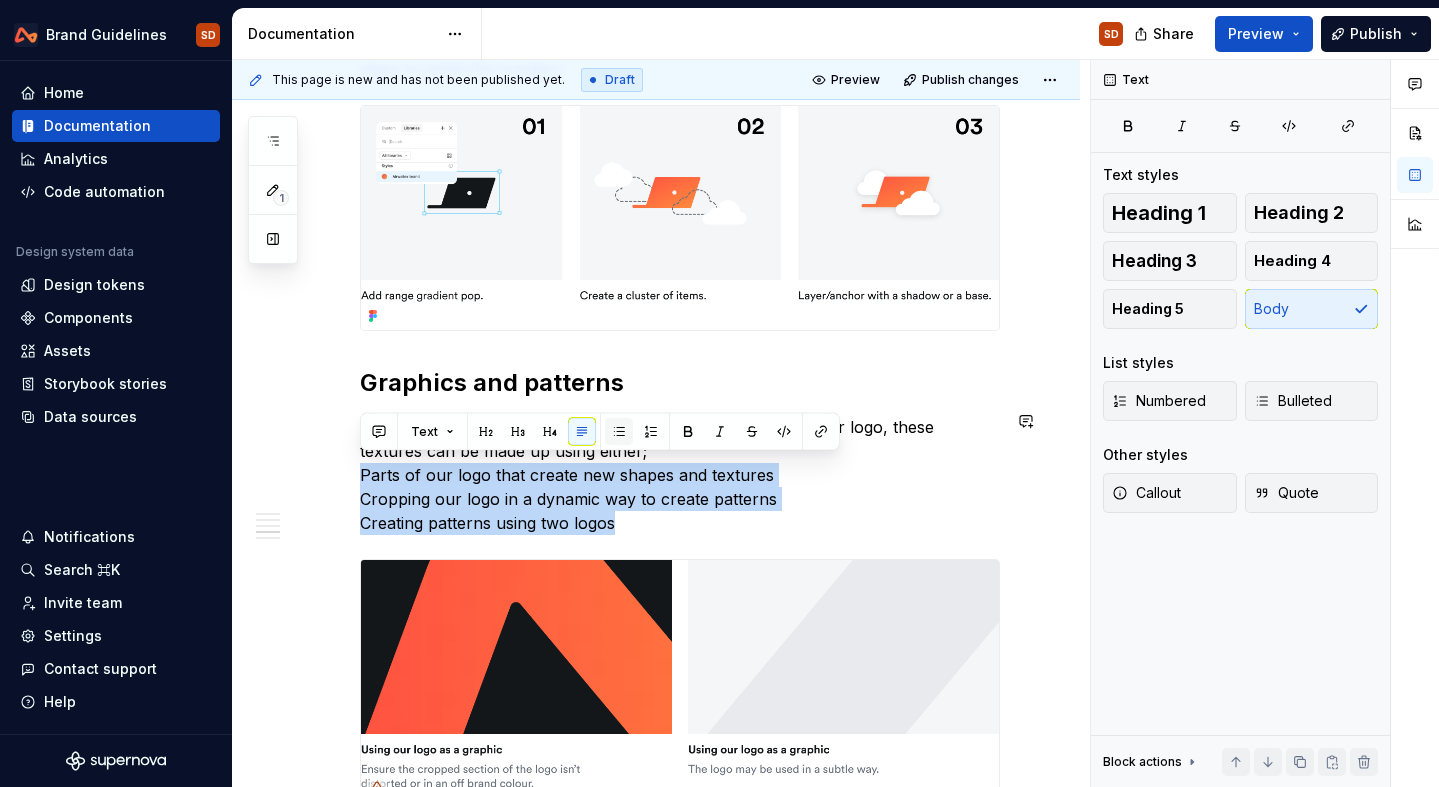 click at bounding box center [619, 432] 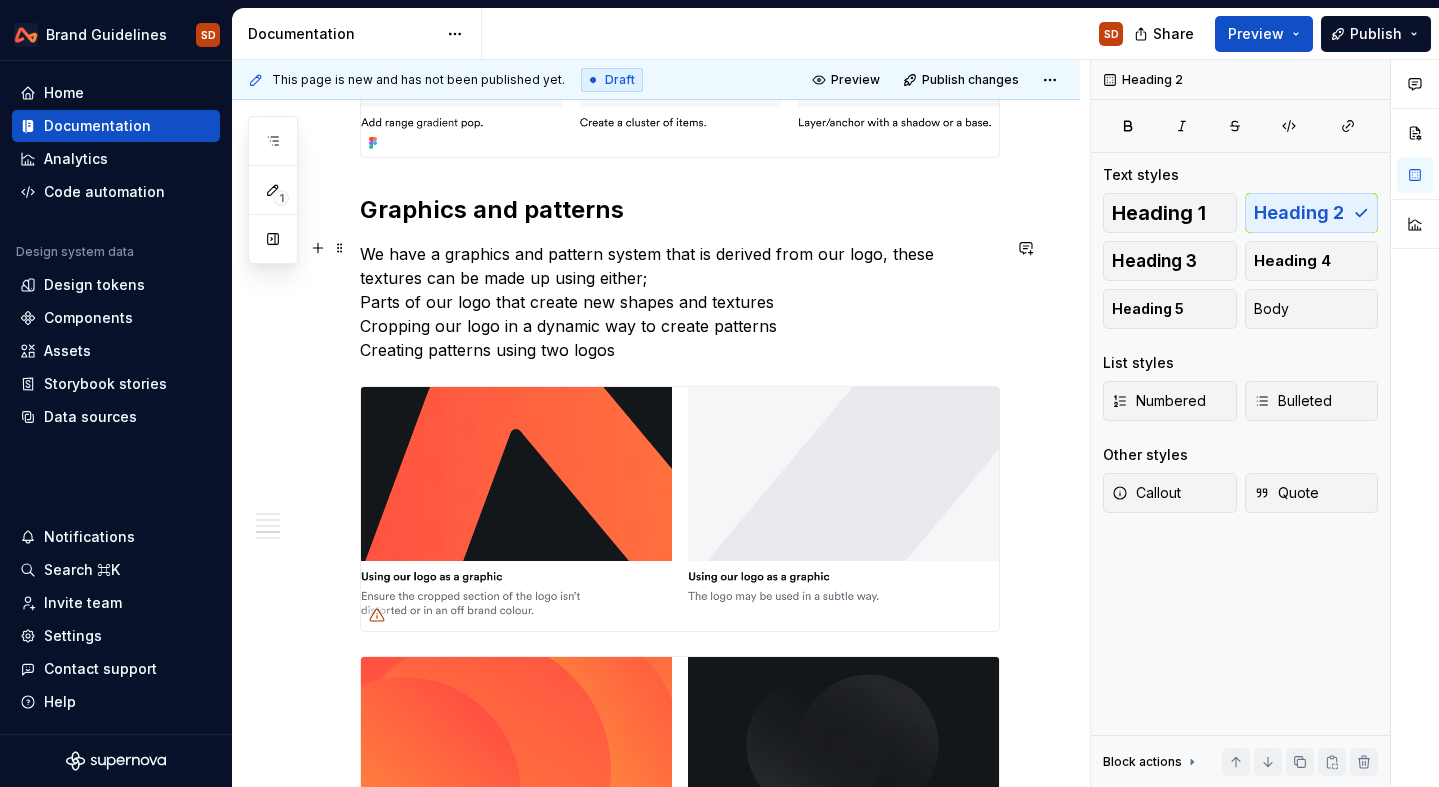 scroll, scrollTop: 1947, scrollLeft: 0, axis: vertical 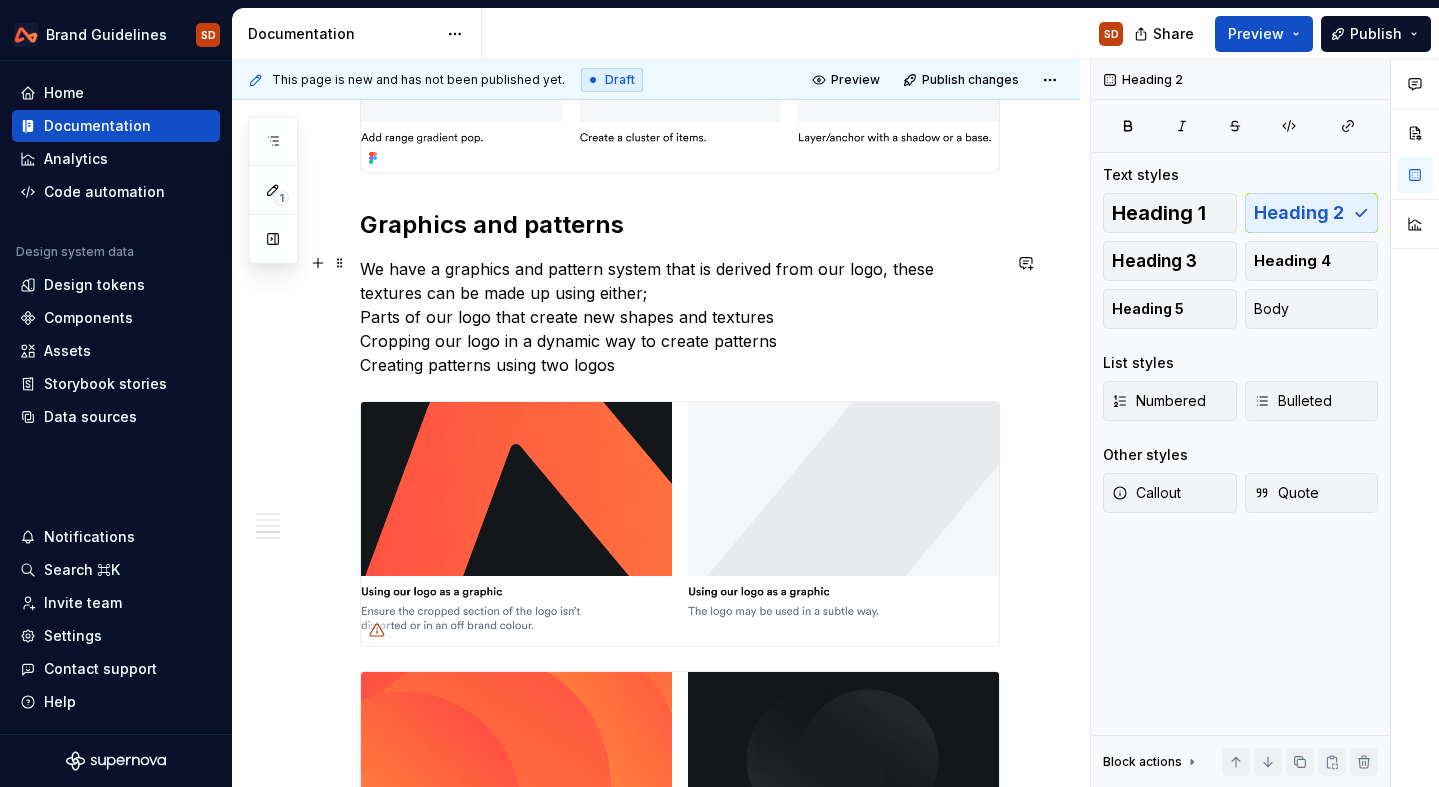 click on "We have a graphics and pattern system that is derived from our logo, these textures can be made up using either;  Parts of our logo that create new shapes and textures Cropping our logo in a dynamic way to create patterns Creating patterns using two logos" at bounding box center (680, 317) 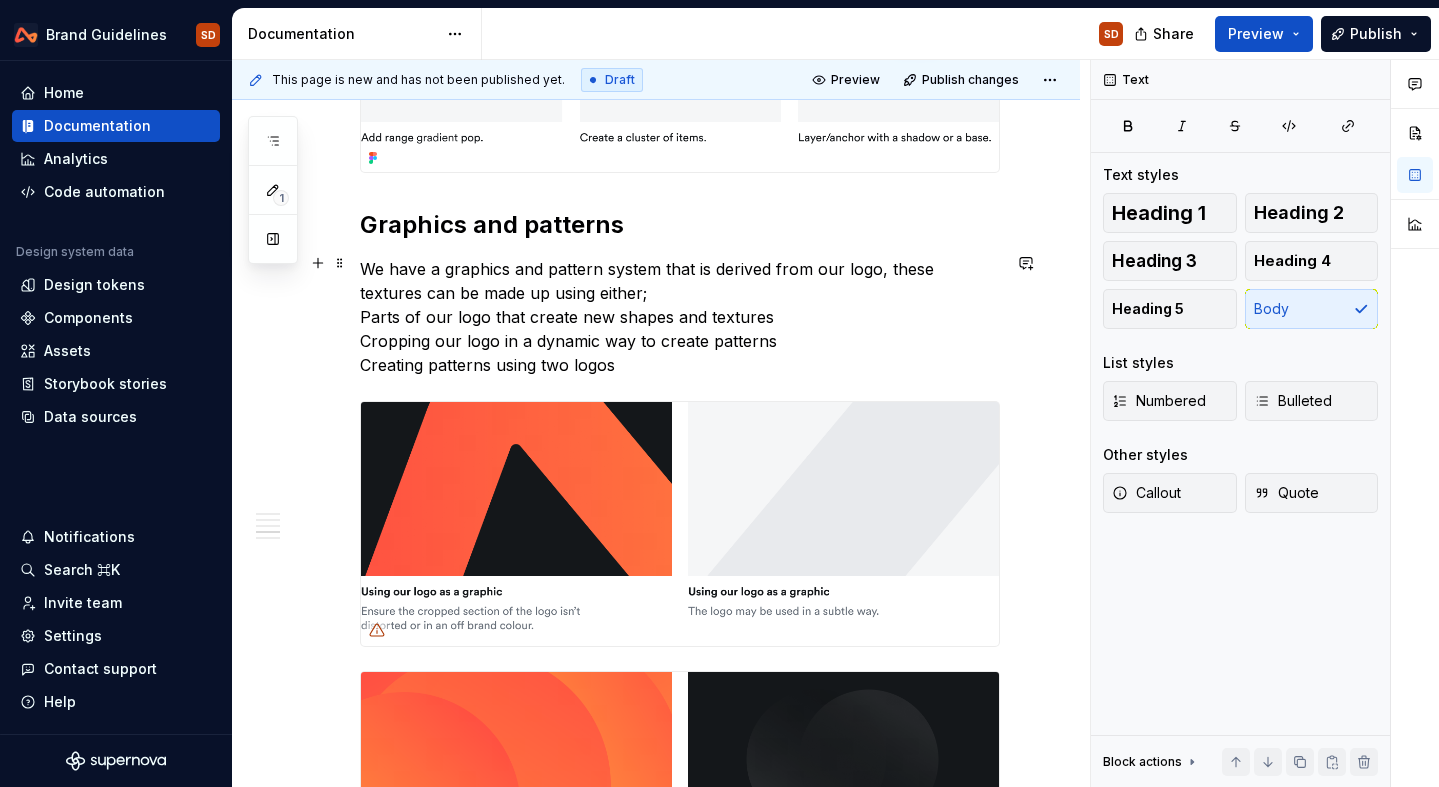 click on "We have a graphics and pattern system that is derived from our logo, these textures can be made up using either;  Parts of our logo that create new shapes and textures Cropping our logo in a dynamic way to create patterns Creating patterns using two logos" at bounding box center (680, 317) 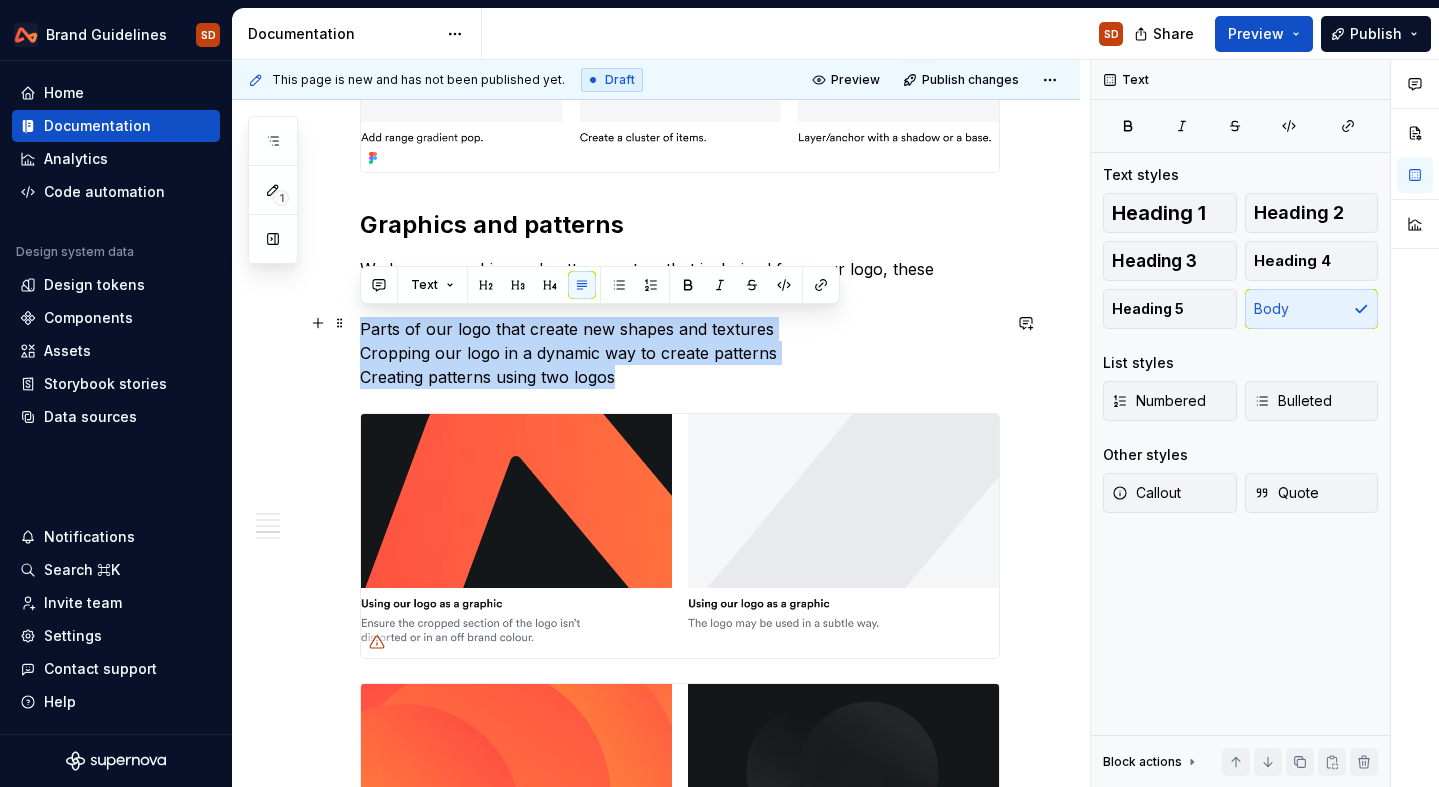 drag, startPoint x: 625, startPoint y: 371, endPoint x: 350, endPoint y: 321, distance: 279.50848 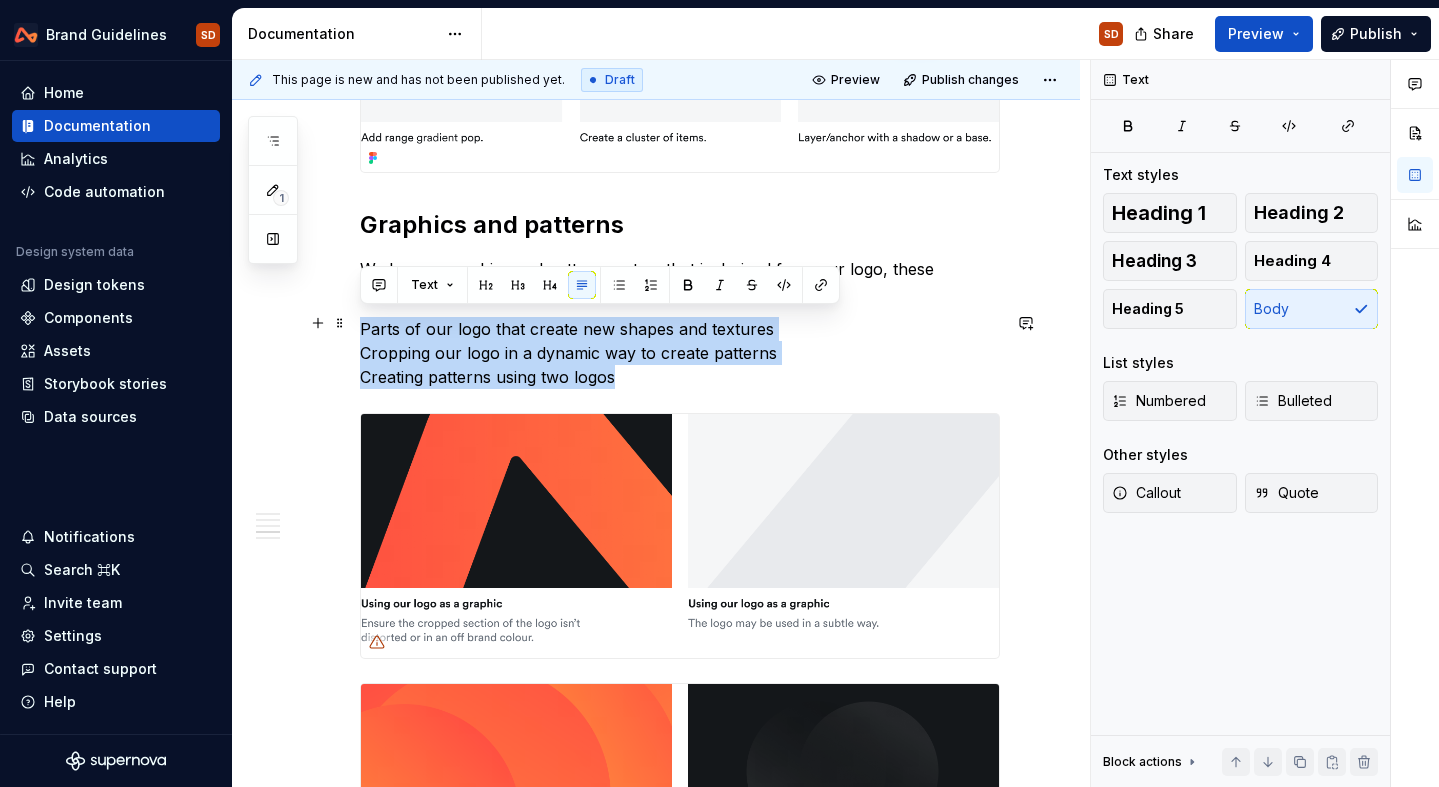 click on "Illustrations Our illustrations are versatile visual tools that enhance creativity, clarity, and personality in content. Using illustration Illustrations in our designs enhance storytelling and provide greater creative flexibility. Illustration formula If you need to create an illustration for our brand, use this set of principles and steps to guide the creation. Graphics and patterns We have a graphics and pattern system that is derived from our logo, these textures can be made up using either;  Parts of our logo that create new shapes and textures Cropping our logo in a dynamic way to create patterns Creating patterns using two logos Photography and people" at bounding box center (656, 109) 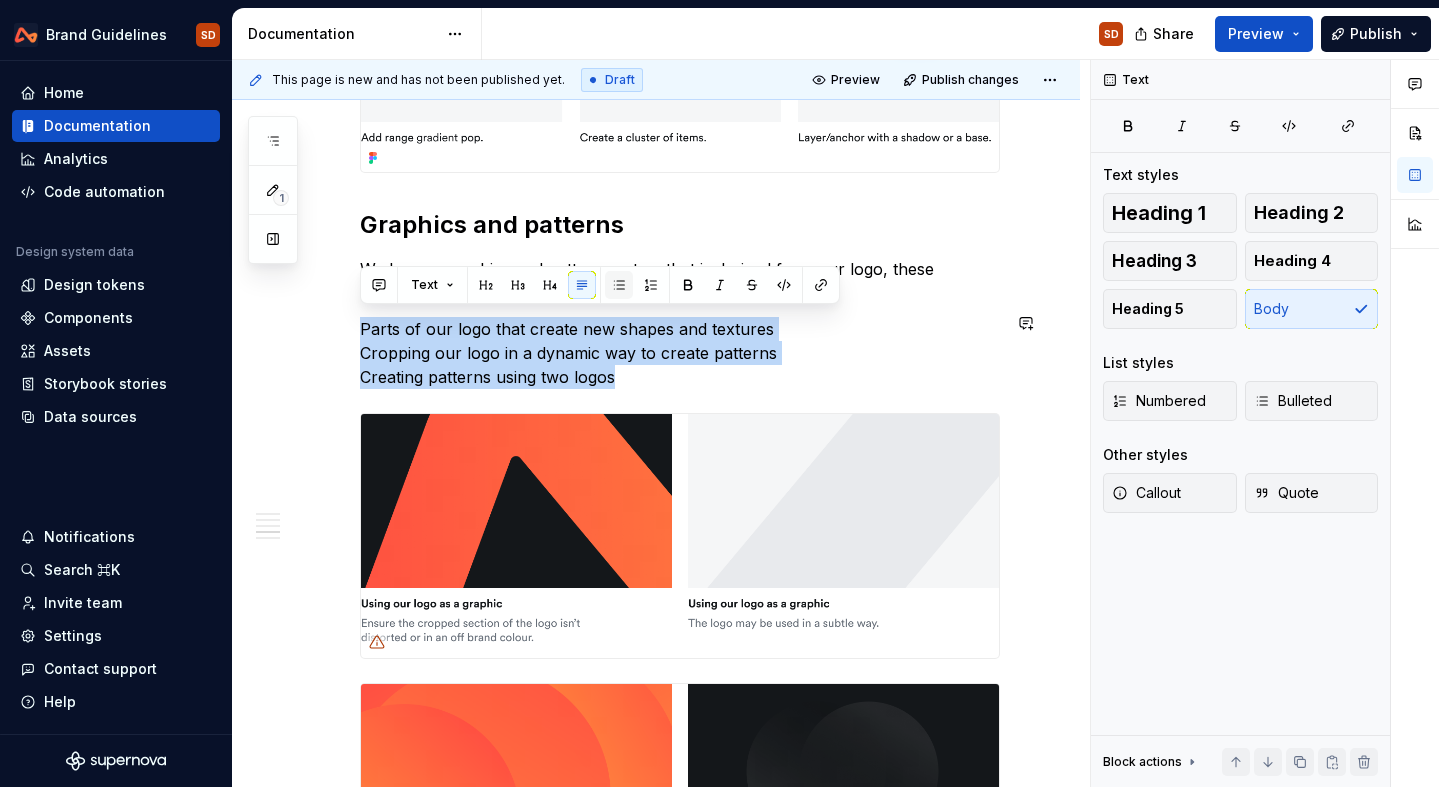 click at bounding box center (619, 285) 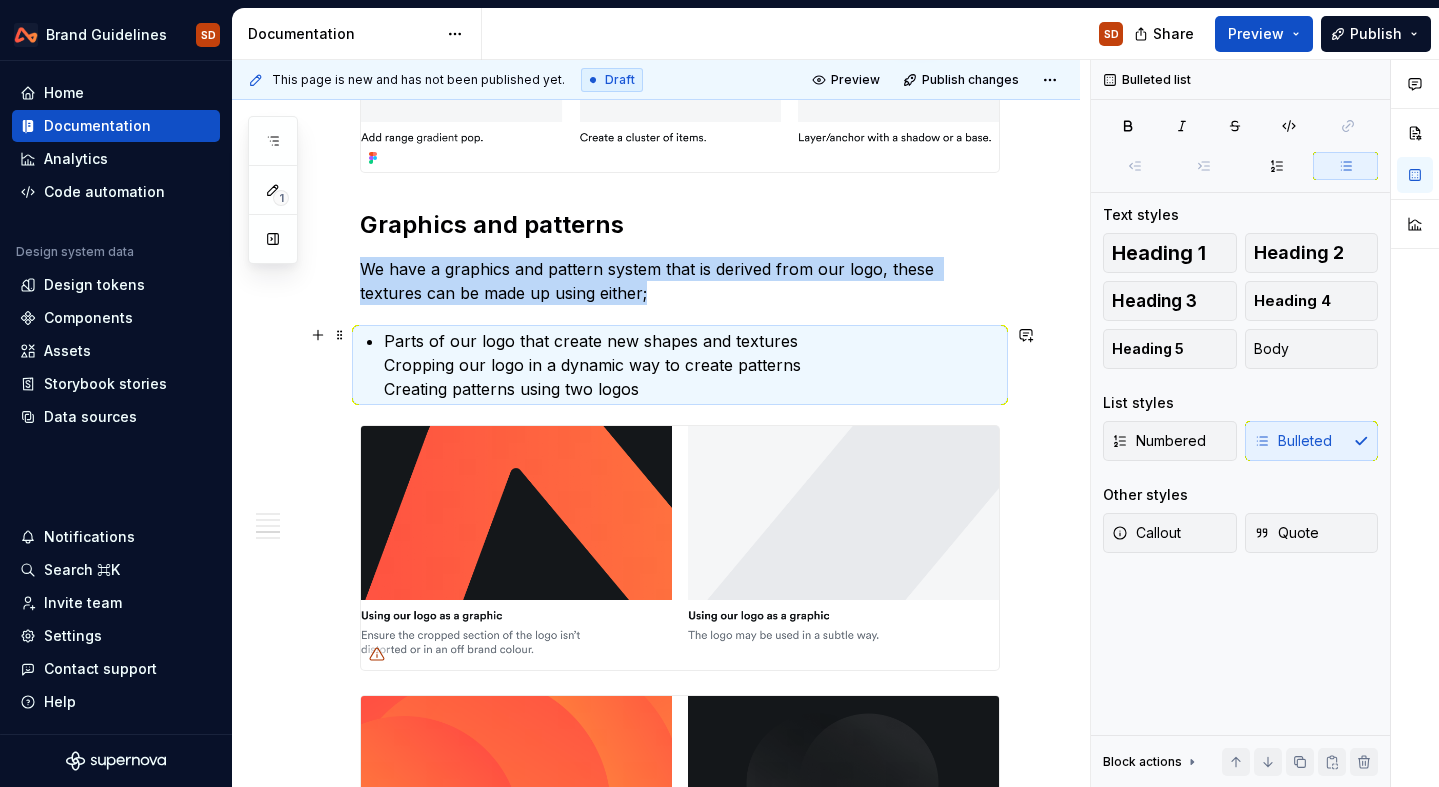 click on "Parts of our logo that create new shapes and textures Cropping our logo in a dynamic way to create patterns Creating patterns using two logos" at bounding box center [692, 365] 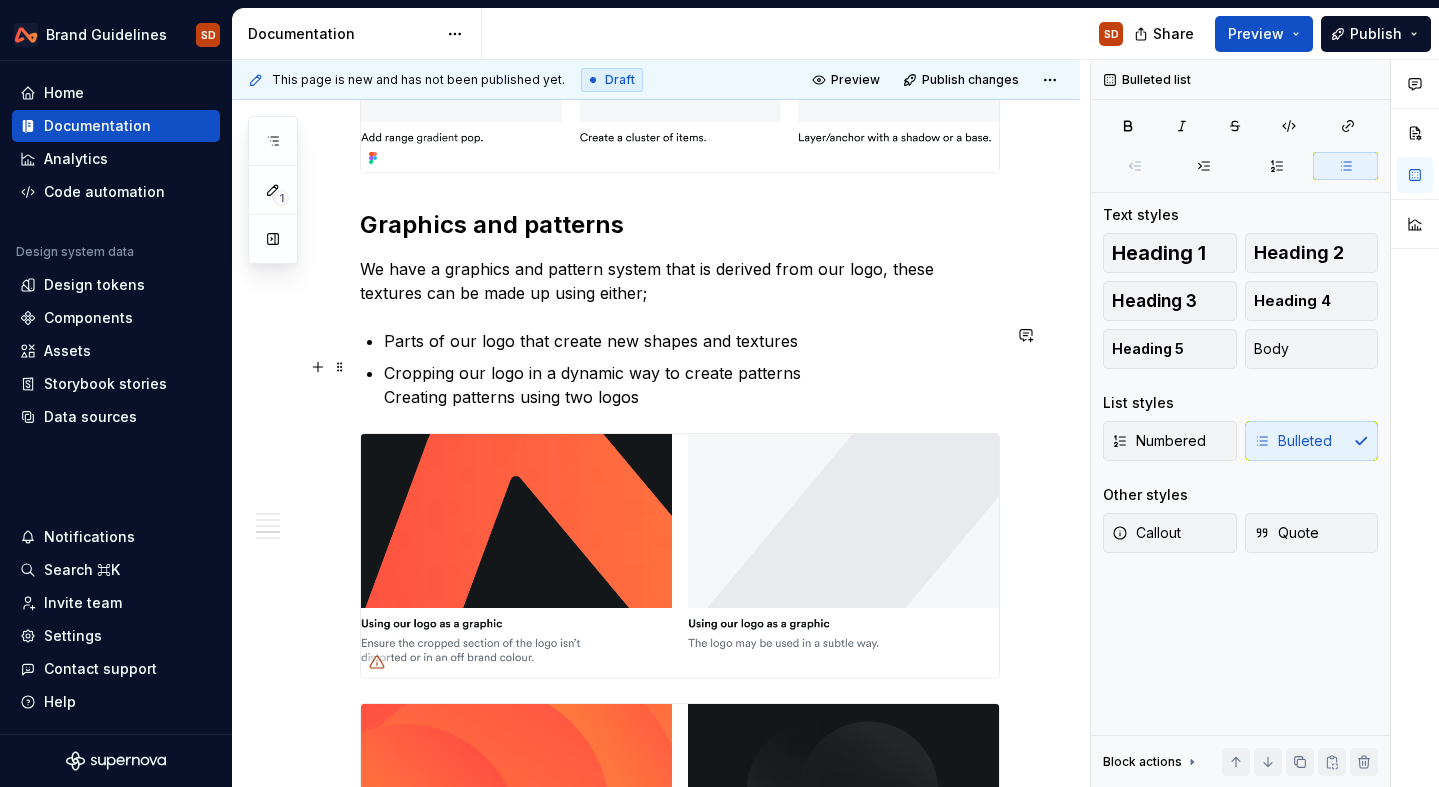 click on "Illustrations Our illustrations are versatile visual tools that enhance creativity, clarity, and personality in content. Using illustration Illustrations in our designs enhance storytelling and provide greater creative flexibility. Illustration formula If you need to create an illustration for our brand, use this set of principles and steps to guide the creation. Graphics and patterns We have a graphics and pattern system that is derived from our logo, these textures can be made up using either;  Parts of our logo that create new shapes and textures Cropping our logo in a dynamic way to create patterns Creating patterns using two logos Photography and people" at bounding box center (680, 13) 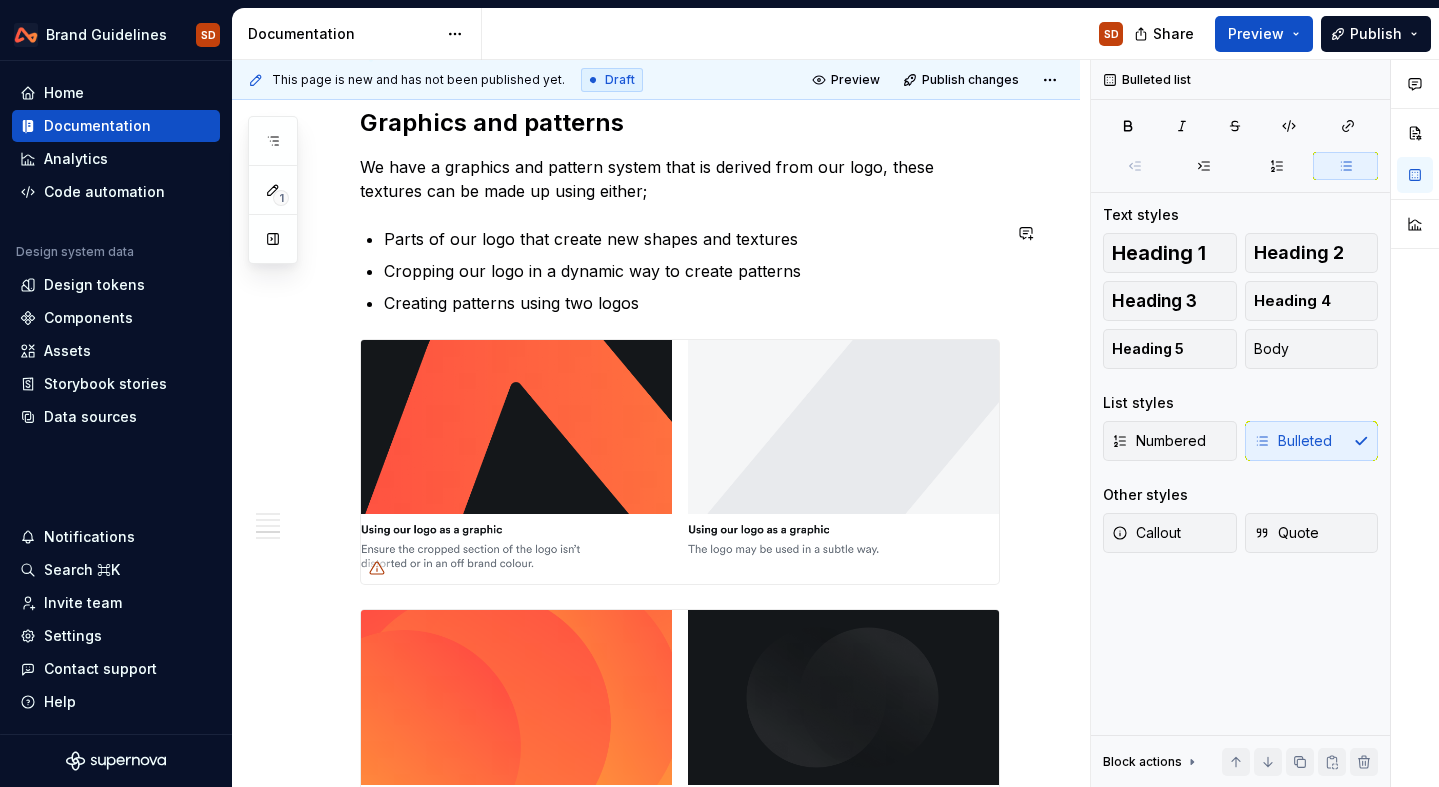 scroll, scrollTop: 2055, scrollLeft: 0, axis: vertical 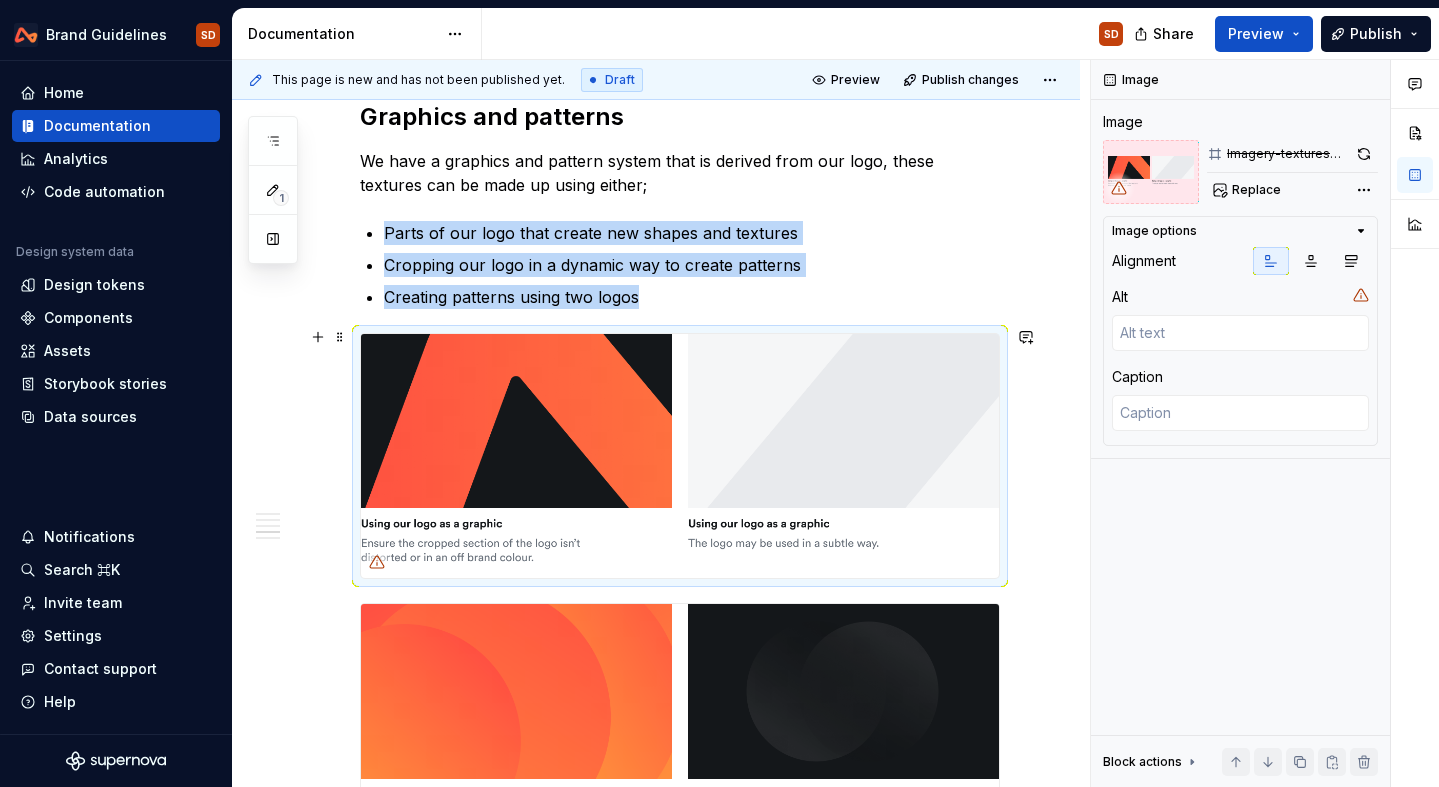 click at bounding box center (680, 456) 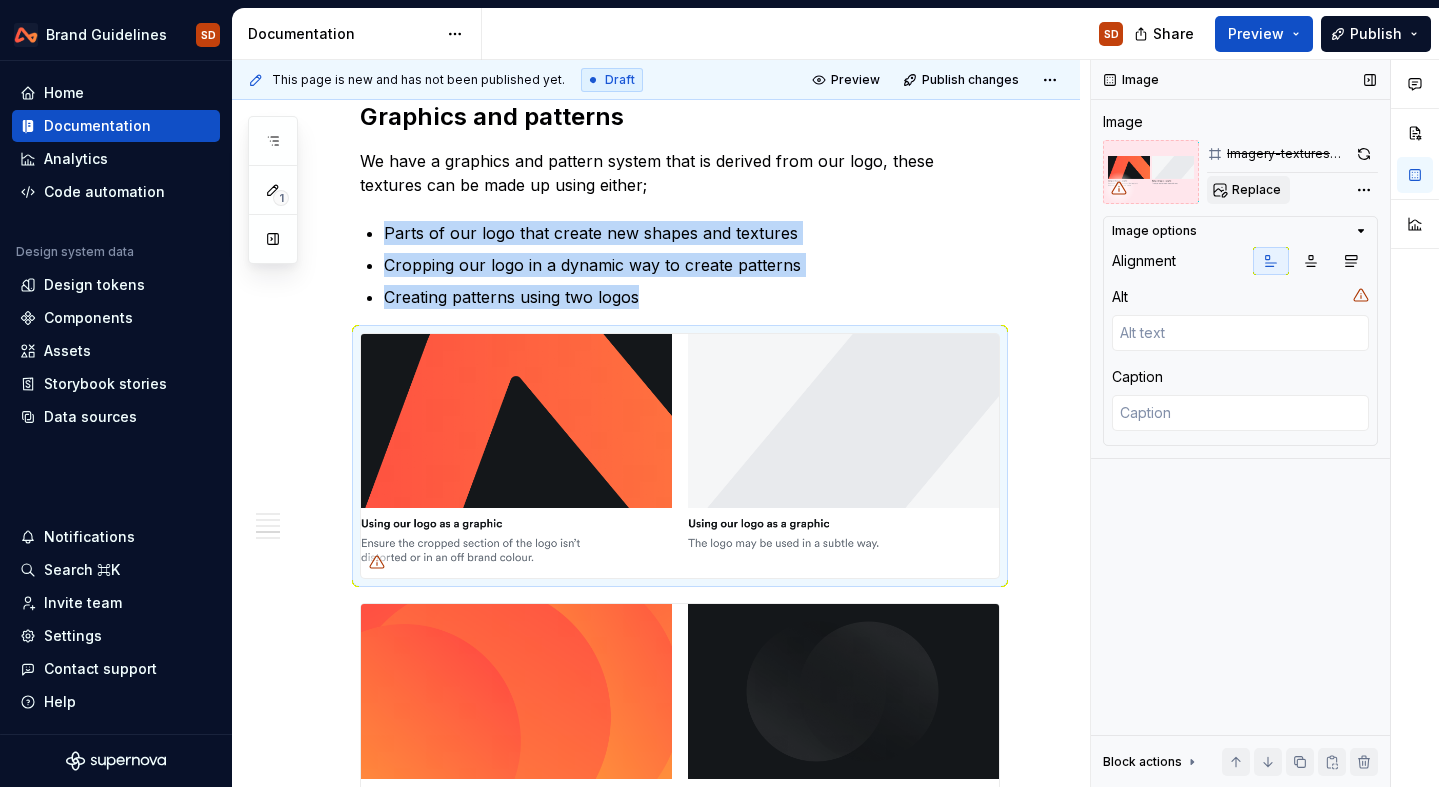 click on "Replace" at bounding box center (1256, 190) 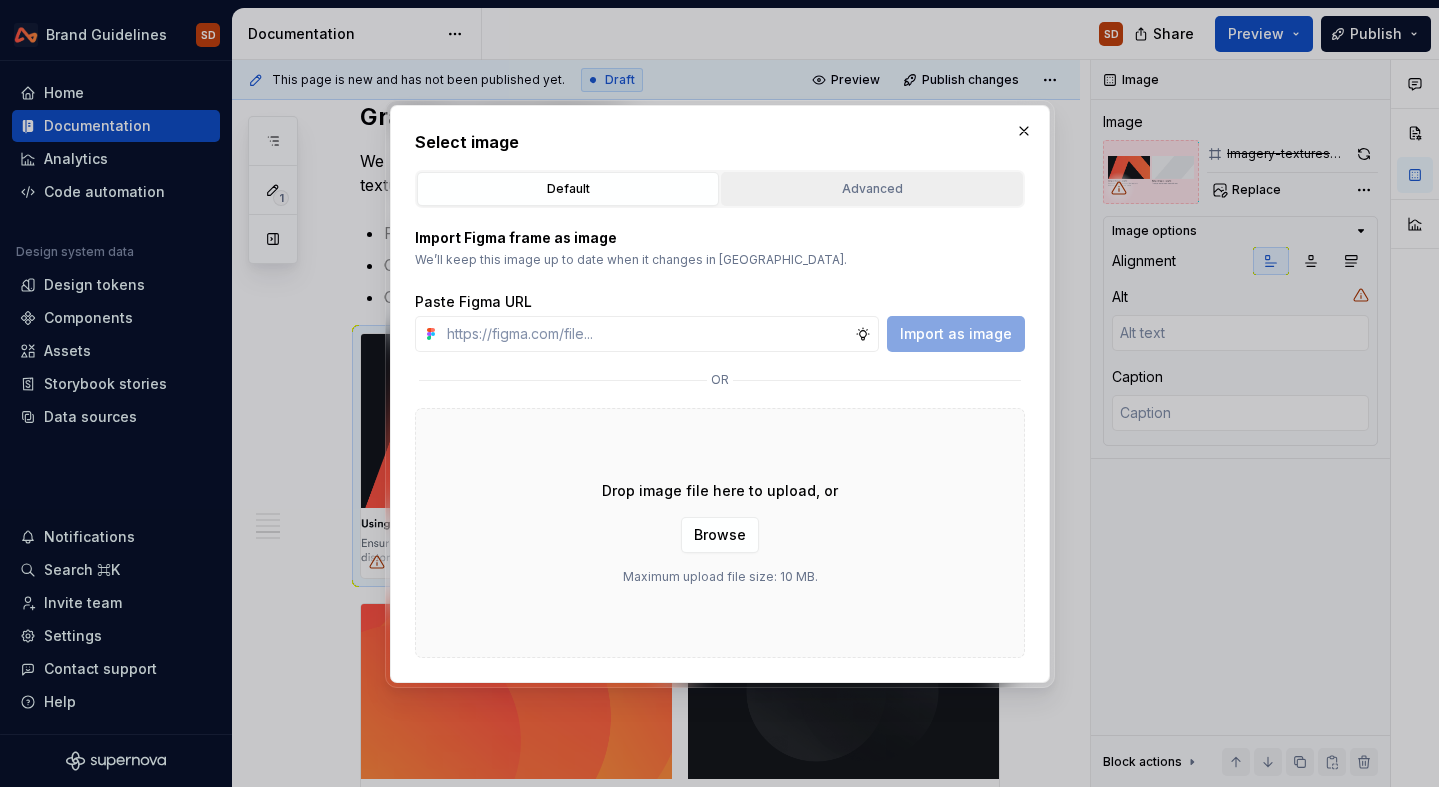 click on "Advanced" at bounding box center [872, 189] 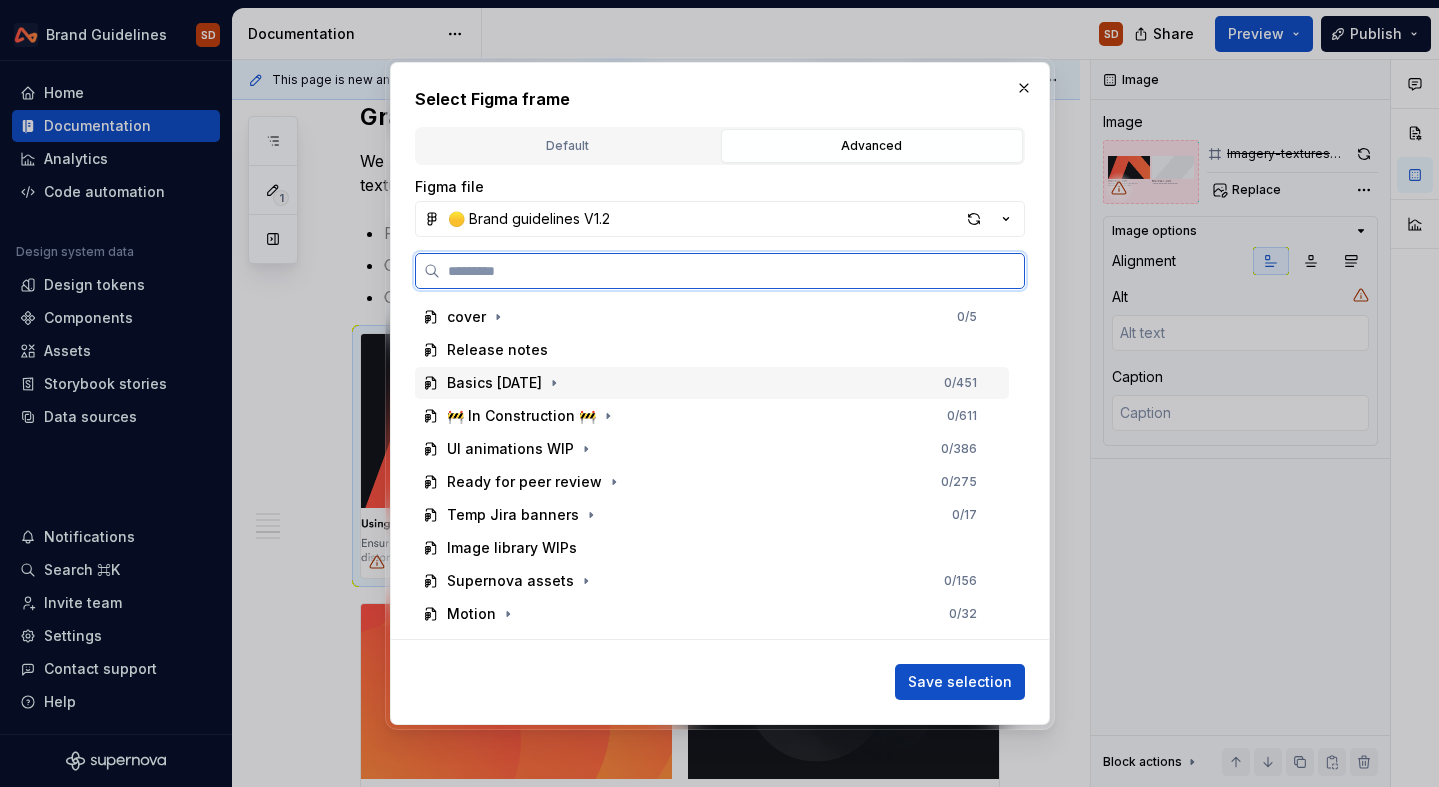 click on "Basics [DATE]" at bounding box center [494, 383] 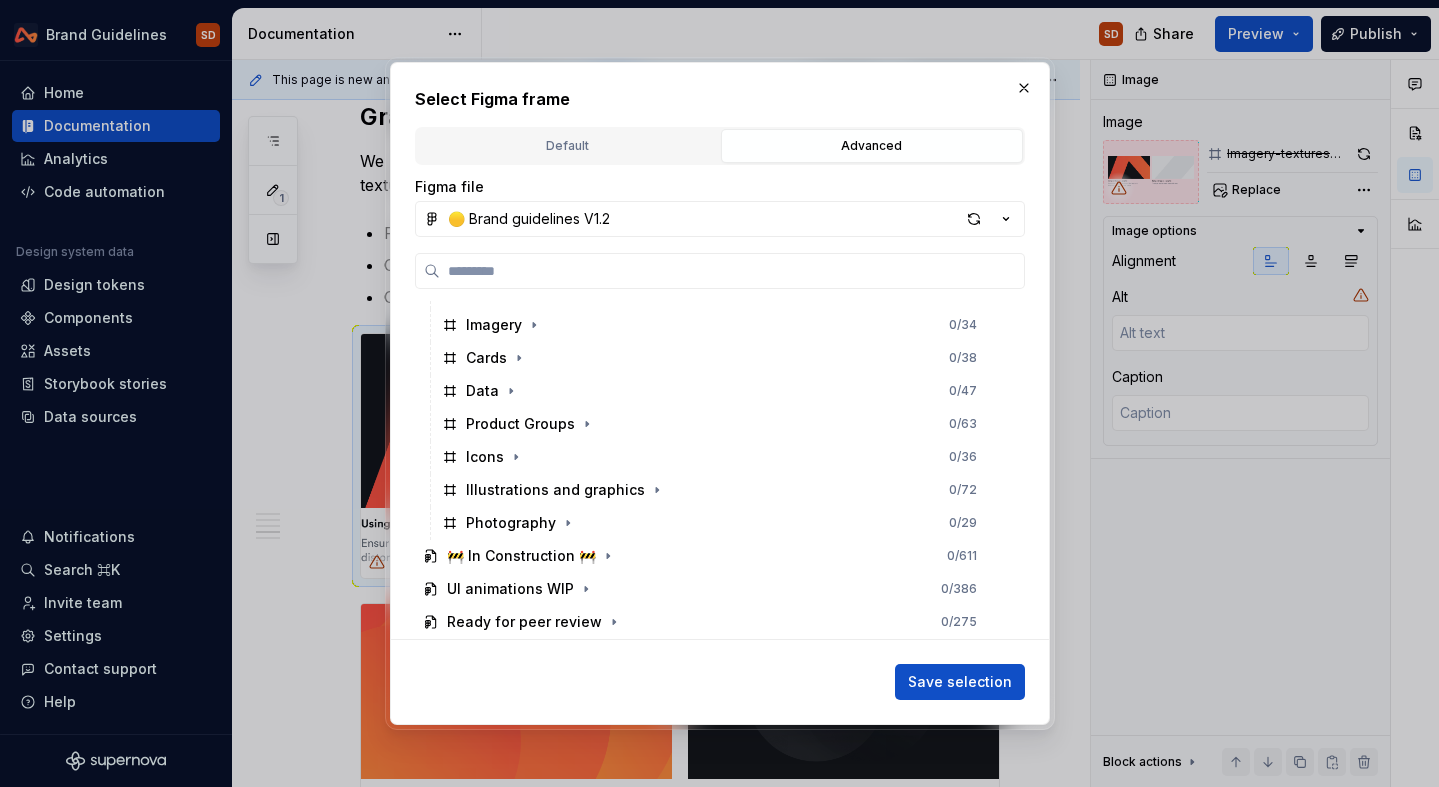 scroll, scrollTop: 281, scrollLeft: 0, axis: vertical 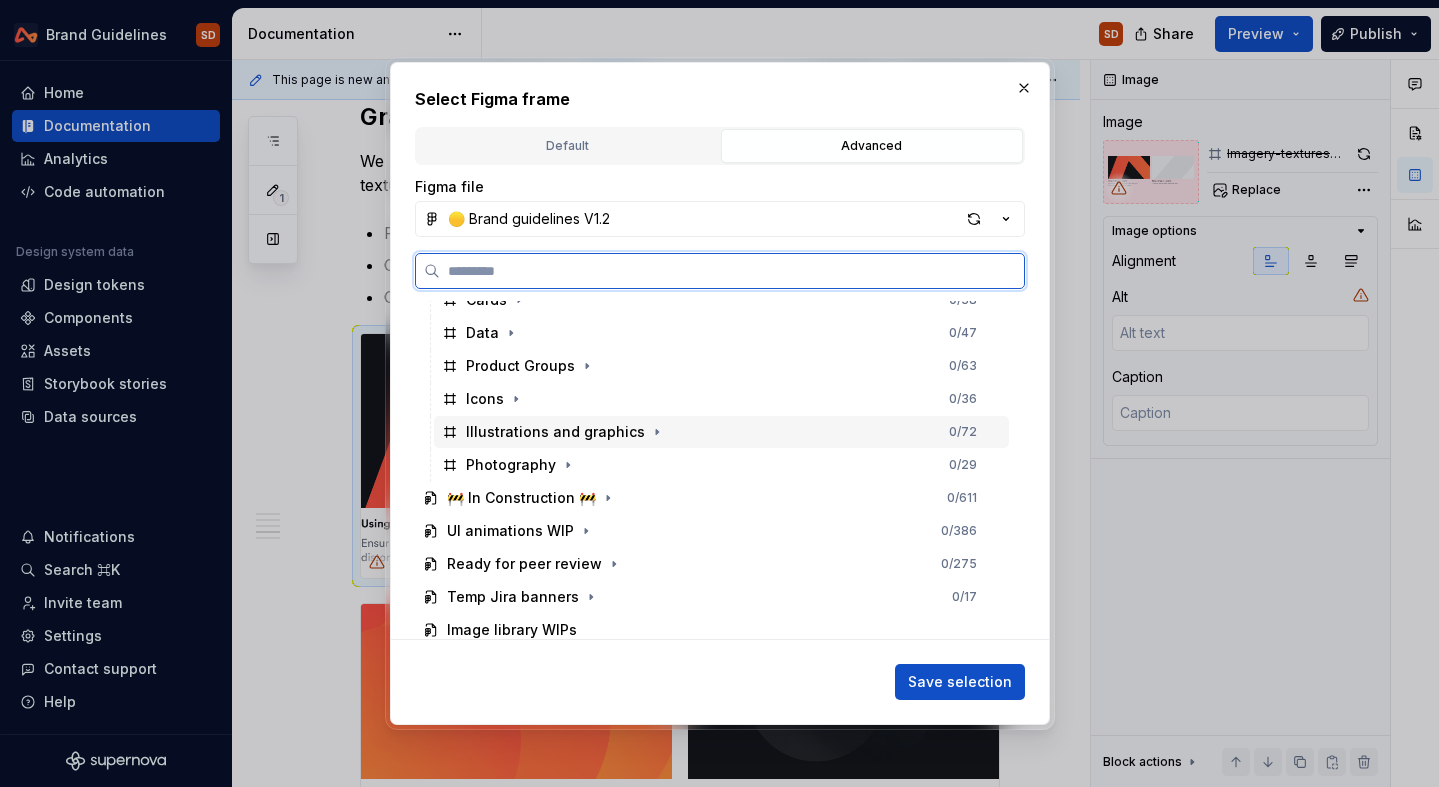 click on "Illustrations and graphics" at bounding box center (555, 432) 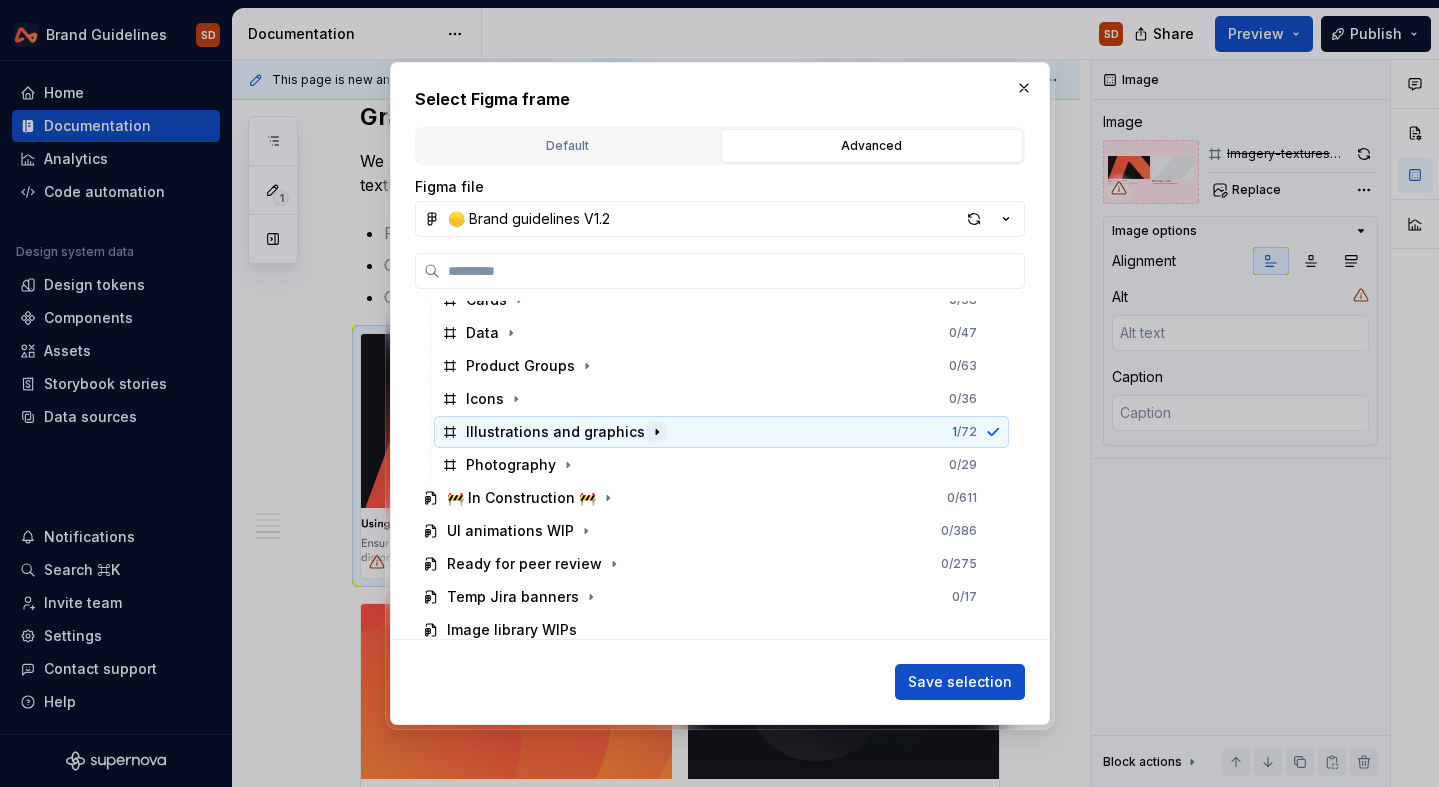 click 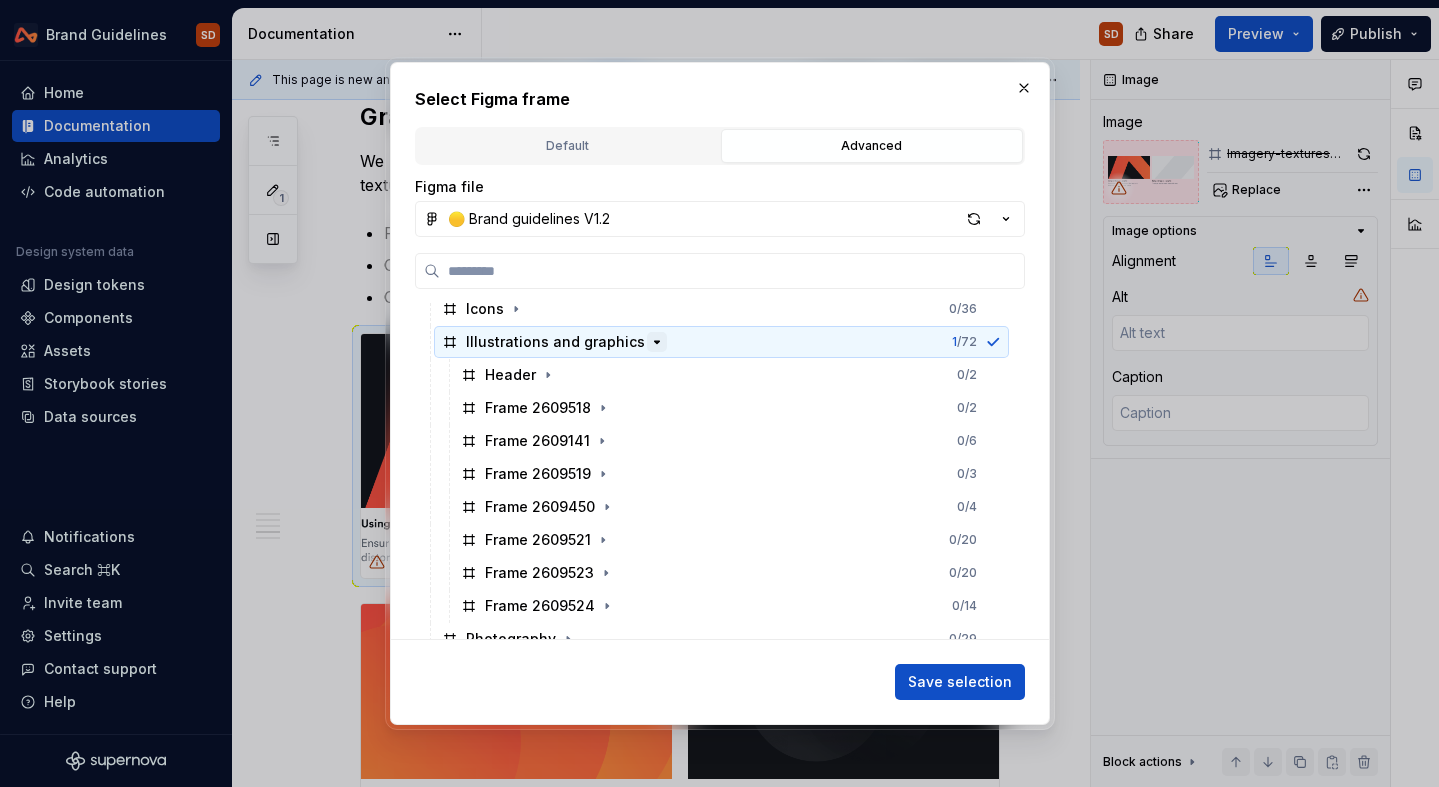 scroll, scrollTop: 369, scrollLeft: 0, axis: vertical 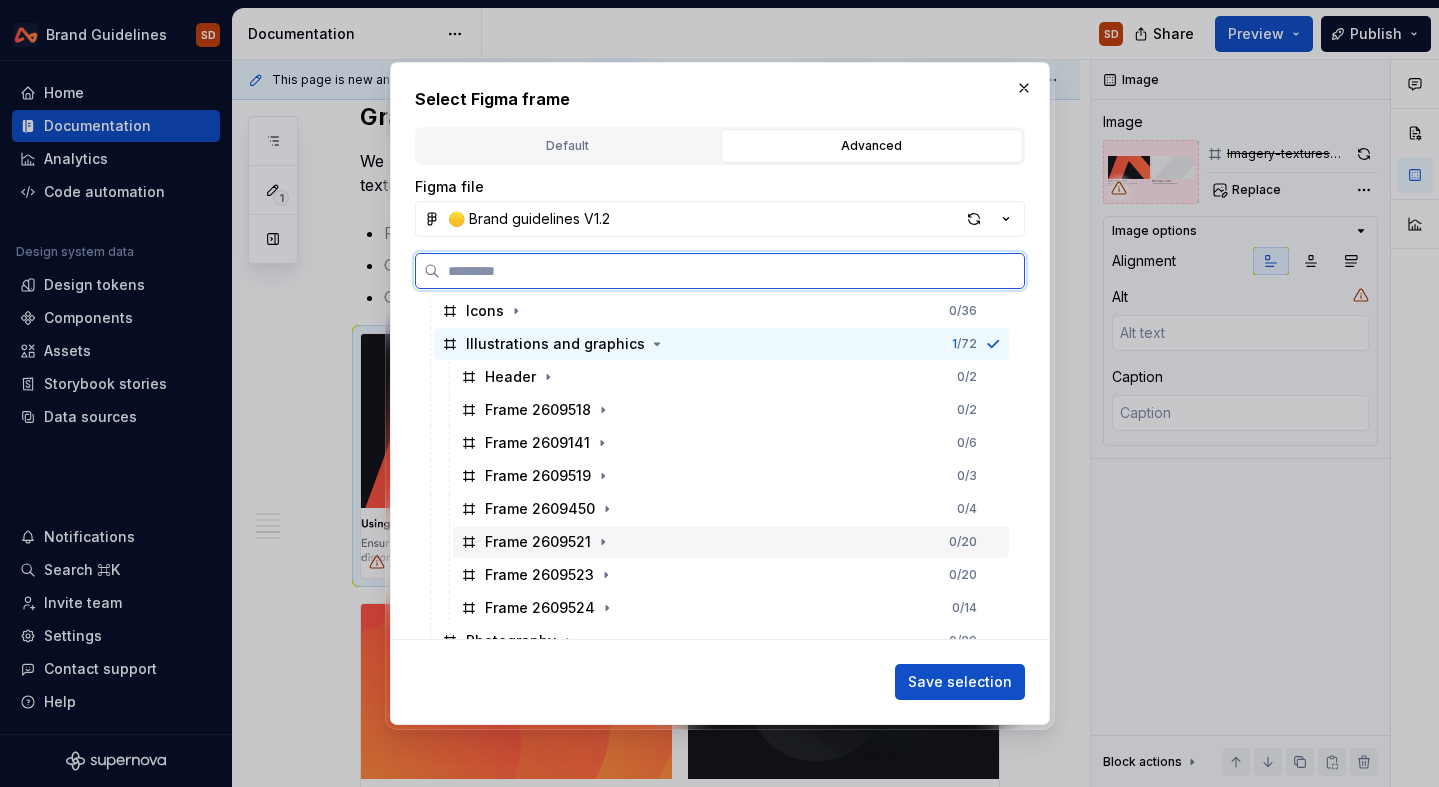 click on "Frame 2609521" at bounding box center (549, 542) 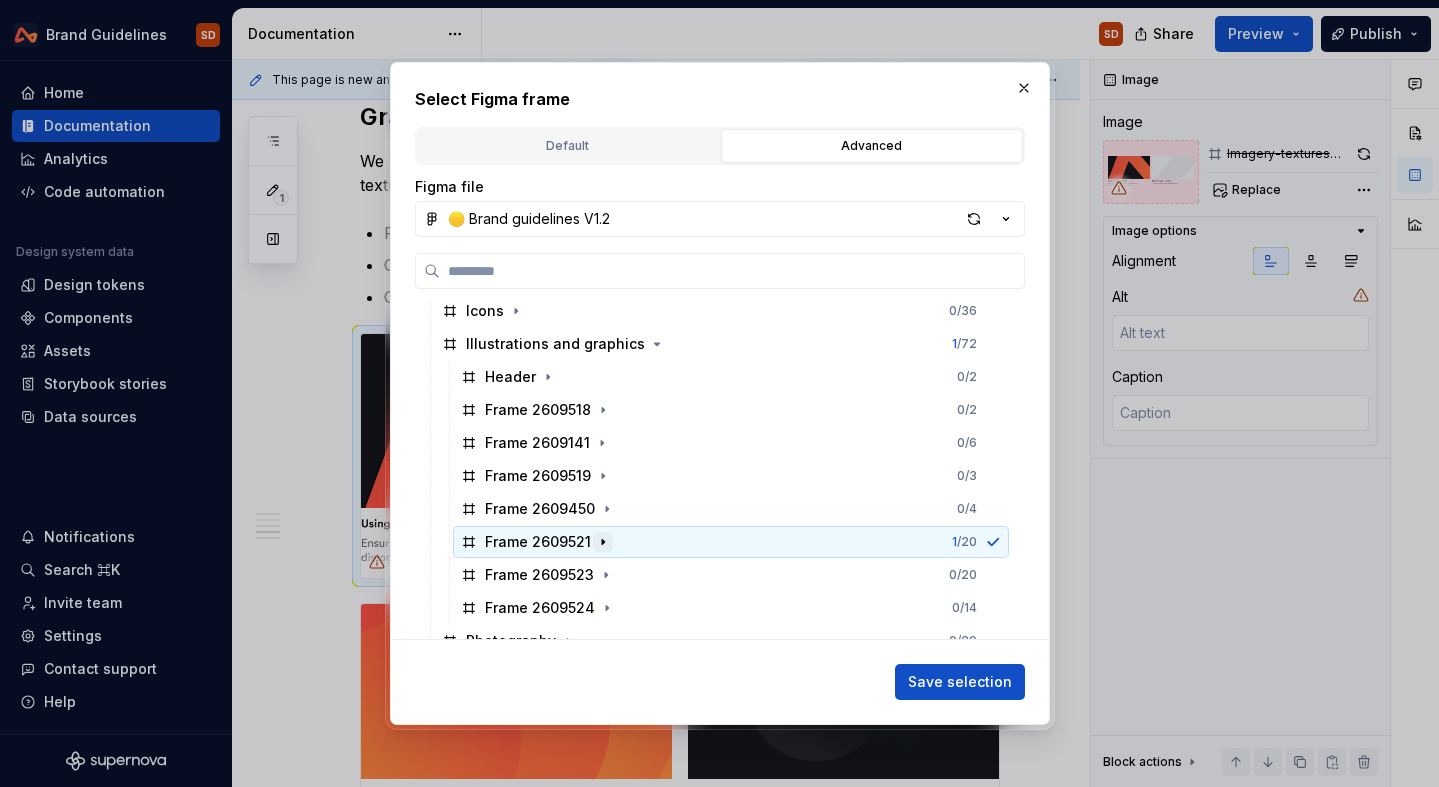 click 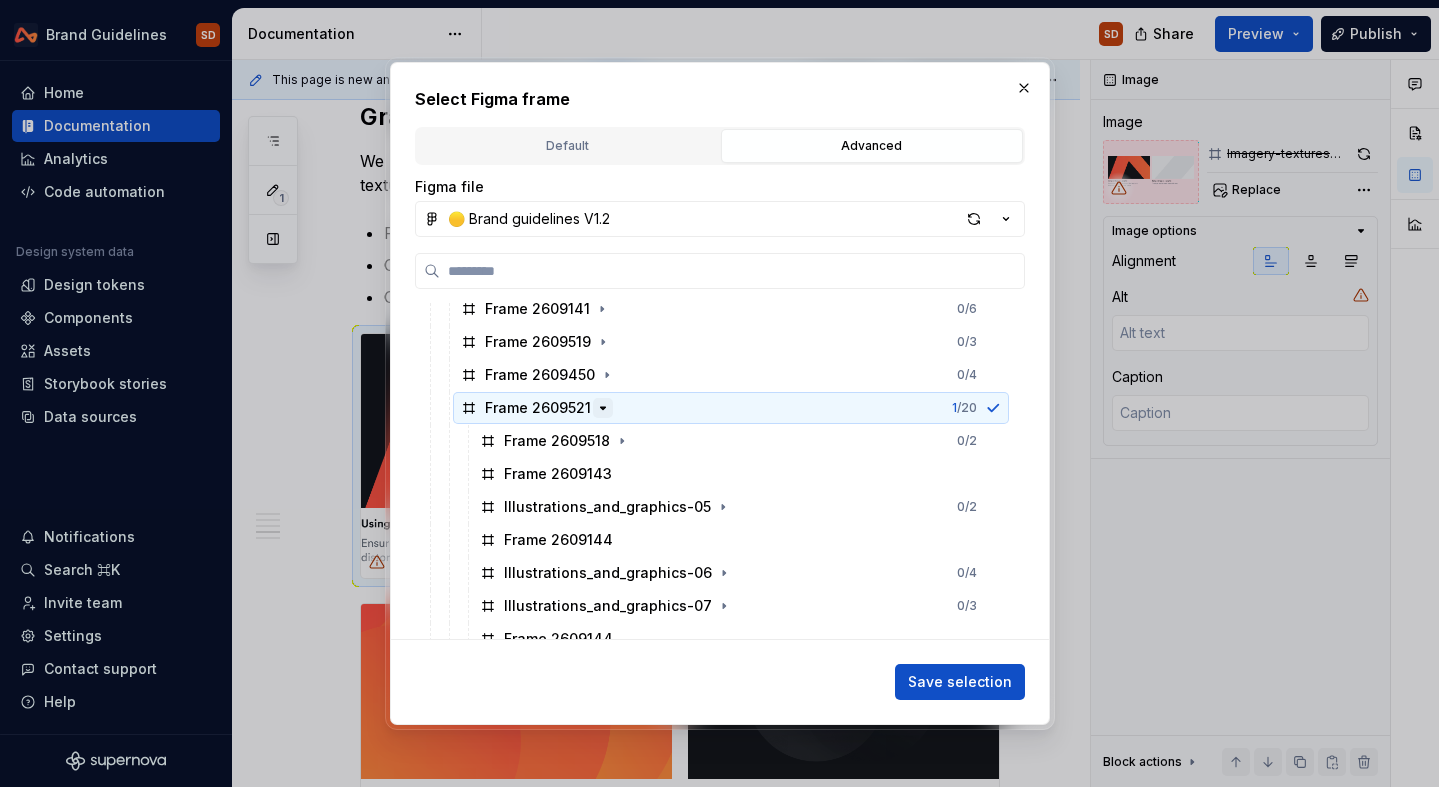 scroll, scrollTop: 512, scrollLeft: 0, axis: vertical 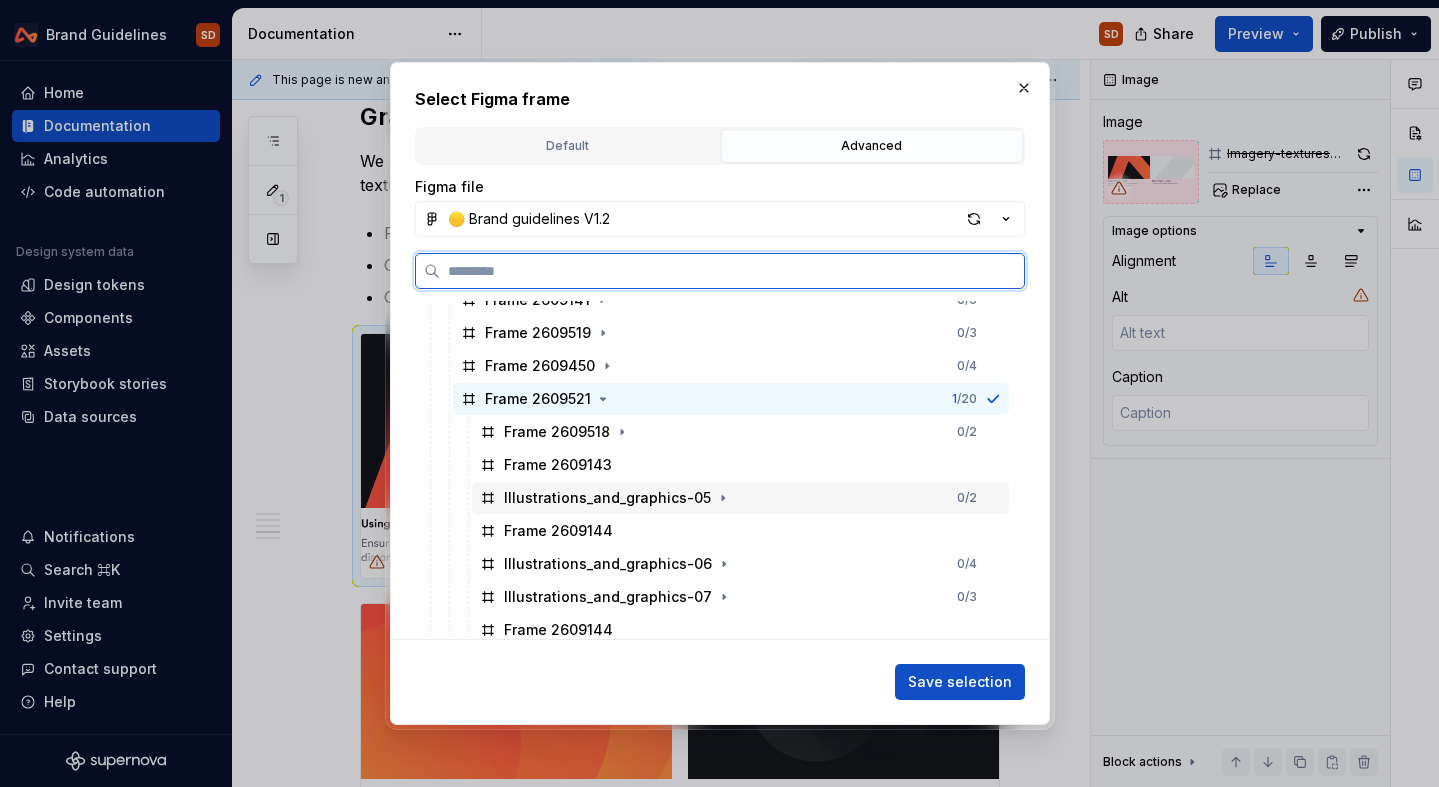 click on "Illustrations_and_graphics-05" at bounding box center [607, 498] 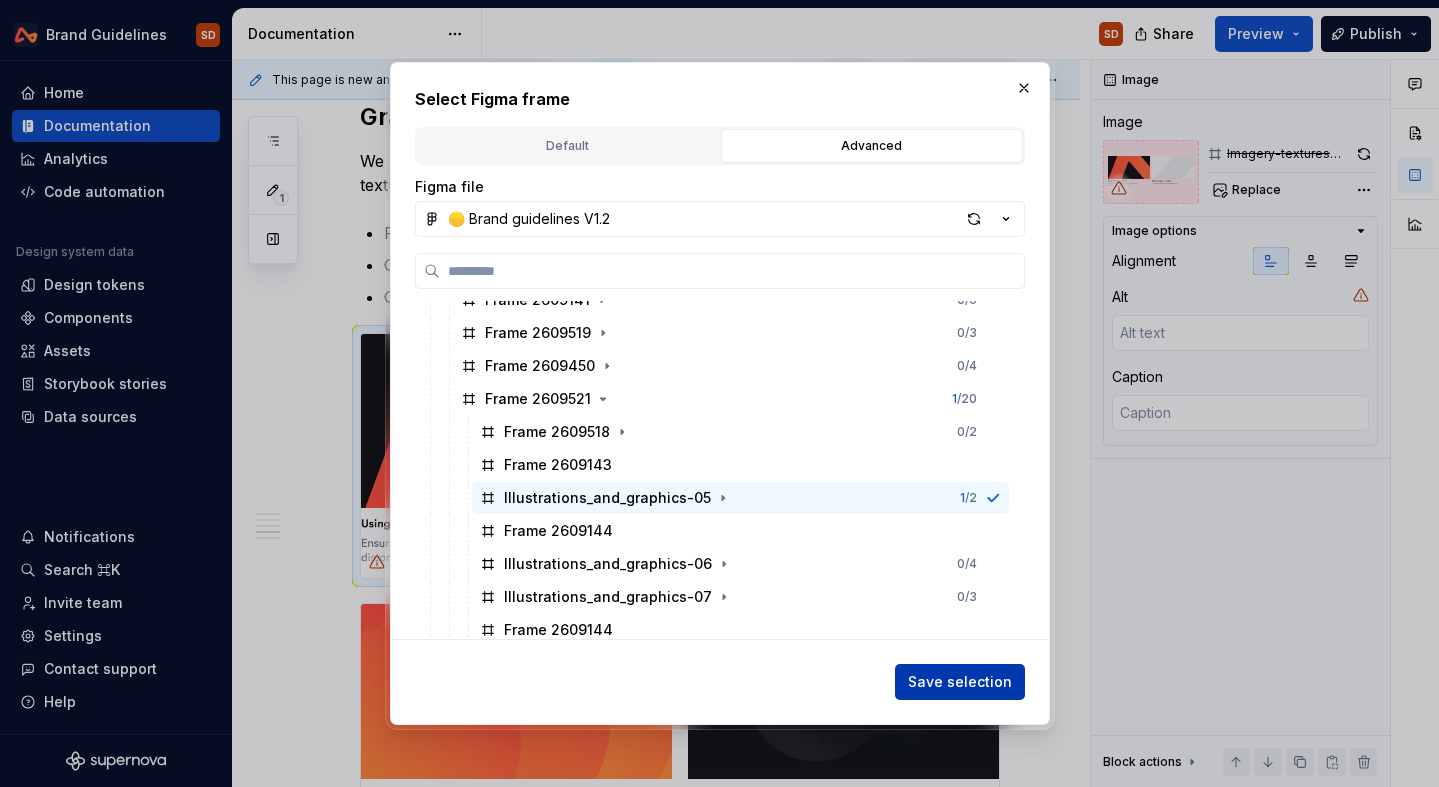 click on "Save selection" at bounding box center [960, 682] 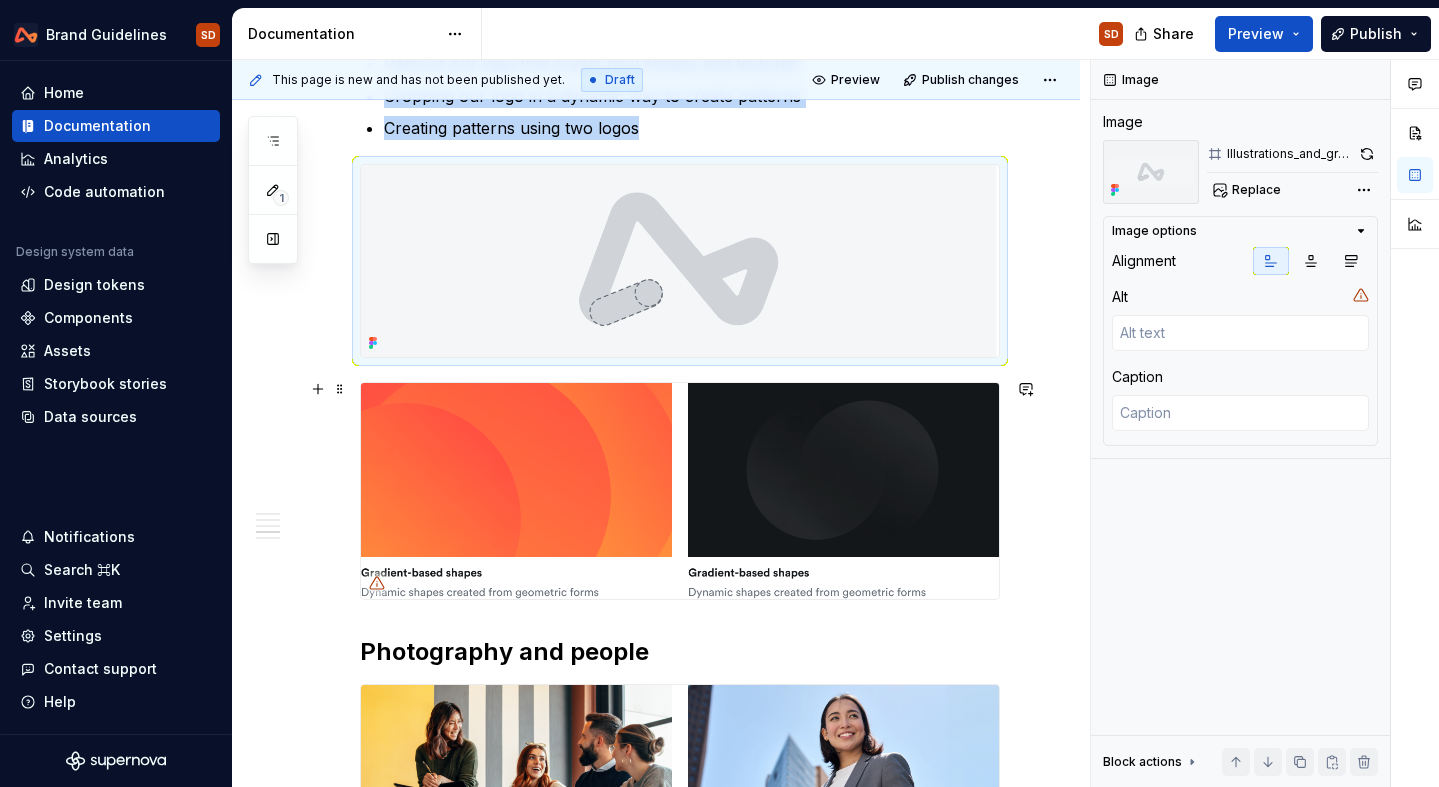 scroll, scrollTop: 2246, scrollLeft: 0, axis: vertical 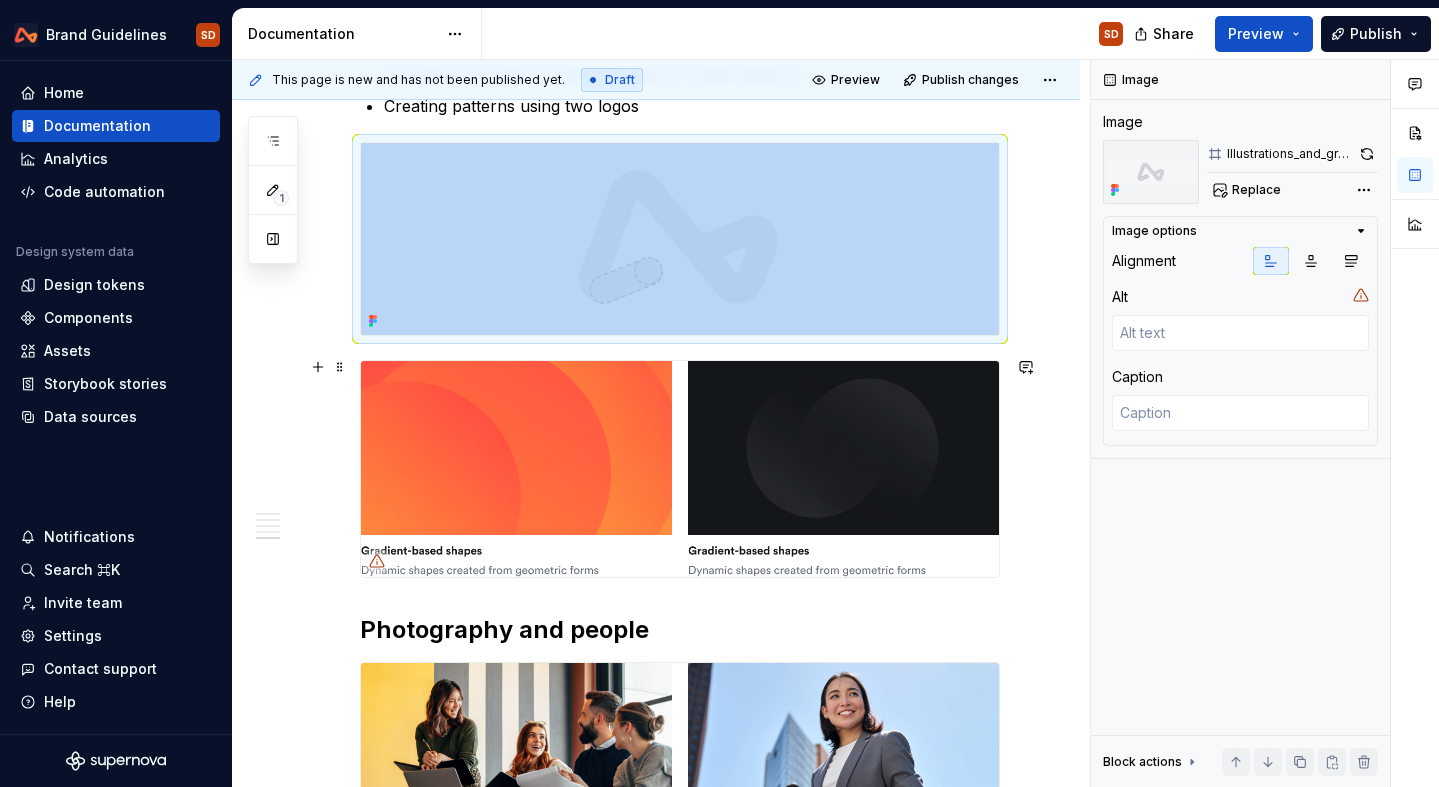 click at bounding box center [680, 469] 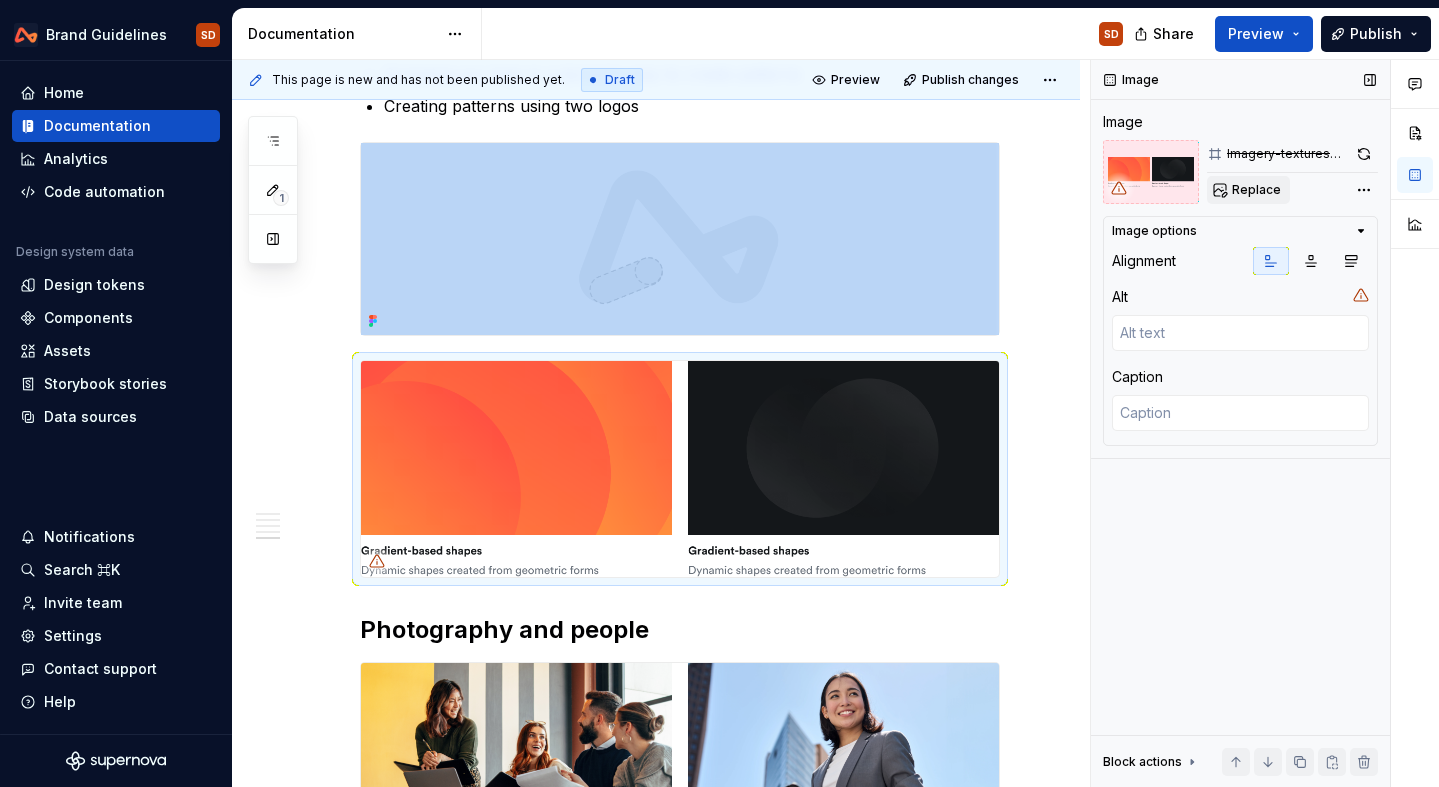 click on "Replace" at bounding box center [1256, 190] 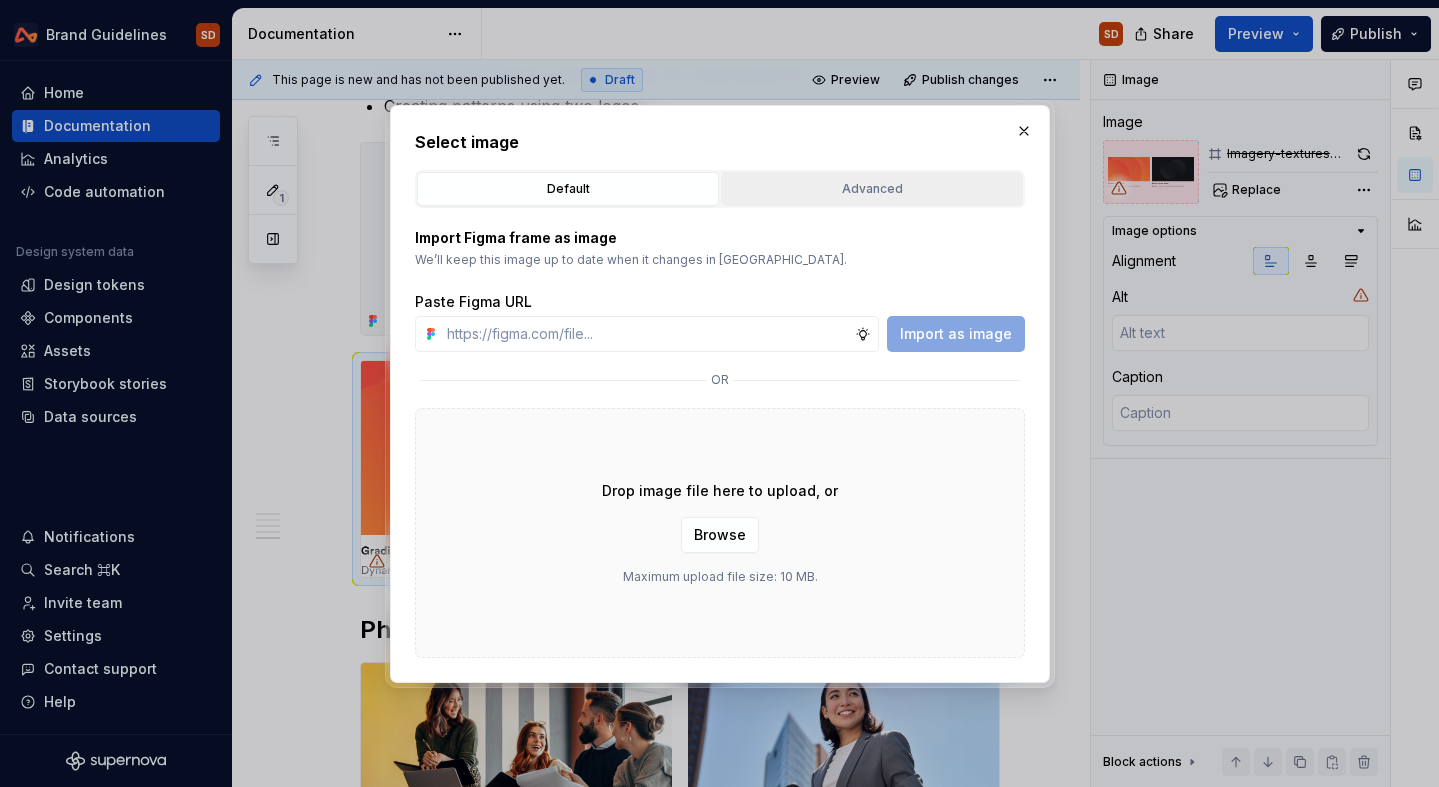 click on "Advanced" at bounding box center [872, 189] 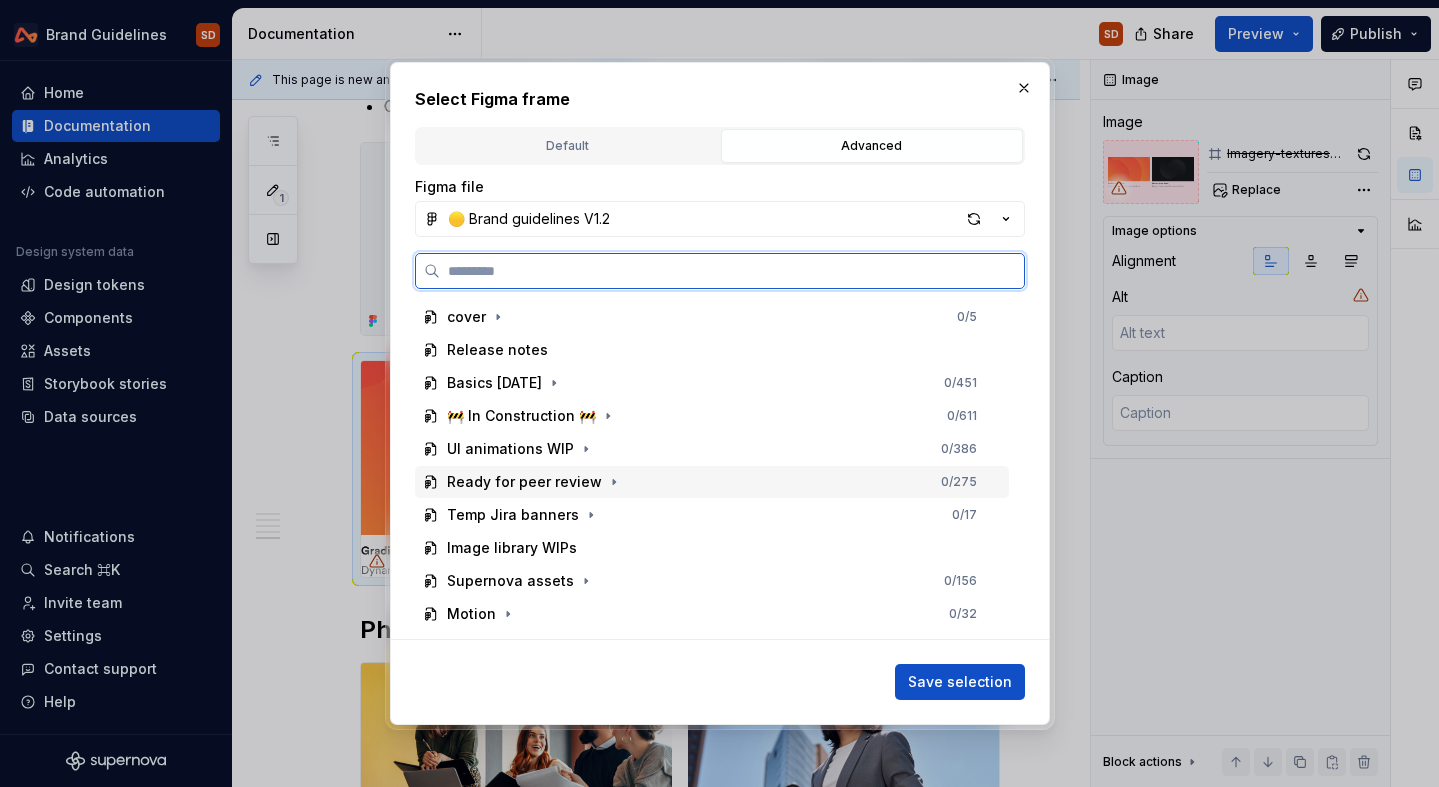 click on "Ready for peer review" at bounding box center (524, 482) 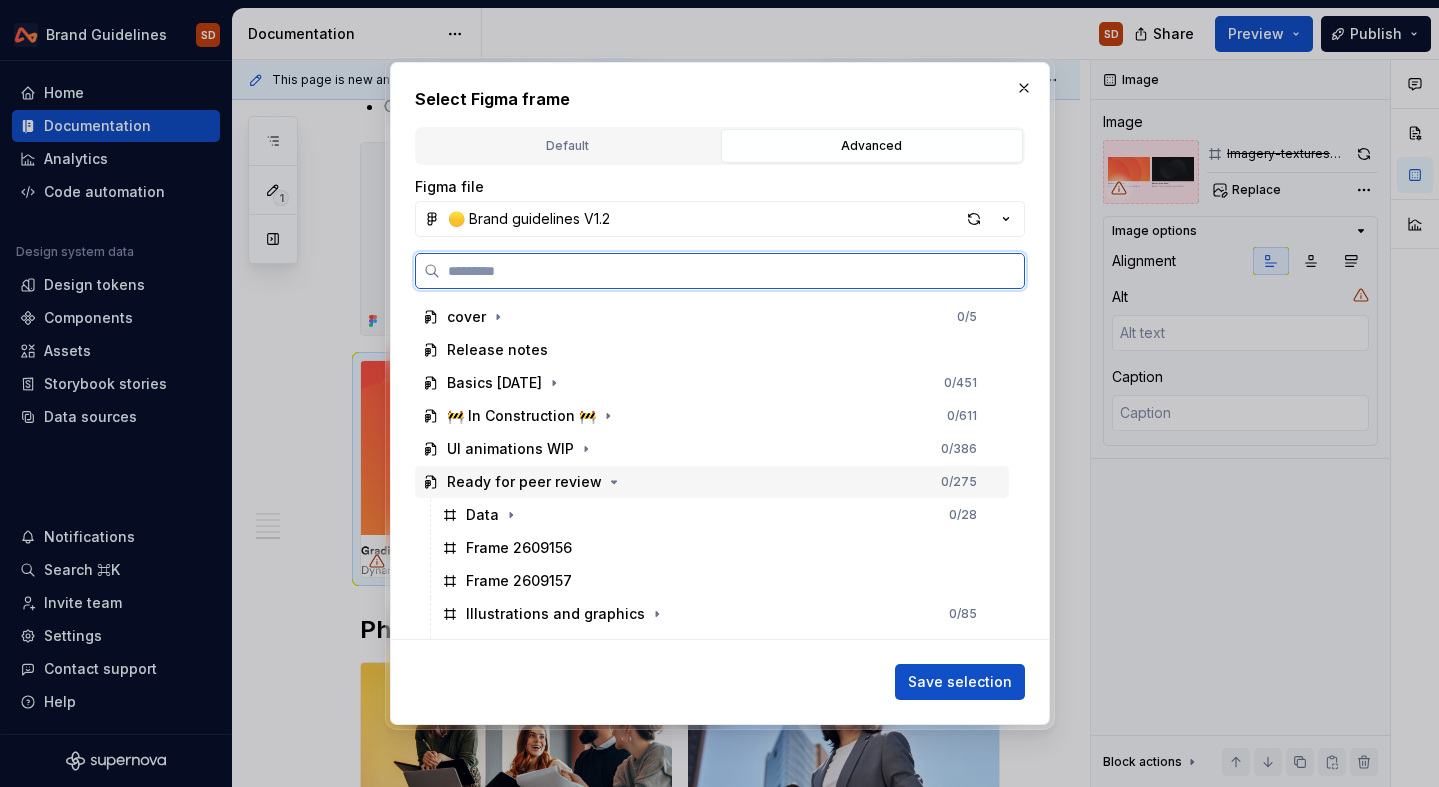 click on "Ready for peer review" at bounding box center [524, 482] 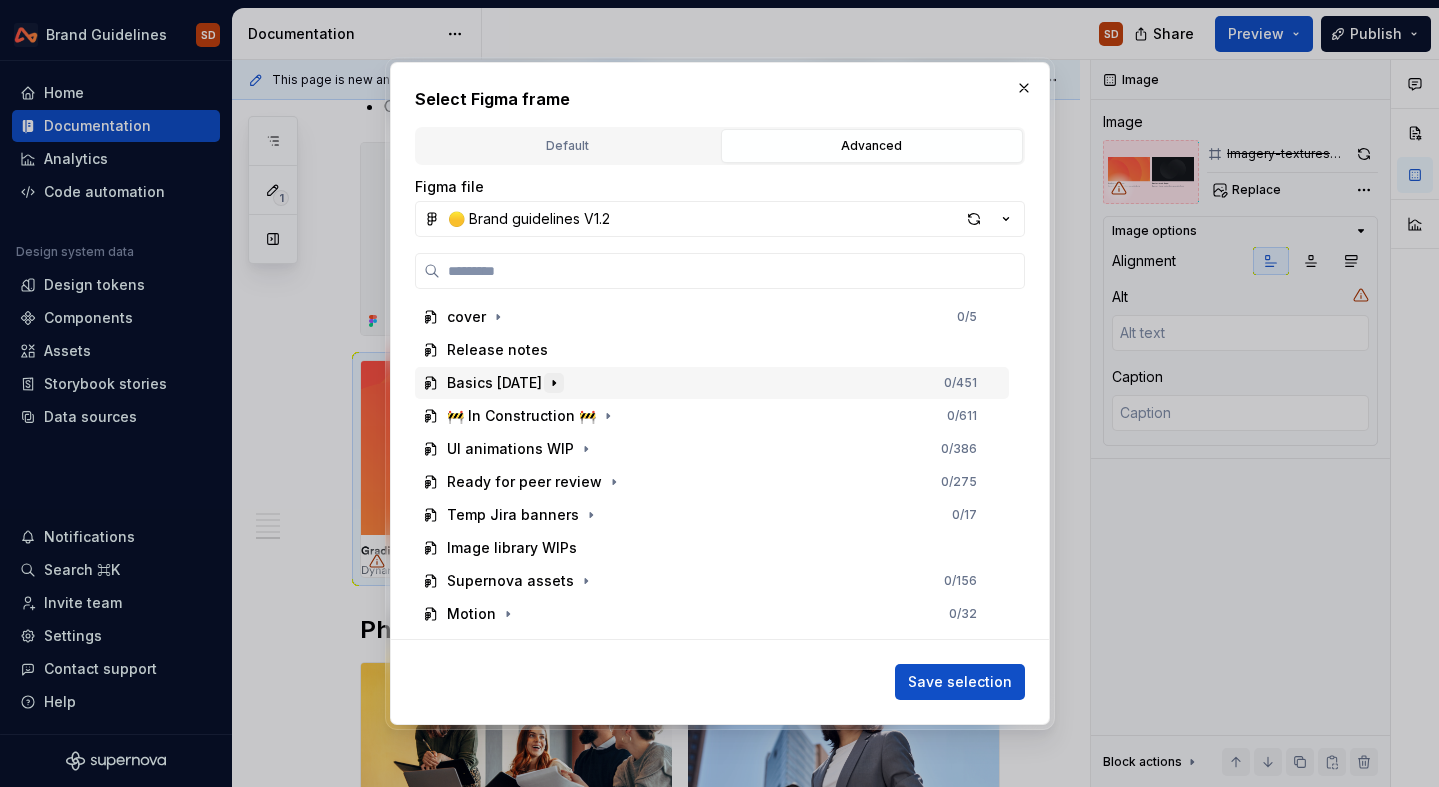 click 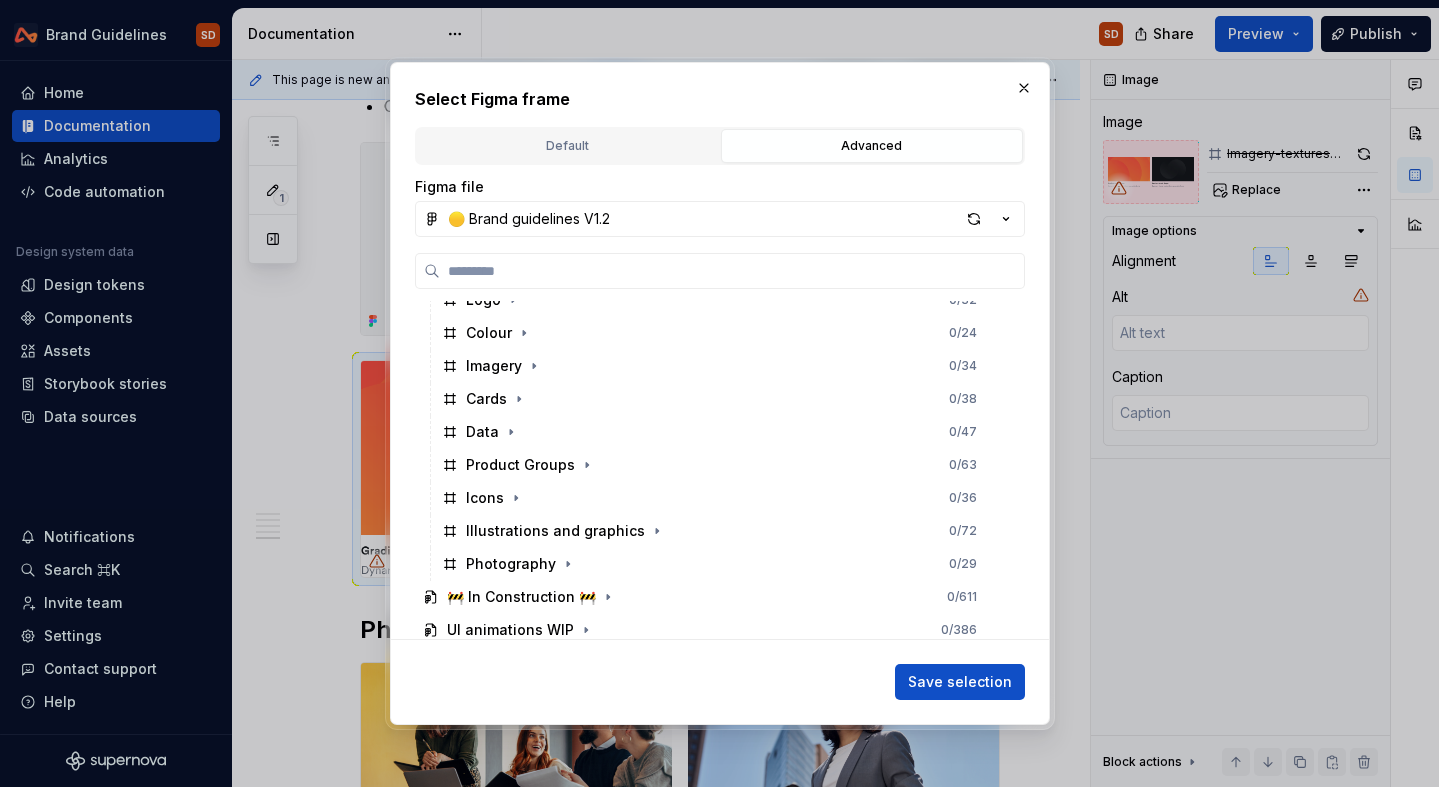 scroll, scrollTop: 195, scrollLeft: 0, axis: vertical 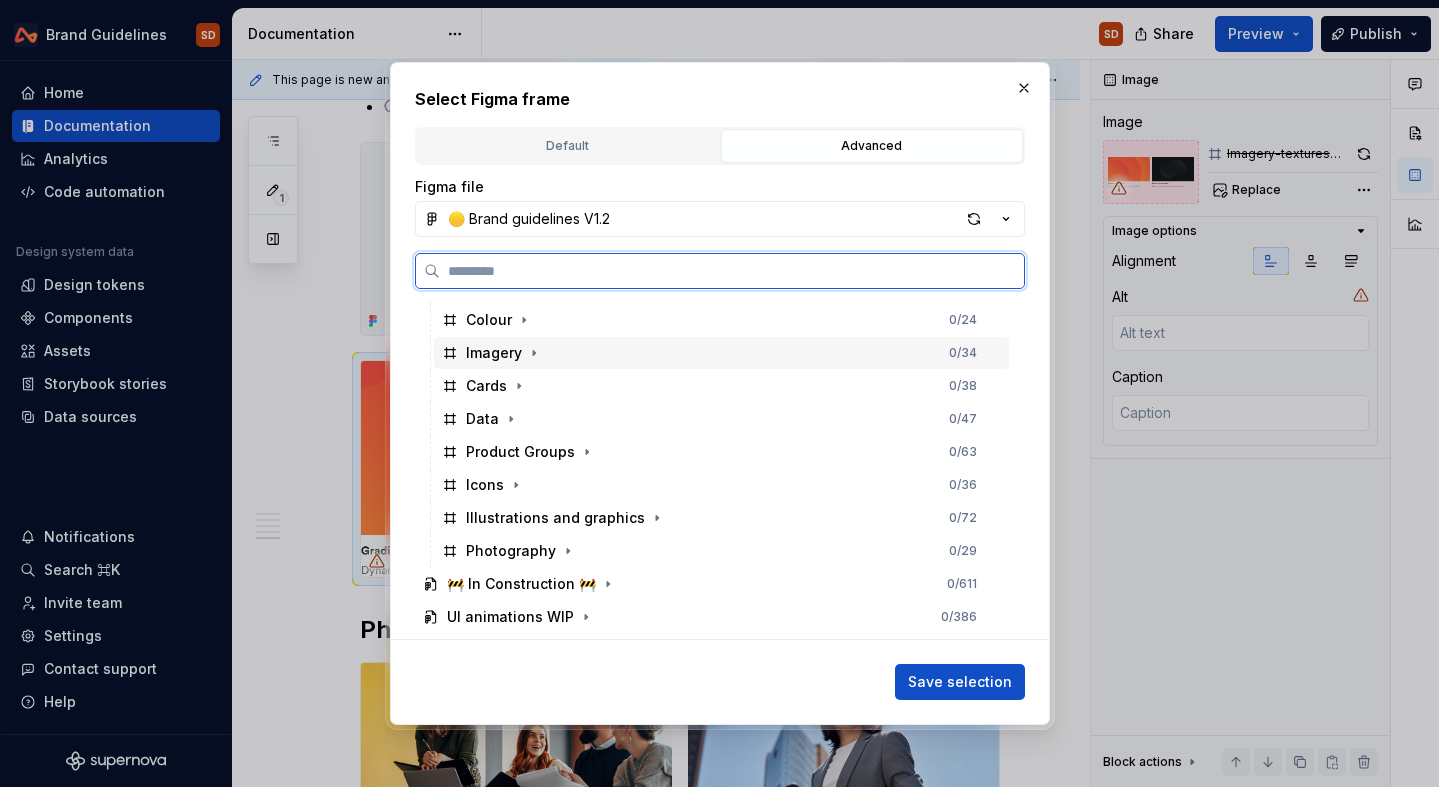 click on "Imagery" at bounding box center (494, 353) 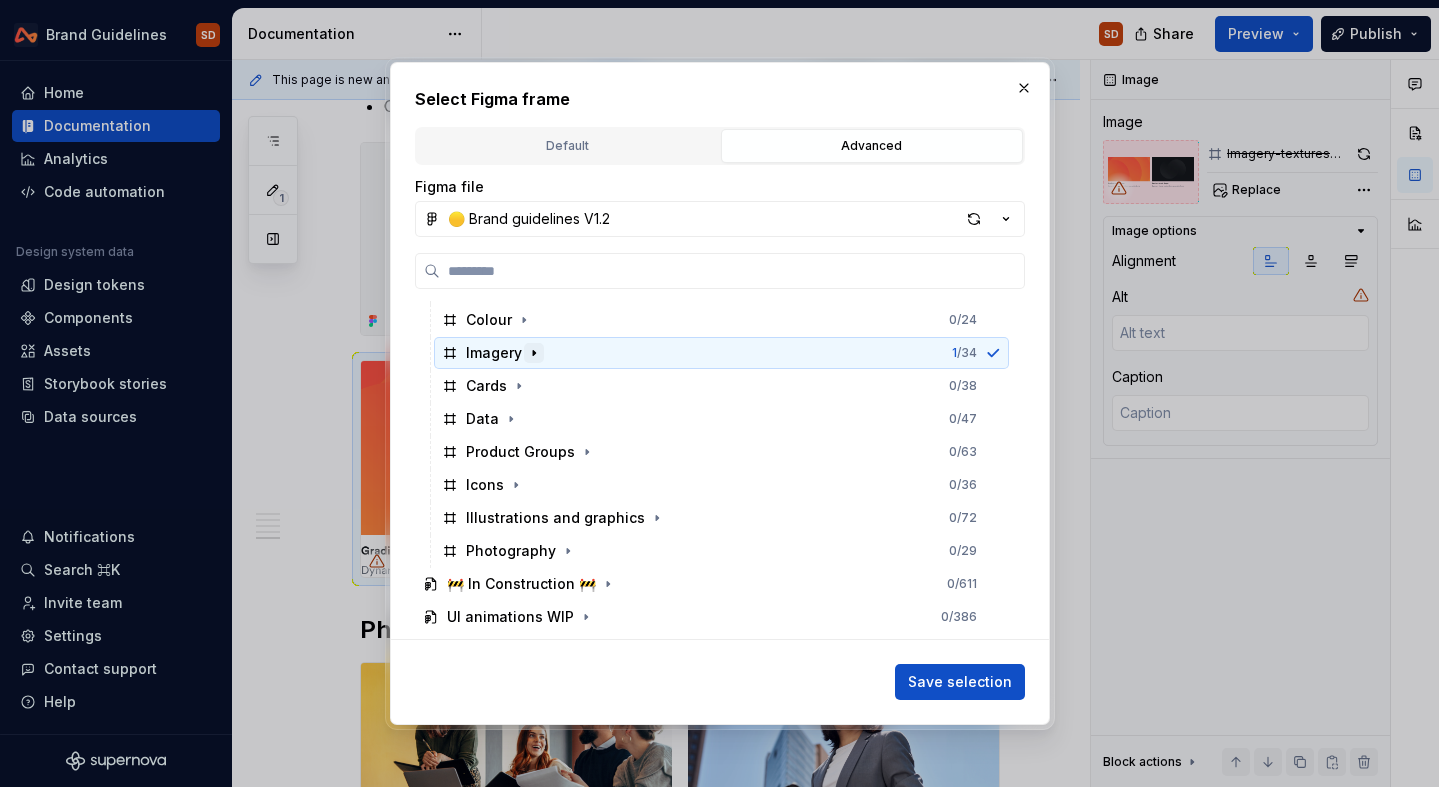 click 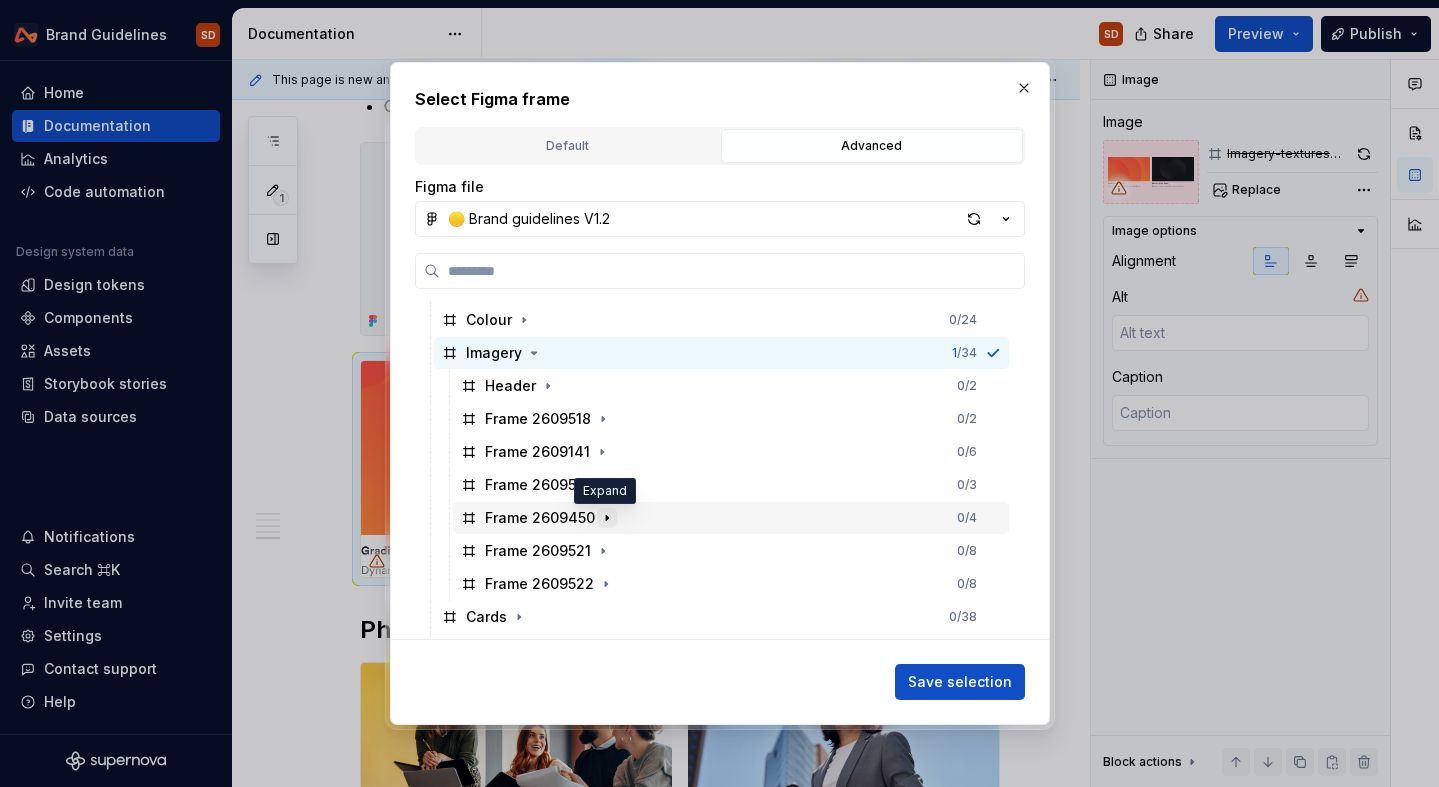 click 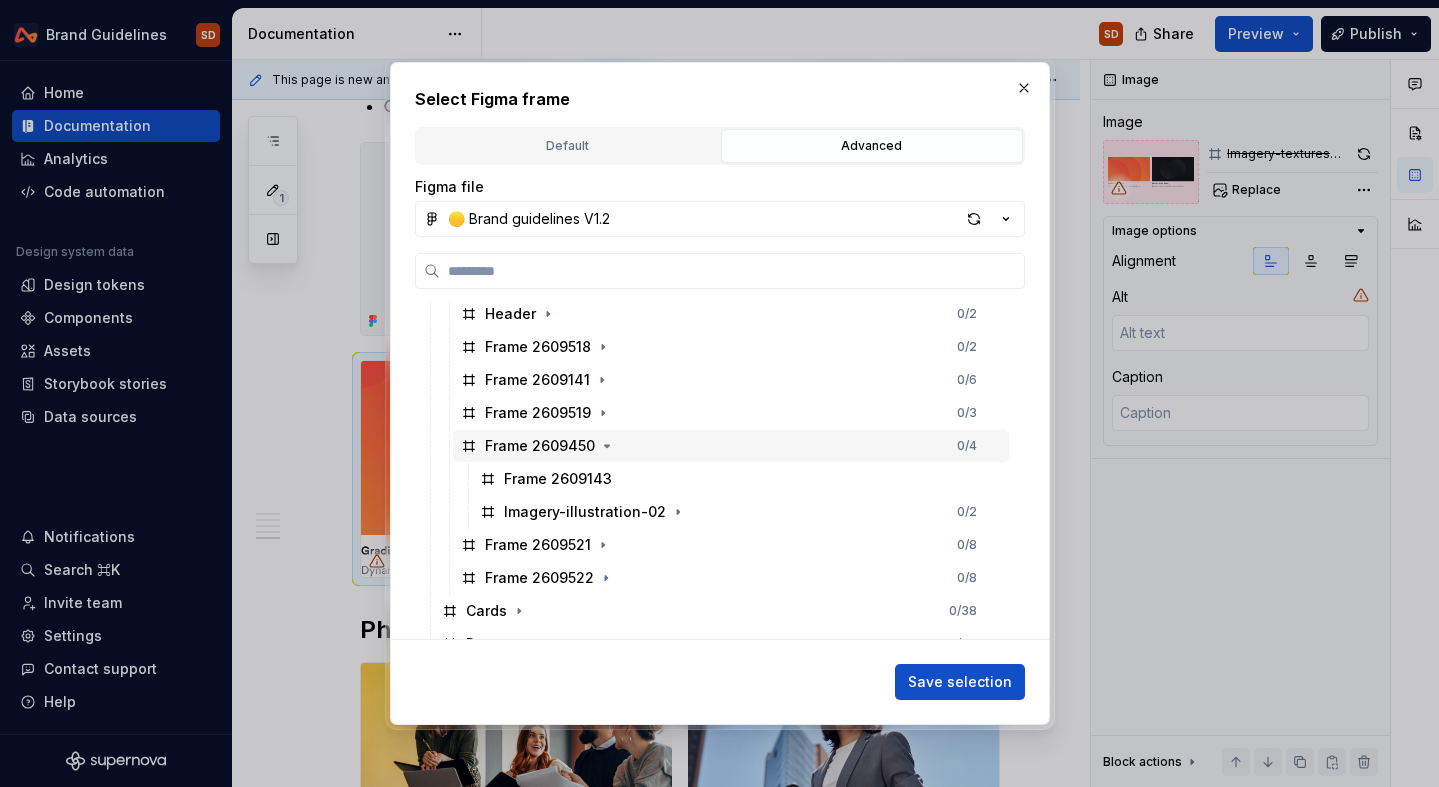 scroll, scrollTop: 265, scrollLeft: 0, axis: vertical 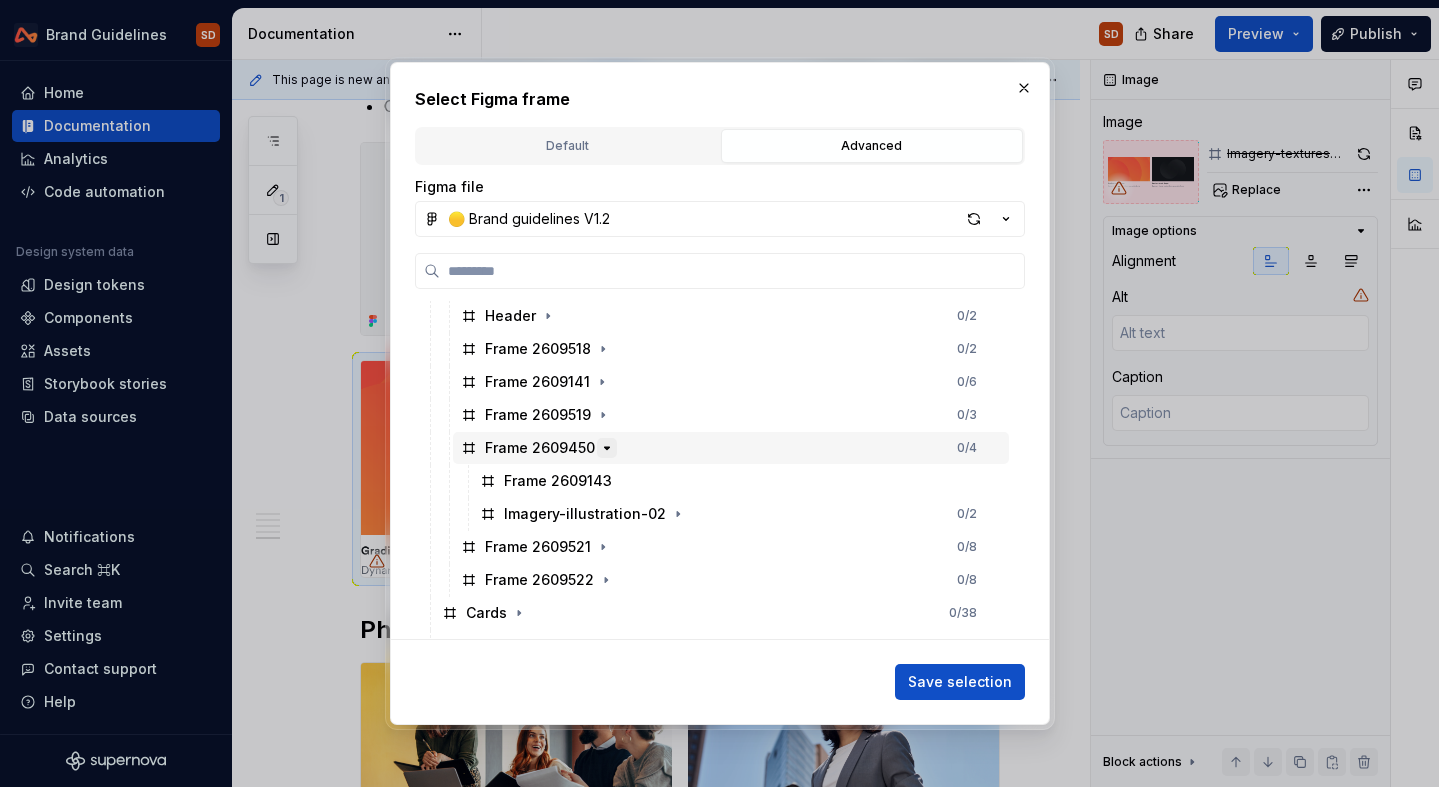 click 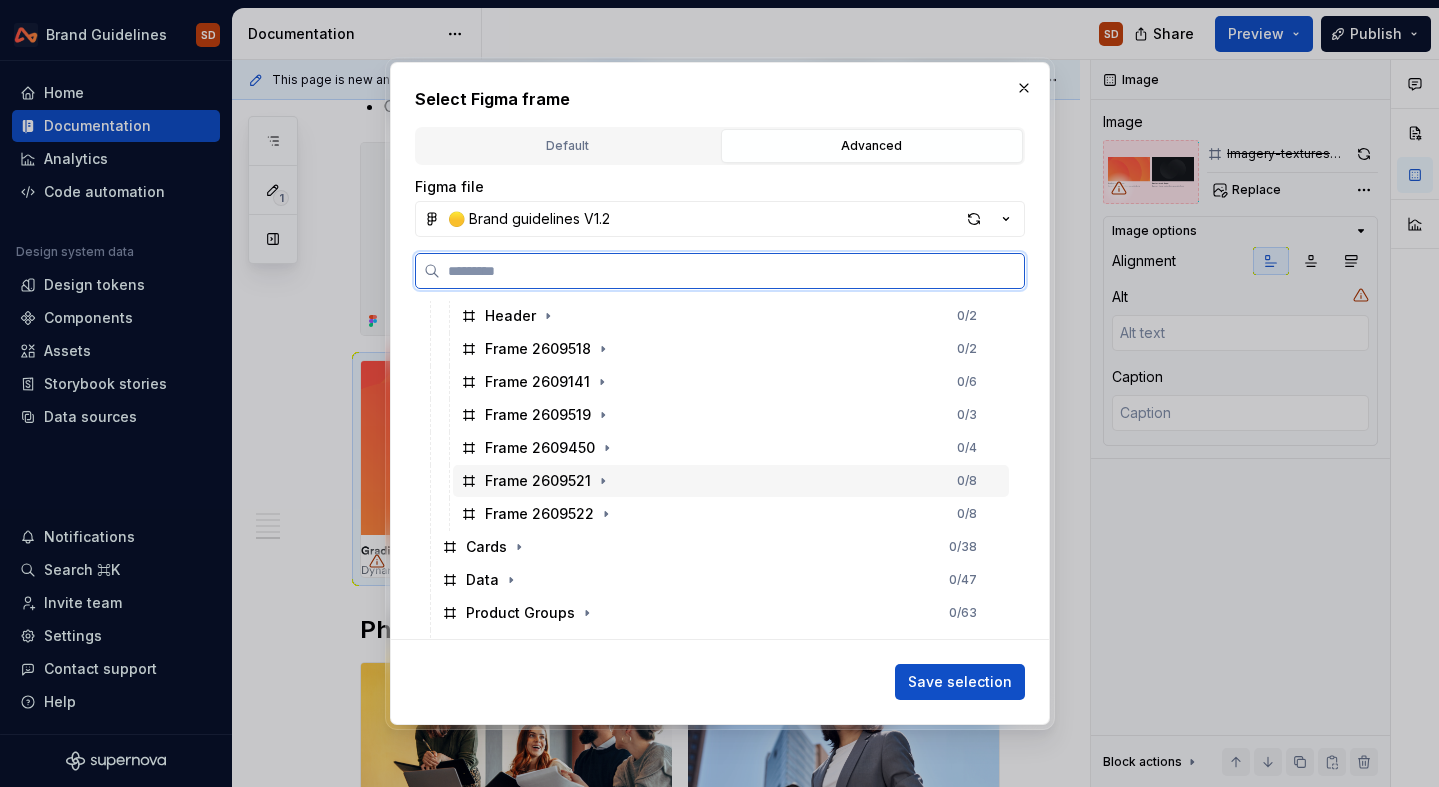 click on "Frame 2609521 0 / 8" at bounding box center [731, 481] 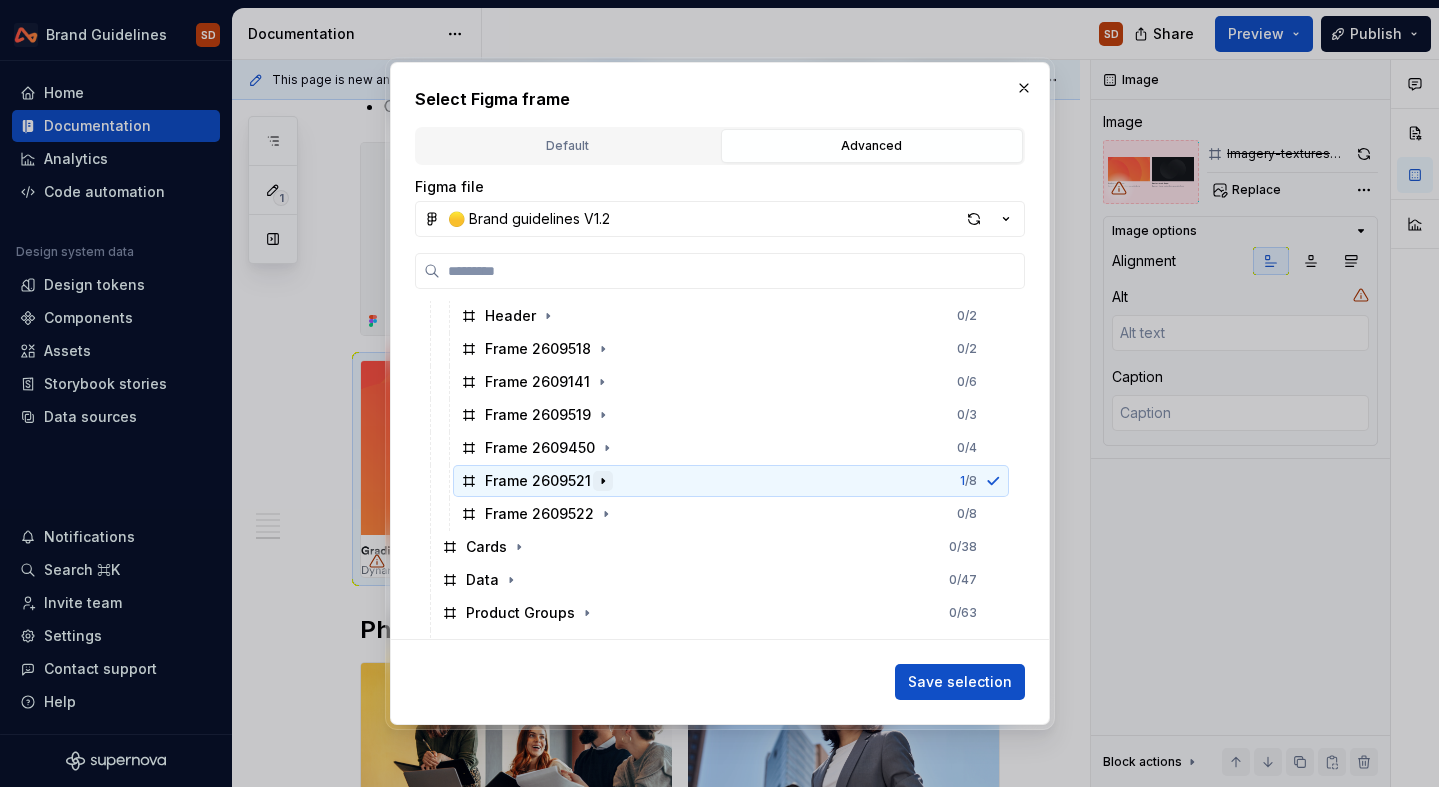 click 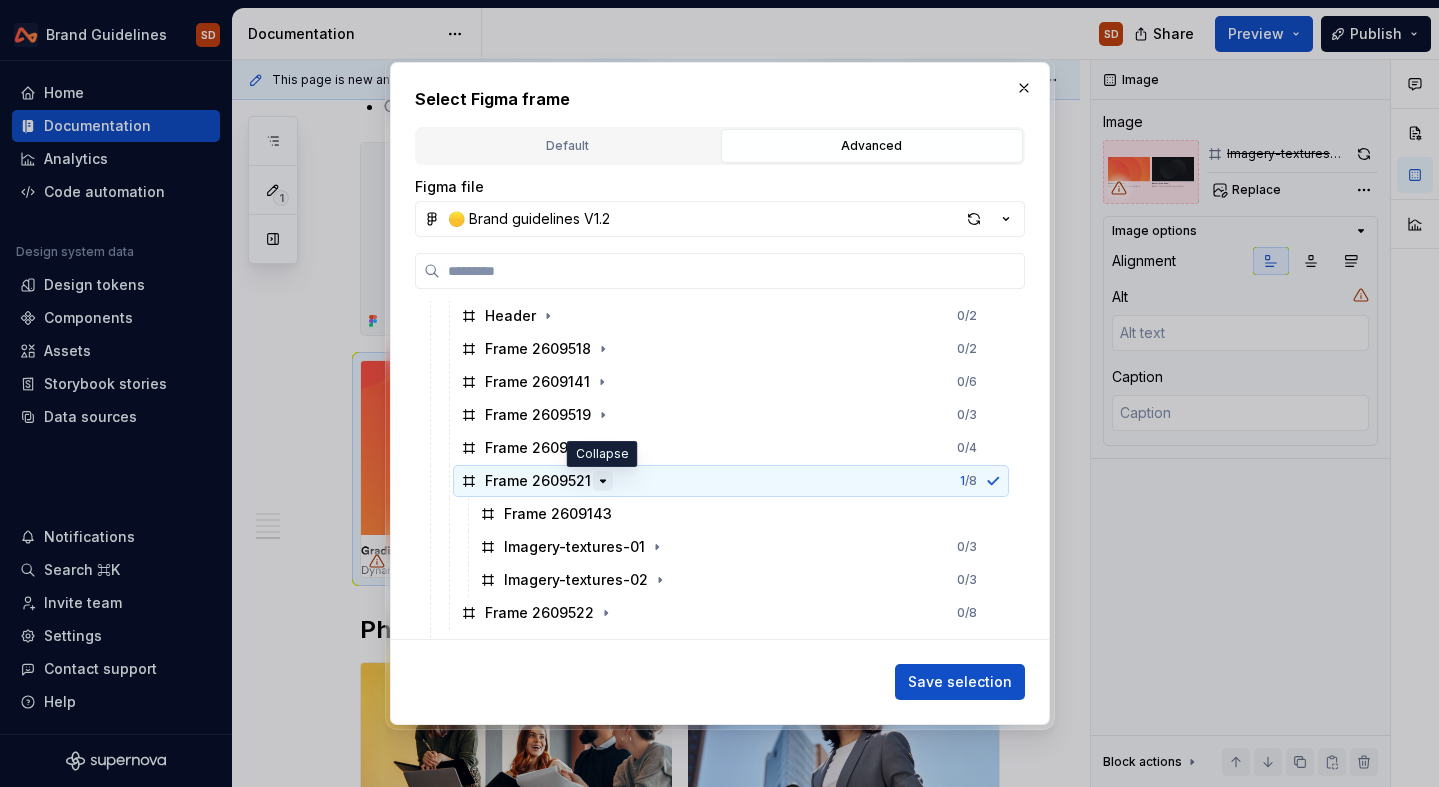 click 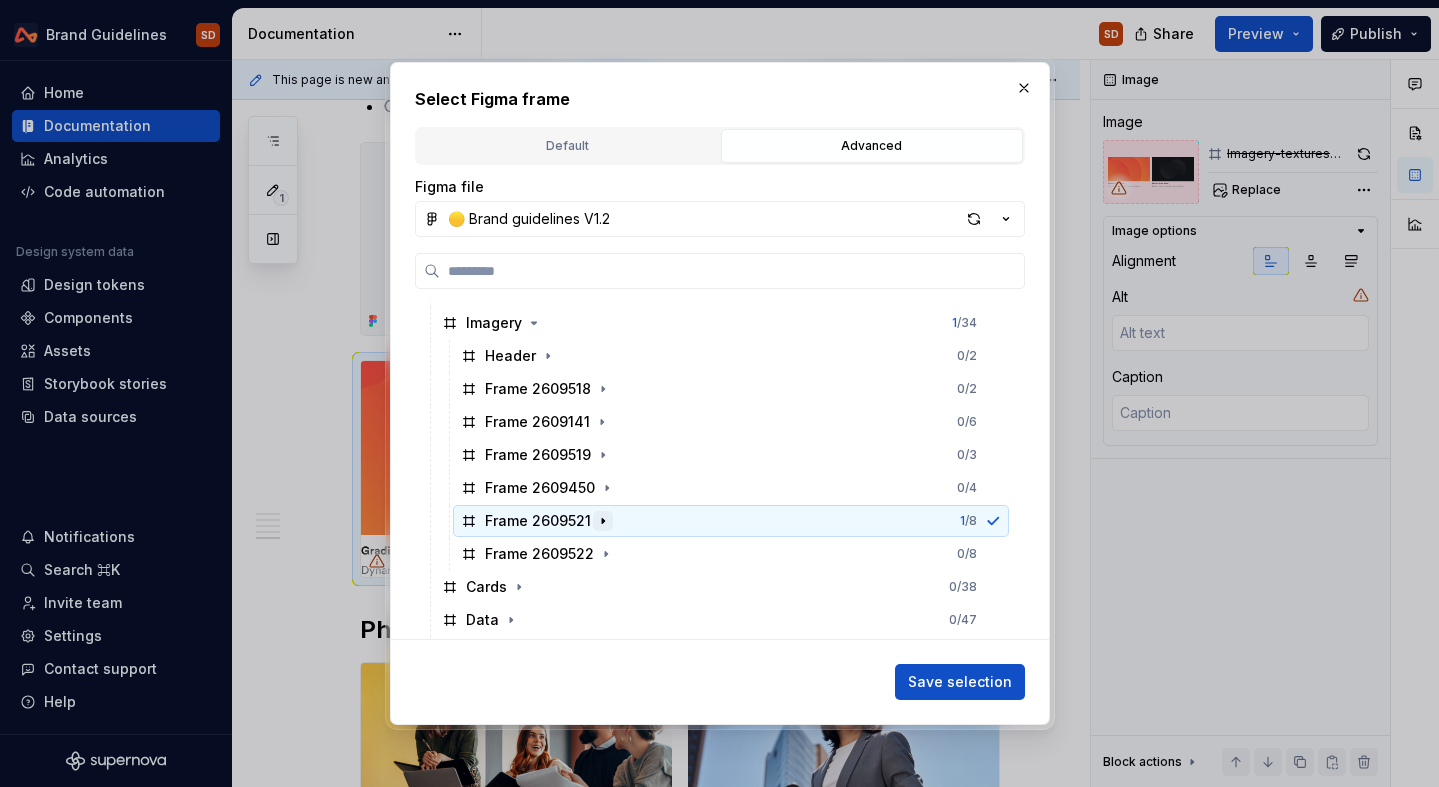scroll, scrollTop: 199, scrollLeft: 0, axis: vertical 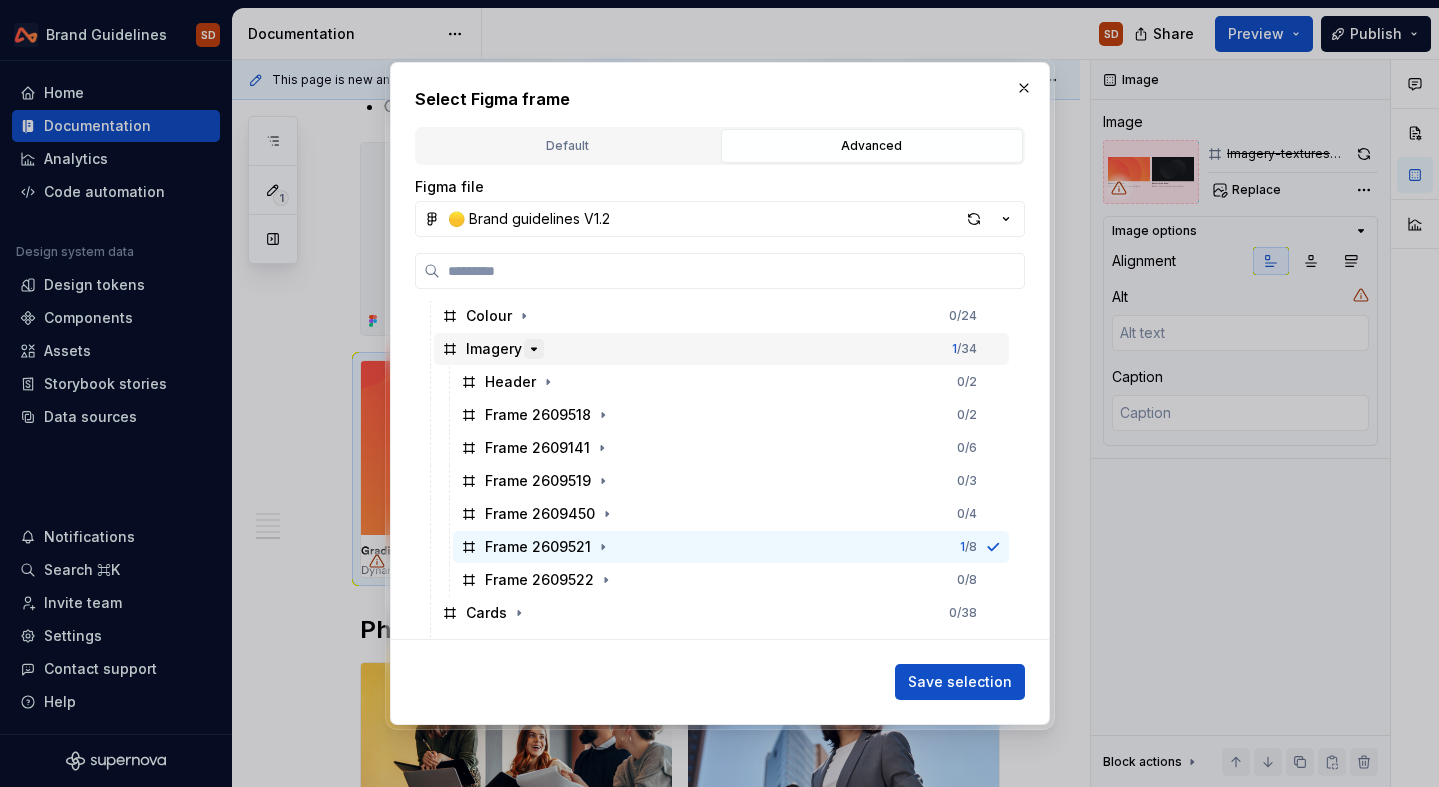 click 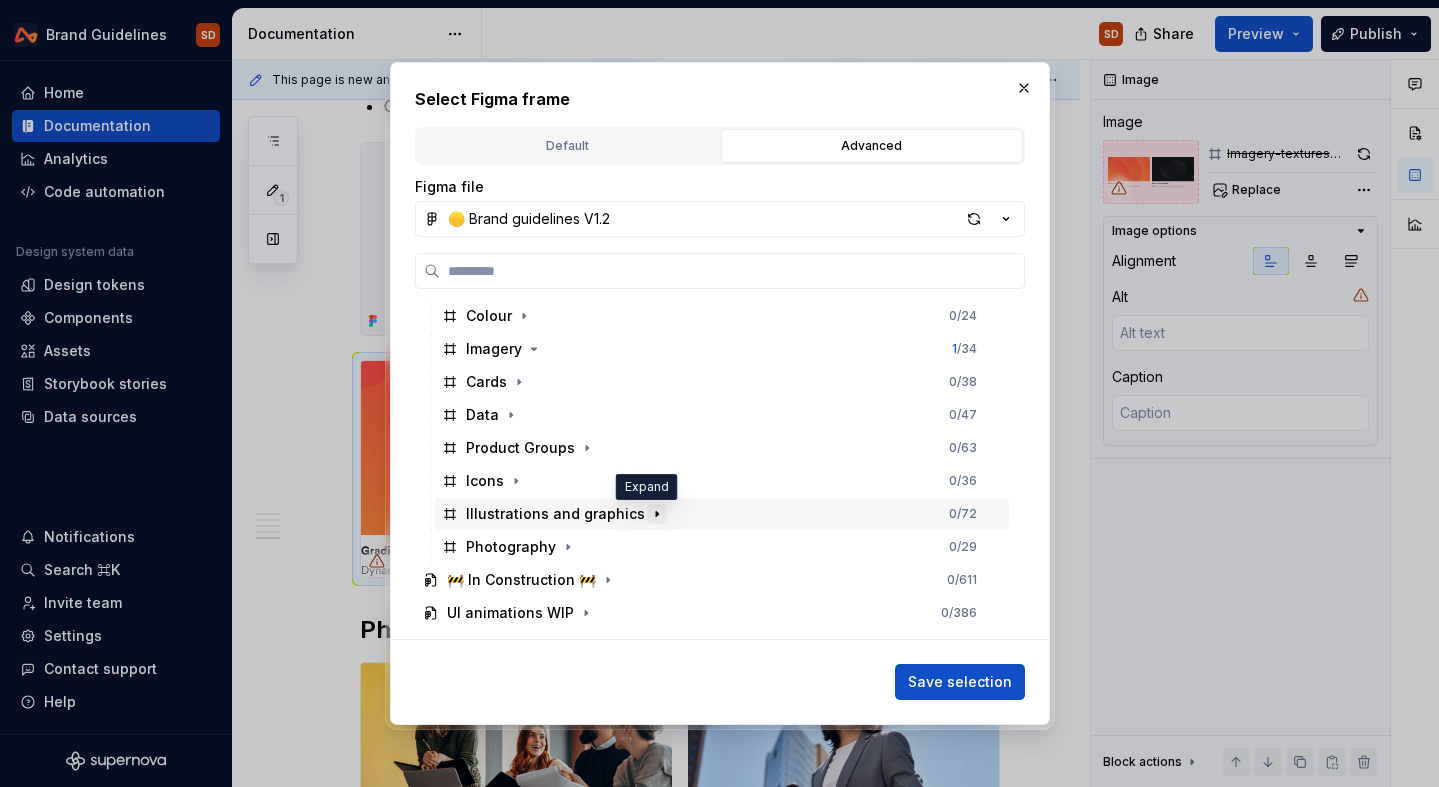 click 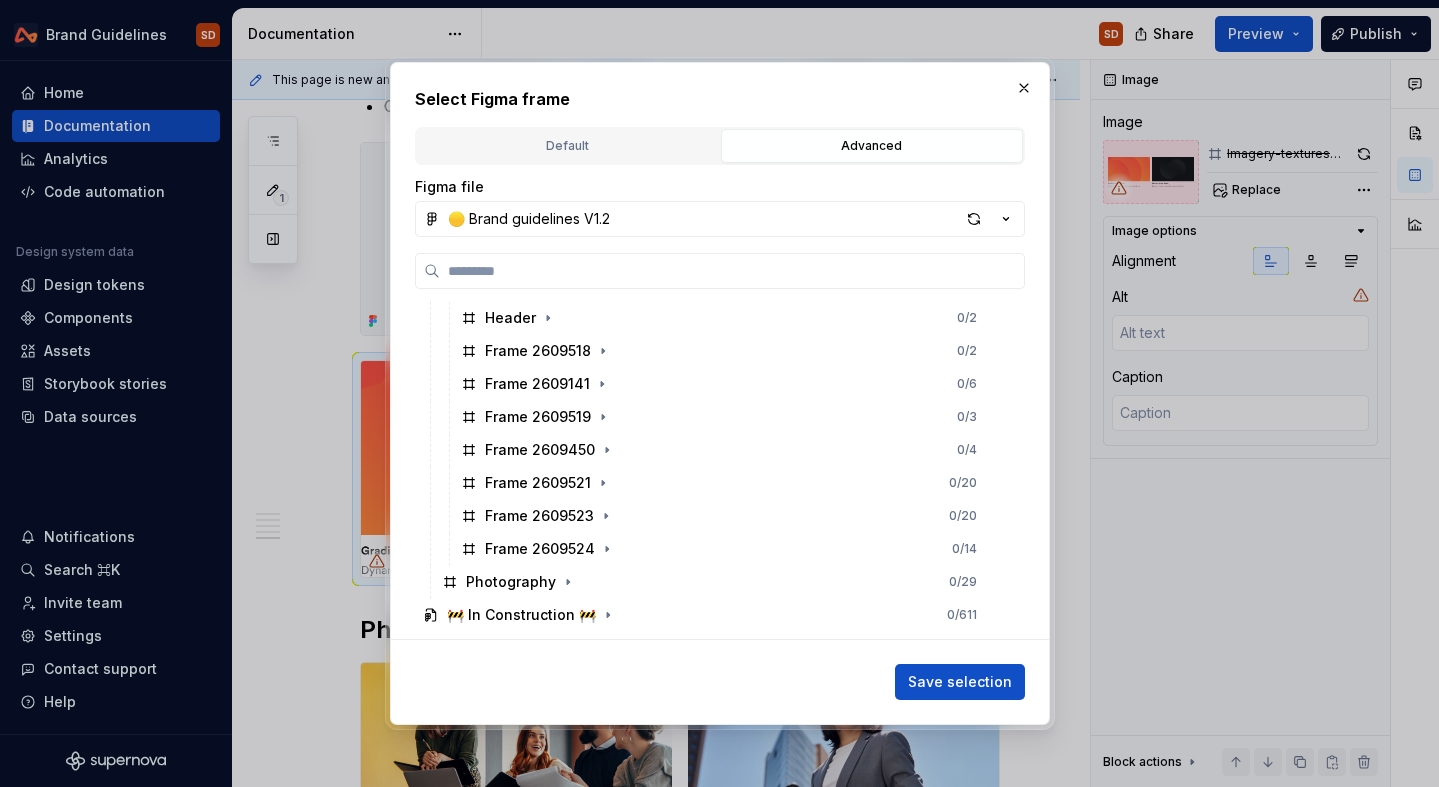 scroll, scrollTop: 429, scrollLeft: 0, axis: vertical 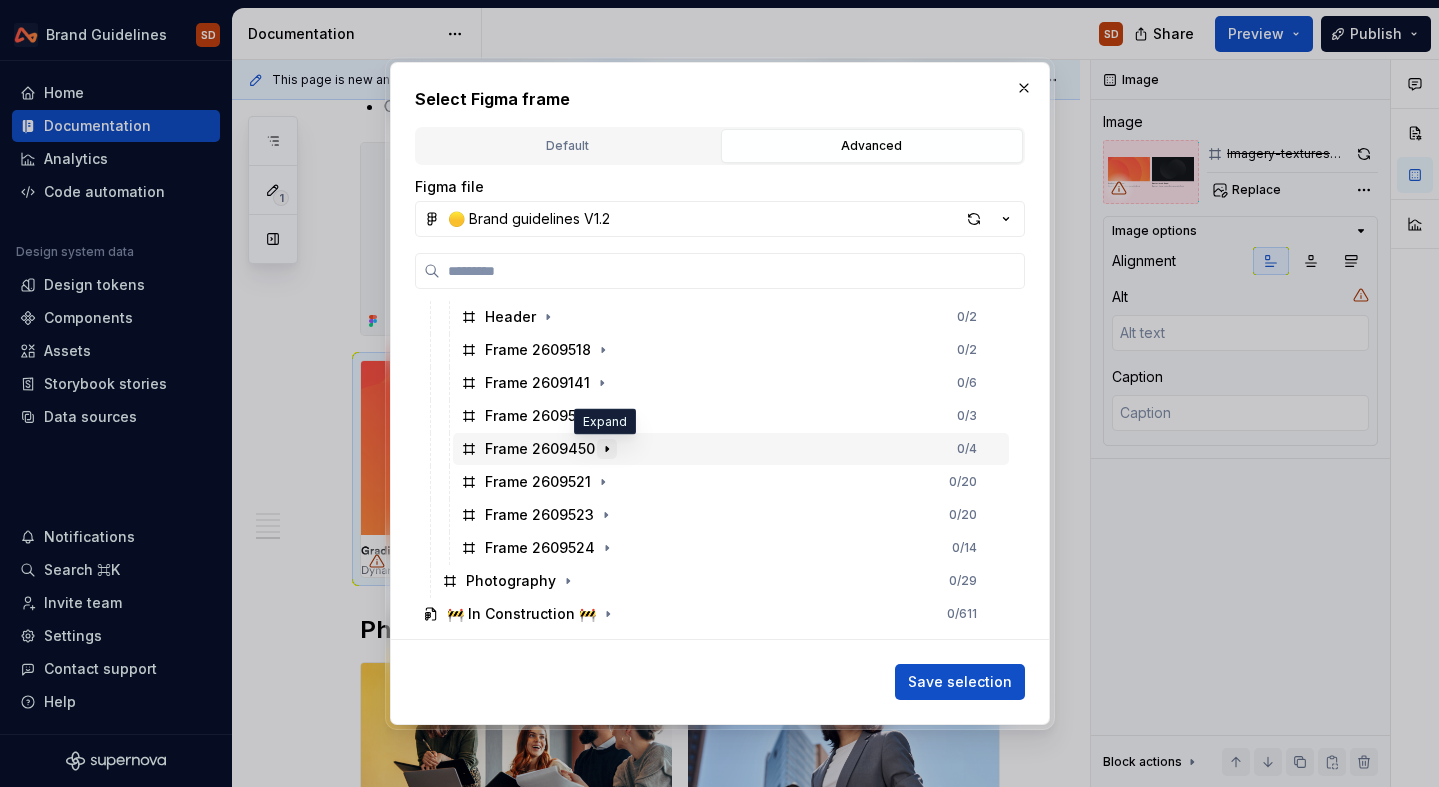 click 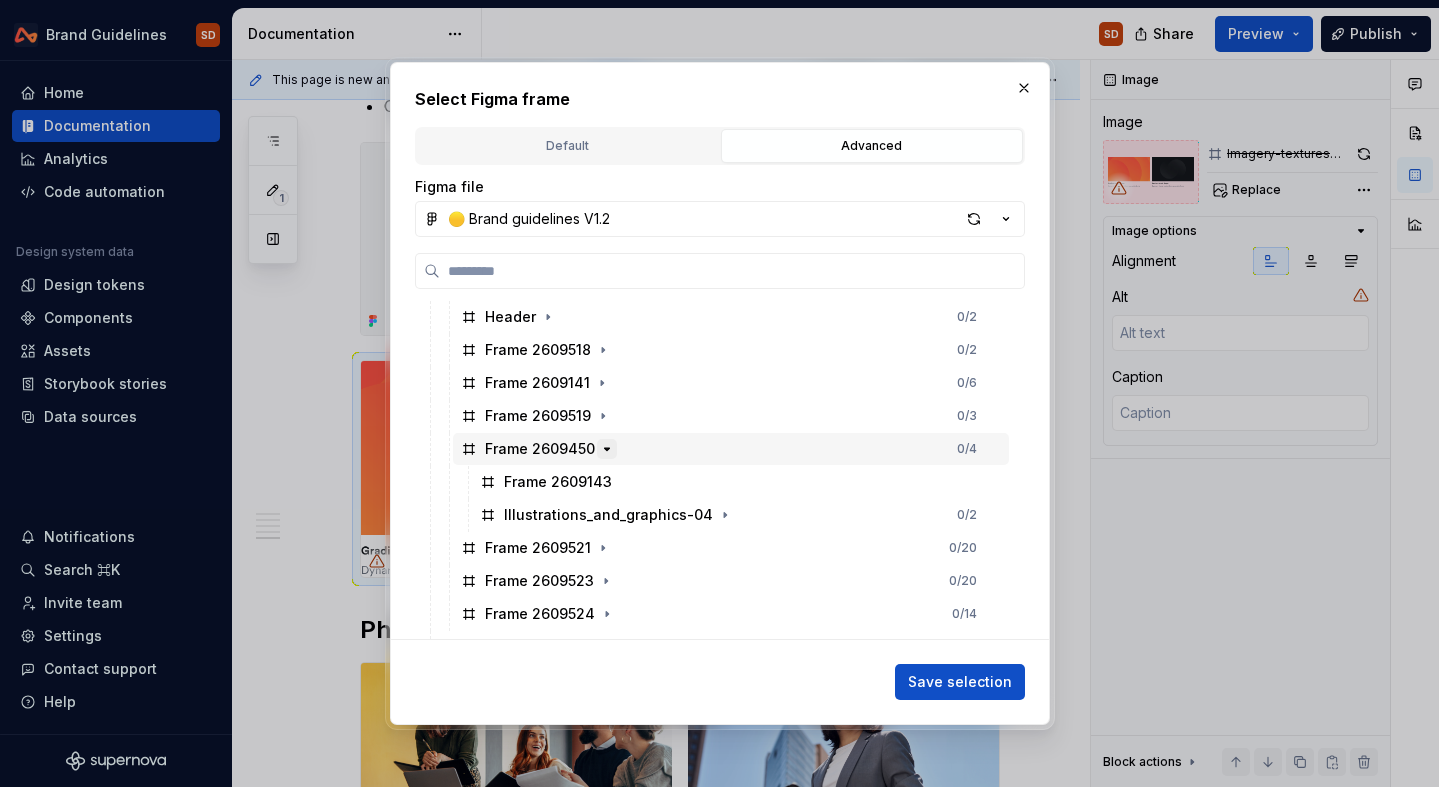 click 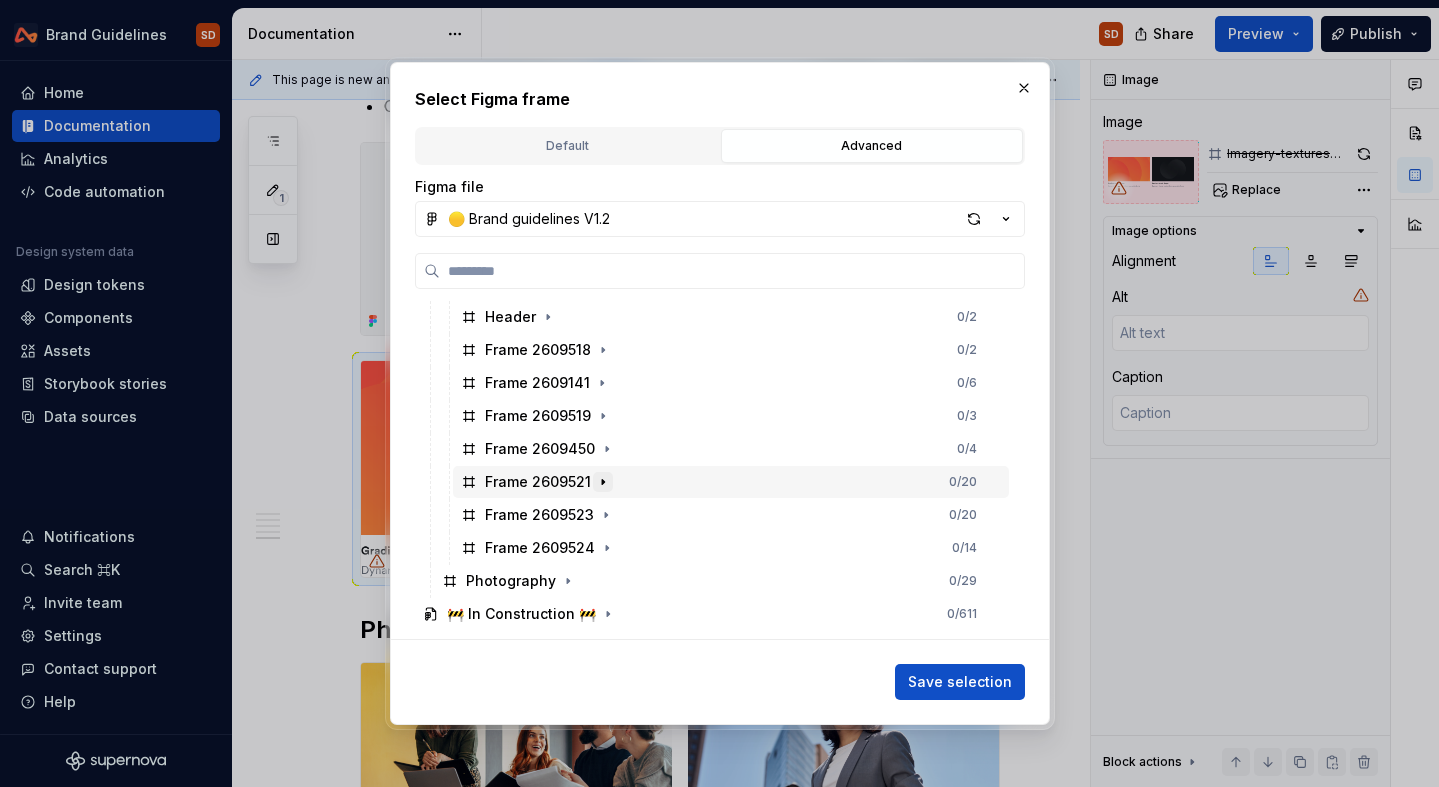 click 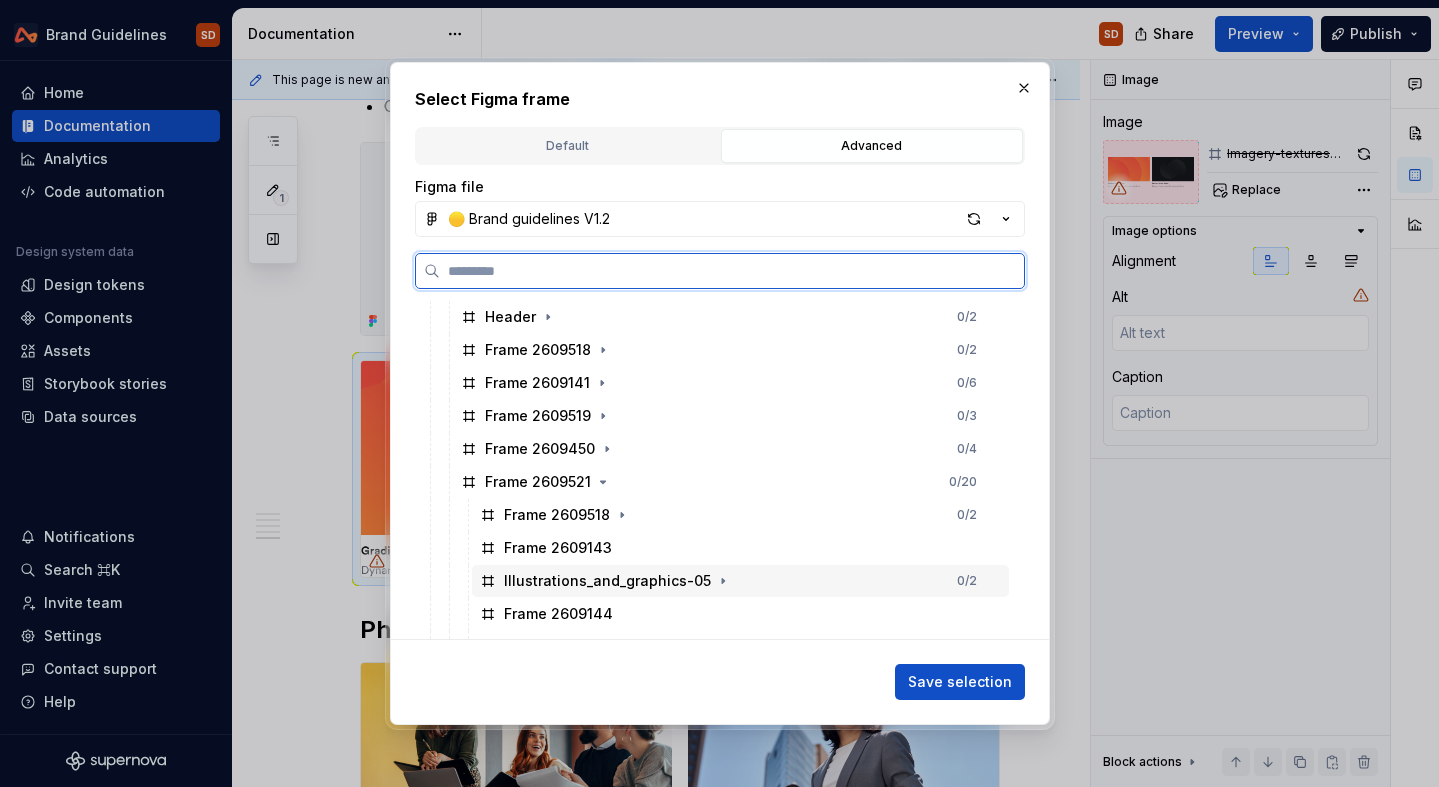 click on "Illustrations_and_graphics-05" at bounding box center [607, 581] 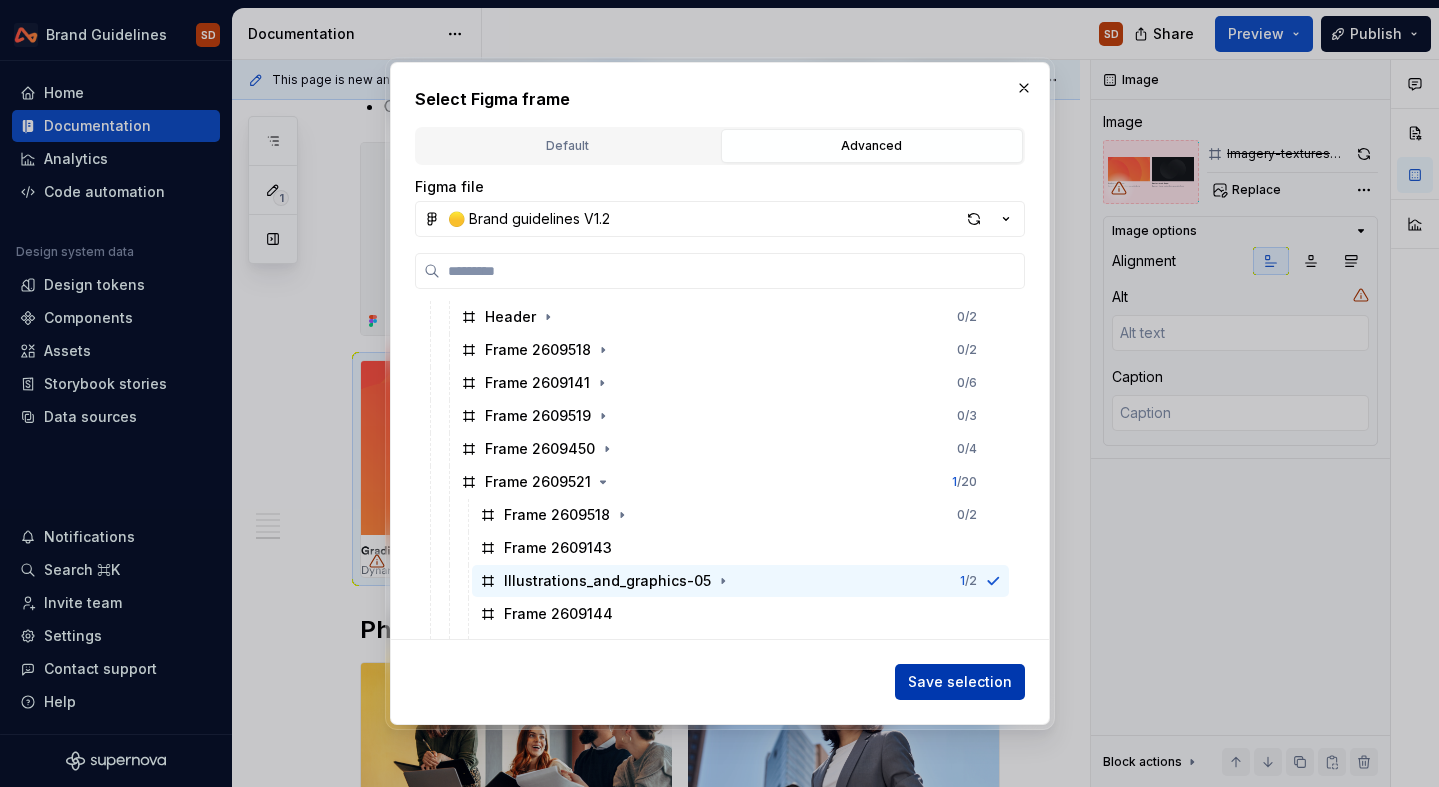 click on "Save selection" at bounding box center (960, 682) 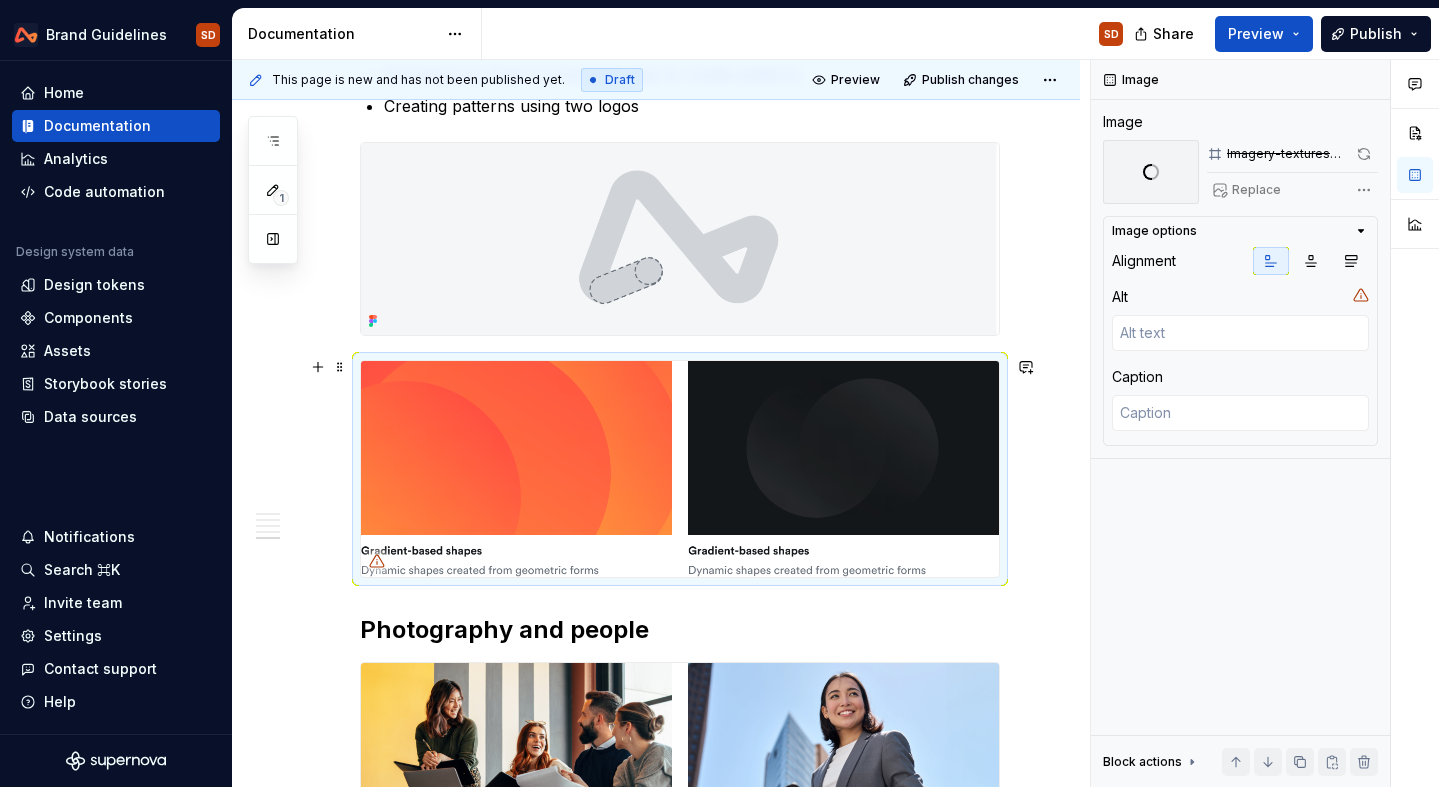 scroll, scrollTop: 2292, scrollLeft: 0, axis: vertical 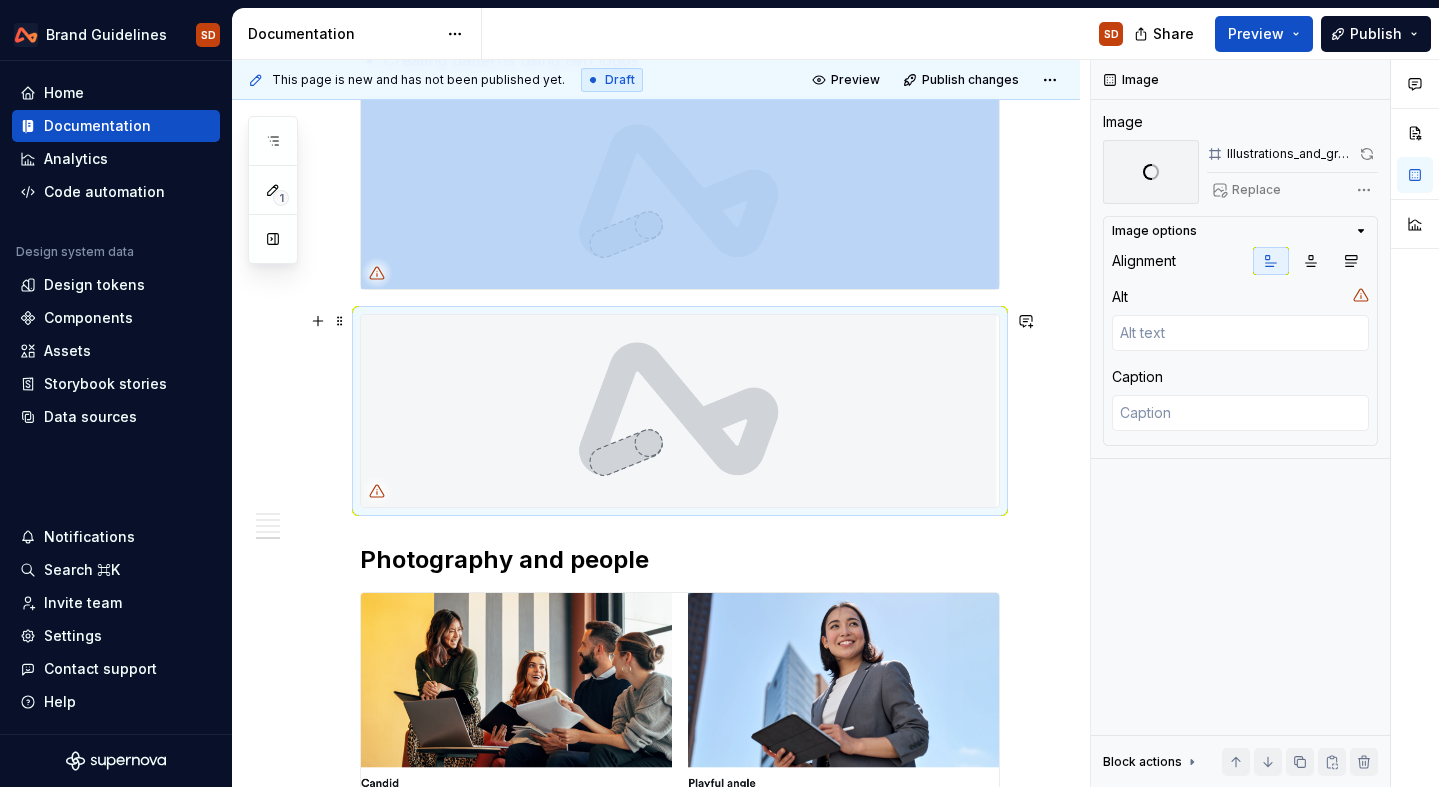 click at bounding box center [680, 411] 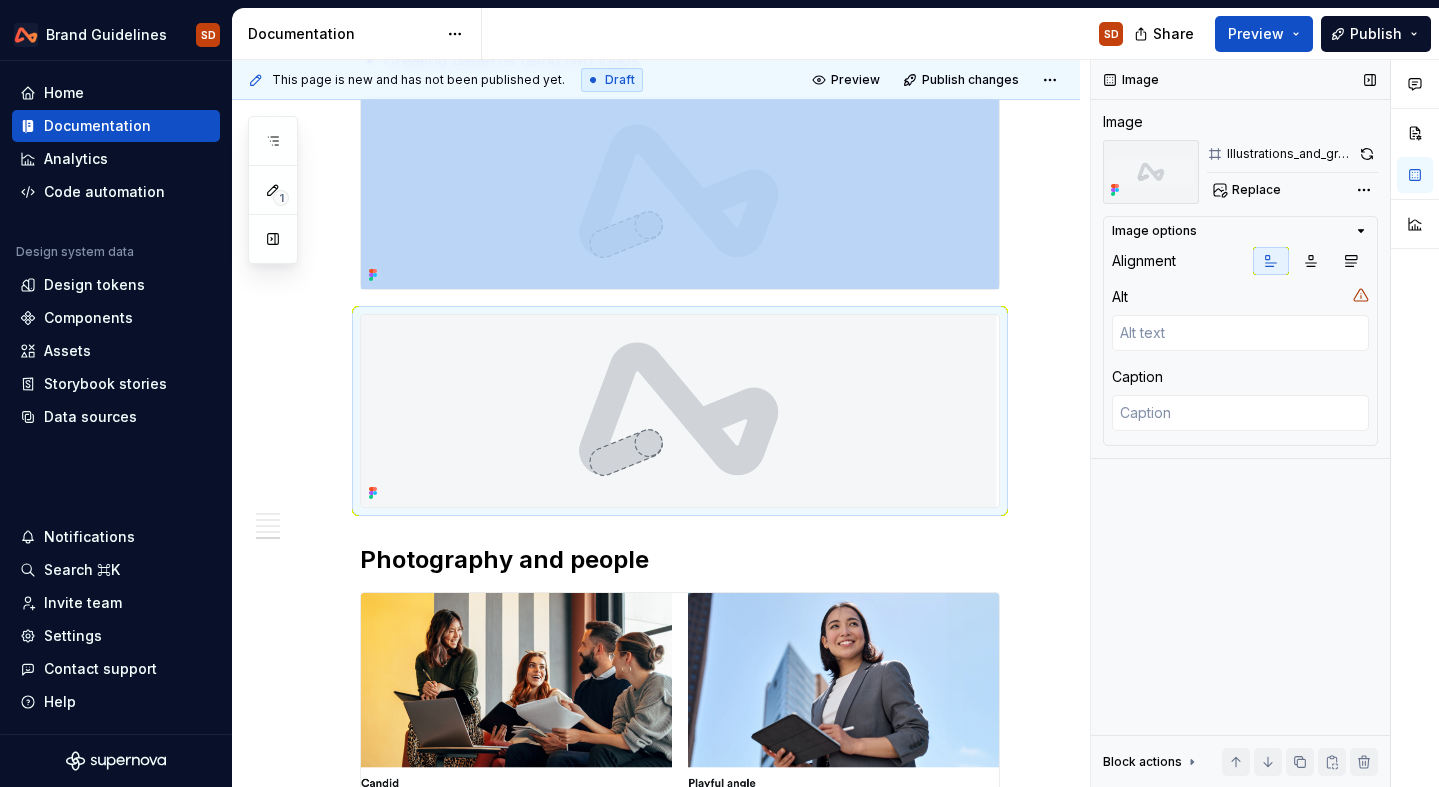 click on "Replace" at bounding box center [1248, 190] 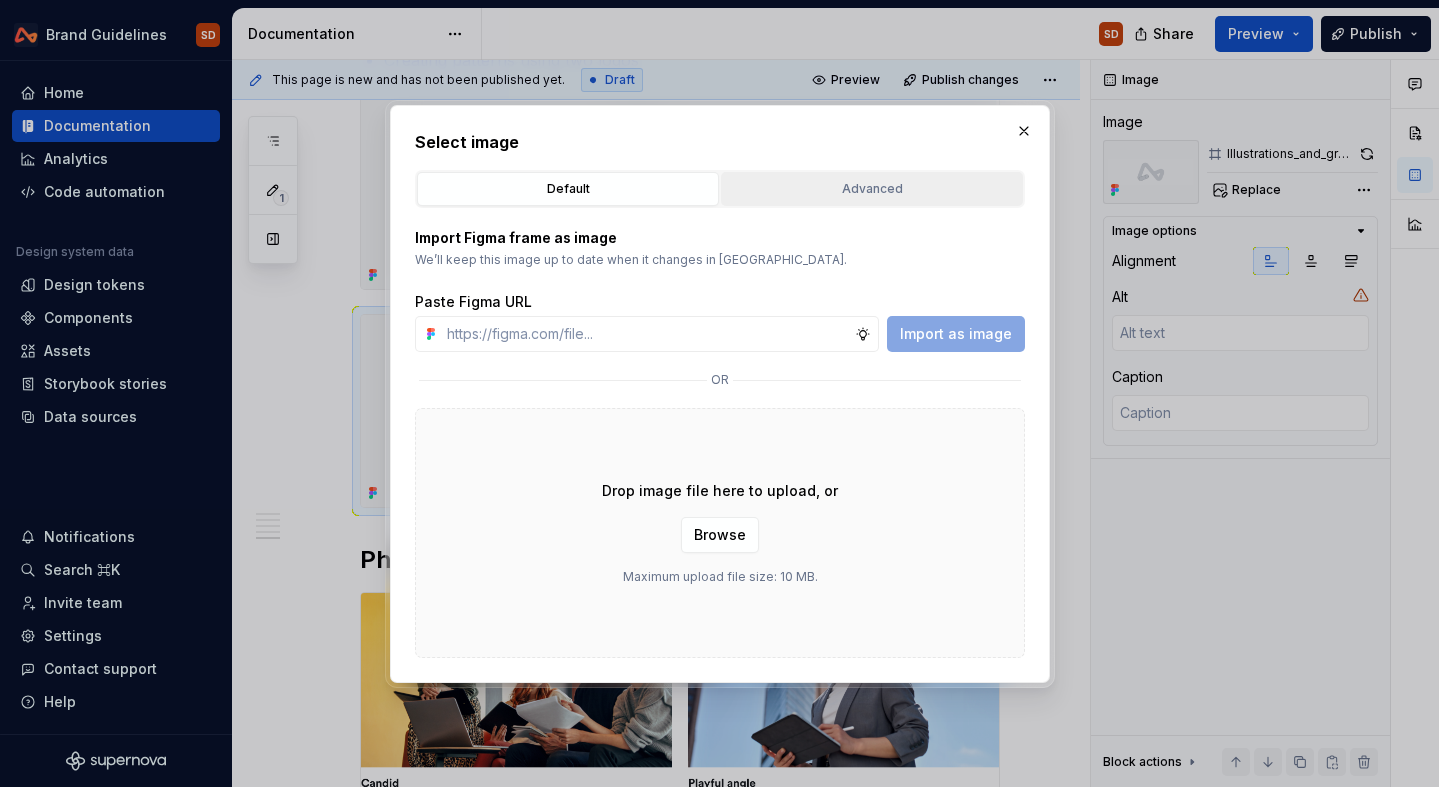 click on "Advanced" at bounding box center (872, 189) 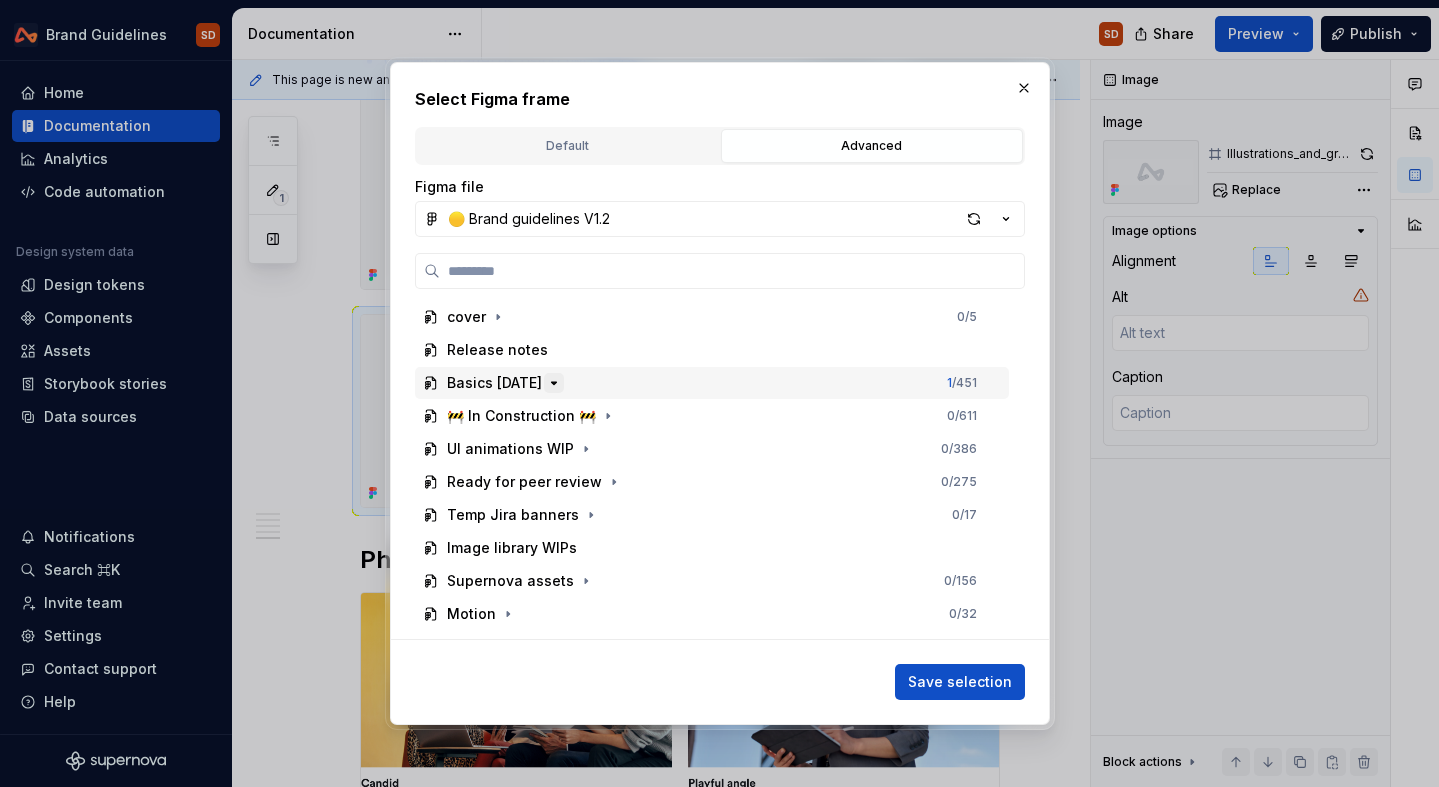 click 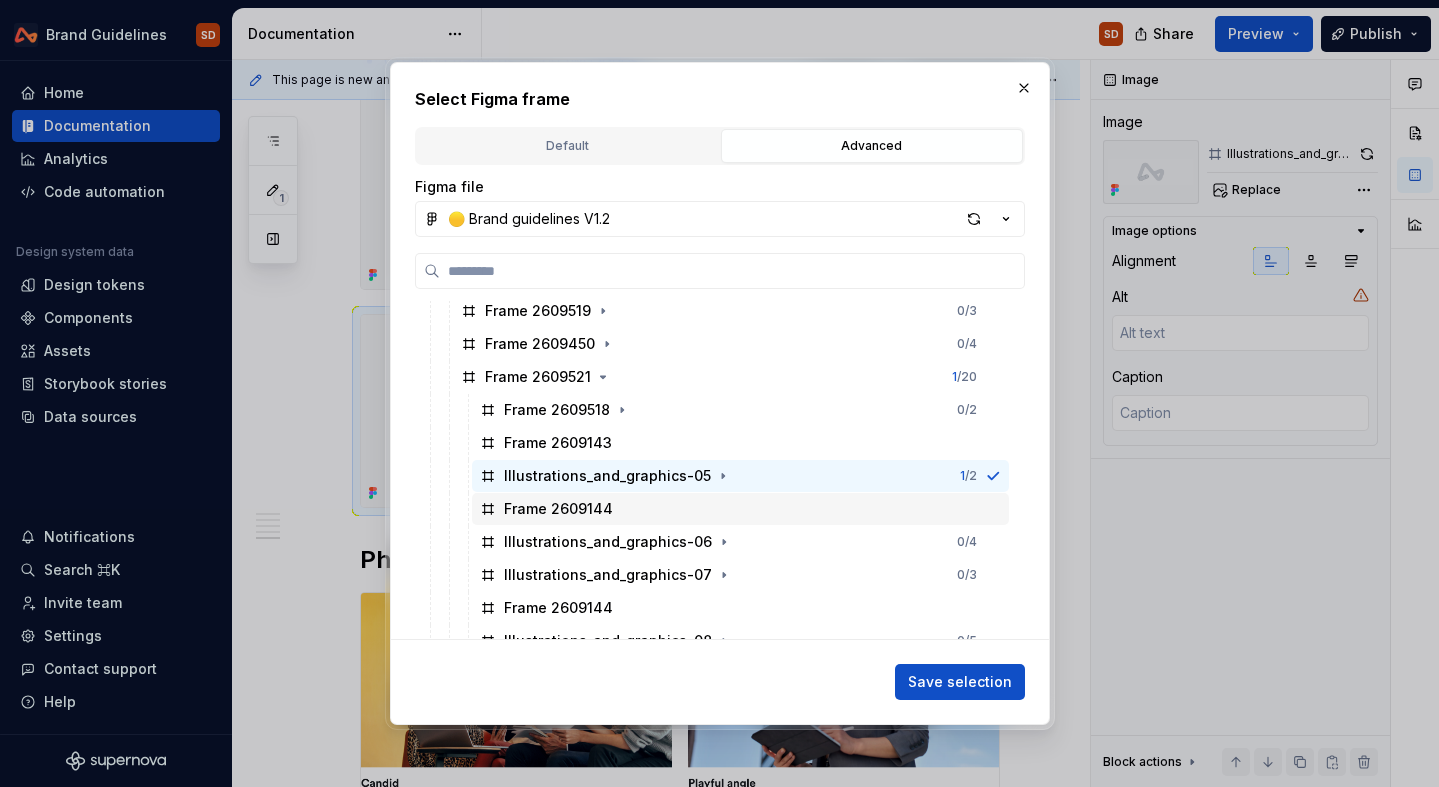 scroll, scrollTop: 533, scrollLeft: 0, axis: vertical 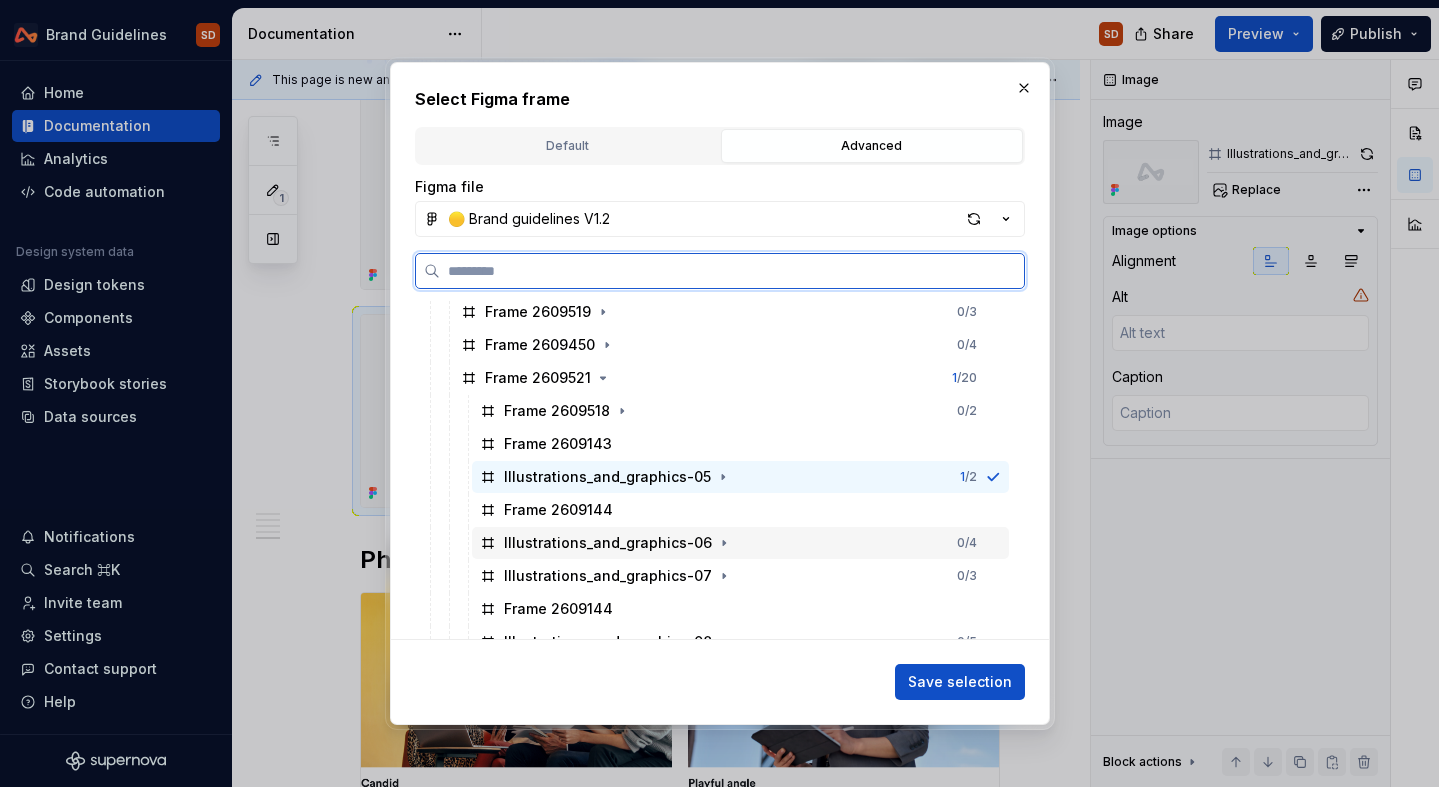 click on "Illustrations_and_graphics-06" at bounding box center (608, 543) 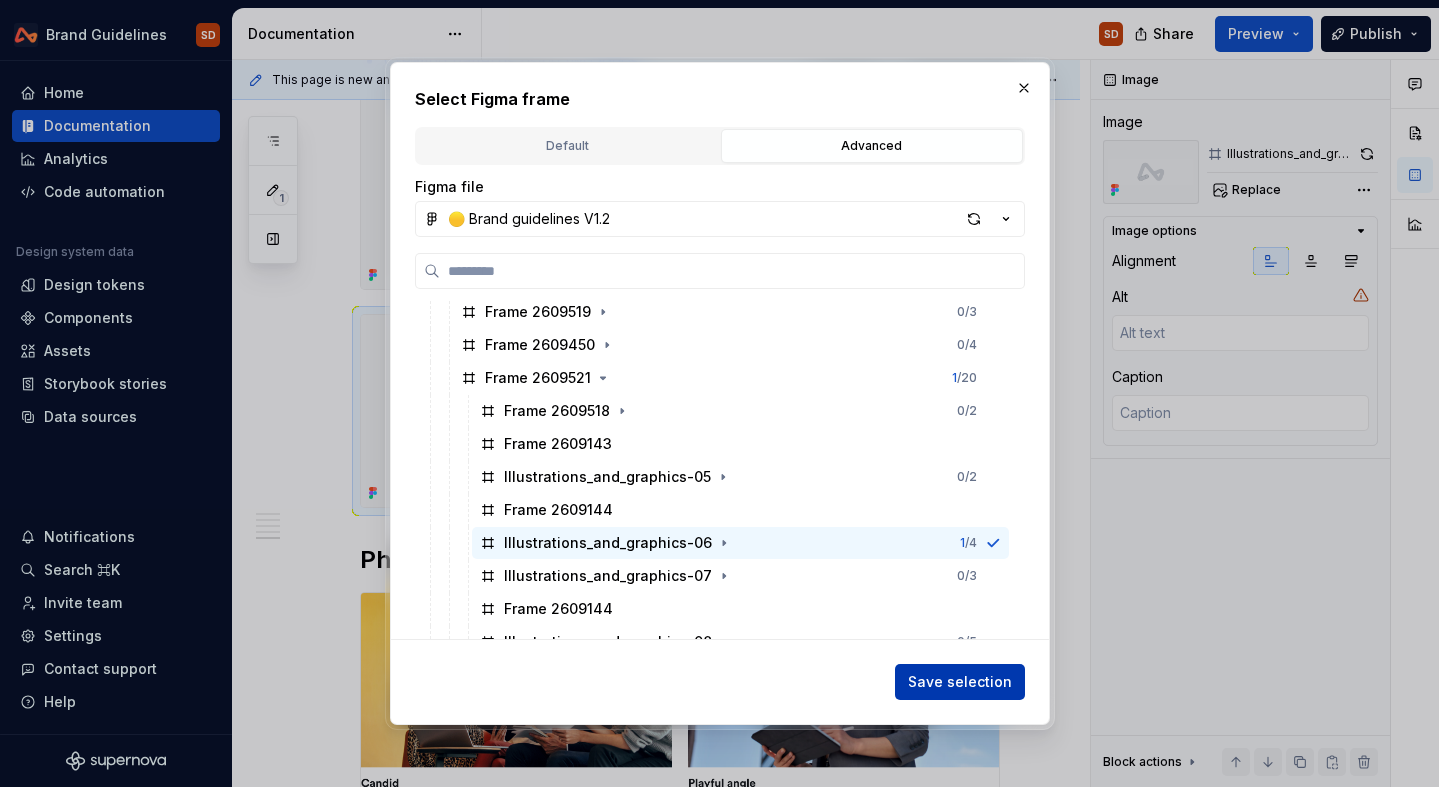 click on "Save selection" at bounding box center [960, 682] 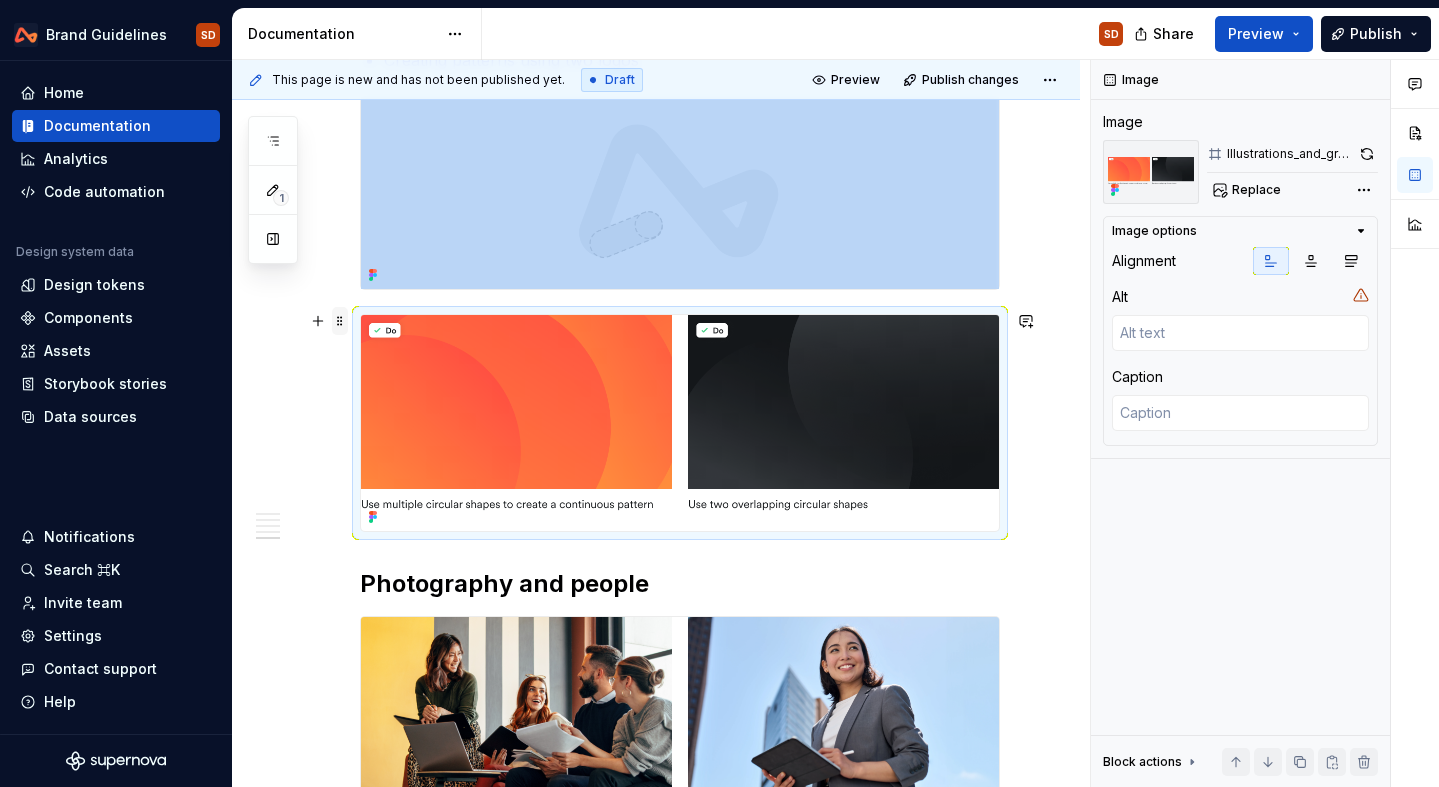 click at bounding box center [340, 321] 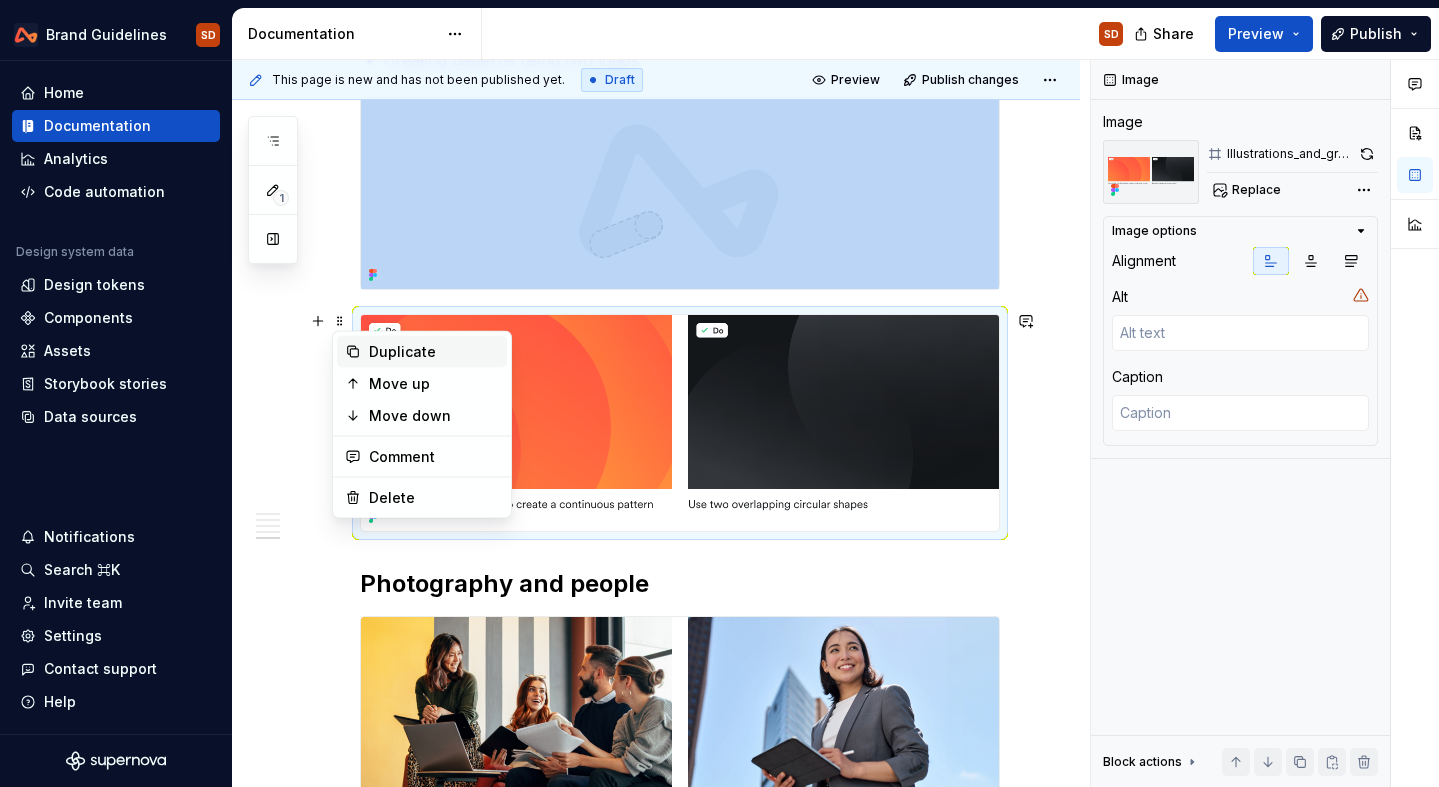 click on "Duplicate" at bounding box center (434, 352) 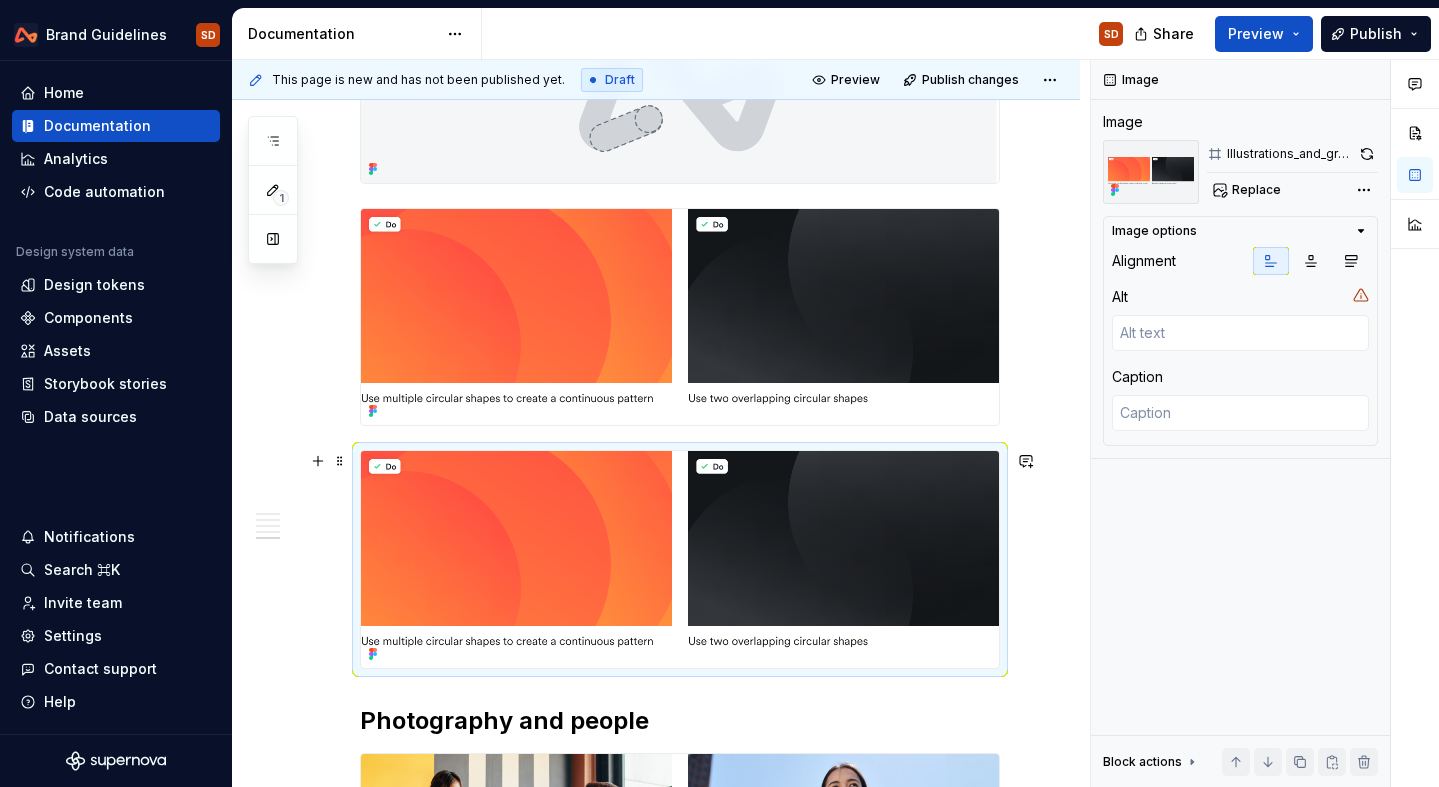 scroll, scrollTop: 2403, scrollLeft: 0, axis: vertical 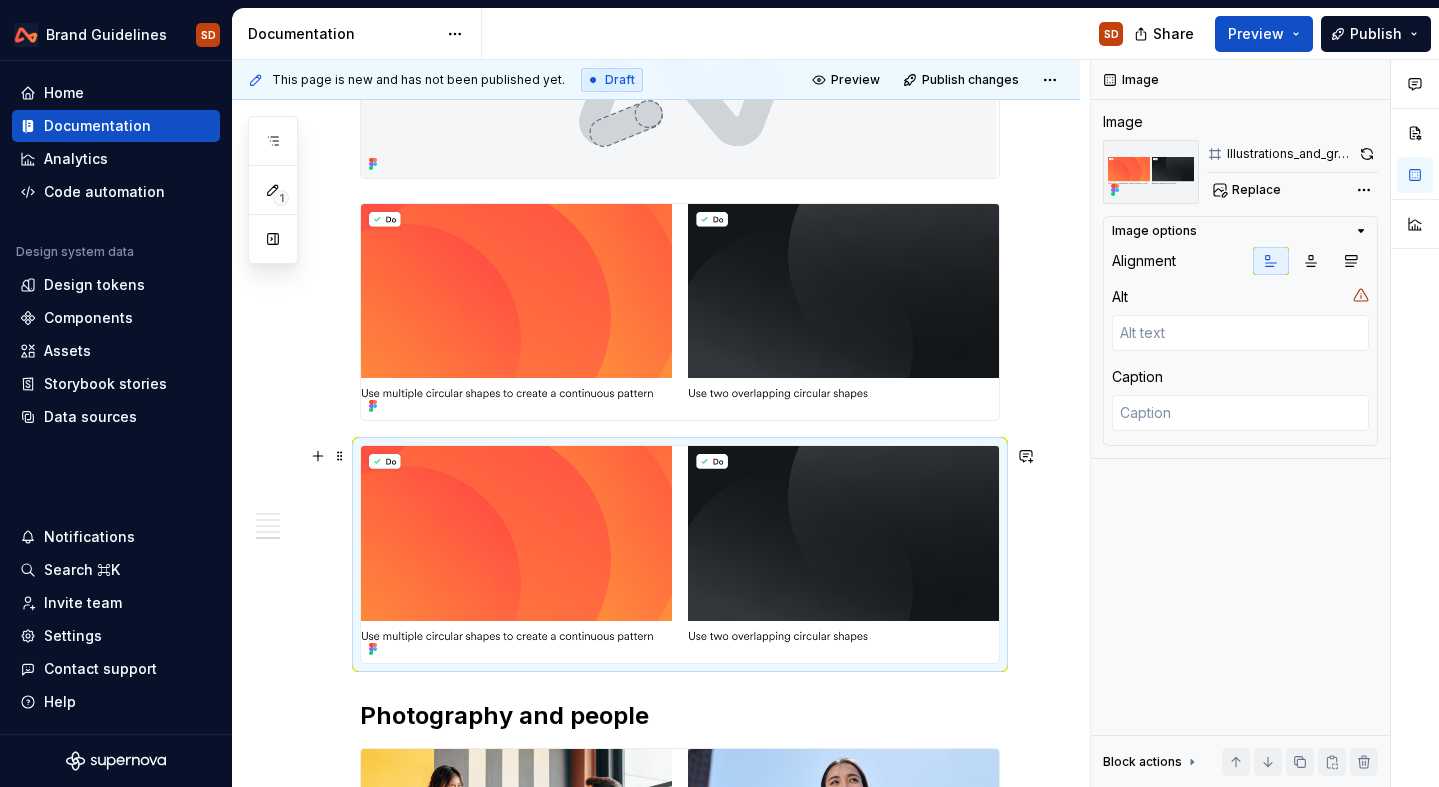 click at bounding box center [680, 554] 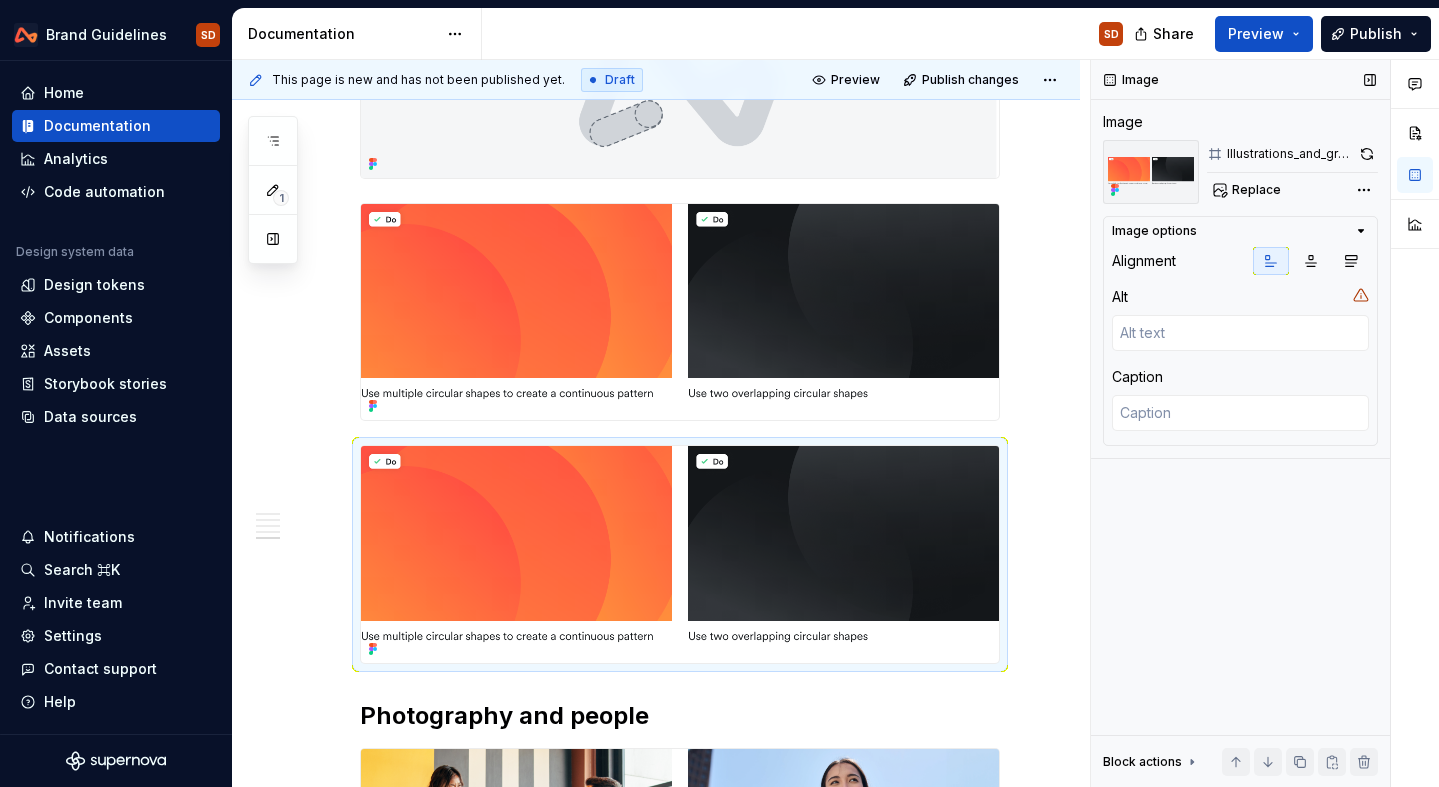 click on "Replace" at bounding box center (1292, 190) 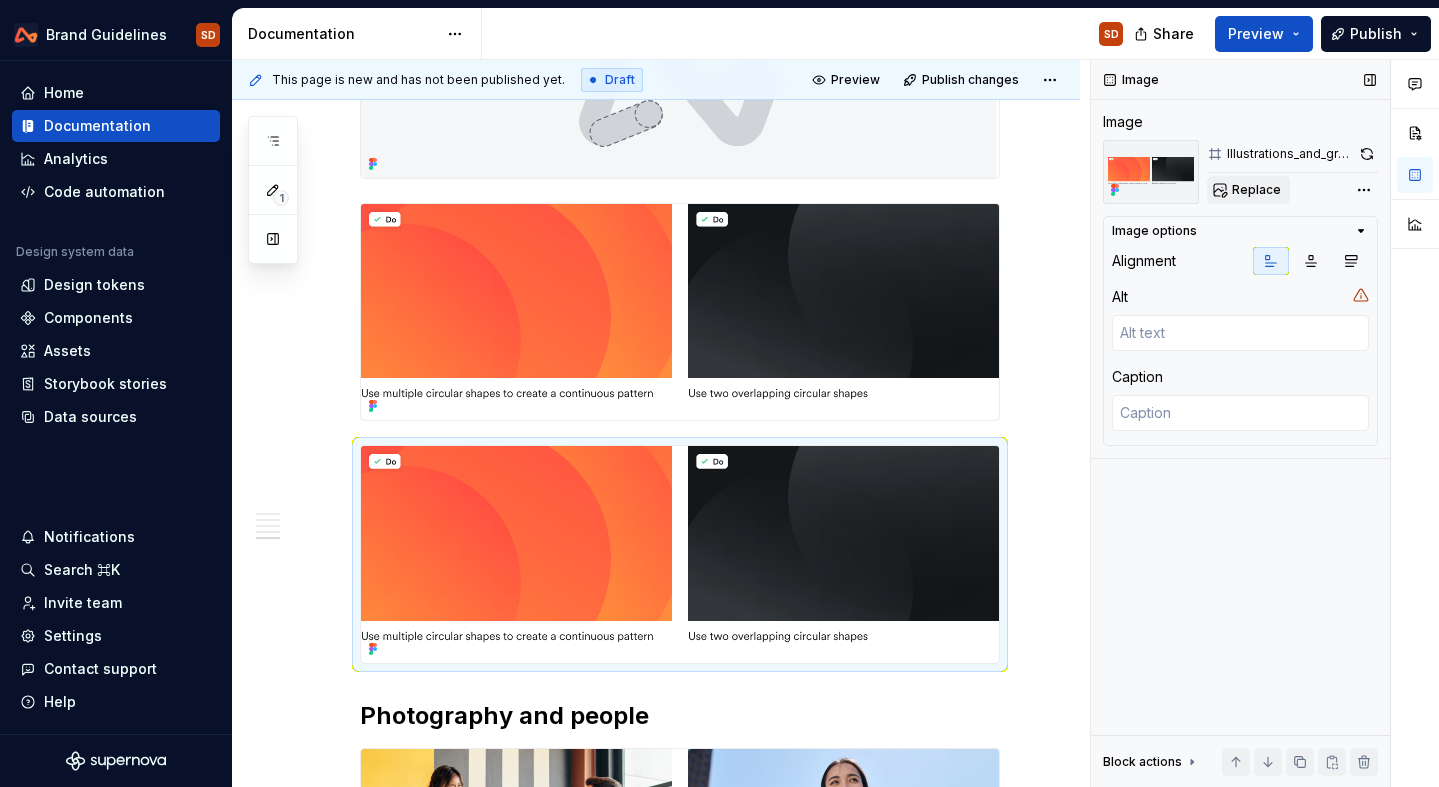 click on "Replace" at bounding box center [1256, 190] 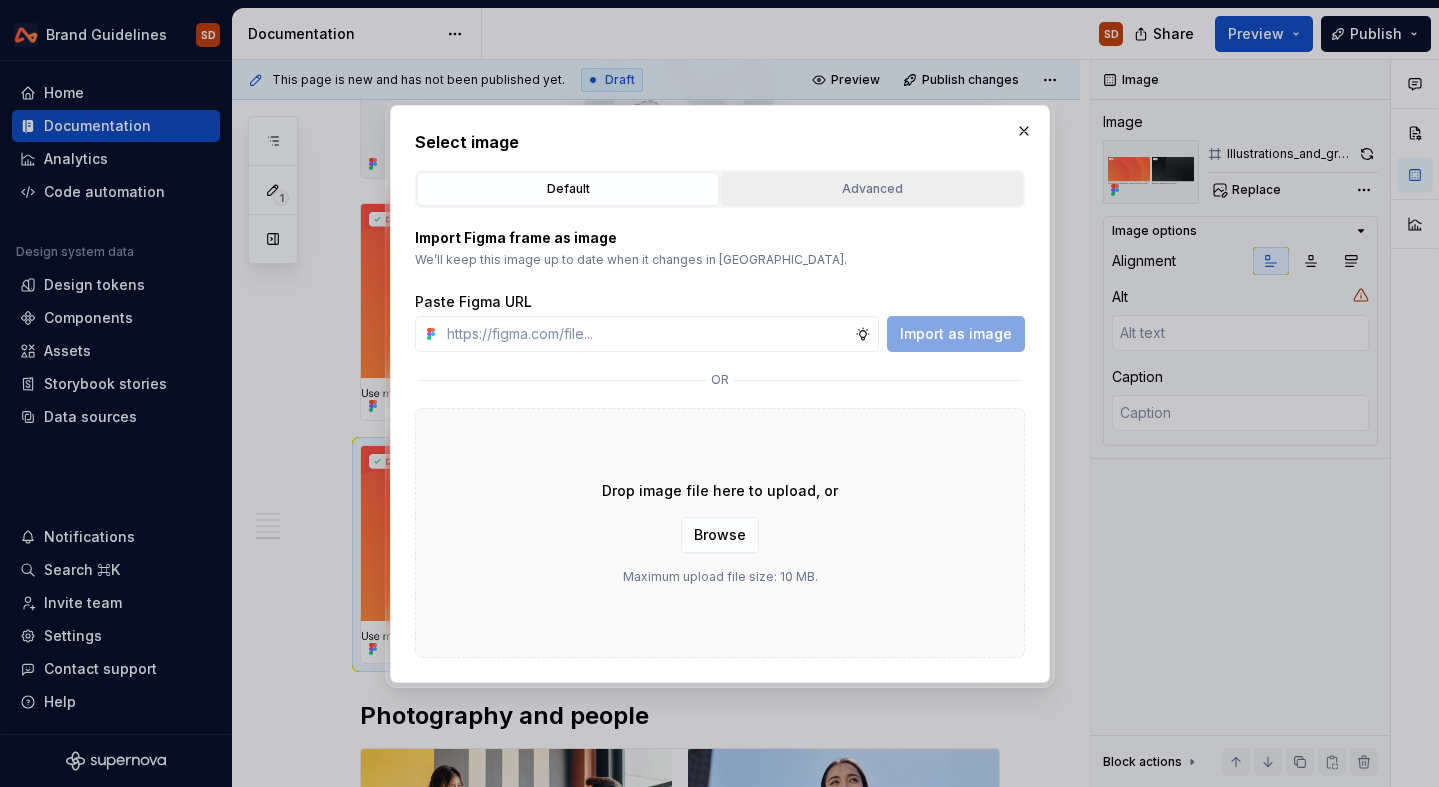 click on "Advanced" at bounding box center (872, 189) 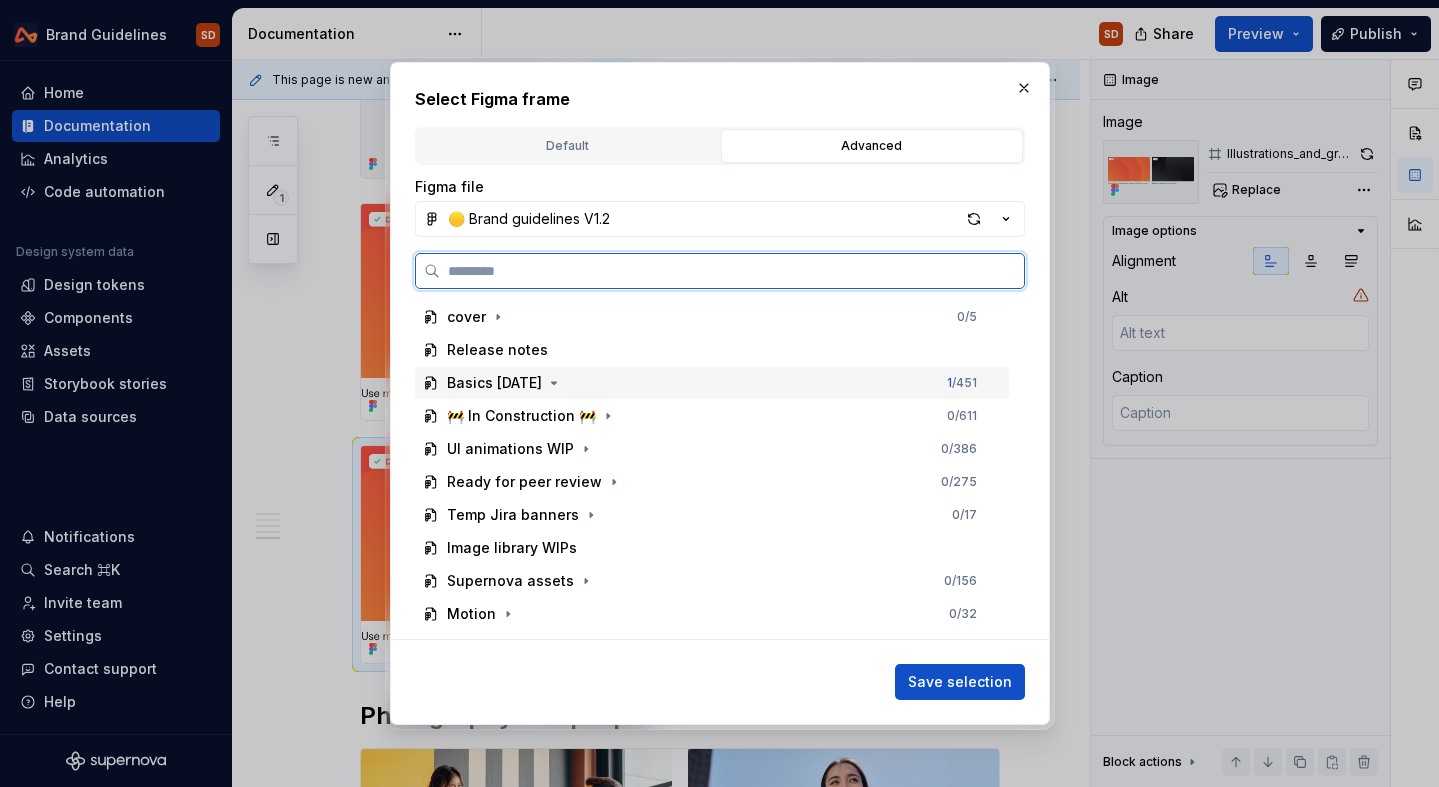 click on "Basics [DATE]" at bounding box center (494, 383) 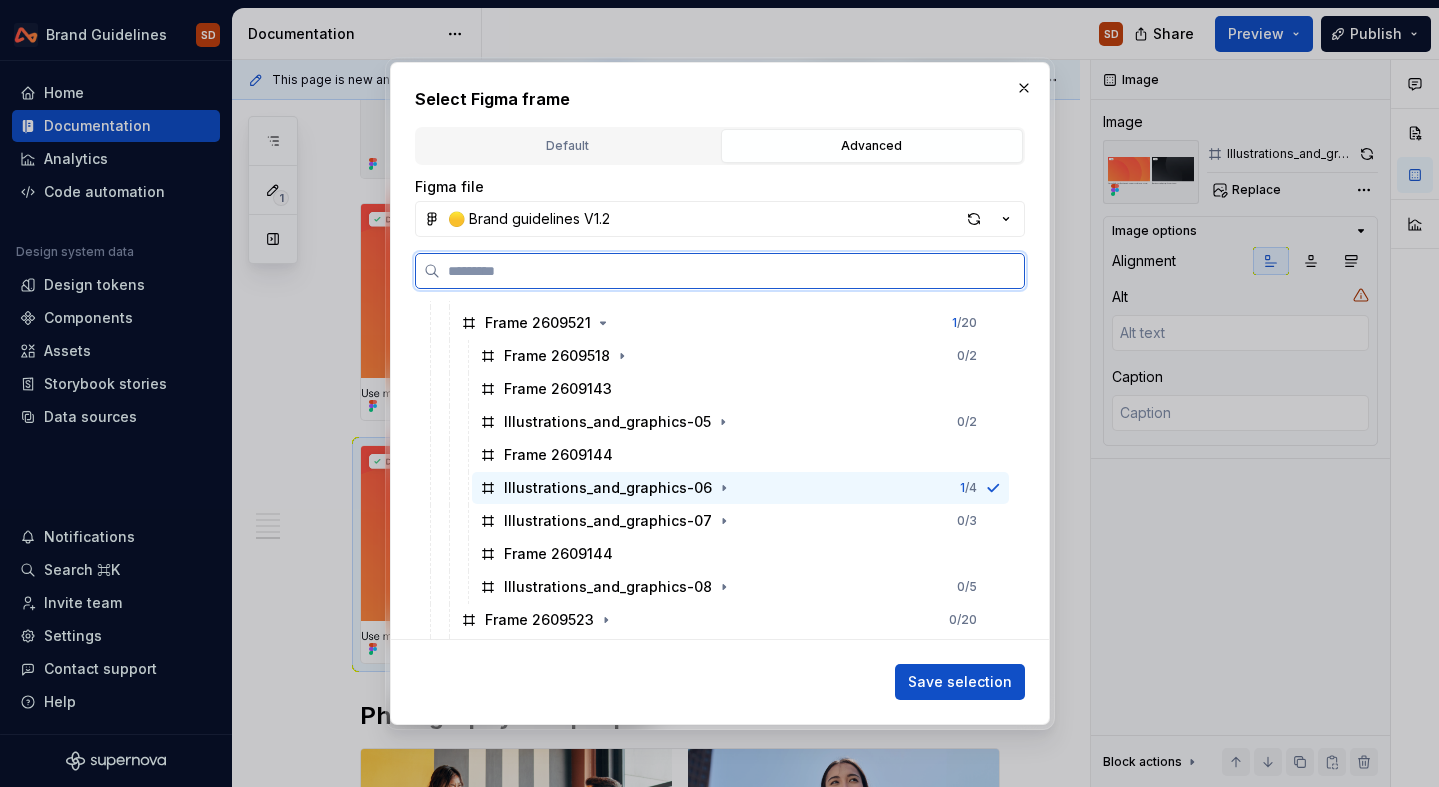 scroll, scrollTop: 598, scrollLeft: 0, axis: vertical 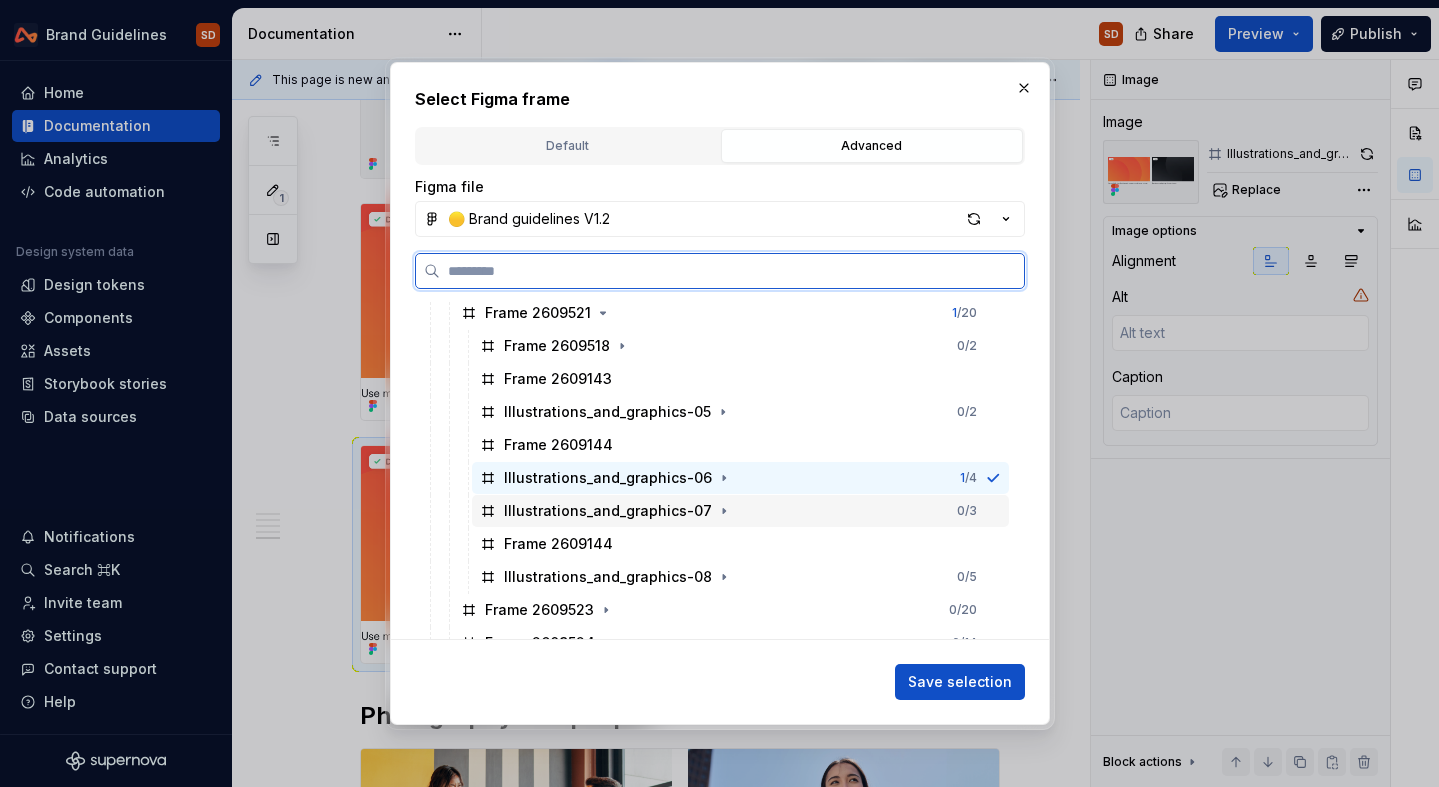 click on "Illustrations_and_graphics-07 0 / 3" at bounding box center [740, 511] 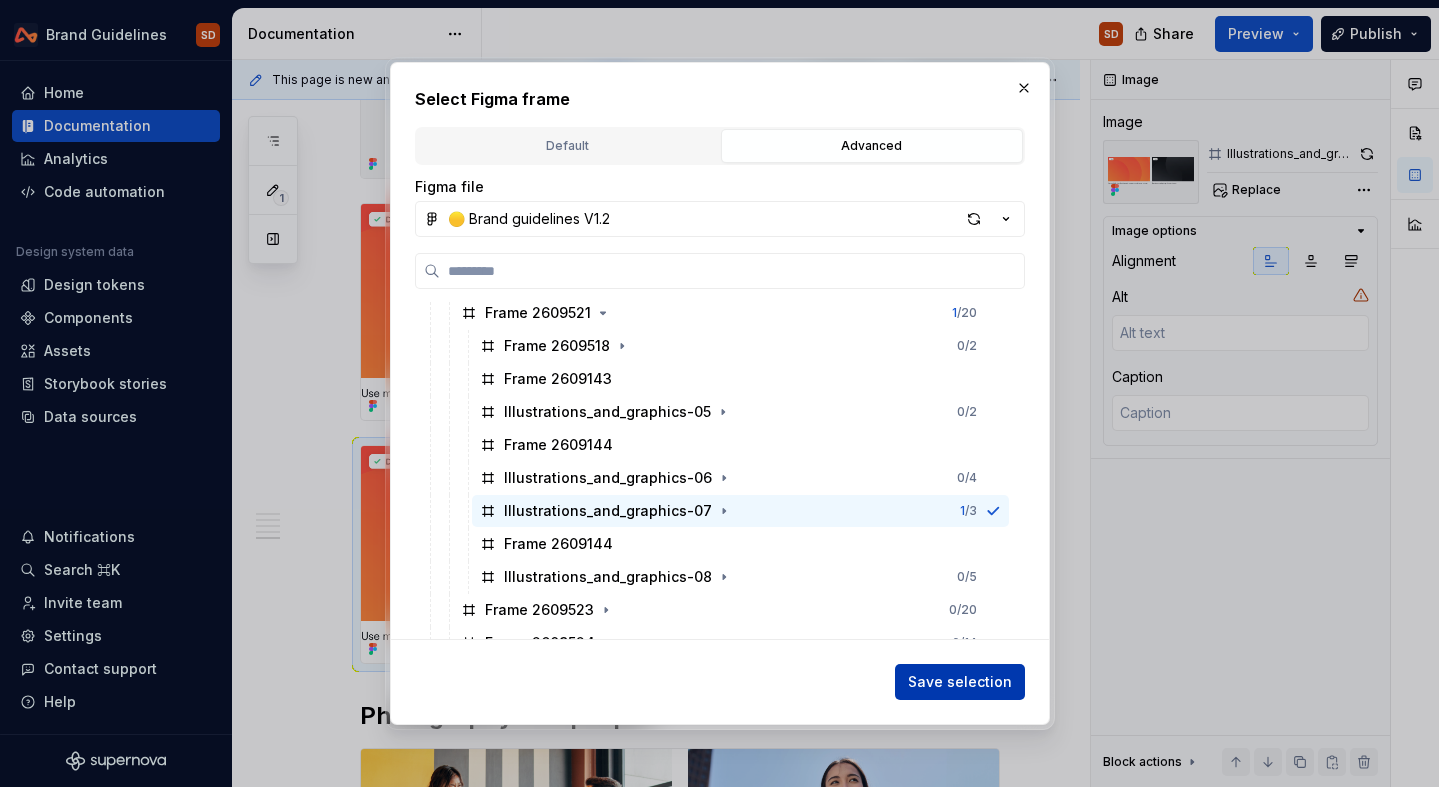 click on "Save selection" at bounding box center [960, 682] 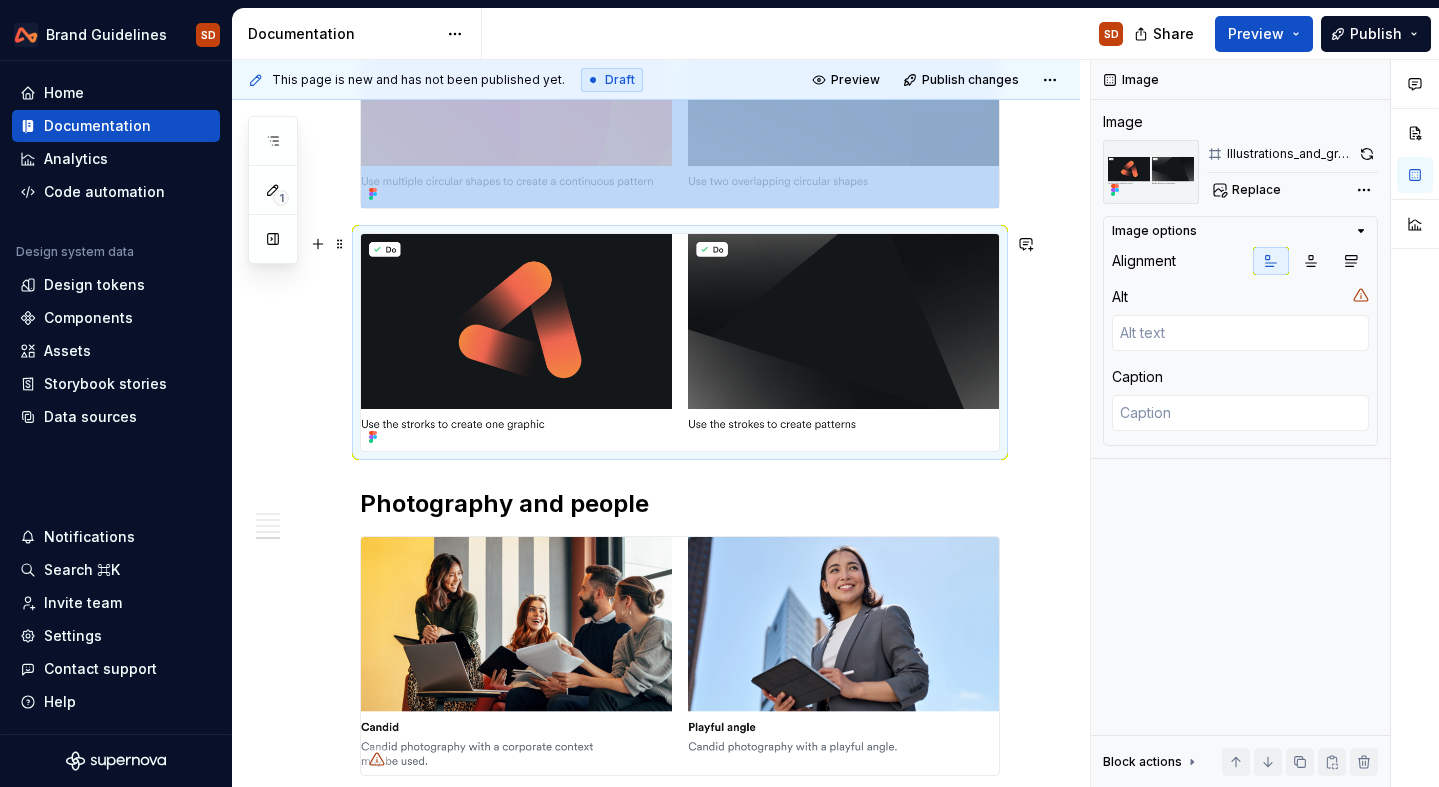 scroll, scrollTop: 2624, scrollLeft: 0, axis: vertical 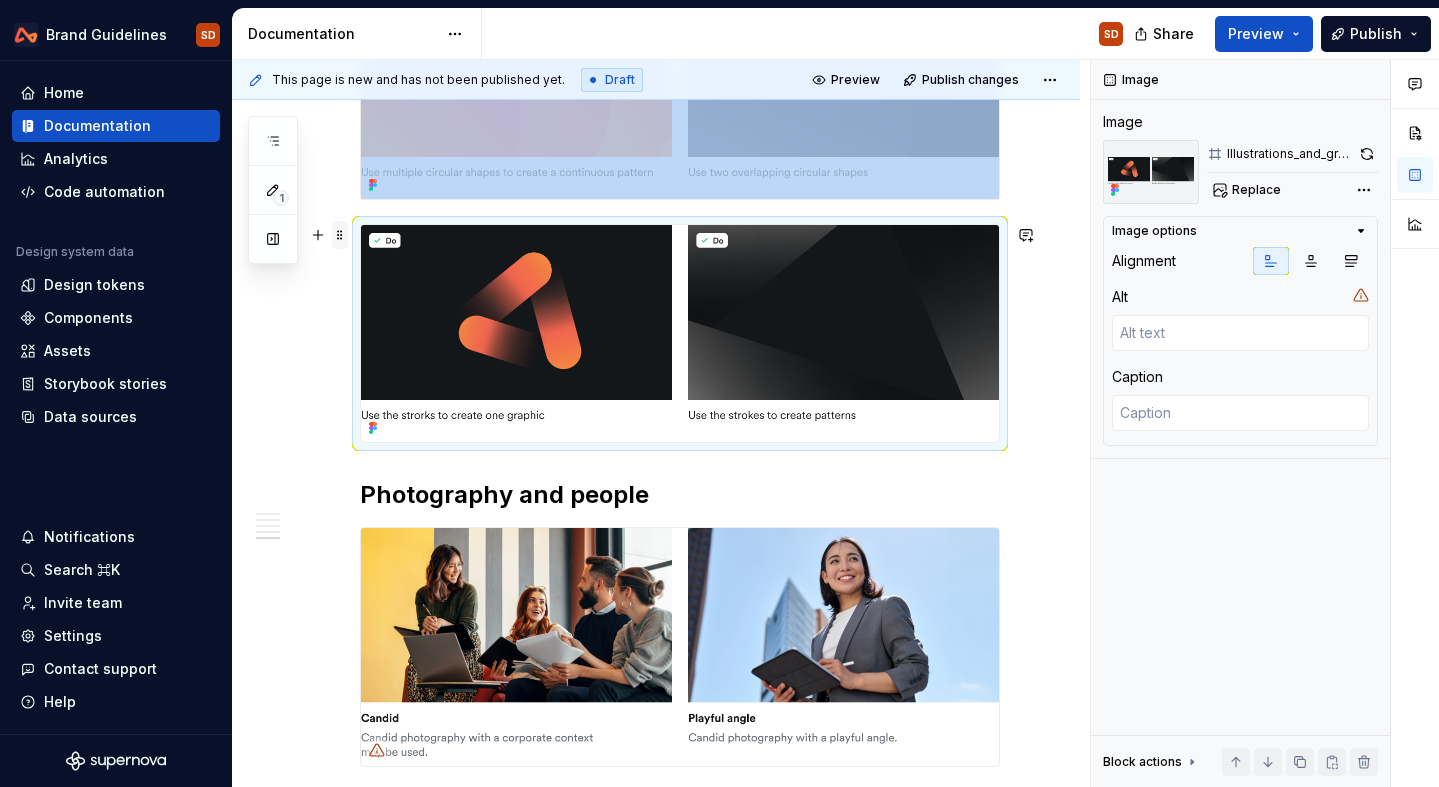 click at bounding box center (340, 235) 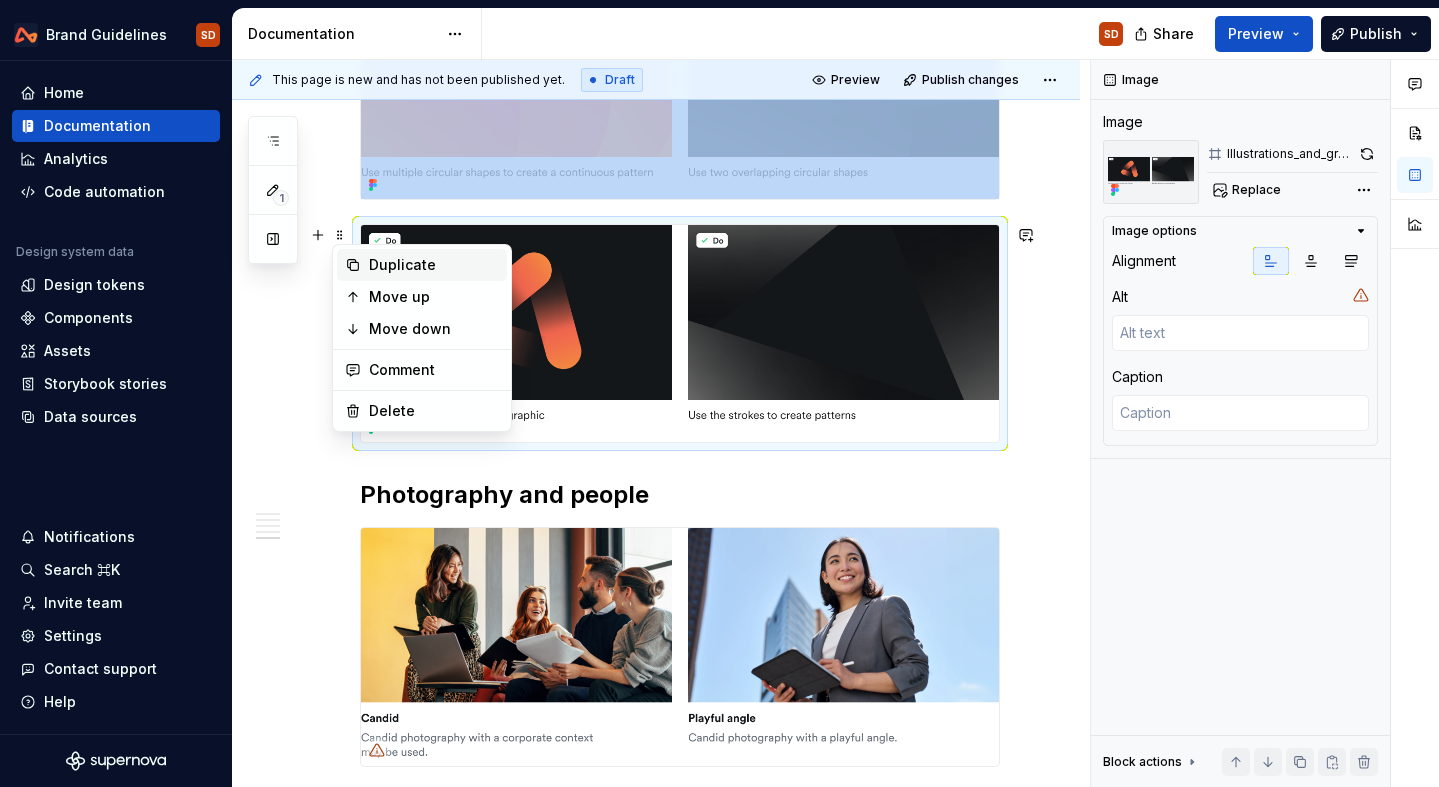 click on "Duplicate" at bounding box center (434, 265) 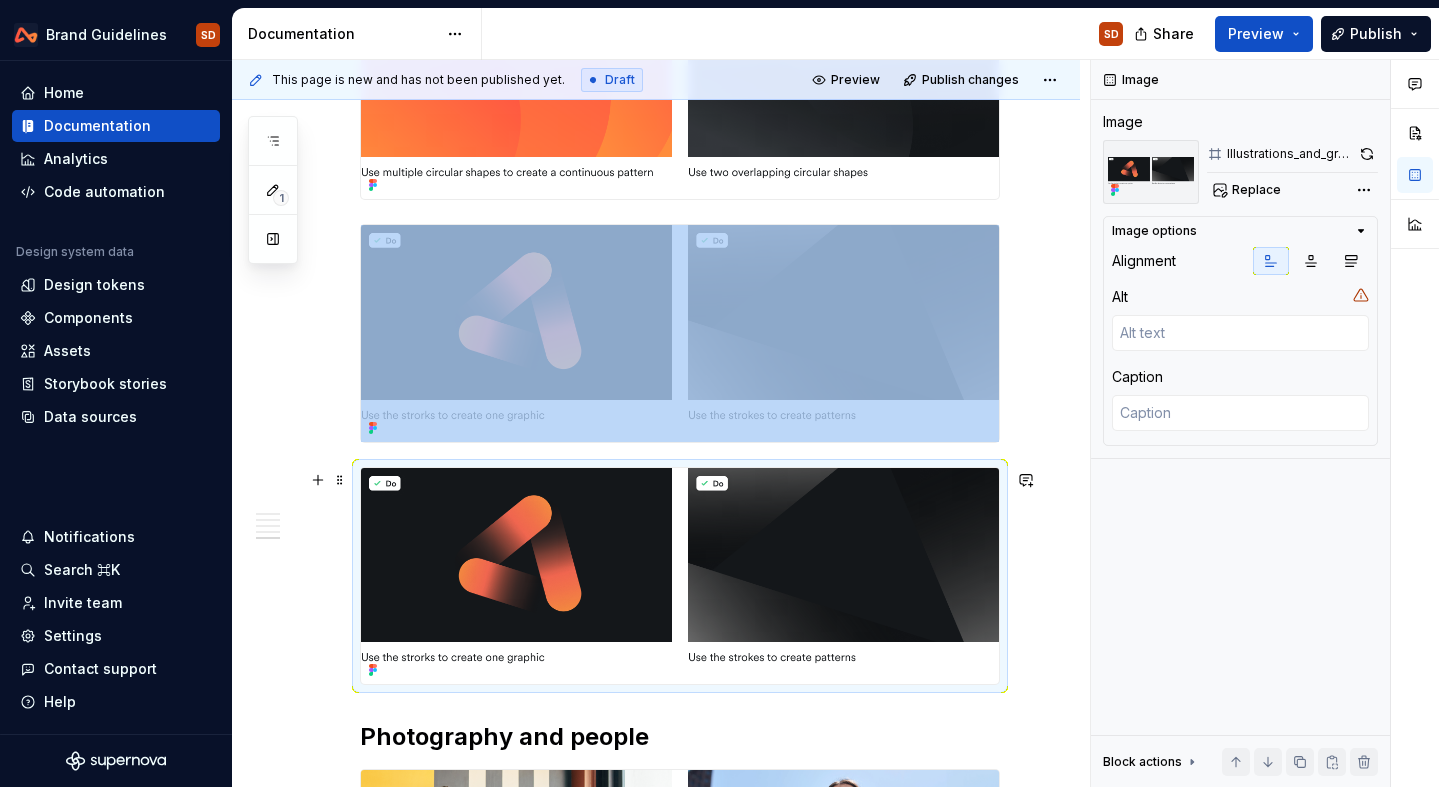 click at bounding box center (680, 576) 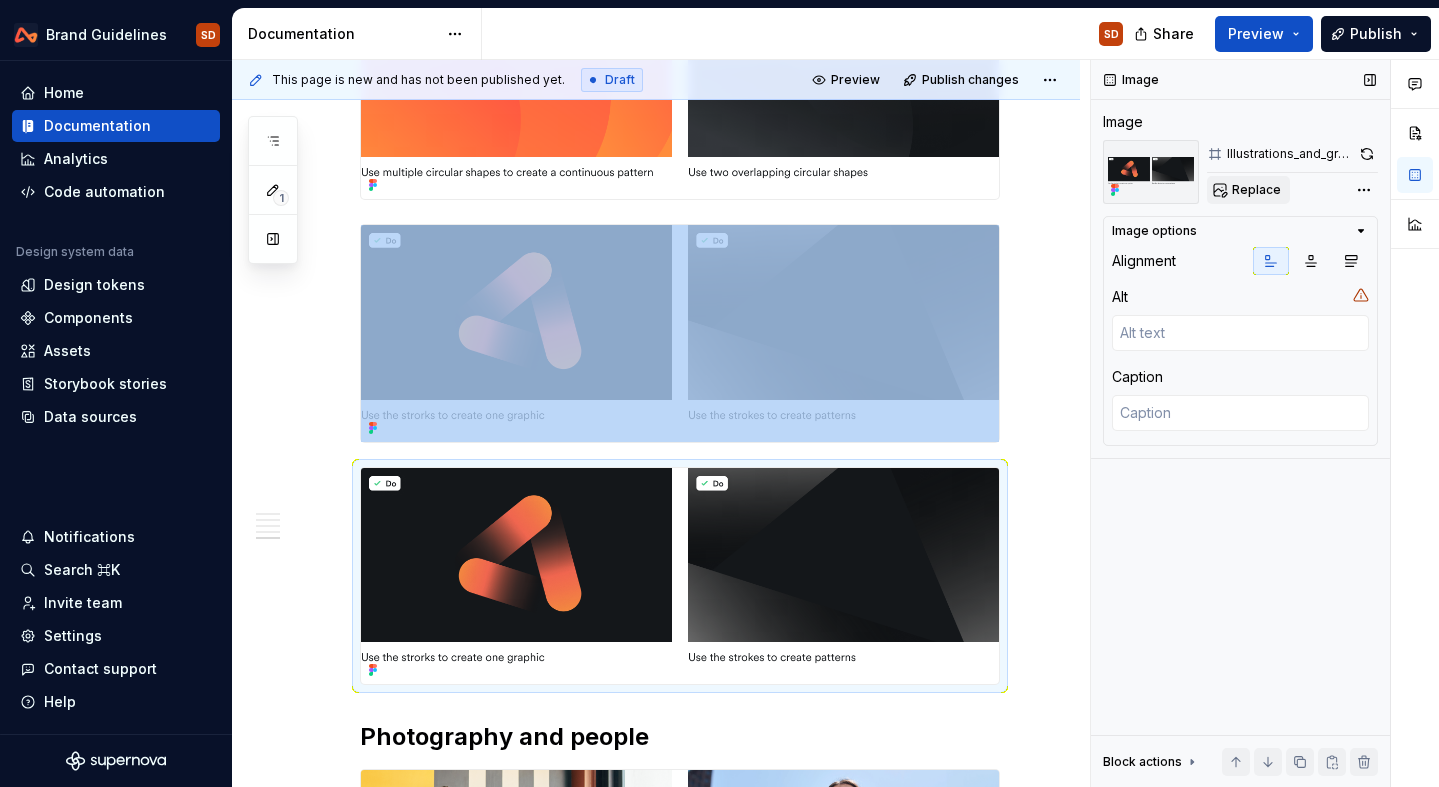click on "Replace" at bounding box center (1256, 190) 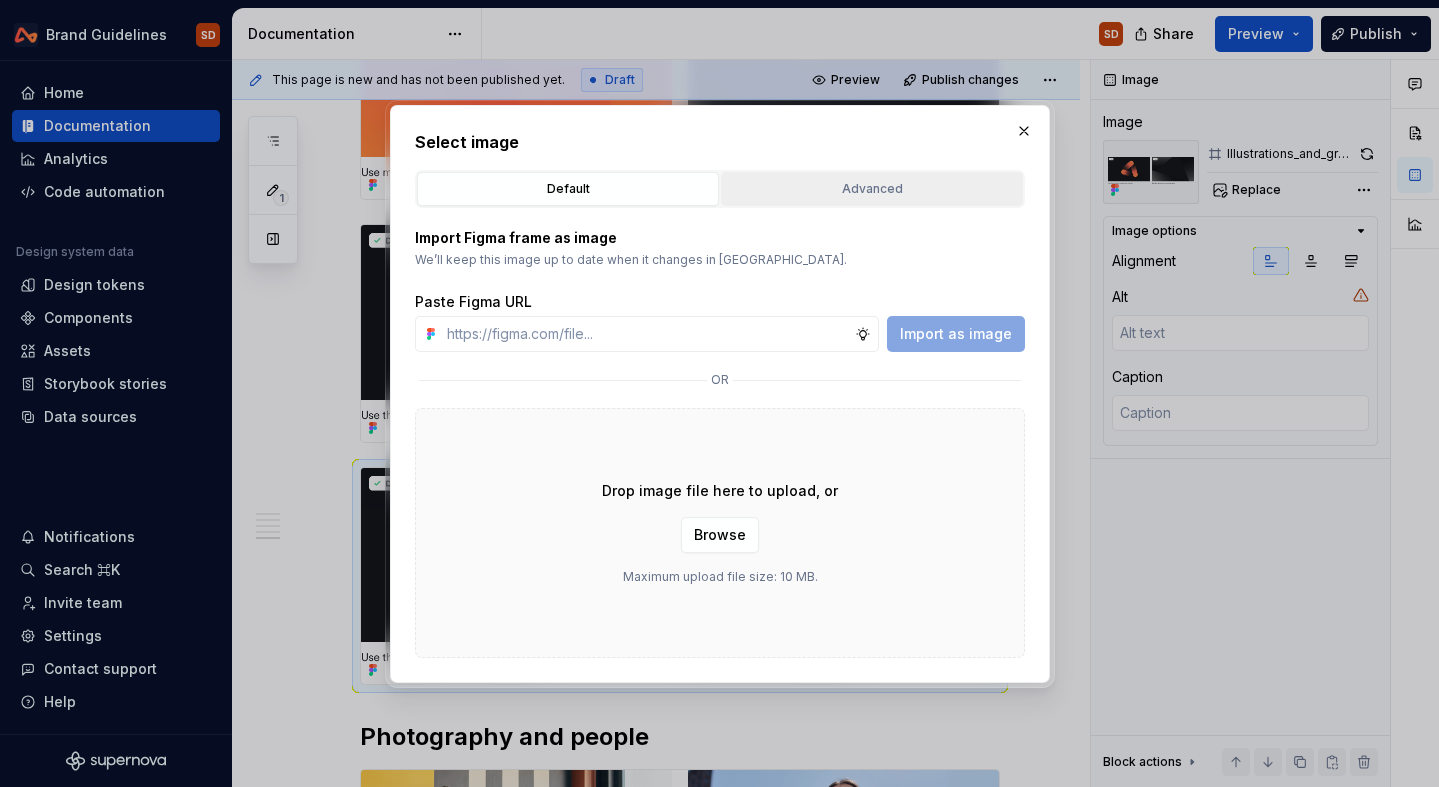 click on "Advanced" at bounding box center (872, 189) 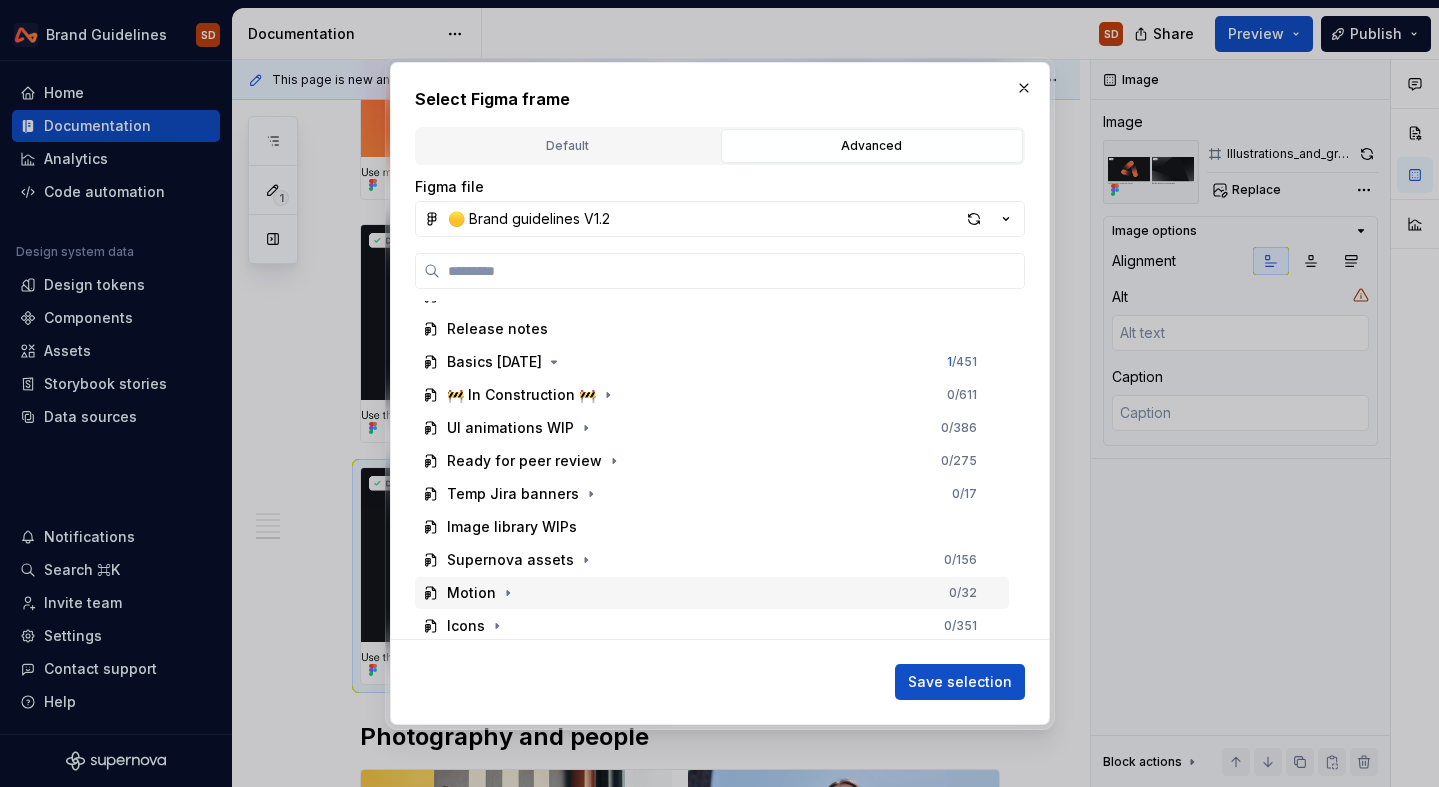 scroll, scrollTop: 0, scrollLeft: 0, axis: both 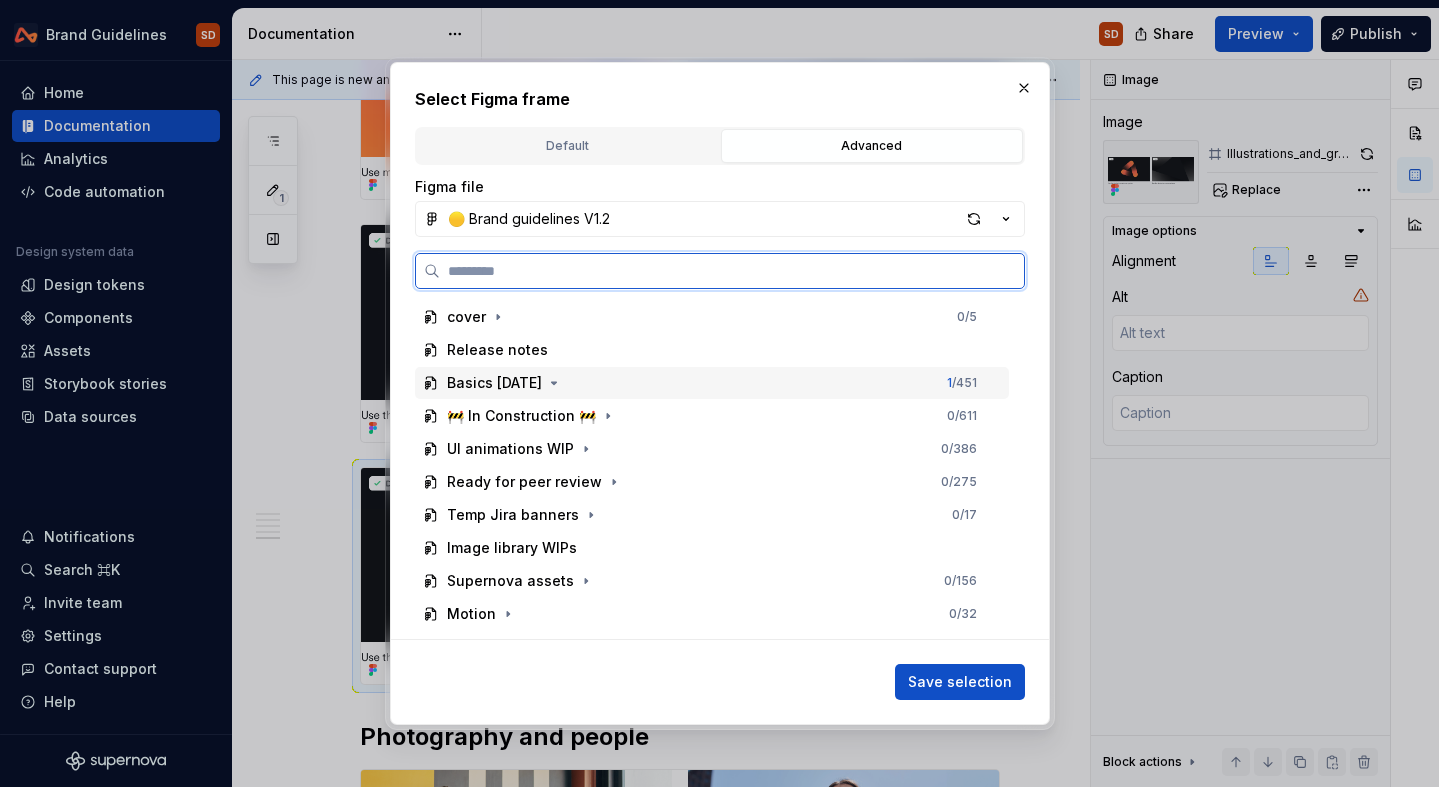 click on "Basics [DATE]" at bounding box center [494, 383] 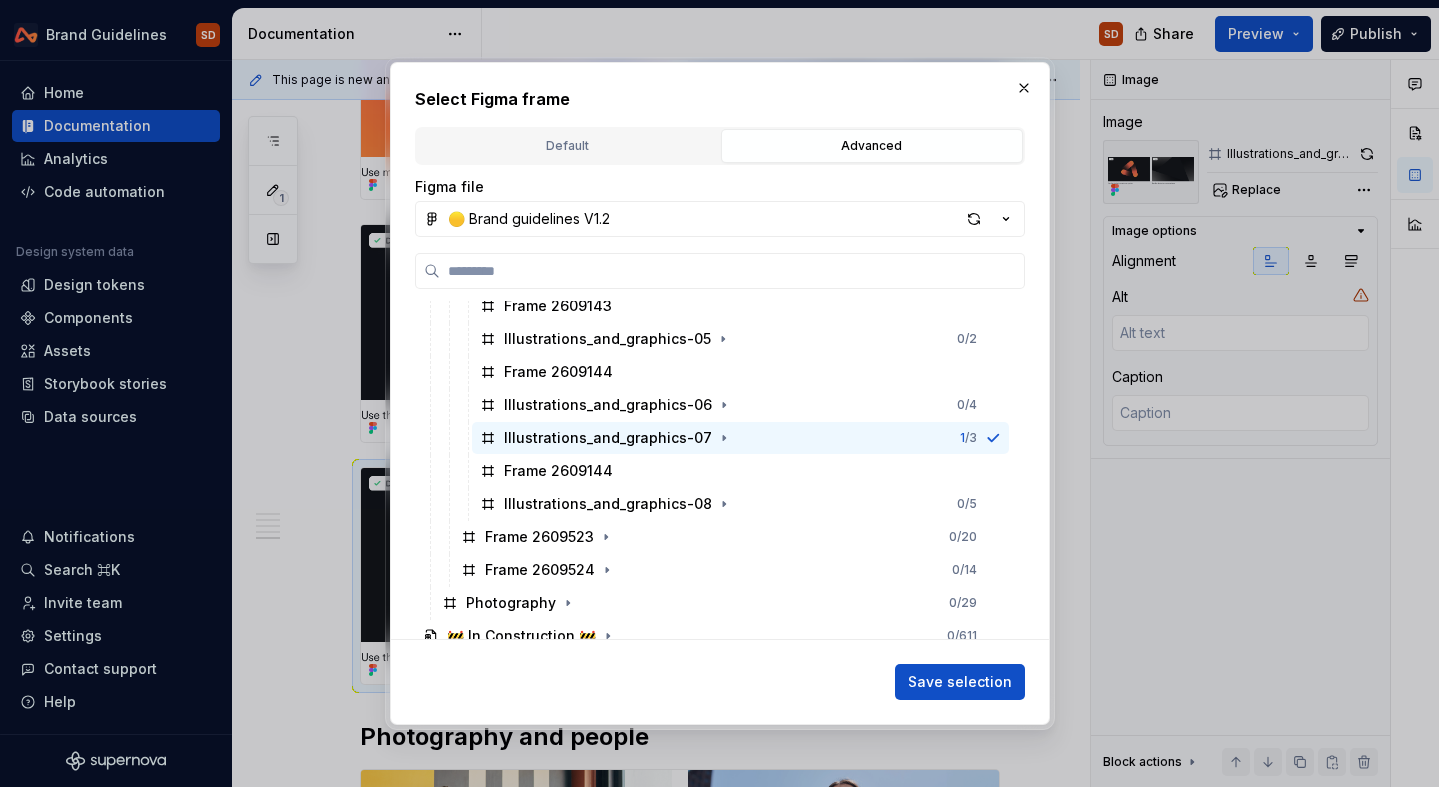 scroll, scrollTop: 669, scrollLeft: 0, axis: vertical 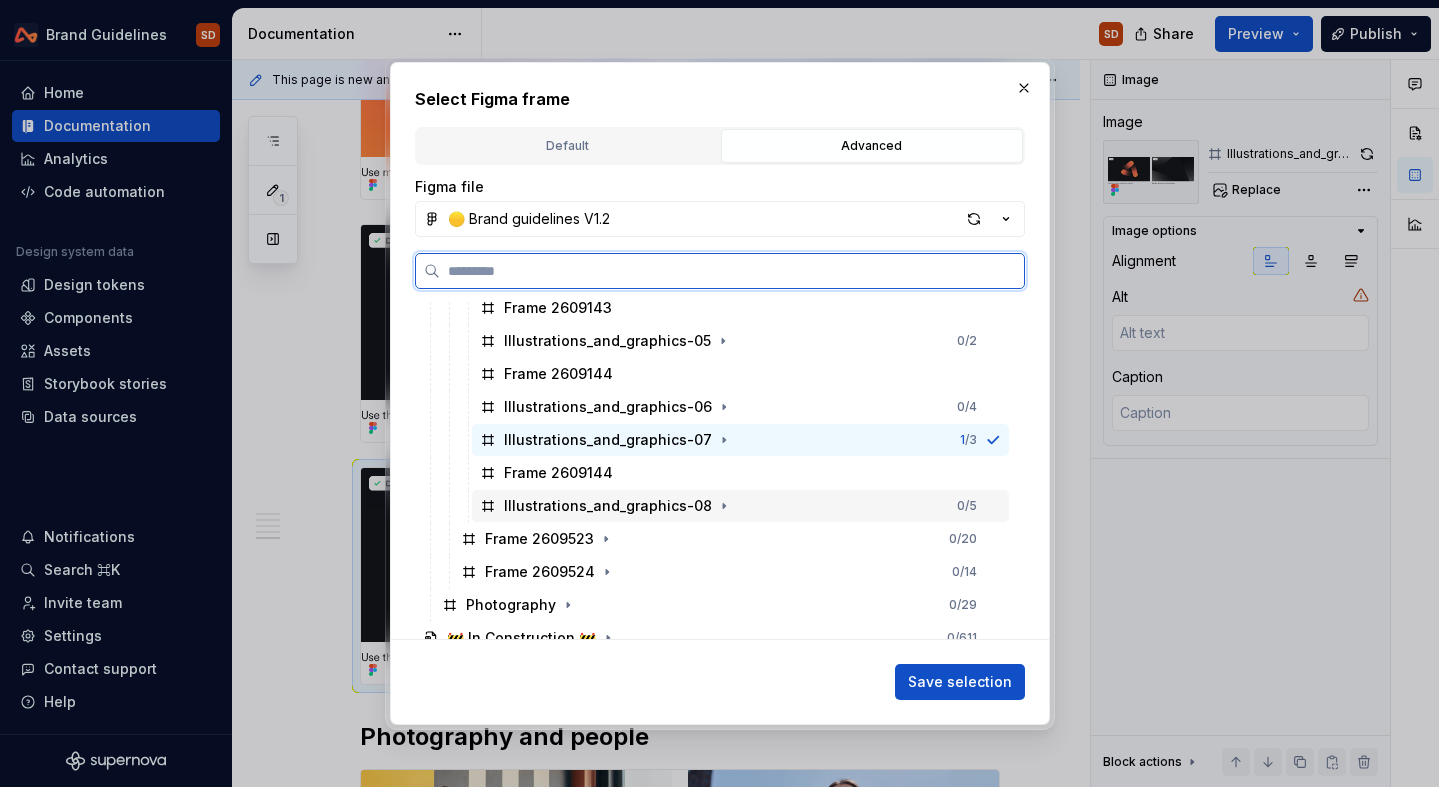 click on "Illustrations_and_graphics-08" at bounding box center [608, 506] 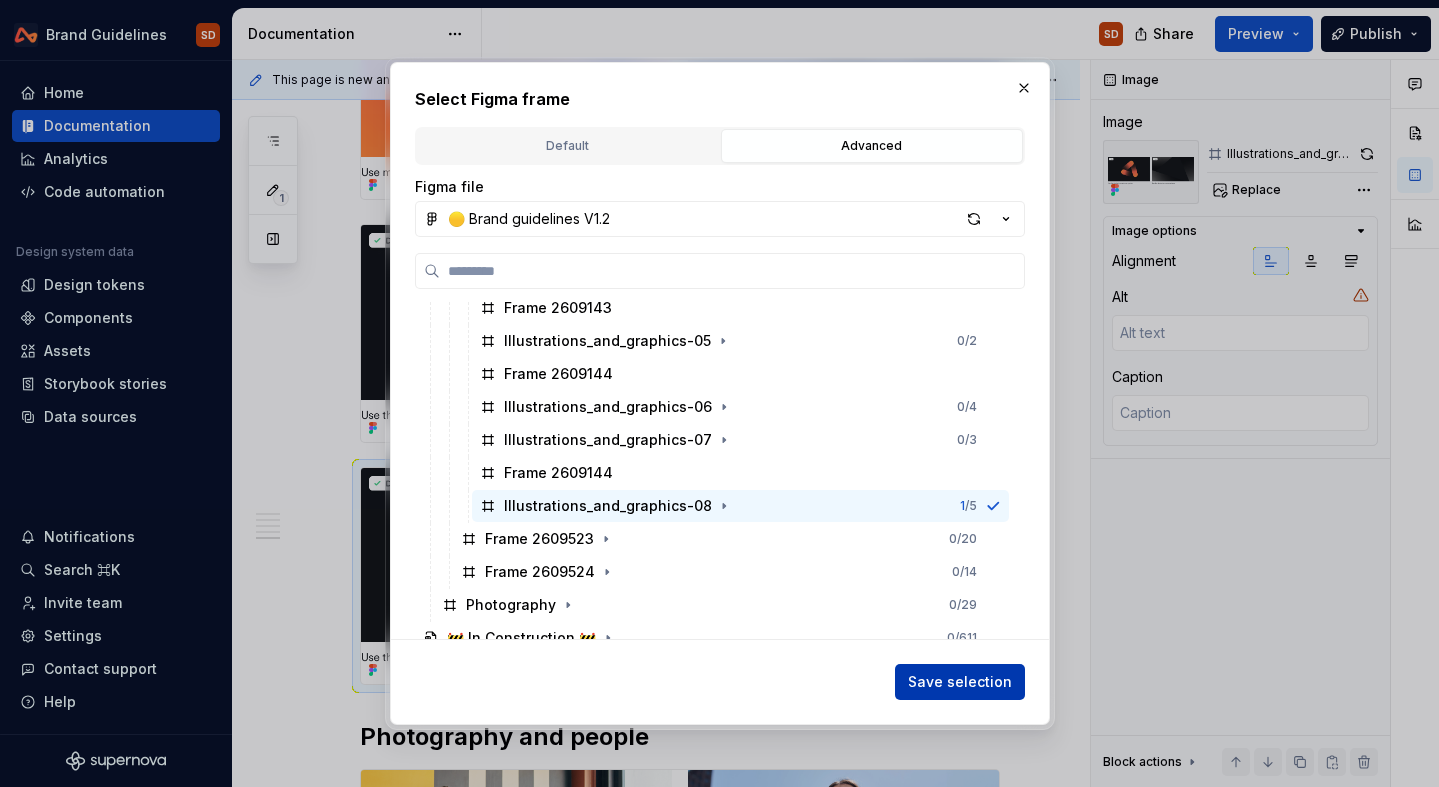 click on "Save selection" at bounding box center (960, 682) 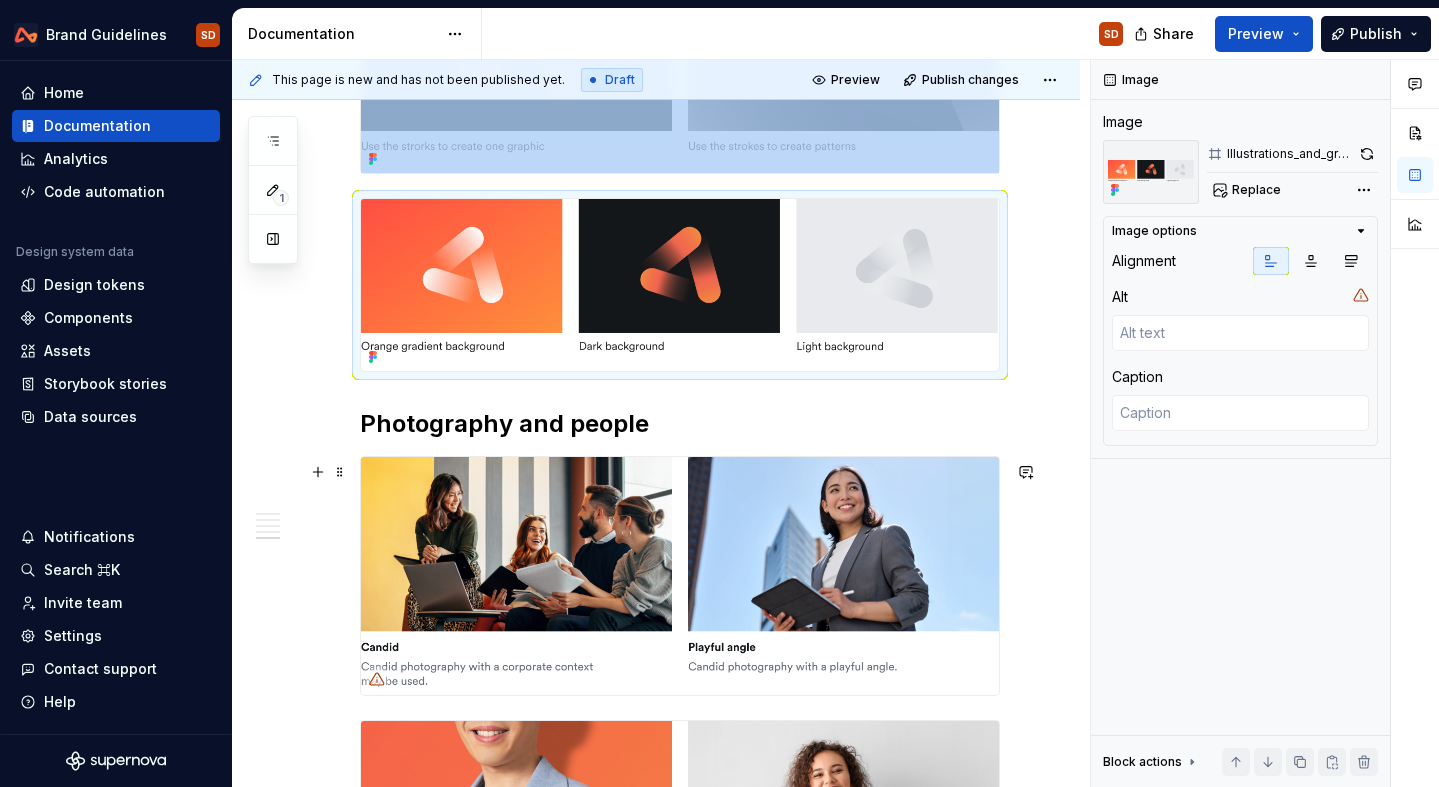 scroll, scrollTop: 2907, scrollLeft: 0, axis: vertical 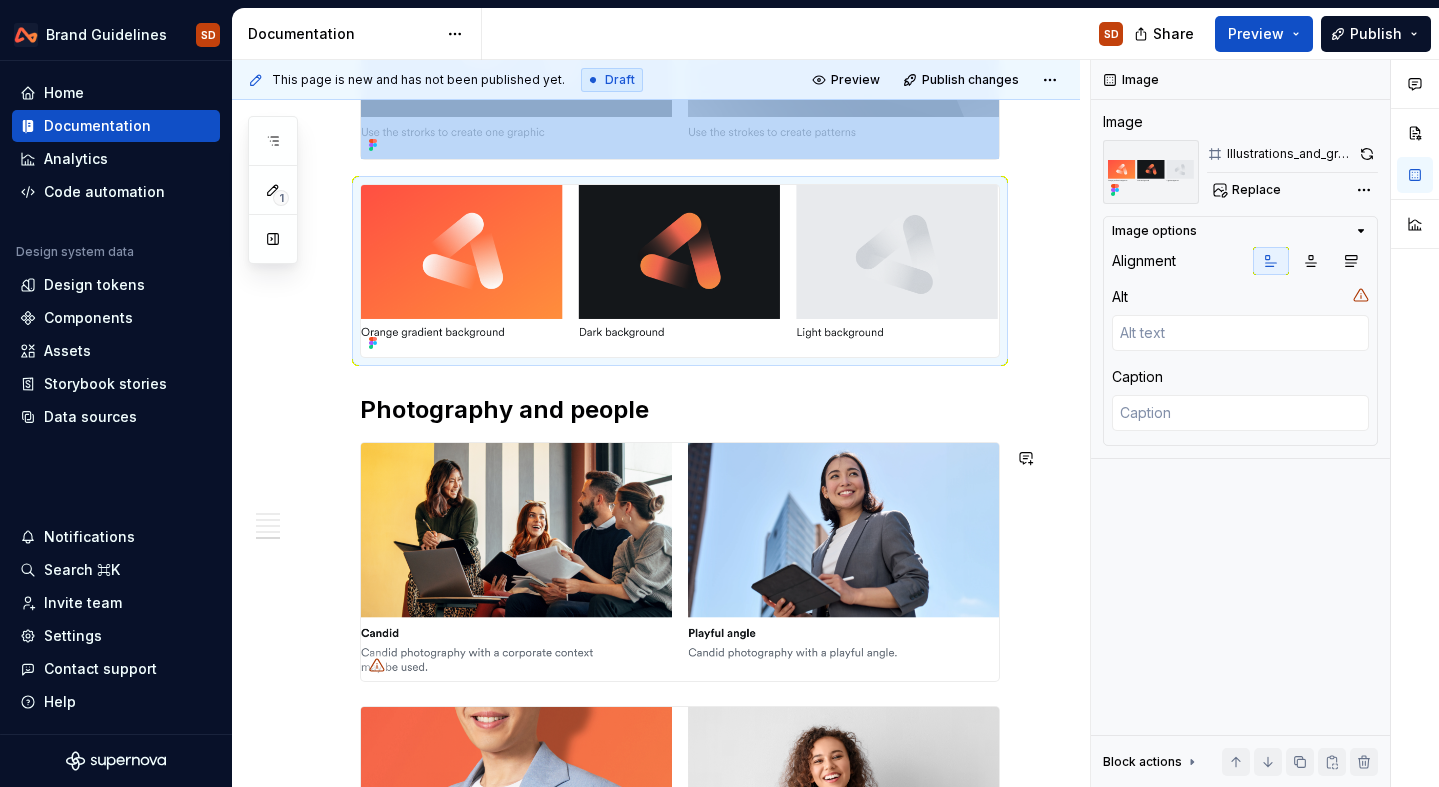 type on "*" 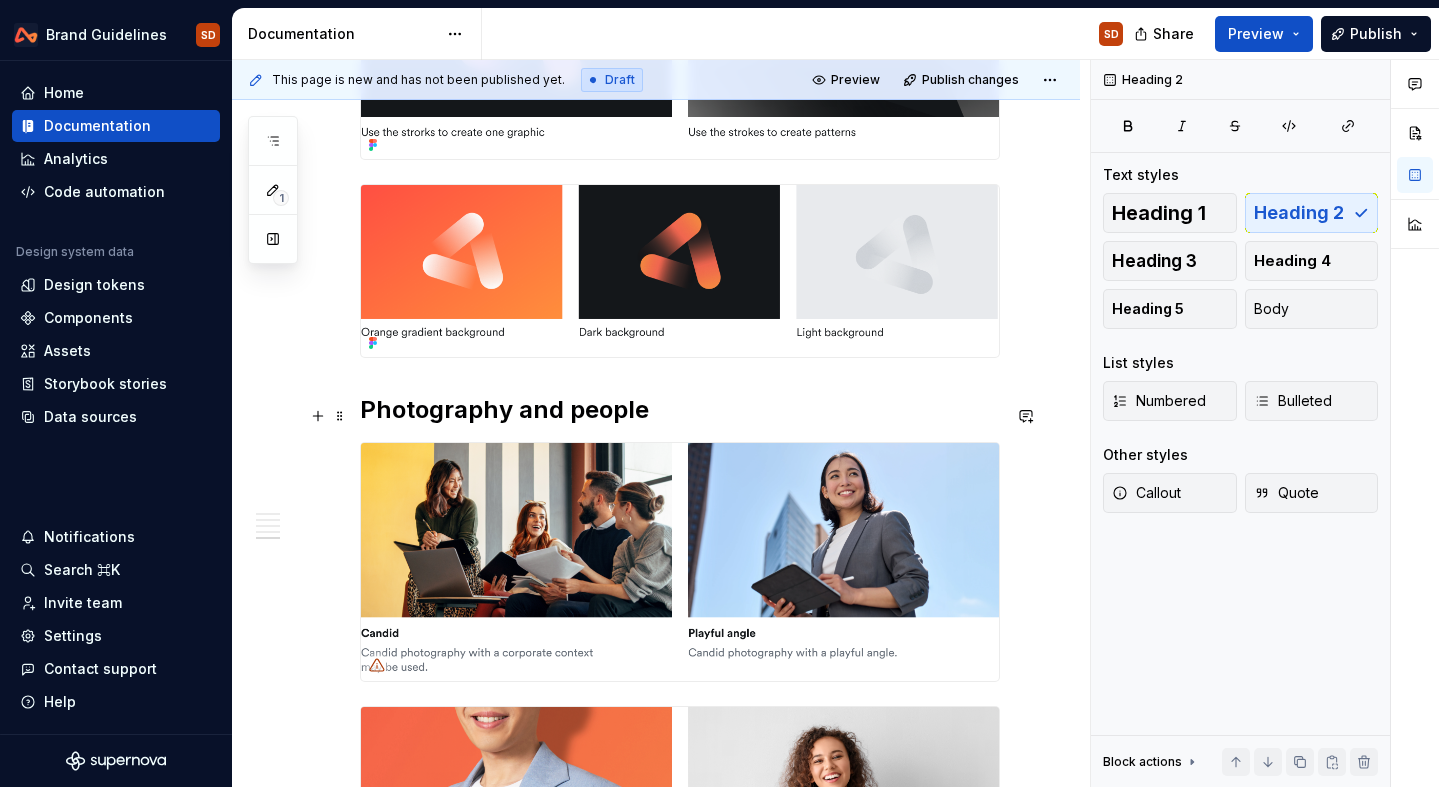 click on "Photography and people" at bounding box center [680, 410] 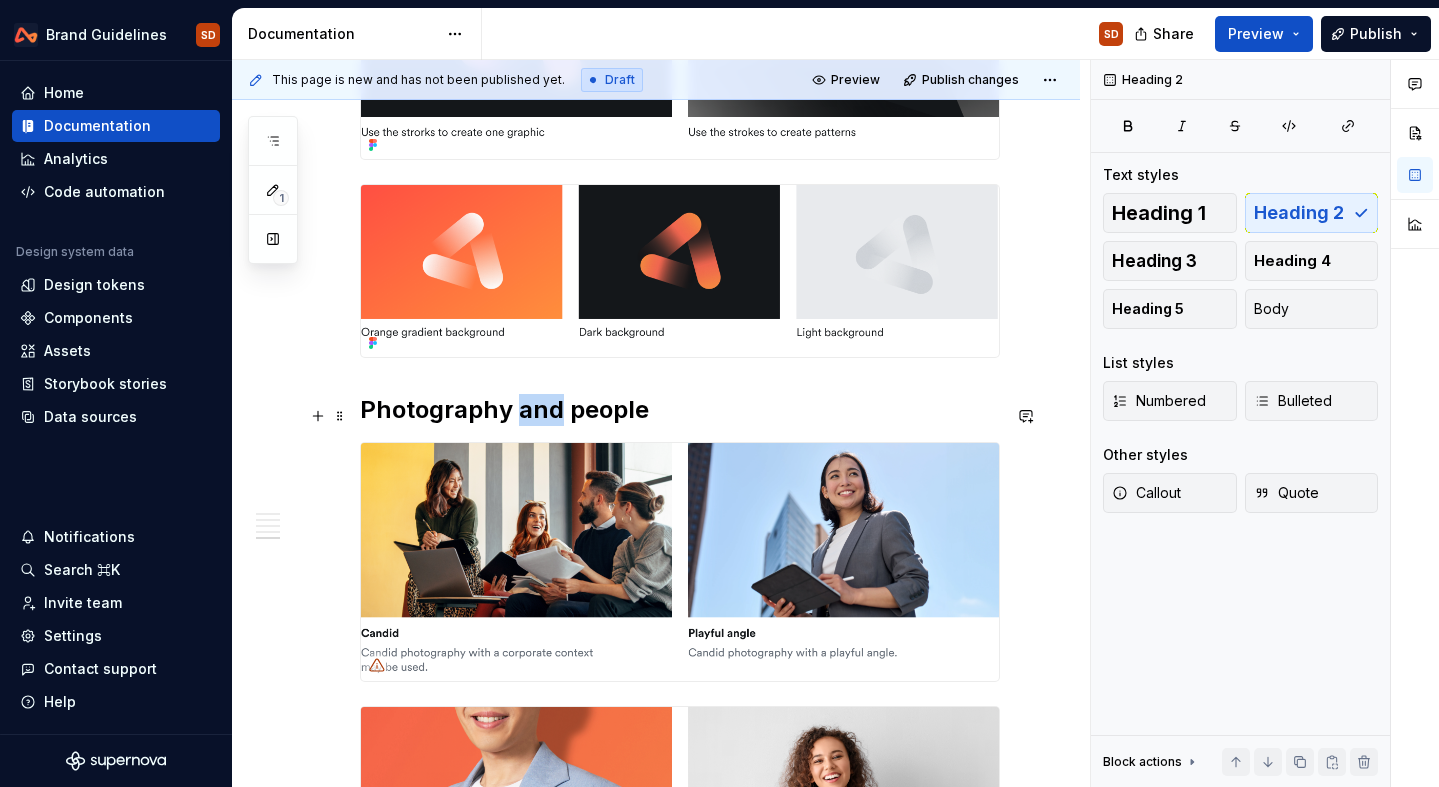 click on "Photography and people" at bounding box center [680, 410] 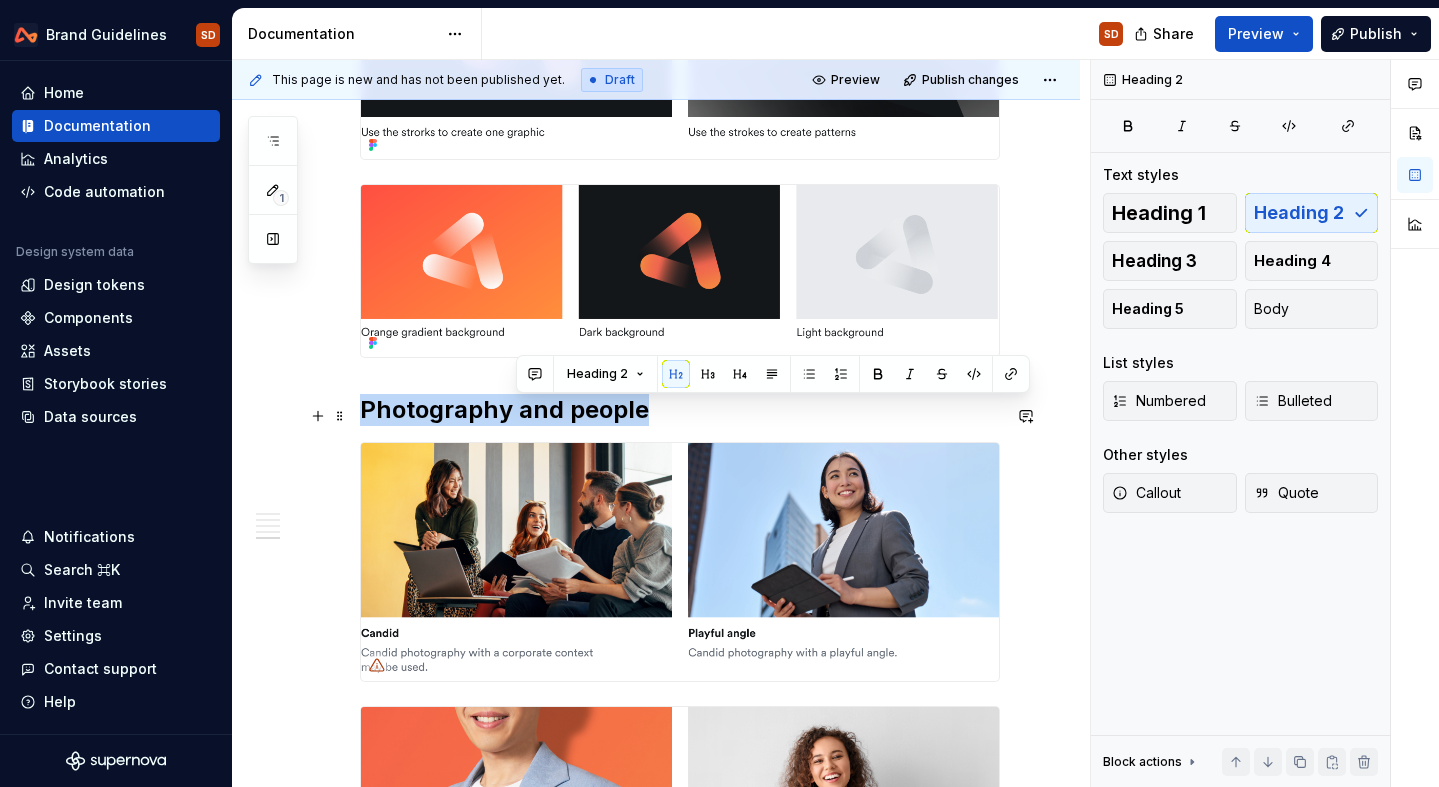 click on "Photography and people" at bounding box center (680, 410) 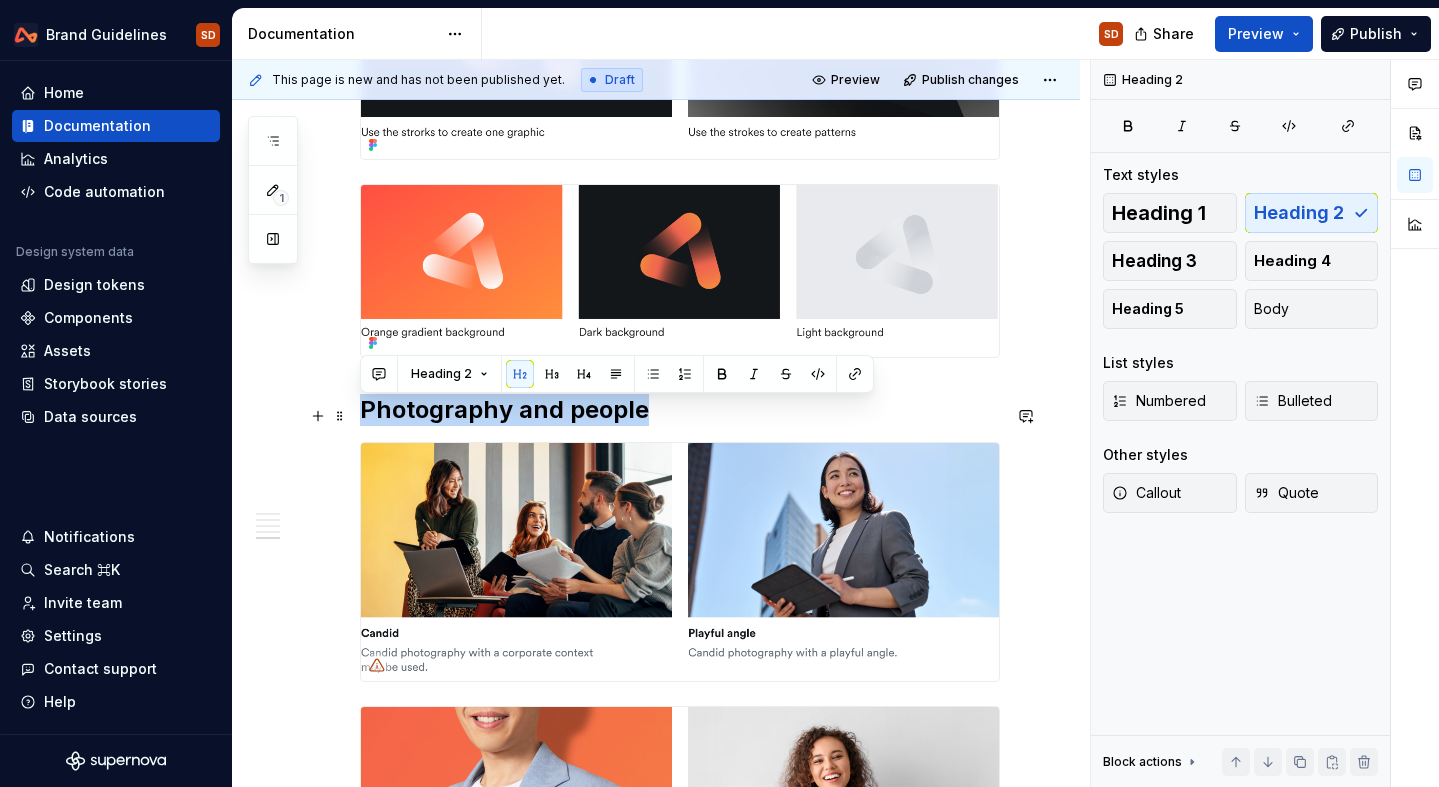 paste 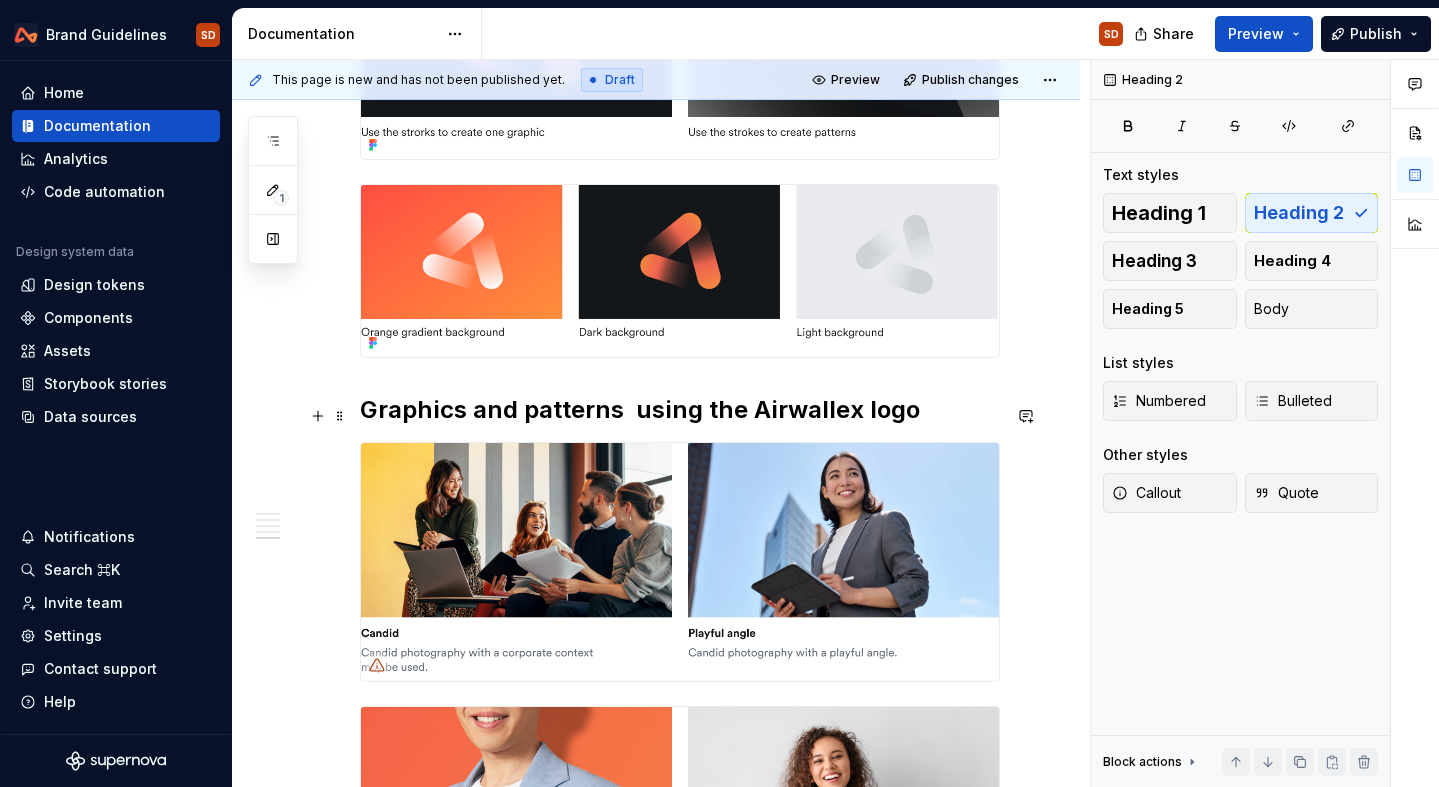 click on "Graphics and patterns  using the Airwallex logo" at bounding box center (680, 410) 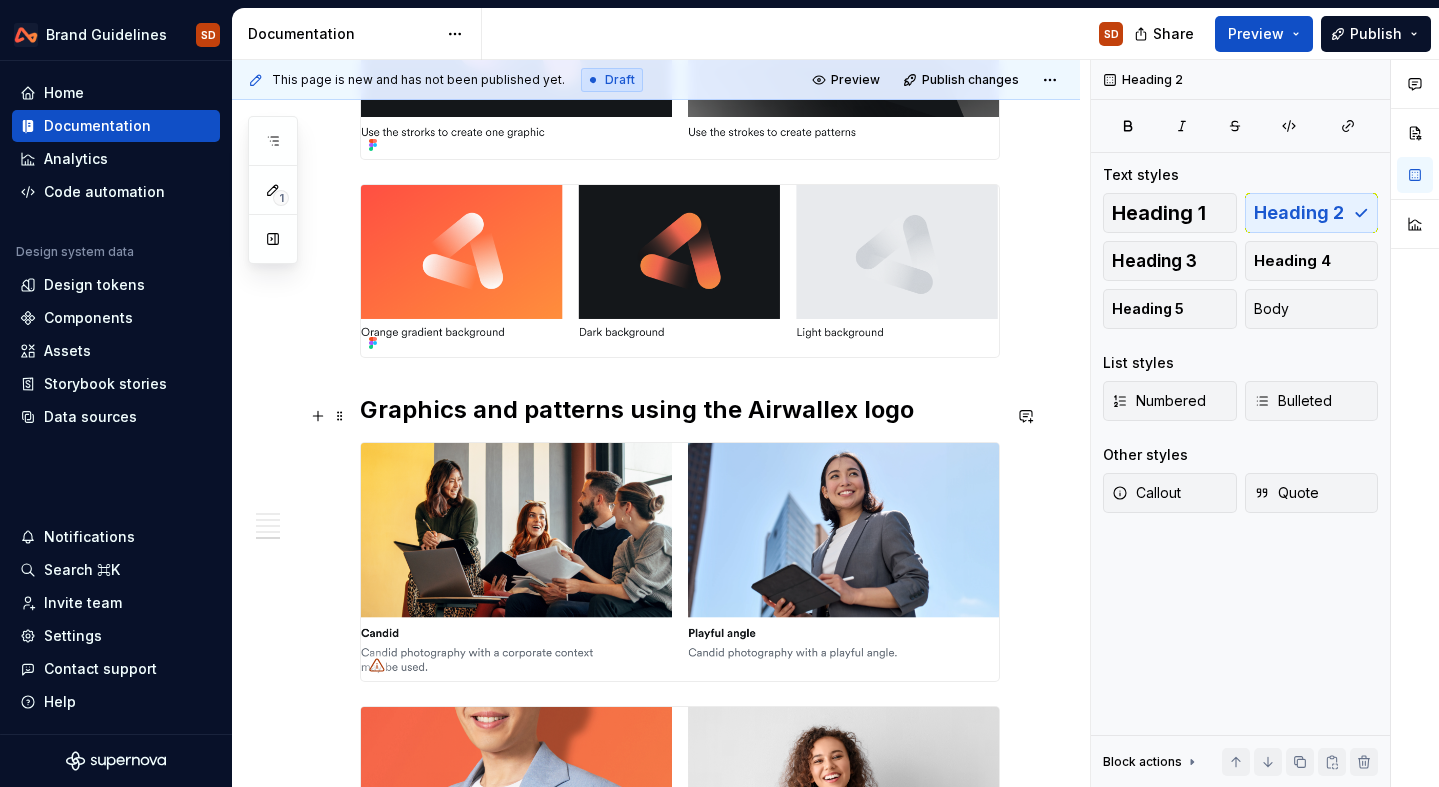 click on "Graphics and patterns using the Airwallex logo" at bounding box center [680, 410] 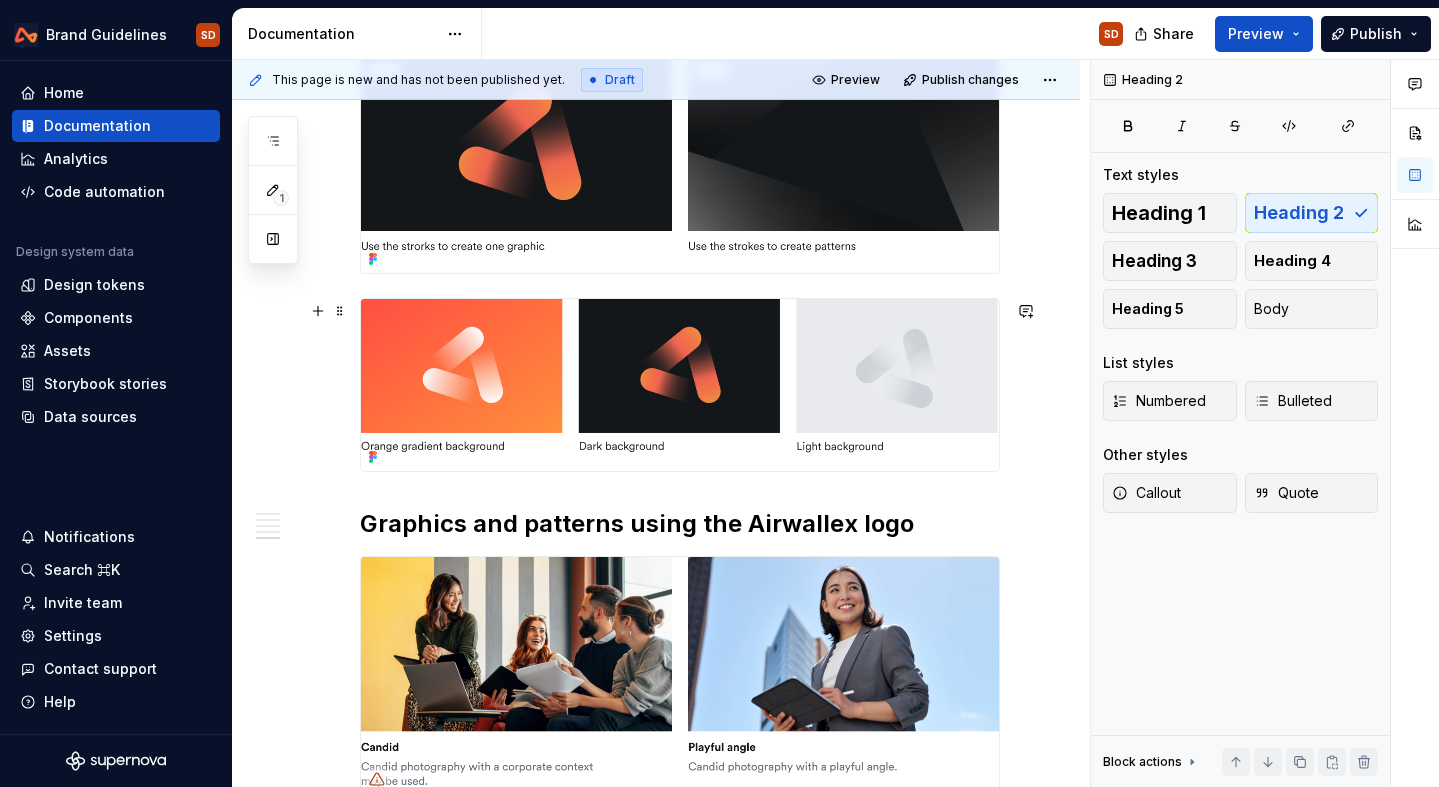scroll, scrollTop: 2774, scrollLeft: 0, axis: vertical 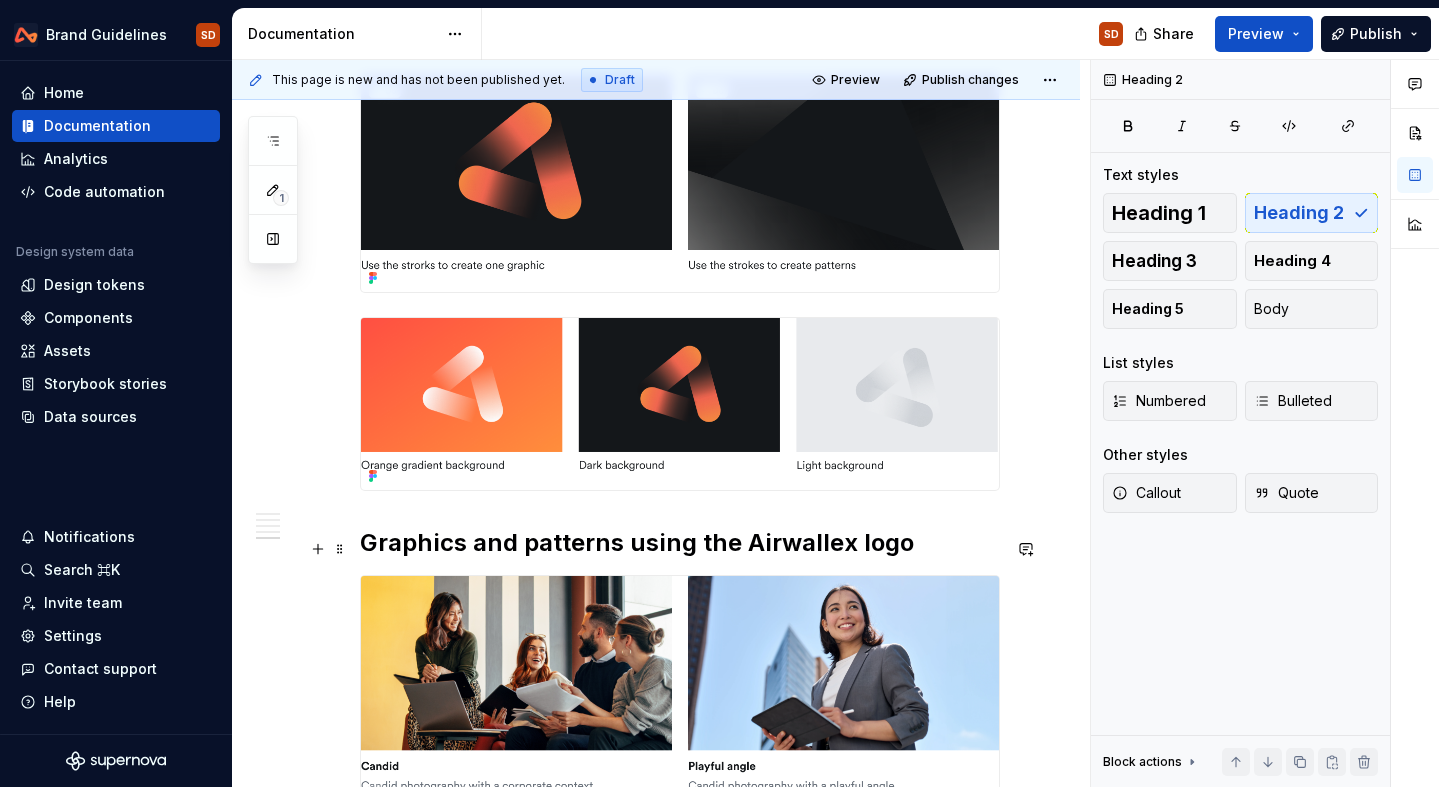 click on "Graphics and patterns using the Airwallex logo" at bounding box center [680, 543] 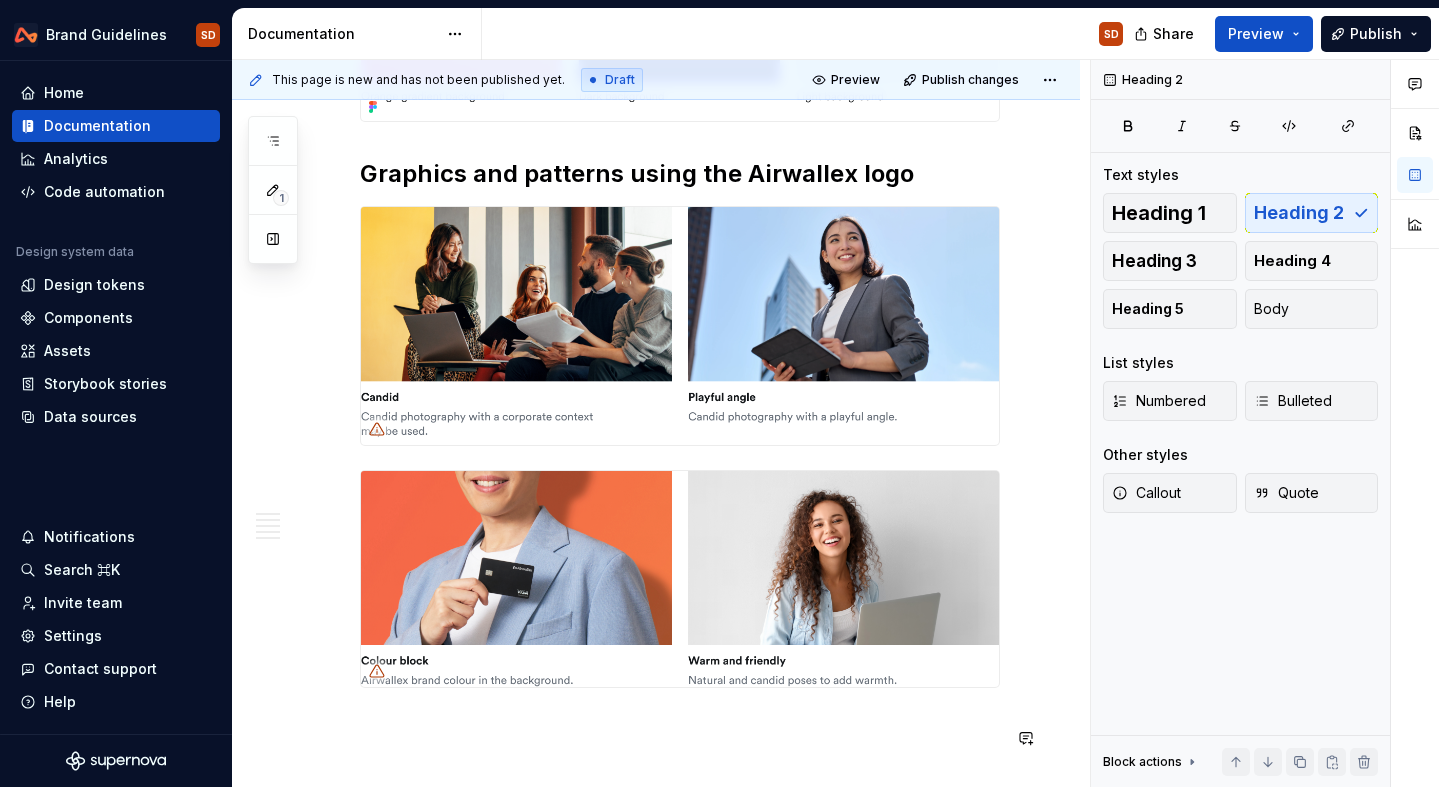scroll, scrollTop: 3126, scrollLeft: 0, axis: vertical 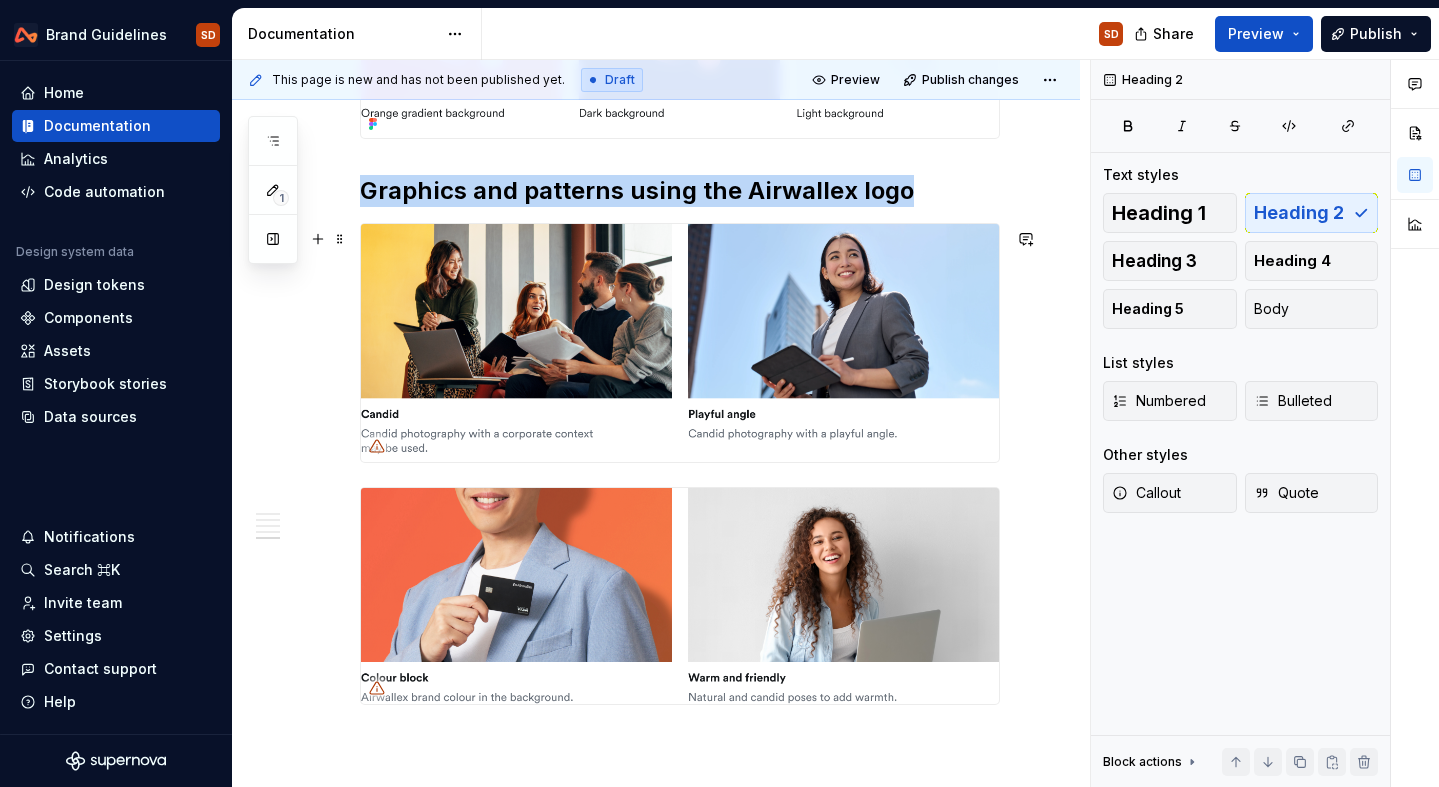 click at bounding box center [680, 343] 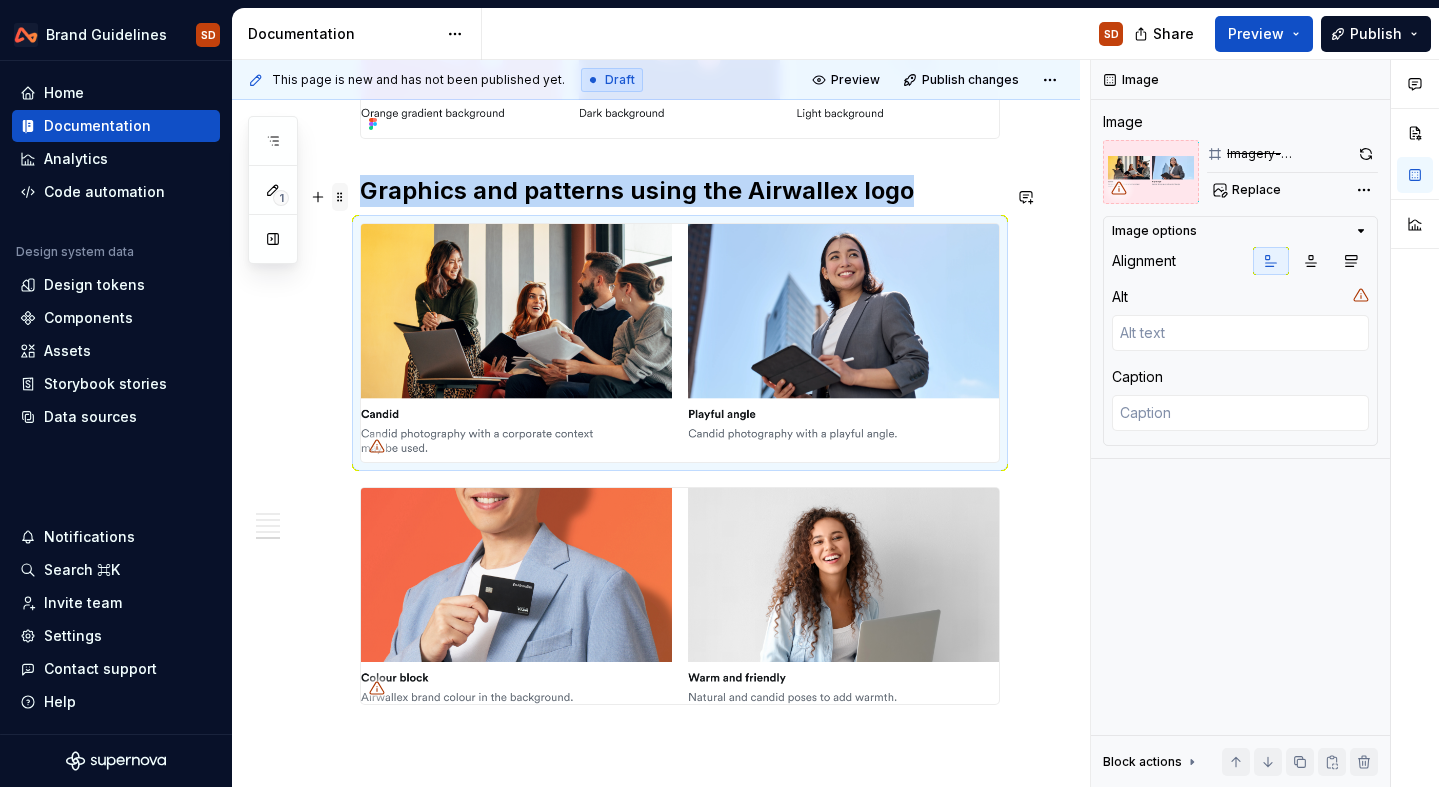 click at bounding box center [340, 197] 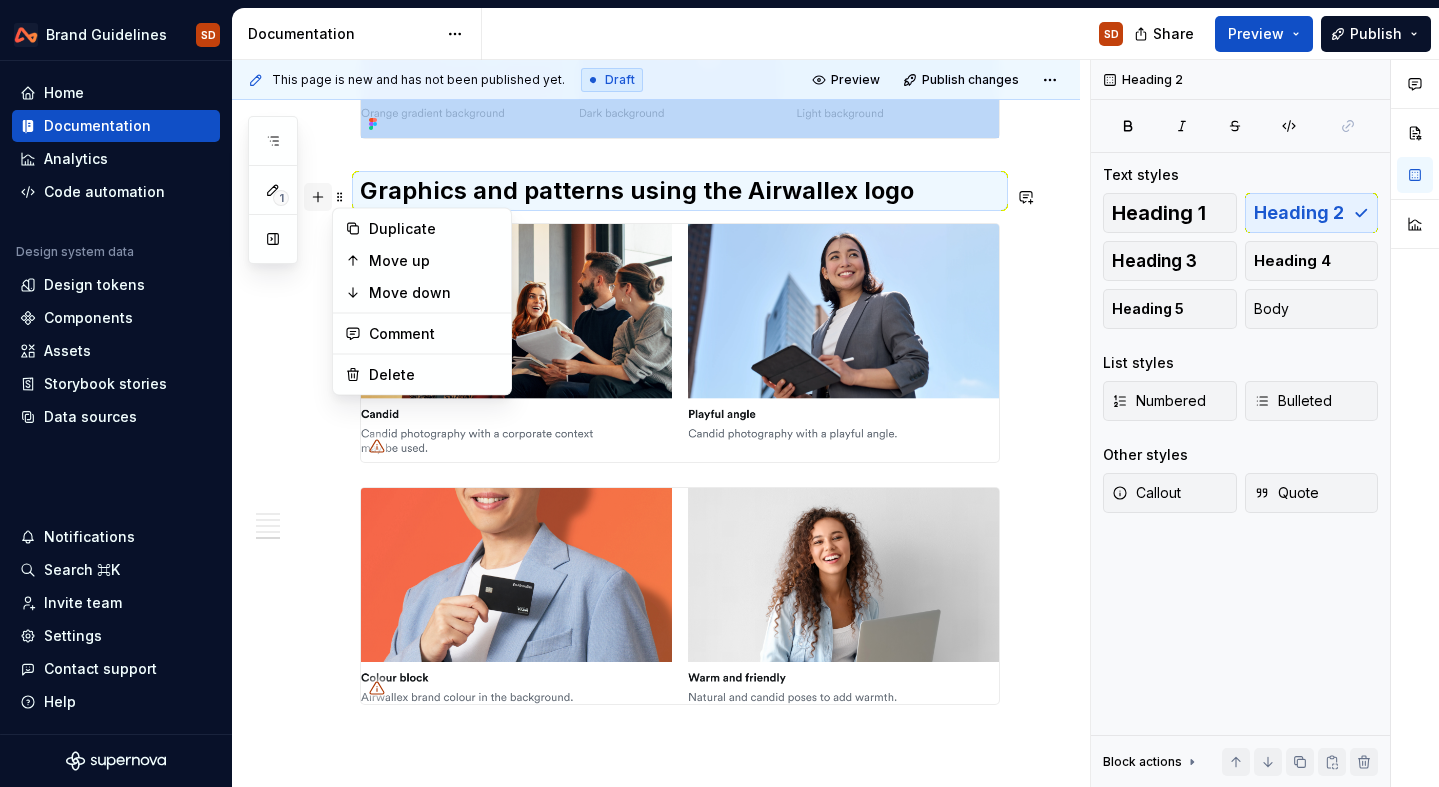 click at bounding box center (318, 197) 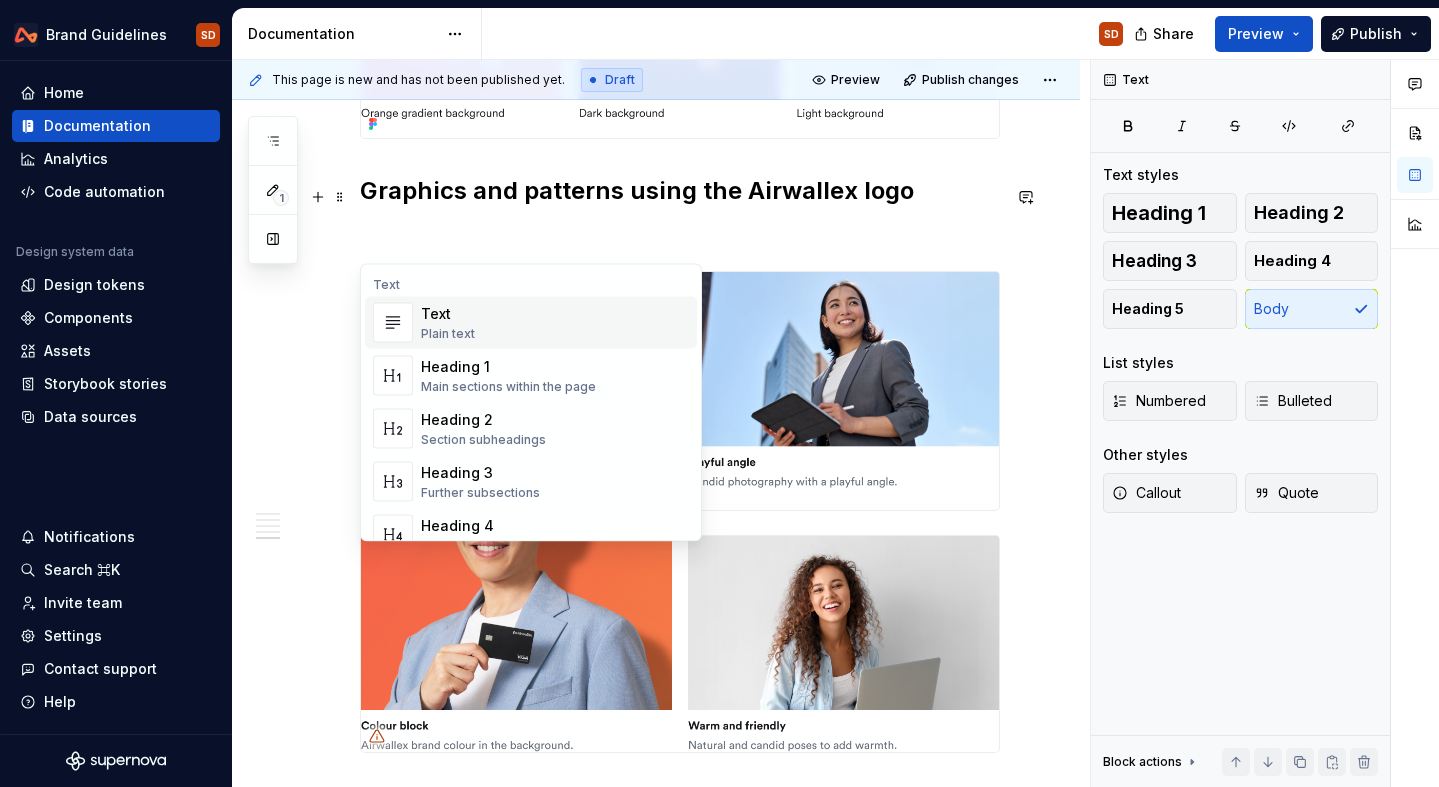 click on "Plain text" at bounding box center [448, 334] 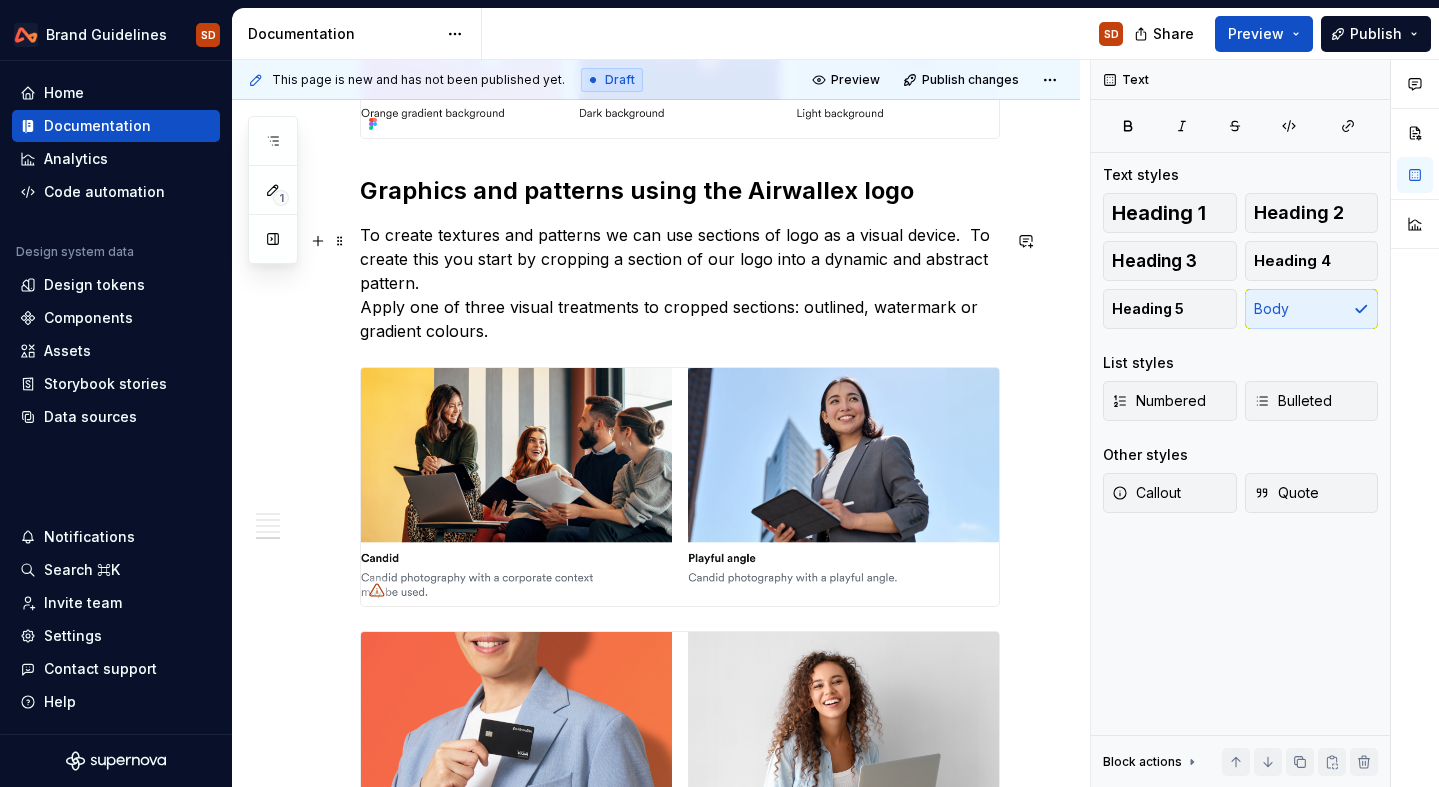 click on "To create textures and patterns we can use sections of logo as a visual device.  To create this you start by cropping a section of our logo into a dynamic and abstract pattern.  Apply one of three visual treatments to cropped sections: outlined, watermark or gradient colours." at bounding box center [680, 283] 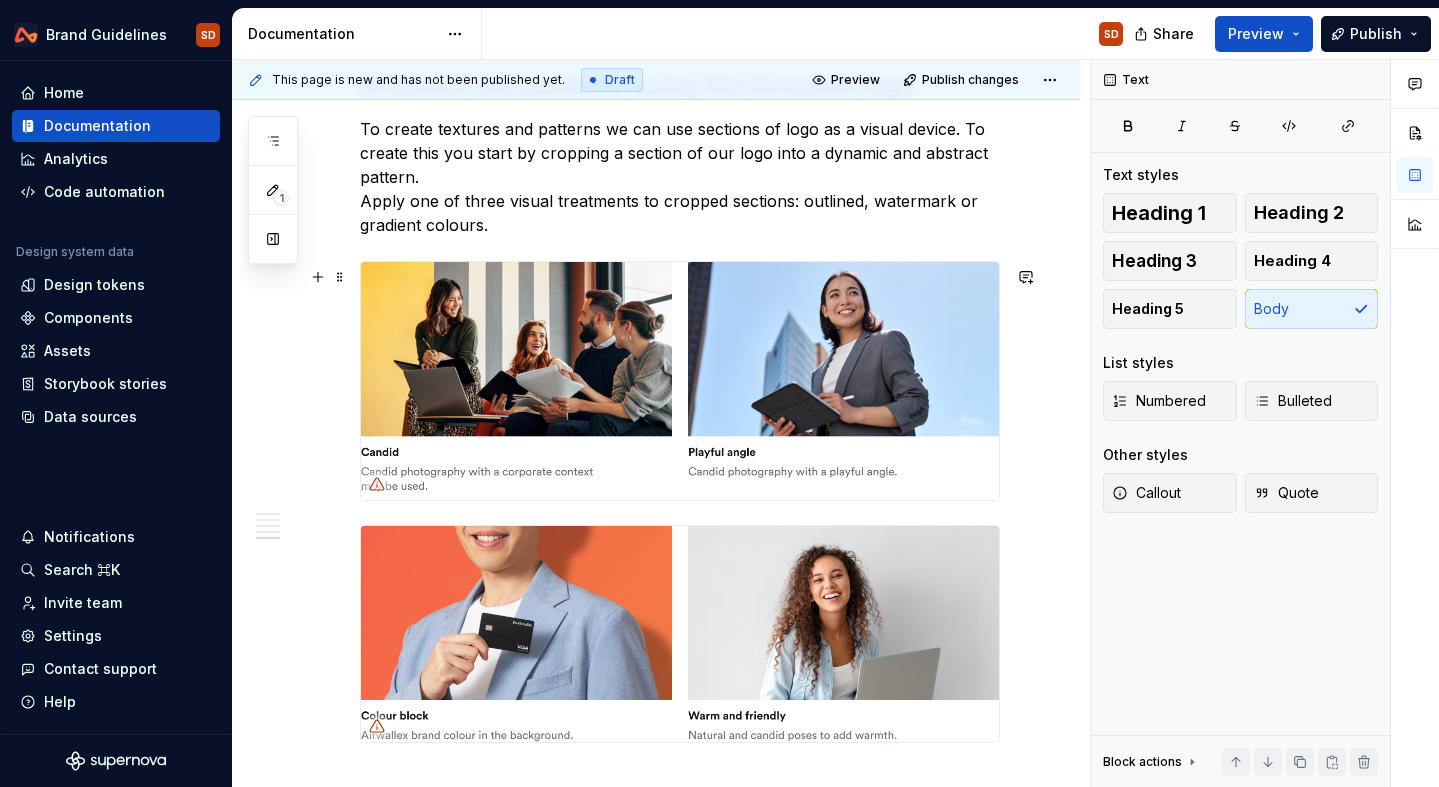 scroll, scrollTop: 3230, scrollLeft: 0, axis: vertical 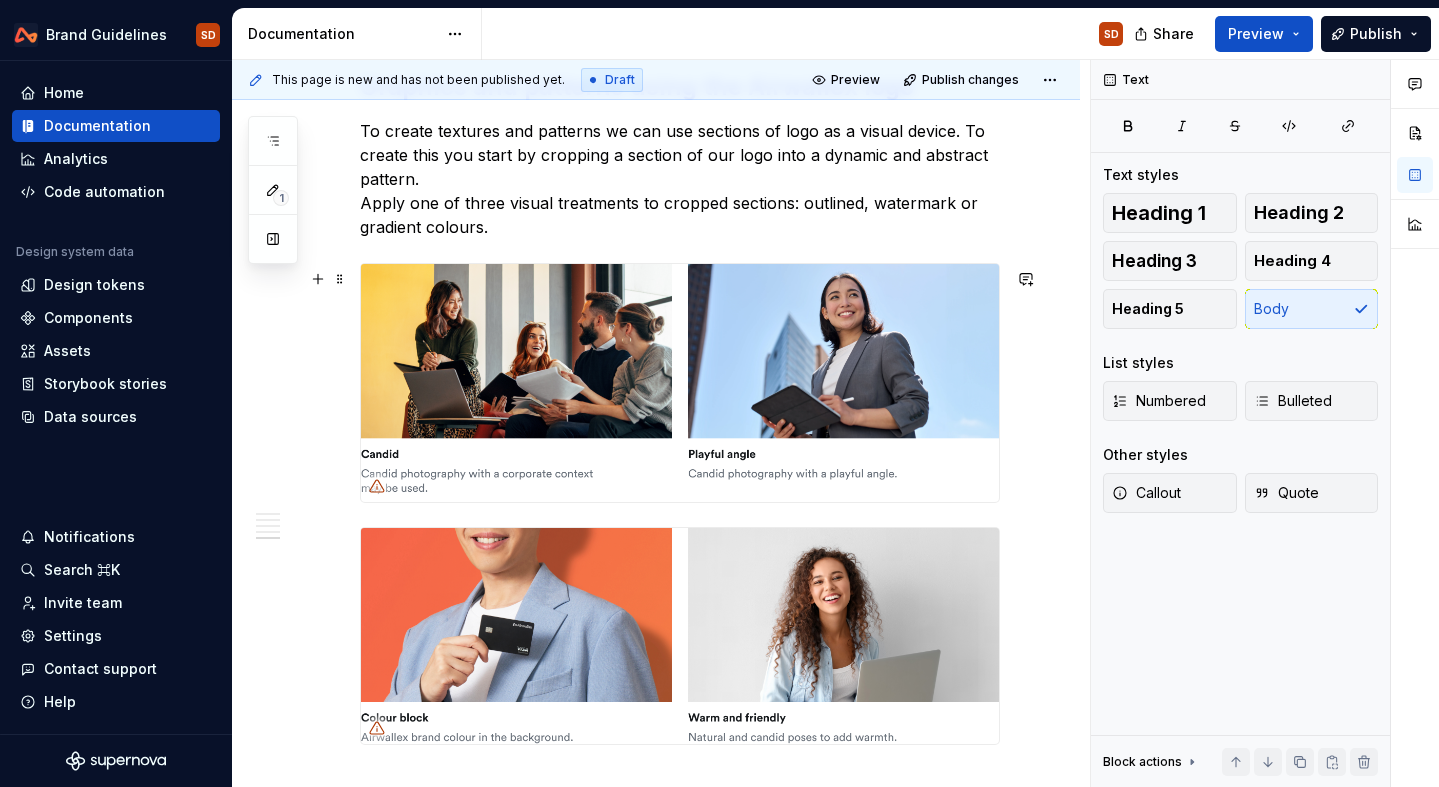 click at bounding box center (680, 383) 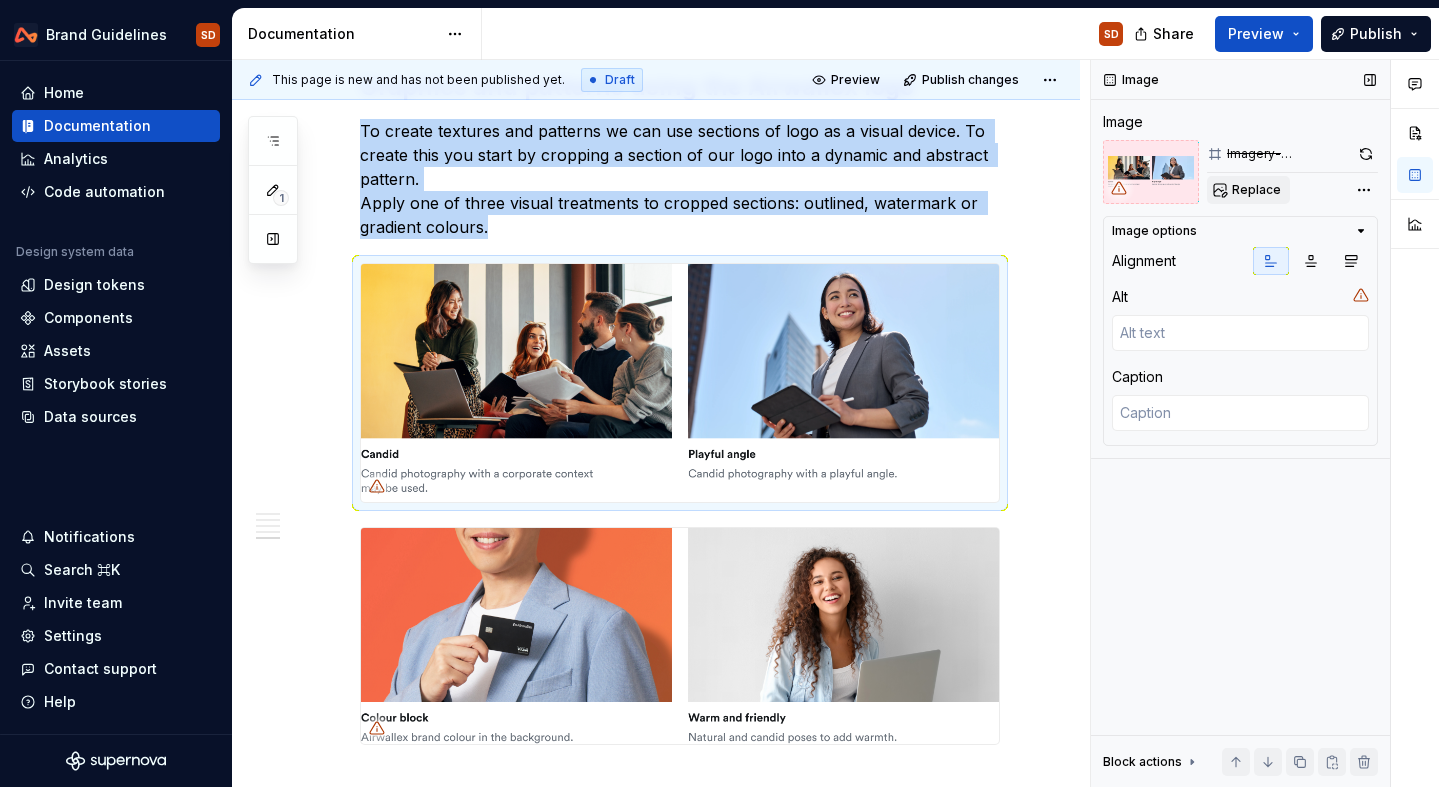 click on "Replace" at bounding box center (1256, 190) 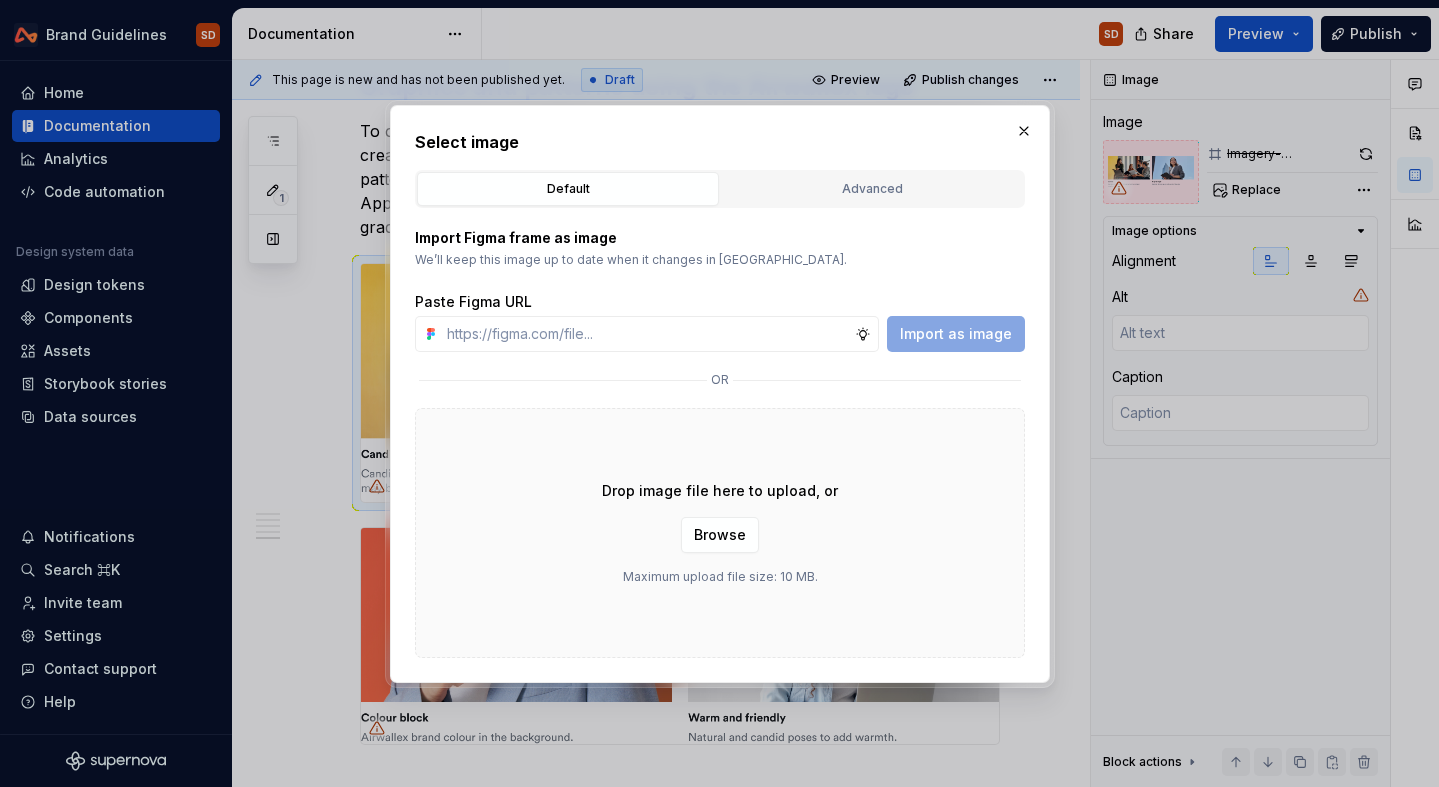 type on "*" 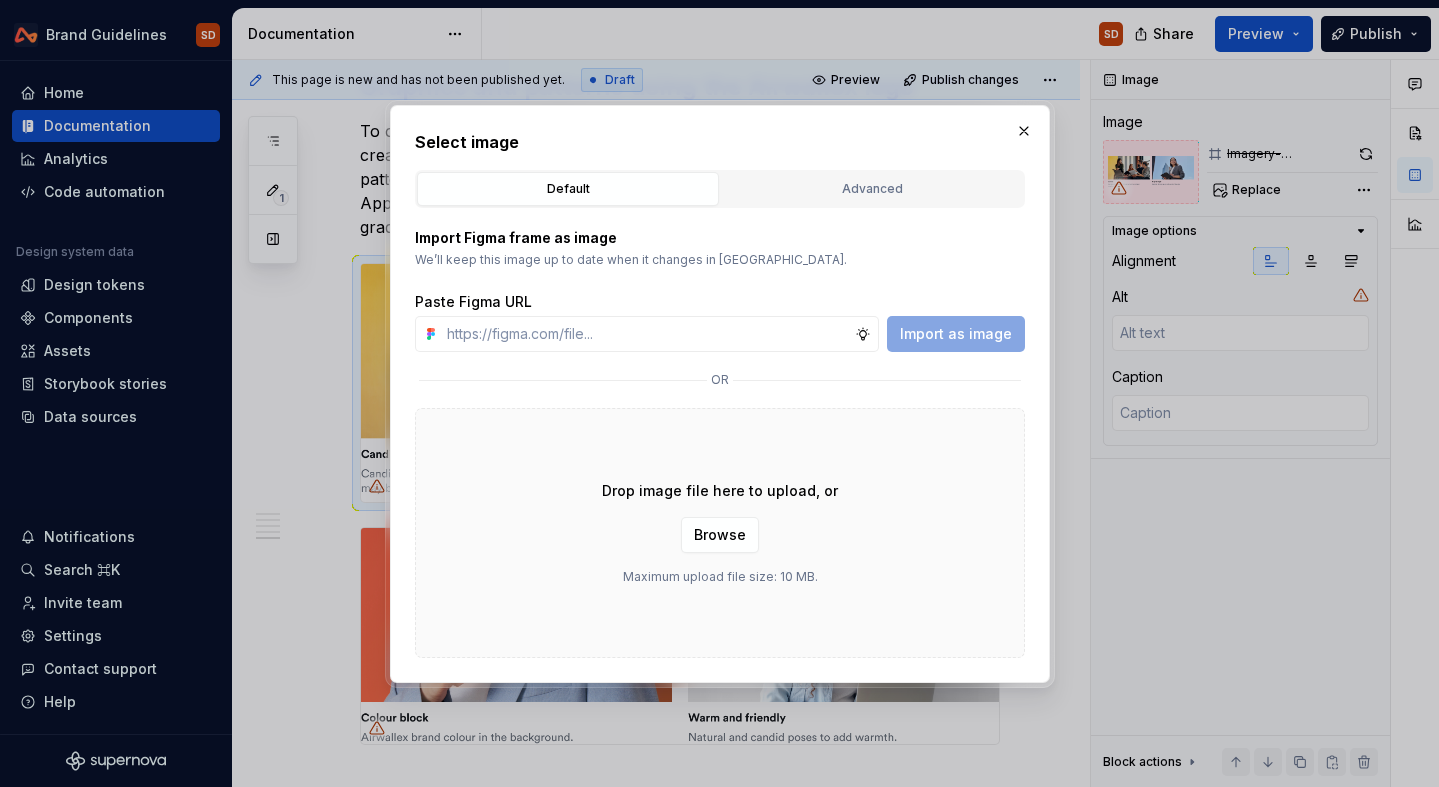 click on "Default Advanced" at bounding box center [720, 189] 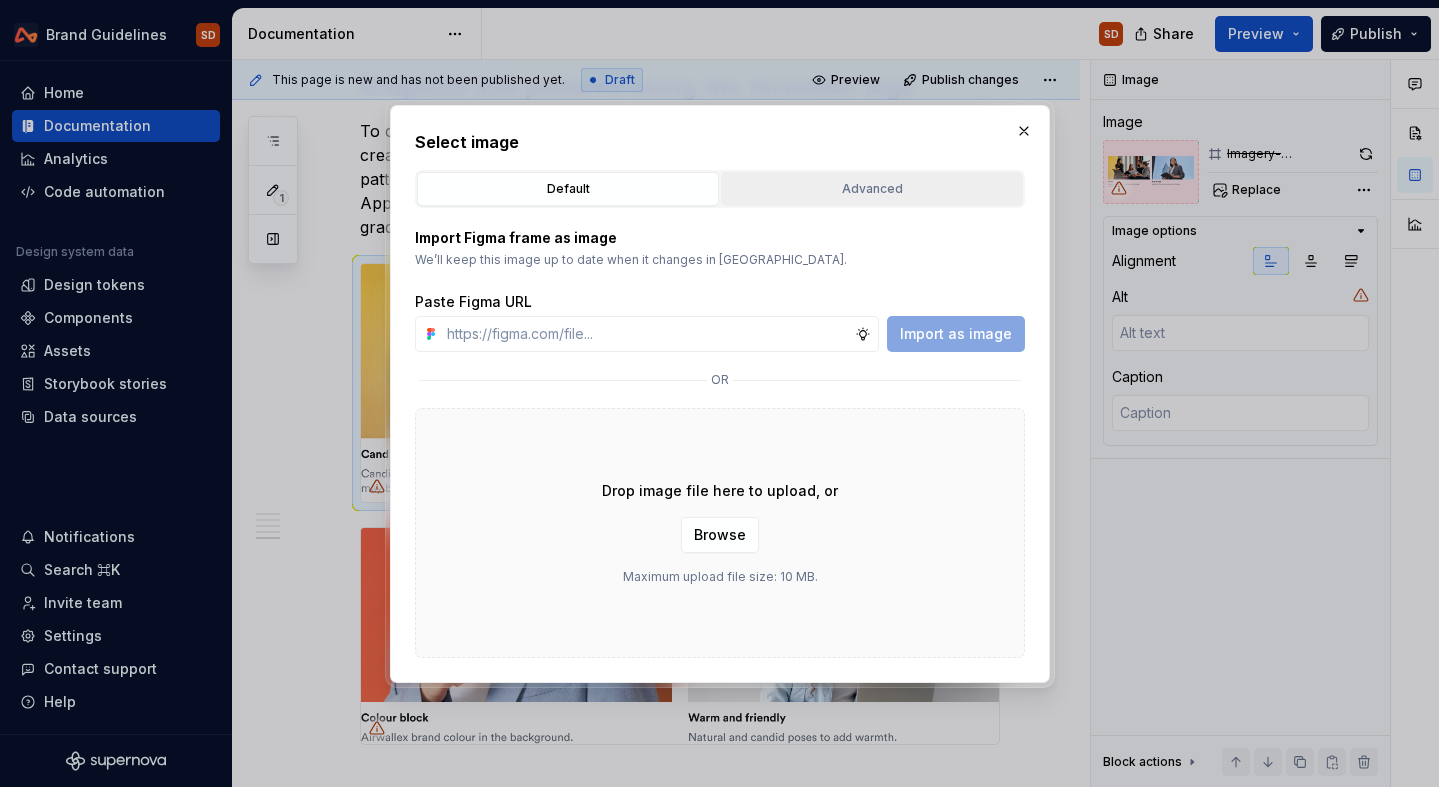 click on "Advanced" at bounding box center (872, 189) 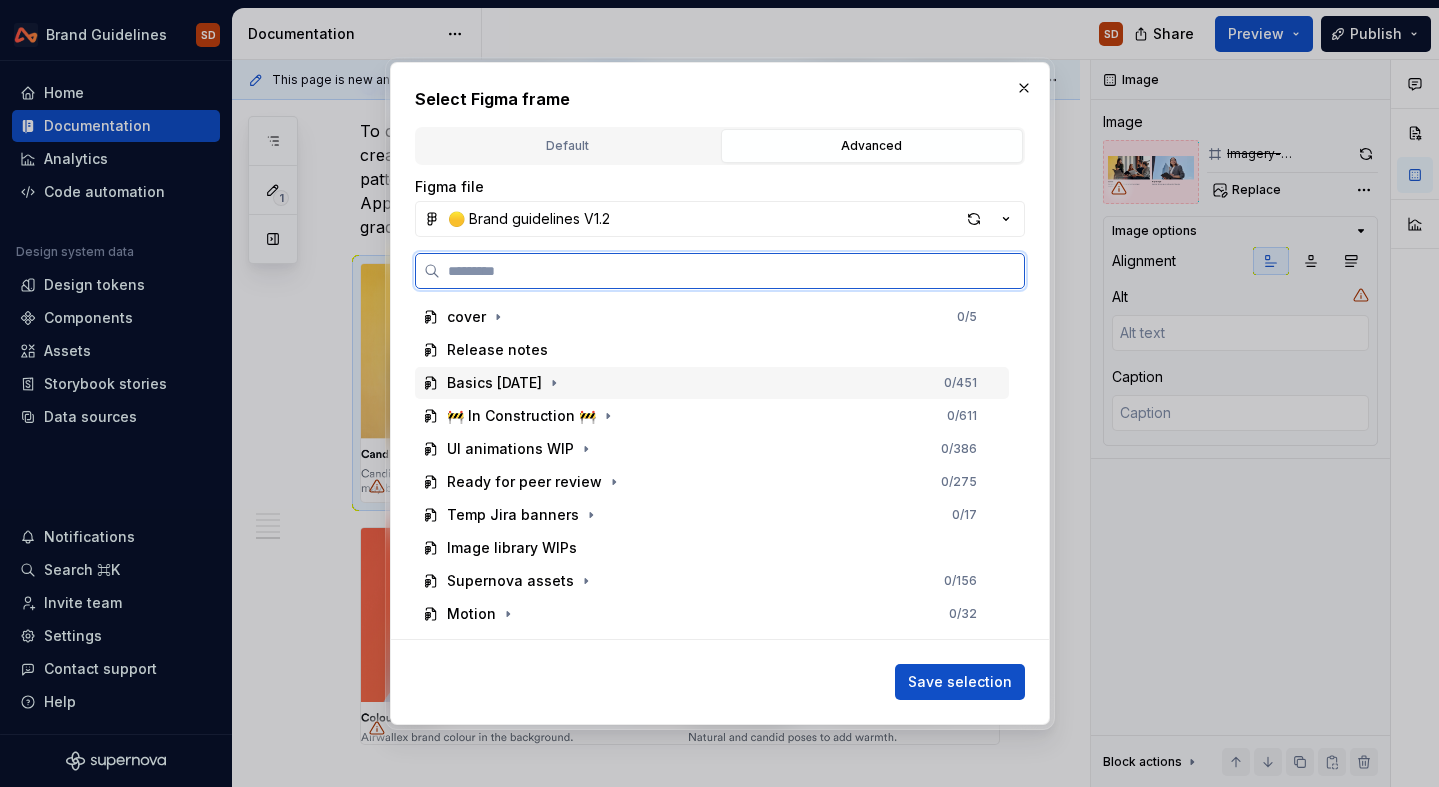click on "Basics [DATE]" at bounding box center (494, 383) 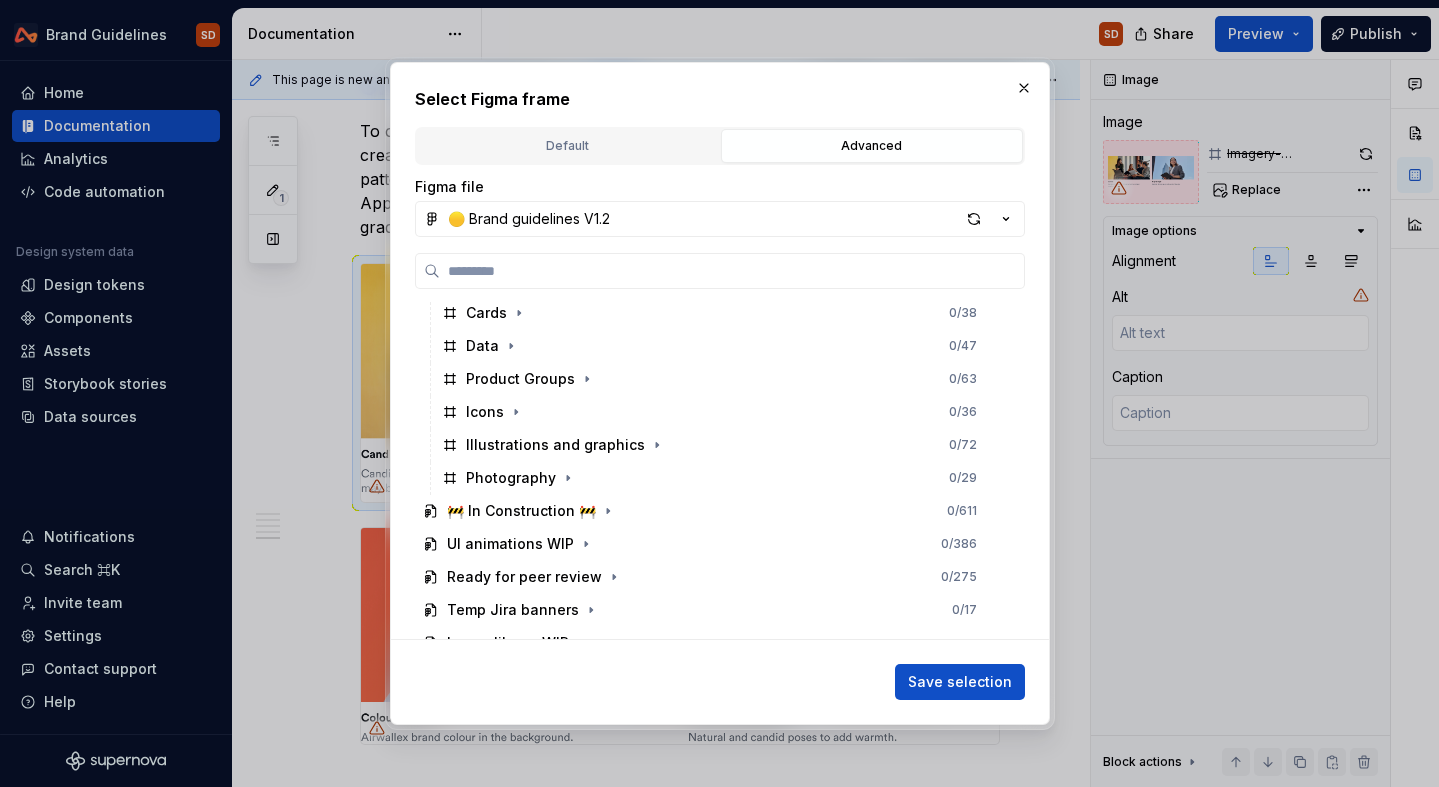scroll, scrollTop: 340, scrollLeft: 0, axis: vertical 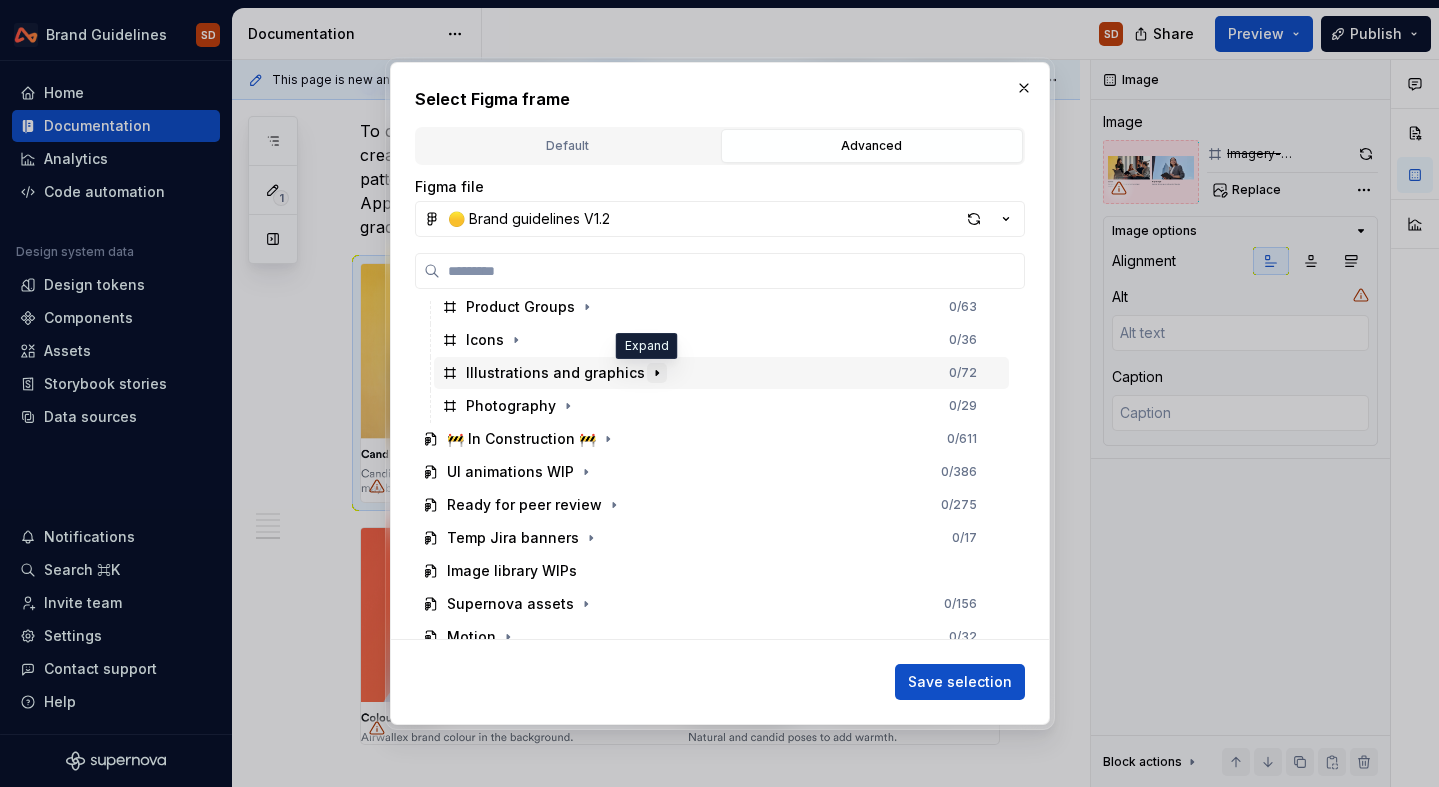 click 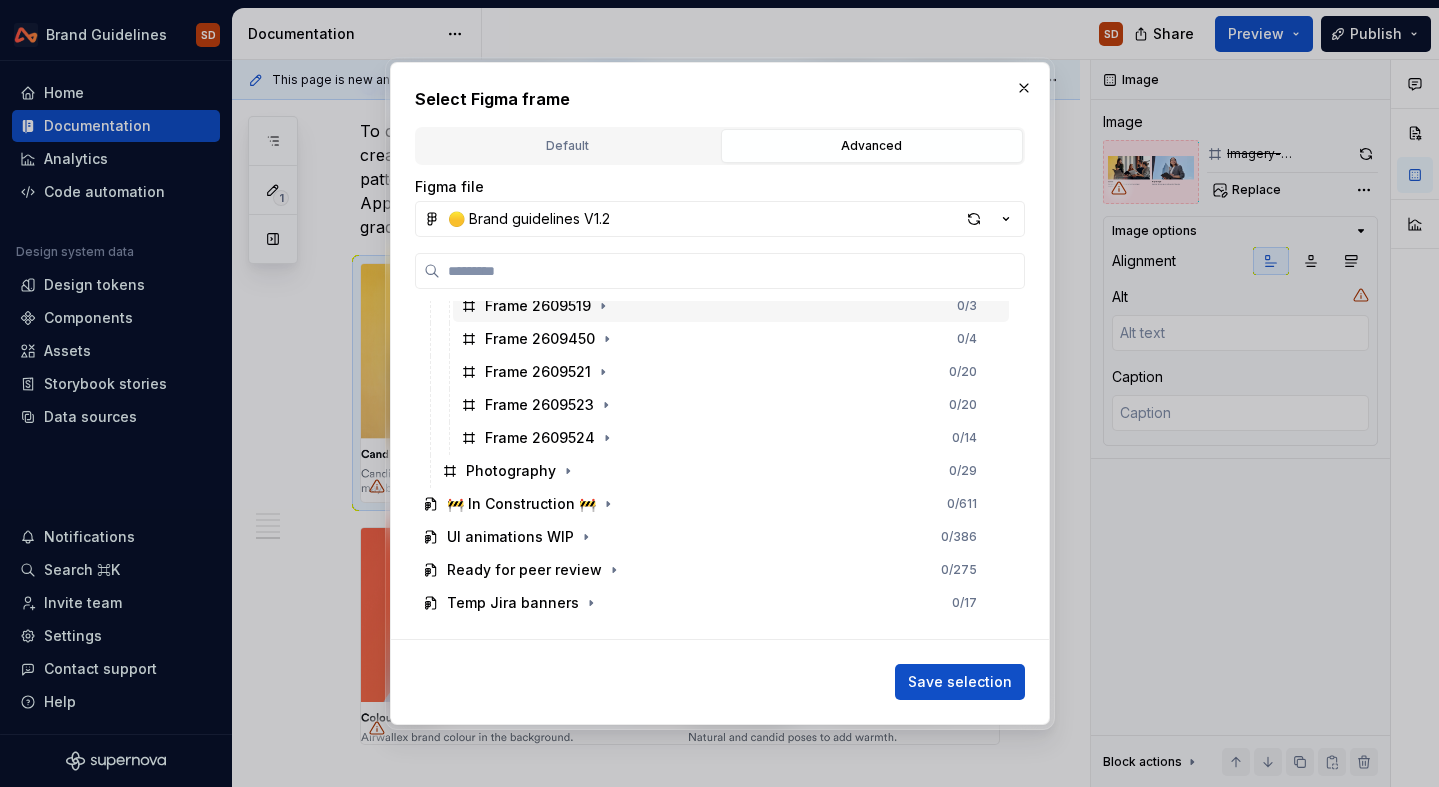 scroll, scrollTop: 588, scrollLeft: 0, axis: vertical 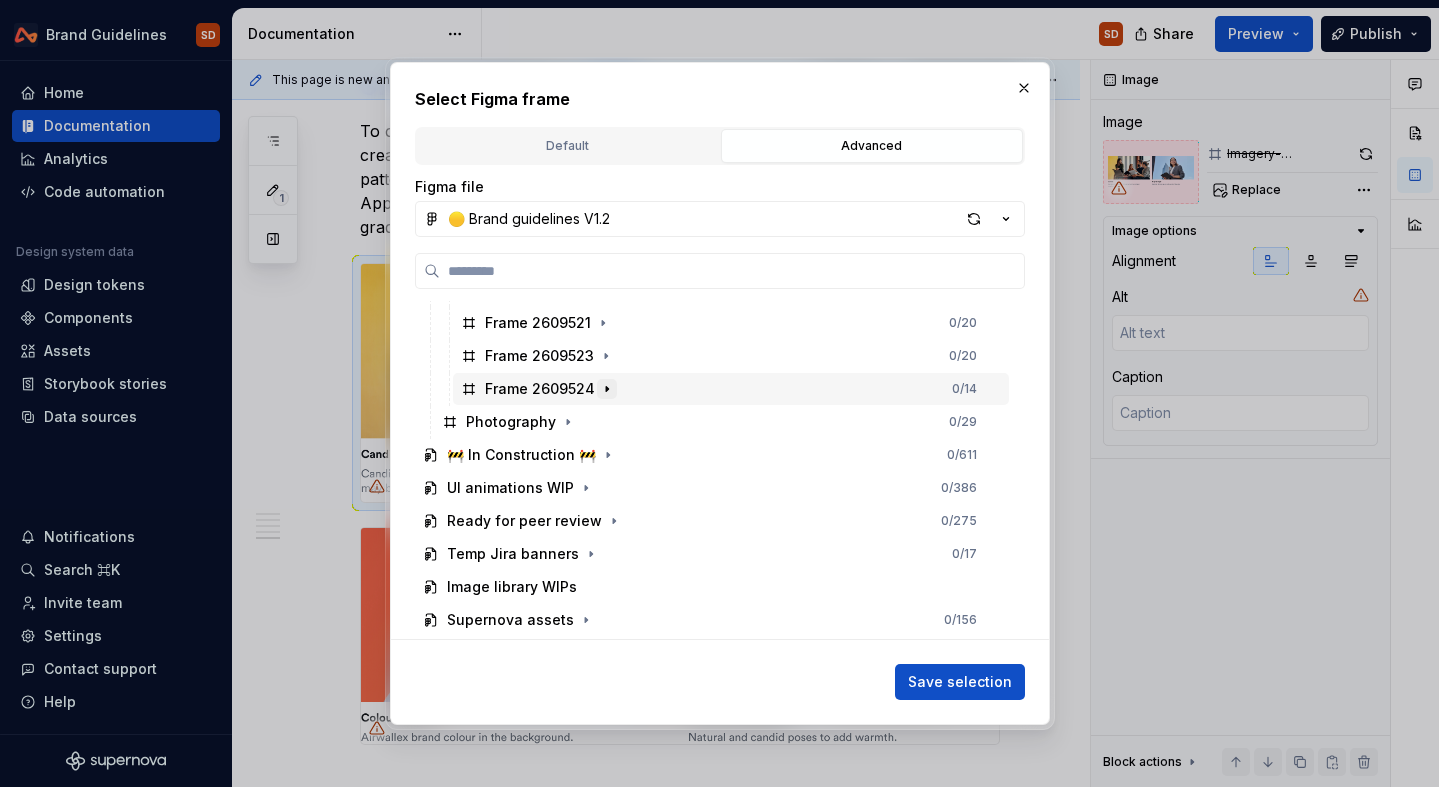 click 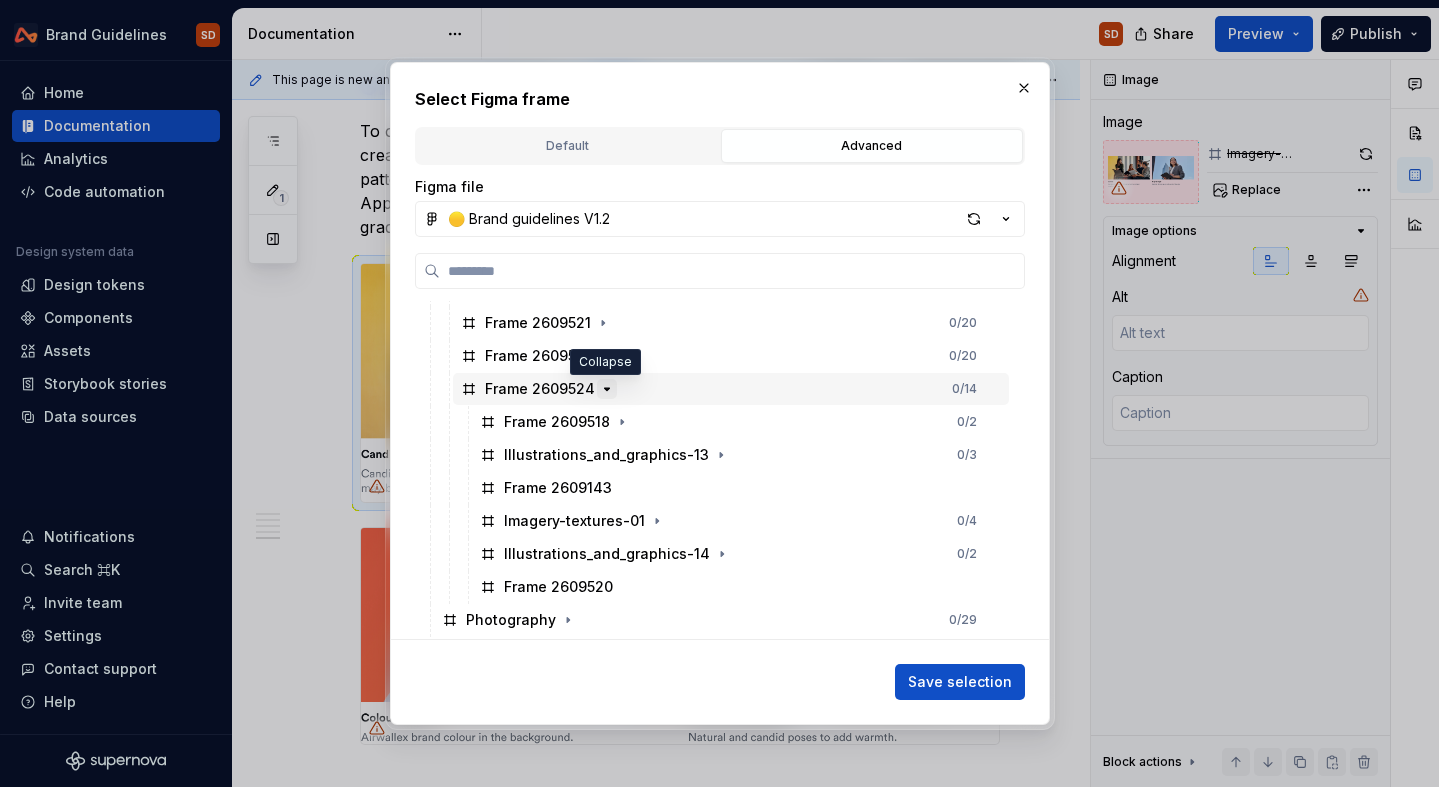 type 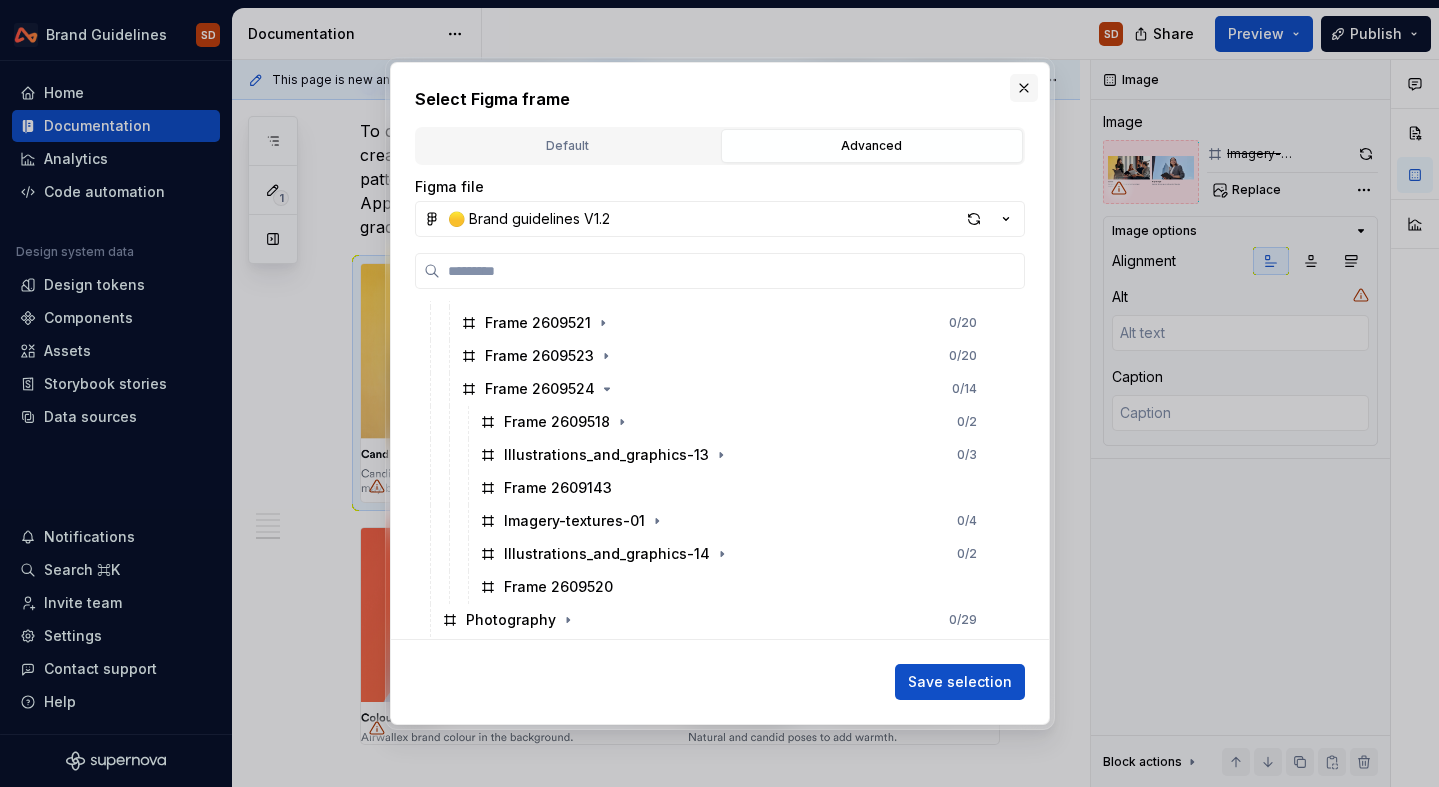 click at bounding box center (1024, 88) 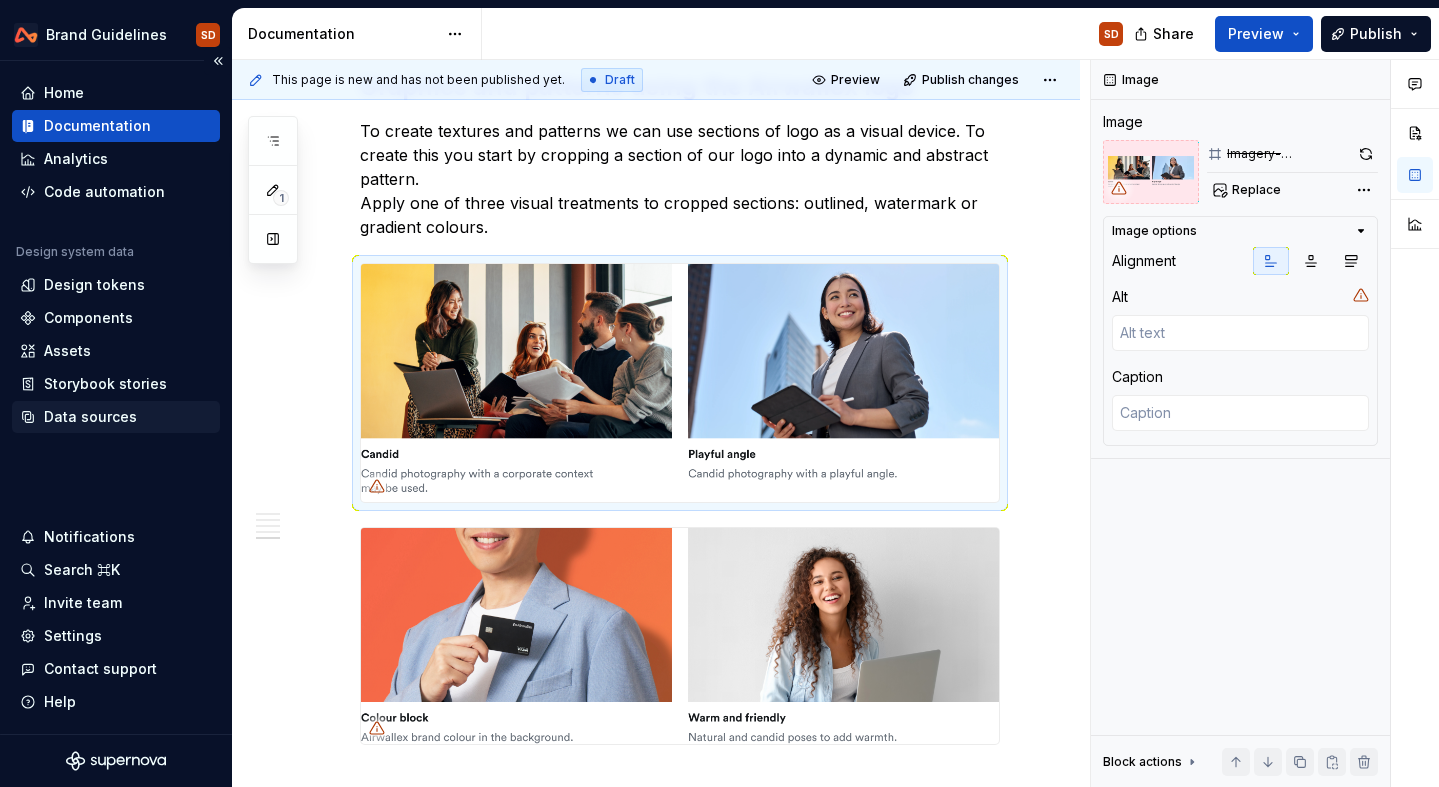 click on "Data sources" at bounding box center (116, 417) 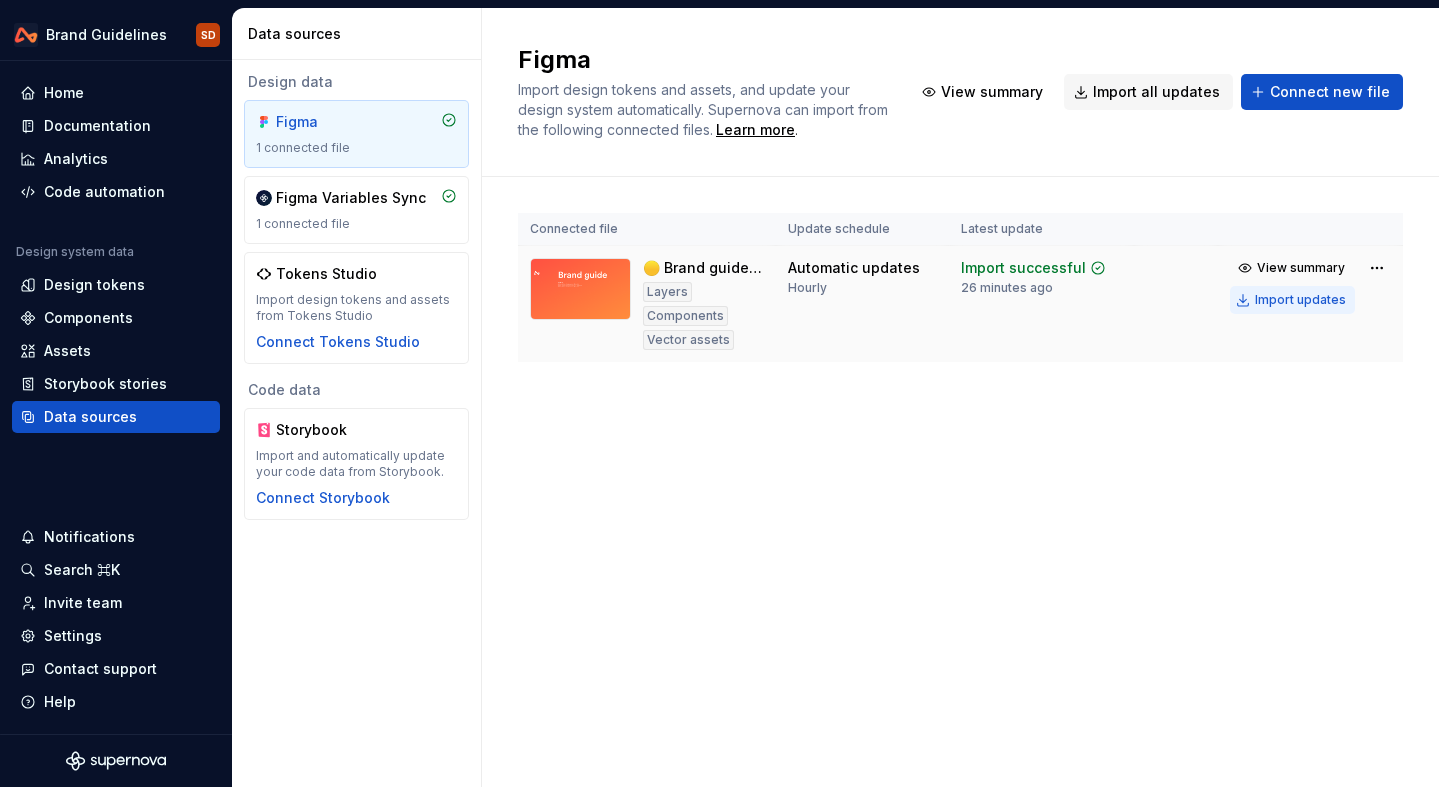 click on "Import updates" at bounding box center [1300, 300] 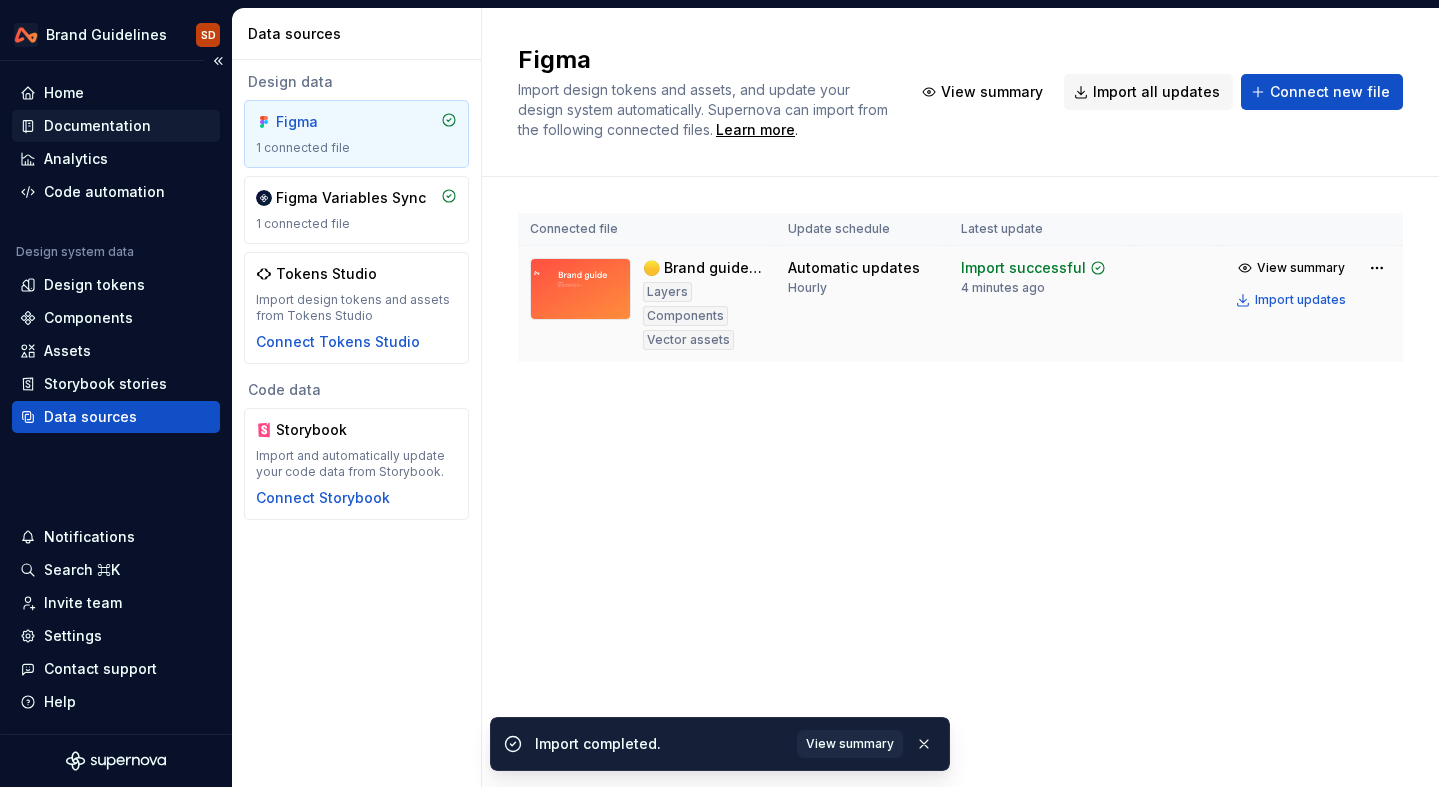 click on "Documentation" at bounding box center (116, 126) 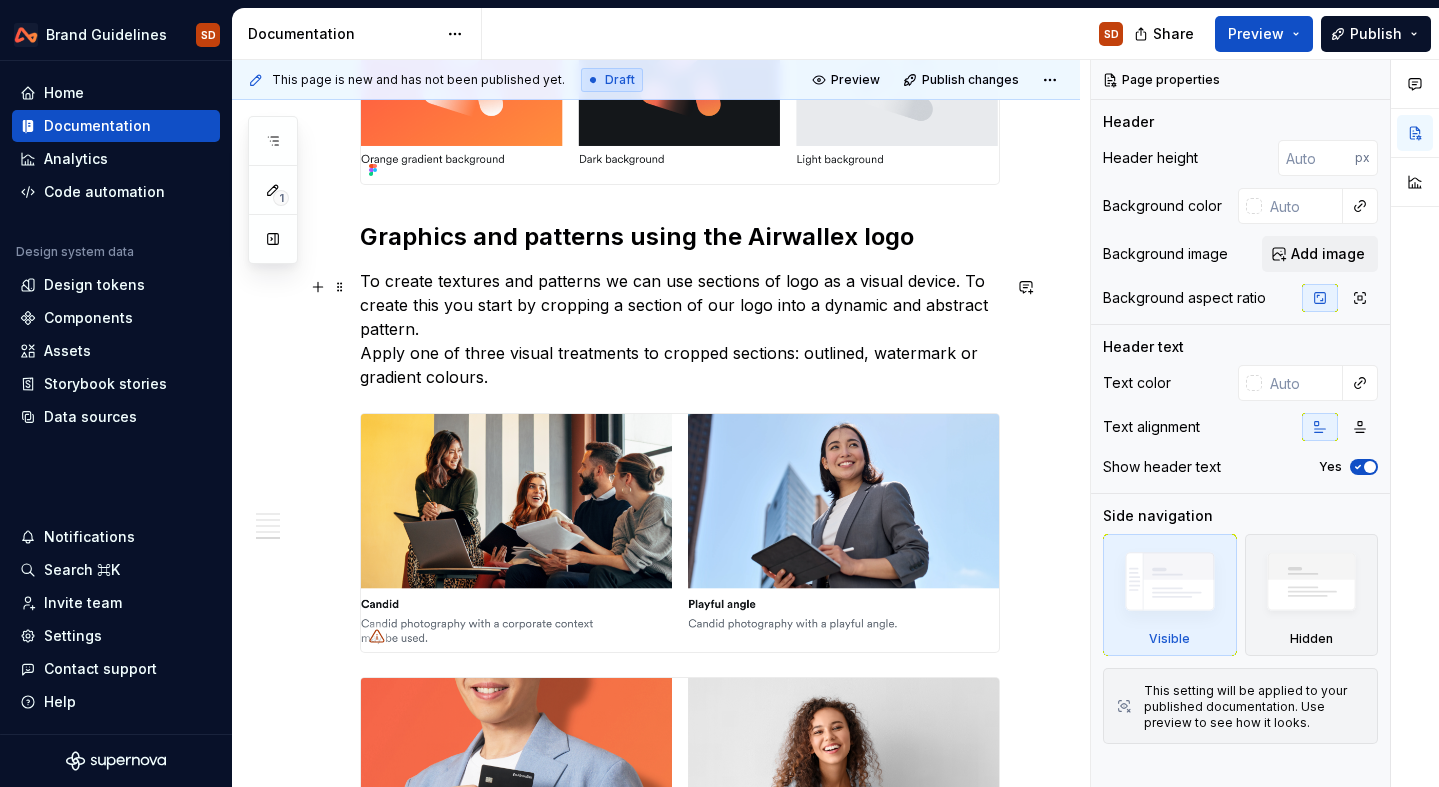 scroll, scrollTop: 3066, scrollLeft: 0, axis: vertical 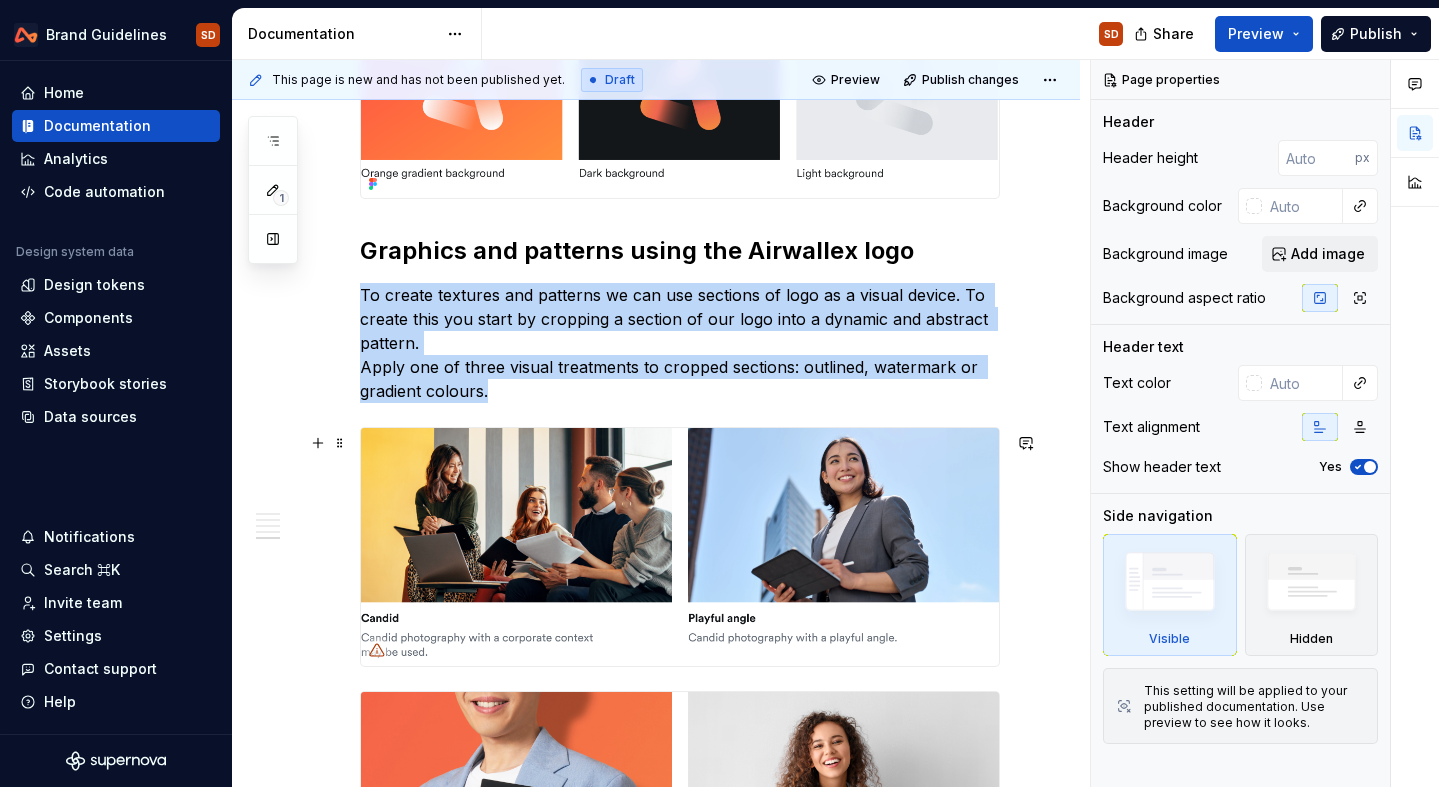 click at bounding box center [680, 547] 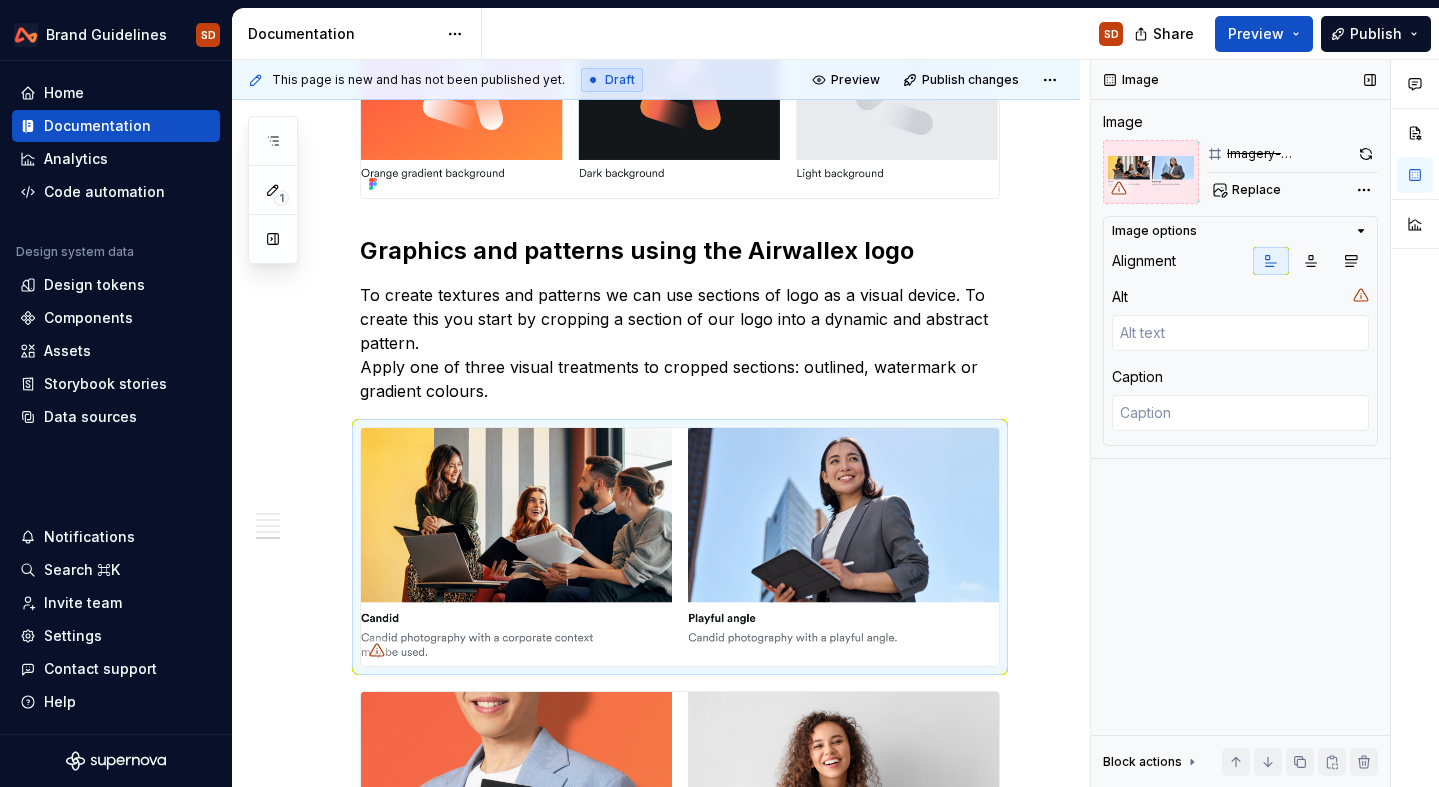 click on "Imagery-photography-01 Replace" at bounding box center (1292, 172) 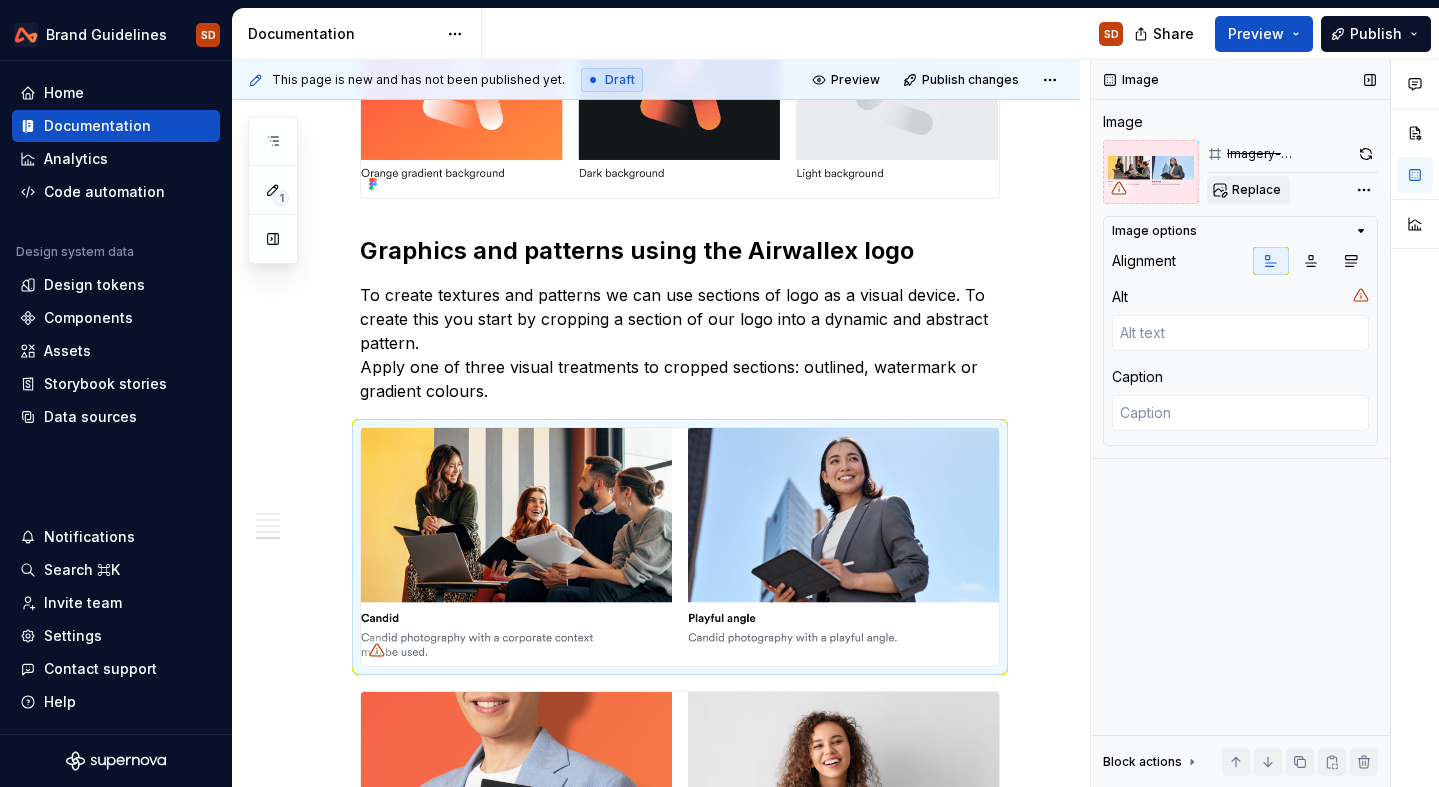 click on "Replace" at bounding box center [1256, 190] 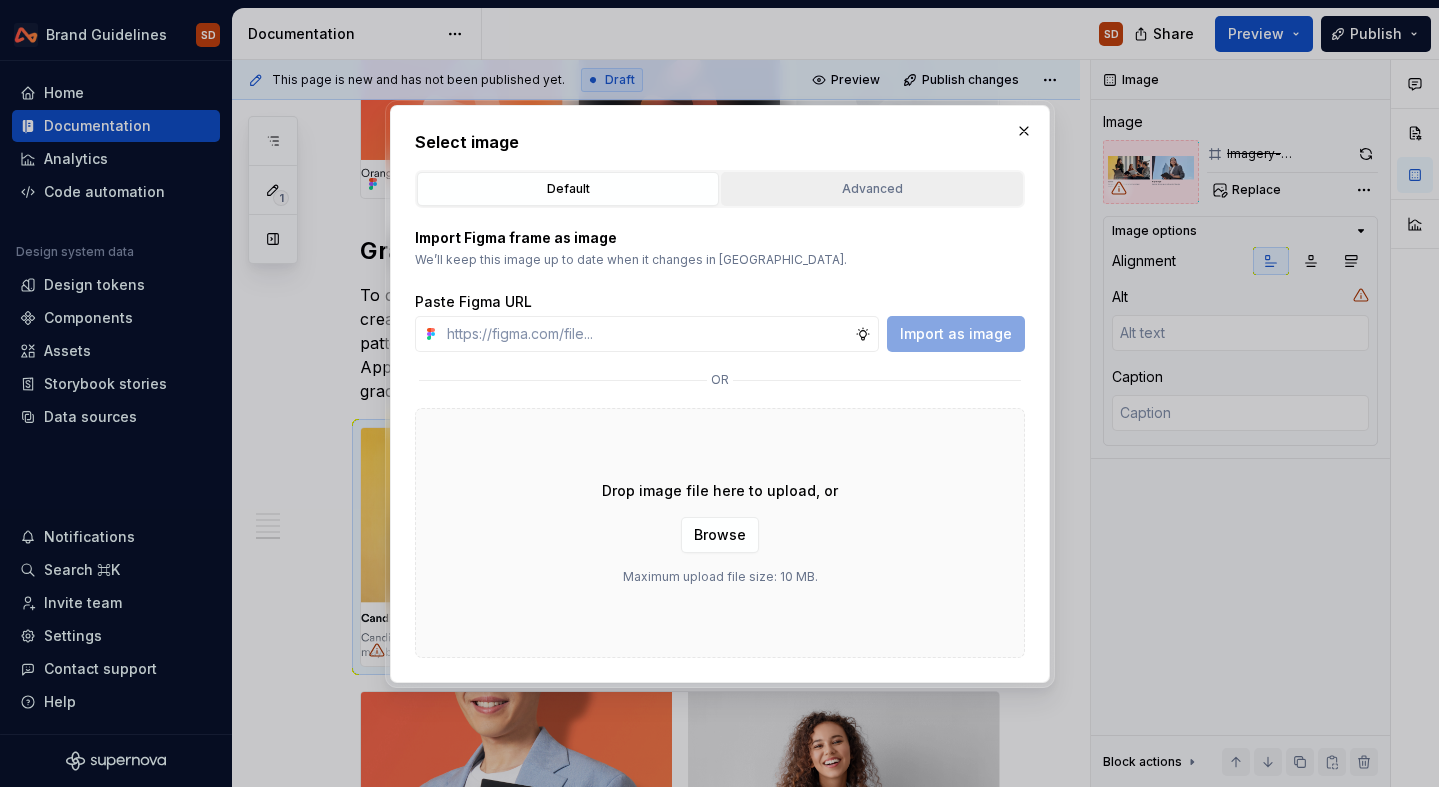 click on "Advanced" at bounding box center (872, 189) 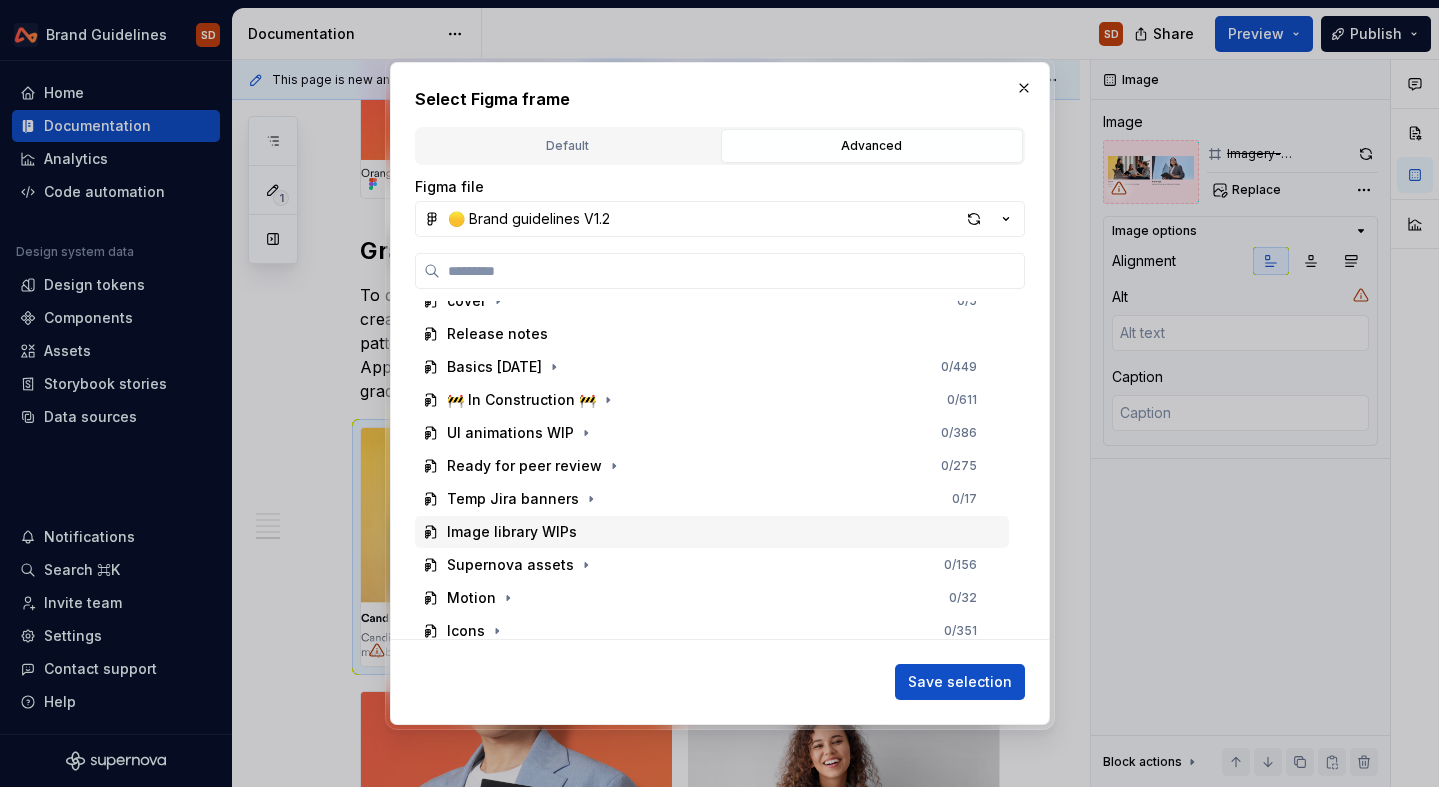 scroll, scrollTop: 14, scrollLeft: 0, axis: vertical 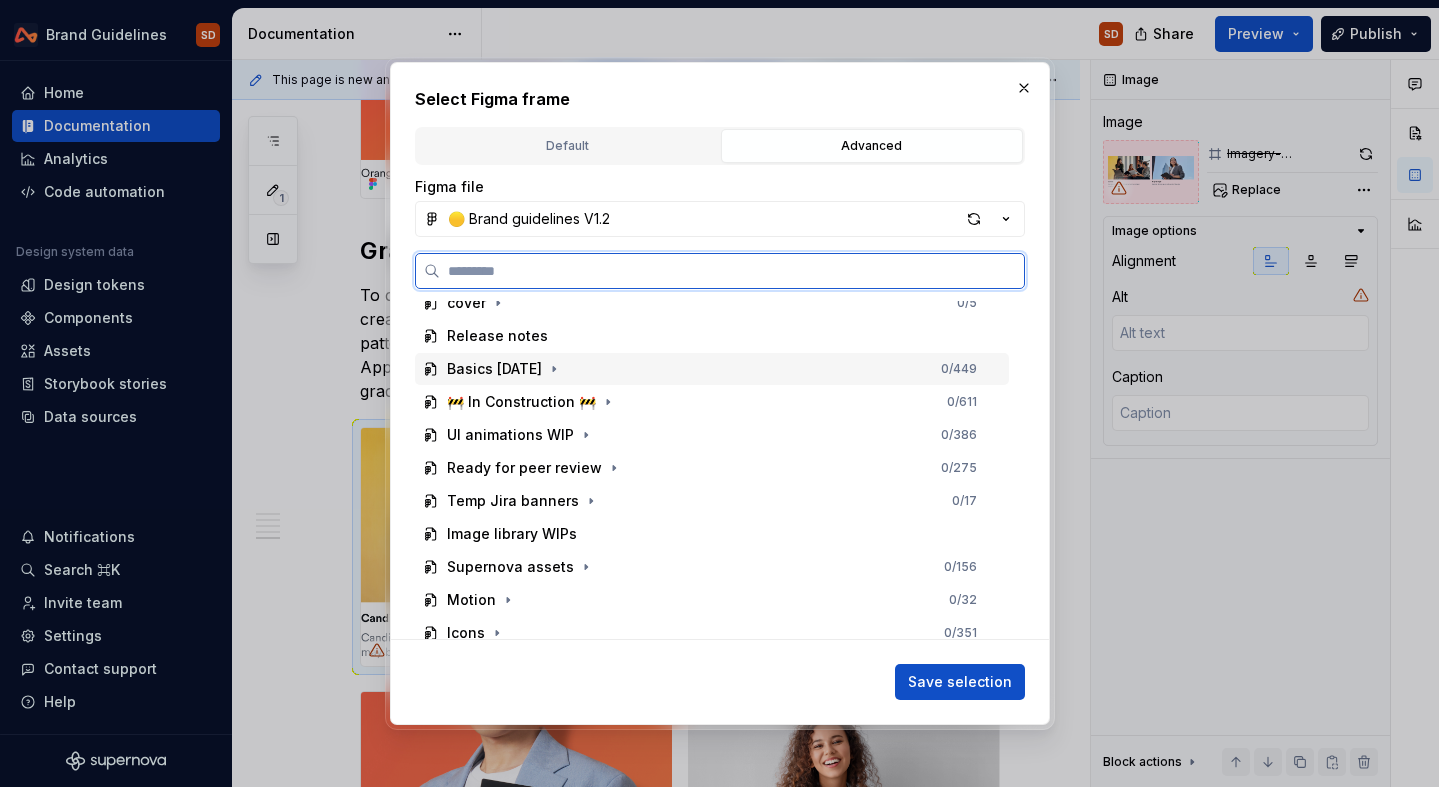 click on "Basics [DATE]" at bounding box center (494, 369) 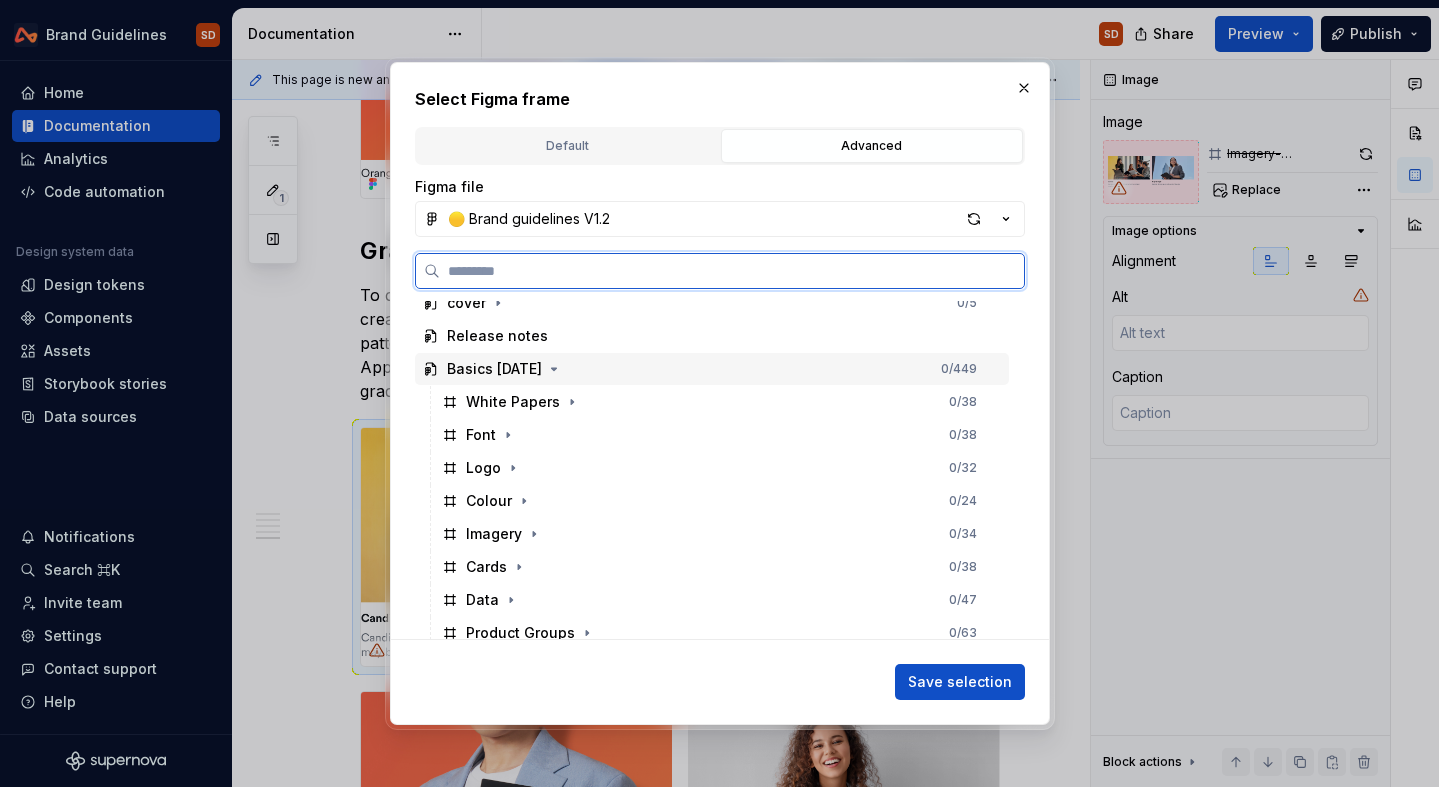 click on "Basics [DATE]" at bounding box center (494, 369) 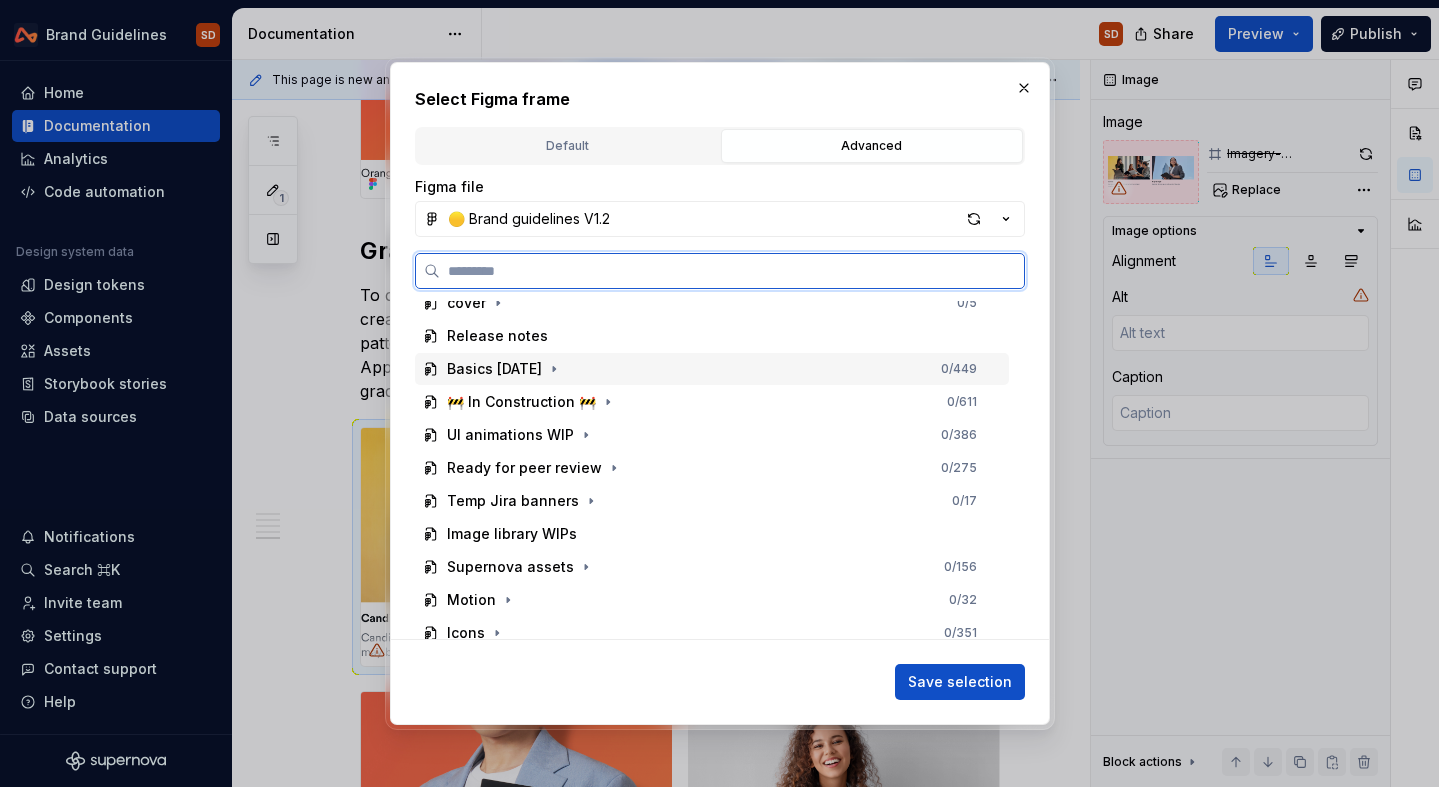 click on "Basics [DATE]" at bounding box center [494, 369] 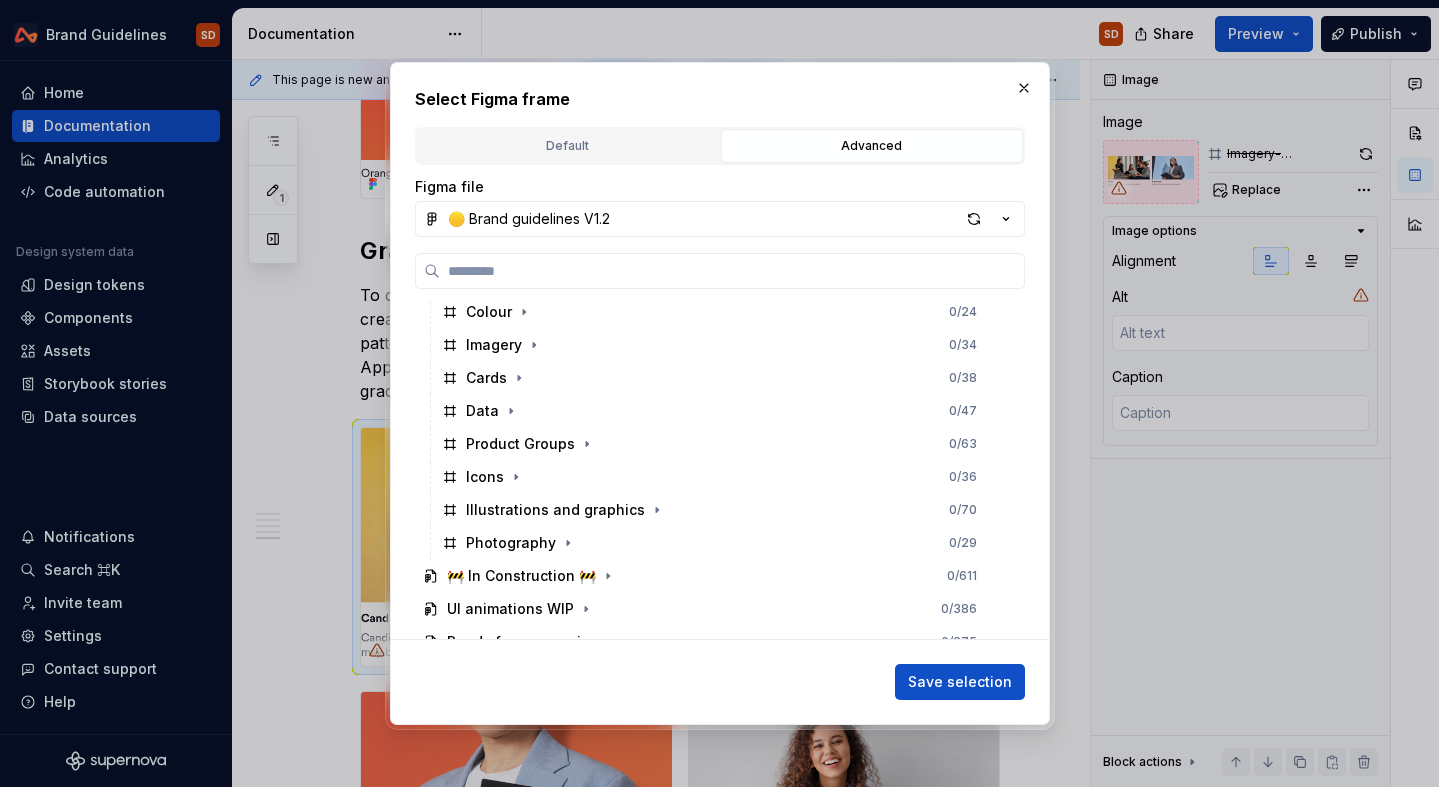 scroll, scrollTop: 215, scrollLeft: 0, axis: vertical 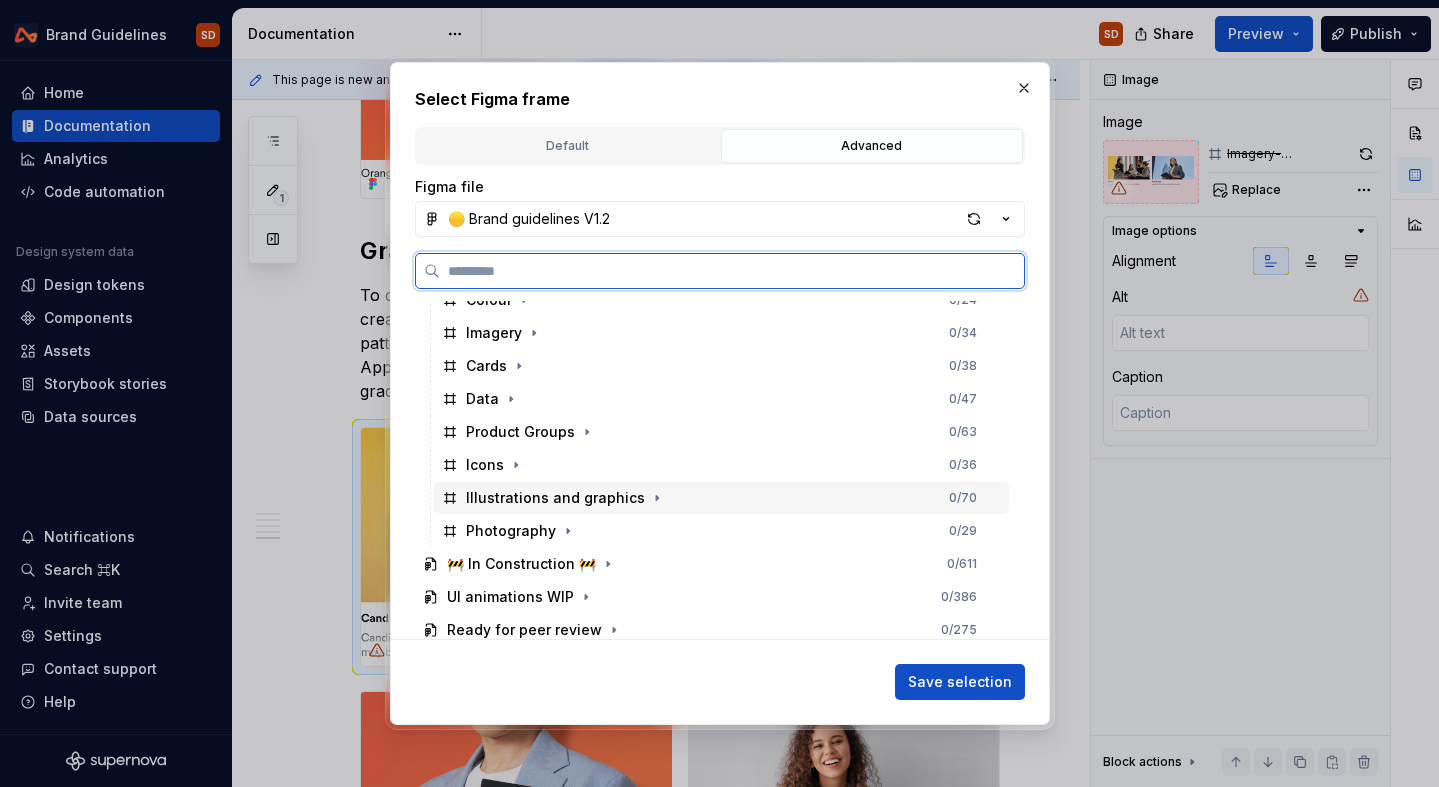 click on "Illustrations and graphics" at bounding box center (555, 498) 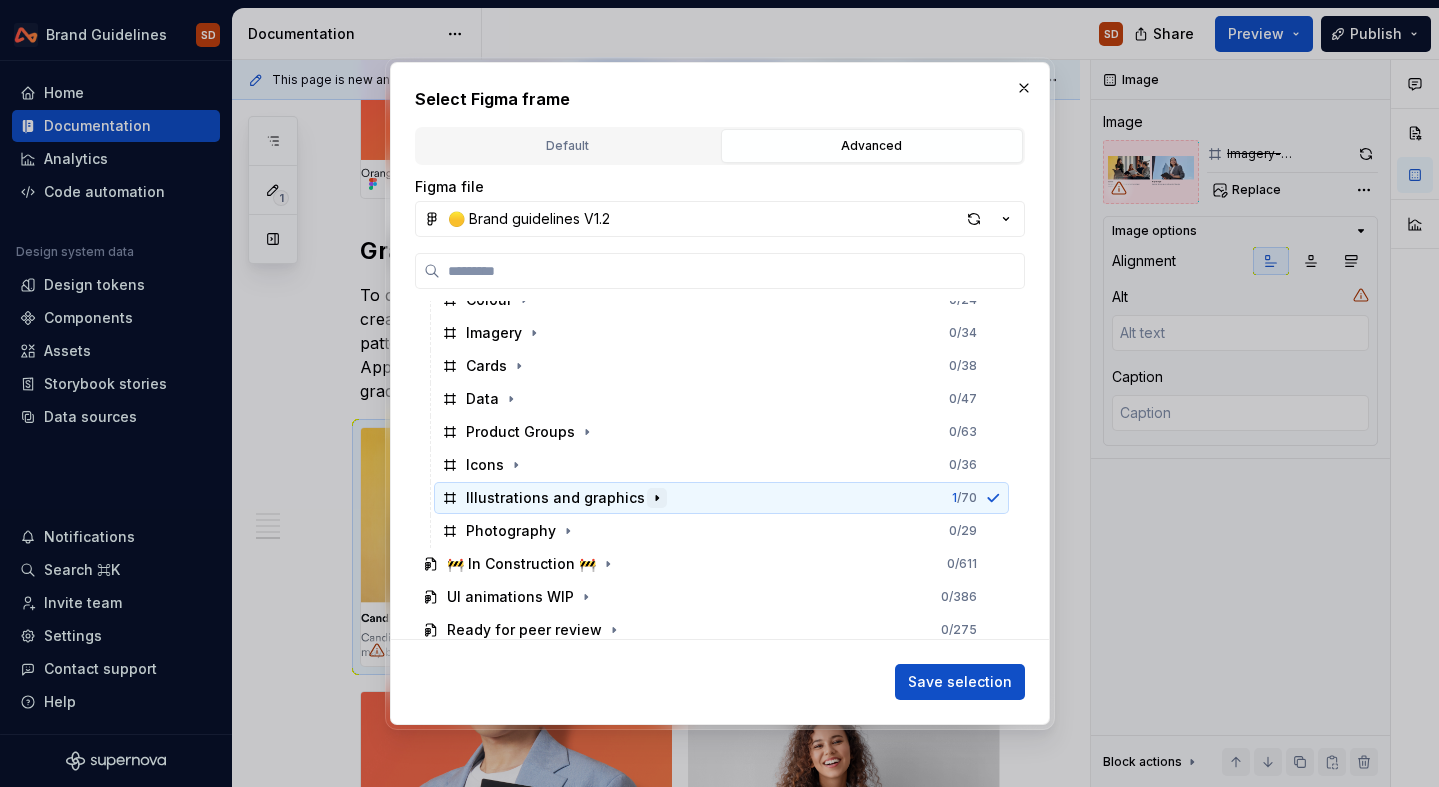click 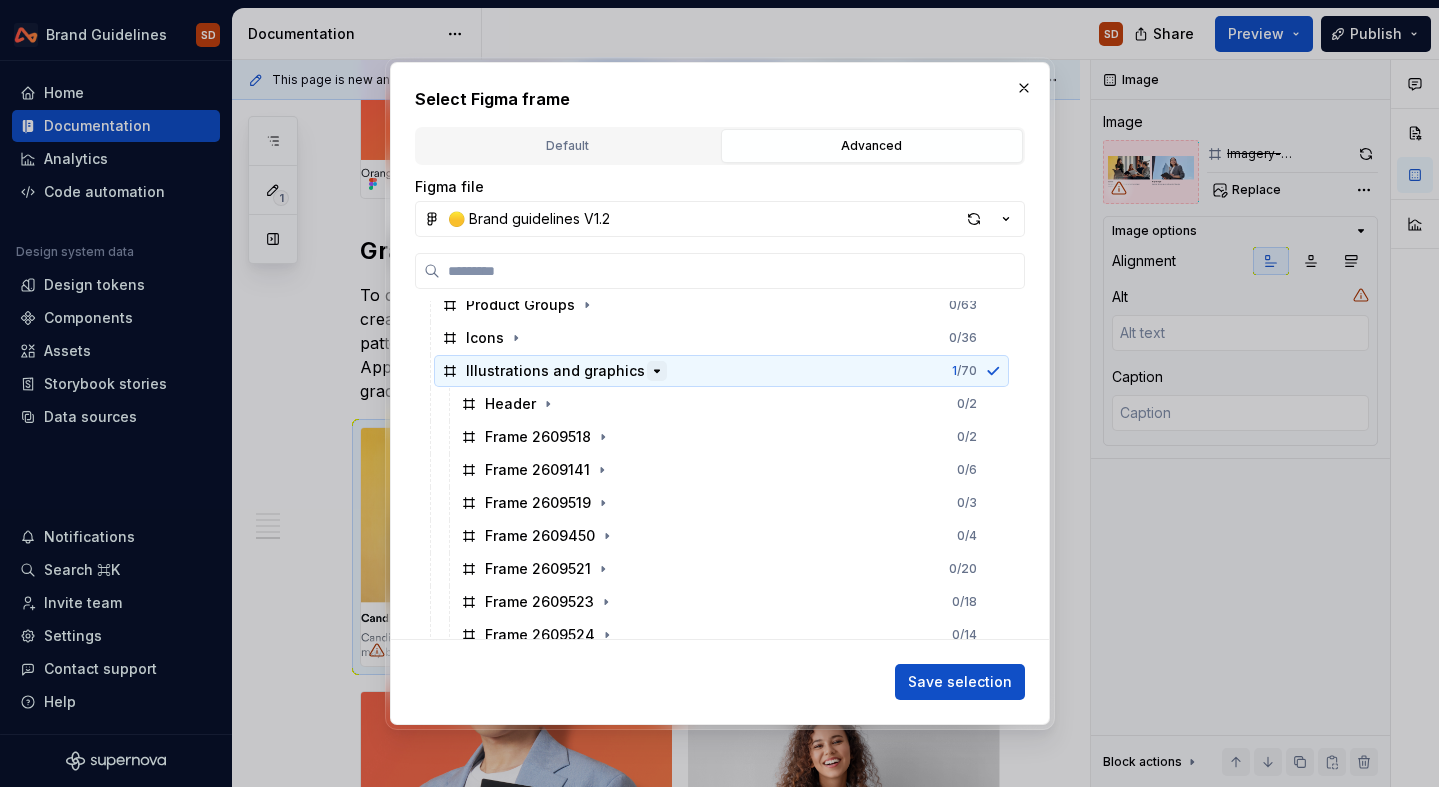 scroll, scrollTop: 348, scrollLeft: 0, axis: vertical 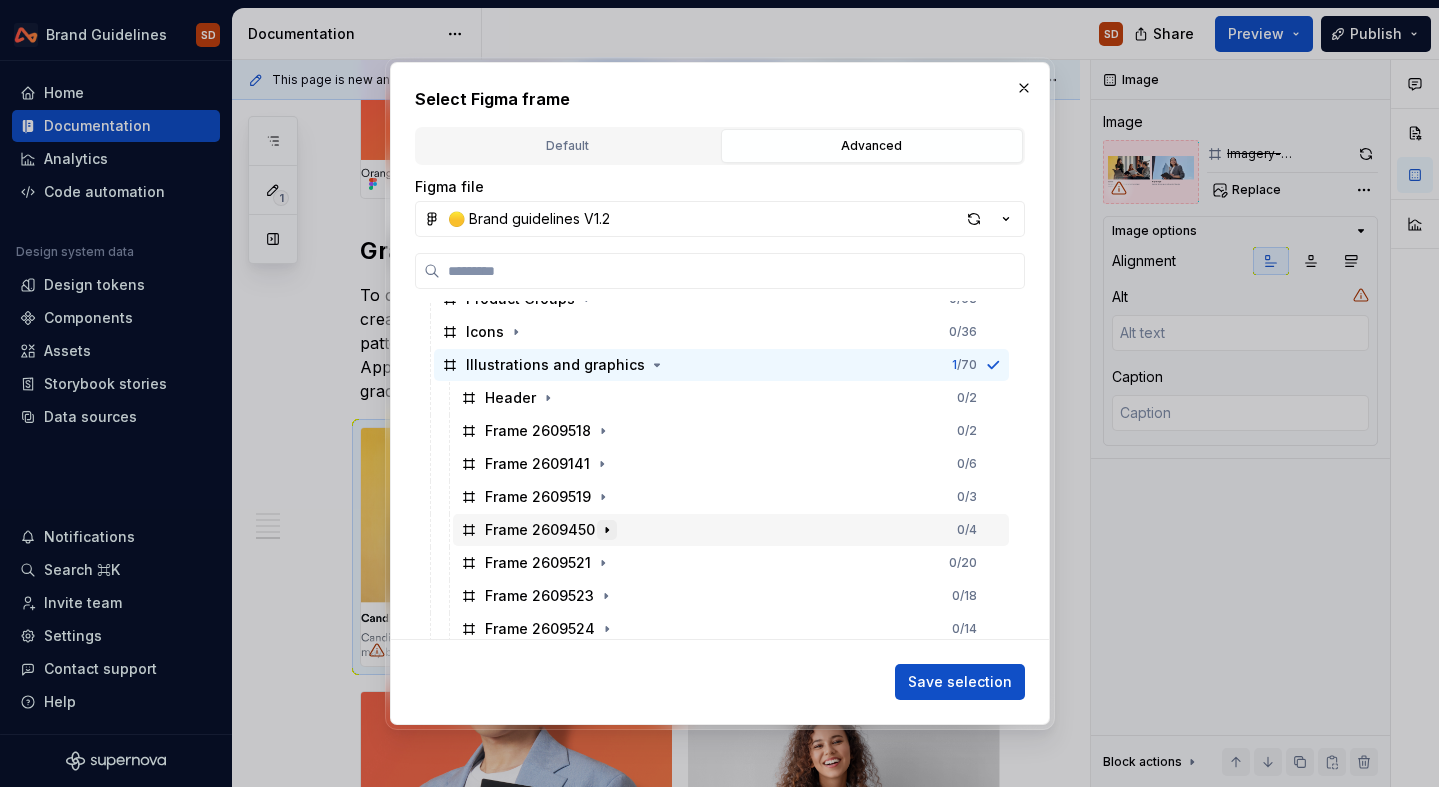 click 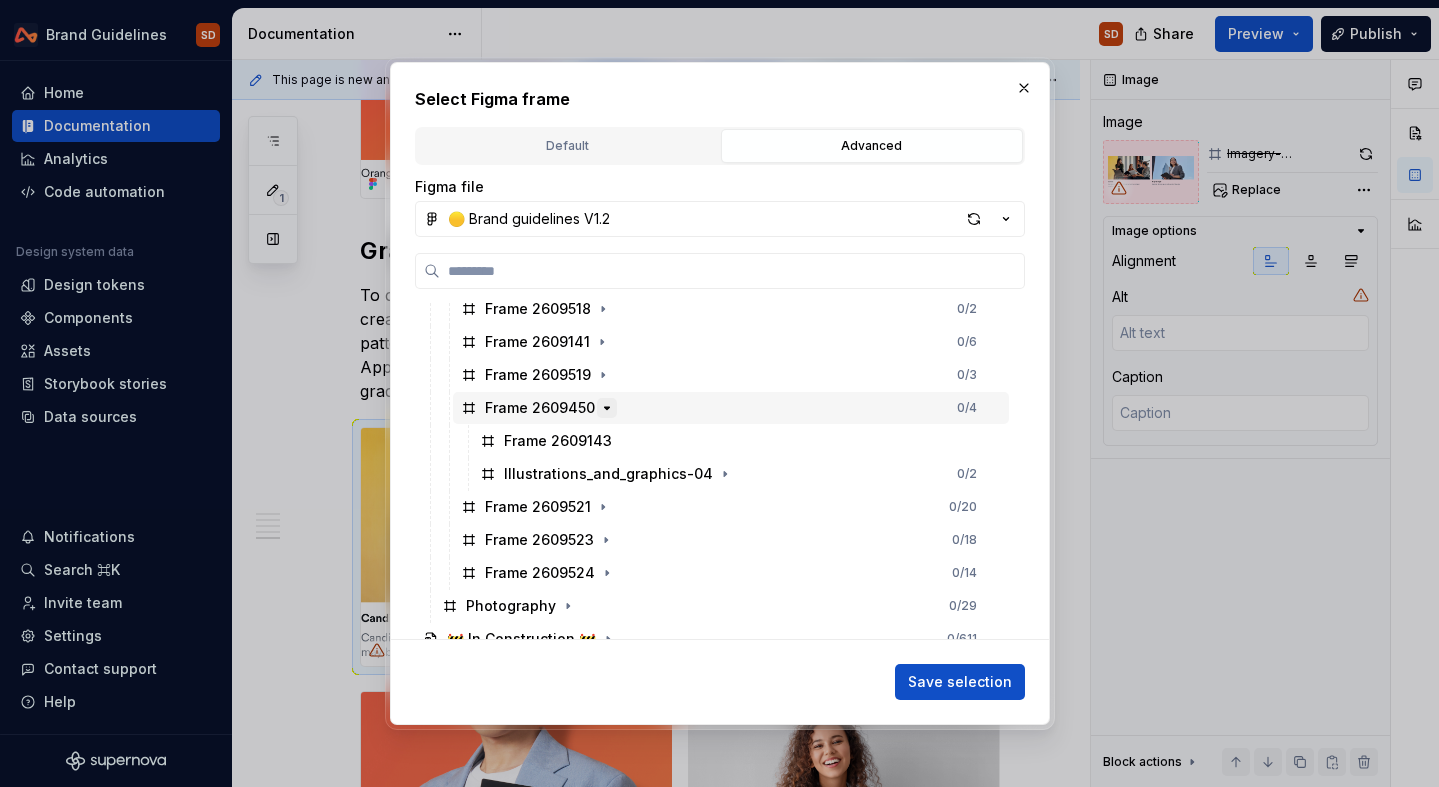 scroll, scrollTop: 484, scrollLeft: 0, axis: vertical 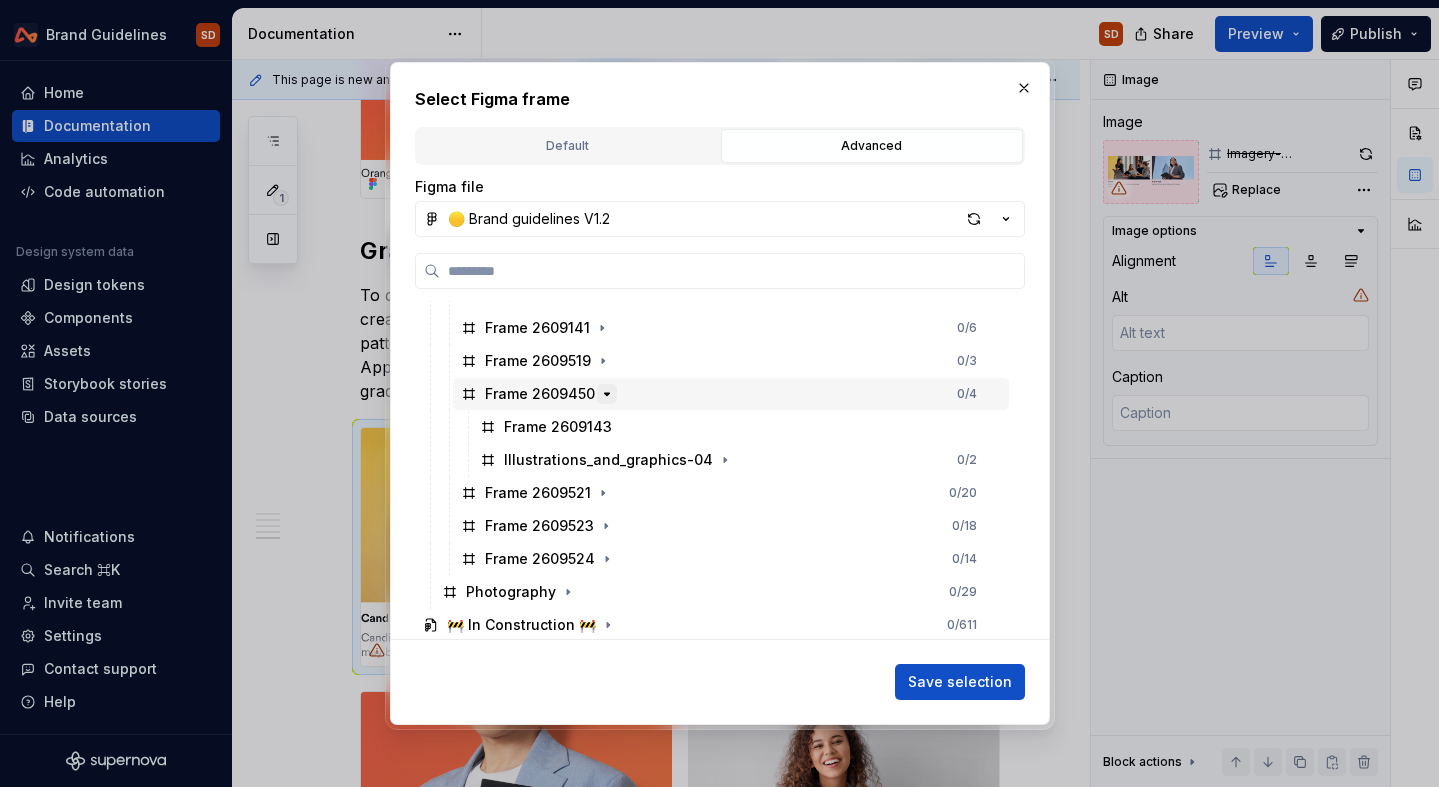click 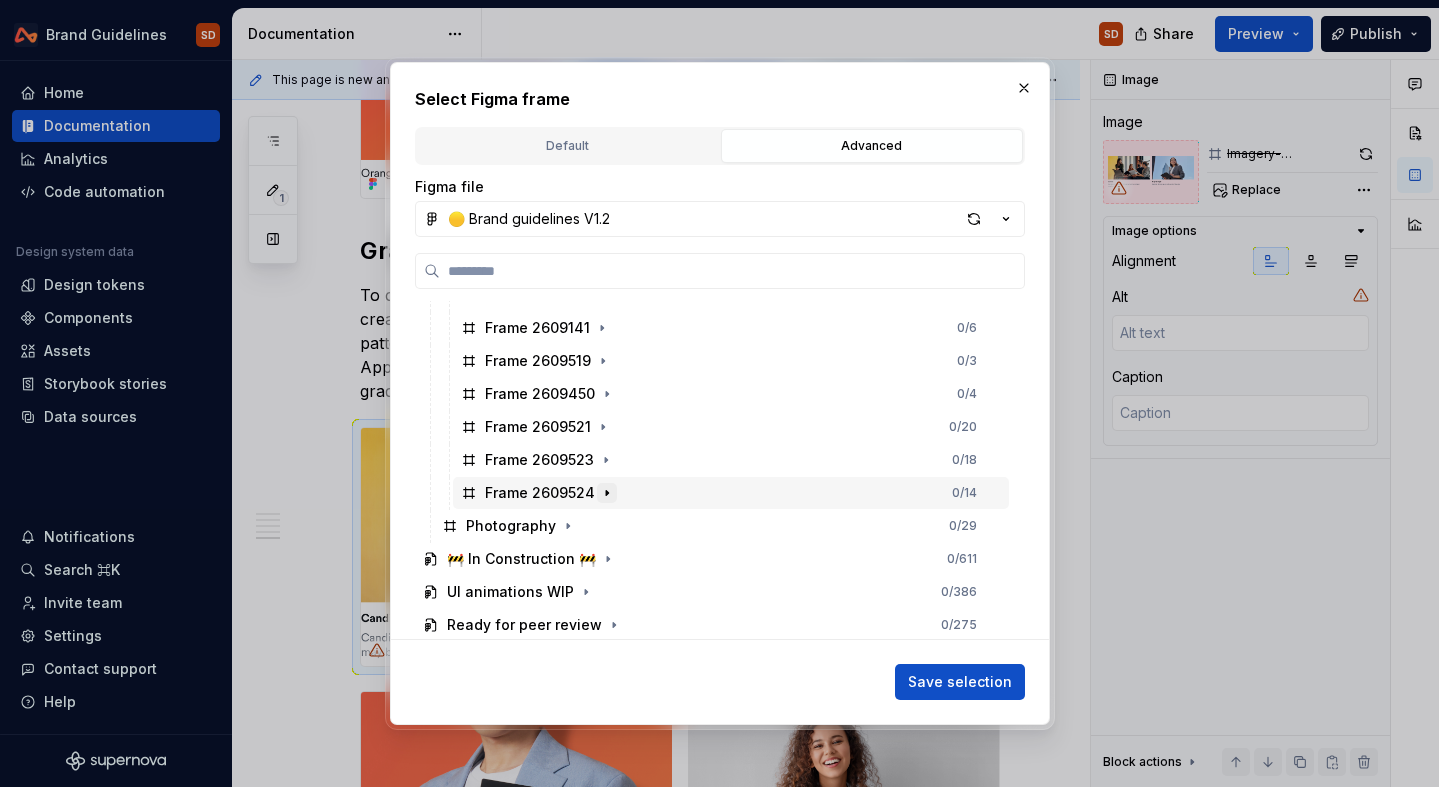 click 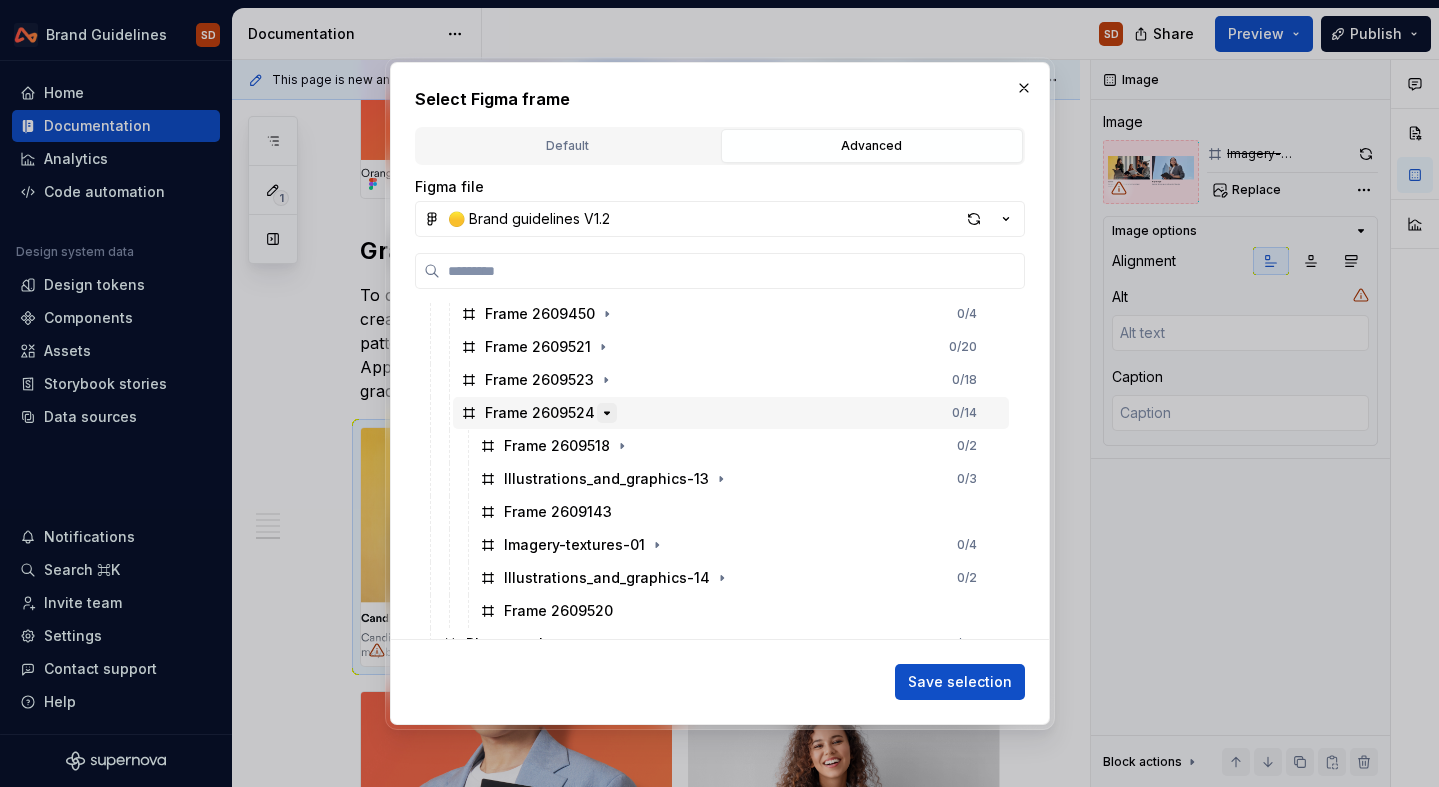 scroll, scrollTop: 562, scrollLeft: 0, axis: vertical 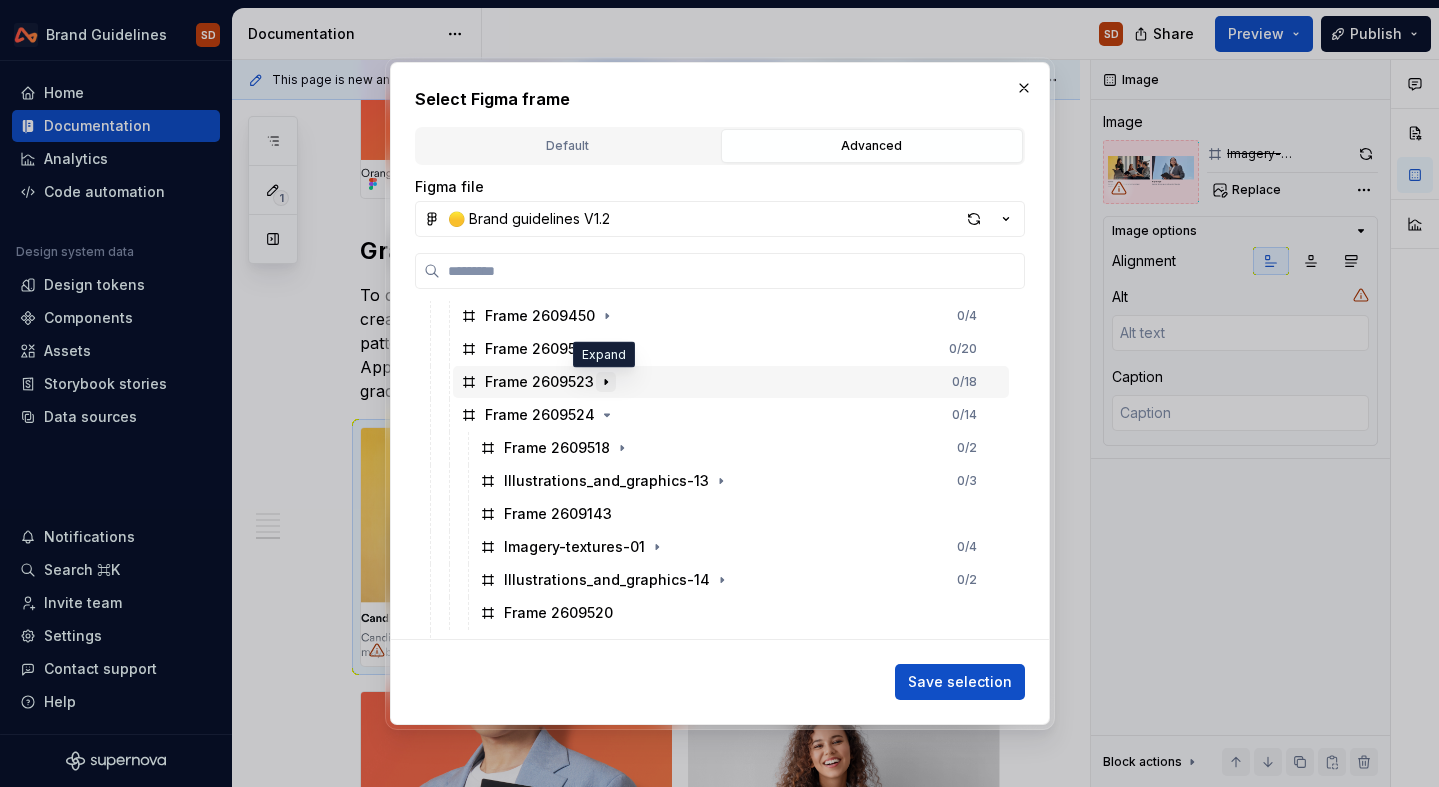 click 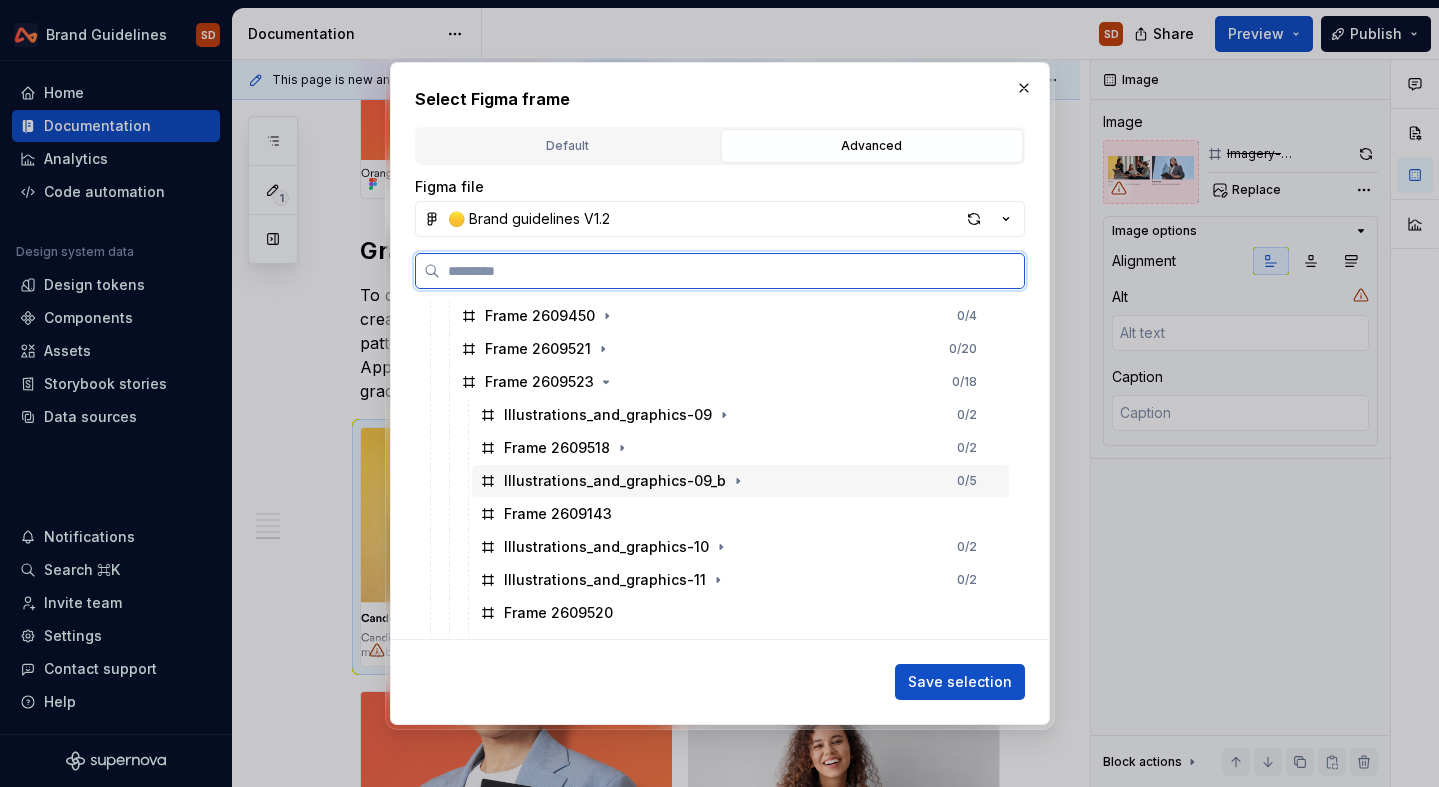 click on "Illustrations_and_graphics-09_b 0 / 5" at bounding box center [740, 481] 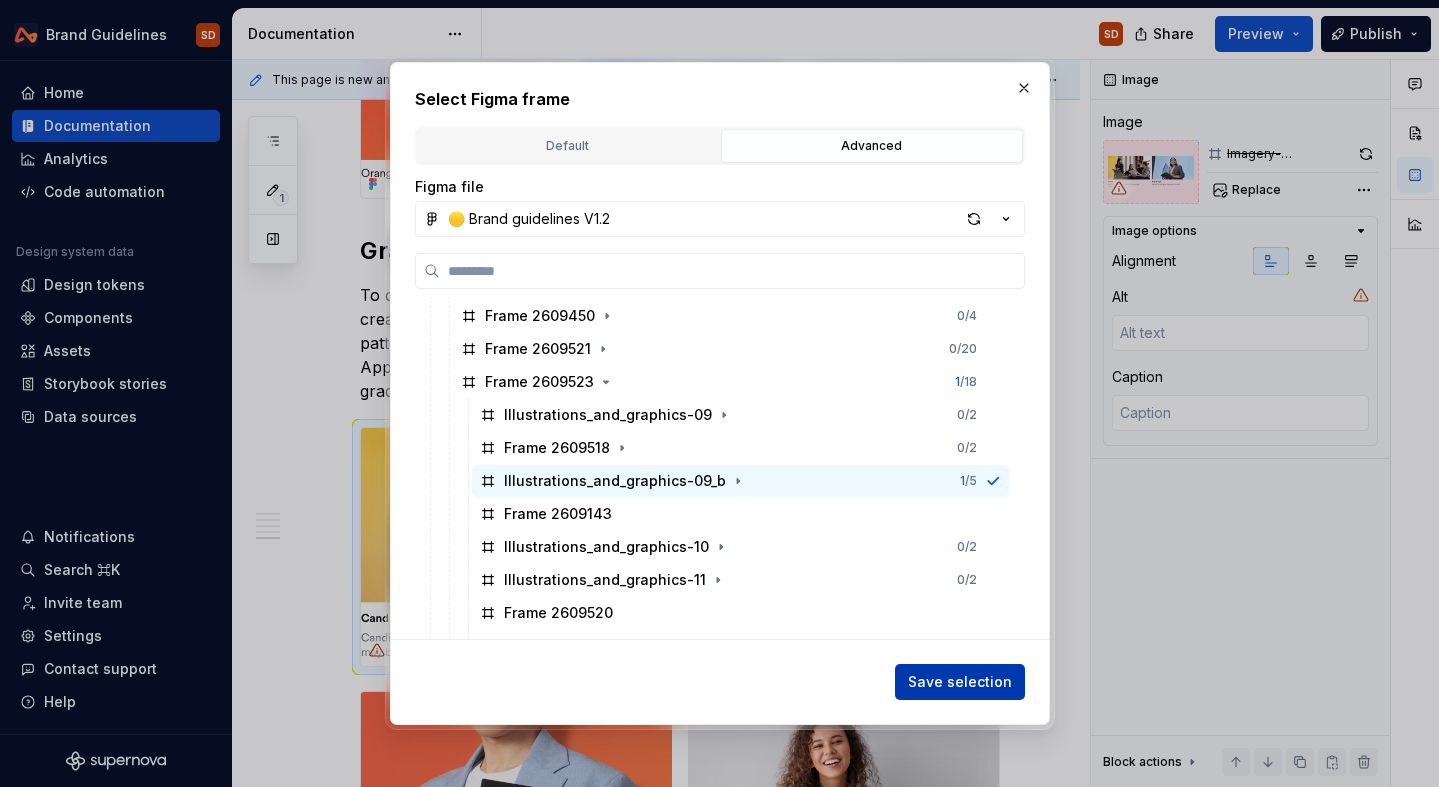 click on "Save selection" at bounding box center (960, 682) 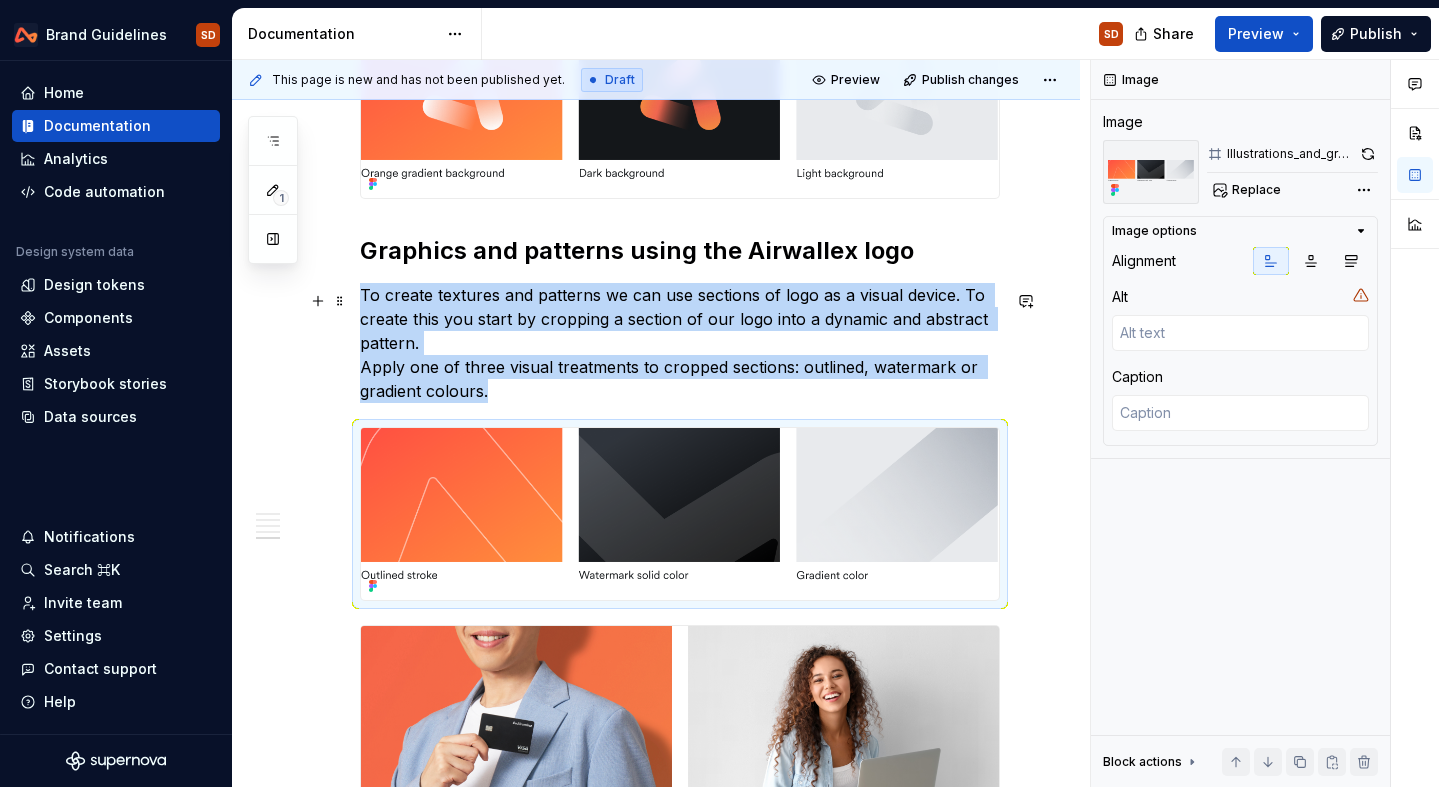 type on "*" 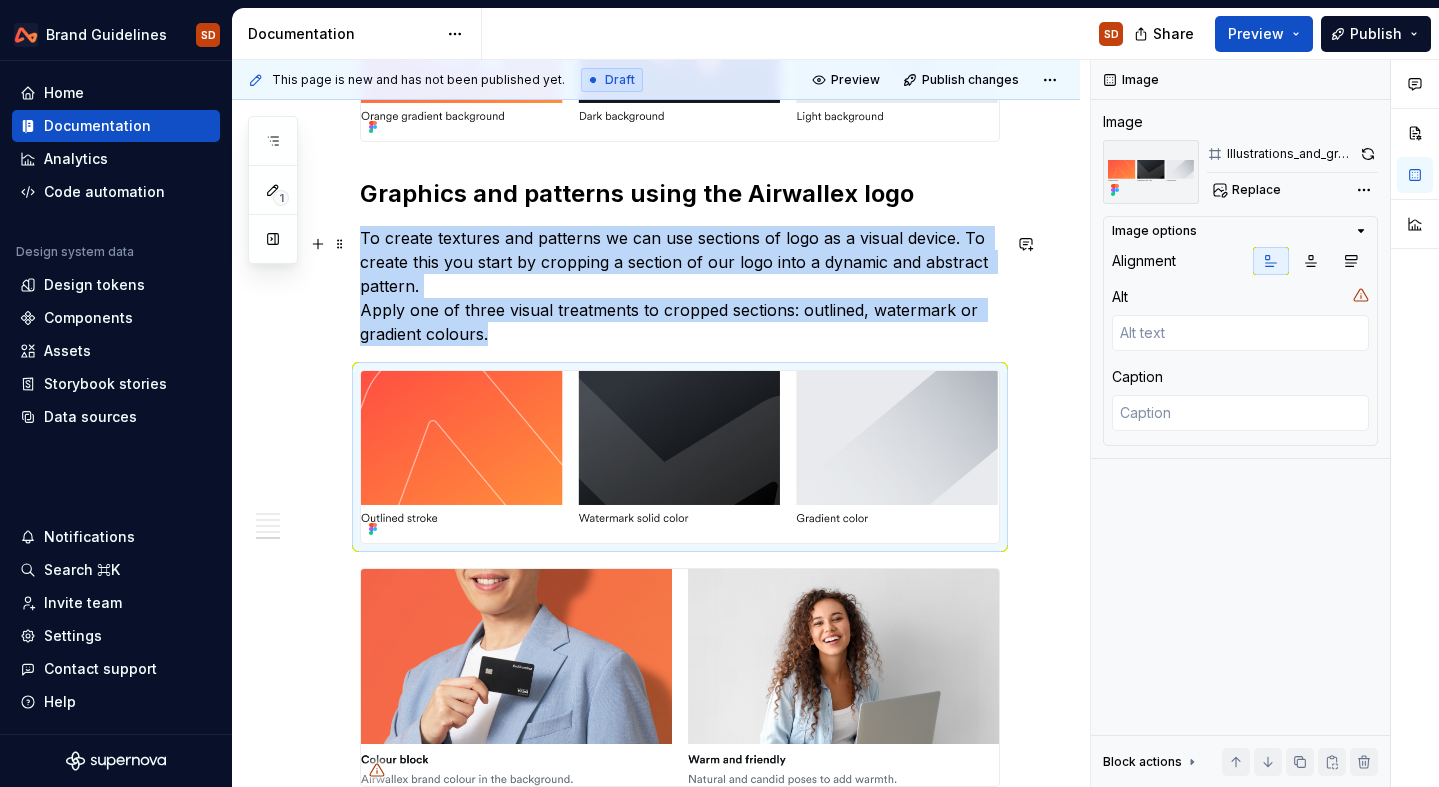 scroll, scrollTop: 3133, scrollLeft: 0, axis: vertical 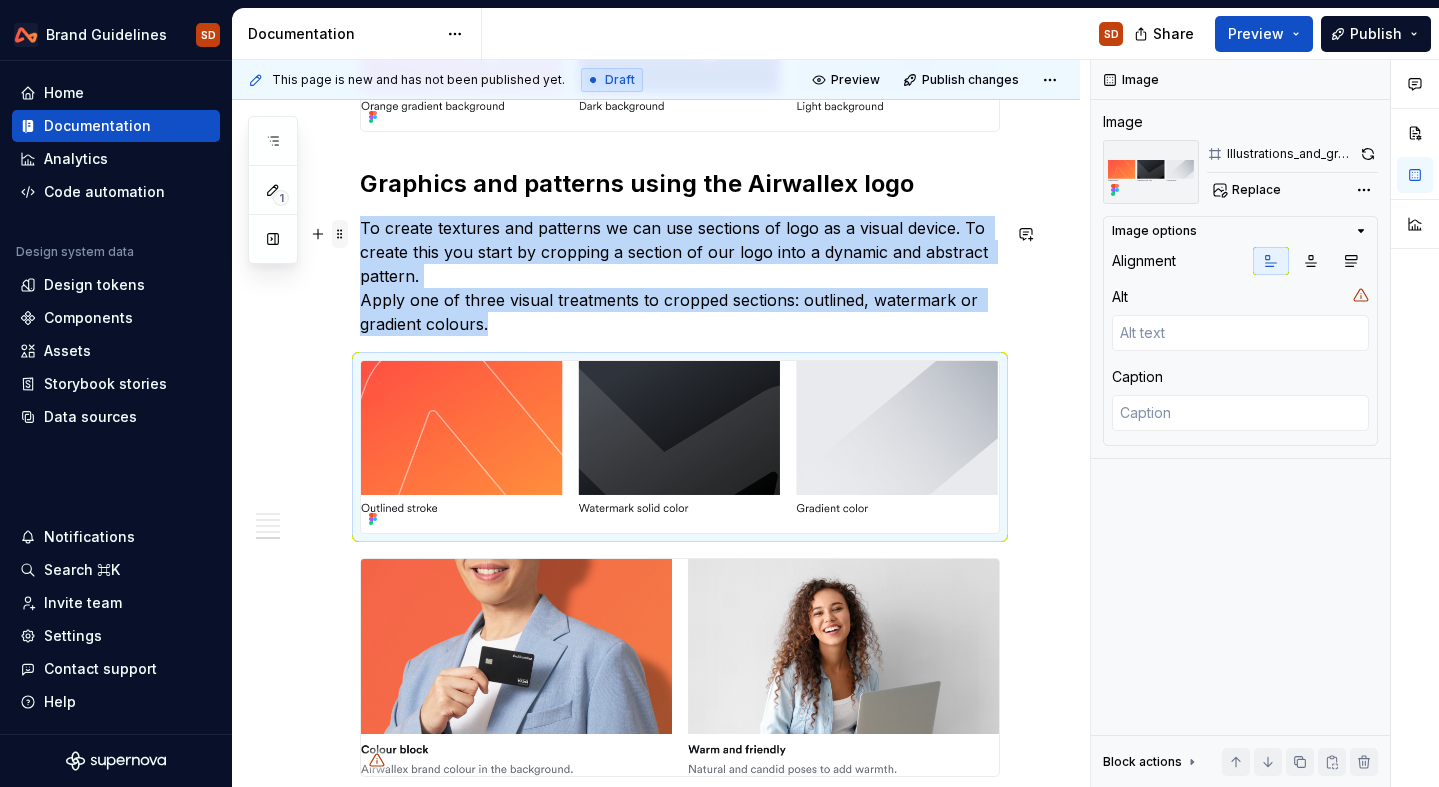 click at bounding box center (340, 234) 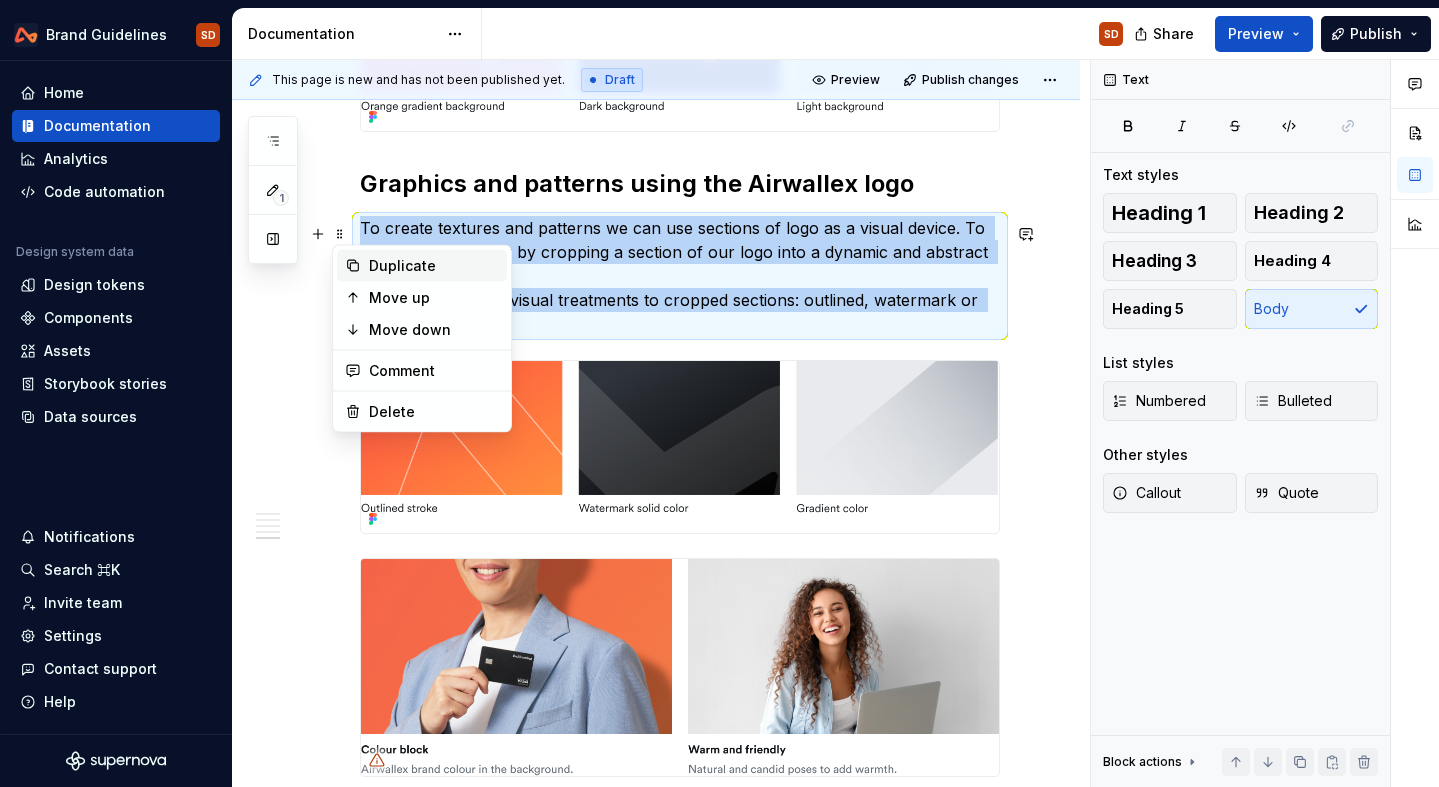 click on "Duplicate" at bounding box center [434, 266] 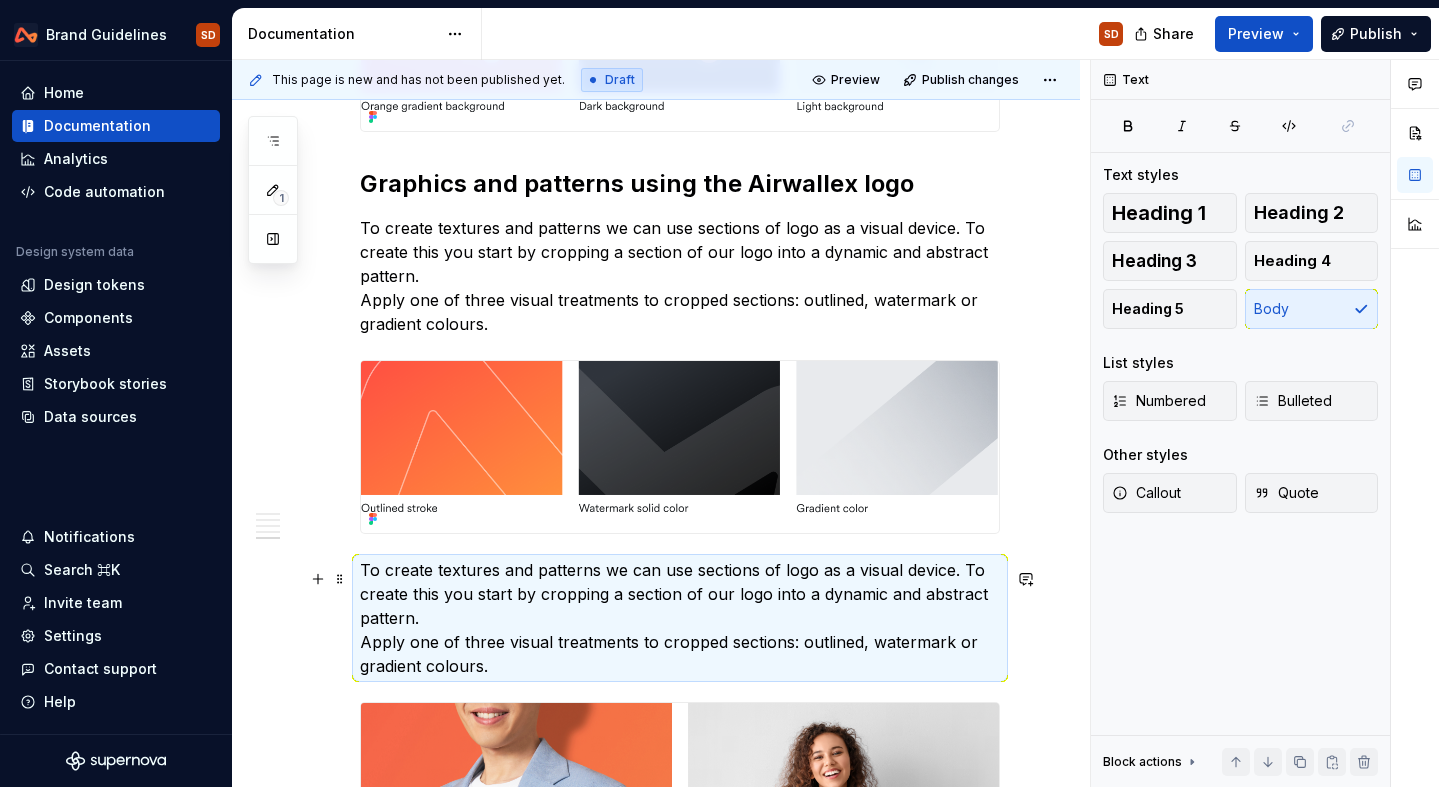 click on "To create textures and patterns we can use sections of logo as a visual device. To create this you start by cropping a section of our logo into a dynamic and abstract pattern.  Apply one of three visual treatments to cropped sections: outlined, watermark or gradient colours." at bounding box center (680, 618) 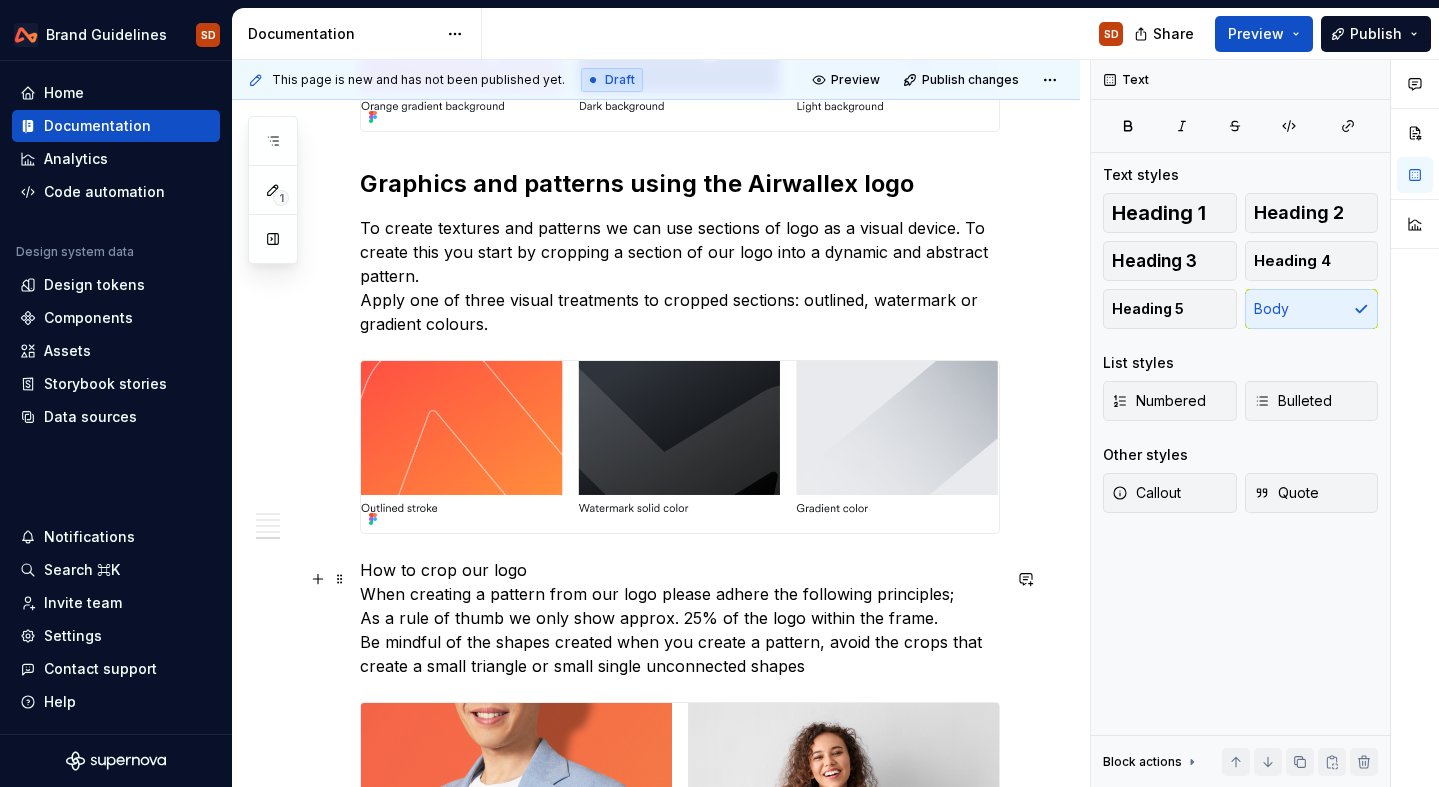 click on "How to crop our logo When creating a pattern from our logo please adhere the following principles; As a rule of thumb we only show approx. 25% of the logo within the frame.  Be mindful of the shapes created when you create a pattern, avoid the crops that create a small triangle or small single unconnected shapes" at bounding box center [680, 618] 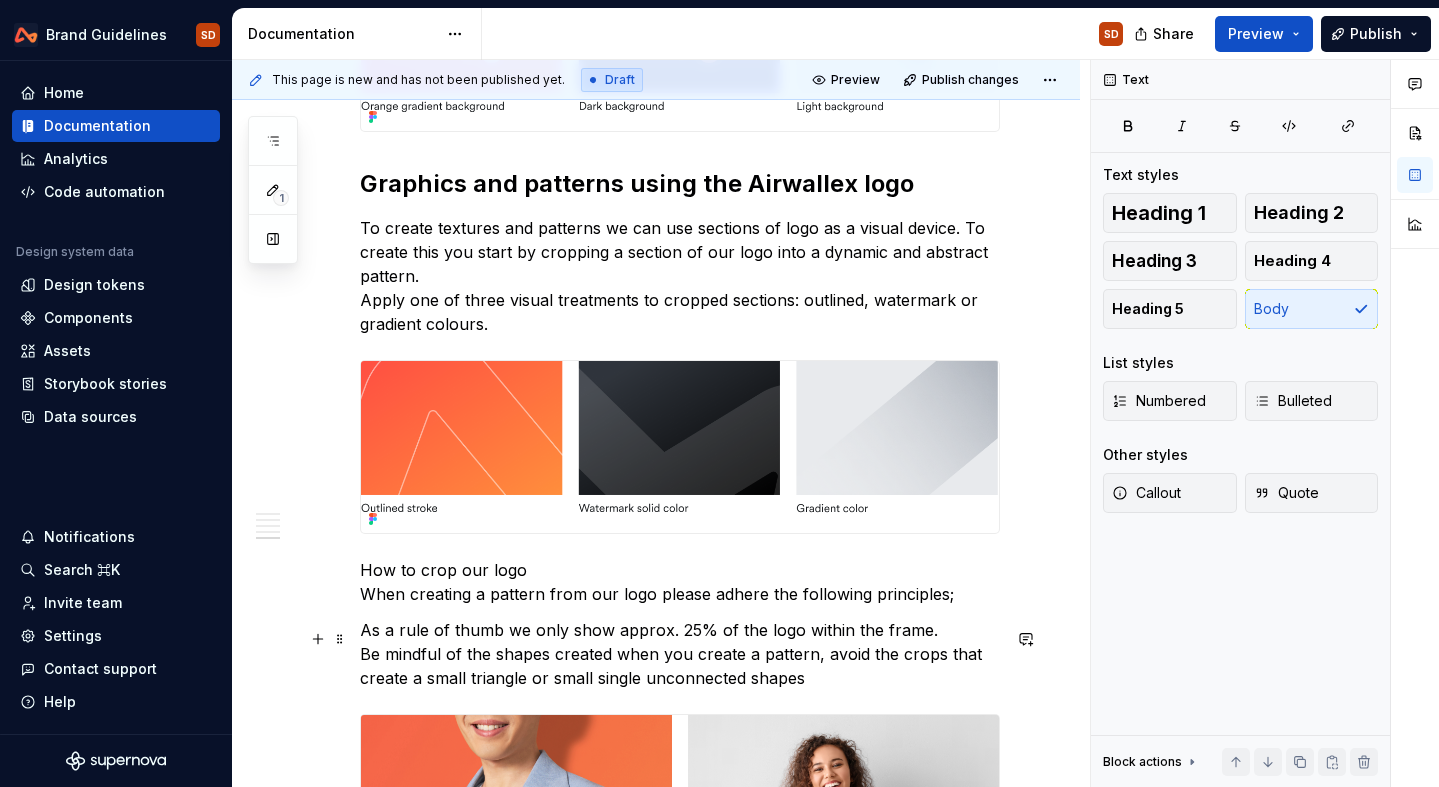 click on "As a rule of thumb we only show approx. 25% of the logo within the frame.  Be mindful of the shapes created when you create a pattern, avoid the crops that create a small triangle or small single unconnected shapes" at bounding box center [680, 654] 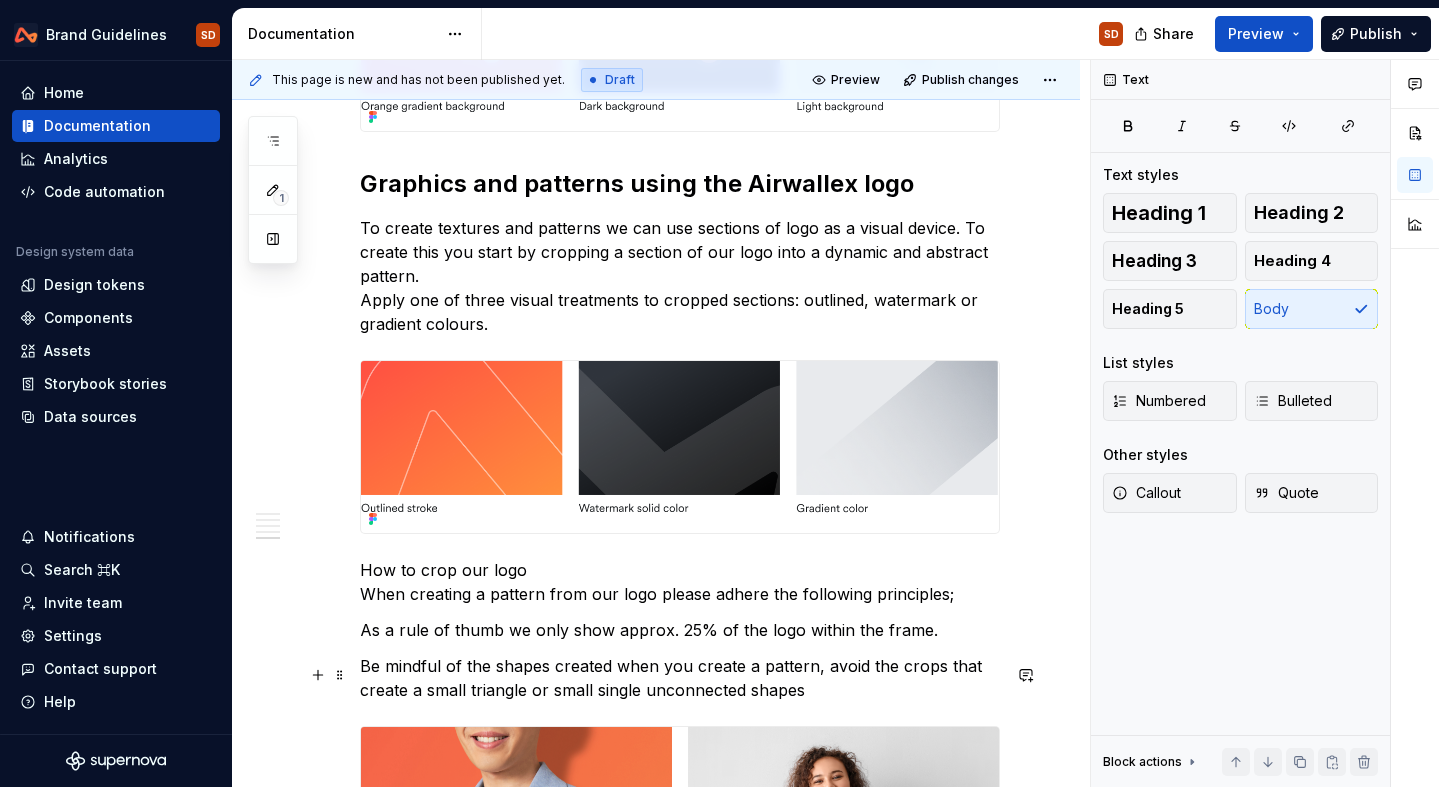 click on "Be mindful of the shapes created when you create a pattern, avoid the crops that create a small triangle or small single unconnected shapes" at bounding box center (680, 678) 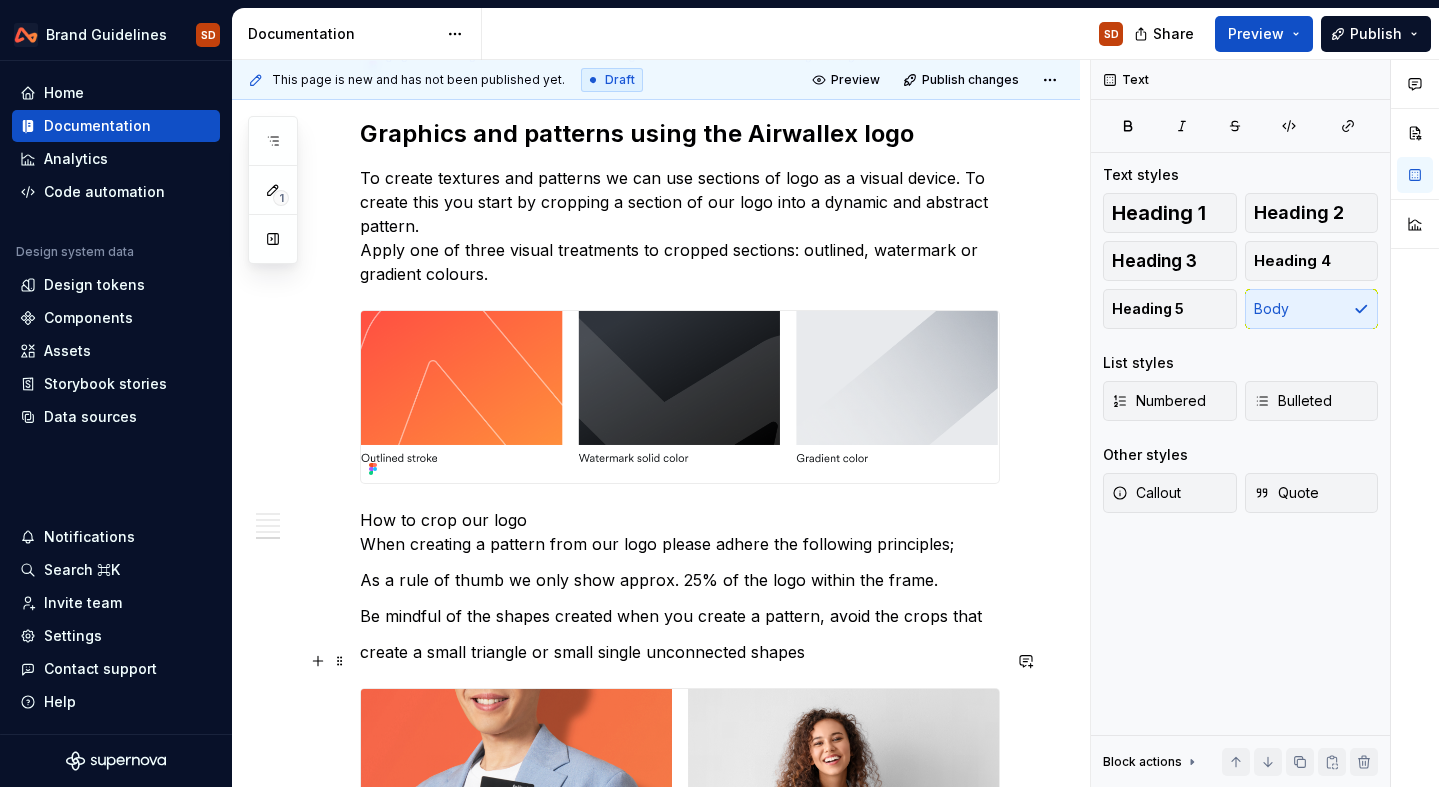 scroll, scrollTop: 3190, scrollLeft: 0, axis: vertical 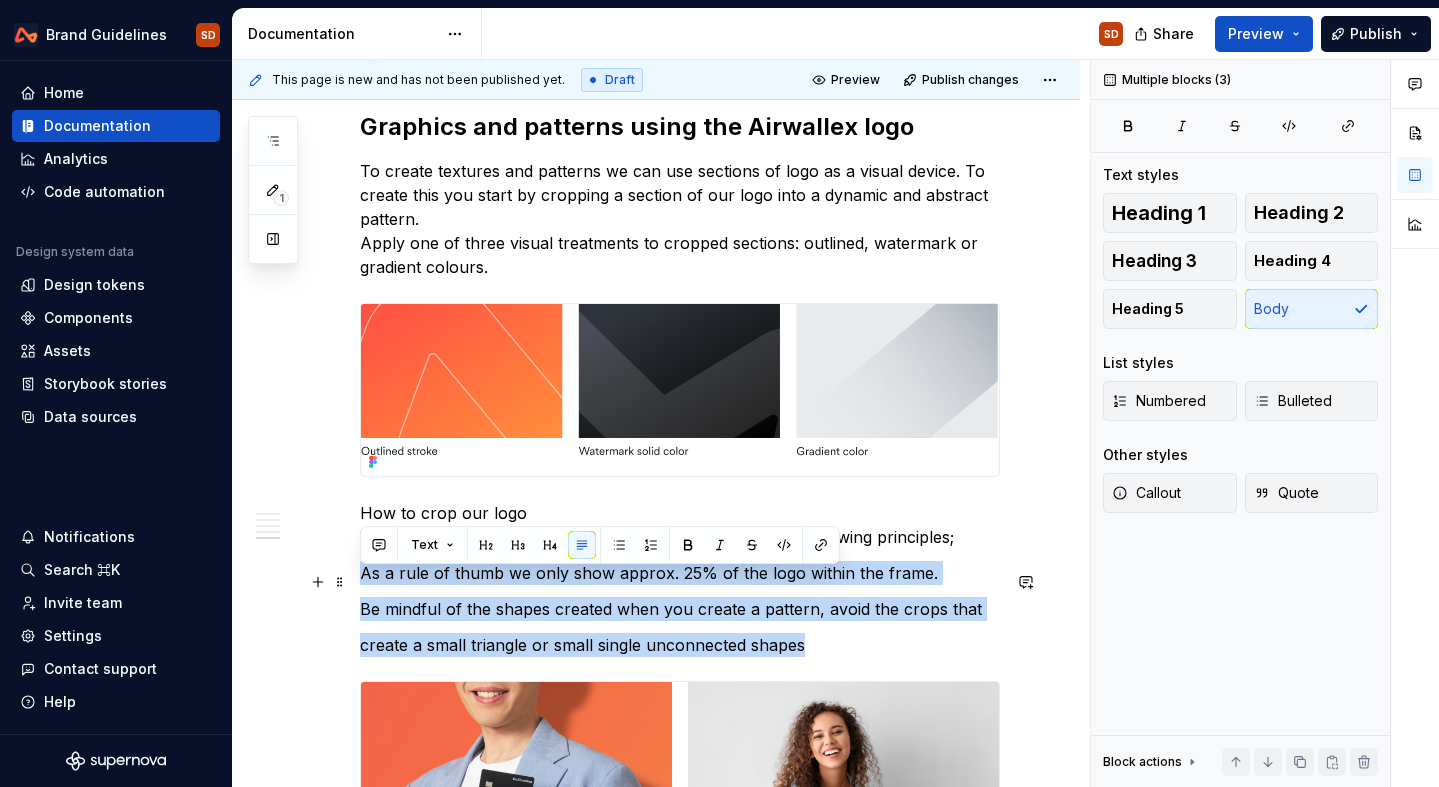 drag, startPoint x: 831, startPoint y: 691, endPoint x: 350, endPoint y: 586, distance: 492.32712 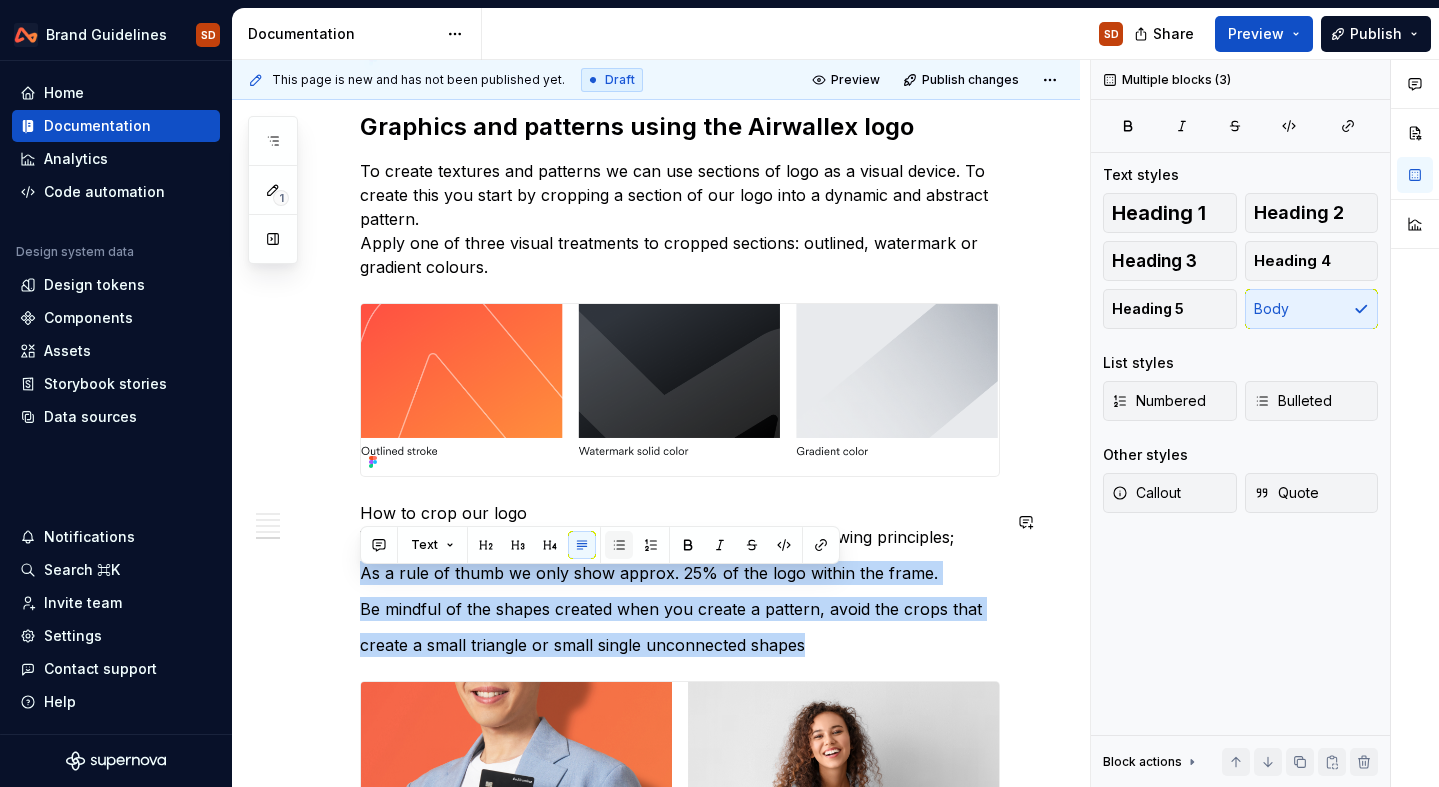 click at bounding box center (619, 545) 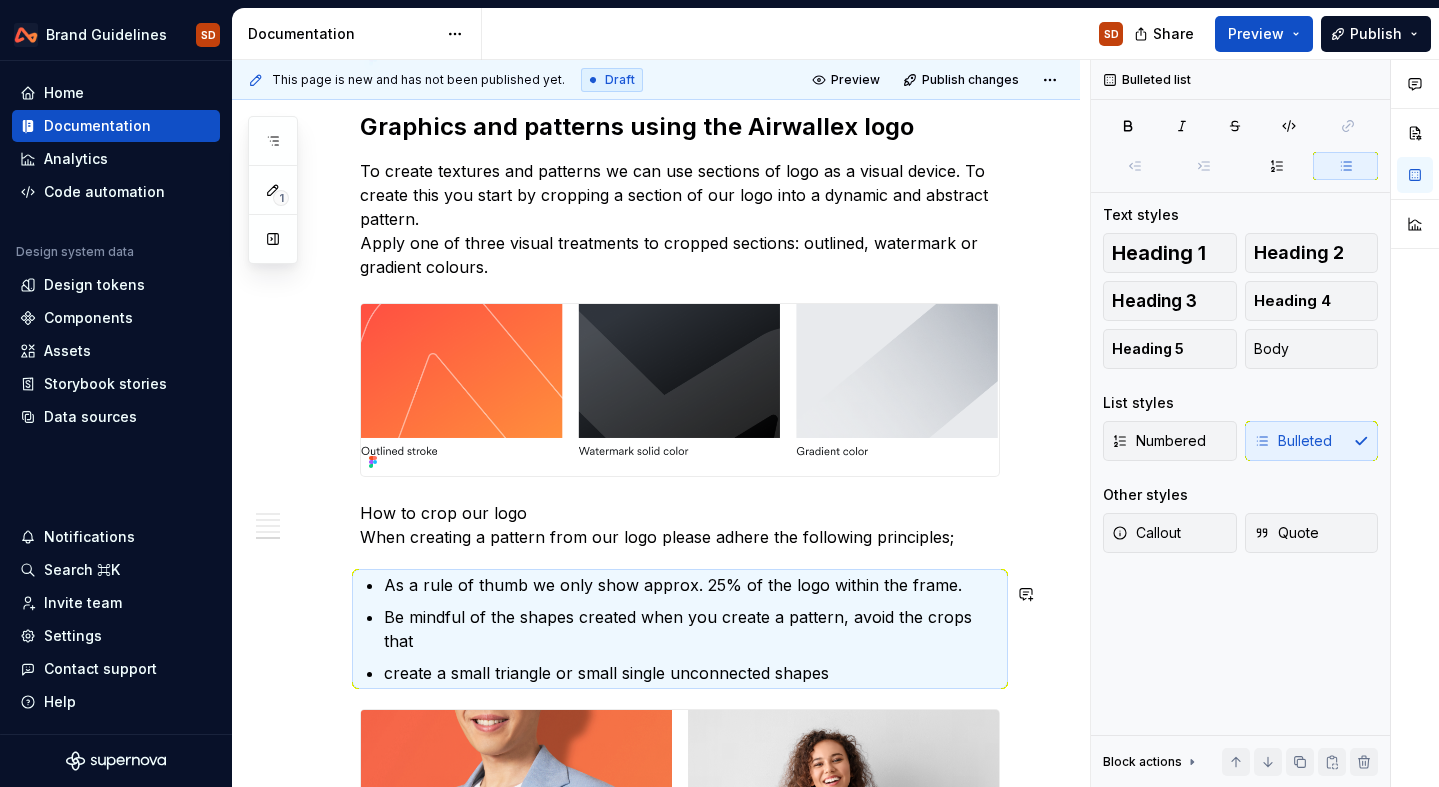 click on "create a small triangle or small single unconnected shapes" at bounding box center (692, 673) 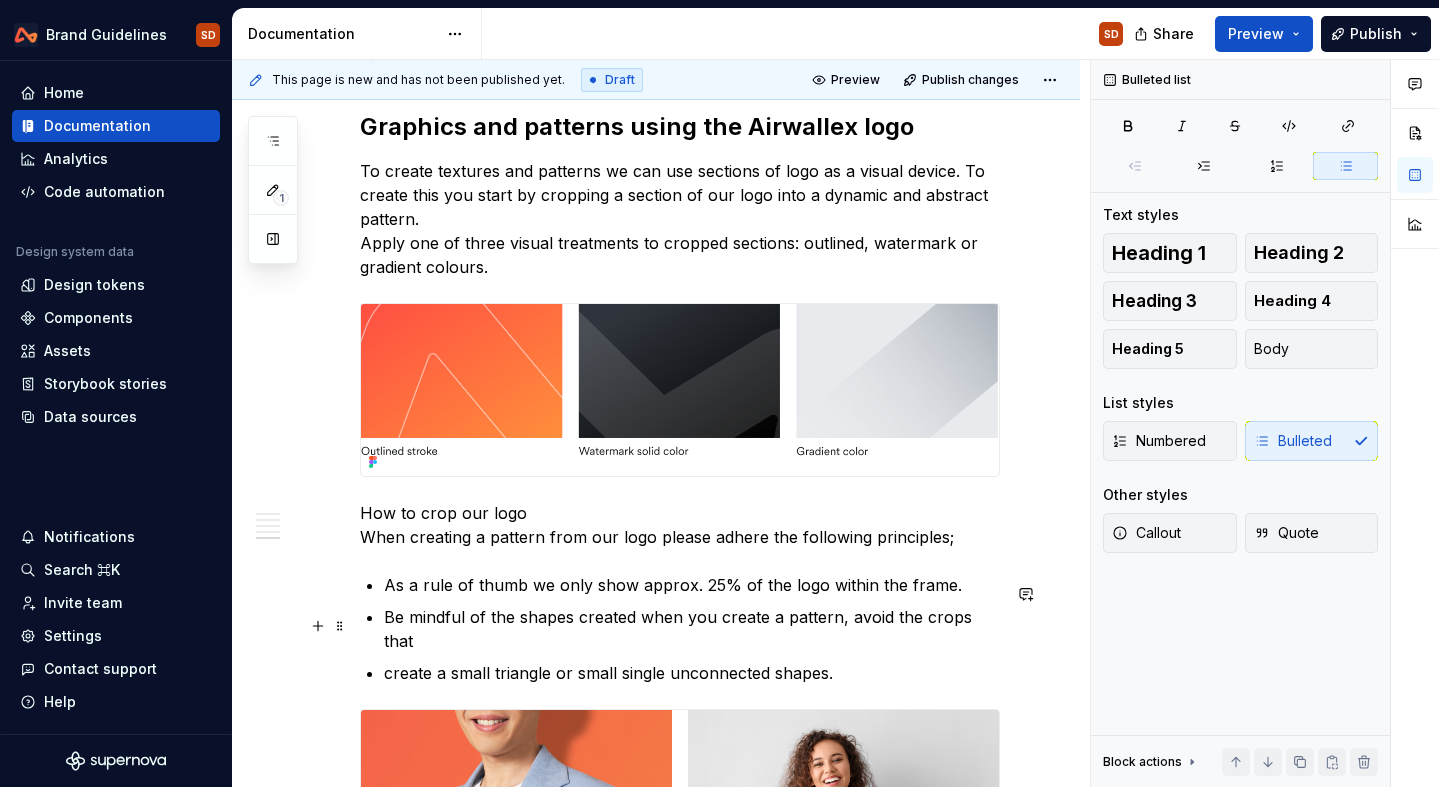 click on "Be mindful of the shapes created when you create a pattern, avoid the crops that" at bounding box center (692, 629) 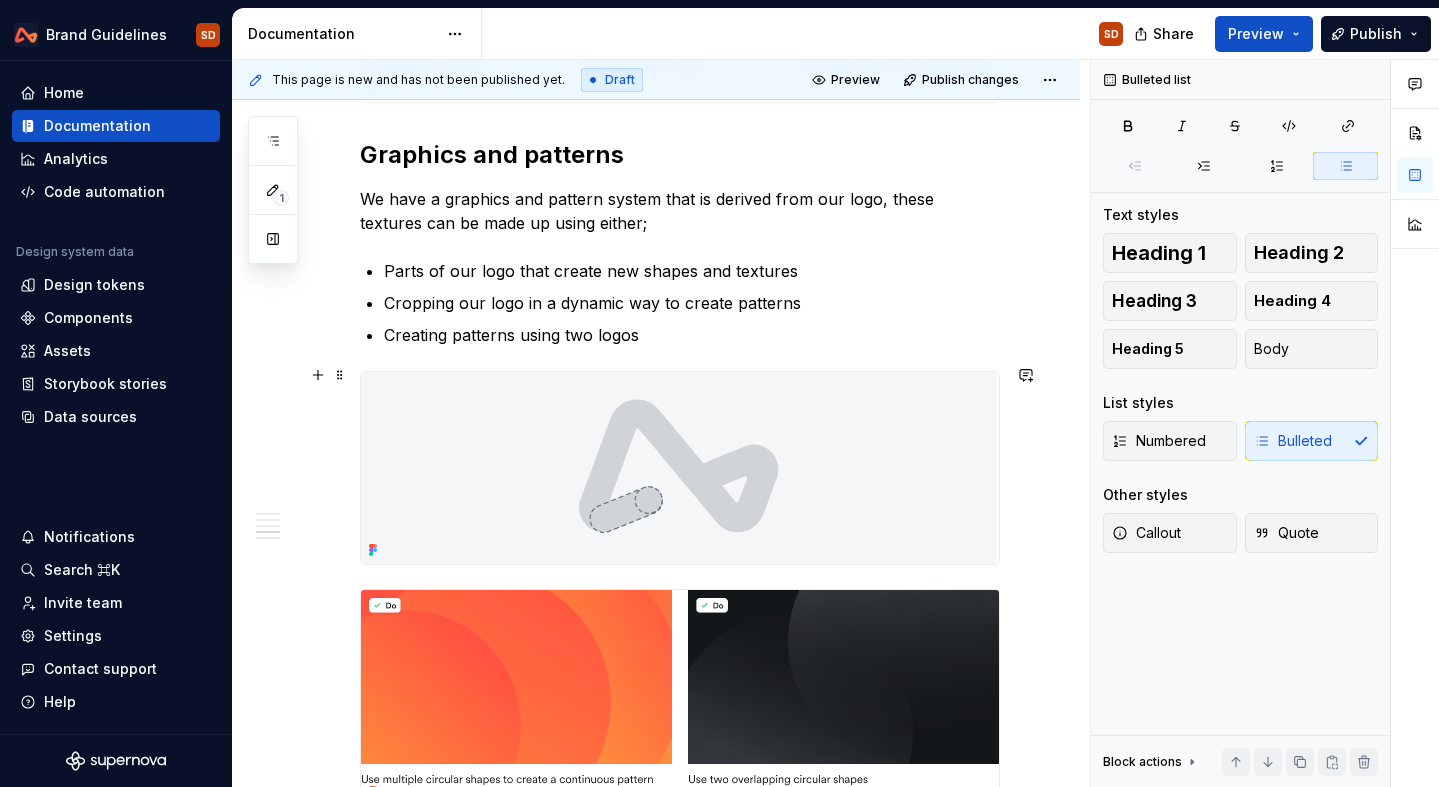 scroll, scrollTop: 2010, scrollLeft: 0, axis: vertical 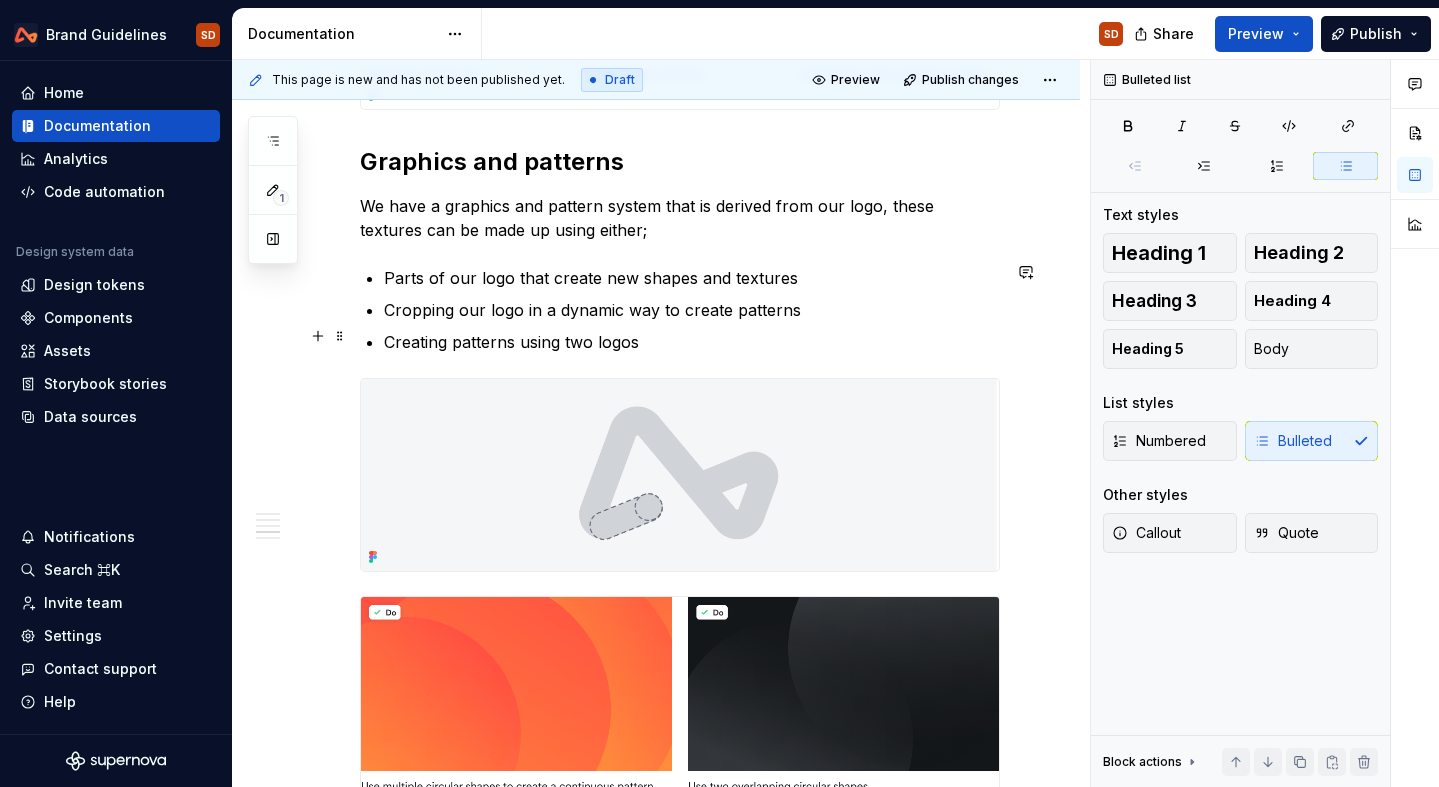 click on "Creating patterns using two logos" at bounding box center [692, 342] 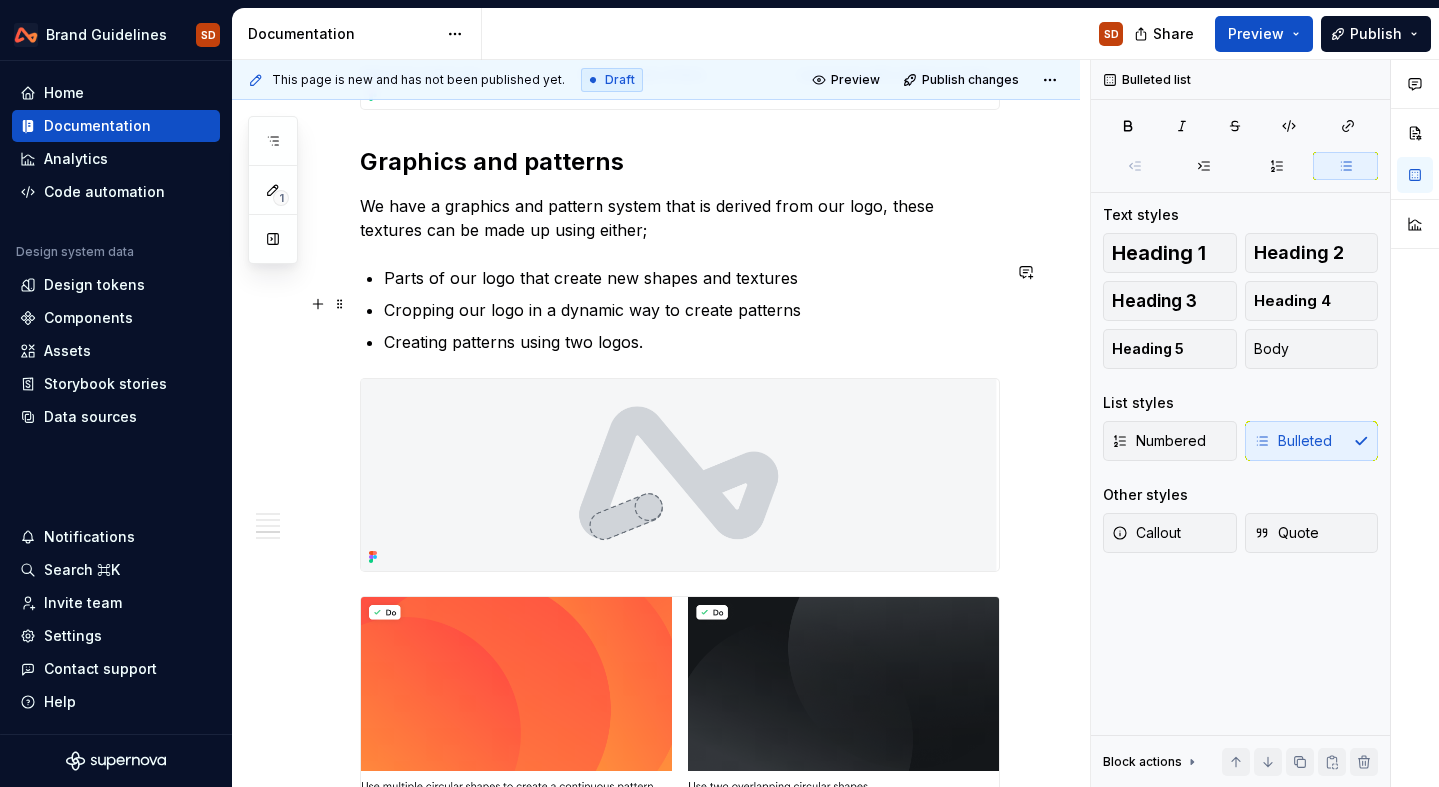 click on "Cropping our logo in a dynamic way to create patterns" at bounding box center [692, 310] 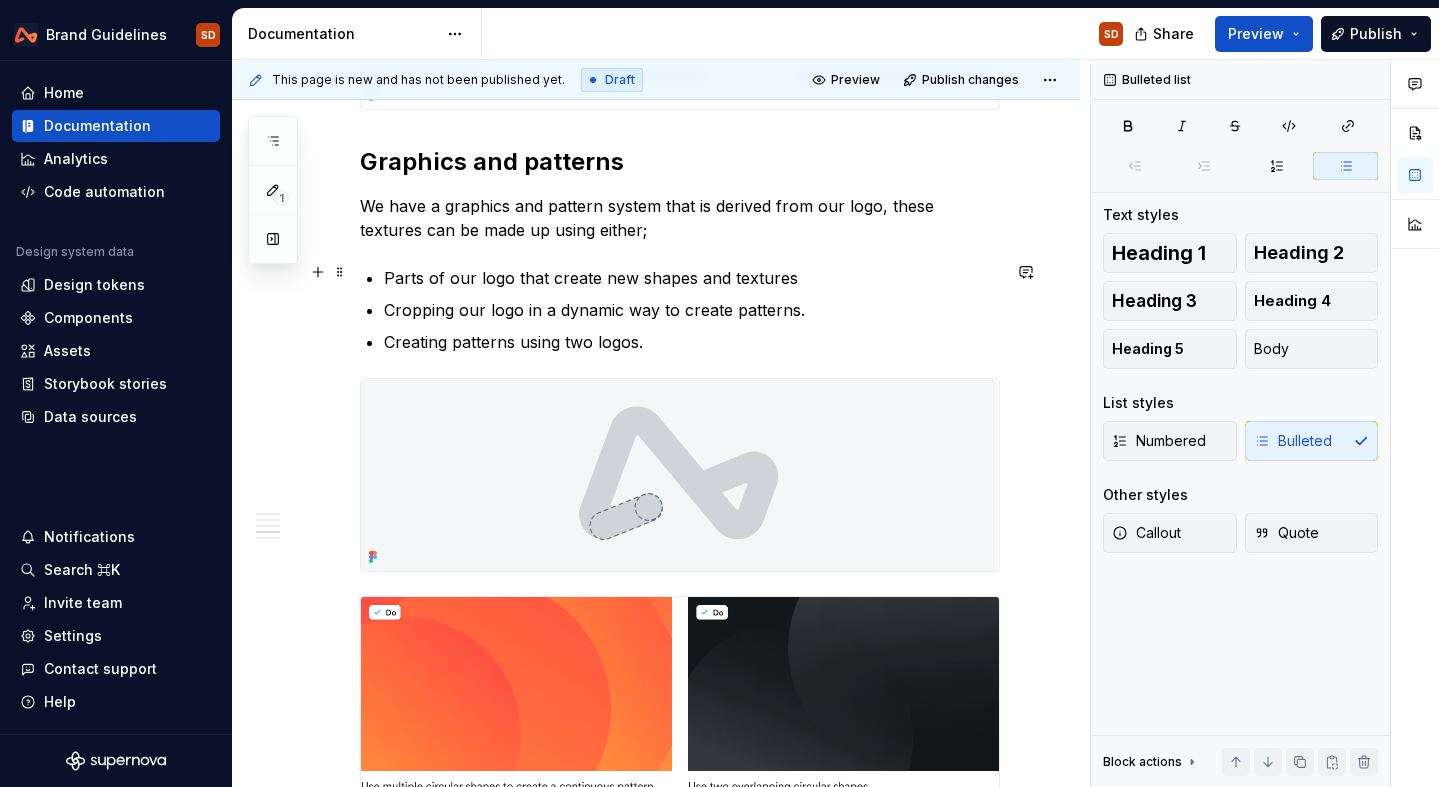 click on "Parts of our logo that create new shapes and textures" at bounding box center (692, 278) 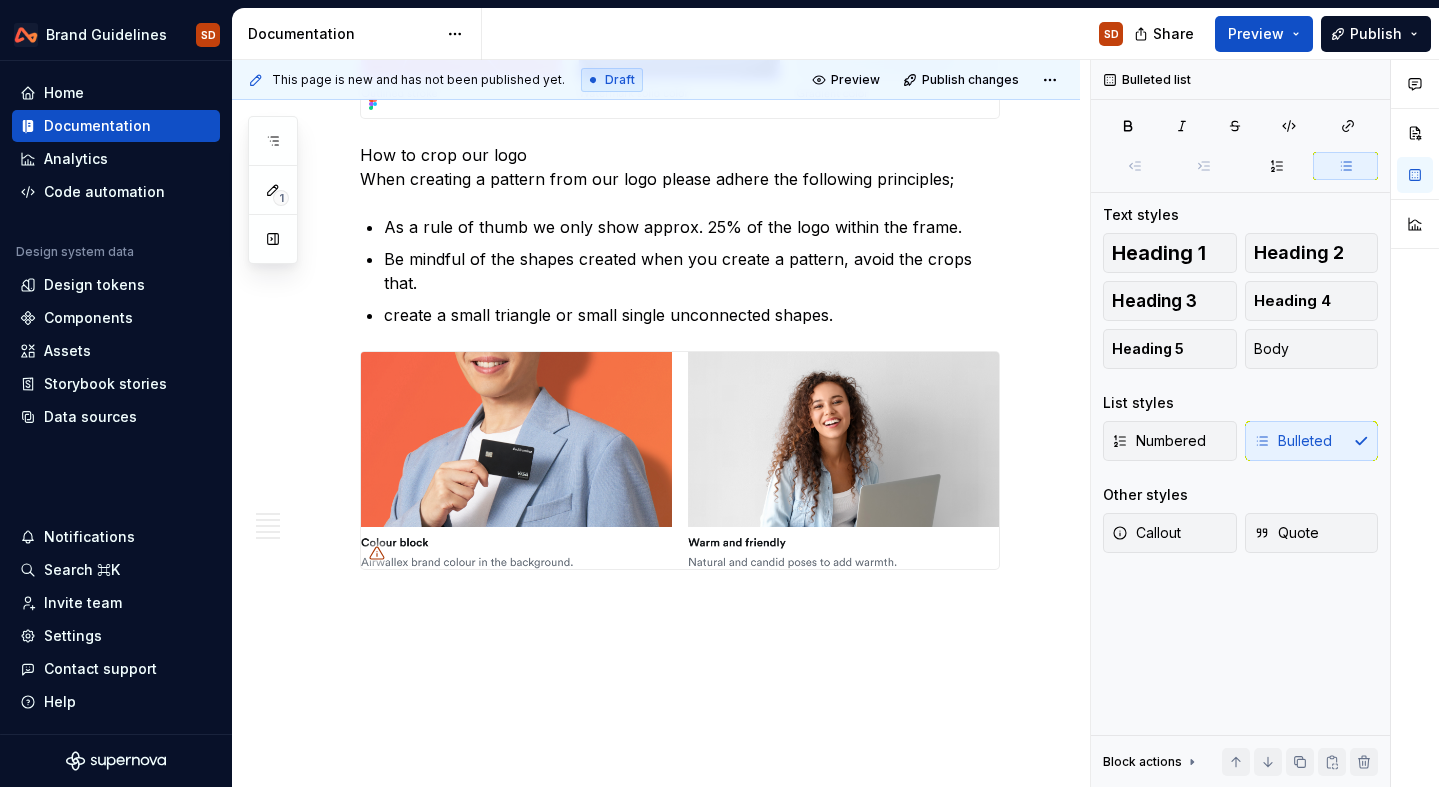 scroll, scrollTop: 3627, scrollLeft: 0, axis: vertical 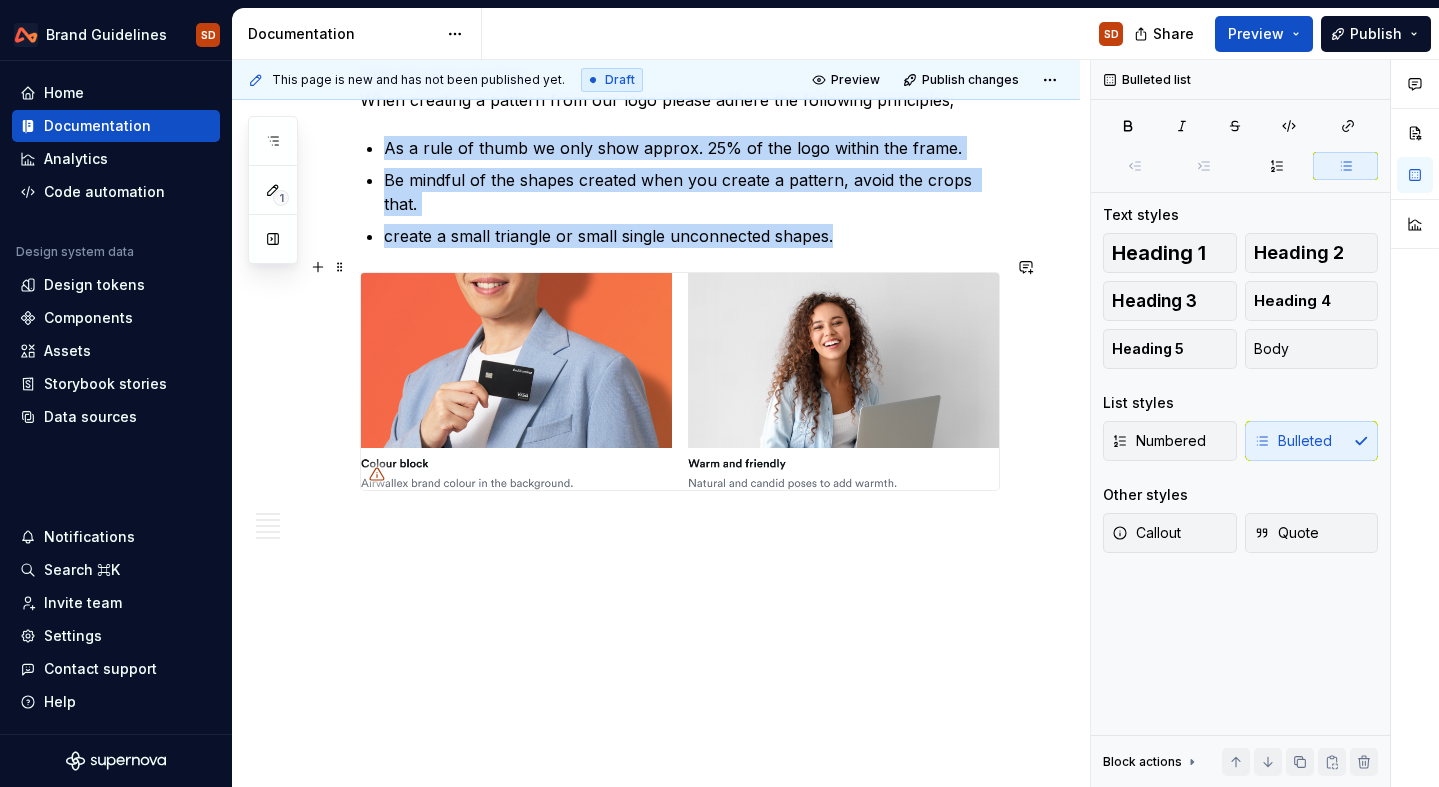 click at bounding box center [680, 381] 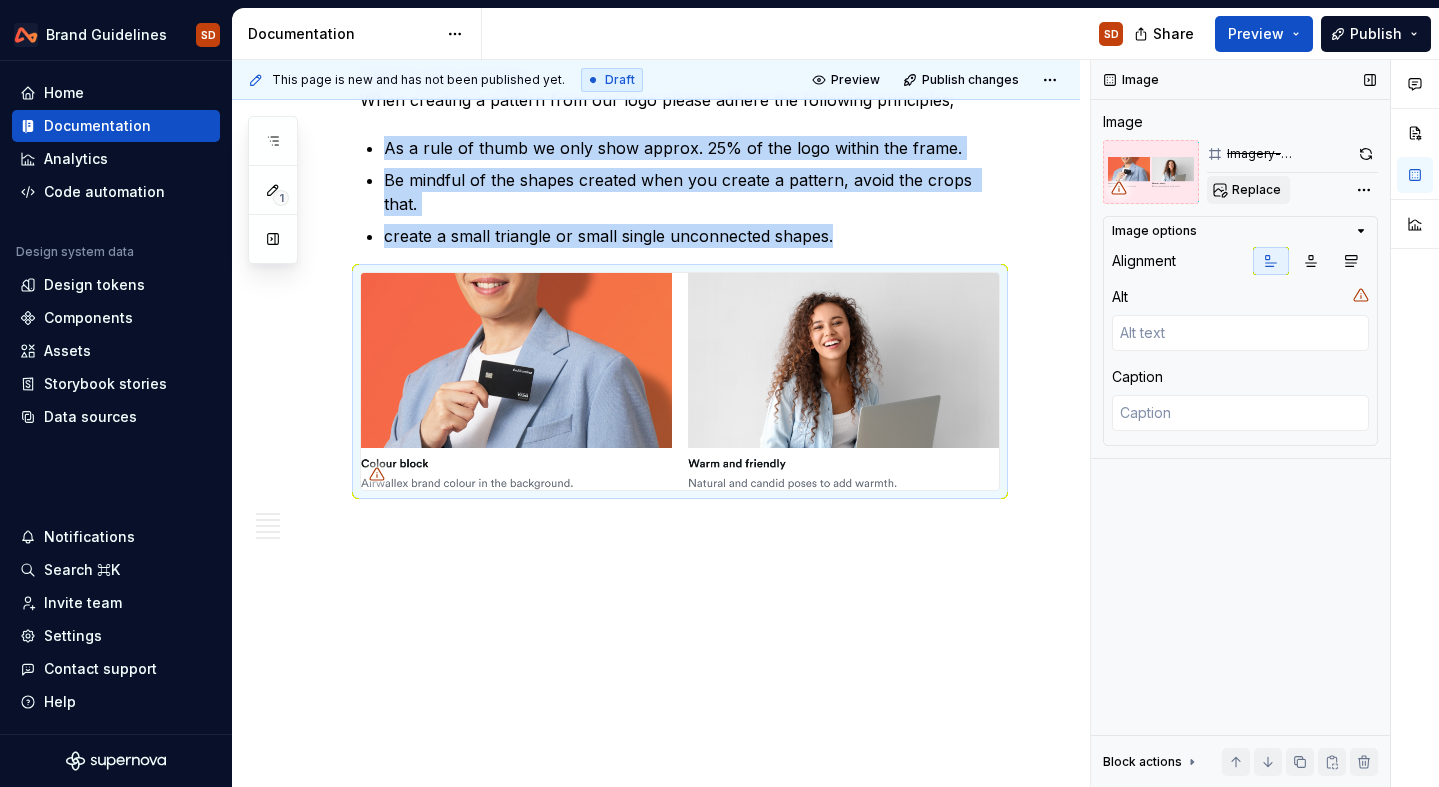 click on "Replace" at bounding box center (1248, 190) 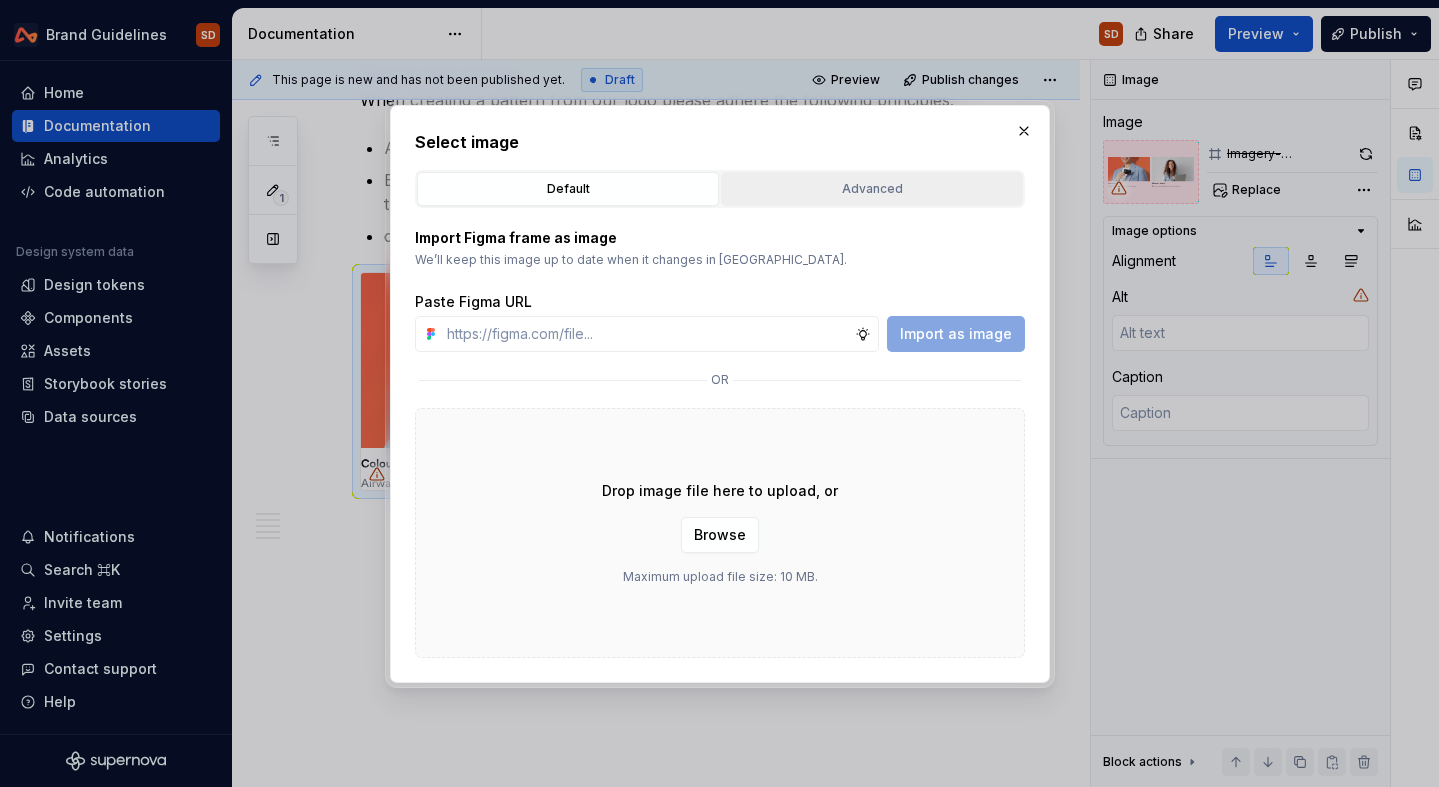 click on "Advanced" at bounding box center [872, 189] 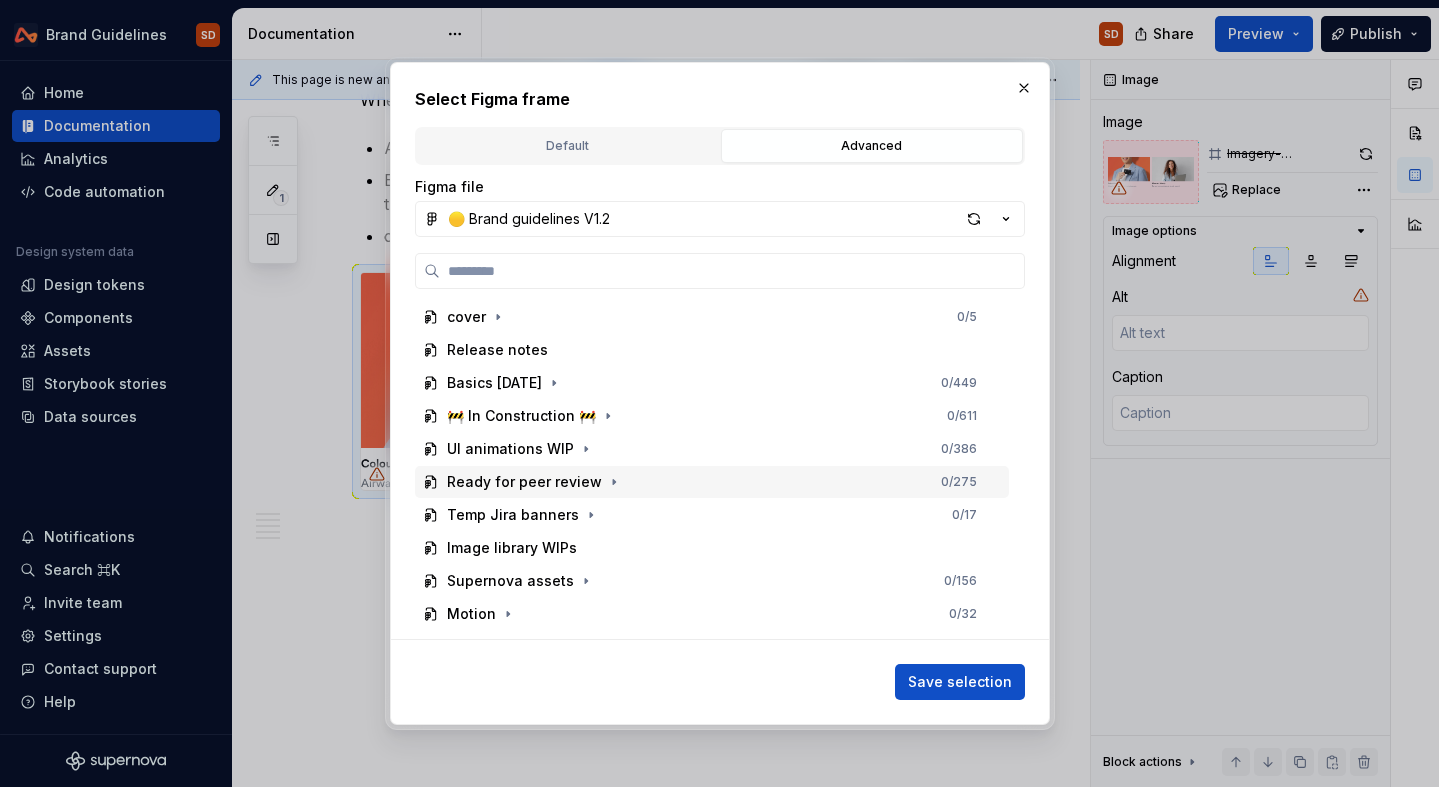 scroll, scrollTop: 0, scrollLeft: 8, axis: horizontal 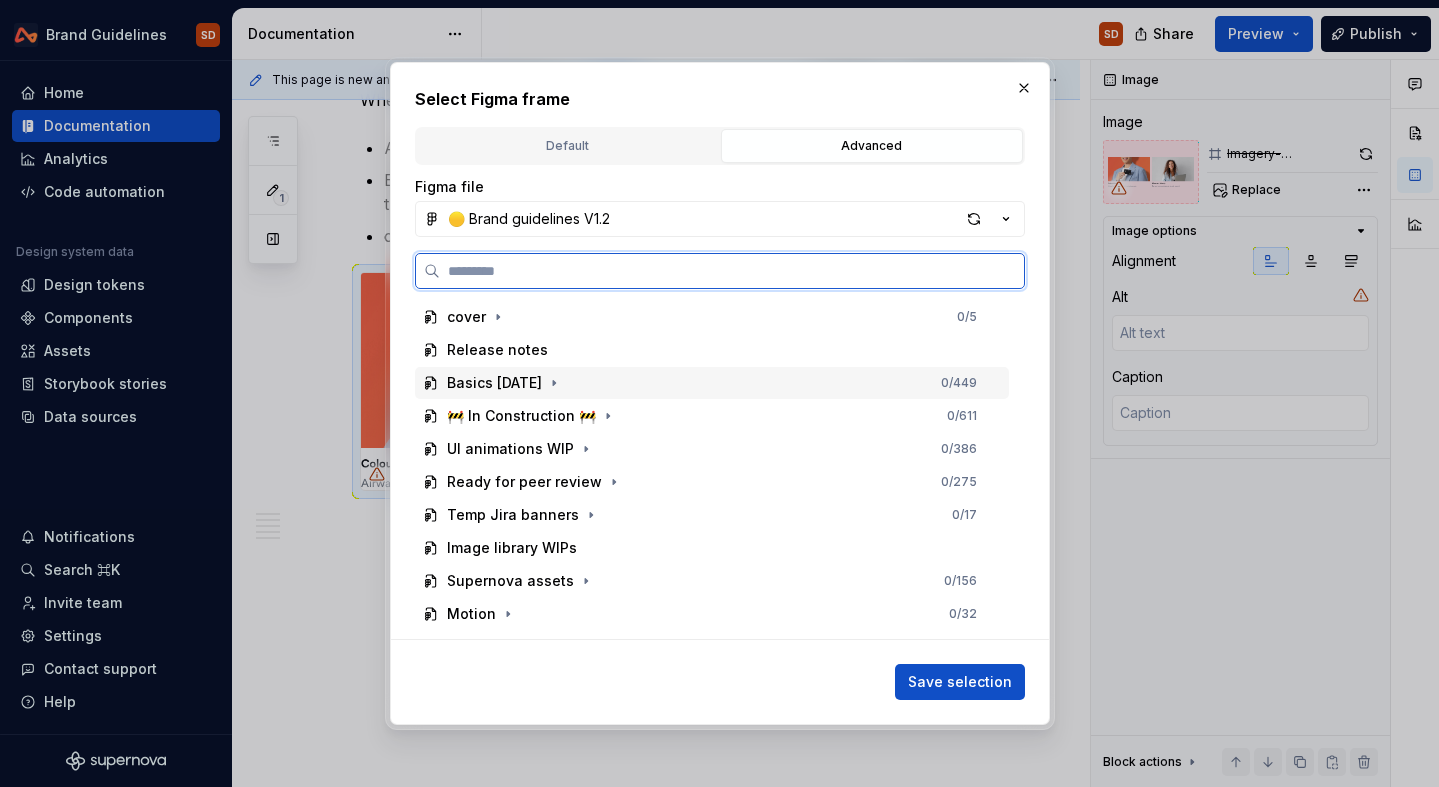 click on "Basics [DATE]" at bounding box center [494, 383] 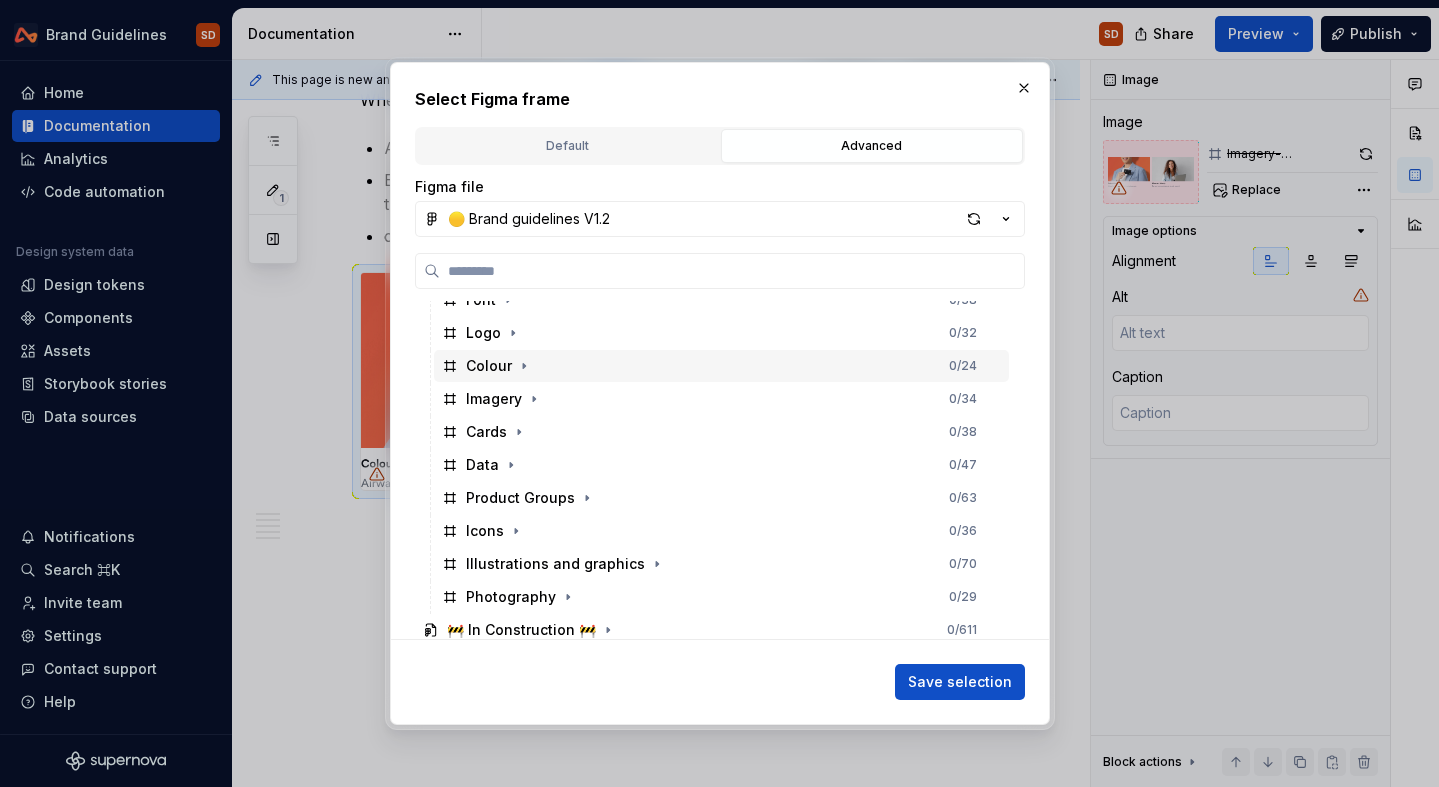 scroll, scrollTop: 288, scrollLeft: 0, axis: vertical 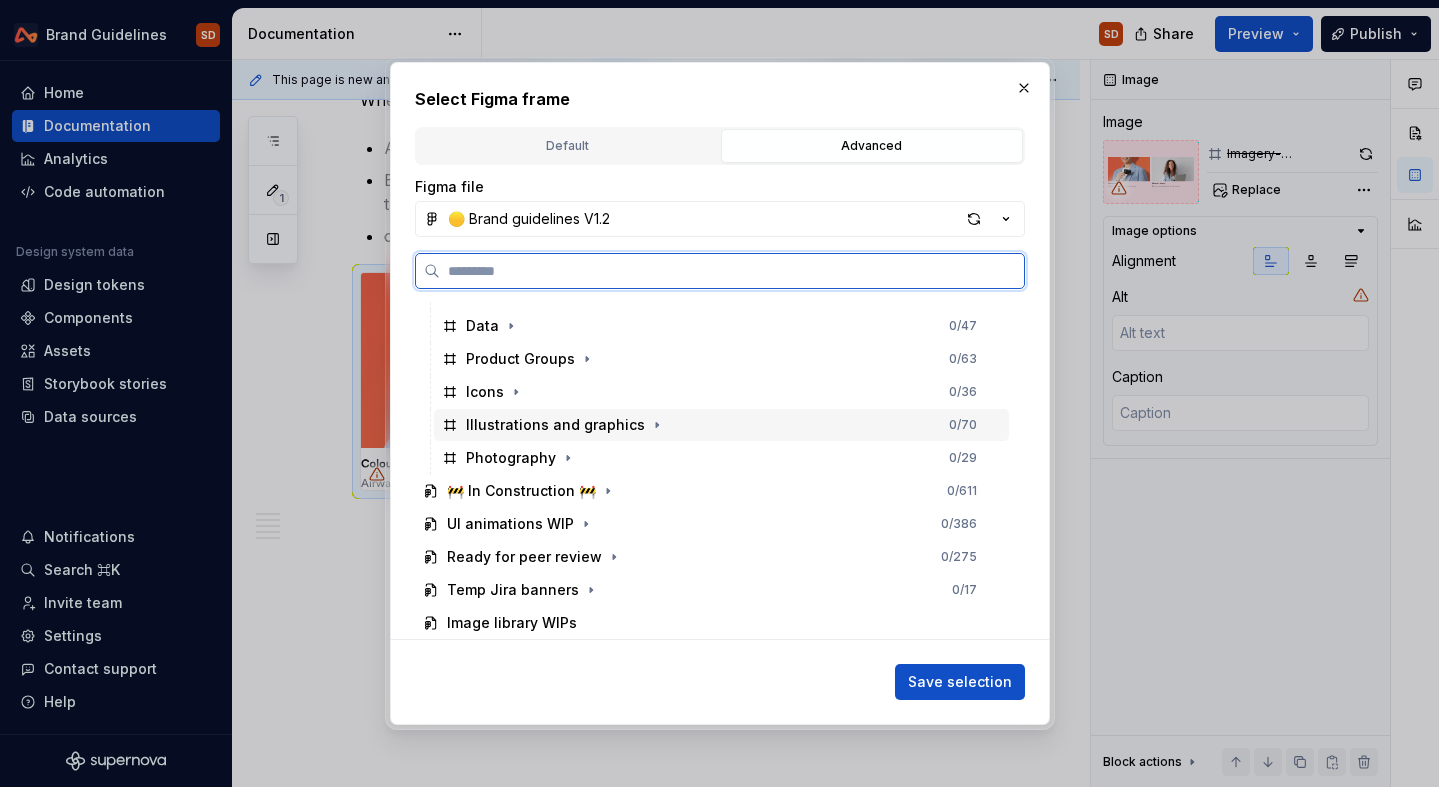click on "Illustrations and graphics" at bounding box center (555, 425) 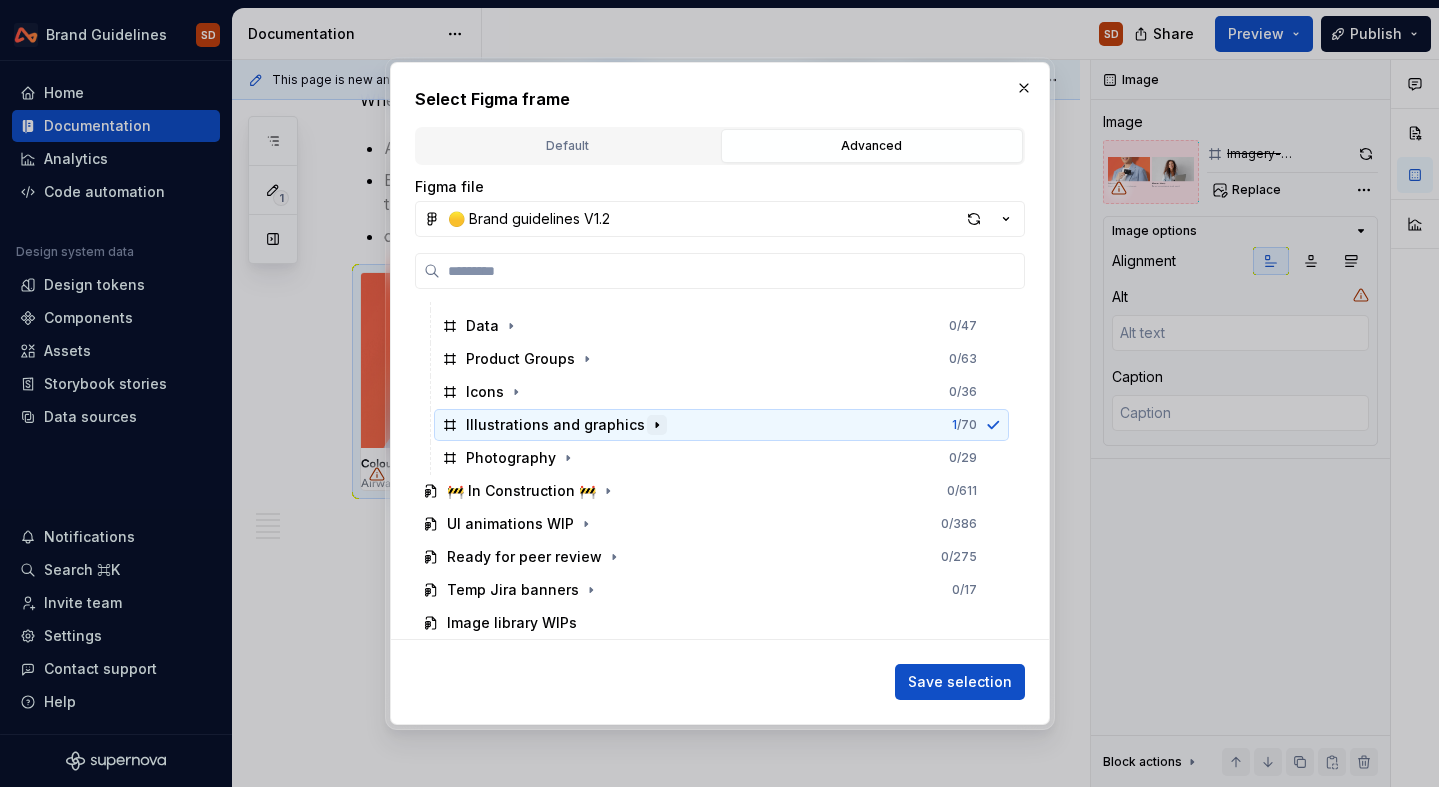 click 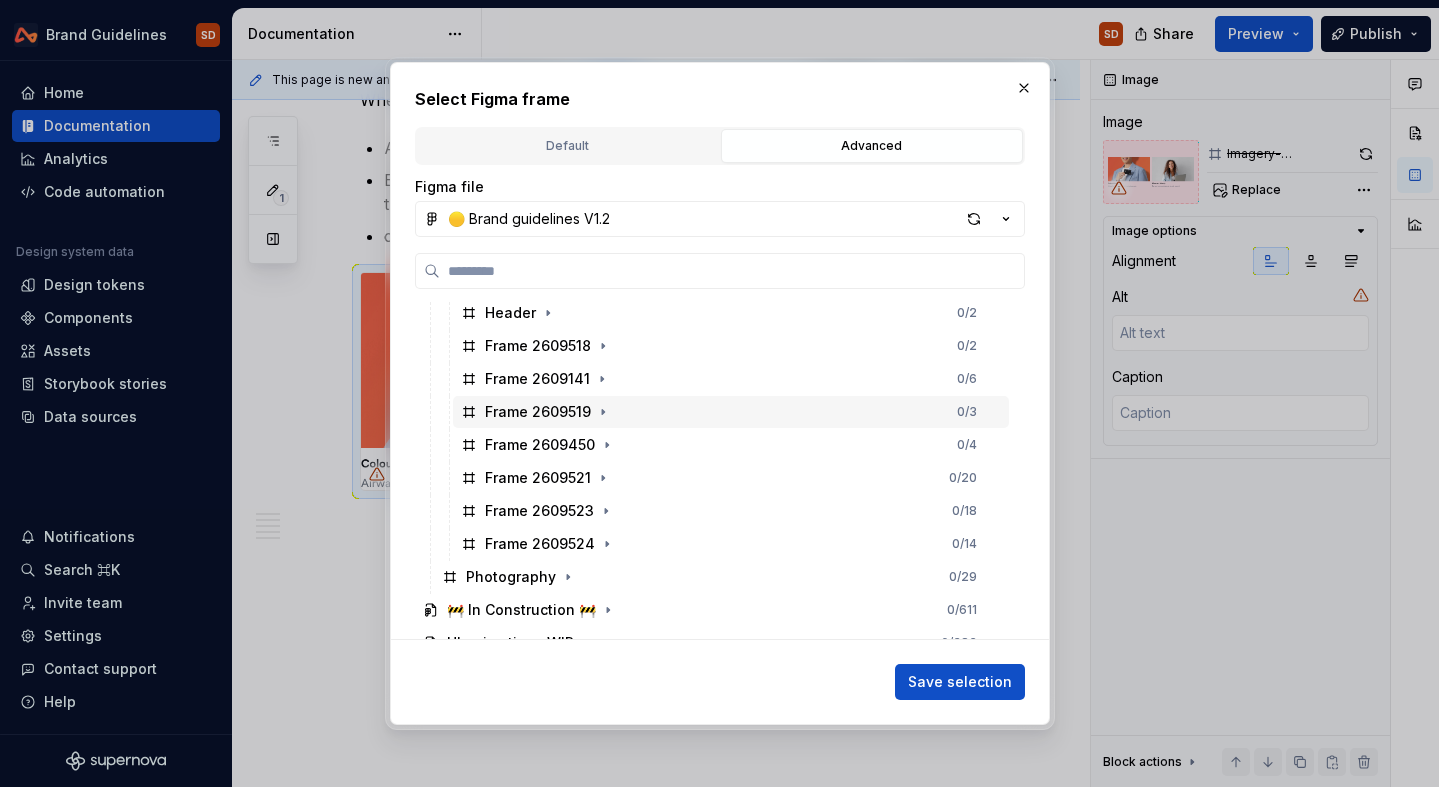 scroll, scrollTop: 446, scrollLeft: 0, axis: vertical 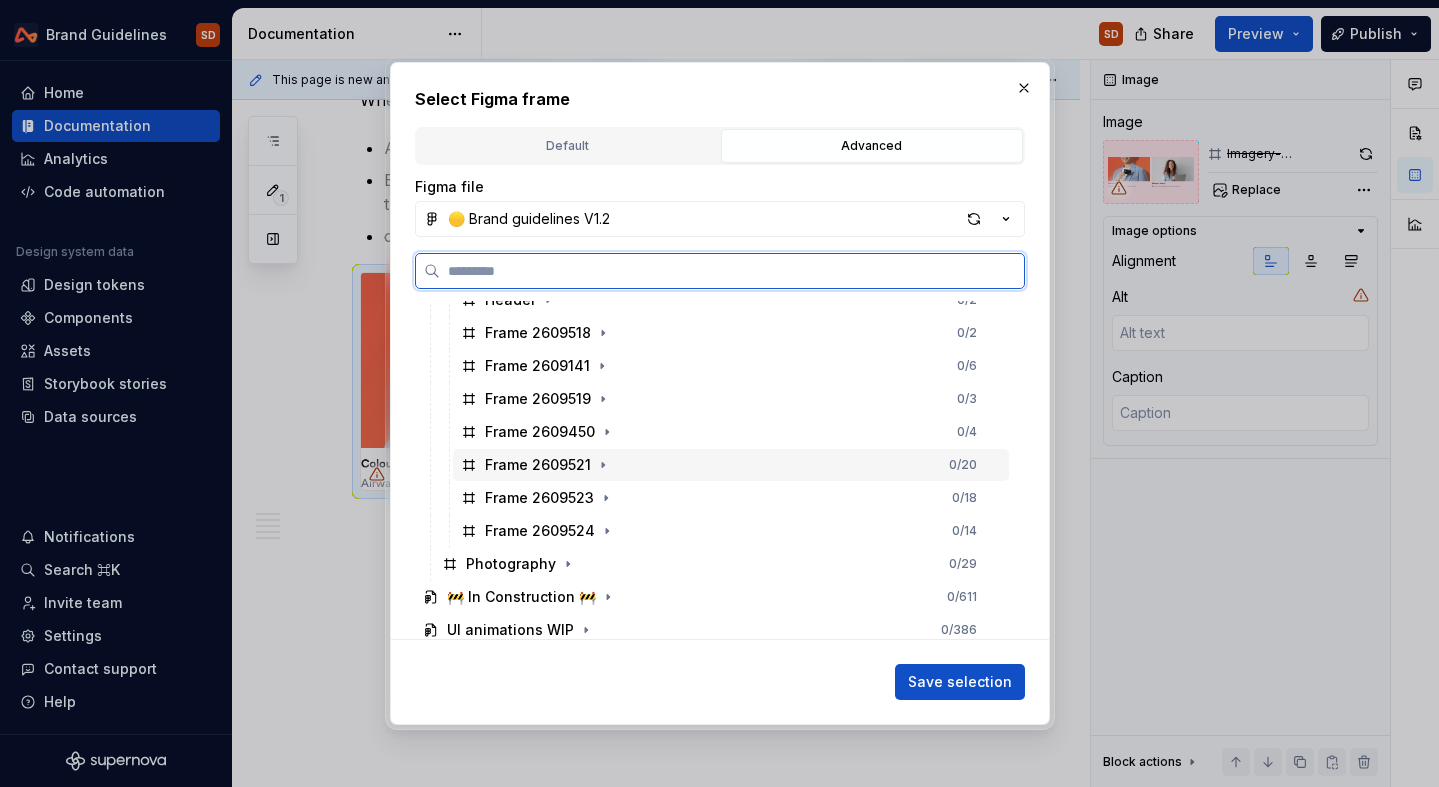 click on "Frame 2609521 0 / 20" at bounding box center [731, 465] 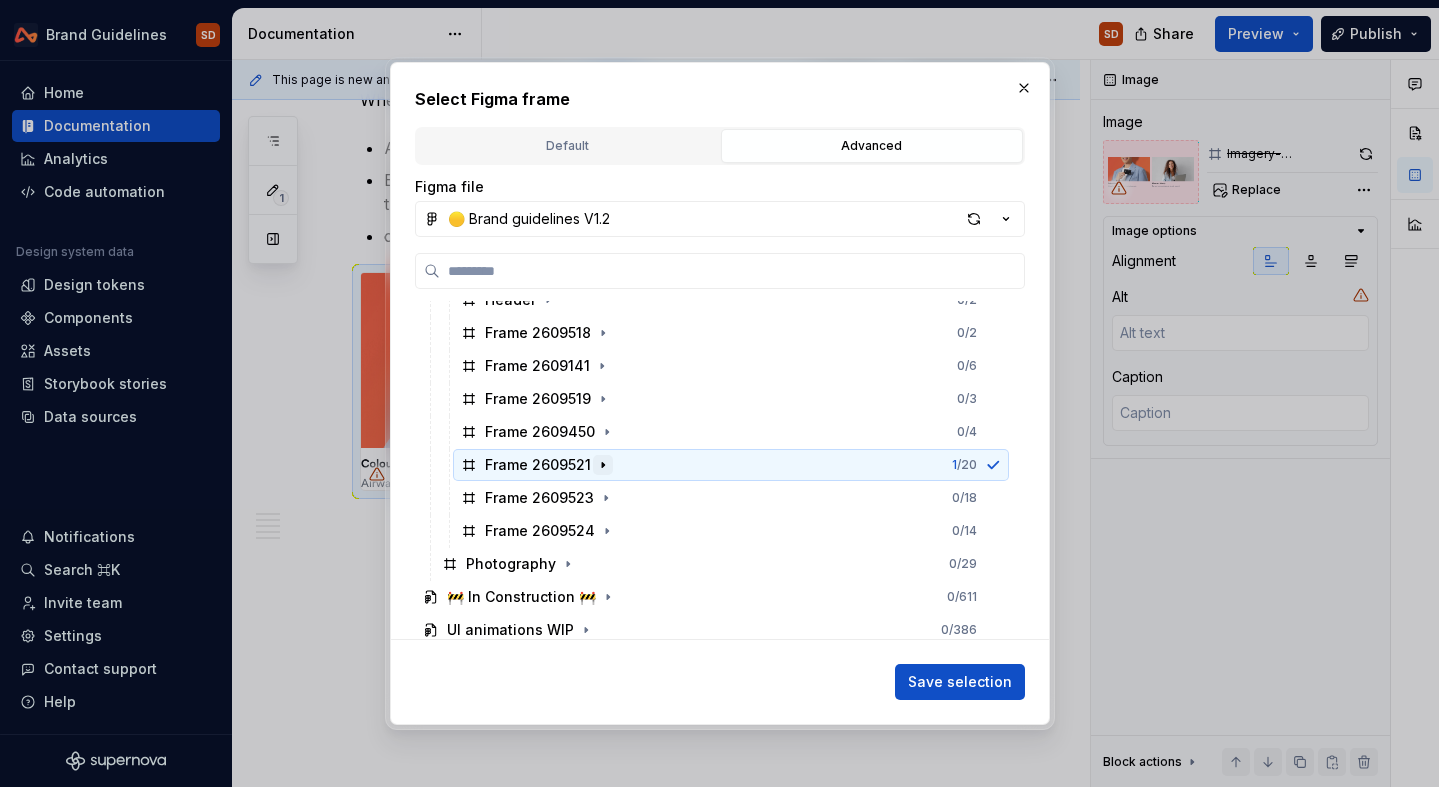 click 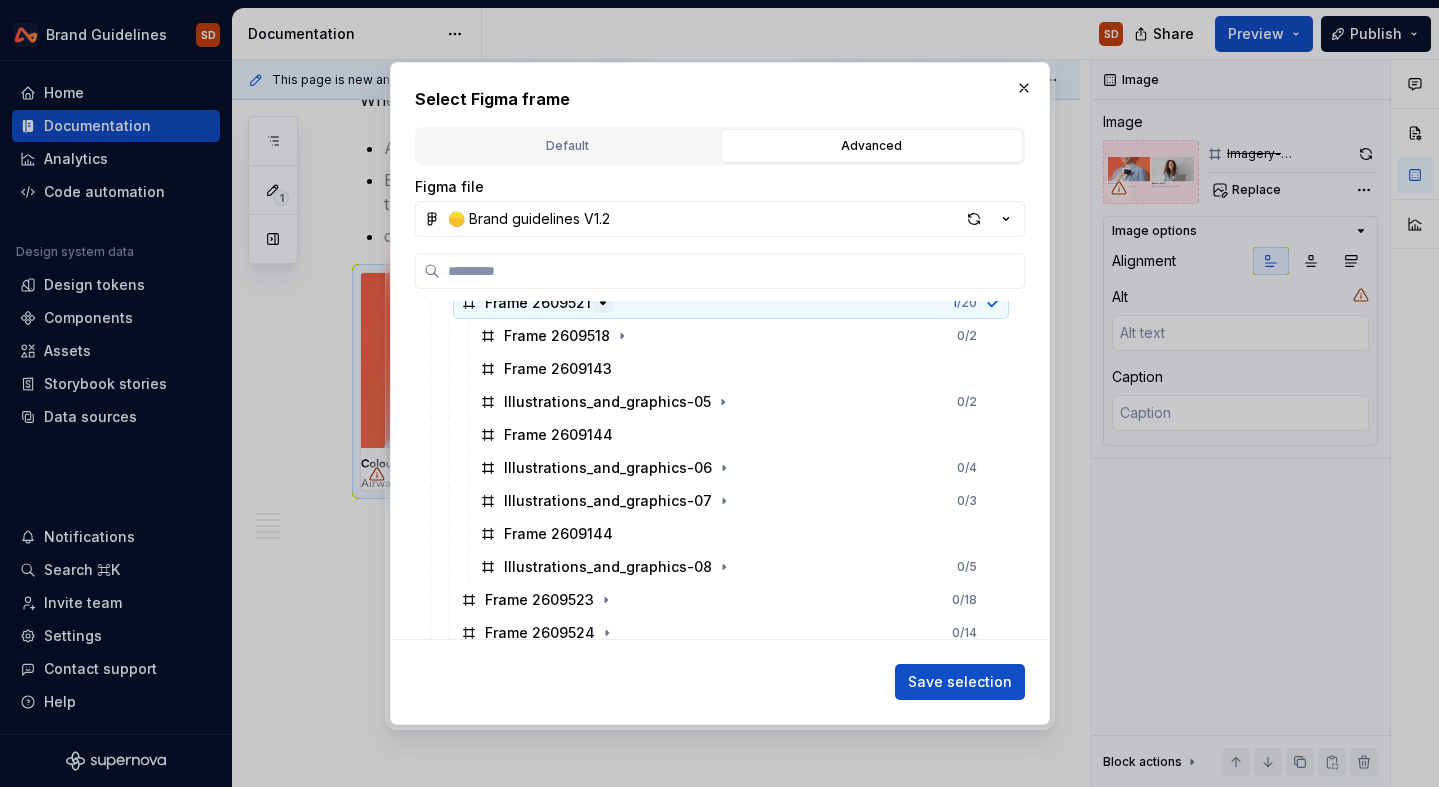 scroll, scrollTop: 568, scrollLeft: 0, axis: vertical 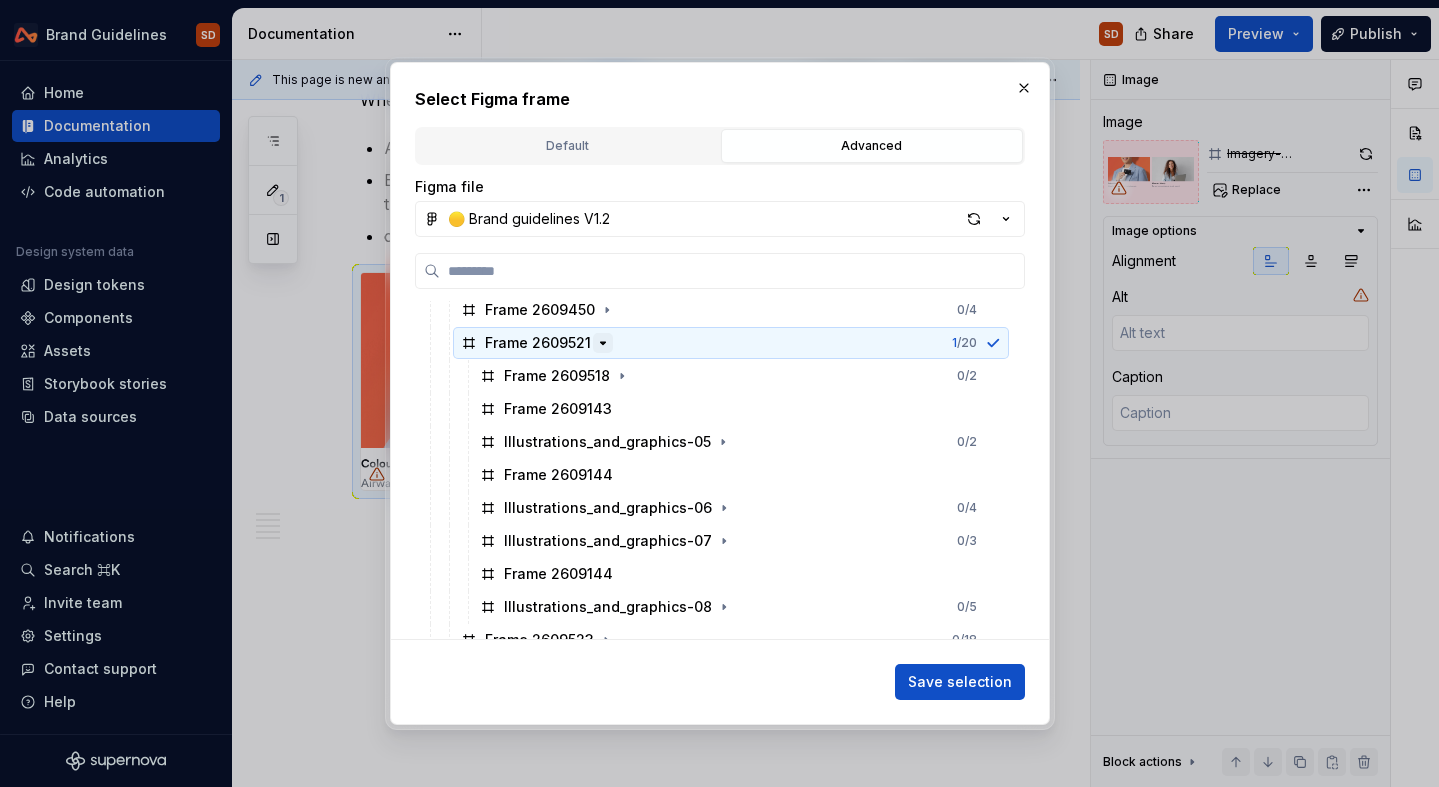 click 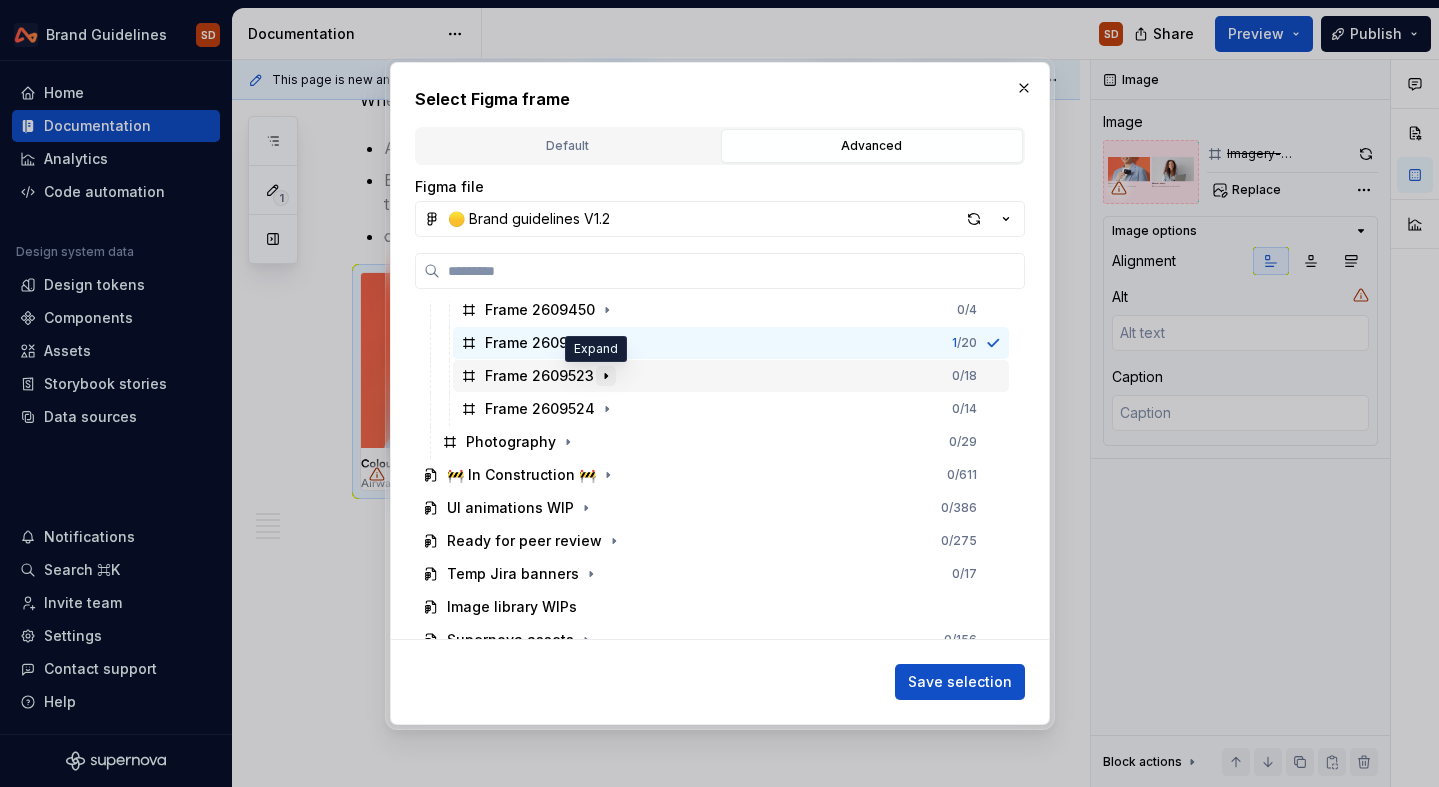 click 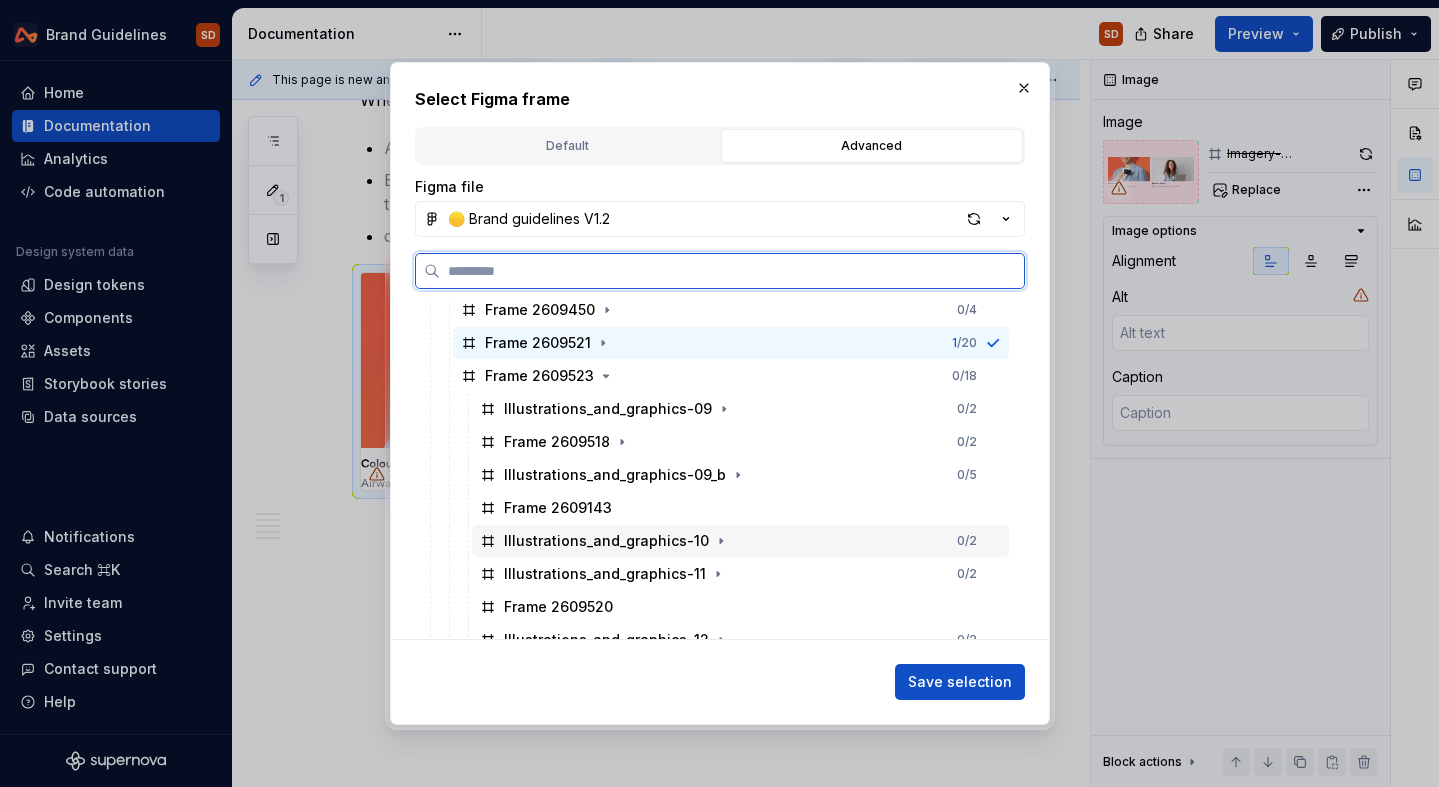 click on "Illustrations_and_graphics-10" at bounding box center [606, 541] 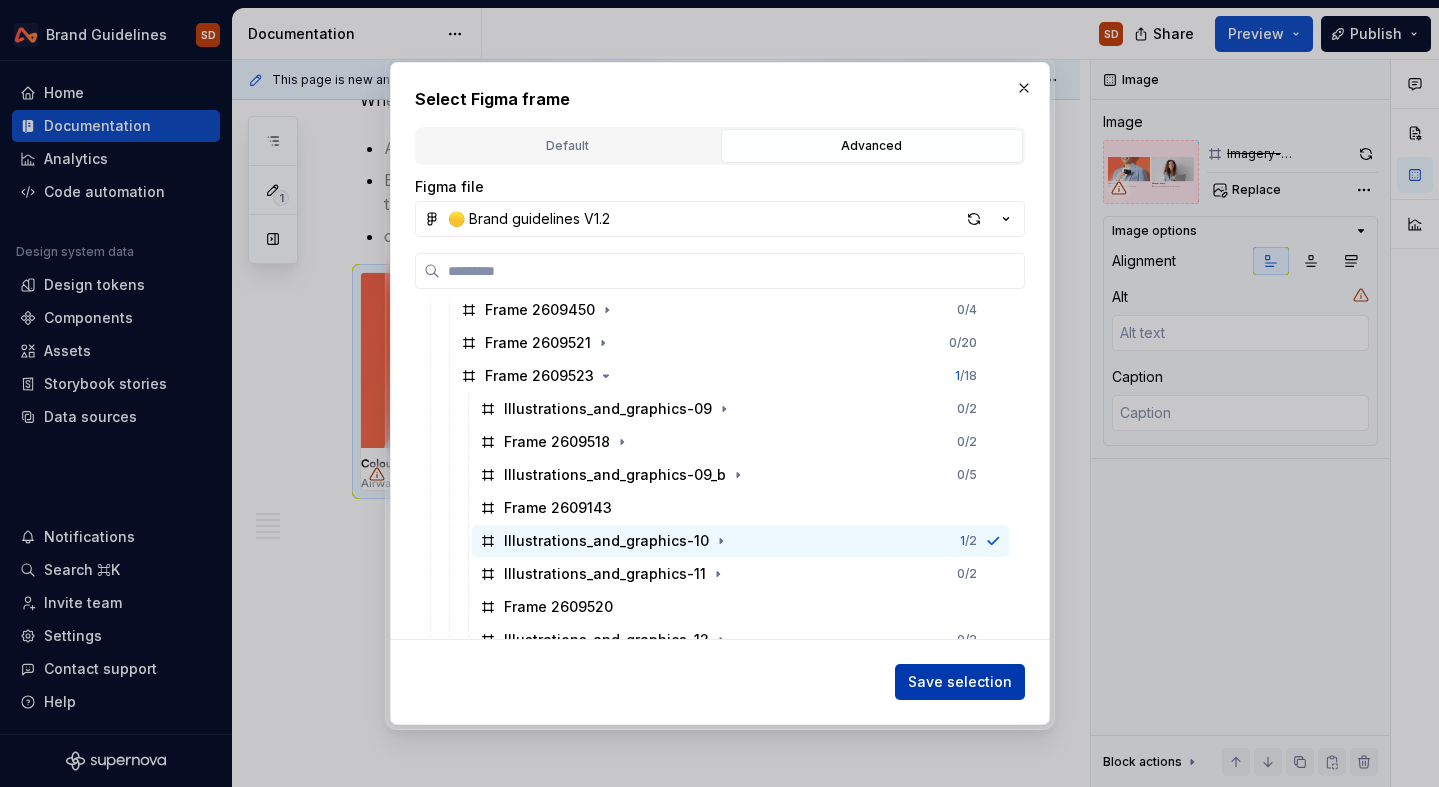 click on "Save selection" at bounding box center [960, 682] 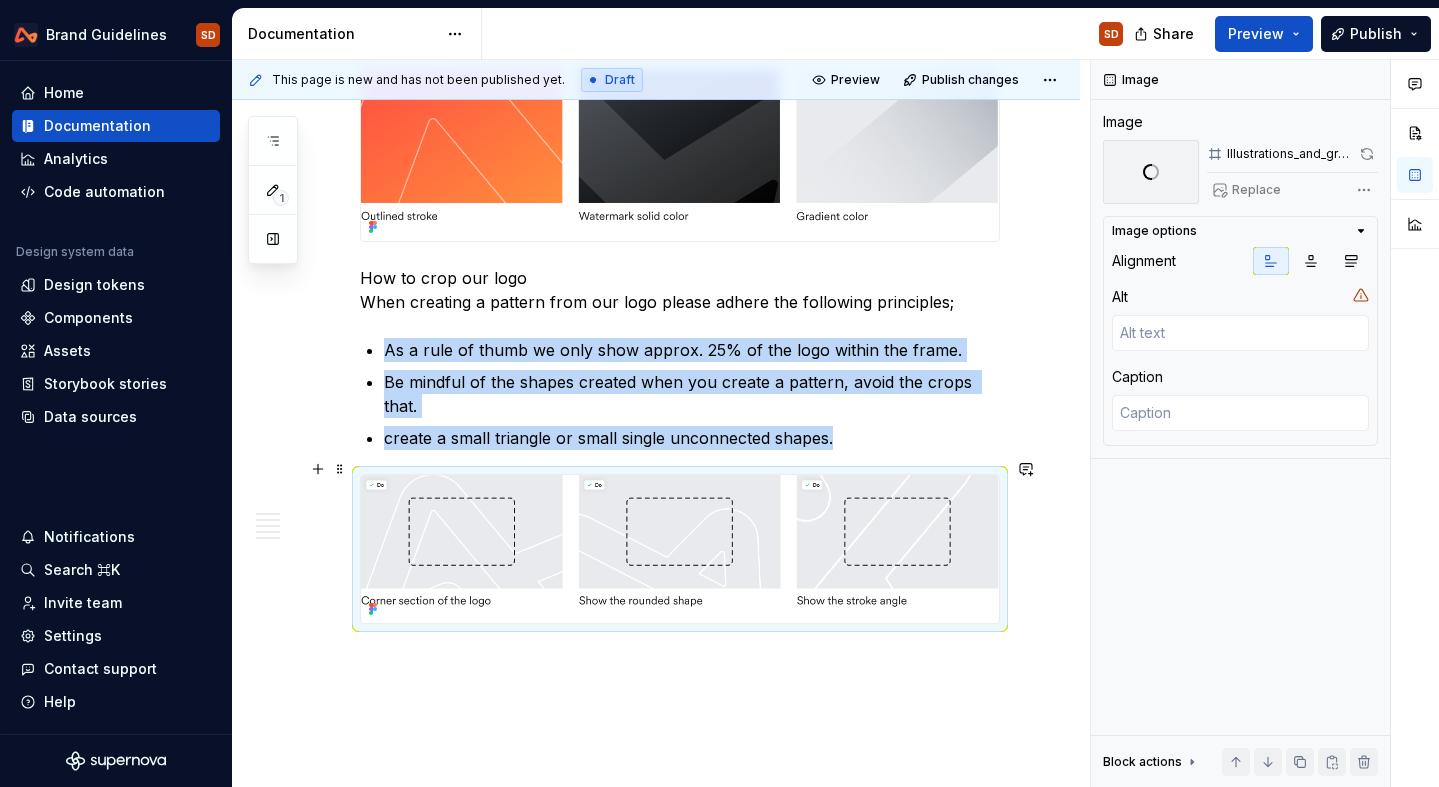 scroll, scrollTop: 3487, scrollLeft: 0, axis: vertical 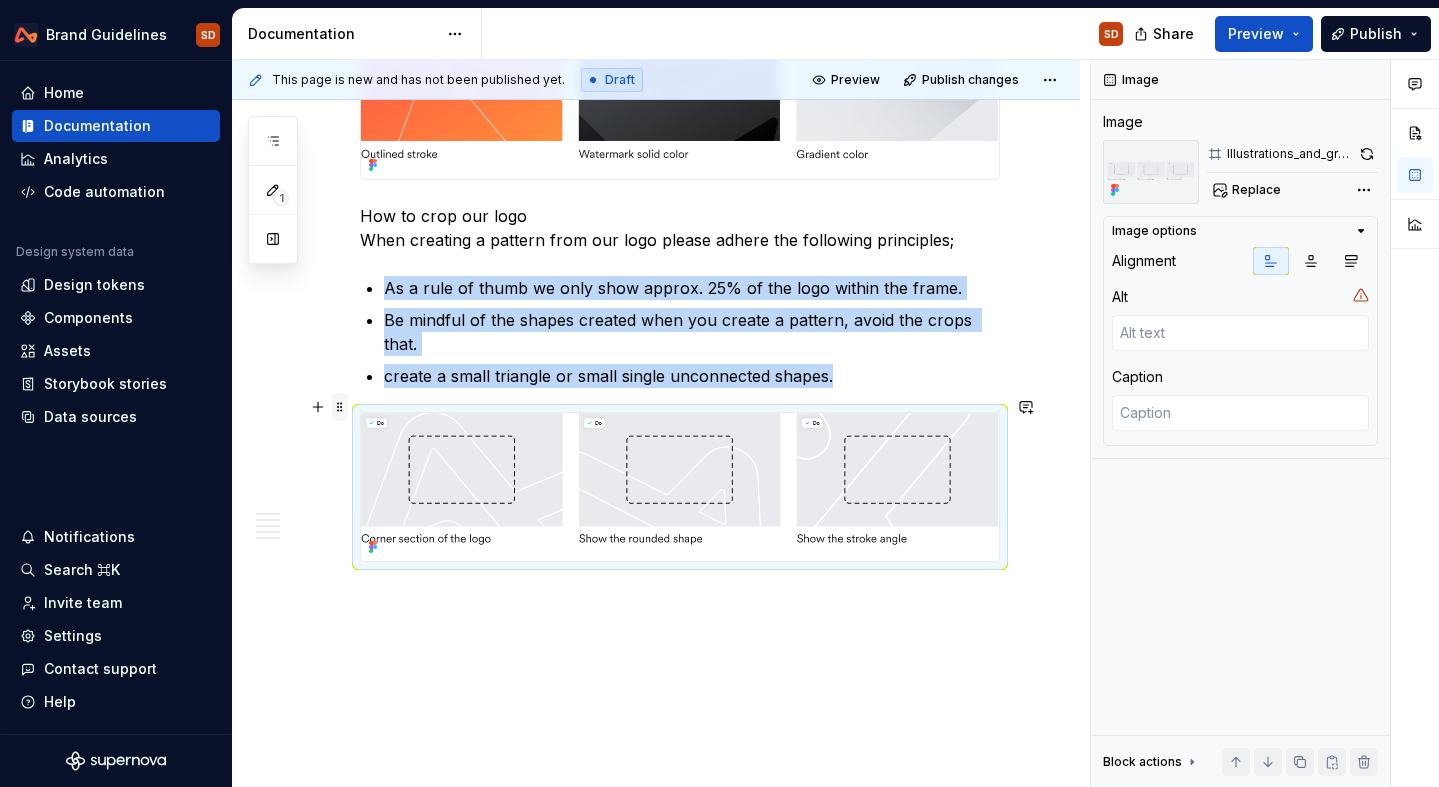 click at bounding box center (340, 407) 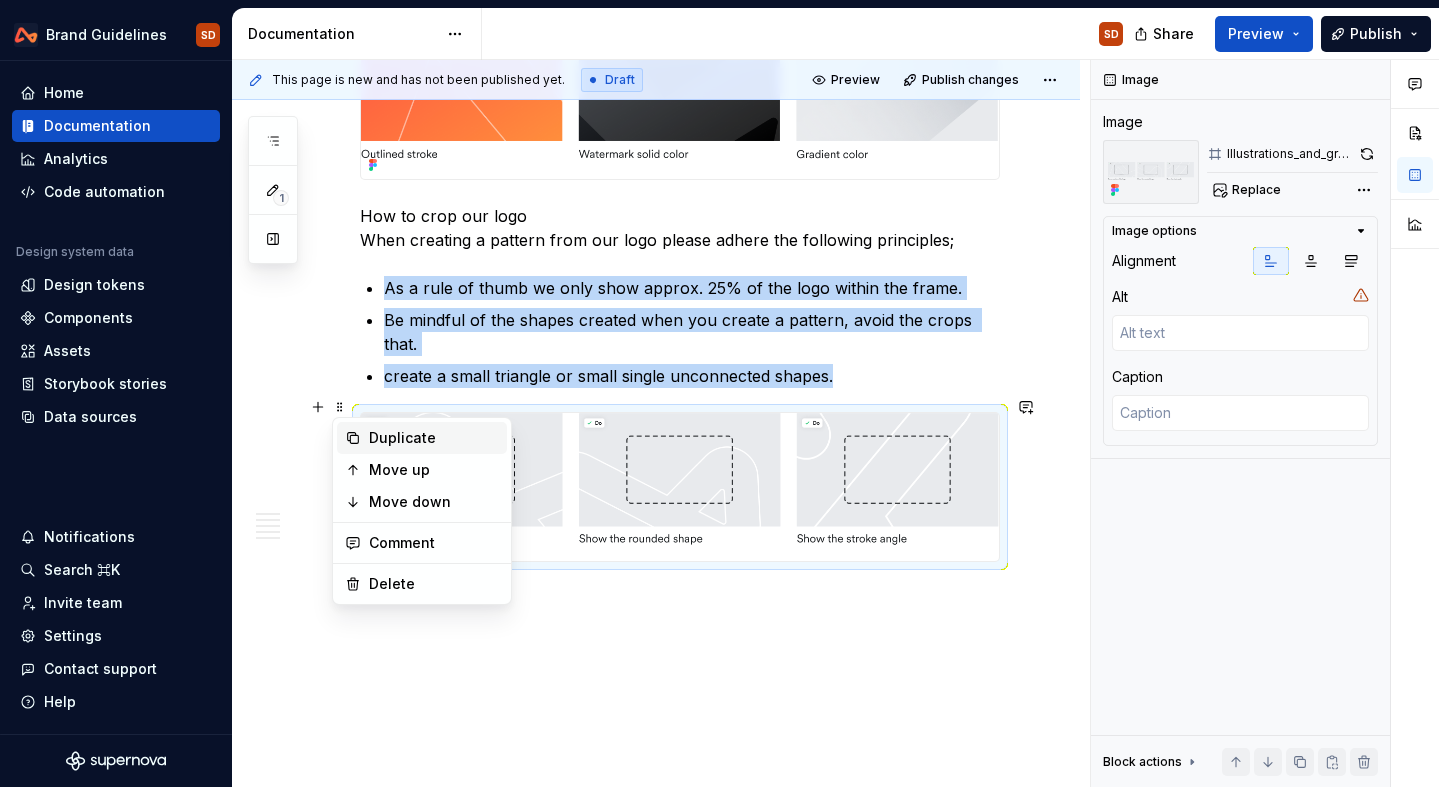 click on "Duplicate" at bounding box center (422, 438) 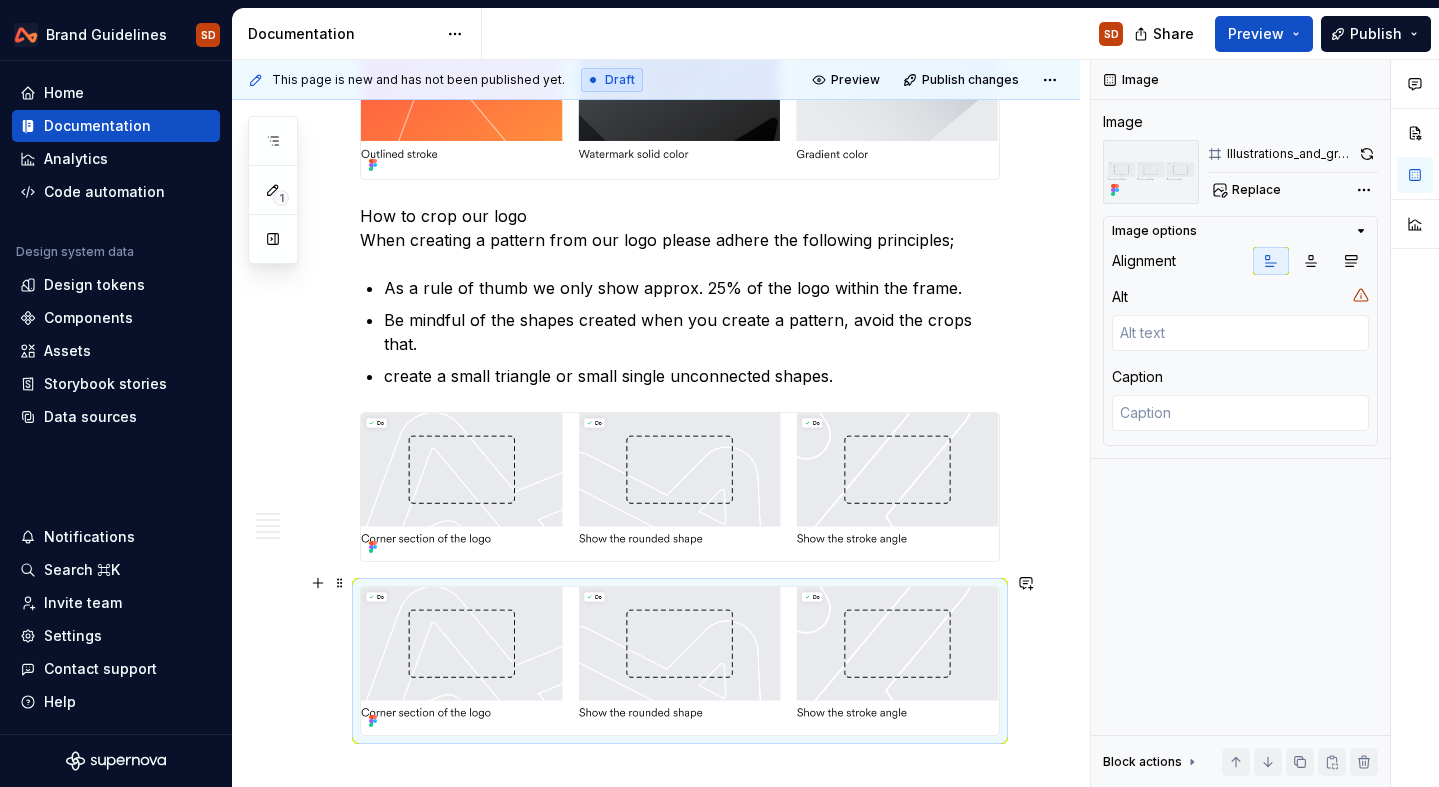 click at bounding box center (680, 661) 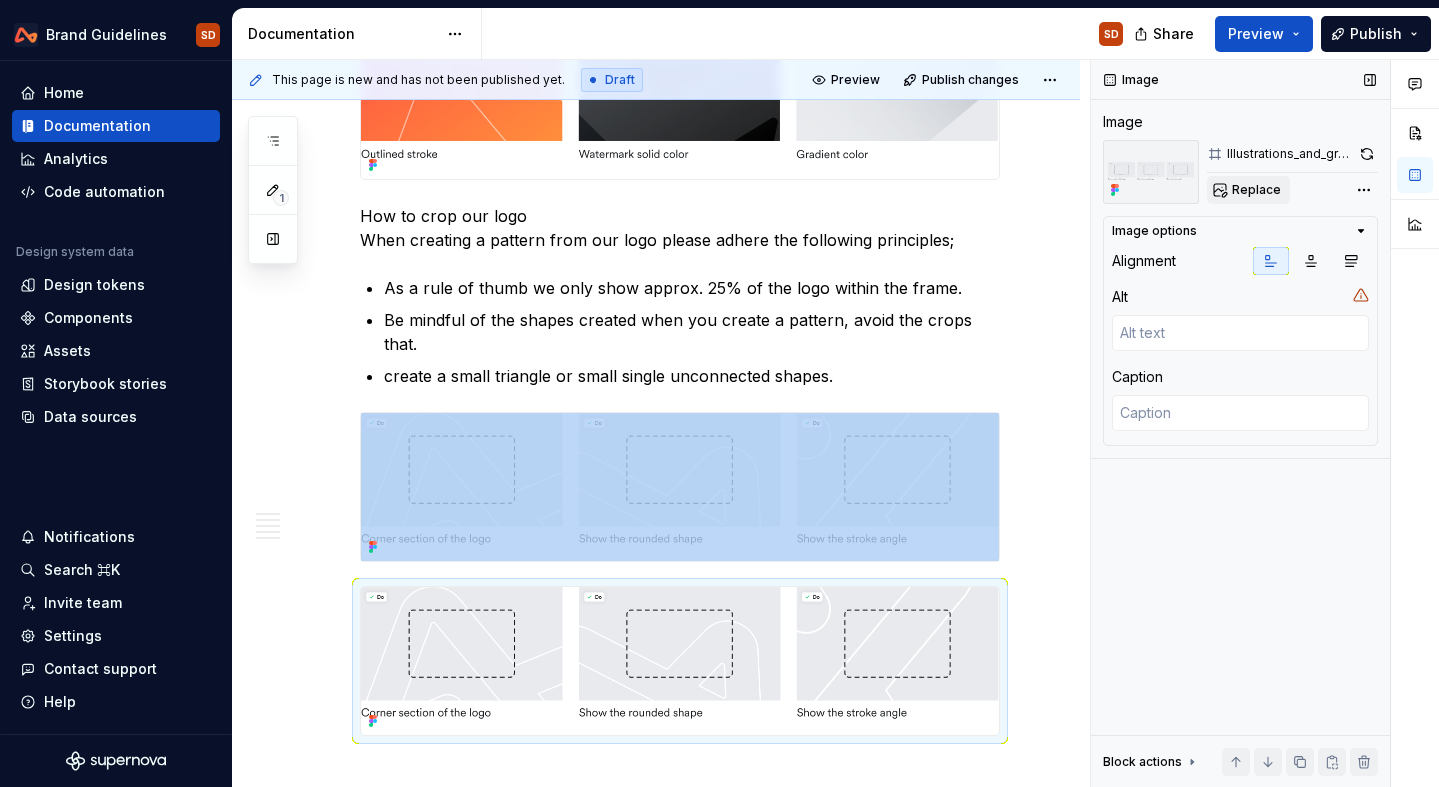 click on "Replace" at bounding box center [1256, 190] 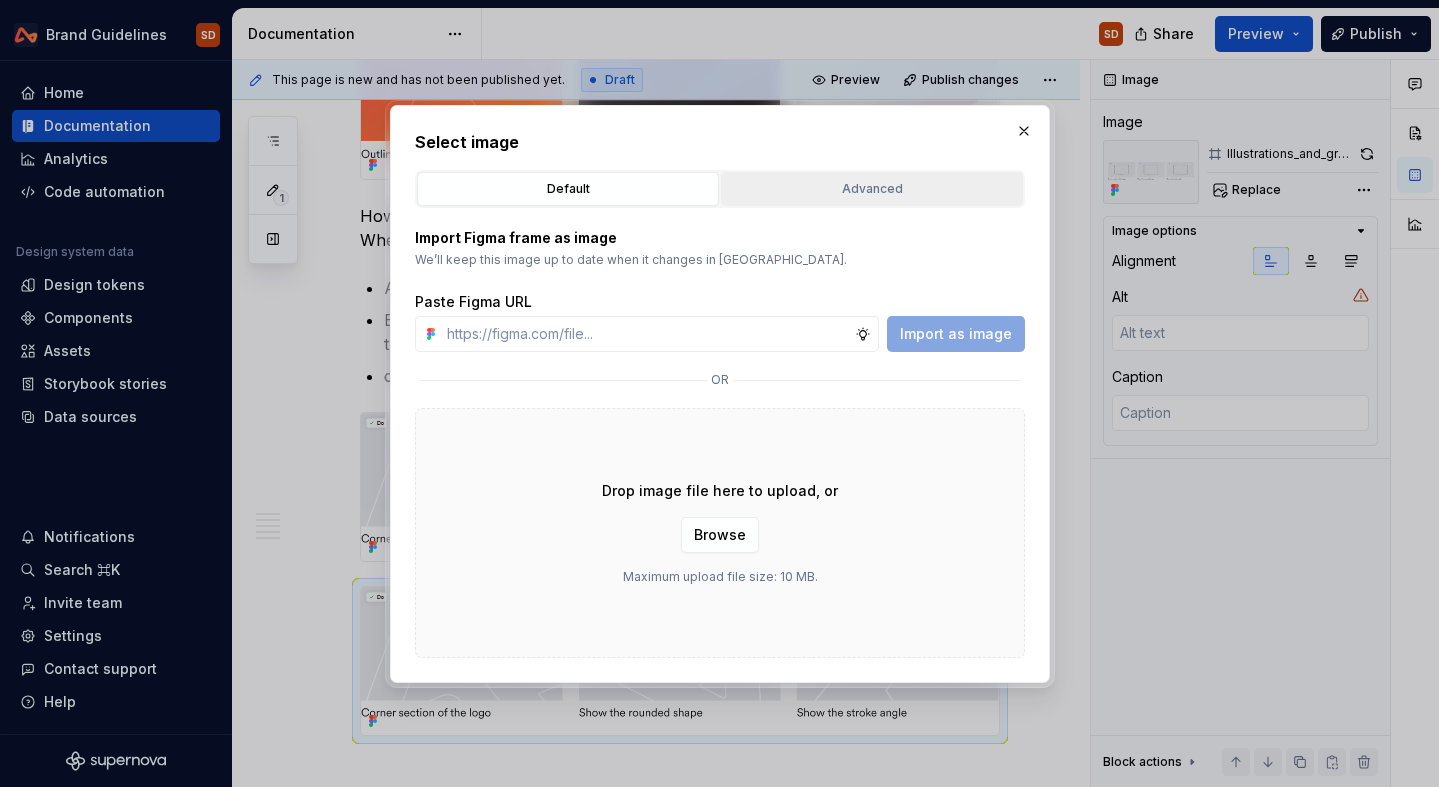 click on "Advanced" at bounding box center (872, 189) 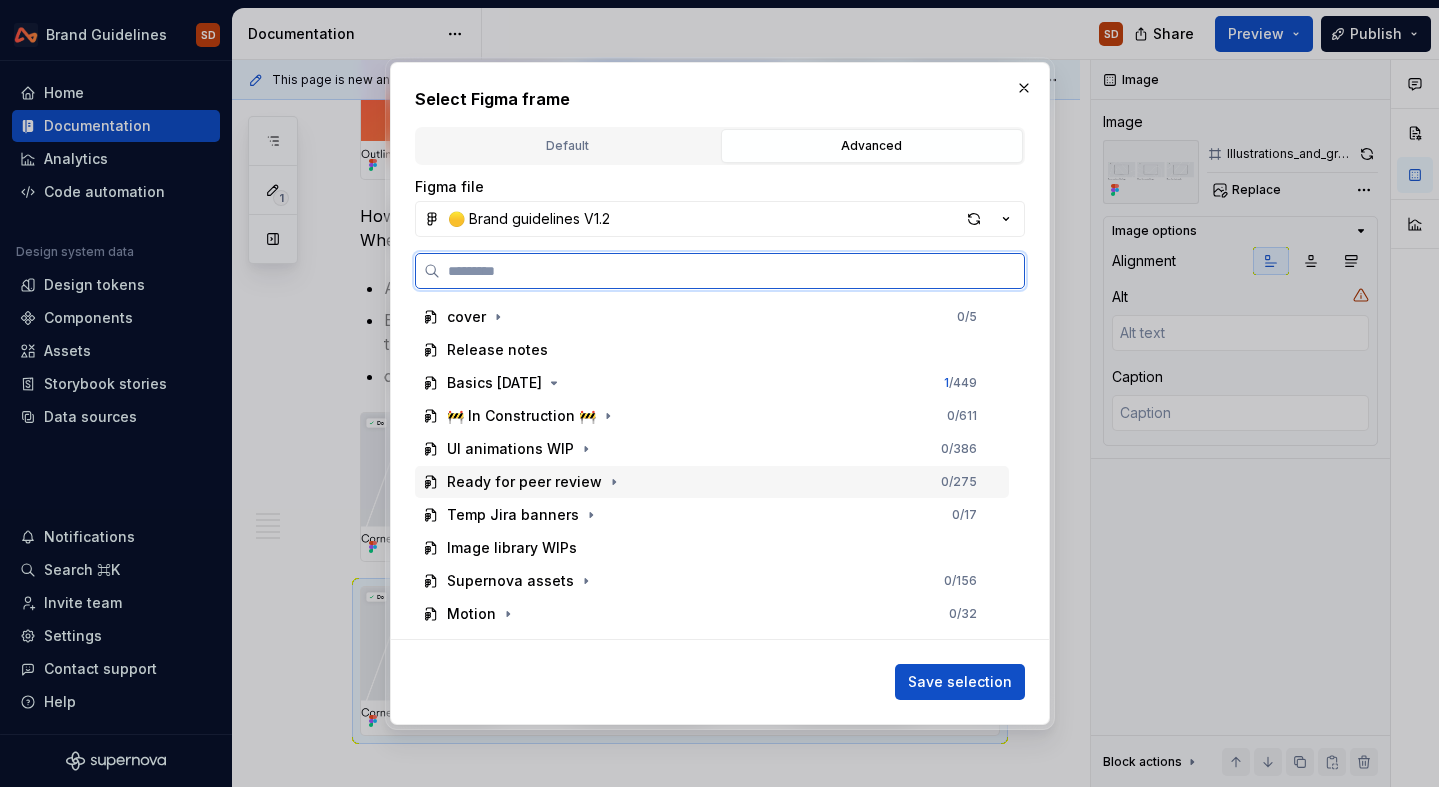click on "Ready for peer review" at bounding box center (524, 482) 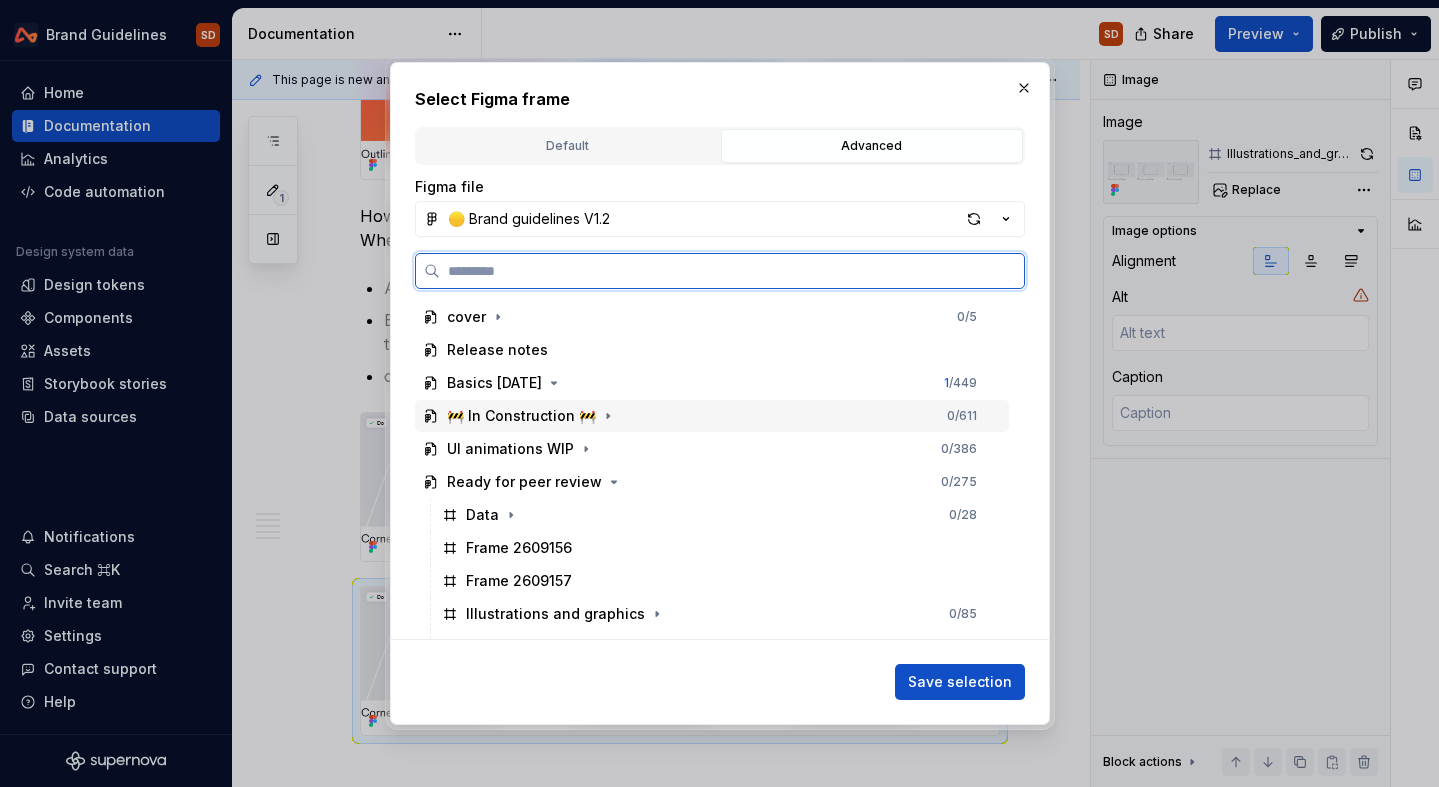 click on "🚧 In Construction 🚧" at bounding box center (521, 416) 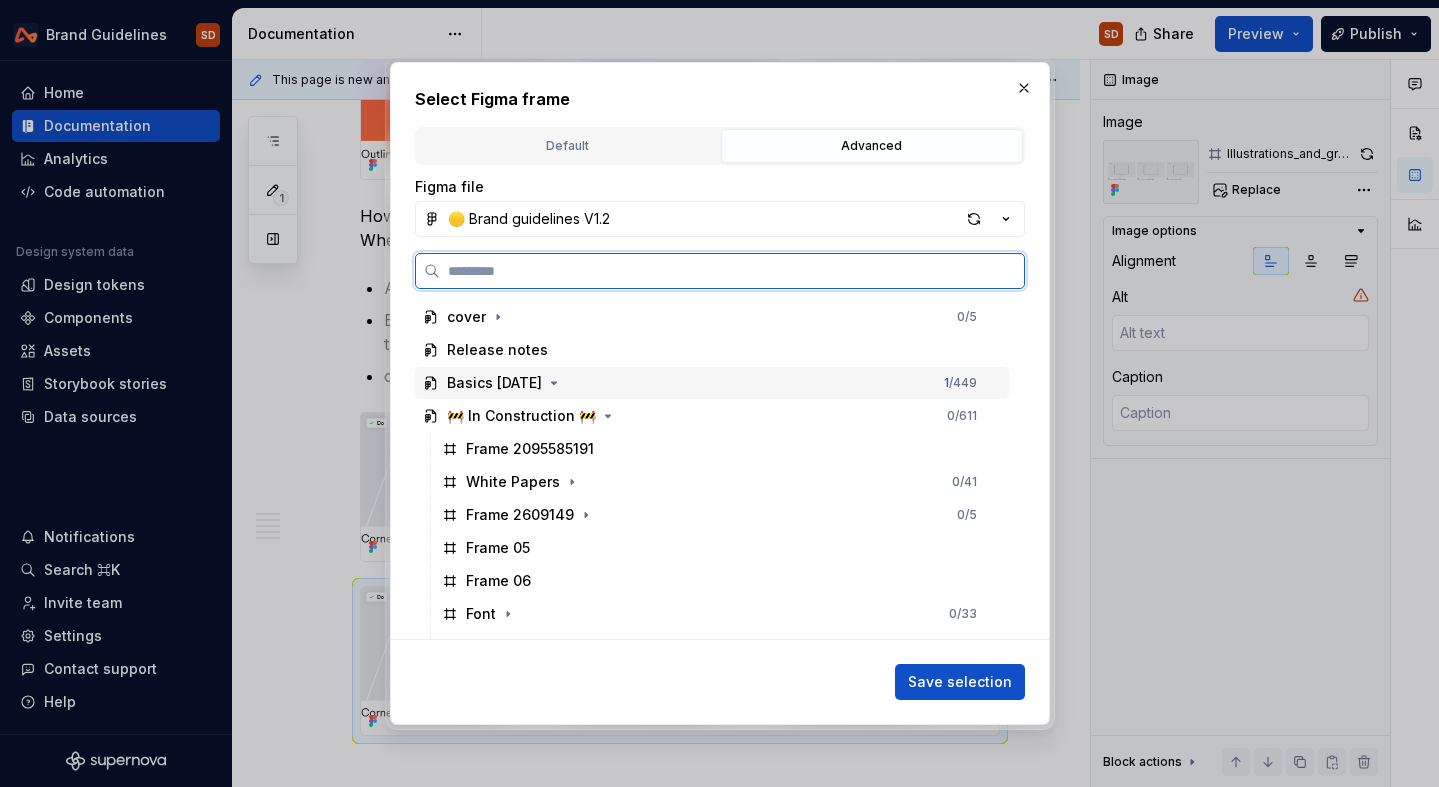 click on "Basics [DATE]" at bounding box center (494, 383) 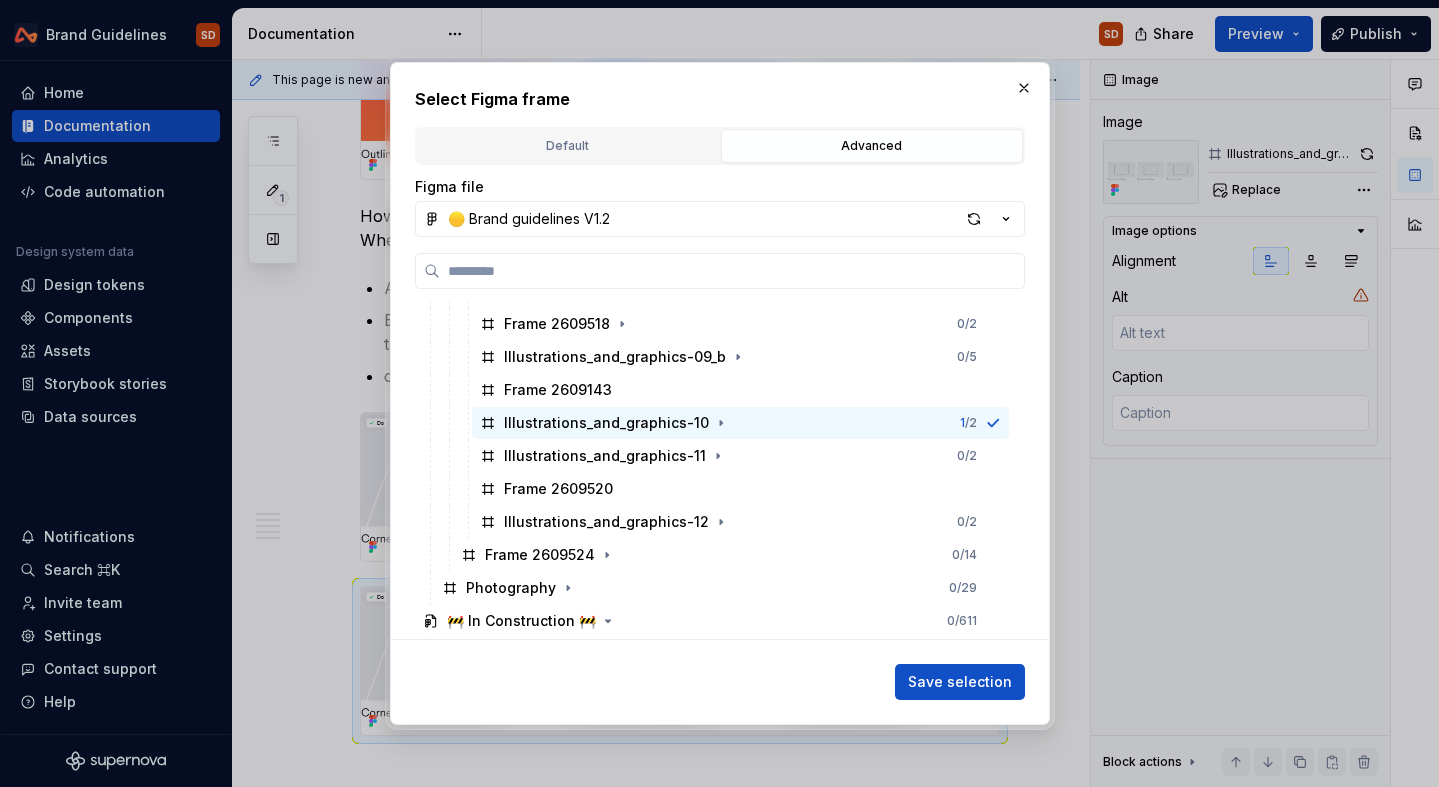 scroll, scrollTop: 687, scrollLeft: 0, axis: vertical 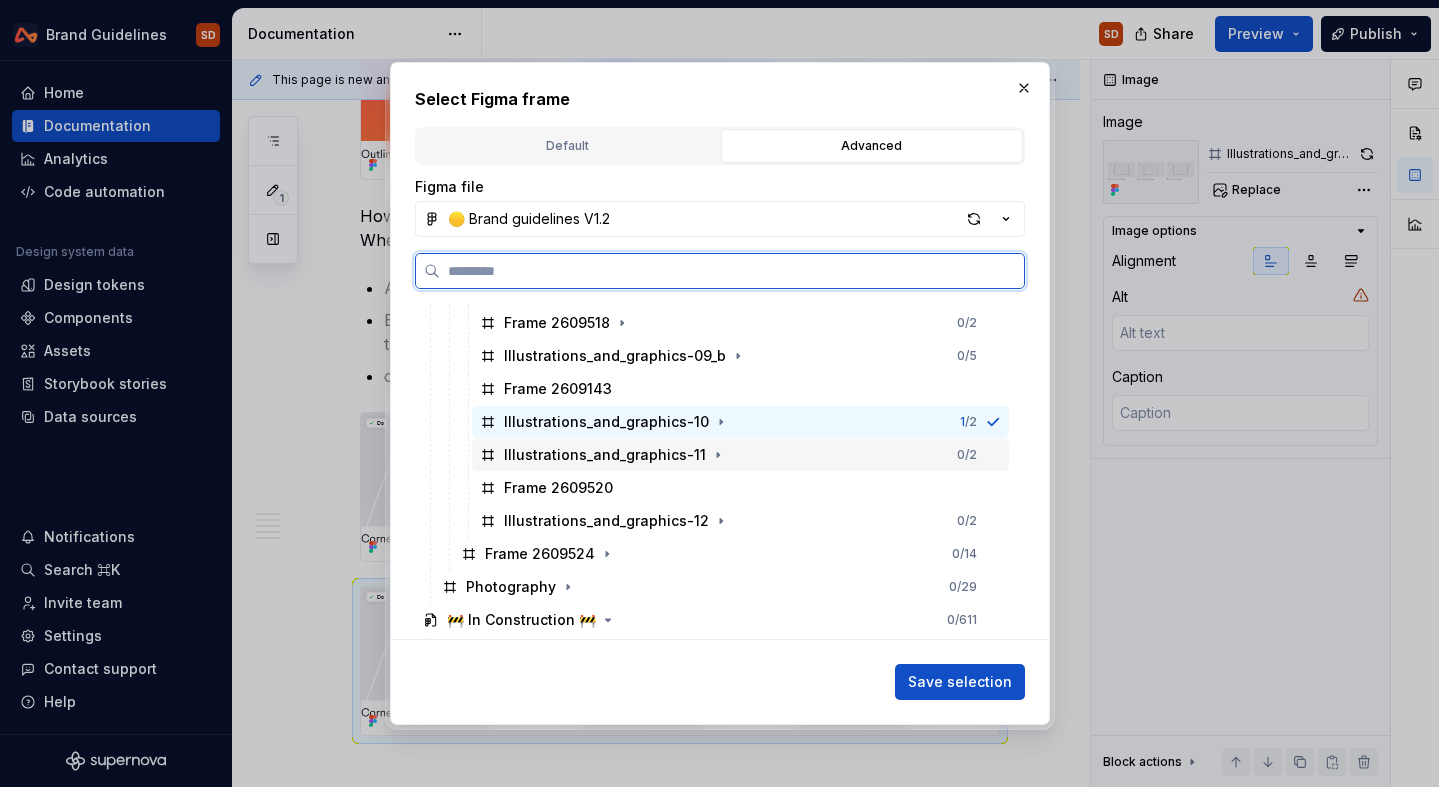 click on "Illustrations_and_graphics-11" at bounding box center (605, 455) 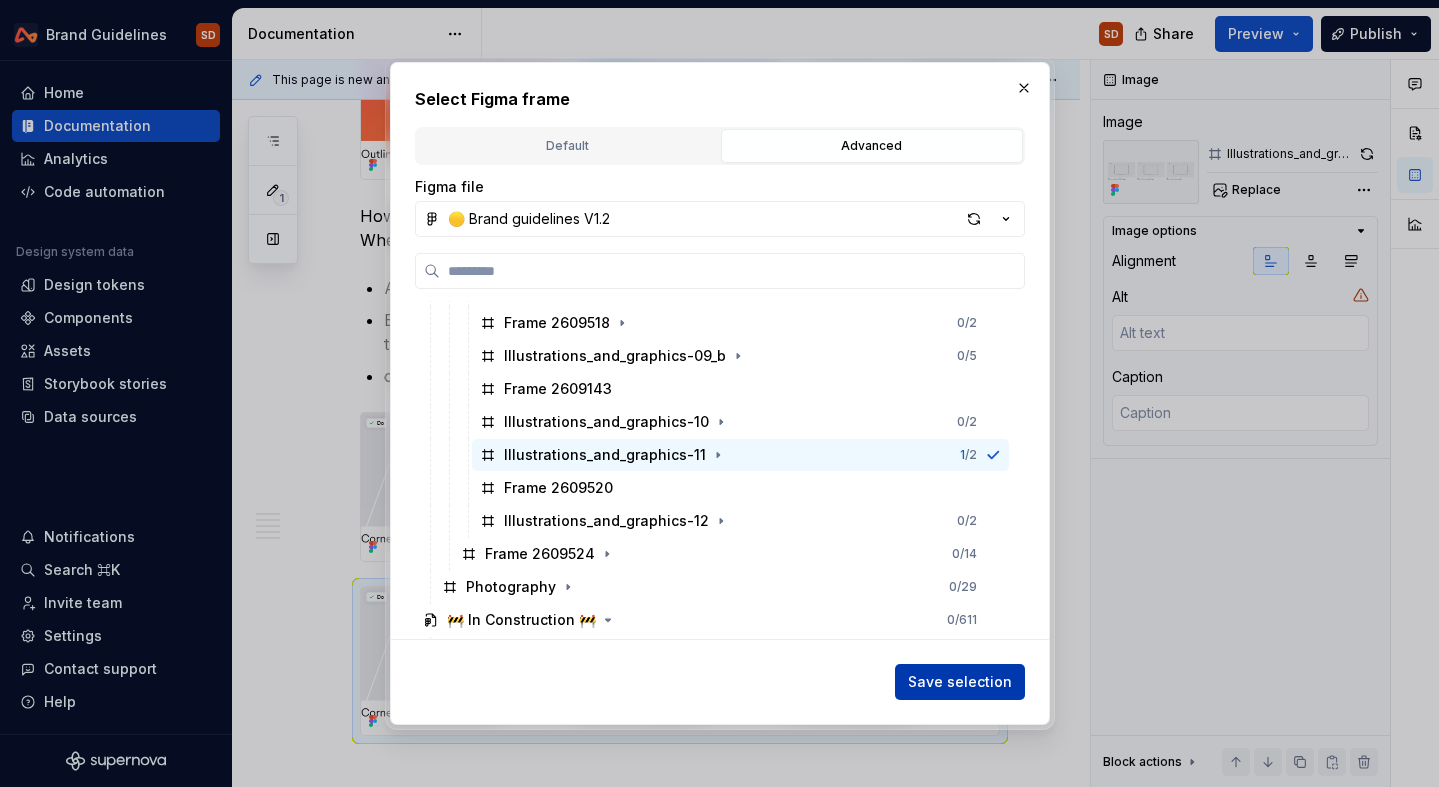 click on "Save selection" at bounding box center [960, 682] 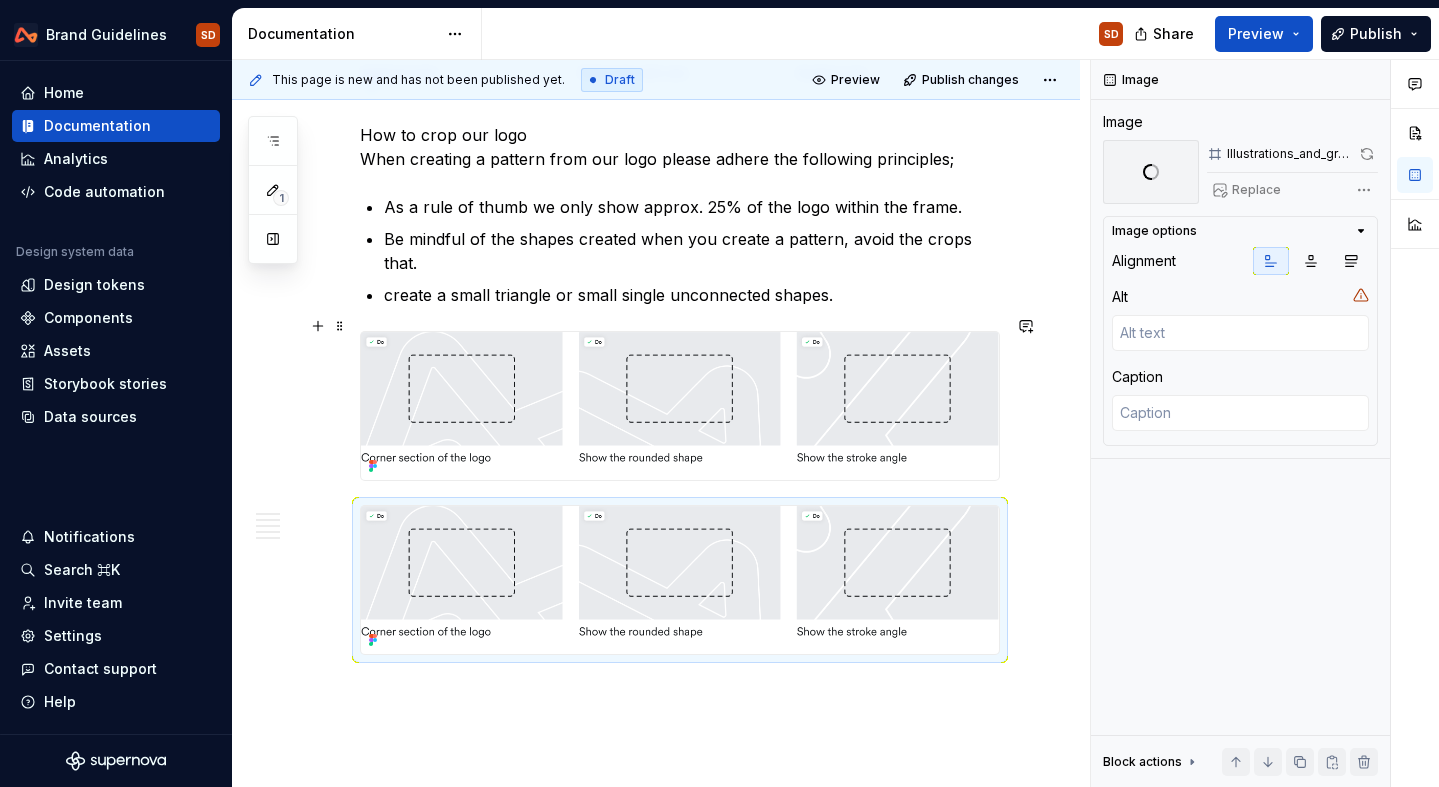 scroll, scrollTop: 3571, scrollLeft: 0, axis: vertical 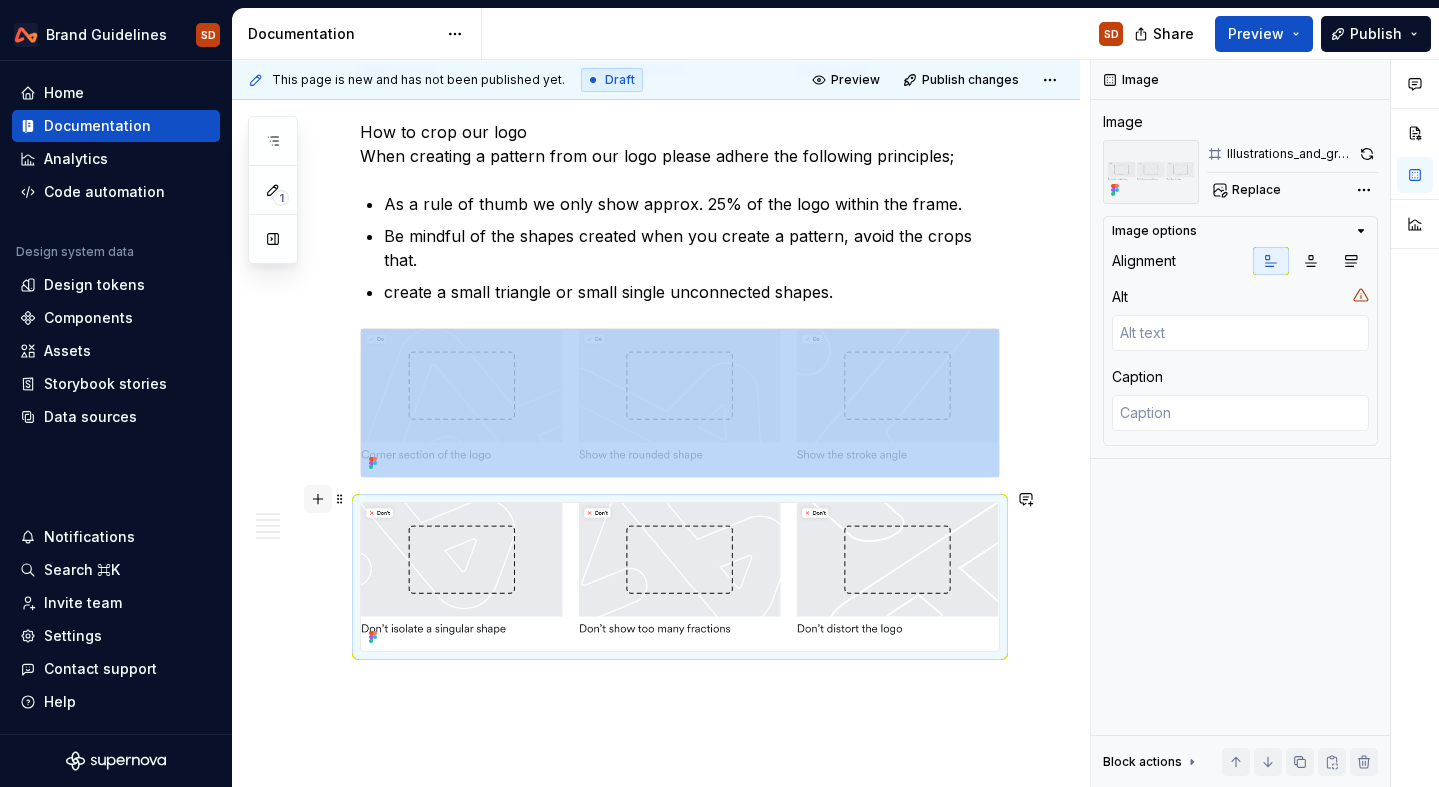 click at bounding box center [318, 499] 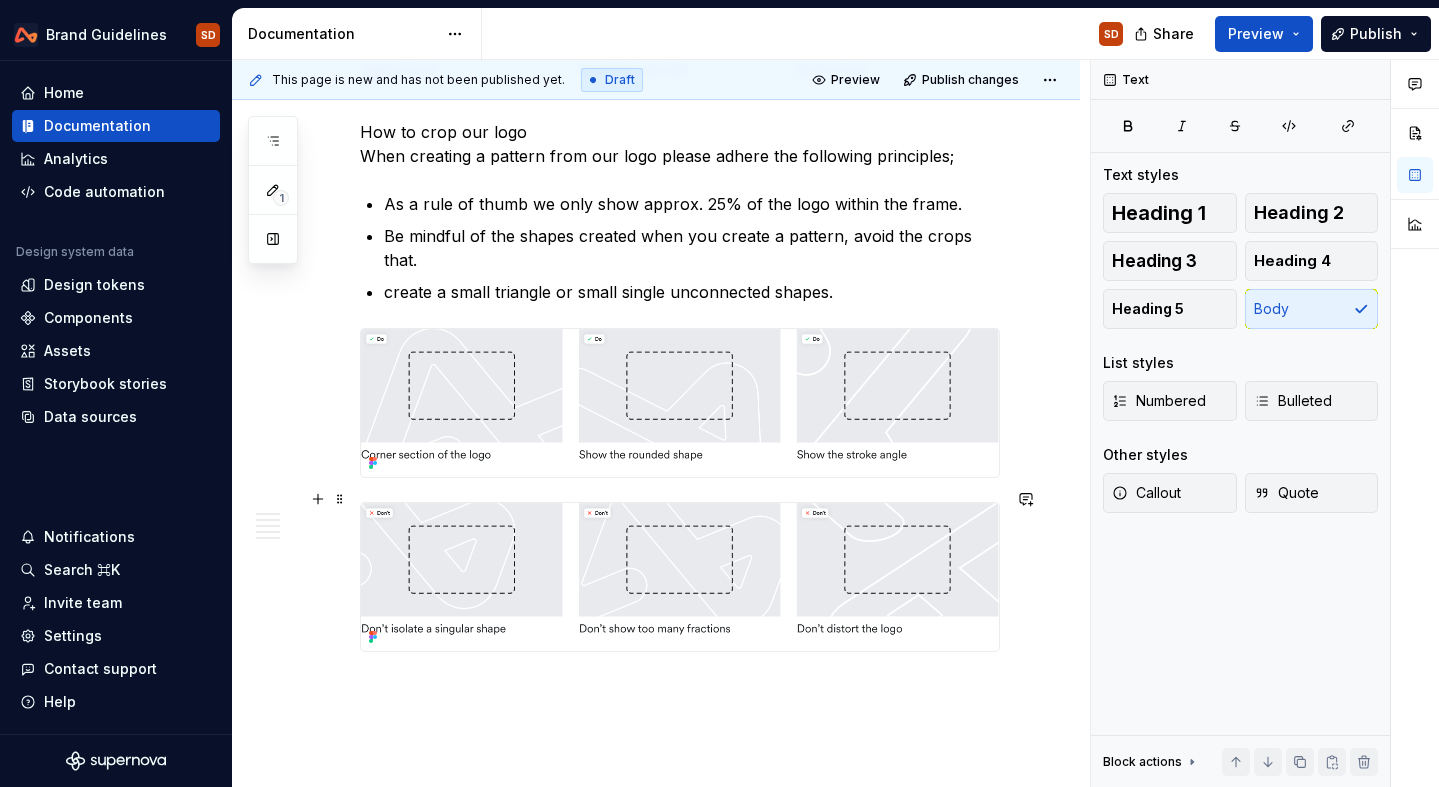 click on "Illustrations Our illustrations are versatile visual tools that enhance creativity, clarity, and personality in content. Using illustration Illustrations in our designs enhance storytelling and provide greater creative flexibility. Illustration formula If you need to create an illustration for our brand, use this set of principles and steps to guide the creation. Graphics and patterns We have a graphics and pattern system that is derived from our logo, these textures can be made up using either;  Parts of our logo that create new shapes and textures. Cropping our logo in a dynamic way to create patterns. Creating patterns using two logos. Graphics and patterns using the Airwallex logo To create textures and patterns we can use sections of logo as a visual device. To create this you start by cropping a section of our logo into a dynamic and abstract pattern.  Apply one of three visual treatments to cropped sections: outlined, watermark or gradient colours. How to crop our logo" at bounding box center [656, -1093] 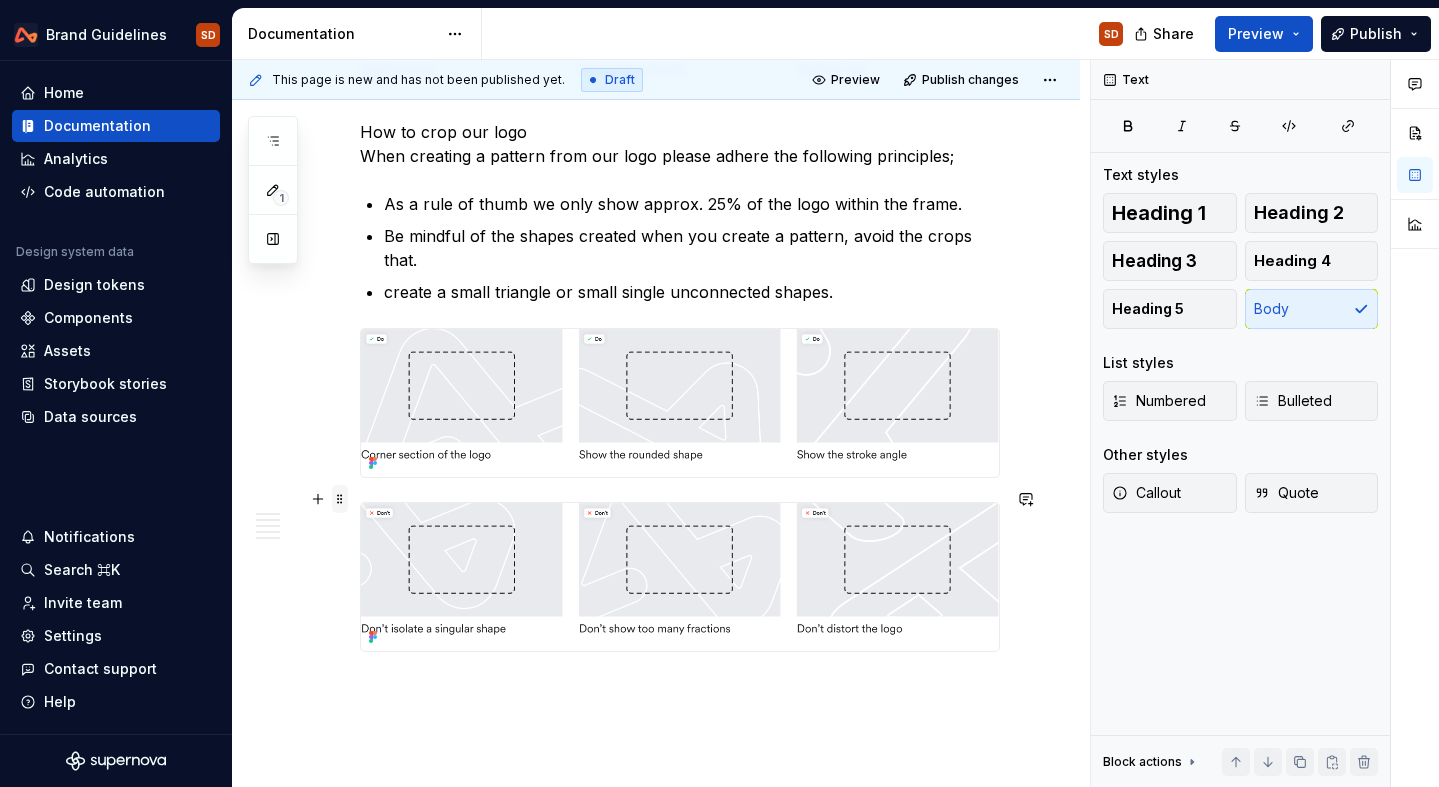 click at bounding box center (340, 499) 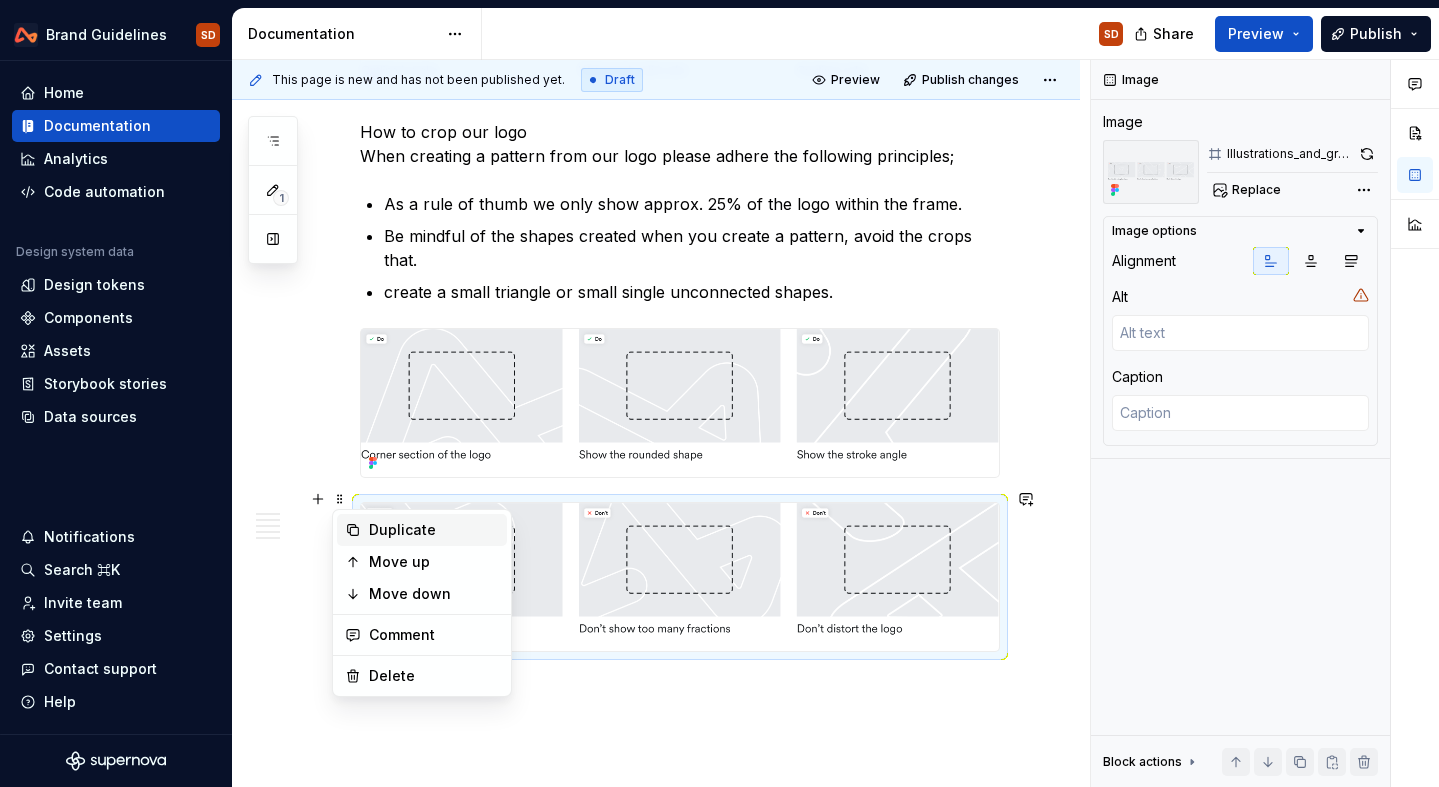 click on "Duplicate" at bounding box center (434, 530) 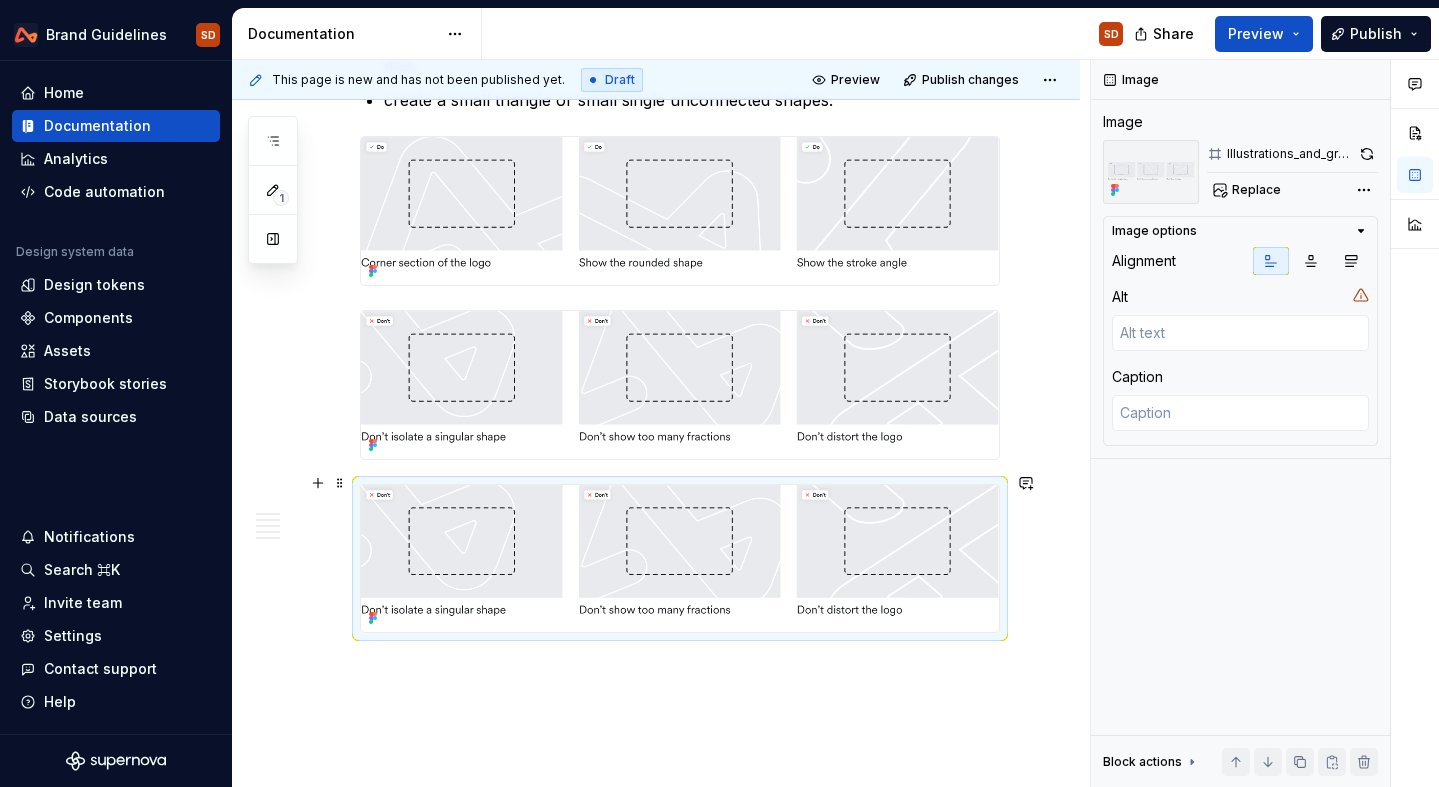 scroll, scrollTop: 3784, scrollLeft: 0, axis: vertical 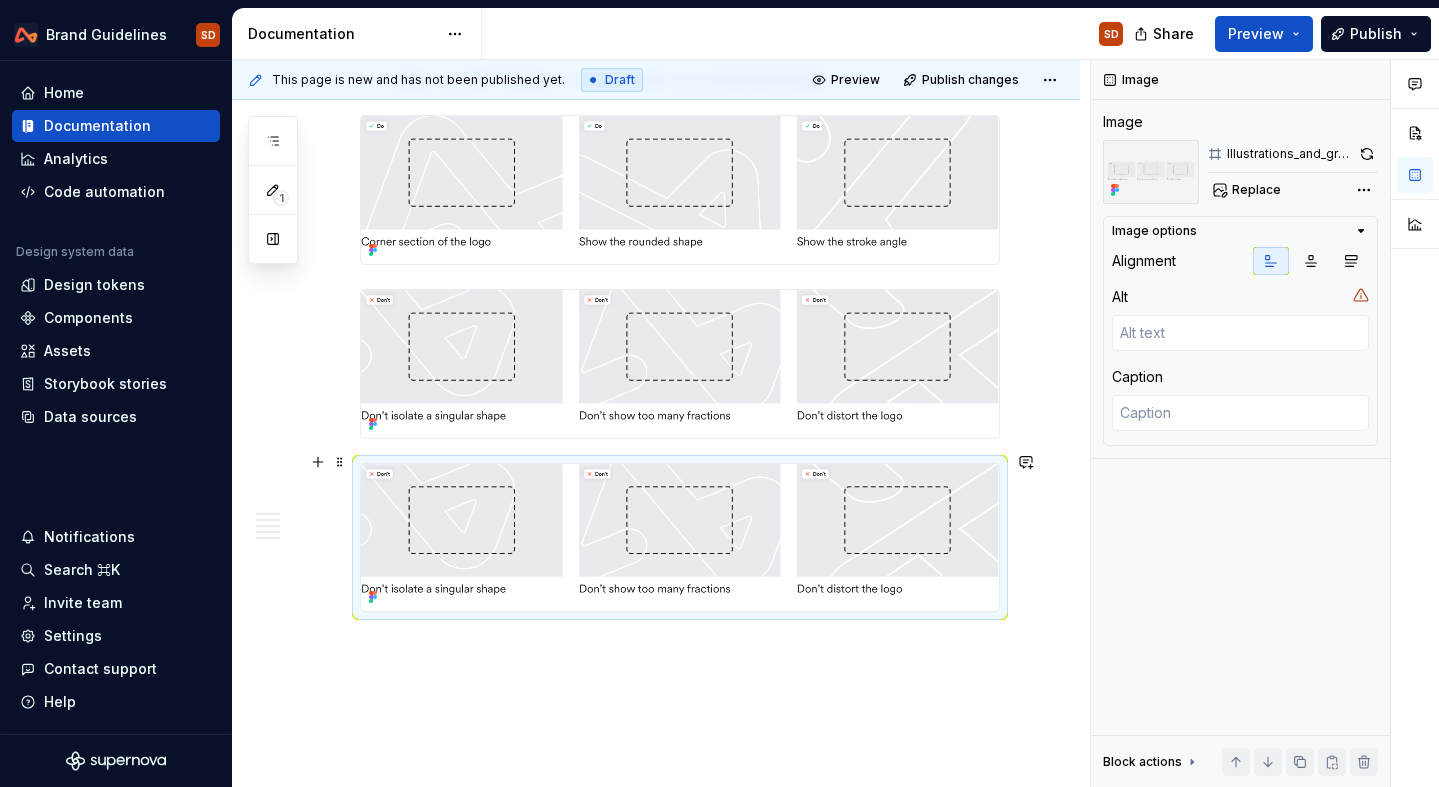 click at bounding box center (680, 538) 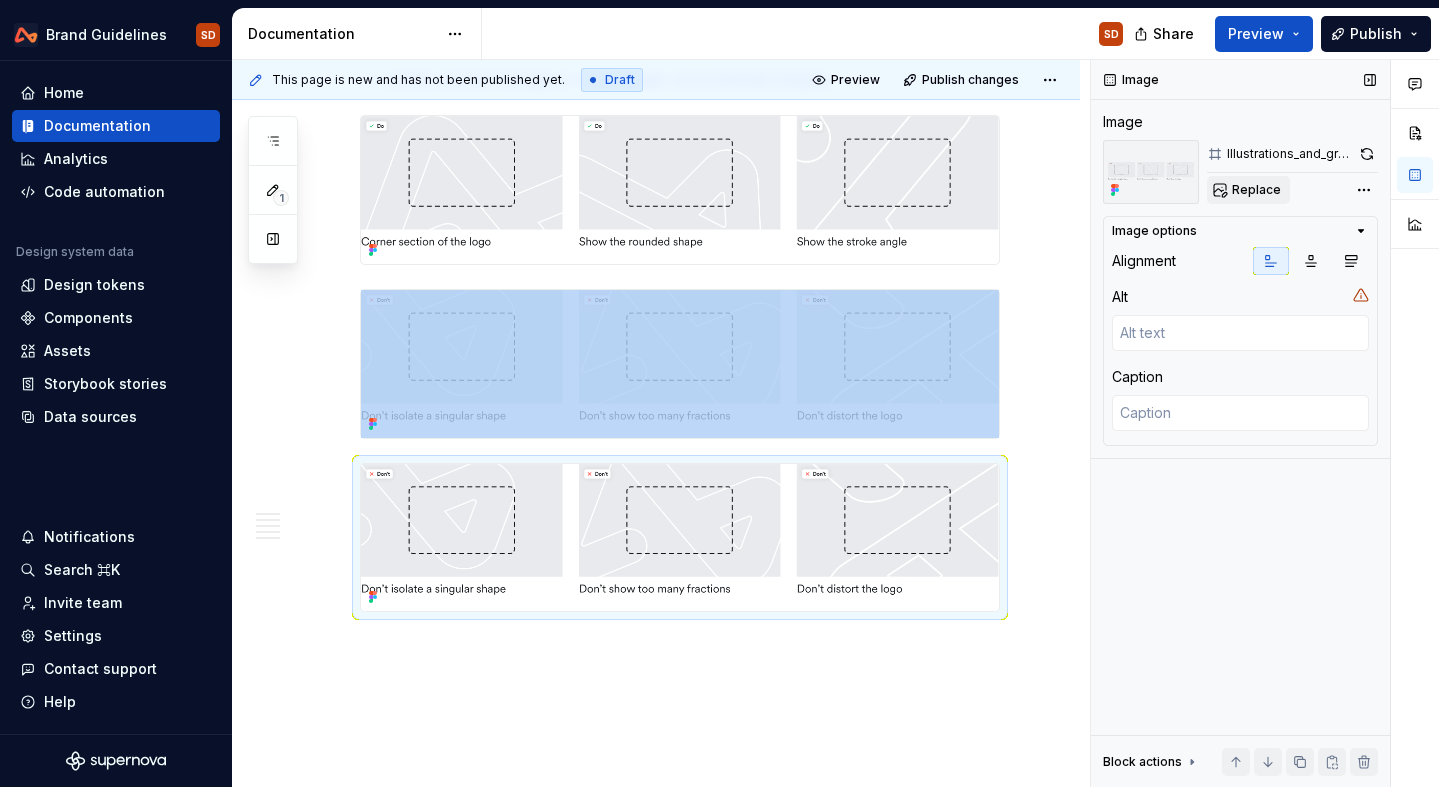 click on "Replace" at bounding box center (1256, 190) 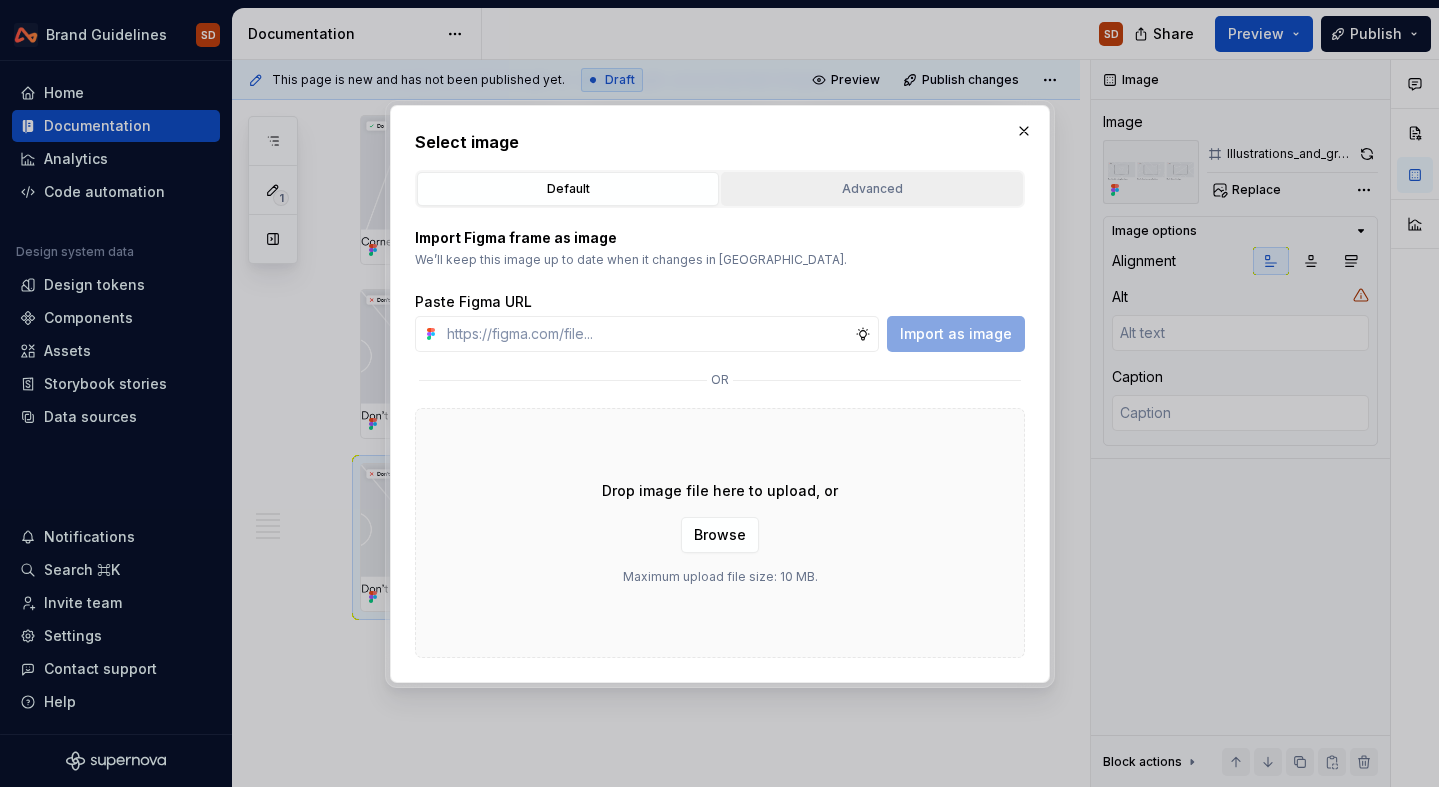 click on "Advanced" at bounding box center [872, 189] 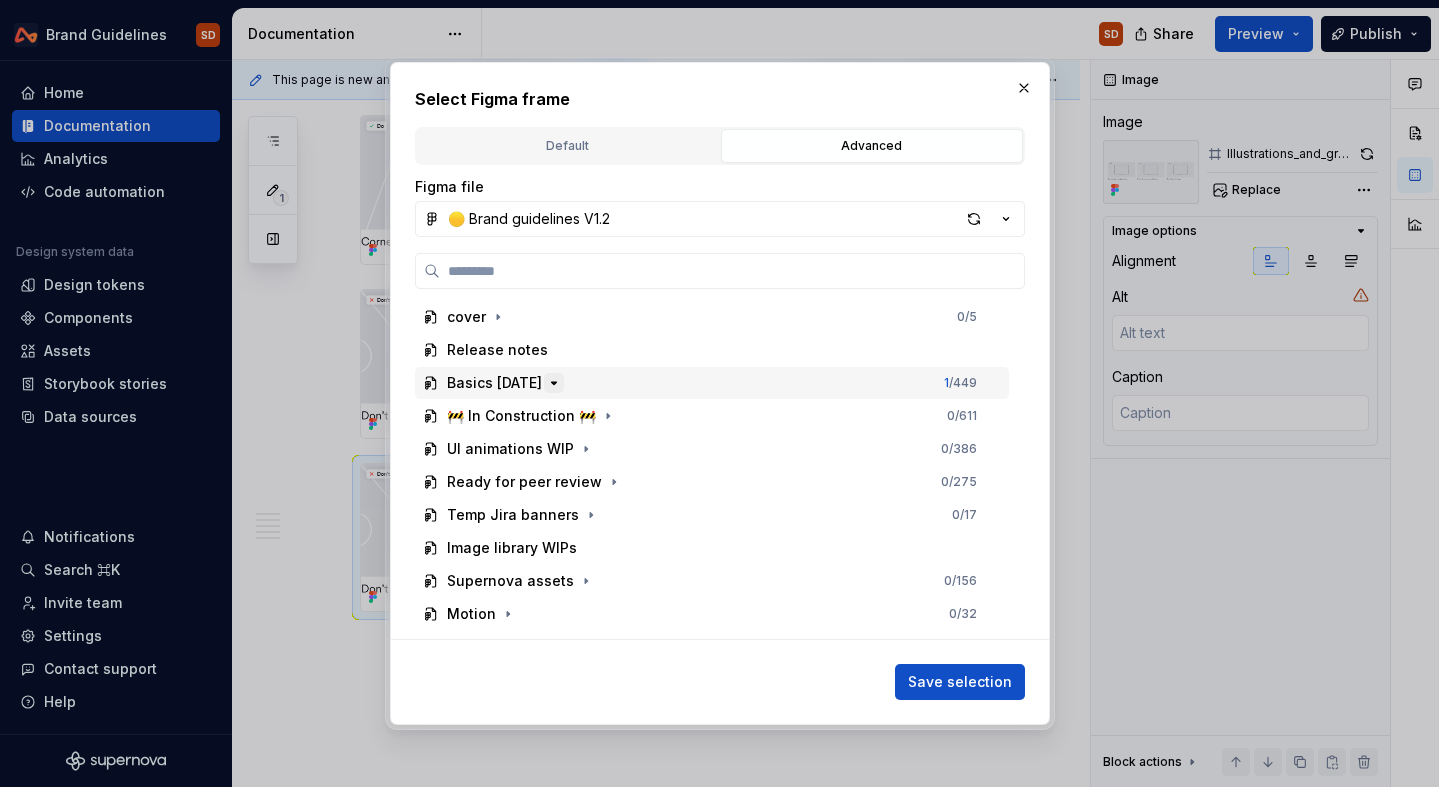 click 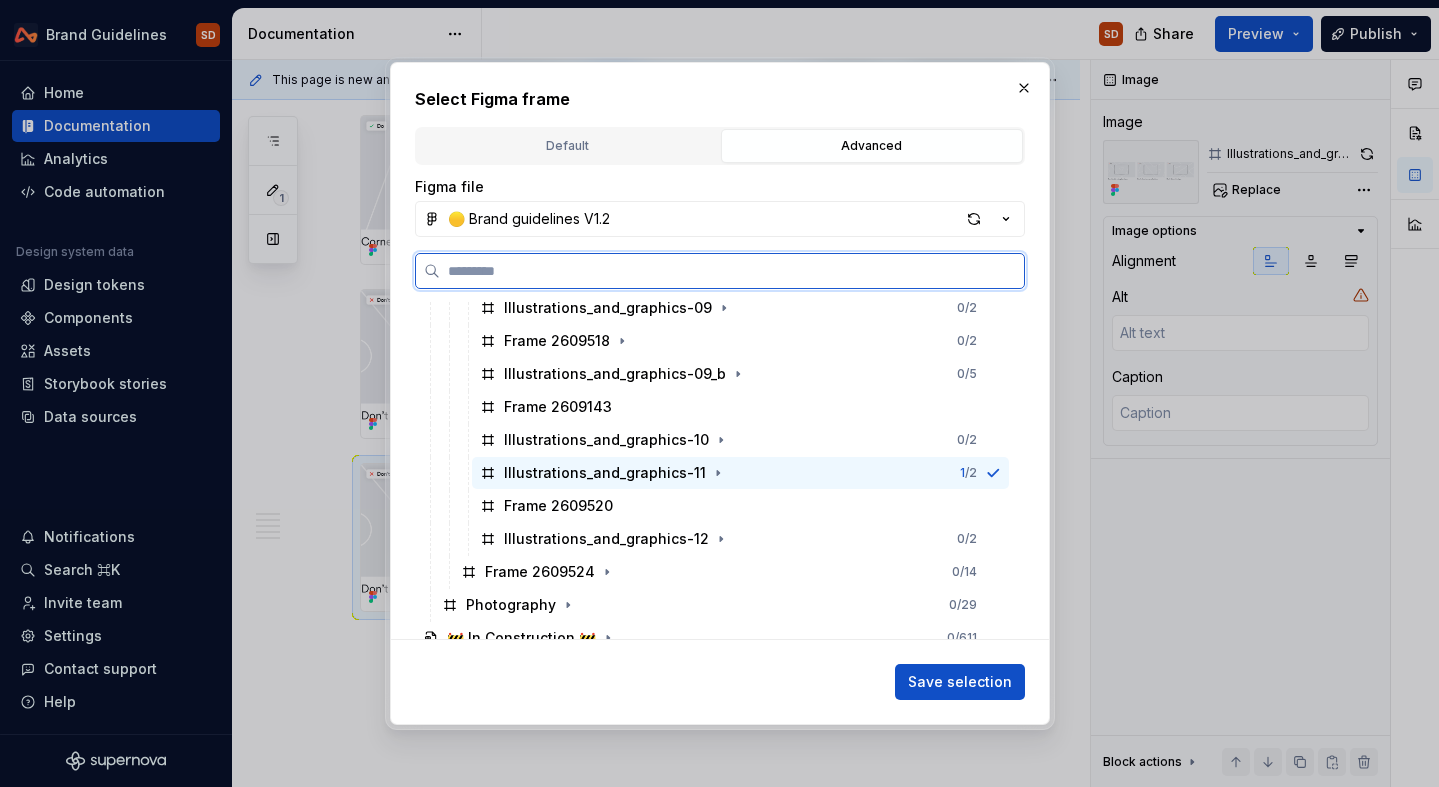 scroll, scrollTop: 676, scrollLeft: 0, axis: vertical 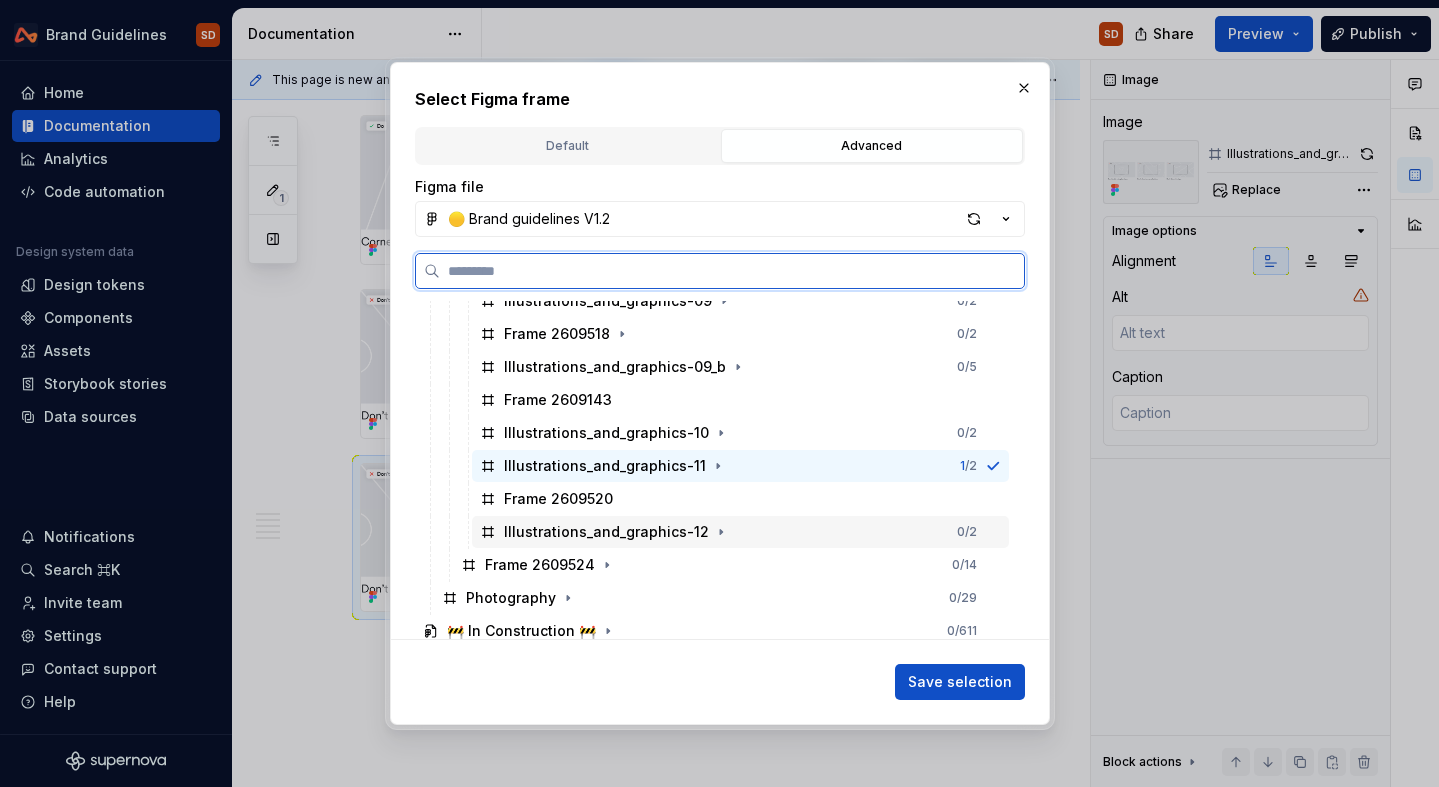 click on "Illustrations_and_graphics-12" at bounding box center (606, 532) 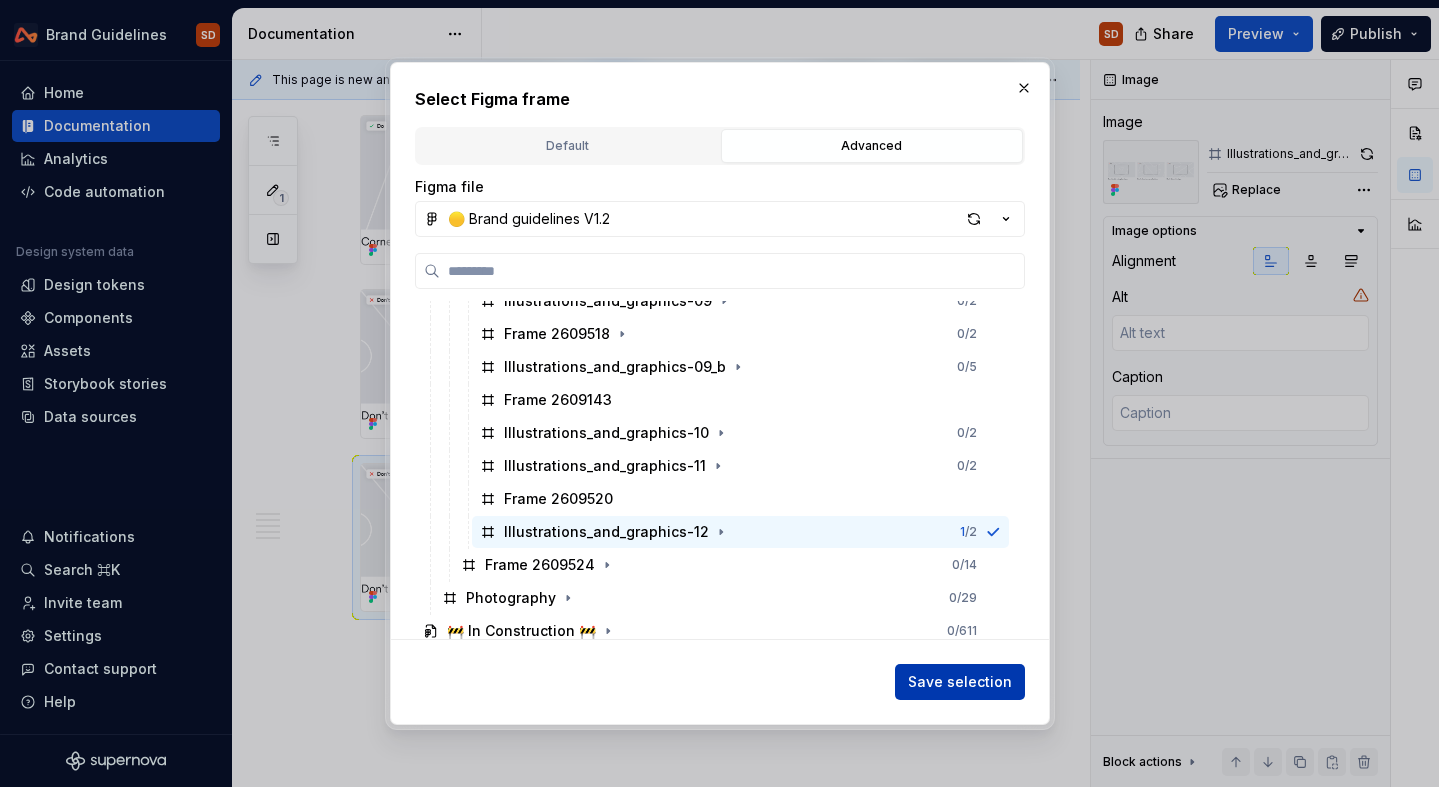 click on "Save selection" at bounding box center (960, 682) 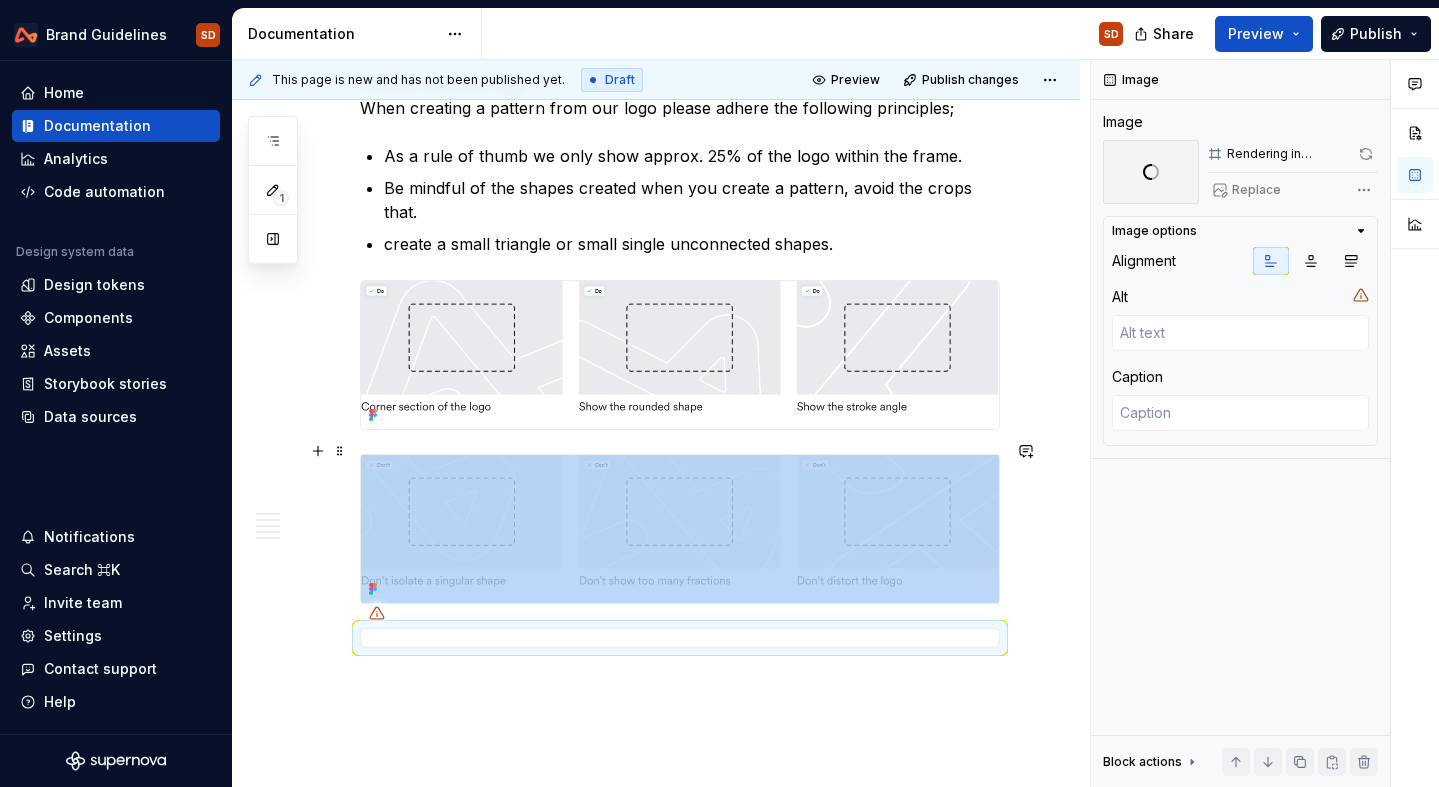 scroll, scrollTop: 3576, scrollLeft: 0, axis: vertical 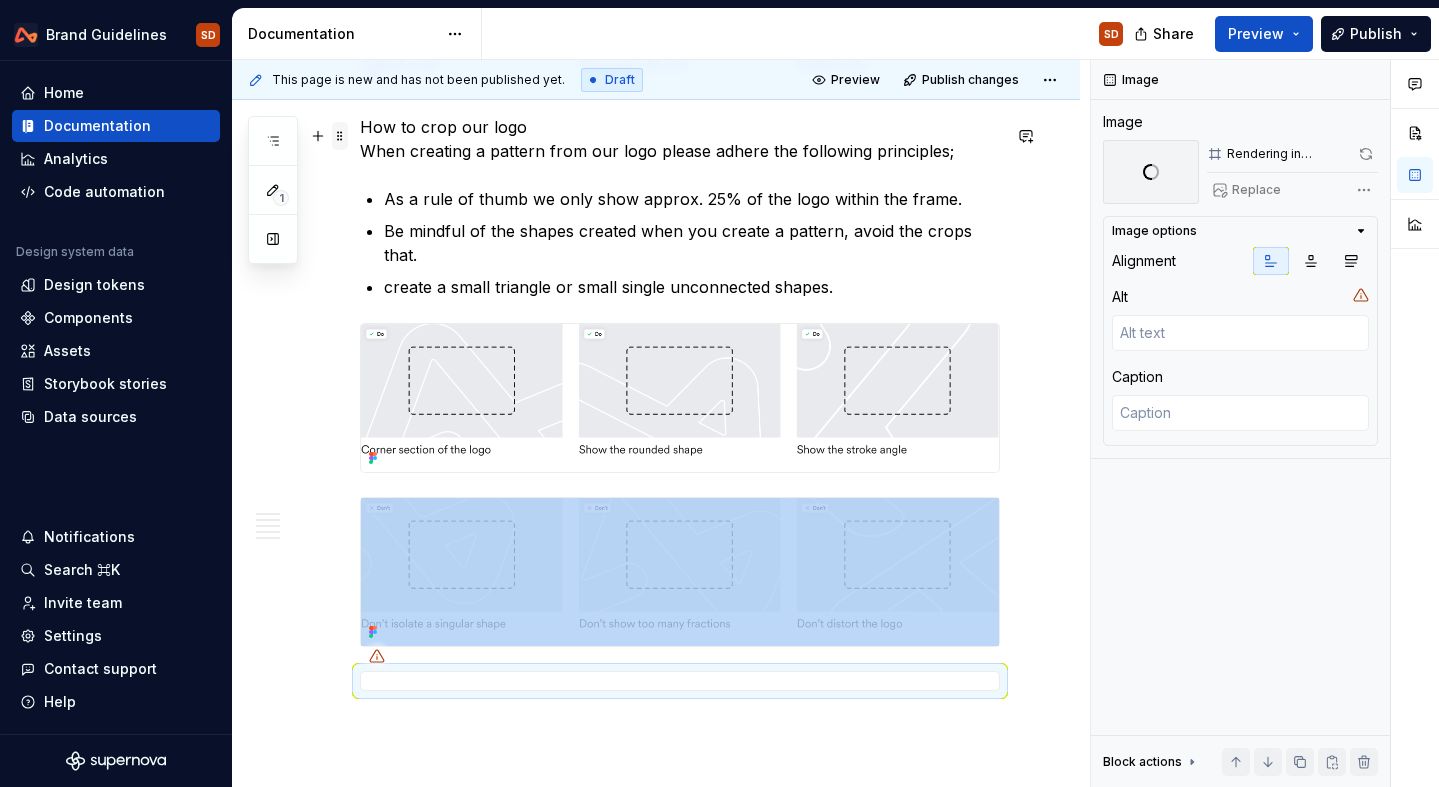 click at bounding box center (340, 136) 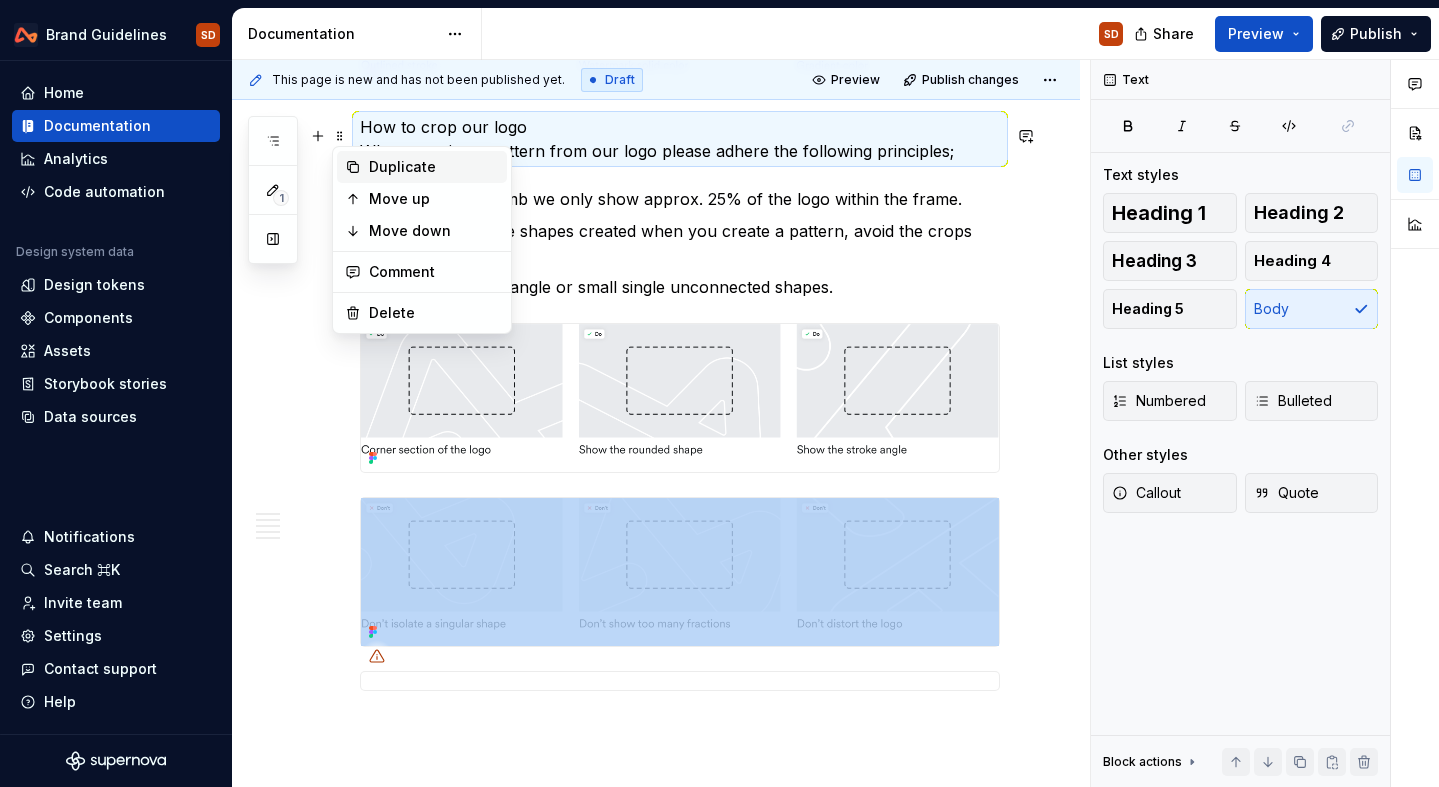 click on "Duplicate" at bounding box center [434, 167] 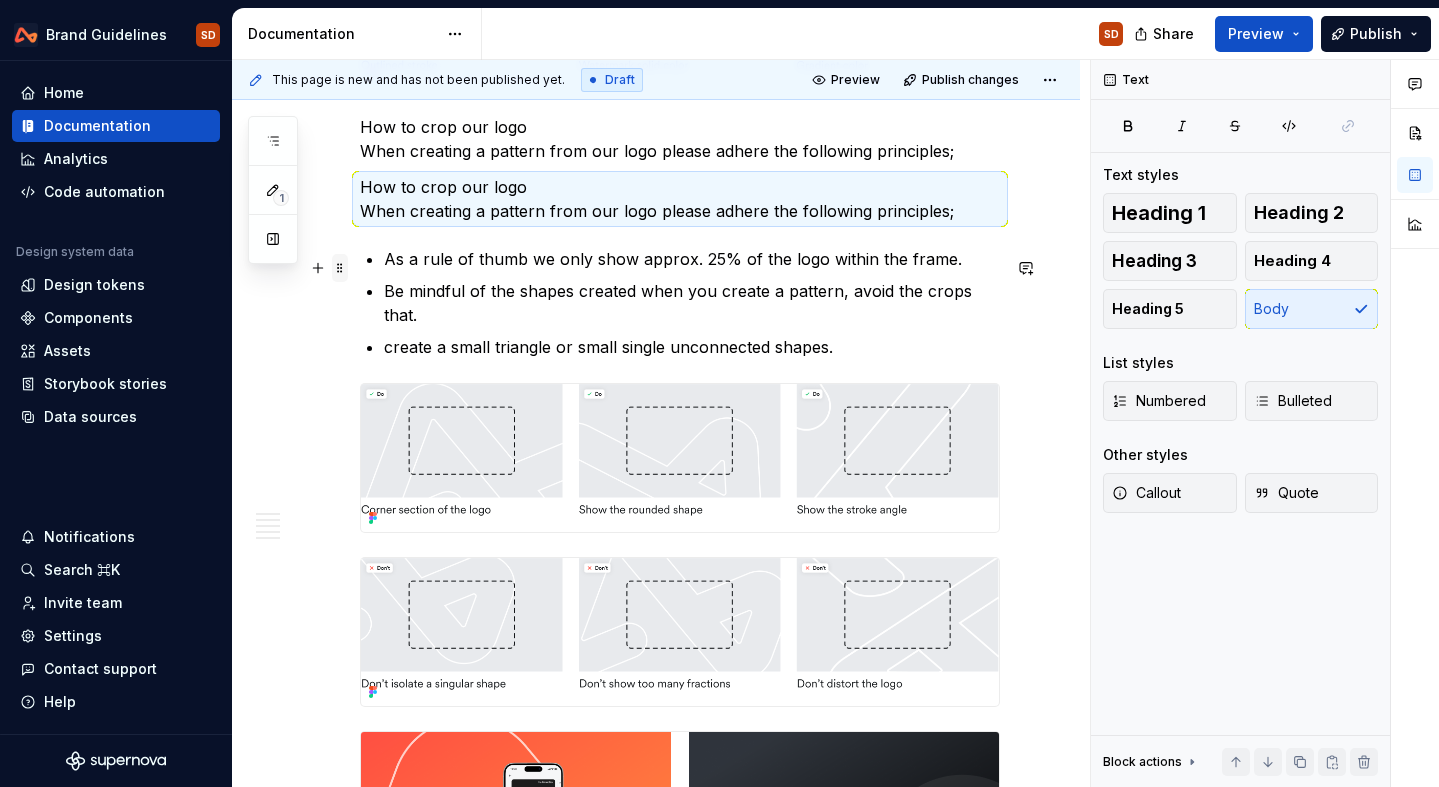 click at bounding box center [340, 268] 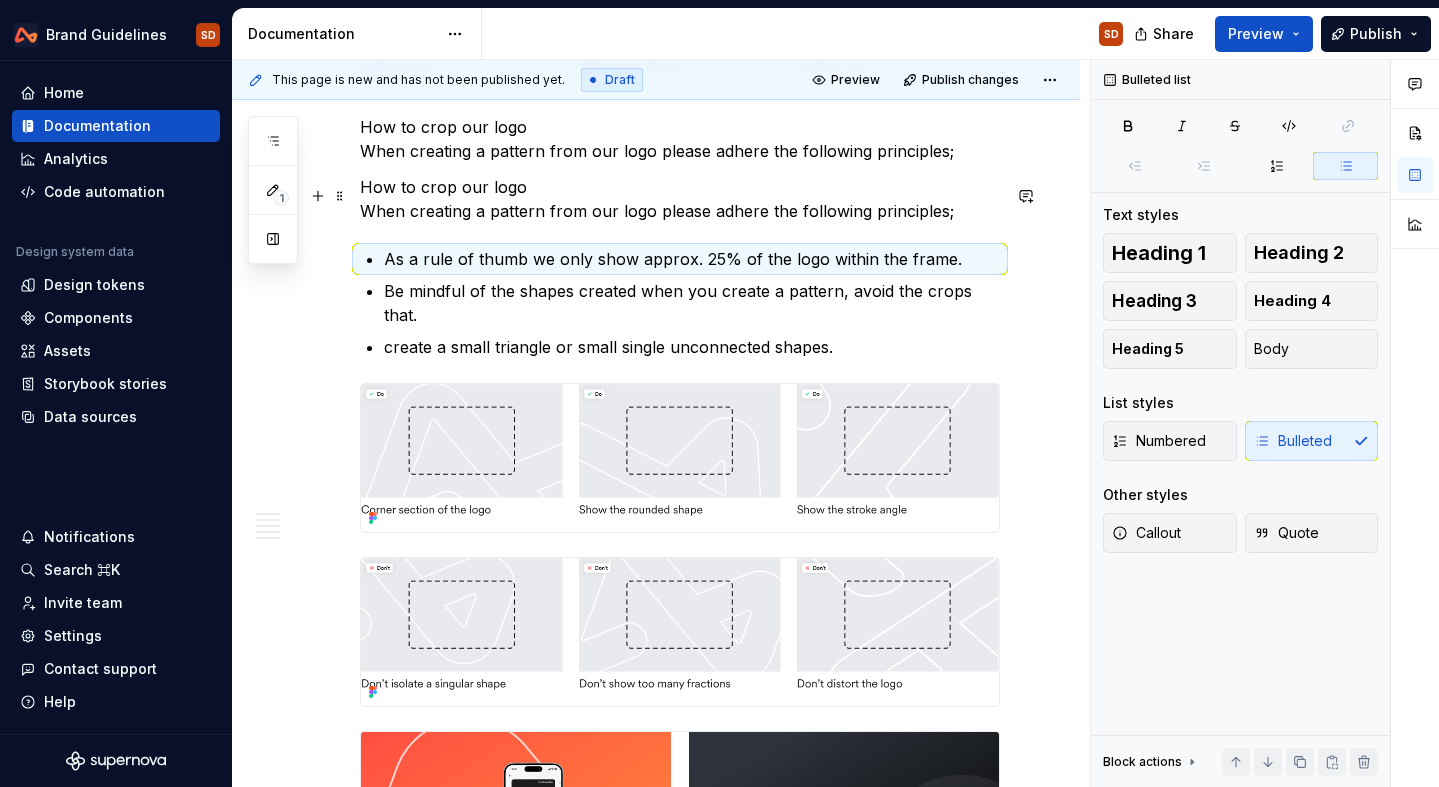 click on "Illustrations Our illustrations are versatile visual tools that enhance creativity, clarity, and personality in content. Using illustration Illustrations in our designs enhance storytelling and provide greater creative flexibility. Illustration formula If you need to create an illustration for our brand, use this set of principles and steps to guide the creation. Graphics and patterns We have a graphics and pattern system that is derived from our logo, these textures can be made up using either;  Parts of our logo that create new shapes and textures. Cropping our logo in a dynamic way to create patterns. Creating patterns using two logos. Graphics and patterns using the Airwallex logo To create textures and patterns we can use sections of logo as a visual device. To create this you start by cropping a section of our logo into a dynamic and abstract pattern.  Apply one of three visual treatments to cropped sections: outlined, watermark or gradient colours. How to crop our logo How to crop our logo" at bounding box center (656, -944) 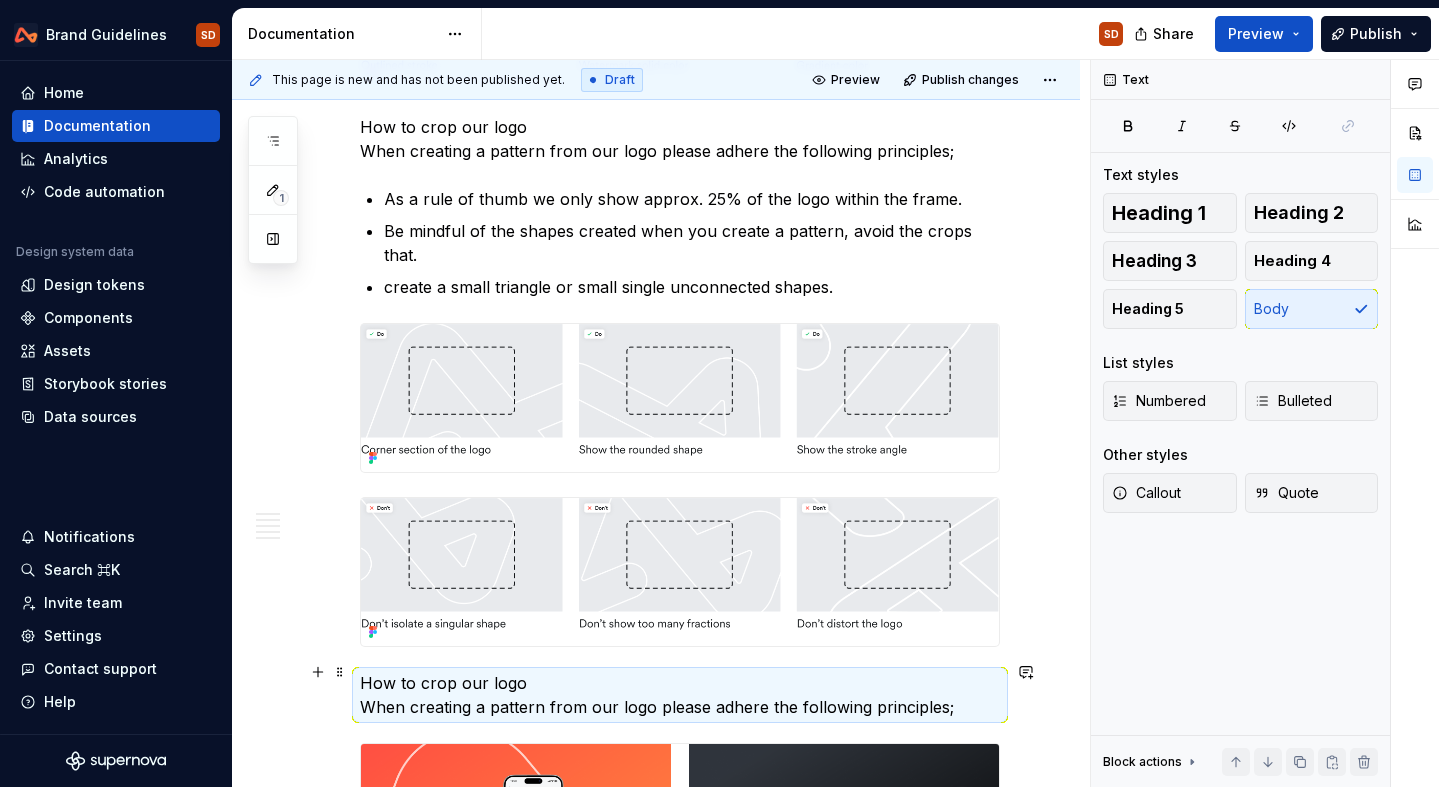 click on "How to crop our logo When creating a pattern from our logo please adhere the following principles;" at bounding box center [680, 695] 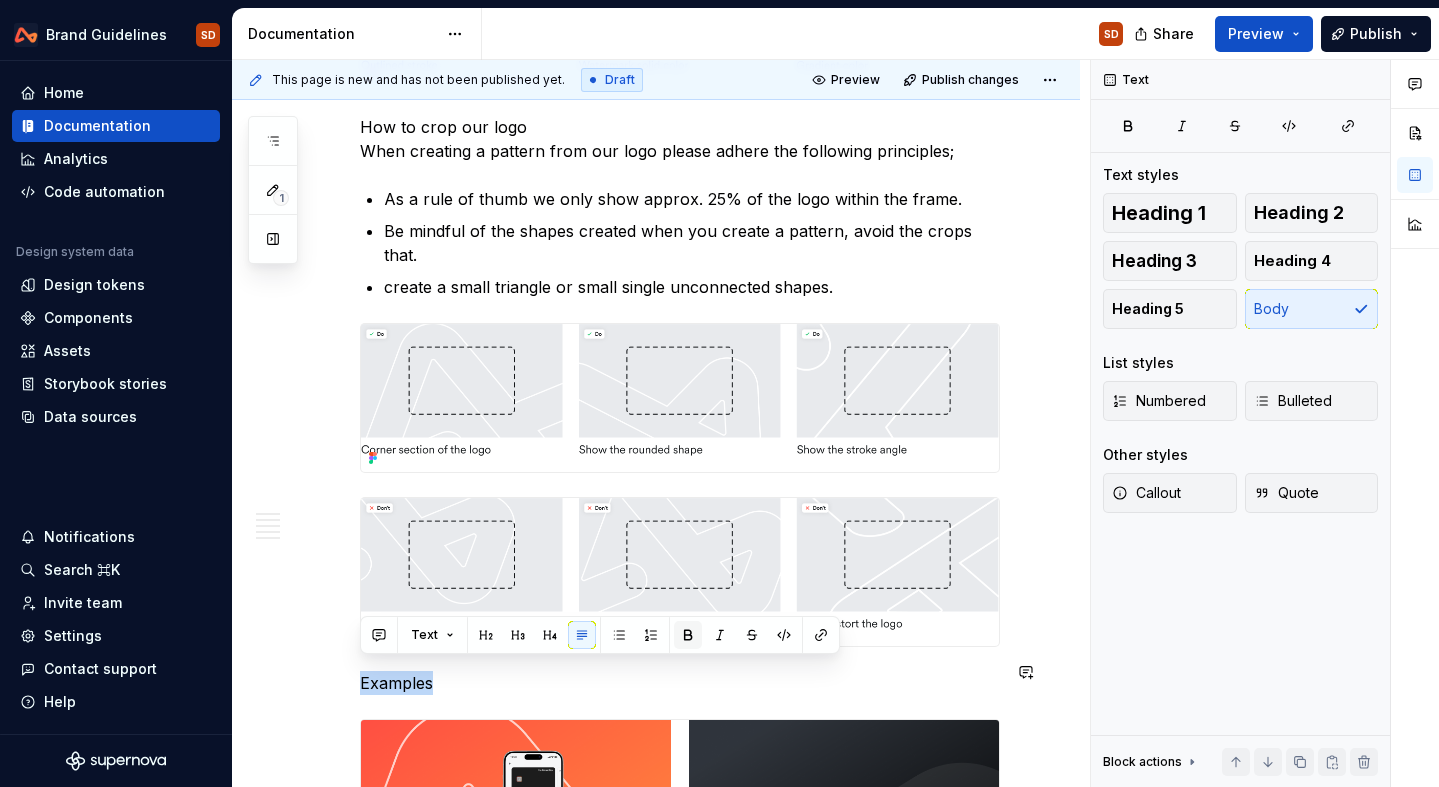 click at bounding box center (688, 635) 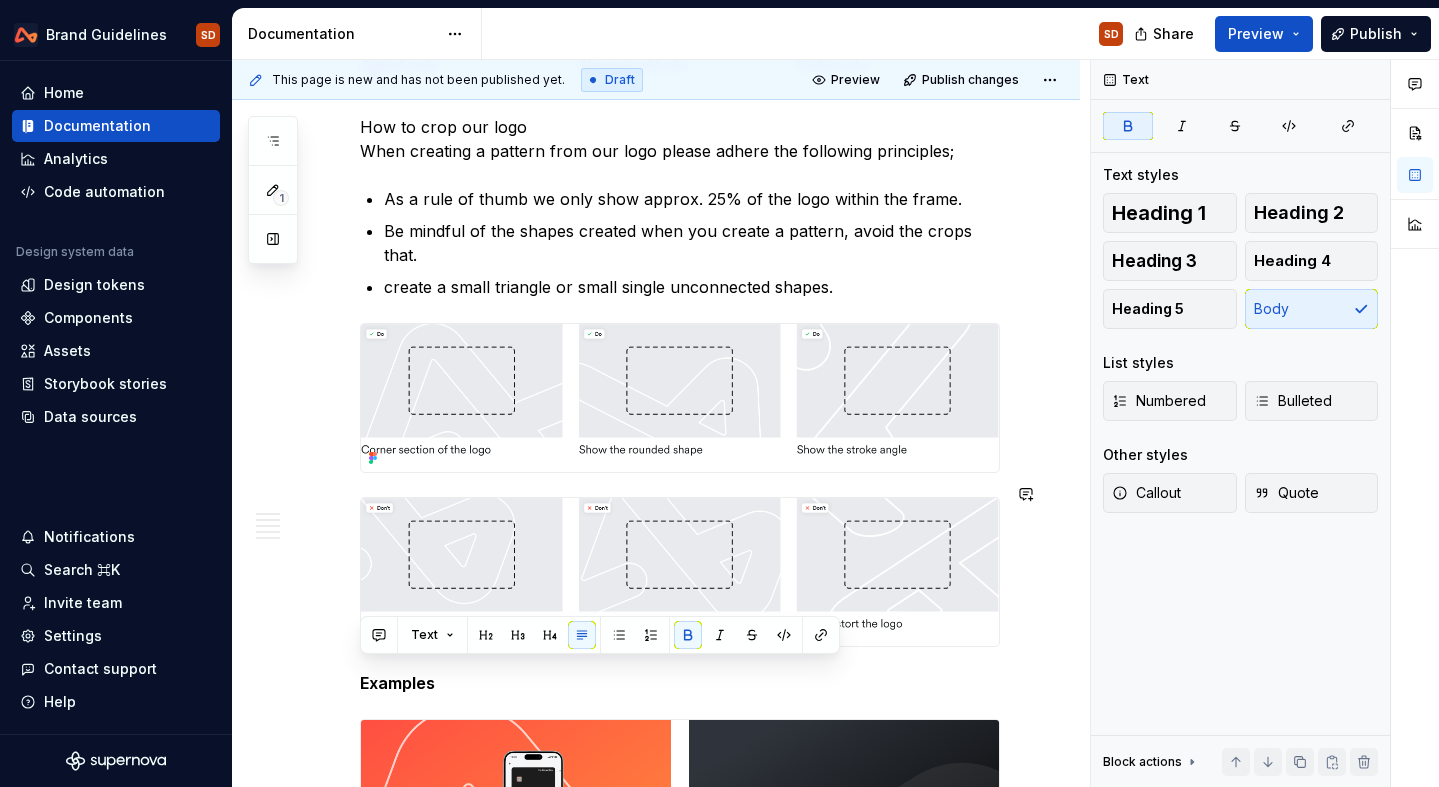 click on "Illustrations Our illustrations are versatile visual tools that enhance creativity, clarity, and personality in content. Using illustration Illustrations in our designs enhance storytelling and provide greater creative flexibility. Illustration formula If you need to create an illustration for our brand, use this set of principles and steps to guide the creation. Graphics and patterns We have a graphics and pattern system that is derived from our logo, these textures can be made up using either;  Parts of our logo that create new shapes and textures. Cropping our logo in a dynamic way to create patterns. Creating patterns using two logos. Graphics and patterns using the Airwallex logo To create textures and patterns we can use sections of logo as a visual device. To create this you start by cropping a section of our logo into a dynamic and abstract pattern.  Apply one of three visual treatments to cropped sections: outlined, watermark or gradient colours. How to crop our logo Examples" at bounding box center (656, -950) 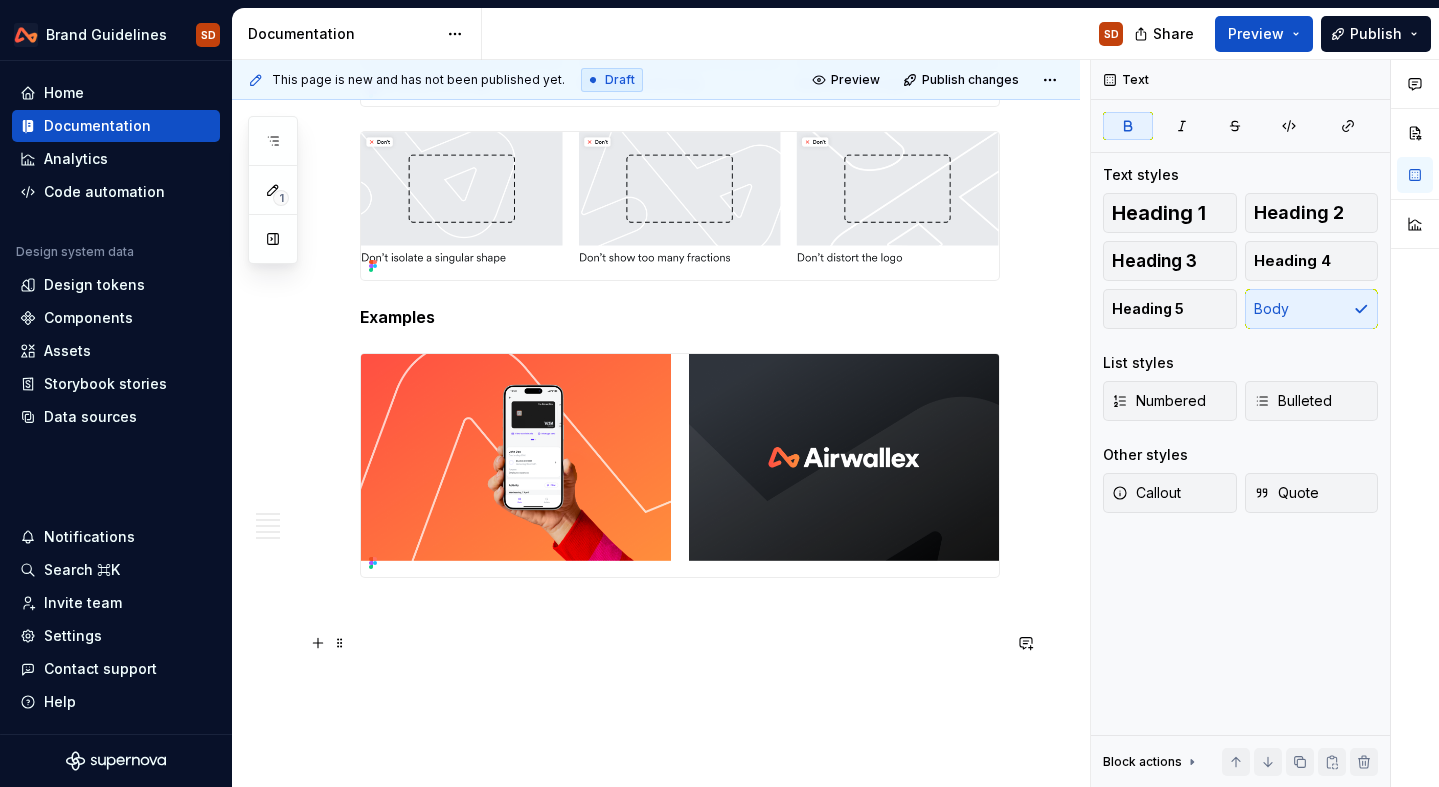 scroll, scrollTop: 3963, scrollLeft: 0, axis: vertical 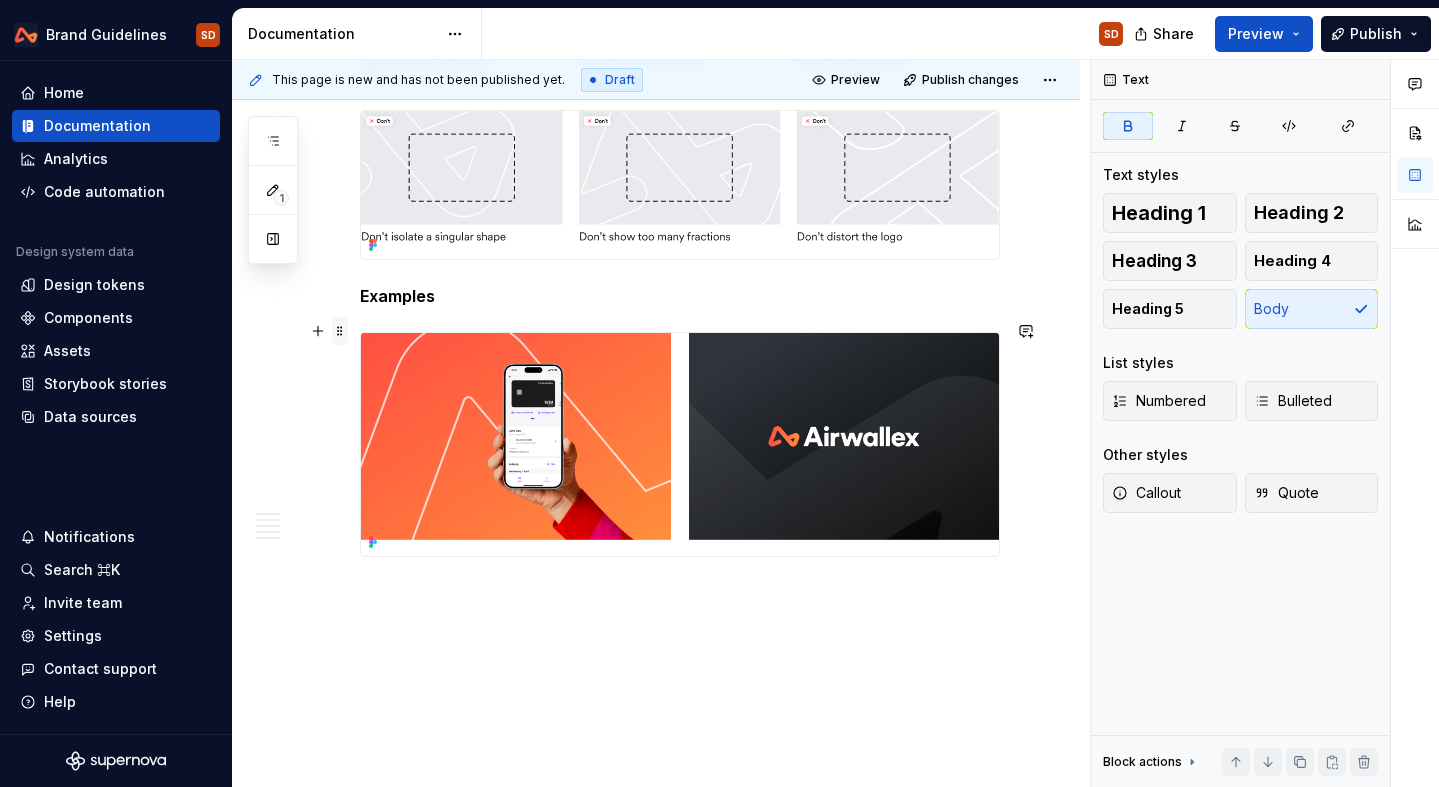 click at bounding box center (340, 331) 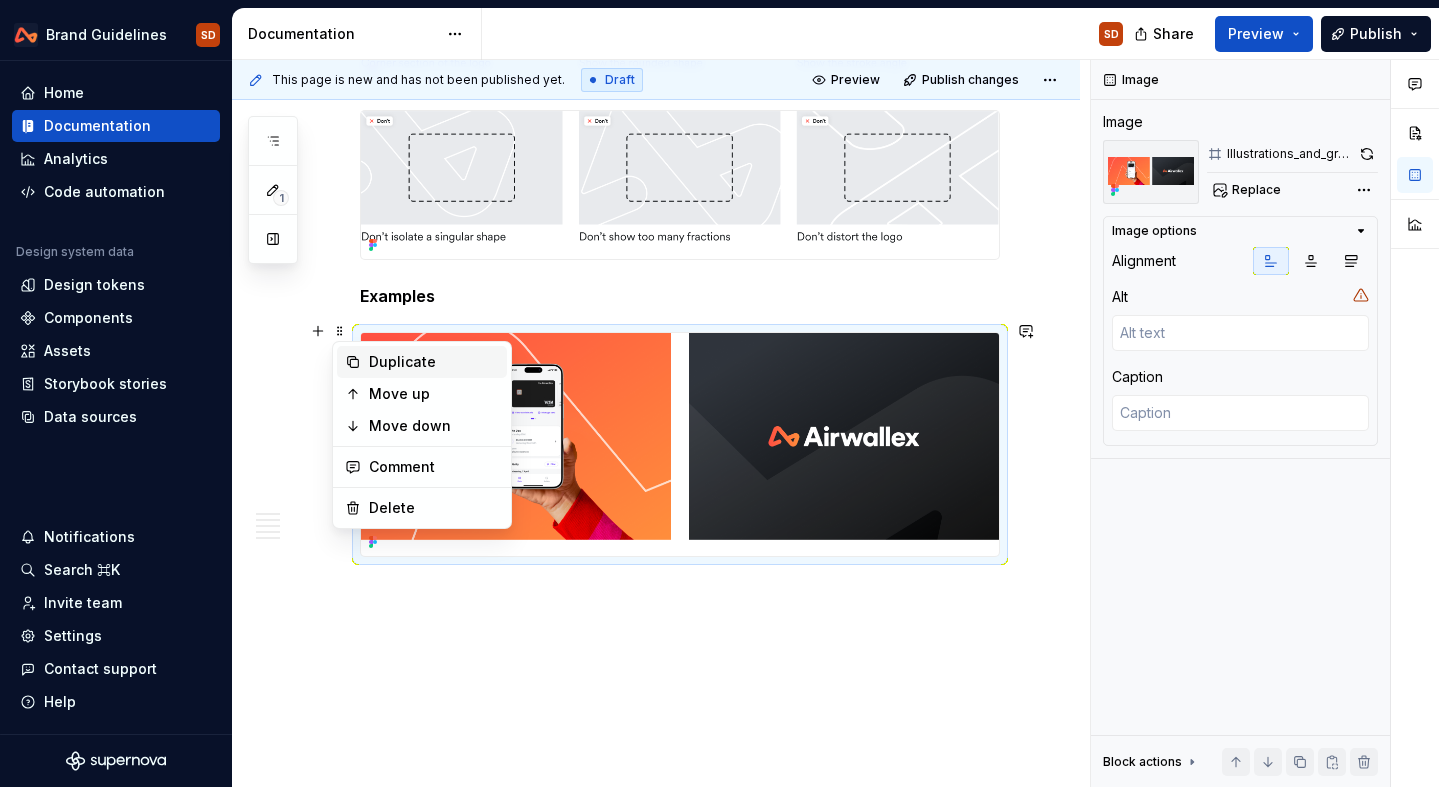 click on "Duplicate" at bounding box center [434, 362] 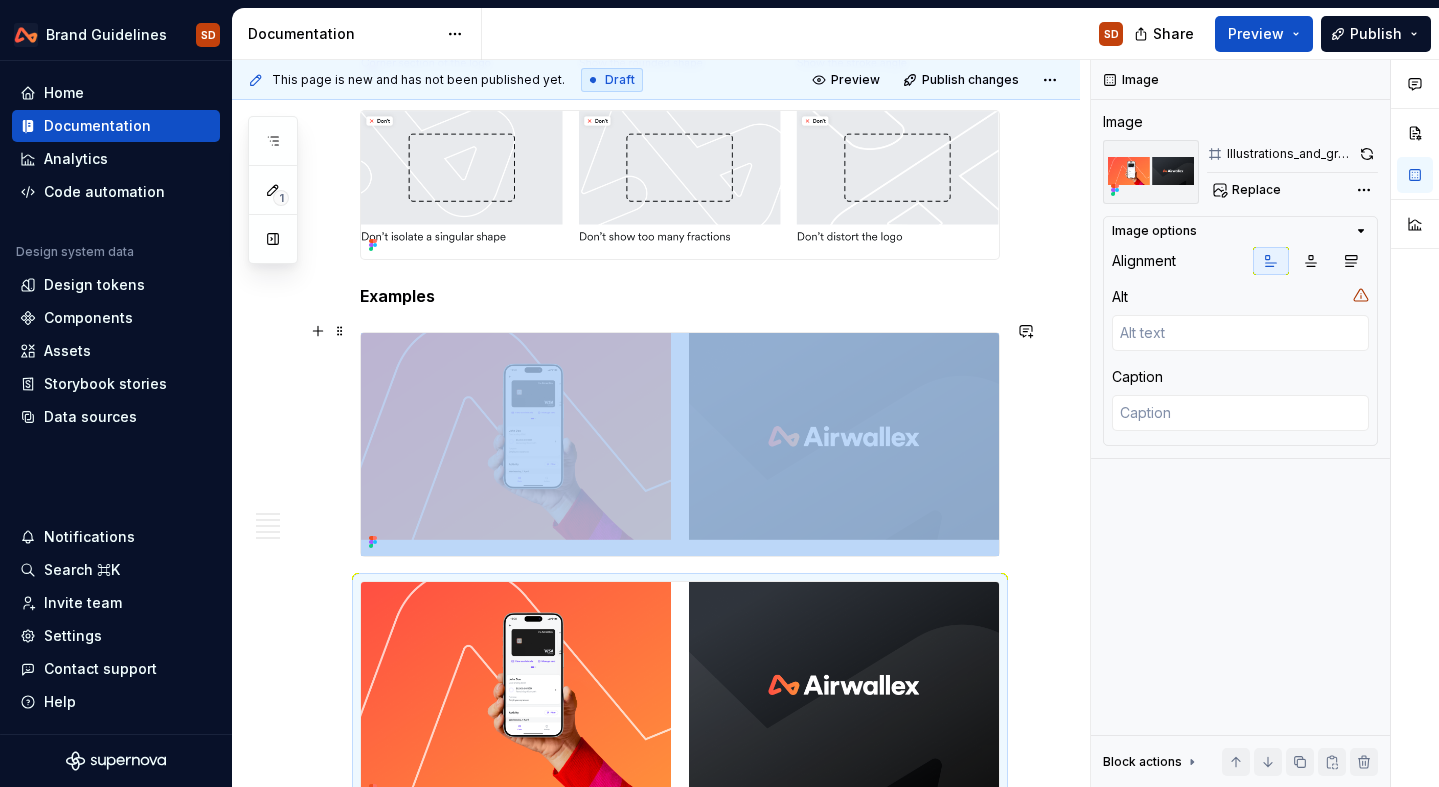 scroll, scrollTop: 3978, scrollLeft: 0, axis: vertical 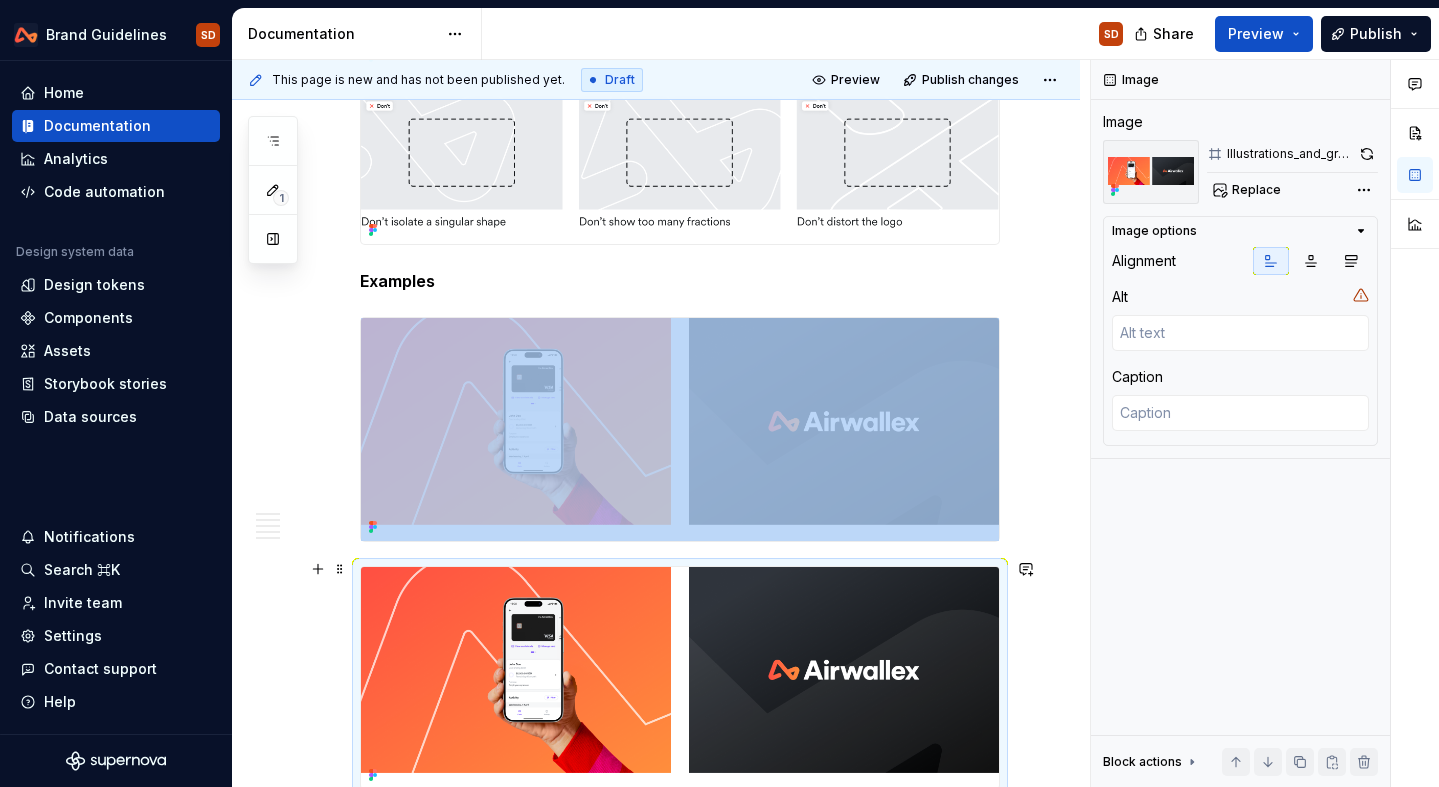 click at bounding box center [680, 678] 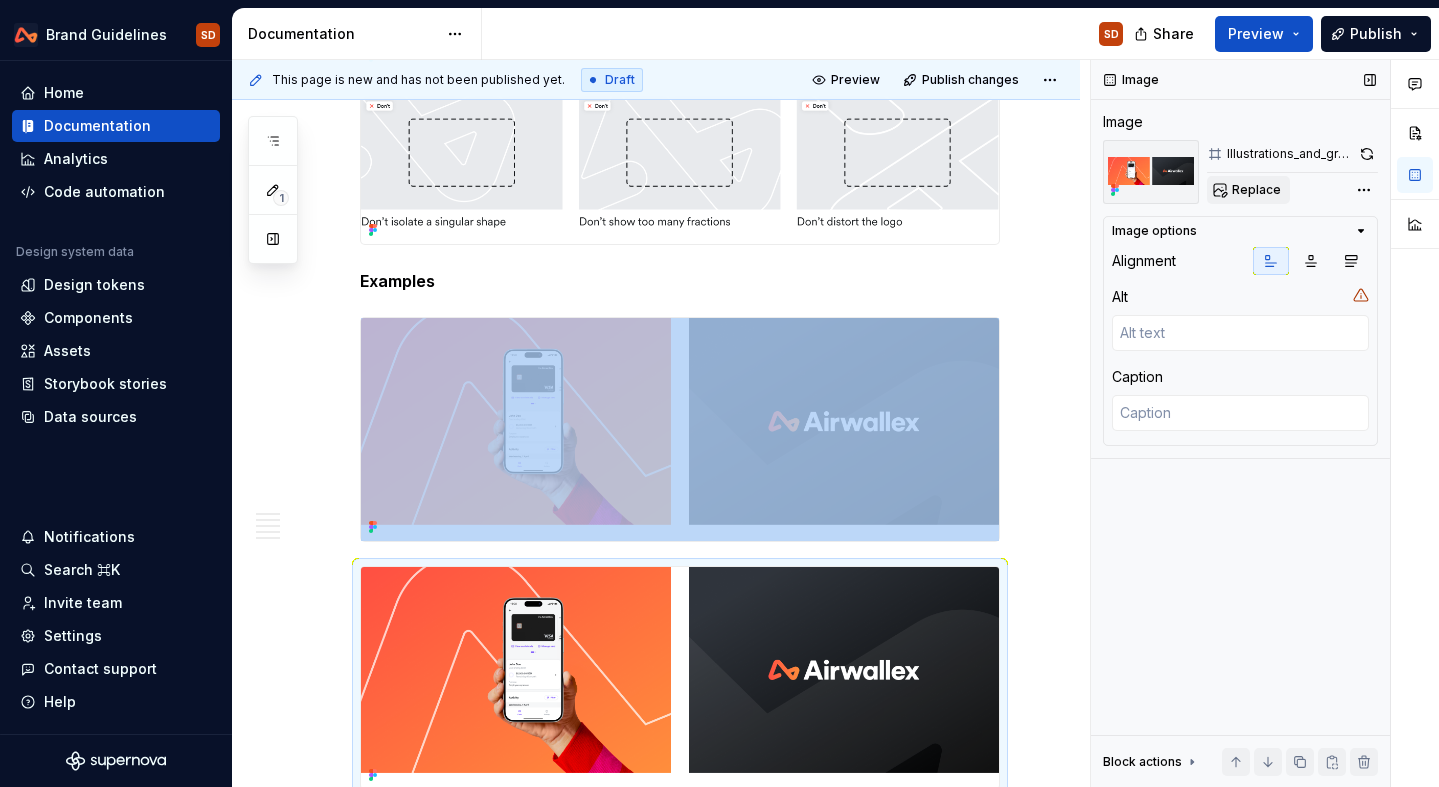 click on "Replace" at bounding box center [1256, 190] 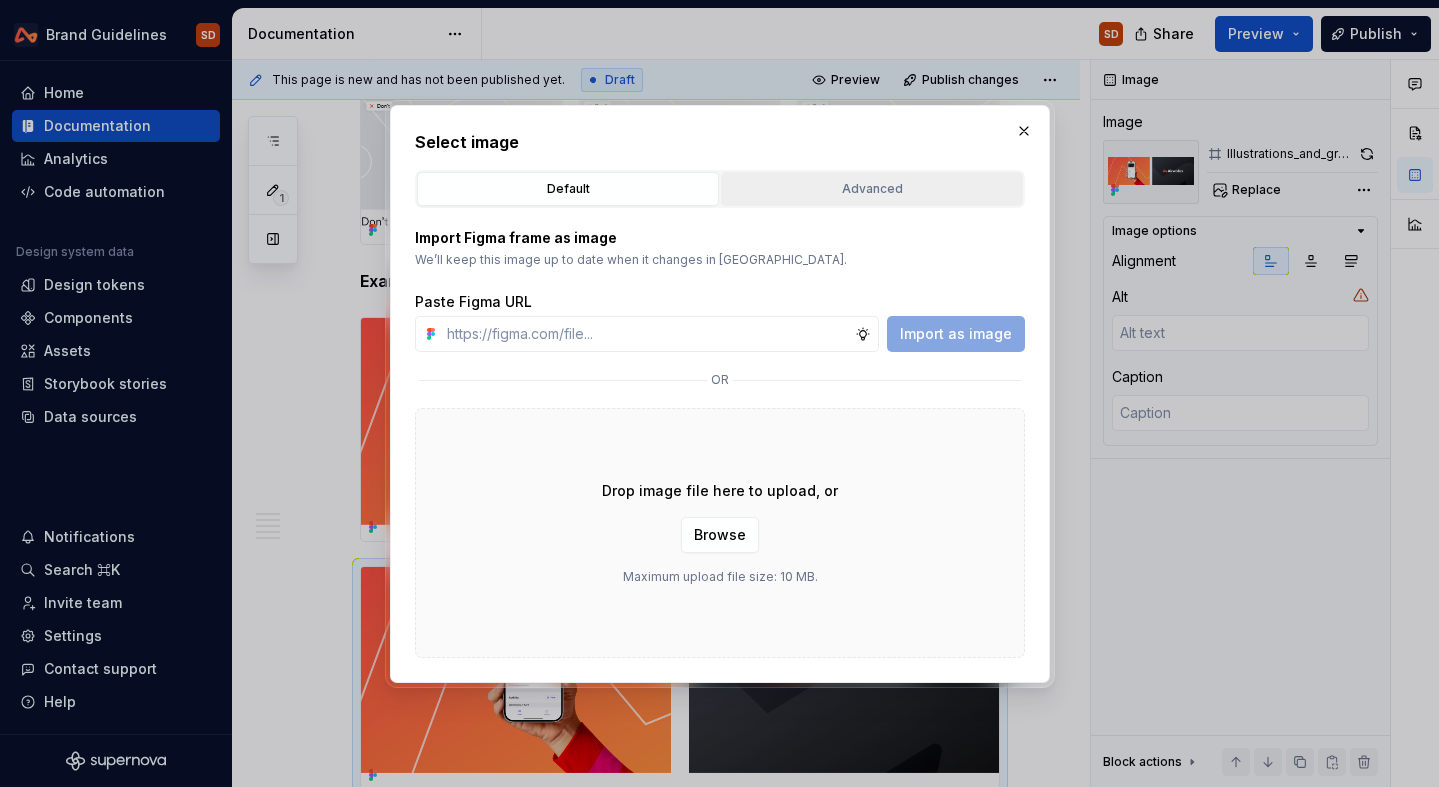 click on "Advanced" at bounding box center [872, 189] 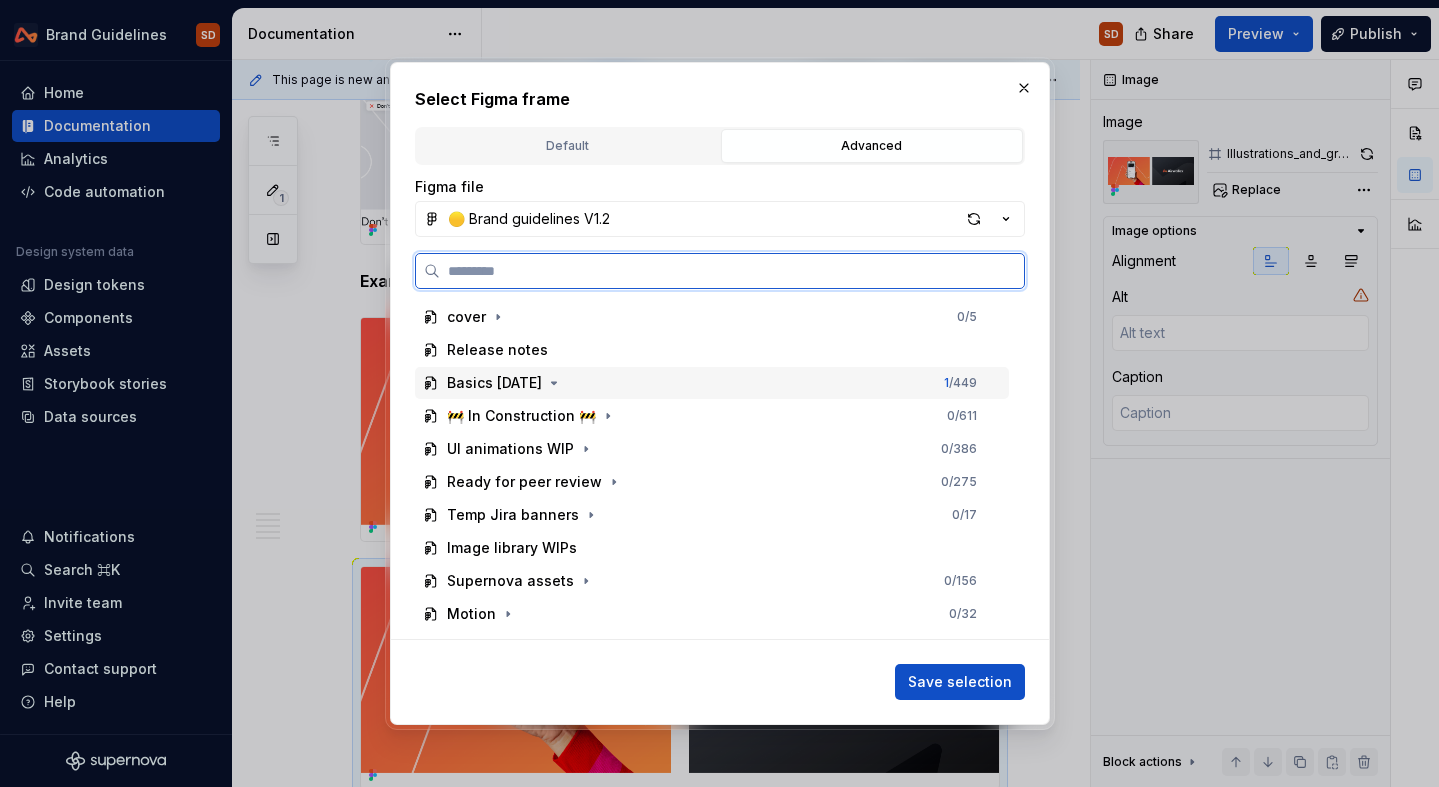click on "Basics [DATE]" at bounding box center (494, 383) 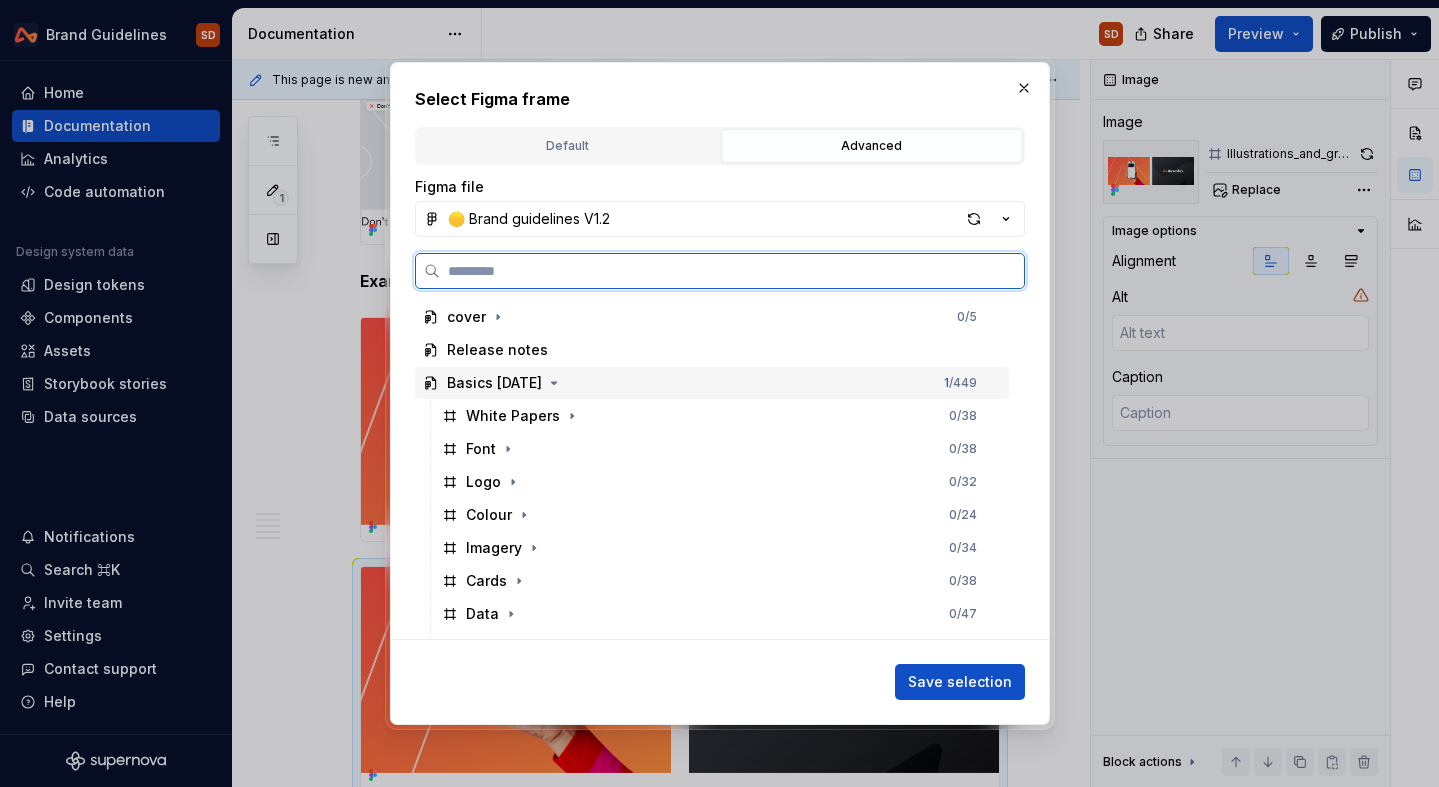 click on "Basics [DATE]" at bounding box center [494, 383] 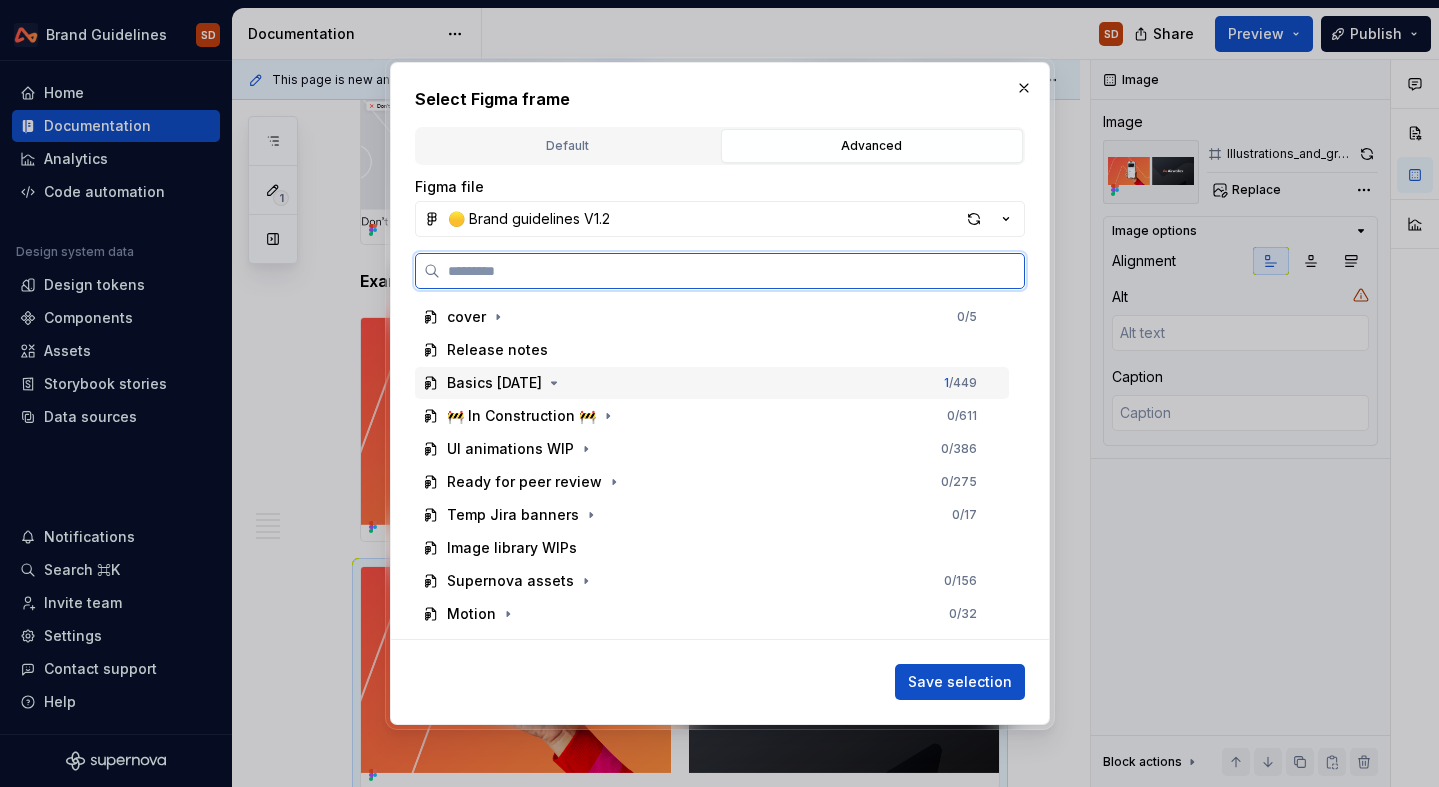 click on "Basics [DATE]" at bounding box center [494, 383] 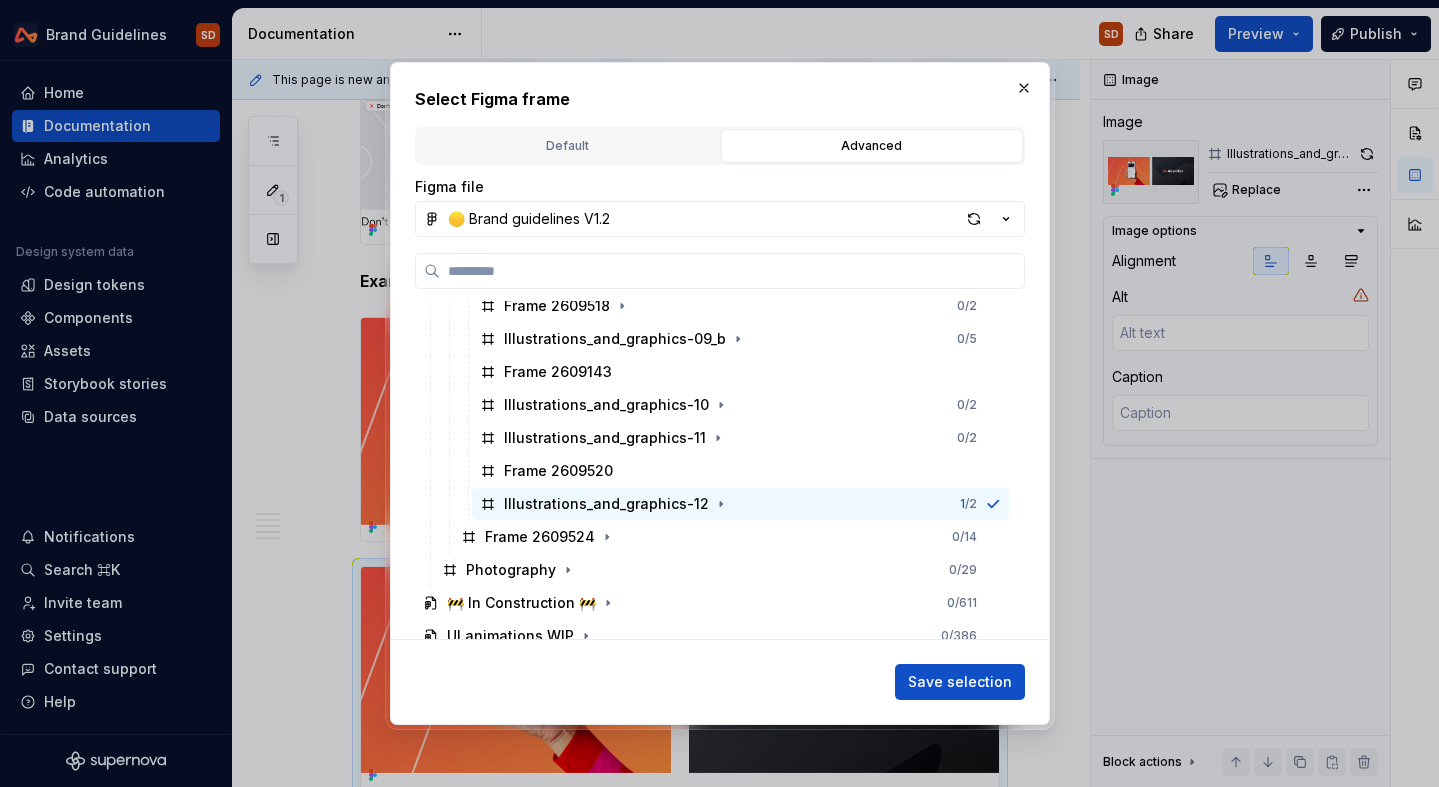 scroll, scrollTop: 744, scrollLeft: 0, axis: vertical 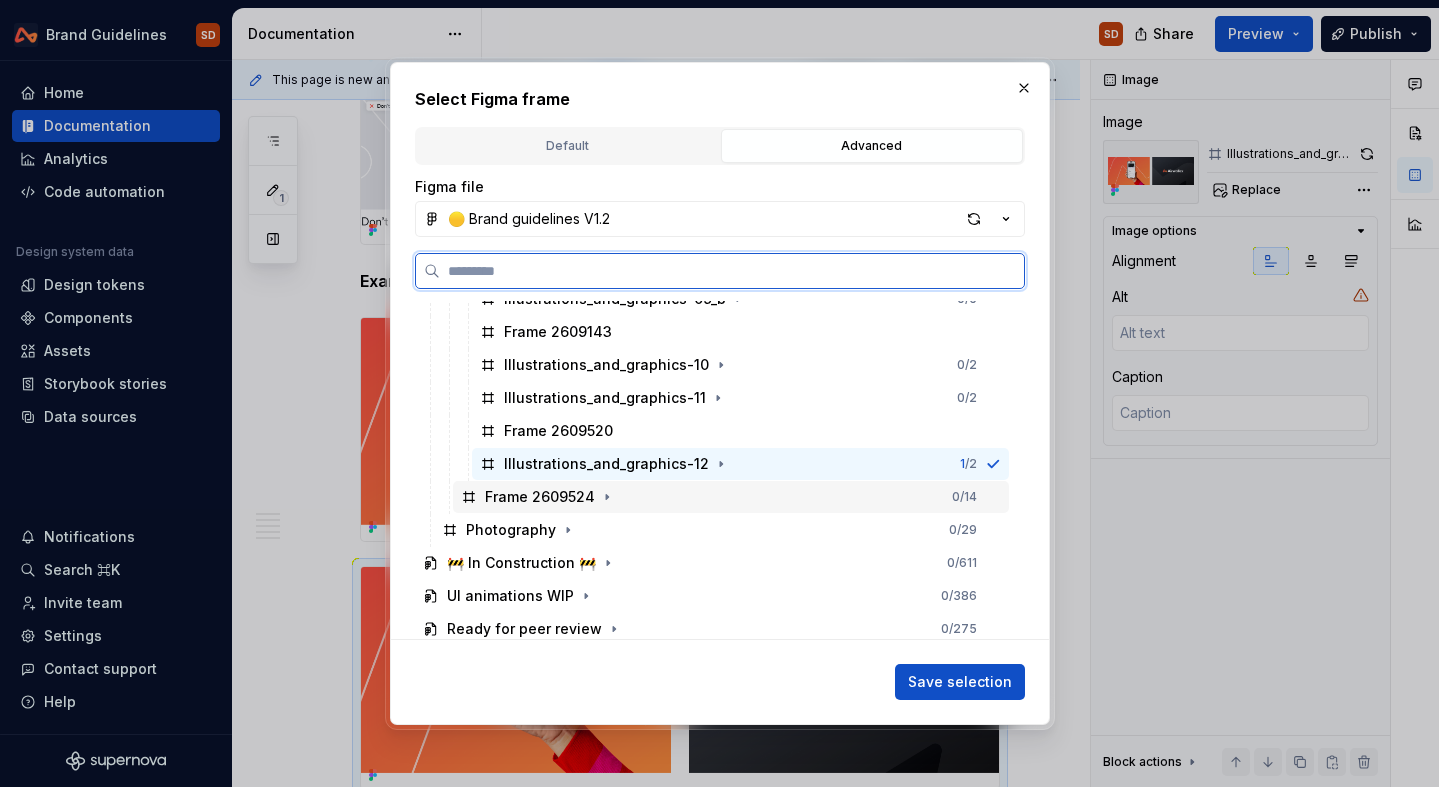 click on "Frame 2609524" at bounding box center [540, 497] 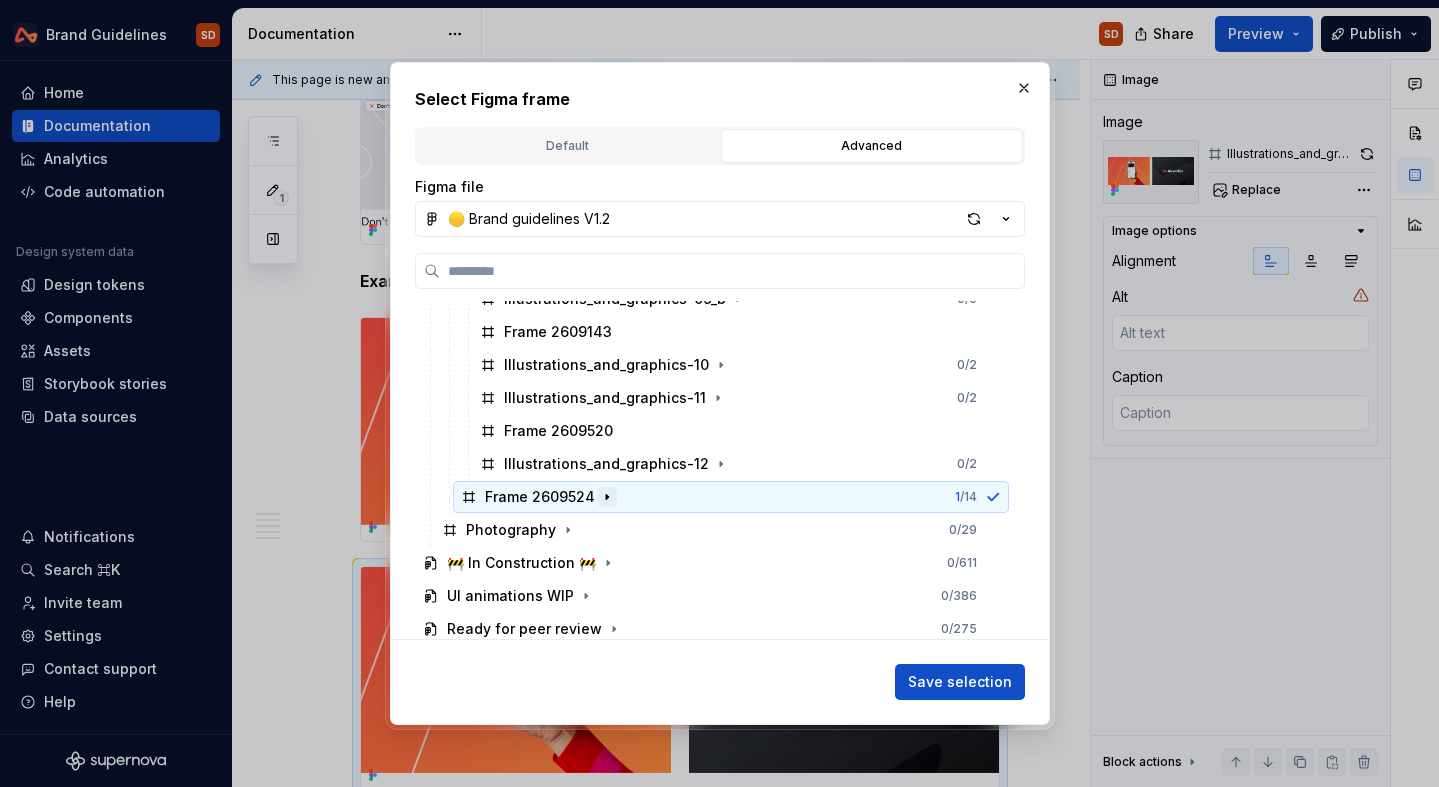 click 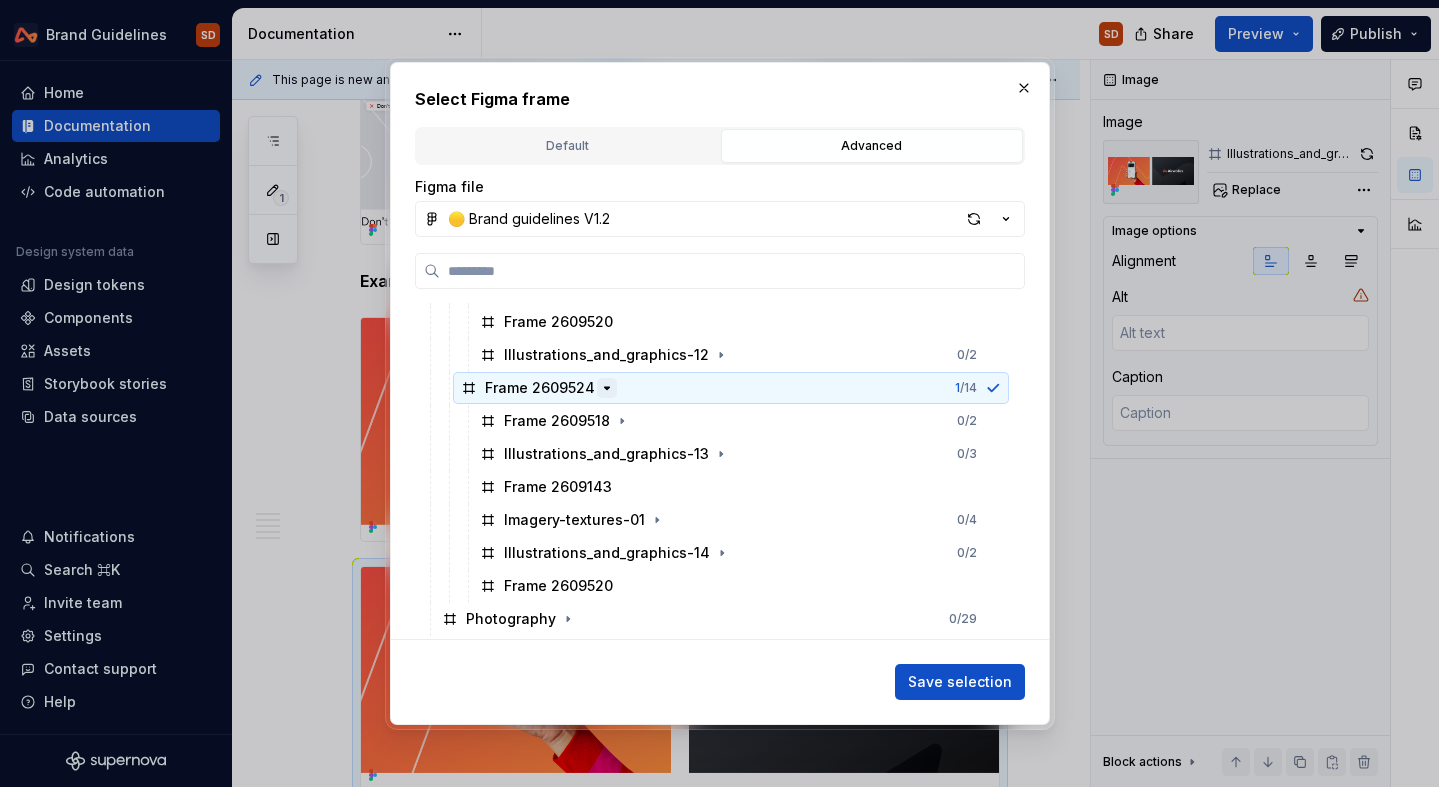 scroll, scrollTop: 857, scrollLeft: 0, axis: vertical 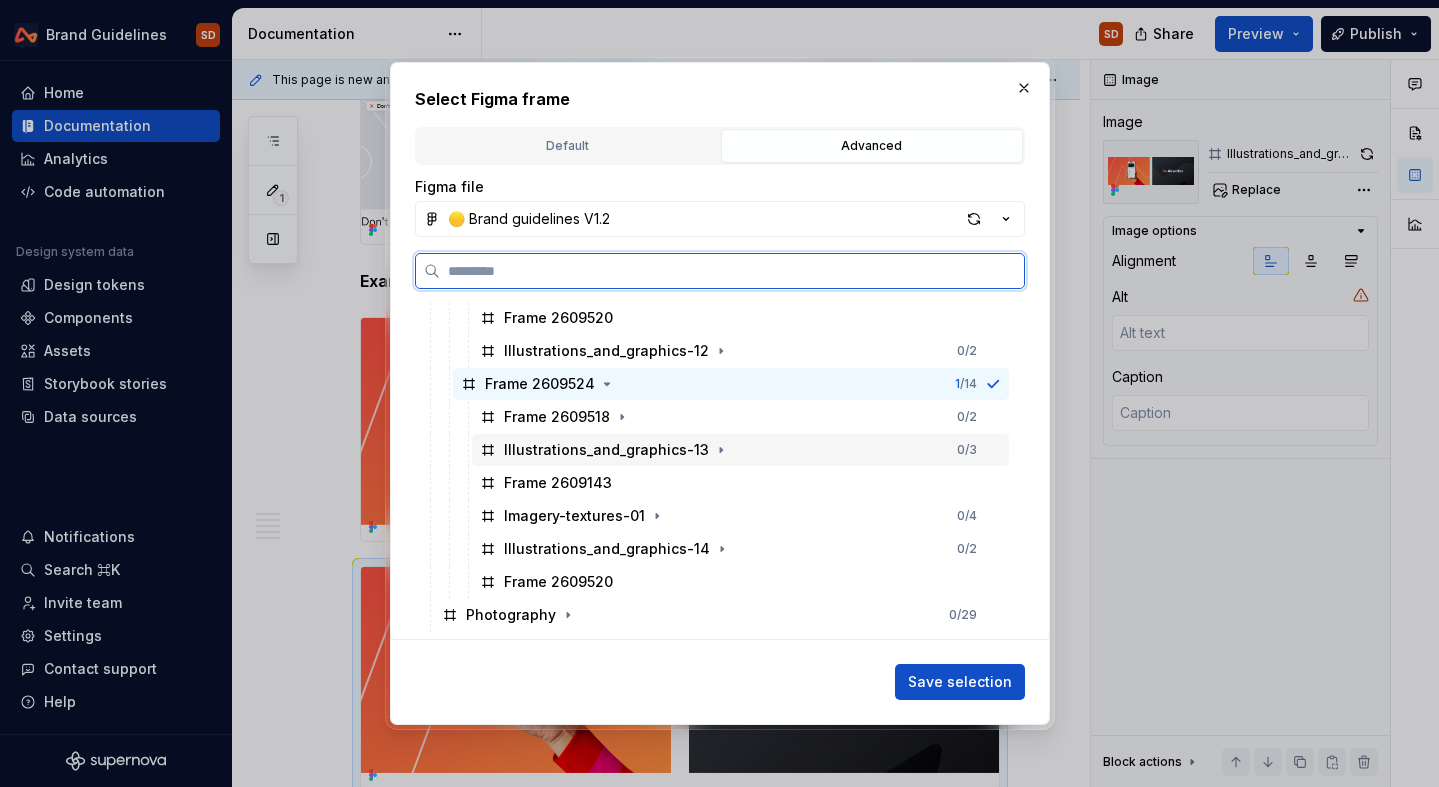 click on "Illustrations_and_graphics-13" at bounding box center [606, 450] 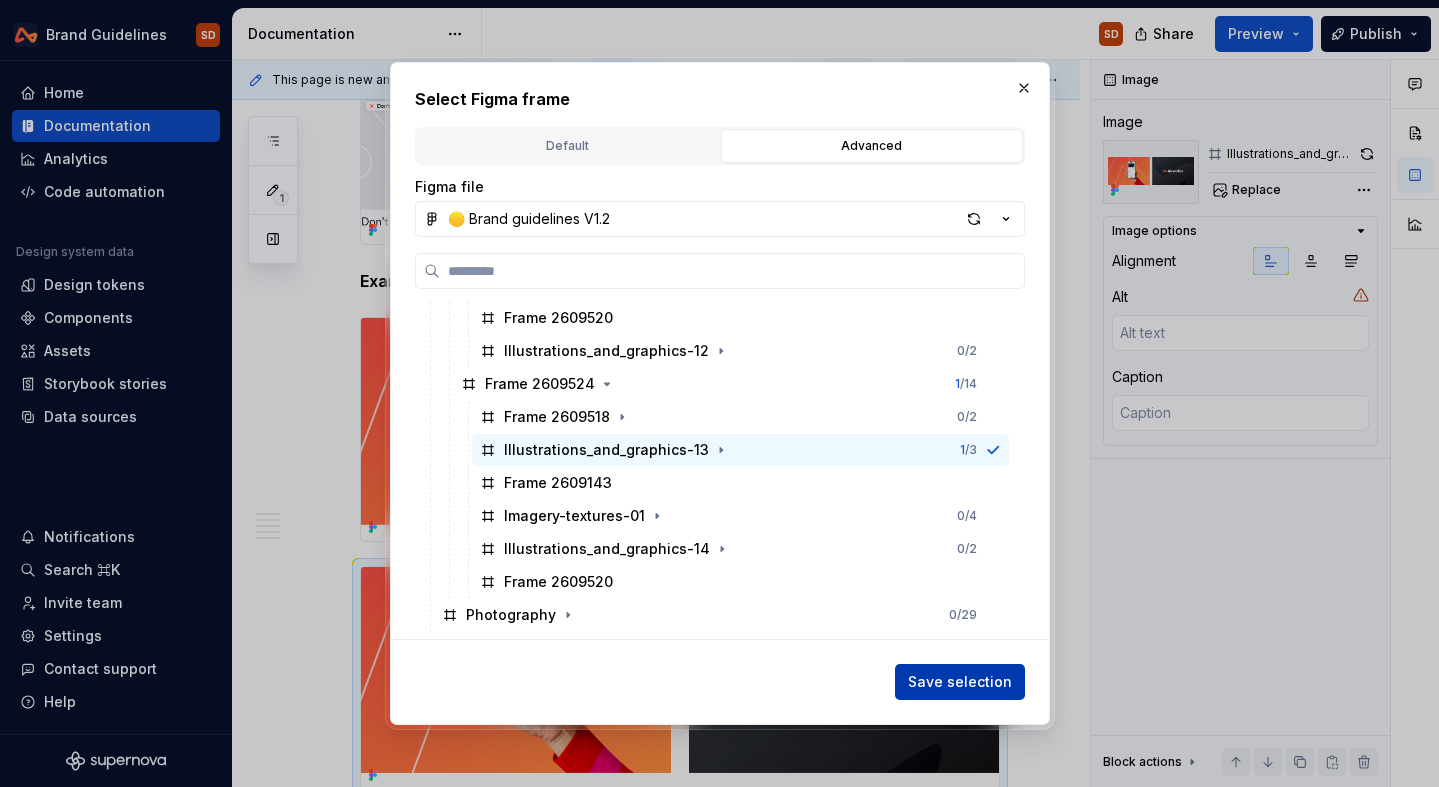 click on "Save selection" at bounding box center [960, 682] 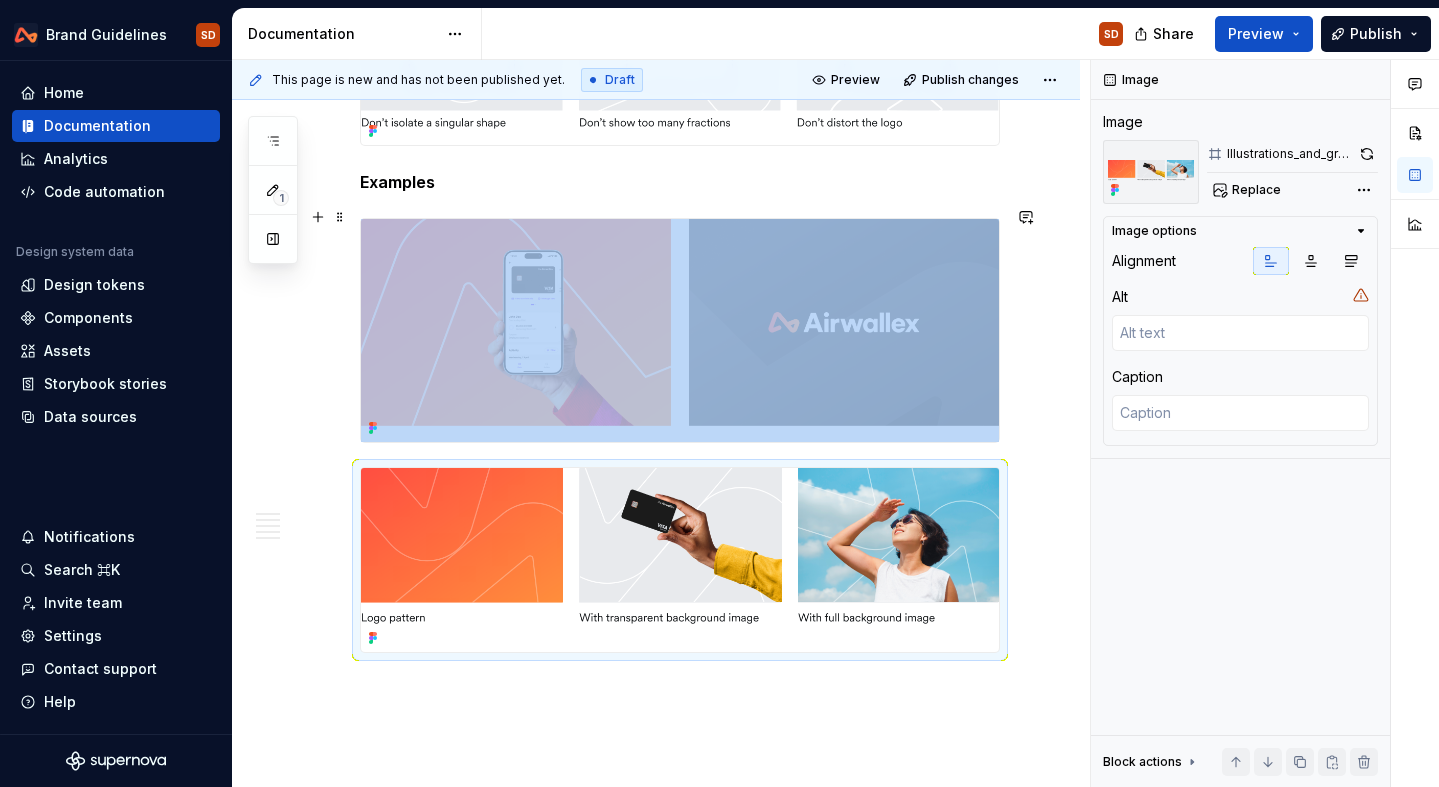 scroll, scrollTop: 4092, scrollLeft: 0, axis: vertical 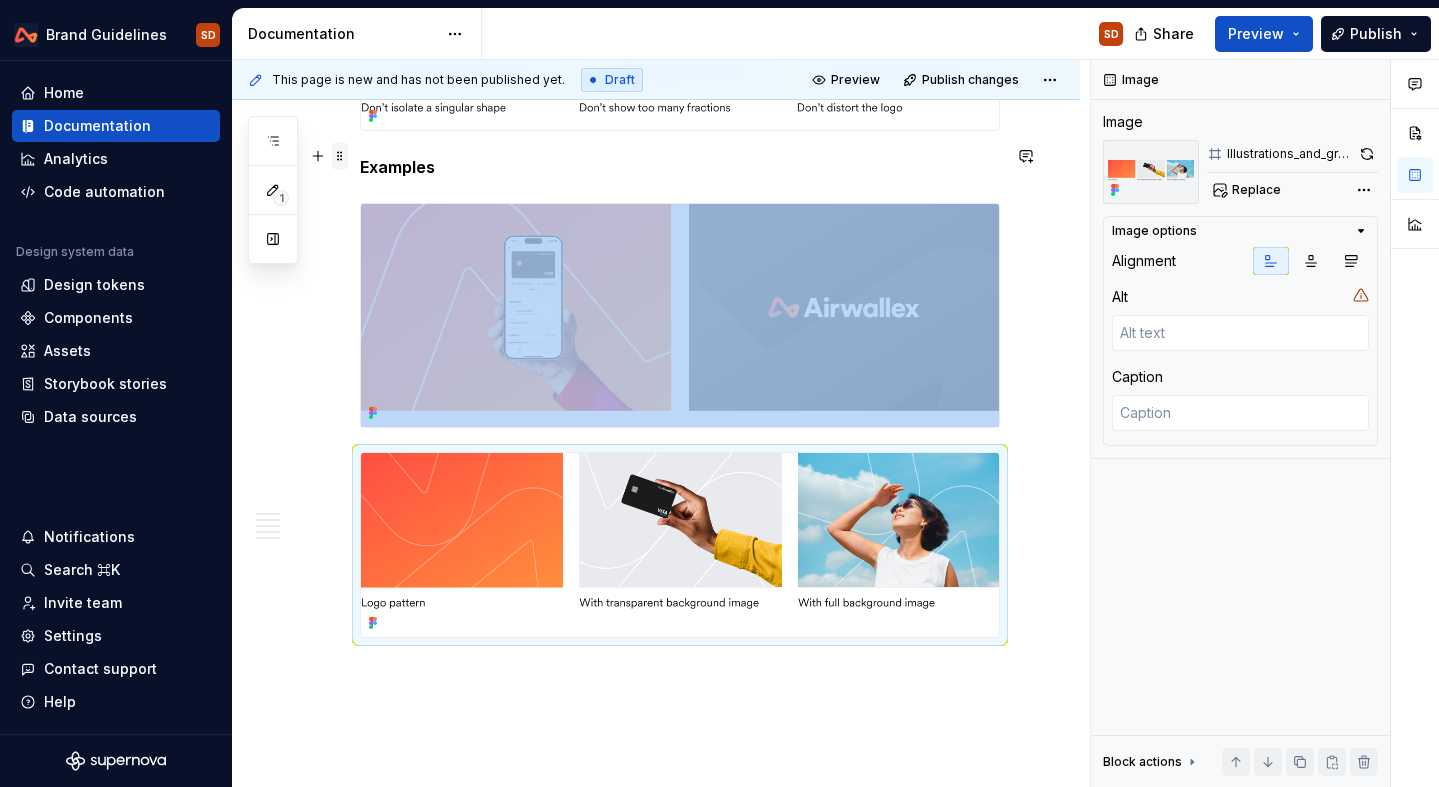 click at bounding box center (340, 156) 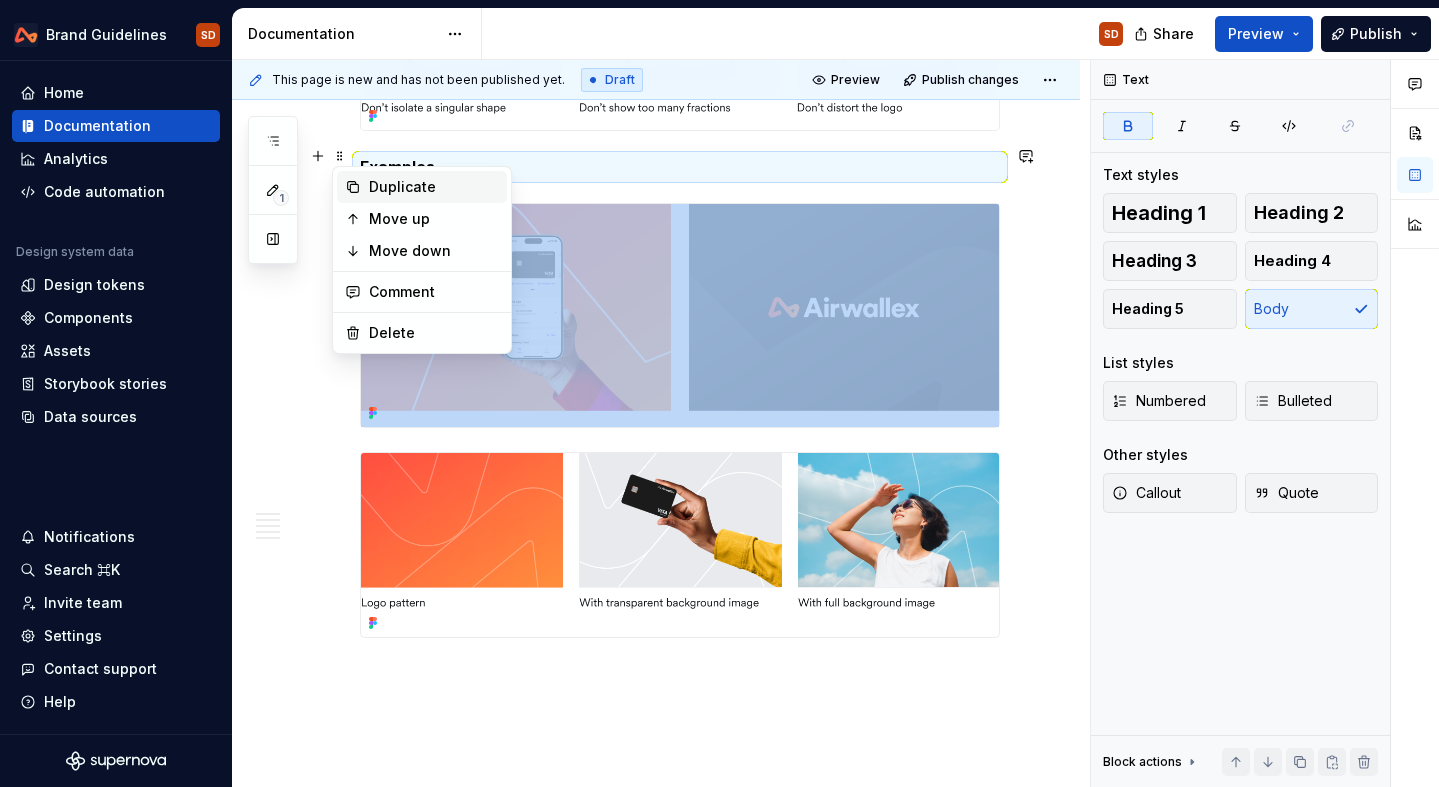 click on "Duplicate" at bounding box center [434, 187] 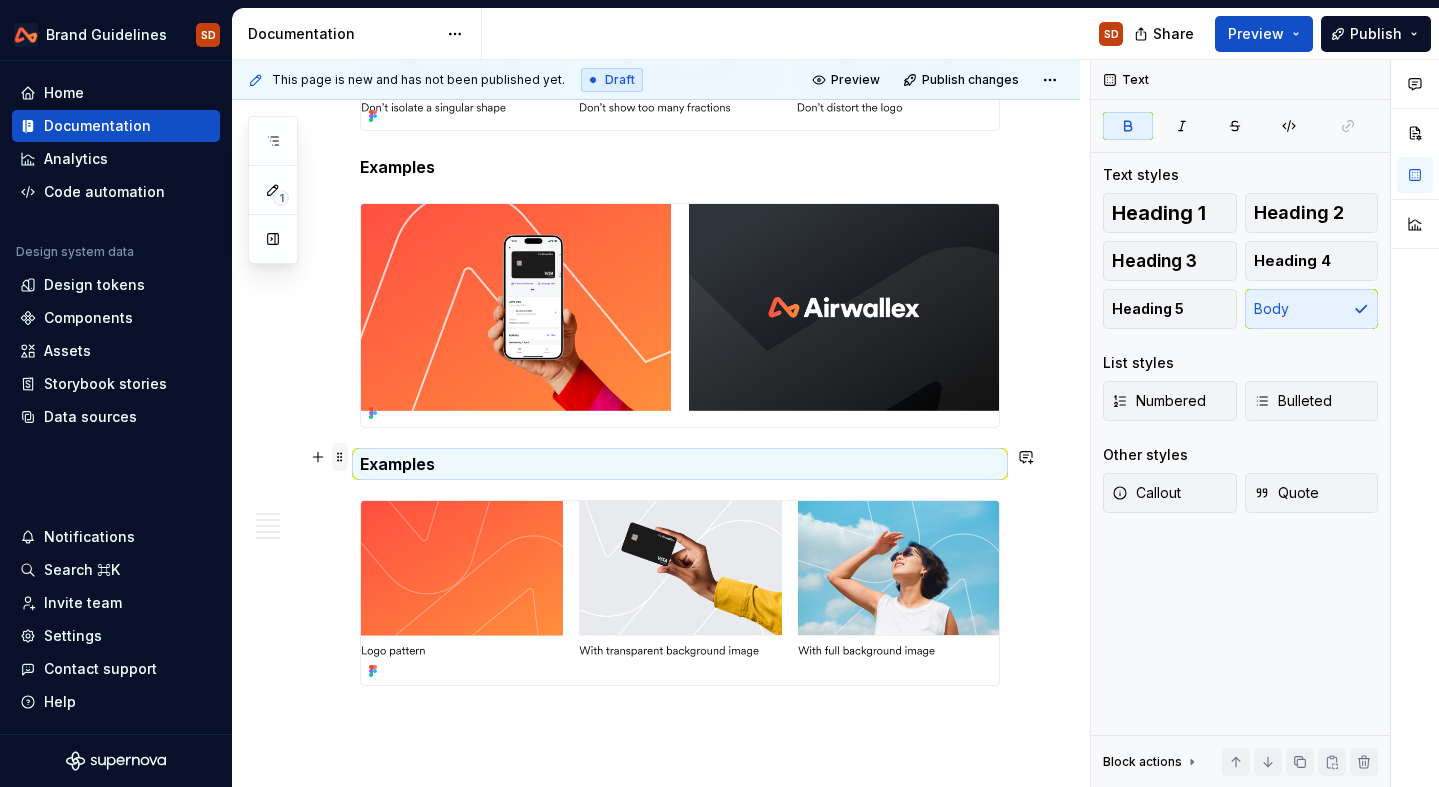 click at bounding box center [340, 457] 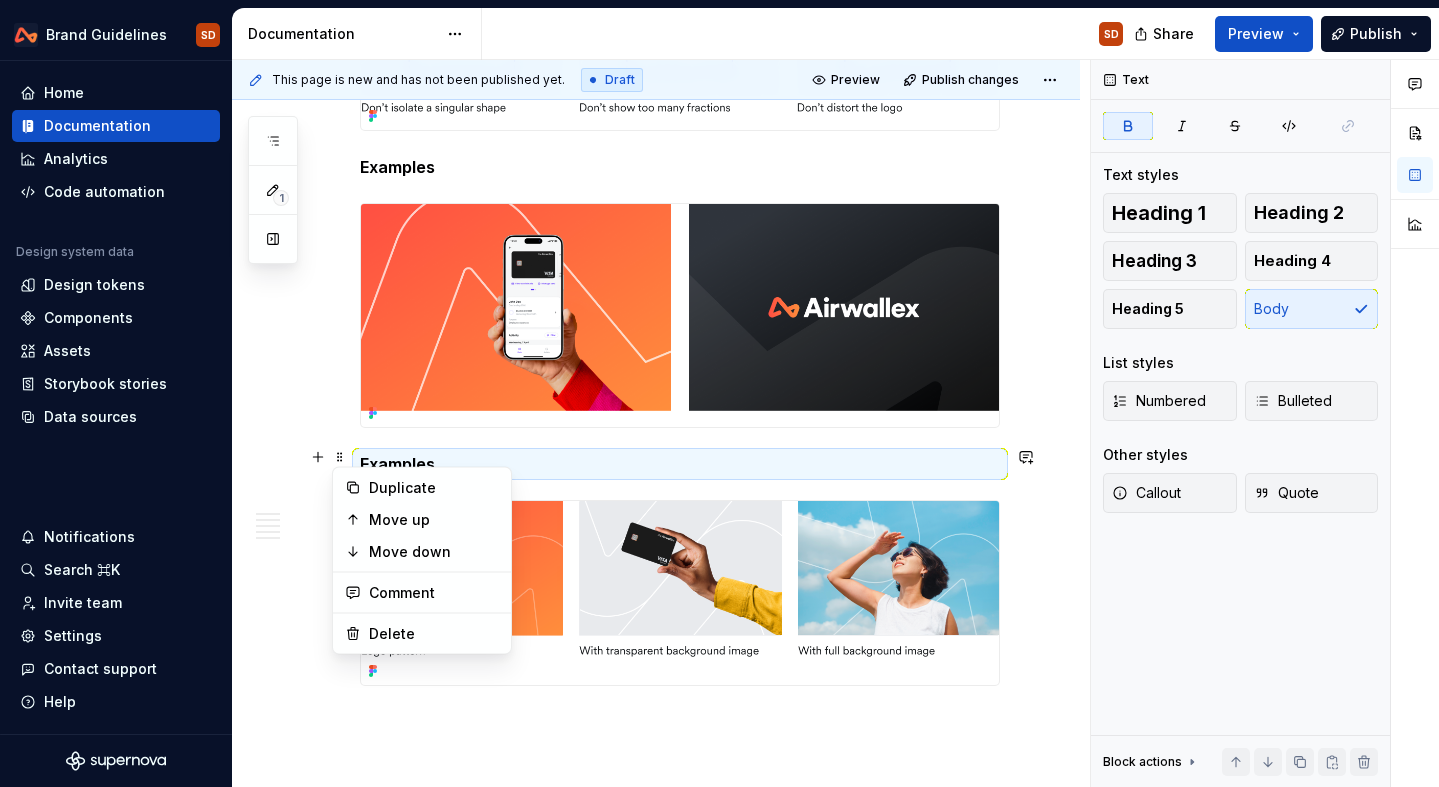 click on "Illustrations Our illustrations are versatile visual tools that enhance creativity, clarity, and personality in content. Using illustration Illustrations in our designs enhance storytelling and provide greater creative flexibility. Illustration formula If you need to create an illustration for our brand, use this set of principles and steps to guide the creation. Graphics and patterns We have a graphics and pattern system that is derived from our logo, these textures can be made up using either;  Parts of our logo that create new shapes and textures. Cropping our logo in a dynamic way to create patterns. Creating patterns using two logos. Graphics and patterns using the Airwallex logo To create textures and patterns we can use sections of logo as a visual device. To create this you start by cropping a section of our logo into a dynamic and abstract pattern.  Apply one of three visual treatments to cropped sections: outlined, watermark or gradient colours. How to crop our logo Examples Examples" at bounding box center [680, -1443] 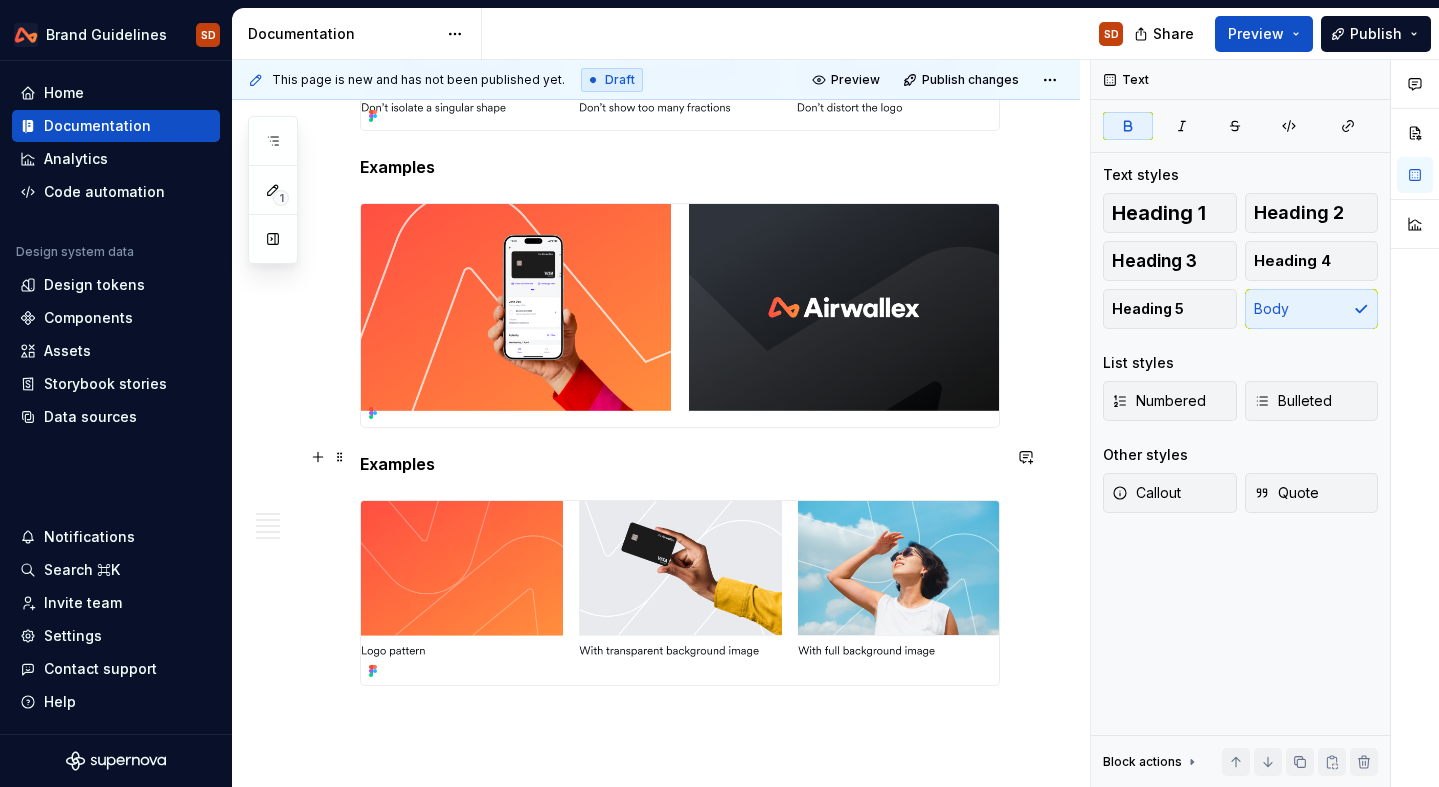 click on "Examples" at bounding box center (680, 464) 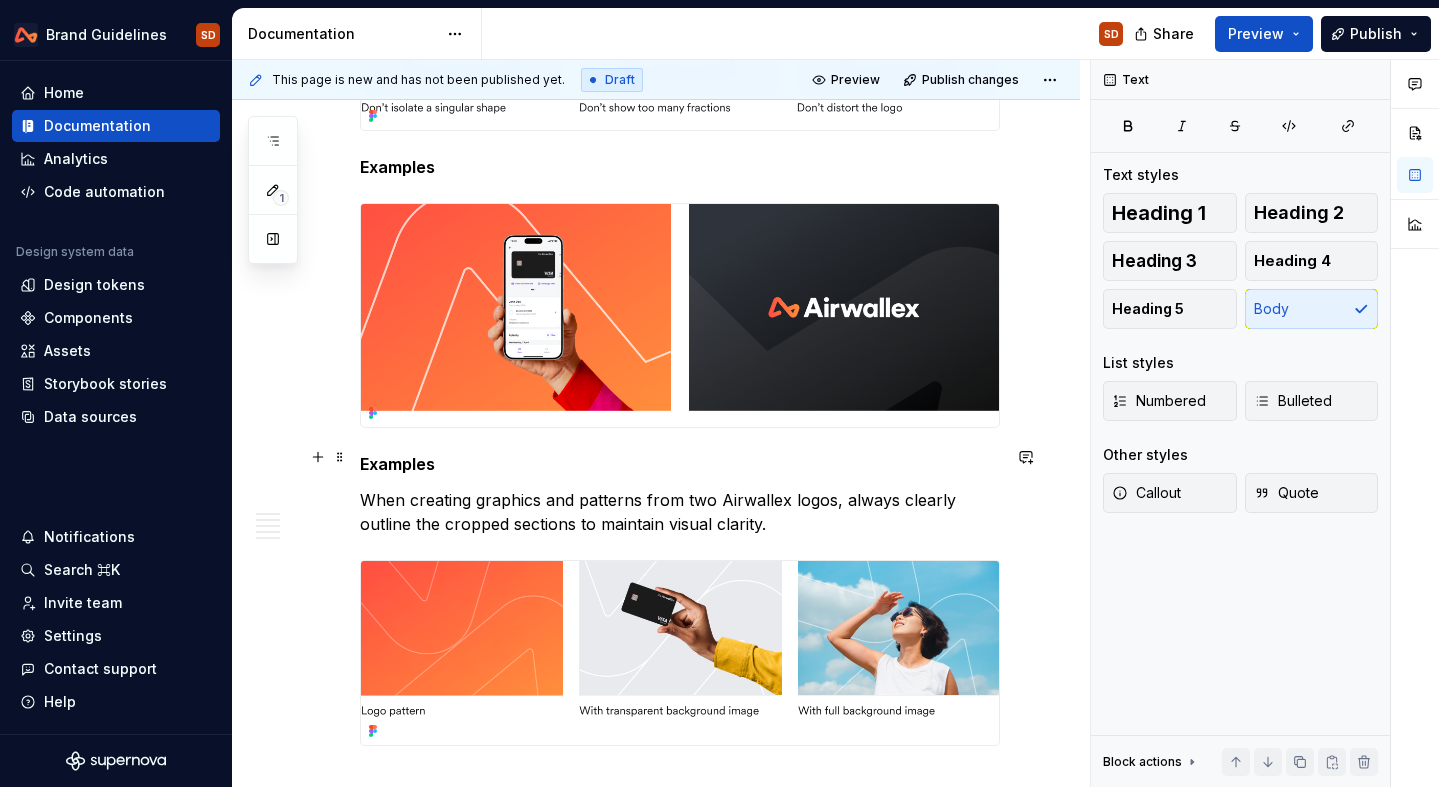 click on "Examples" at bounding box center [397, 464] 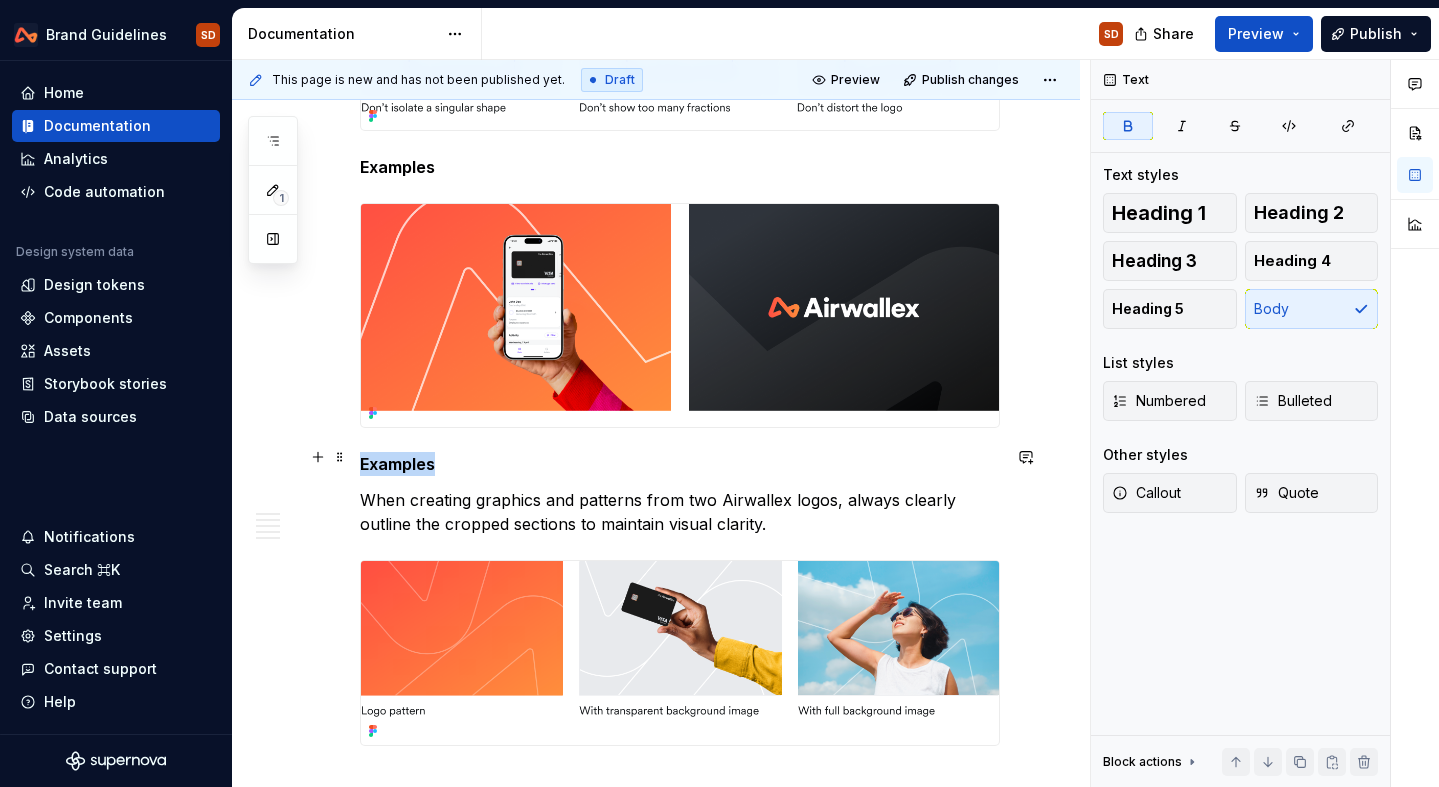 click on "Examples" at bounding box center [397, 464] 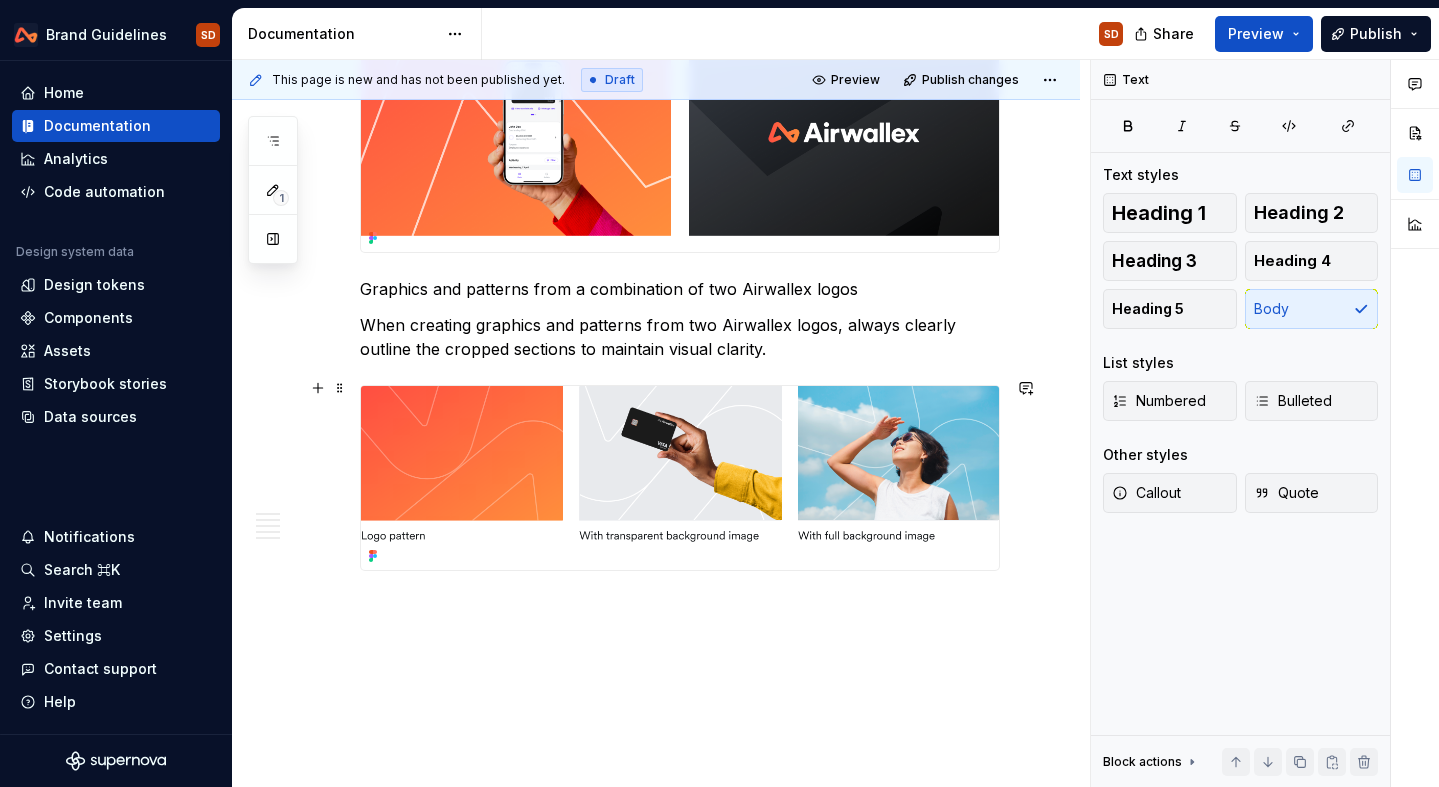 scroll, scrollTop: 4263, scrollLeft: 0, axis: vertical 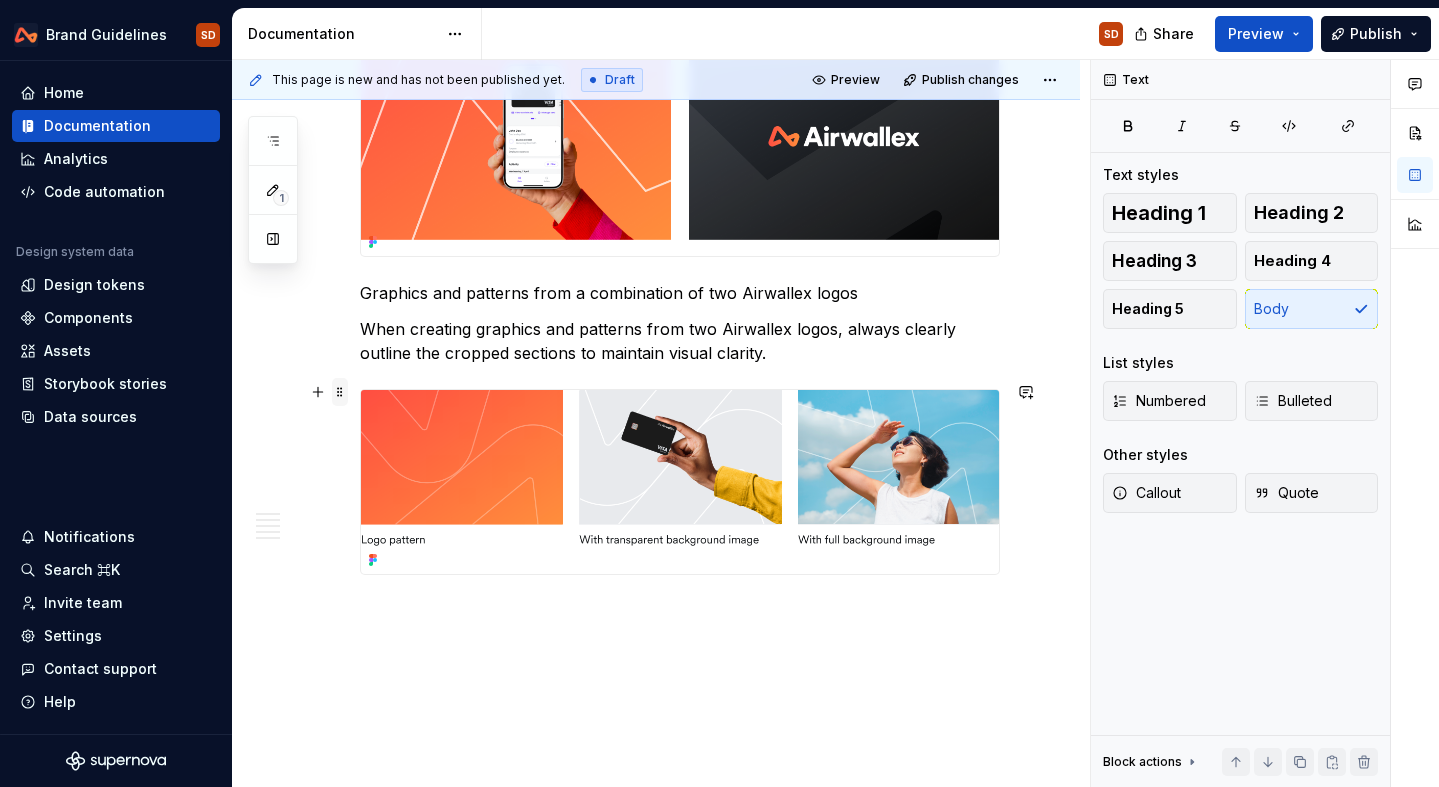click at bounding box center [340, 392] 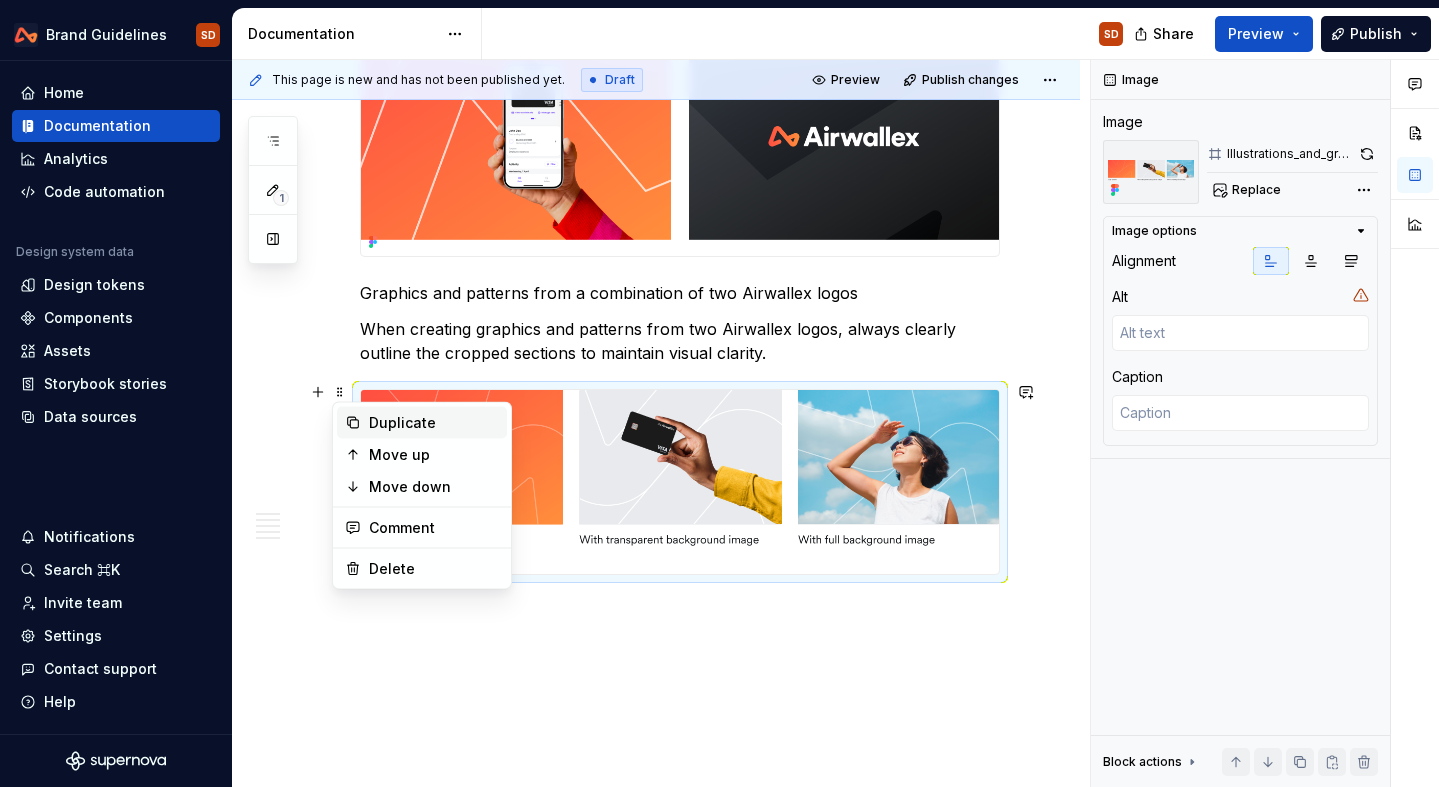 click on "Duplicate" at bounding box center [434, 423] 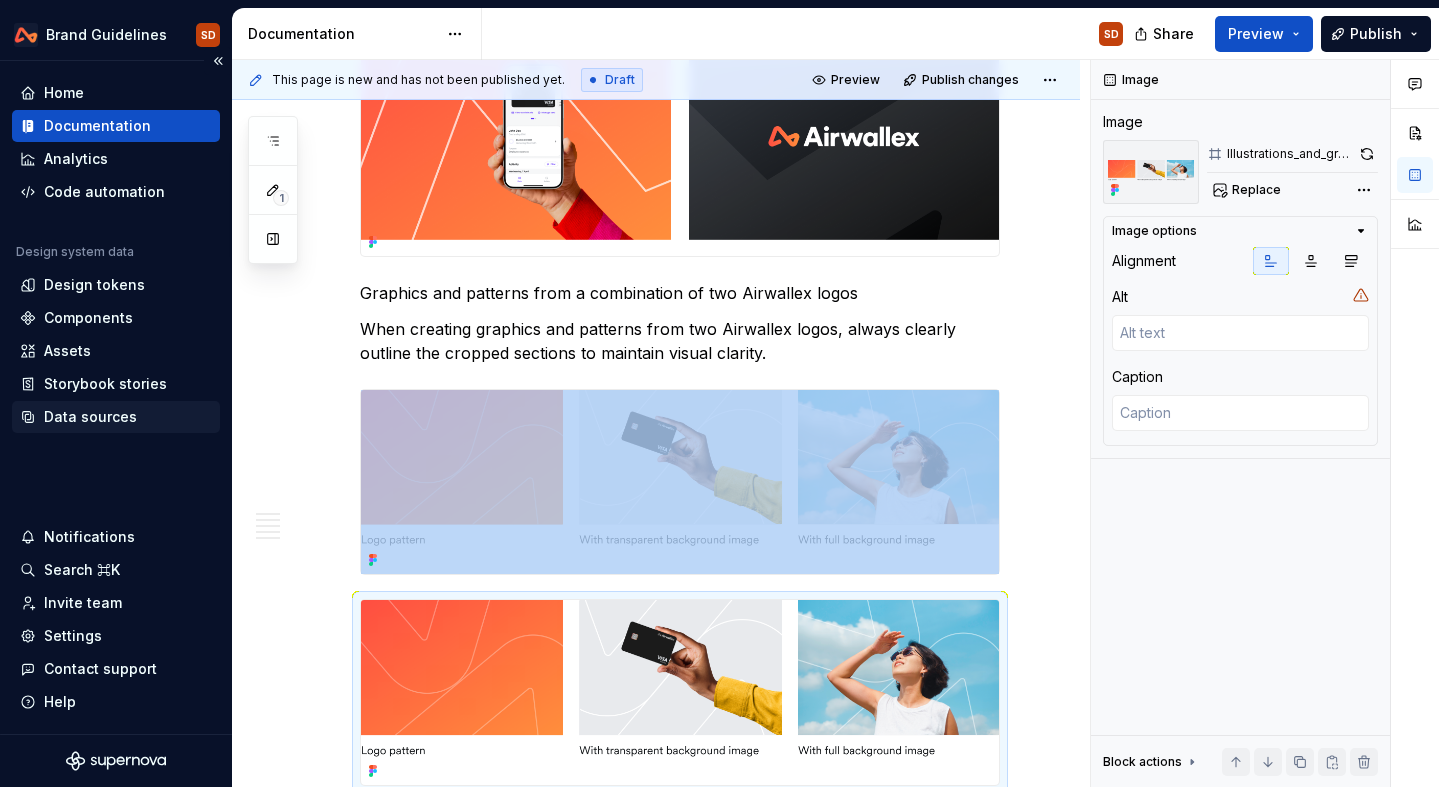 click on "Data sources" at bounding box center [90, 417] 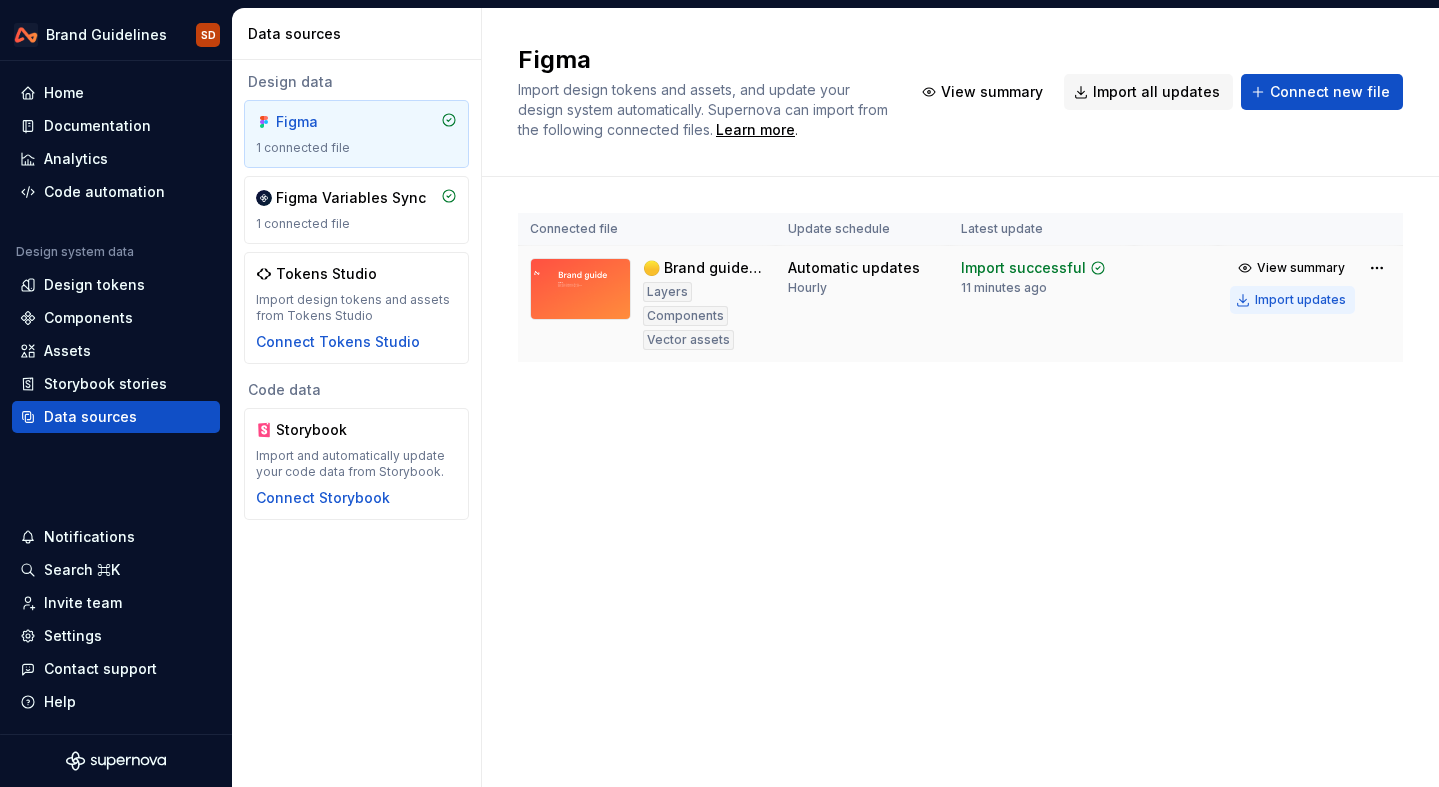 click on "Import updates" at bounding box center [1292, 300] 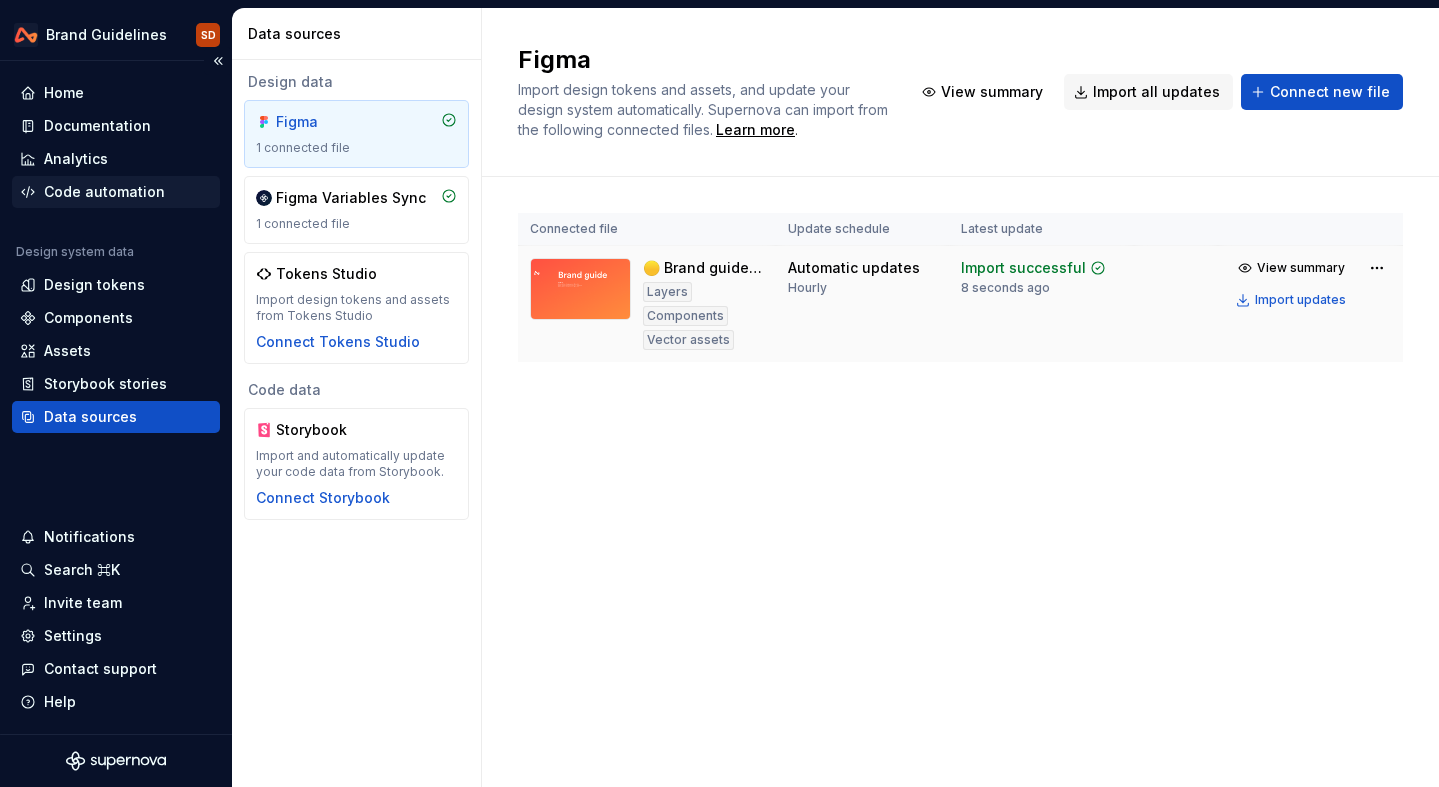 click on "Code automation" at bounding box center (104, 192) 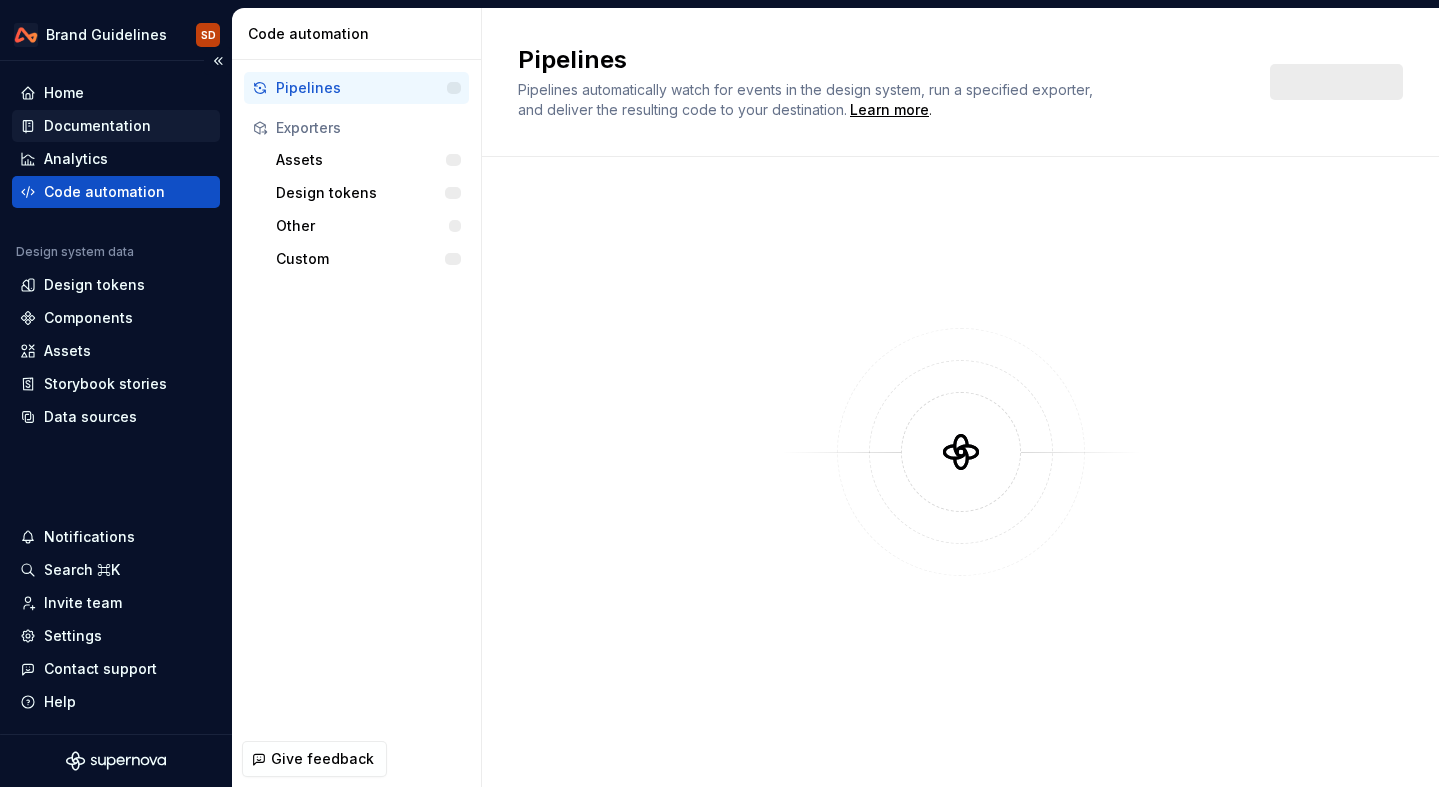 click on "Documentation" at bounding box center [97, 126] 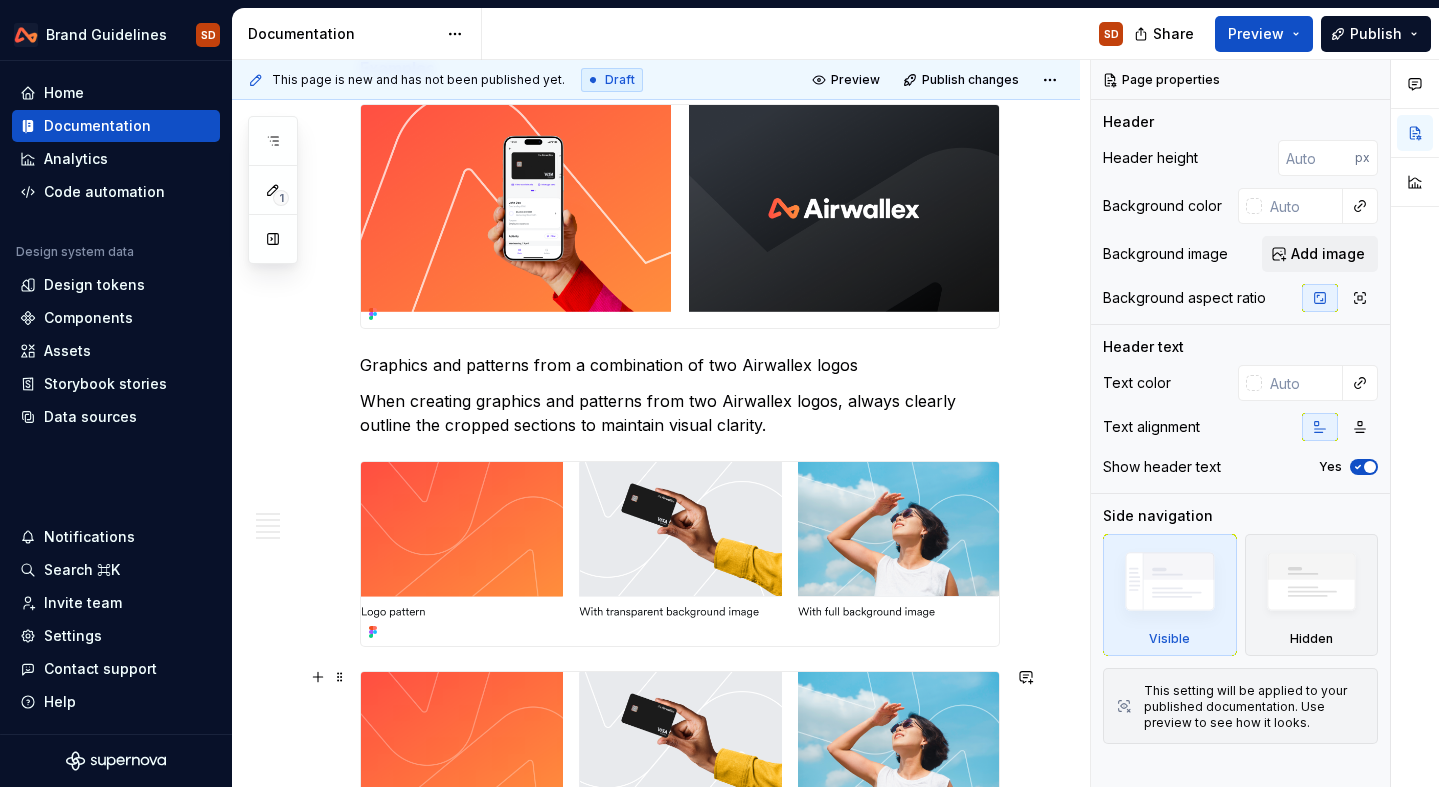 scroll, scrollTop: 4504, scrollLeft: 0, axis: vertical 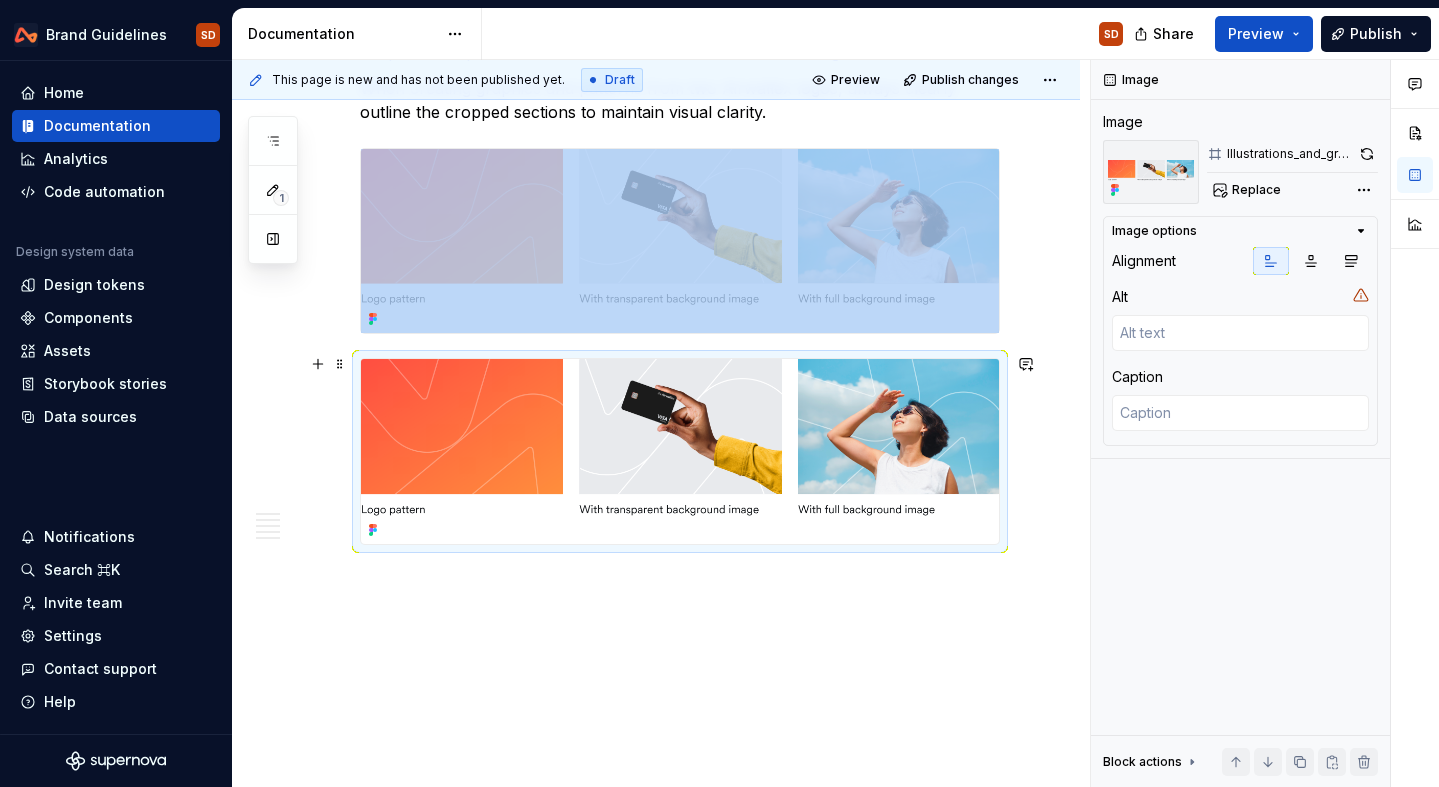 click at bounding box center [680, 451] 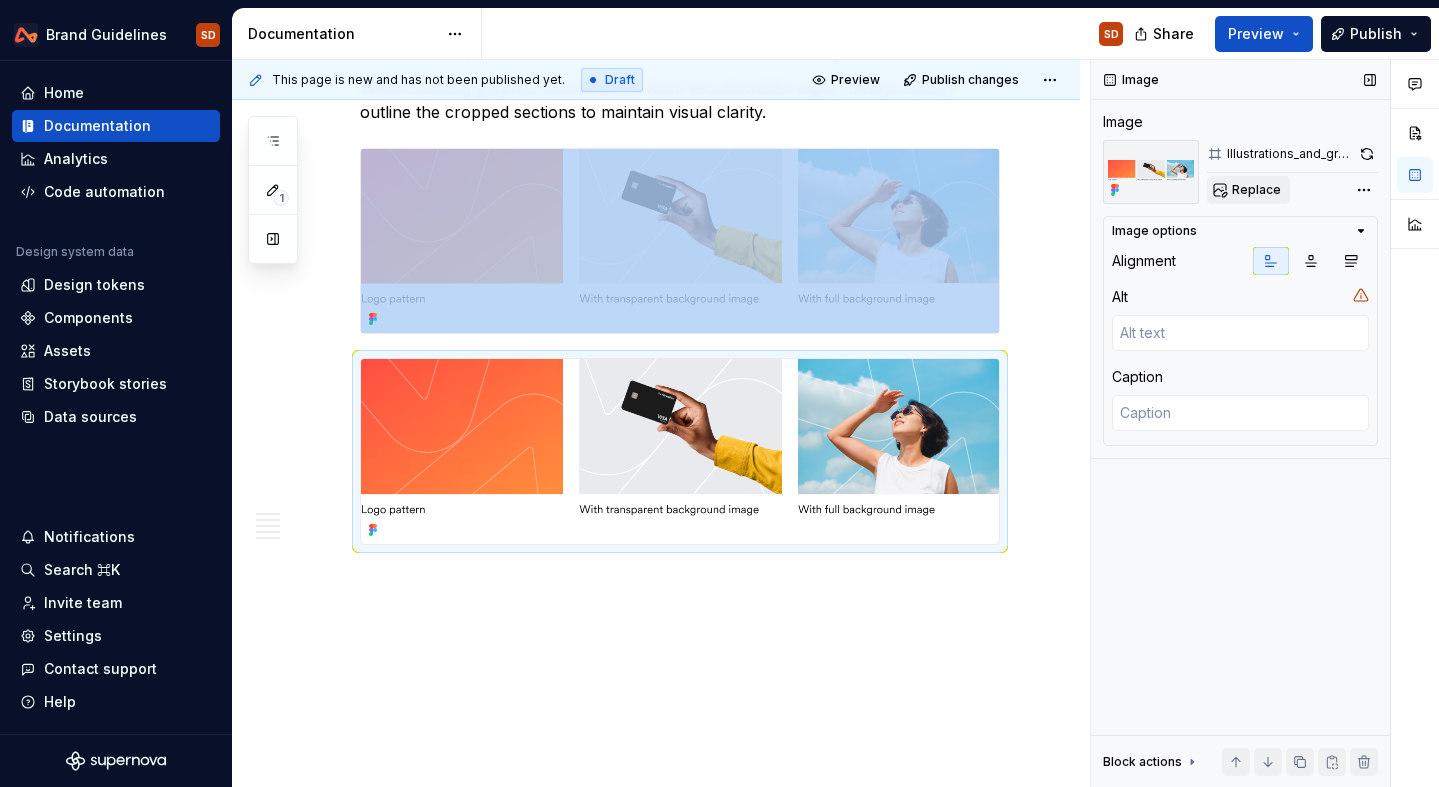 click on "Replace" at bounding box center (1256, 190) 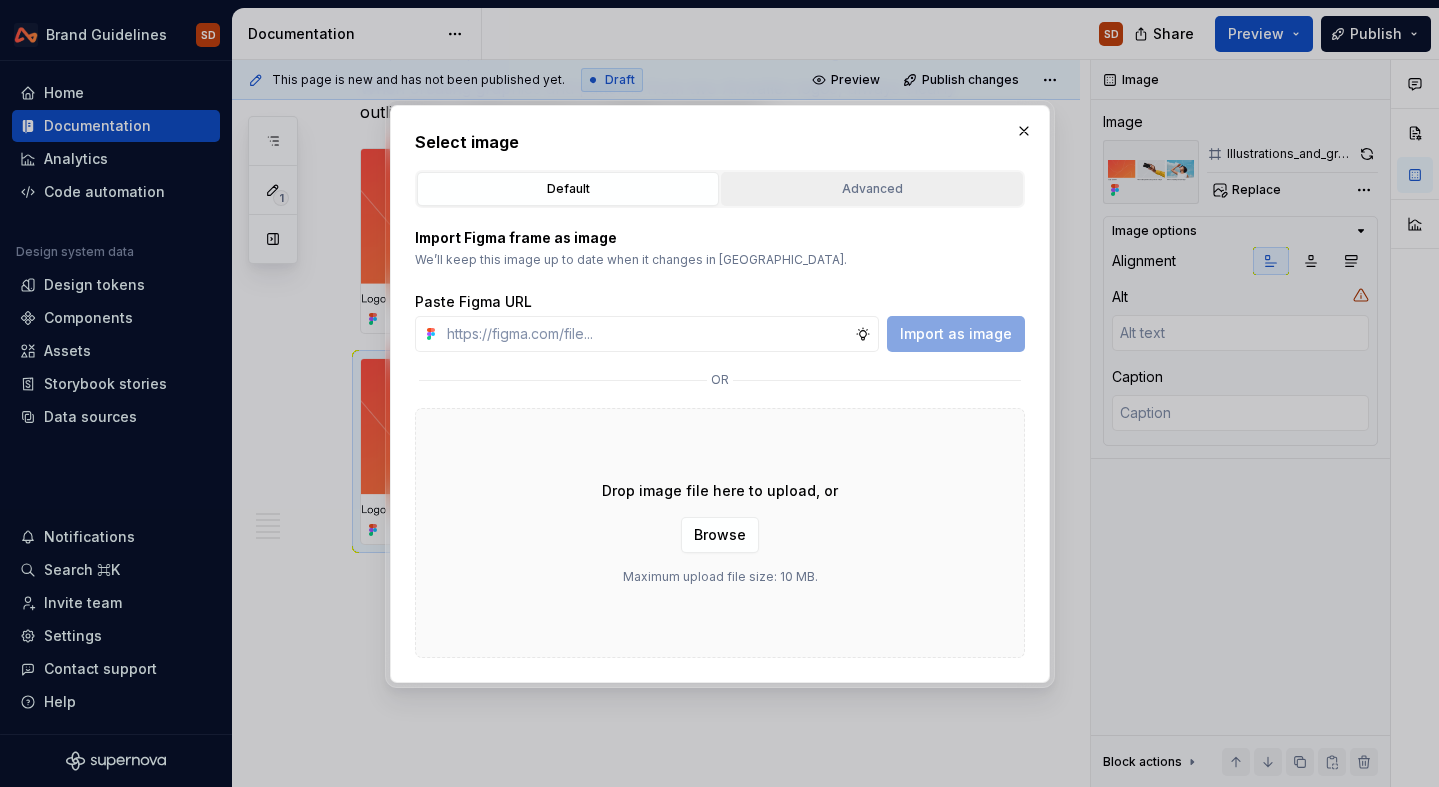 click on "Advanced" at bounding box center [872, 189] 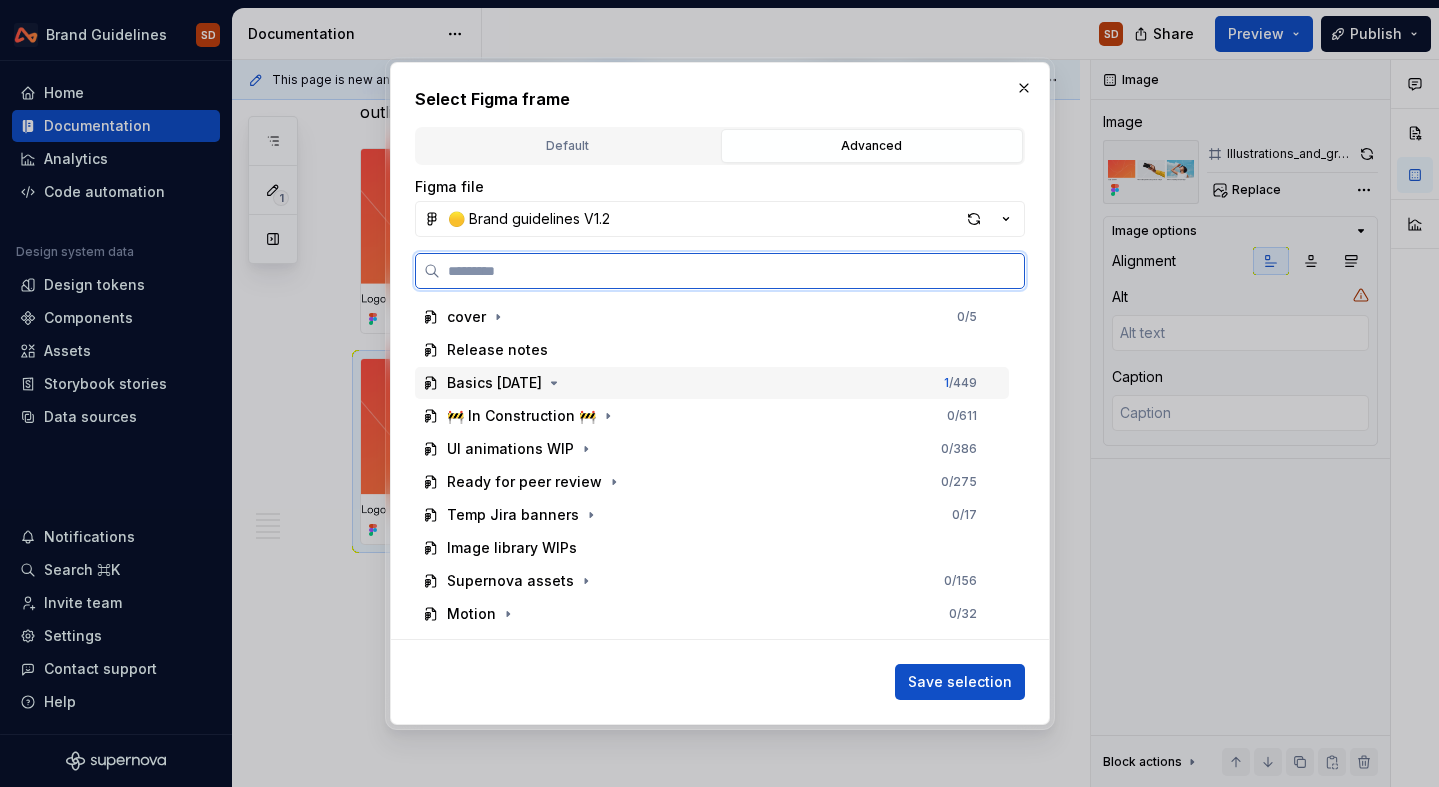 click on "Basics [DATE]" at bounding box center (494, 383) 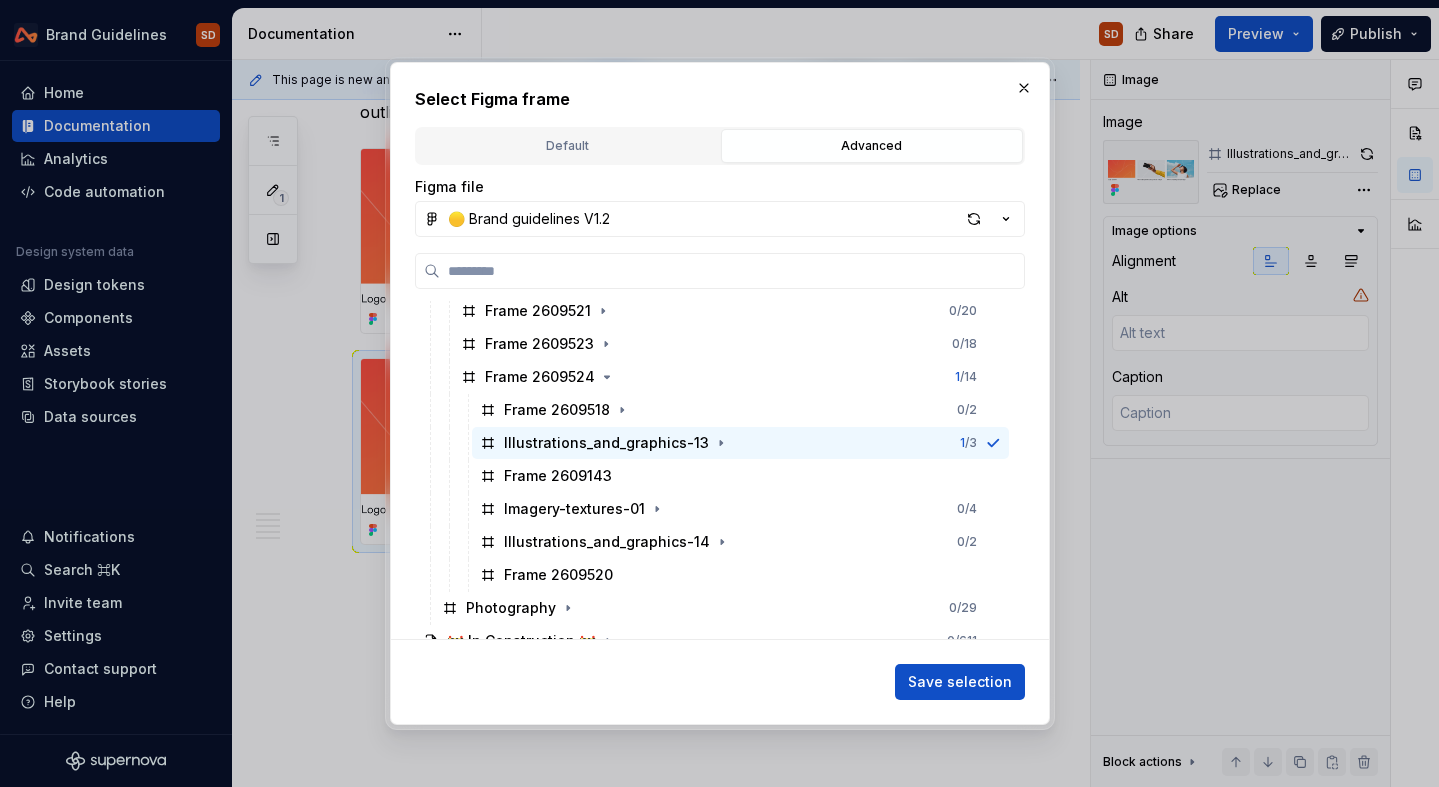scroll, scrollTop: 603, scrollLeft: 0, axis: vertical 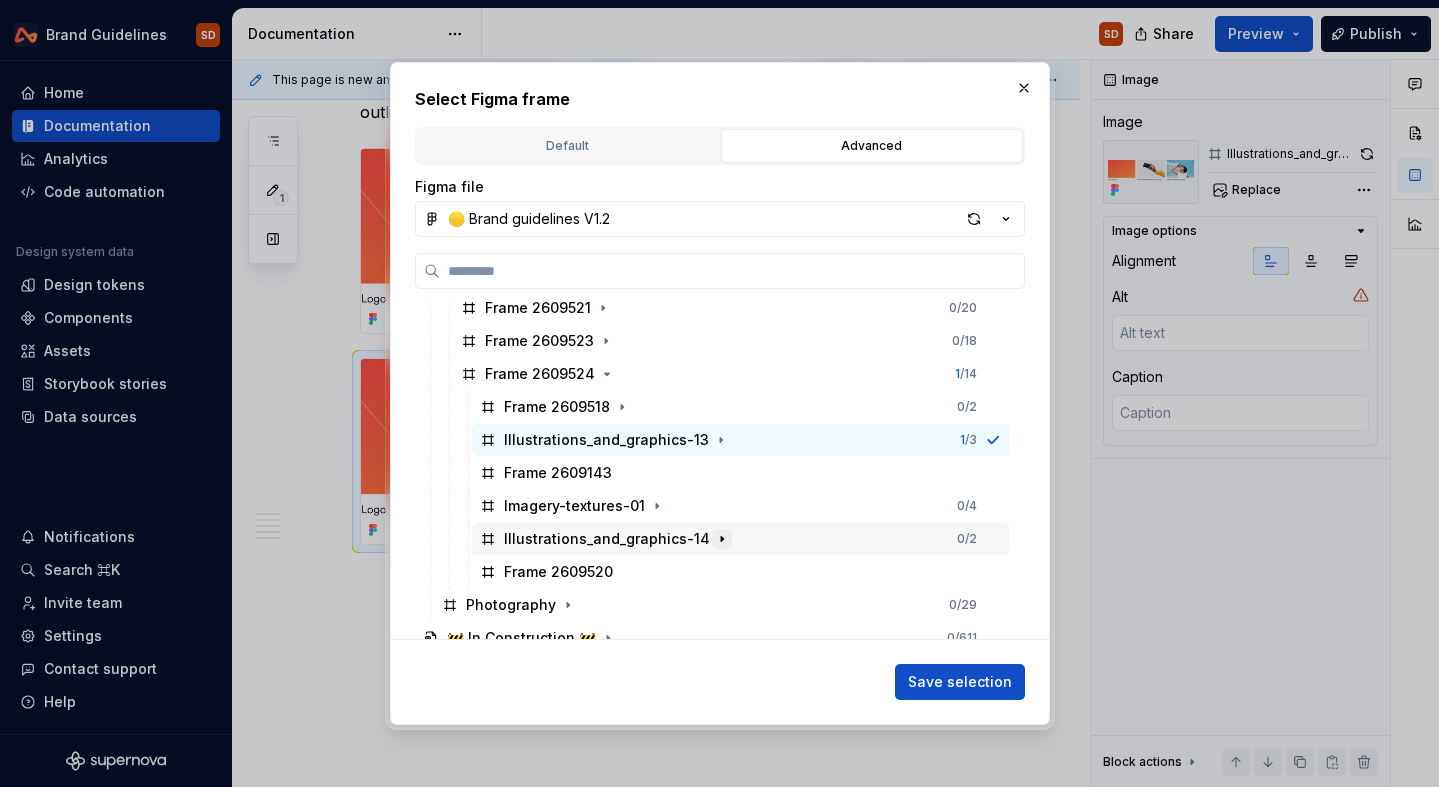 click 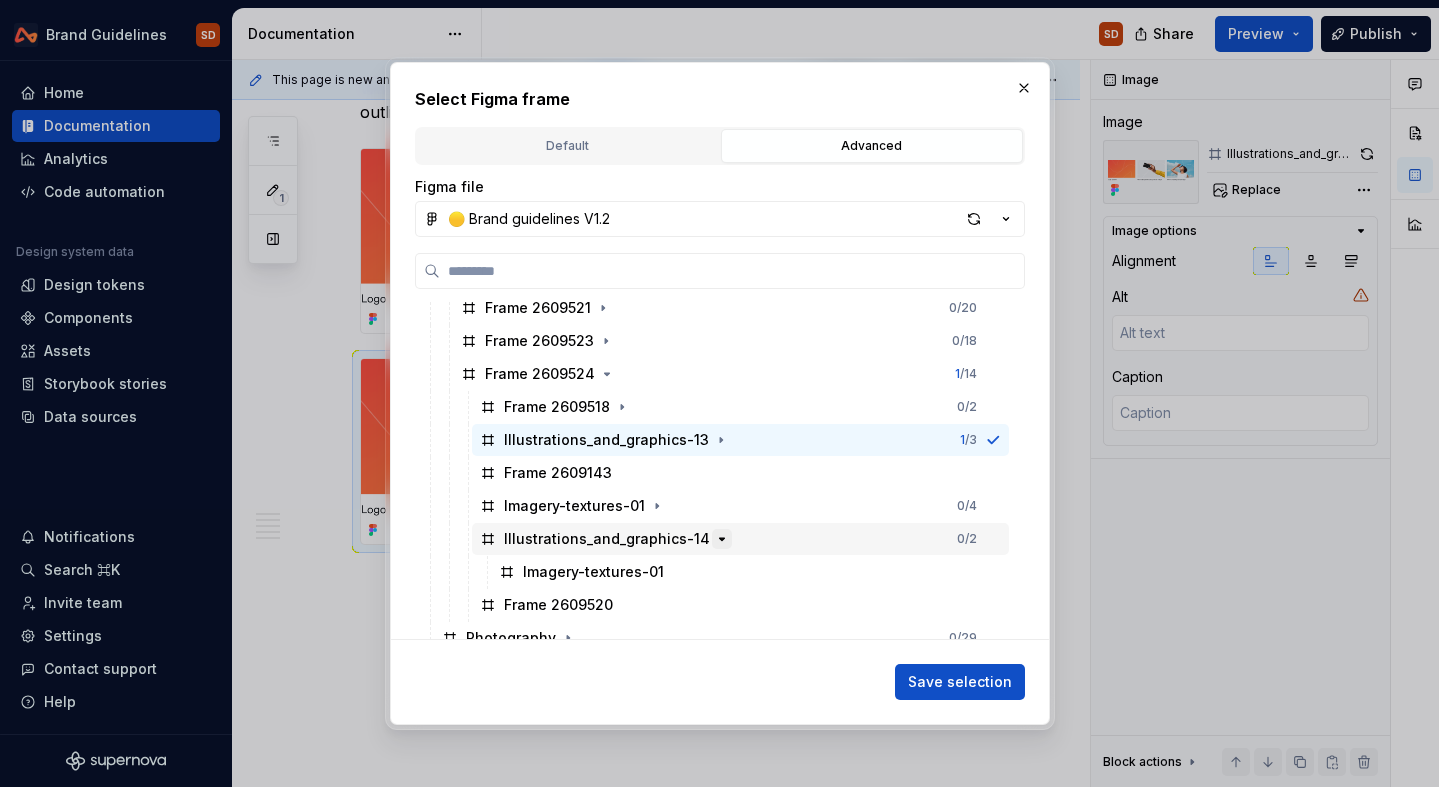 click 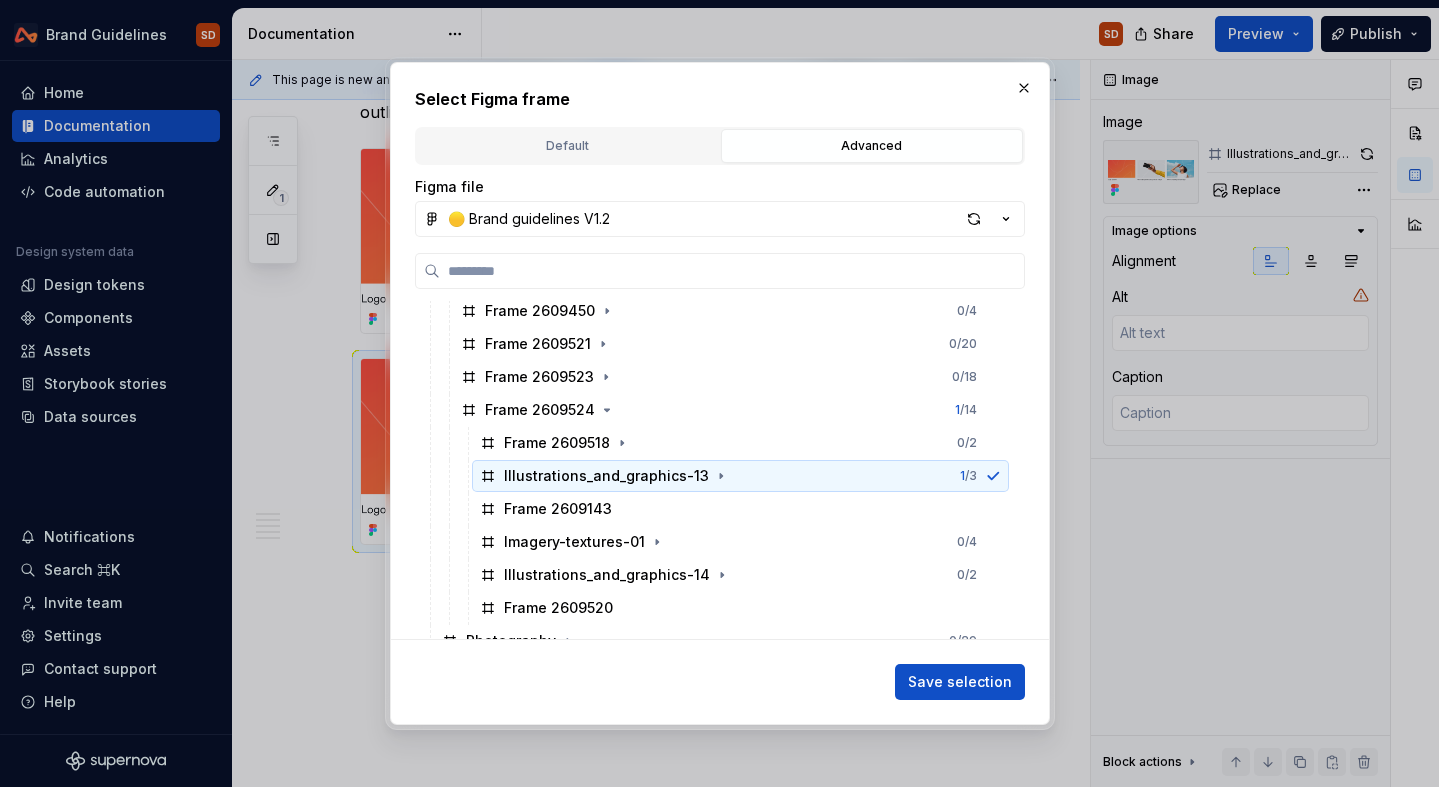 scroll, scrollTop: 553, scrollLeft: 0, axis: vertical 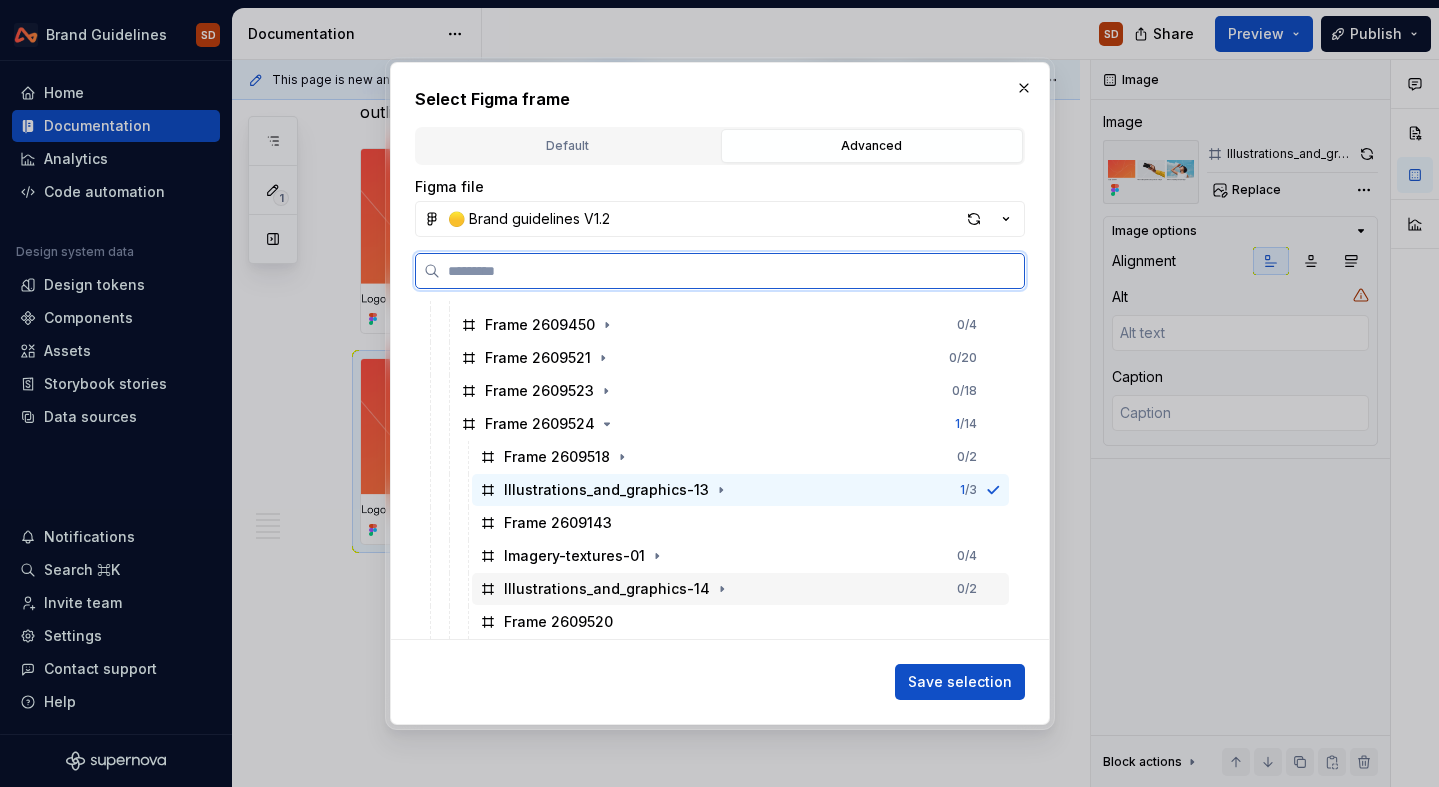 click on "Illustrations_and_graphics-14" at bounding box center (607, 589) 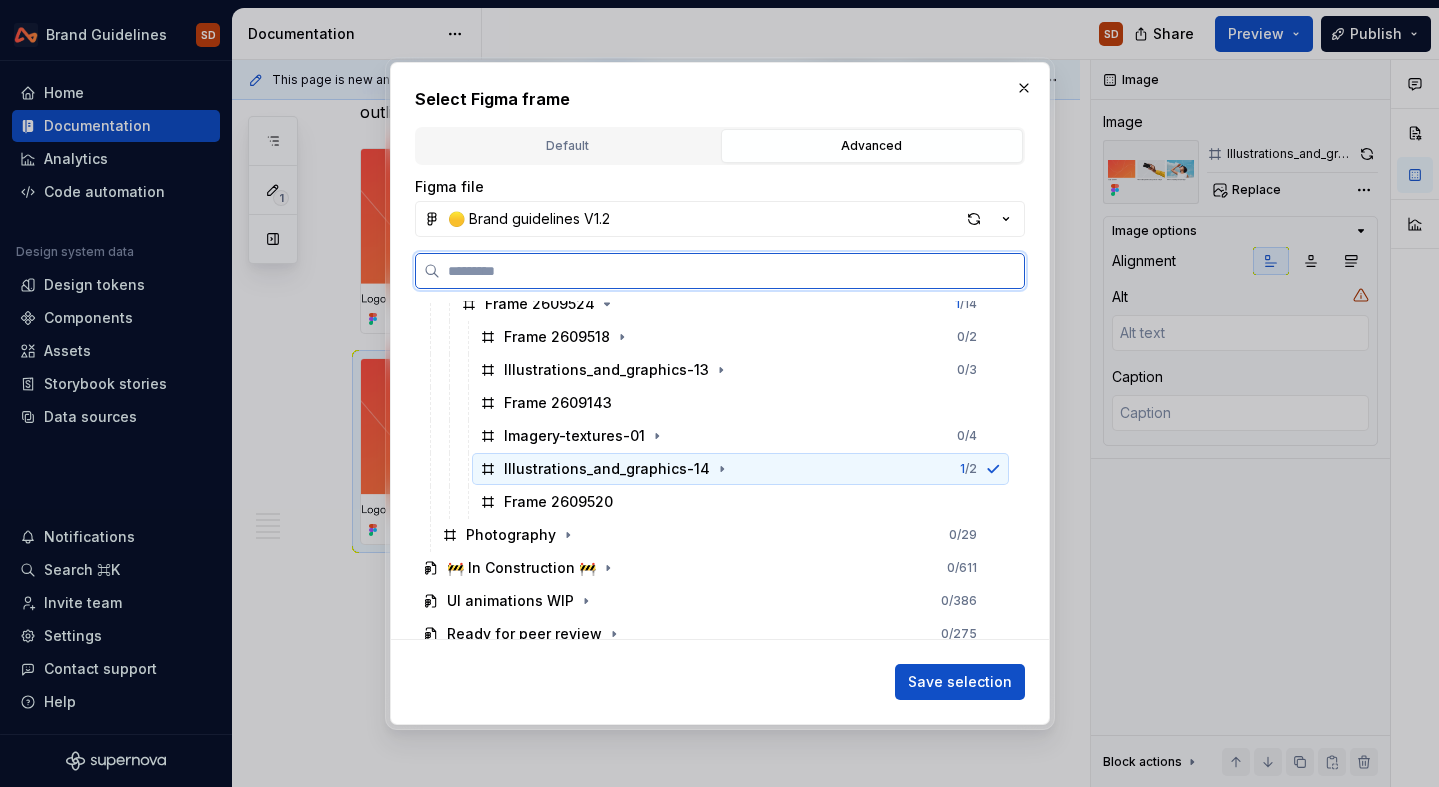scroll, scrollTop: 695, scrollLeft: 0, axis: vertical 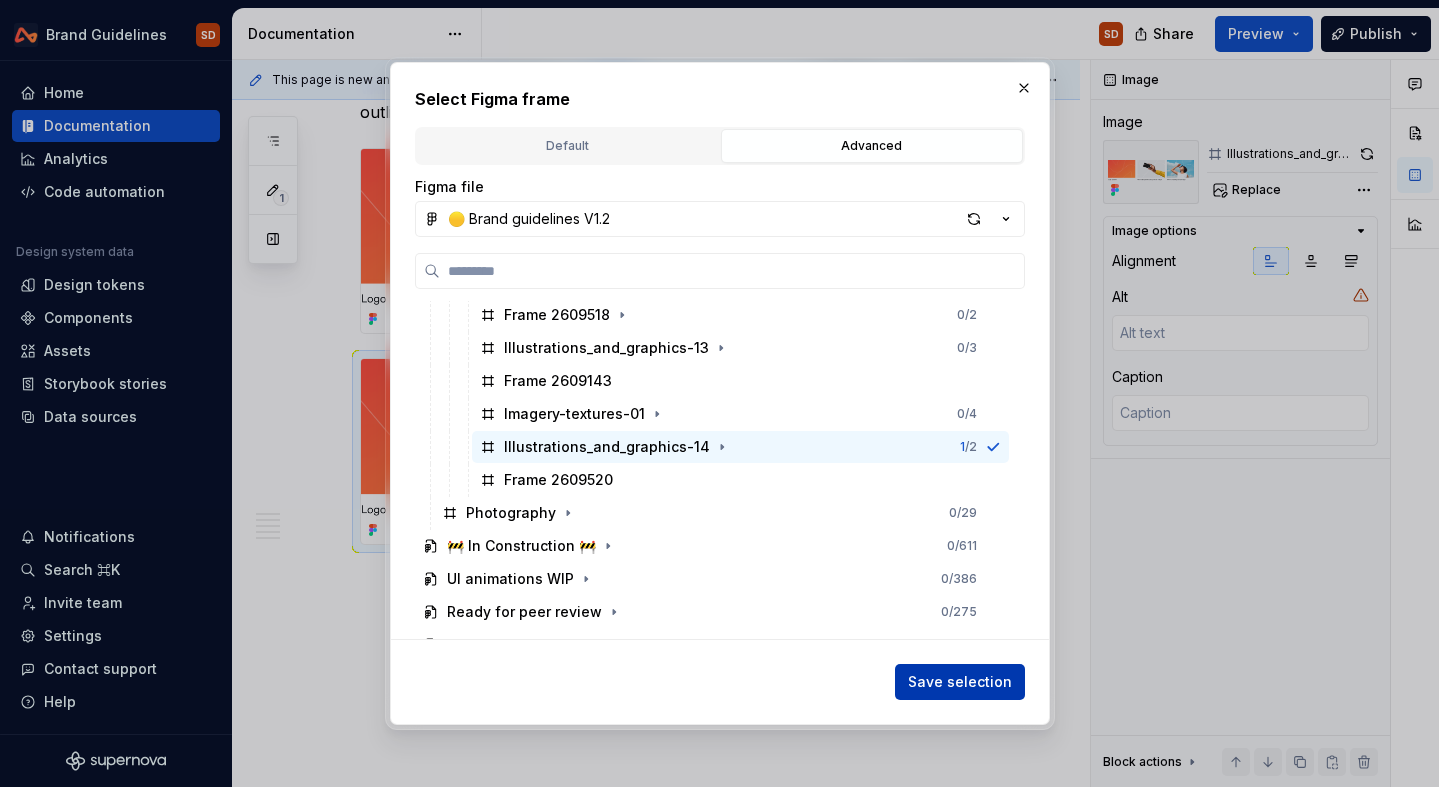 click on "Save selection" at bounding box center [960, 682] 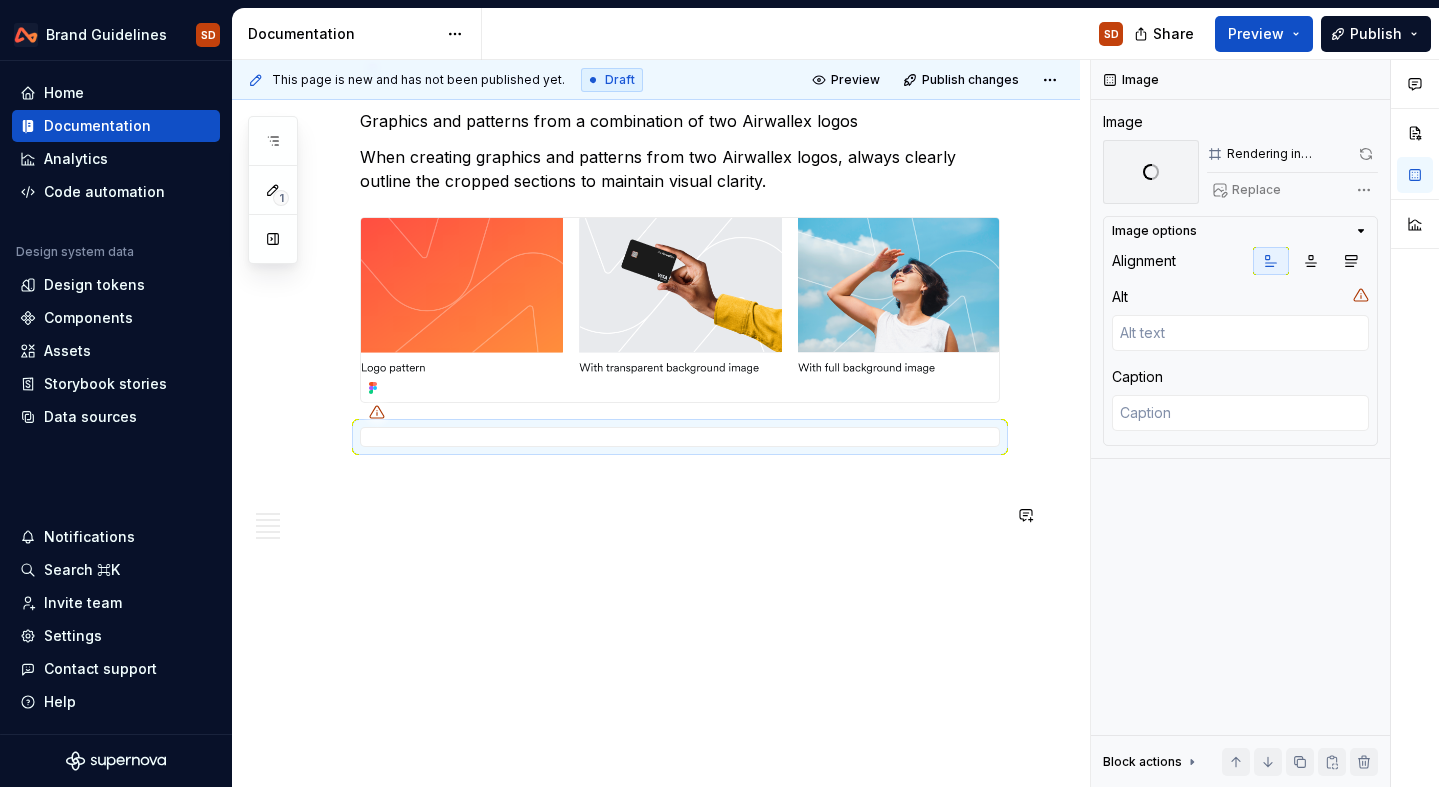scroll, scrollTop: 4497, scrollLeft: 0, axis: vertical 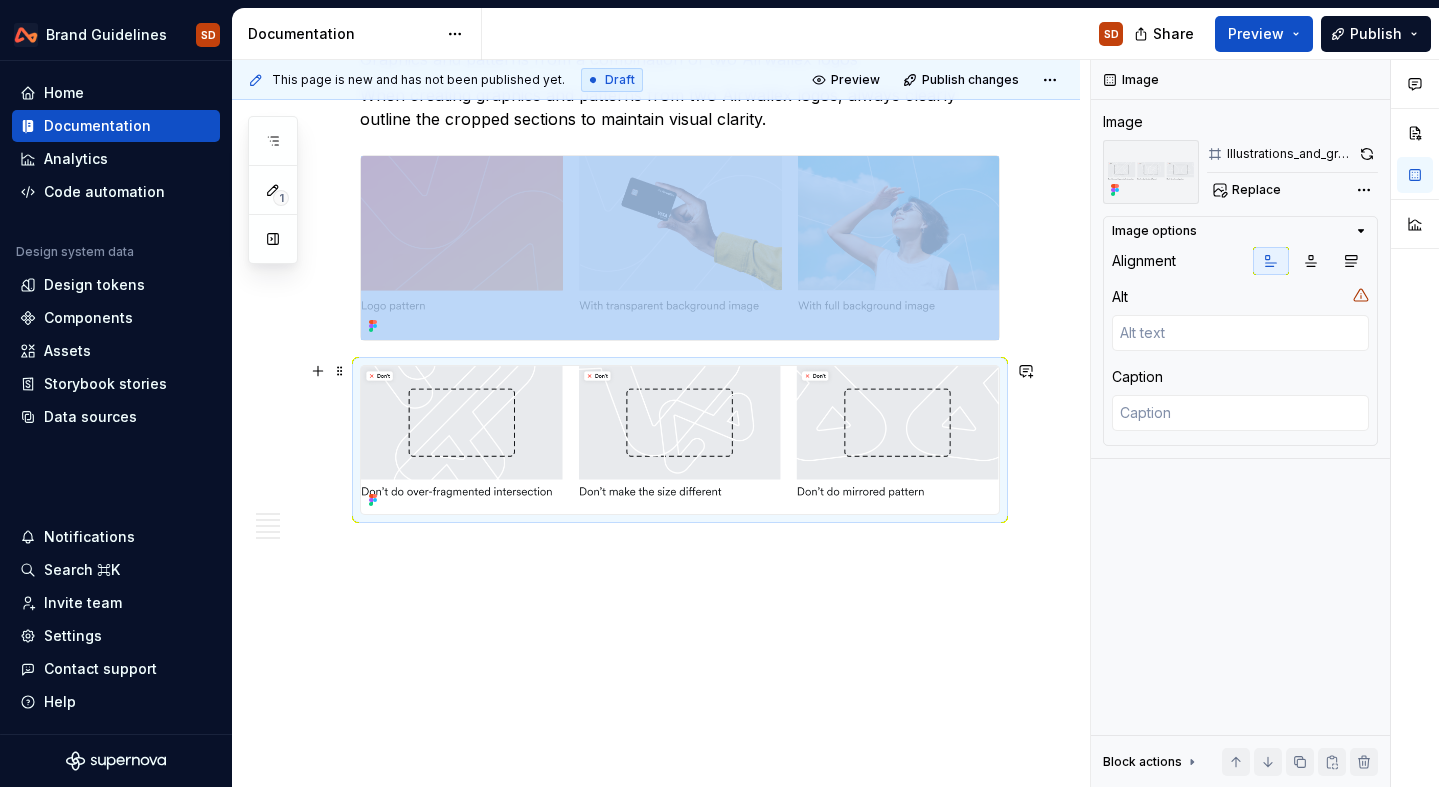 click at bounding box center (680, 440) 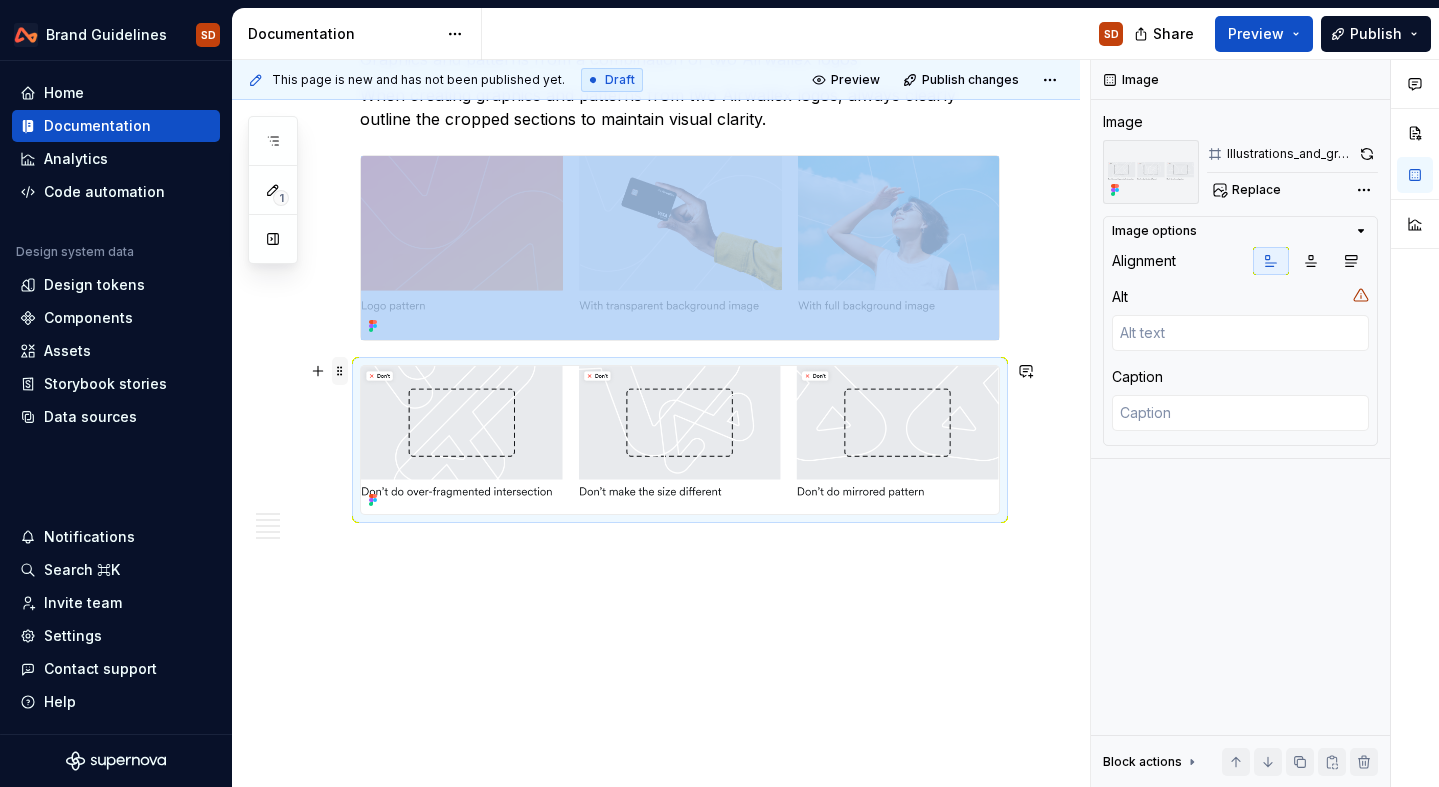 click at bounding box center [340, 371] 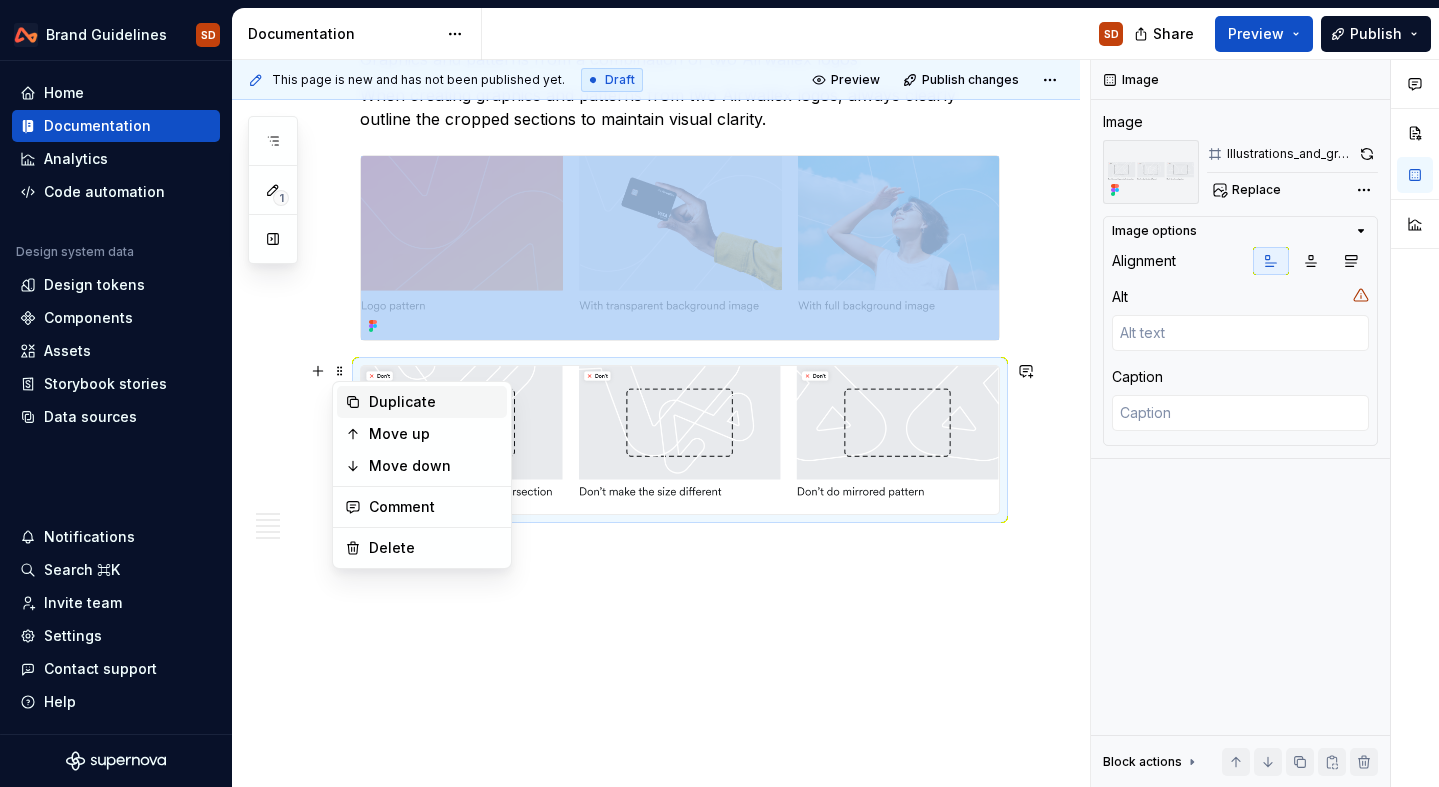 click on "Duplicate" at bounding box center (434, 402) 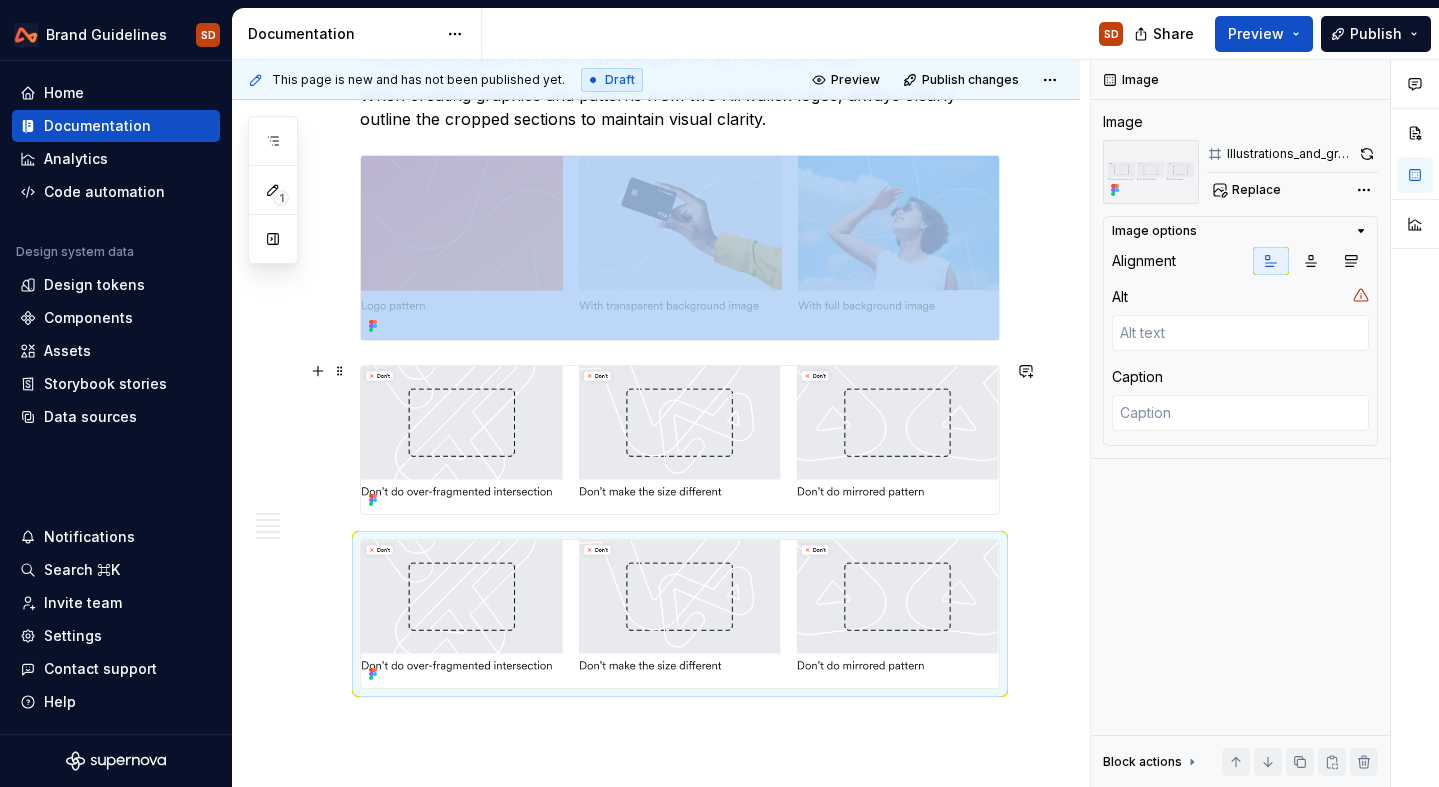 click at bounding box center [680, 440] 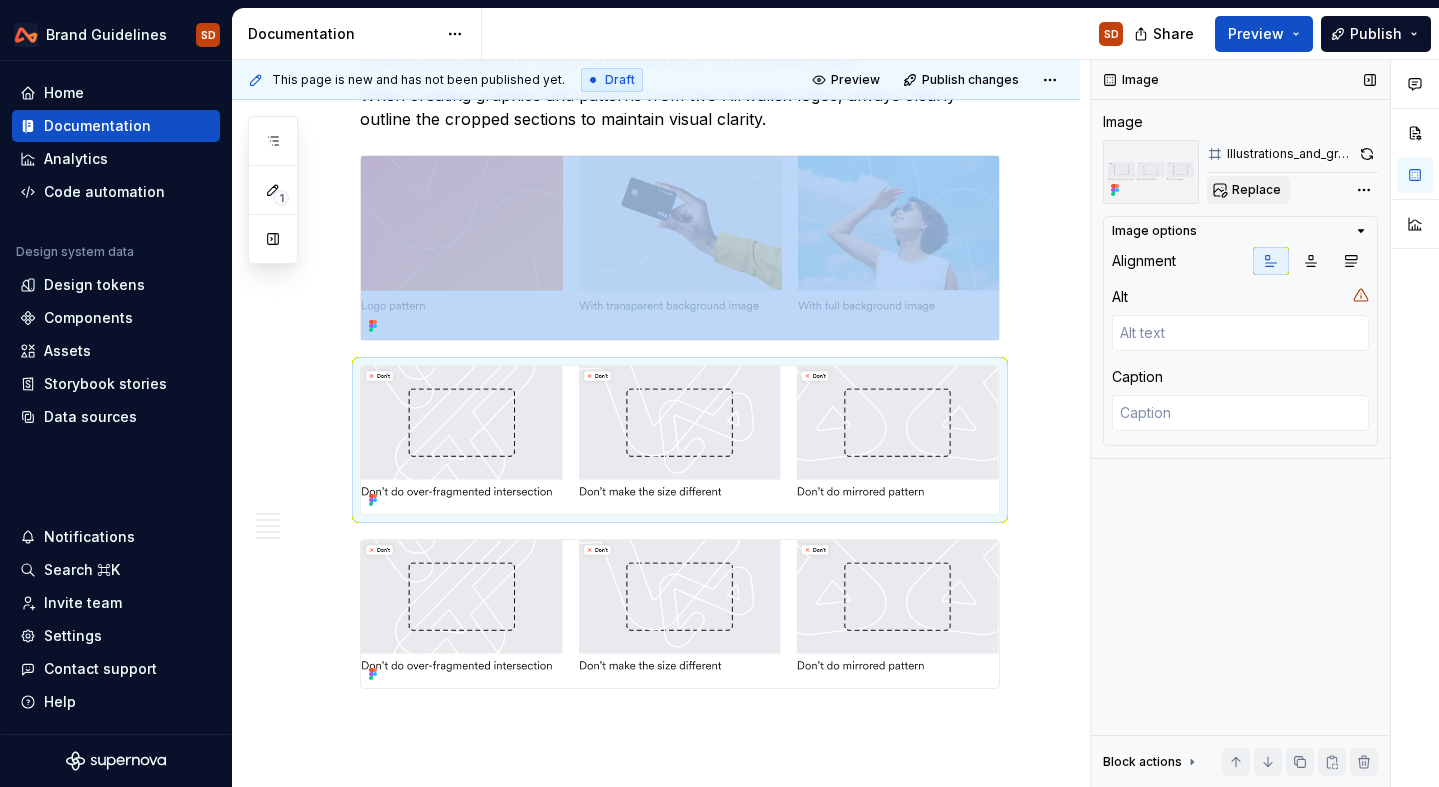 click on "Replace" at bounding box center (1256, 190) 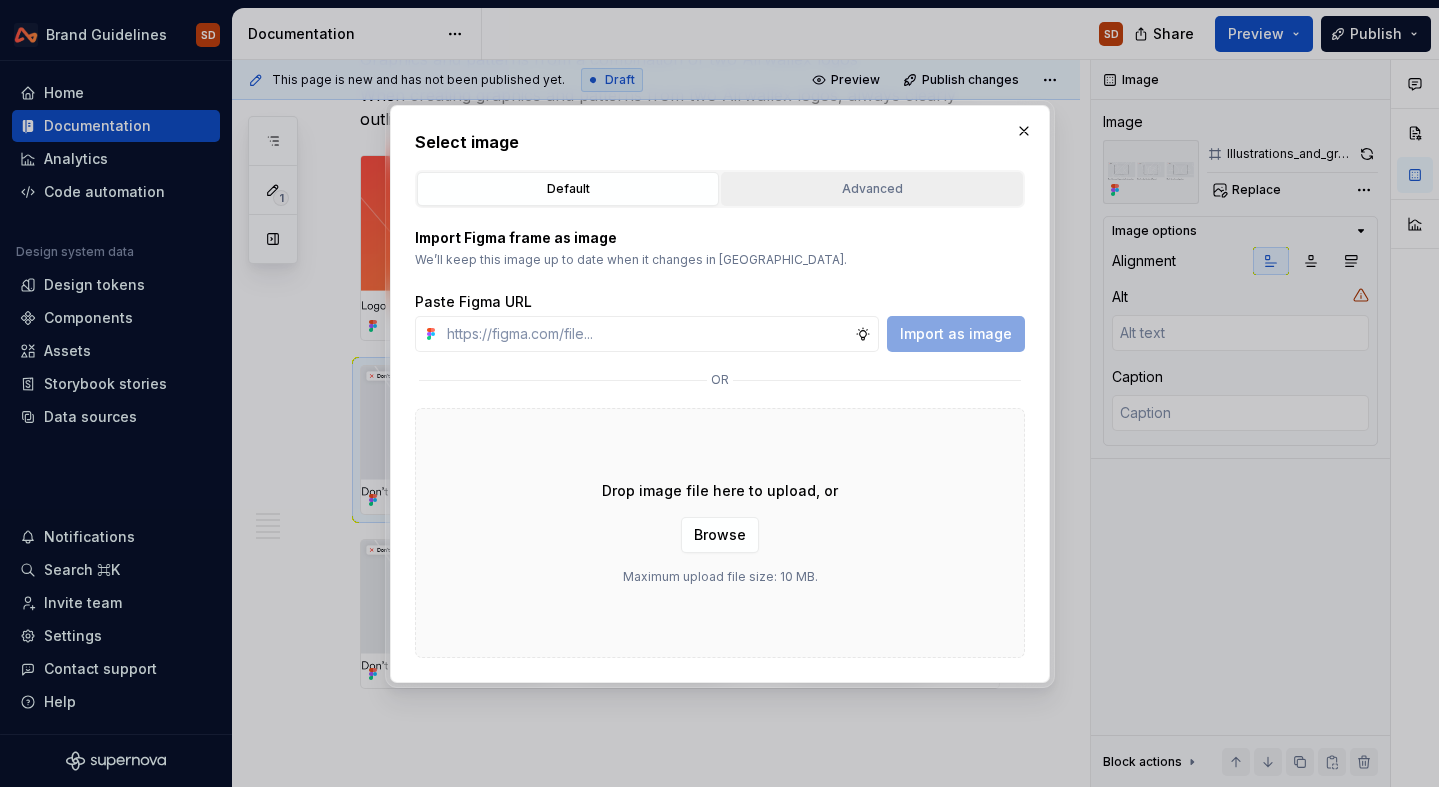 click on "Advanced" at bounding box center (872, 189) 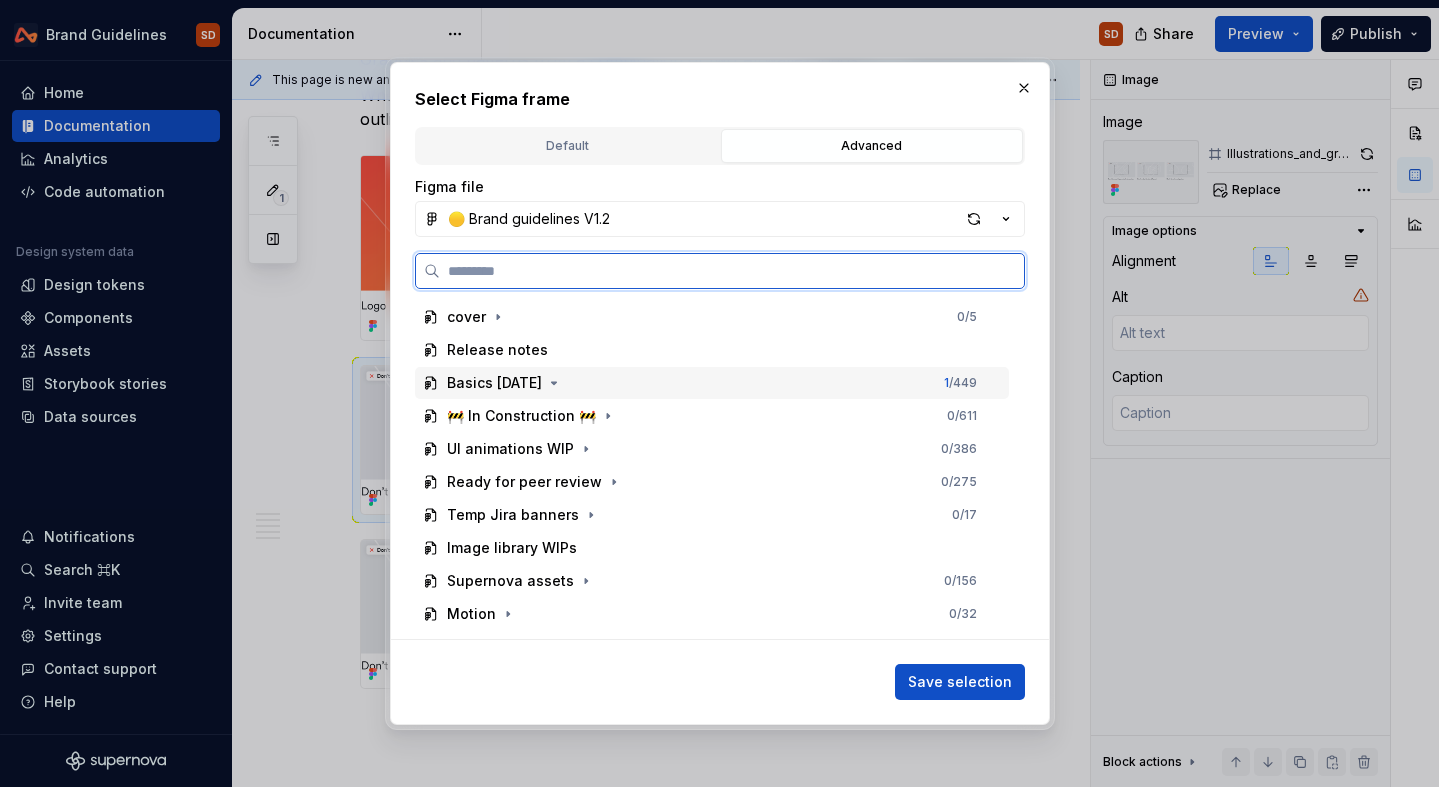 click on "Basics [DATE]" at bounding box center [494, 383] 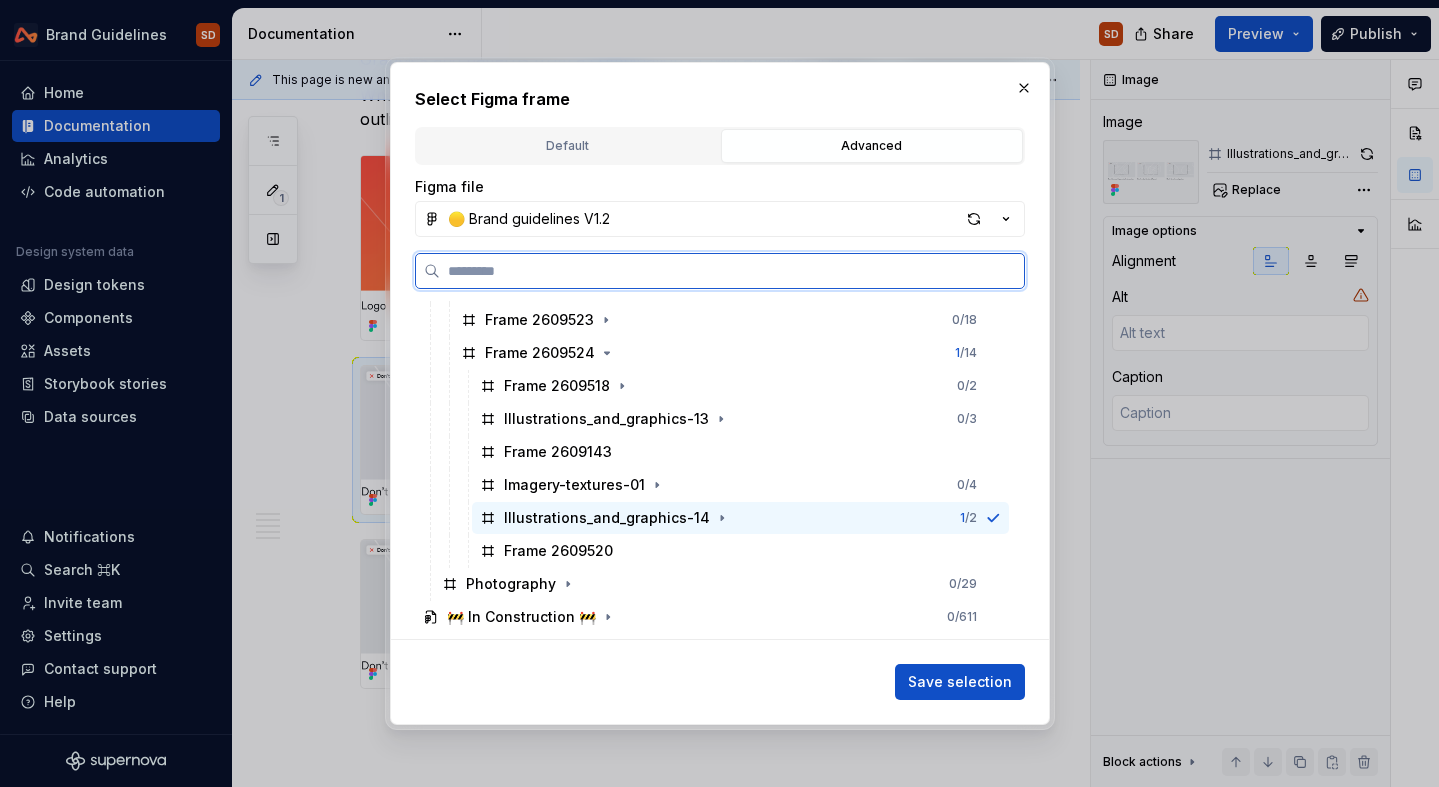 scroll, scrollTop: 634, scrollLeft: 0, axis: vertical 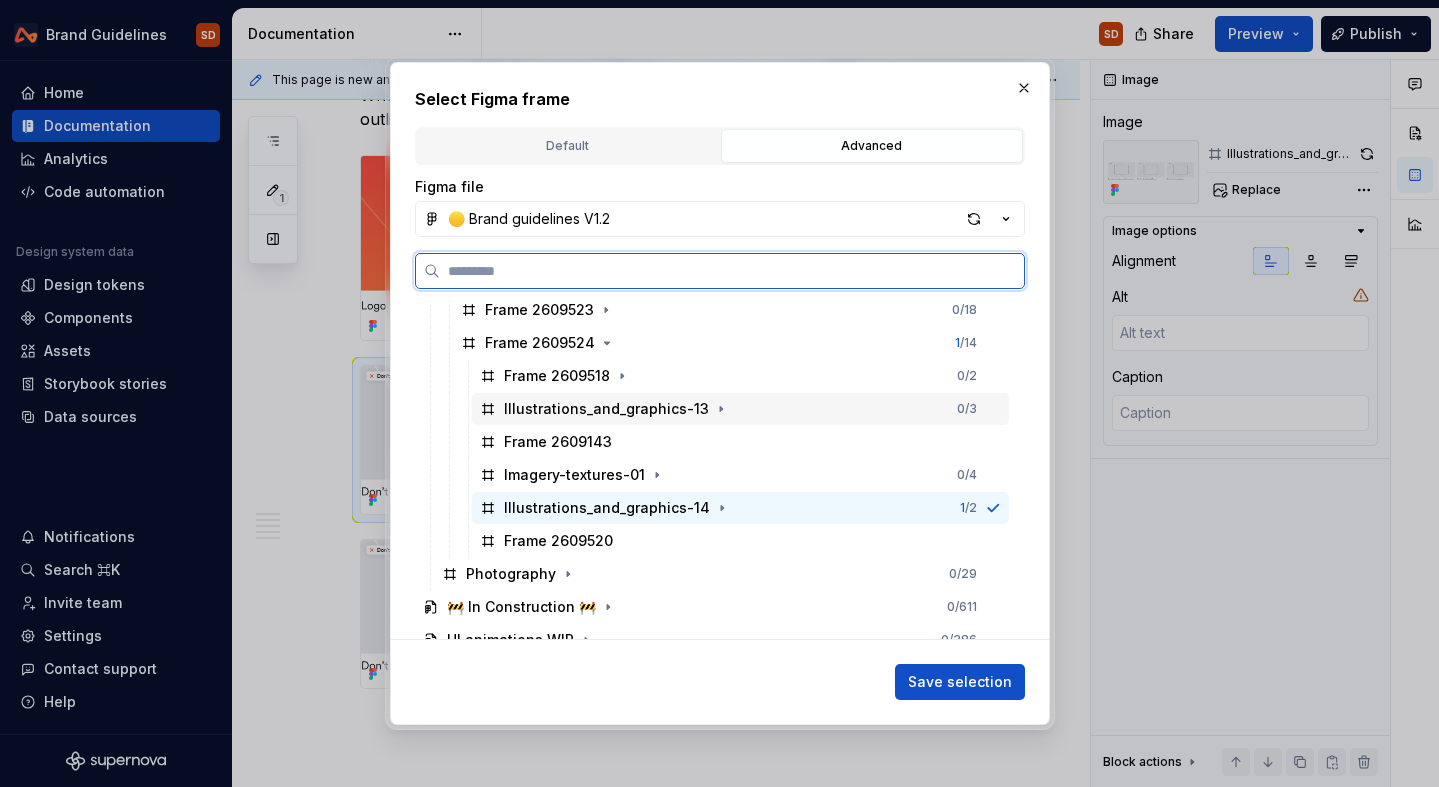 click on "Illustrations_and_graphics-13" at bounding box center (606, 409) 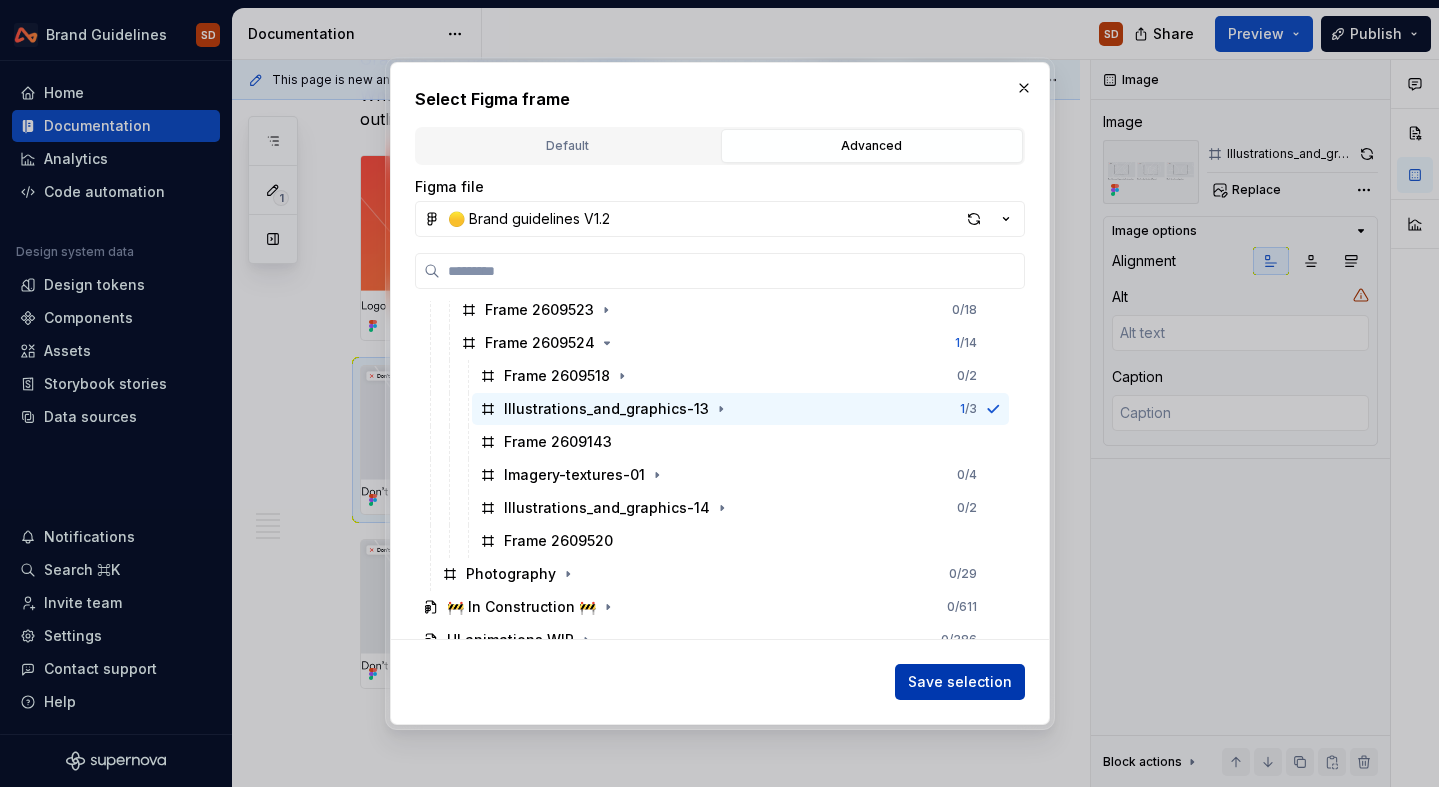 click on "Save selection" at bounding box center (960, 682) 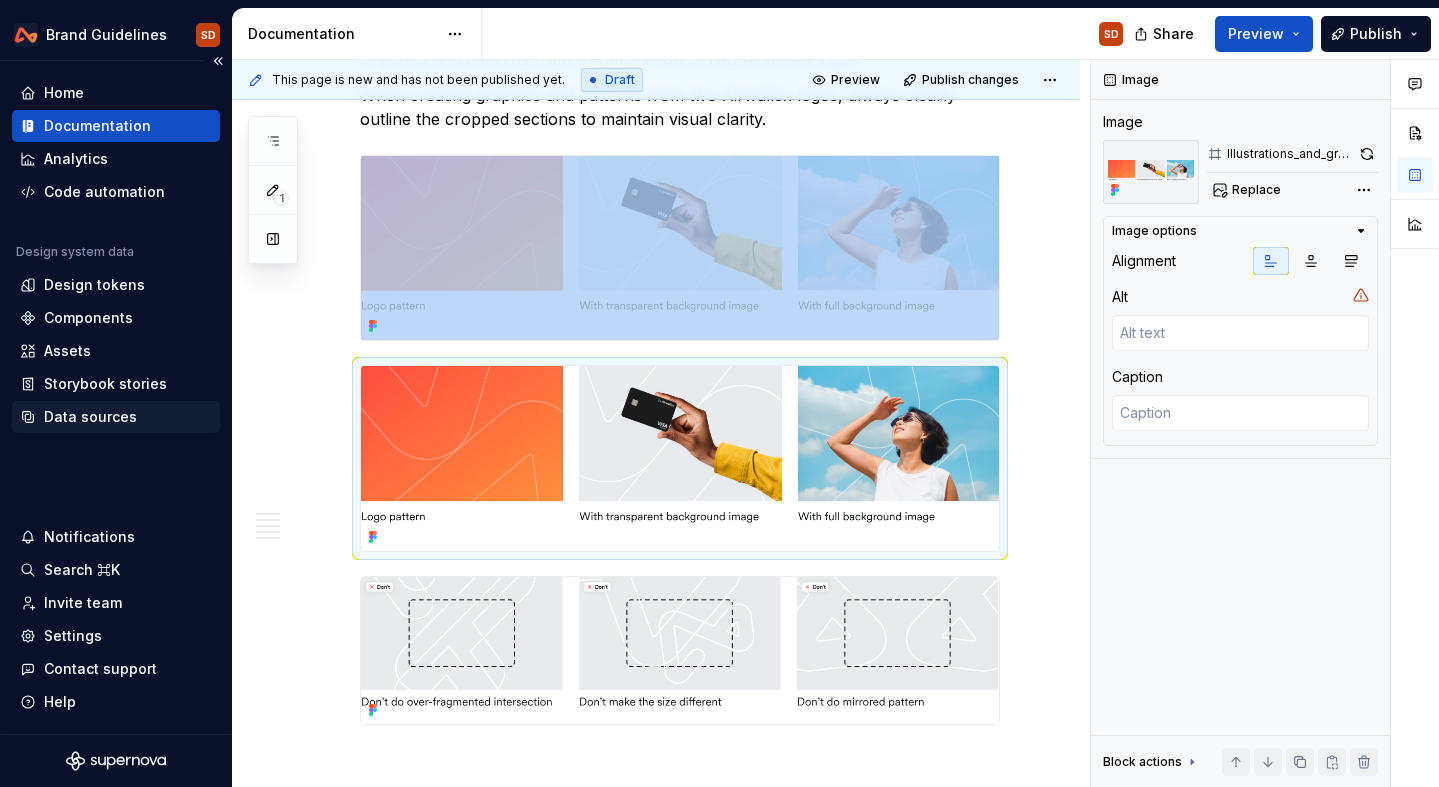 click on "Data sources" at bounding box center [90, 417] 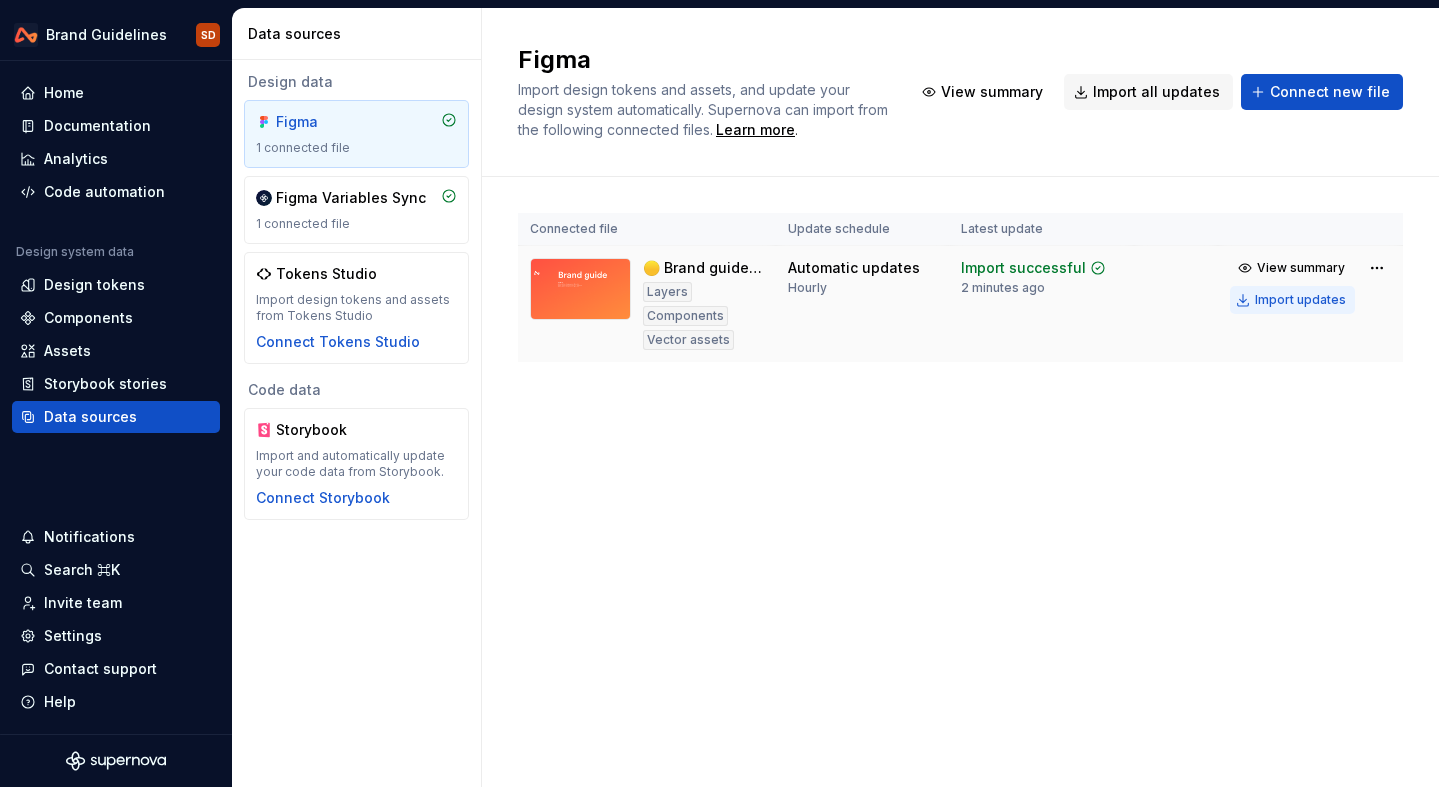 click on "Import updates" at bounding box center (1300, 300) 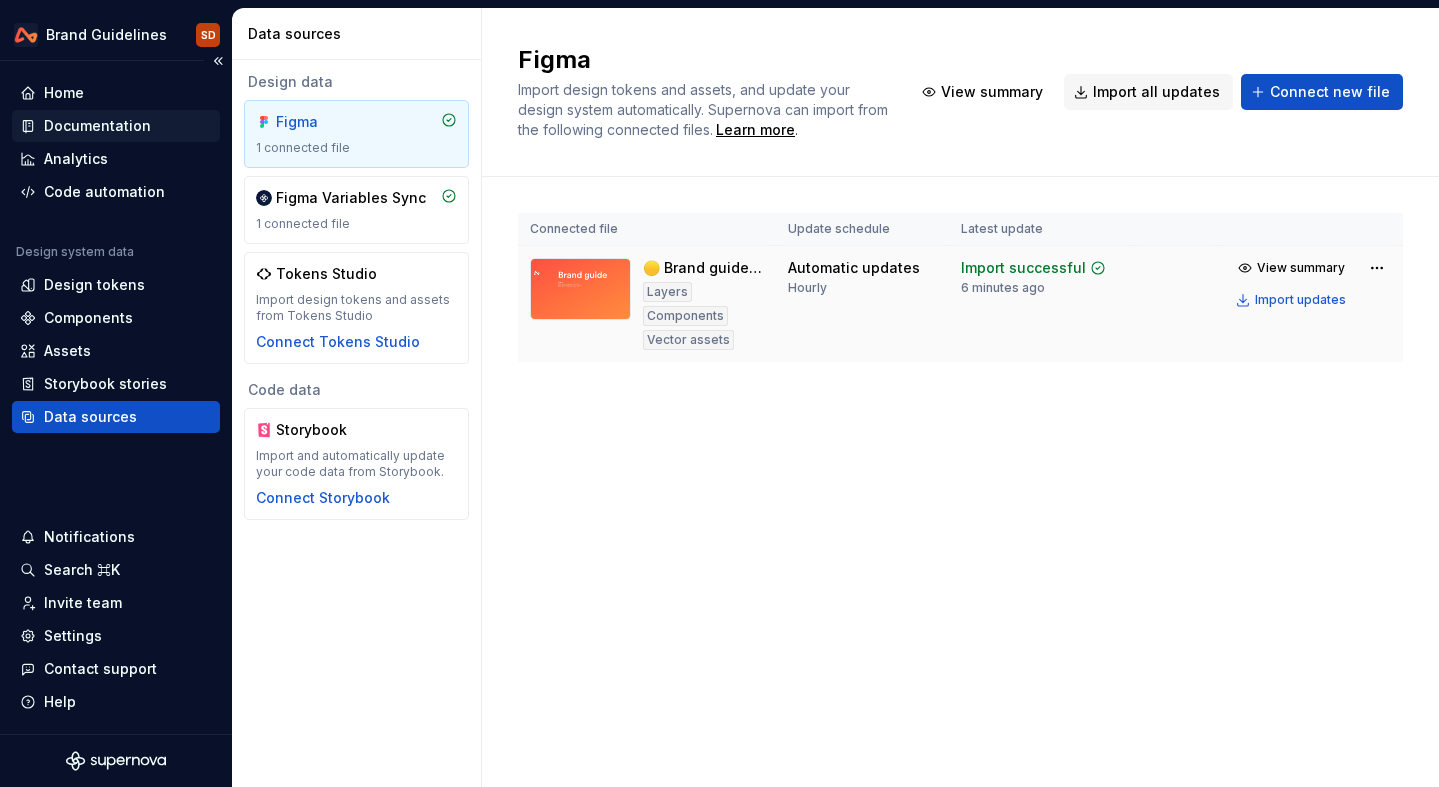click on "Documentation" at bounding box center (97, 126) 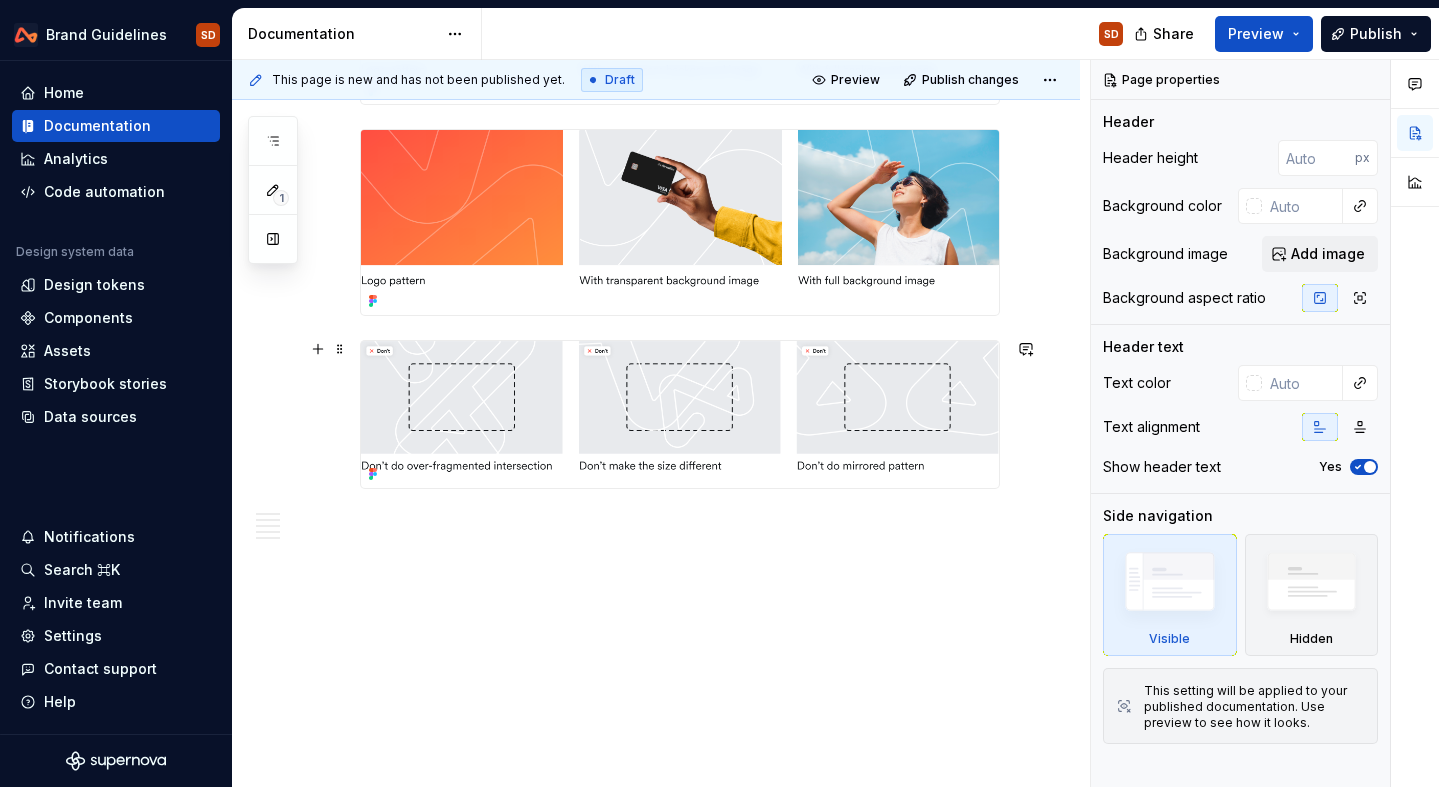 scroll, scrollTop: 4729, scrollLeft: 0, axis: vertical 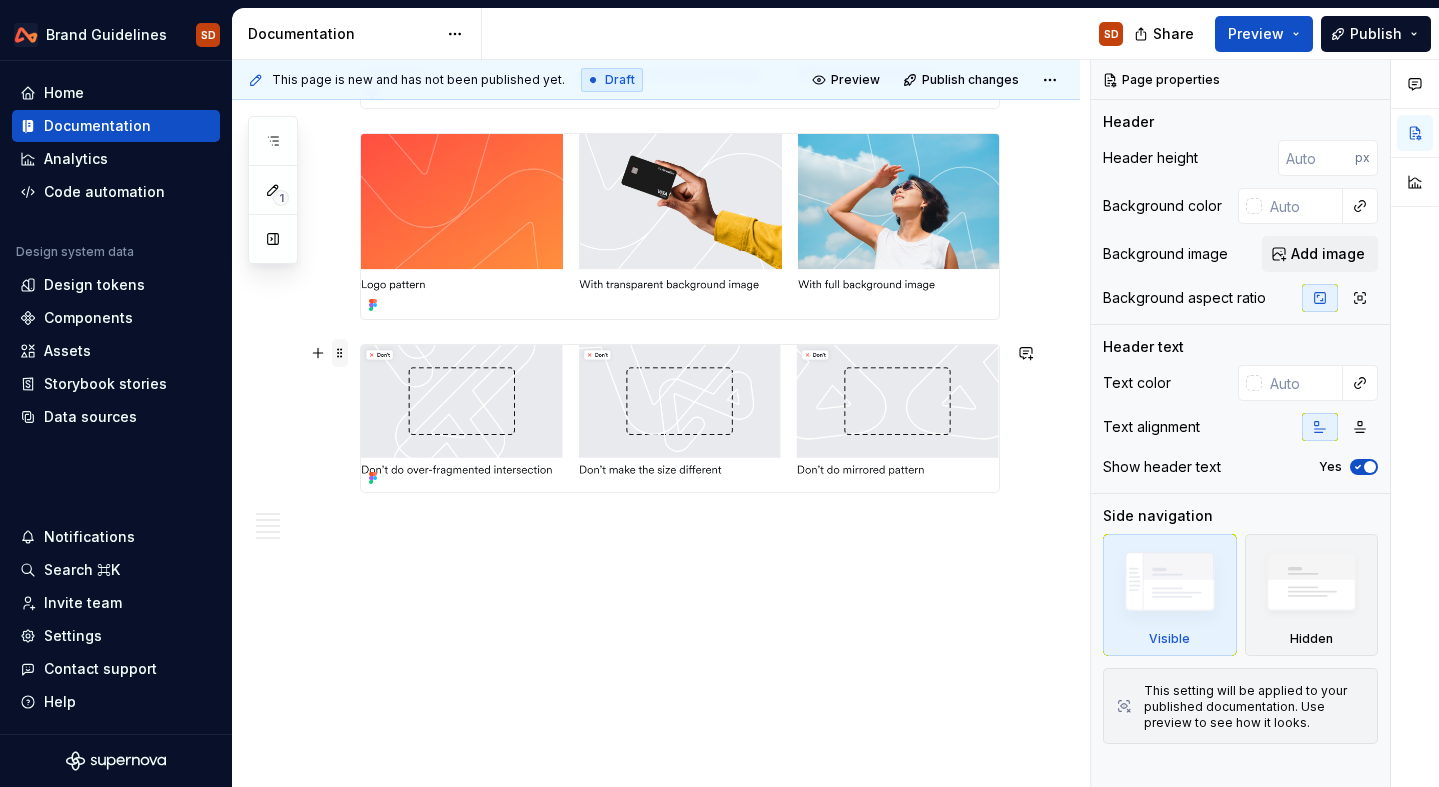 click at bounding box center [340, 353] 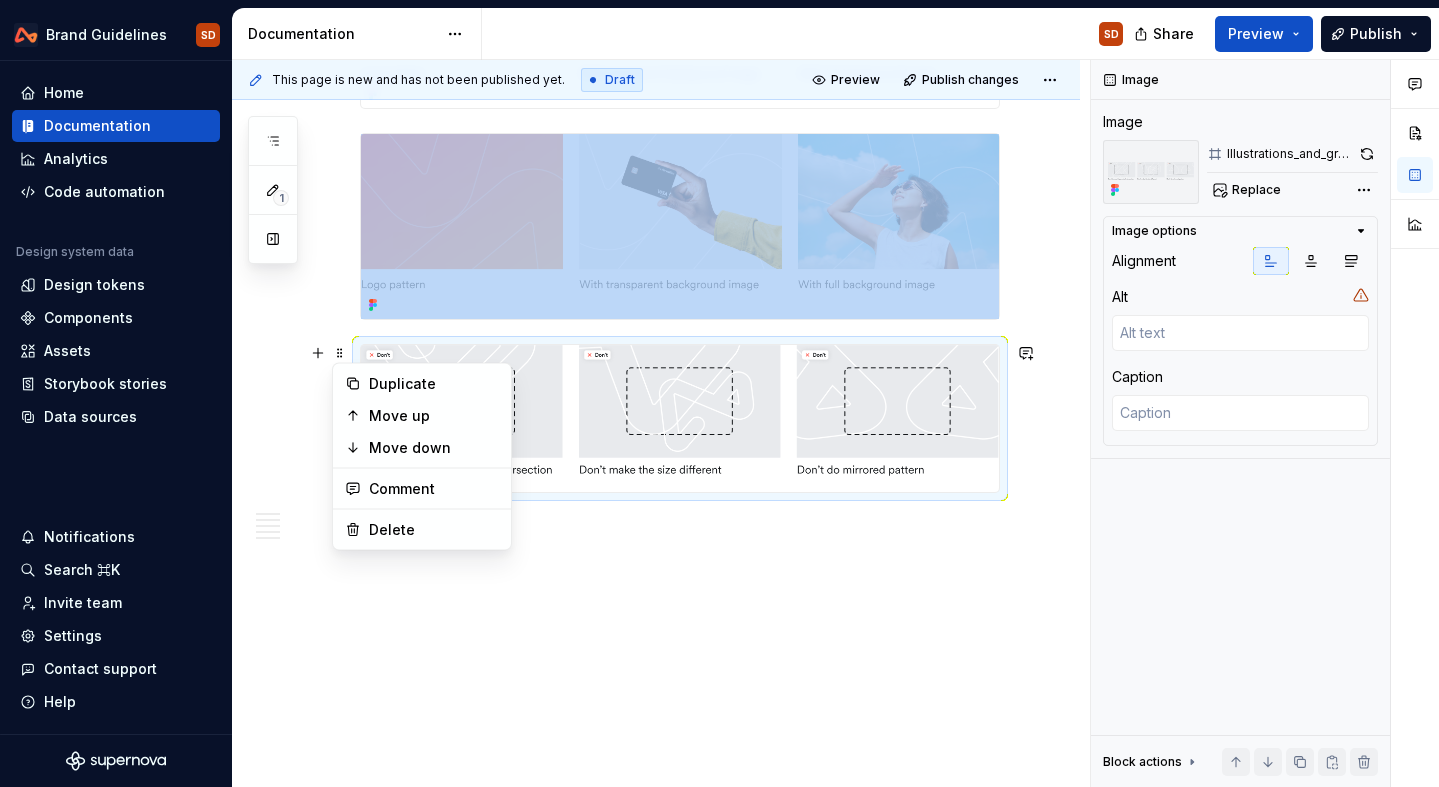 click on "Illustrations Our illustrations are versatile visual tools that enhance creativity, clarity, and personality in content. Using illustration Illustrations in our designs enhance storytelling and provide greater creative flexibility. Illustration formula If you need to create an illustration for our brand, use this set of principles and steps to guide the creation. Graphics and patterns We have a graphics and pattern system that is derived from our logo, these textures can be made up using either;  Parts of our logo that create new shapes and textures. Cropping our logo in a dynamic way to create patterns. Creating patterns using two logos. Graphics and patterns using the Airwallex logo To create textures and patterns we can use sections of logo as a visual device. To create this you start by cropping a section of our logo into a dynamic and abstract pattern.  Apply one of three visual treatments to cropped sections: outlined, watermark or gradient colours. How to crop our logo Examples" at bounding box center (656, -1752) 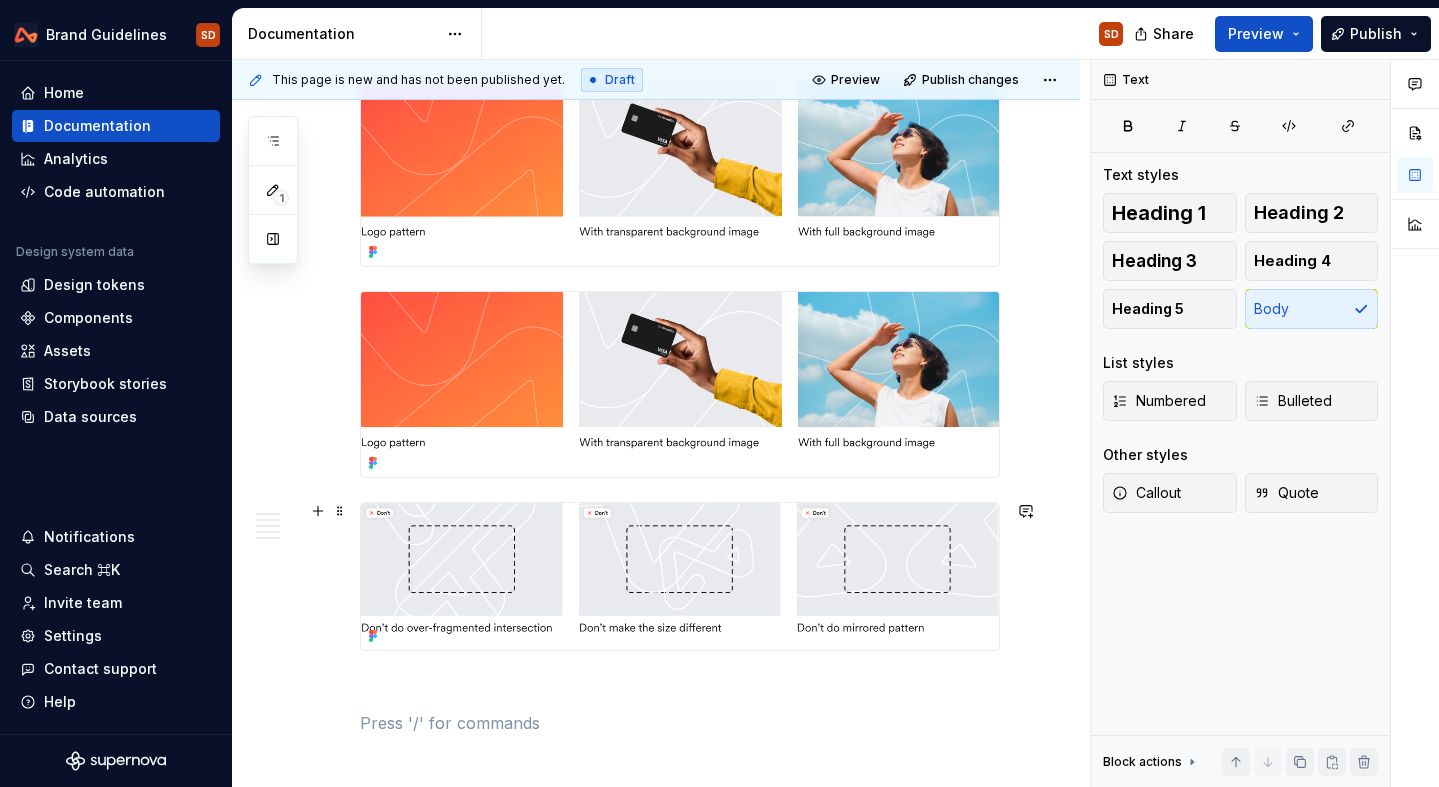 scroll, scrollTop: 4612, scrollLeft: 0, axis: vertical 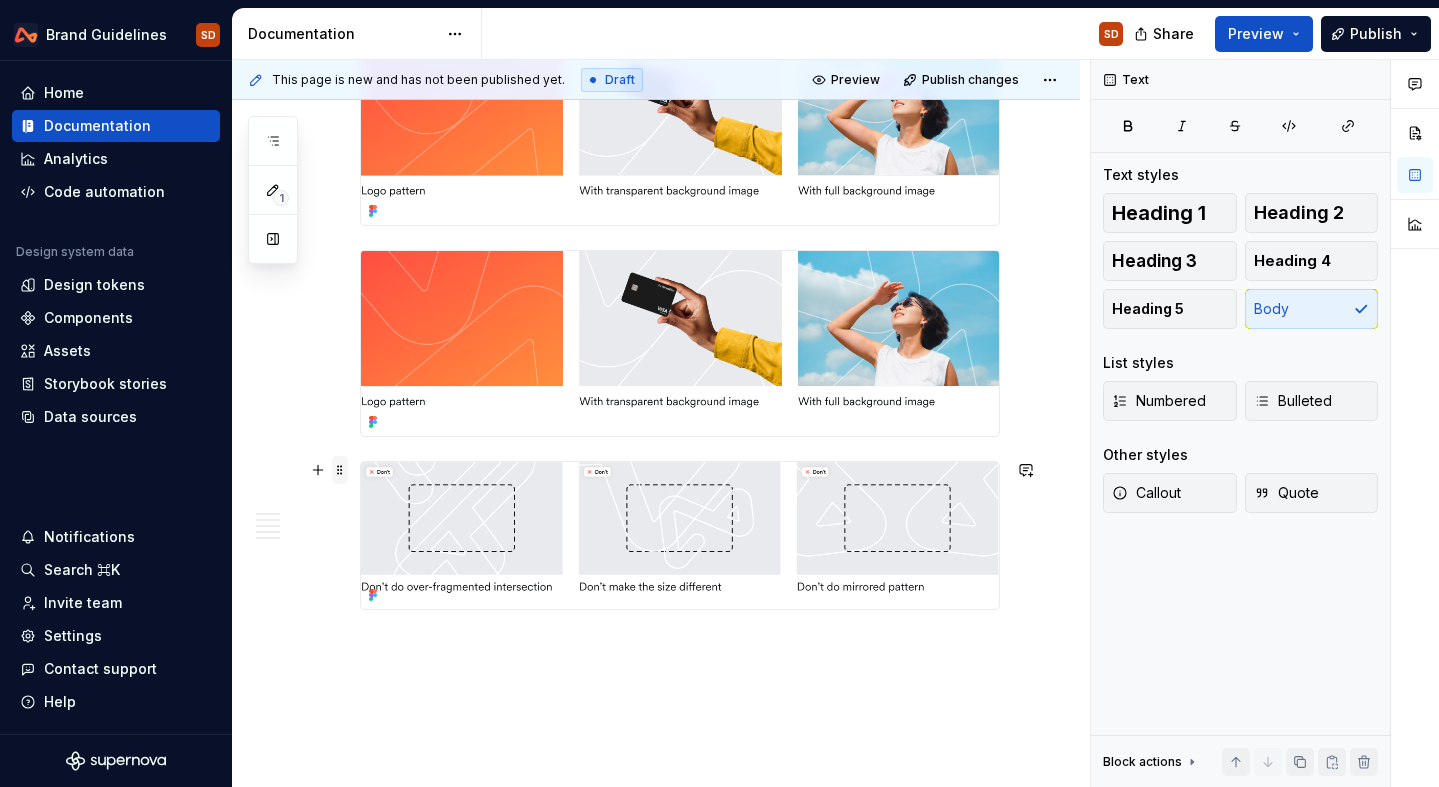 click at bounding box center (340, 470) 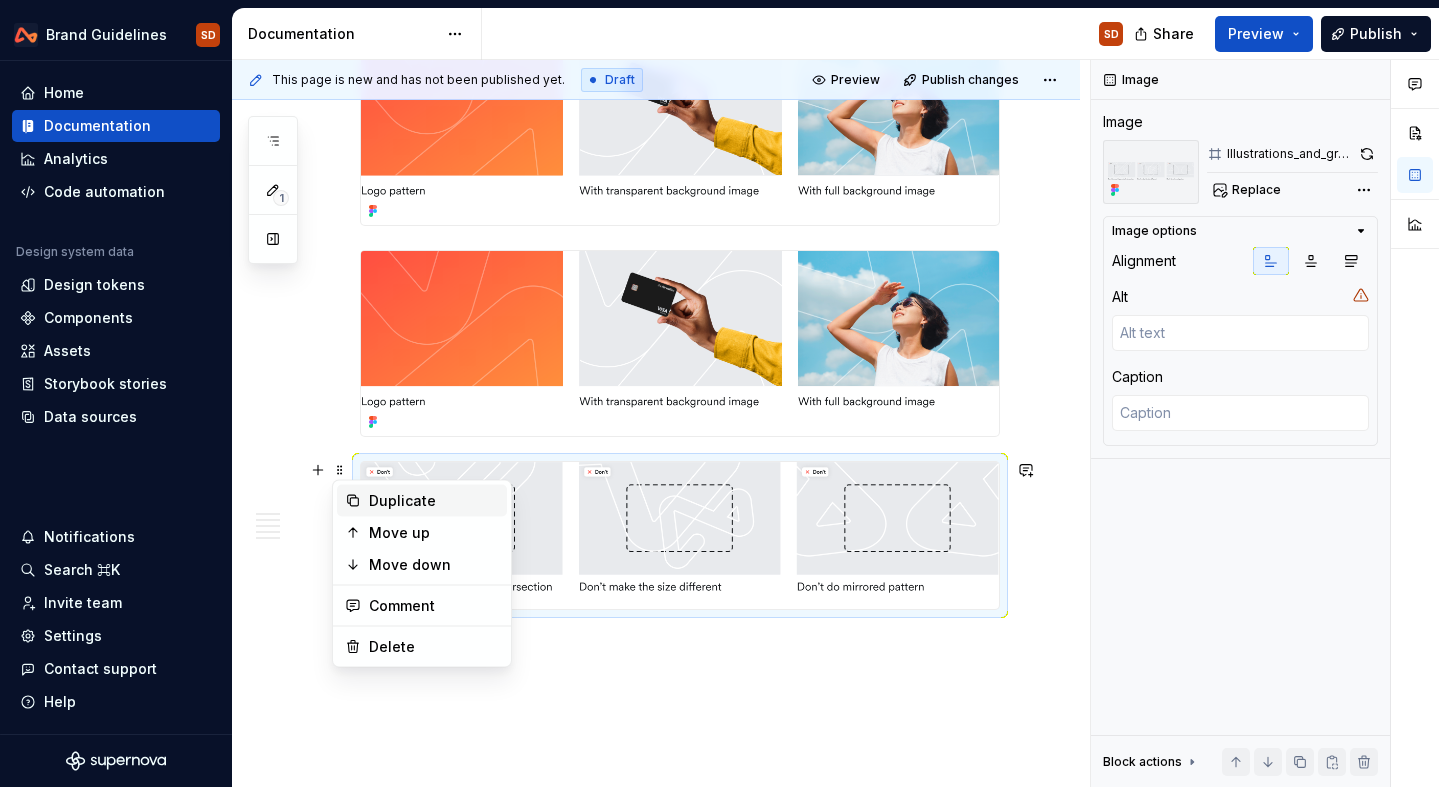 click on "Duplicate" at bounding box center (422, 501) 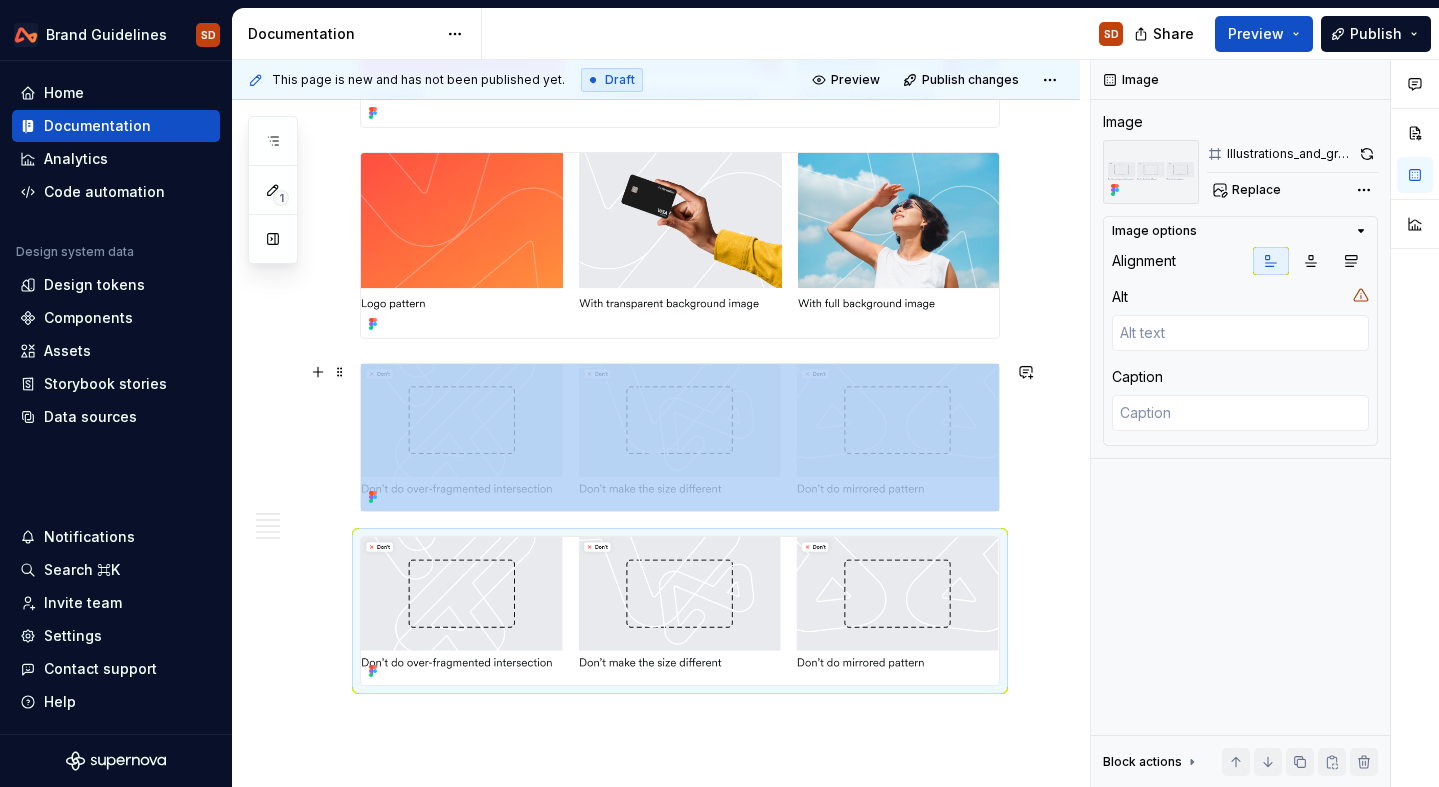 scroll, scrollTop: 4708, scrollLeft: 0, axis: vertical 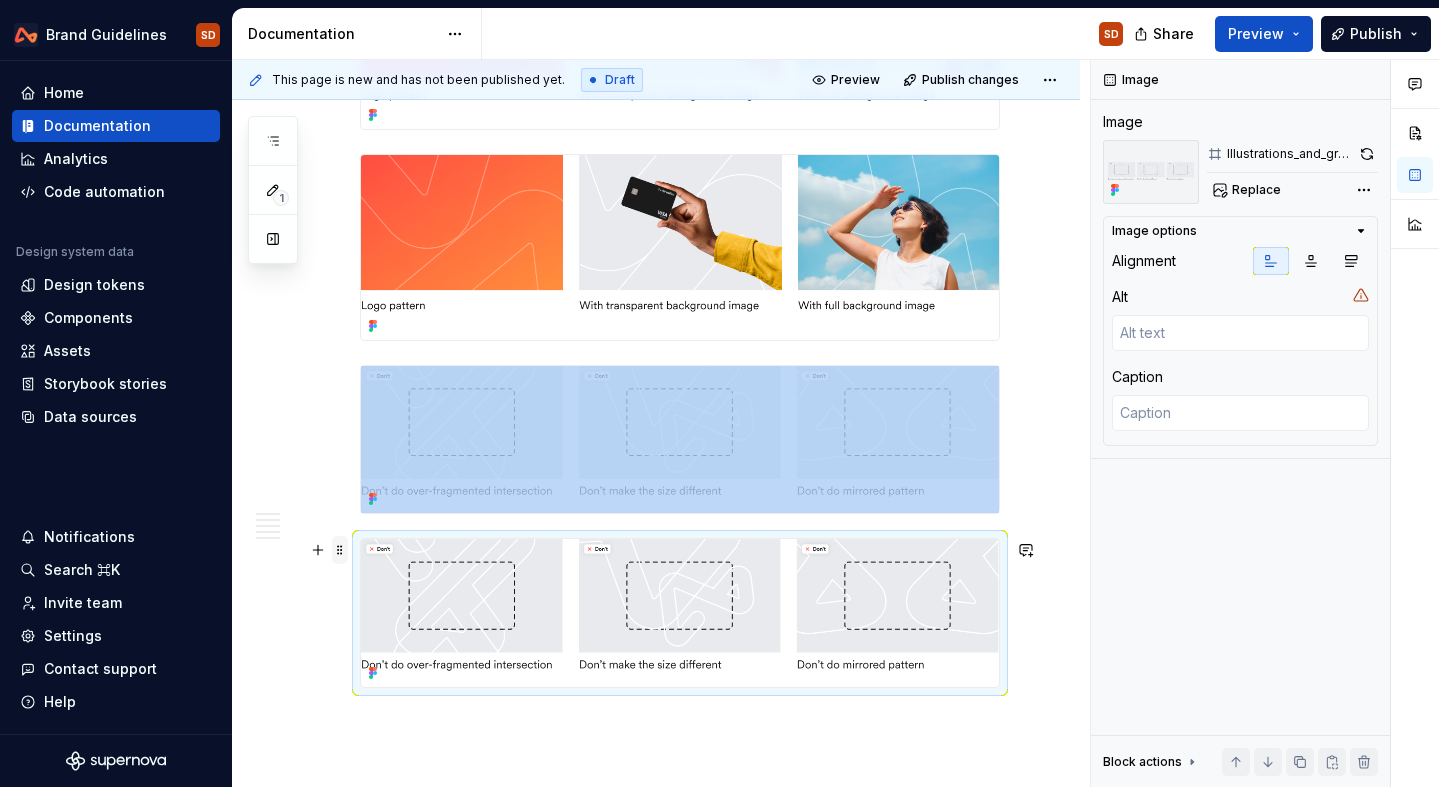 click at bounding box center [340, 550] 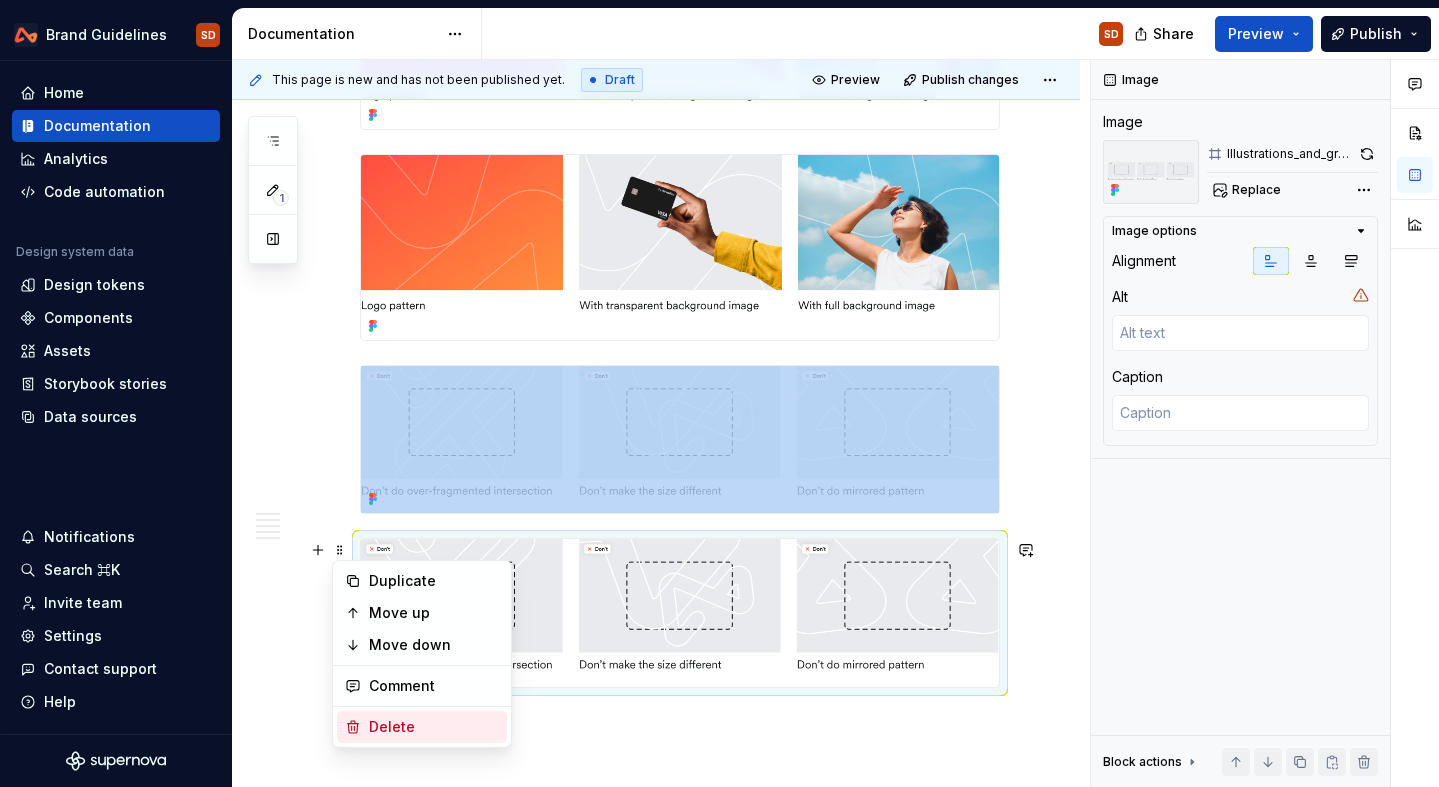 click on "Delete" at bounding box center (434, 727) 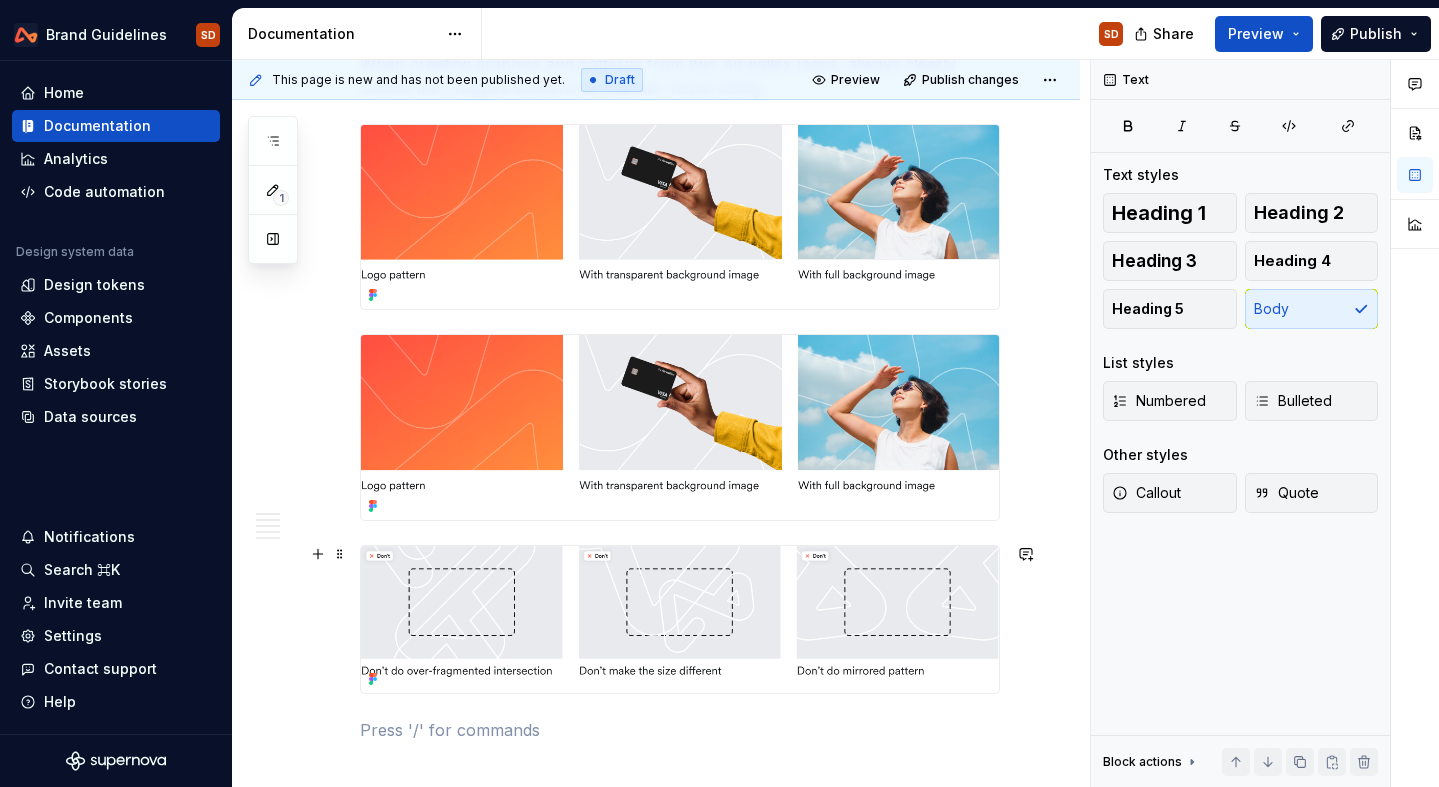 scroll, scrollTop: 4508, scrollLeft: 0, axis: vertical 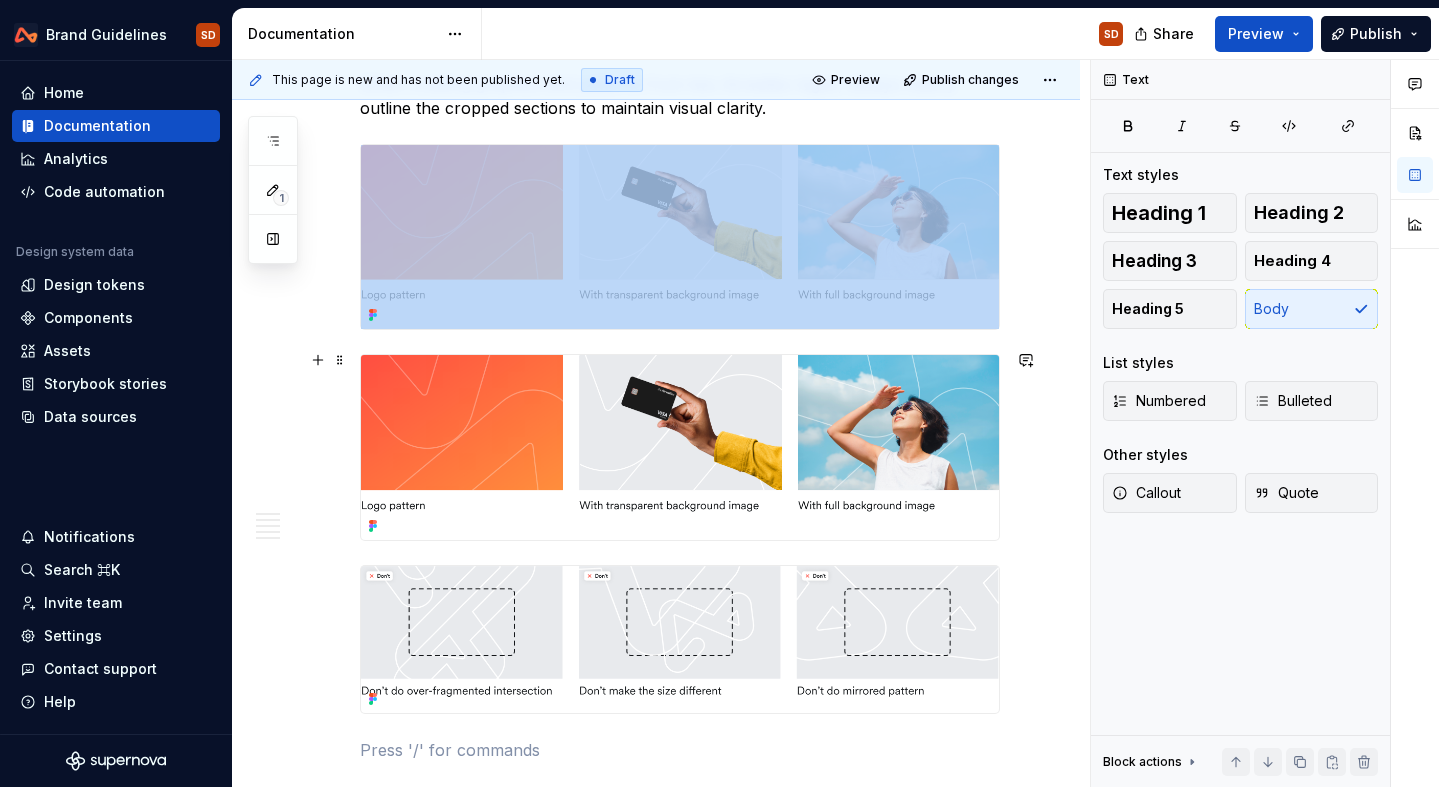 click at bounding box center [680, 447] 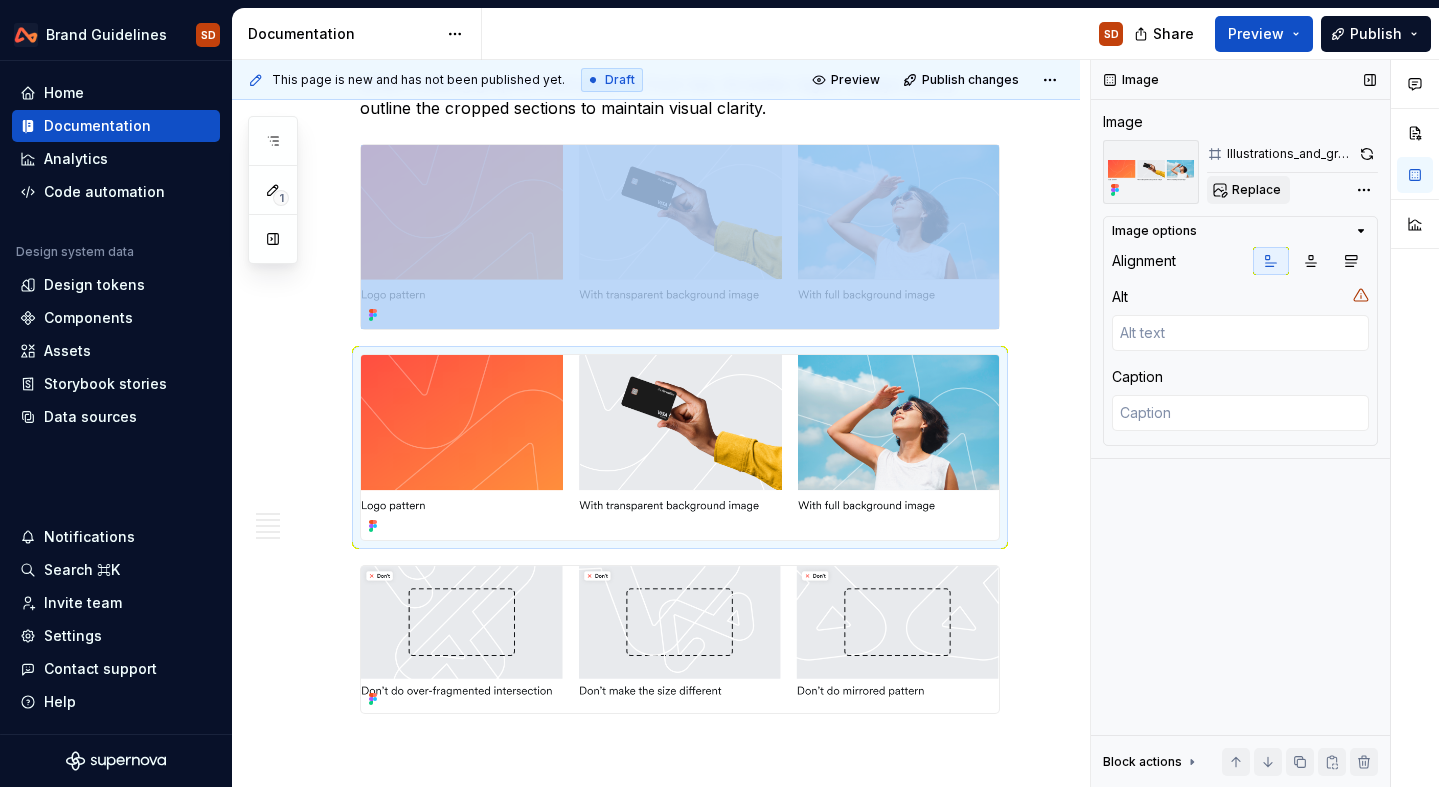 click on "Replace" at bounding box center (1256, 190) 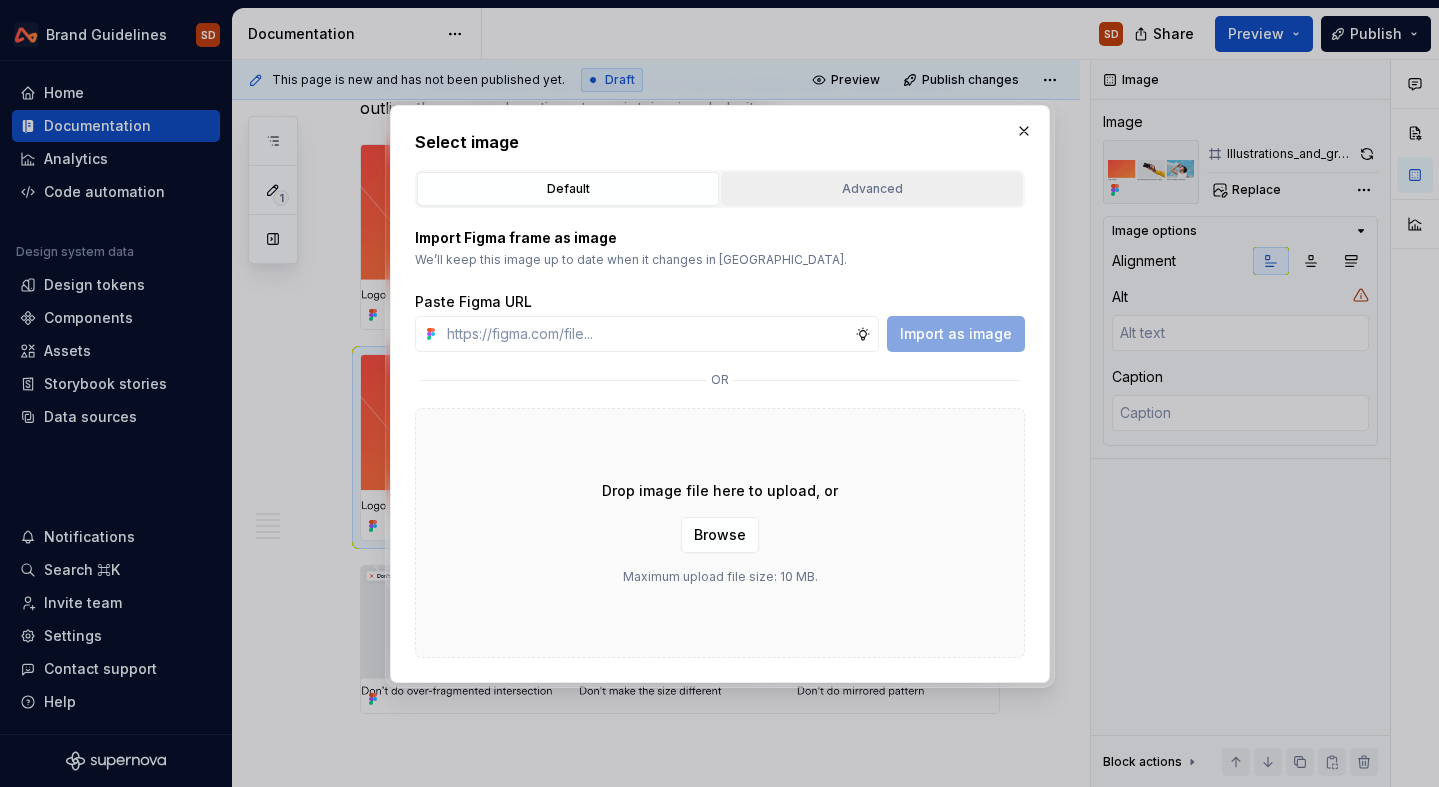 click on "Advanced" at bounding box center (872, 189) 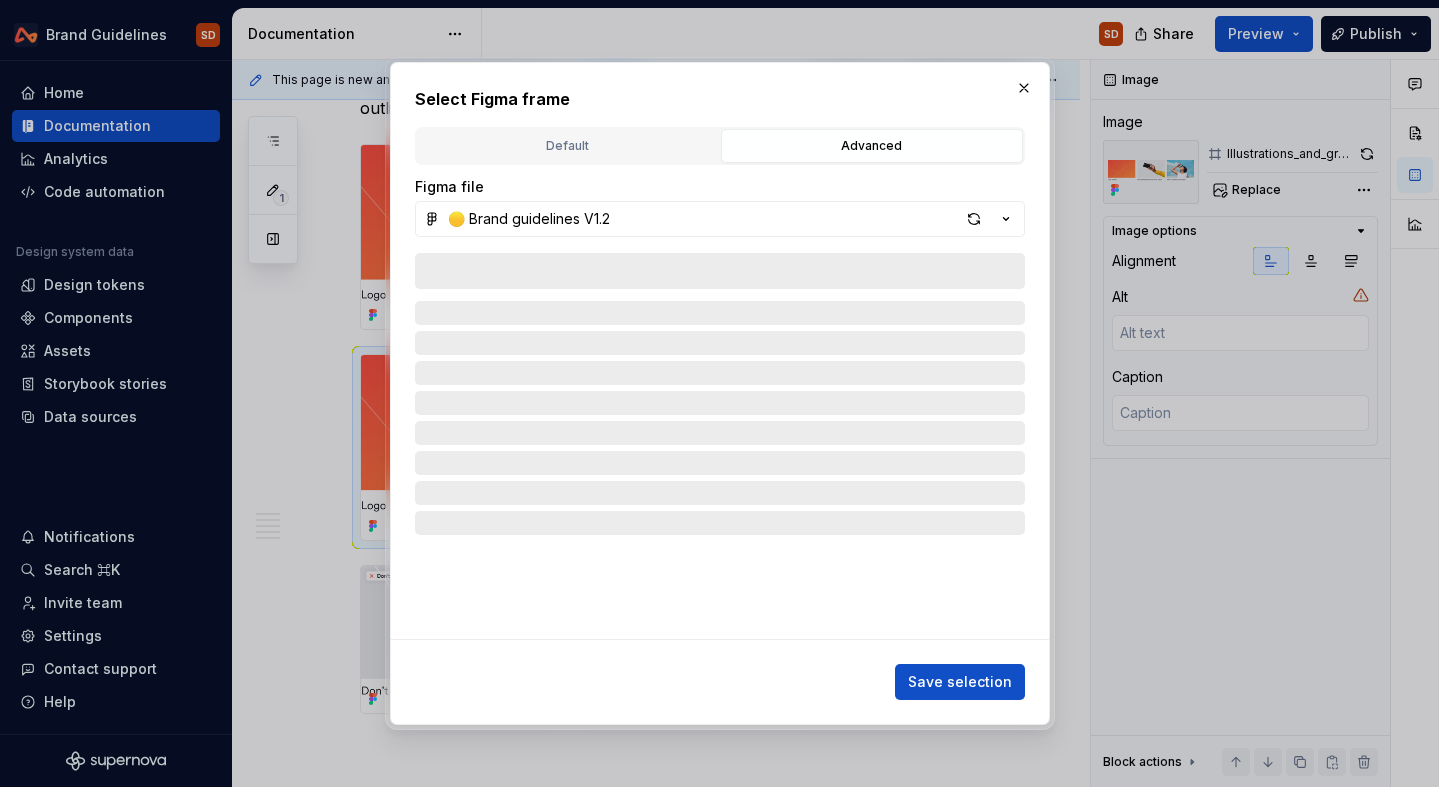 click on "Advanced" at bounding box center (872, 146) 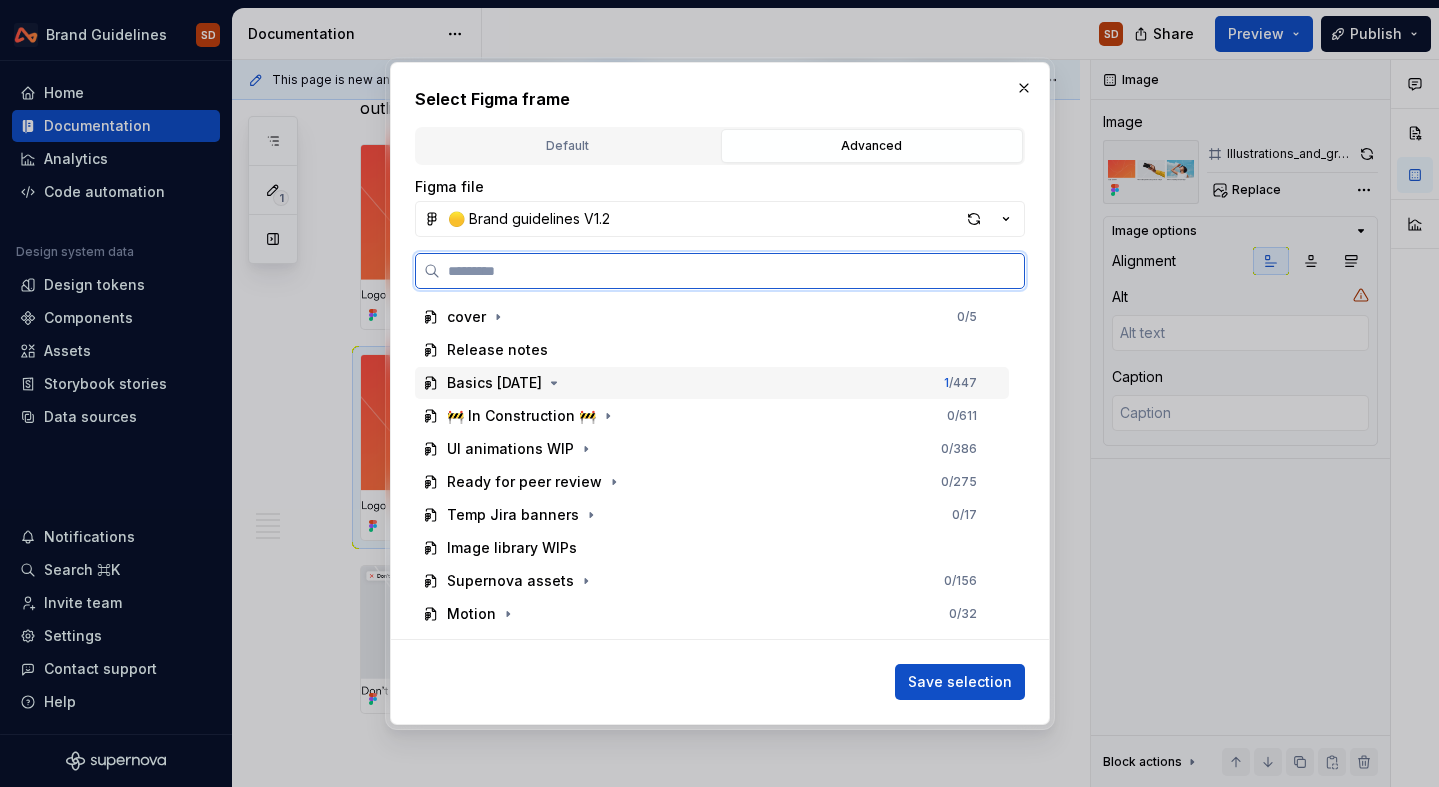 click on "Basics [DATE]" at bounding box center [494, 383] 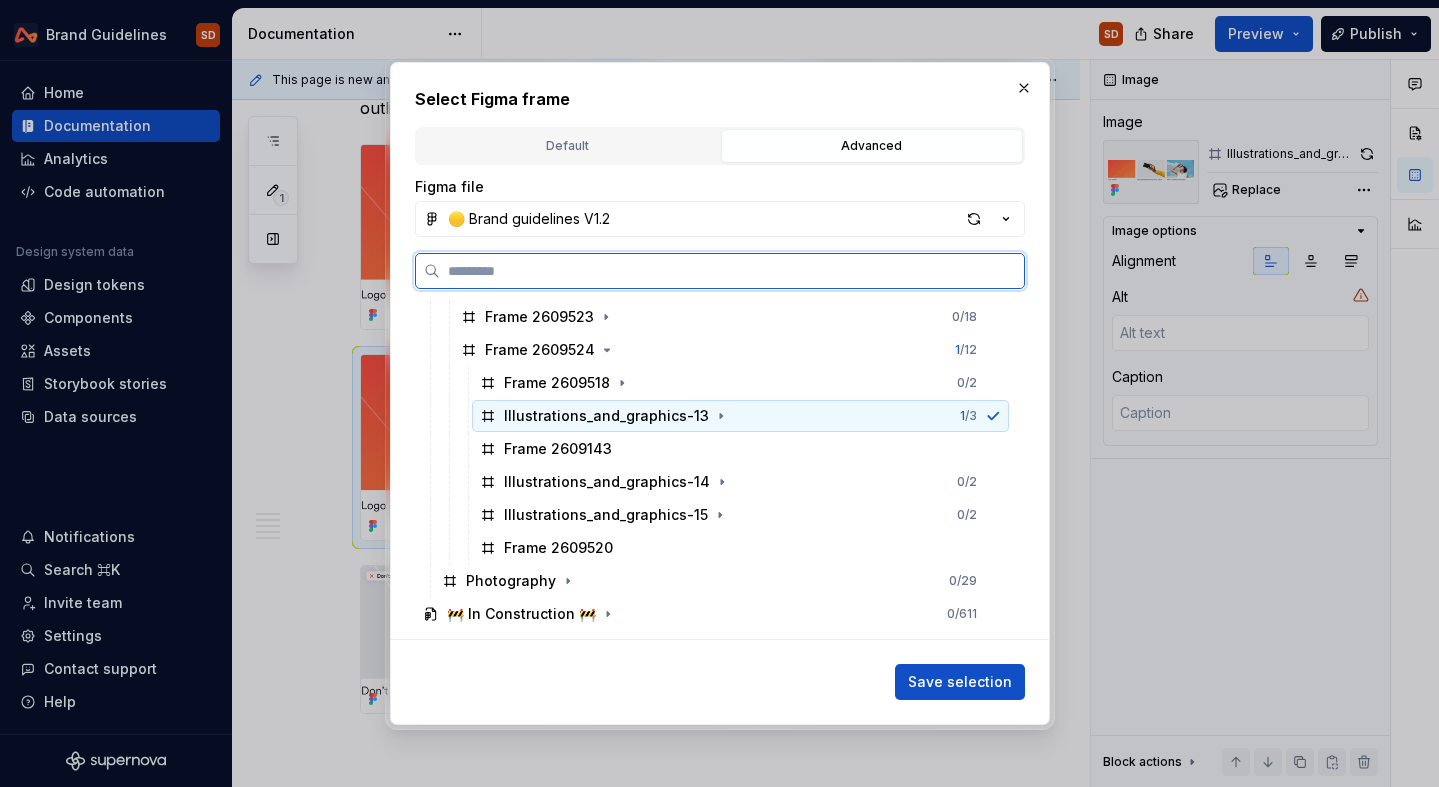 scroll, scrollTop: 629, scrollLeft: 0, axis: vertical 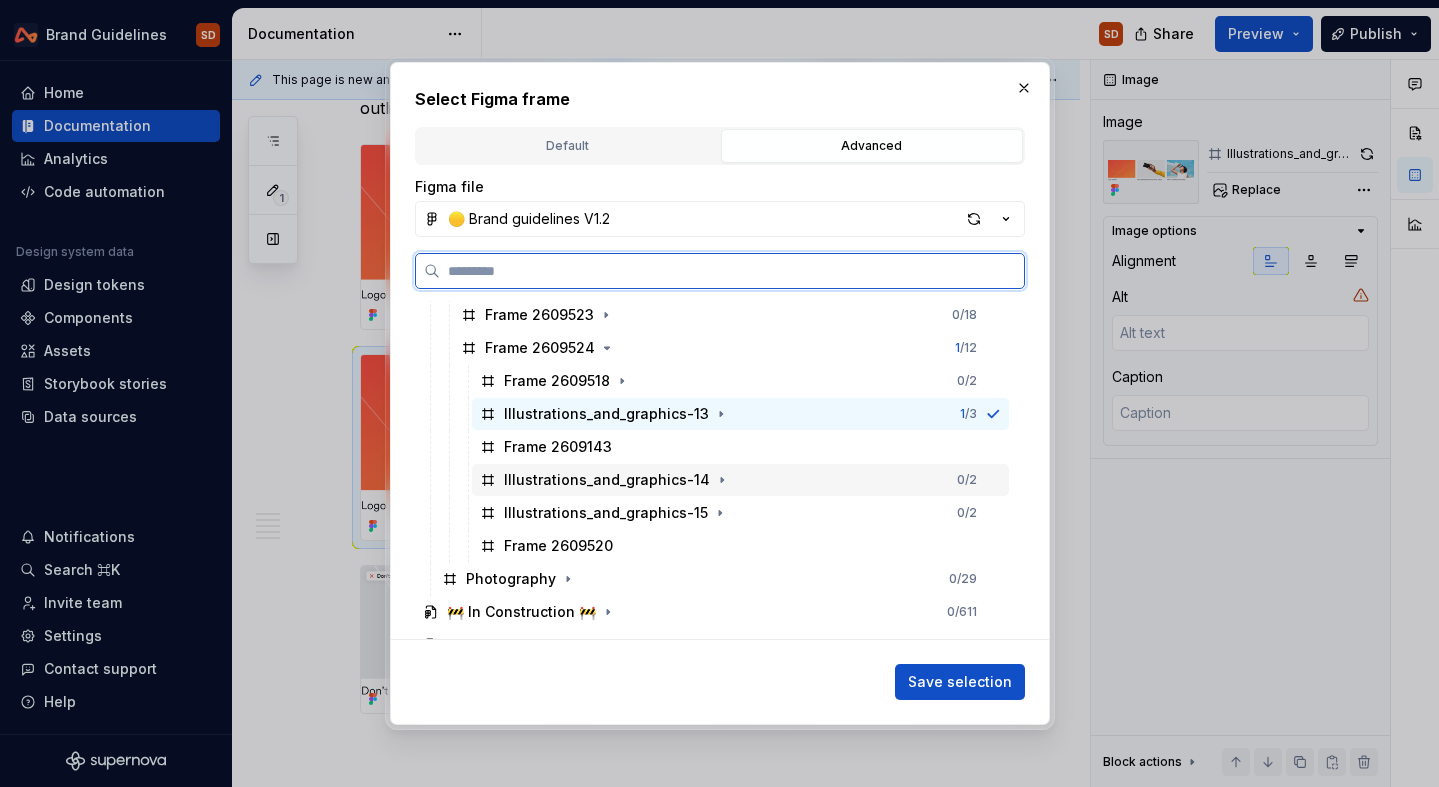 click on "Illustrations_and_graphics-14" at bounding box center [607, 480] 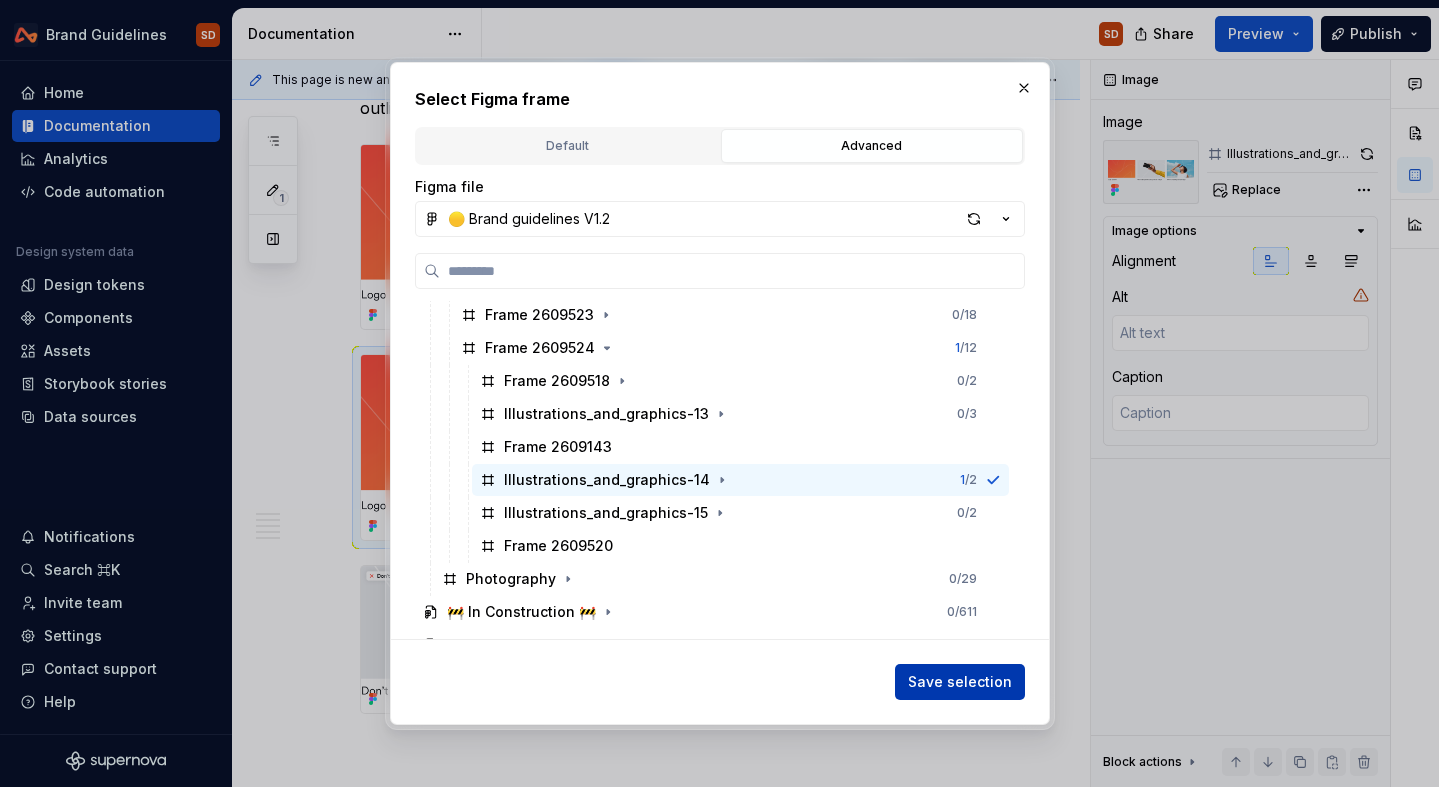 click on "Save selection" at bounding box center (960, 682) 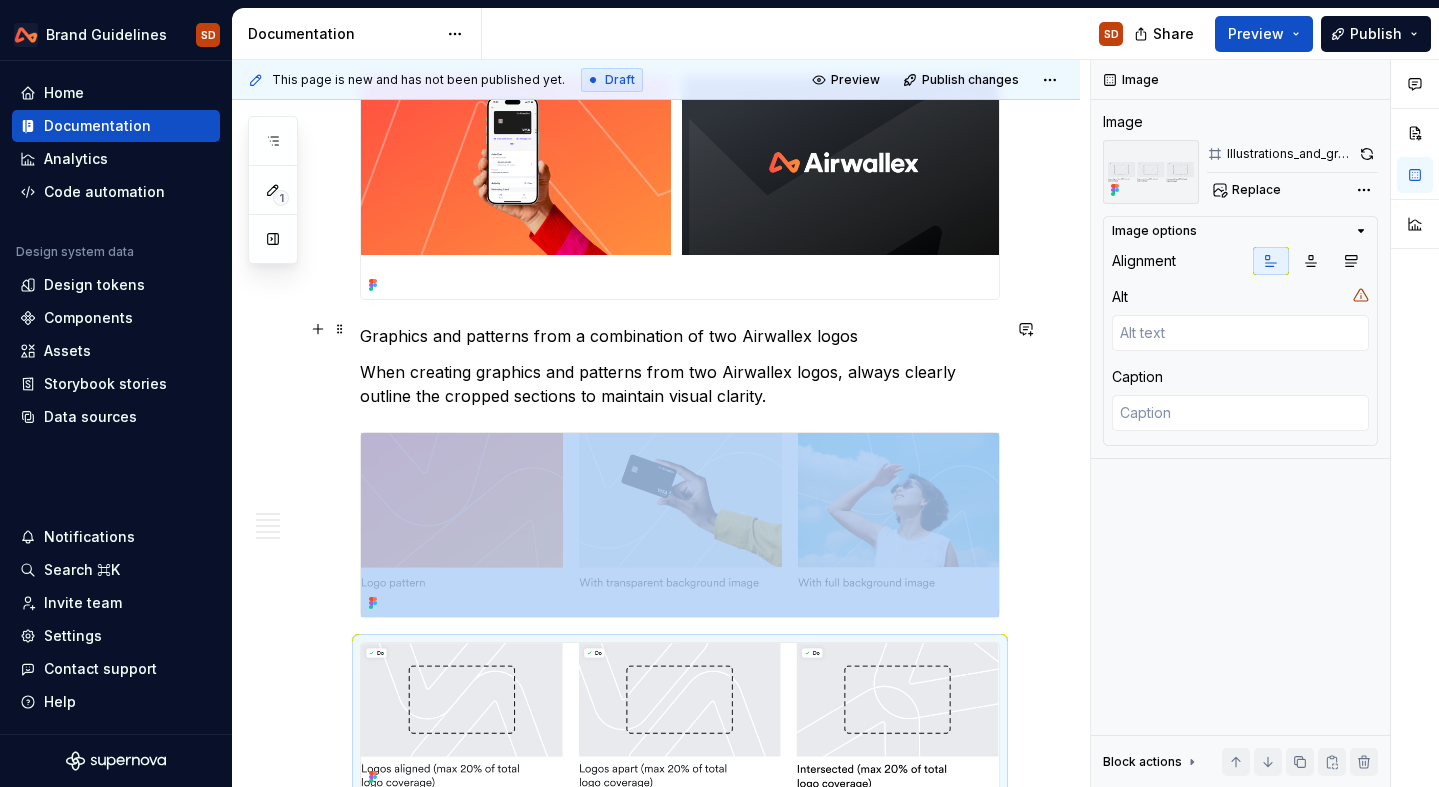 scroll, scrollTop: 4206, scrollLeft: 0, axis: vertical 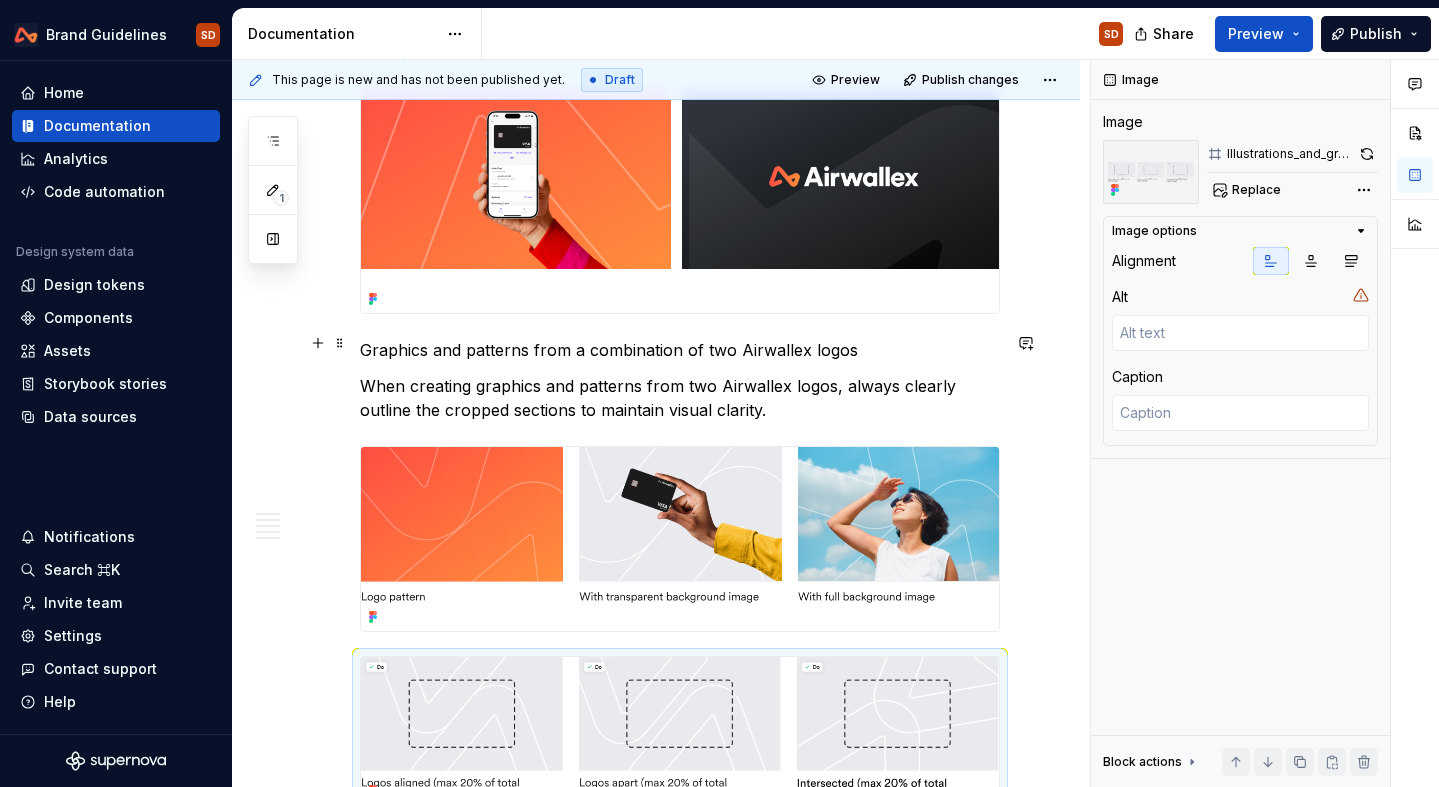 click on "Graphics and patterns from a combination of two Airwallex logos" at bounding box center [680, 350] 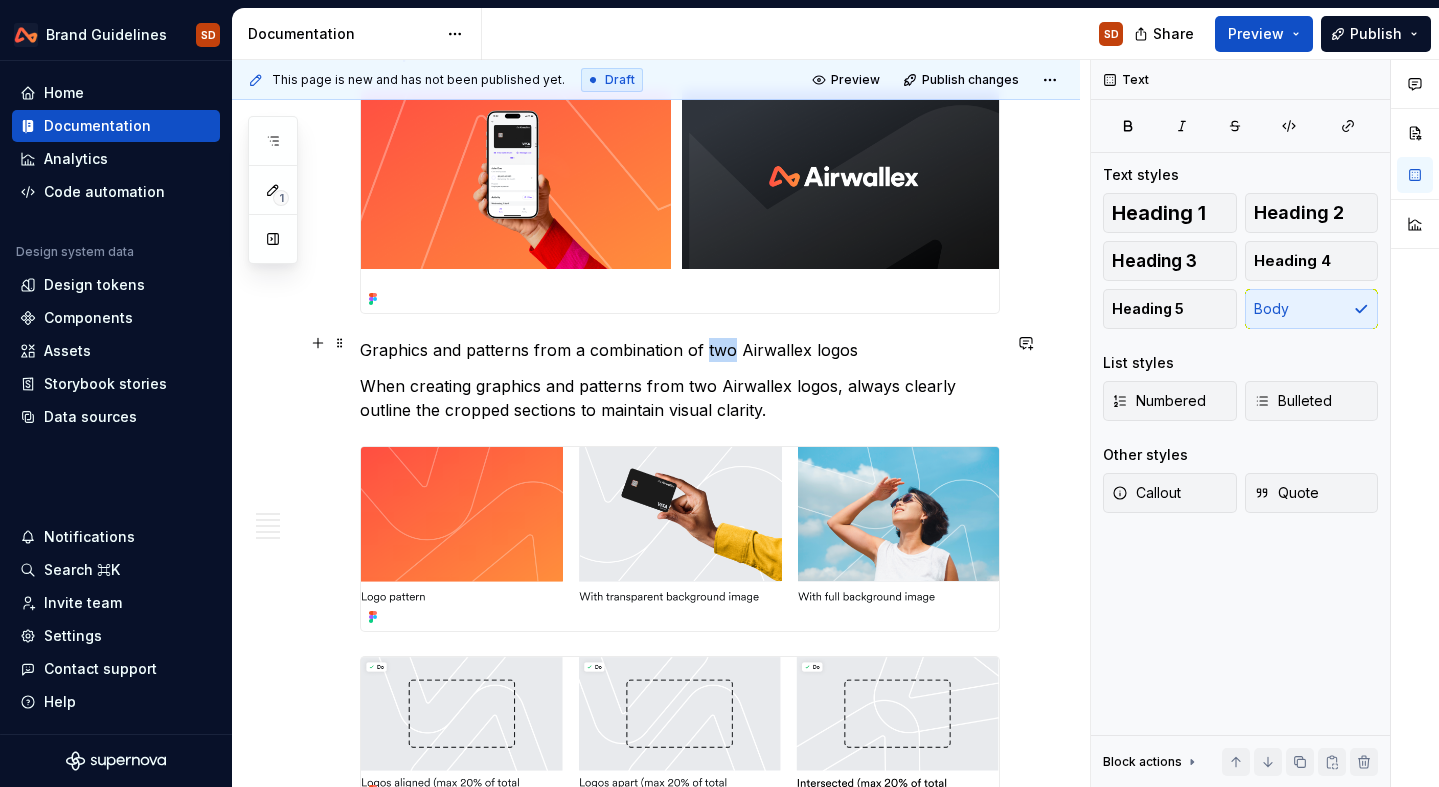 click on "Graphics and patterns from a combination of two Airwallex logos" at bounding box center [680, 350] 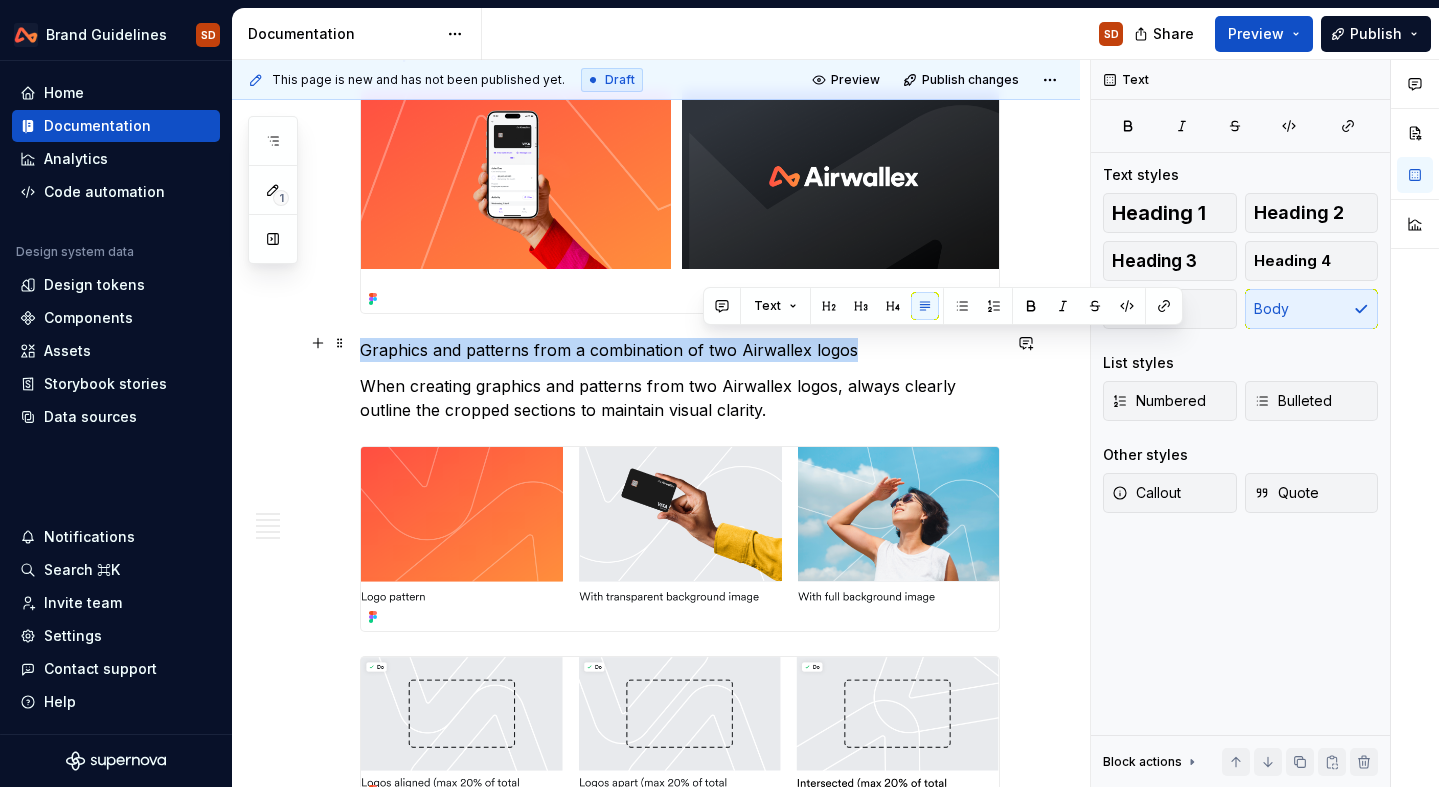 click on "Graphics and patterns from a combination of two Airwallex logos" at bounding box center [680, 350] 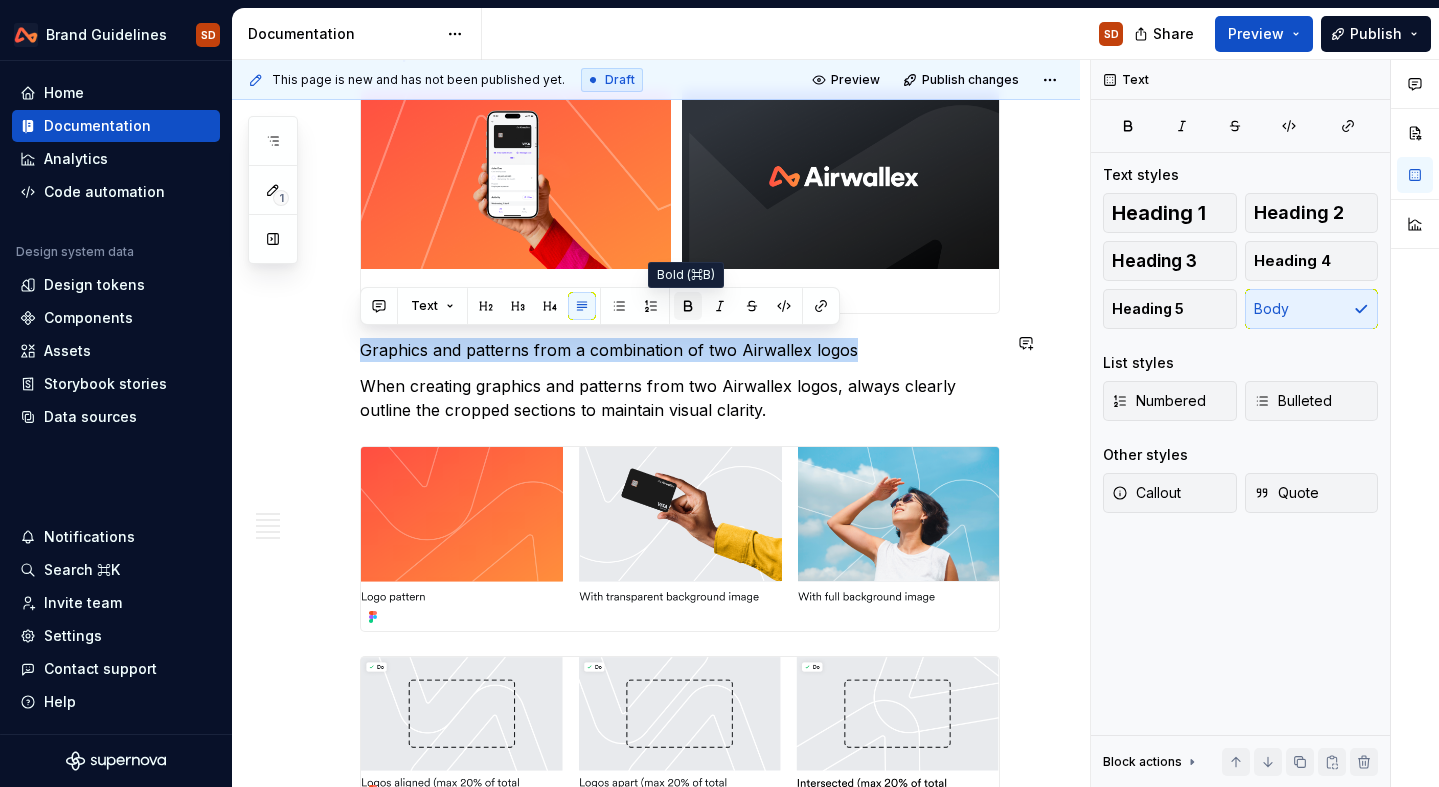 click at bounding box center [688, 306] 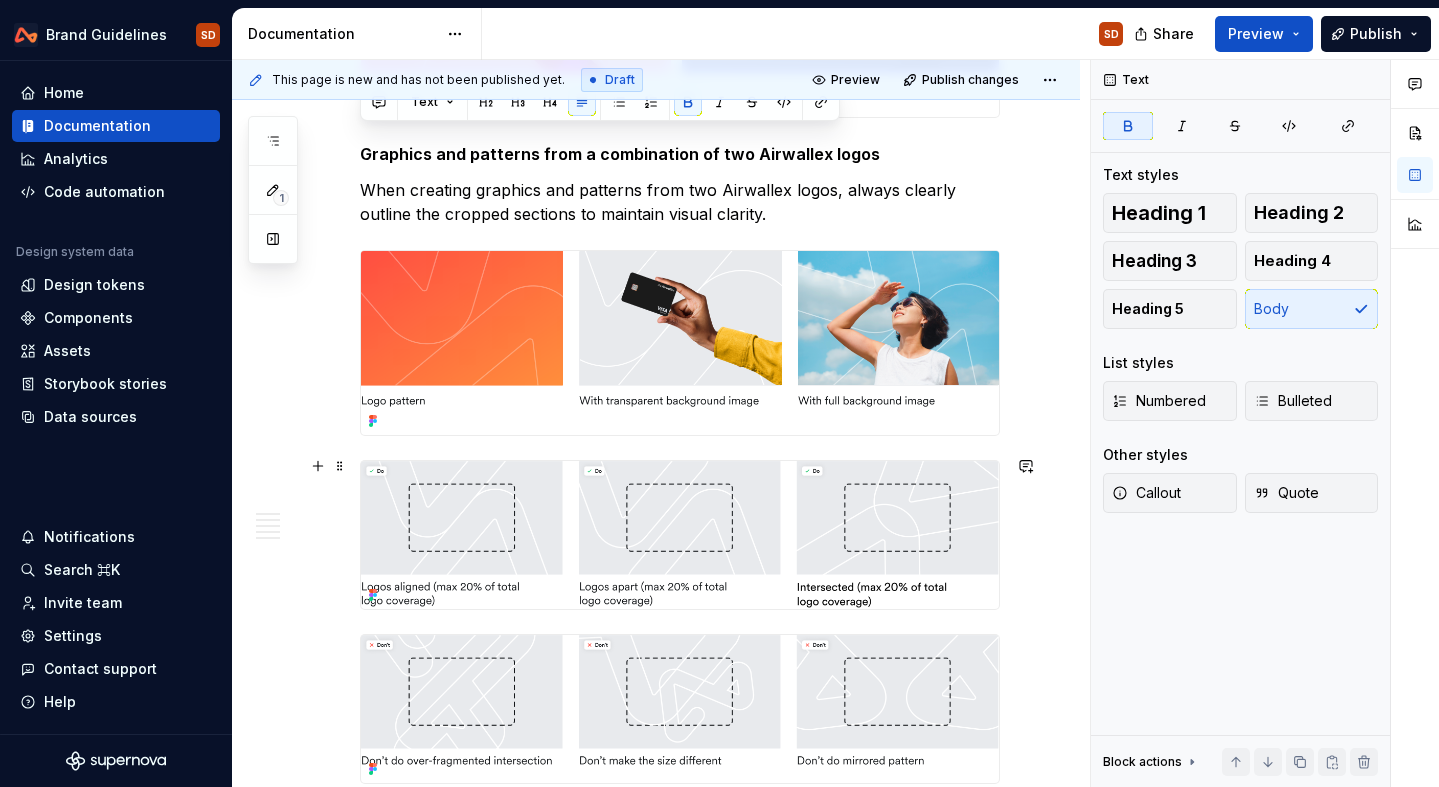 scroll, scrollTop: 4524, scrollLeft: 0, axis: vertical 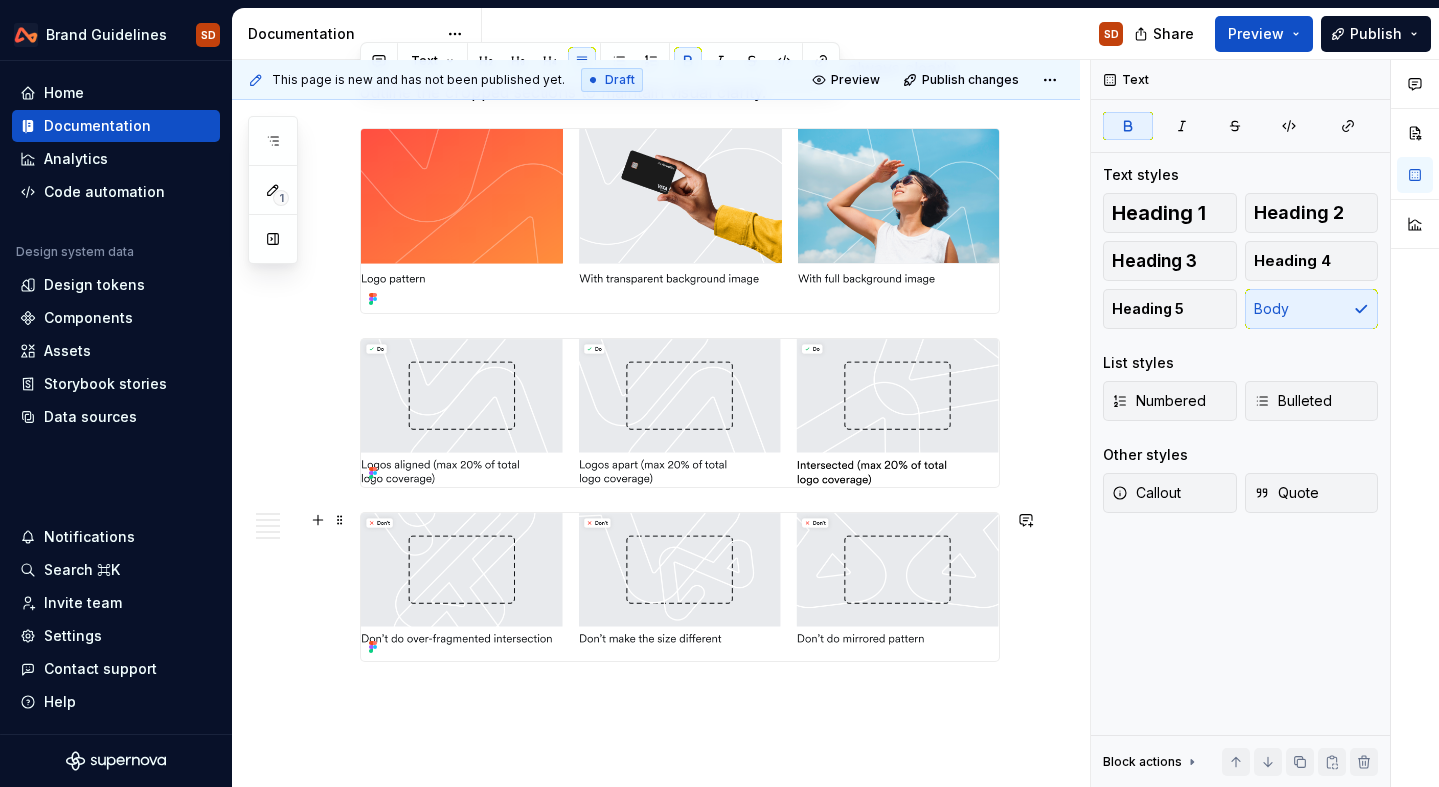 click at bounding box center (680, 587) 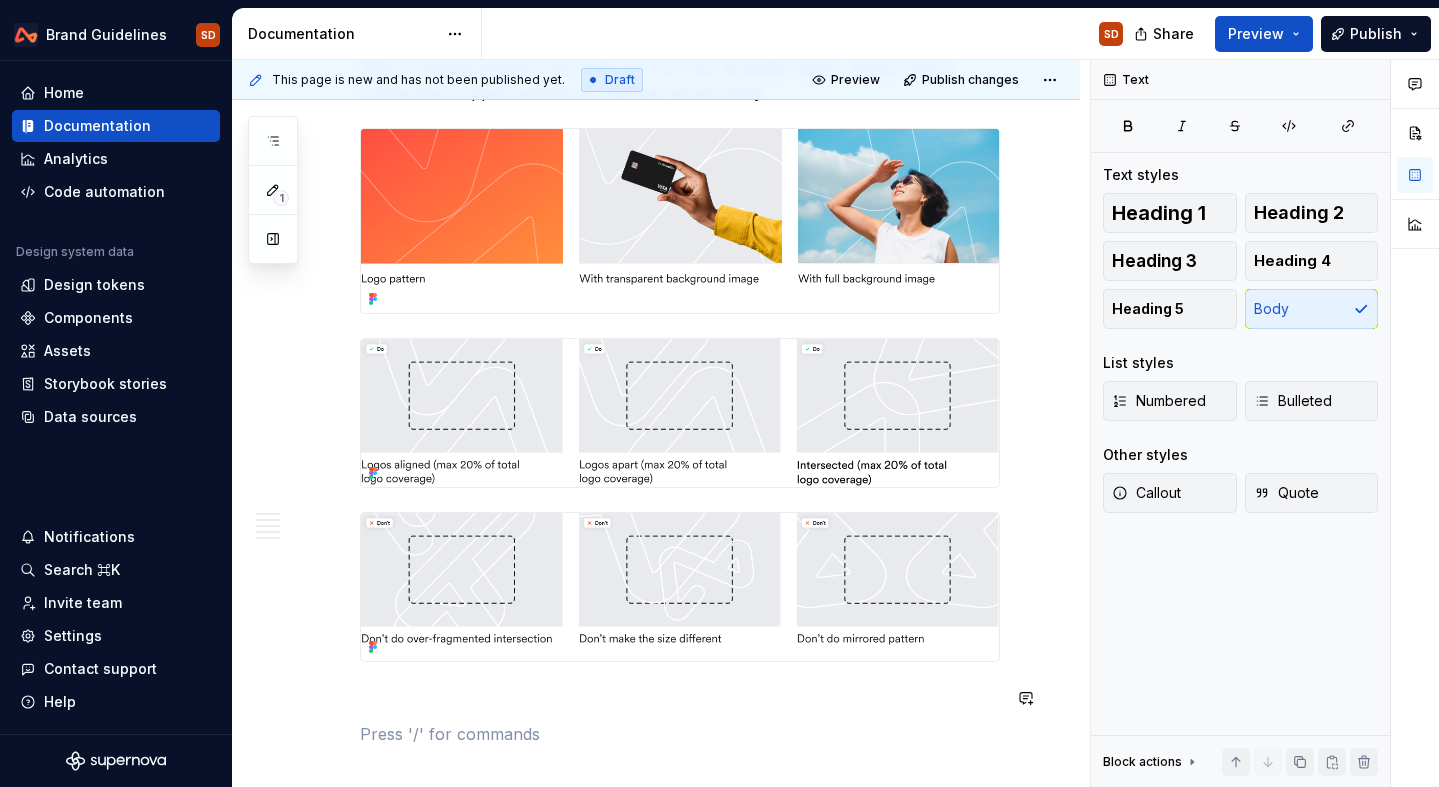 click on "Illustrations Our illustrations are versatile visual tools that enhance creativity, clarity, and personality in content. Using illustration Illustrations in our designs enhance storytelling and provide greater creative flexibility. Illustration formula If you need to create an illustration for our brand, use this set of principles and steps to guide the creation. Graphics and patterns We have a graphics and pattern system that is derived from our logo, these textures can be made up using either;  Parts of our logo that create new shapes and textures. Cropping our logo in a dynamic way to create patterns. Creating patterns using two logos. Graphics and patterns using the Airwallex logo To create textures and patterns we can use sections of logo as a visual device. To create this you start by cropping a section of our logo into a dynamic and abstract pattern.  Apply one of three visual treatments to cropped sections: outlined, watermark or gradient colours. How to crop our logo Examples" at bounding box center (680, -1671) 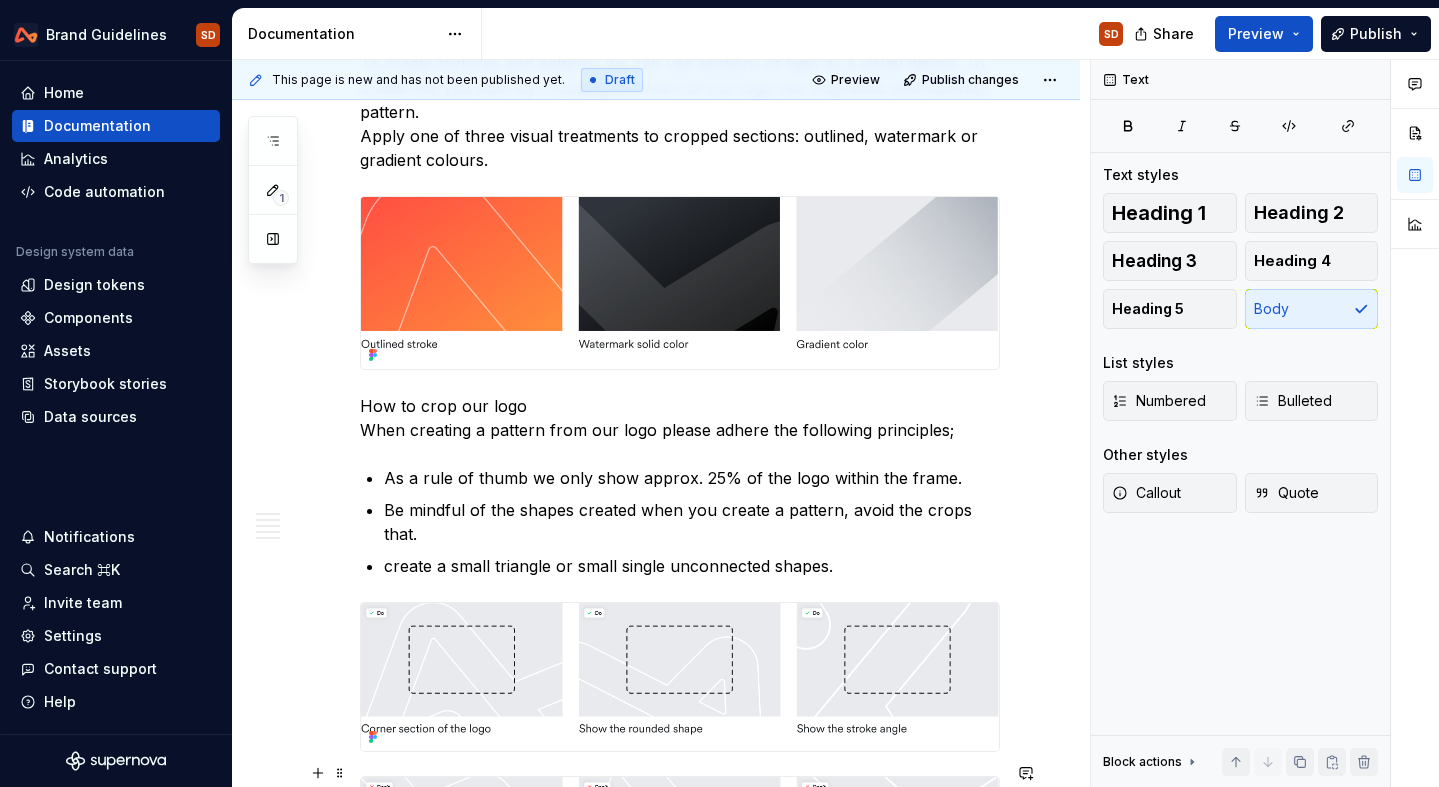 scroll, scrollTop: 3220, scrollLeft: 0, axis: vertical 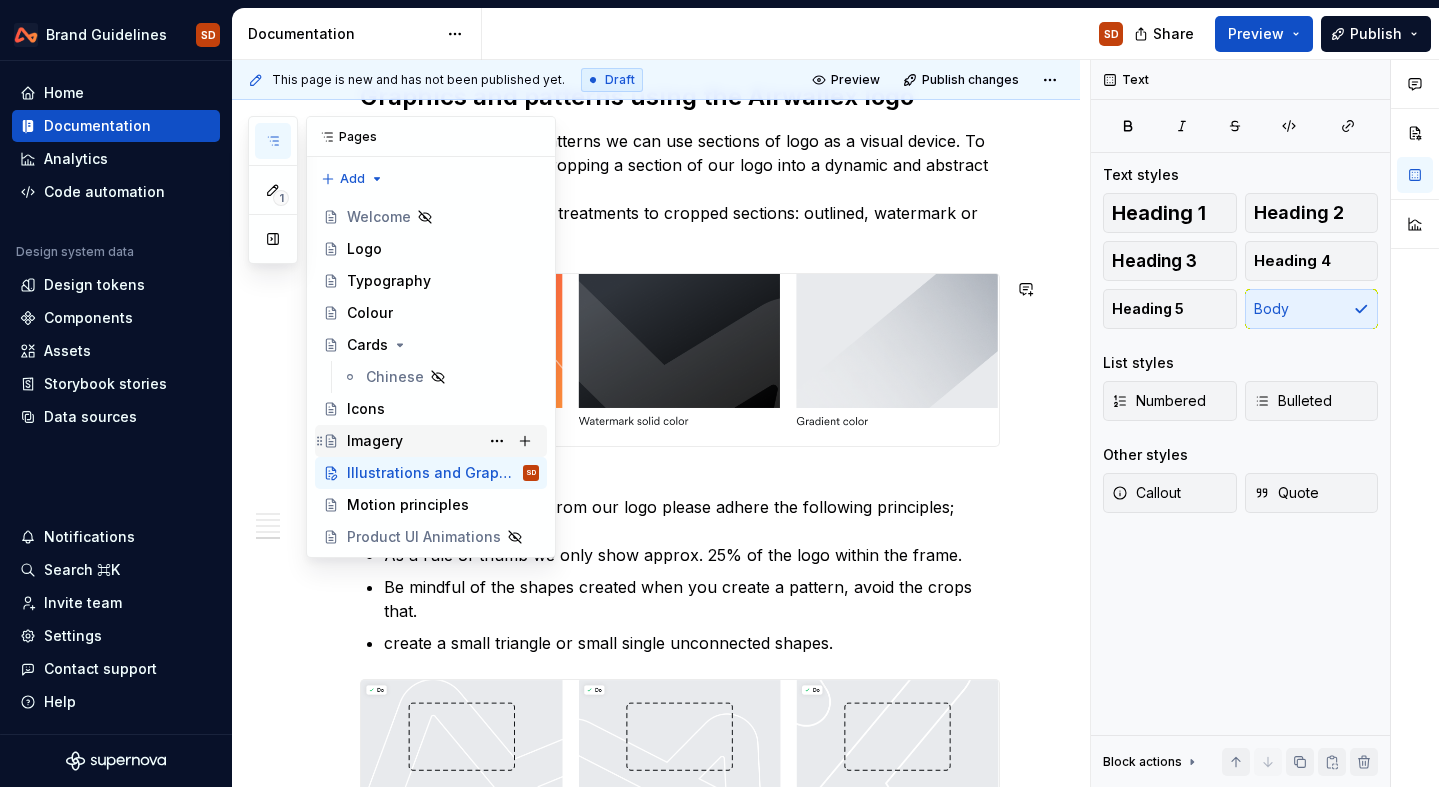 click on "Imagery" at bounding box center [375, 441] 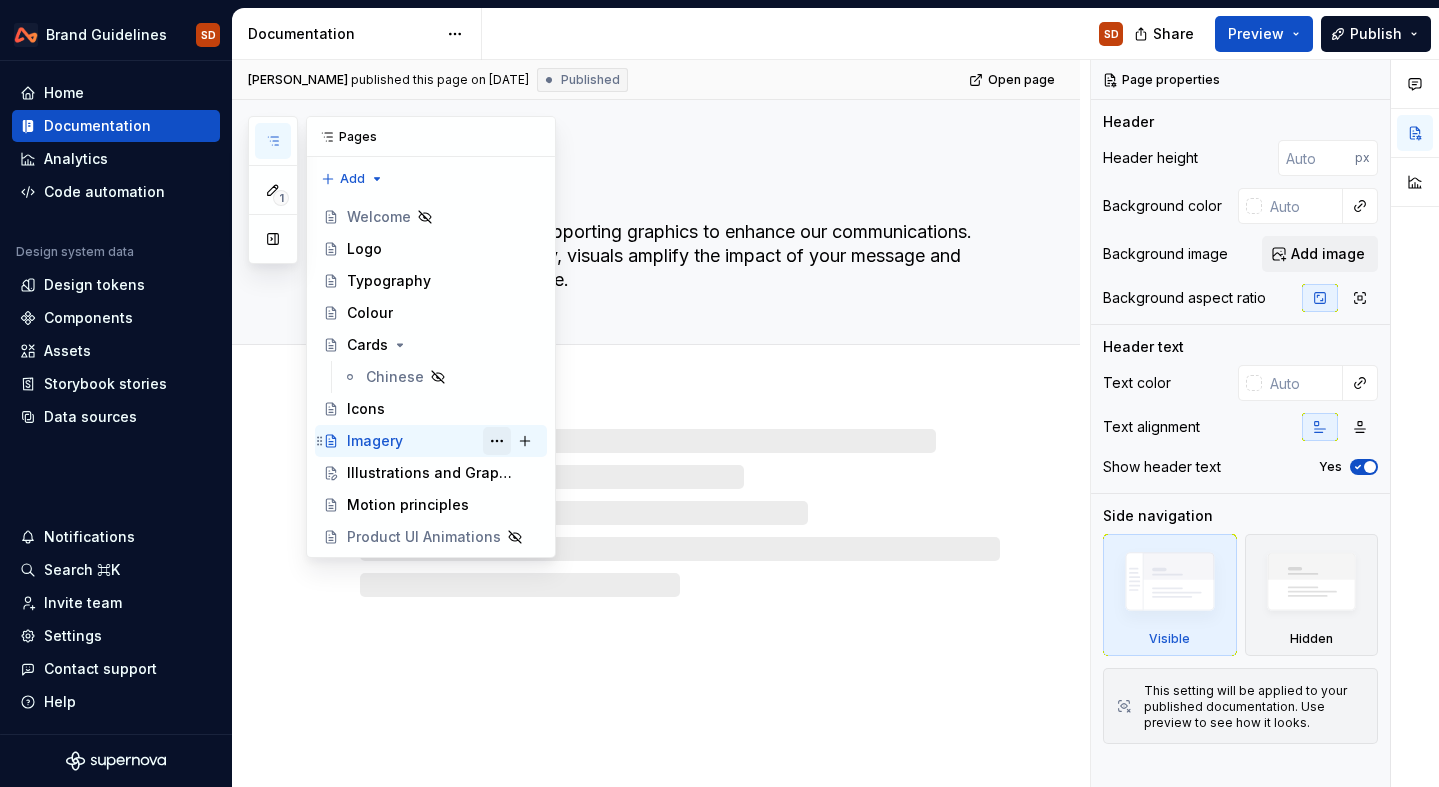 click at bounding box center (497, 441) 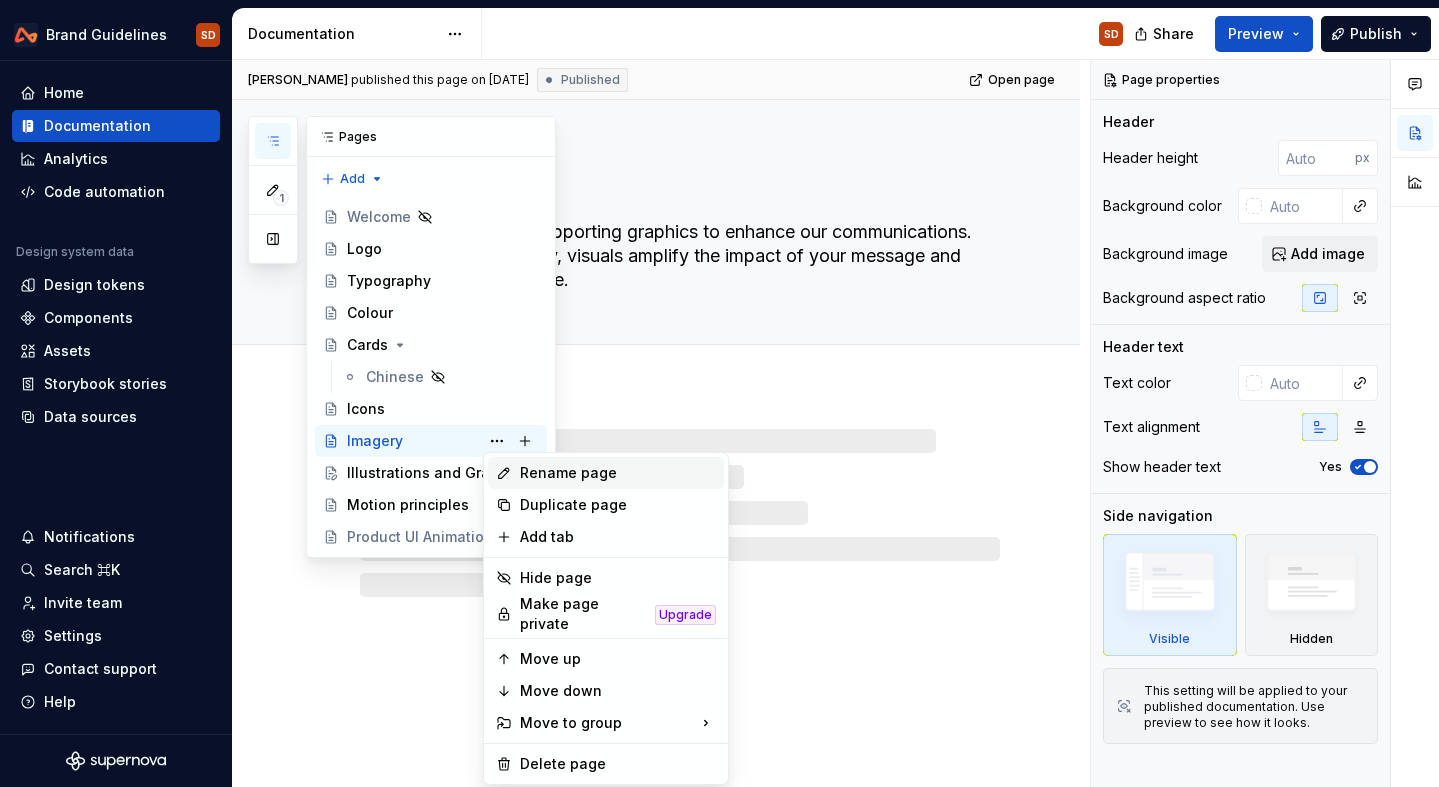 click on "Rename page" at bounding box center [618, 473] 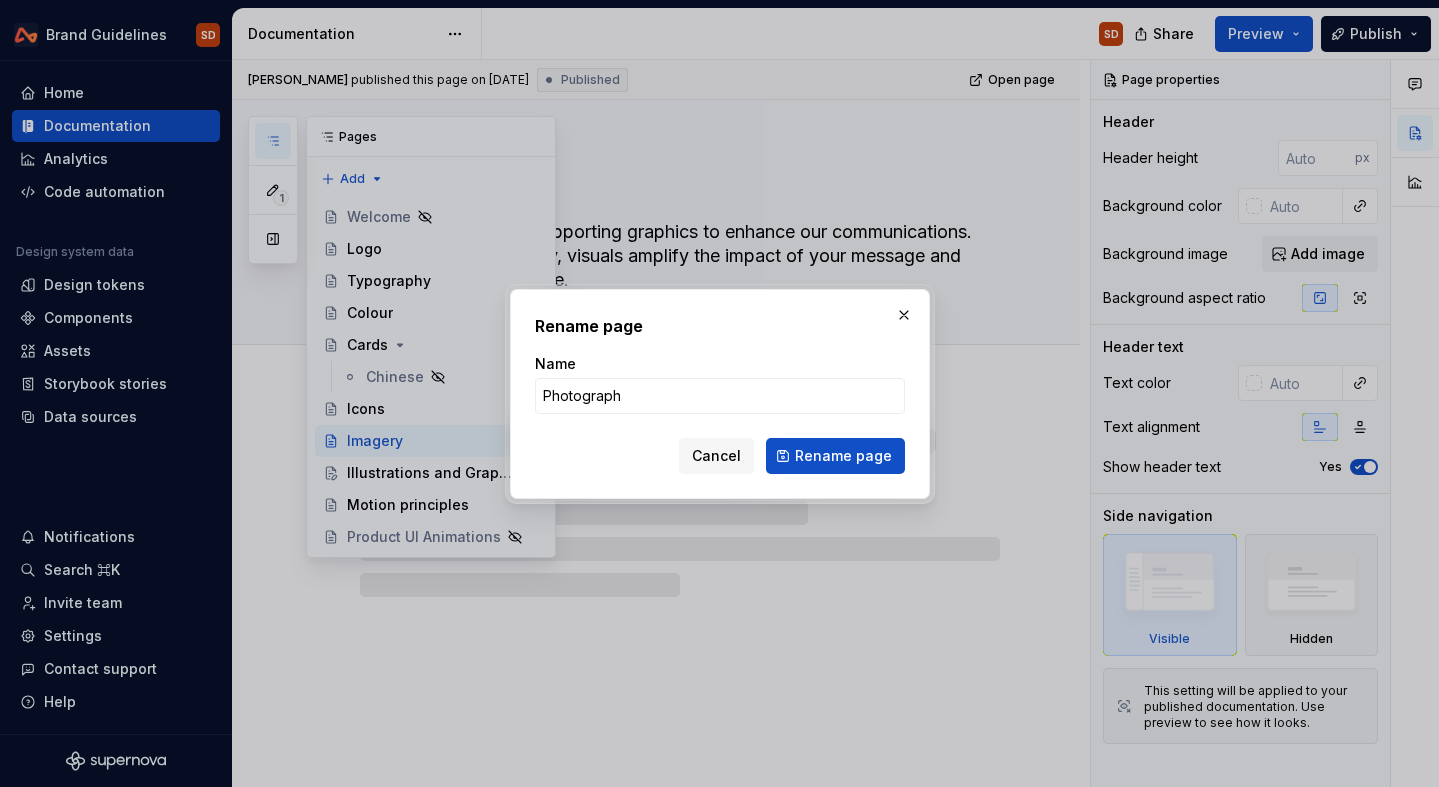 type on "Photography" 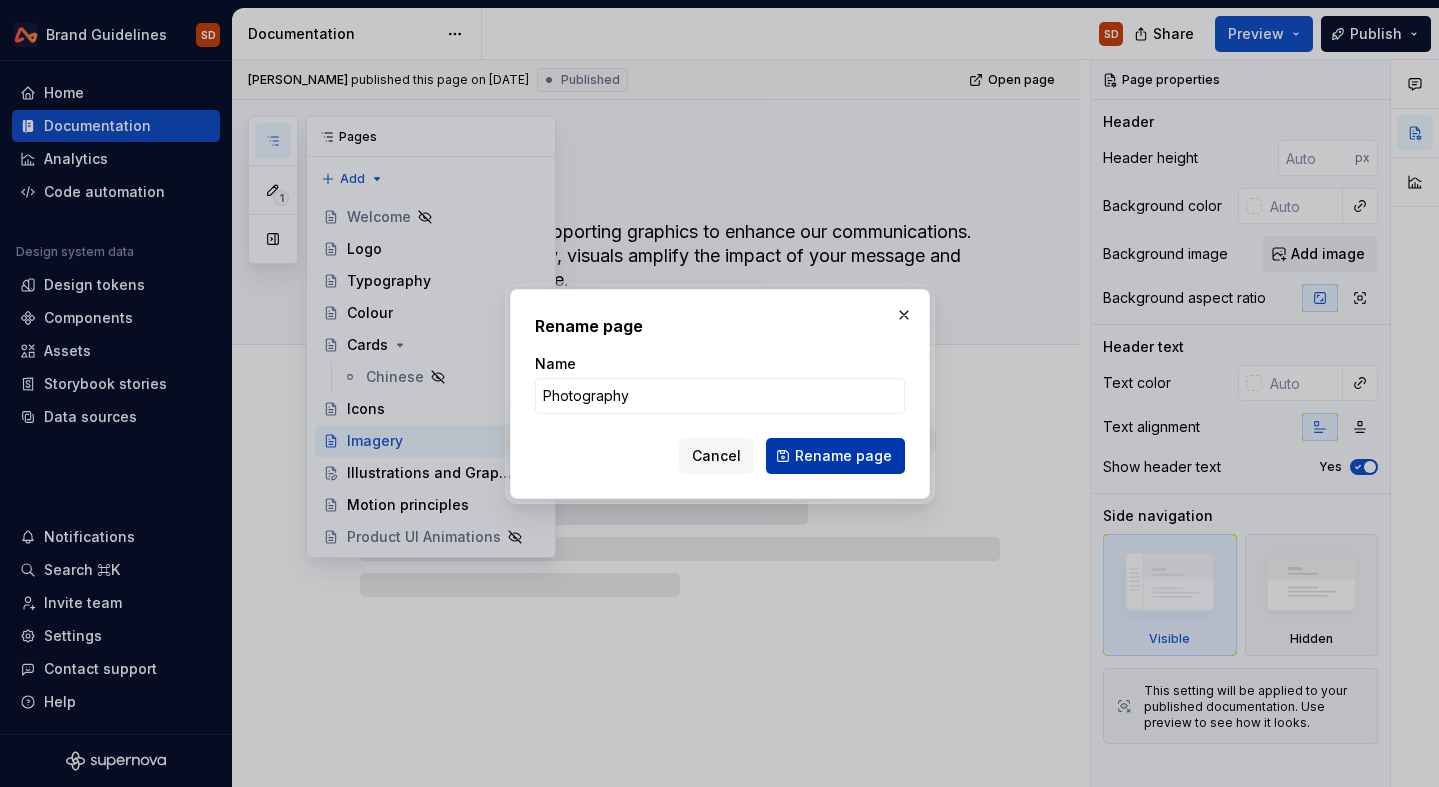 type on "*" 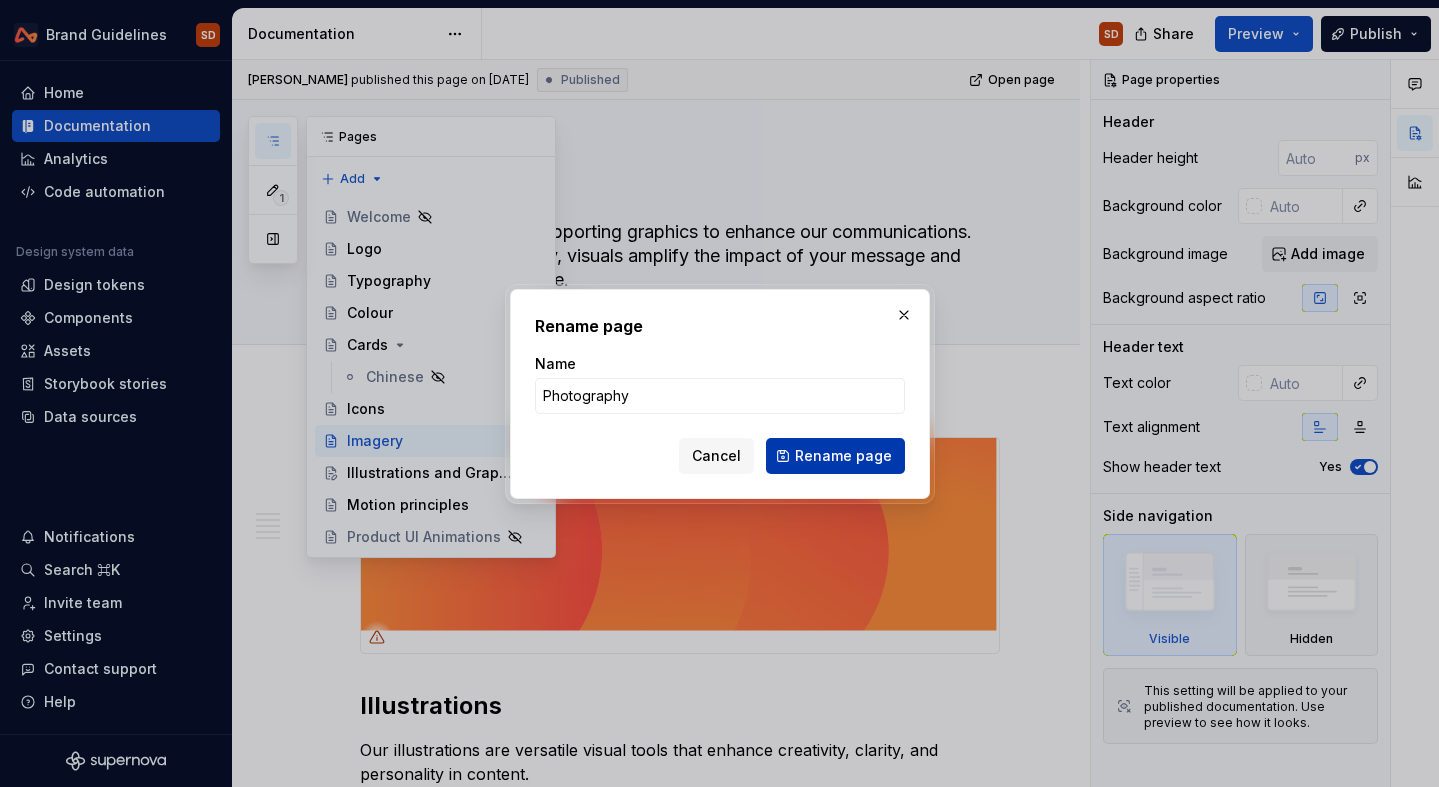 type on "Photography" 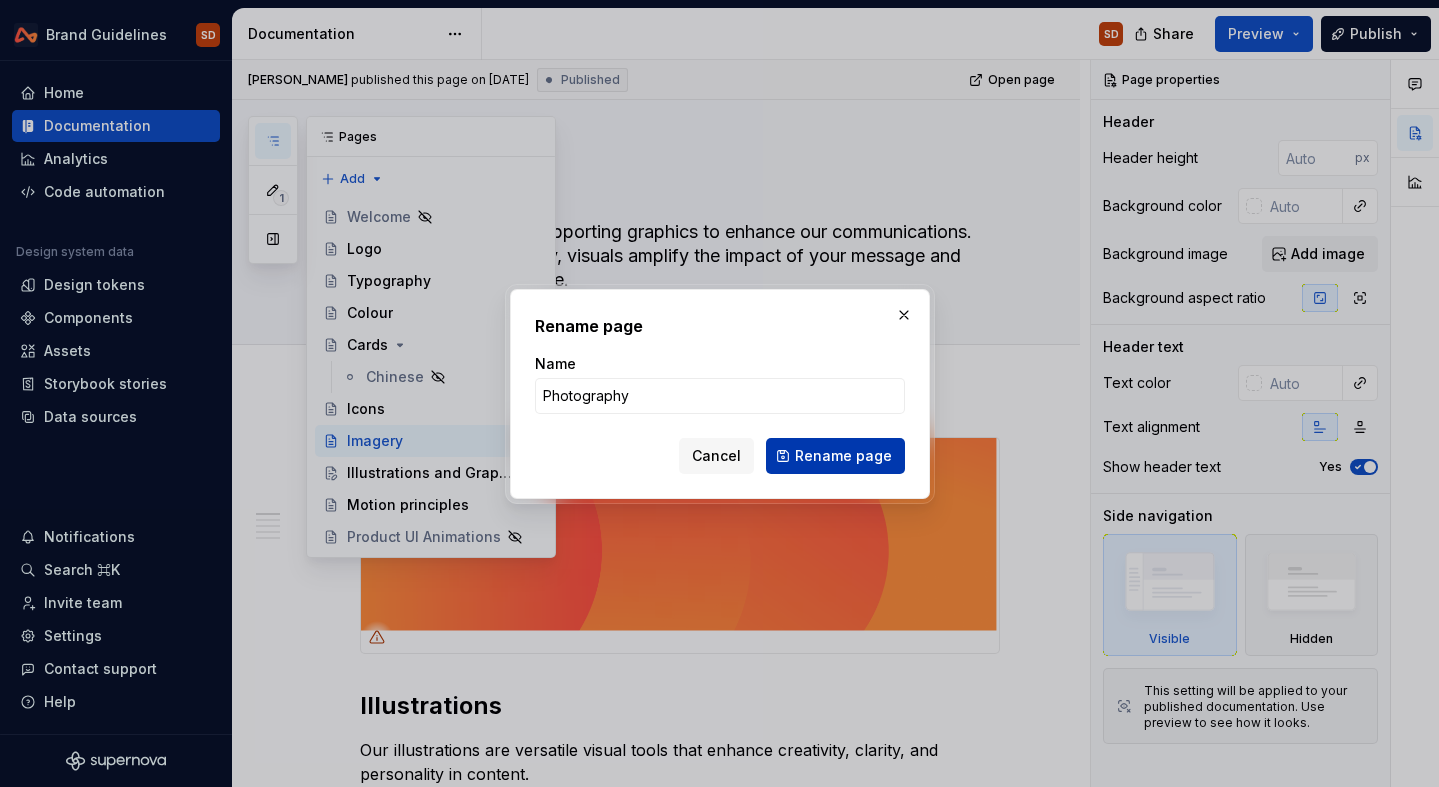 click on "Rename page" at bounding box center (843, 456) 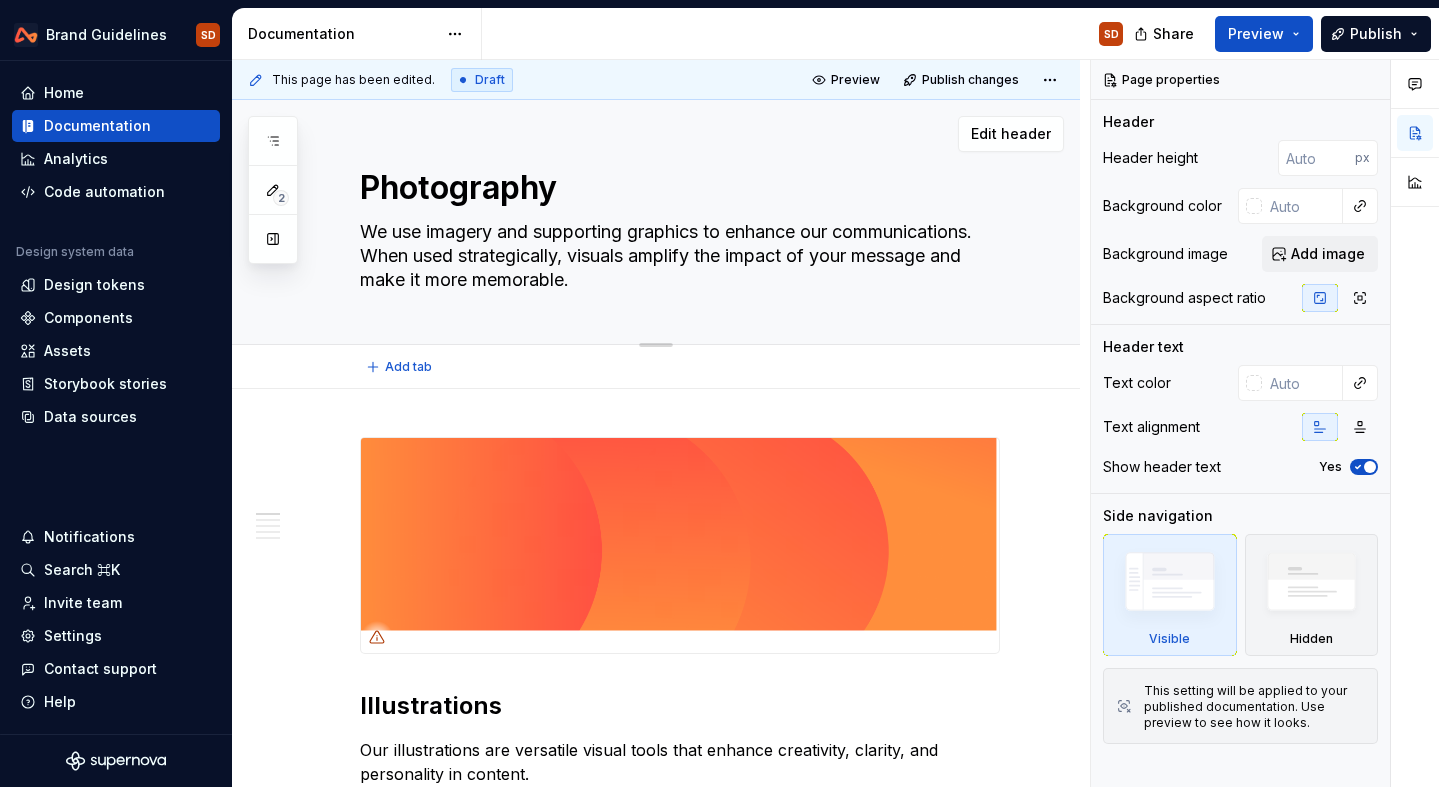 click on "We use imagery and supporting graphics to enhance our communications. When used strategically, visuals amplify the impact of your message and make it more memorable." at bounding box center [676, 256] 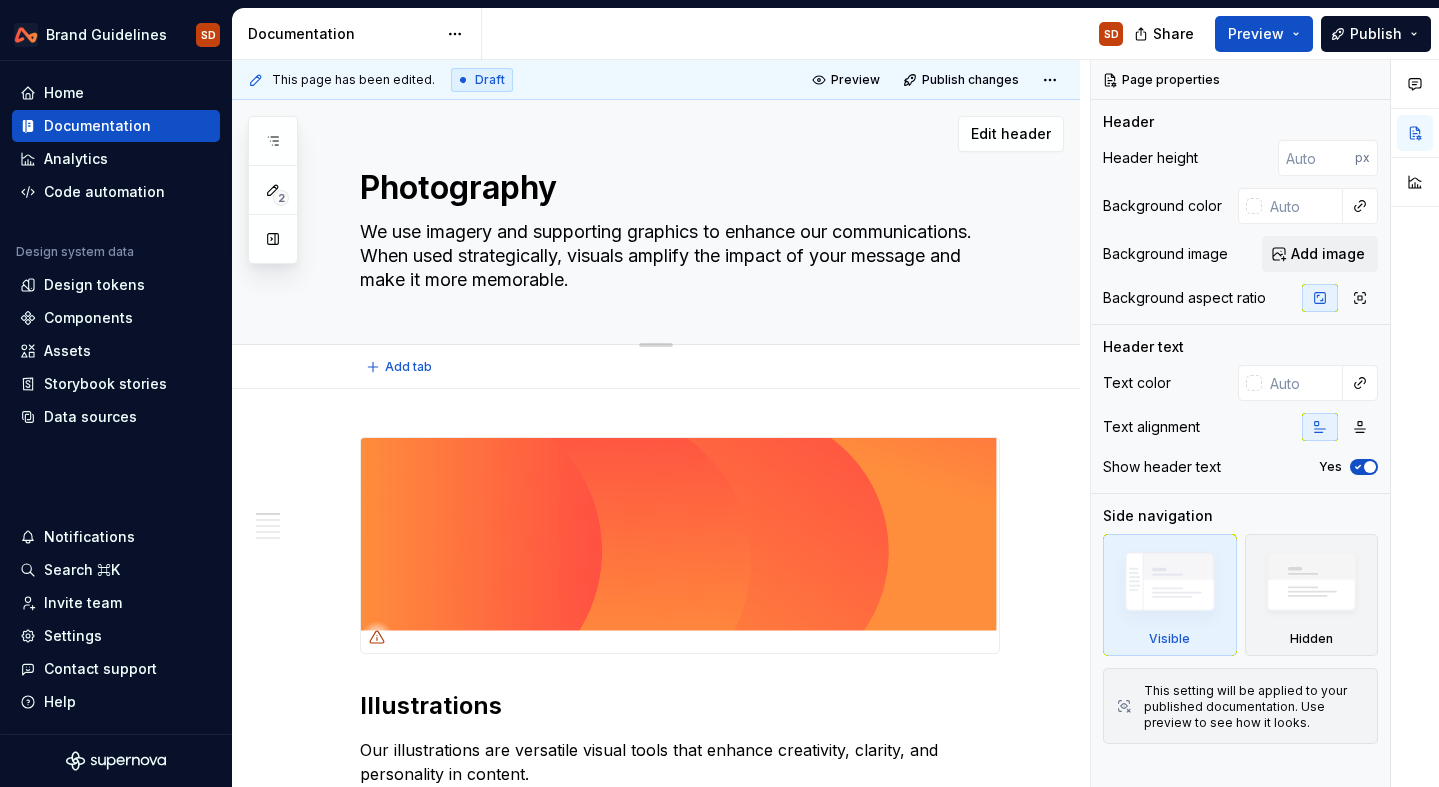 paste on "Our photography captures ambitious businesses in motion, real people making real decisions, backed by modern financial tools. Imagery should feel natural, confident, and global.  Clean compositions, thoughtful environments, and purposeful light are key" 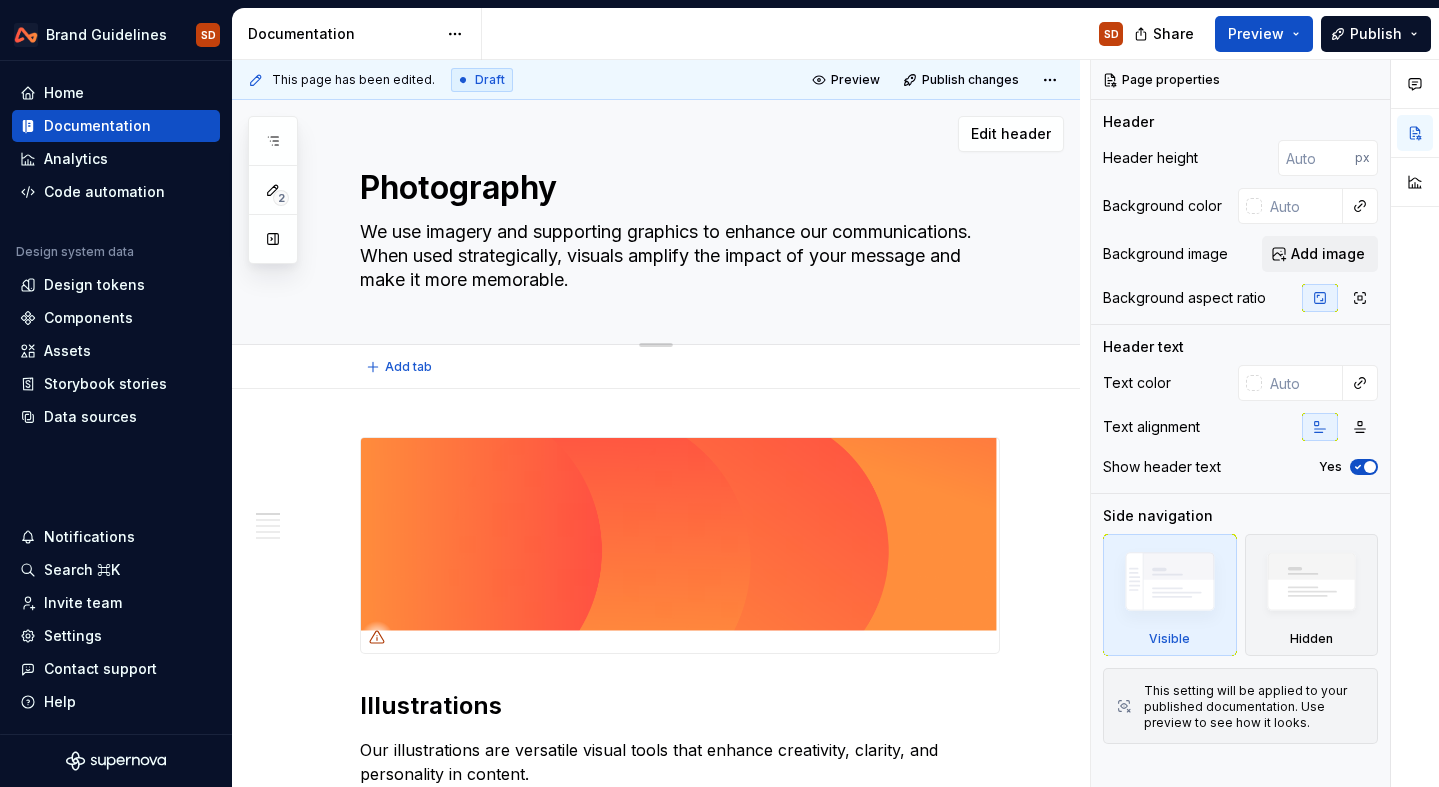 type on "*" 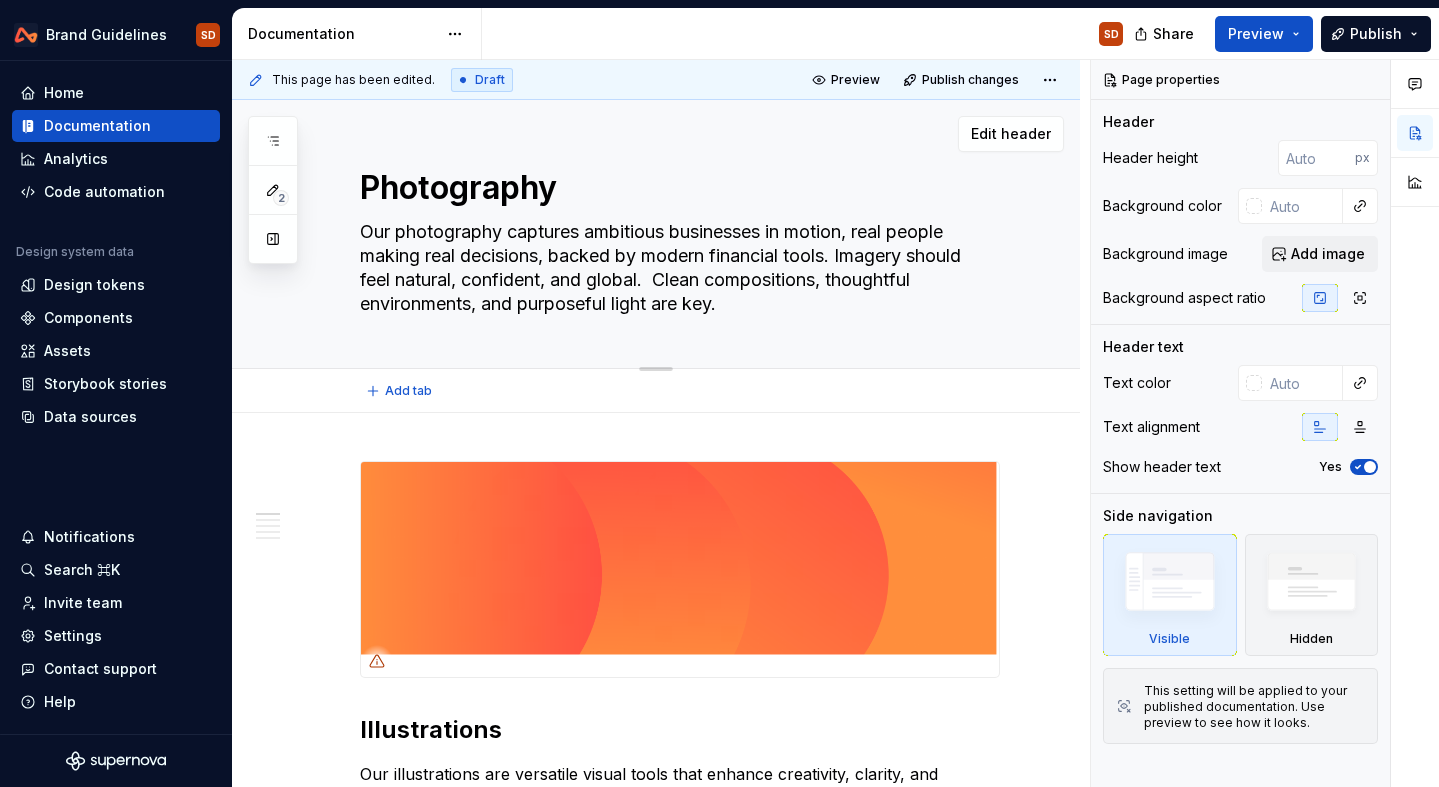 click on "Our photography captures ambitious businesses in motion, real people making real decisions, backed by modern financial tools. Imagery should feel natural, confident, and global.  Clean compositions, thoughtful environments, and purposeful light are key." at bounding box center [676, 268] 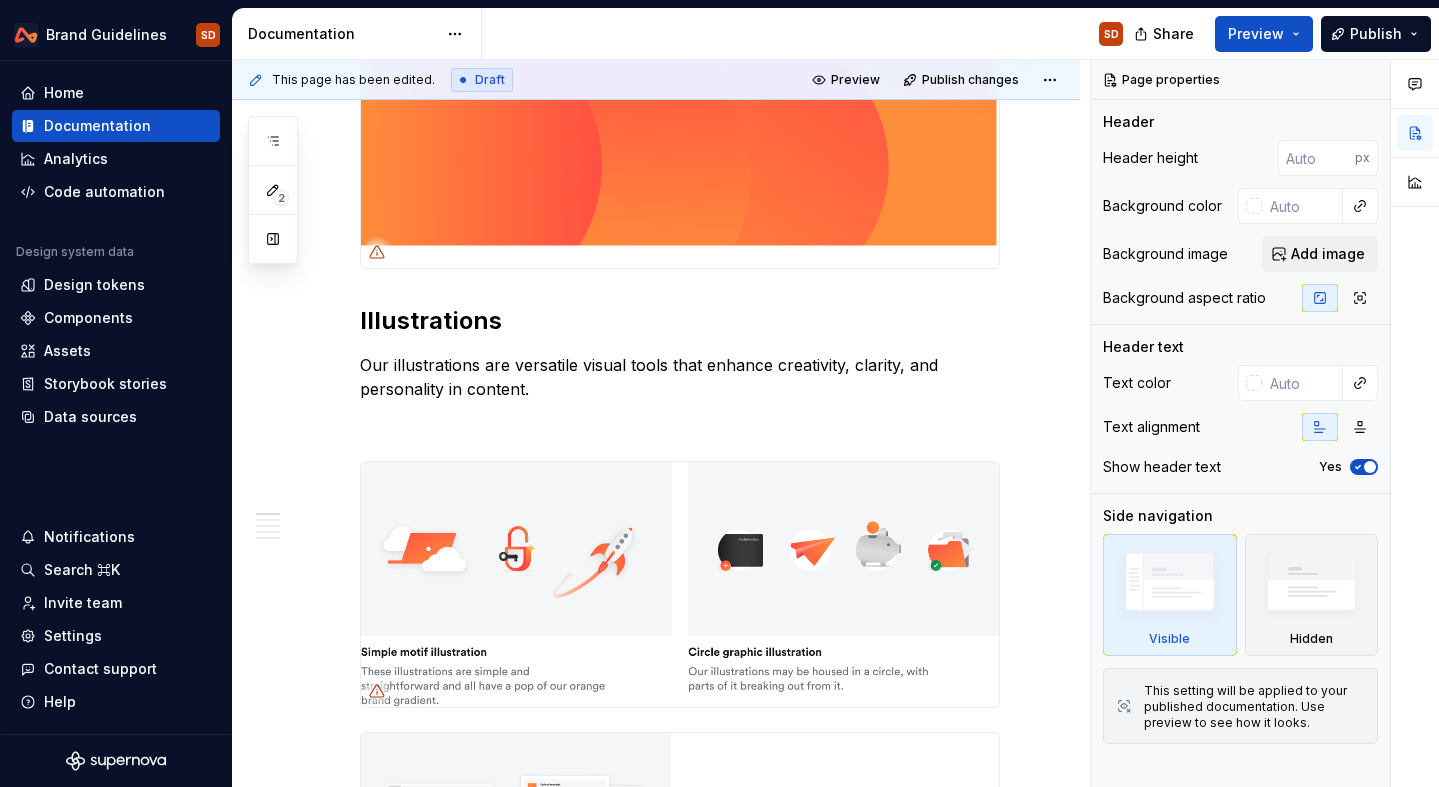 type on "*" 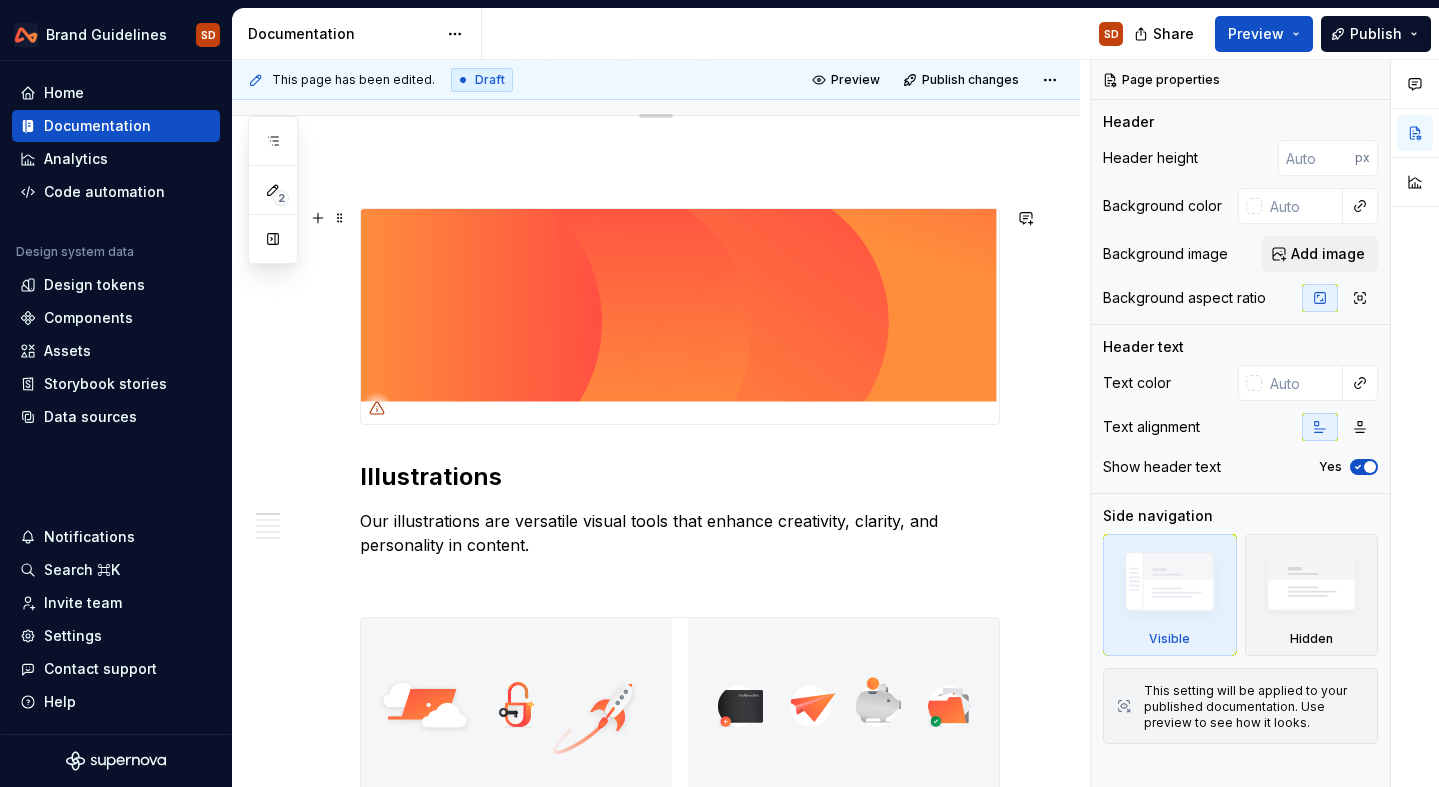 scroll, scrollTop: 246, scrollLeft: 0, axis: vertical 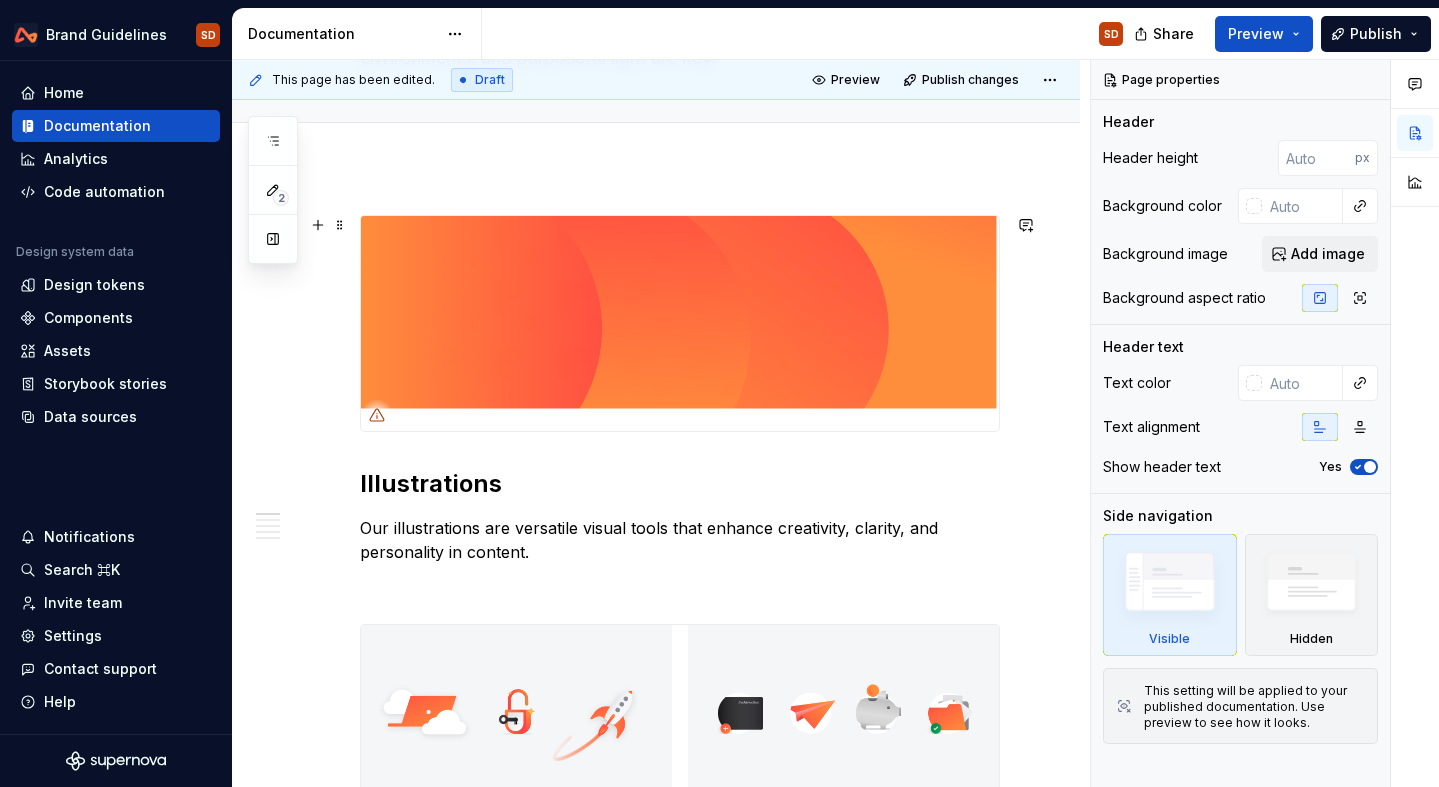 type on "Our photography captures ambitious businesses in motion, real people making real decisions, backed by modern financial tools. Imagery should feel natural, confident, and global. Clean compositions, thoughtful environments, and purposeful light are key." 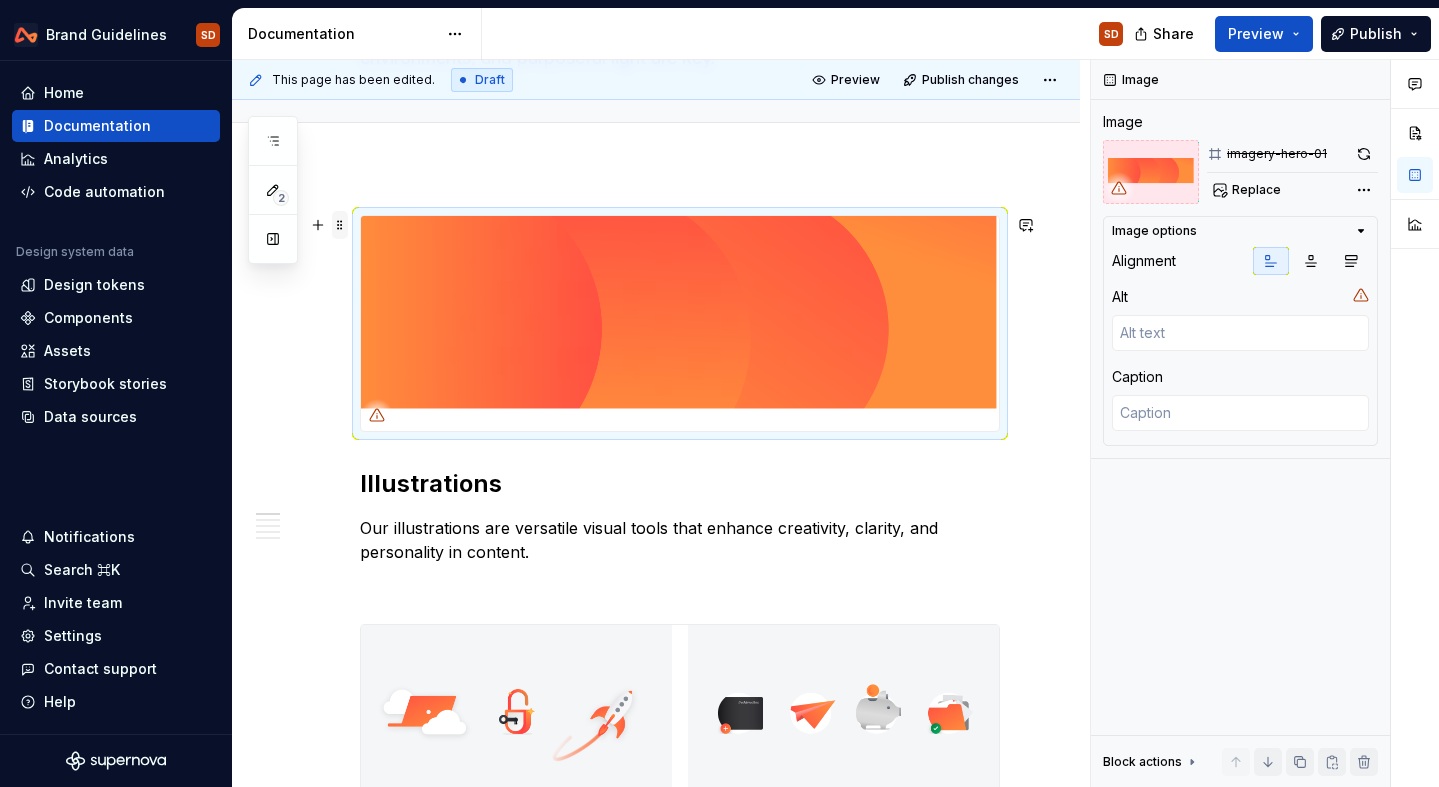 click at bounding box center [340, 225] 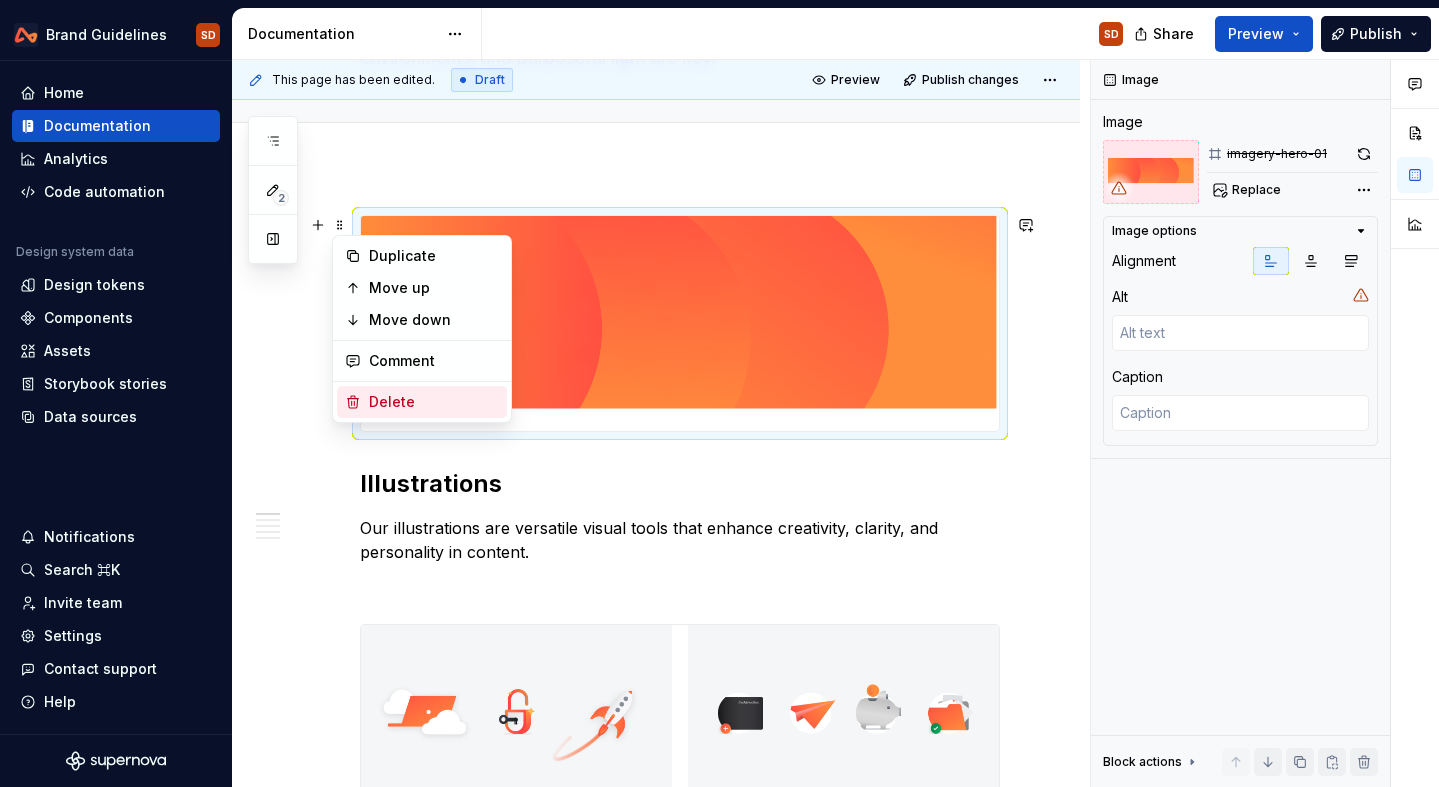 click on "Delete" at bounding box center [434, 402] 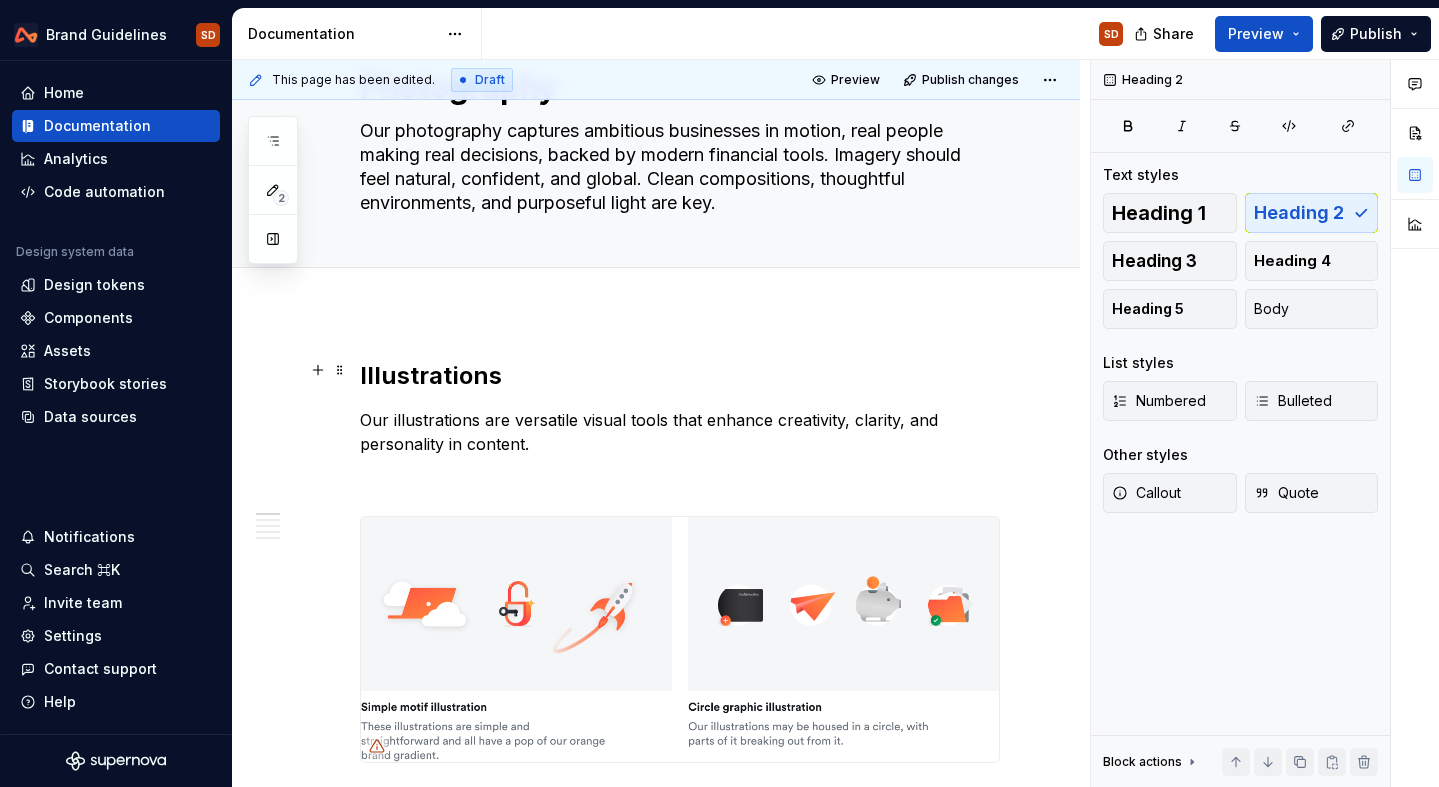scroll, scrollTop: 0, scrollLeft: 0, axis: both 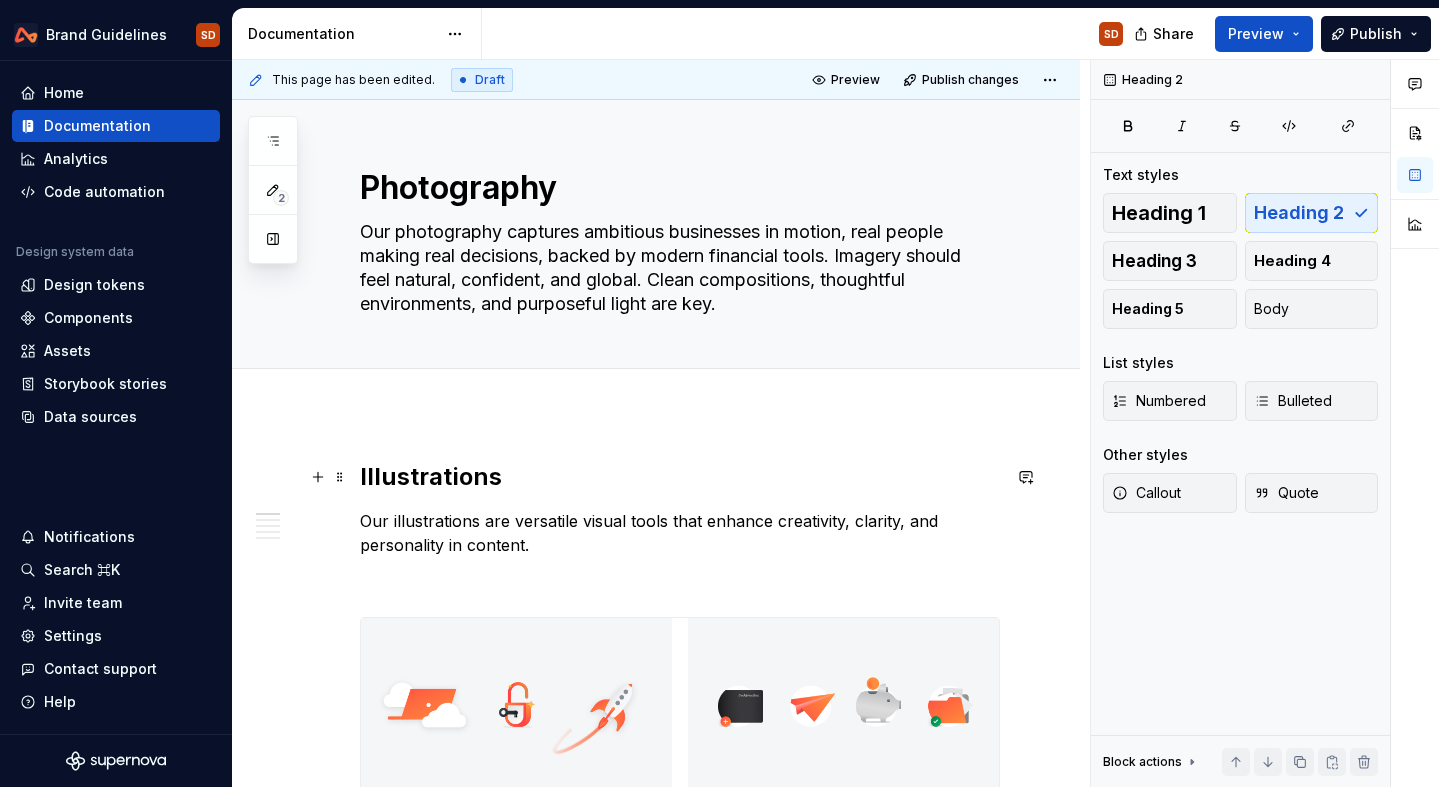 click on "Illustrations" at bounding box center [680, 477] 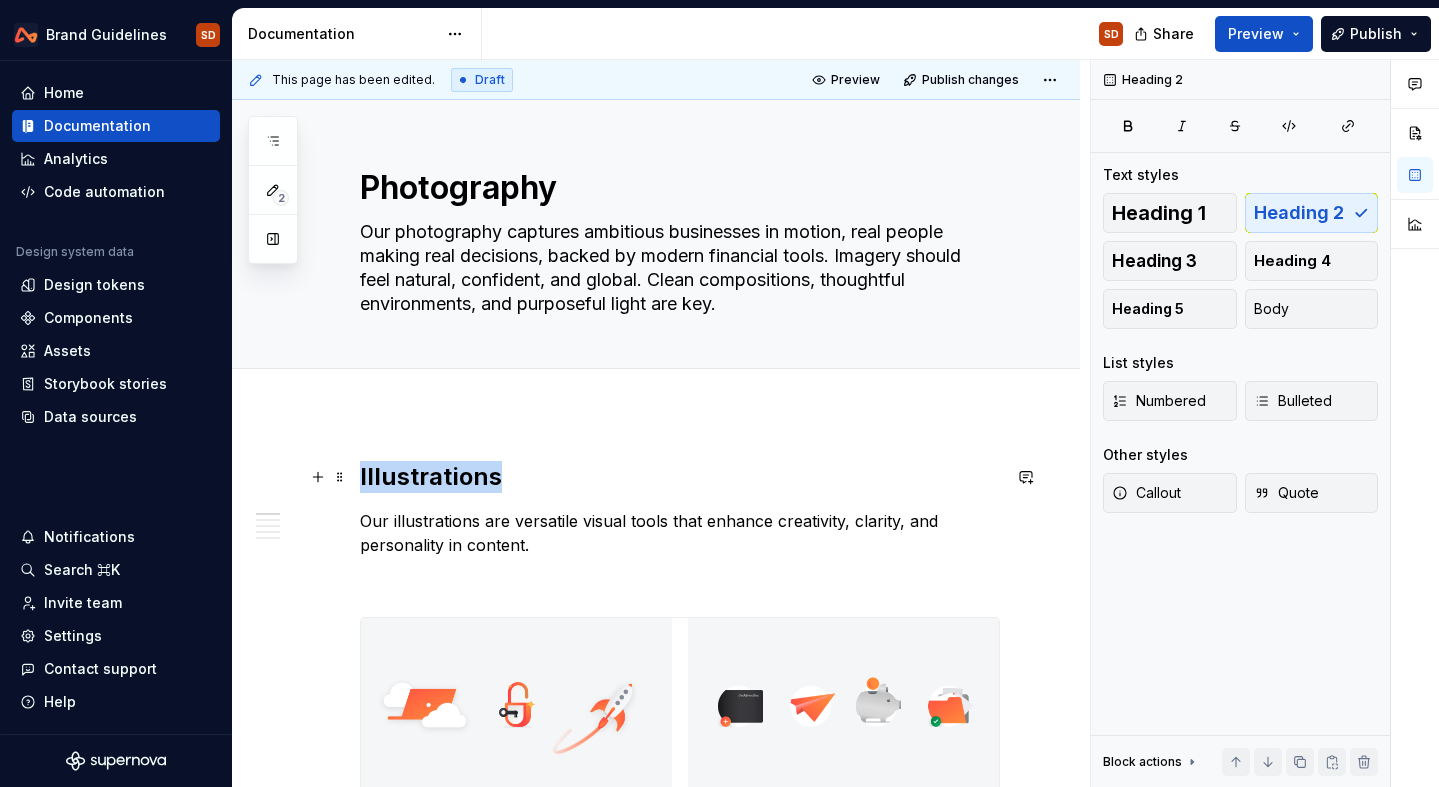 click on "Illustrations" at bounding box center [680, 477] 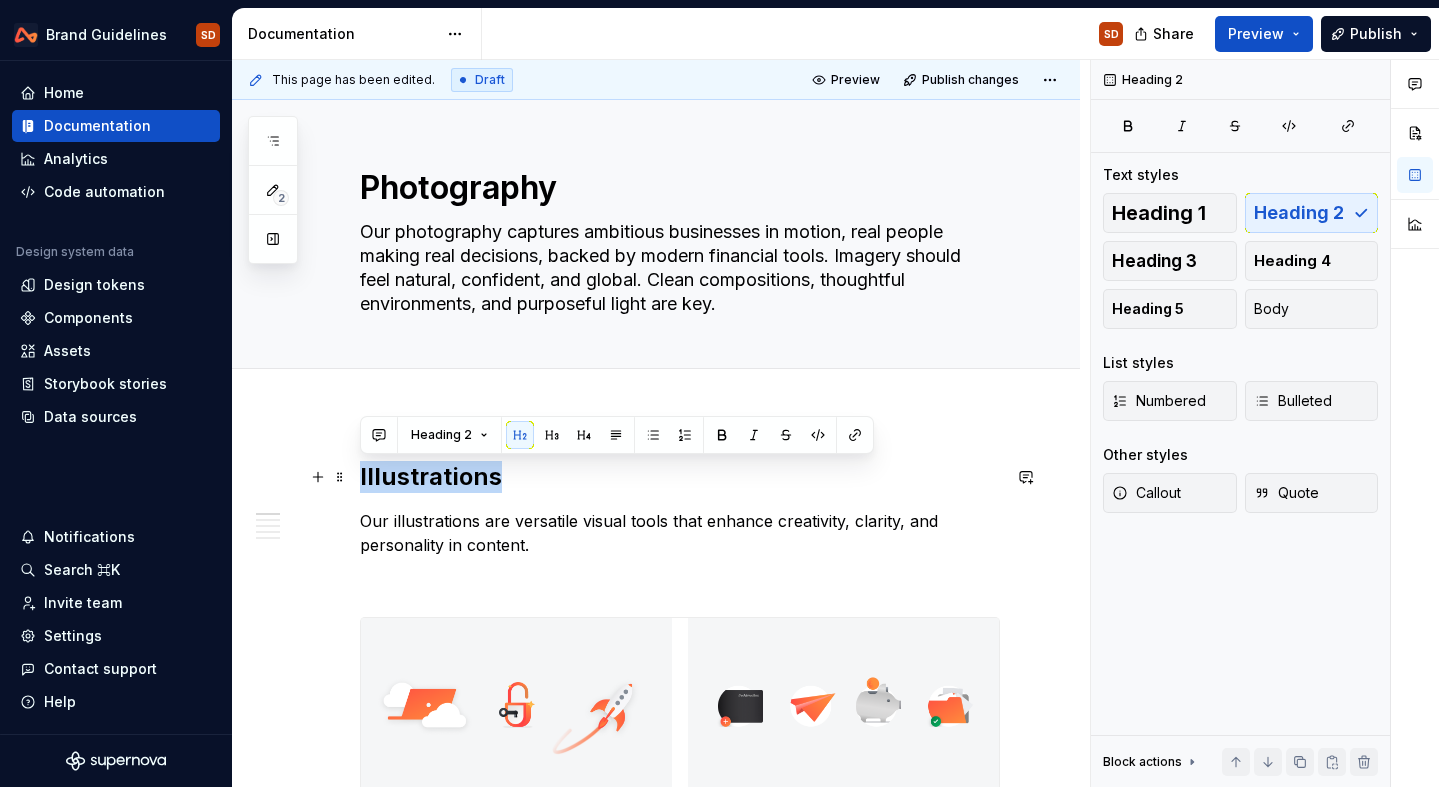 click on "Illustrations" at bounding box center (680, 477) 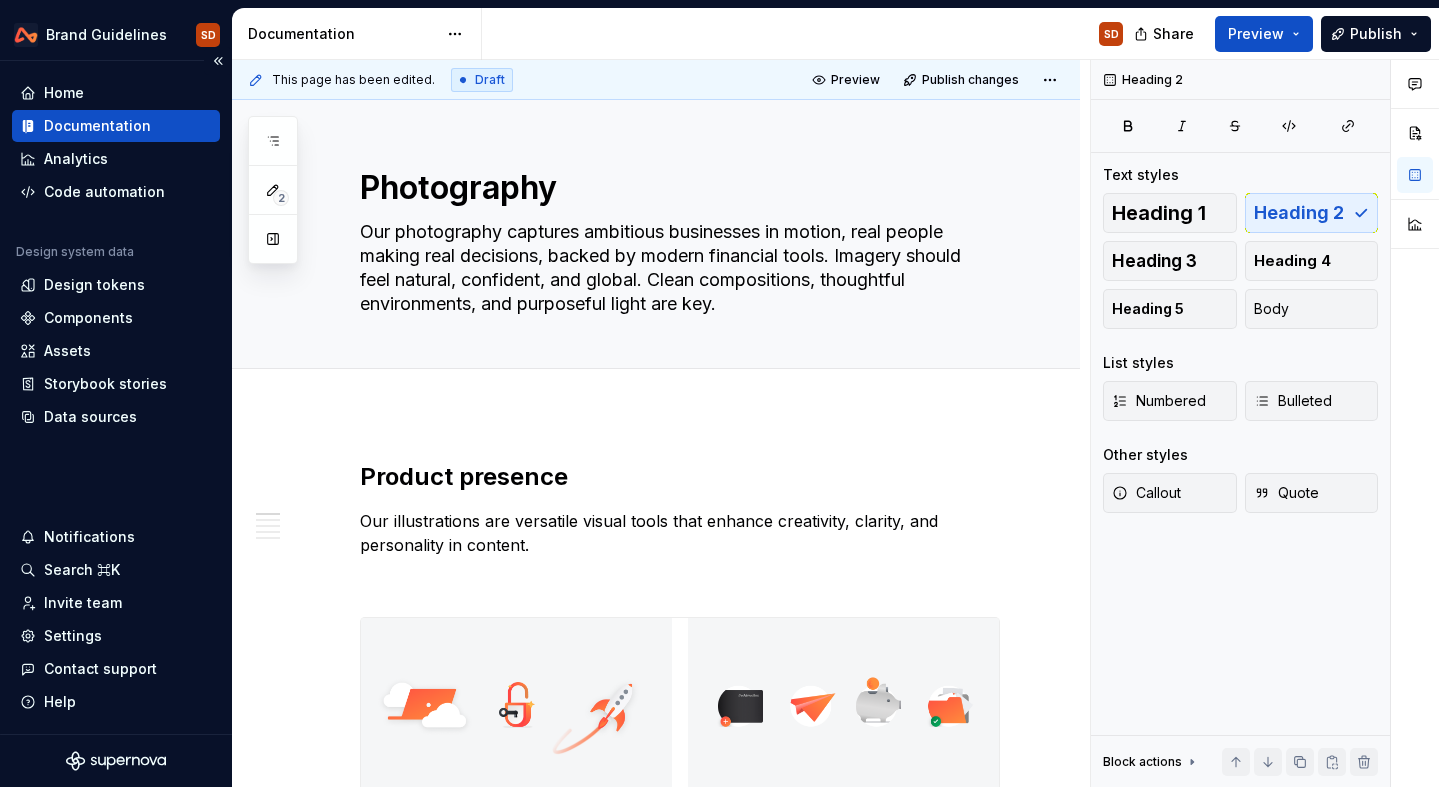 click on "Home Documentation Analytics Code automation Design system data Design tokens Components Assets Storybook stories Data sources Notifications Search ⌘K Invite team Settings Contact support Help" at bounding box center (116, 397) 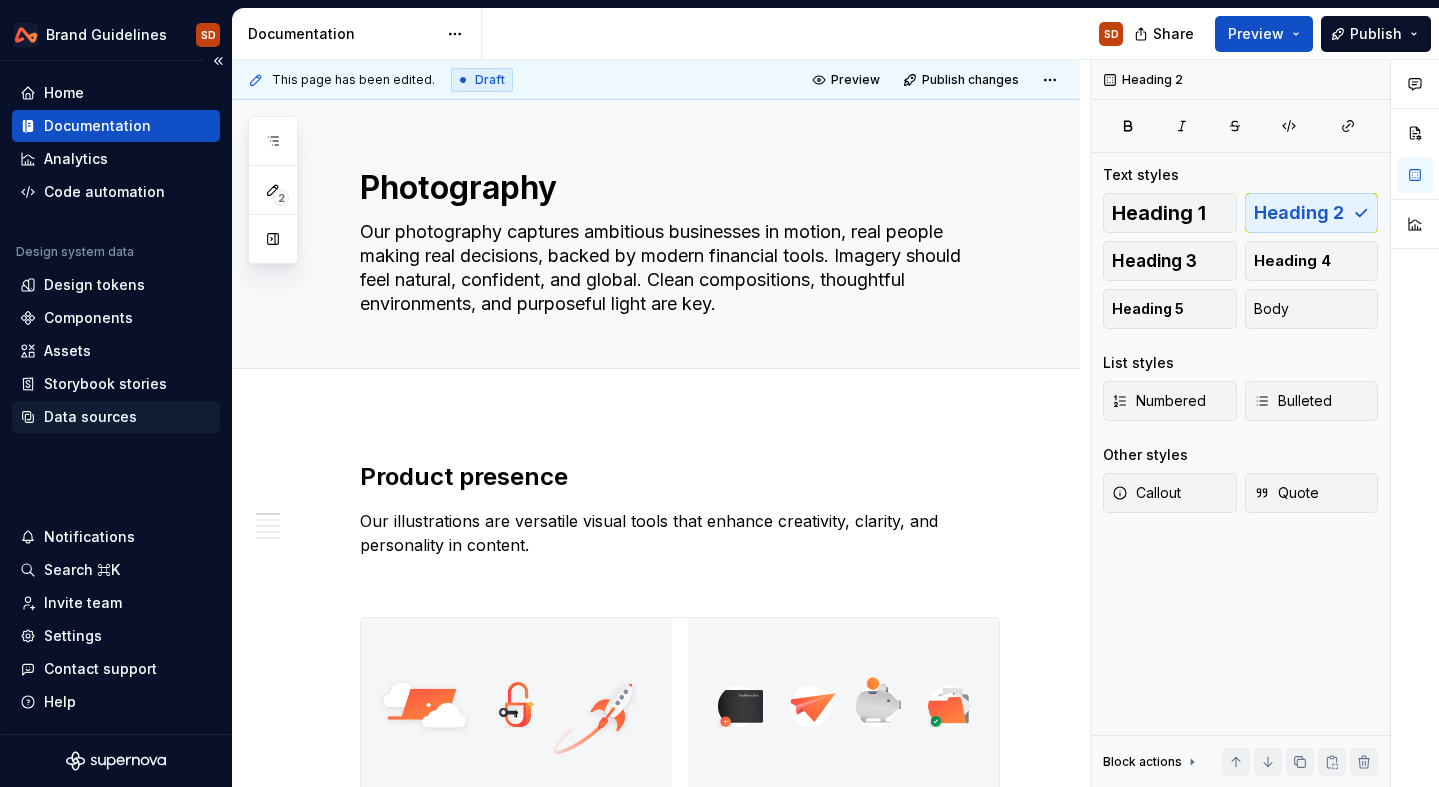 click on "Data sources" at bounding box center [90, 417] 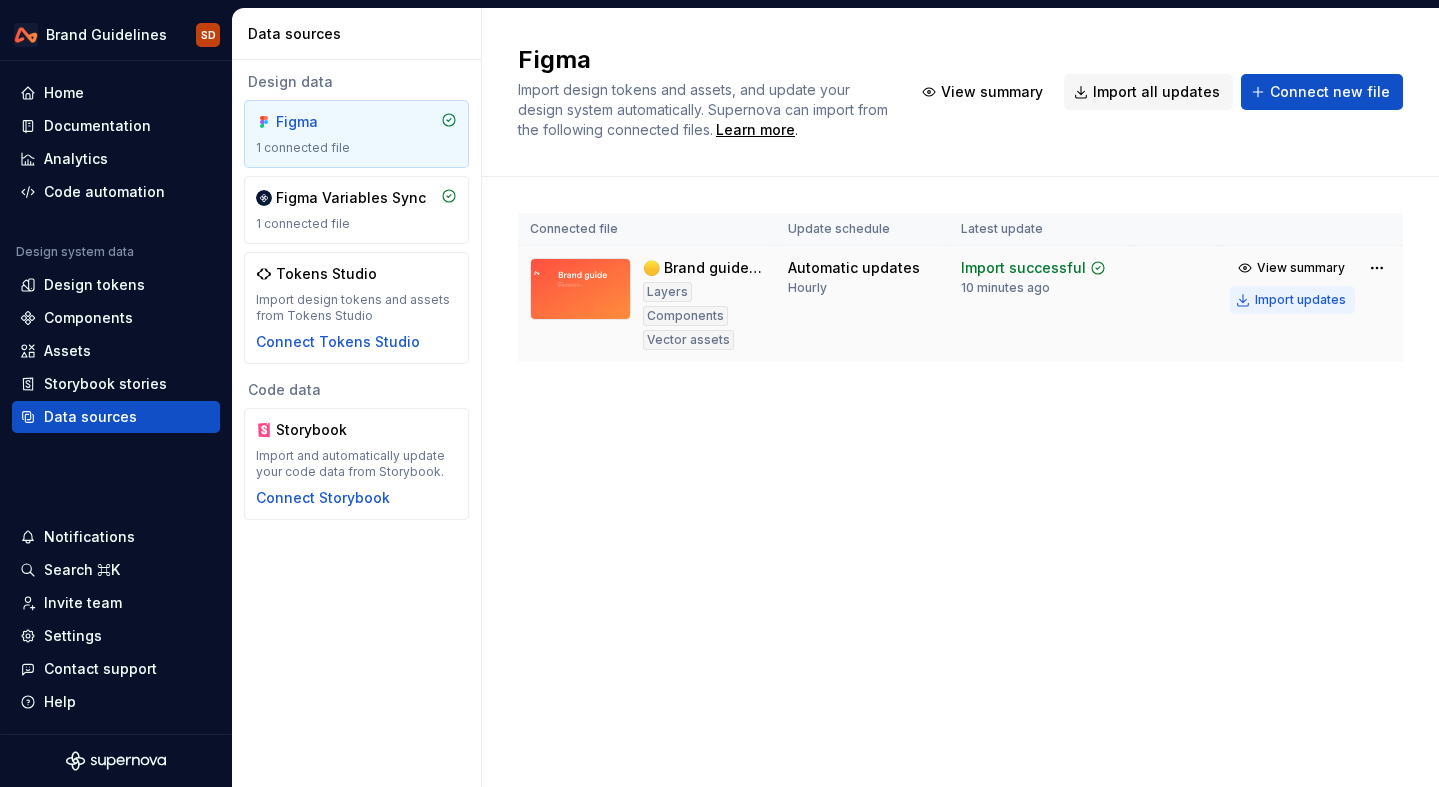 click on "Import updates" at bounding box center [1300, 300] 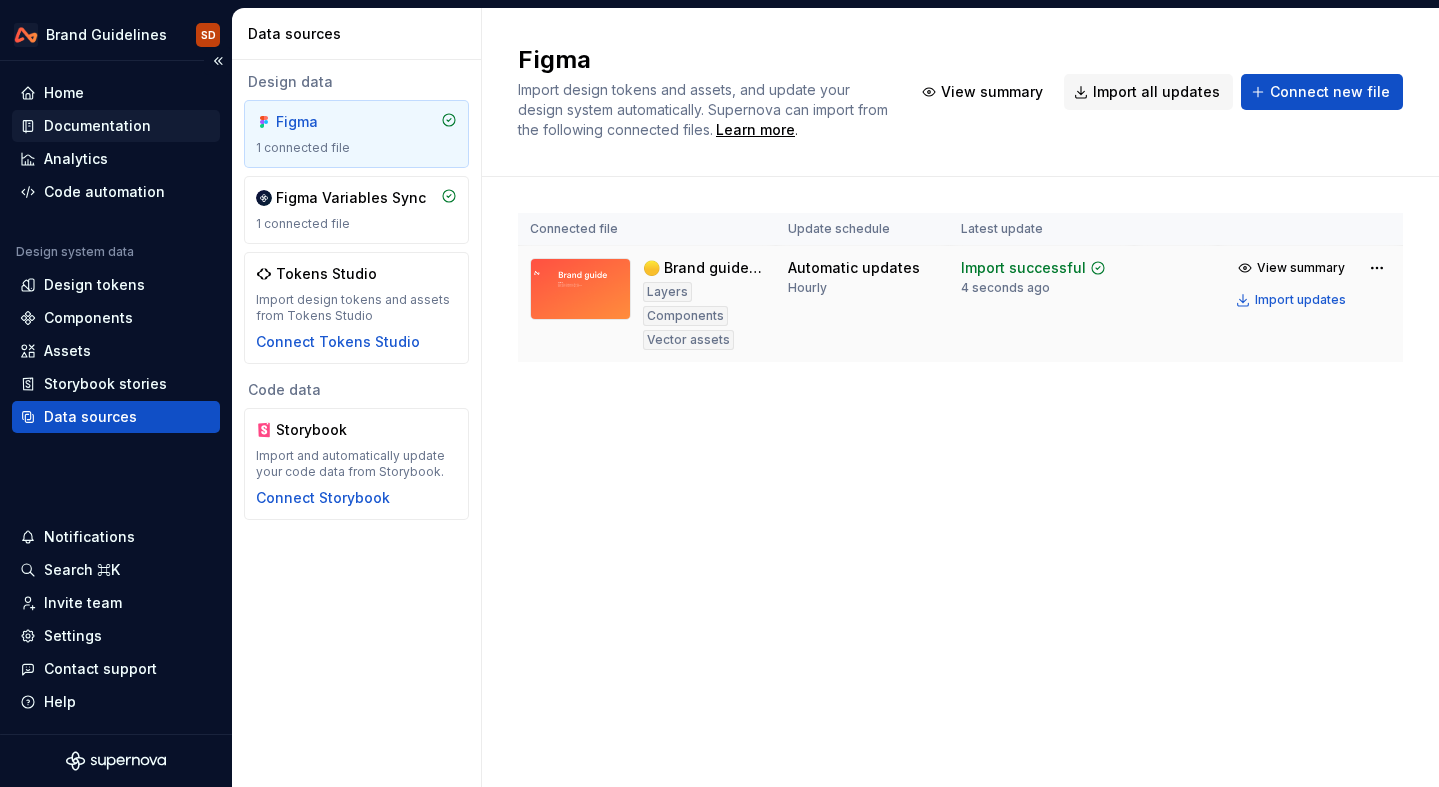 click on "Documentation" at bounding box center [97, 126] 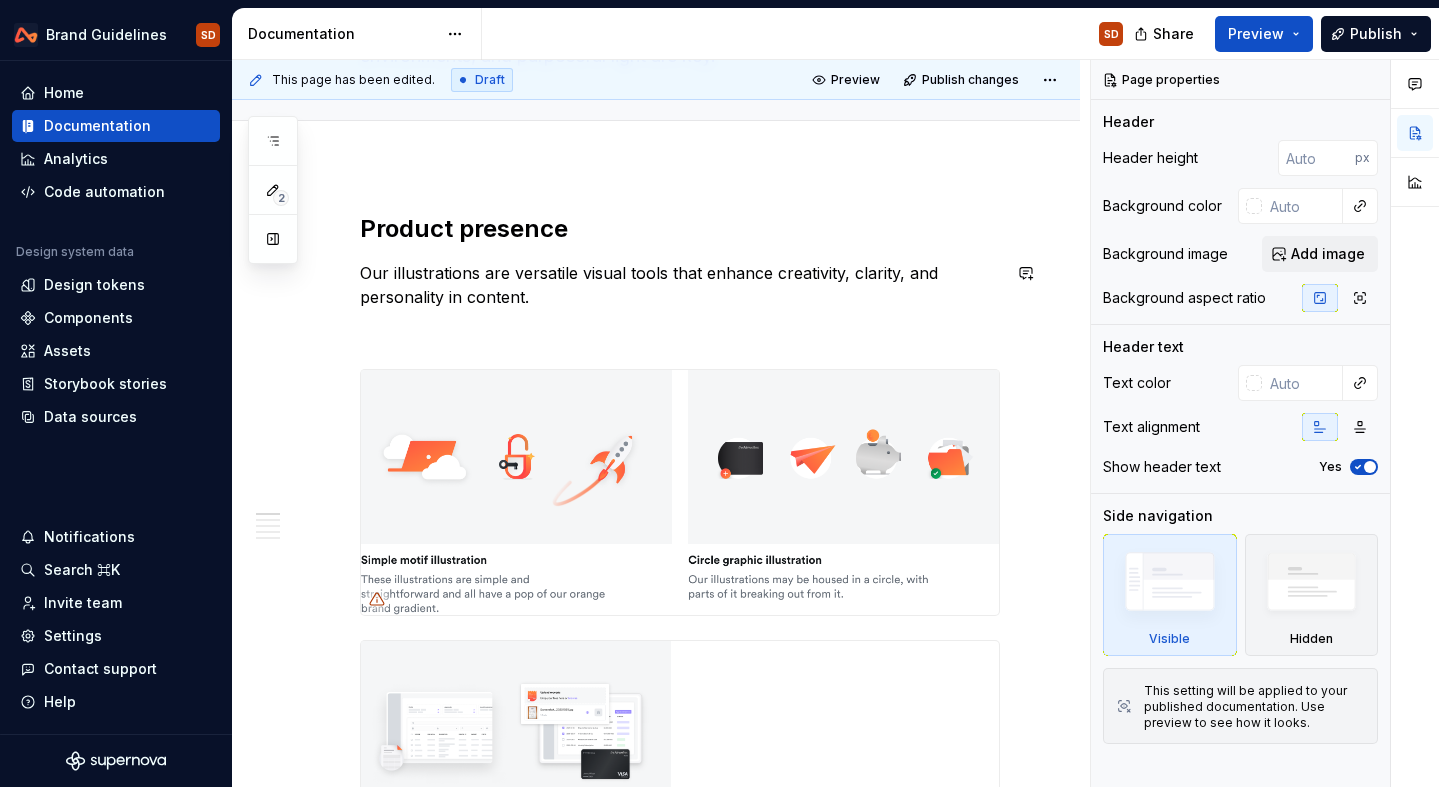scroll, scrollTop: 242, scrollLeft: 0, axis: vertical 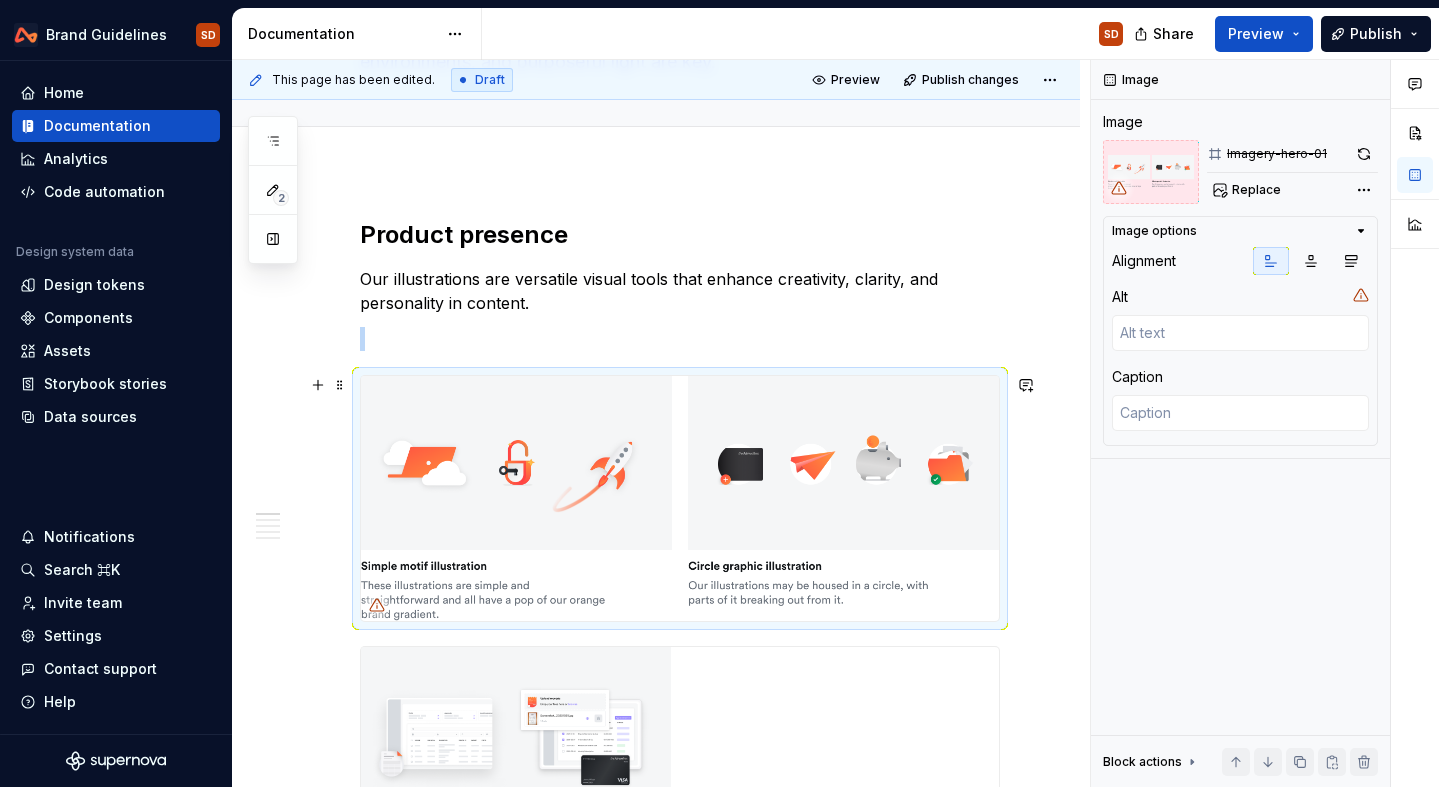 click at bounding box center (680, 498) 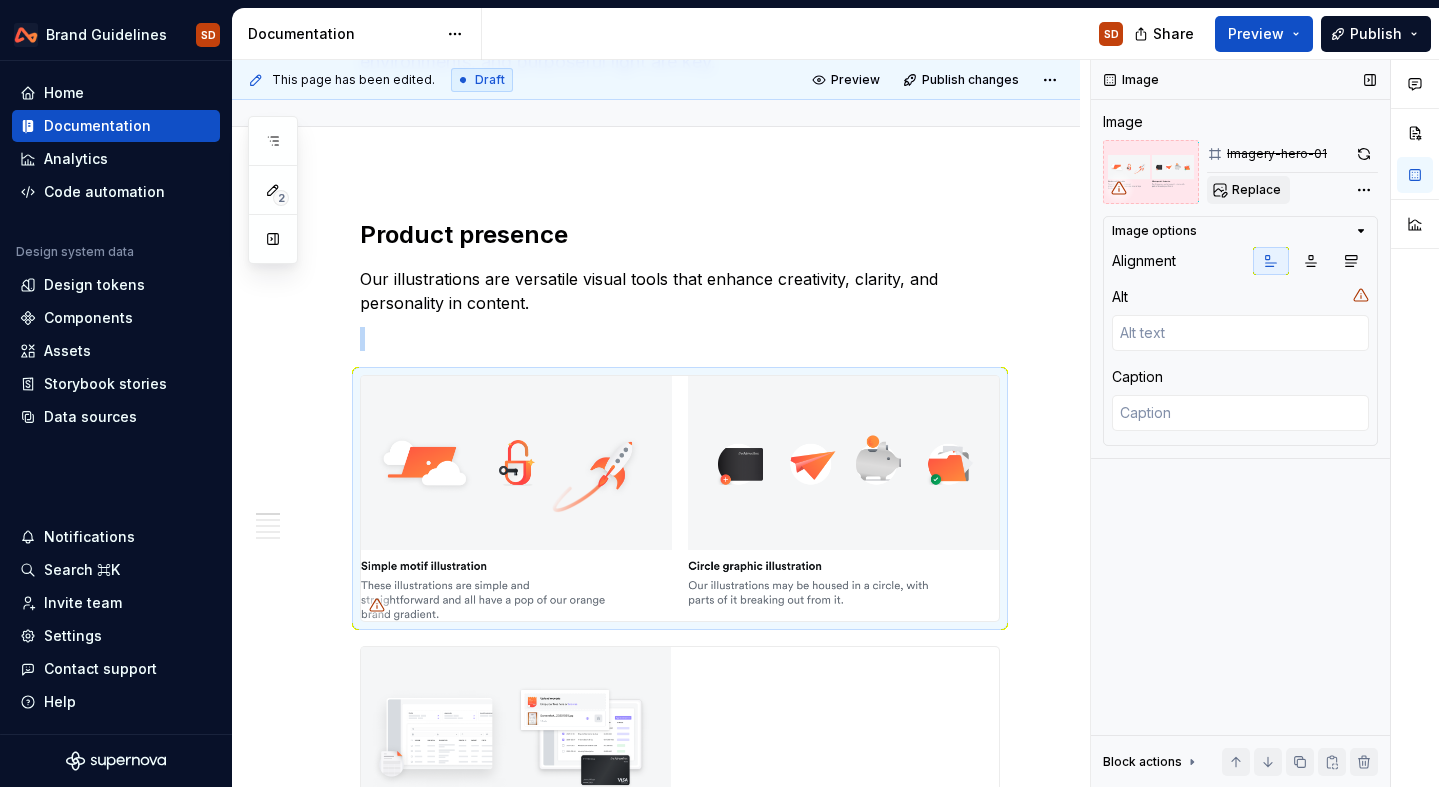 click on "Replace" at bounding box center (1256, 190) 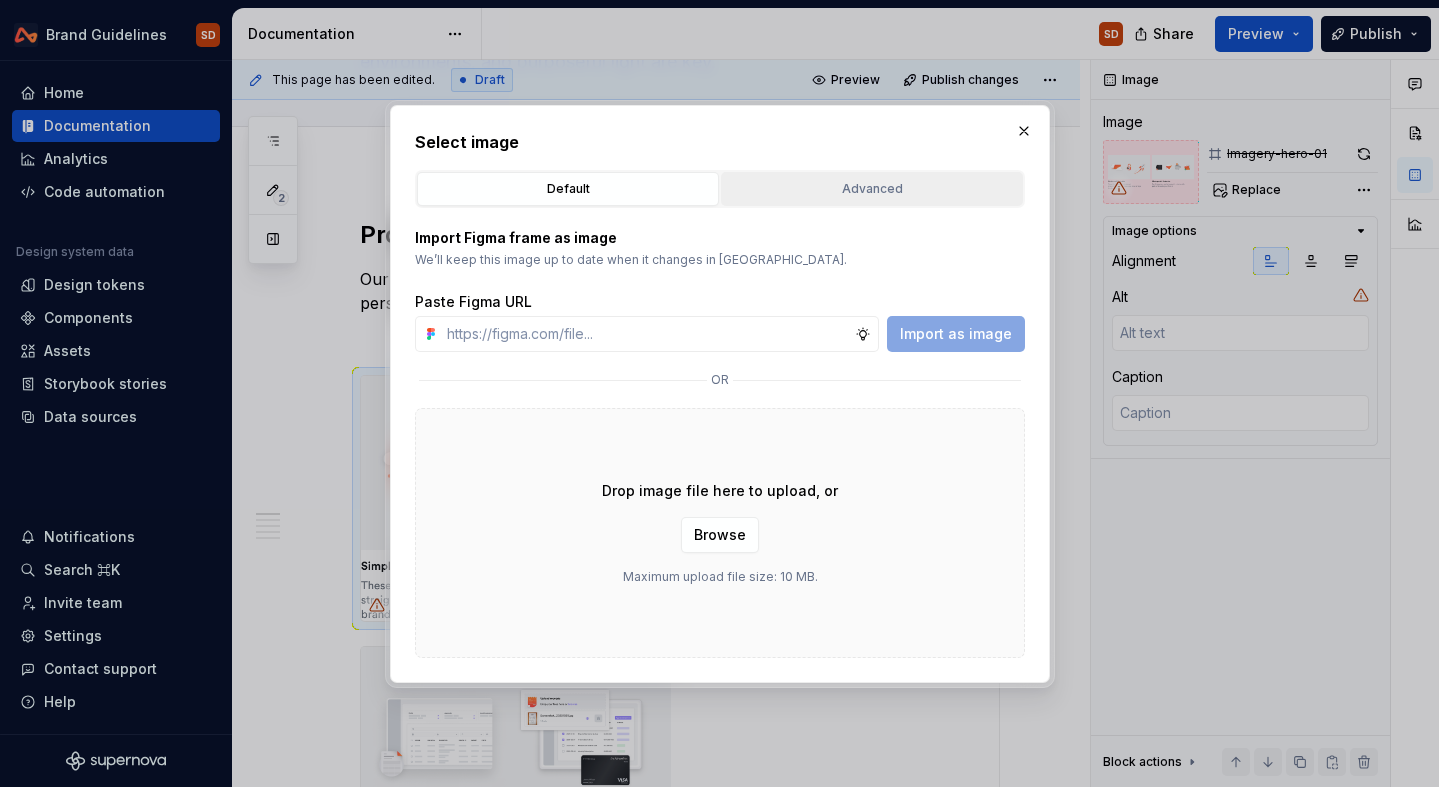 click on "Advanced" at bounding box center [872, 189] 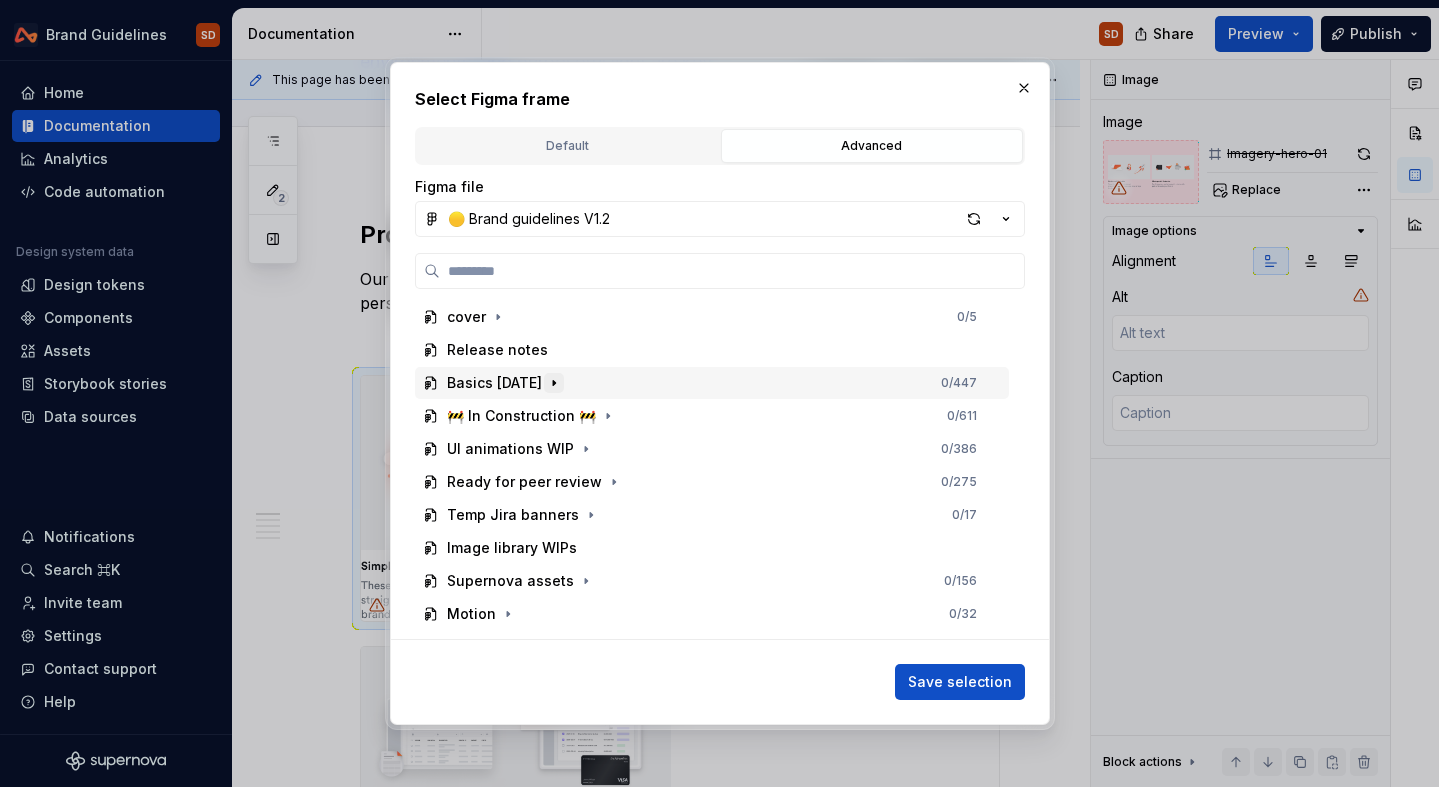 click 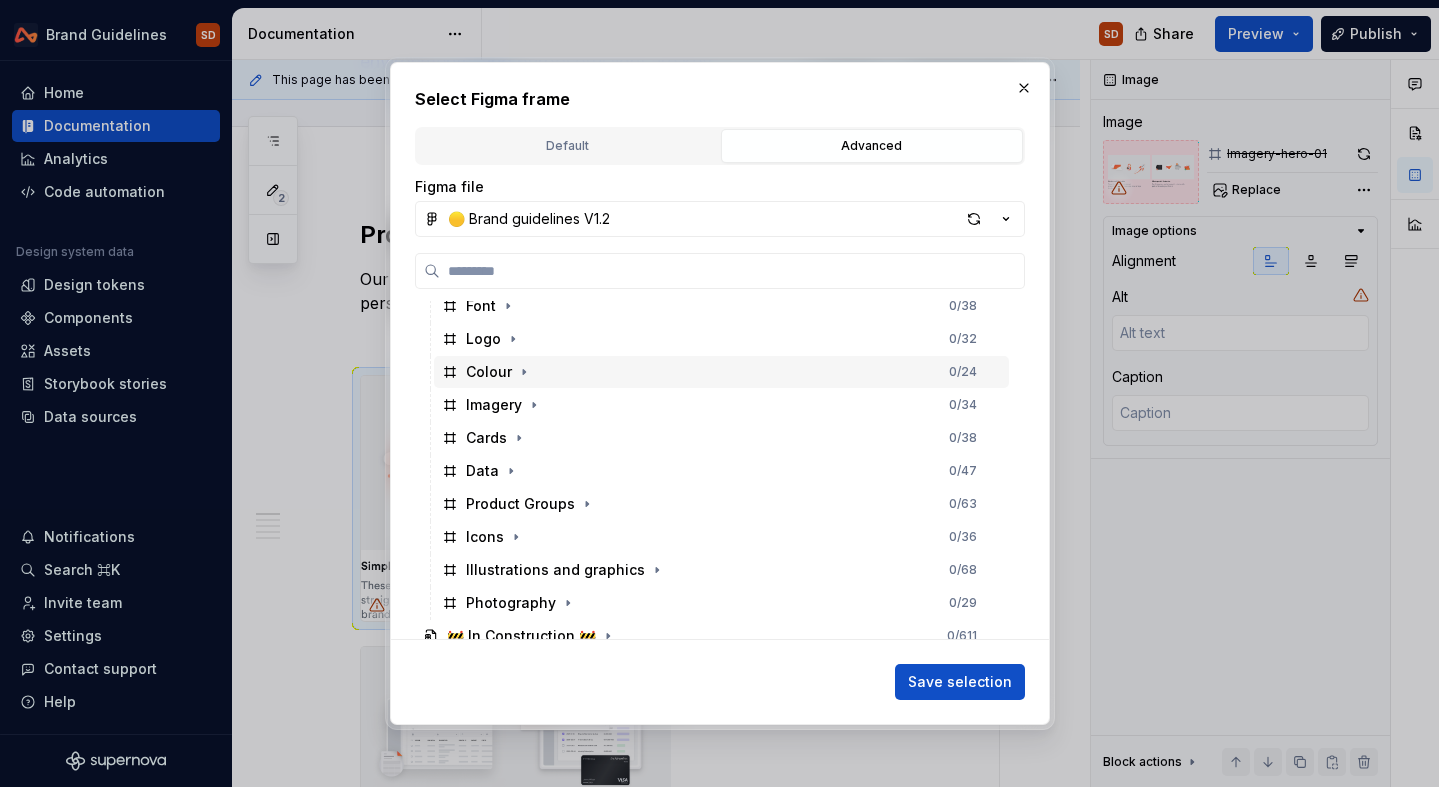 scroll, scrollTop: 150, scrollLeft: 0, axis: vertical 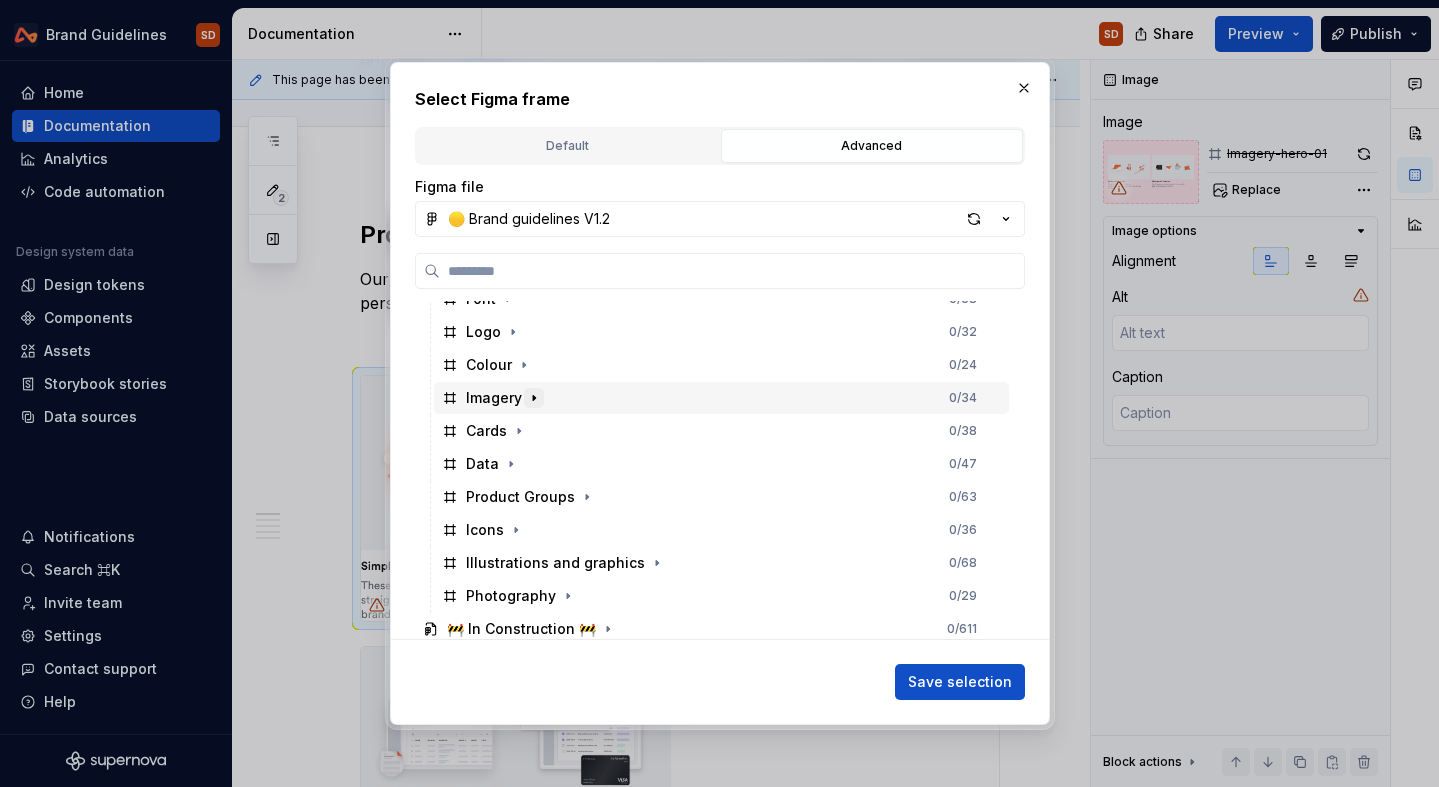 click 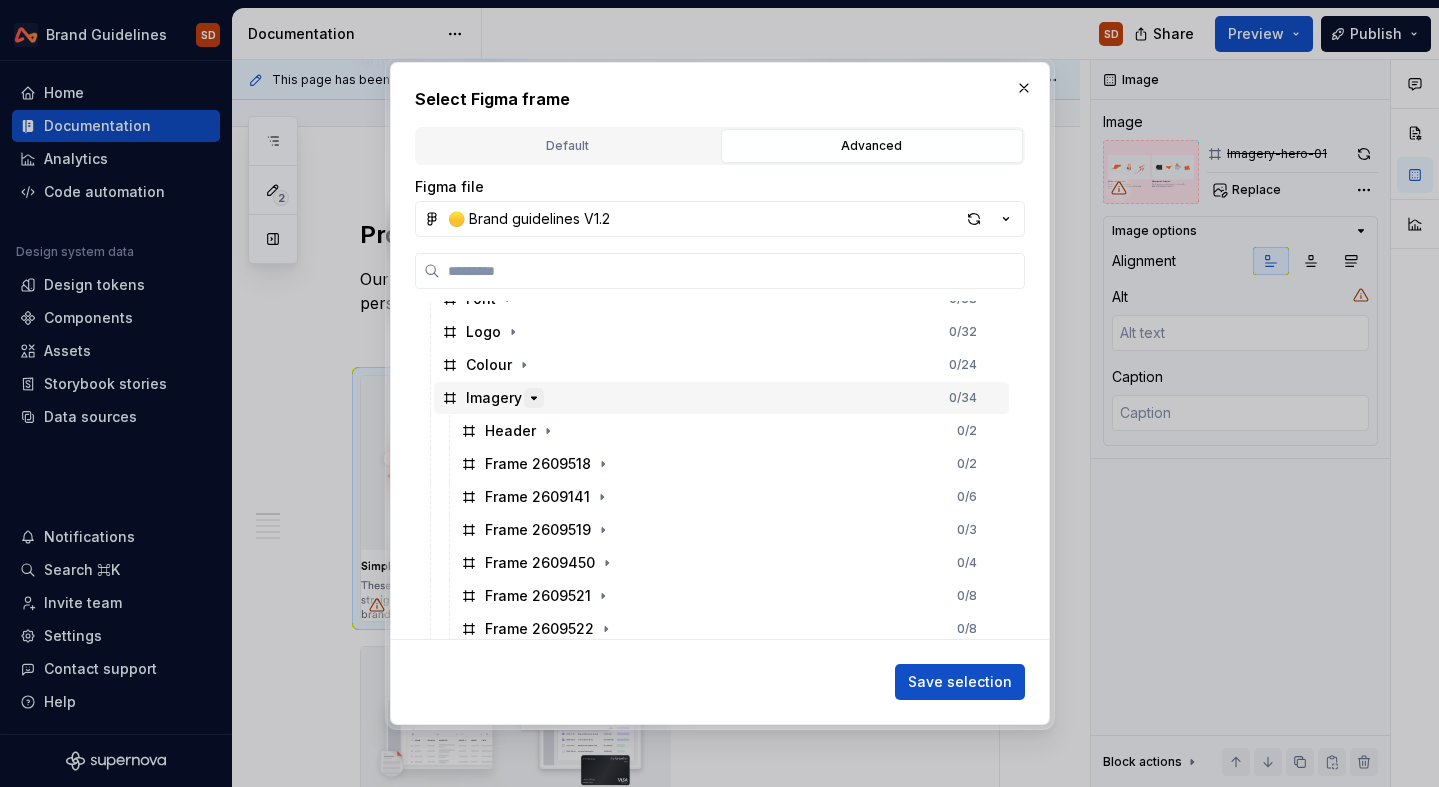 click 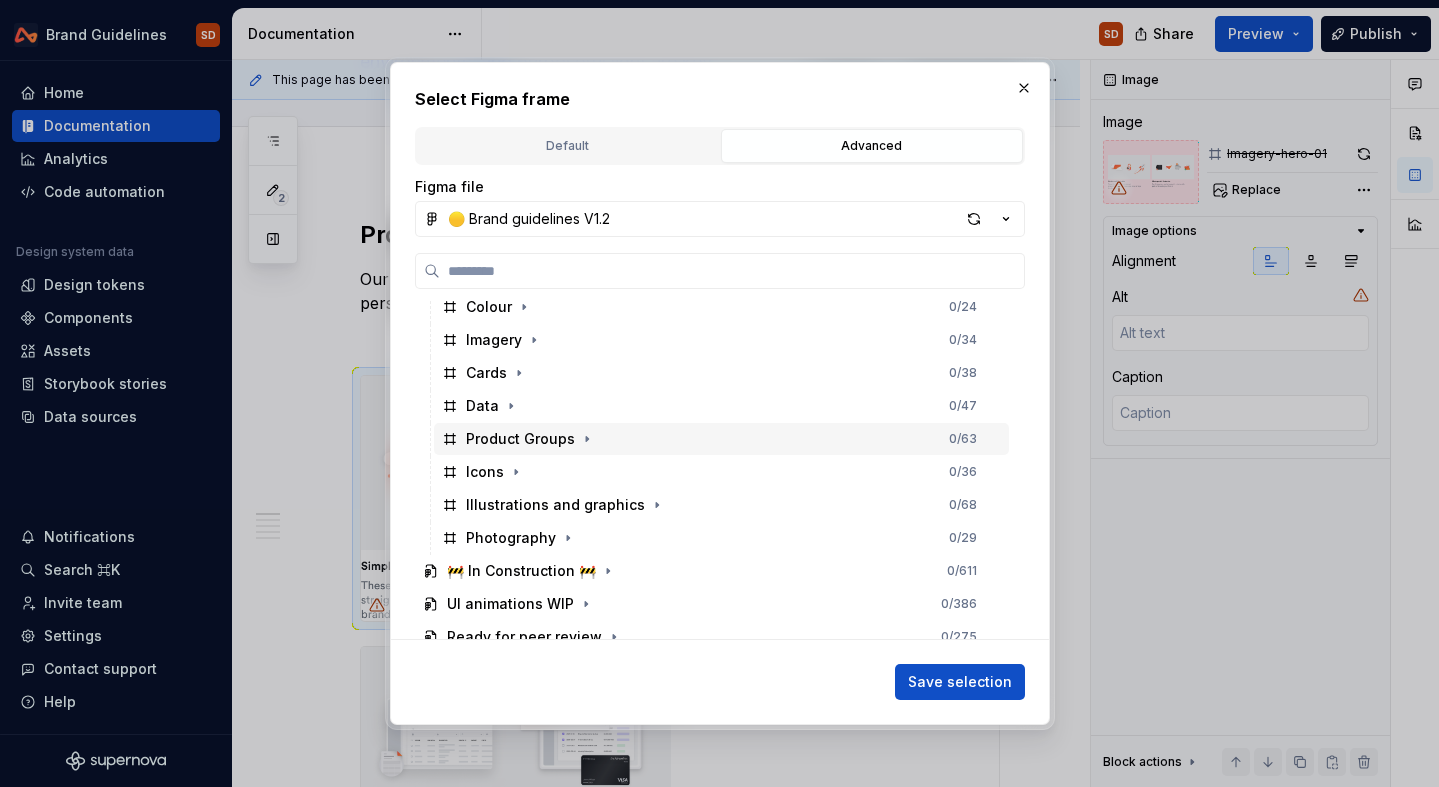 scroll, scrollTop: 213, scrollLeft: 0, axis: vertical 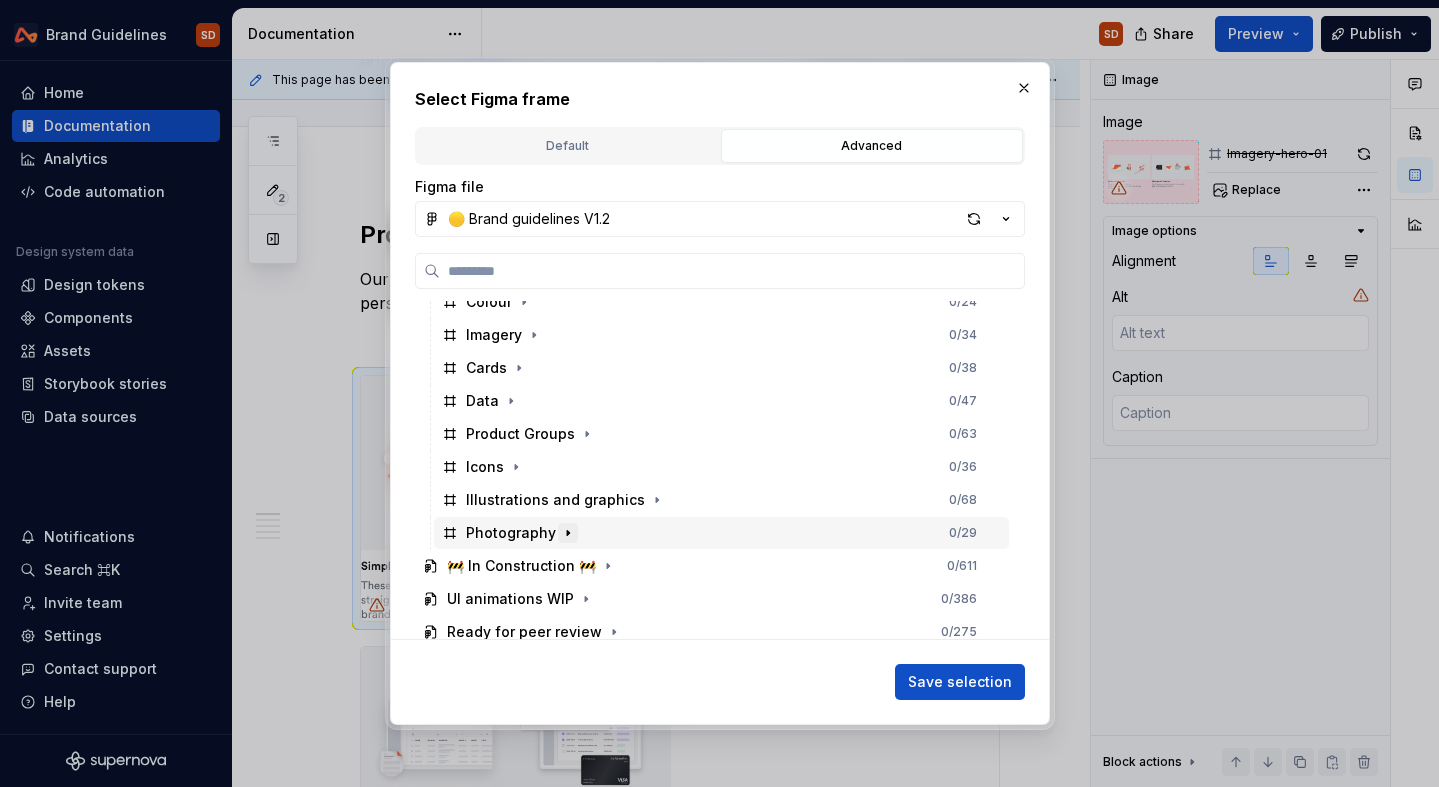 click 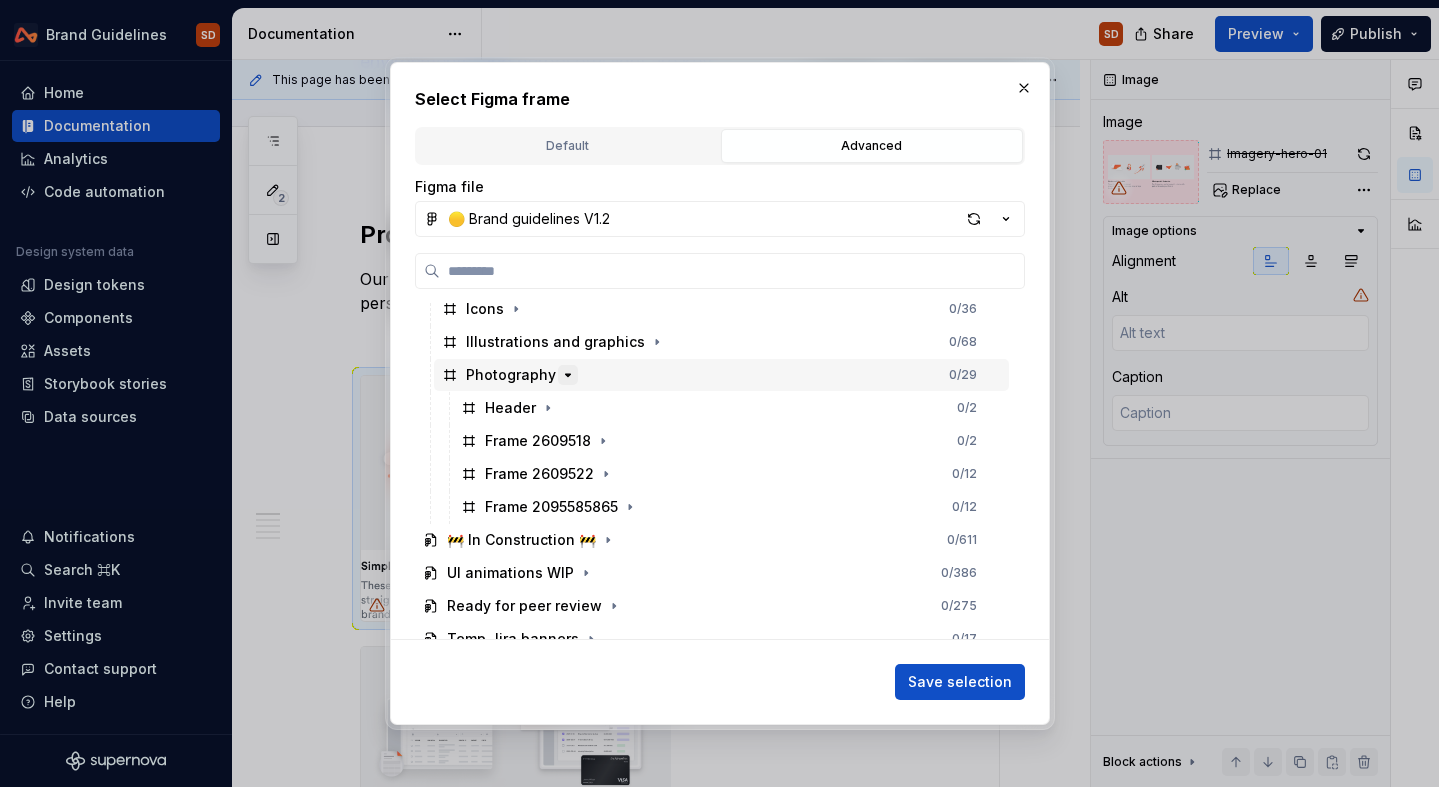 scroll, scrollTop: 370, scrollLeft: 0, axis: vertical 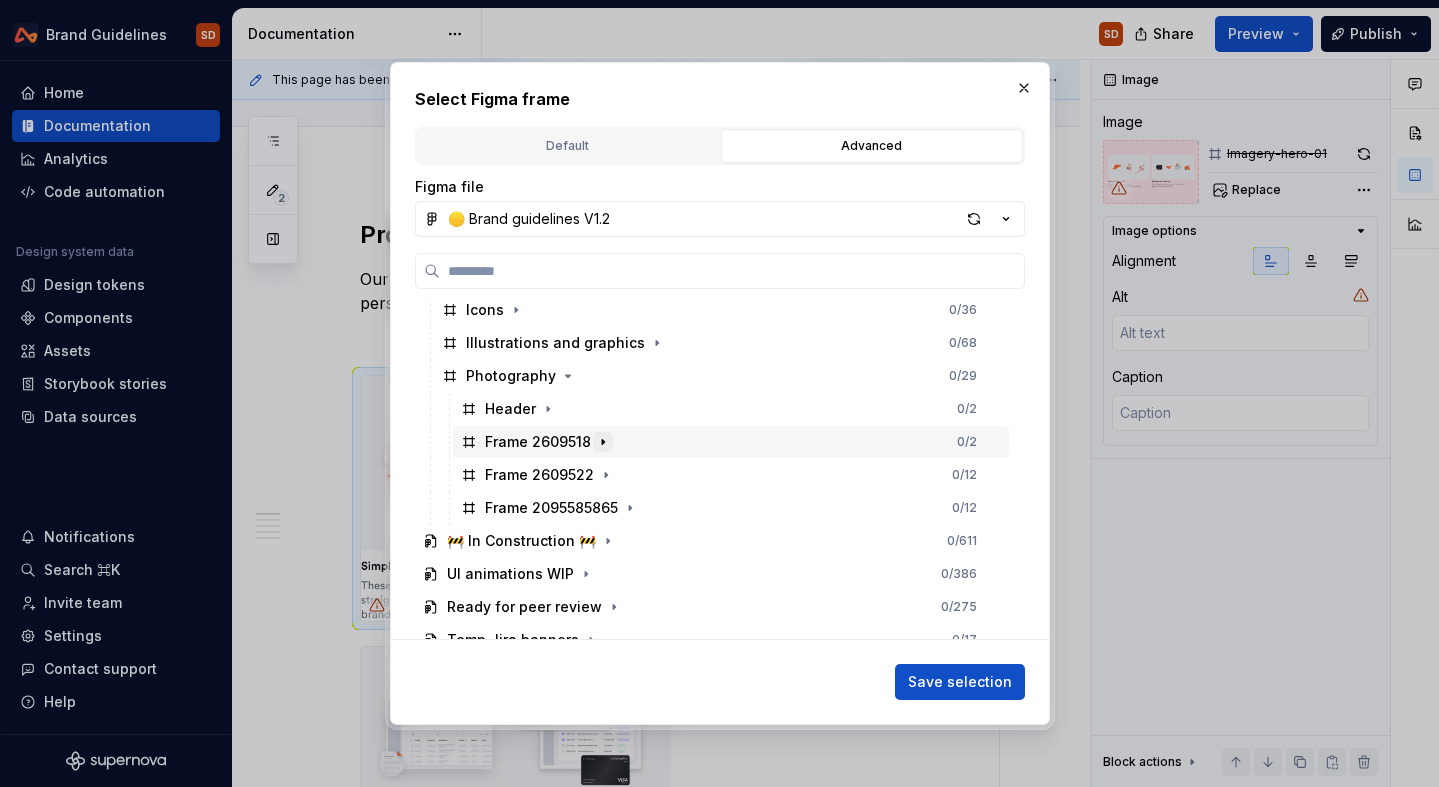click 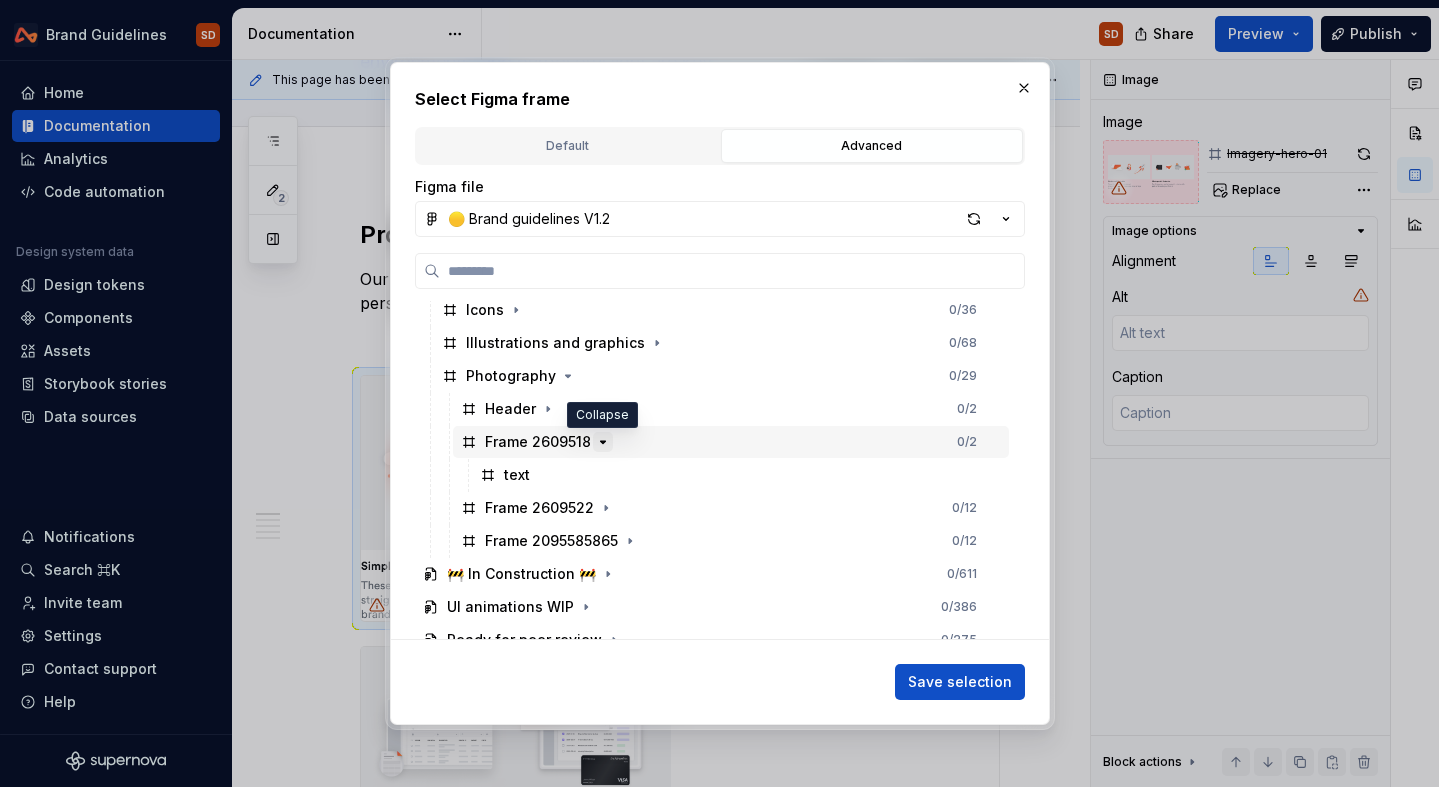 click 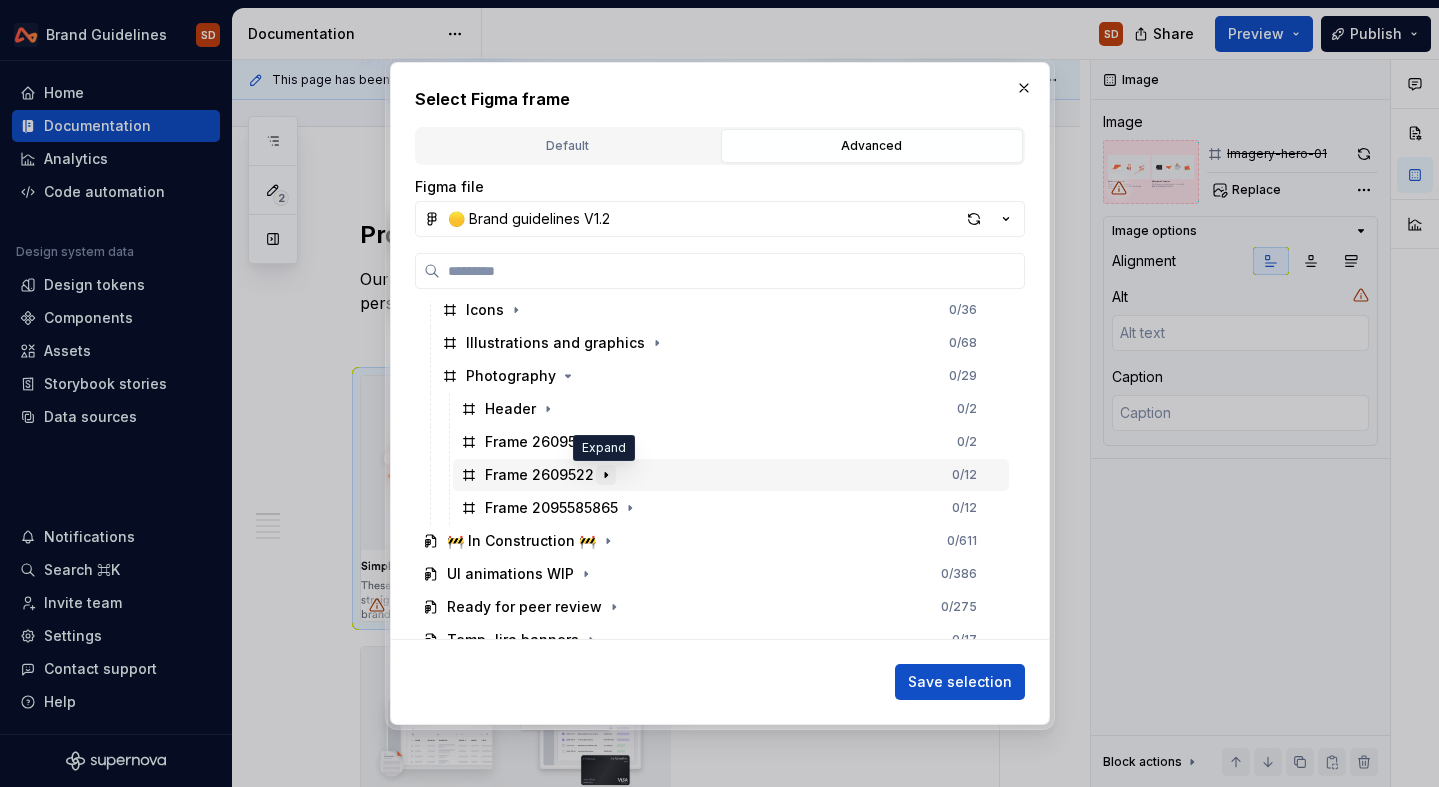 click 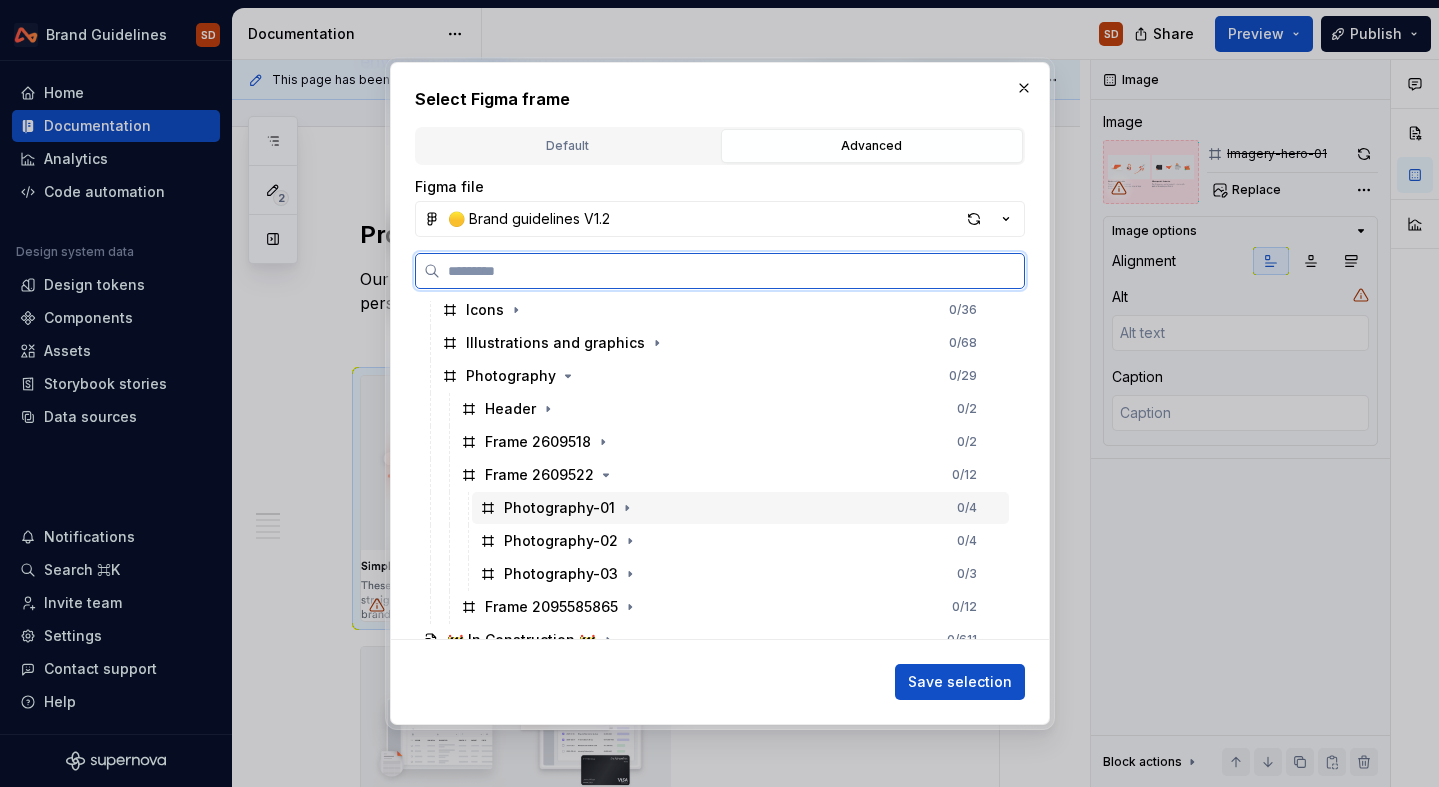 click on "Photography-01" at bounding box center (559, 508) 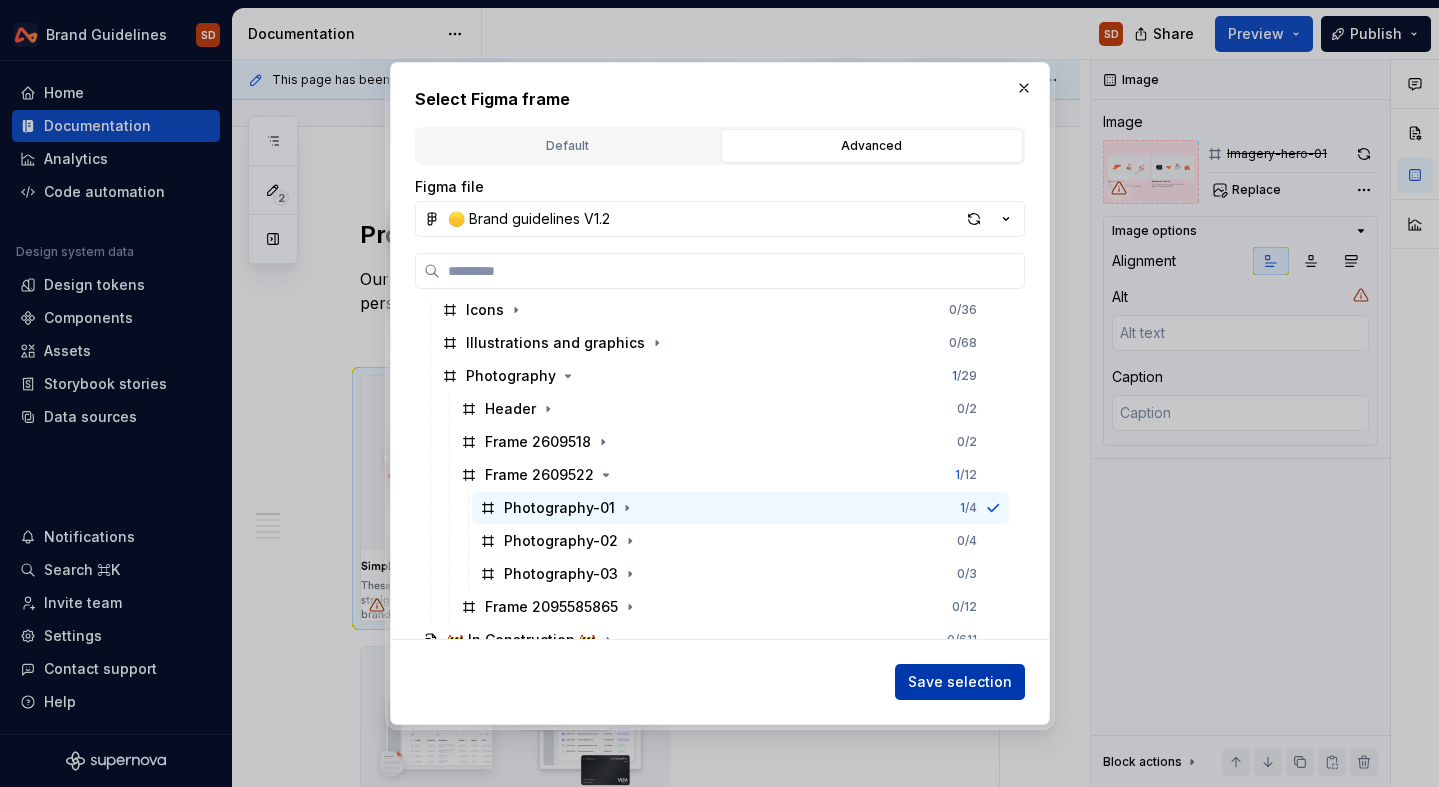 click on "Save selection" at bounding box center [960, 682] 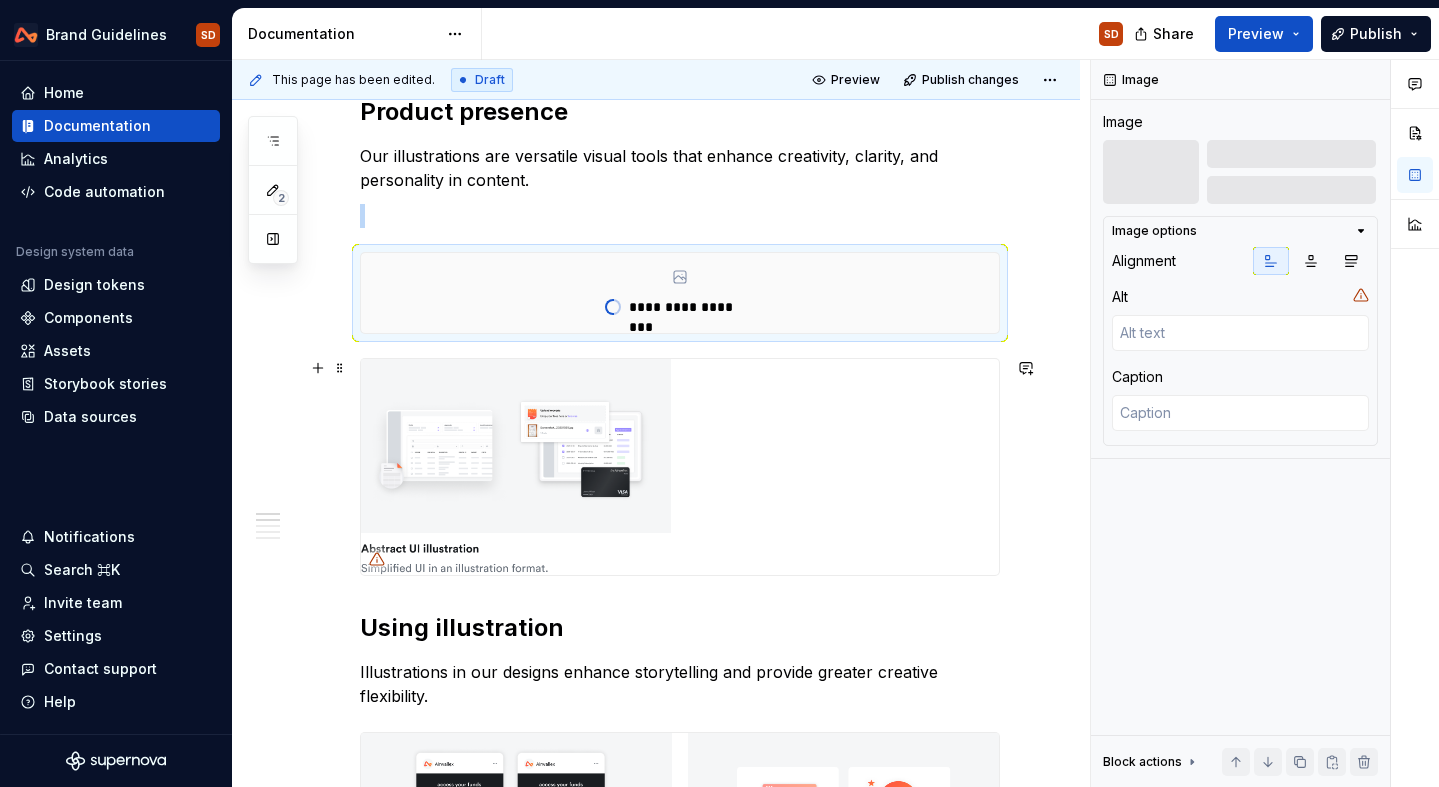 scroll, scrollTop: 374, scrollLeft: 0, axis: vertical 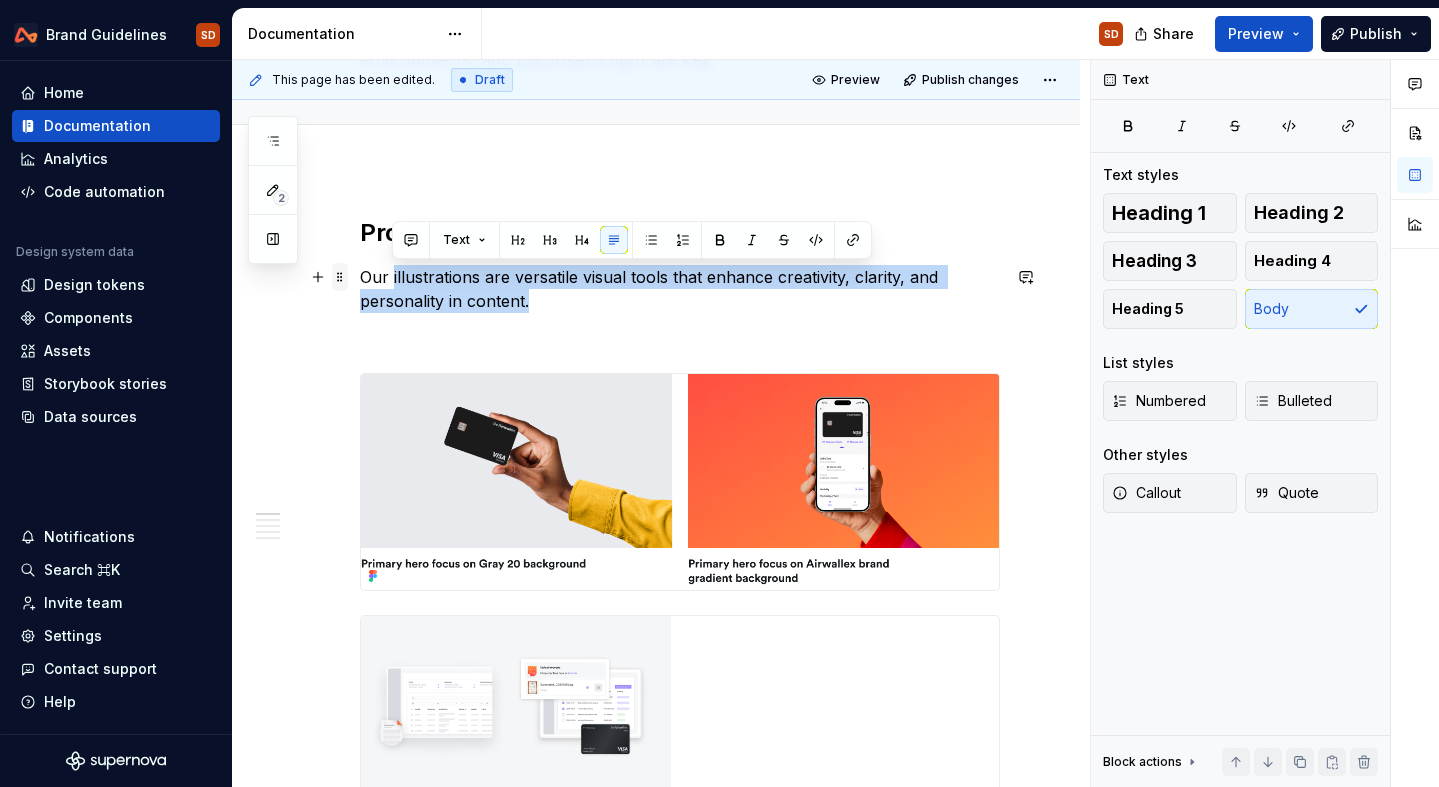 drag, startPoint x: 538, startPoint y: 298, endPoint x: 347, endPoint y: 277, distance: 192.15099 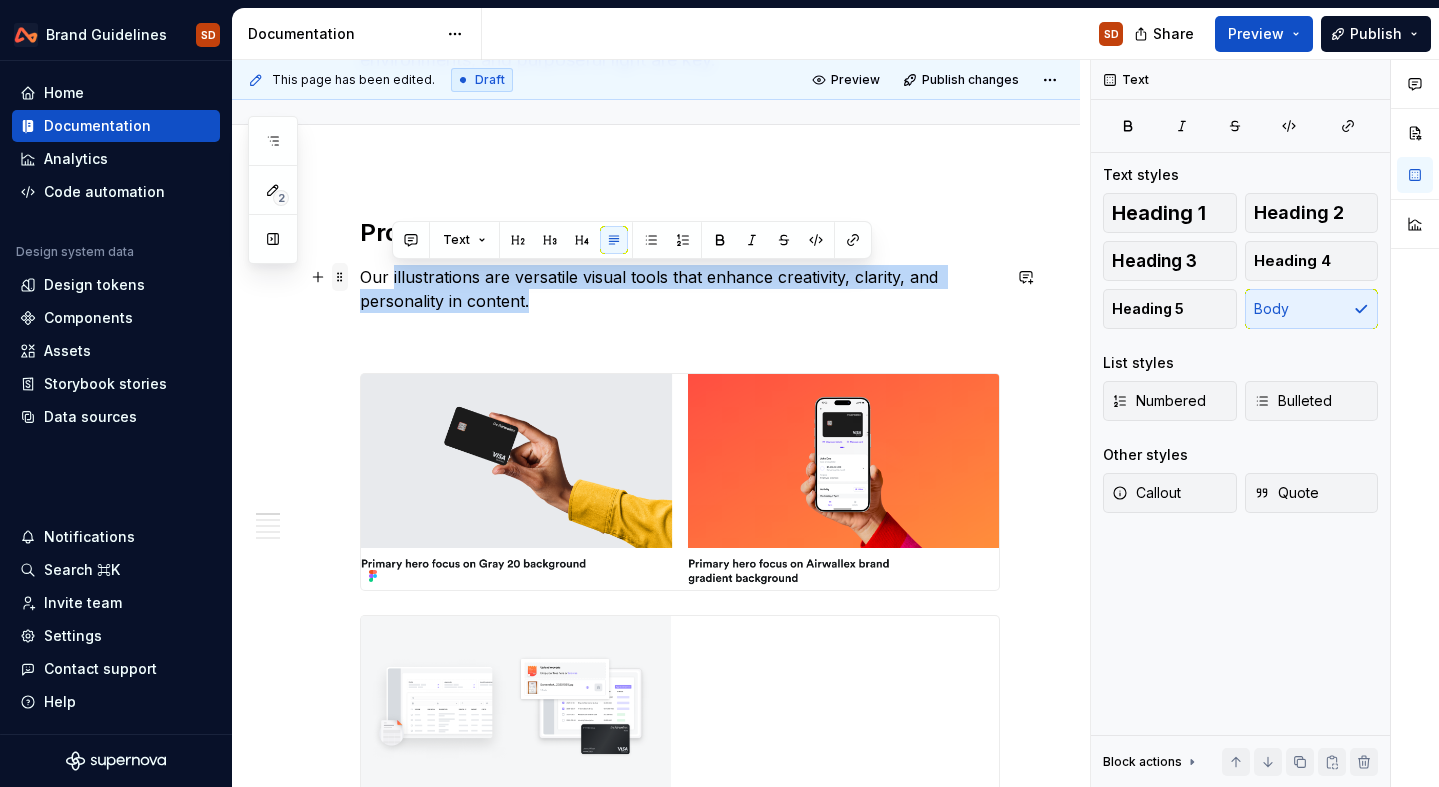 click on "Product presence  Our illustrations are versatile visual tools that enhance creativity, clarity, and personality in content. Using illustration Illustrations in our designs enhance storytelling and provide greater creative flexibility. Illustration formula If you need to create an illustration for our brand, use this set of principles and steps to guide the creation. Textures as image We use textures derived from our logo, either as gradient-based shapes or cropped in marks. Photography and people" at bounding box center (680, 1559) 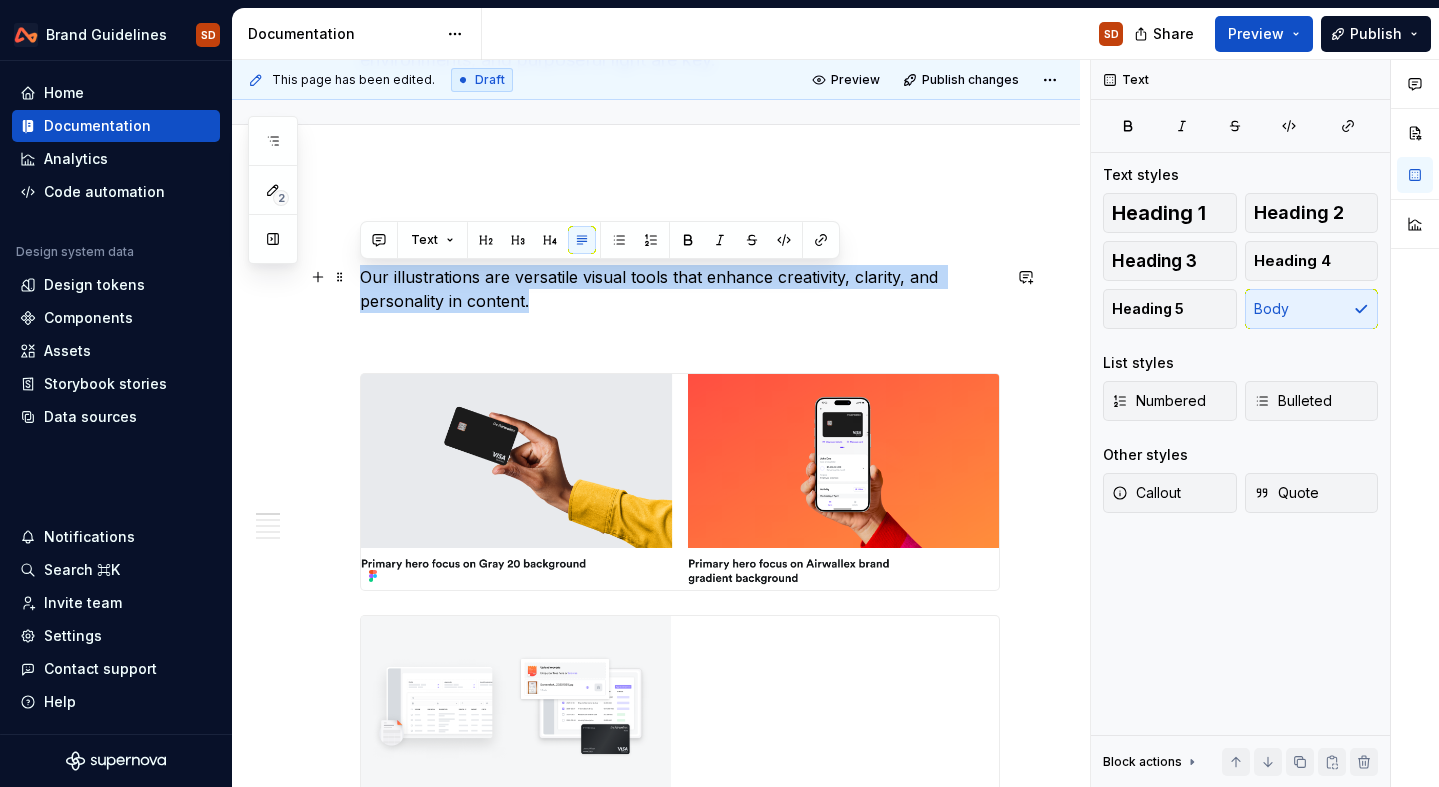 drag, startPoint x: 363, startPoint y: 279, endPoint x: 546, endPoint y: 309, distance: 185.44272 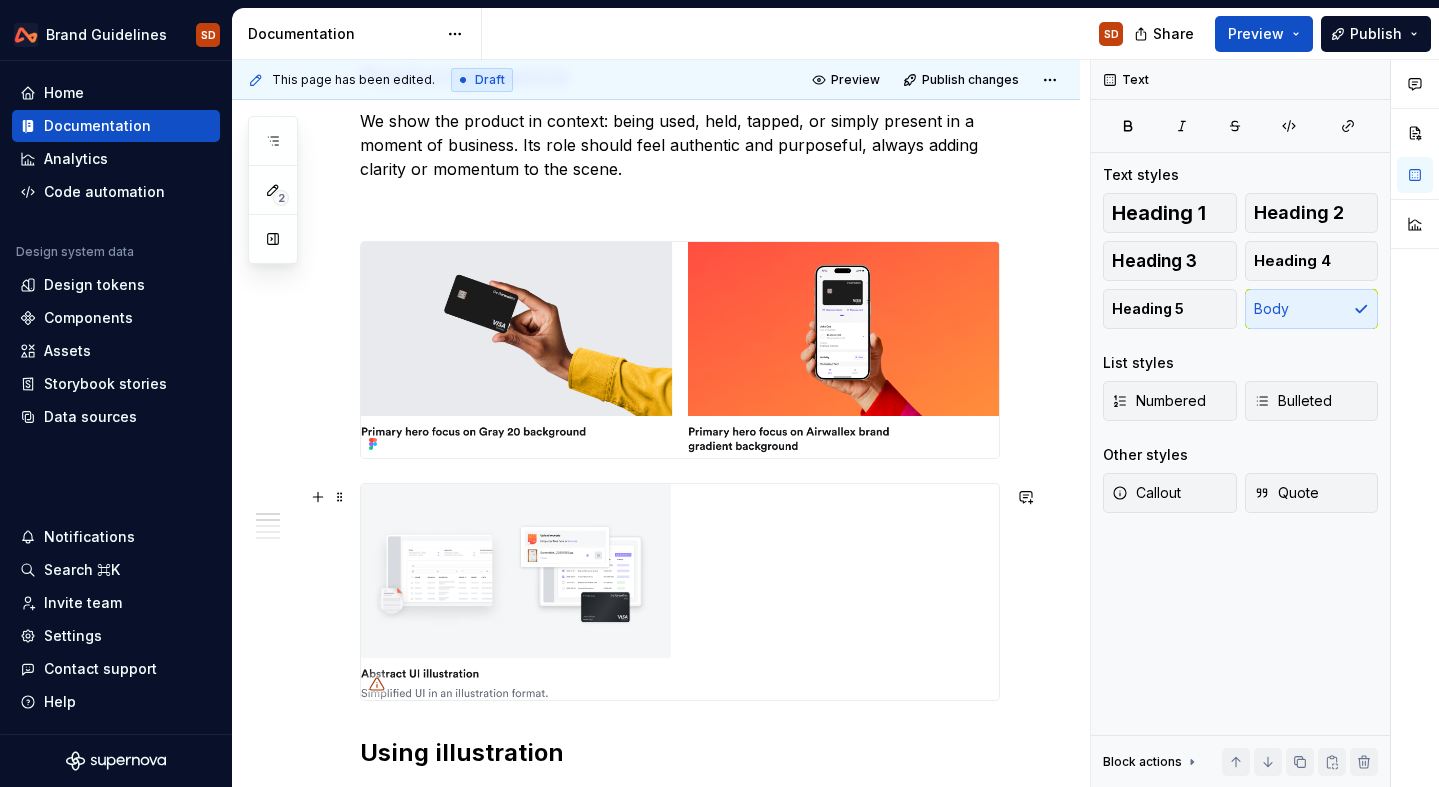 scroll, scrollTop: 419, scrollLeft: 0, axis: vertical 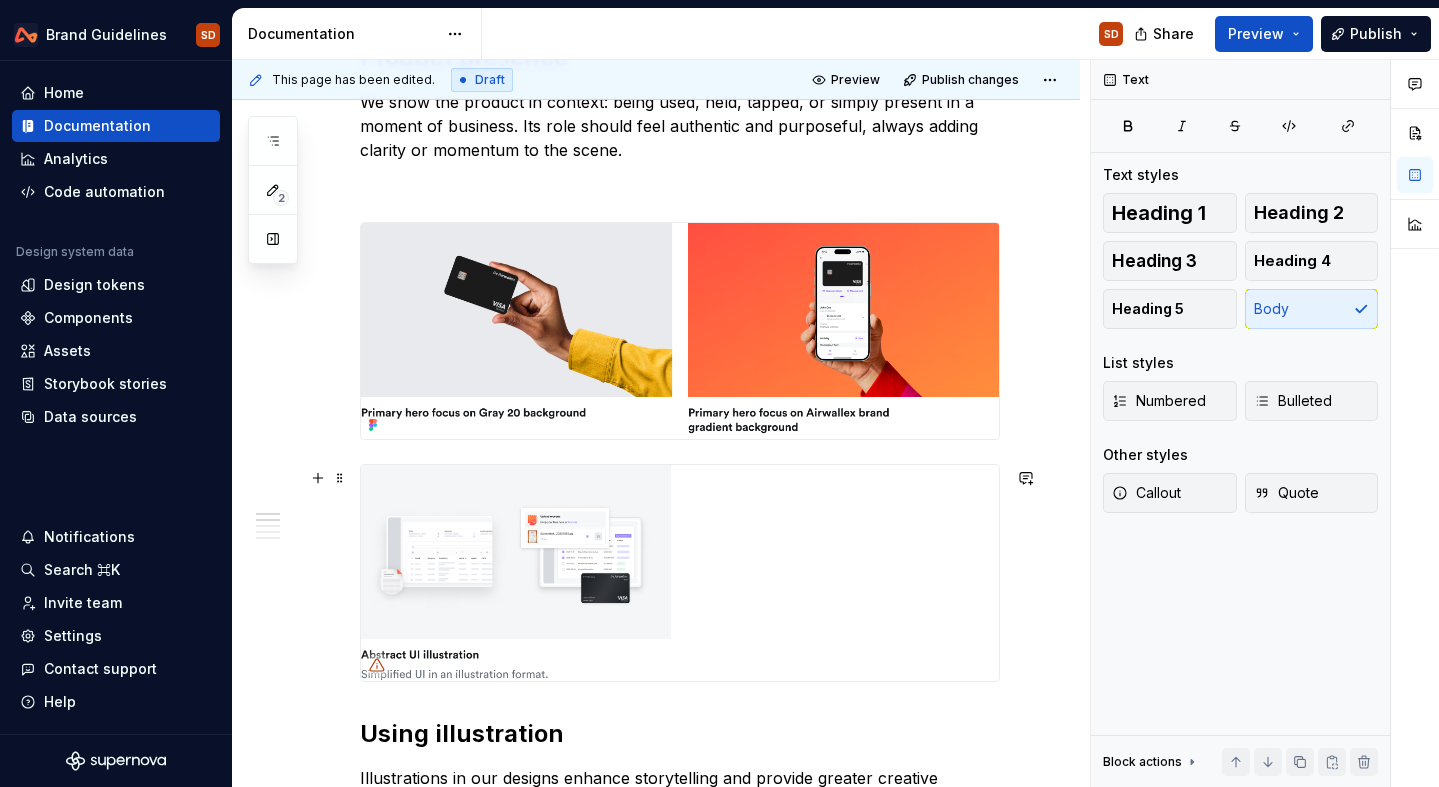 click at bounding box center [680, 573] 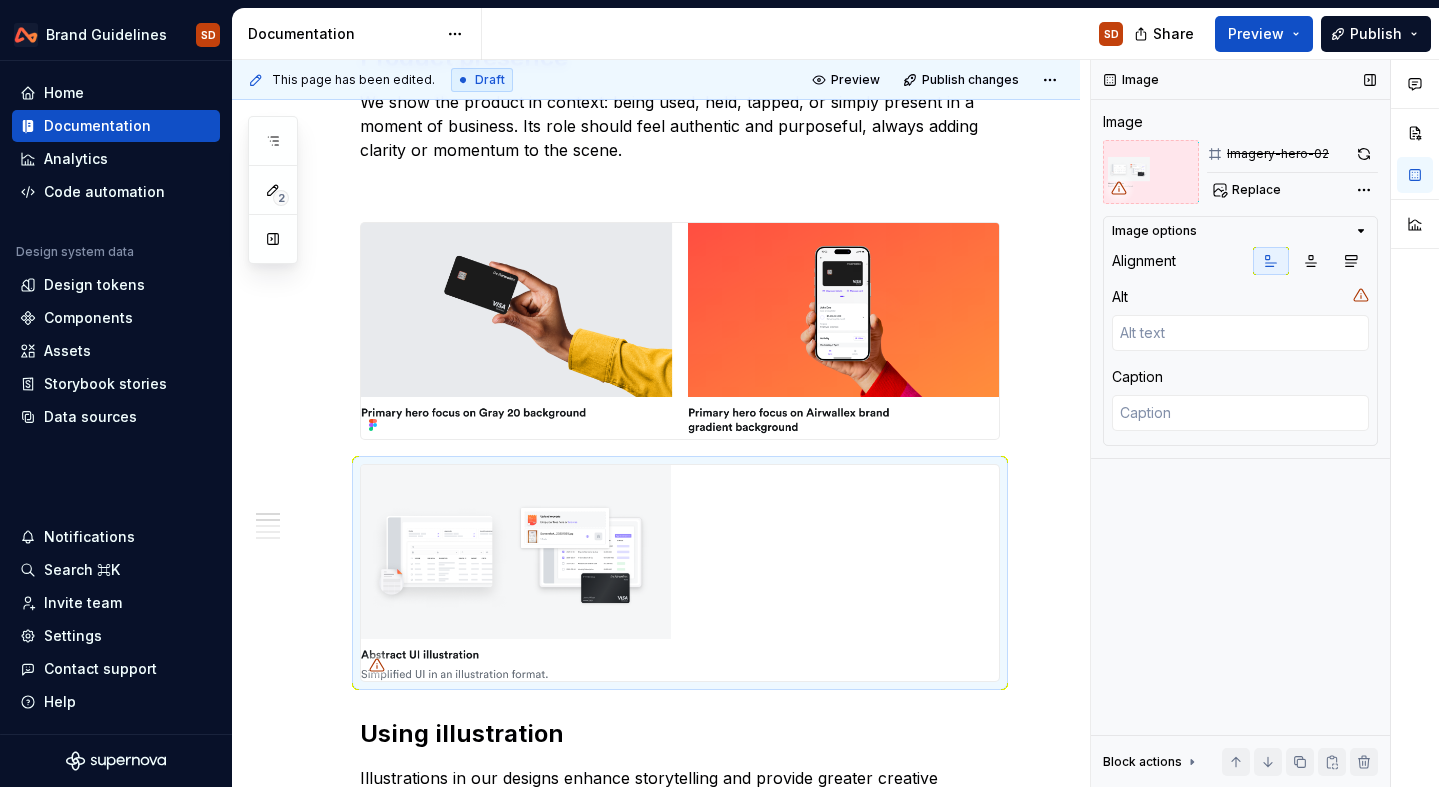 click on "Imagery-hero-02 Replace" at bounding box center (1292, 172) 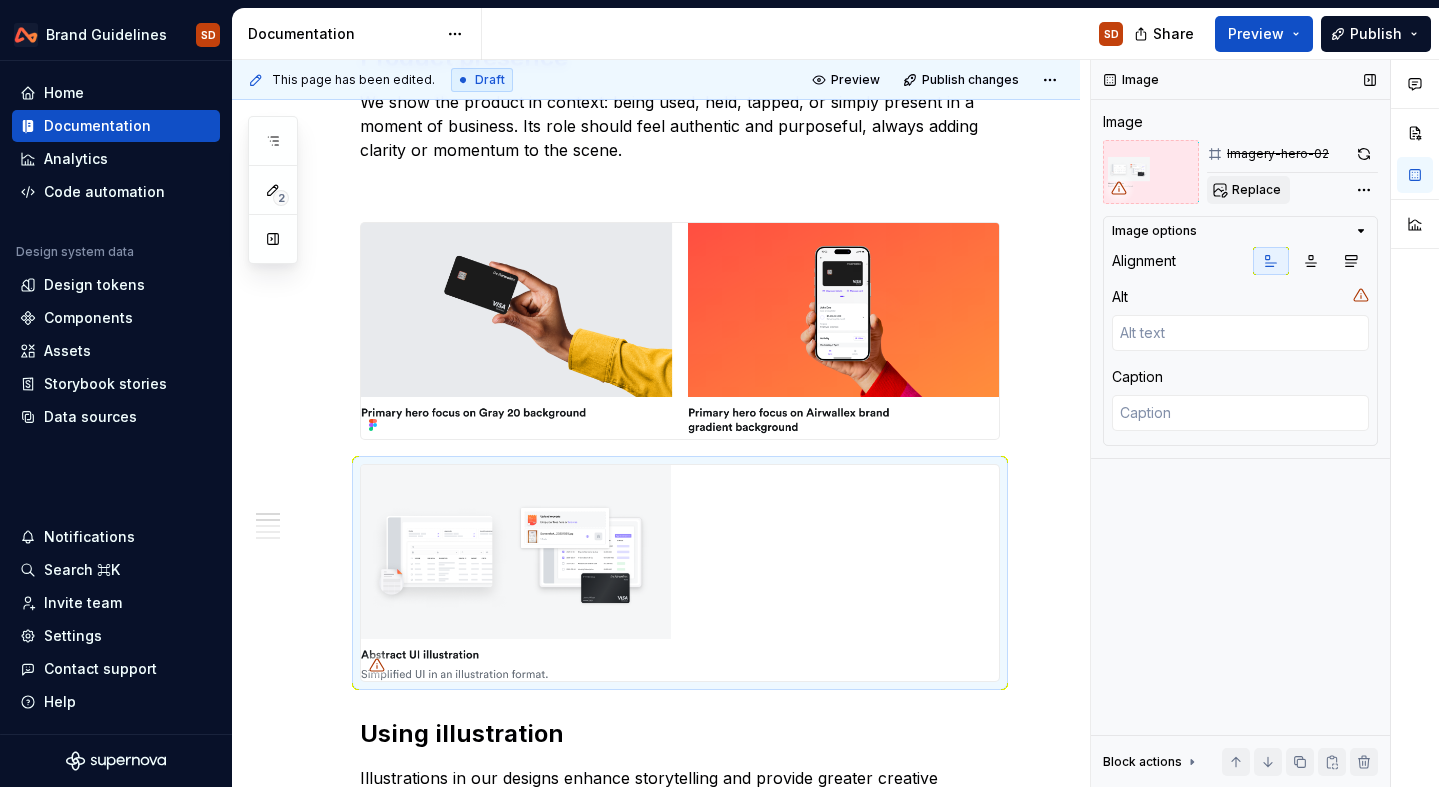 click on "Replace" at bounding box center [1256, 190] 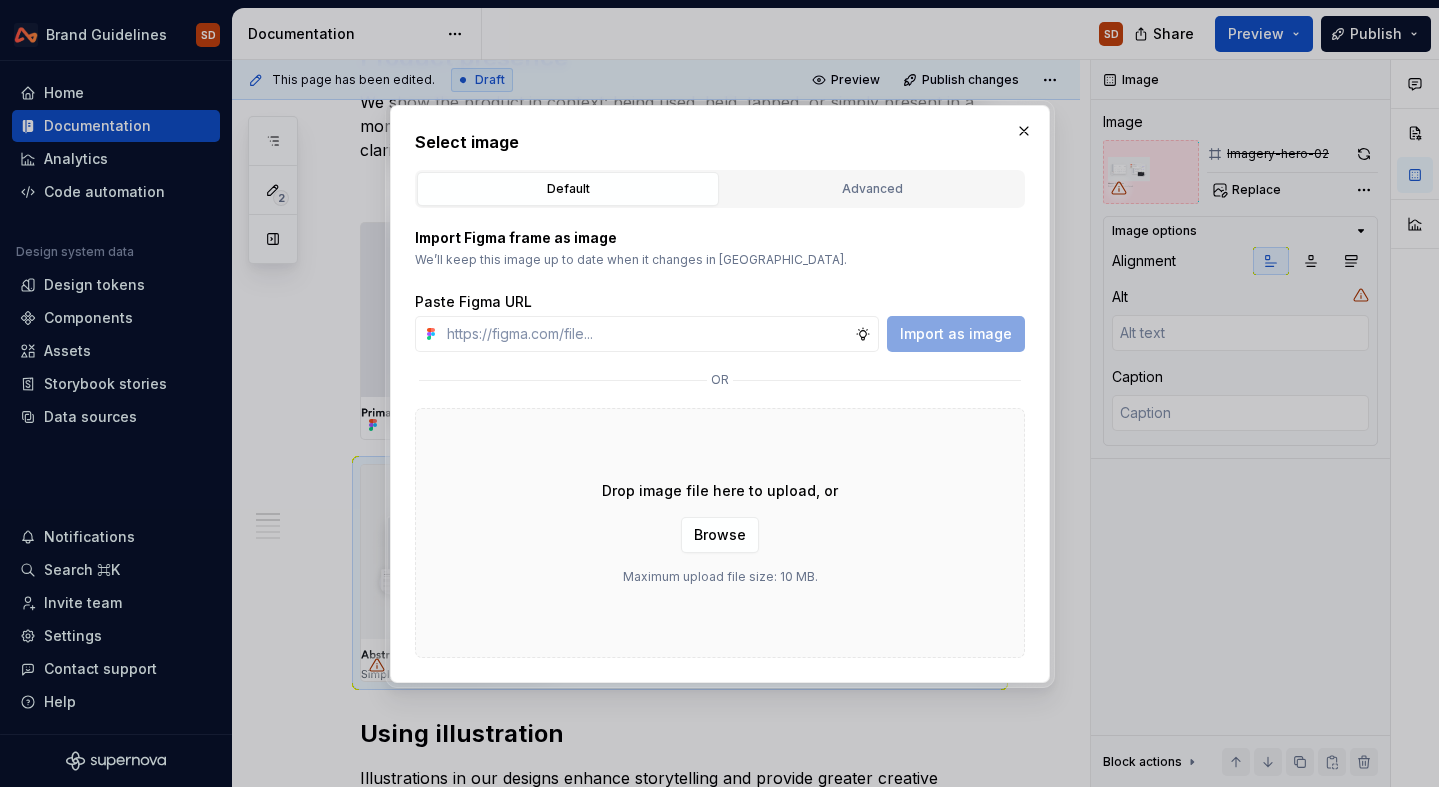 click on "Default Advanced" at bounding box center (720, 189) 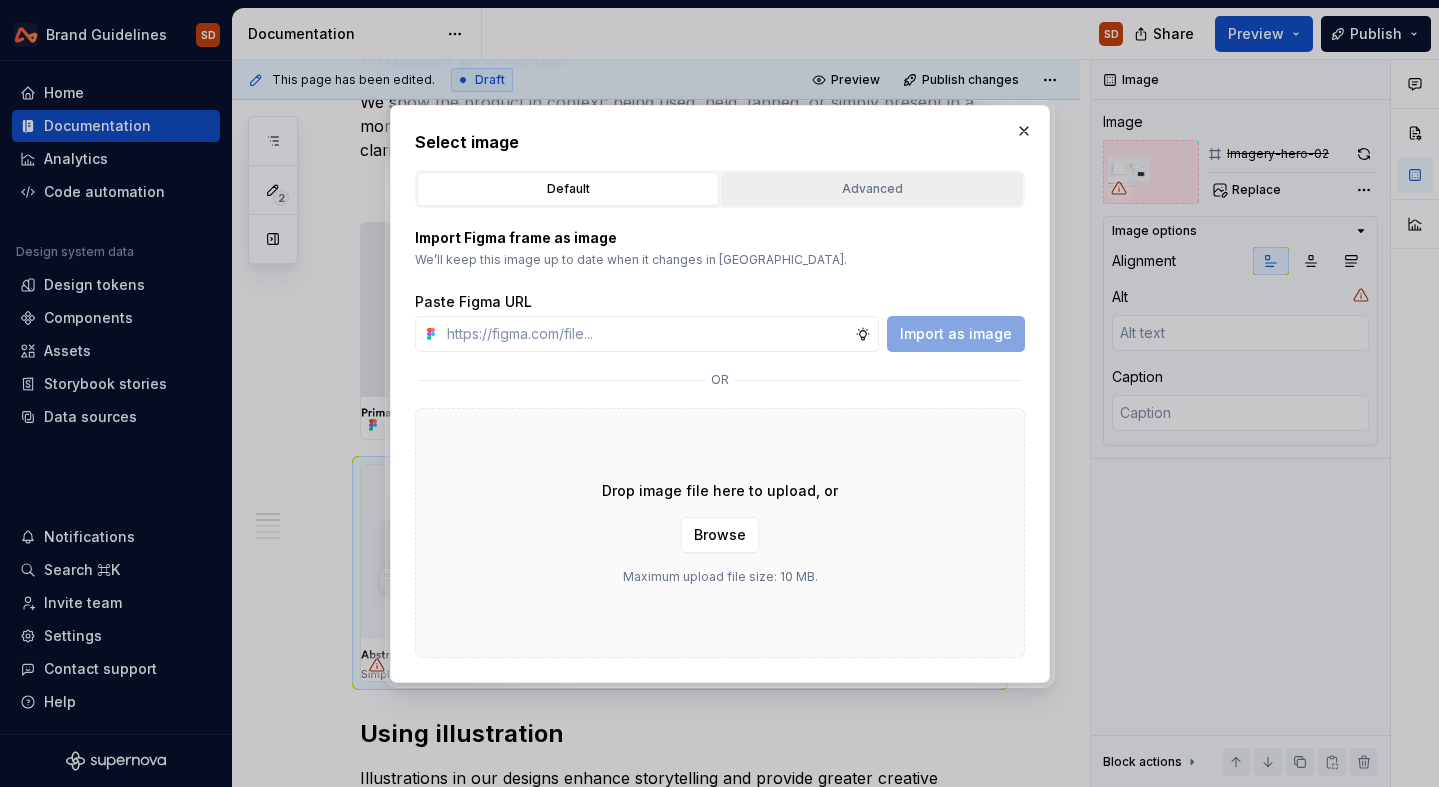 click on "Advanced" at bounding box center [872, 189] 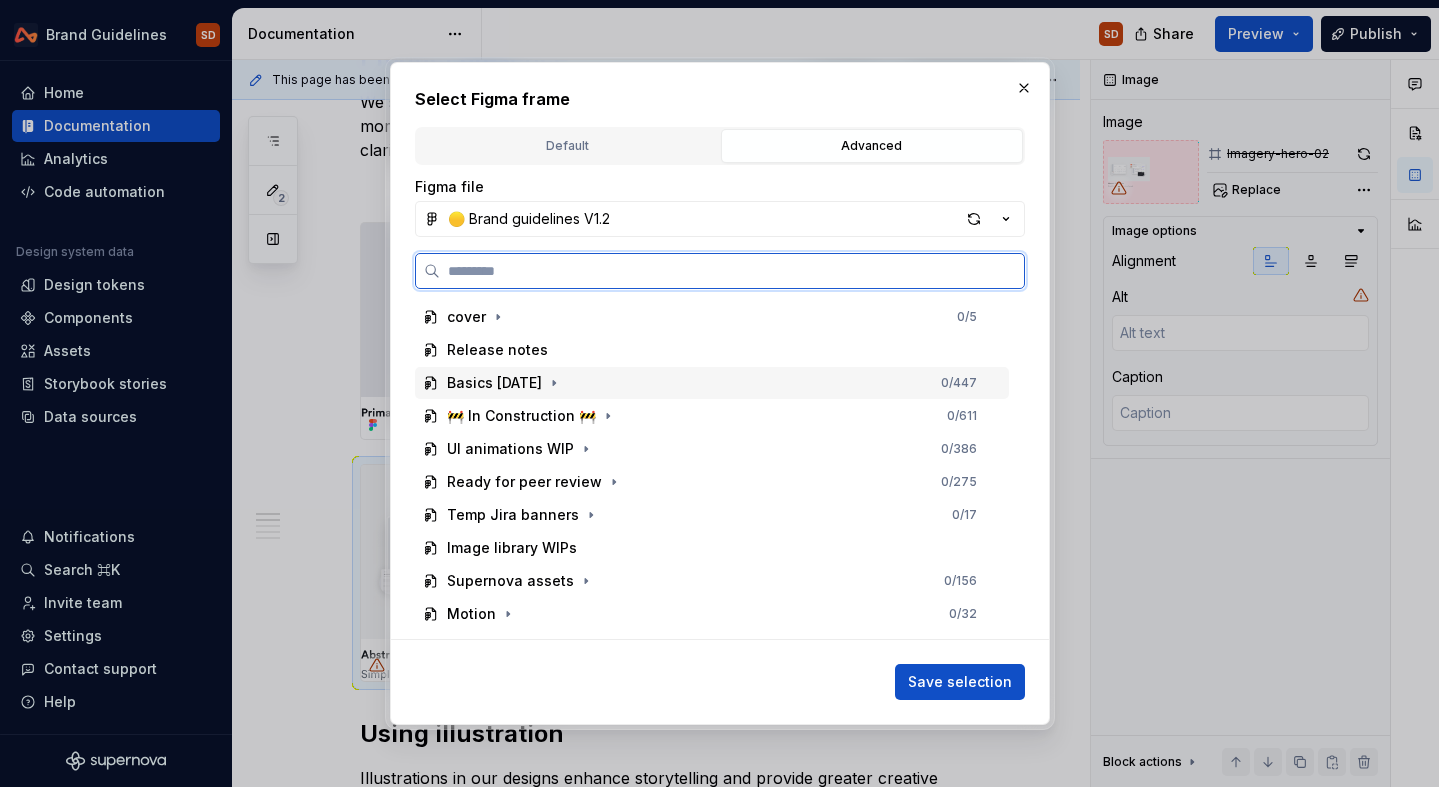 click on "Basics [DATE]  0 / 447" at bounding box center [712, 383] 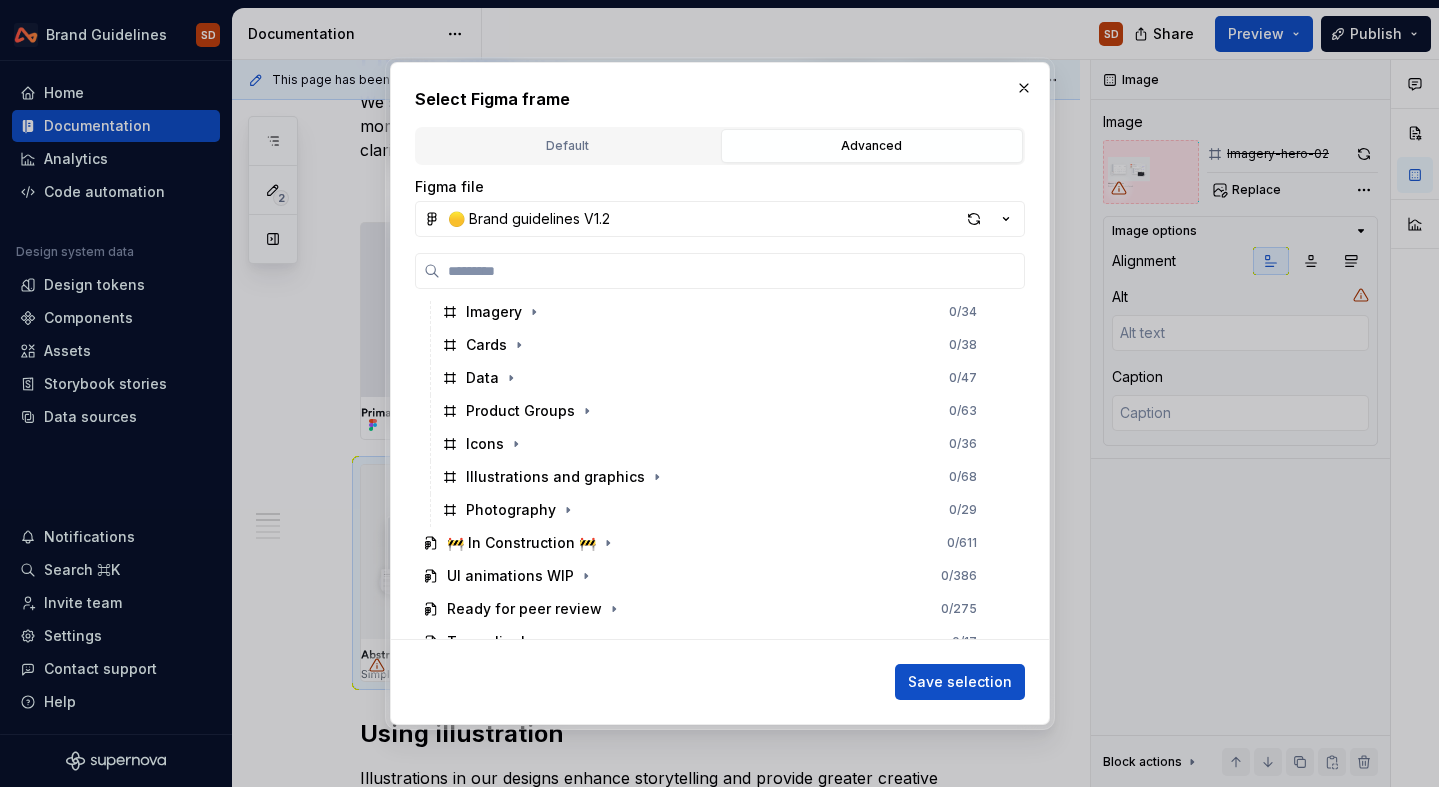 scroll, scrollTop: 243, scrollLeft: 0, axis: vertical 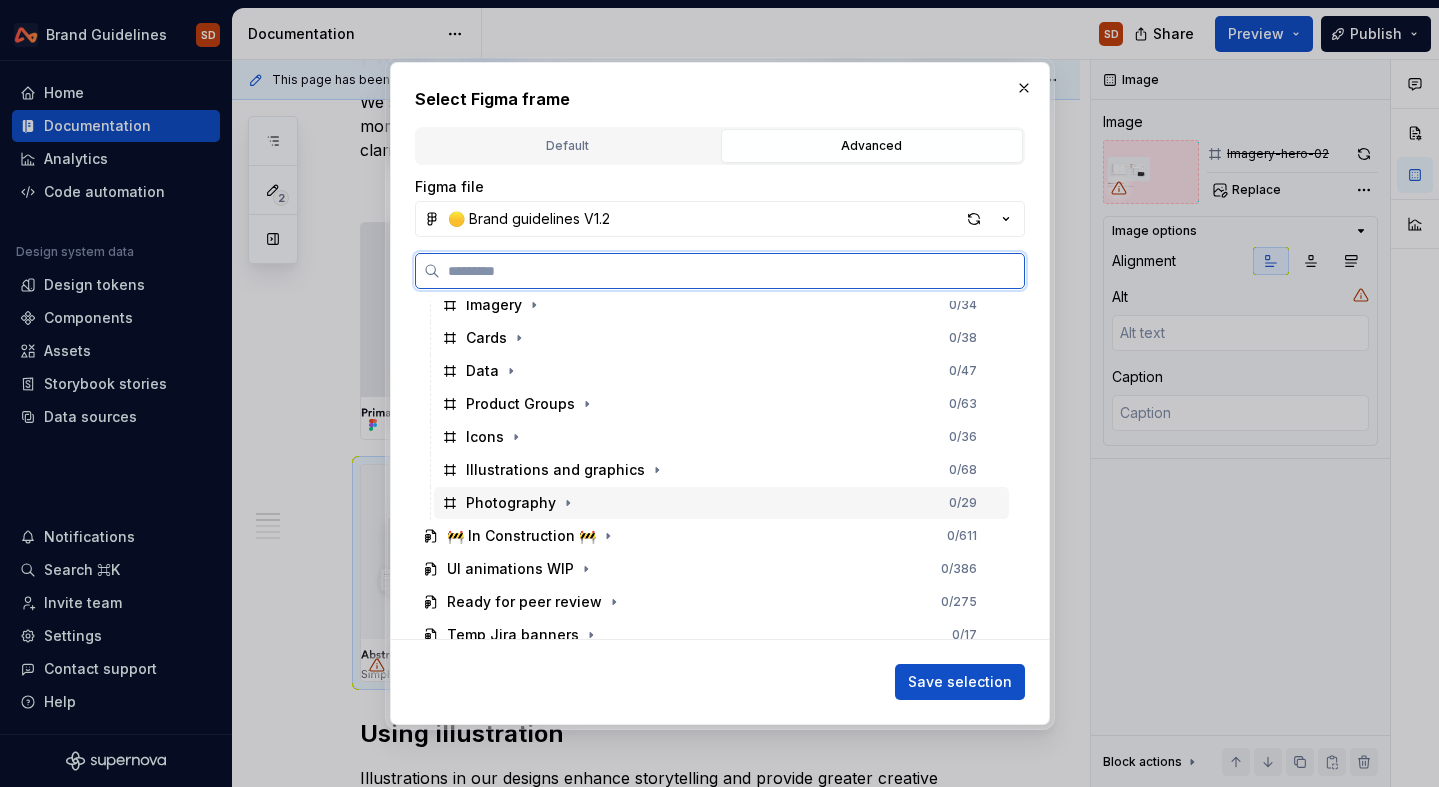 click on "Photography" at bounding box center [511, 503] 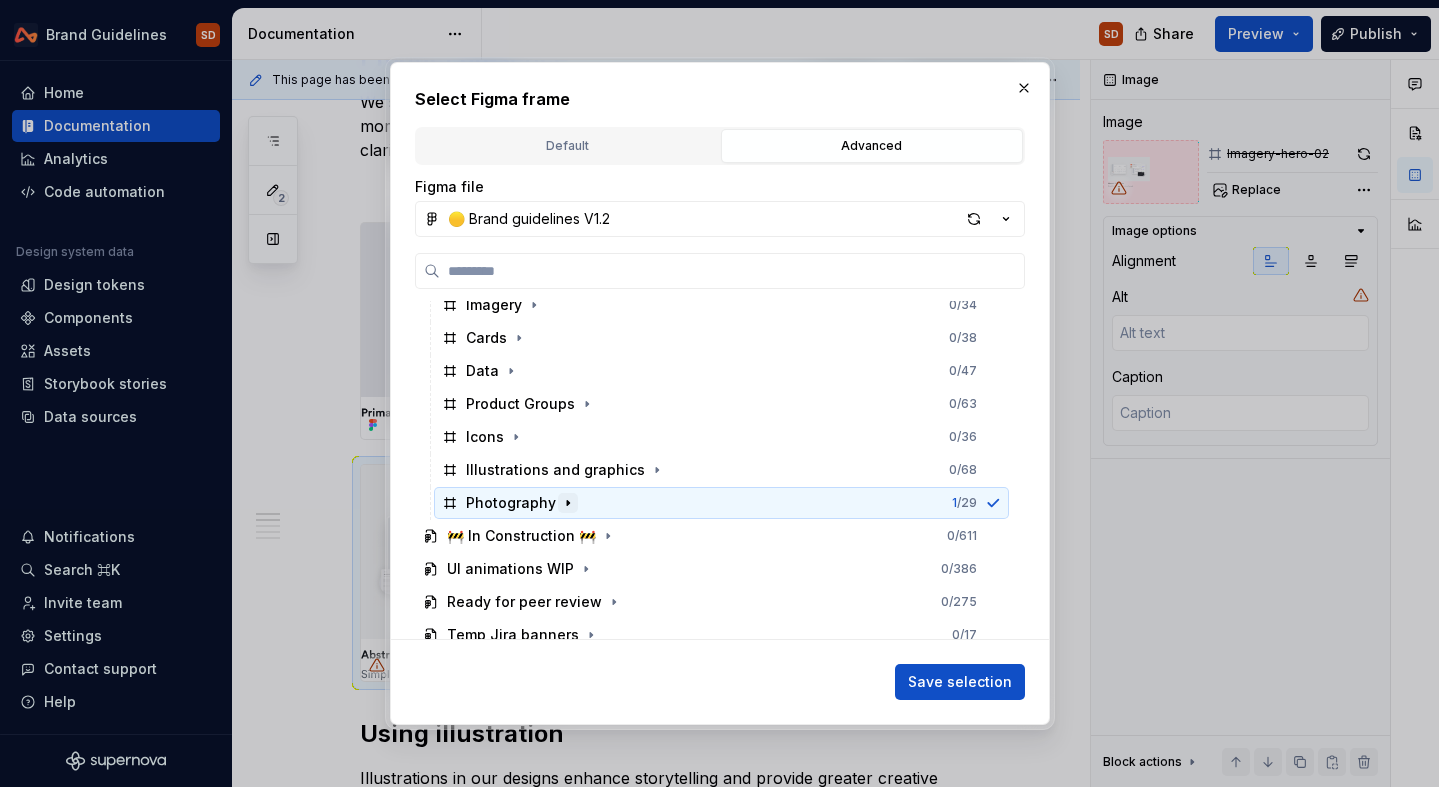 click 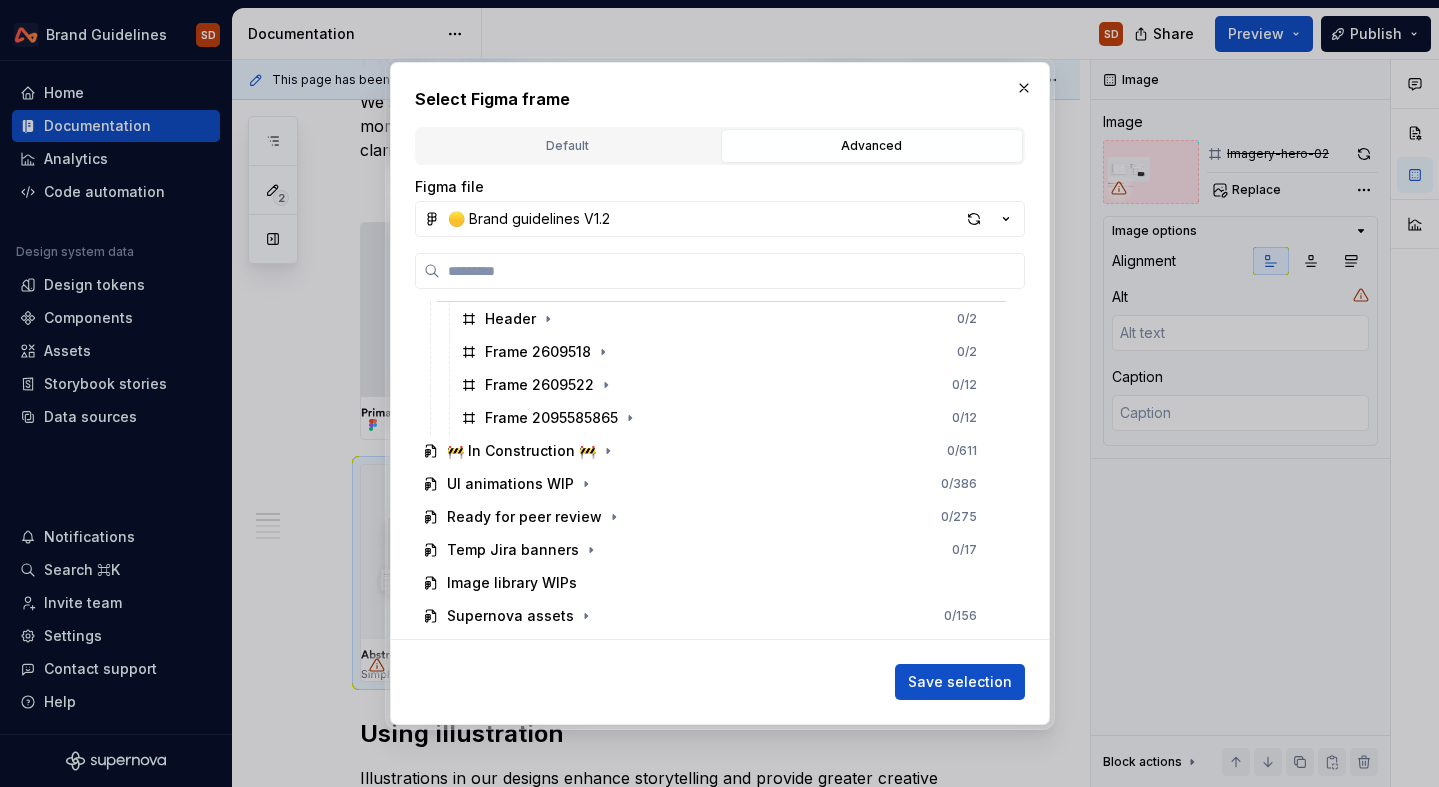 scroll, scrollTop: 458, scrollLeft: 0, axis: vertical 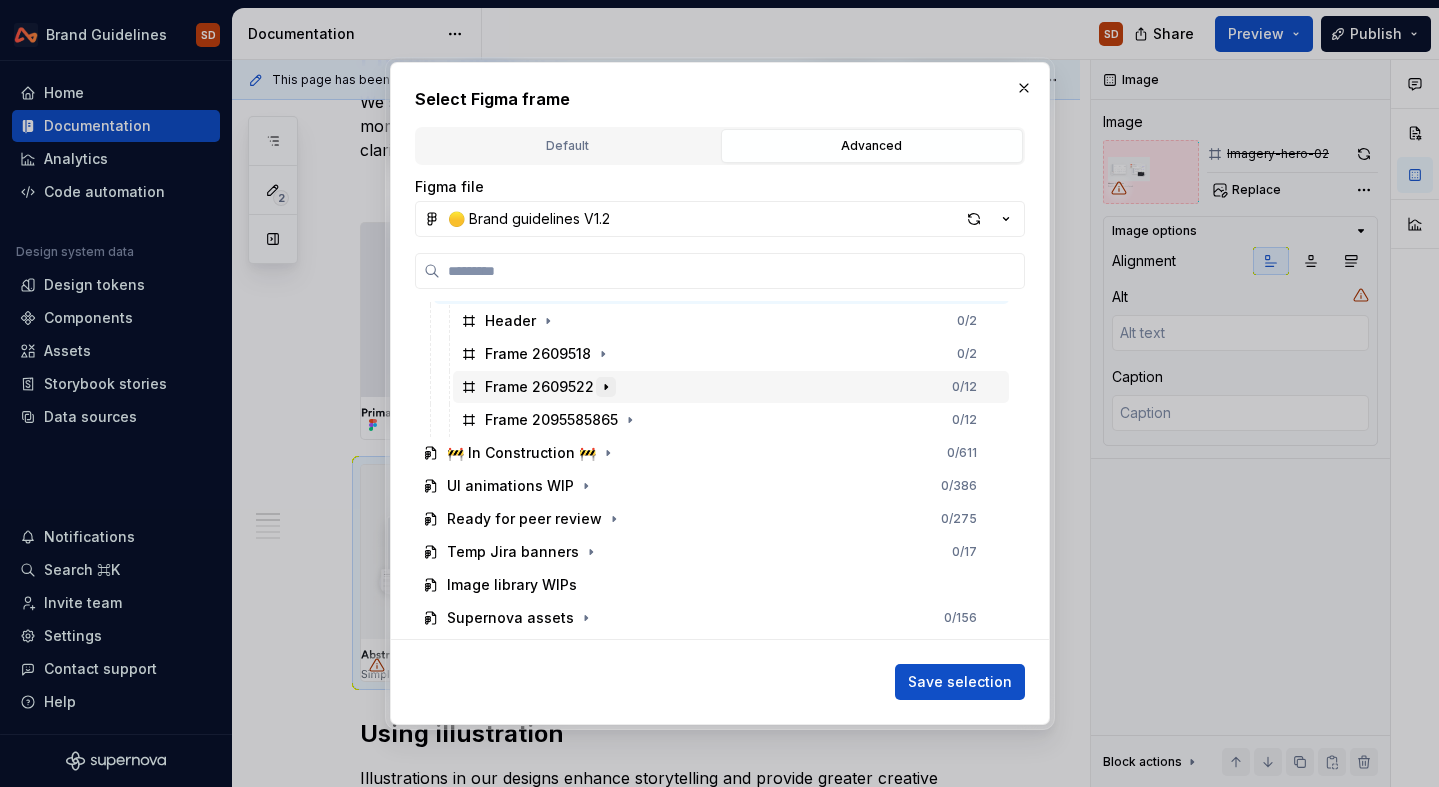 click 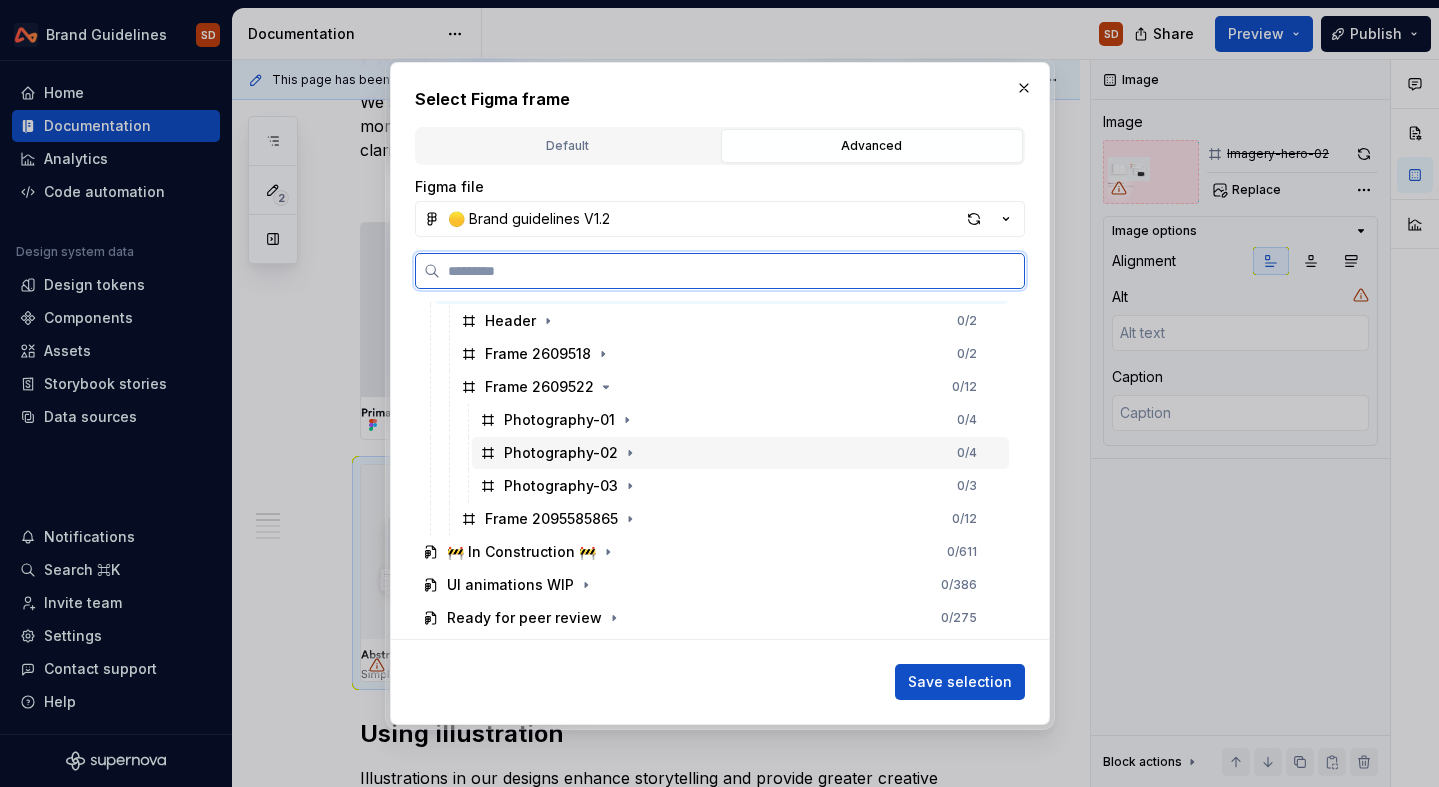 click on "Photography-02" at bounding box center (561, 453) 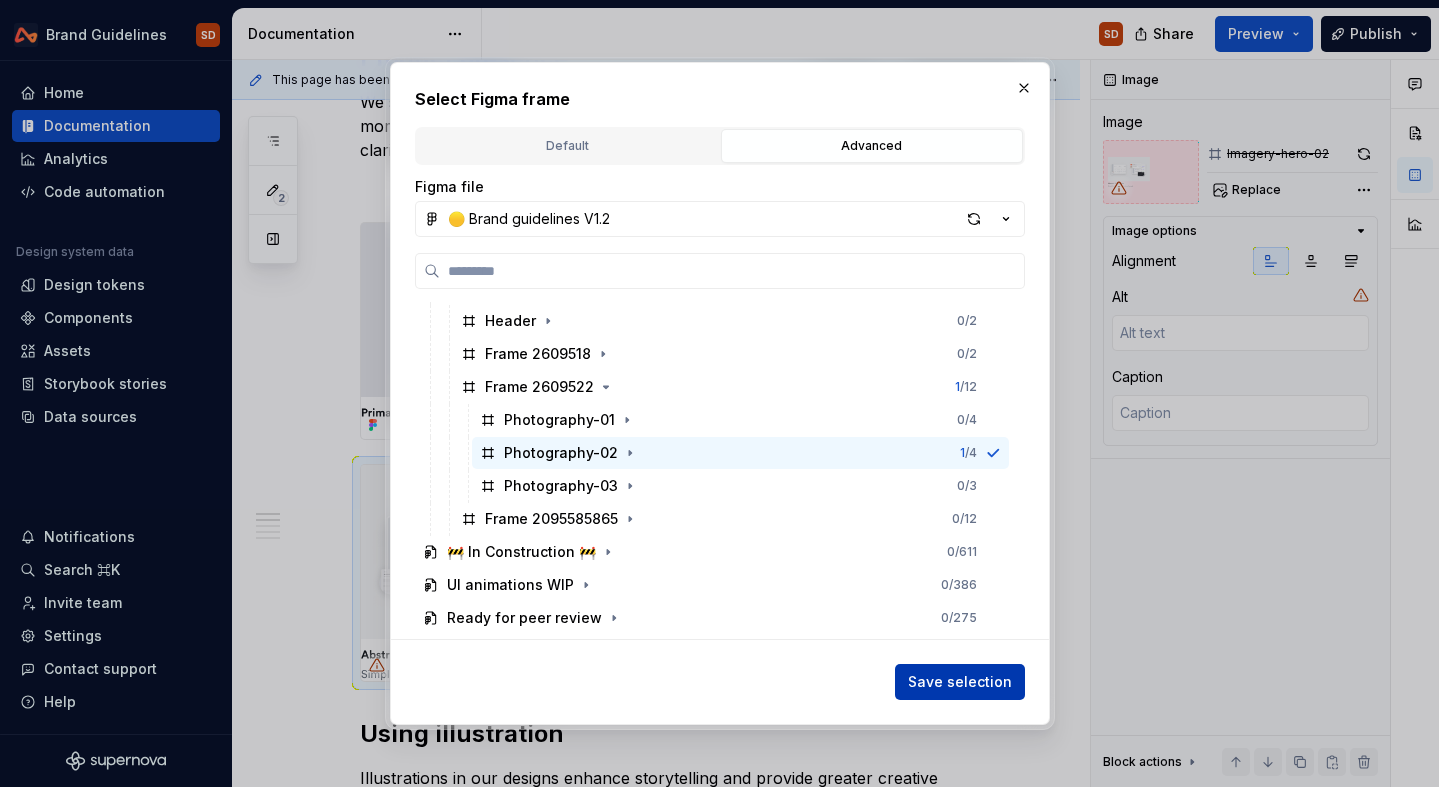 click on "Save selection" at bounding box center [960, 682] 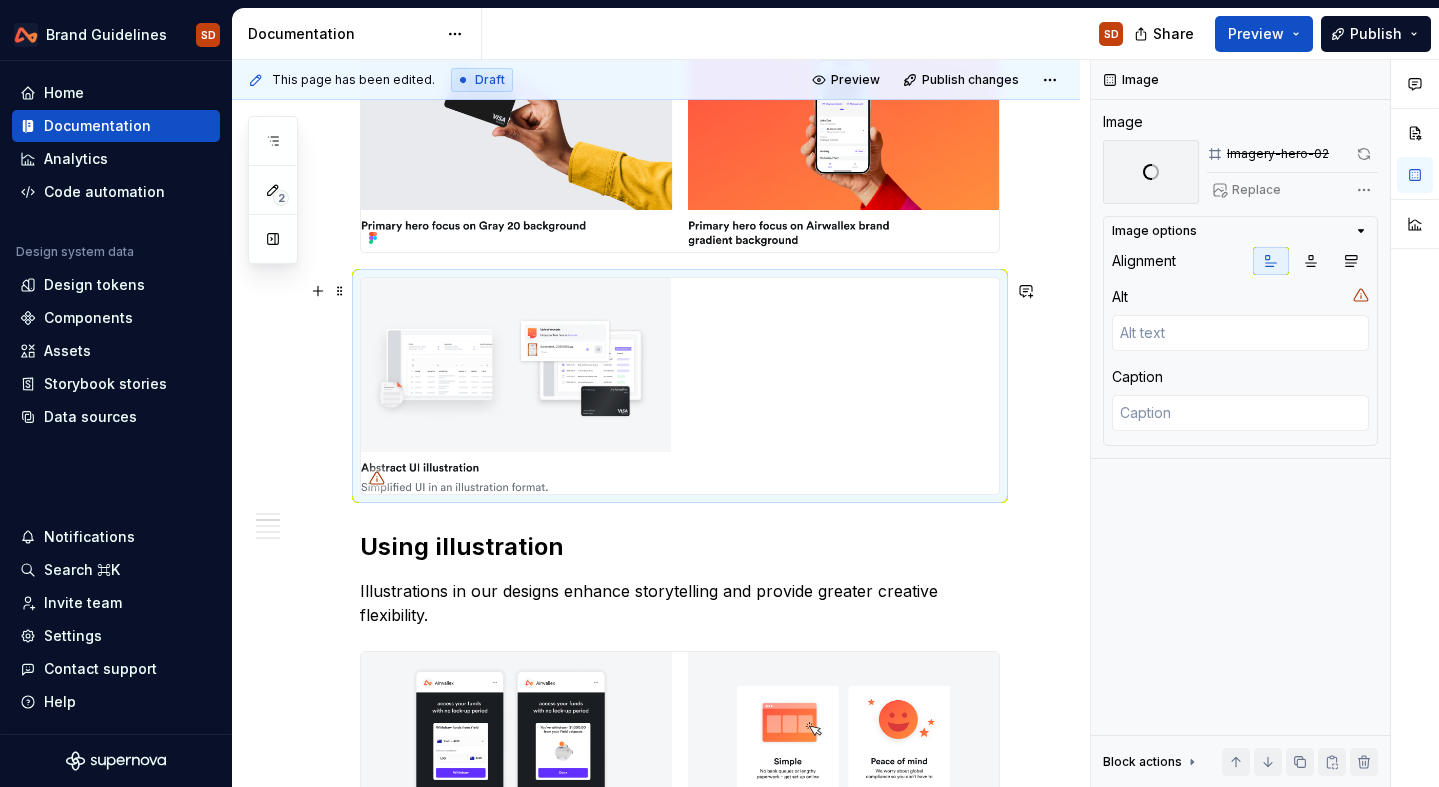 scroll, scrollTop: 606, scrollLeft: 0, axis: vertical 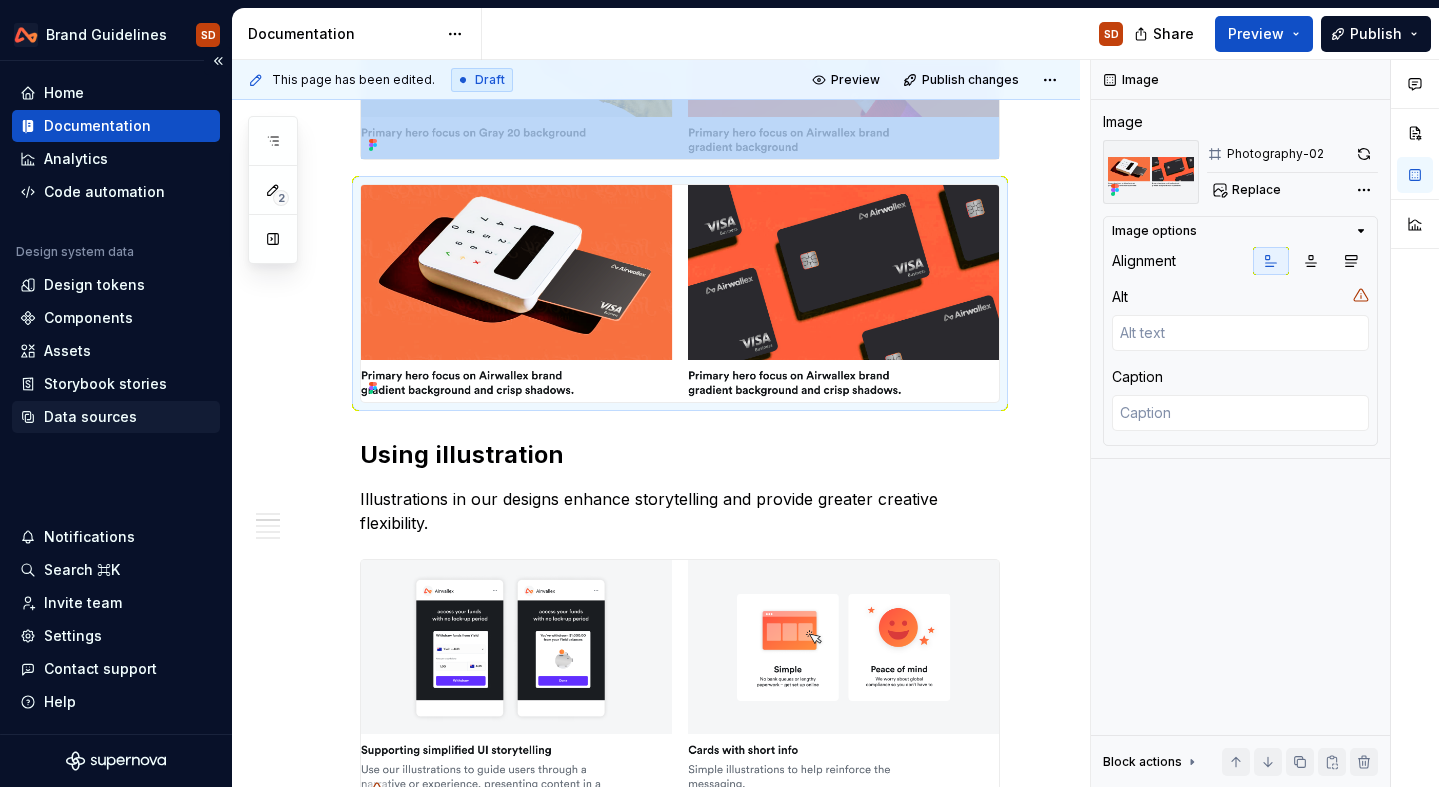 click on "Data sources" at bounding box center (90, 417) 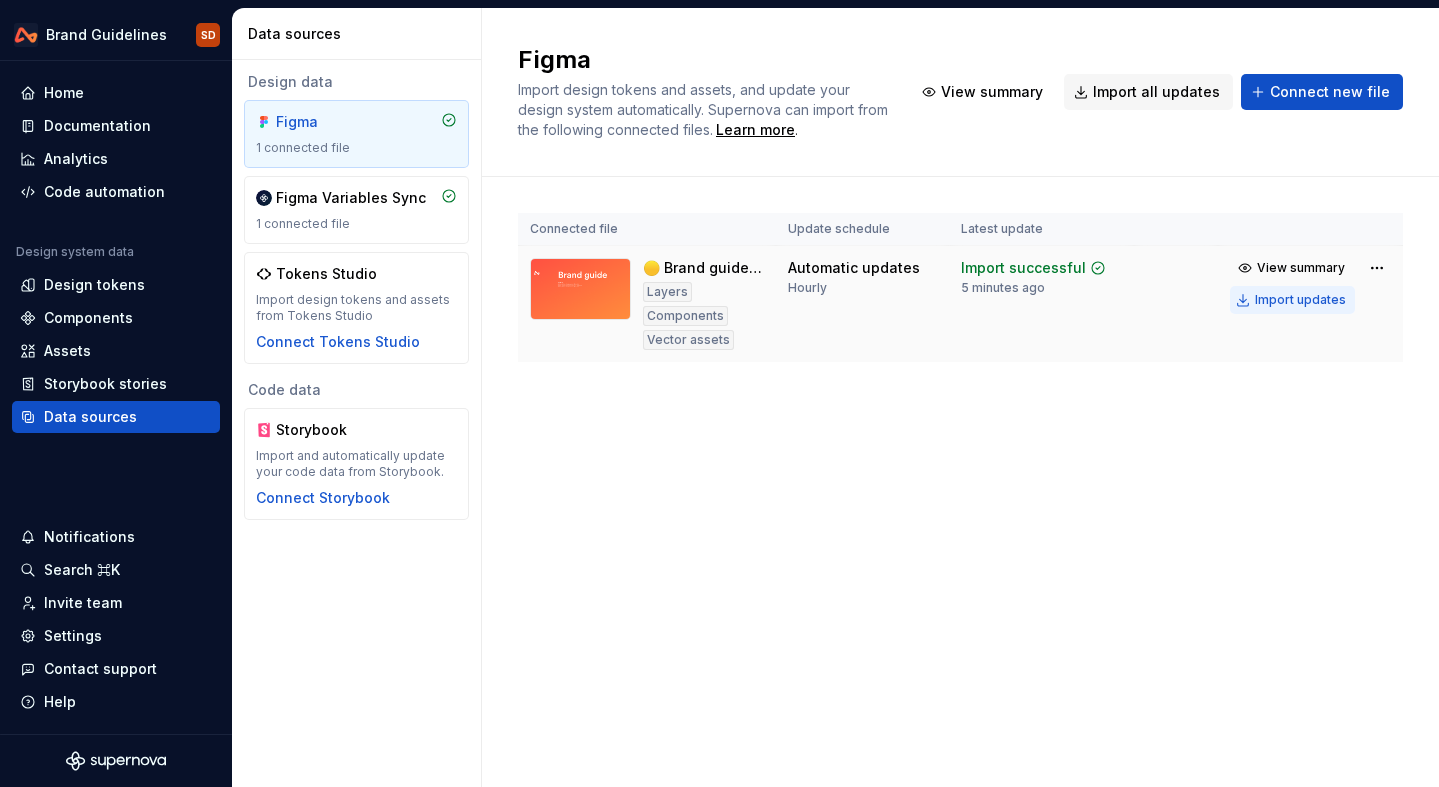 click on "Import updates" at bounding box center (1300, 300) 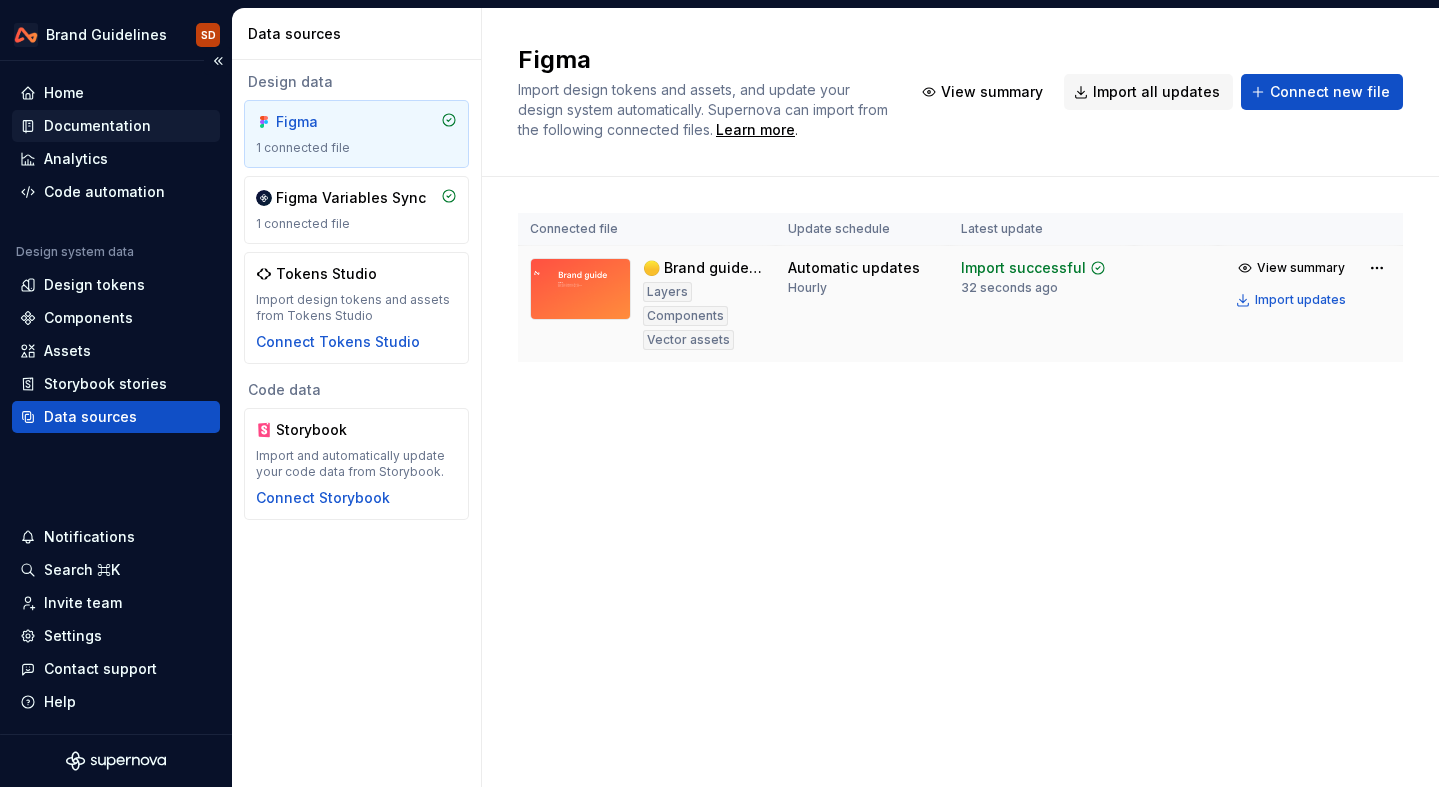 click on "Documentation" at bounding box center (97, 126) 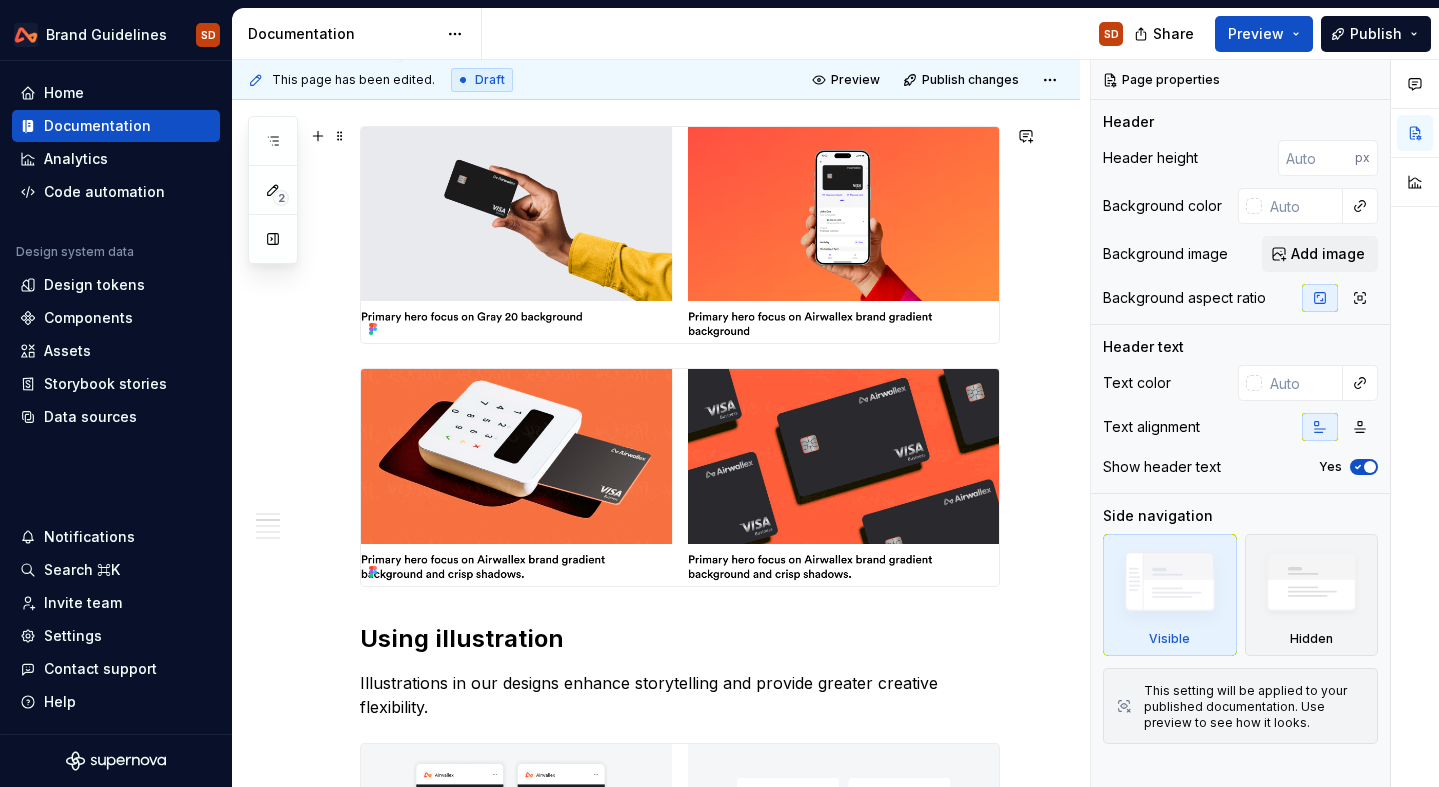 scroll, scrollTop: 516, scrollLeft: 0, axis: vertical 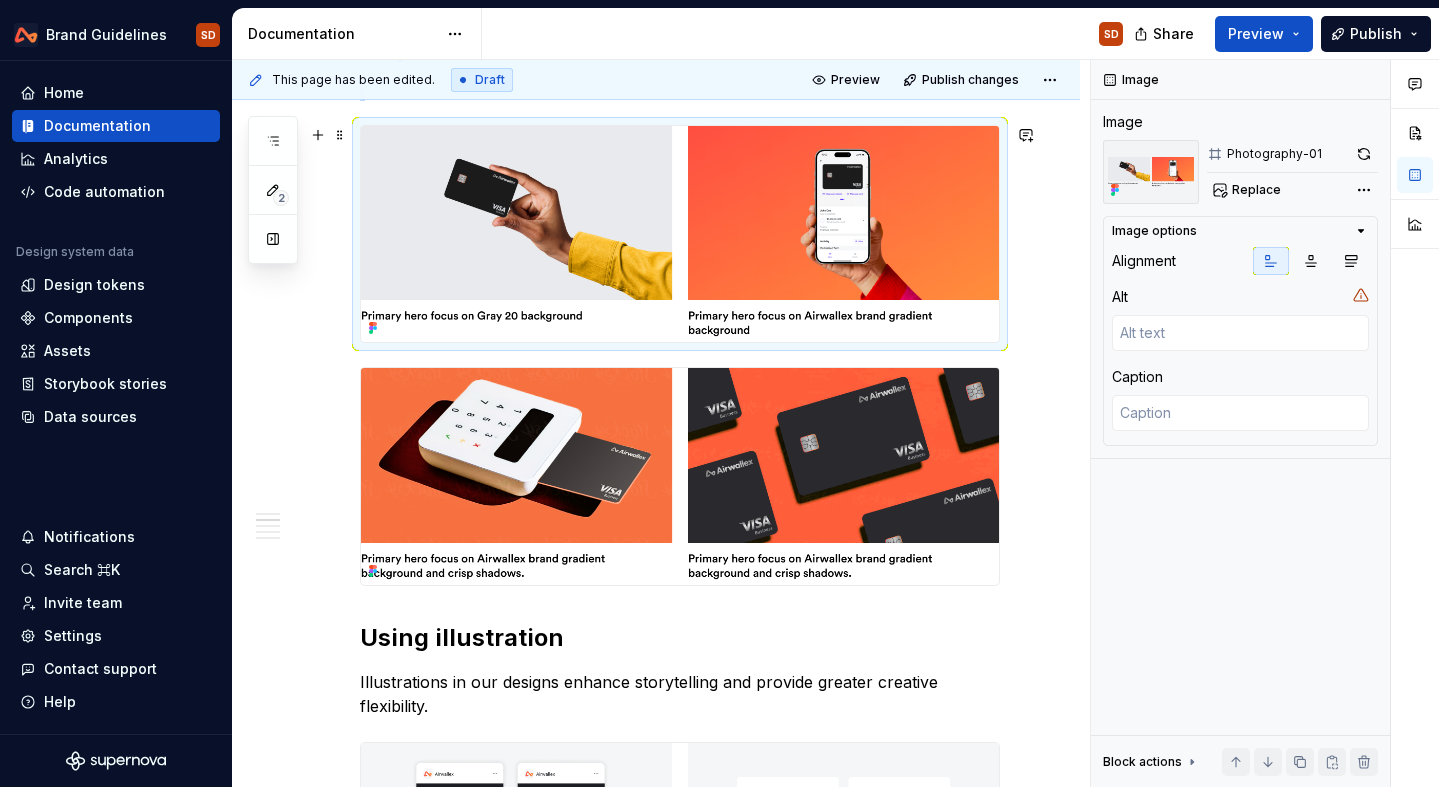 click at bounding box center (680, 234) 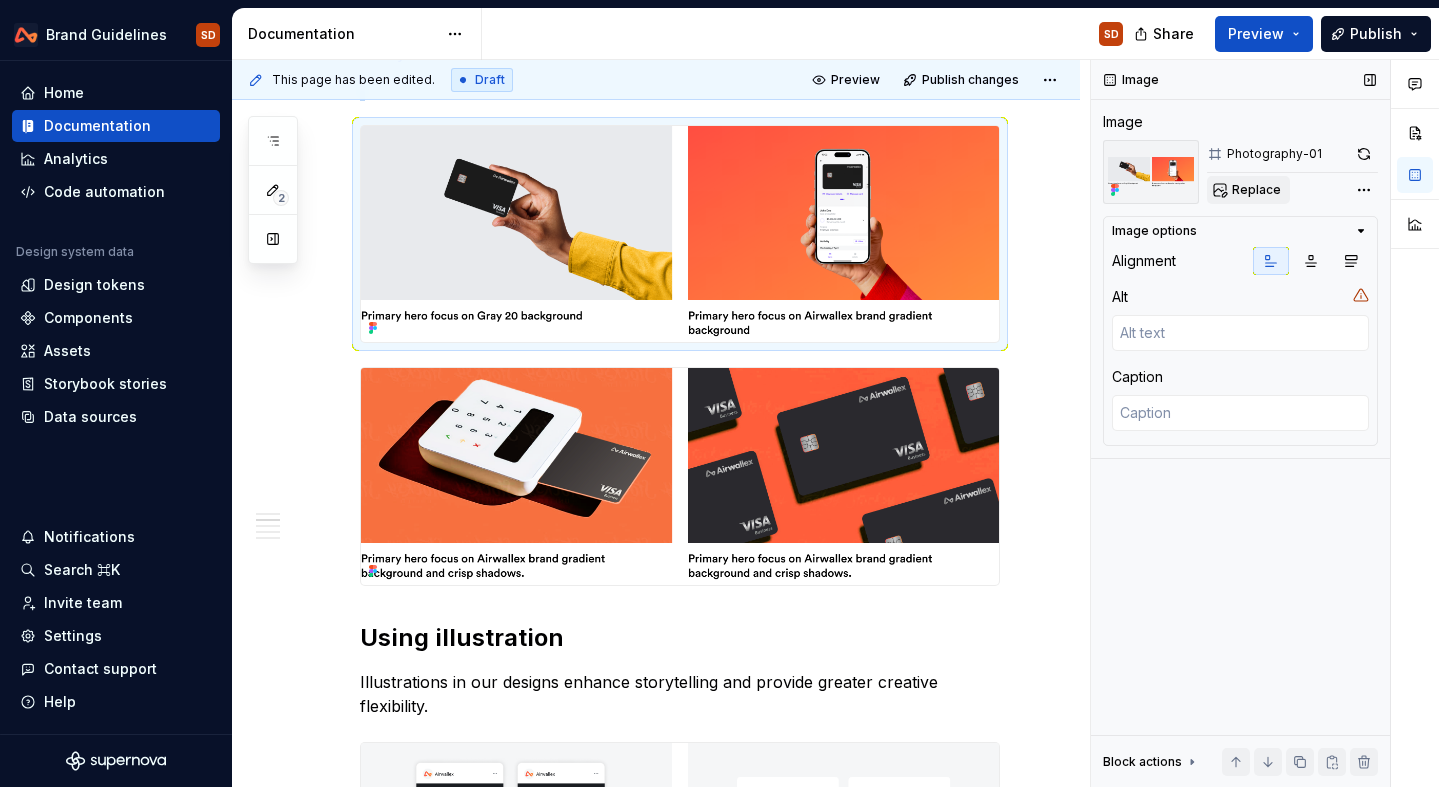 click on "Replace" at bounding box center [1256, 190] 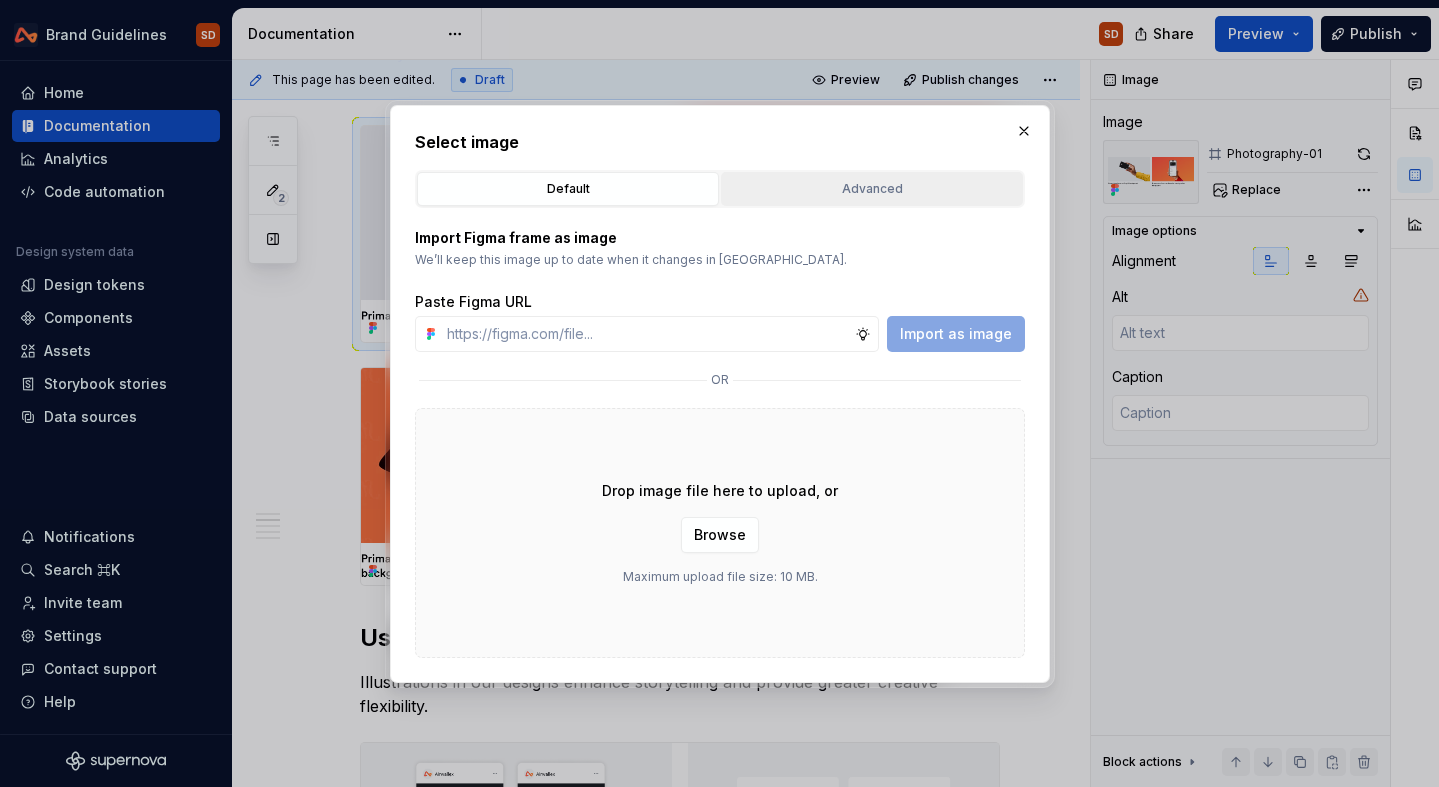 click on "Advanced" at bounding box center [872, 189] 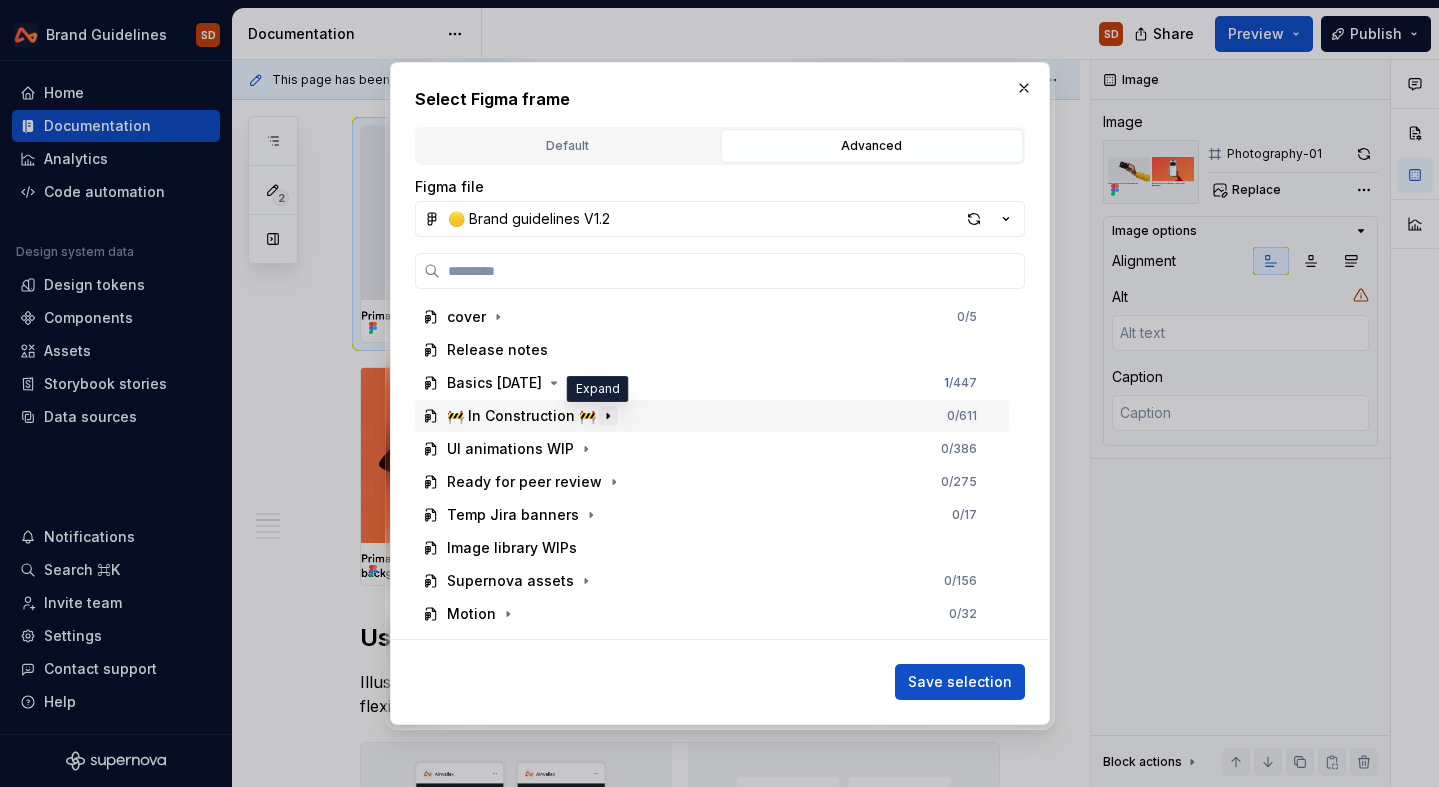 click 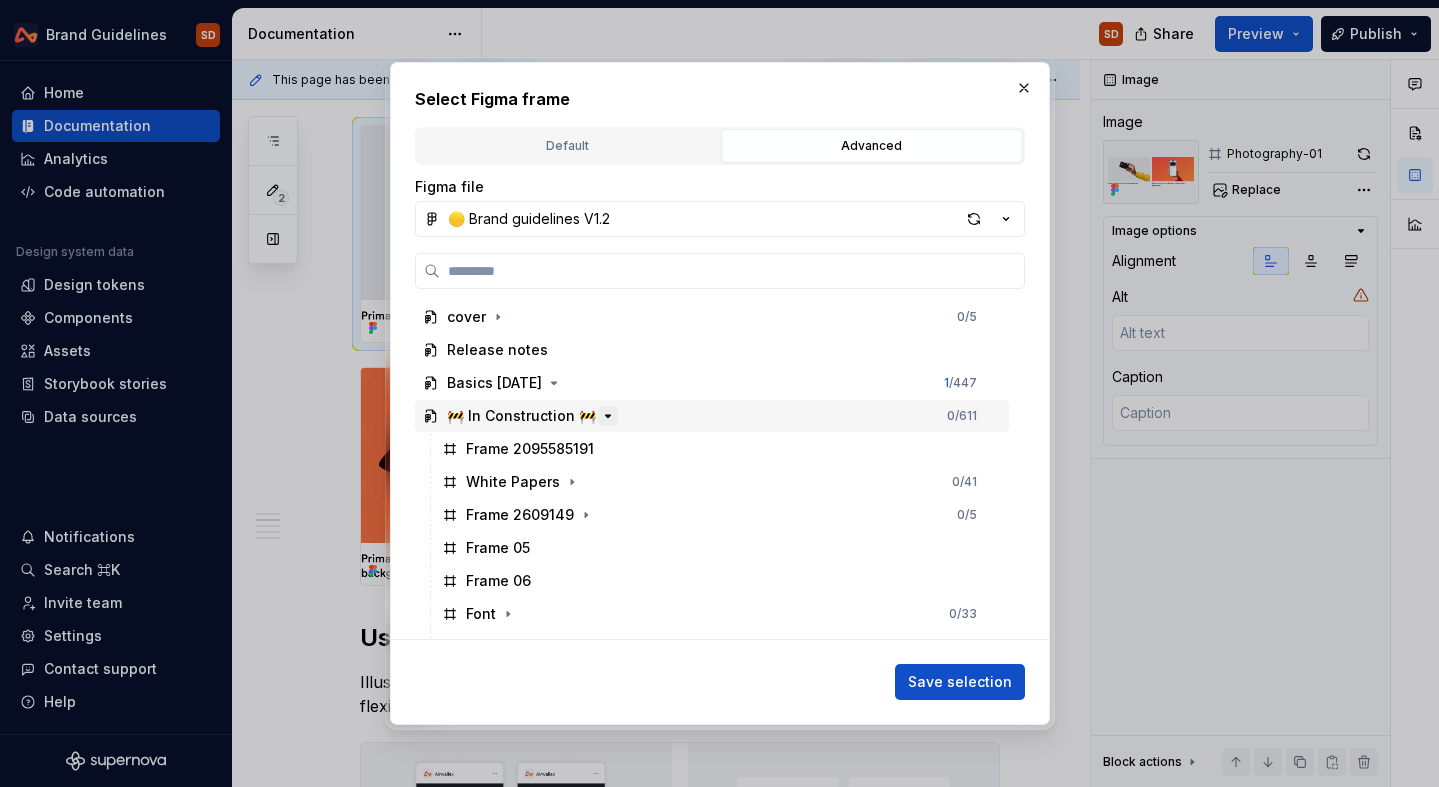 click 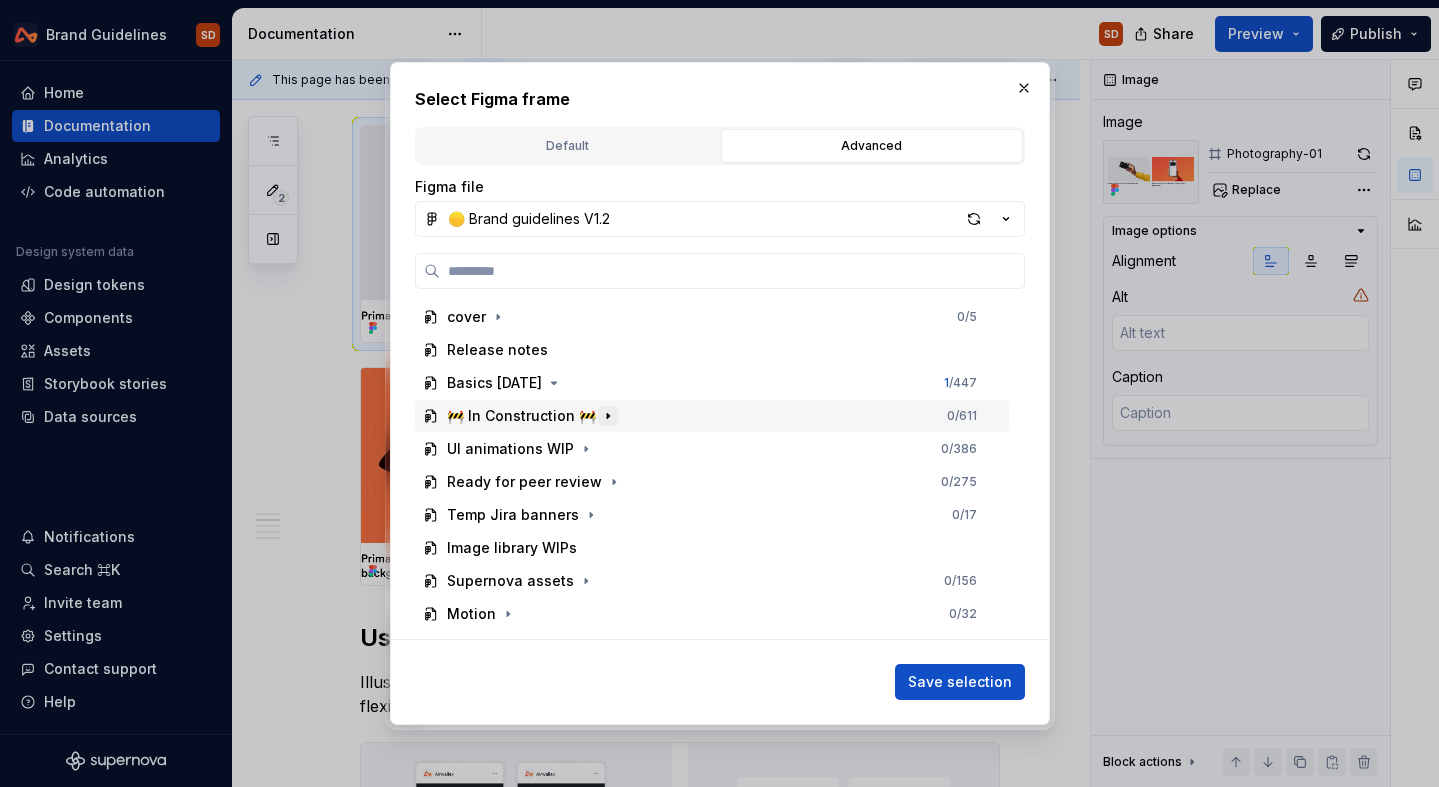 click 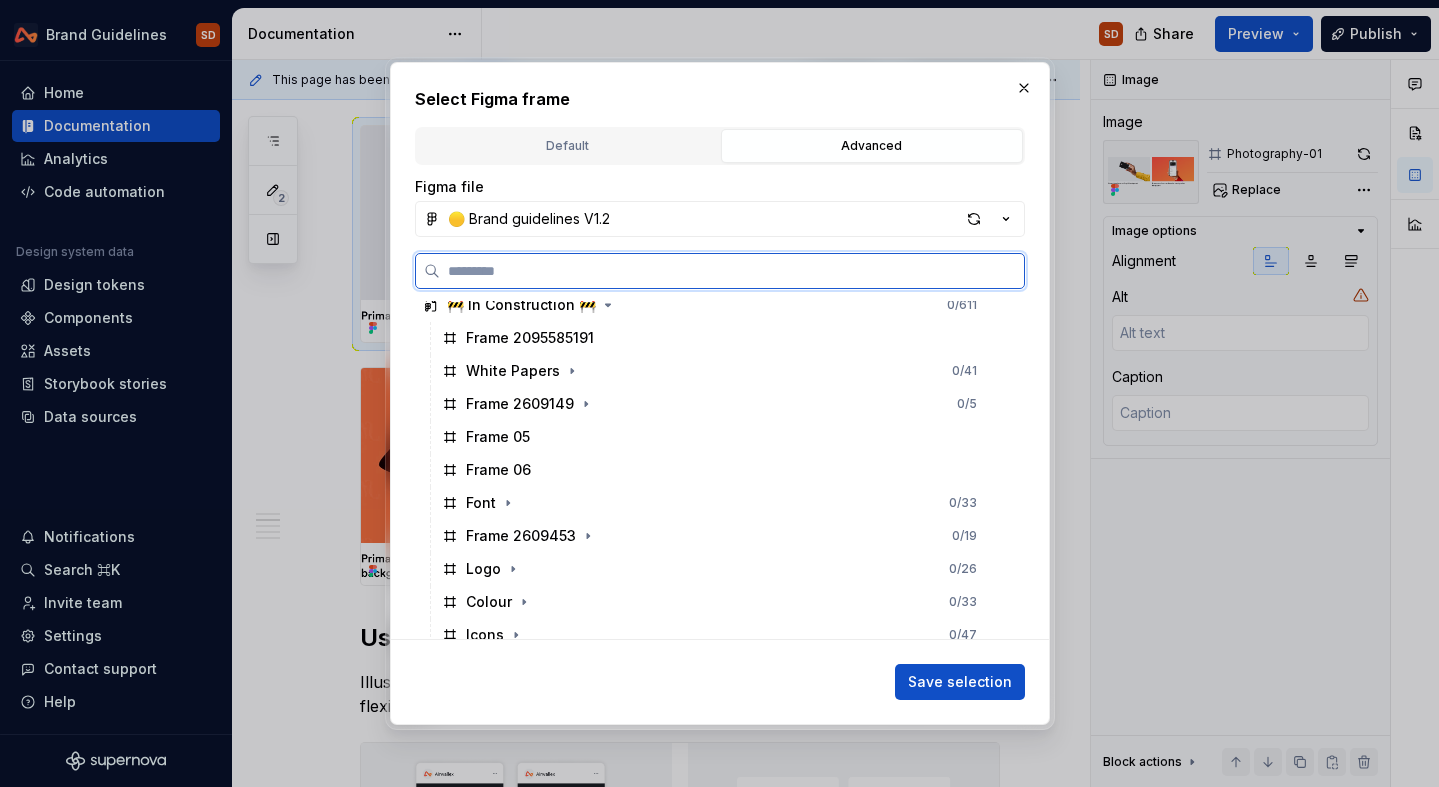 scroll, scrollTop: 0, scrollLeft: 0, axis: both 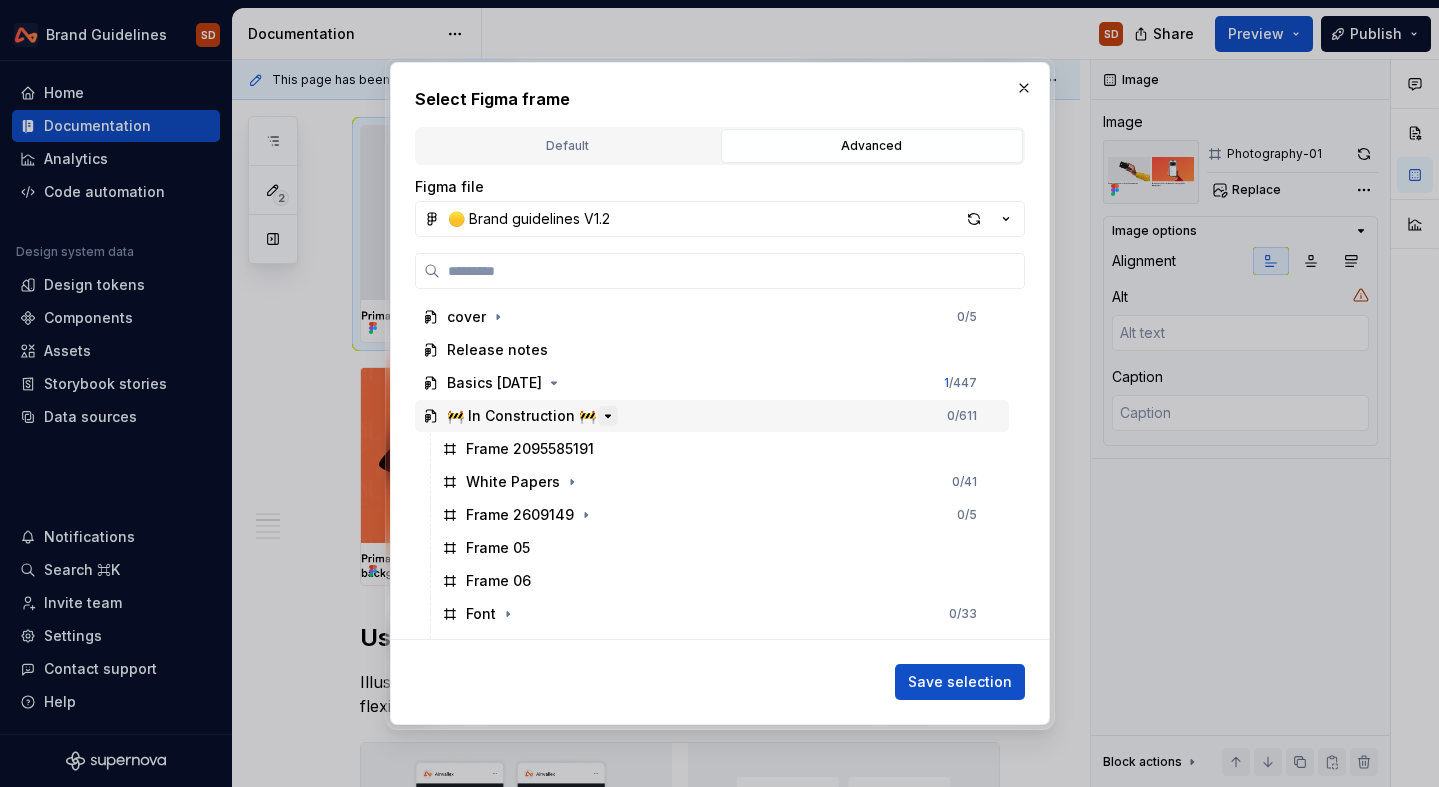 click 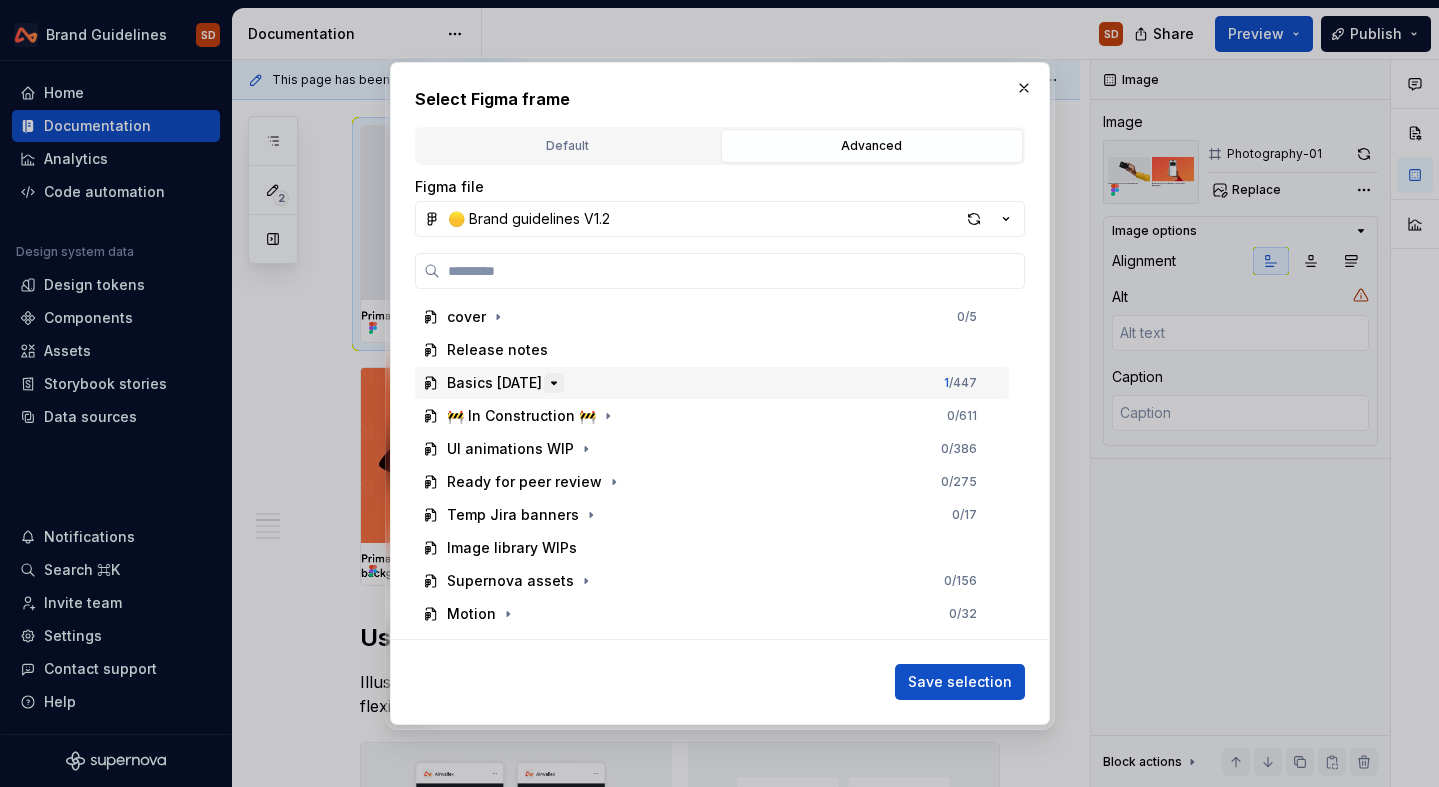 click 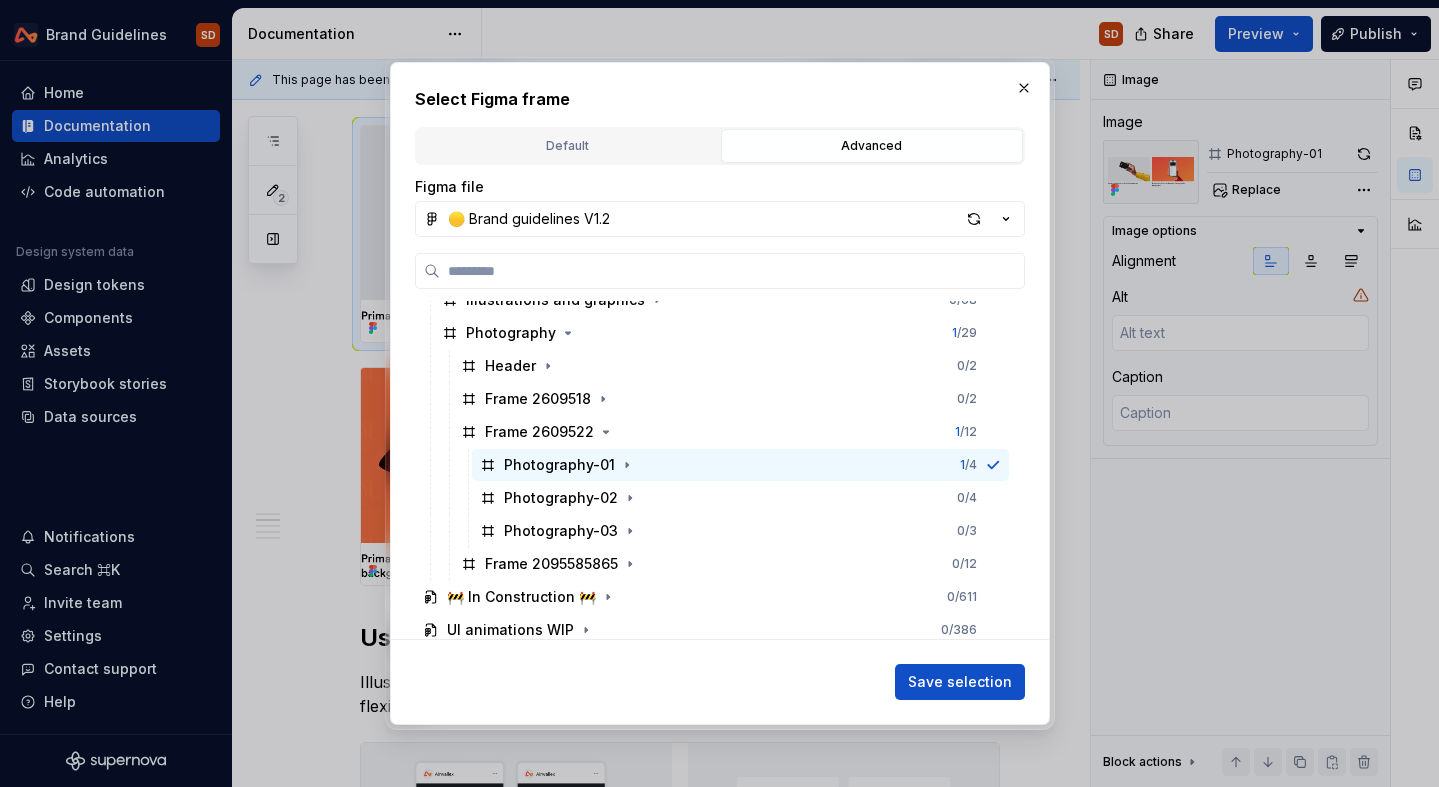 scroll, scrollTop: 414, scrollLeft: 0, axis: vertical 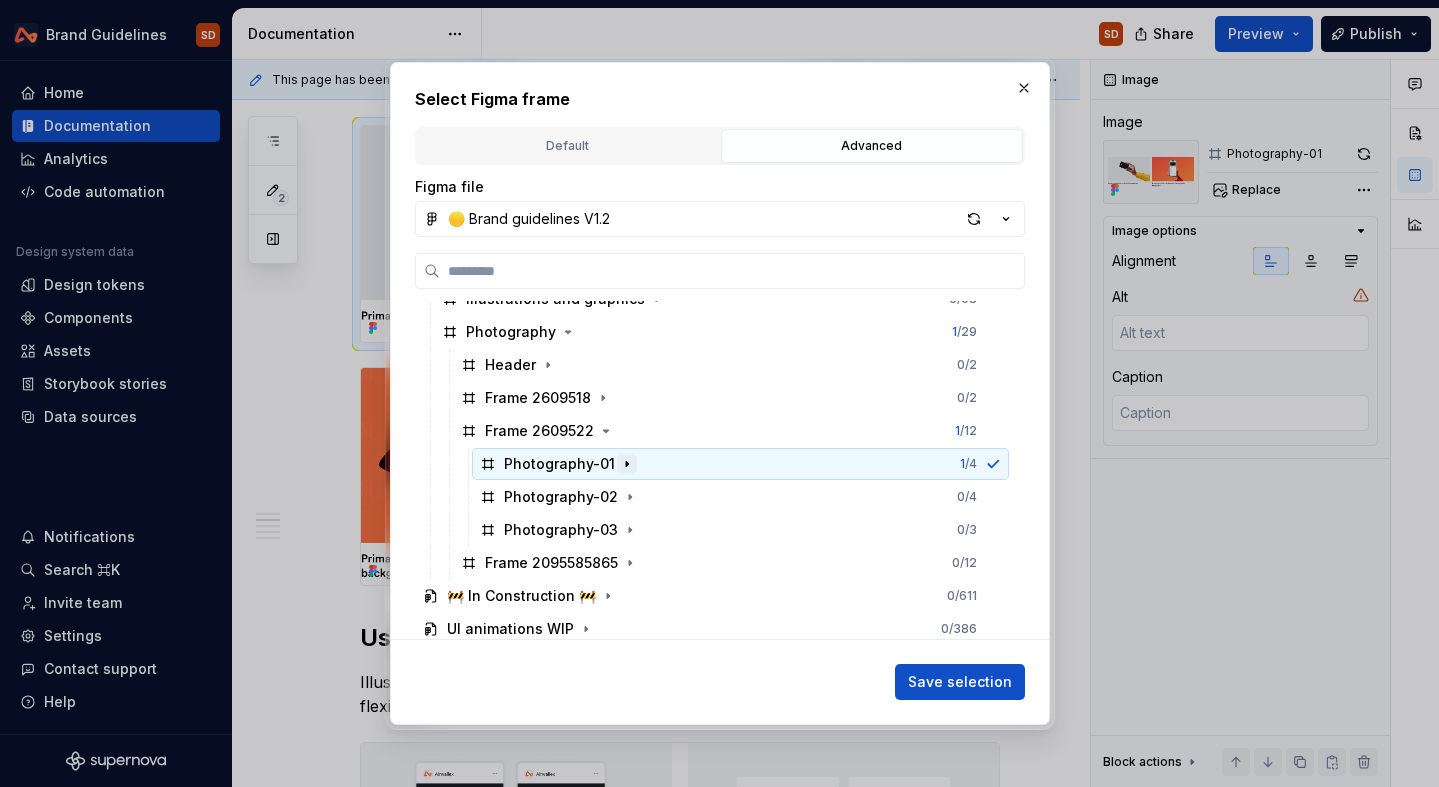 click at bounding box center [627, 464] 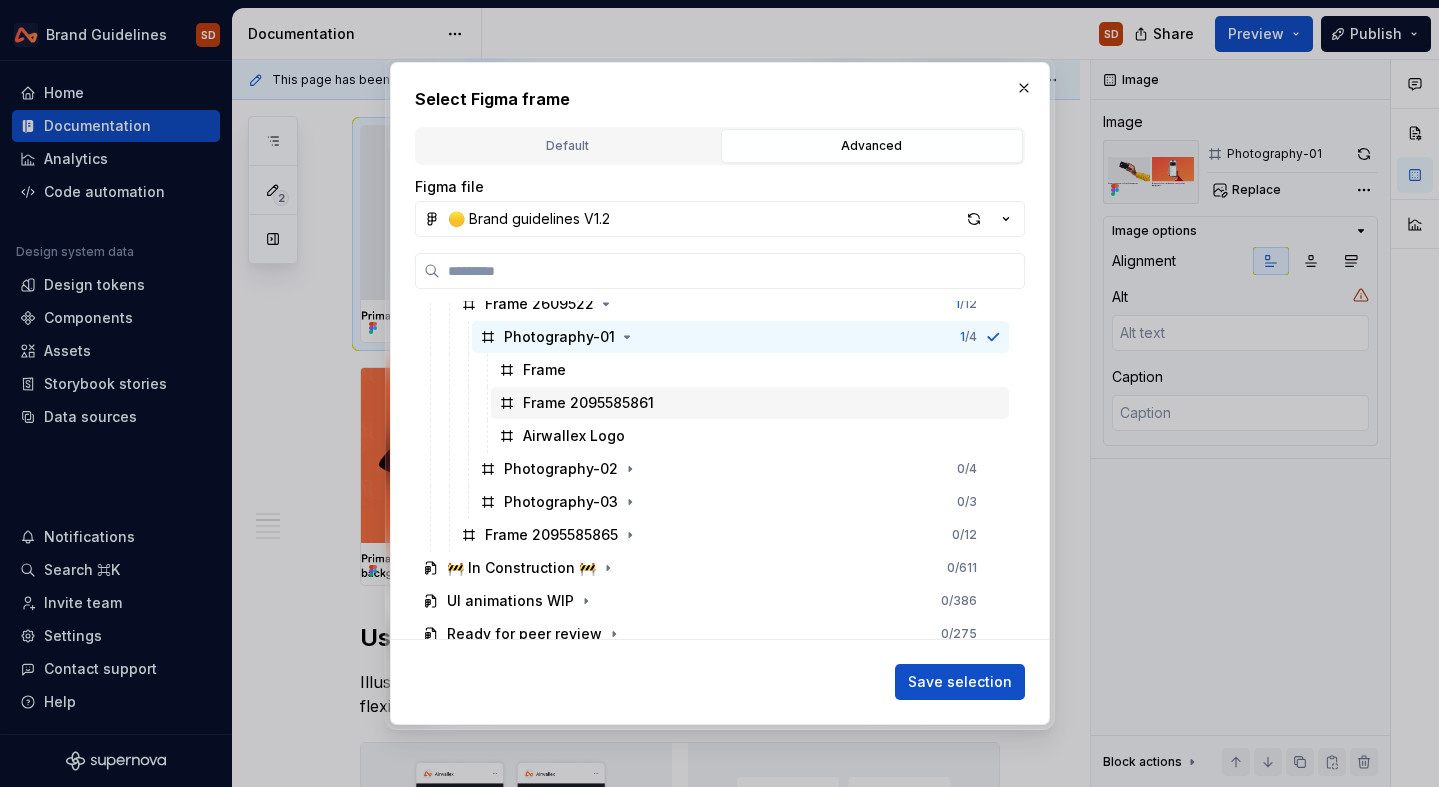 scroll, scrollTop: 552, scrollLeft: 0, axis: vertical 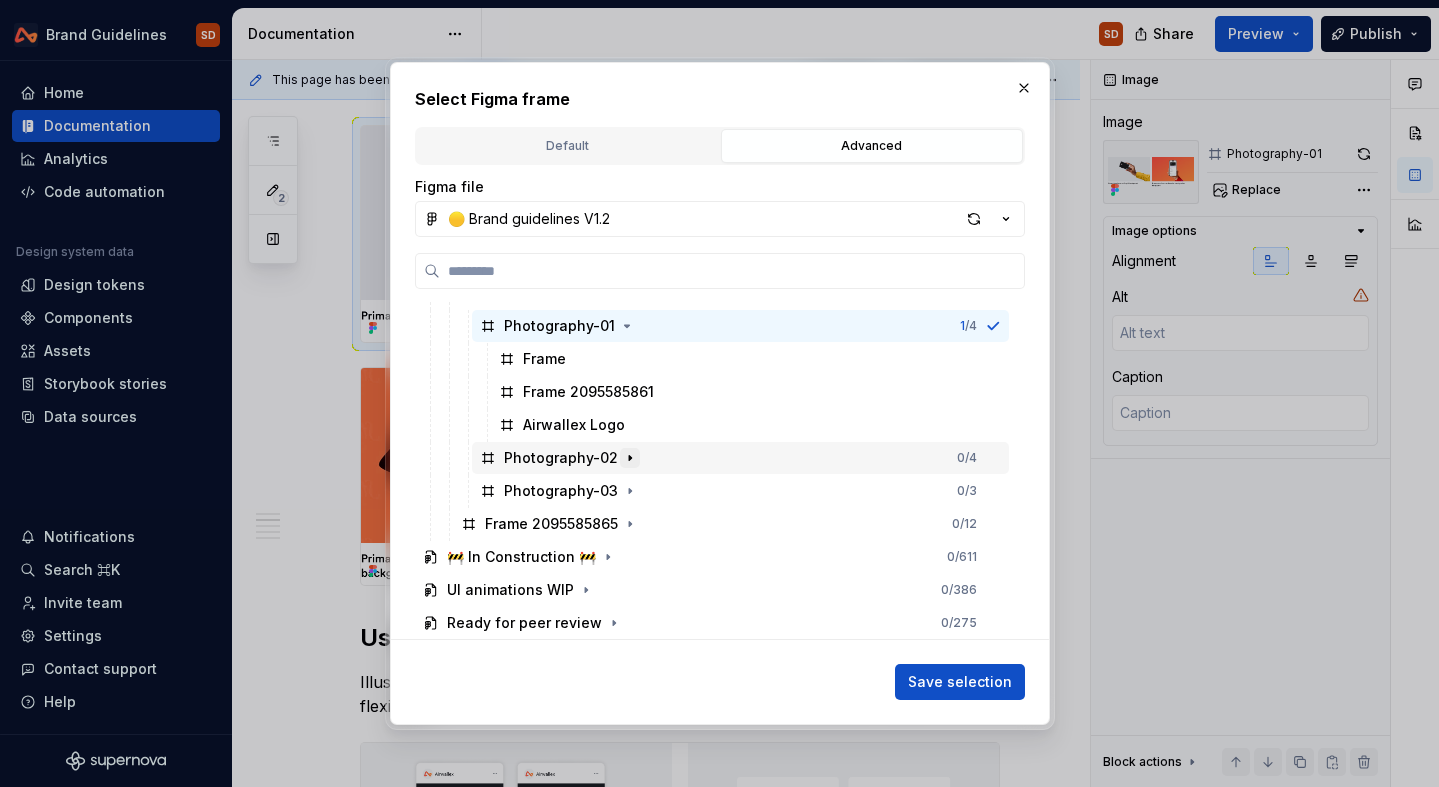 click 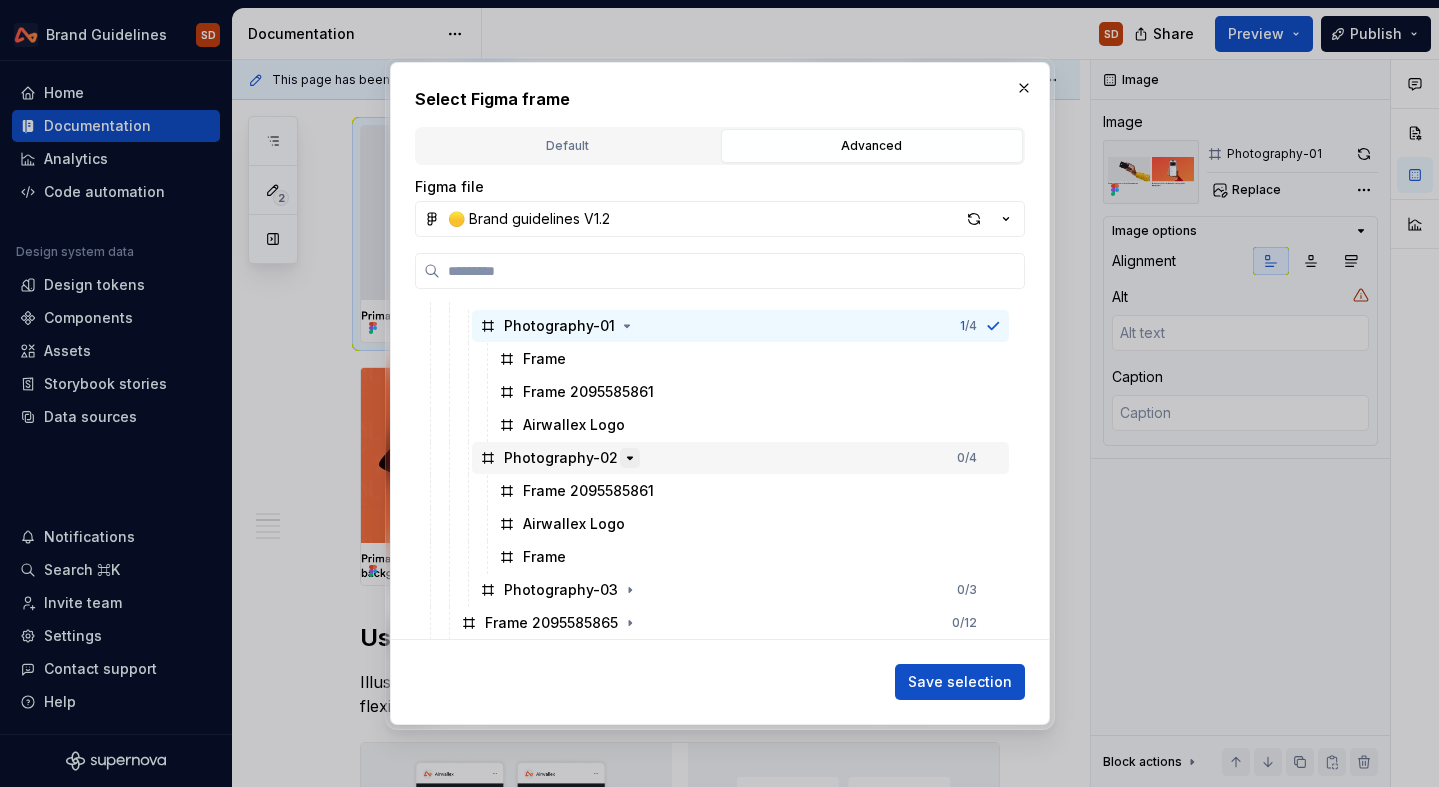 click 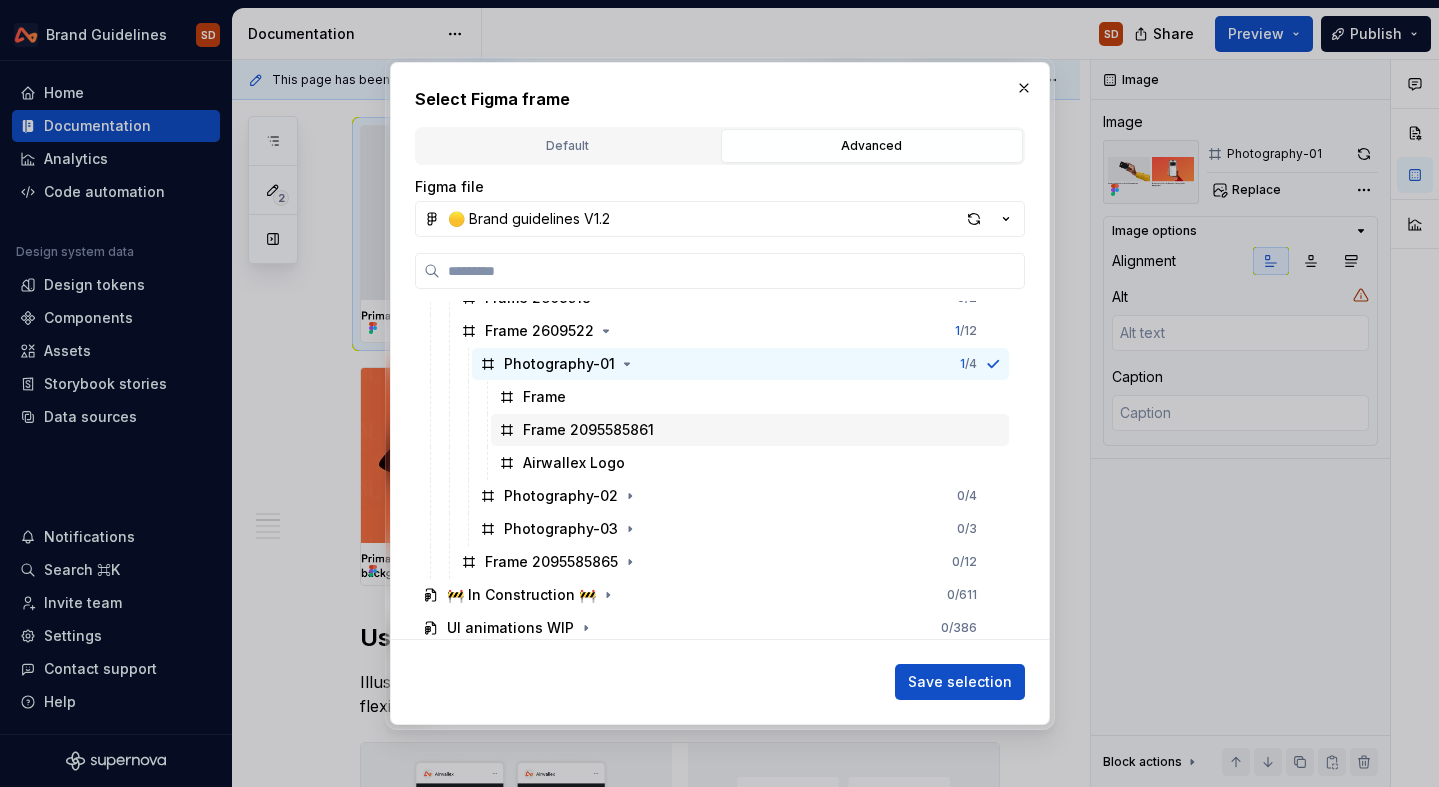 scroll, scrollTop: 487, scrollLeft: 0, axis: vertical 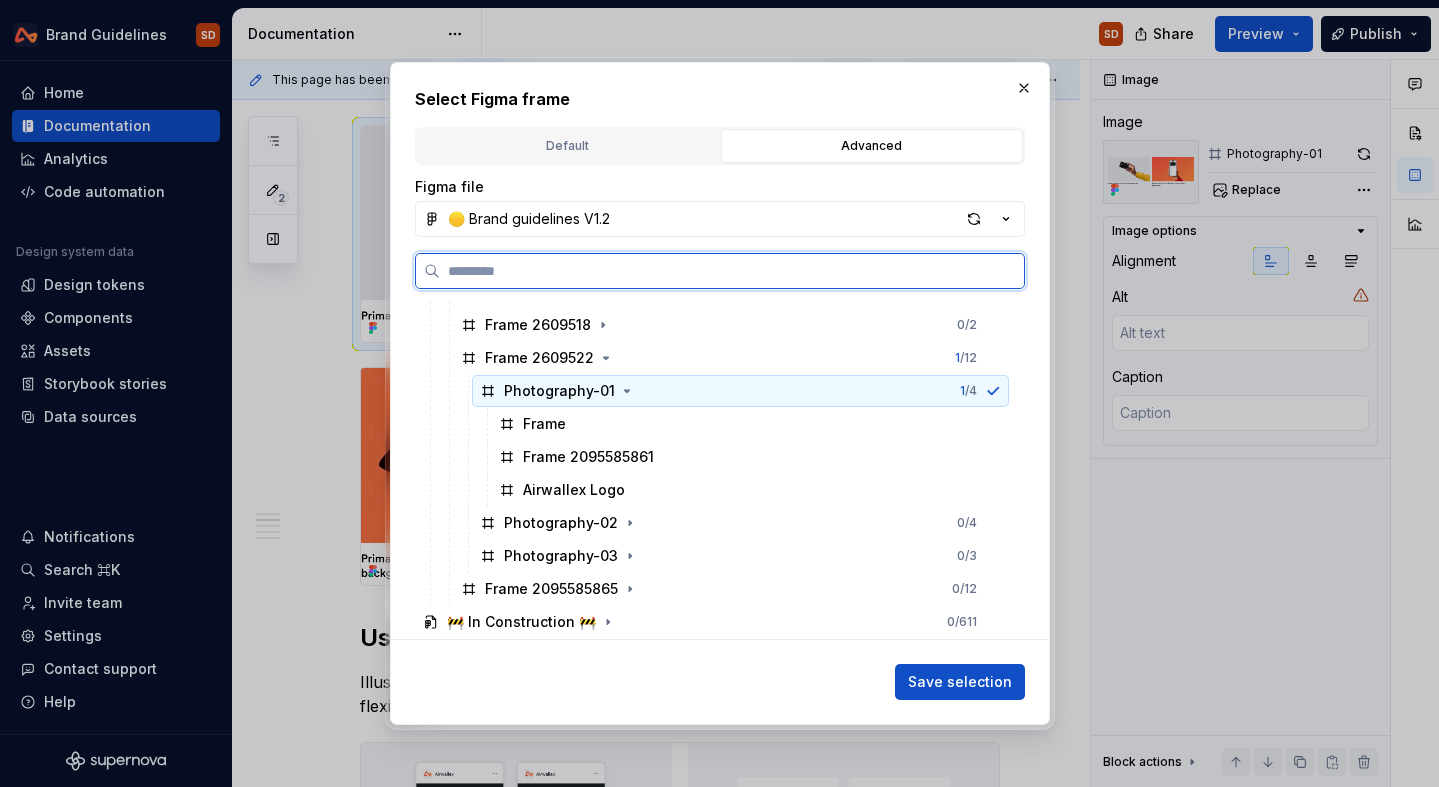 click on "Photography-01" at bounding box center [559, 391] 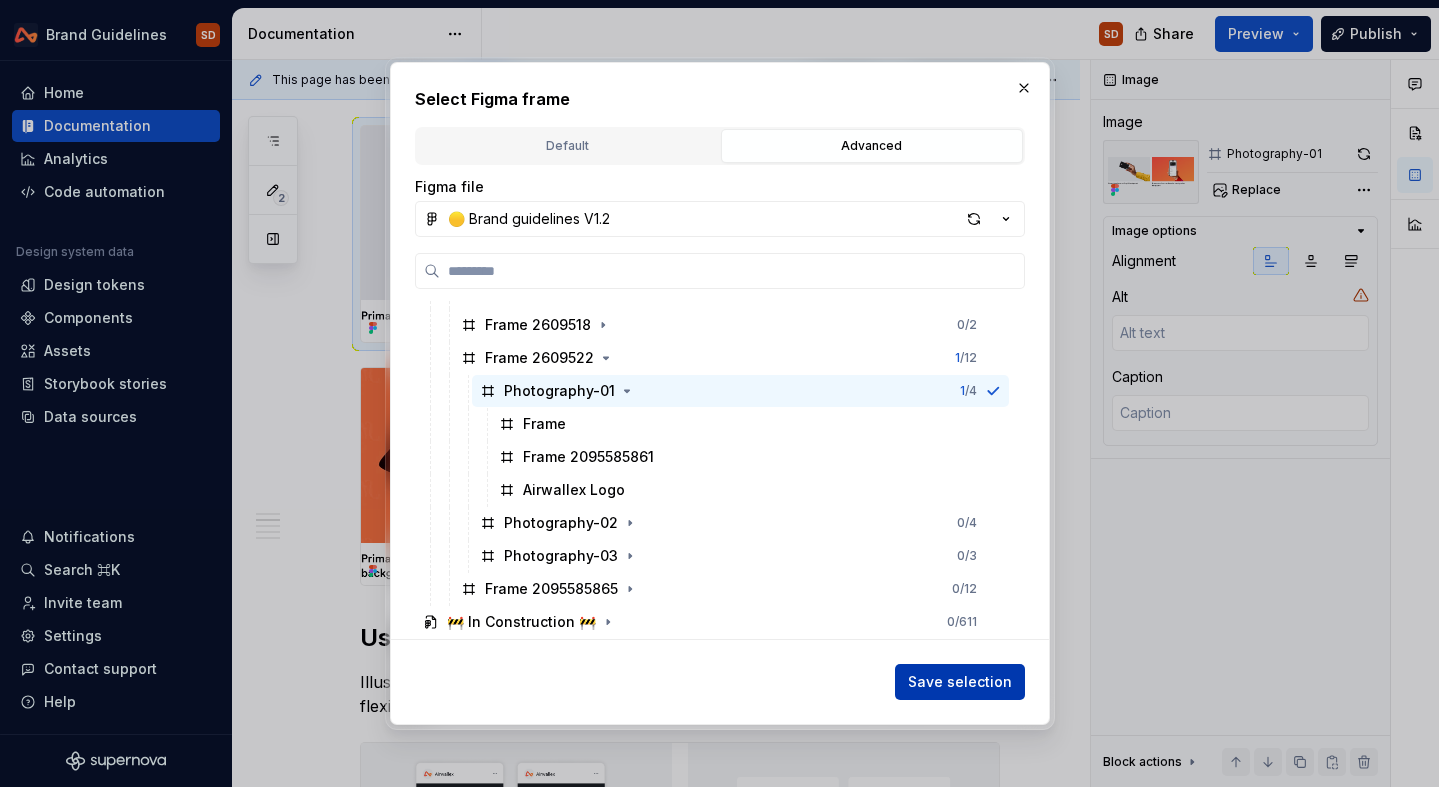 click on "Save selection" at bounding box center [960, 682] 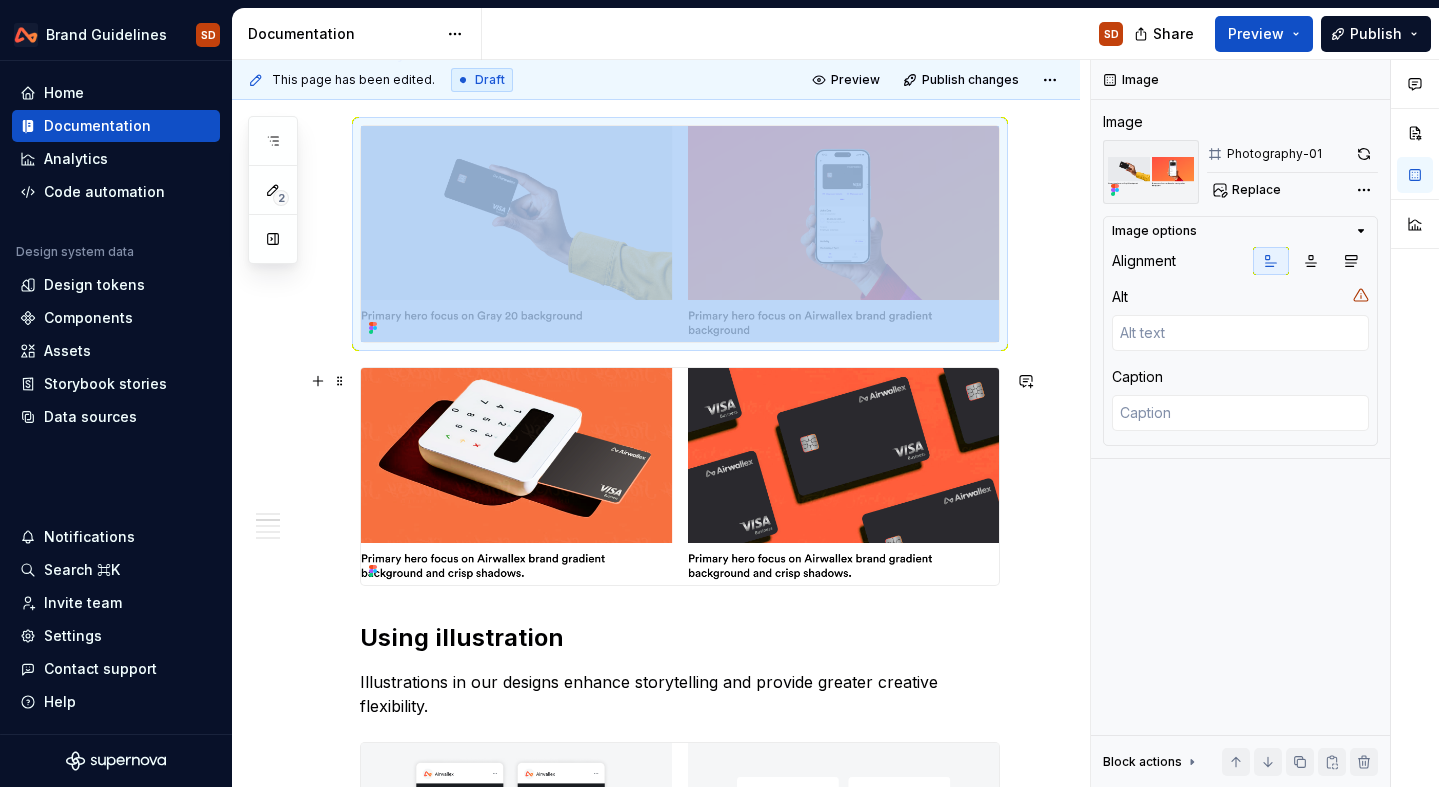 click at bounding box center [680, 476] 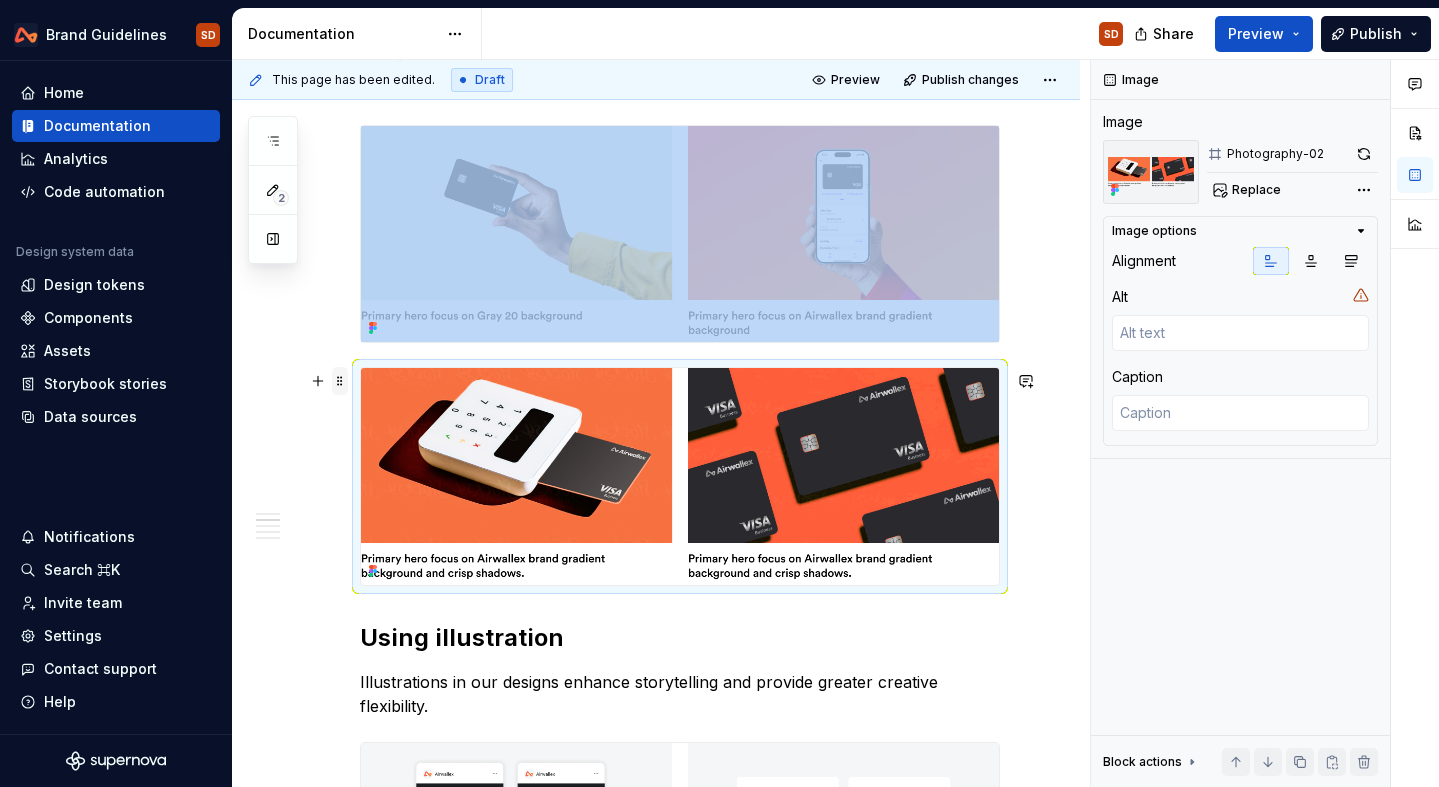click at bounding box center [340, 381] 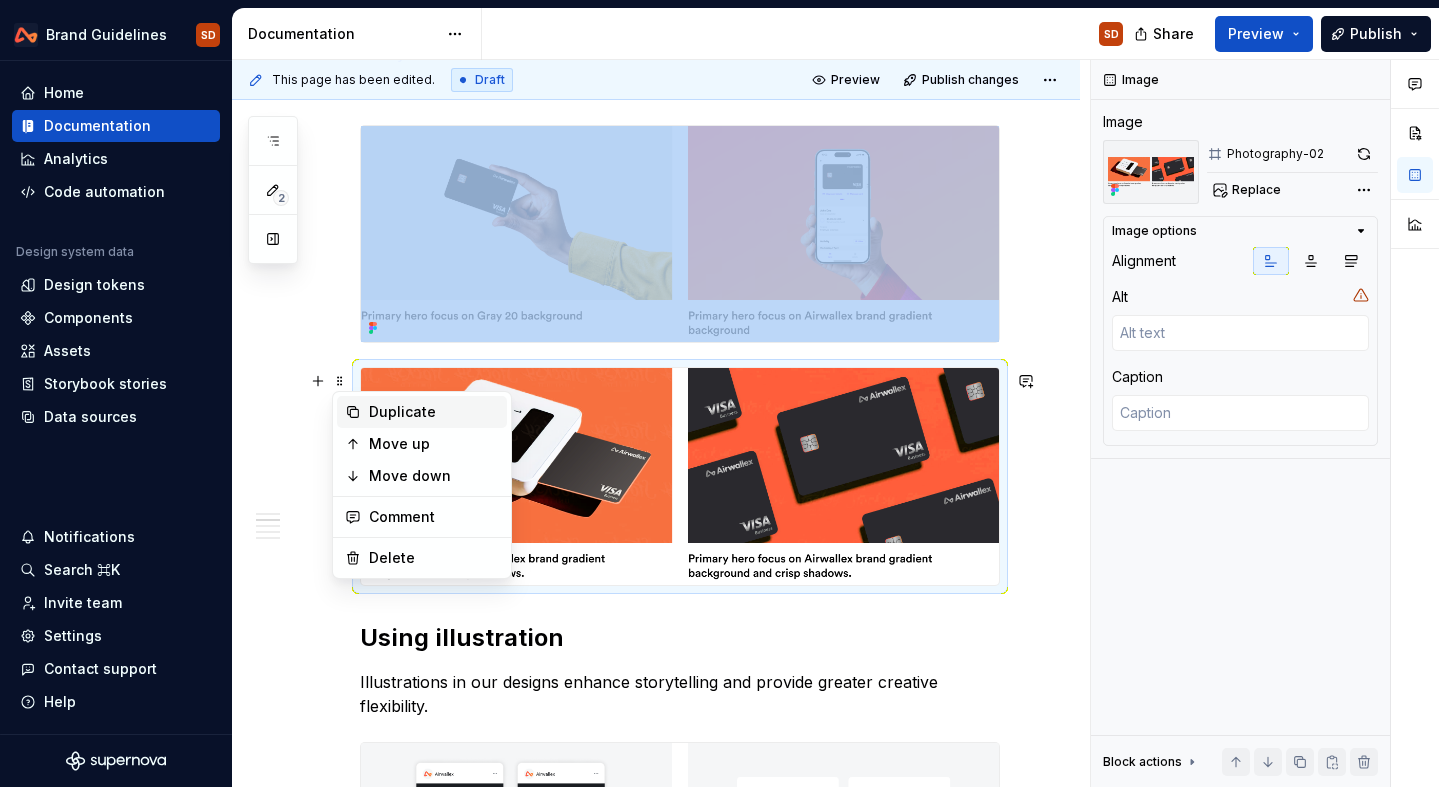 click on "Duplicate" at bounding box center [434, 412] 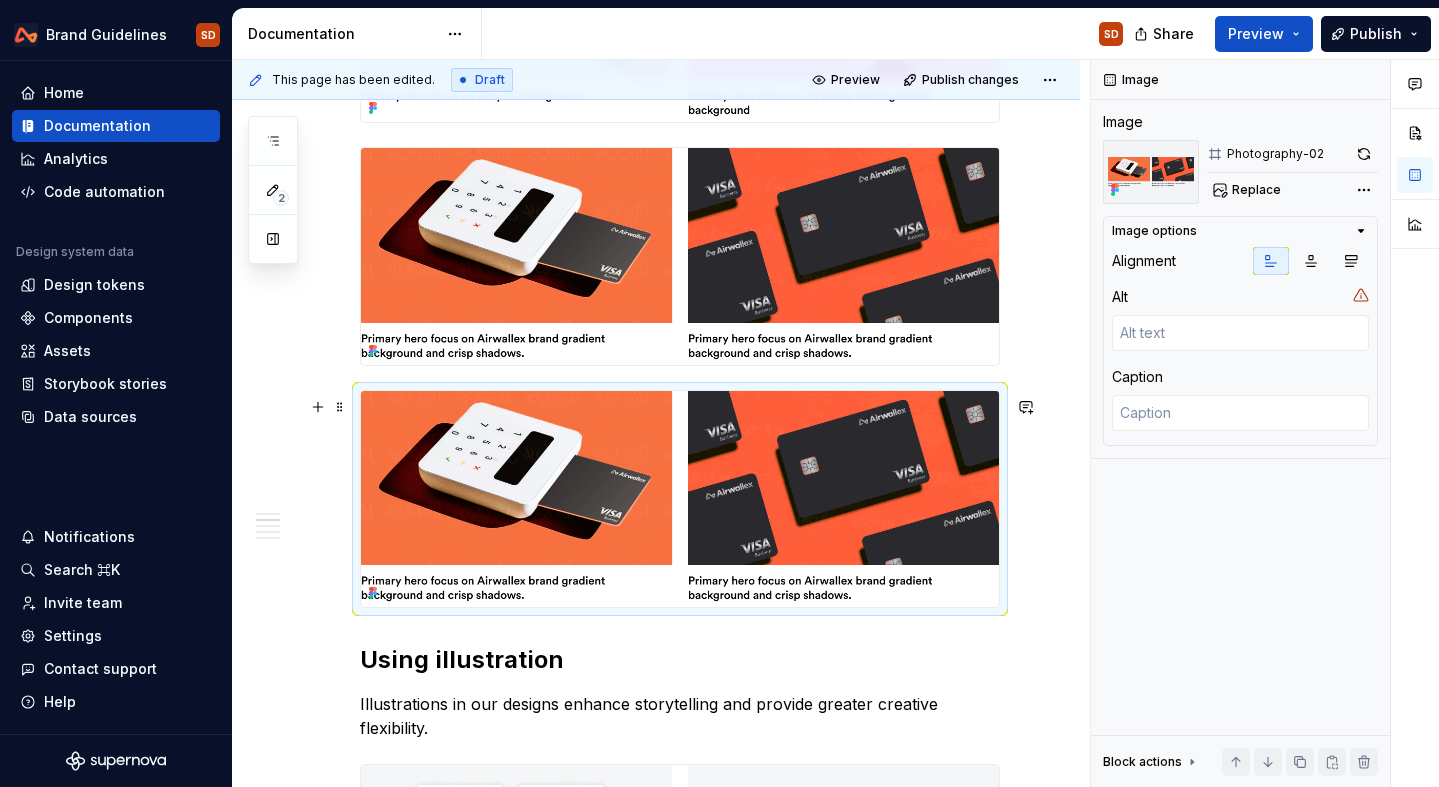 scroll, scrollTop: 740, scrollLeft: 0, axis: vertical 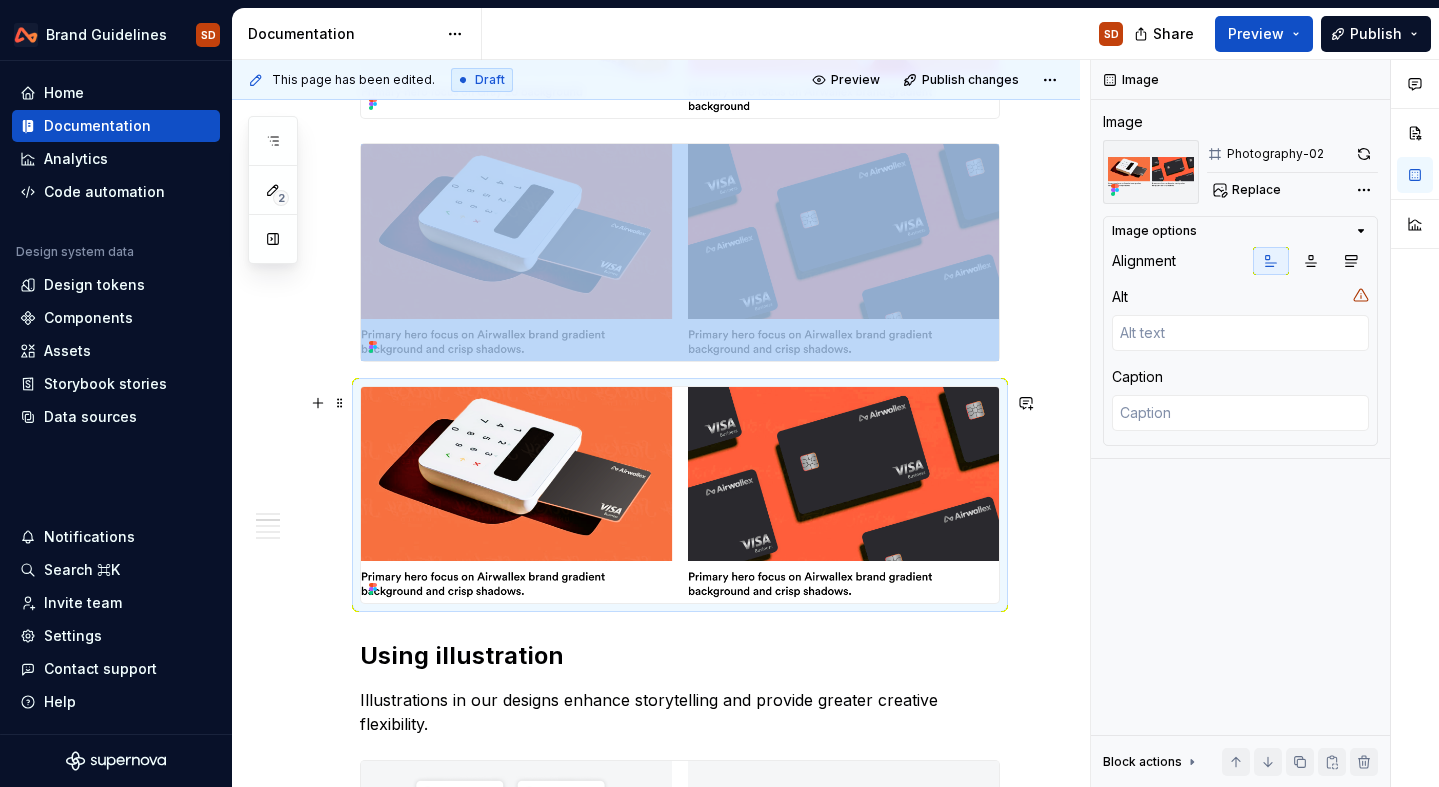 click at bounding box center [680, 495] 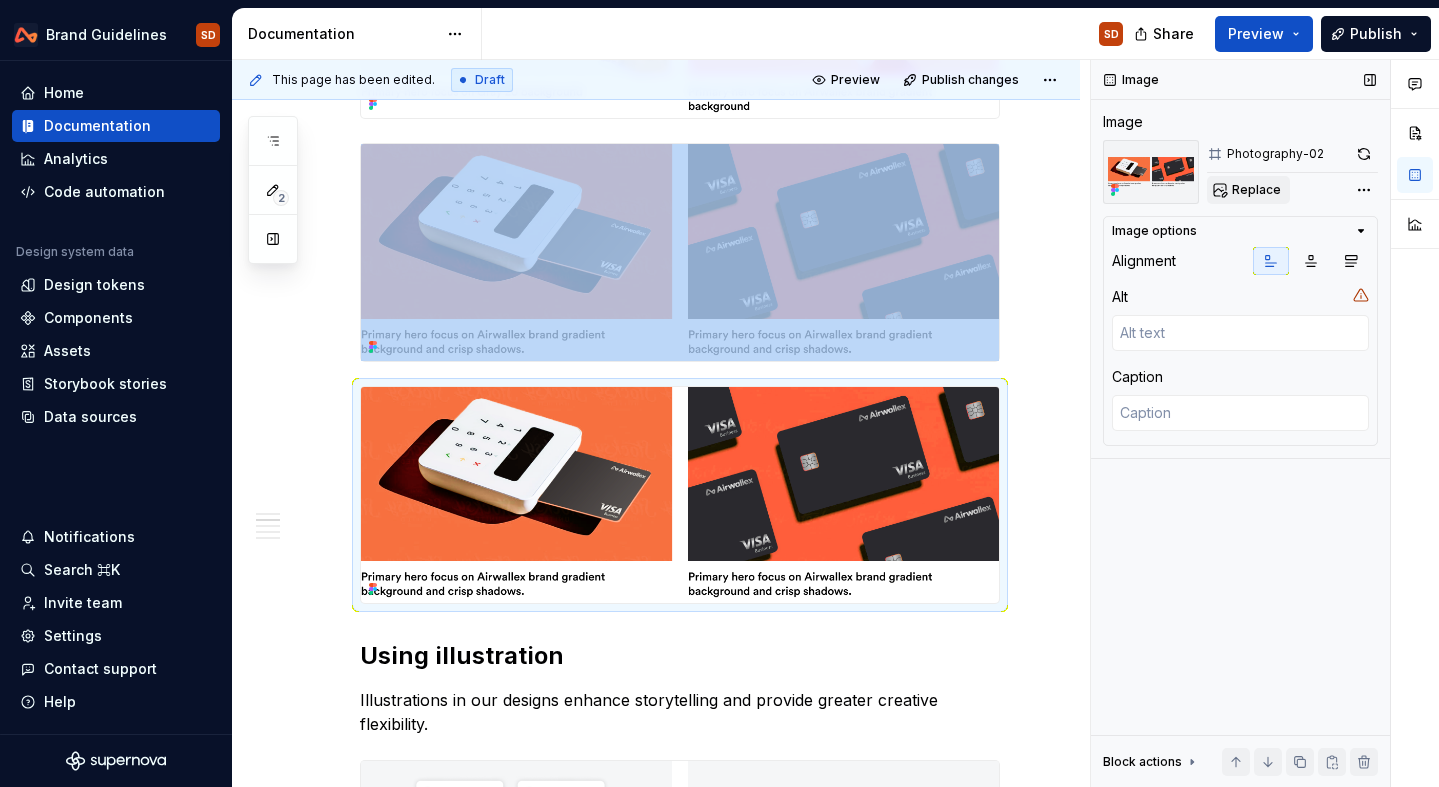 click on "Replace" at bounding box center [1256, 190] 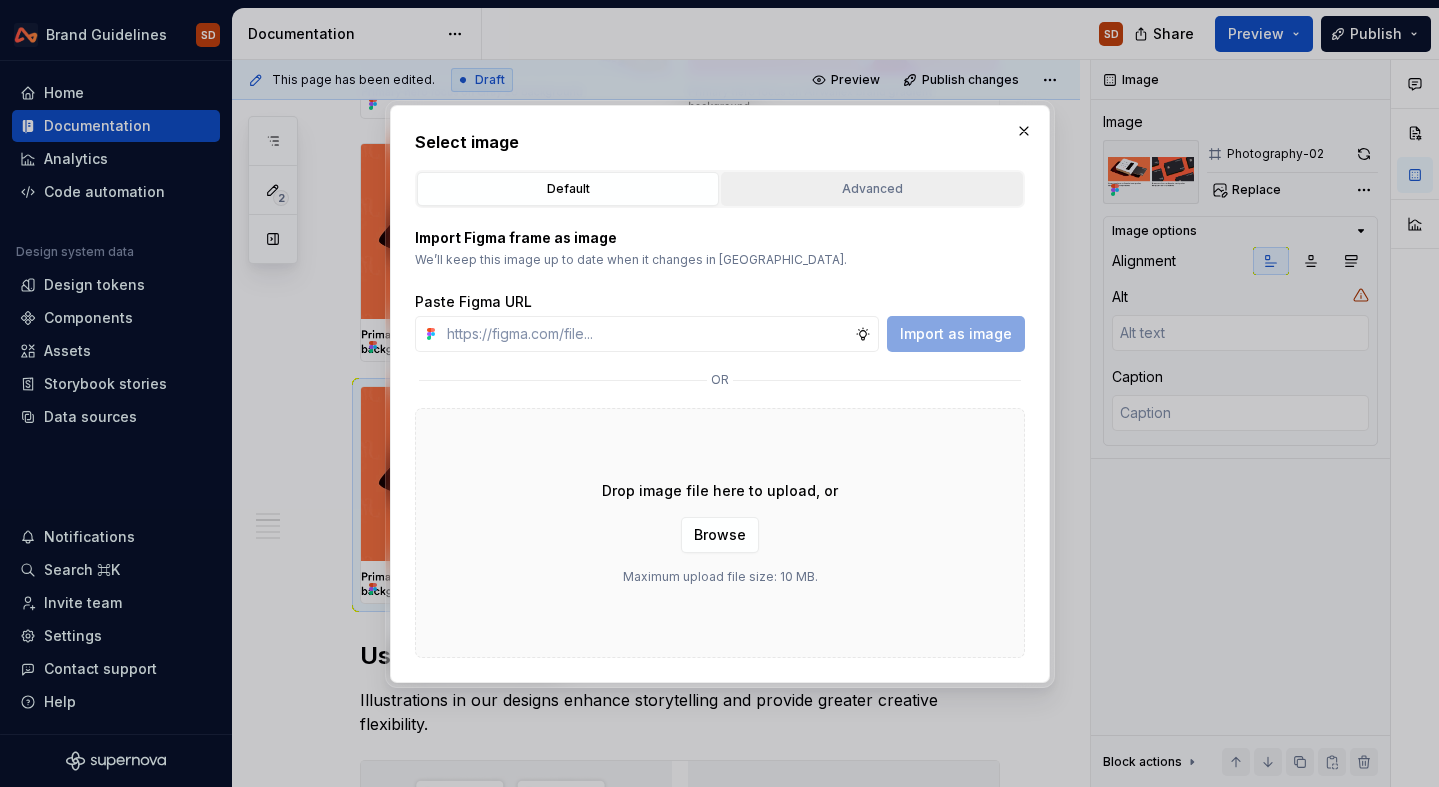 click on "Advanced" at bounding box center [872, 189] 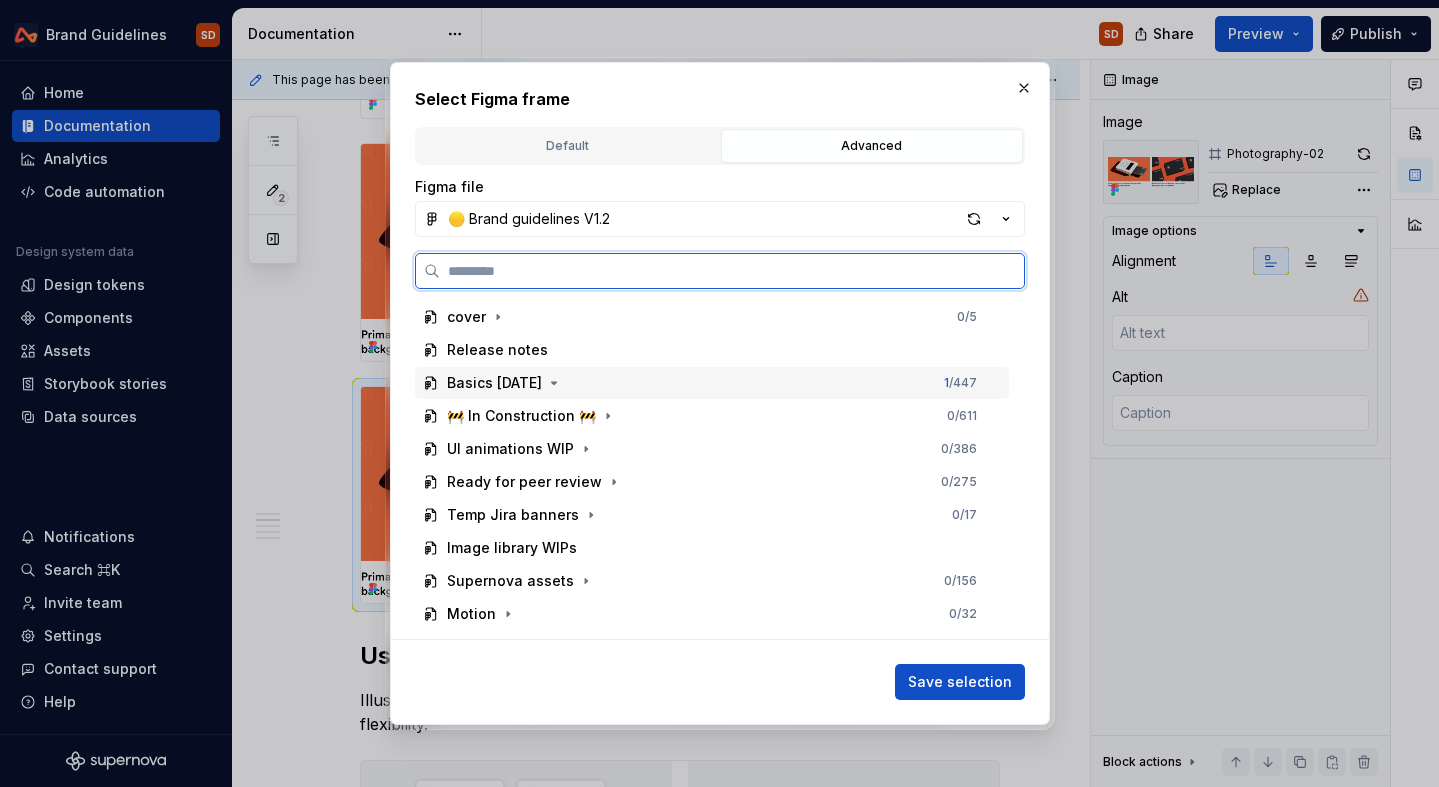 click on "Basics [DATE]" at bounding box center [494, 383] 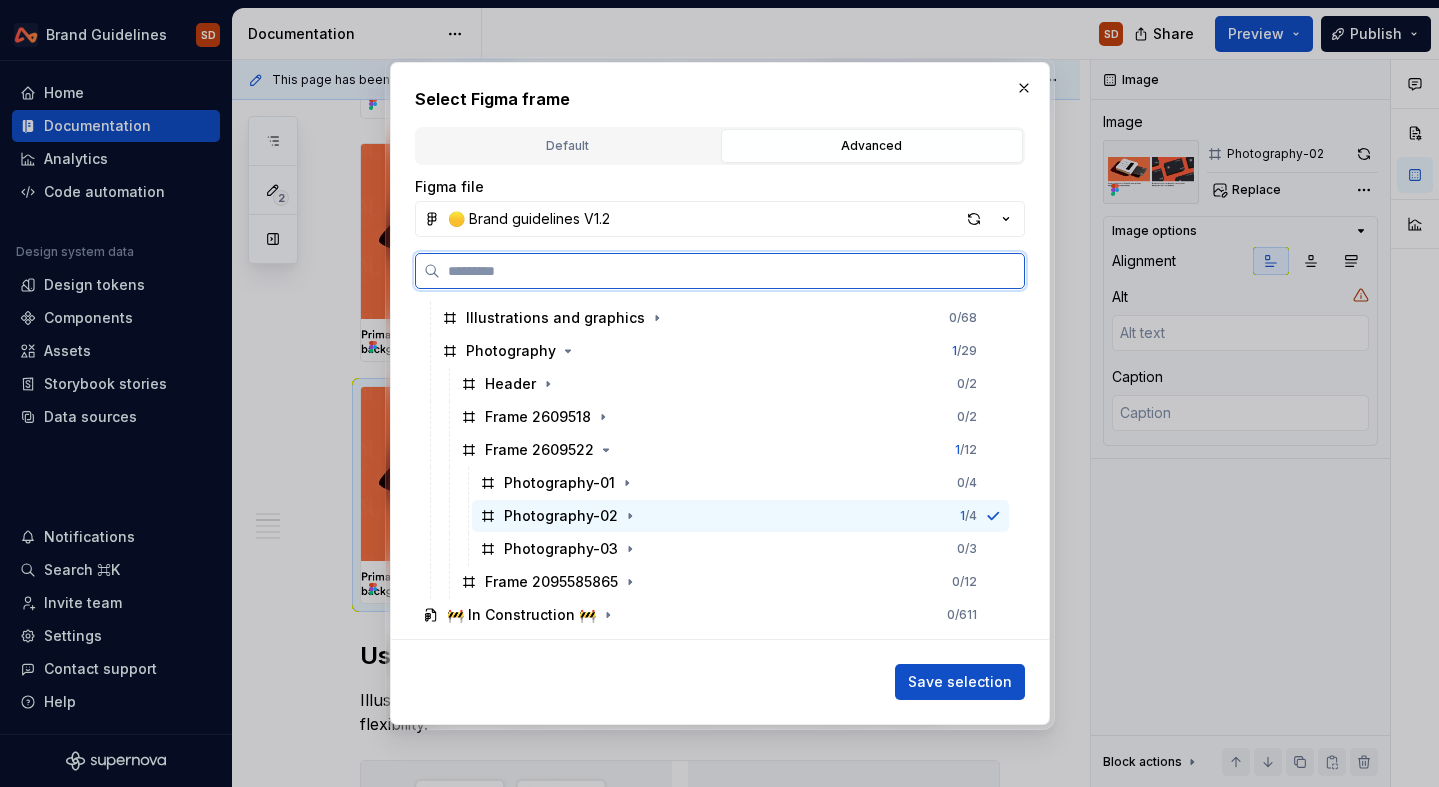 scroll, scrollTop: 403, scrollLeft: 0, axis: vertical 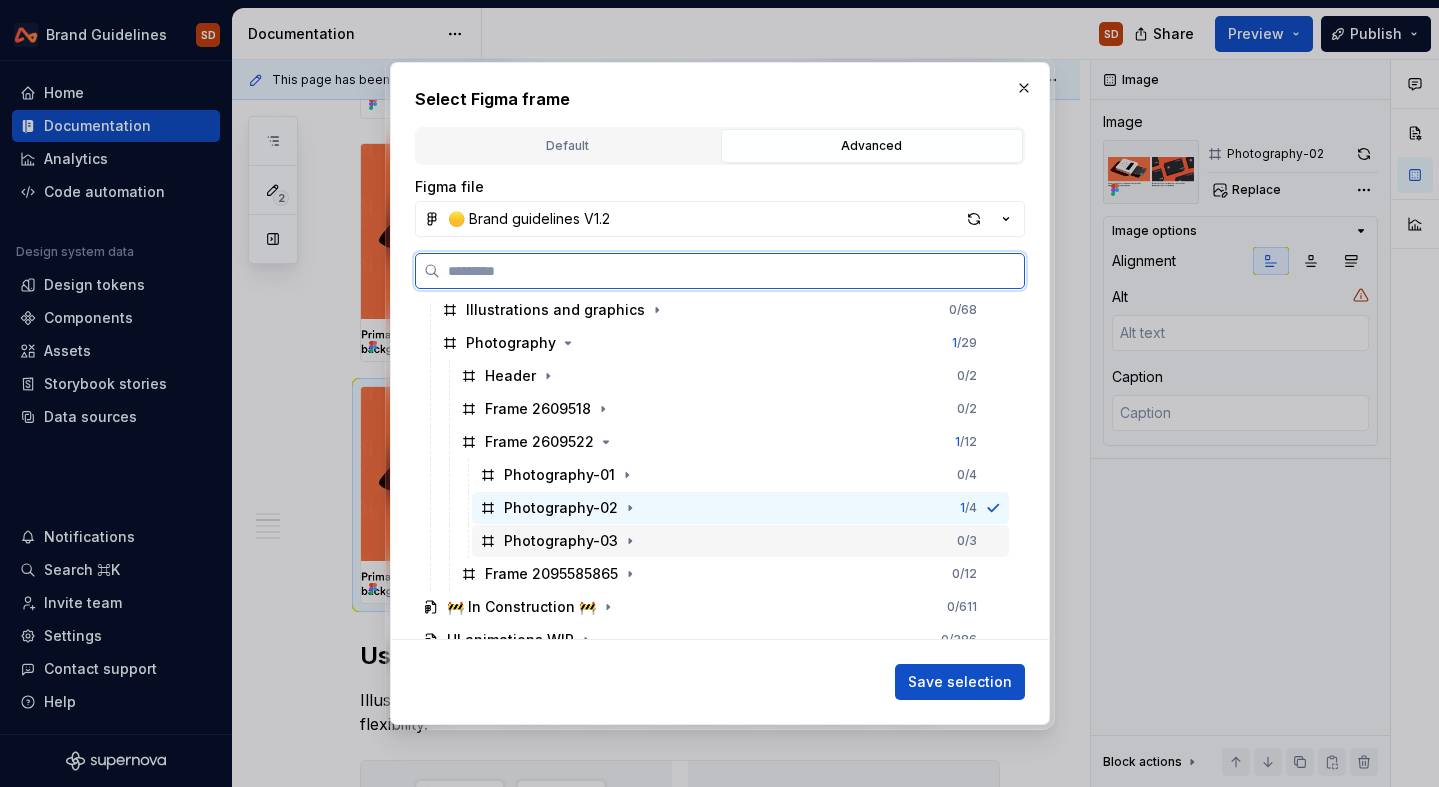 click on "Frame 2095585865 0 / 12" at bounding box center (731, 574) 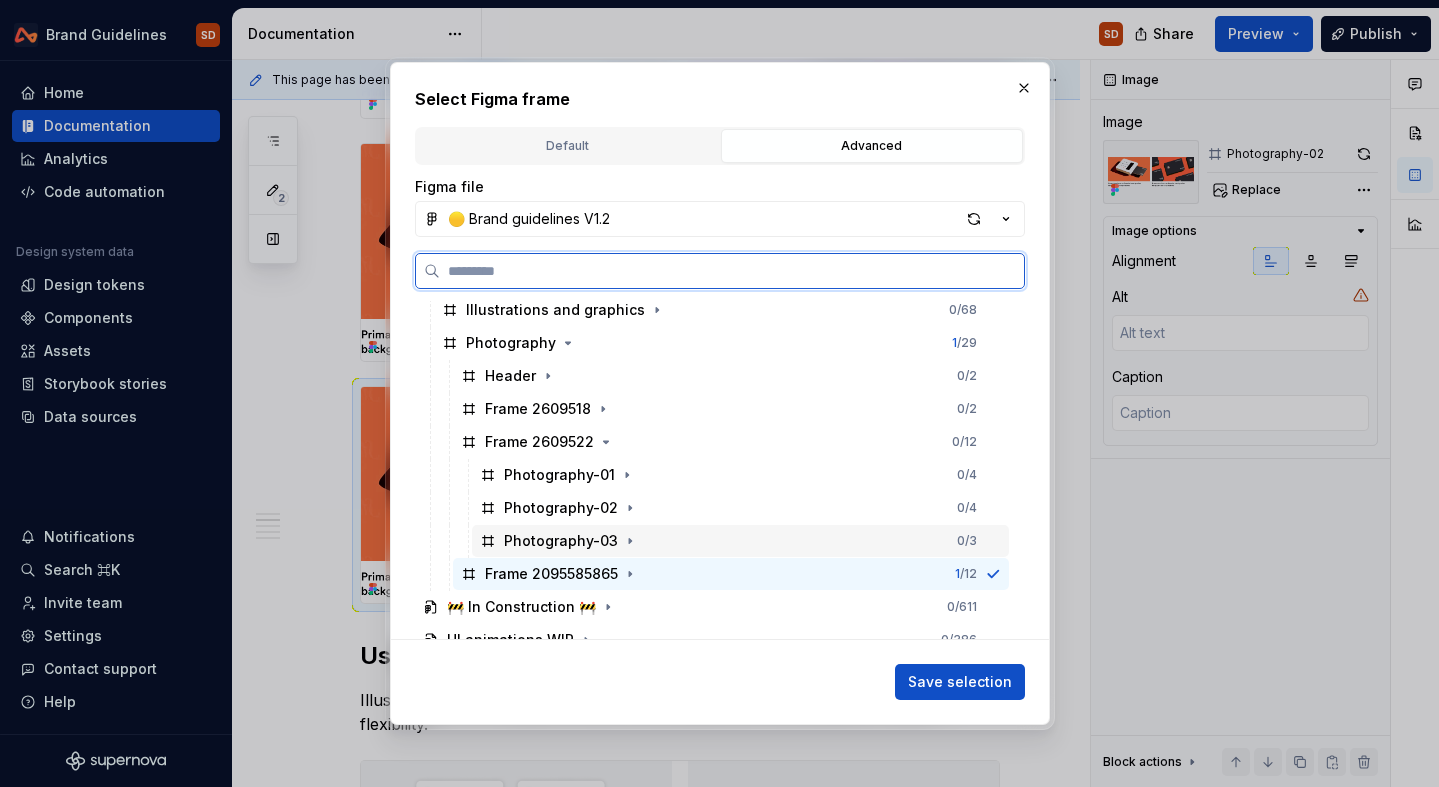 click on "Photography-03" at bounding box center [561, 541] 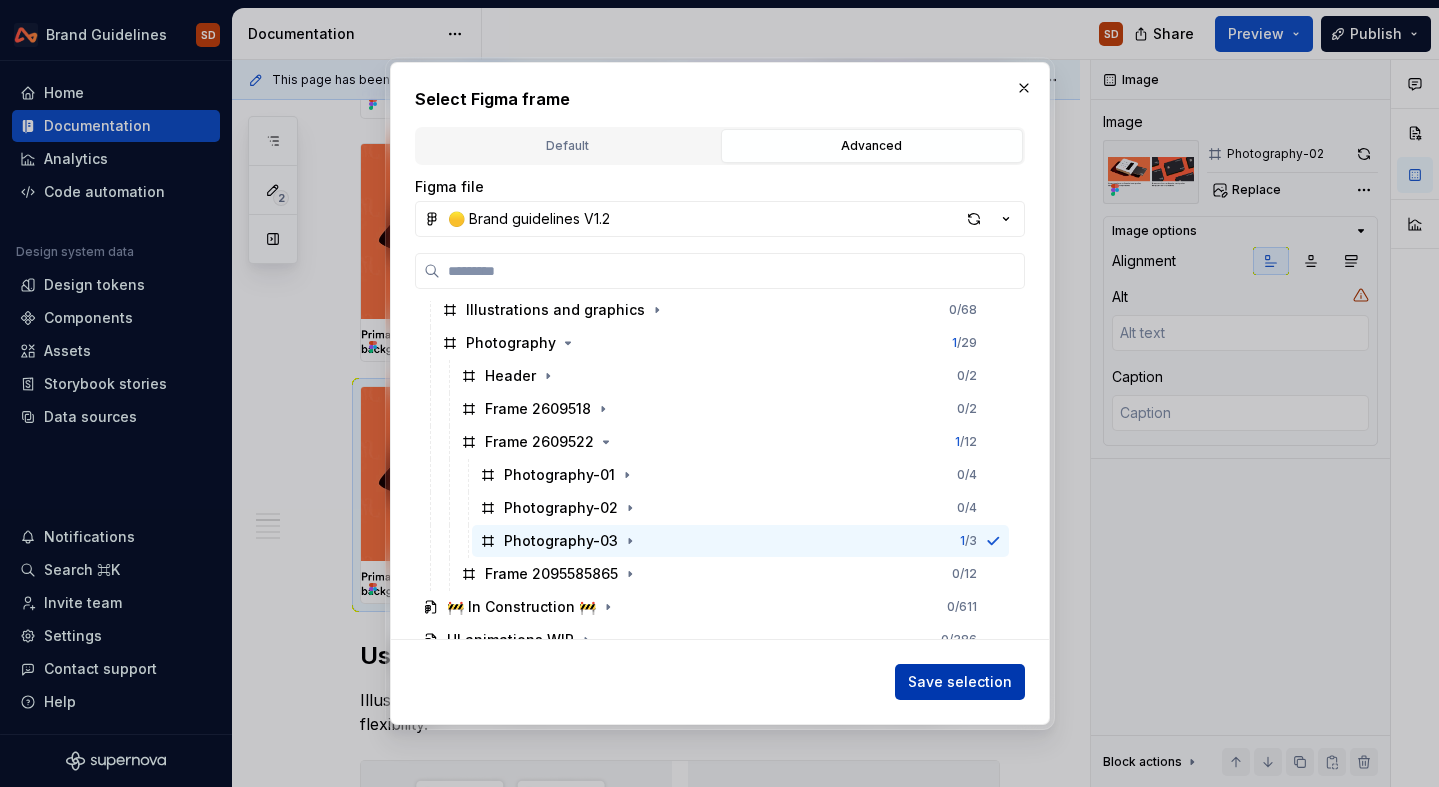 click on "Save selection" at bounding box center (960, 682) 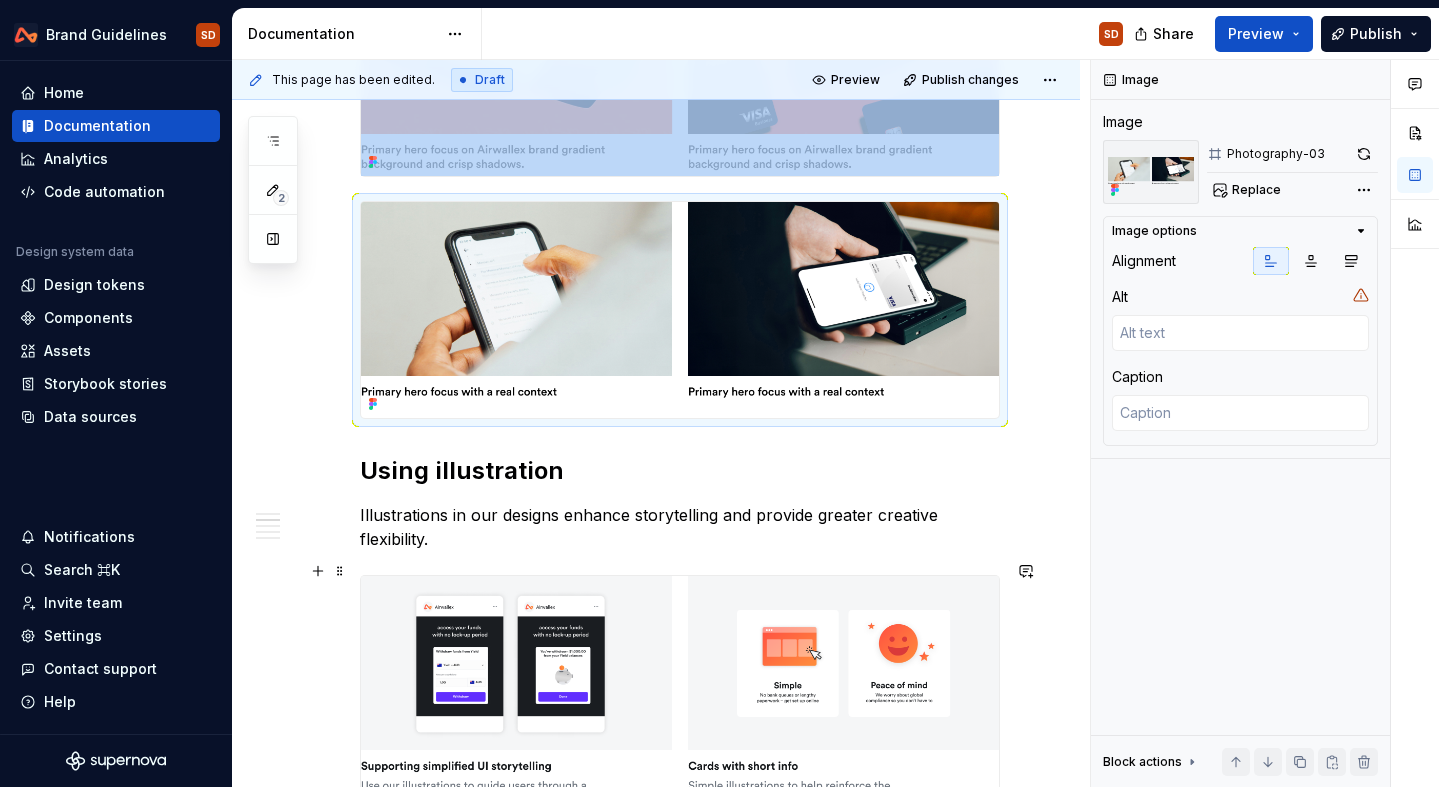 scroll, scrollTop: 932, scrollLeft: 0, axis: vertical 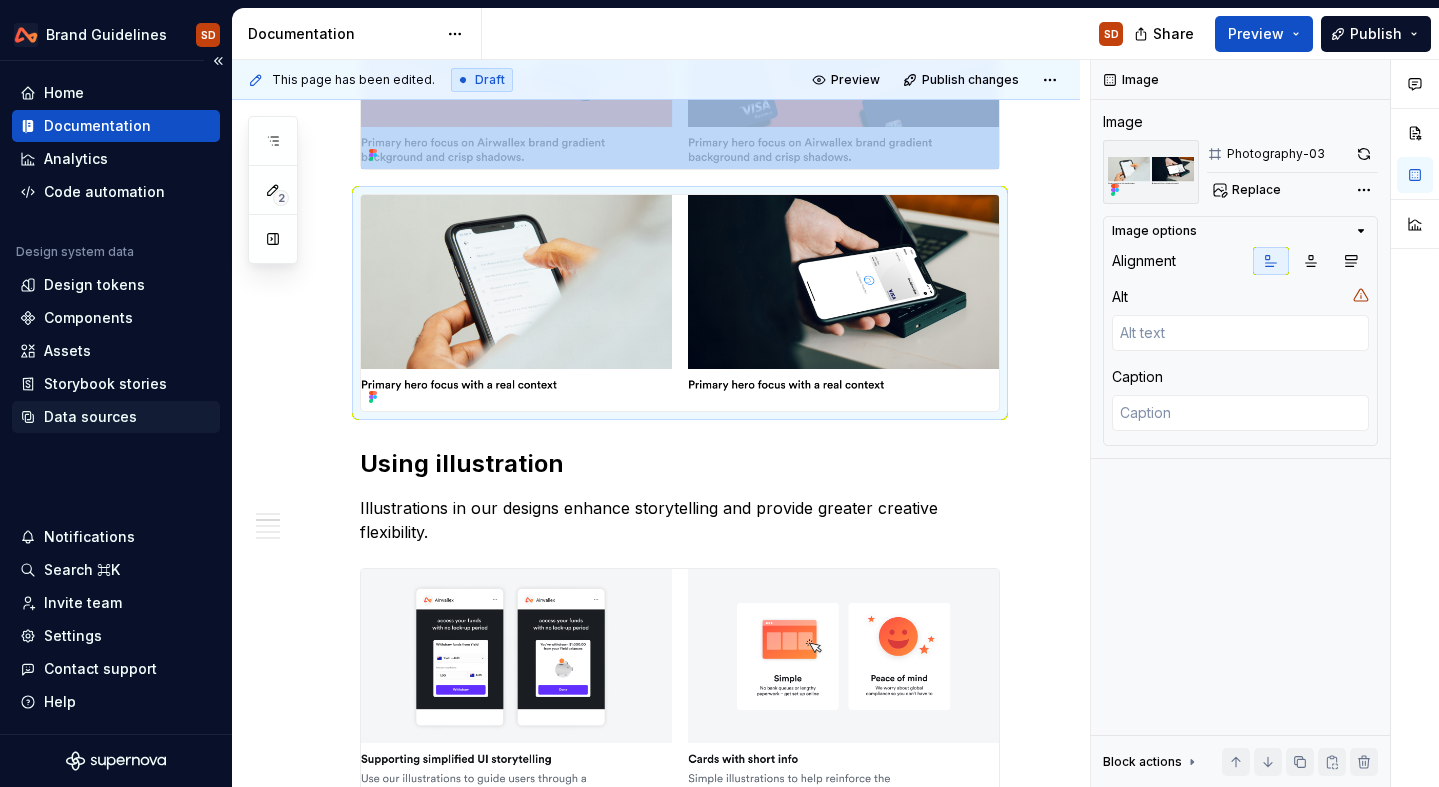 click on "Data sources" at bounding box center (90, 417) 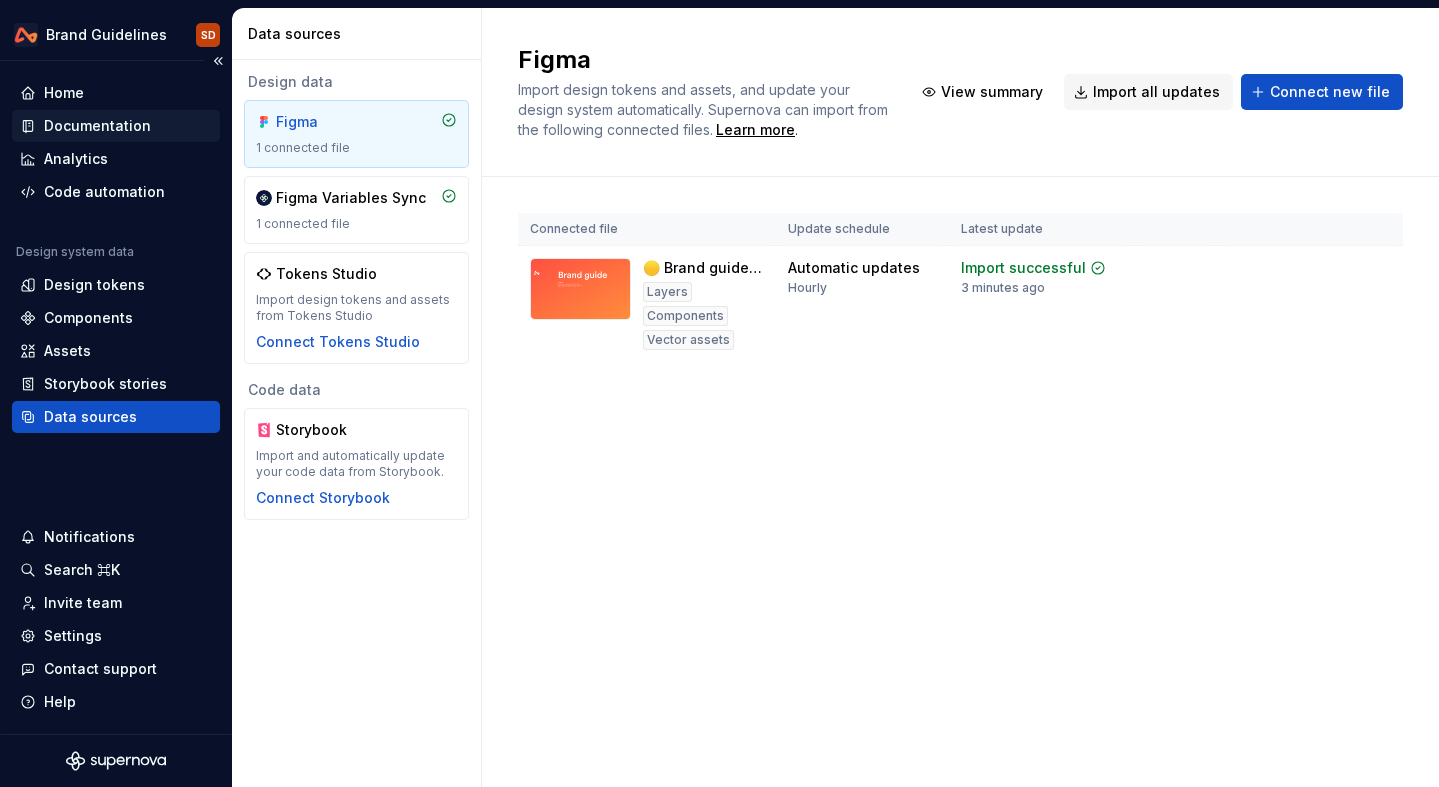 click on "Documentation" at bounding box center (97, 126) 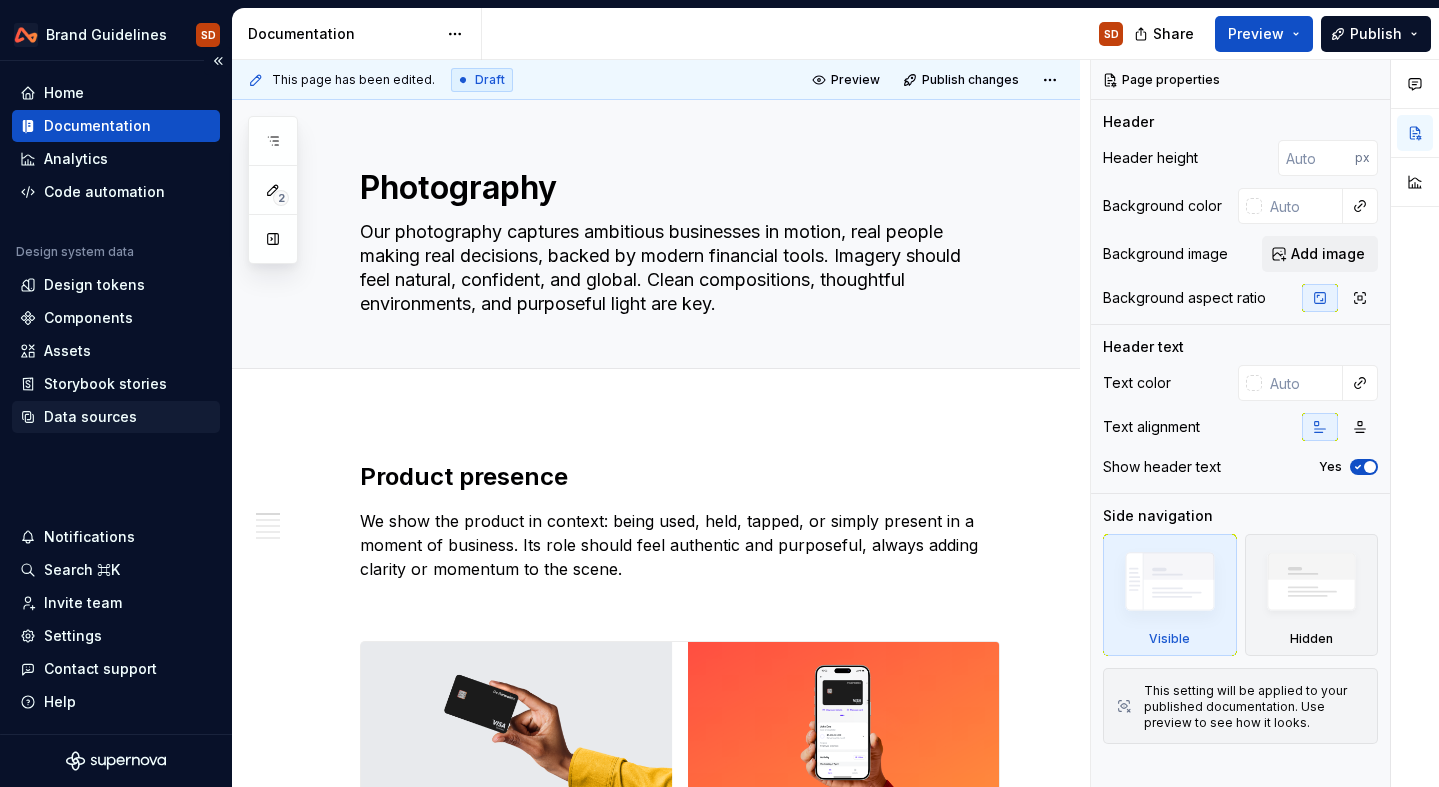 click on "Data sources" at bounding box center (90, 417) 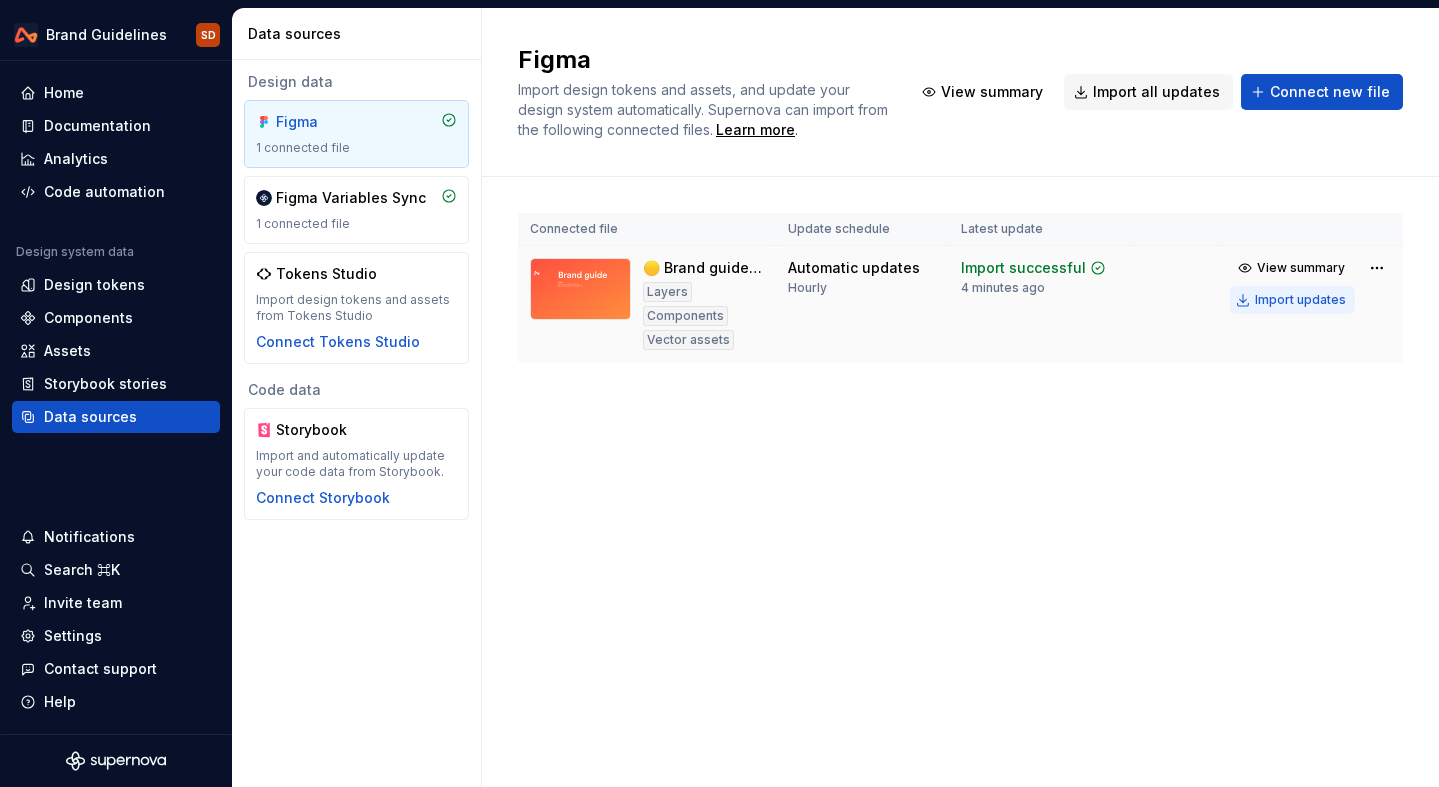 click on "Import updates" at bounding box center (1300, 300) 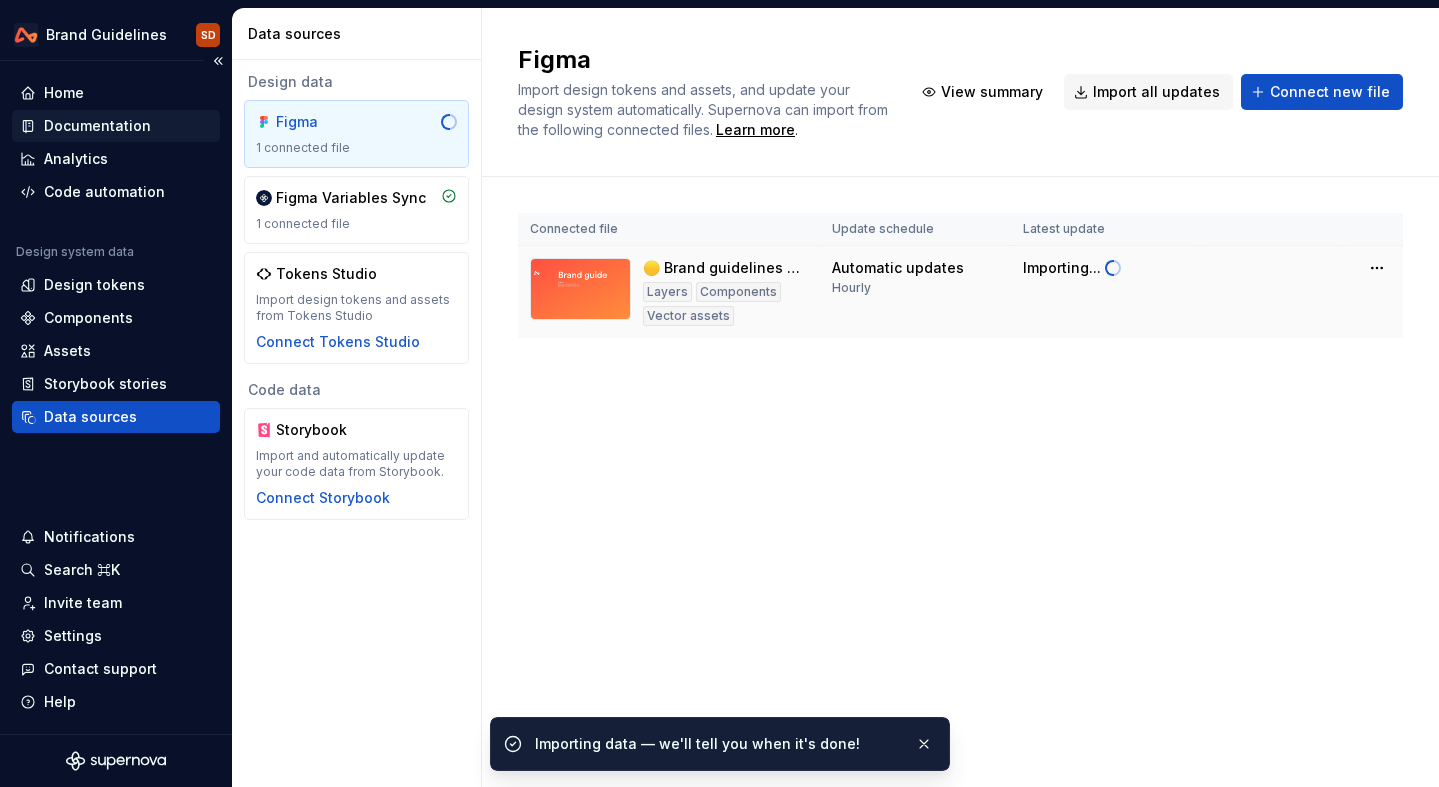 click on "Documentation" at bounding box center (97, 126) 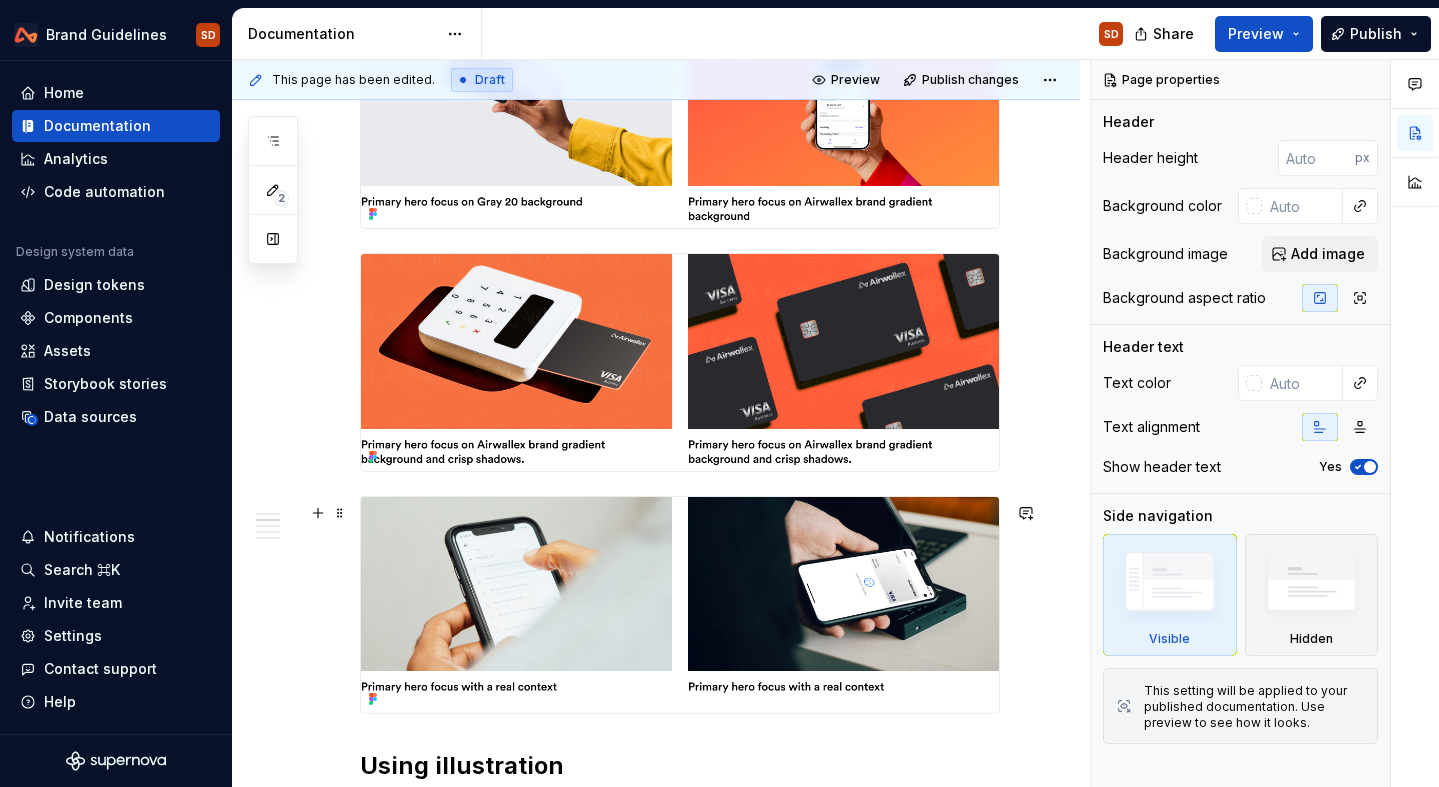 scroll, scrollTop: 327, scrollLeft: 0, axis: vertical 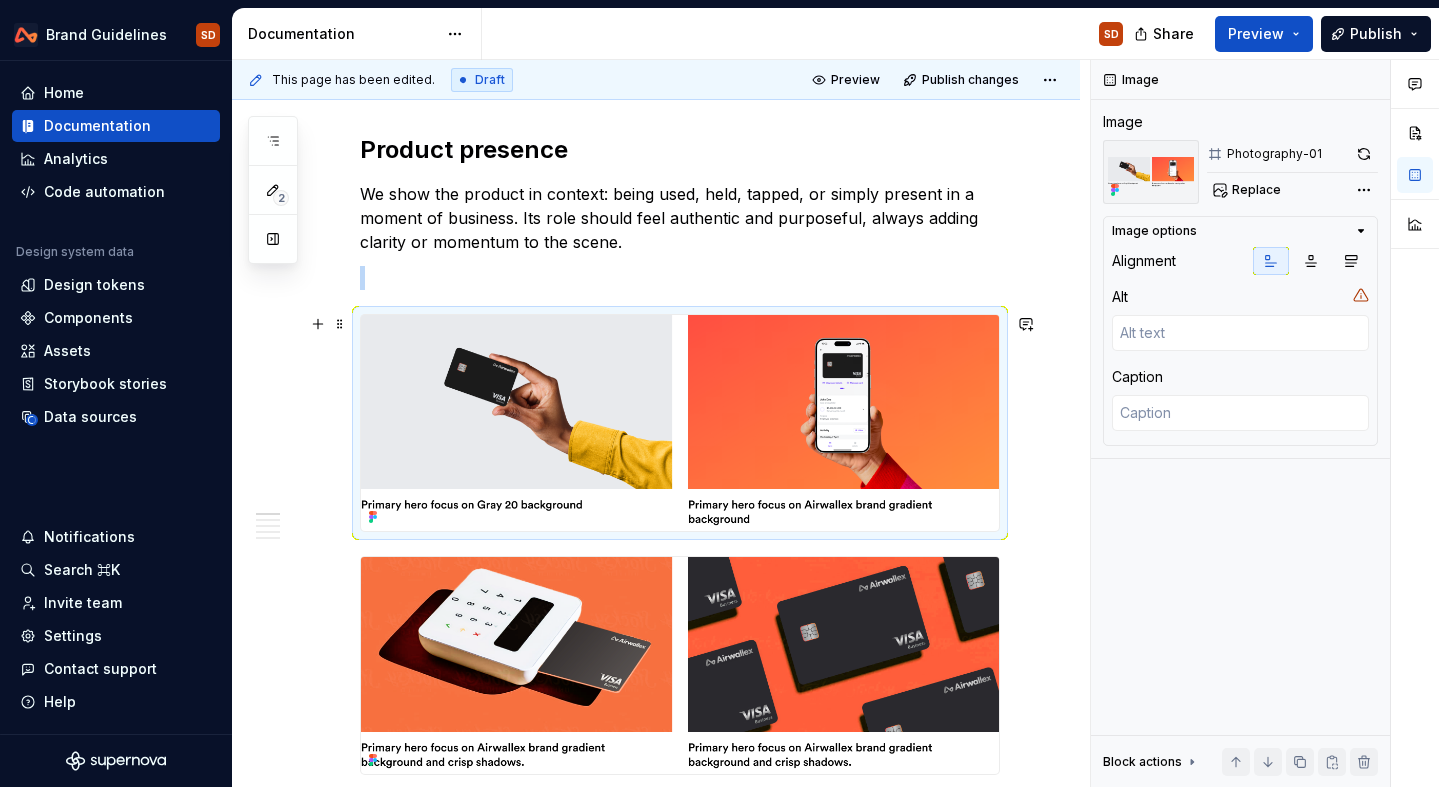 click at bounding box center [680, 423] 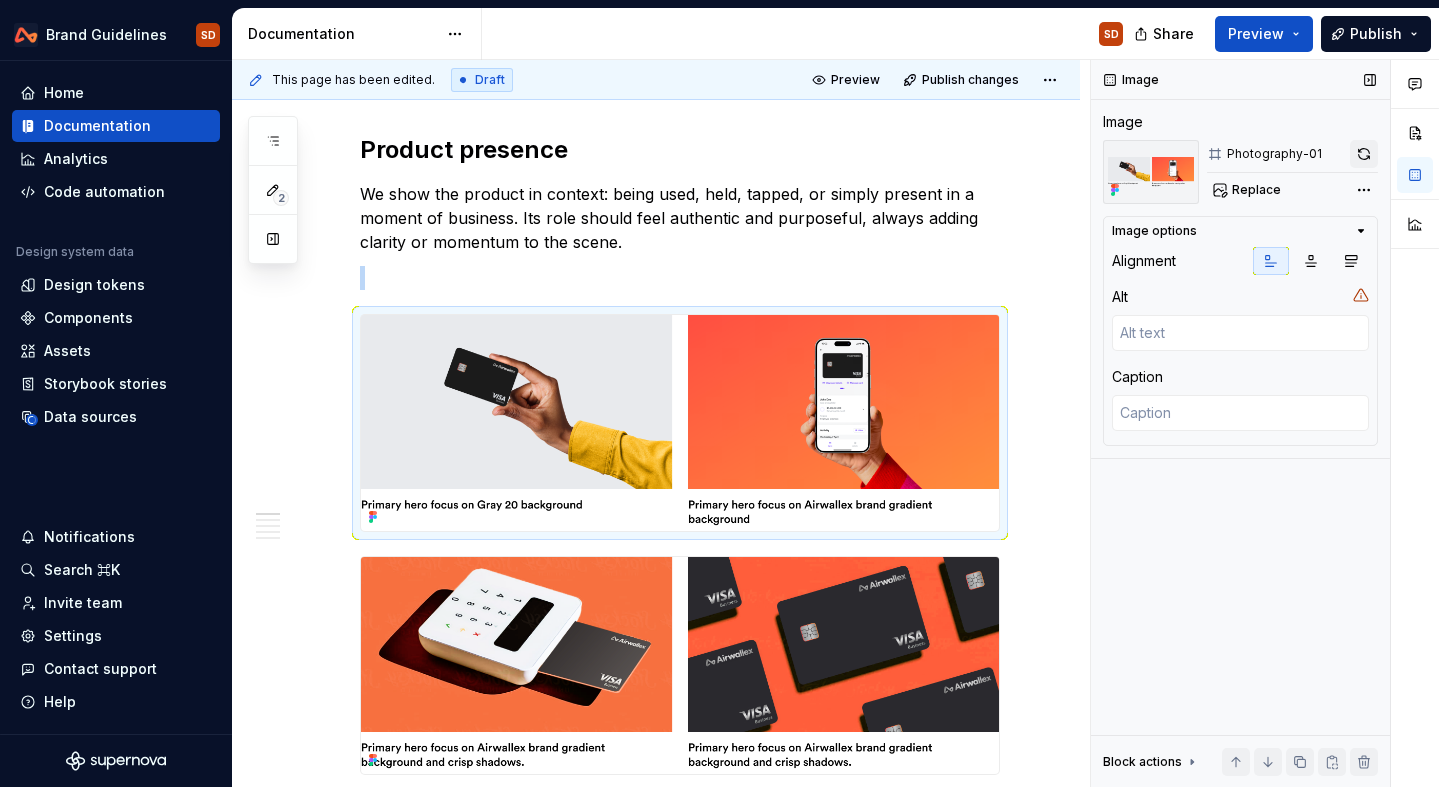 click at bounding box center (1364, 154) 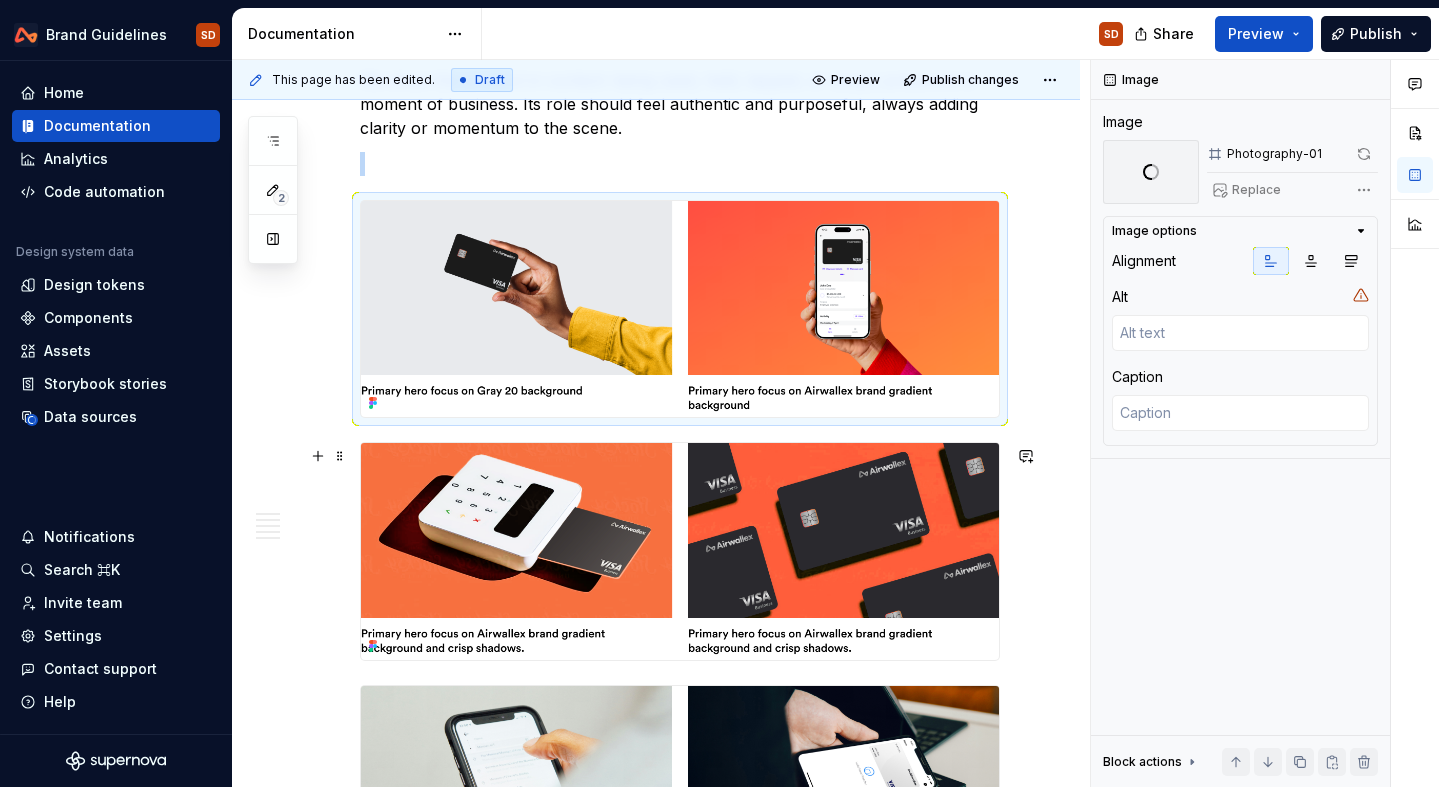 scroll, scrollTop: 443, scrollLeft: 0, axis: vertical 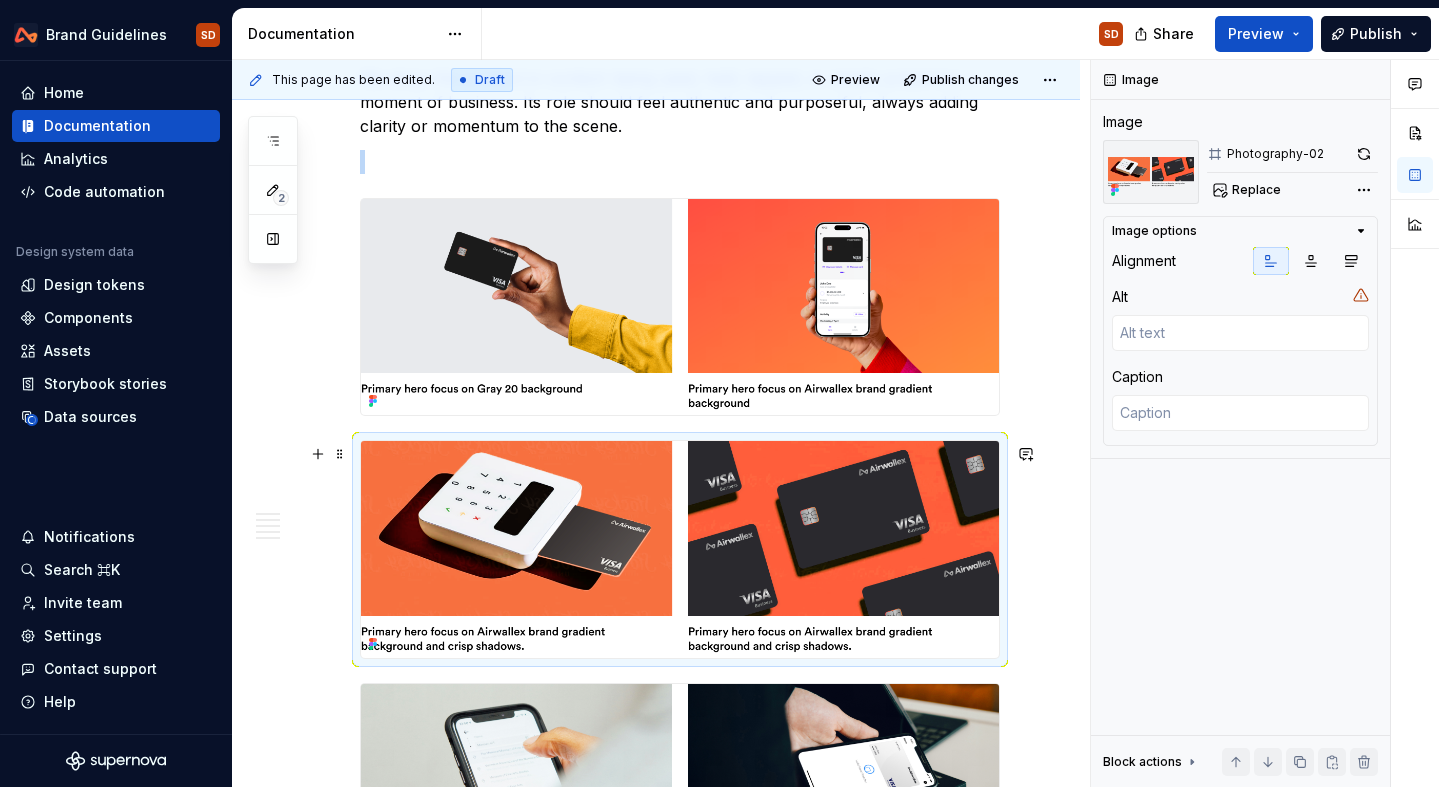 click at bounding box center [680, 549] 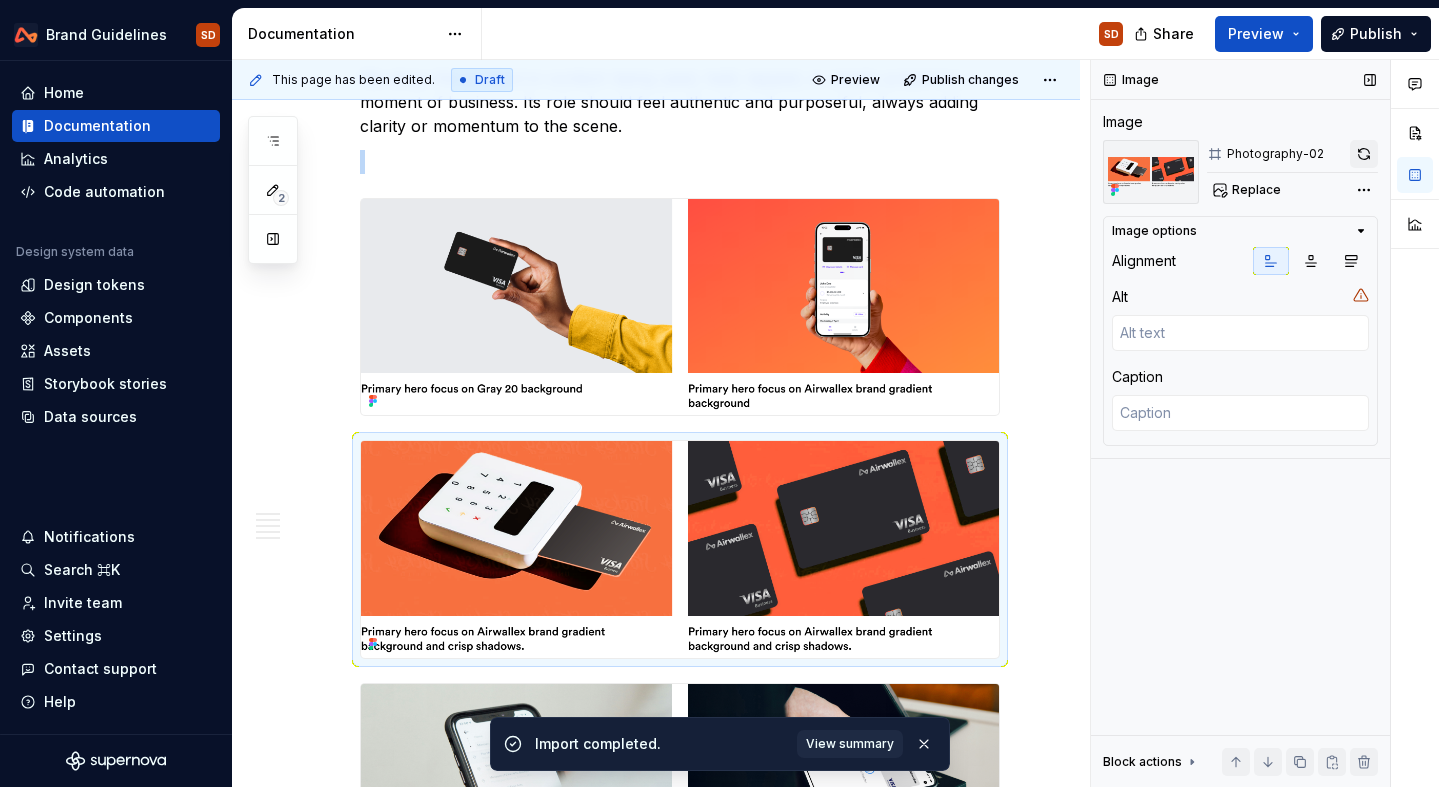 click at bounding box center [1364, 154] 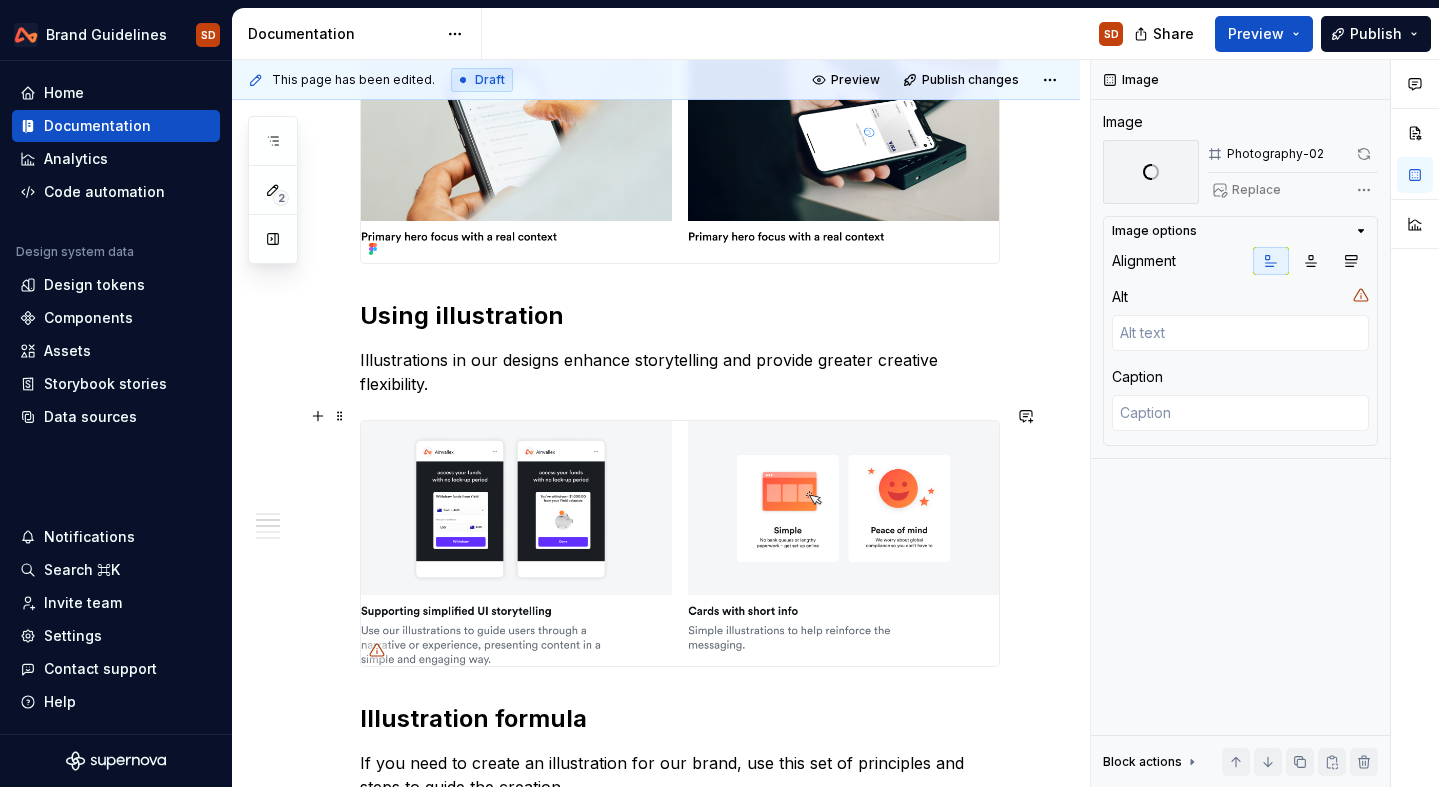 scroll, scrollTop: 1078, scrollLeft: 0, axis: vertical 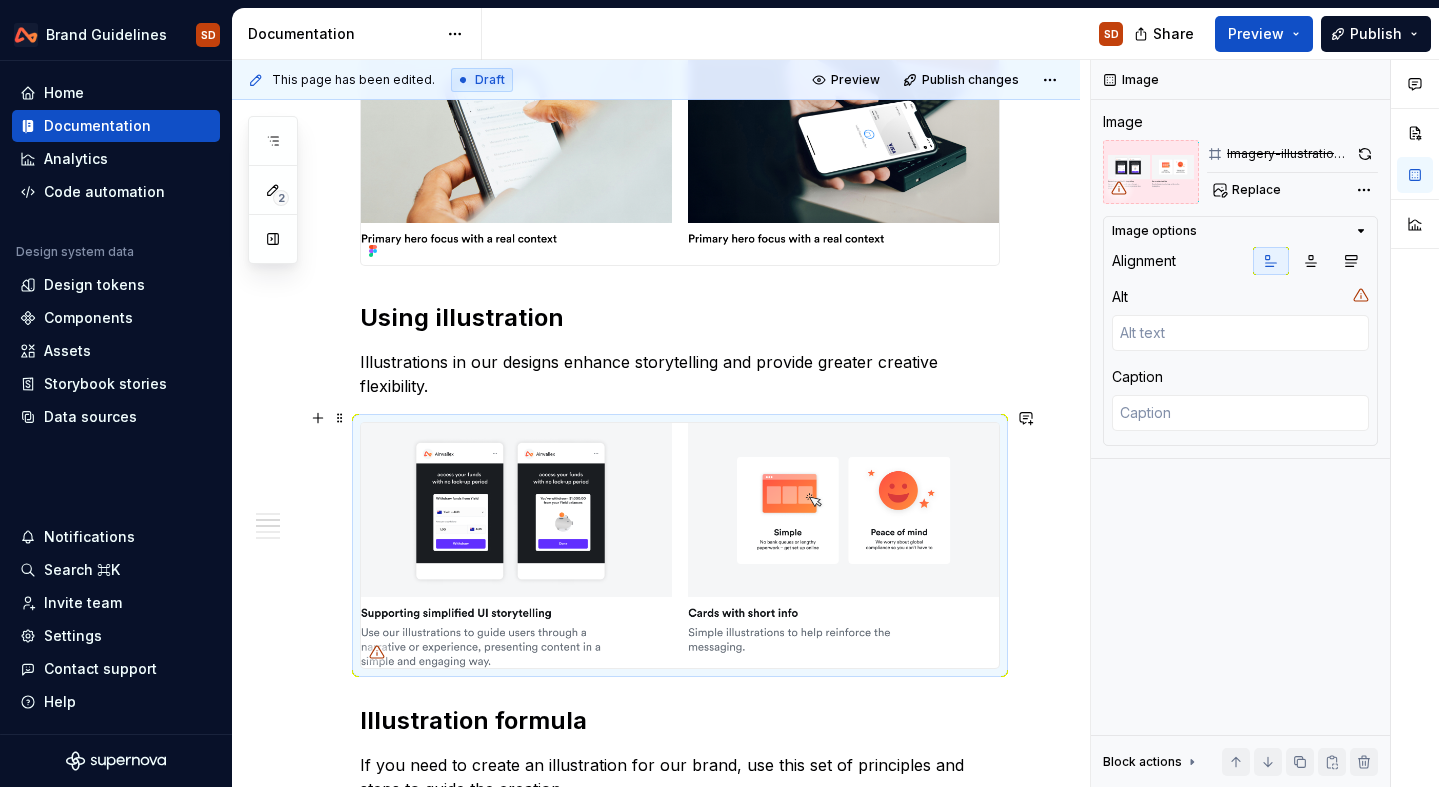 click at bounding box center (680, 545) 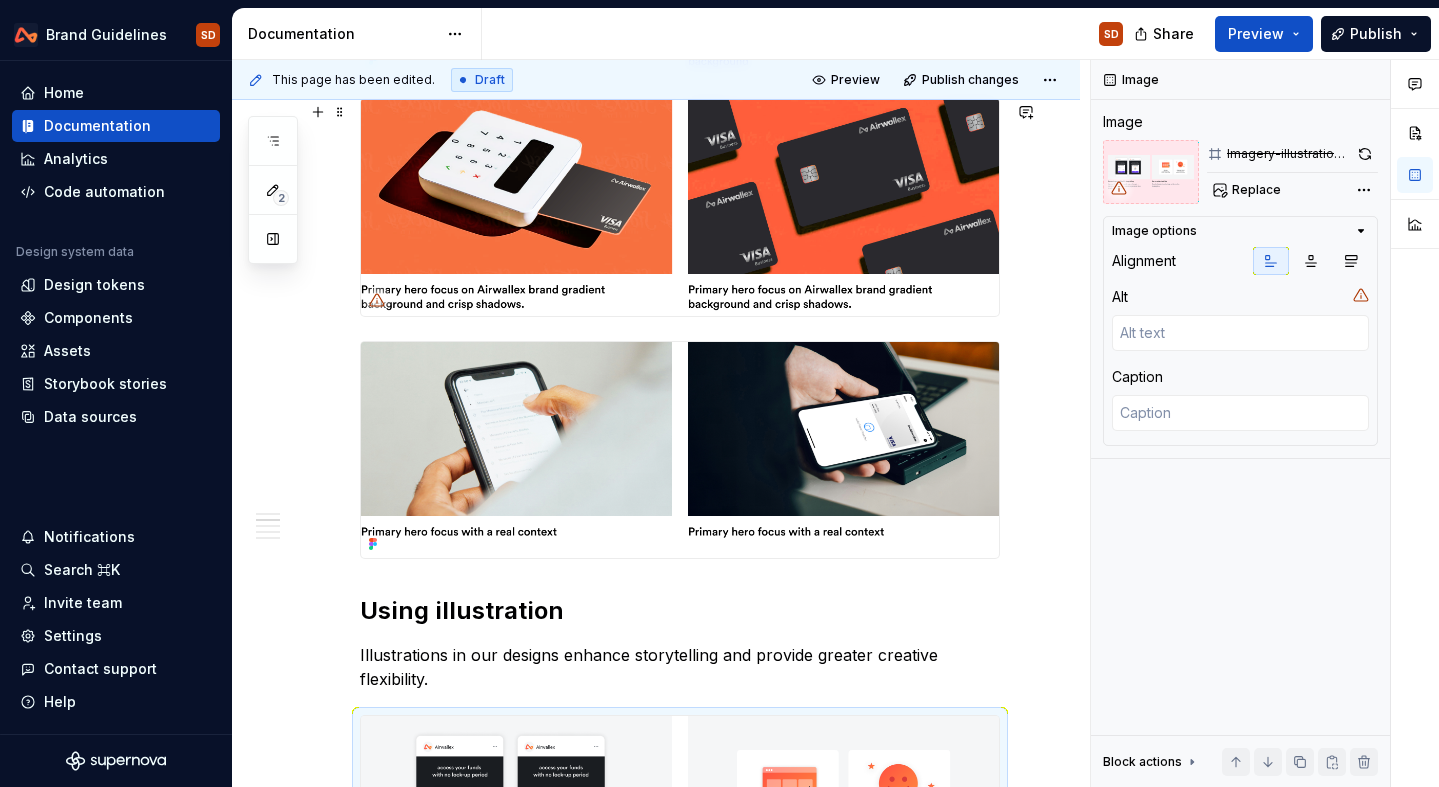 scroll, scrollTop: 728, scrollLeft: 0, axis: vertical 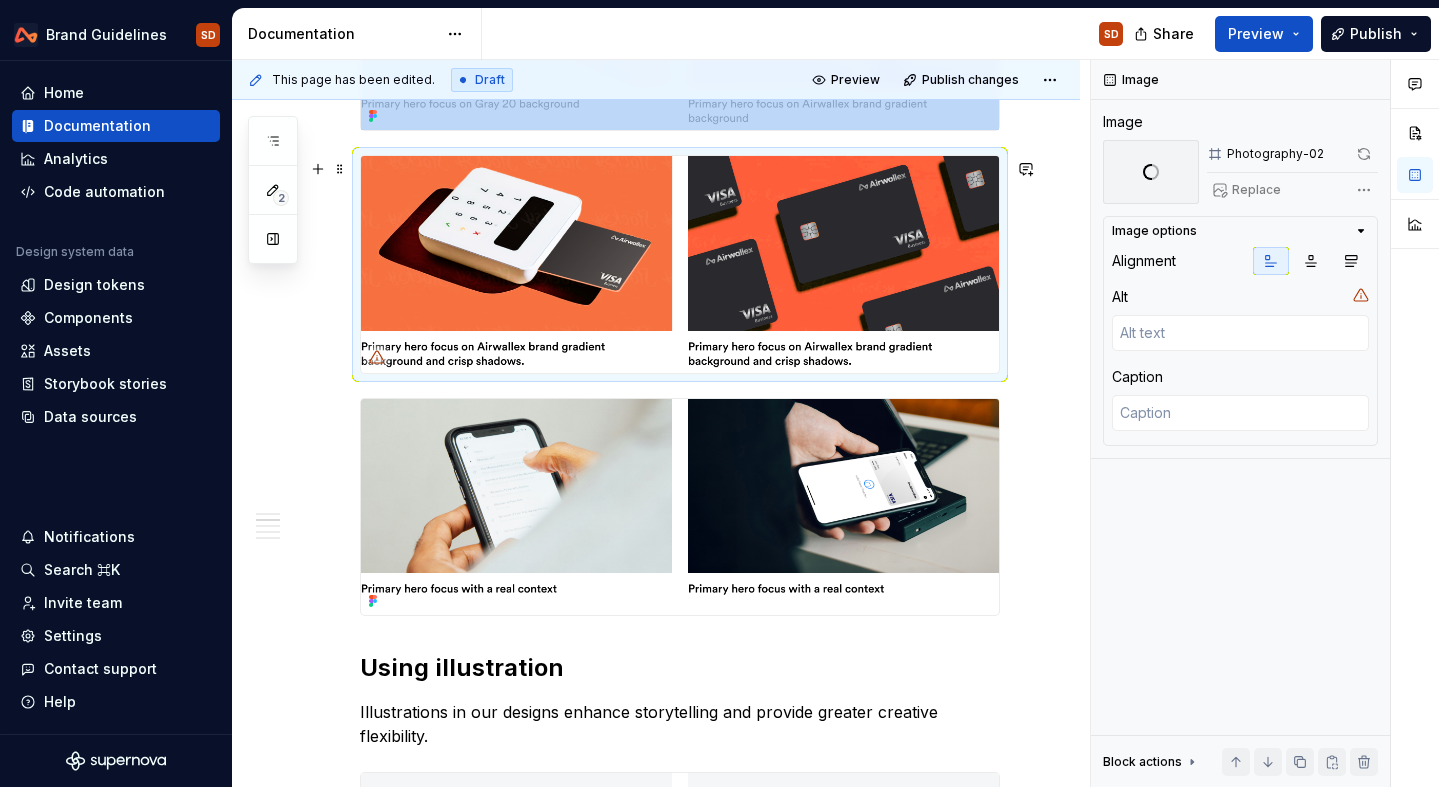 click at bounding box center (680, 264) 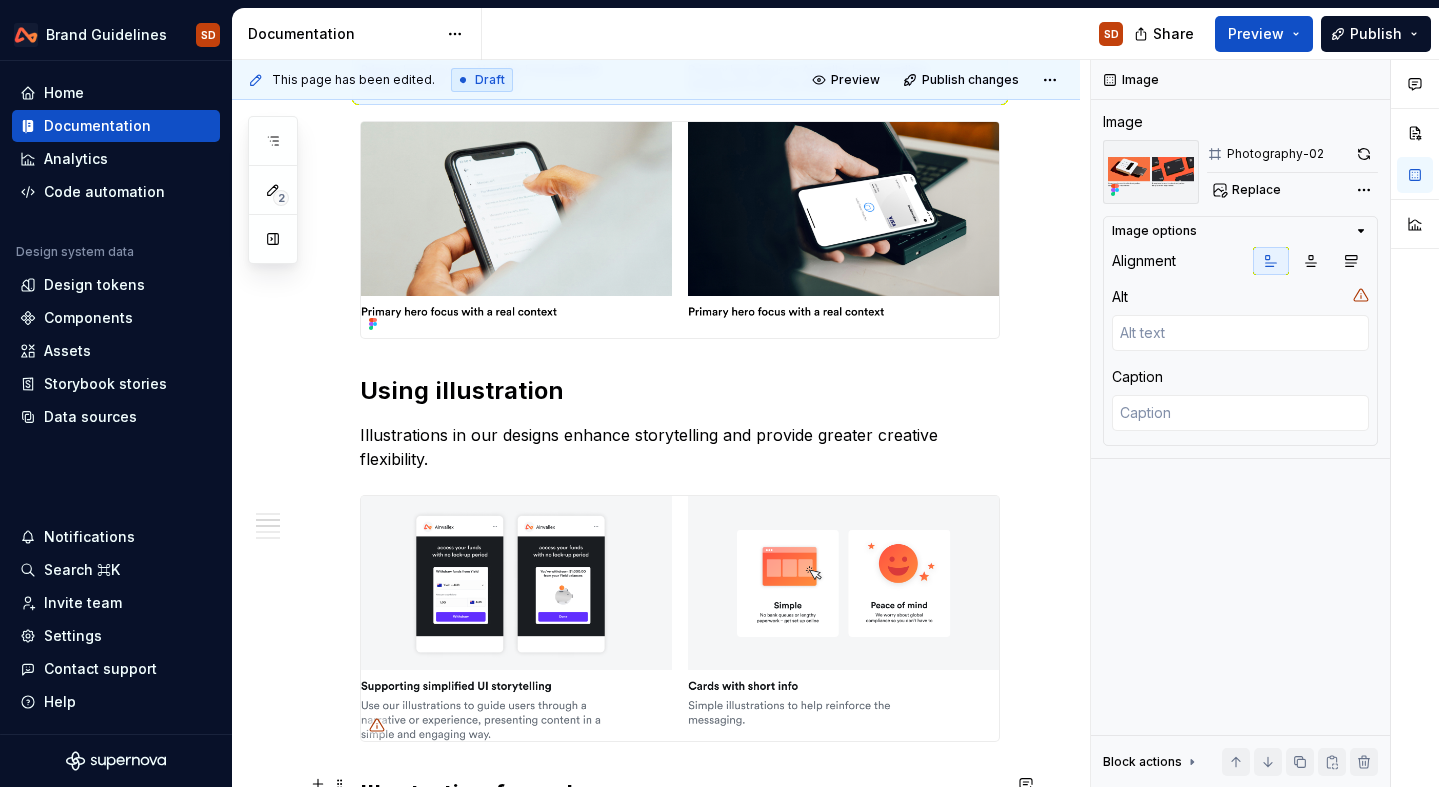 scroll, scrollTop: 1233, scrollLeft: 0, axis: vertical 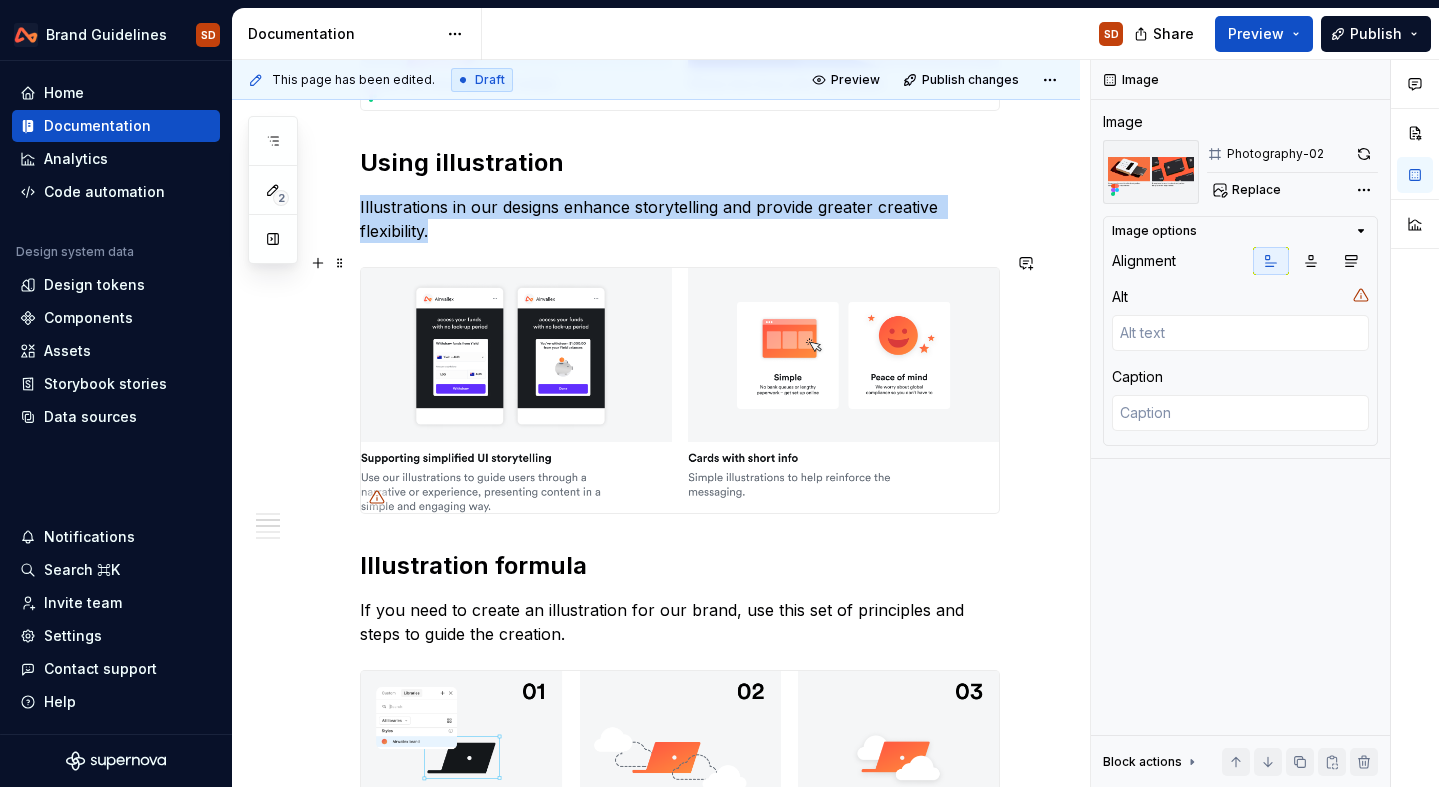 click at bounding box center (680, 390) 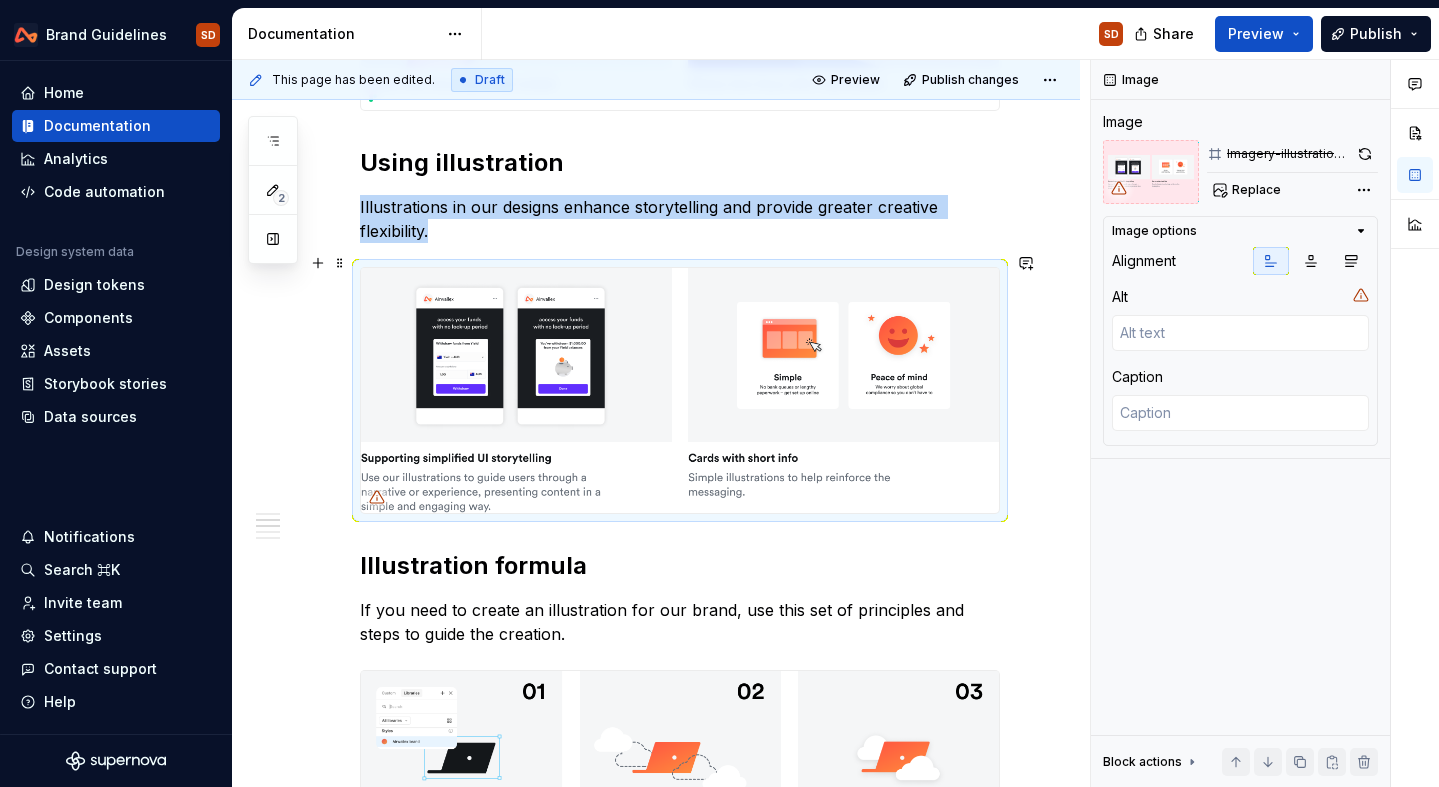 scroll, scrollTop: 1177, scrollLeft: 0, axis: vertical 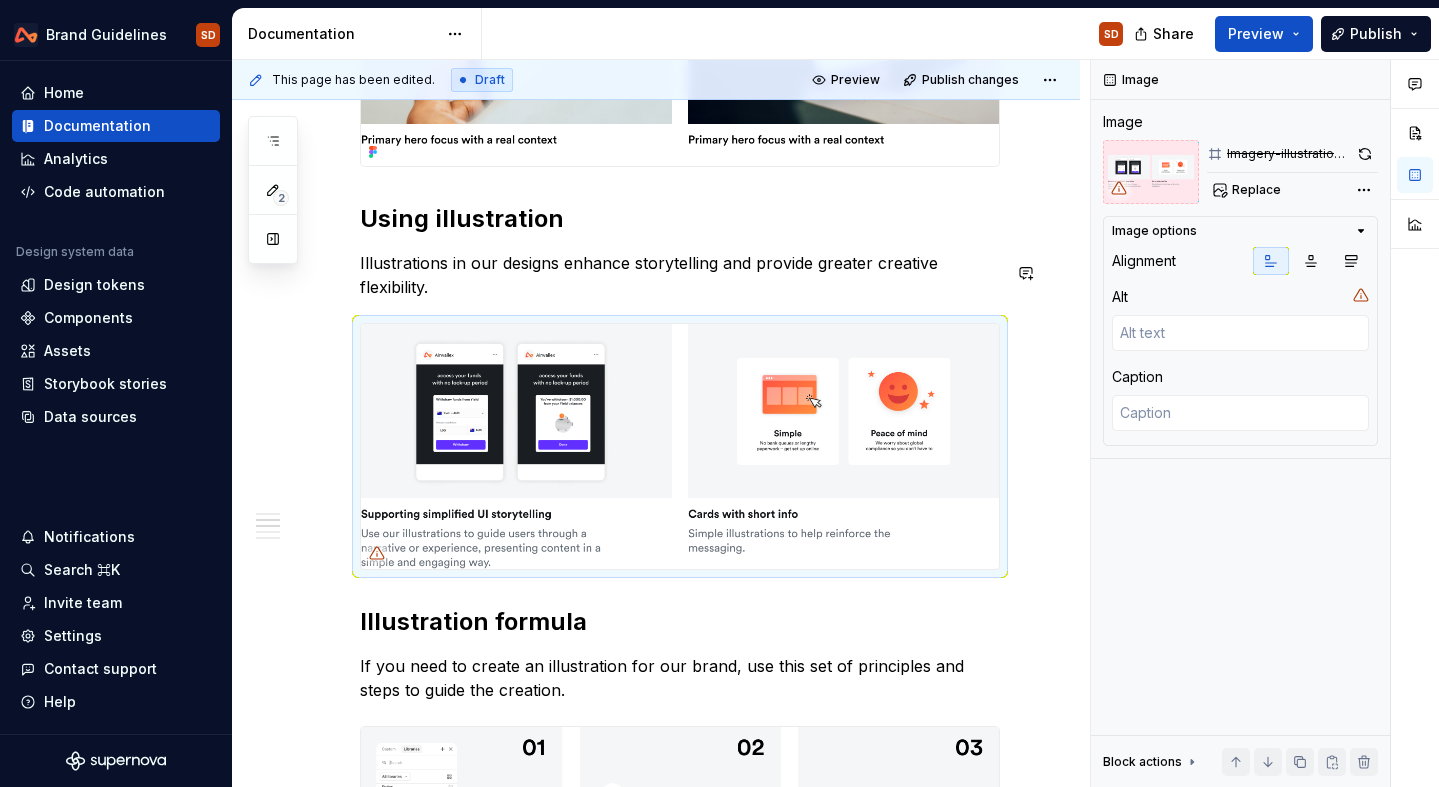 click on "Using illustration" at bounding box center [680, 219] 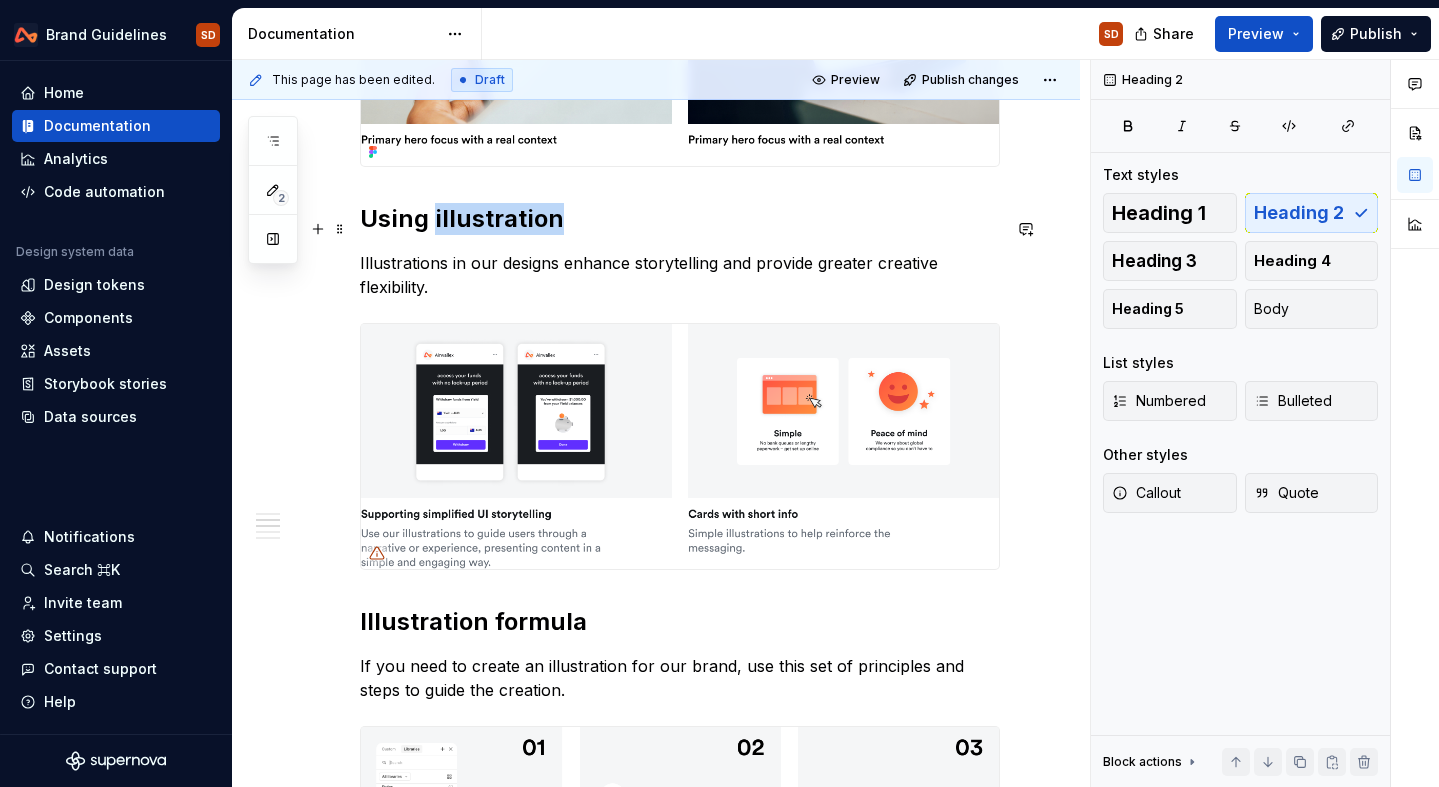 click on "Using illustration" at bounding box center [680, 219] 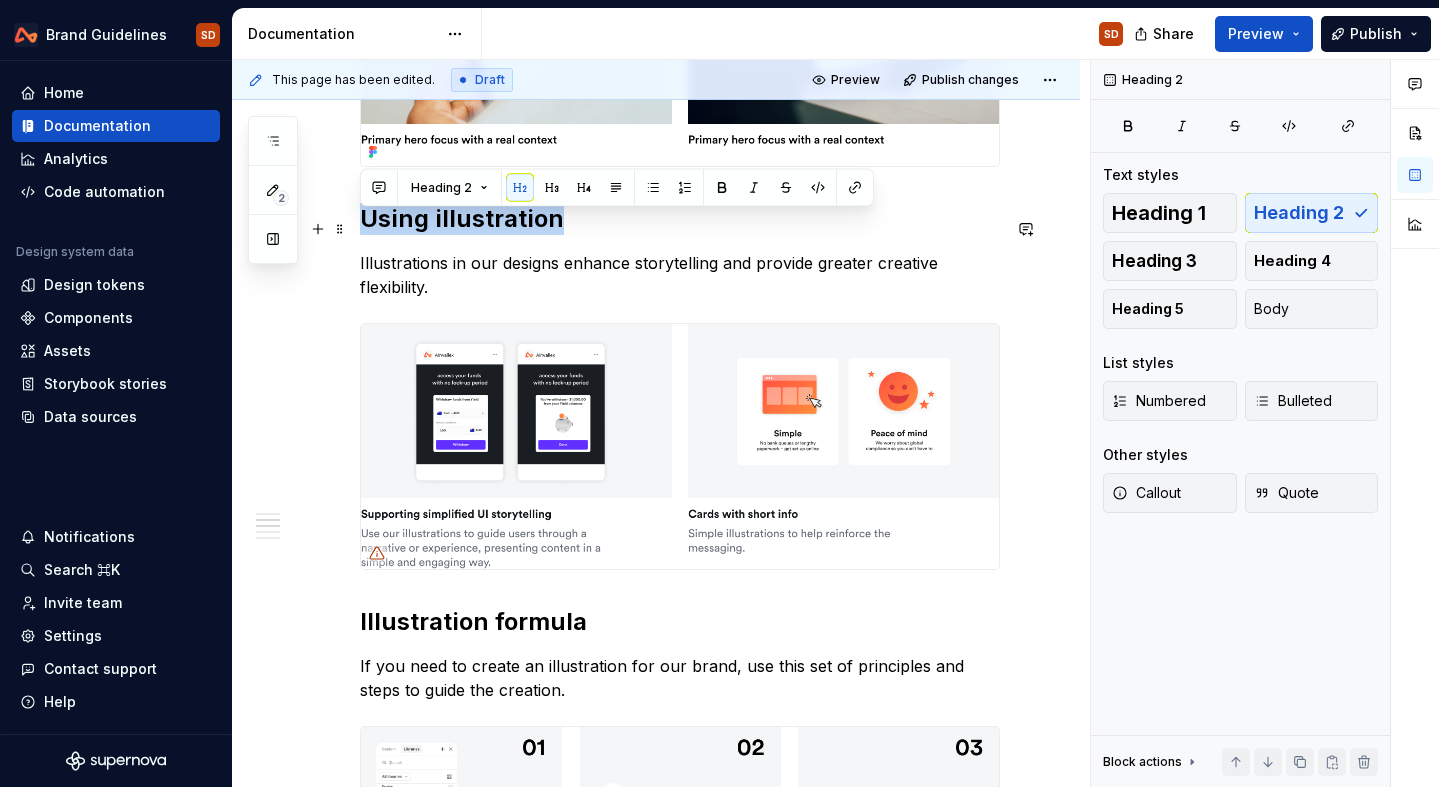 click on "Using illustration" at bounding box center (680, 219) 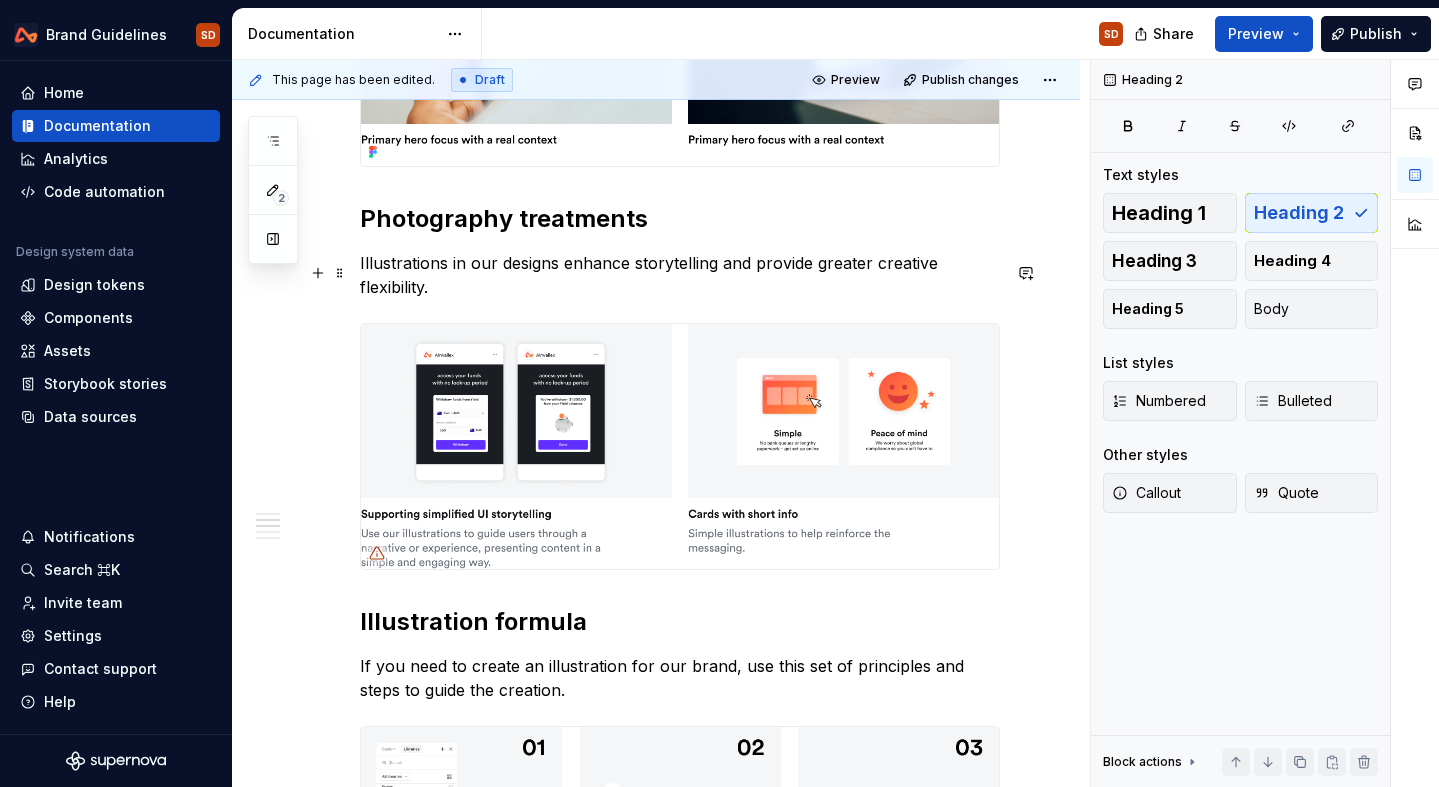 click on "Illustrations in our designs enhance storytelling and provide greater creative flexibility." at bounding box center [680, 275] 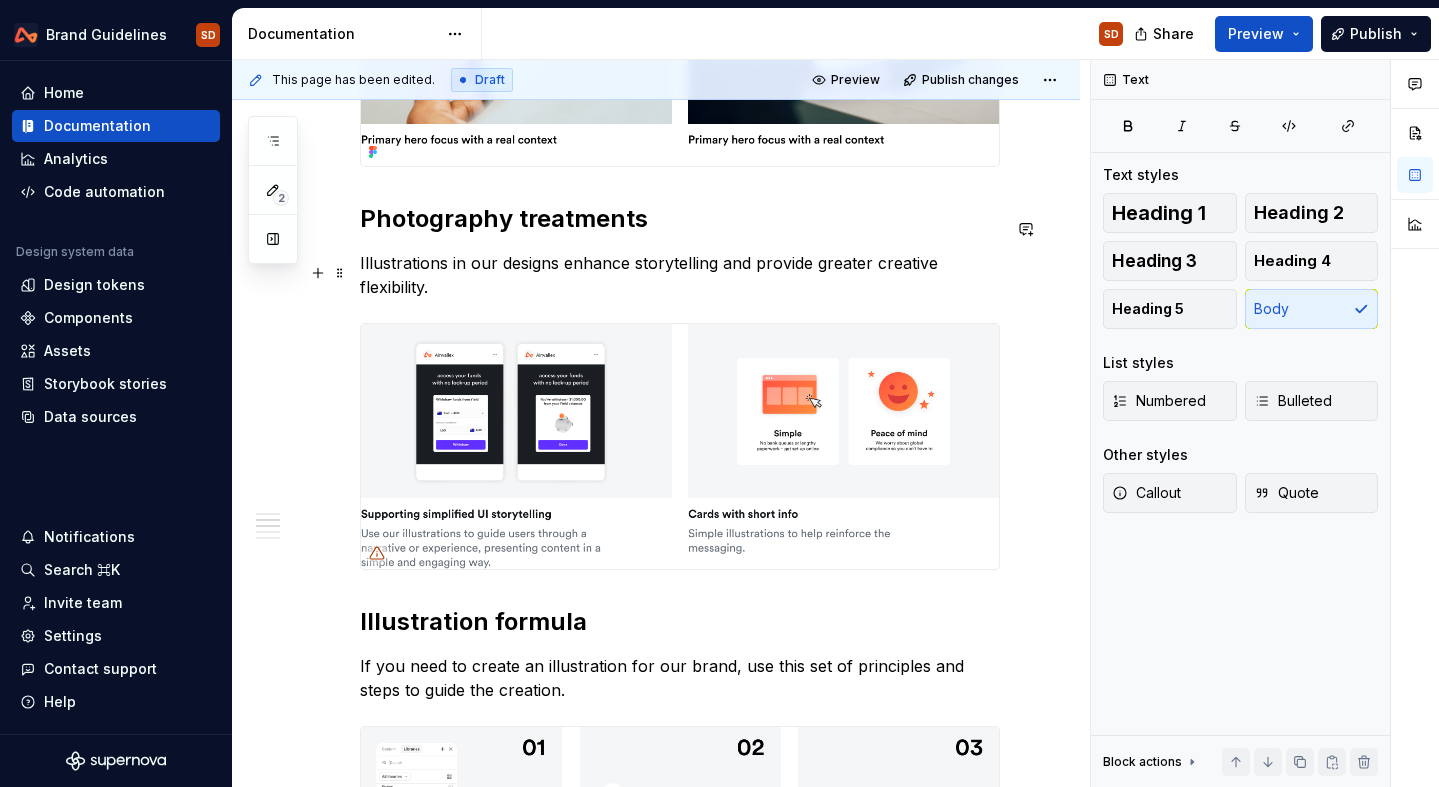 click on "Illustrations in our designs enhance storytelling and provide greater creative flexibility." at bounding box center [680, 275] 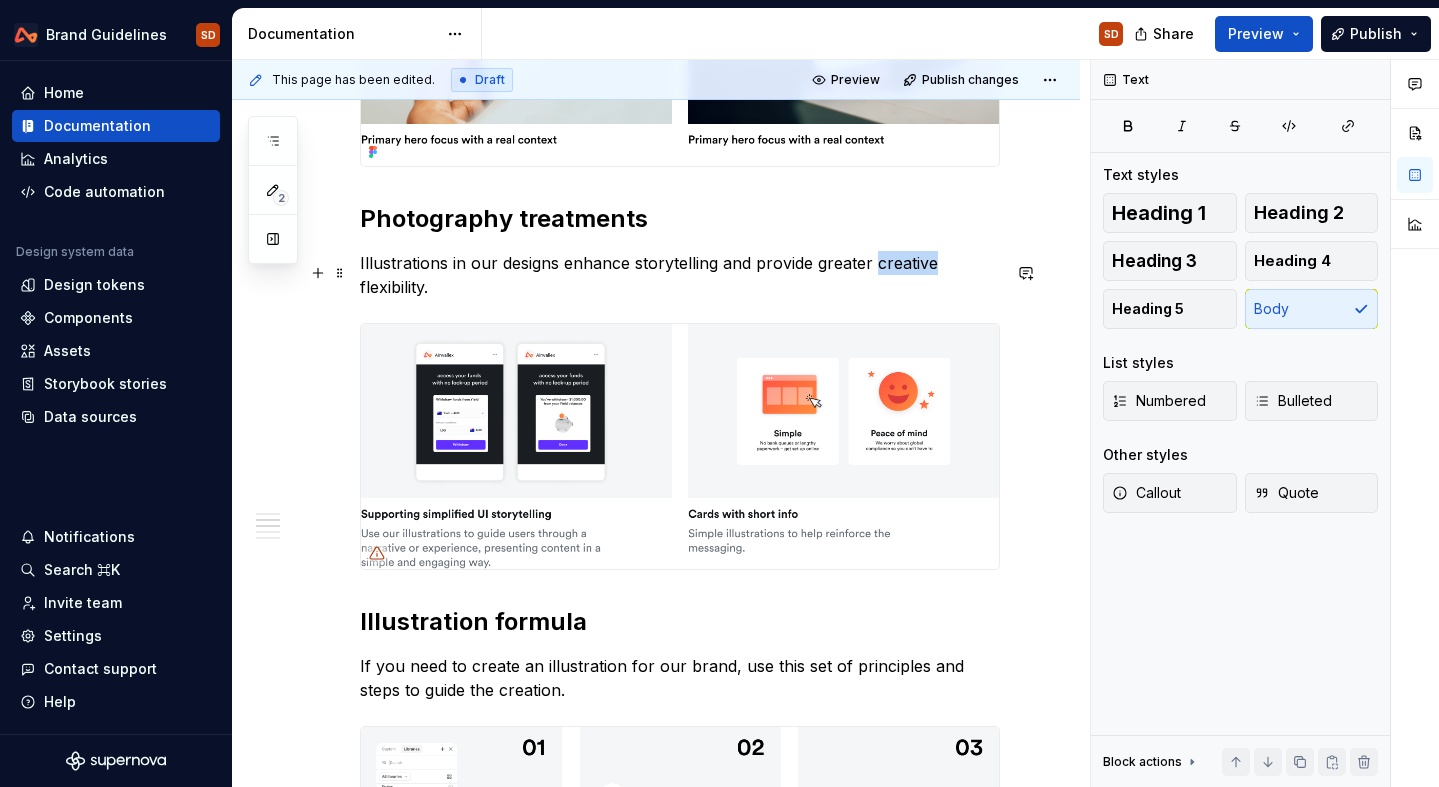 click on "Illustrations in our designs enhance storytelling and provide greater creative flexibility." at bounding box center [680, 275] 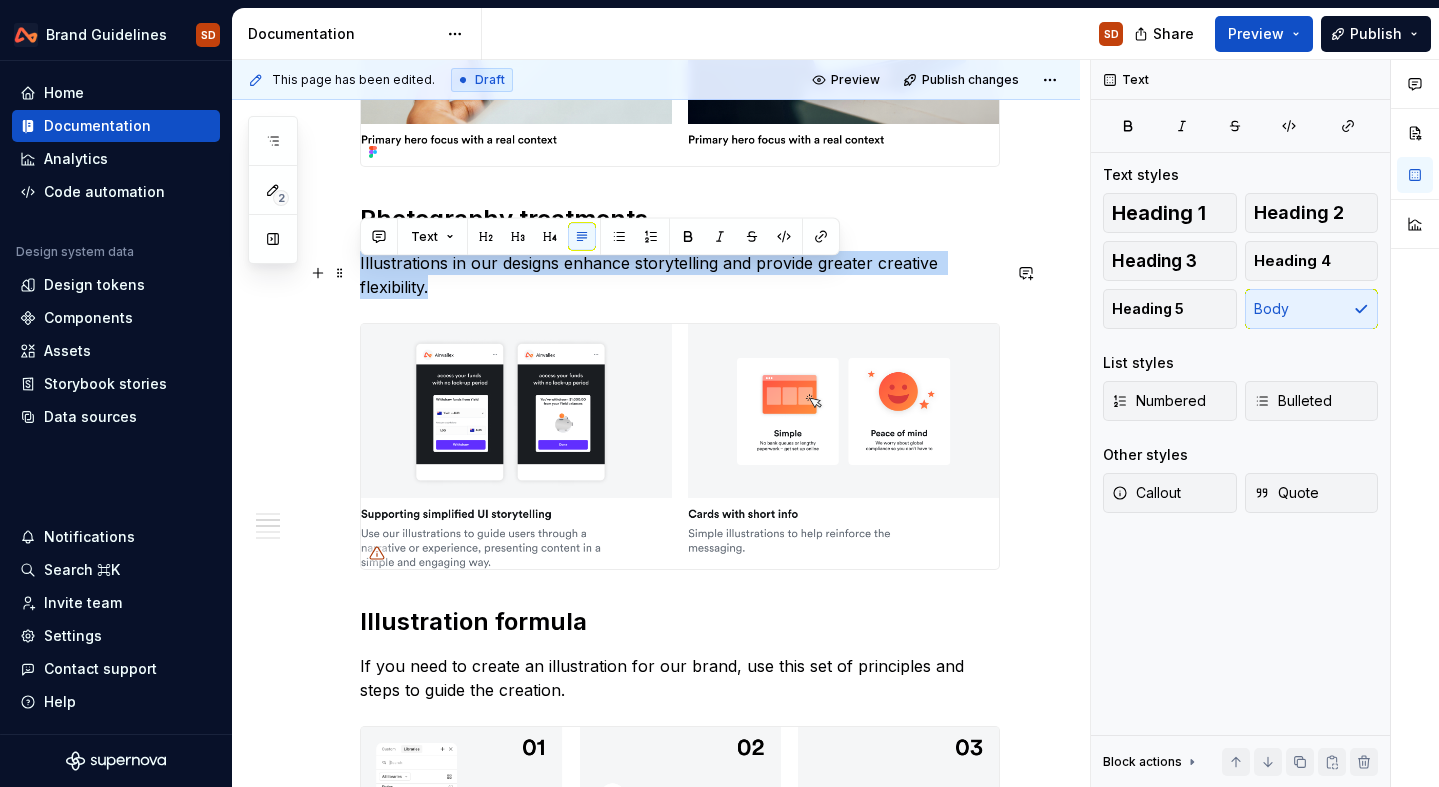 click on "Illustrations in our designs enhance storytelling and provide greater creative flexibility." at bounding box center [680, 275] 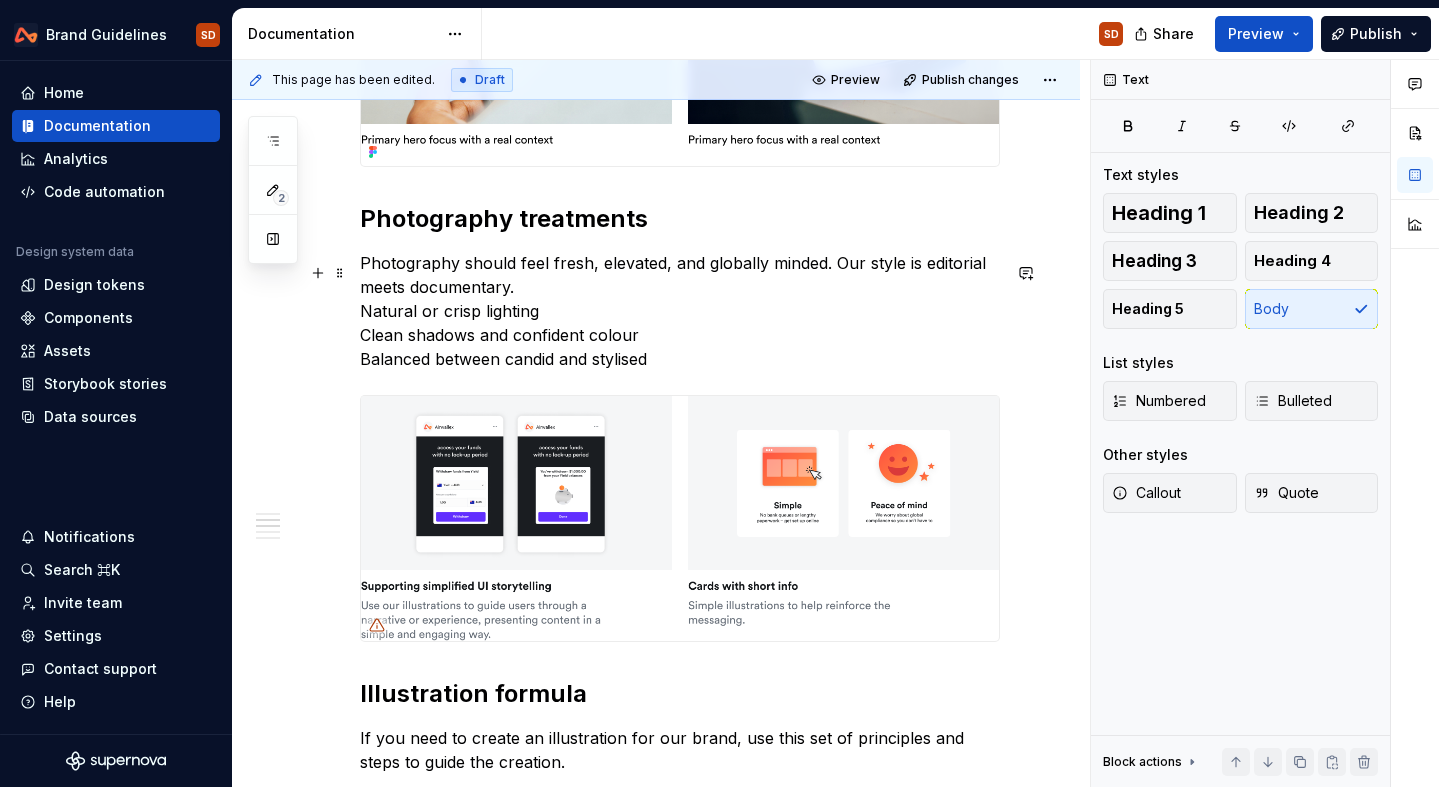 click on "Photography should feel fresh, elevated, and globally minded. Our style is editorial meets documentary. Natural or crisp lighting Clean shadows and confident colour Balanced between candid and stylised" at bounding box center [680, 311] 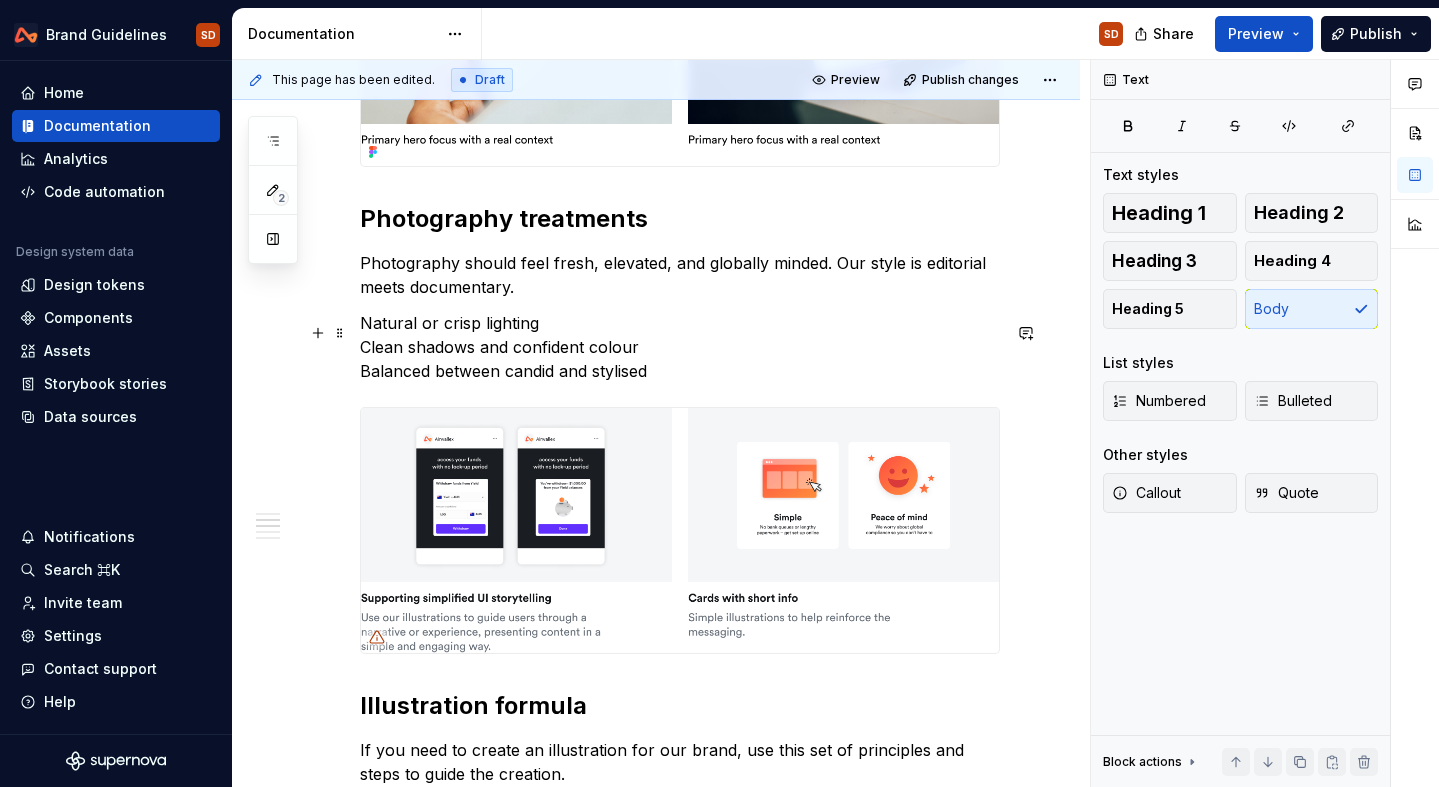 click on "Product presence  We show the product in context: being used, held, tapped, or simply present in a moment of business. Its role should feel authentic and purposeful, always adding clarity or momentum to the scene. Photography treatments Photography should feel fresh, elevated, and globally minded. Our style is editorial meets documentary. Natural or crisp lighting Clean shadows and confident colour Balanced between candid and stylised Illustration formula If you need to create an illustration for our brand, use this set of principles and steps to guide the creation. Textures as image We use textures derived from our logo, either as gradient-based shapes or cropped in marks. Photography and people" at bounding box center (656, 896) 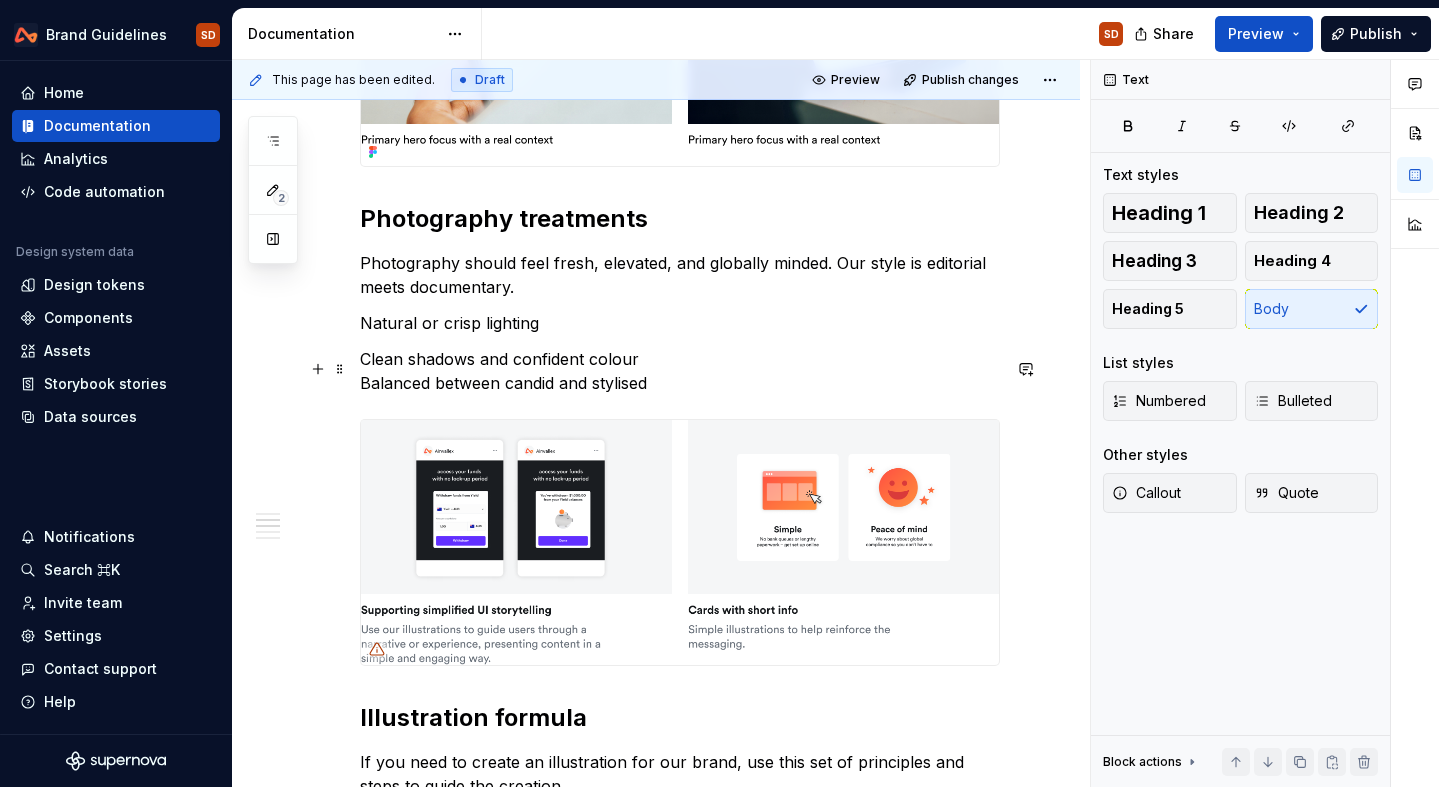 click on "Clean shadows and confident colour Balanced between candid and stylised" at bounding box center [680, 371] 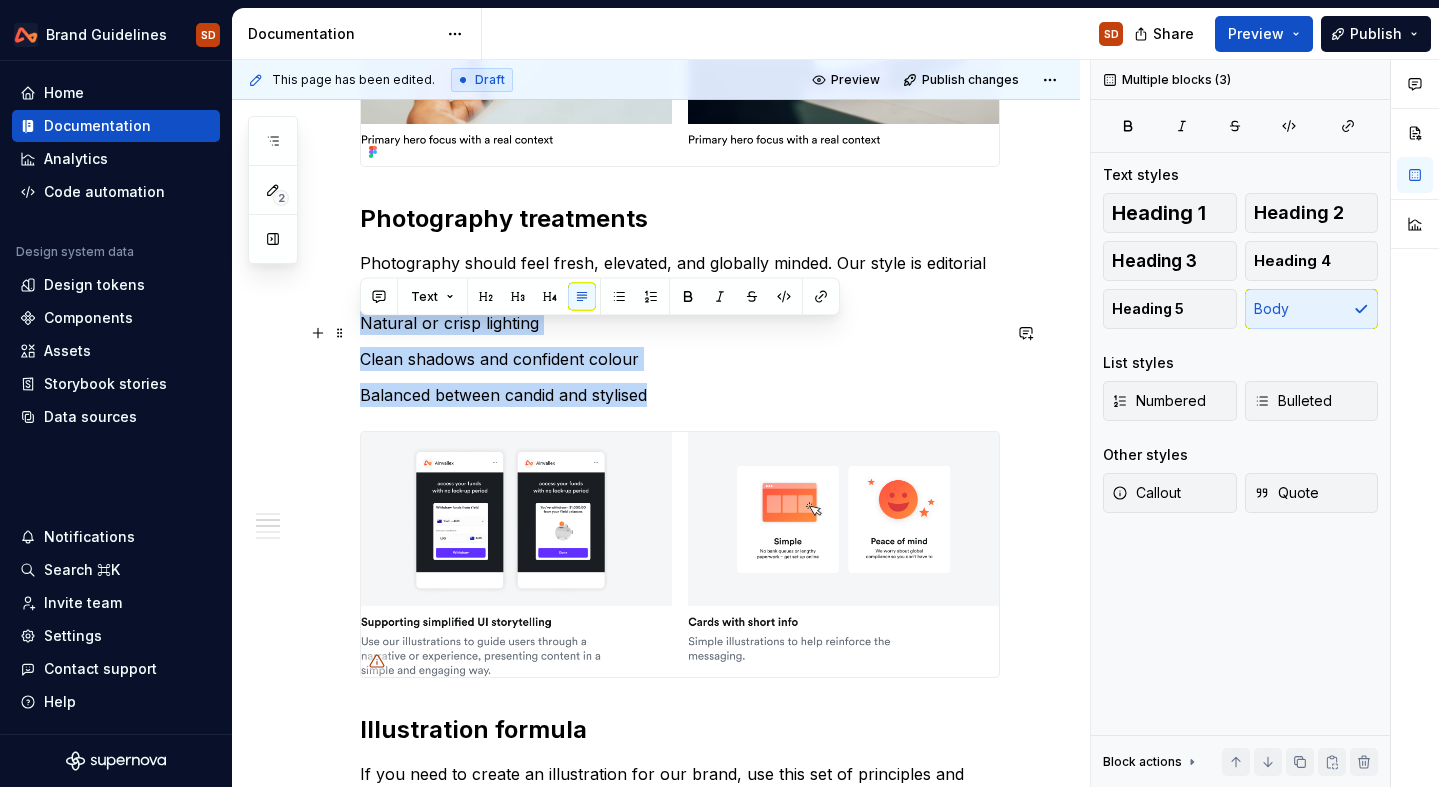 drag, startPoint x: 660, startPoint y: 400, endPoint x: 351, endPoint y: 332, distance: 316.39374 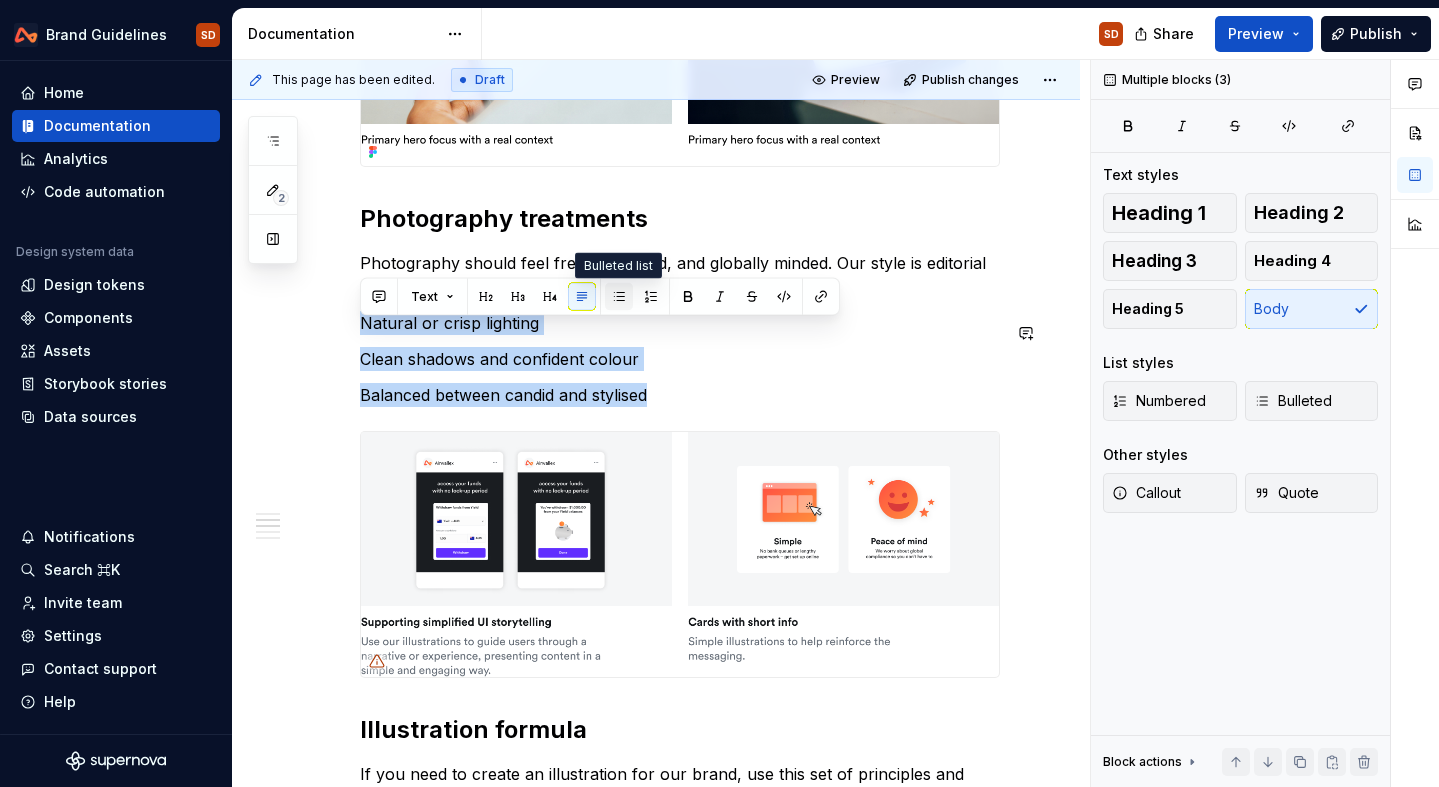 click at bounding box center (619, 297) 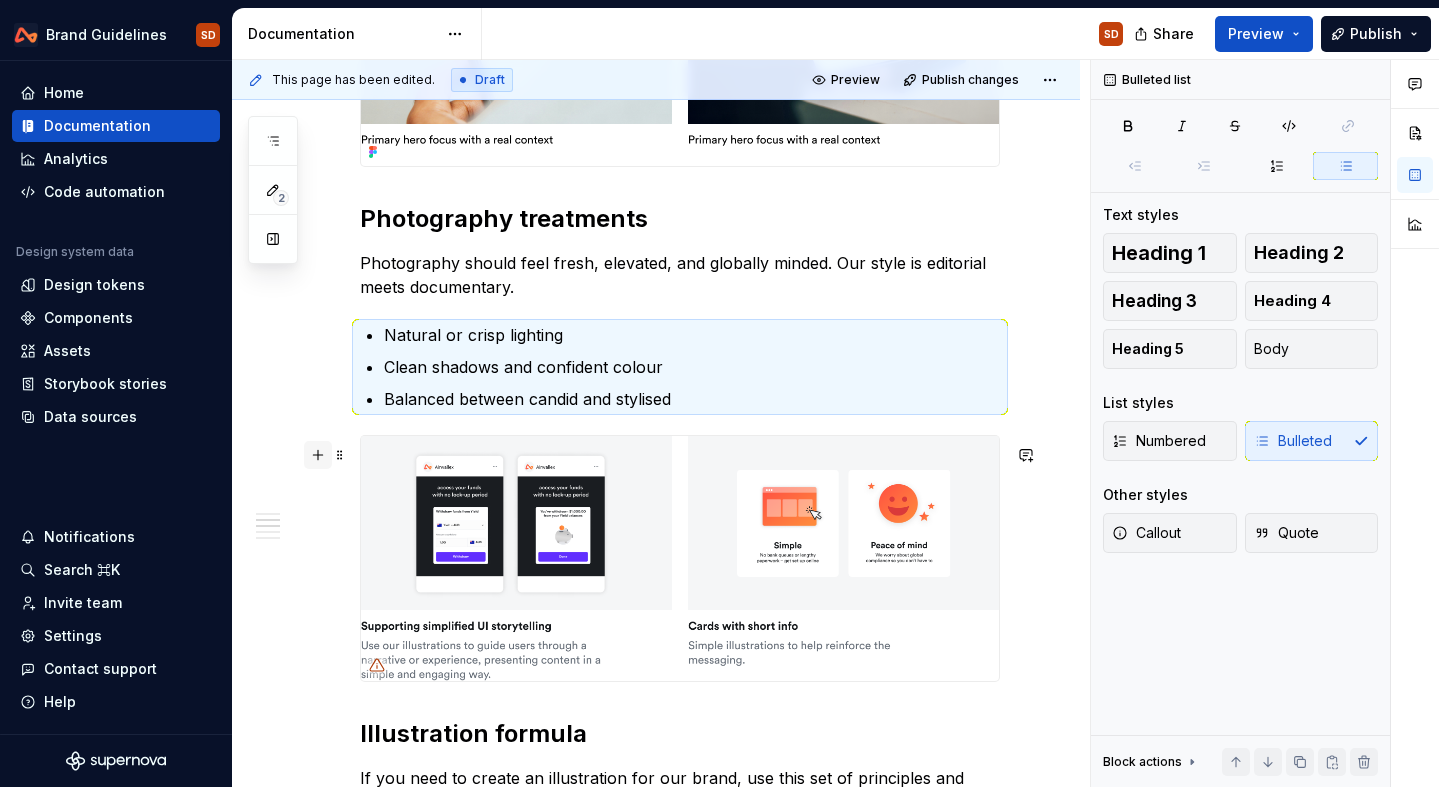 click at bounding box center (318, 455) 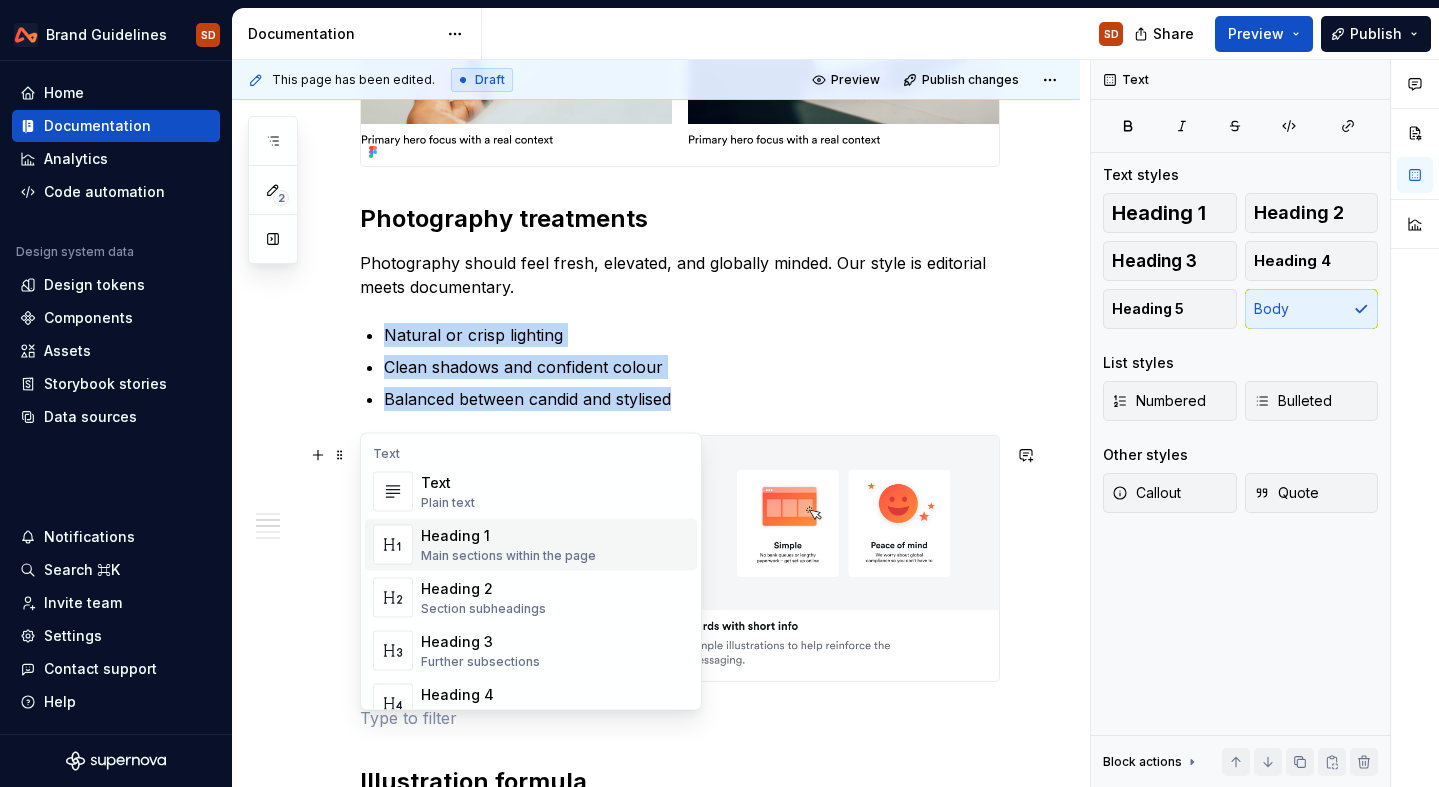 click at bounding box center [680, 558] 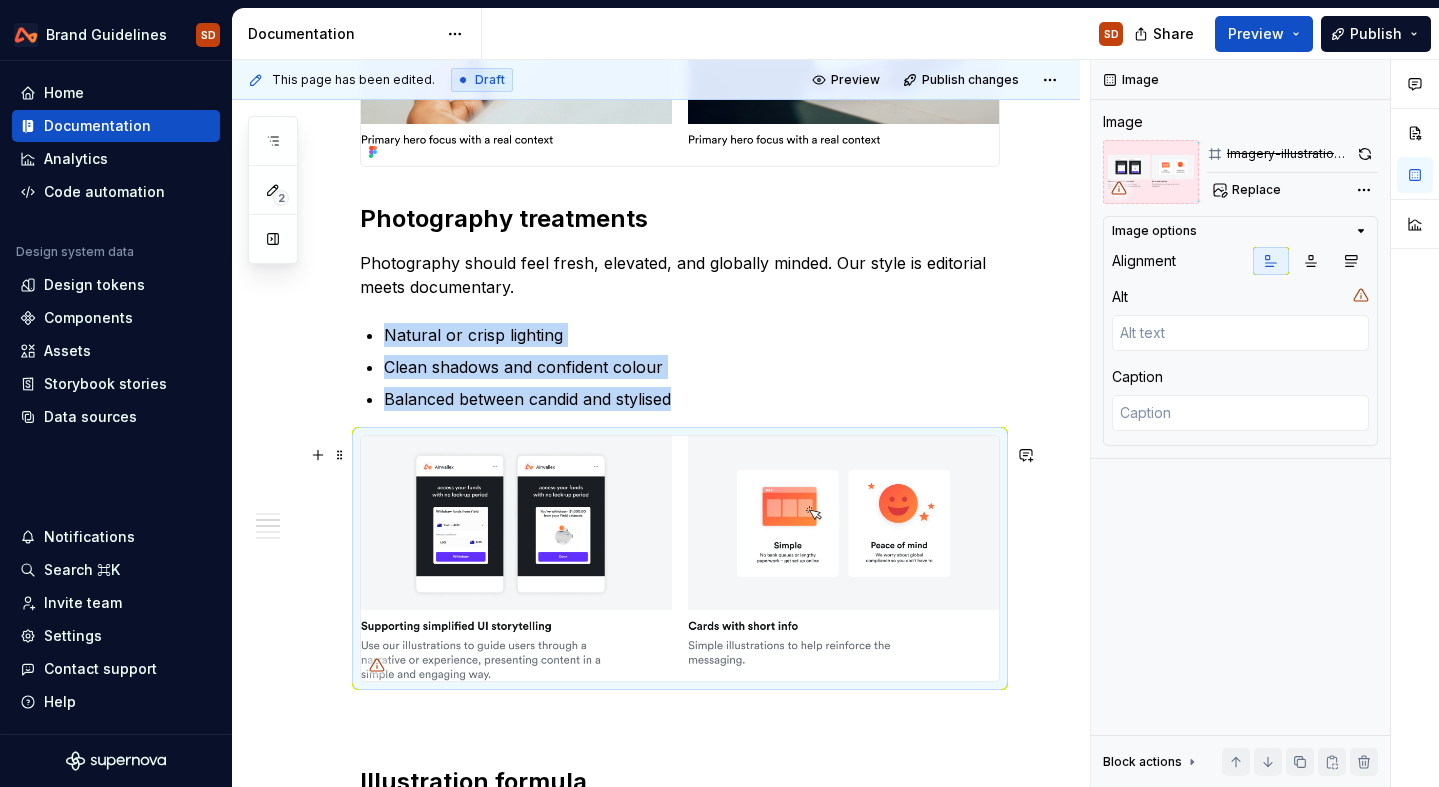 click at bounding box center (680, 558) 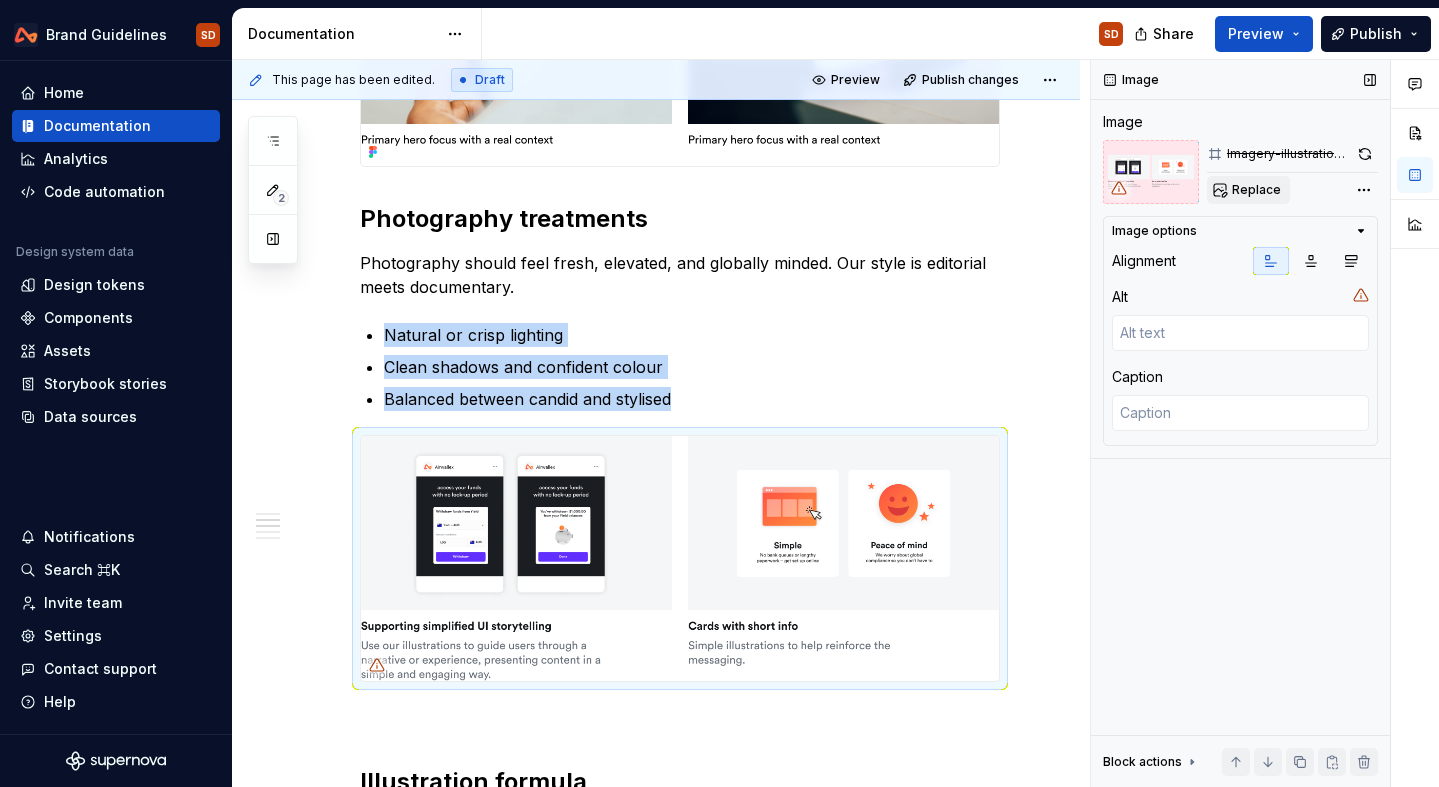 click on "Replace" at bounding box center (1256, 190) 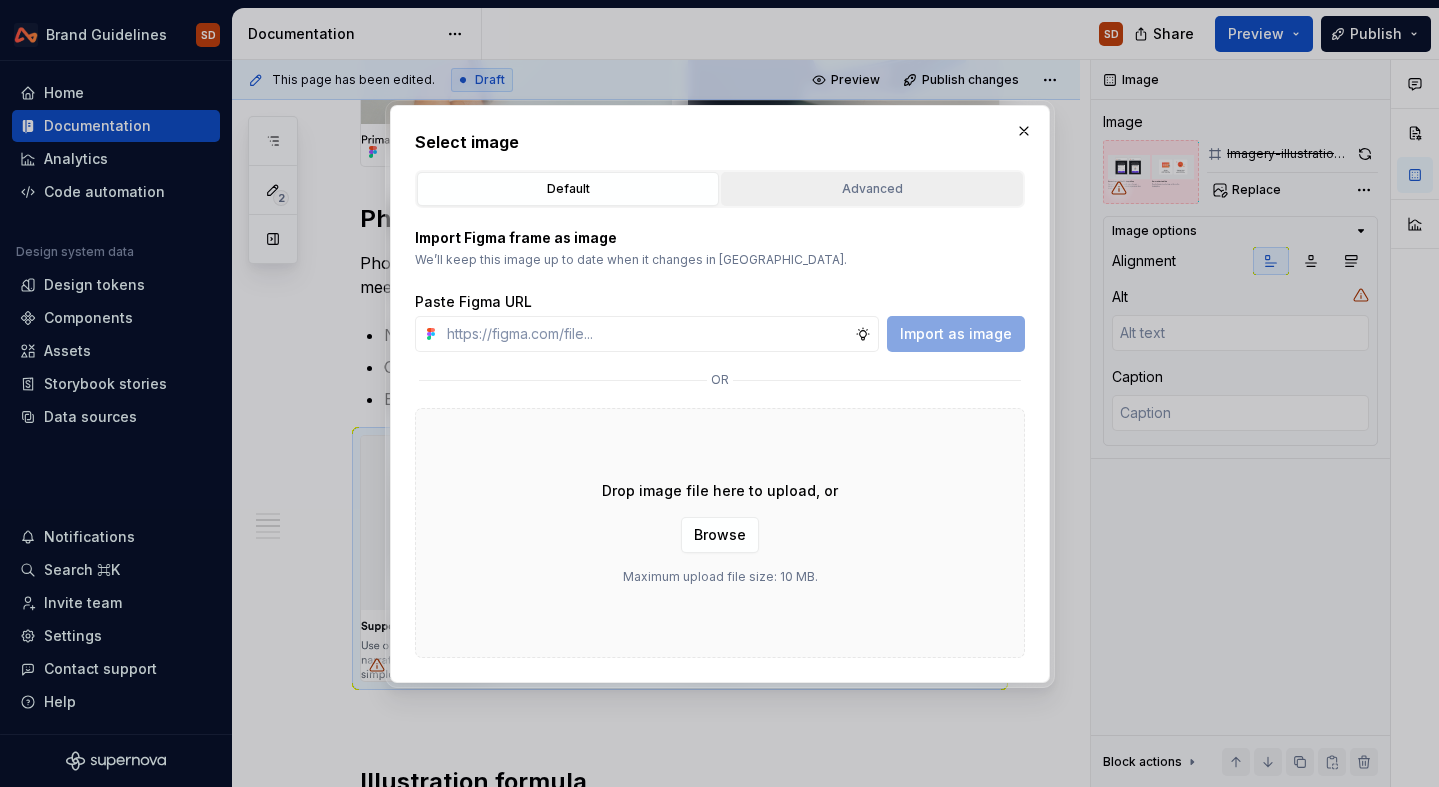 click on "Advanced" at bounding box center [872, 189] 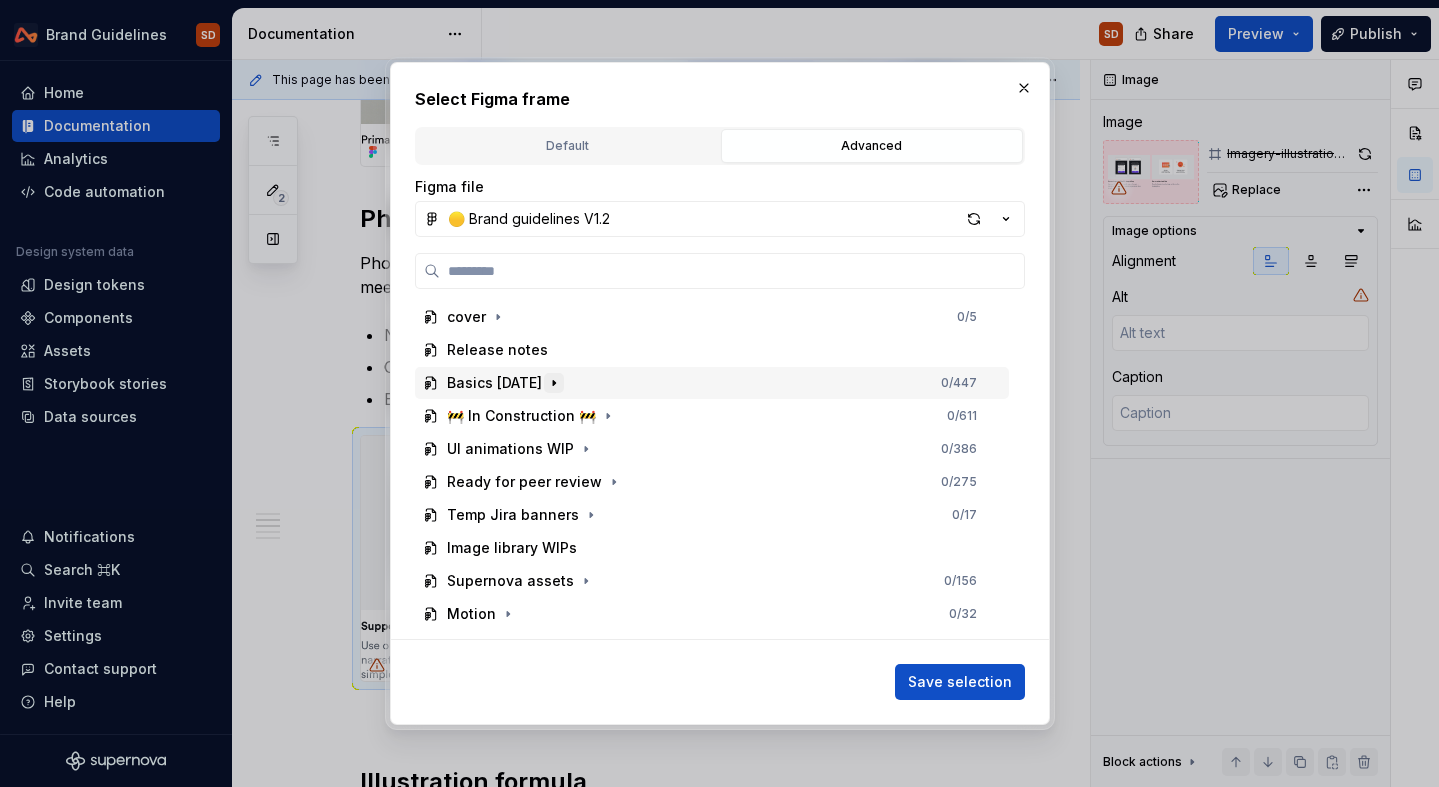 click 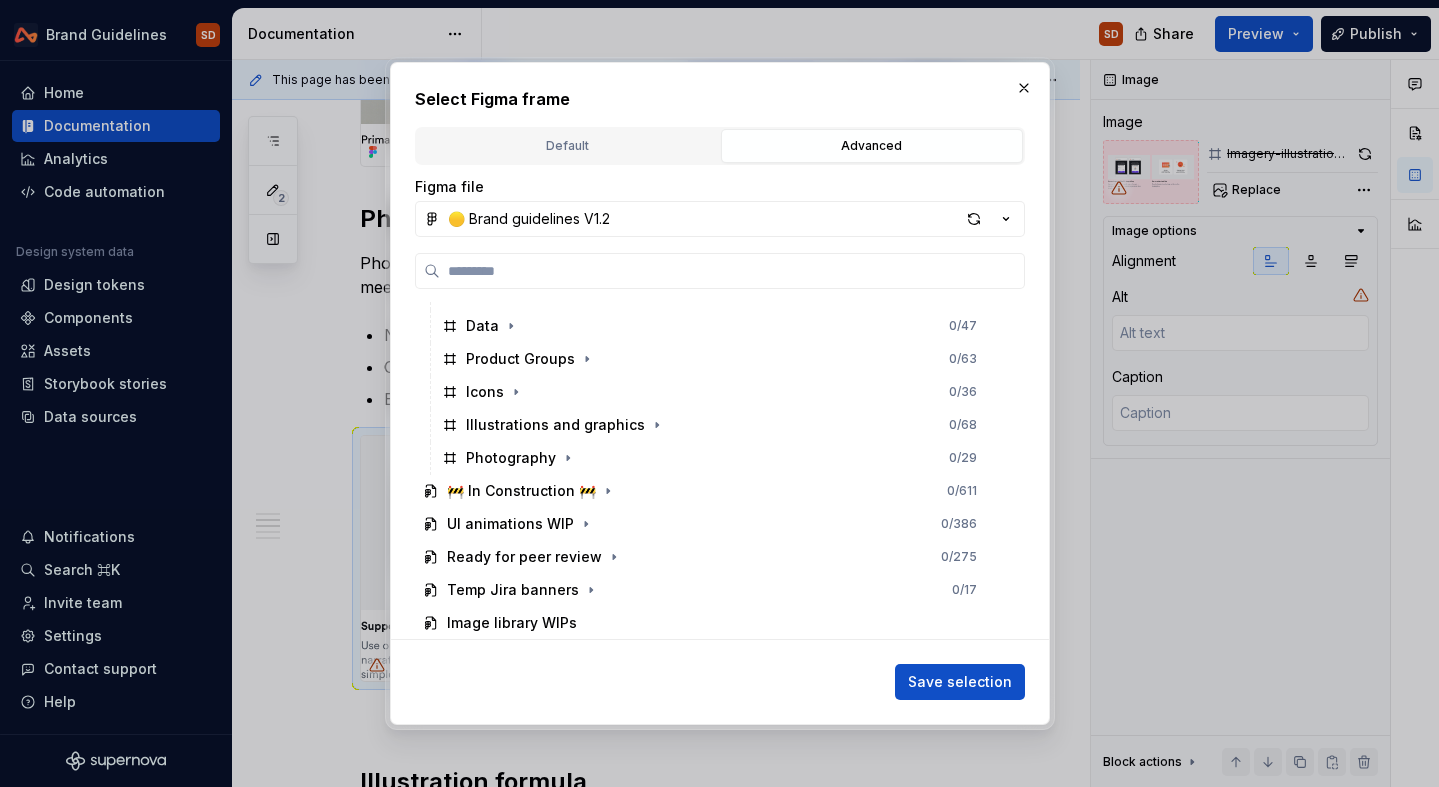 scroll, scrollTop: 294, scrollLeft: 0, axis: vertical 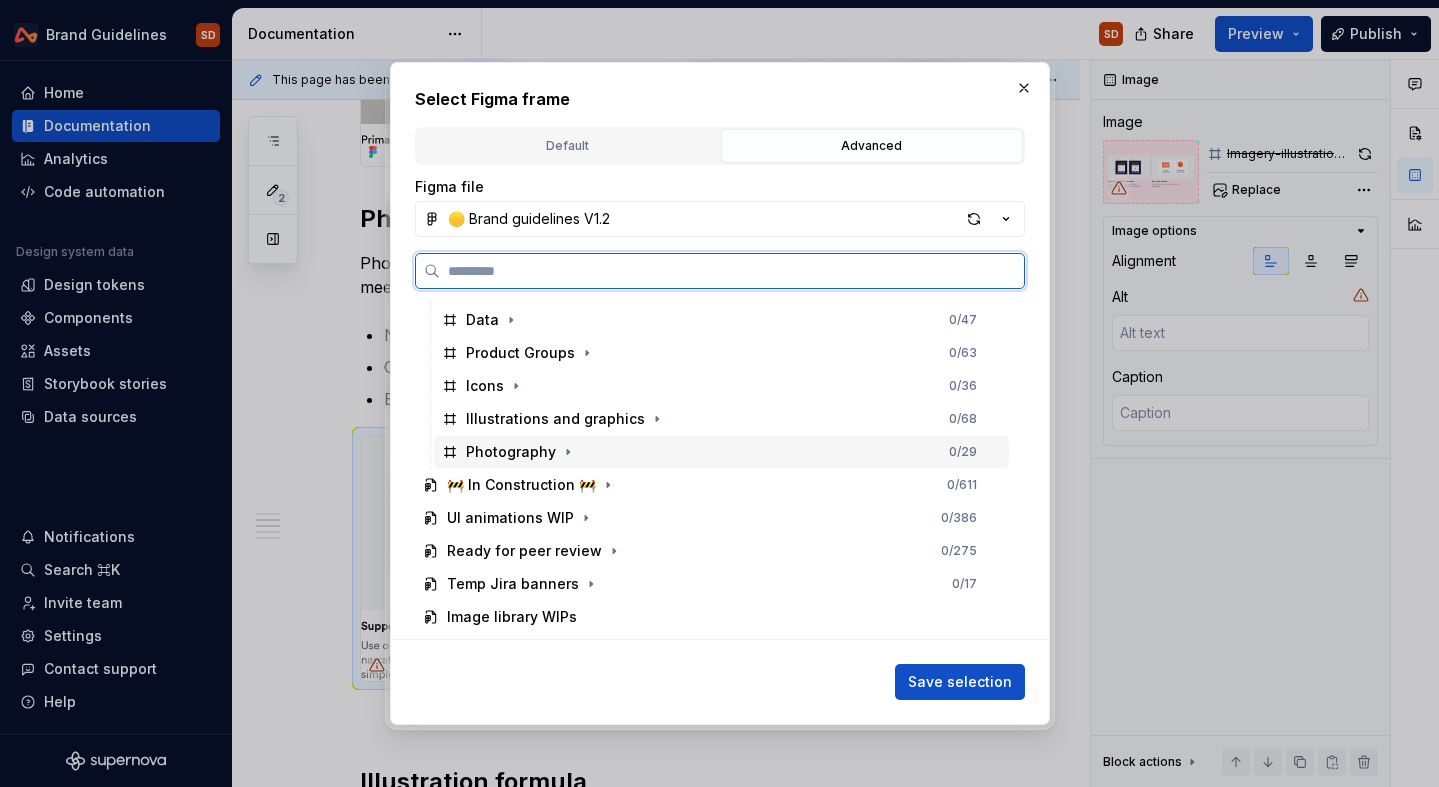click on "Photography" at bounding box center [511, 452] 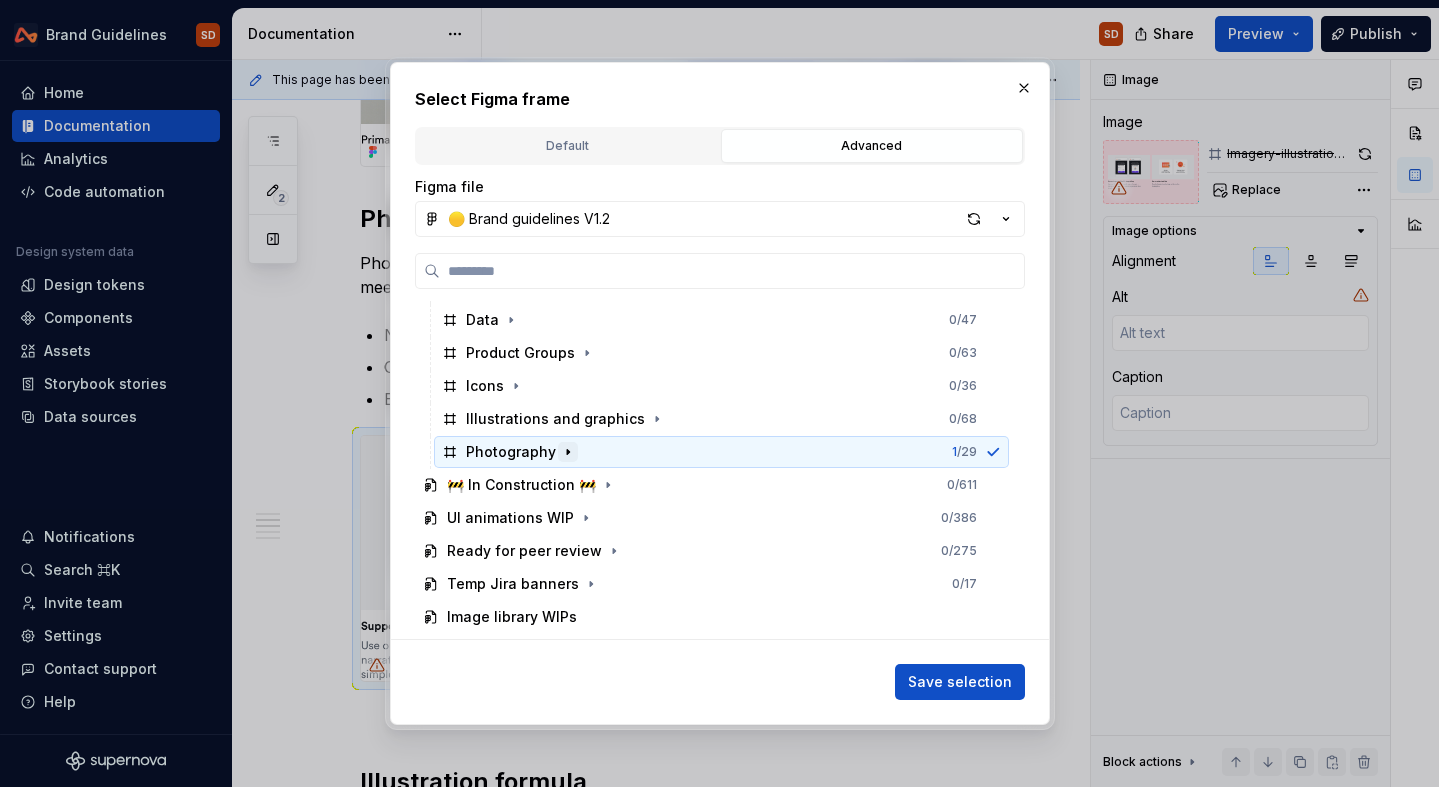 click 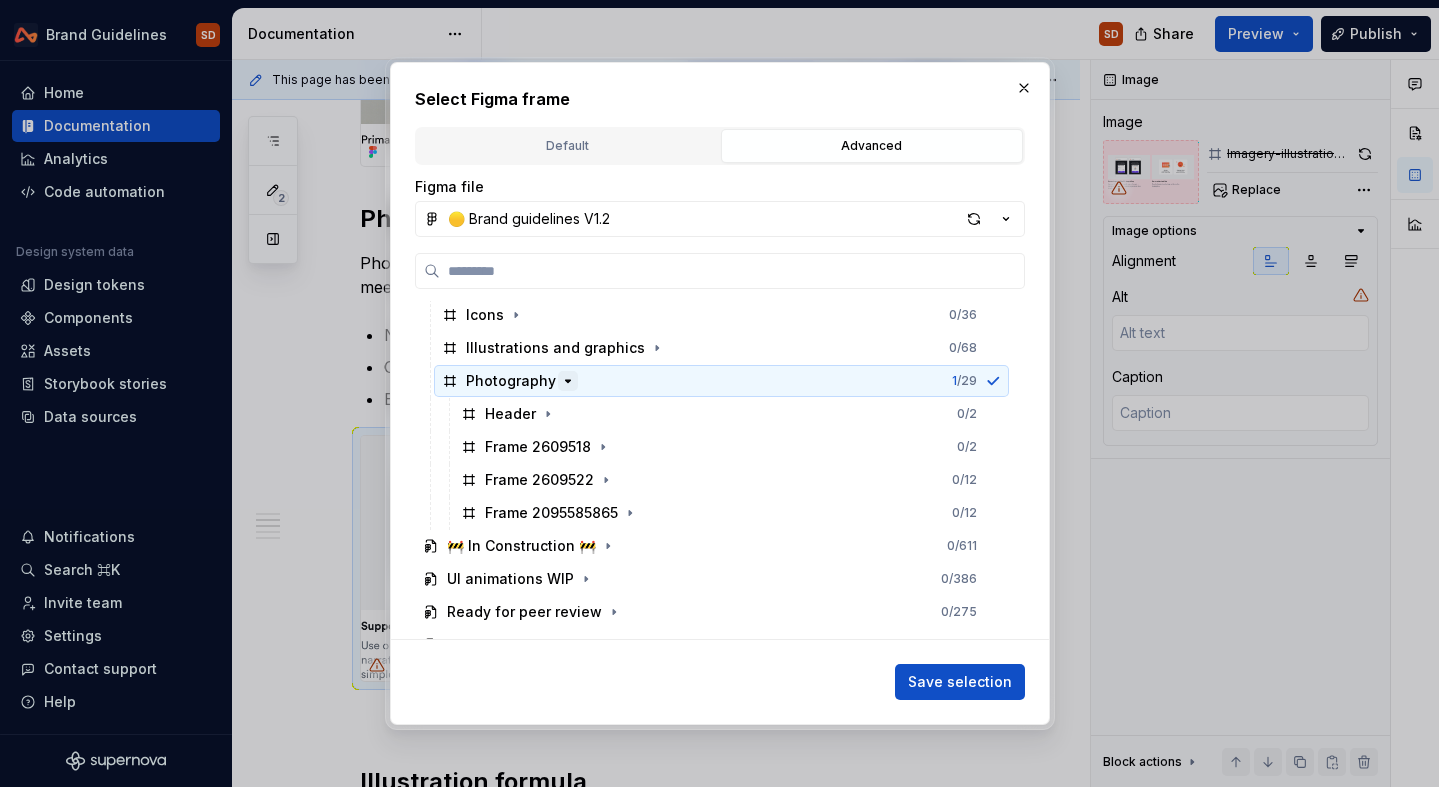 scroll, scrollTop: 370, scrollLeft: 0, axis: vertical 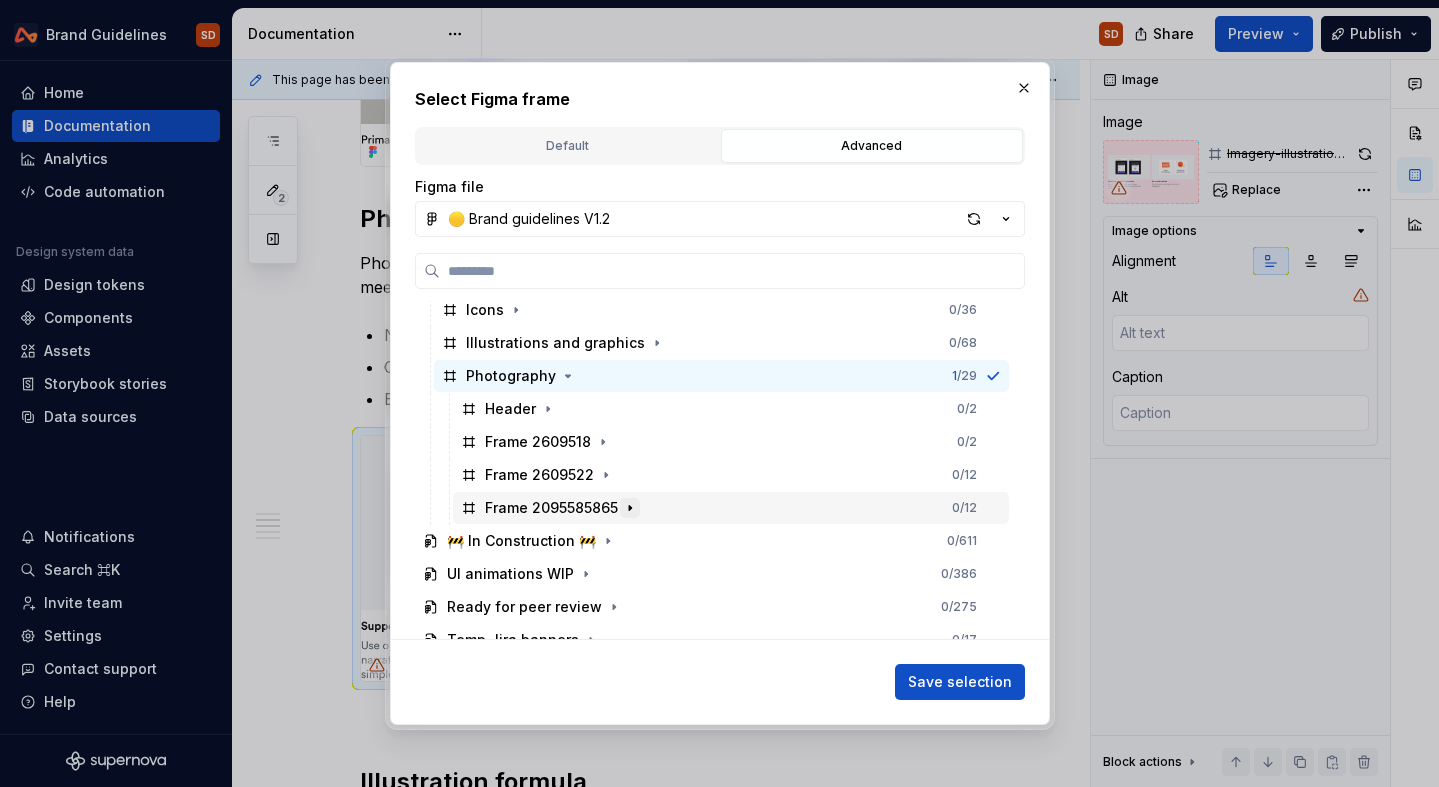 click 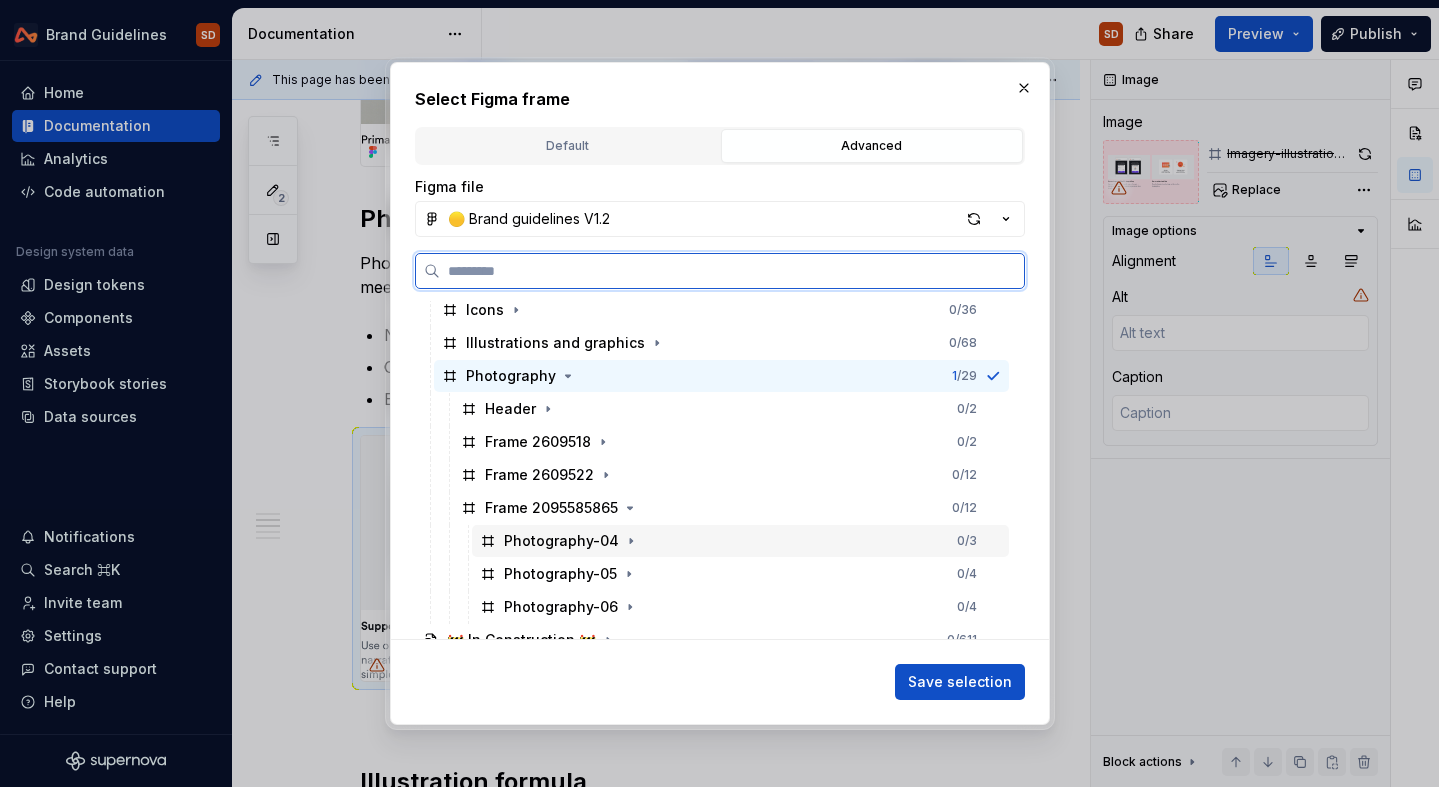 click on "Photography-04" at bounding box center (561, 541) 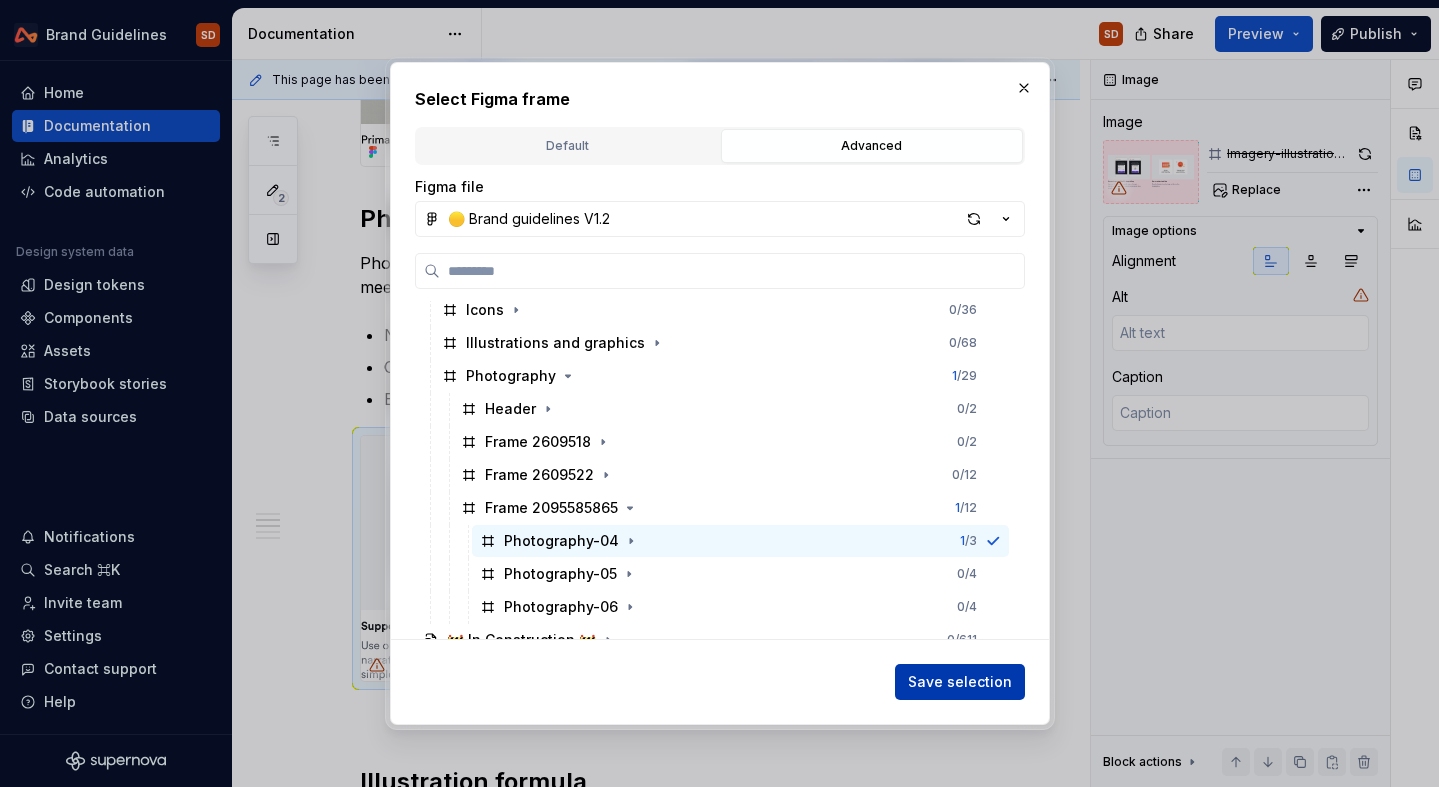 click on "Save selection" at bounding box center (960, 682) 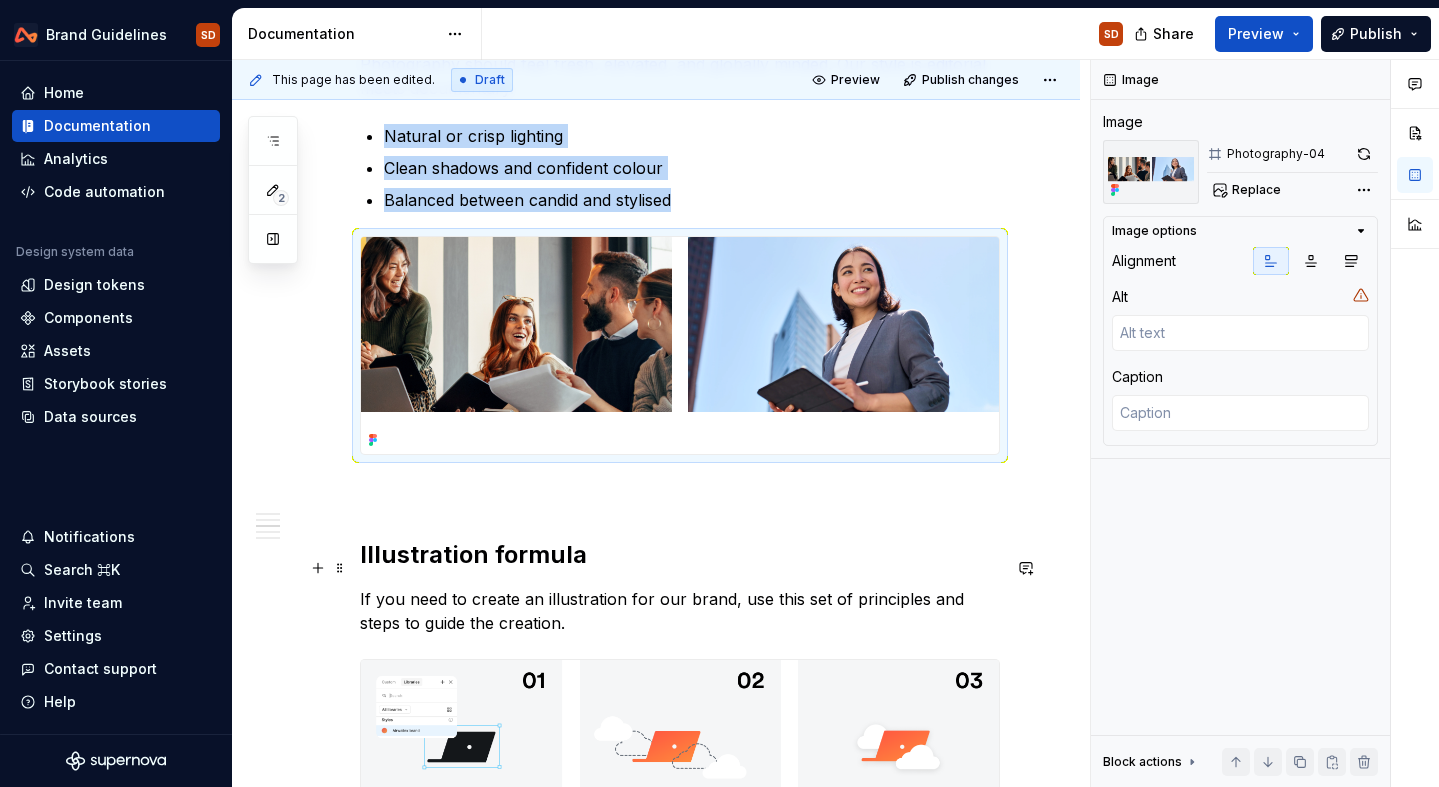 scroll, scrollTop: 1401, scrollLeft: 0, axis: vertical 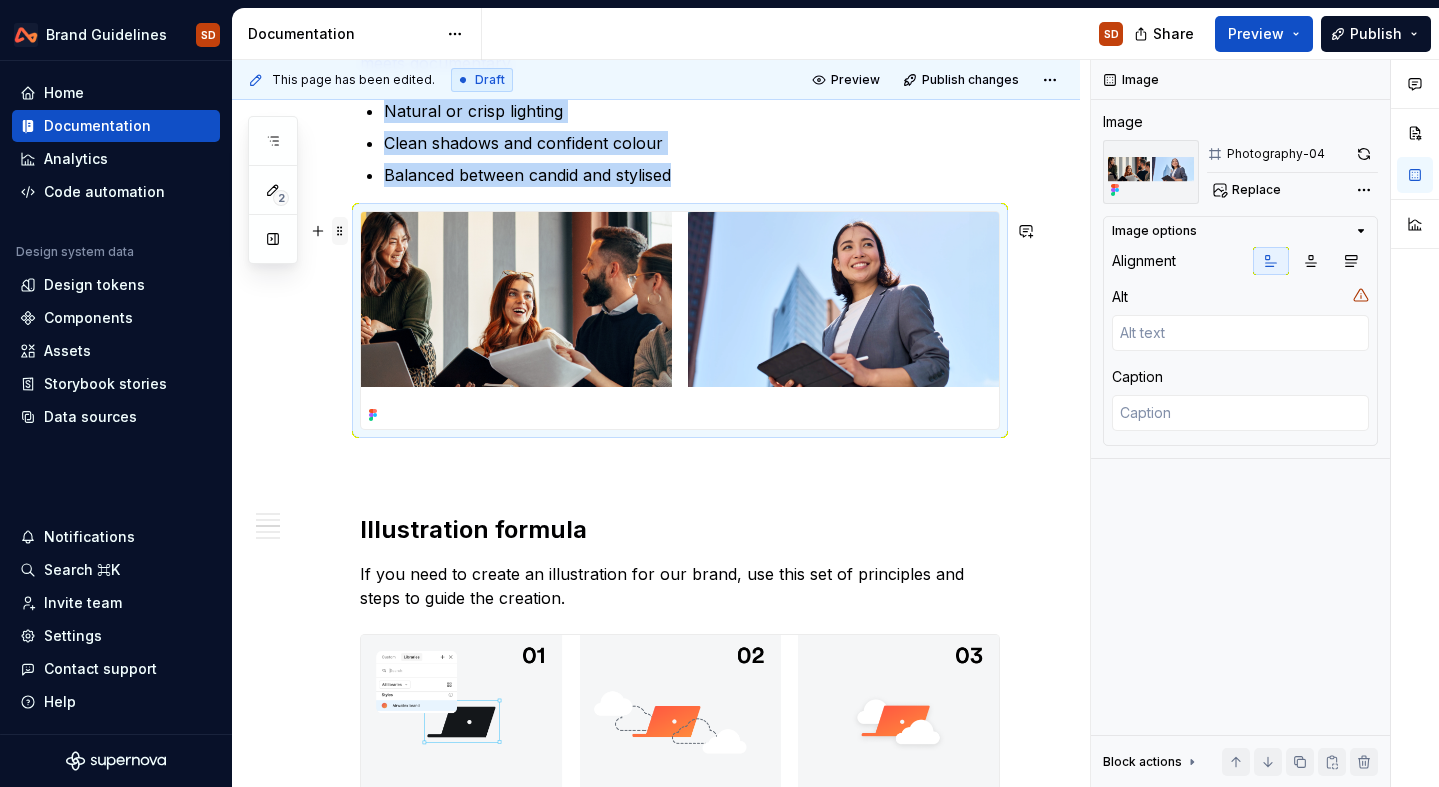 click at bounding box center [340, 231] 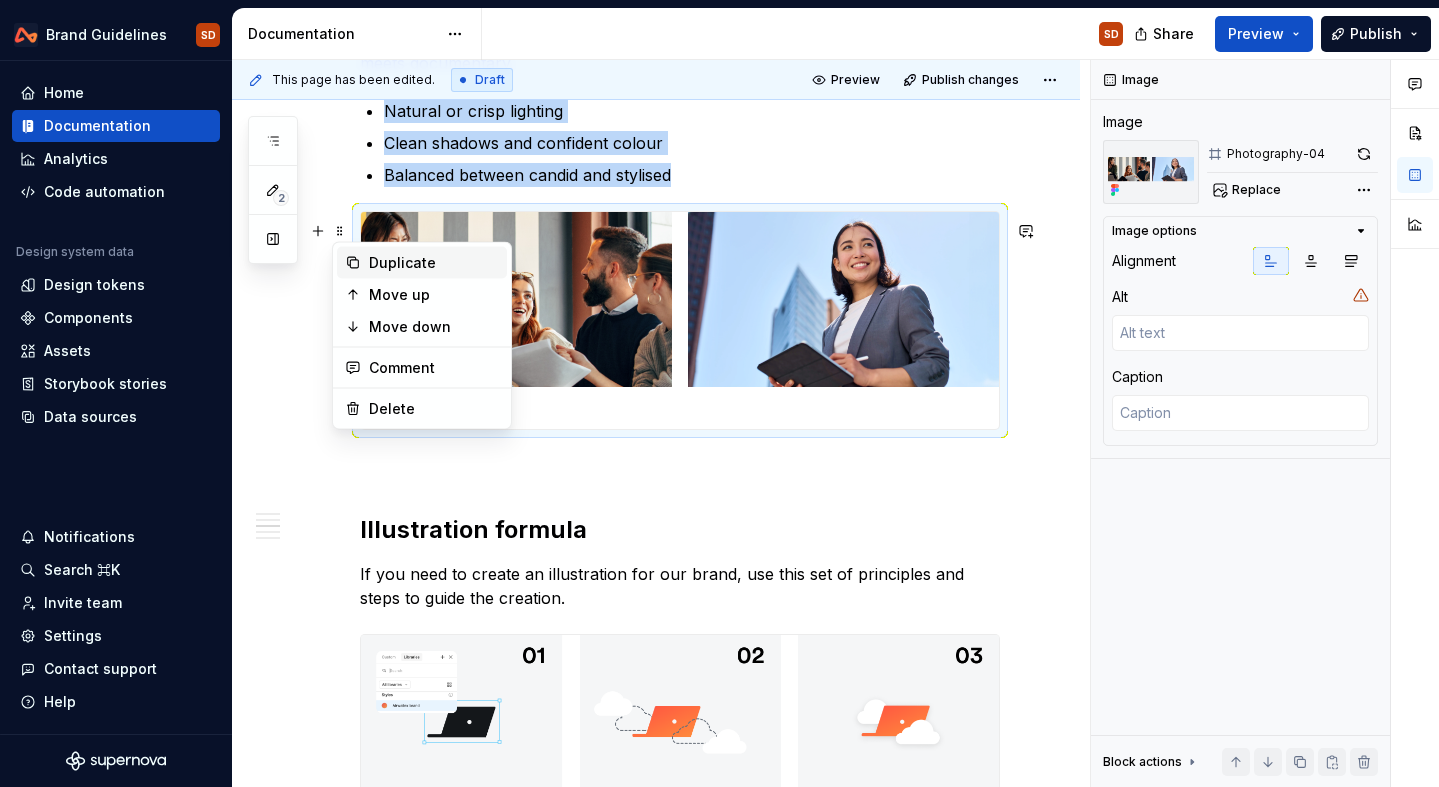 click on "Duplicate" at bounding box center (434, 263) 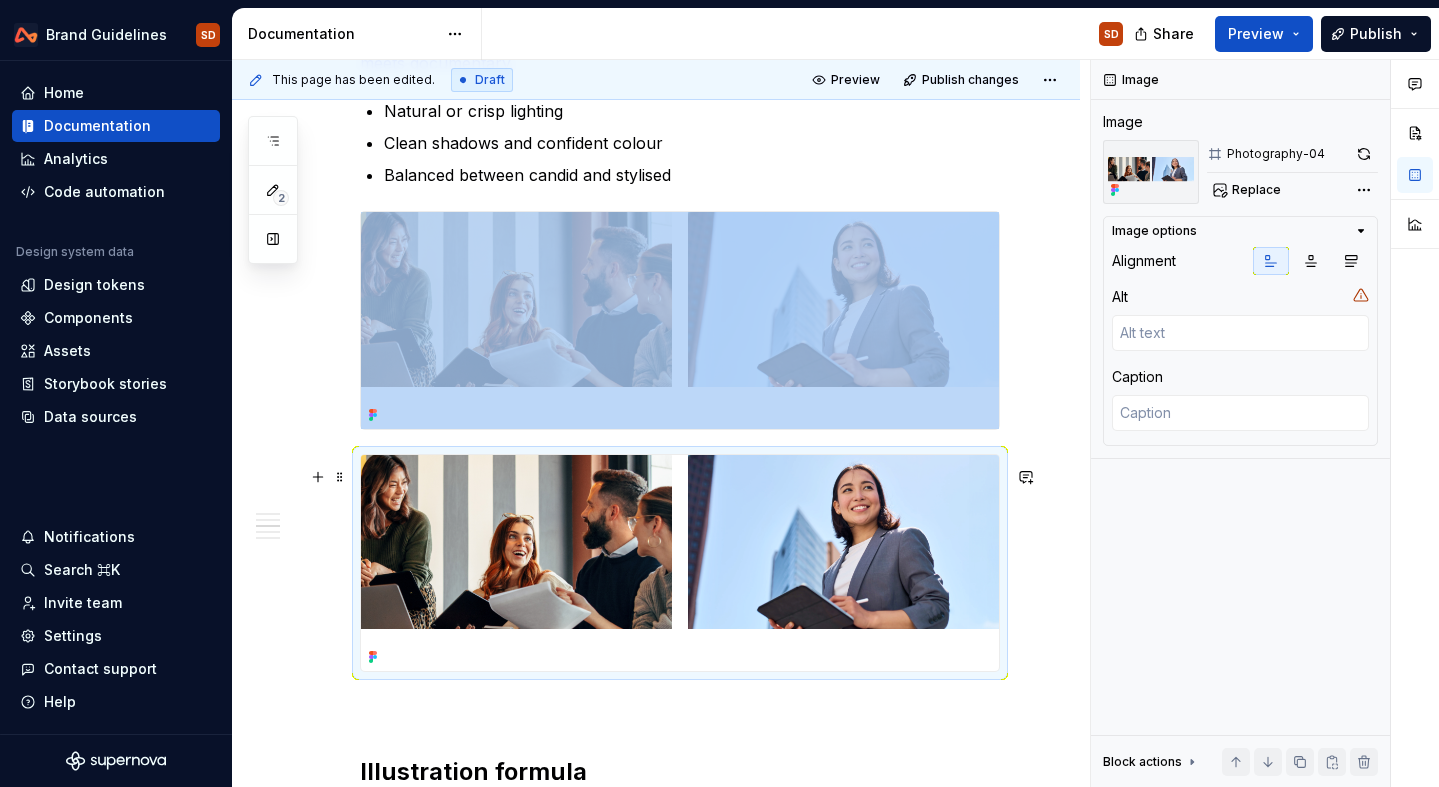 click at bounding box center (680, 563) 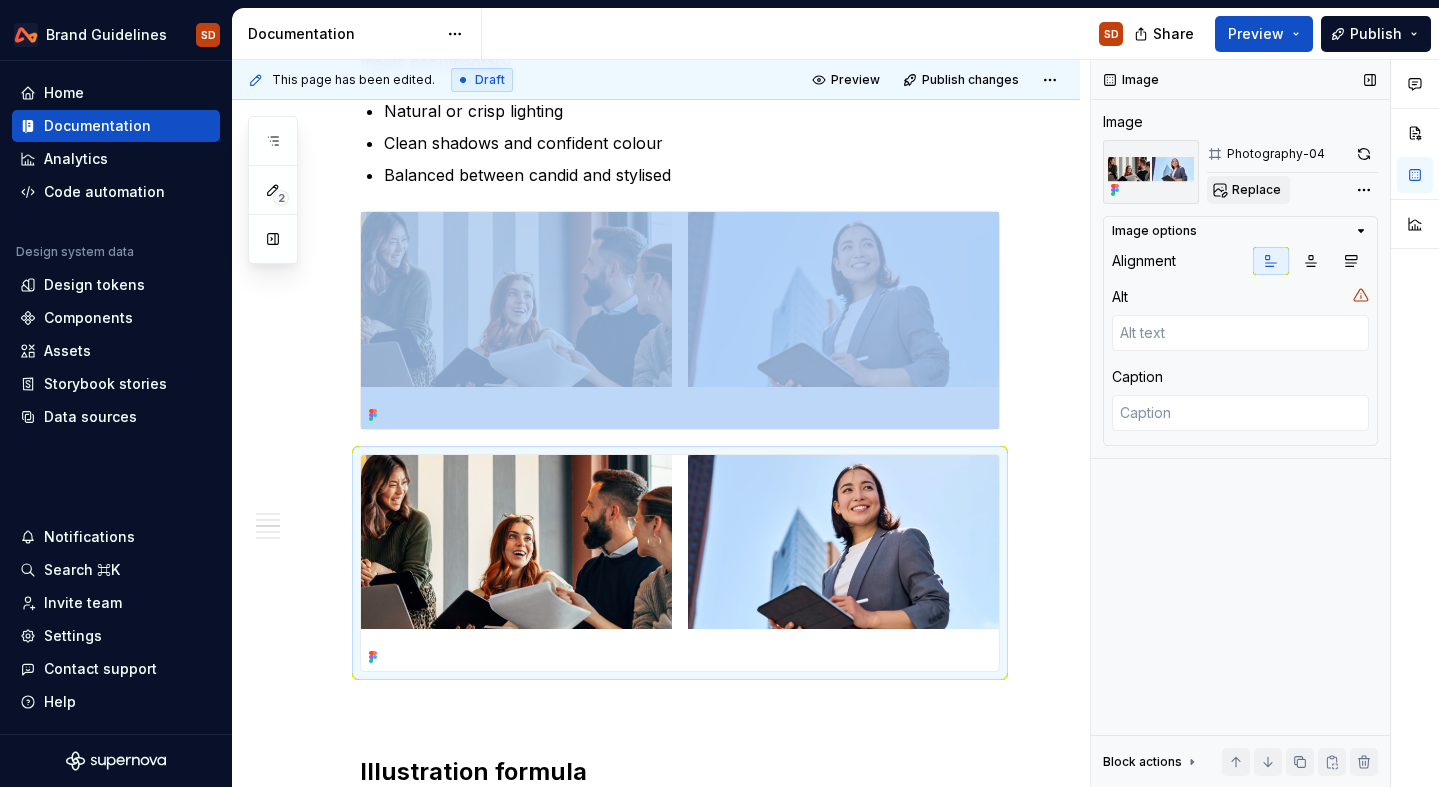 click on "Replace" at bounding box center (1256, 190) 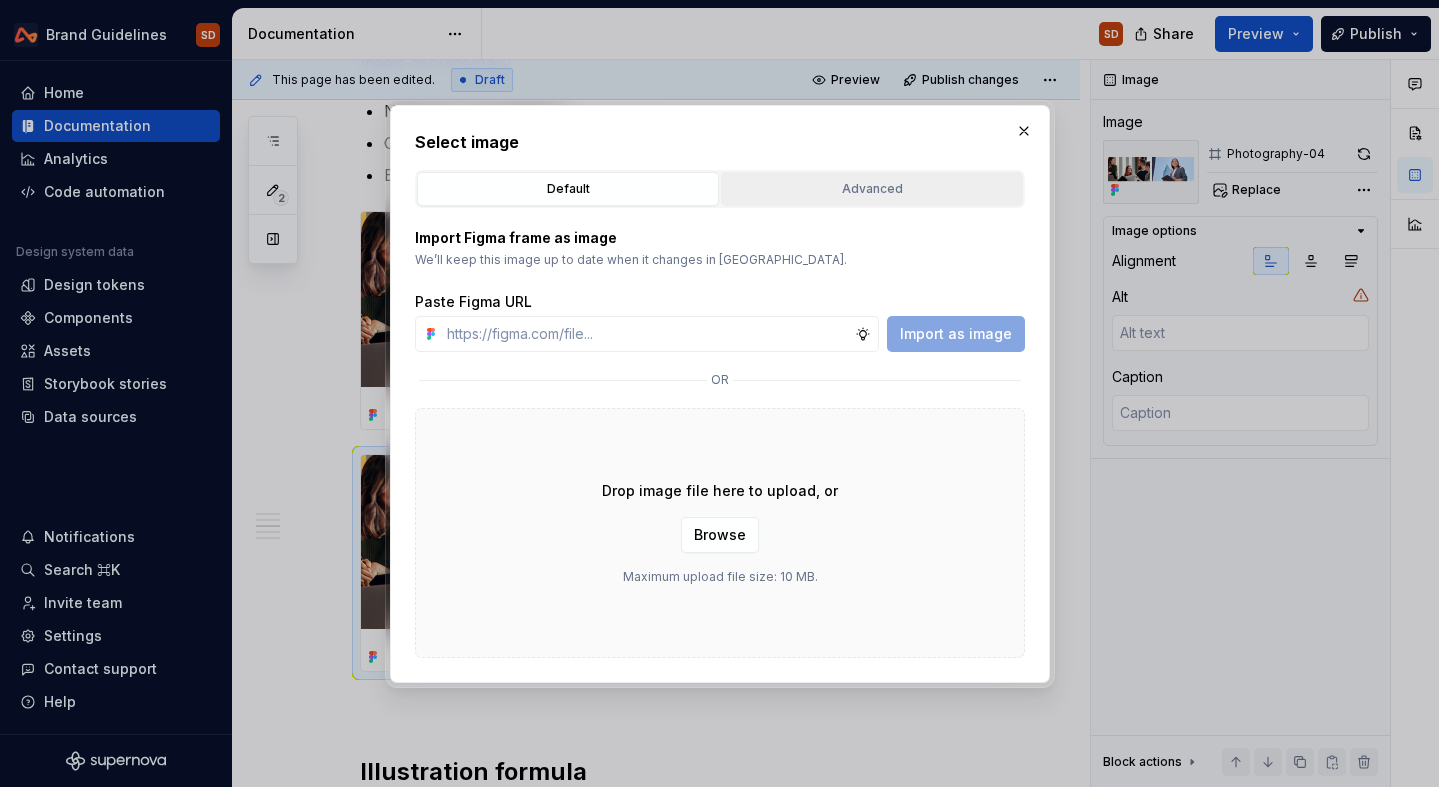 click on "Advanced" at bounding box center [872, 189] 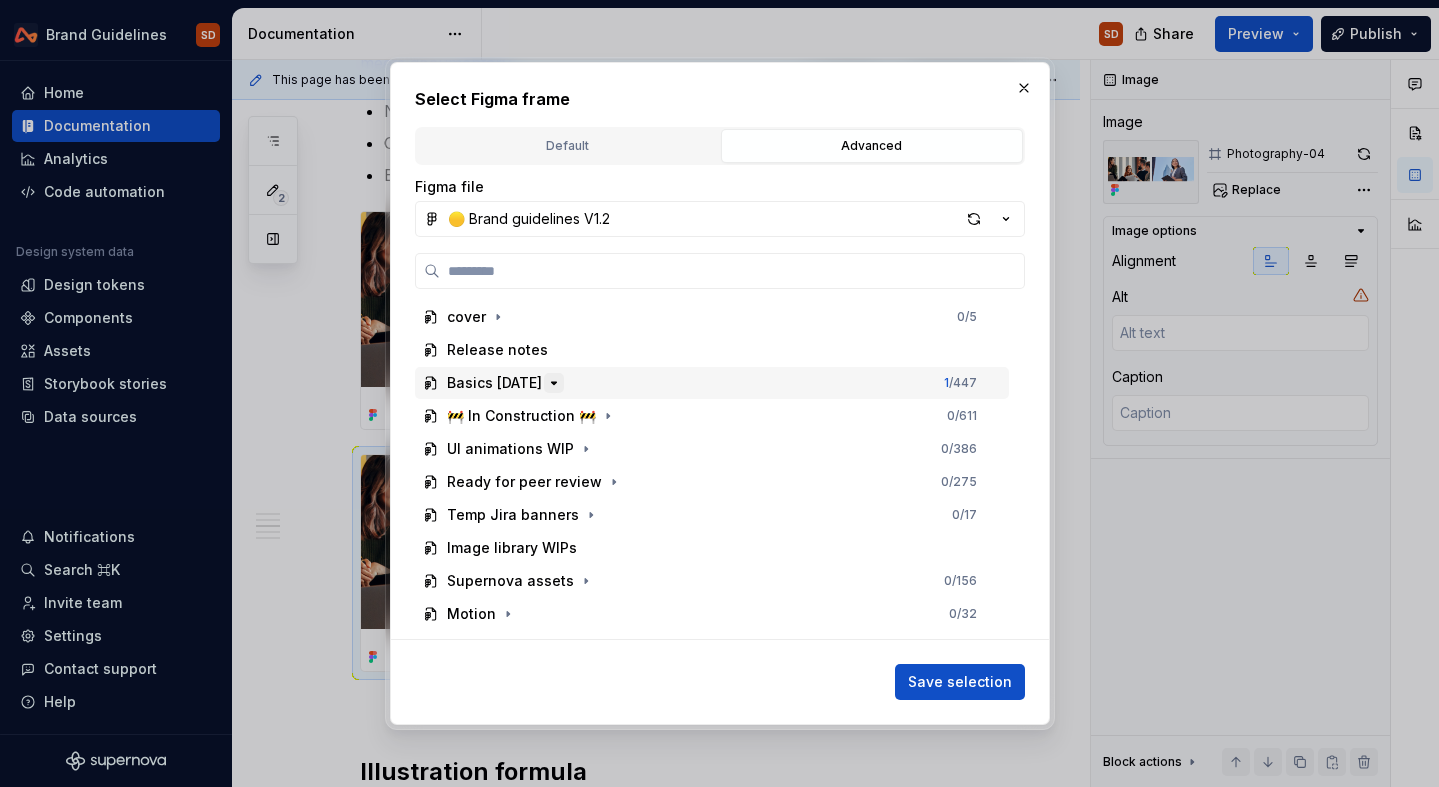 click 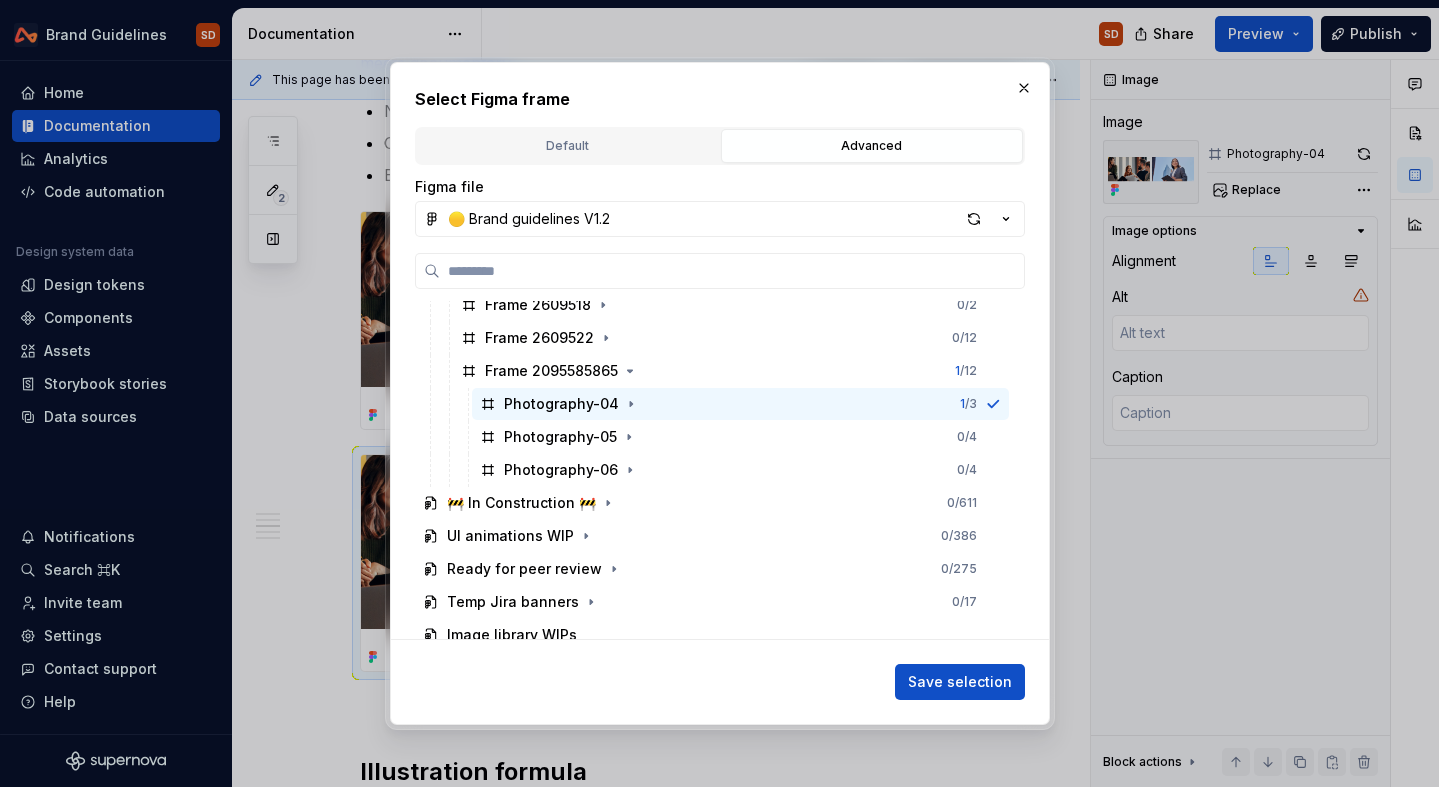 scroll, scrollTop: 487, scrollLeft: 0, axis: vertical 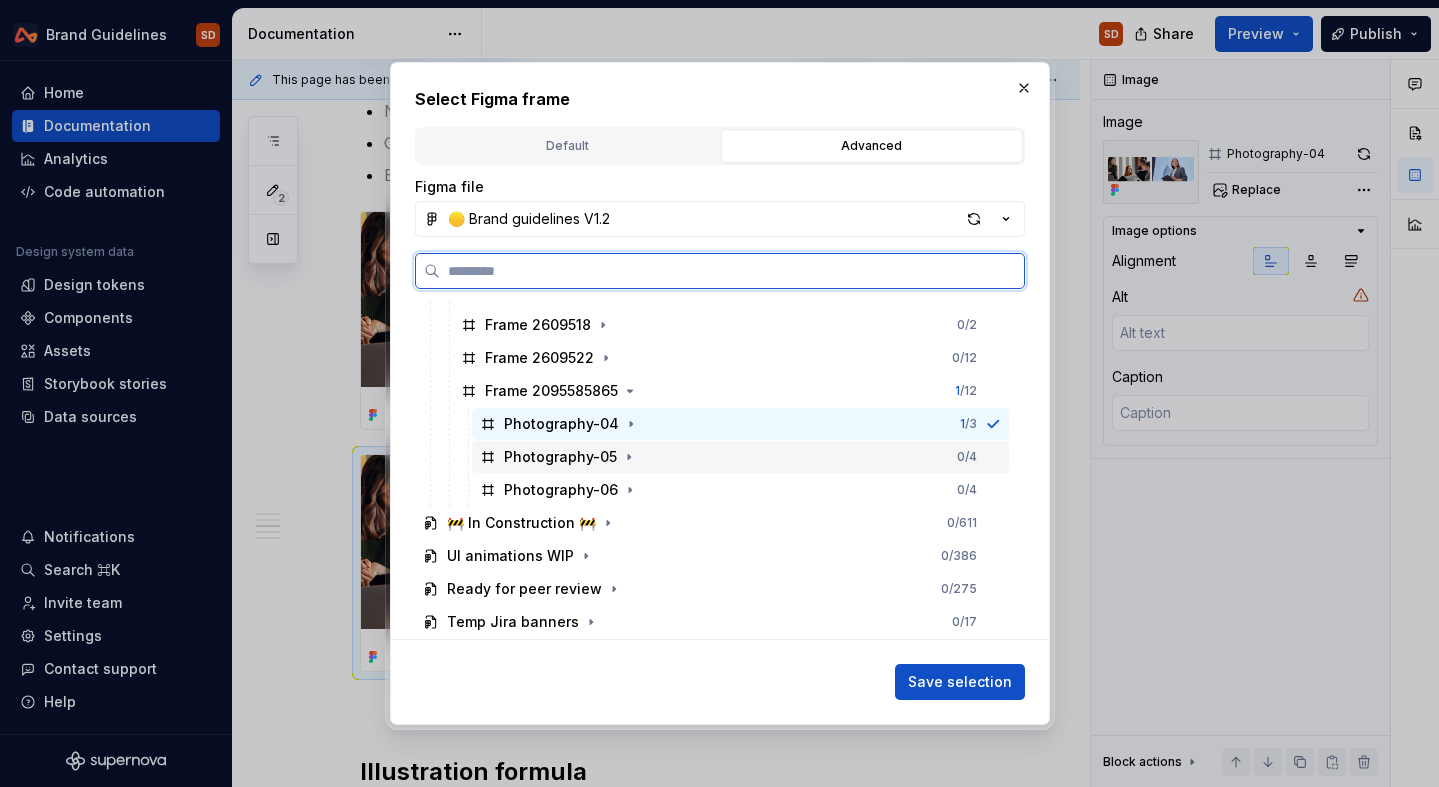 click on "Photography-05" at bounding box center [560, 457] 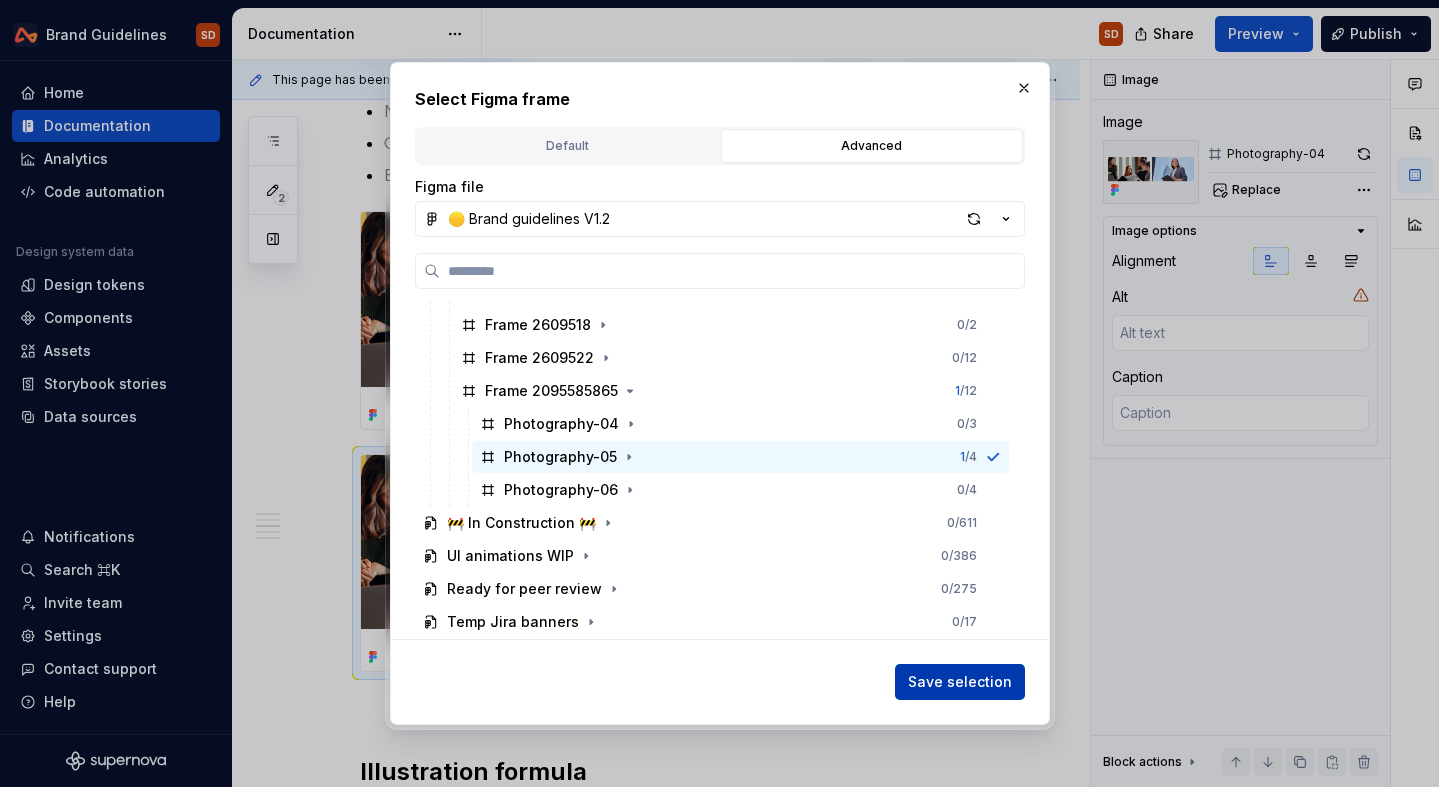 click on "Save selection" at bounding box center (960, 682) 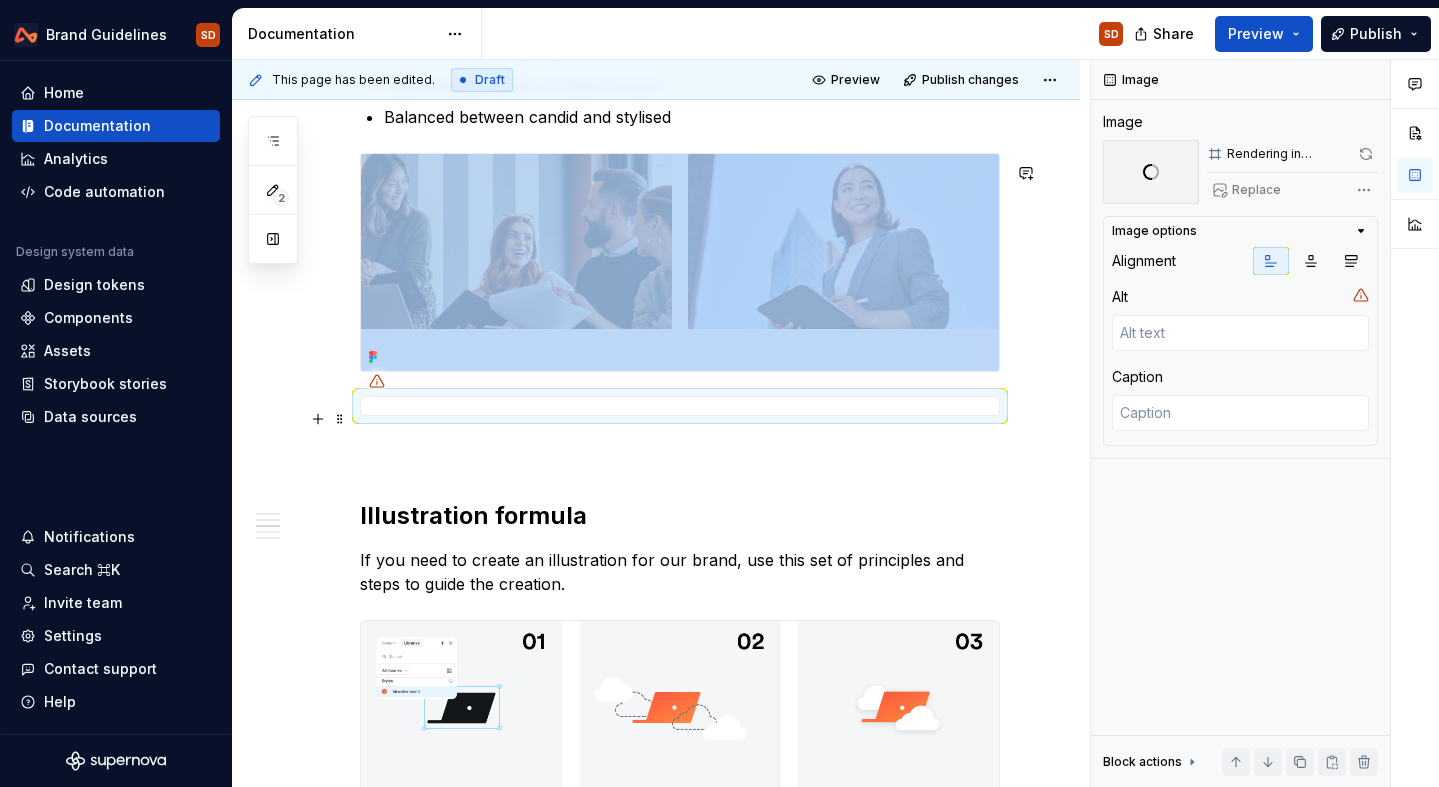 scroll, scrollTop: 1470, scrollLeft: 0, axis: vertical 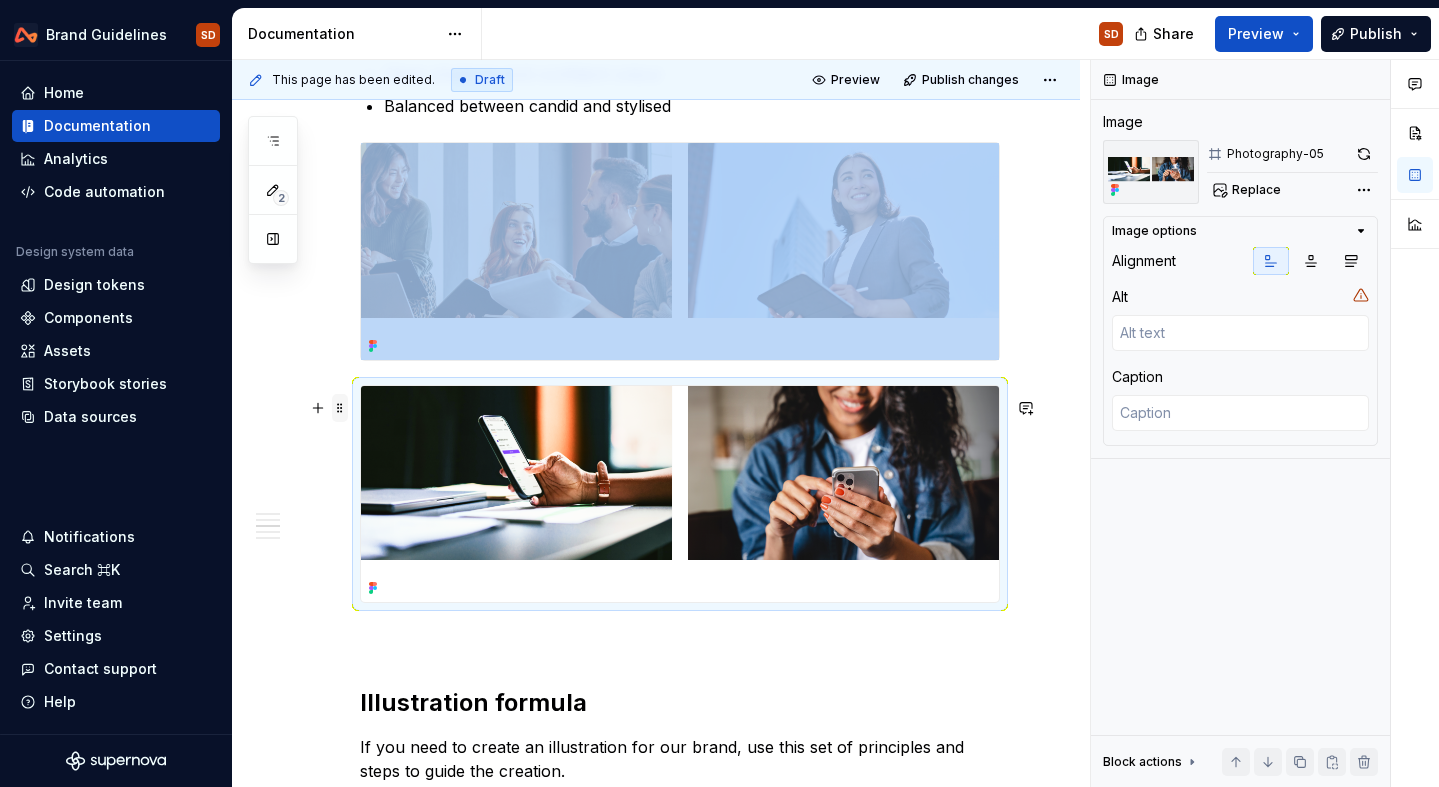 click at bounding box center [340, 408] 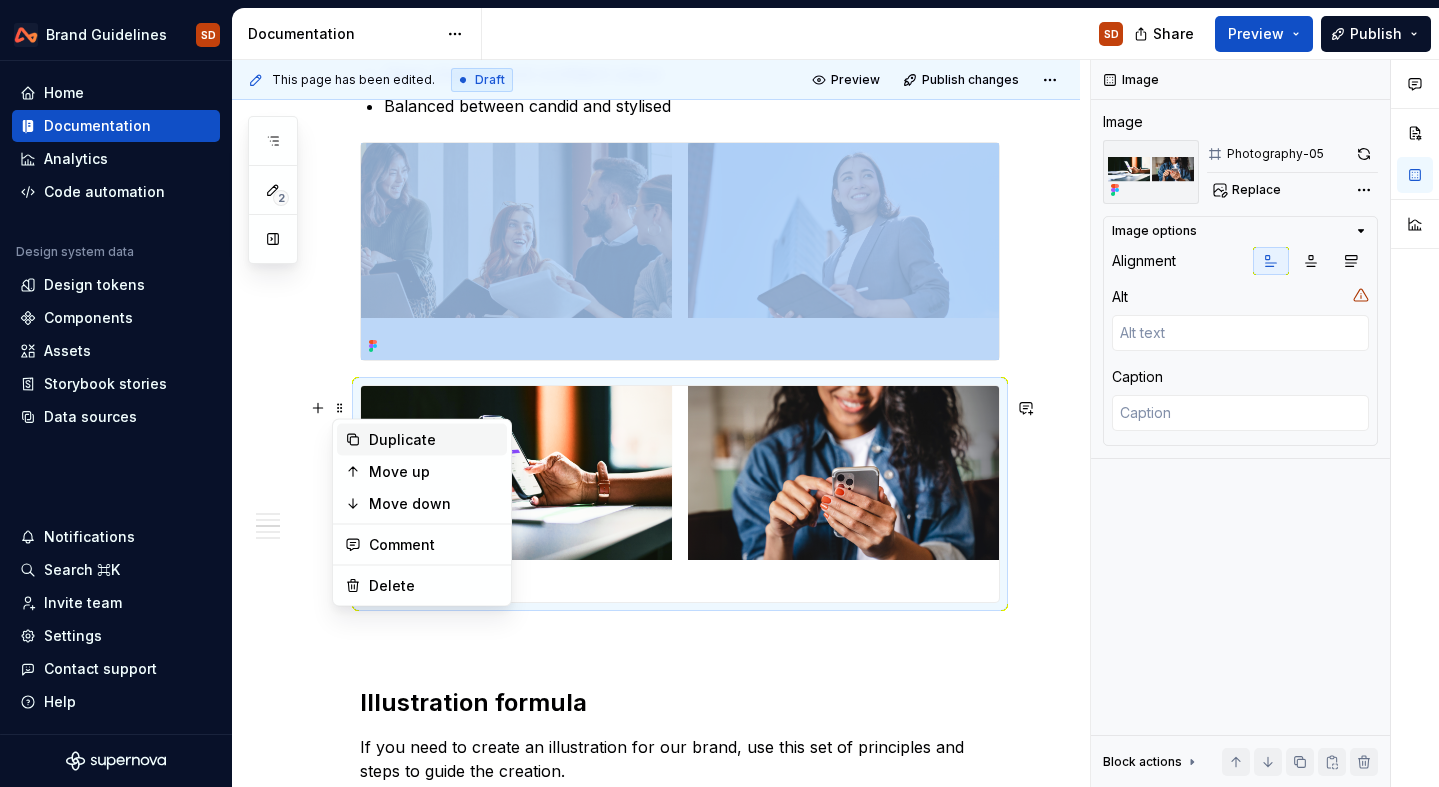 click on "Duplicate" at bounding box center (434, 440) 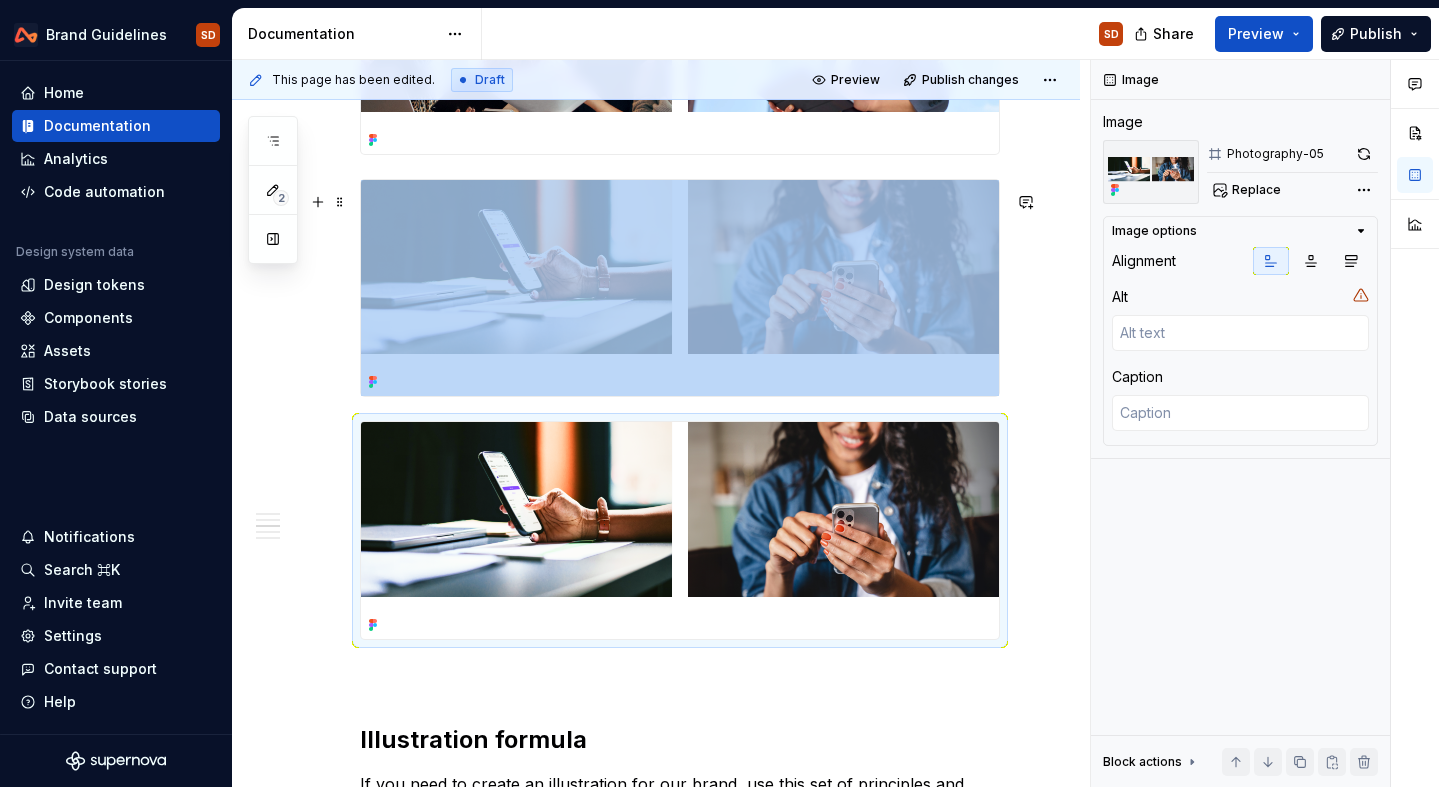 scroll, scrollTop: 1723, scrollLeft: 0, axis: vertical 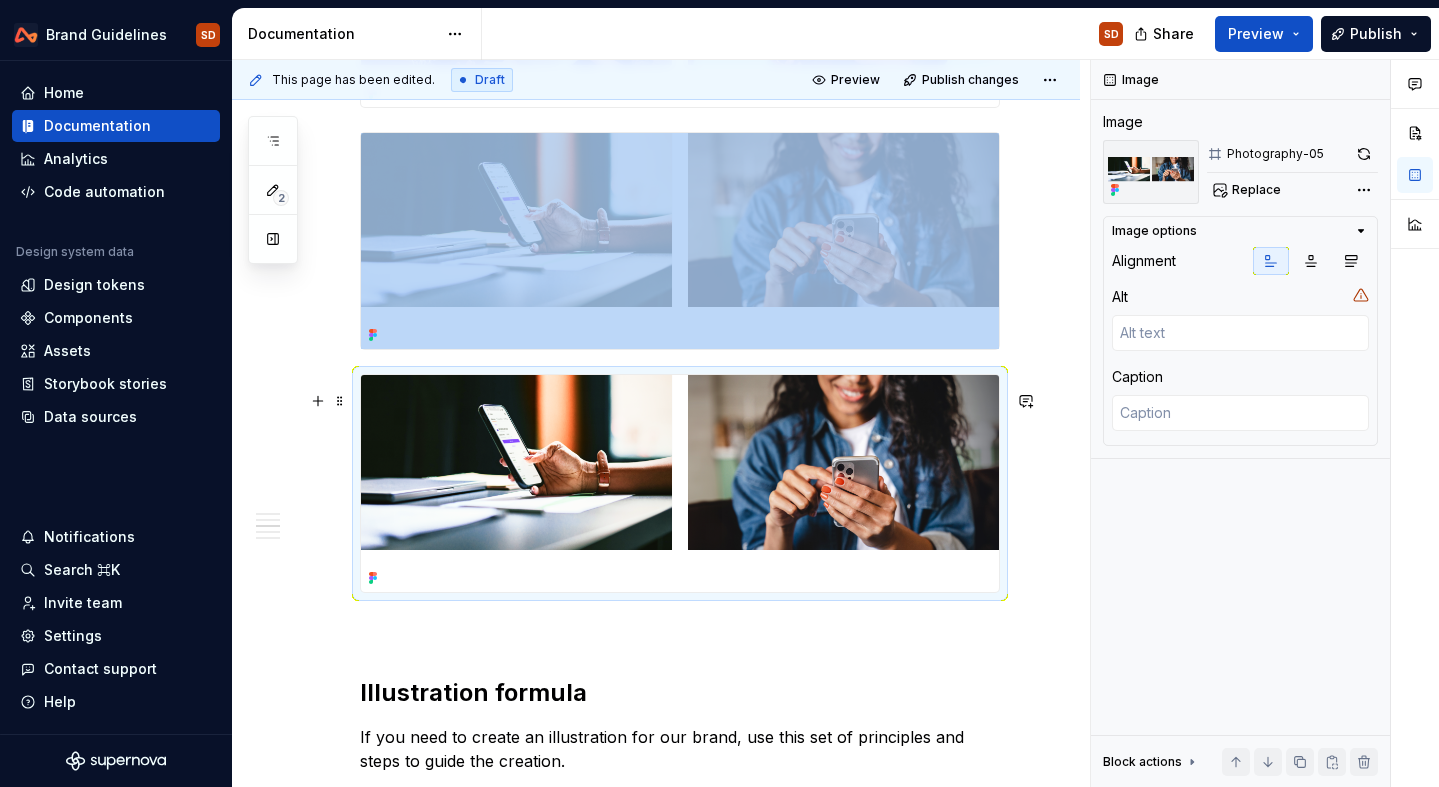 click at bounding box center (680, 483) 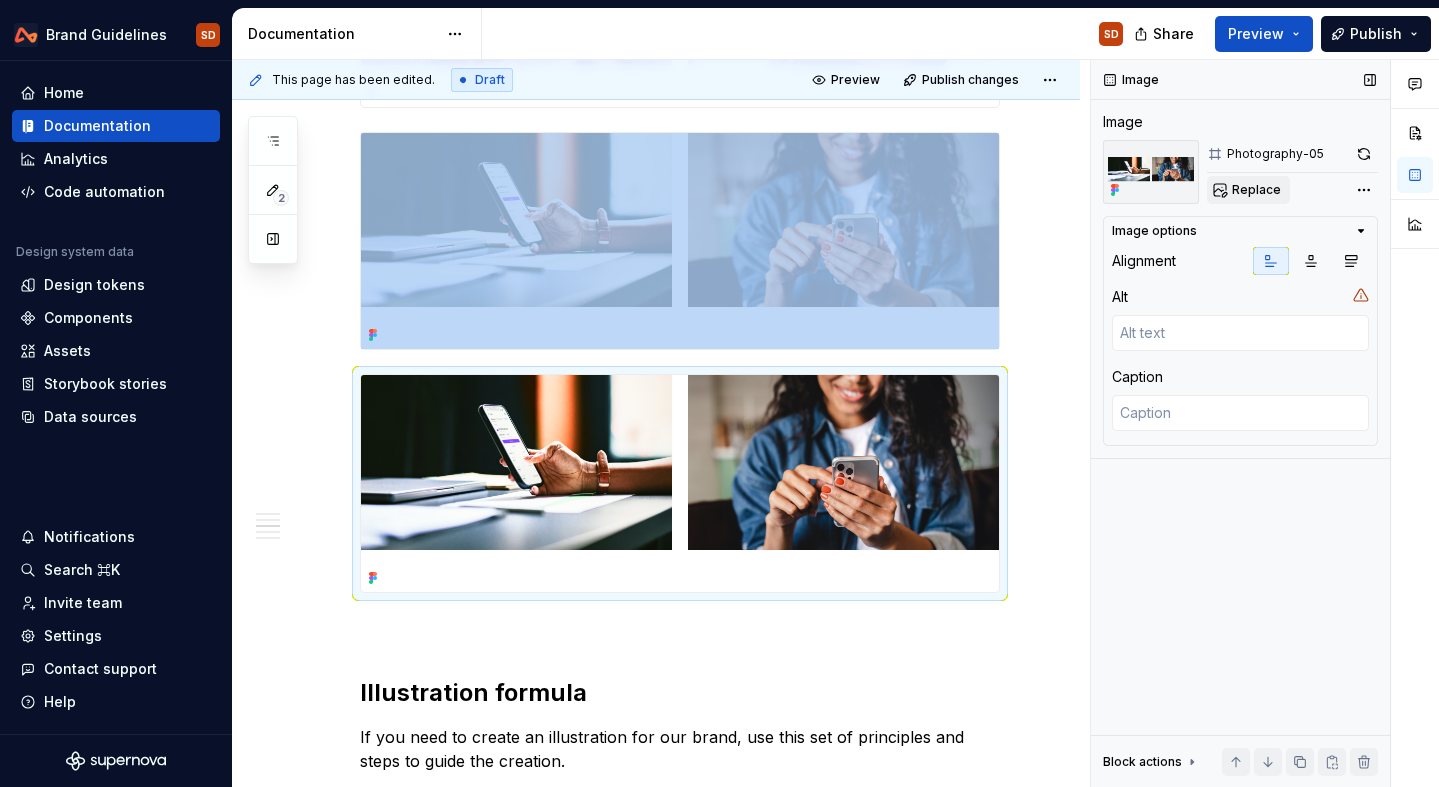 click on "Replace" at bounding box center [1256, 190] 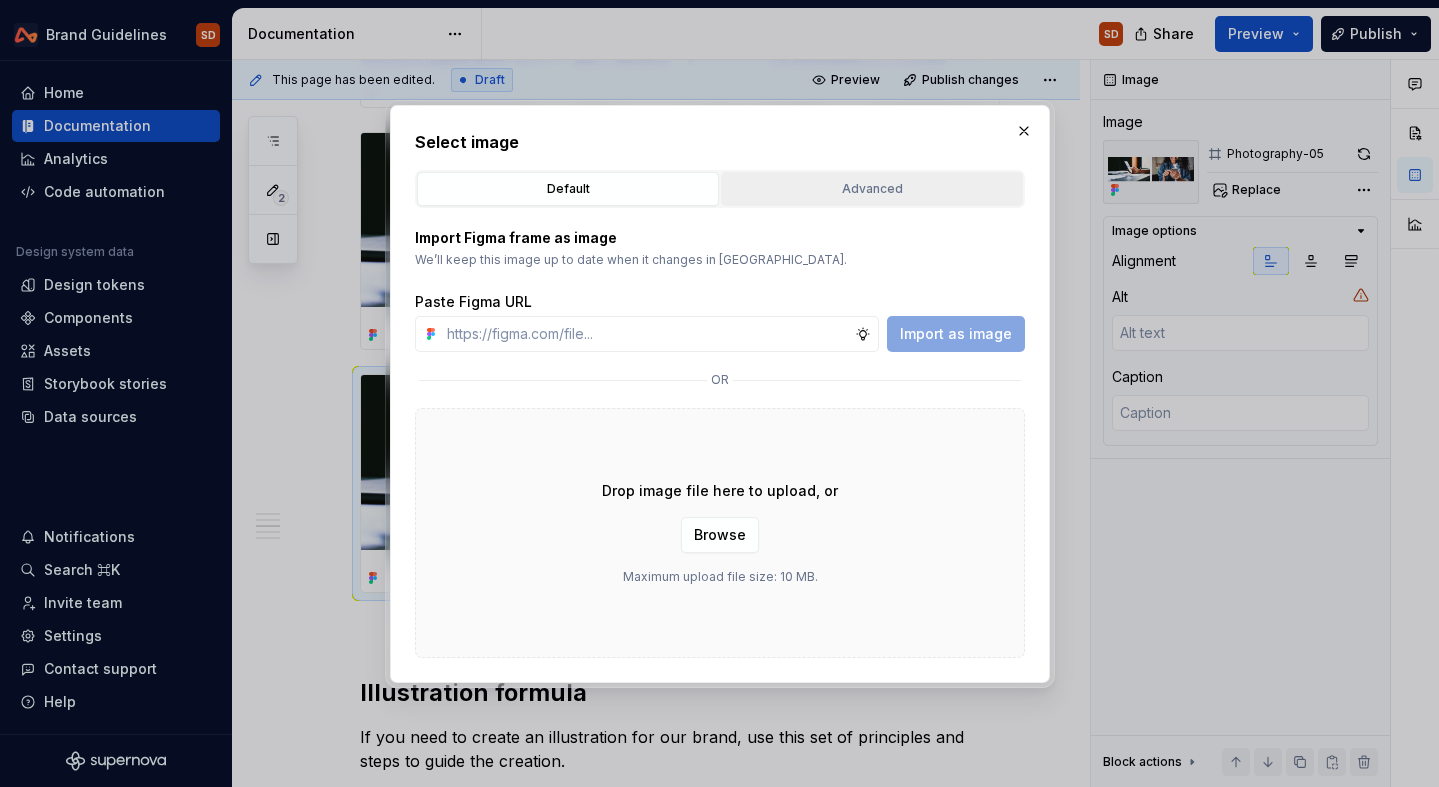 click on "Advanced" at bounding box center (872, 189) 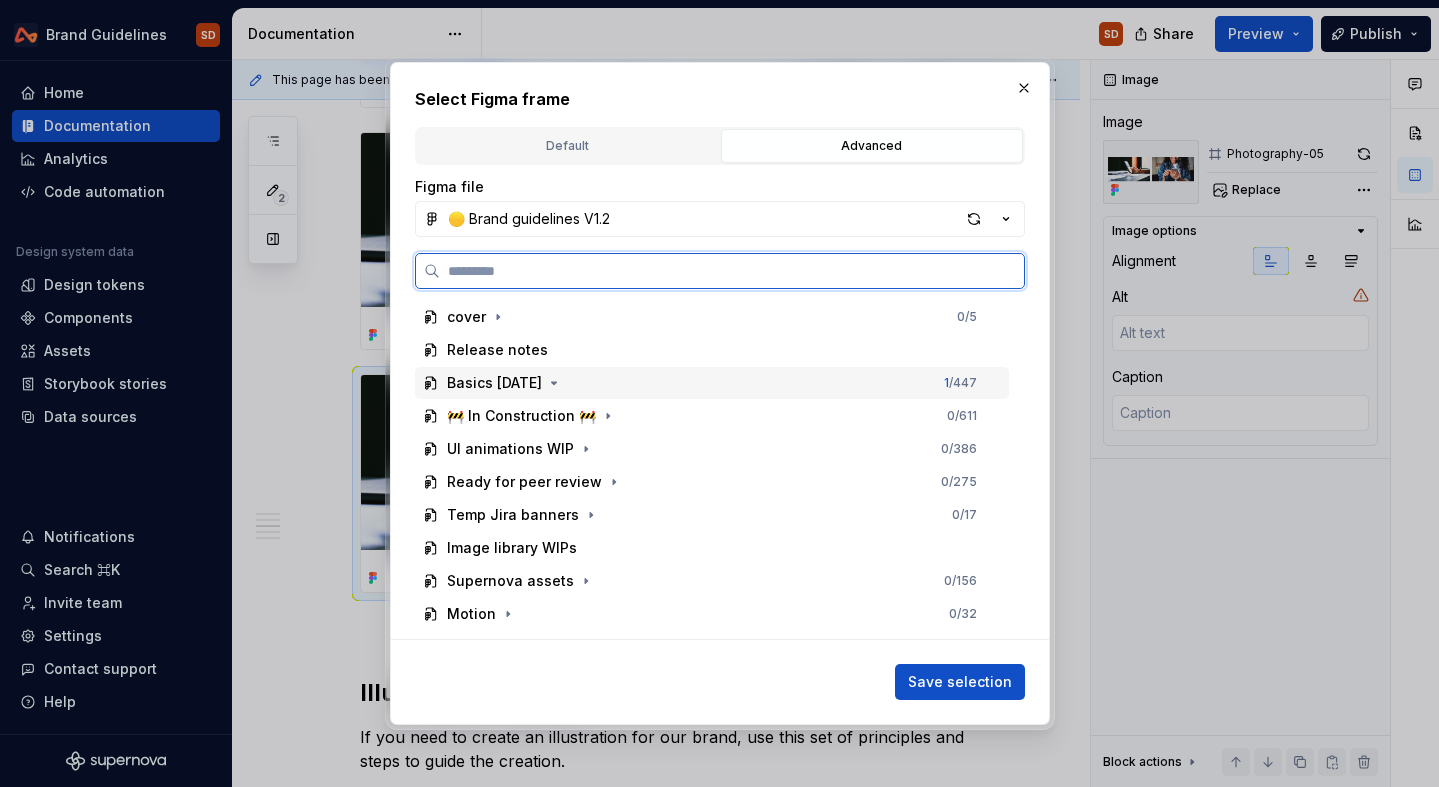 click on "Basics [DATE]" at bounding box center [494, 383] 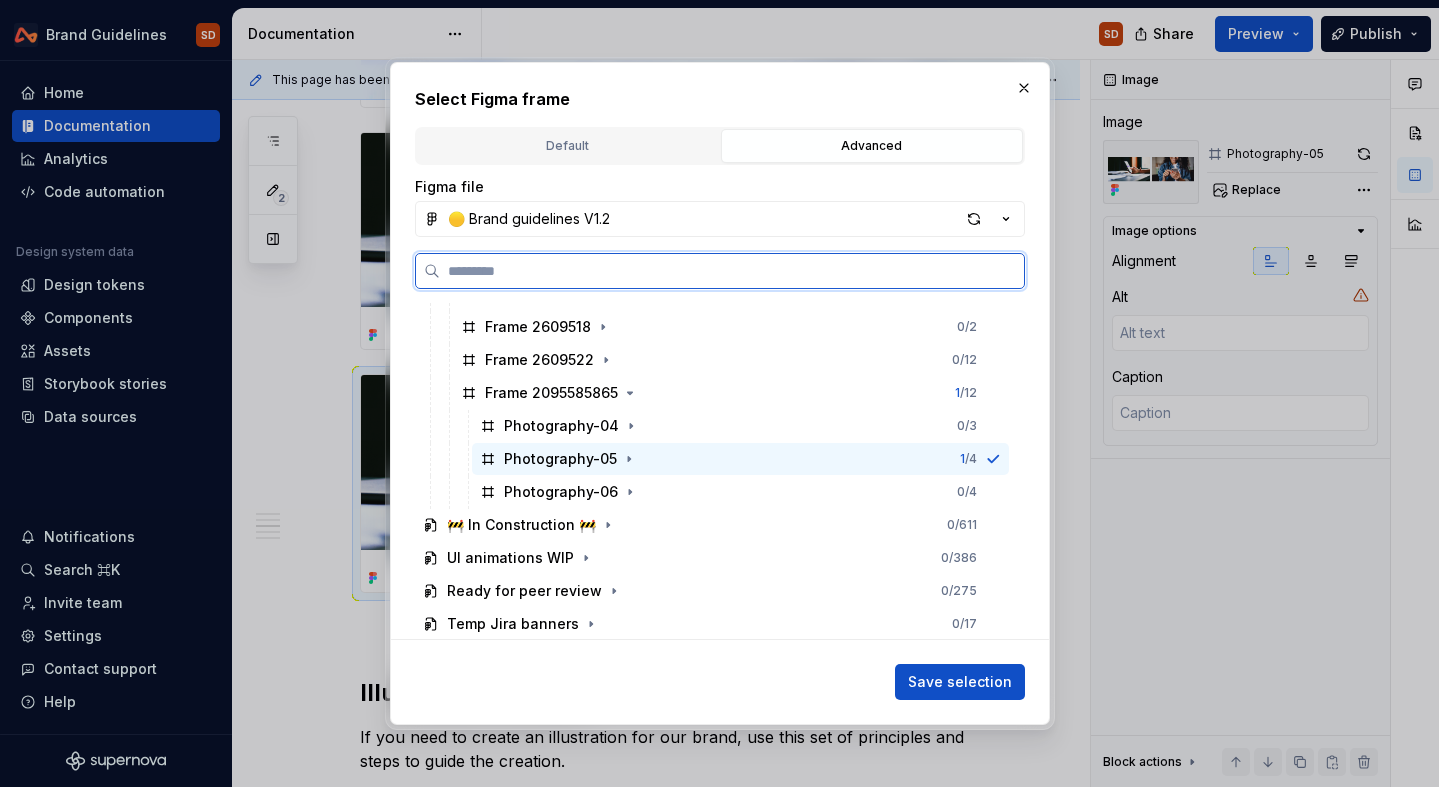 scroll, scrollTop: 505, scrollLeft: 0, axis: vertical 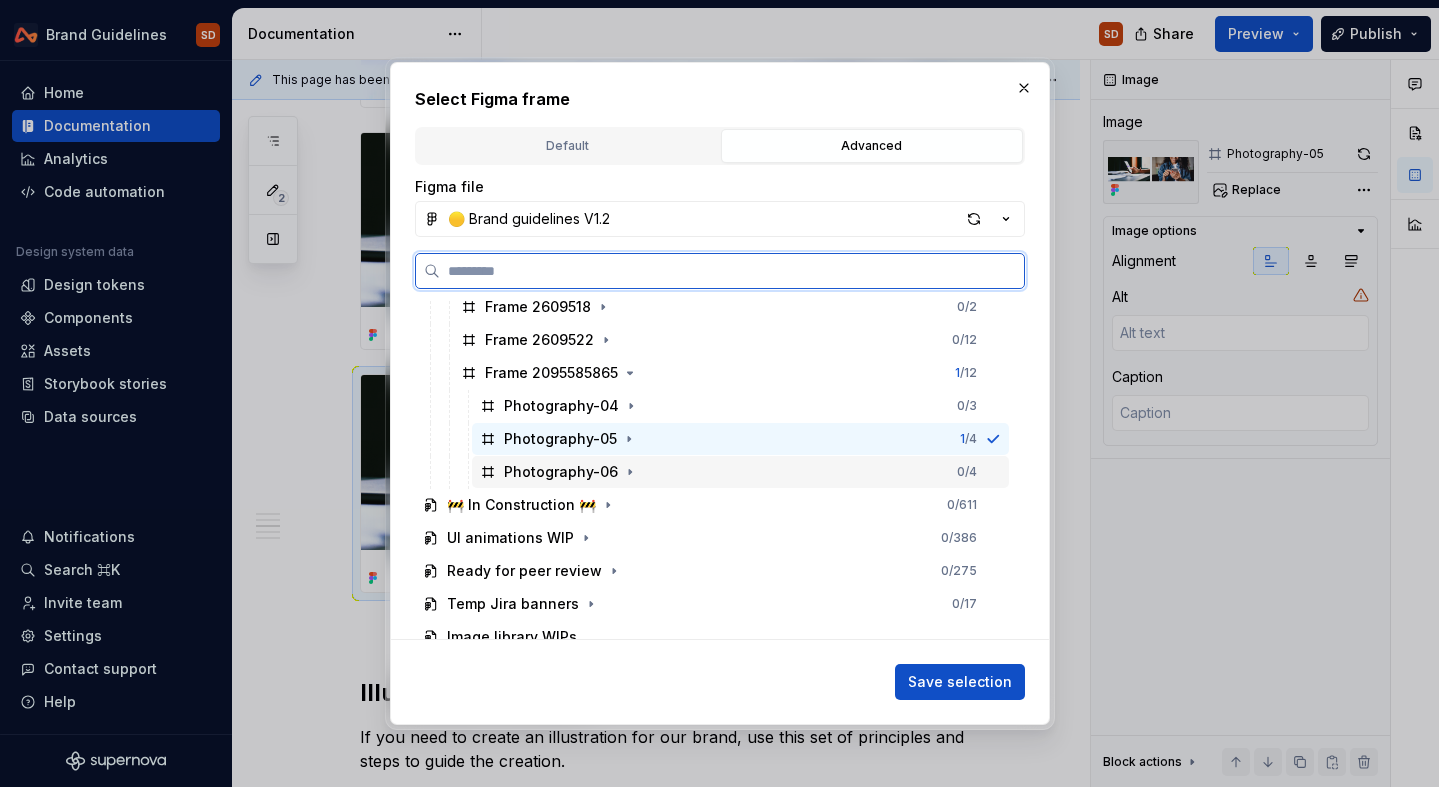 click on "Photography-06" at bounding box center [561, 472] 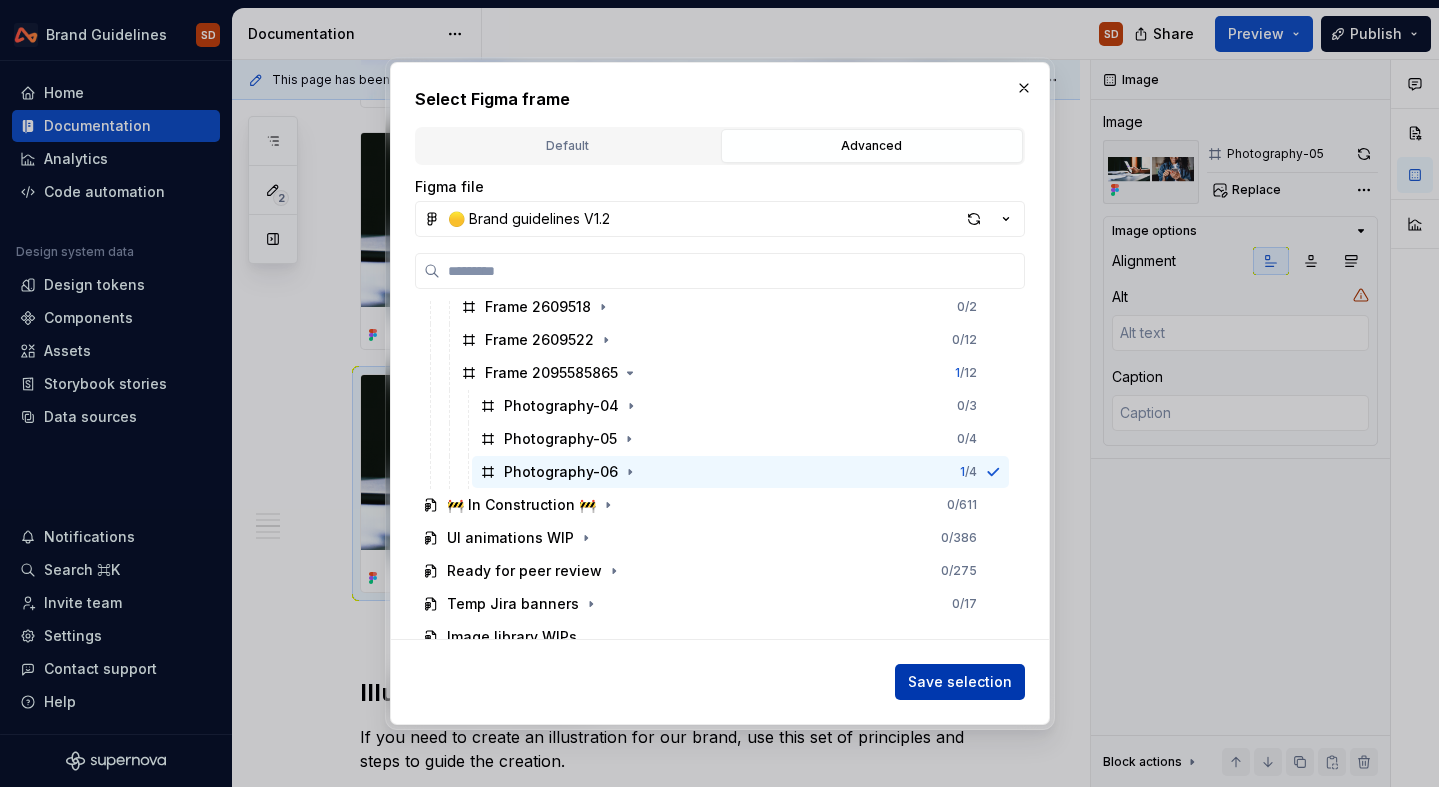 click on "Save selection" at bounding box center [960, 682] 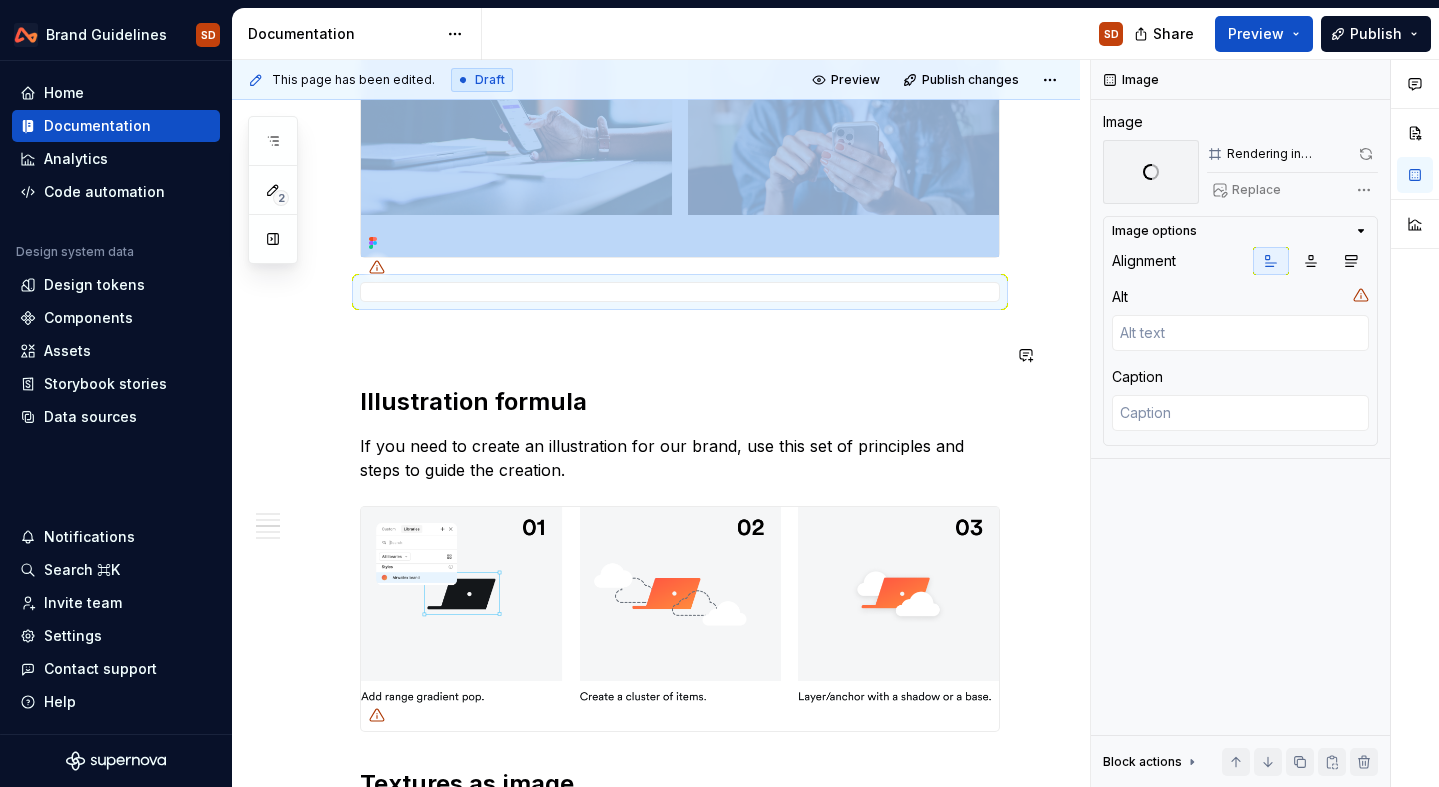 scroll, scrollTop: 1820, scrollLeft: 0, axis: vertical 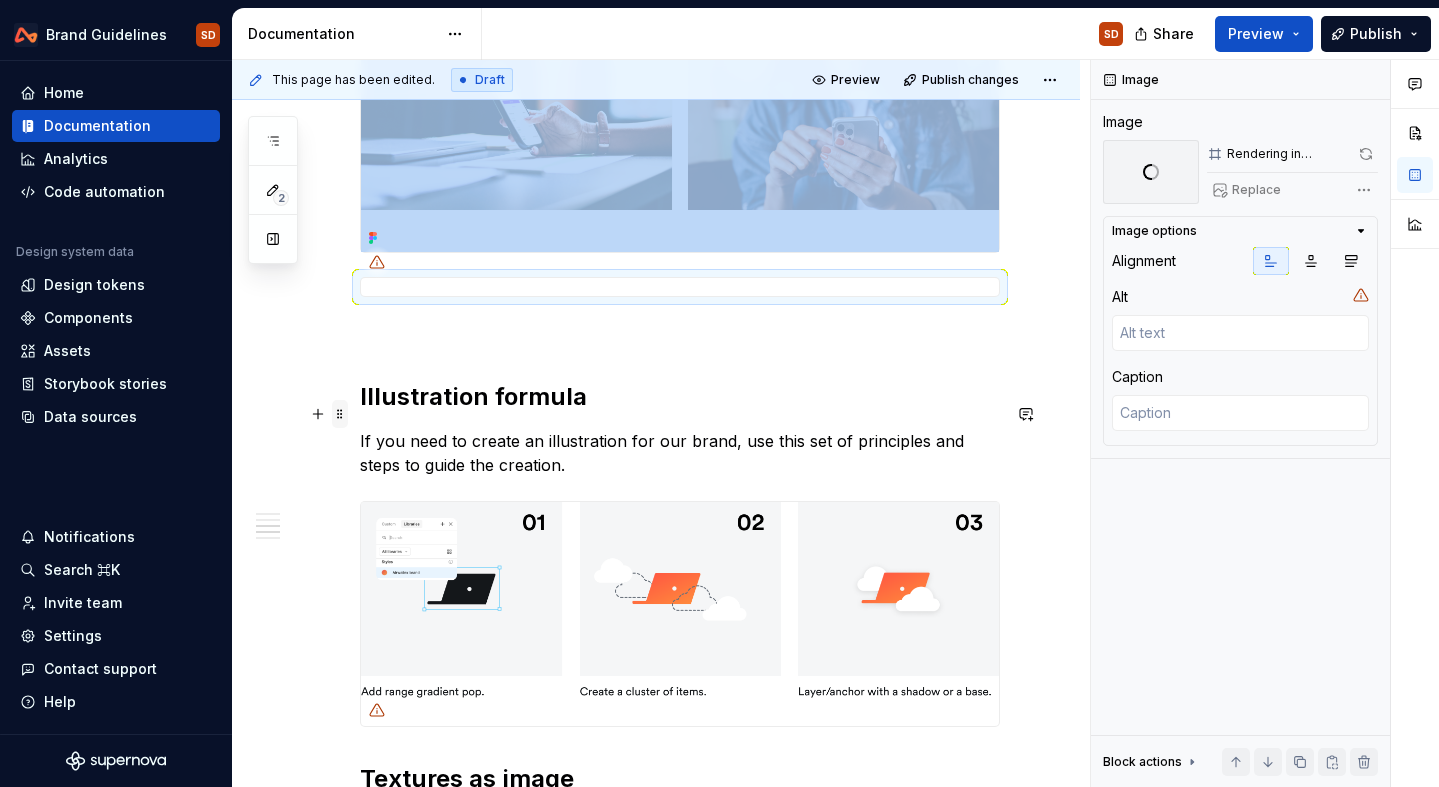 click at bounding box center [340, 414] 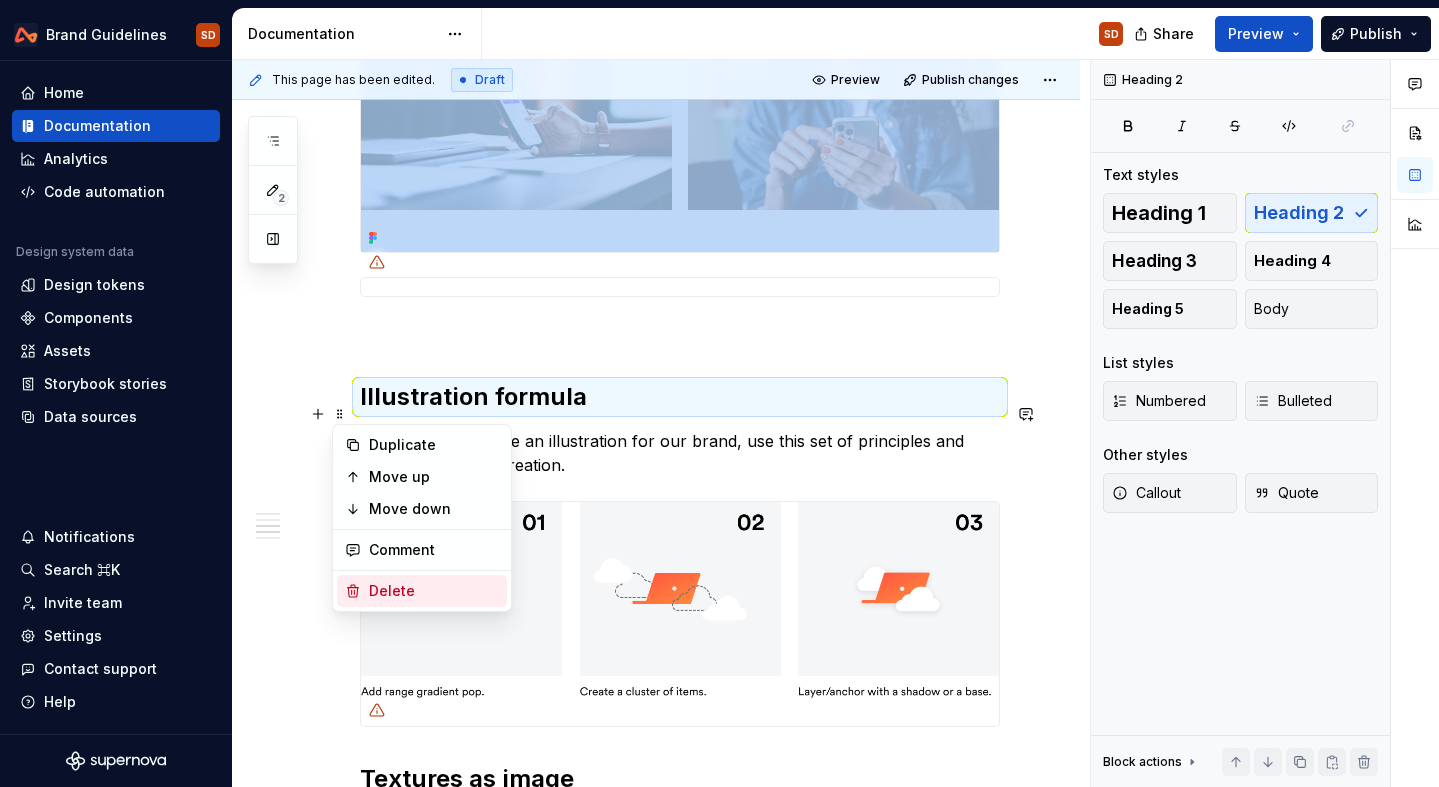 click on "Delete" at bounding box center [434, 591] 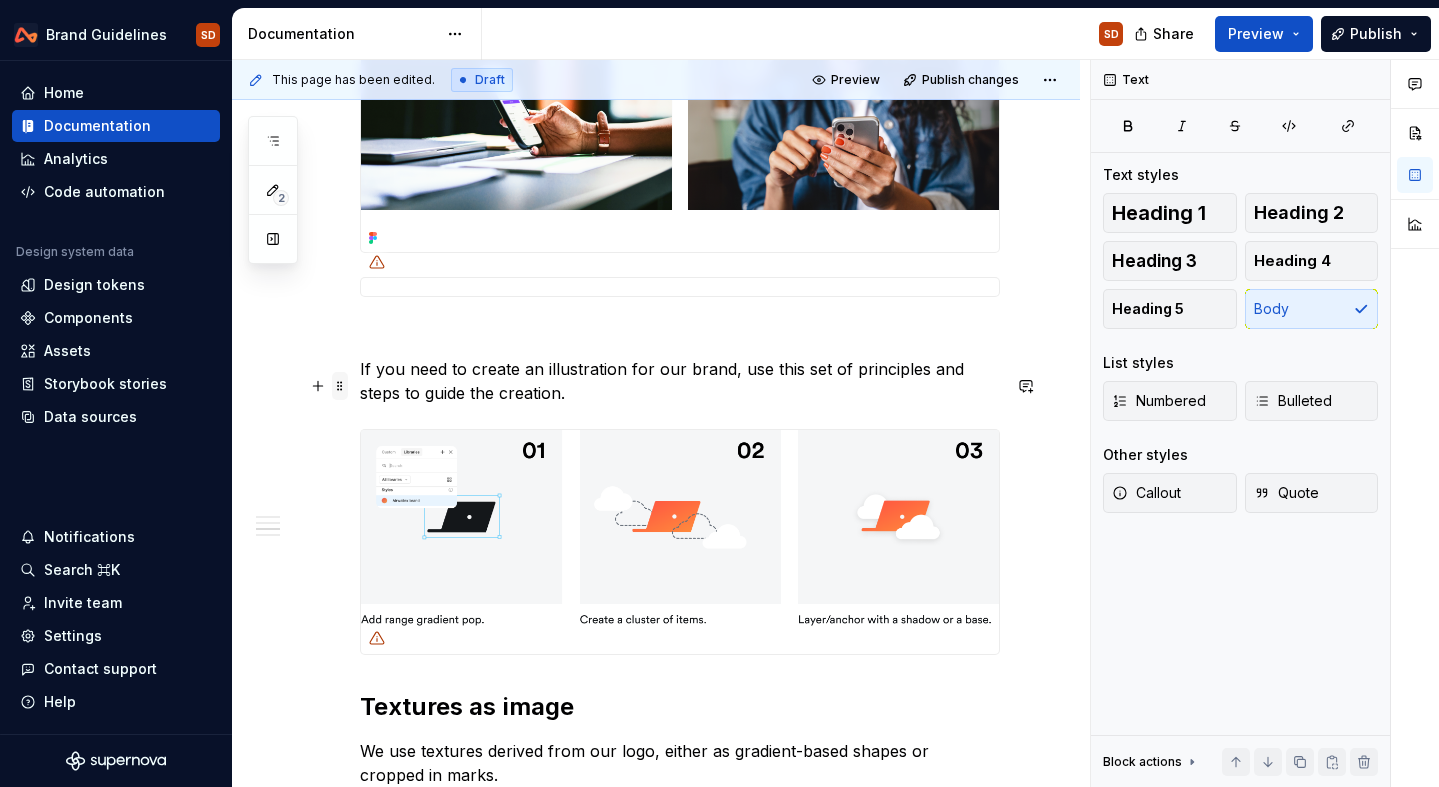 click at bounding box center (340, 386) 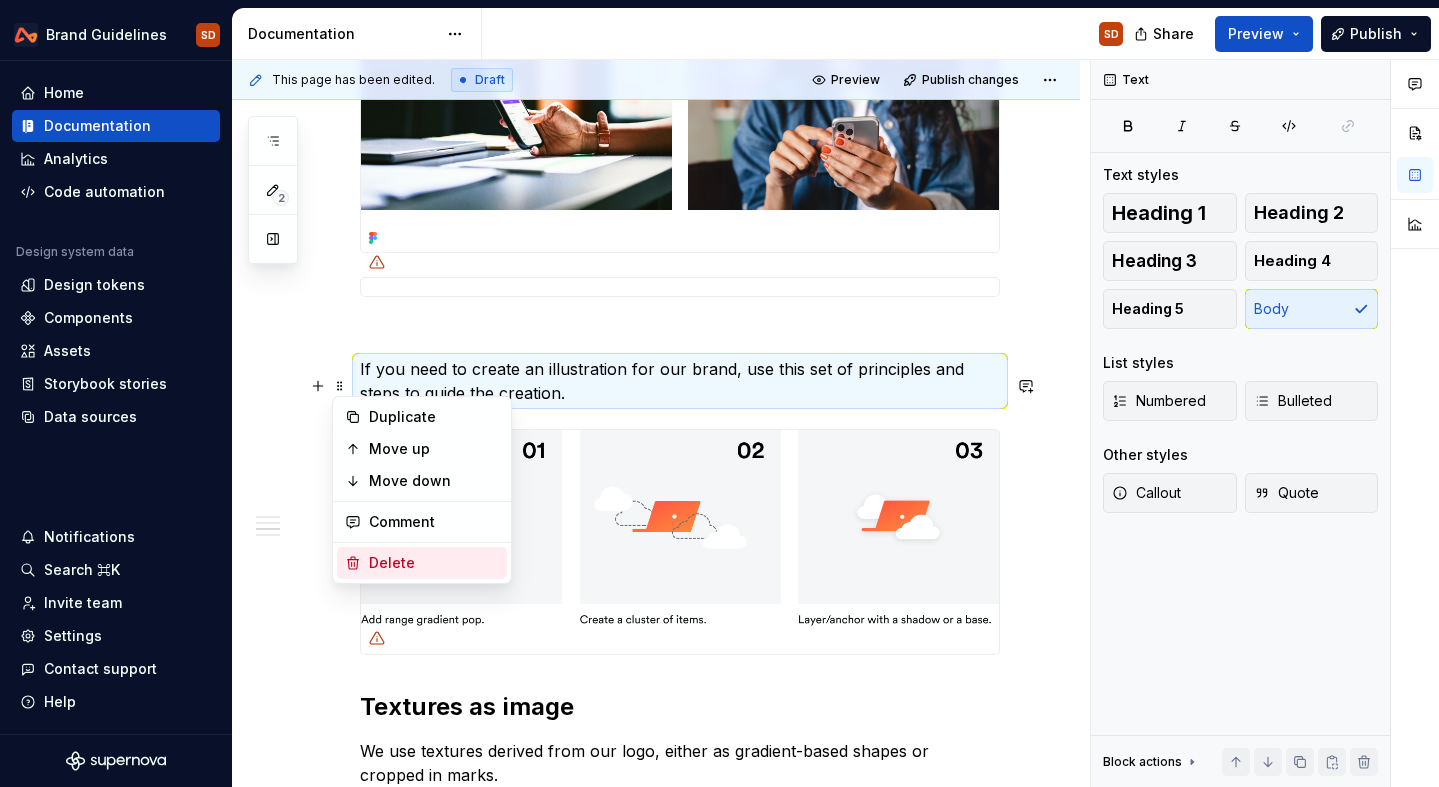 click on "Delete" at bounding box center (434, 563) 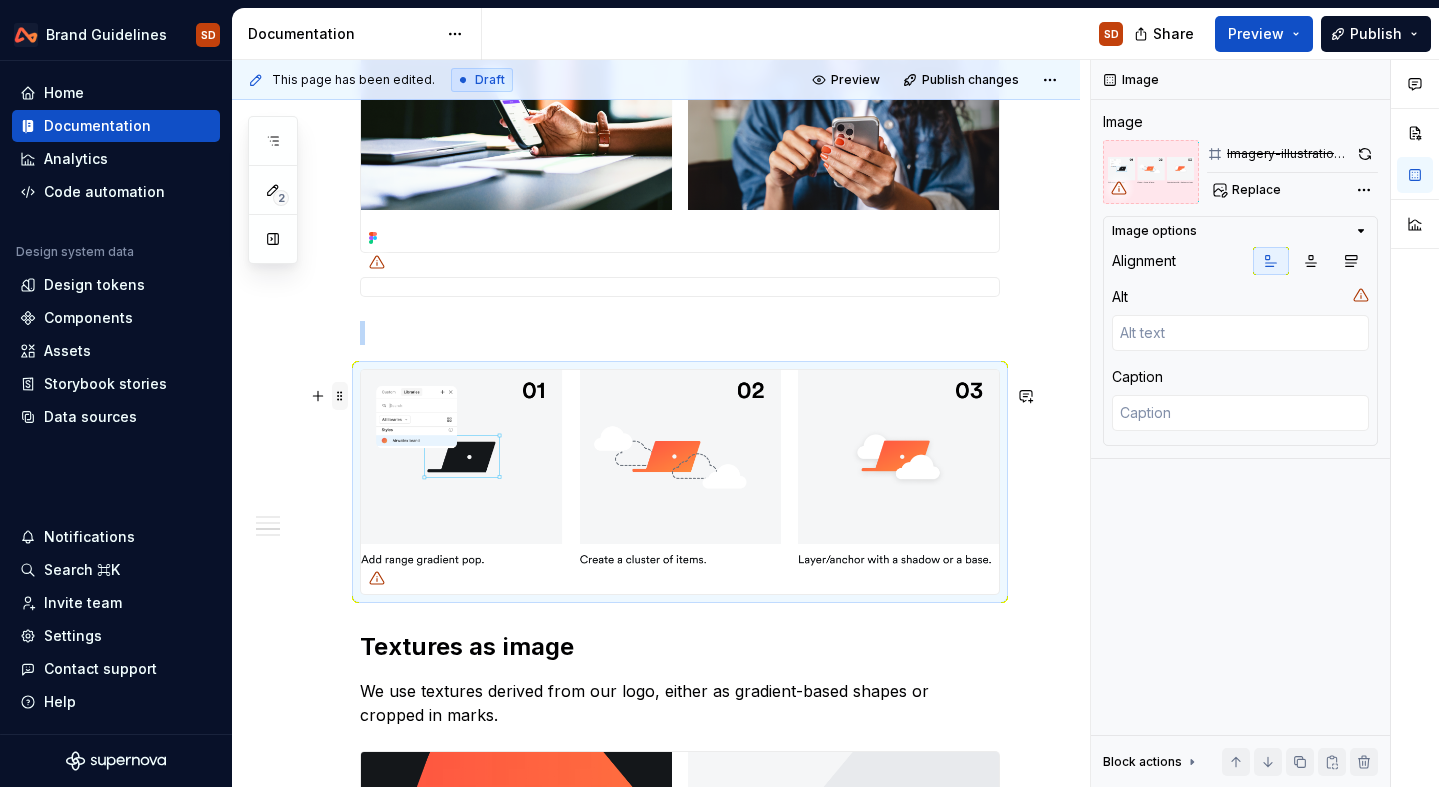 click at bounding box center (340, 396) 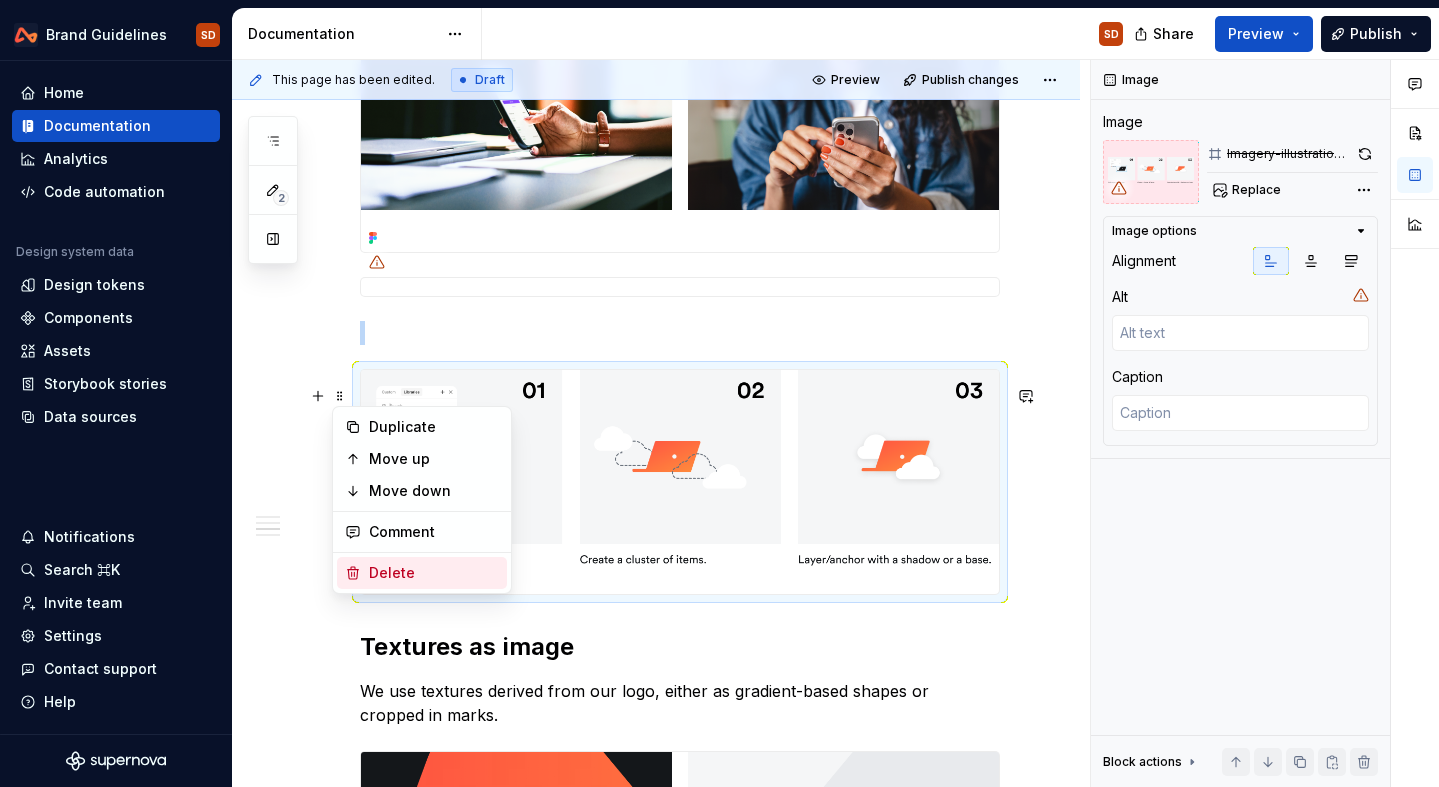 click on "Delete" at bounding box center (434, 573) 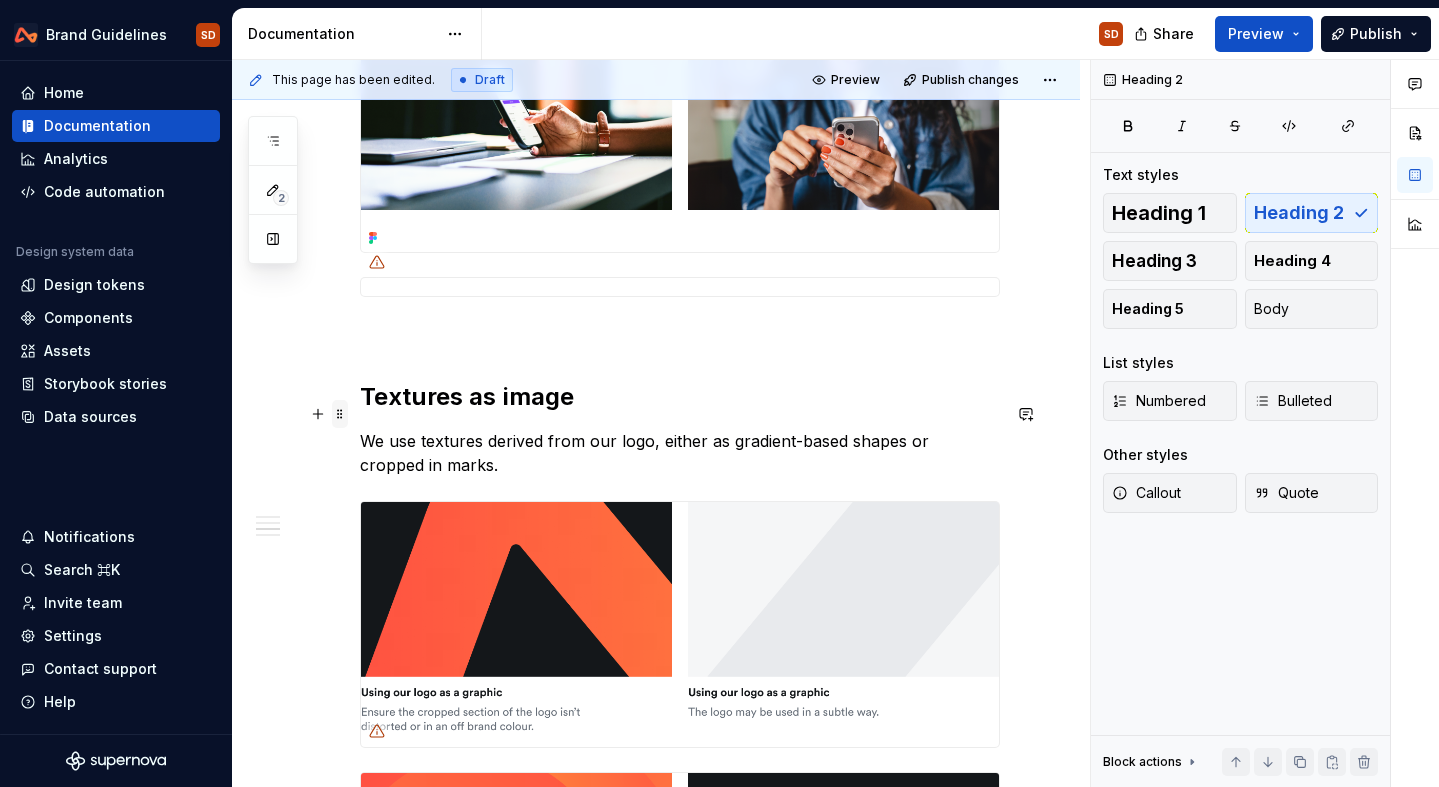 click at bounding box center (340, 414) 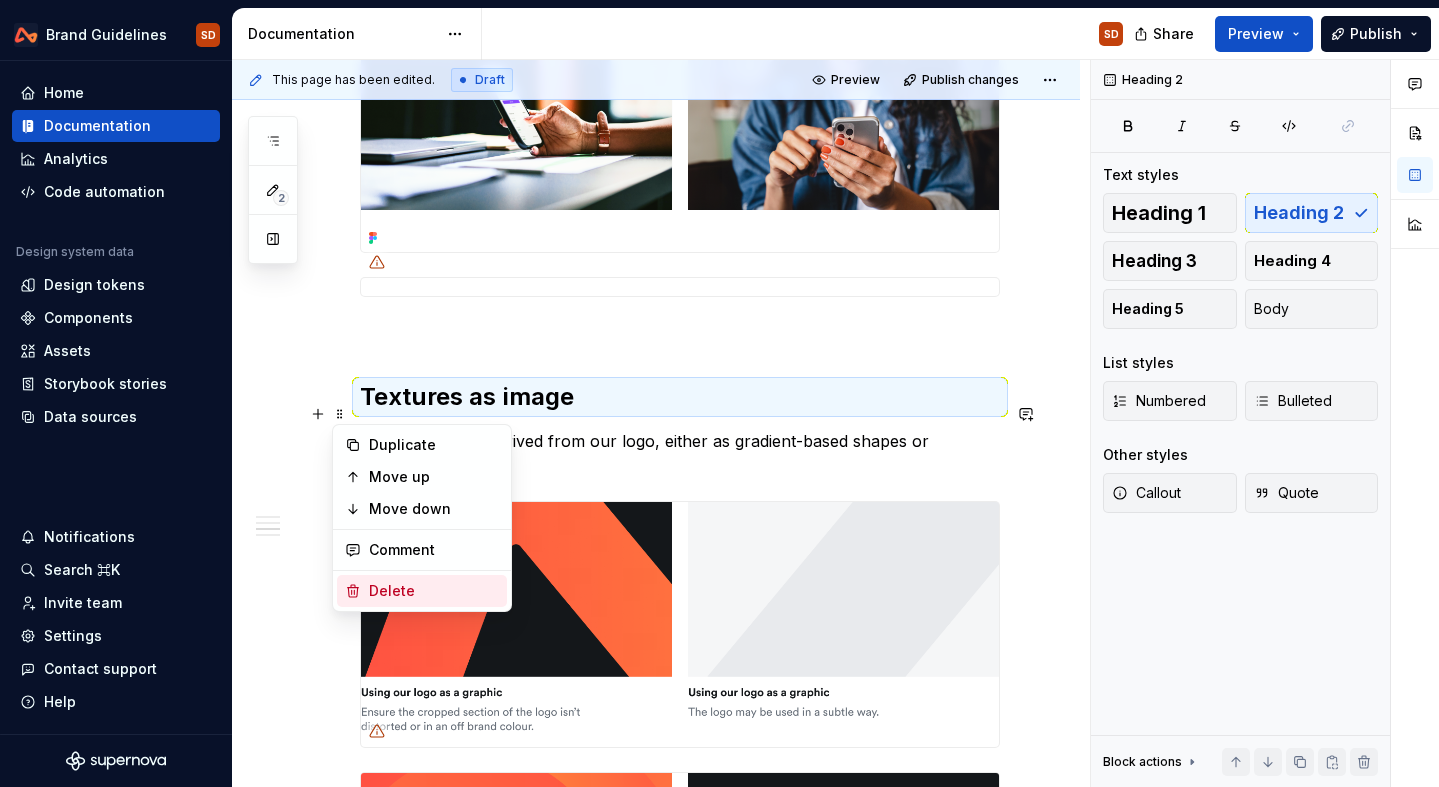 click on "Delete" at bounding box center [422, 591] 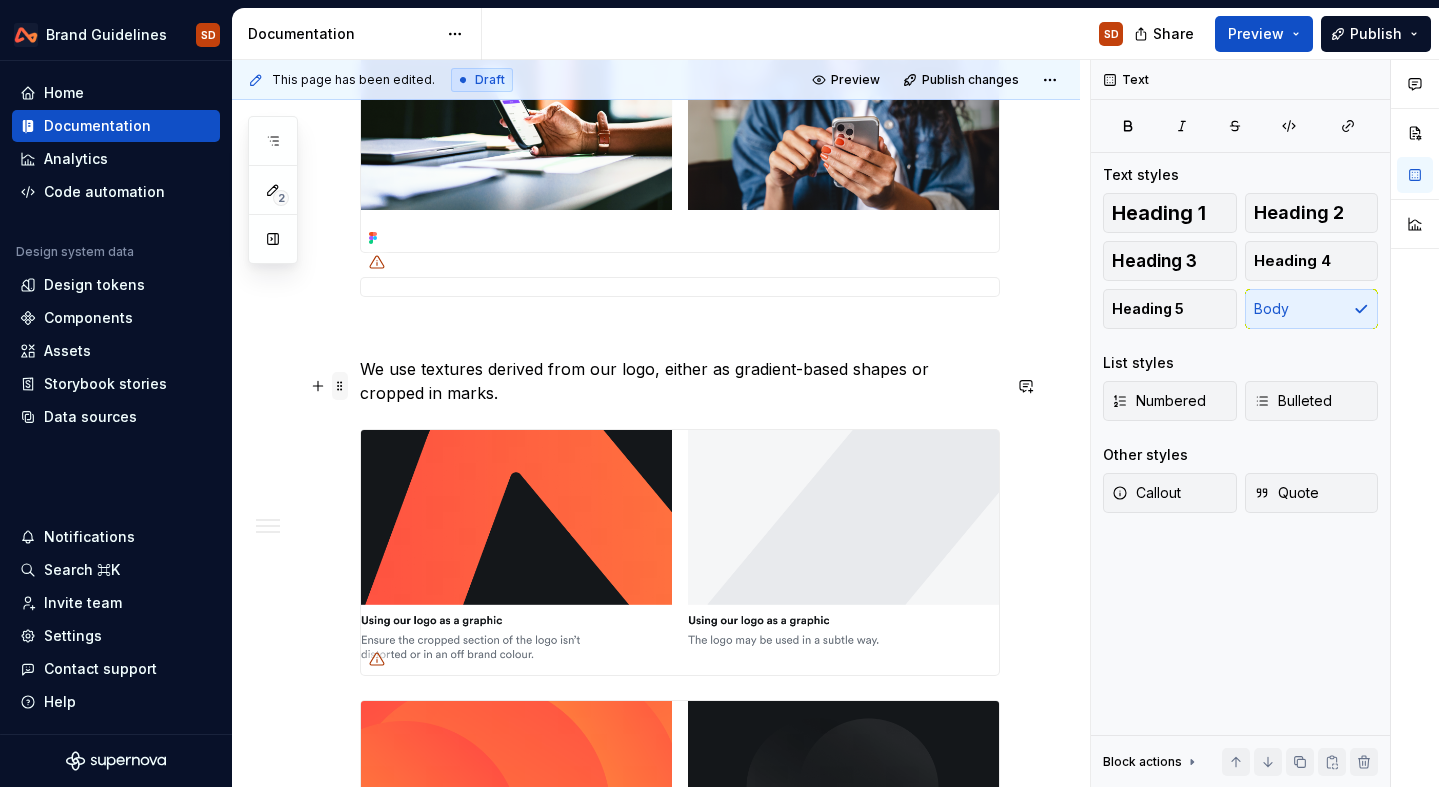 click at bounding box center [340, 386] 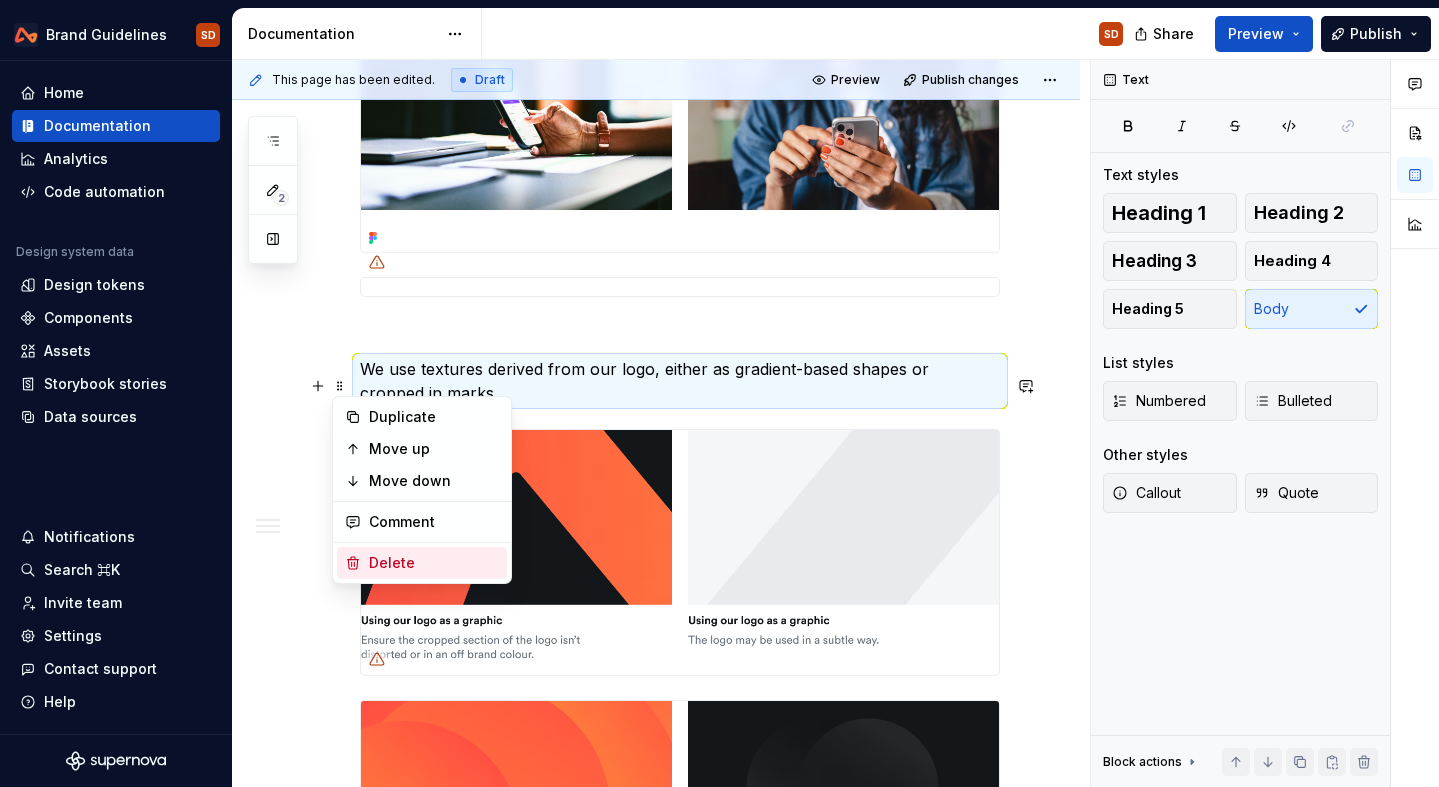 click on "Delete" at bounding box center (434, 563) 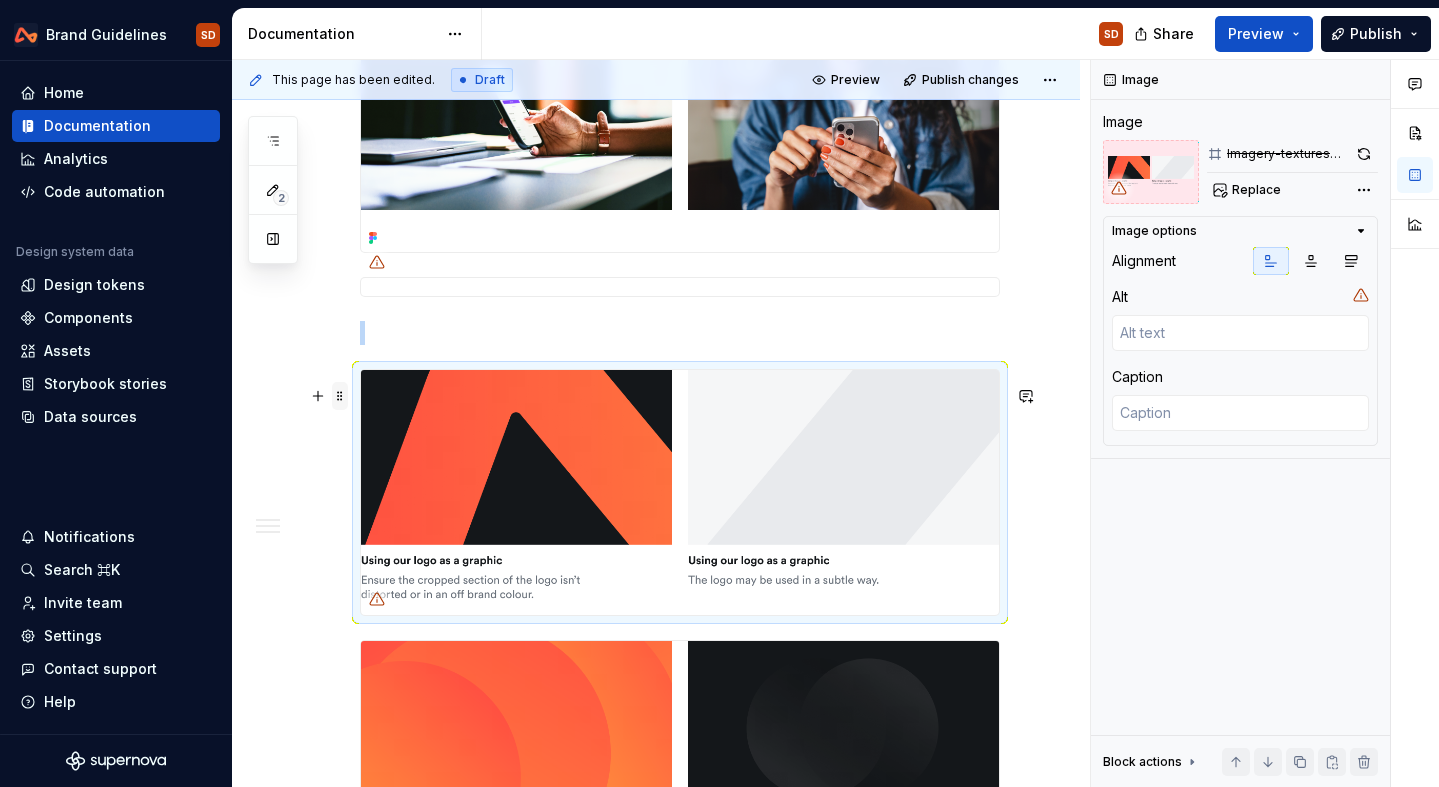 click at bounding box center [340, 396] 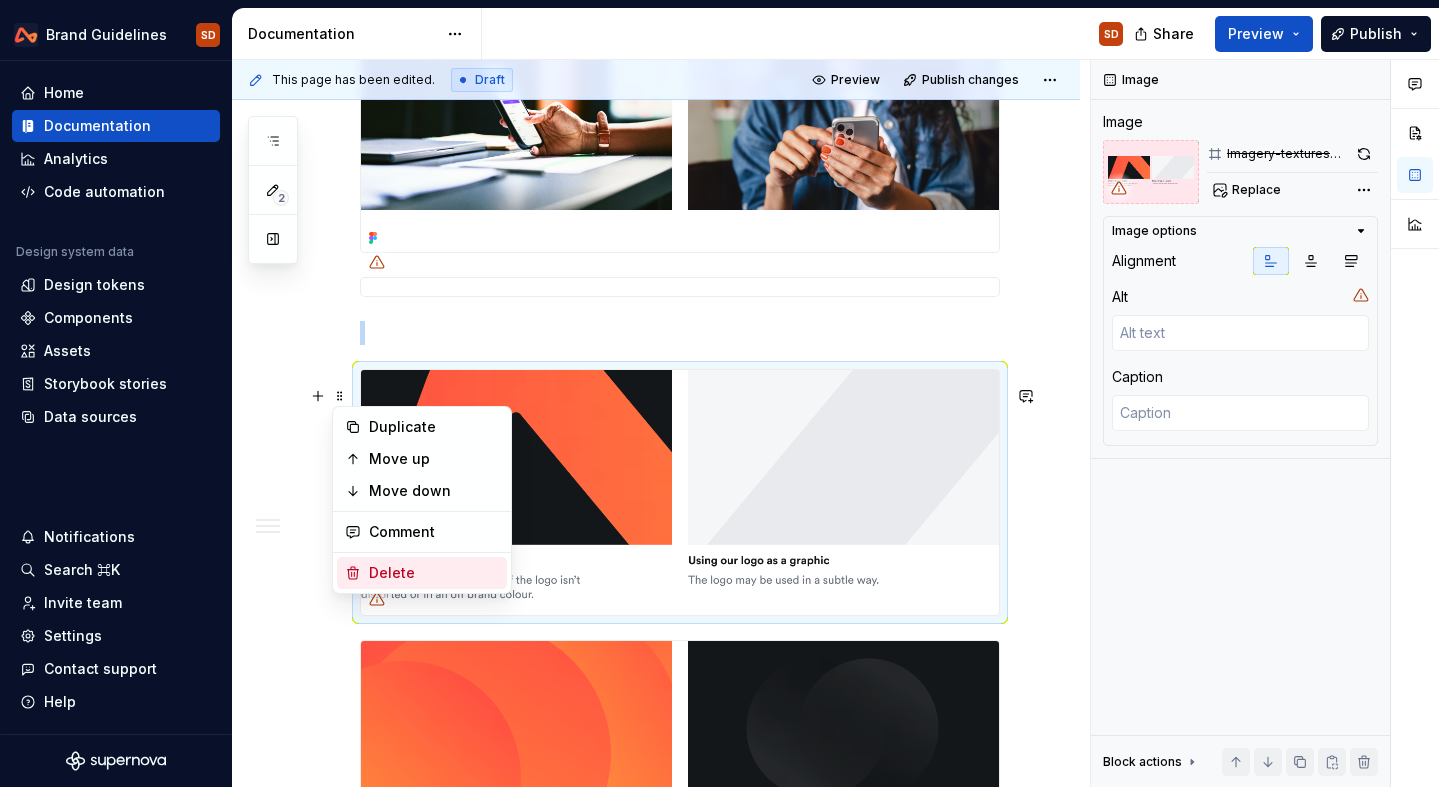 click on "Delete" at bounding box center (434, 573) 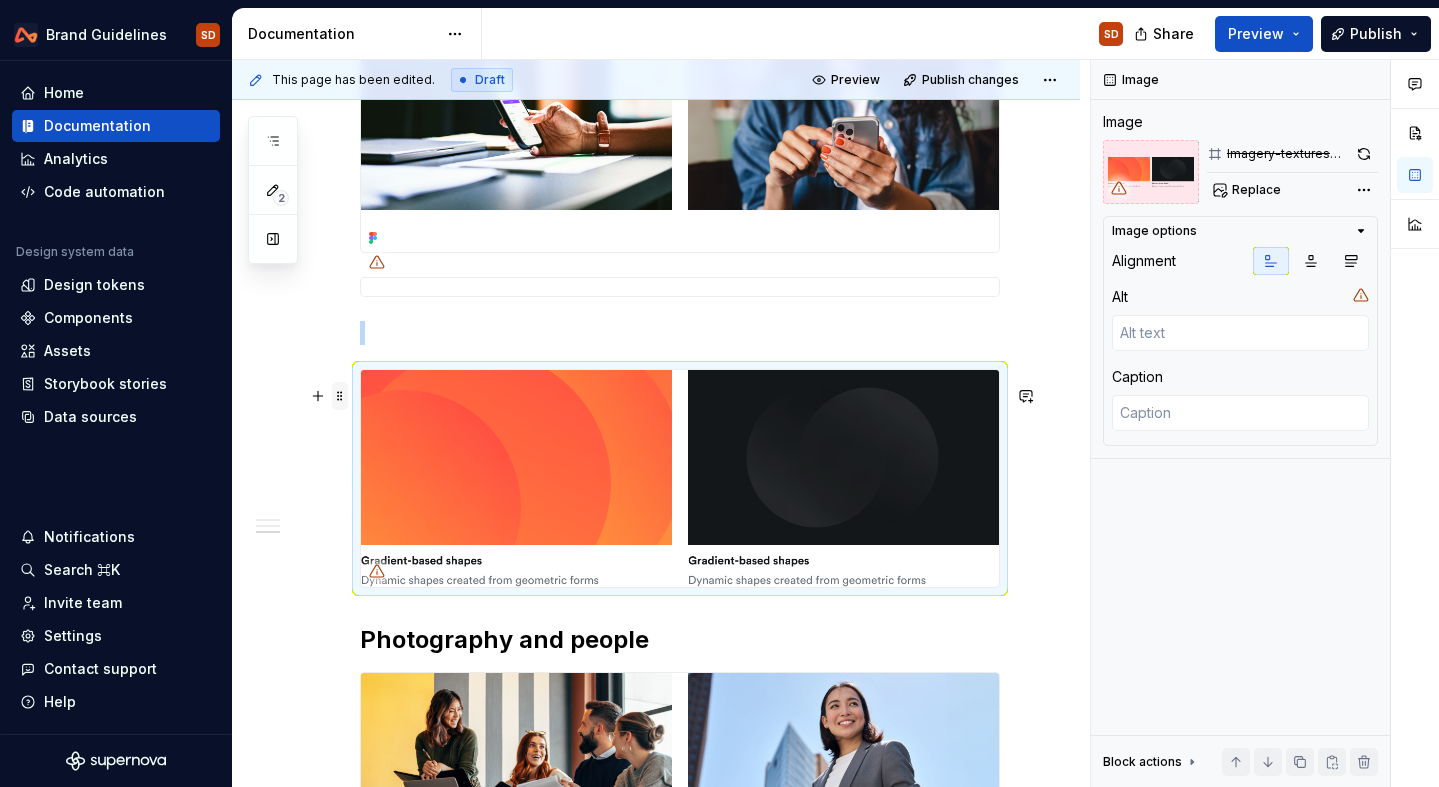 click at bounding box center (340, 396) 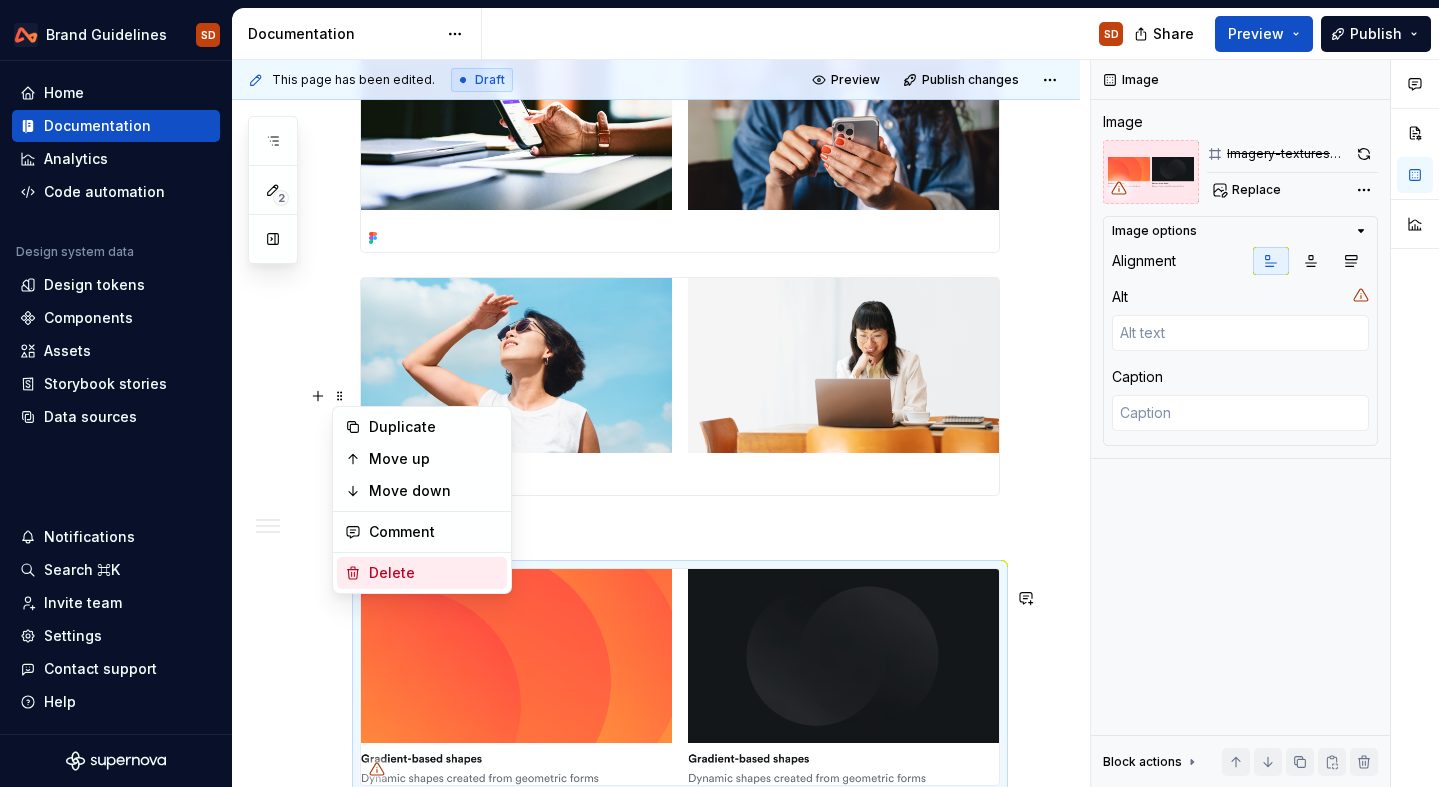 click on "Delete" at bounding box center [434, 573] 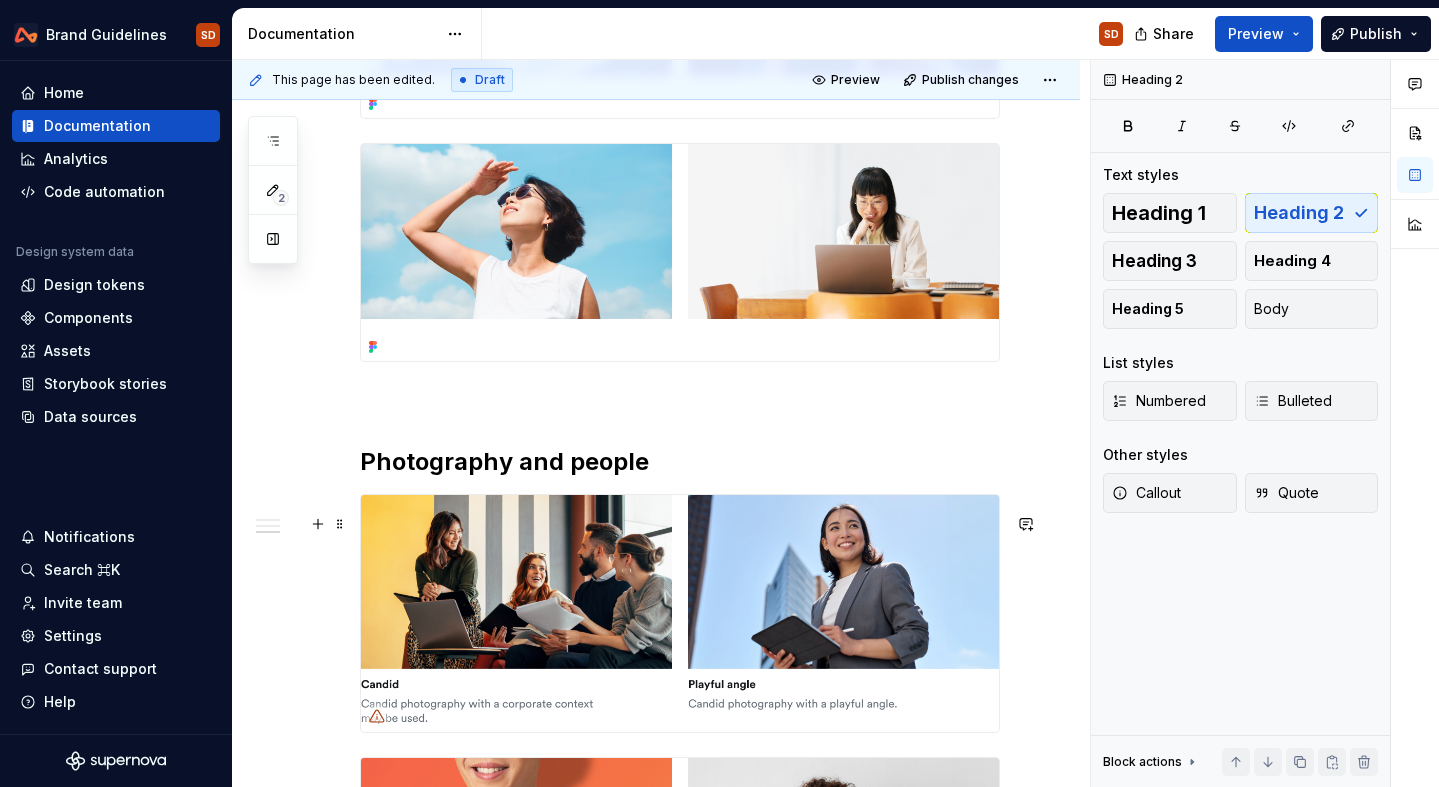 scroll, scrollTop: 1969, scrollLeft: 0, axis: vertical 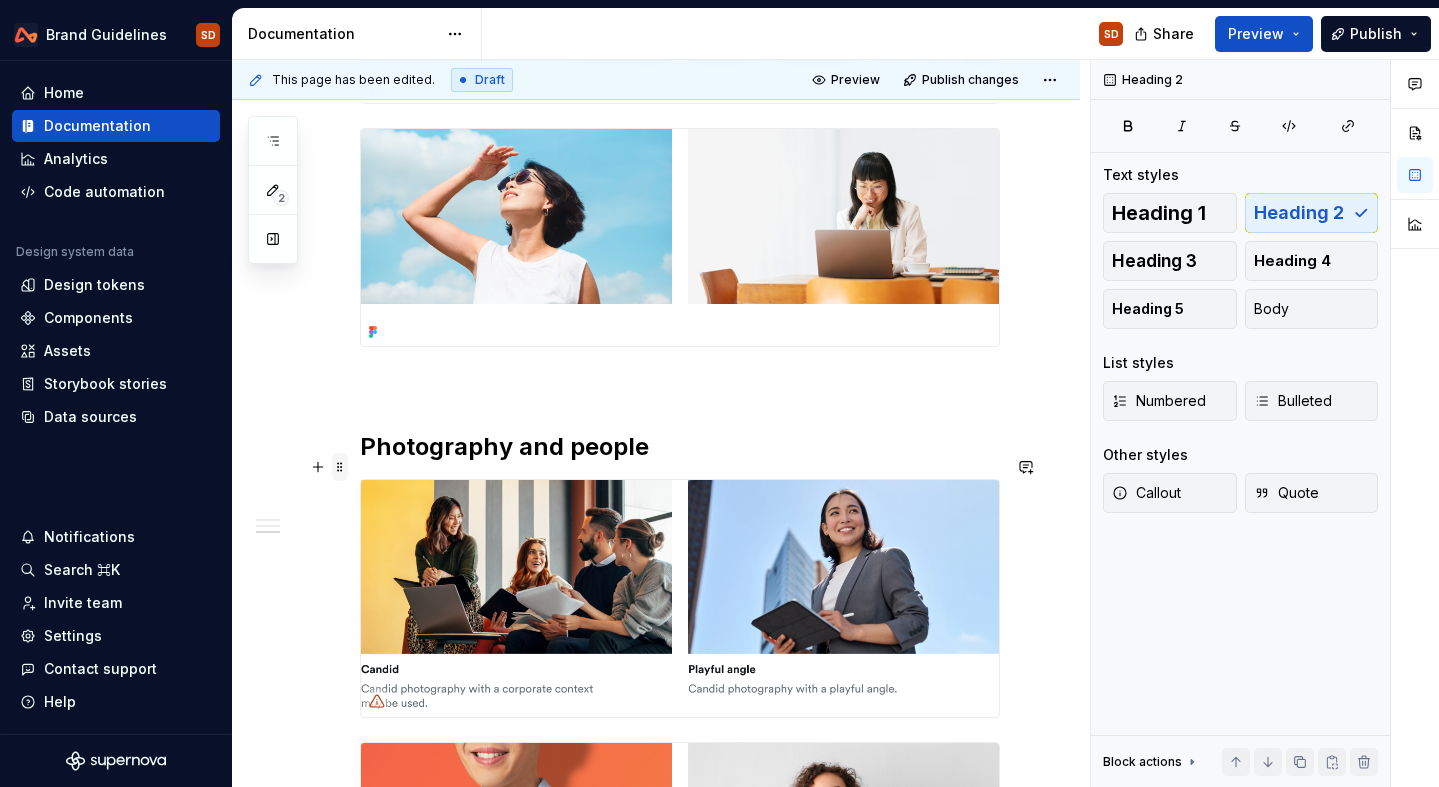 click at bounding box center (340, 467) 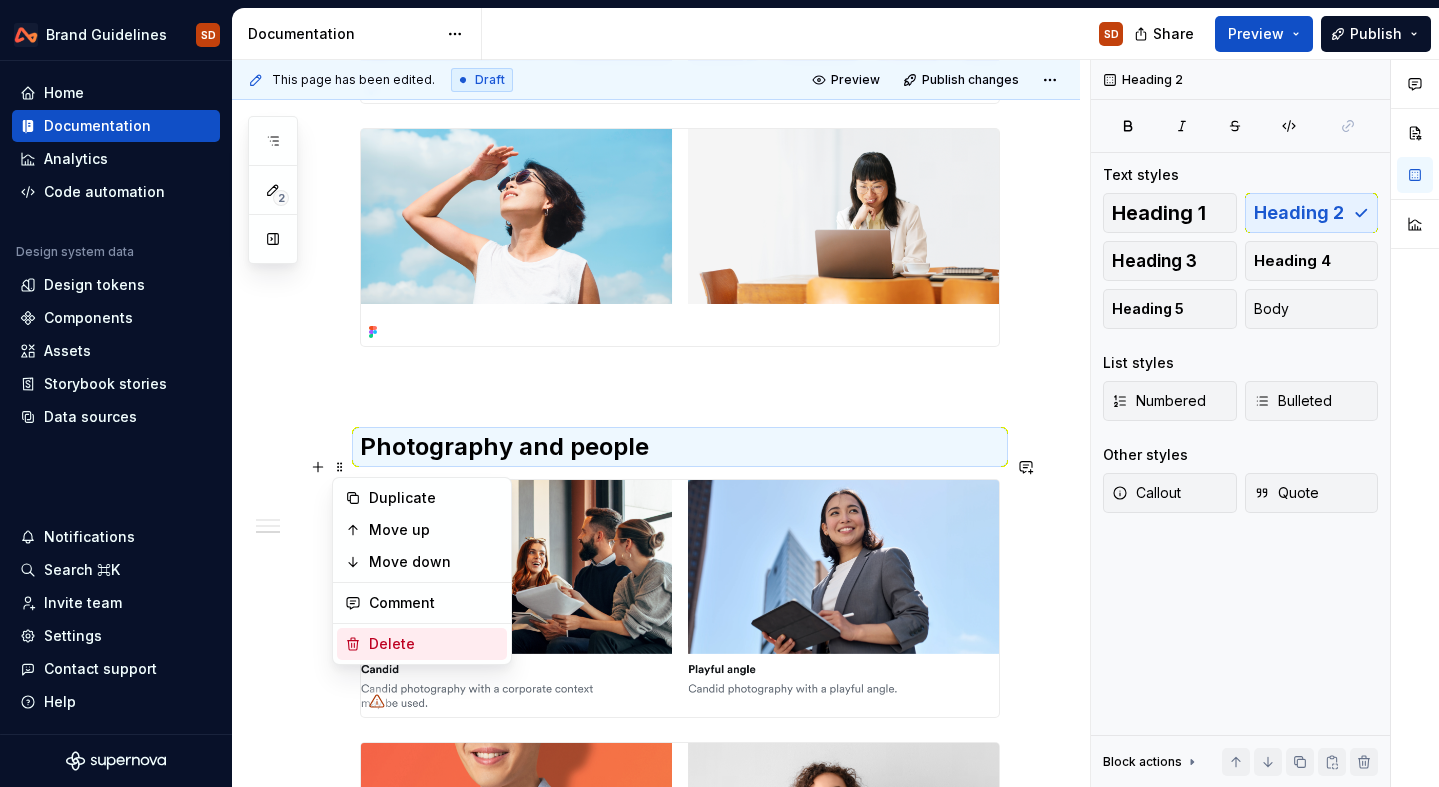 click on "Delete" at bounding box center [434, 644] 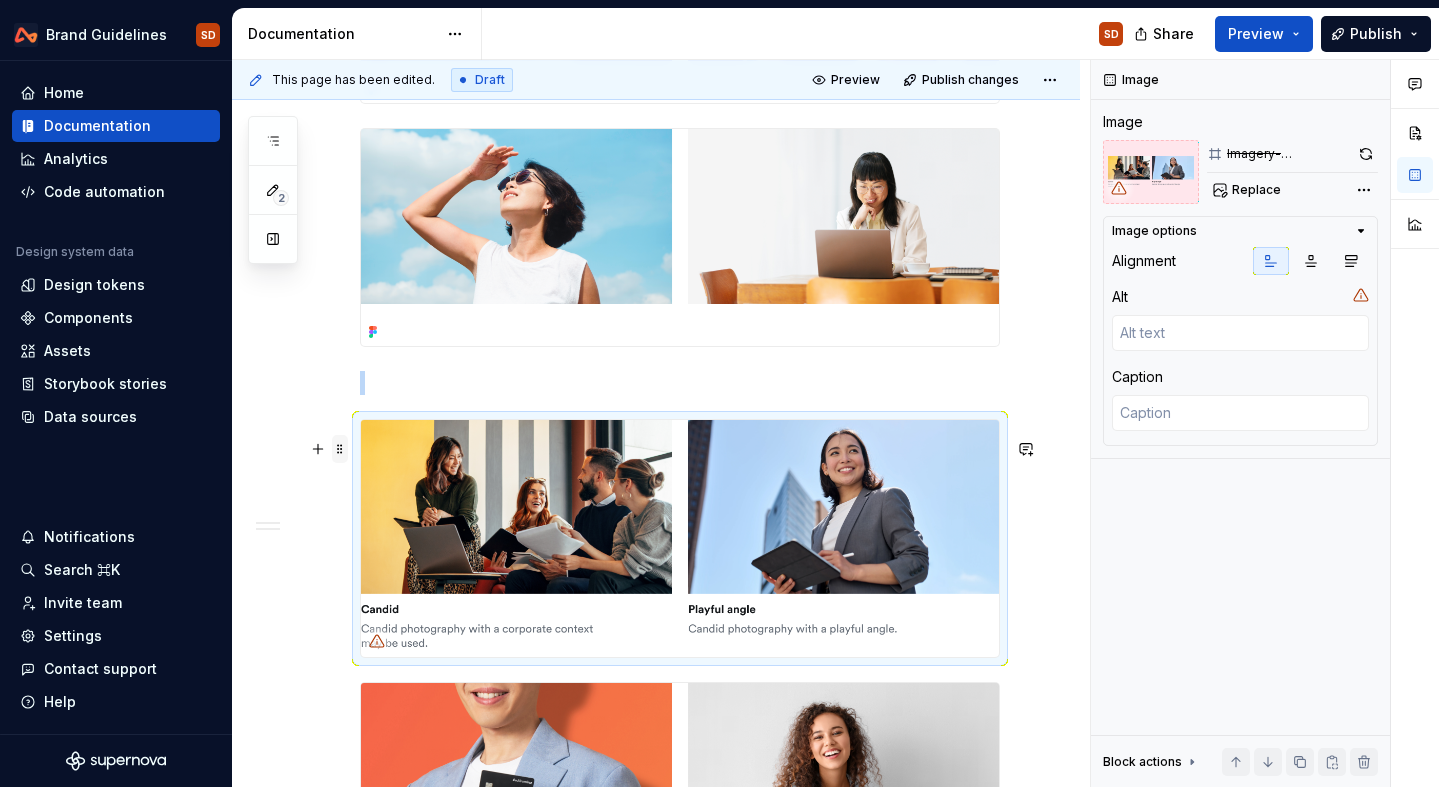 click at bounding box center [340, 449] 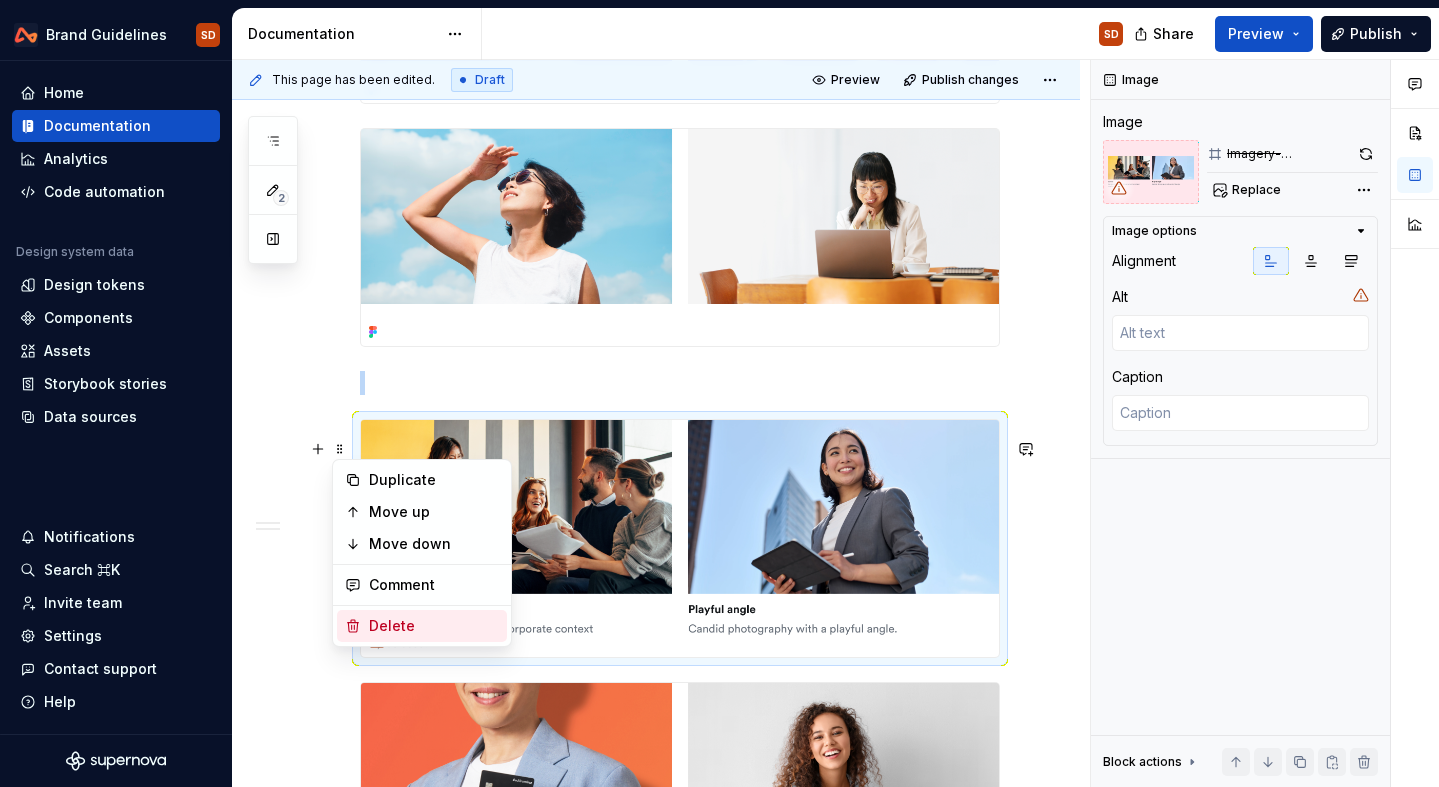 click on "Delete" at bounding box center [434, 626] 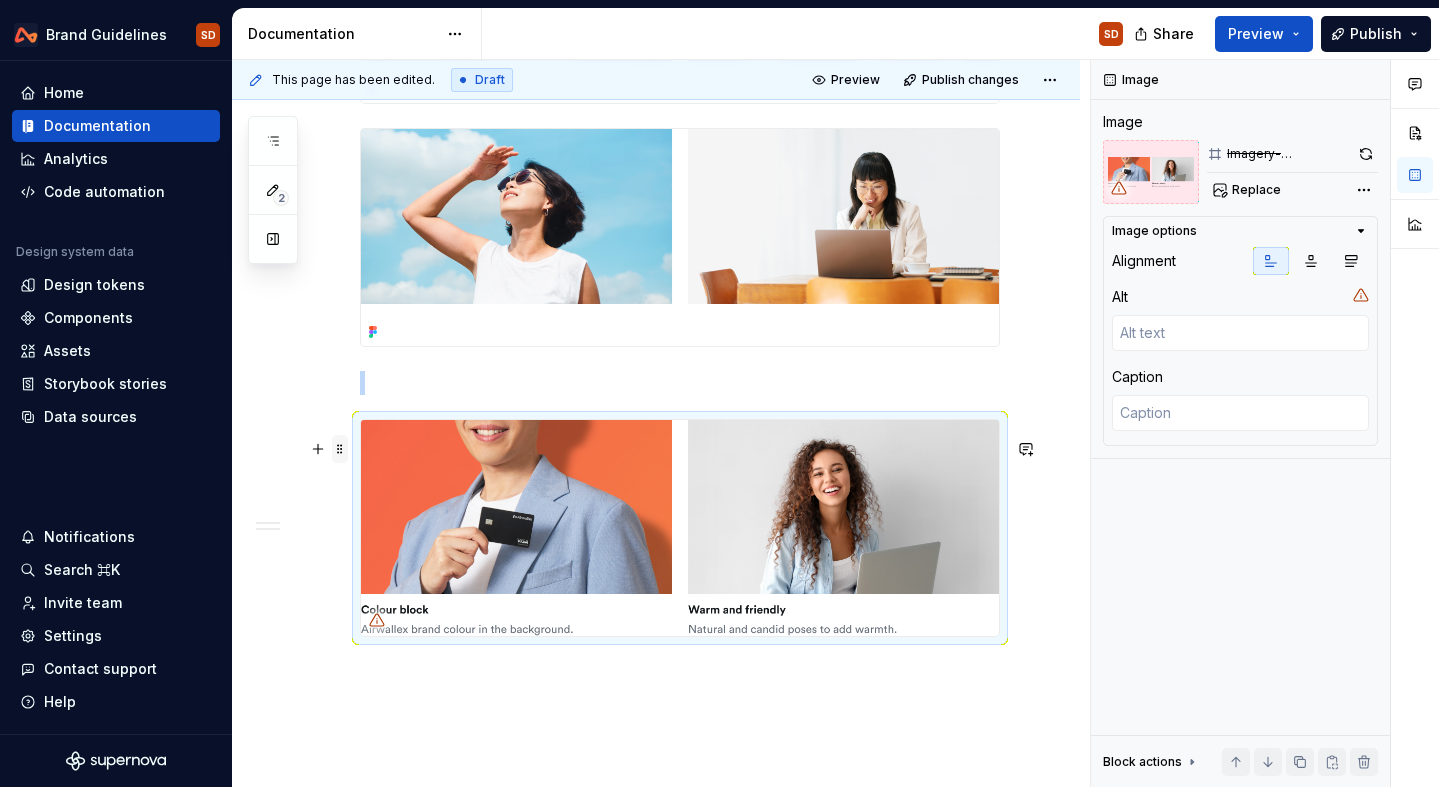 click at bounding box center (340, 449) 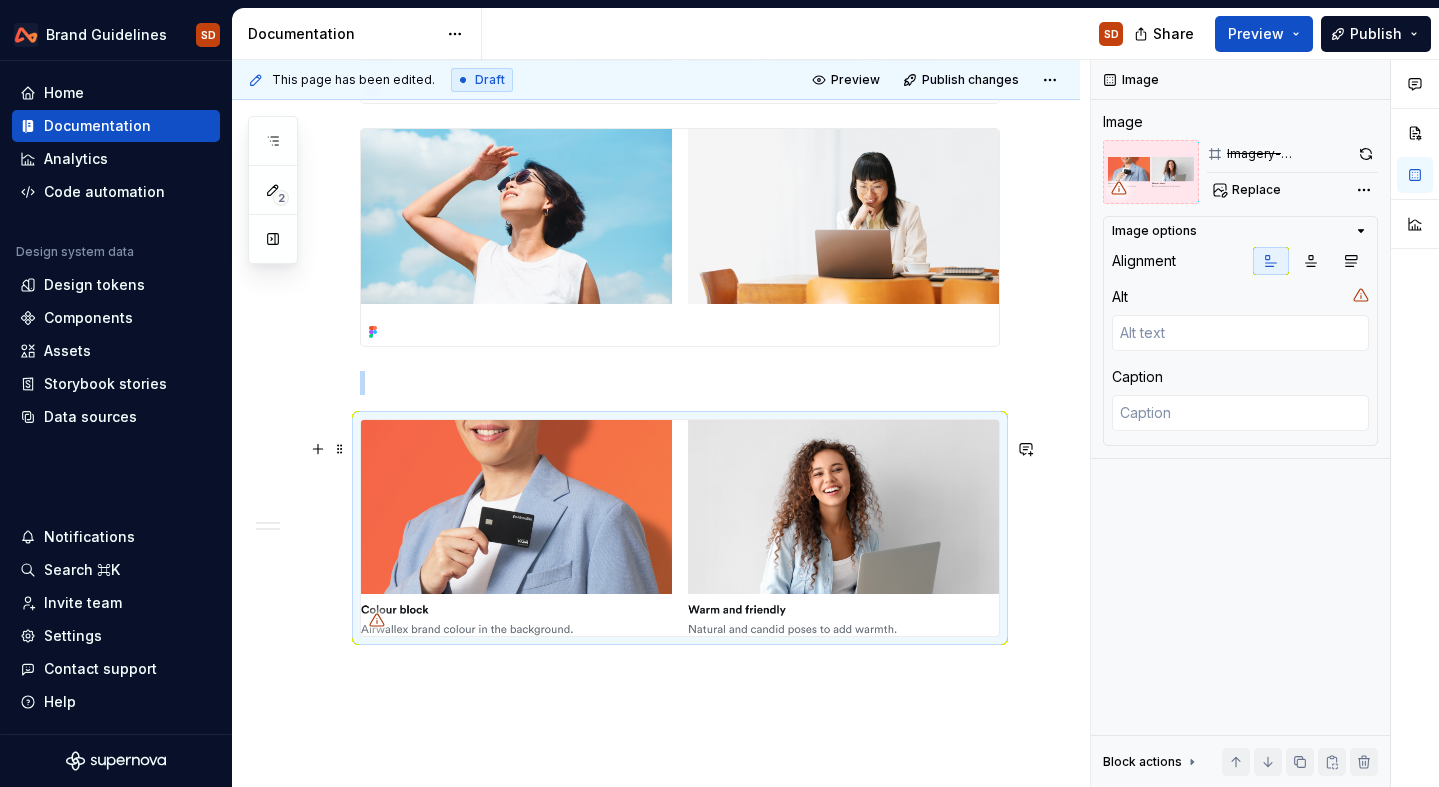 click on "Product presence  We show the product in context: being used, held, tapped, or simply present in a moment of business. Its role should feel authentic and purposeful, always adding clarity or momentum to the scene. Photography treatments Photography should feel fresh, elevated, and globally minded. Our style is editorial meets documentary. Natural or crisp lighting Clean shadows and confident colour Balanced between candid and stylised" at bounding box center [656, -306] 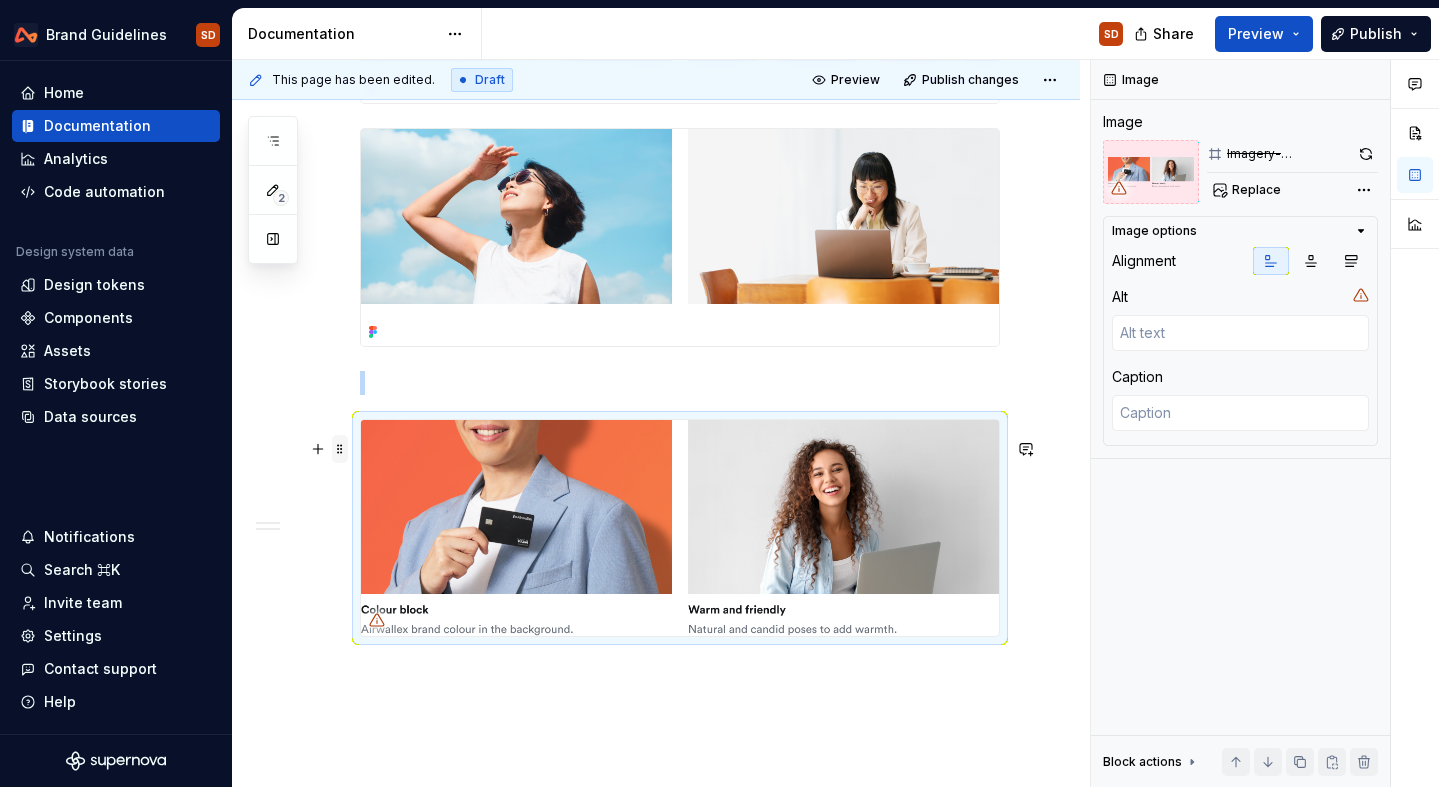 click at bounding box center (340, 449) 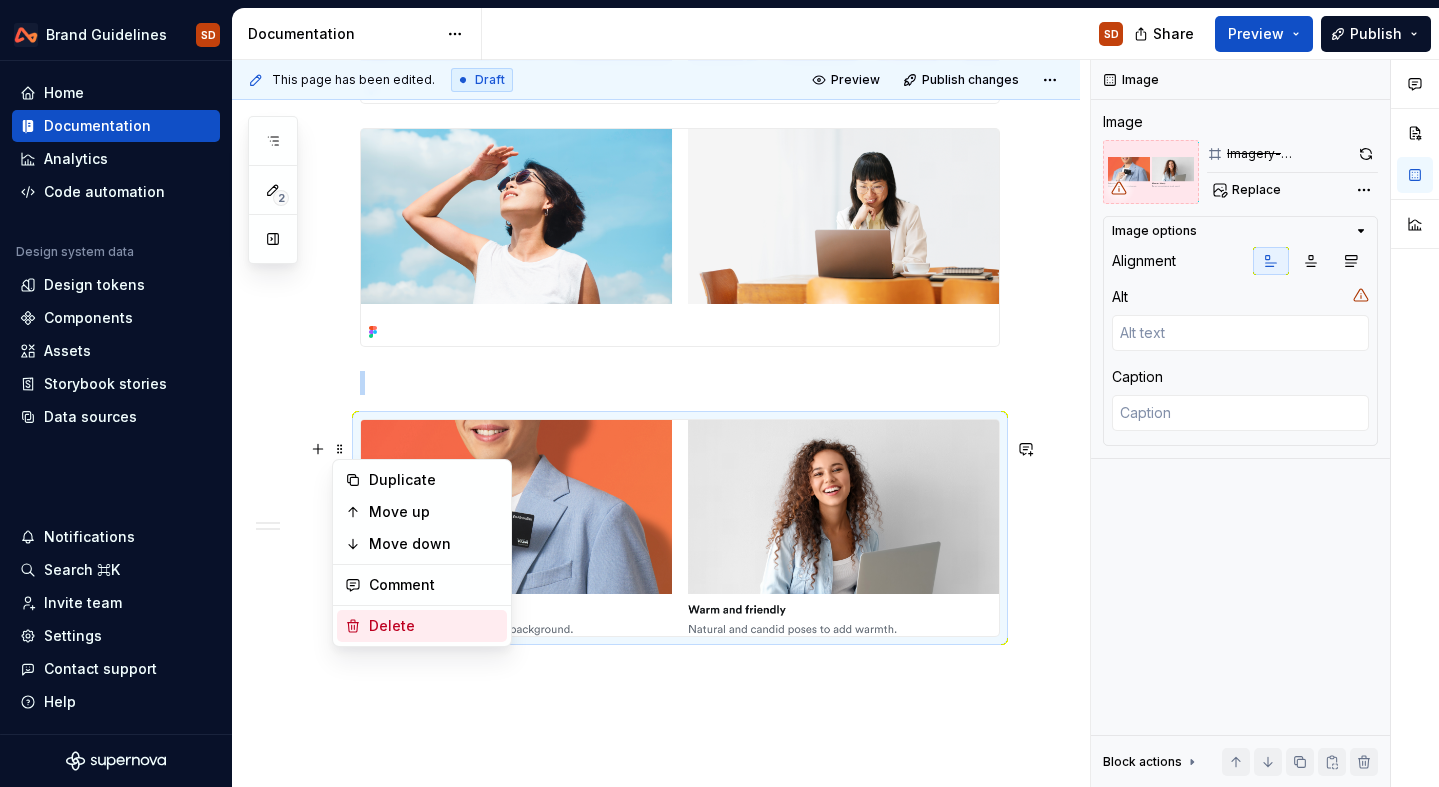 click on "Delete" at bounding box center [434, 626] 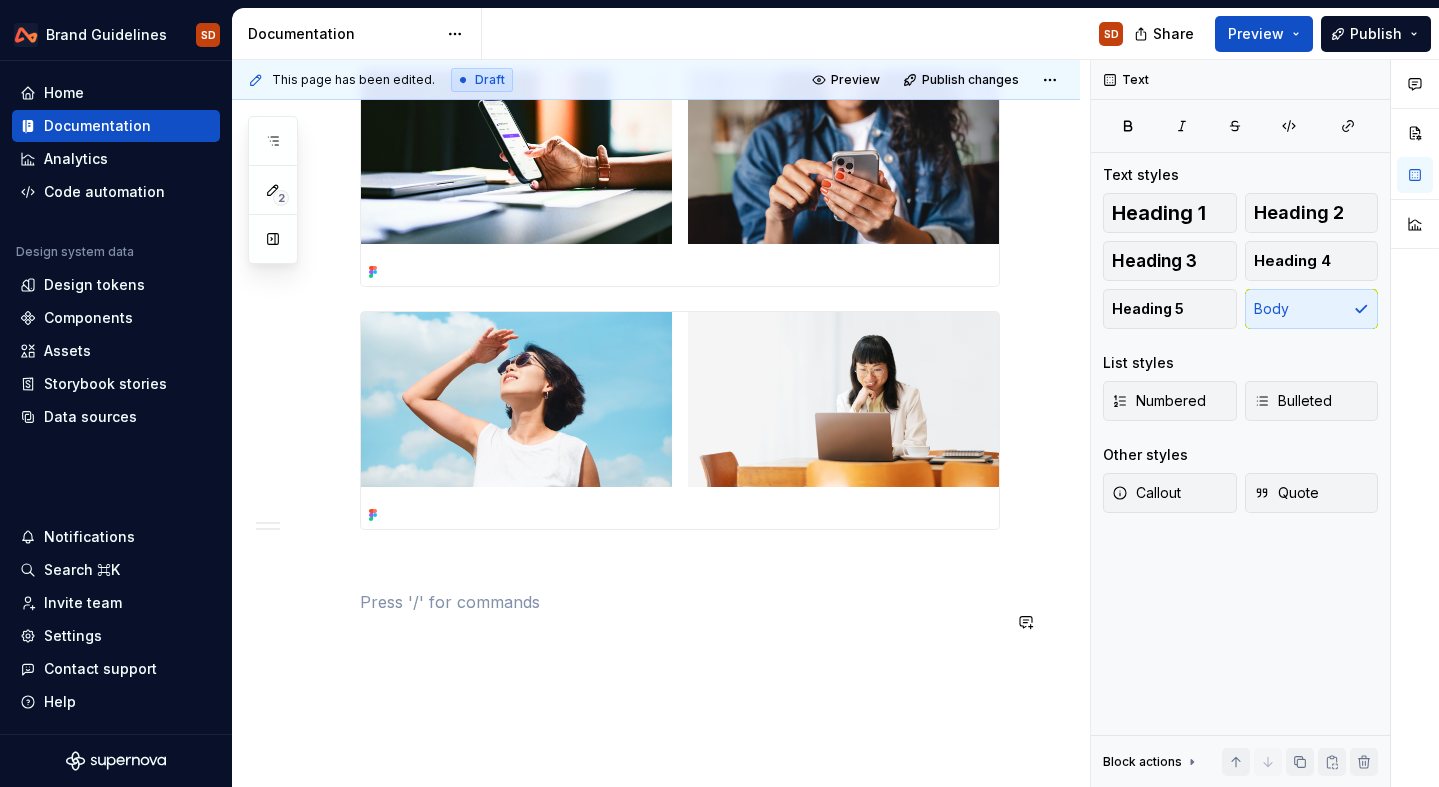 scroll, scrollTop: 1893, scrollLeft: 0, axis: vertical 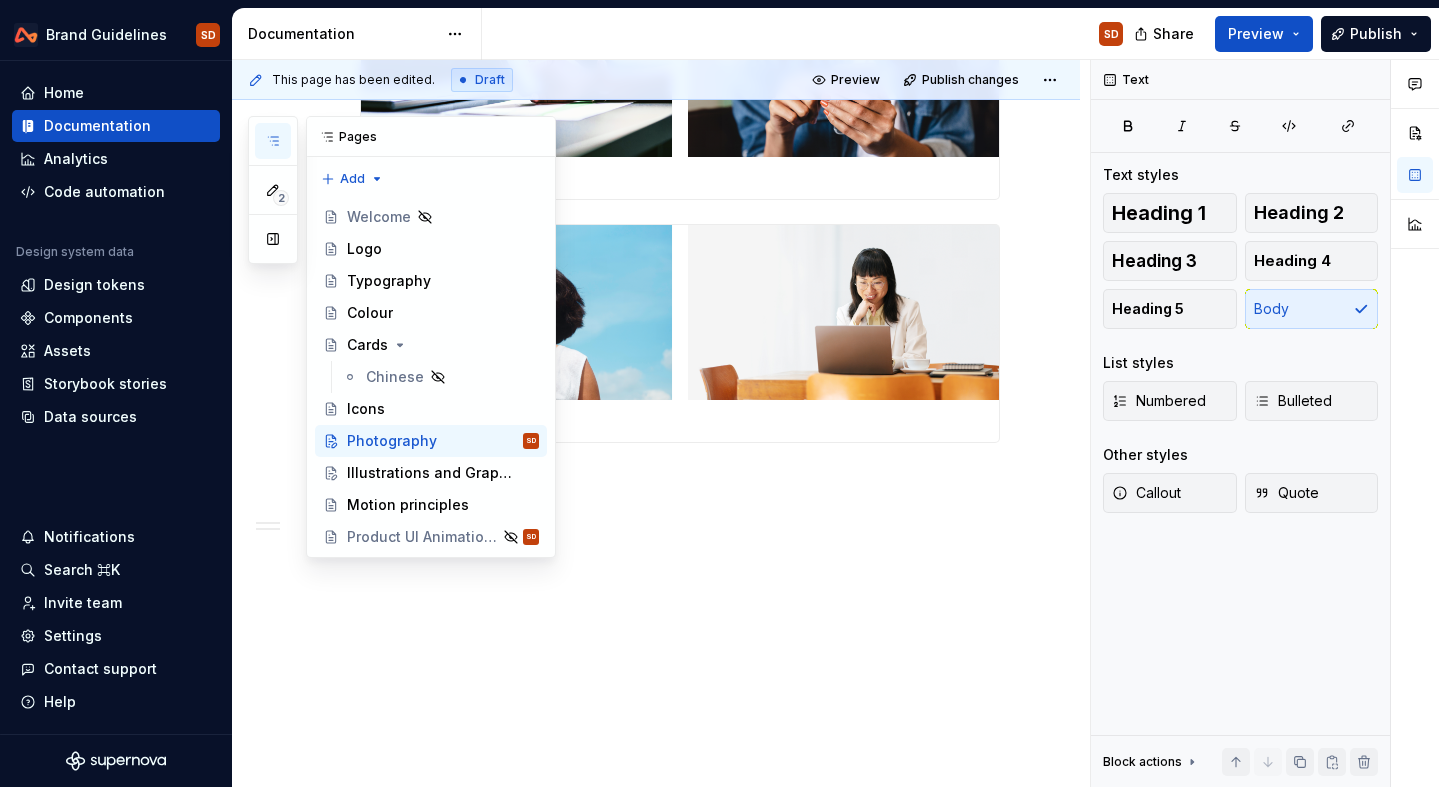click 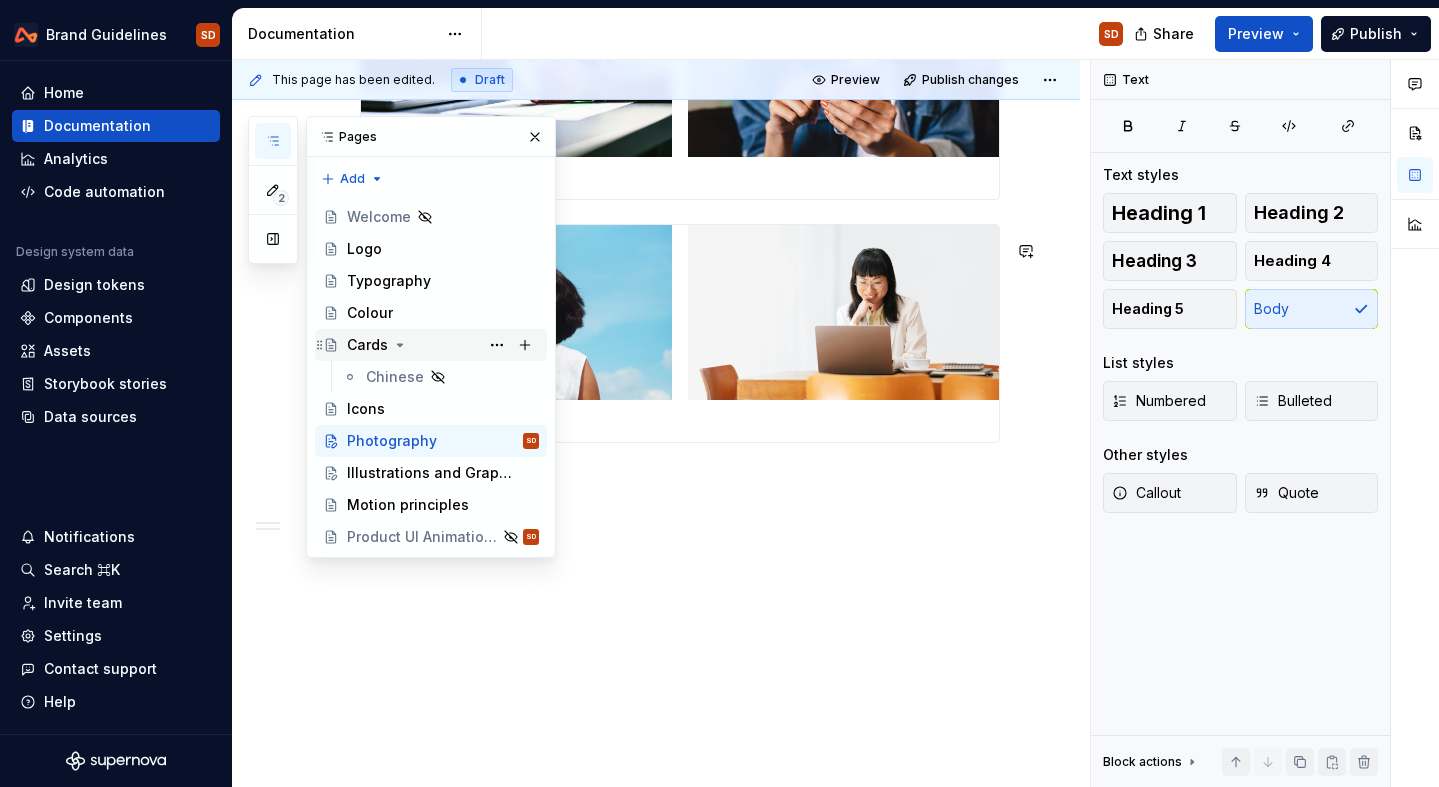 click 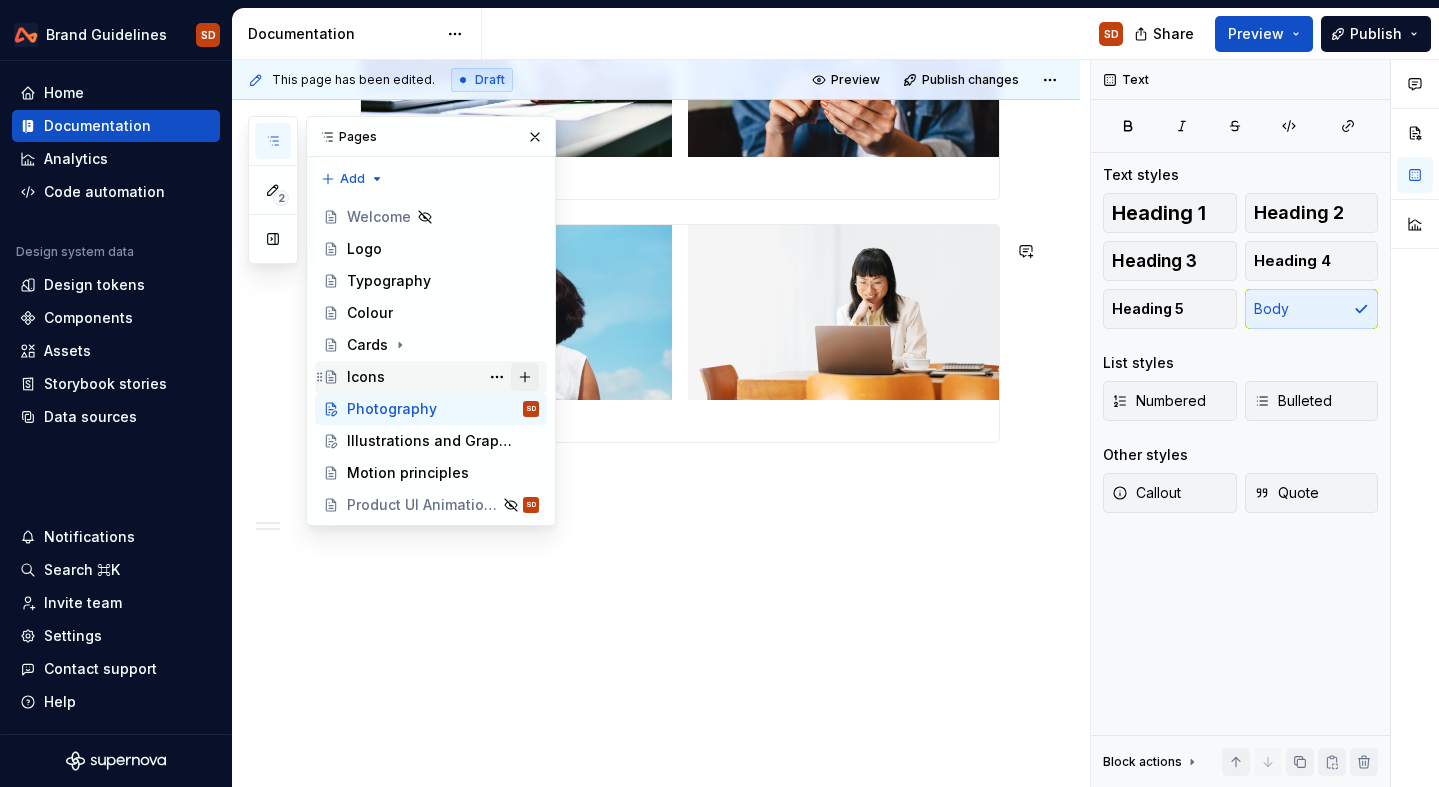 click at bounding box center [525, 377] 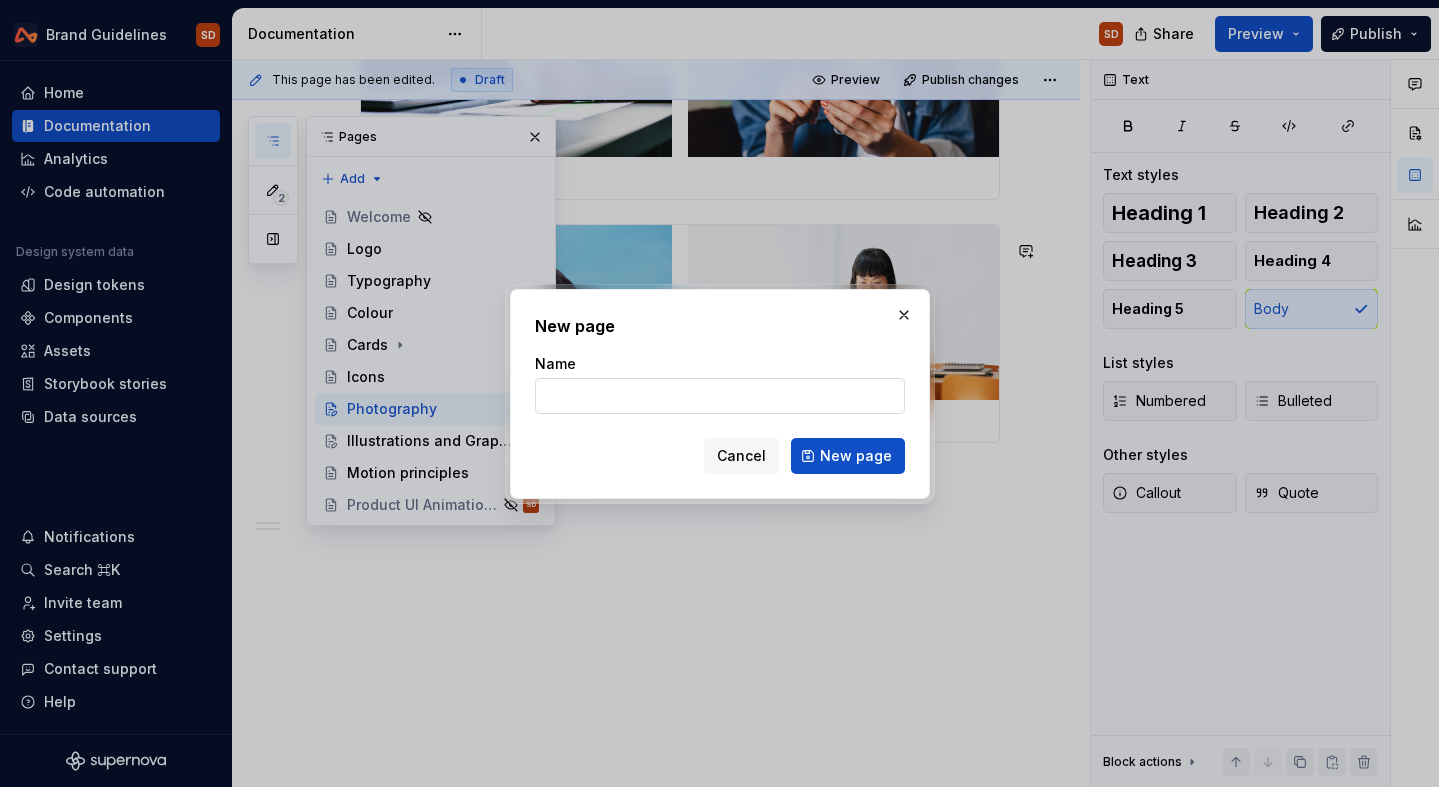 type on "*" 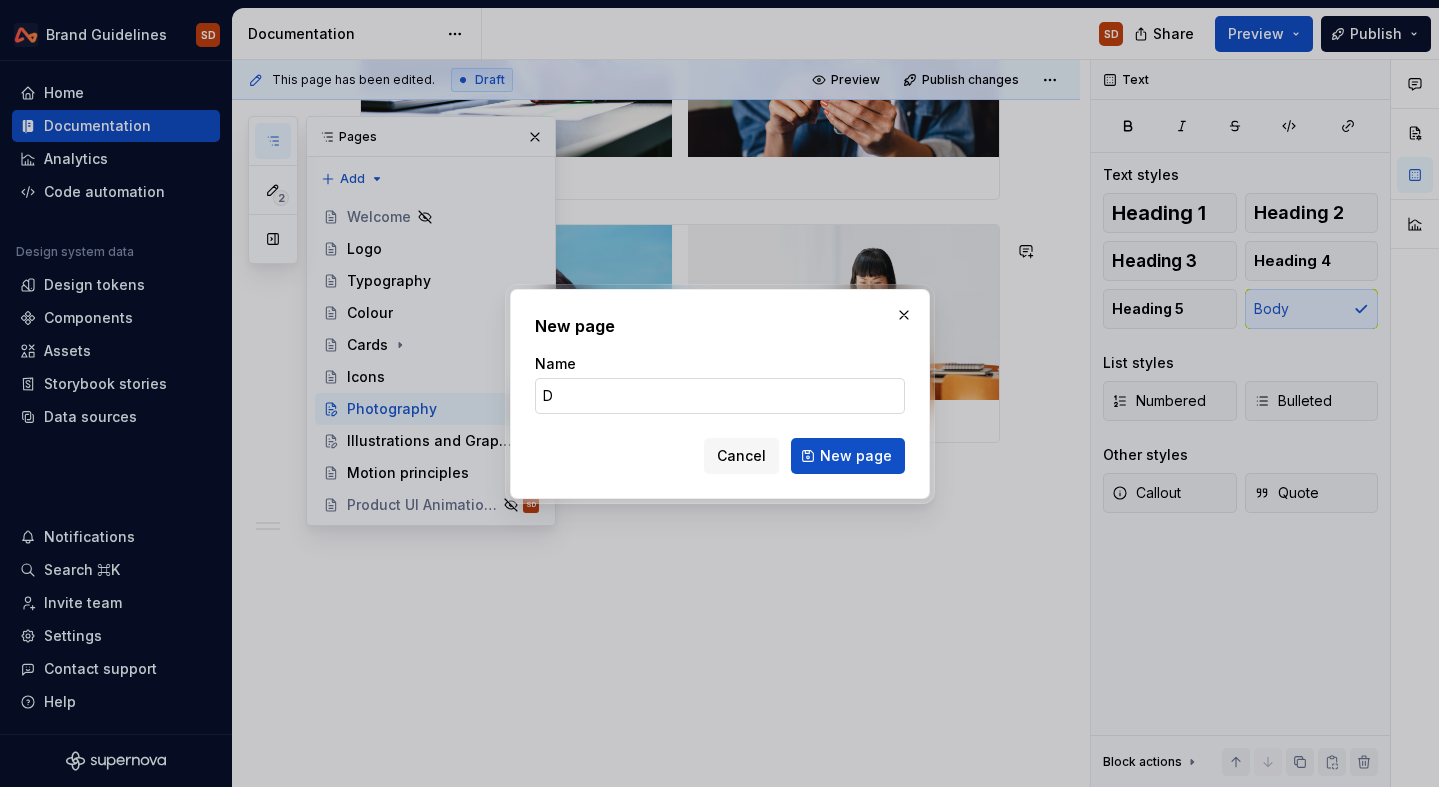 type on "*" 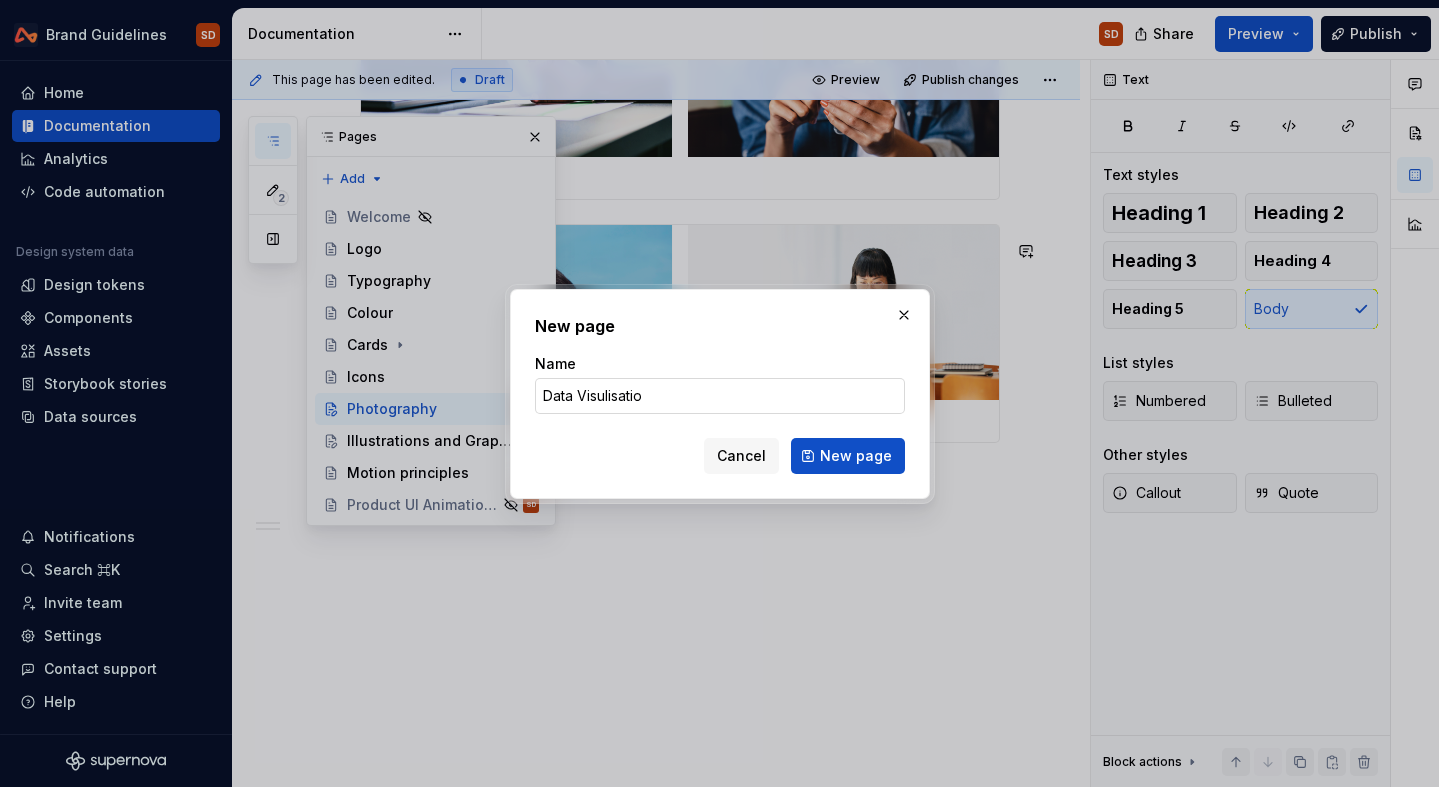 type on "Data Visulisation" 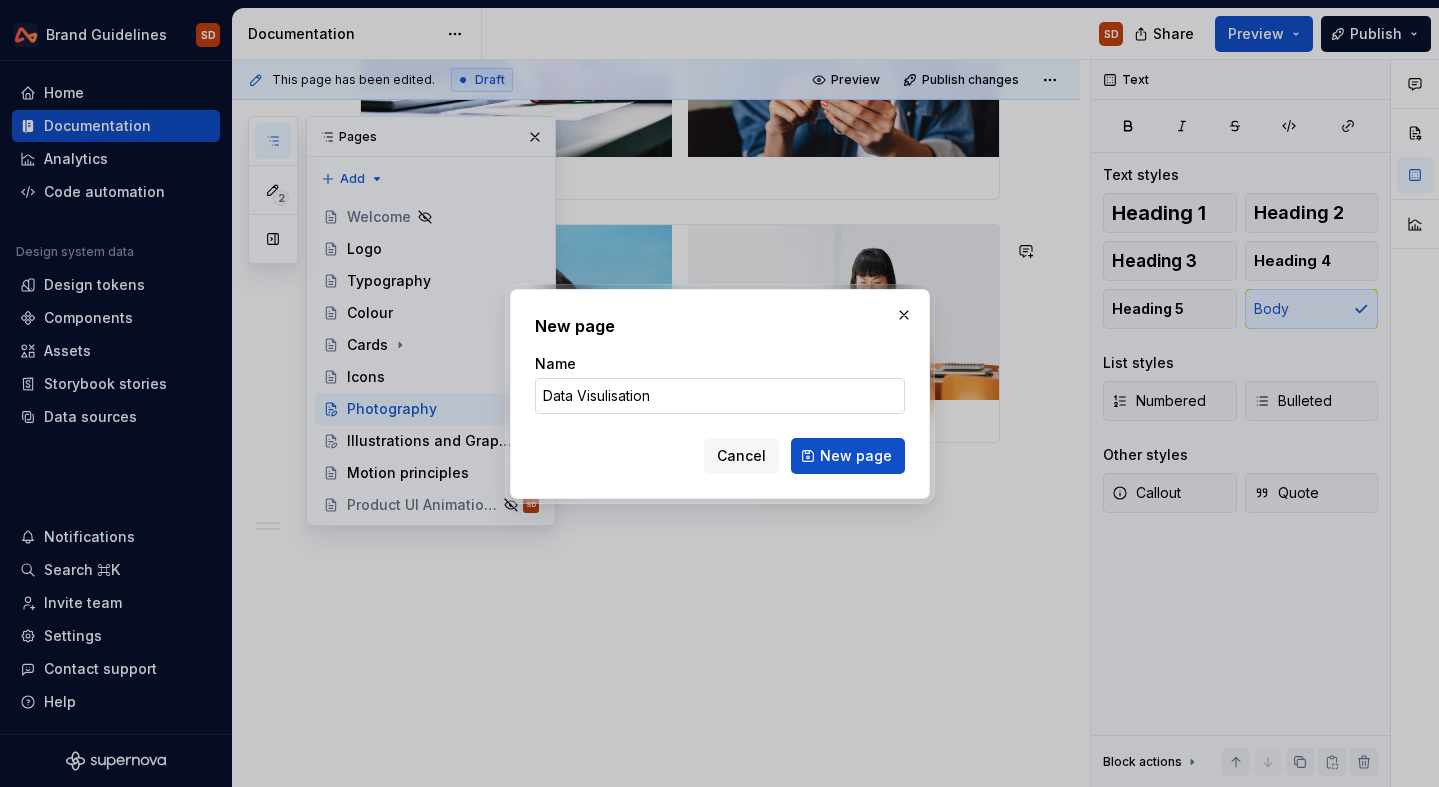 click on "New page" at bounding box center [848, 456] 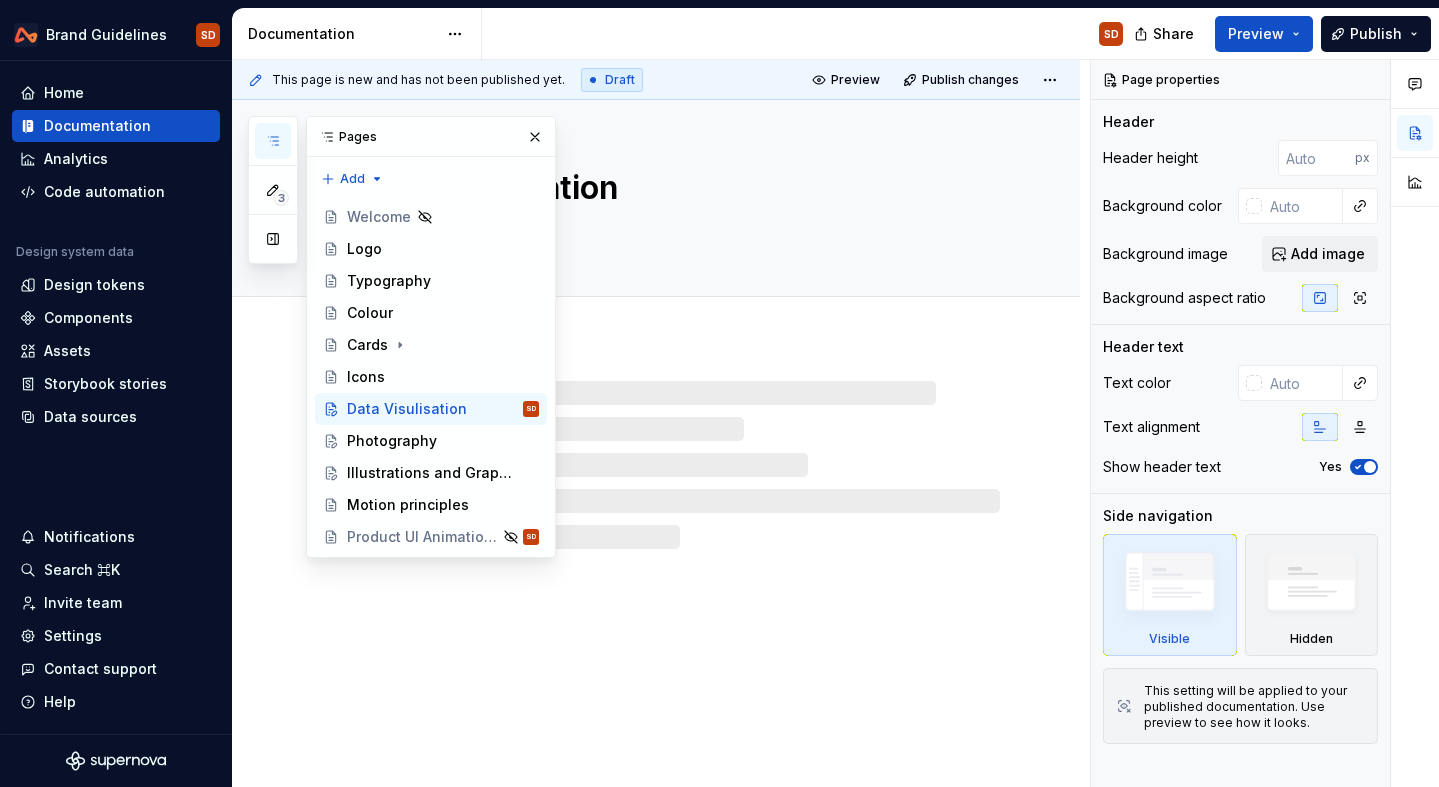 click on "Data Visulisation" at bounding box center (656, 443) 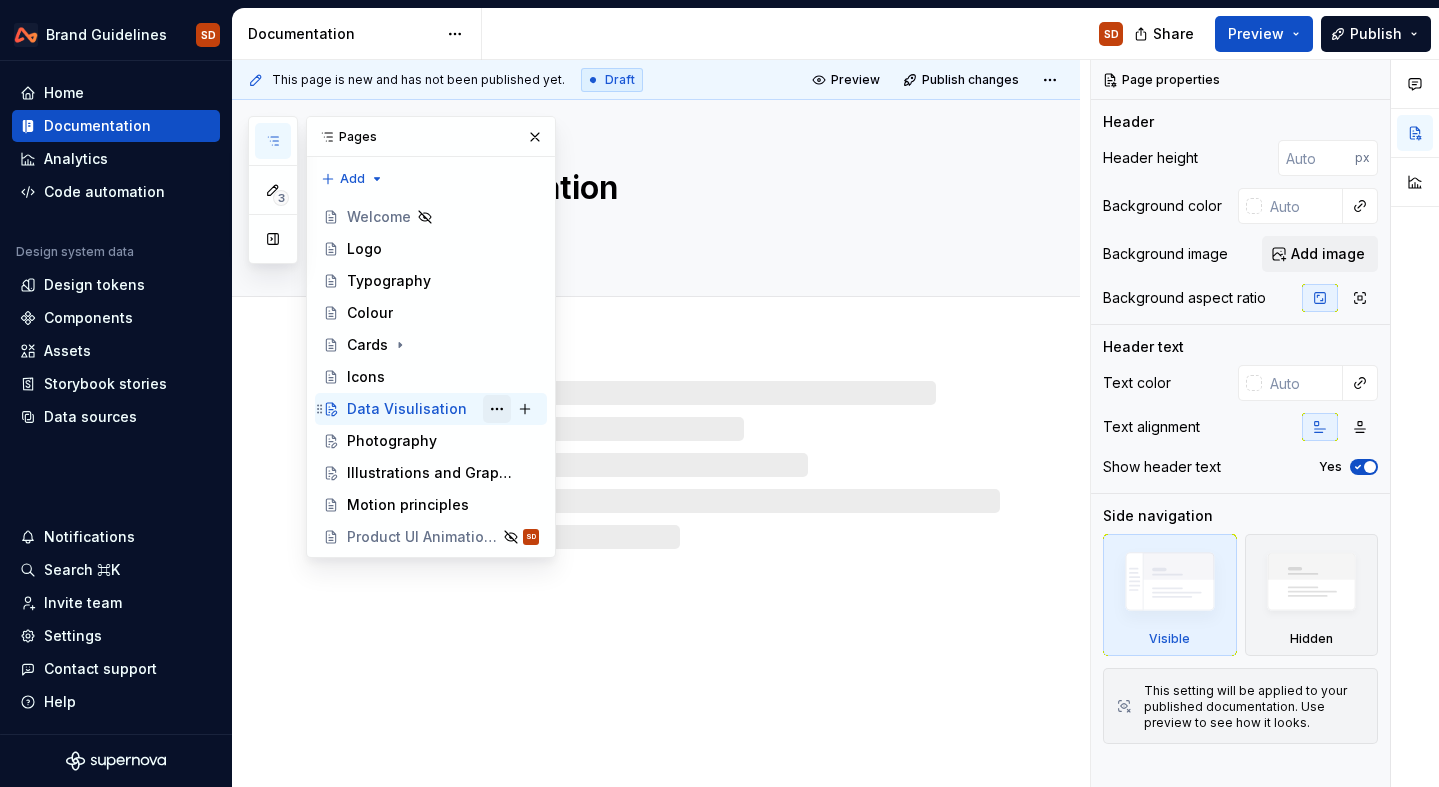 click at bounding box center (497, 409) 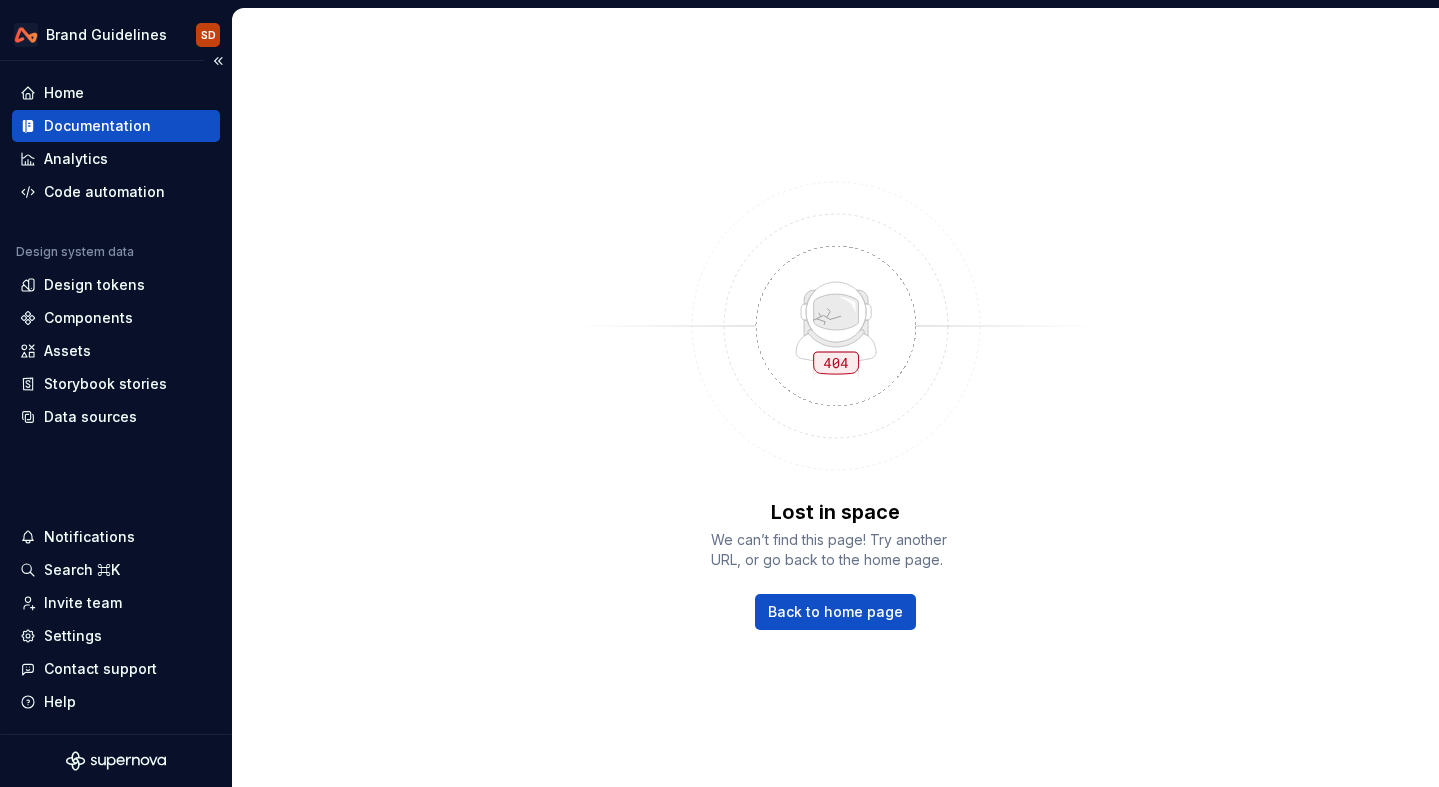 click on "Documentation" at bounding box center [97, 126] 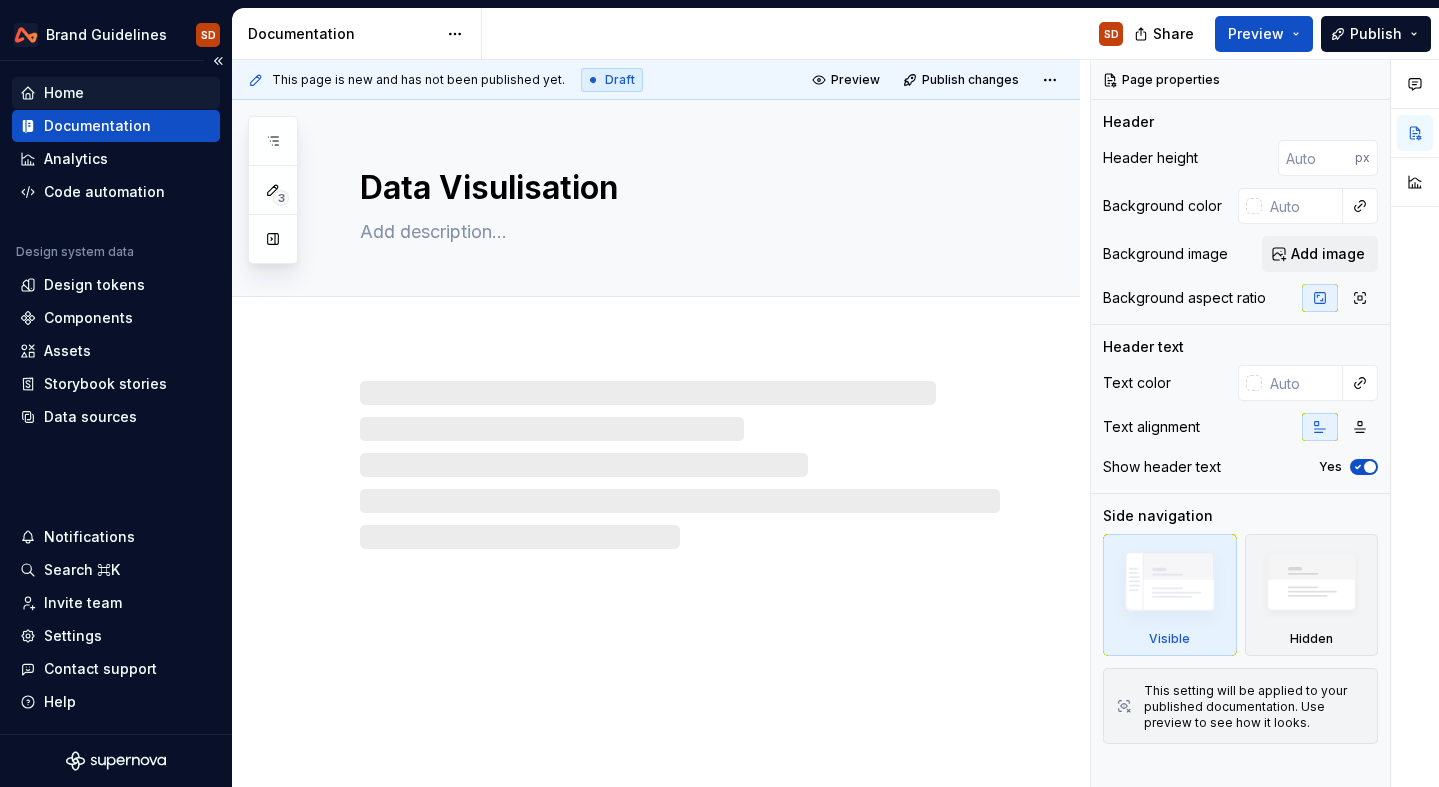 click on "Home" at bounding box center [116, 93] 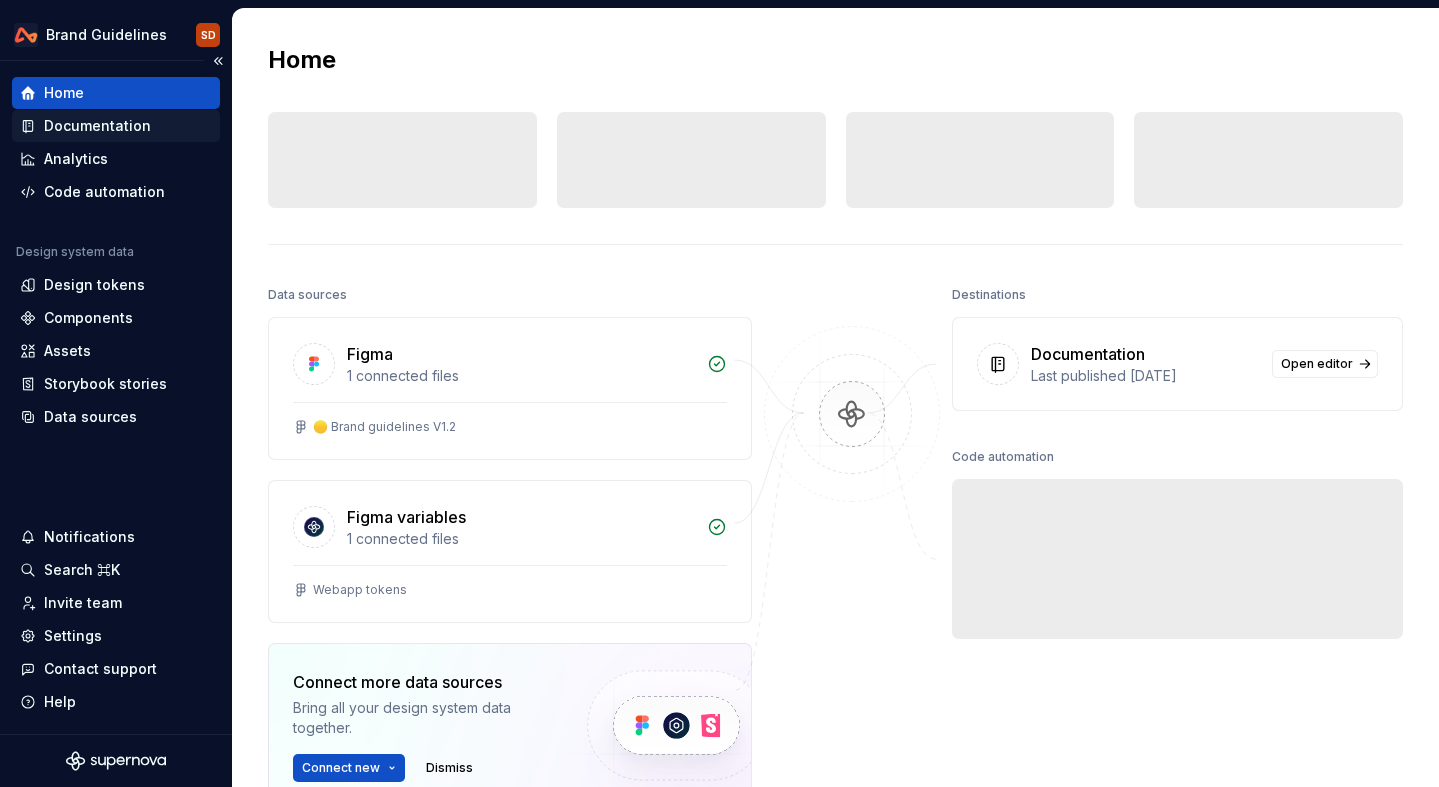 click on "Documentation" at bounding box center [97, 126] 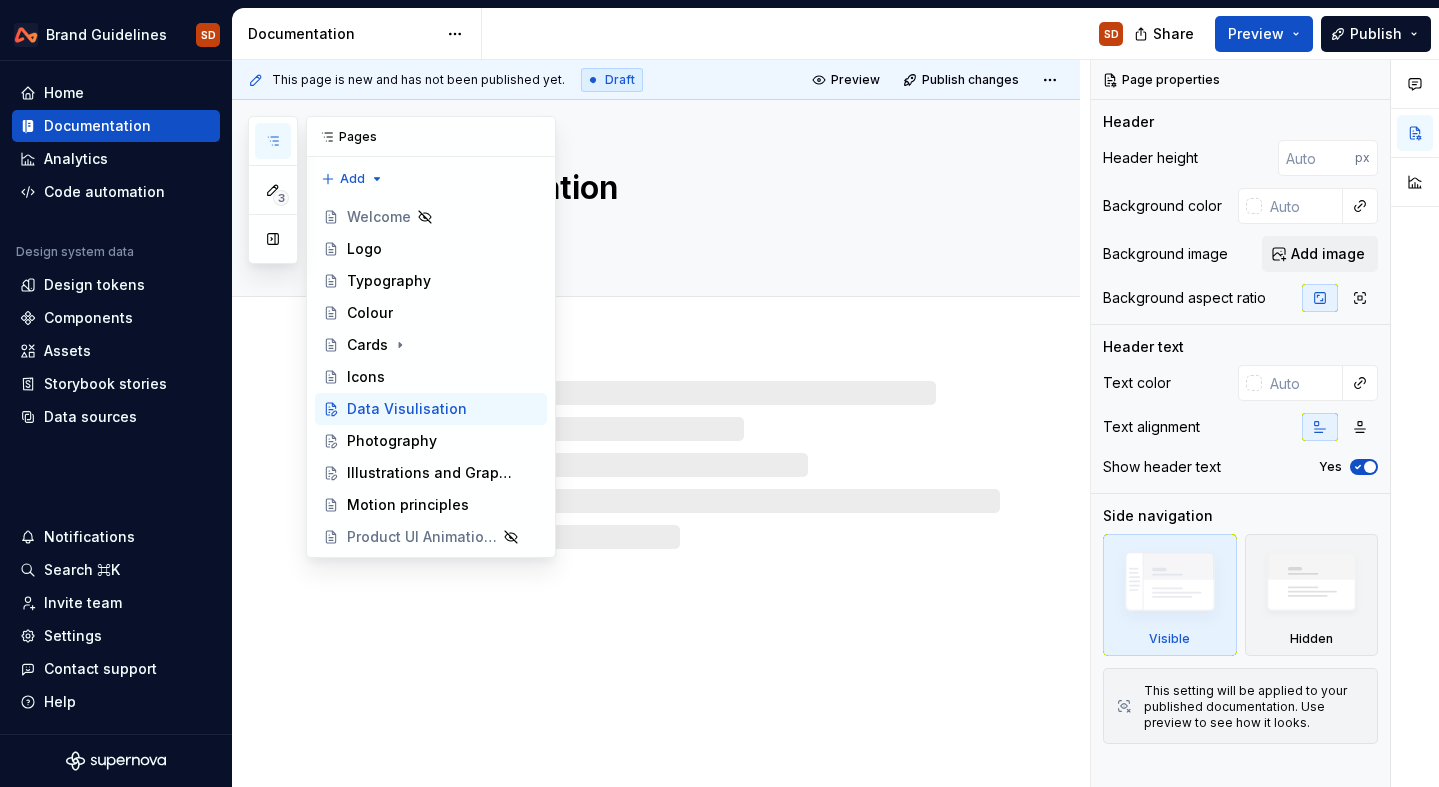 click 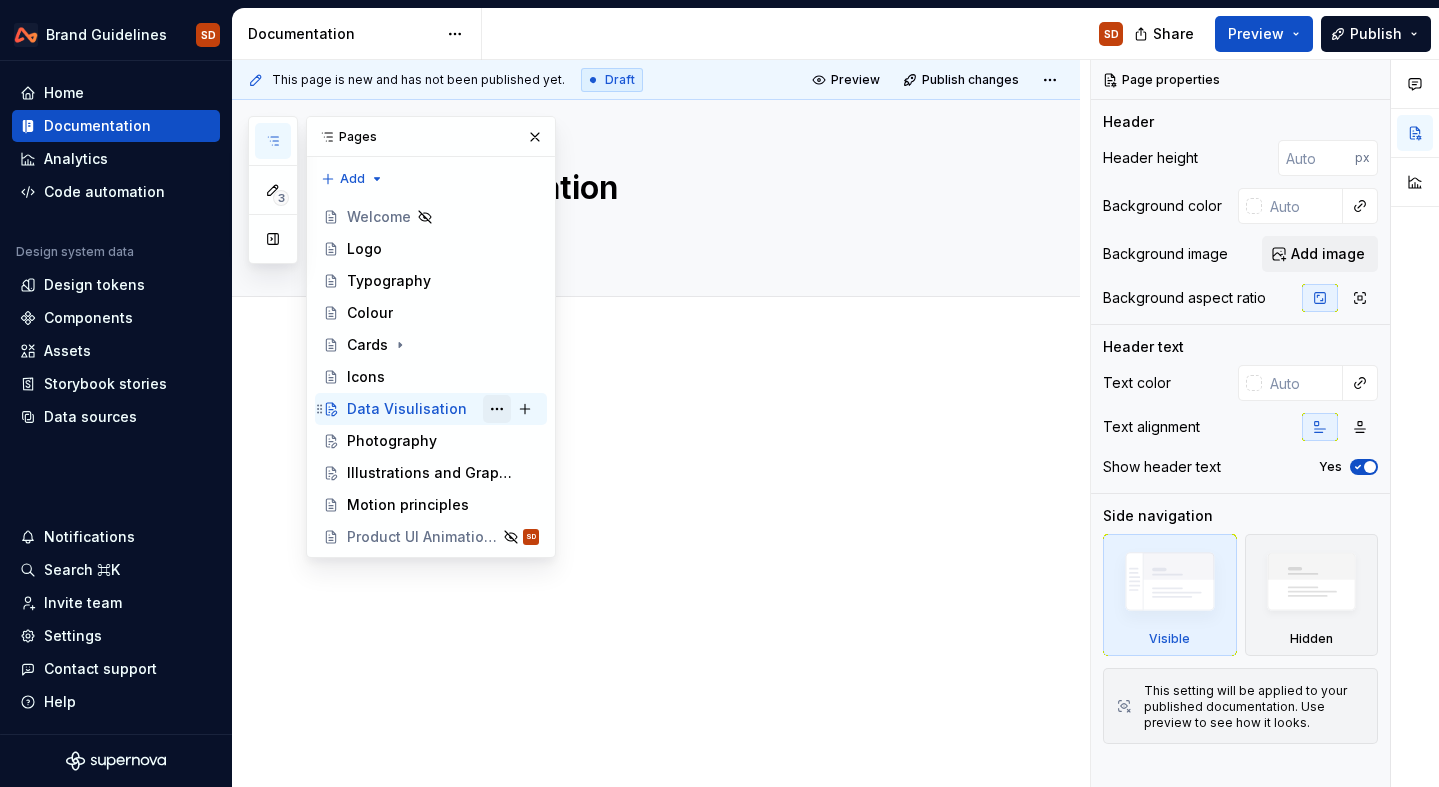 click at bounding box center (497, 409) 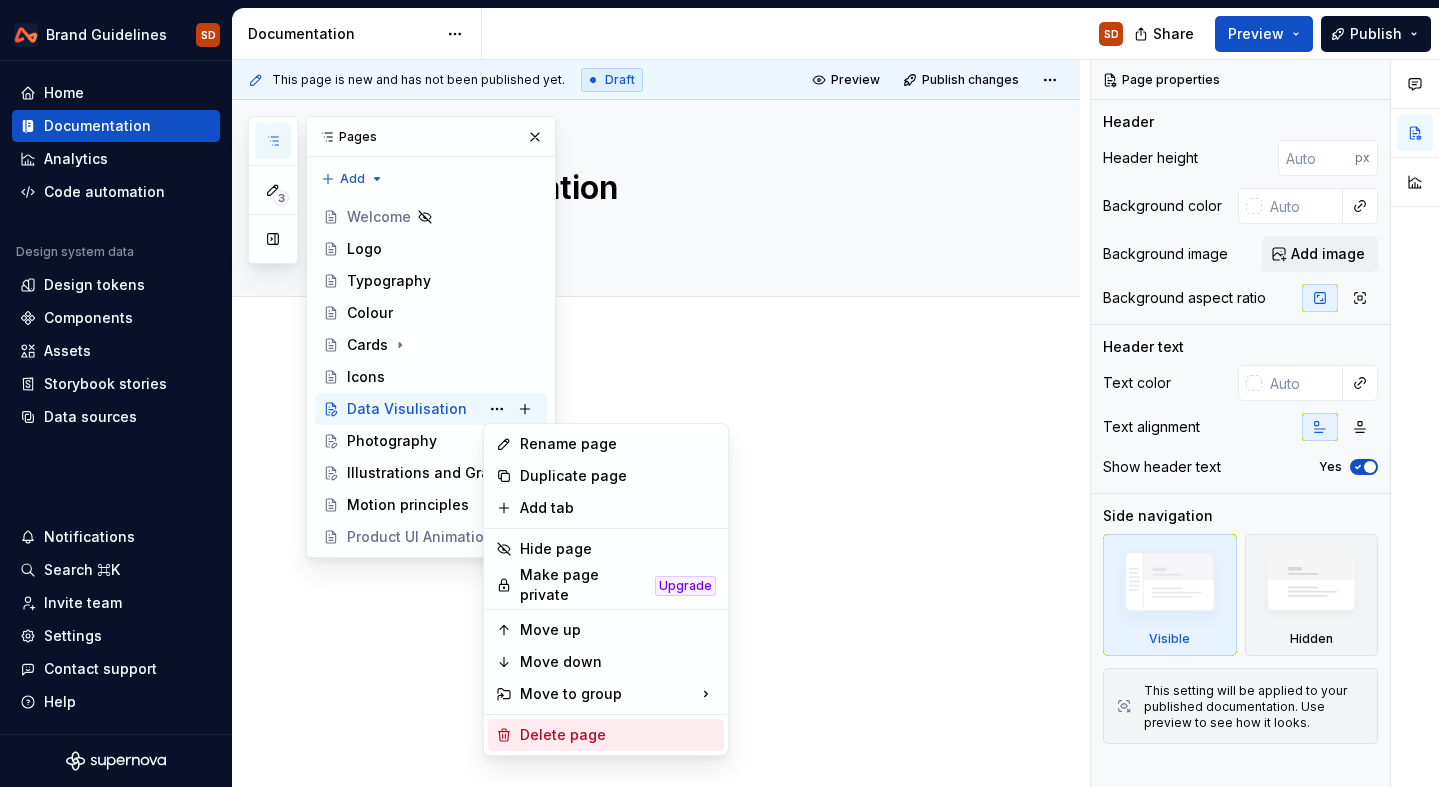 click on "Delete page" at bounding box center (618, 735) 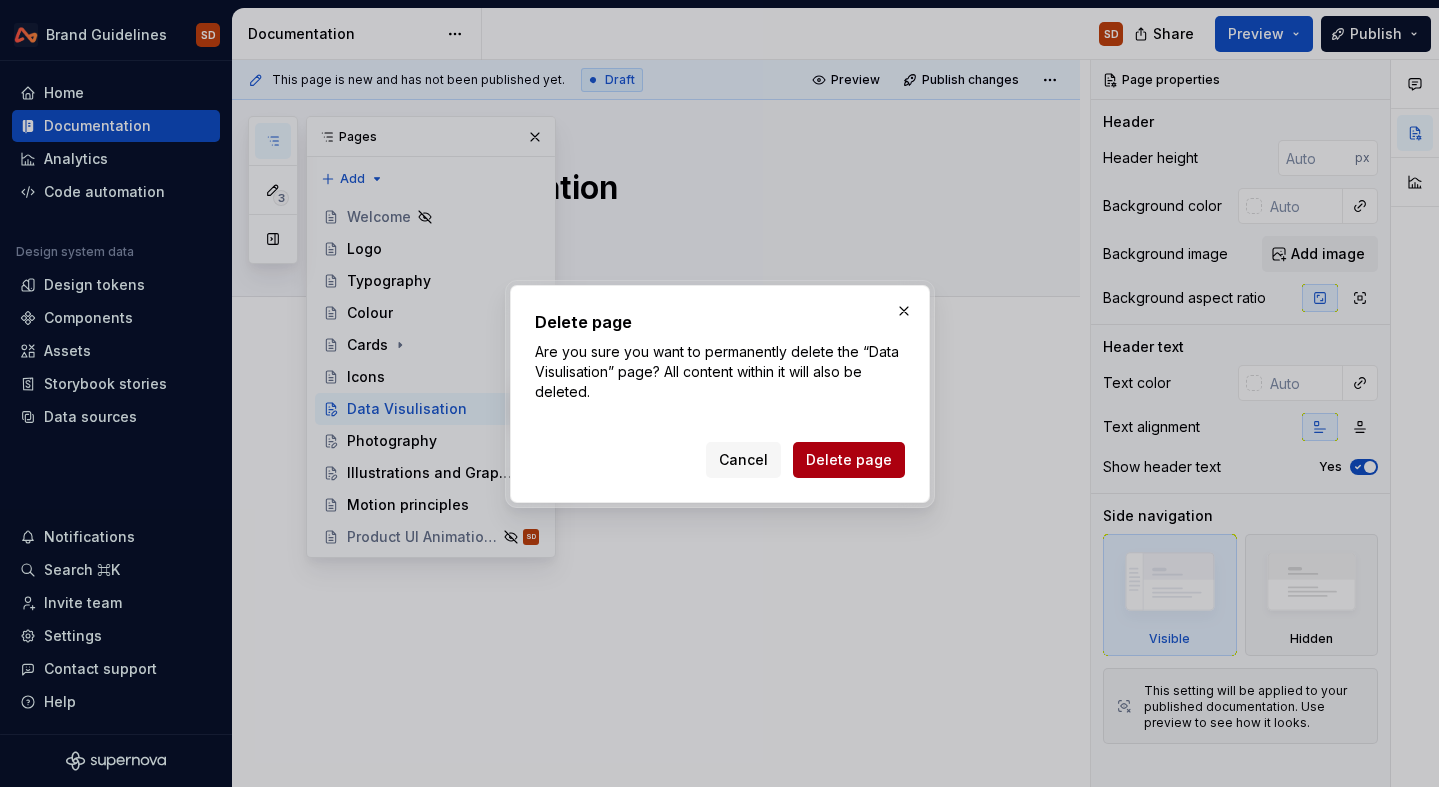 click on "Delete page" at bounding box center (849, 460) 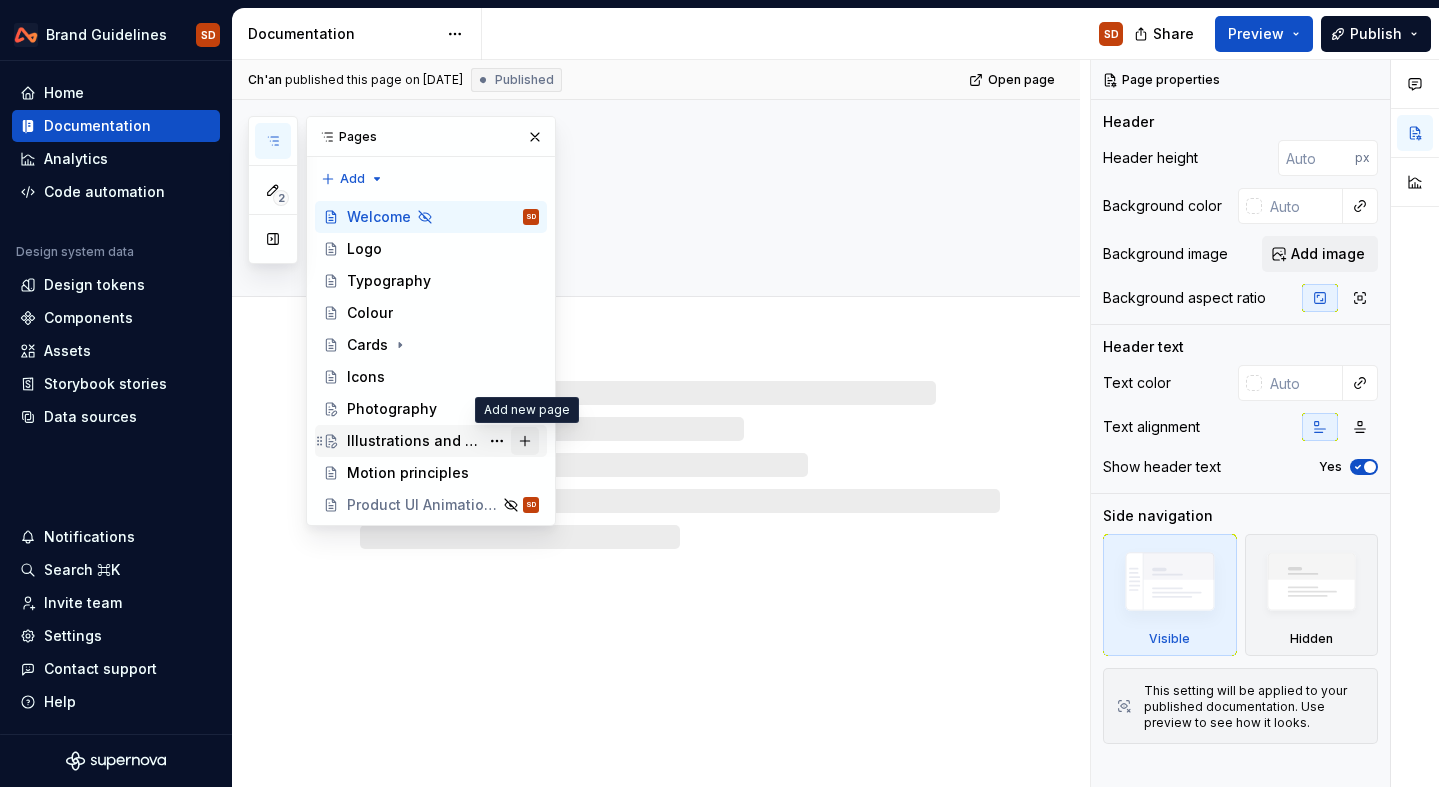 click at bounding box center (525, 441) 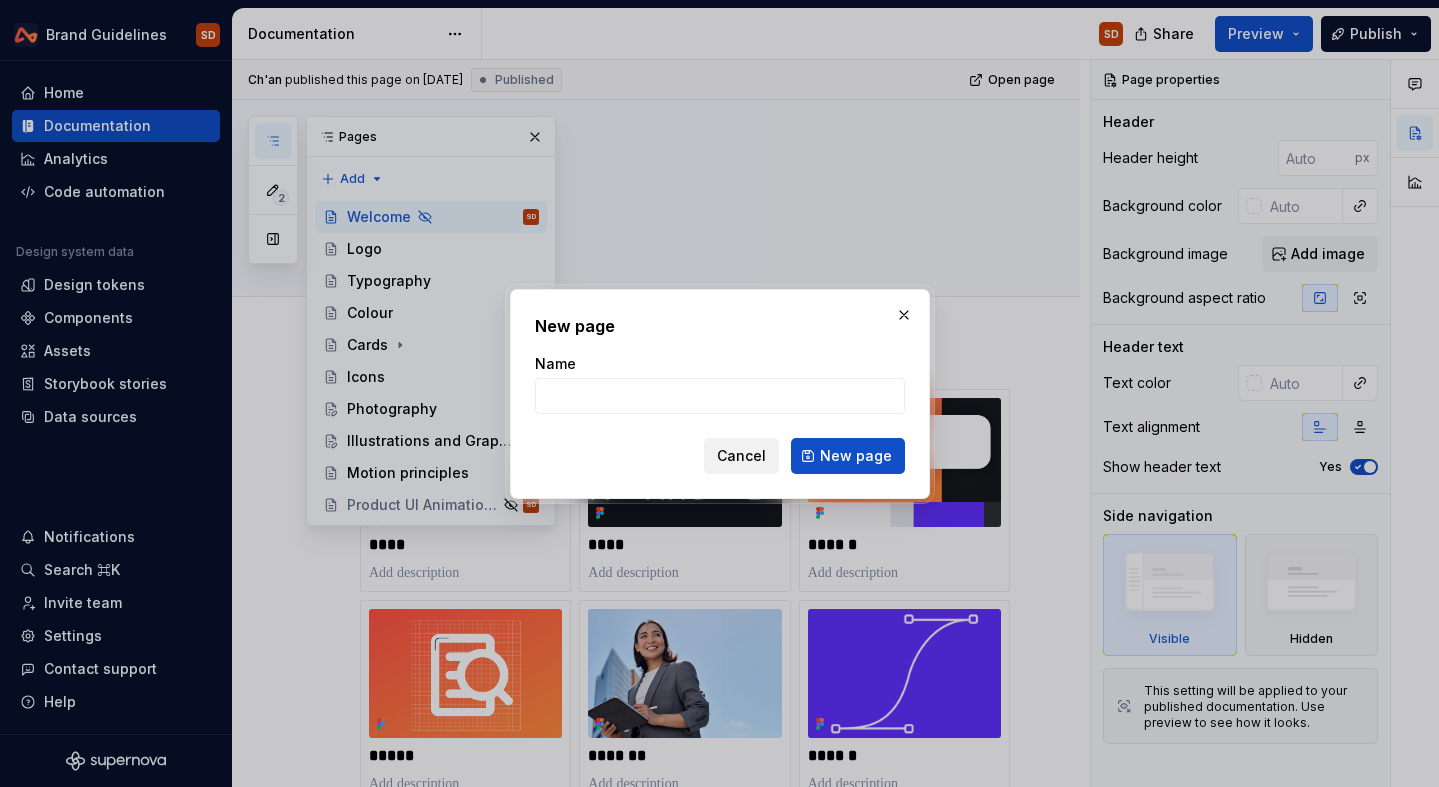 click on "Cancel" at bounding box center (741, 456) 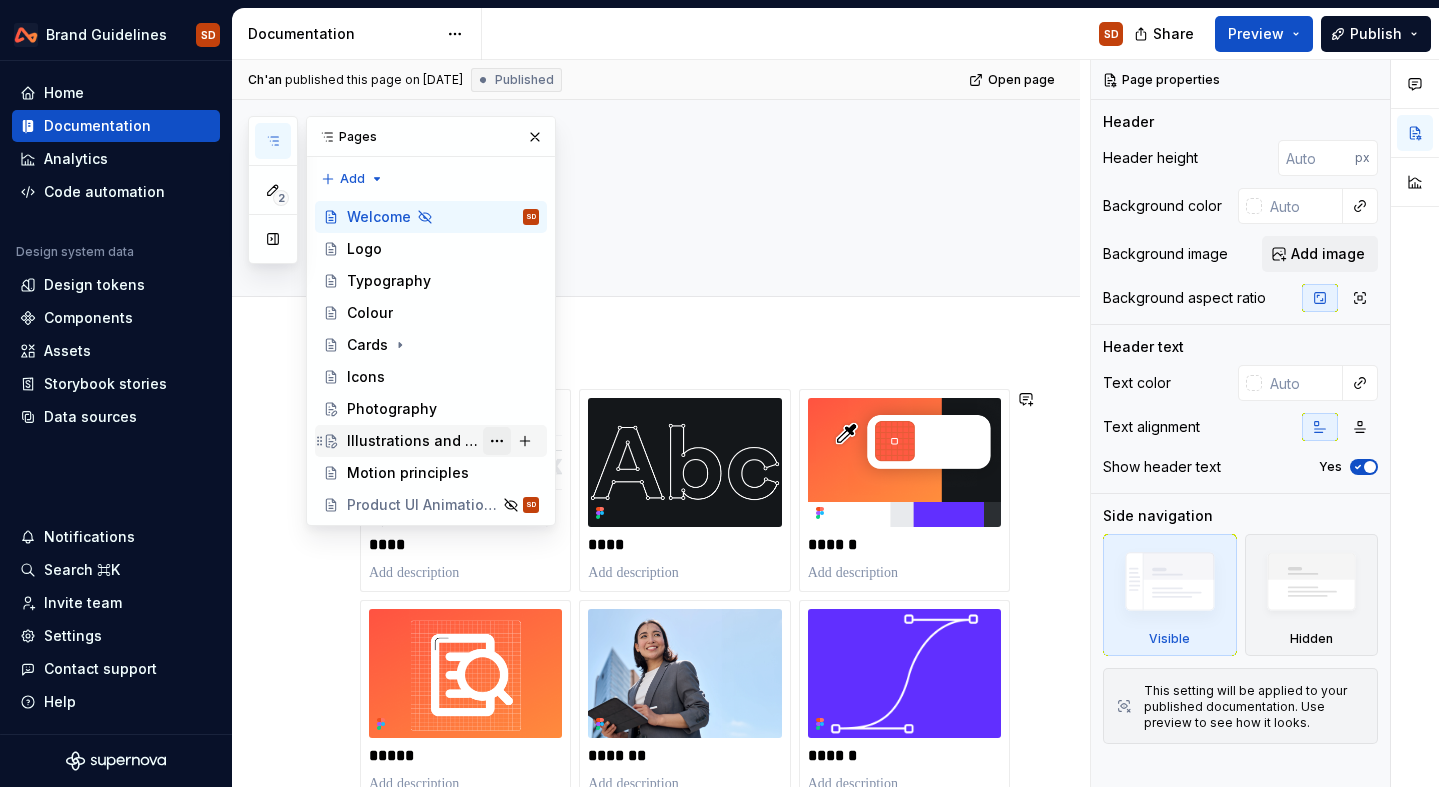 click at bounding box center [497, 441] 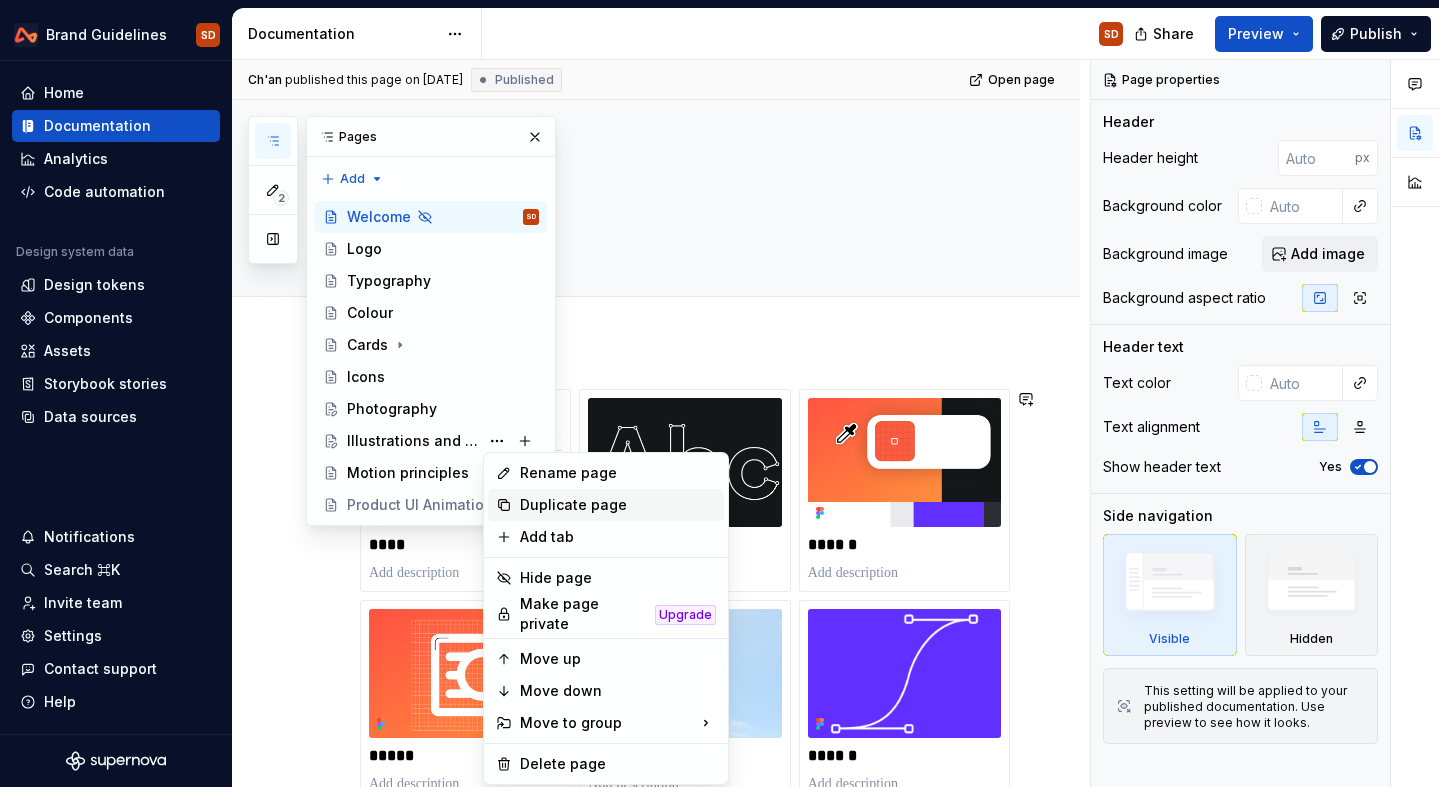 click on "Duplicate page" at bounding box center [618, 505] 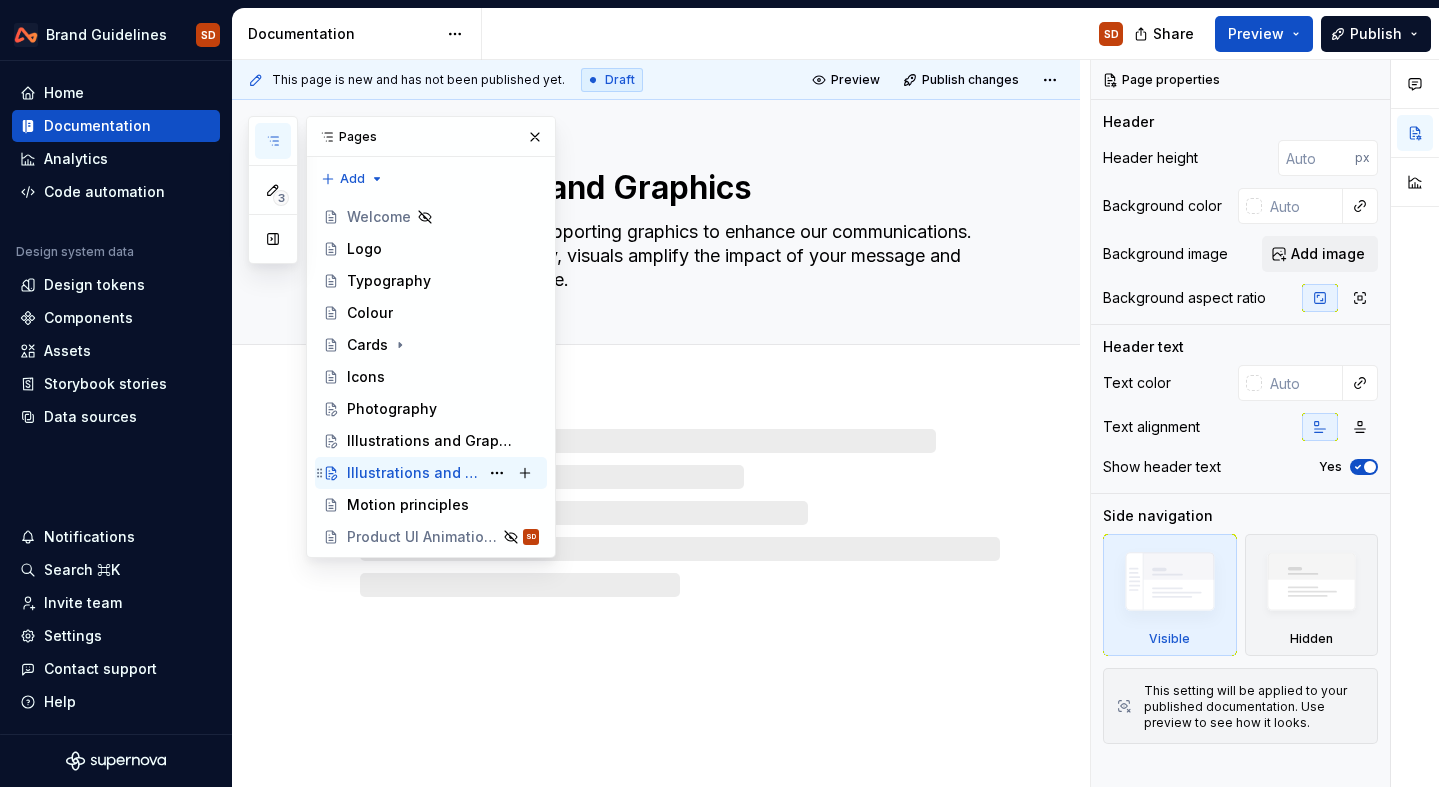 click on "Illustrations and Graphics" at bounding box center (413, 473) 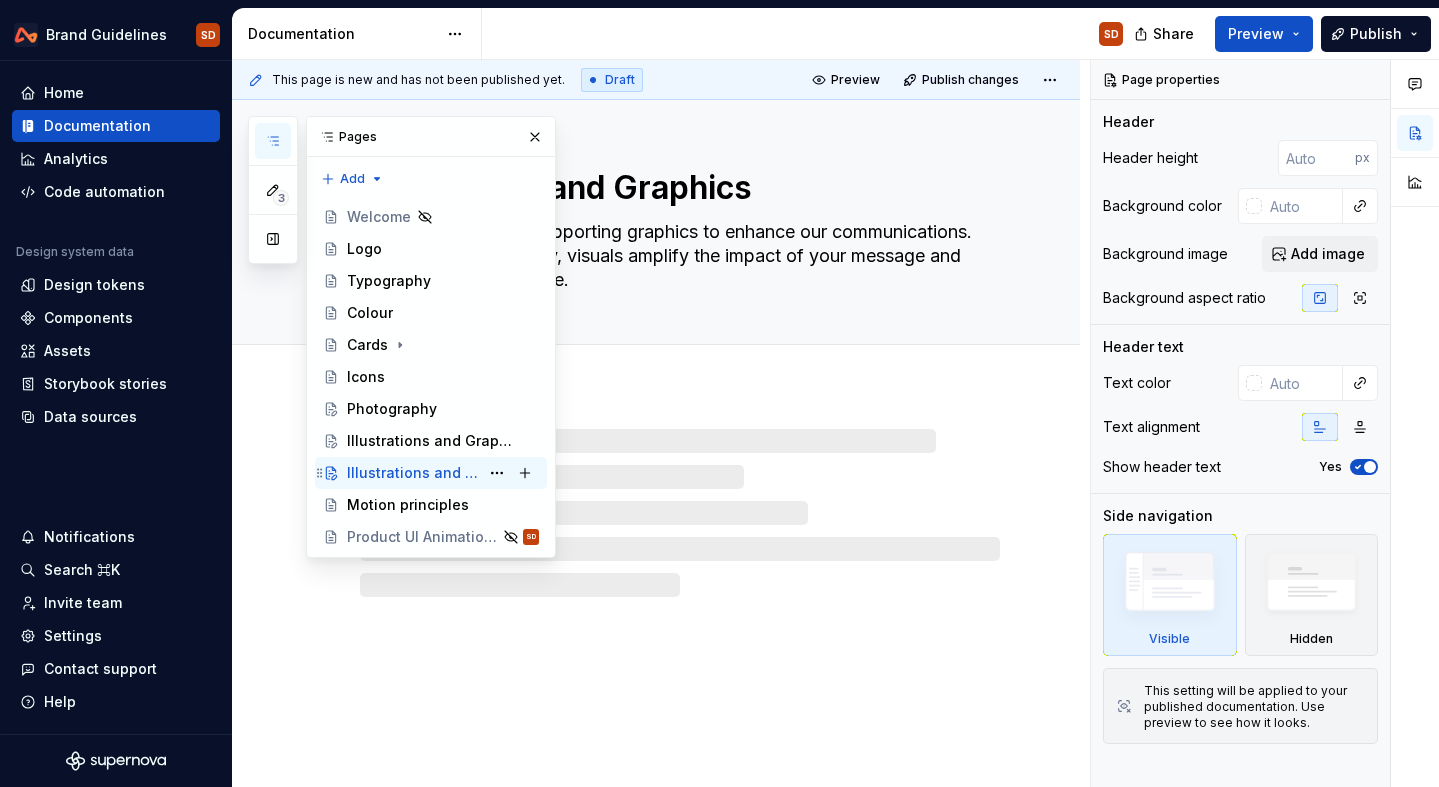 click on "Illustrations and Graphics" at bounding box center [413, 473] 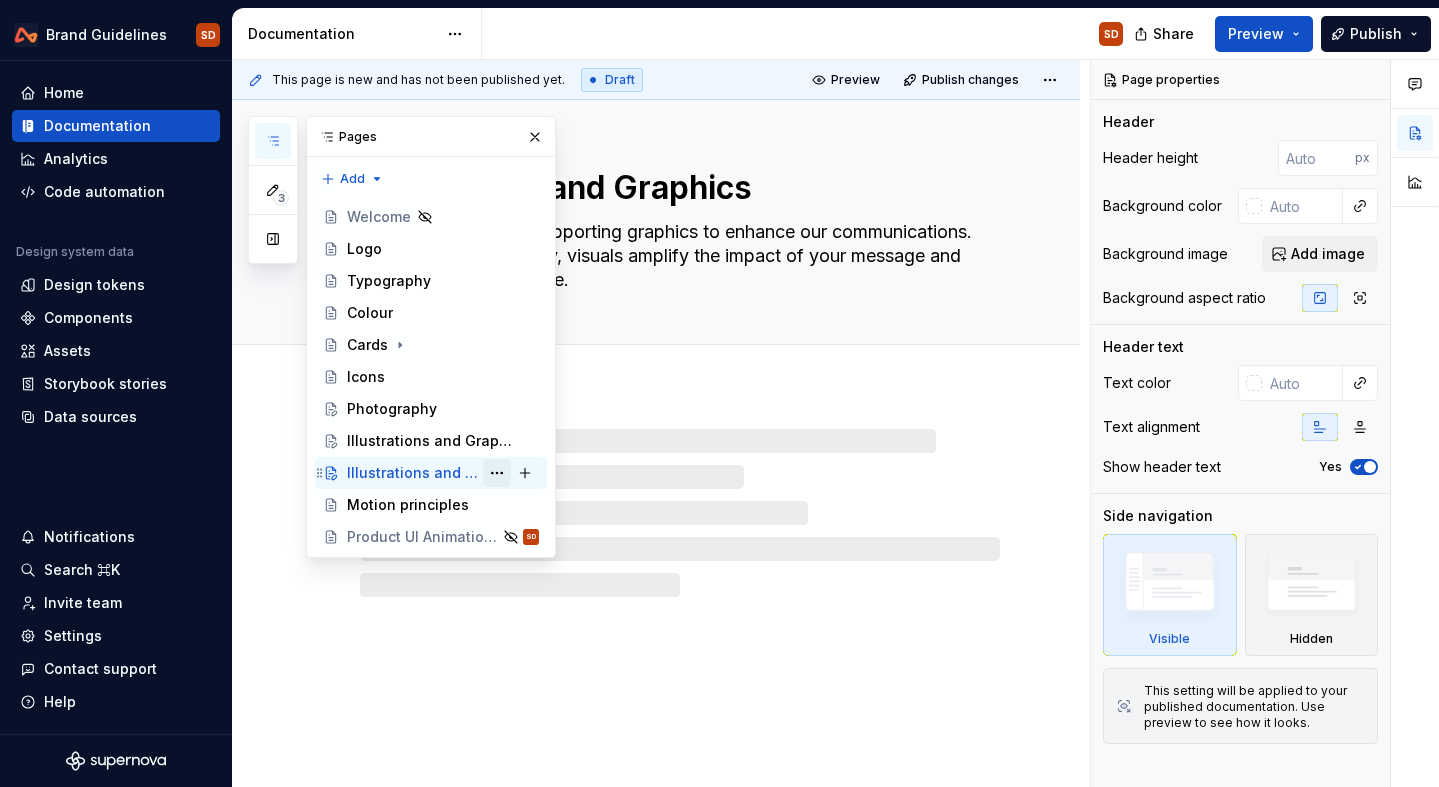 click at bounding box center [497, 473] 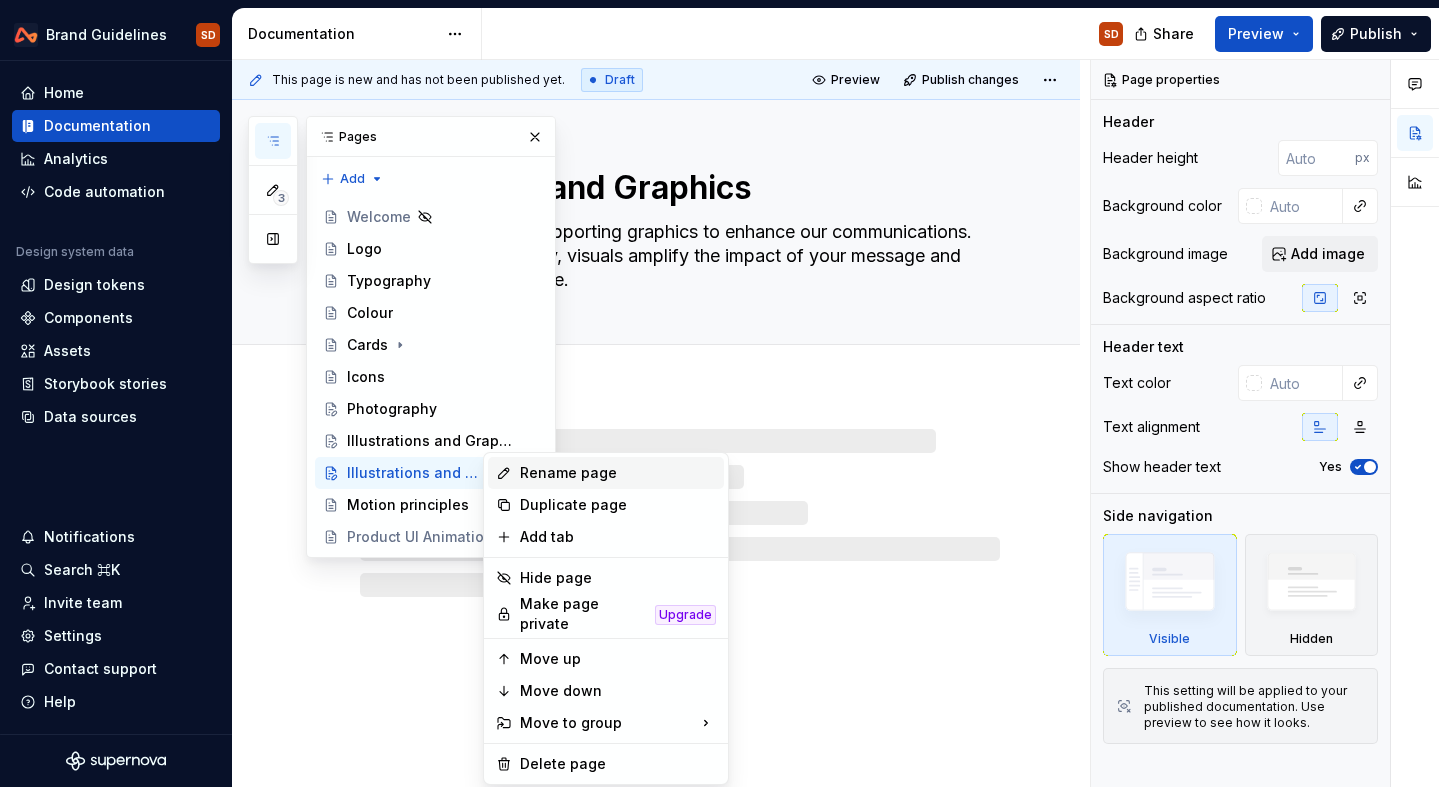 click on "Rename page" at bounding box center (618, 473) 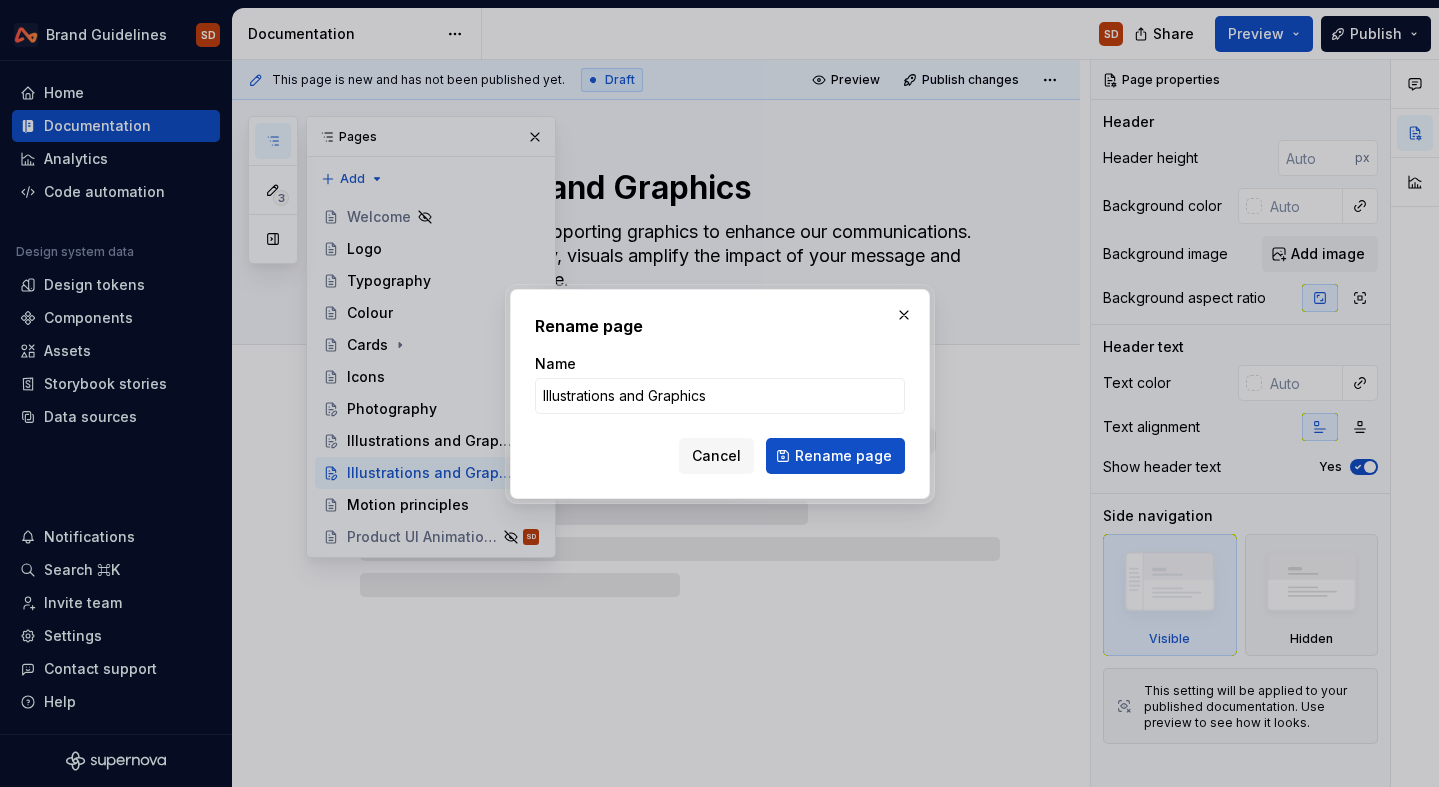 type on "*" 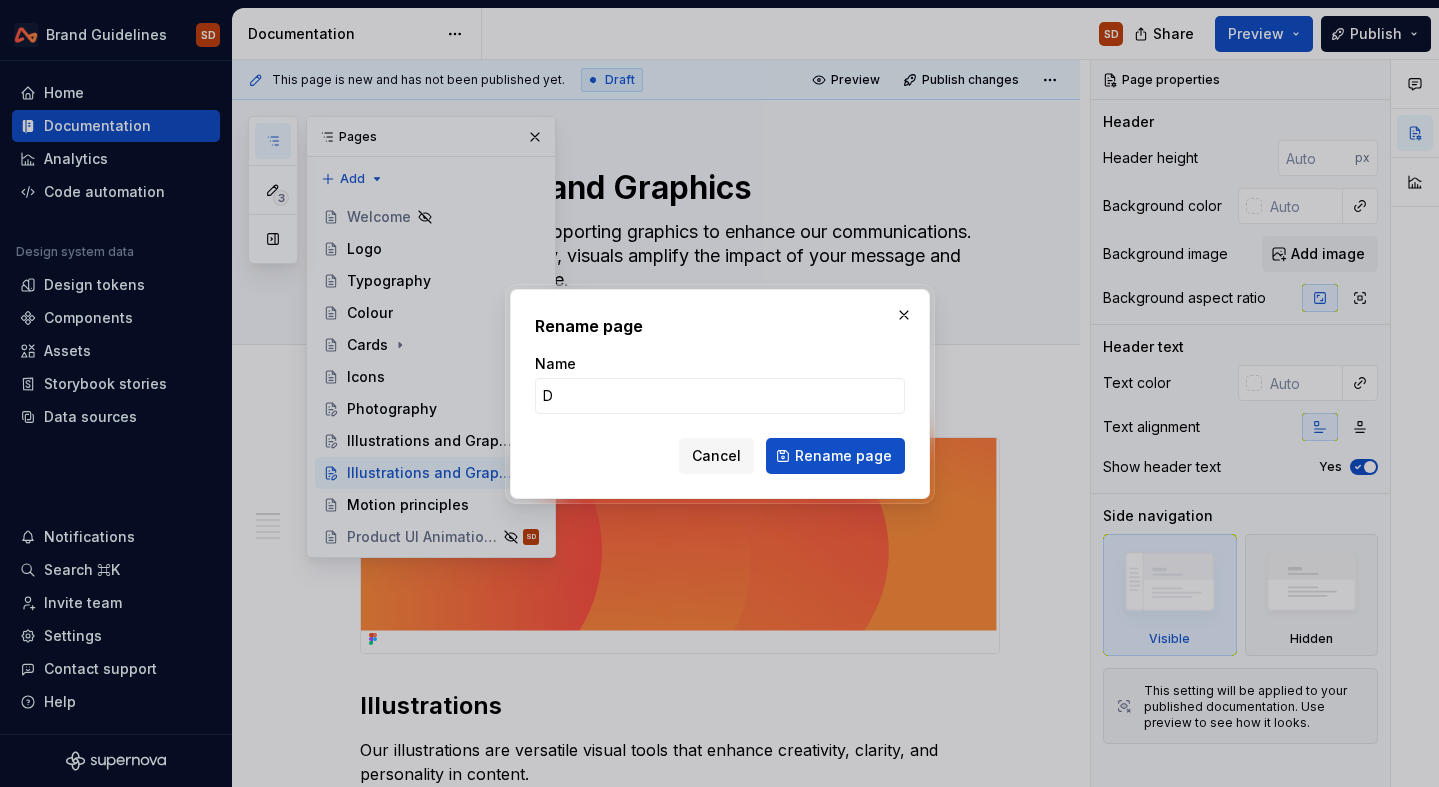 scroll, scrollTop: 0, scrollLeft: 0, axis: both 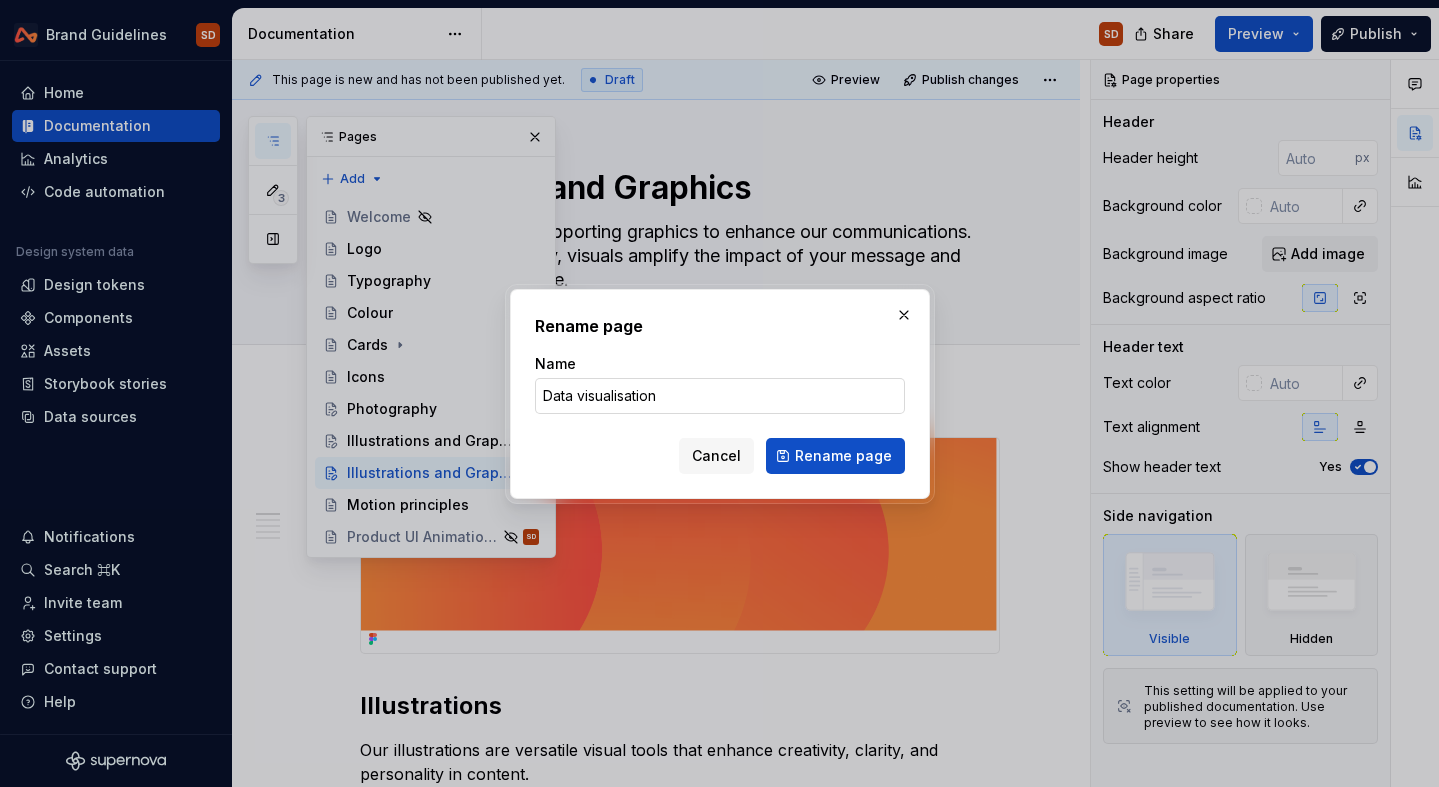 click on "Data visualisation" at bounding box center (720, 396) 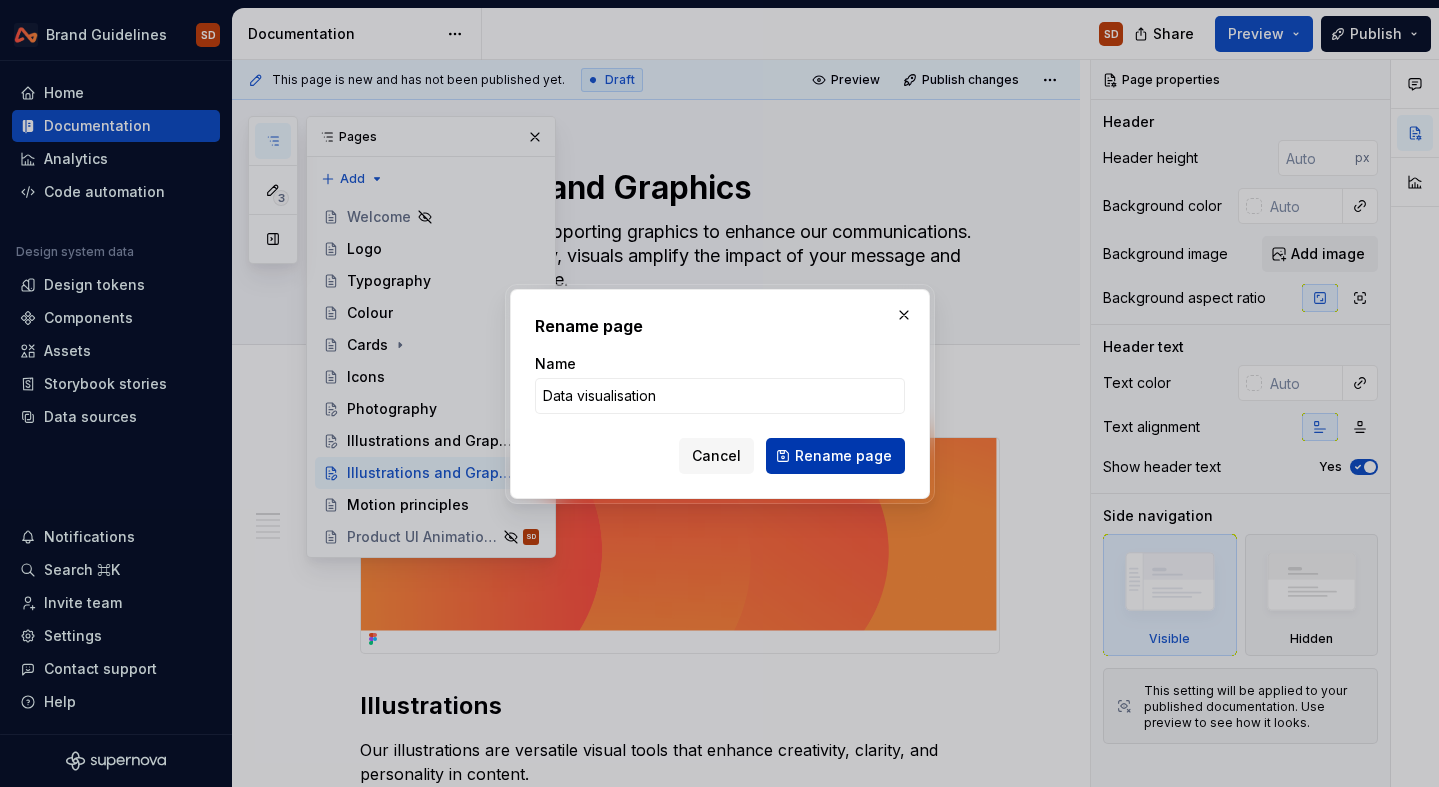 type on "Data visualisation" 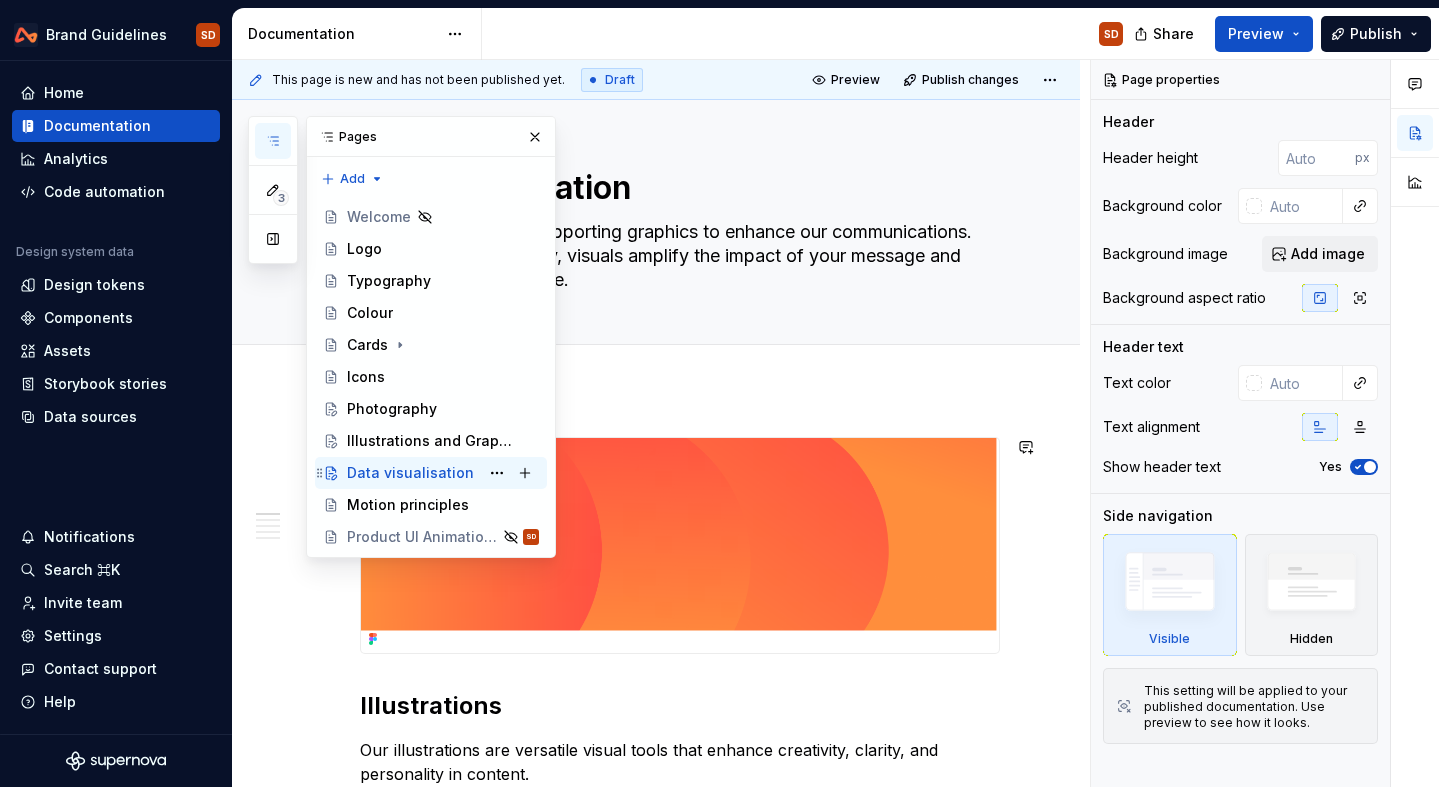click on "Data visualisation" at bounding box center [410, 473] 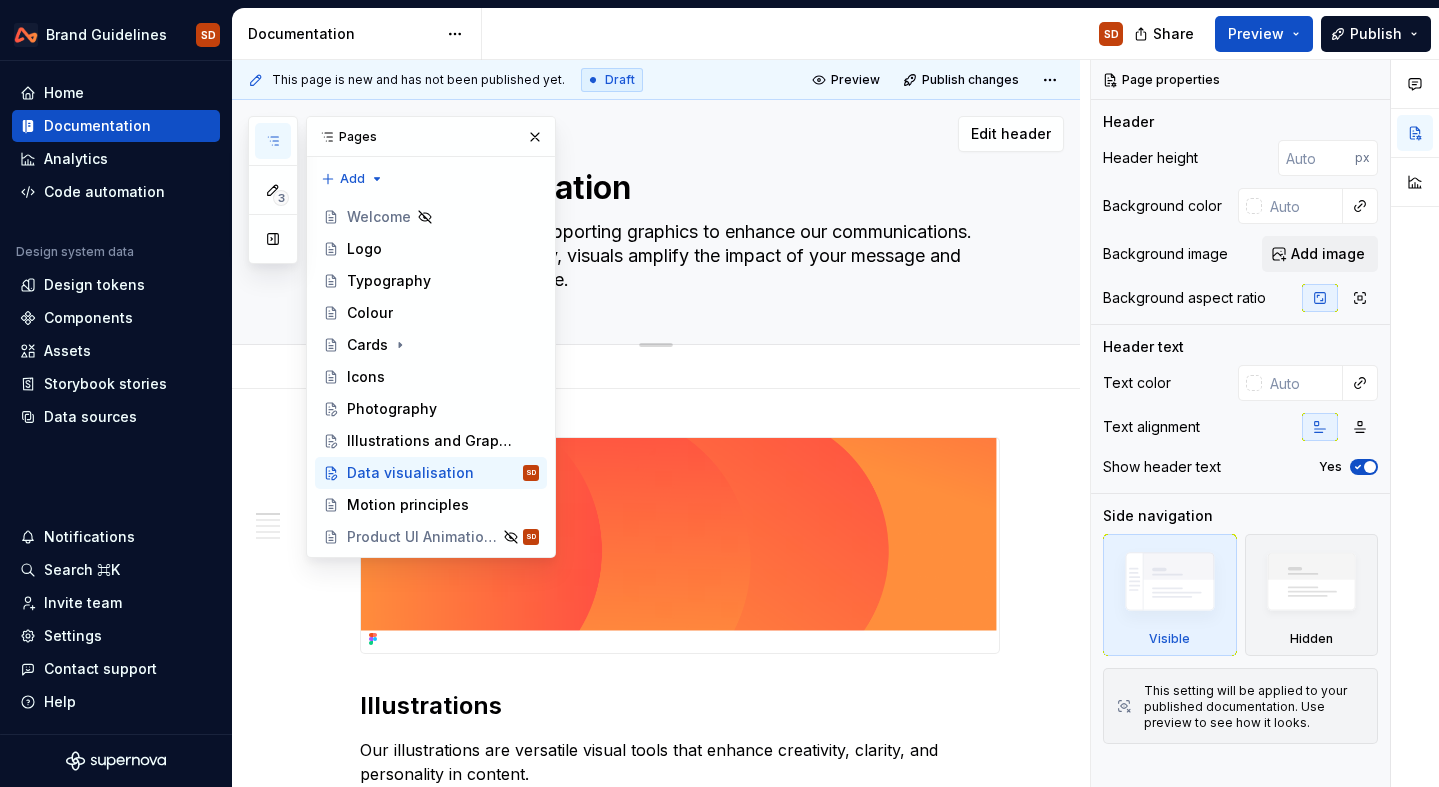 click on "We use imagery and supporting graphics to enhance our communications. When used strategically, visuals amplify the impact of your message and make it more memorable." at bounding box center [676, 256] 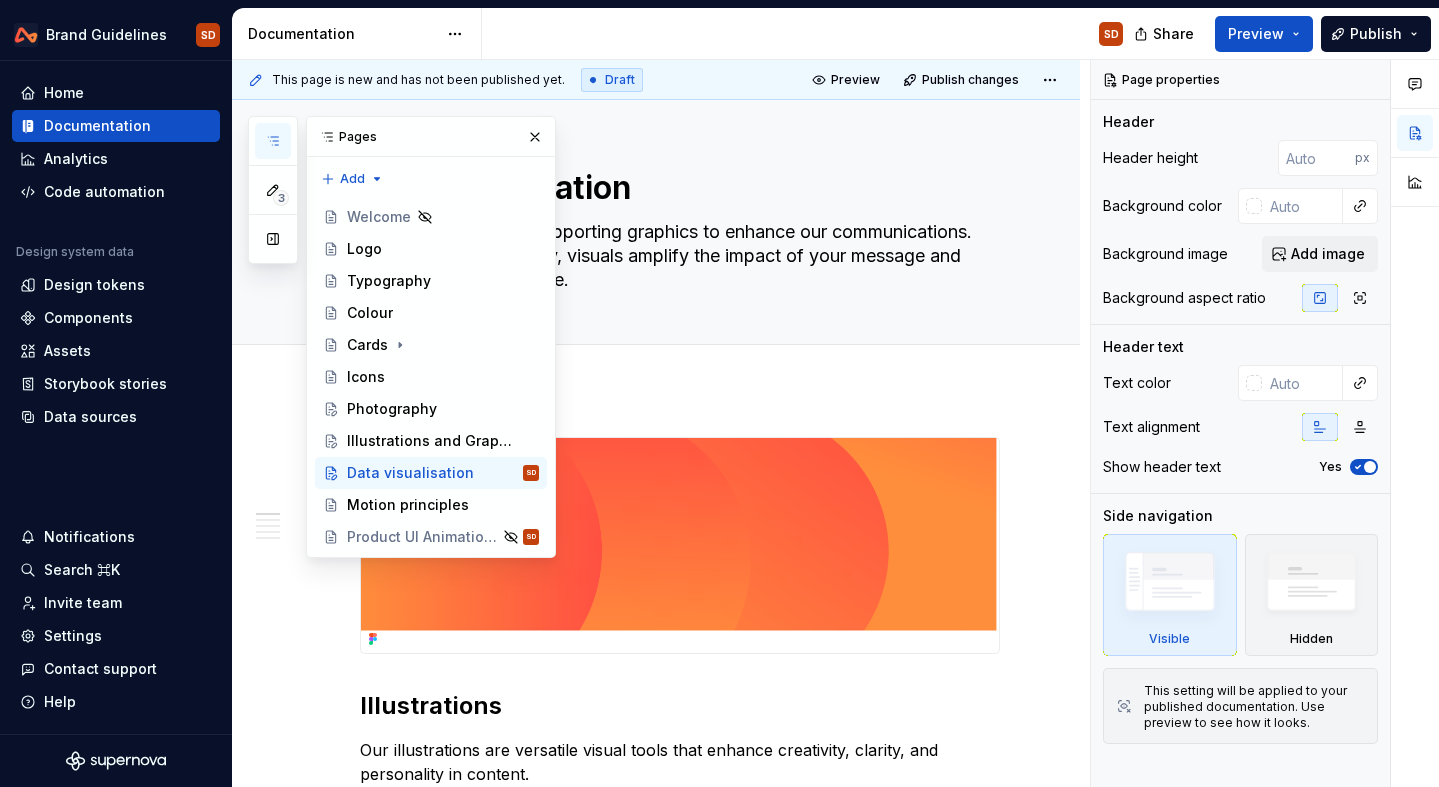 click on "Illustrations Our illustrations are versatile visual tools that enhance creativity, clarity, and personality in content. Using illustration Illustrations in our designs enhance storytelling and provide greater creative flexibility. Illustration formula If you need to create an illustration for our brand, use this set of principles and steps to guide the creation. Graphics and patterns We have a graphics and pattern system that is derived from our logo, these textures can be made up using either;  Parts of our logo that create new shapes and textures. Cropping our logo in a dynamic way to create patterns. Creating patterns using two logos. Graphics and patterns using the Airwallex logo To create textures and patterns we can use sections of logo as a visual device. To create this you start by cropping a section of our logo into a dynamic and abstract pattern.  Apply one of three visual treatments to cropped sections: outlined, watermark or gradient colours. How to crop our logo Examples" at bounding box center (656, 2959) 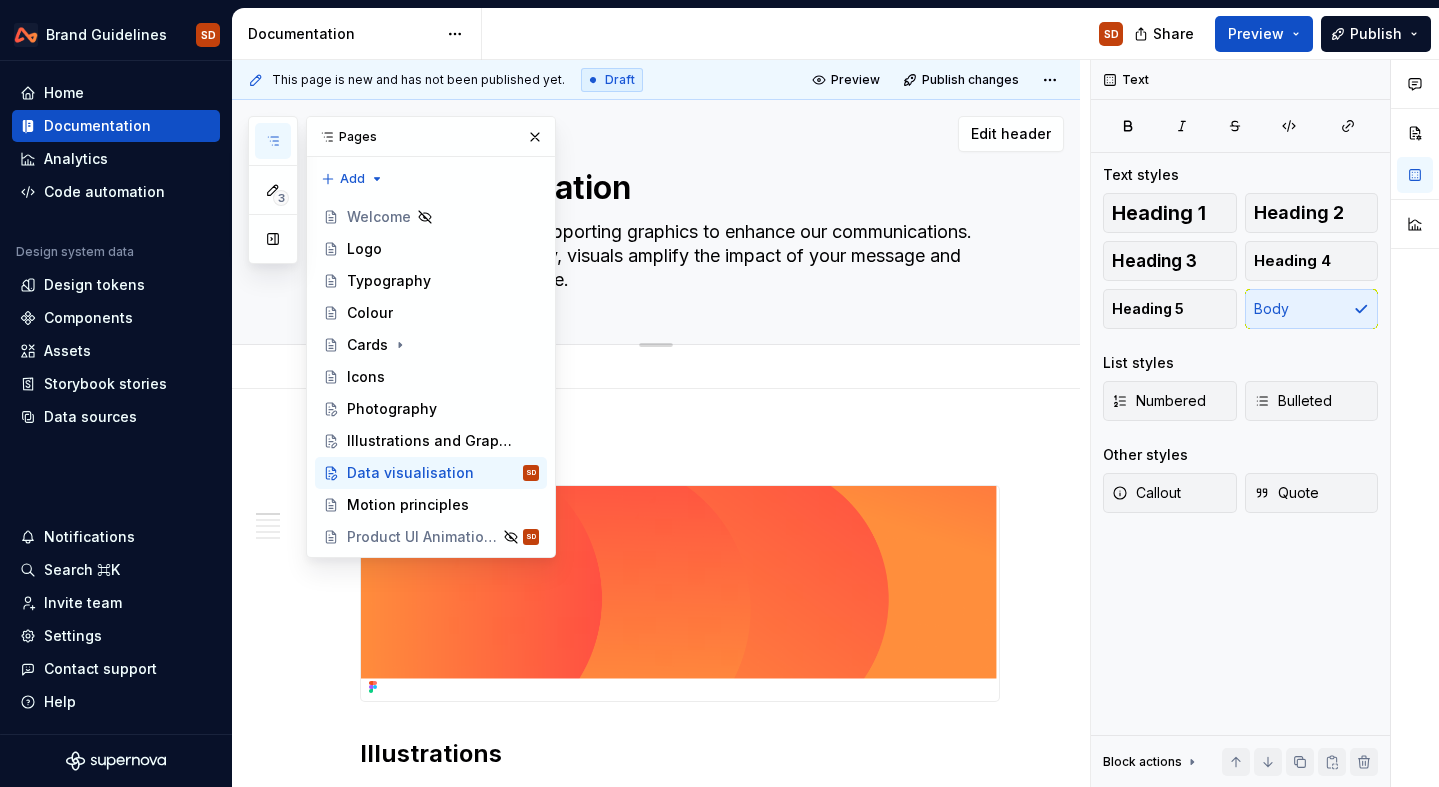 click on "Data visualisation" at bounding box center [676, 188] 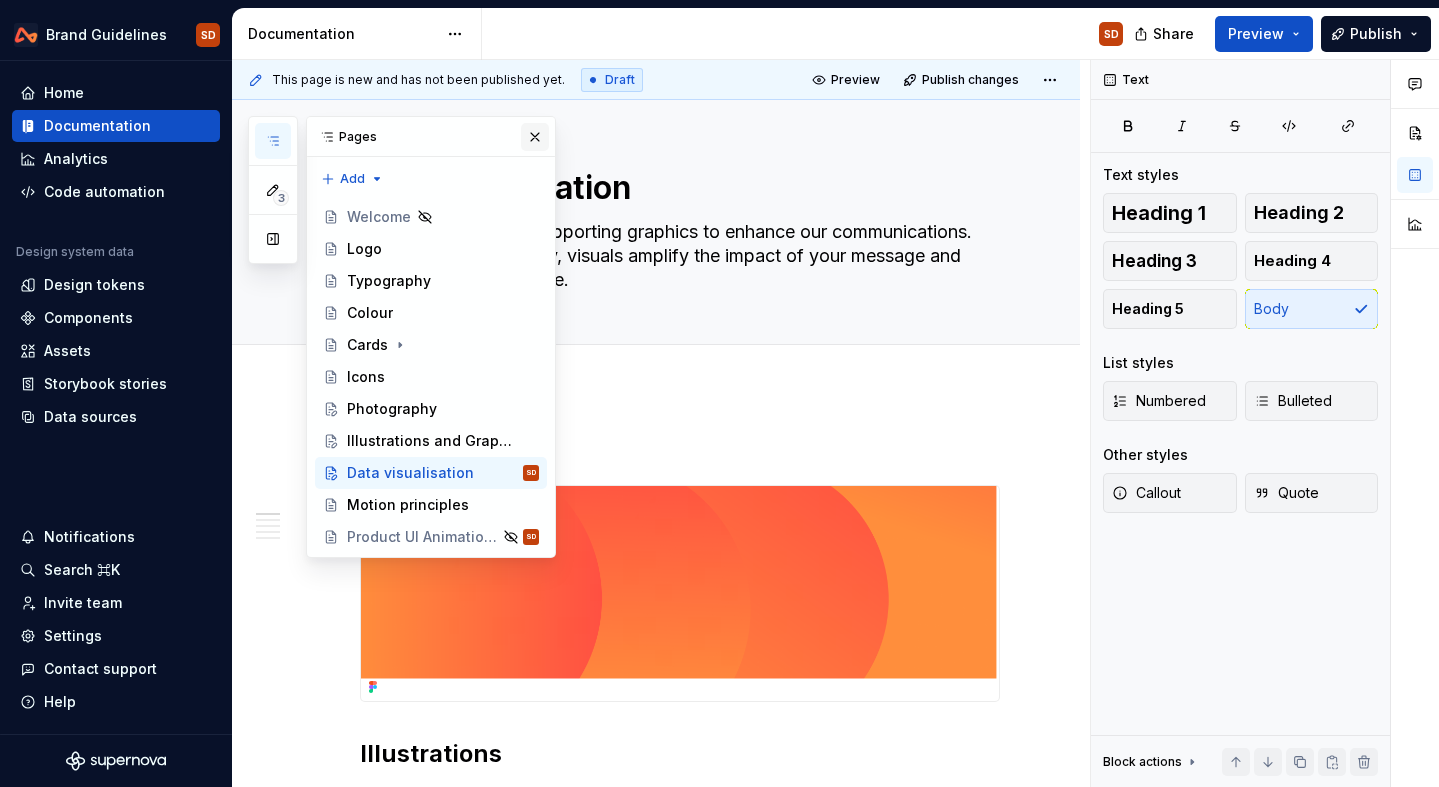 click at bounding box center [535, 137] 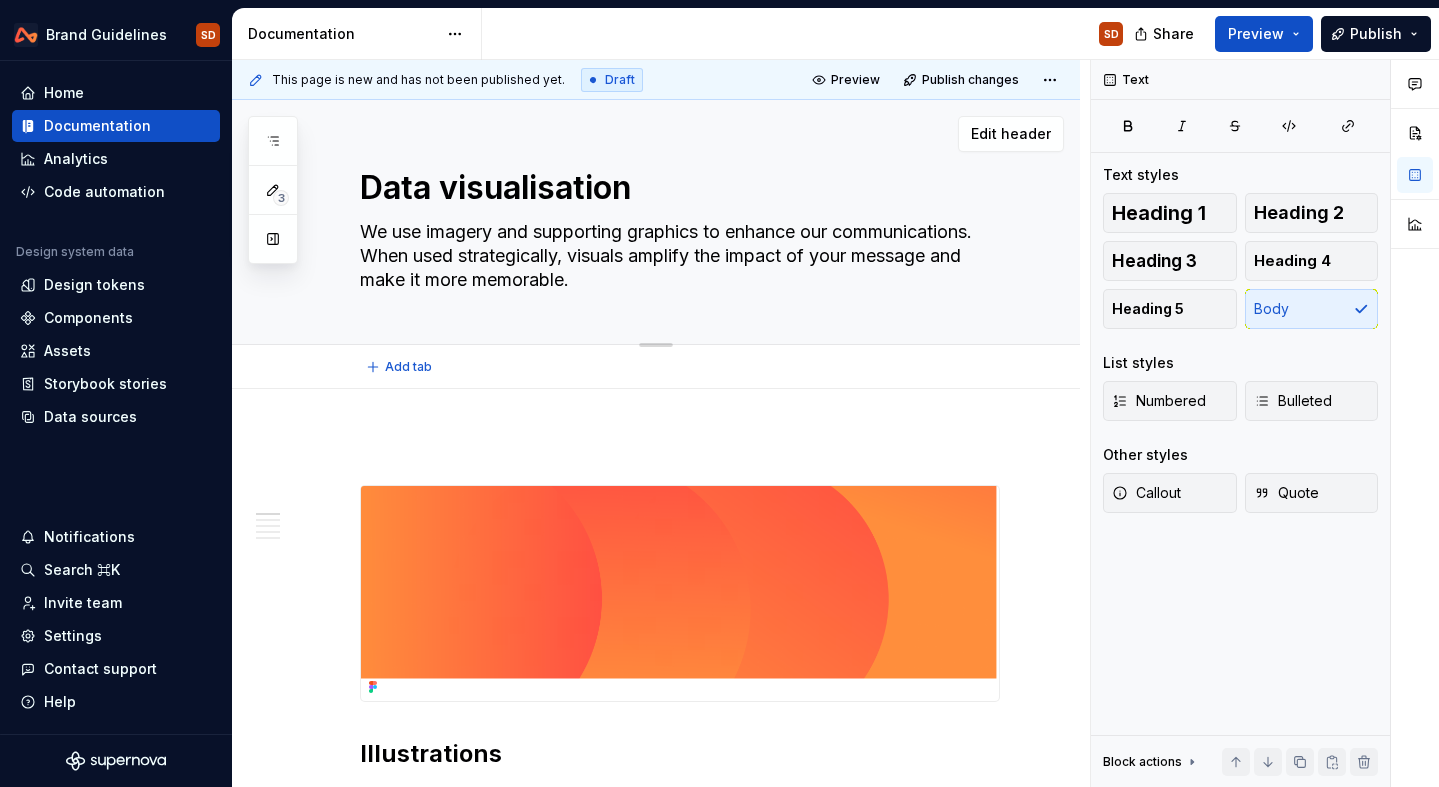 click on "Data visualisation" at bounding box center [676, 188] 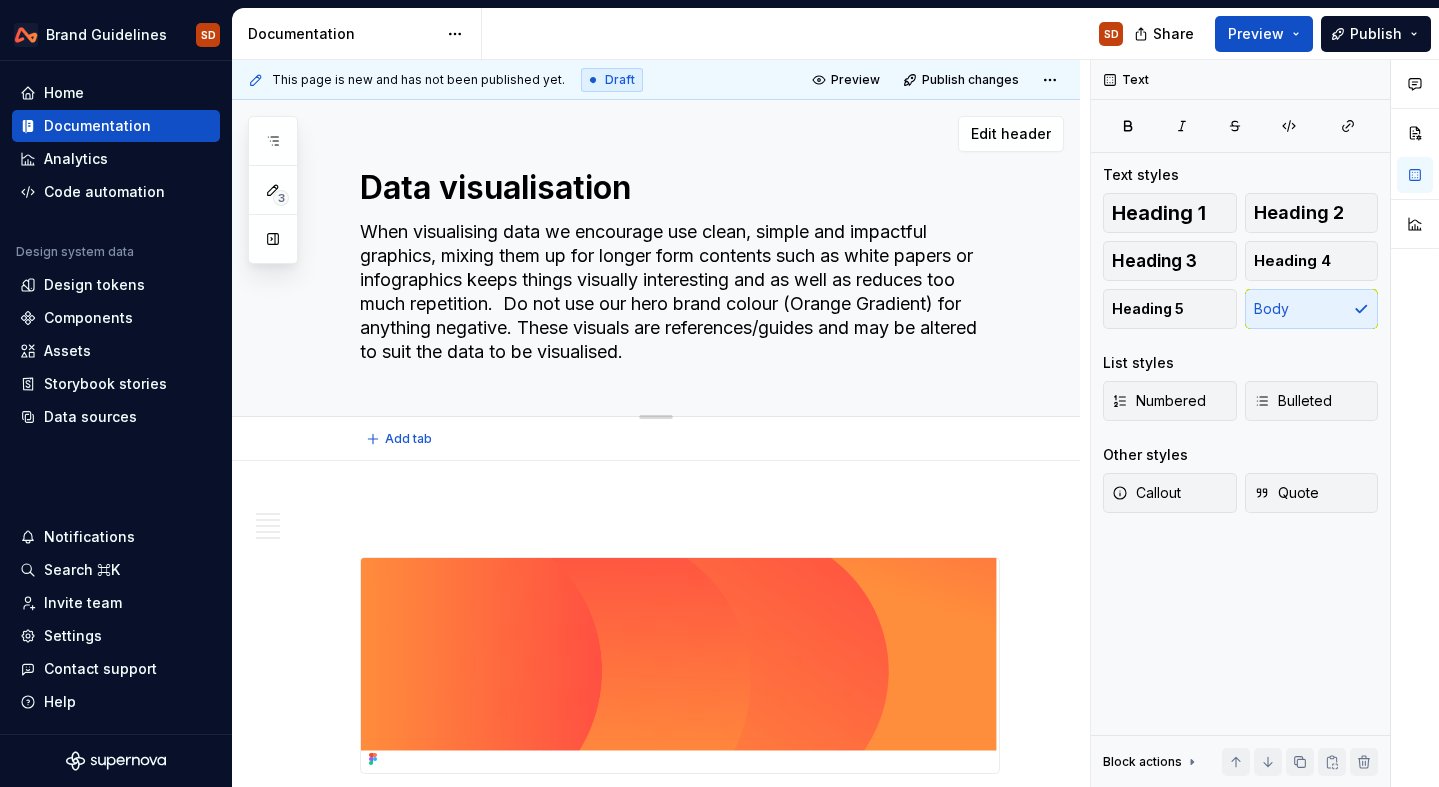 click on "When visualising data we encourage use clean, simple and impactful graphics, mixing them up for longer form contents such as white papers or infographics keeps things visually interesting and as well as reduces too much repetition.  Do not use our hero brand colour (Orange Gradient) for anything negative. These visuals are references/guides and may be altered to suit the data to be visualised." at bounding box center (676, 292) 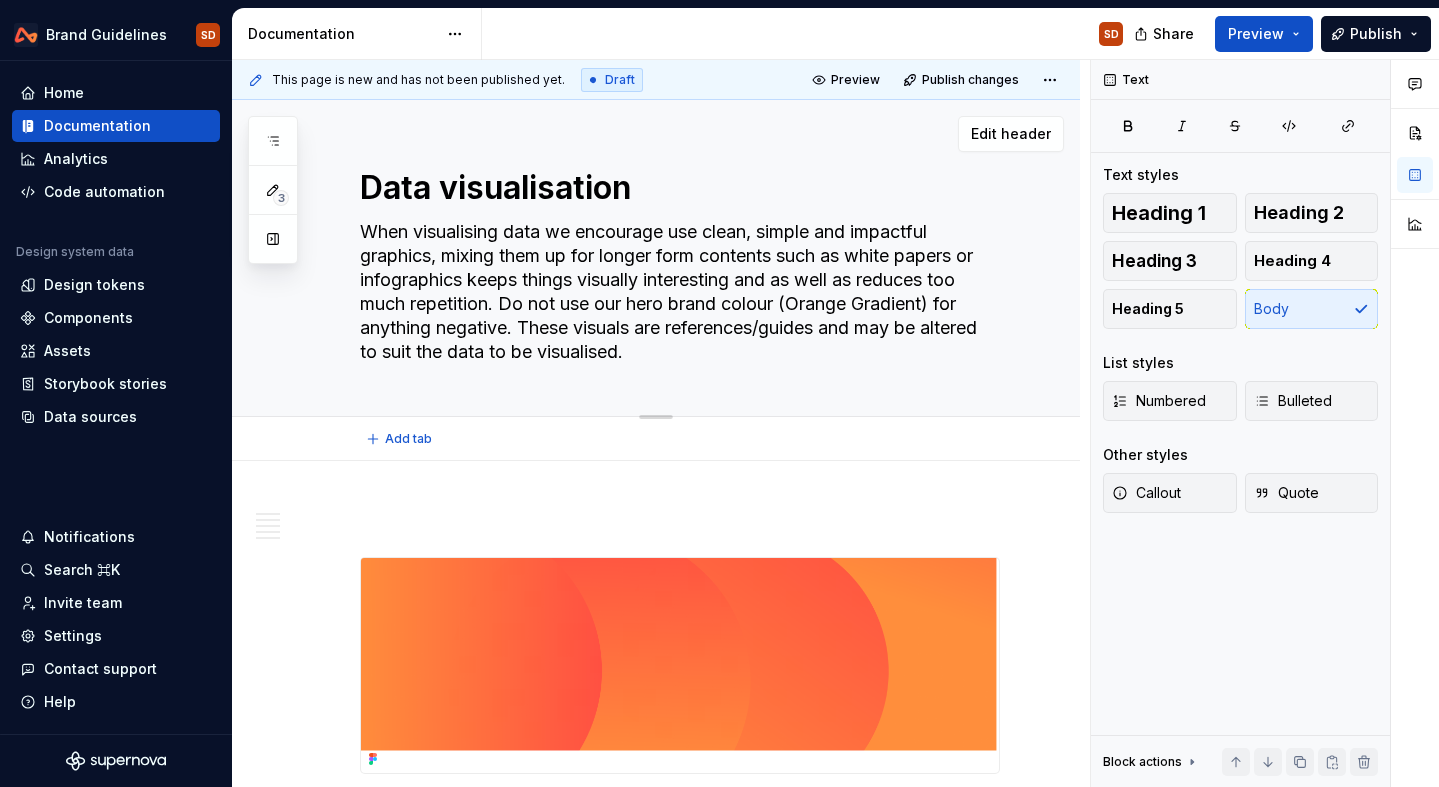 drag, startPoint x: 499, startPoint y: 302, endPoint x: 628, endPoint y: 298, distance: 129.062 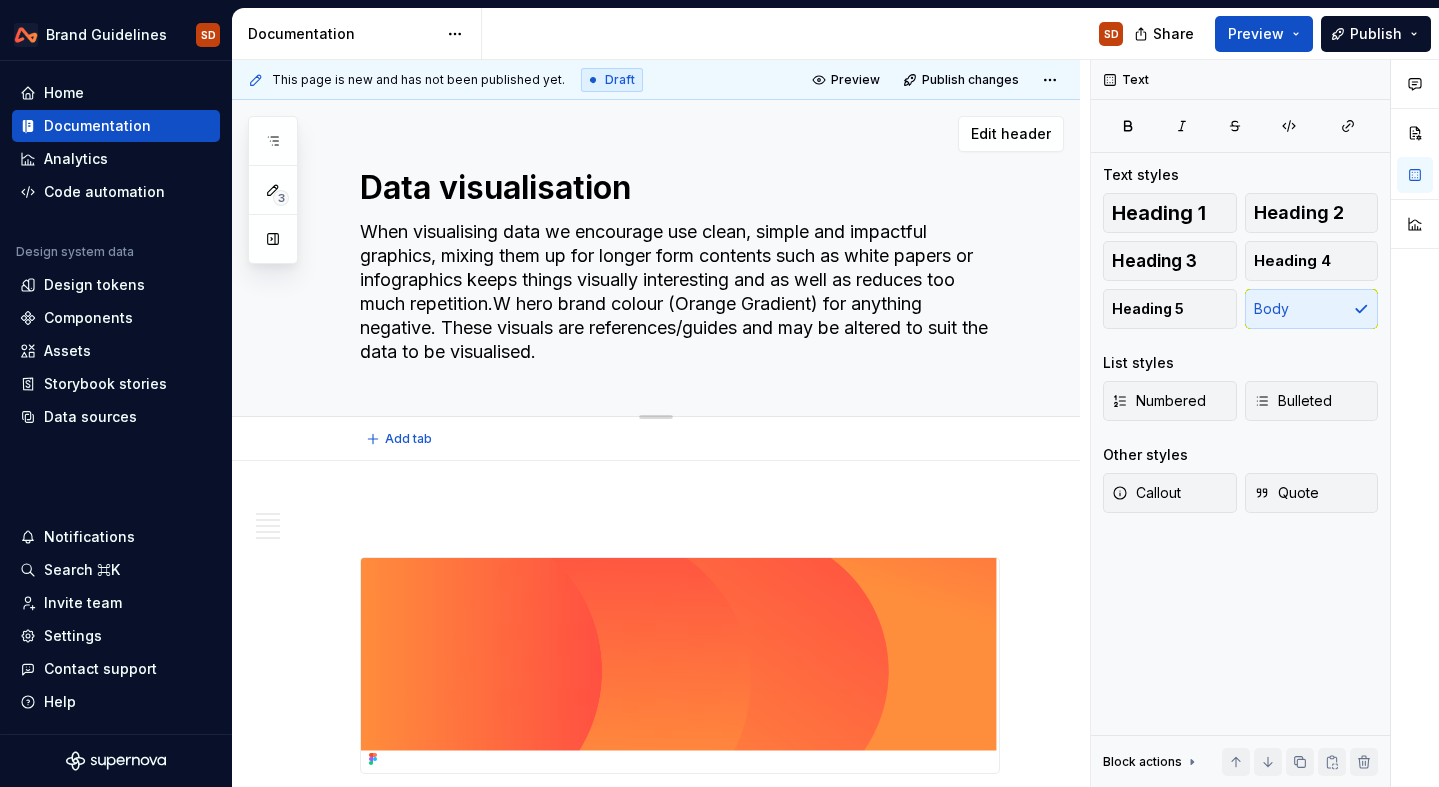 type on "*" 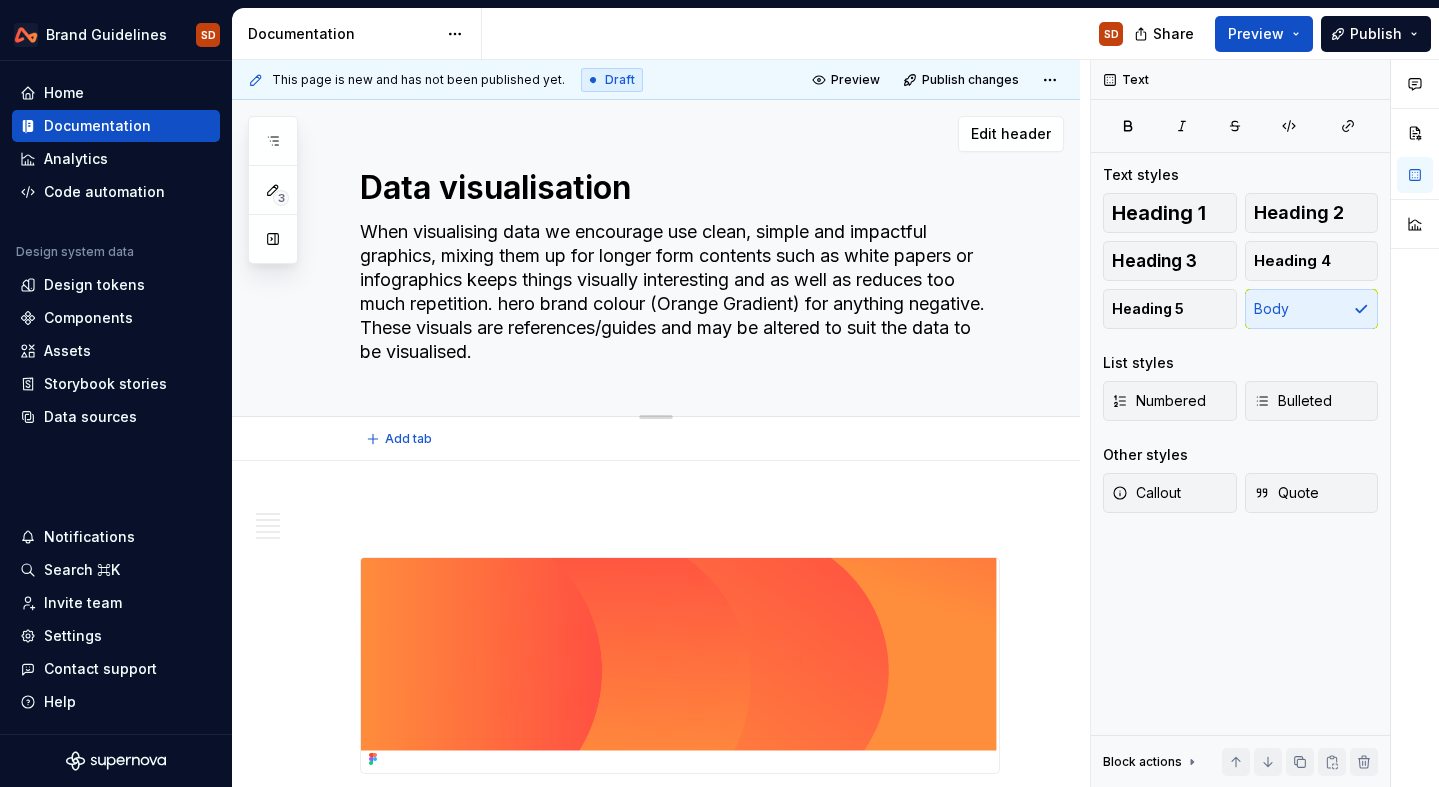 type on "*" 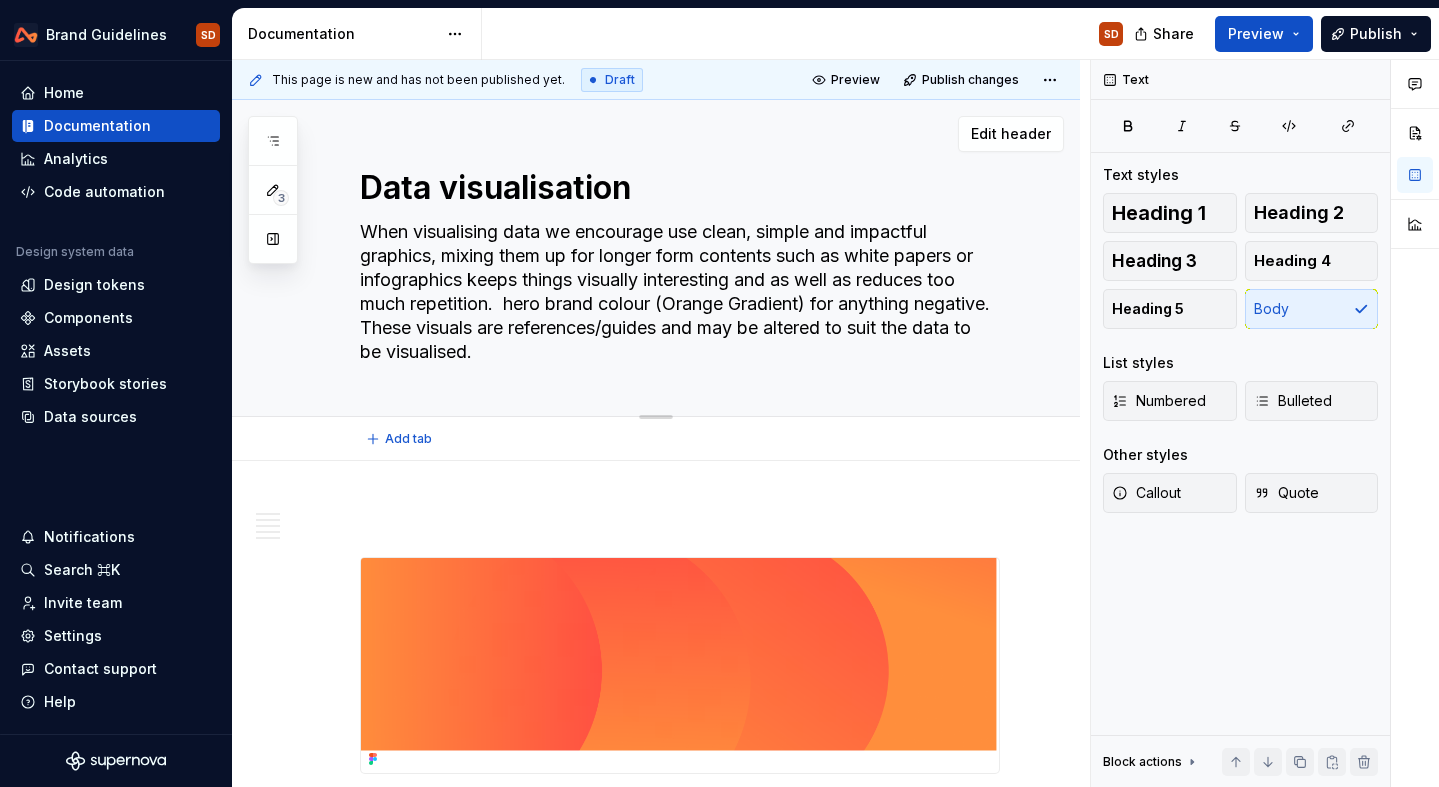 type on "*" 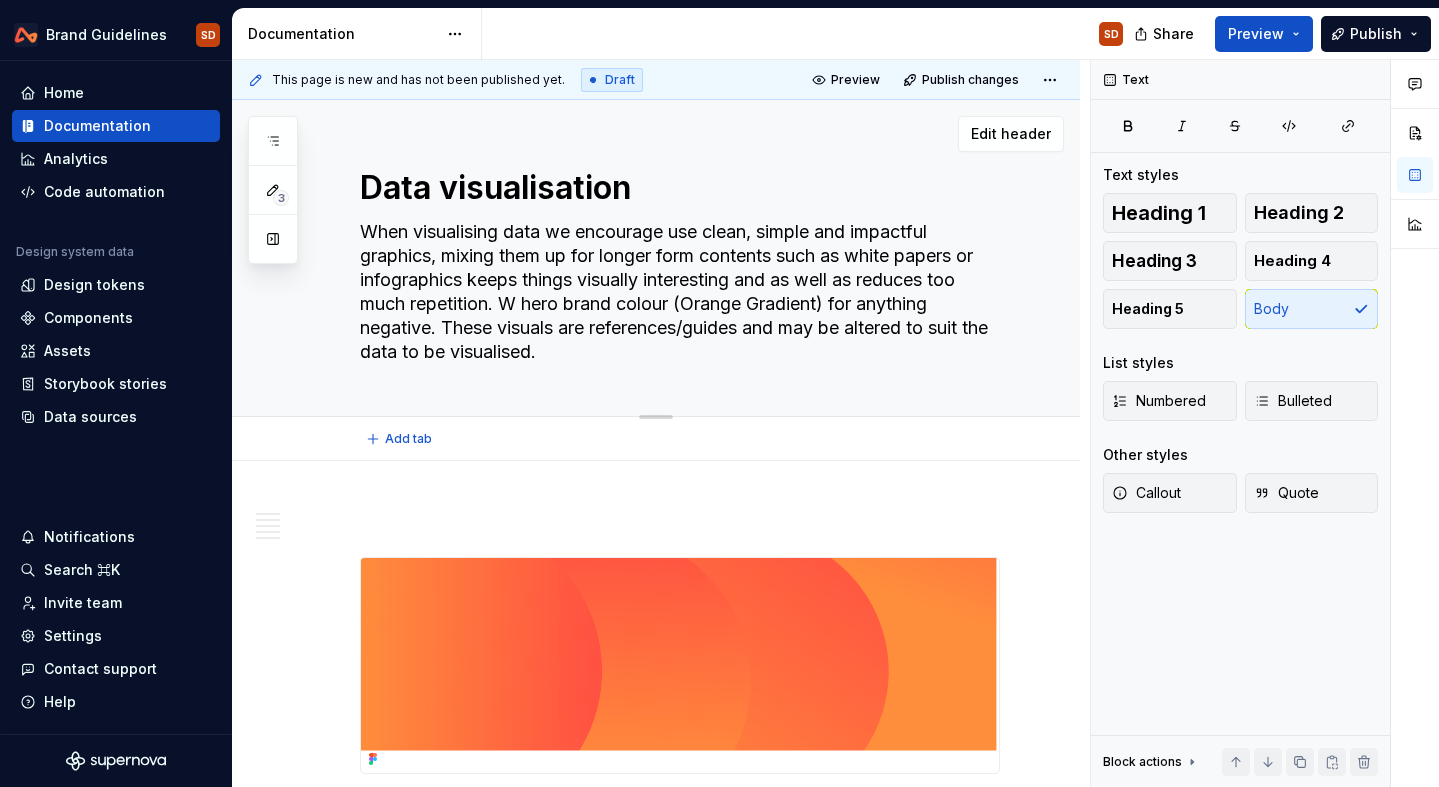 type on "*" 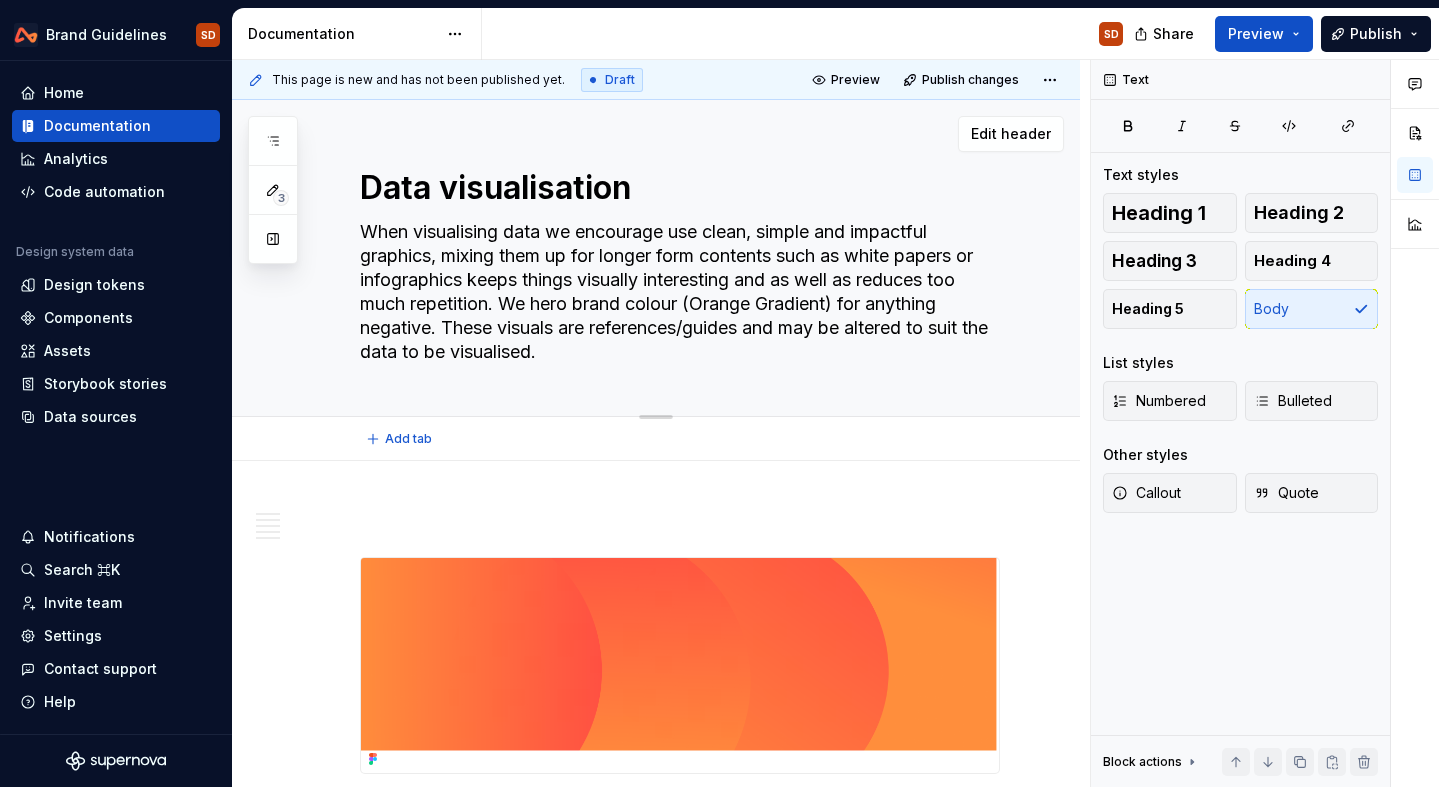 type on "*" 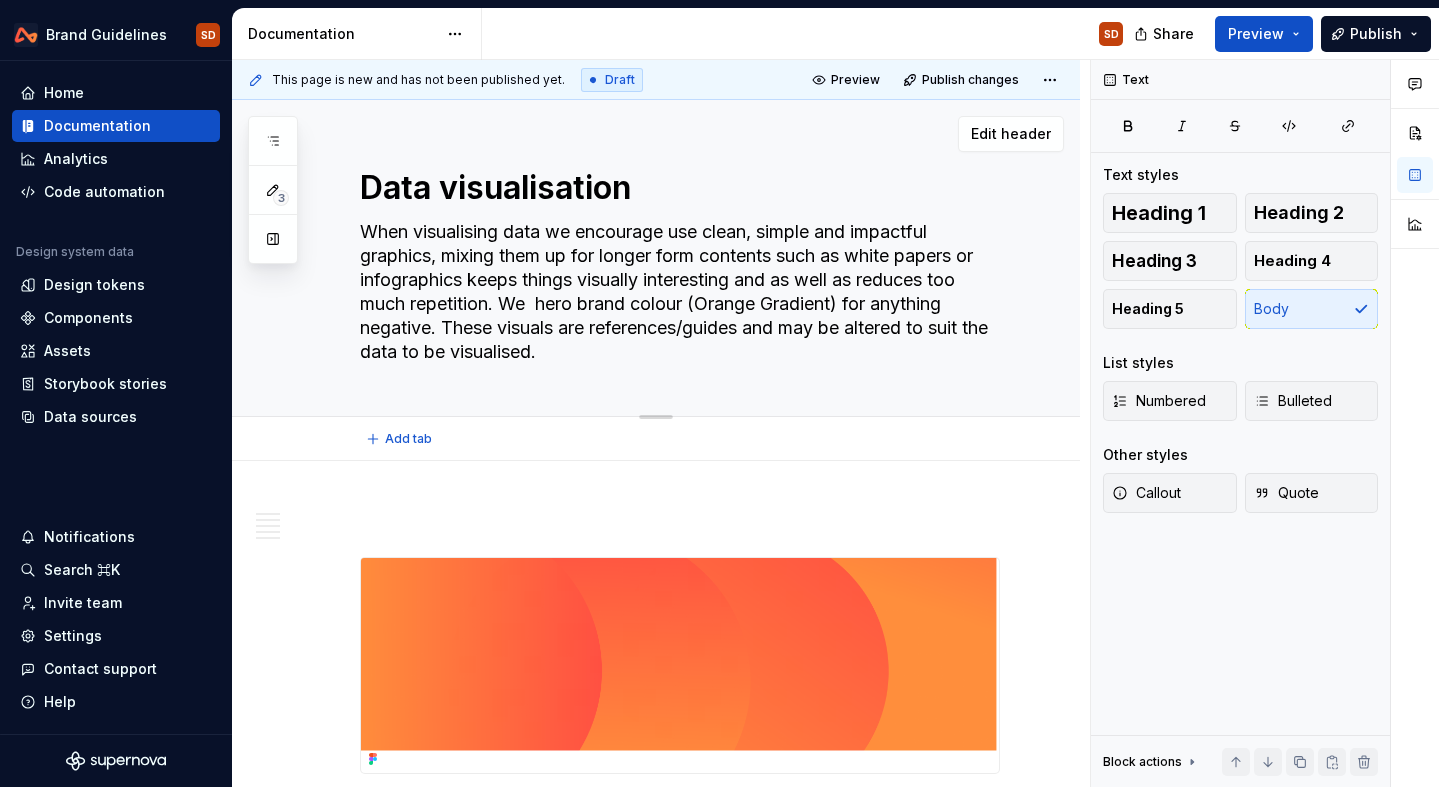 type on "*" 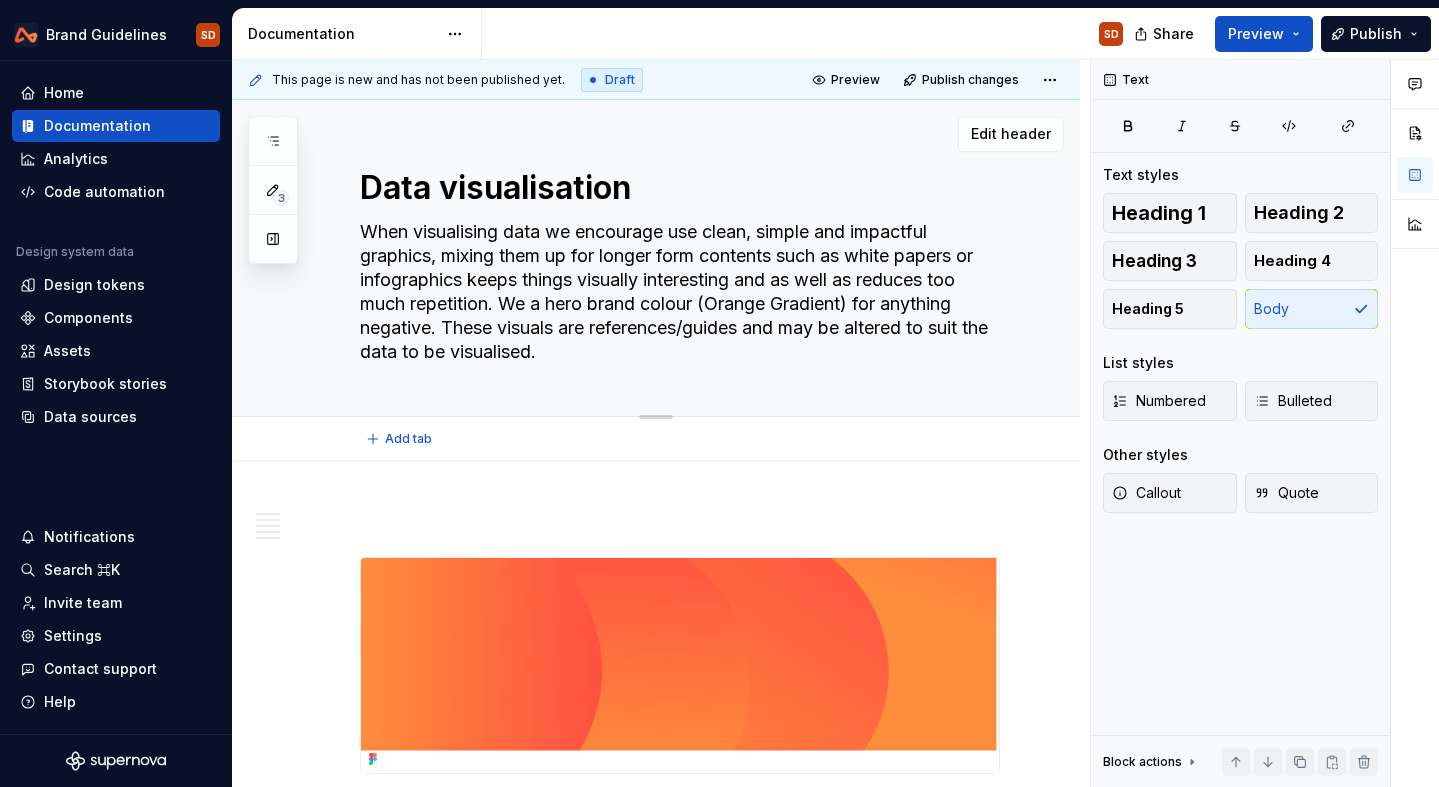 type on "*" 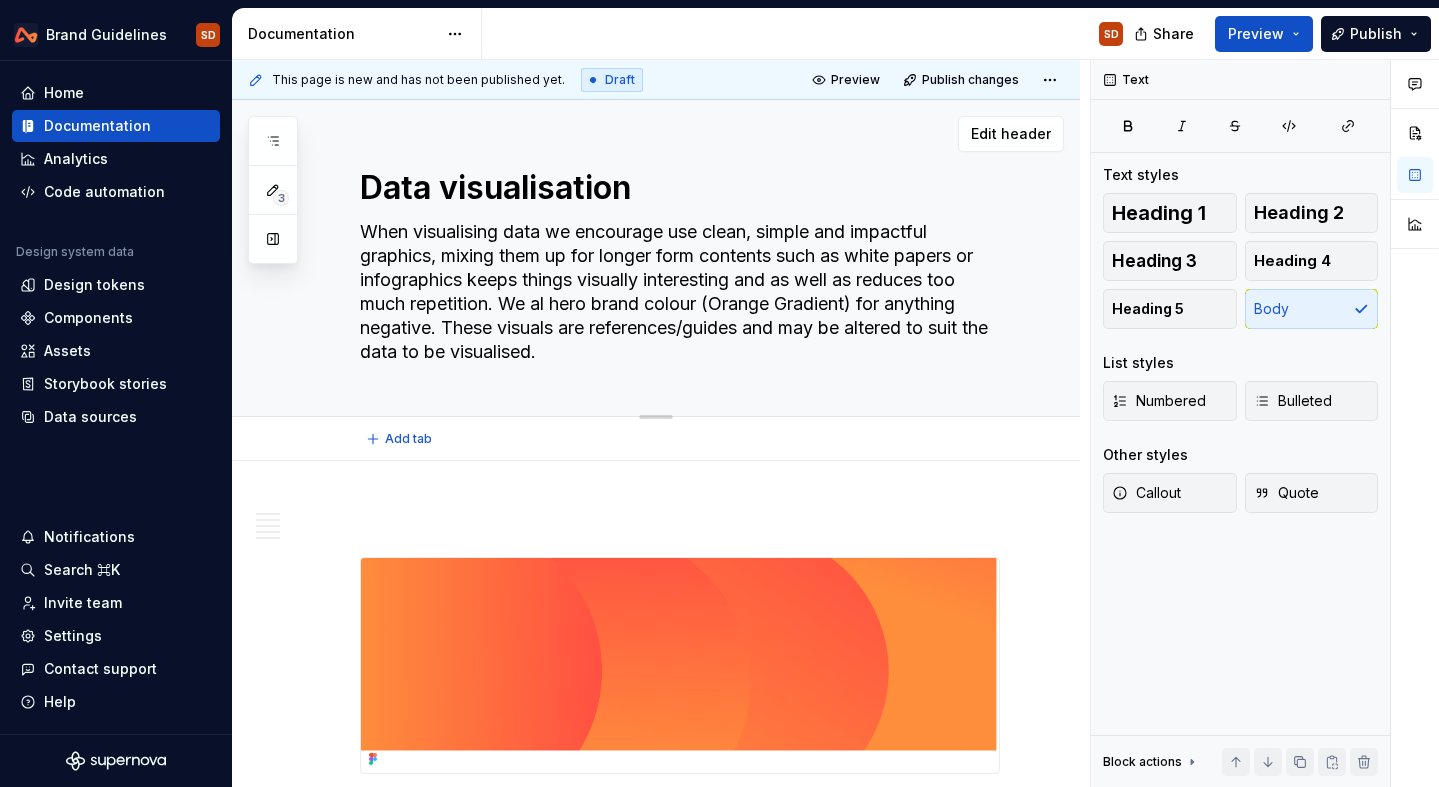 type on "*" 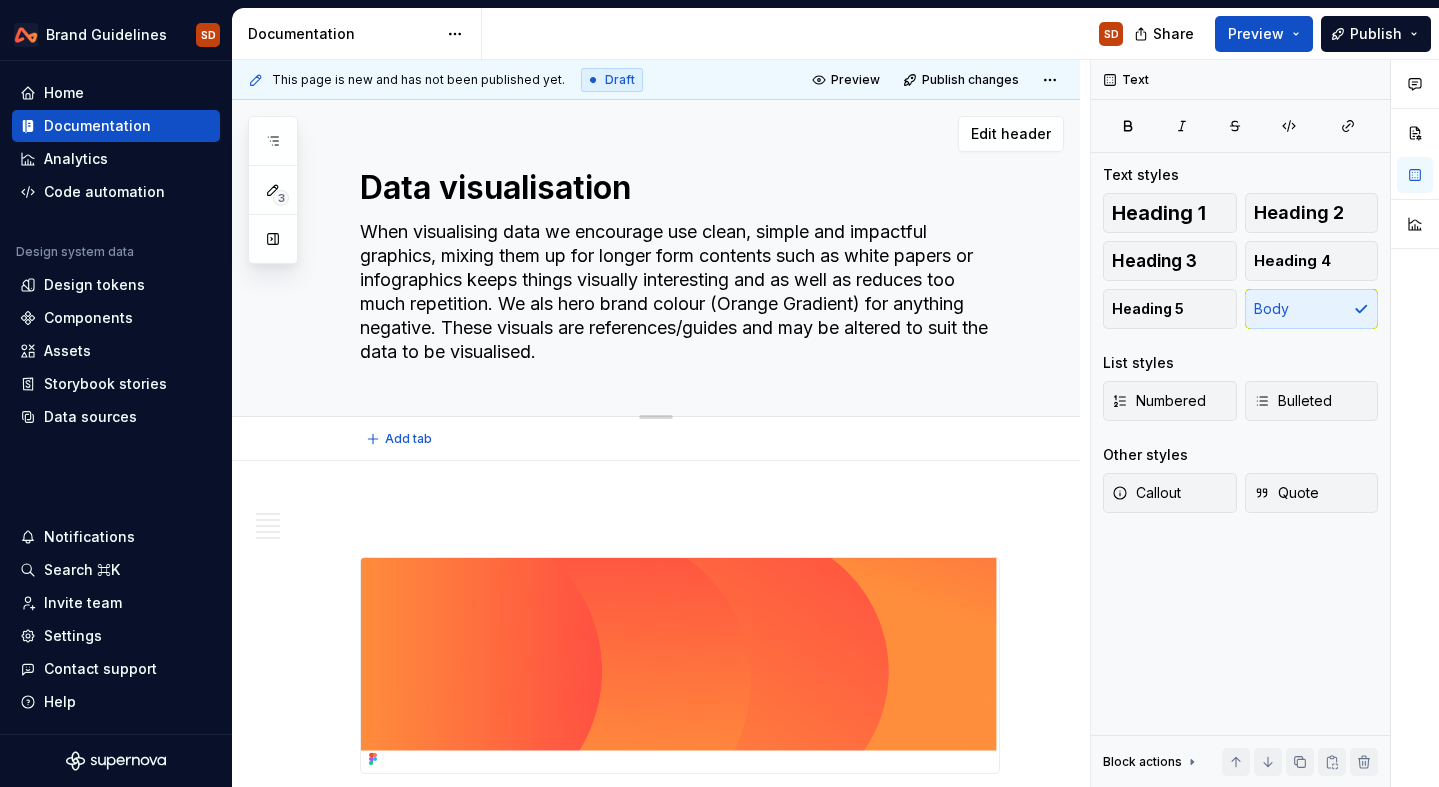 type on "When visualising data we encourage use clean, simple and impactful graphics, mixing them up for longer form contents such as white papers or infographics keeps things visually interesting and as well as reduces too much repetition. We also hero brand colour (Orange Gradient) for anything negative. These visuals are references/guides and may be altered to suit the data to be visualised." 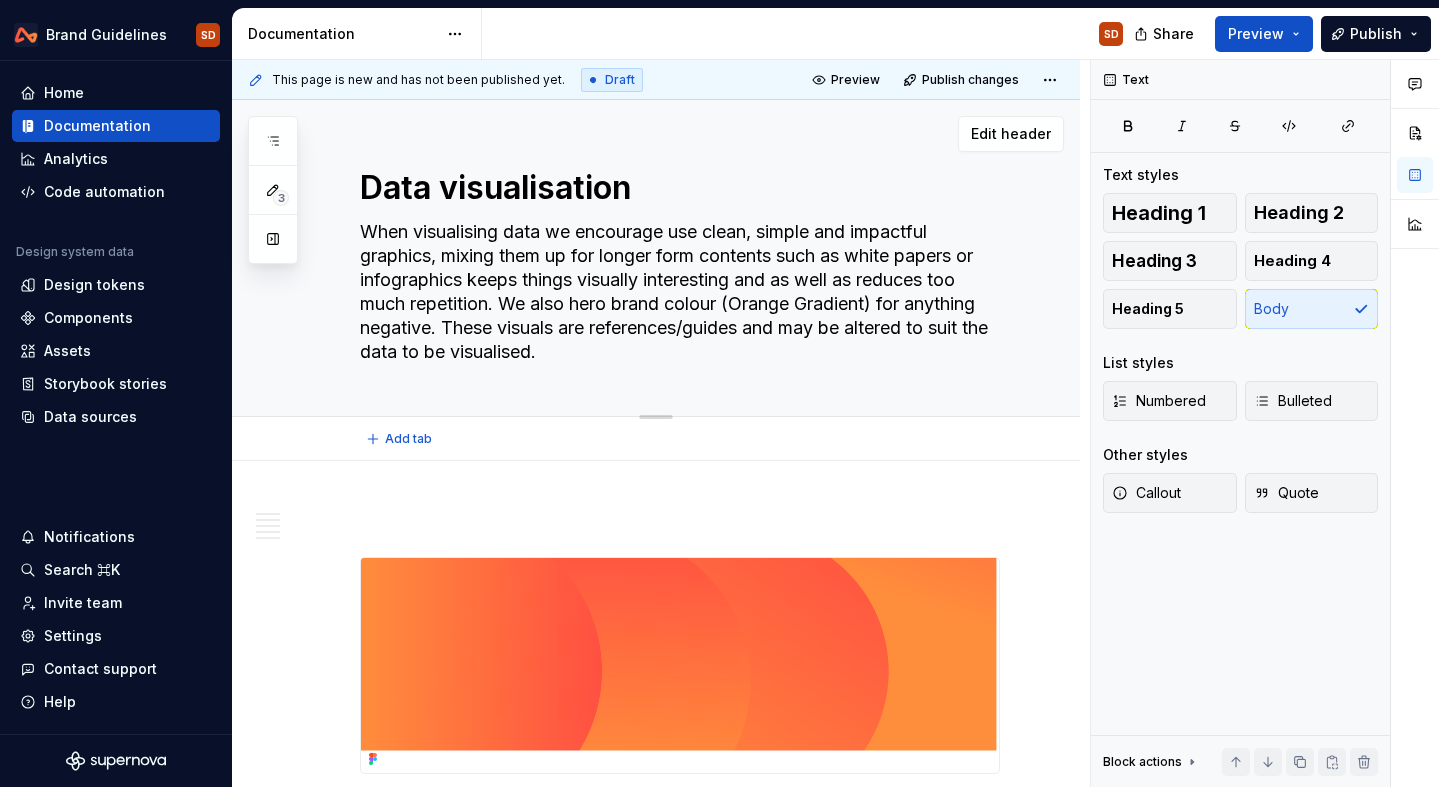 type on "*" 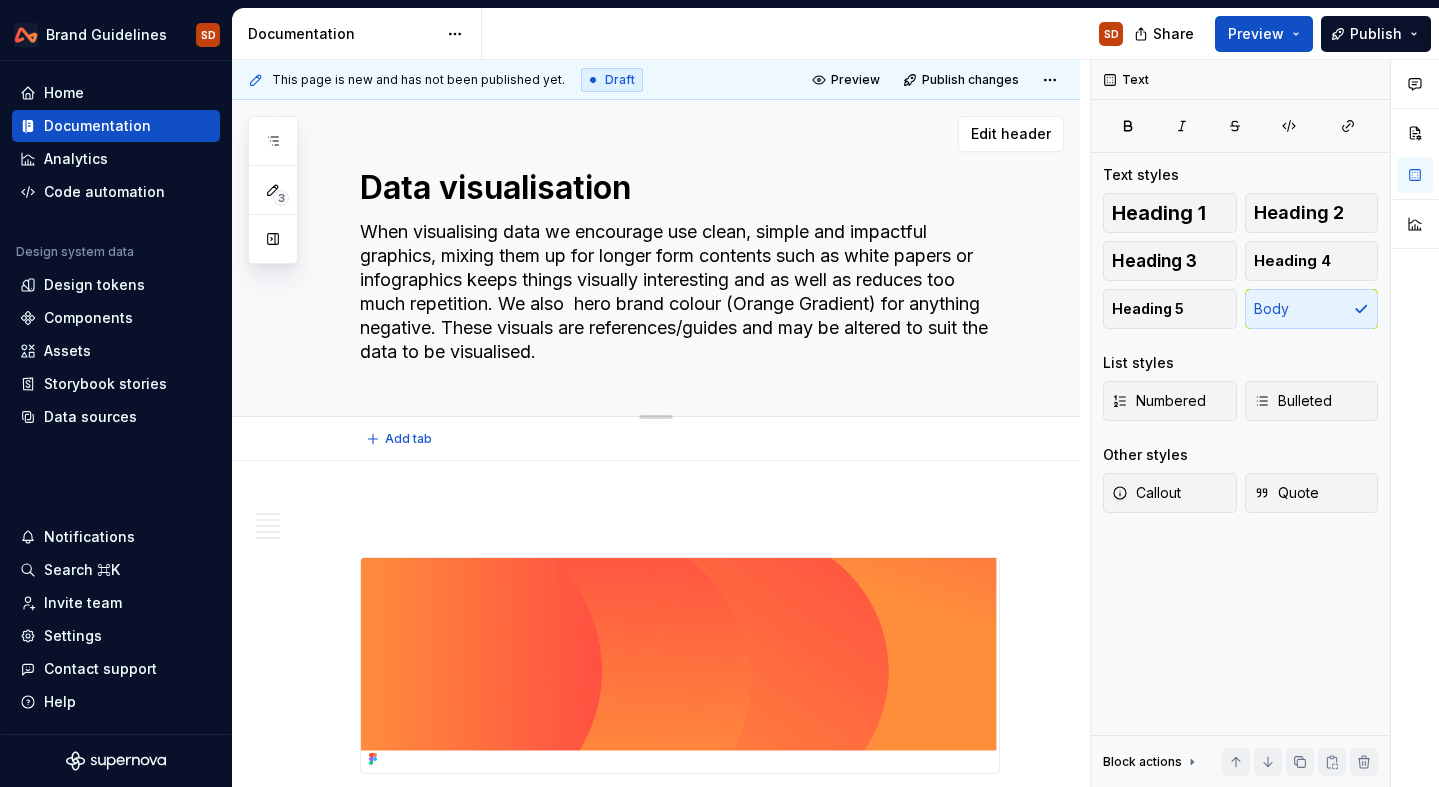 type on "*" 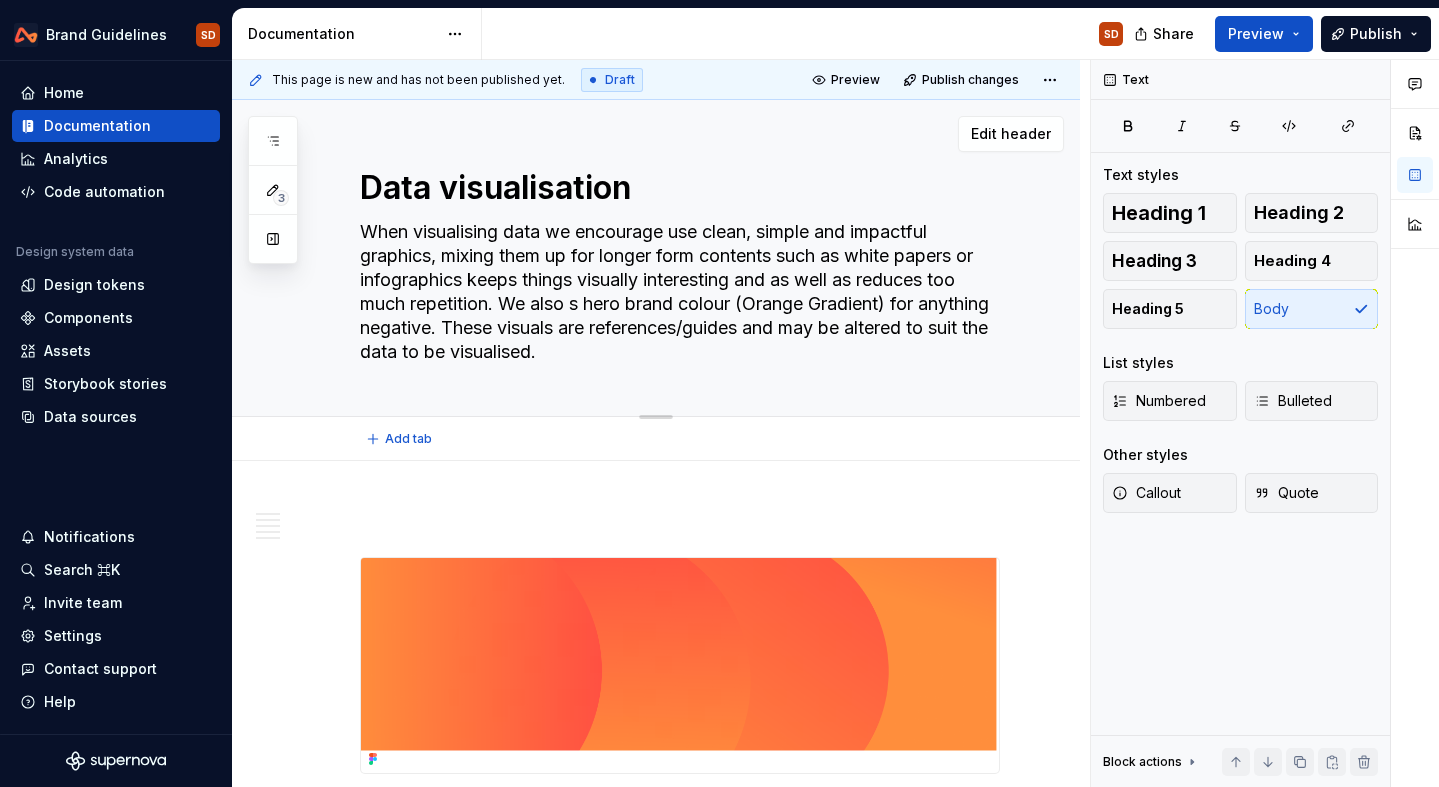 type on "*" 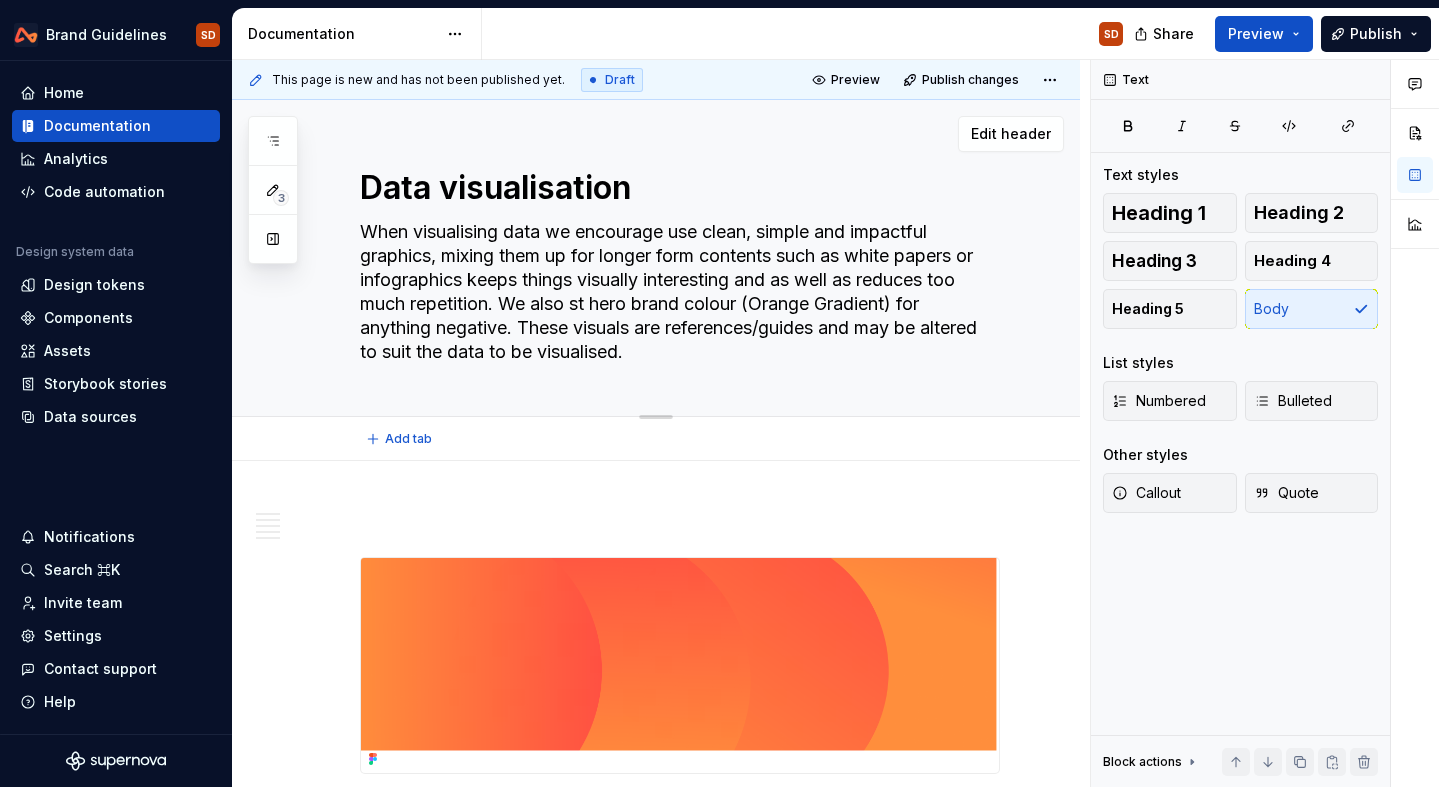 type on "*" 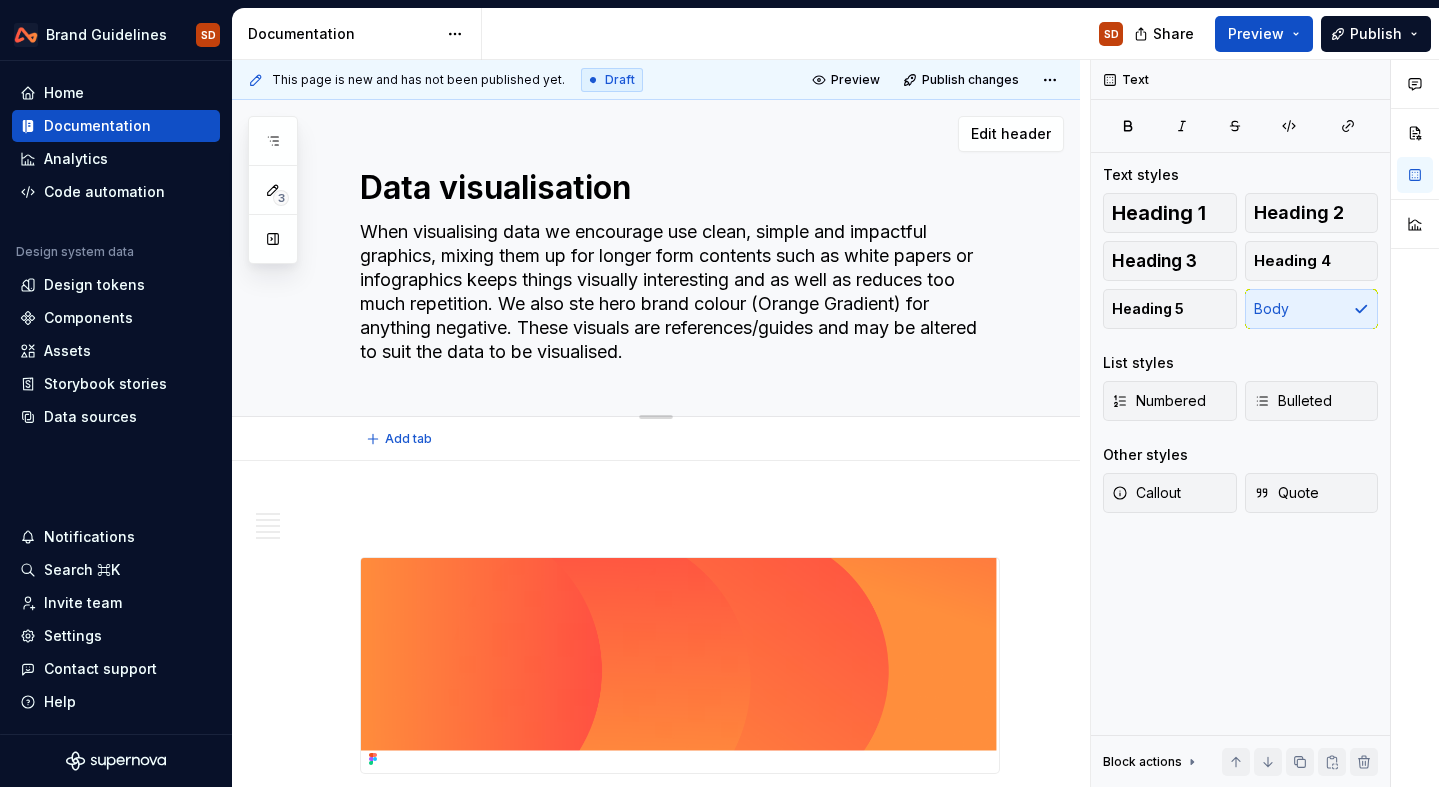 type on "*" 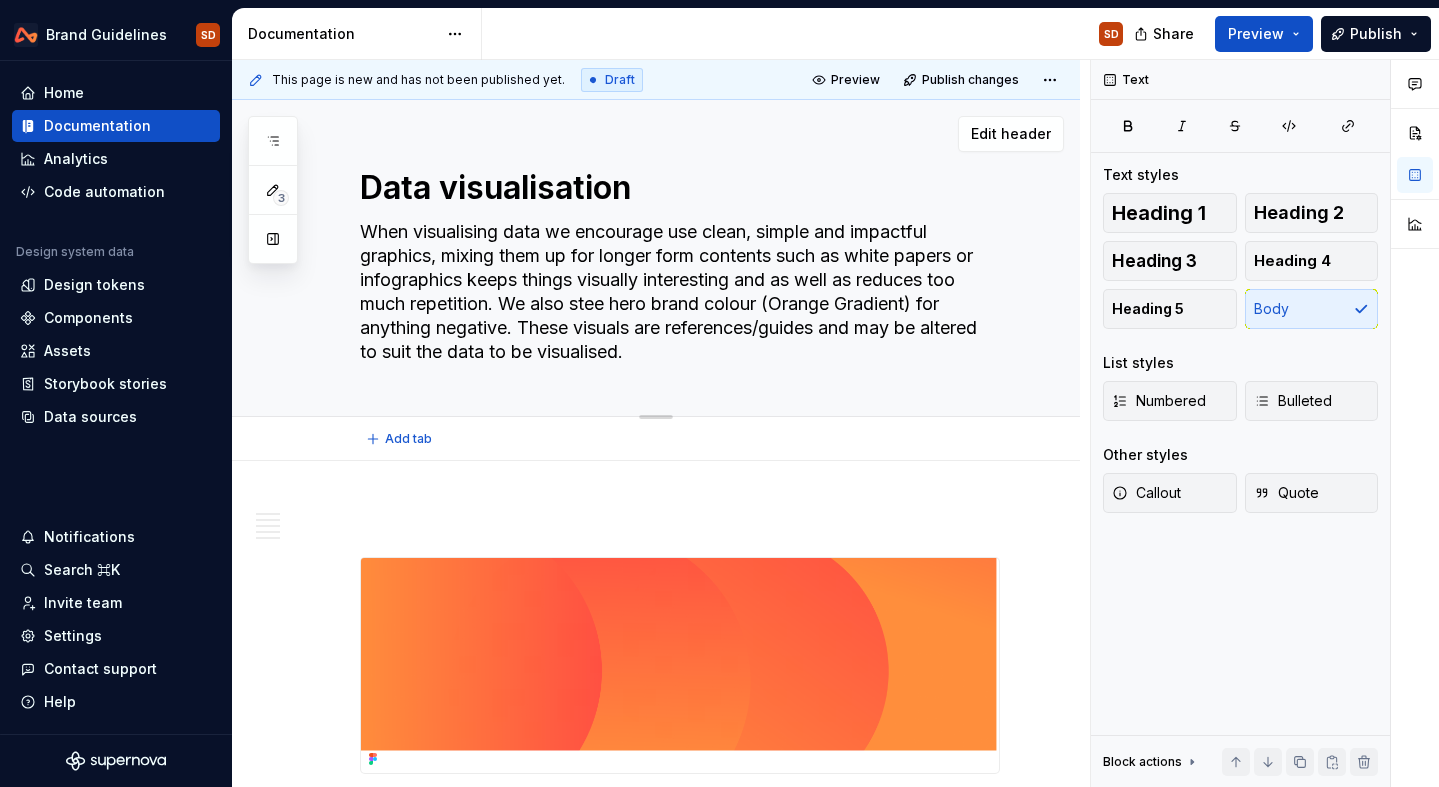 type on "*" 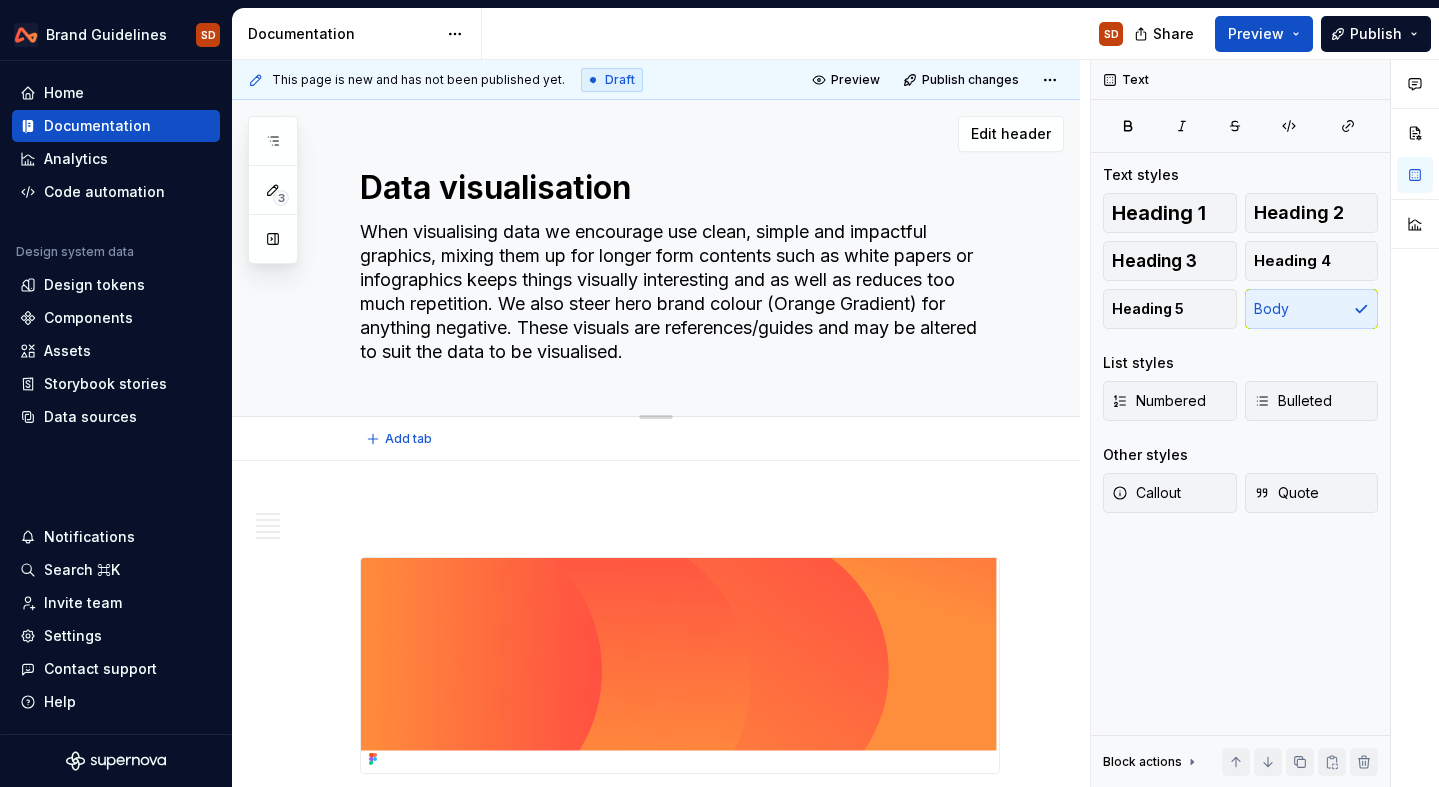 type on "*" 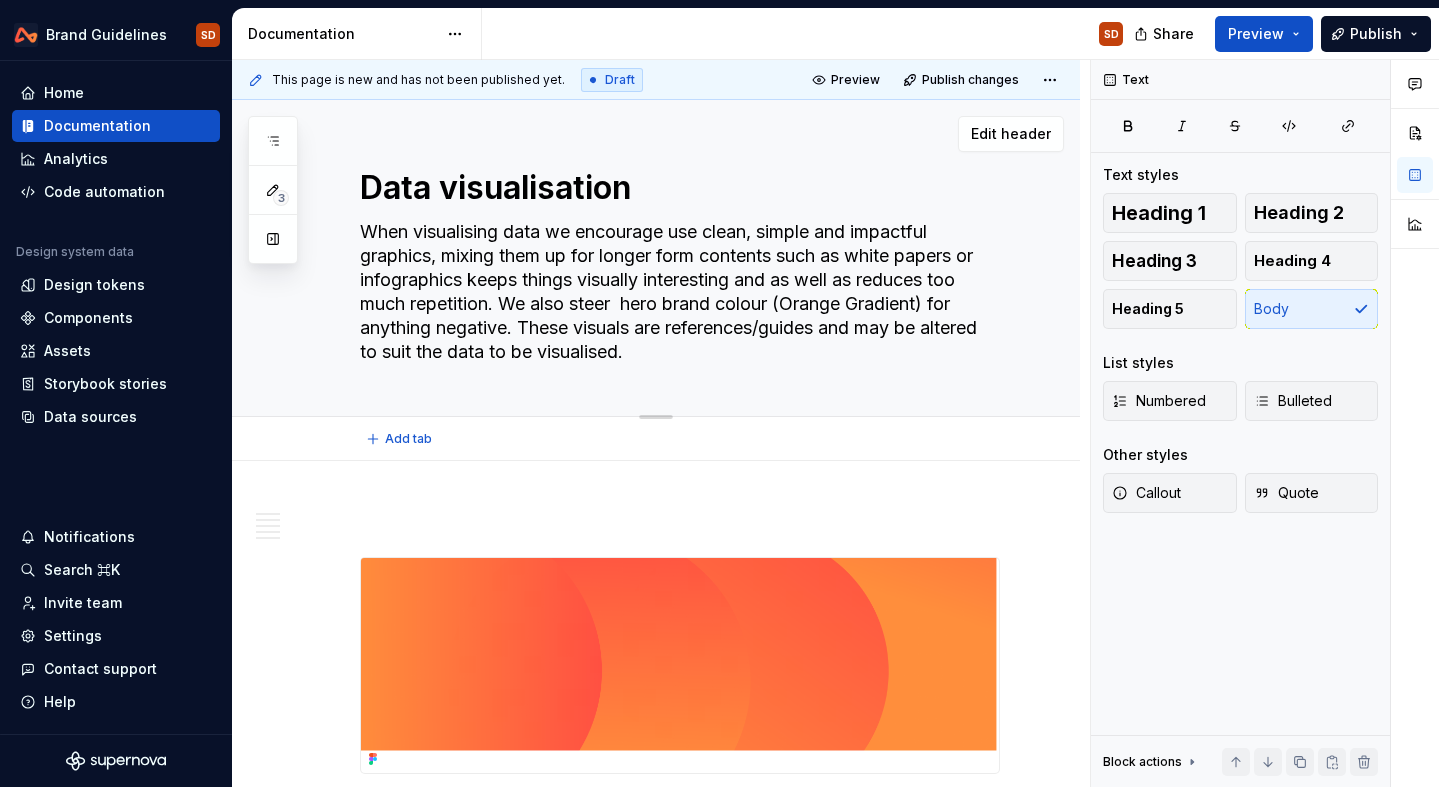 type on "*" 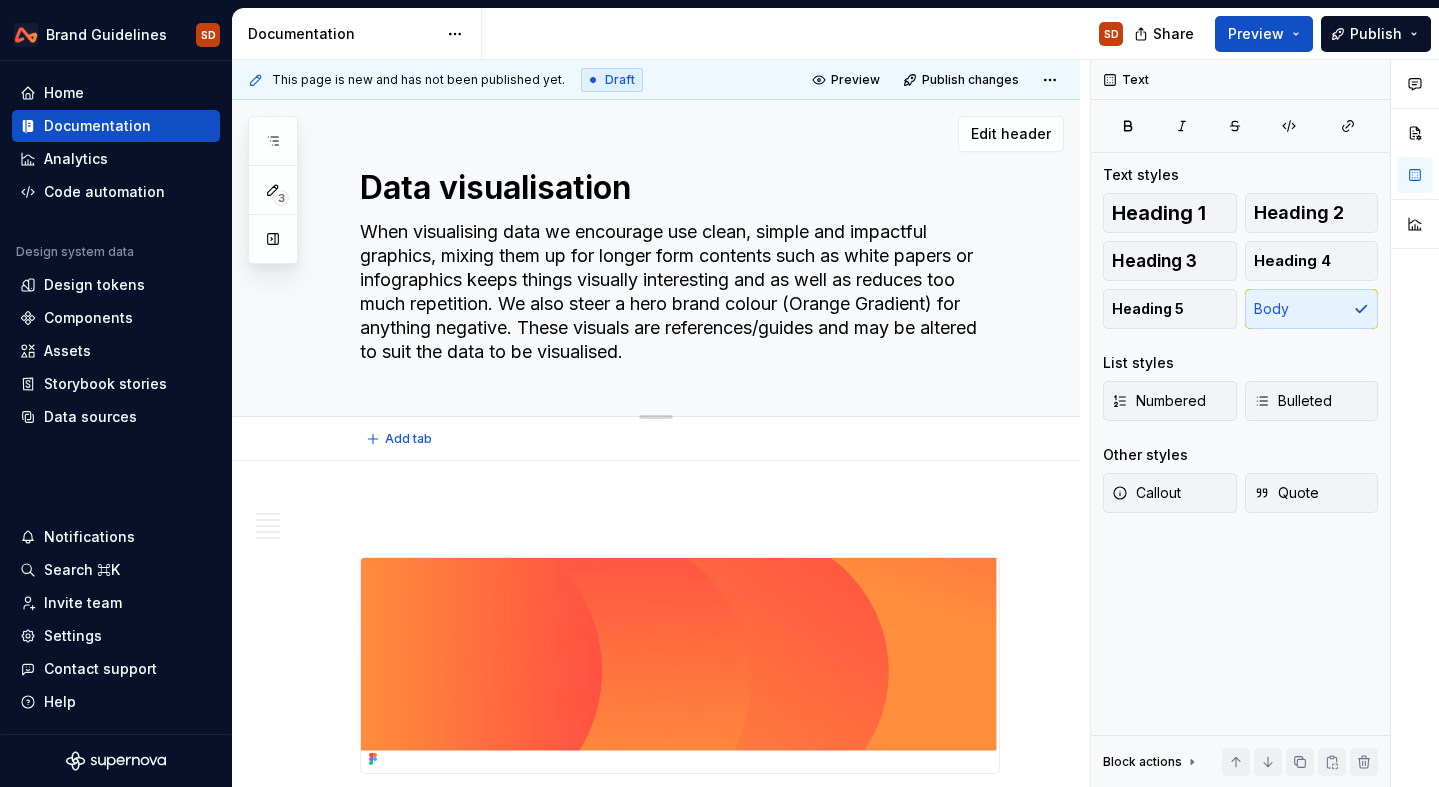 type on "*" 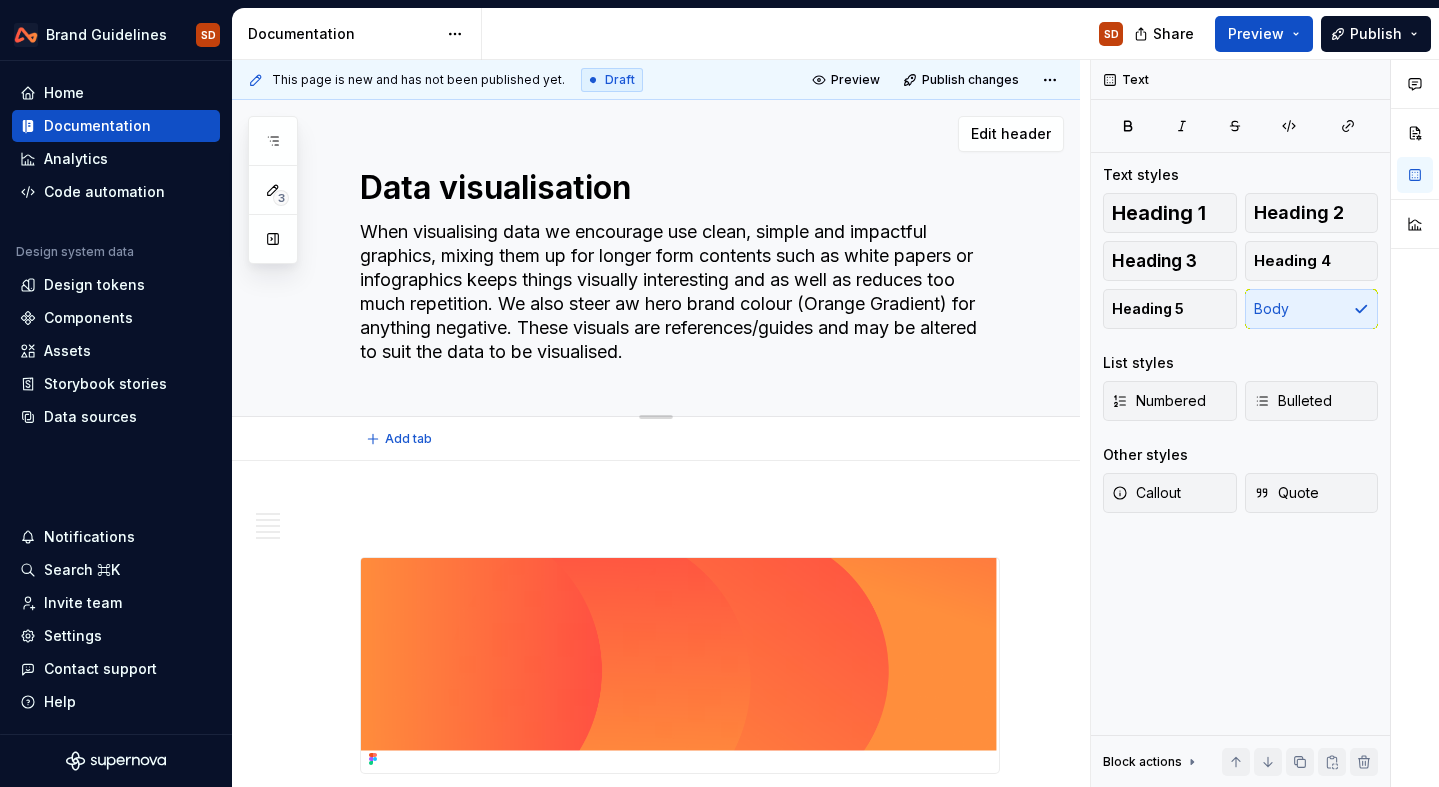 type on "*" 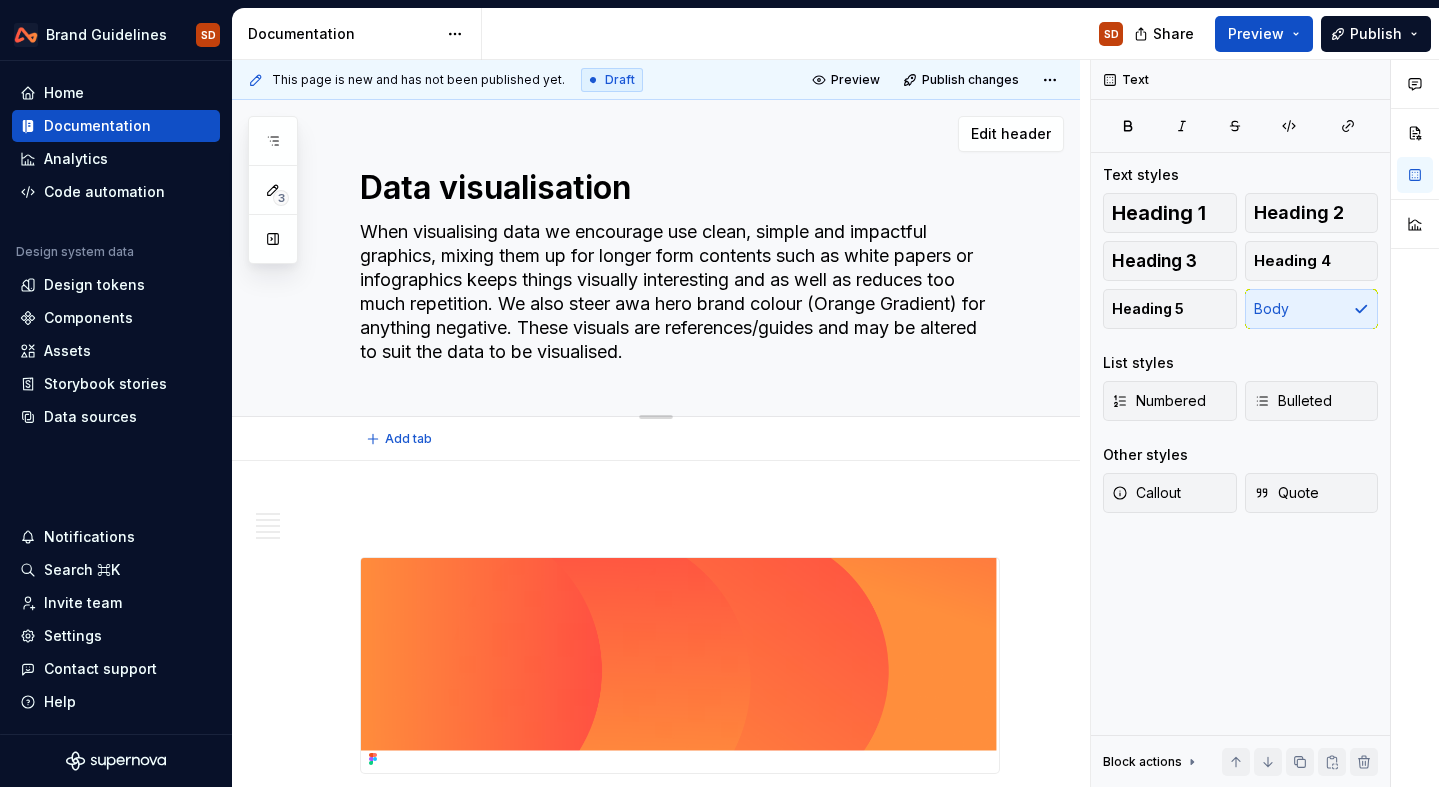 type on "*" 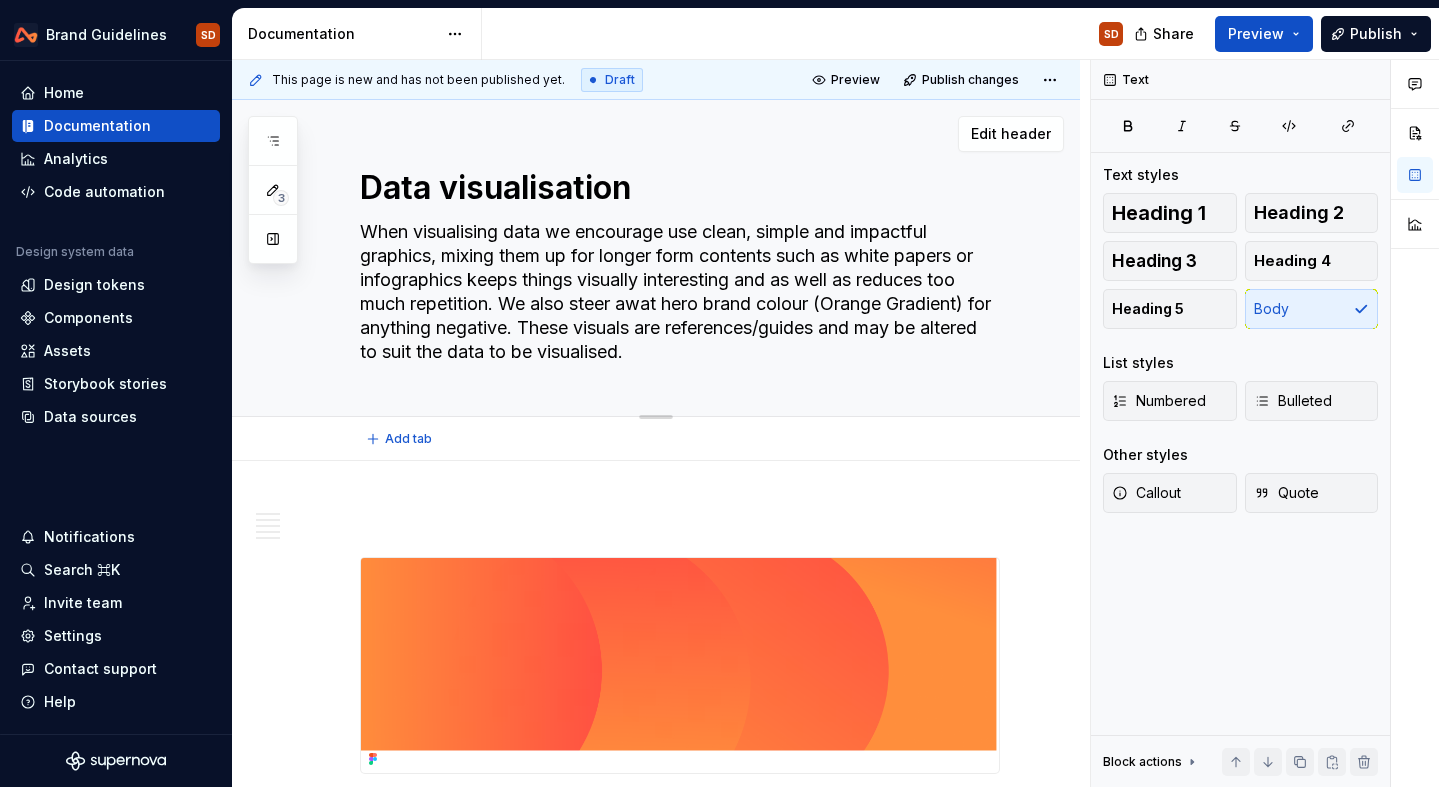 type on "*" 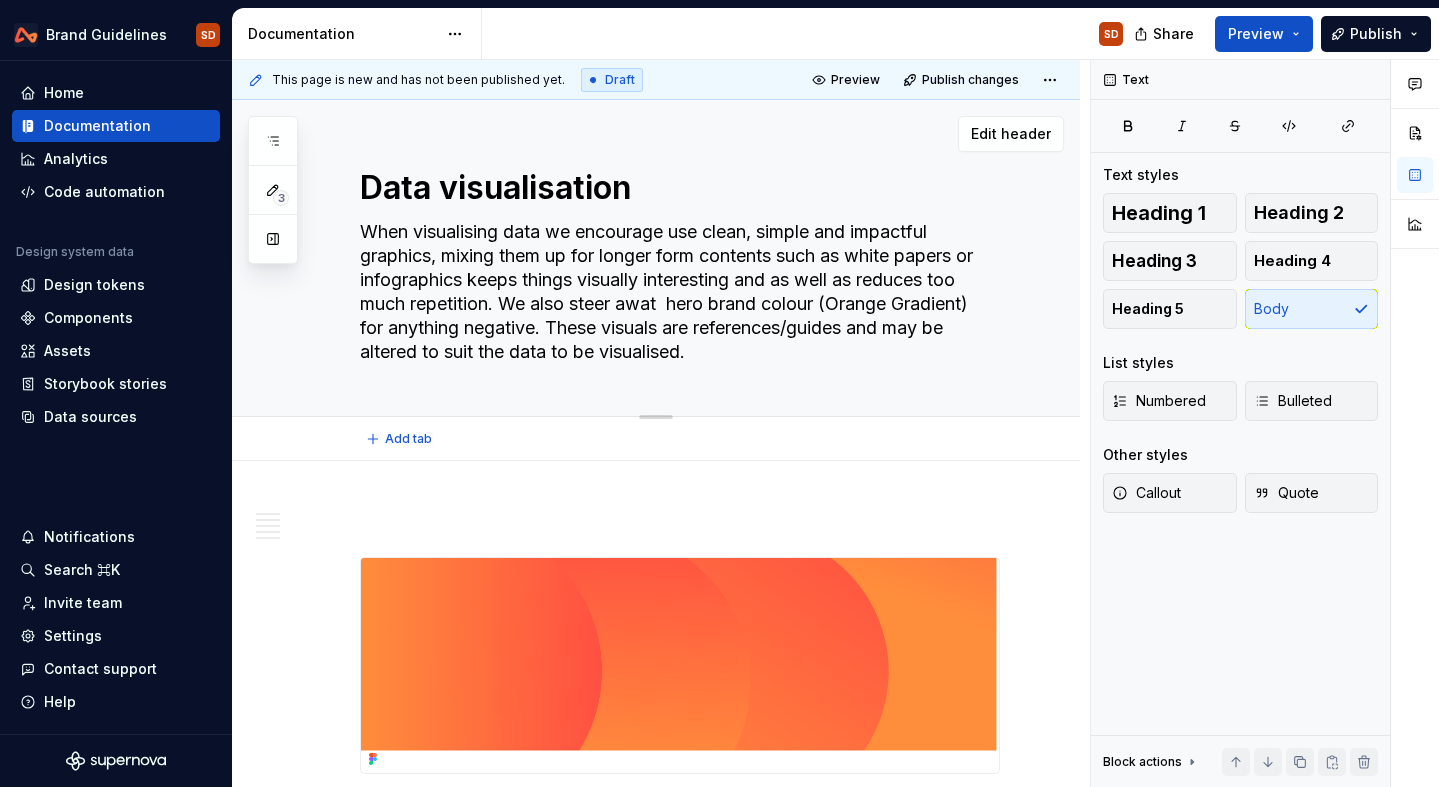type on "*" 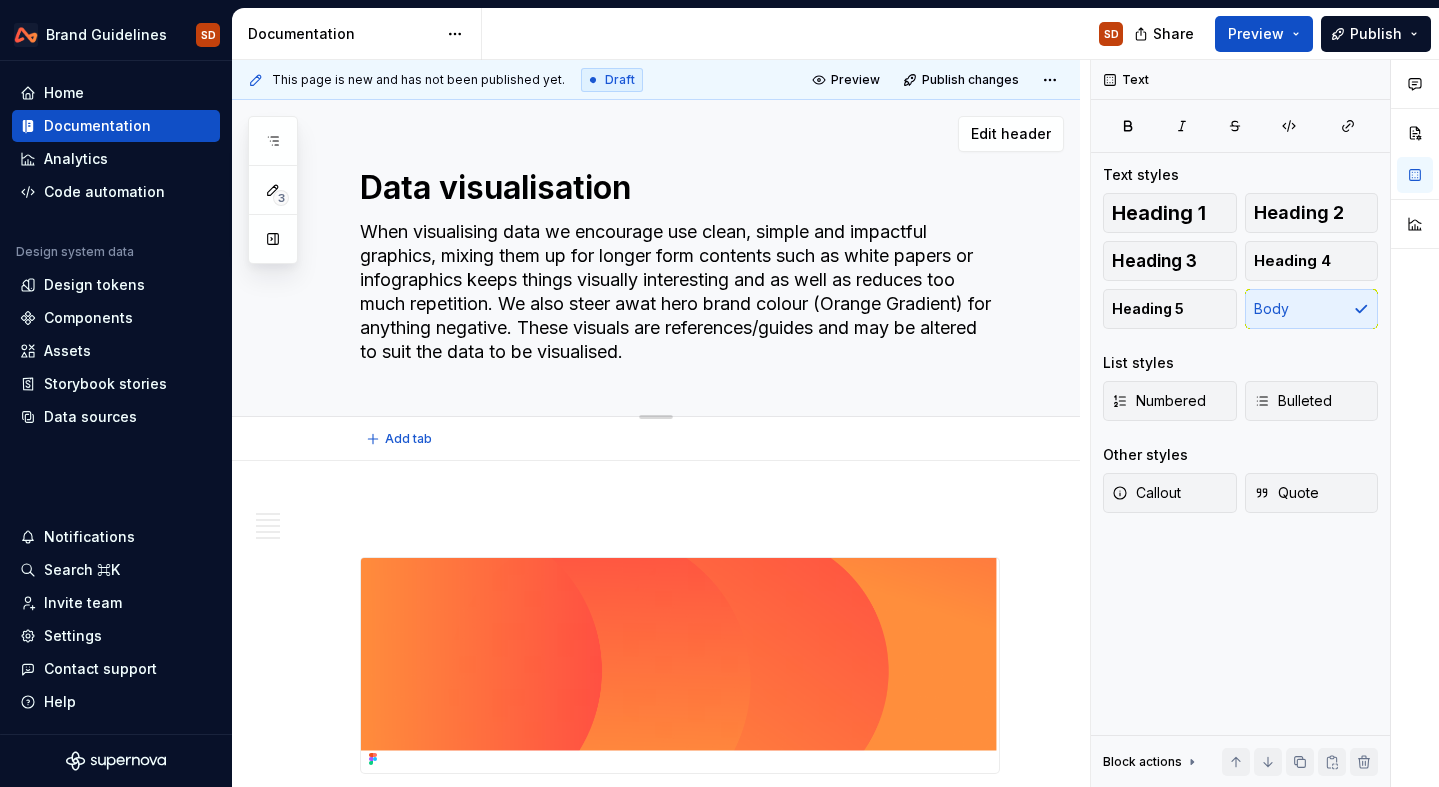 type on "*" 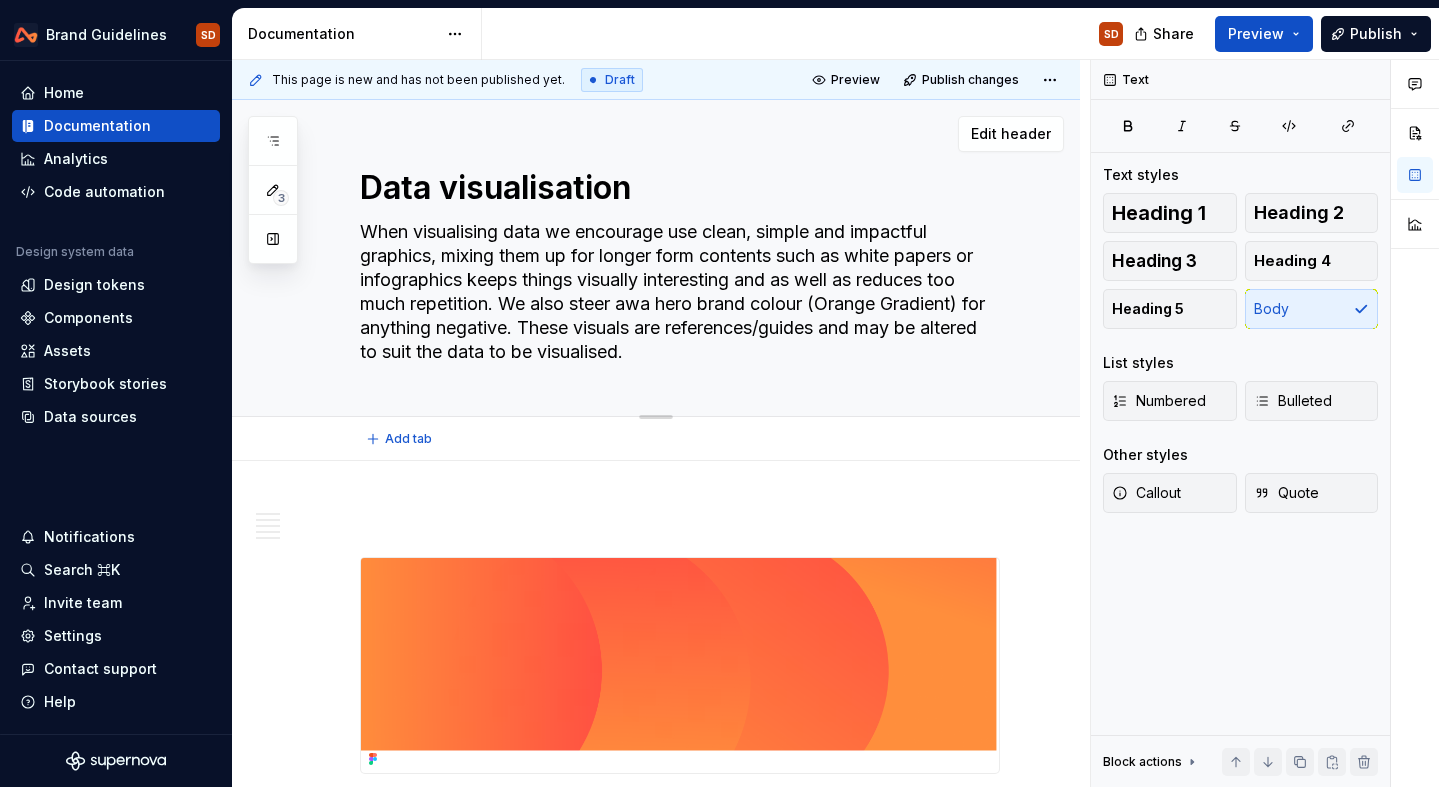 type on "*" 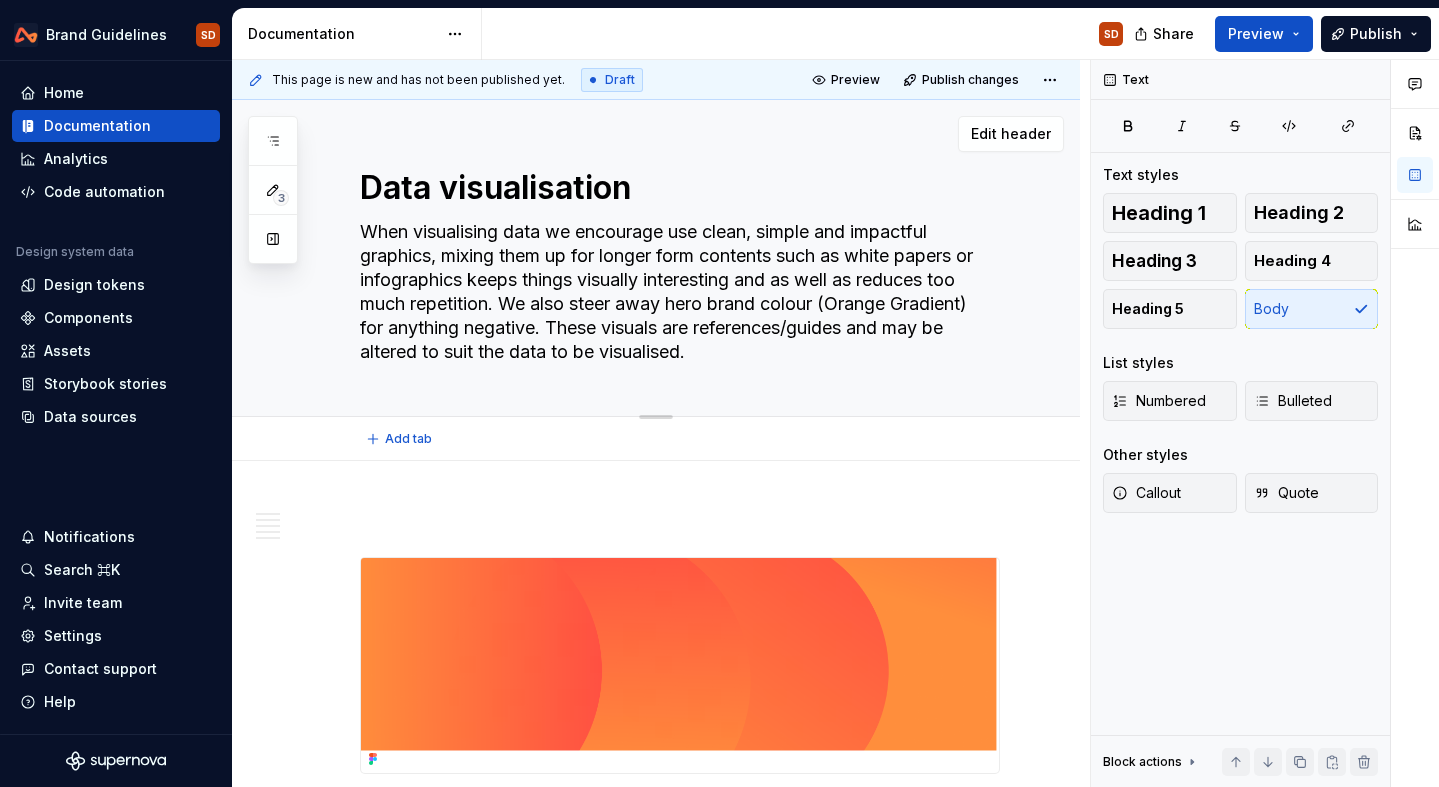 type on "*" 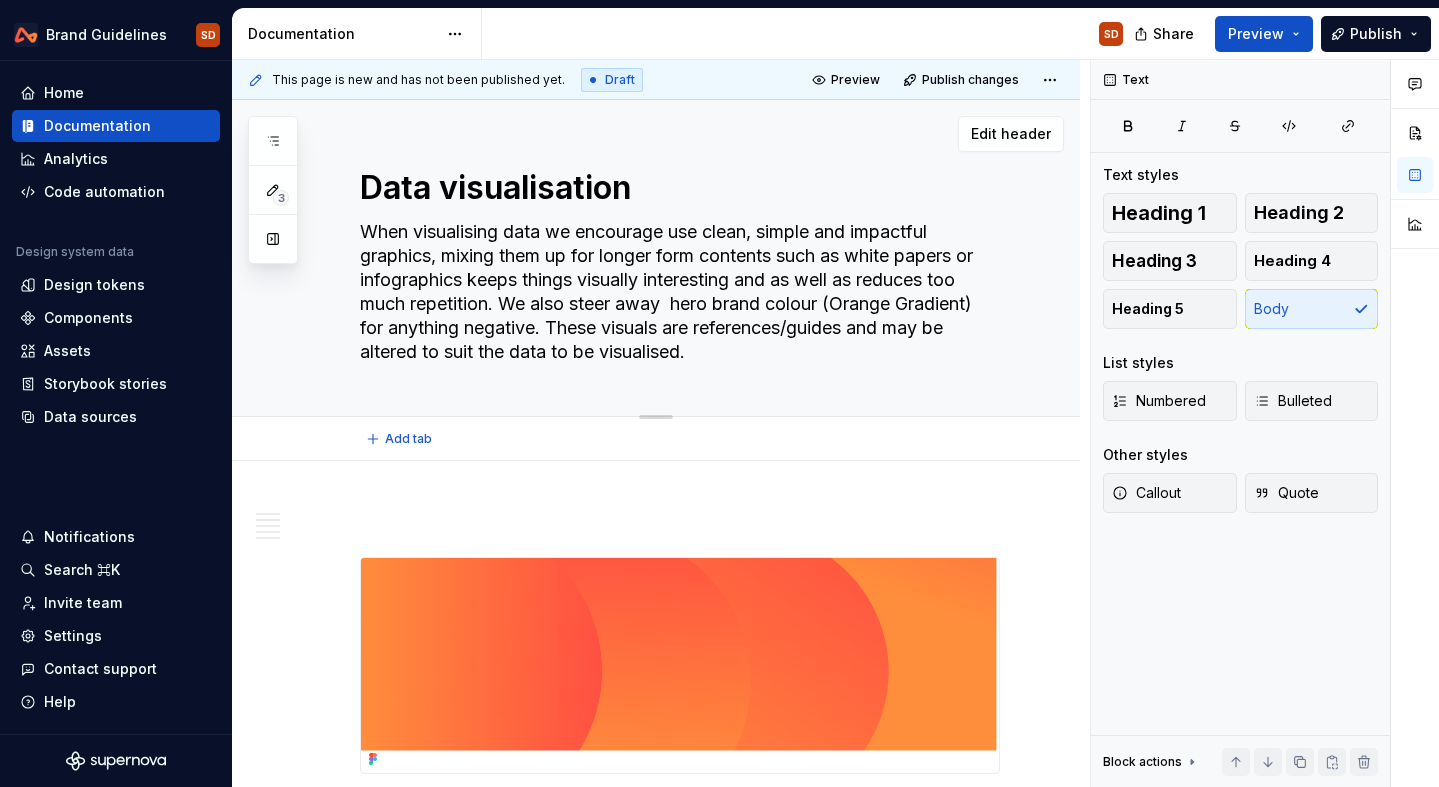 type on "*" 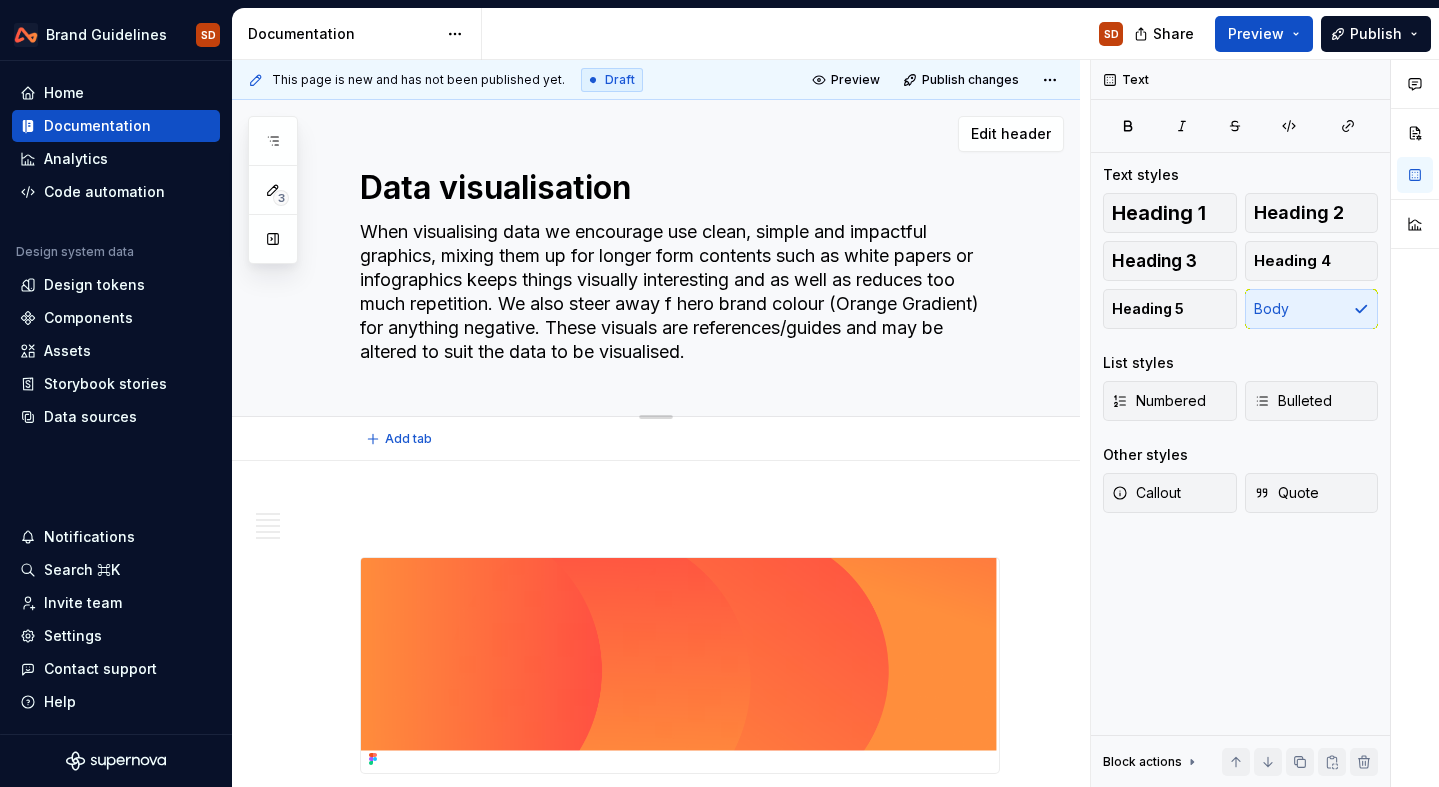 type on "*" 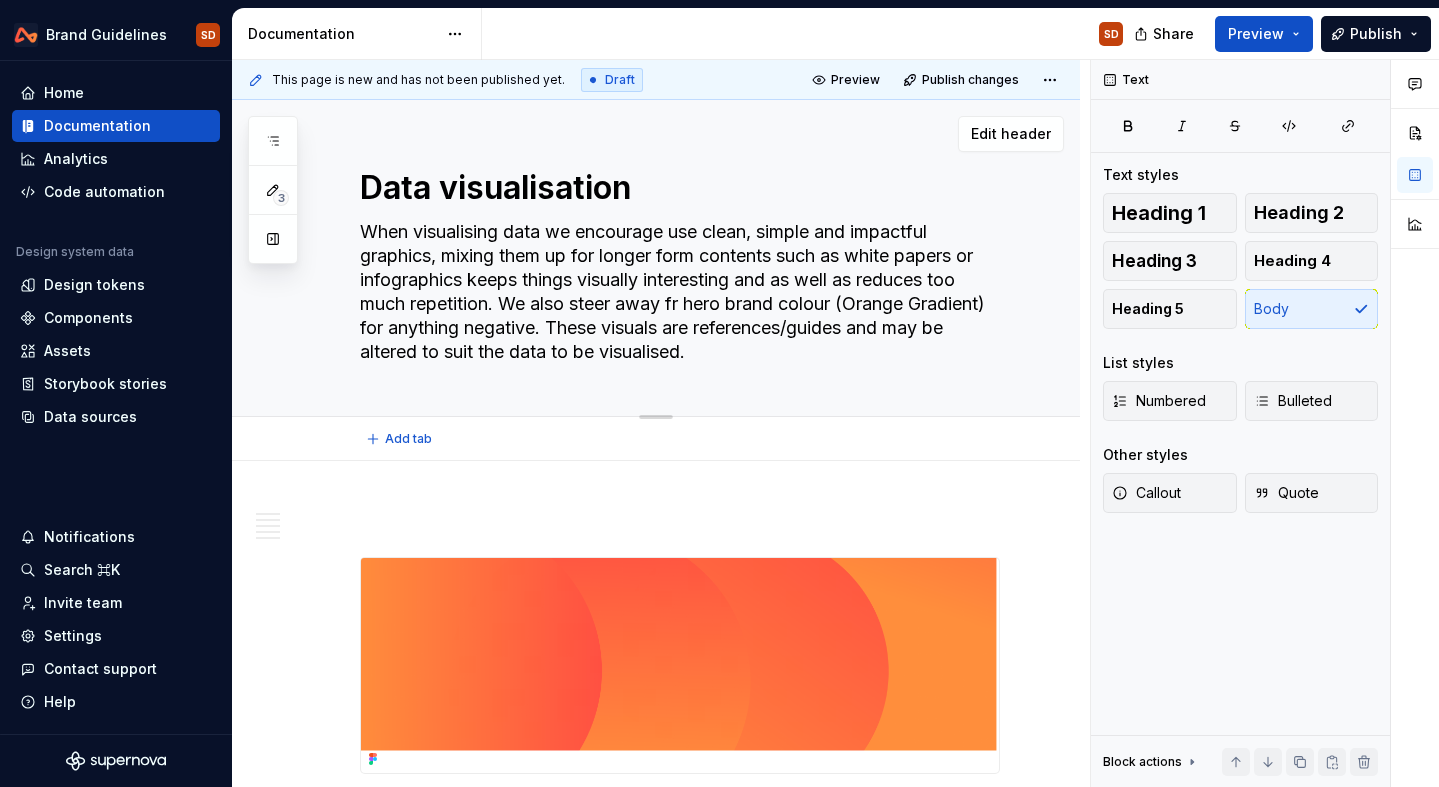 type on "*" 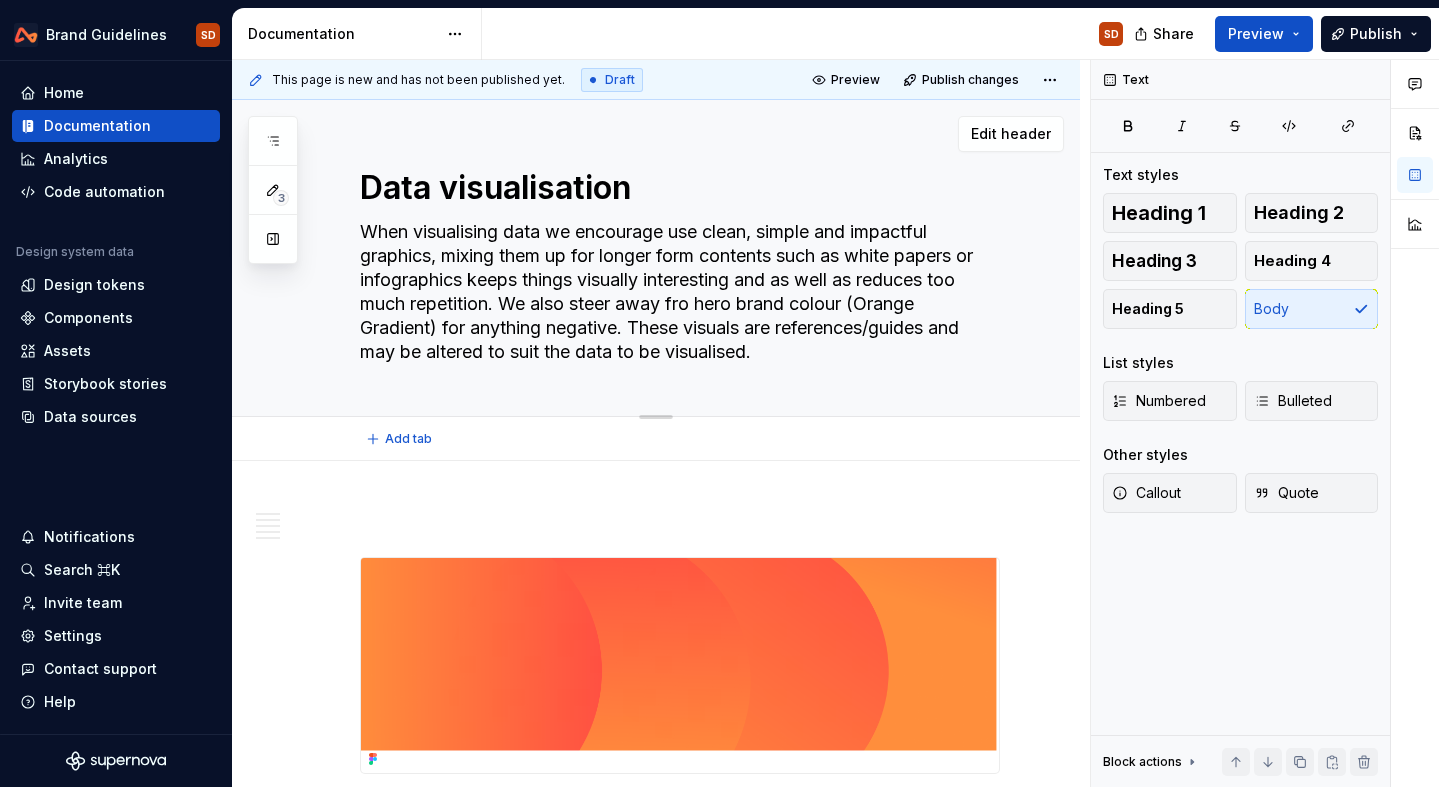 type on "*" 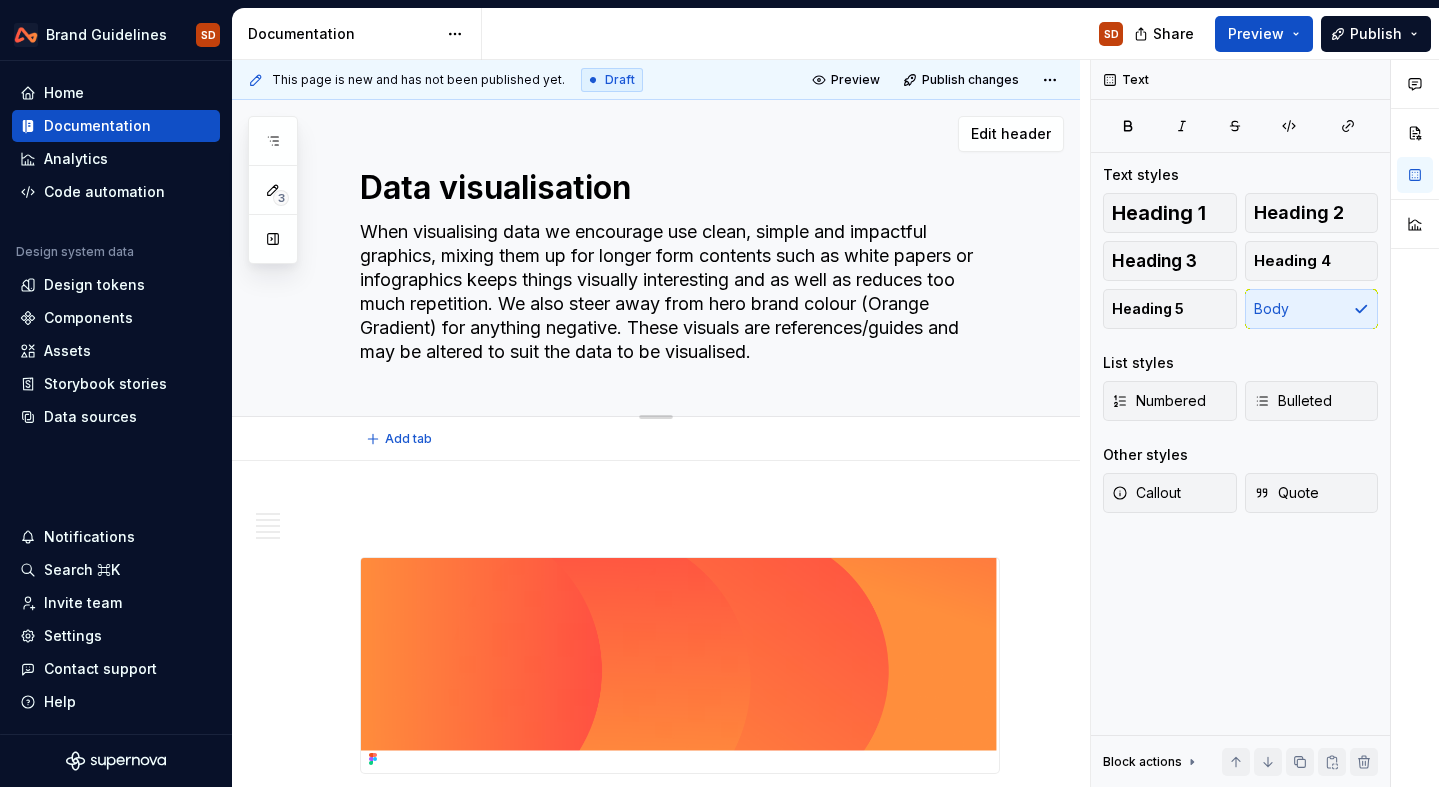 type on "*" 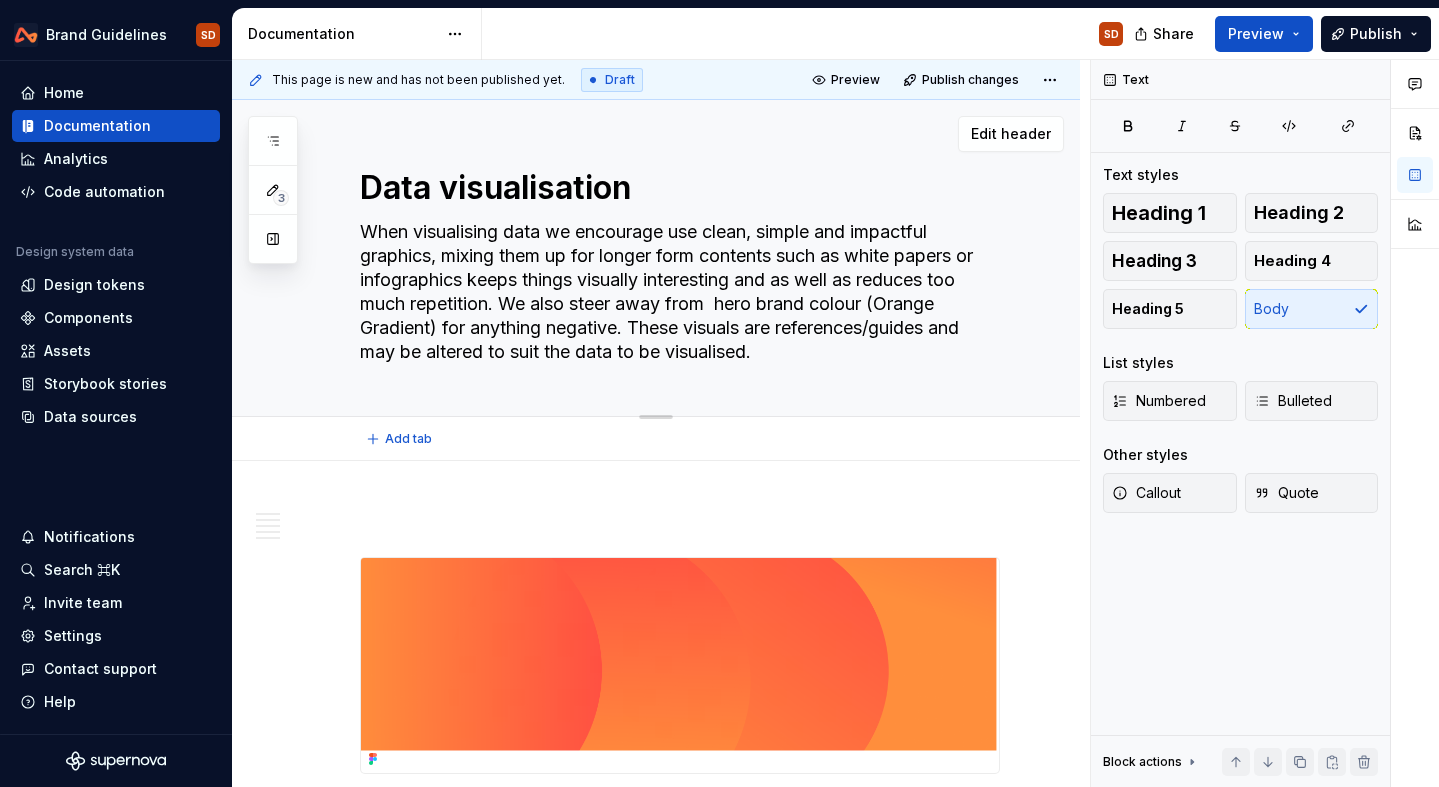 type on "*" 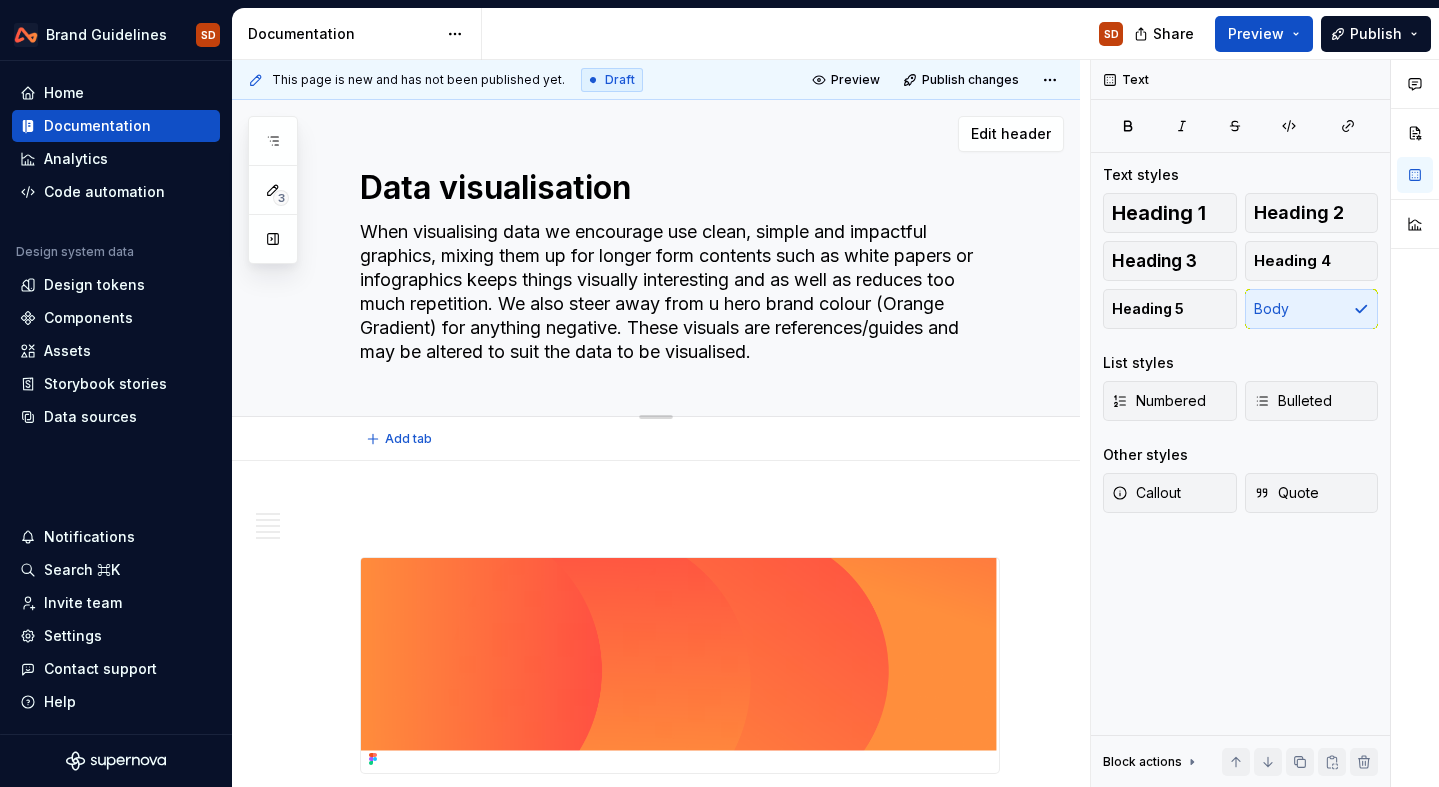 type on "*" 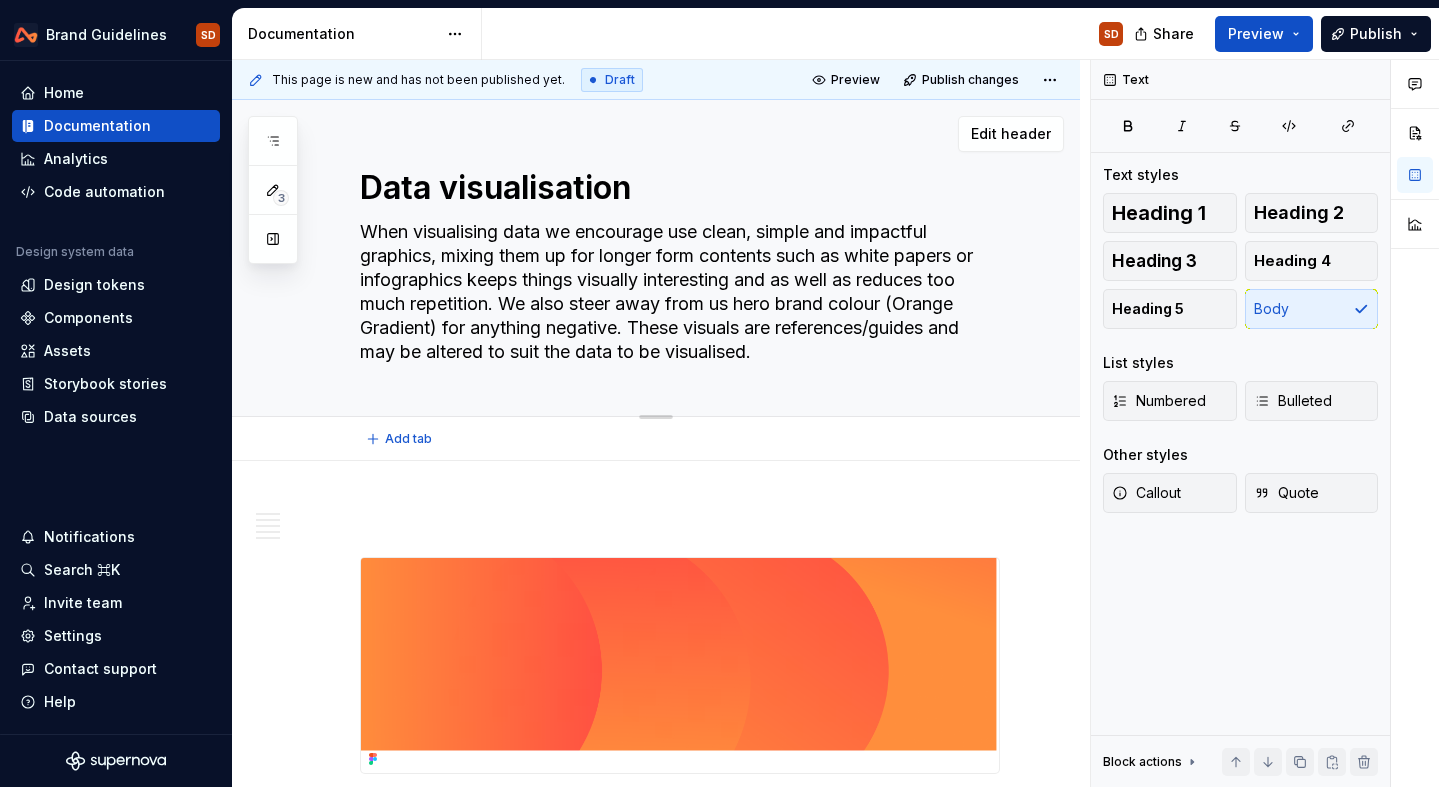 type on "*" 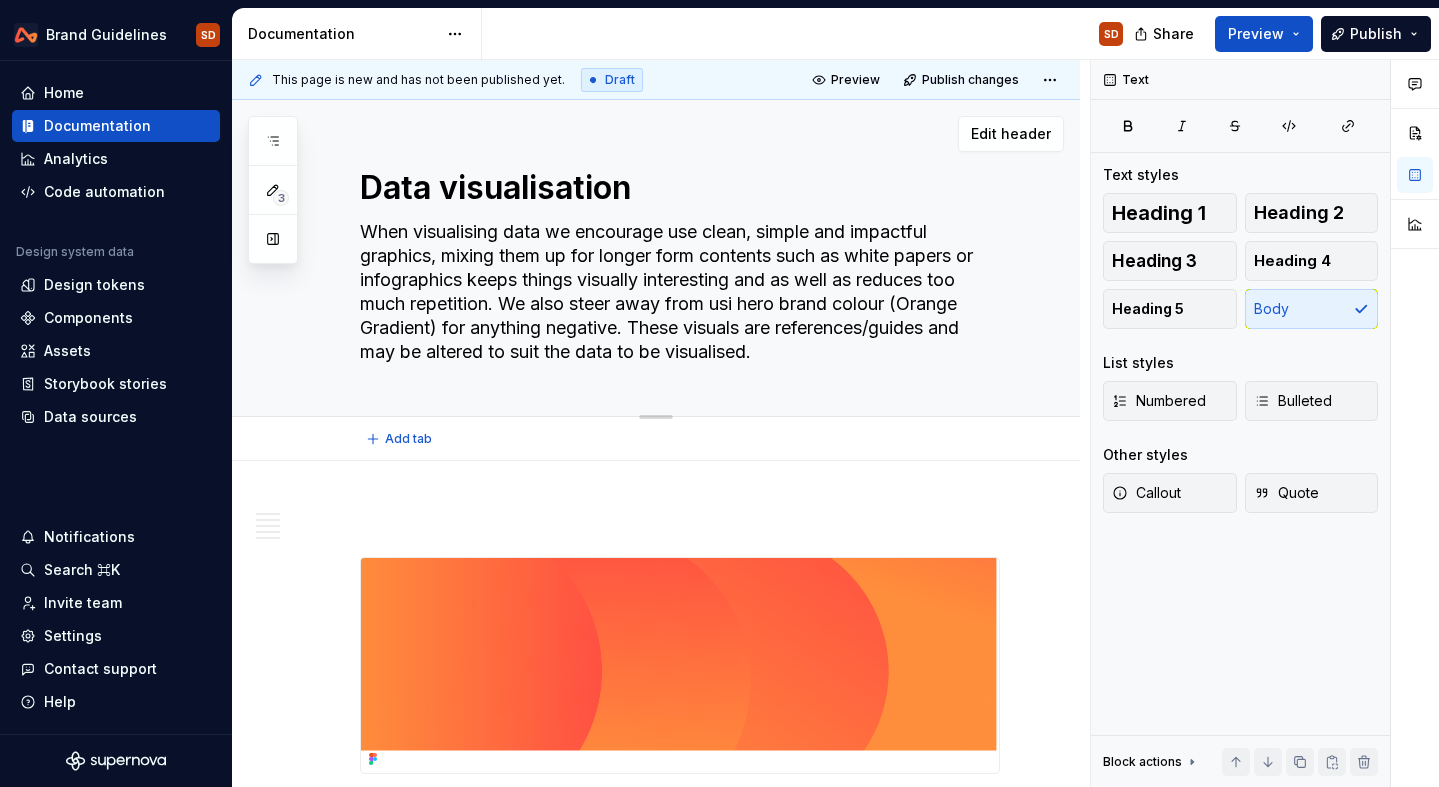 type on "*" 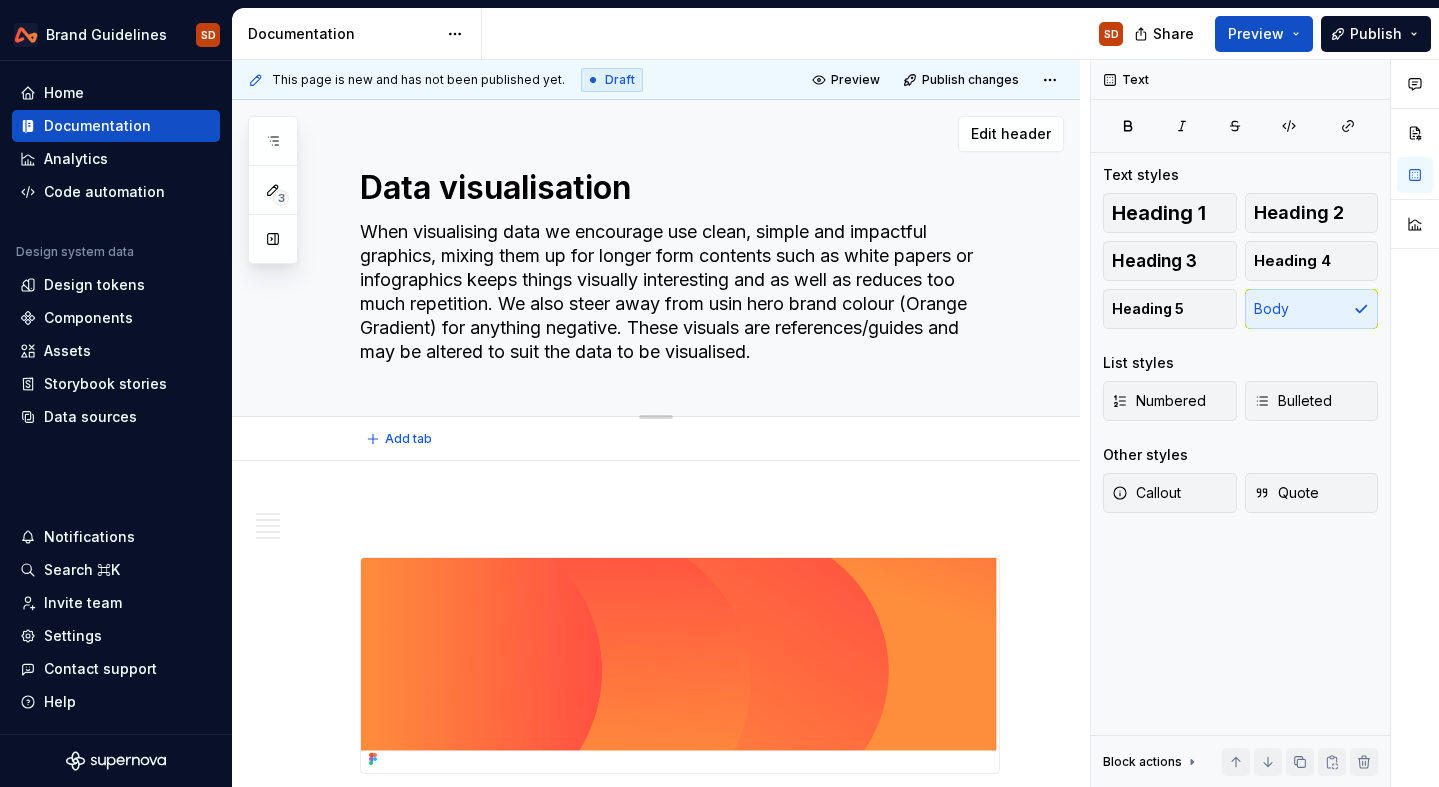 type on "*" 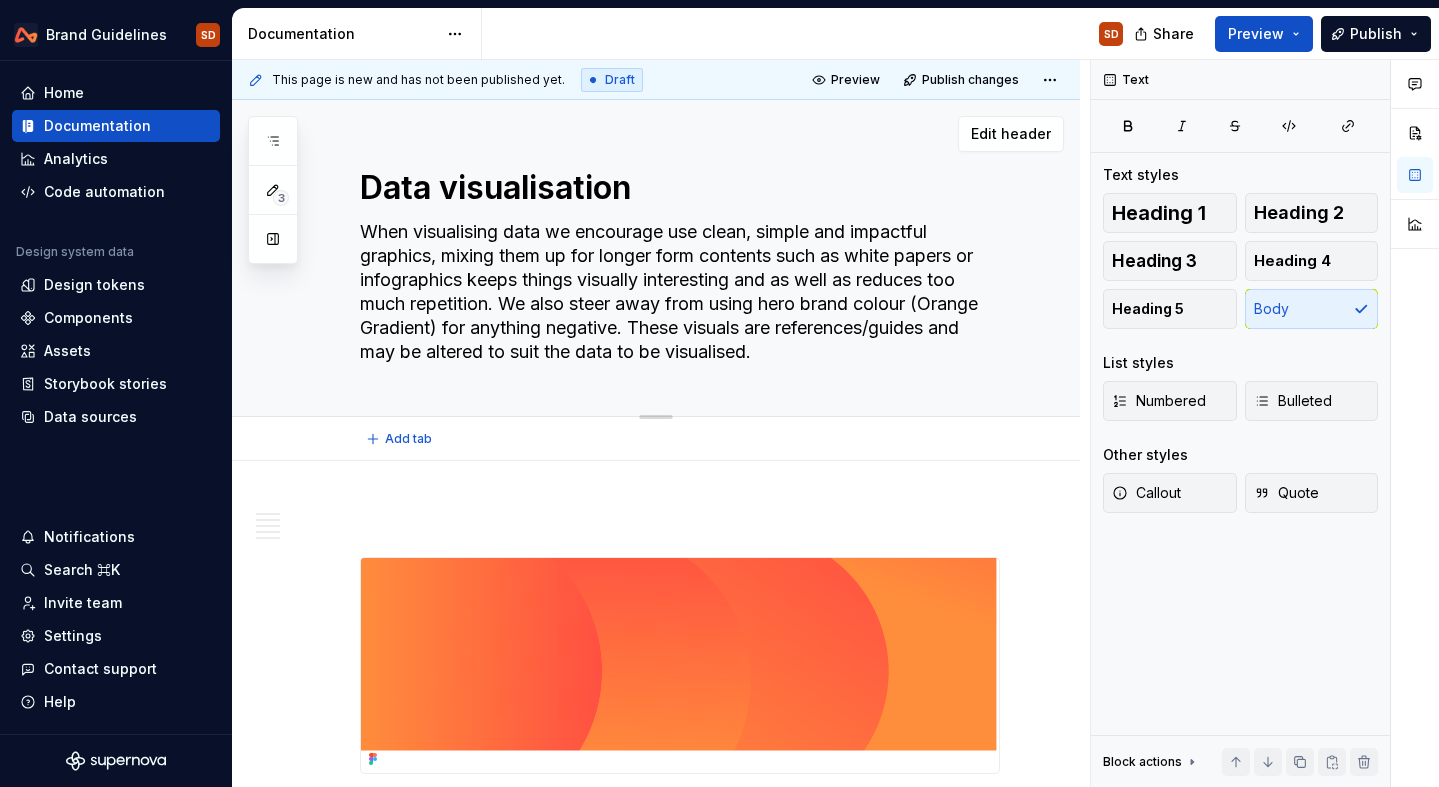 type on "*" 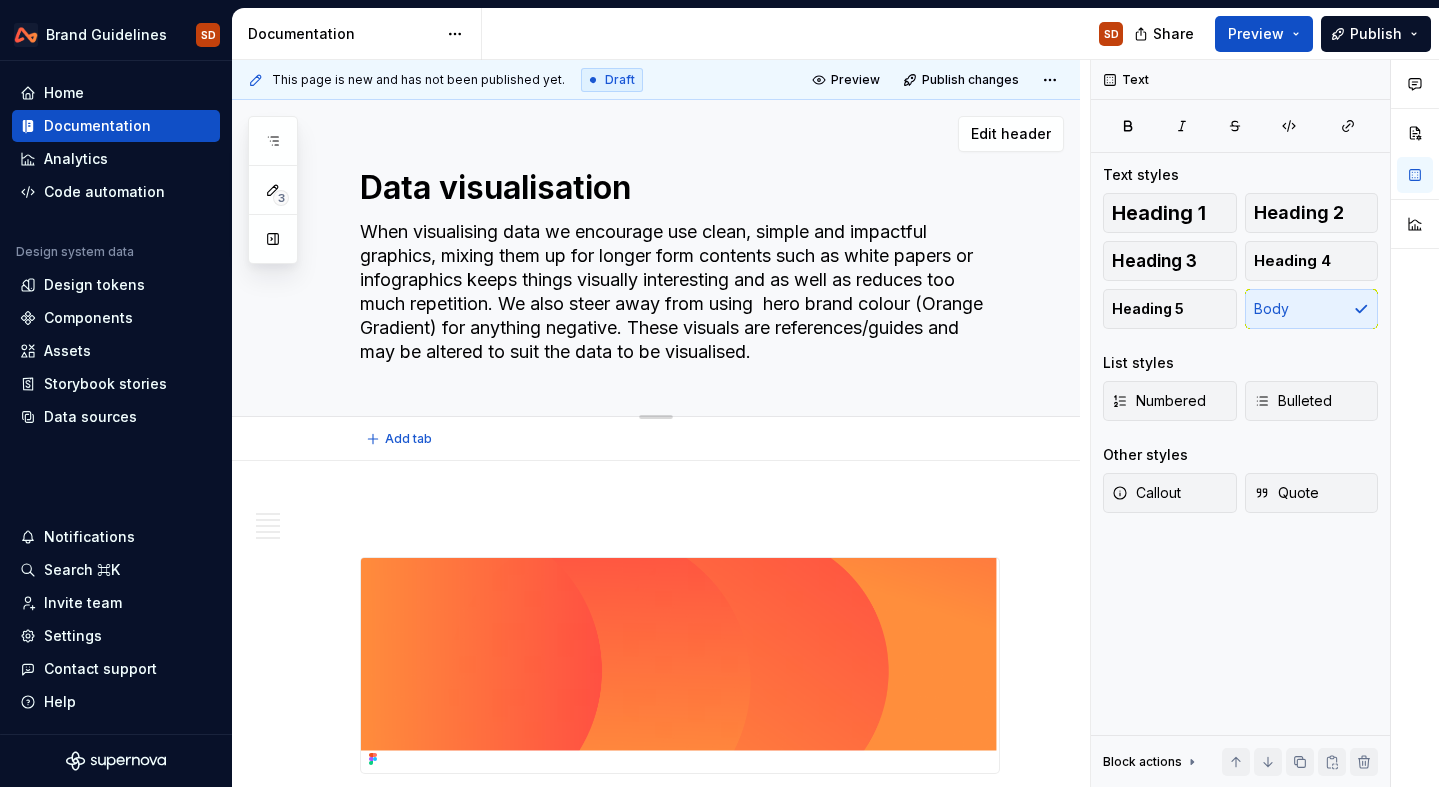 type on "*" 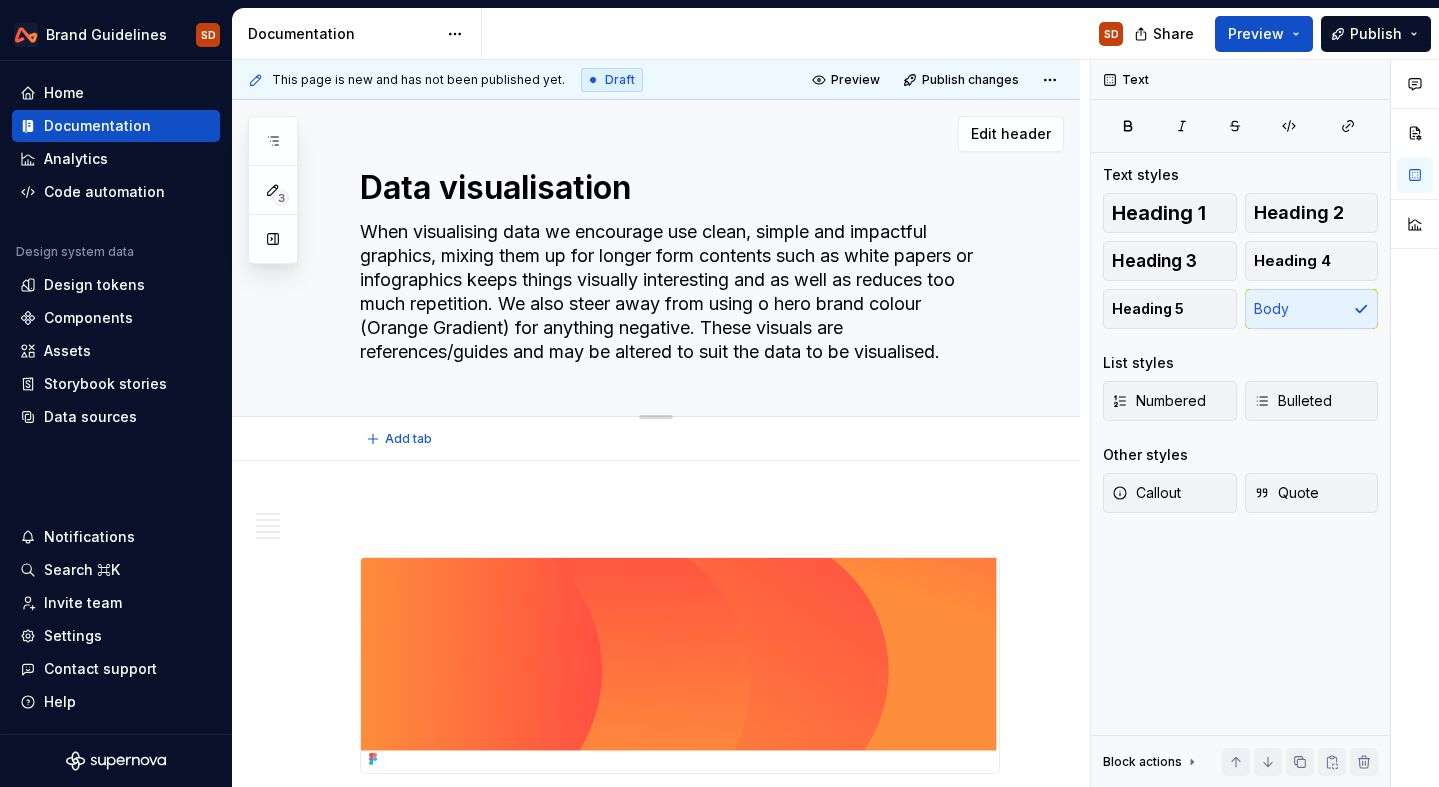 type on "*" 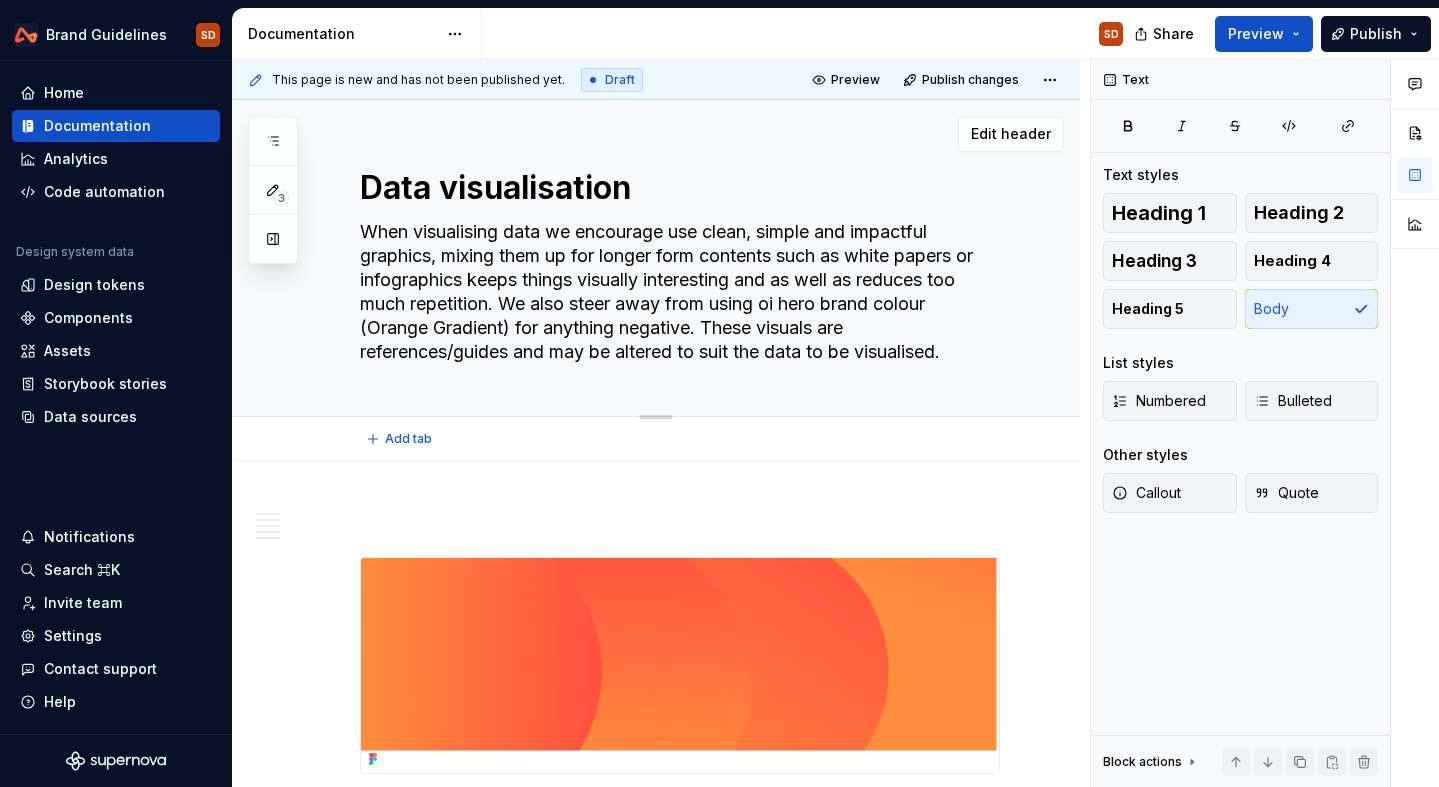 type on "*" 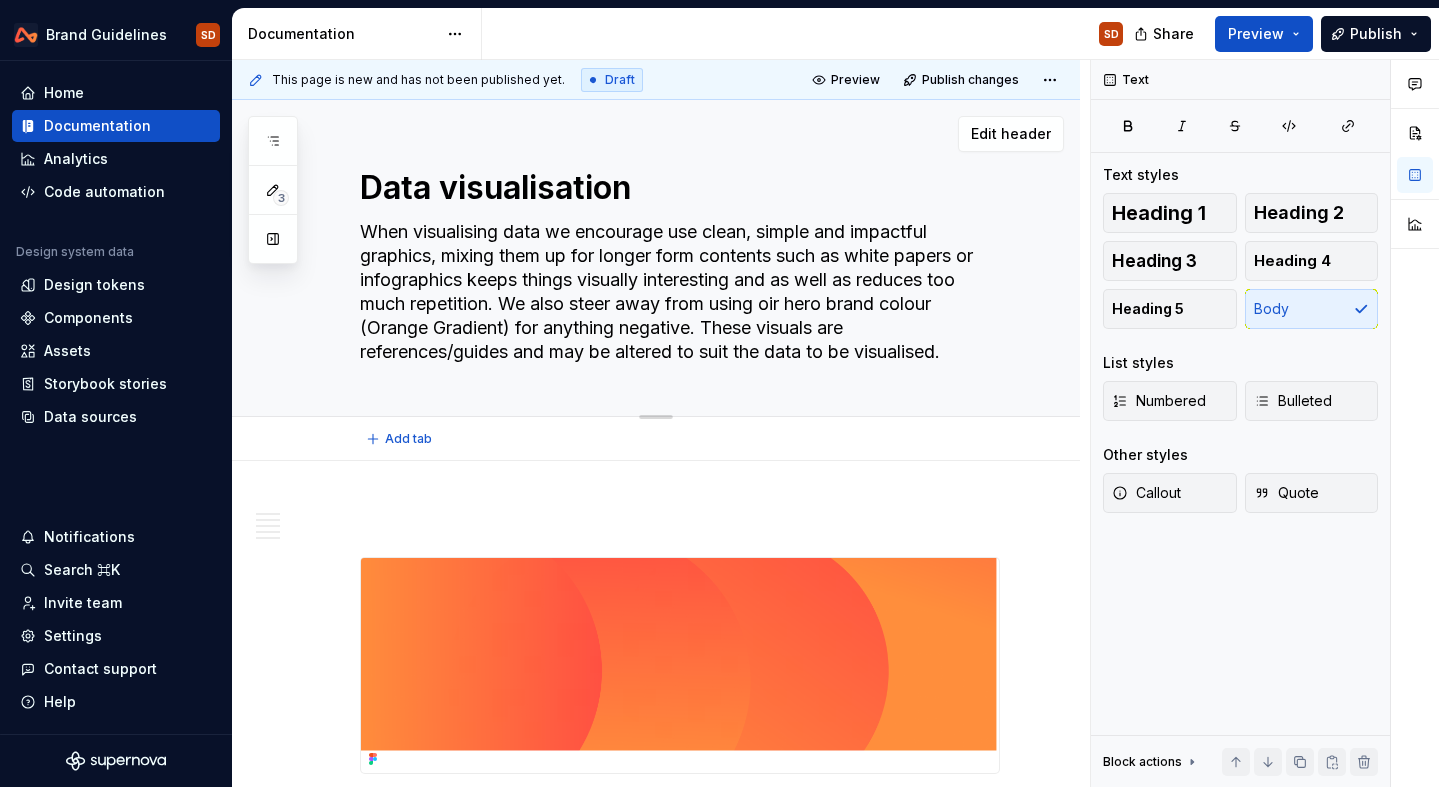 type on "*" 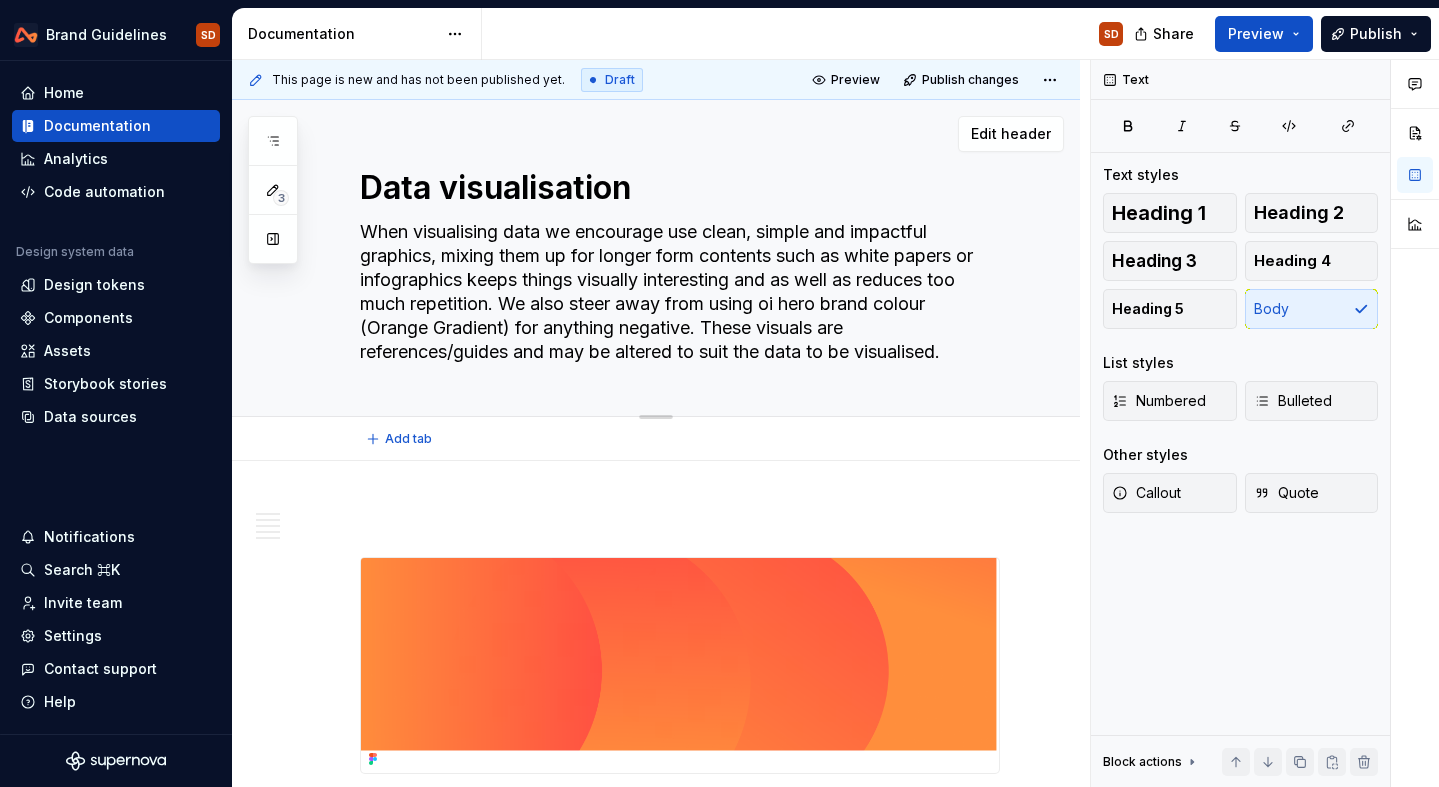 type on "*" 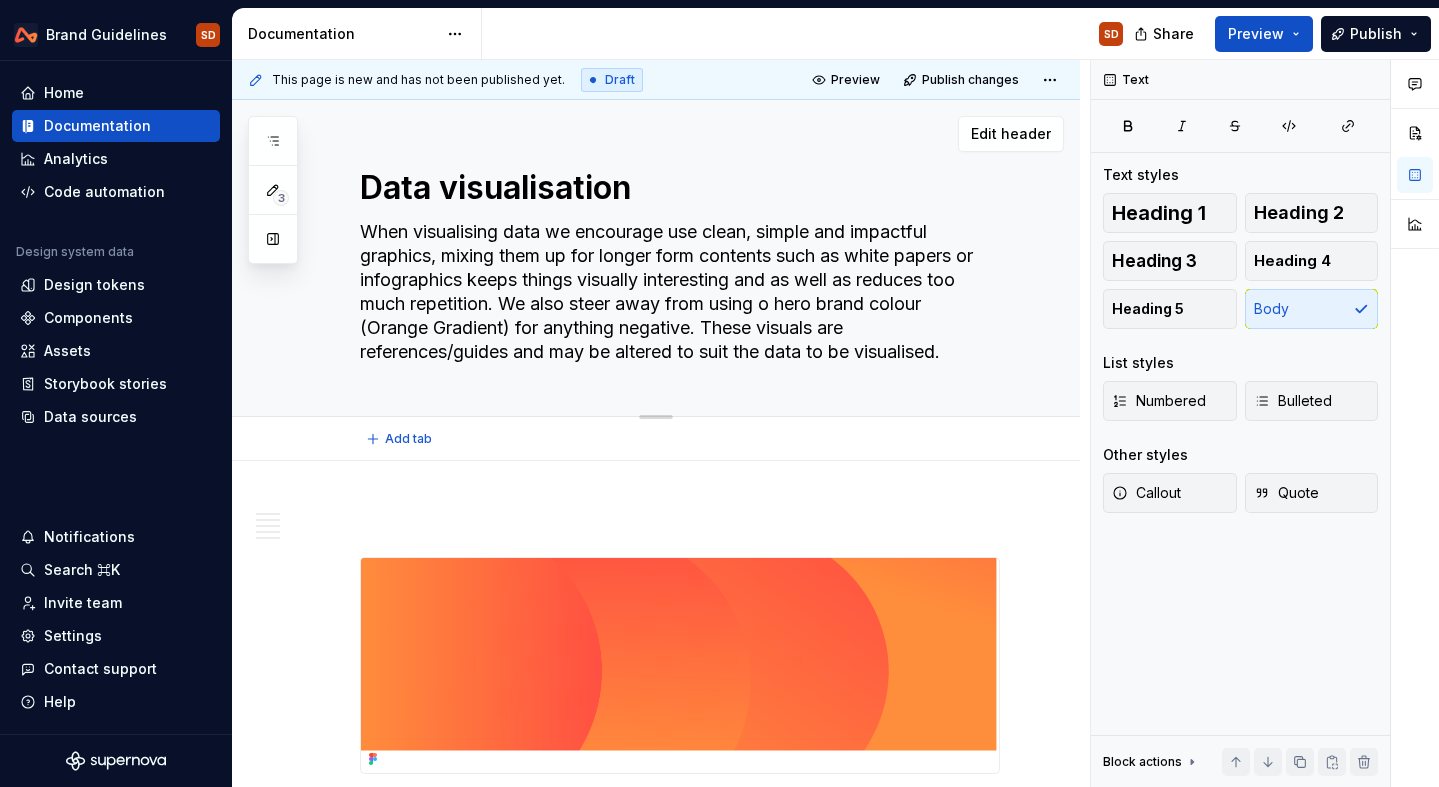 type on "*" 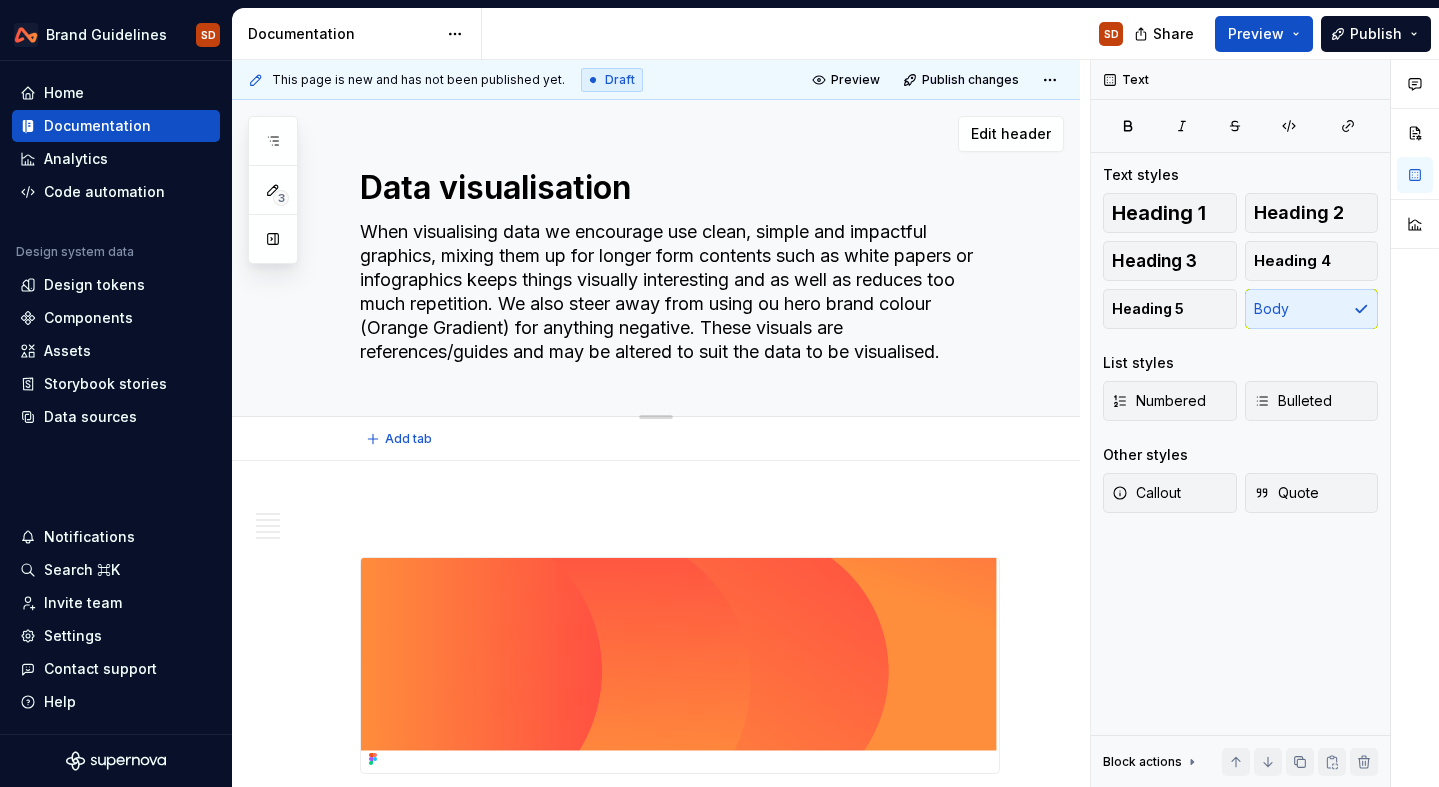 type on "*" 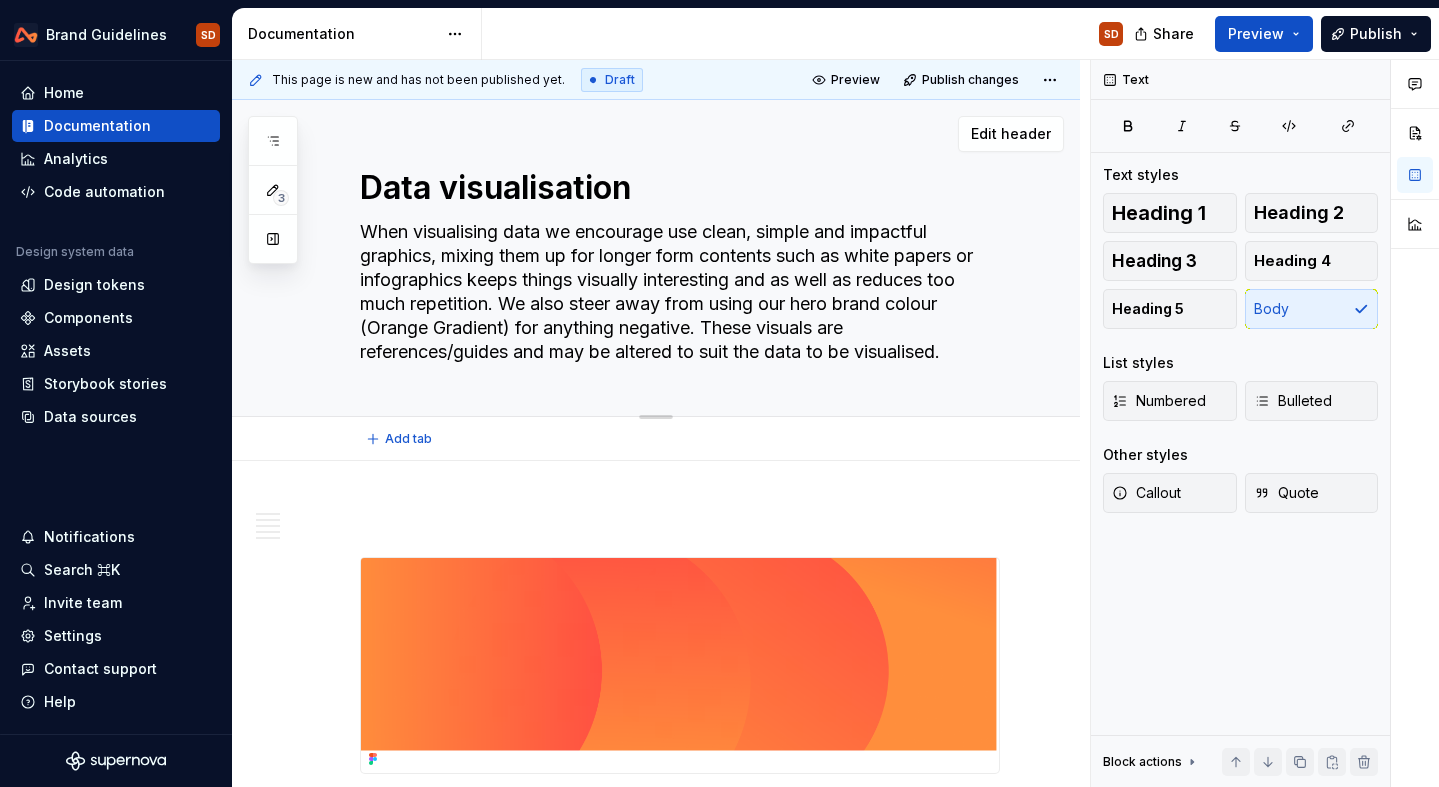 drag, startPoint x: 715, startPoint y: 322, endPoint x: 889, endPoint y: 381, distance: 183.73077 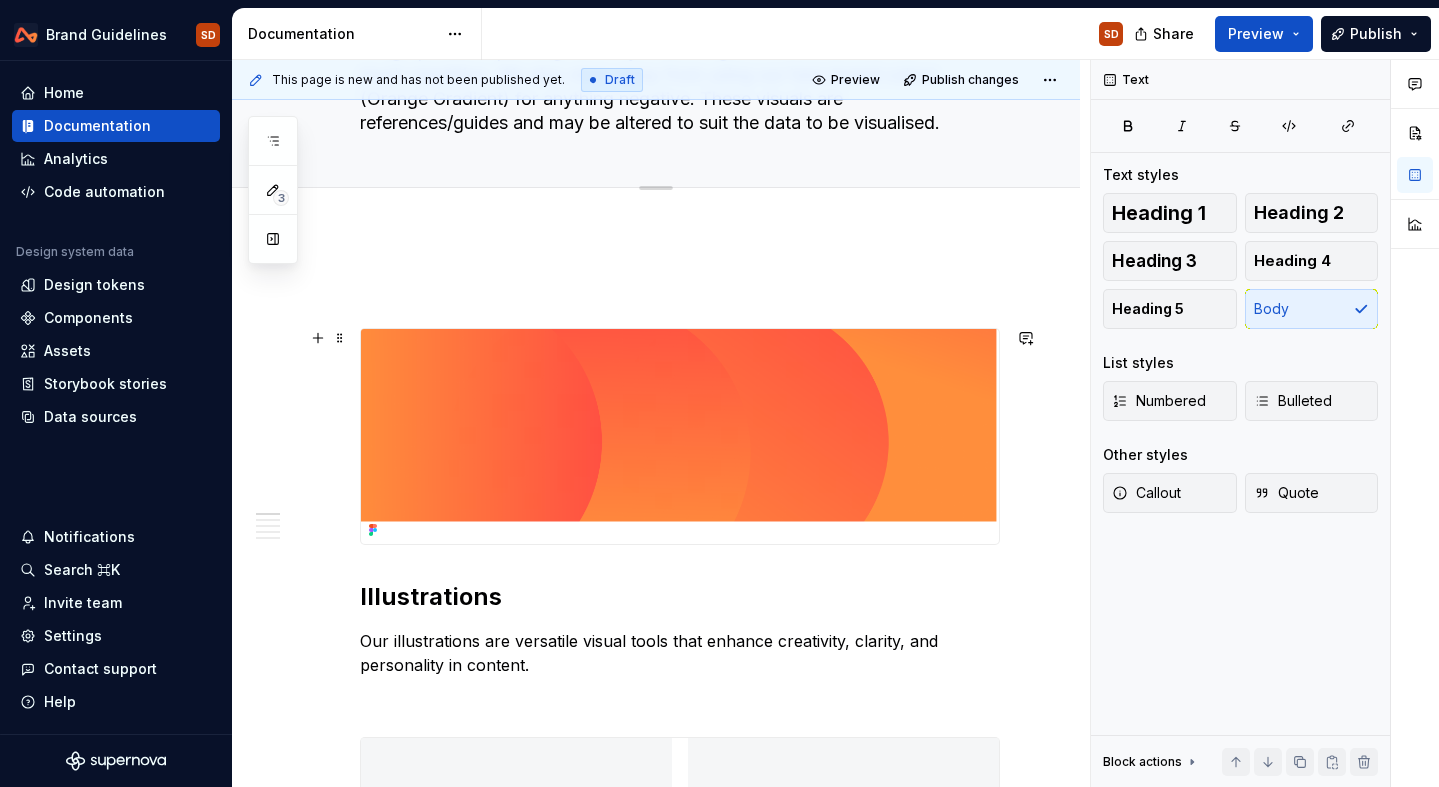 scroll, scrollTop: 246, scrollLeft: 0, axis: vertical 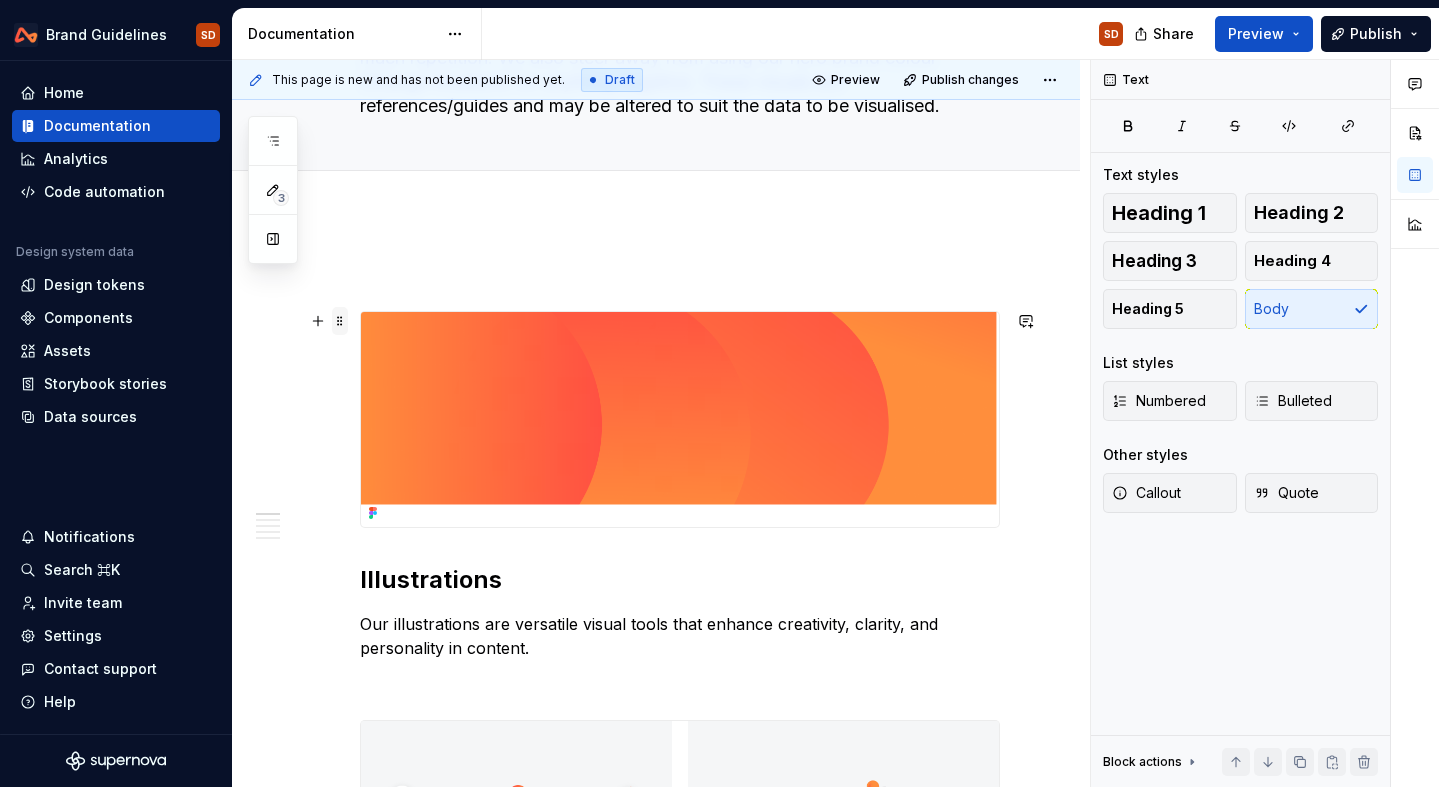 type on "*" 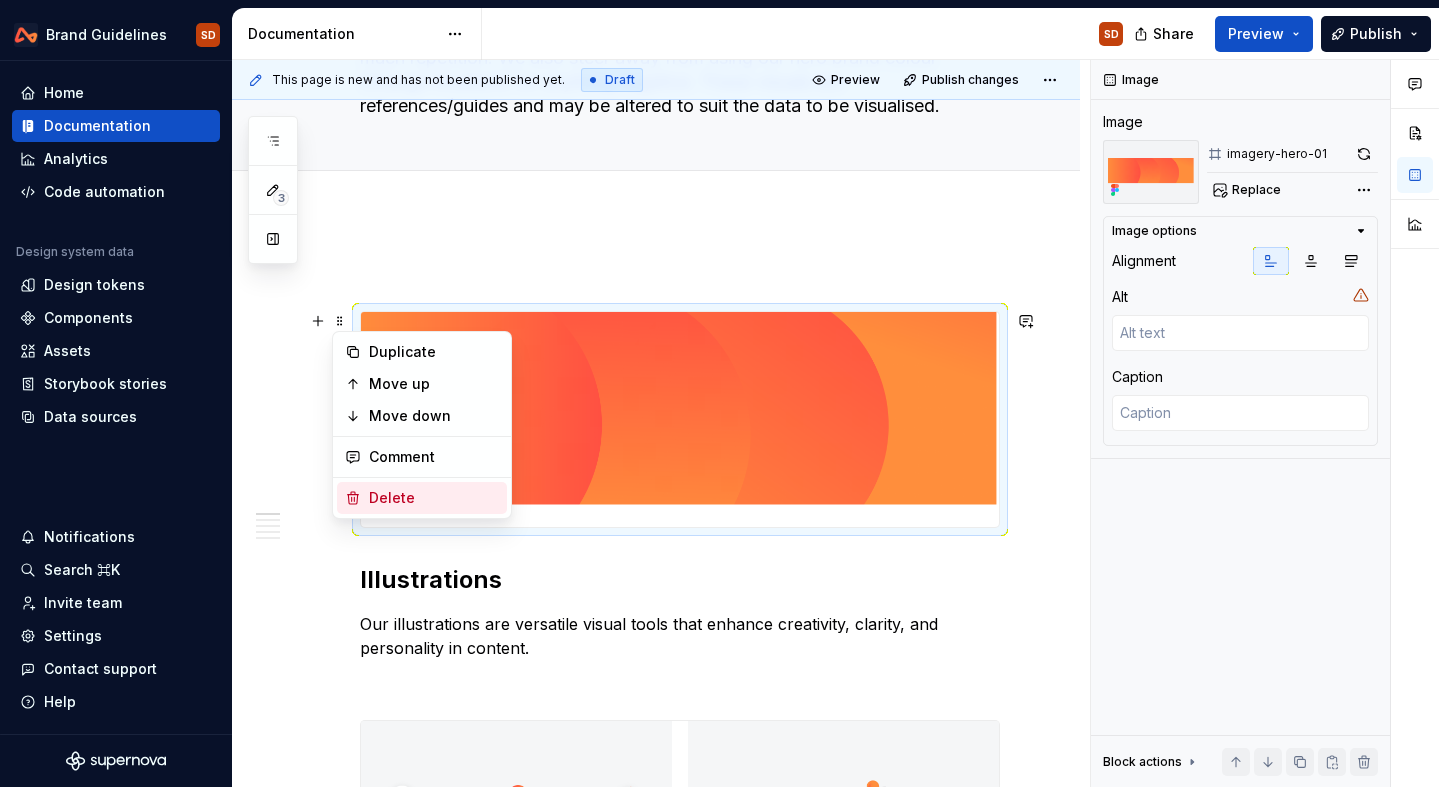 click on "Delete" at bounding box center [434, 498] 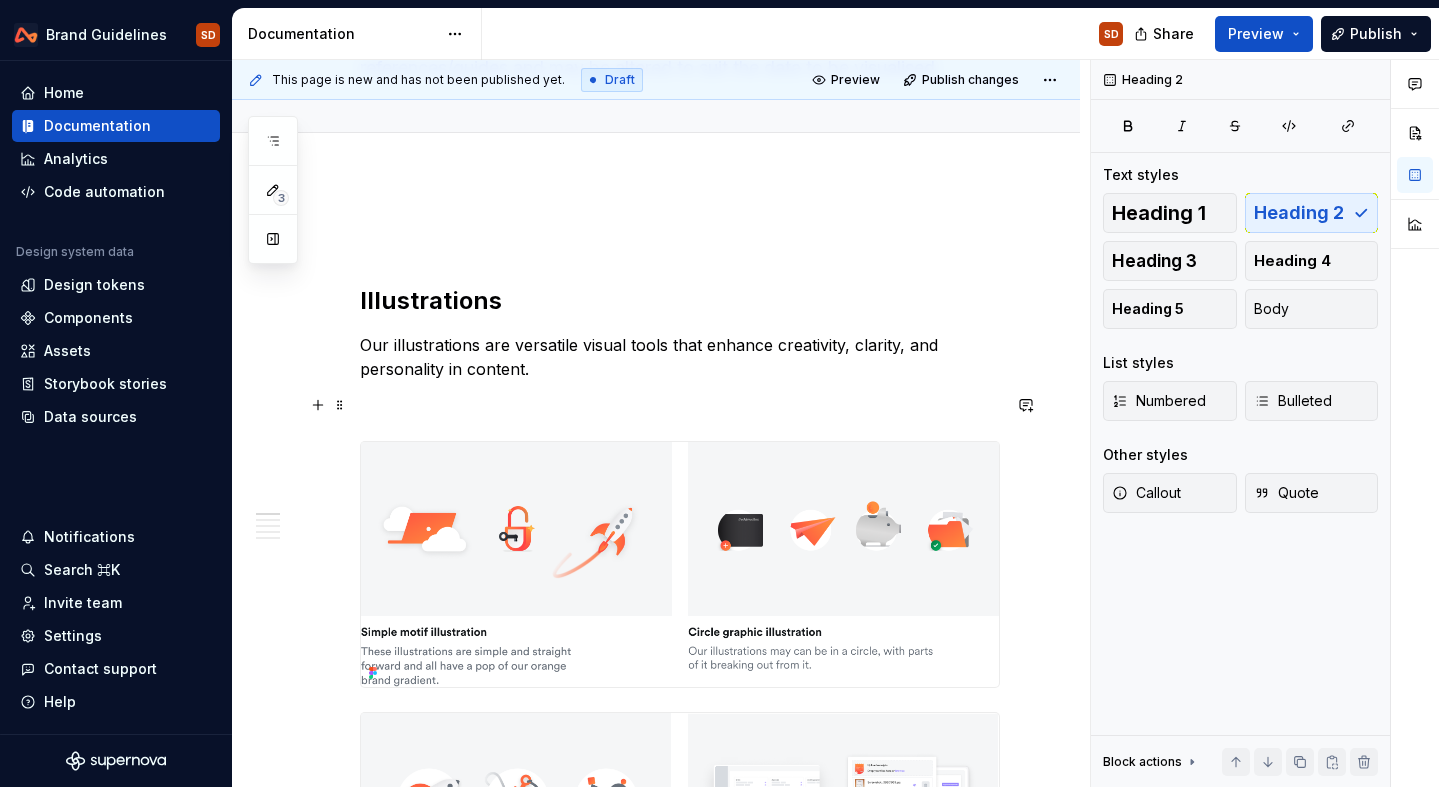 scroll, scrollTop: 307, scrollLeft: 0, axis: vertical 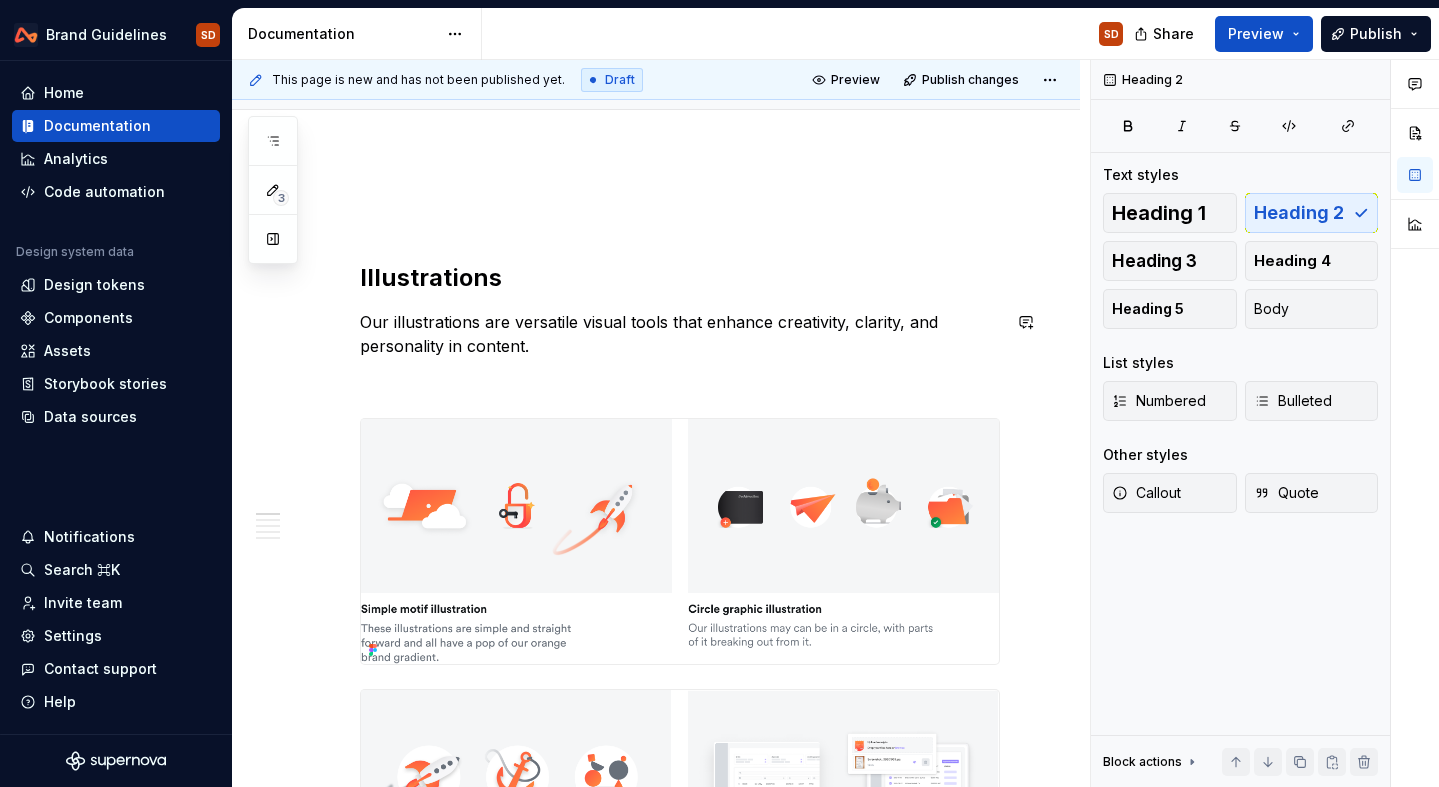 type on "*" 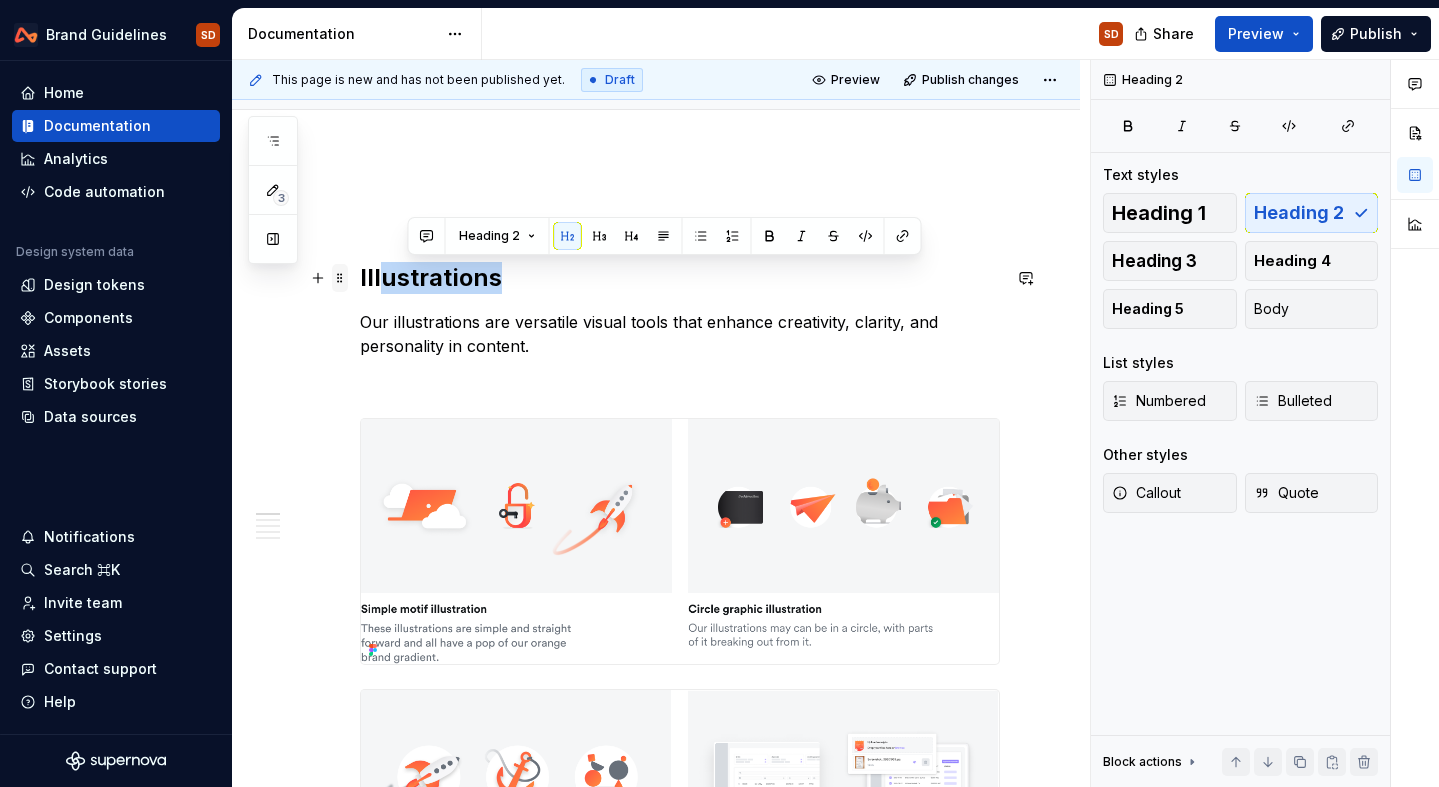 drag, startPoint x: 506, startPoint y: 284, endPoint x: 340, endPoint y: 282, distance: 166.01205 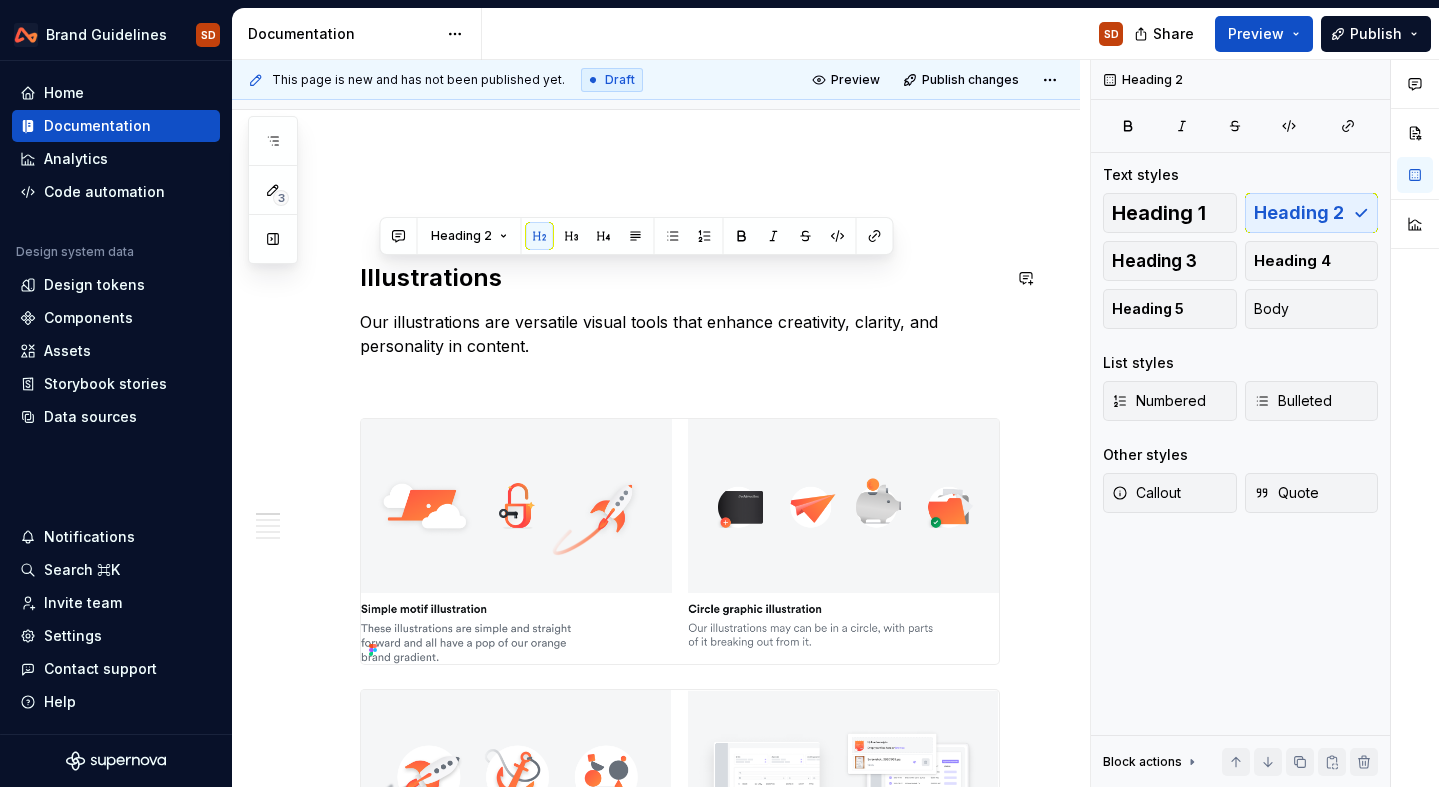 type 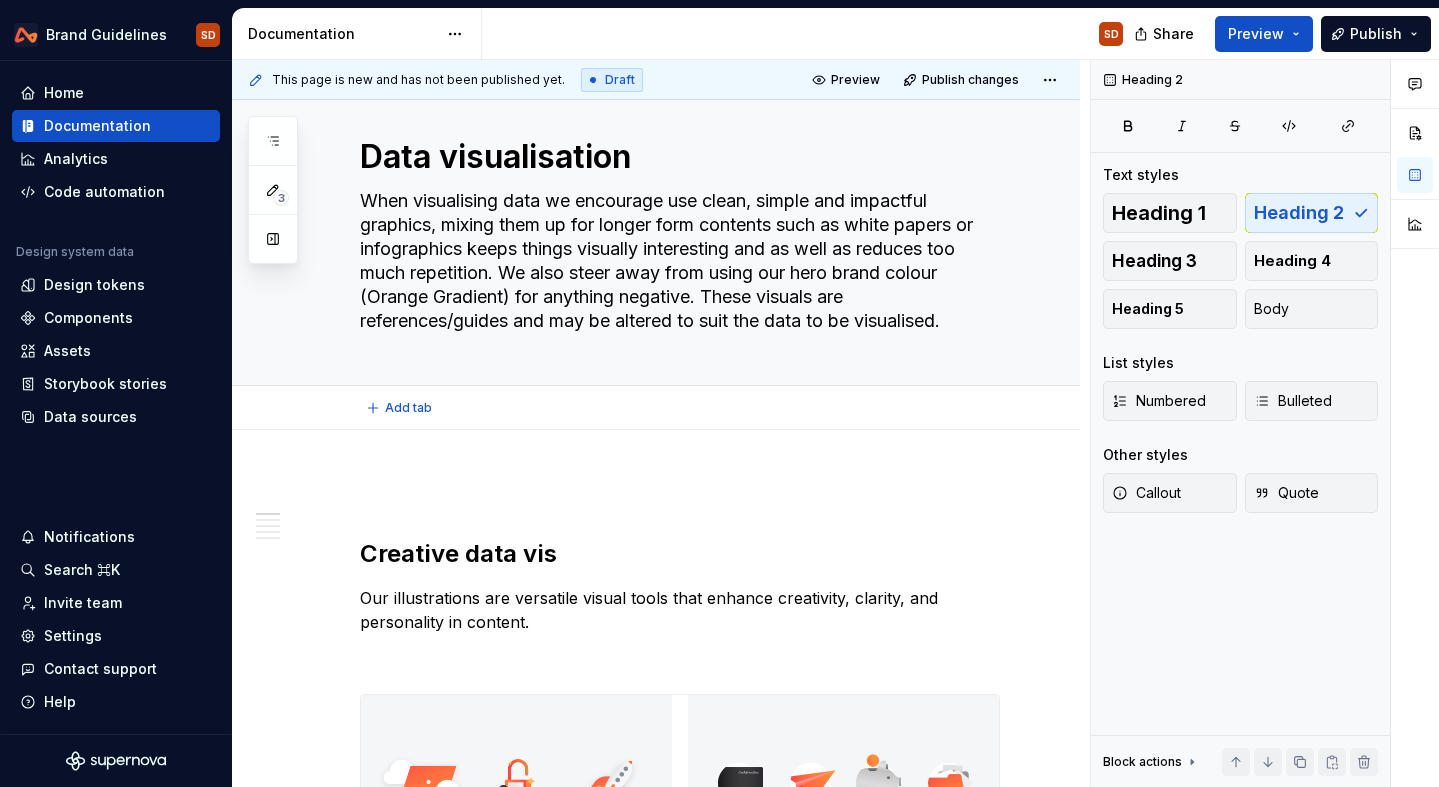 scroll, scrollTop: 0, scrollLeft: 0, axis: both 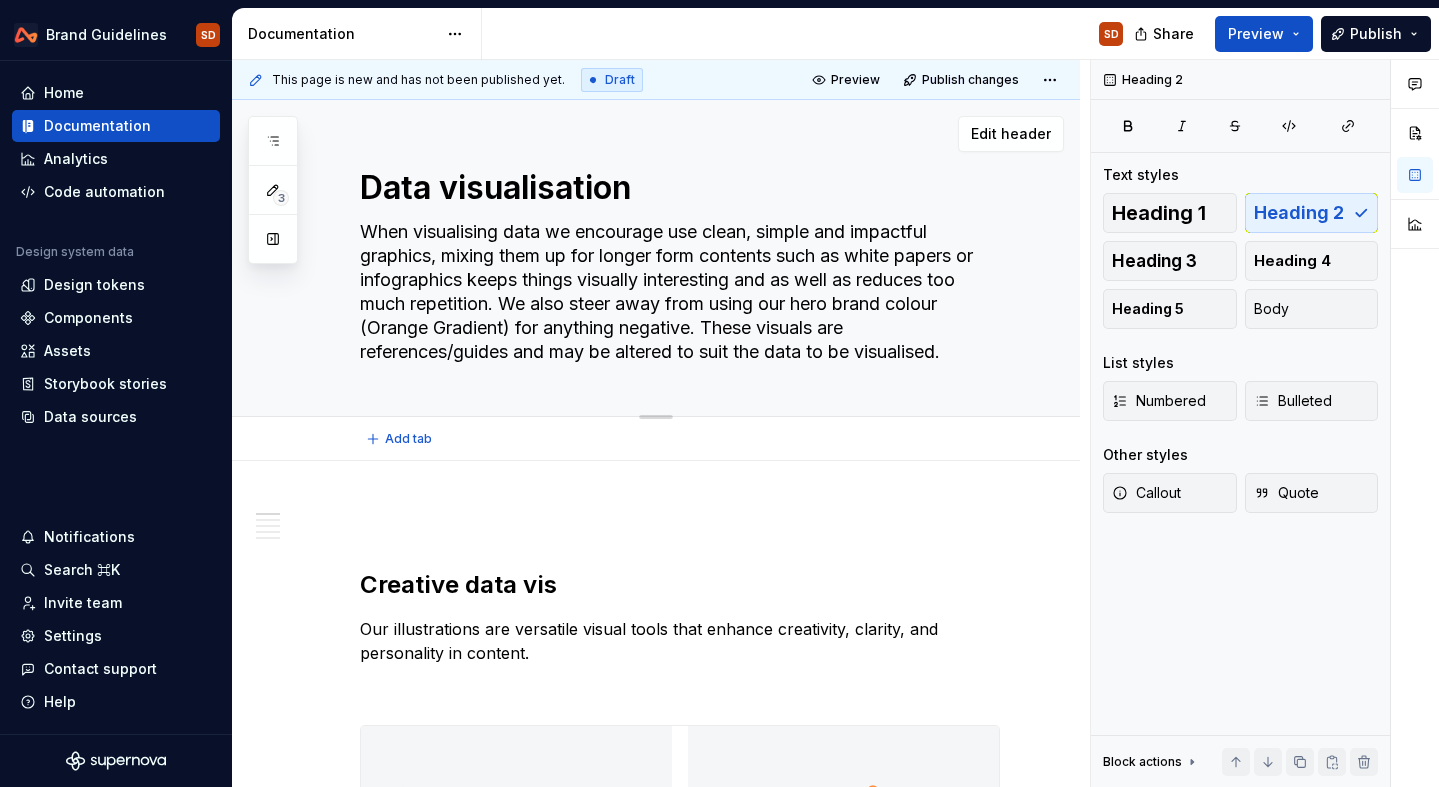 drag, startPoint x: 449, startPoint y: 176, endPoint x: 727, endPoint y: 176, distance: 278 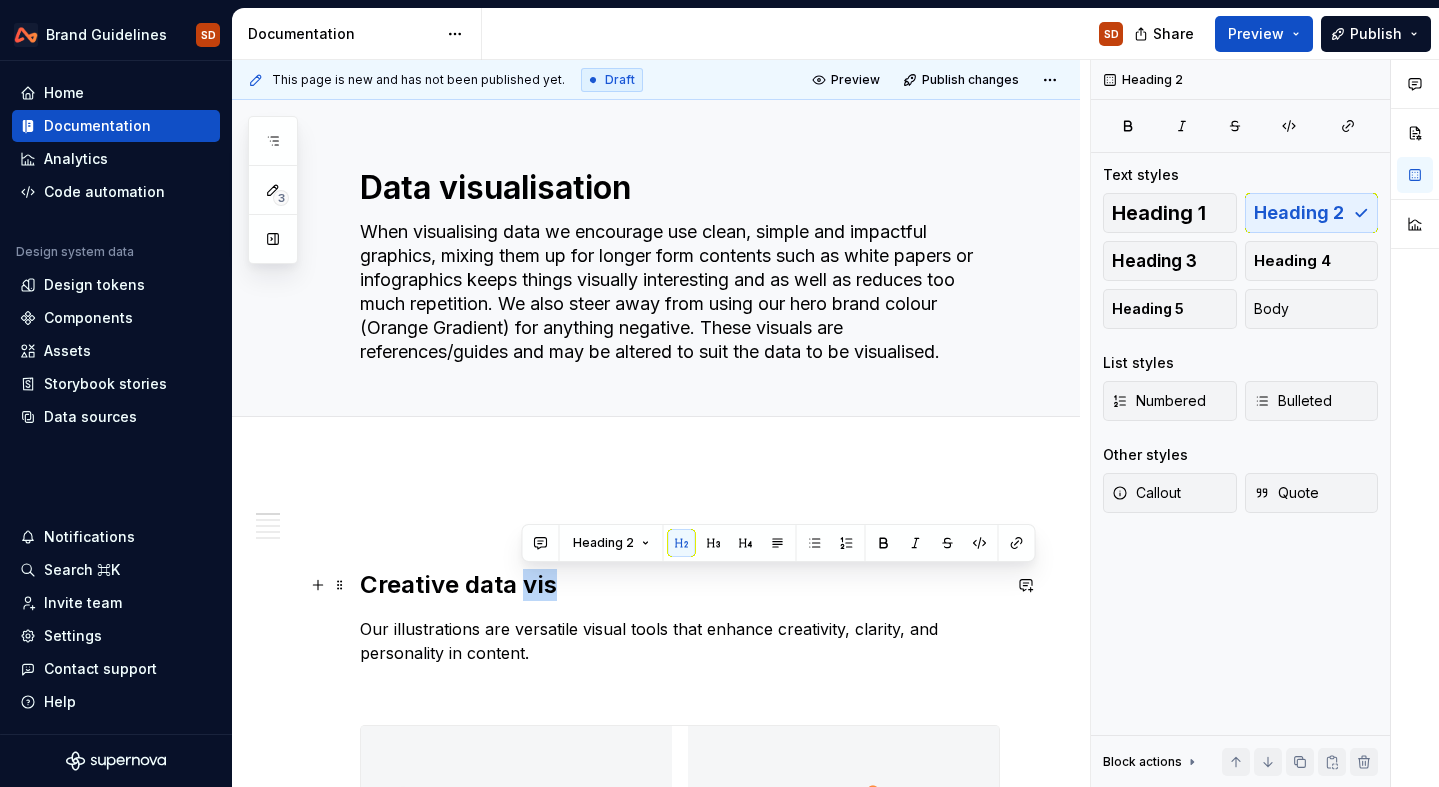 drag, startPoint x: 527, startPoint y: 582, endPoint x: 615, endPoint y: 582, distance: 88 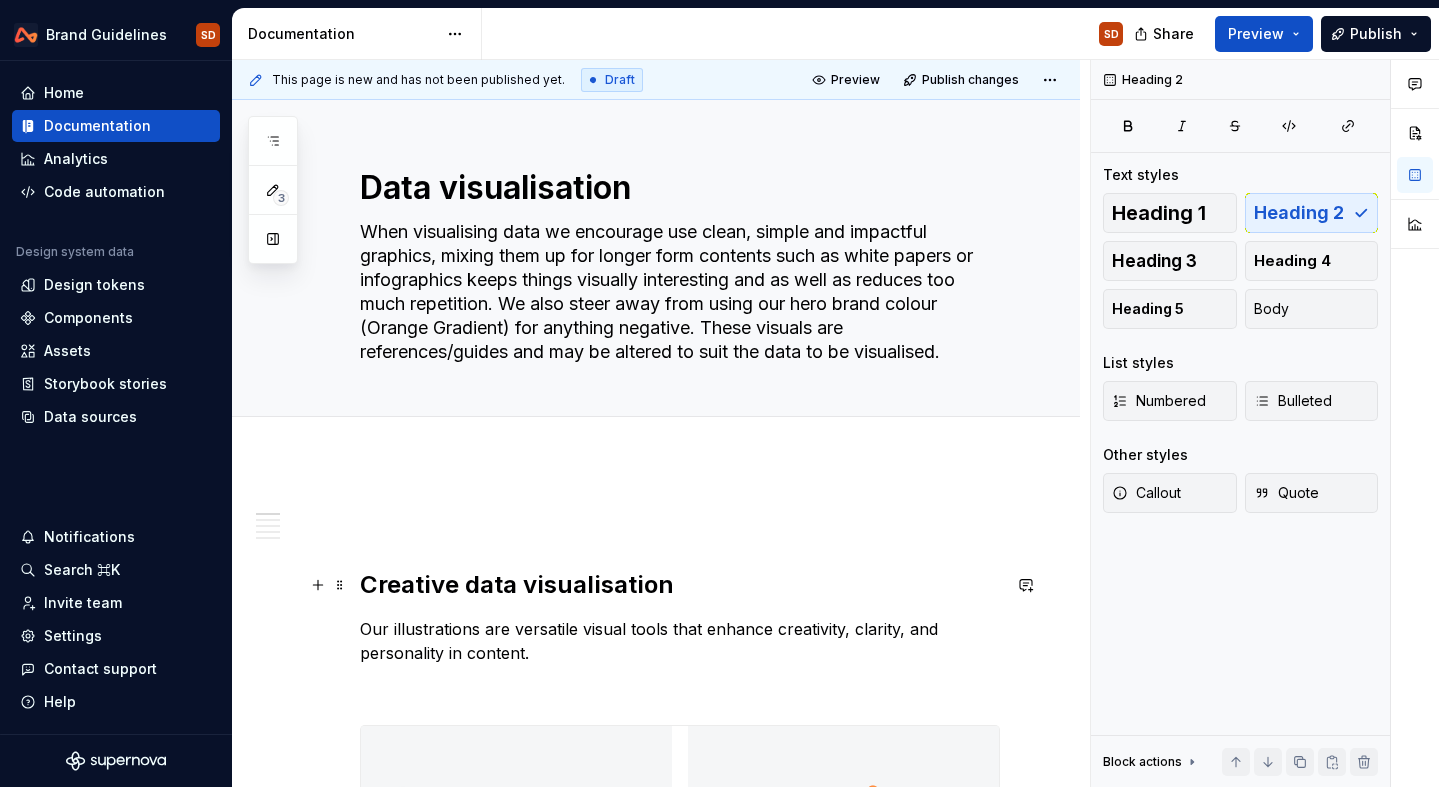 click on "Creative data visualisation" at bounding box center [680, 585] 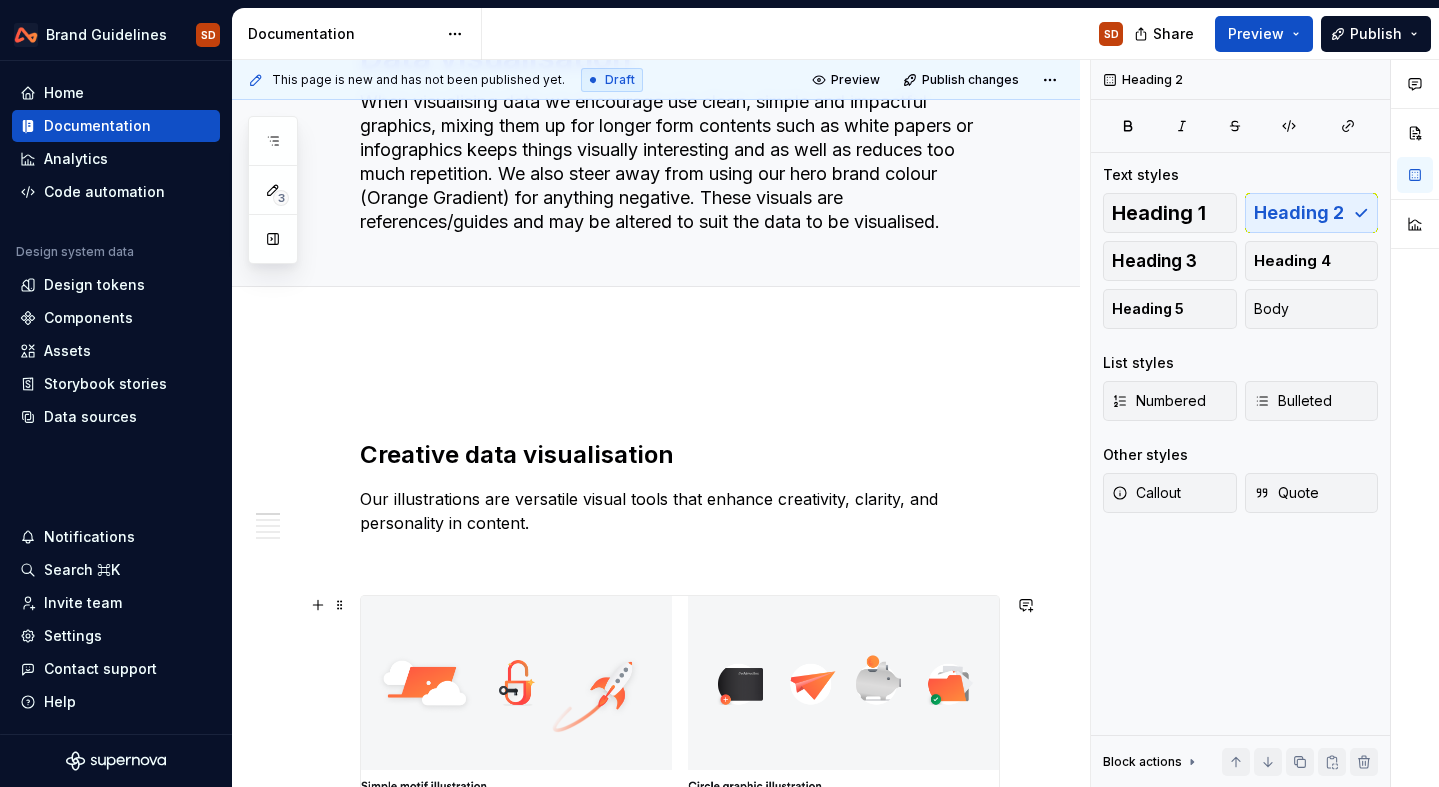 scroll, scrollTop: 131, scrollLeft: 0, axis: vertical 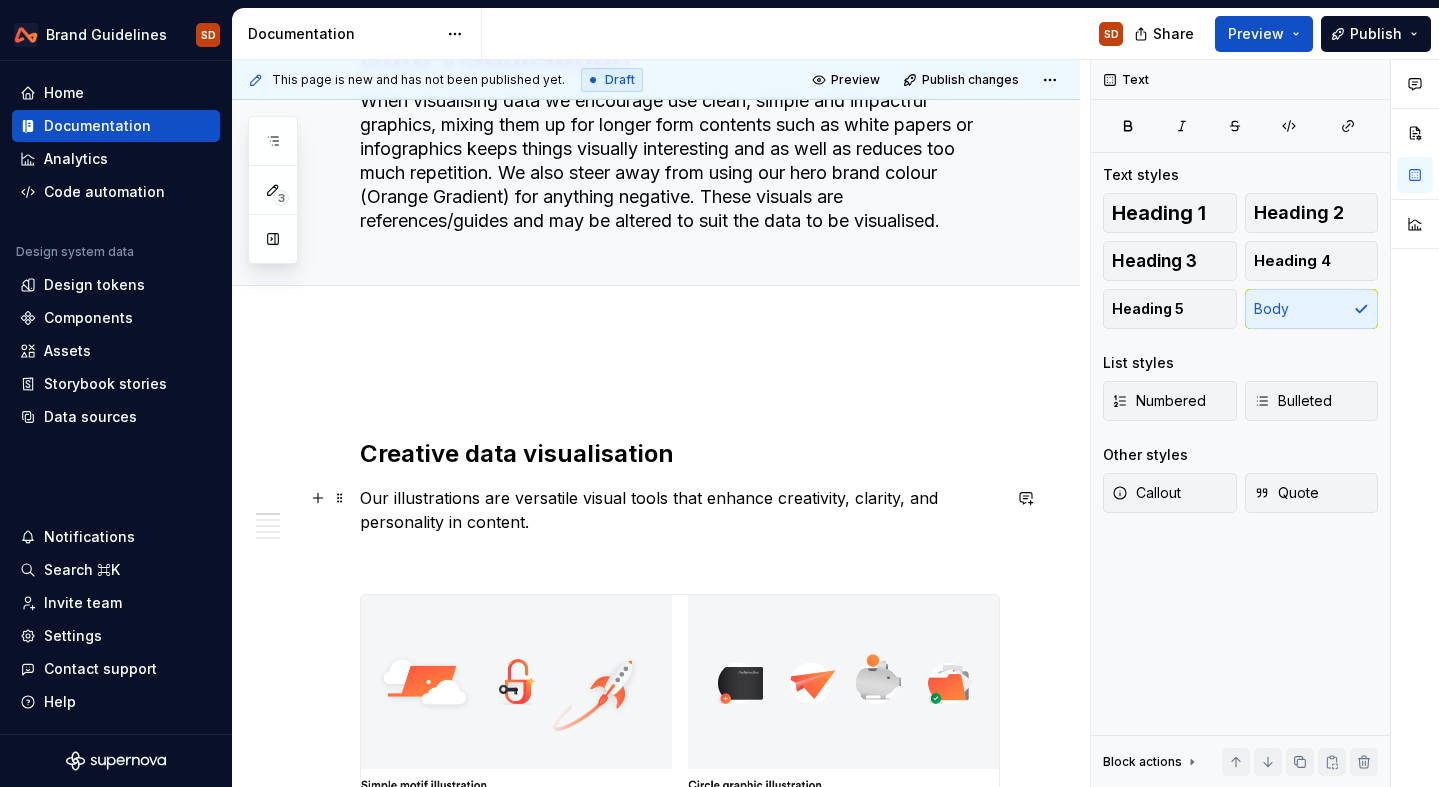 click on "Our illustrations are versatile visual tools that enhance creativity, clarity, and personality in content." at bounding box center (680, 510) 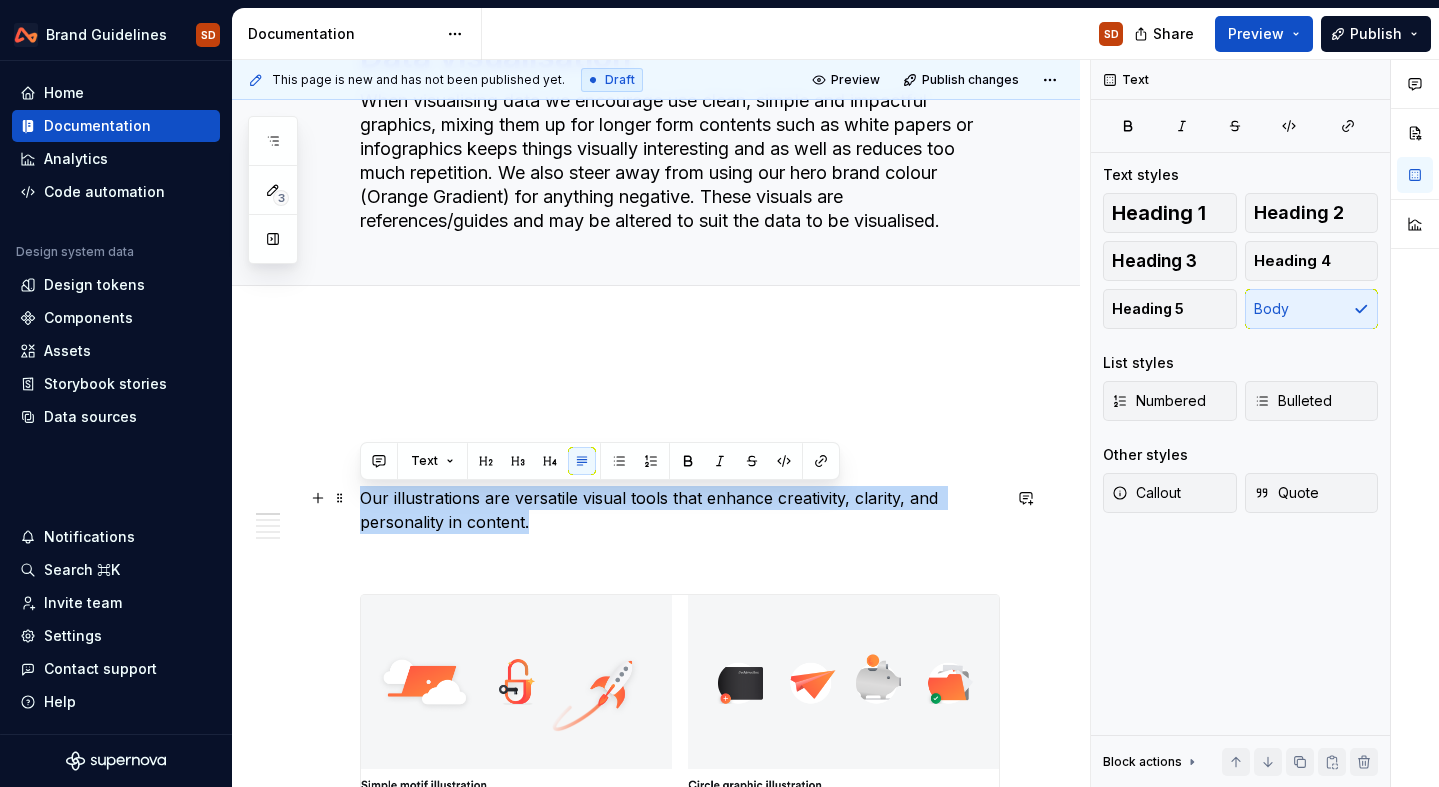 drag, startPoint x: 542, startPoint y: 532, endPoint x: 358, endPoint y: 505, distance: 185.97043 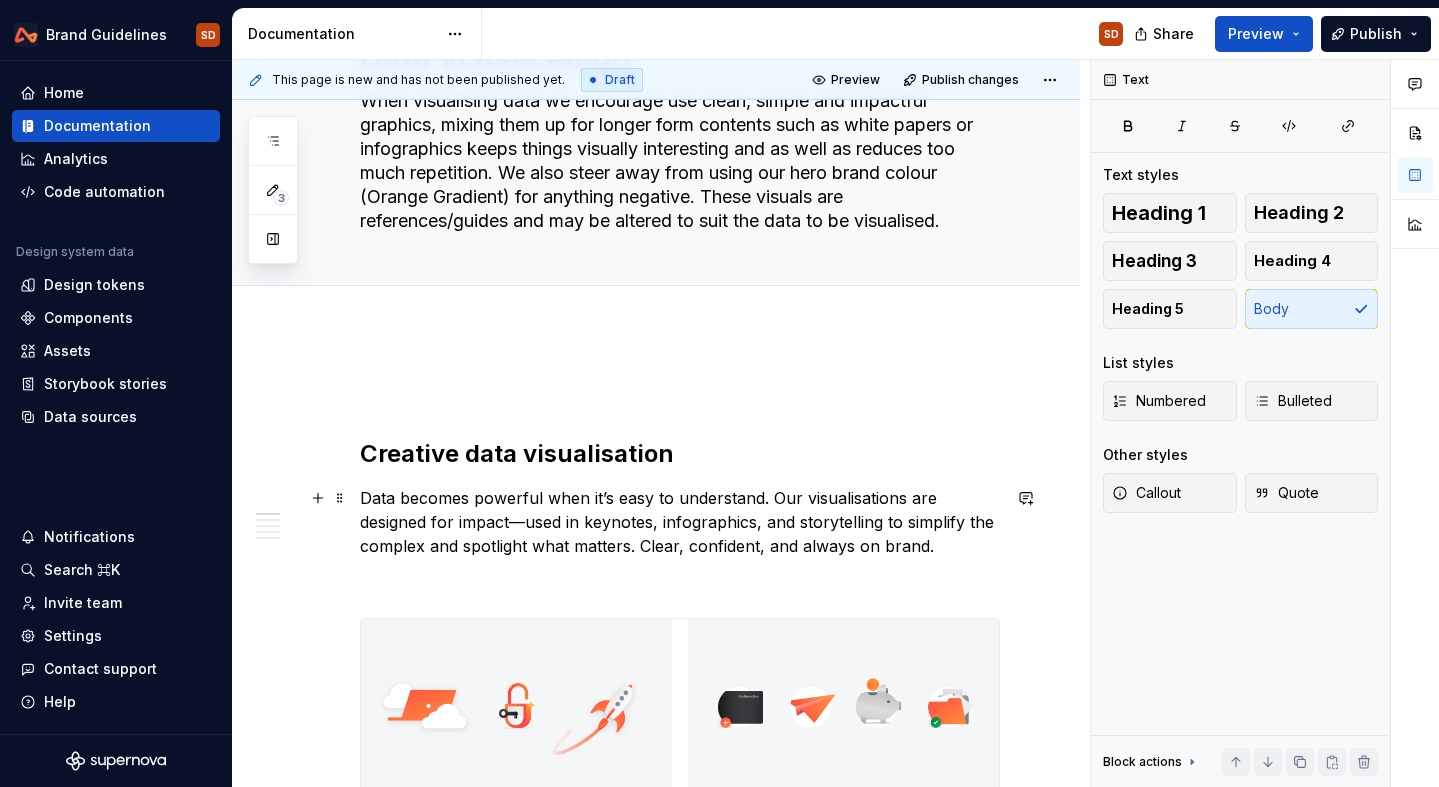 click on "Data becomes powerful when it’s easy to understand. Our visualisations are designed for impact—used in keynotes, infographics, and storytelling to simplify the complex and spotlight what matters. Clear, confident, and always on brand." at bounding box center (680, 522) 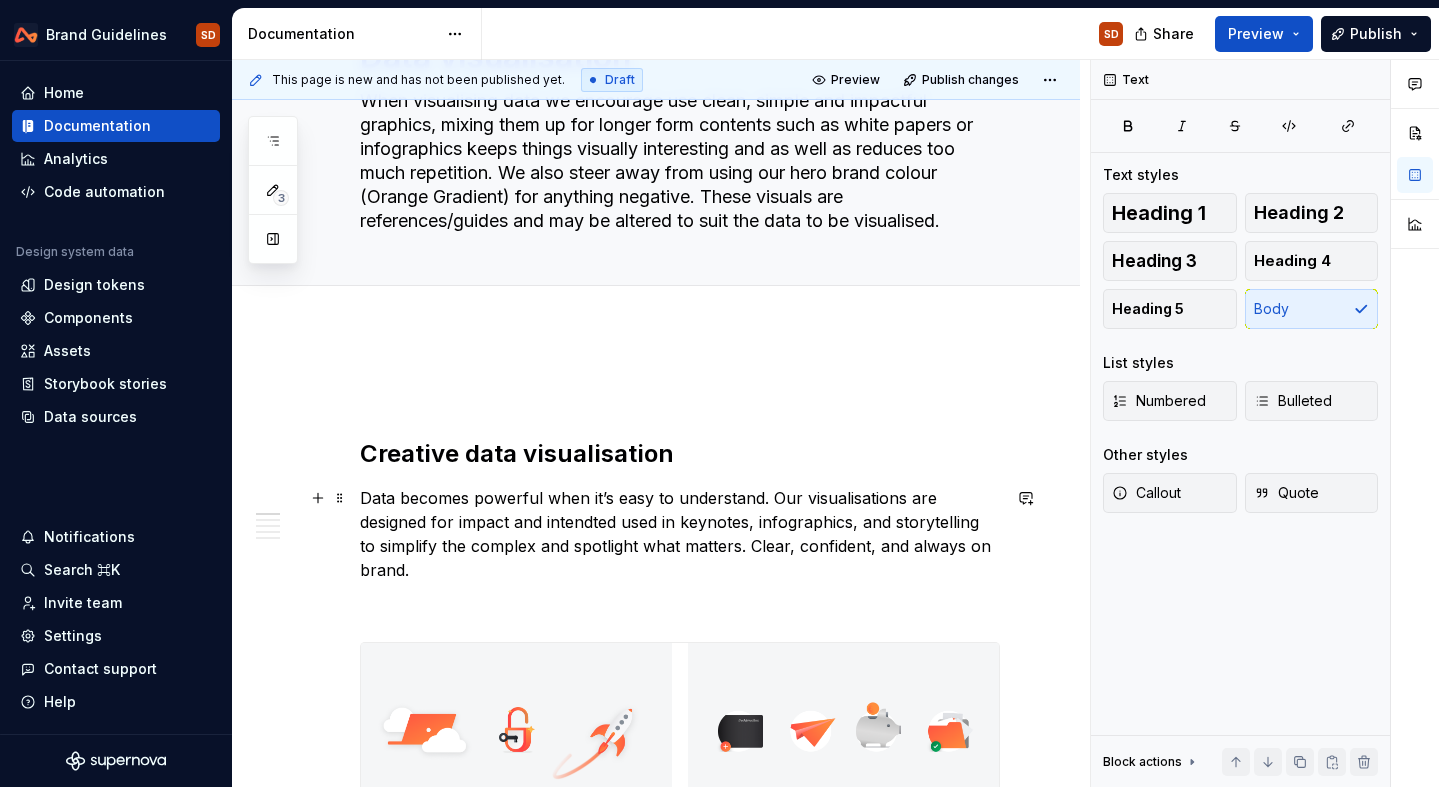 click on "Data becomes powerful when it’s easy to understand. Our visualisations are designed for impact and intendted used in keynotes, infographics, and storytelling to simplify the complex and spotlight what matters. Clear, confident, and always on brand." at bounding box center (680, 534) 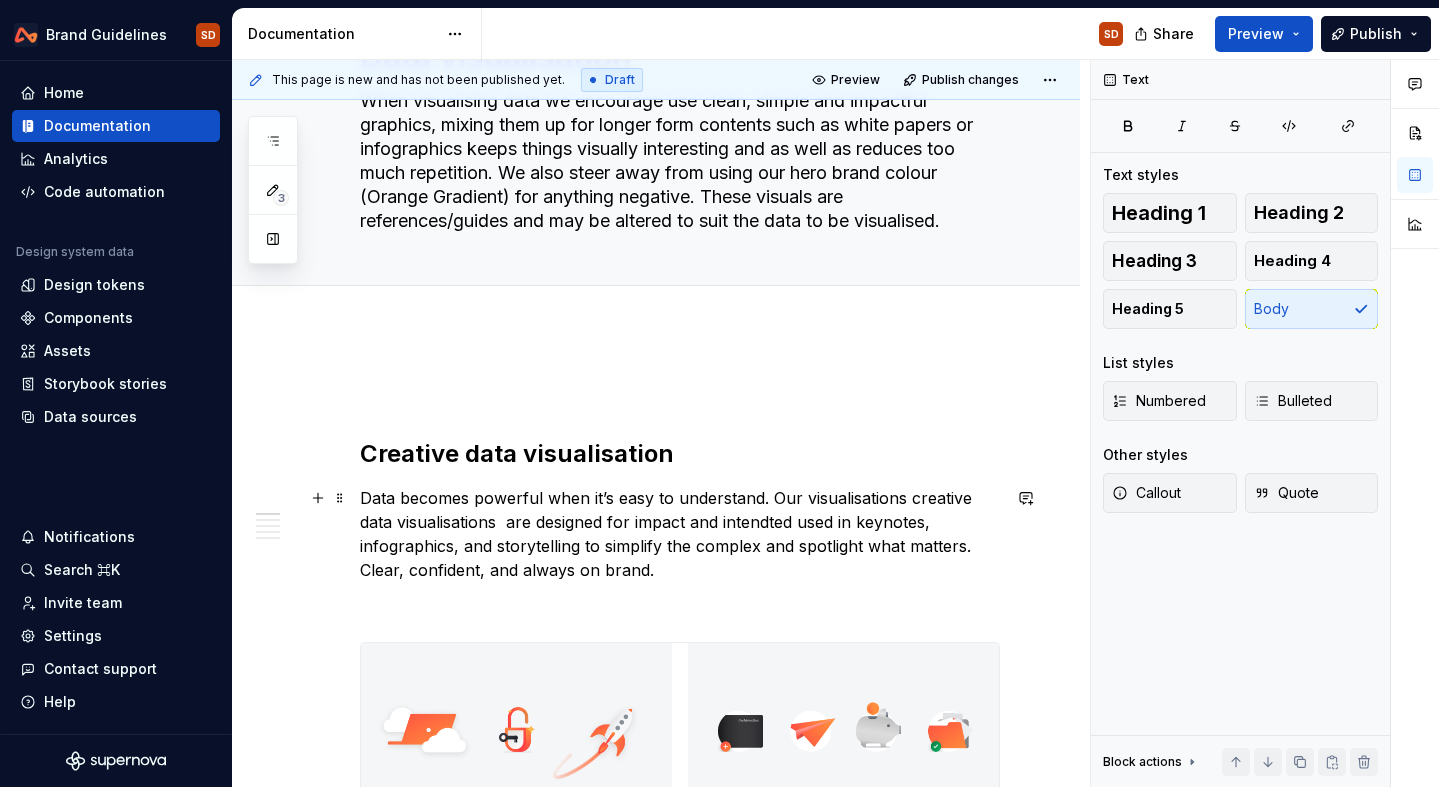 click on "Data becomes powerful when it’s easy to understand. Our visualisations creative data visualisations  are designed for impact and intendted used in keynotes, infographics, and storytelling to simplify the complex and spotlight what matters. Clear, confident, and always on brand." at bounding box center [680, 534] 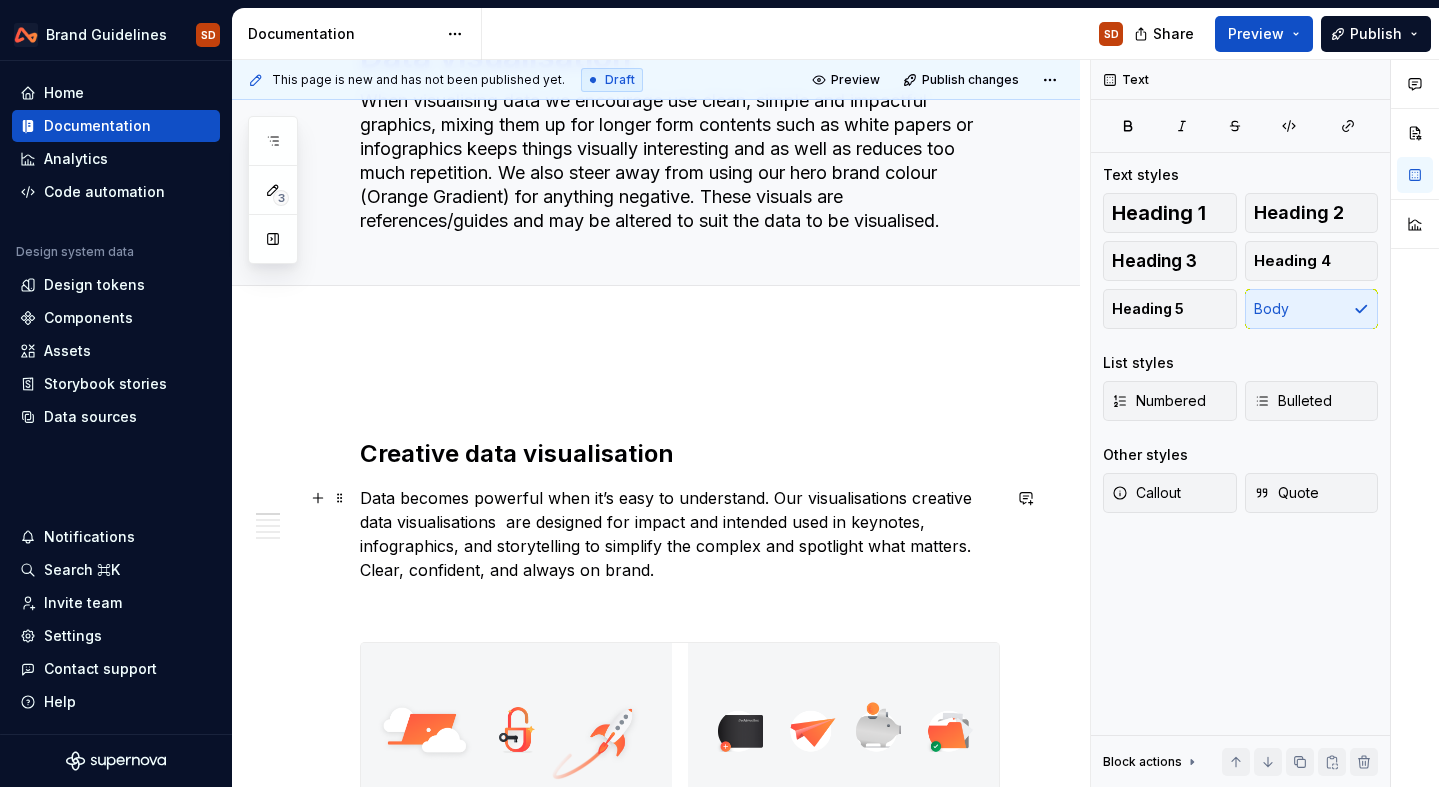 click on "Data becomes powerful when it’s easy to understand. Our visualisations creative data visualisations  are designed for impact and intended used in keynotes, infographics, and storytelling to simplify the complex and spotlight what matters. Clear, confident, and always on brand." at bounding box center (680, 534) 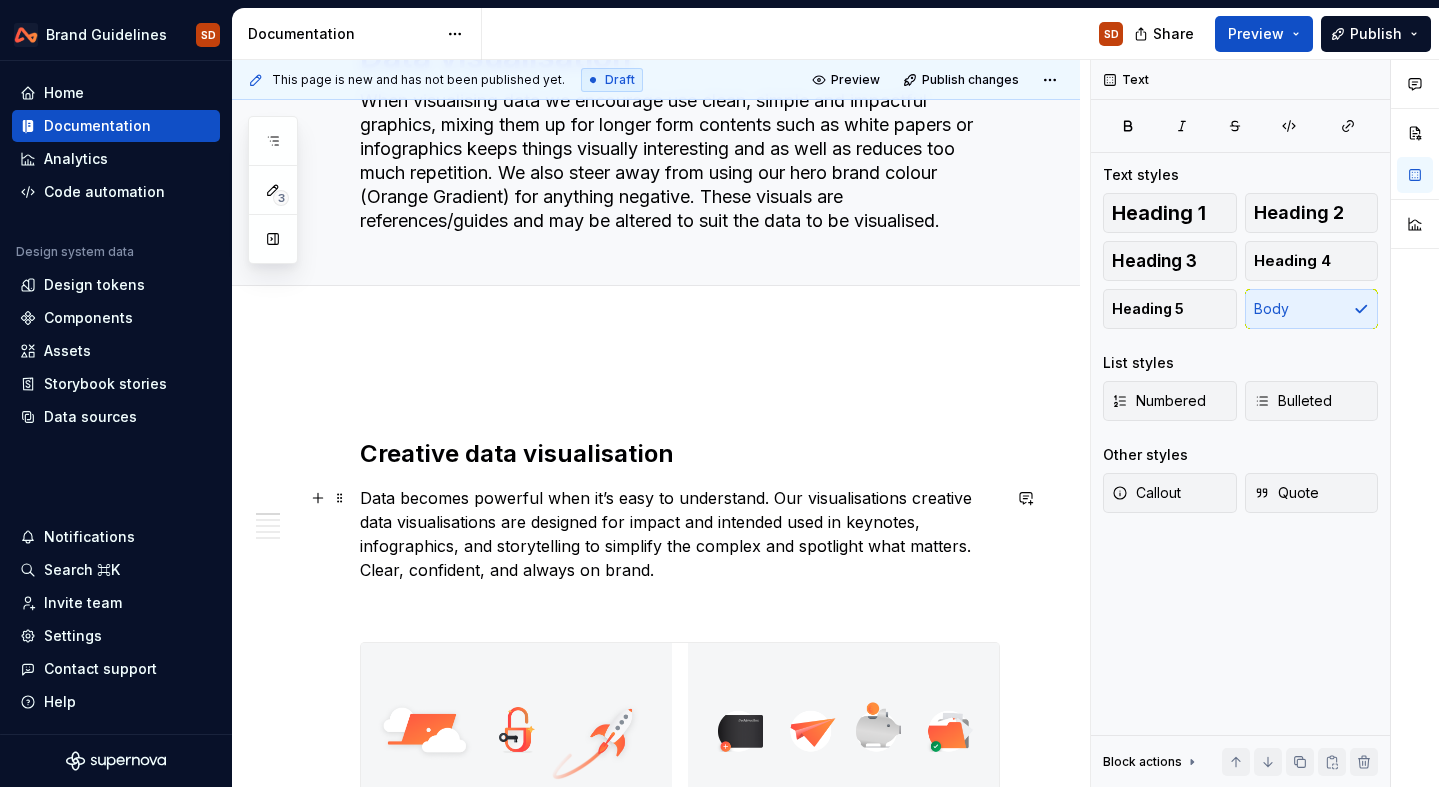 click on "Data becomes powerful when it’s easy to understand. Our visualisations creative data visualisations are designed for impact and intended used in keynotes, infographics, and storytelling to simplify the complex and spotlight what matters. Clear, confident, and always on brand." at bounding box center [680, 534] 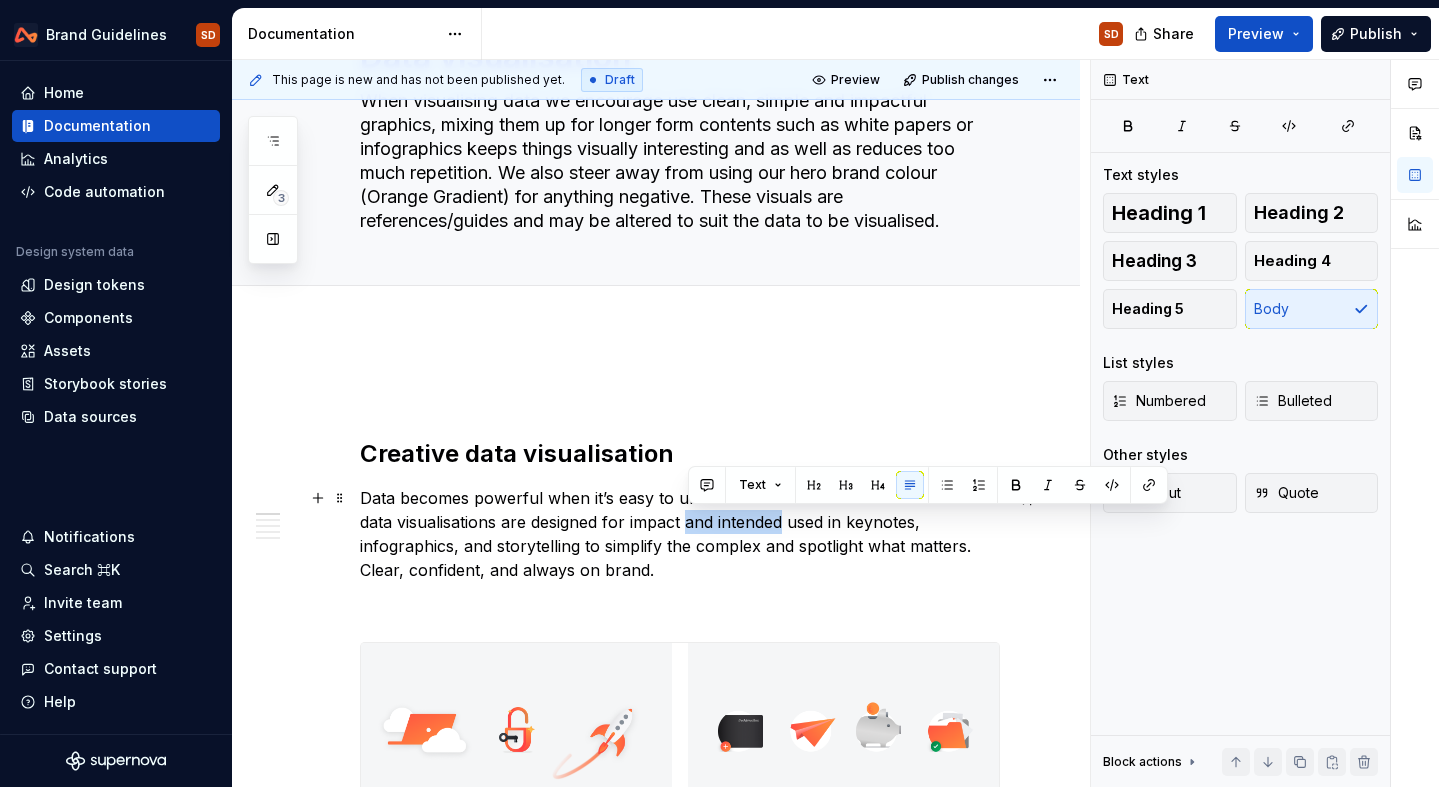 drag, startPoint x: 690, startPoint y: 517, endPoint x: 783, endPoint y: 518, distance: 93.00538 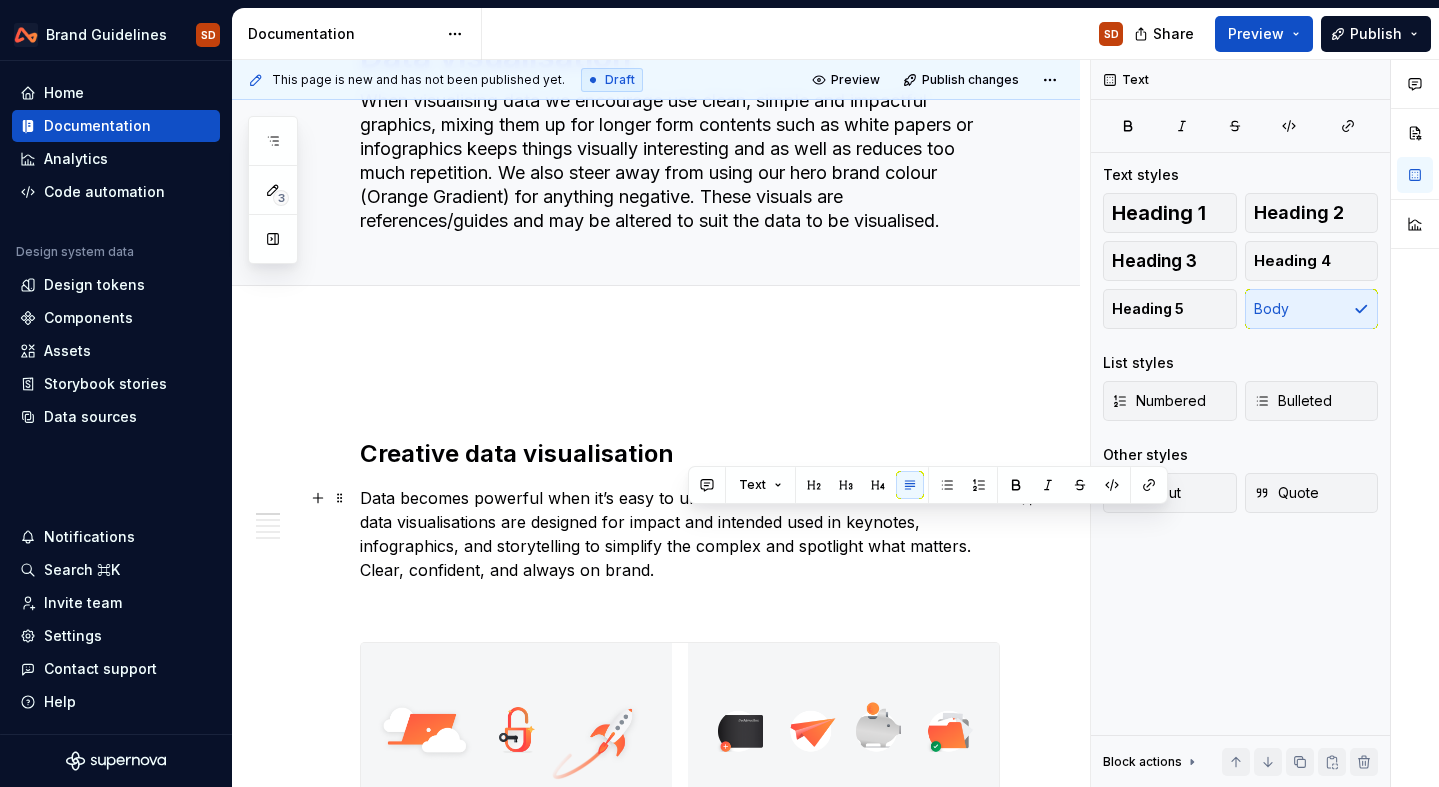 click on "Data becomes powerful when it’s easy to understand. Our visualisations creative data visualisations are designed for impact and intended used in keynotes, infographics, and storytelling to simplify the complex and spotlight what matters. Clear, confident, and always on brand." at bounding box center [680, 534] 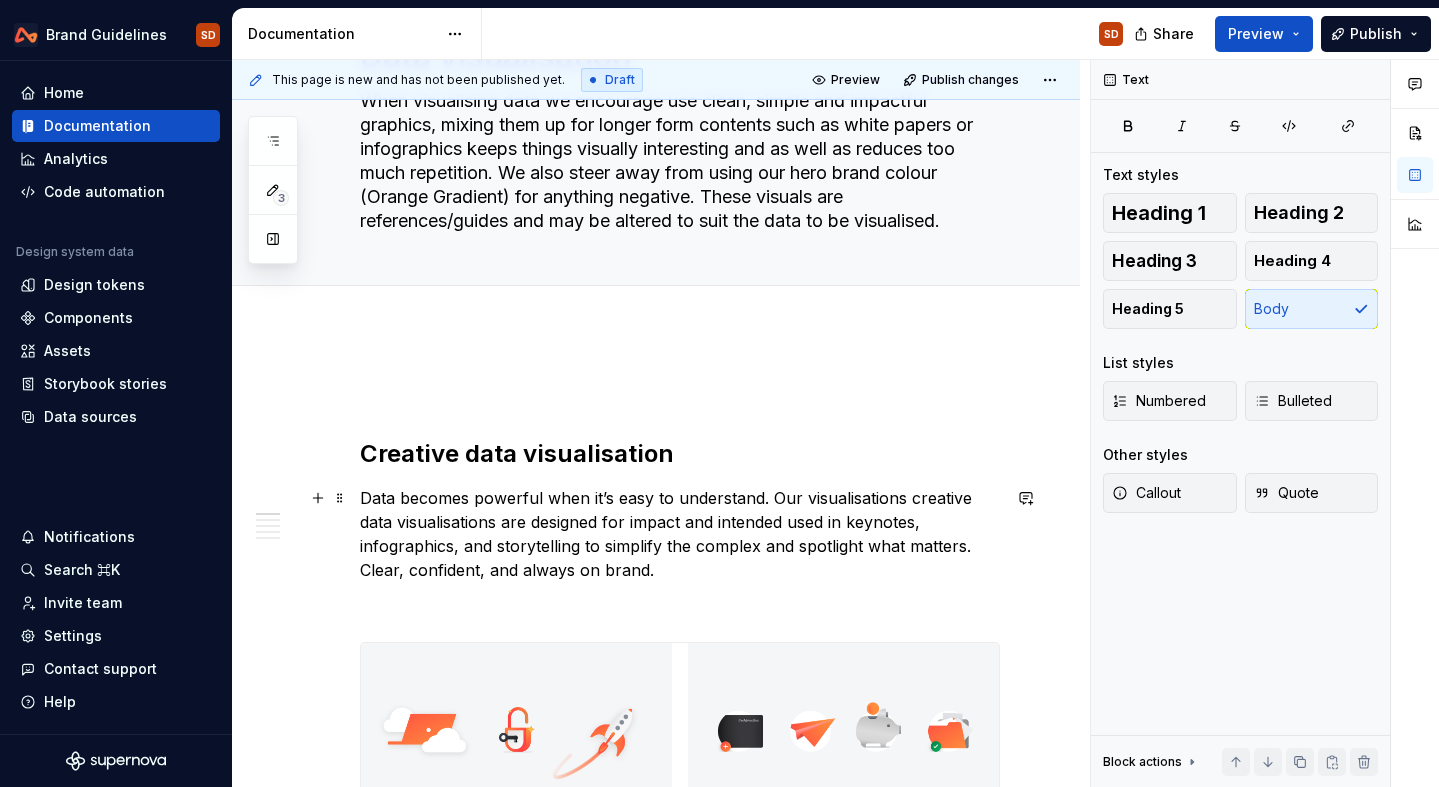 click on "Data becomes powerful when it’s easy to understand. Our visualisations creative data visualisations are designed for impact and intended used in keynotes, infographics, and storytelling to simplify the complex and spotlight what matters. Clear, confident, and always on brand." at bounding box center (680, 534) 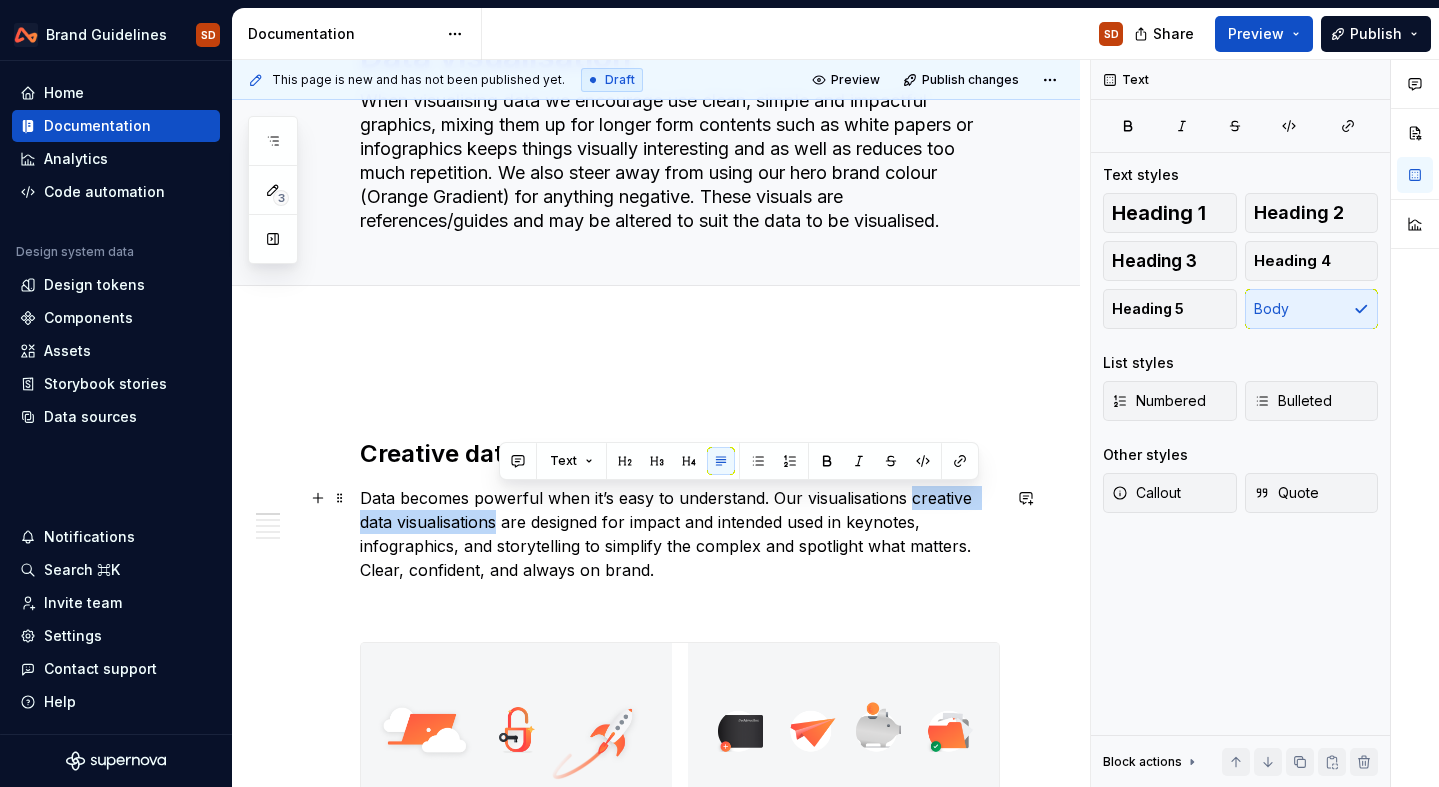drag, startPoint x: 908, startPoint y: 496, endPoint x: 501, endPoint y: 525, distance: 408.03186 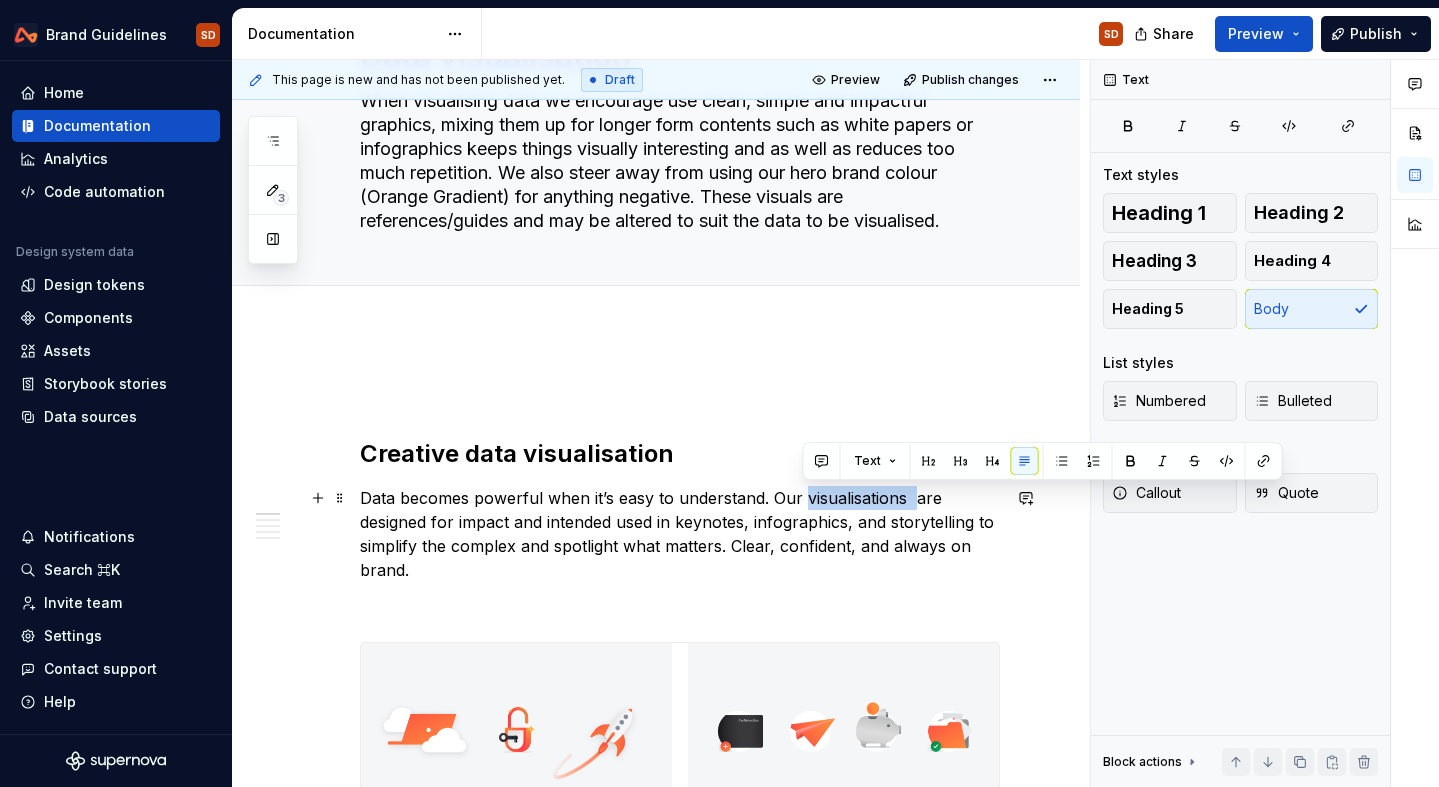 drag, startPoint x: 806, startPoint y: 492, endPoint x: 911, endPoint y: 495, distance: 105.04285 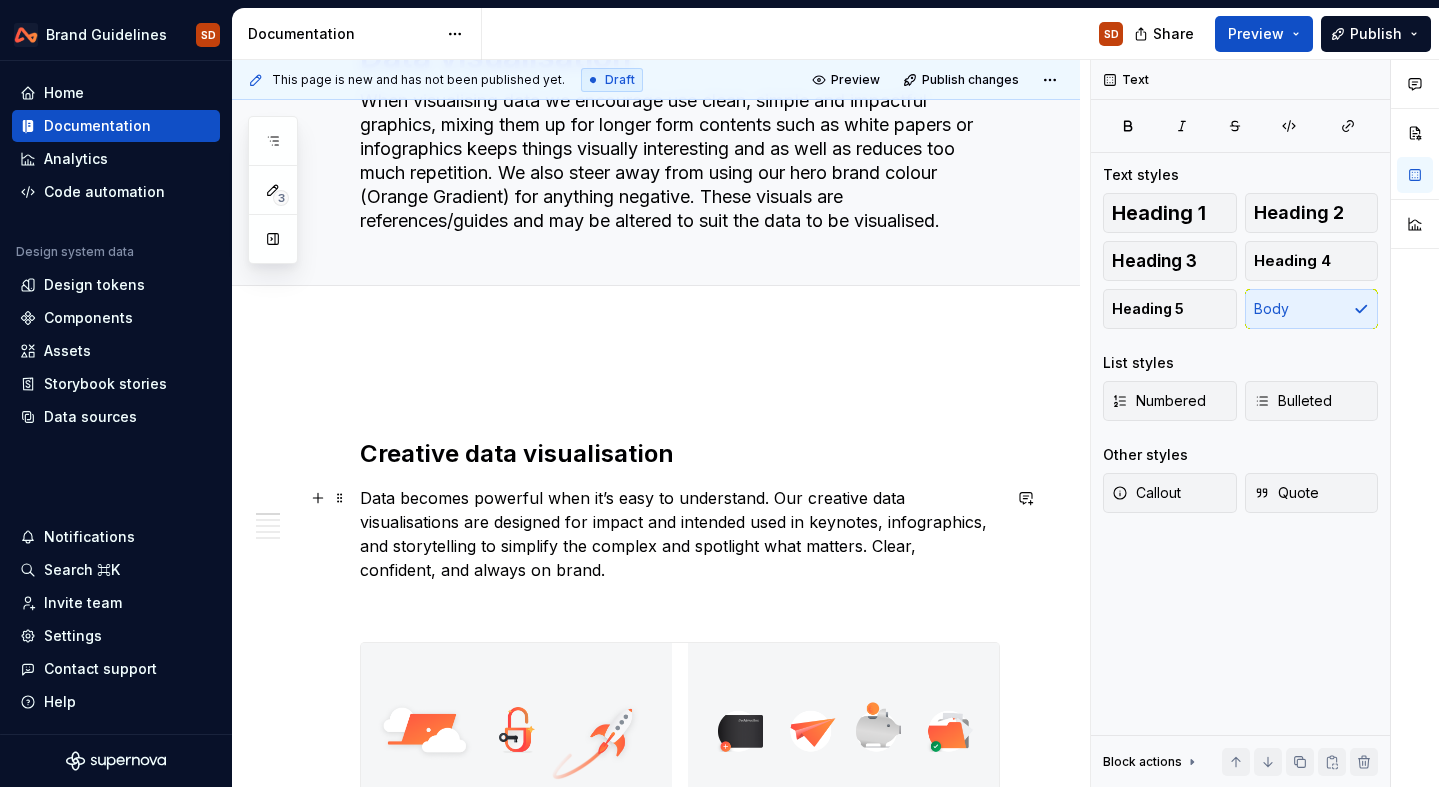 click on "Data becomes powerful when it’s easy to understand. Our creative data visualisations are designed for impact and intended used in keynotes, infographics, and storytelling to simplify the complex and spotlight what matters. Clear, confident, and always on brand." at bounding box center [680, 534] 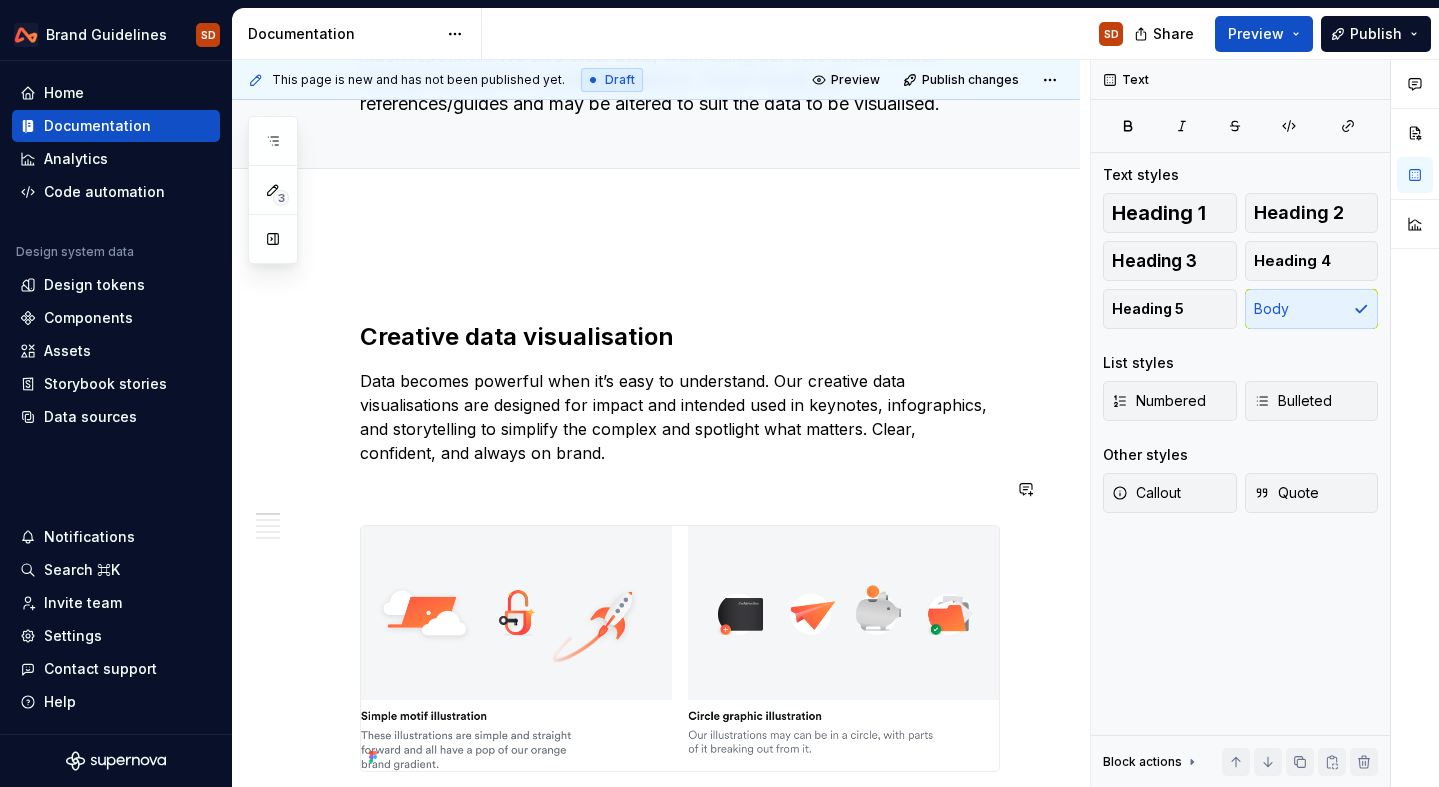 scroll, scrollTop: 256, scrollLeft: 0, axis: vertical 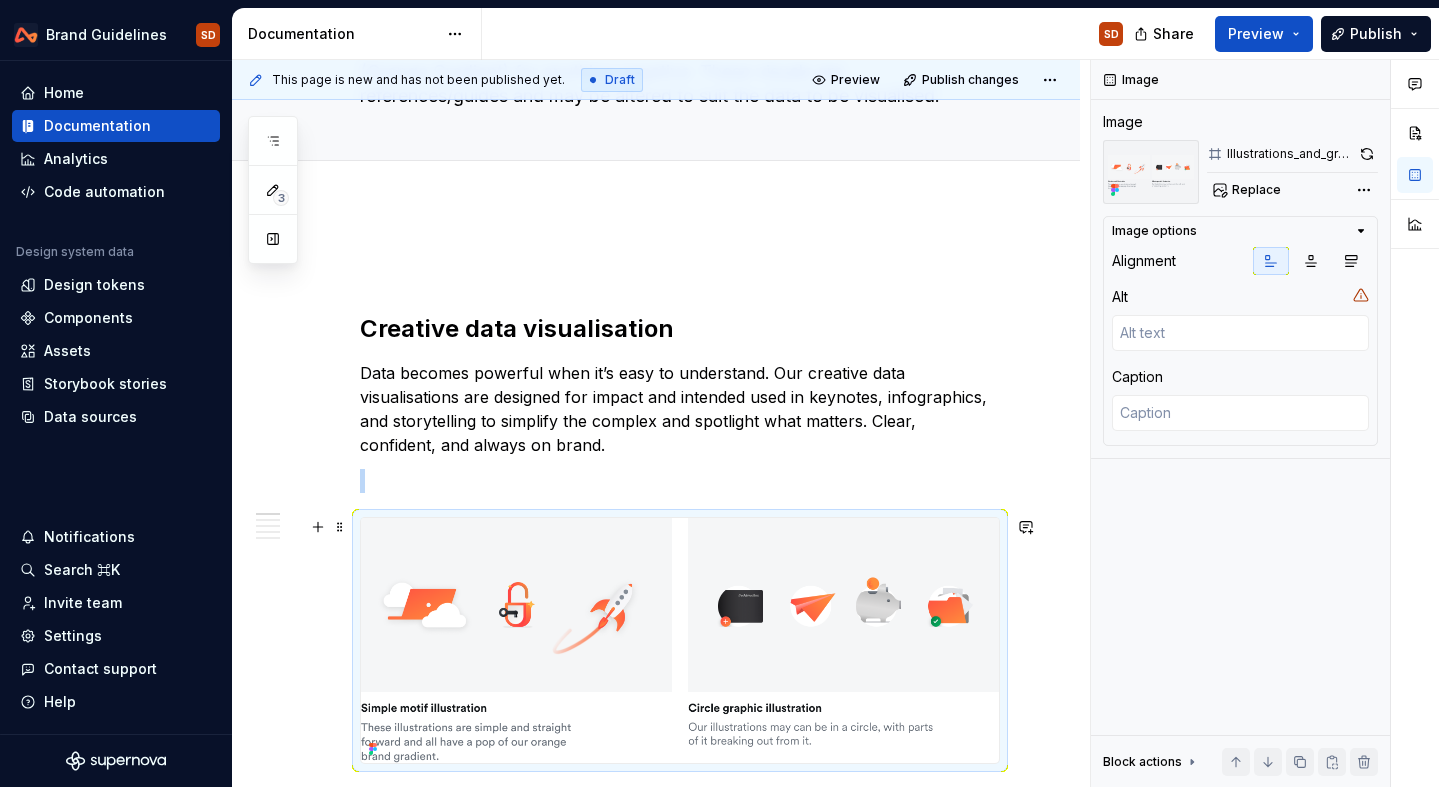 click at bounding box center [680, 640] 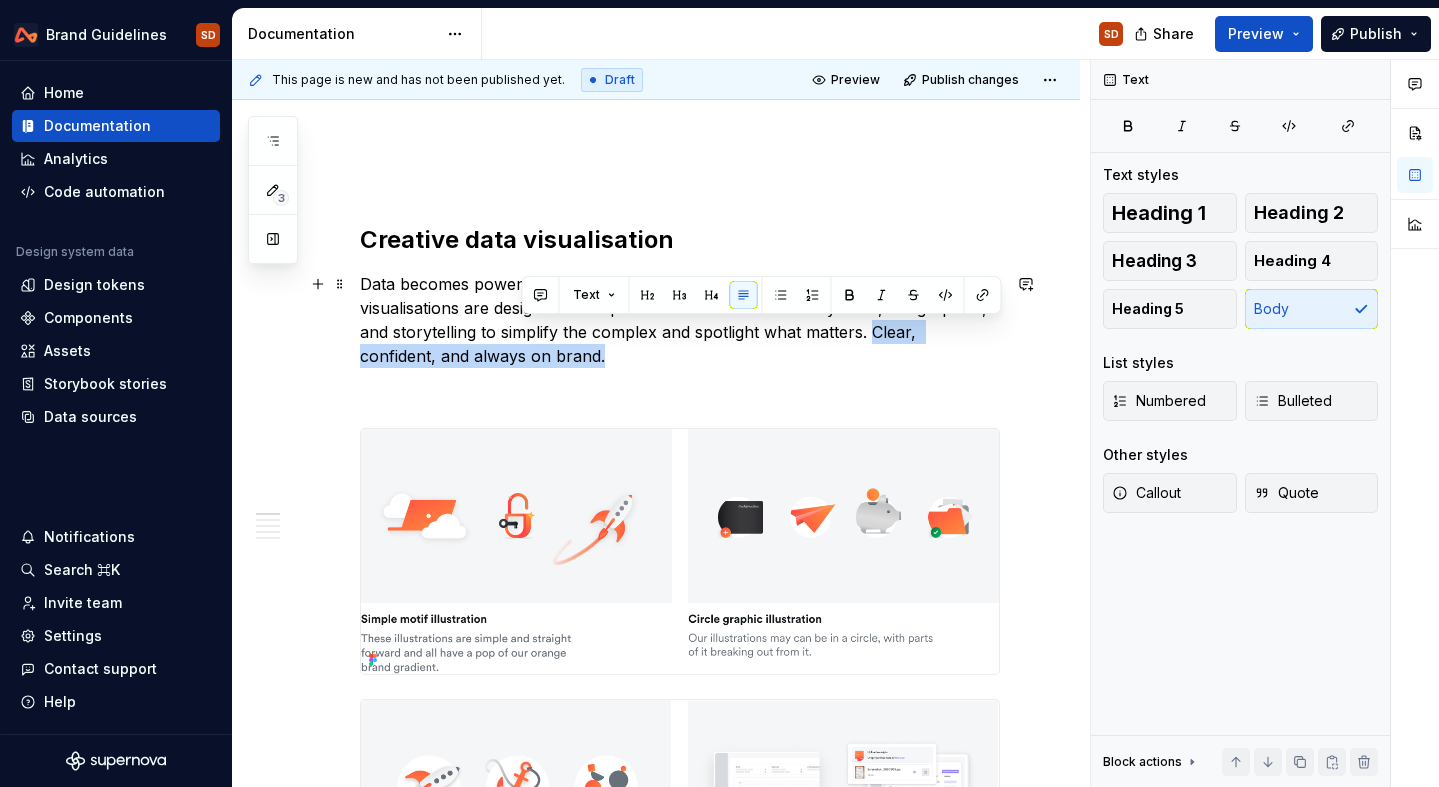 drag, startPoint x: 870, startPoint y: 333, endPoint x: 916, endPoint y: 362, distance: 54.378304 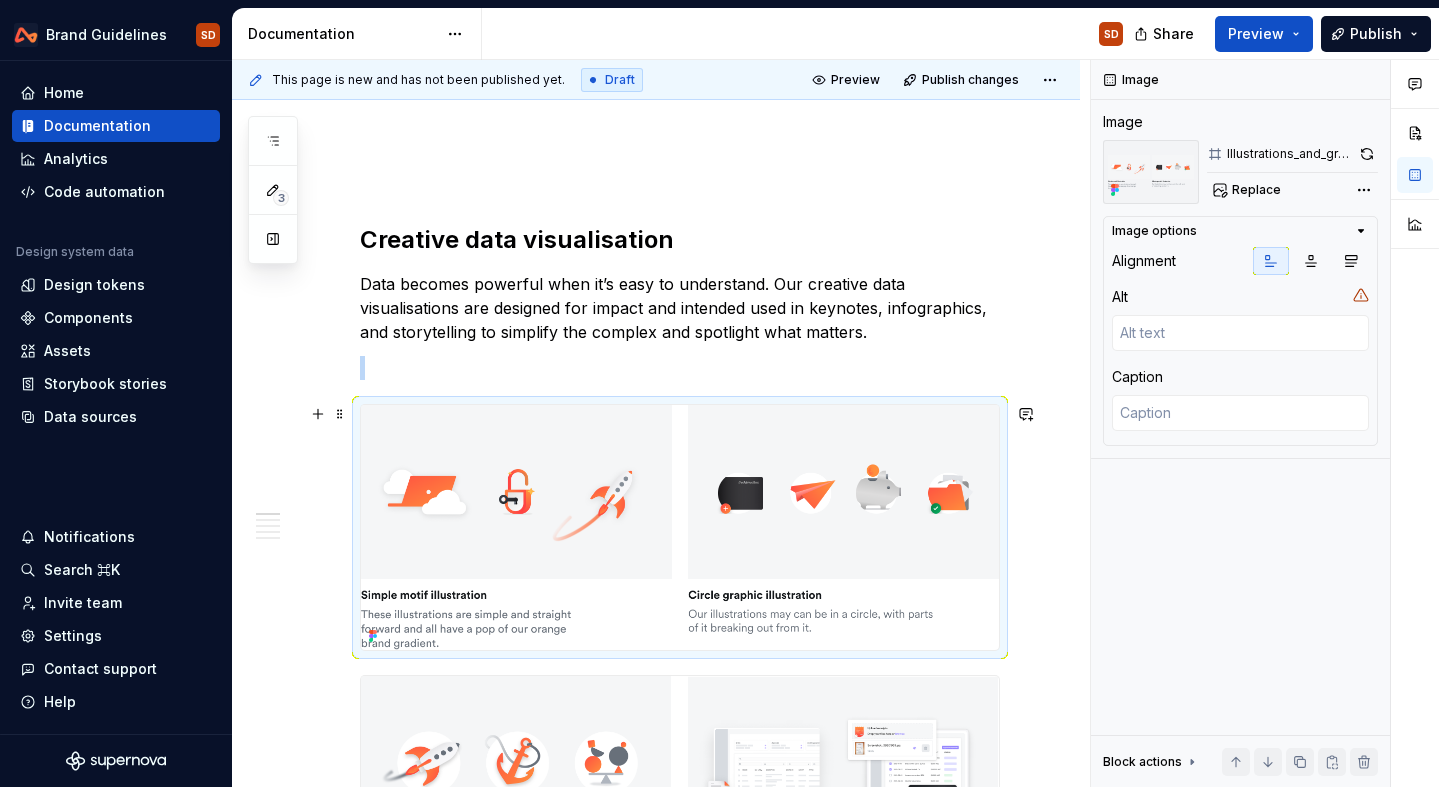click at bounding box center (680, 527) 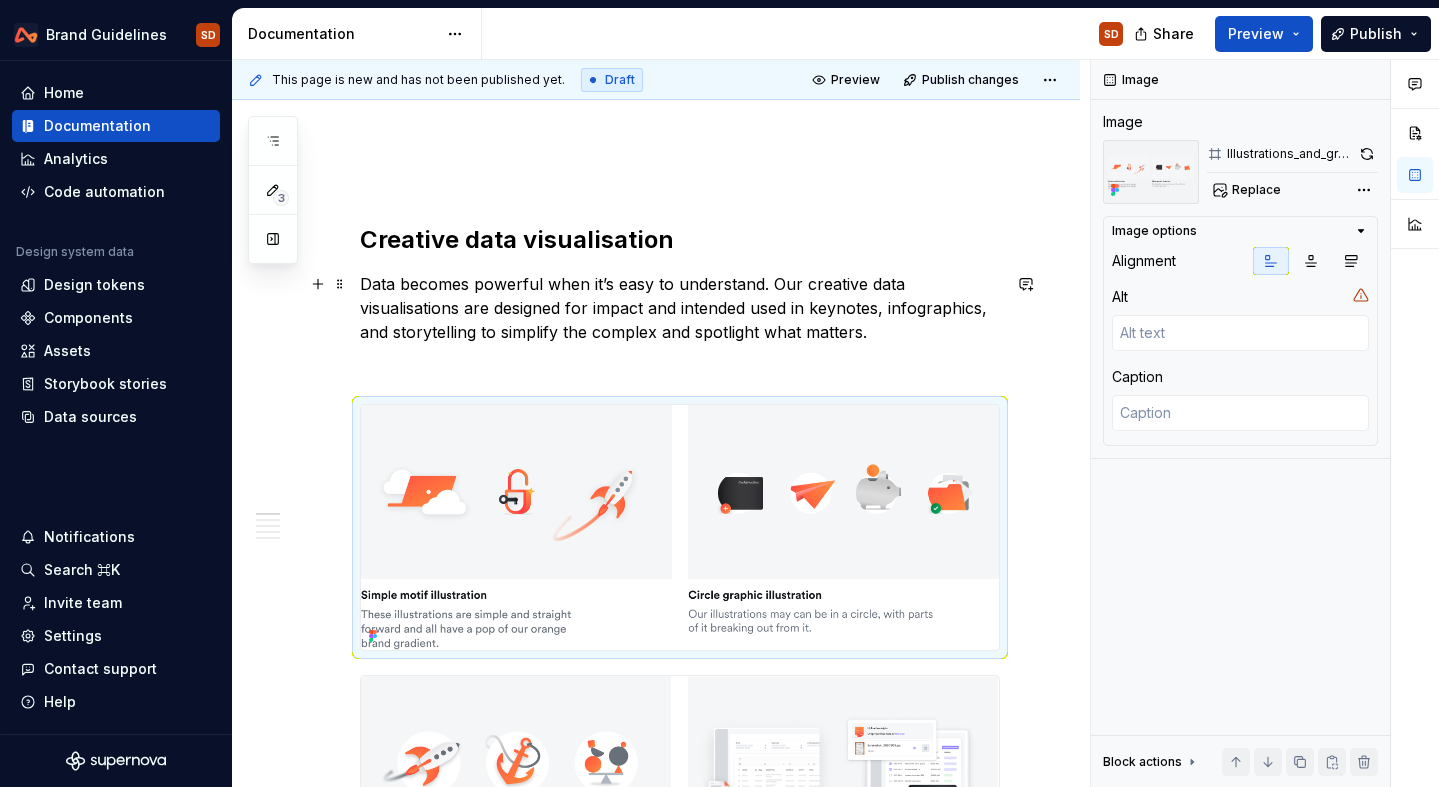 click on "Data becomes powerful when it’s easy to understand. Our creative data visualisations are designed for impact and intended used in keynotes, infographics, and storytelling to simplify the complex and spotlight what matters." at bounding box center [680, 308] 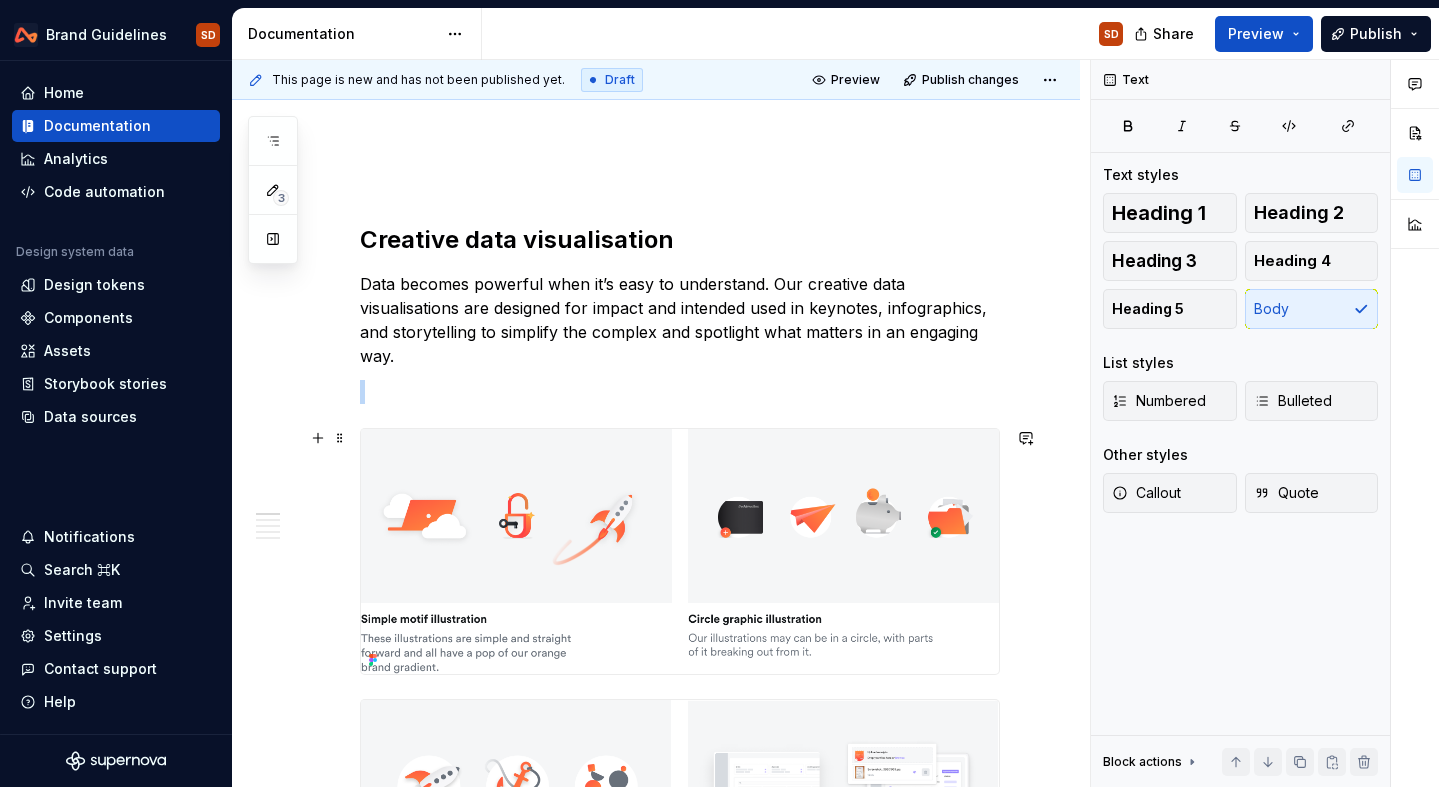click at bounding box center (680, 551) 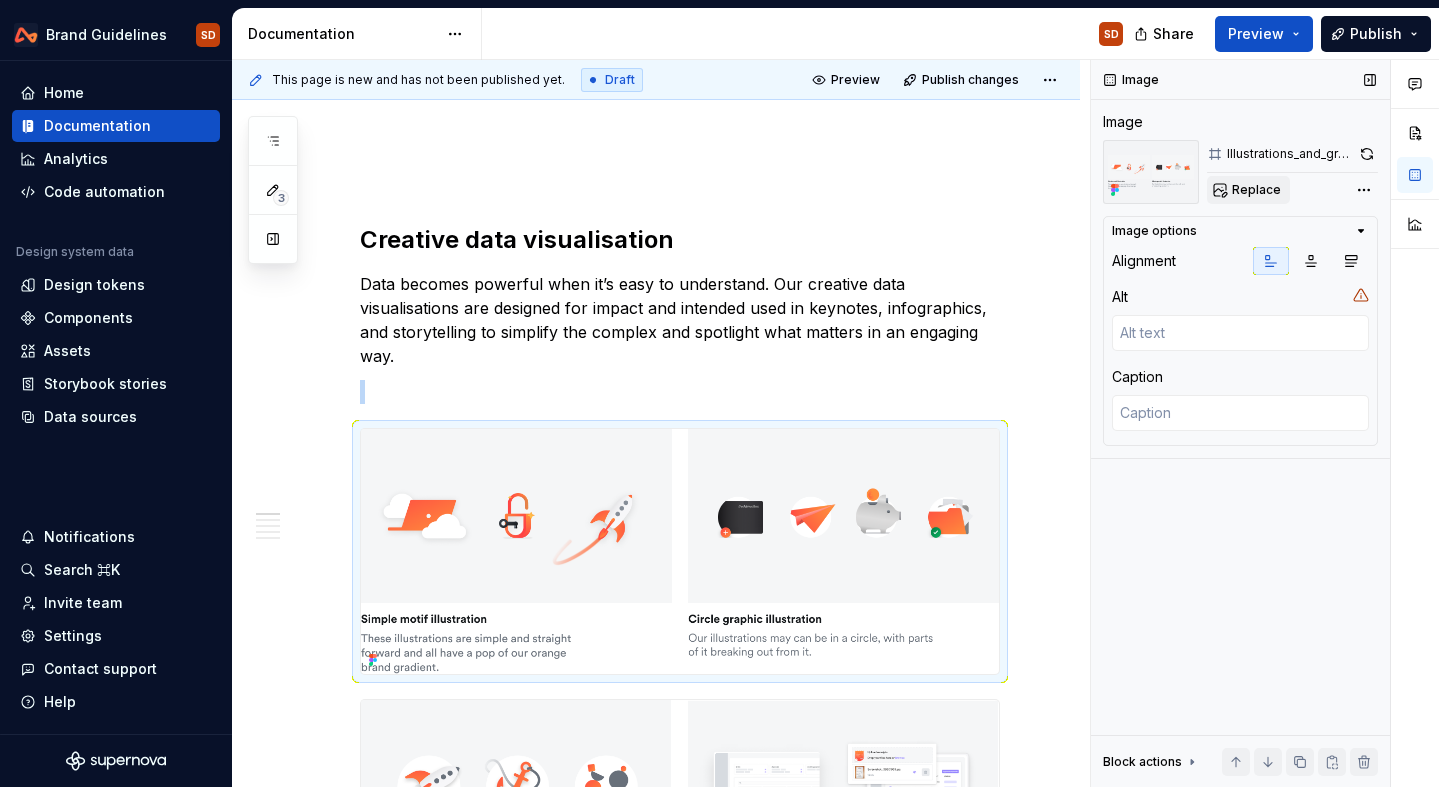 click on "Replace" at bounding box center [1256, 190] 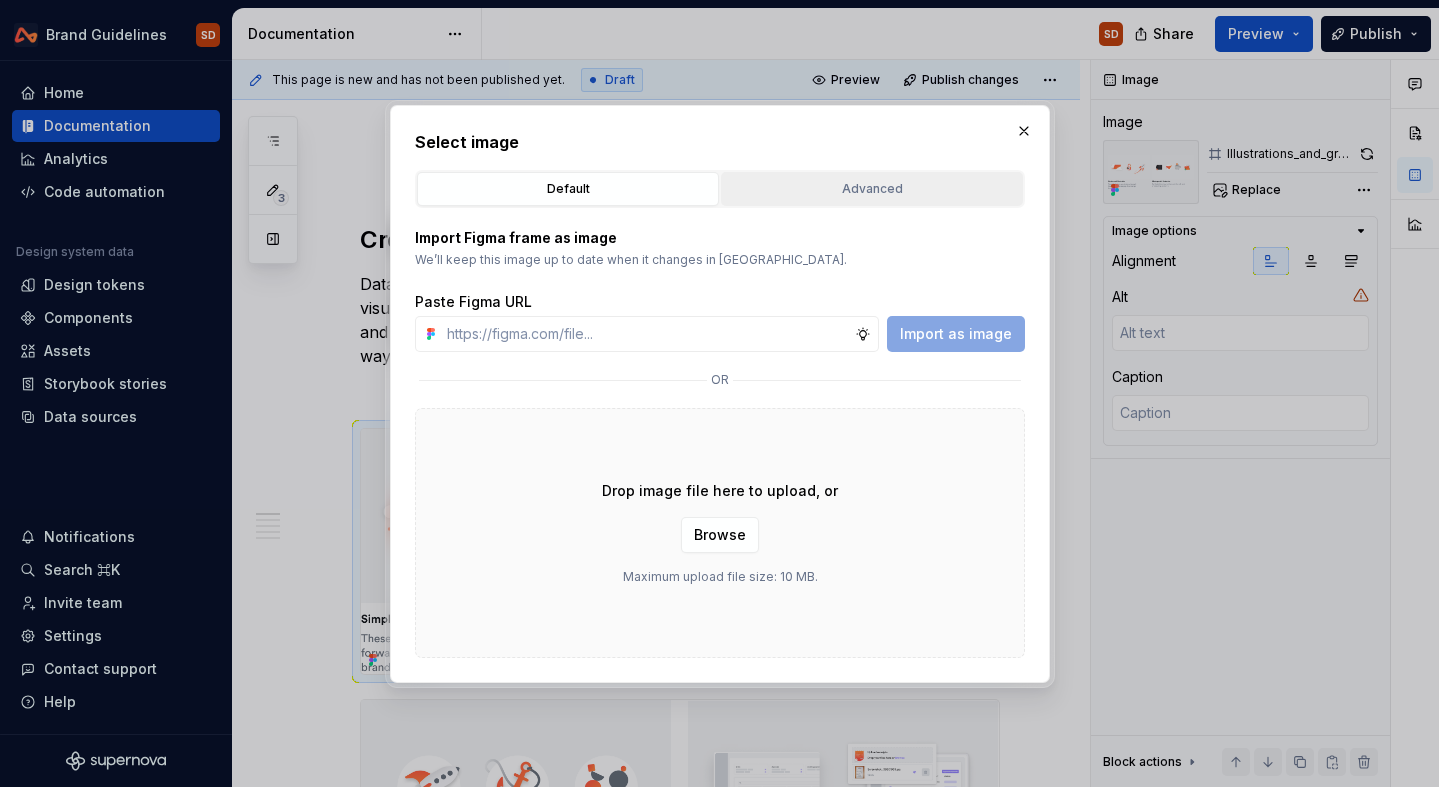 click on "Advanced" at bounding box center [872, 189] 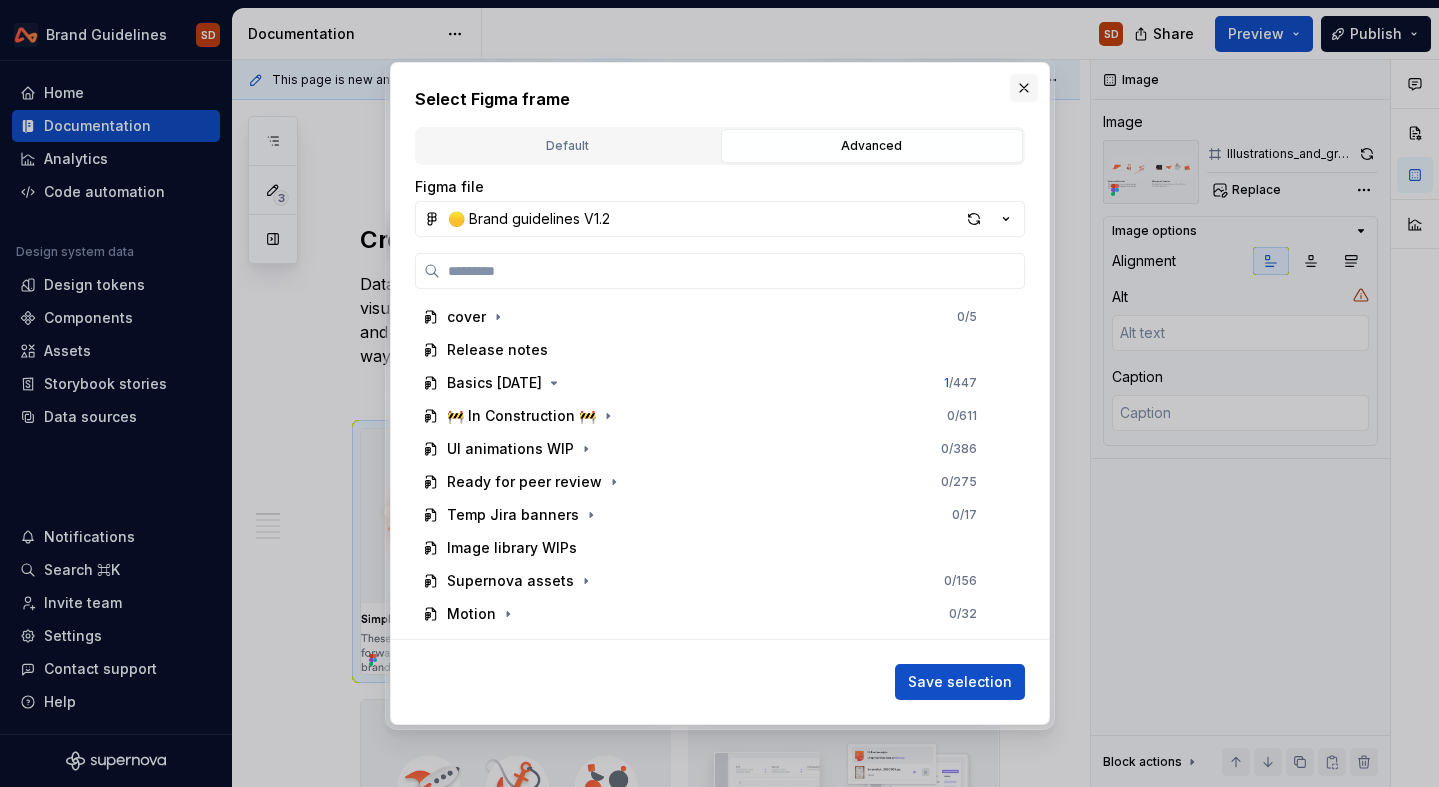 click at bounding box center [1024, 88] 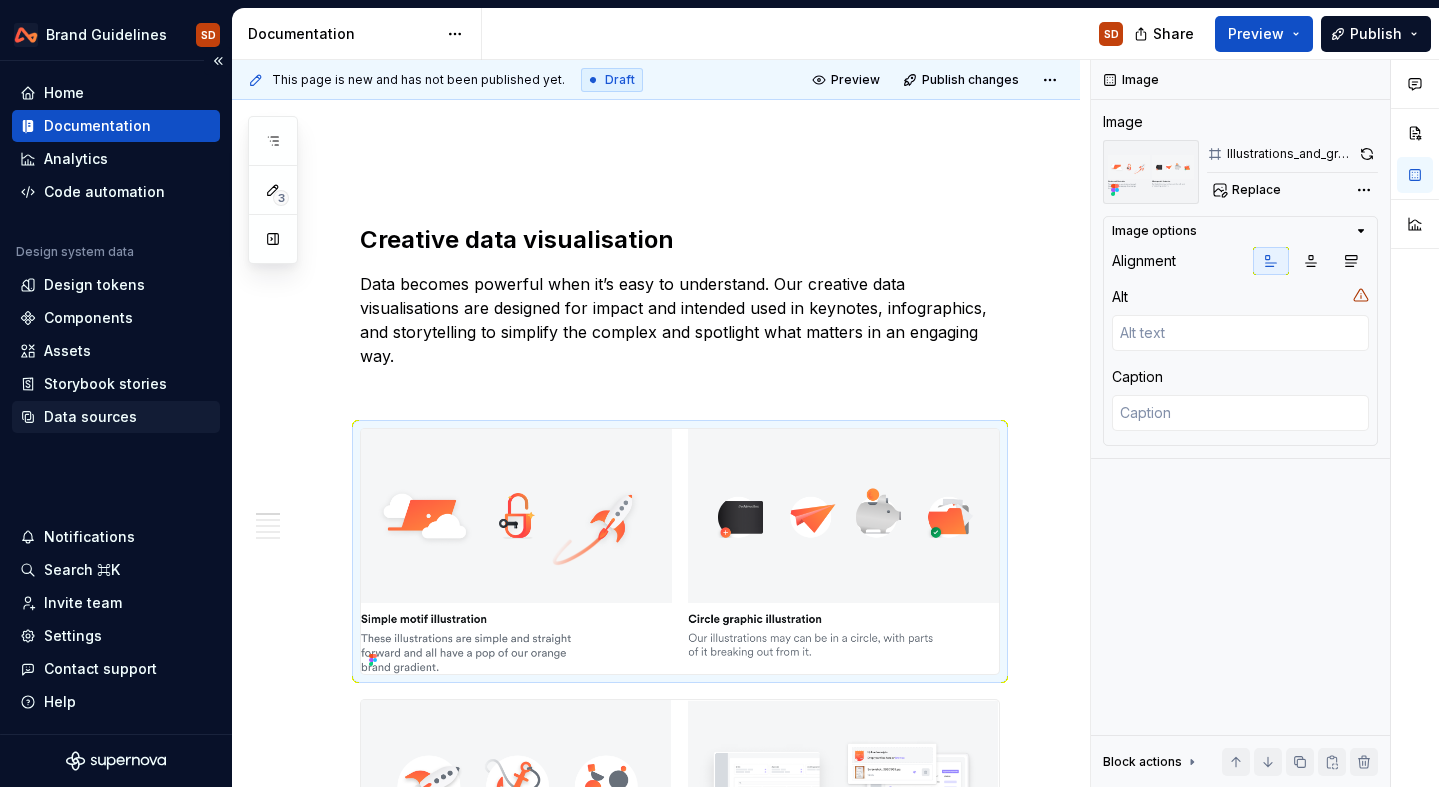 click on "Data sources" at bounding box center (116, 417) 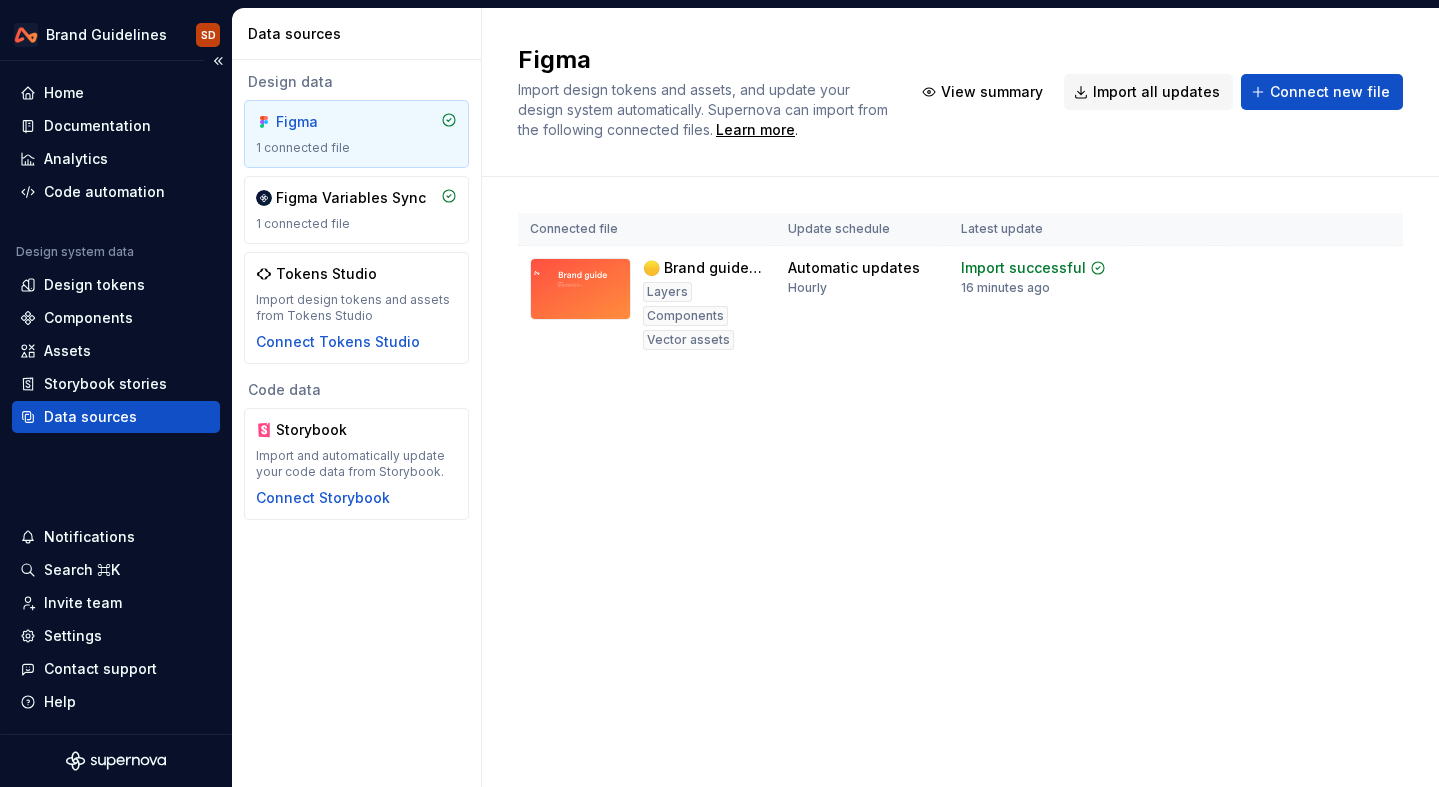 click on "Data sources" at bounding box center (116, 417) 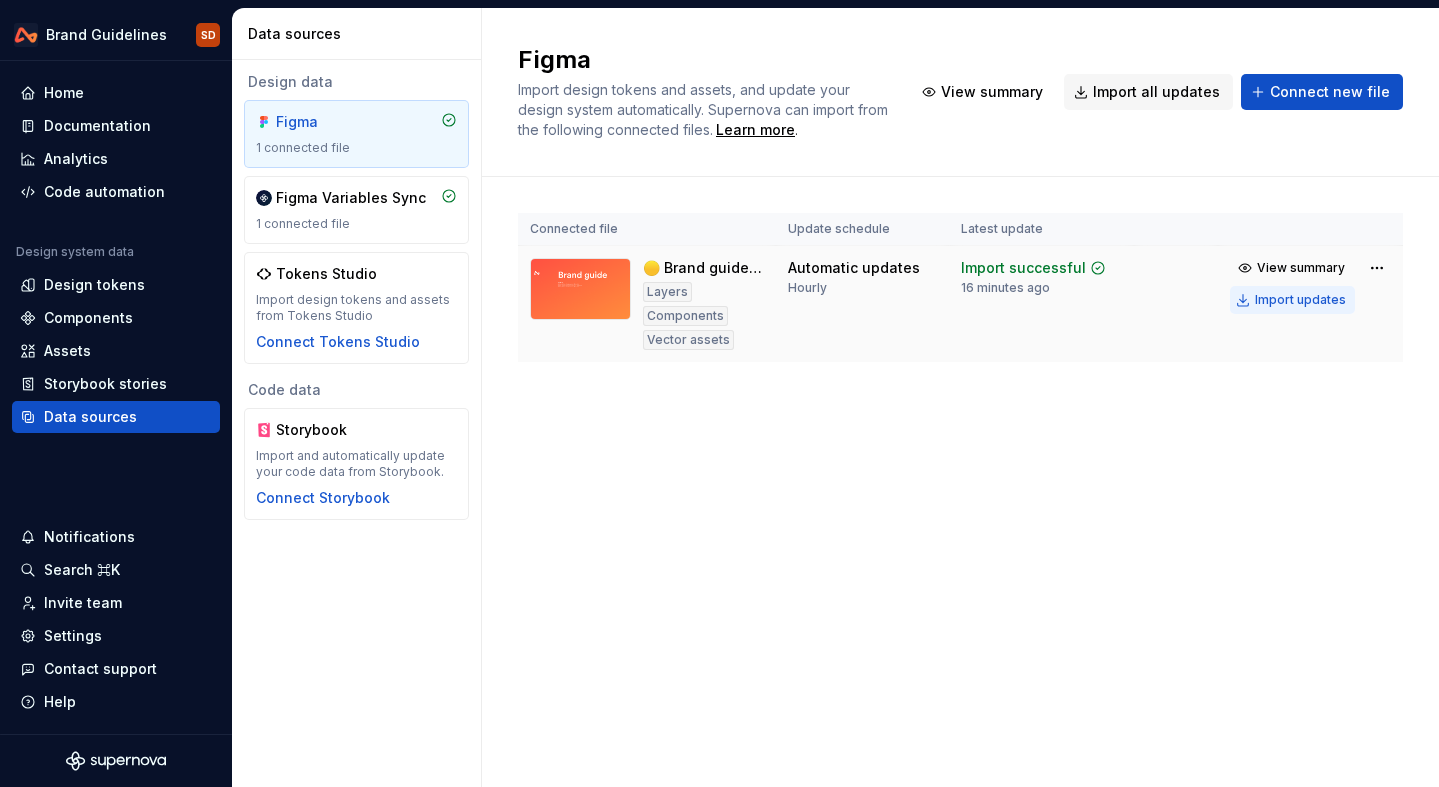 click on "Import updates" at bounding box center [1300, 300] 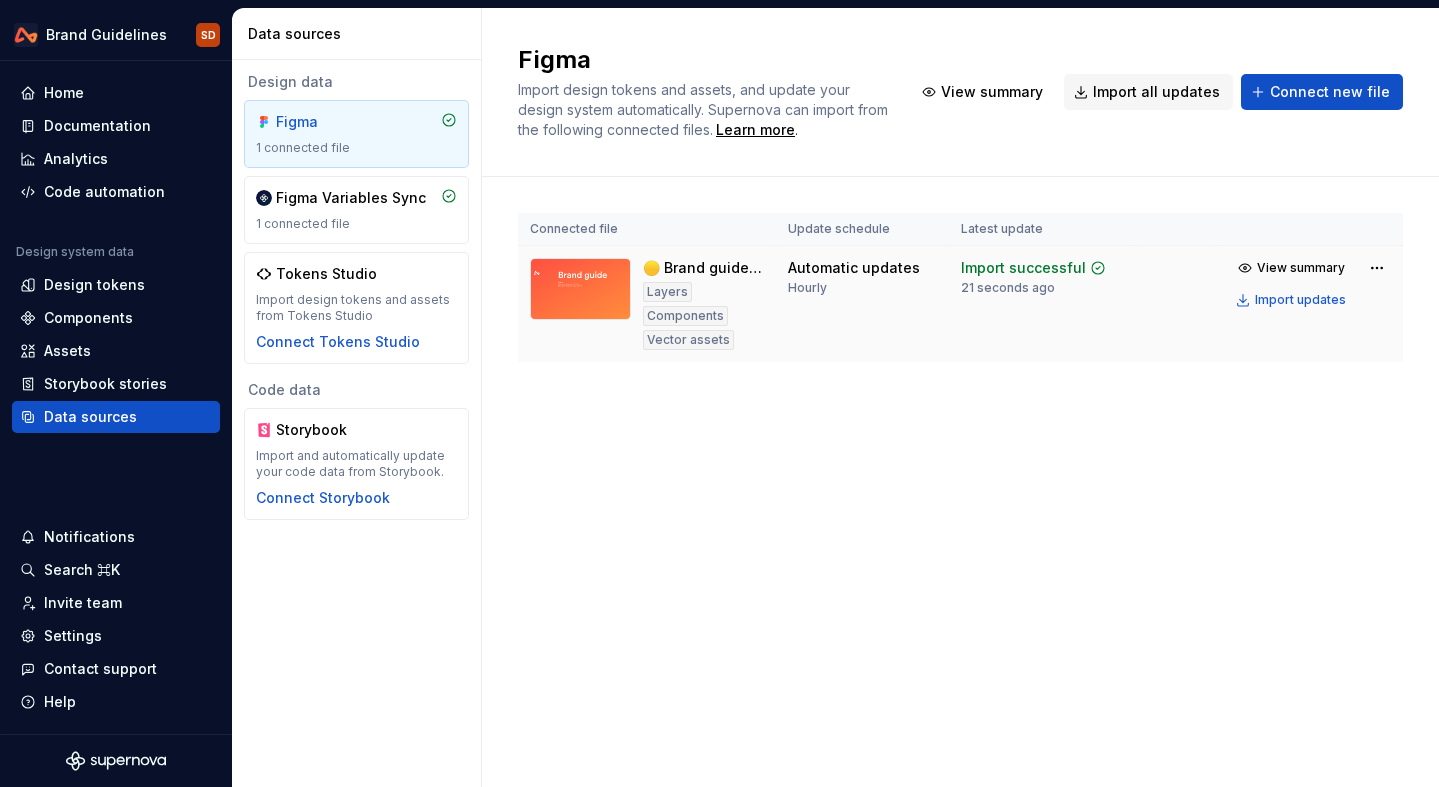 click on "Import updates" at bounding box center [1300, 300] 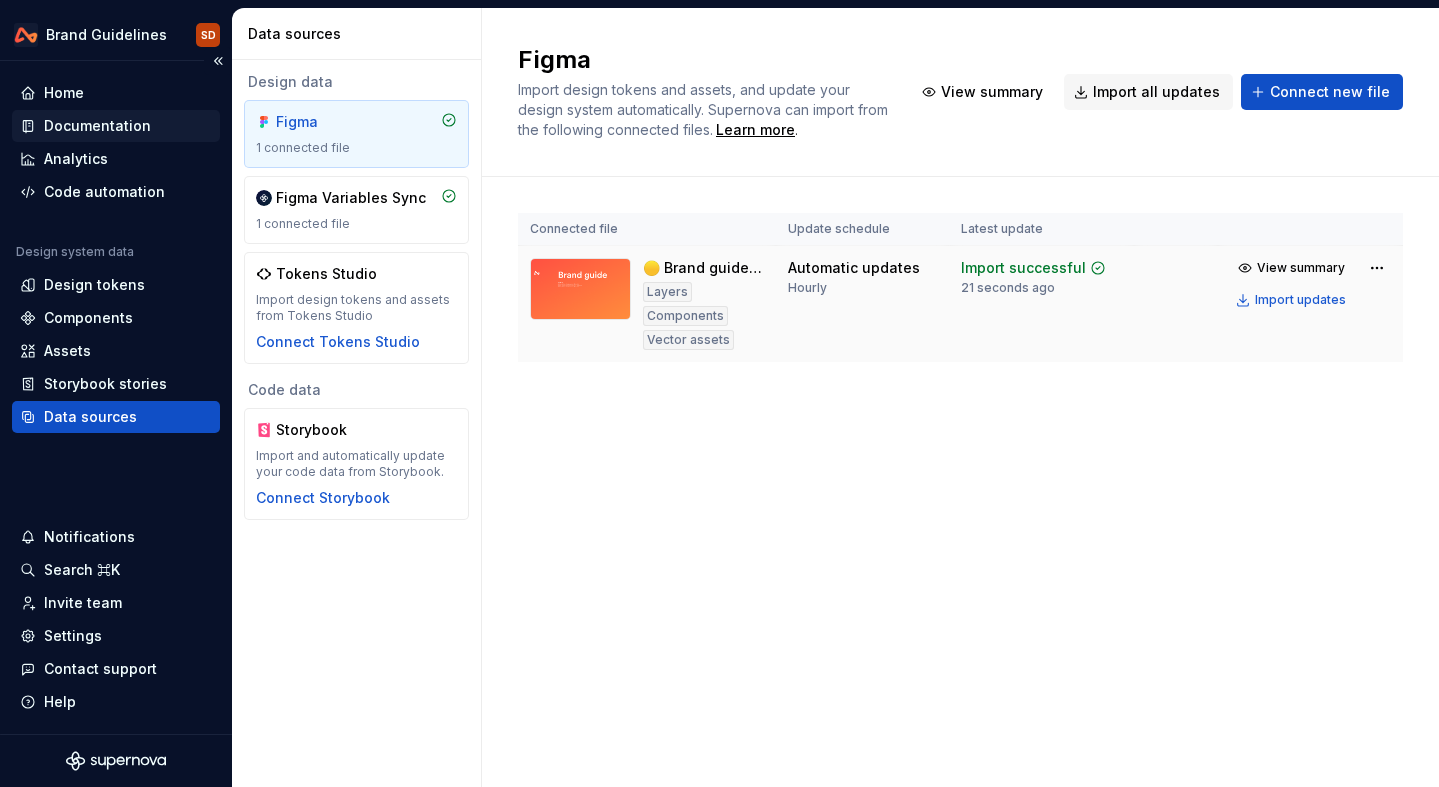 click on "Documentation" at bounding box center [97, 126] 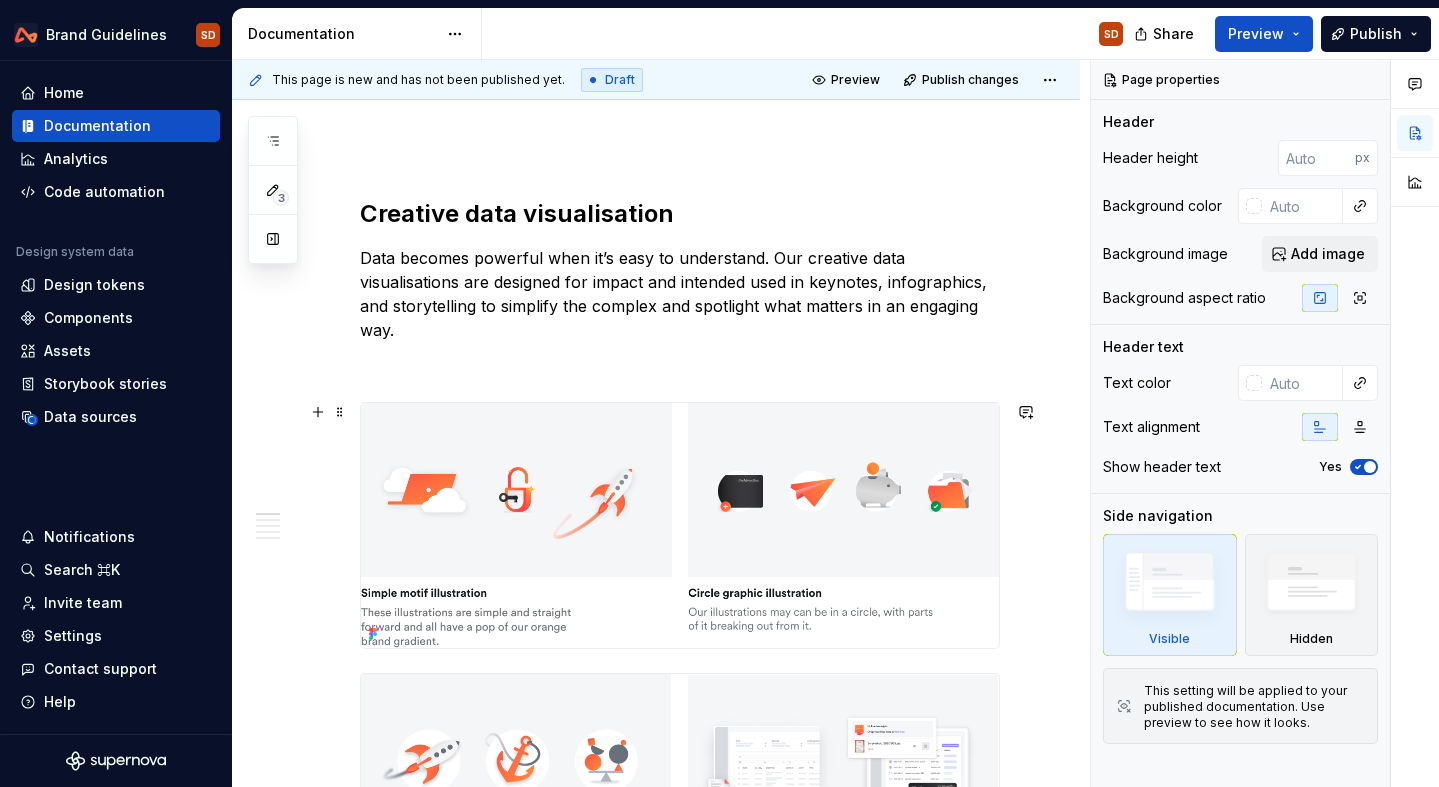 scroll, scrollTop: 470, scrollLeft: 0, axis: vertical 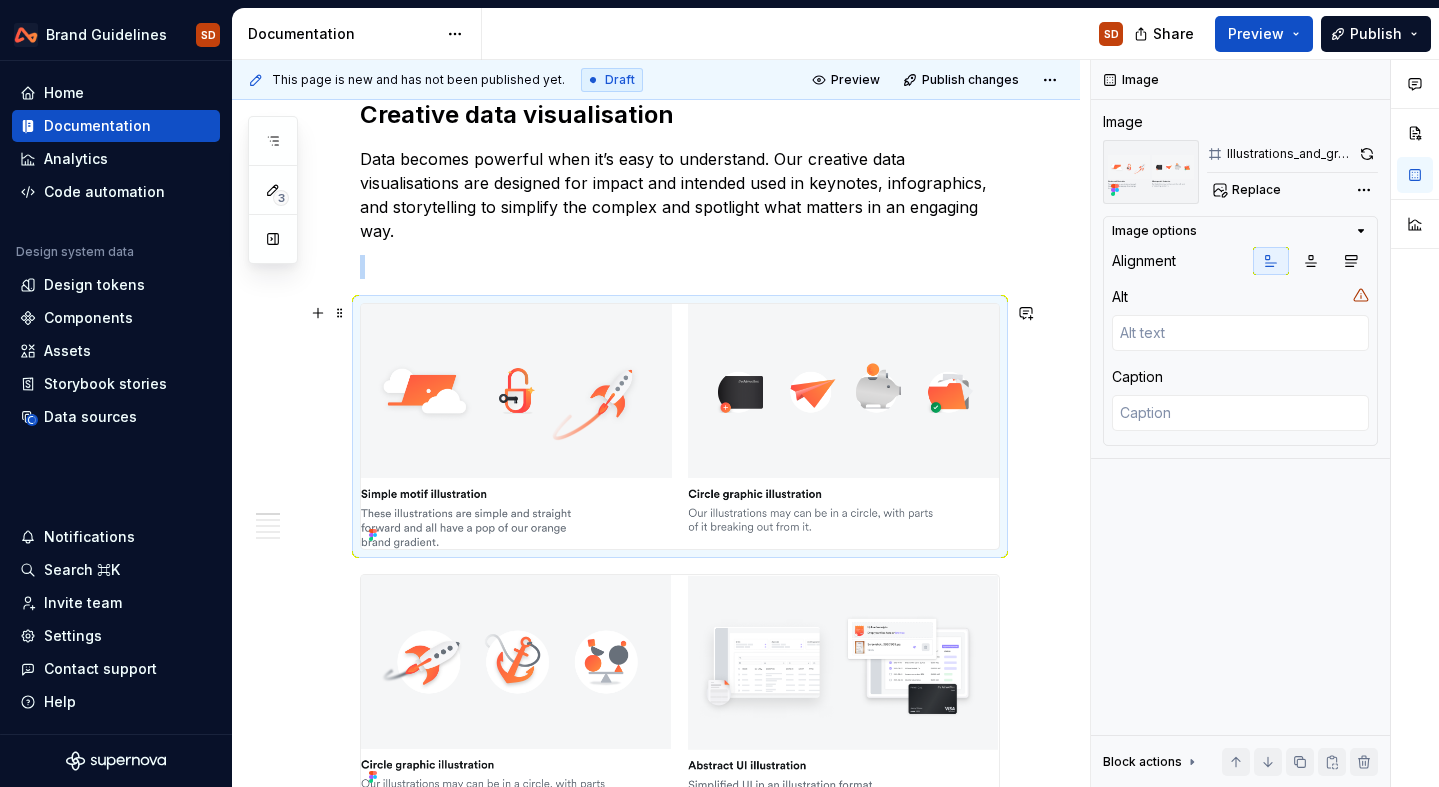click at bounding box center (680, 426) 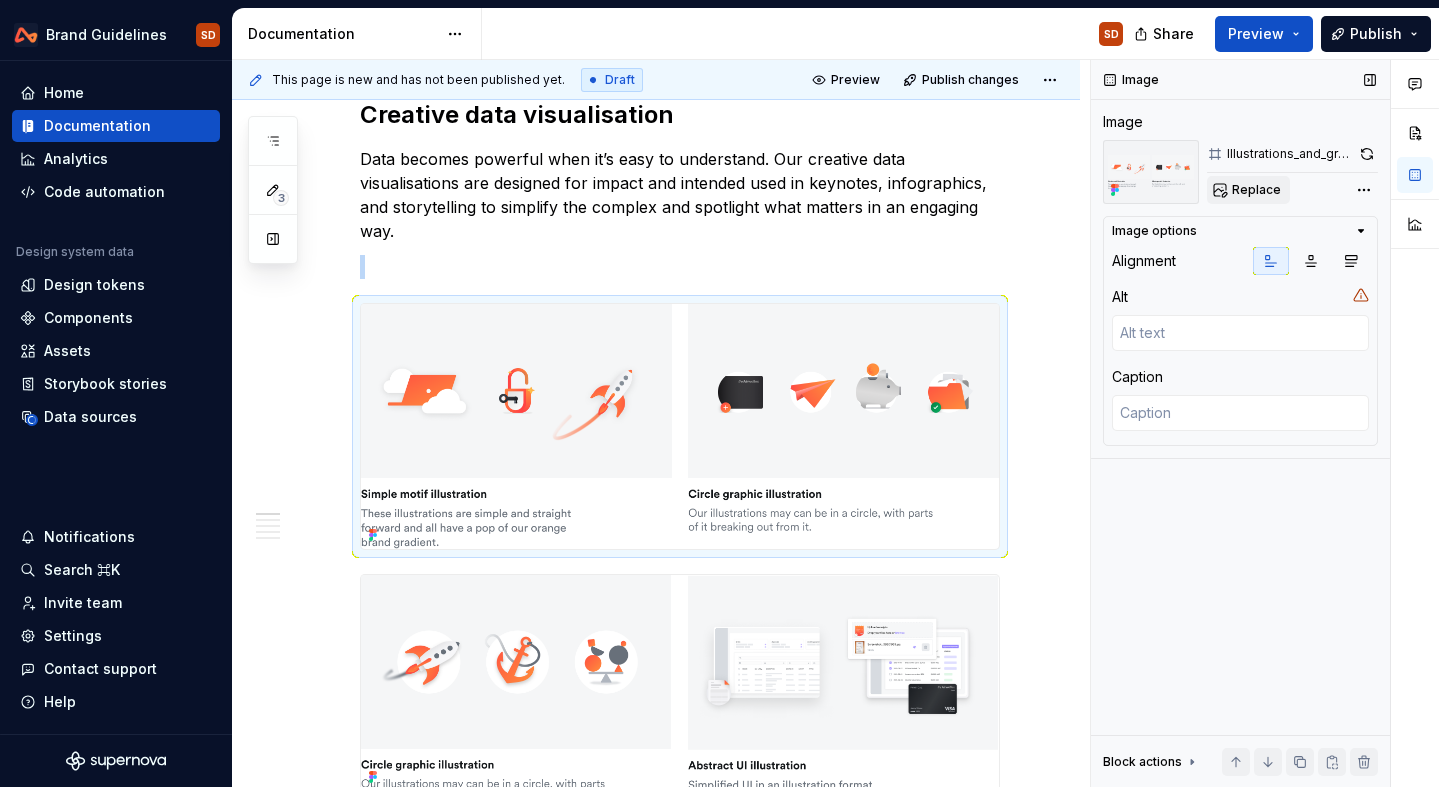 click on "Replace" at bounding box center [1256, 190] 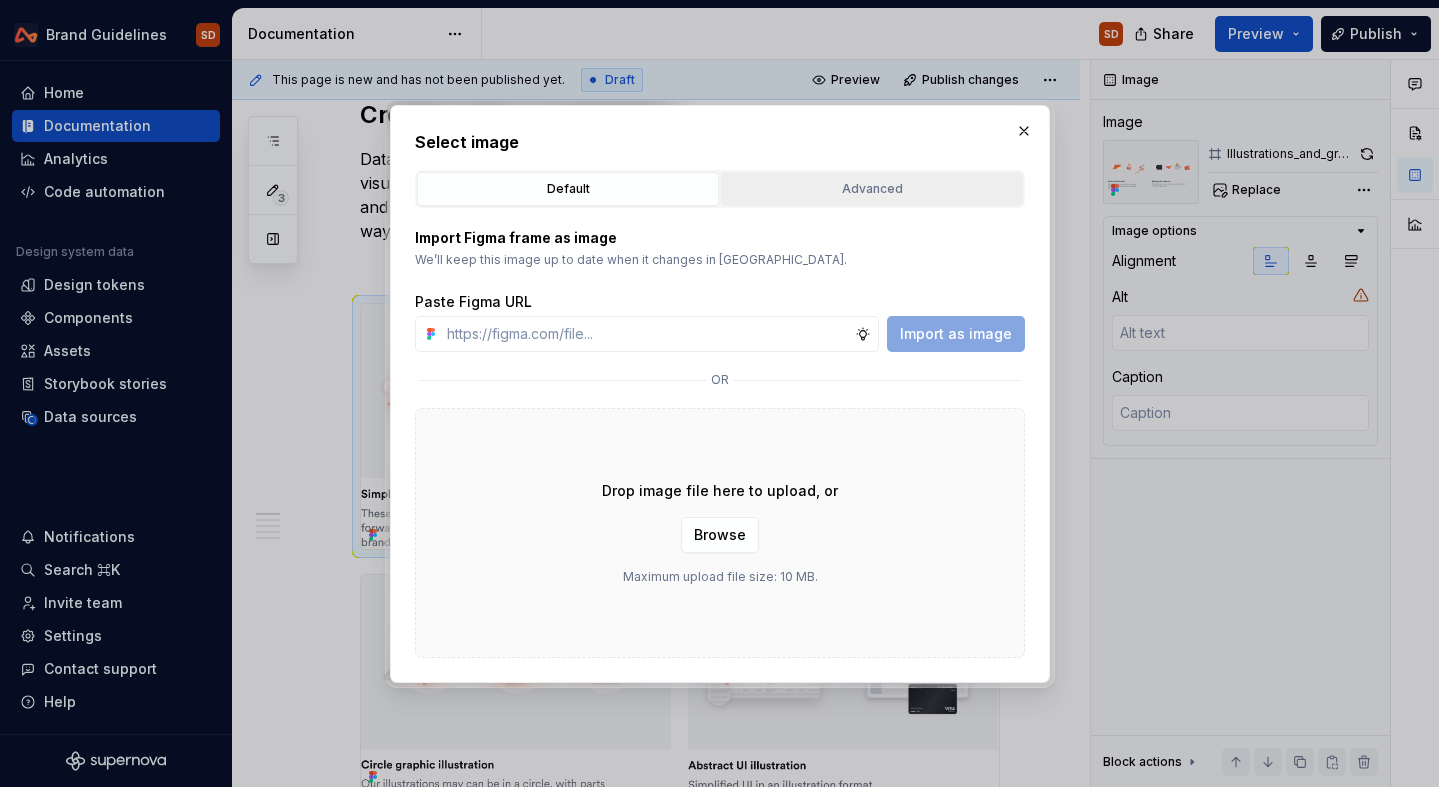 click on "Advanced" at bounding box center [872, 189] 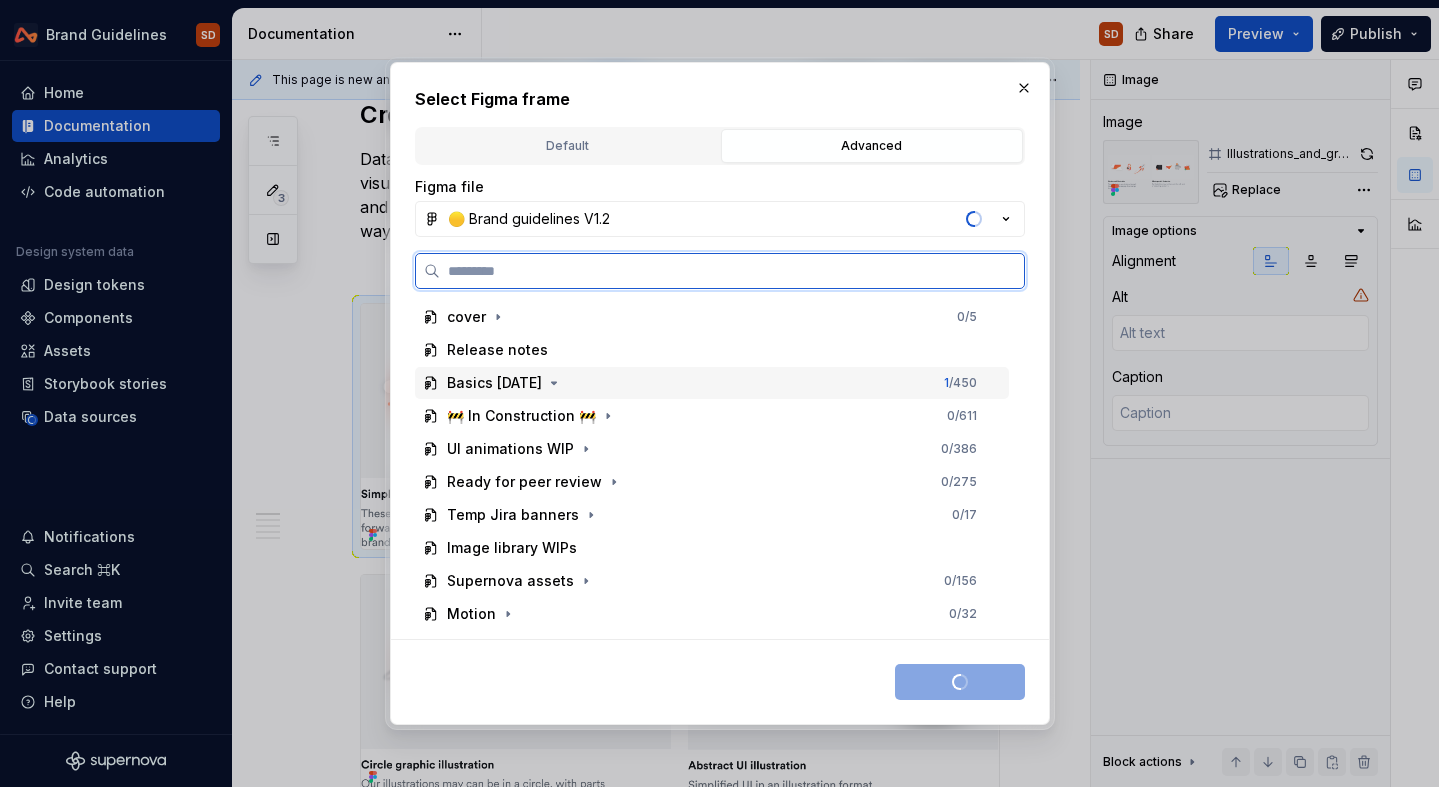 click on "Basics [DATE]  1 / 450" at bounding box center [712, 383] 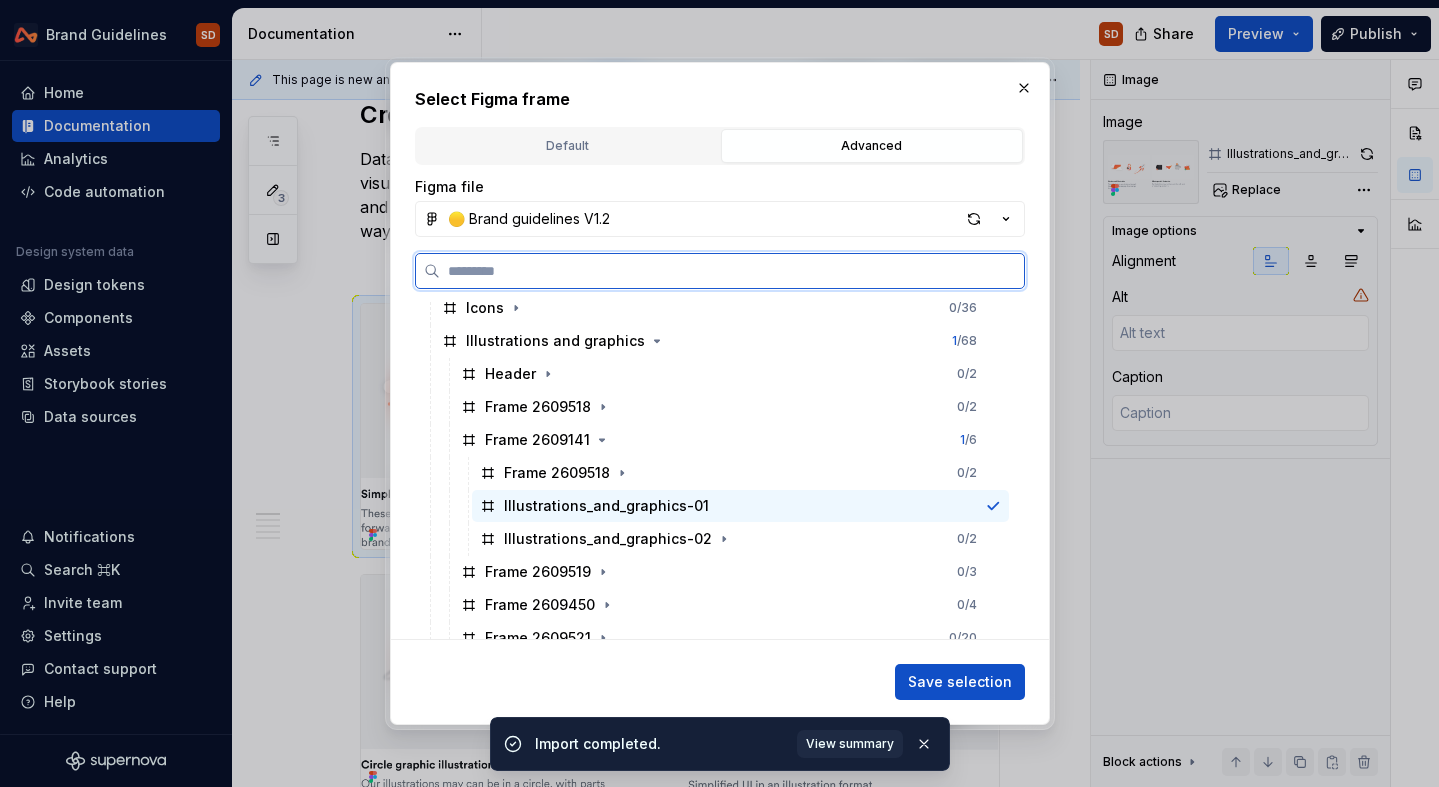 scroll, scrollTop: 316, scrollLeft: 0, axis: vertical 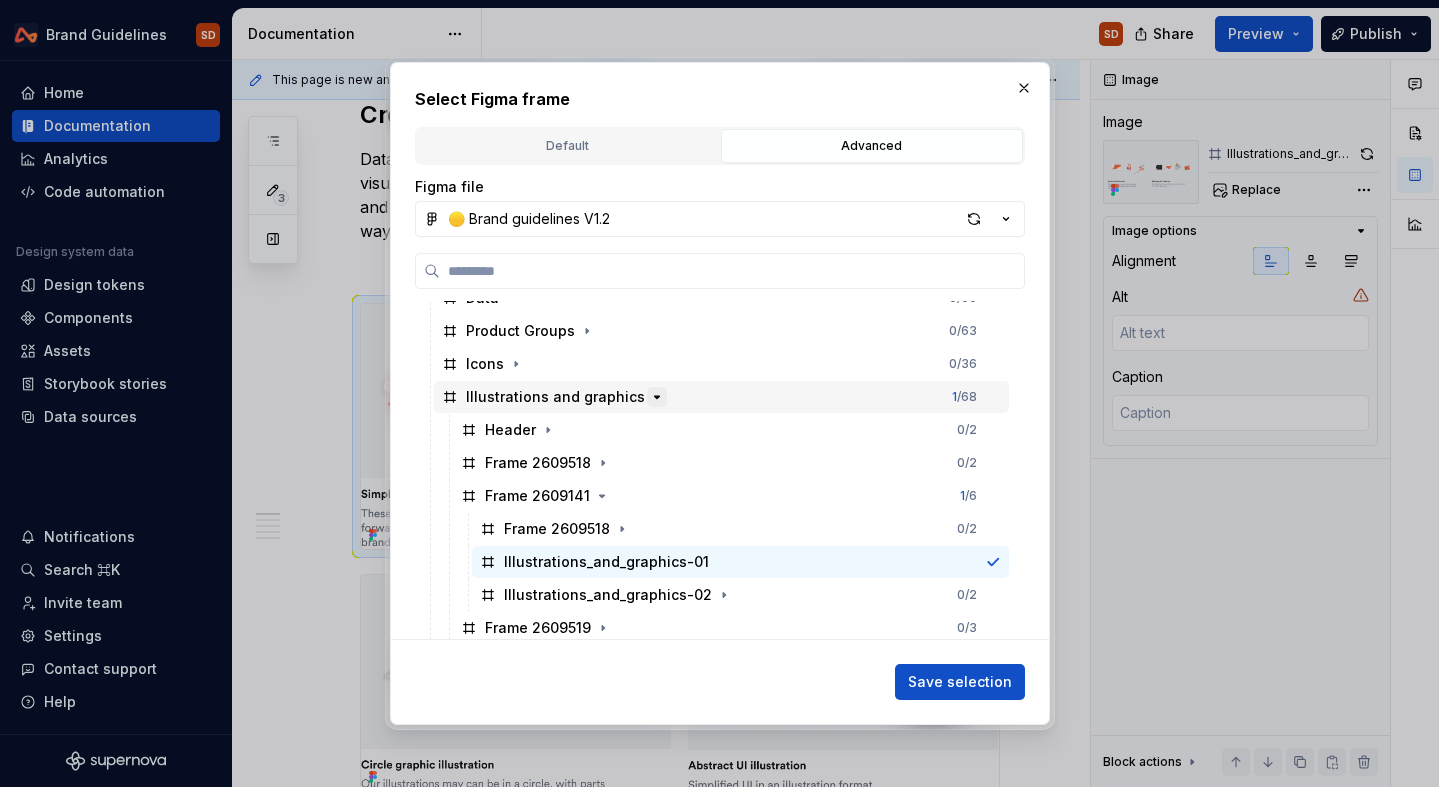 click 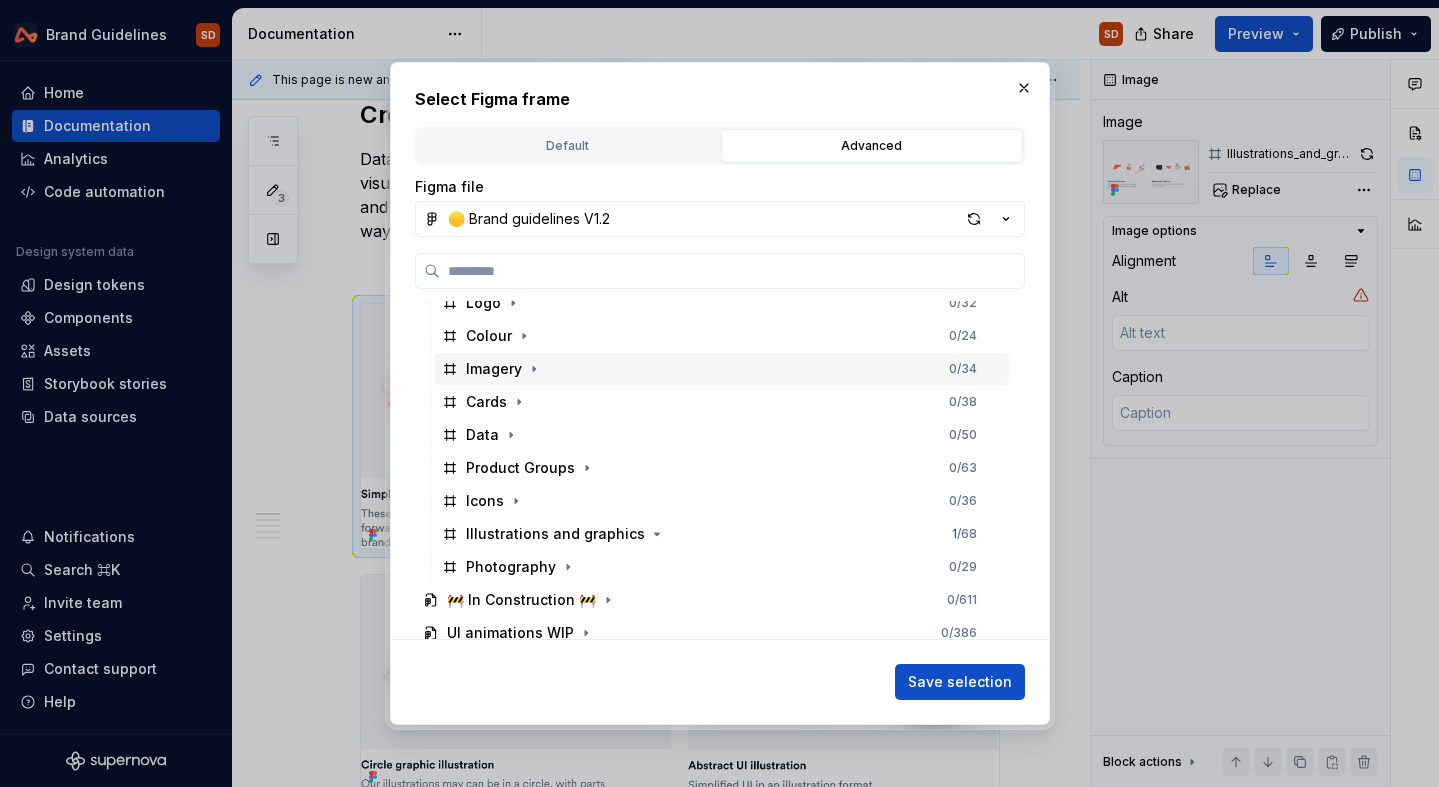 scroll, scrollTop: 179, scrollLeft: 0, axis: vertical 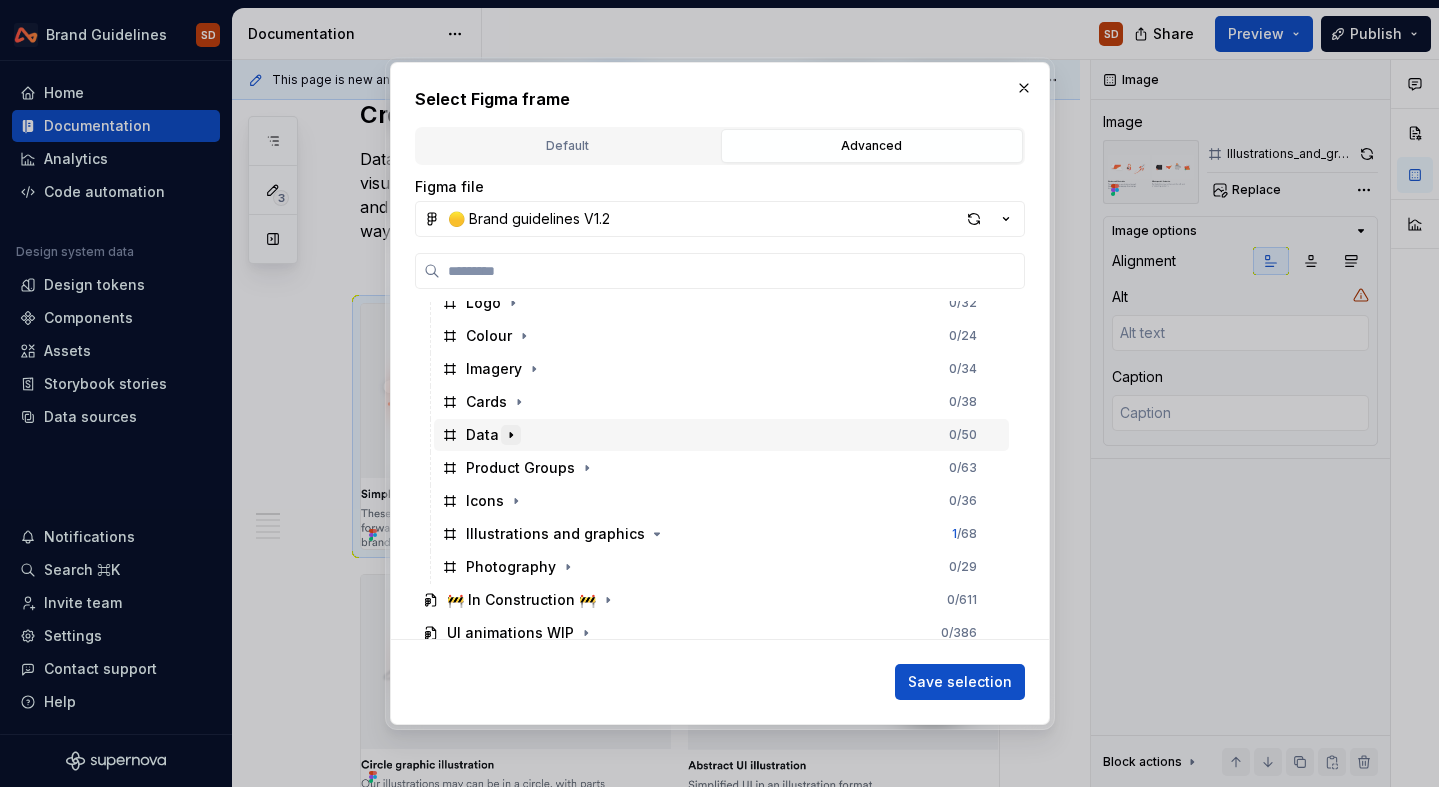 click 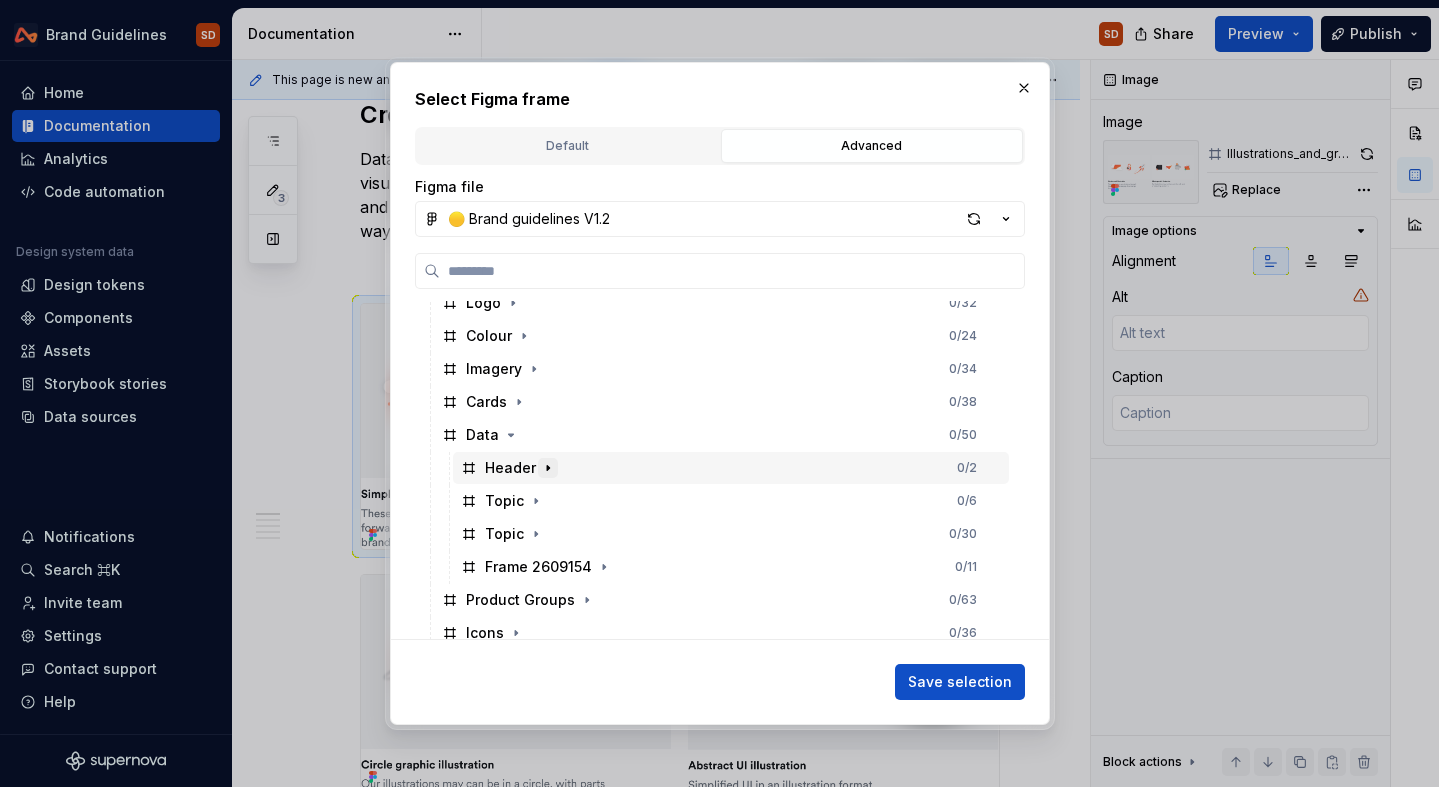 click 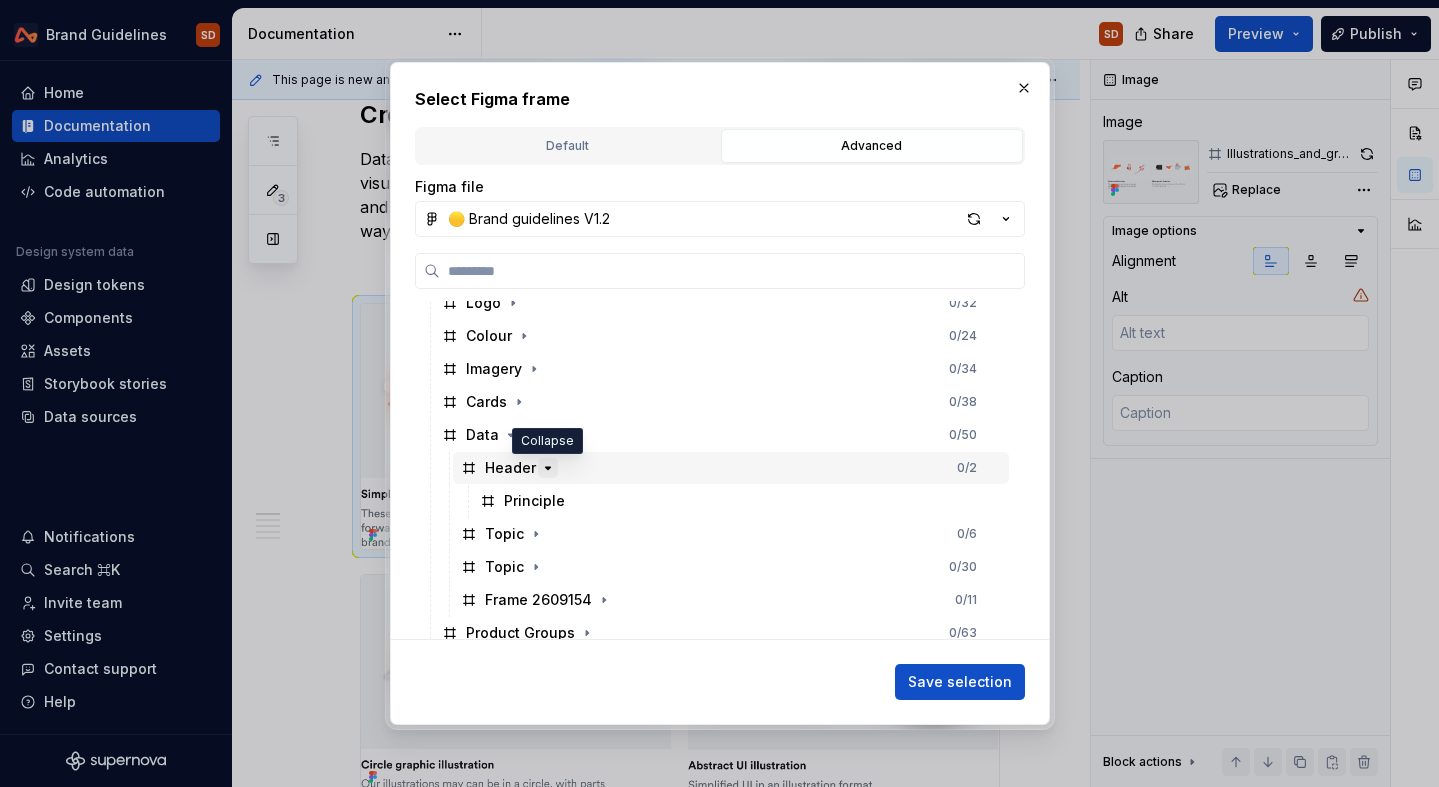 click 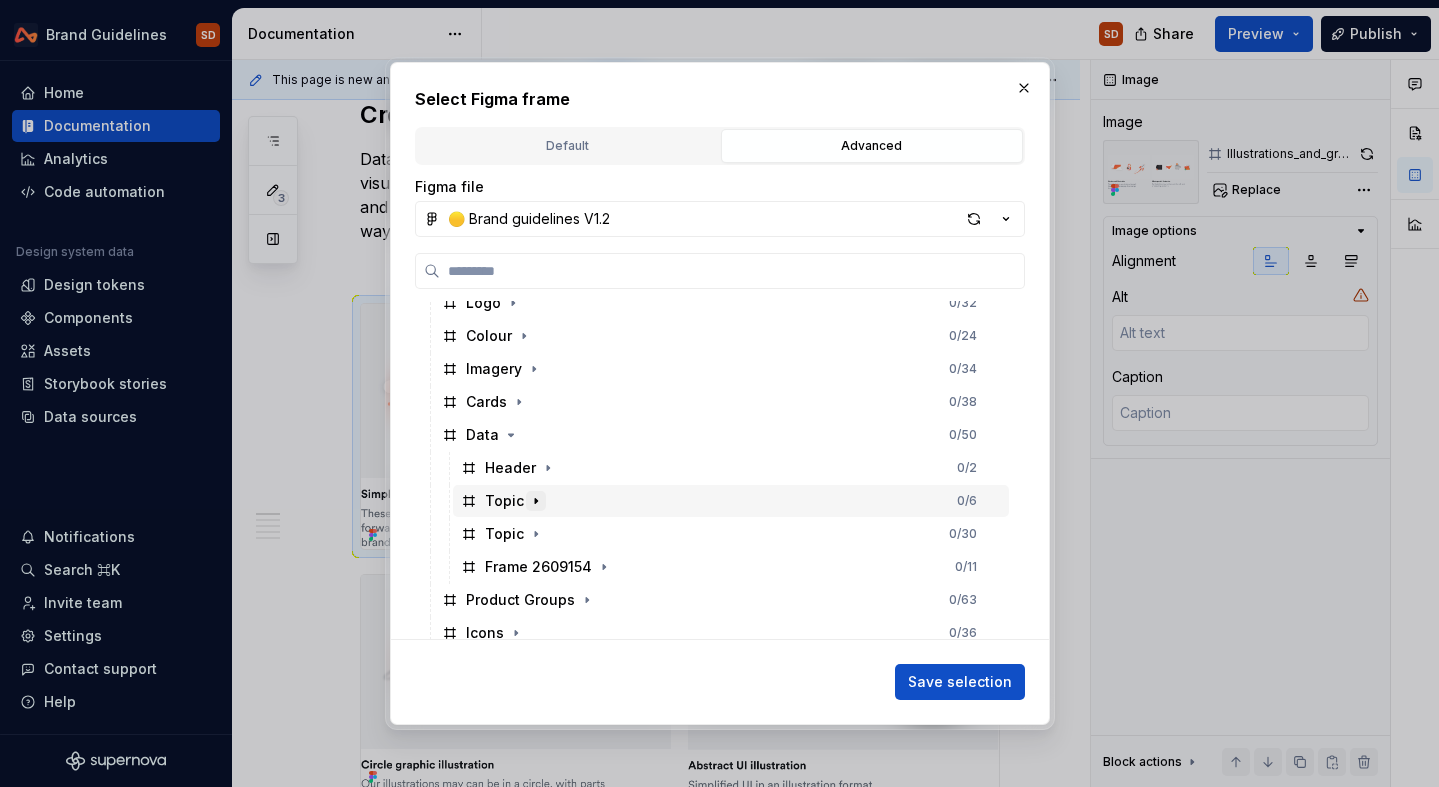 click 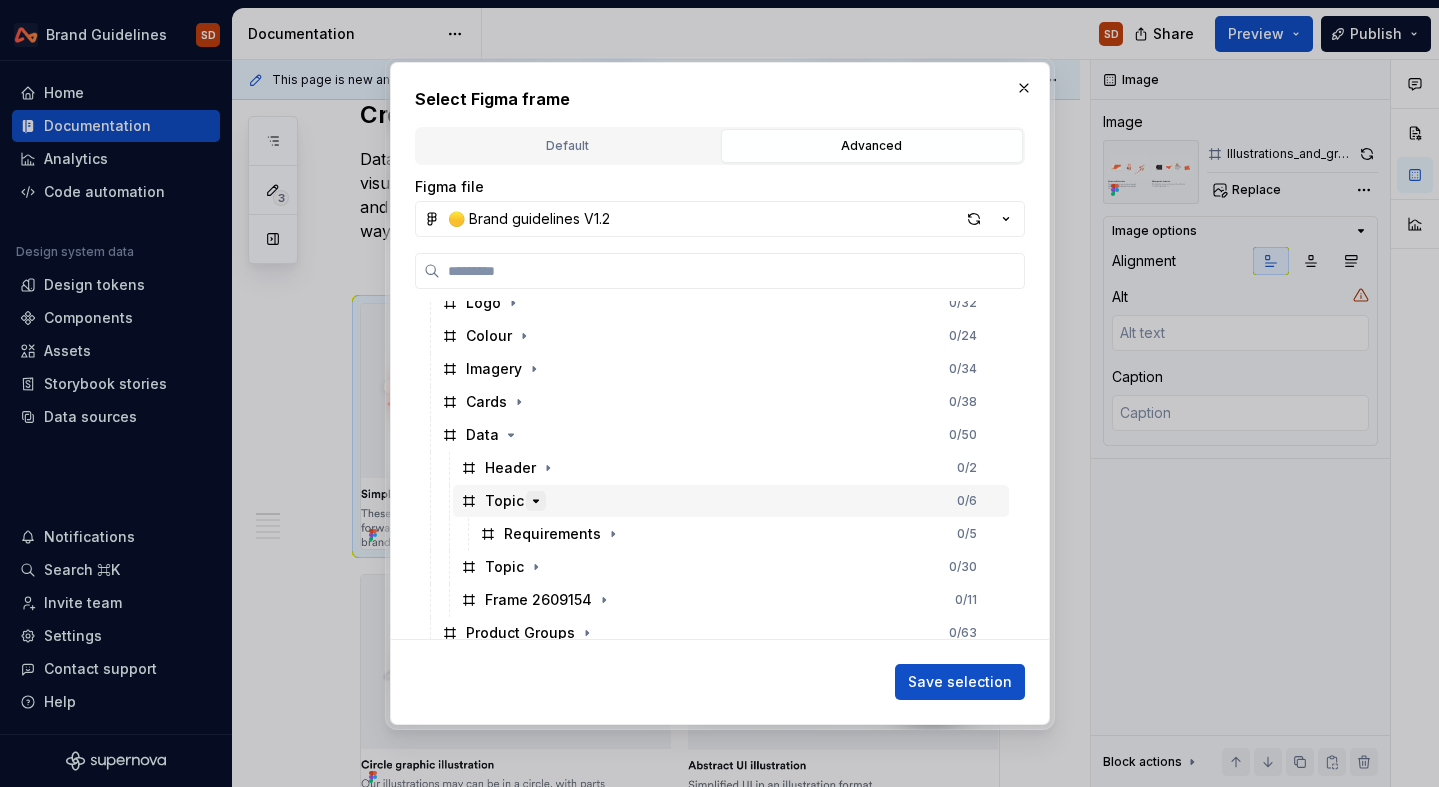 click 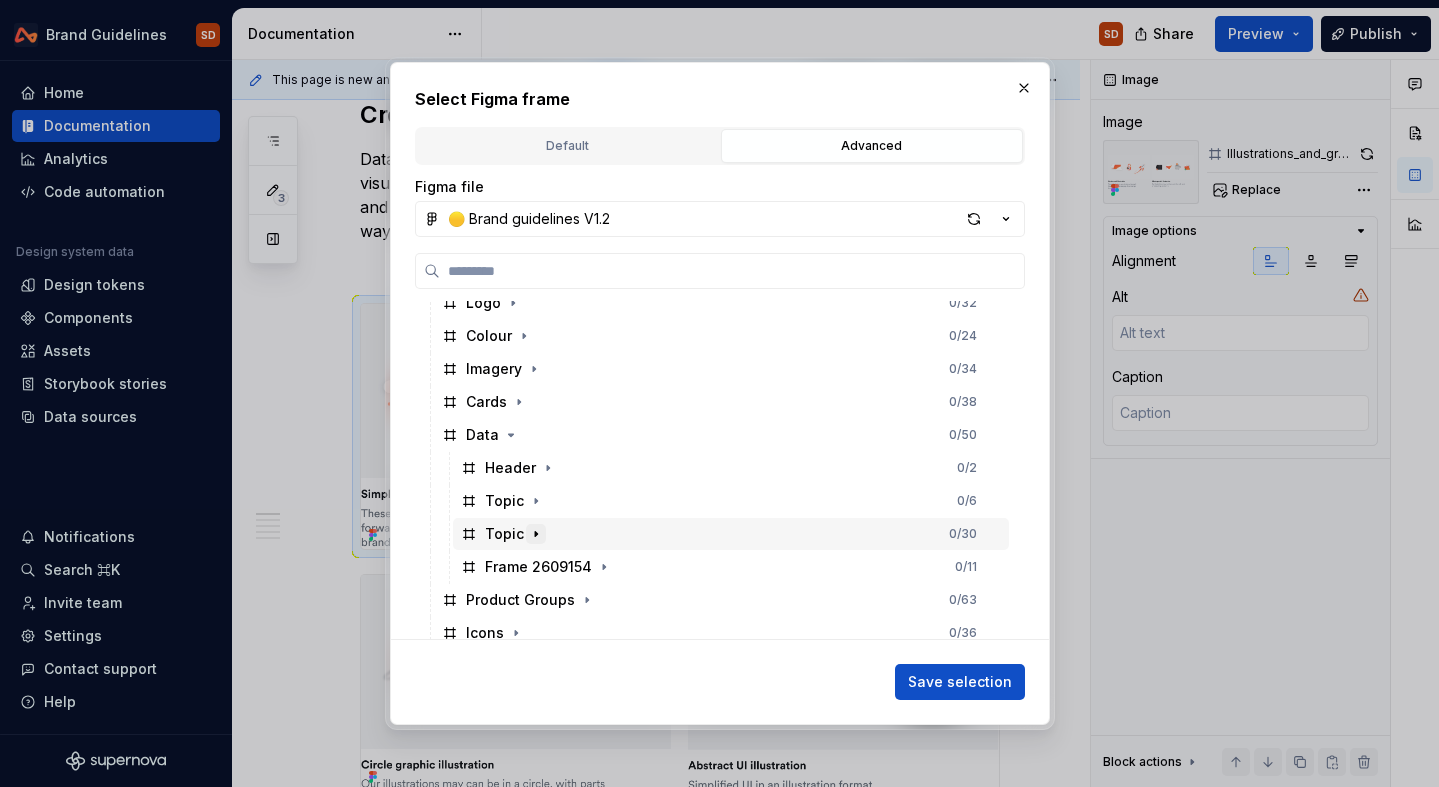 click 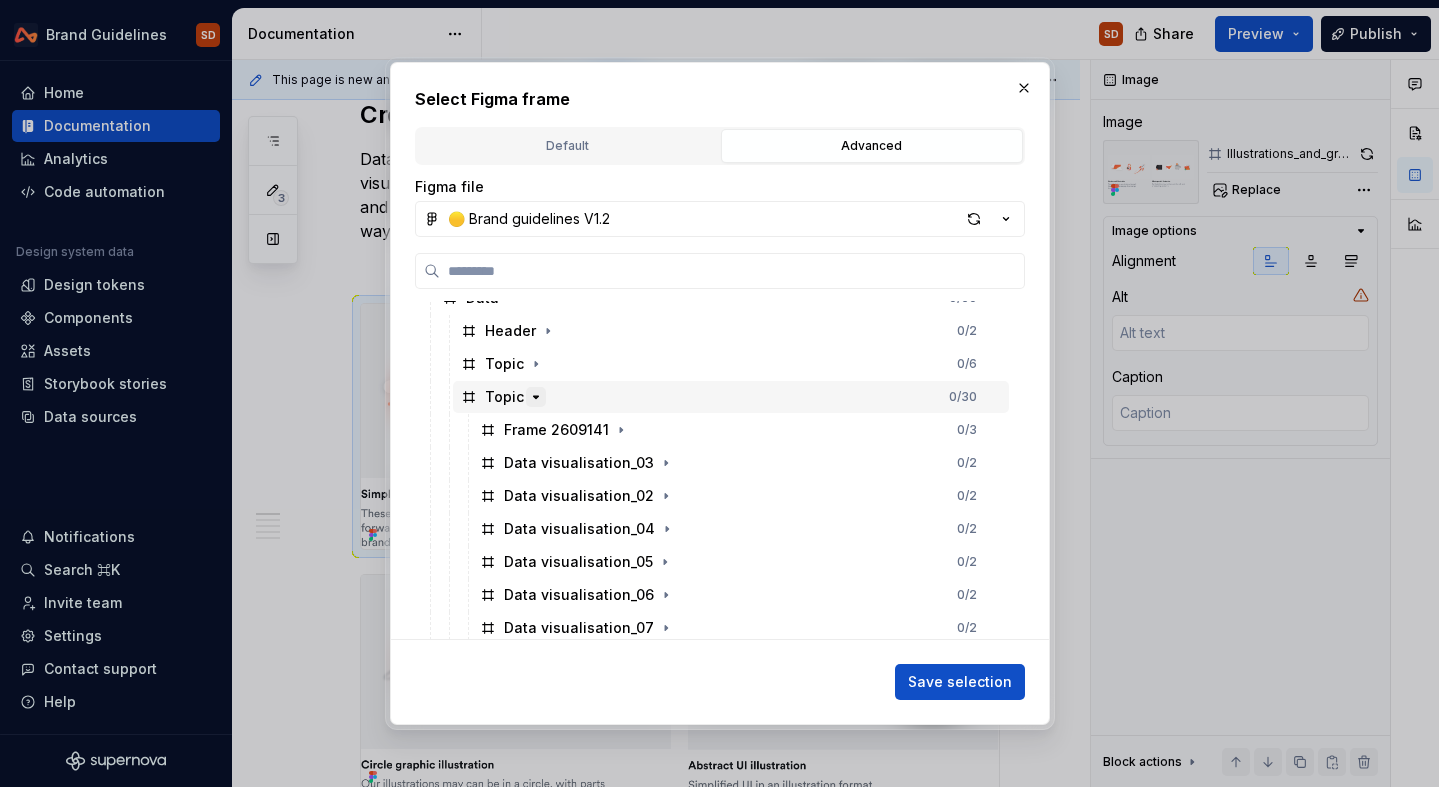 scroll, scrollTop: 329, scrollLeft: 0, axis: vertical 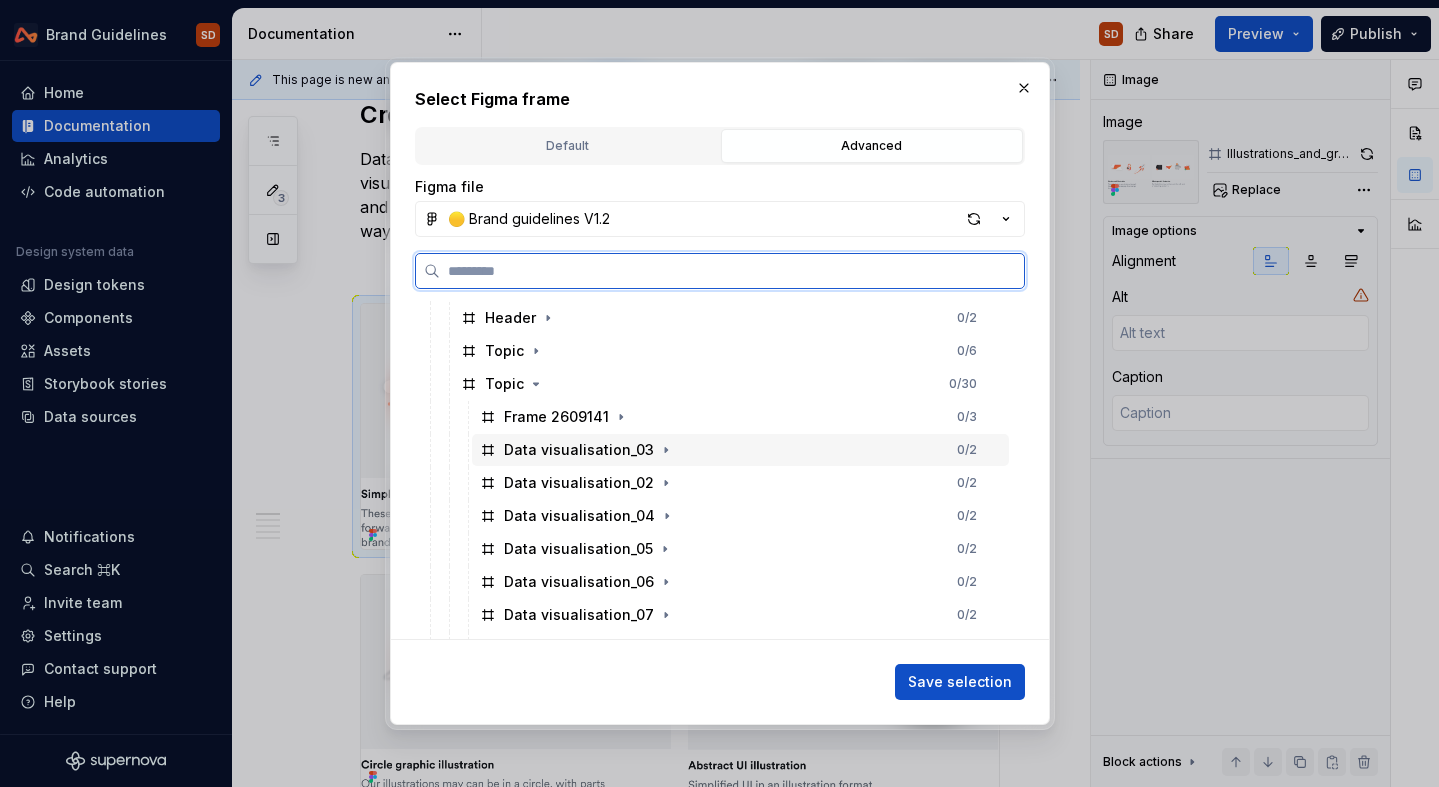 click on "Data visualisation_03" at bounding box center (579, 450) 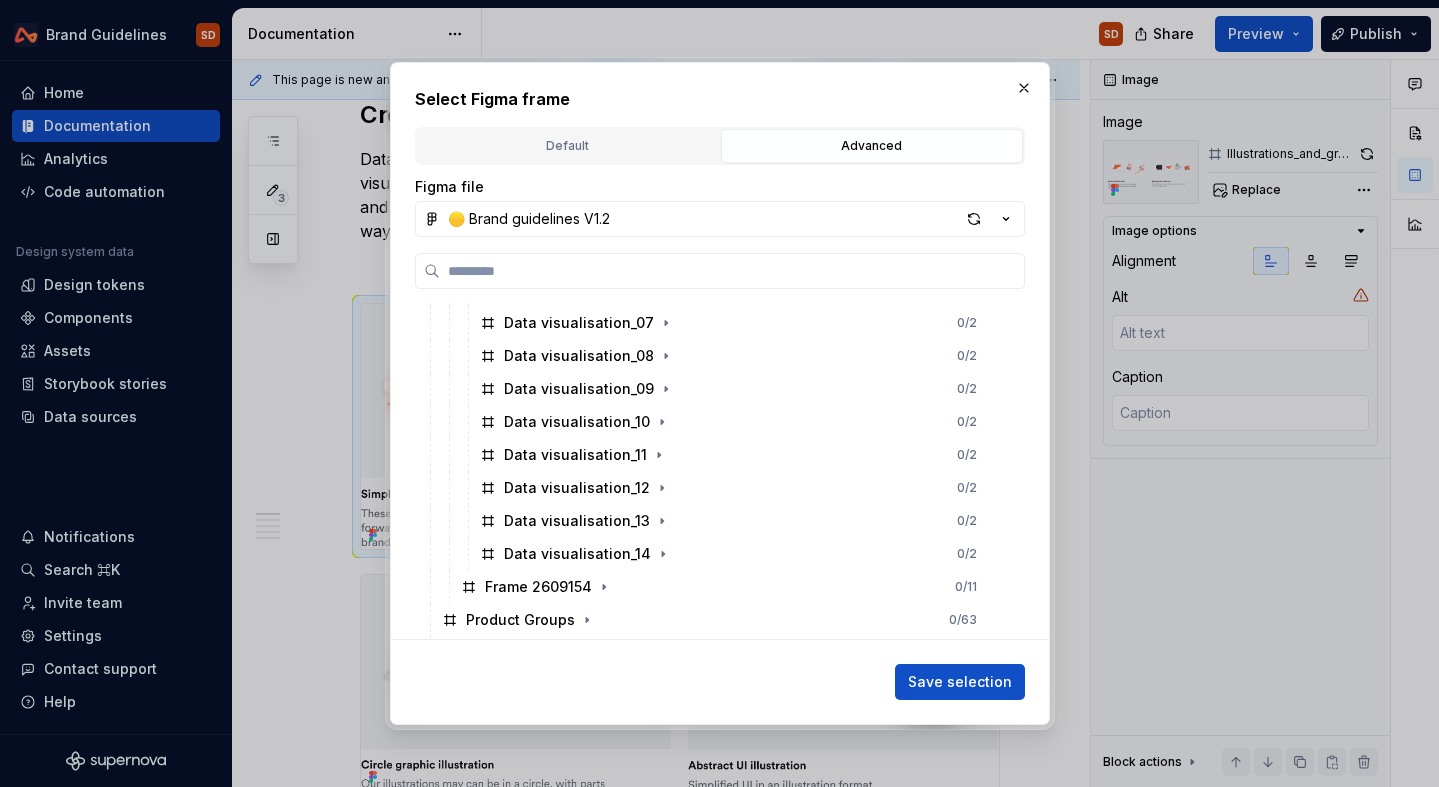 scroll, scrollTop: 623, scrollLeft: 0, axis: vertical 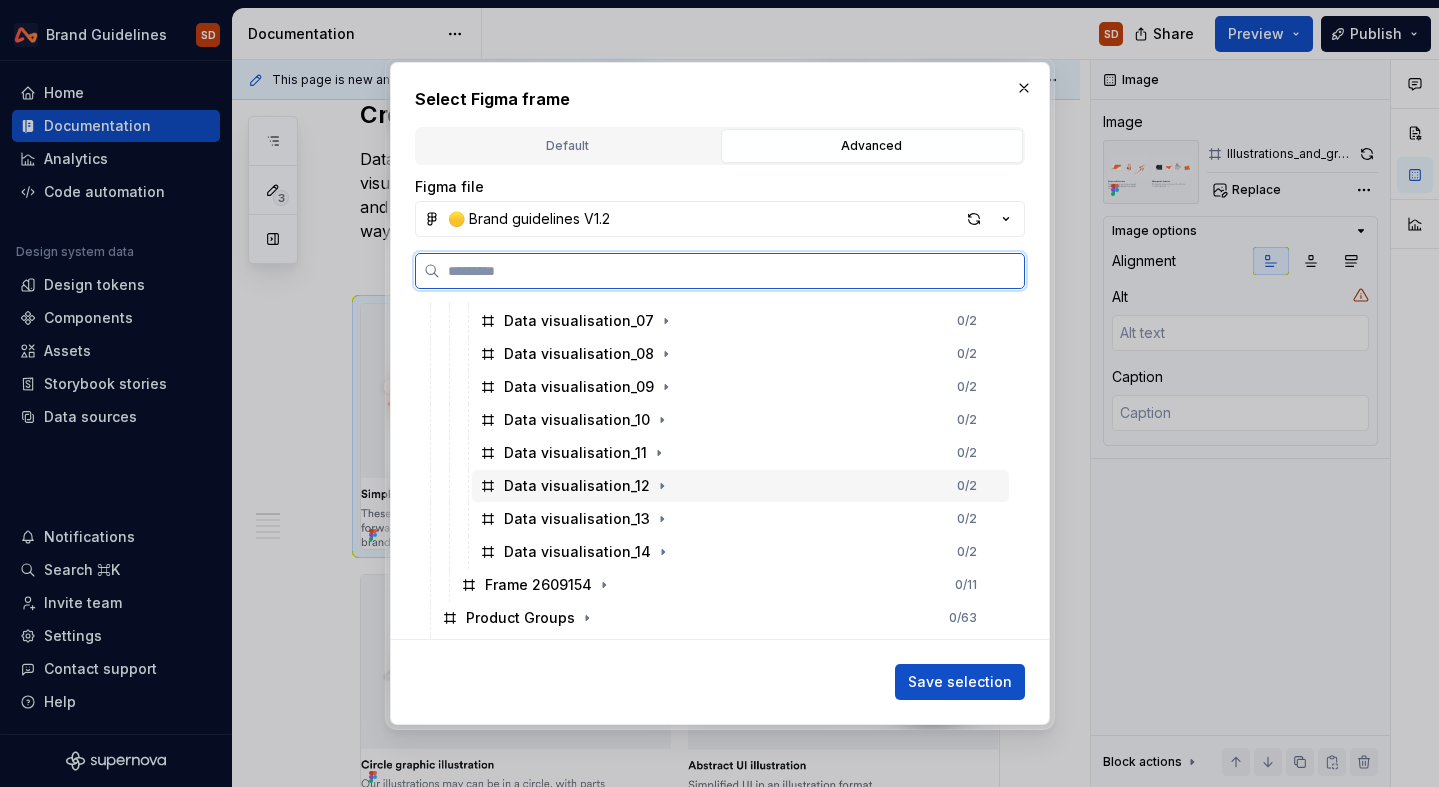 click on "Data visualisation_12" at bounding box center [588, 486] 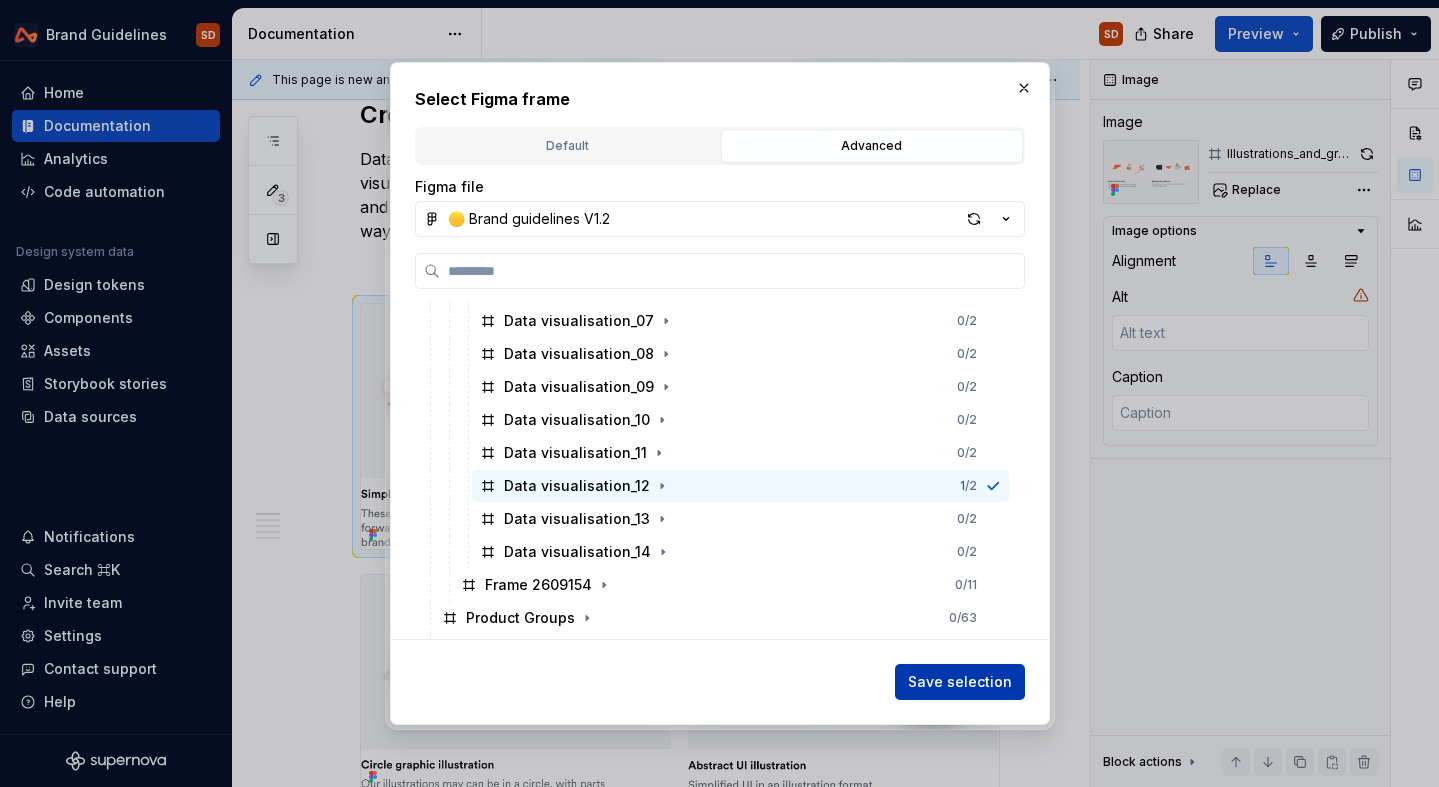 click on "Save selection" at bounding box center (960, 682) 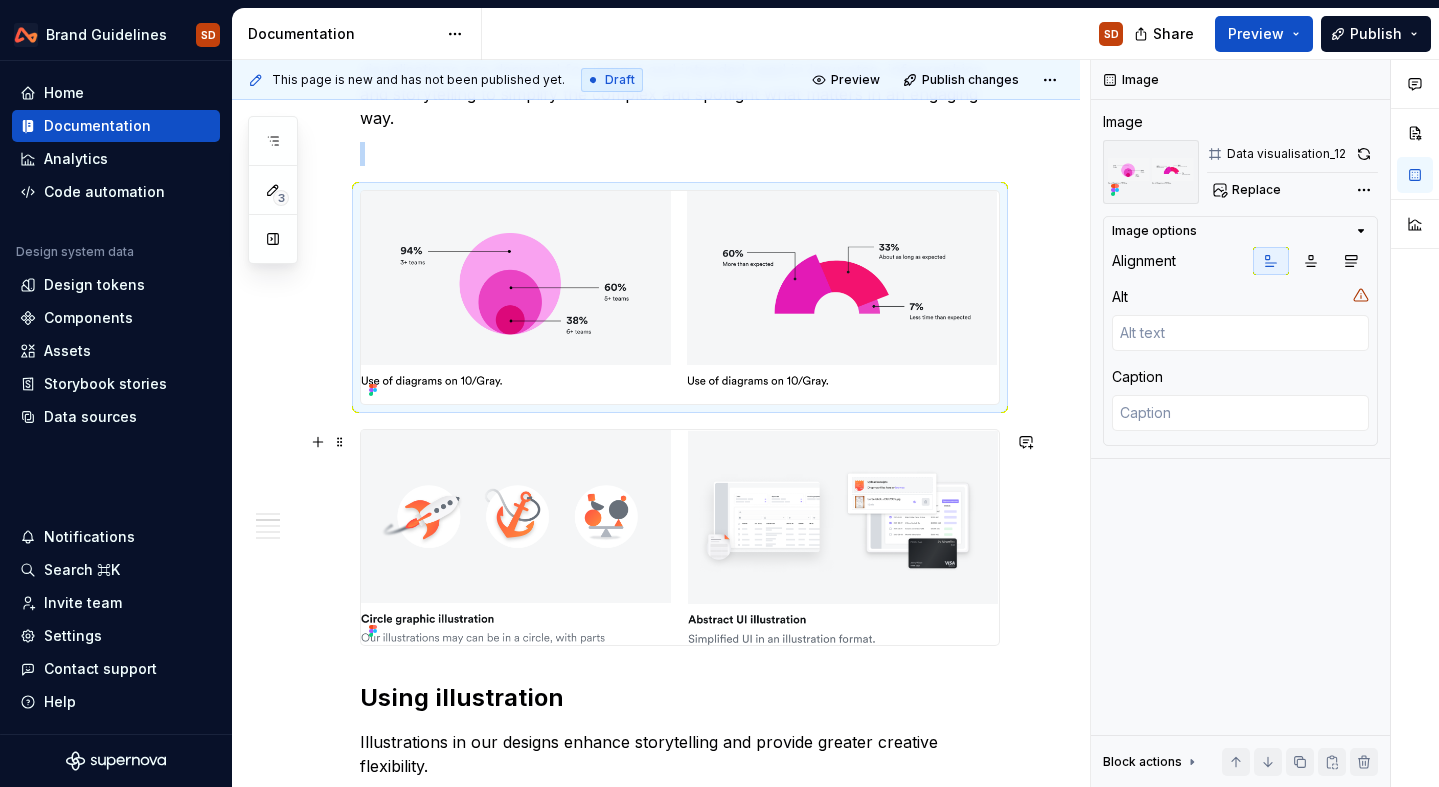 scroll, scrollTop: 582, scrollLeft: 0, axis: vertical 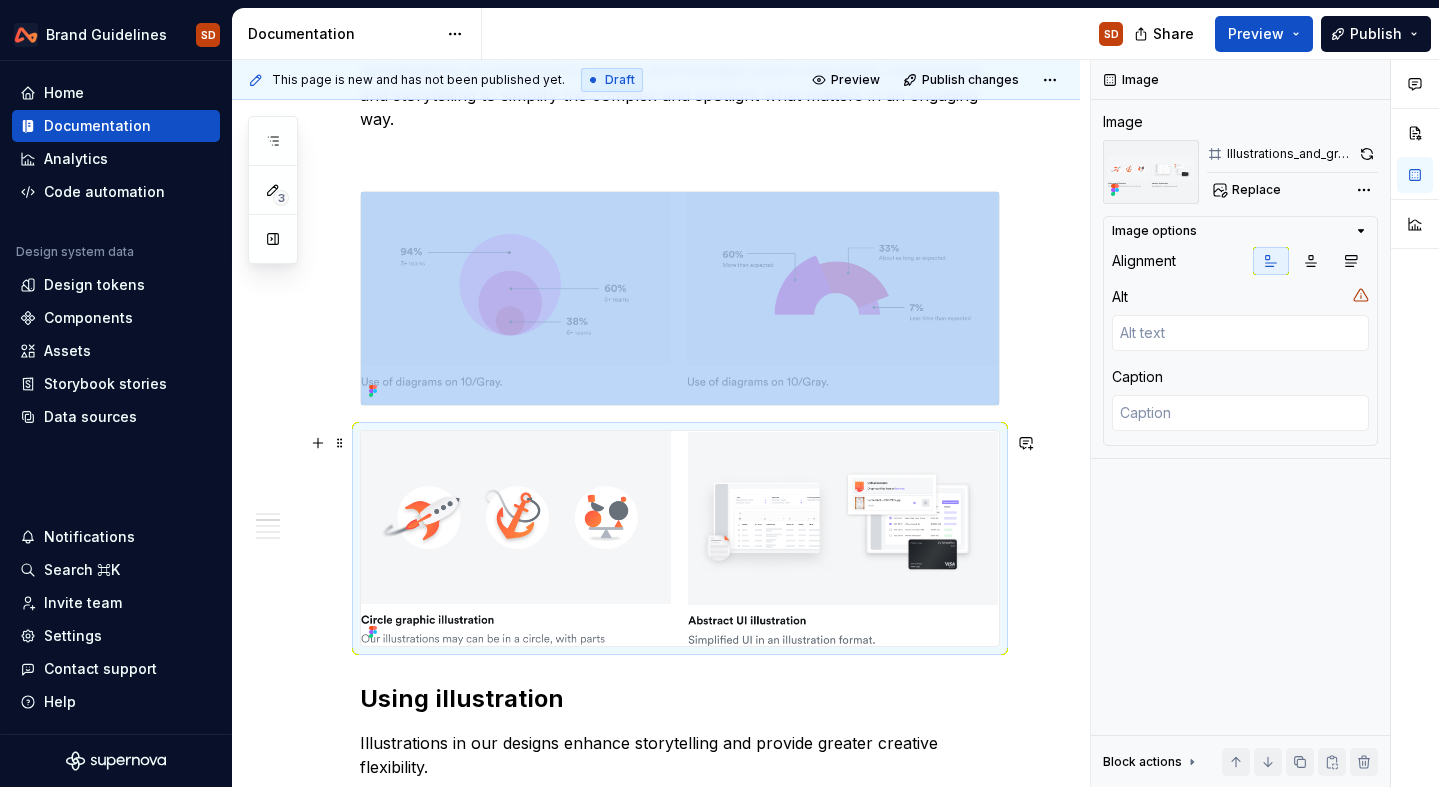 click at bounding box center [680, 539] 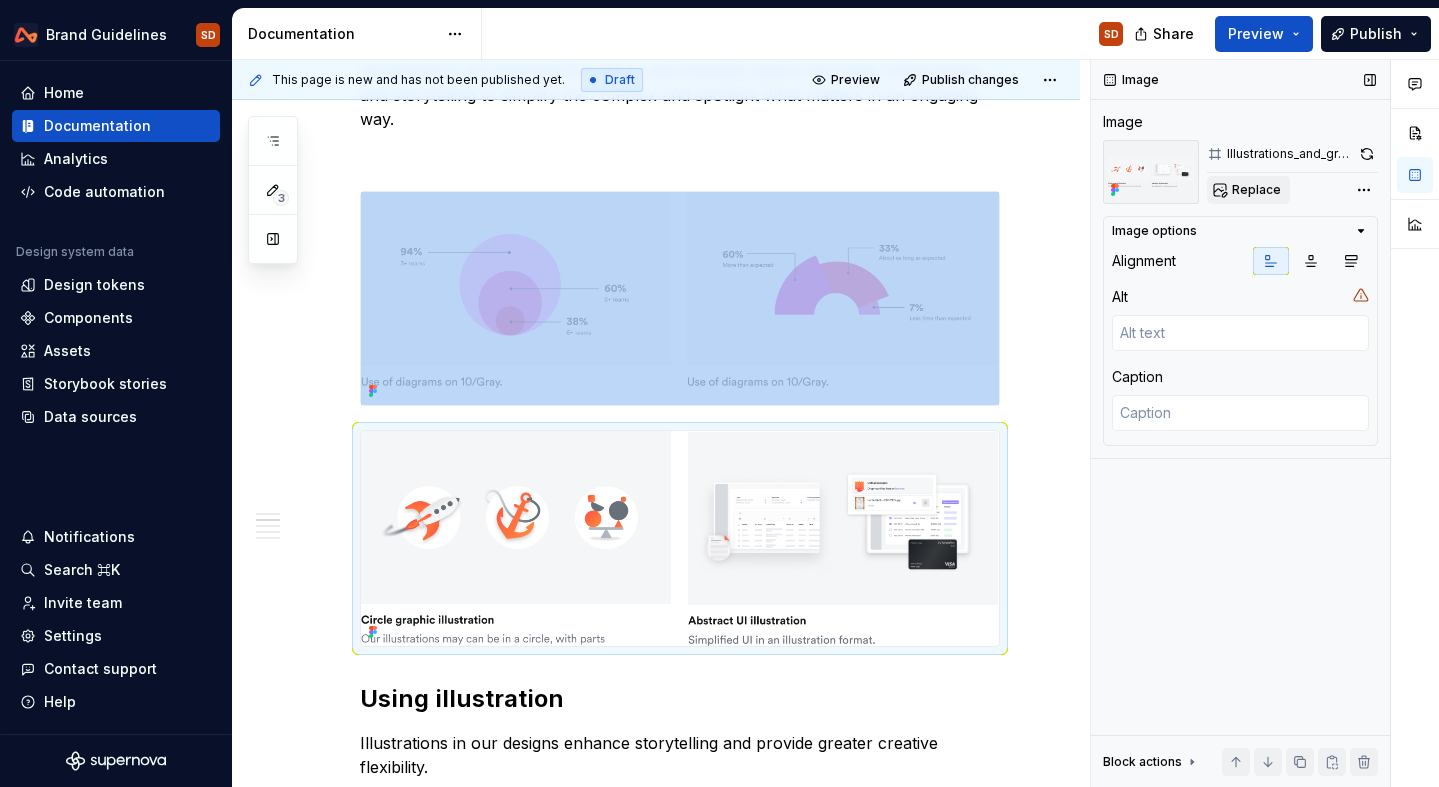 click on "Replace" at bounding box center [1256, 190] 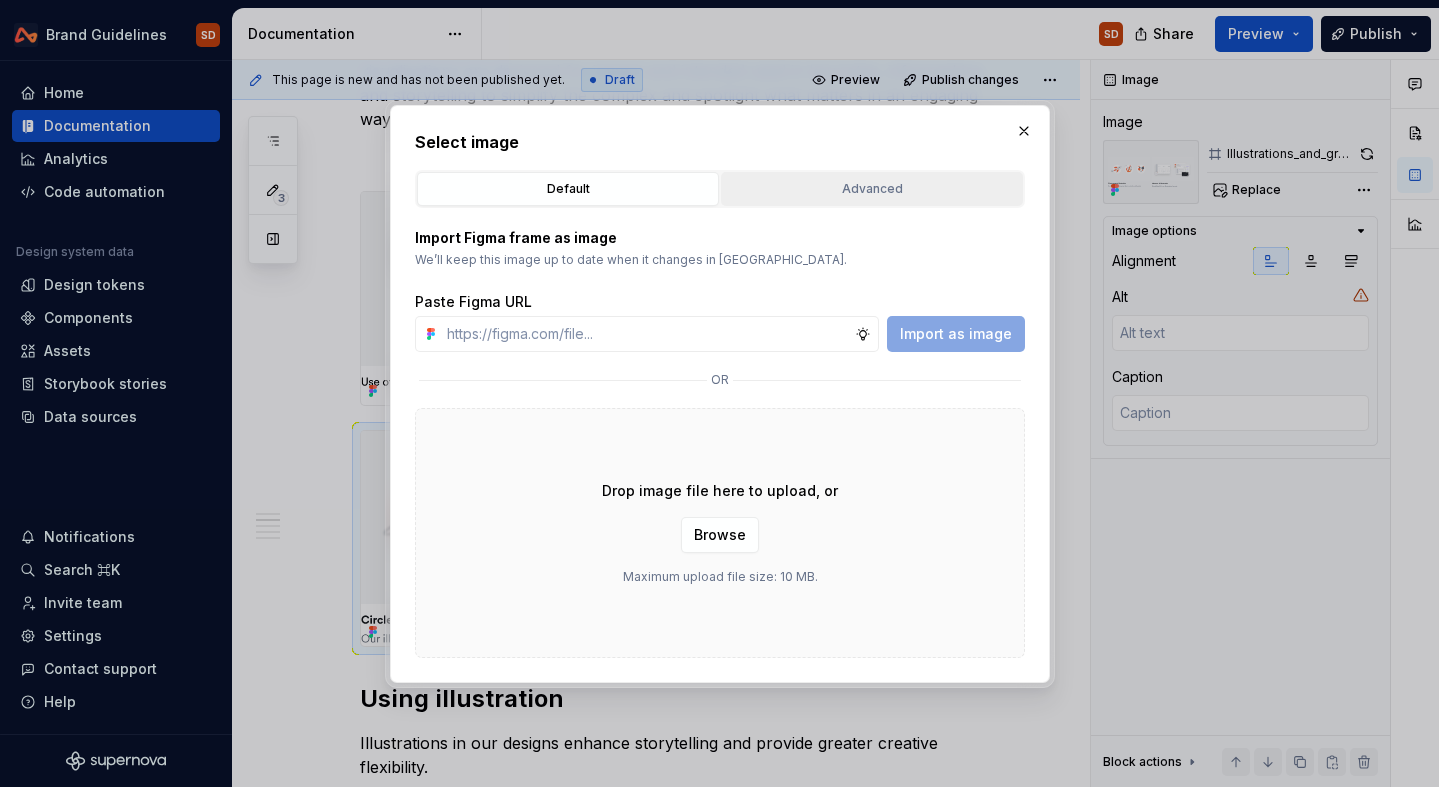 click on "Advanced" at bounding box center [872, 189] 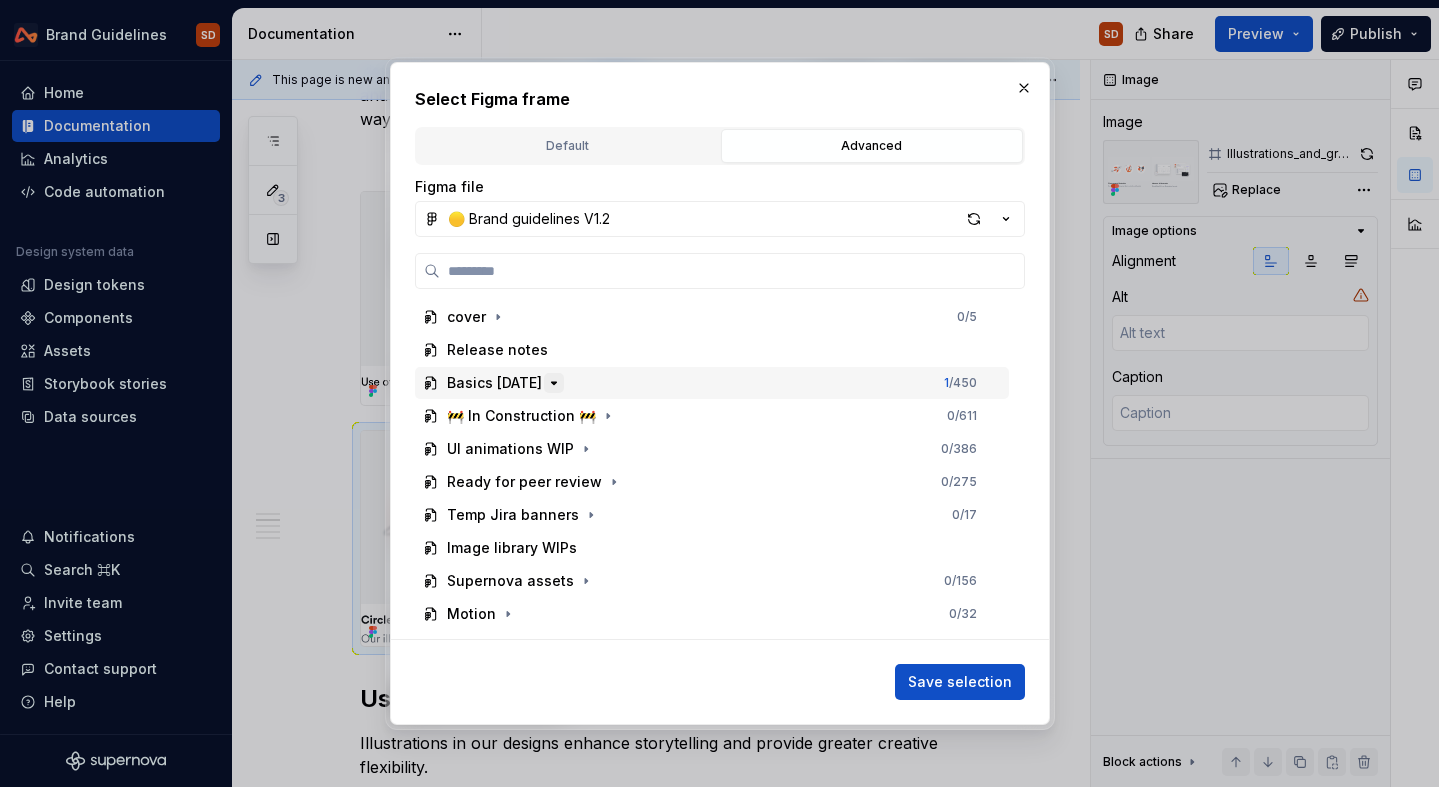 click 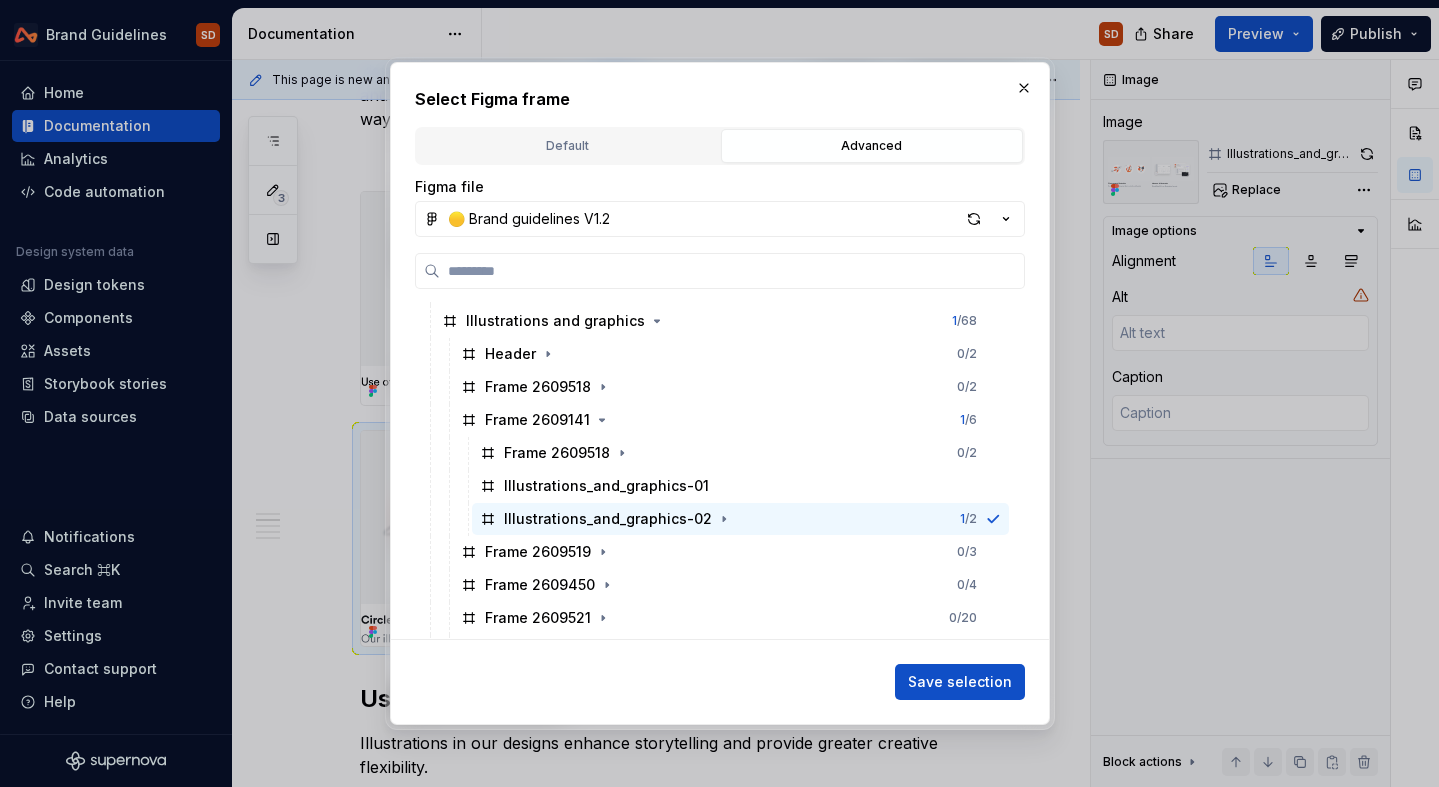 scroll, scrollTop: 393, scrollLeft: 0, axis: vertical 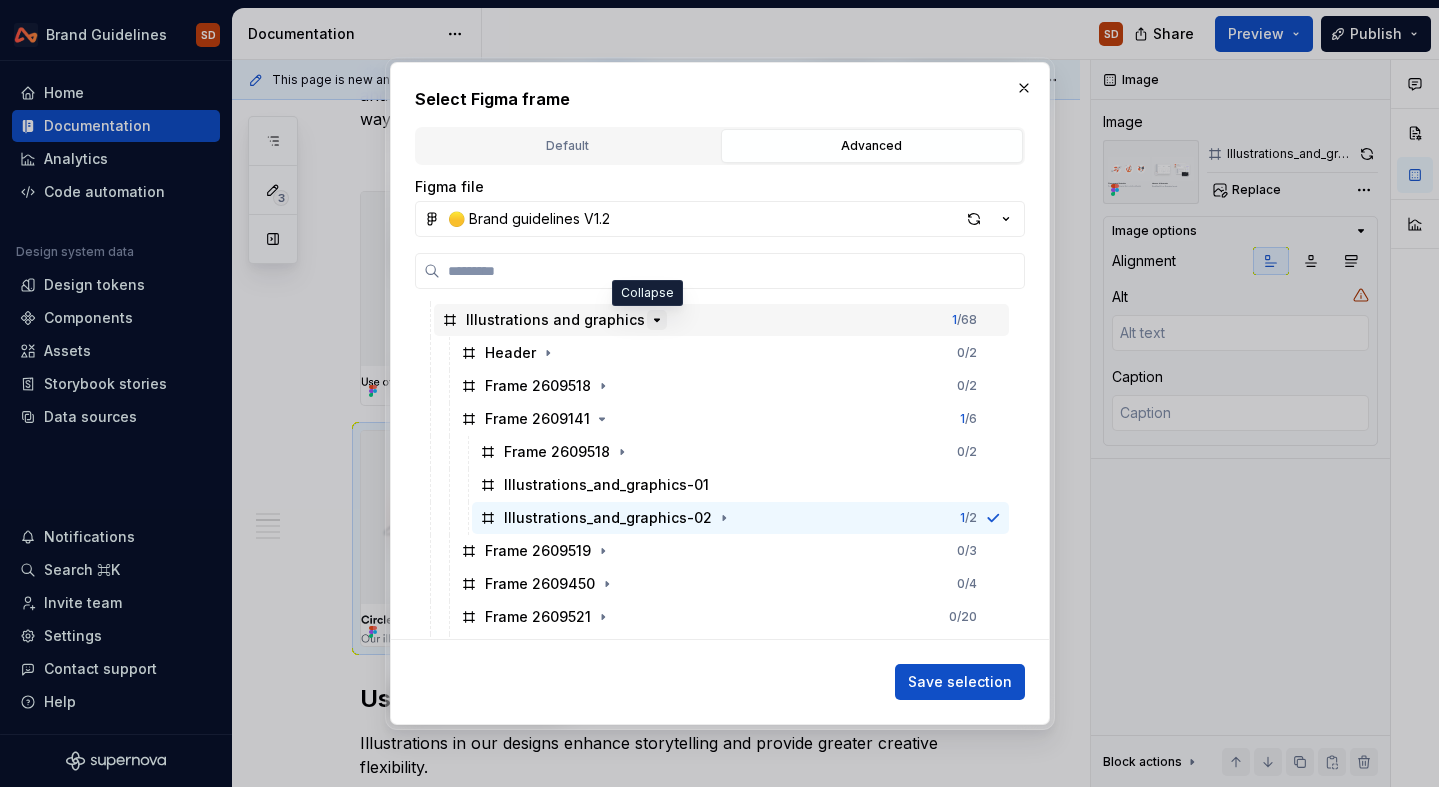 click 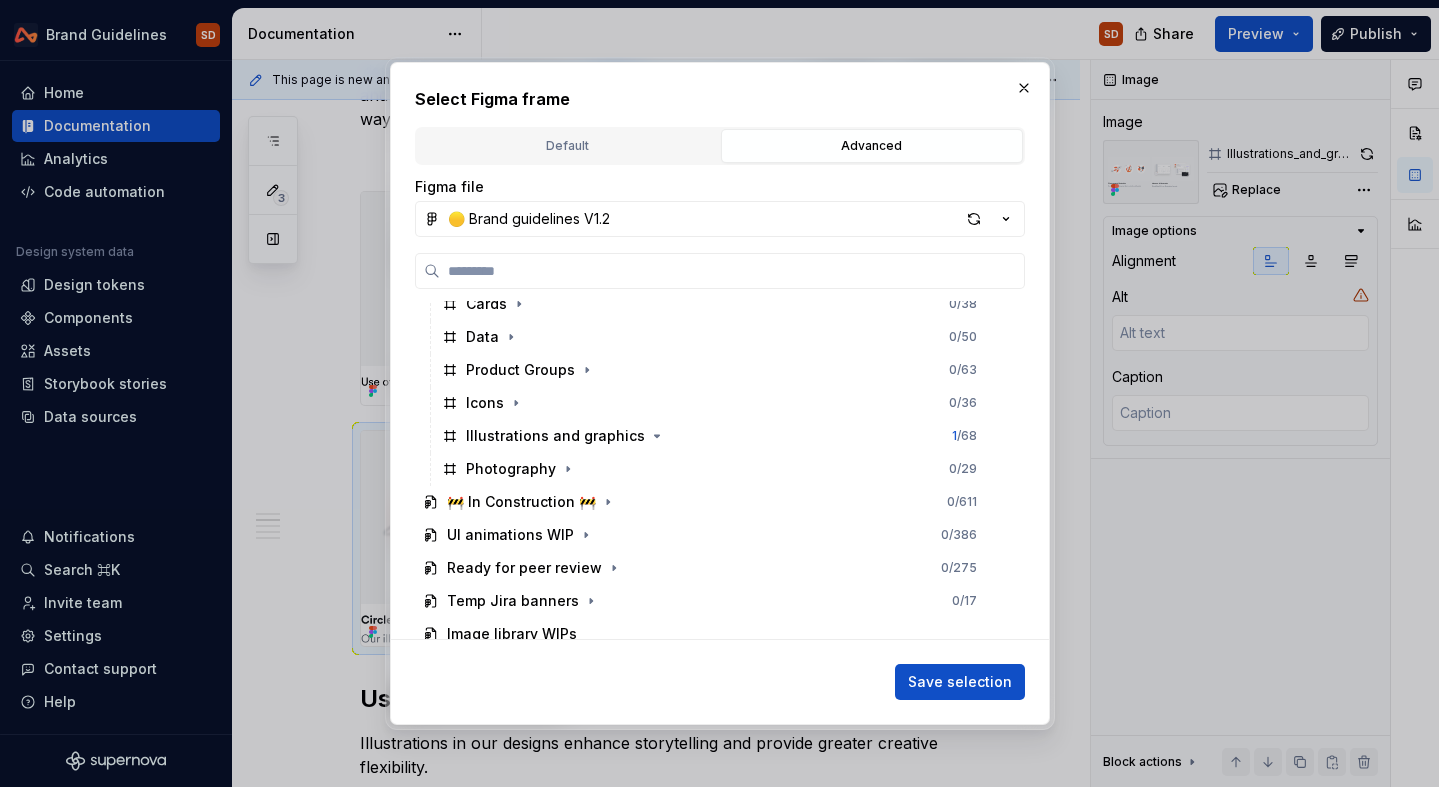 scroll, scrollTop: 247, scrollLeft: 0, axis: vertical 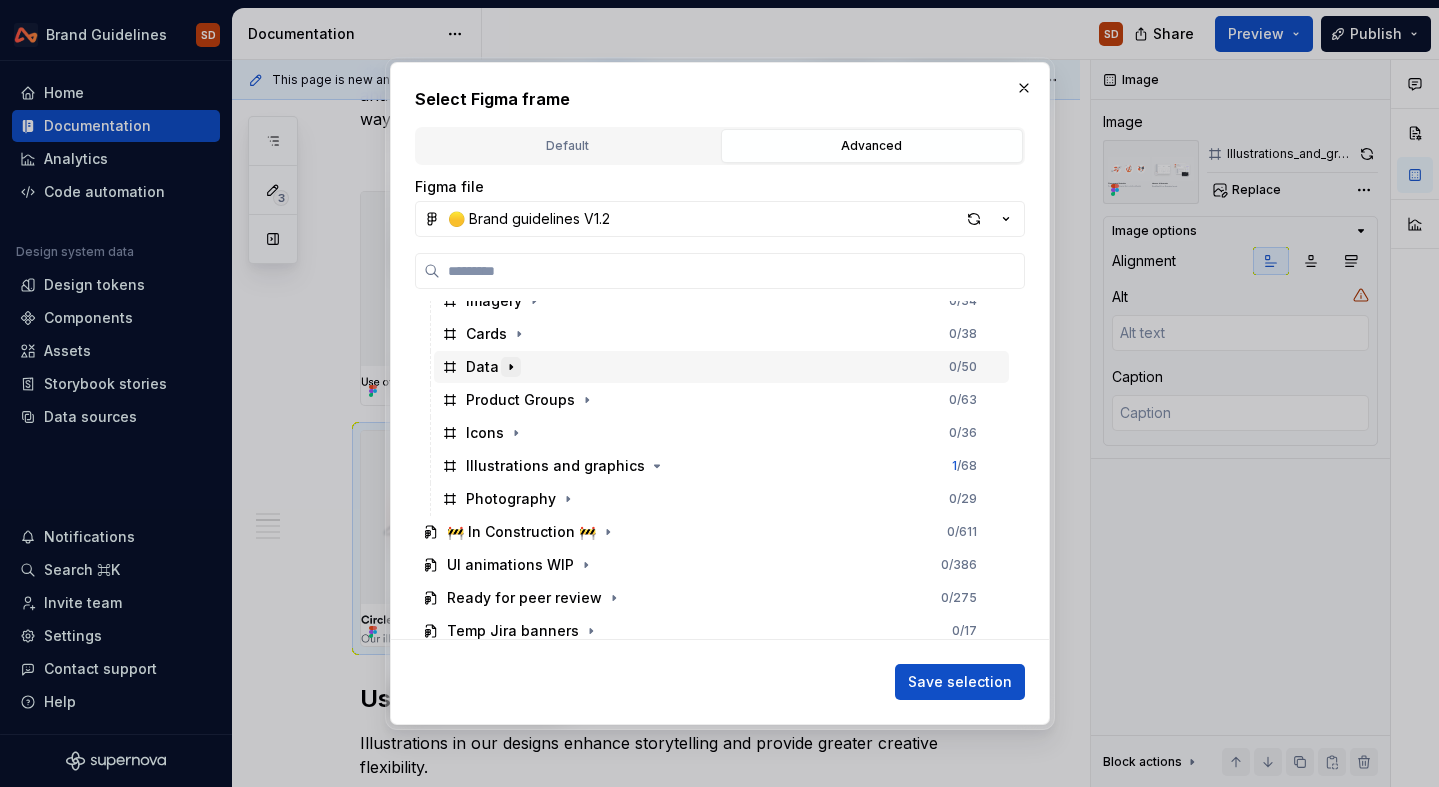 click 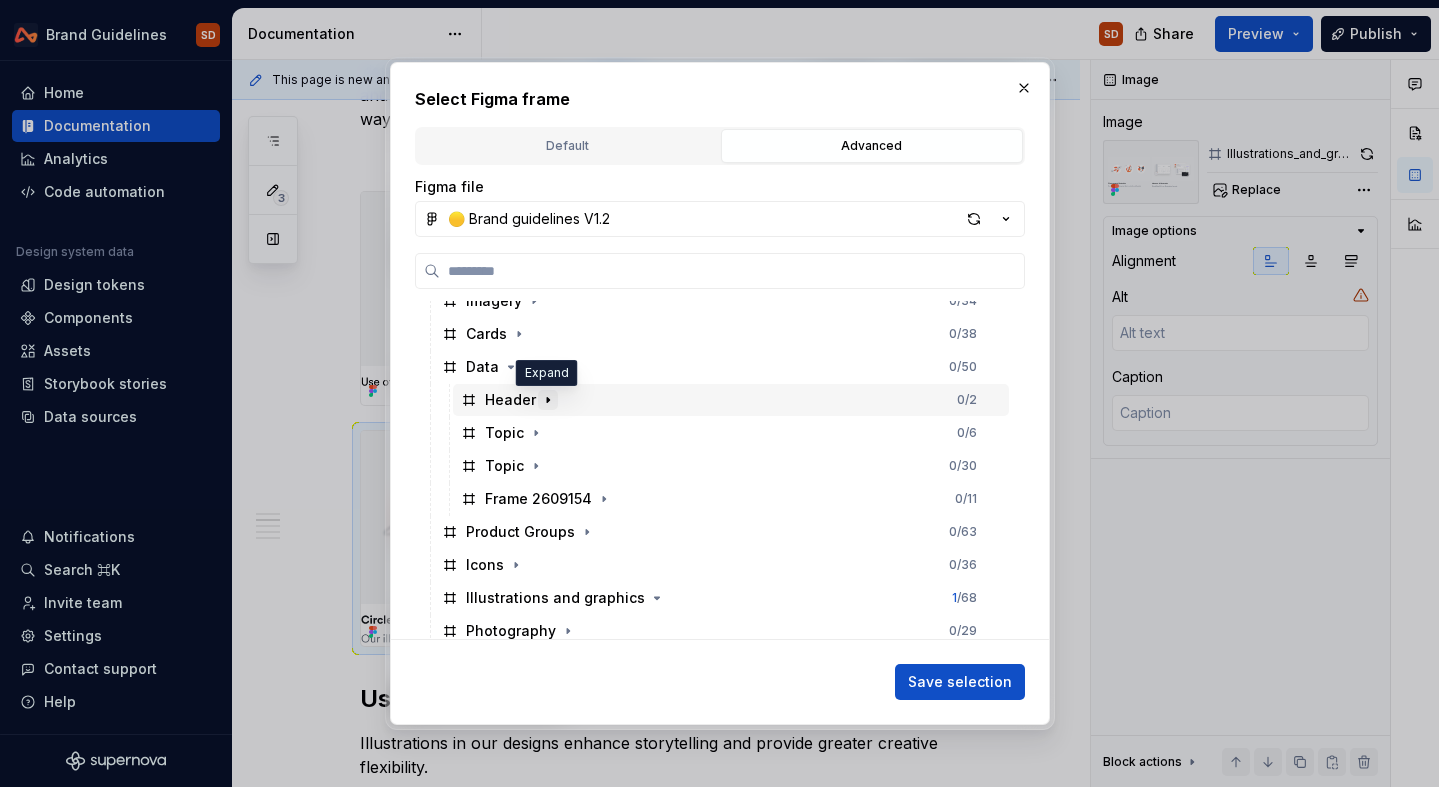 click 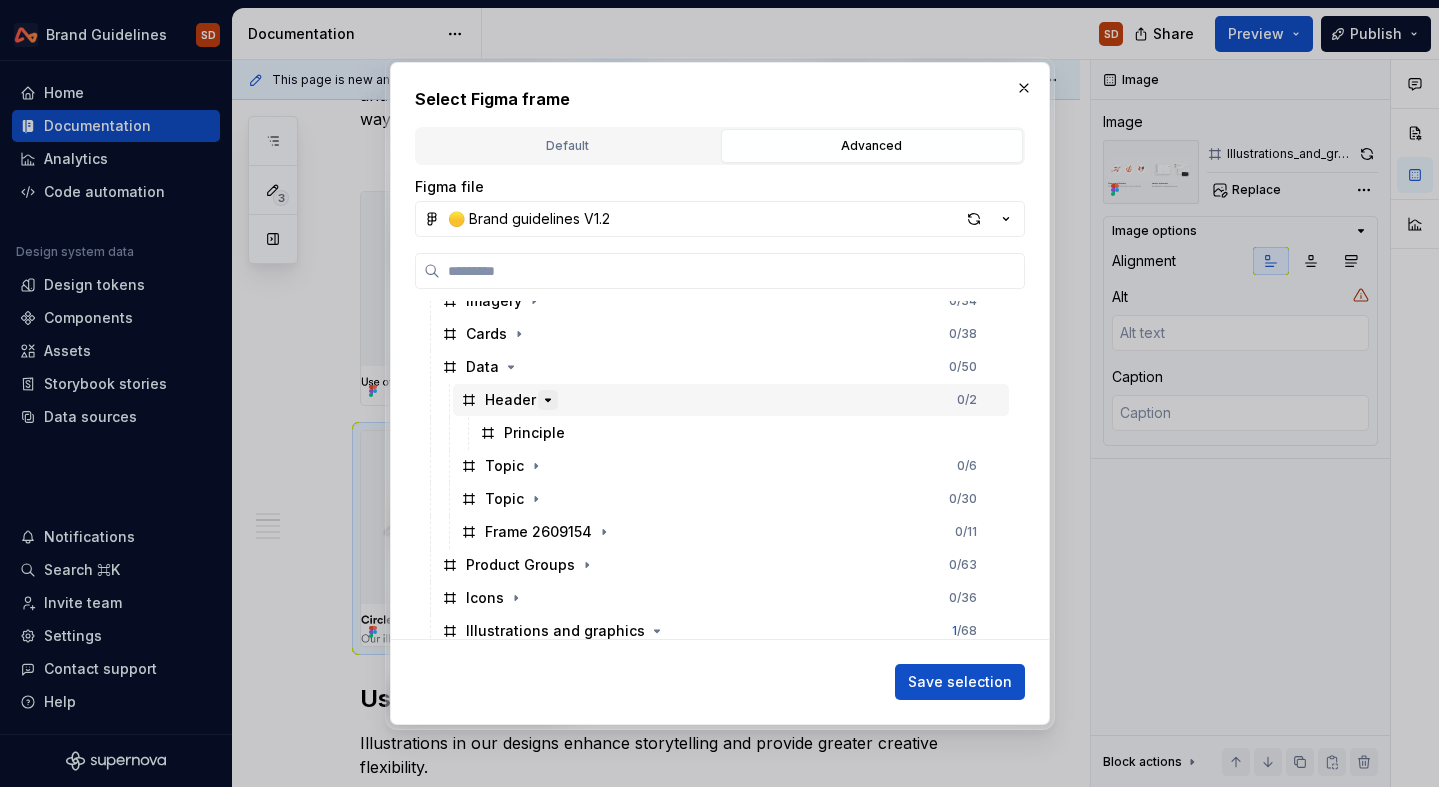 click 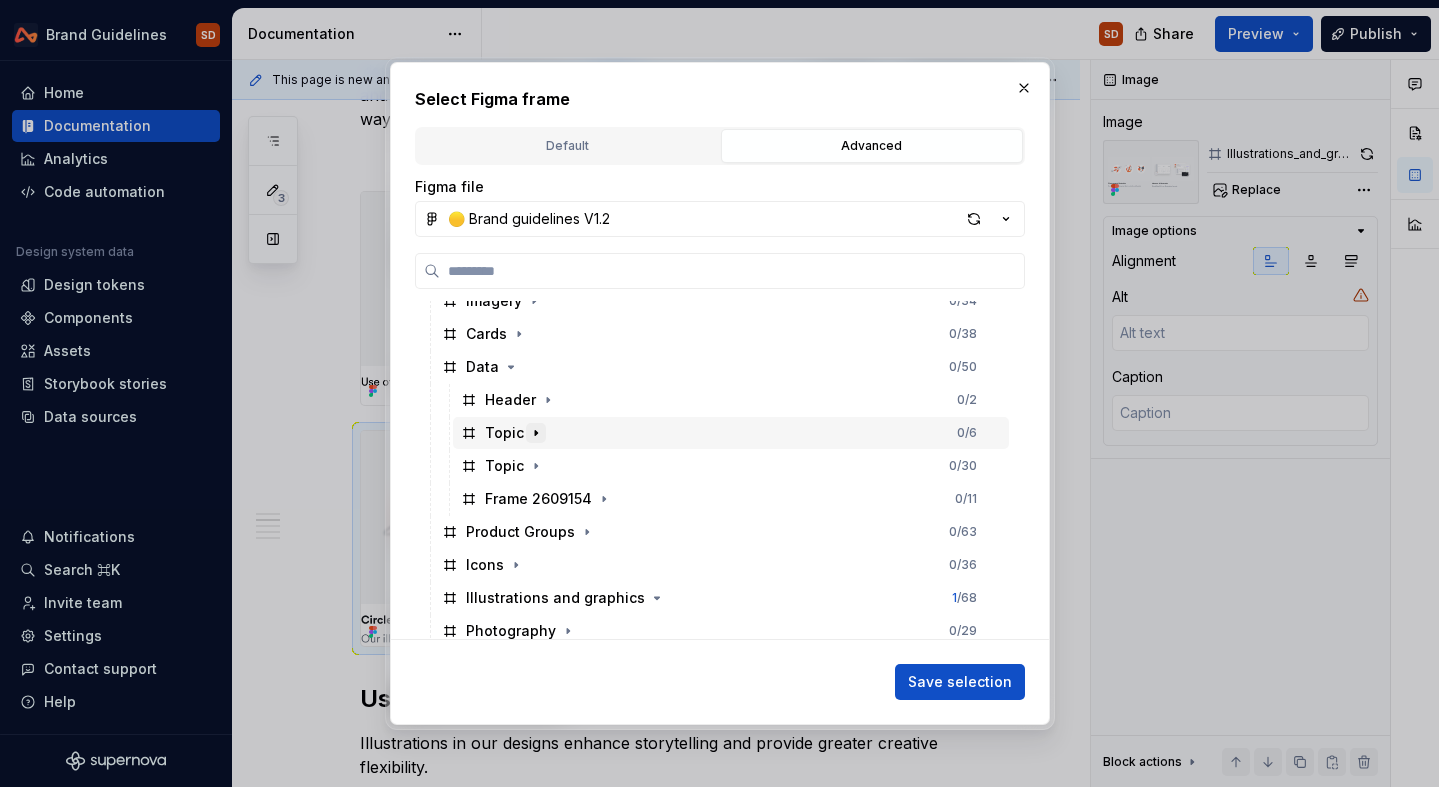 click 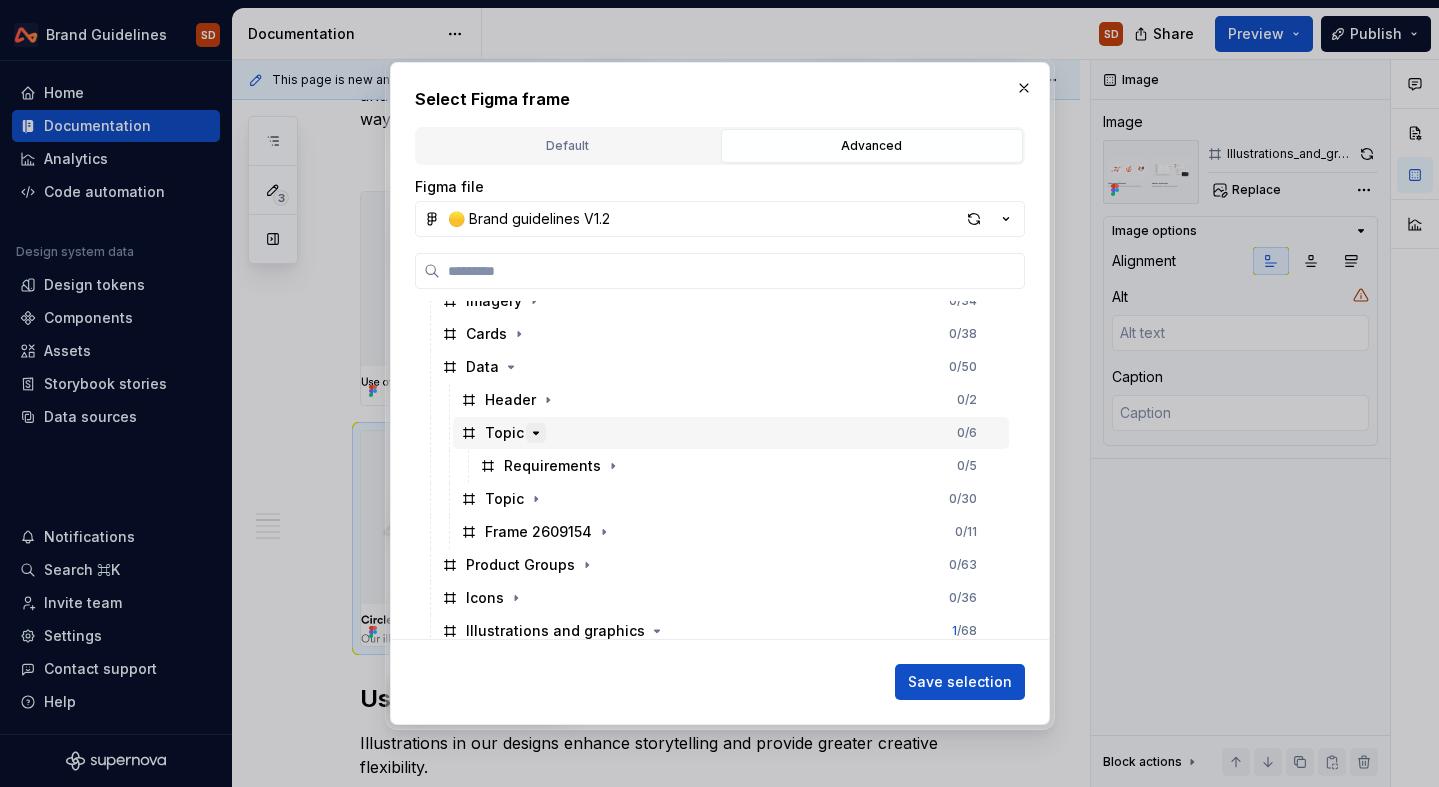 click 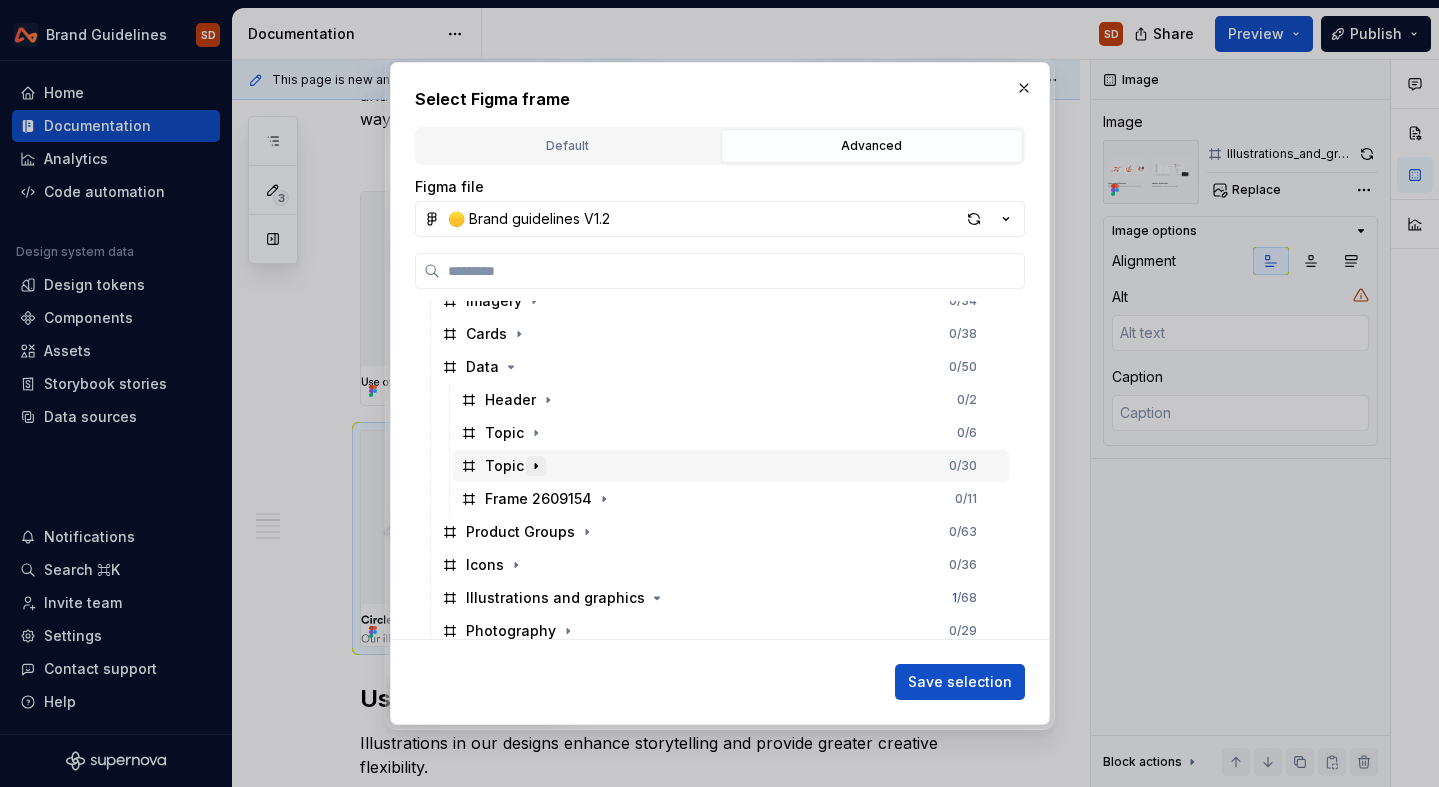 click 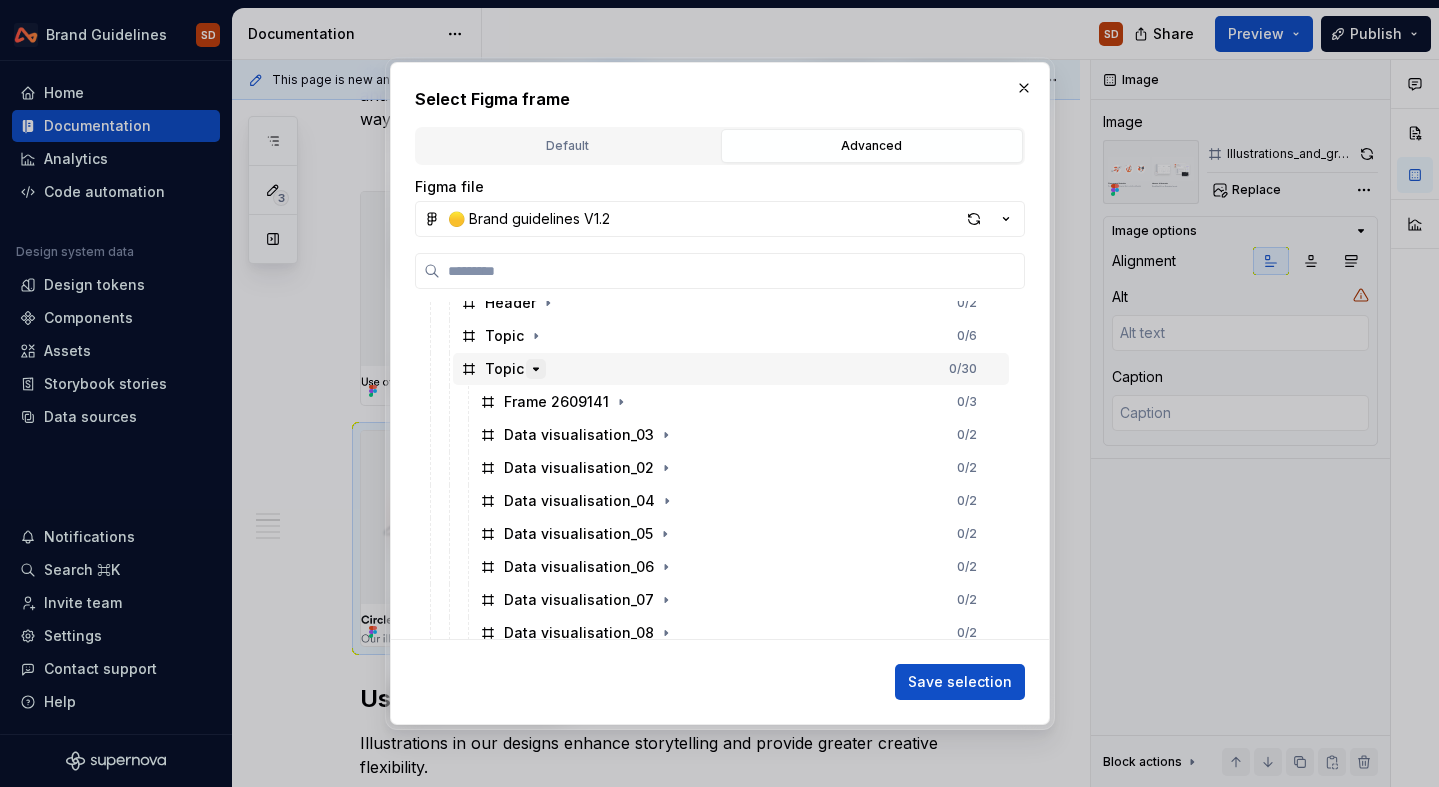 scroll, scrollTop: 355, scrollLeft: 0, axis: vertical 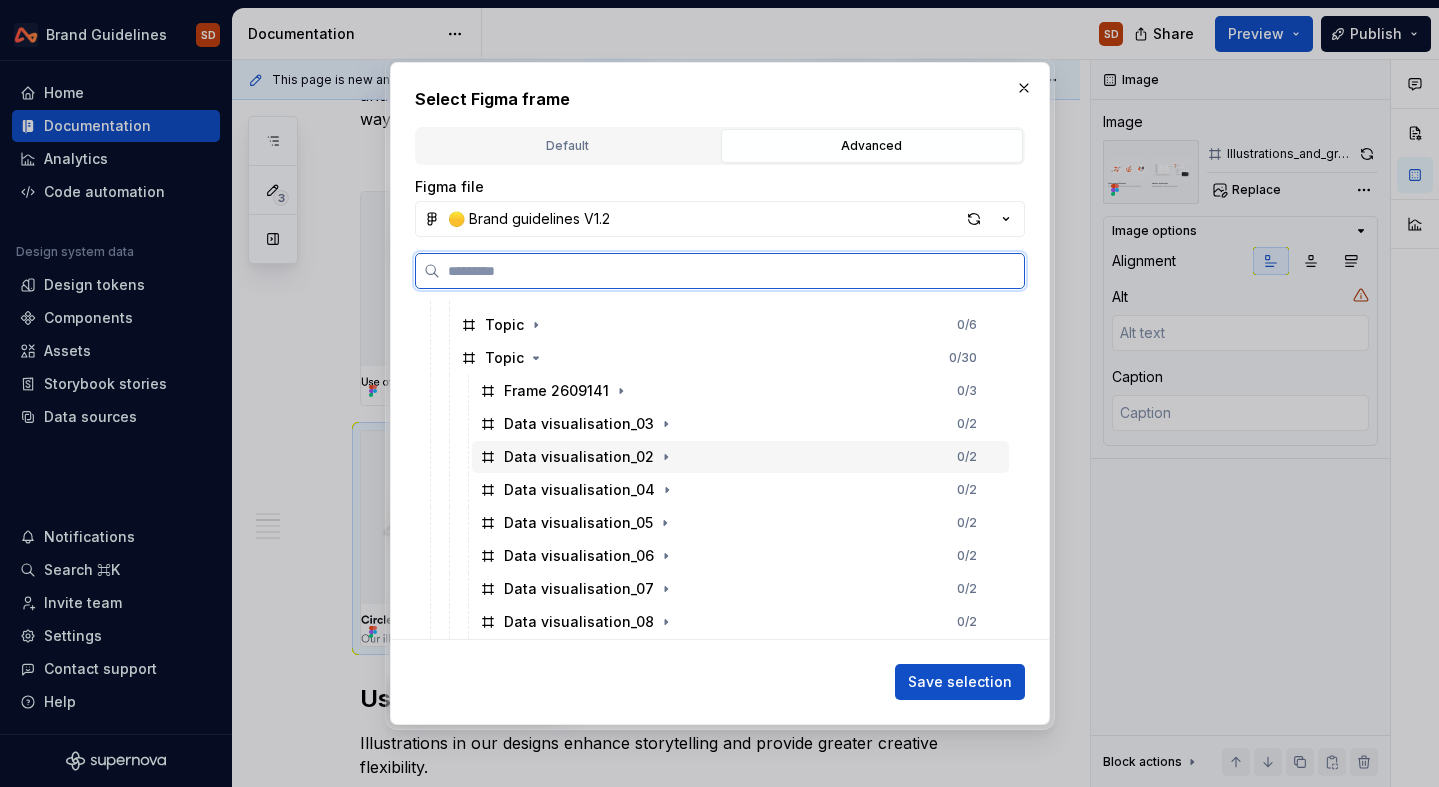 click on "Data visualisation_02" at bounding box center [579, 457] 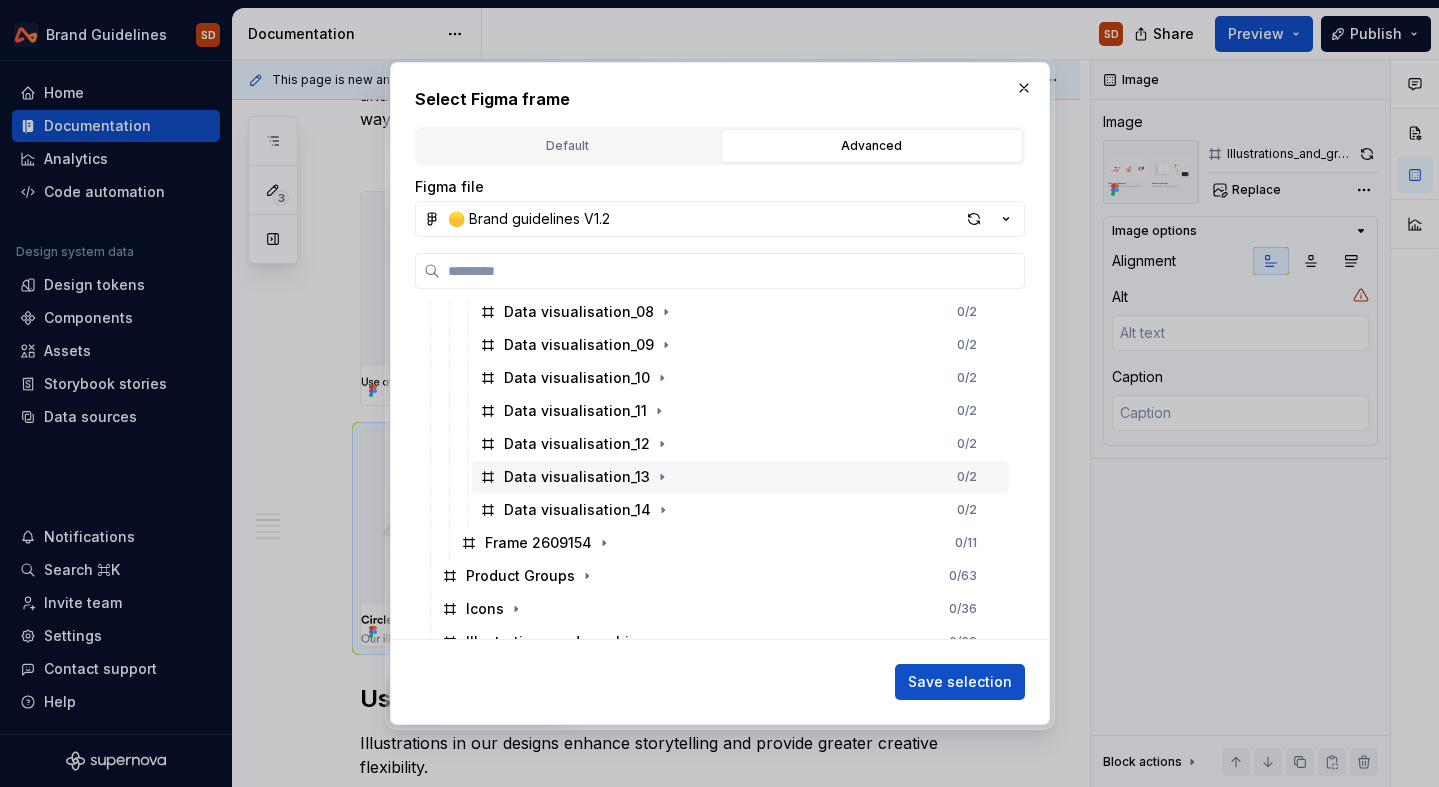 scroll, scrollTop: 703, scrollLeft: 0, axis: vertical 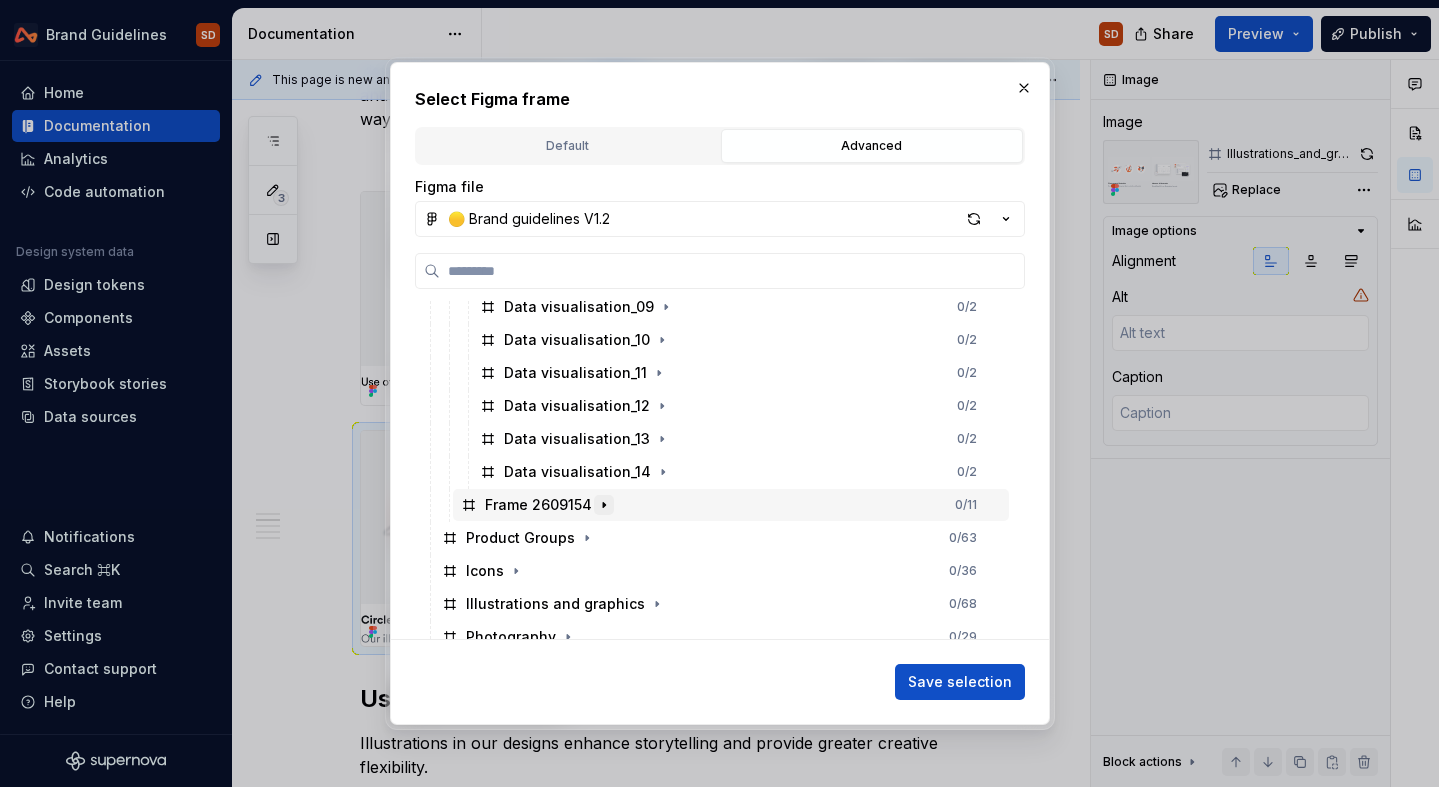 click 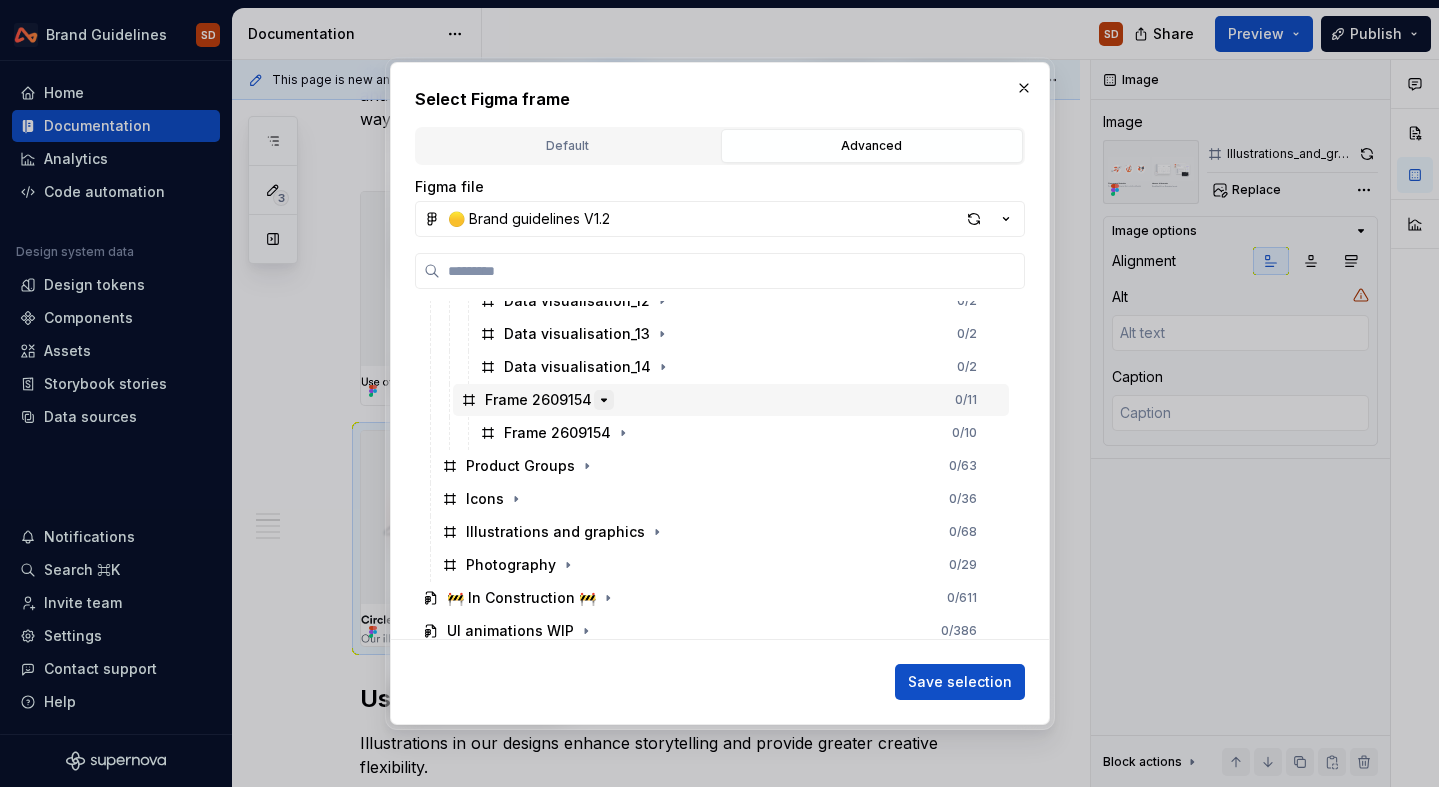 scroll, scrollTop: 822, scrollLeft: 0, axis: vertical 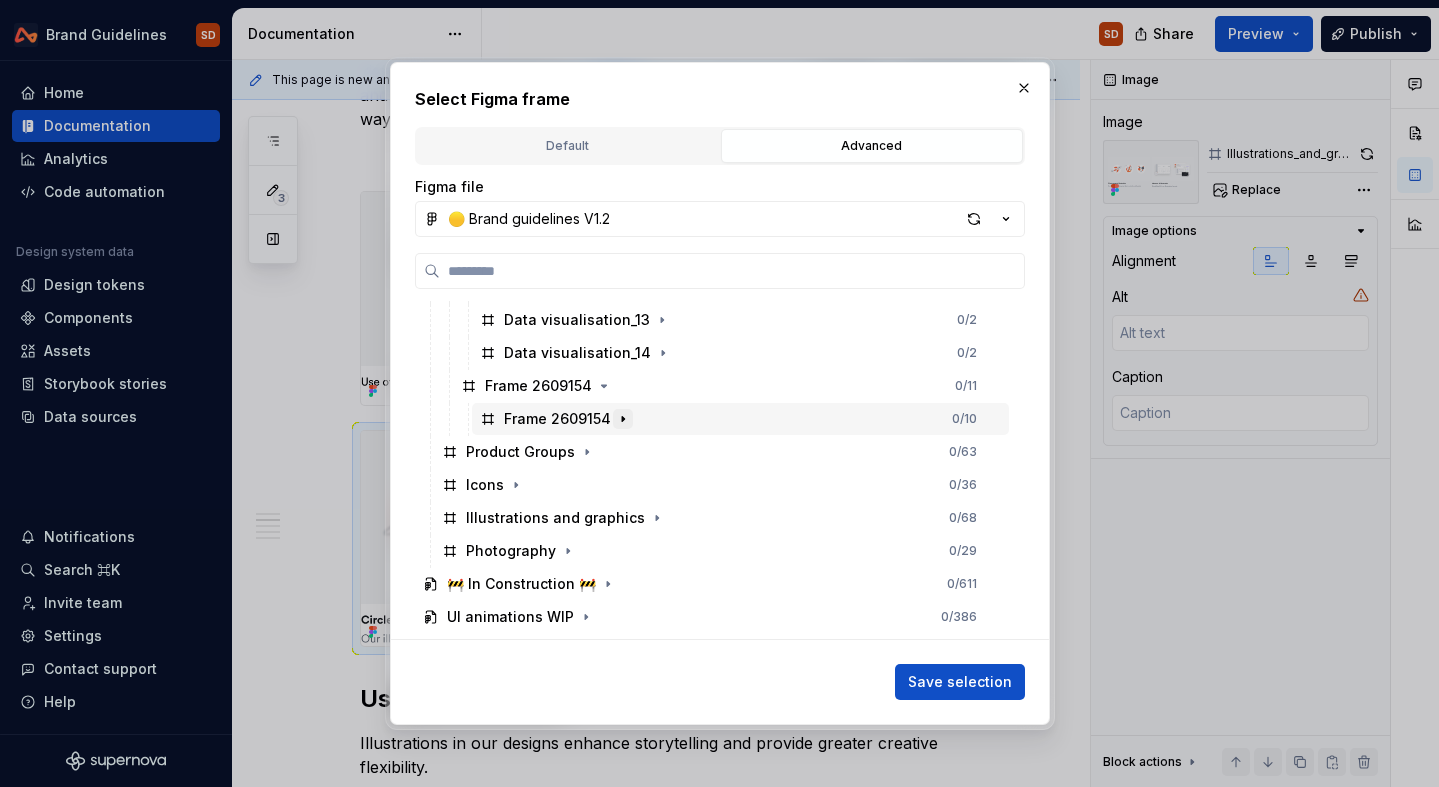 click at bounding box center [623, 419] 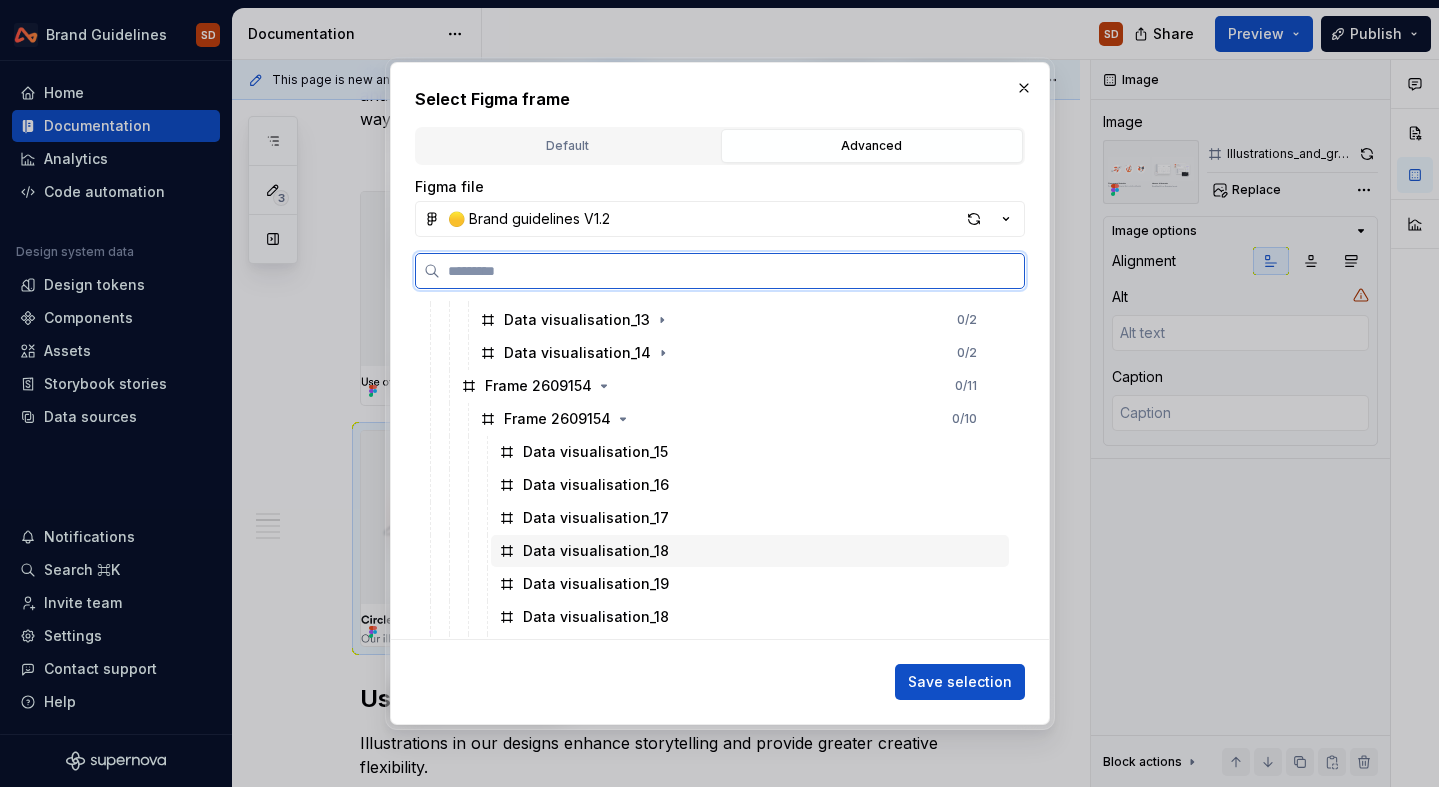 click on "Data visualisation_18" at bounding box center [596, 551] 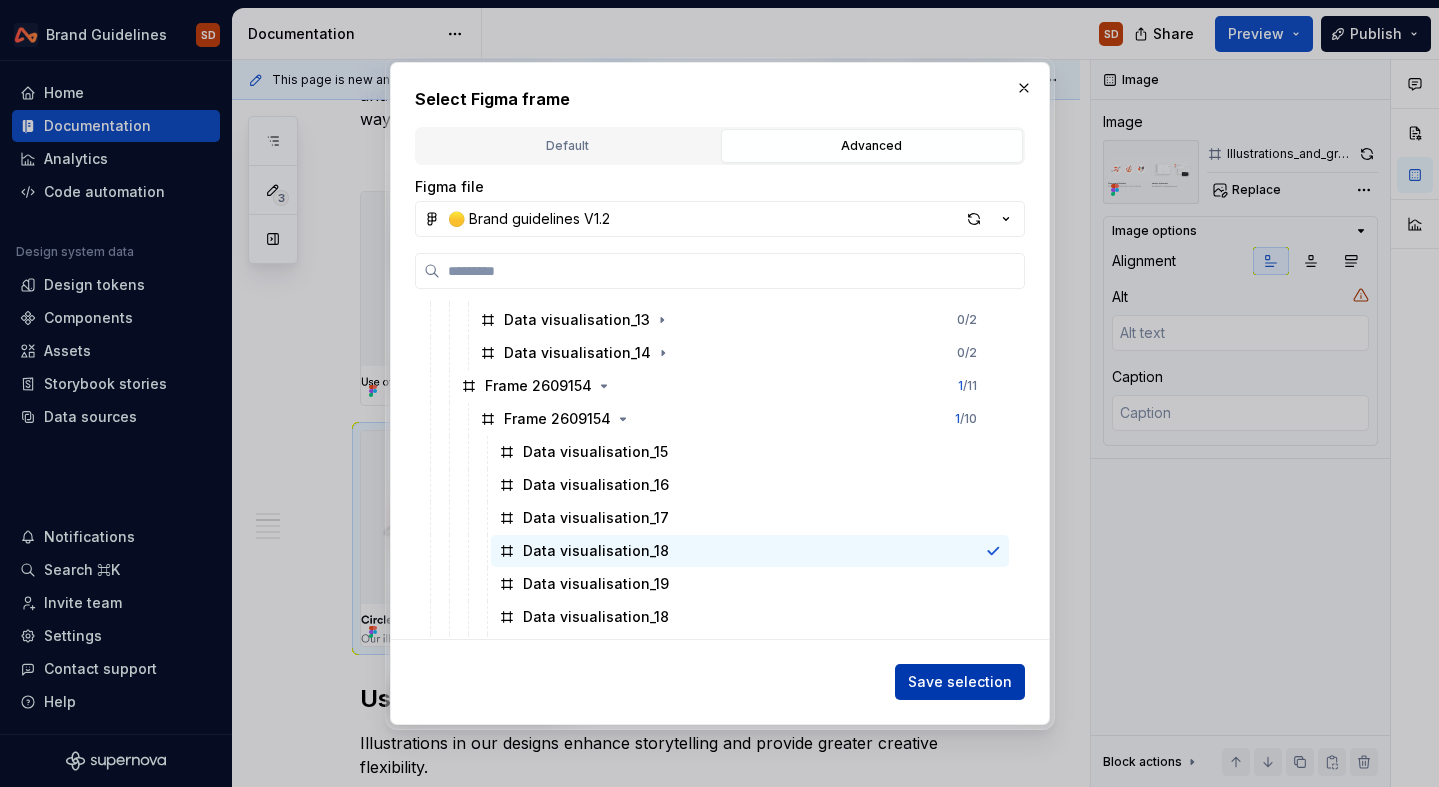 click on "Save selection" at bounding box center (960, 682) 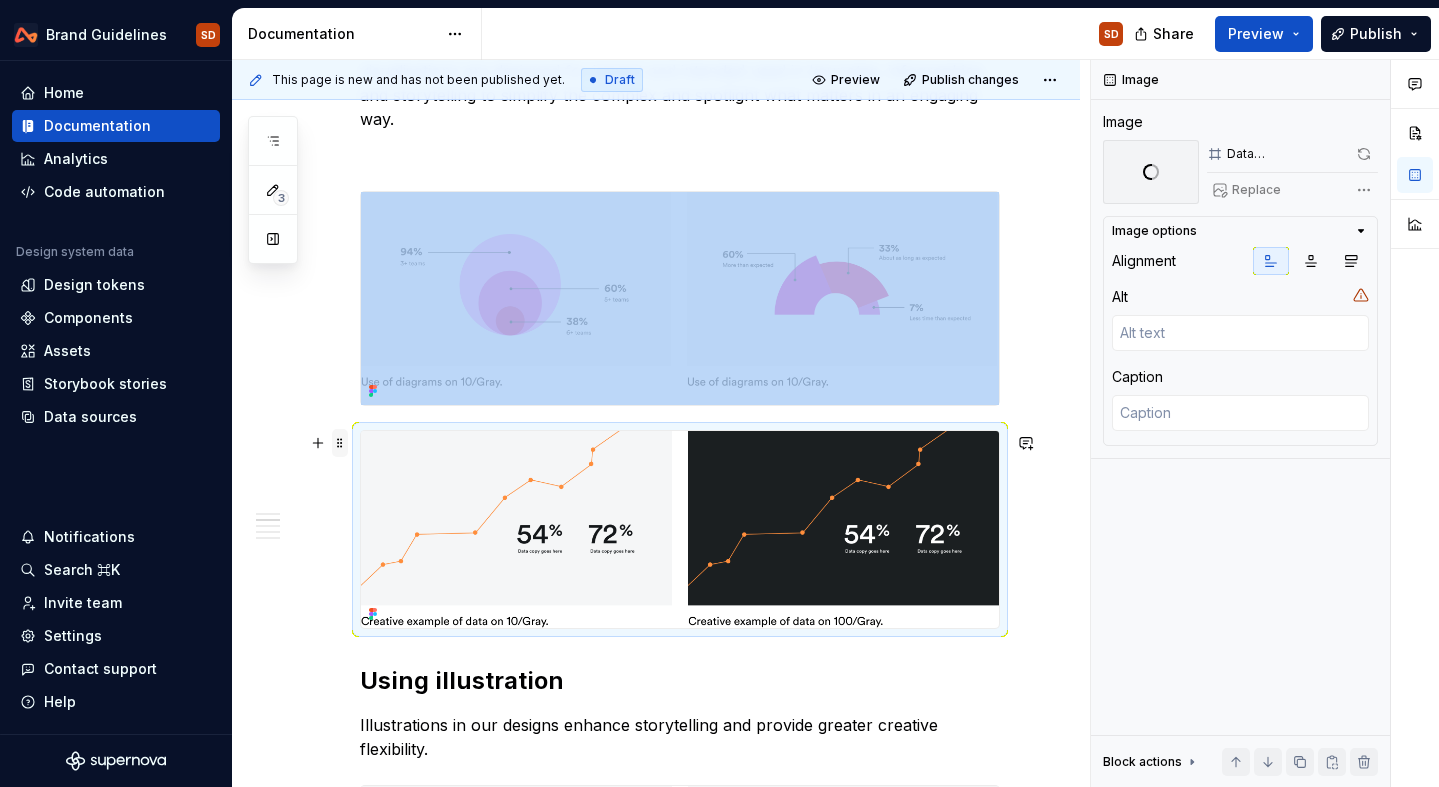 click at bounding box center [340, 443] 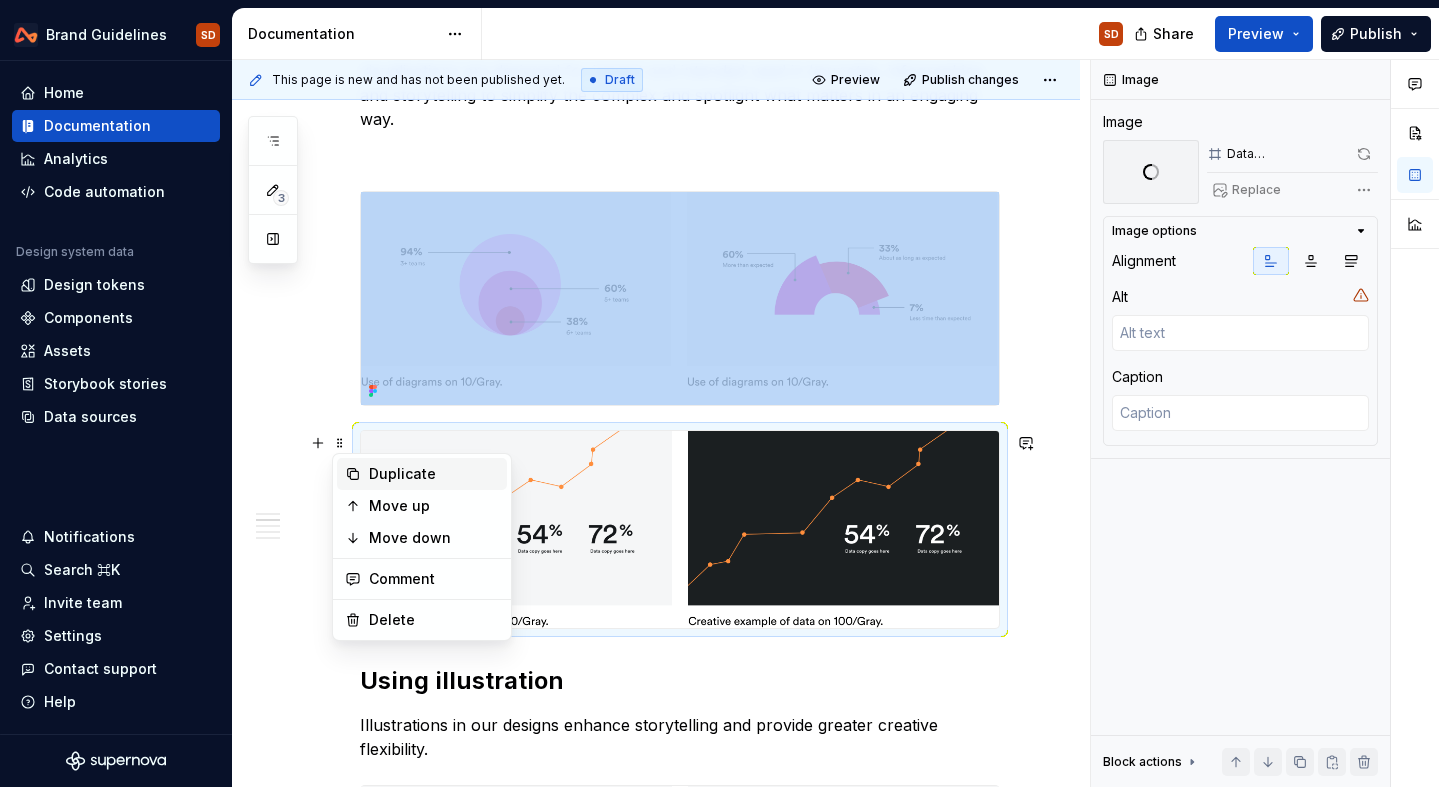 click on "Duplicate" at bounding box center [434, 474] 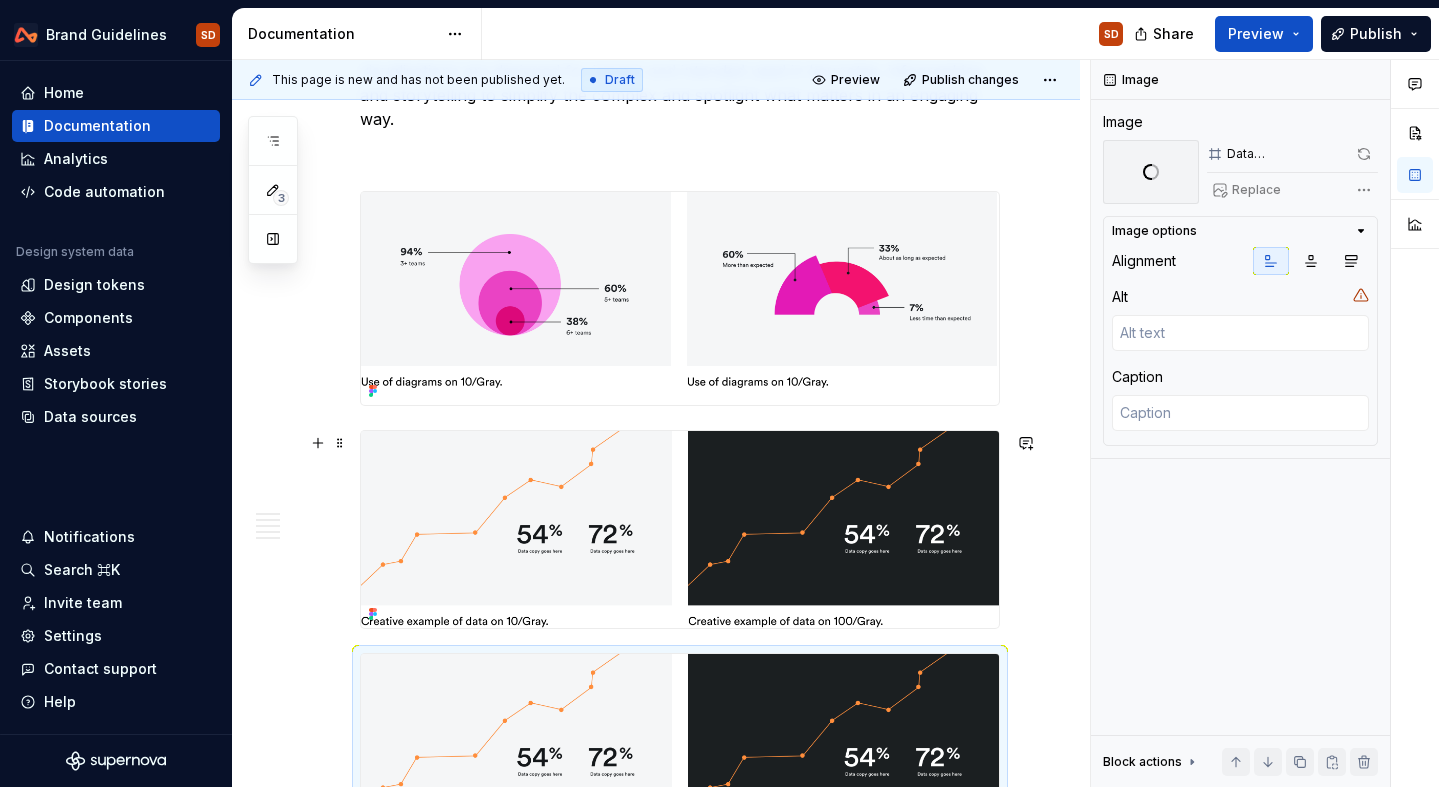 scroll, scrollTop: 656, scrollLeft: 0, axis: vertical 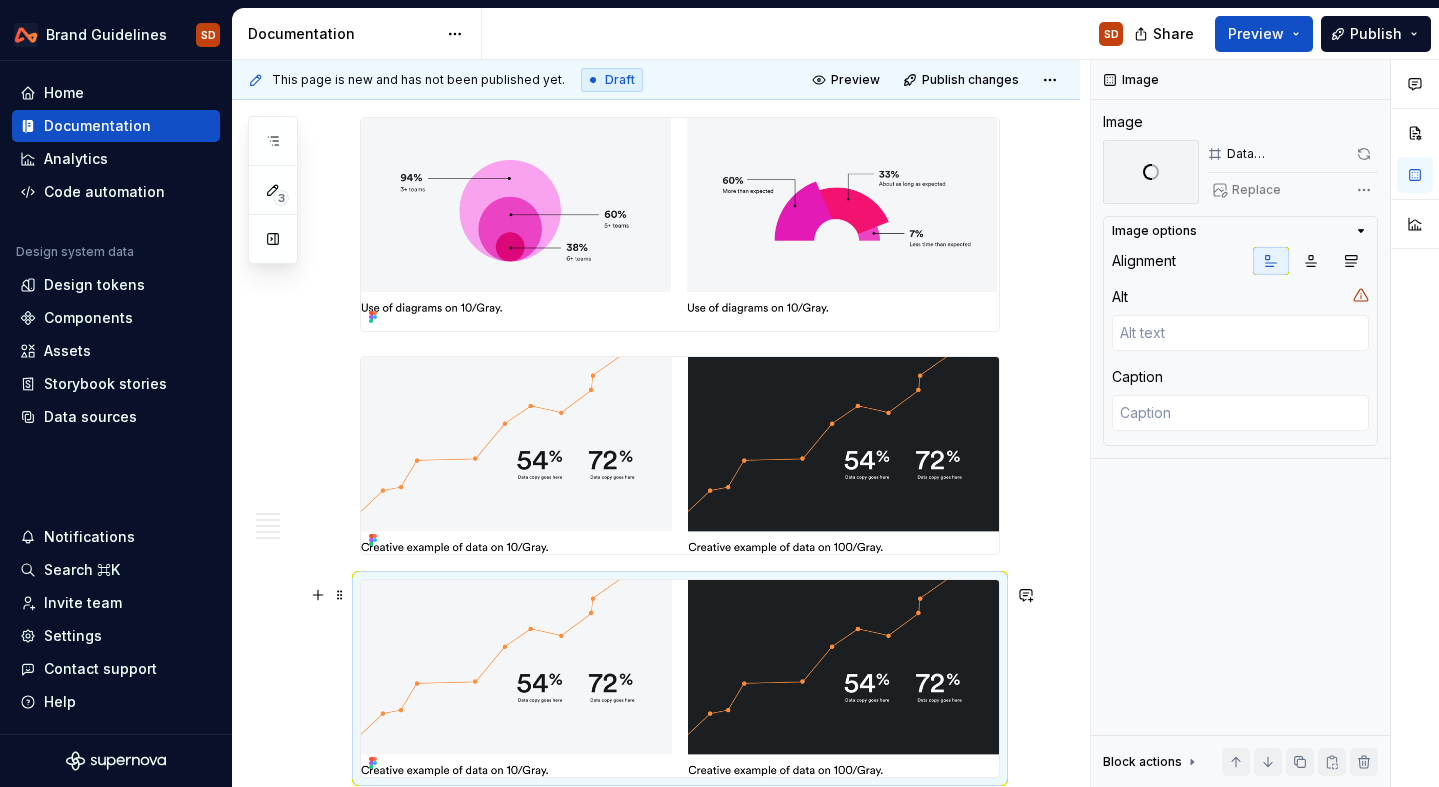 click at bounding box center [680, 678] 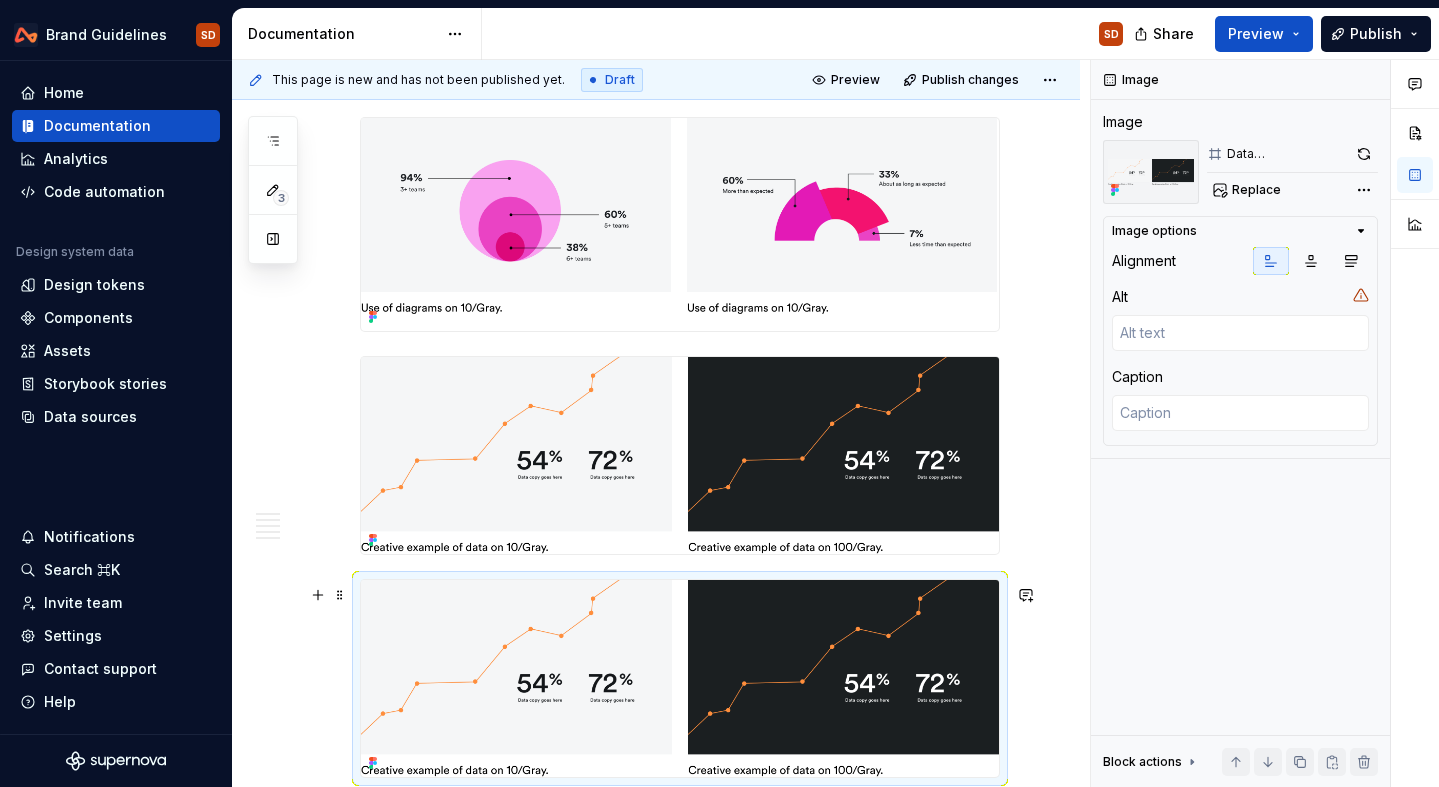 click at bounding box center [680, 678] 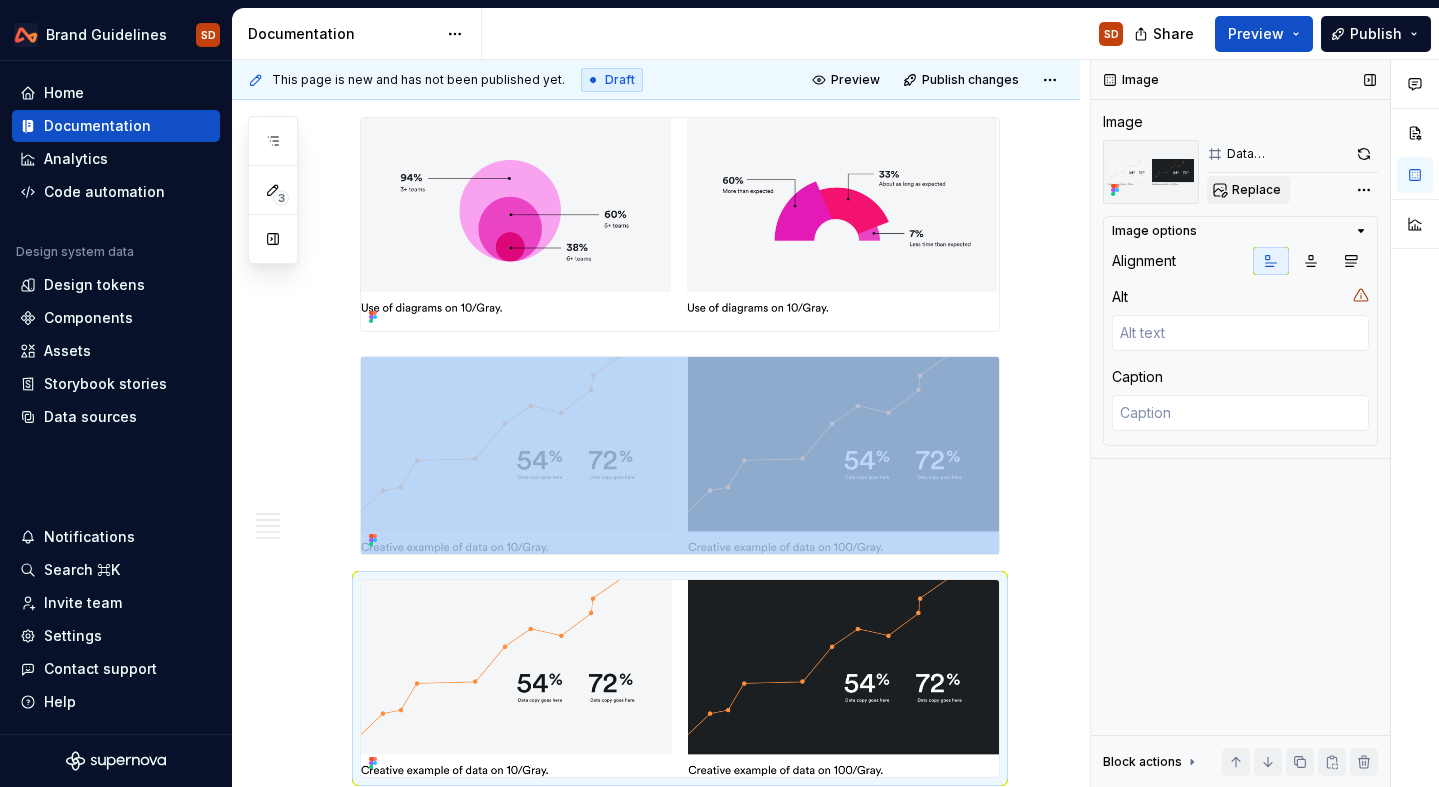 click on "Replace" at bounding box center (1256, 190) 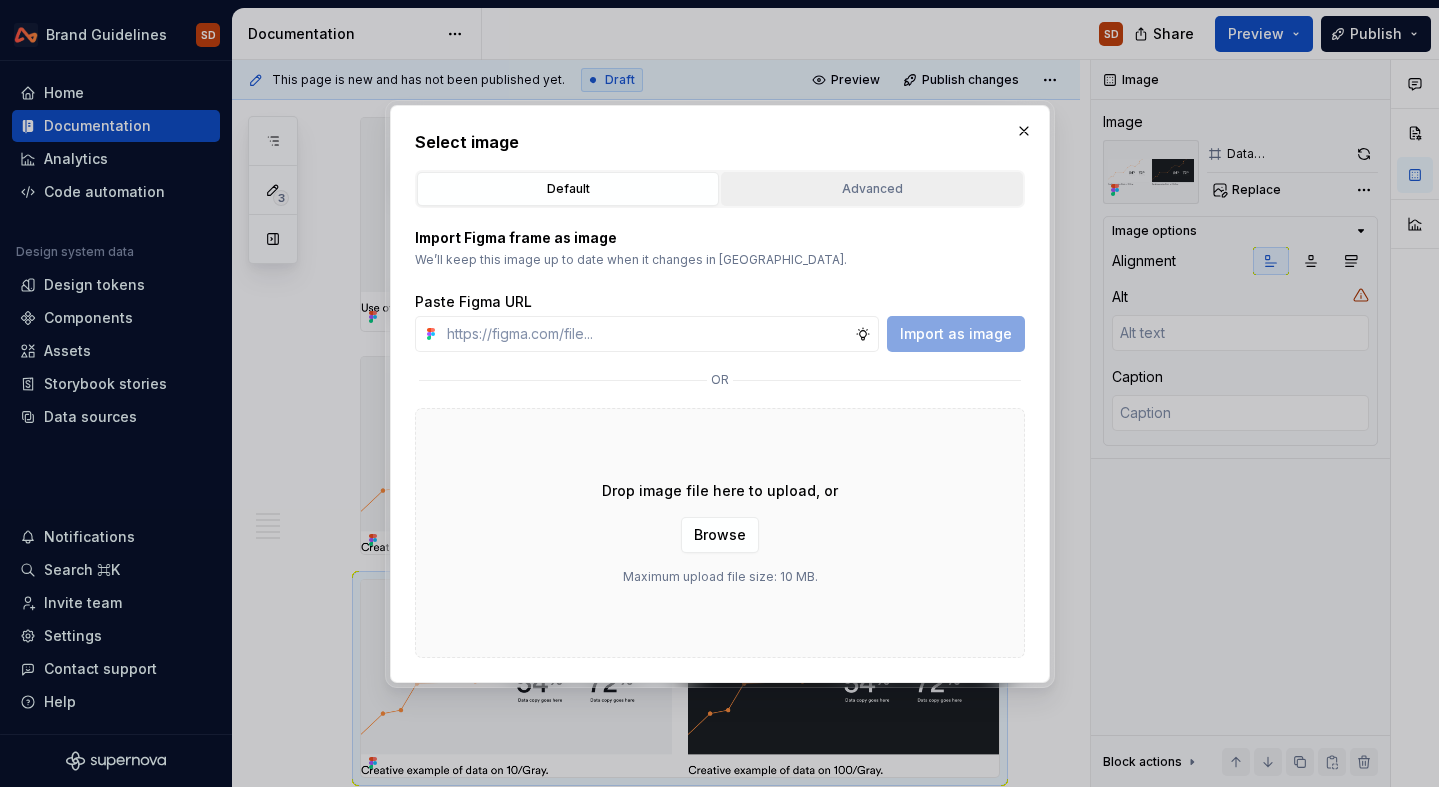click on "Advanced" at bounding box center [872, 189] 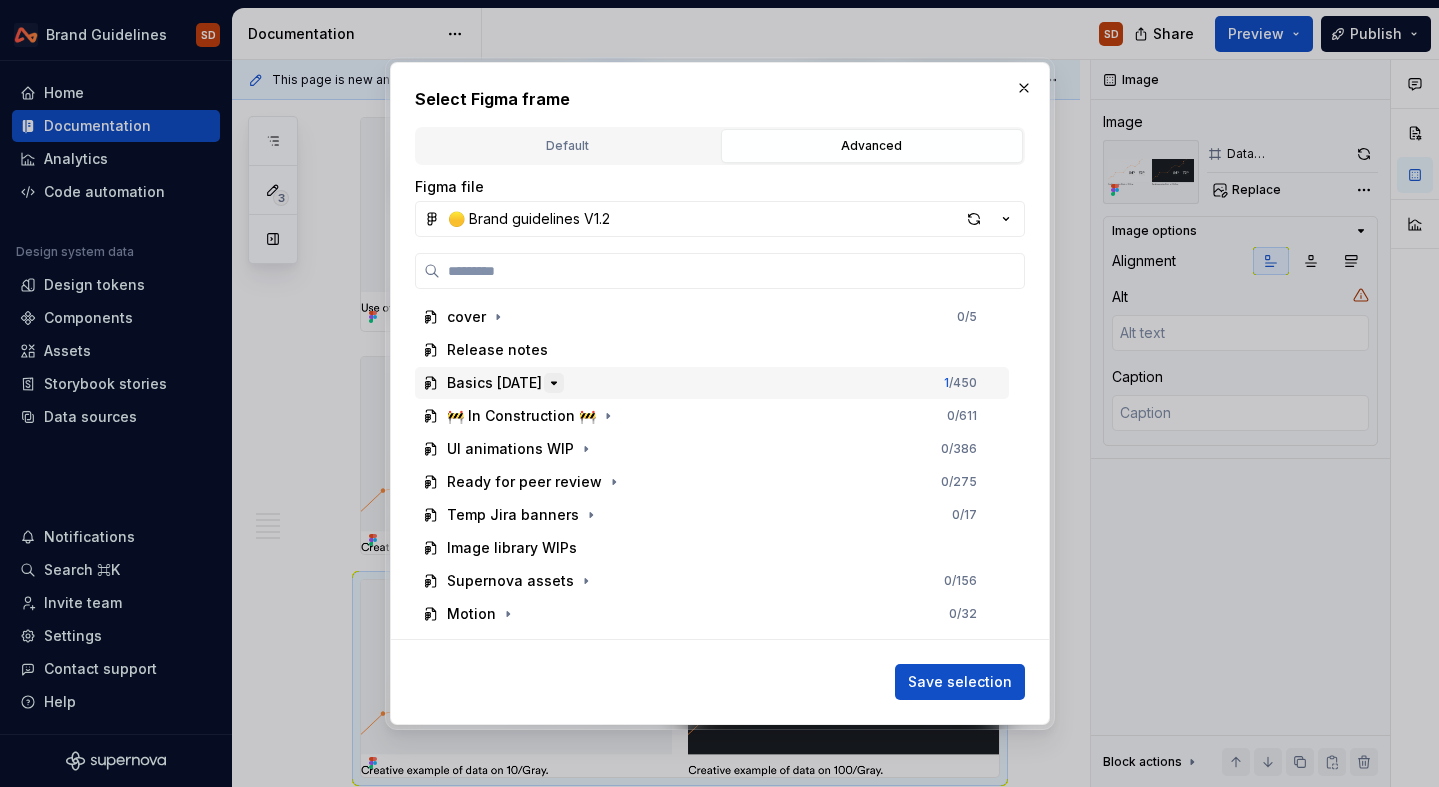 click 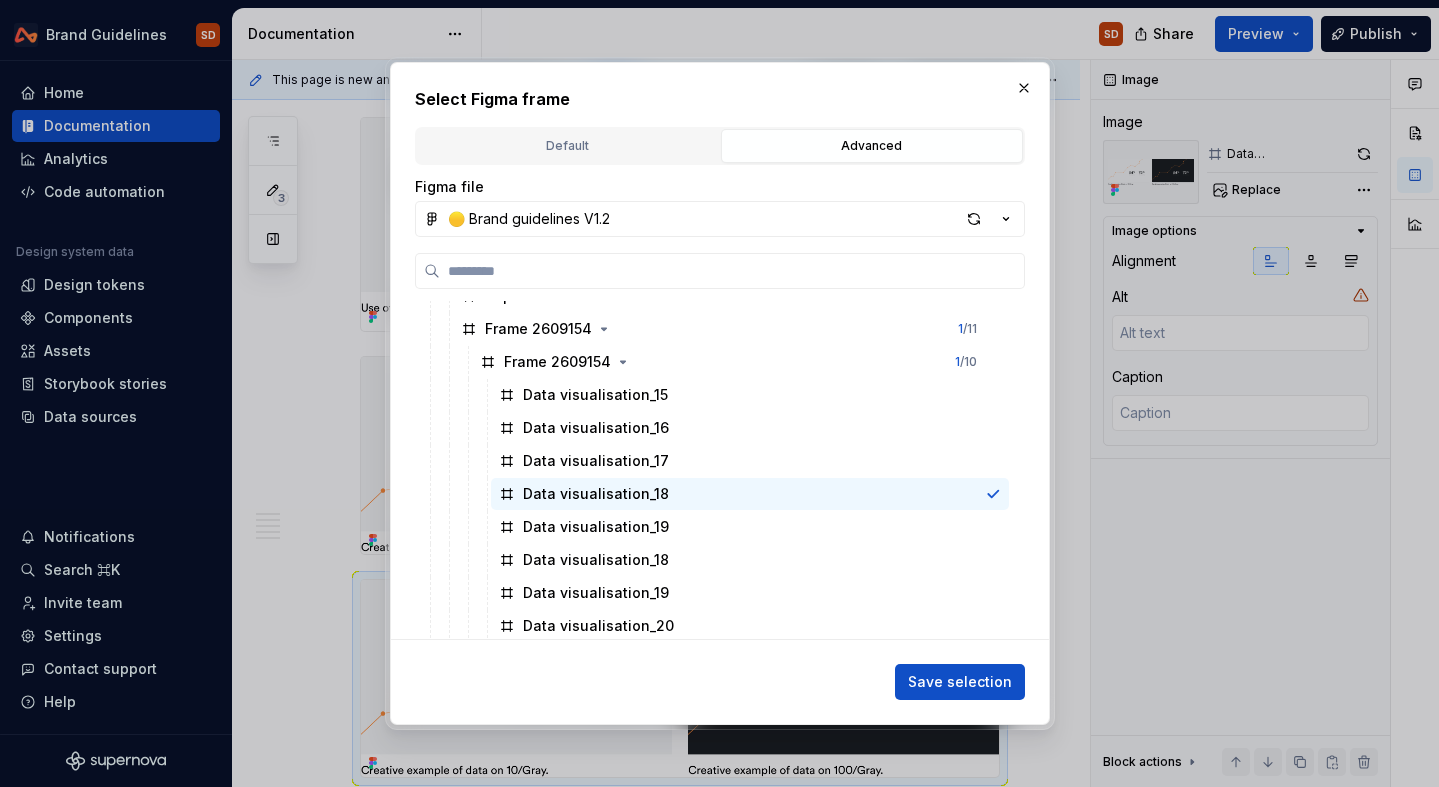scroll, scrollTop: 434, scrollLeft: 0, axis: vertical 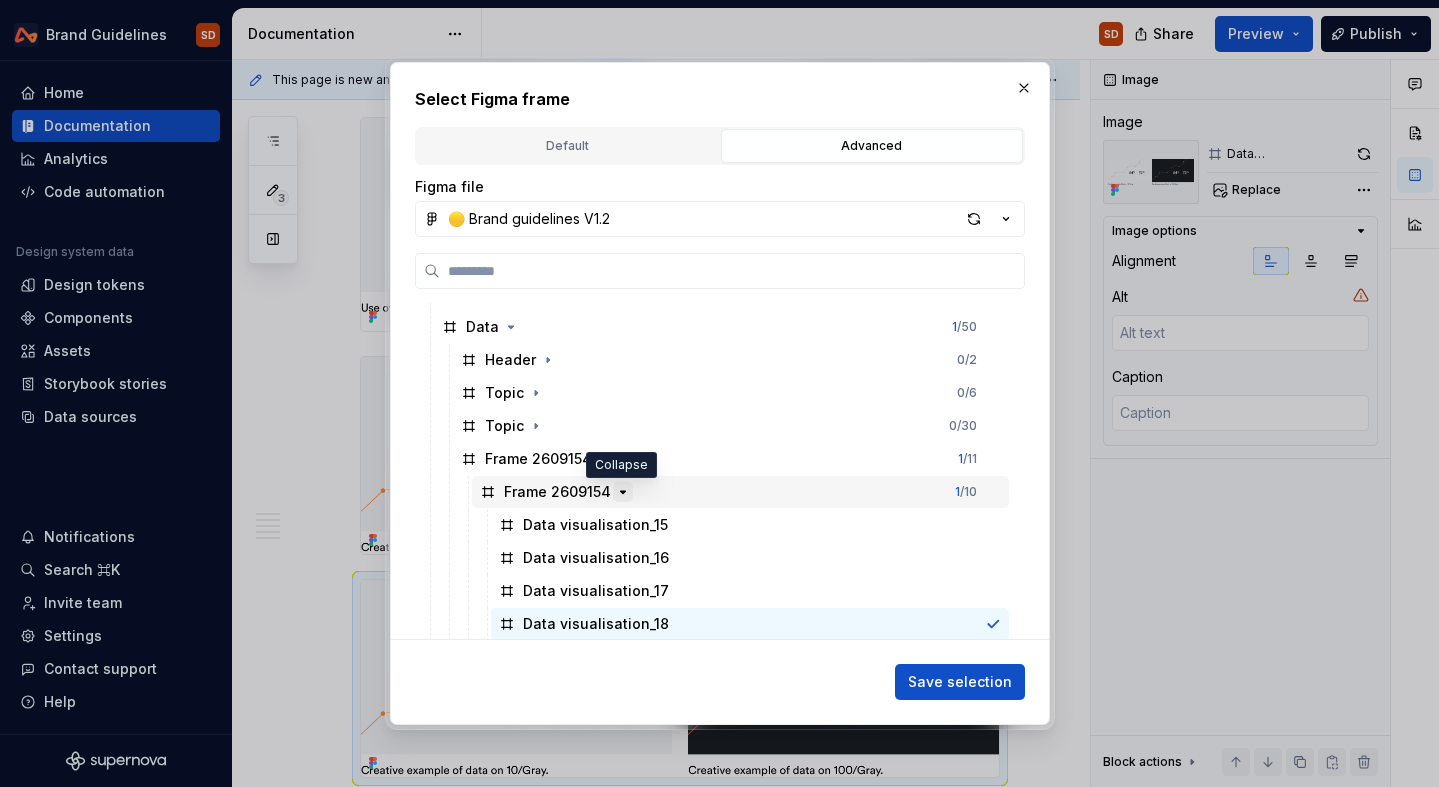 click 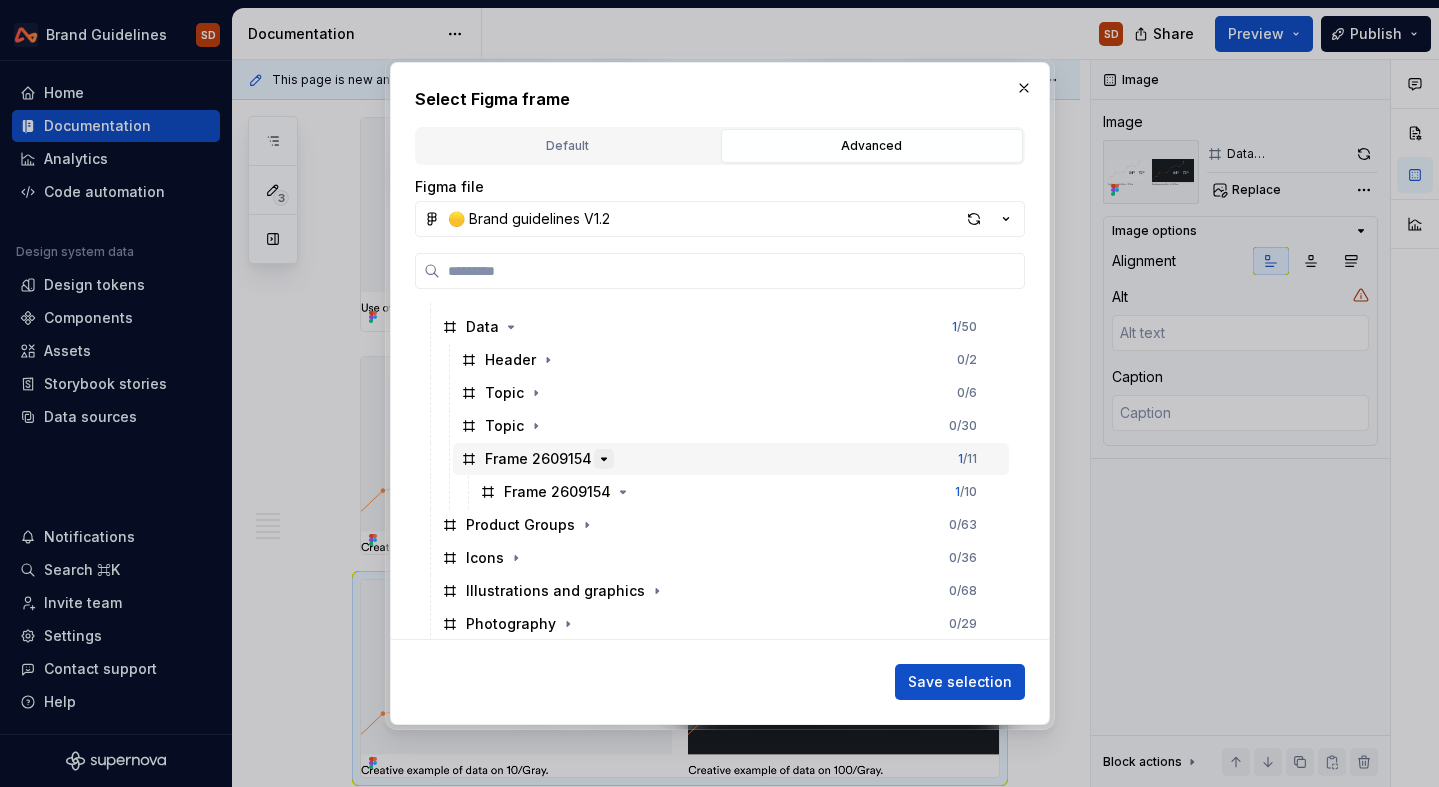 click 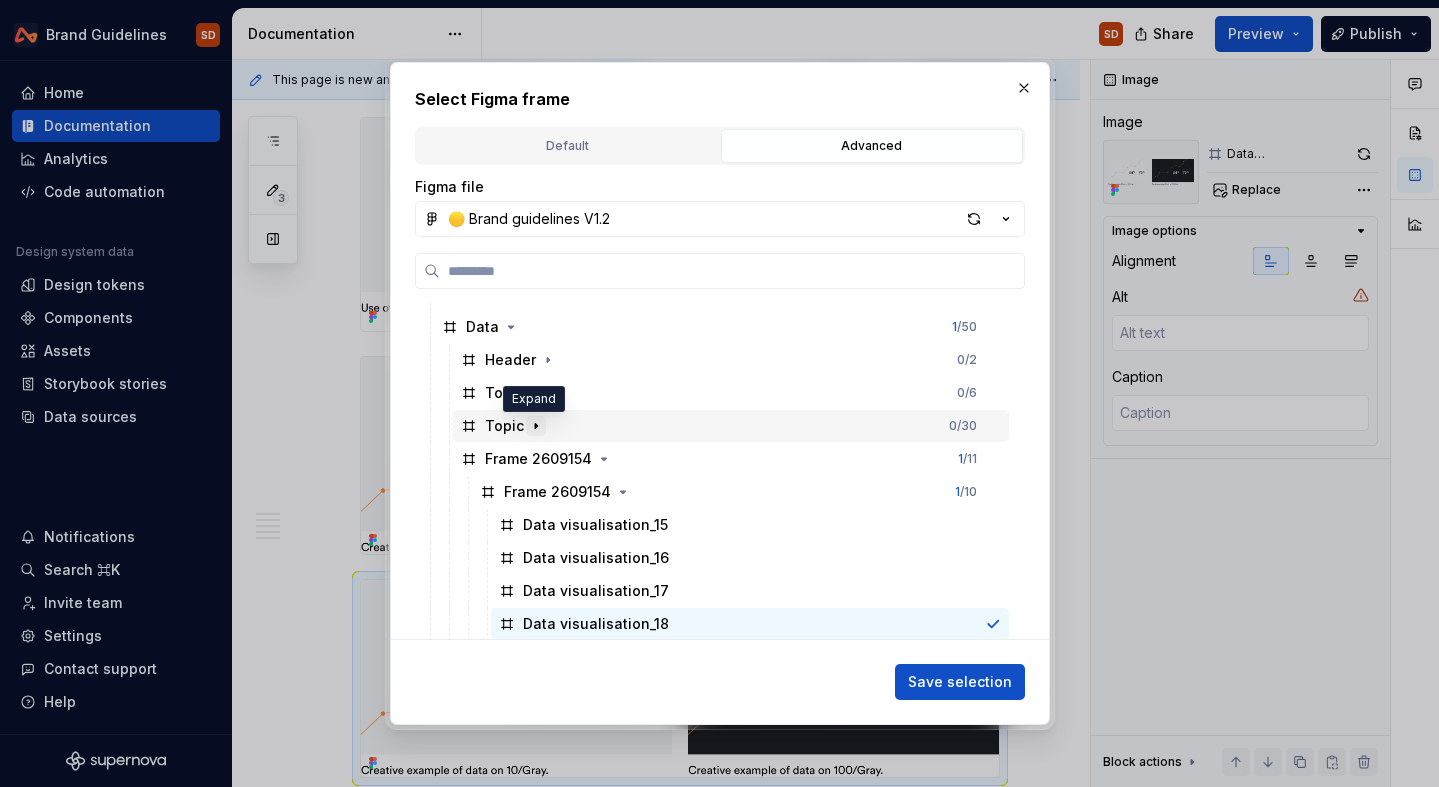 click 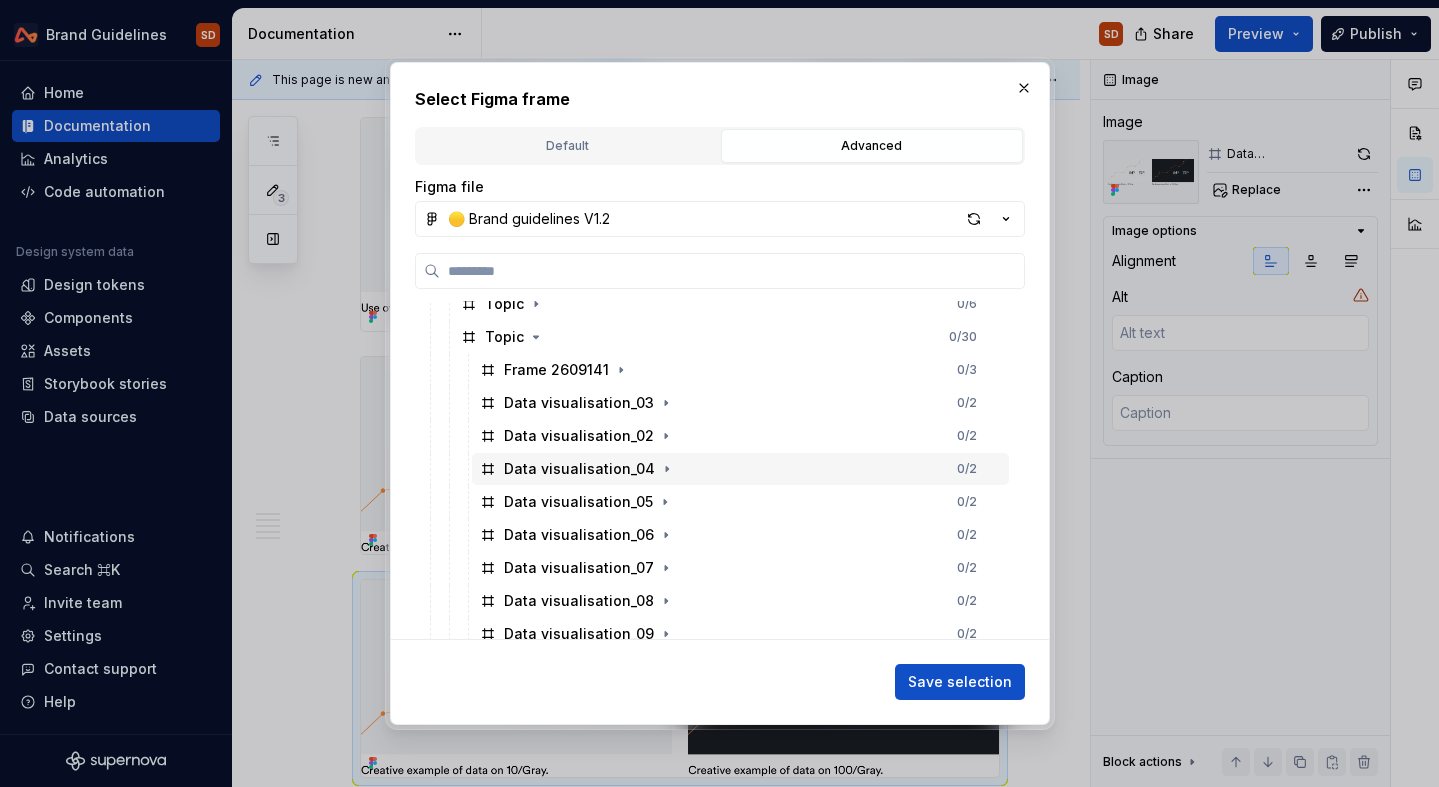 scroll, scrollTop: 391, scrollLeft: 0, axis: vertical 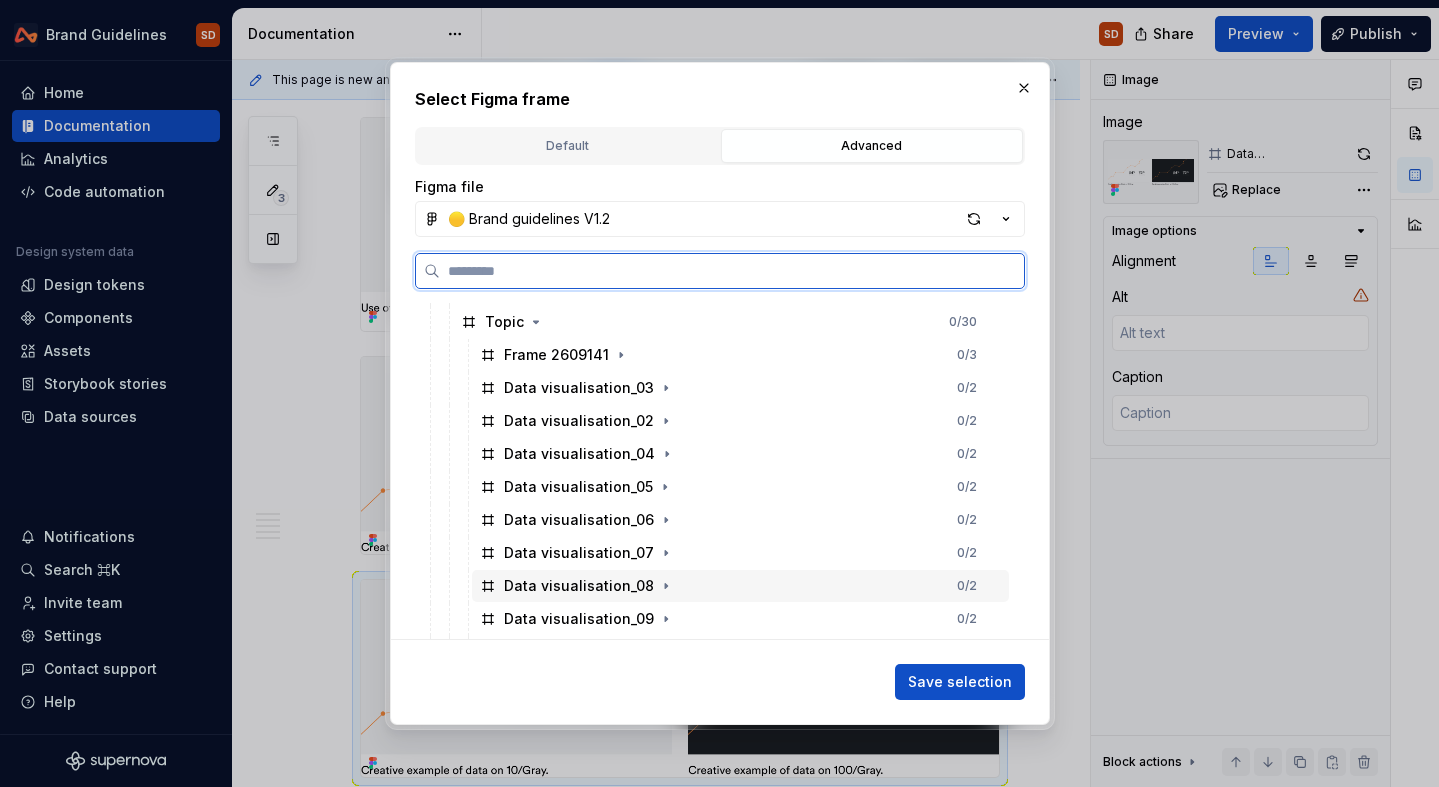 click on "Data visualisation_08" at bounding box center [579, 586] 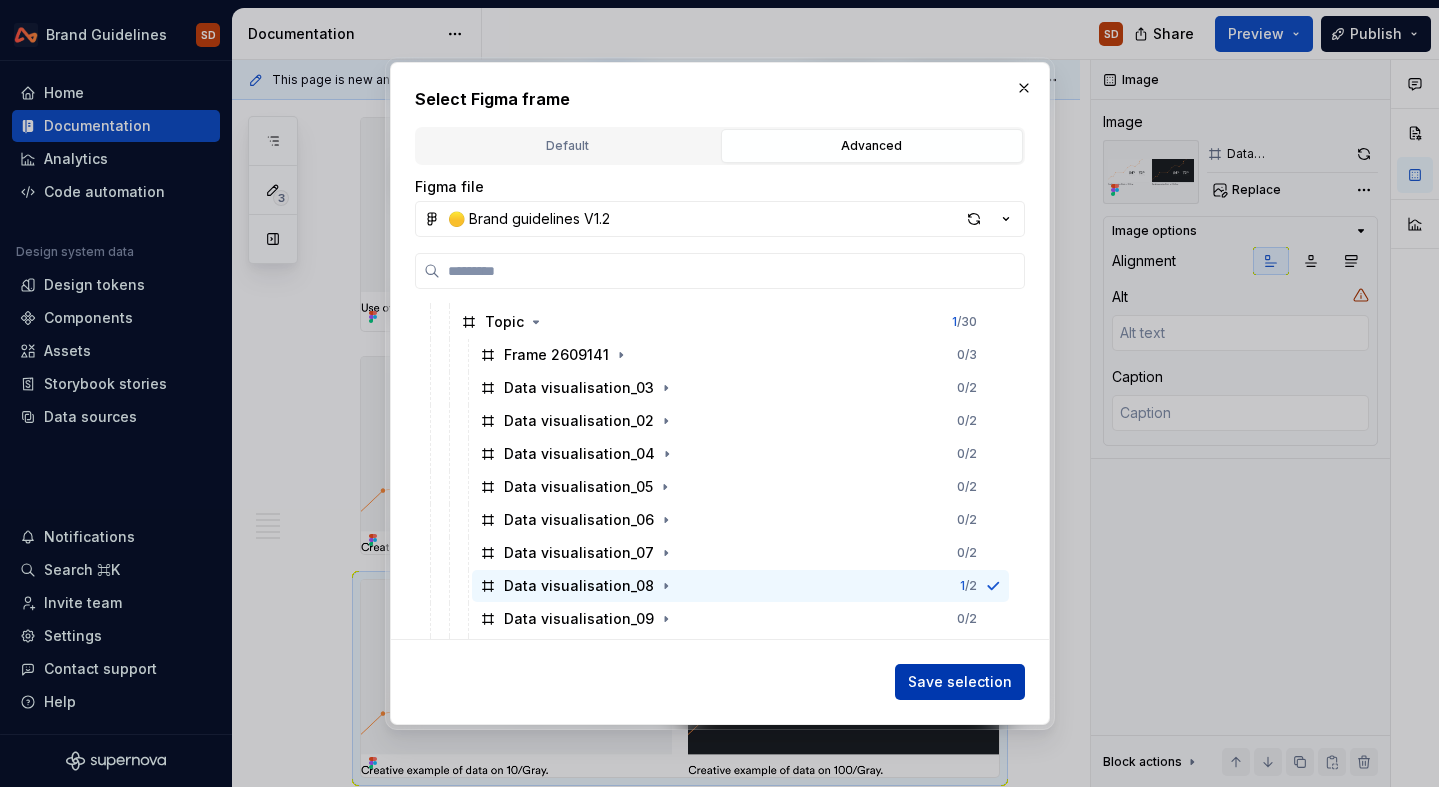 click on "Save selection" at bounding box center (960, 682) 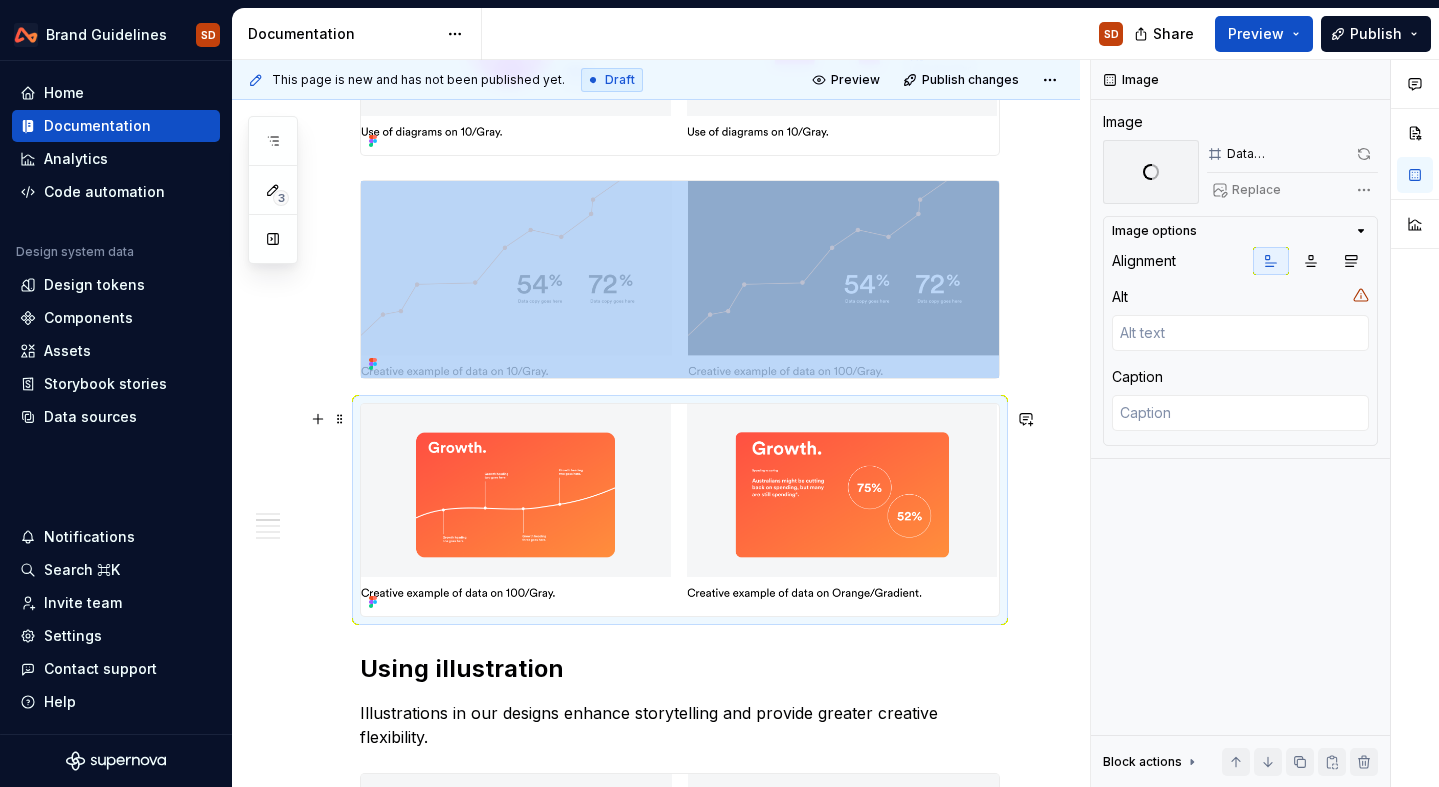 scroll, scrollTop: 834, scrollLeft: 0, axis: vertical 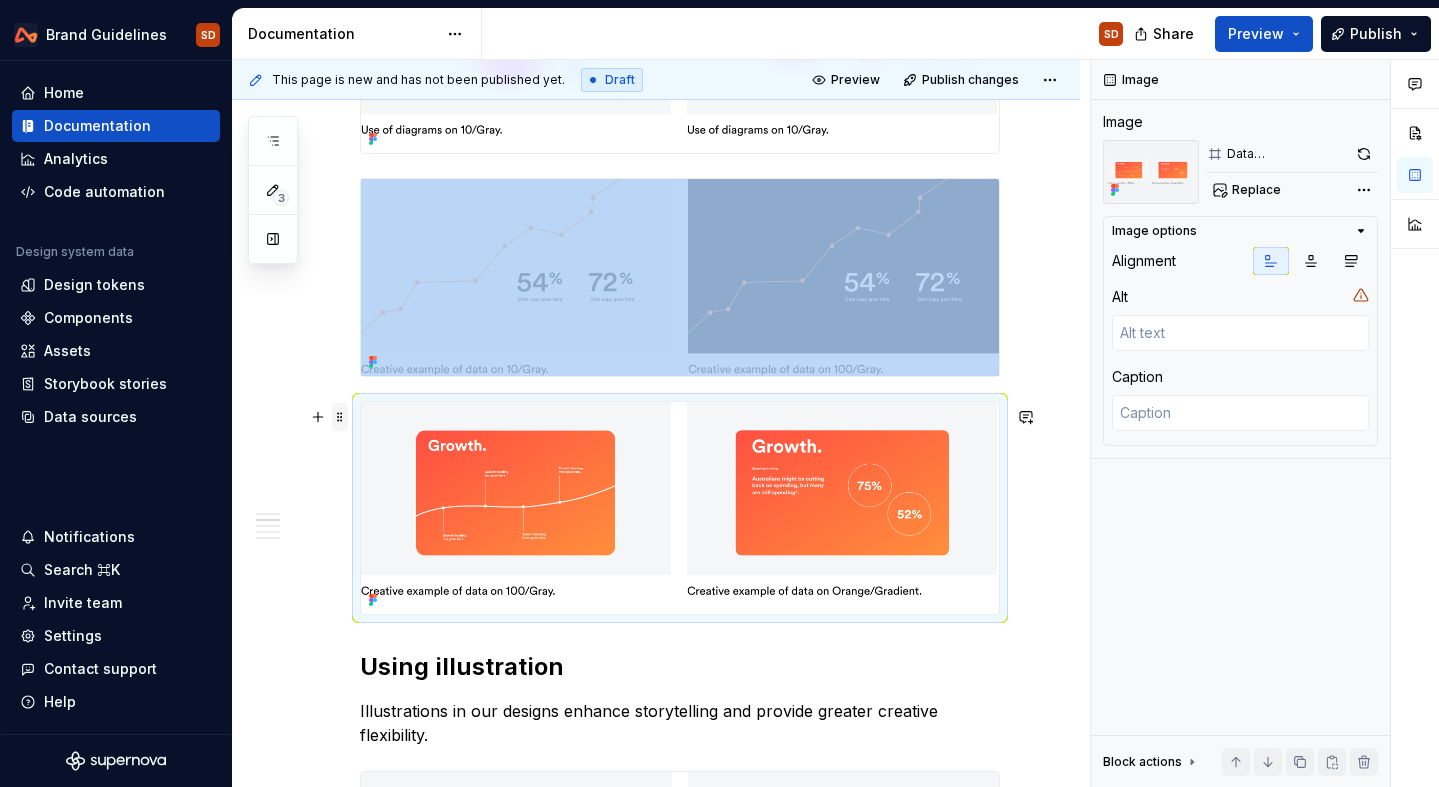 click at bounding box center [340, 417] 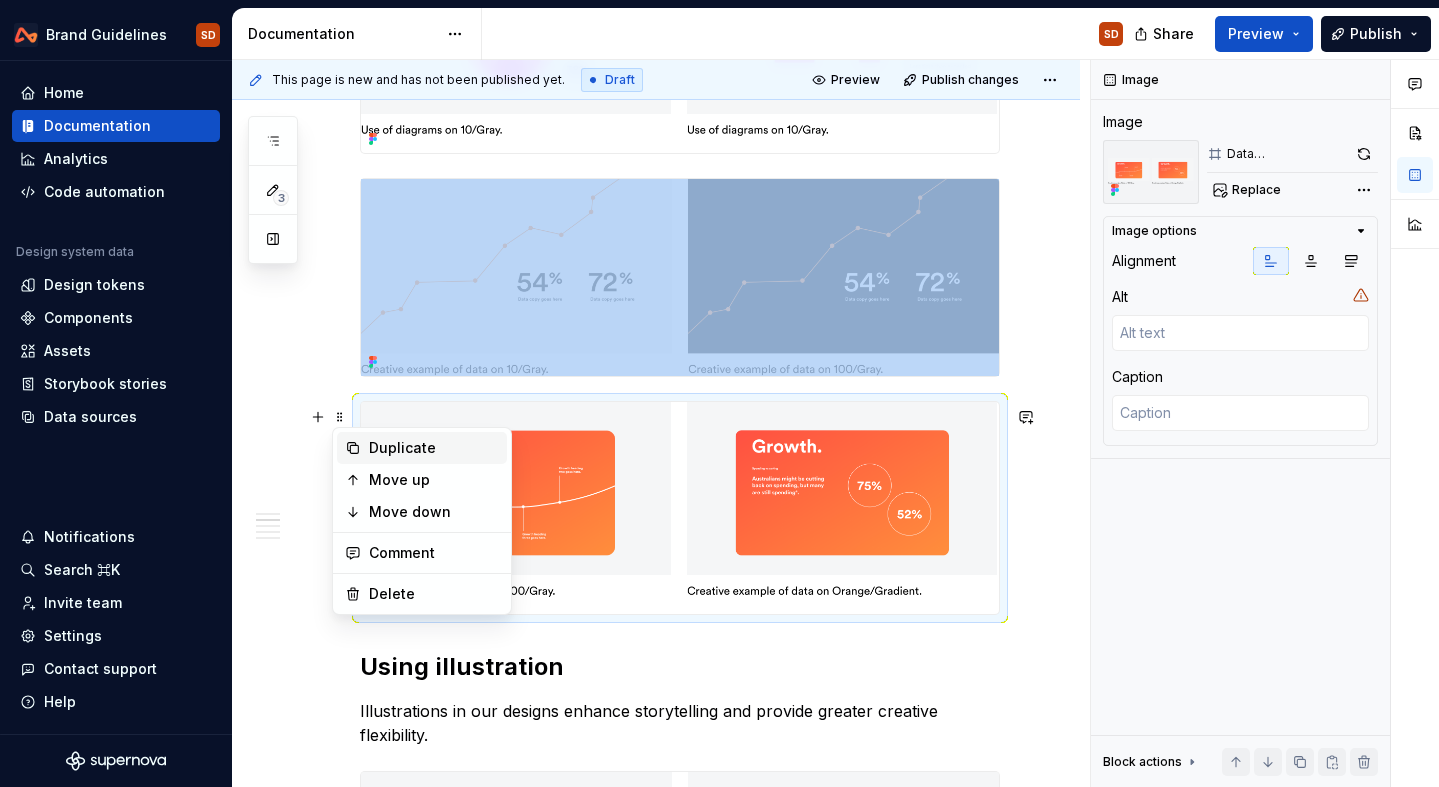click on "Duplicate" at bounding box center [434, 448] 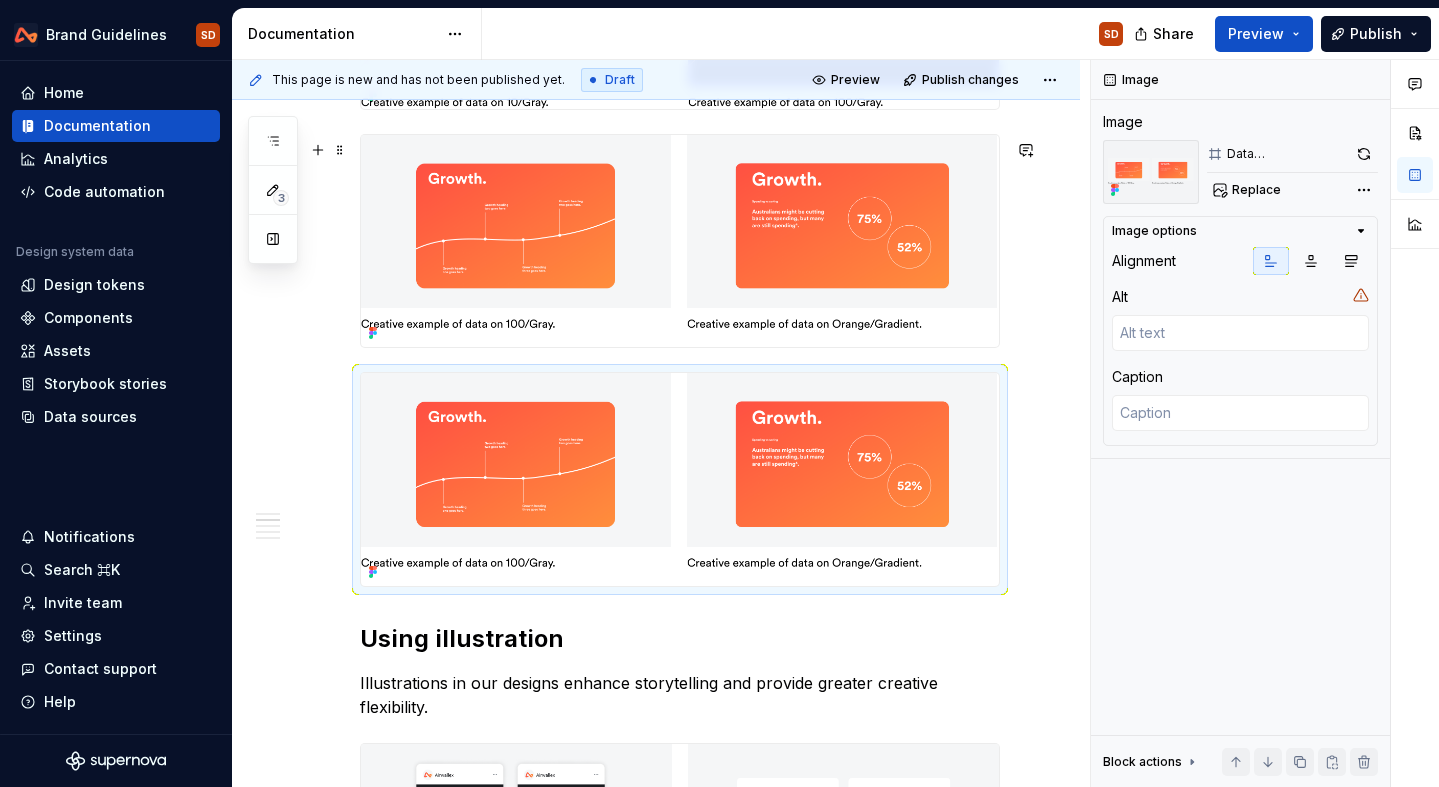 scroll, scrollTop: 1185, scrollLeft: 0, axis: vertical 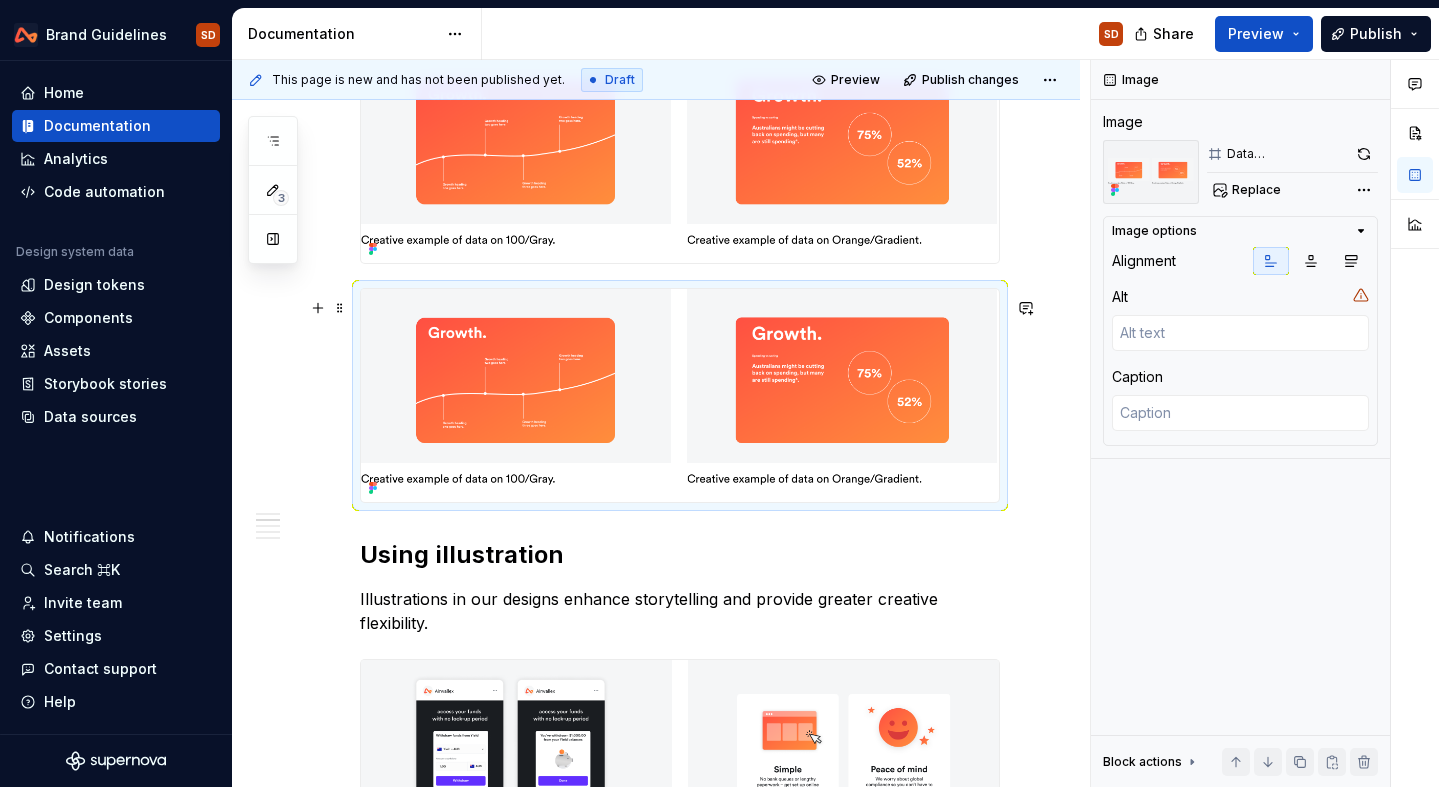 click at bounding box center [680, 395] 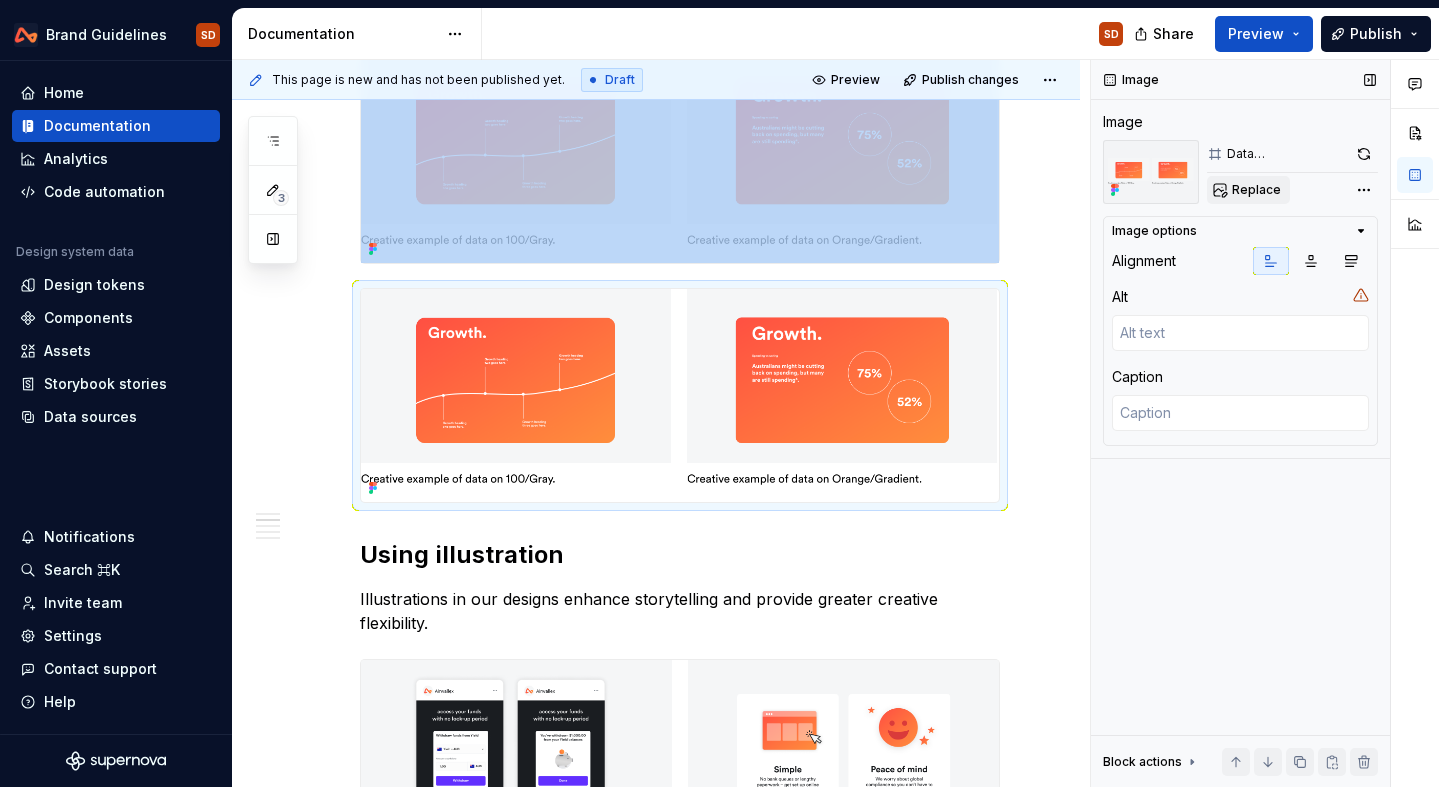 click on "Replace" at bounding box center (1256, 190) 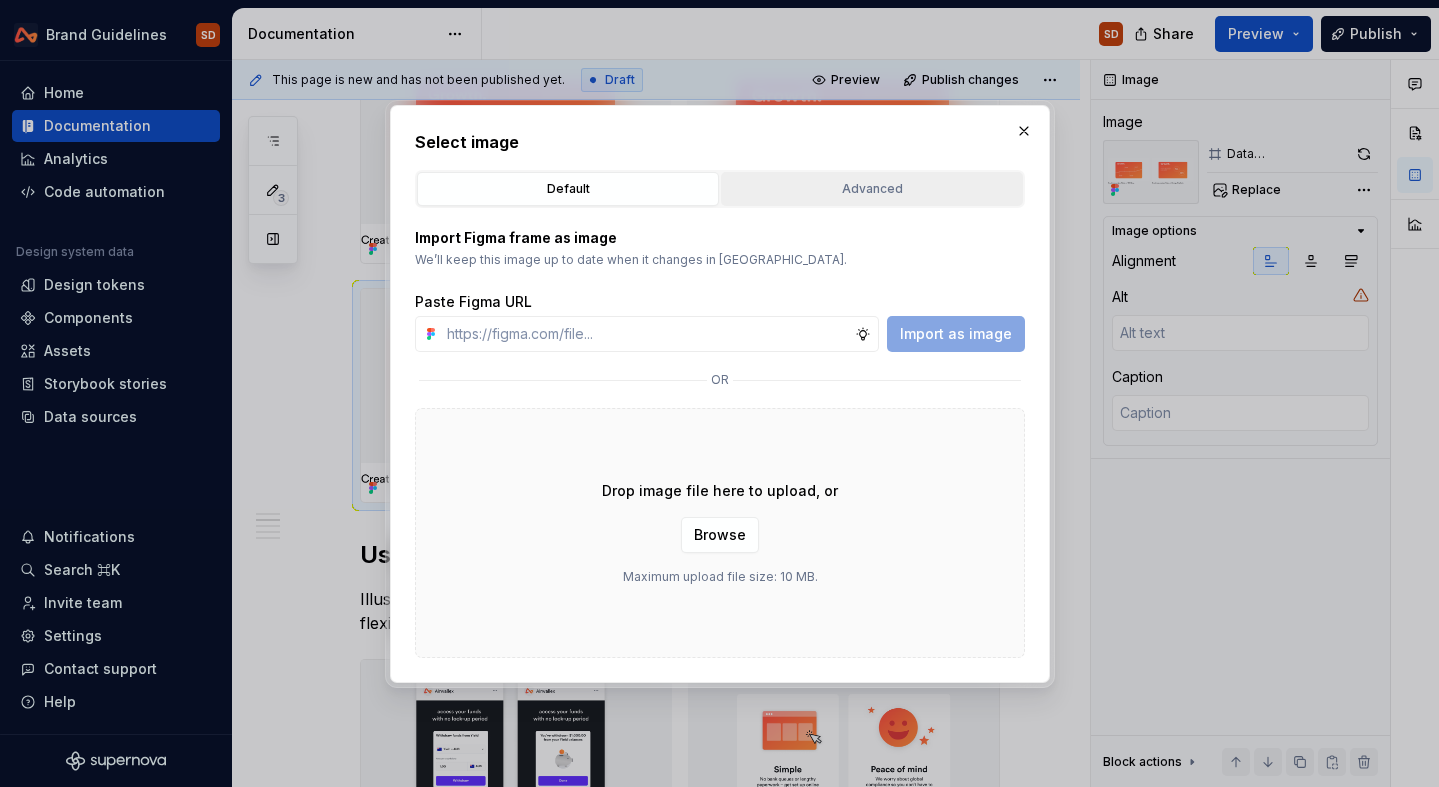 click on "Advanced" at bounding box center [872, 189] 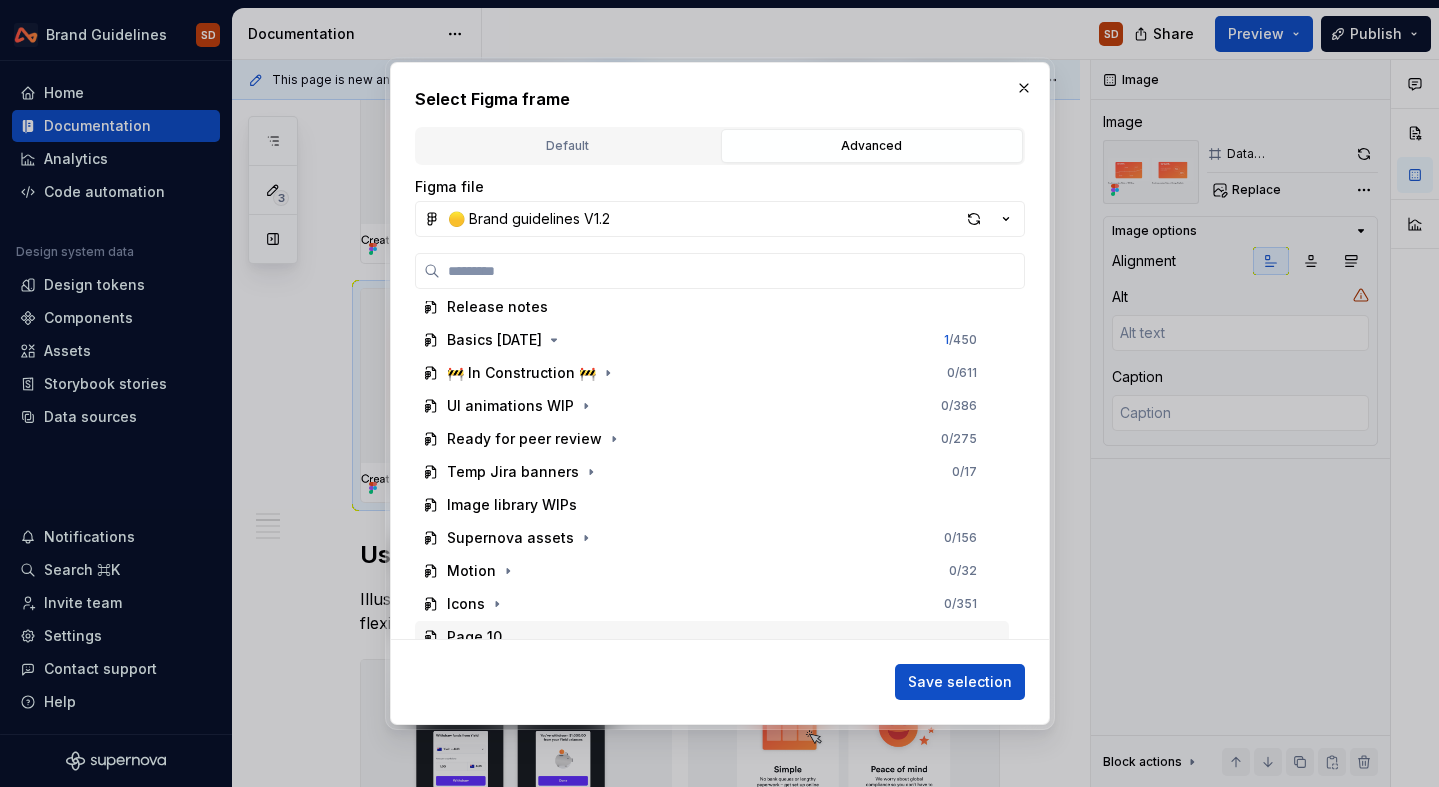 scroll, scrollTop: 0, scrollLeft: 0, axis: both 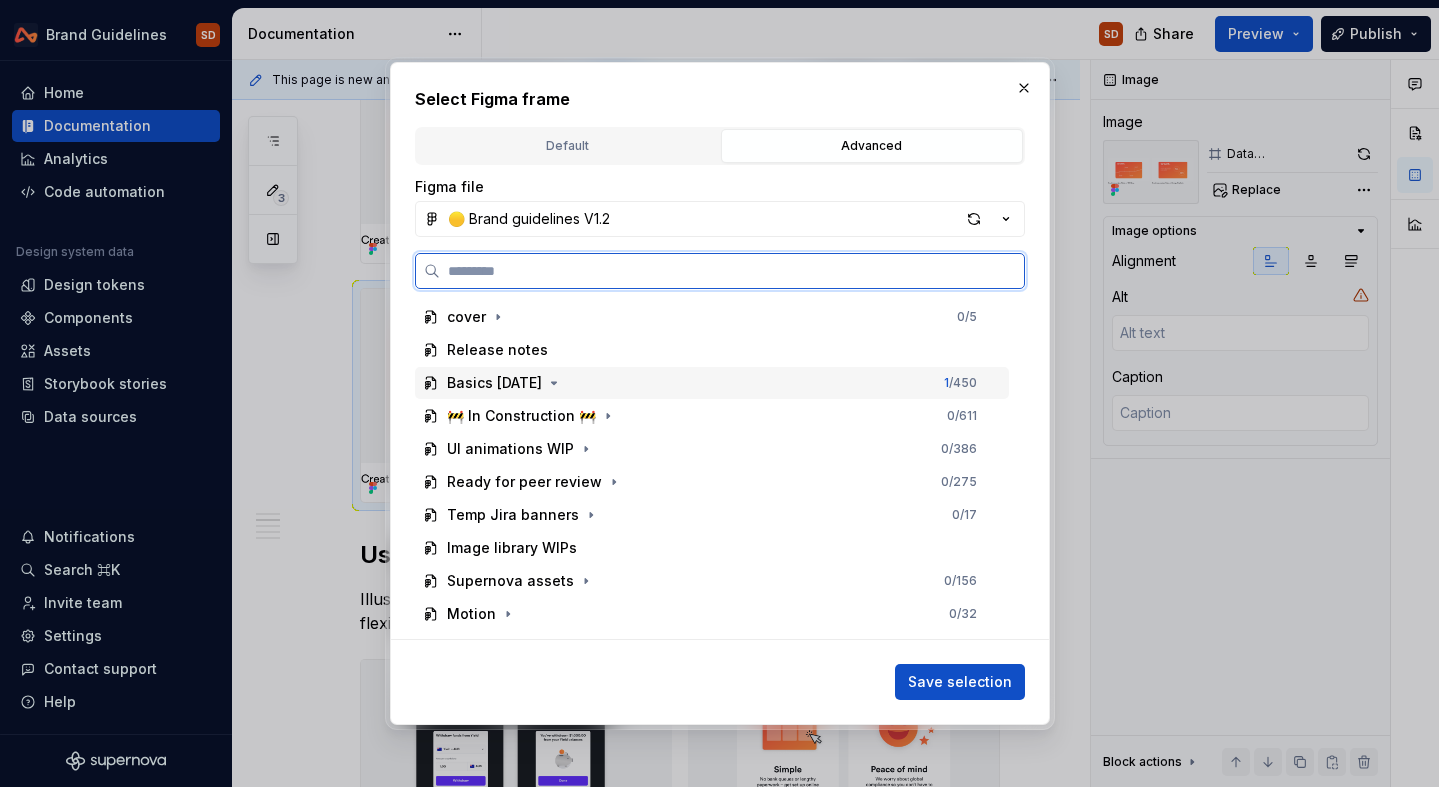 click on "Basics [DATE]" at bounding box center (494, 383) 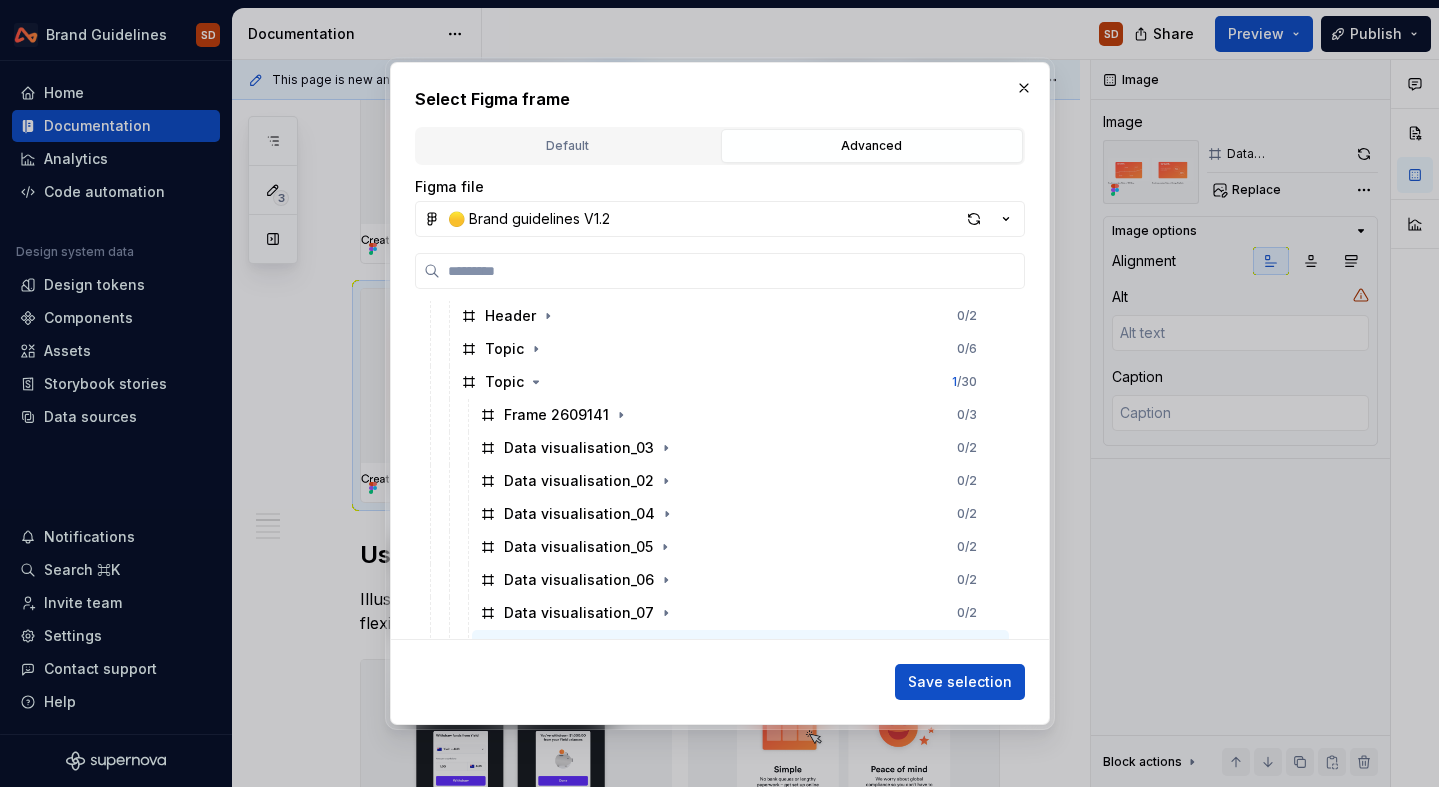 scroll, scrollTop: 382, scrollLeft: 0, axis: vertical 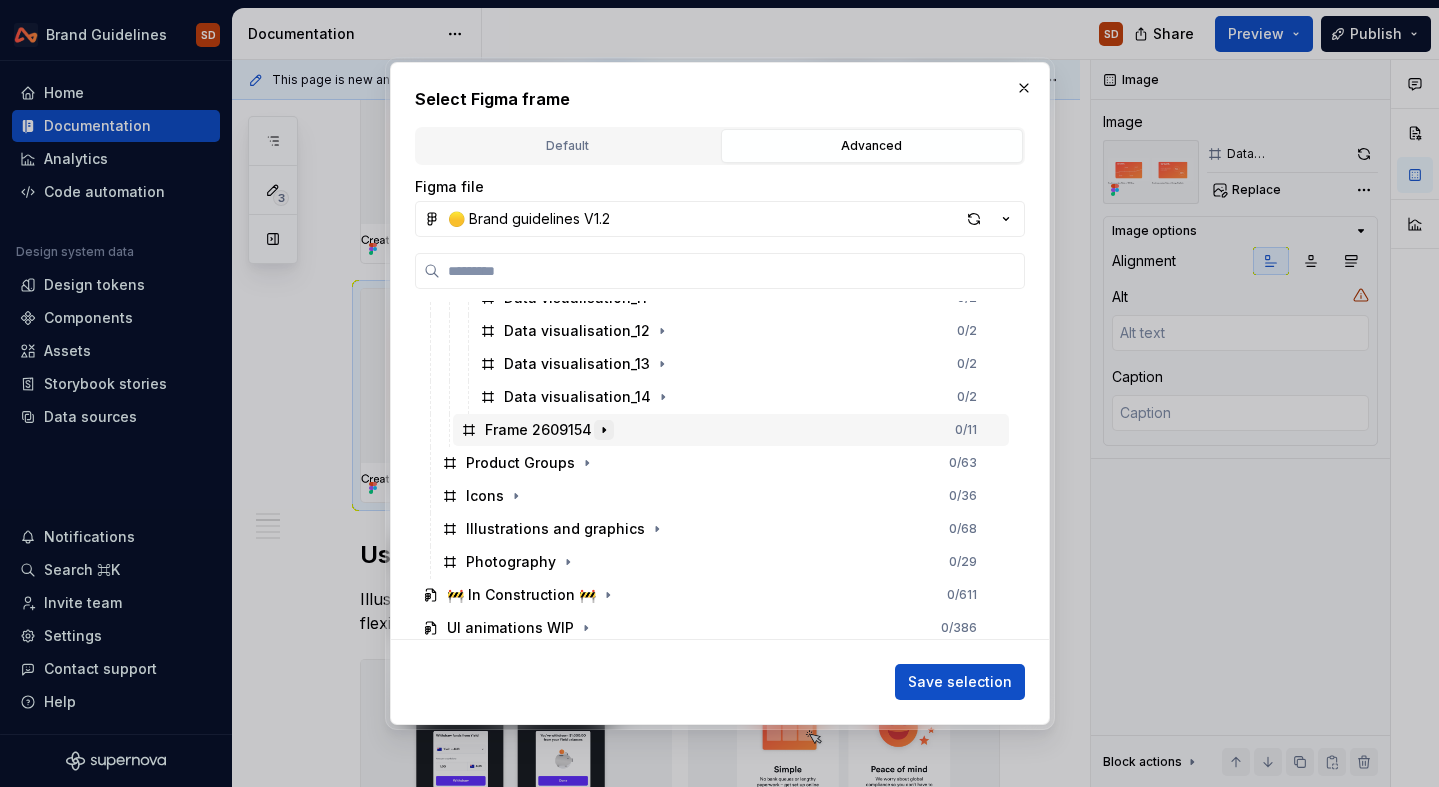 click 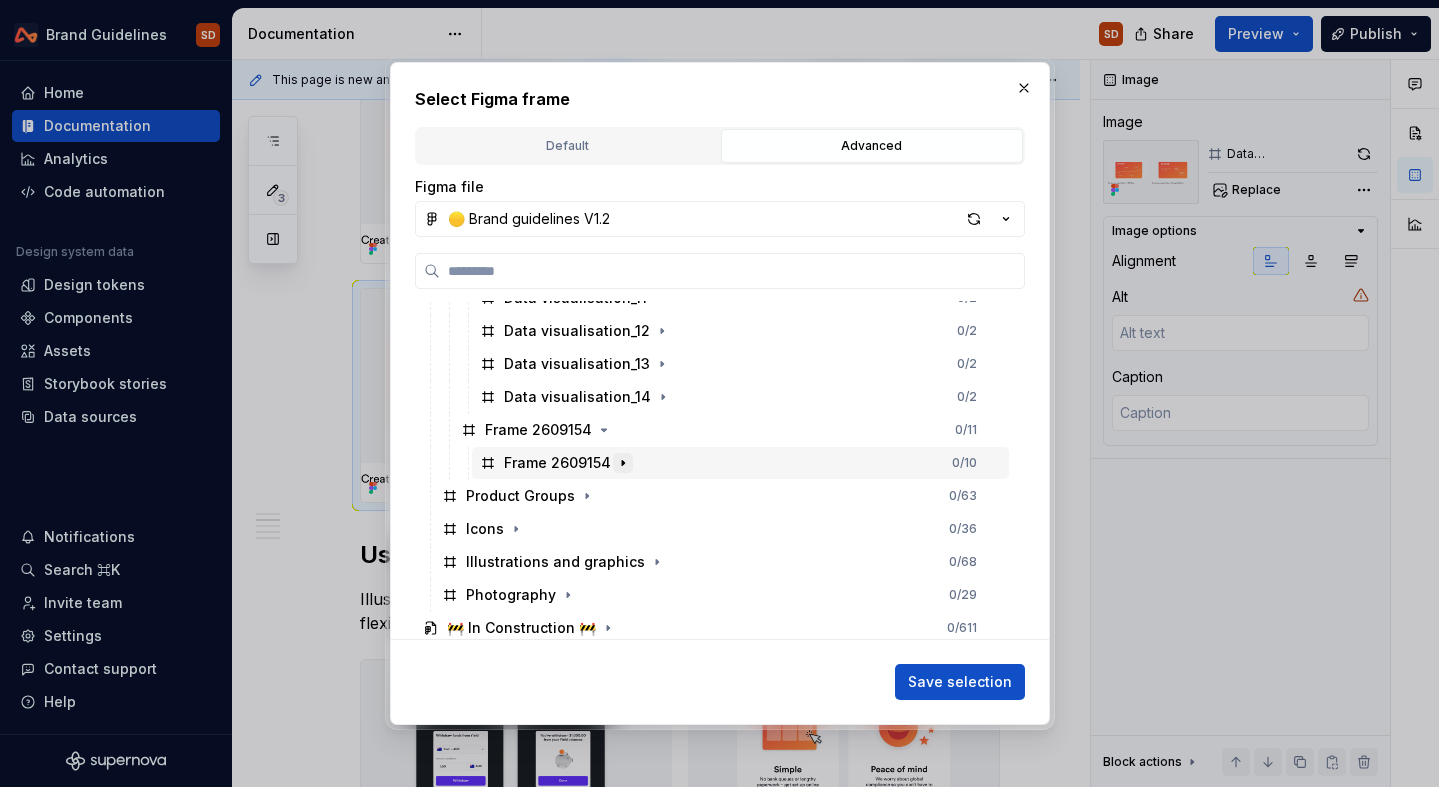 click 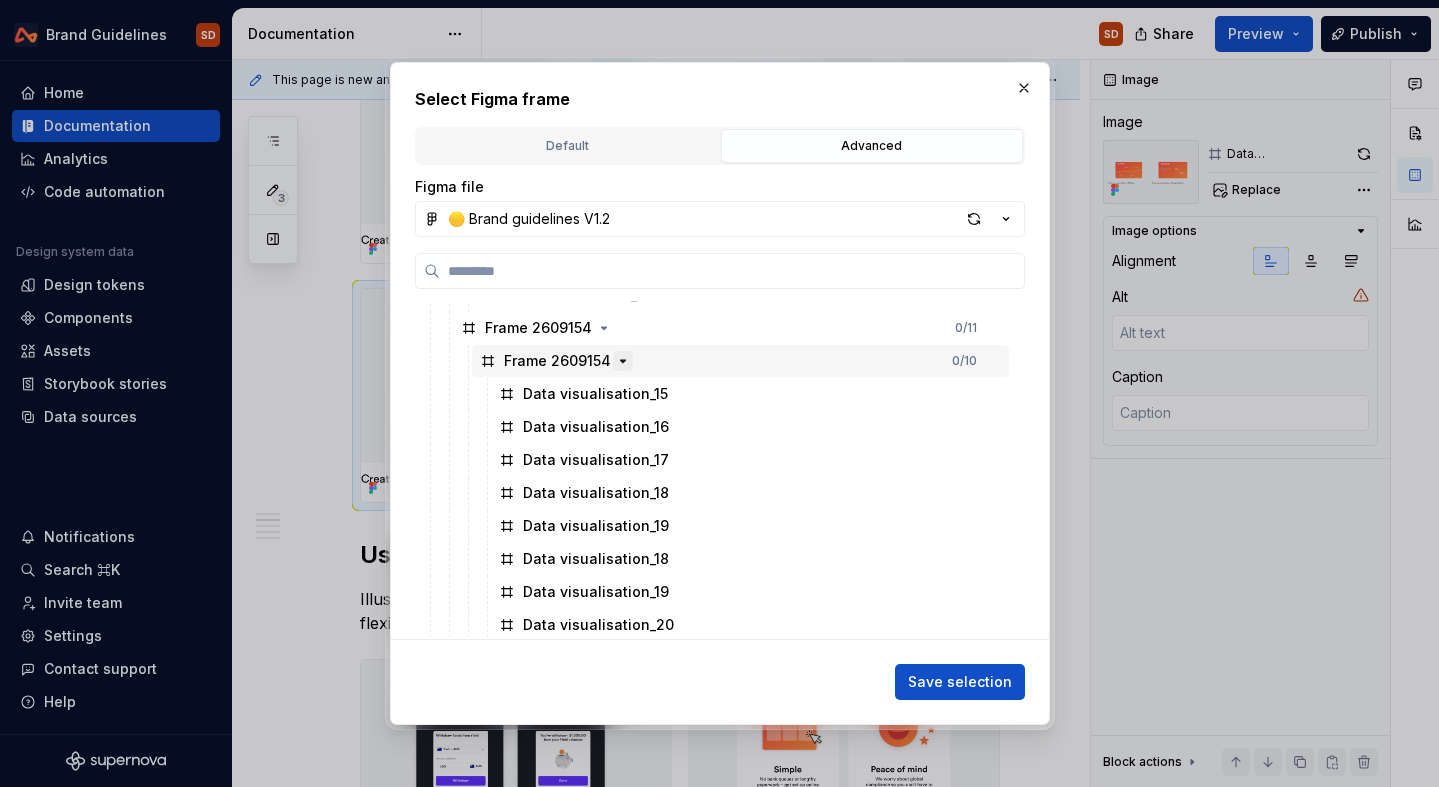 scroll, scrollTop: 890, scrollLeft: 0, axis: vertical 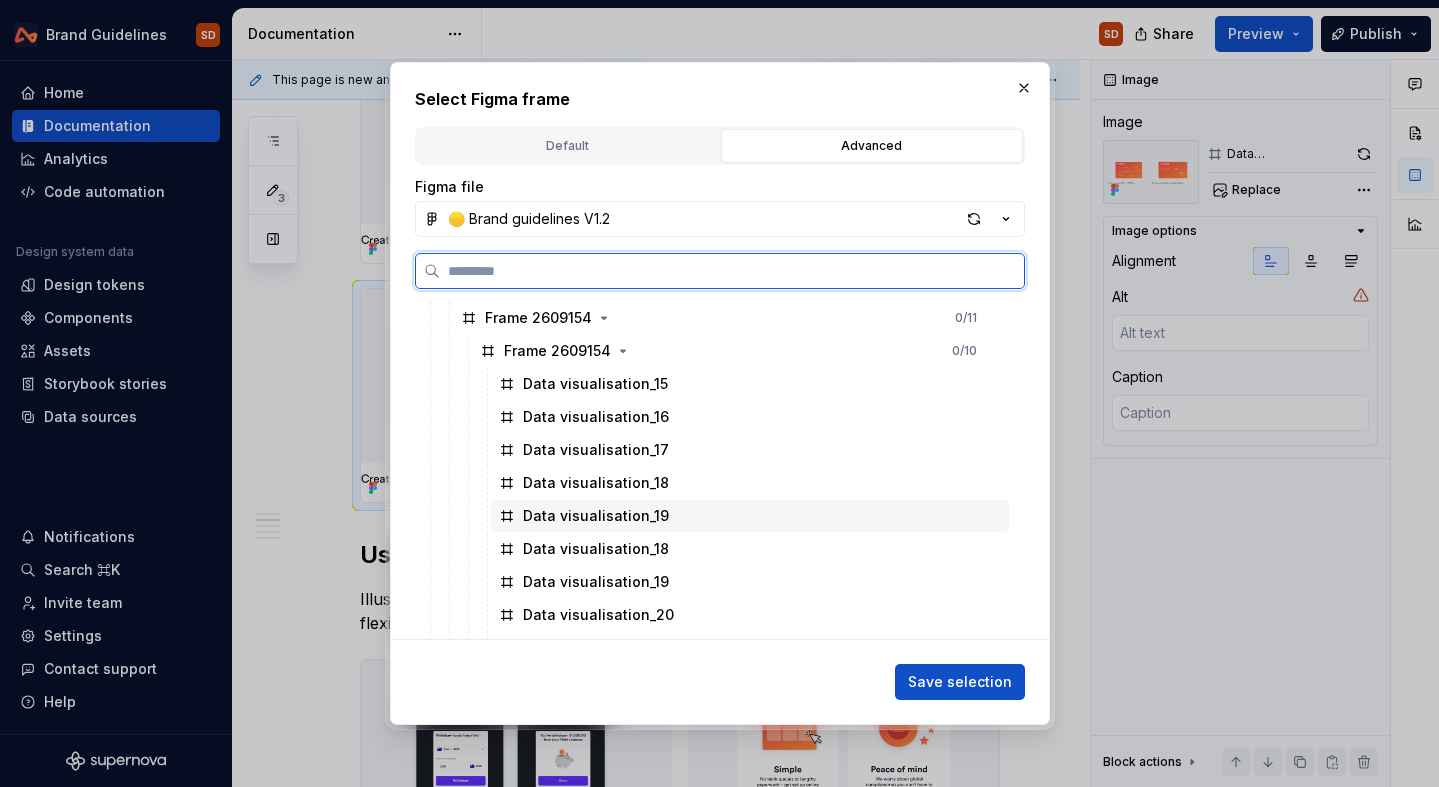 click on "Data visualisation_19" at bounding box center (596, 516) 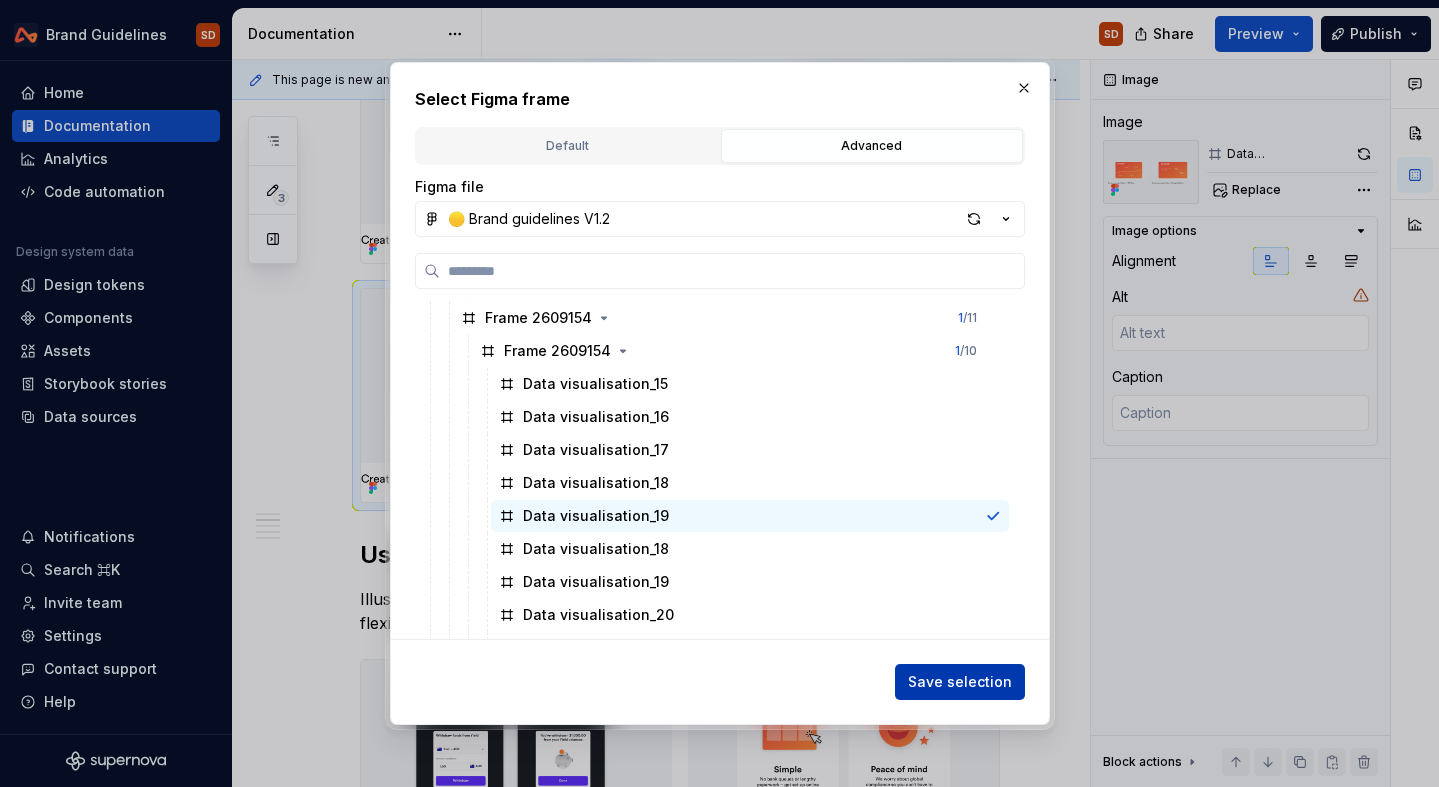 click on "Save selection" at bounding box center [960, 682] 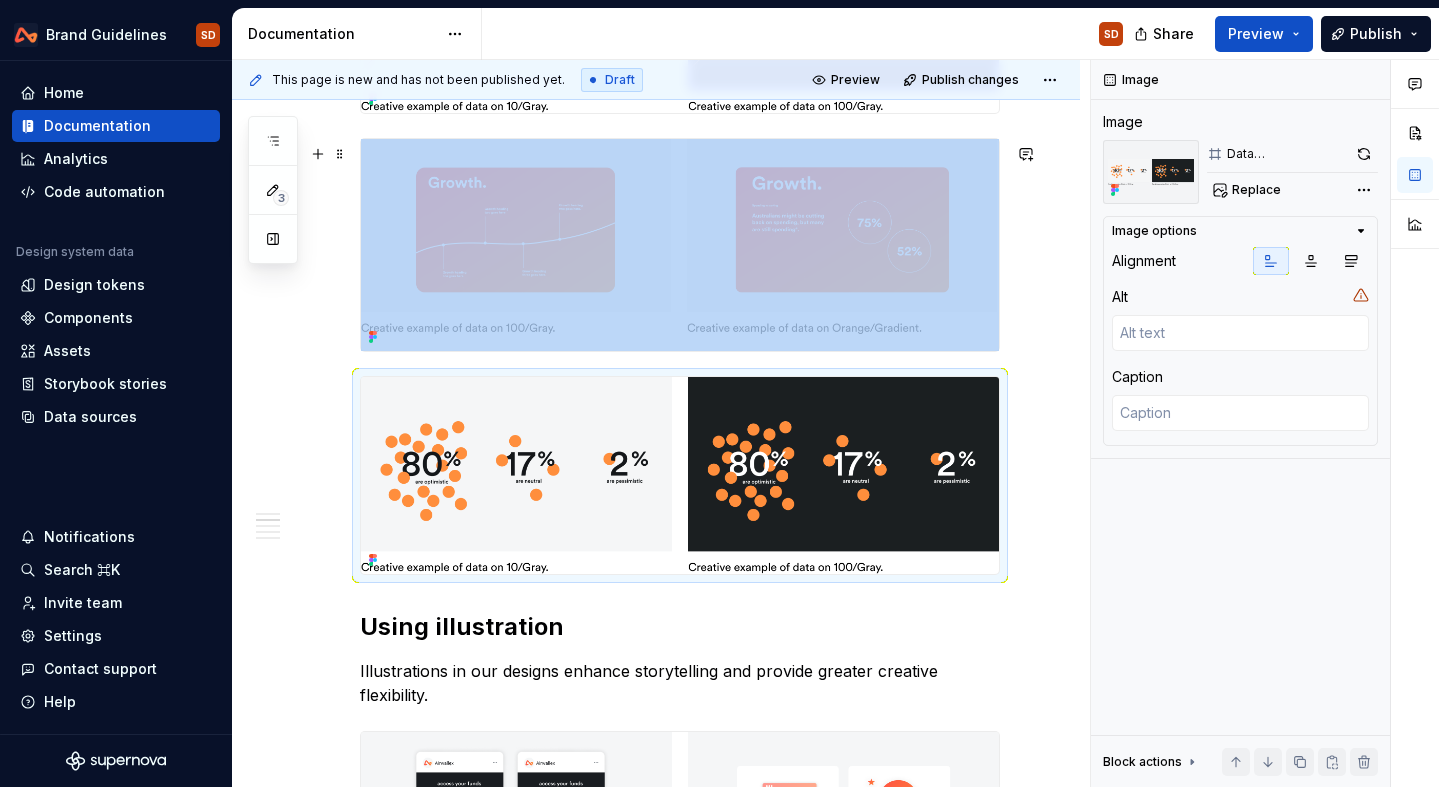 scroll, scrollTop: 1093, scrollLeft: 0, axis: vertical 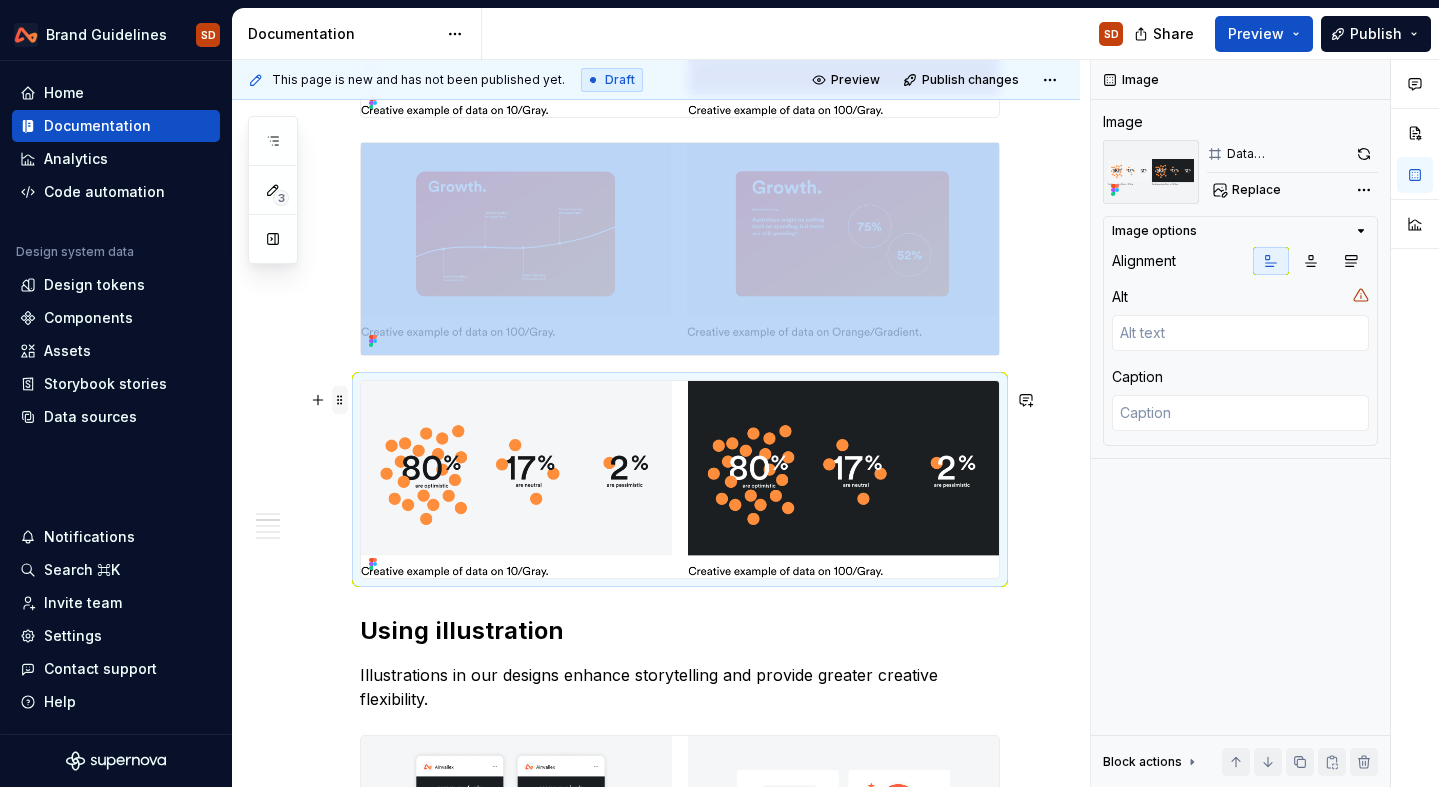click at bounding box center [340, 400] 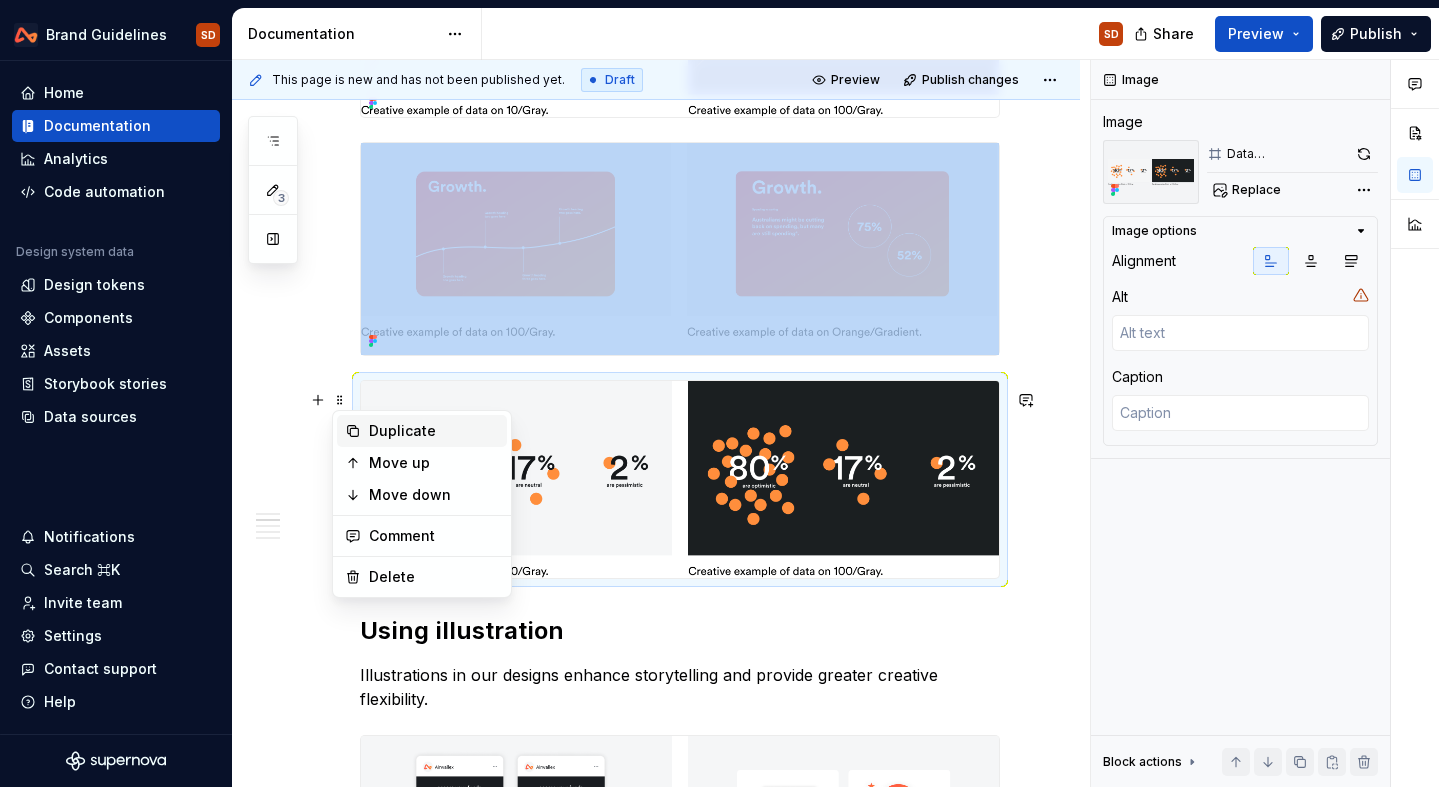 click on "Duplicate" at bounding box center [422, 431] 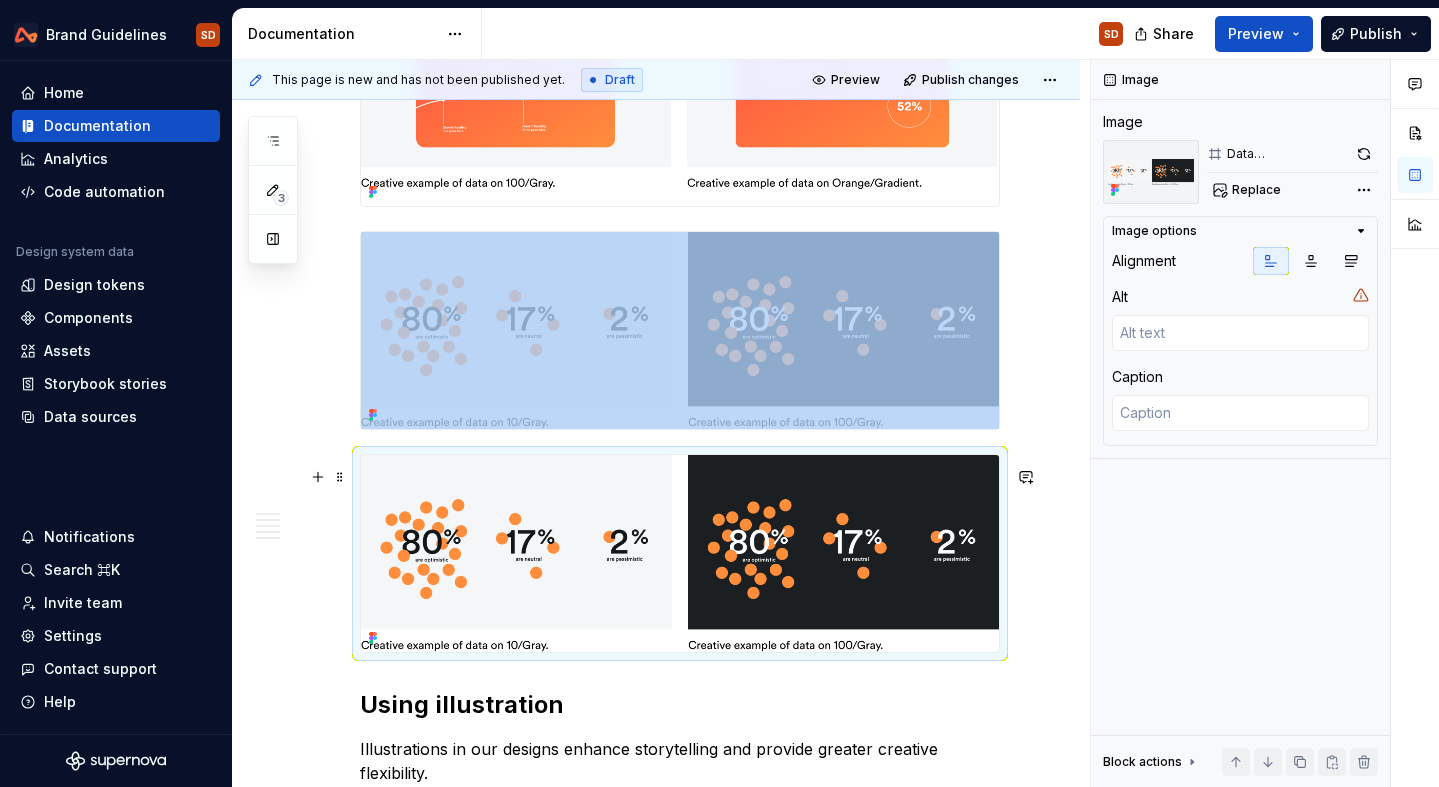 scroll, scrollTop: 1315, scrollLeft: 0, axis: vertical 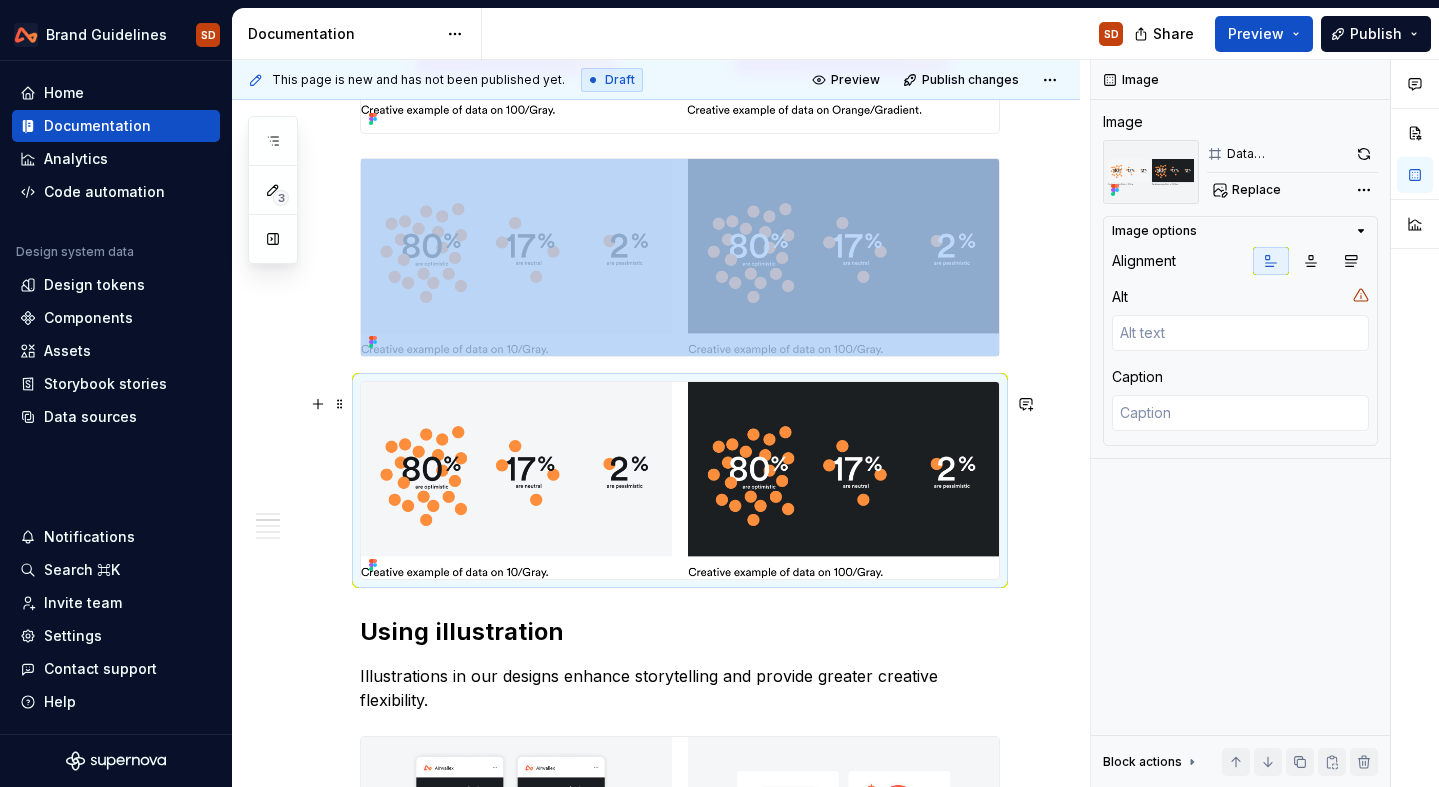 click at bounding box center (680, 480) 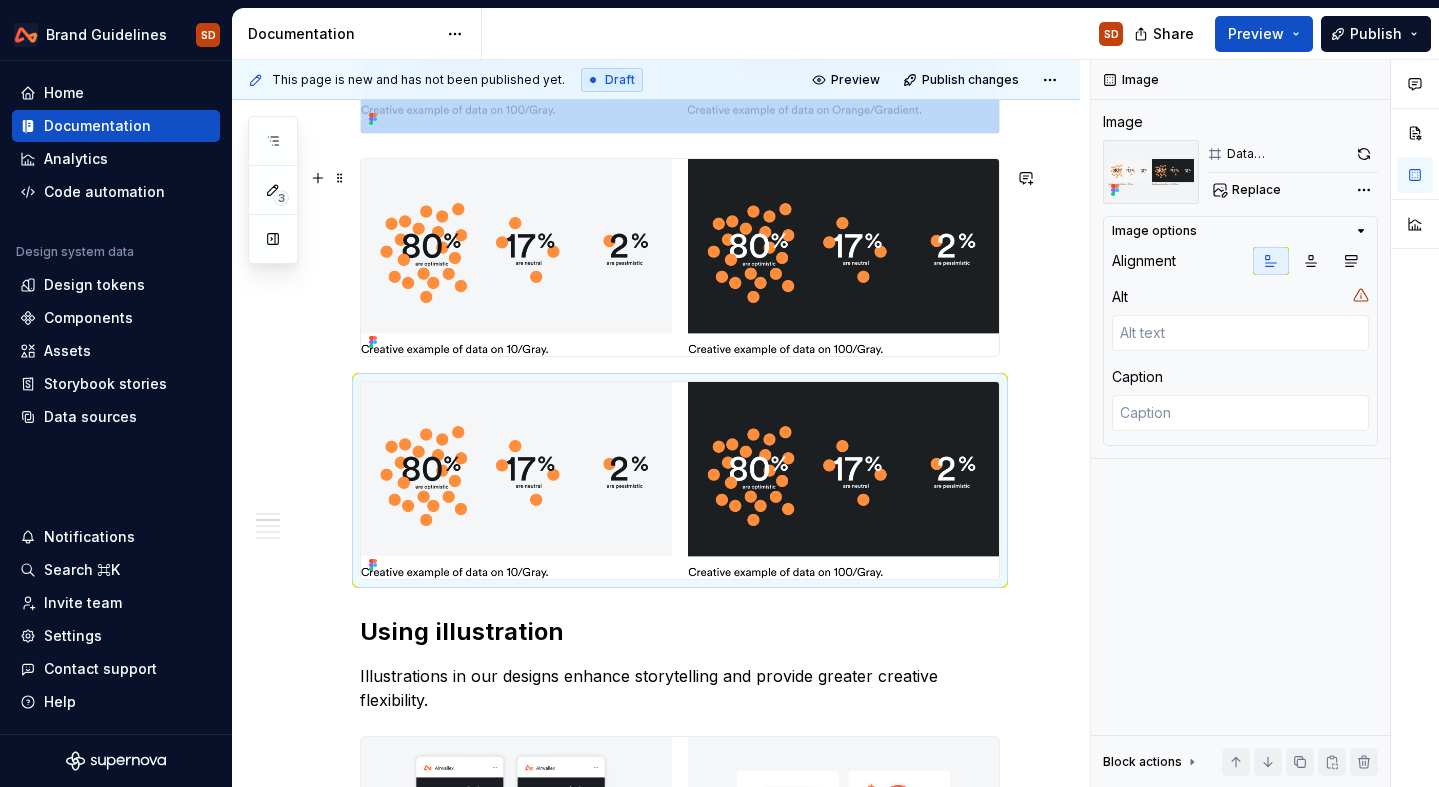 click at bounding box center [680, 257] 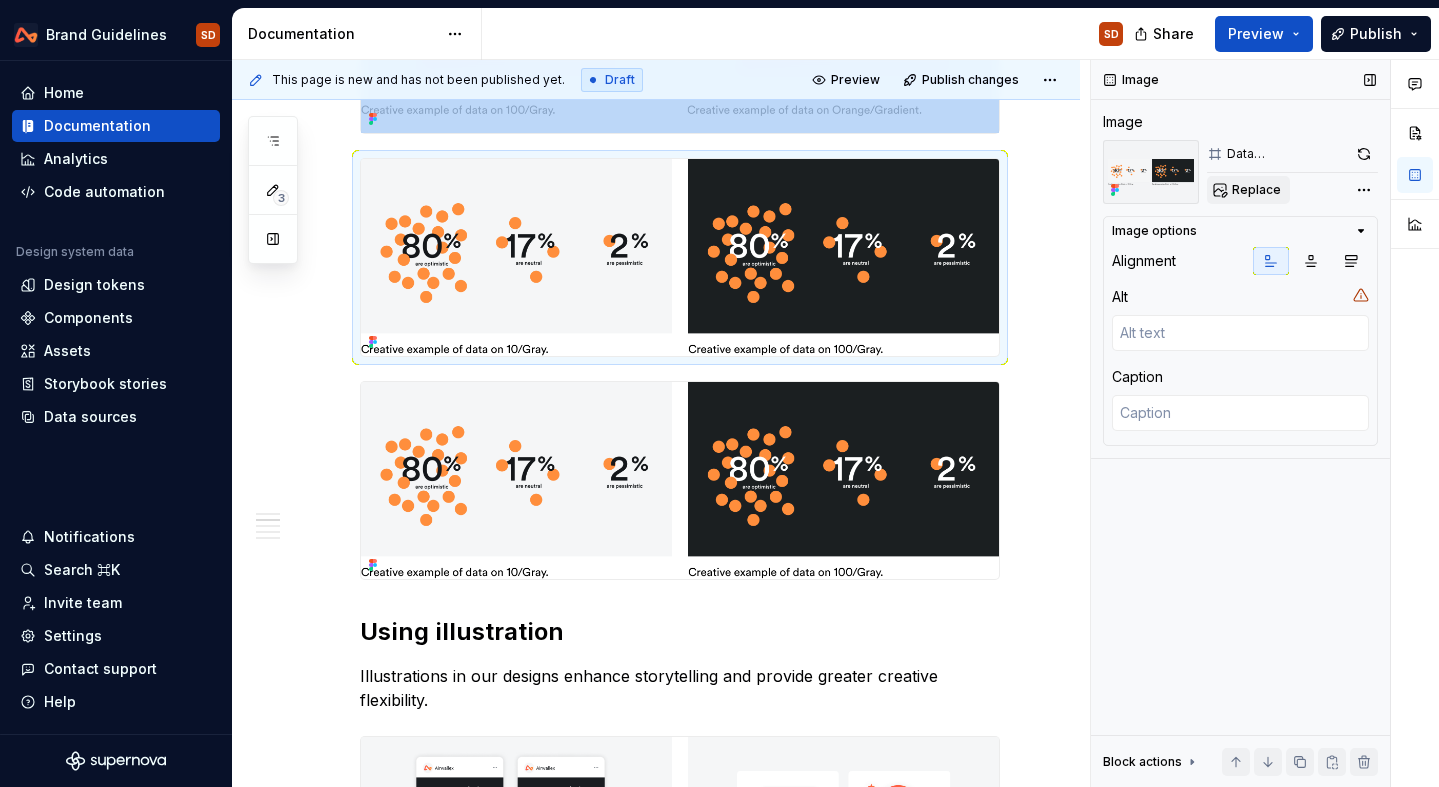 click on "Replace" at bounding box center (1248, 190) 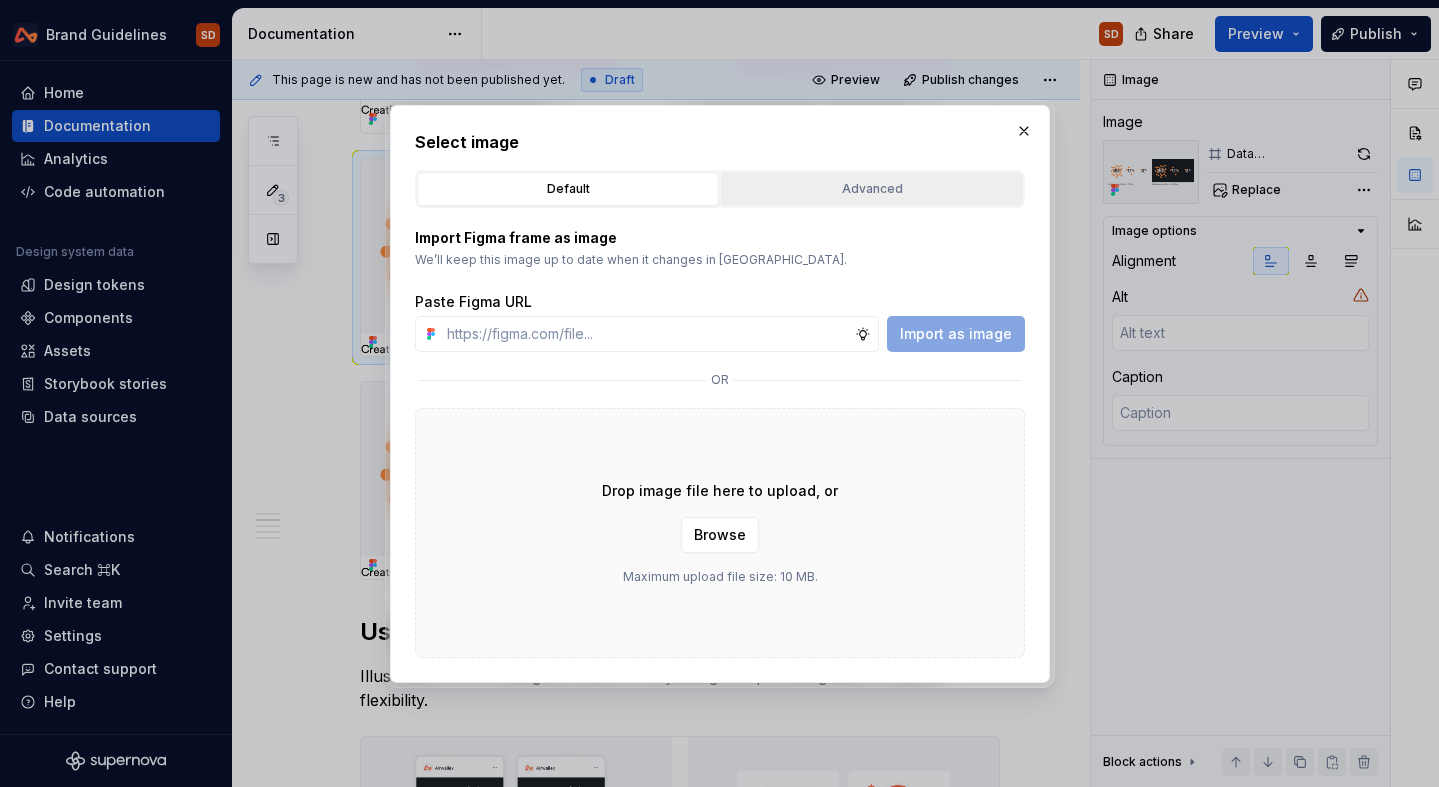 click on "Advanced" at bounding box center [872, 189] 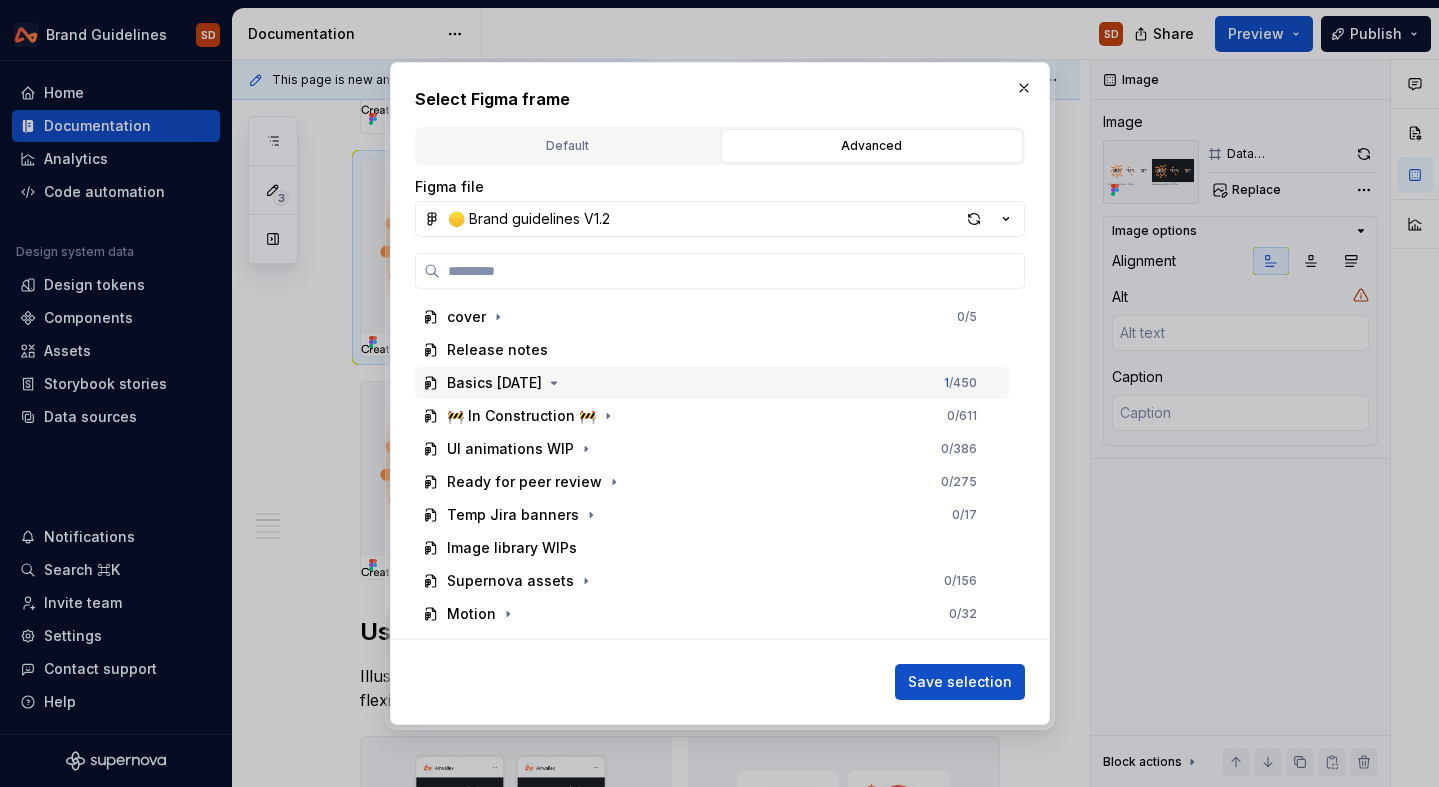 scroll, scrollTop: 189, scrollLeft: 0, axis: vertical 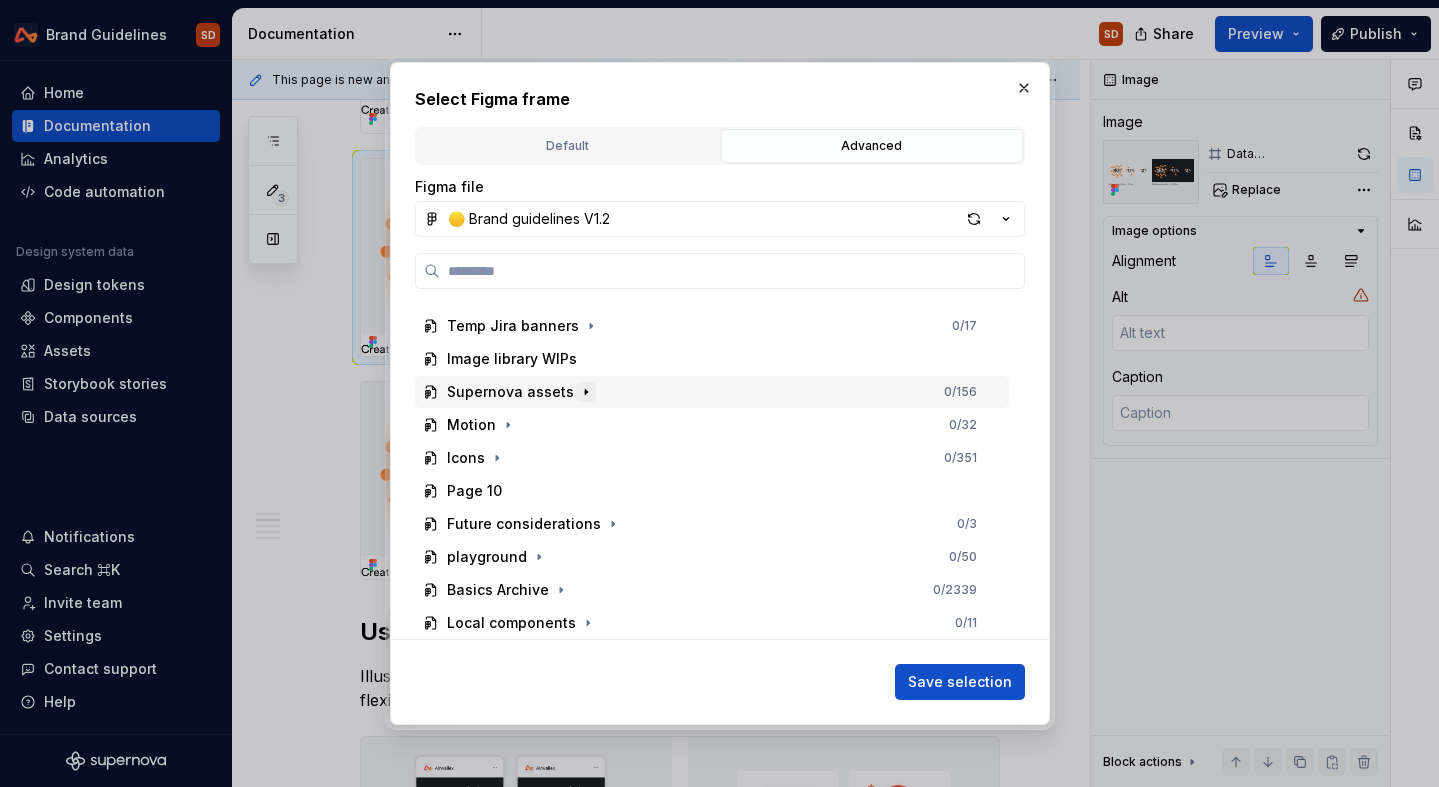 click 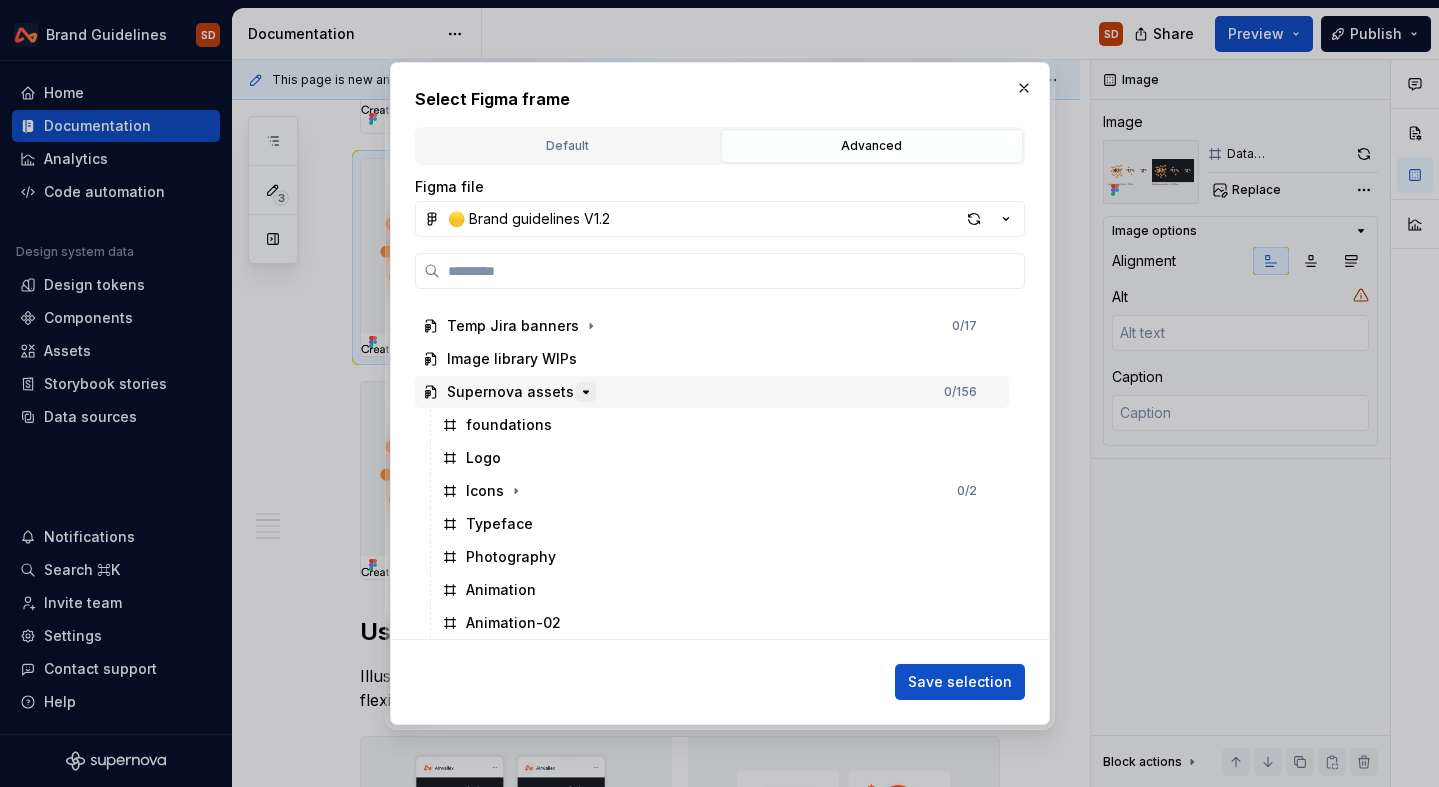 click 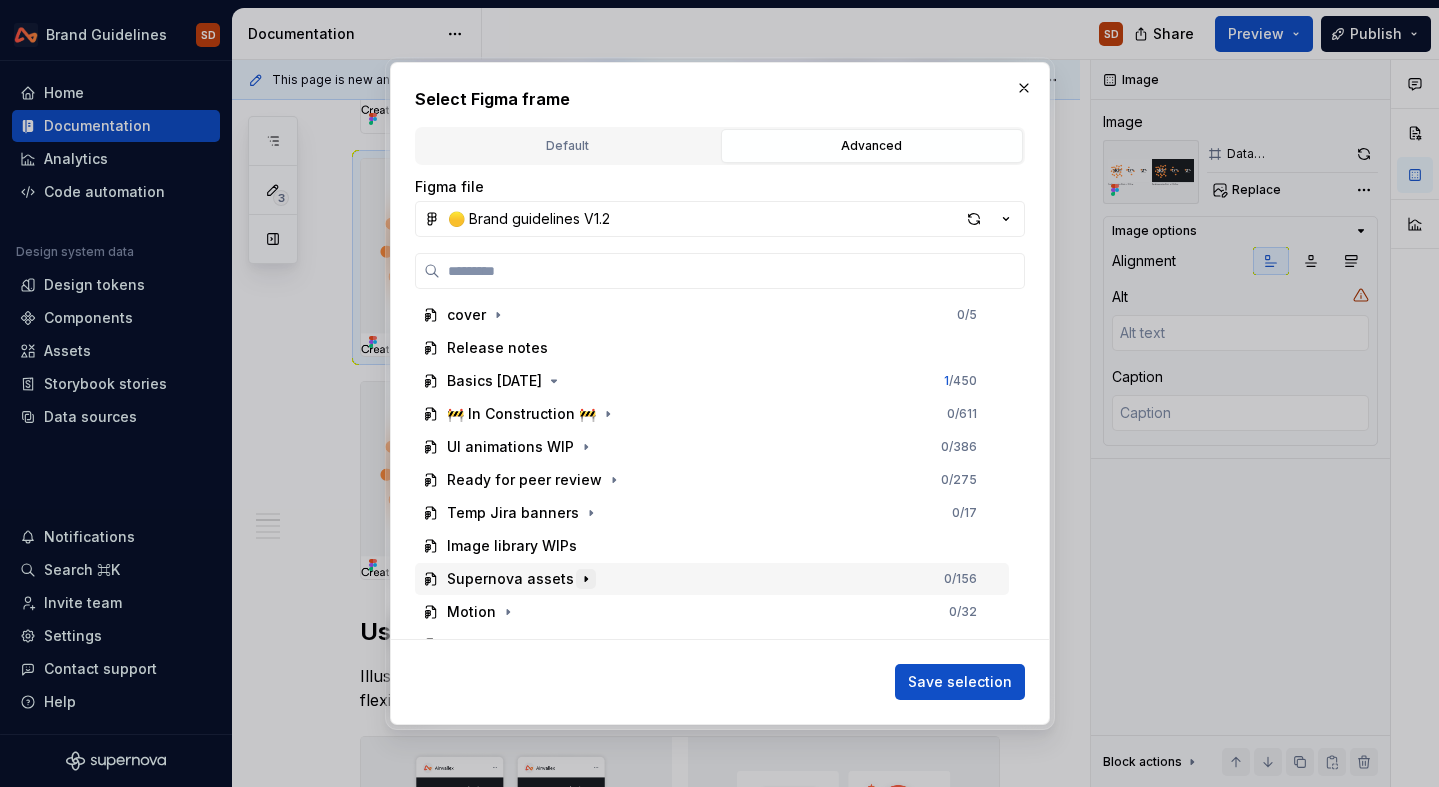 scroll, scrollTop: 0, scrollLeft: 0, axis: both 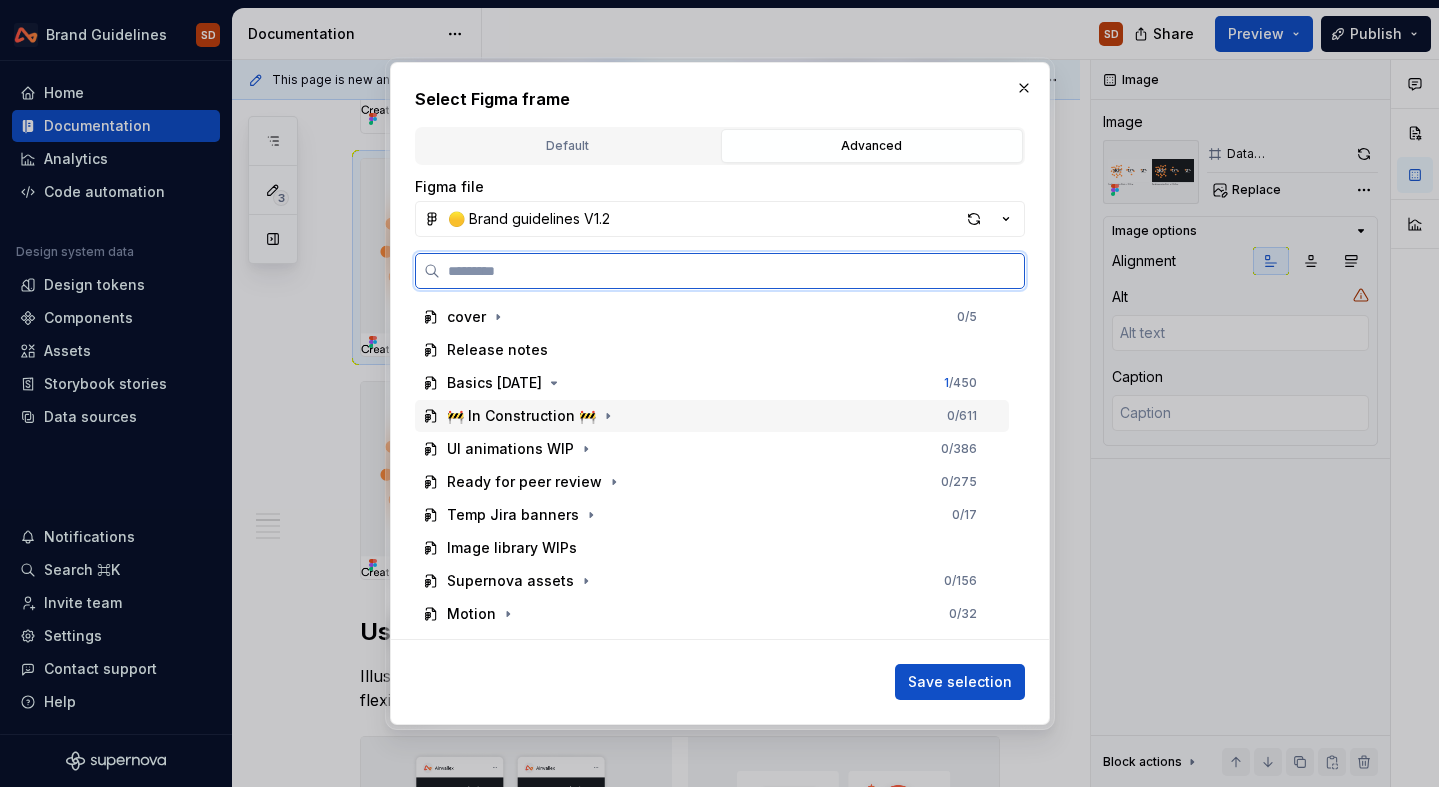 click on "🚧 In Construction 🚧" at bounding box center [532, 416] 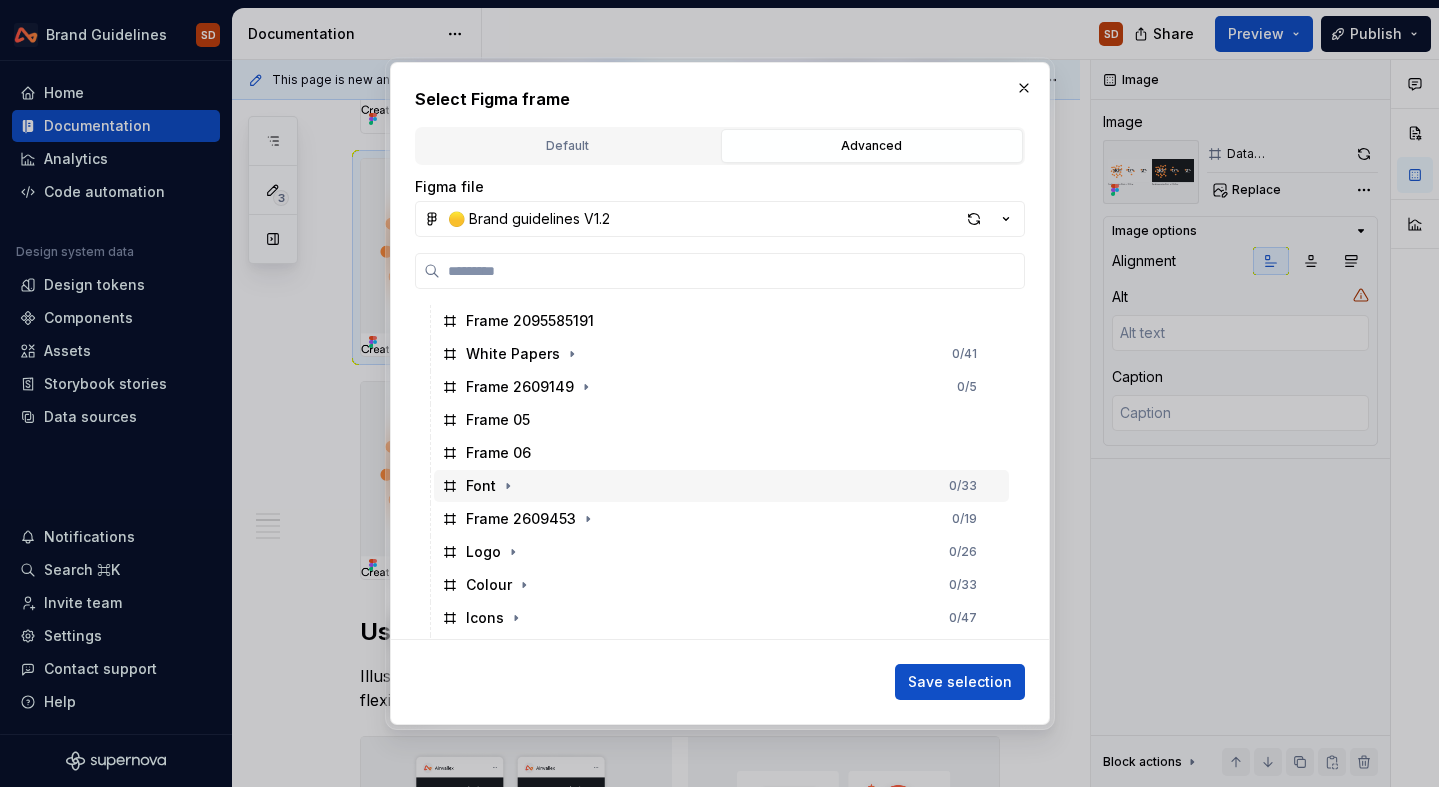 scroll, scrollTop: 0, scrollLeft: 0, axis: both 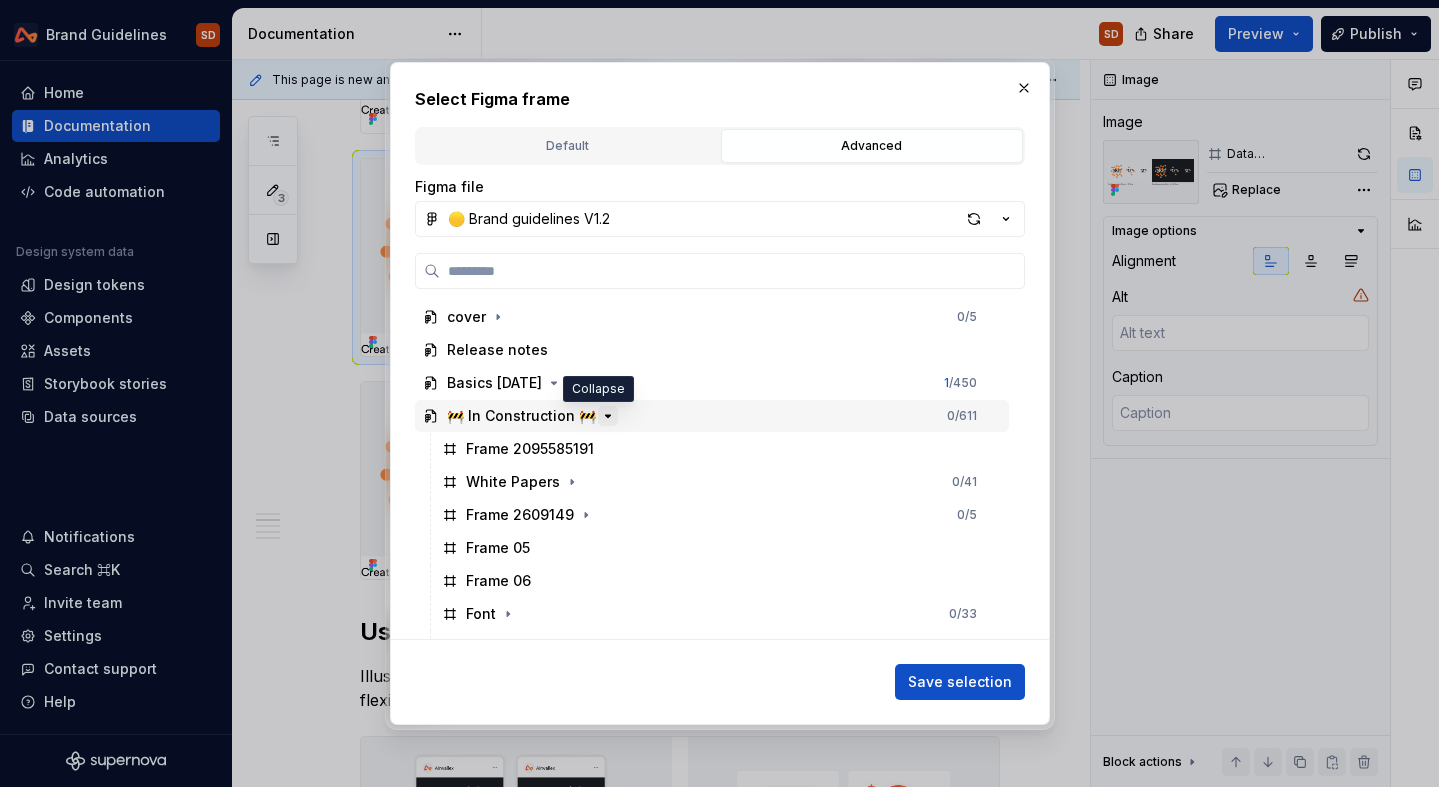 click 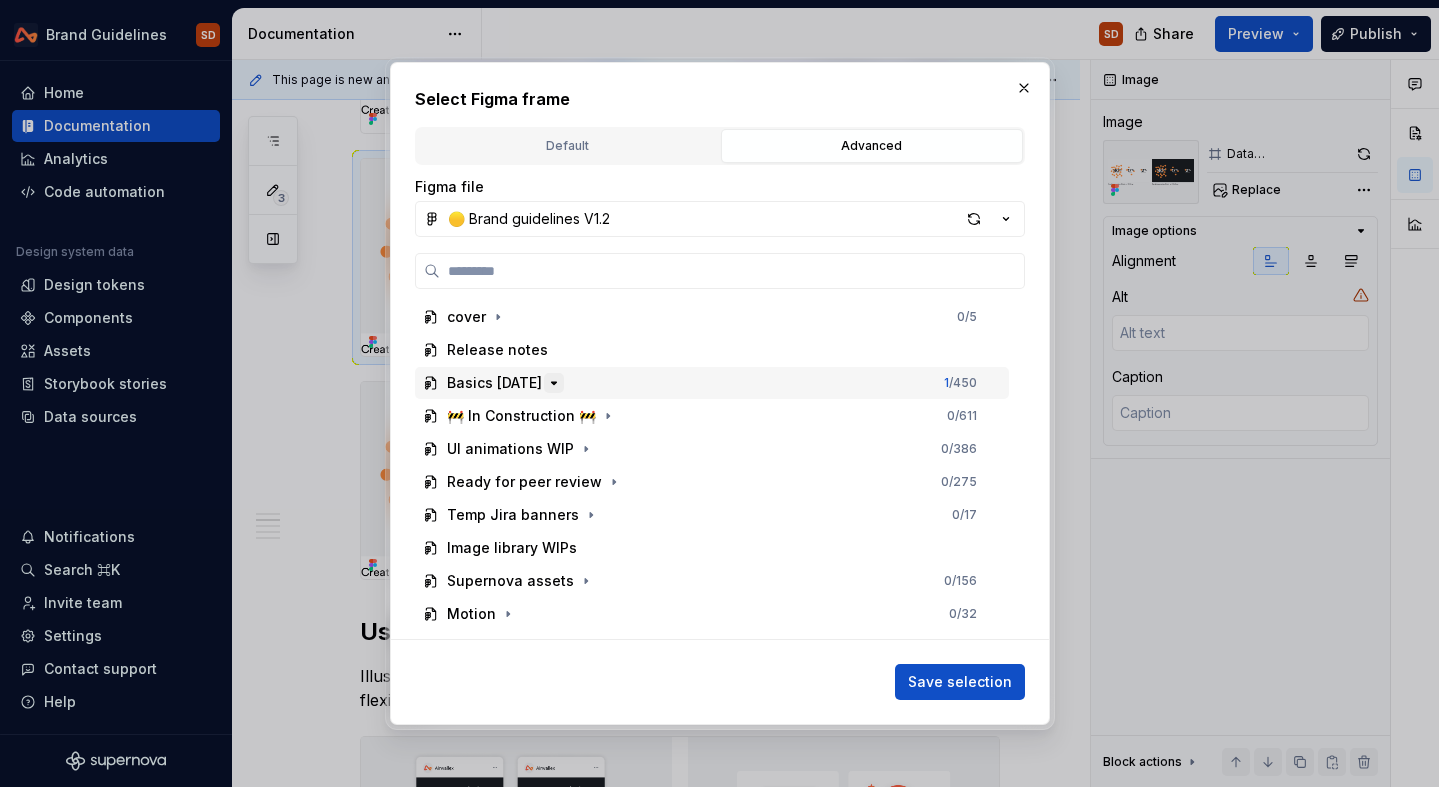 click 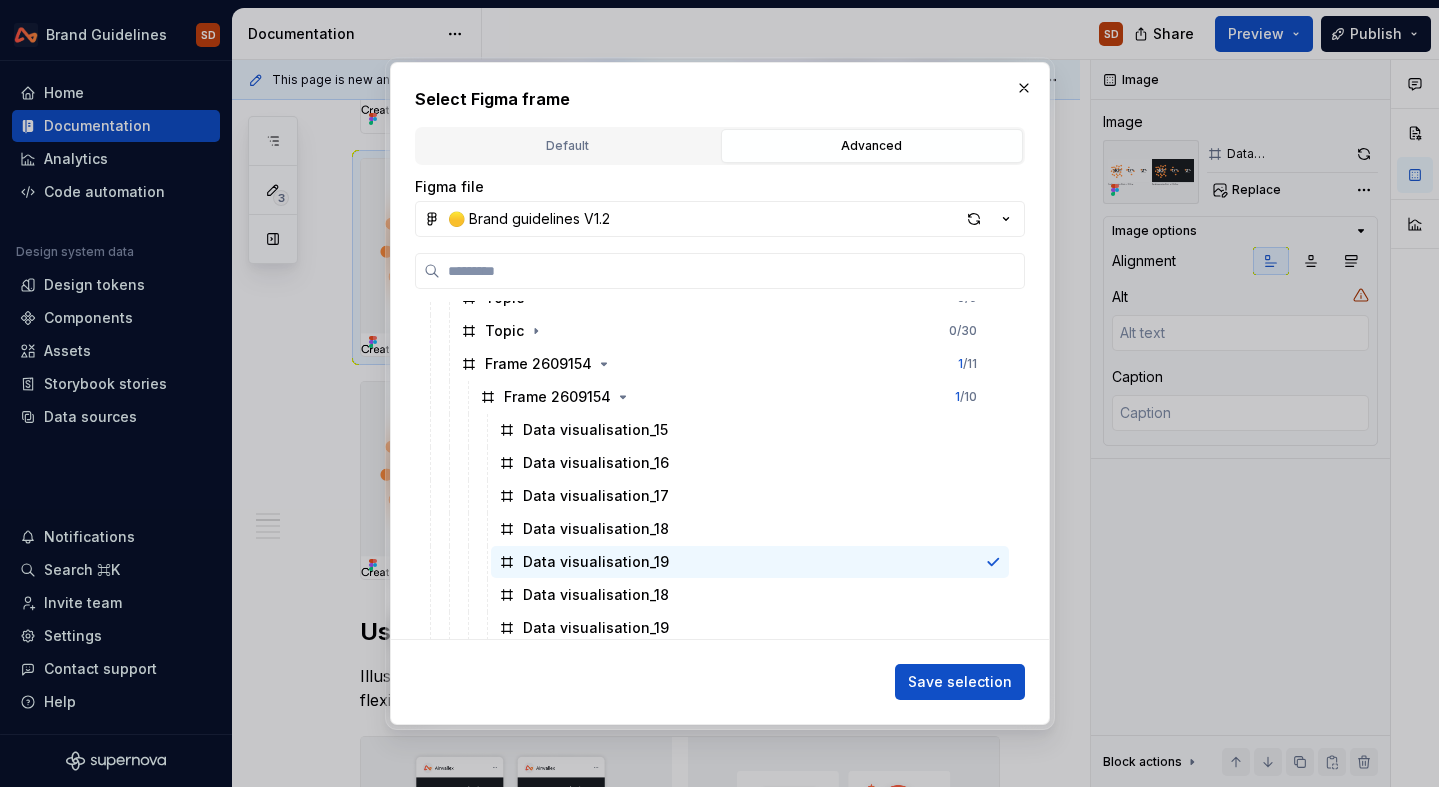 scroll, scrollTop: 391, scrollLeft: 0, axis: vertical 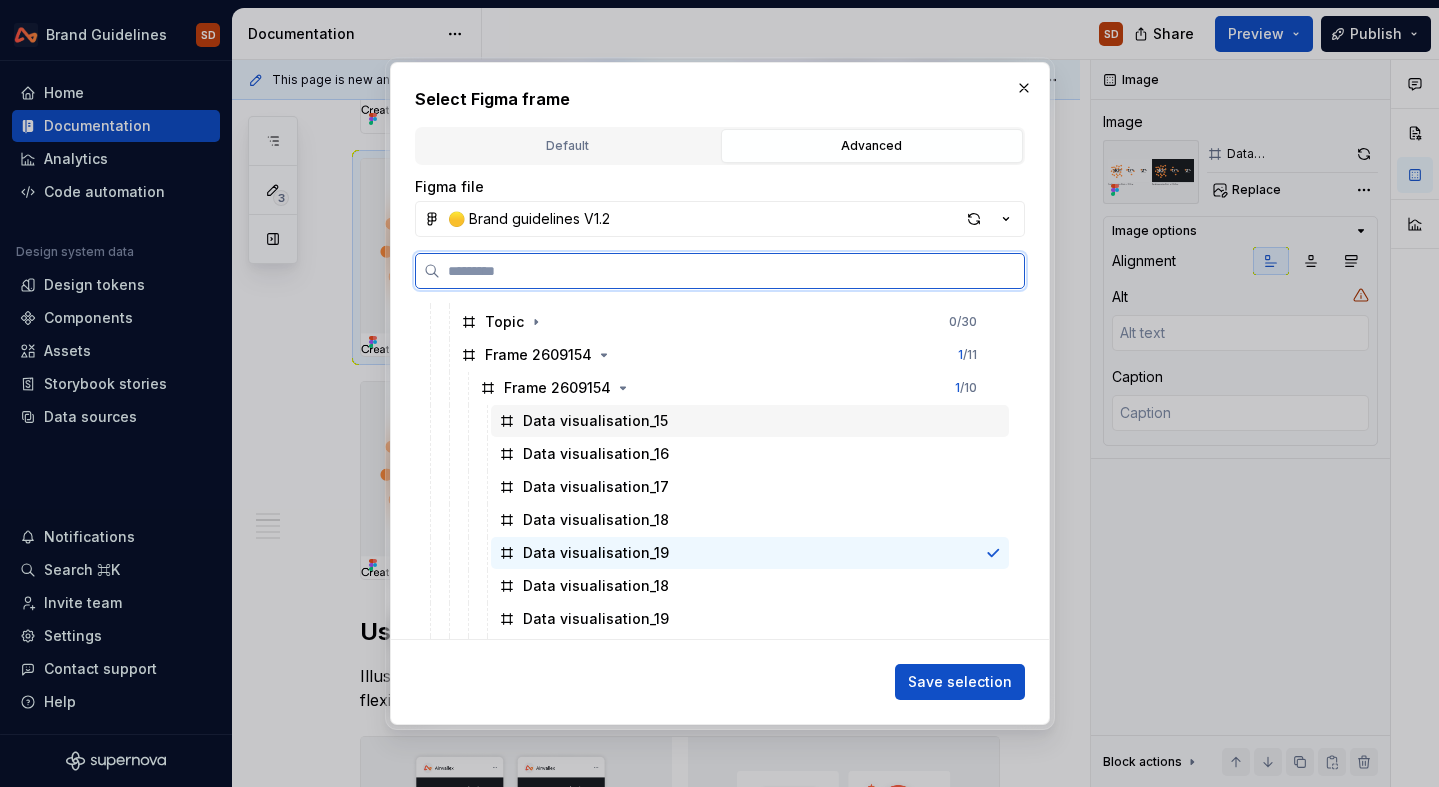 click on "Data visualisation_15" at bounding box center (750, 421) 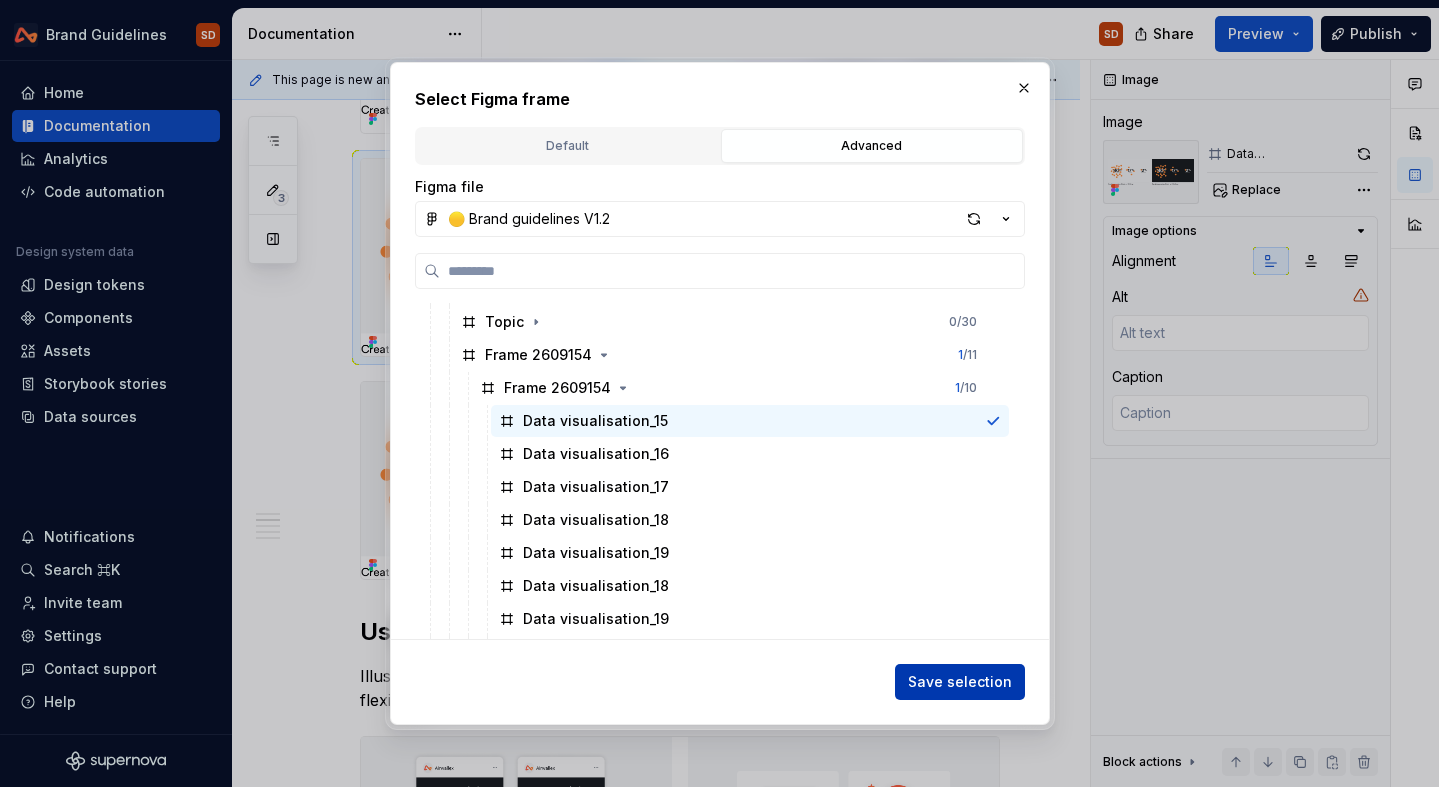 click on "Save selection" at bounding box center [960, 682] 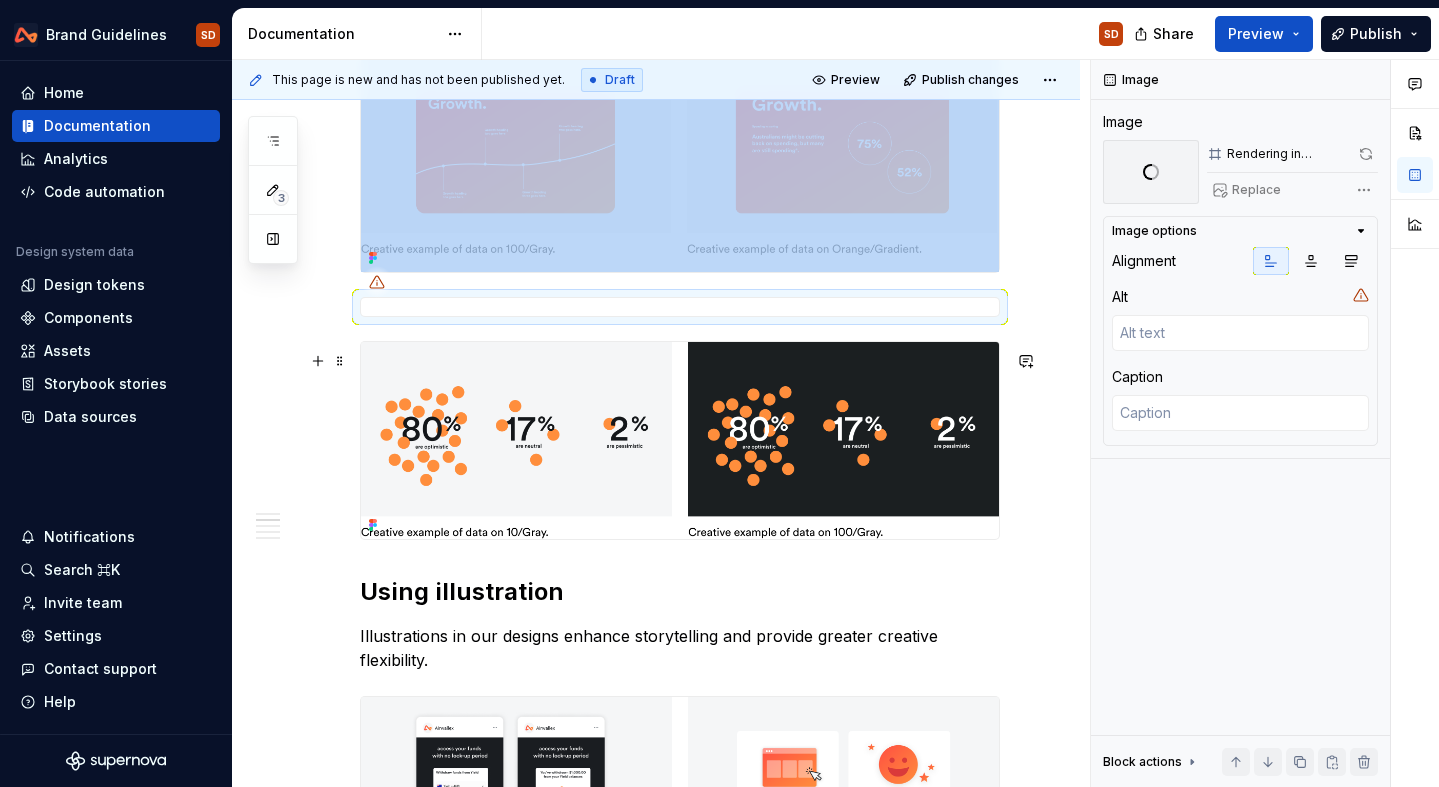 scroll, scrollTop: 1170, scrollLeft: 0, axis: vertical 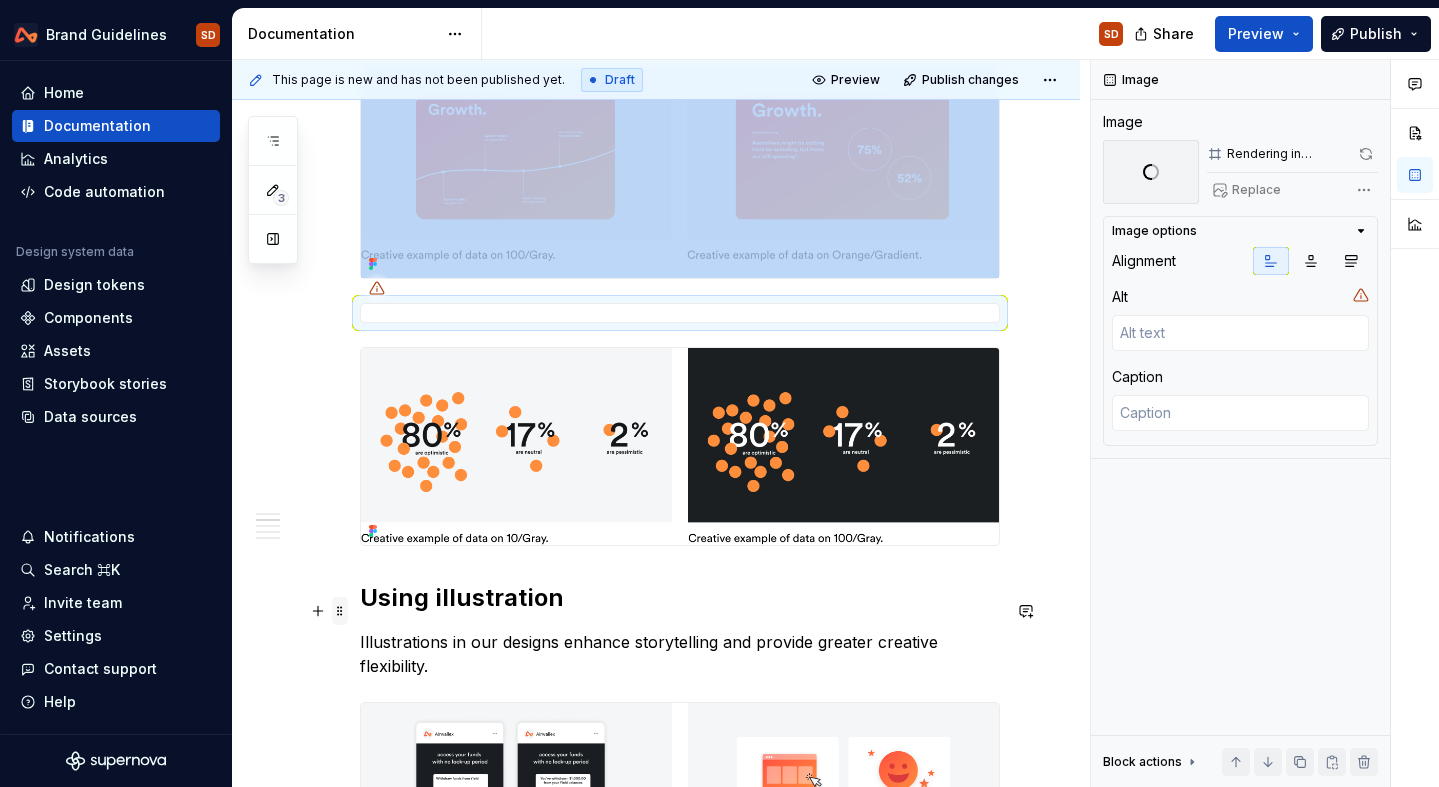 click at bounding box center [340, 611] 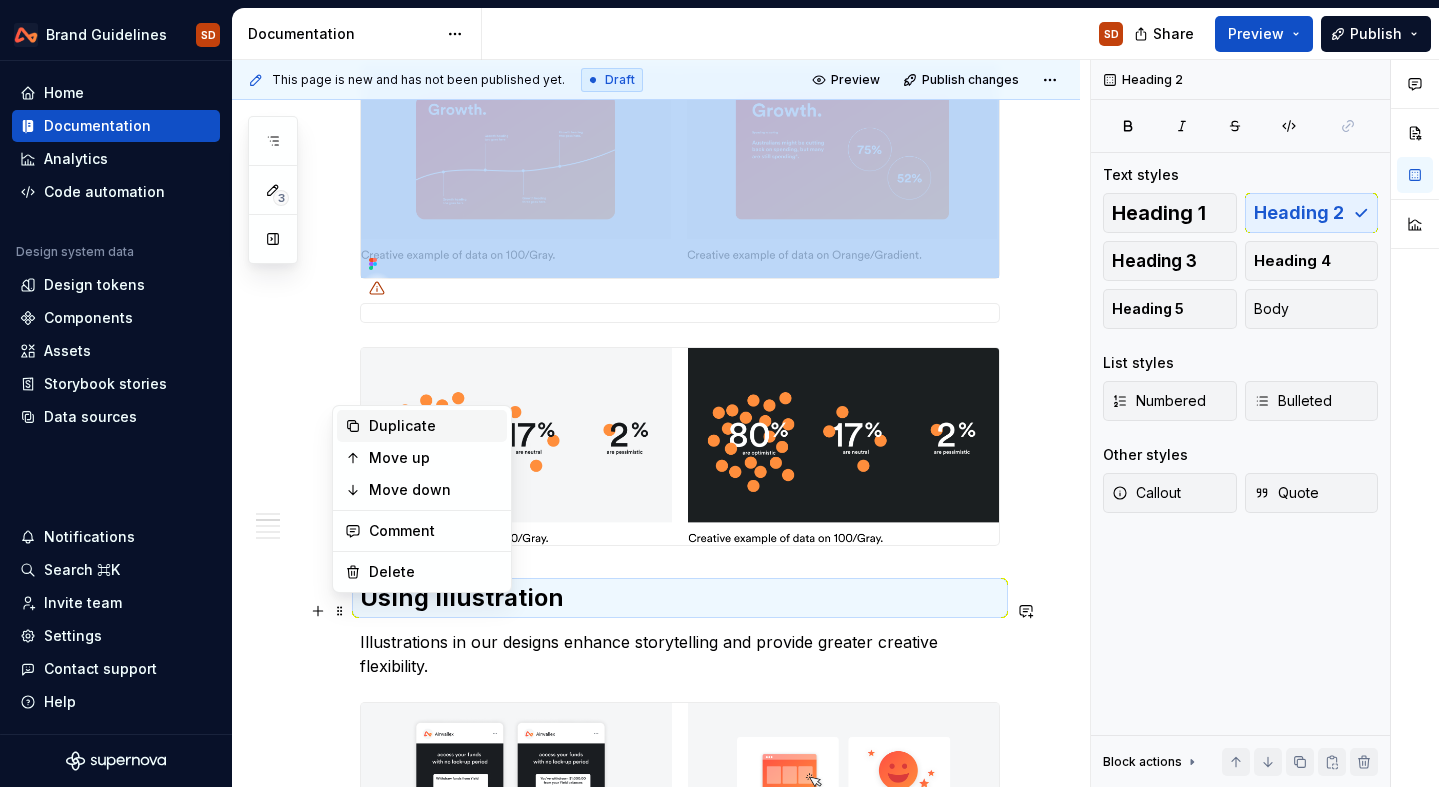 click on "Duplicate" at bounding box center [434, 426] 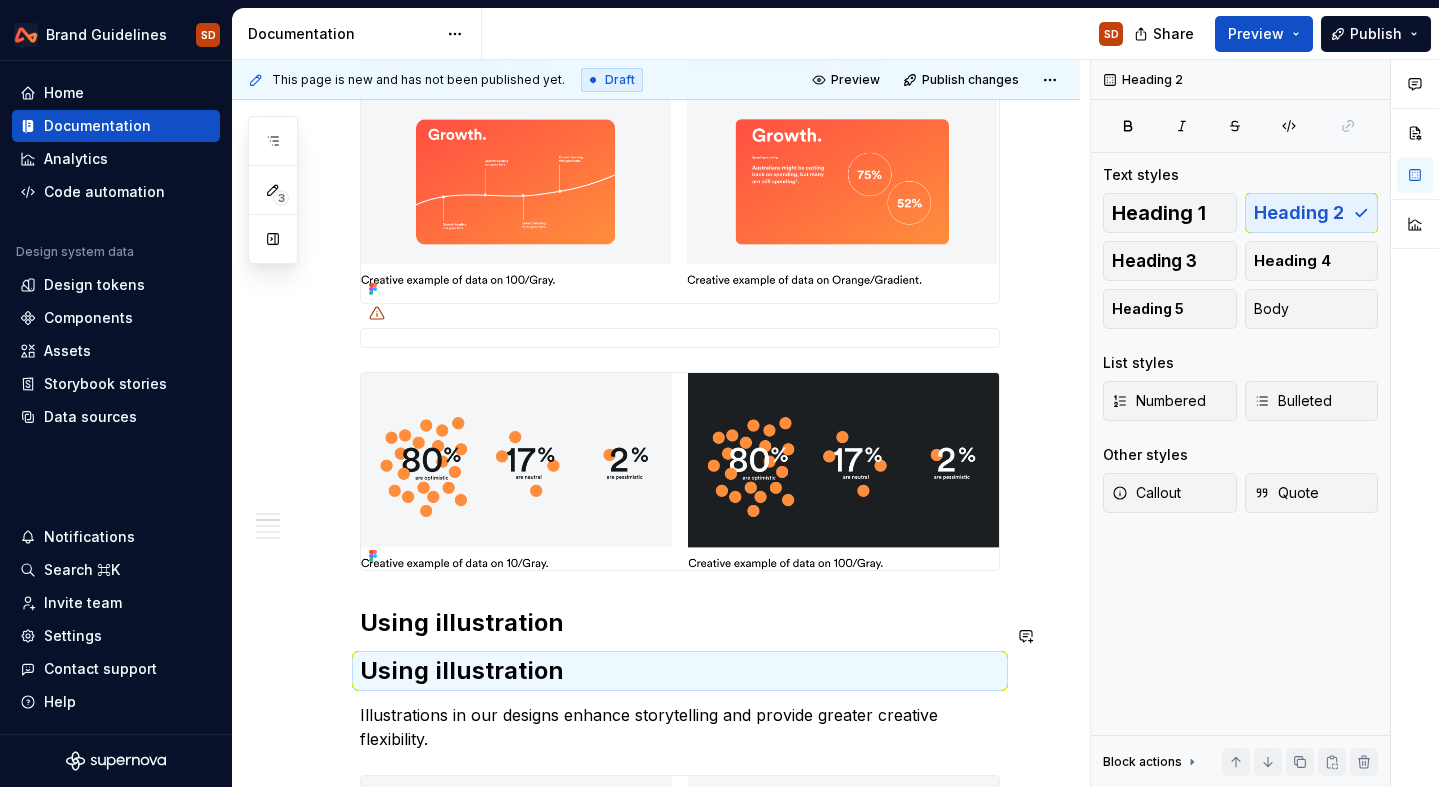scroll, scrollTop: 1143, scrollLeft: 0, axis: vertical 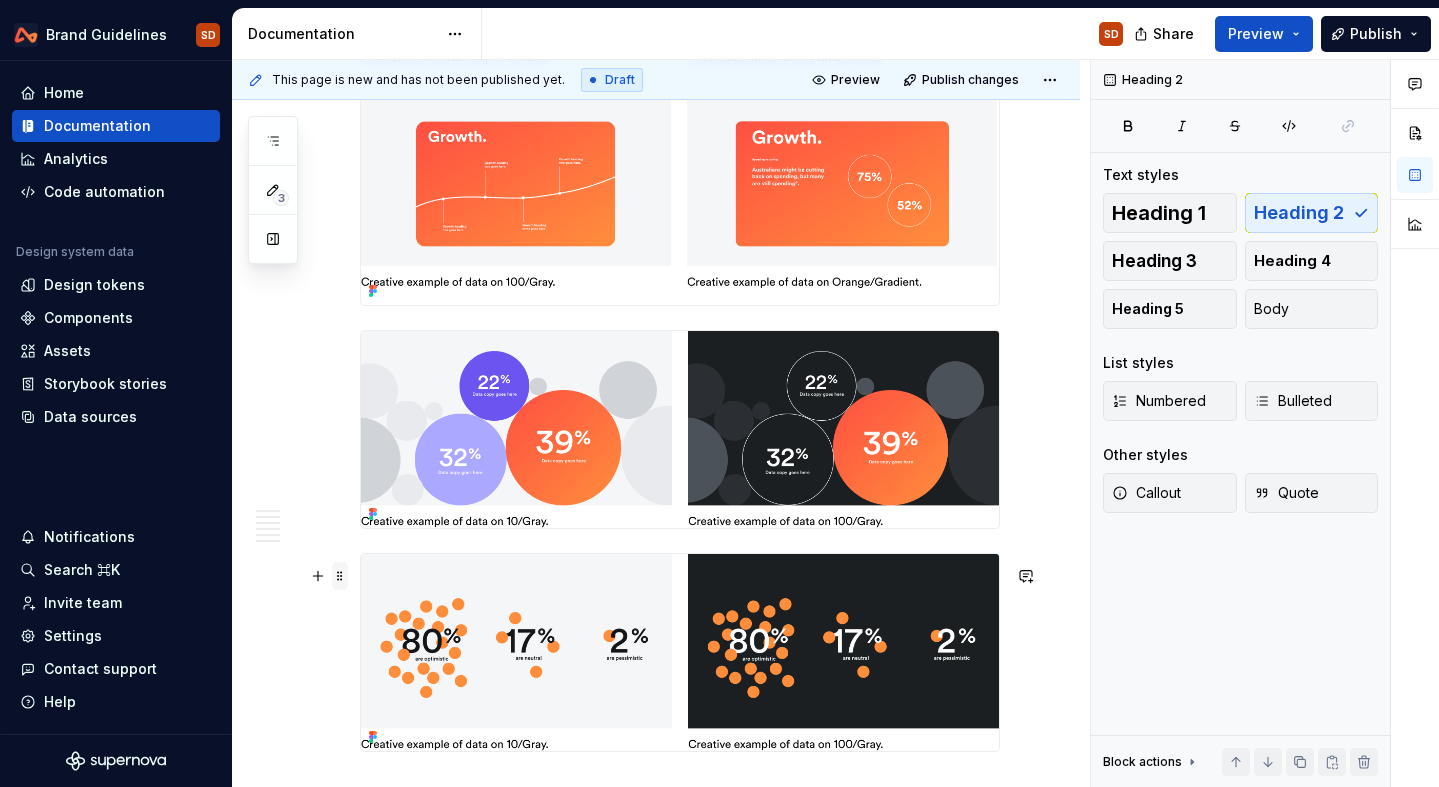 type on "*" 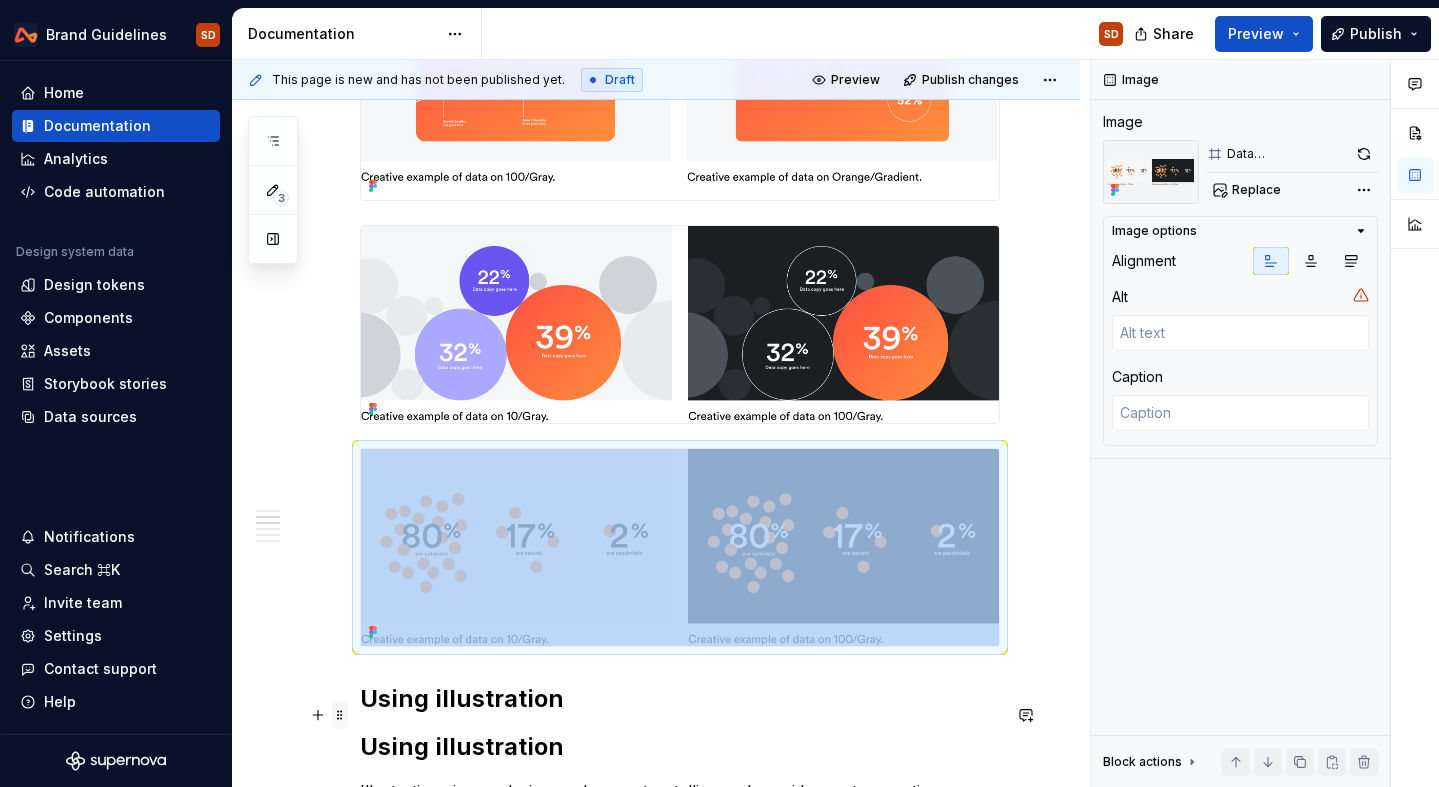 scroll, scrollTop: 1249, scrollLeft: 0, axis: vertical 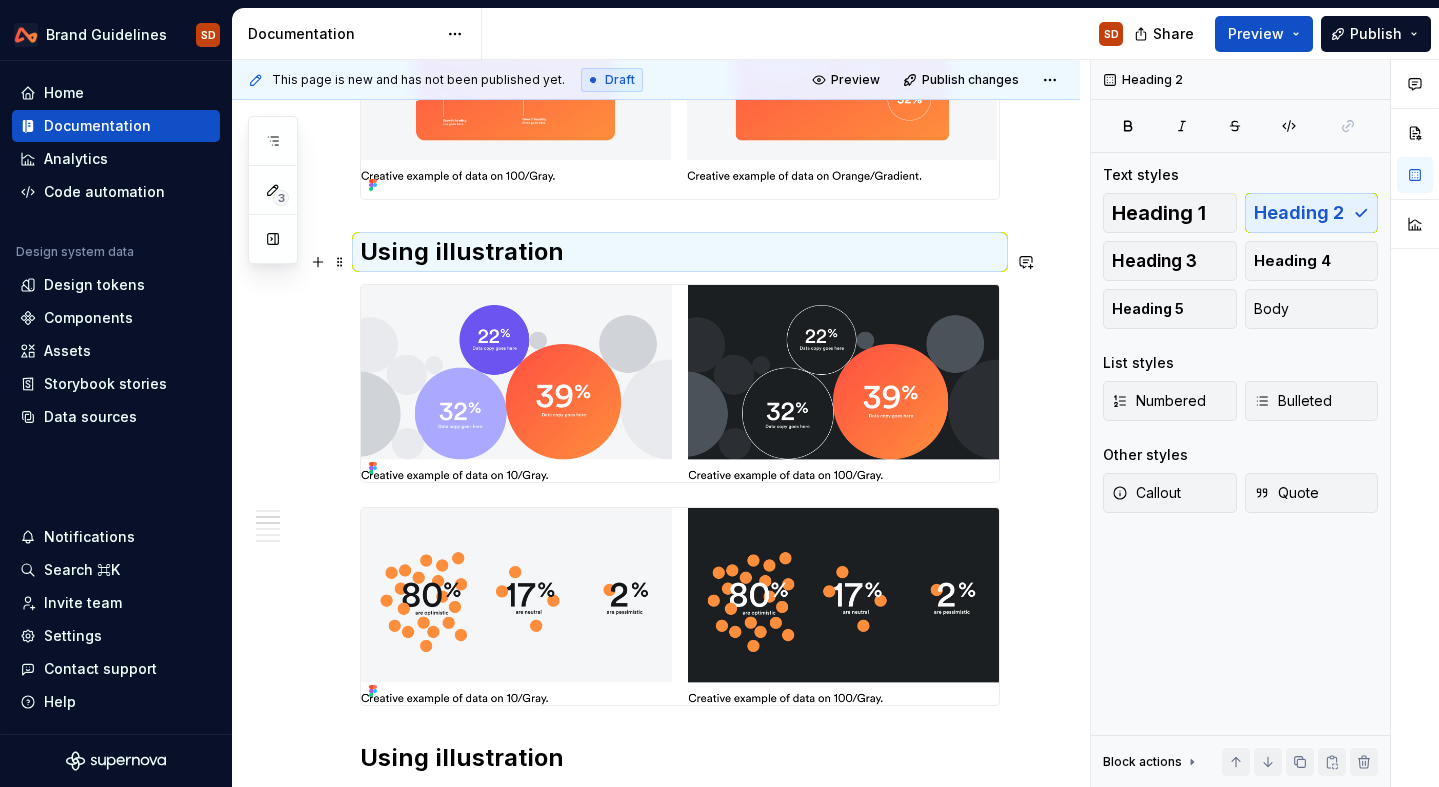 click on "Using illustration" at bounding box center (680, 252) 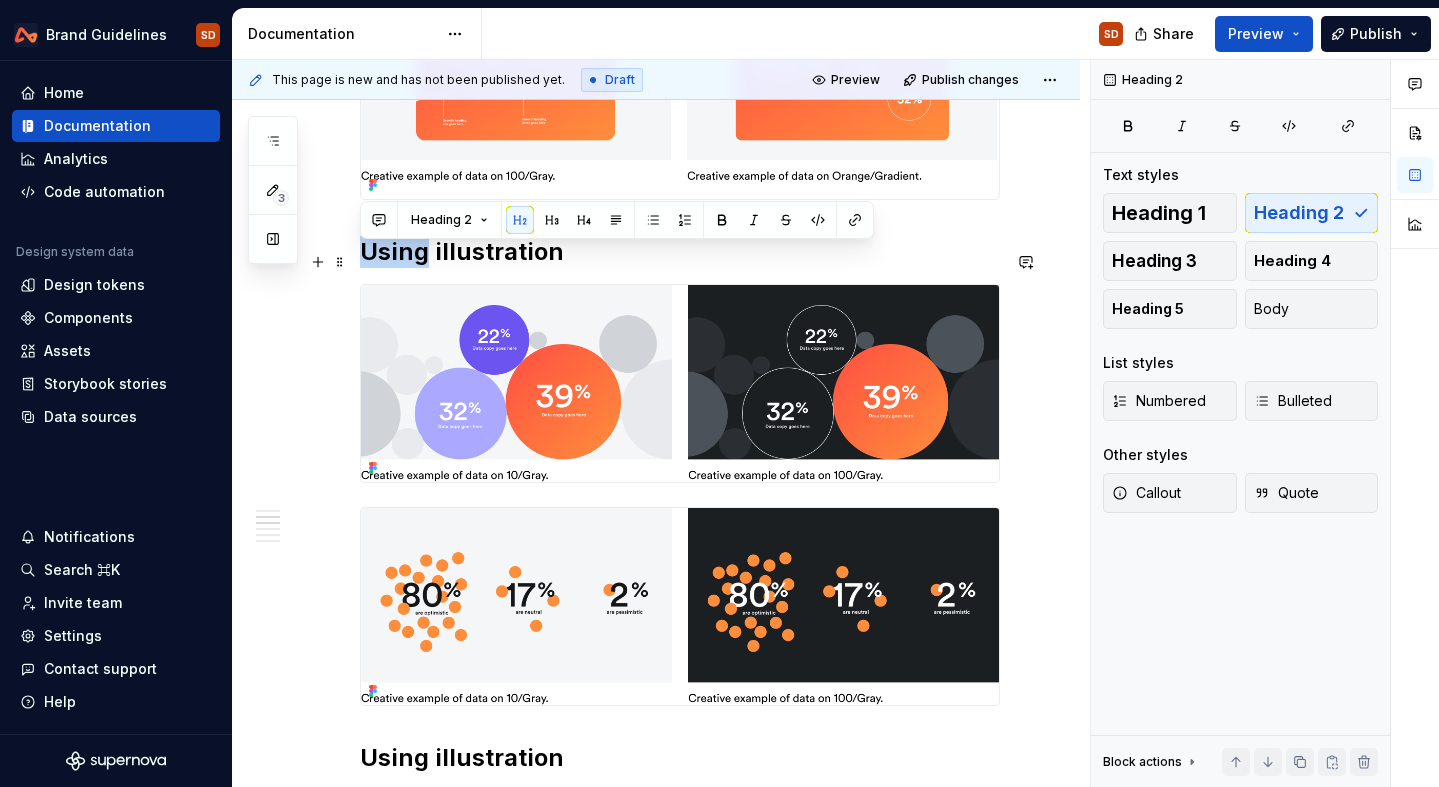 click on "Using illustration" at bounding box center [680, 252] 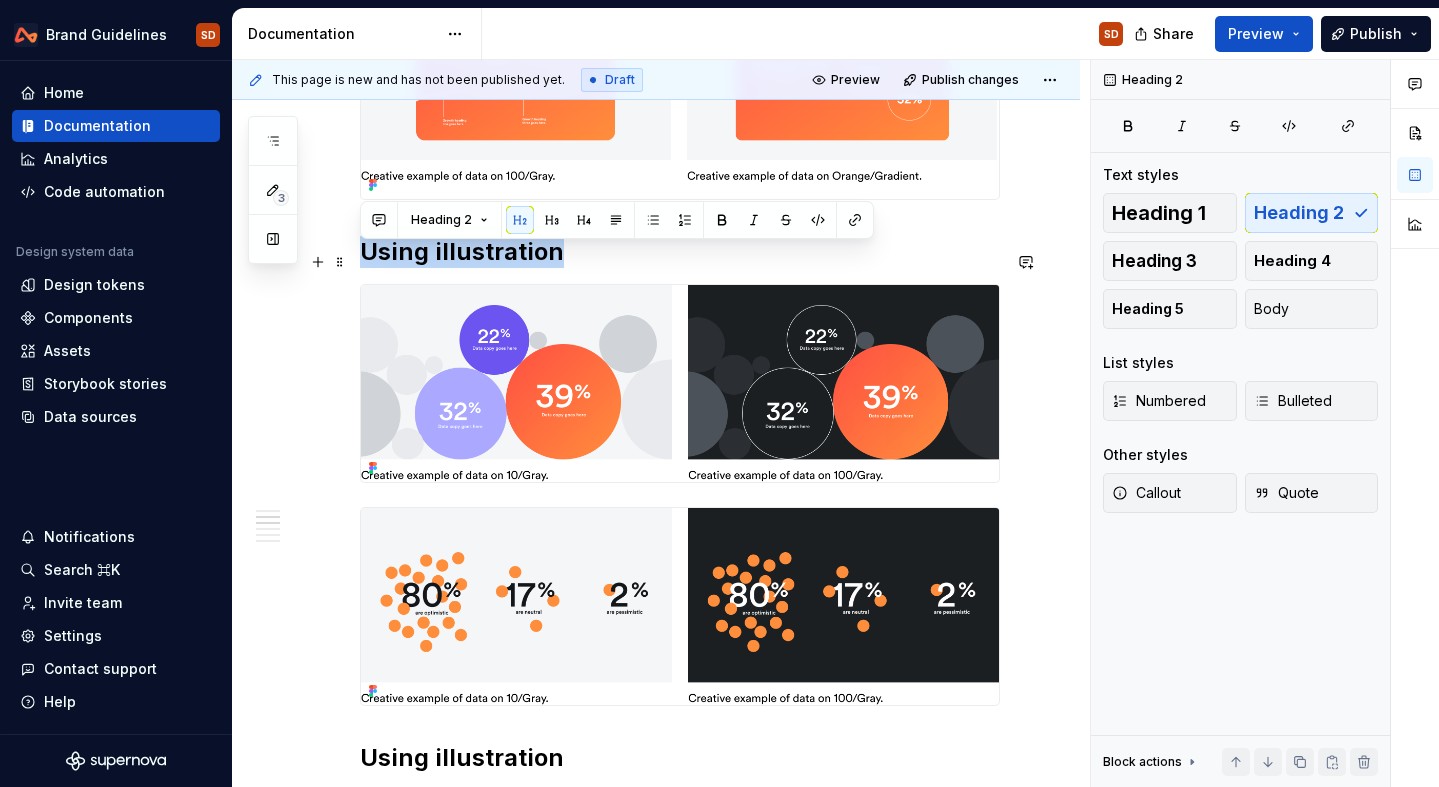 click on "Using illustration" at bounding box center [680, 252] 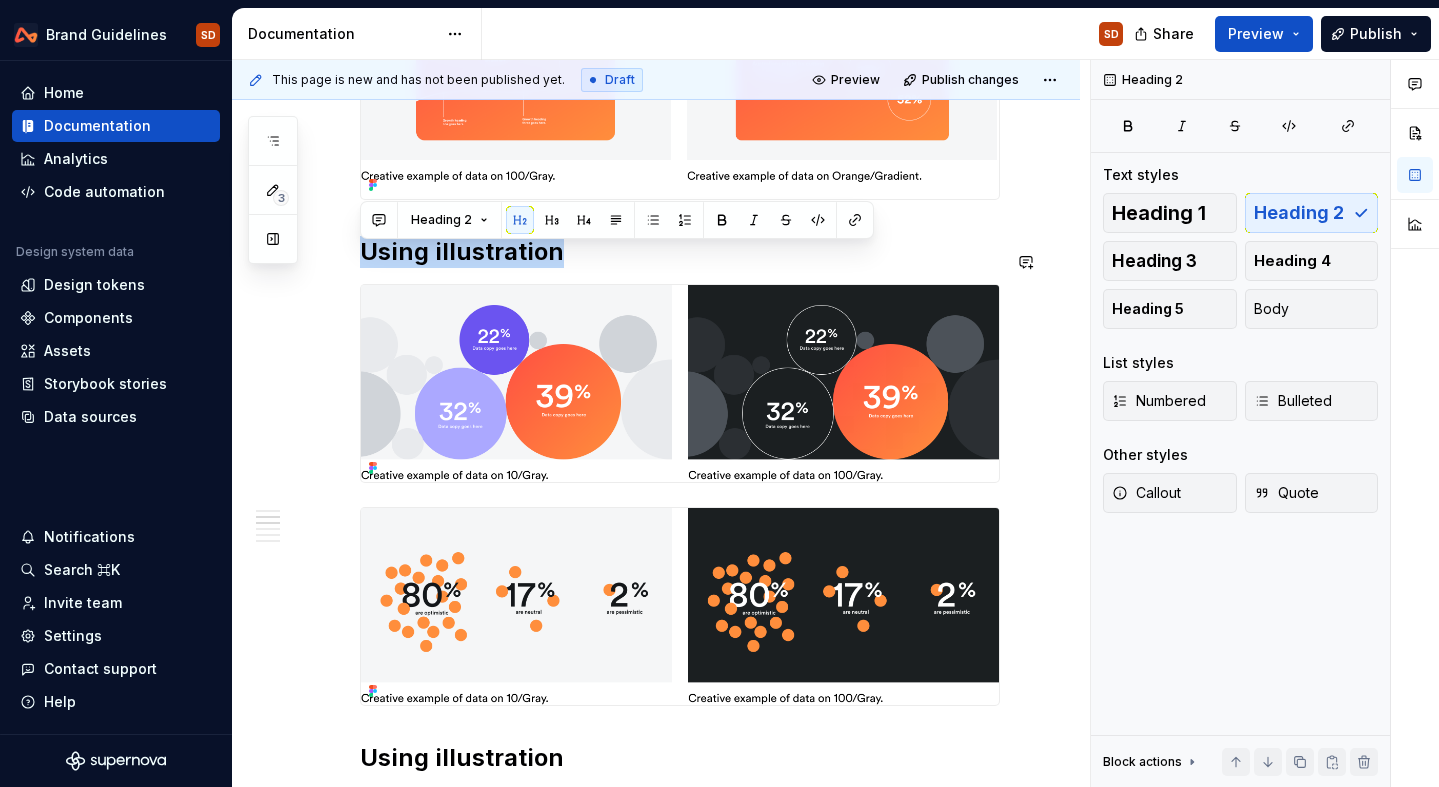 type 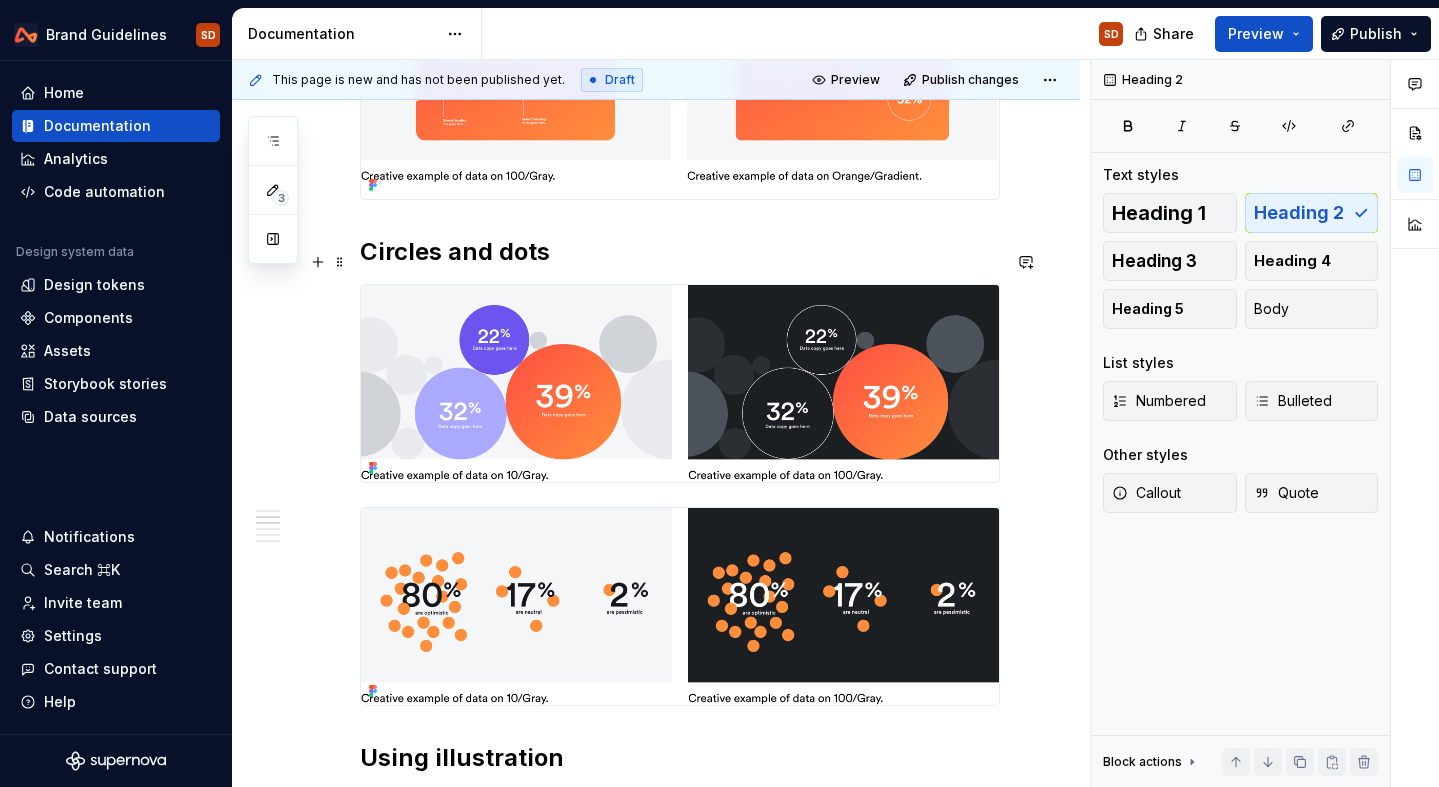 scroll, scrollTop: 1187, scrollLeft: 0, axis: vertical 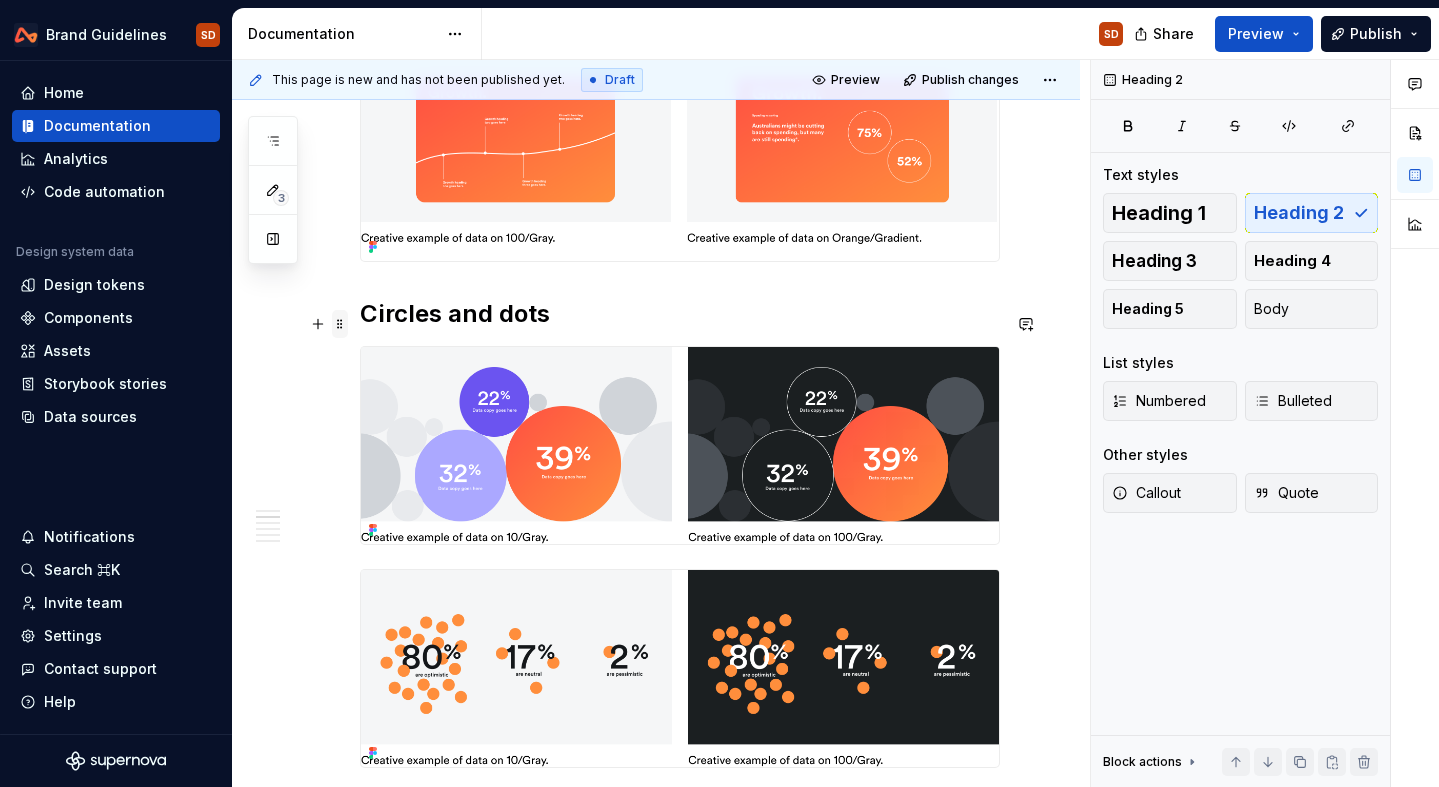 click at bounding box center (340, 324) 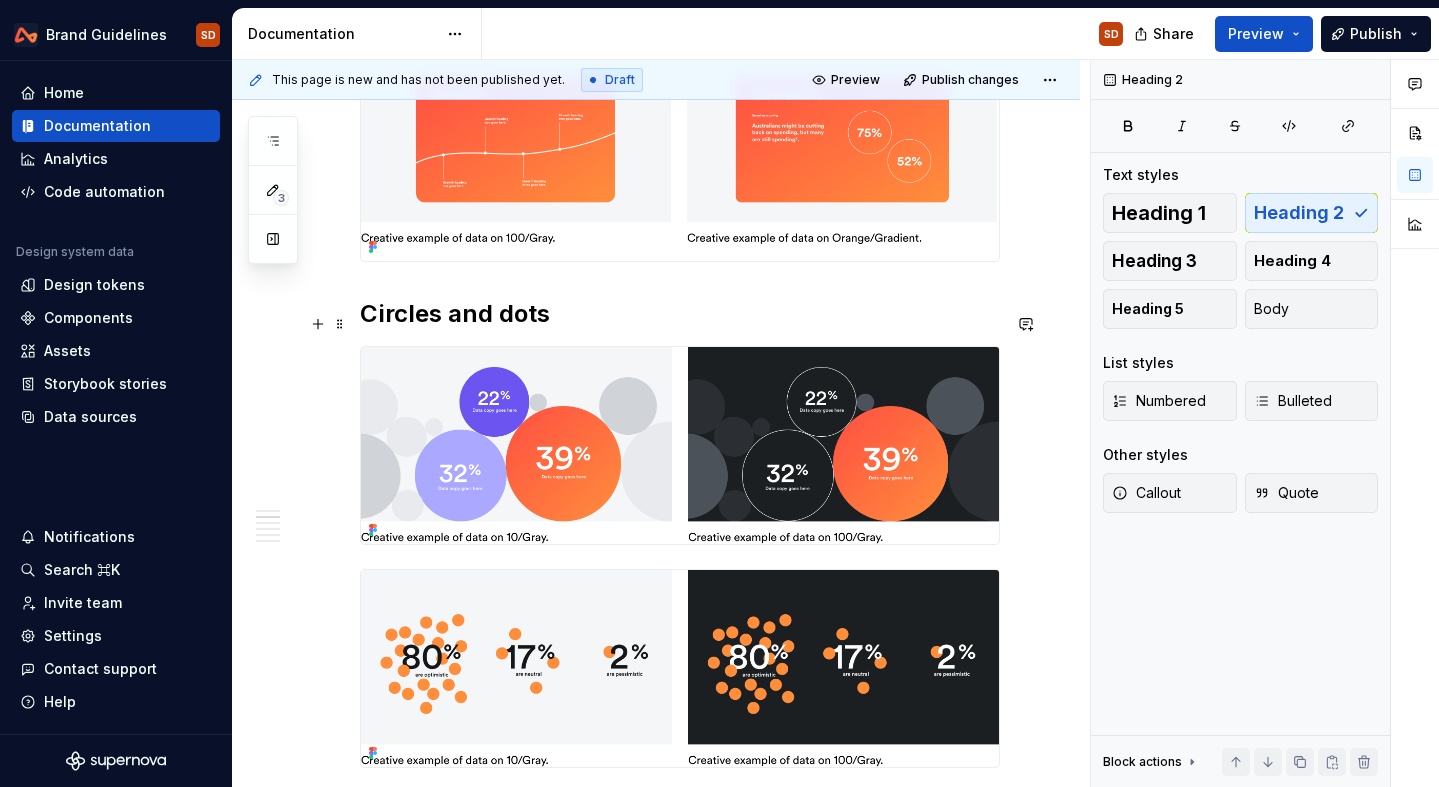 click on "Circles and dots" at bounding box center (680, 314) 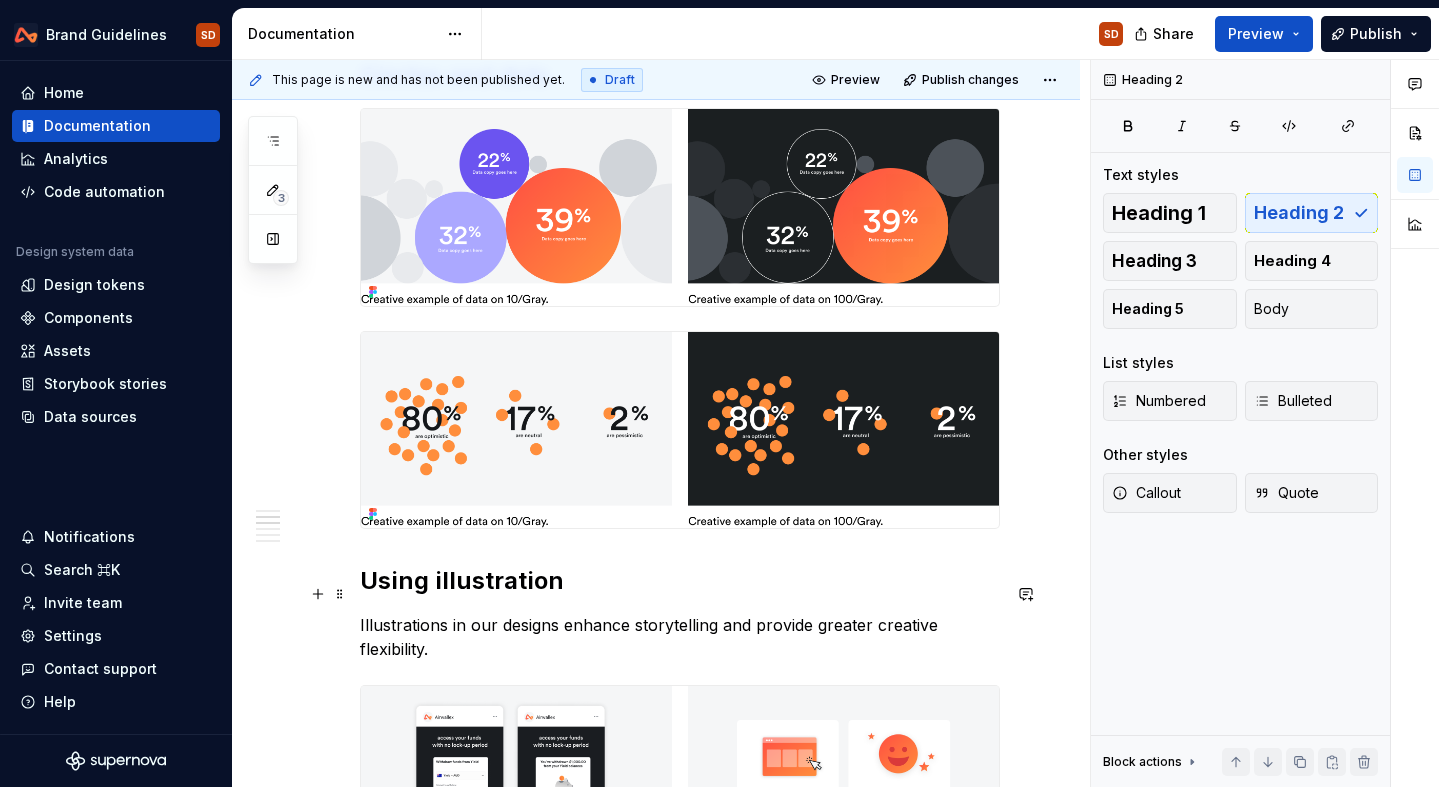 click at bounding box center [340, 594] 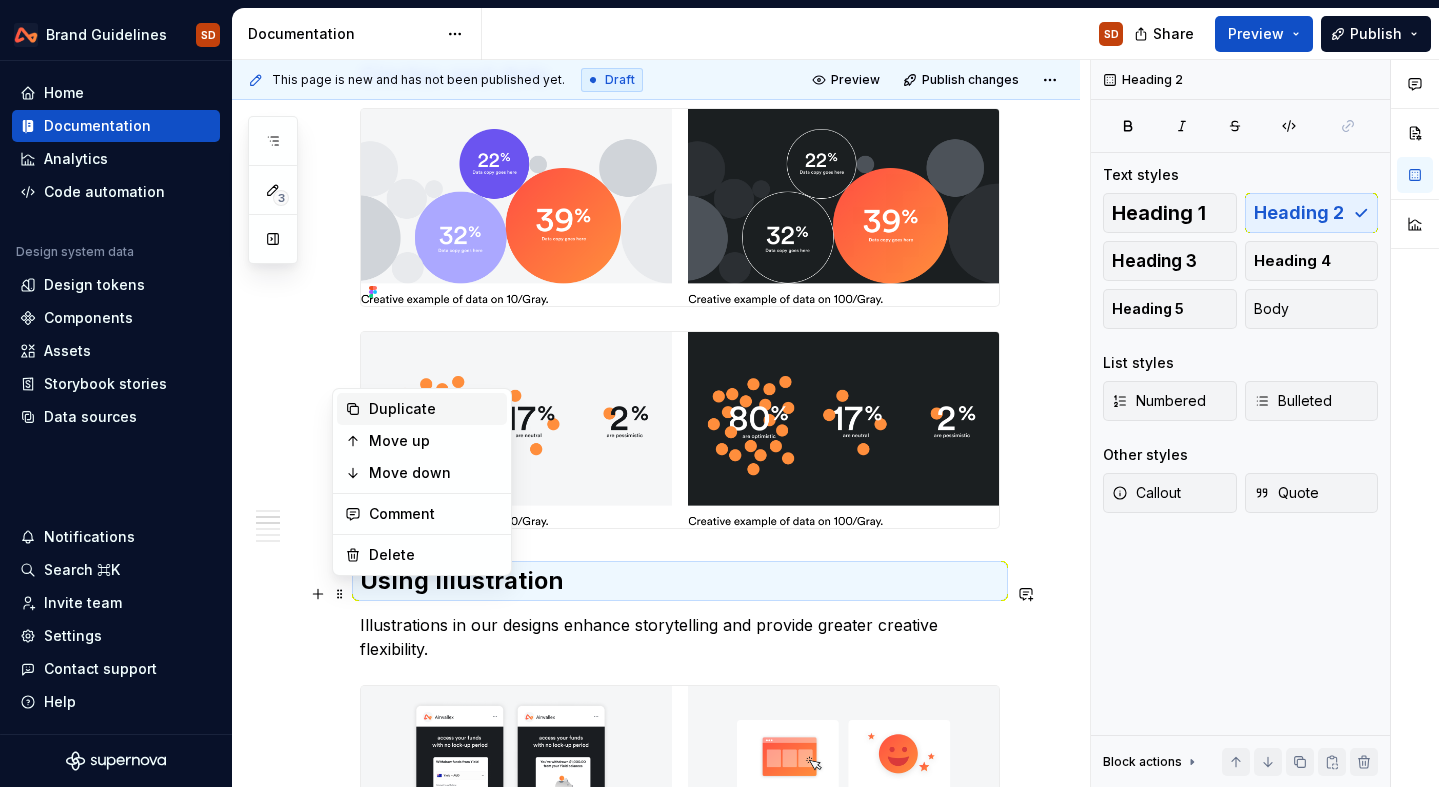 click on "Duplicate" at bounding box center [434, 409] 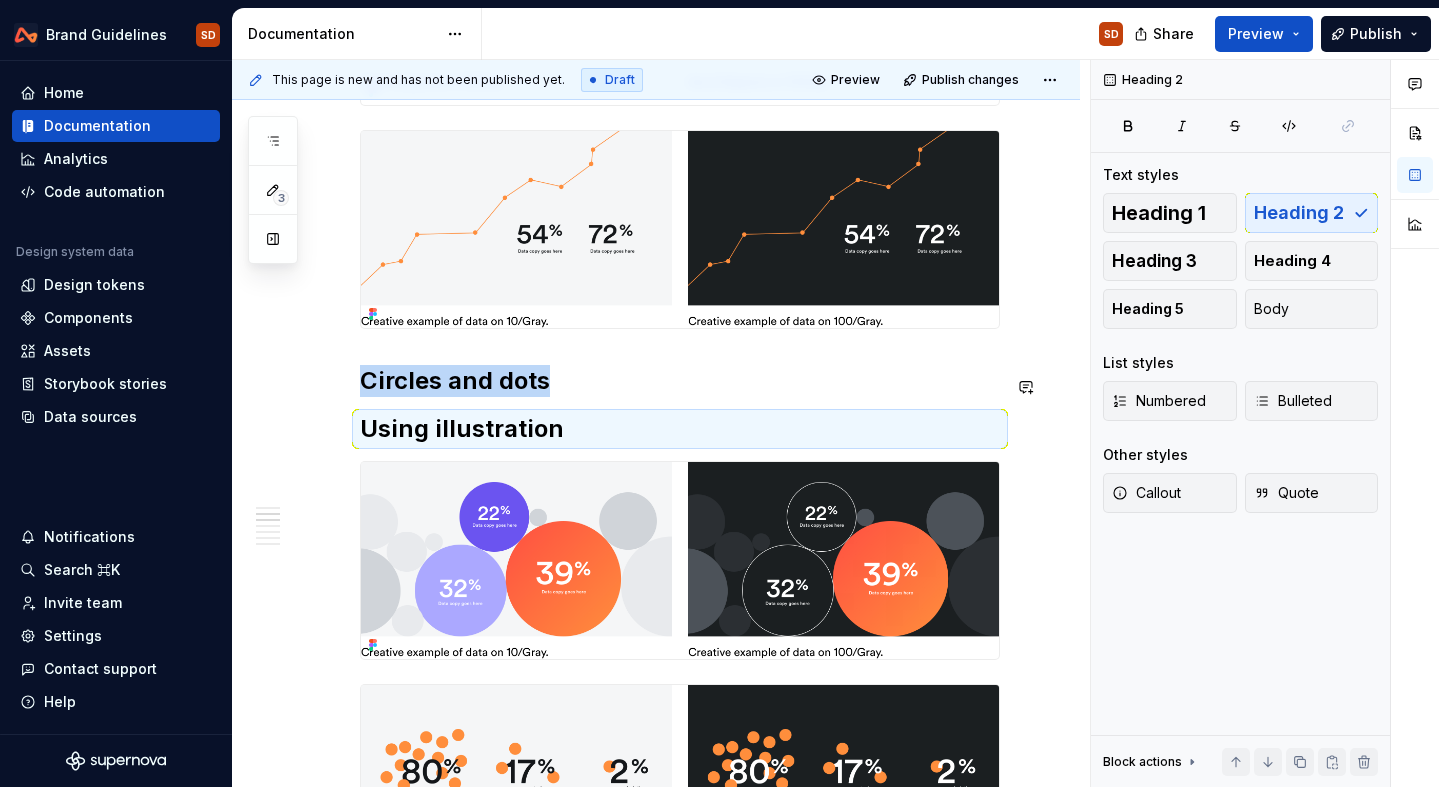 scroll, scrollTop: 778, scrollLeft: 0, axis: vertical 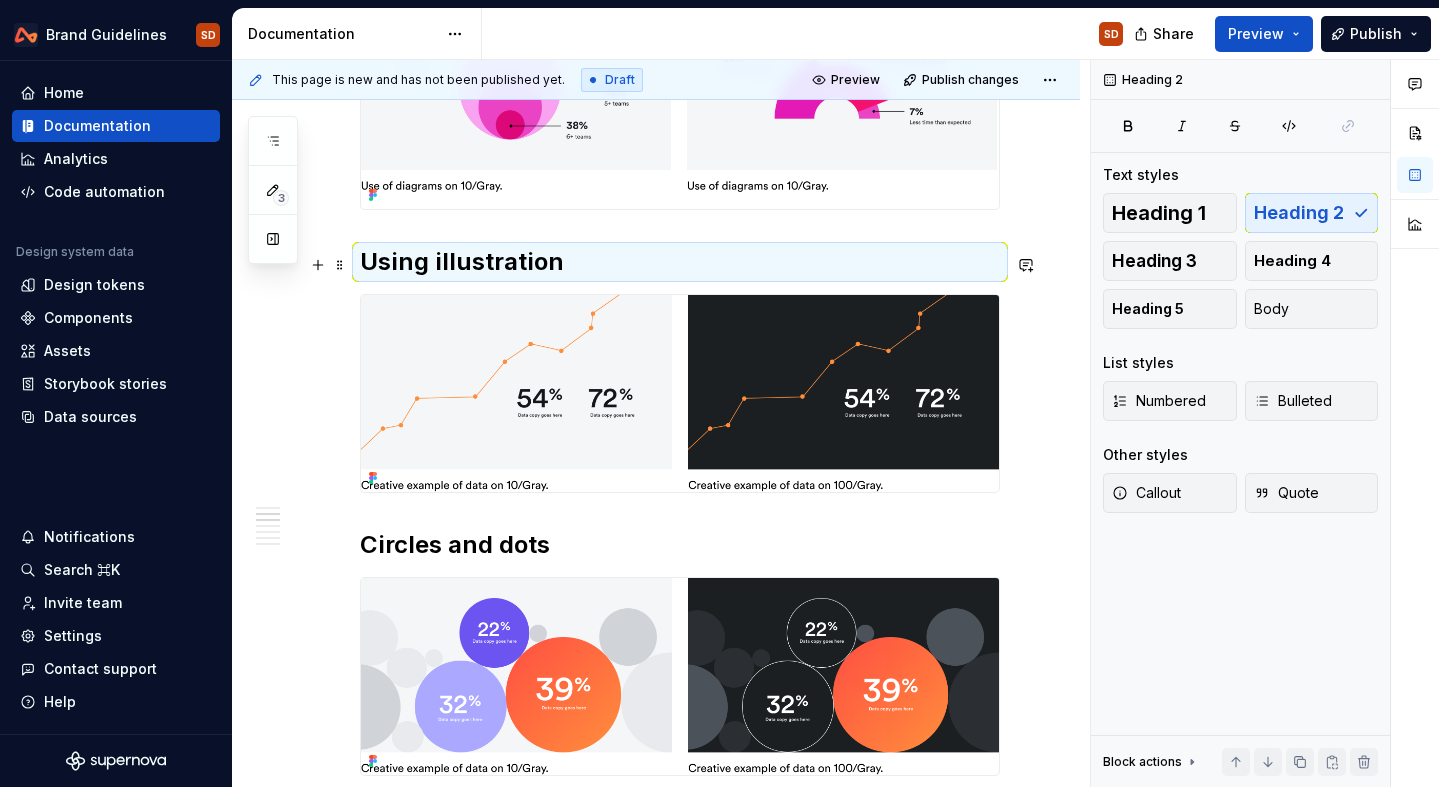 click on "Using illustration" at bounding box center [680, 262] 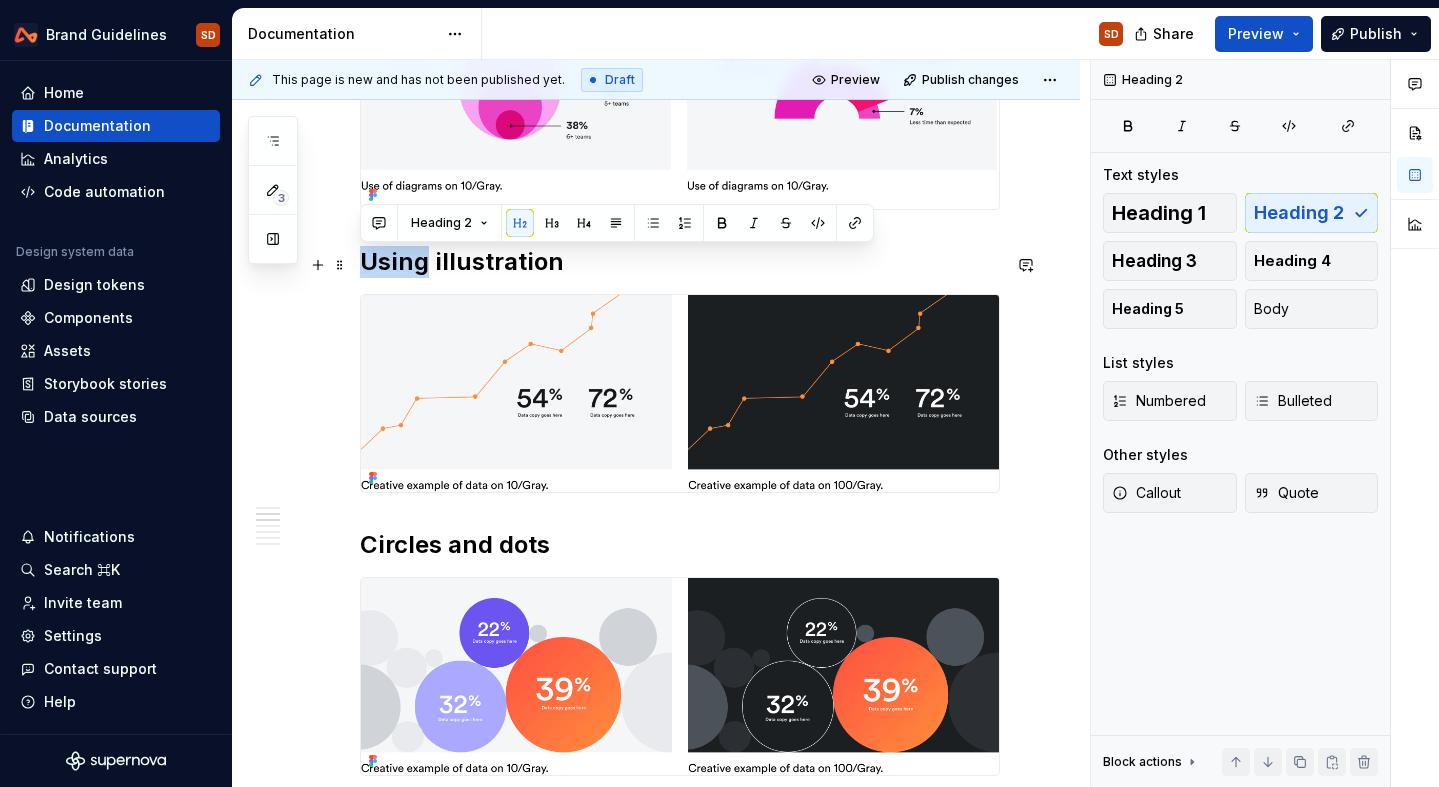 click on "Using illustration" at bounding box center [680, 262] 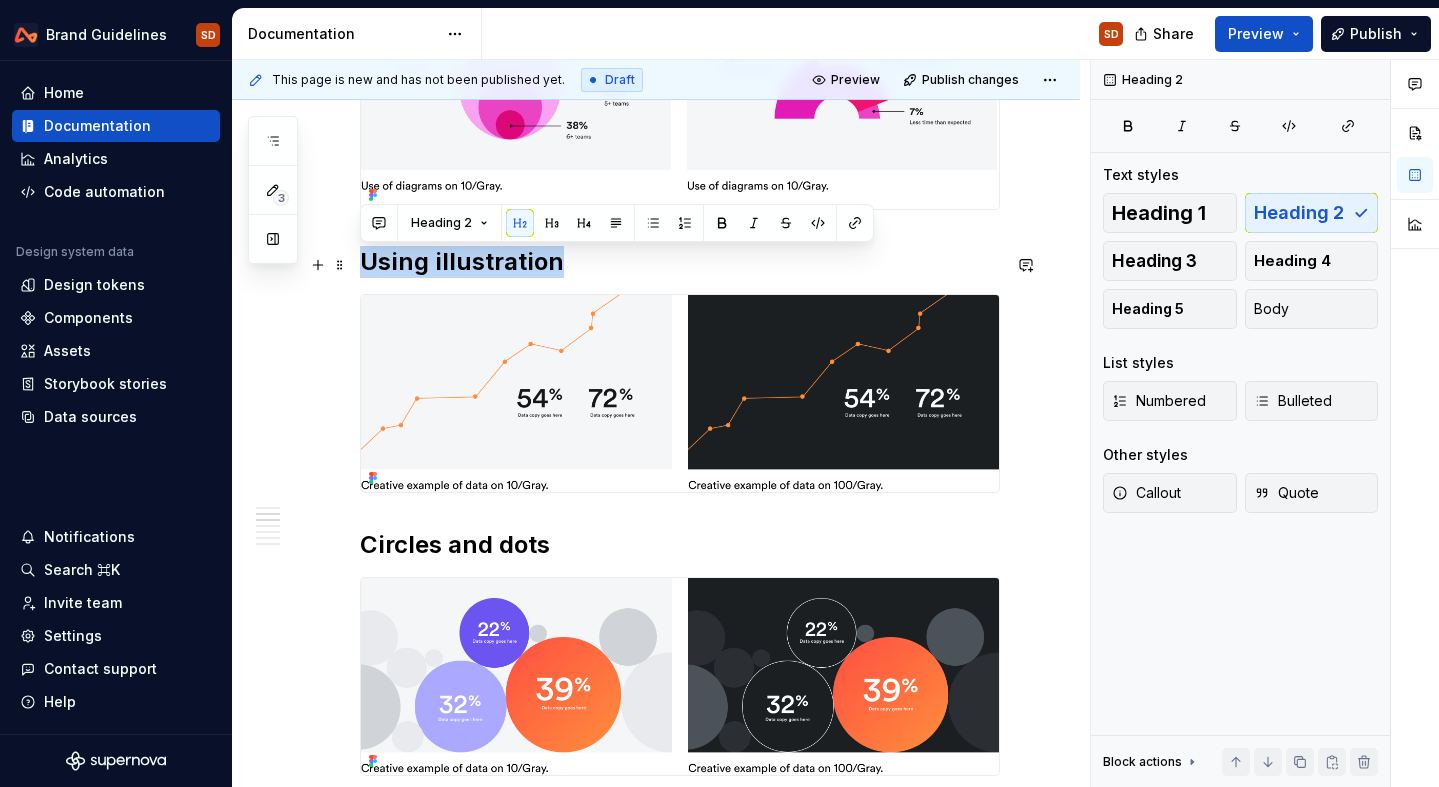 click on "Using illustration" at bounding box center (680, 262) 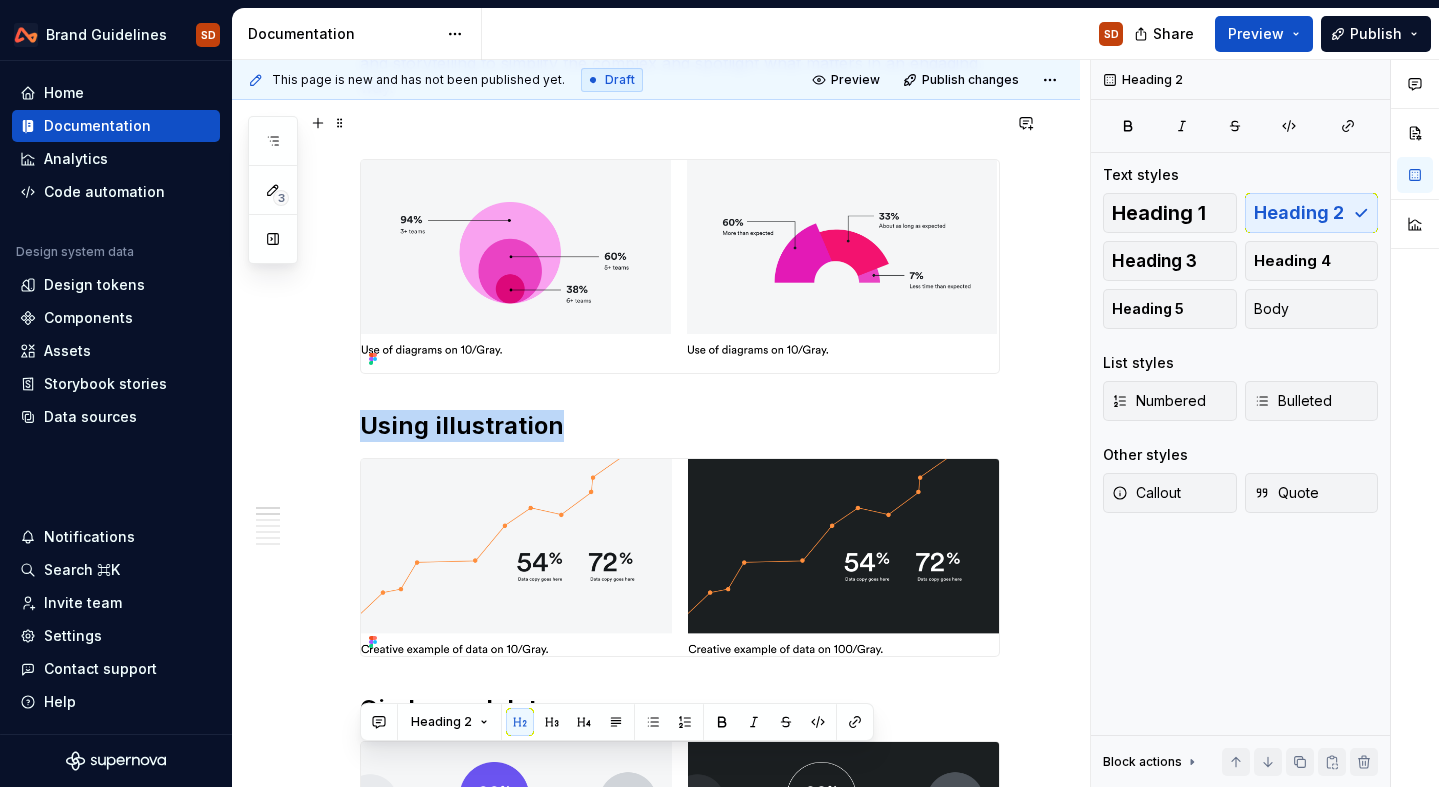 scroll, scrollTop: 710, scrollLeft: 0, axis: vertical 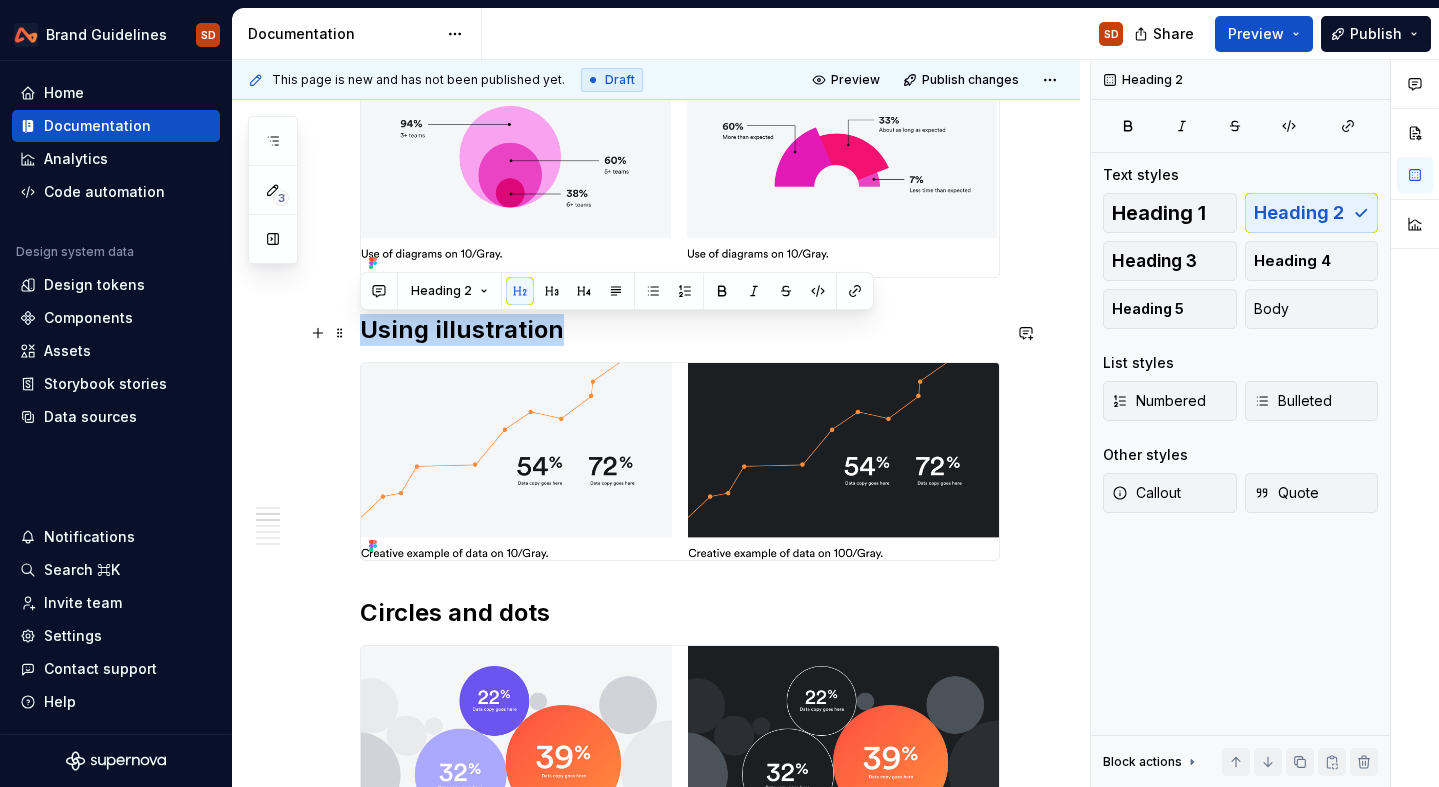 click on "Using illustration" at bounding box center (680, 330) 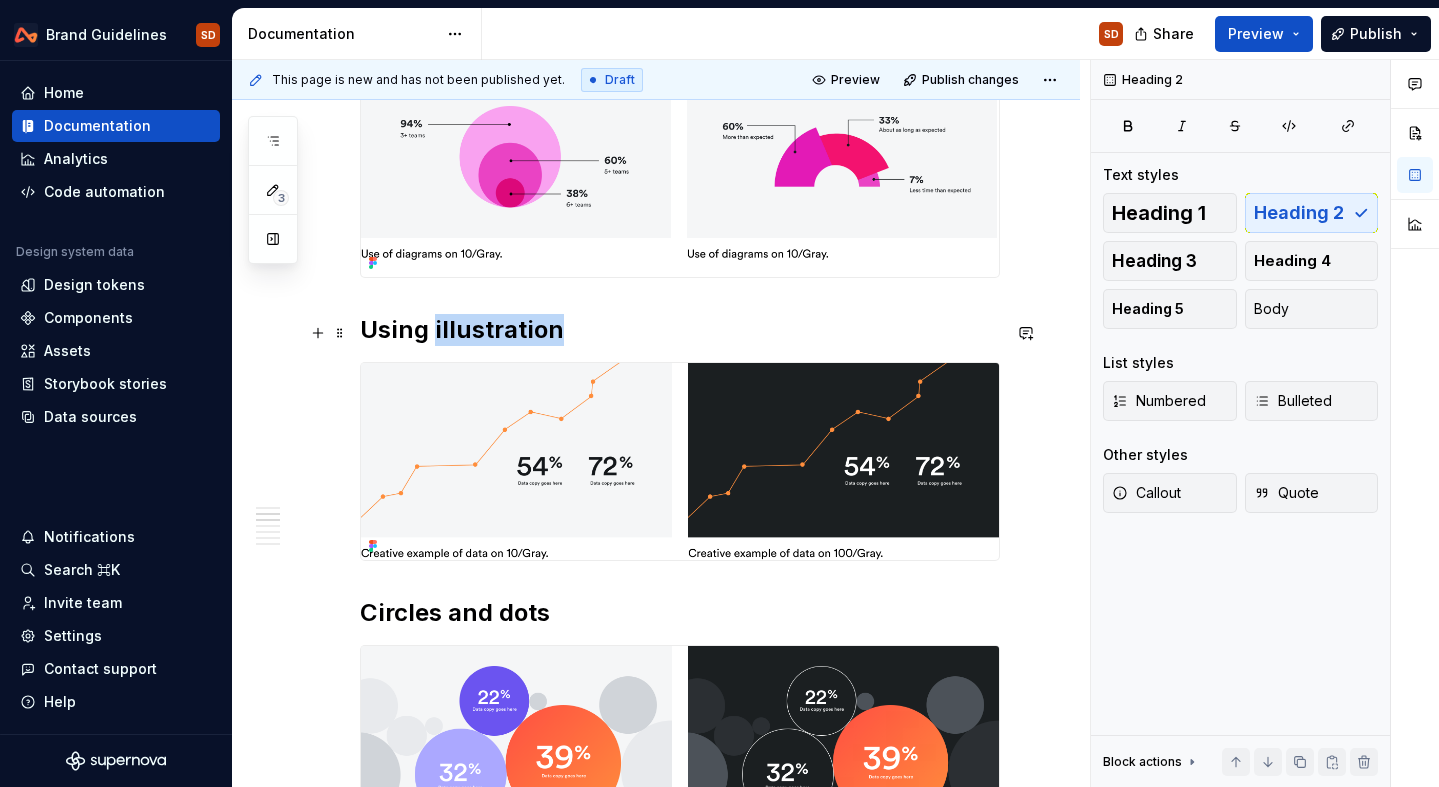 click on "Using illustration" at bounding box center [680, 330] 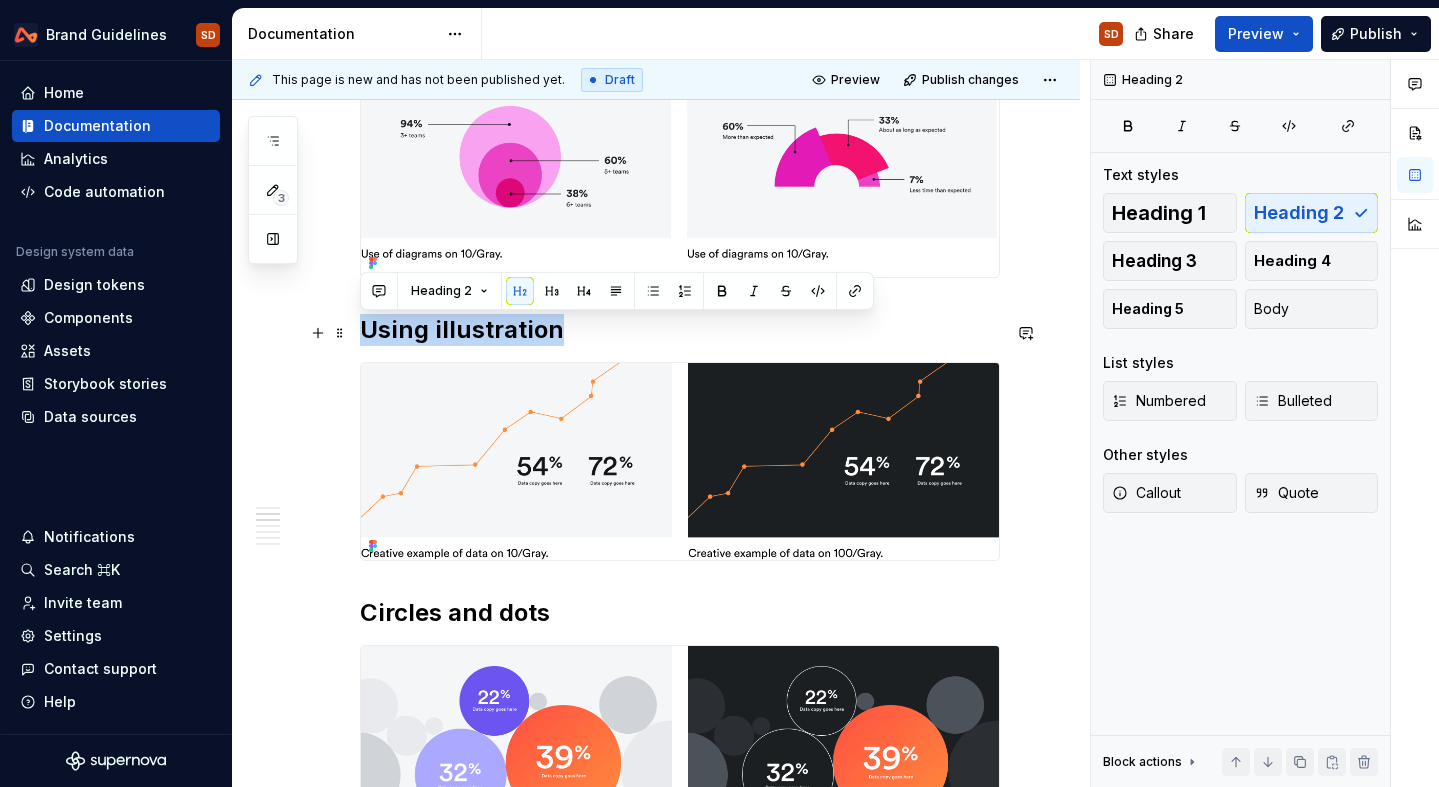click on "Using illustration" at bounding box center (680, 330) 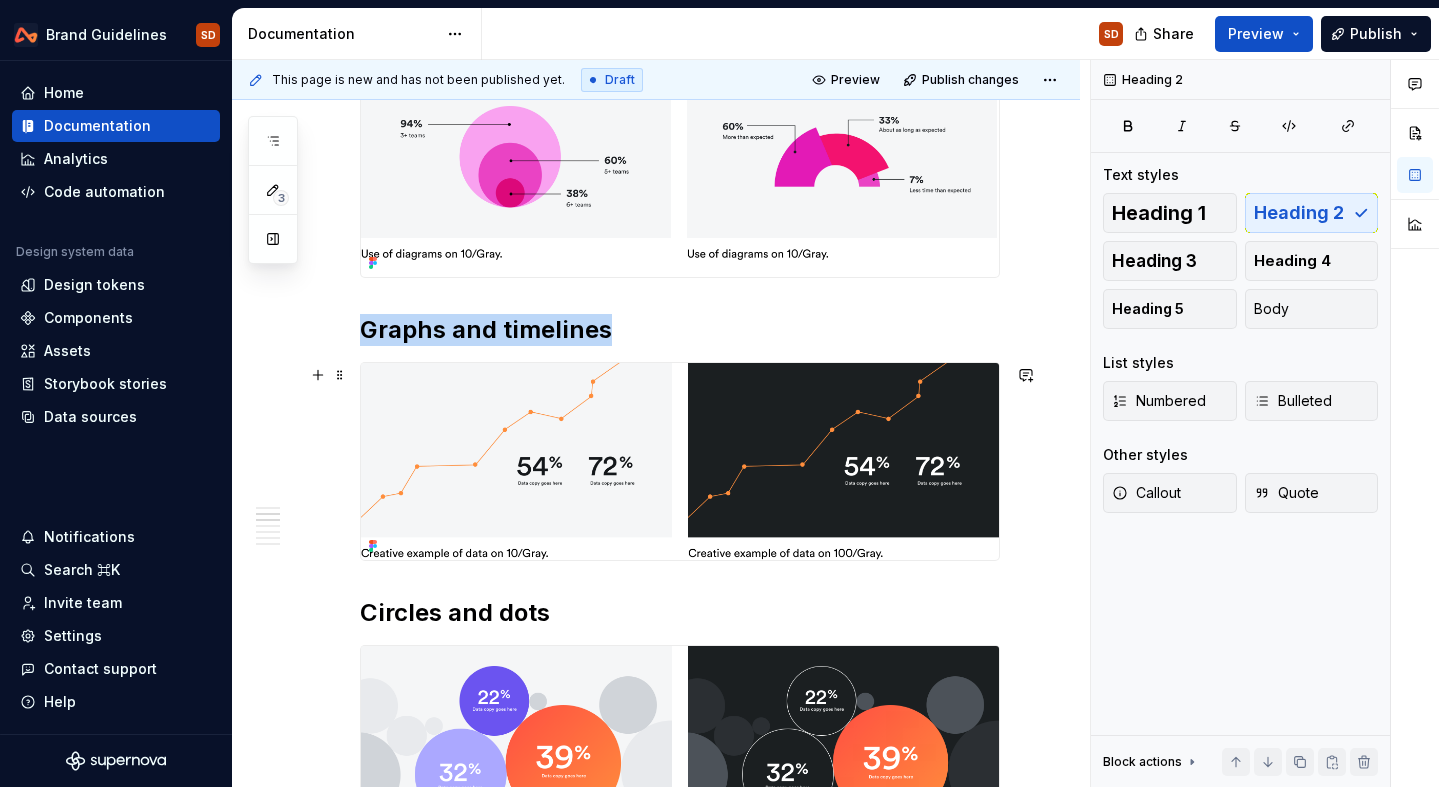 click at bounding box center [680, 461] 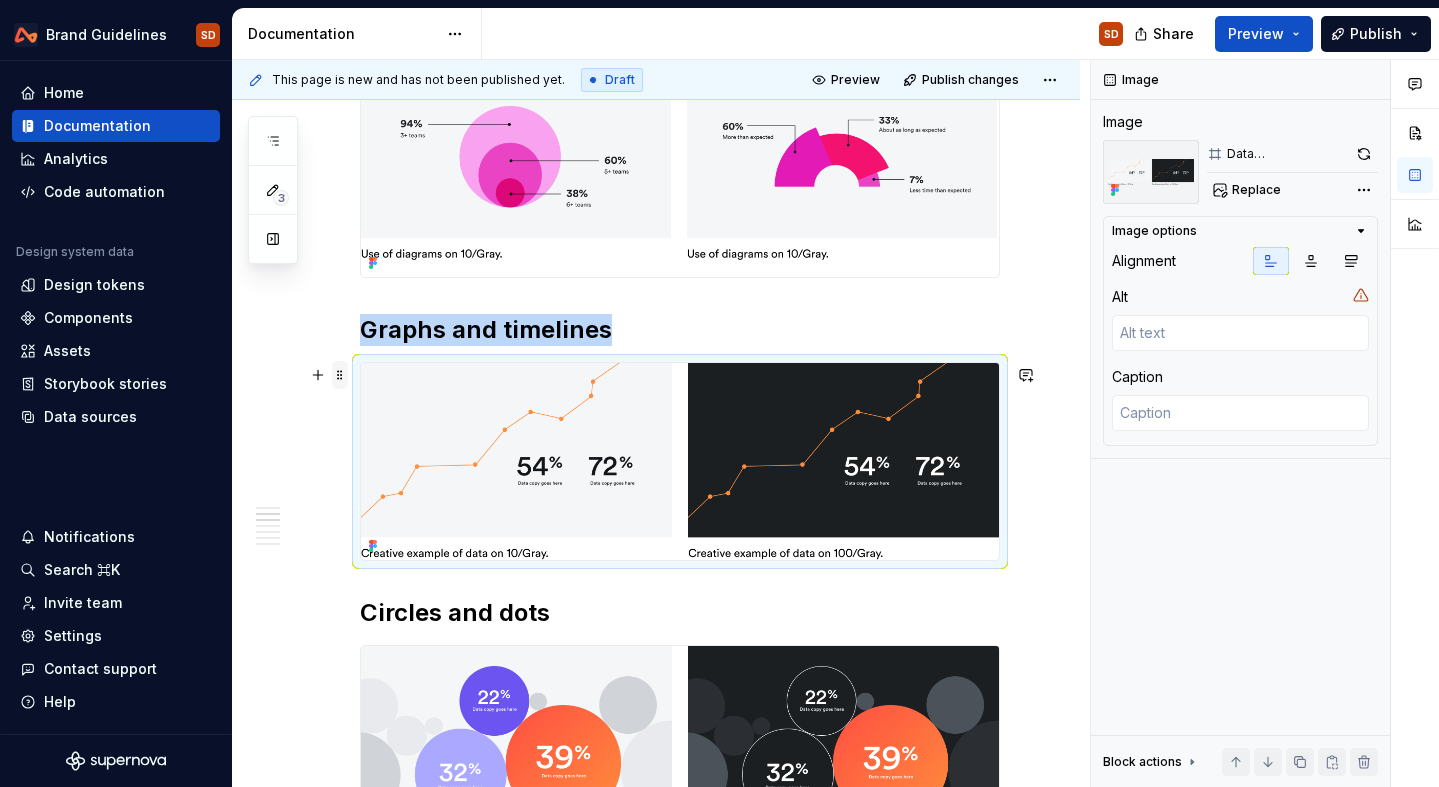 click at bounding box center (340, 375) 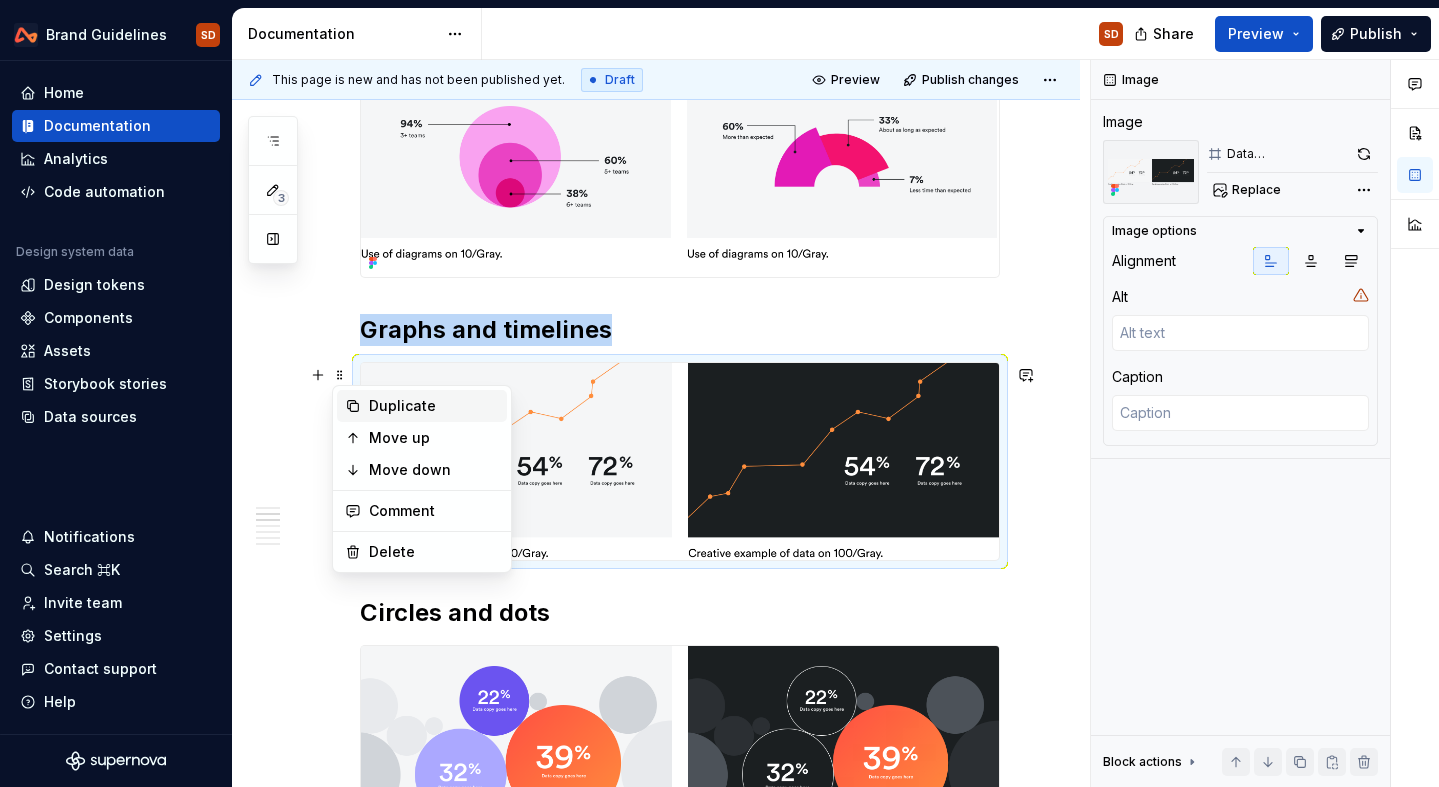click on "Duplicate" at bounding box center [434, 406] 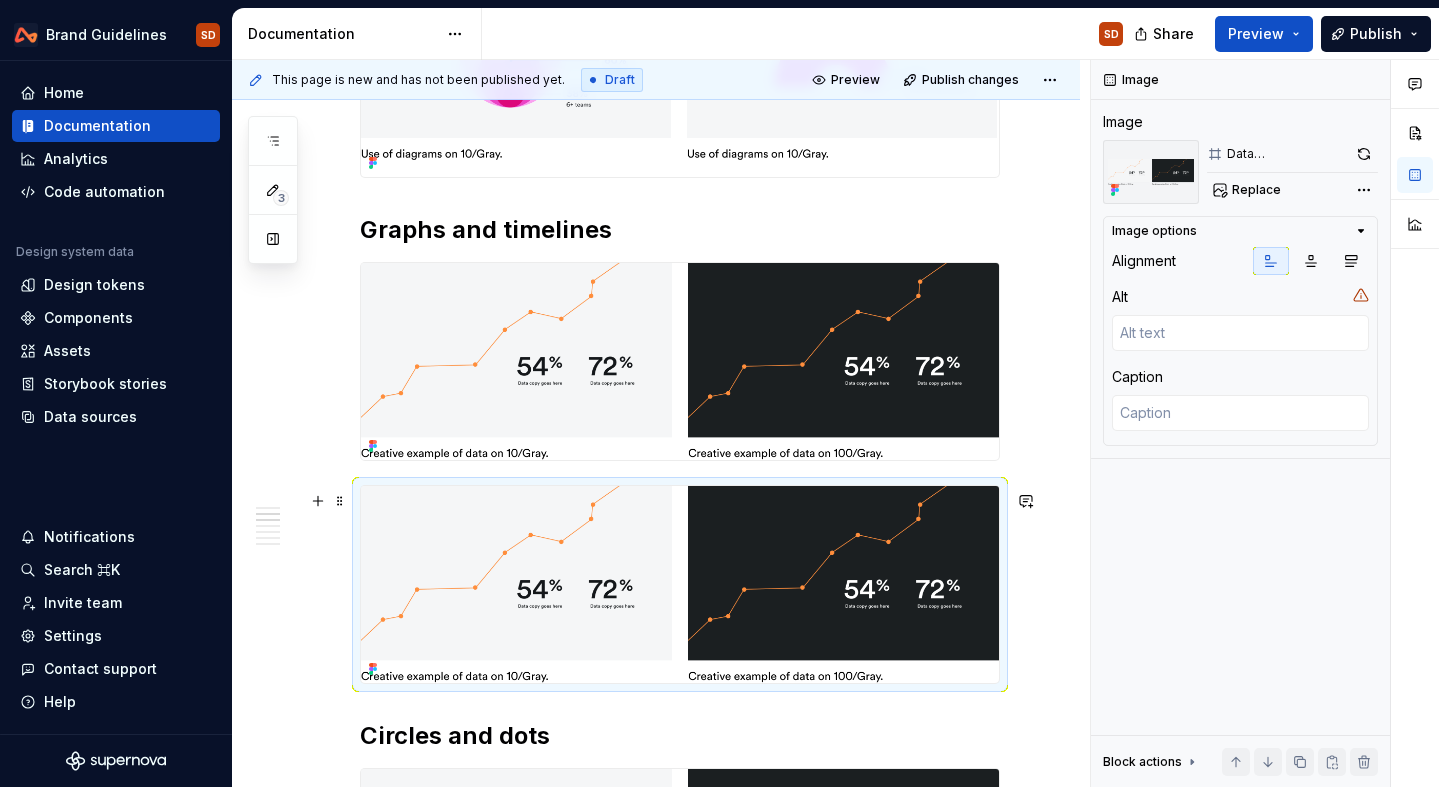 scroll, scrollTop: 861, scrollLeft: 0, axis: vertical 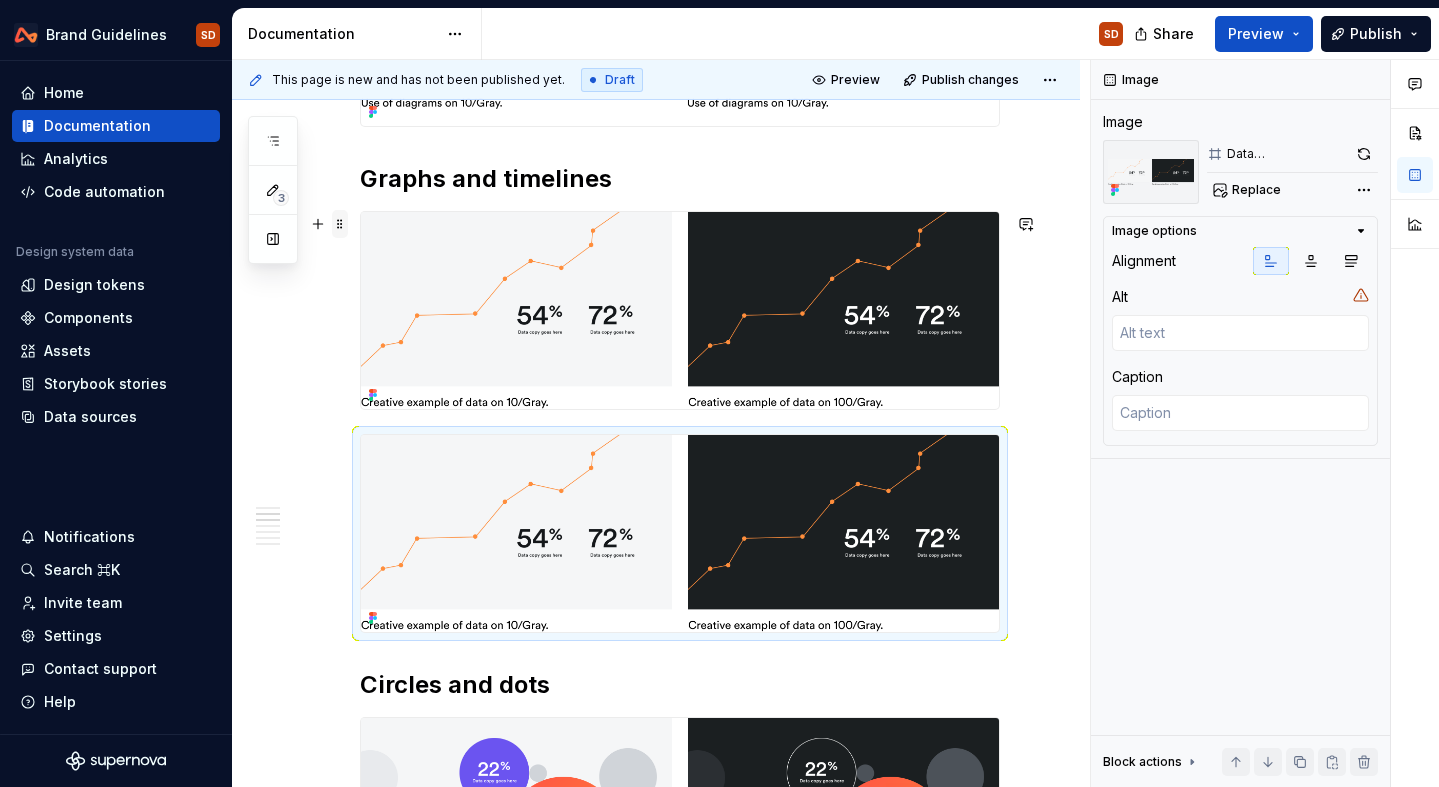 click at bounding box center (340, 224) 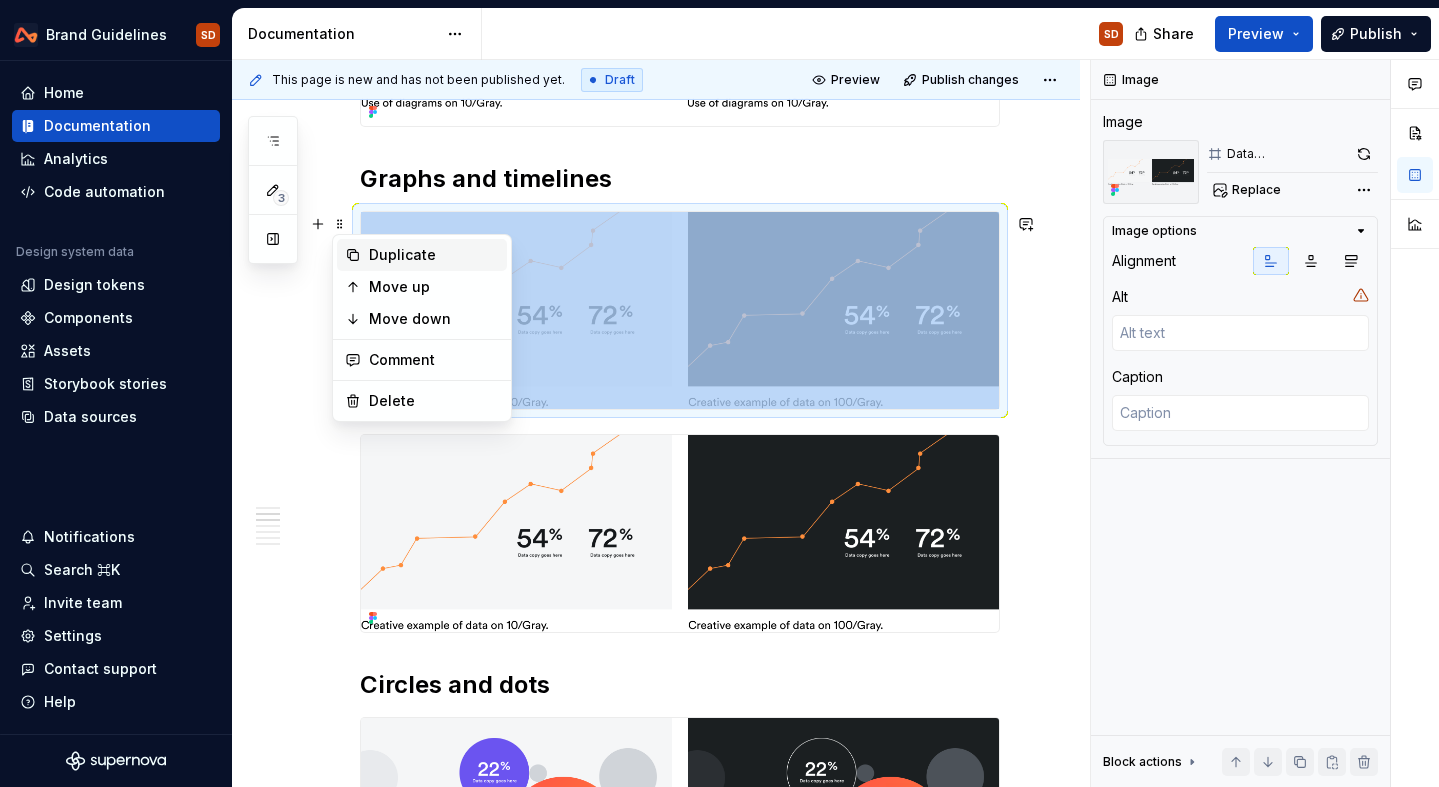 click on "Duplicate" at bounding box center (434, 255) 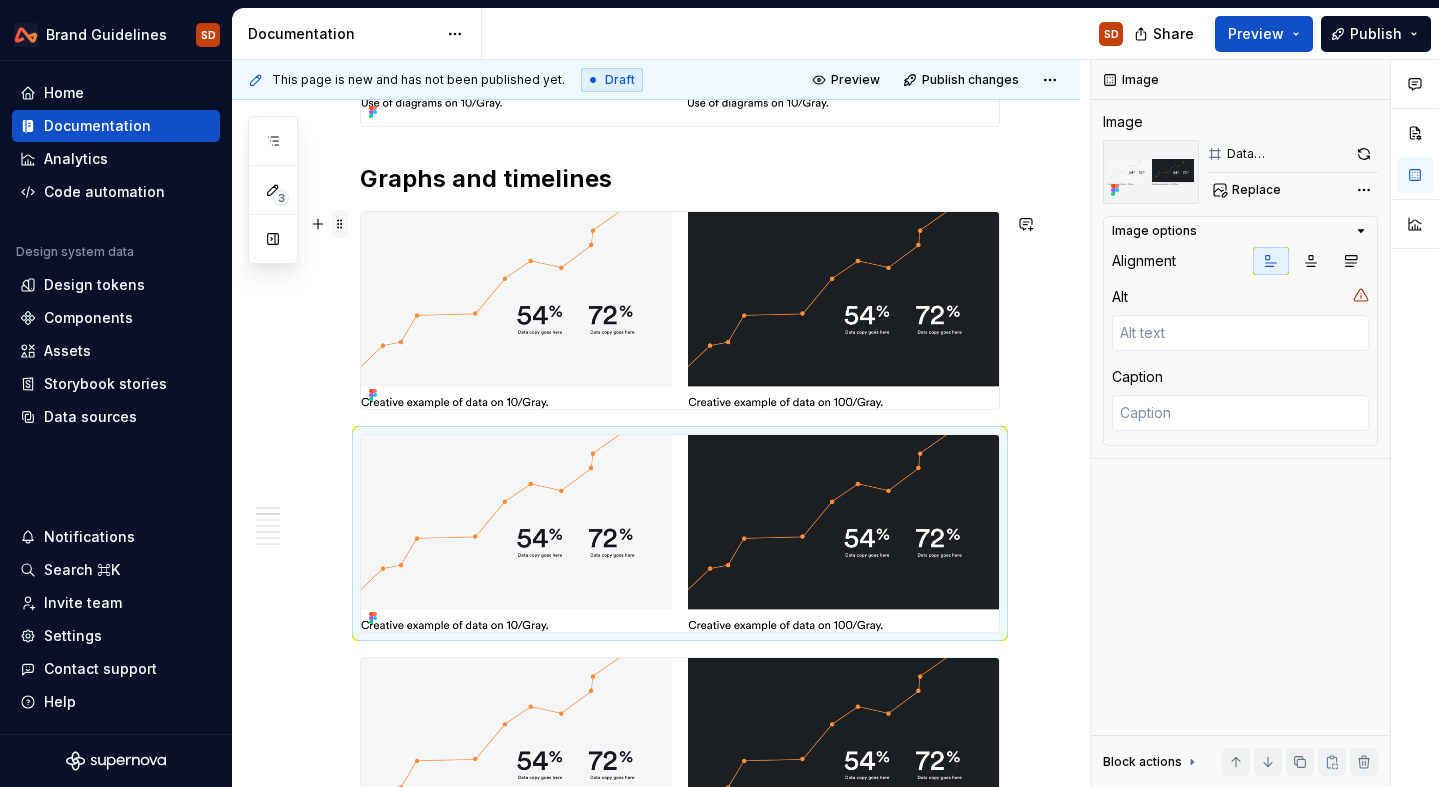 click at bounding box center (340, 224) 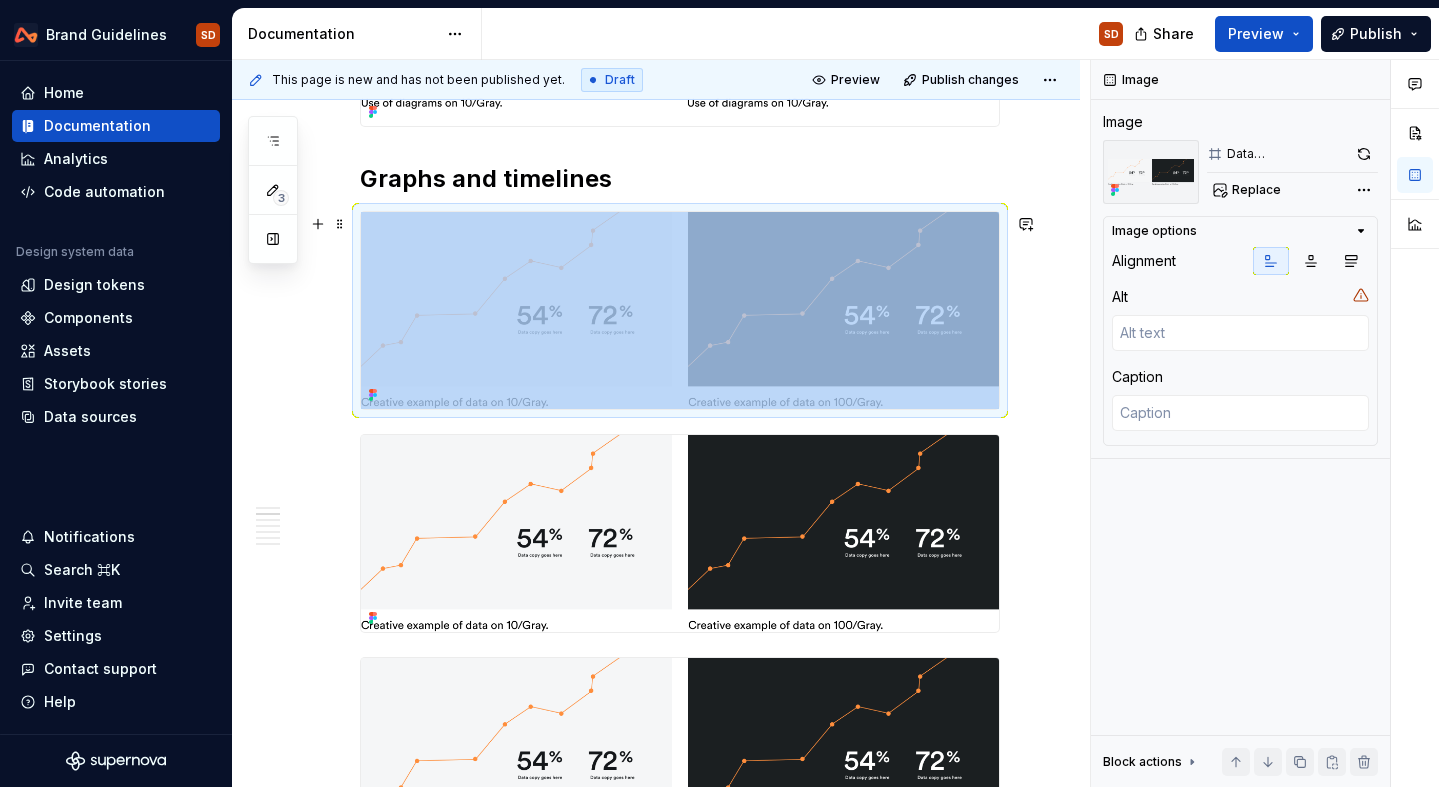 click at bounding box center (680, 310) 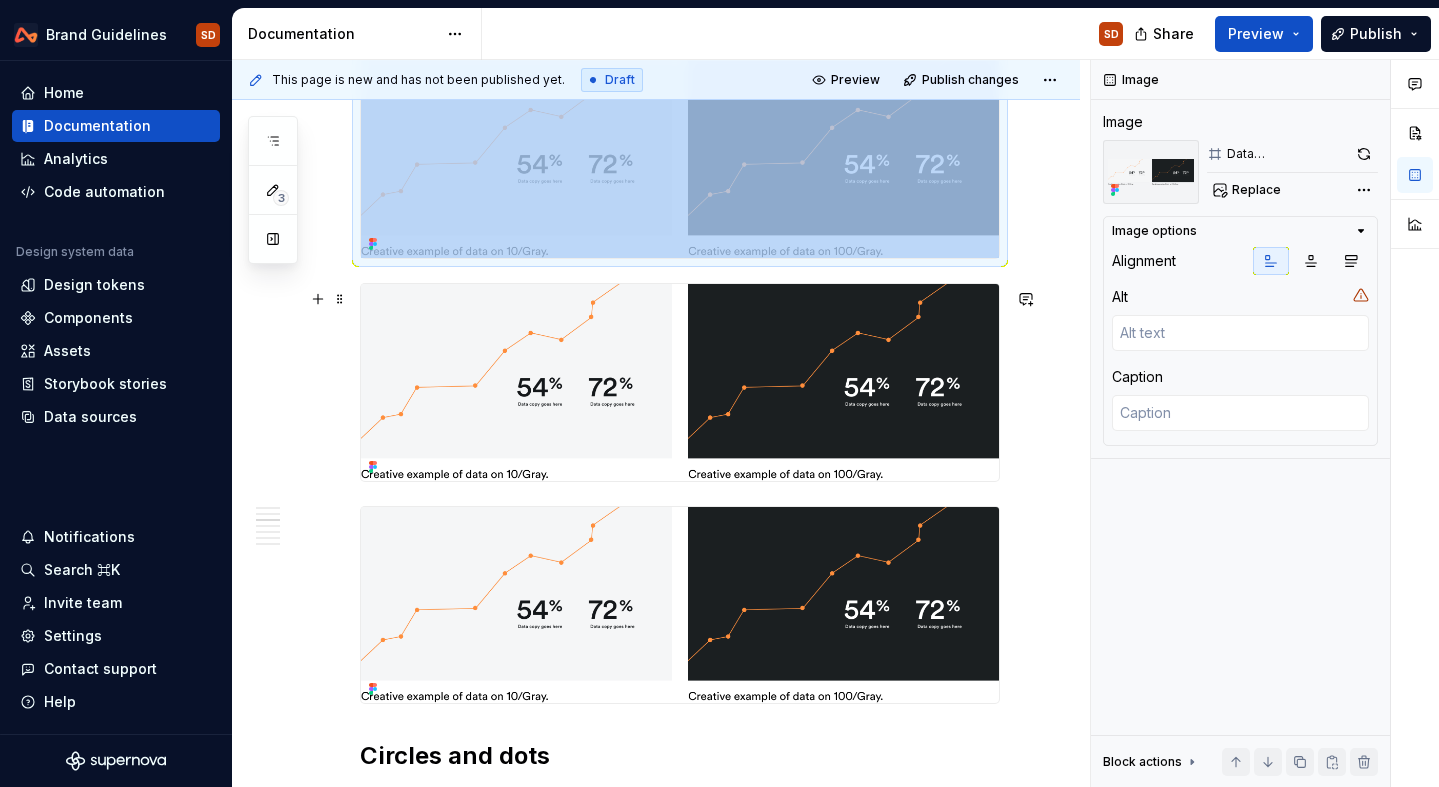 scroll, scrollTop: 1010, scrollLeft: 0, axis: vertical 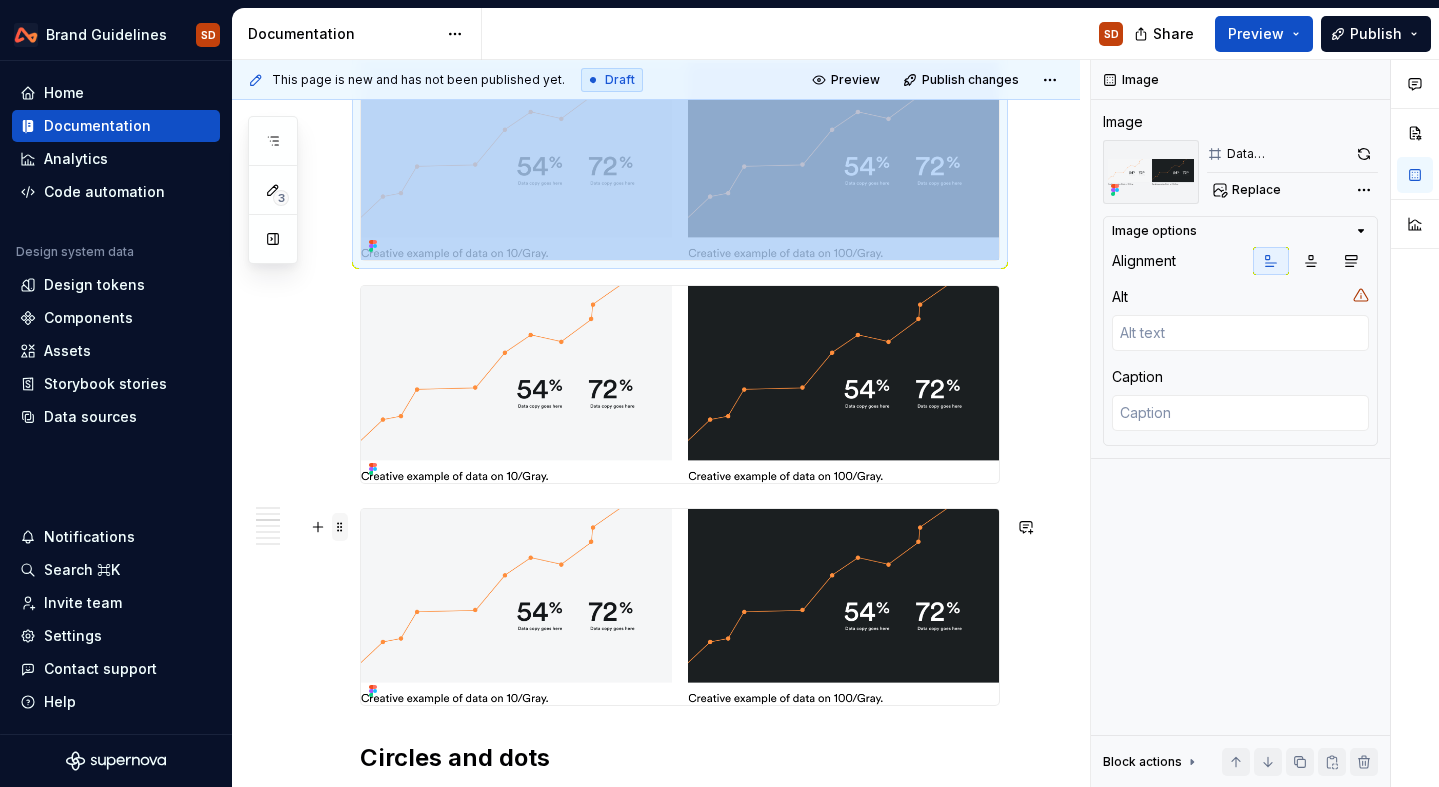 click at bounding box center [340, 527] 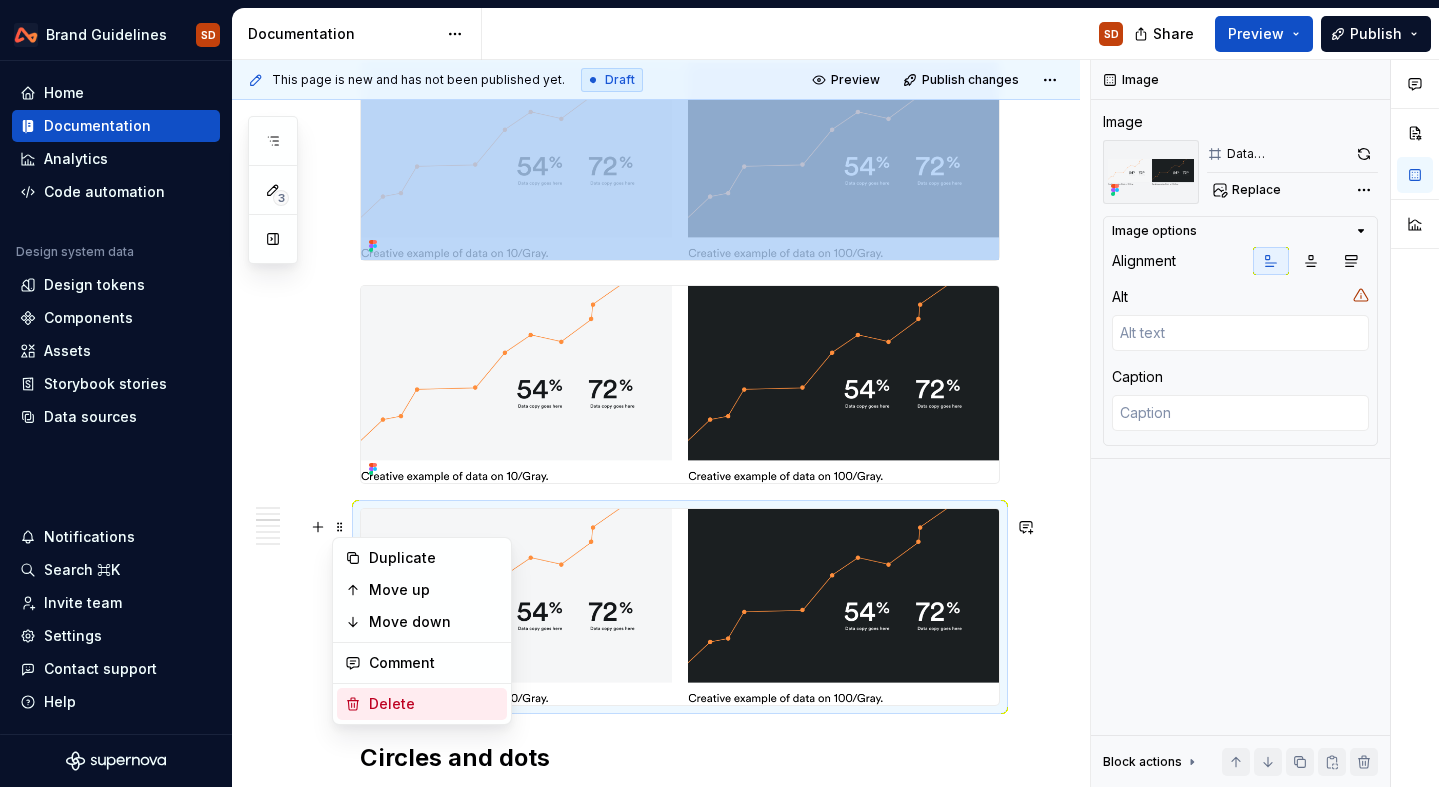 click on "Delete" at bounding box center [434, 704] 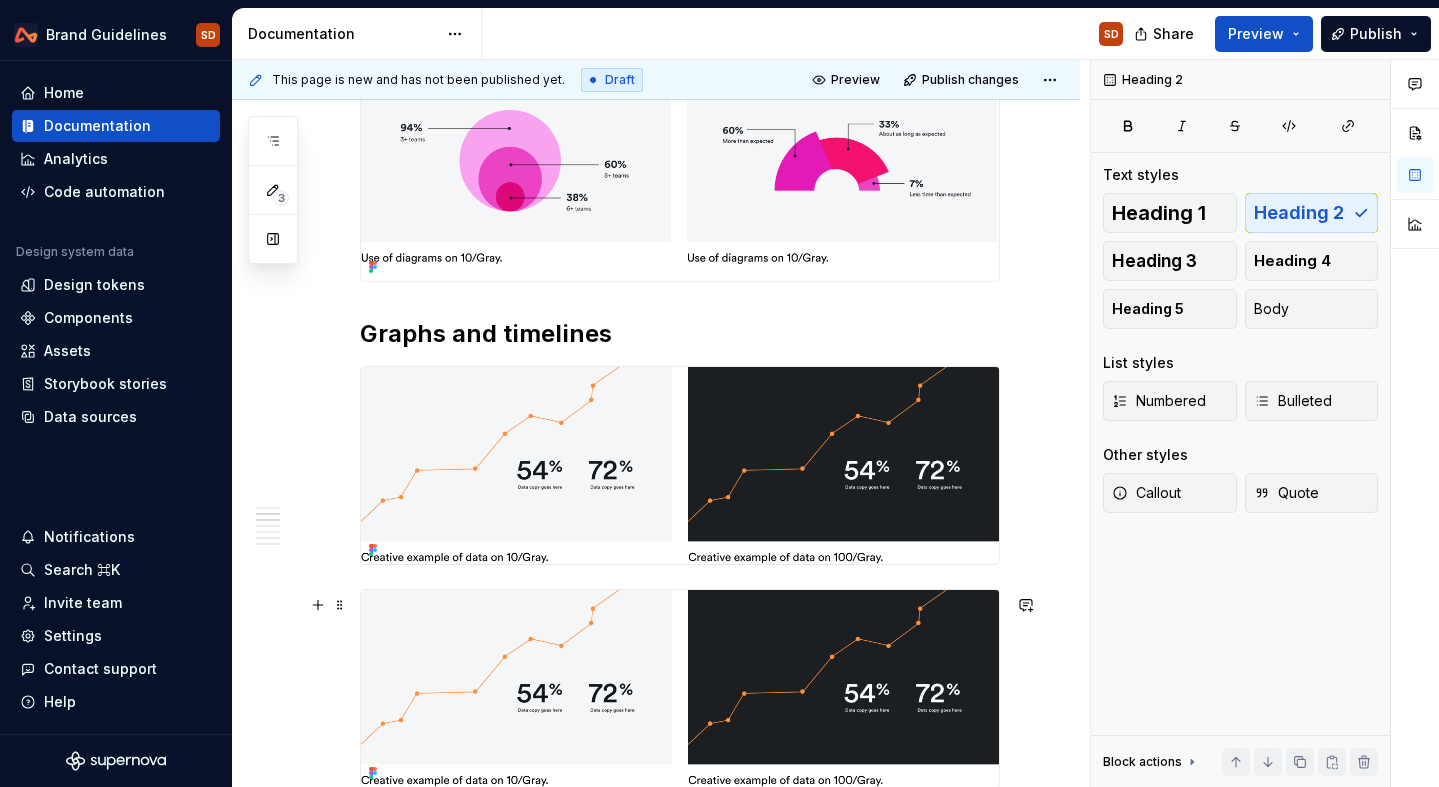 scroll, scrollTop: 665, scrollLeft: 0, axis: vertical 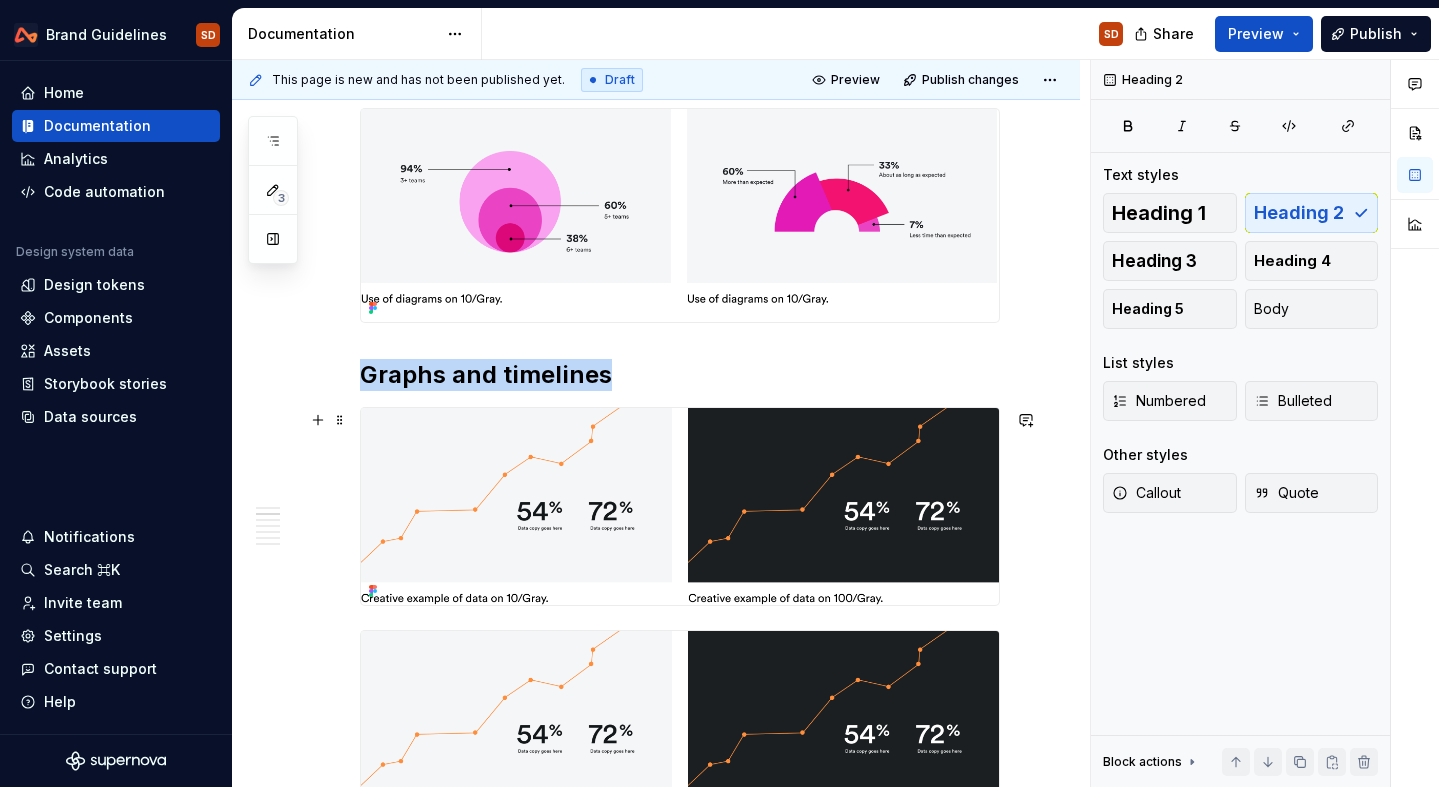 click at bounding box center (680, 506) 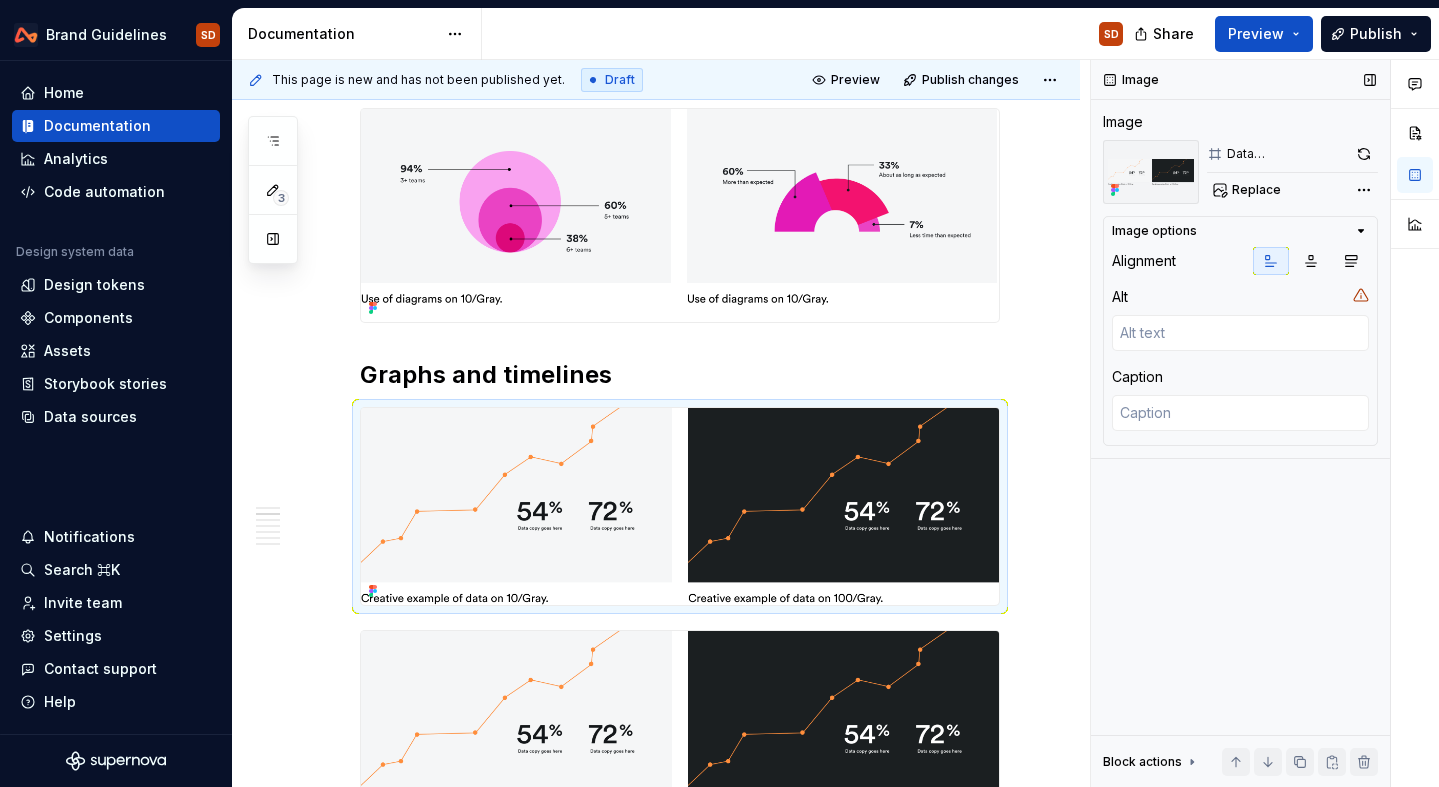 click on "Data visualisation_18 Replace" at bounding box center (1292, 172) 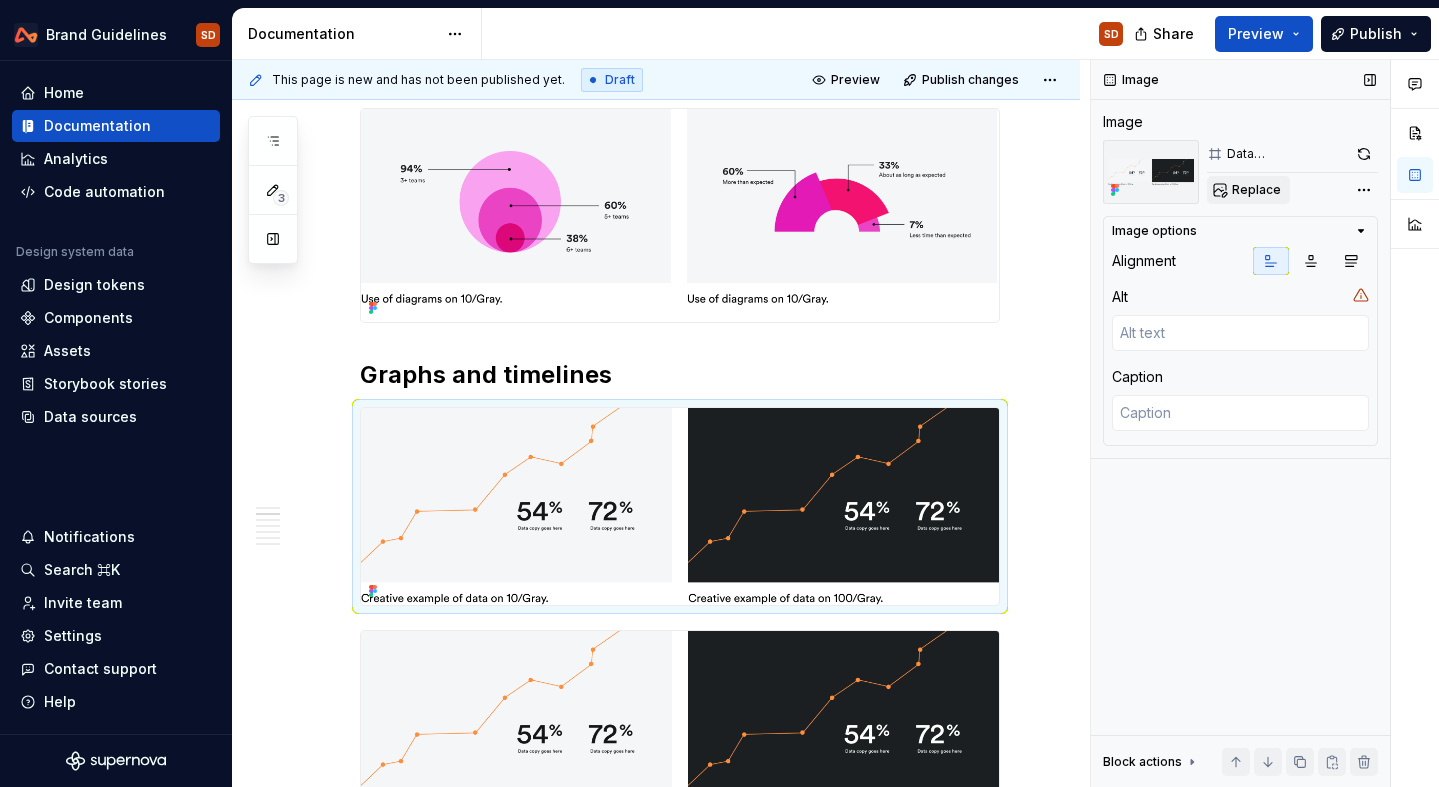 click on "Replace" at bounding box center (1256, 190) 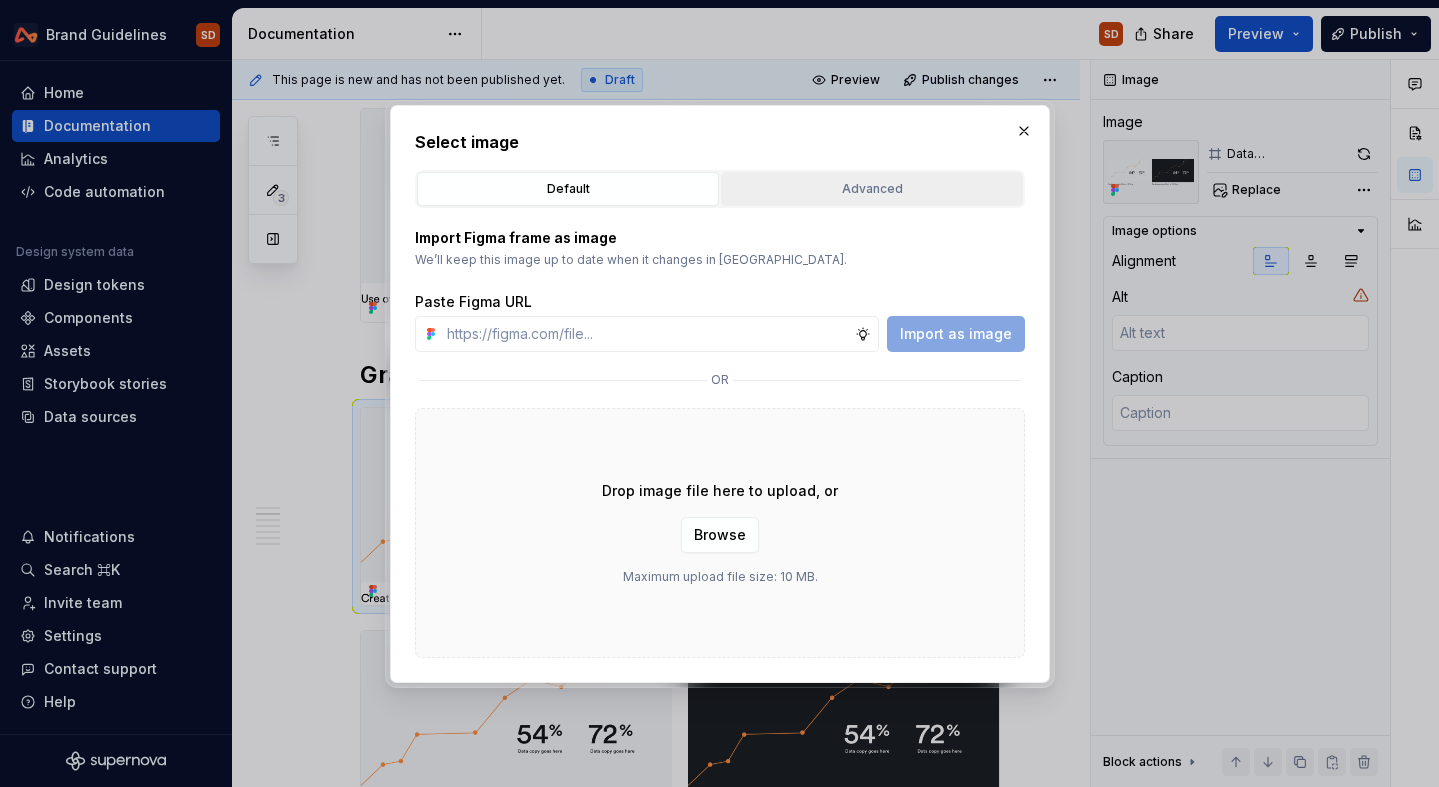 click on "Advanced" at bounding box center (872, 189) 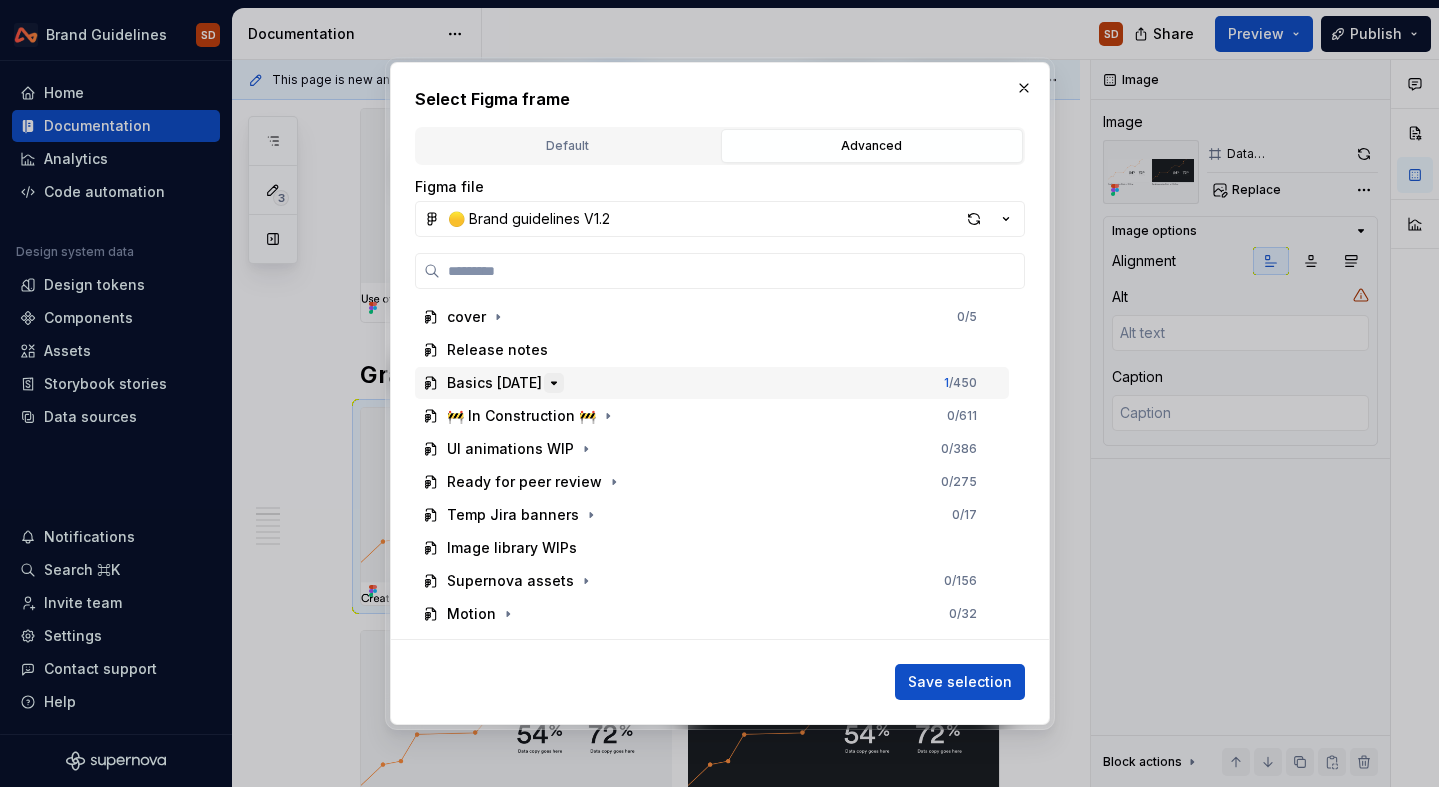 click at bounding box center (554, 383) 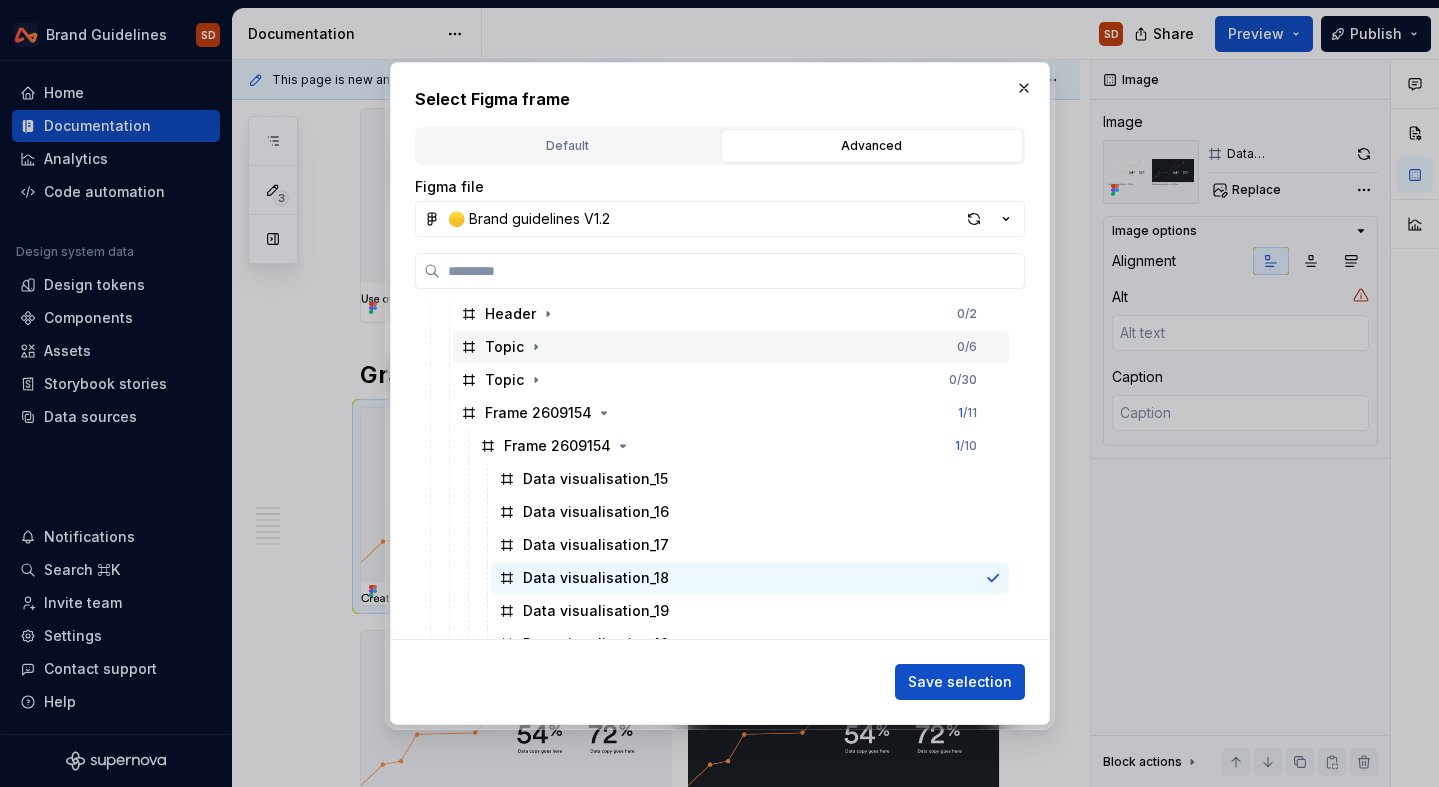 scroll, scrollTop: 338, scrollLeft: 0, axis: vertical 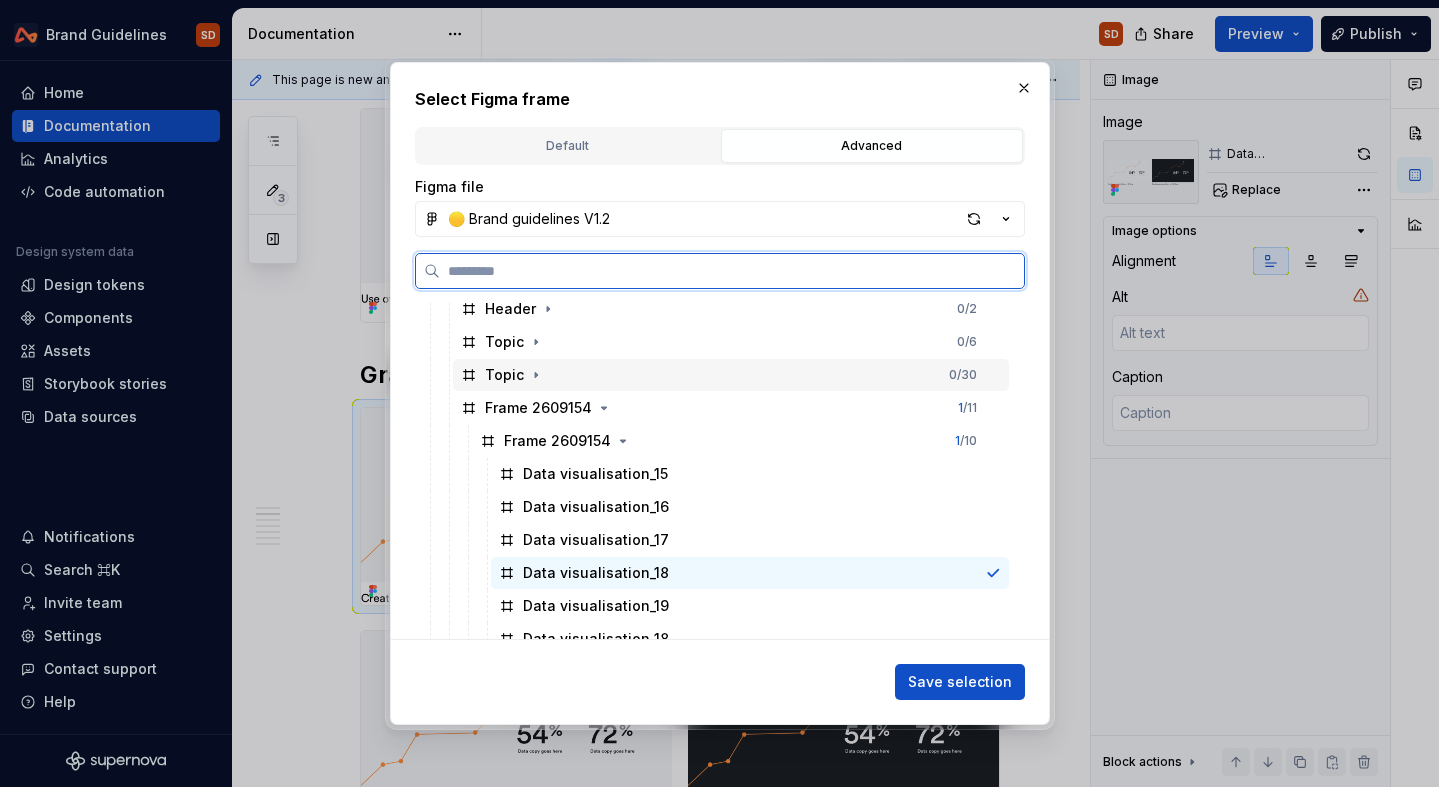 click on "Topic" at bounding box center [504, 375] 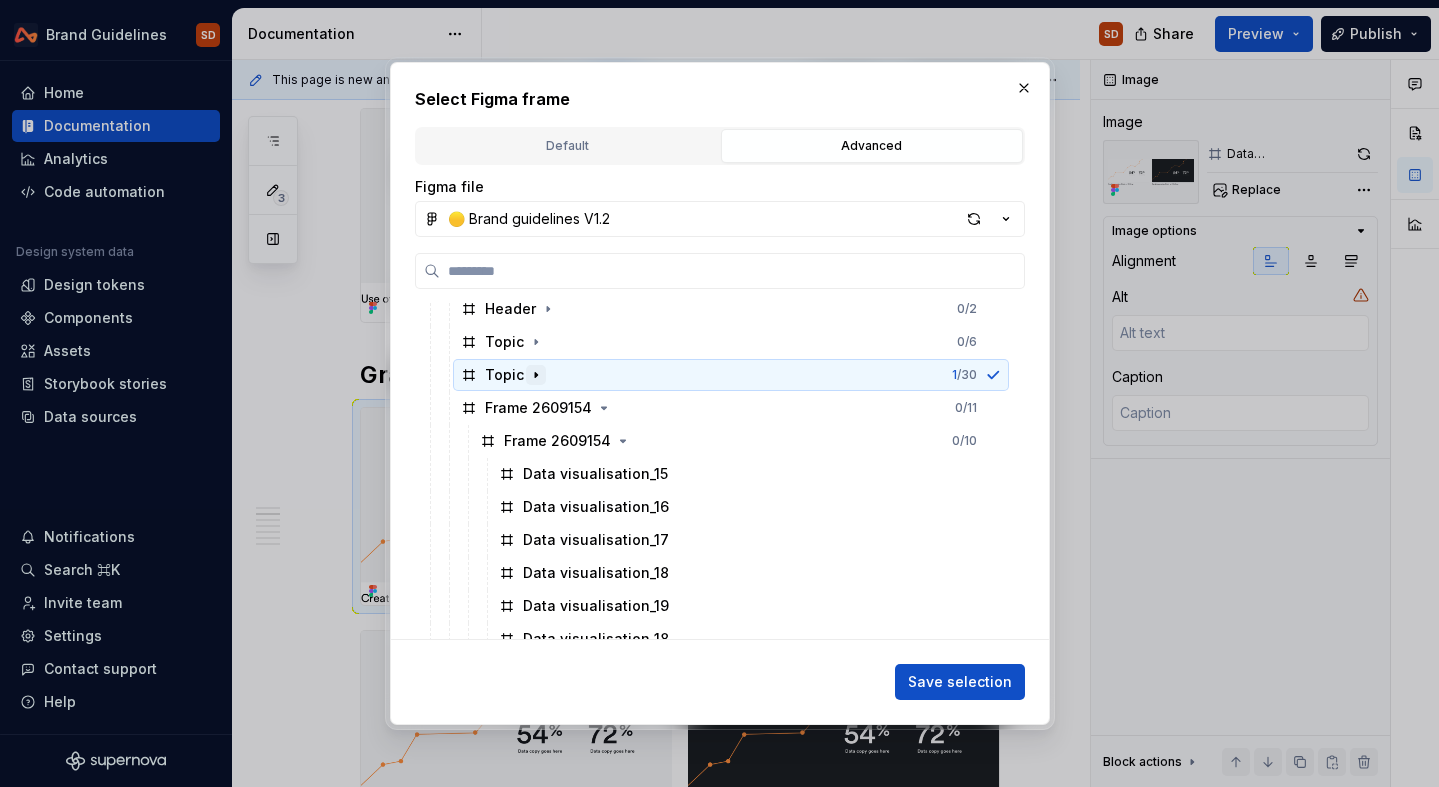 click 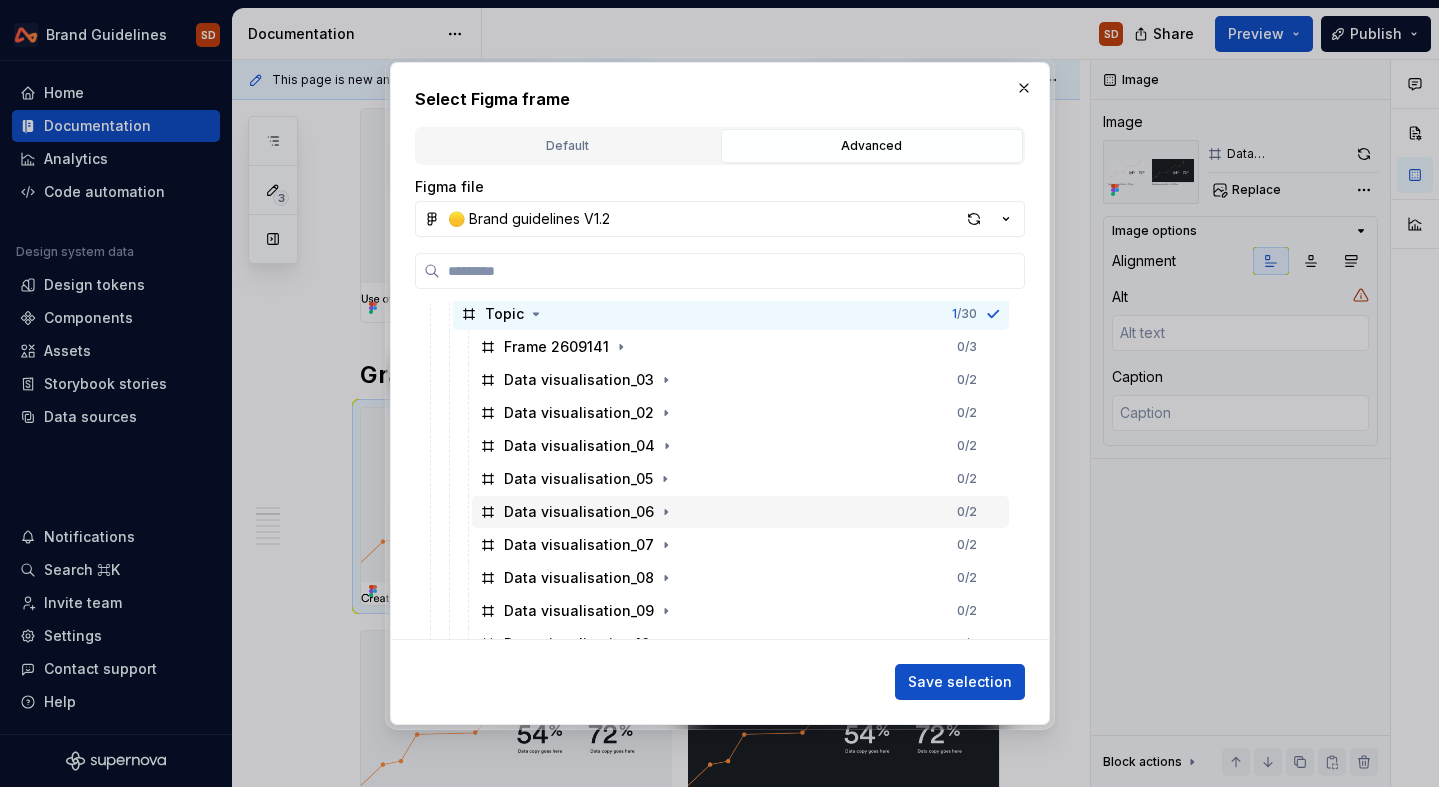 scroll, scrollTop: 425, scrollLeft: 0, axis: vertical 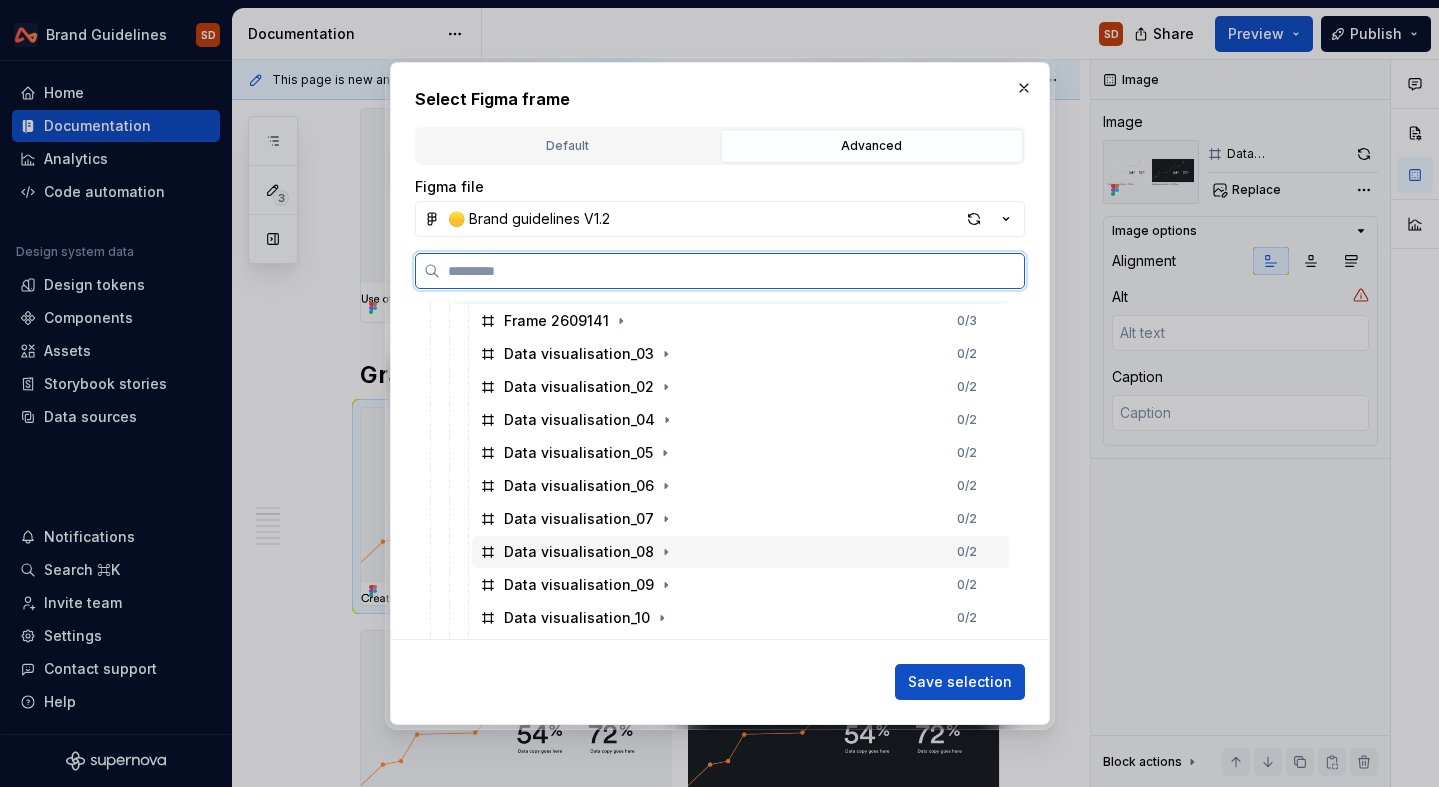 click on "Data visualisation_08" at bounding box center (579, 552) 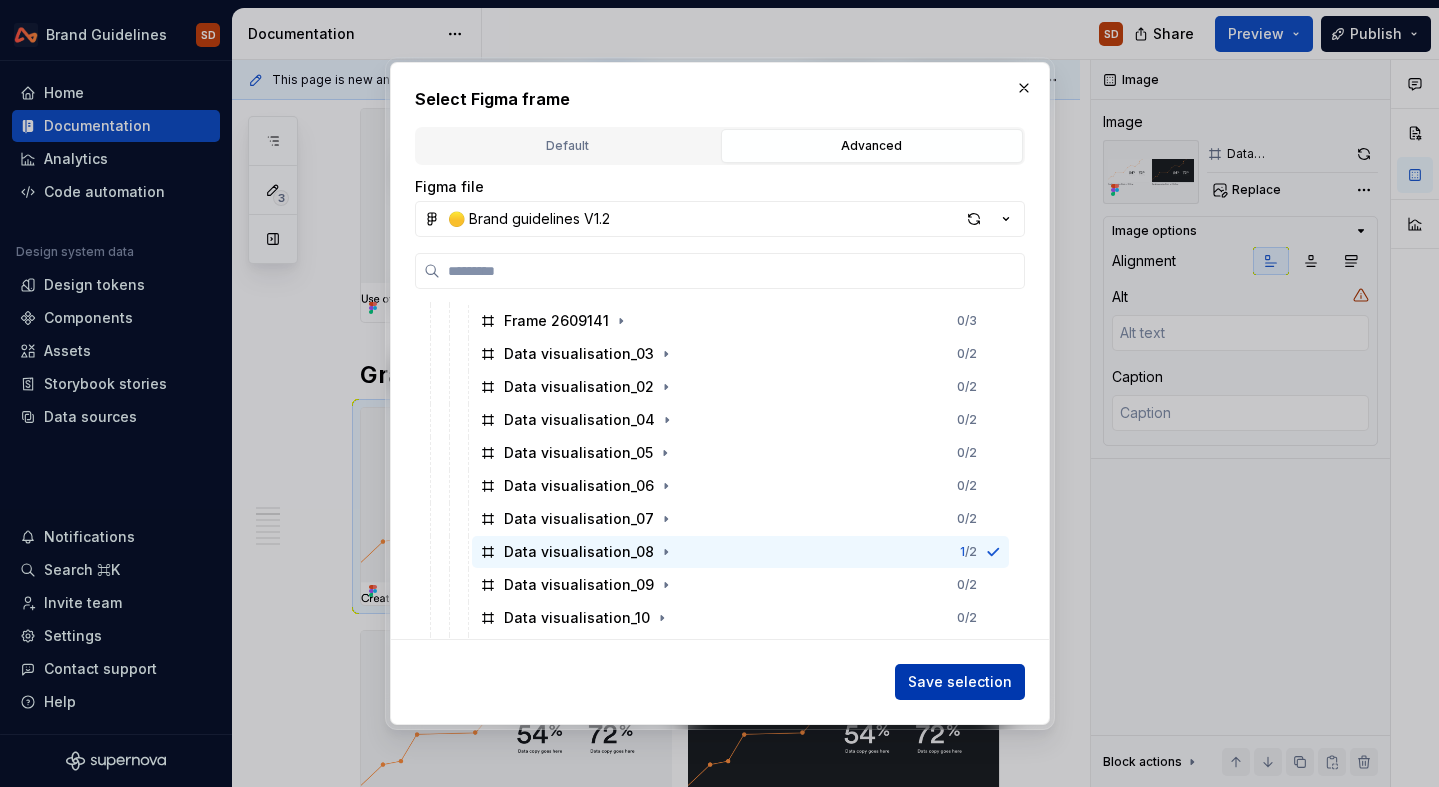 click on "Save selection" at bounding box center [960, 682] 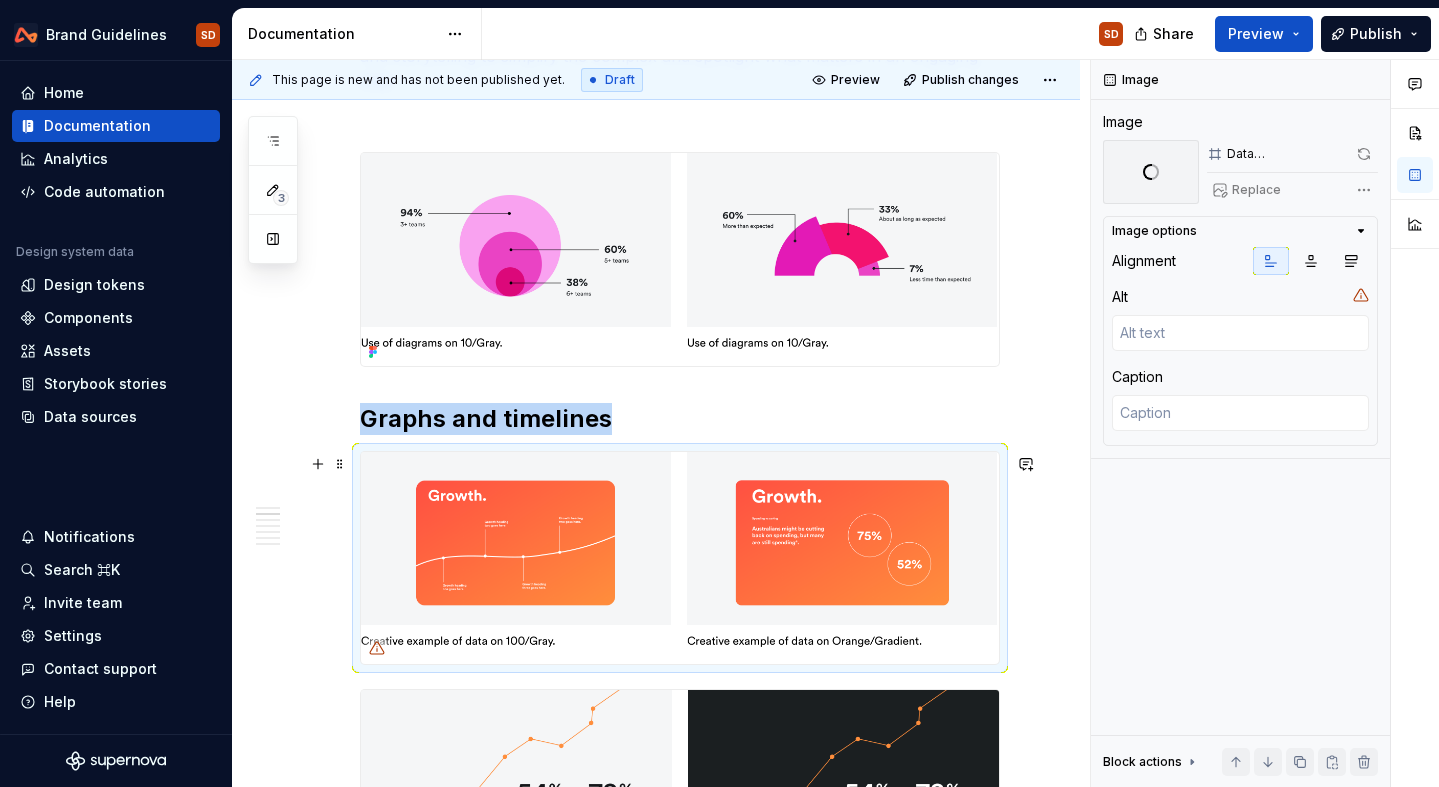 scroll, scrollTop: 543, scrollLeft: 0, axis: vertical 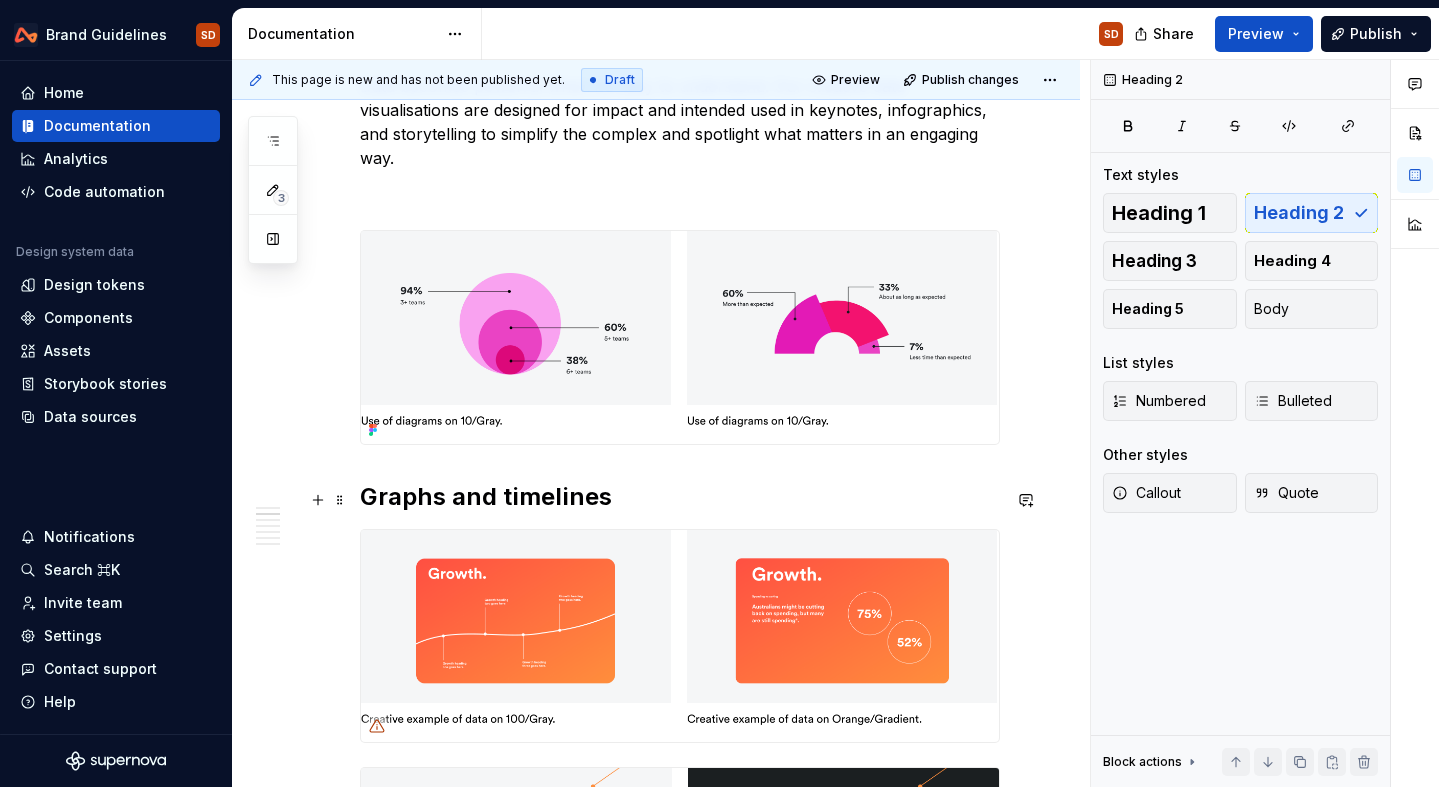 click on "Graphs and timelines" at bounding box center (680, 497) 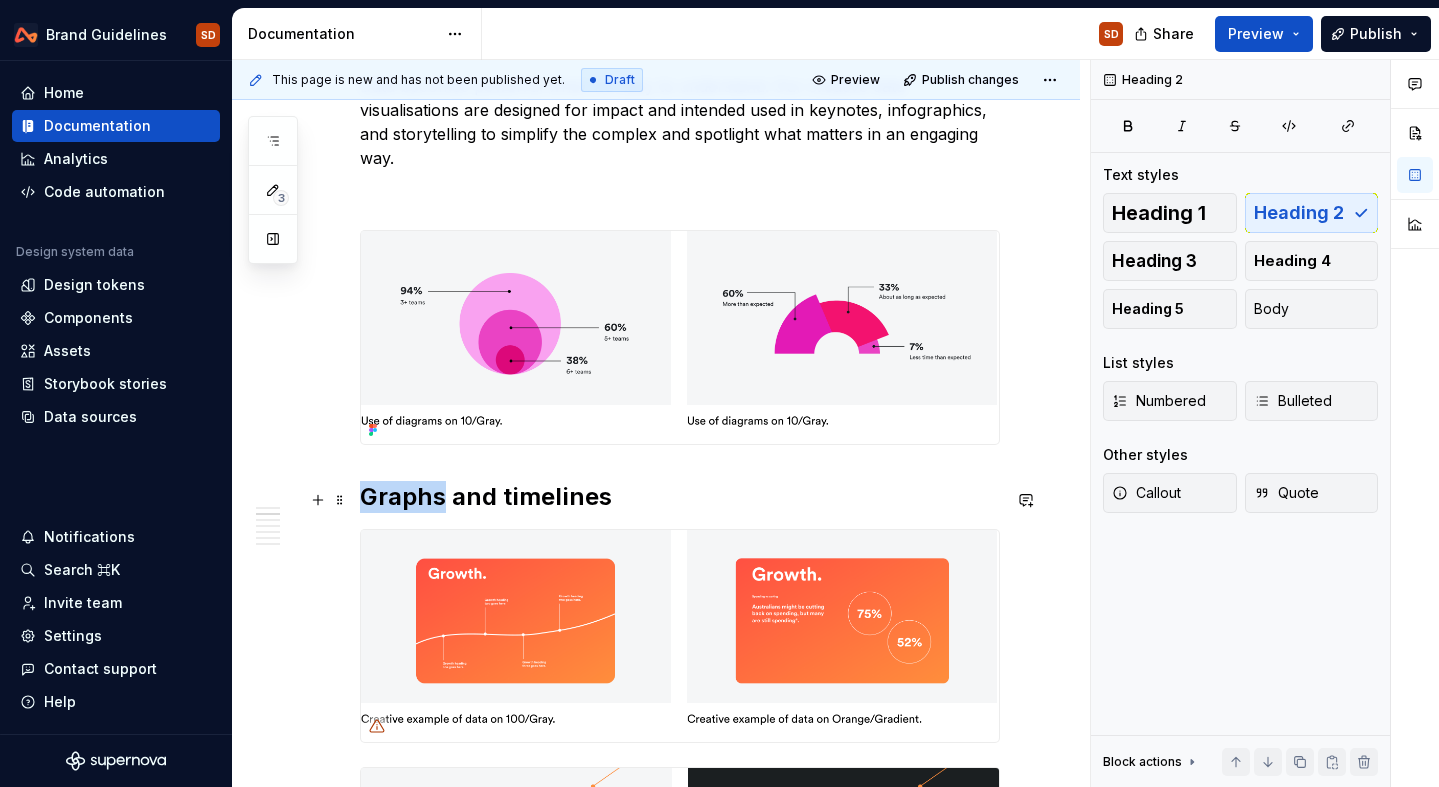 click on "Graphs and timelines" at bounding box center (680, 497) 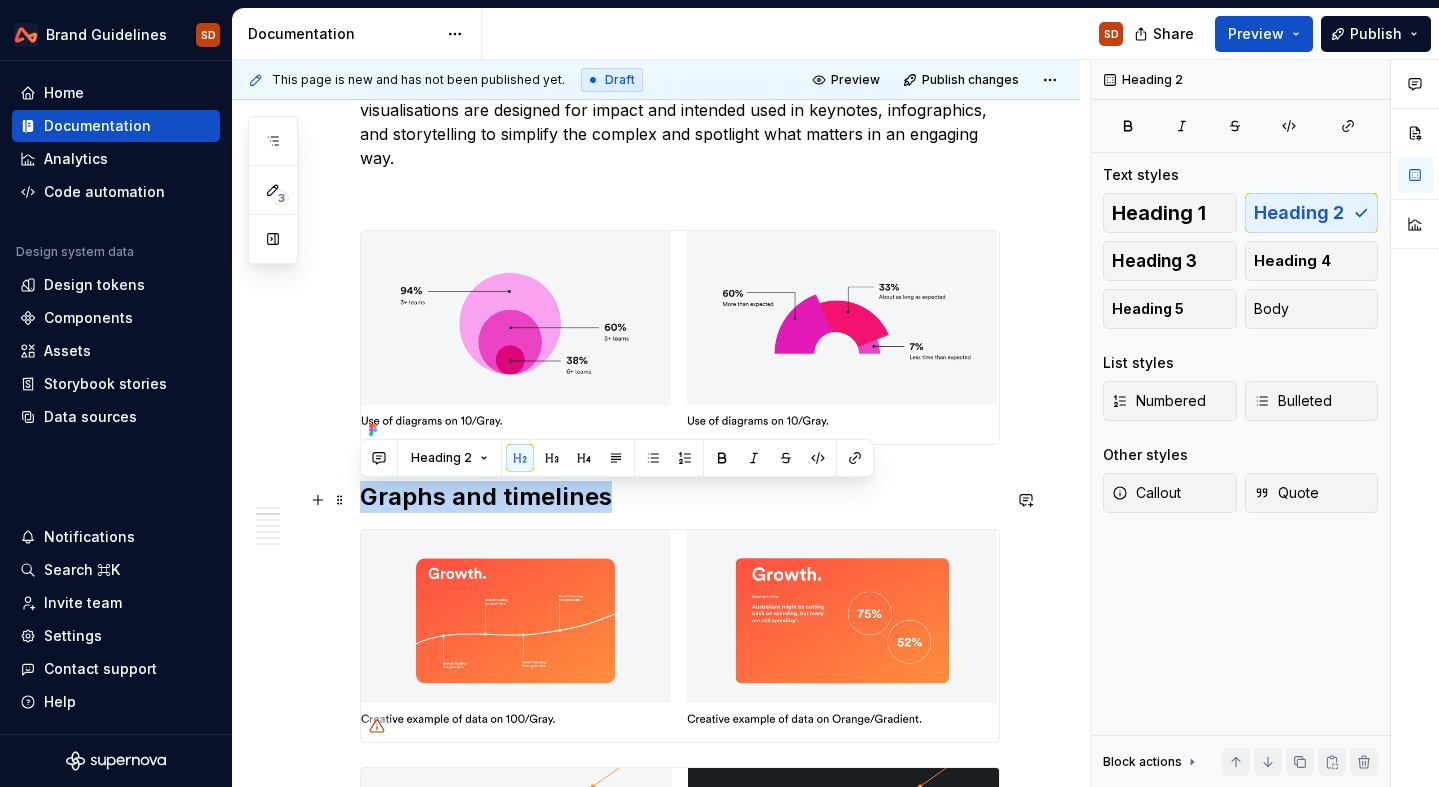 click on "Graphs and timelines" at bounding box center [680, 497] 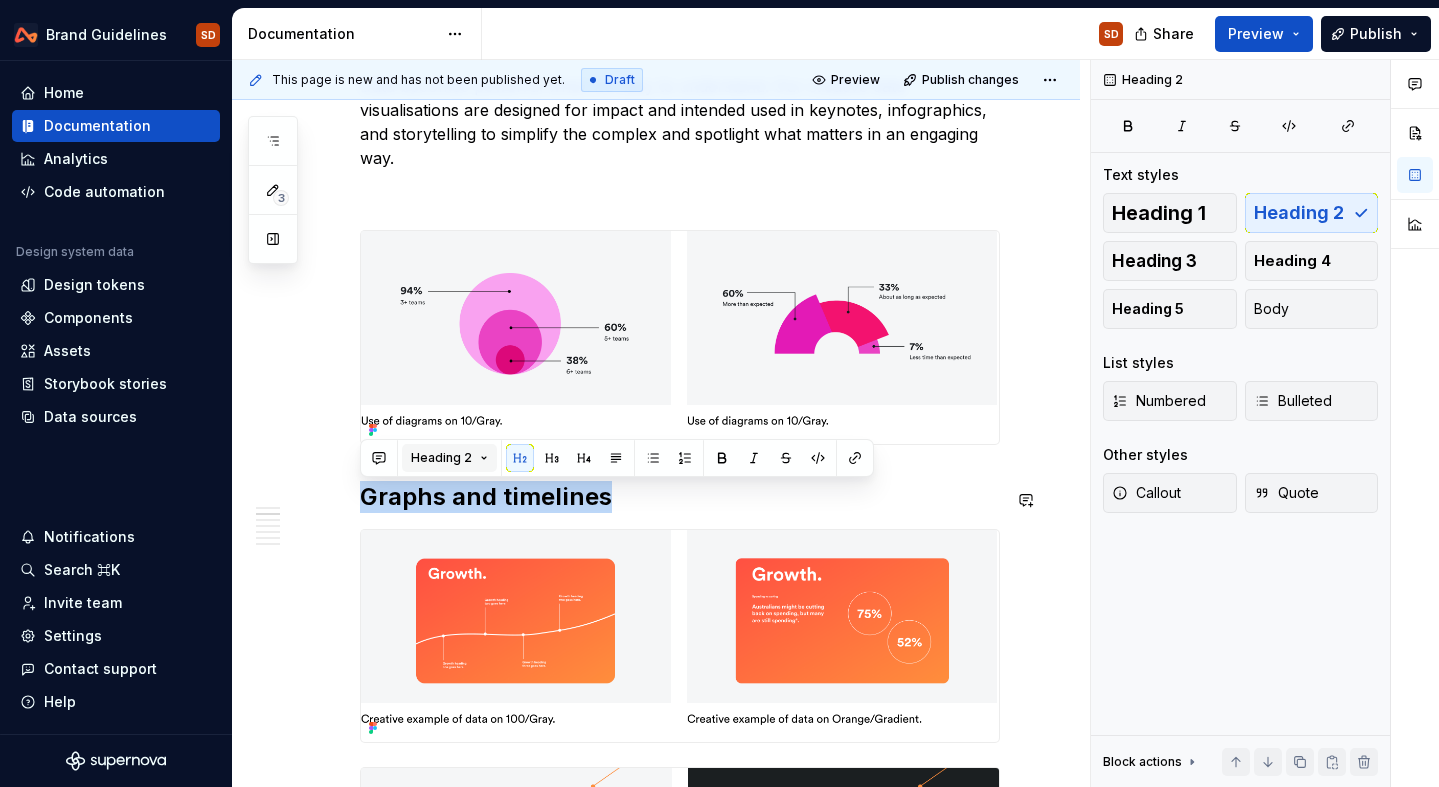 click on "Heading 2" at bounding box center (441, 458) 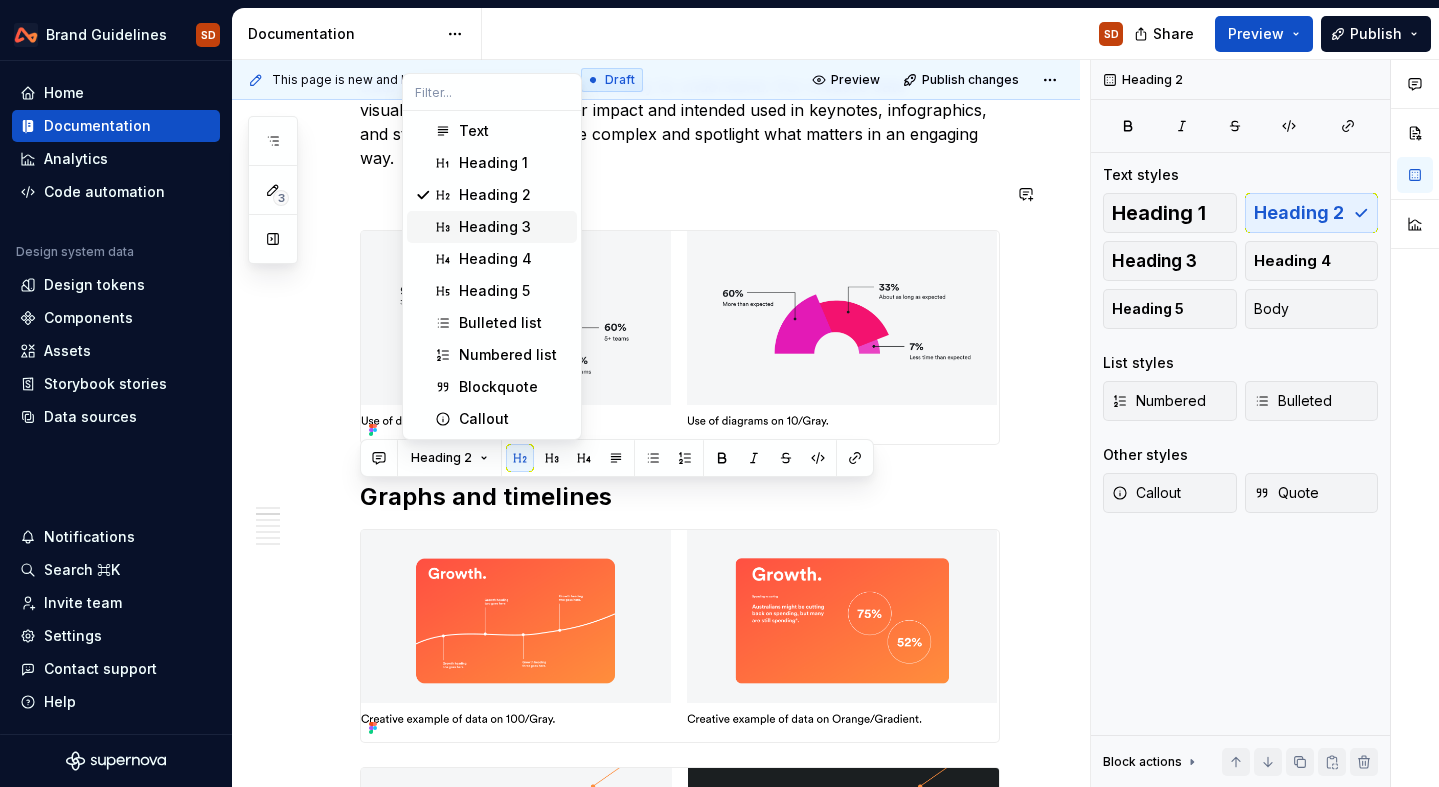 click on "Heading 3" at bounding box center (495, 227) 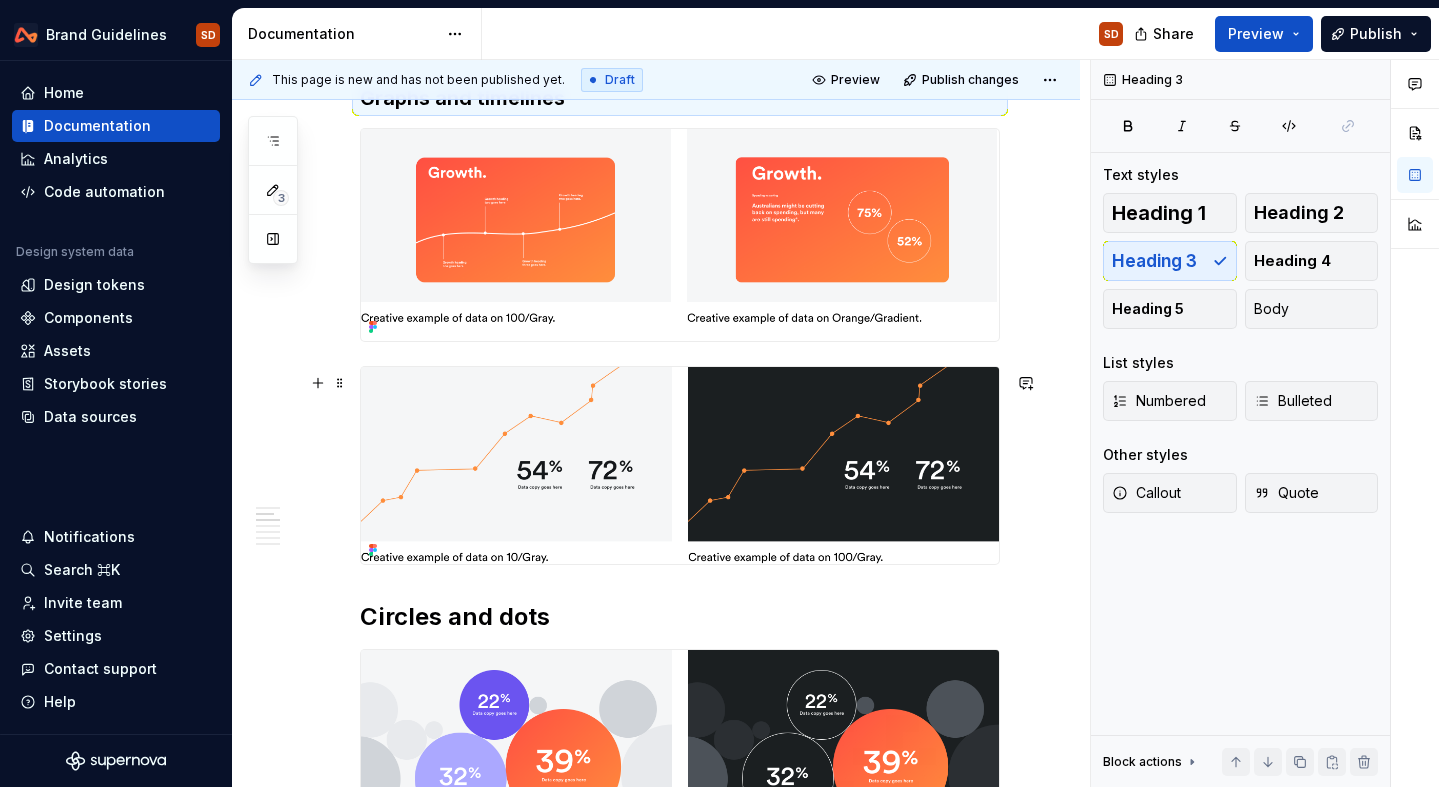 scroll, scrollTop: 1026, scrollLeft: 0, axis: vertical 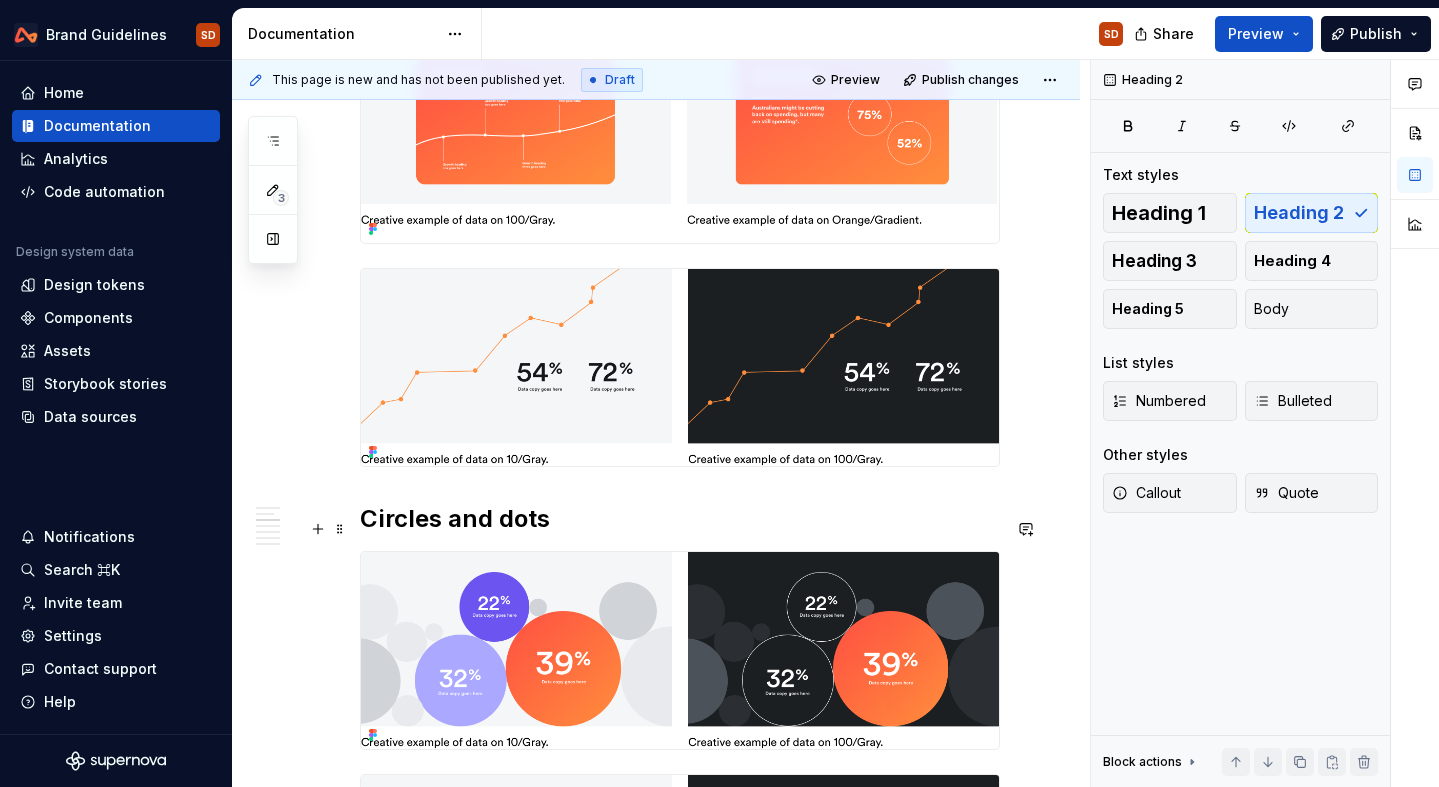 click on "Circles and dots" at bounding box center [680, 519] 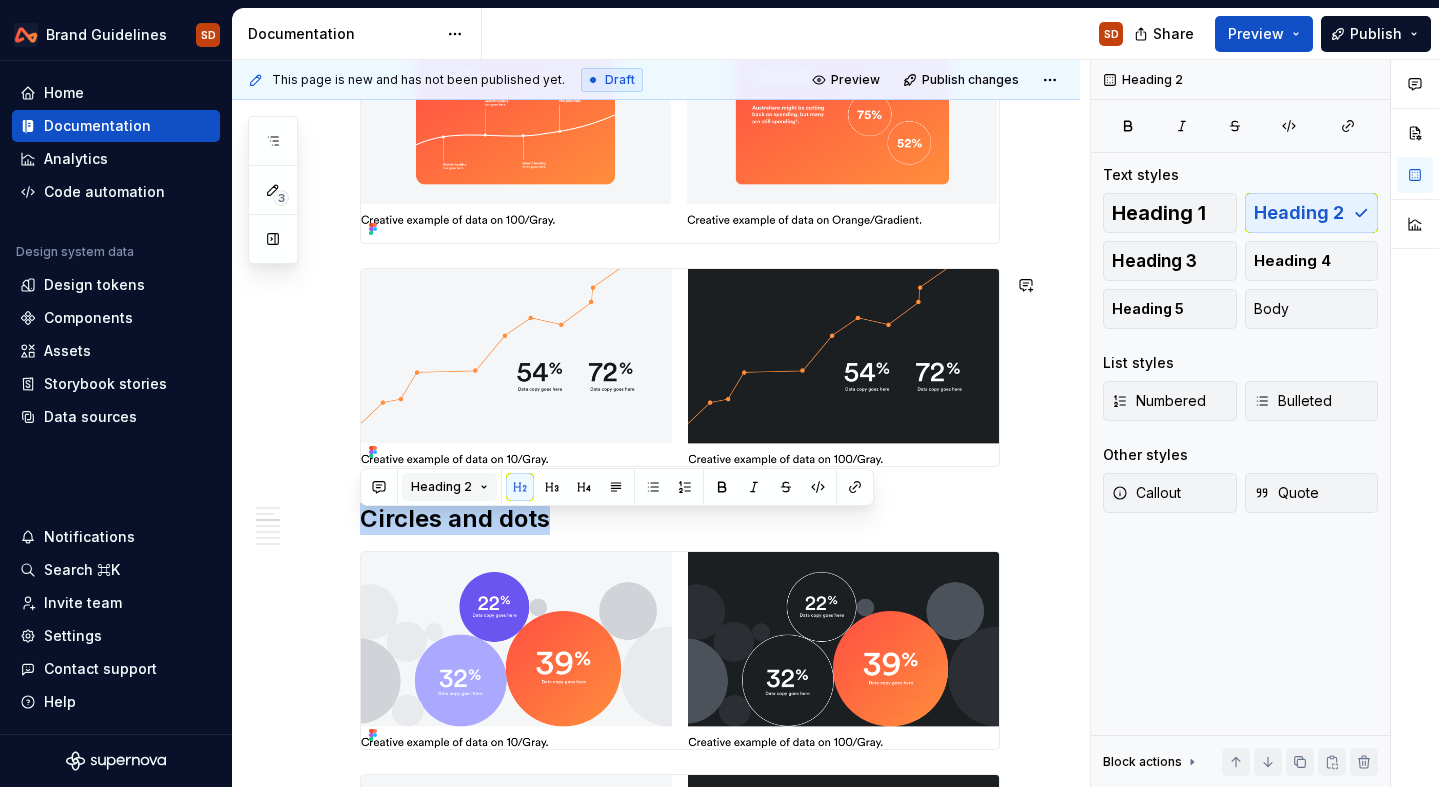 click on "Heading 2" at bounding box center (441, 487) 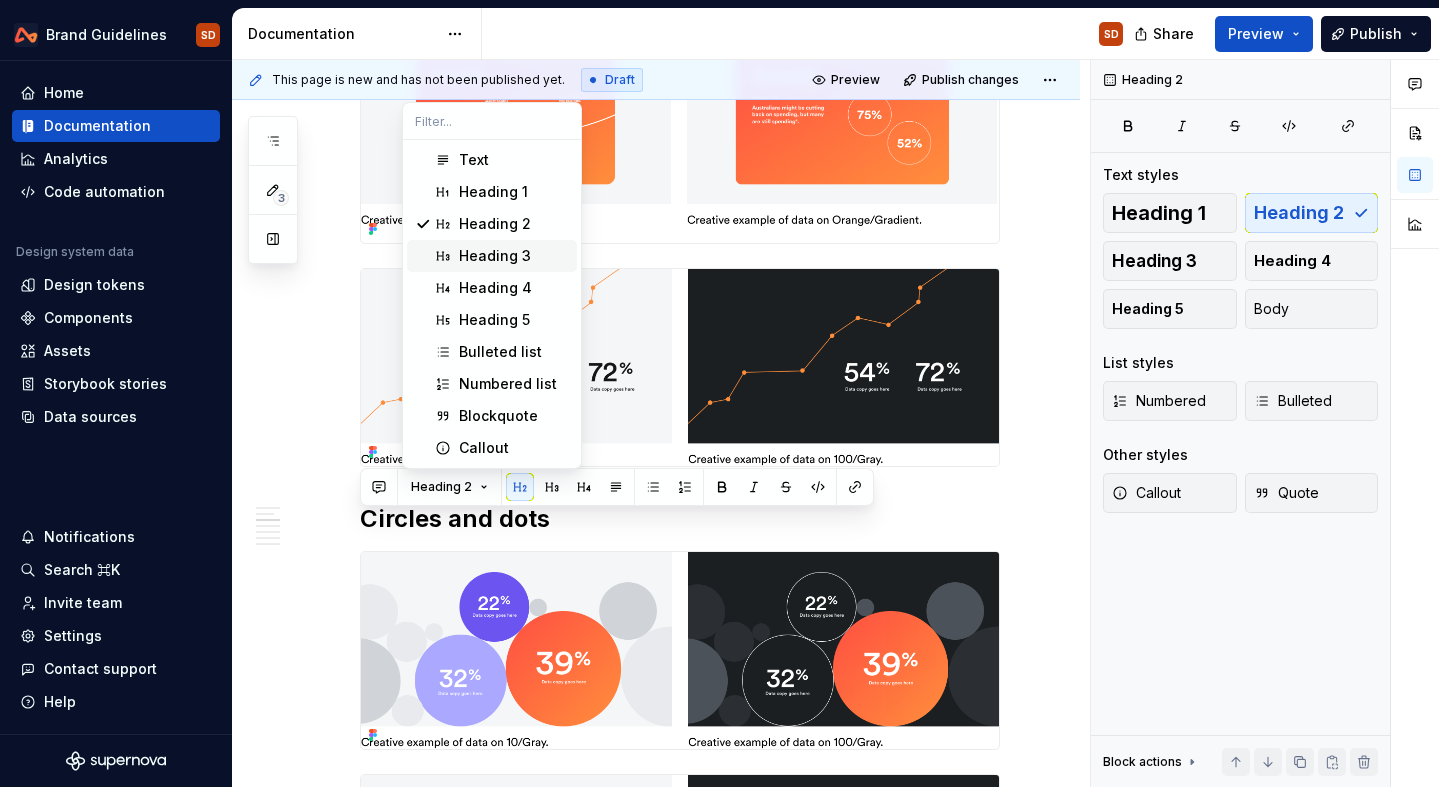 click on "Heading 3" at bounding box center [495, 256] 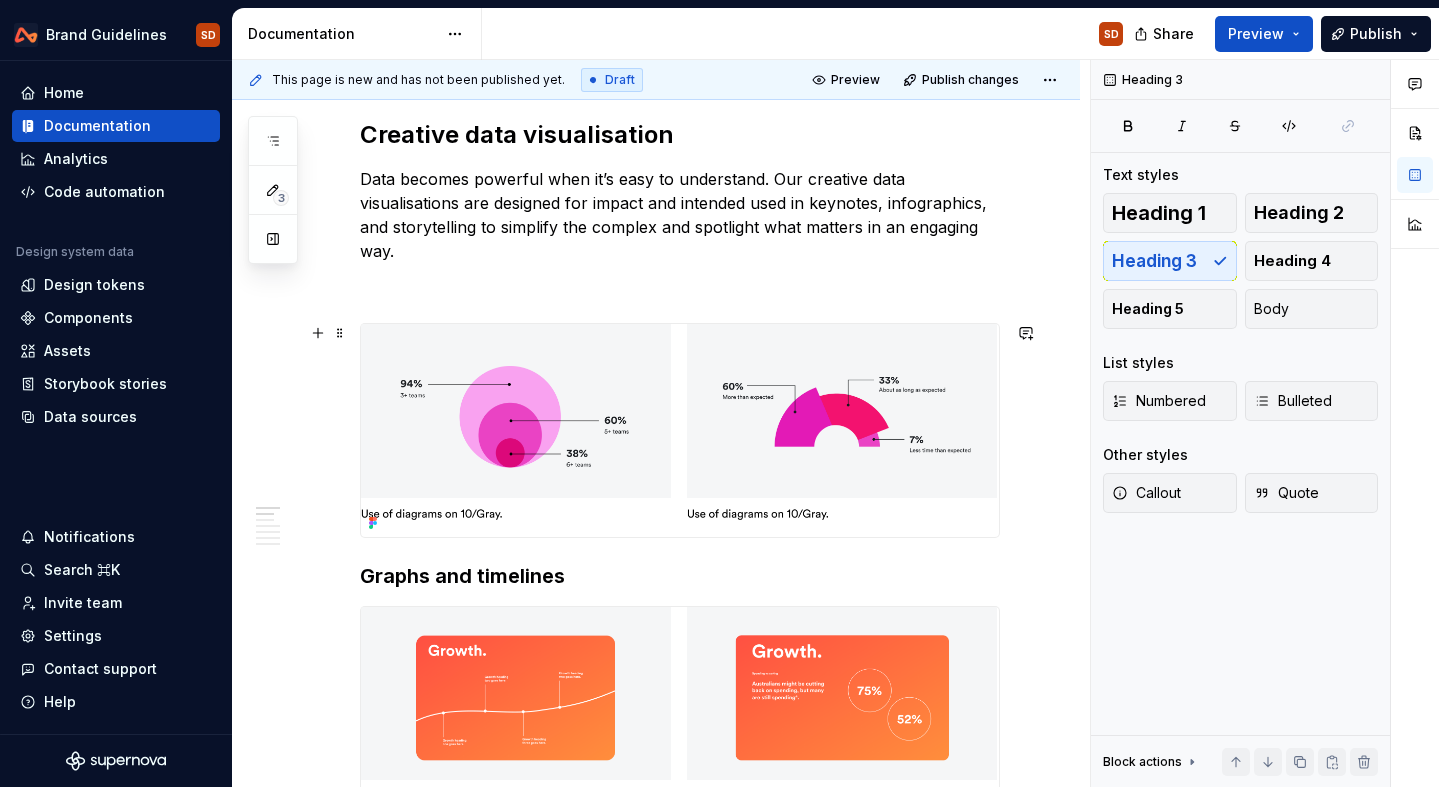 scroll, scrollTop: 414, scrollLeft: 0, axis: vertical 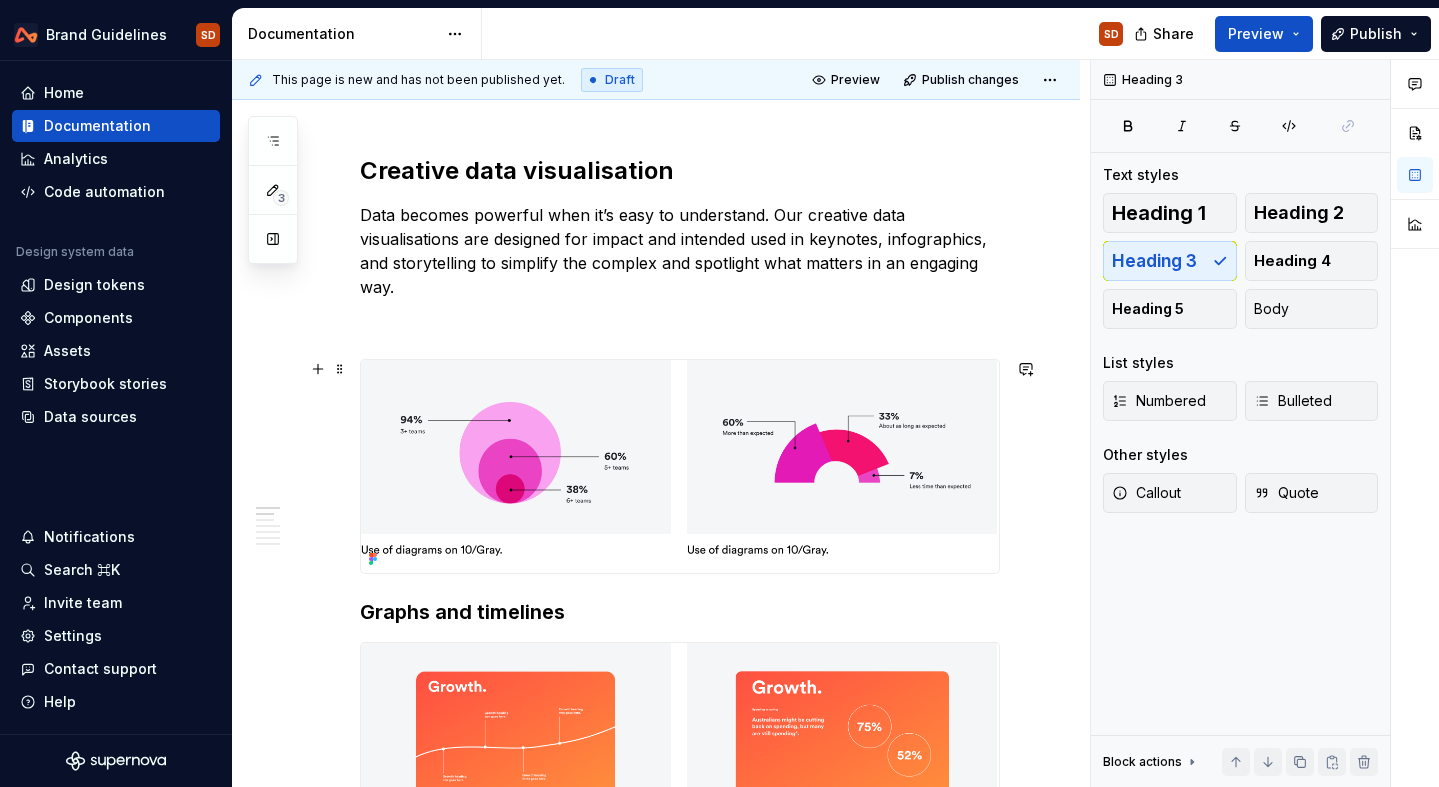 click at bounding box center (680, 466) 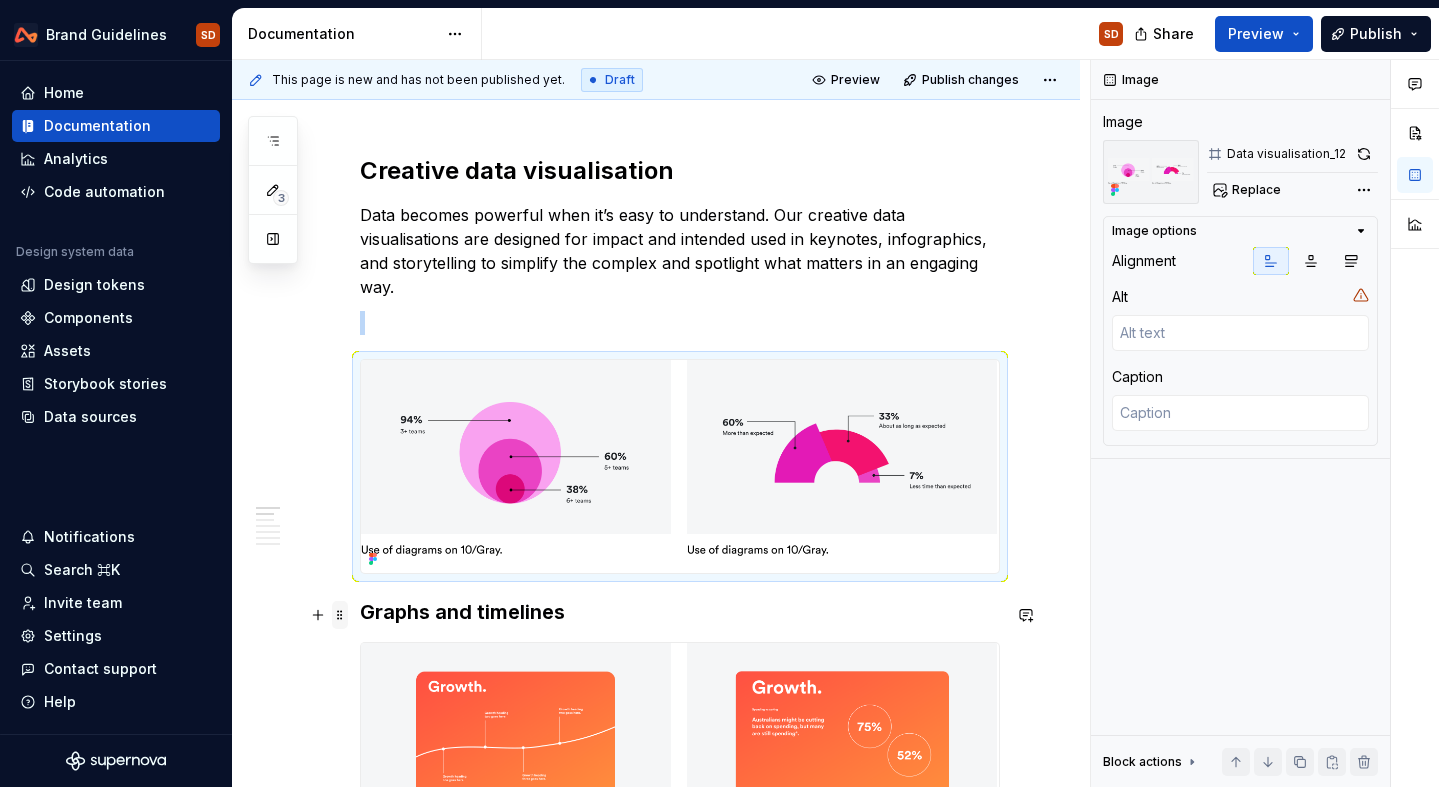 click at bounding box center (340, 615) 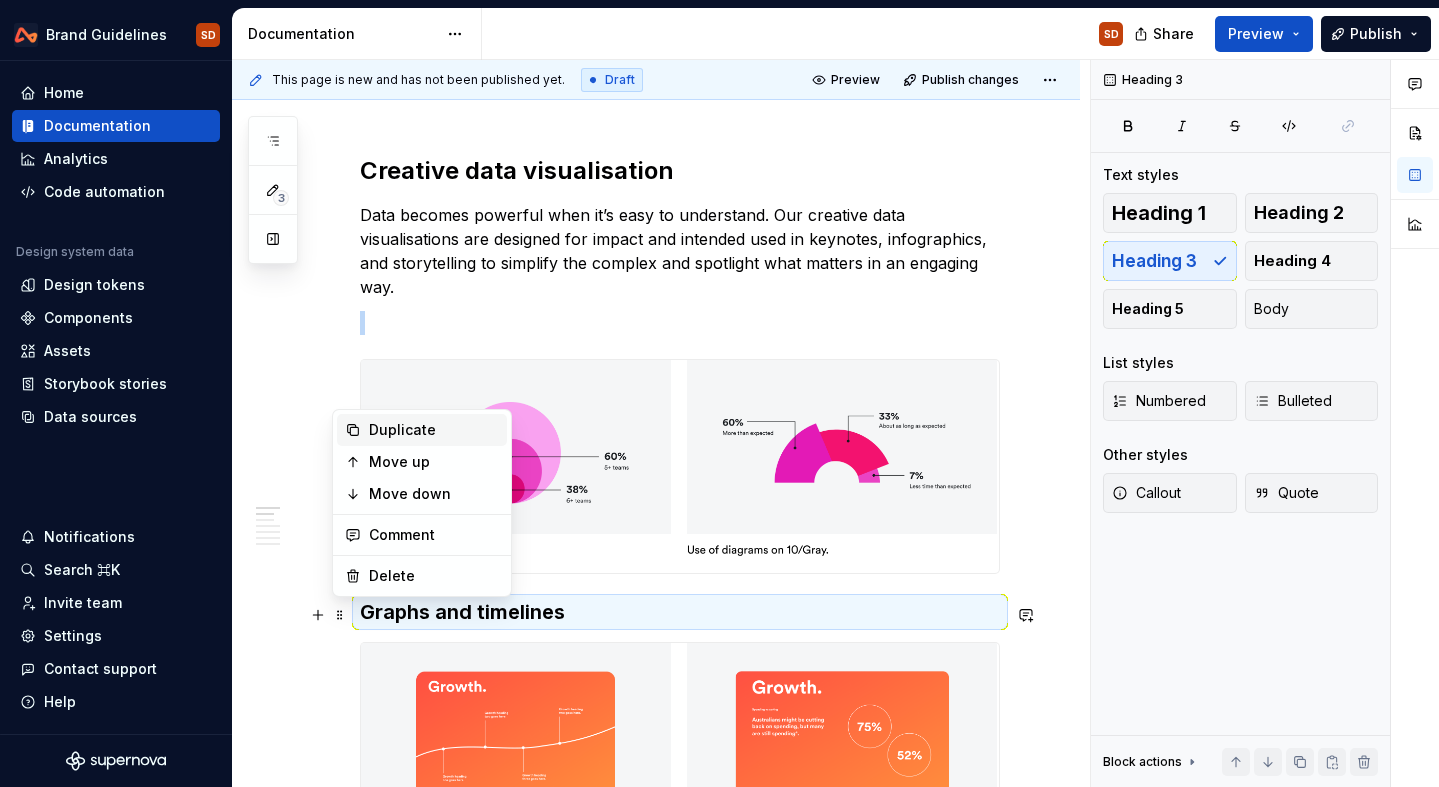 click on "Duplicate" at bounding box center [434, 430] 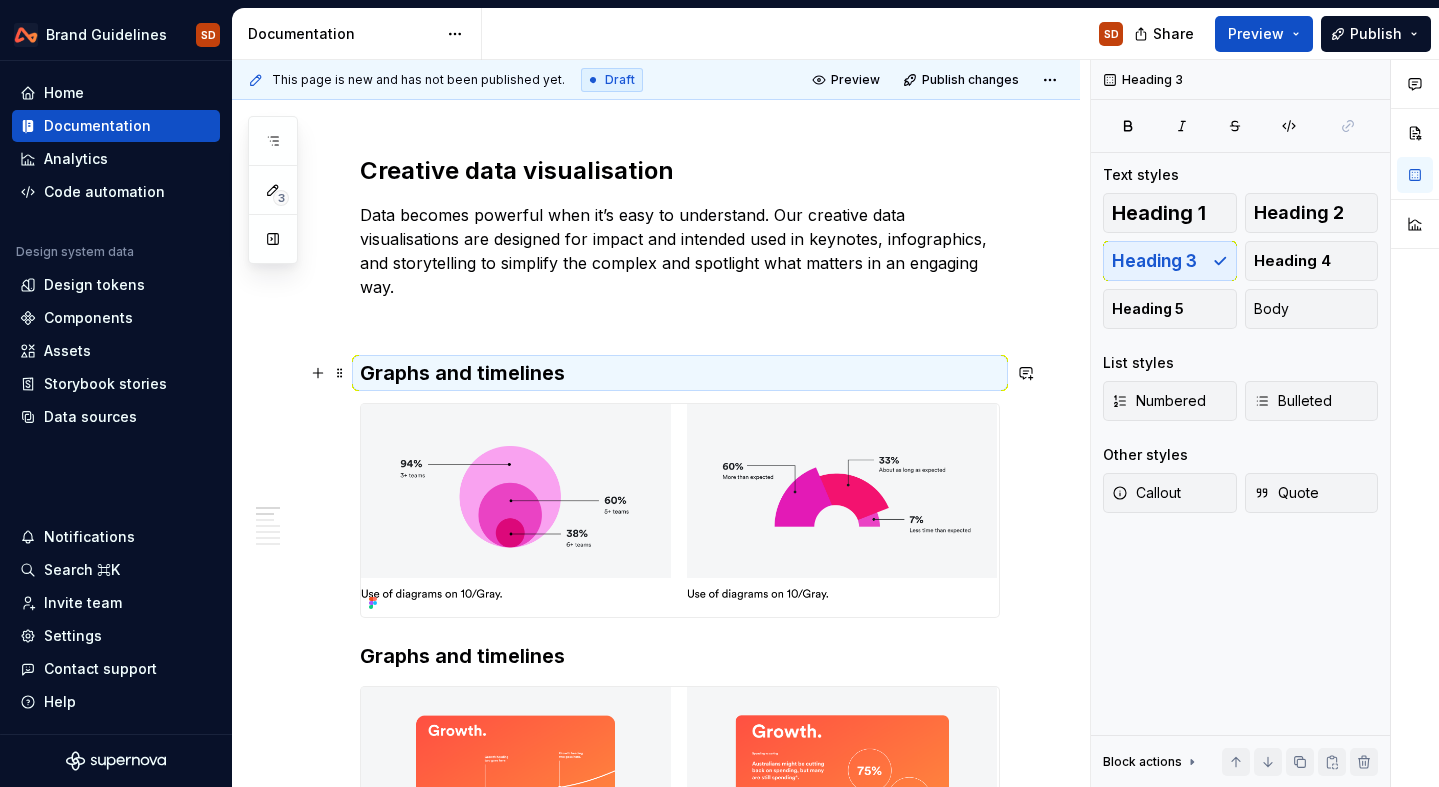 click on "Graphs and timelines" at bounding box center (680, 373) 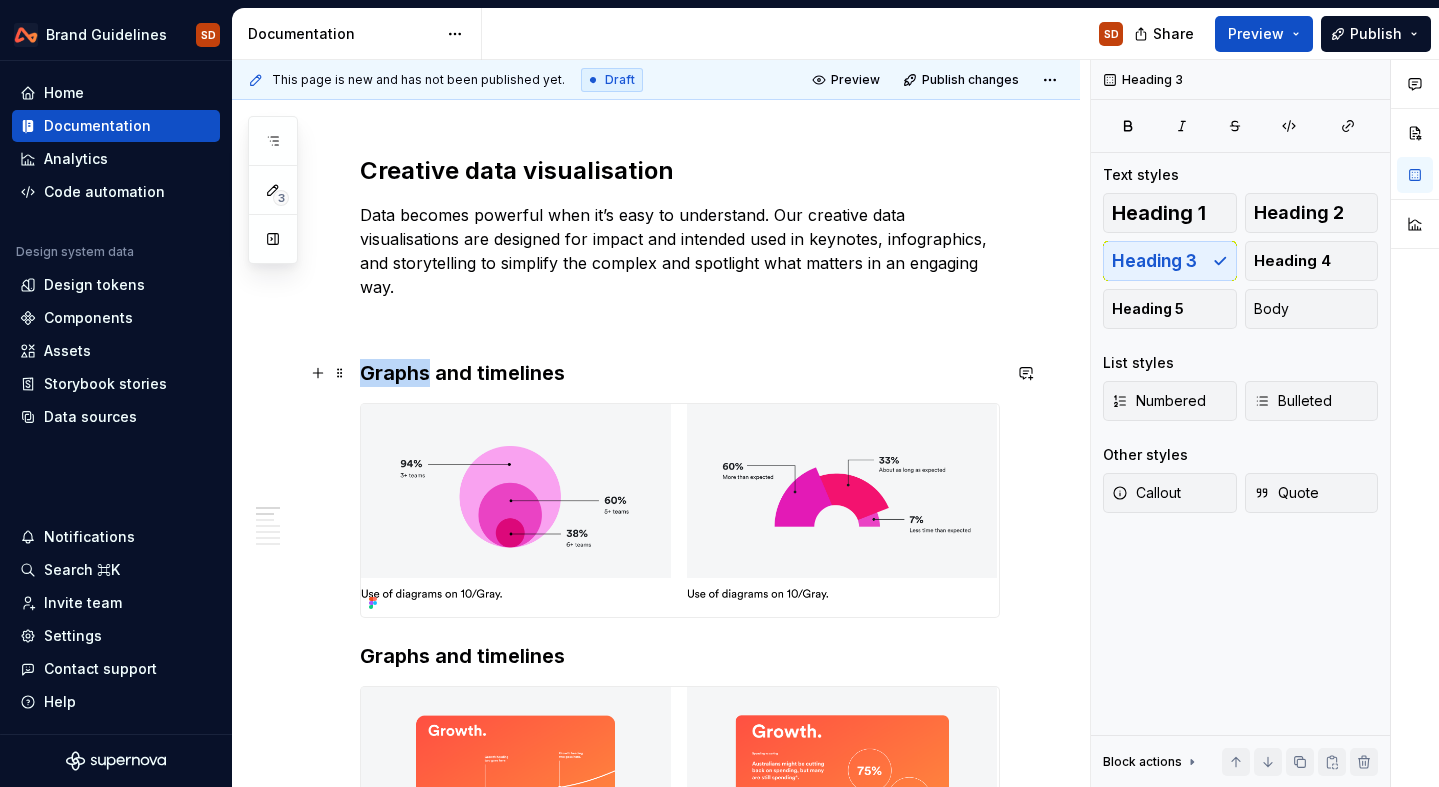 click on "Graphs and timelines" at bounding box center [680, 373] 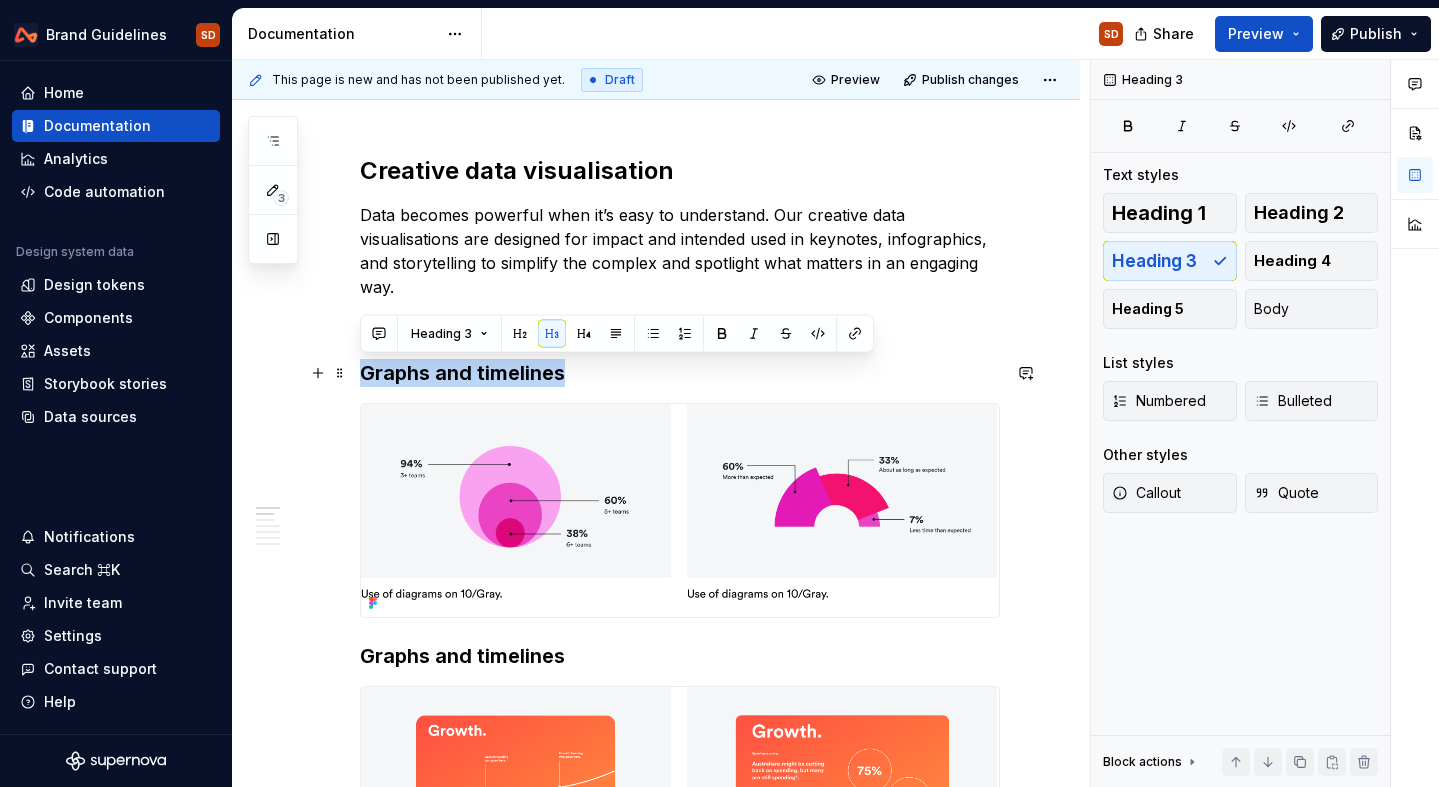 click on "Graphs and timelines" at bounding box center [680, 373] 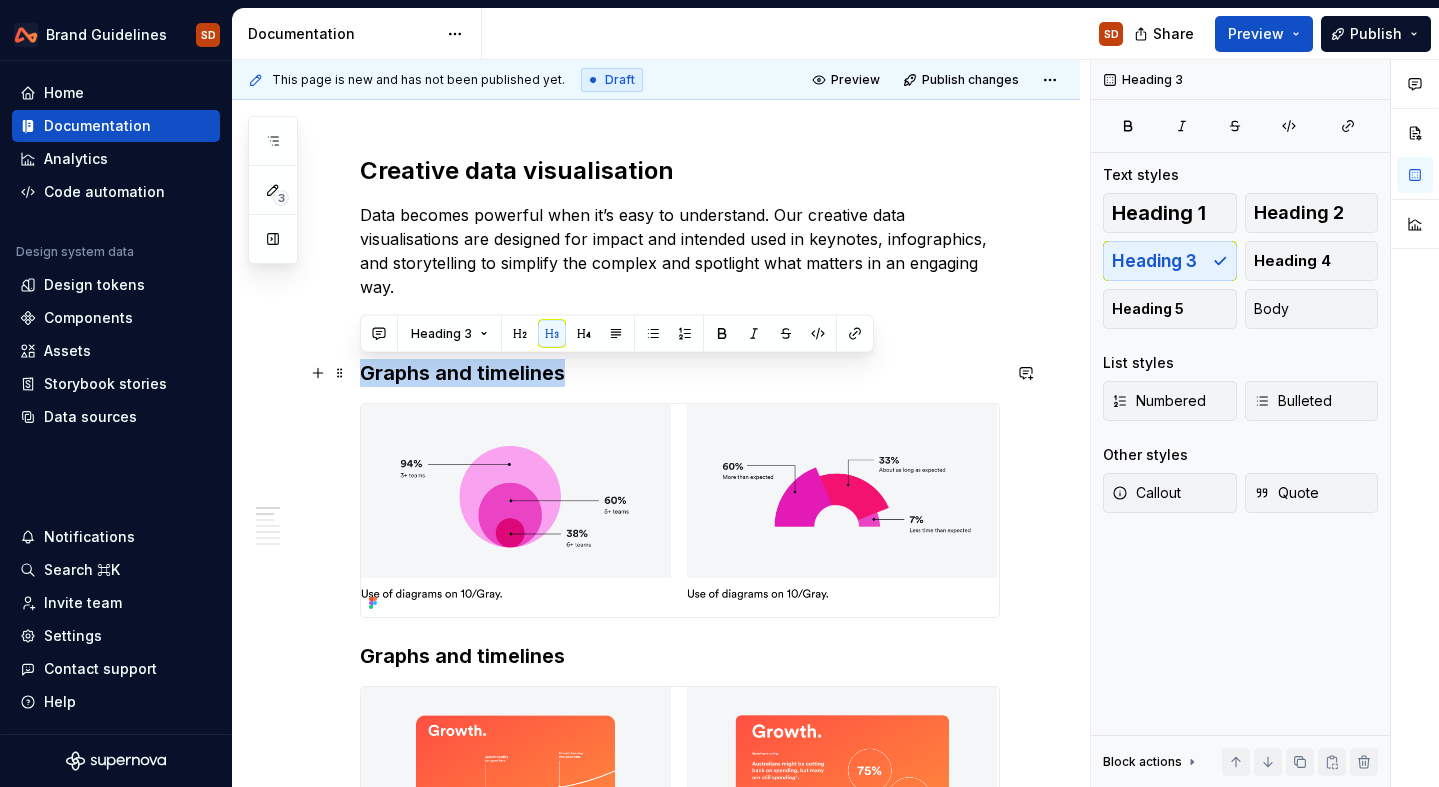 click on "Graphs and timelines" at bounding box center (680, 373) 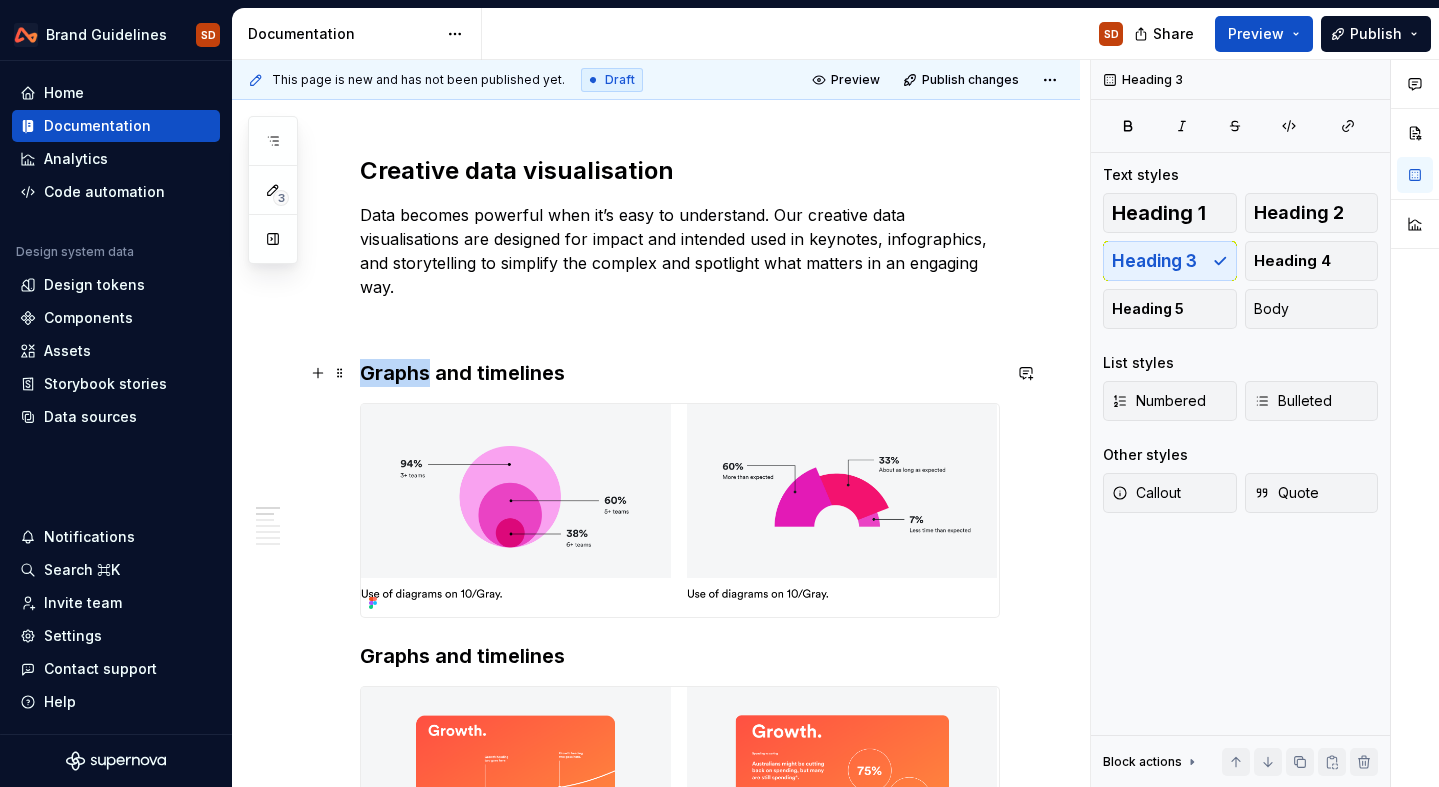 click on "Graphs and timelines" at bounding box center (680, 373) 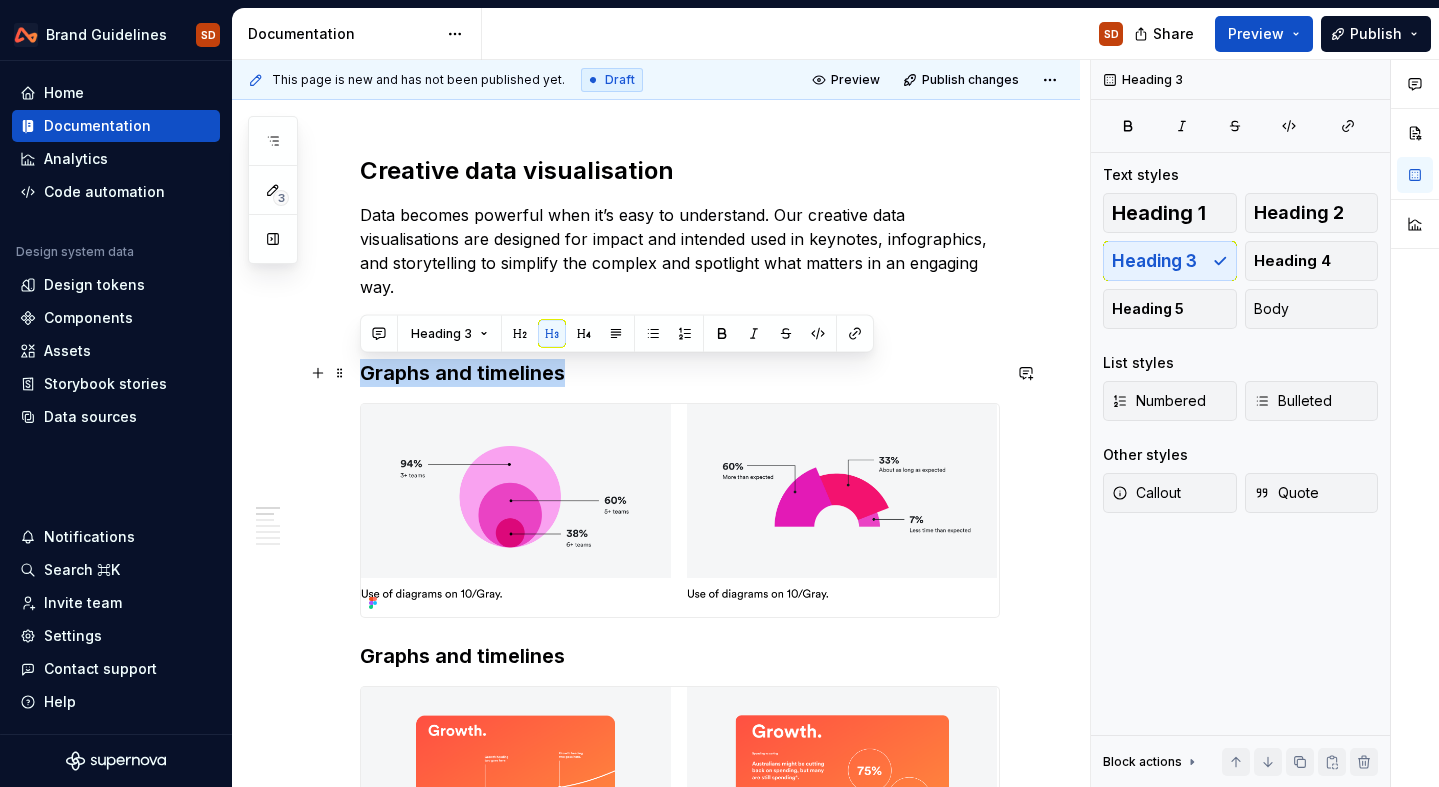 click on "Graphs and timelines" at bounding box center [680, 373] 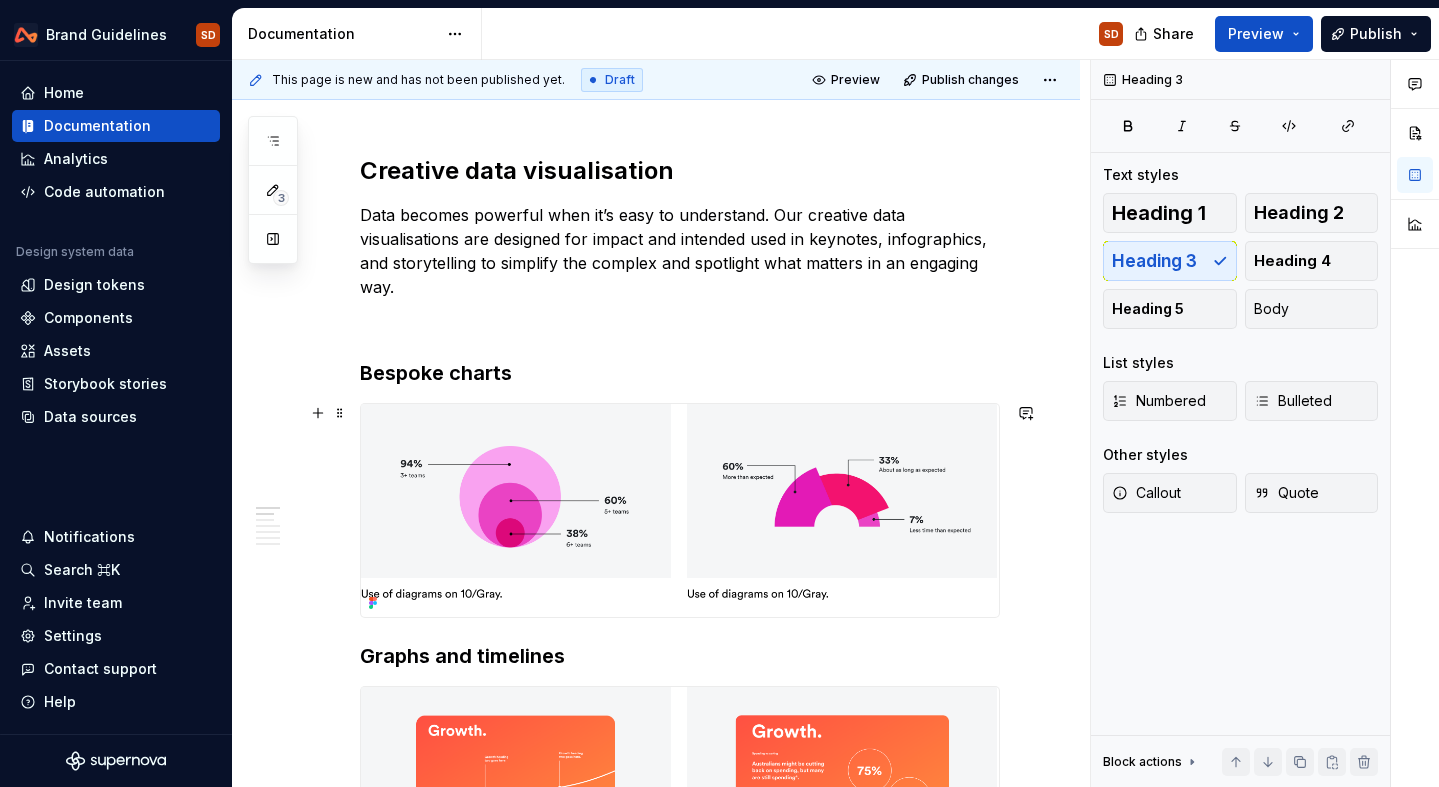 click on "Creative data visualisation Data becomes powerful when it’s easy to understand. Our creative data visualisations are designed for impact and intended used in keynotes, infographics, and storytelling to simplify the complex and spotlight what matters in an engaging way.  Bespoke charts Graphs and timelines Circles and dots Using illustration Illustrations in our designs enhance storytelling and provide greater creative flexibility. Illustration formula If you need to create an illustration for our brand, use this set of principles and steps to guide the creation. Graphics and patterns We have a graphics and pattern system that is derived from our logo, these textures can be made up using either;  Parts of our logo that create new shapes and textures. Cropping our logo in a dynamic way to create patterns. Creating patterns using two logos. Graphics and patterns using the Airwallex logo Apply one of three visual treatments to cropped sections: outlined, watermark or gradient colours. How to crop our logo" at bounding box center [656, 2927] 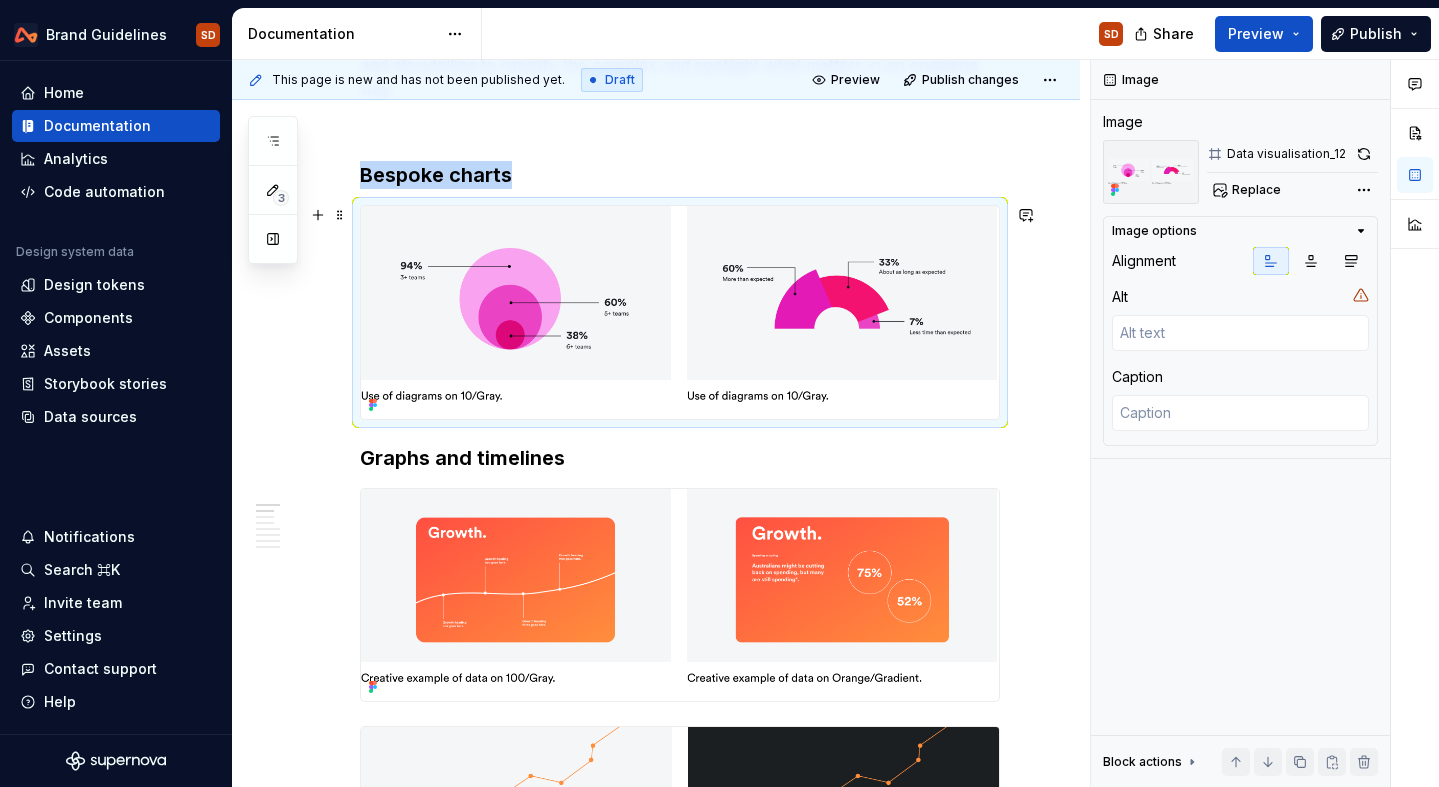 scroll, scrollTop: 627, scrollLeft: 0, axis: vertical 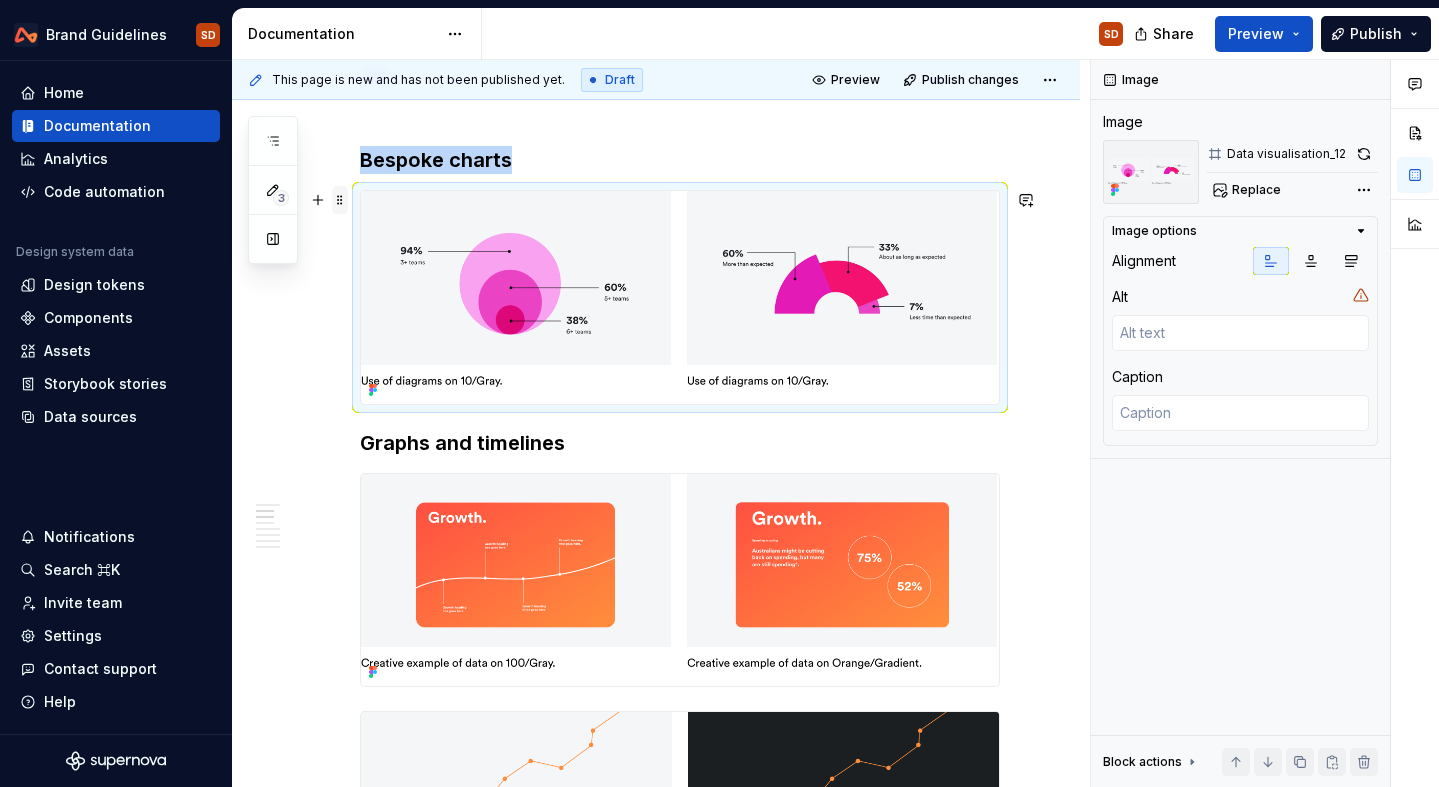 click at bounding box center [340, 200] 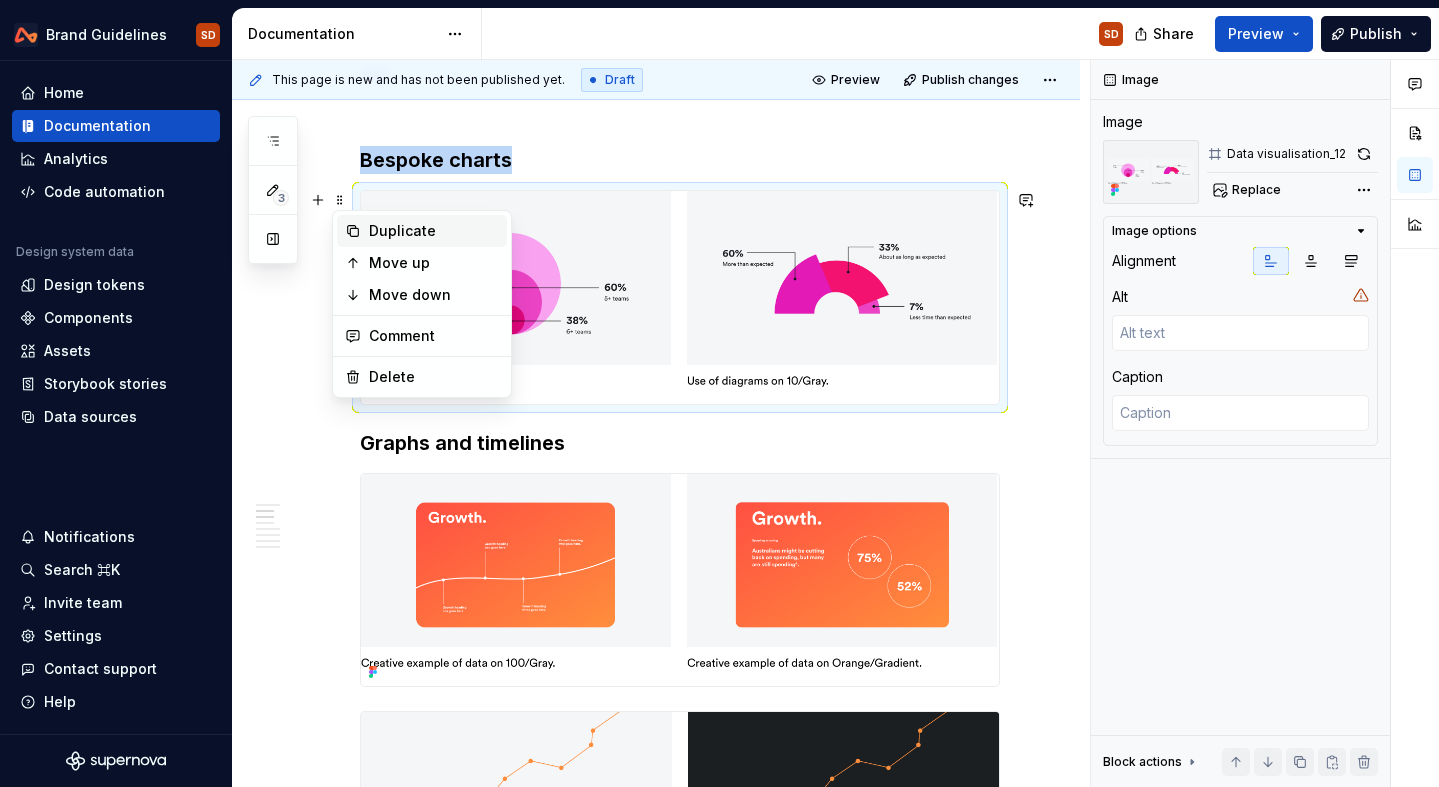click on "Duplicate" at bounding box center [434, 231] 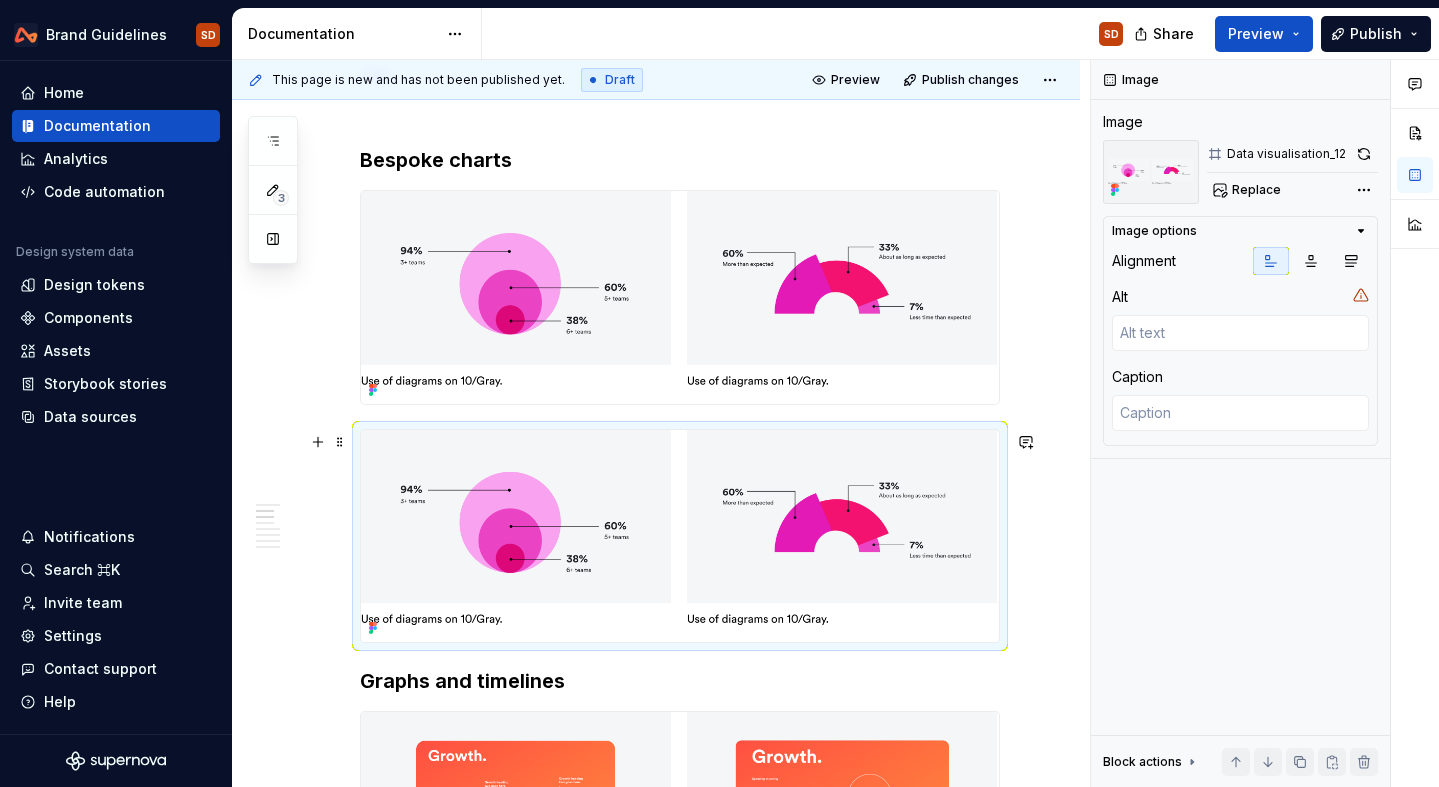 click at bounding box center (680, 536) 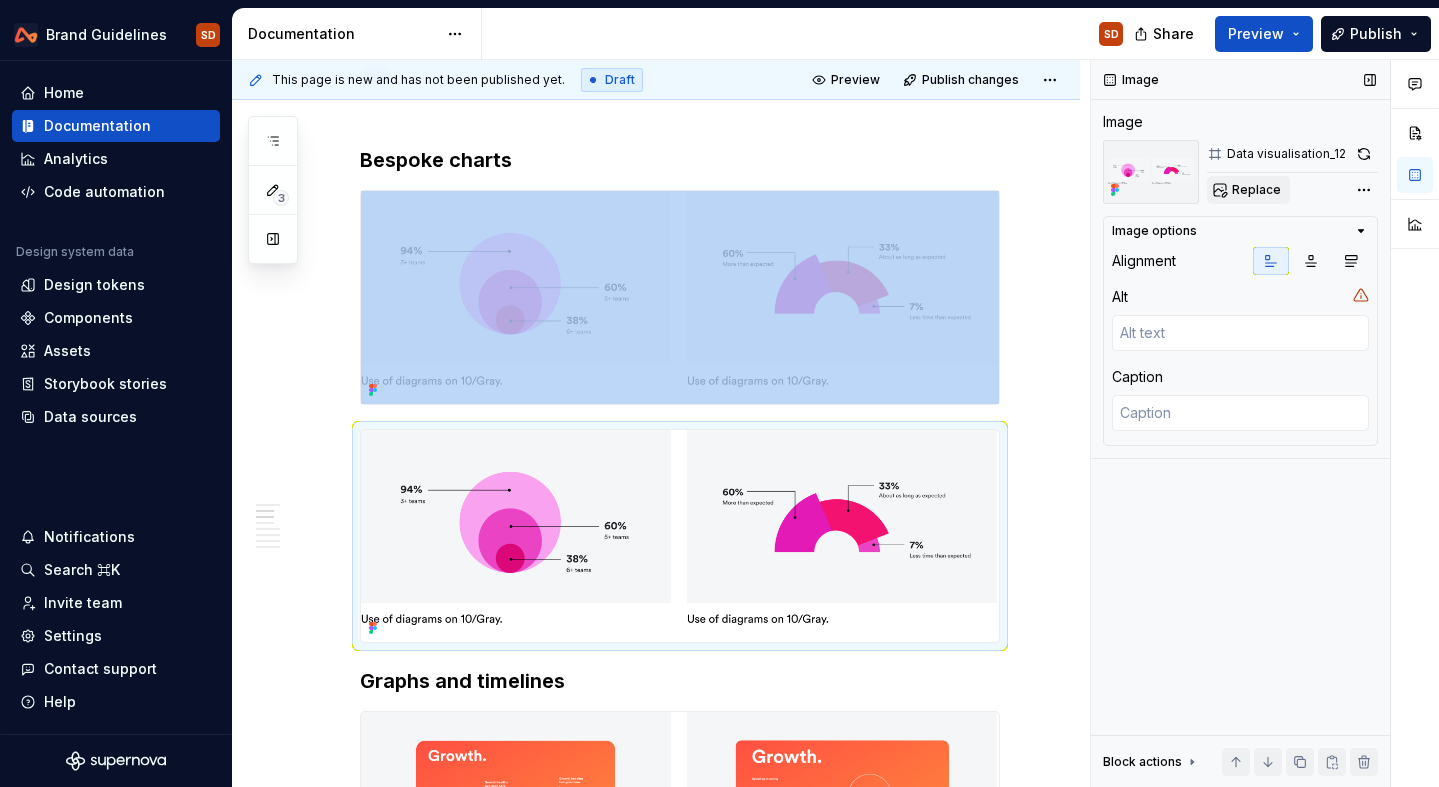click on "Replace" at bounding box center [1256, 190] 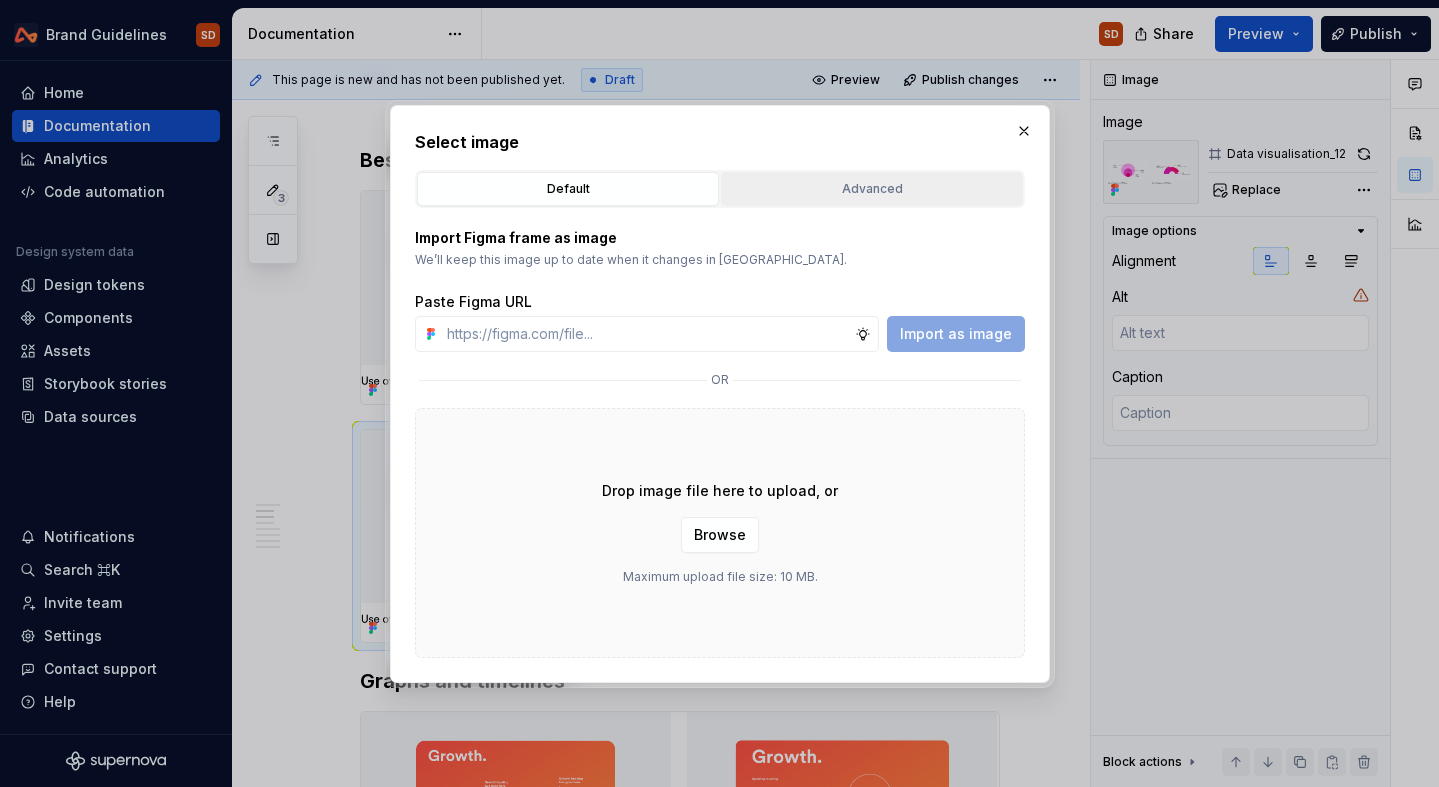 click on "Advanced" at bounding box center [872, 189] 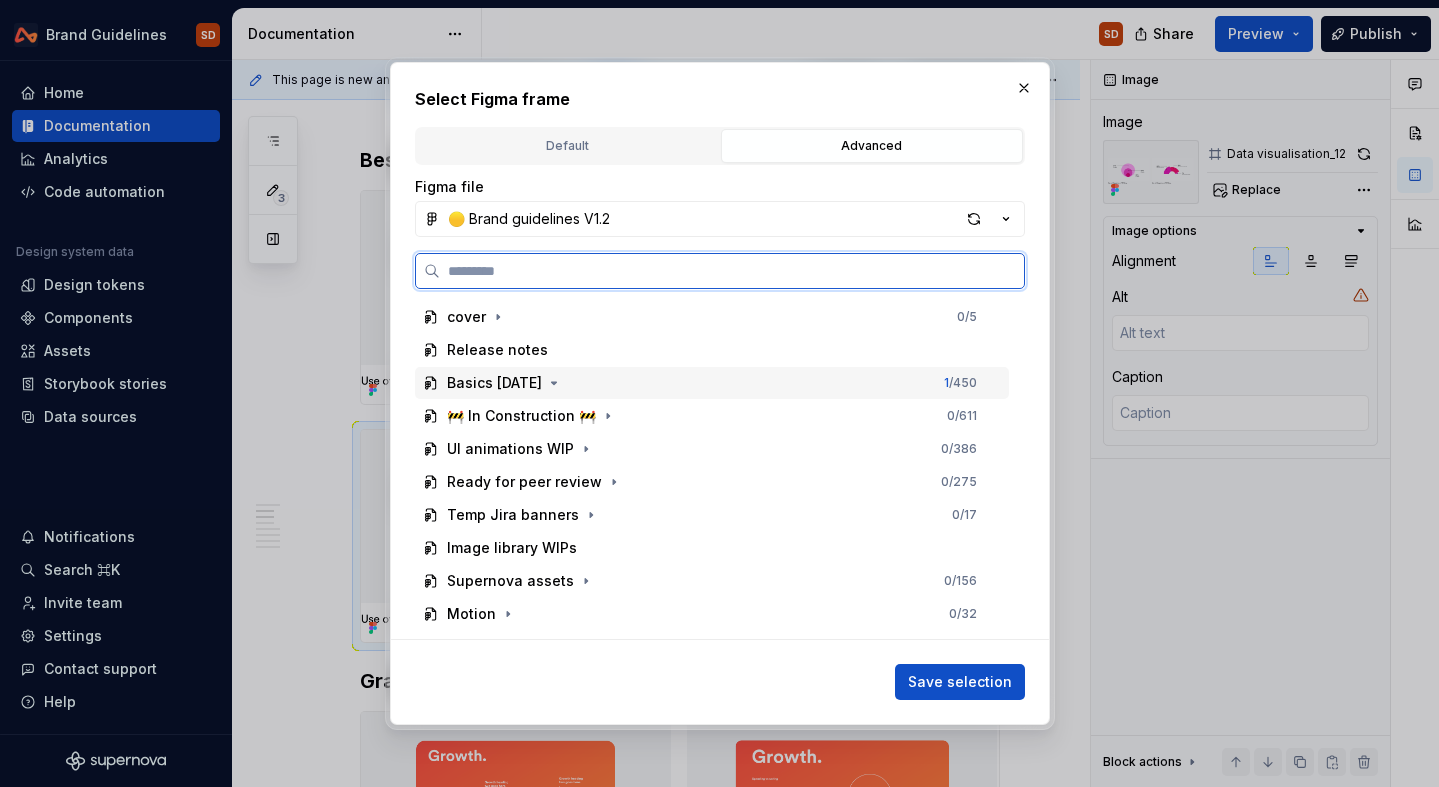 click on "Basics [DATE]" at bounding box center (494, 383) 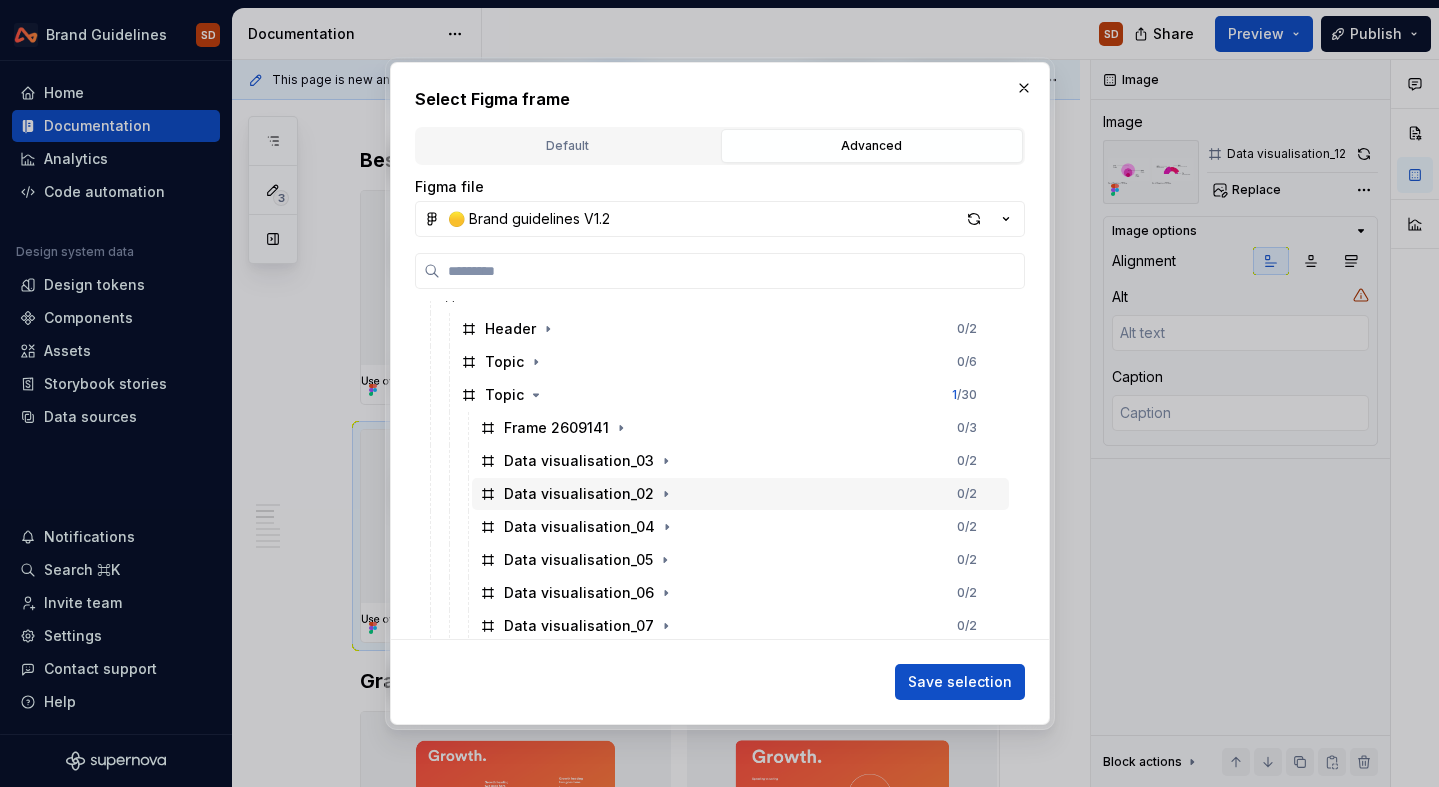 scroll, scrollTop: 325, scrollLeft: 0, axis: vertical 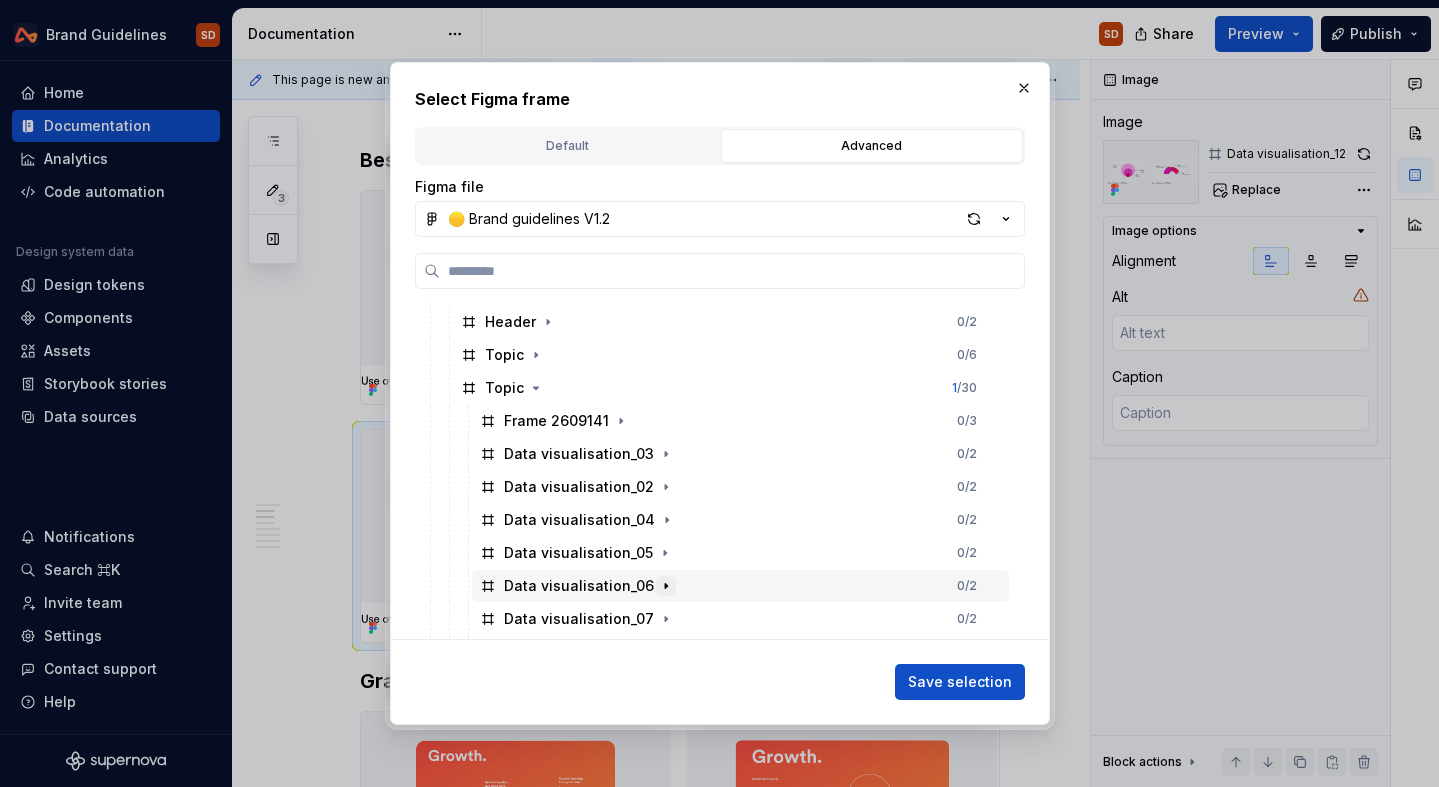 click at bounding box center [666, 586] 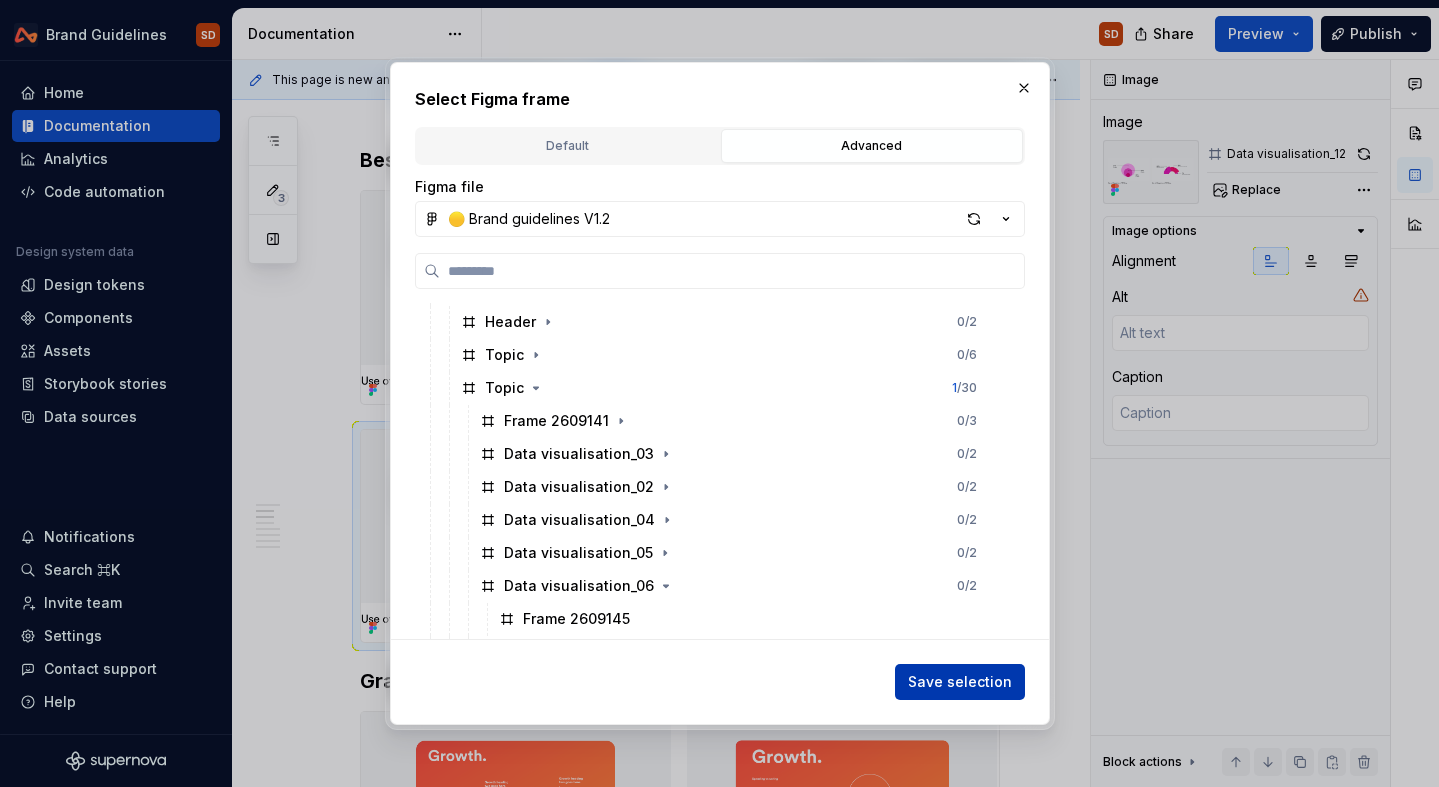 click on "Save selection" at bounding box center [960, 682] 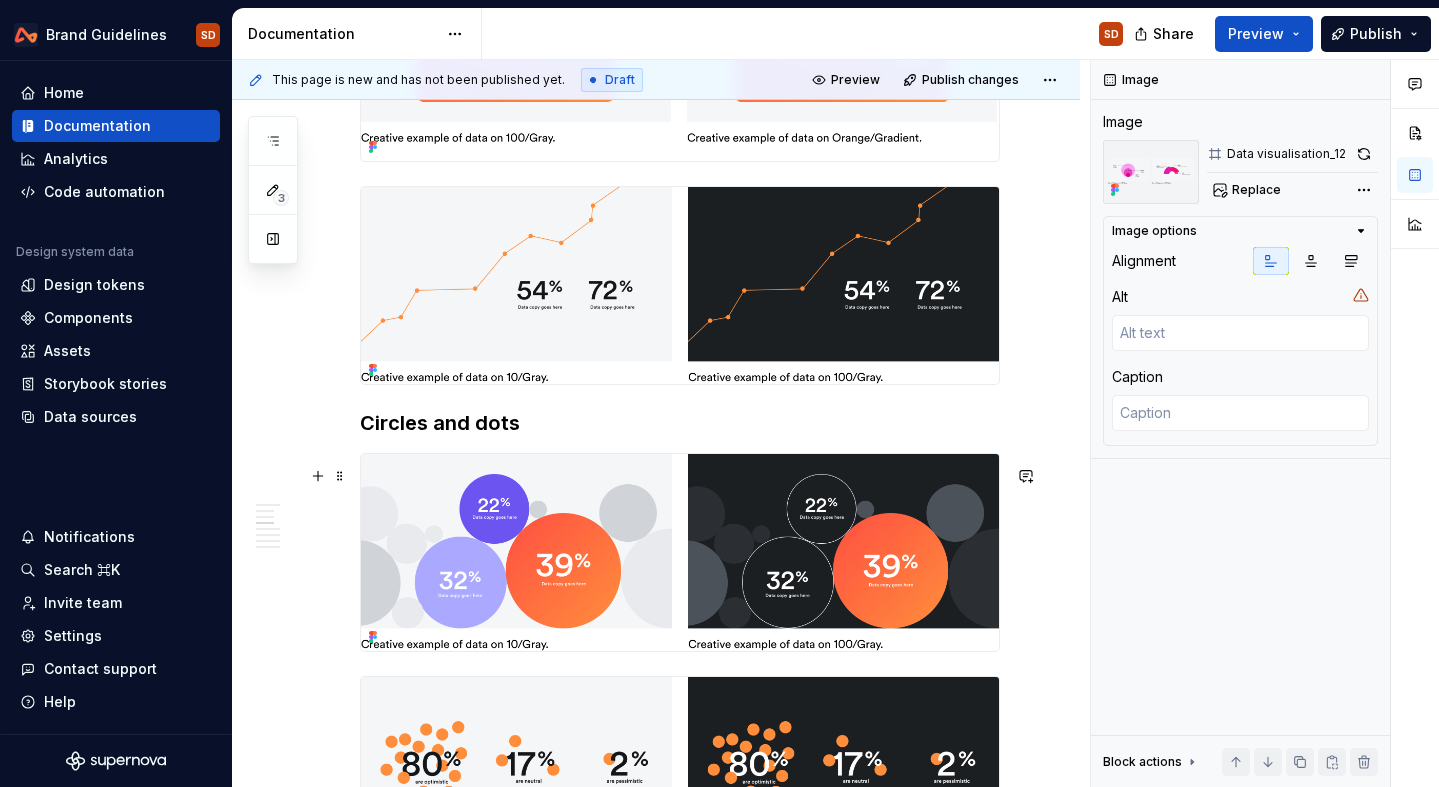 scroll, scrollTop: 1477, scrollLeft: 0, axis: vertical 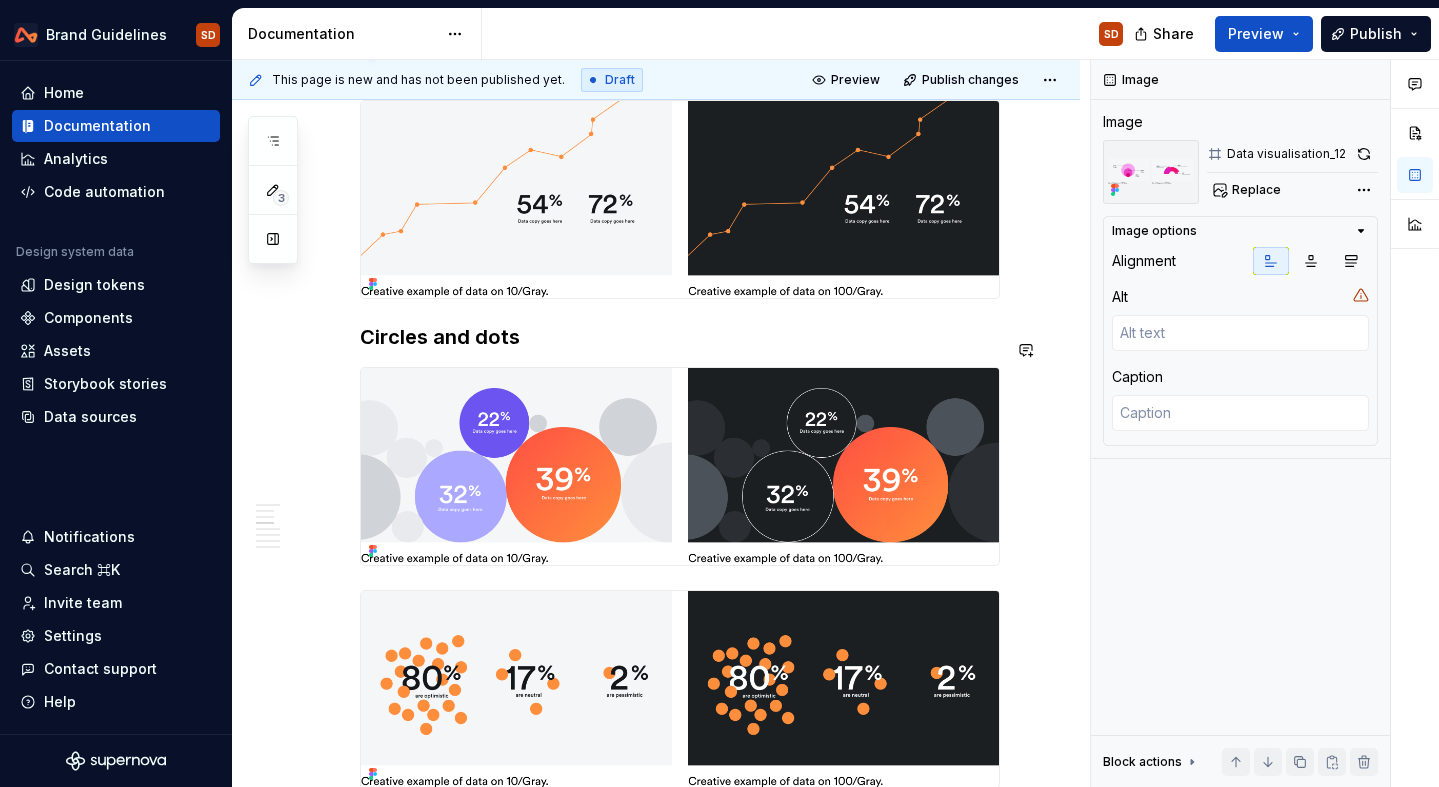 click on "Creative data visualisation Data becomes powerful when it’s easy to understand. Our creative data visualisations are designed for impact and intended used in keynotes, infographics, and storytelling to simplify the complex and spotlight what matters in an engaging way.  Bespoke charts Graphs and timelines Circles and dots Using illustration Illustrations in our designs enhance storytelling and provide greater creative flexibility. Illustration formula If you need to create an illustration for our brand, use this set of principles and steps to guide the creation. Graphics and patterns We have a graphics and pattern system that is derived from our logo, these textures can be made up using either;  Parts of our logo that create new shapes and textures. Cropping our logo in a dynamic way to create patterns. Creating patterns using two logos. Graphics and patterns using the Airwallex logo Apply one of three visual treatments to cropped sections: outlined, watermark or gradient colours. How to crop our logo" at bounding box center (680, 1878) 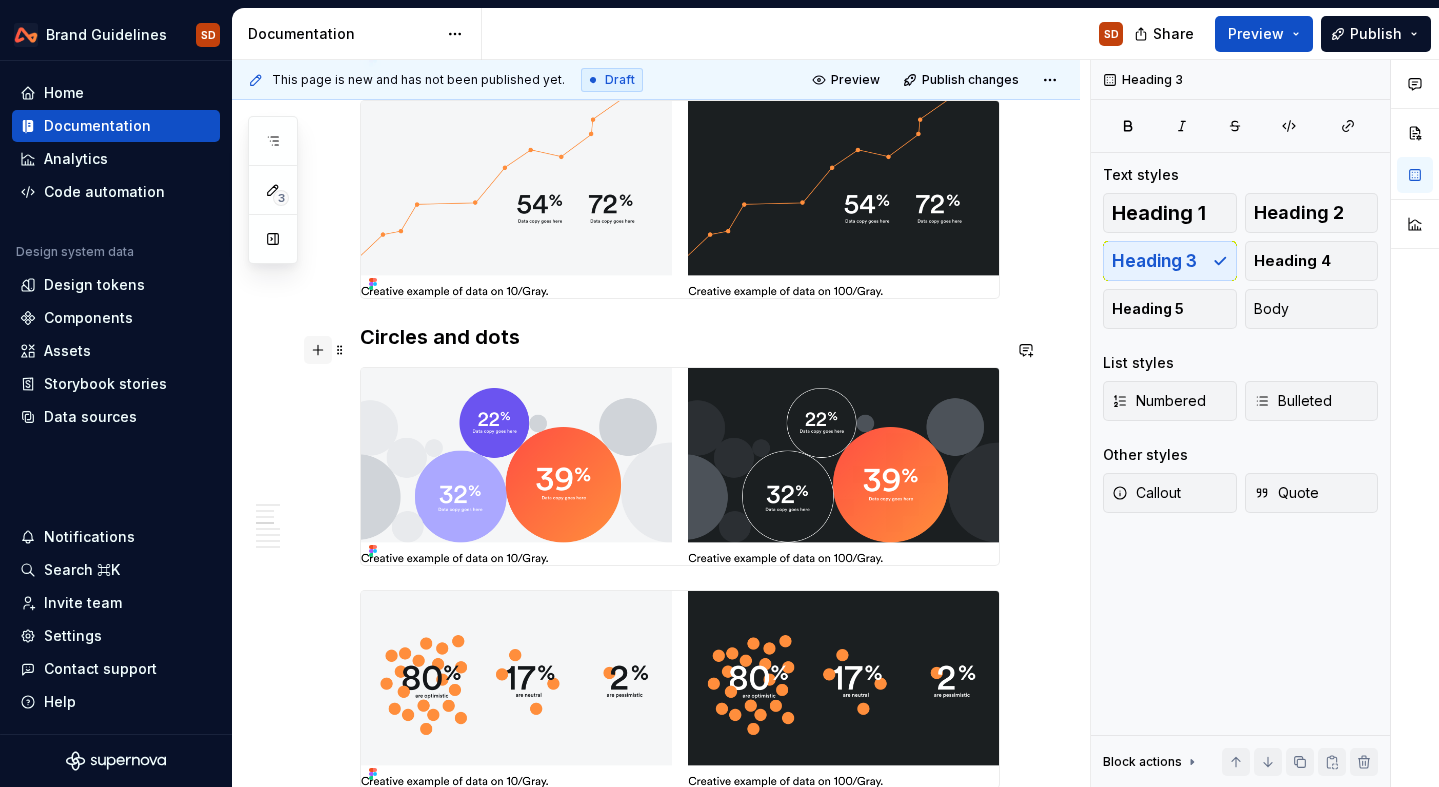 click at bounding box center [318, 350] 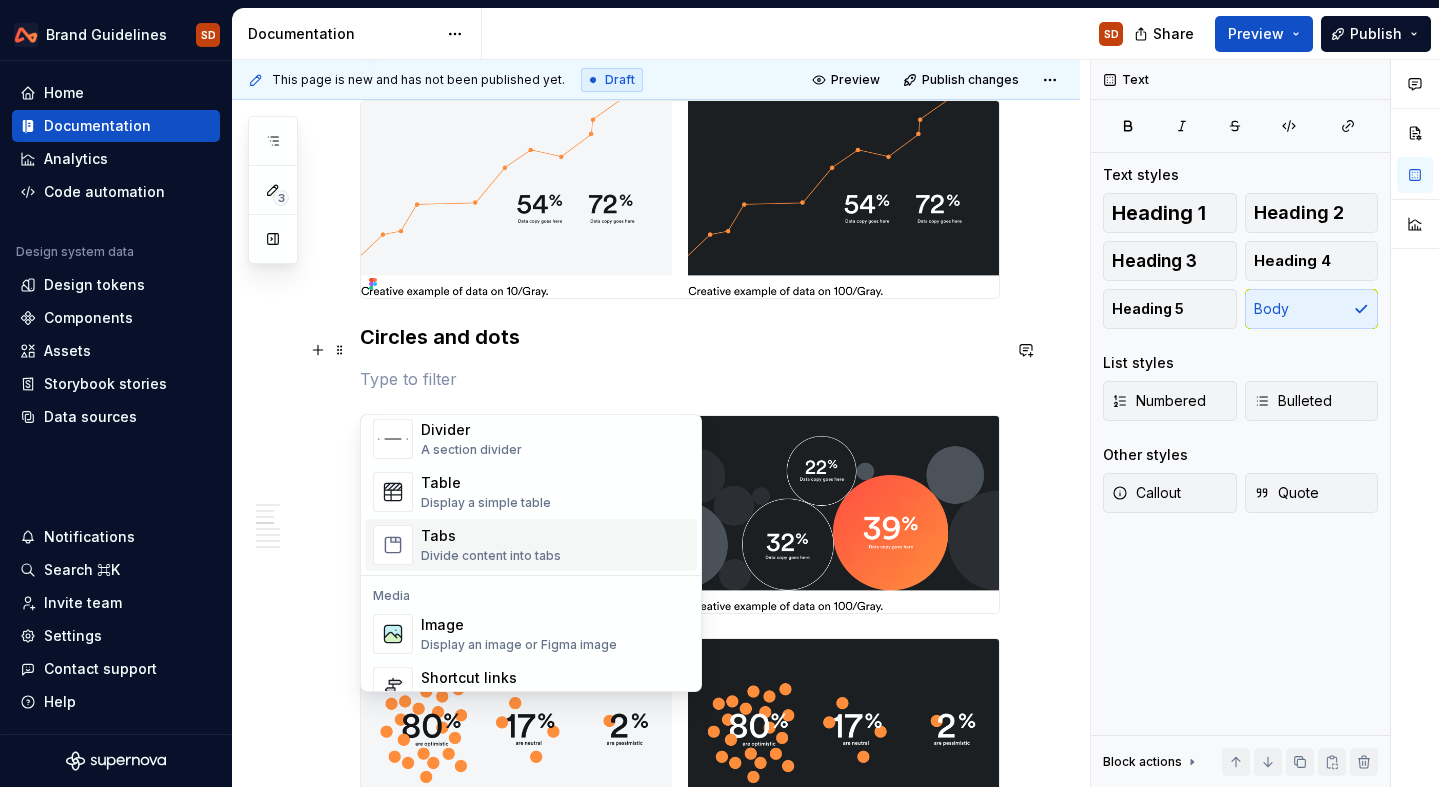 scroll, scrollTop: 692, scrollLeft: 0, axis: vertical 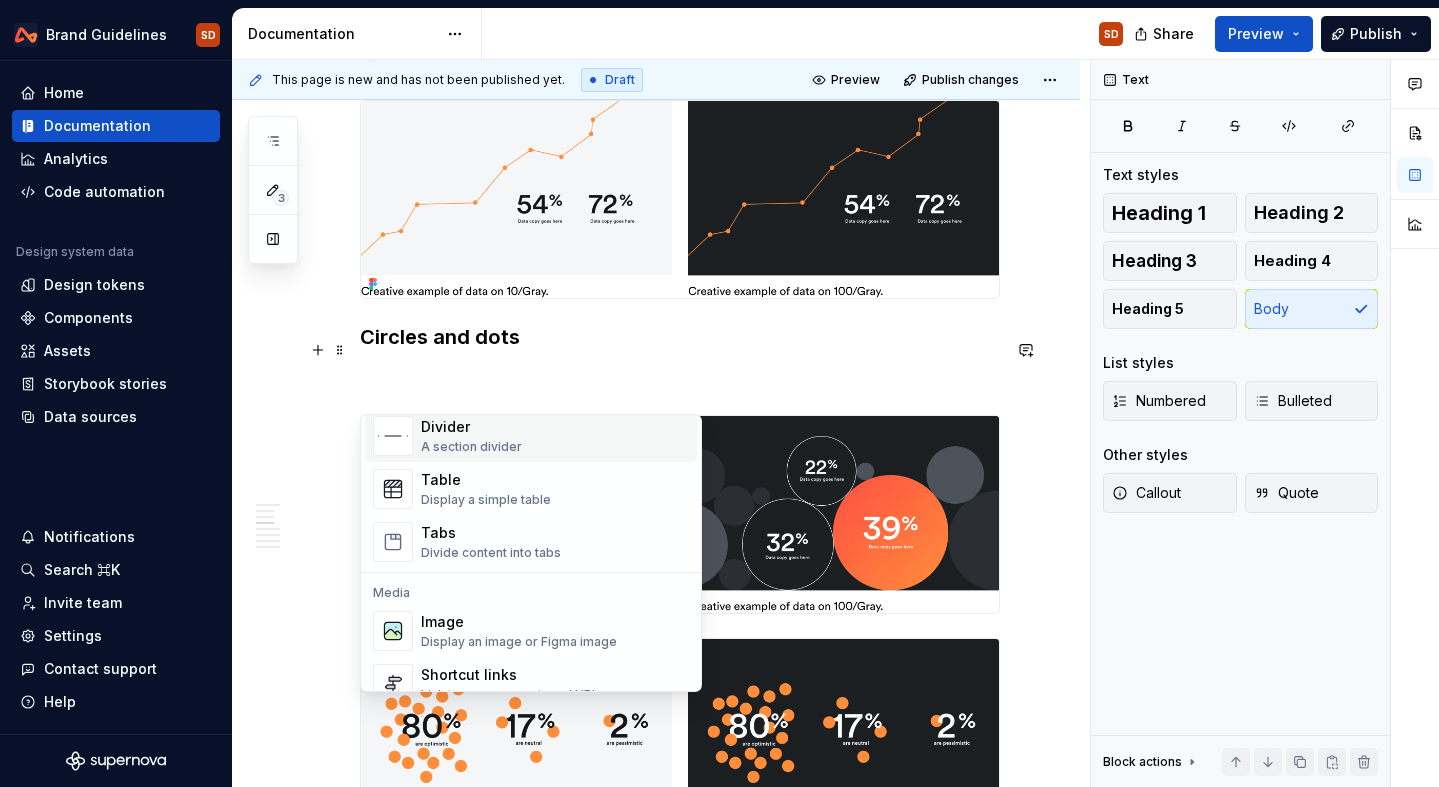 click on "A section divider" at bounding box center (471, 447) 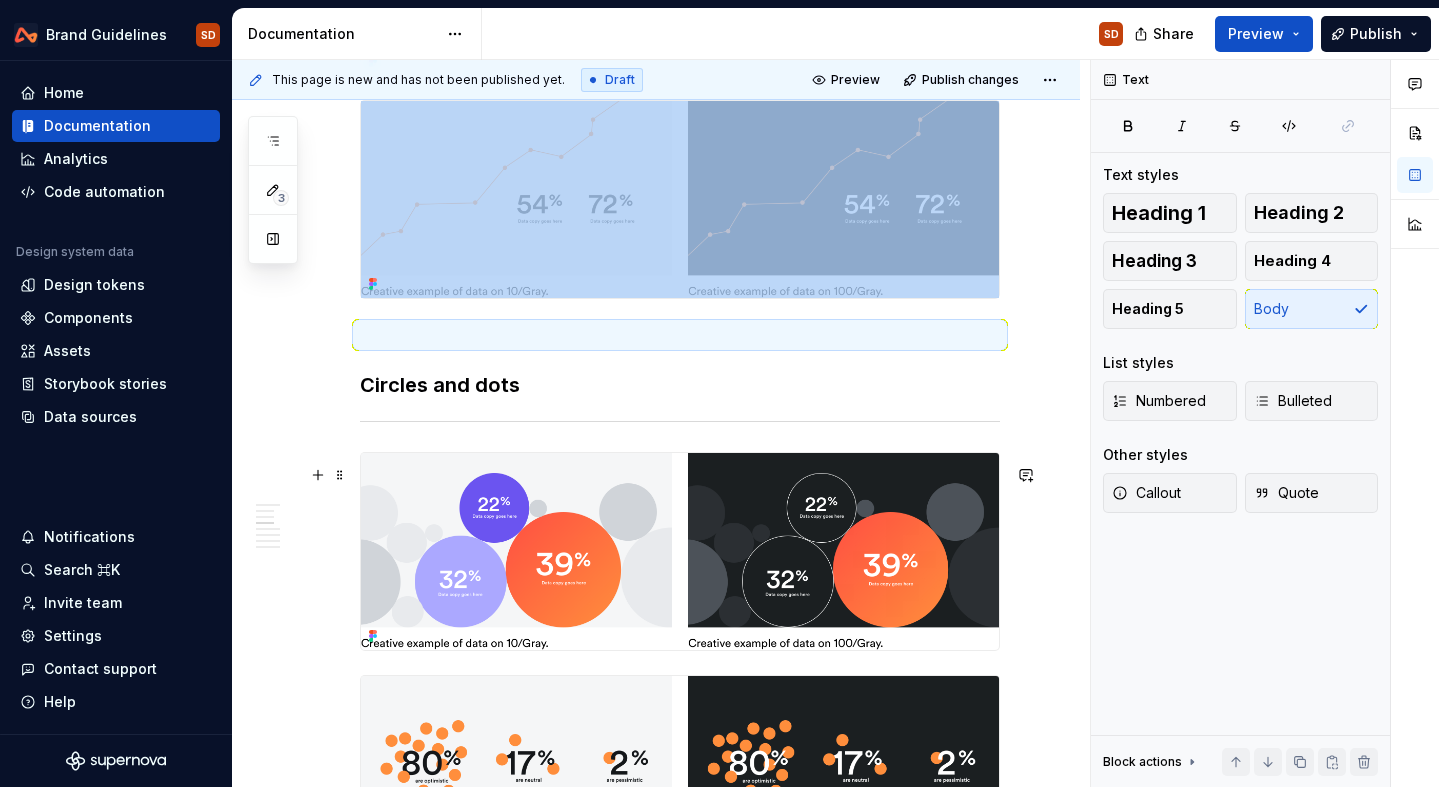 click on "Creative data visualisation Data becomes powerful when it’s easy to understand. Our creative data visualisations are designed for impact and intended used in keynotes, infographics, and storytelling to simplify the complex and spotlight what matters in an engaging way.  Bespoke charts Graphs and timelines Circles and dots Using illustration Illustrations in our designs enhance storytelling and provide greater creative flexibility. Illustration formula If you need to create an illustration for our brand, use this set of principles and steps to guide the creation. Graphics and patterns We have a graphics and pattern system that is derived from our logo, these textures can be made up using either;  Parts of our logo that create new shapes and textures. Cropping our logo in a dynamic way to create patterns. Creating patterns using two logos. Graphics and patterns using the Airwallex logo Apply one of three visual treatments to cropped sections: outlined, watermark or gradient colours. How to crop our logo" at bounding box center (656, 2026) 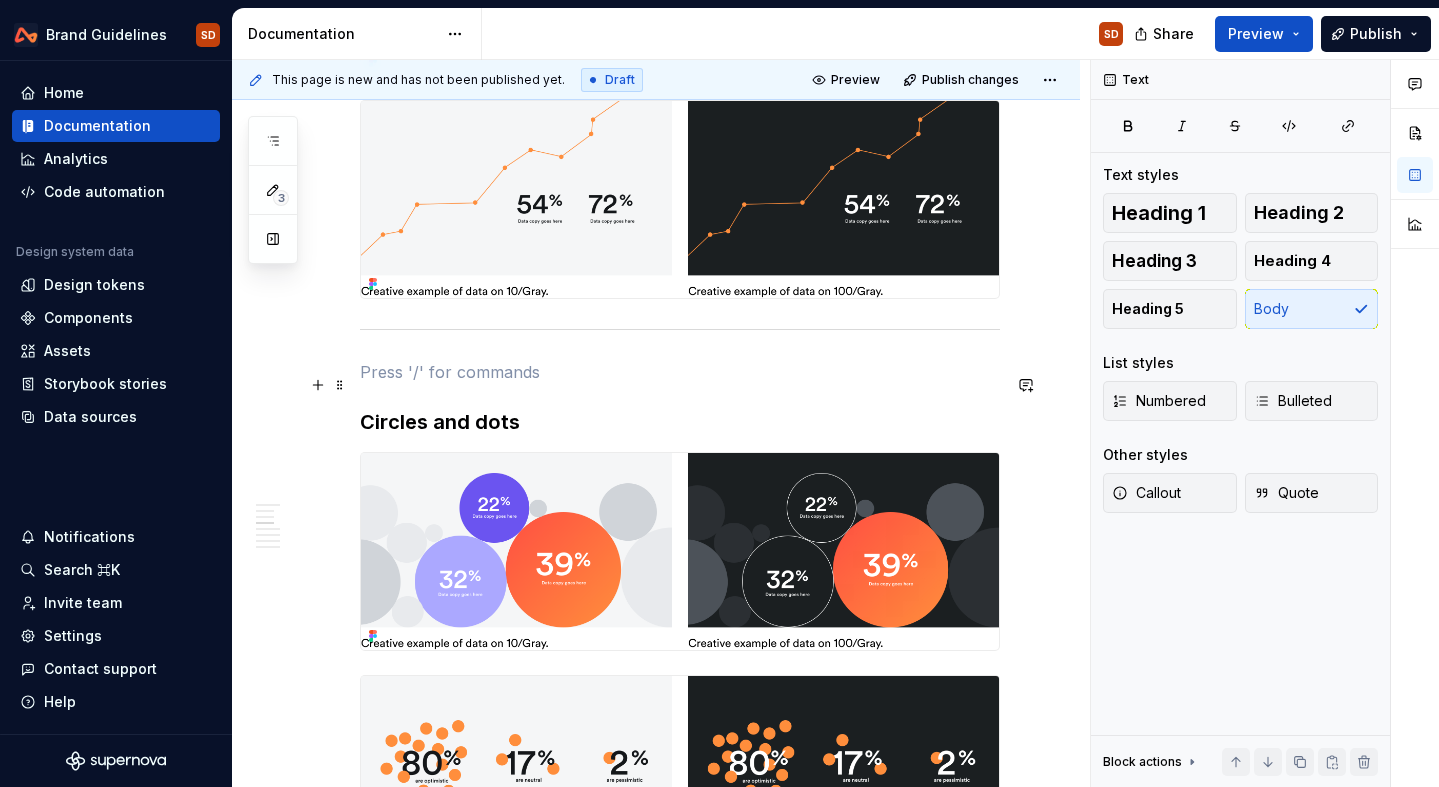 click at bounding box center [680, 372] 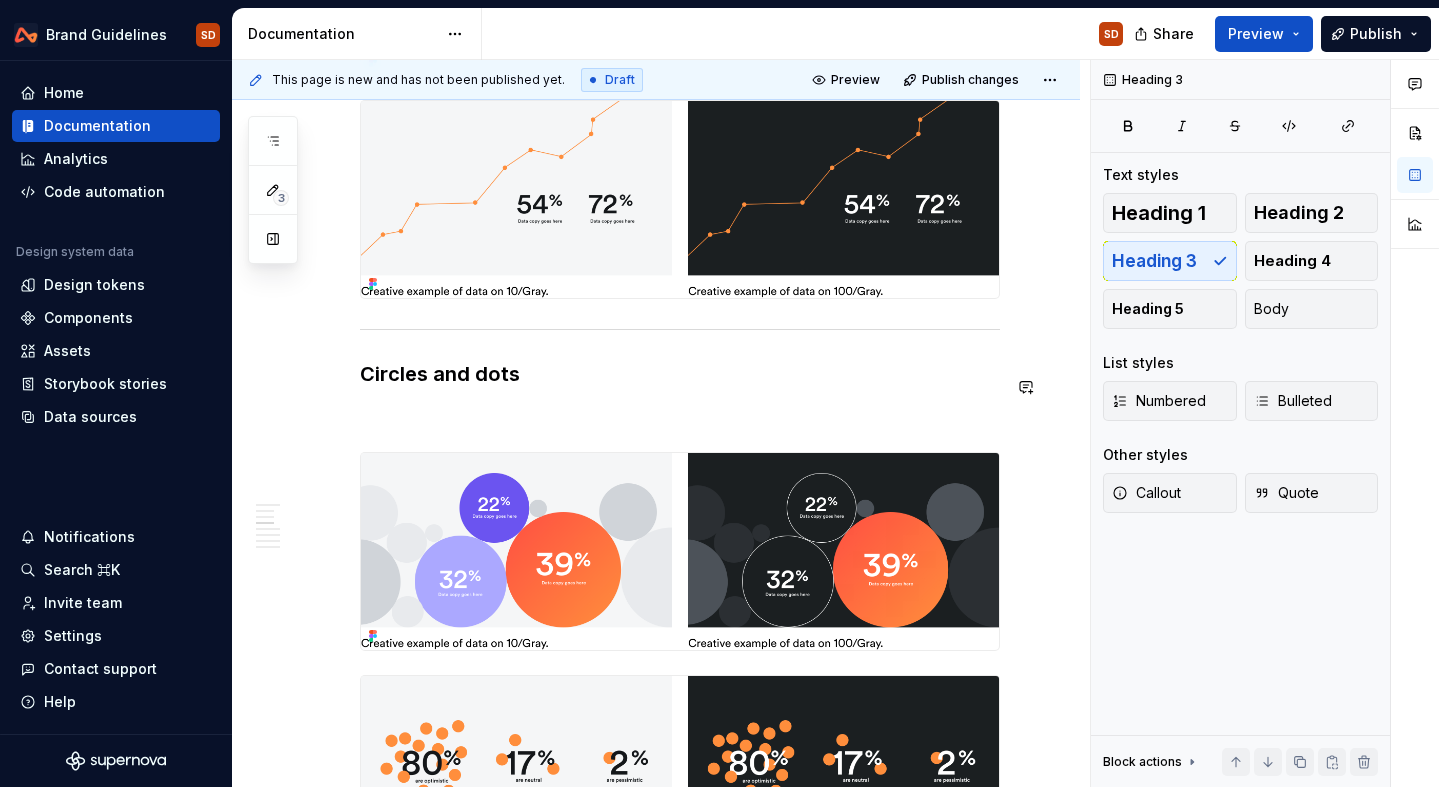 click on "Creative data visualisation Data becomes powerful when it’s easy to understand. Our creative data visualisations are designed for impact and intended used in keynotes, infographics, and storytelling to simplify the complex and spotlight what matters in an engaging way.  Bespoke charts Graphs and timelines Circles and dots Using illustration Illustrations in our designs enhance storytelling and provide greater creative flexibility. Illustration formula If you need to create an illustration for our brand, use this set of principles and steps to guide the creation. Graphics and patterns We have a graphics and pattern system that is derived from our logo, these textures can be made up using either;  Parts of our logo that create new shapes and textures. Cropping our logo in a dynamic way to create patterns. Creating patterns using two logos. Graphics and patterns using the Airwallex logo Apply one of three visual treatments to cropped sections: outlined, watermark or gradient colours. How to crop our logo" at bounding box center (680, 1920) 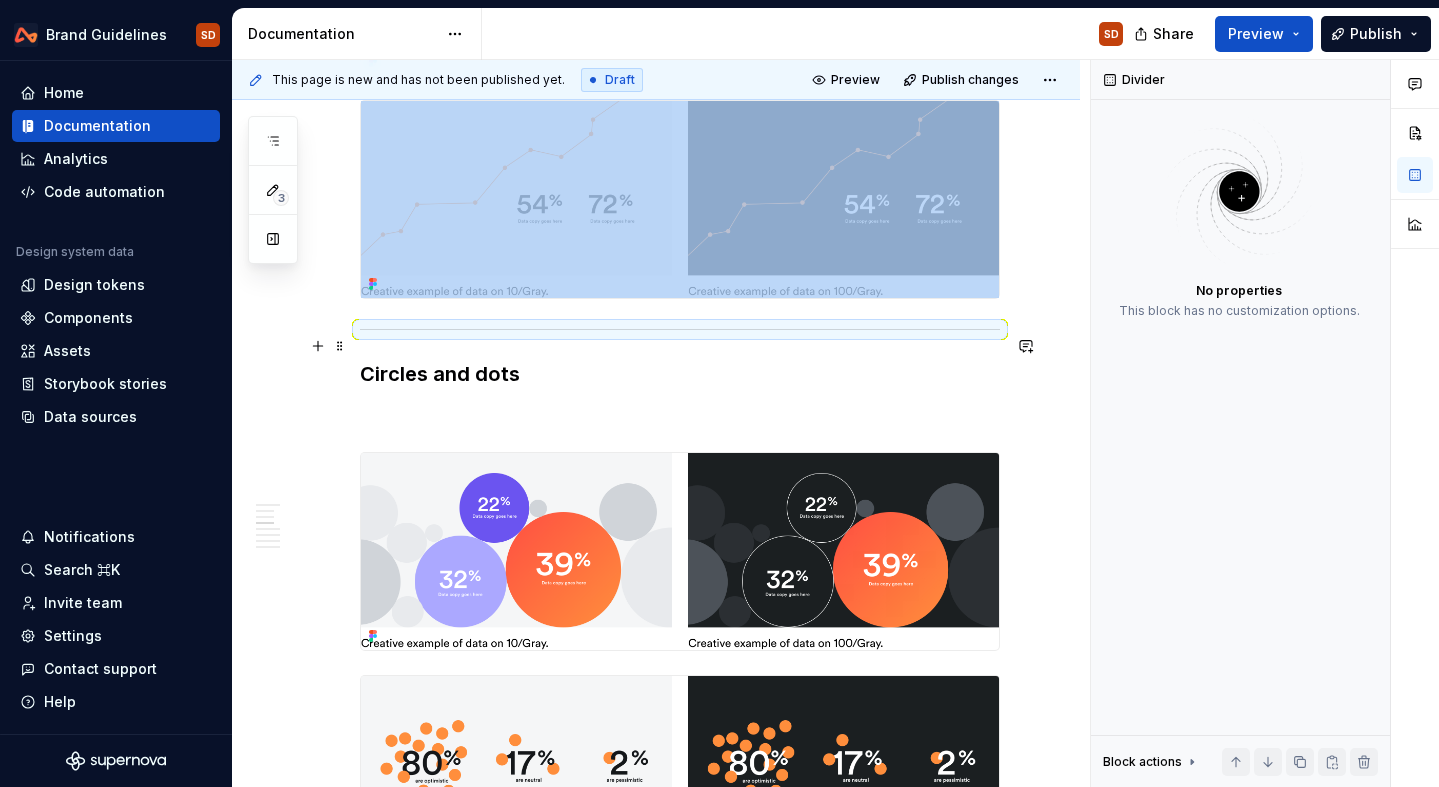 click at bounding box center (680, 329) 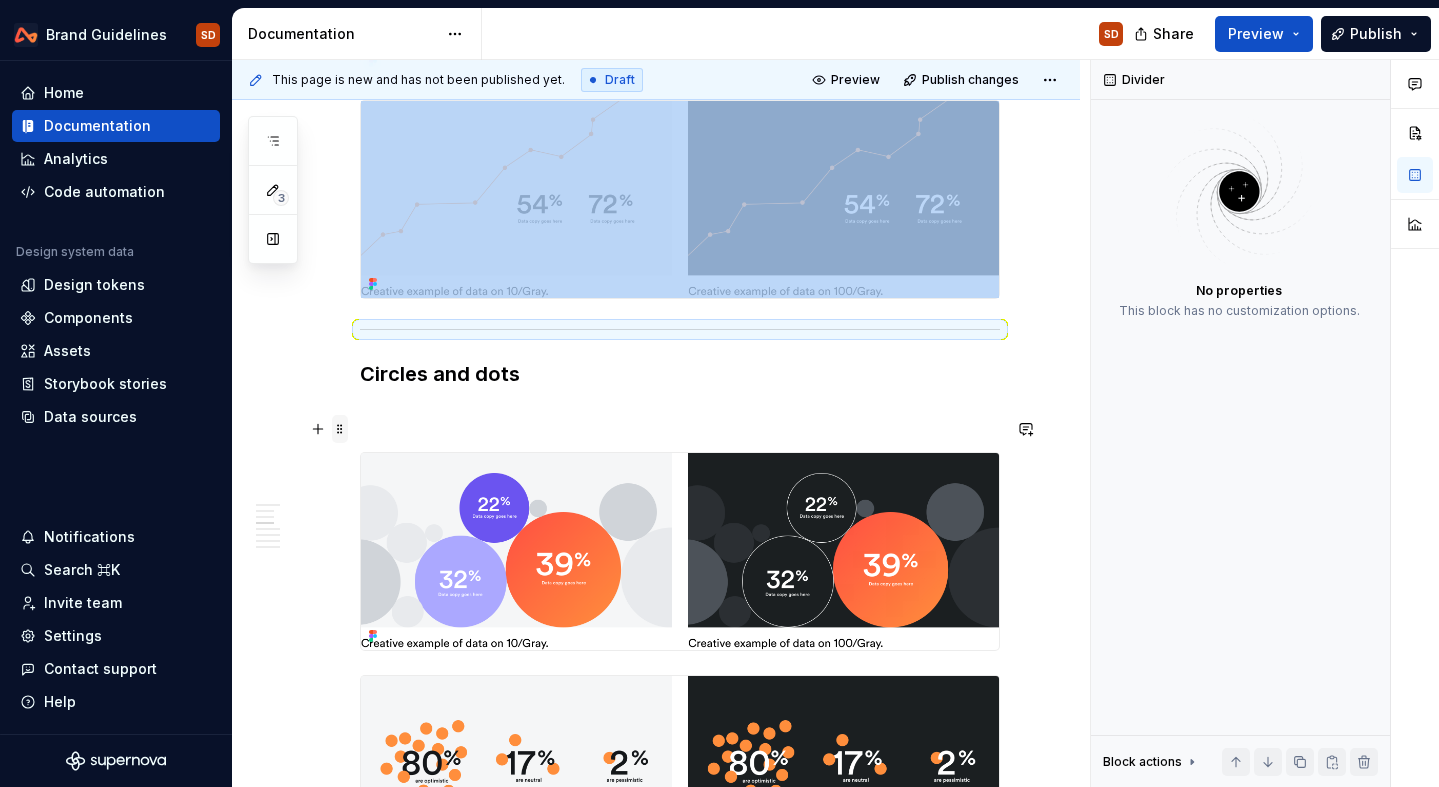 click at bounding box center [340, 429] 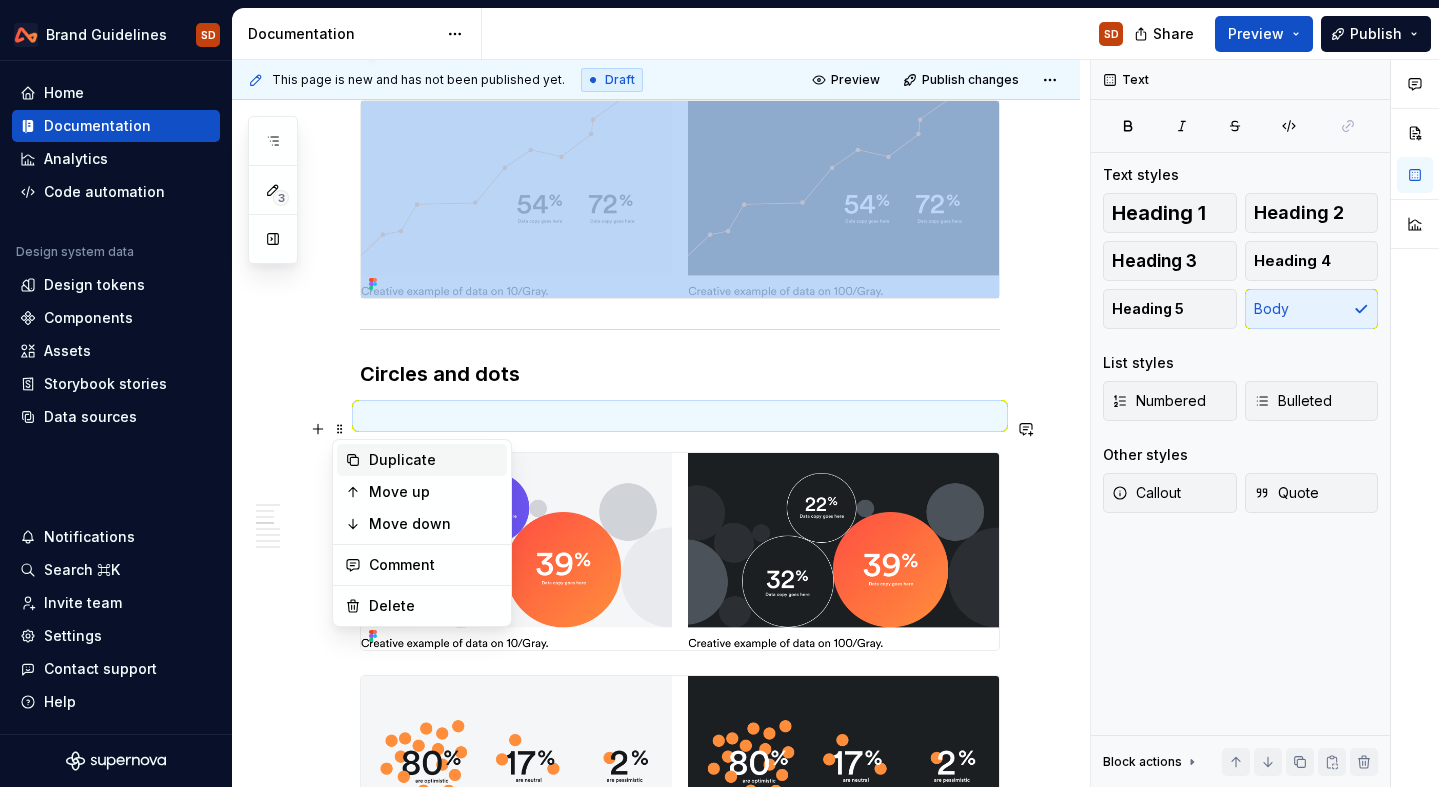 click on "Duplicate" at bounding box center [434, 460] 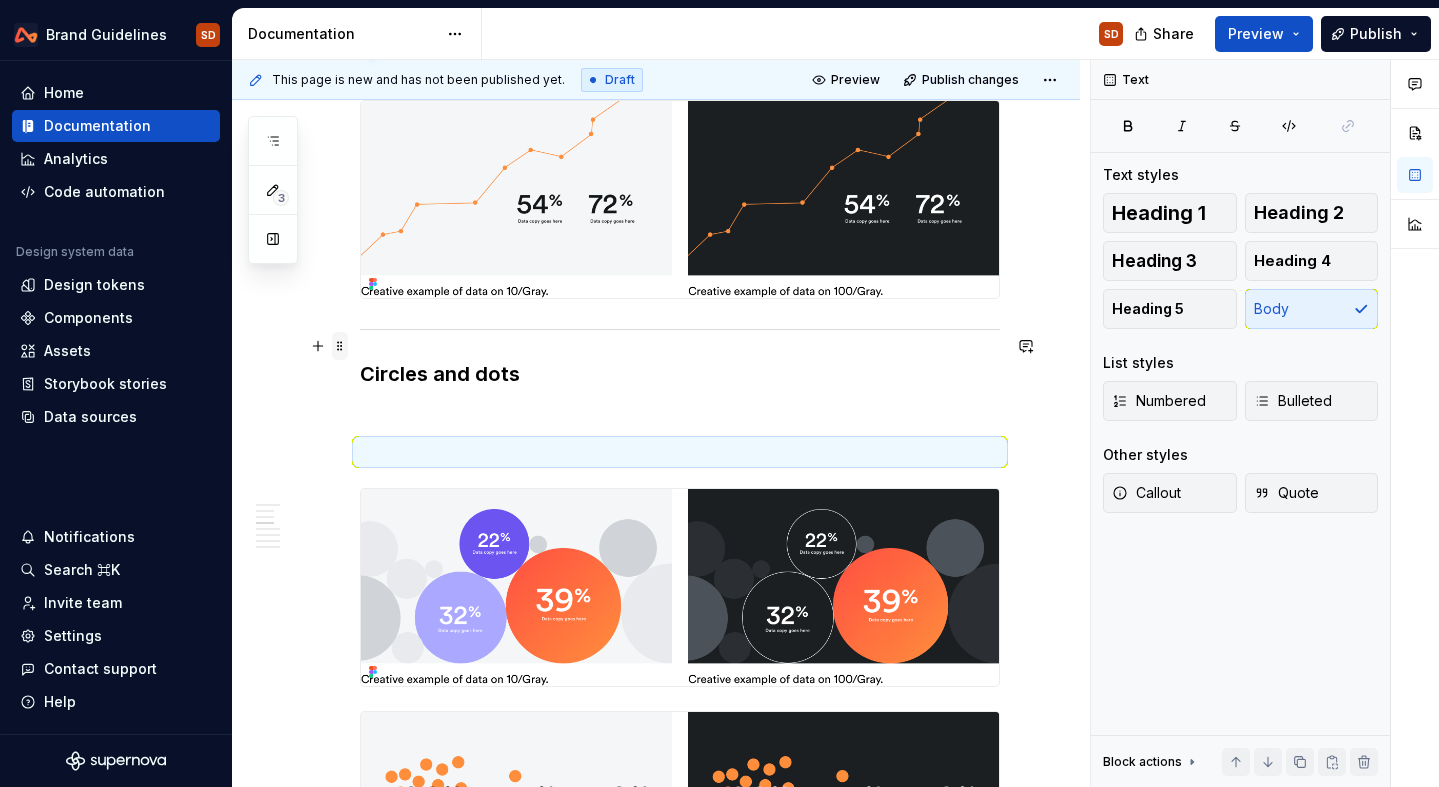 click at bounding box center [340, 346] 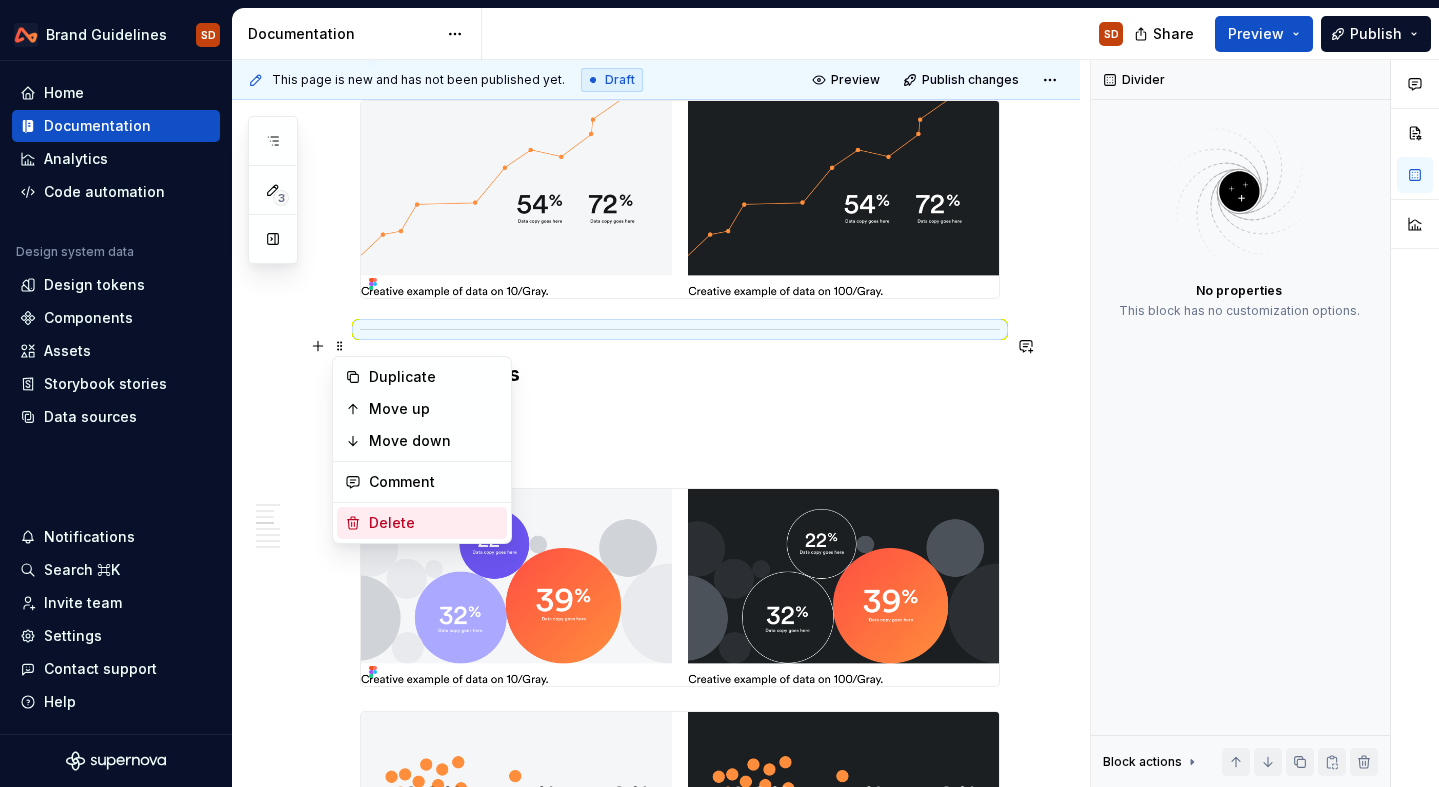 click on "Delete" at bounding box center (434, 523) 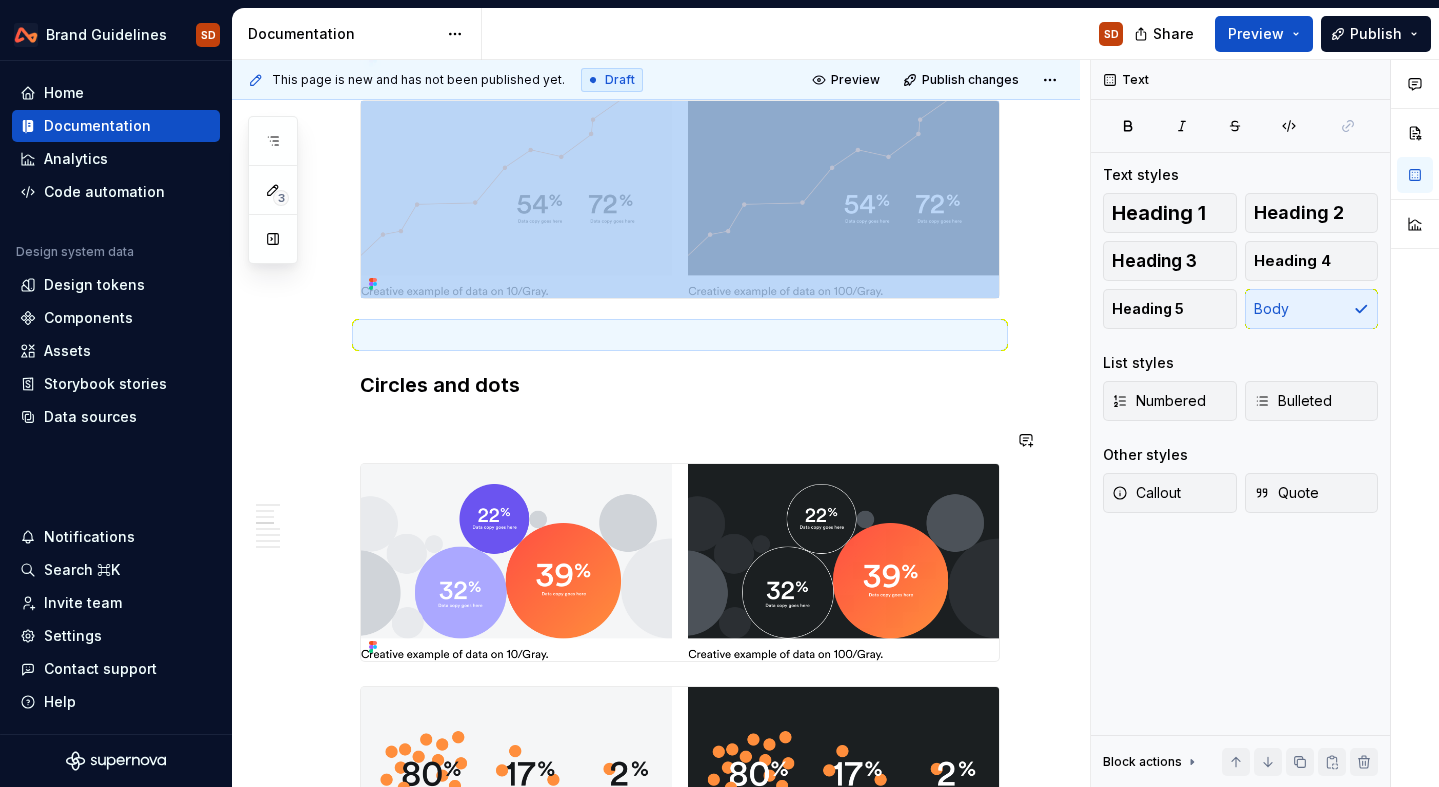 scroll, scrollTop: 1544, scrollLeft: 0, axis: vertical 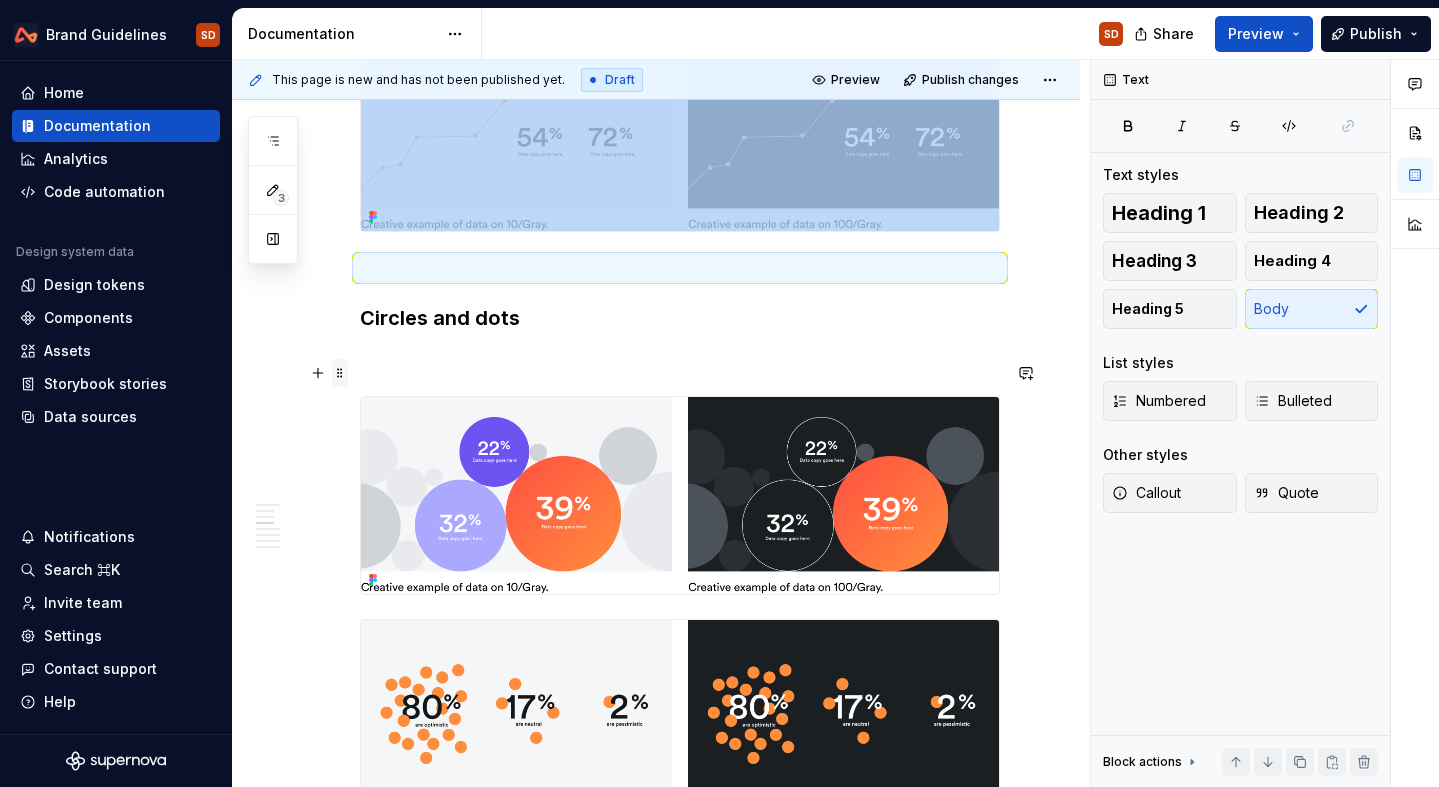 click at bounding box center [340, 373] 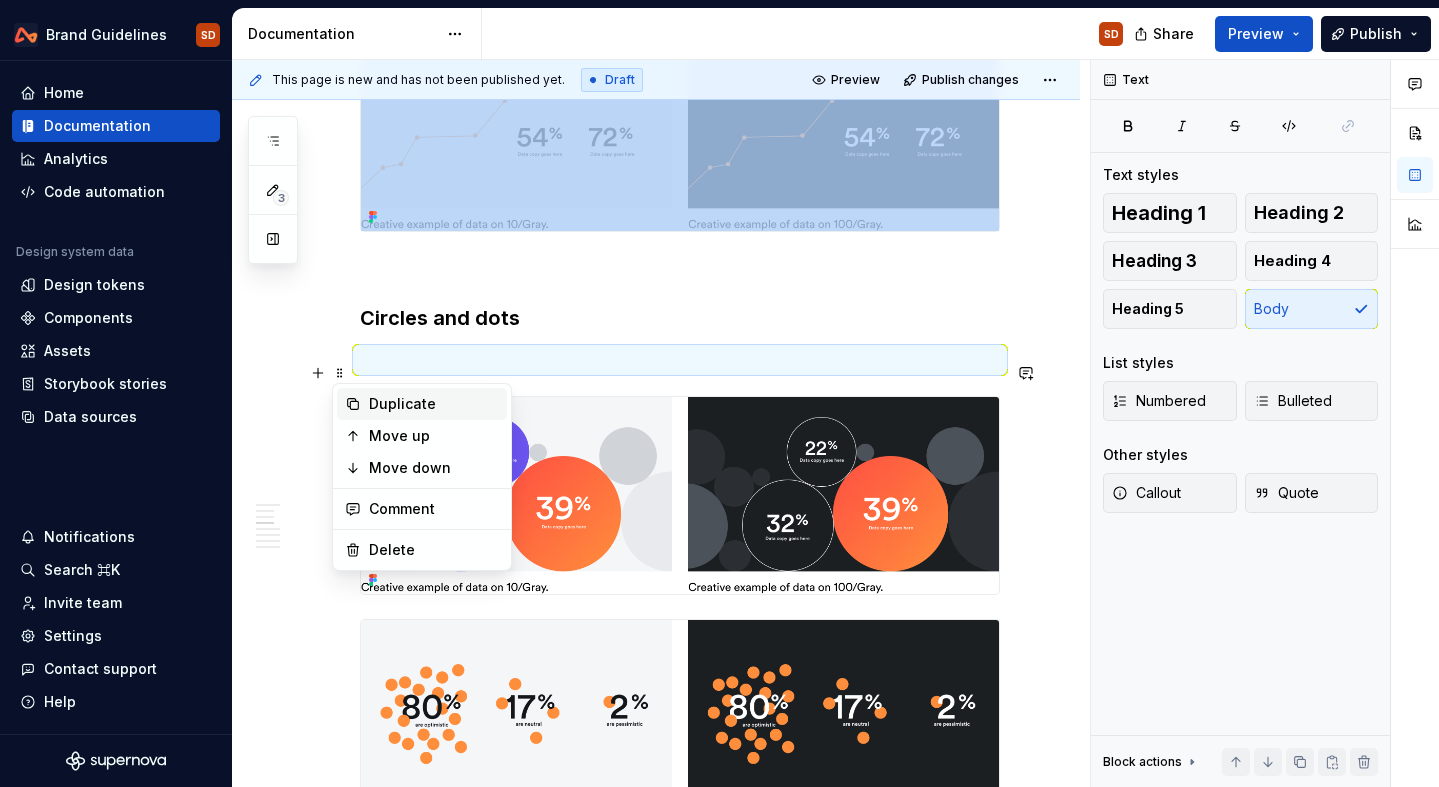 click on "Duplicate" at bounding box center [434, 404] 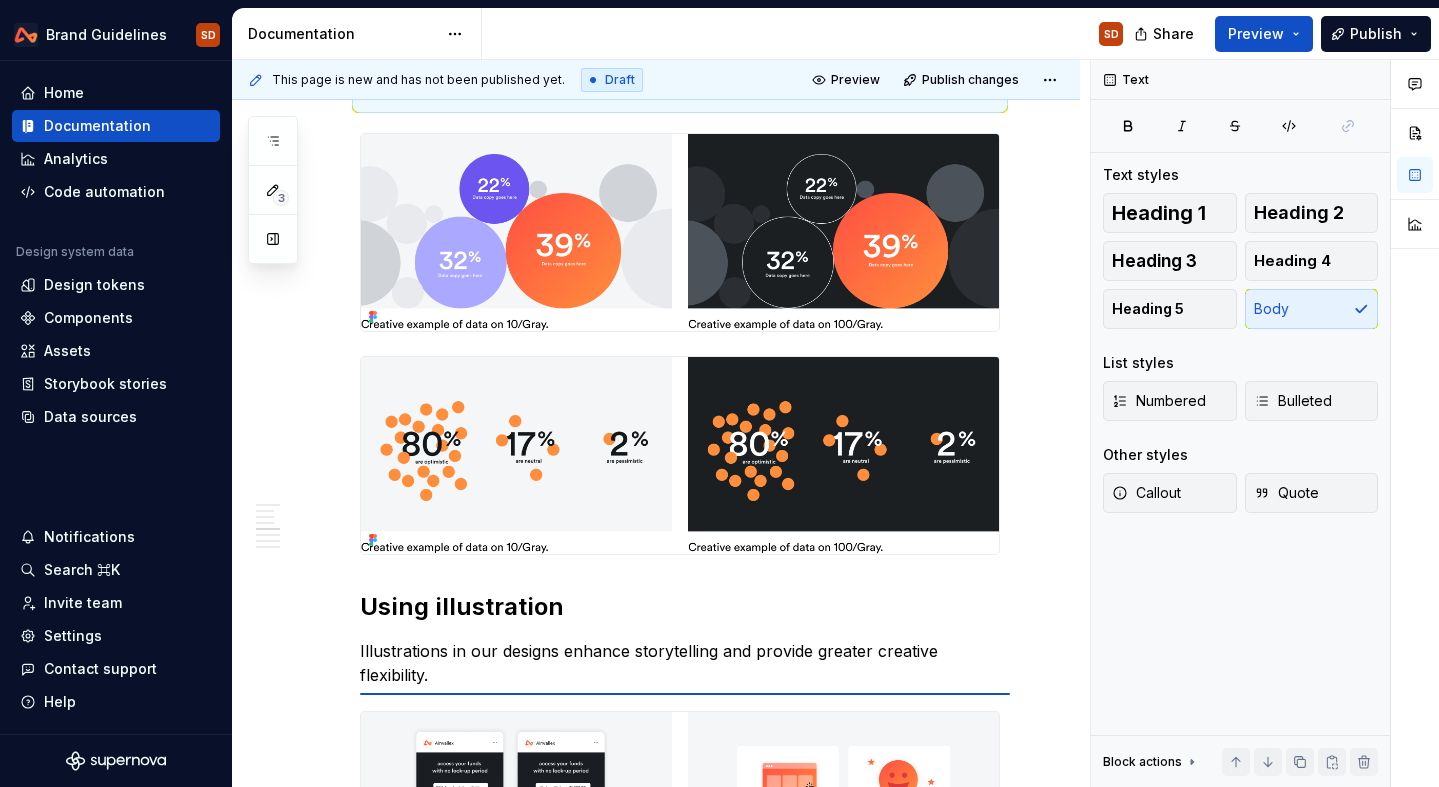 scroll, scrollTop: 1866, scrollLeft: 0, axis: vertical 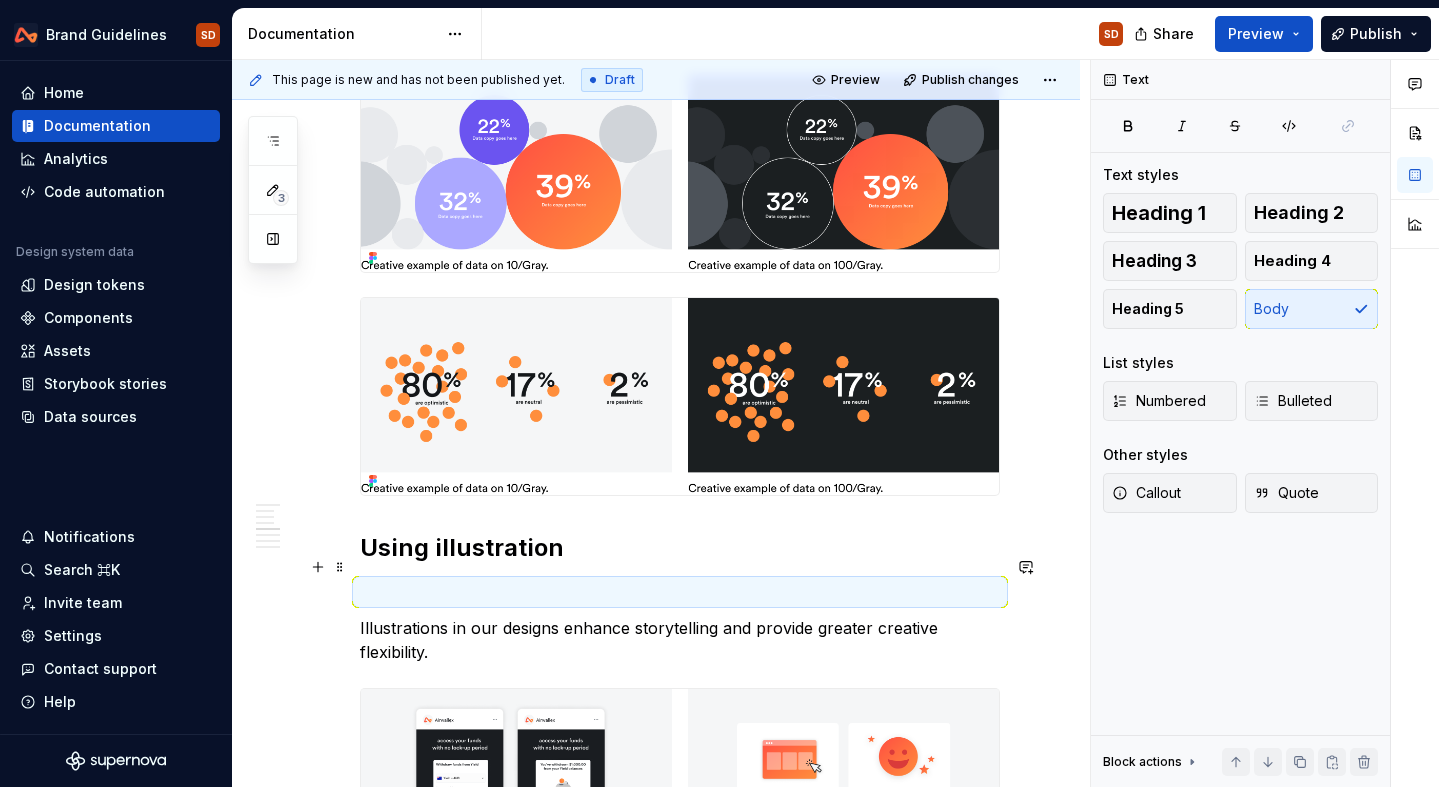 click on "Using illustration" at bounding box center [680, 548] 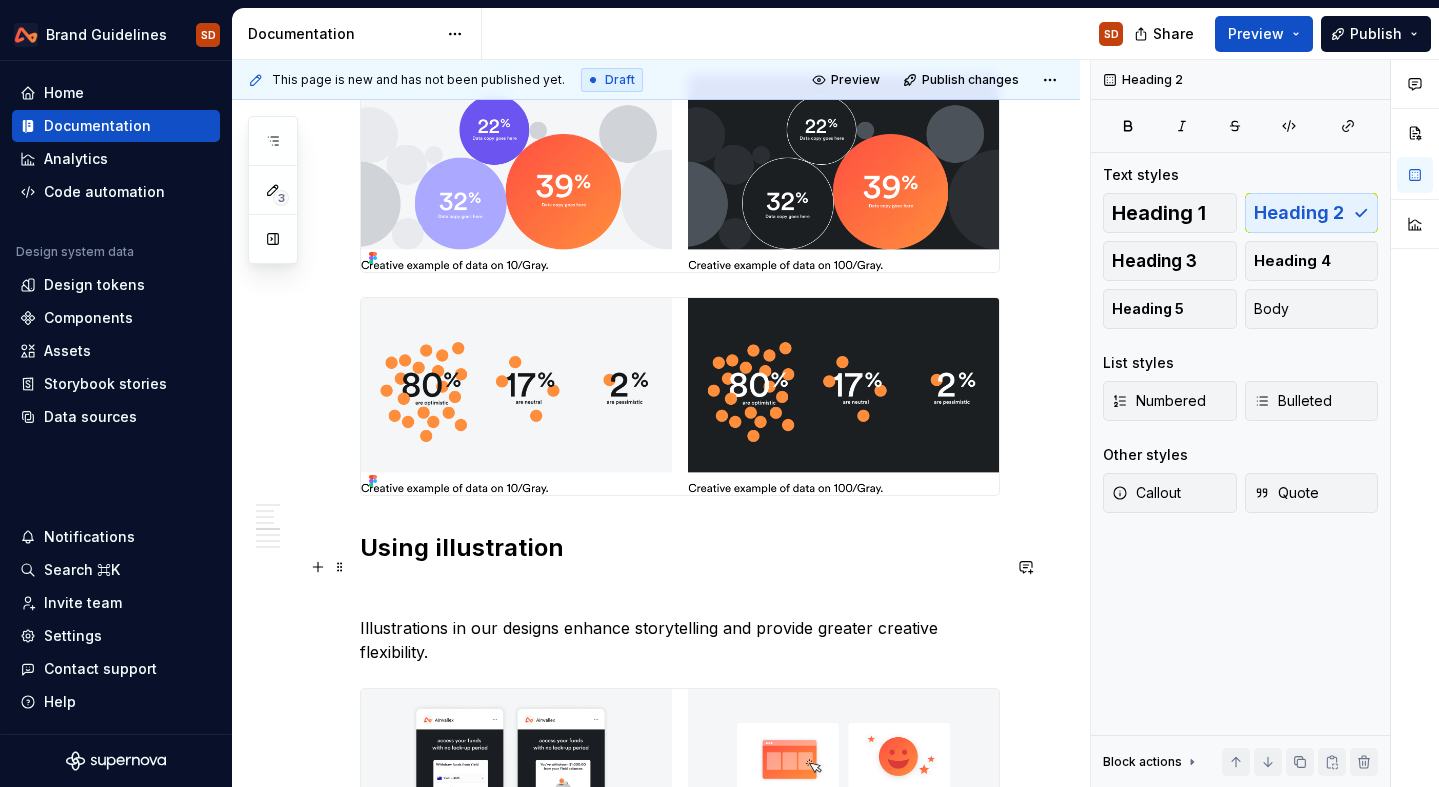 click on "Using illustration" at bounding box center [680, 548] 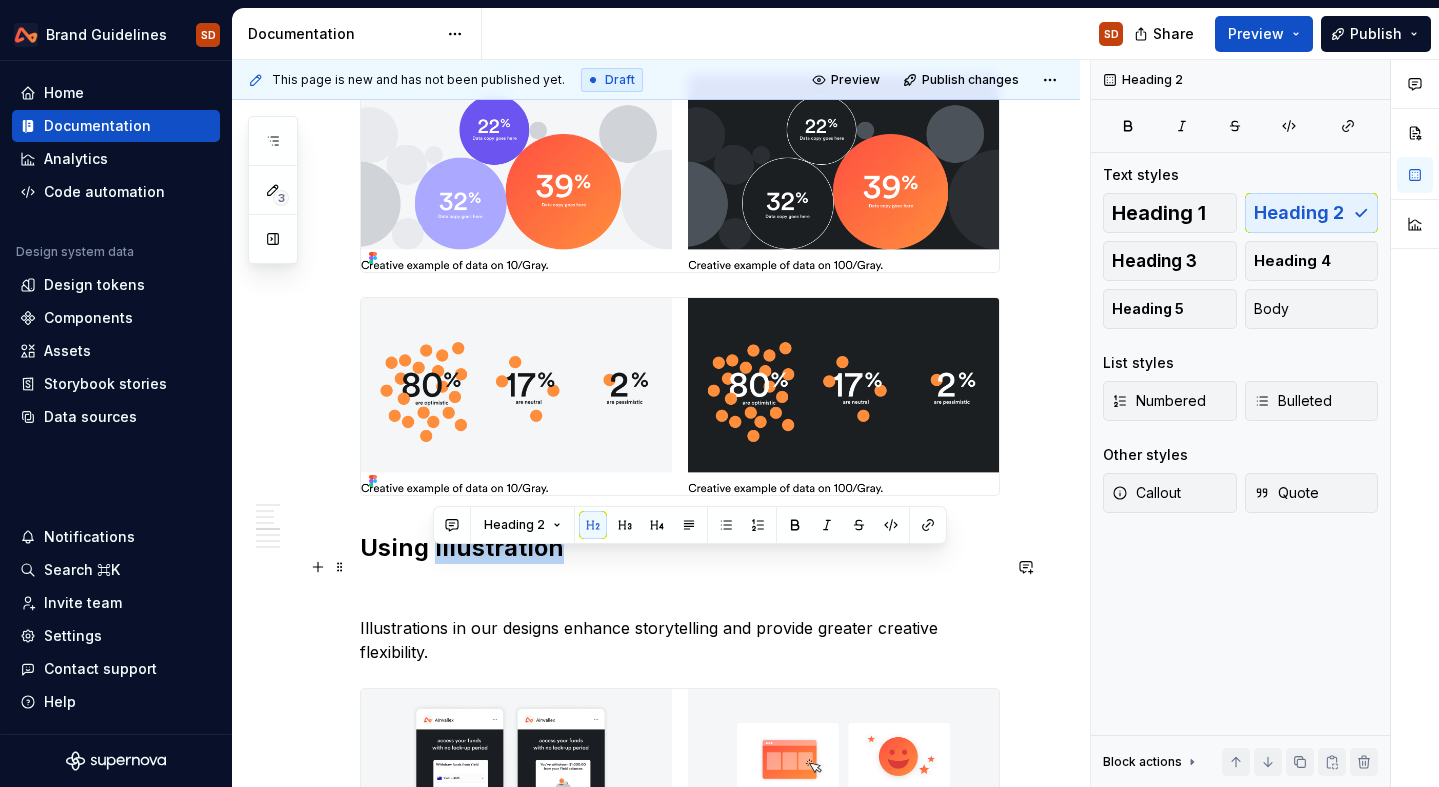 click on "Using illustration" at bounding box center [680, 548] 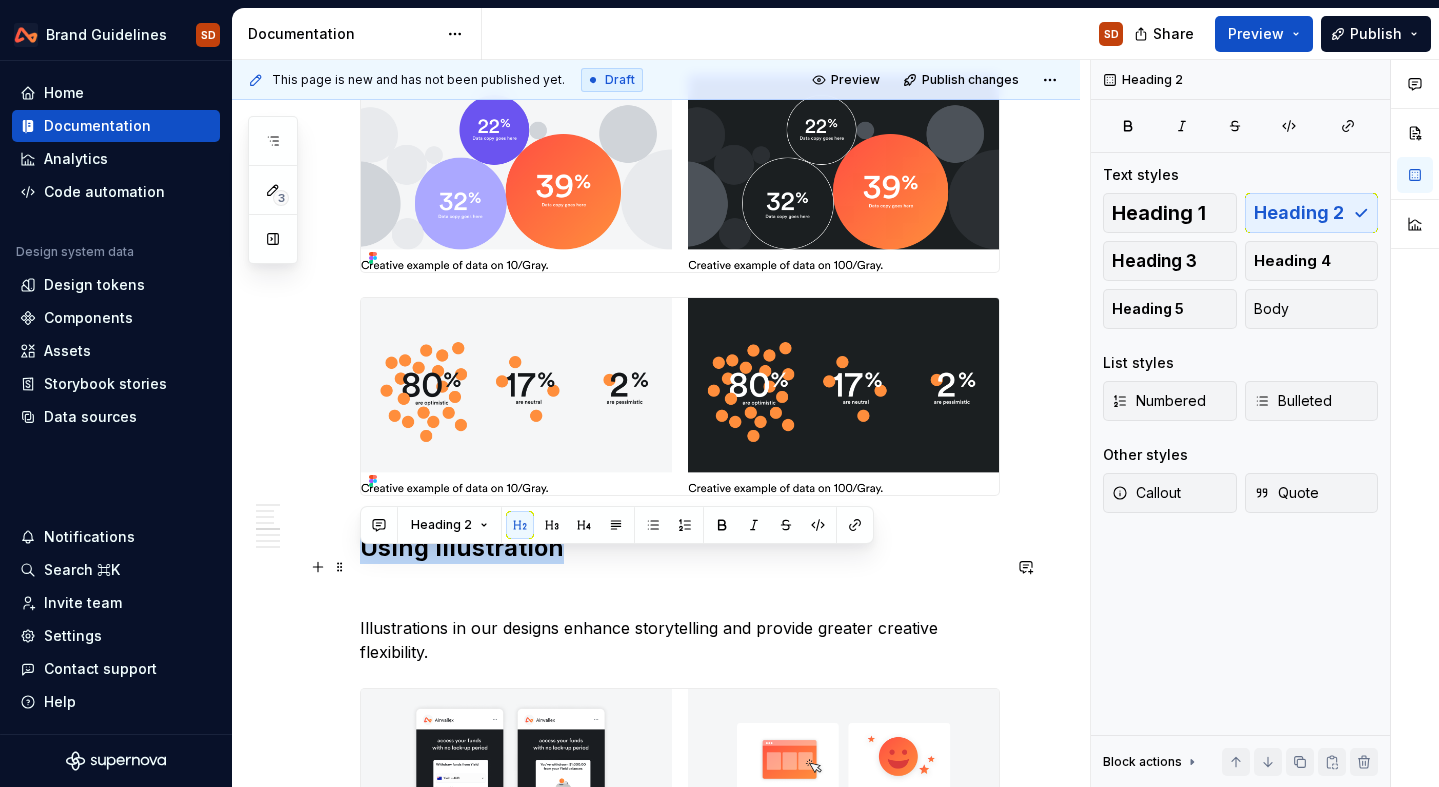 click on "Using illustration" at bounding box center [680, 548] 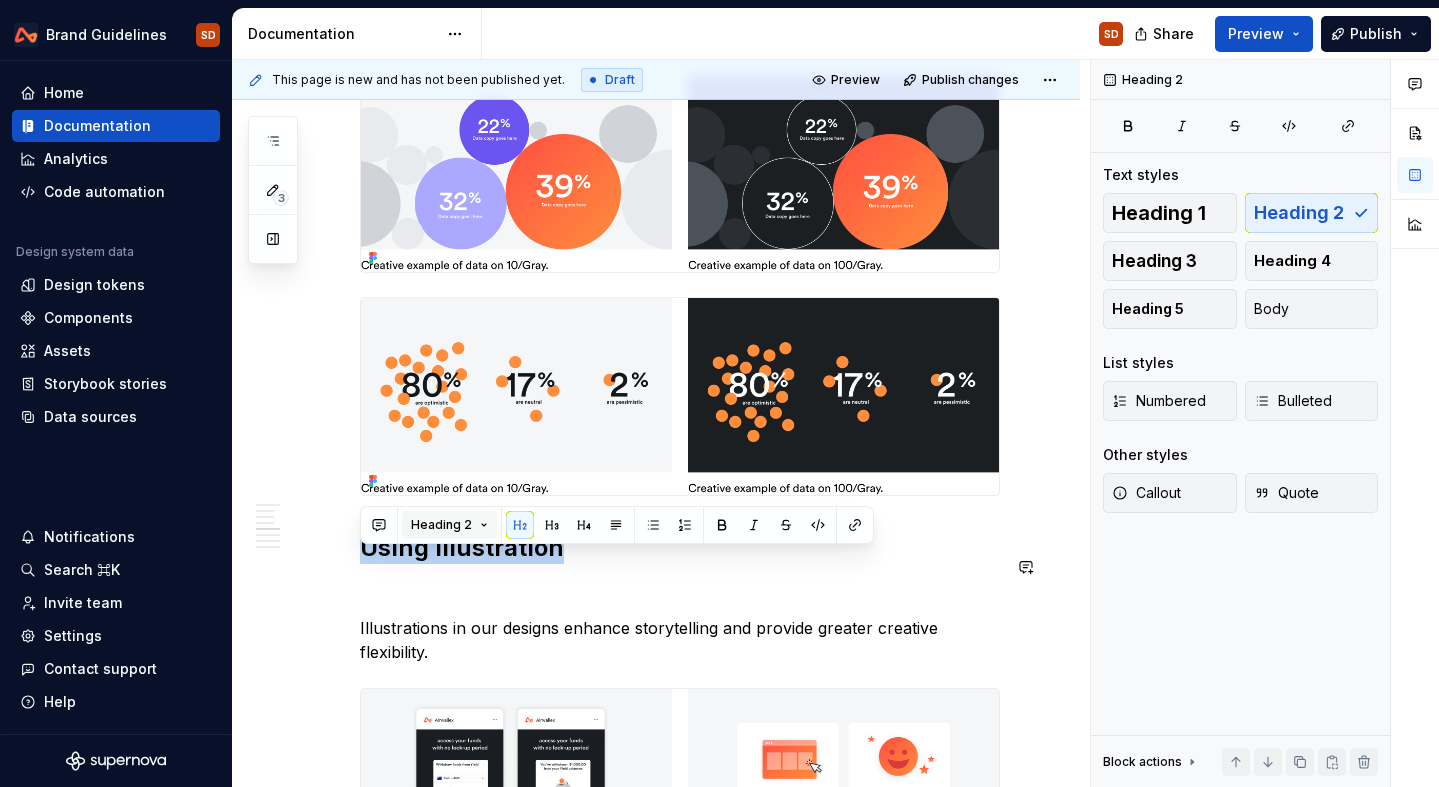 click on "Heading 2" at bounding box center [449, 525] 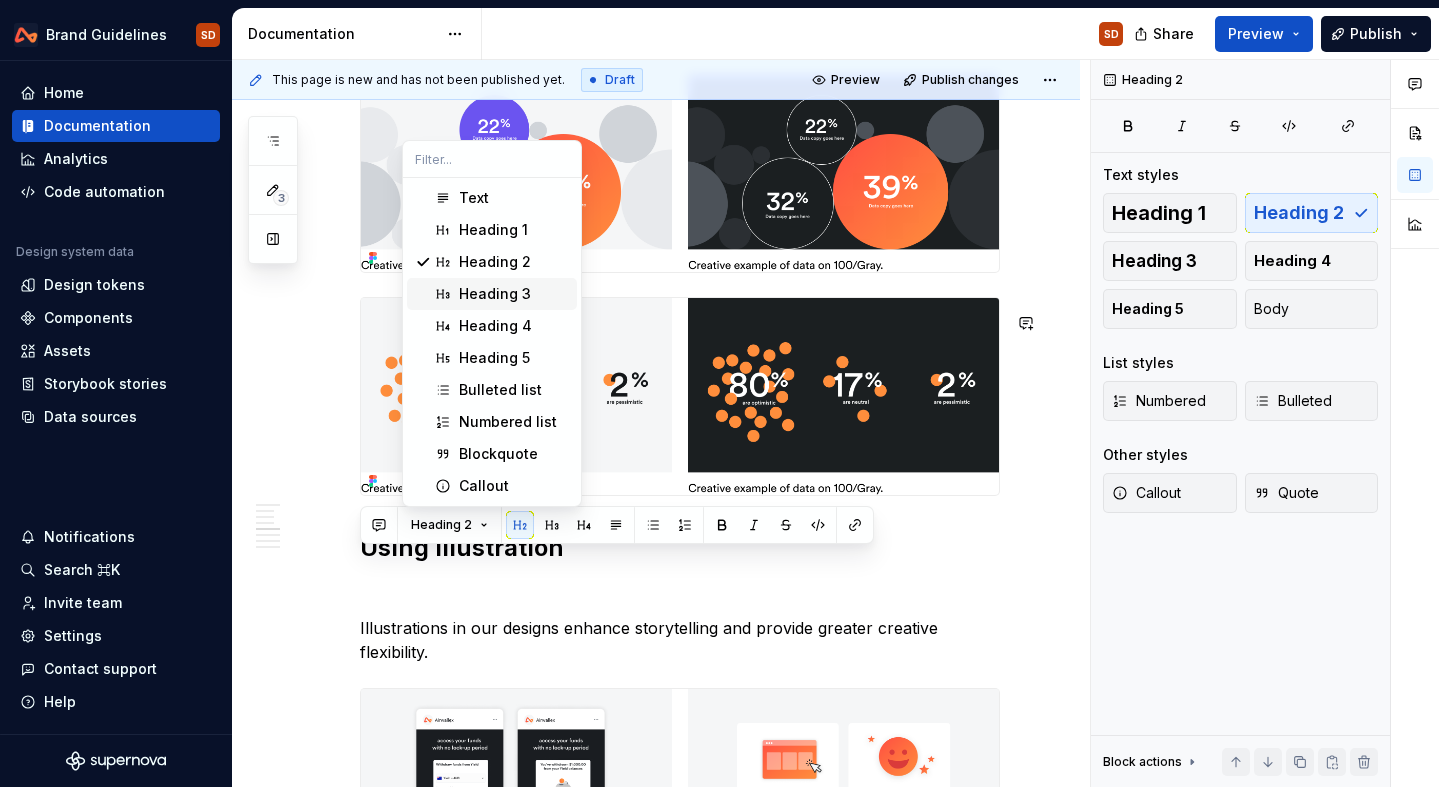 click on "Heading 3" at bounding box center (495, 294) 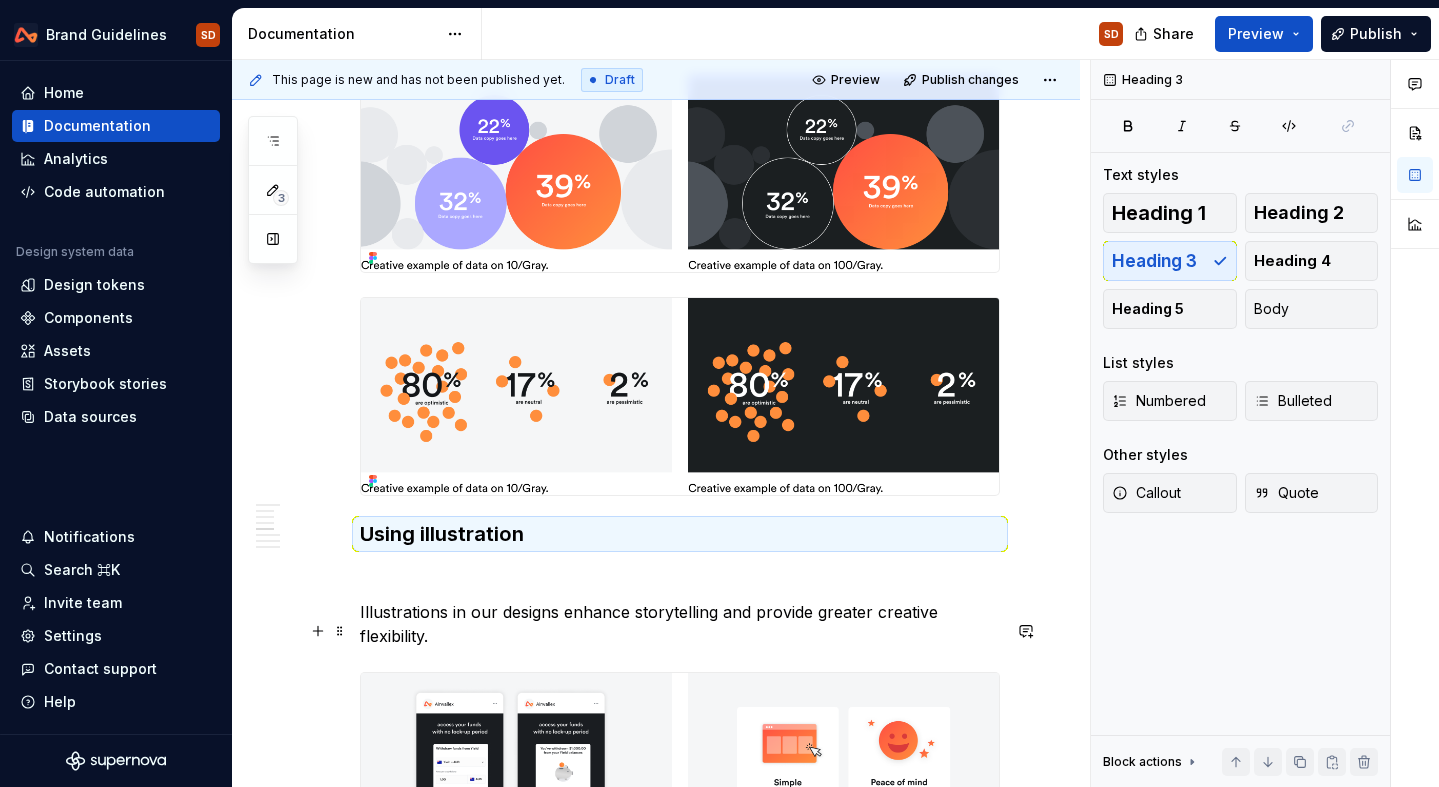 click on "Illustrations in our designs enhance storytelling and provide greater creative flexibility." at bounding box center (680, 624) 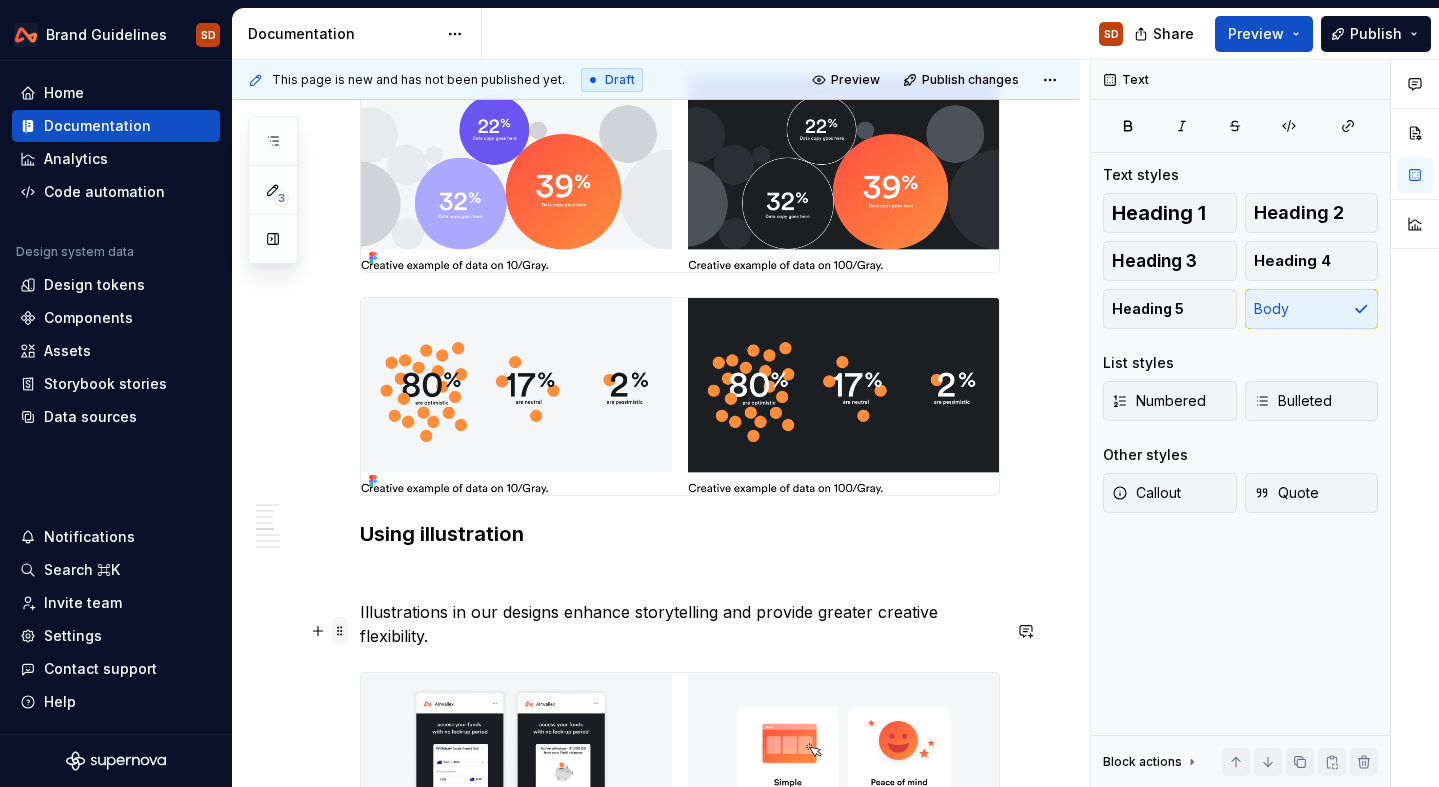 click at bounding box center (340, 631) 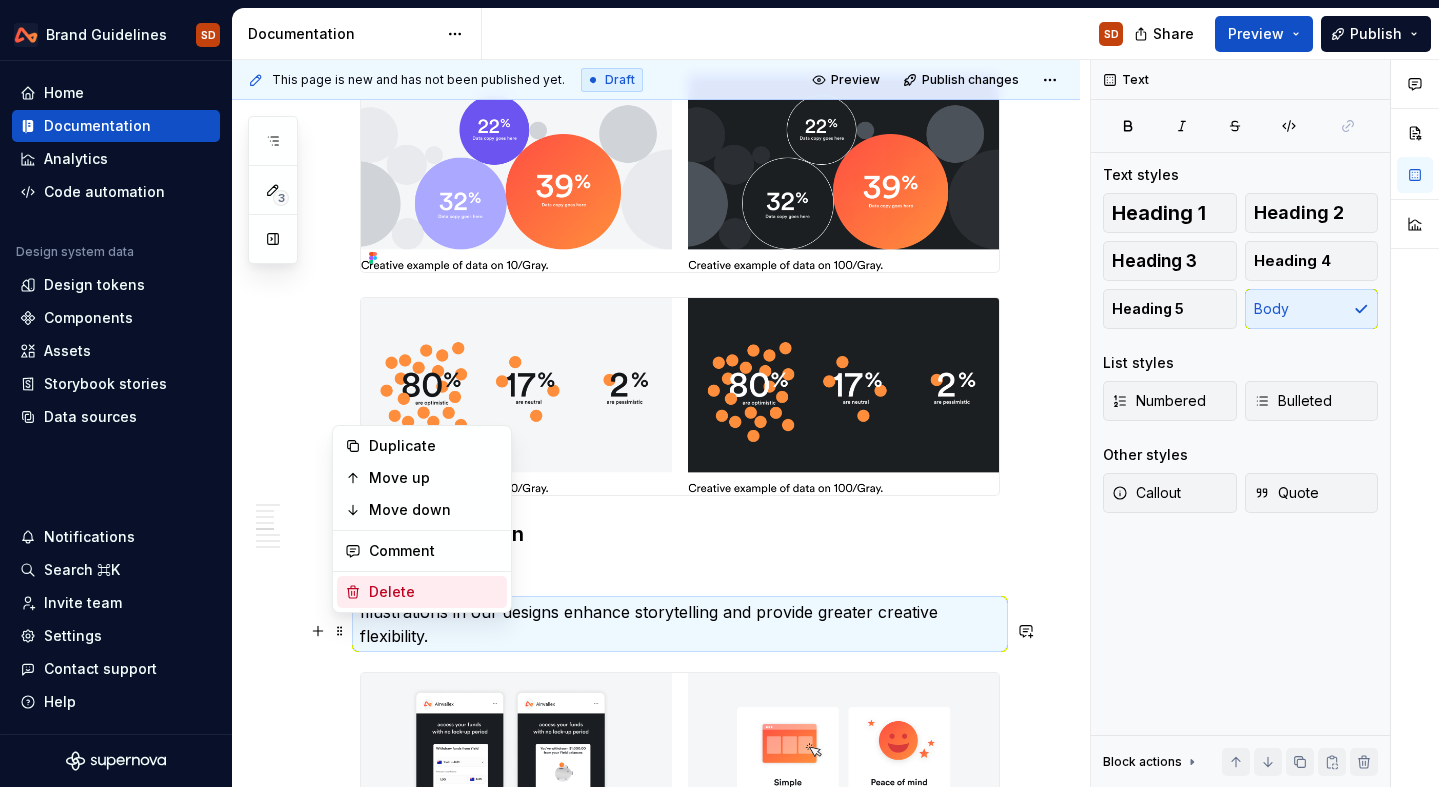 click on "Delete" at bounding box center [422, 592] 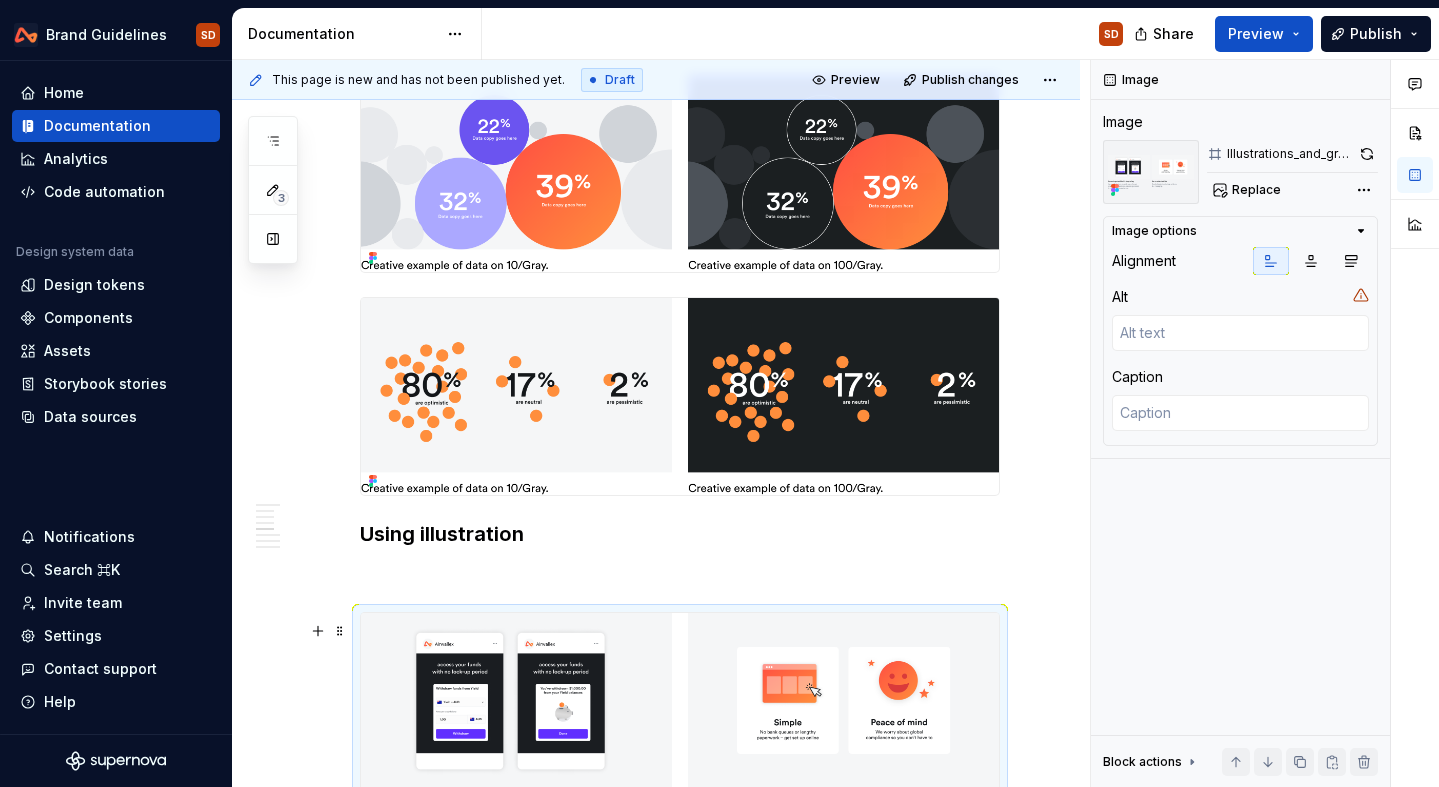 scroll, scrollTop: 1961, scrollLeft: 0, axis: vertical 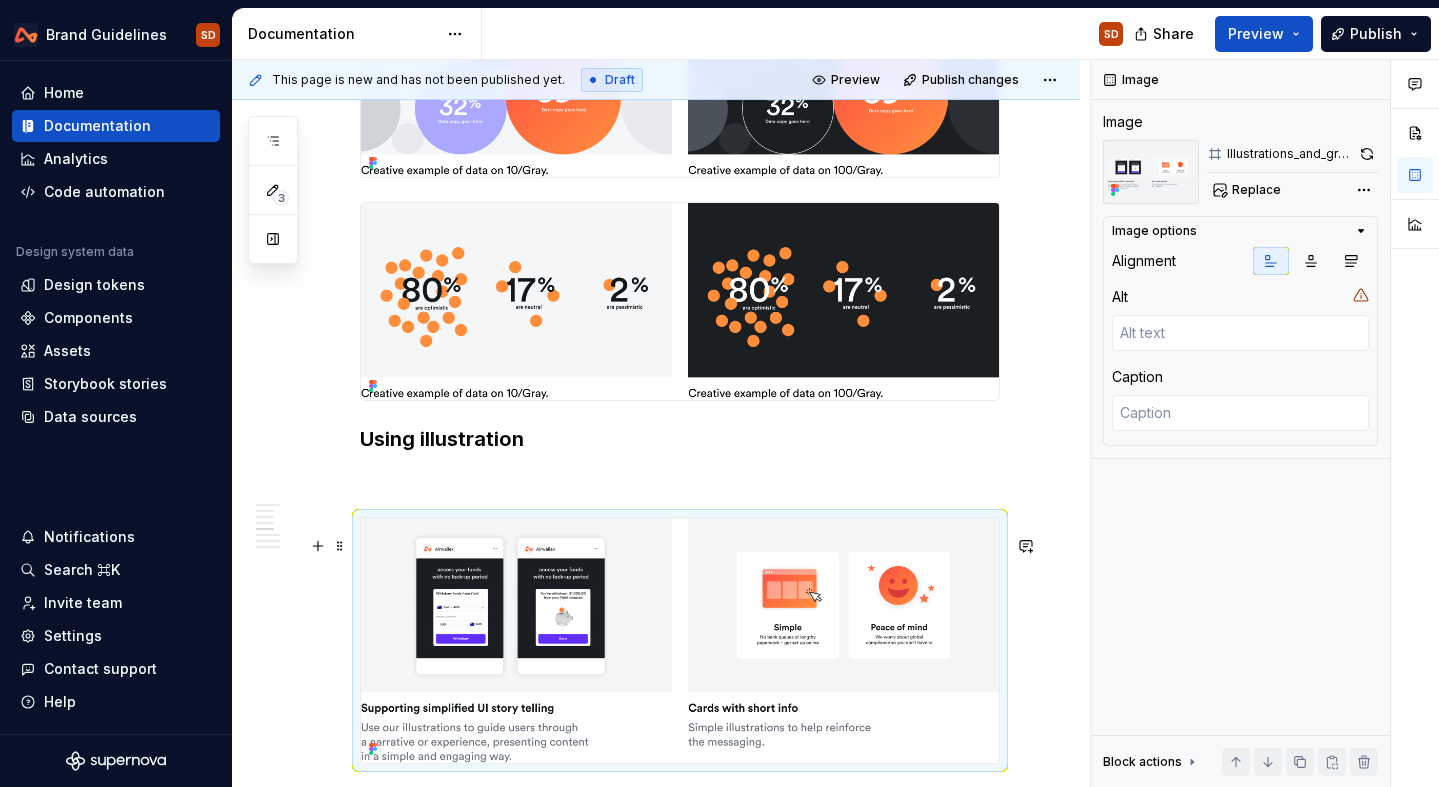 click at bounding box center [680, 640] 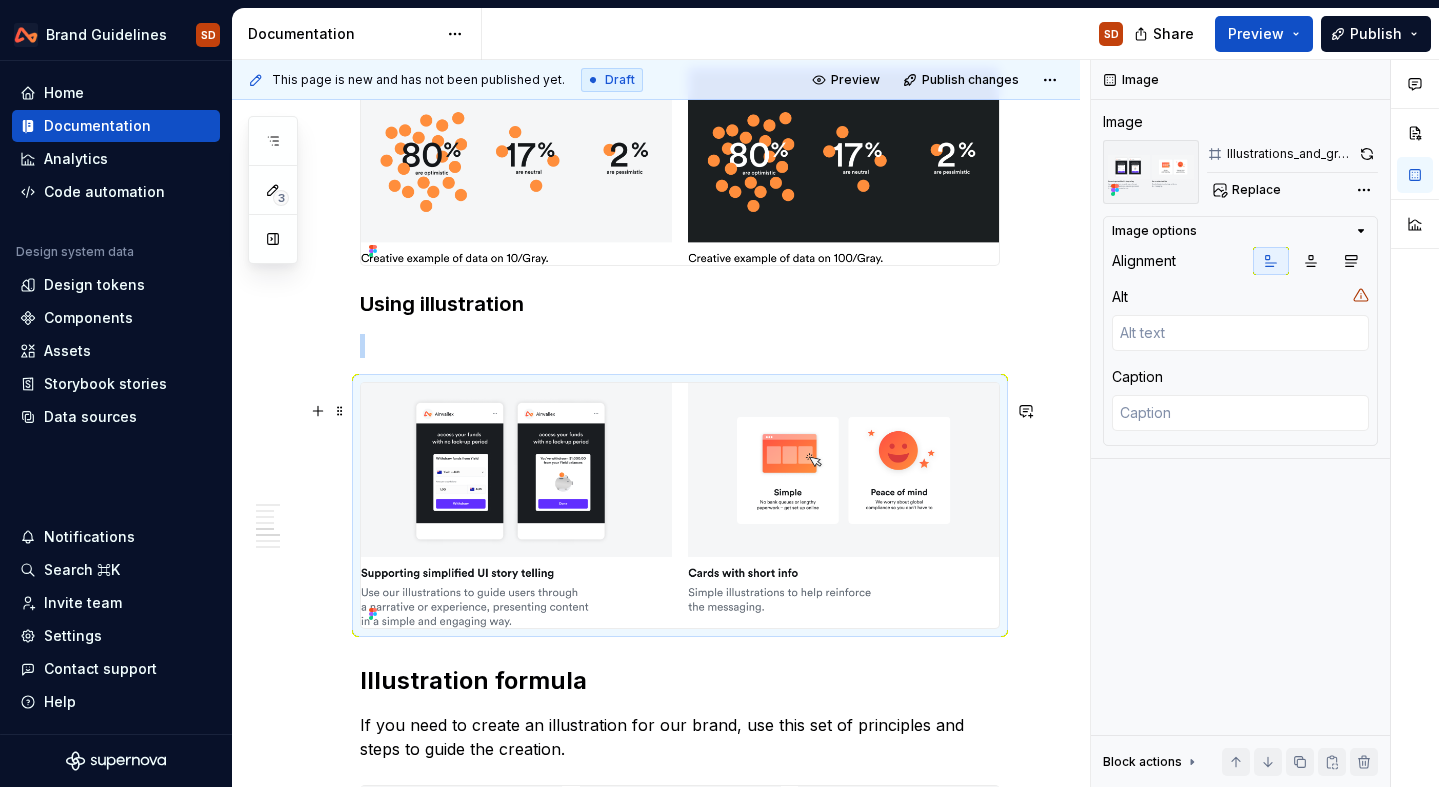 scroll, scrollTop: 2077, scrollLeft: 0, axis: vertical 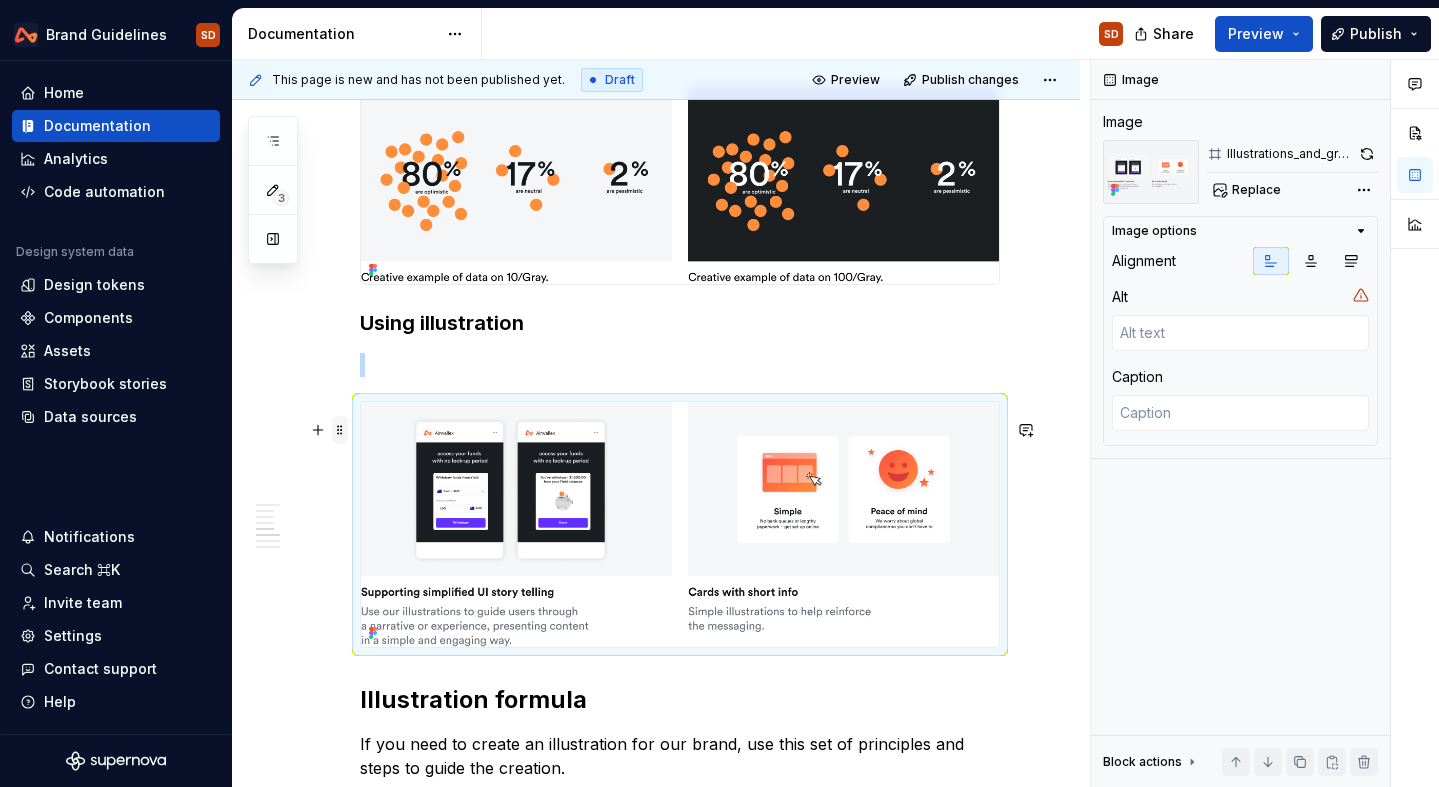 click at bounding box center (340, 430) 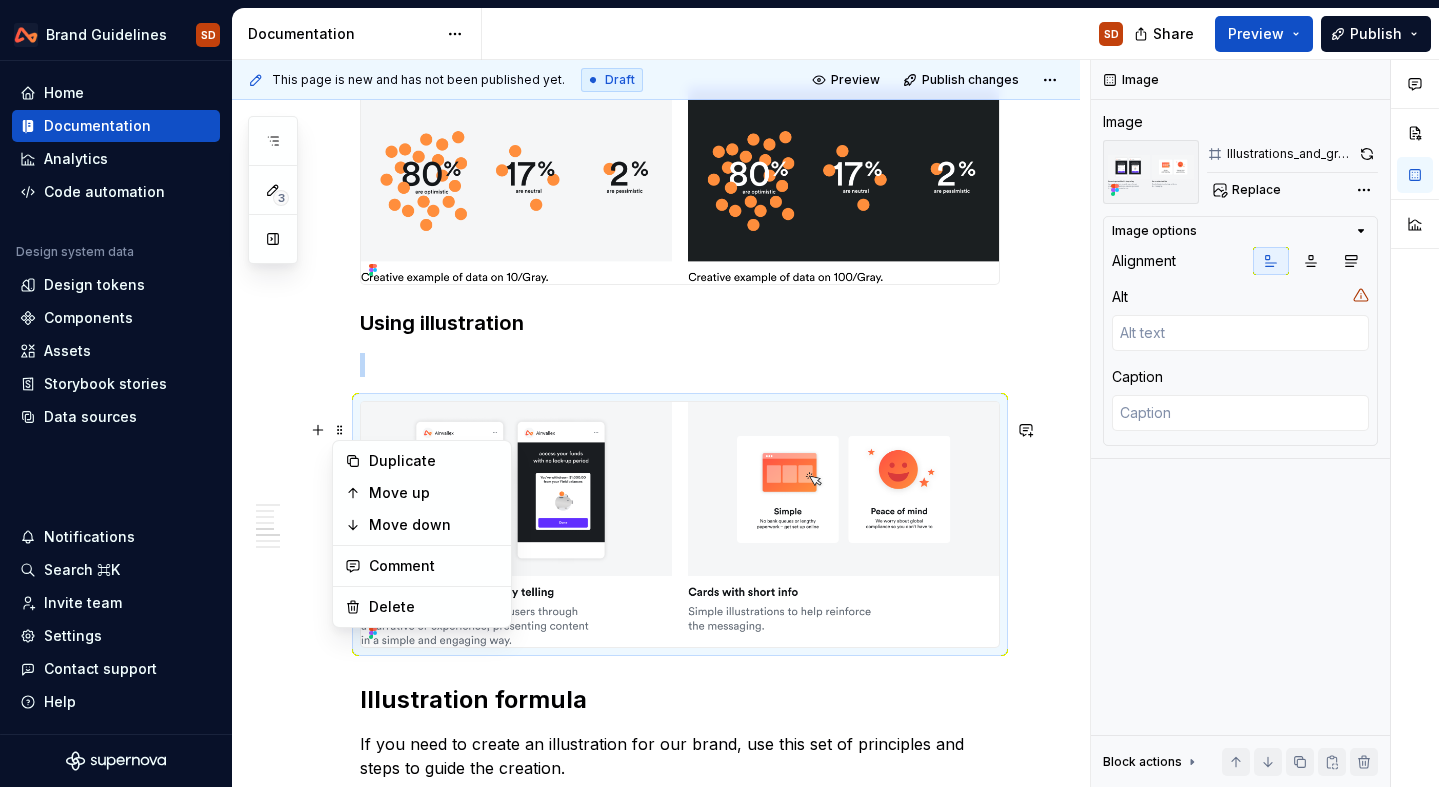 click at bounding box center (680, 524) 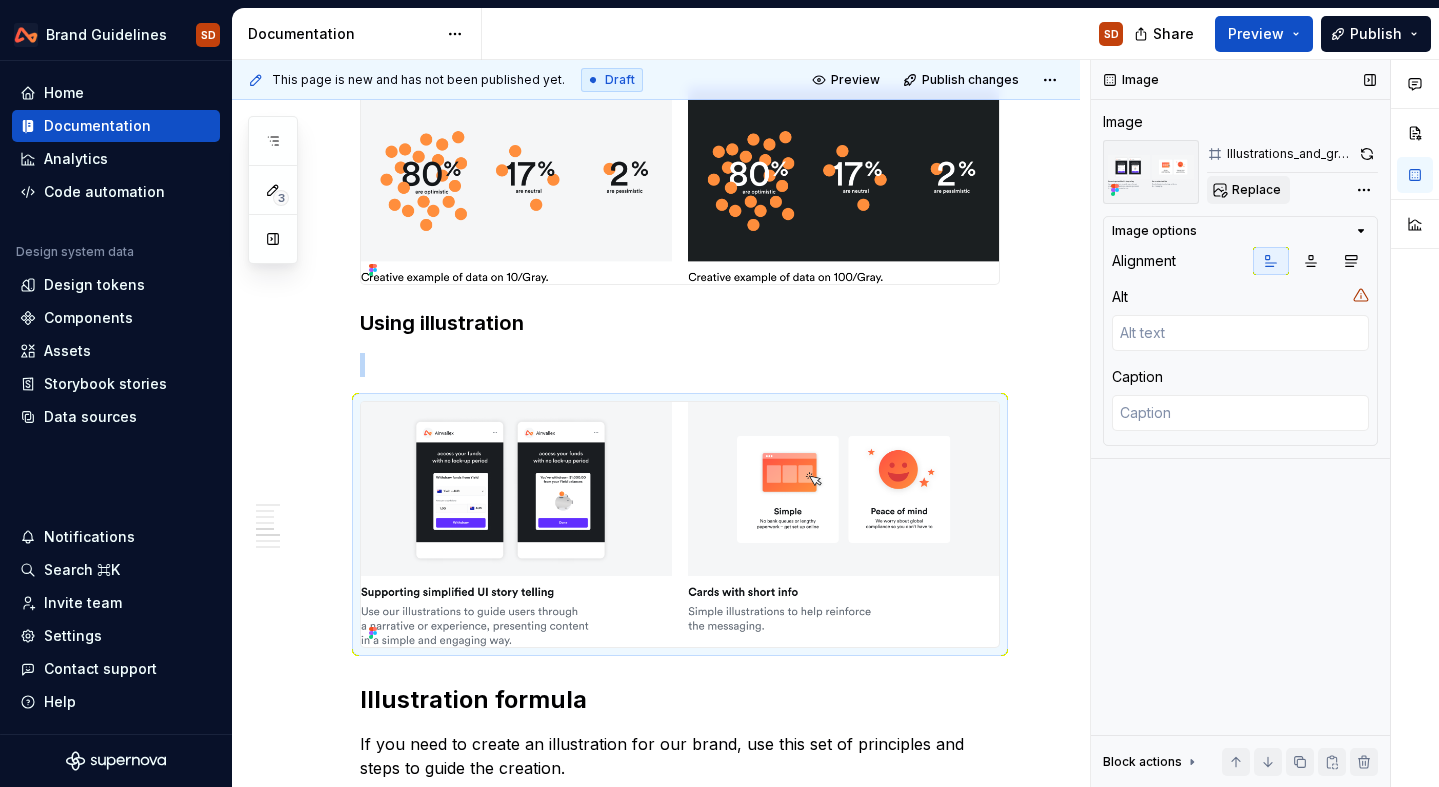 click on "Replace" at bounding box center (1256, 190) 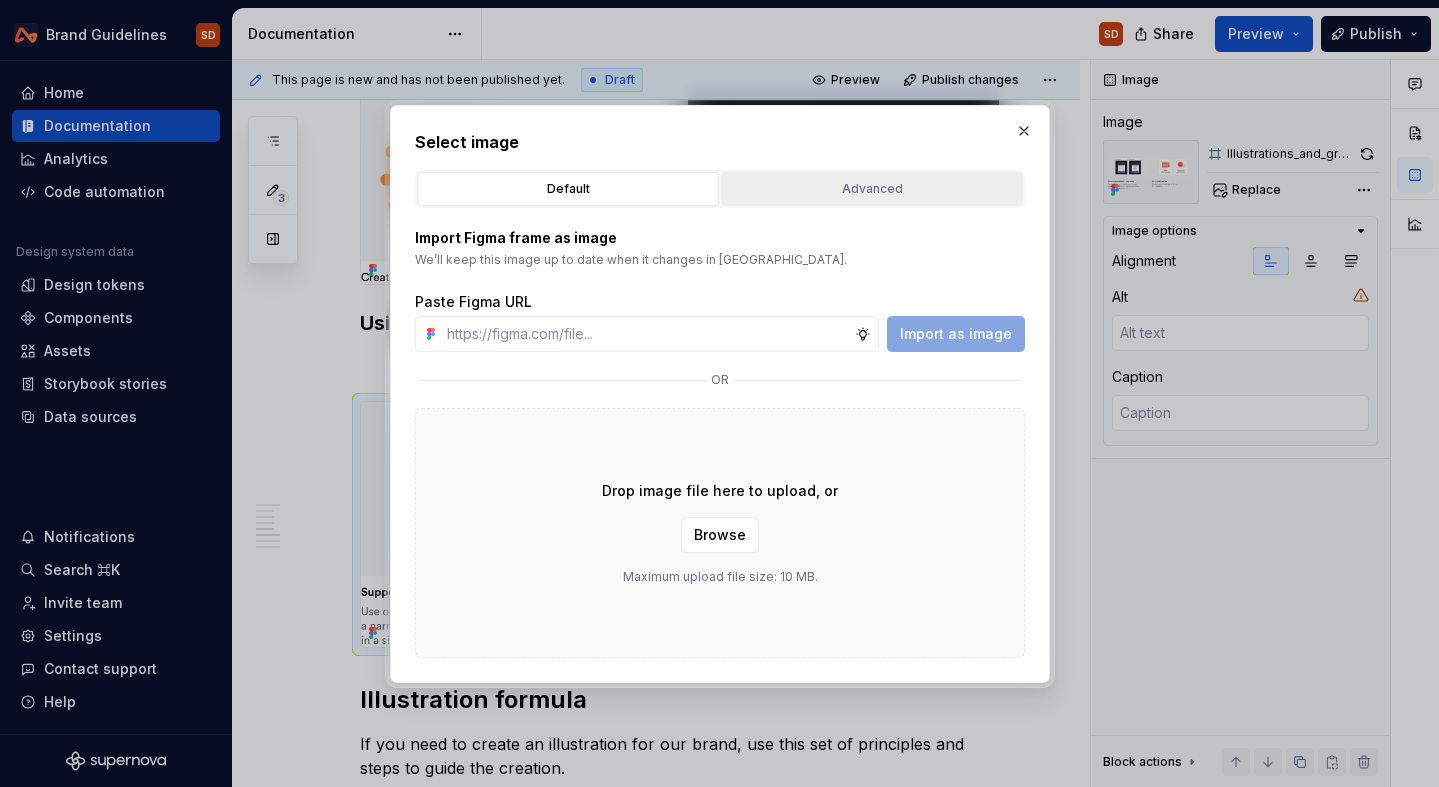 click on "Advanced" at bounding box center [872, 189] 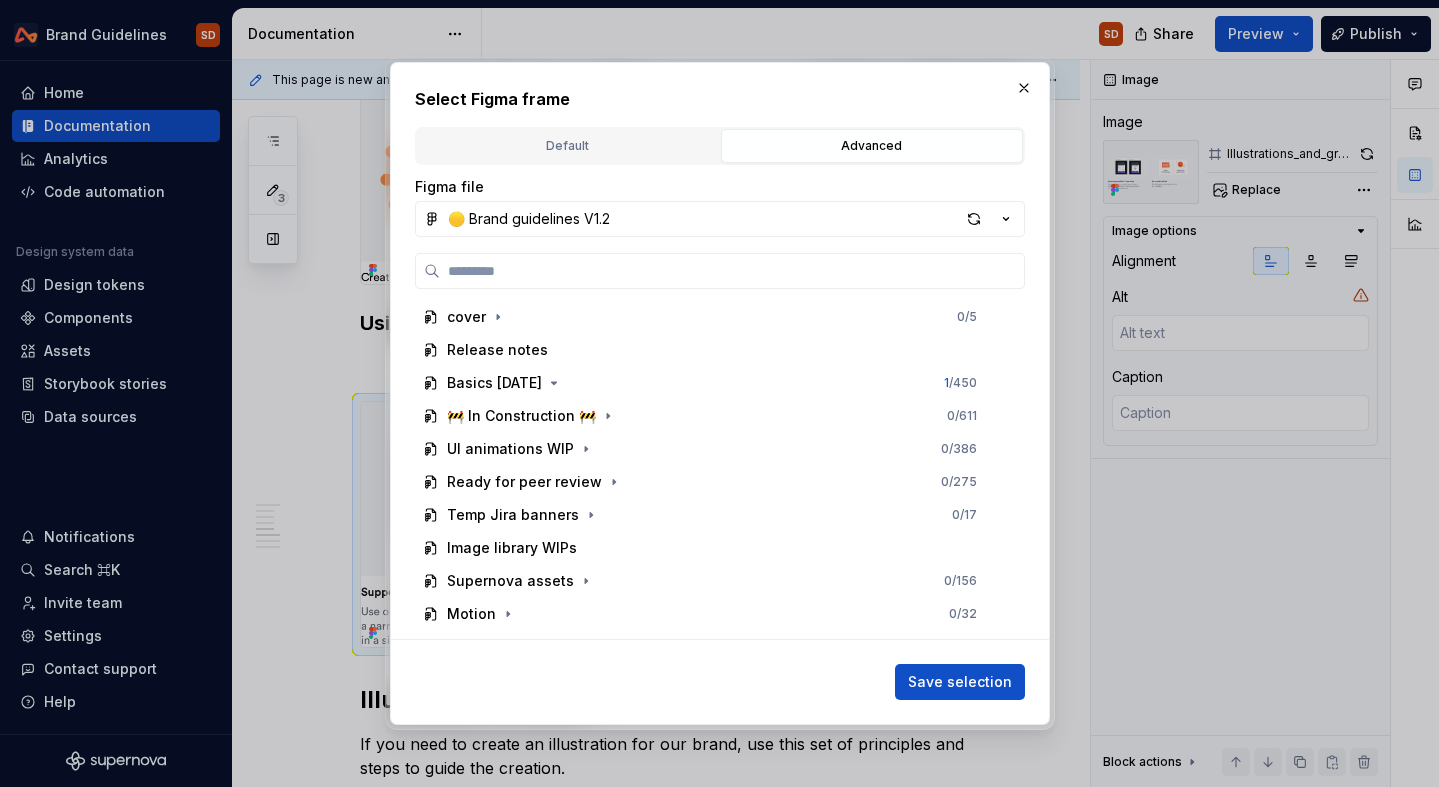 type 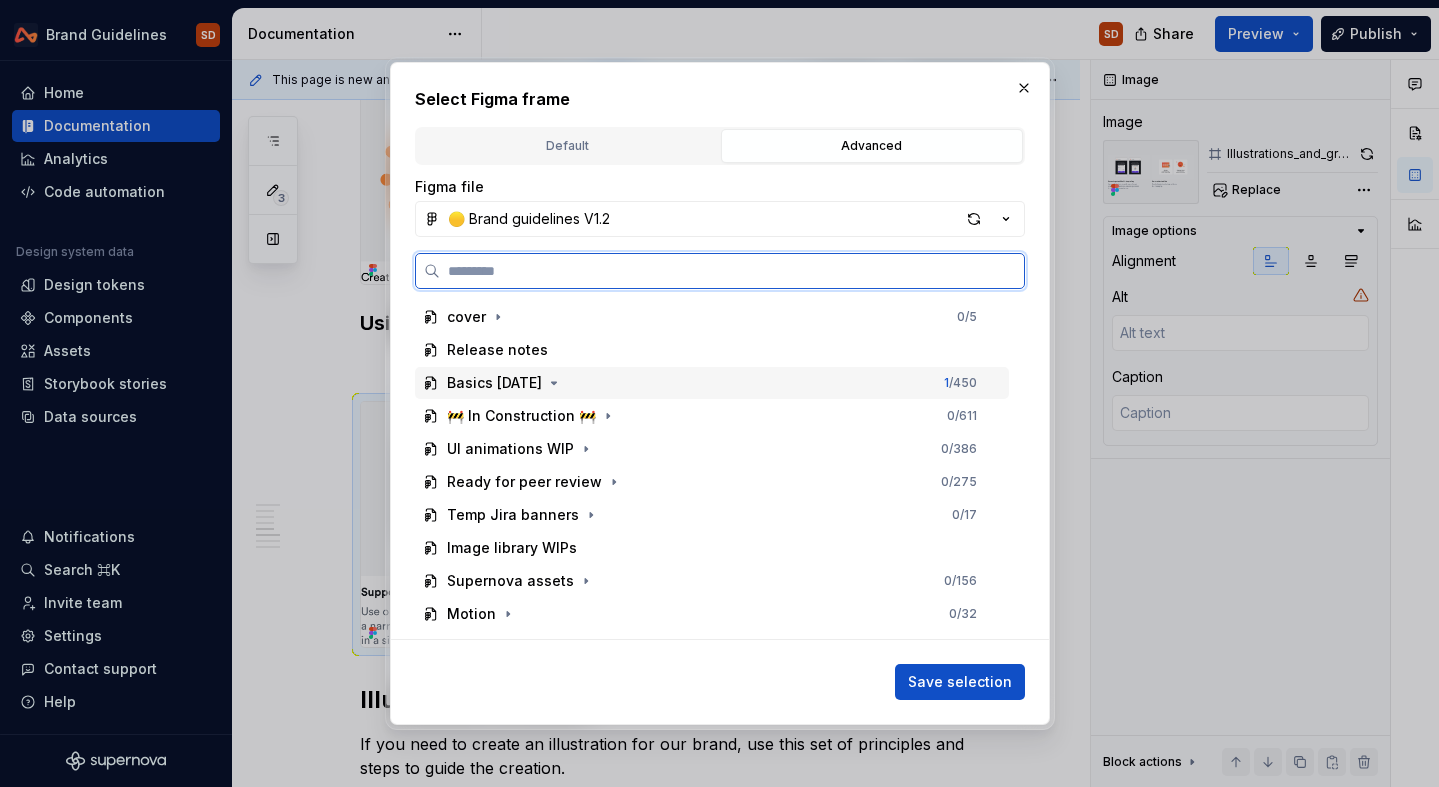 click on "Basics [DATE]" at bounding box center (505, 383) 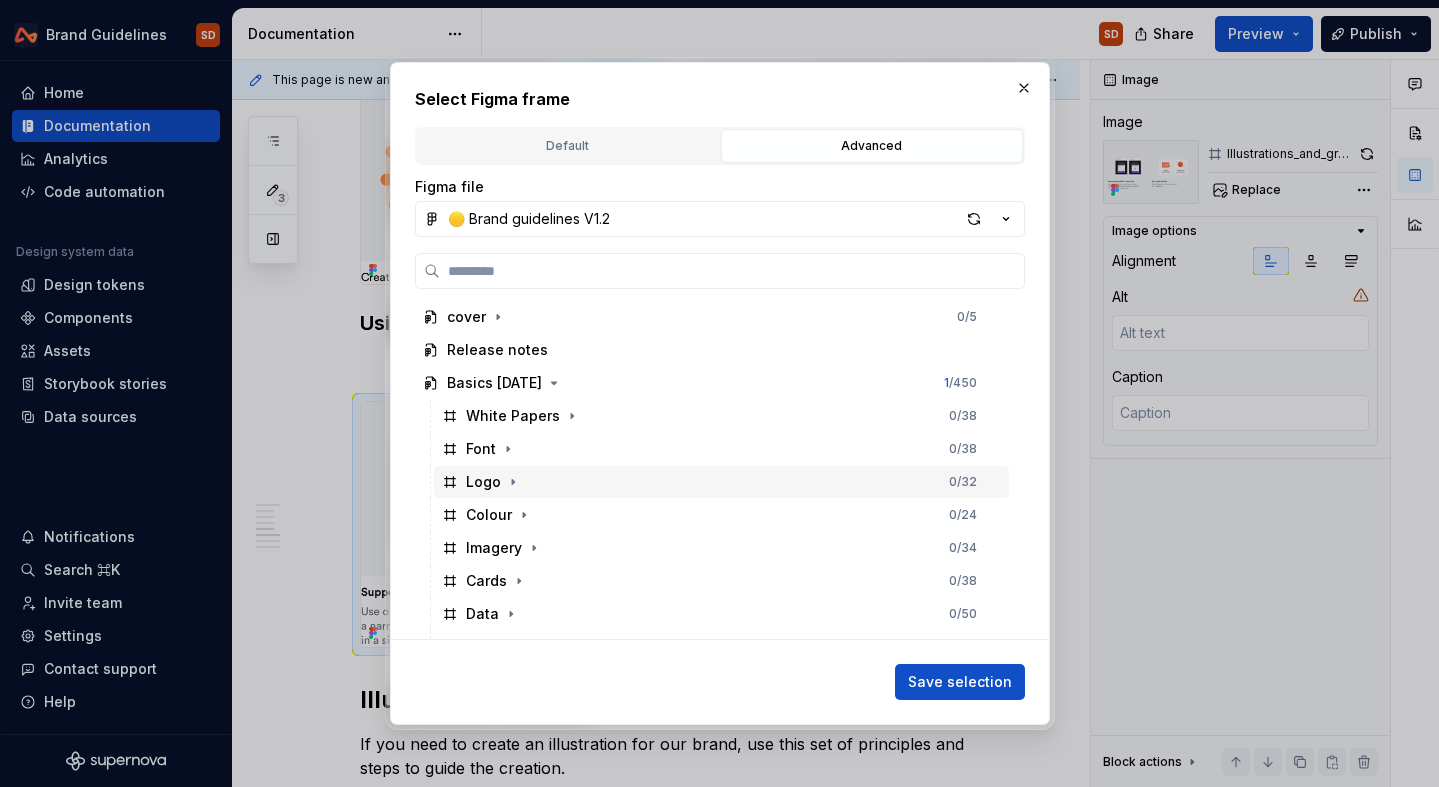 scroll, scrollTop: 59, scrollLeft: 0, axis: vertical 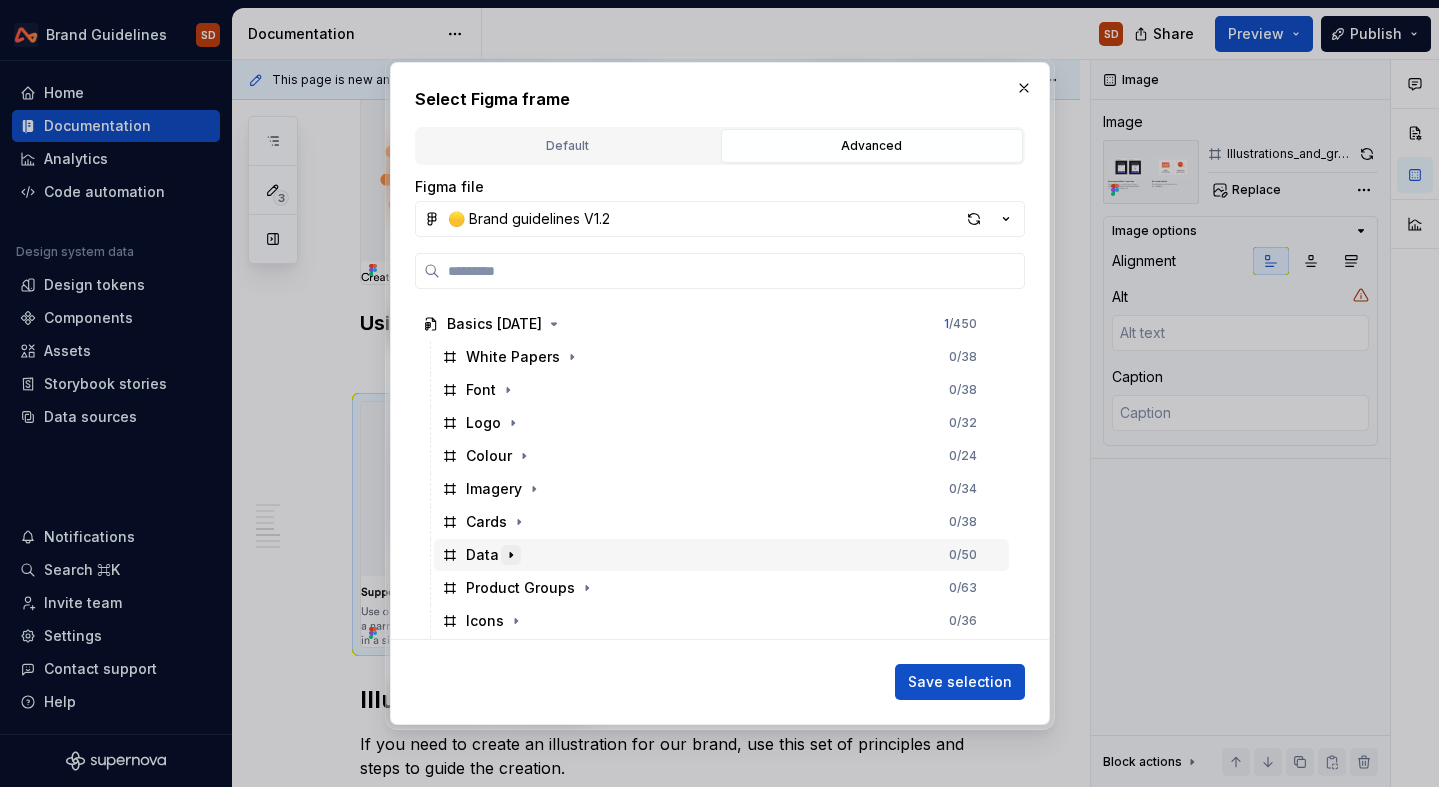 click 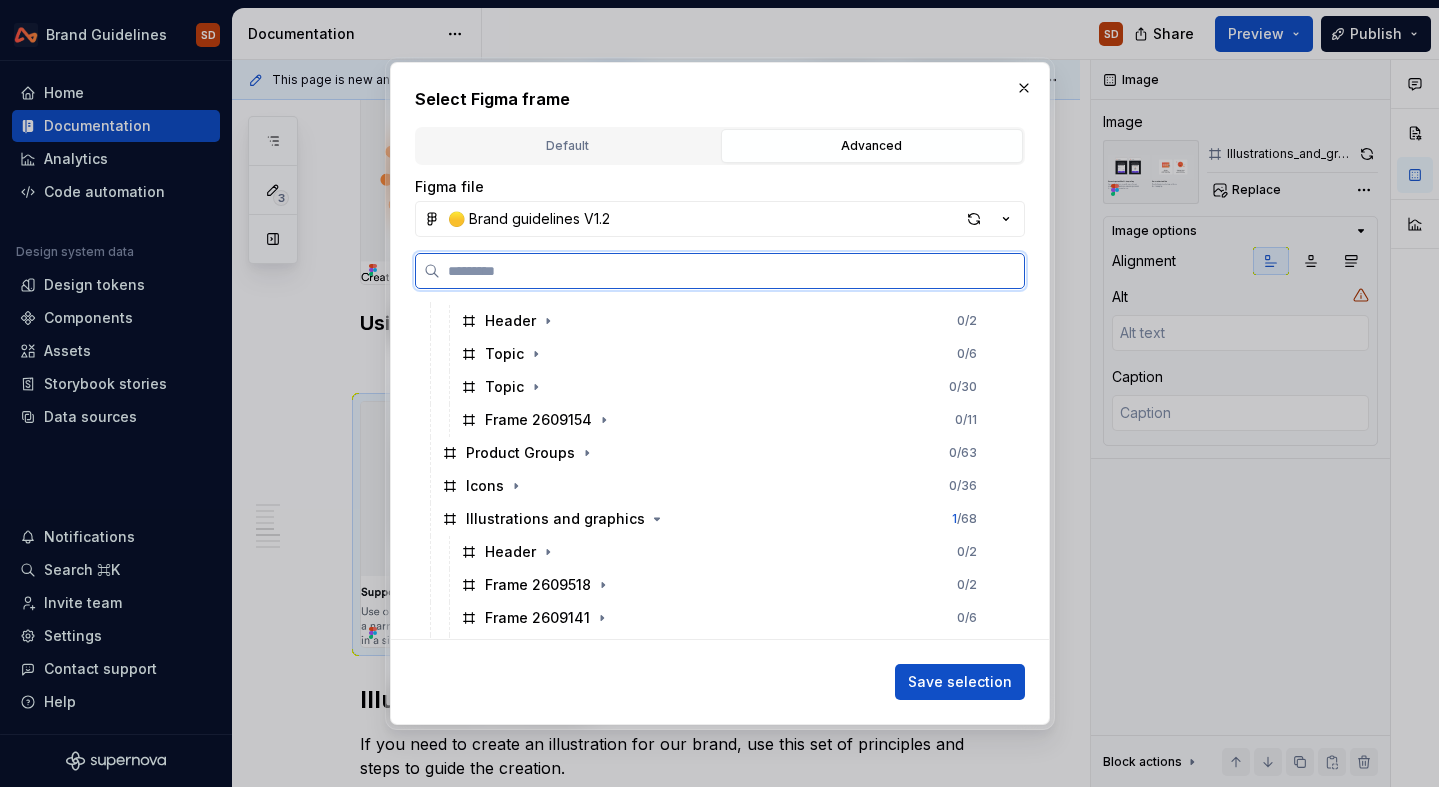 scroll, scrollTop: 329, scrollLeft: 0, axis: vertical 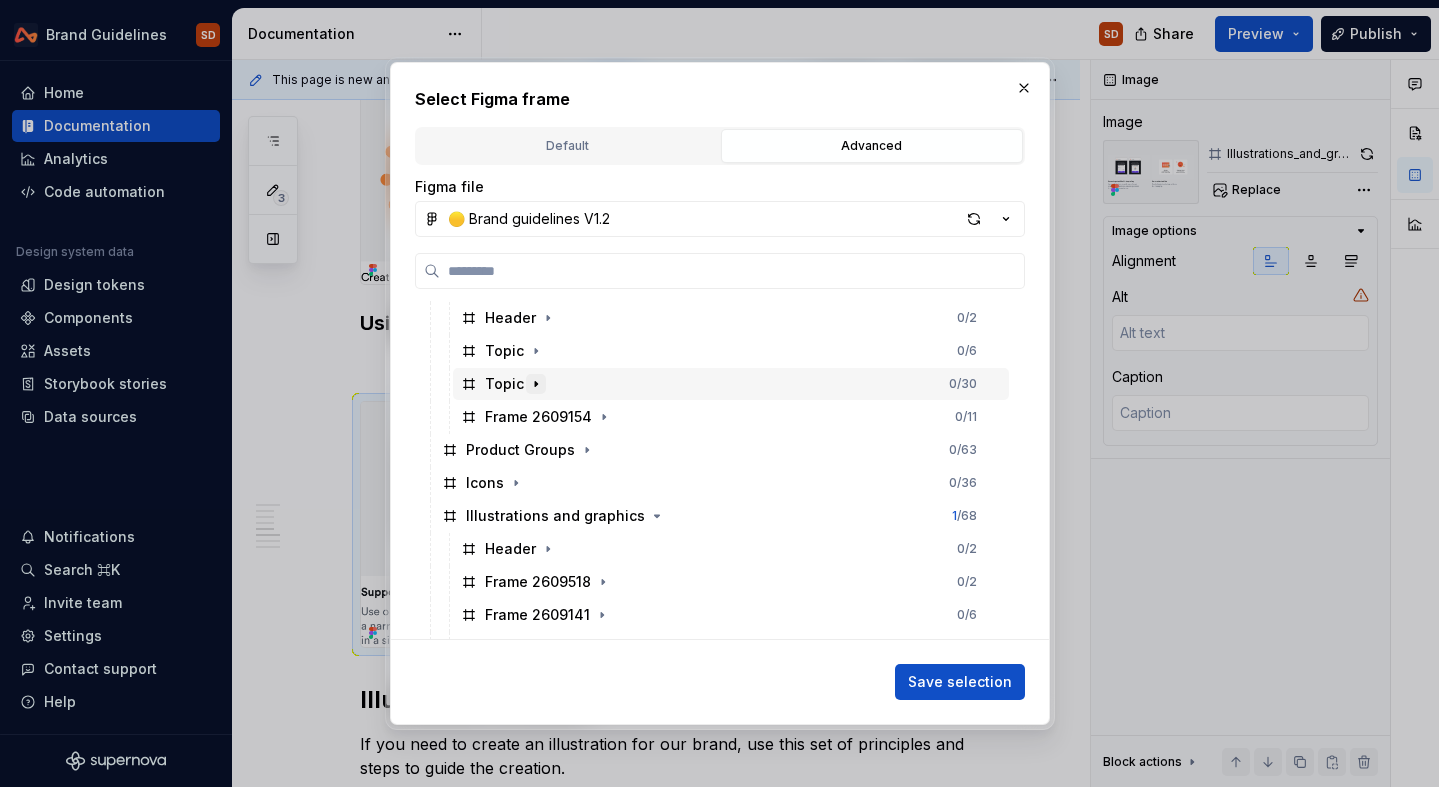 click 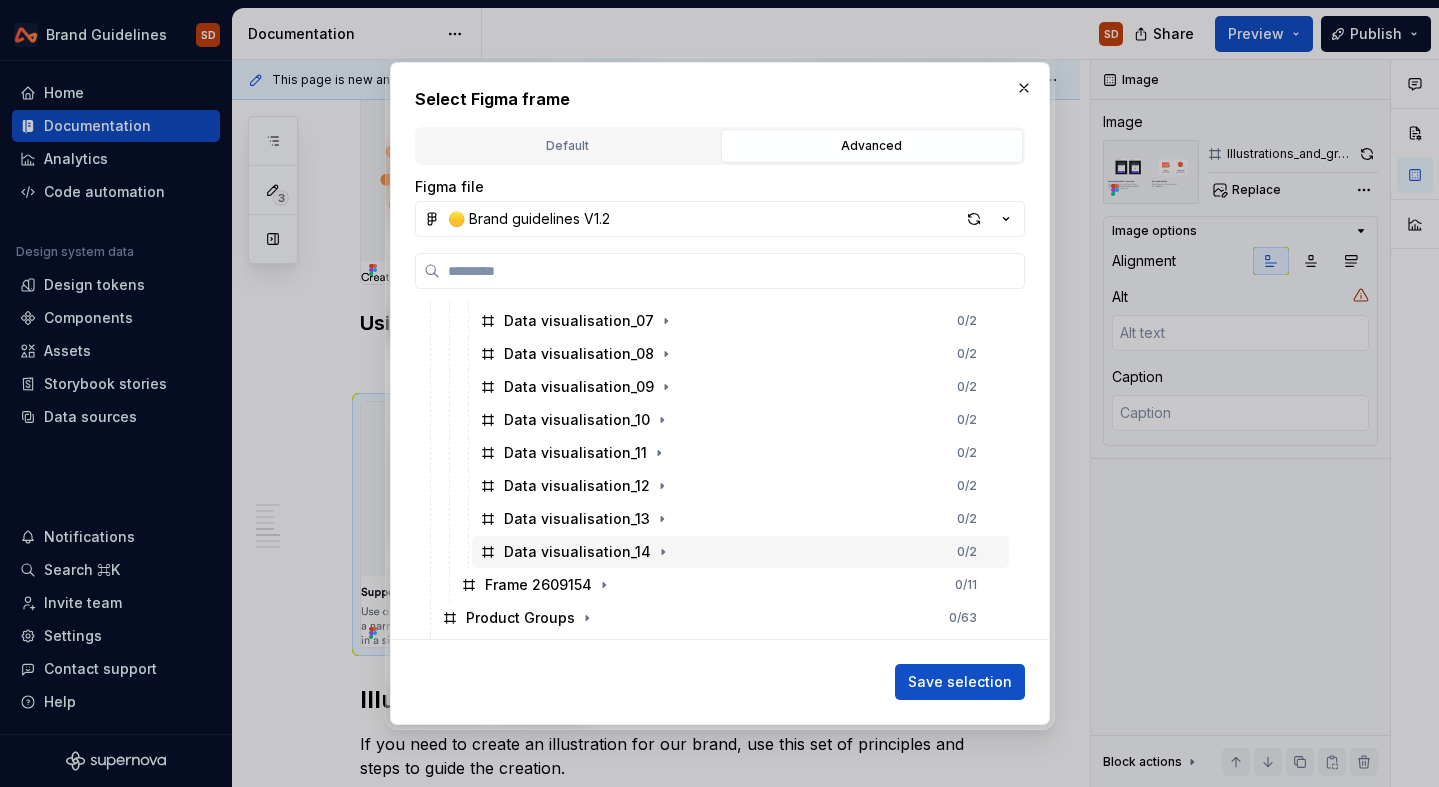 scroll, scrollTop: 652, scrollLeft: 0, axis: vertical 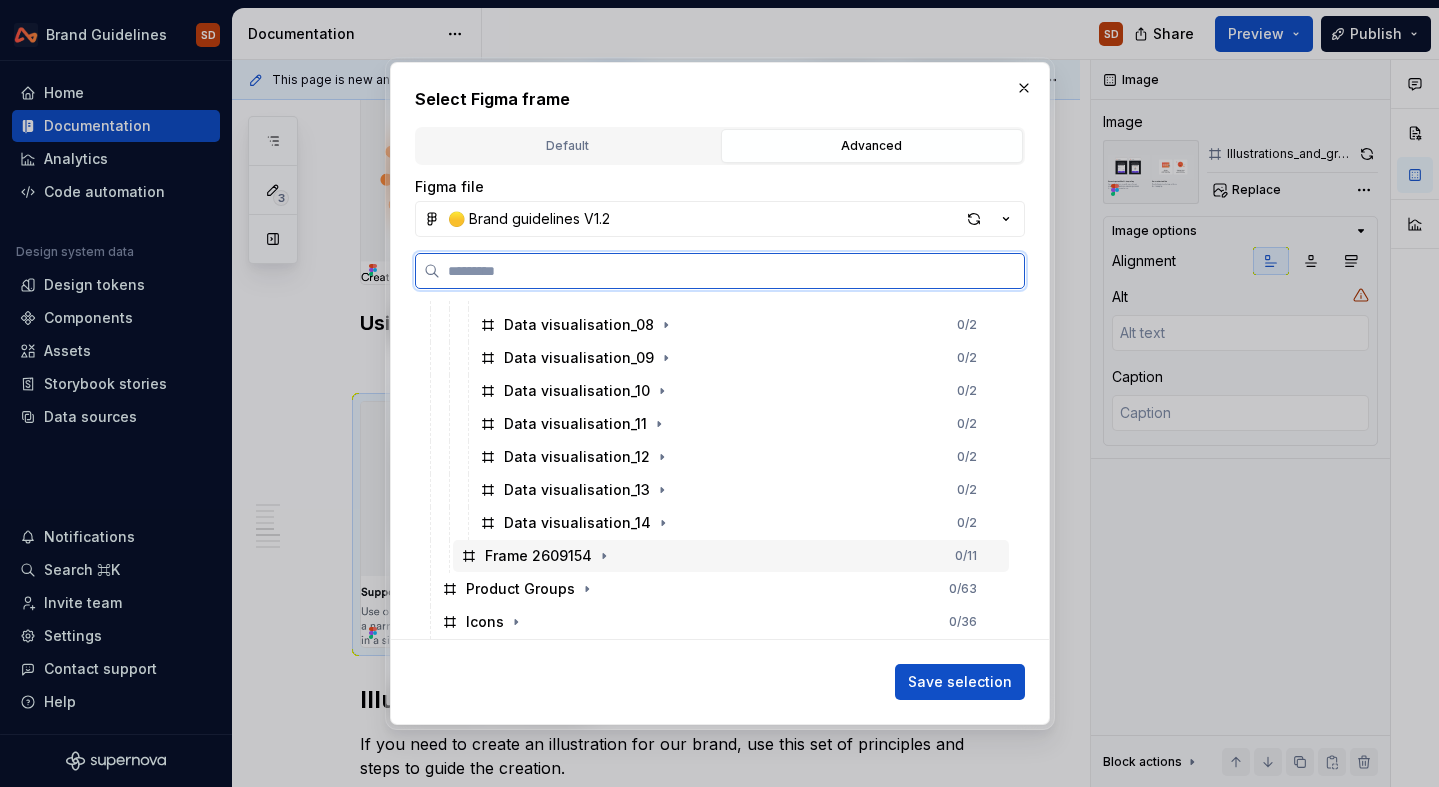 click on "Frame 2609154 0 / 11" at bounding box center [731, 556] 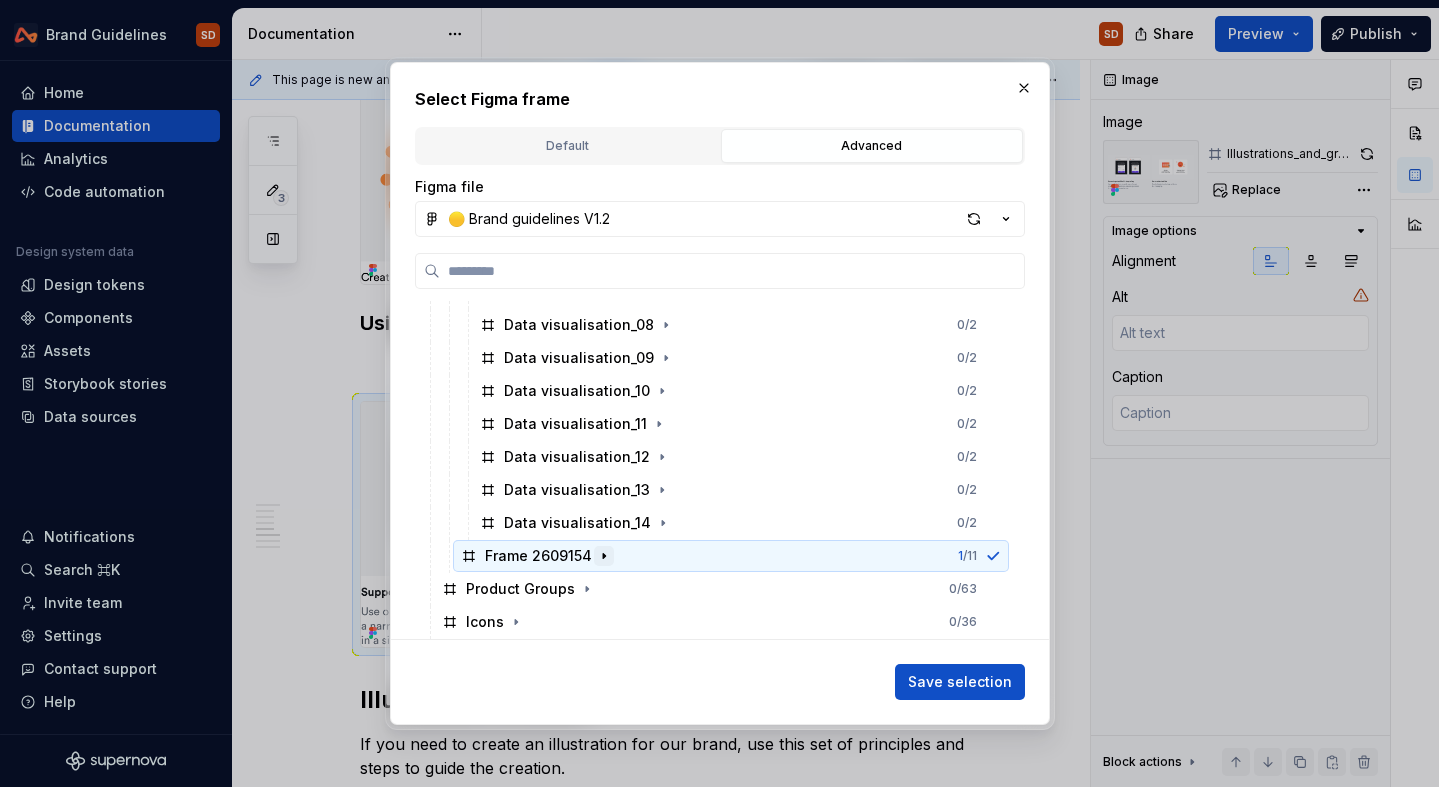 click 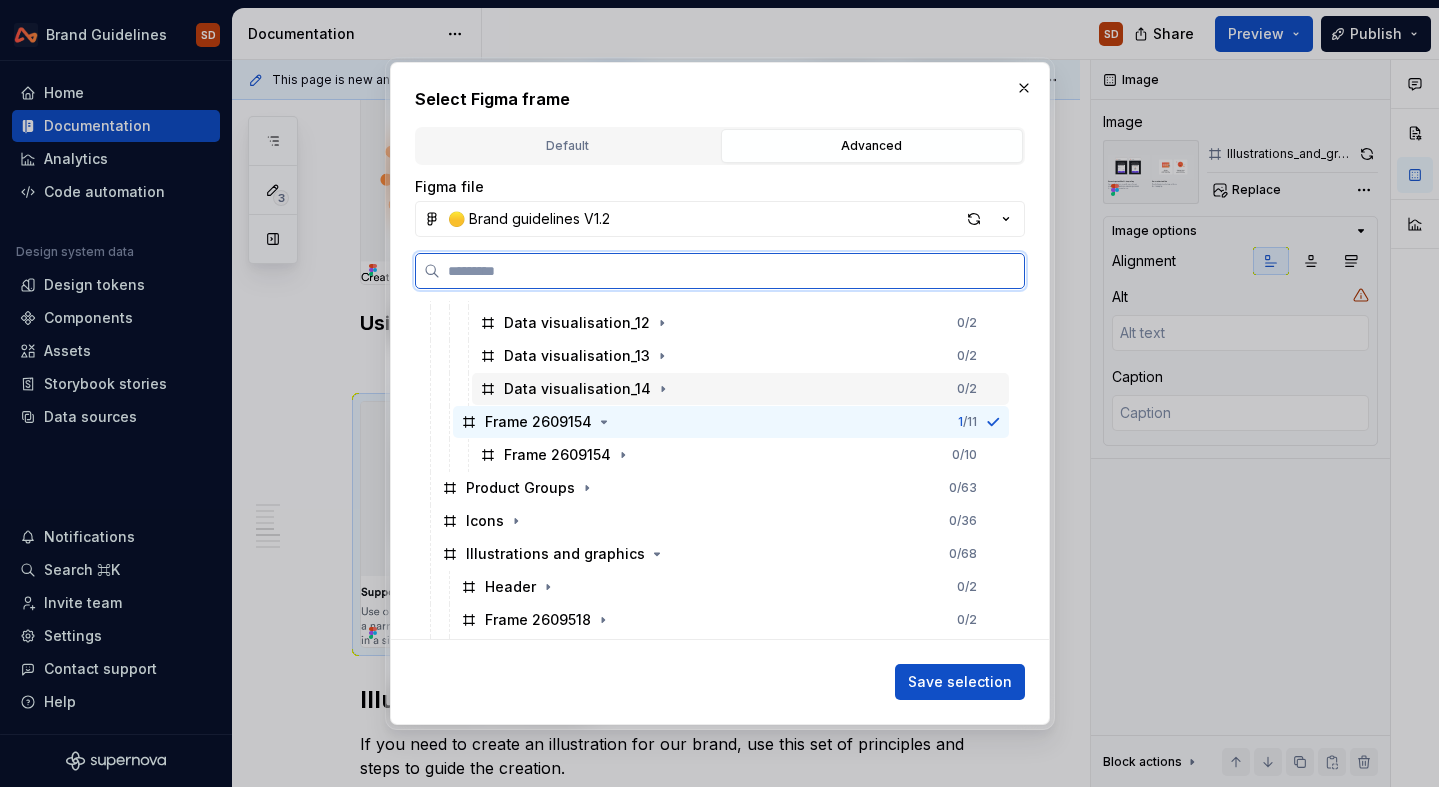 scroll, scrollTop: 850, scrollLeft: 0, axis: vertical 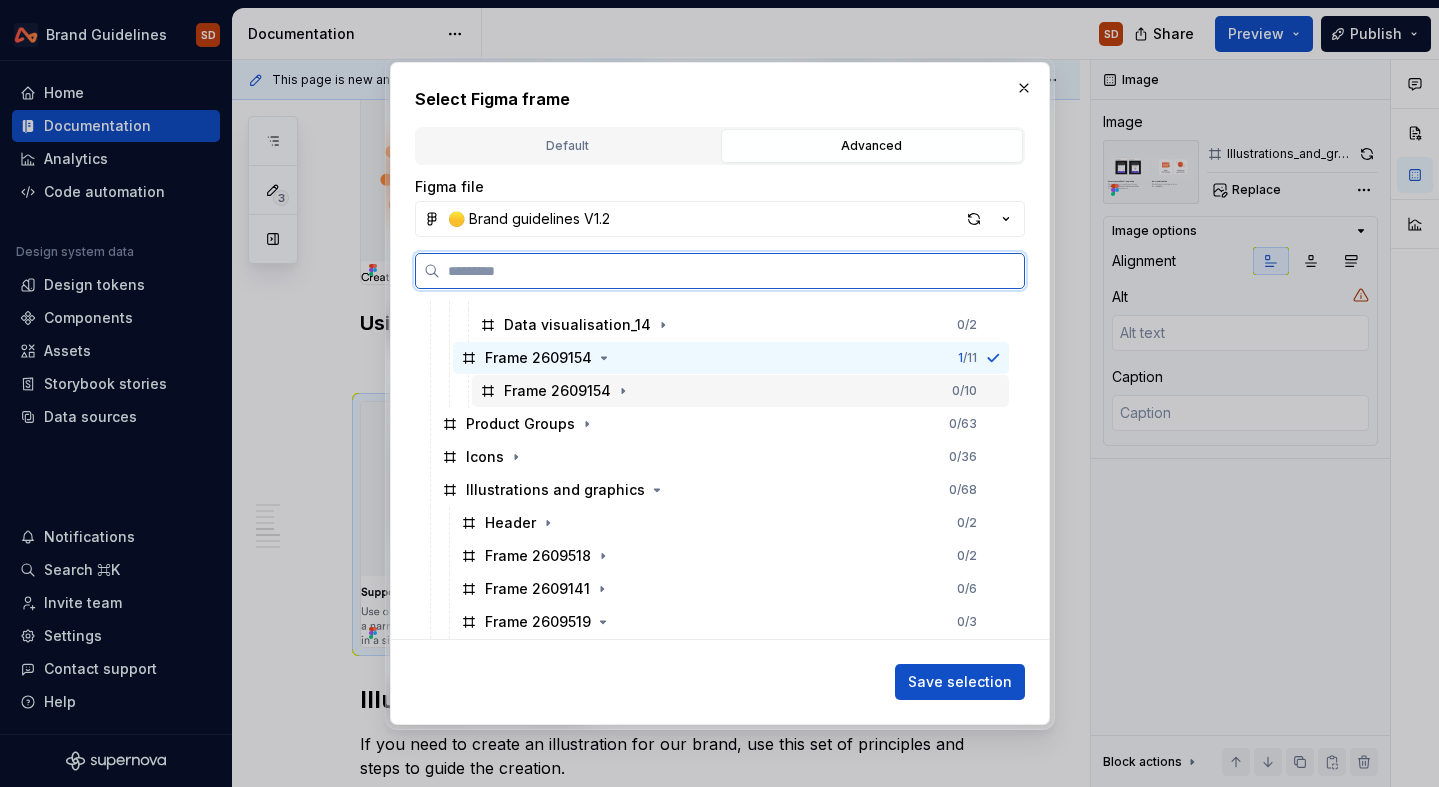 click on "Frame 2609154" at bounding box center (557, 391) 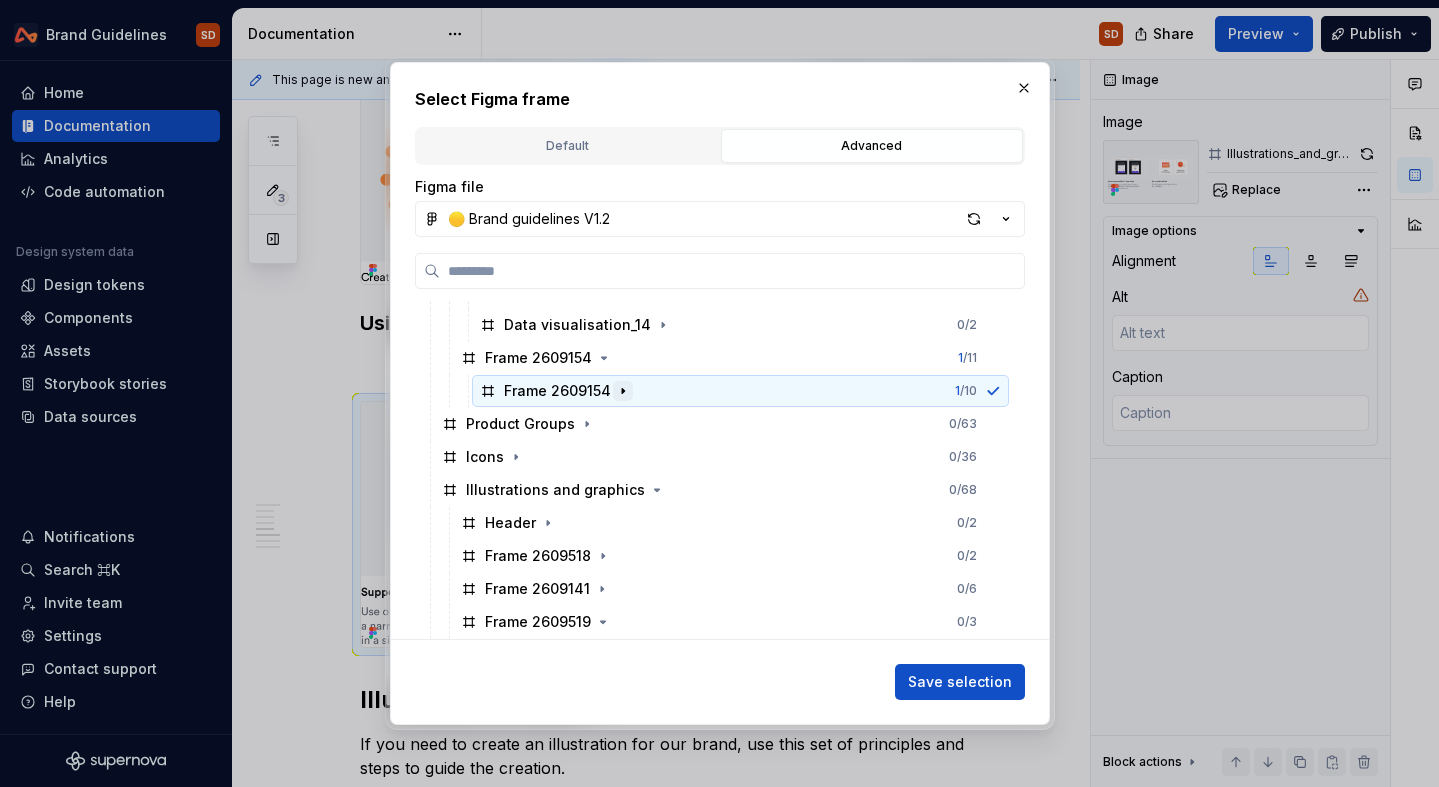 click 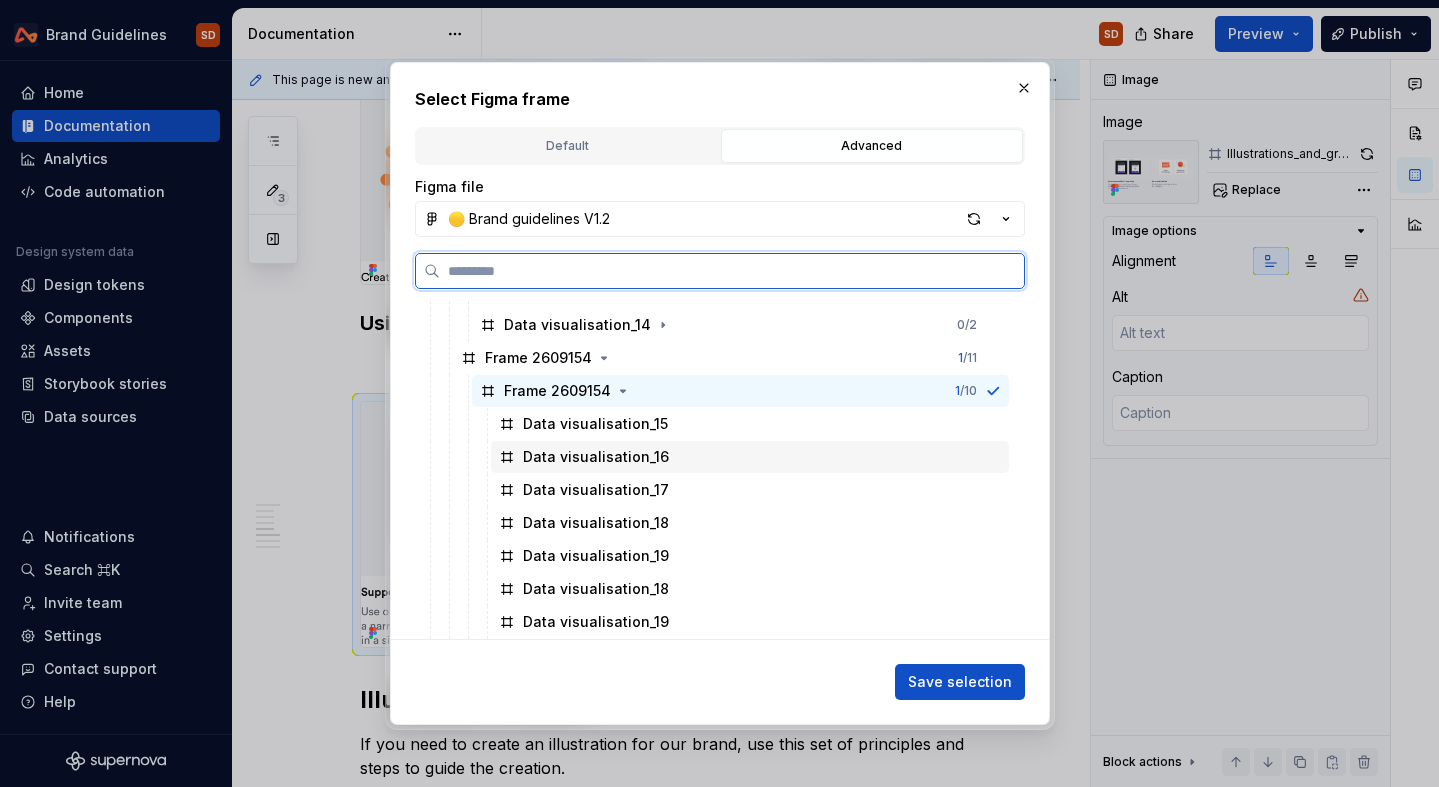click on "Data visualisation_16" at bounding box center (596, 457) 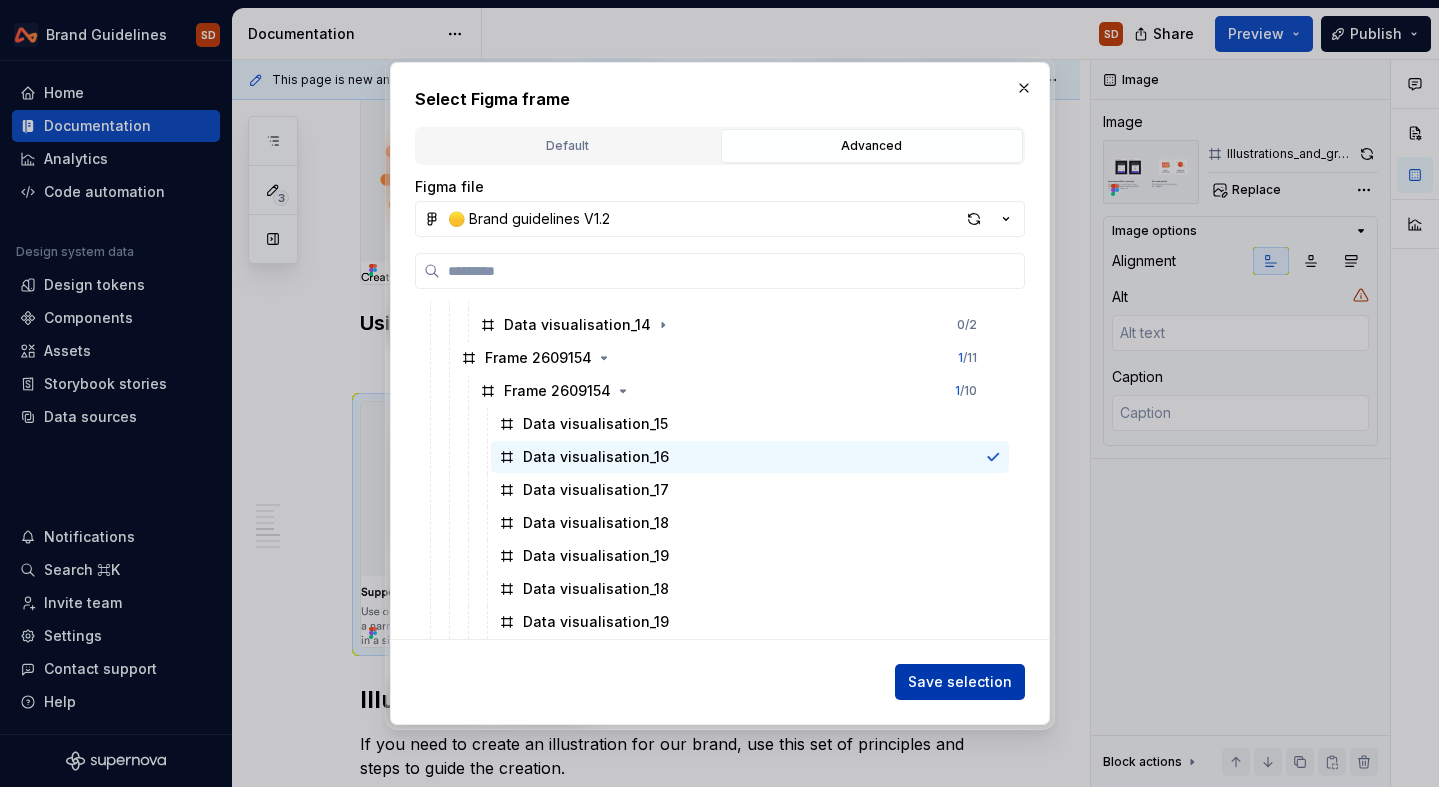 click on "Save selection" at bounding box center [960, 682] 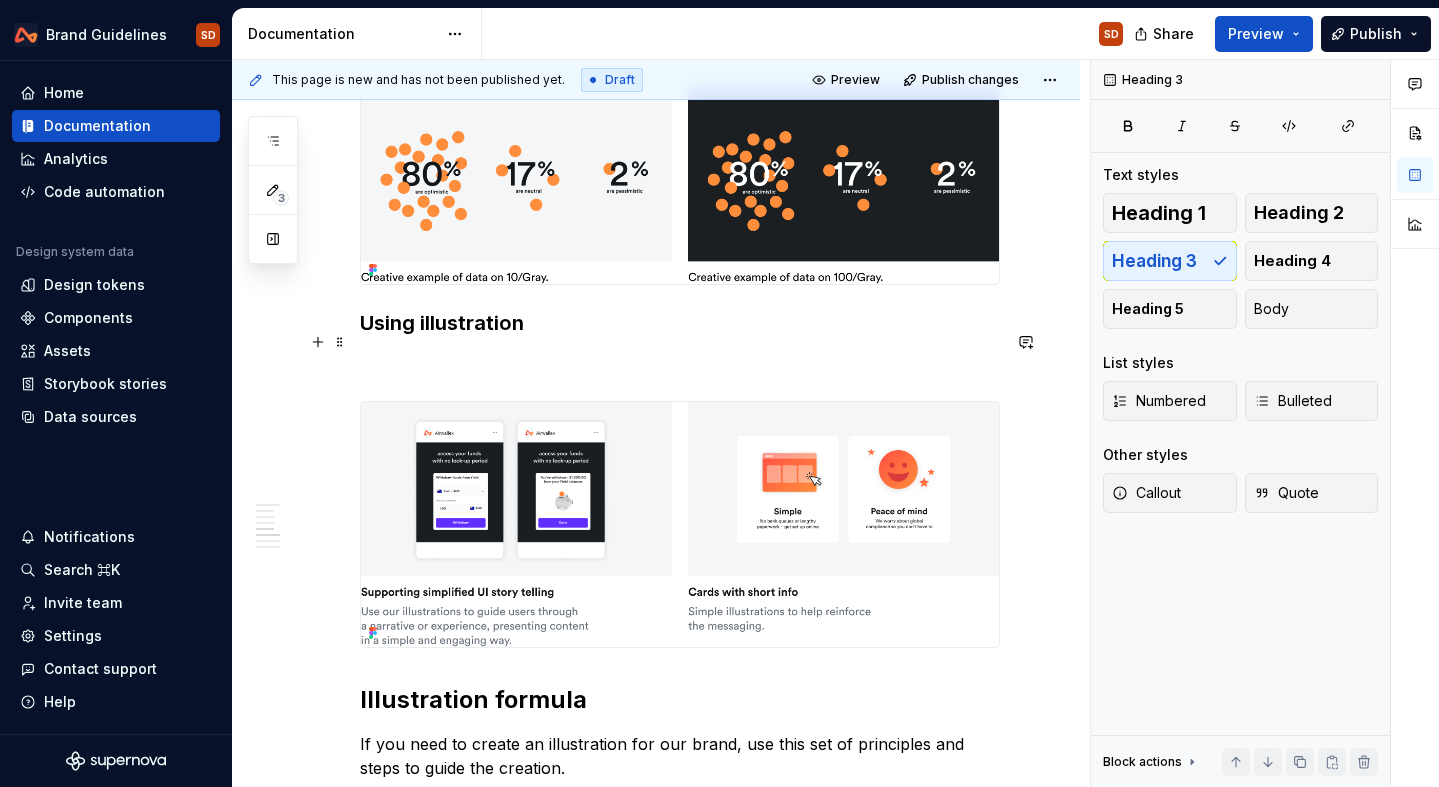click on "Using illustration" at bounding box center (680, 323) 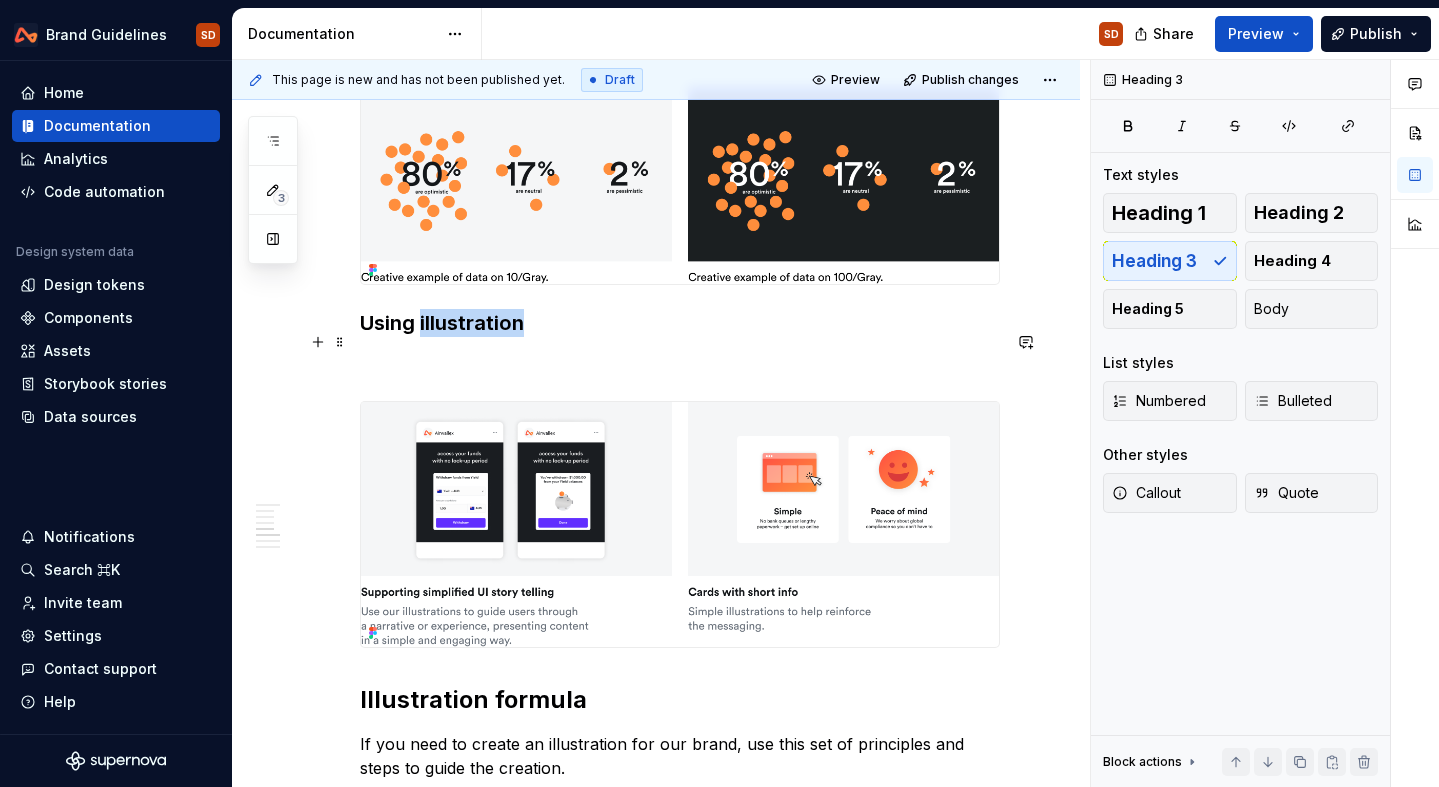 click on "Using illustration" at bounding box center (680, 323) 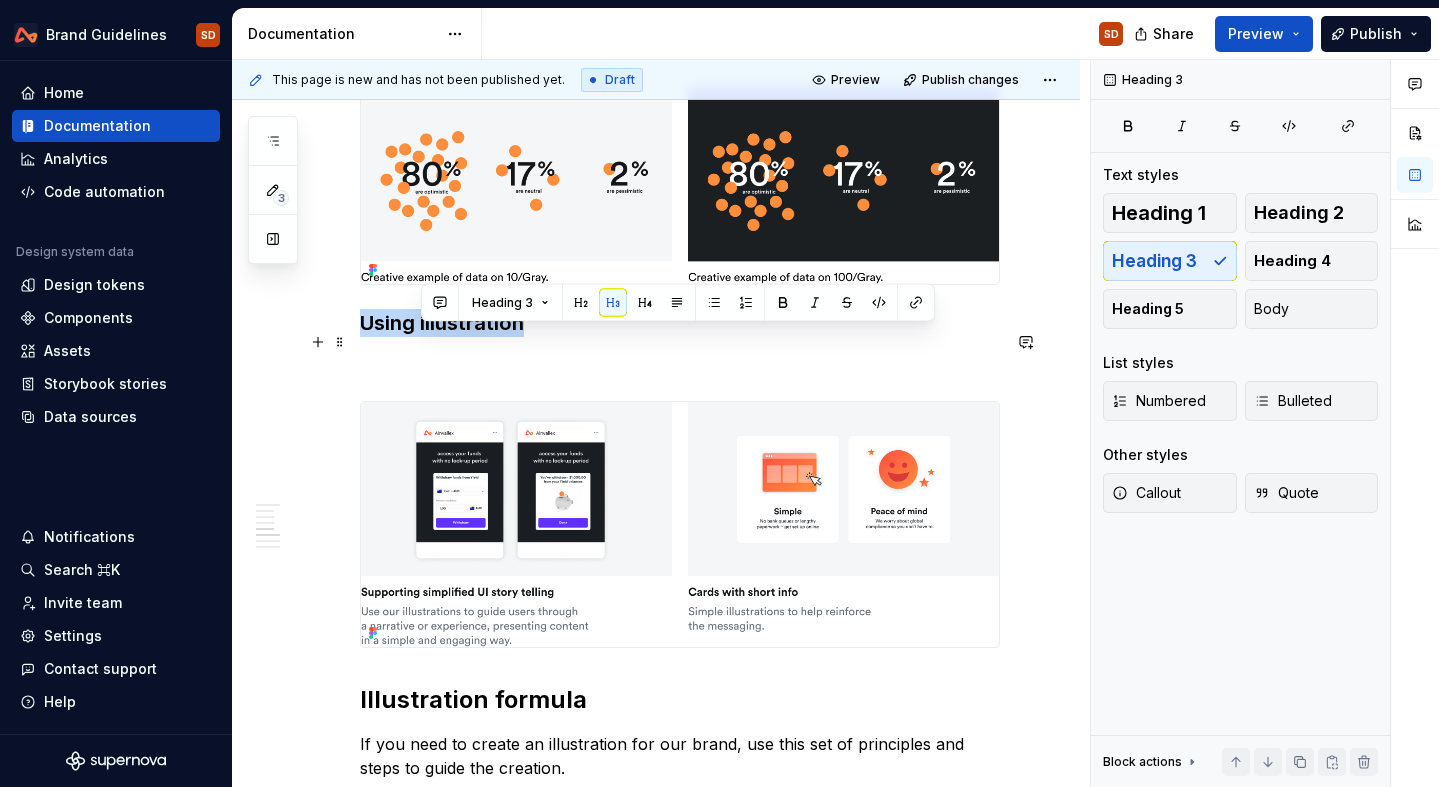 click on "Using illustration" at bounding box center (680, 323) 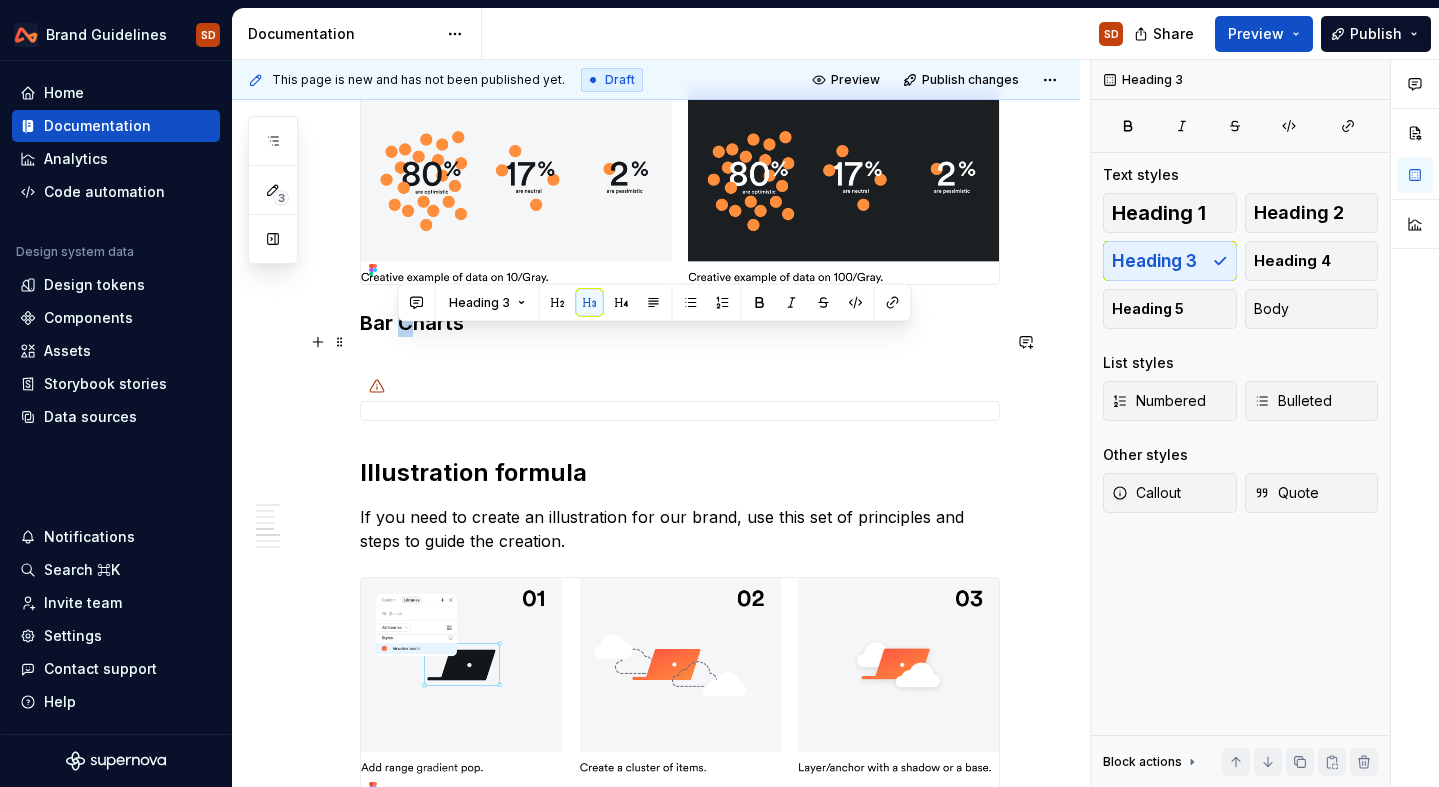 click on "Bar Charts" at bounding box center [680, 323] 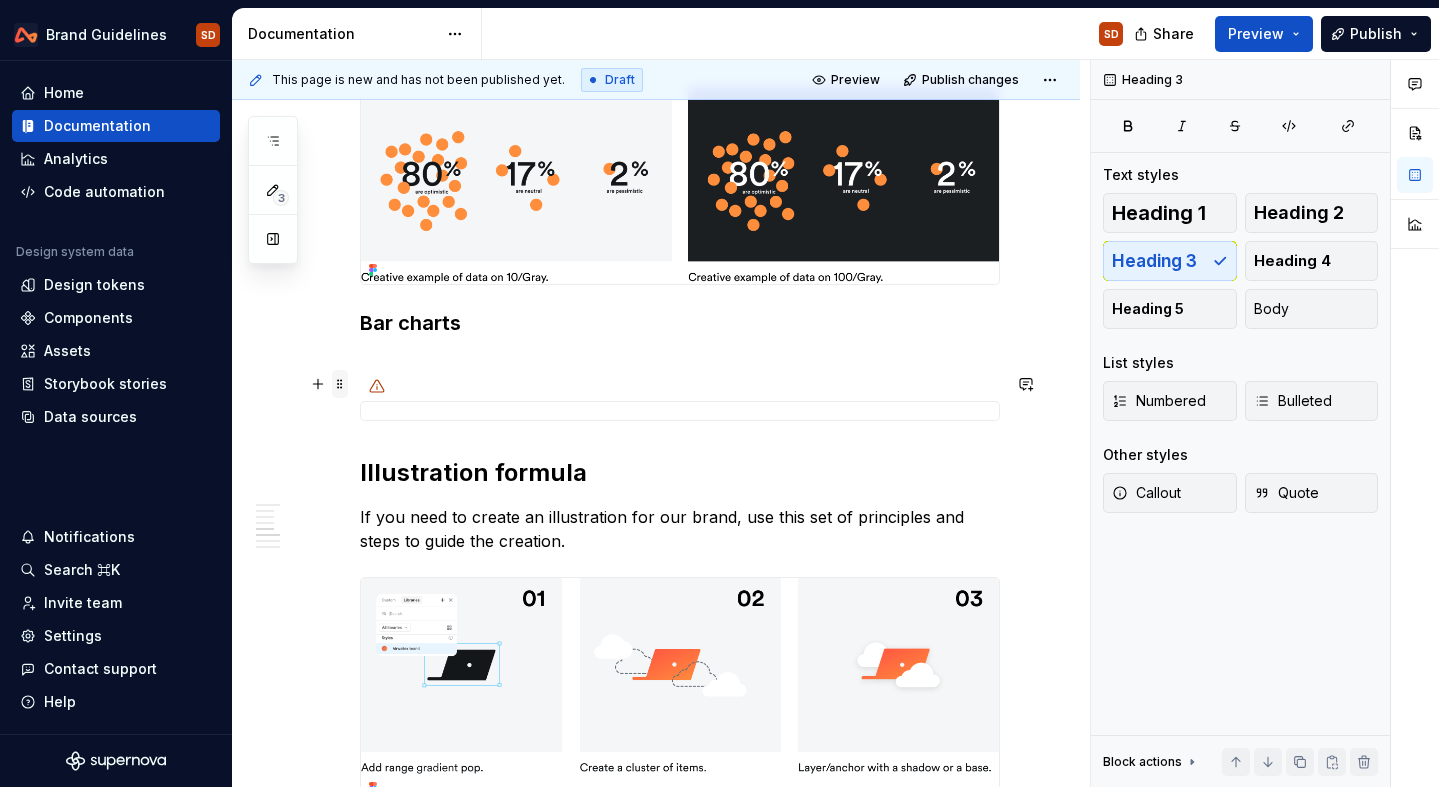 click at bounding box center (340, 384) 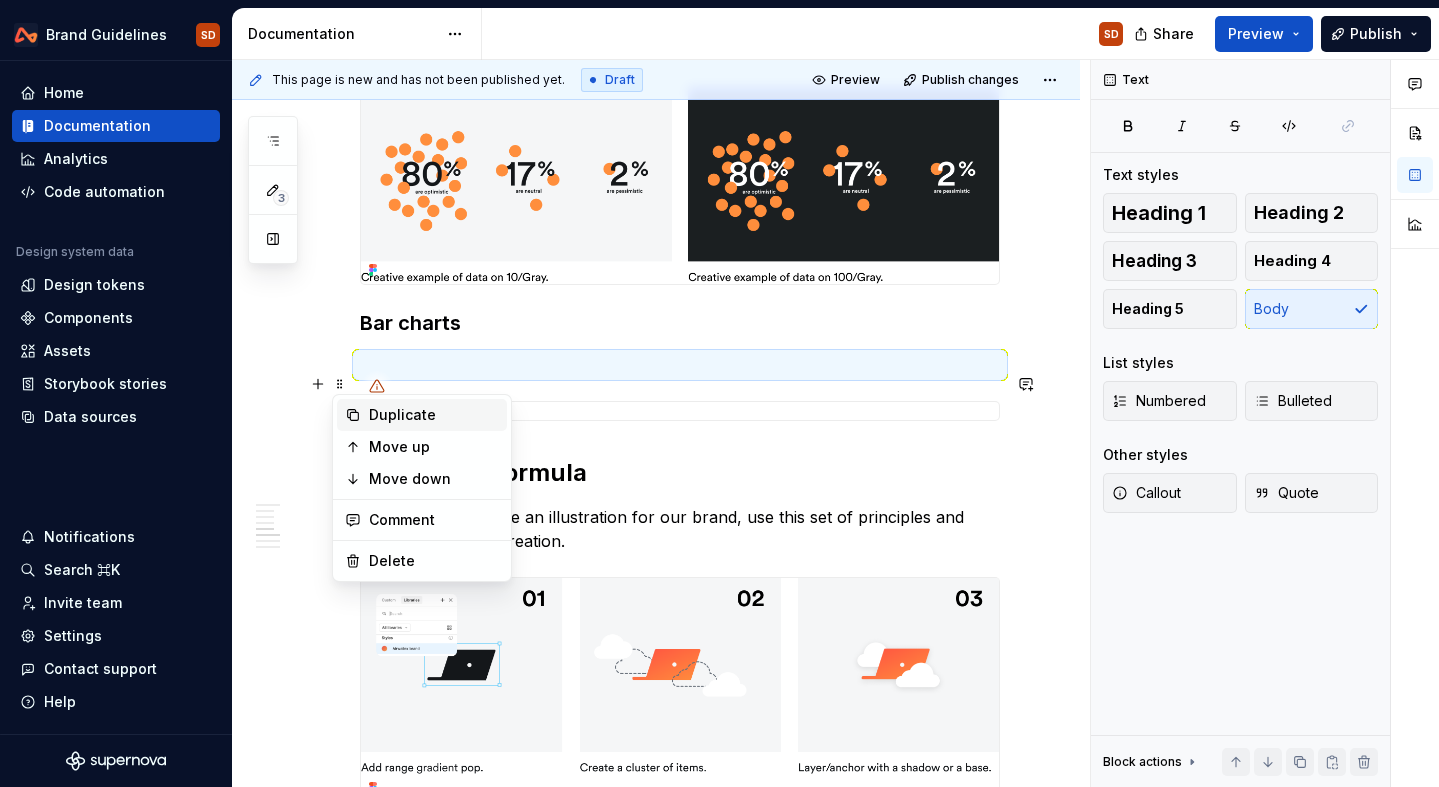 click on "Duplicate" at bounding box center [434, 415] 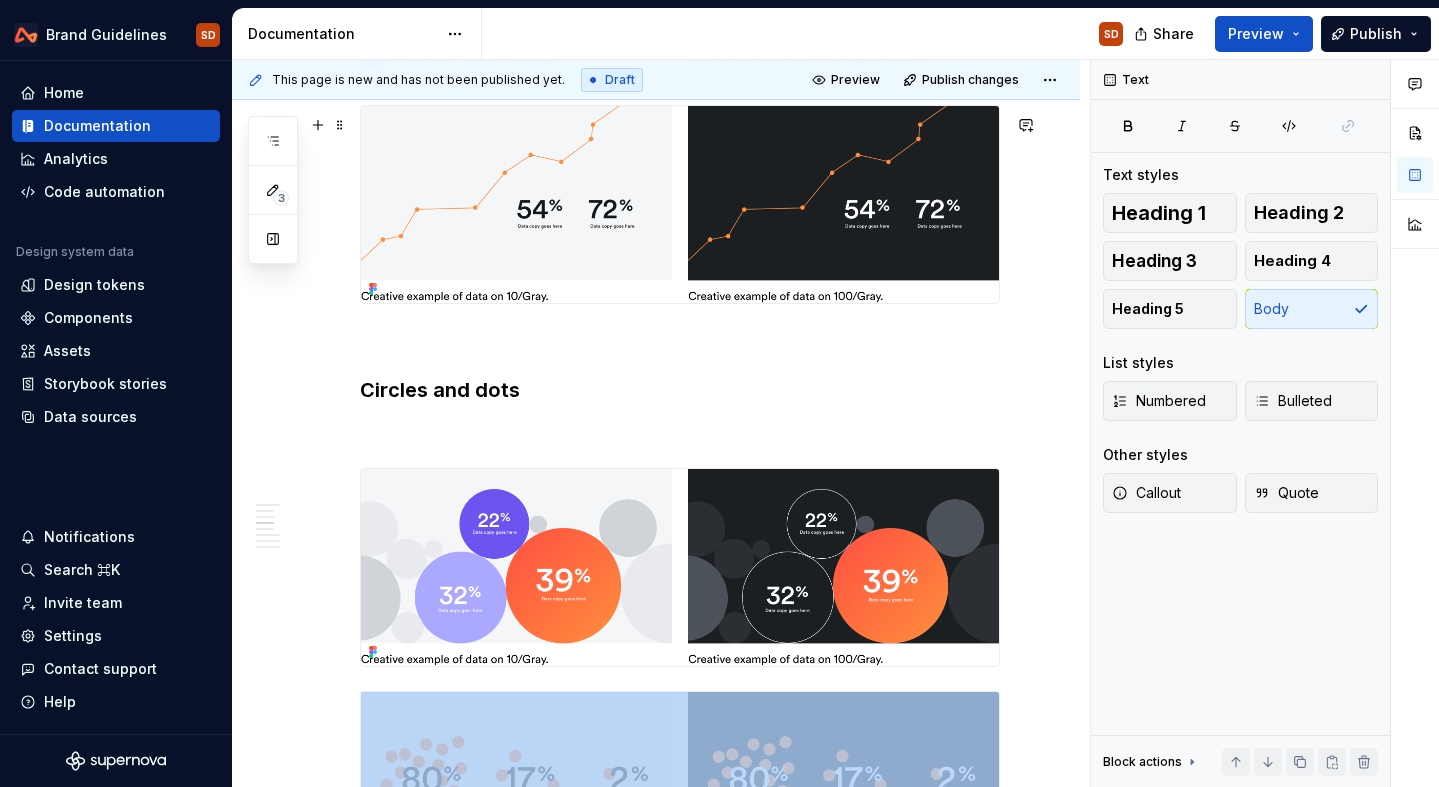 scroll, scrollTop: 1362, scrollLeft: 0, axis: vertical 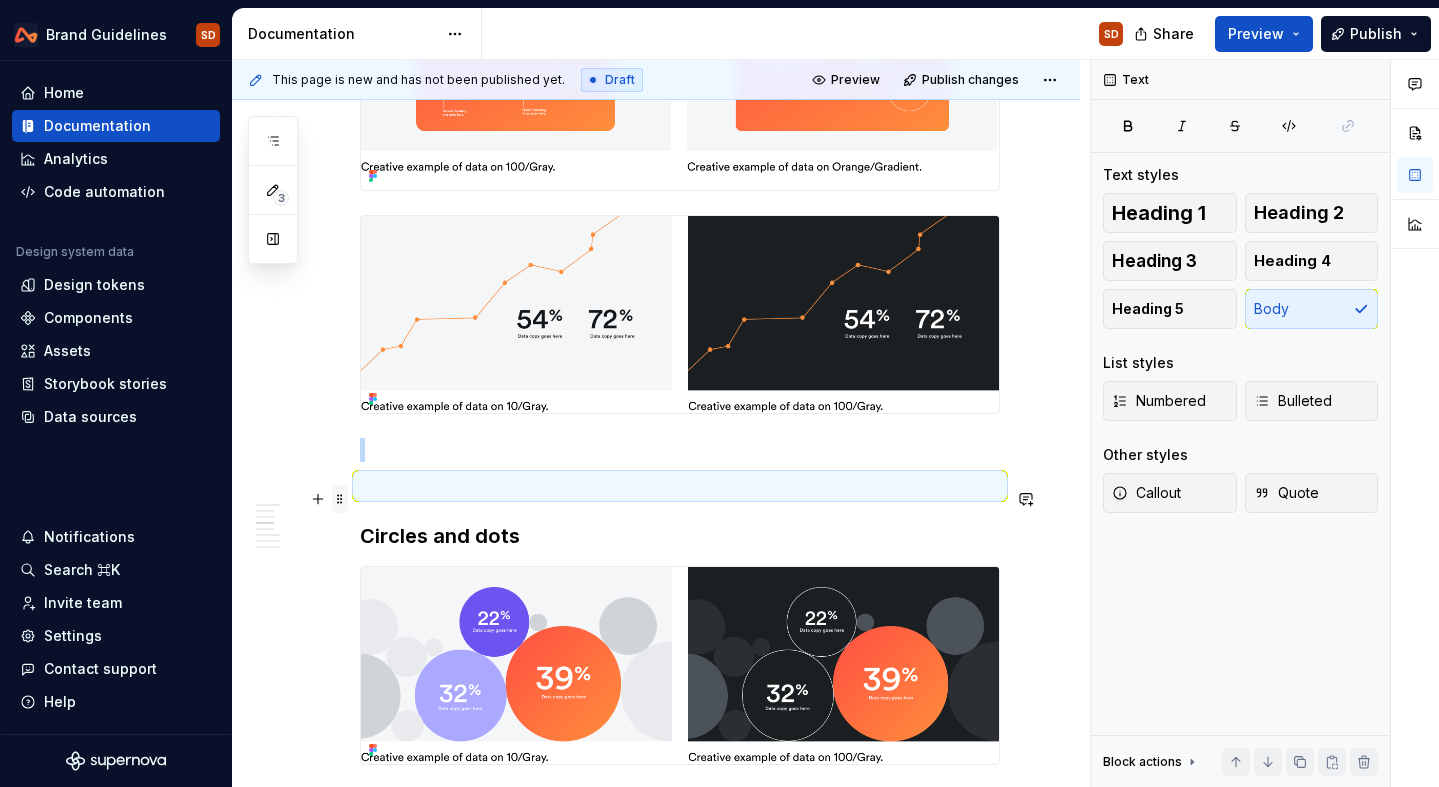 click at bounding box center (340, 499) 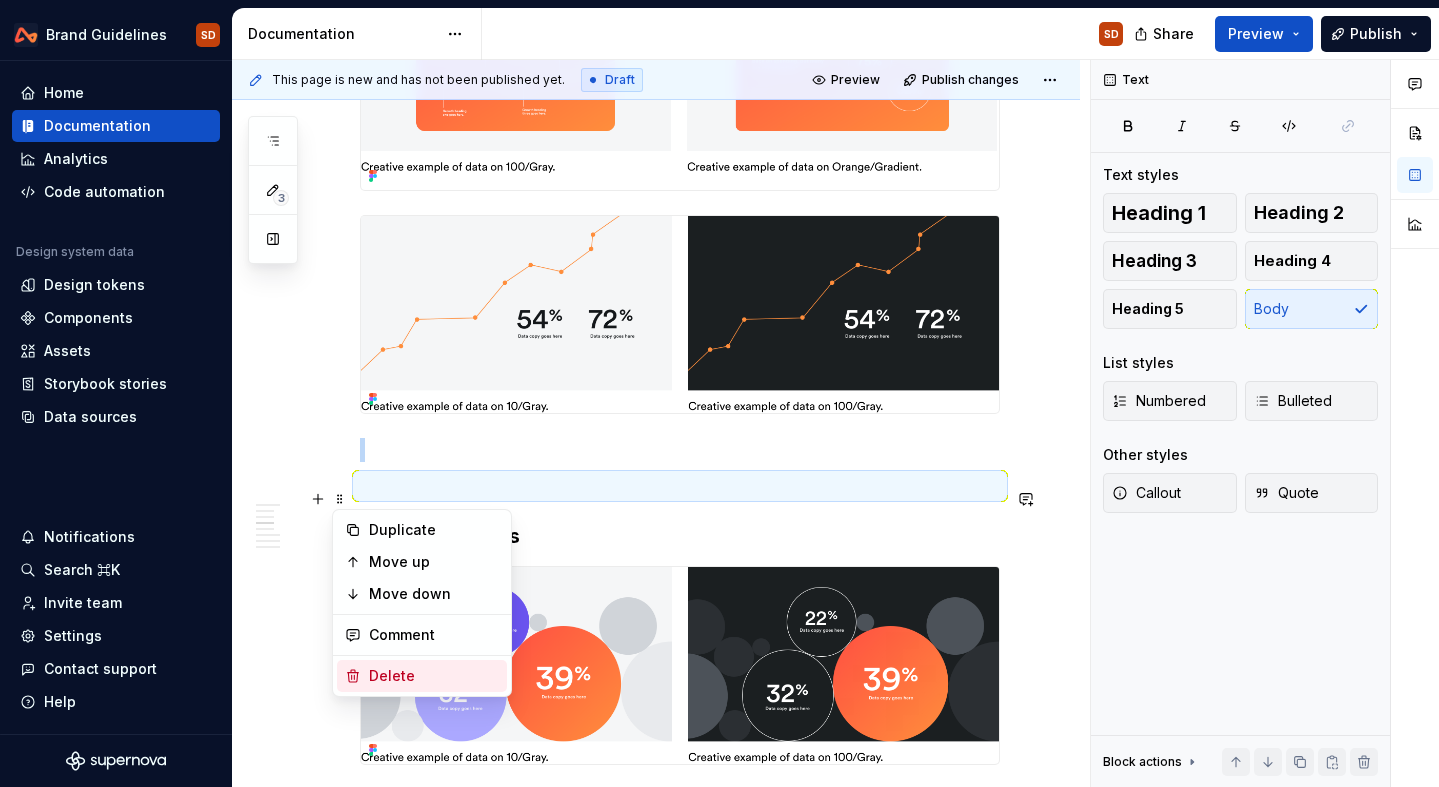 click on "Delete" at bounding box center [434, 676] 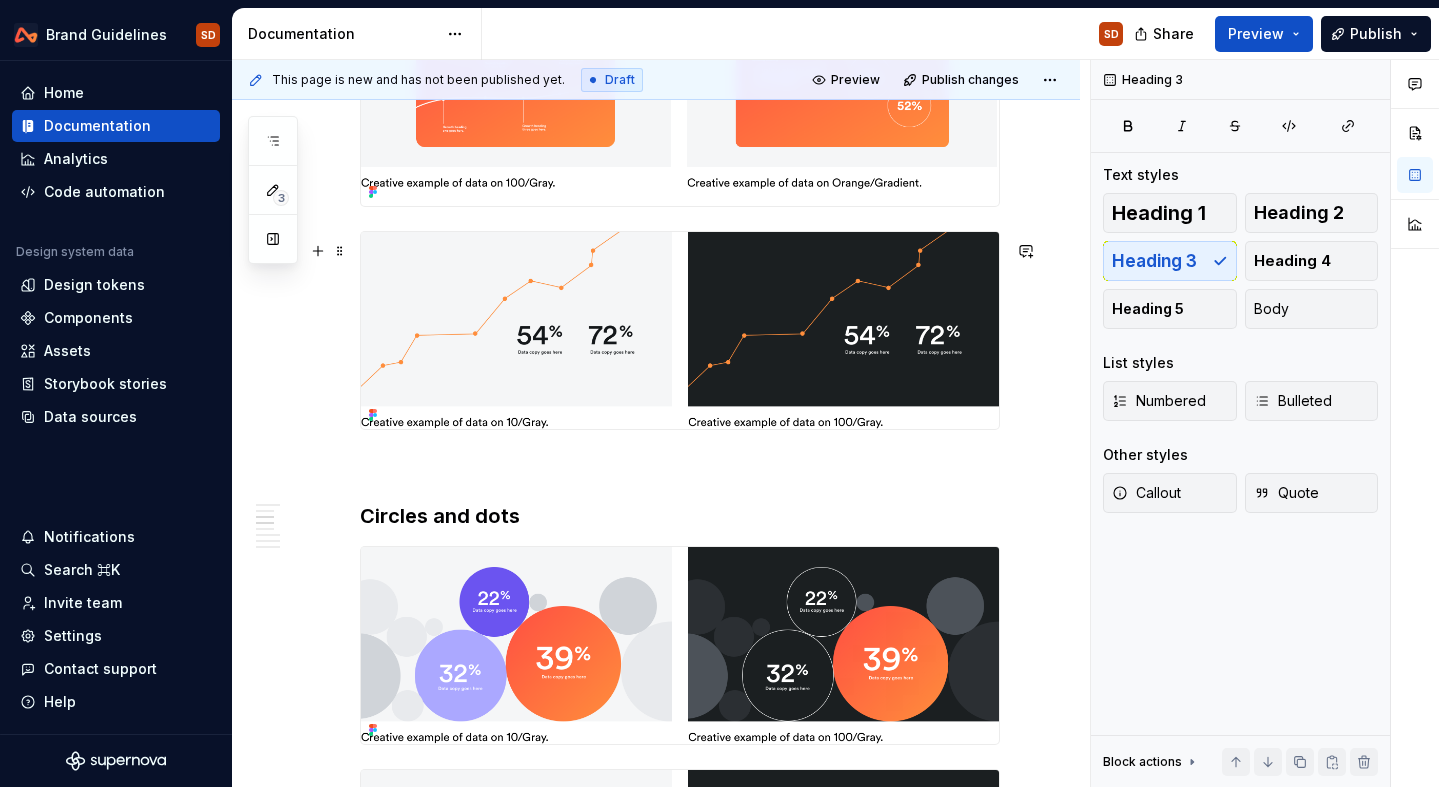 scroll, scrollTop: 1503, scrollLeft: 0, axis: vertical 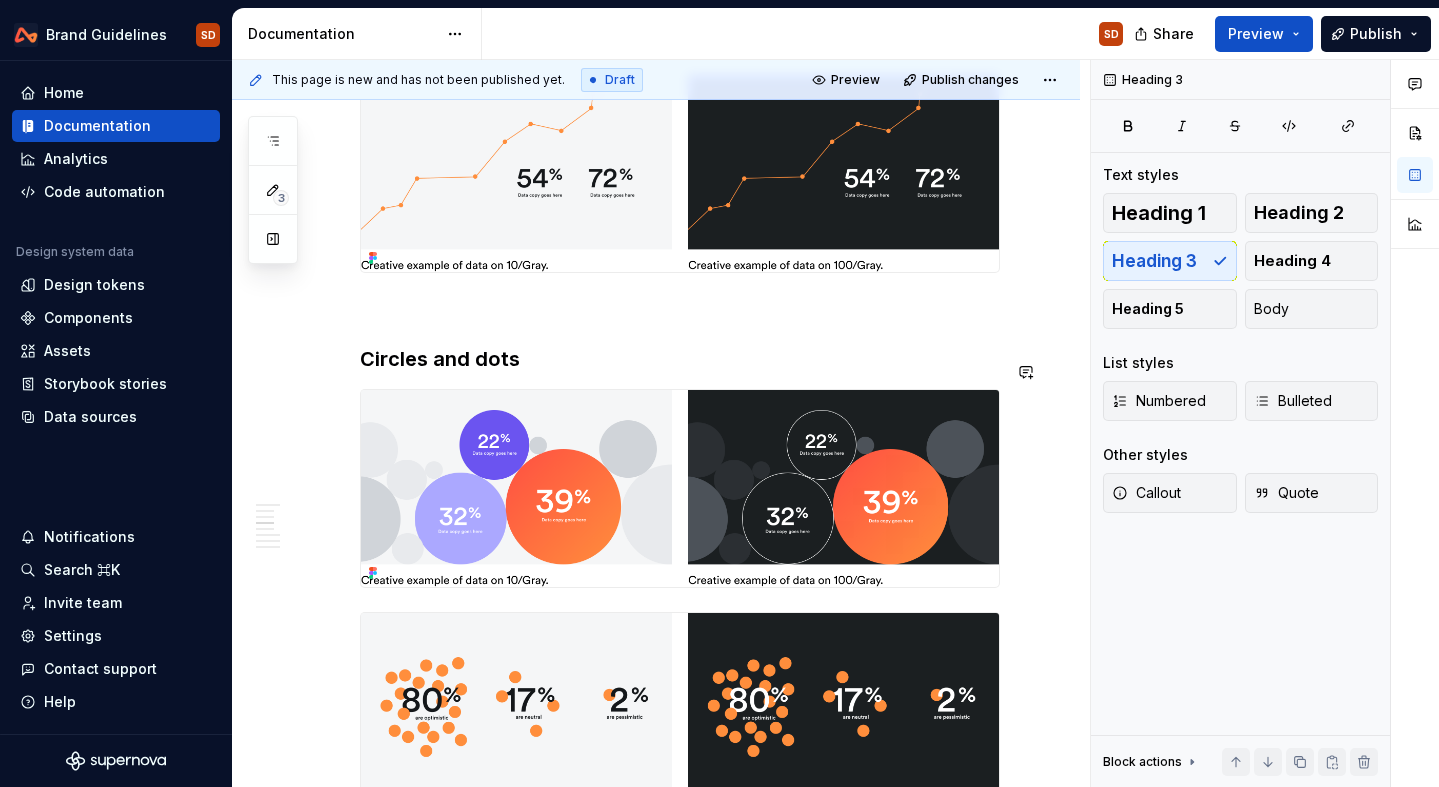 click on "Creative data visualisation Data becomes powerful when it’s easy to understand. Our creative data visualisations are designed for impact and intended used in keynotes, infographics, and storytelling to simplify the complex and spotlight what matters in an engaging way.  Bespoke charts Graphs and timelines Circles and dots Bar charts Illustration formula If you need to create an illustration for our brand, use this set of principles and steps to guide the creation. Graphics and patterns We have a graphics and pattern system that is derived from our logo, these textures can be made up using either;  Parts of our logo that create new shapes and textures. Cropping our logo in a dynamic way to create patterns. Creating patterns using two logos. Graphics and patterns using the Airwallex logo To create textures and patterns we can use sections of logo as a visual device. To create this you start by cropping a section of our logo into a dynamic and abstract pattern.  How to crop our logo Examples" at bounding box center (680, 1856) 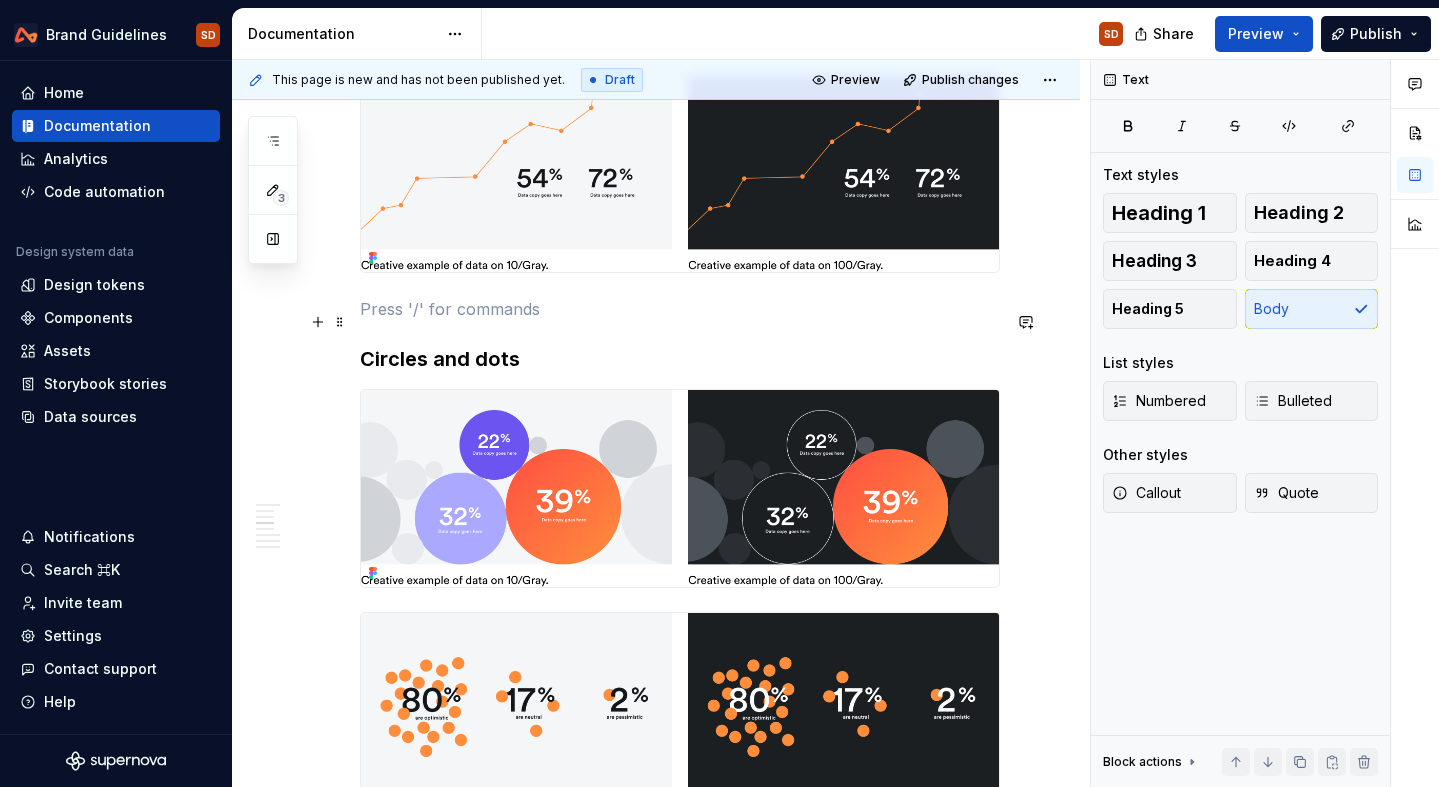 click at bounding box center (680, 309) 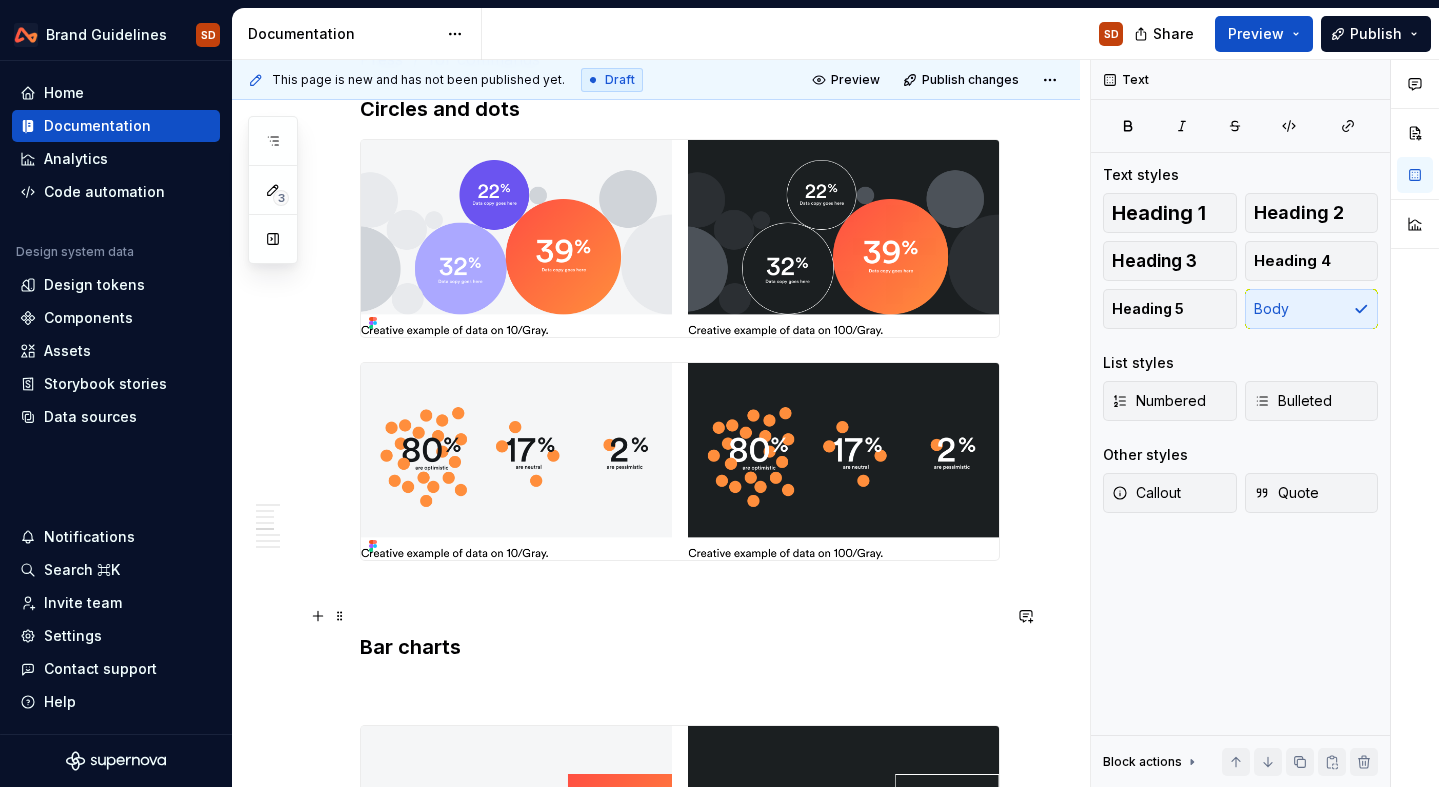 scroll, scrollTop: 1989, scrollLeft: 0, axis: vertical 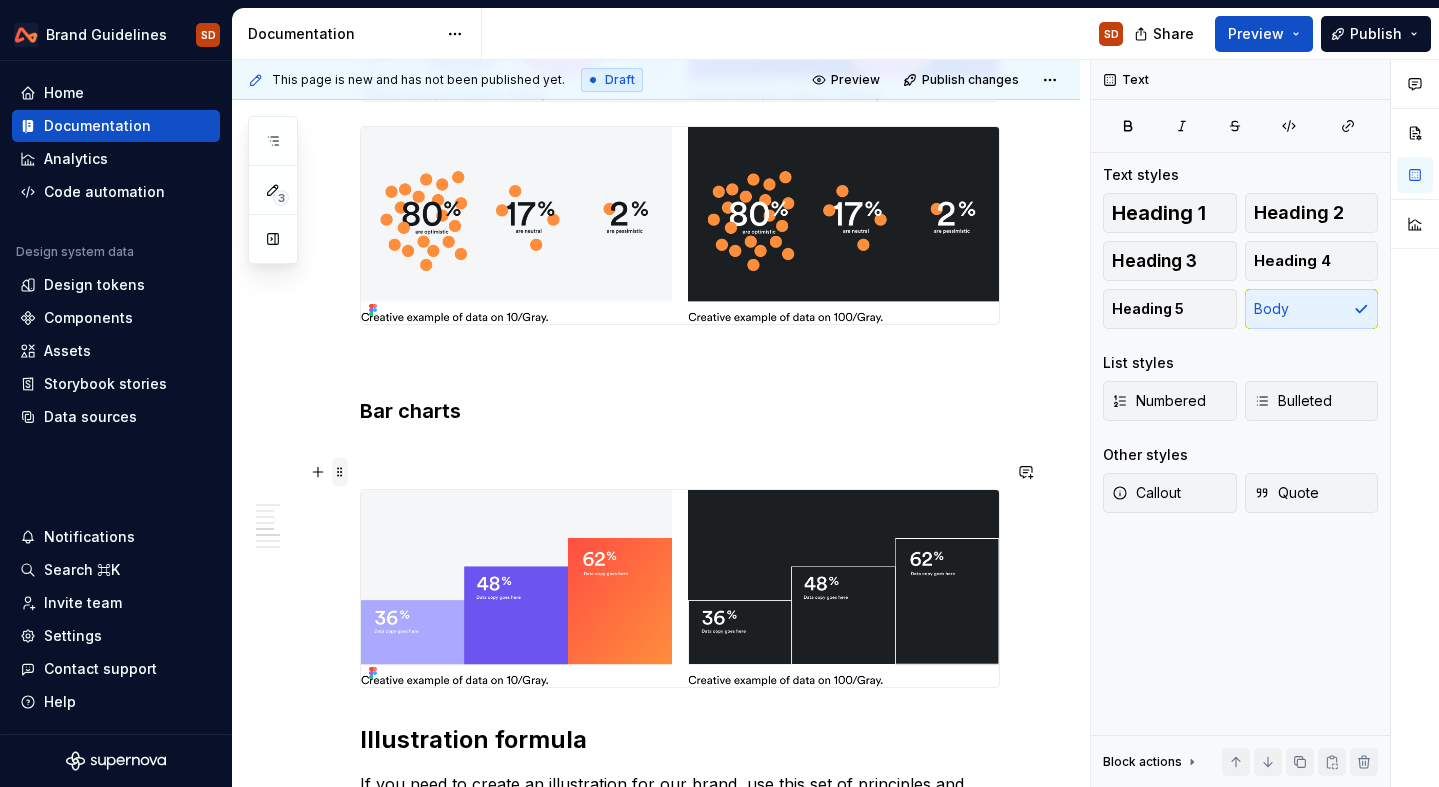 click at bounding box center (340, 472) 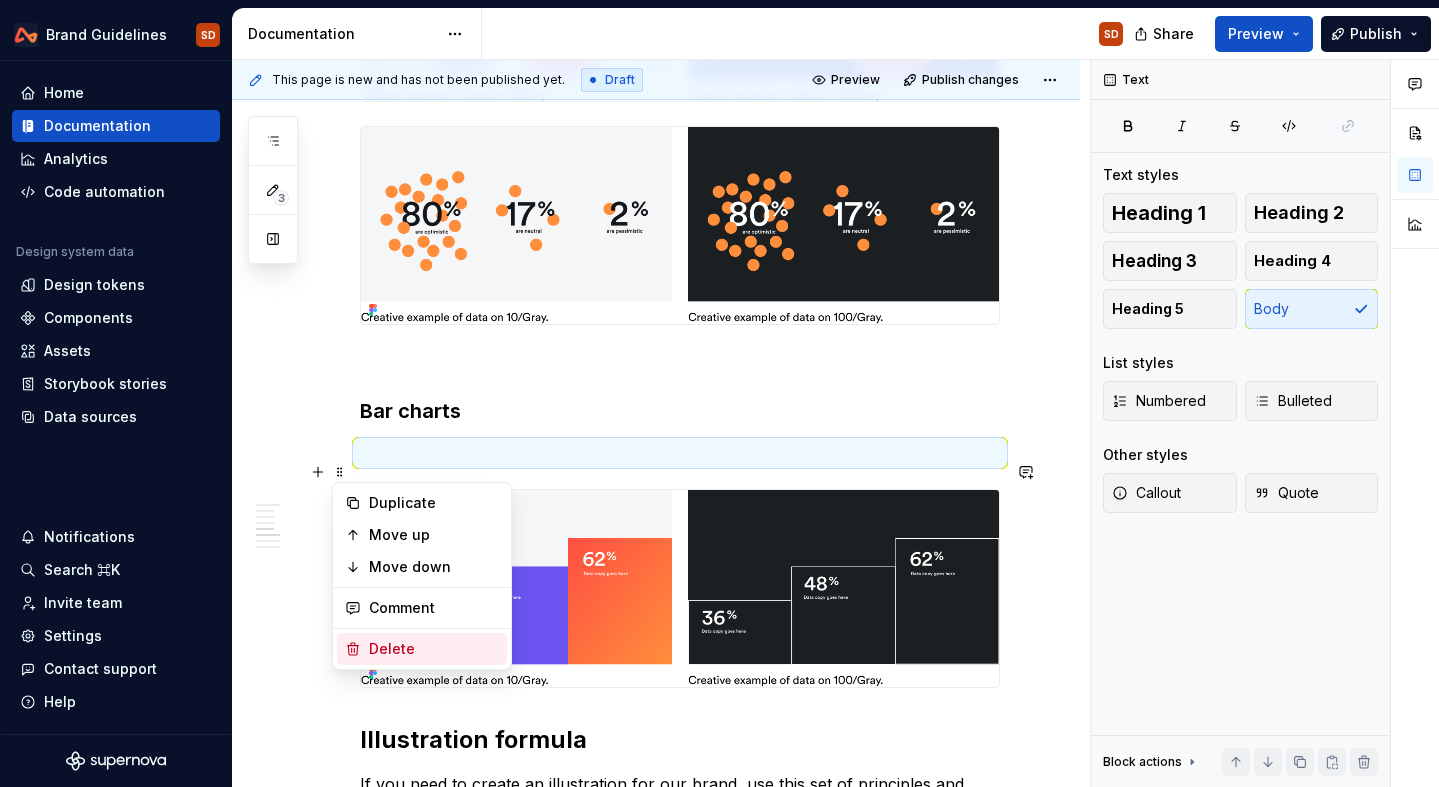 click on "Delete" at bounding box center (434, 649) 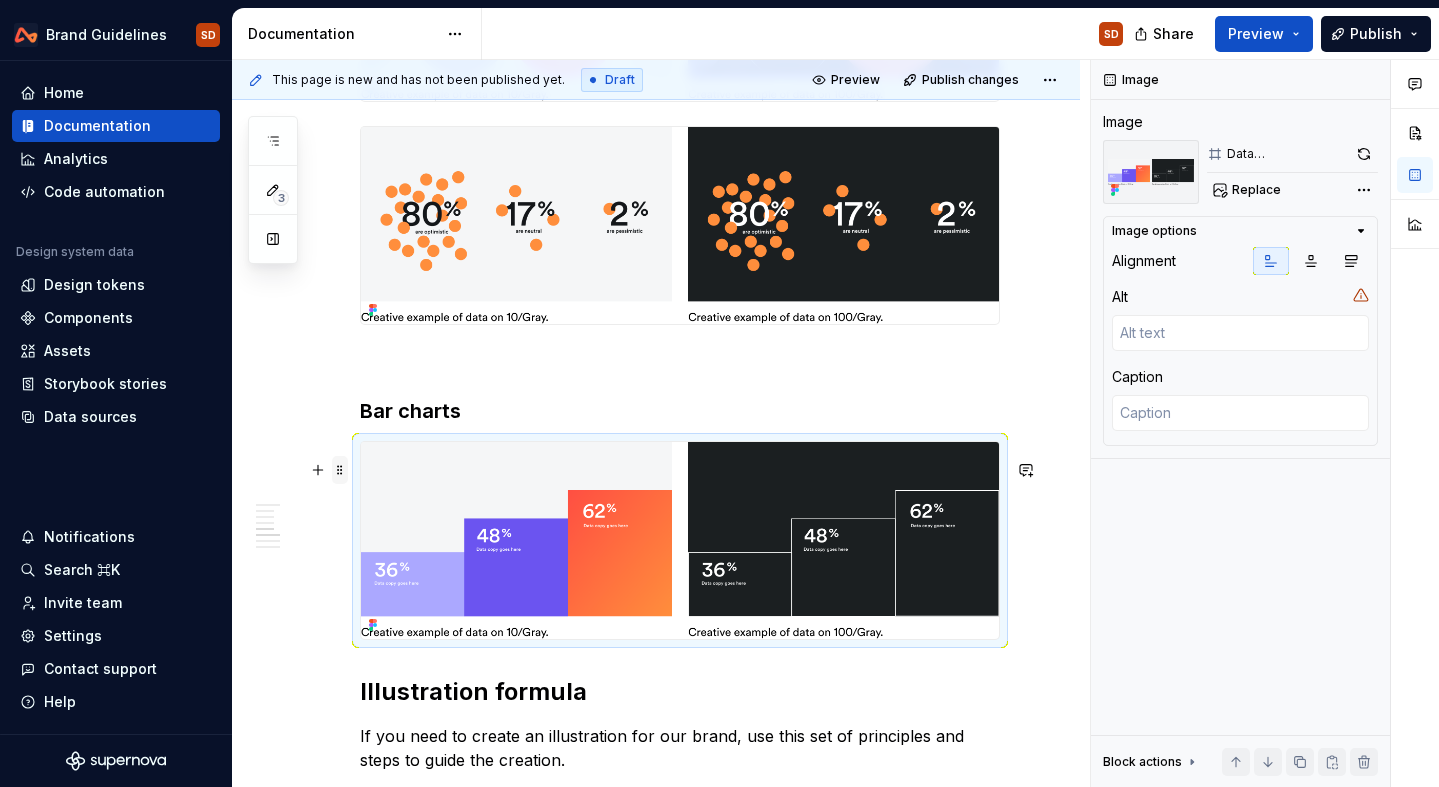 click at bounding box center [340, 470] 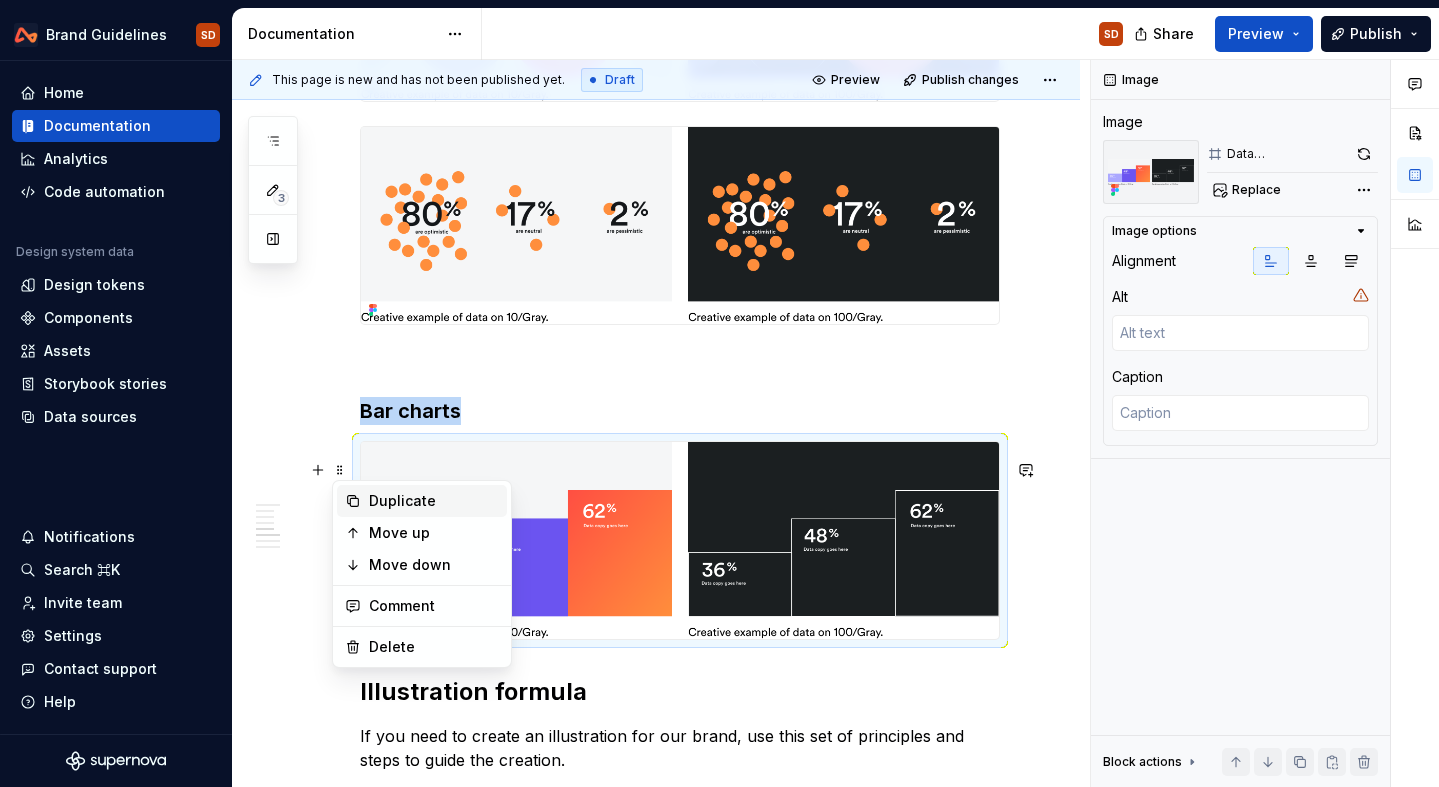 click on "Duplicate" at bounding box center (434, 501) 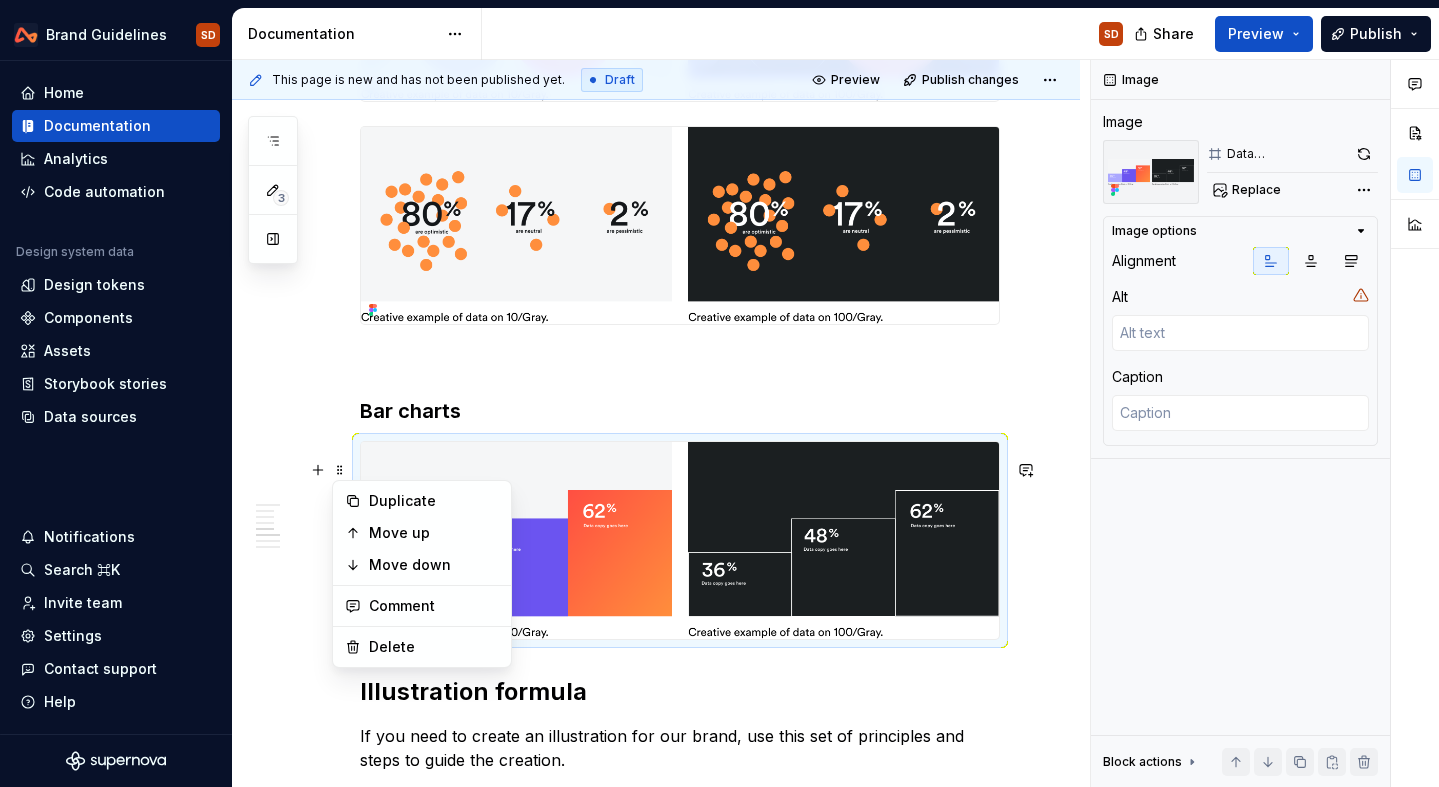 scroll, scrollTop: 2090, scrollLeft: 0, axis: vertical 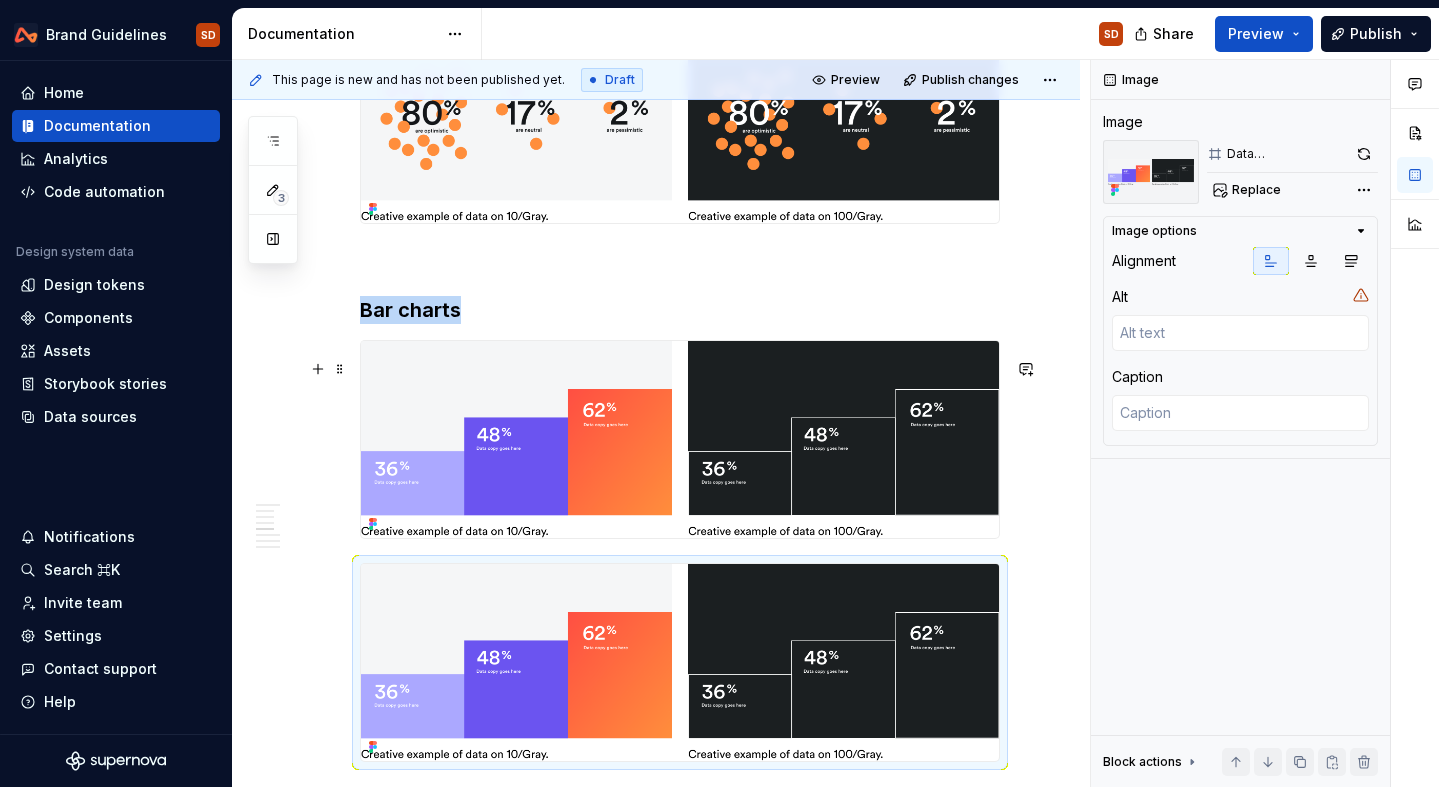 click at bounding box center [680, 439] 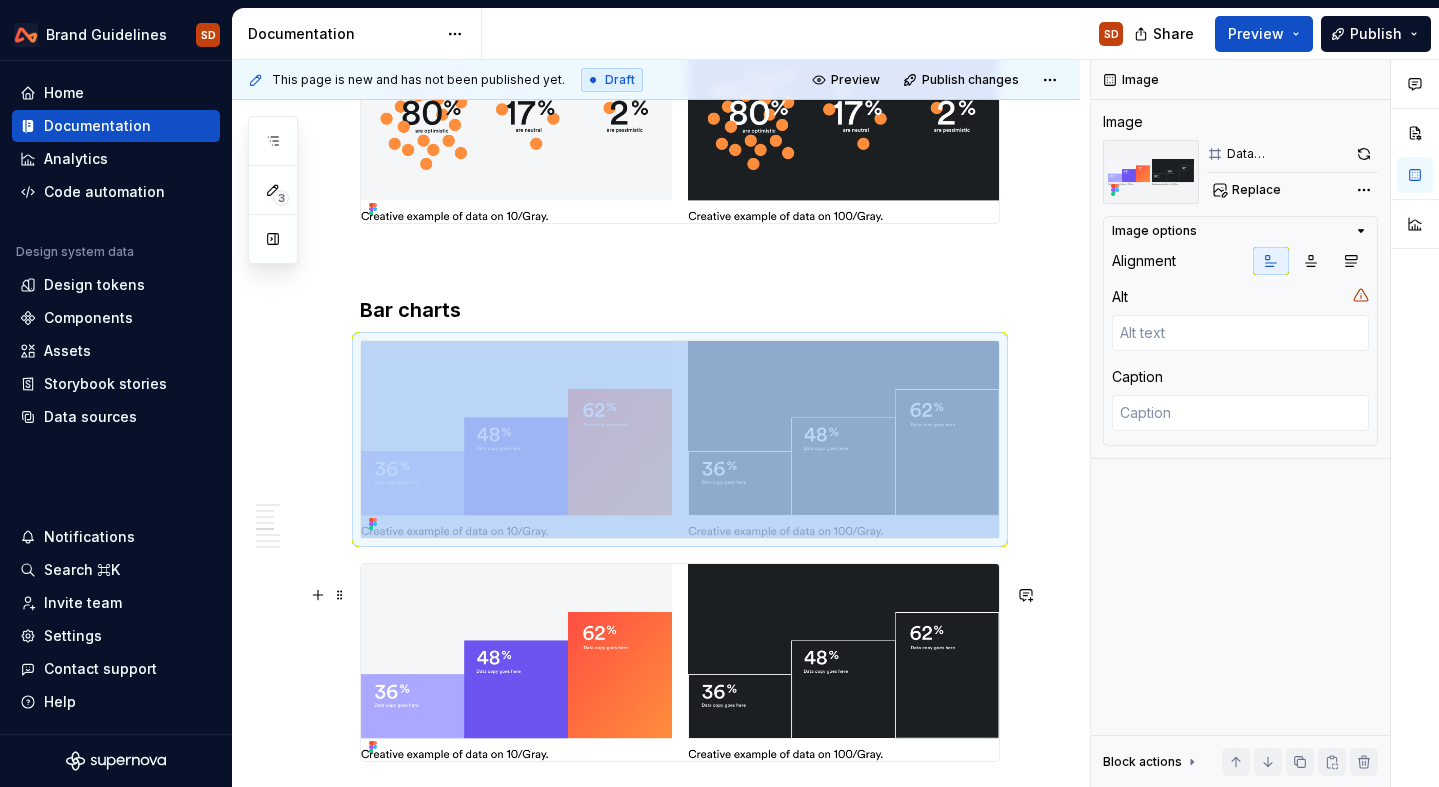click at bounding box center (680, 662) 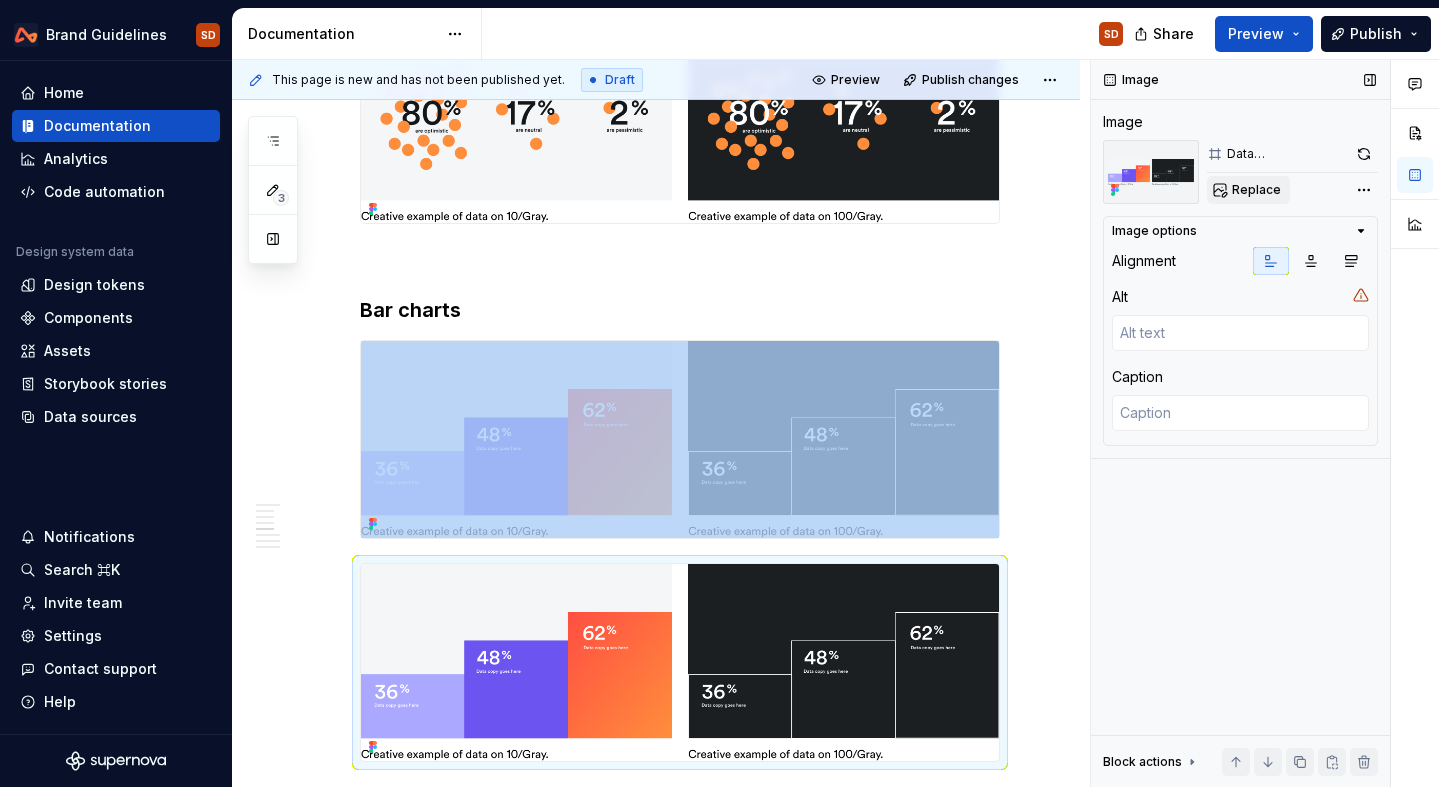 click on "Replace" at bounding box center [1256, 190] 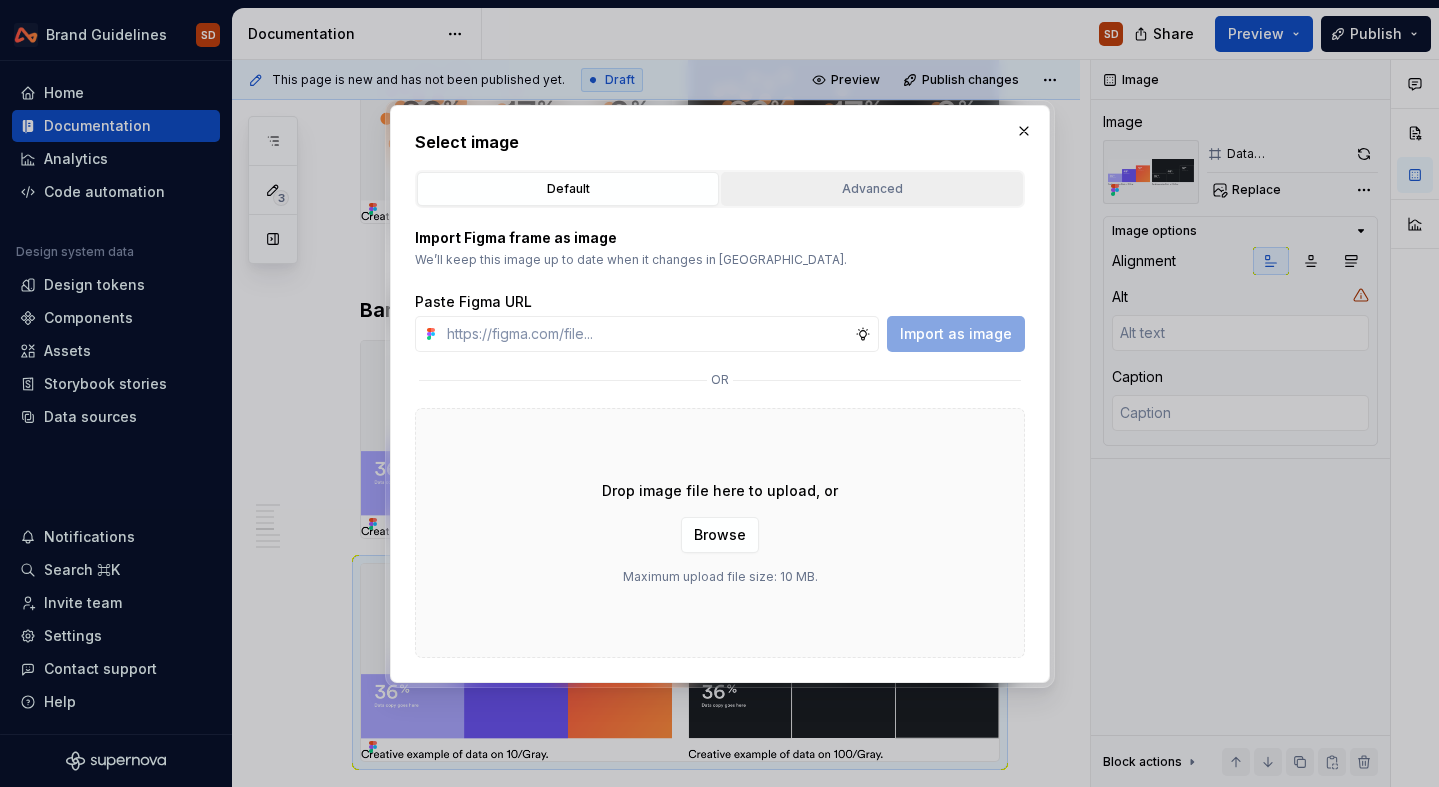 click on "Advanced" at bounding box center [872, 189] 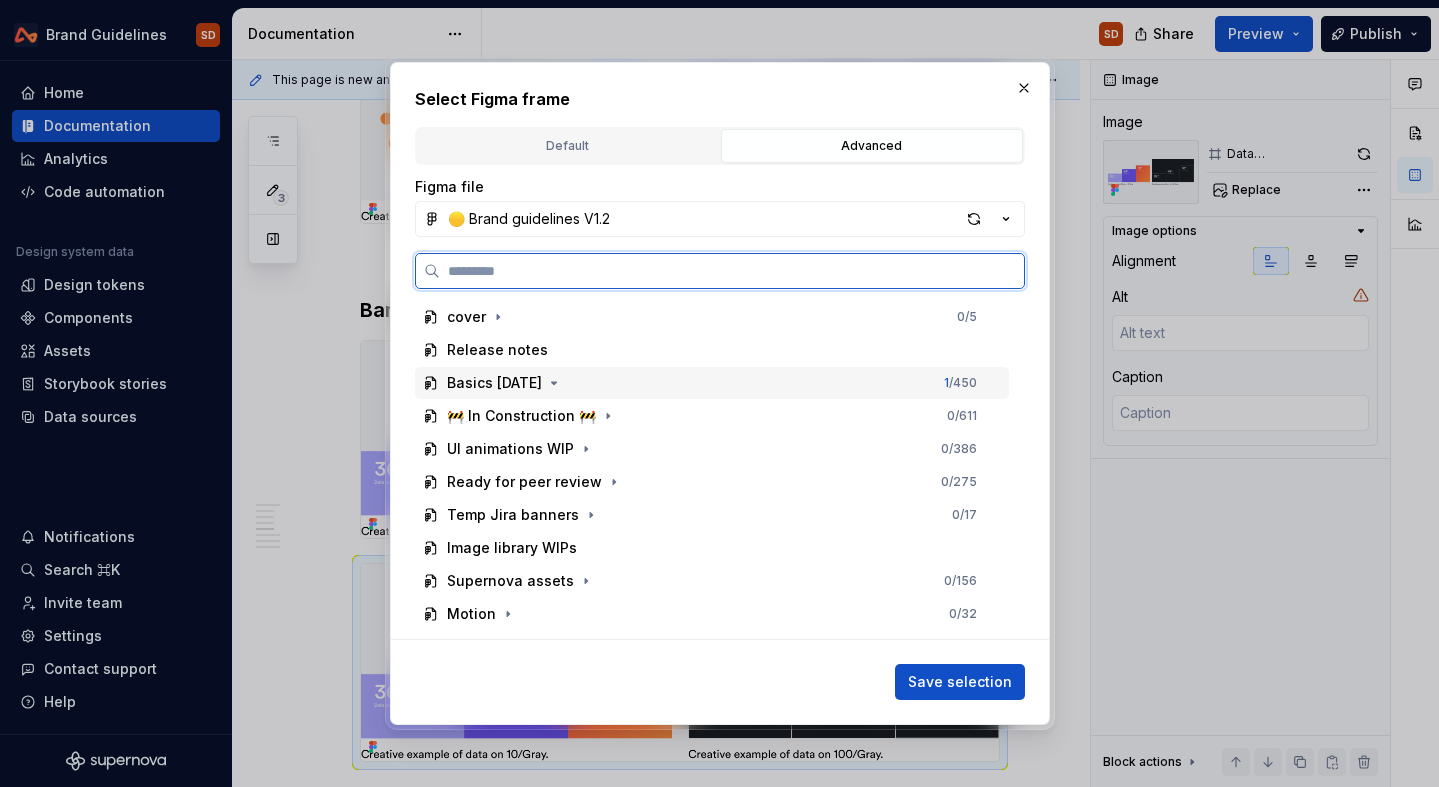 click on "Basics [DATE]" at bounding box center [494, 383] 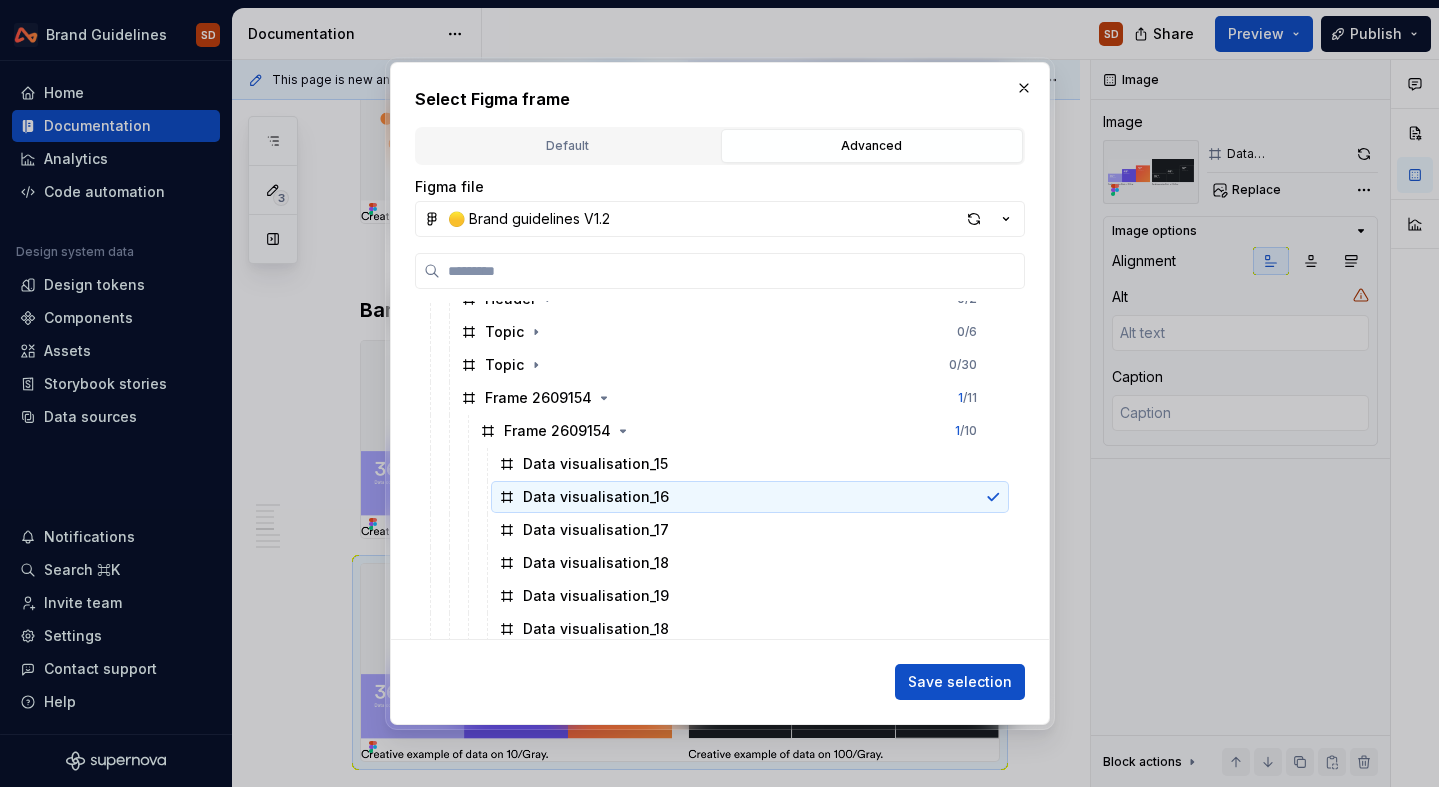 scroll, scrollTop: 336, scrollLeft: 0, axis: vertical 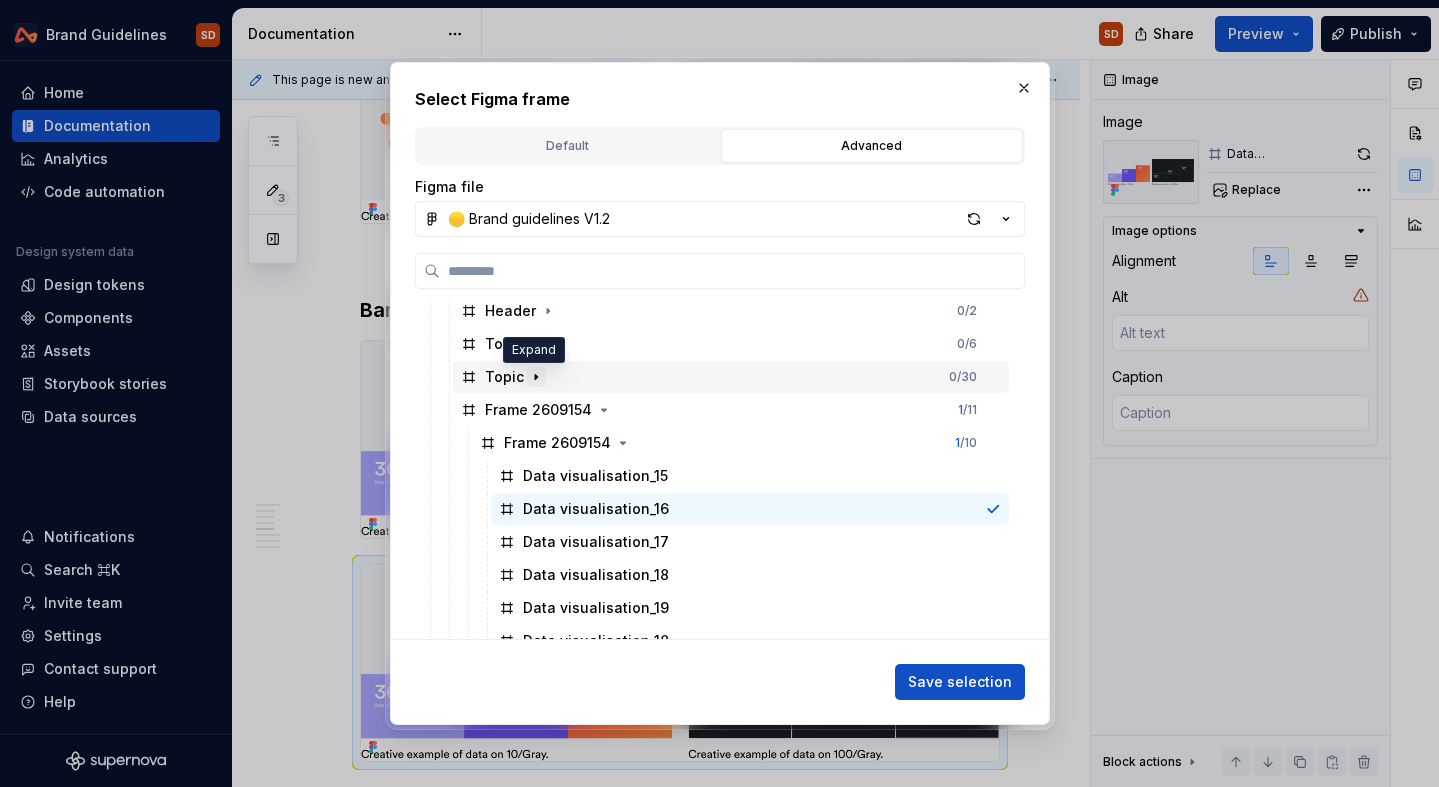 click 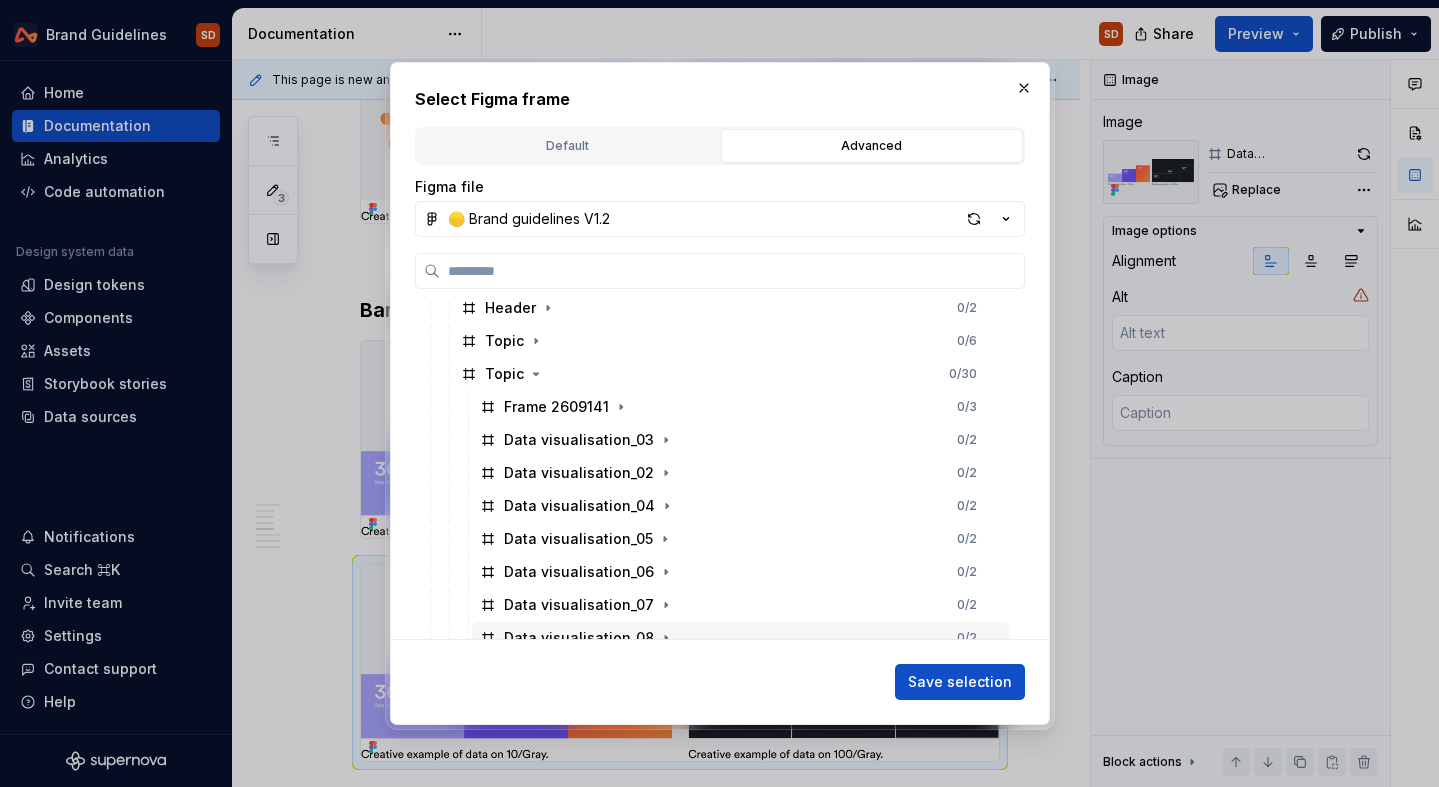 scroll, scrollTop: 325, scrollLeft: 0, axis: vertical 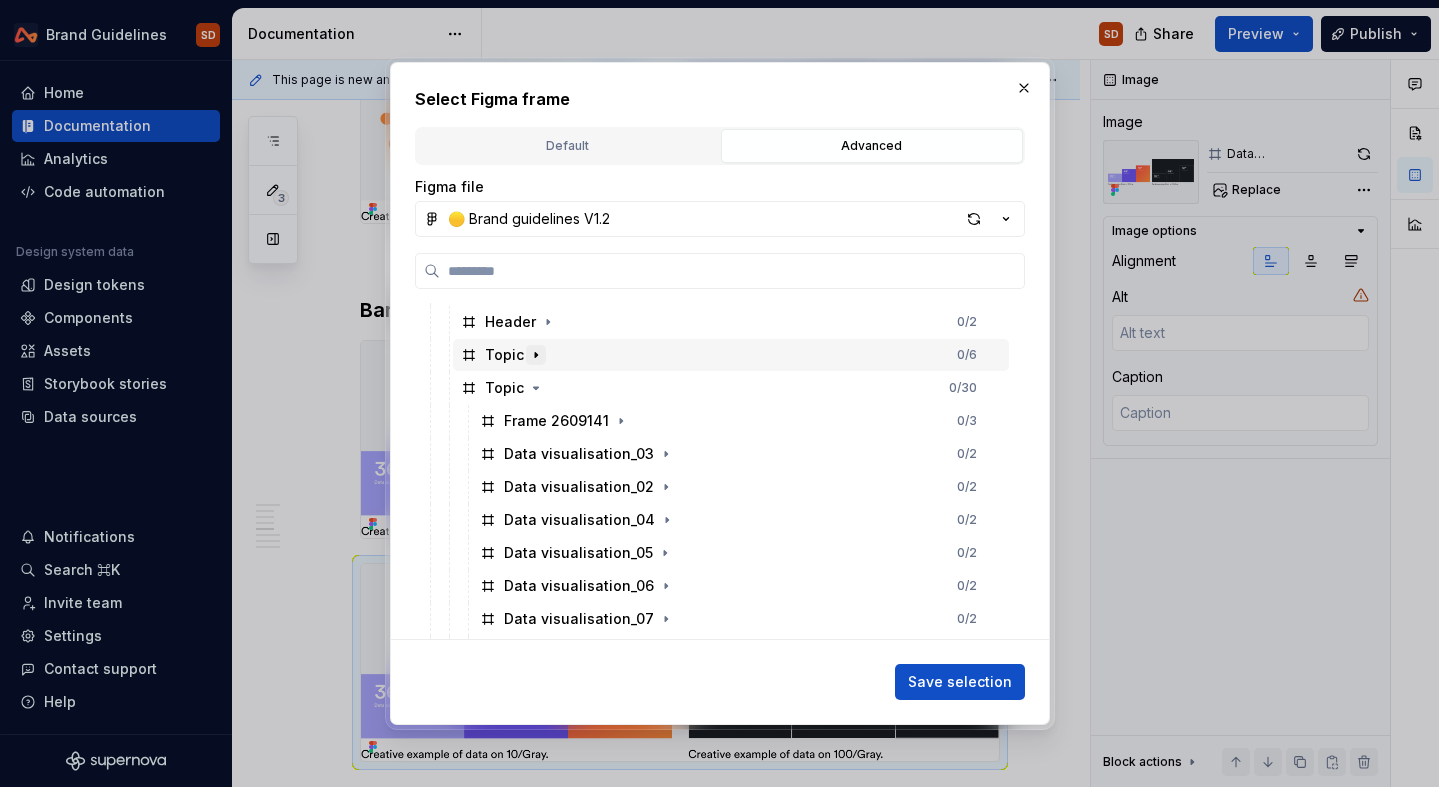 click 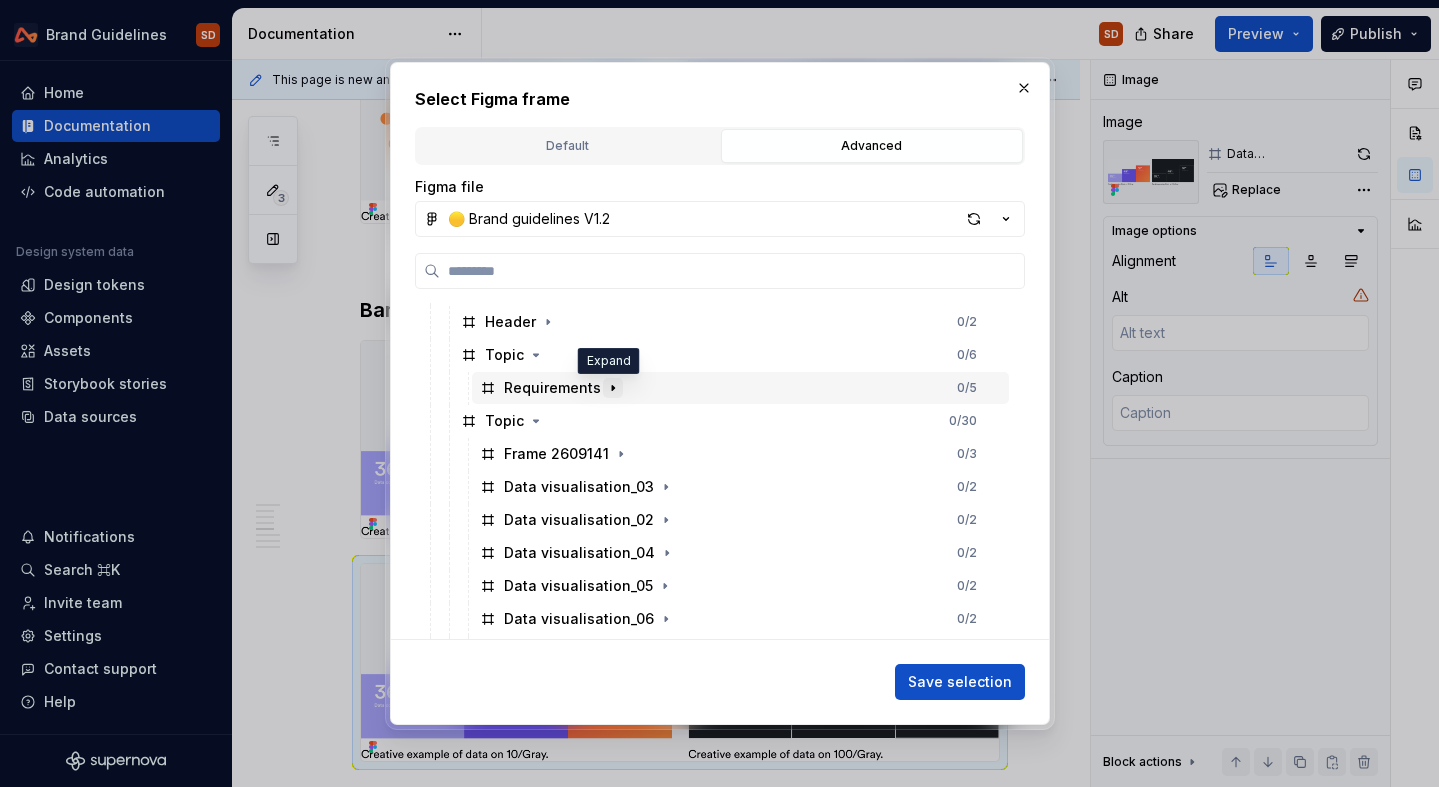 click 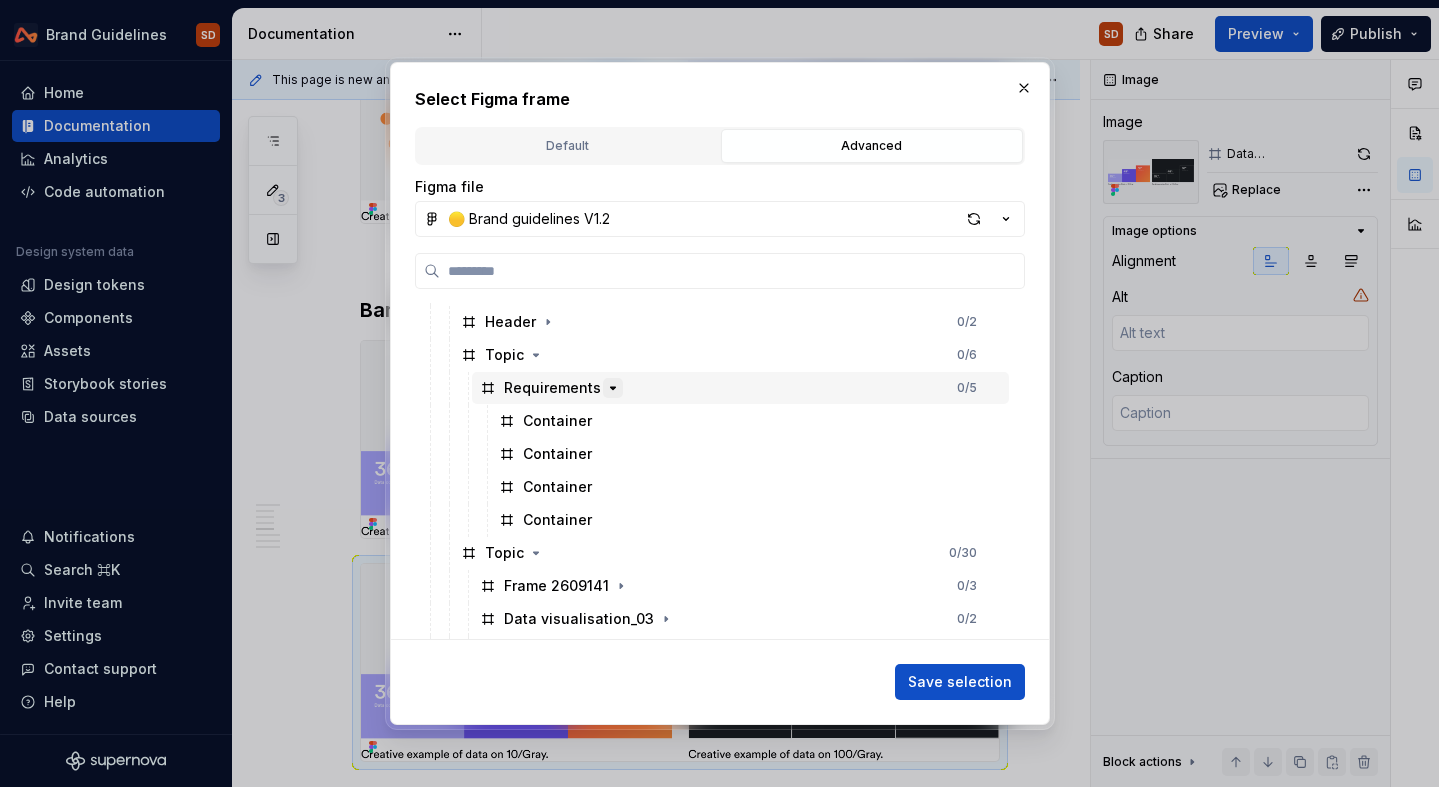 click 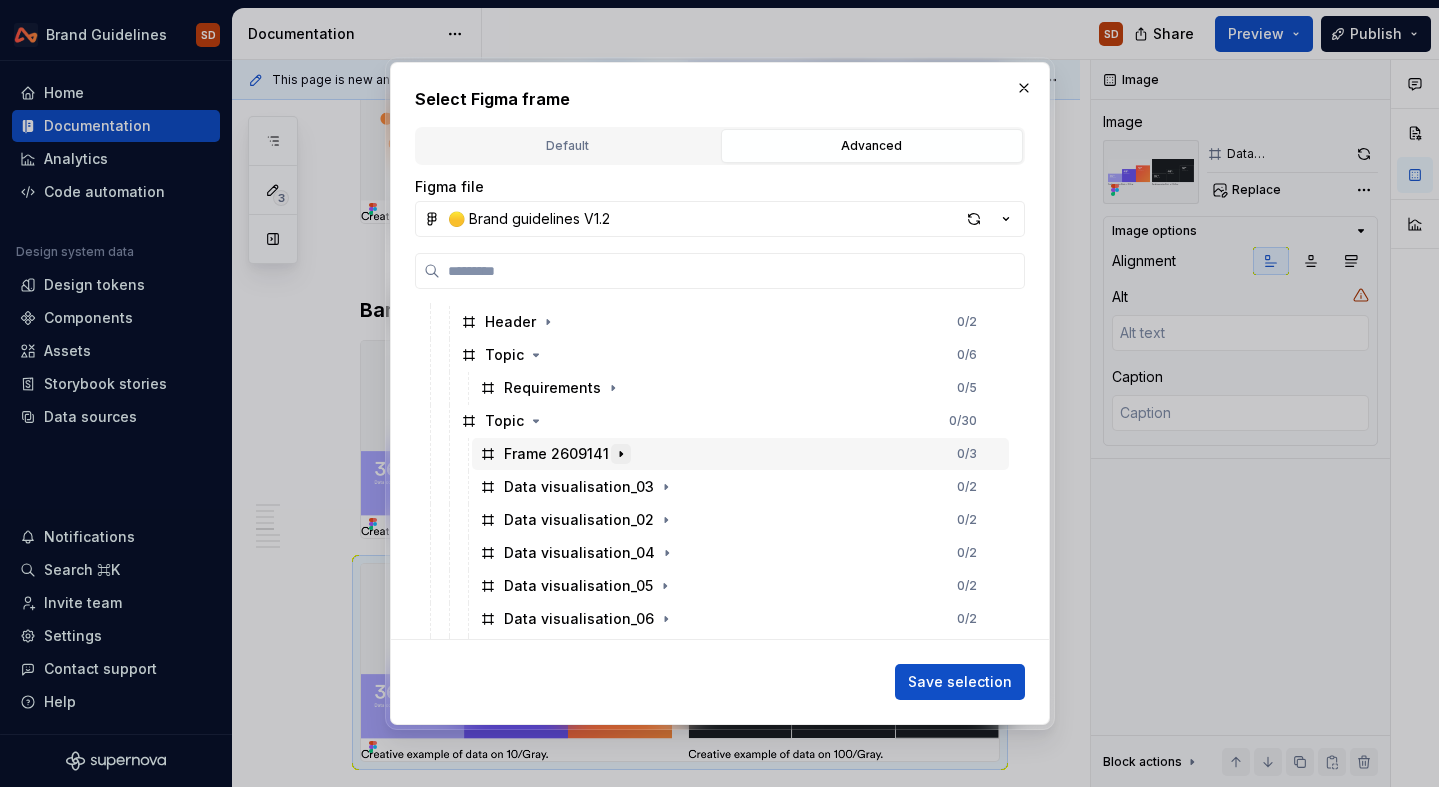 click 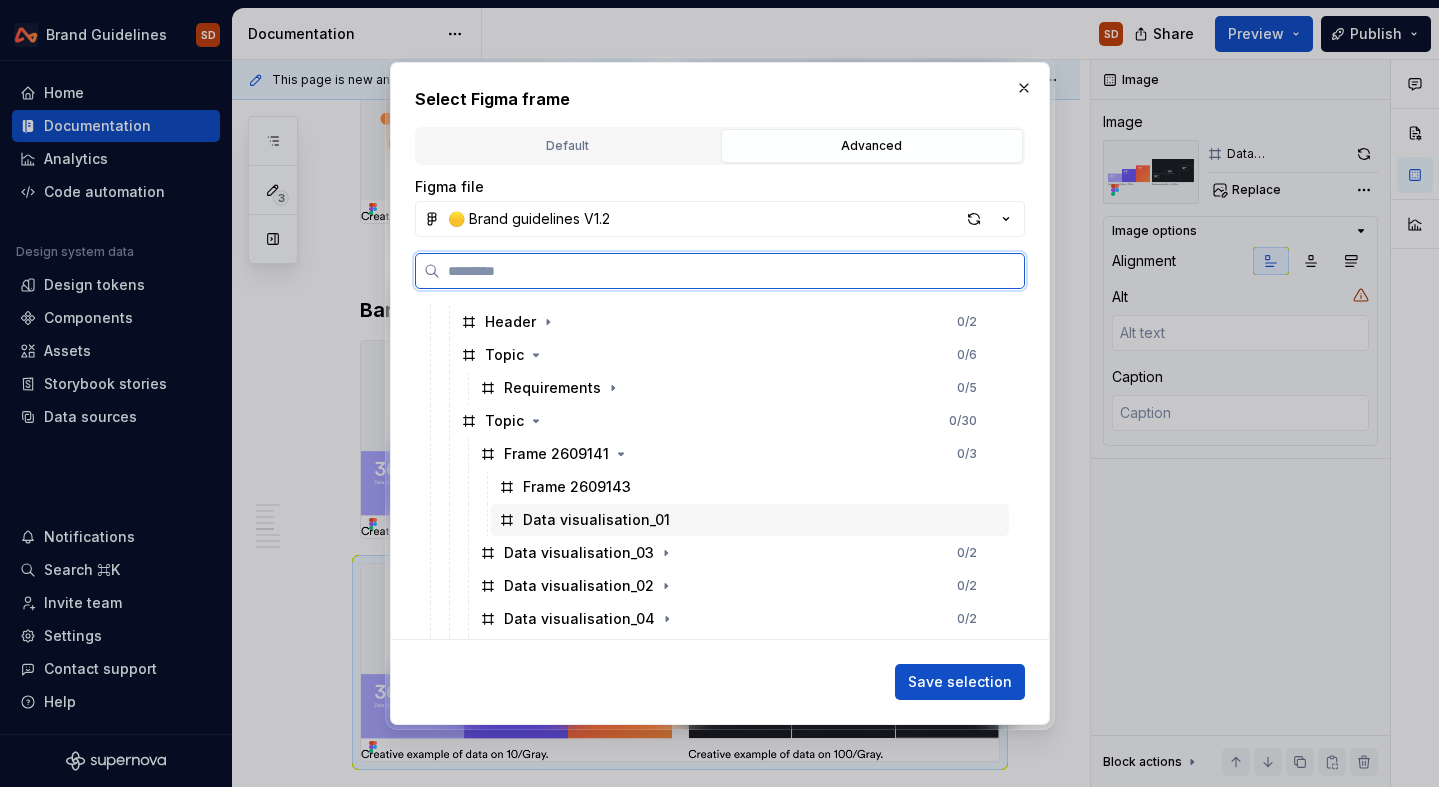 click on "Data visualisation_01" at bounding box center (596, 520) 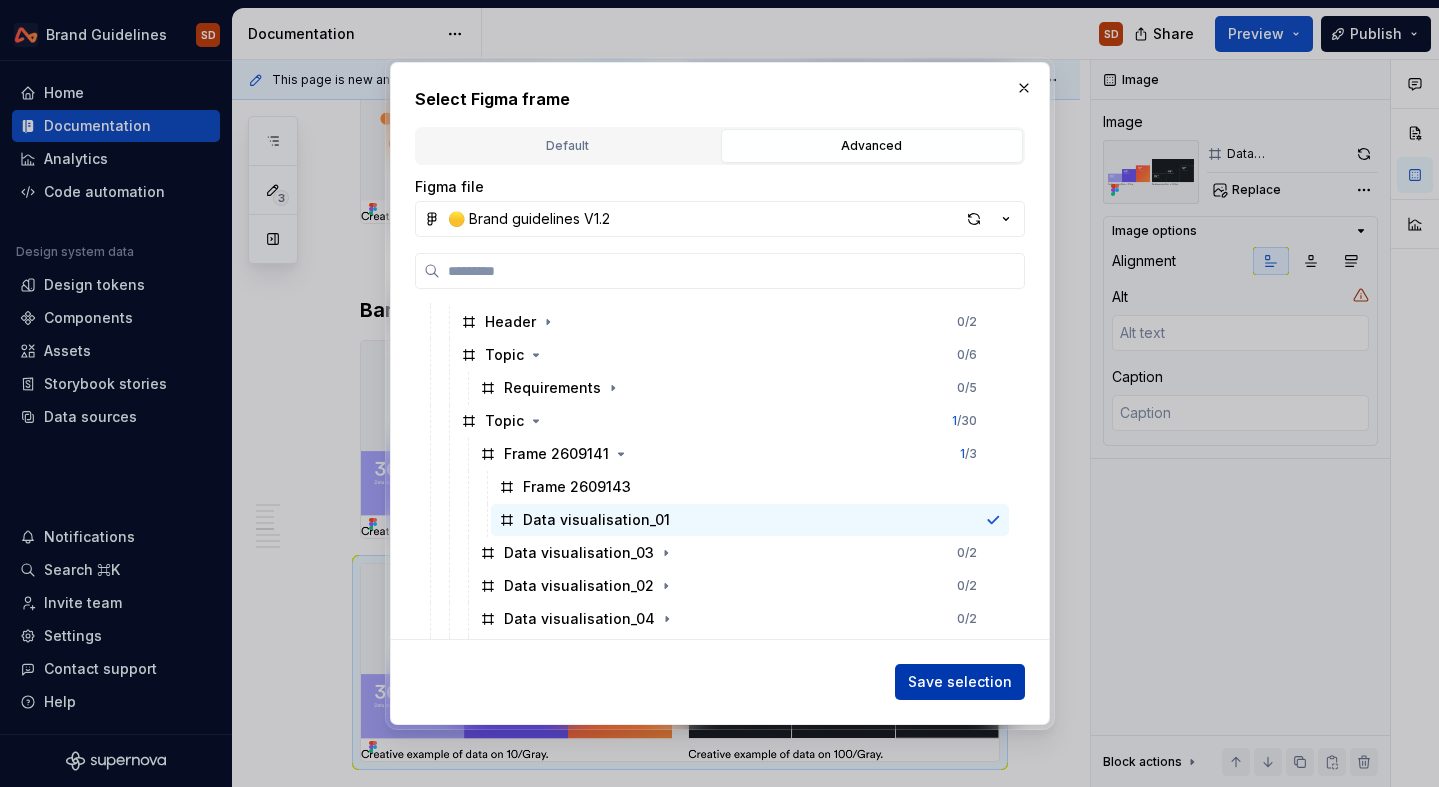 click on "Save selection" at bounding box center (960, 682) 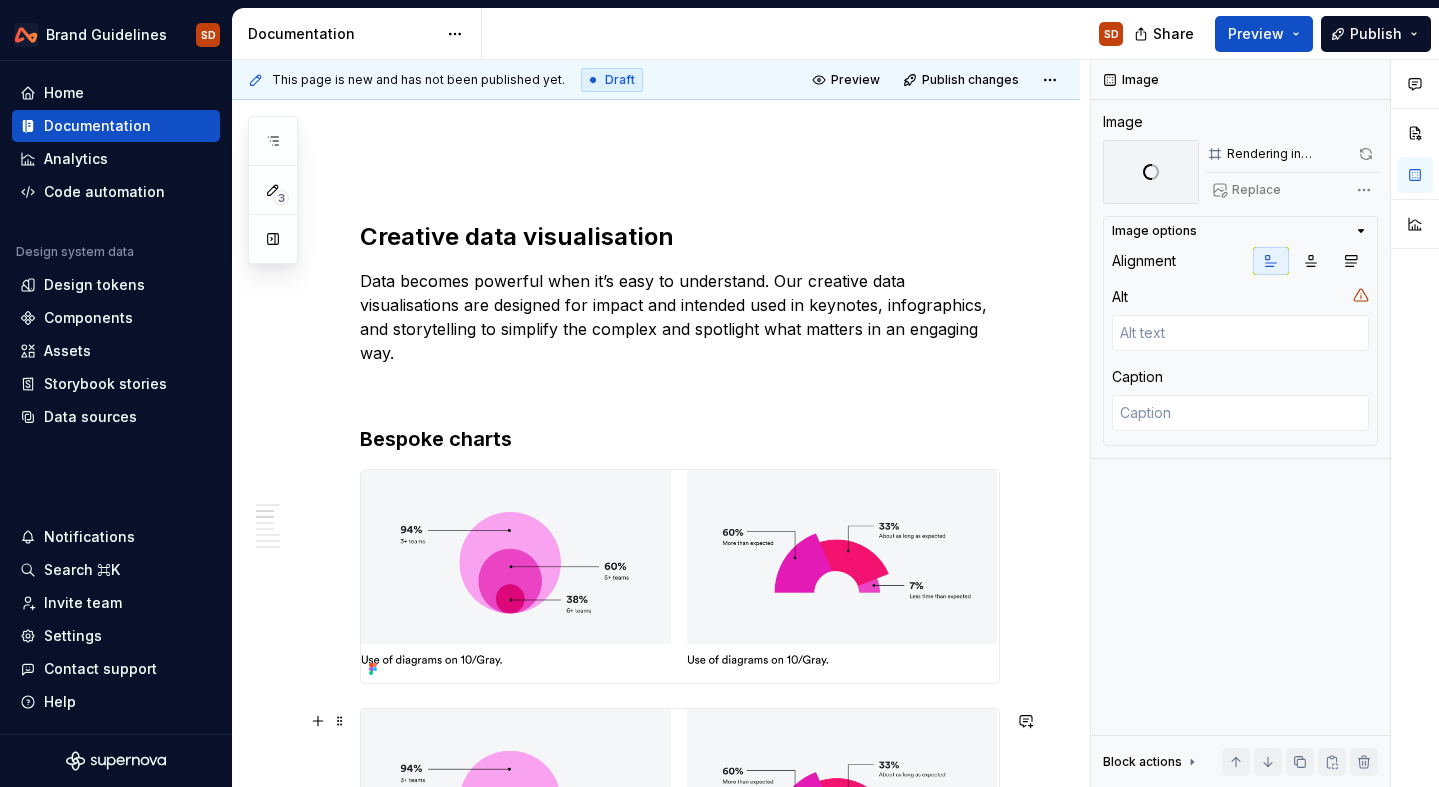scroll, scrollTop: 319, scrollLeft: 0, axis: vertical 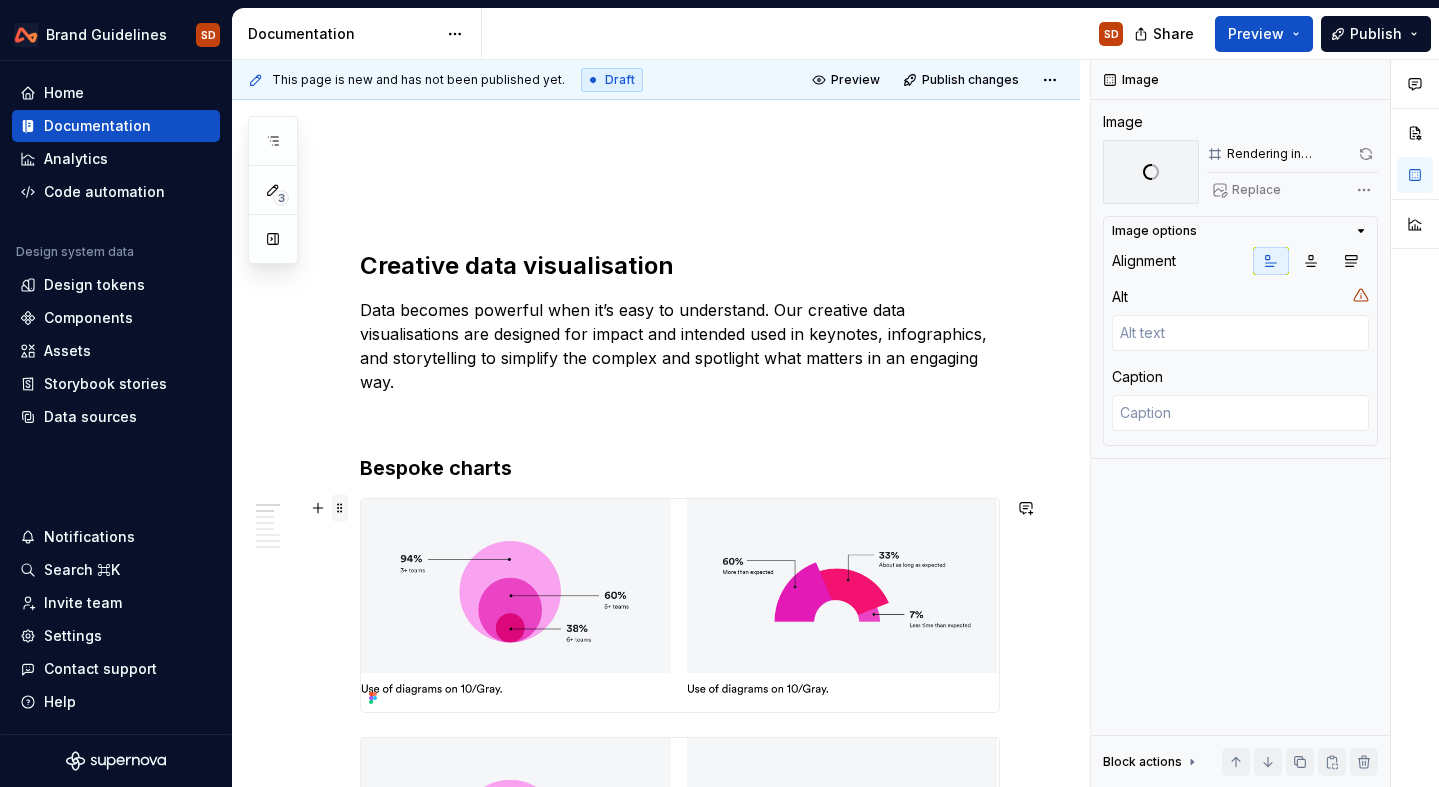 click at bounding box center (340, 508) 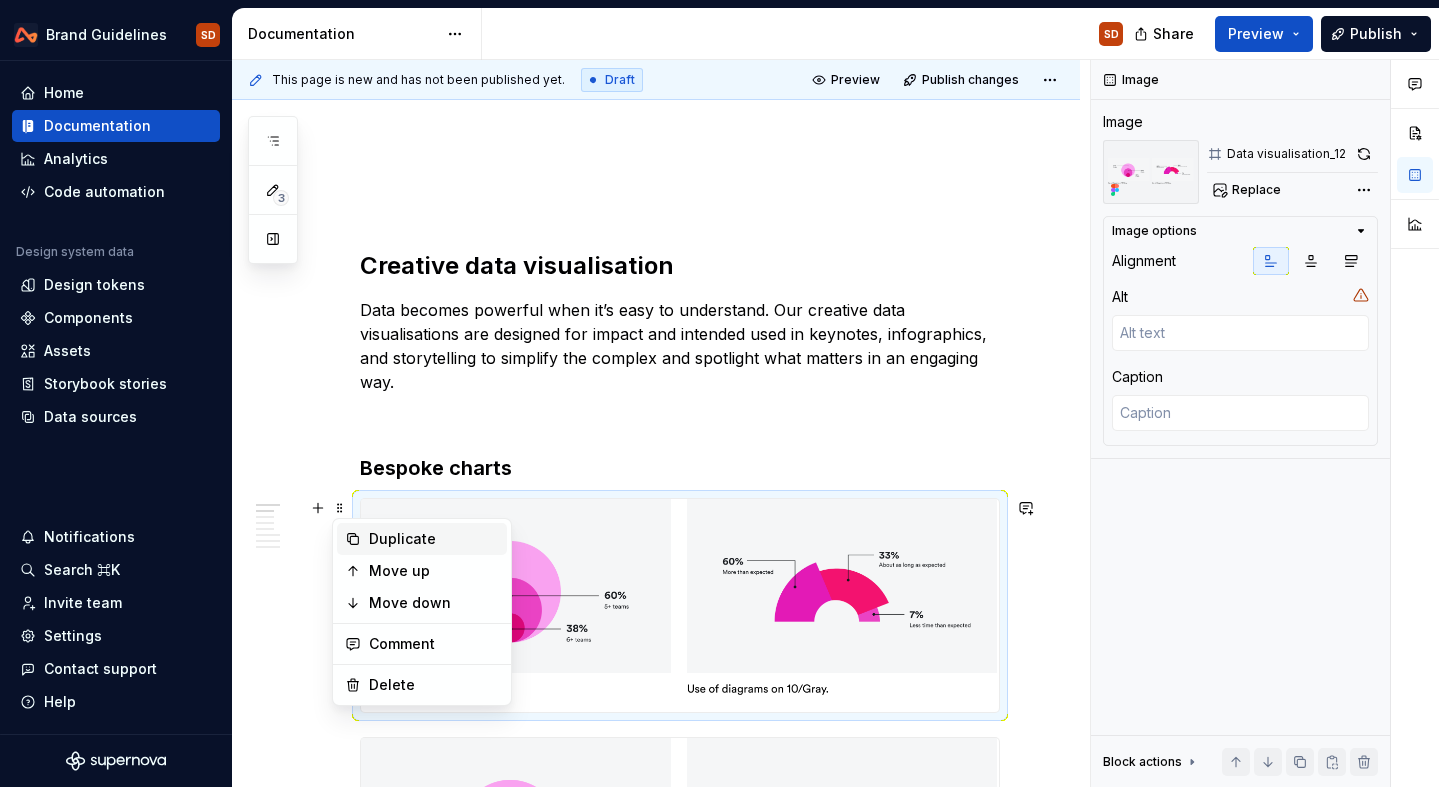 click on "Duplicate" at bounding box center (434, 539) 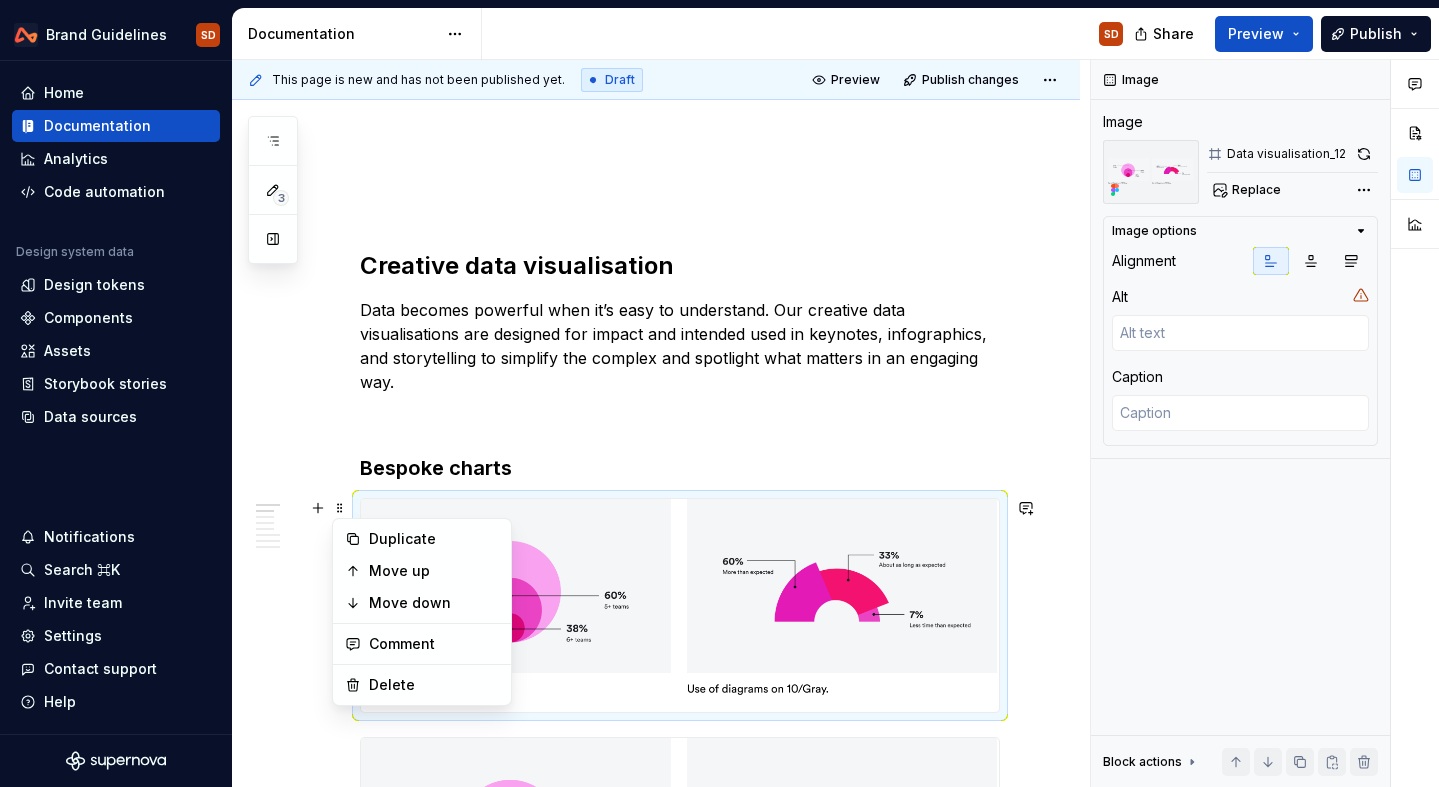 scroll, scrollTop: 490, scrollLeft: 0, axis: vertical 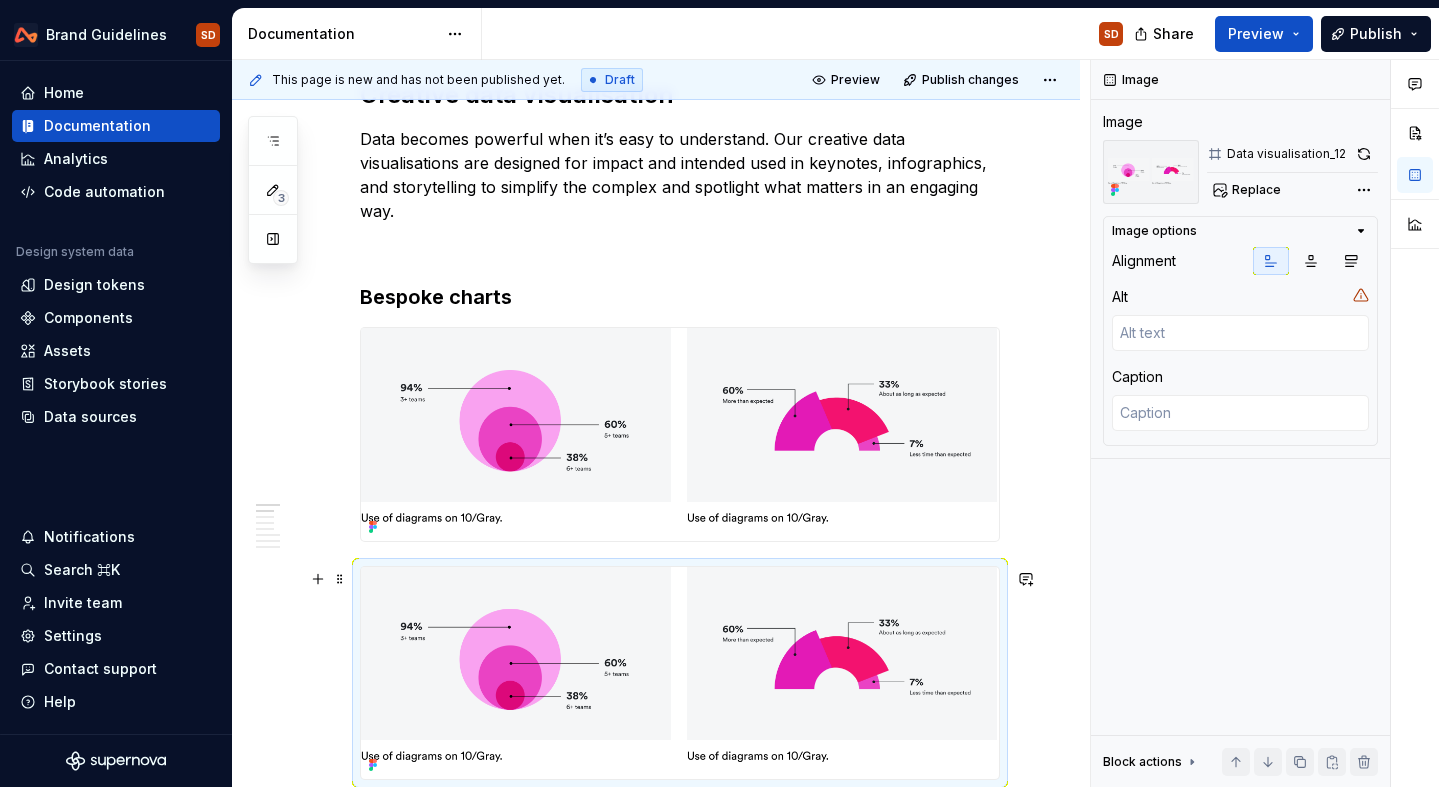 click at bounding box center [680, 673] 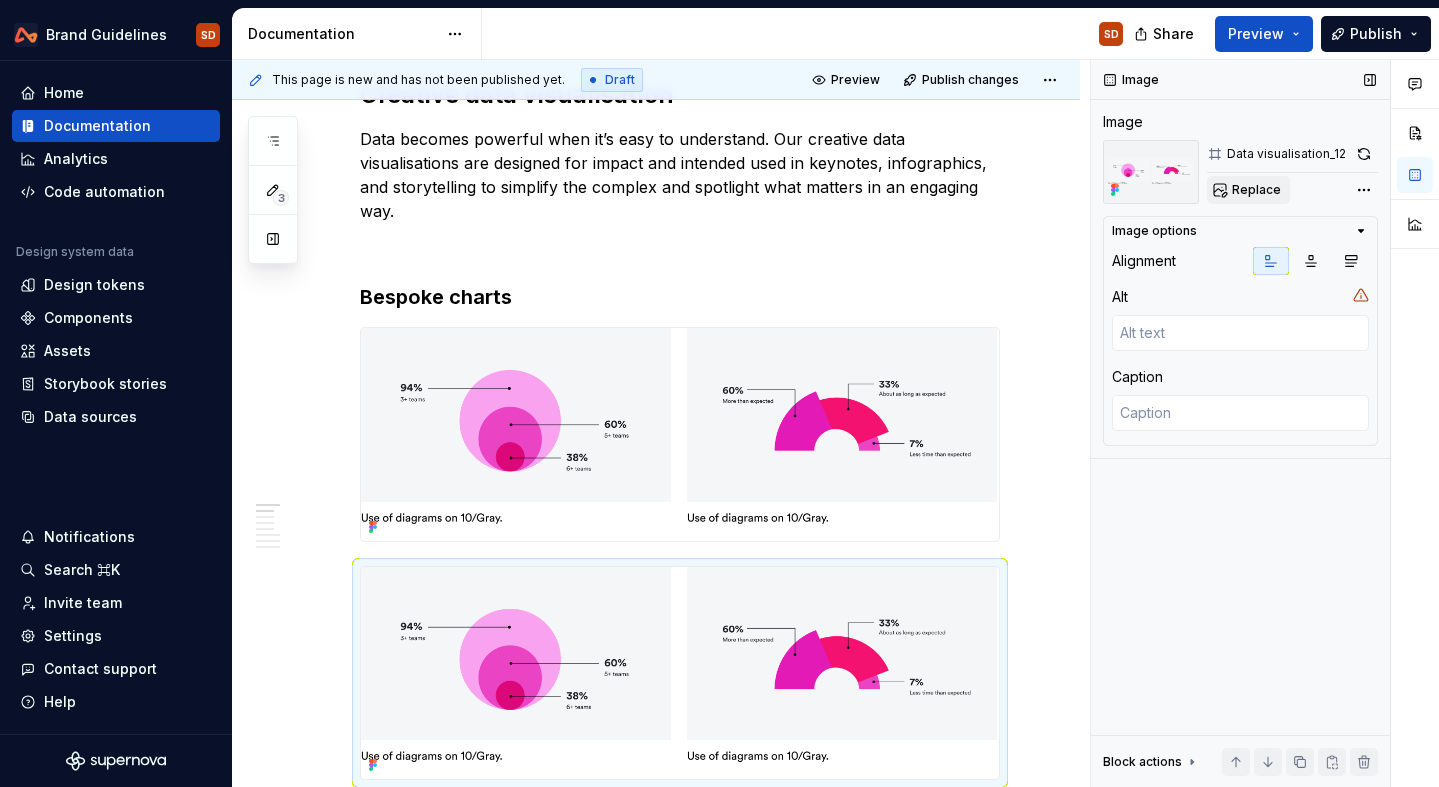 click on "Replace" at bounding box center (1256, 190) 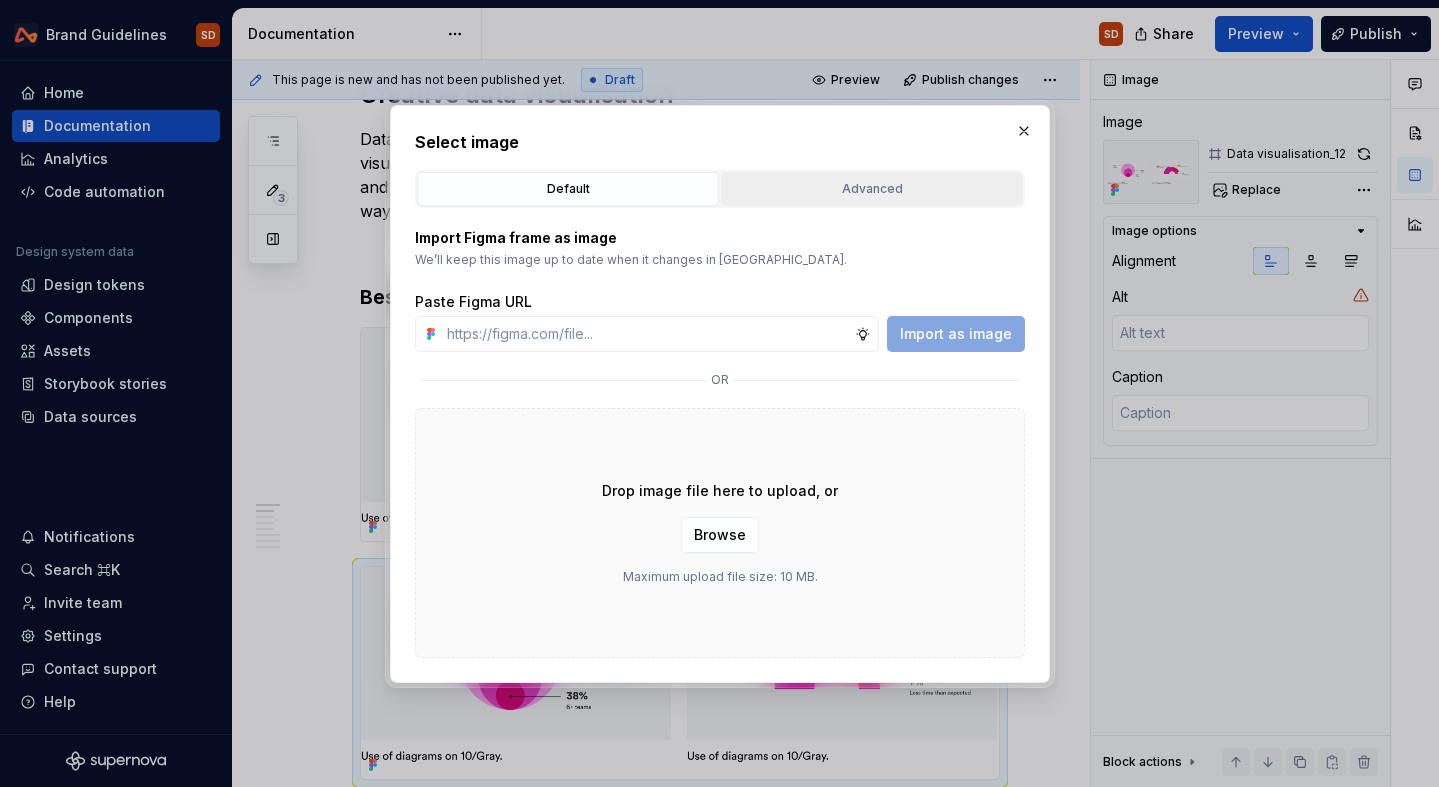 click on "Advanced" at bounding box center (872, 189) 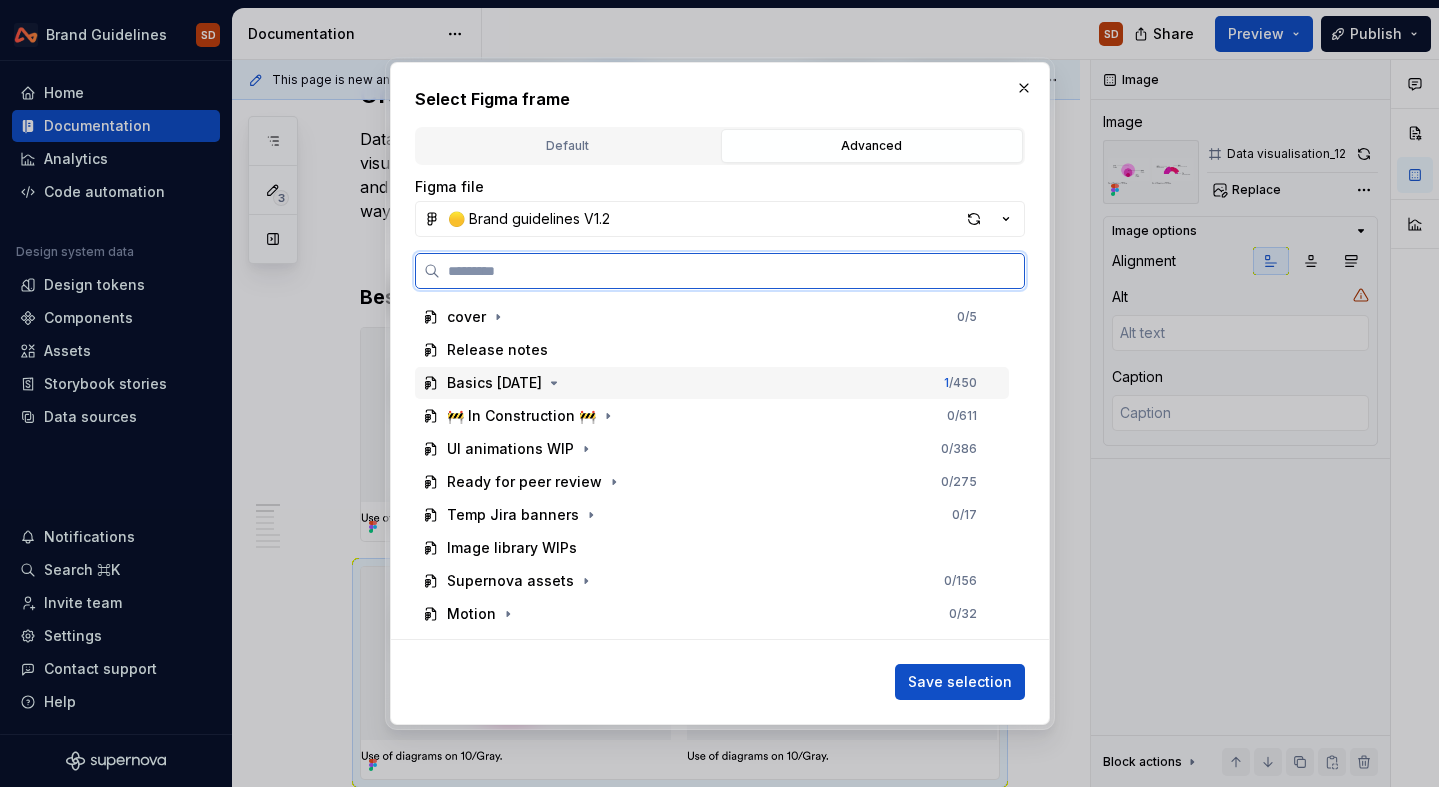 click on "Basics [DATE]" at bounding box center (494, 383) 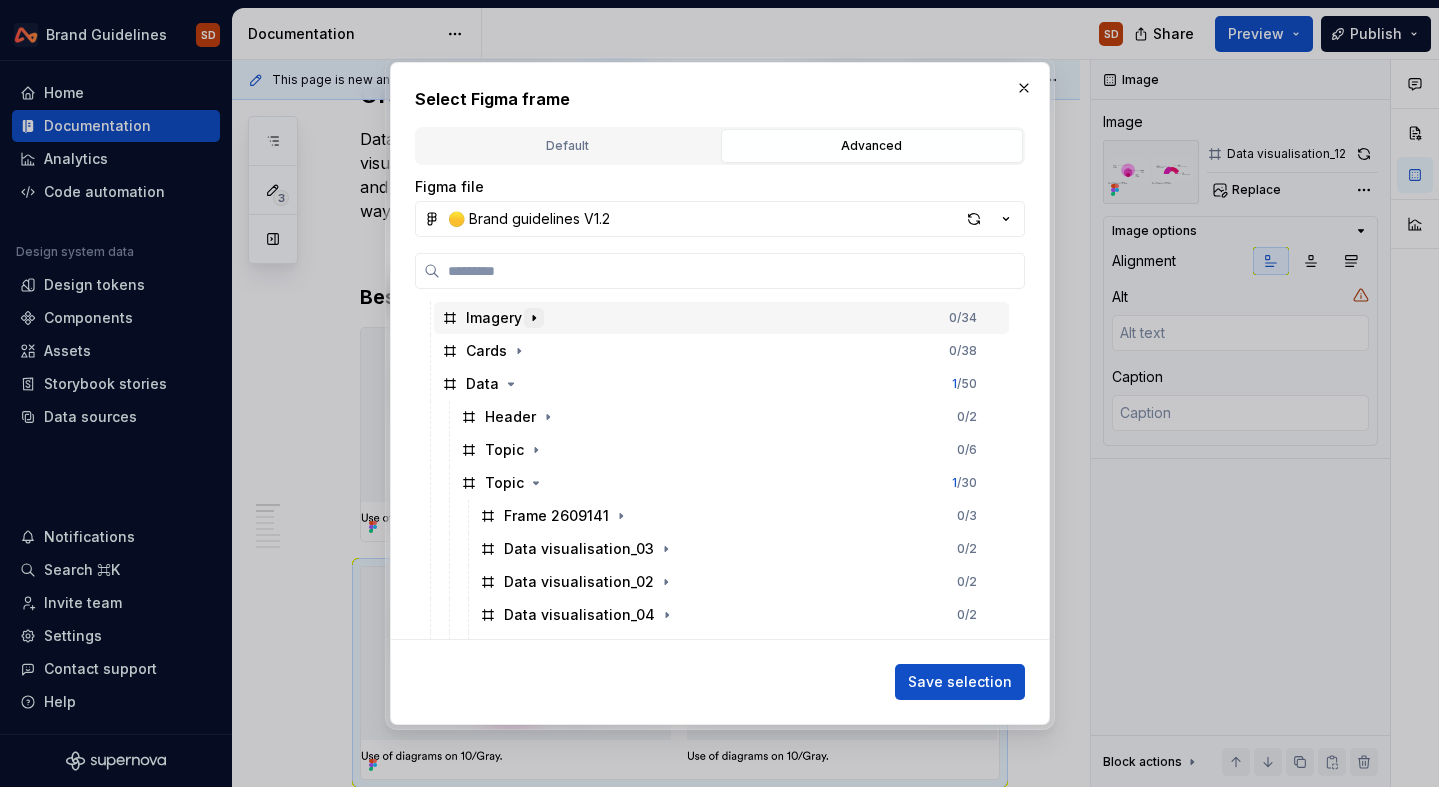 scroll, scrollTop: 270, scrollLeft: 0, axis: vertical 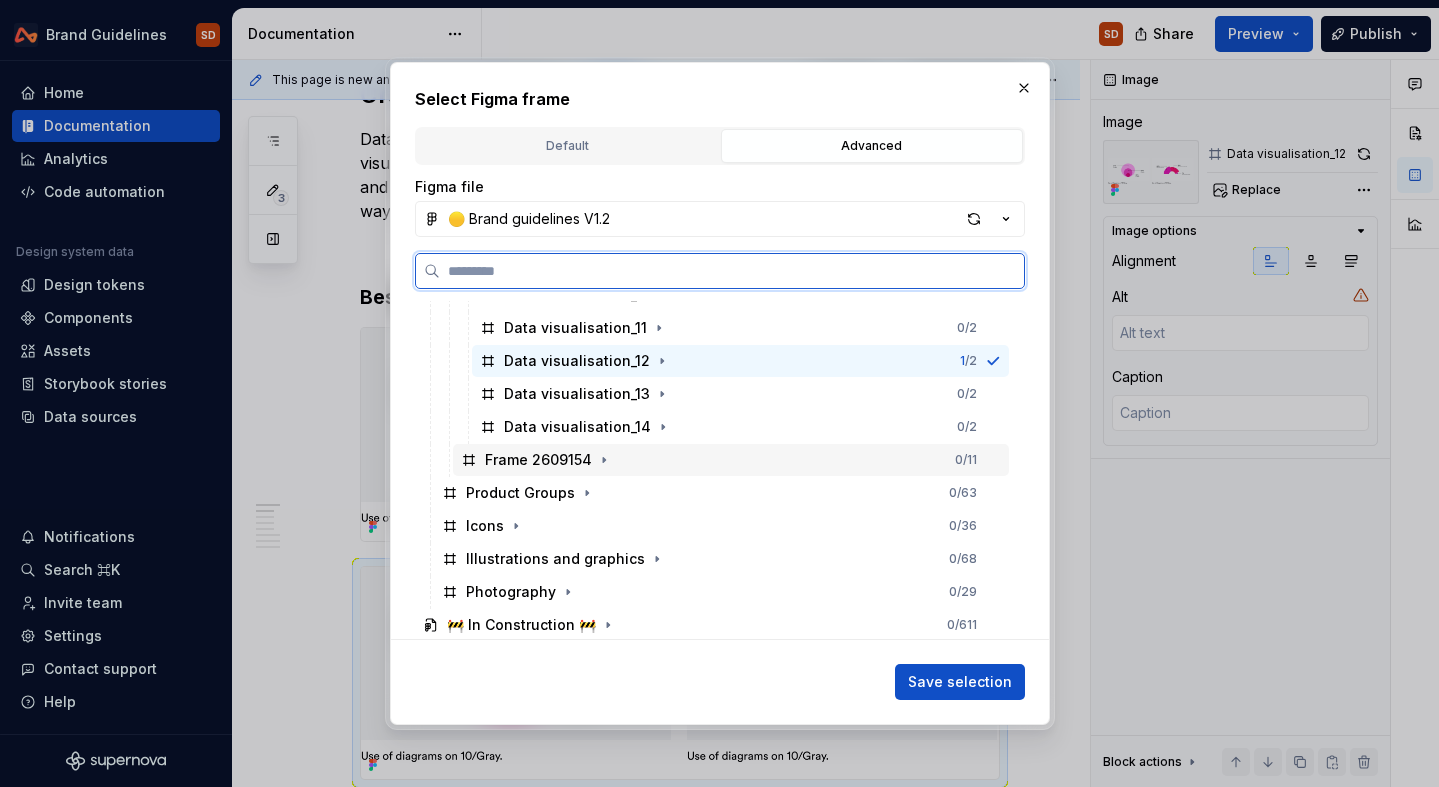 click on "Frame 2609154 0 / 11" at bounding box center [731, 460] 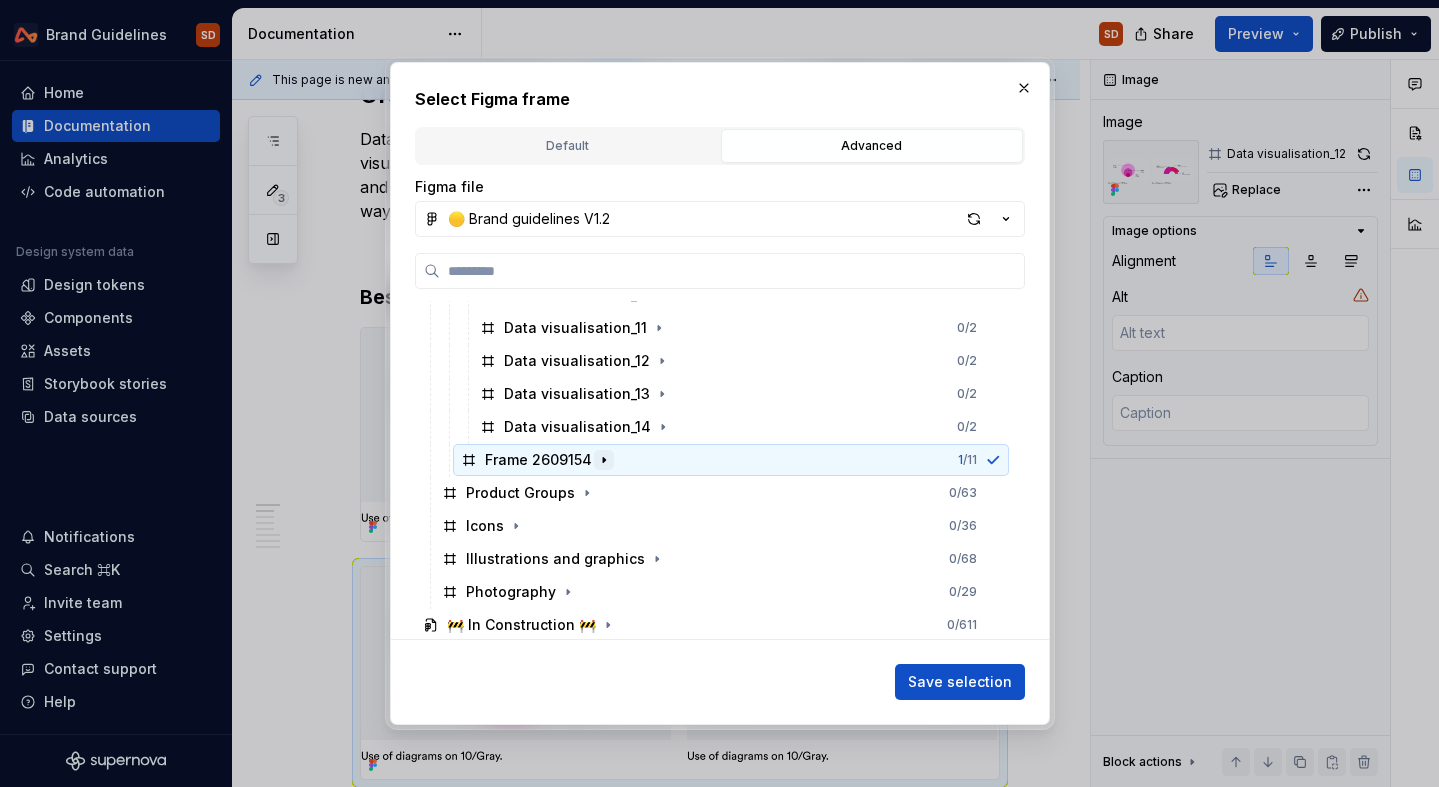 click 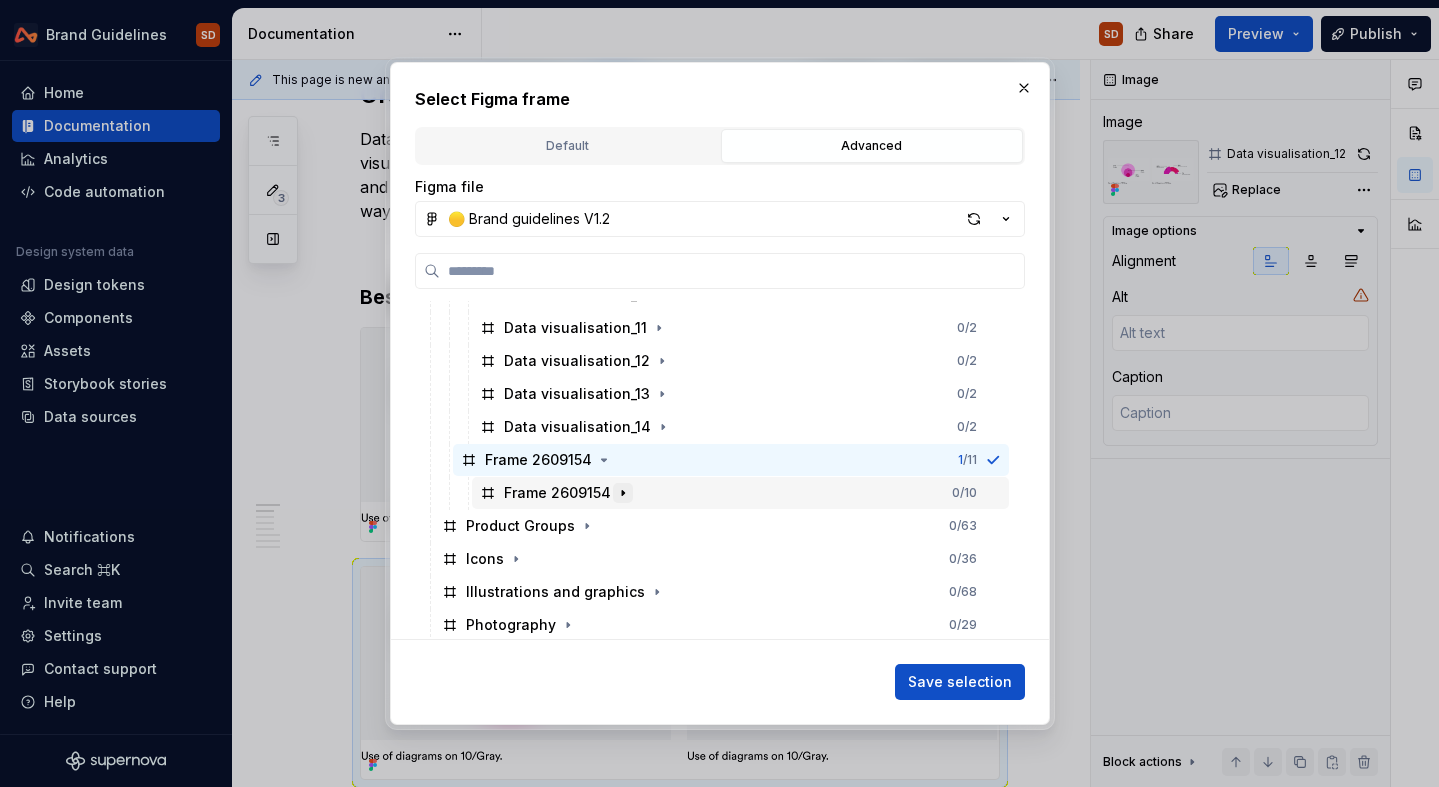 click 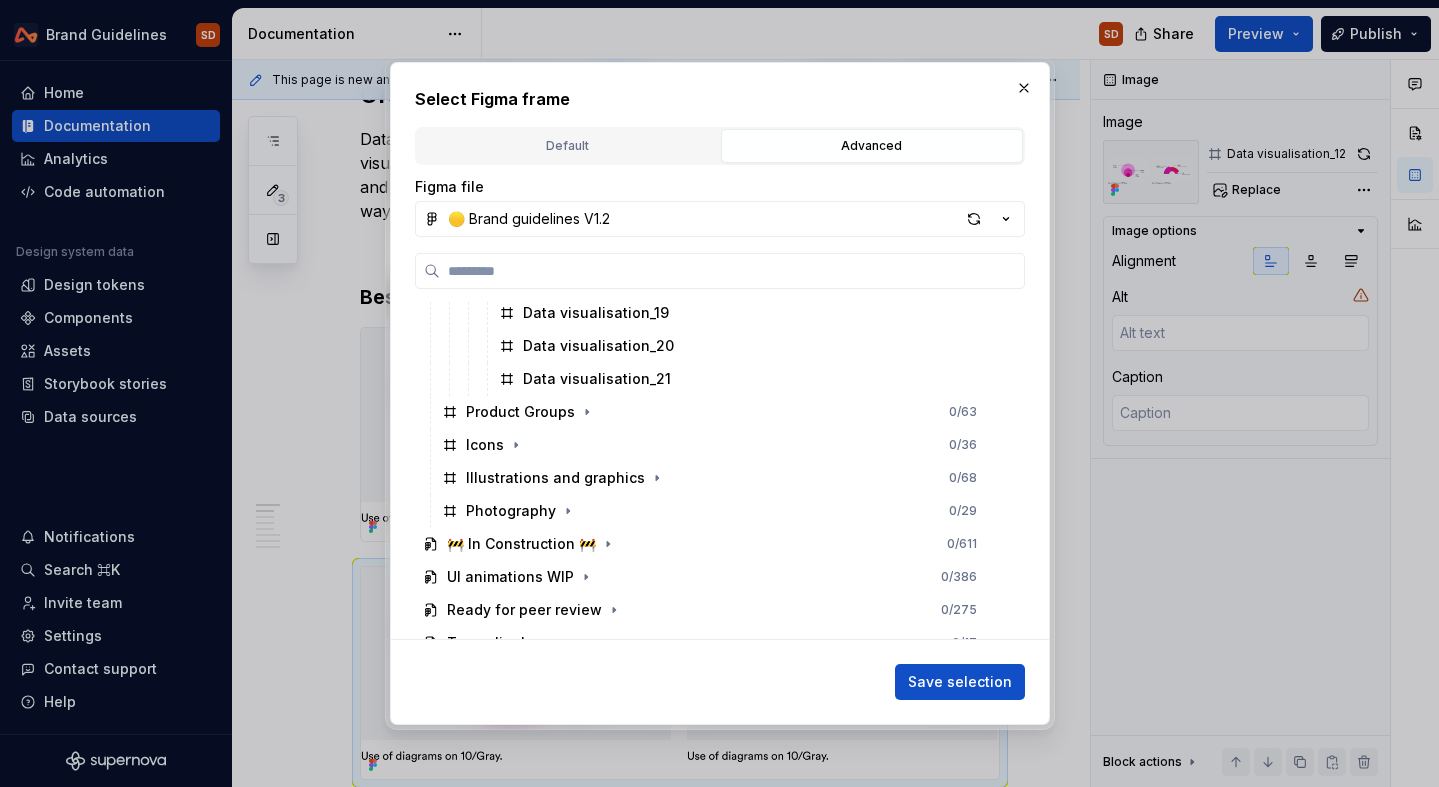 scroll, scrollTop: 1163, scrollLeft: 0, axis: vertical 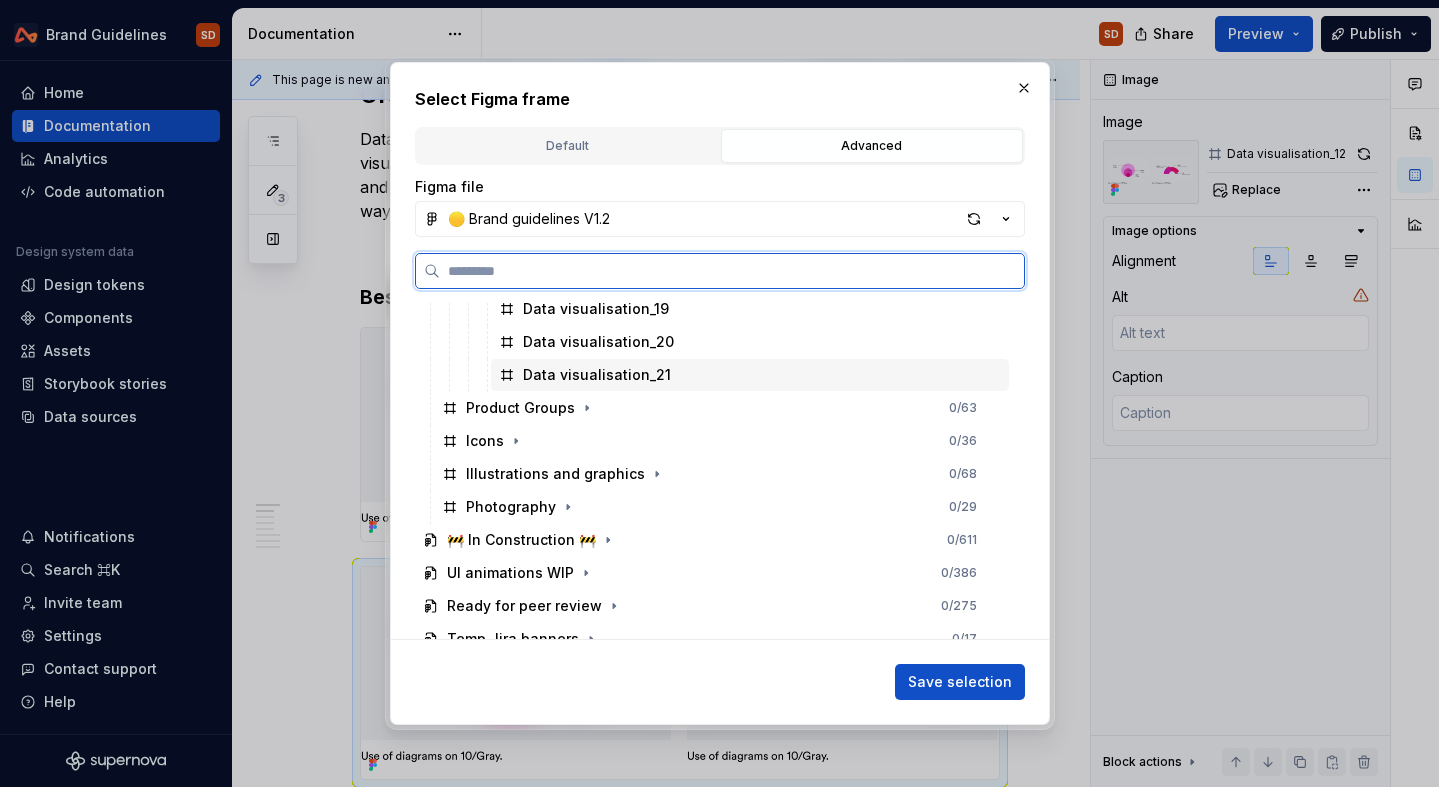 click on "Data visualisation_20" at bounding box center (598, 342) 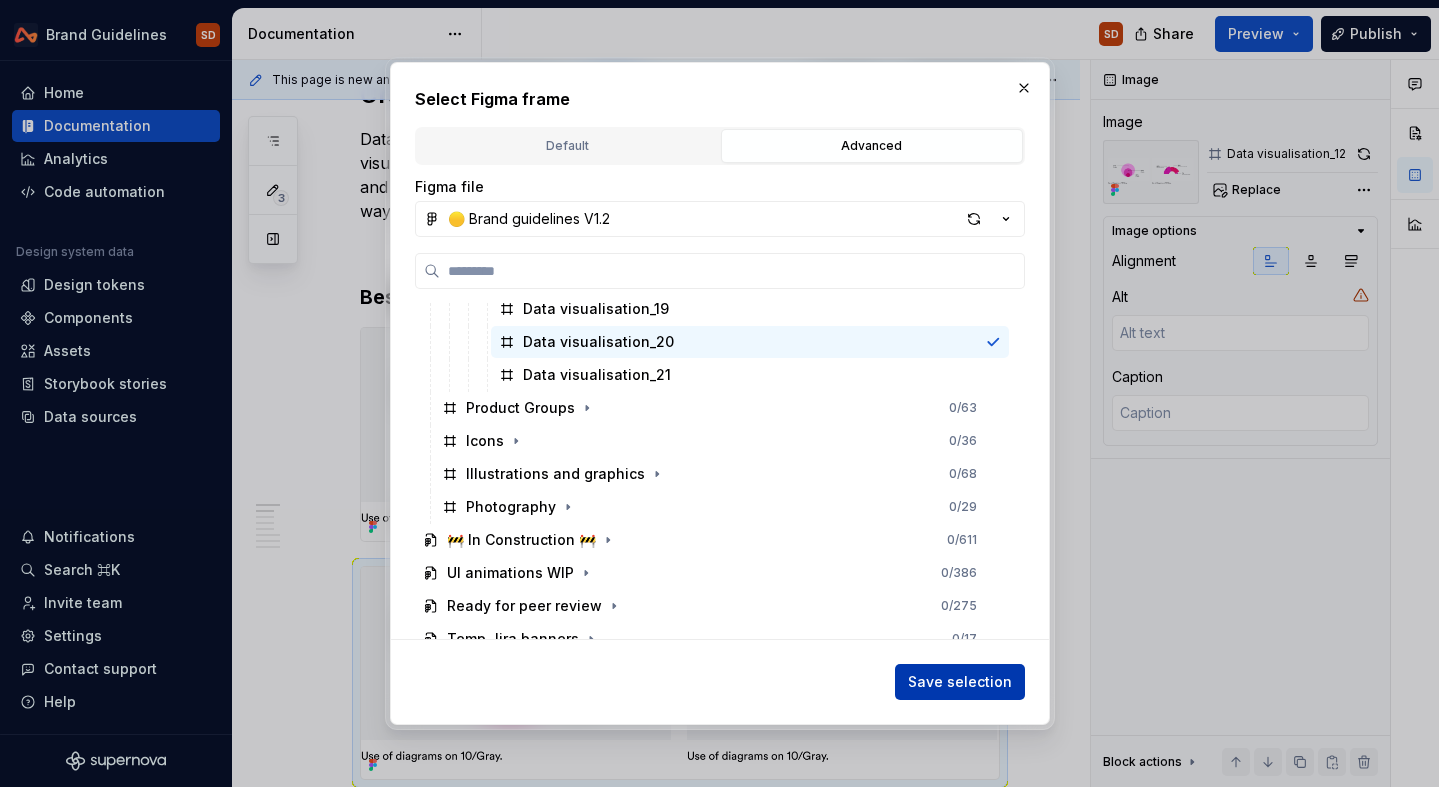 click on "Save selection" at bounding box center (960, 682) 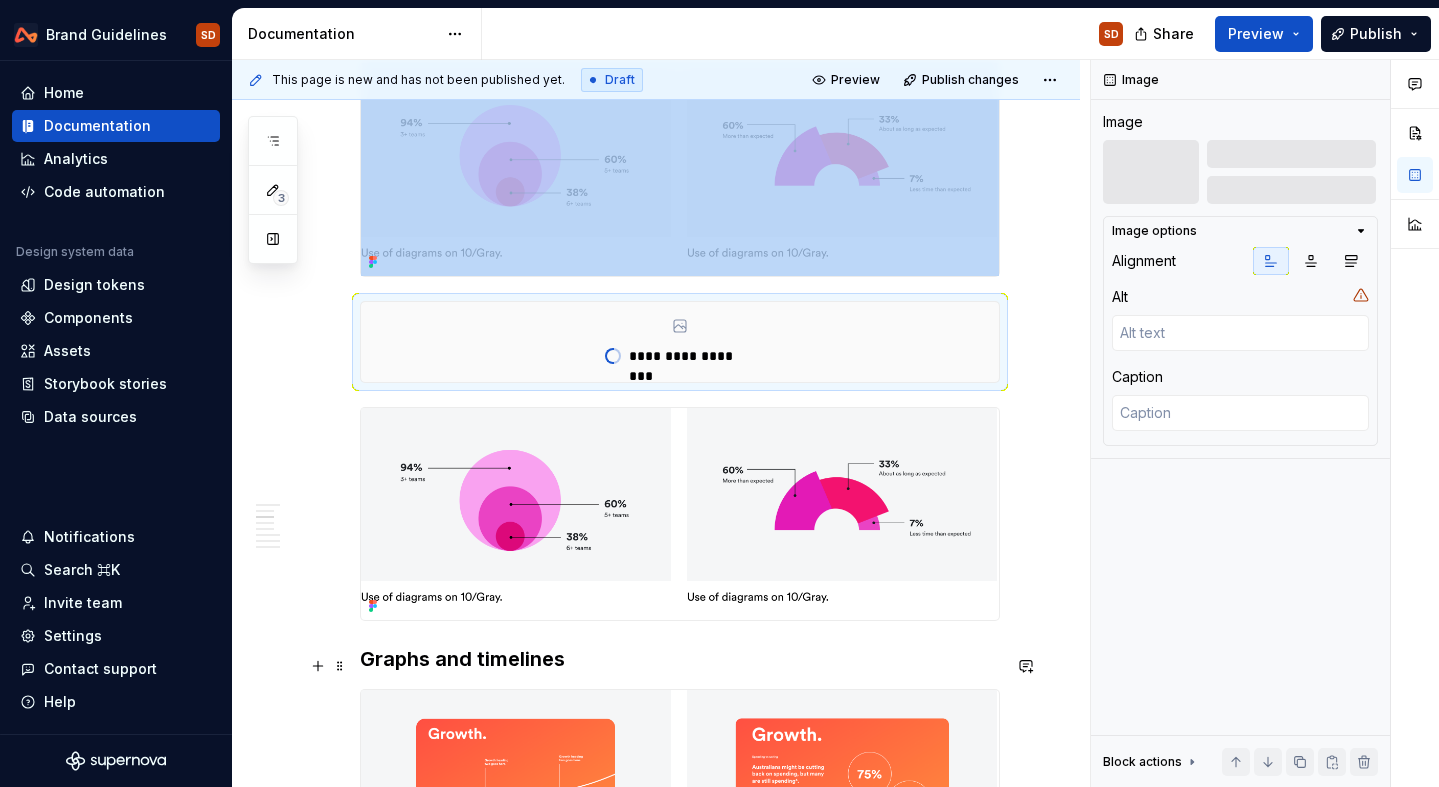scroll, scrollTop: 651, scrollLeft: 0, axis: vertical 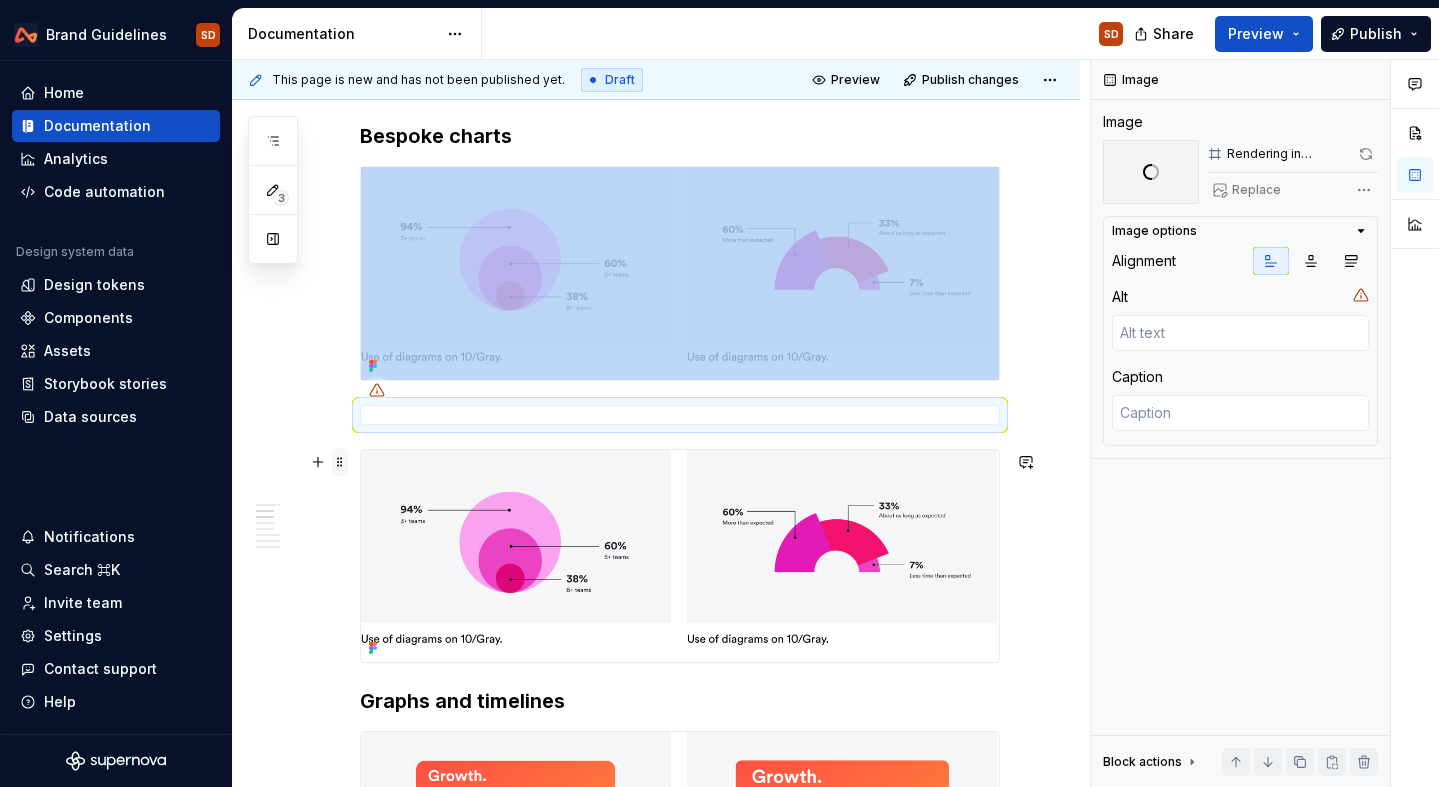 click at bounding box center (340, 462) 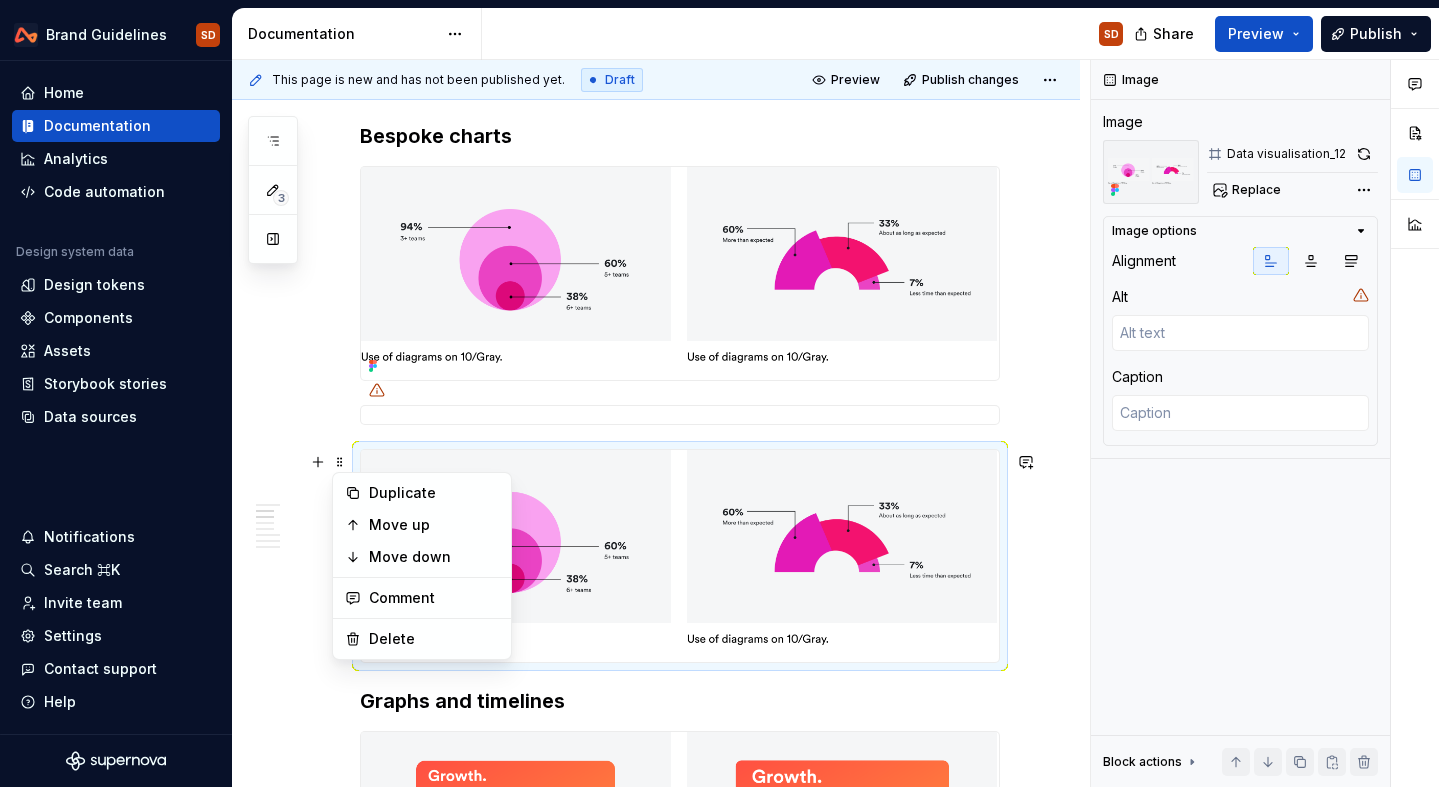 click on "This page is new and has not been published yet. Draft Preview Publish changes Data visualisation When visualising data we encourage use clean, simple and impactful graphics, mixing them up for longer form contents such as white papers or infographics keeps things visually interesting and as well as reduces too much repetition. We also steer away from using our hero brand colour (Orange Gradient) for anything negative. These visuals are references/guides and may be altered to suit the data to be visualised.   Edit header Creative data visualisation Bespoke charts Graphs and timelines Circles and dots Bar charts Illustration formula Graphics and patterns Graphics and patterns using the Airwallex logo Creative data visualisation Data becomes powerful when it’s easy to understand. Our creative data visualisations are designed for impact and intended used in keynotes, infographics, and storytelling to simplify the complex and spotlight what matters in an engaging way.  Bespoke charts Graphs and timelines" at bounding box center [661, 423] 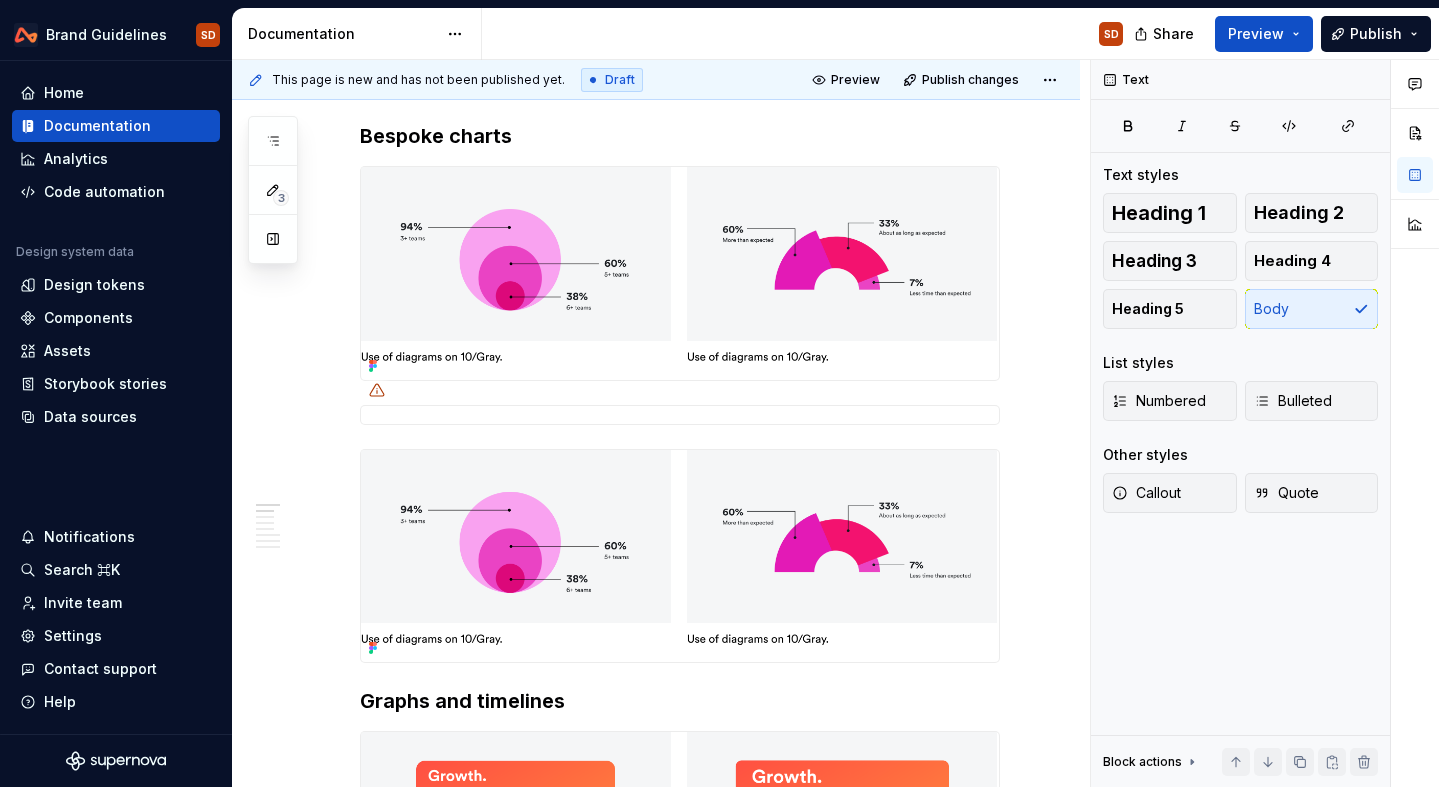 scroll, scrollTop: 446, scrollLeft: 0, axis: vertical 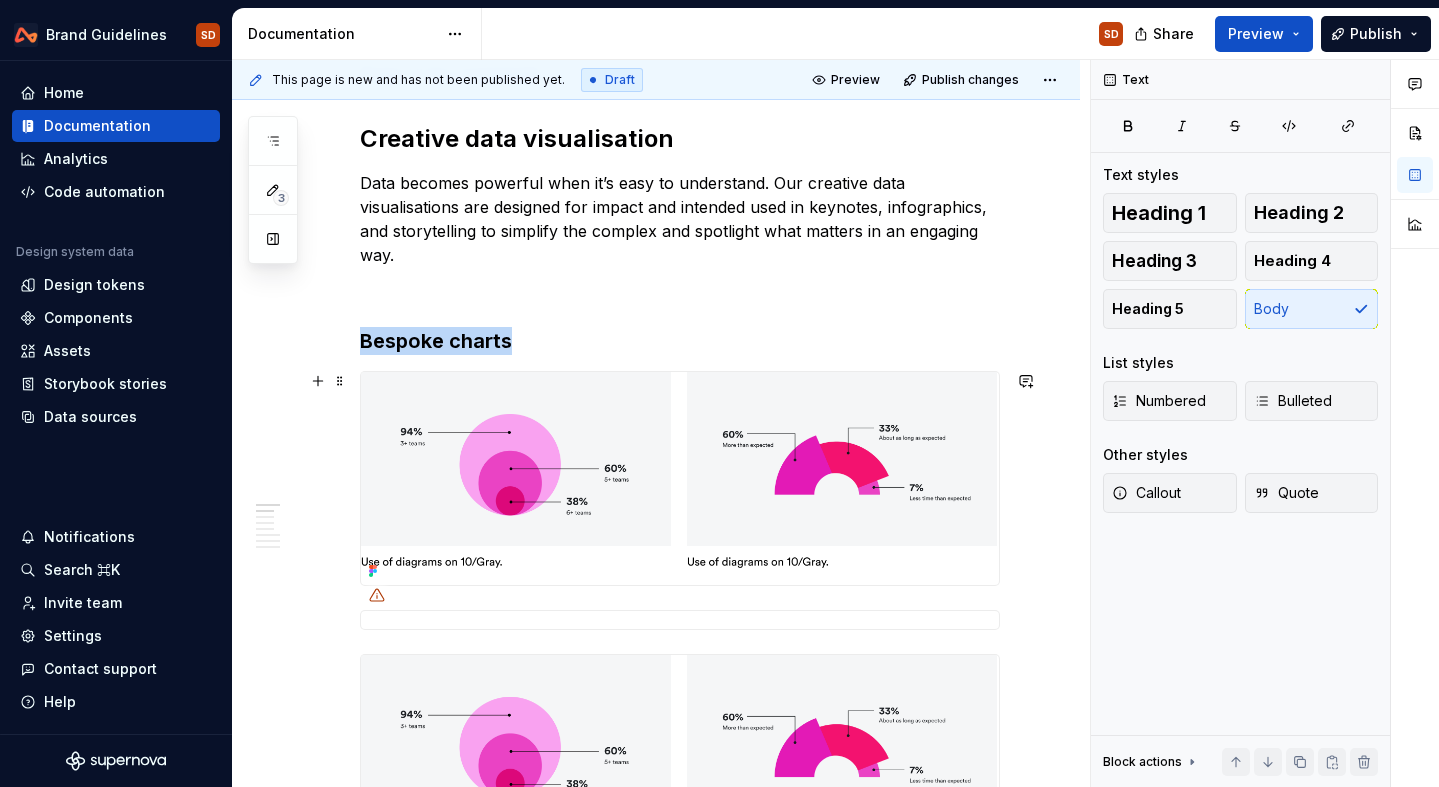click at bounding box center (680, 478) 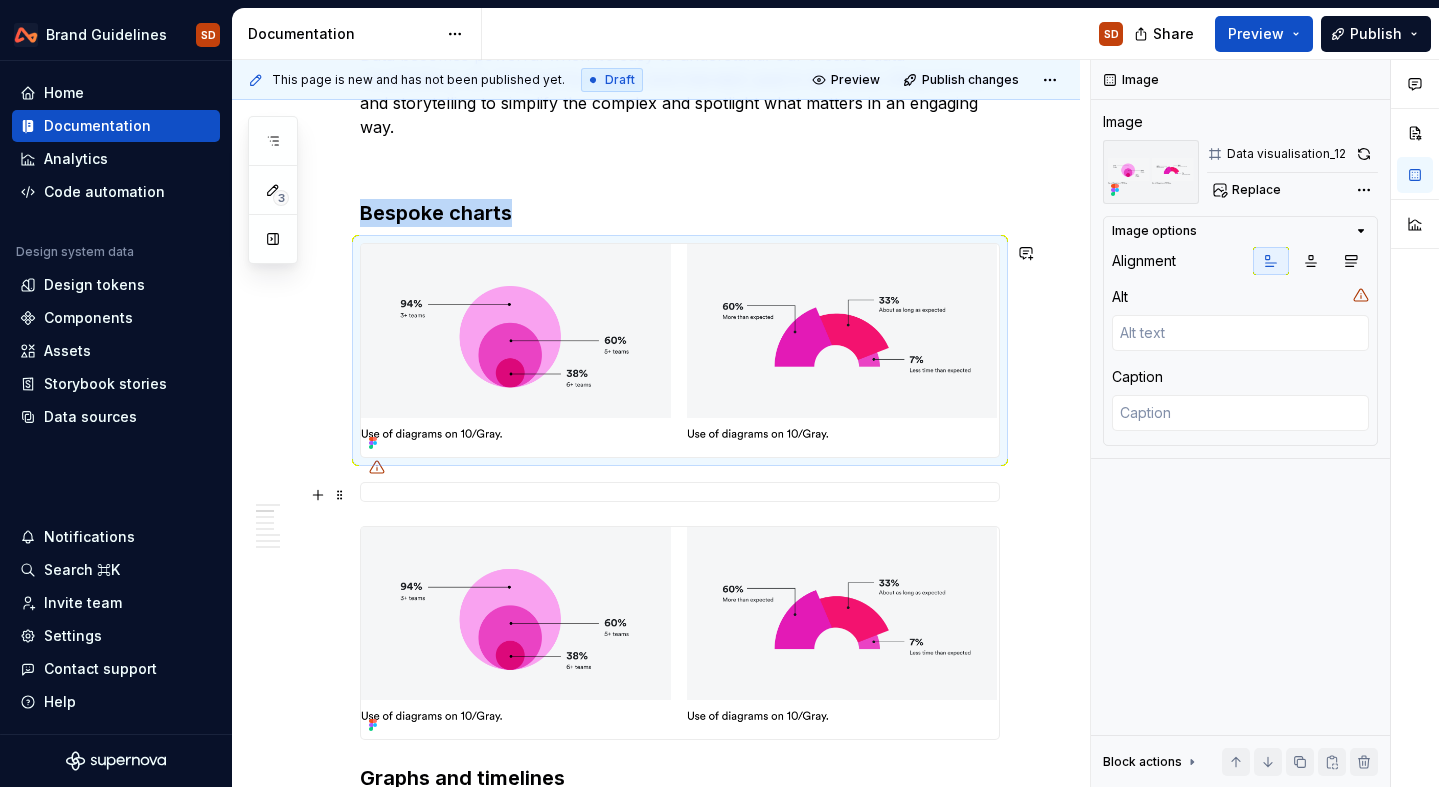 scroll, scrollTop: 664, scrollLeft: 0, axis: vertical 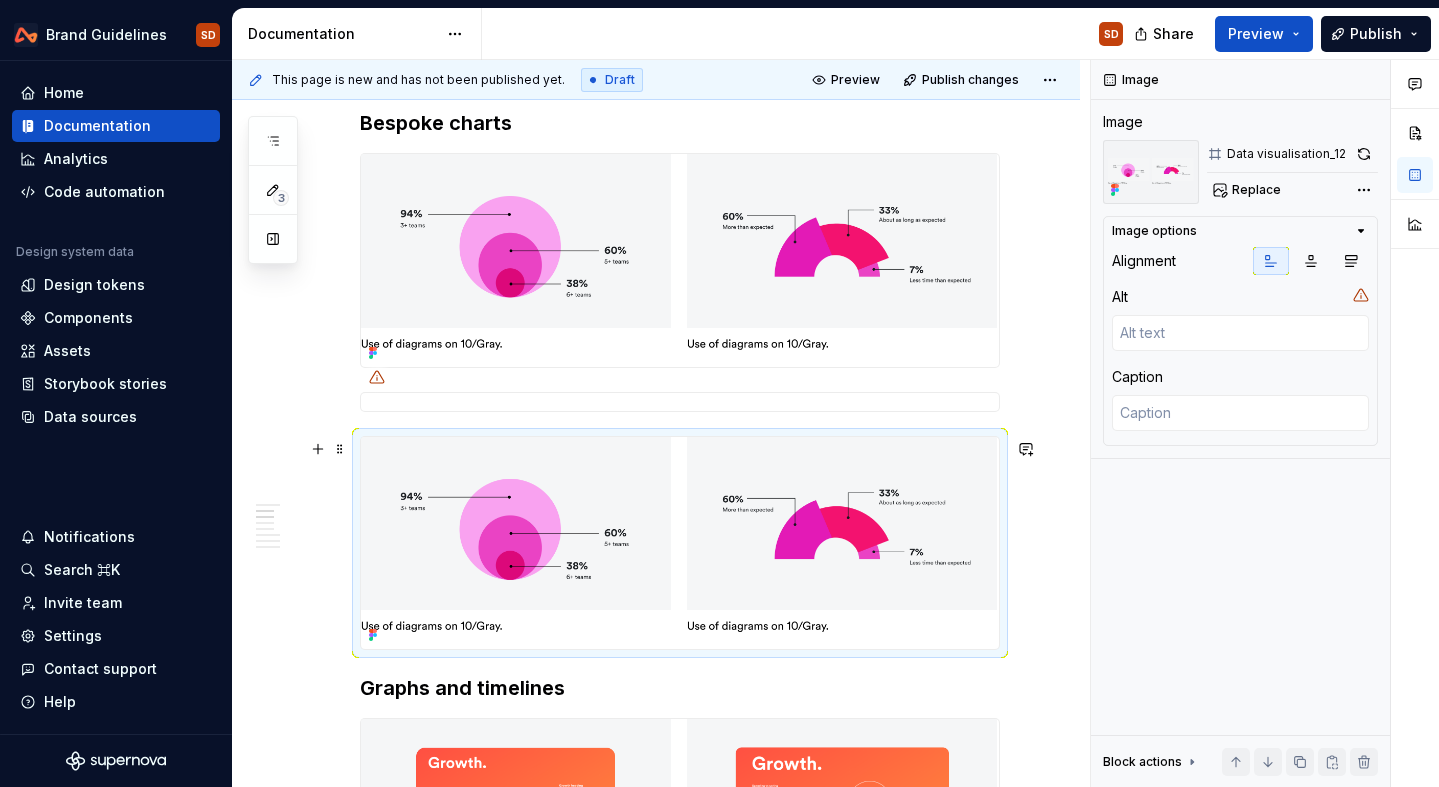 click at bounding box center [680, 543] 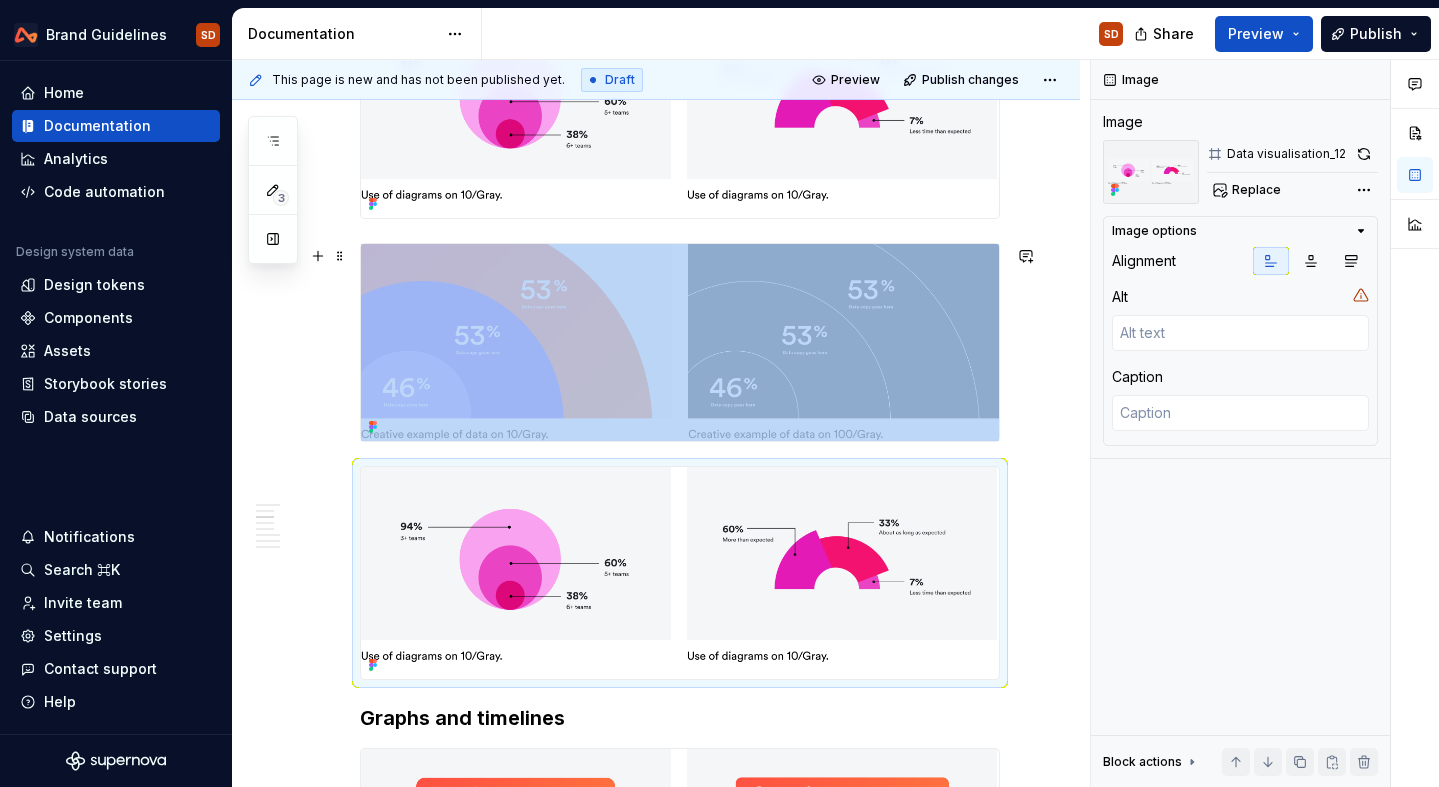 scroll, scrollTop: 956, scrollLeft: 0, axis: vertical 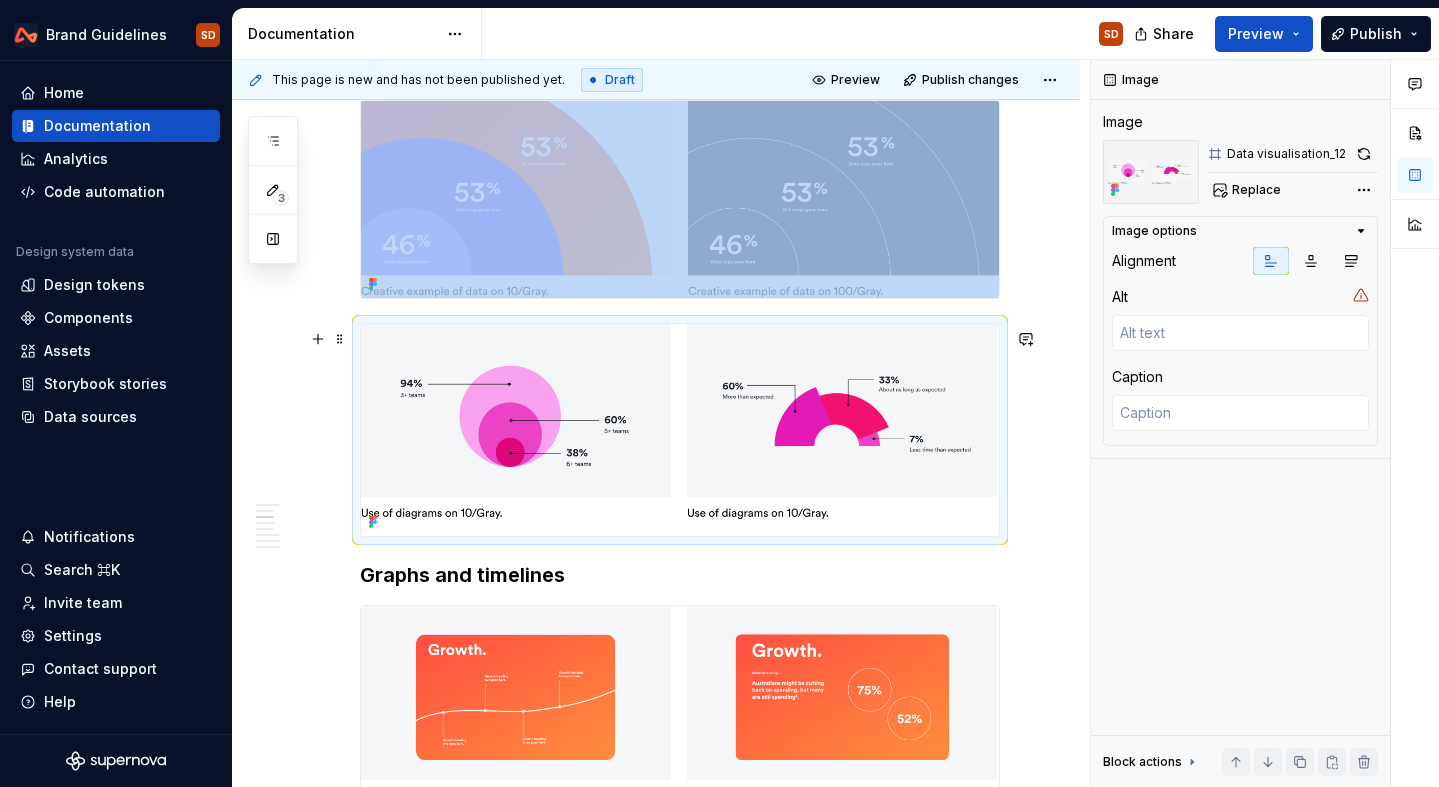 click at bounding box center [680, 430] 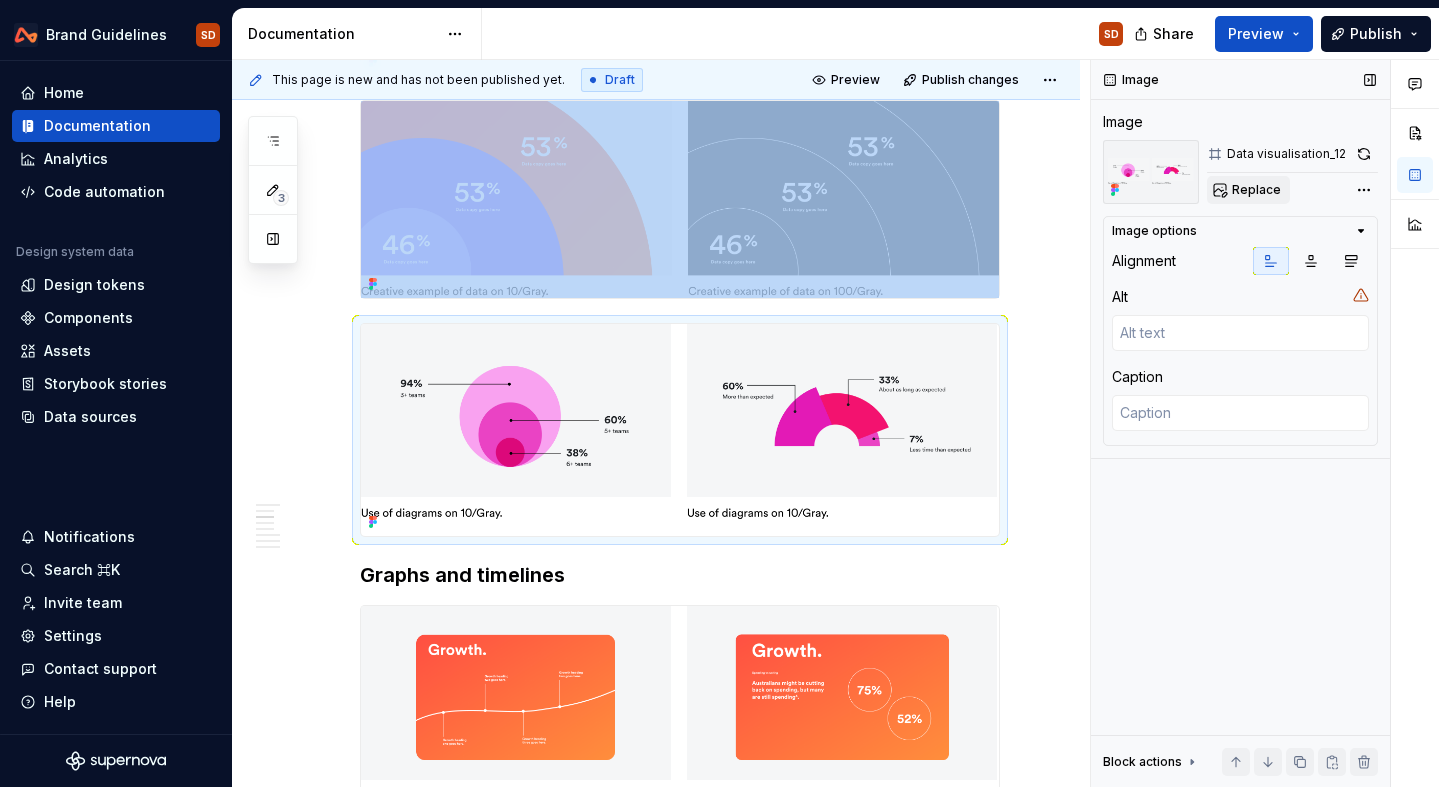 click on "Replace" at bounding box center [1248, 190] 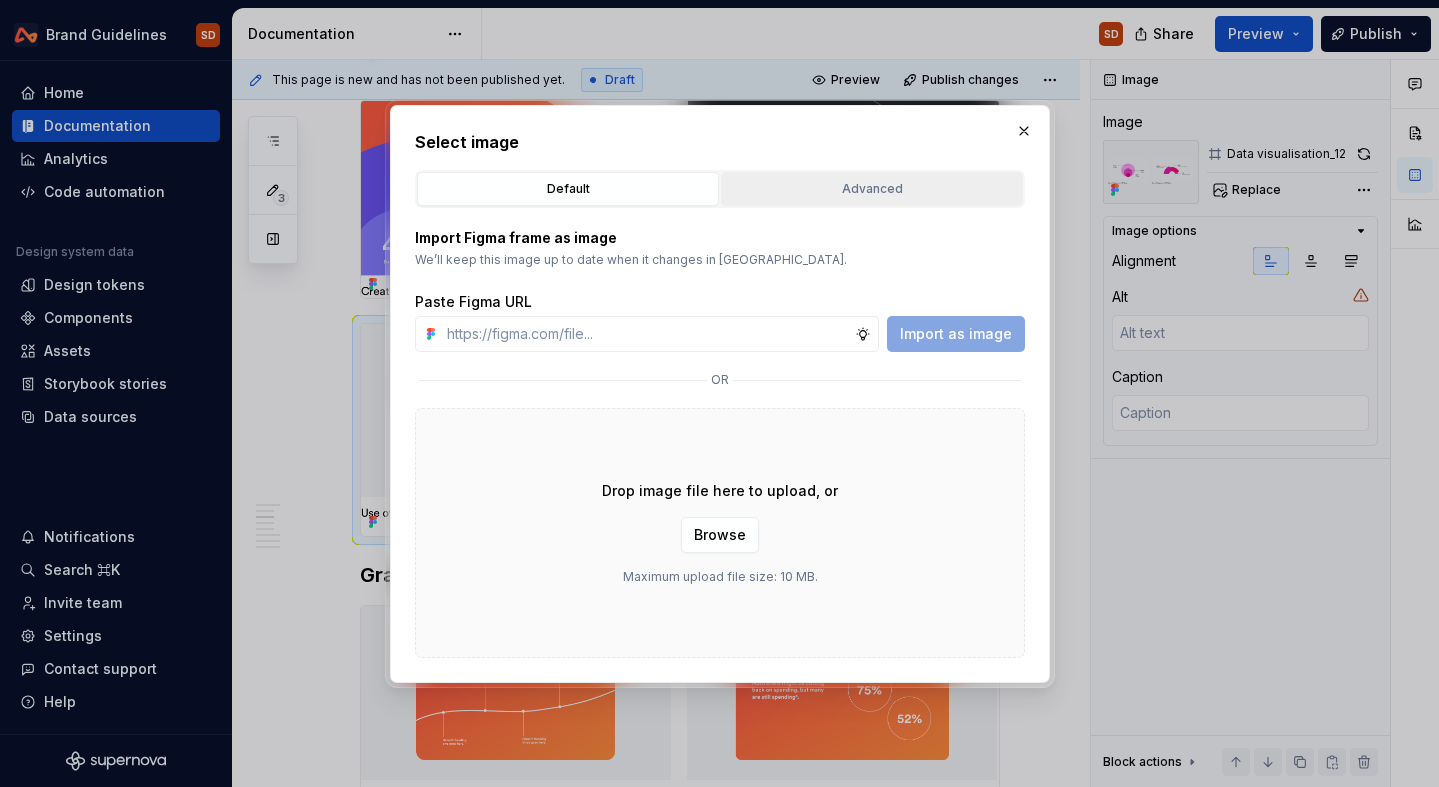 click on "Advanced" at bounding box center [872, 189] 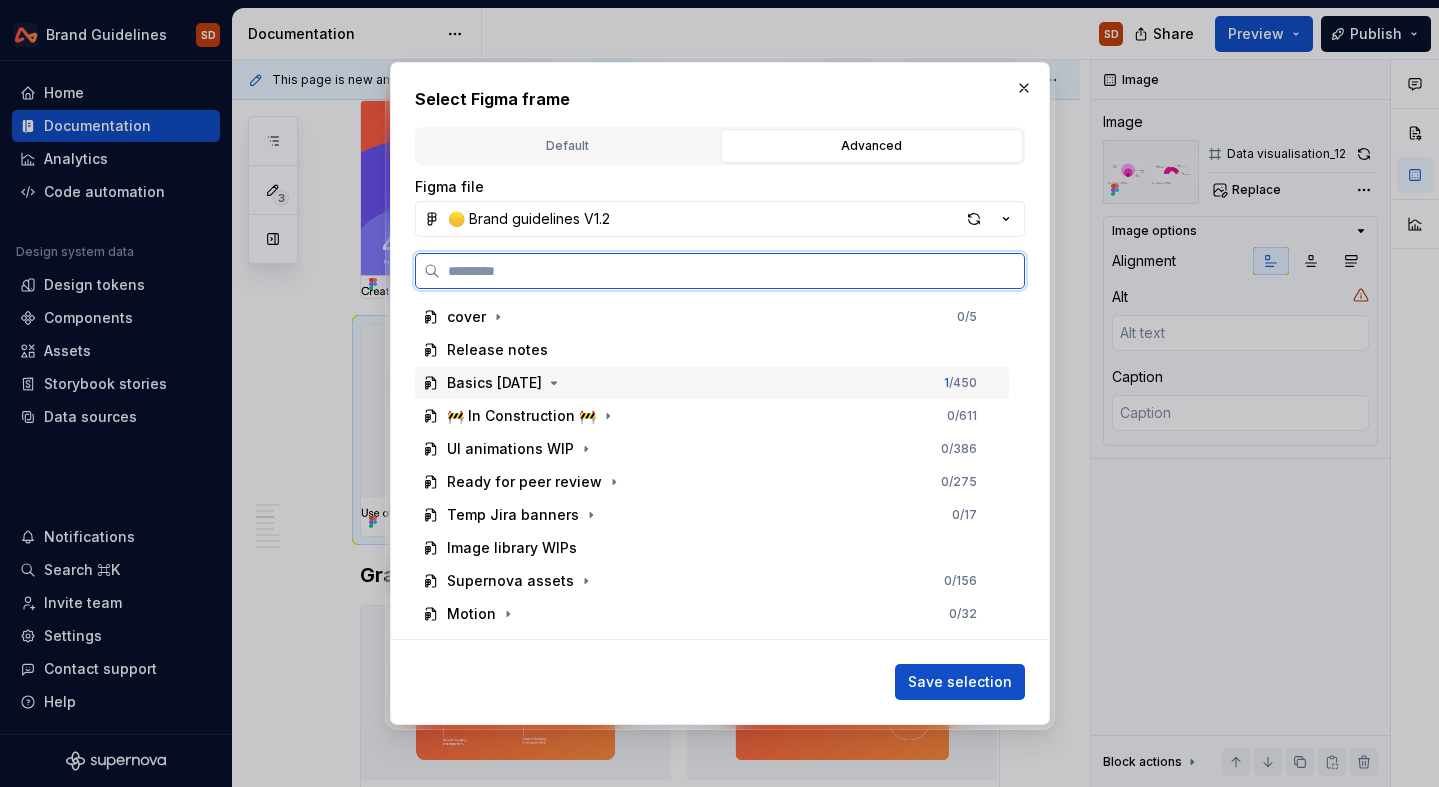 click on "Basics [DATE]  1 / 450" at bounding box center (712, 383) 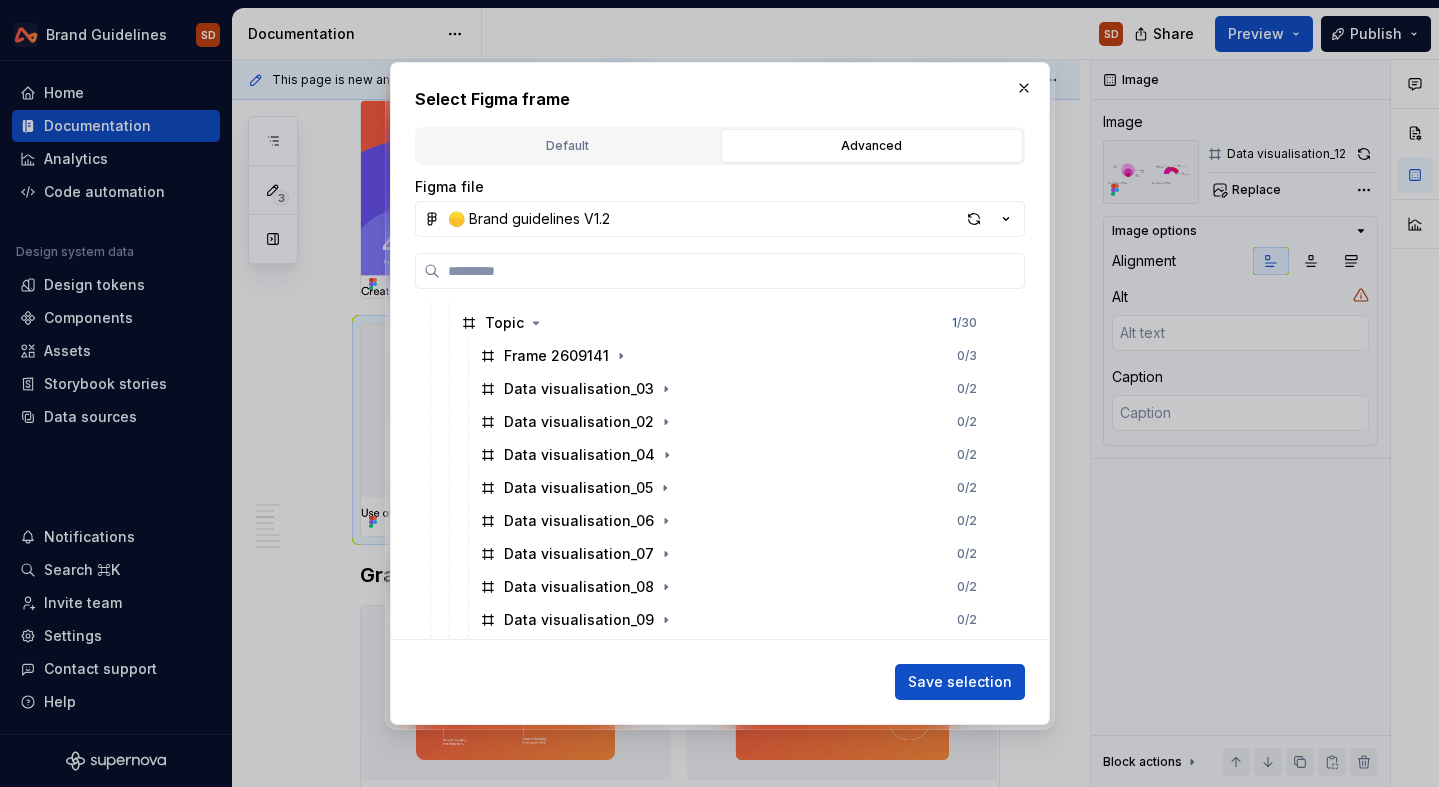 scroll, scrollTop: 498, scrollLeft: 0, axis: vertical 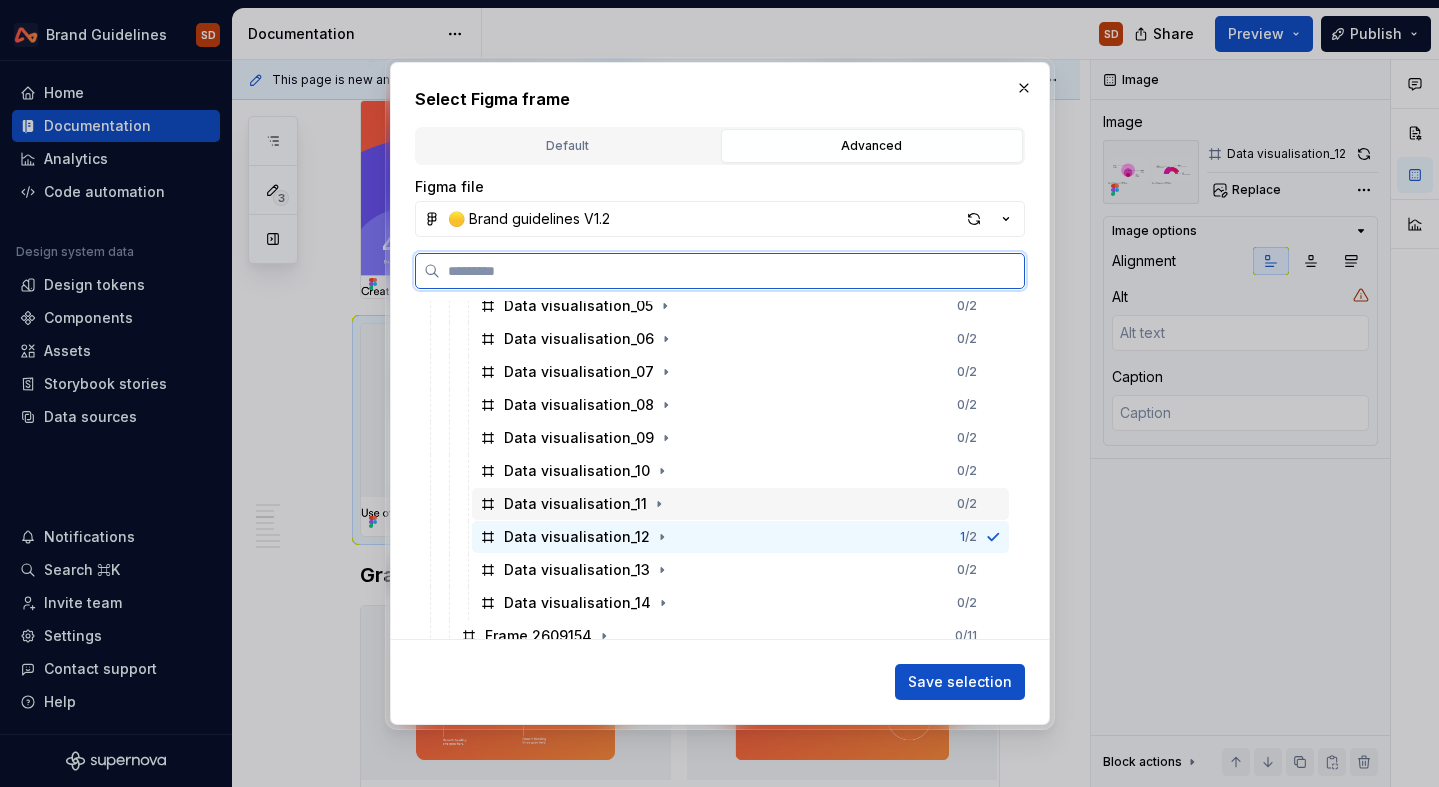 click on "Data visualisation_11" at bounding box center (575, 504) 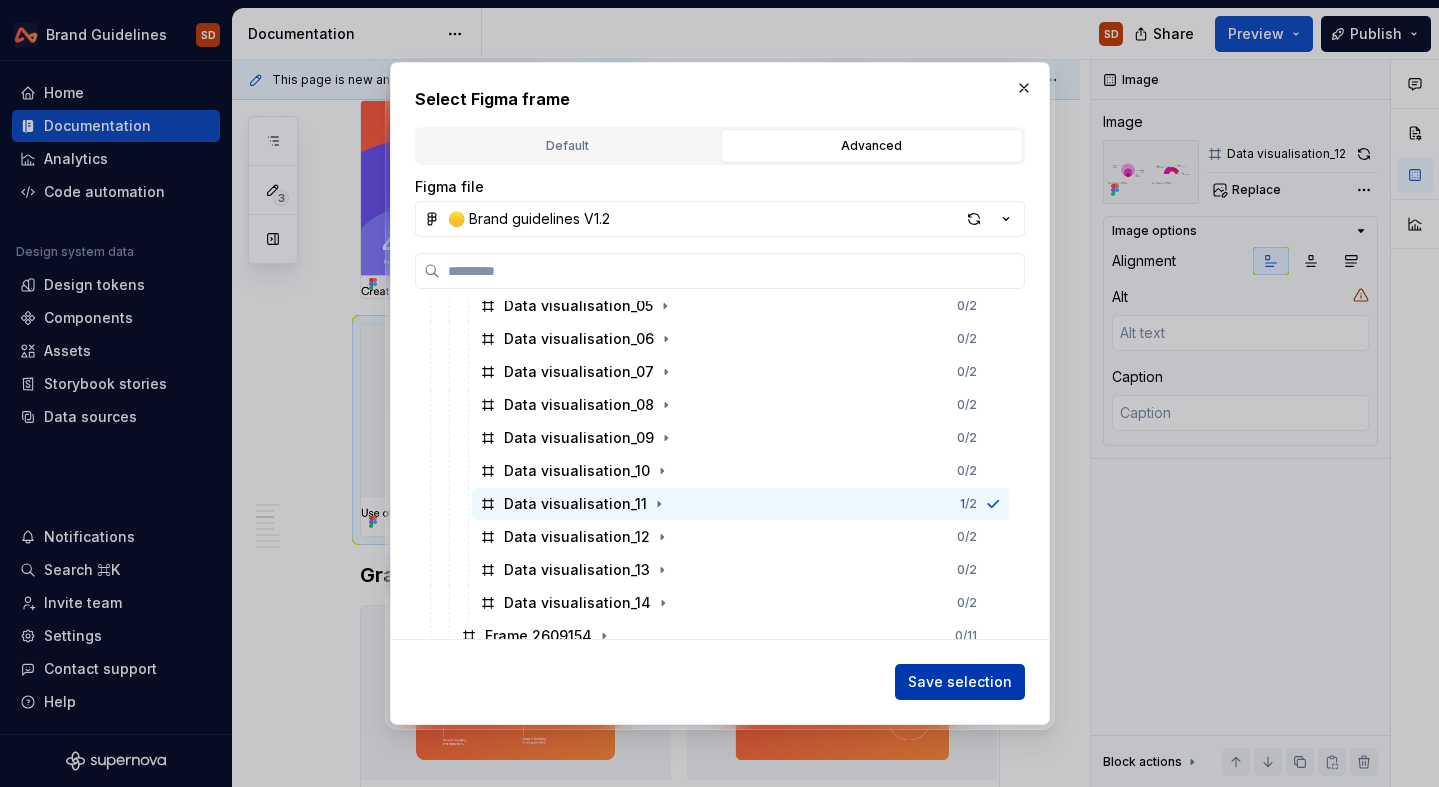 click on "Save selection" at bounding box center [960, 682] 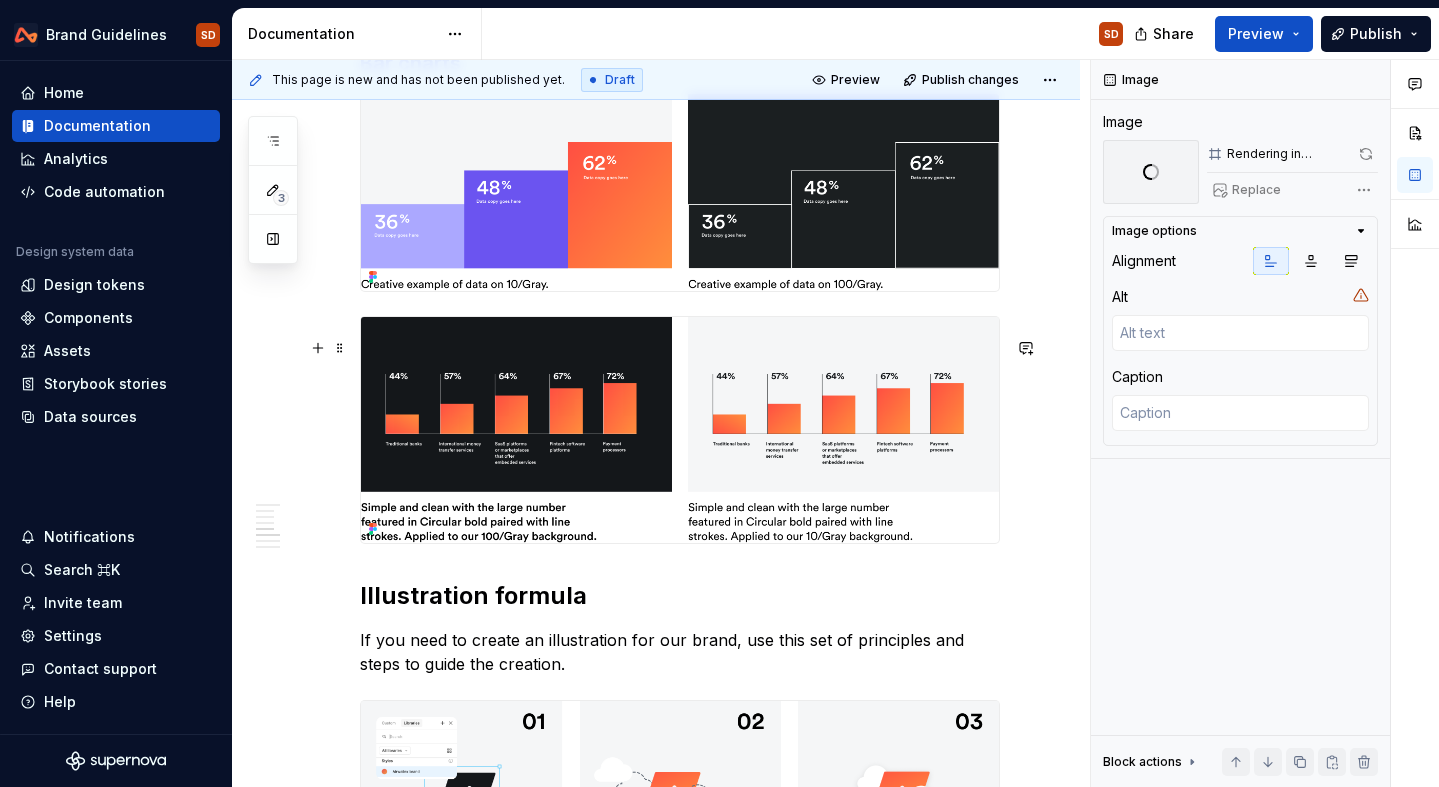 scroll, scrollTop: 2347, scrollLeft: 0, axis: vertical 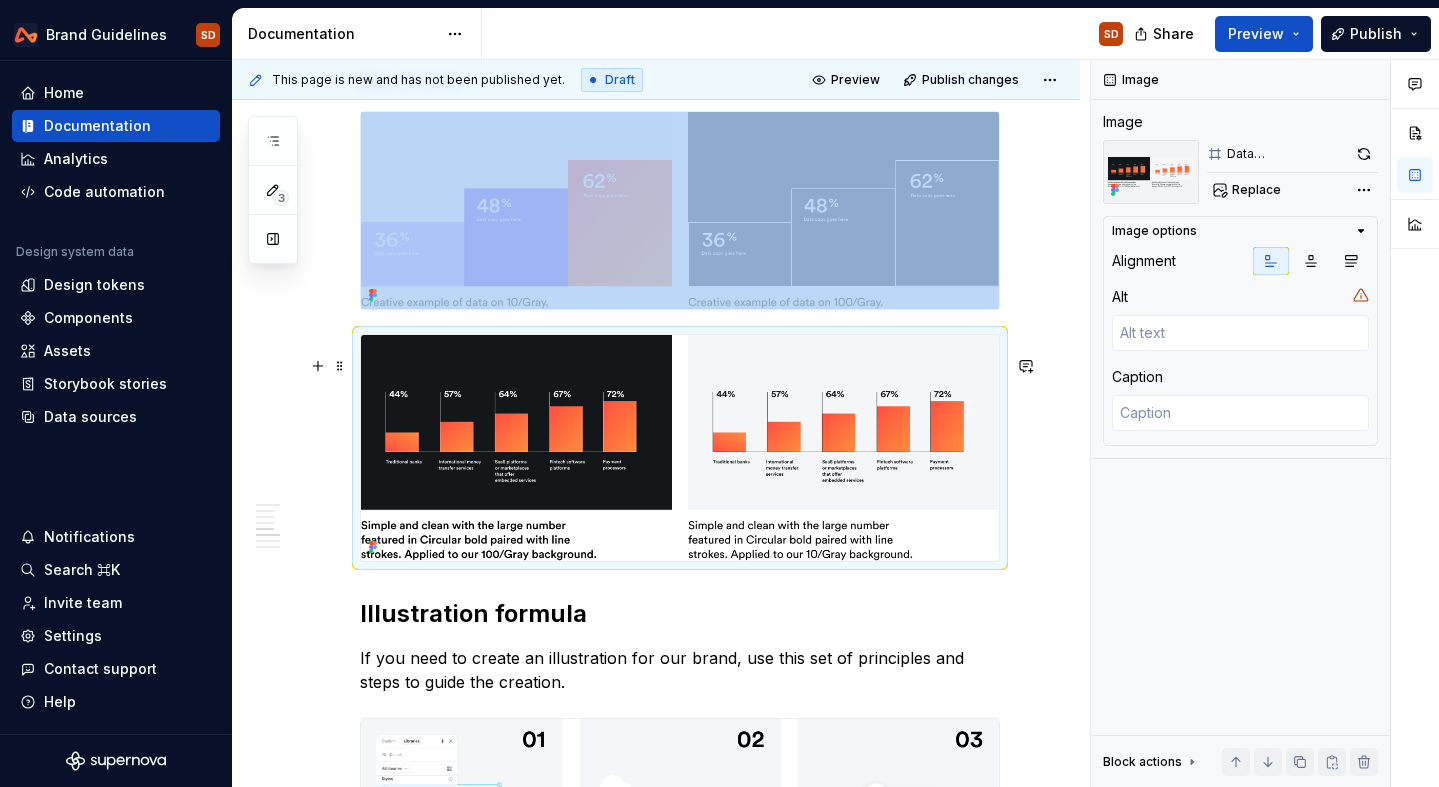 click at bounding box center (680, 448) 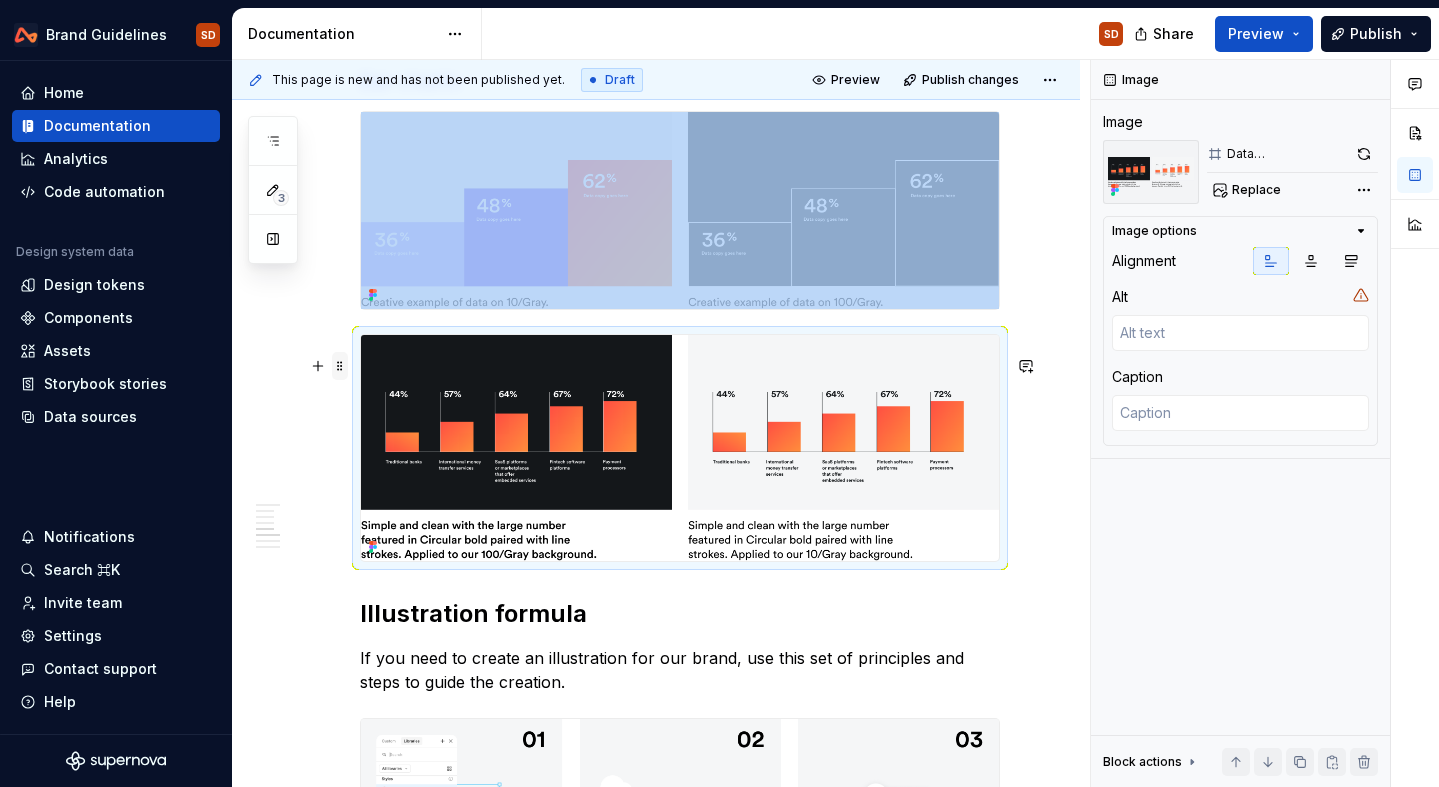 click at bounding box center [340, 366] 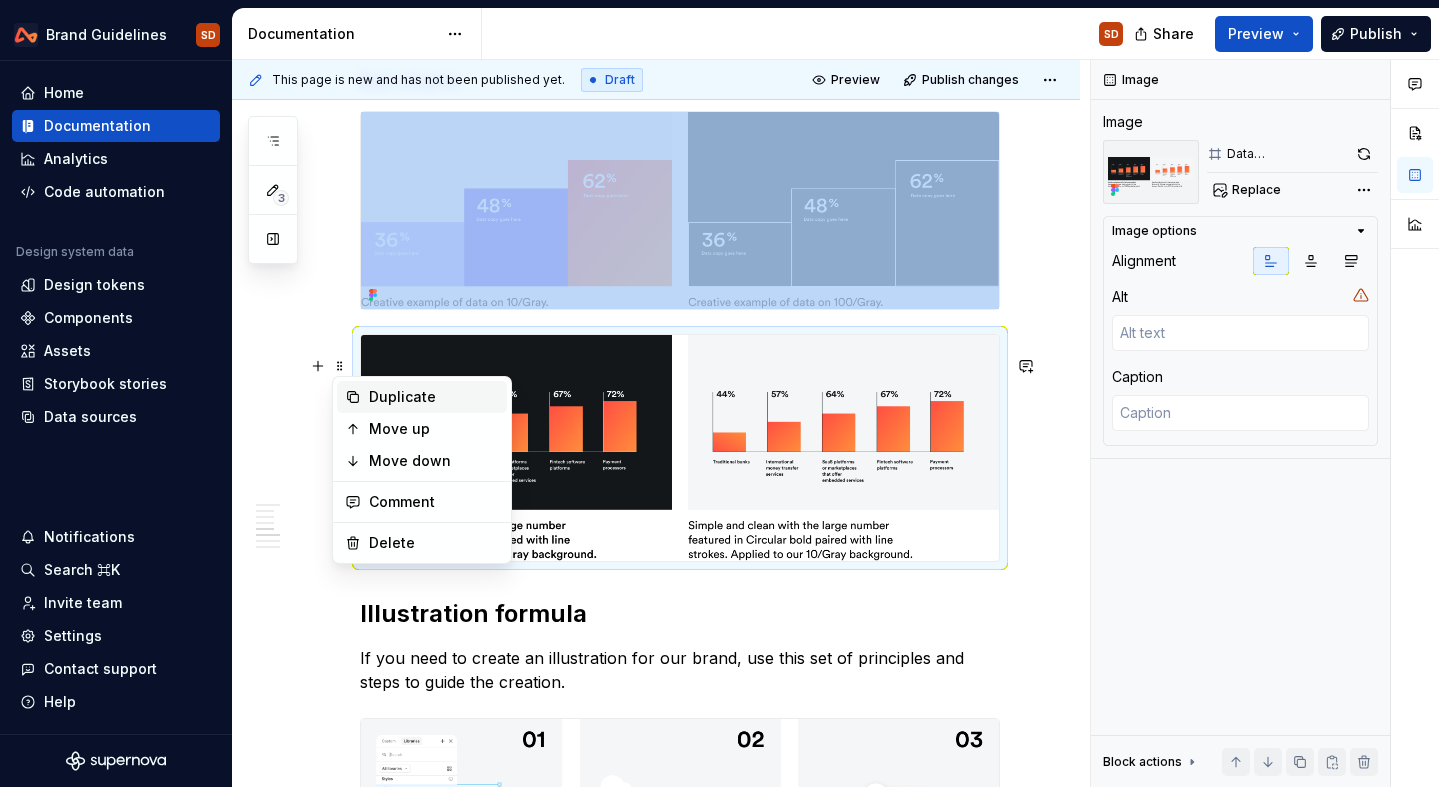 click on "Duplicate" at bounding box center (434, 397) 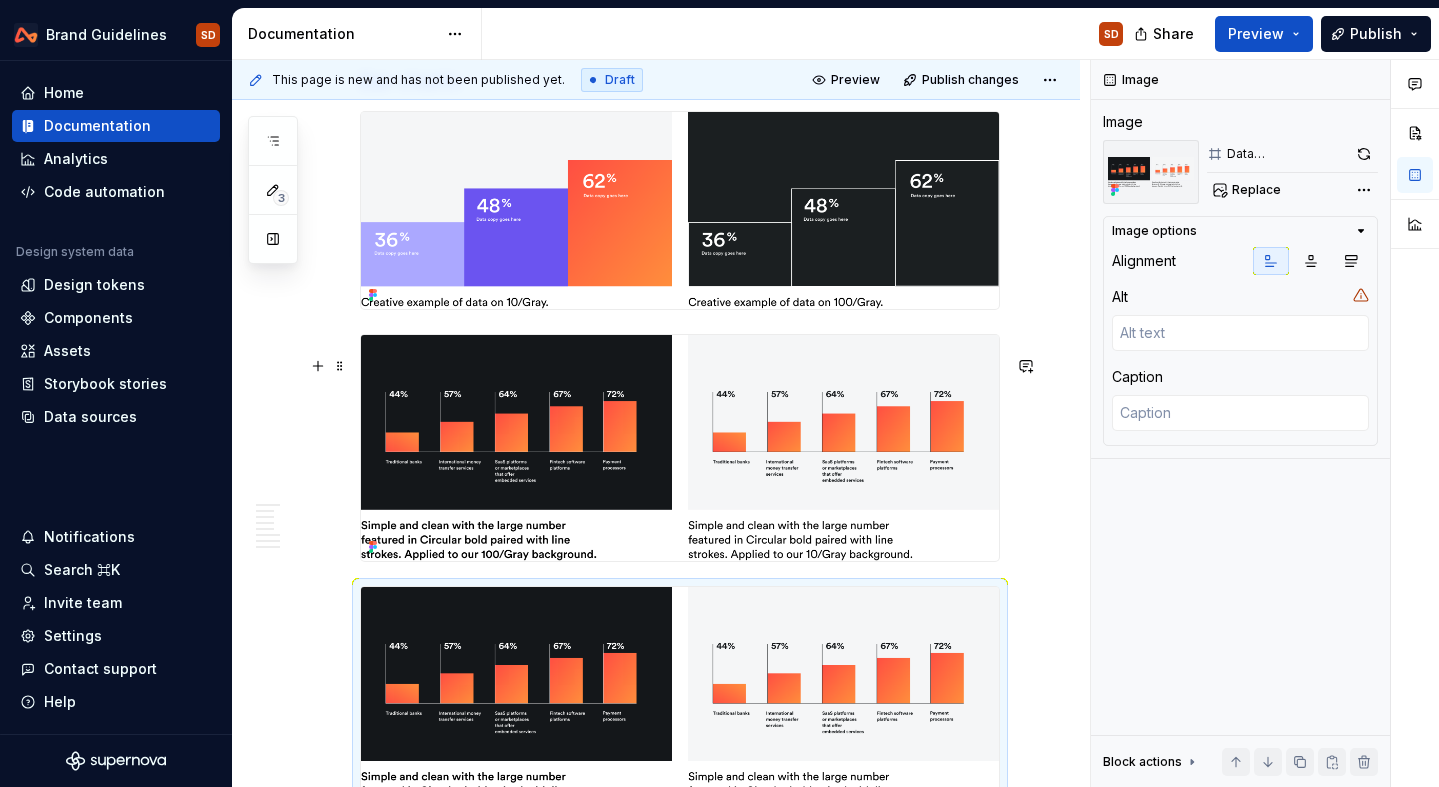 scroll, scrollTop: 2402, scrollLeft: 0, axis: vertical 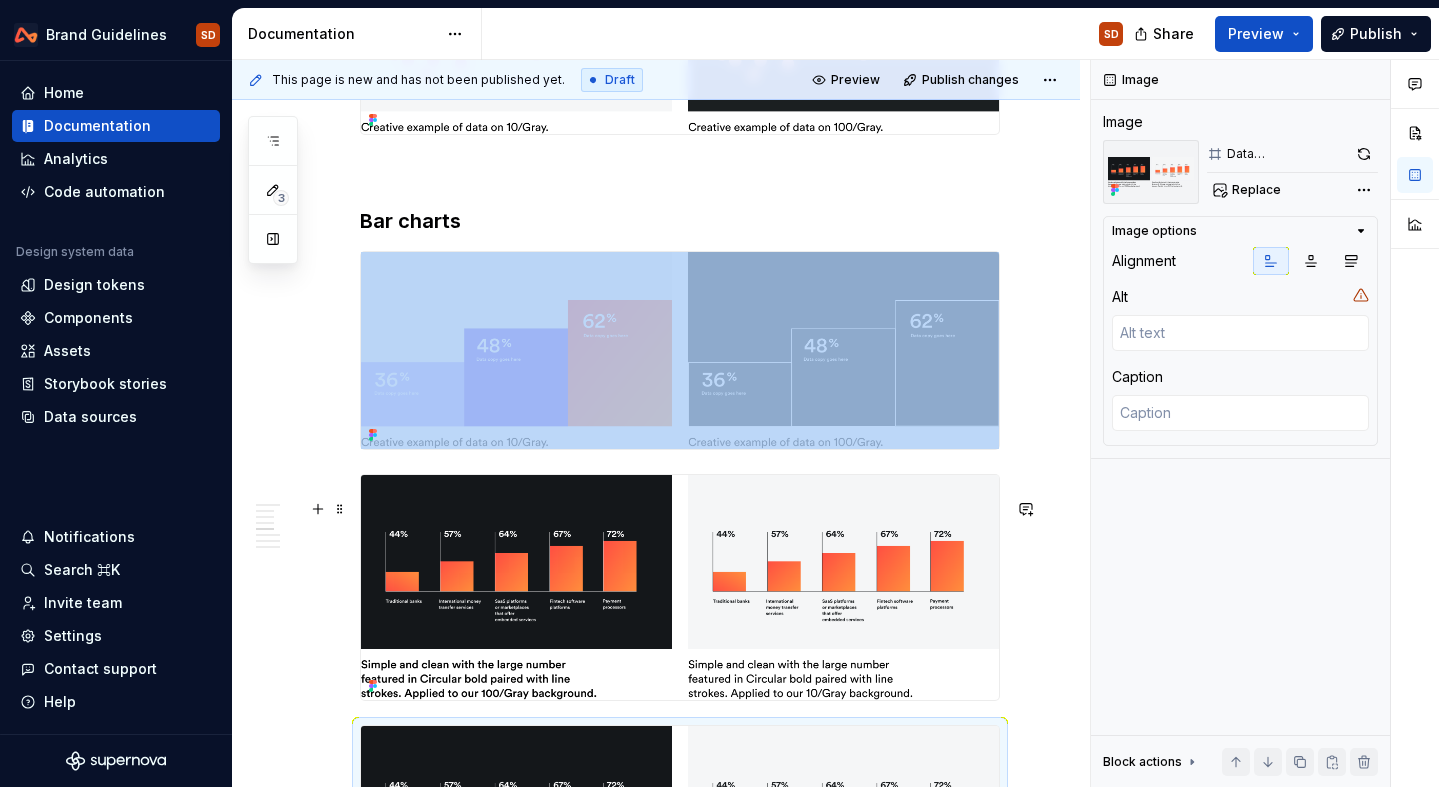 click at bounding box center (680, 588) 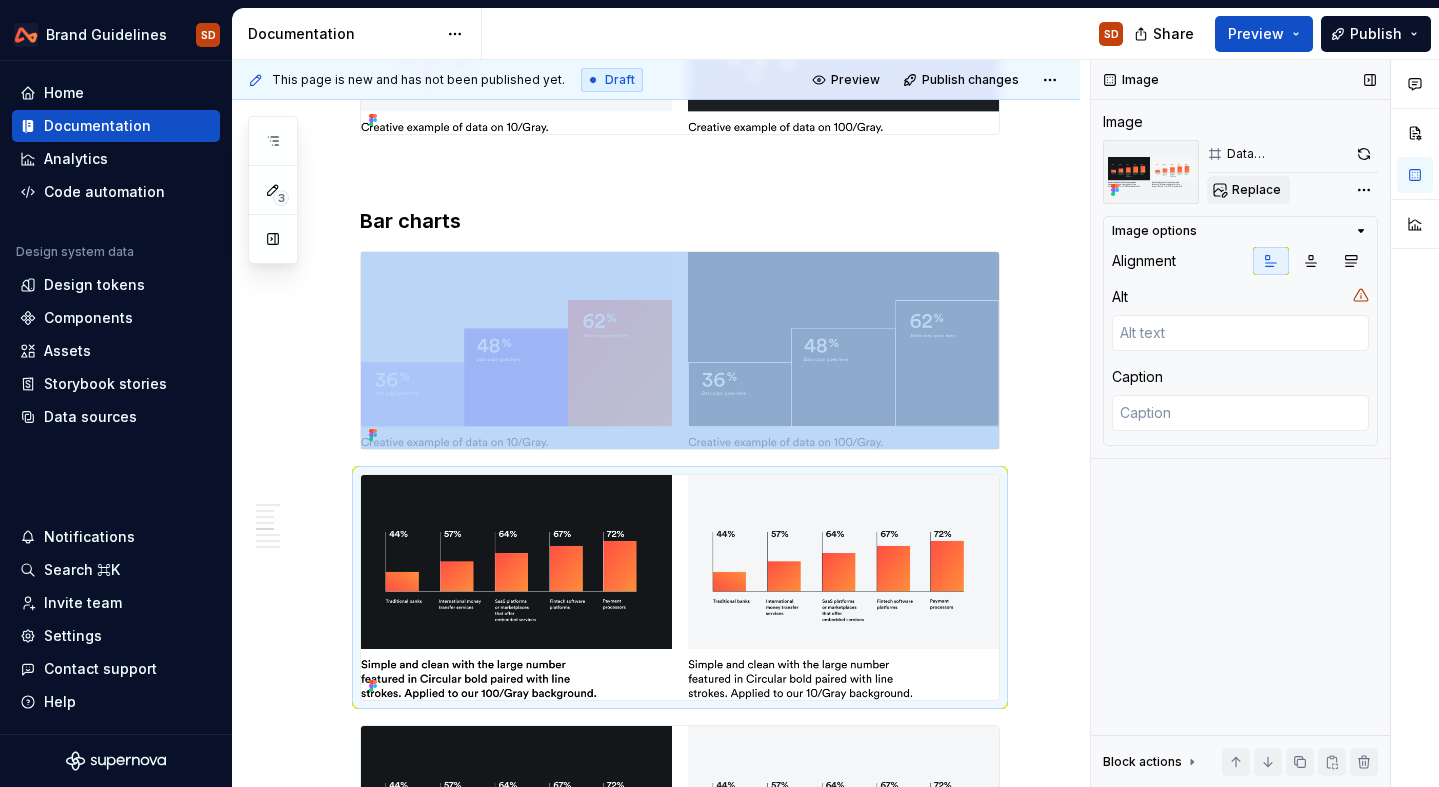 click on "Replace" at bounding box center (1256, 190) 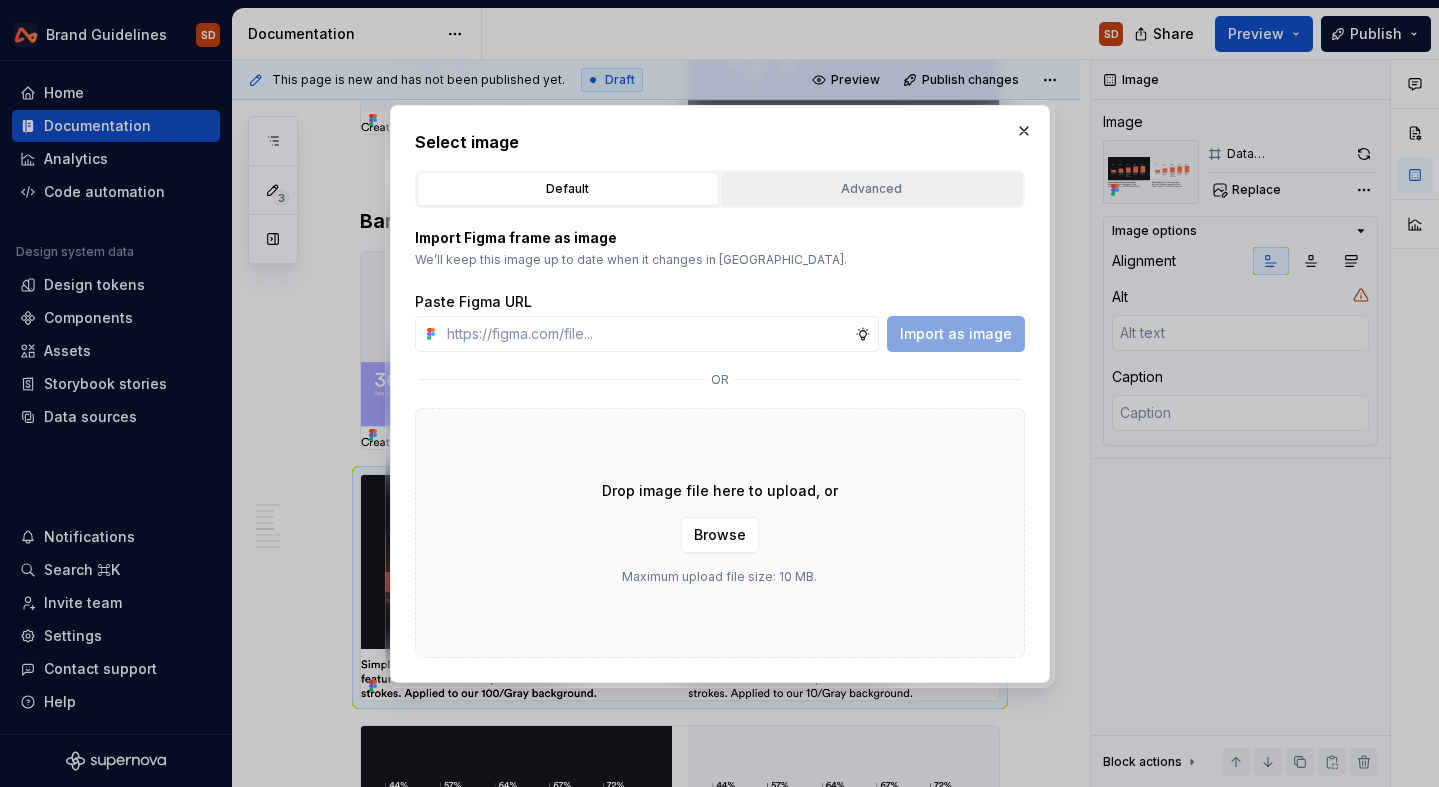 click on "Advanced" at bounding box center [872, 189] 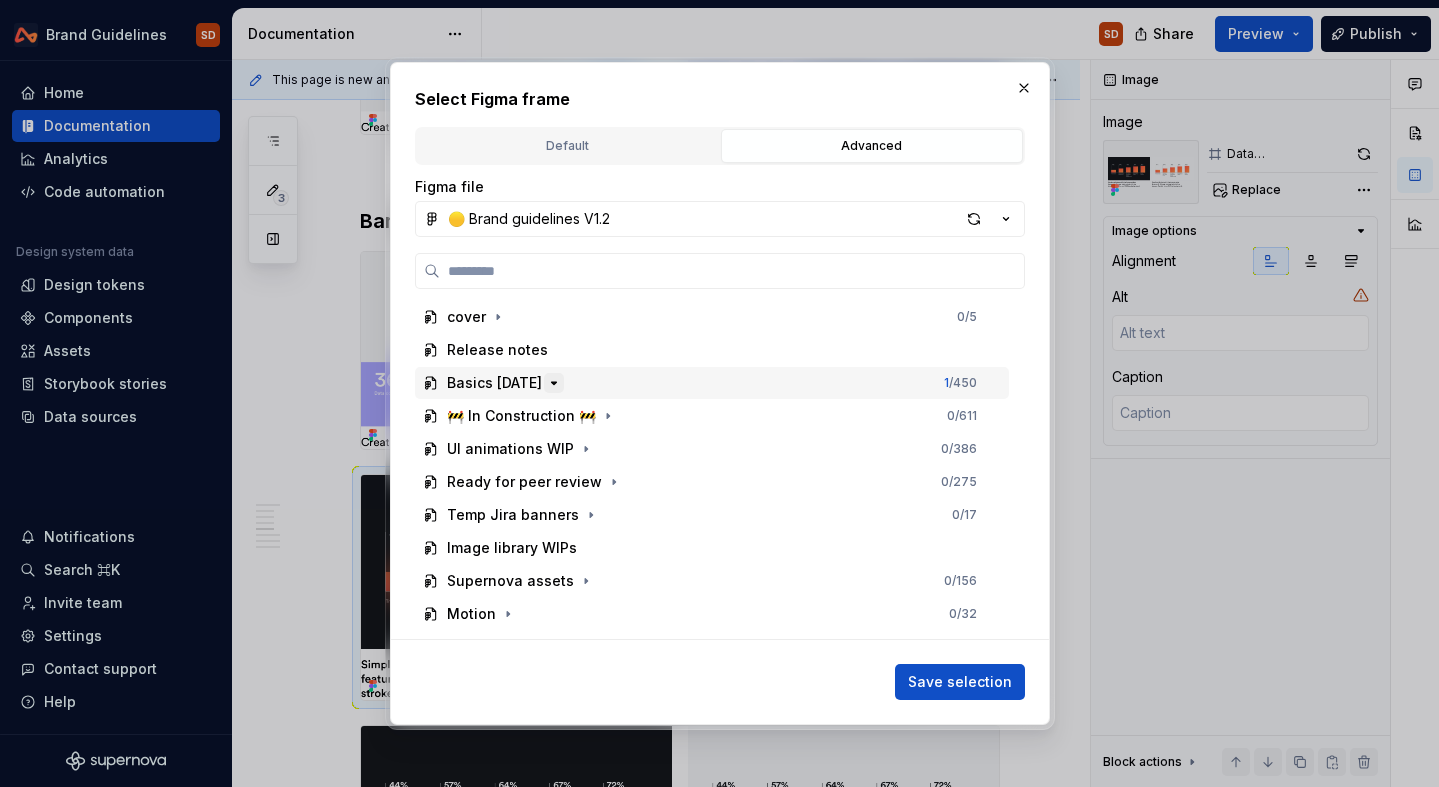click at bounding box center (554, 383) 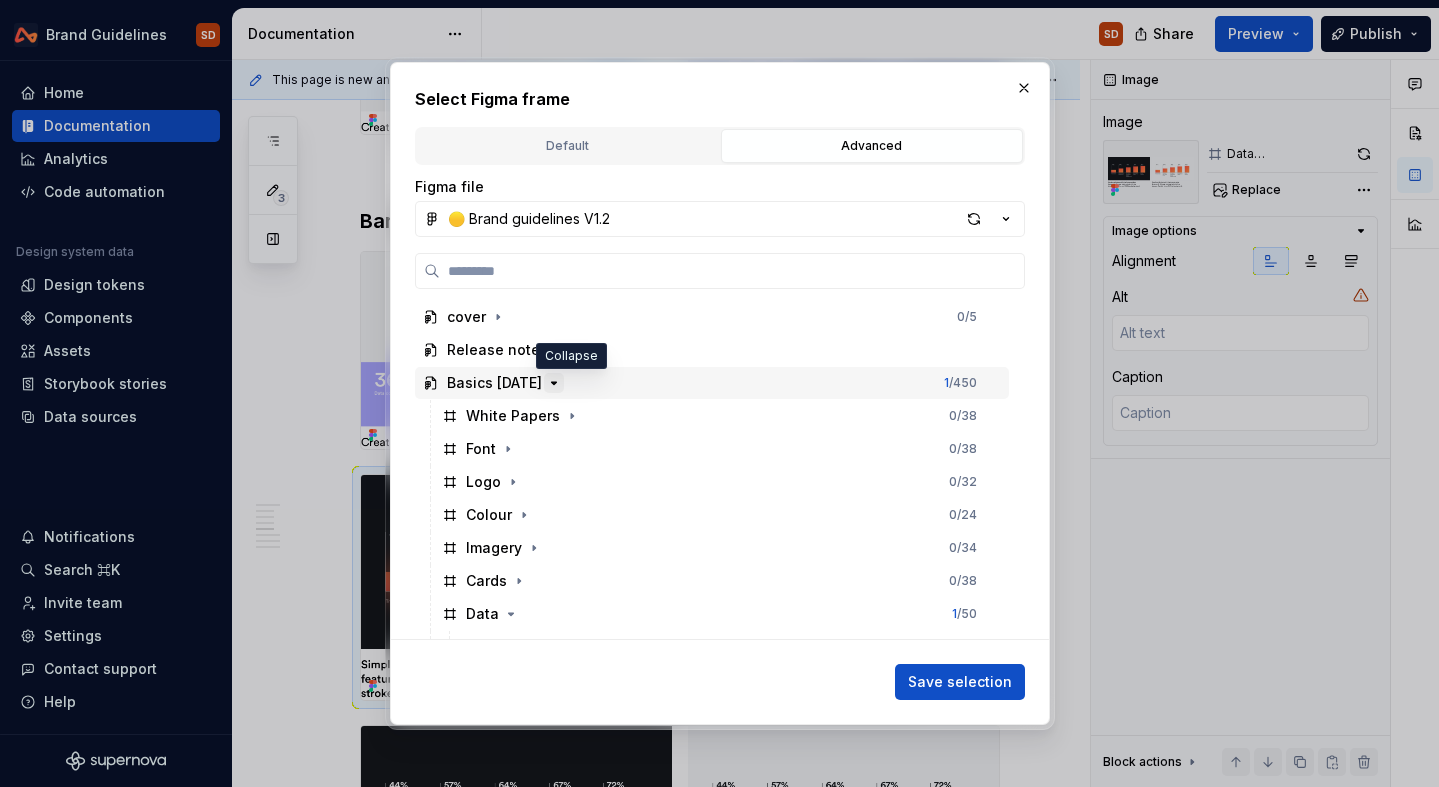 click at bounding box center (554, 383) 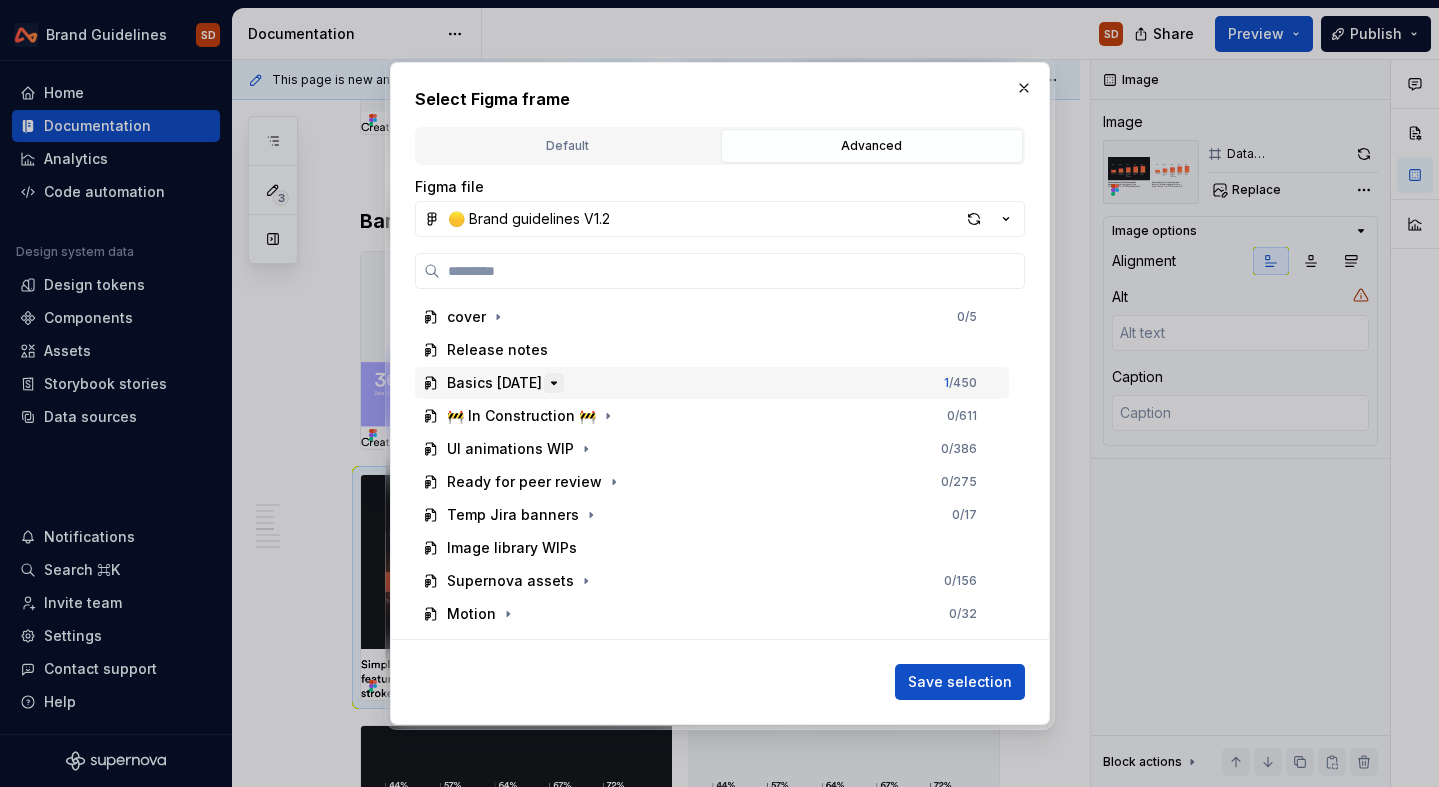 click at bounding box center (554, 383) 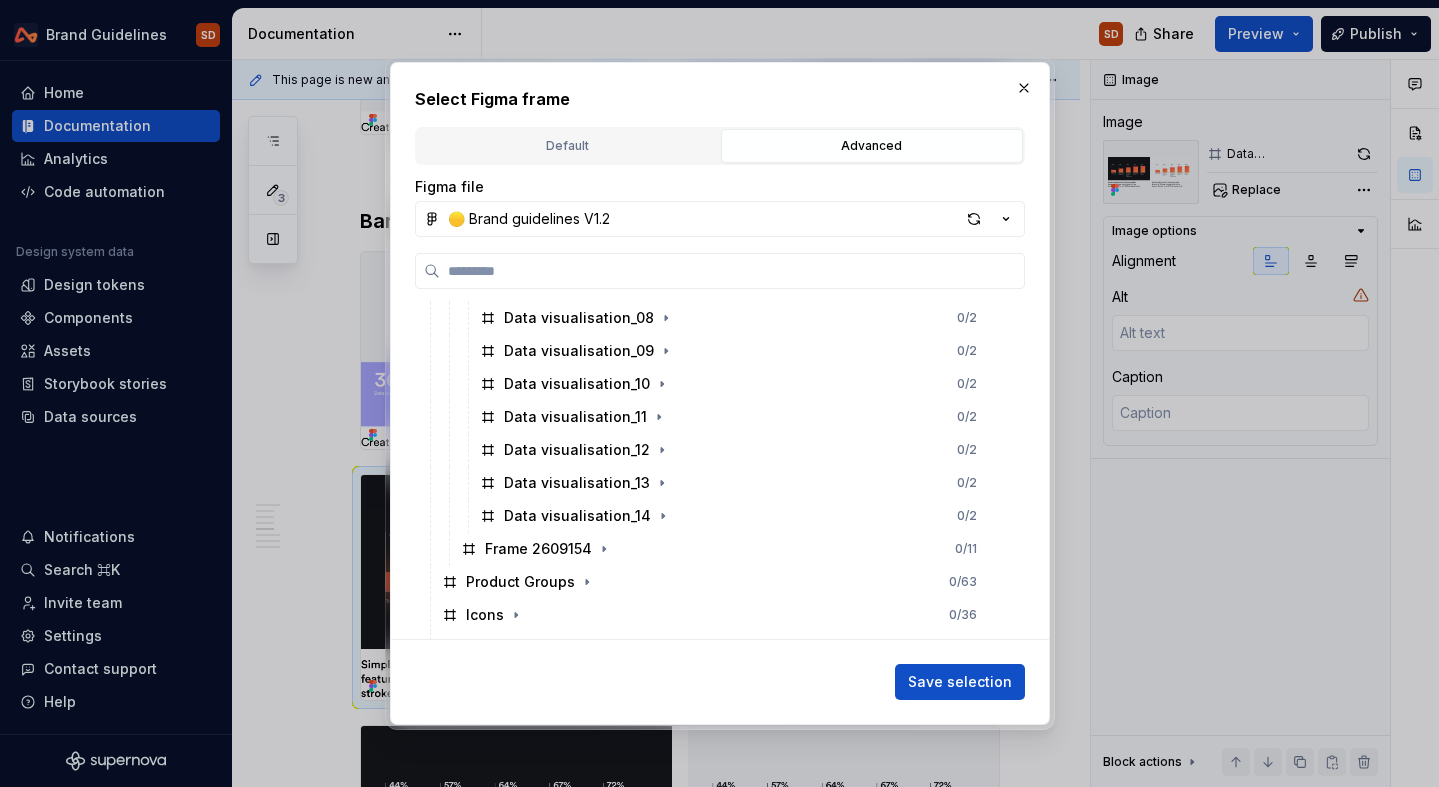 scroll, scrollTop: 727, scrollLeft: 0, axis: vertical 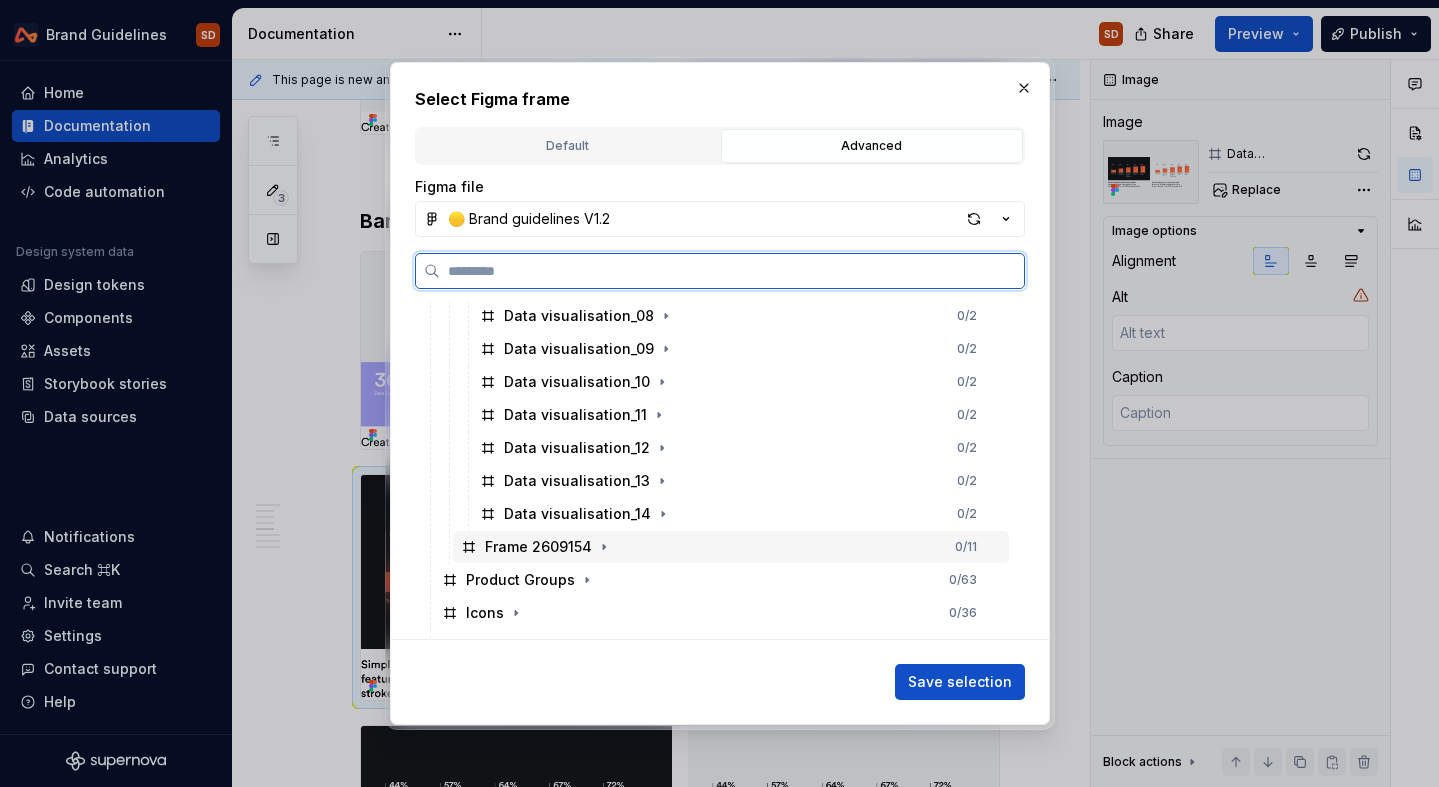 click on "Frame 2609154" at bounding box center (538, 547) 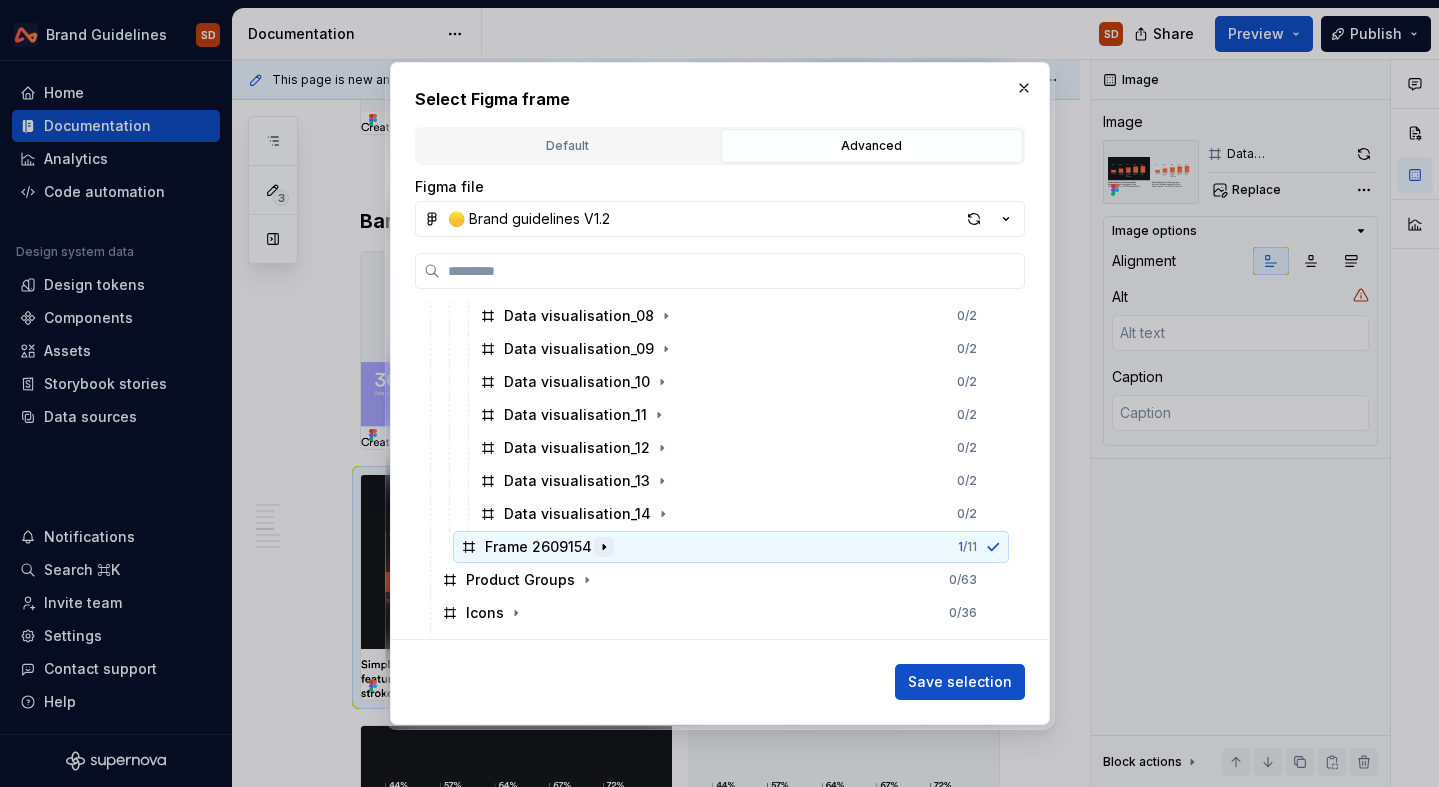 click 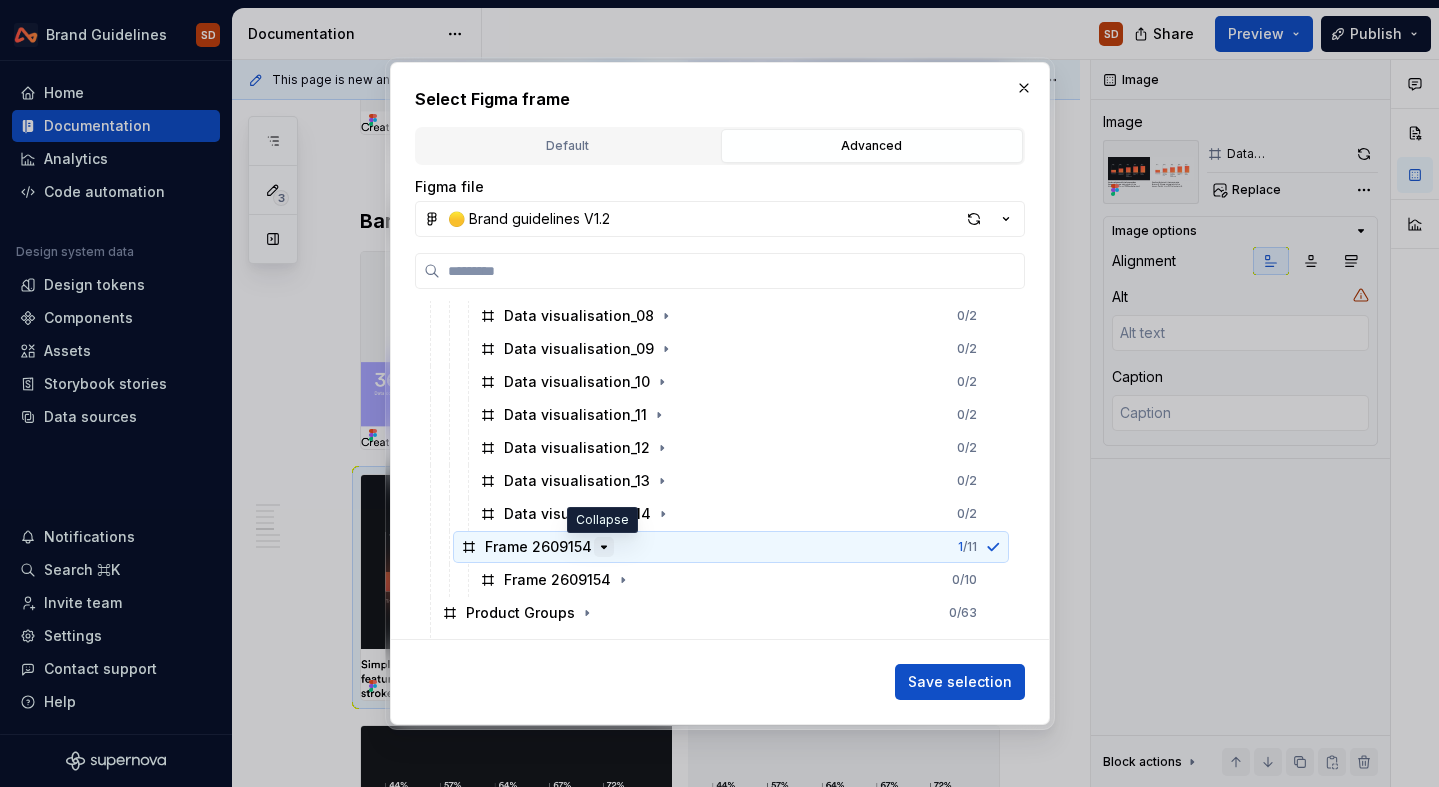 scroll, scrollTop: 819, scrollLeft: 0, axis: vertical 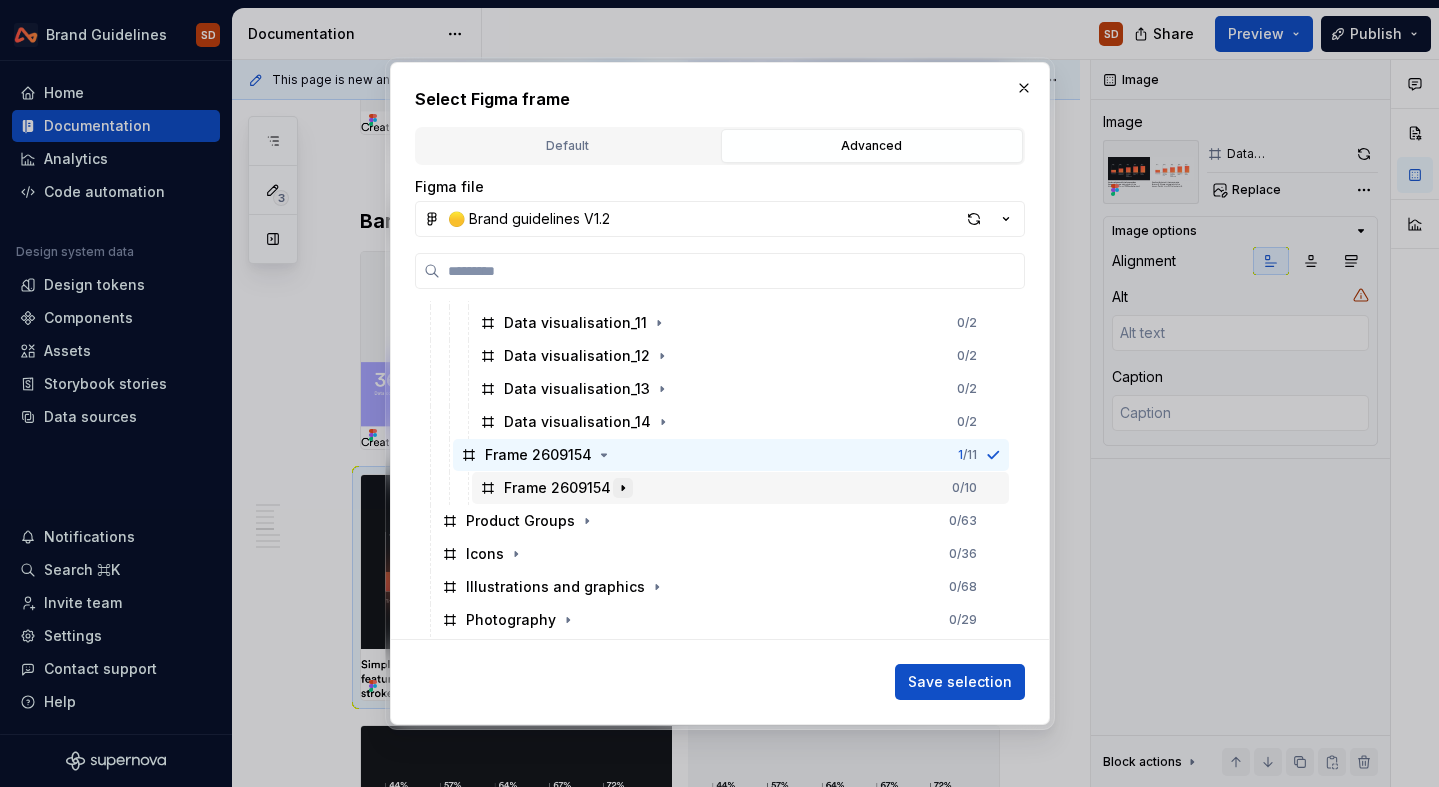 click 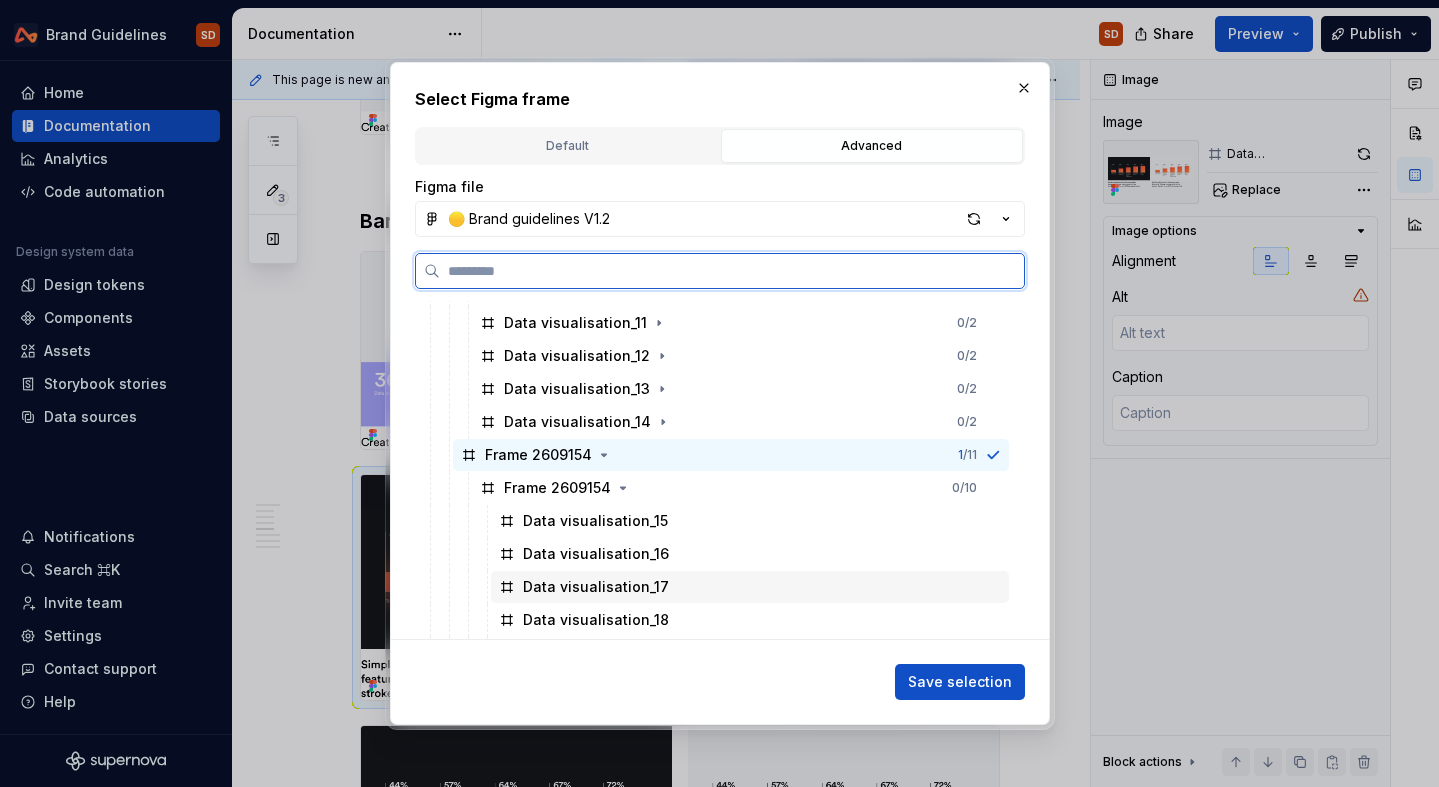 click on "Data visualisation_17" at bounding box center [596, 587] 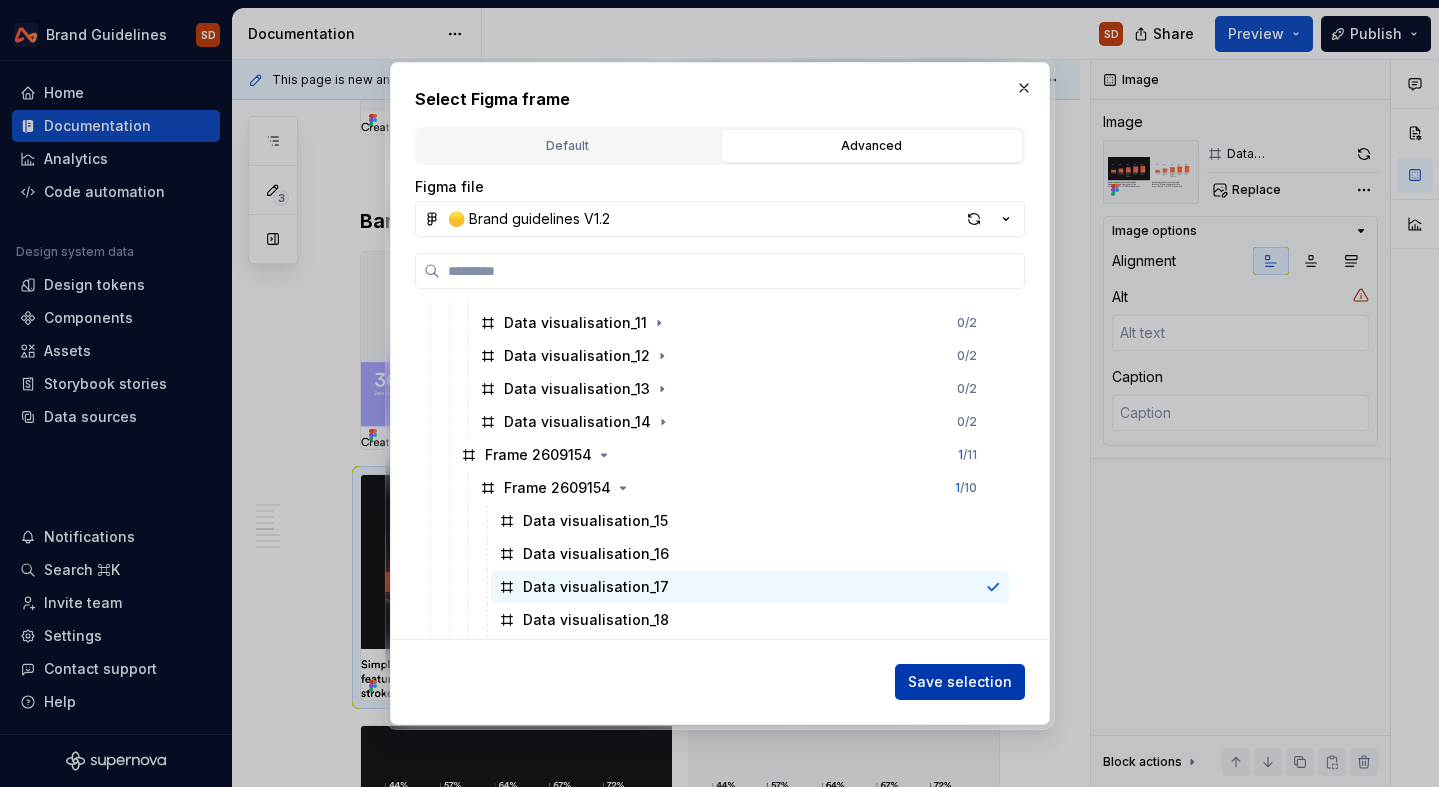 click on "Save selection" at bounding box center (960, 682) 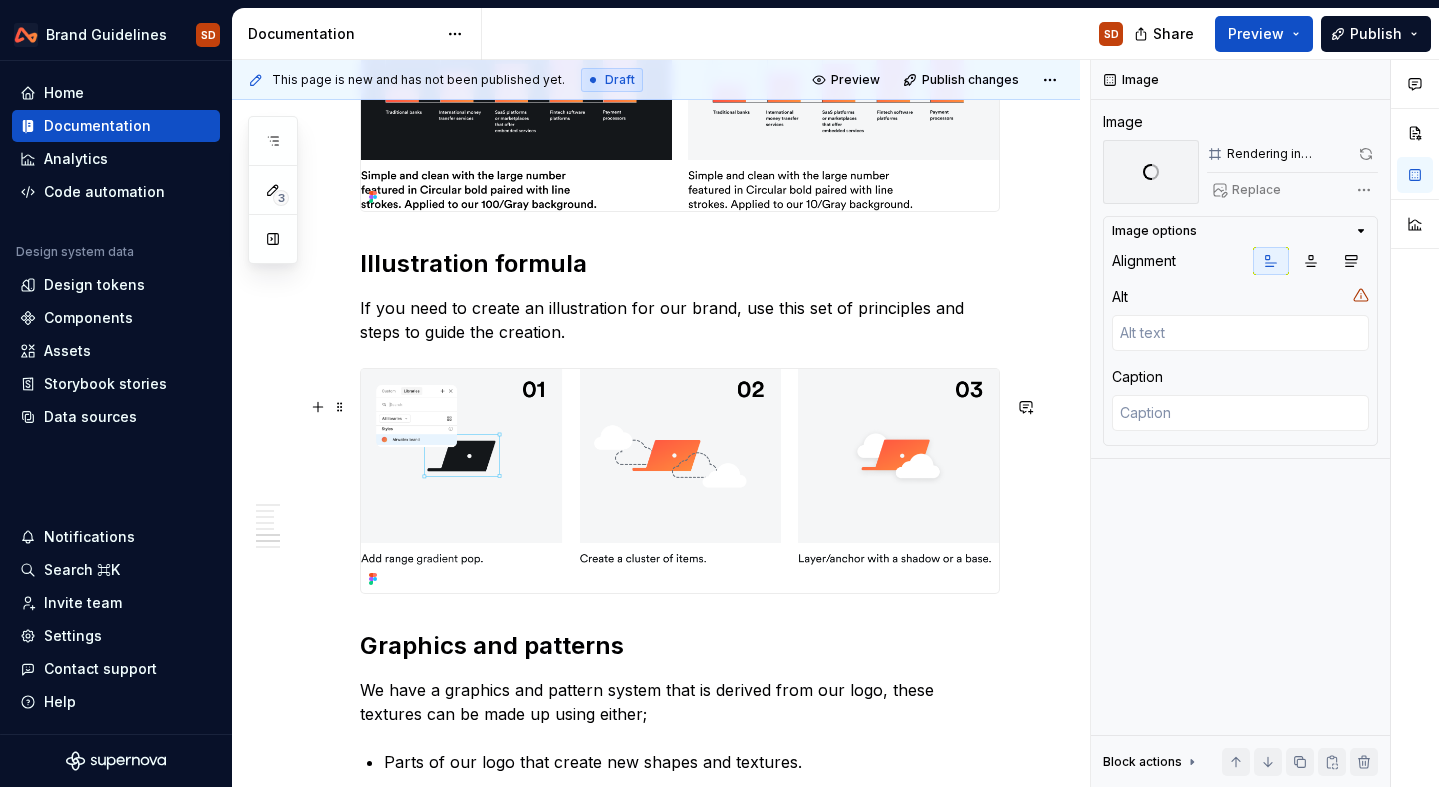 scroll, scrollTop: 2930, scrollLeft: 0, axis: vertical 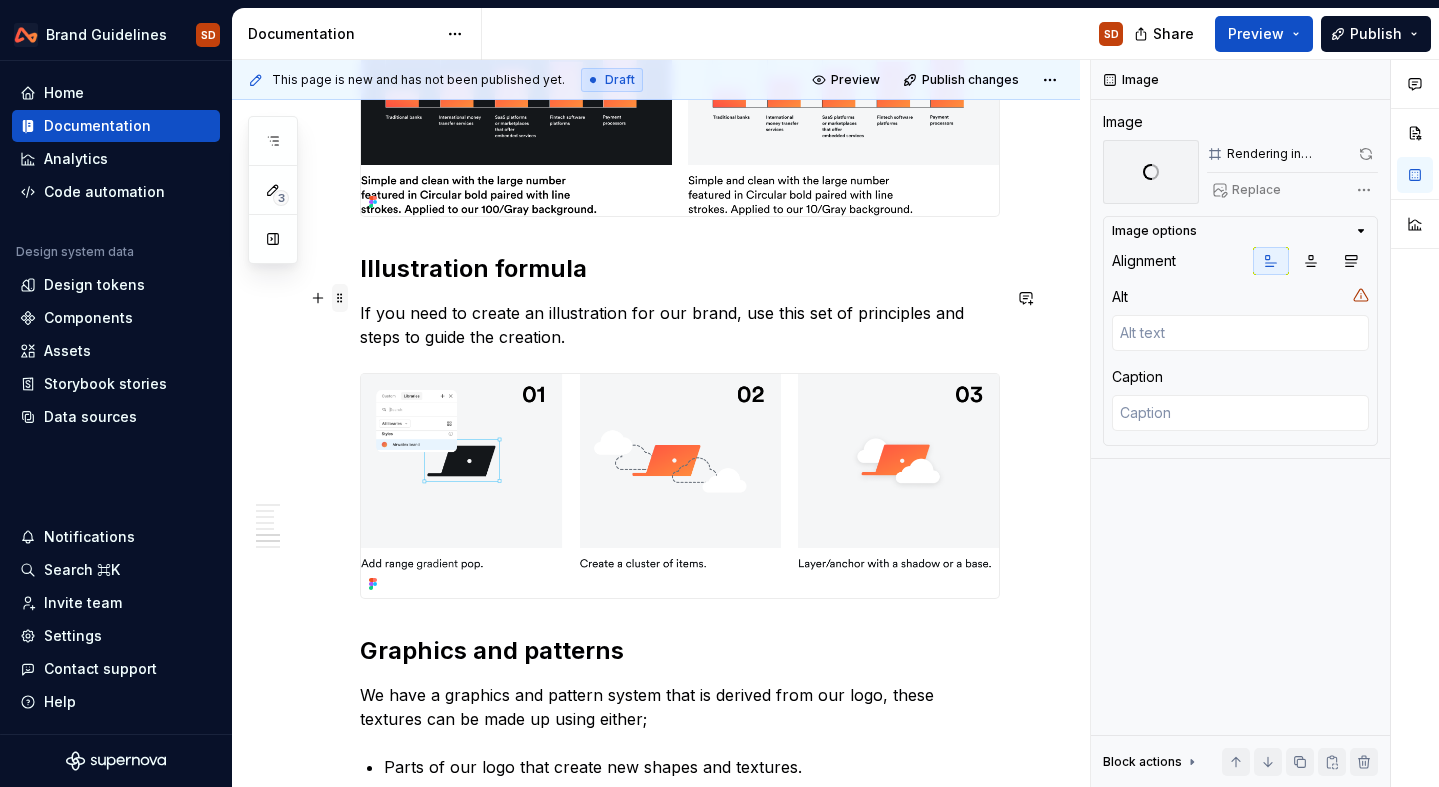 click at bounding box center (340, 298) 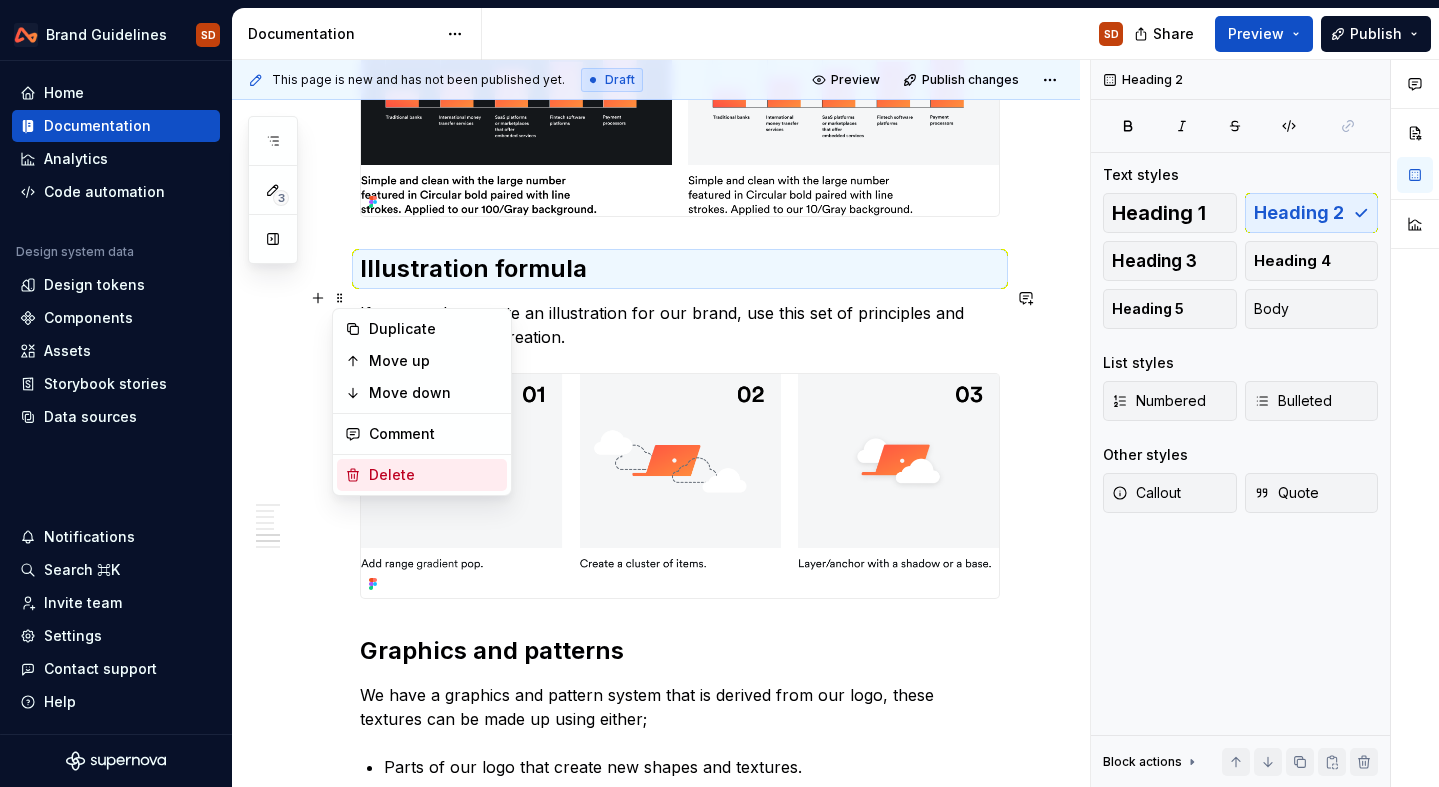 click on "Delete" at bounding box center [434, 475] 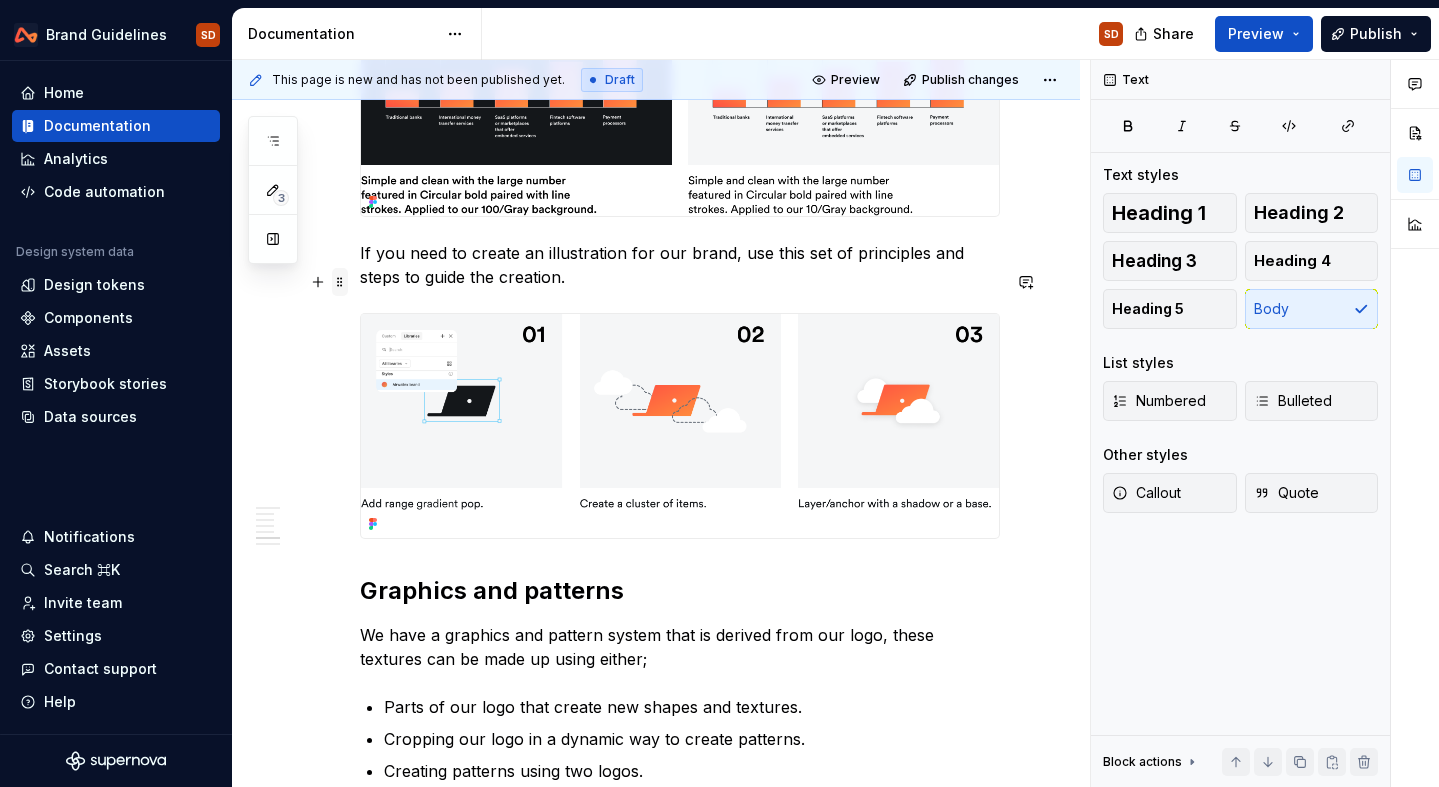 click at bounding box center [340, 282] 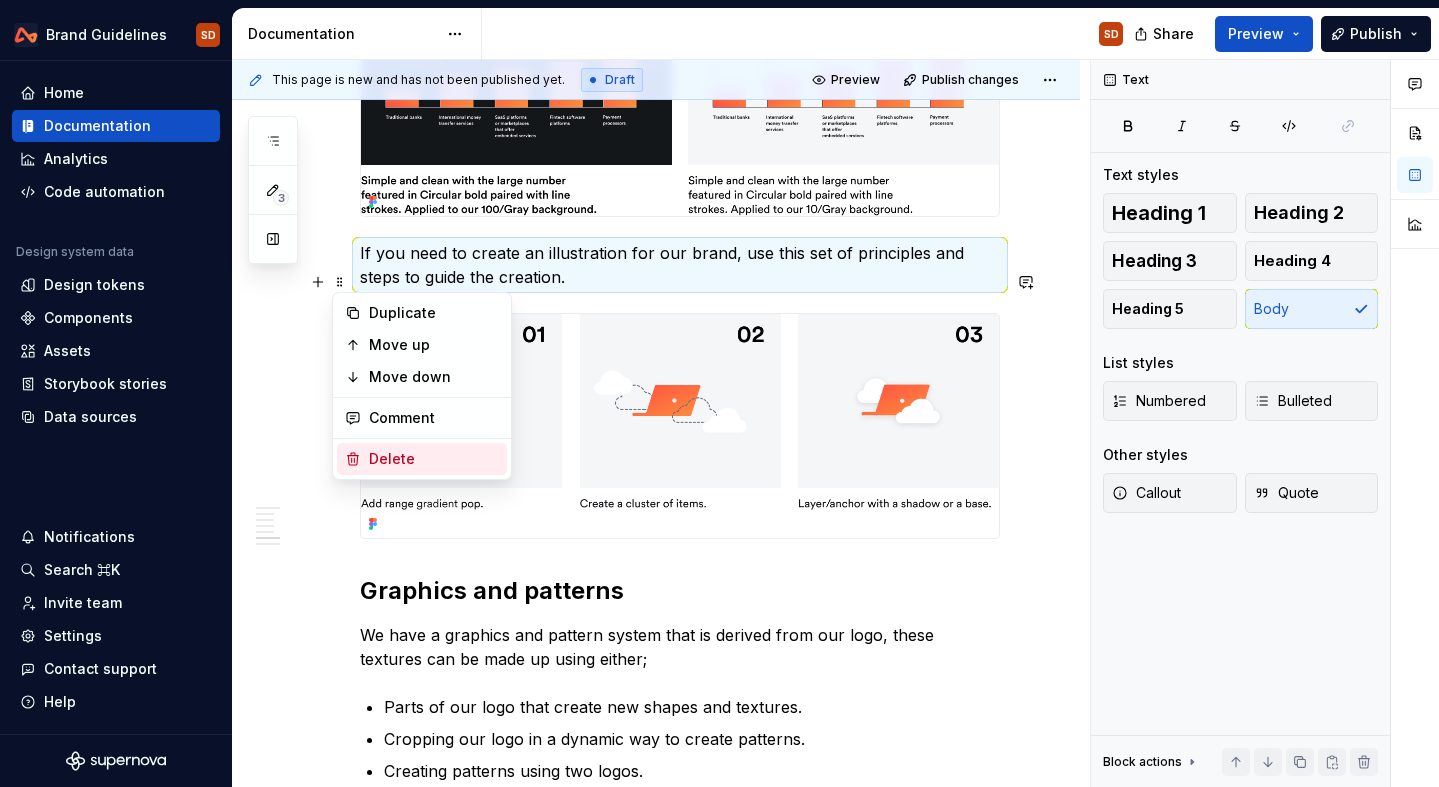 click on "Delete" at bounding box center [434, 459] 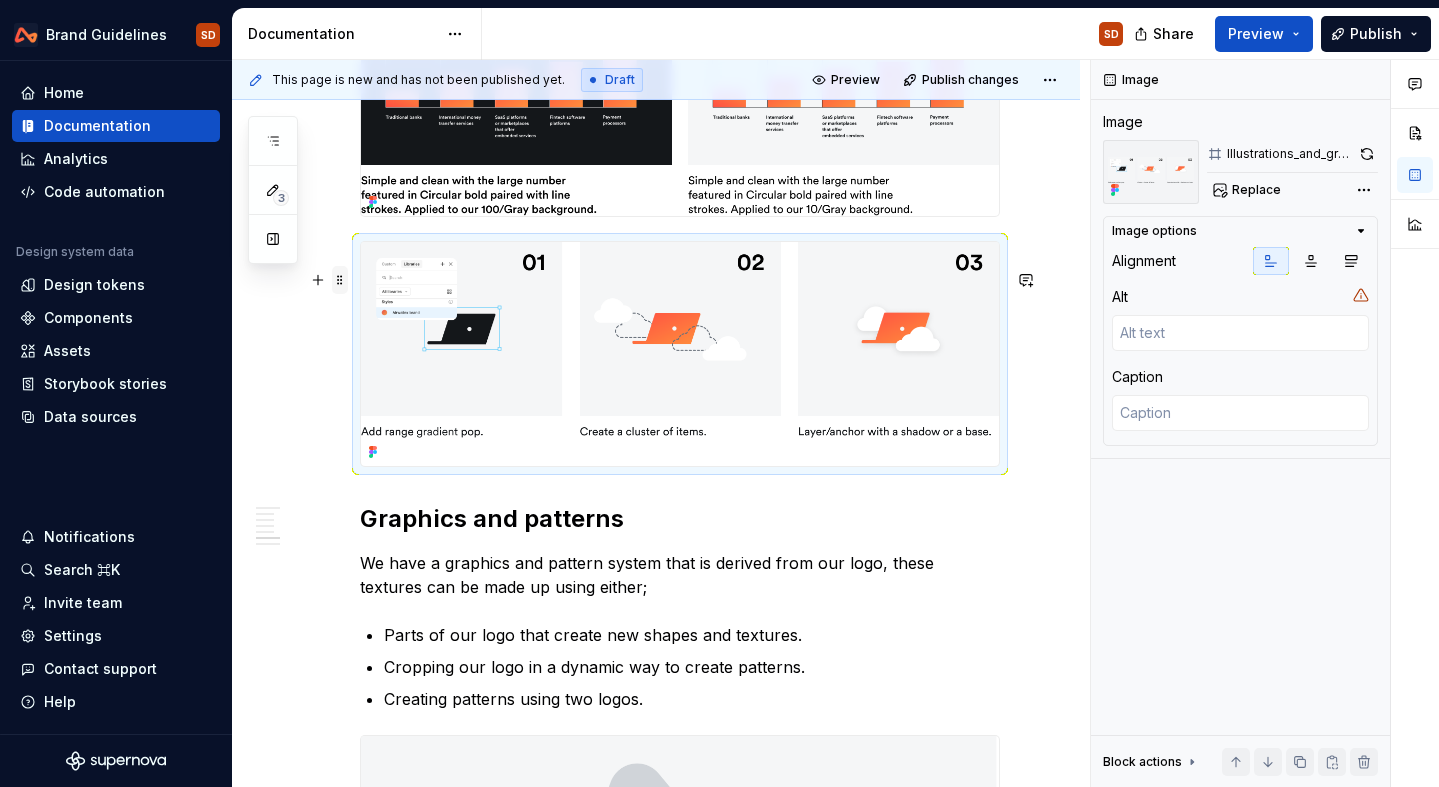 click at bounding box center [340, 280] 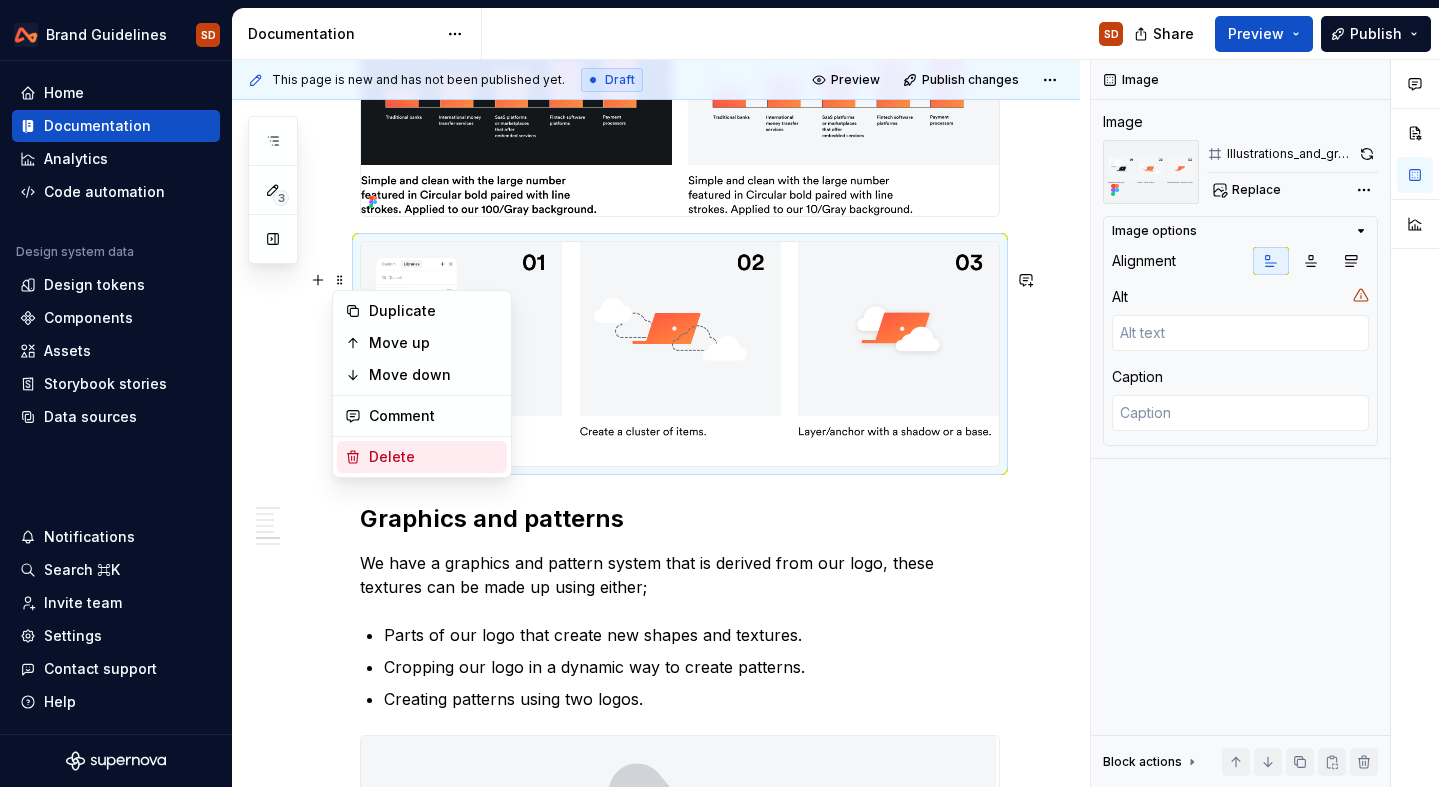 click on "Delete" at bounding box center (434, 457) 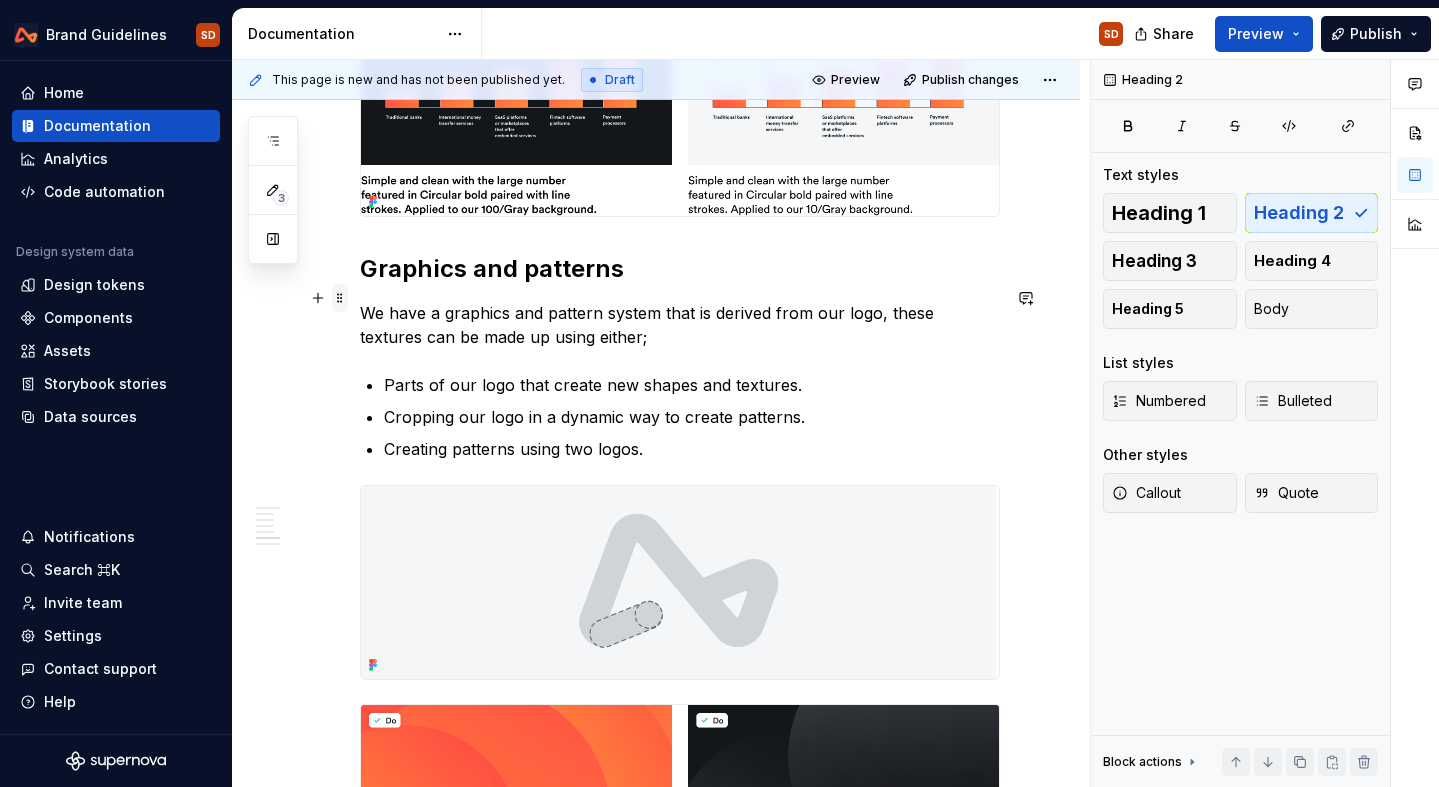 click at bounding box center (340, 298) 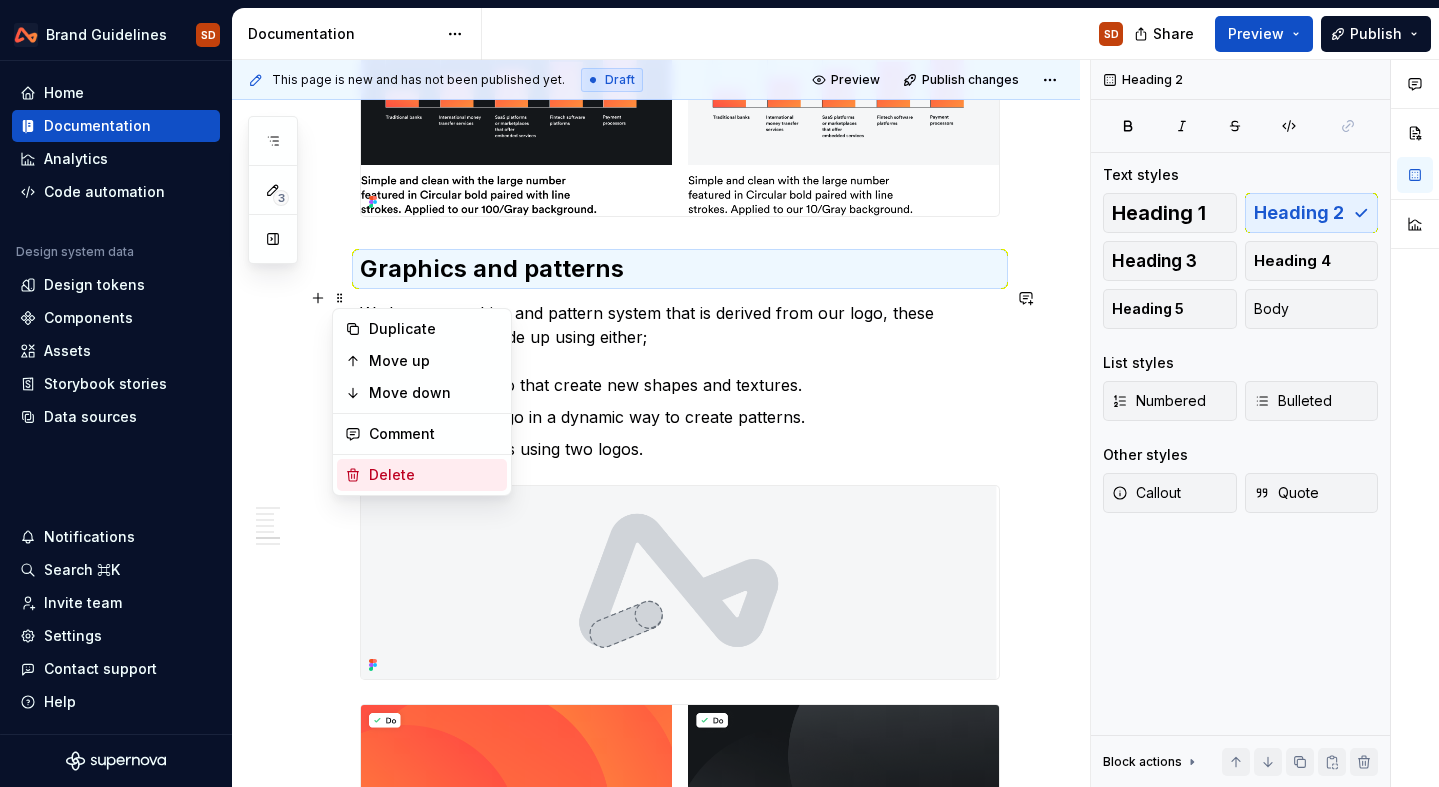 click on "Delete" at bounding box center (434, 475) 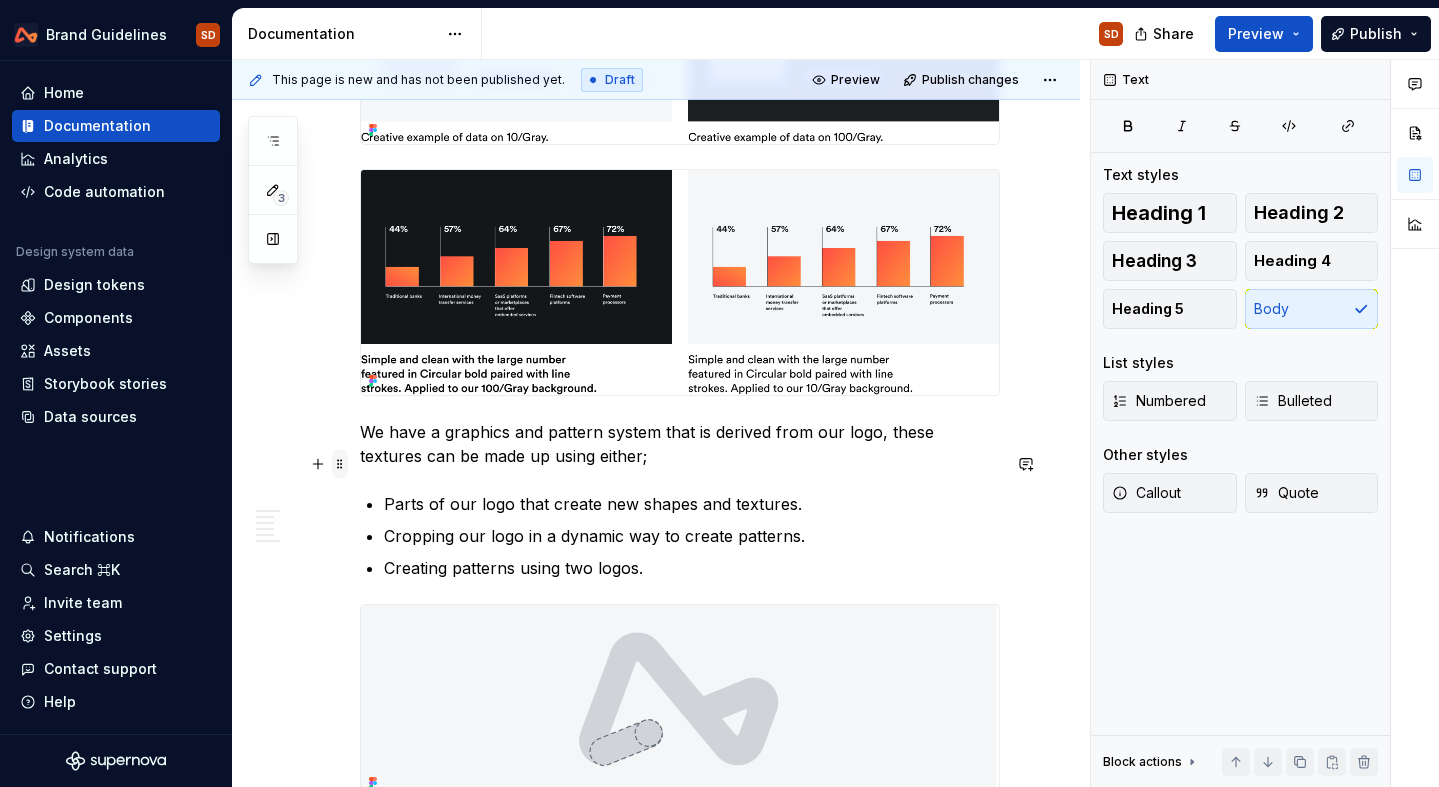 click at bounding box center [340, 464] 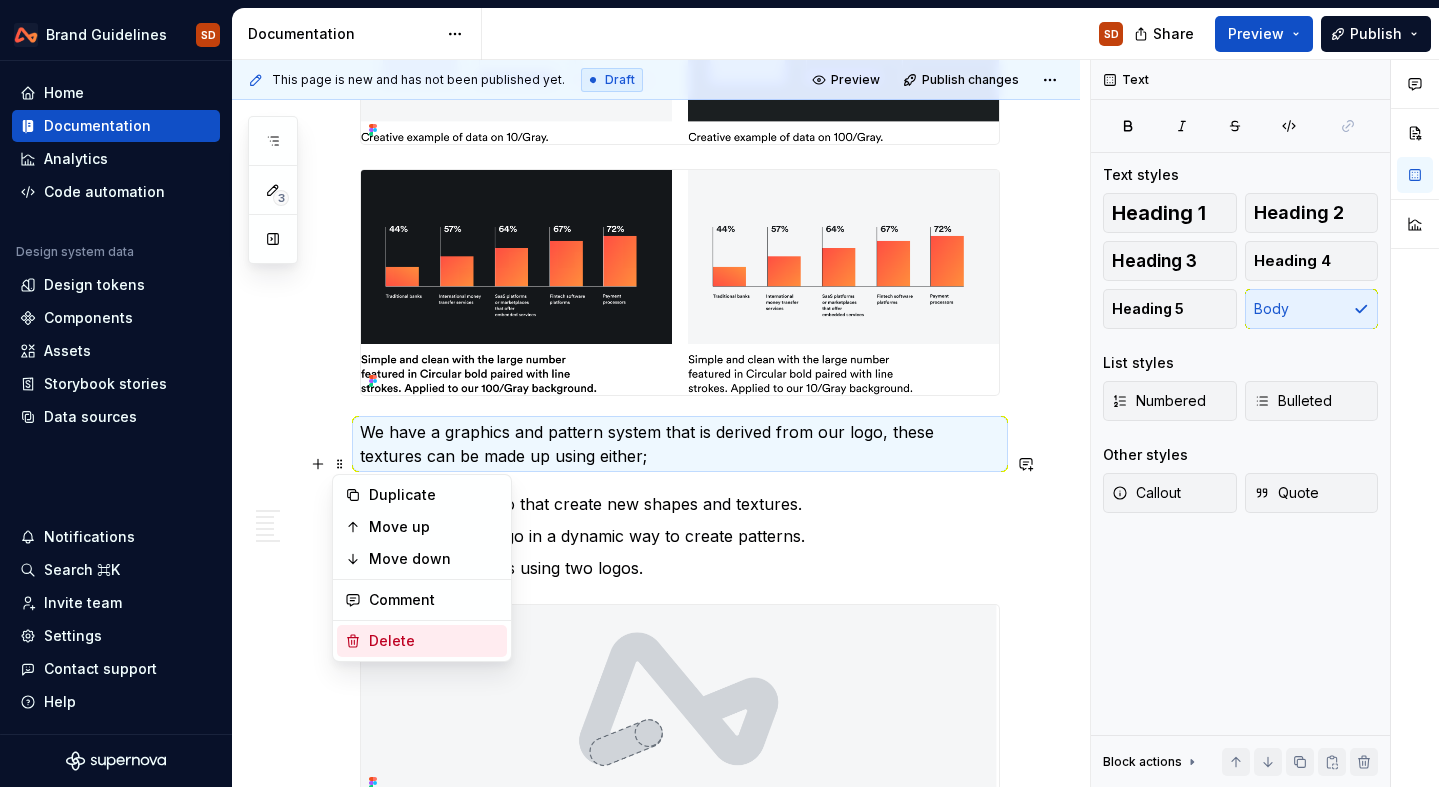 click on "Delete" at bounding box center (434, 641) 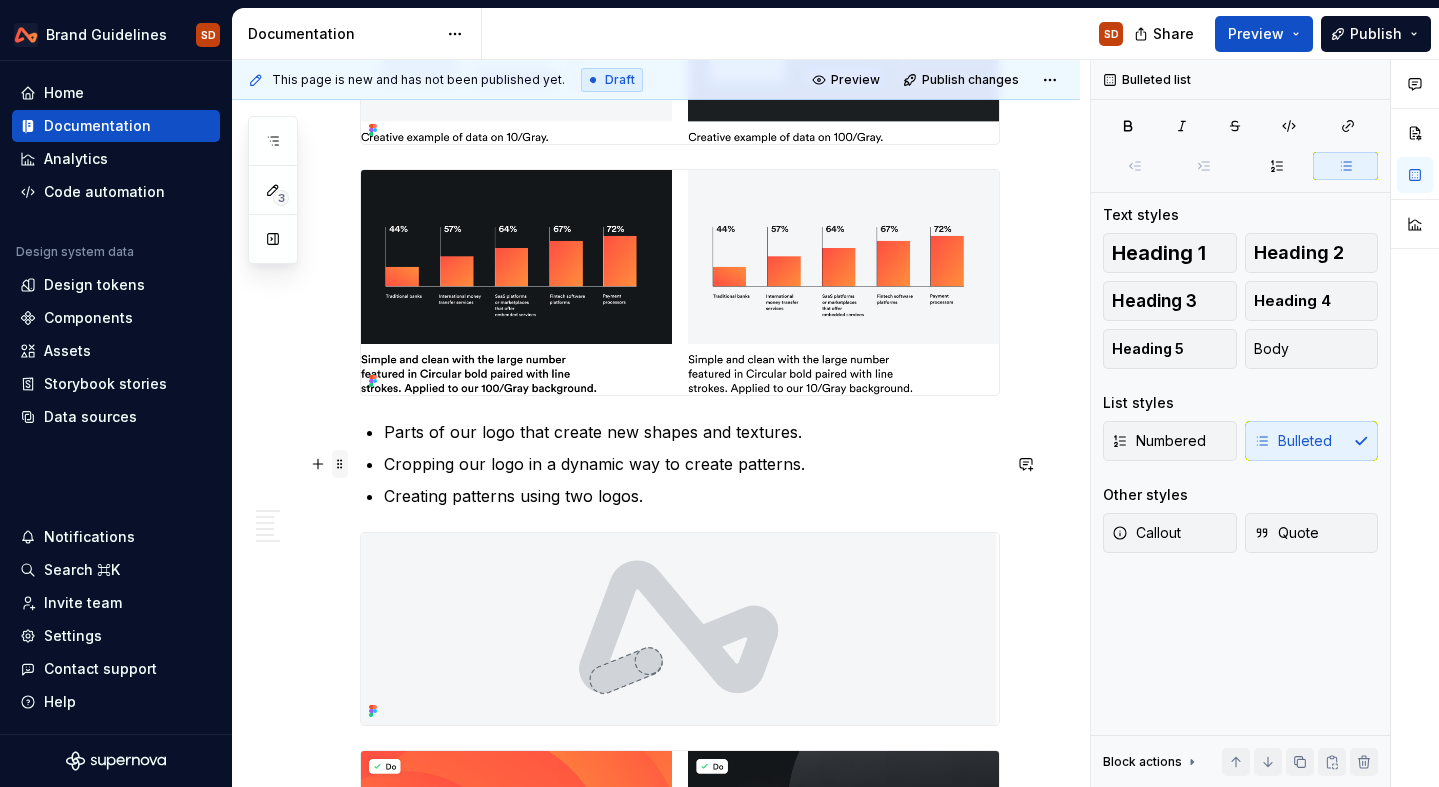 click at bounding box center (340, 464) 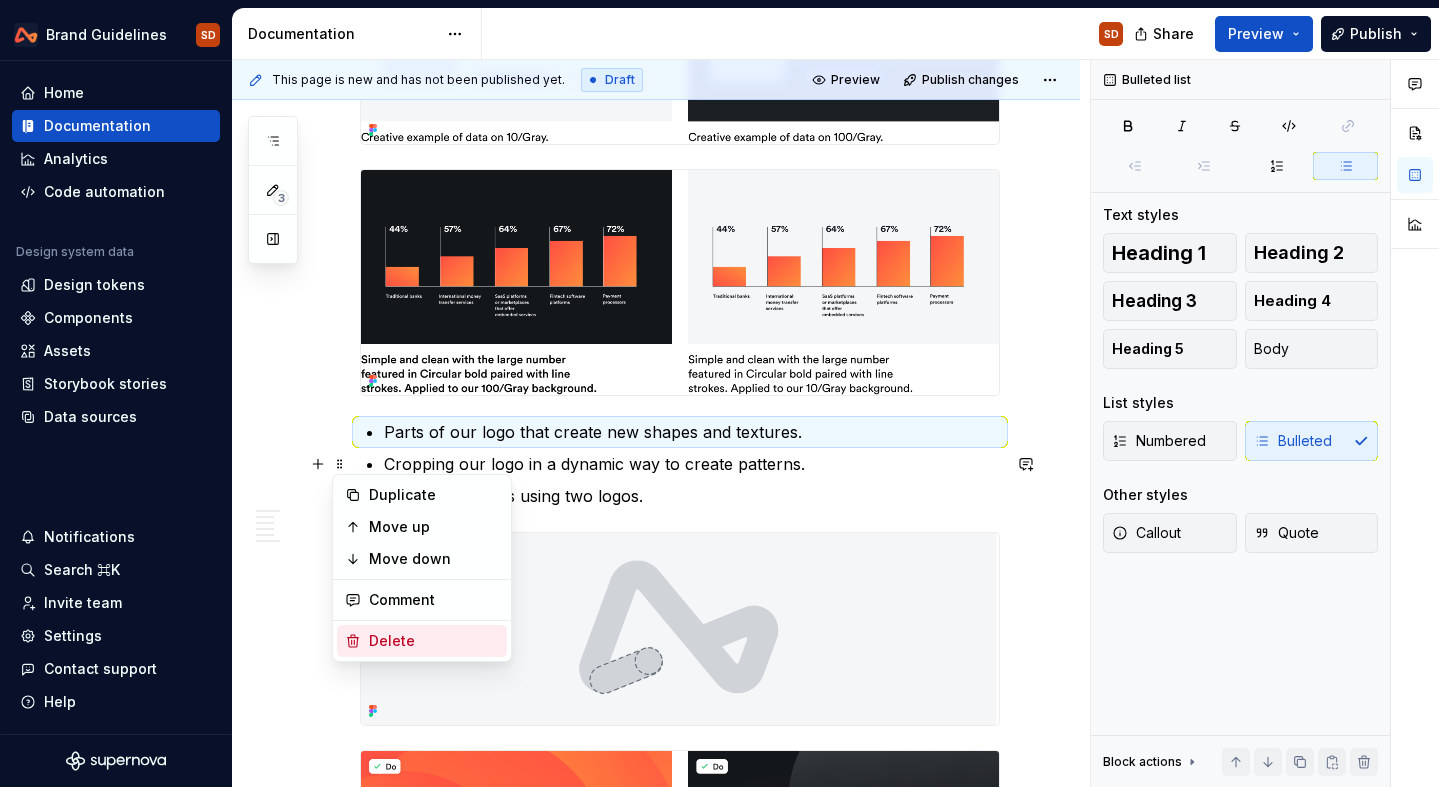 click on "Delete" at bounding box center [434, 641] 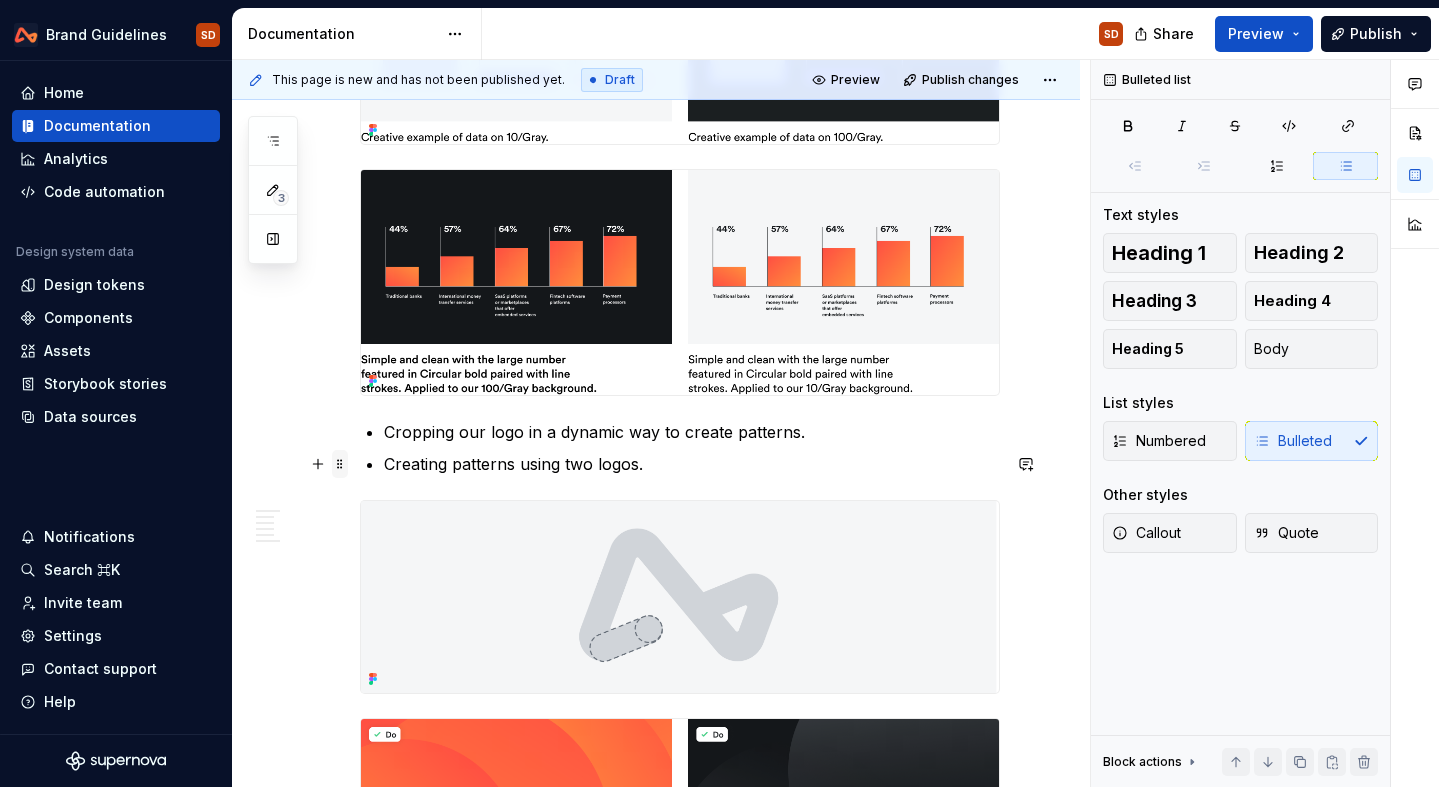 click at bounding box center (340, 464) 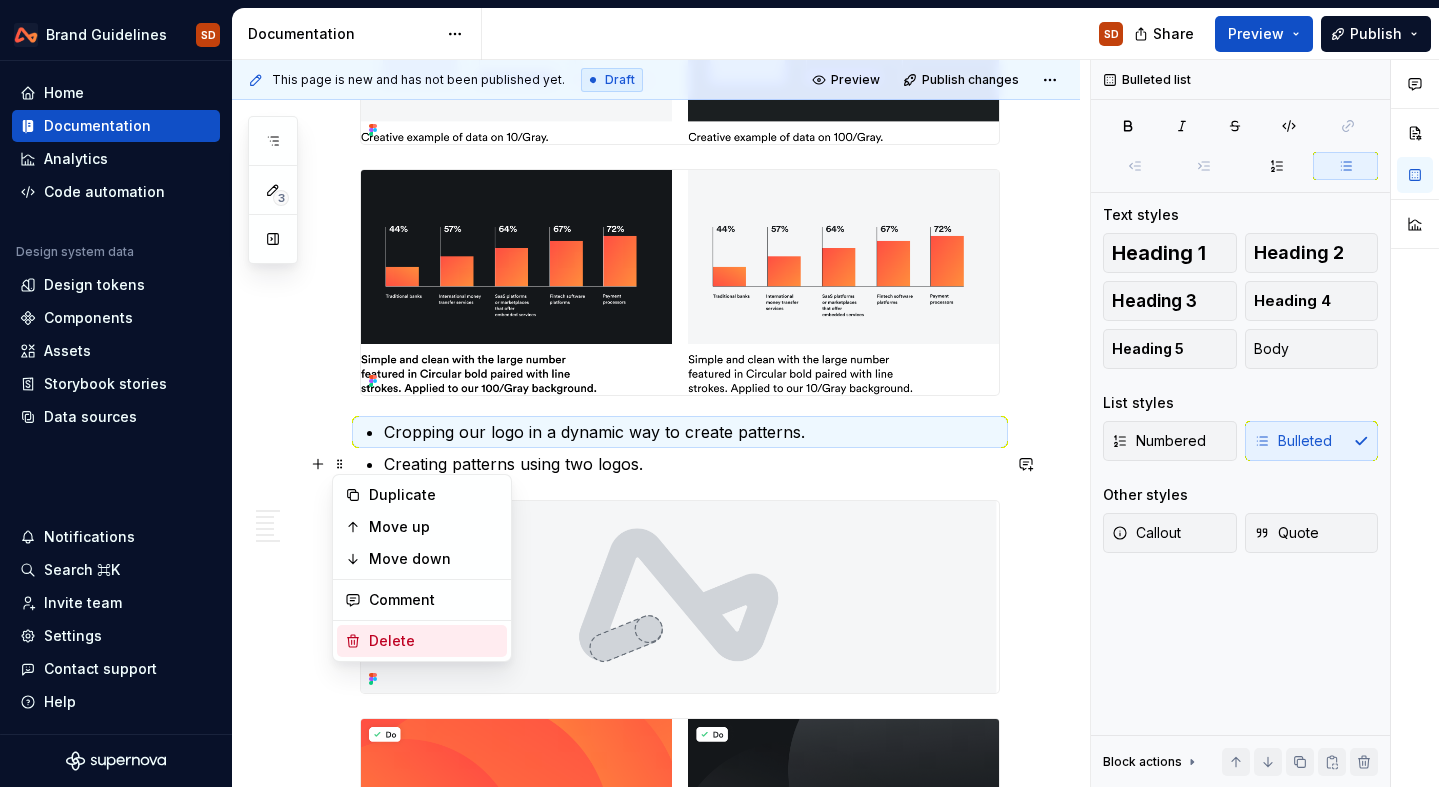 click on "Delete" at bounding box center [434, 641] 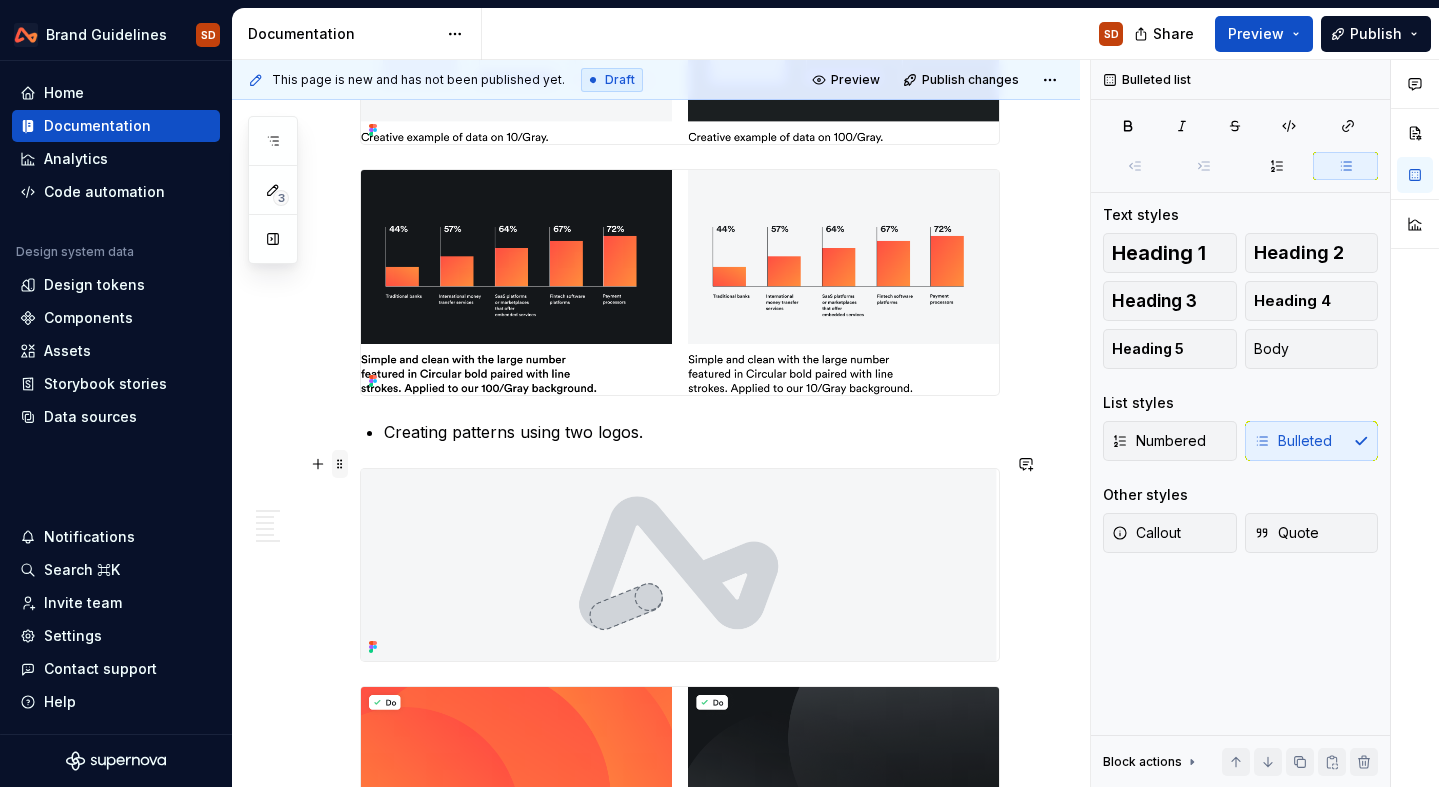 click at bounding box center (340, 464) 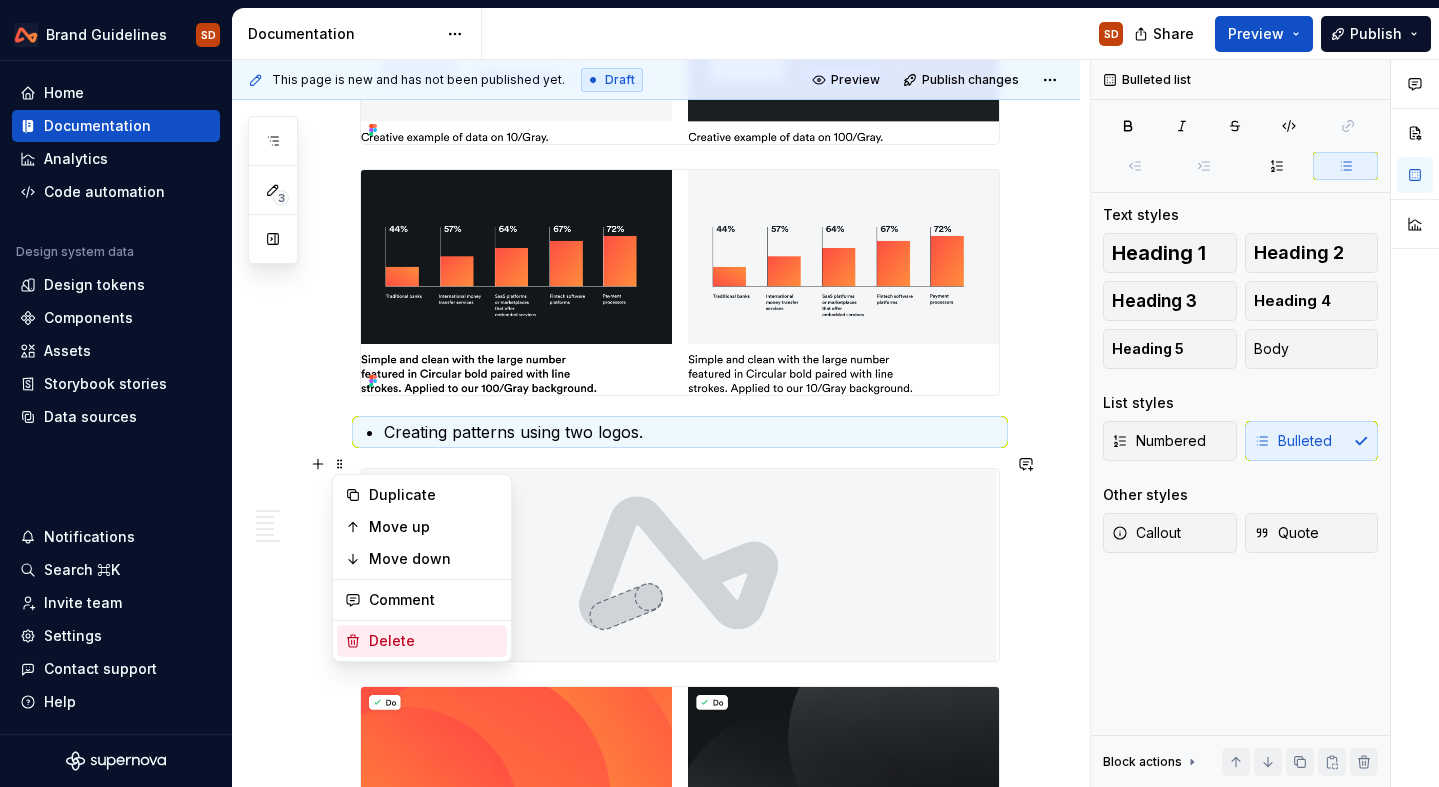 click on "Delete" at bounding box center [434, 641] 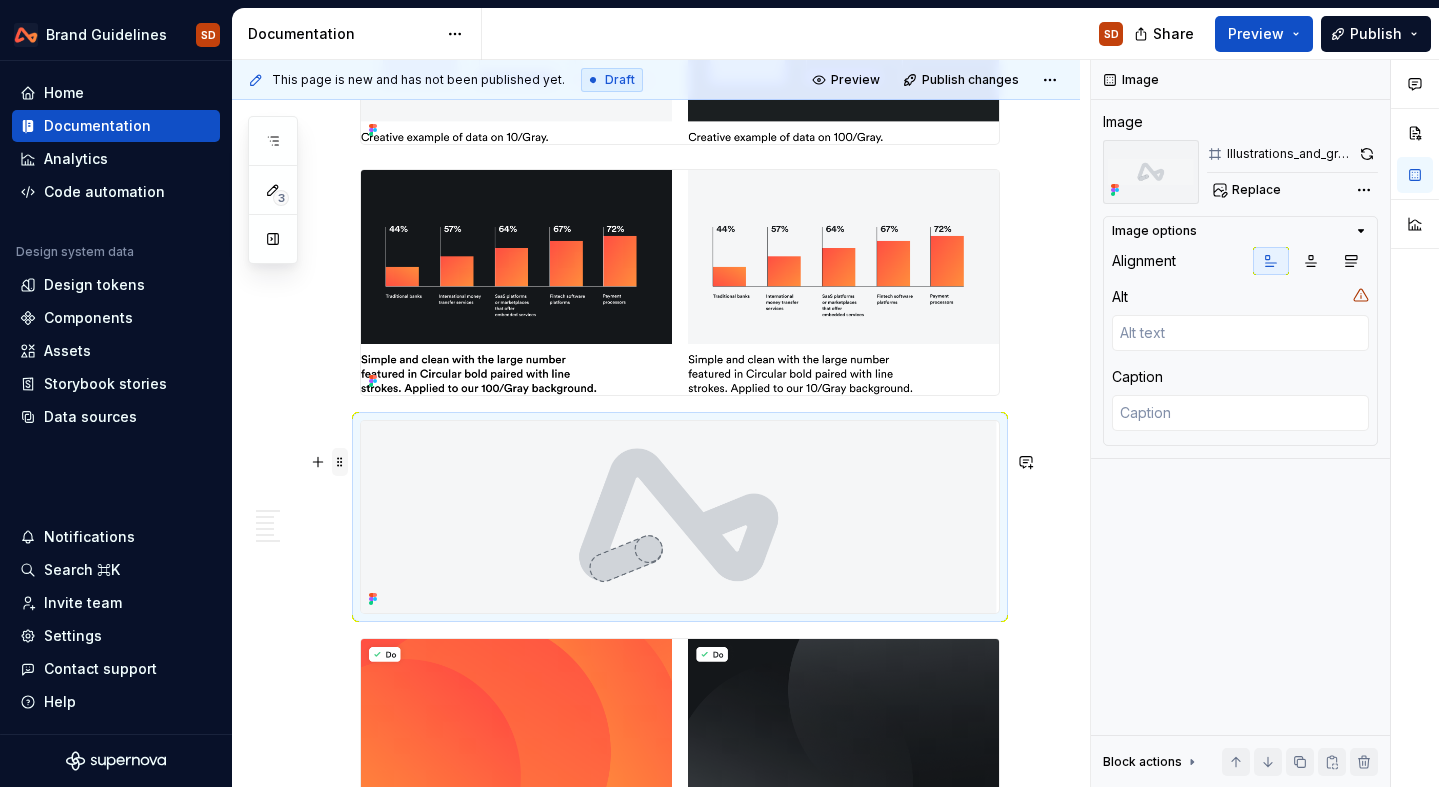 click at bounding box center (340, 462) 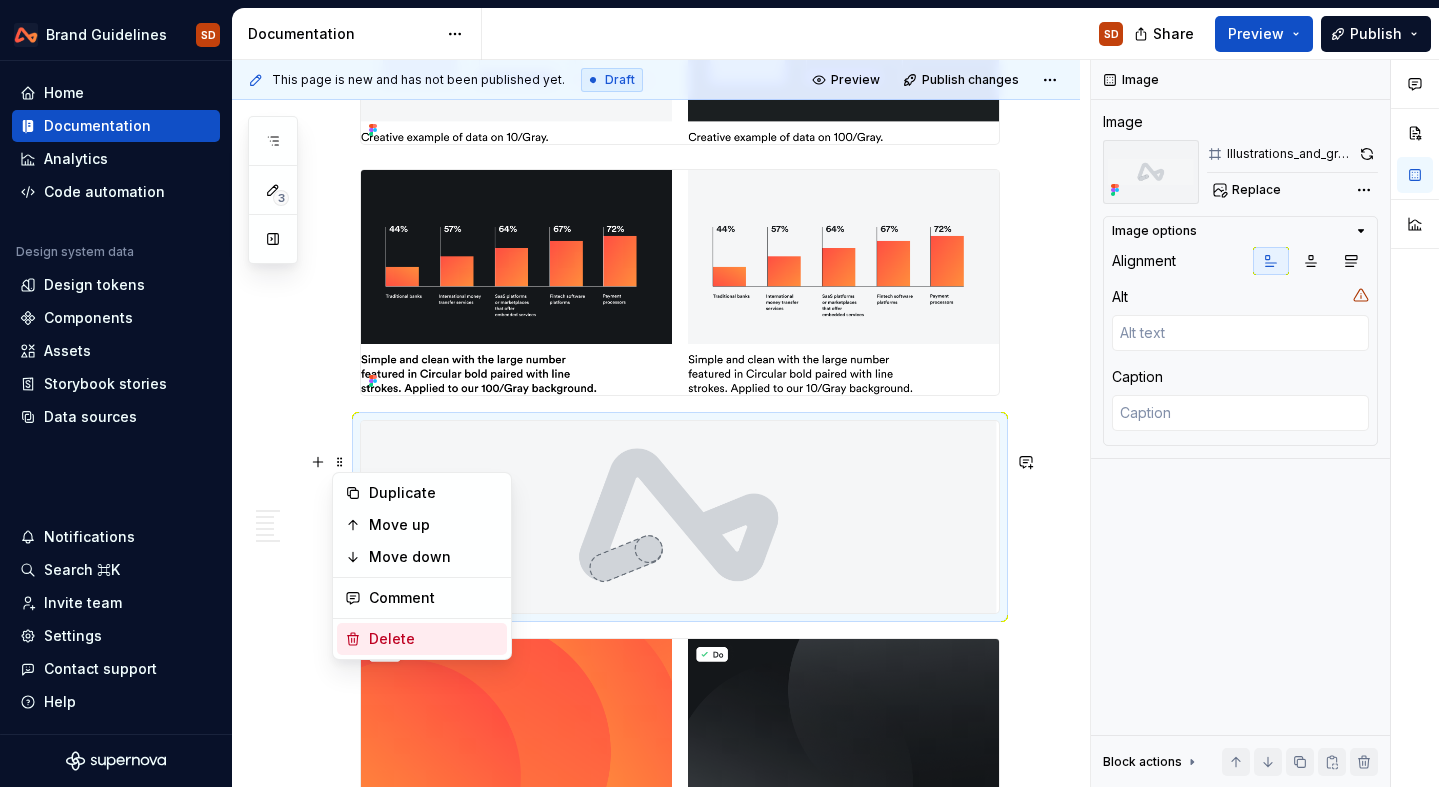 click on "Delete" at bounding box center [434, 639] 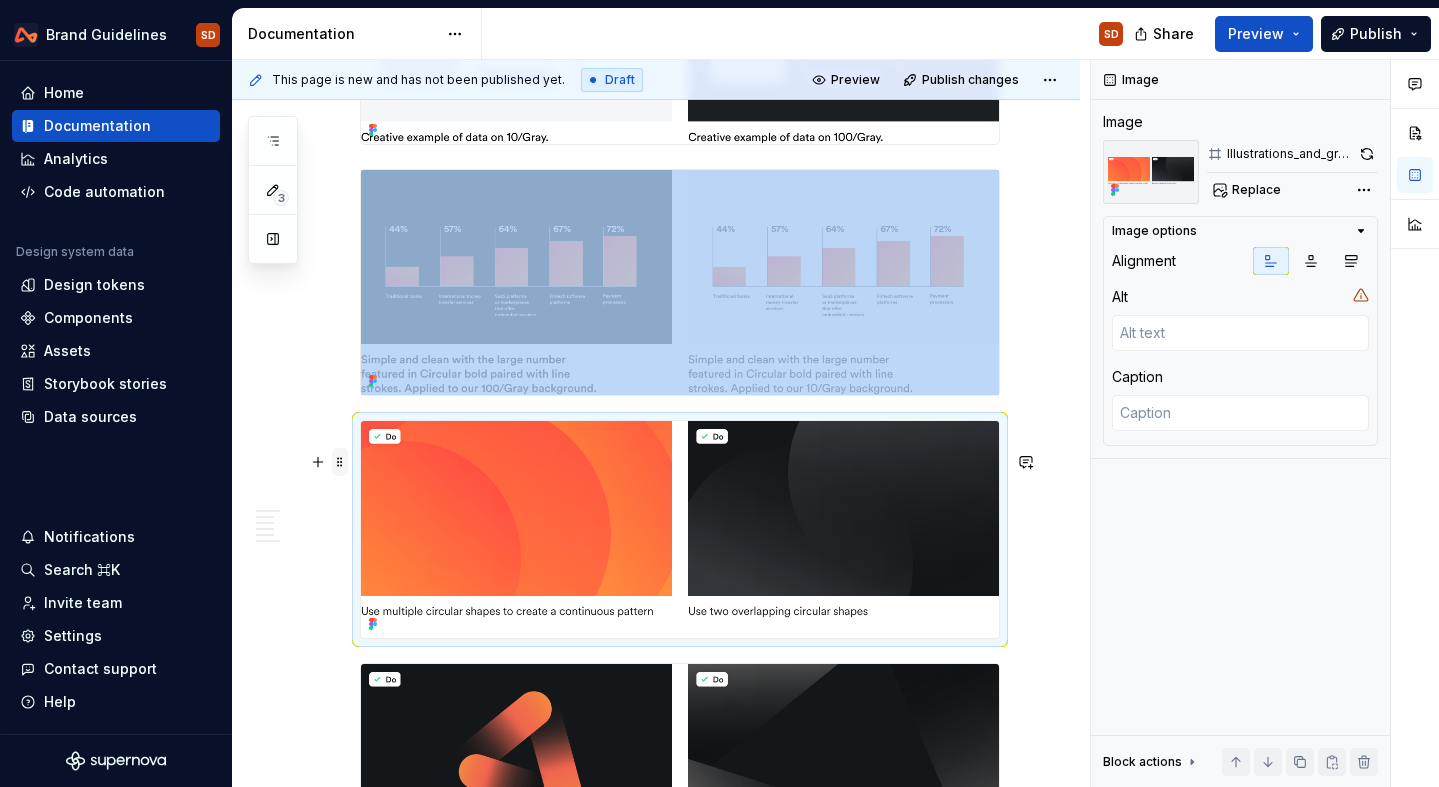 click at bounding box center (340, 462) 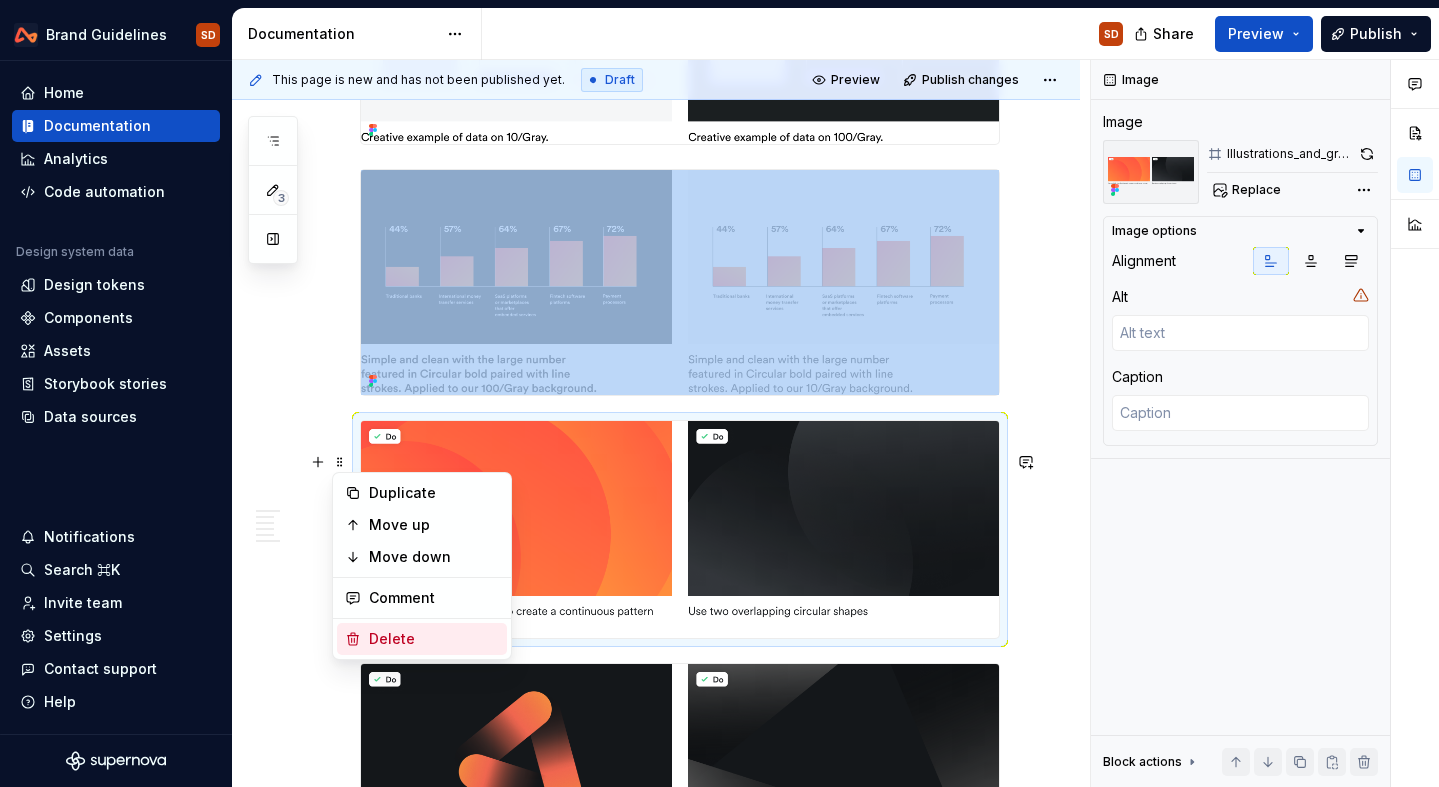 click on "Delete" at bounding box center [434, 639] 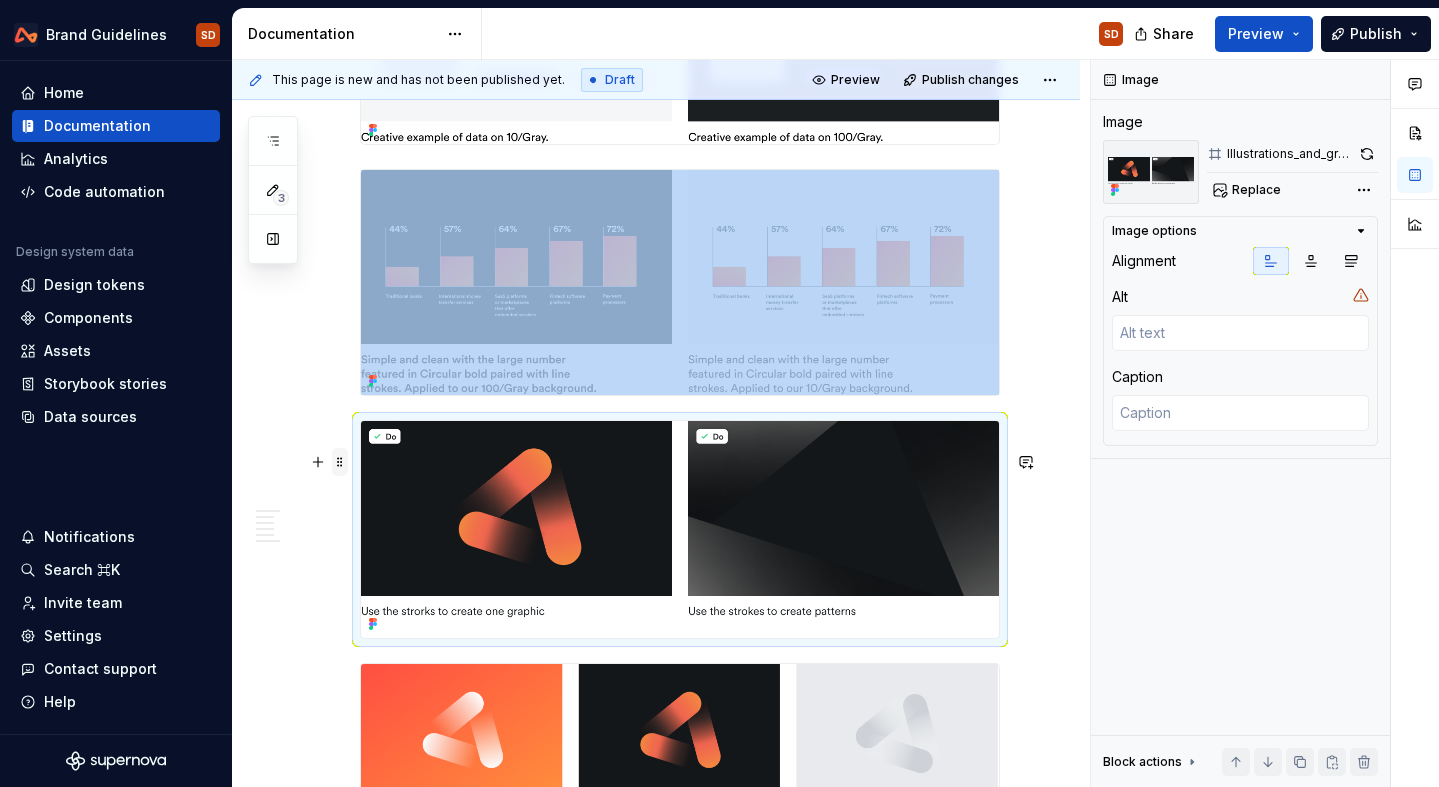click at bounding box center [340, 462] 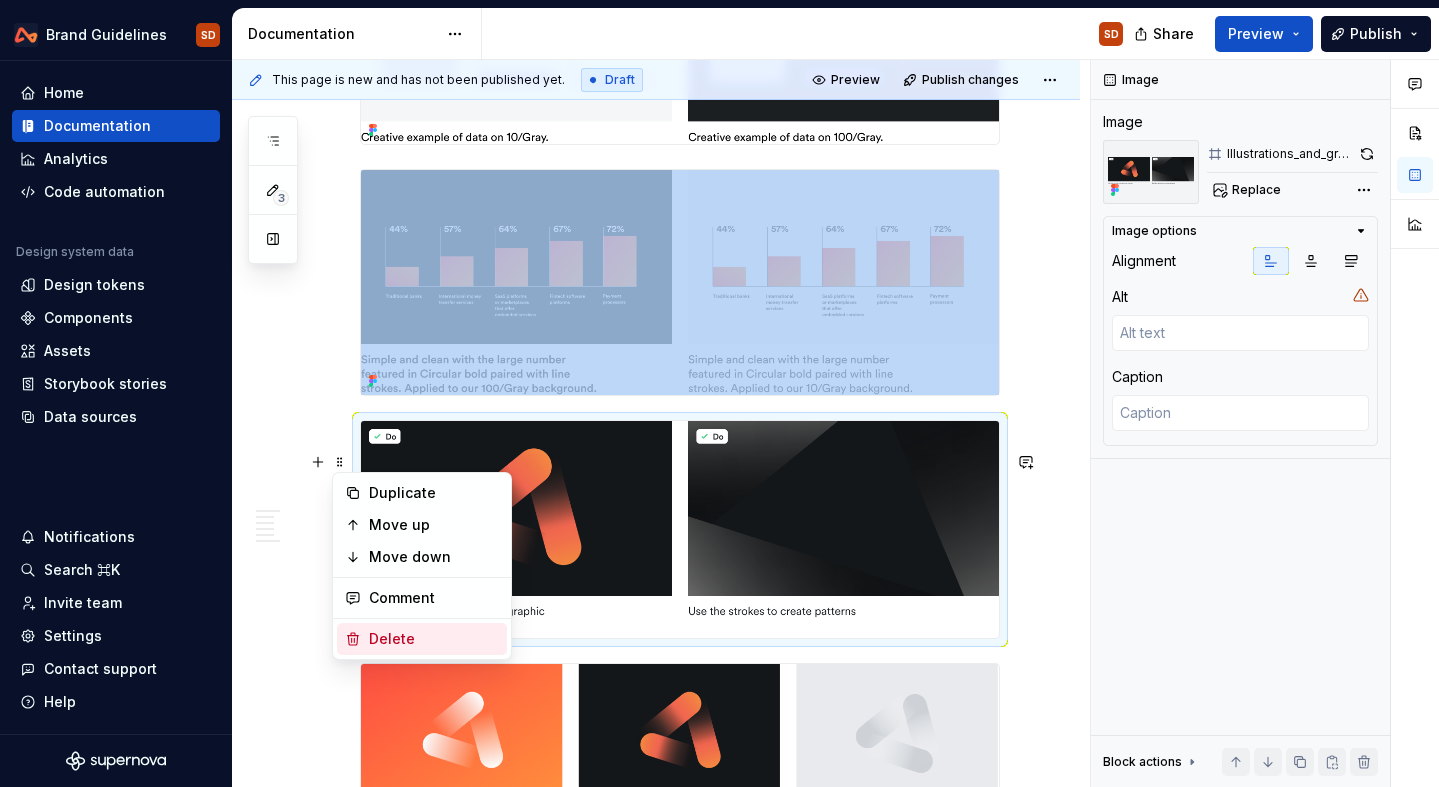 click on "Delete" at bounding box center [434, 639] 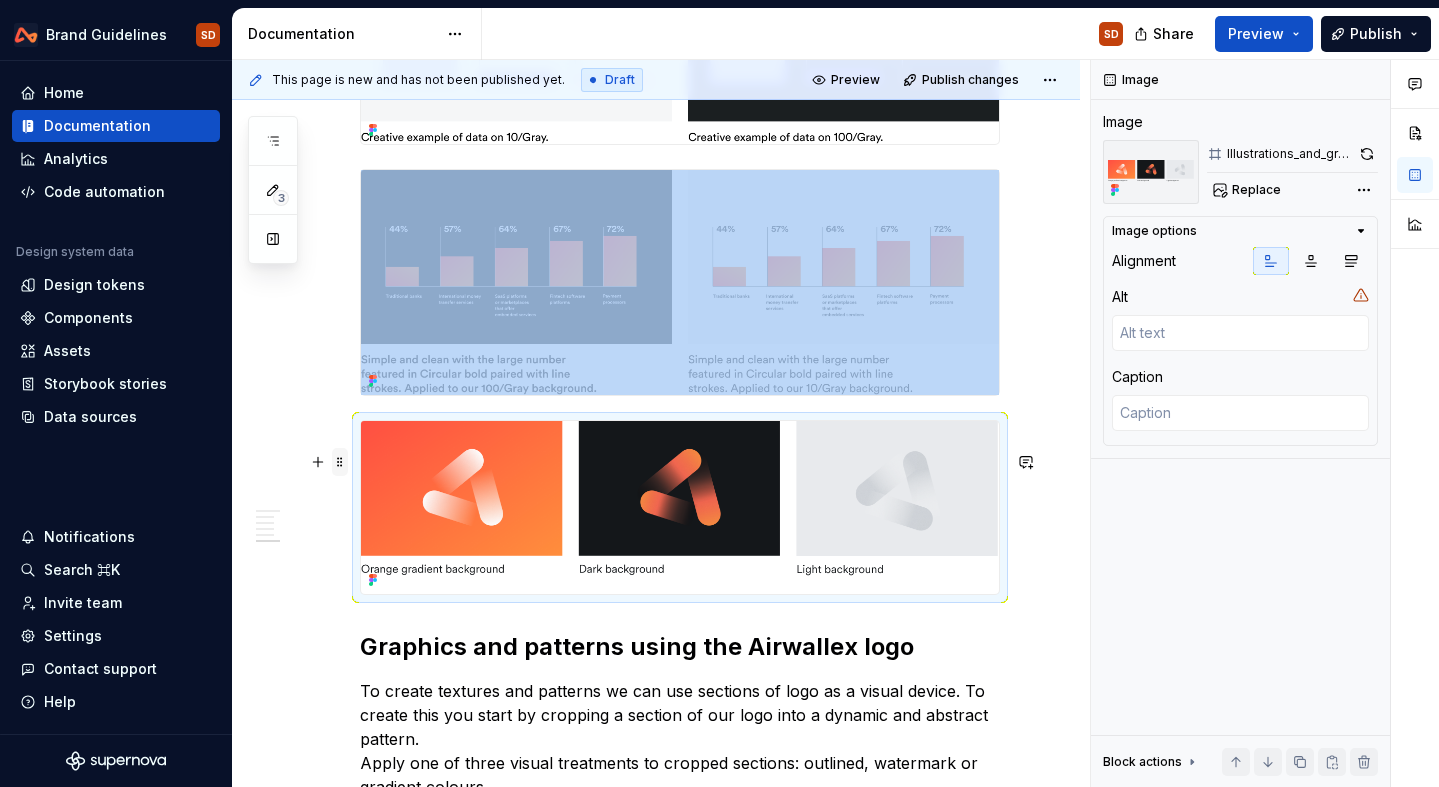 click at bounding box center [340, 462] 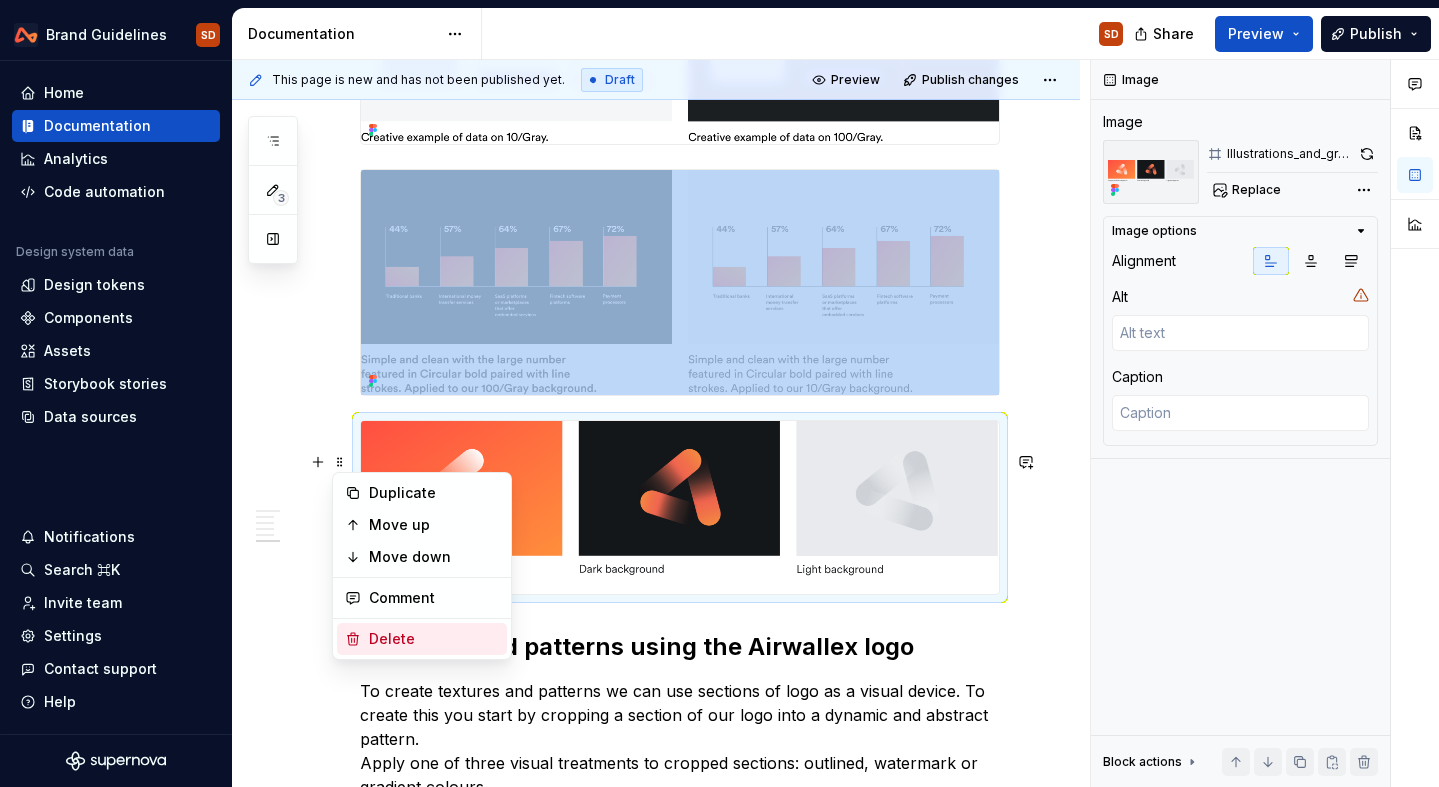 click on "Delete" at bounding box center (434, 639) 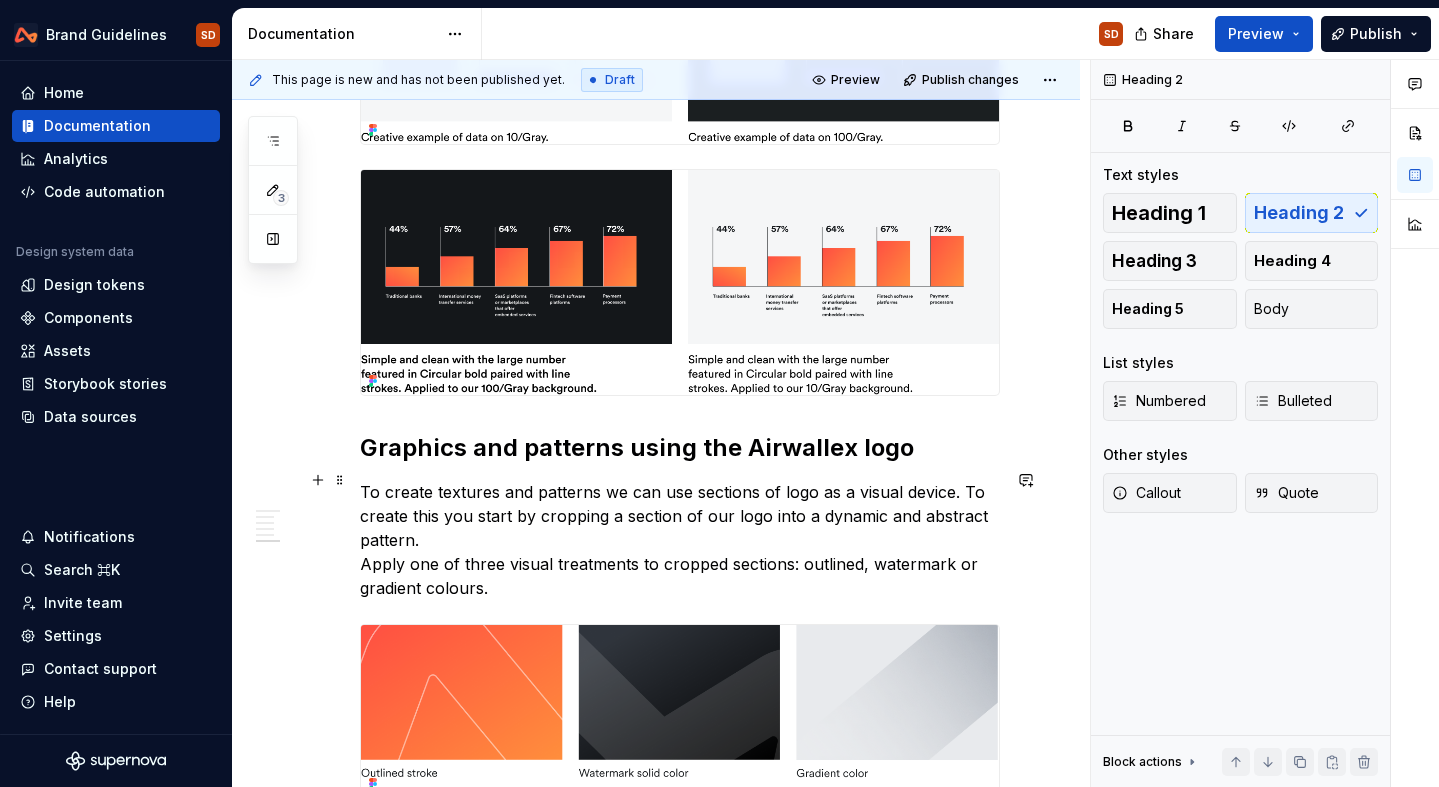 click at bounding box center [340, 480] 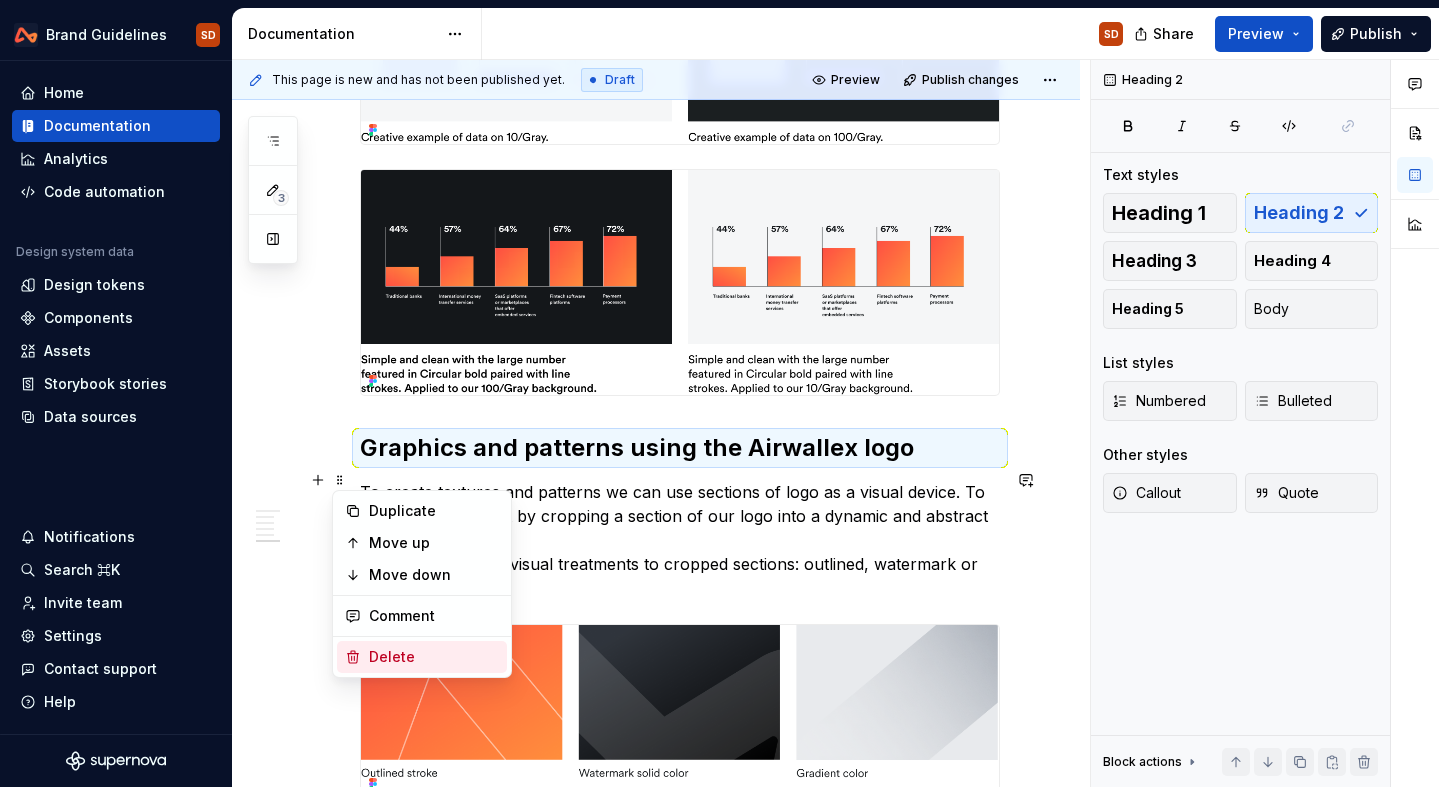 click on "Delete" at bounding box center [434, 657] 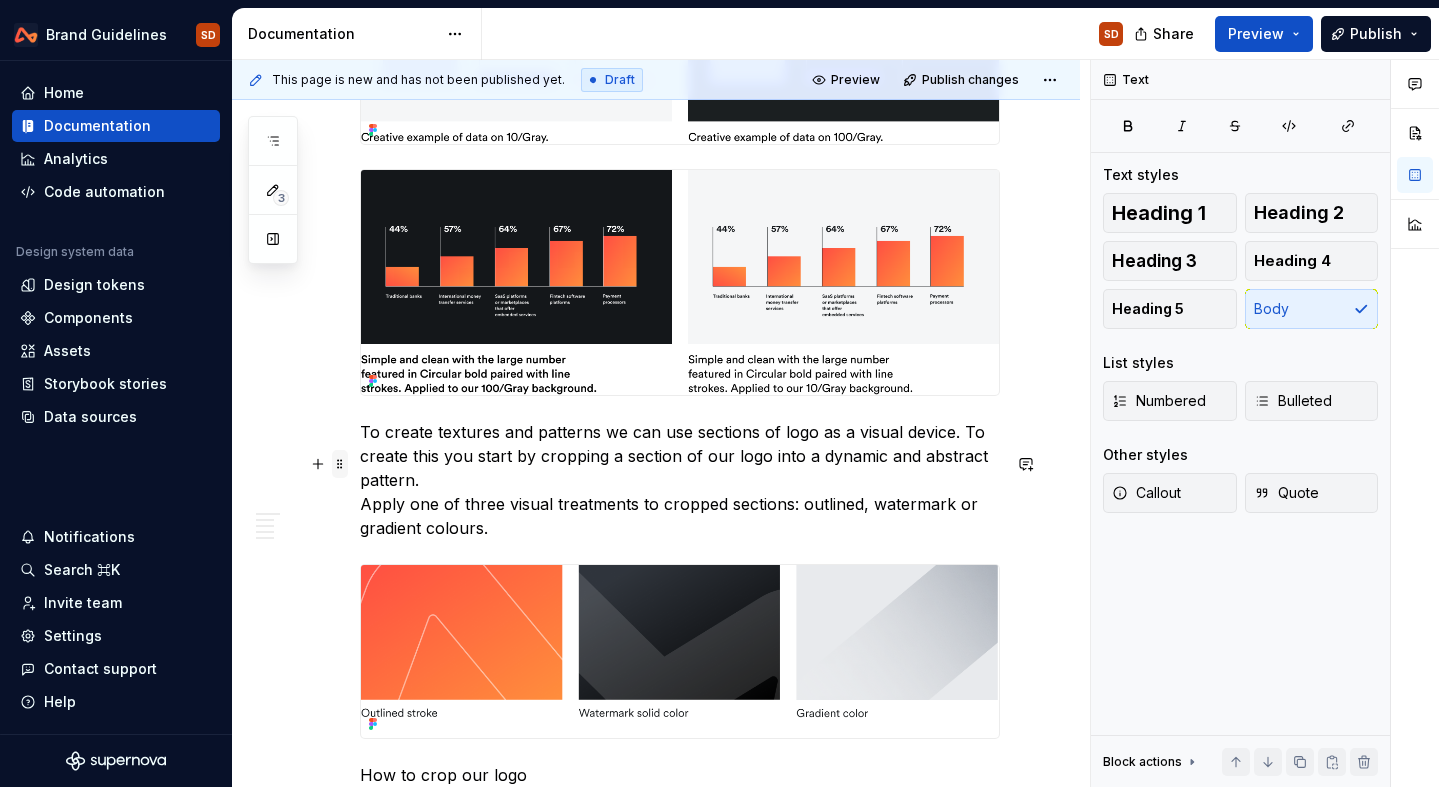 click at bounding box center [340, 464] 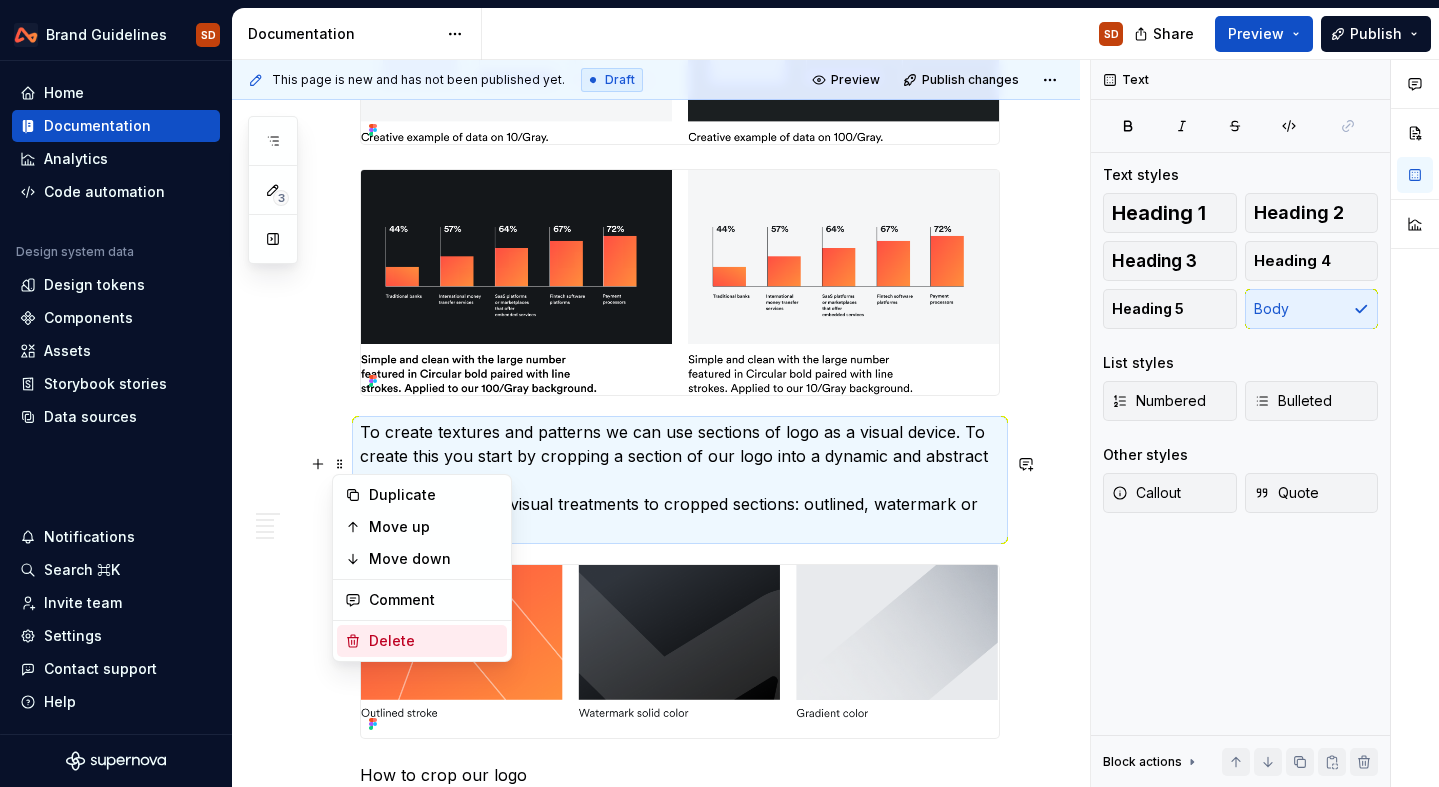 click on "Delete" at bounding box center [434, 641] 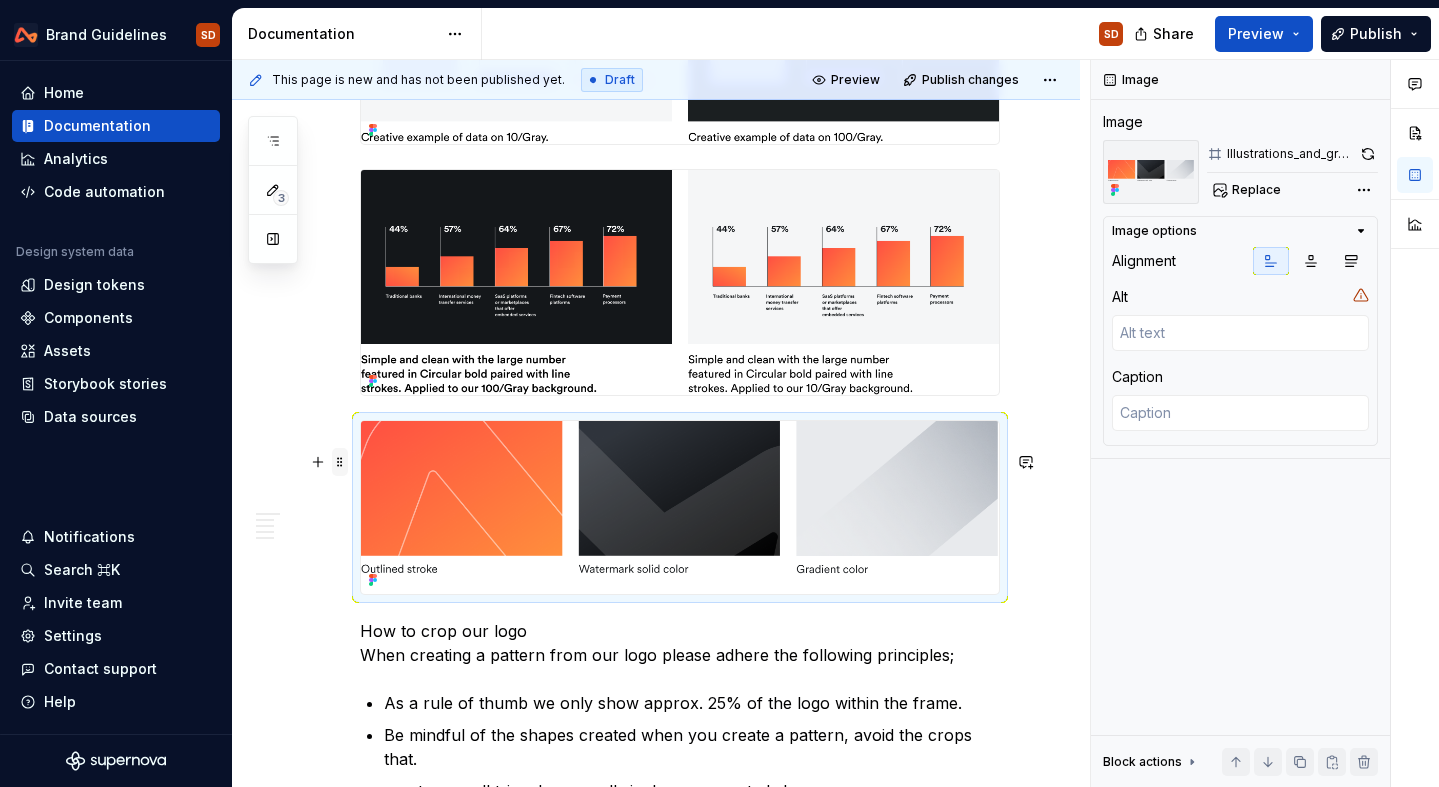 click at bounding box center [340, 462] 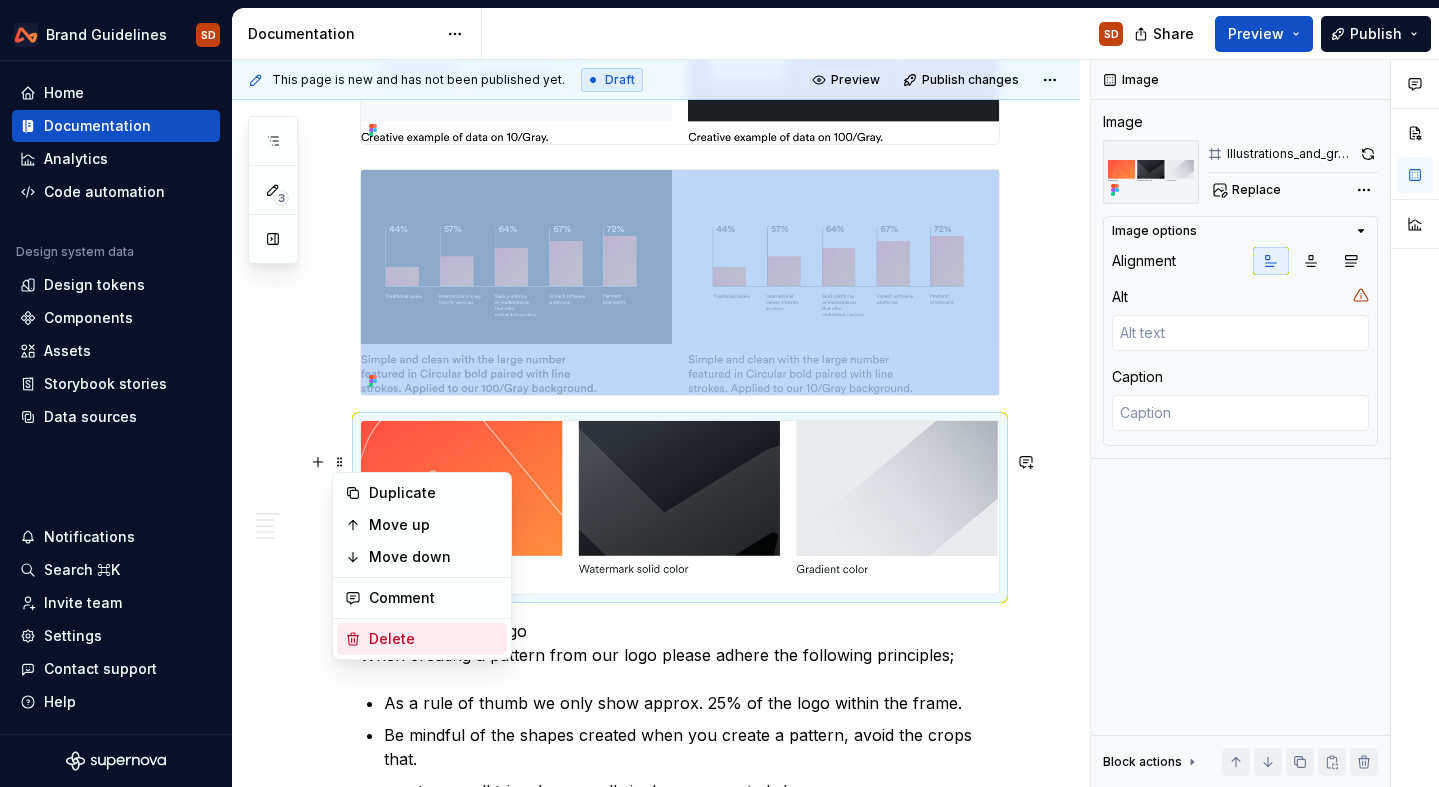 click on "Delete" at bounding box center (434, 639) 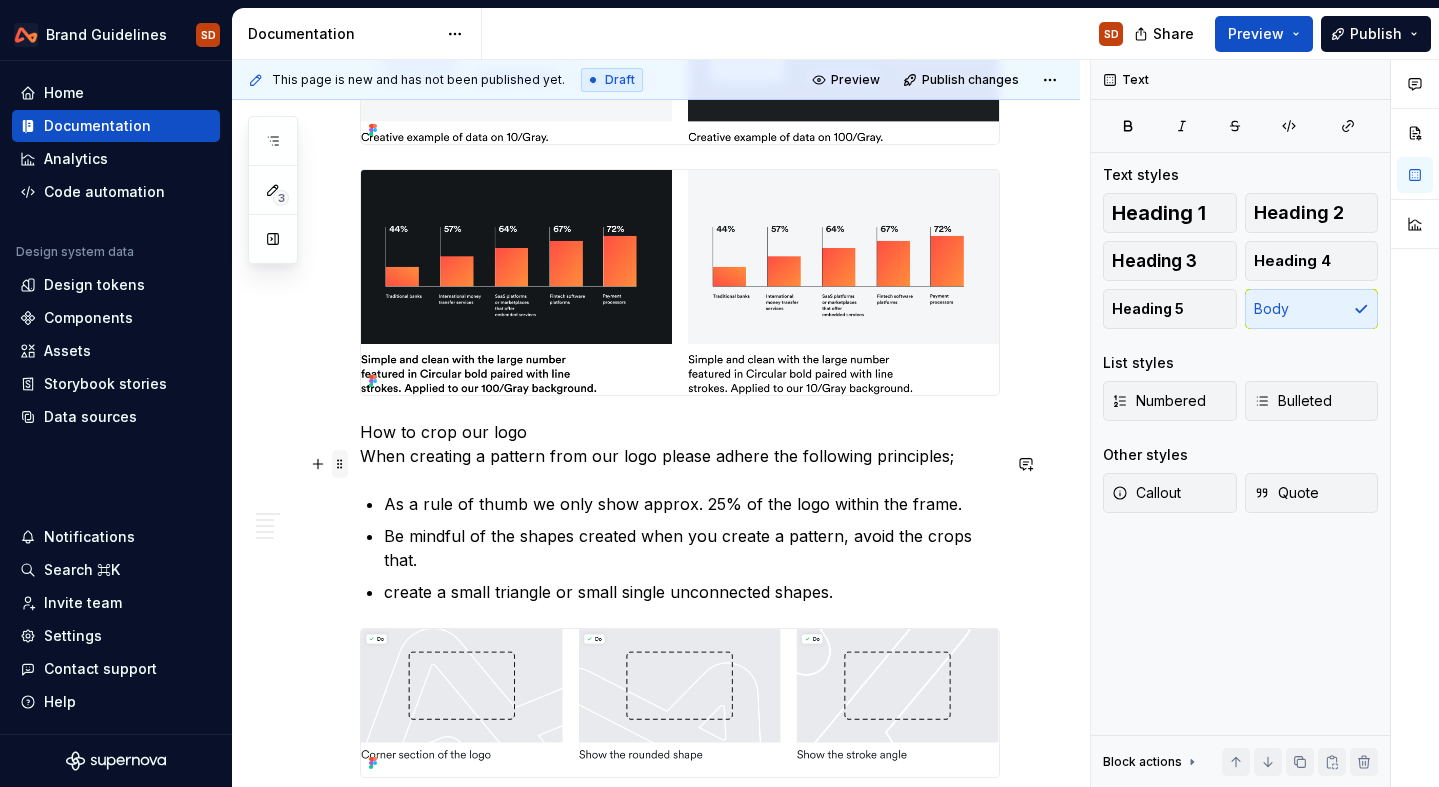 click at bounding box center (340, 464) 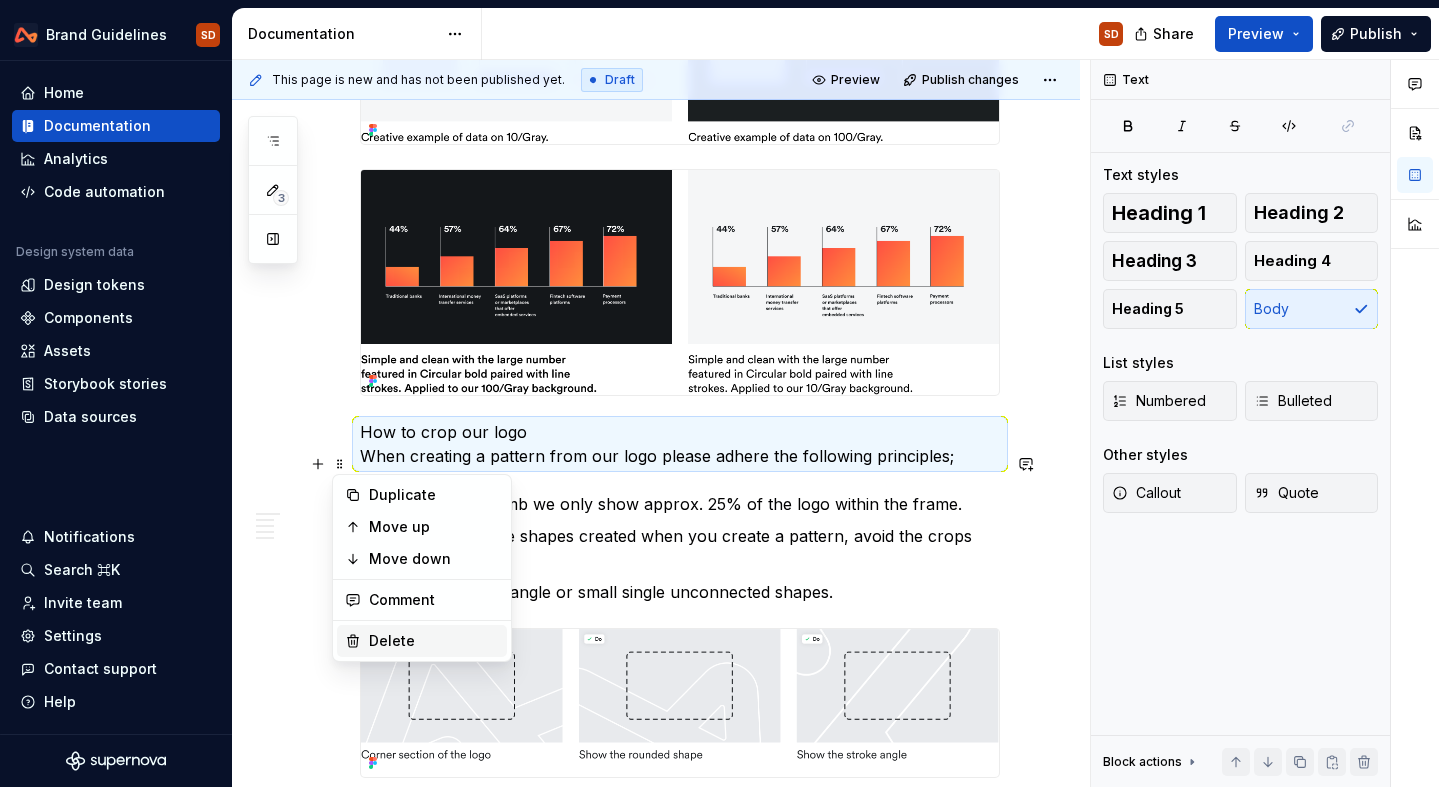 click on "Delete" at bounding box center (422, 641) 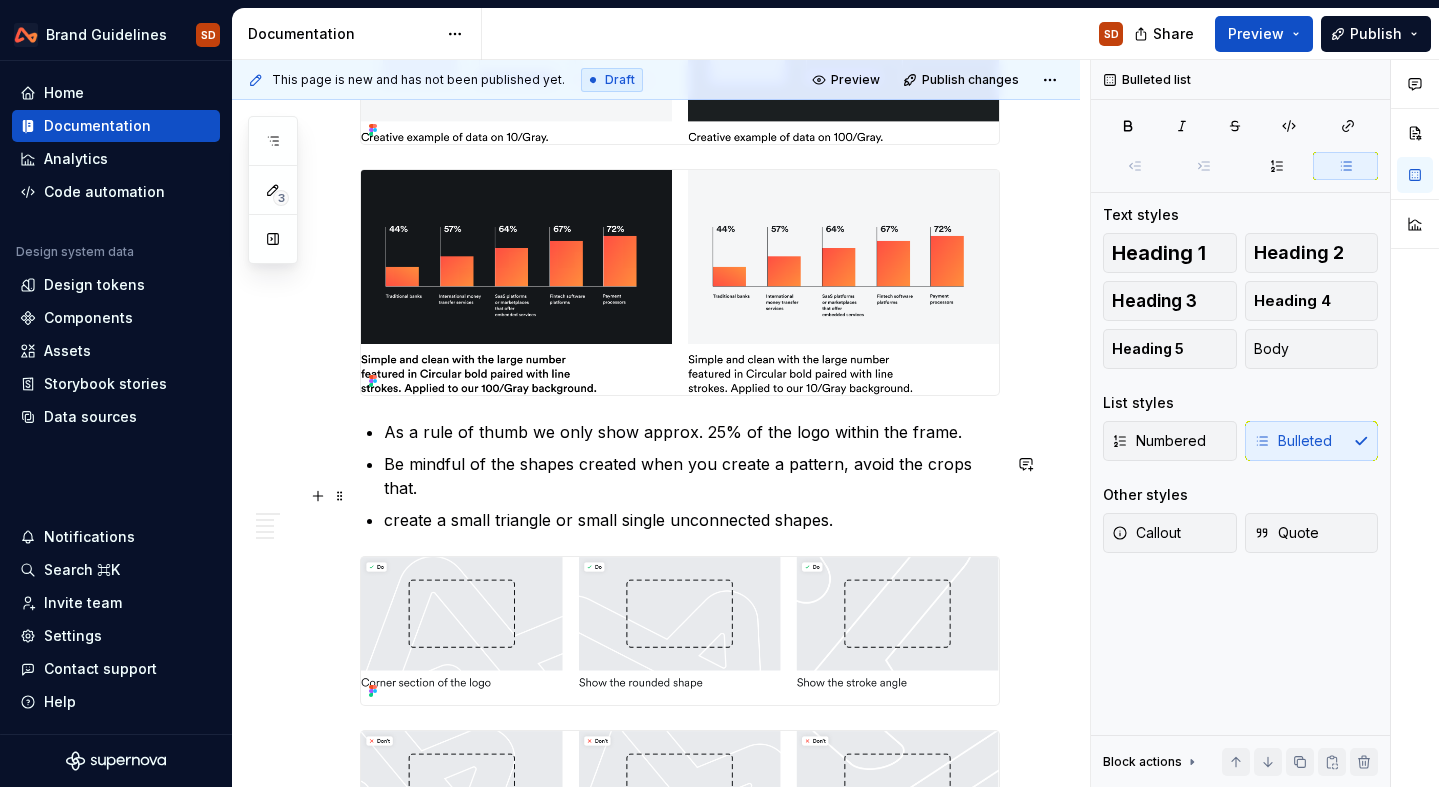 type on "*" 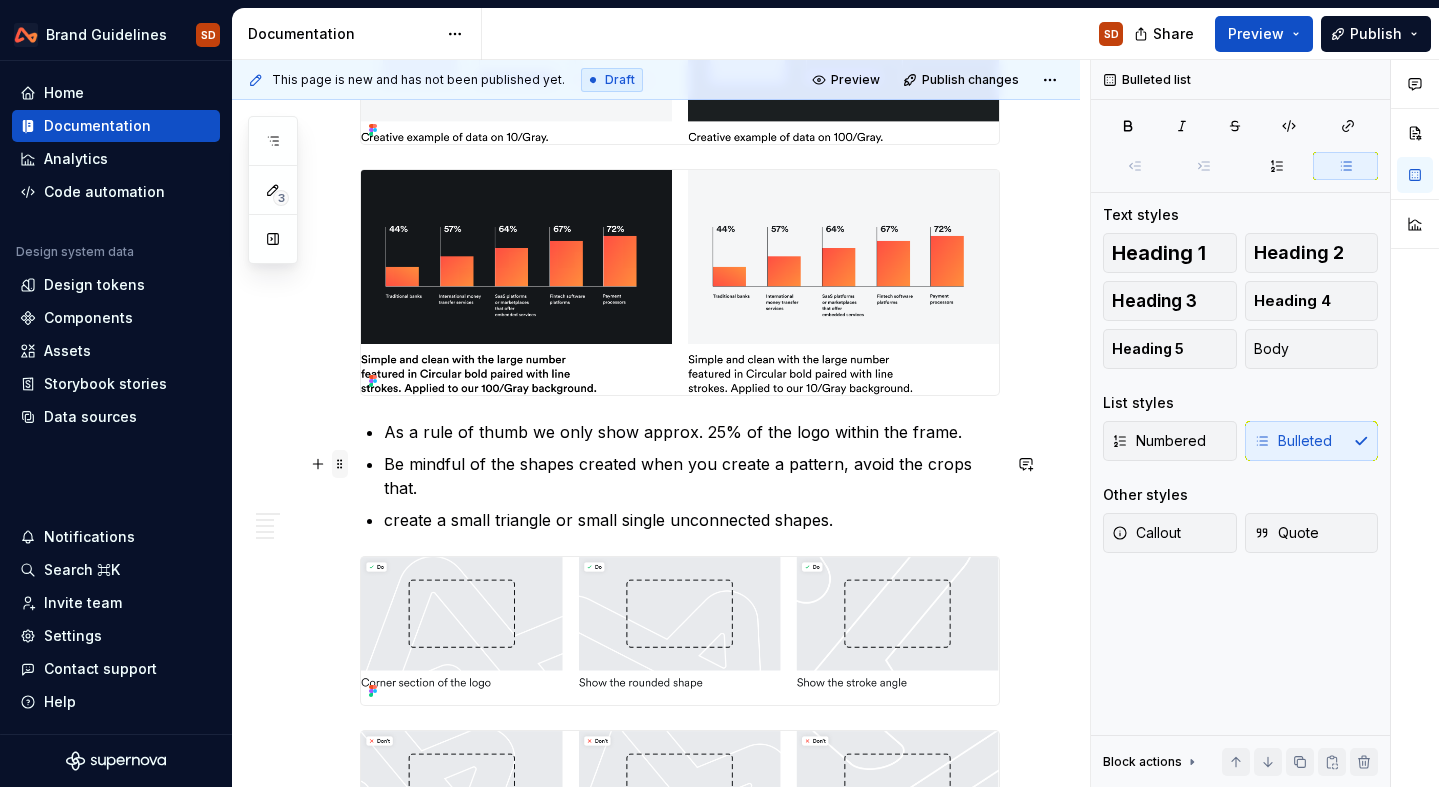 click at bounding box center (340, 464) 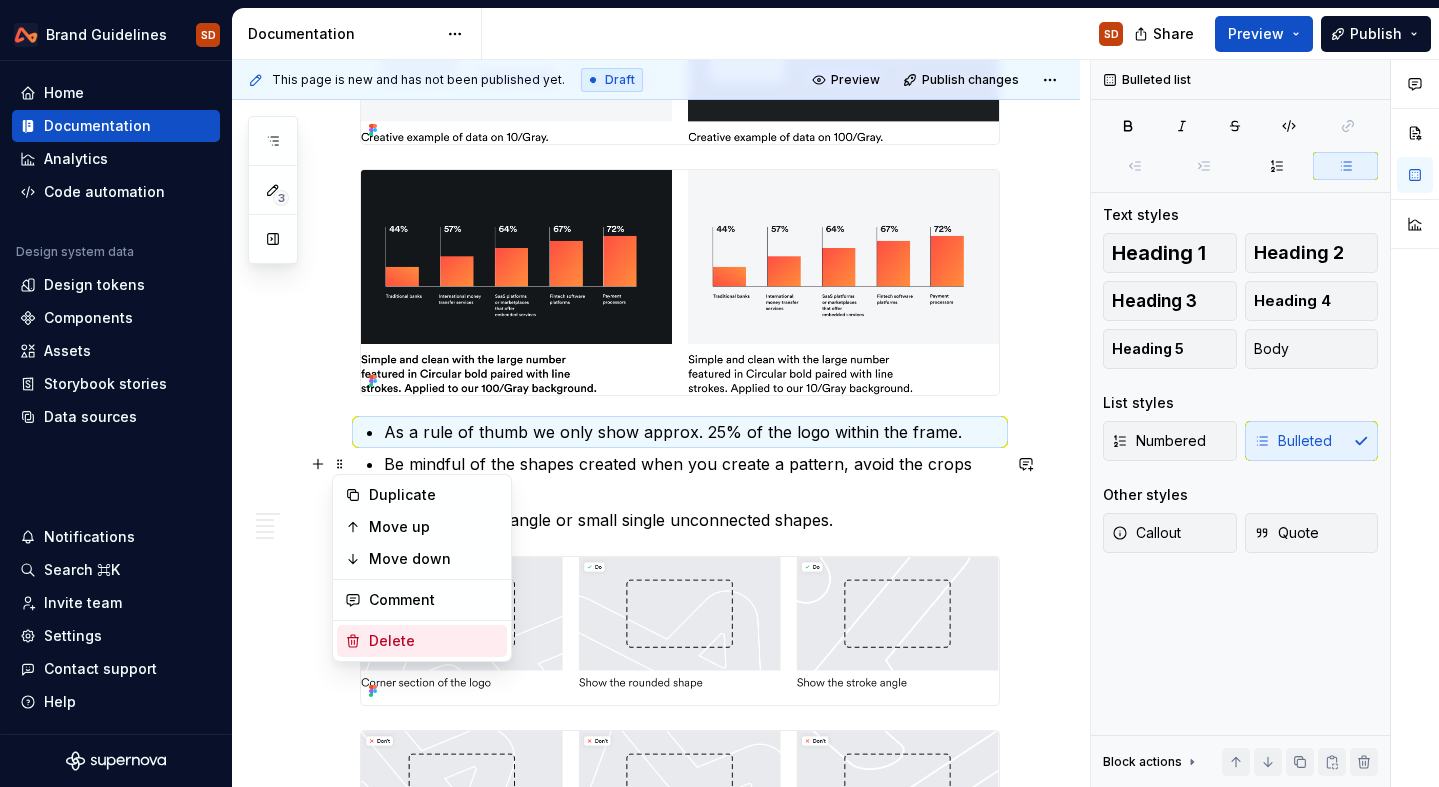 click on "Delete" at bounding box center (434, 641) 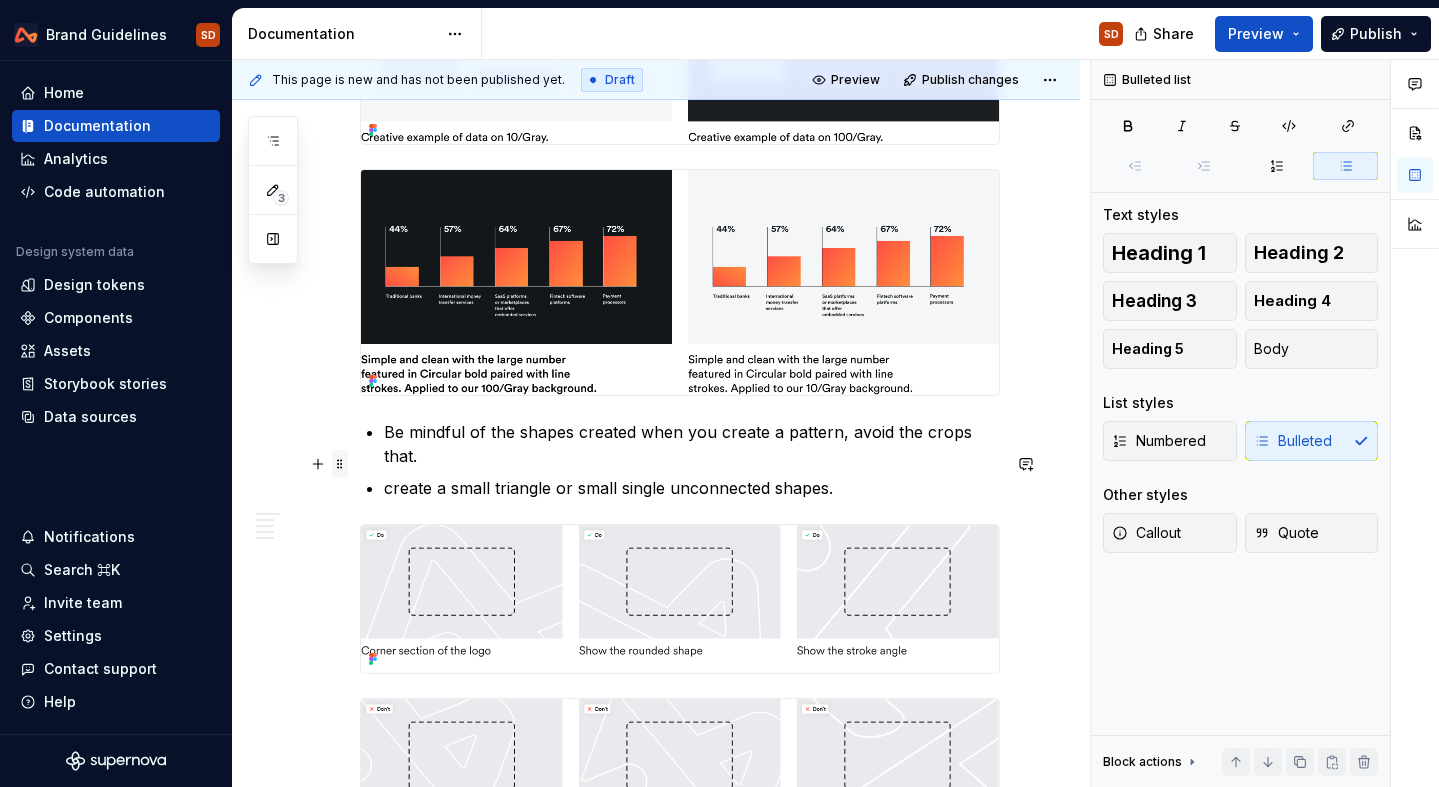 click at bounding box center (340, 464) 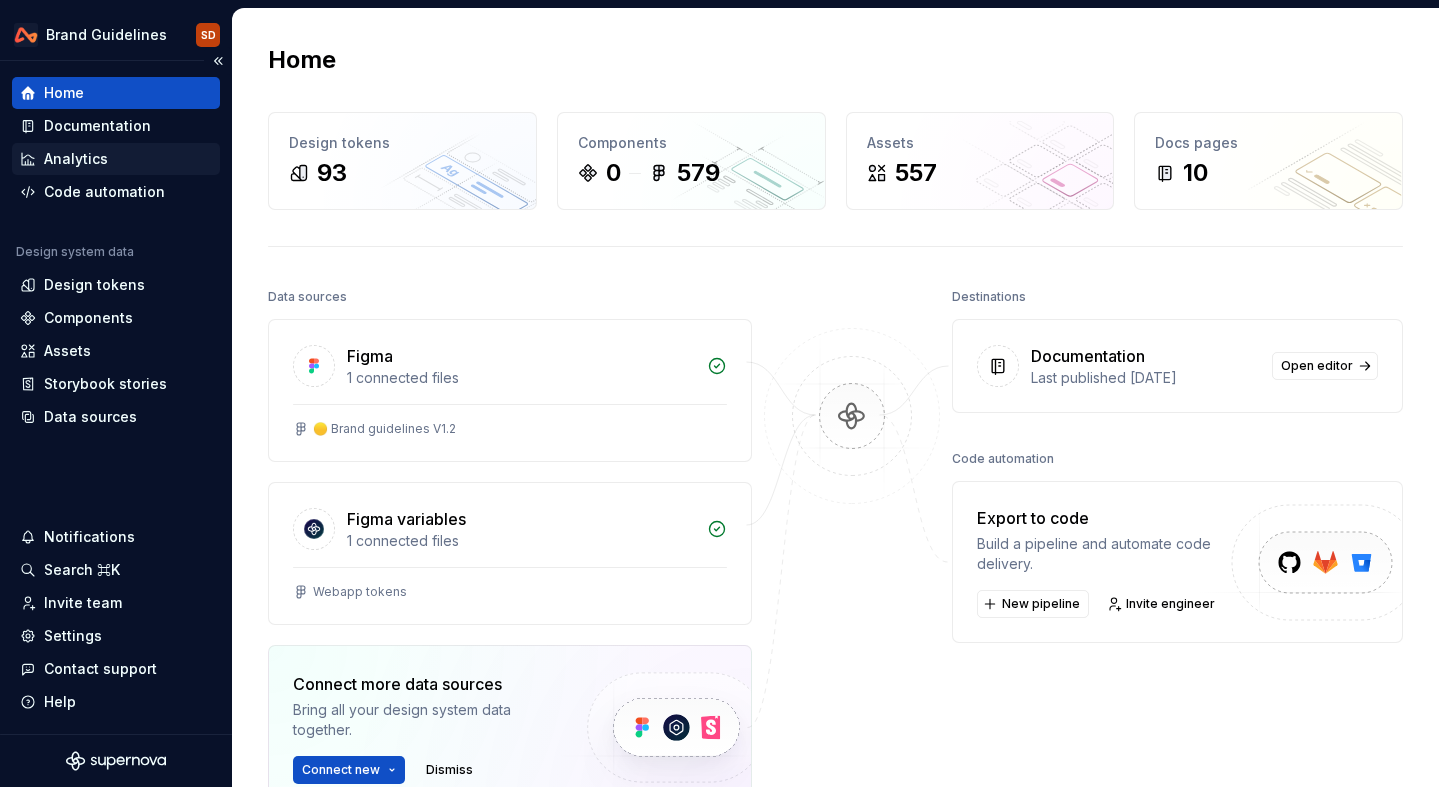 scroll, scrollTop: 0, scrollLeft: 0, axis: both 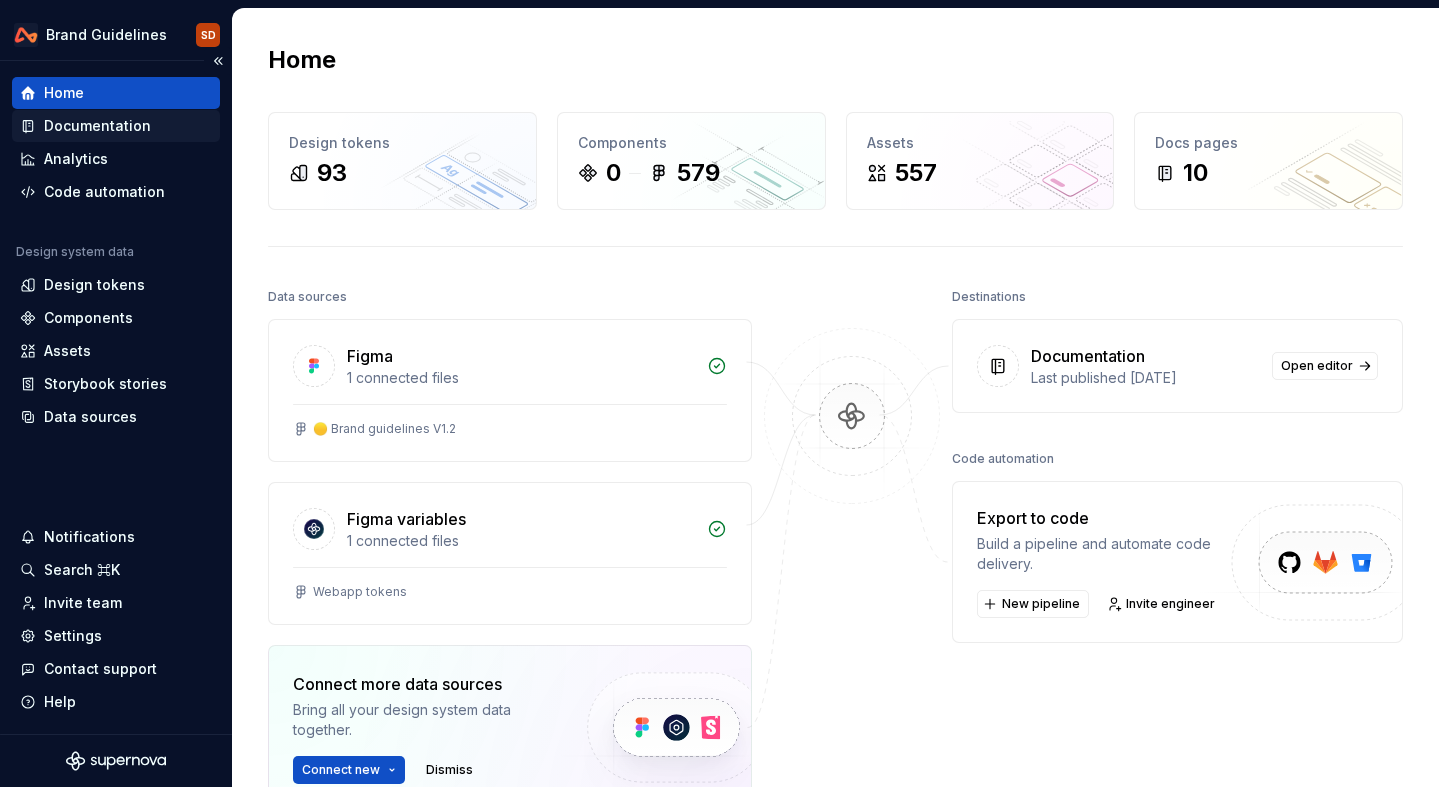 click on "Documentation" at bounding box center (97, 126) 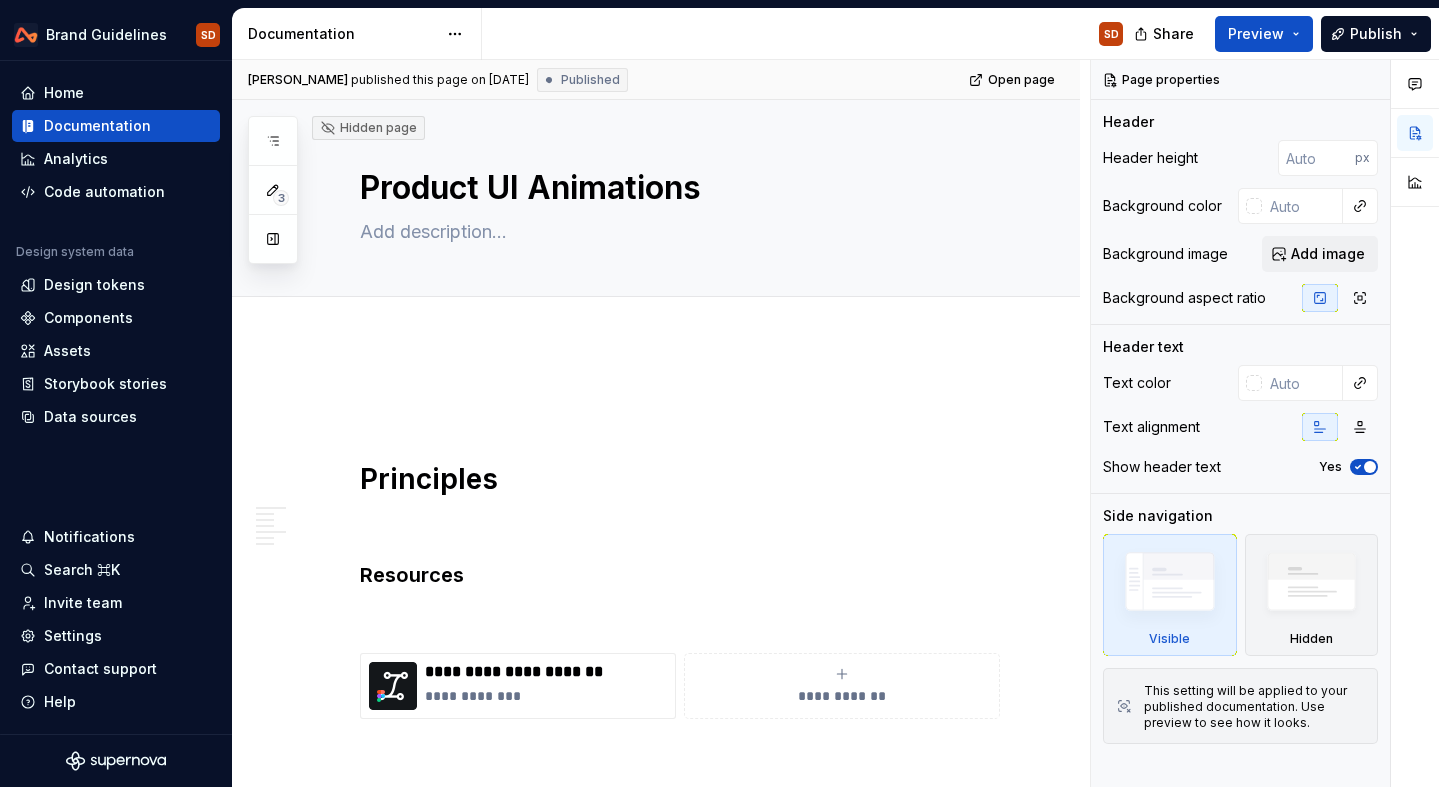 type on "*" 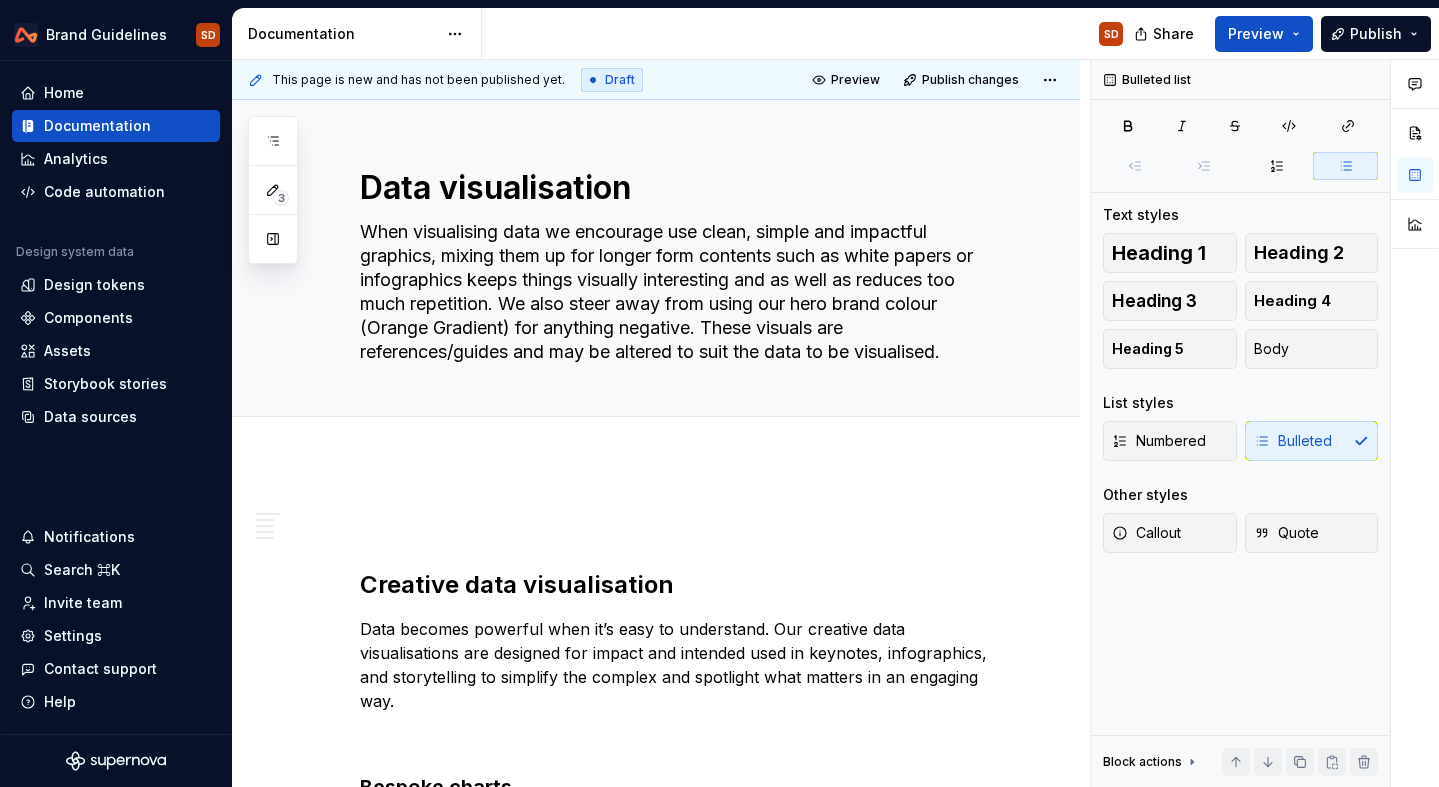 scroll, scrollTop: 0, scrollLeft: 0, axis: both 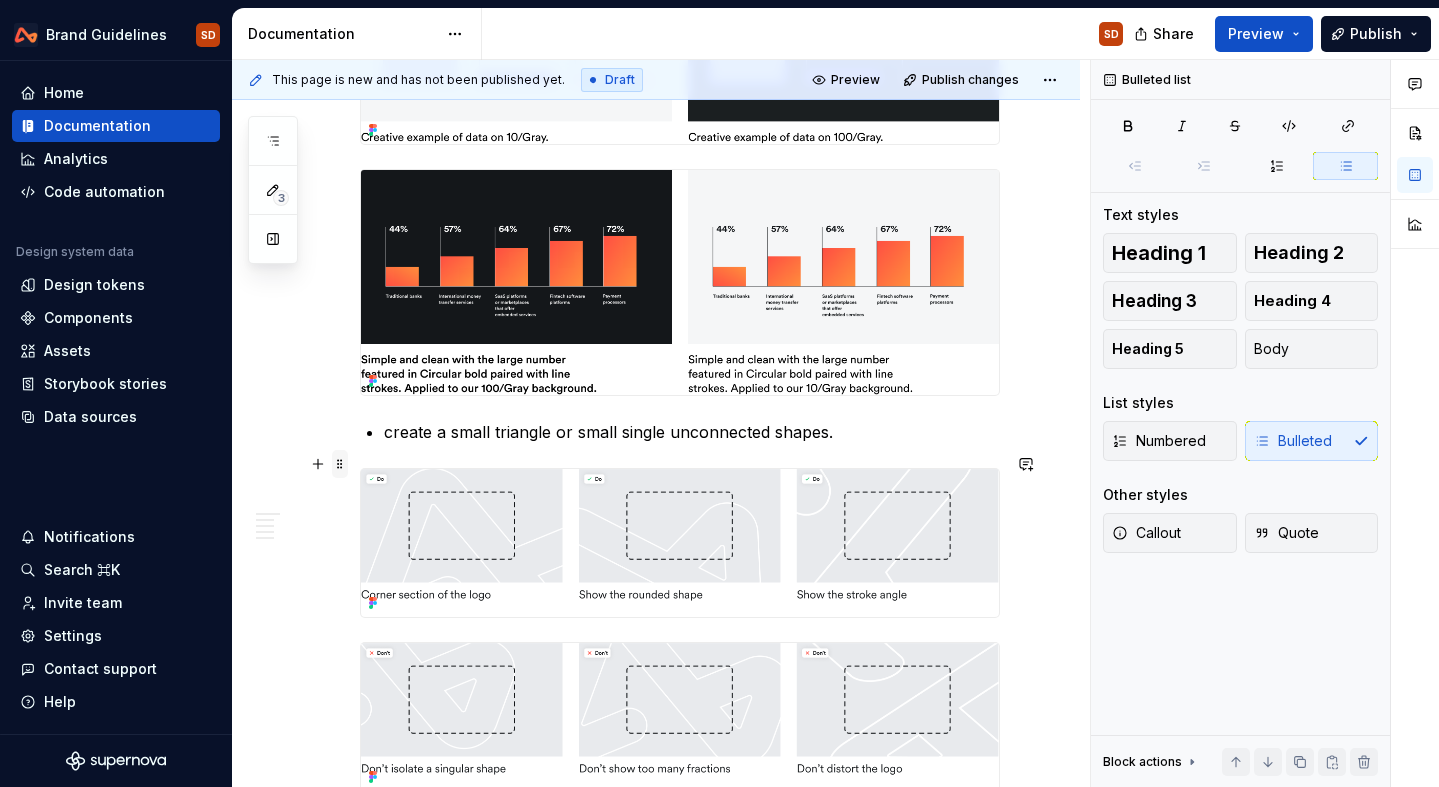 click at bounding box center (340, 464) 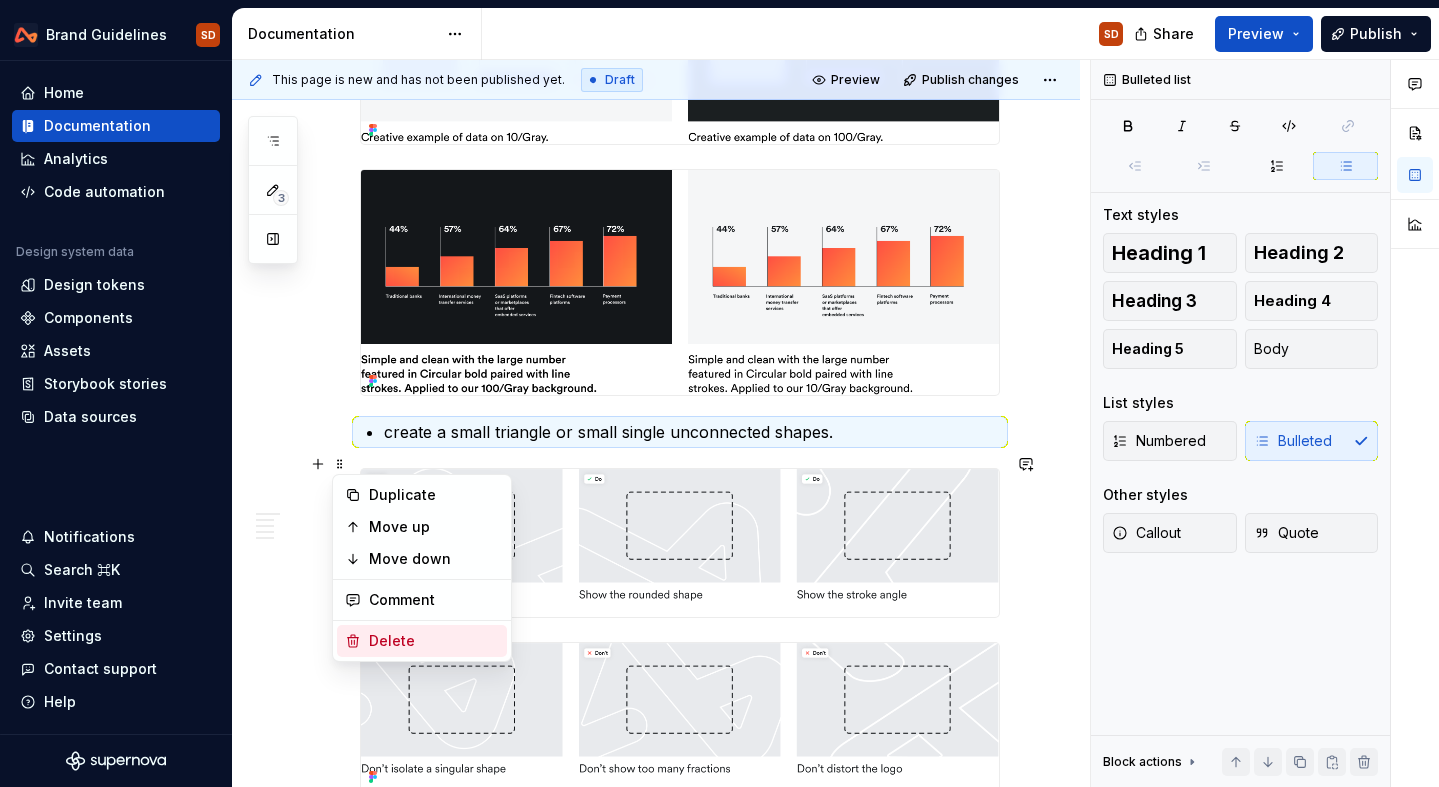 click on "Delete" at bounding box center (434, 641) 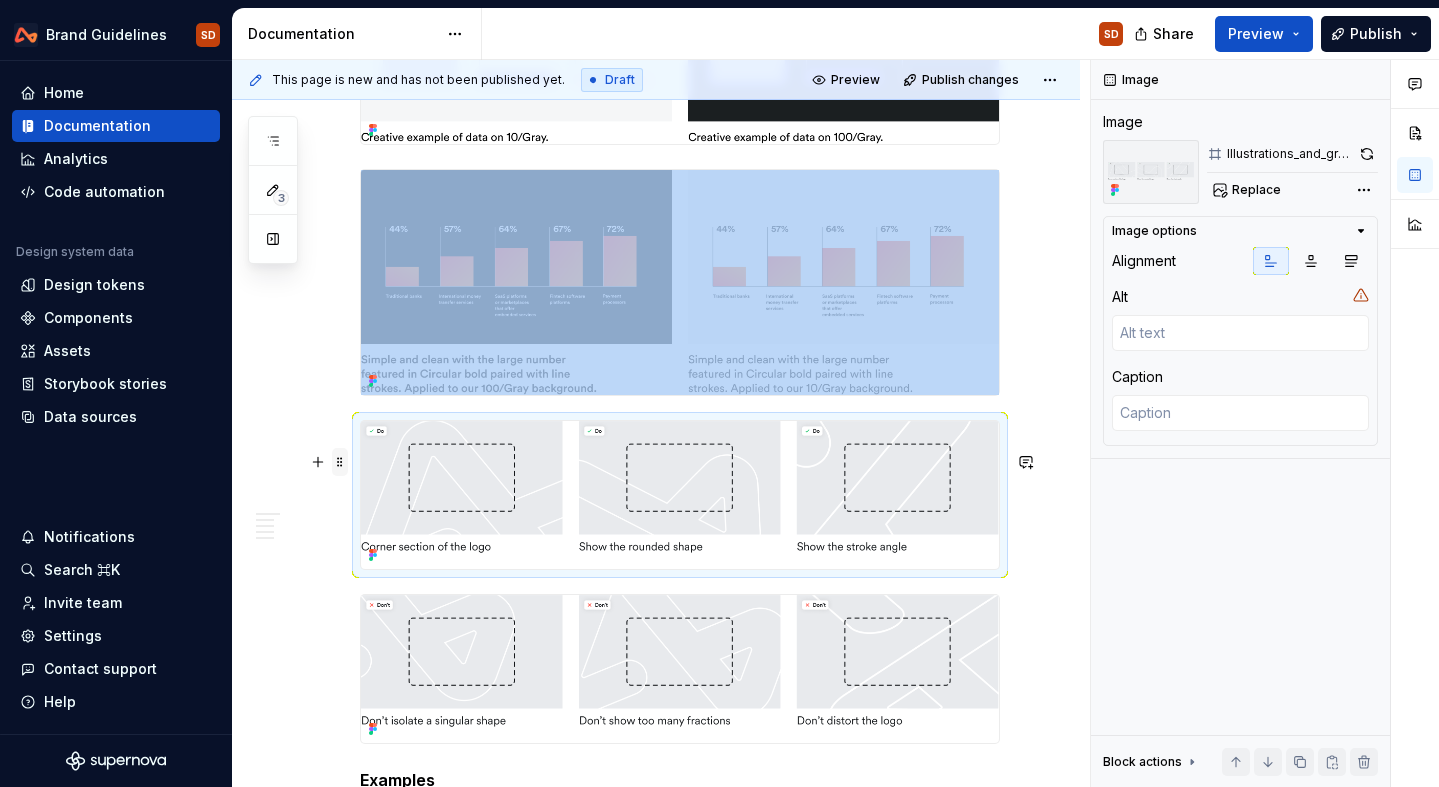 click at bounding box center [340, 462] 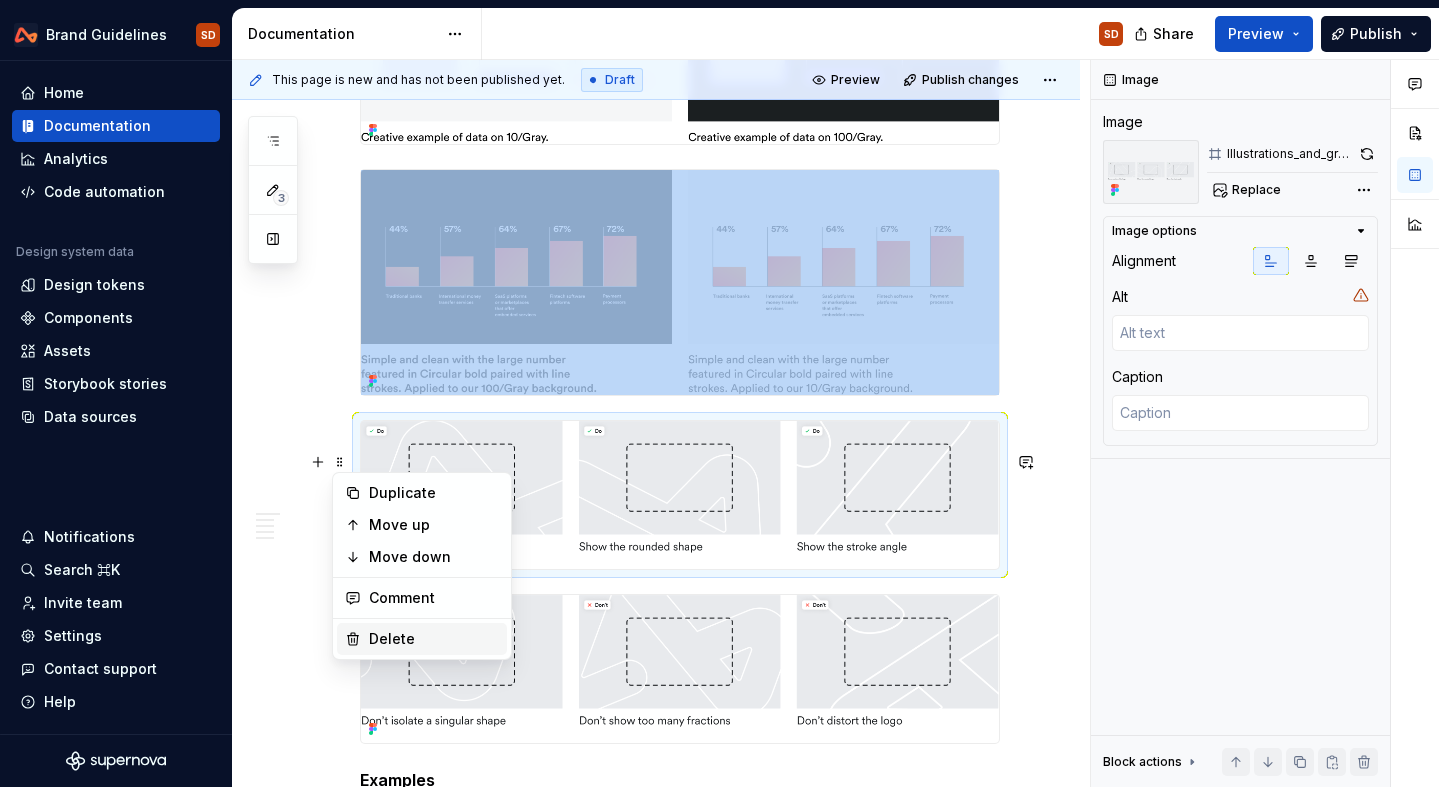 click on "Delete" at bounding box center (434, 639) 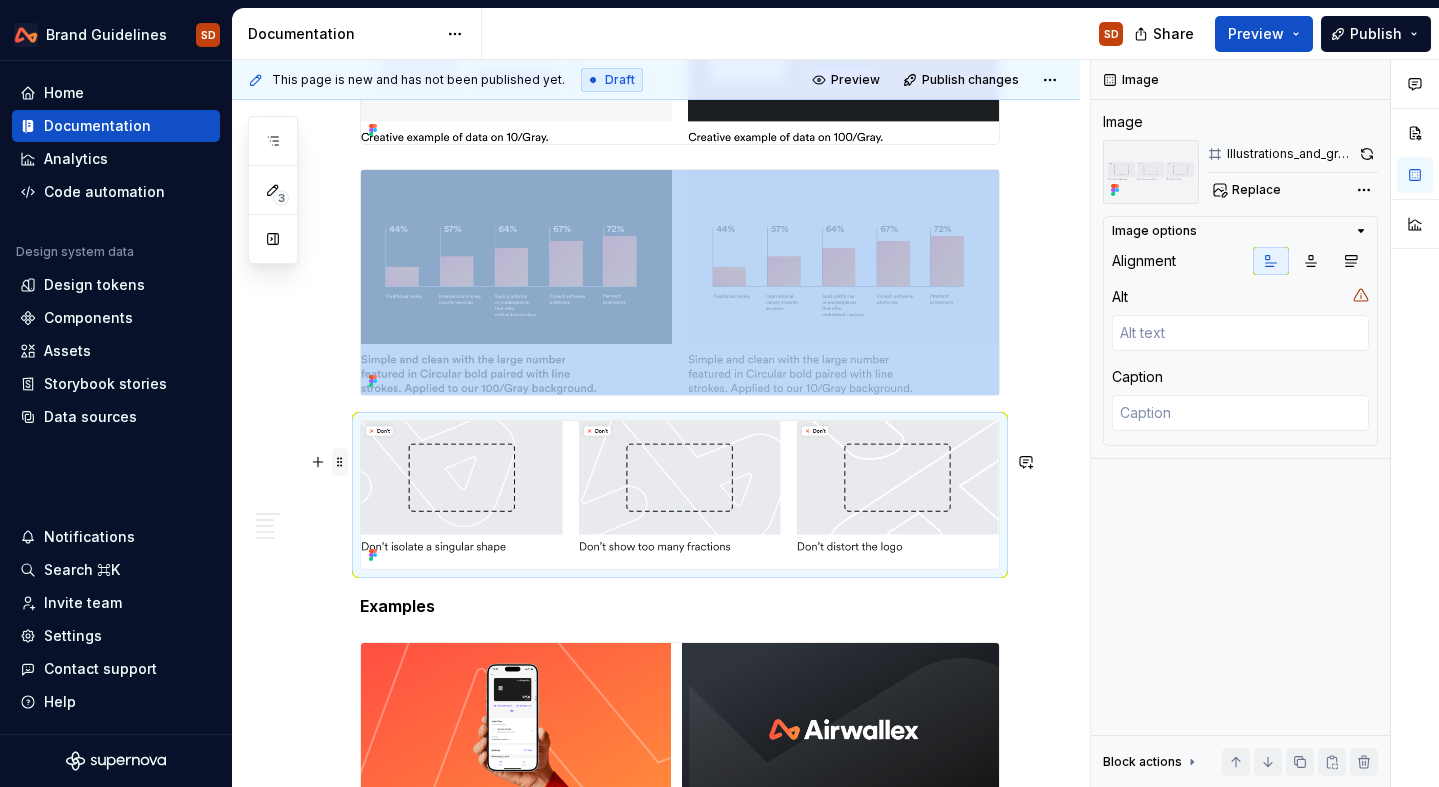 click at bounding box center [340, 462] 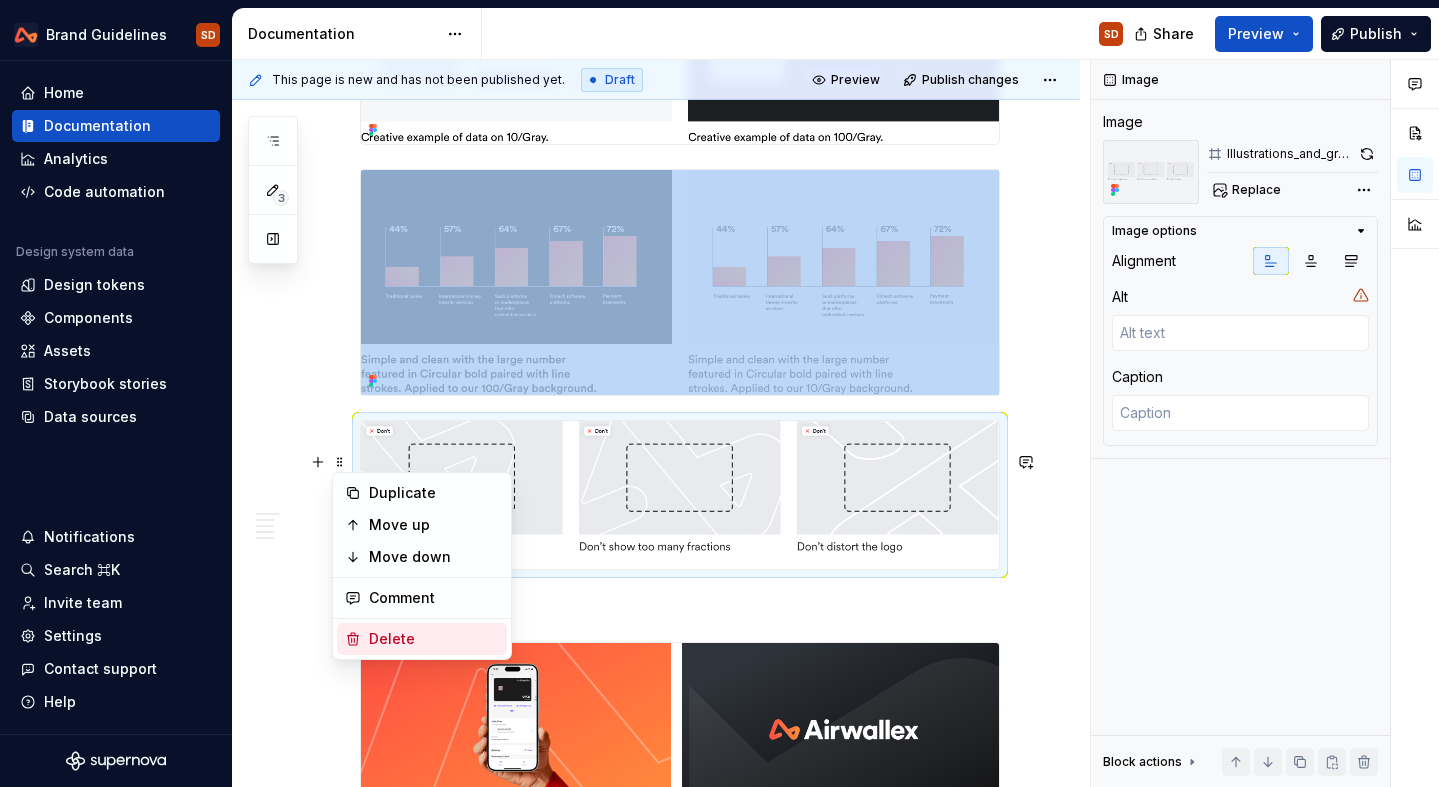 click on "Delete" at bounding box center (434, 639) 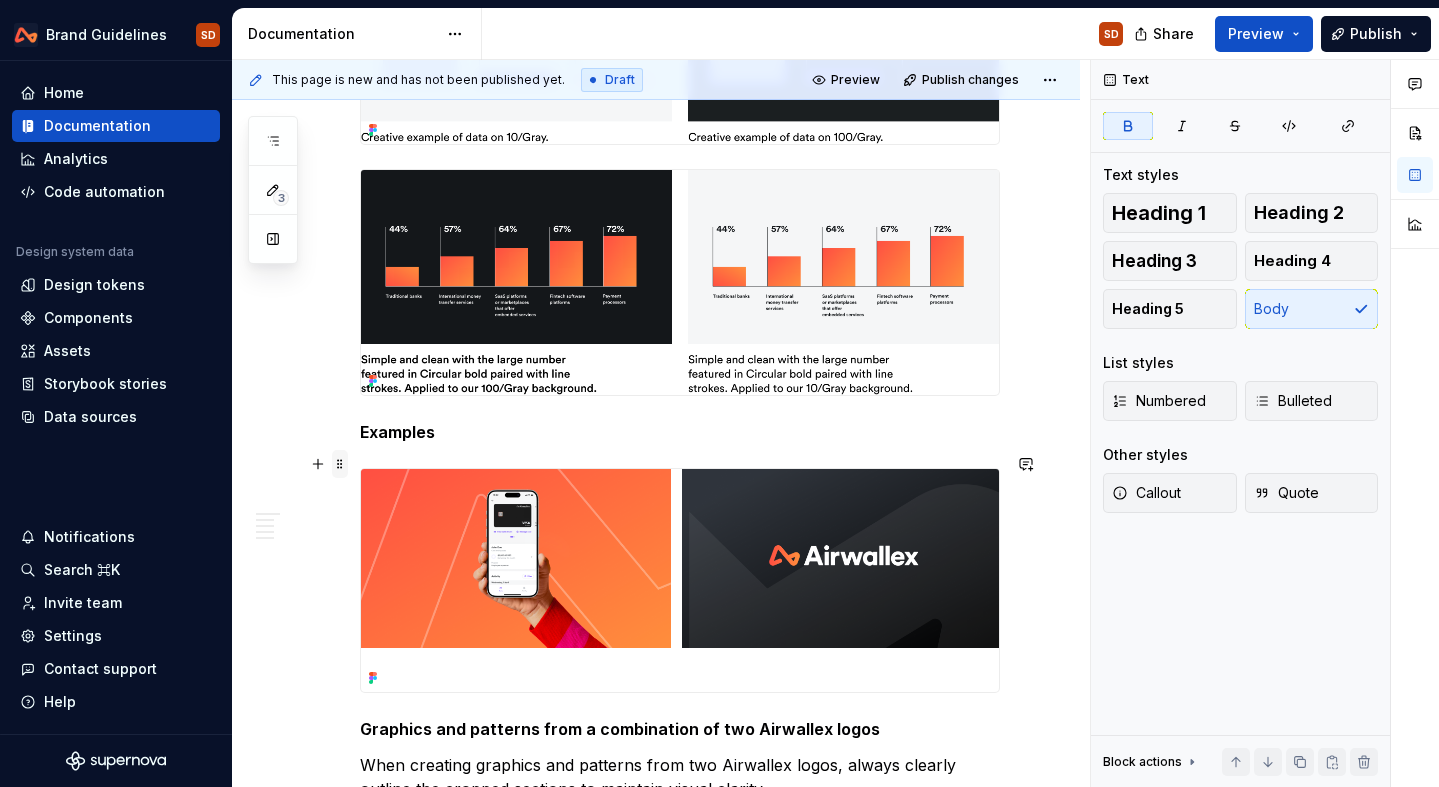 click at bounding box center [340, 464] 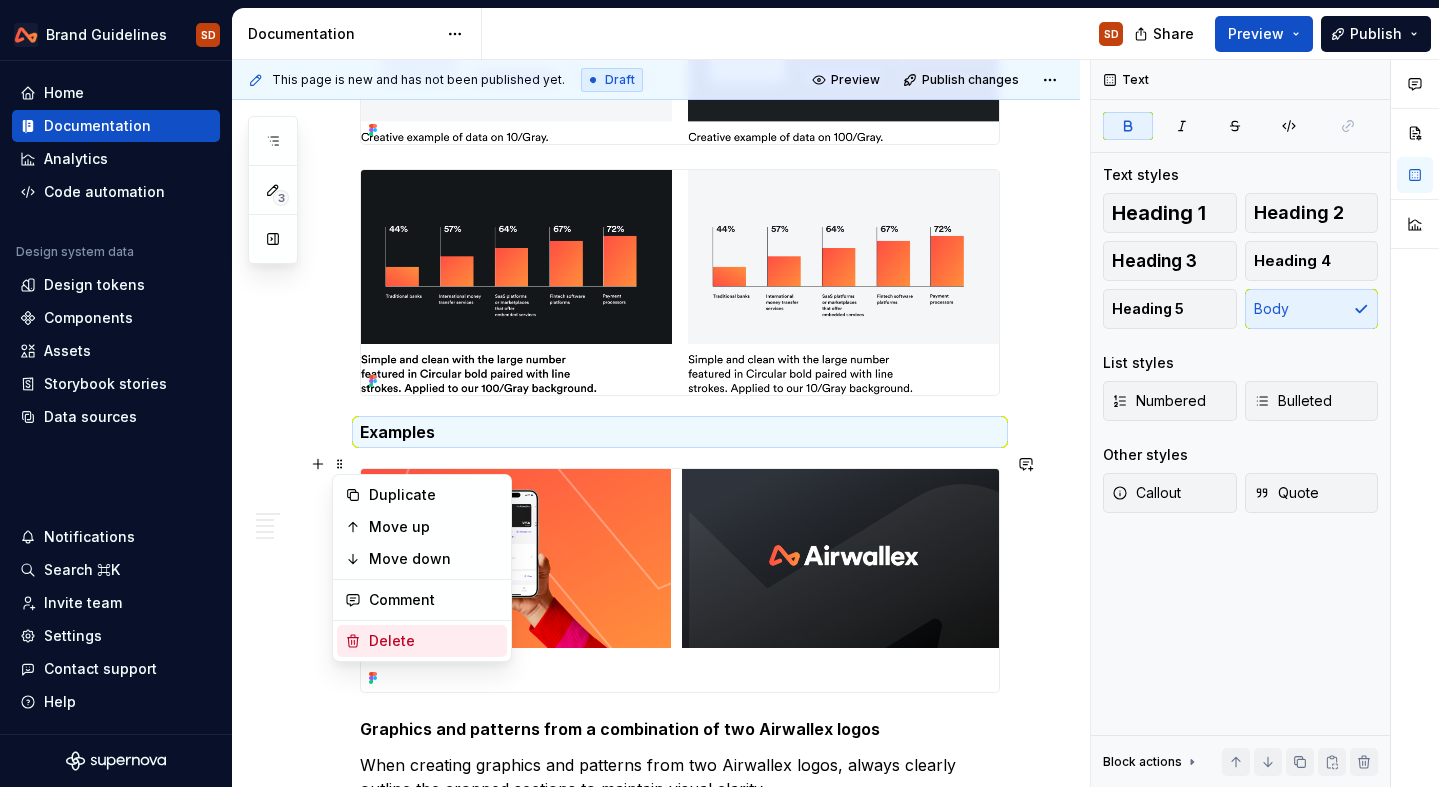 click on "Delete" at bounding box center [434, 641] 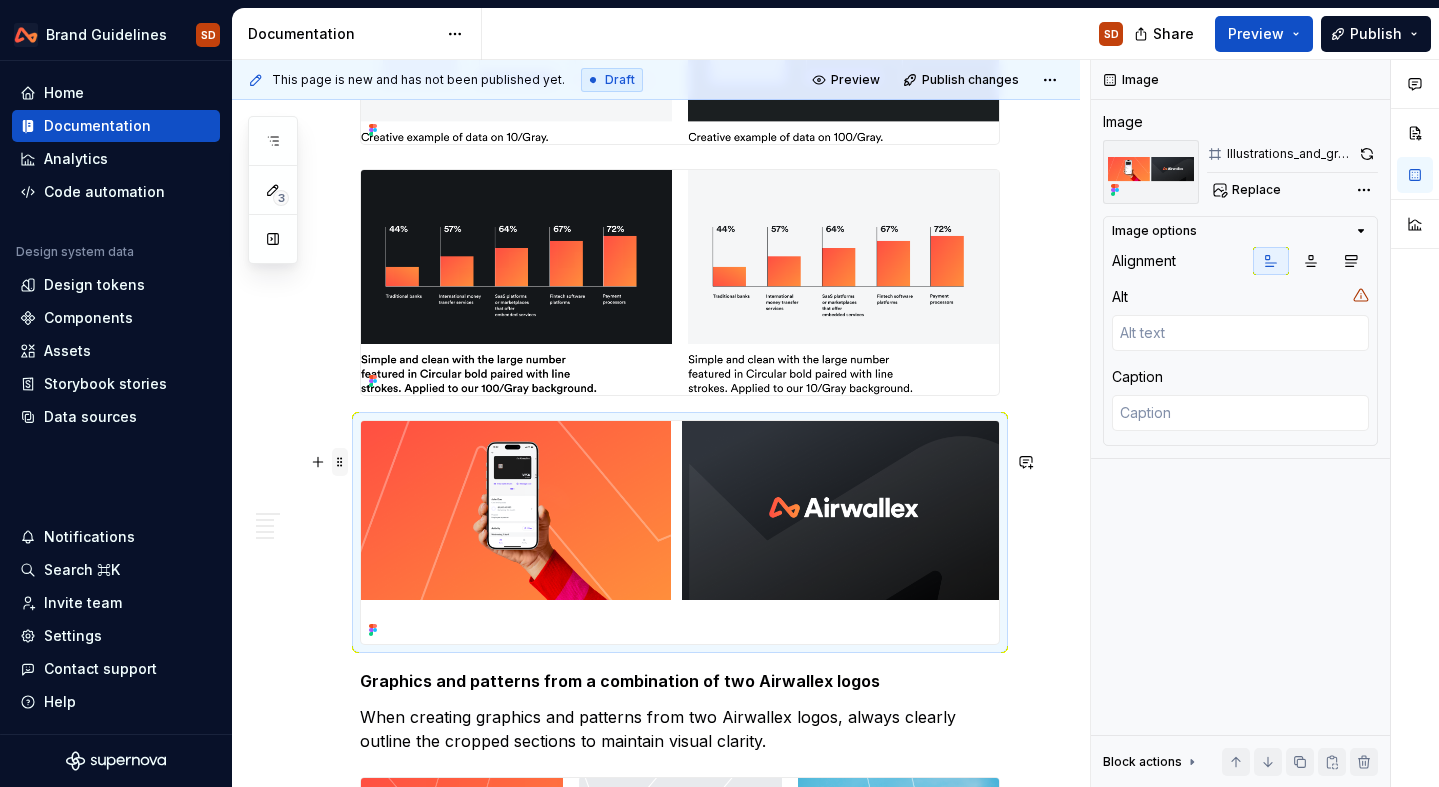 click at bounding box center [340, 462] 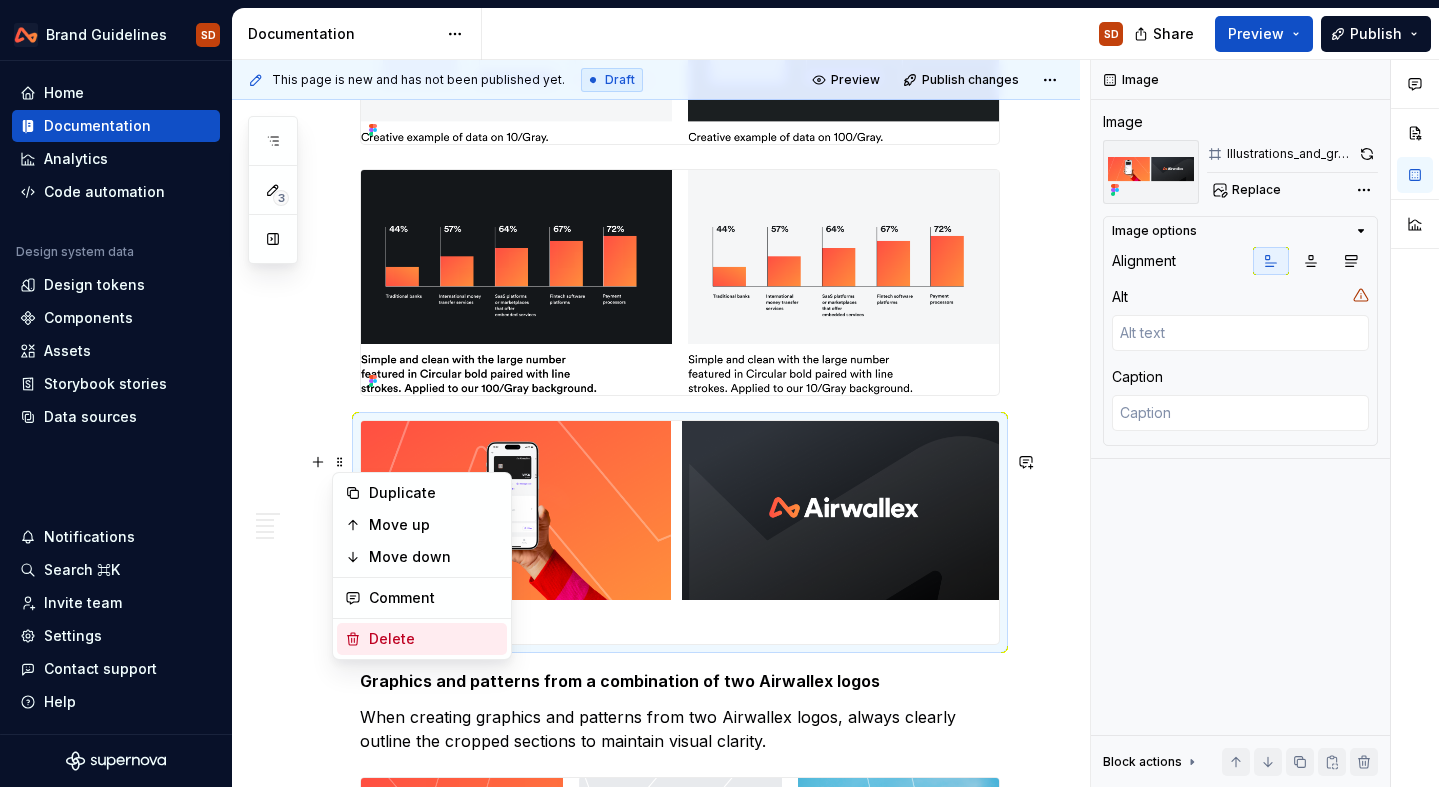 click on "Delete" at bounding box center (434, 639) 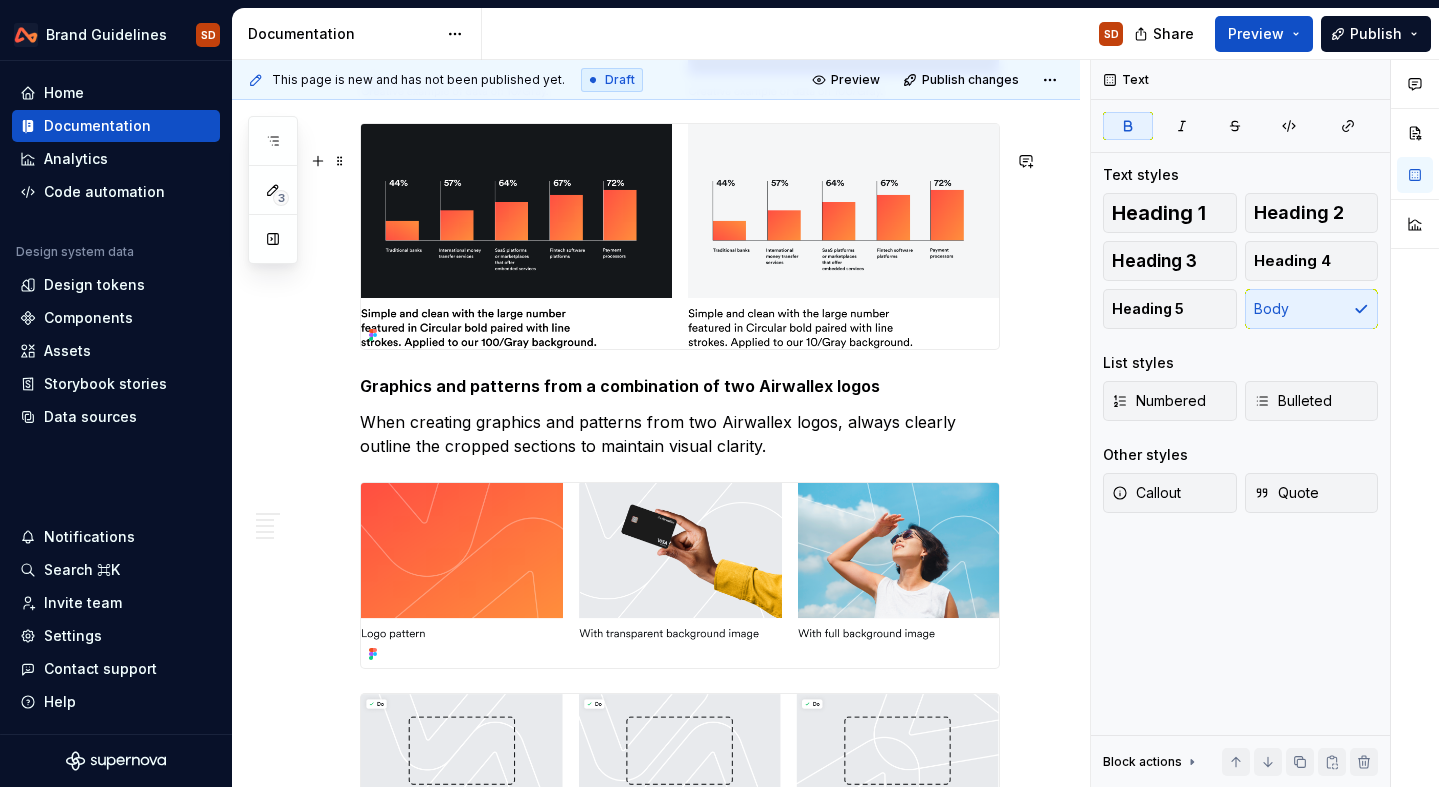 scroll, scrollTop: 2990, scrollLeft: 0, axis: vertical 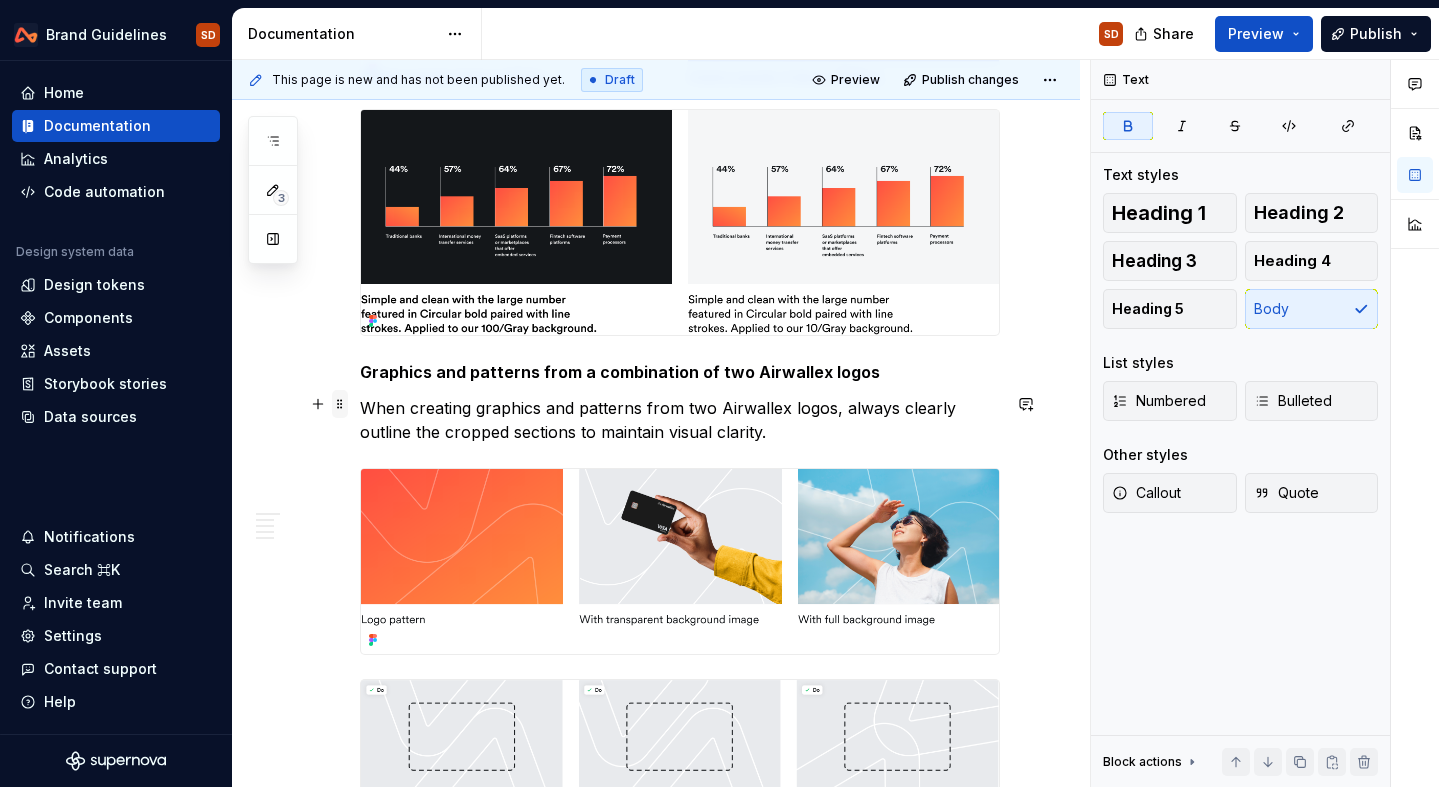 click at bounding box center [340, 404] 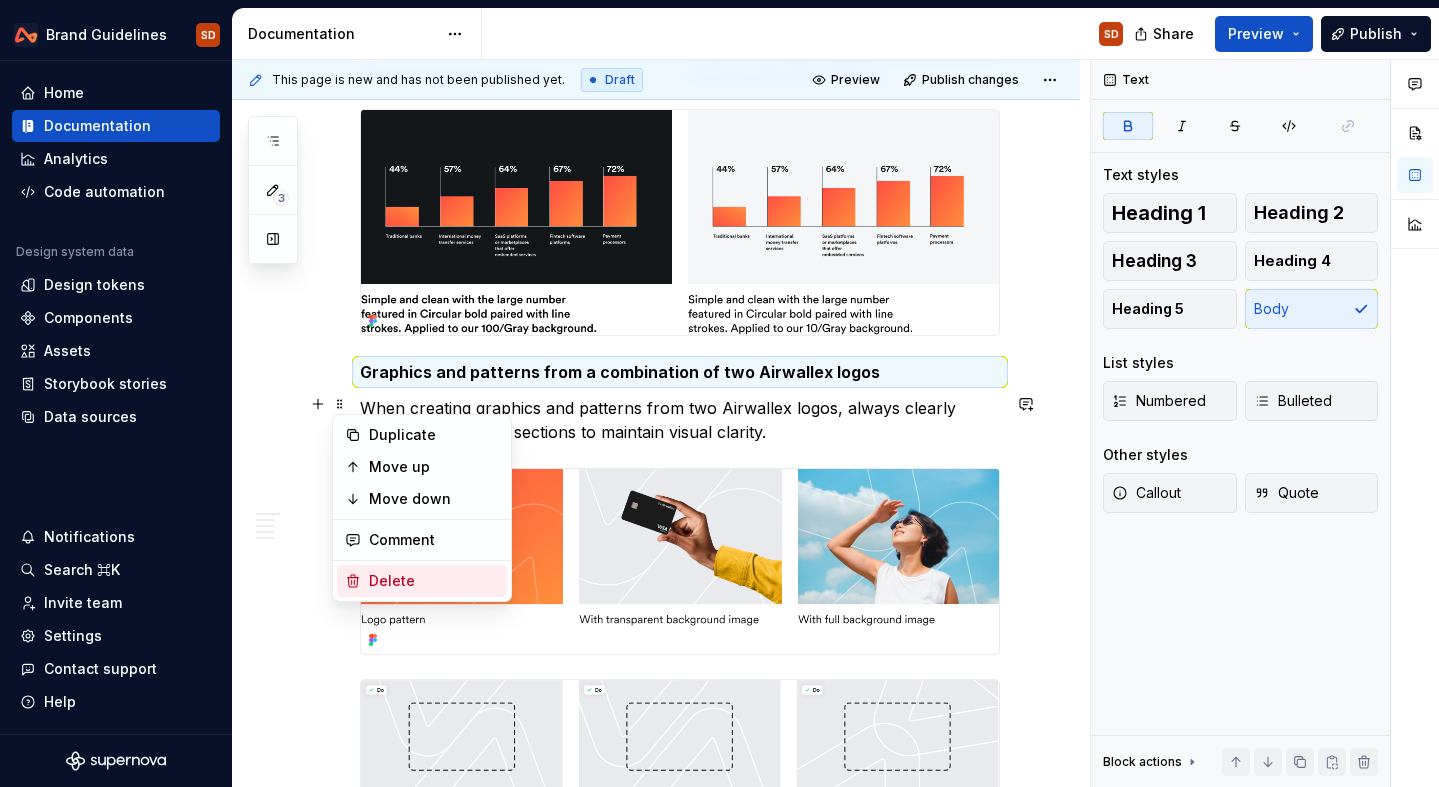 click on "Delete" at bounding box center [434, 581] 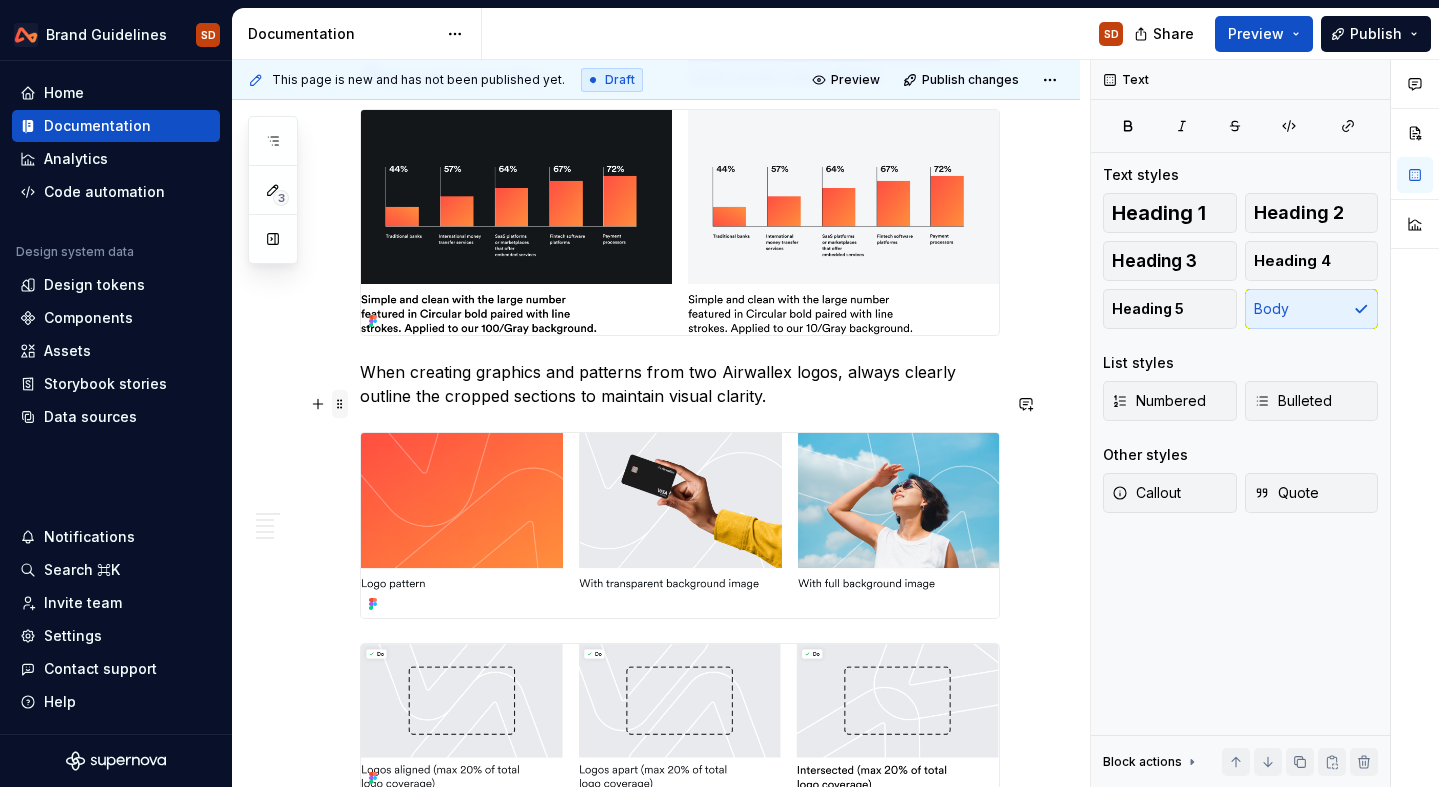 click at bounding box center (340, 404) 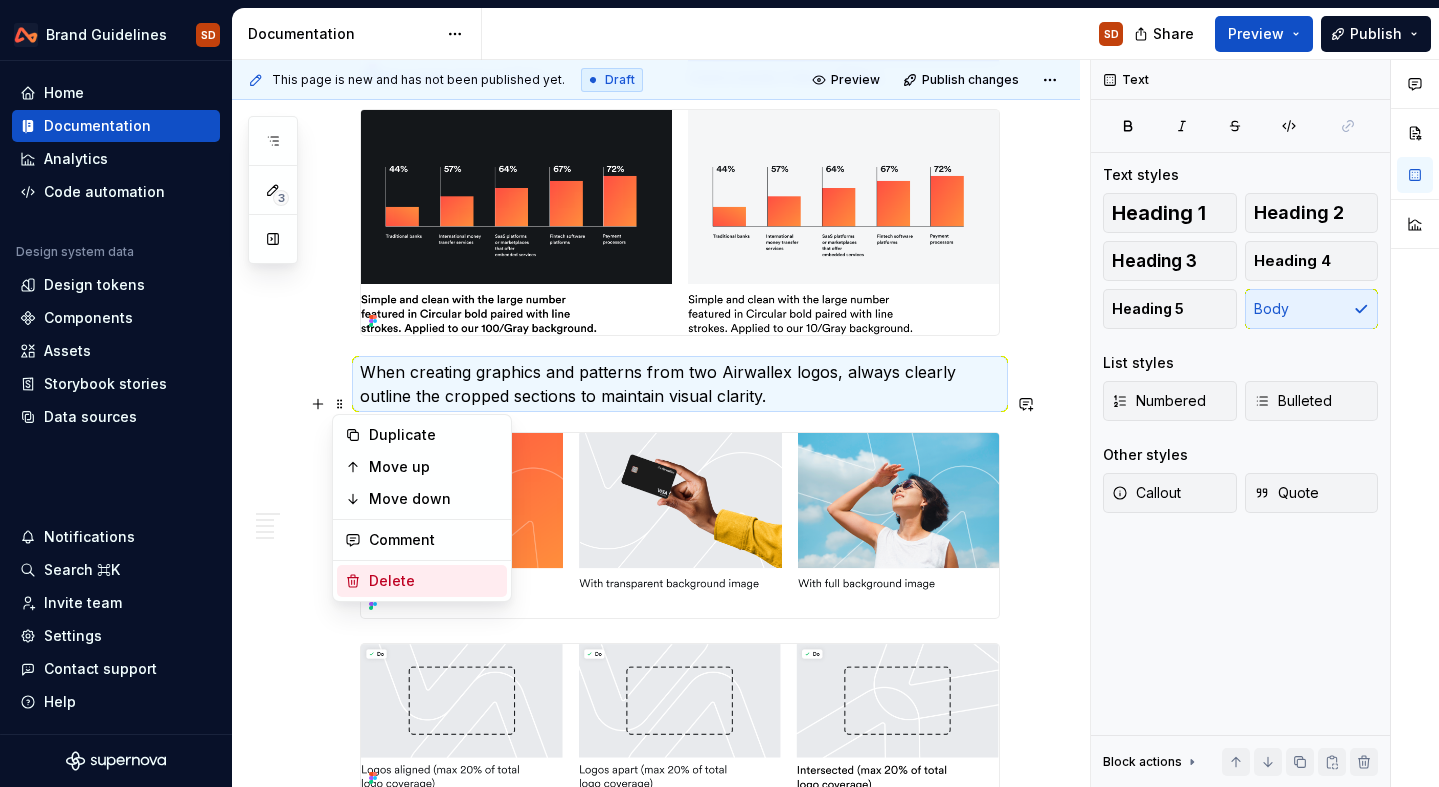 click on "Delete" at bounding box center [434, 581] 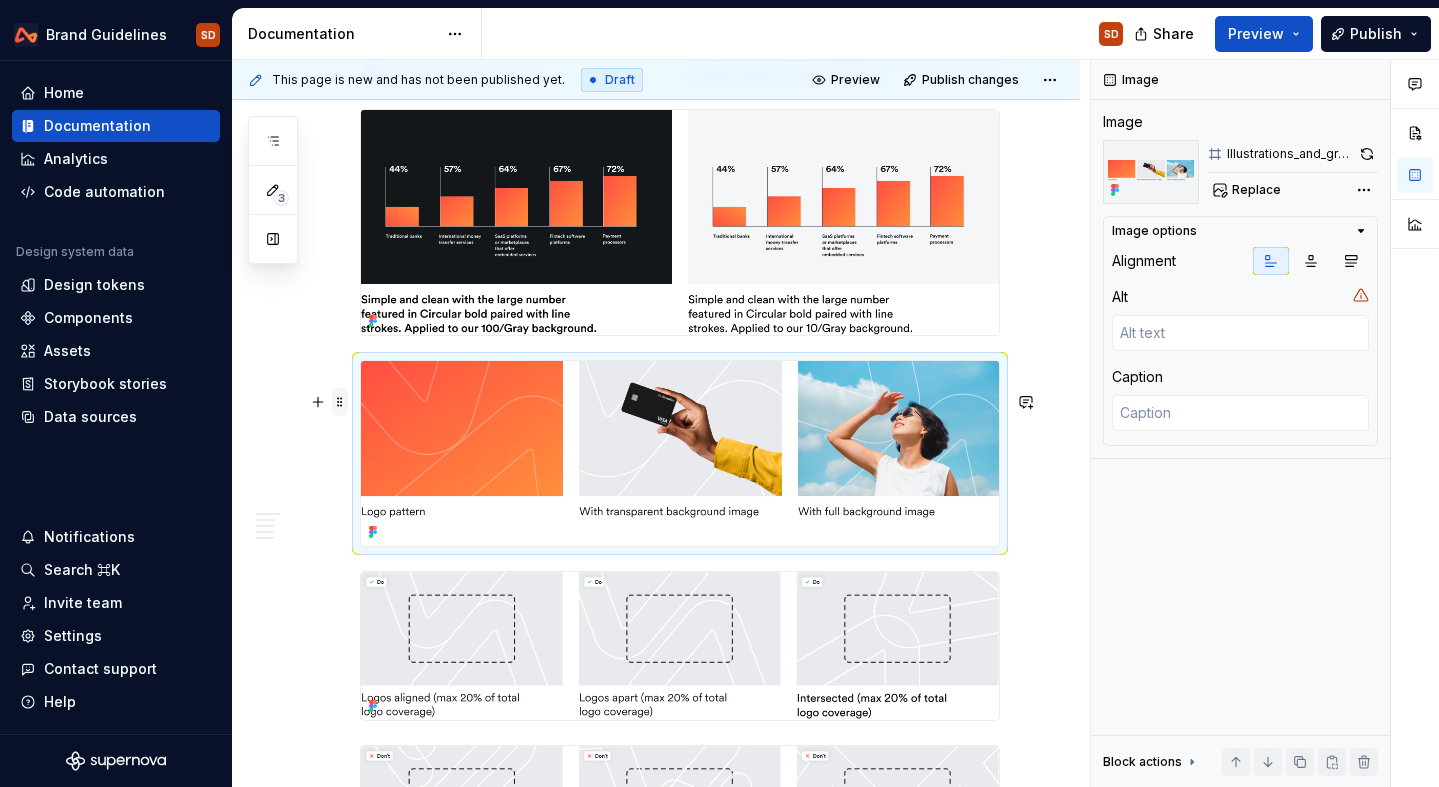 click at bounding box center [340, 402] 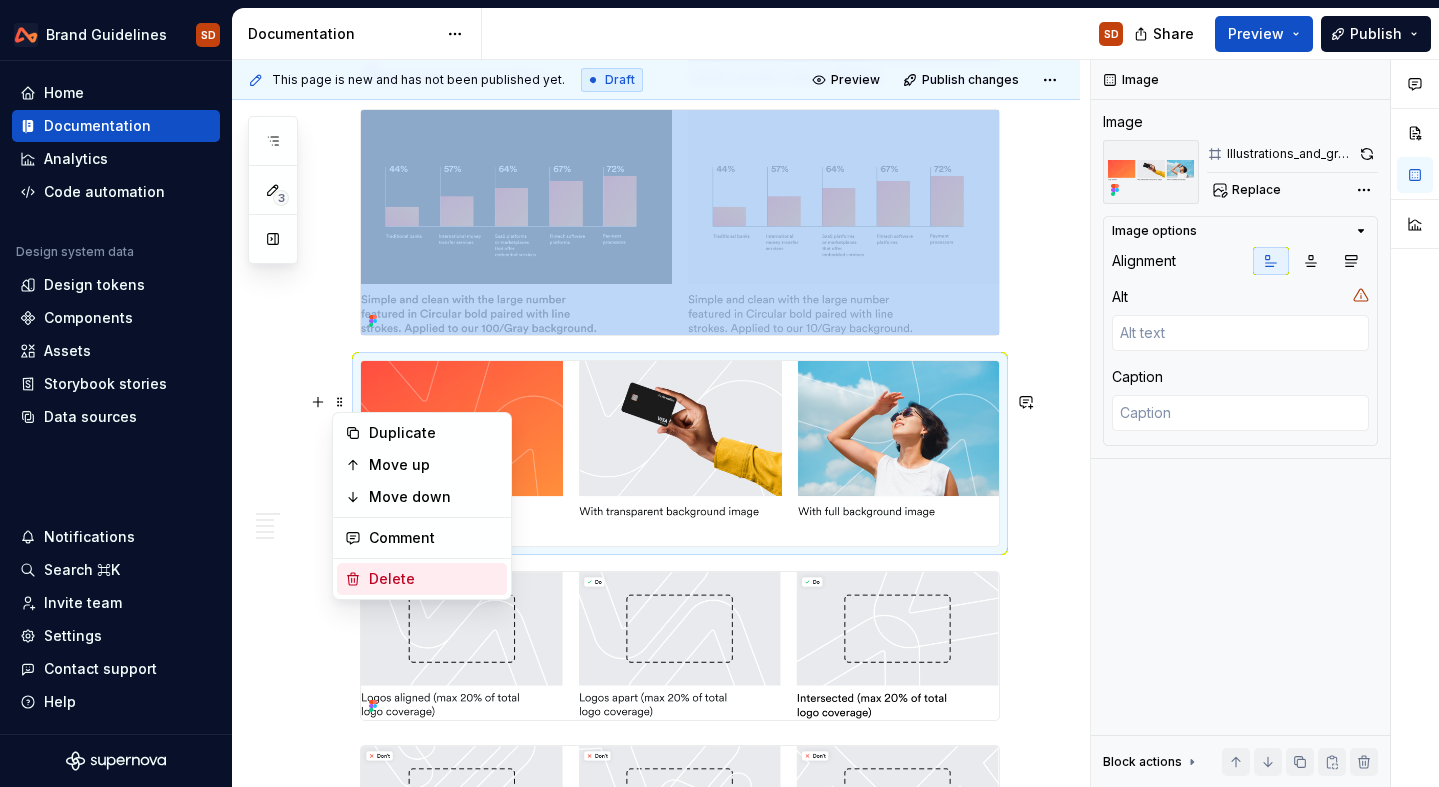 click on "Delete" at bounding box center [434, 579] 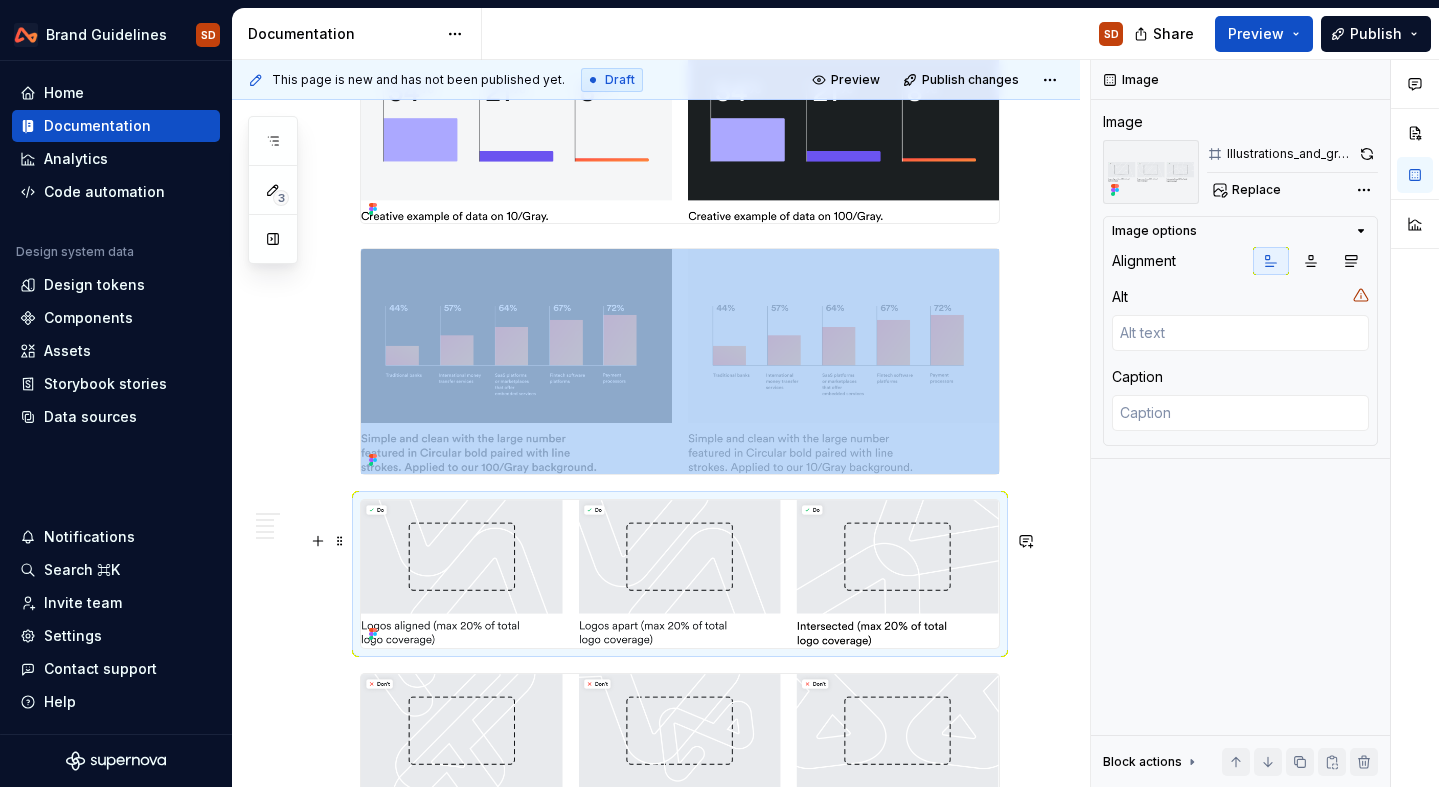 scroll, scrollTop: 2913, scrollLeft: 0, axis: vertical 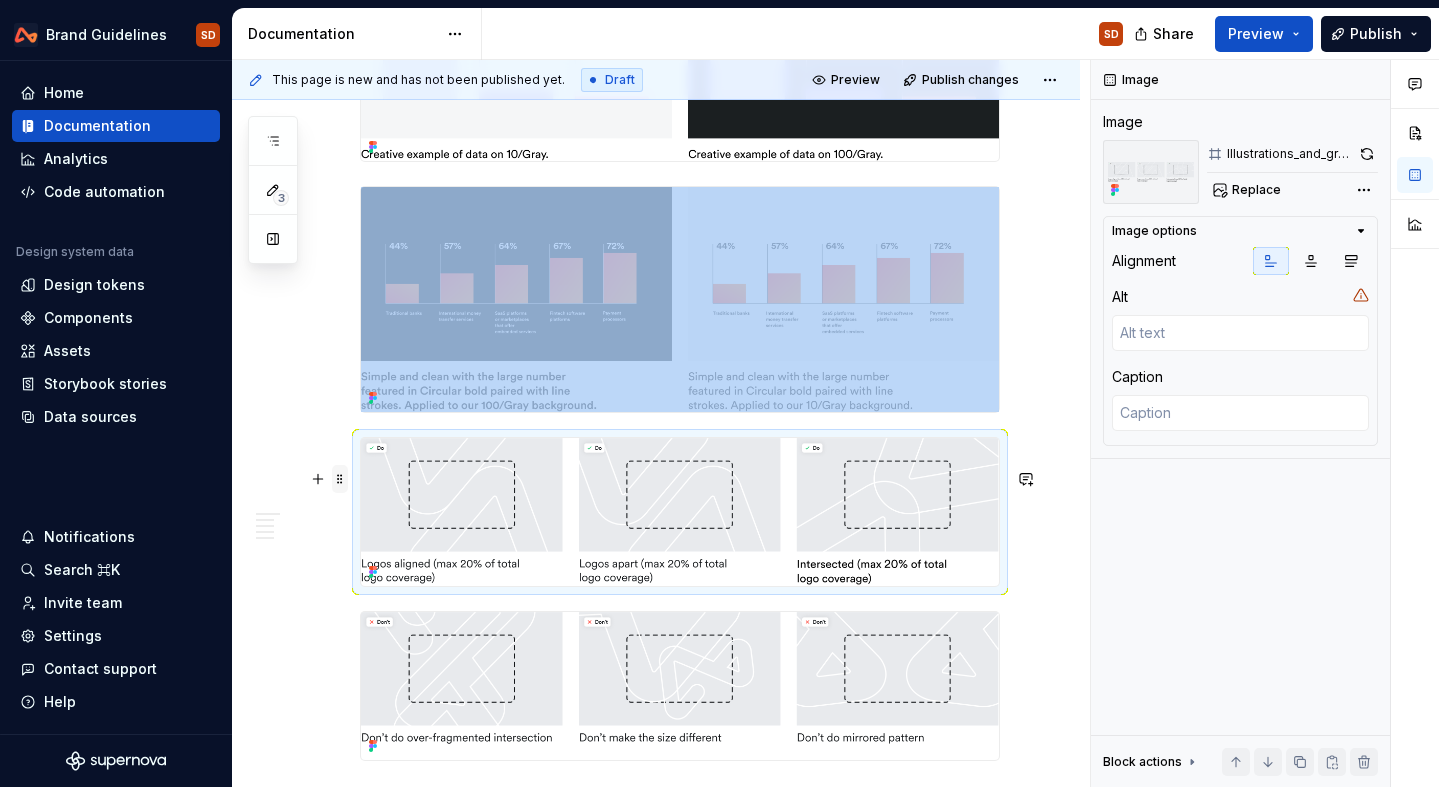 click at bounding box center (340, 479) 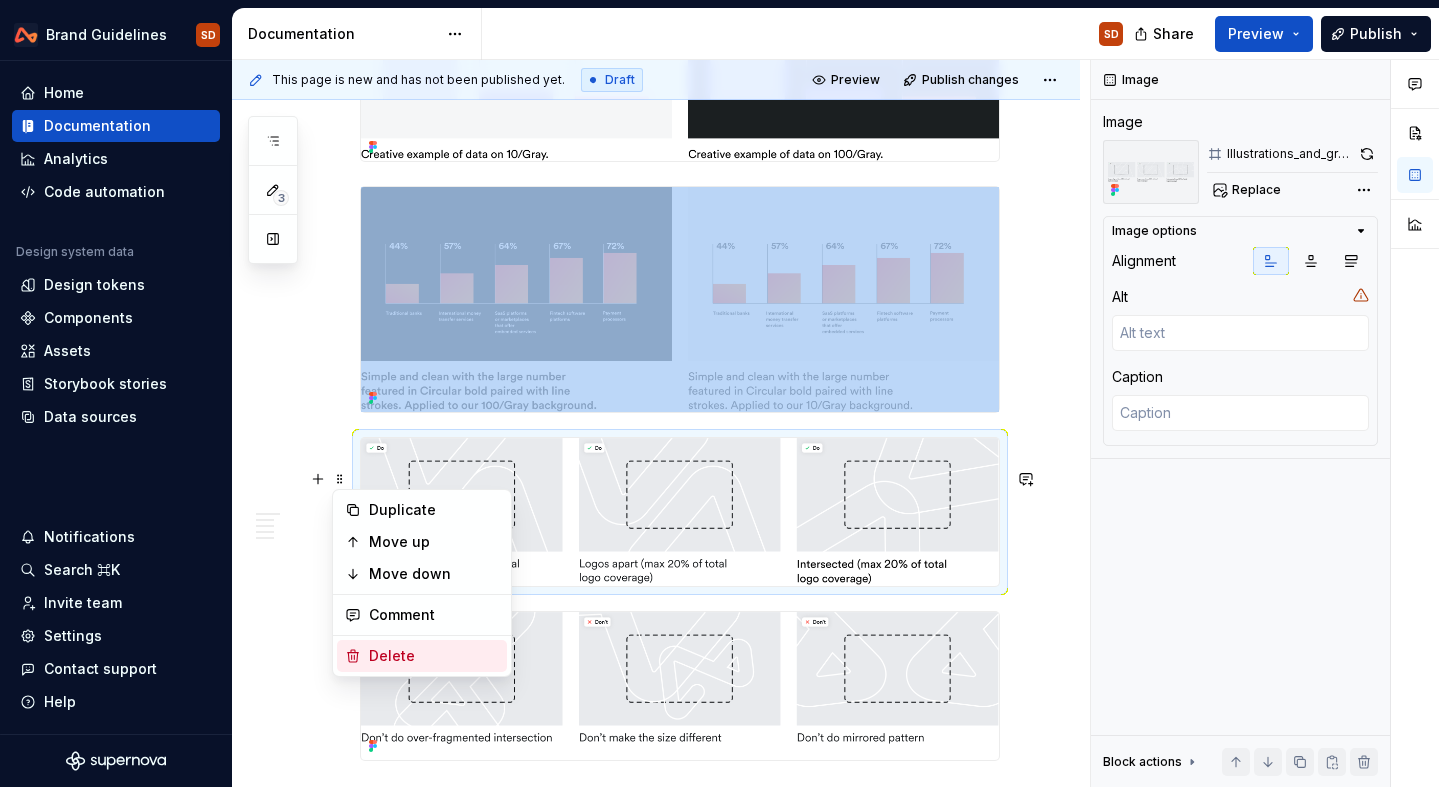 click on "Delete" at bounding box center [434, 656] 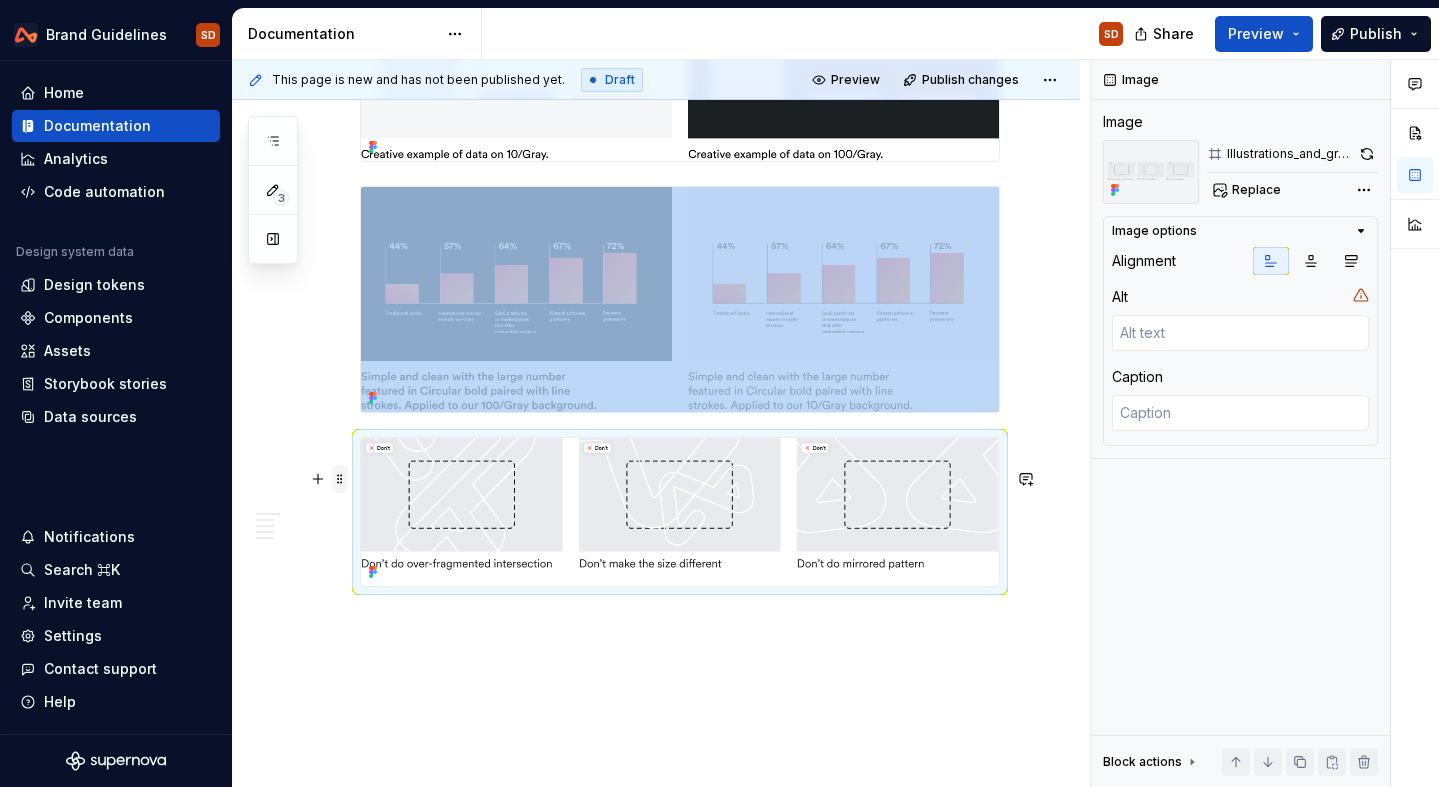 click at bounding box center [340, 479] 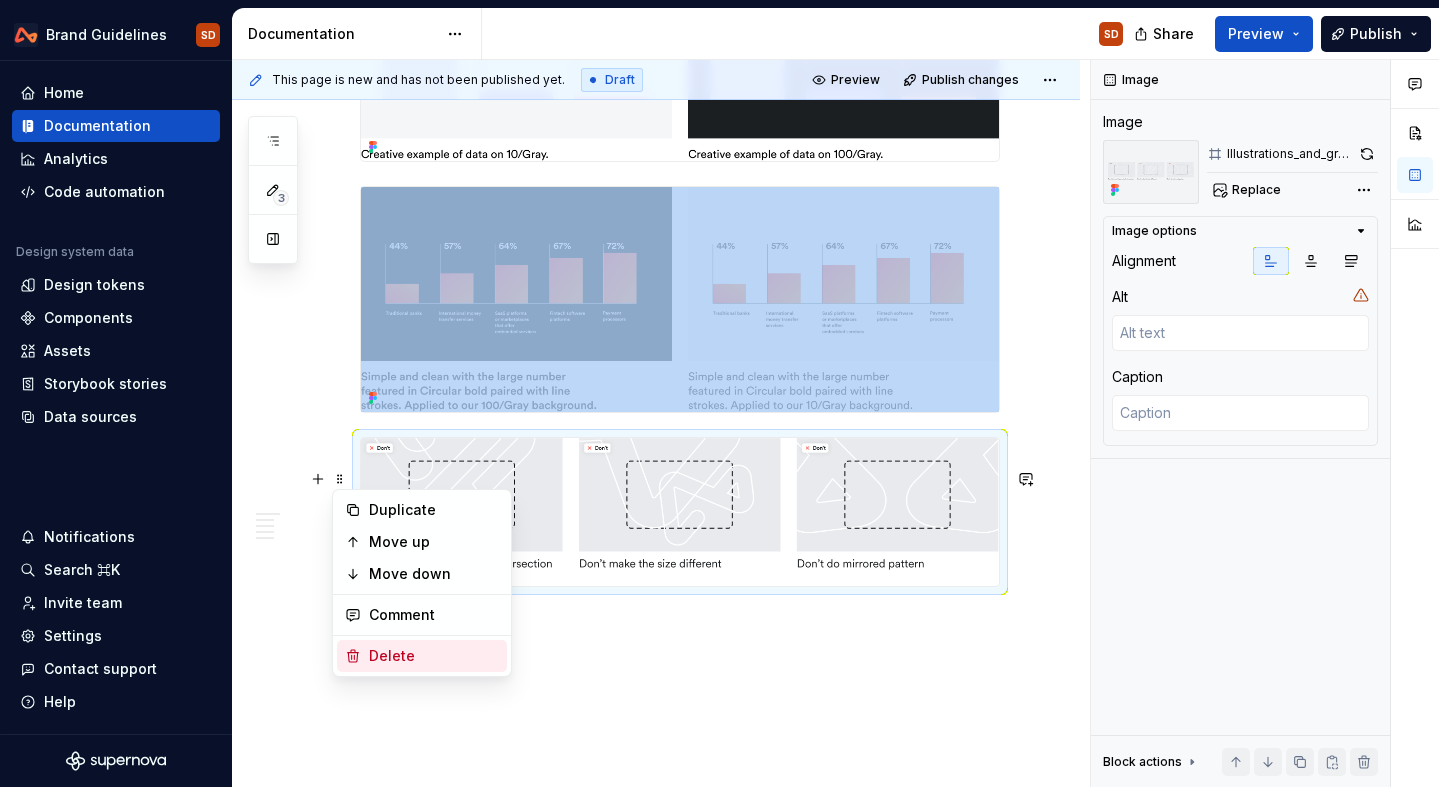 click on "Delete" at bounding box center (434, 656) 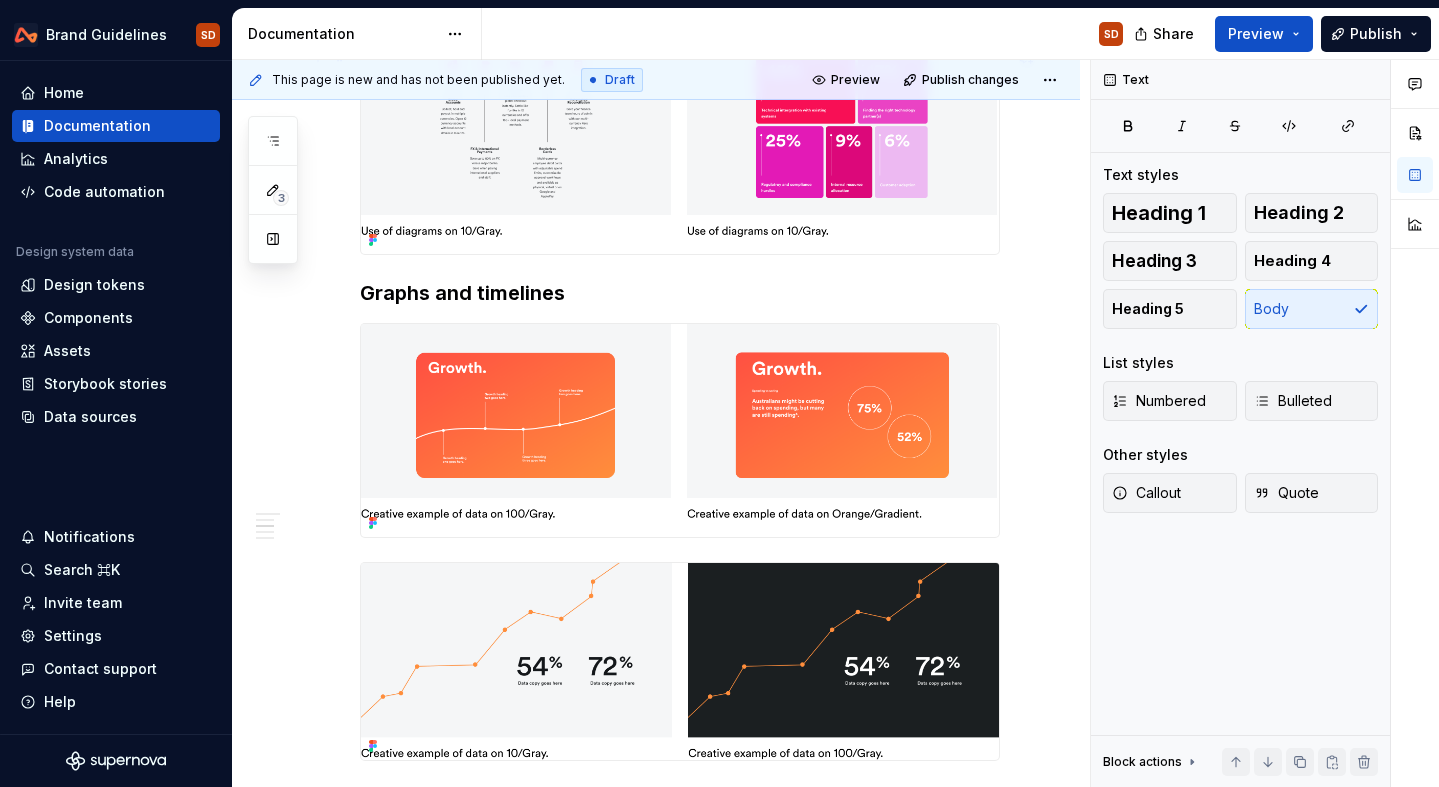 scroll, scrollTop: 1500, scrollLeft: 0, axis: vertical 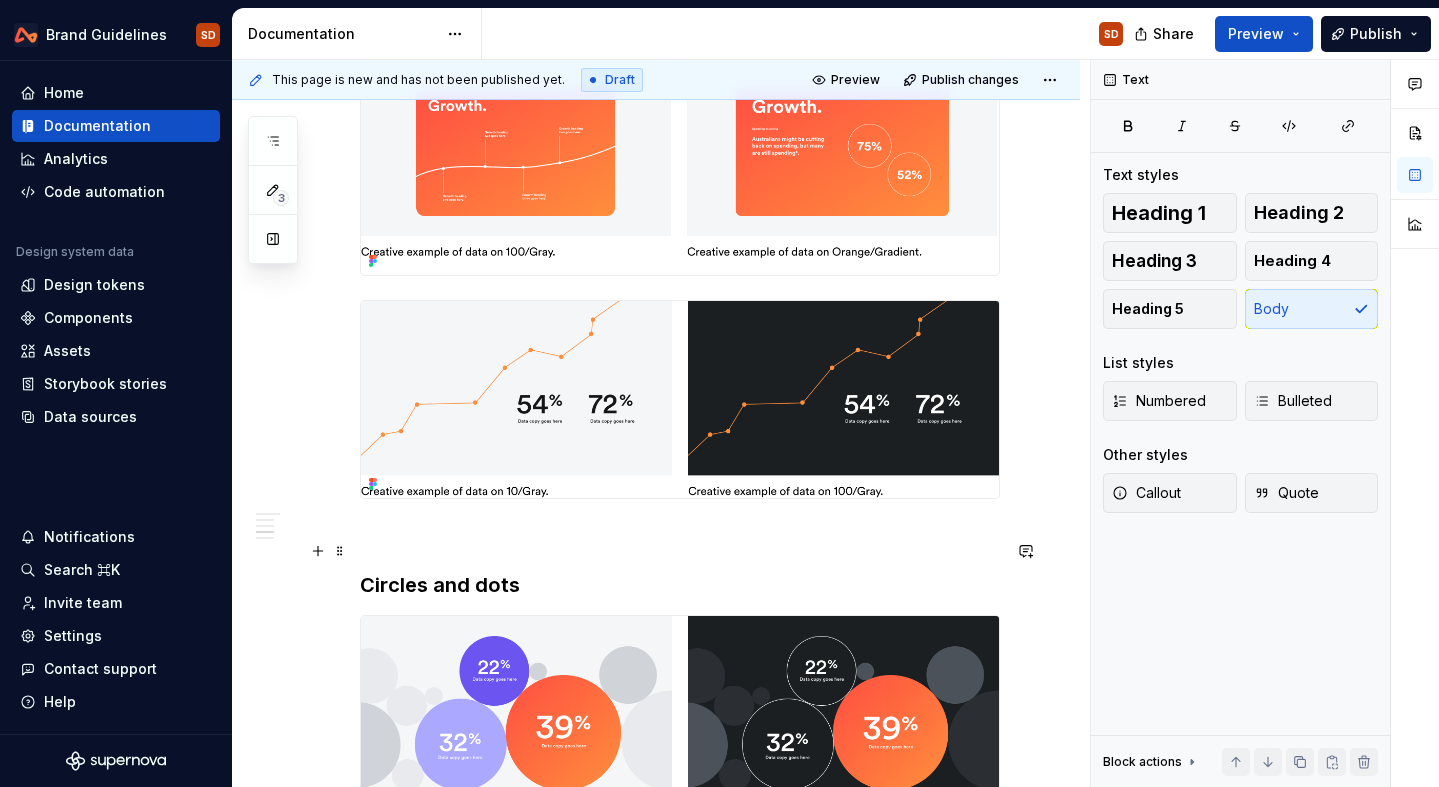 click at bounding box center (680, 535) 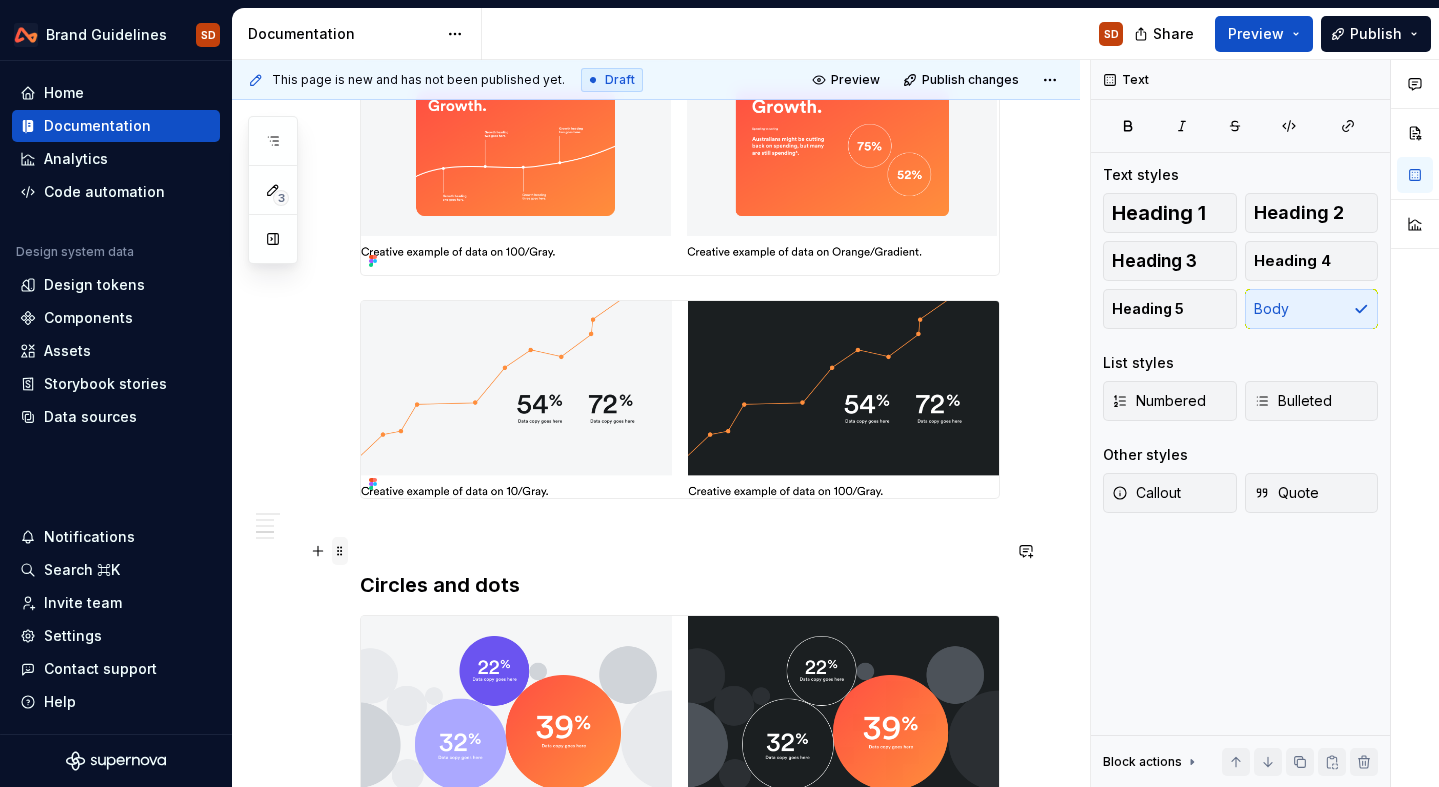 click at bounding box center [340, 551] 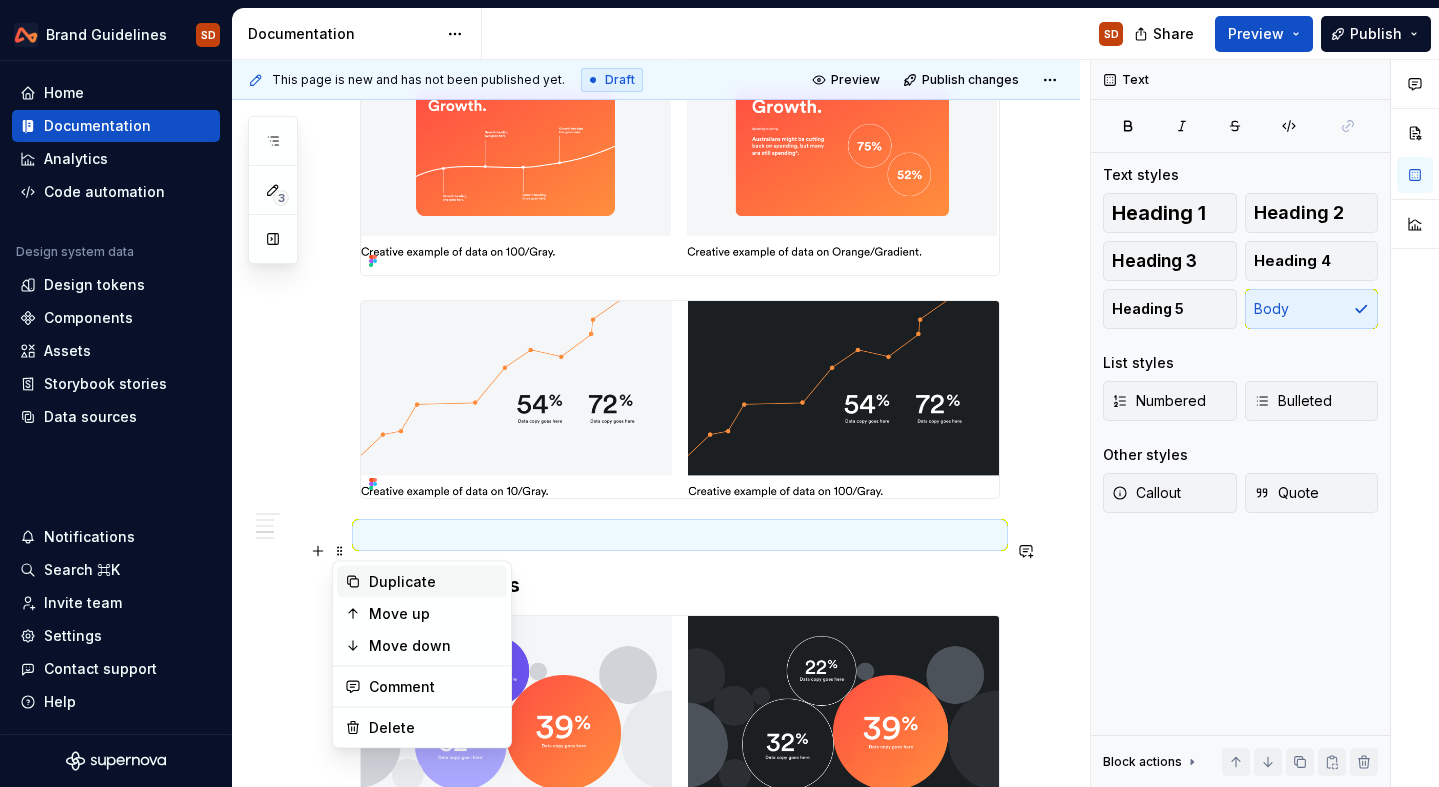 click on "Duplicate" at bounding box center [434, 582] 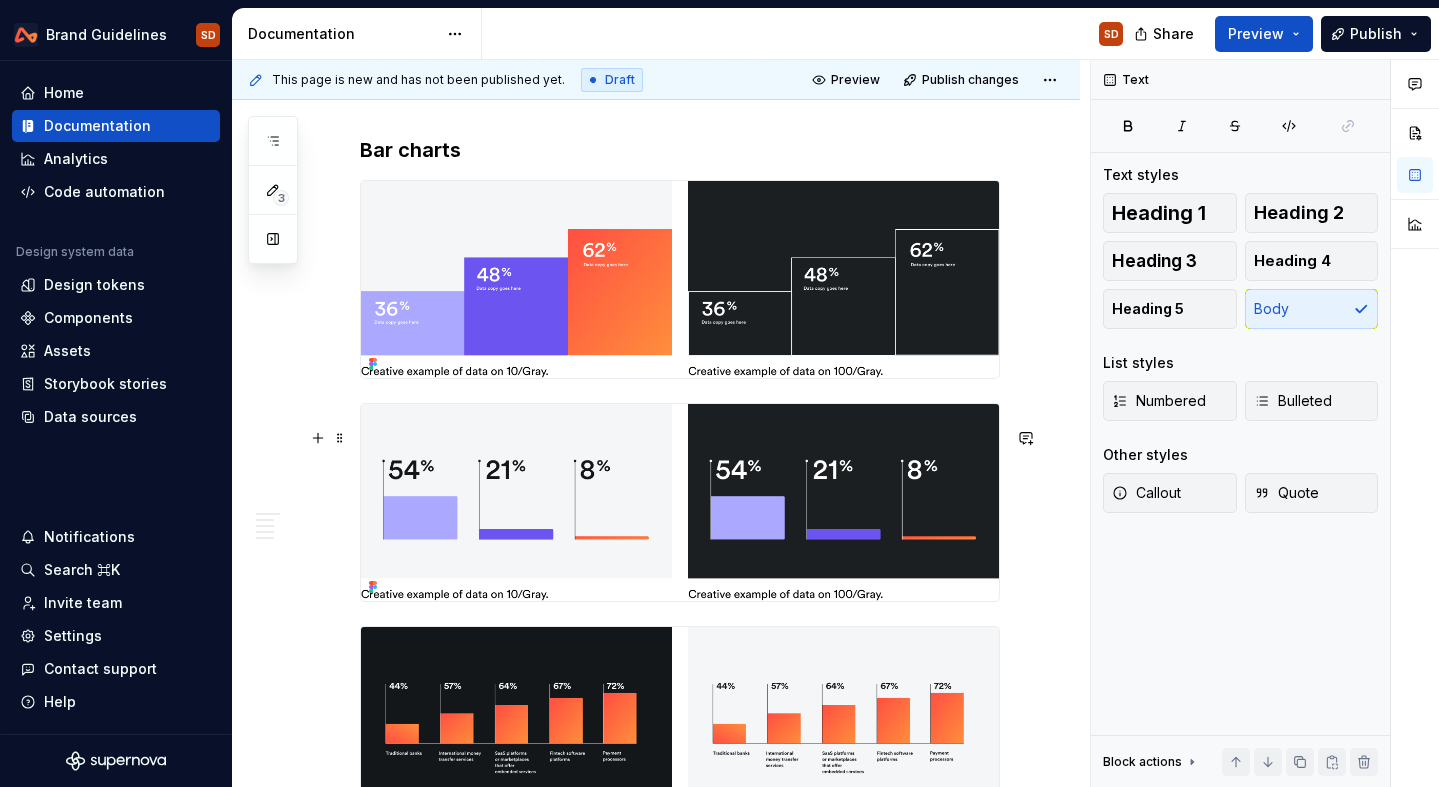 scroll, scrollTop: 2963, scrollLeft: 0, axis: vertical 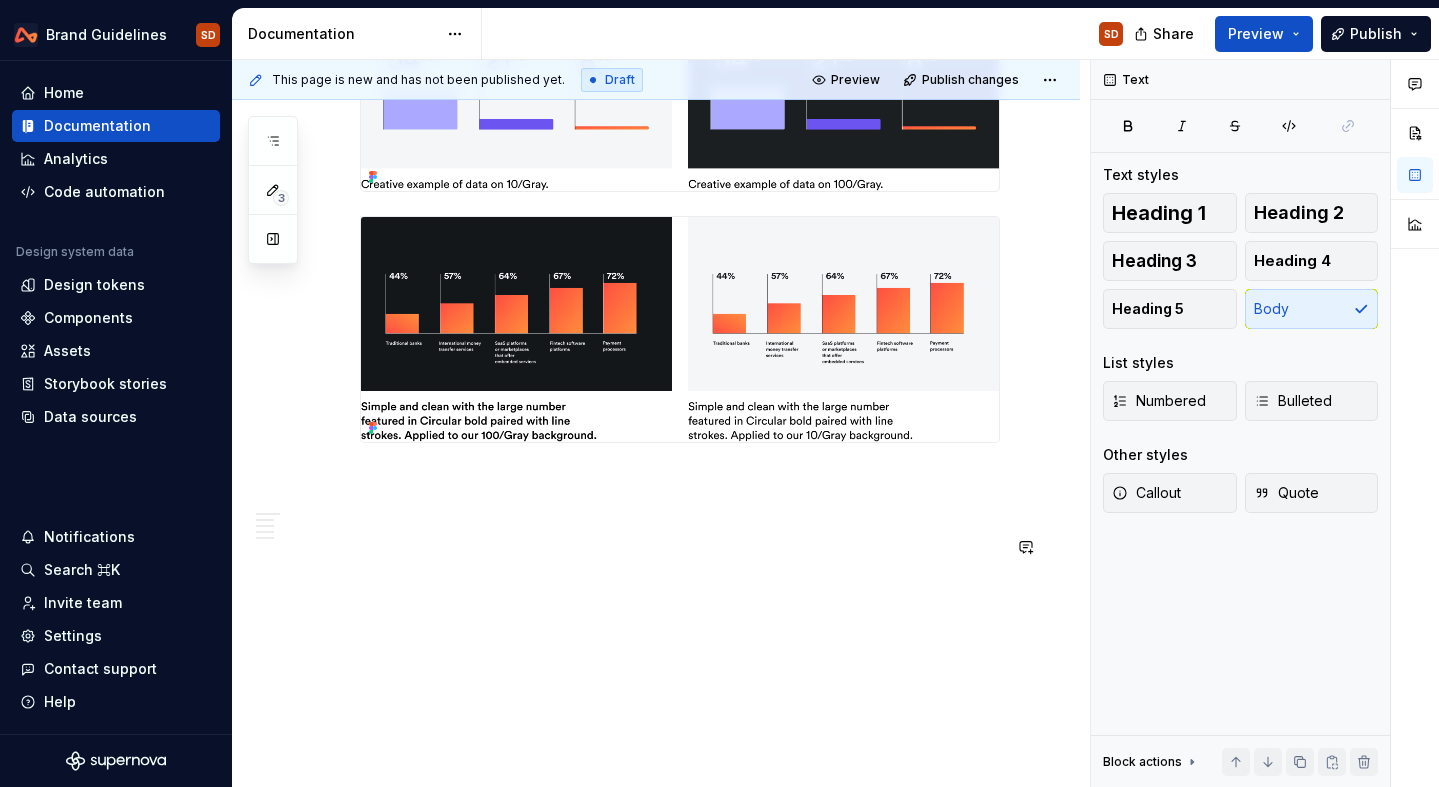 click on "Creative data visualisation Data becomes powerful when it’s easy to understand. Our creative data visualisations are designed for impact and intended used in keynotes, infographics, and storytelling to simplify the complex and spotlight what matters in an engaging way.  Bespoke charts Graphs and timelines Circles and dots Bar charts" at bounding box center (656, -842) 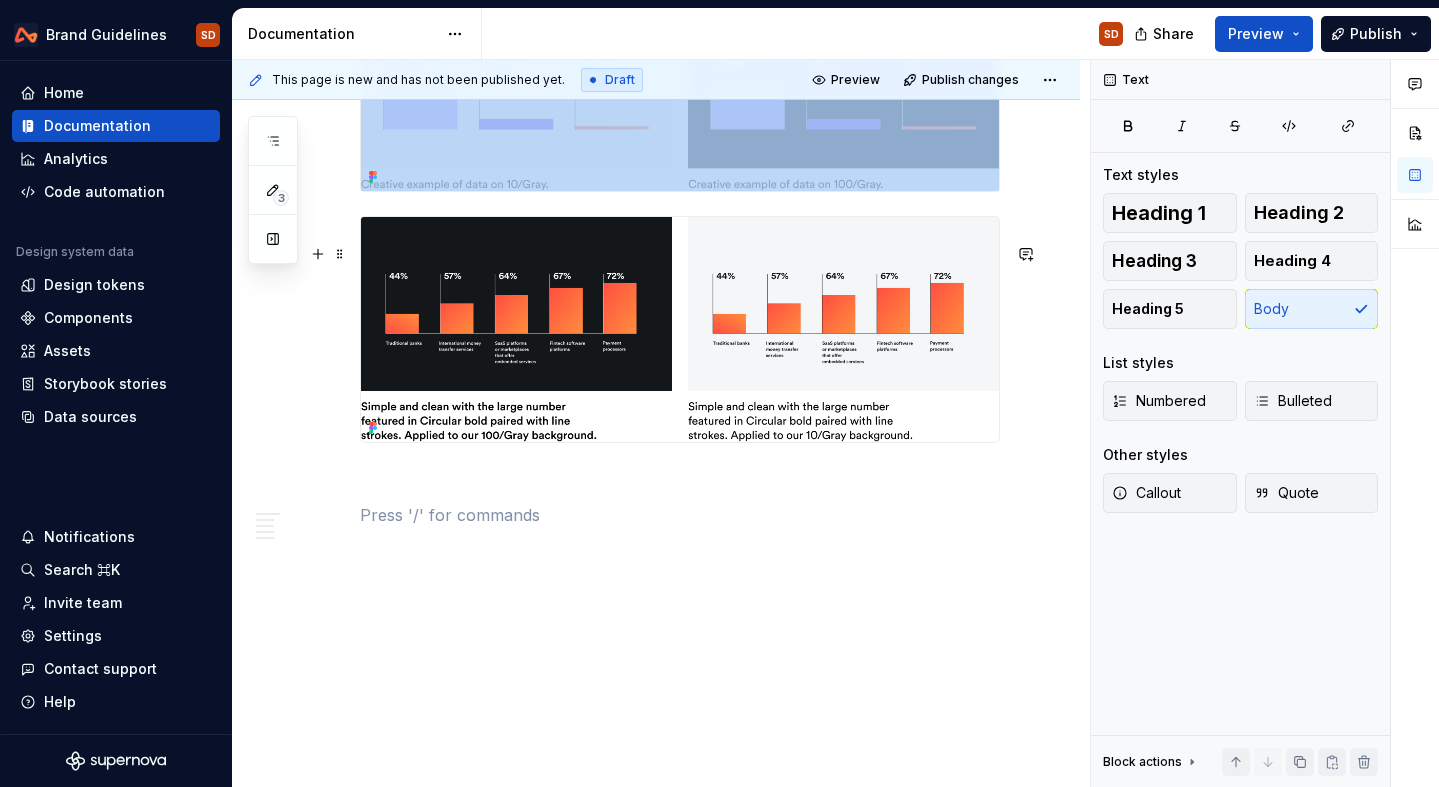 click at bounding box center [680, 330] 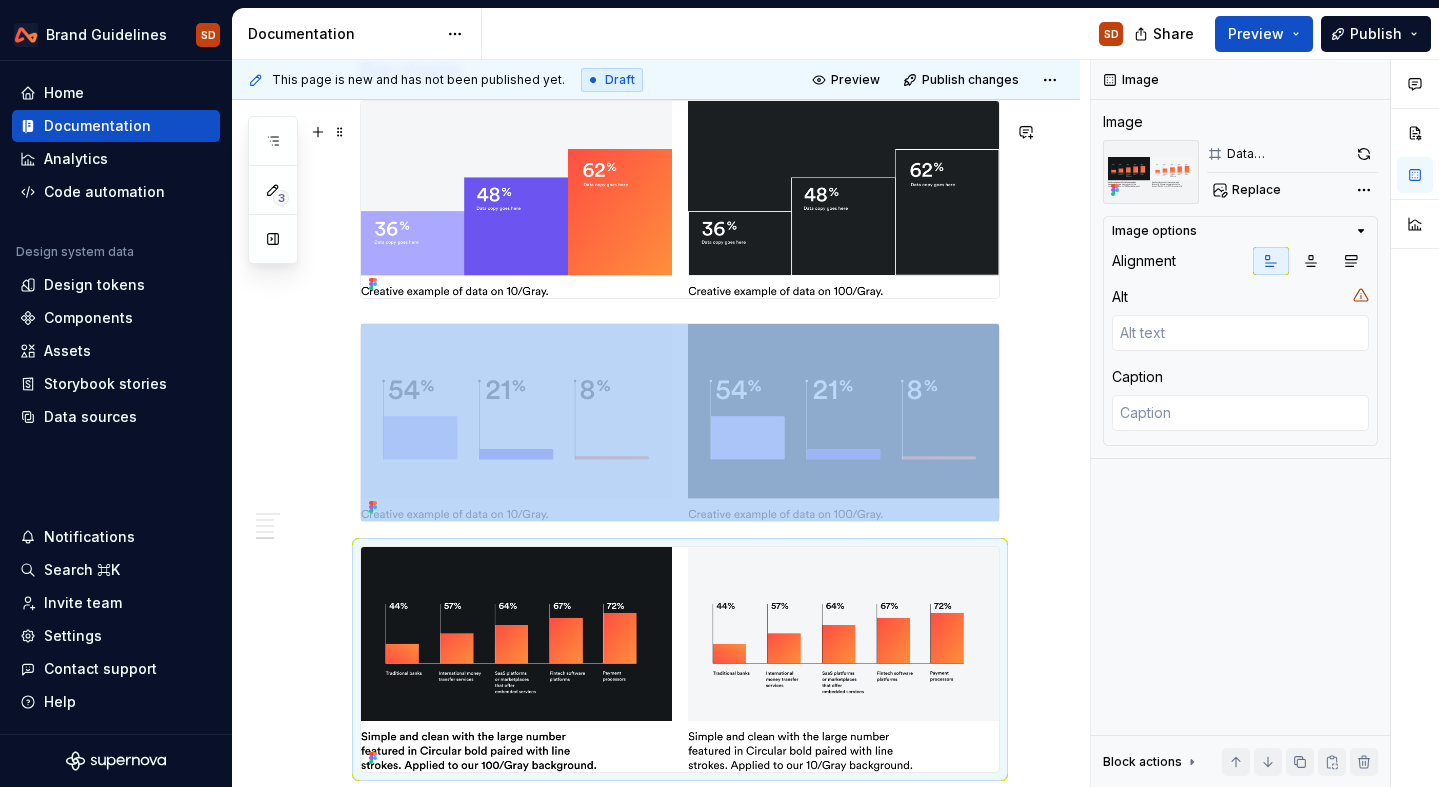 scroll, scrollTop: 2733, scrollLeft: 0, axis: vertical 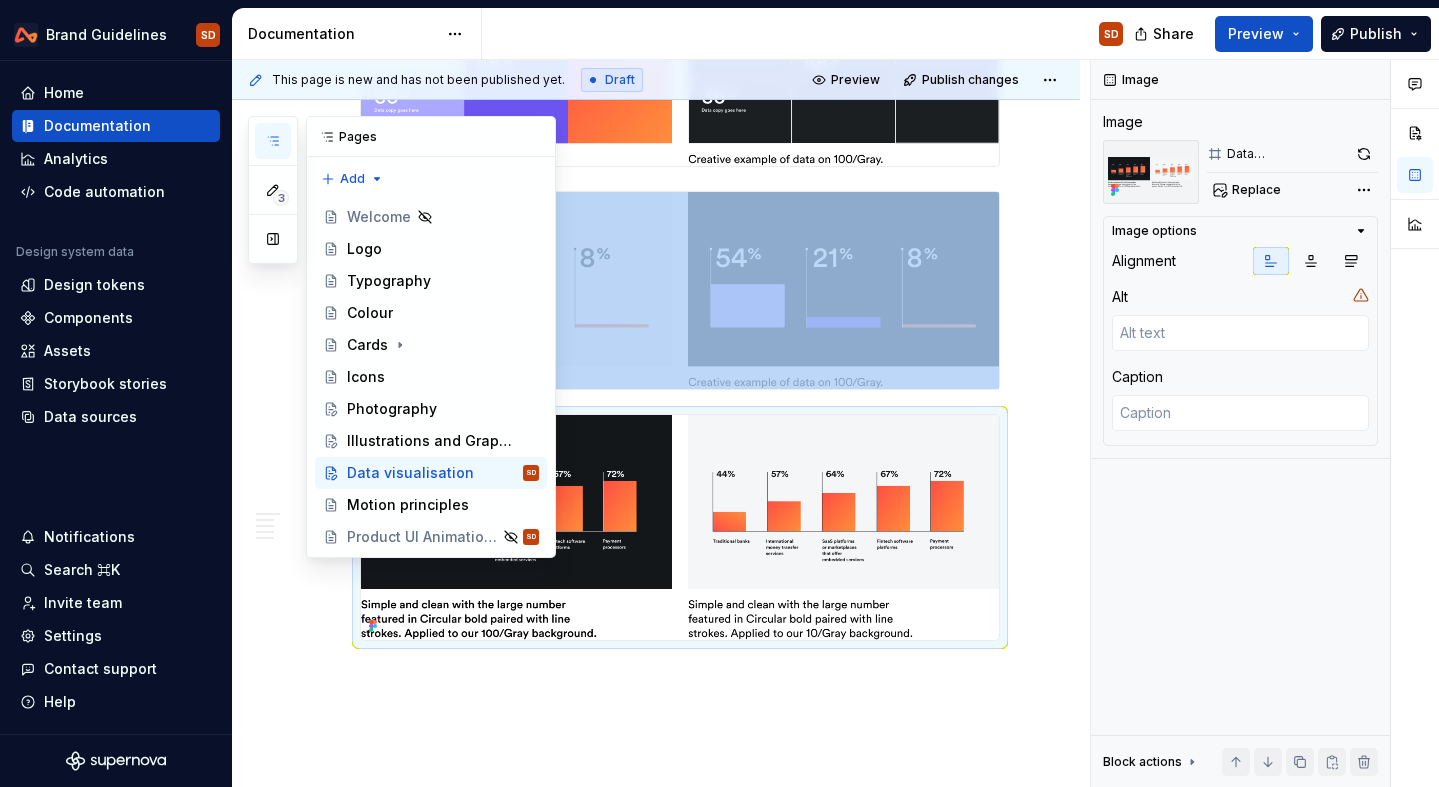 click 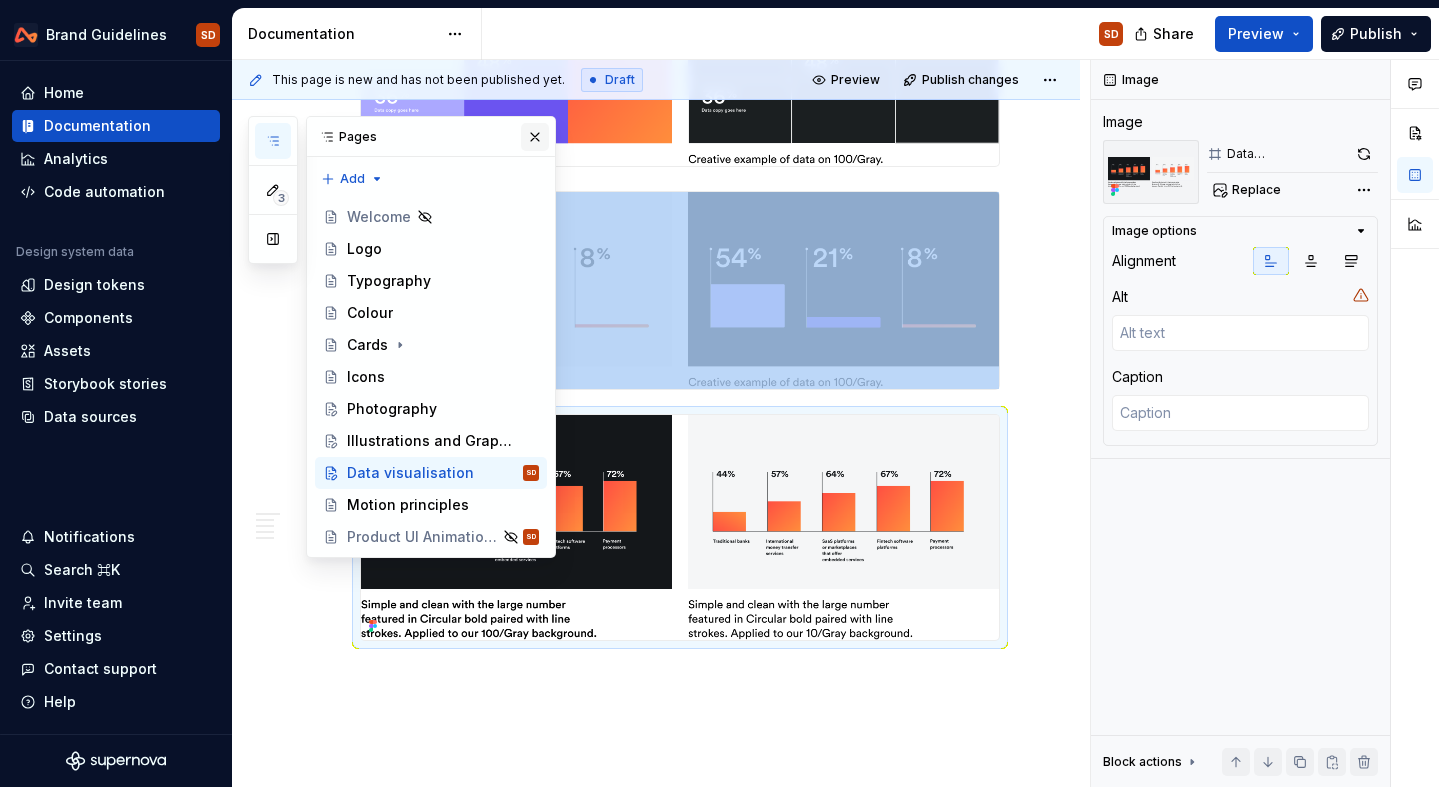 click at bounding box center [535, 137] 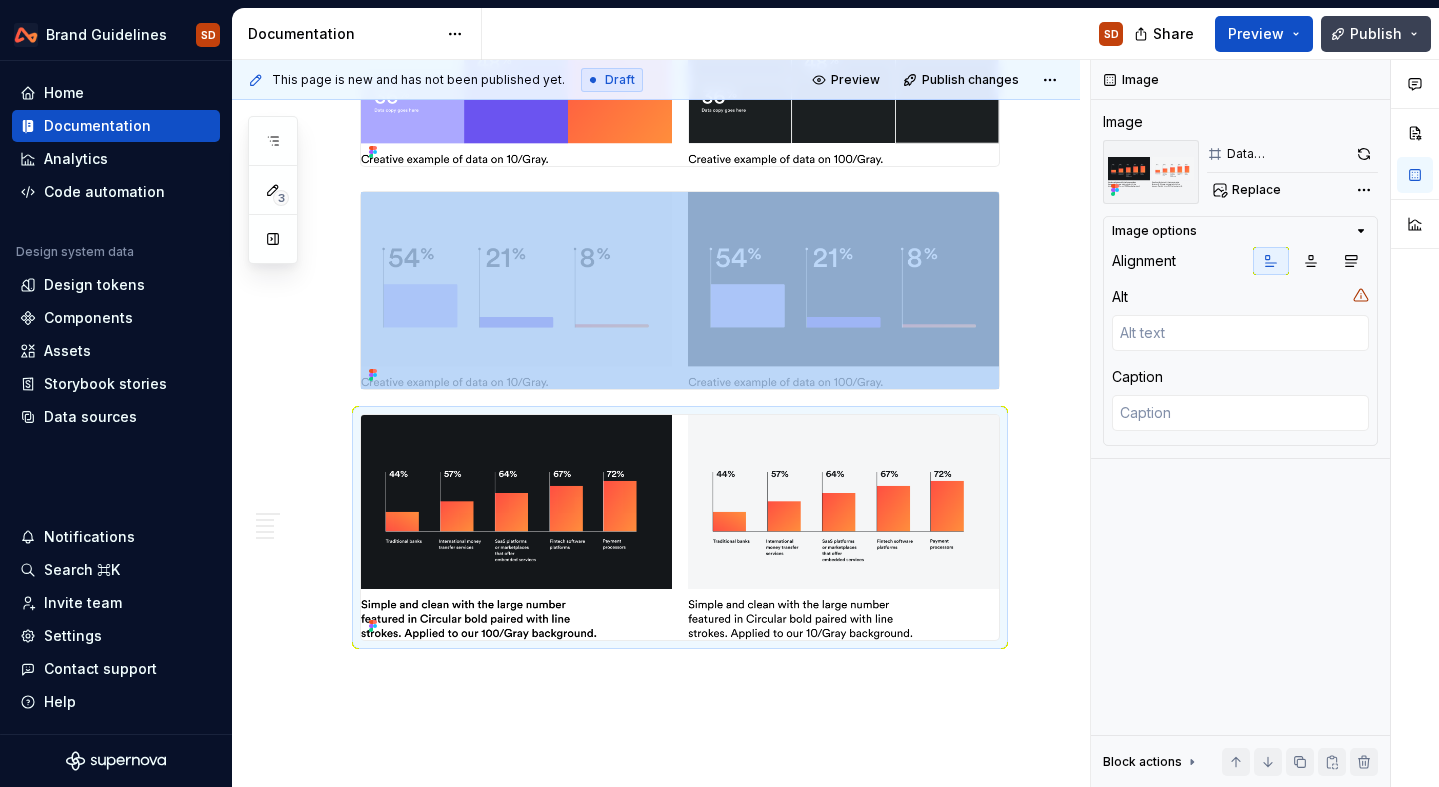 click on "Publish" at bounding box center [1376, 34] 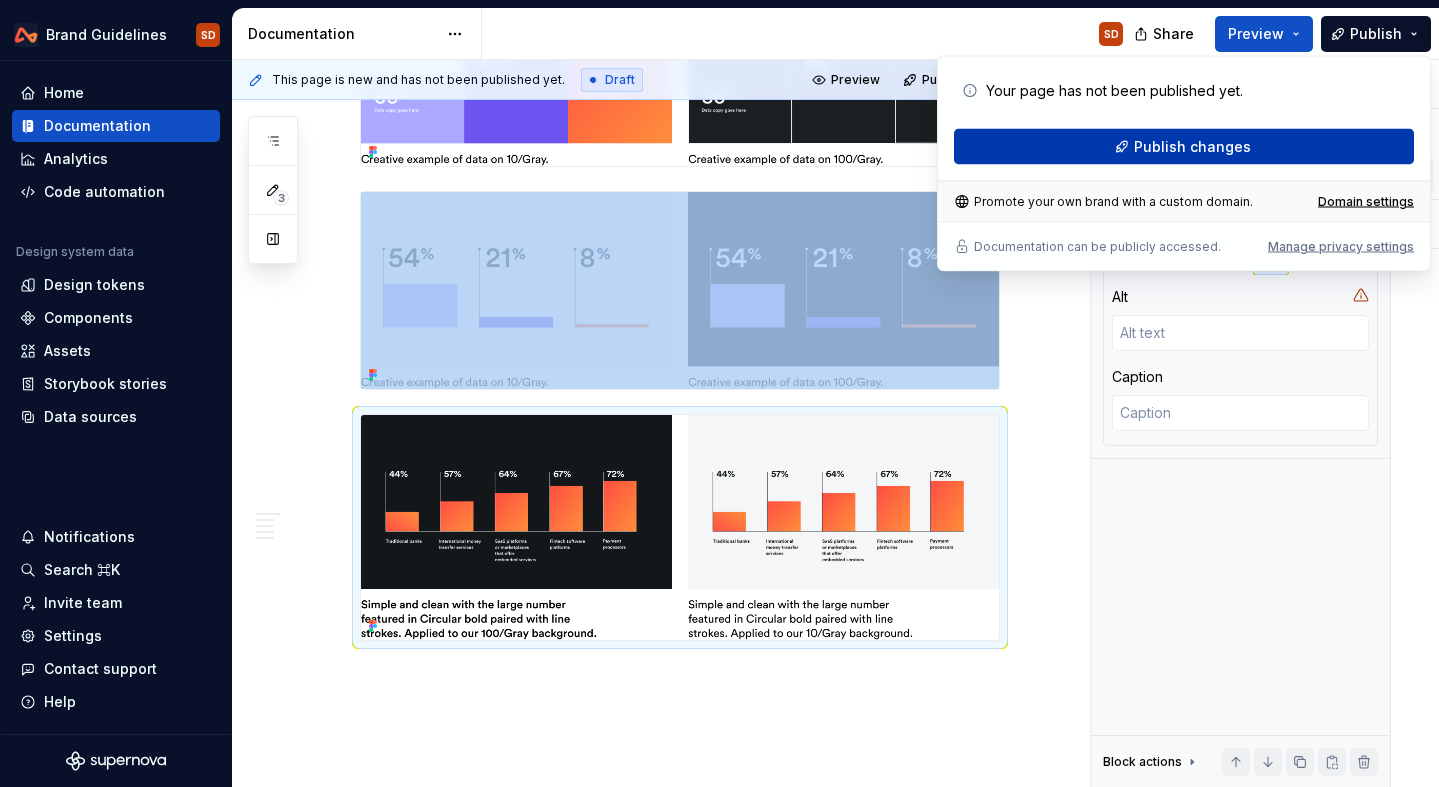 click on "Publish changes" at bounding box center (1192, 147) 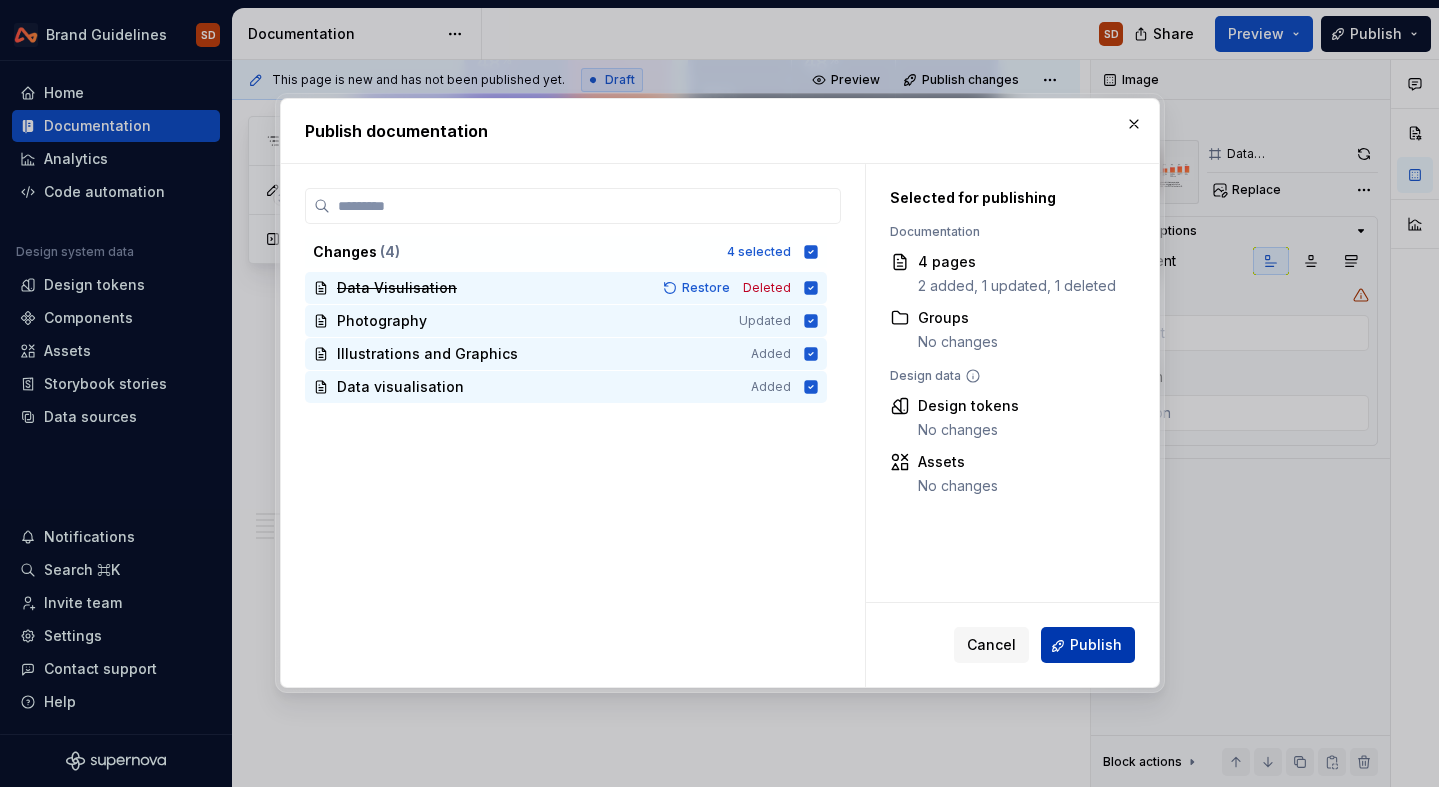 click on "Publish" at bounding box center [1096, 646] 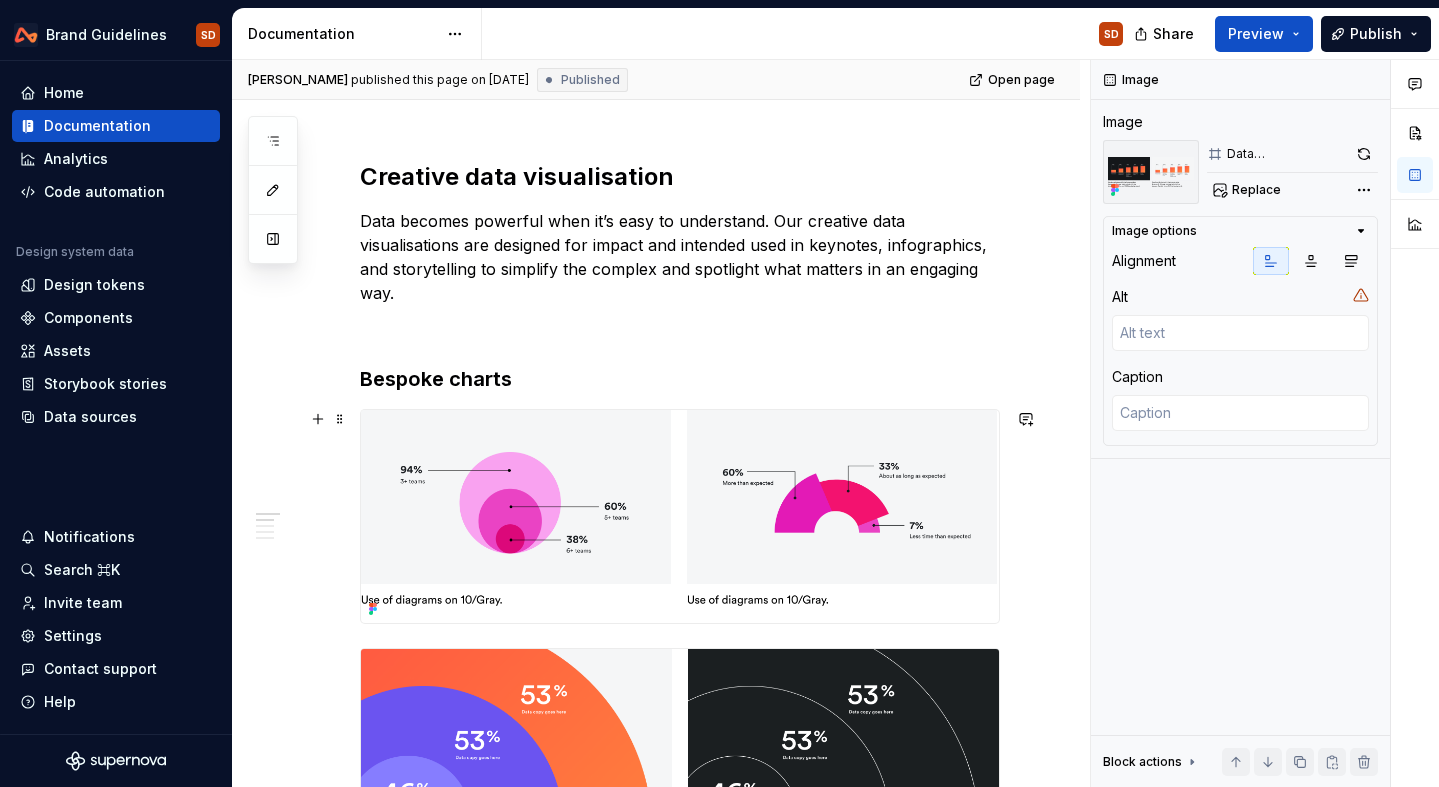scroll, scrollTop: 392, scrollLeft: 0, axis: vertical 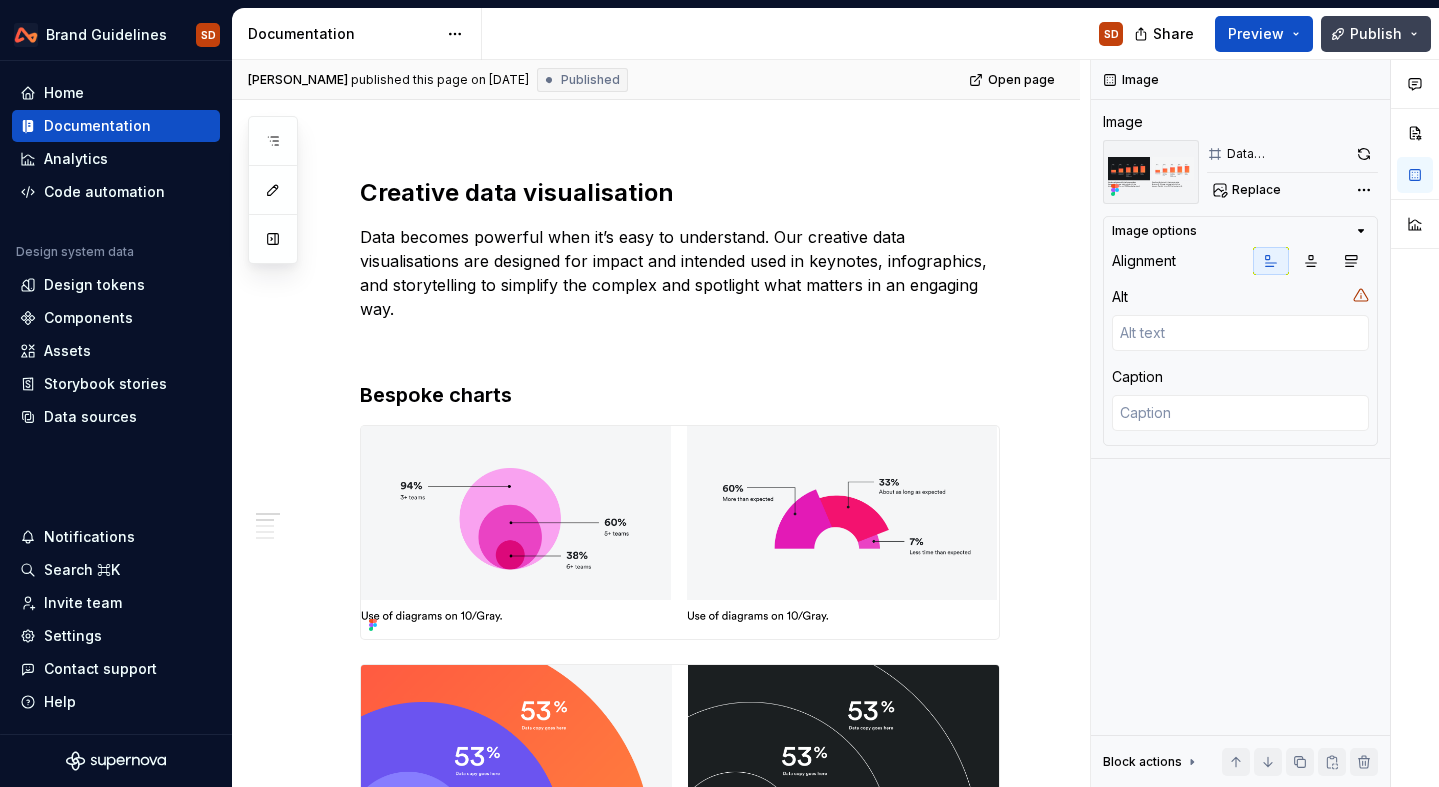 click on "Publish" at bounding box center (1376, 34) 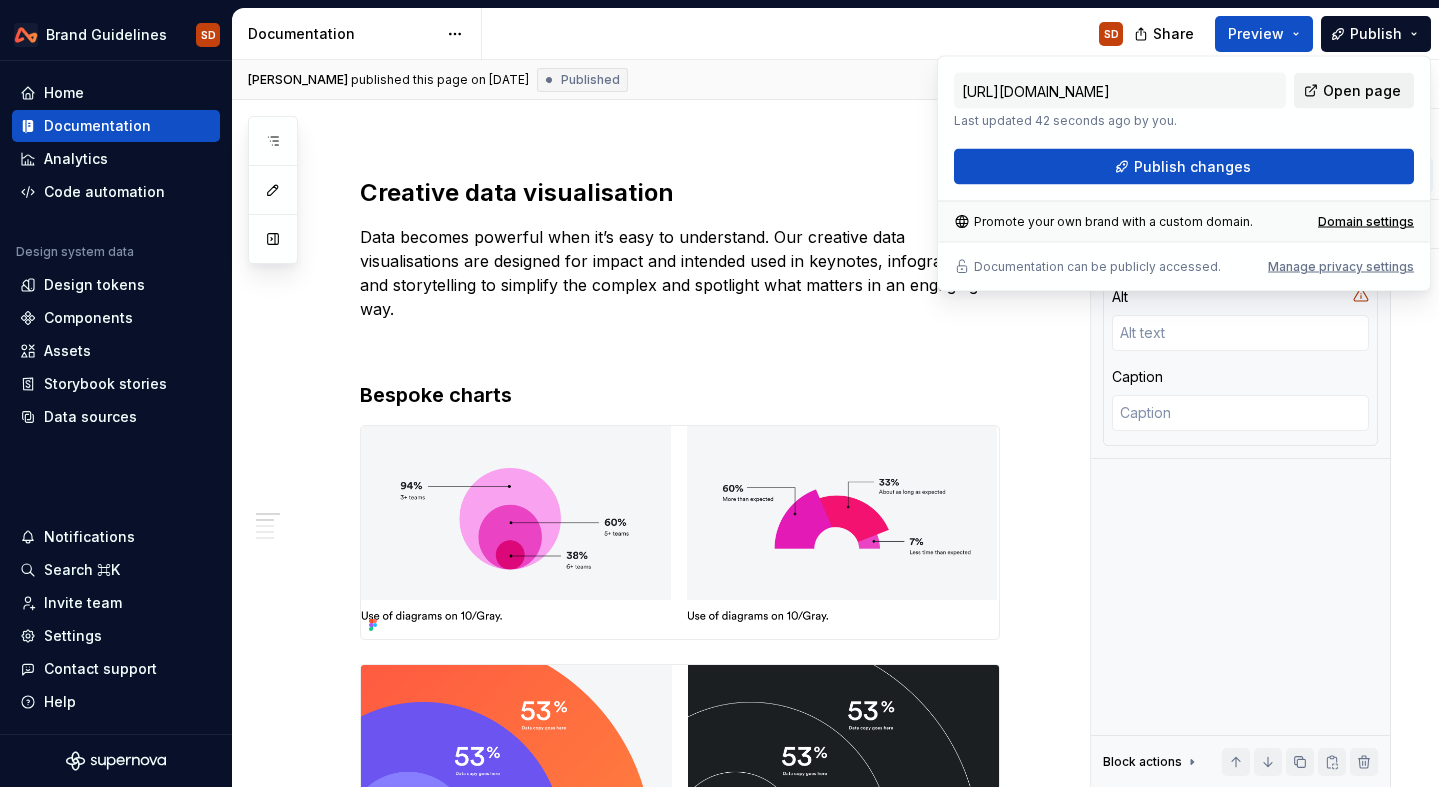 click on "Open page" at bounding box center [1362, 91] 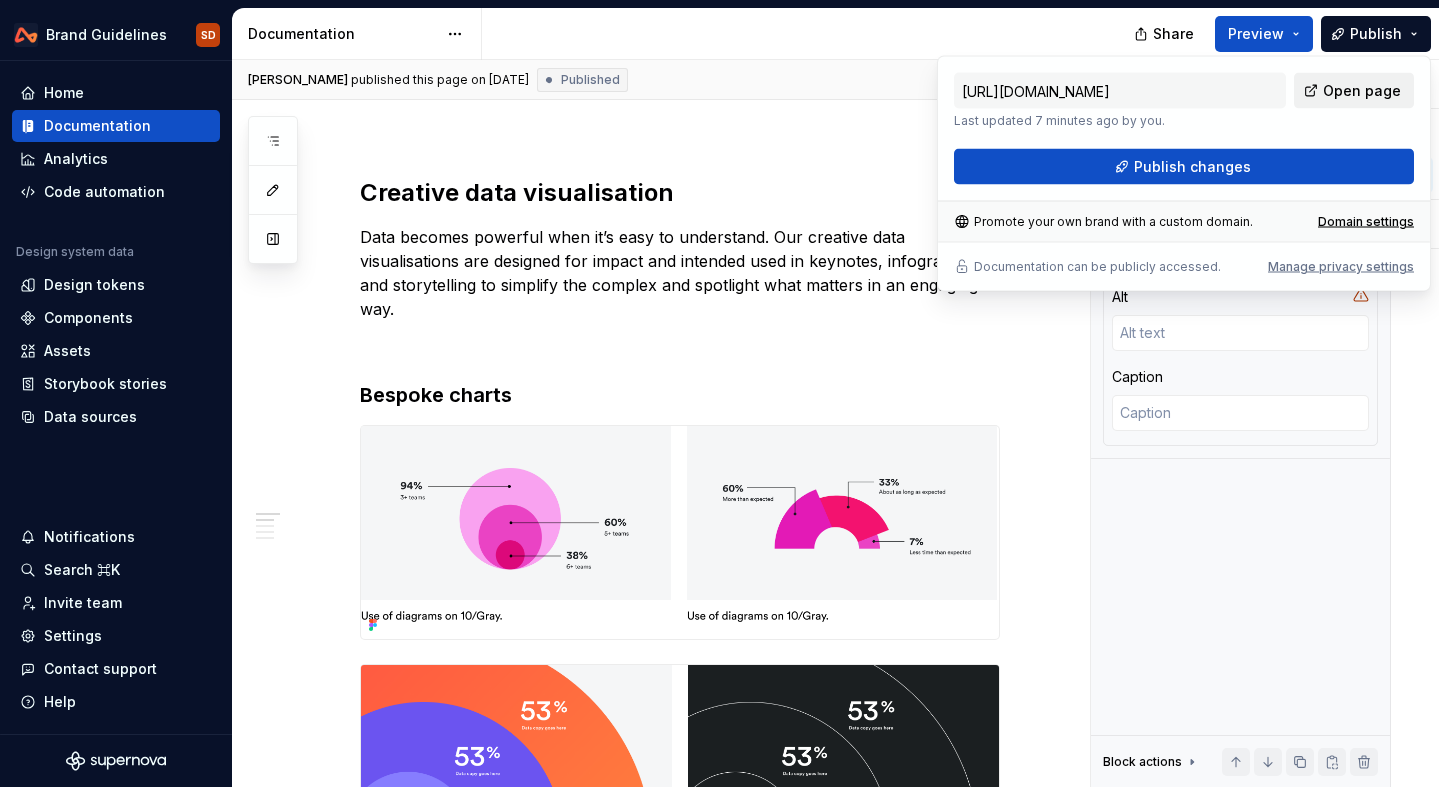 type on "*" 